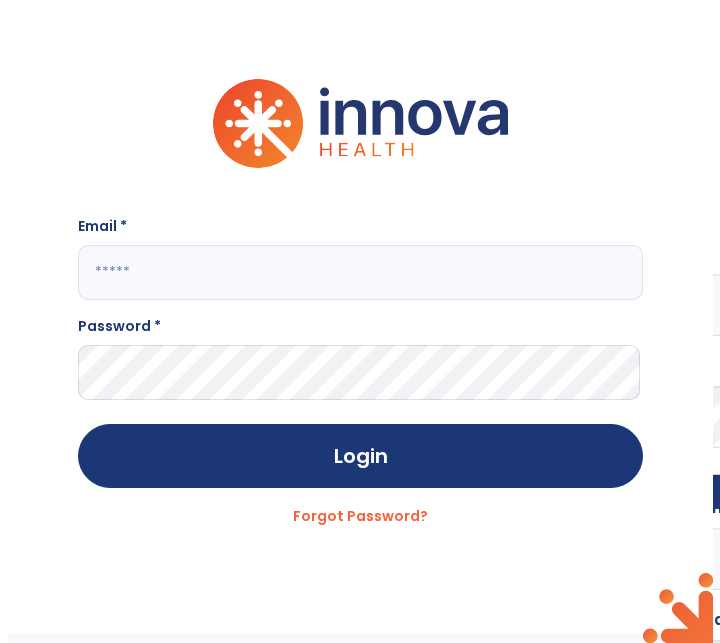 scroll, scrollTop: 0, scrollLeft: 0, axis: both 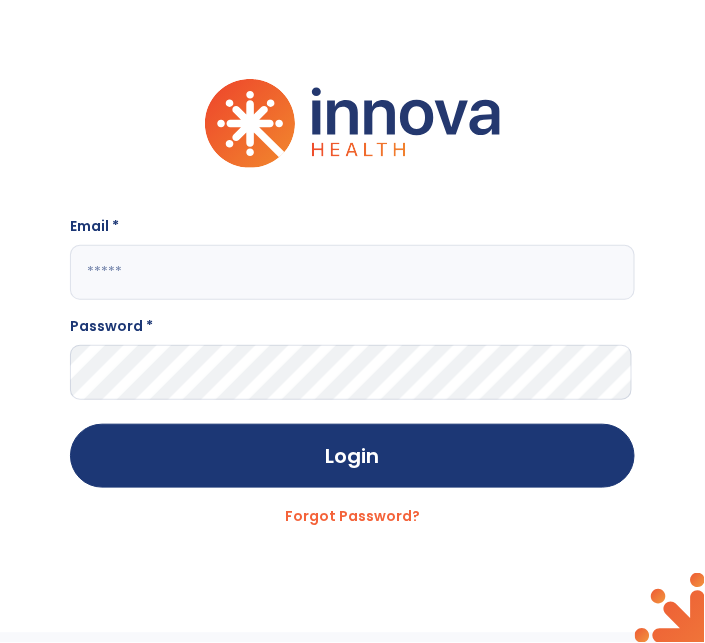 click 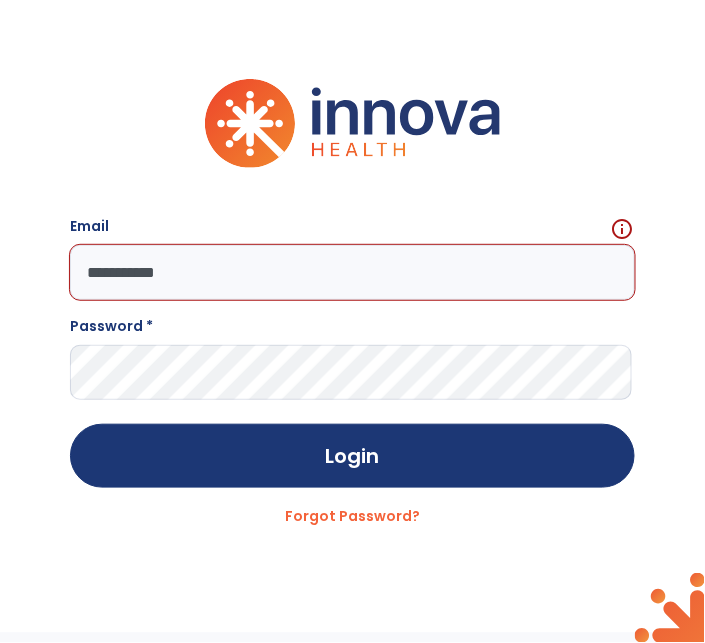 click on "**********" 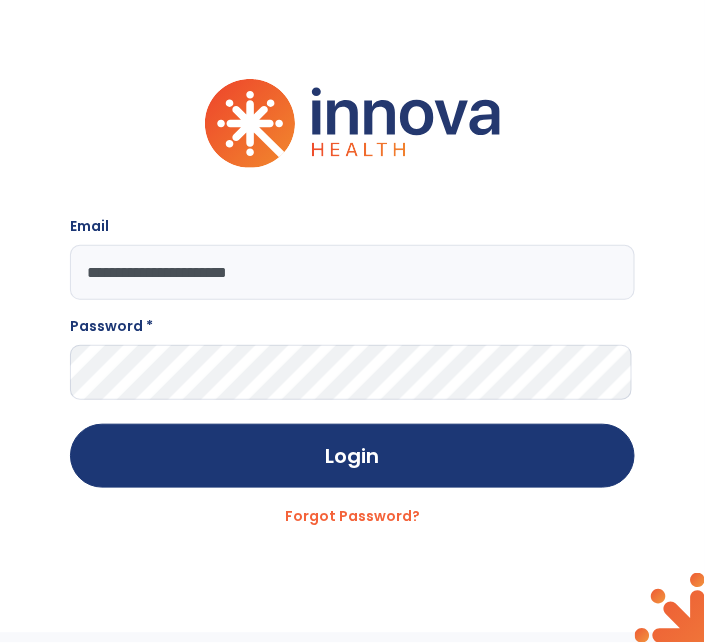 type on "**********" 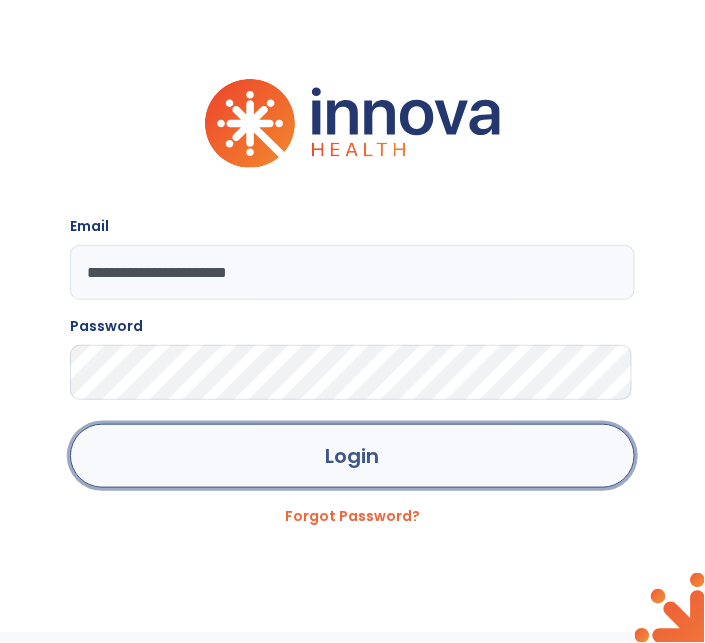 click on "Login" 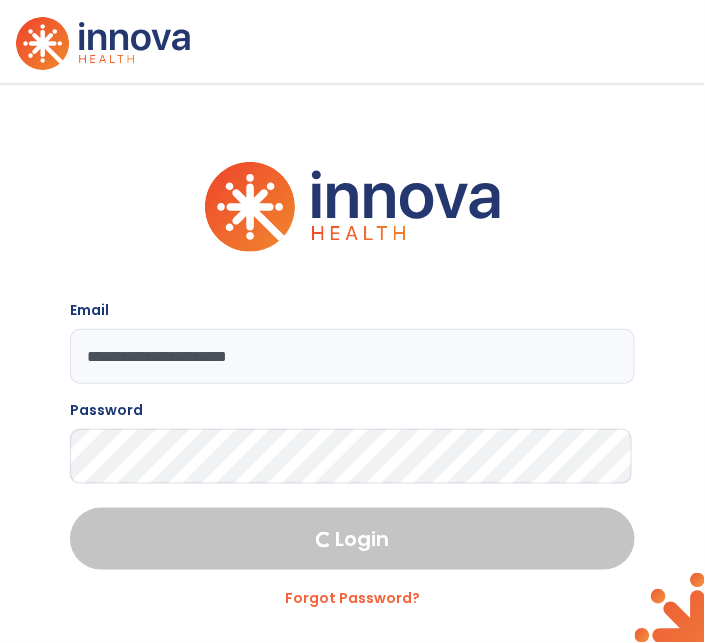 select on "****" 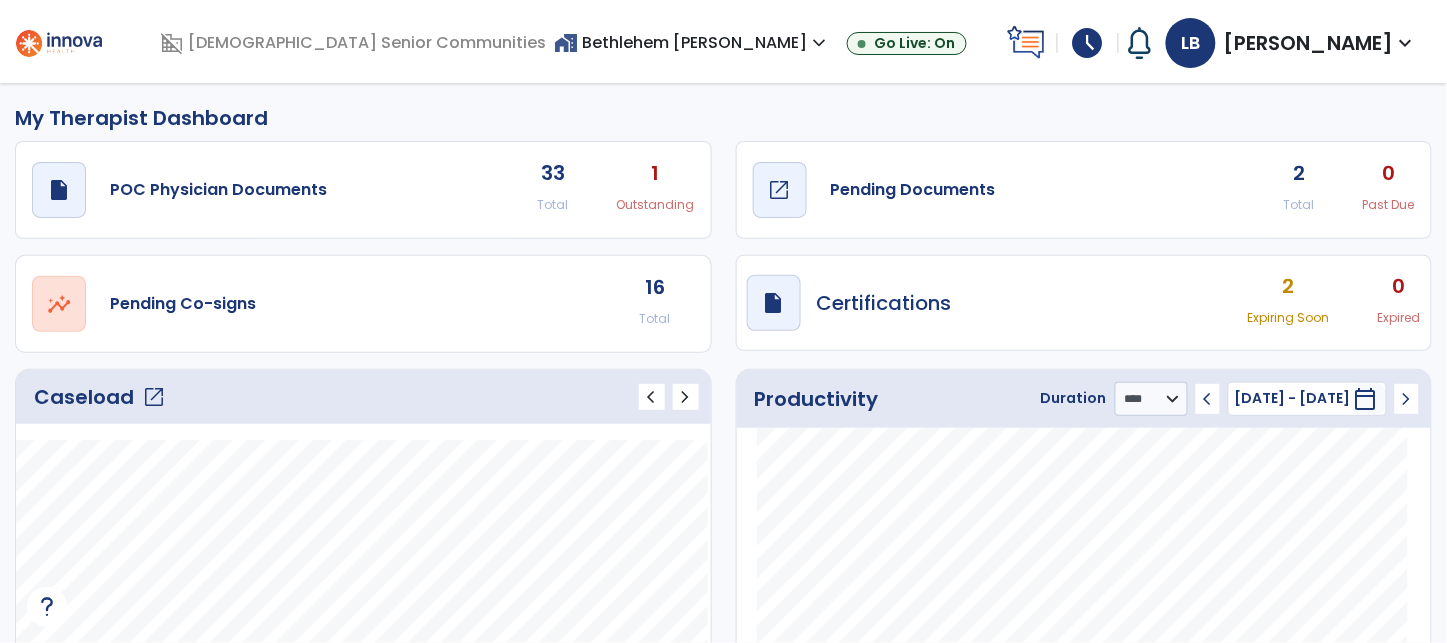 click on "draft   open_in_new" 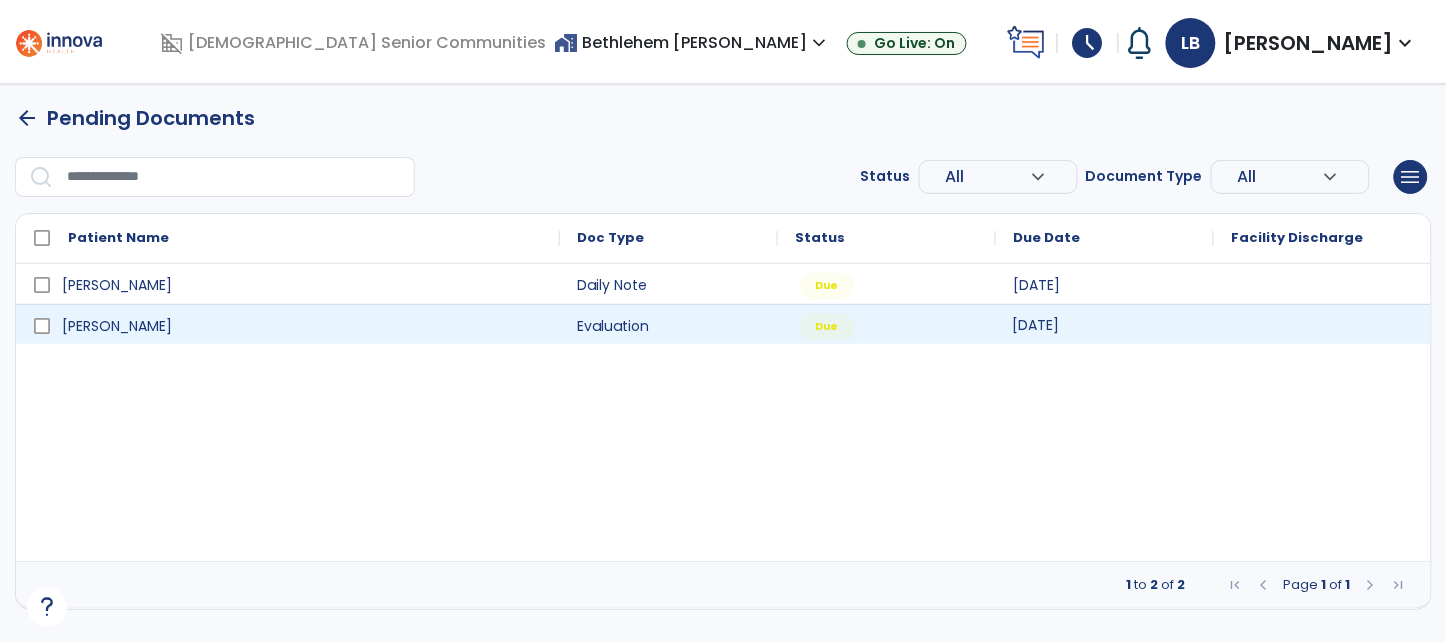 click on "07/10/2025" at bounding box center (1105, 324) 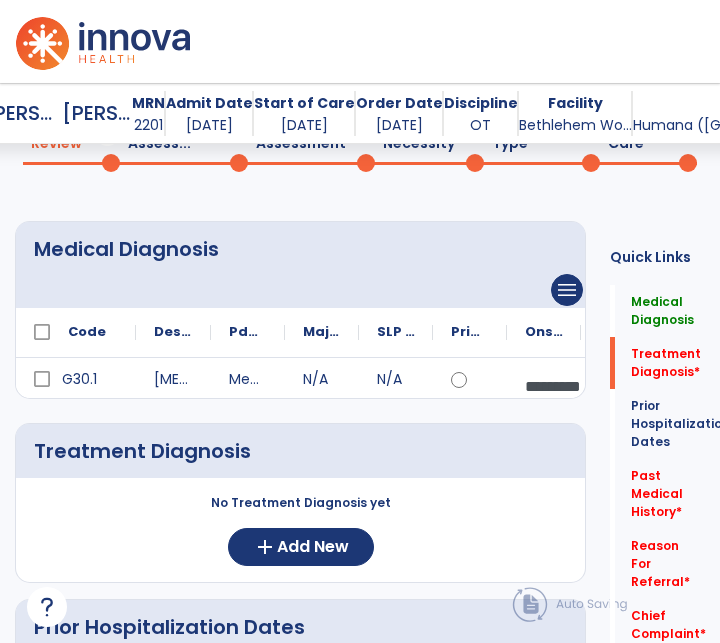scroll, scrollTop: 70, scrollLeft: 0, axis: vertical 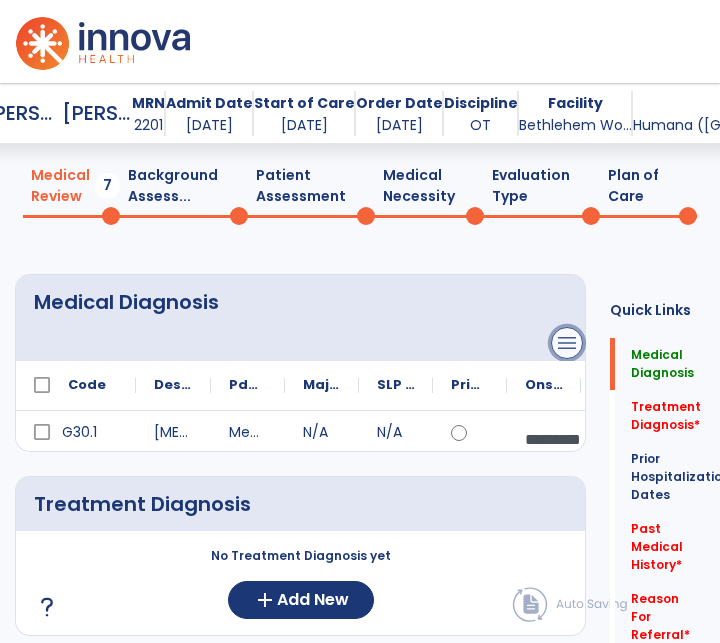 click on "menu" at bounding box center (567, 343) 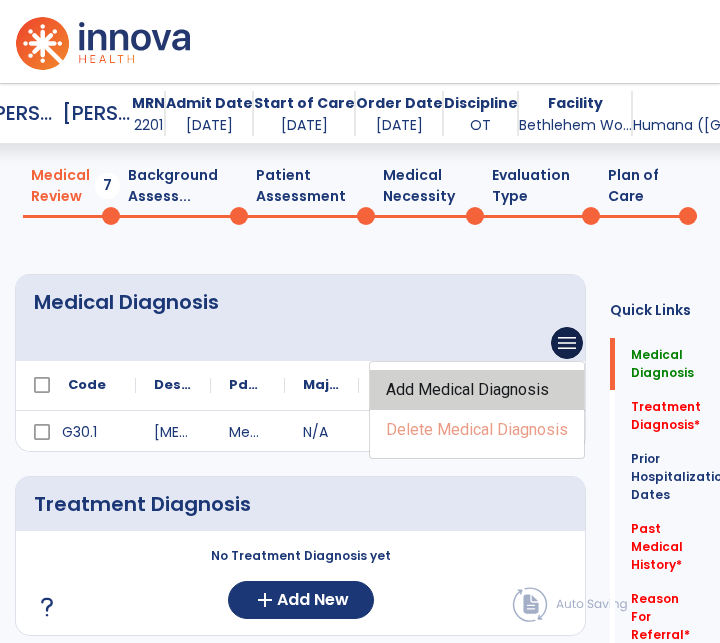 click on "Add Medical Diagnosis" 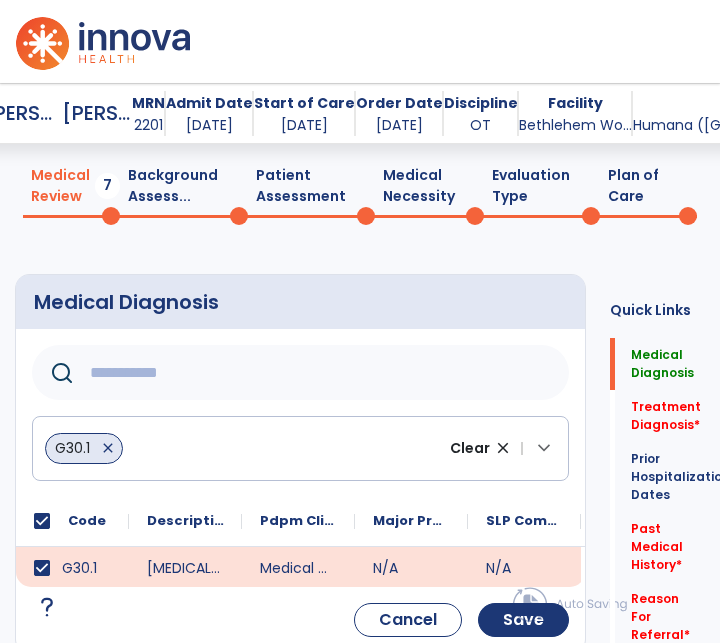 click 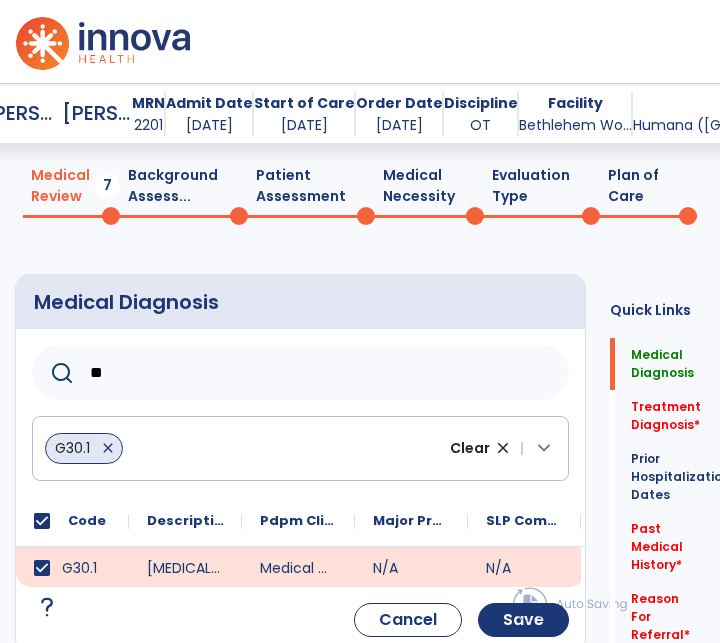 type on "***" 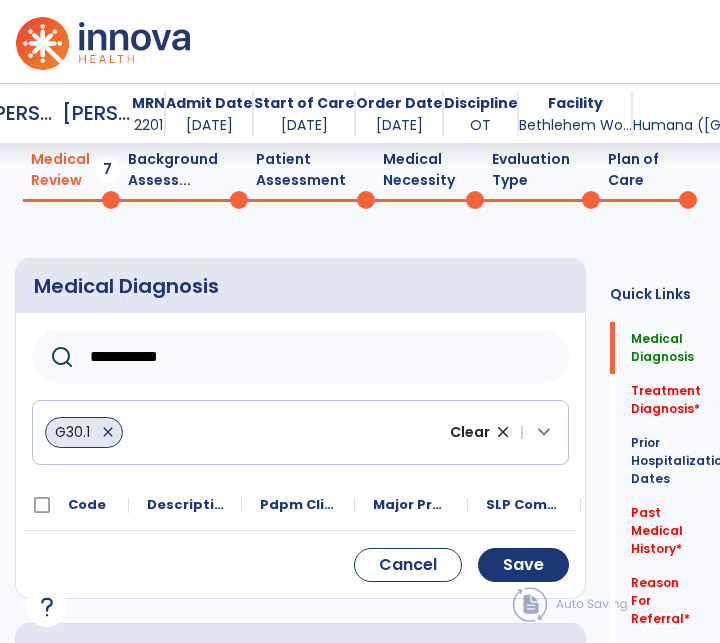 scroll, scrollTop: 82, scrollLeft: 0, axis: vertical 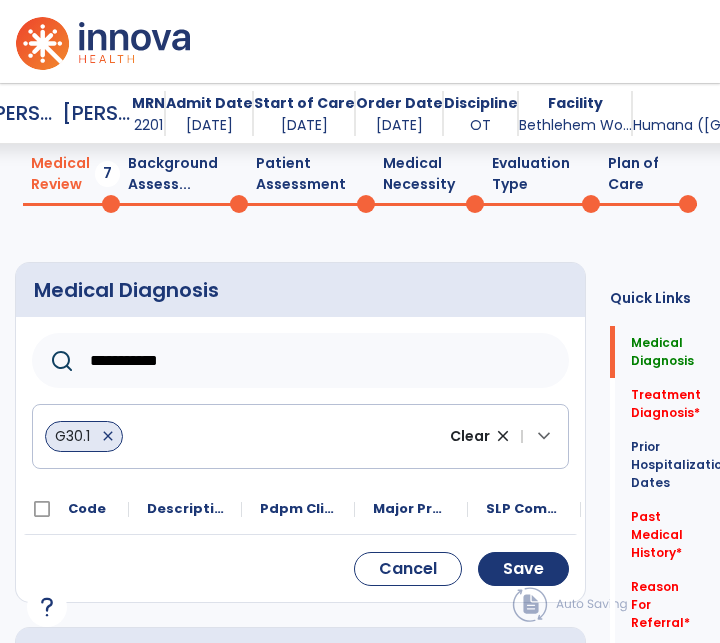 click on "**********" 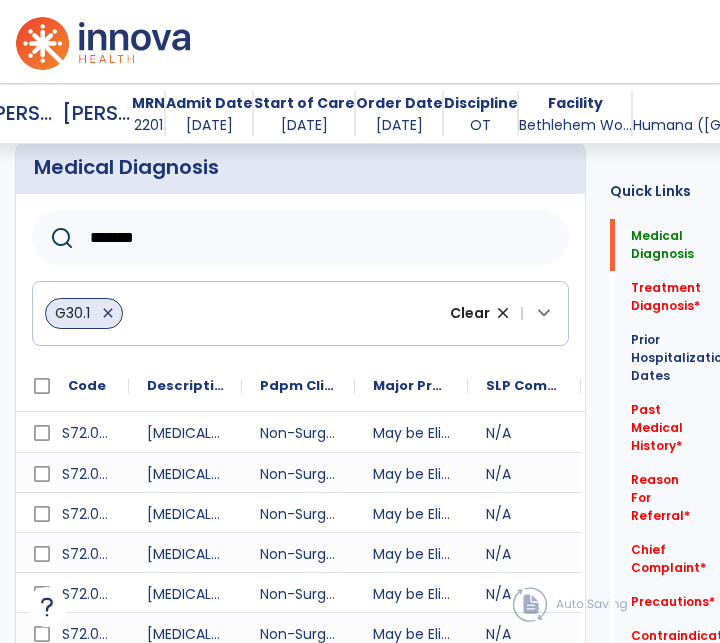 scroll, scrollTop: 195, scrollLeft: 0, axis: vertical 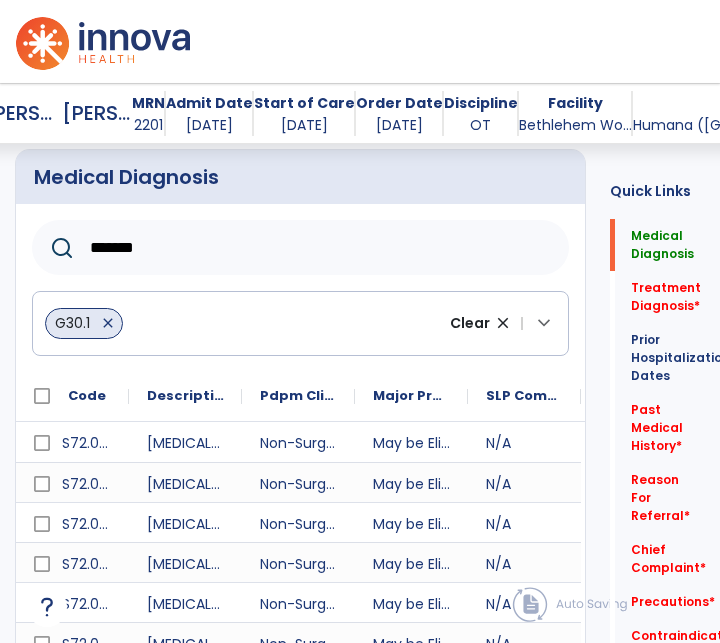 click on "*******" 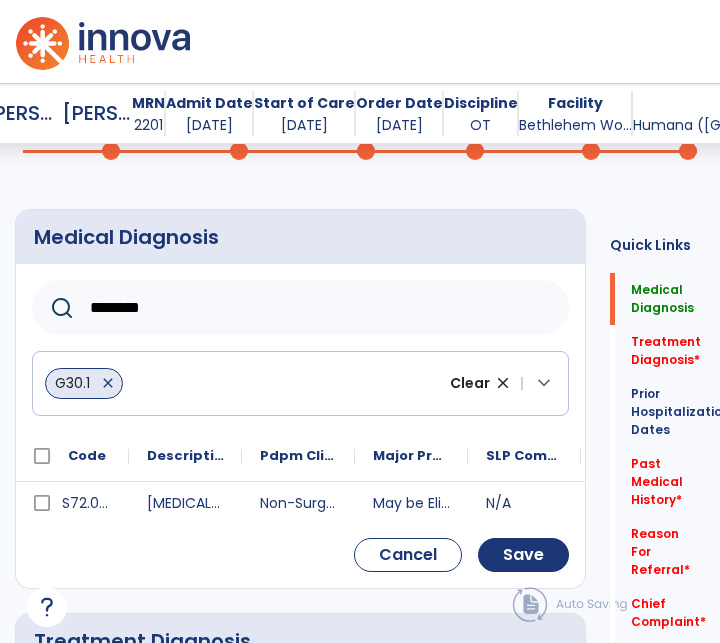 scroll, scrollTop: 152, scrollLeft: 0, axis: vertical 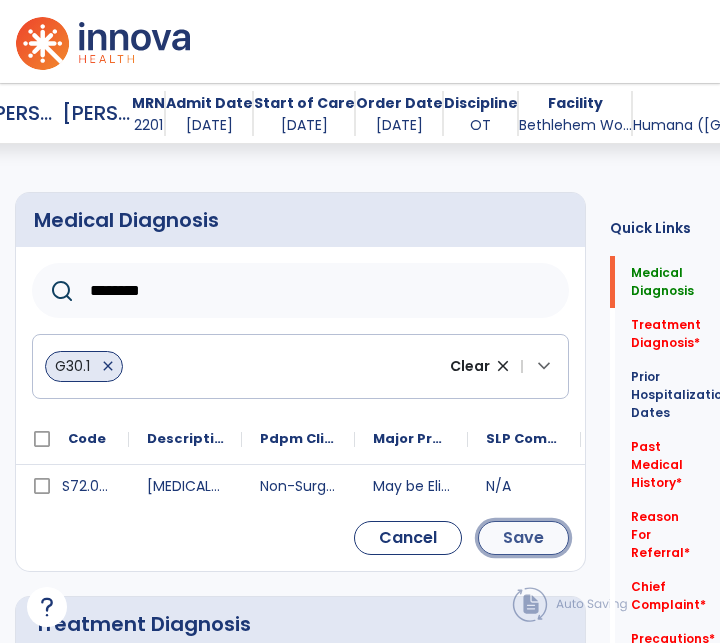 click on "Save" 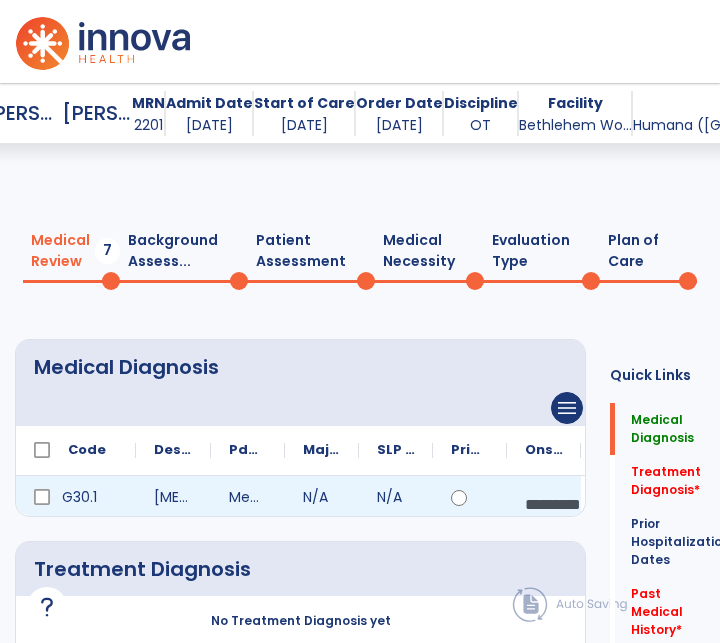 scroll, scrollTop: 0, scrollLeft: 0, axis: both 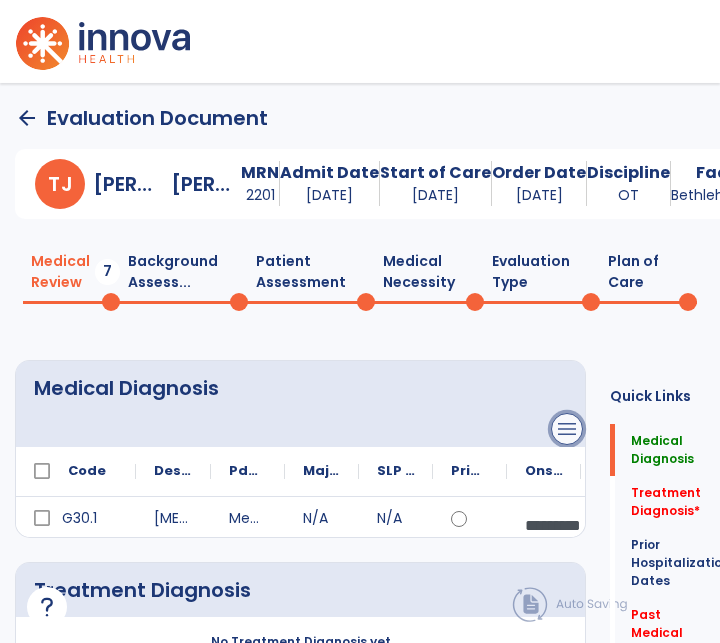 click on "menu" at bounding box center [567, 429] 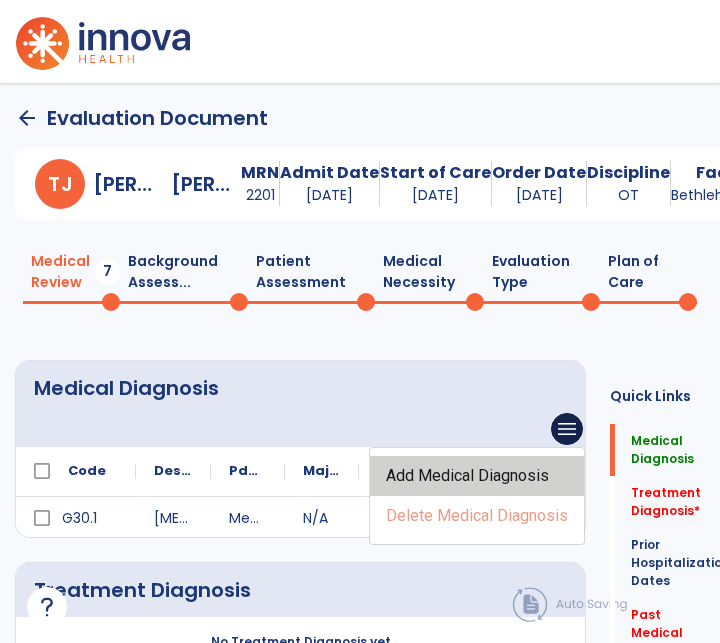 click on "Add Medical Diagnosis" 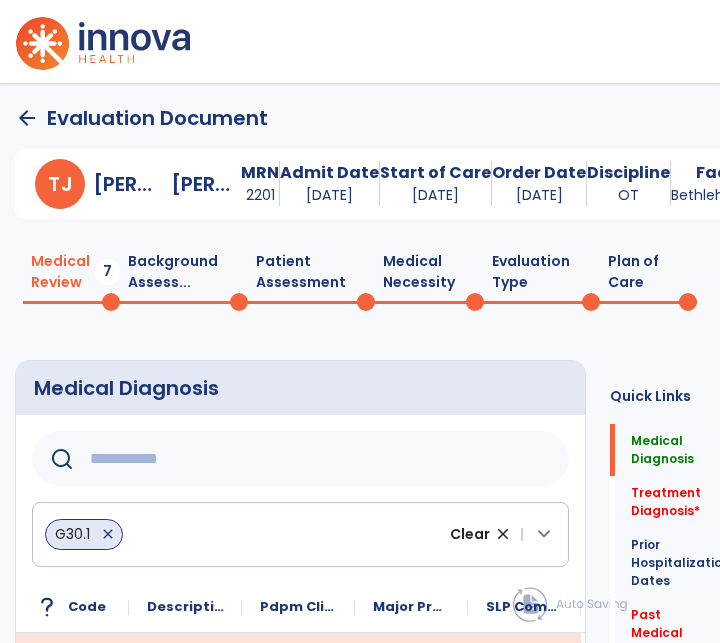 click 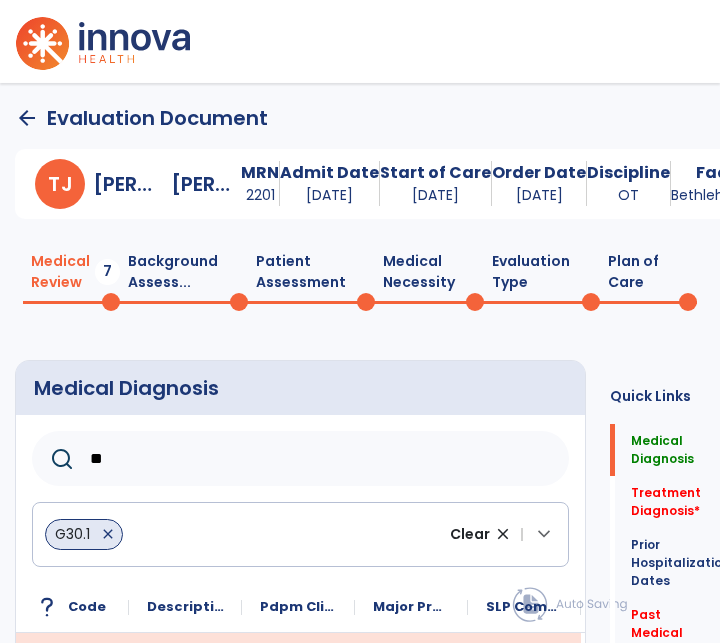 type on "***" 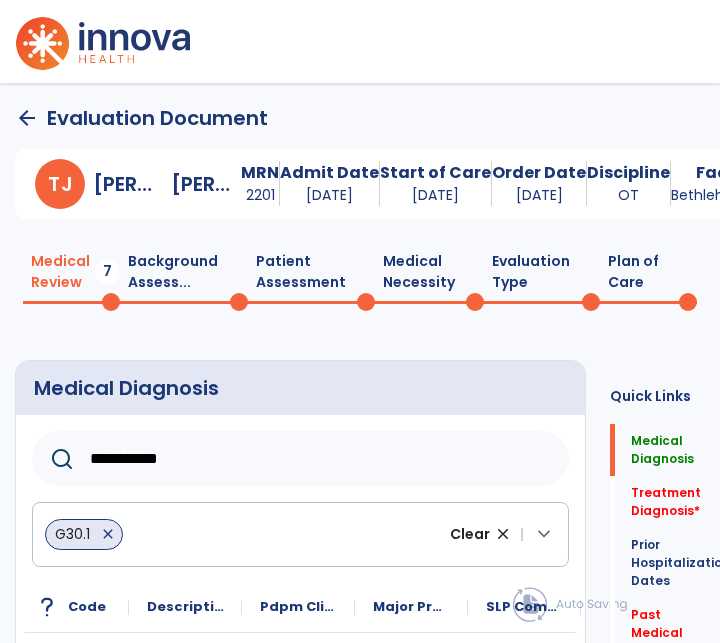click on "**********" 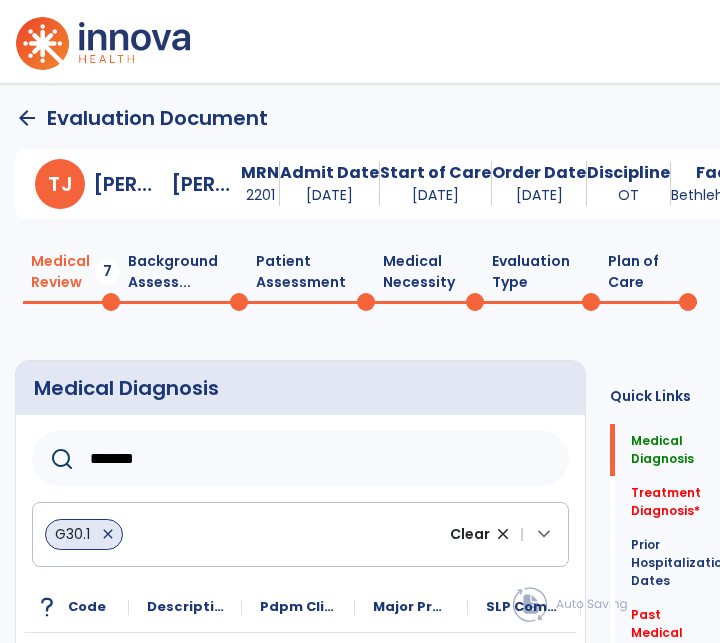 click on "*******" 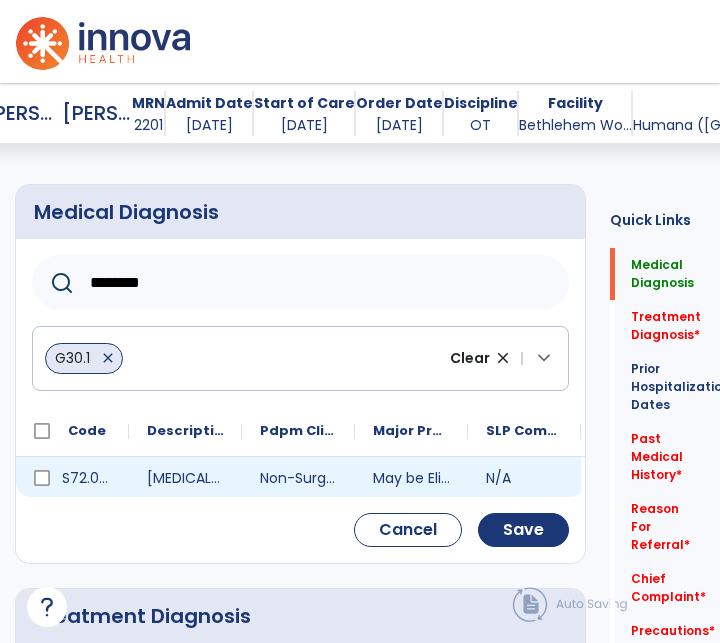scroll, scrollTop: 217, scrollLeft: 0, axis: vertical 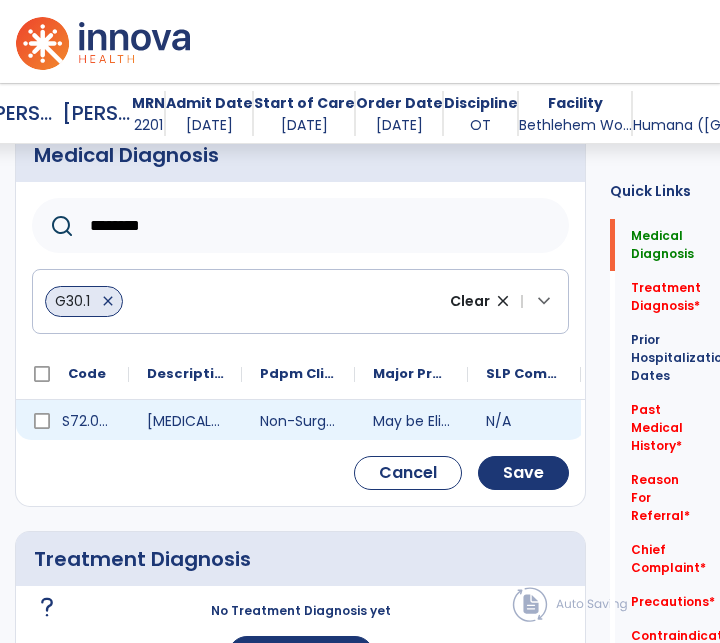 type on "********" 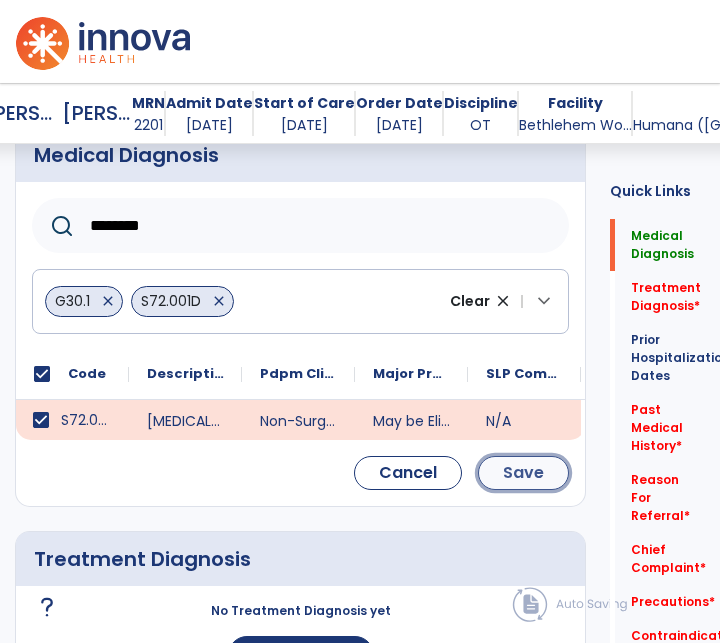 click on "Save" 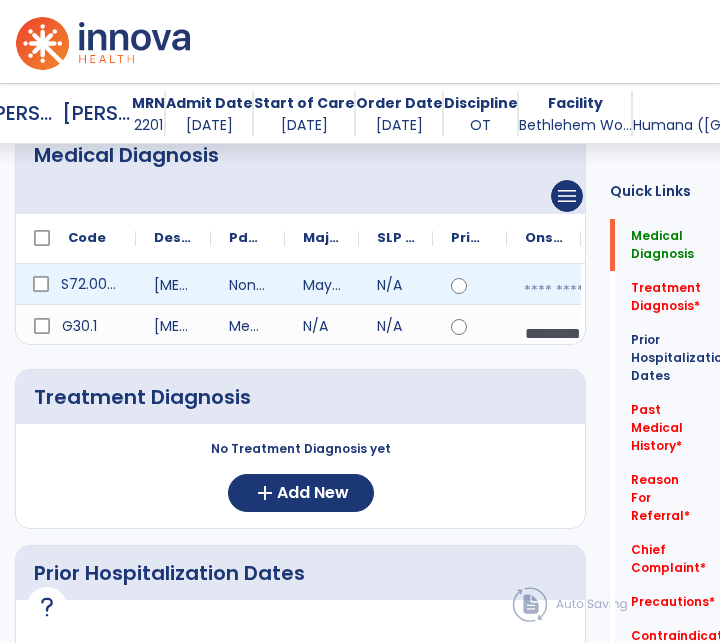 click on "calendar_today" 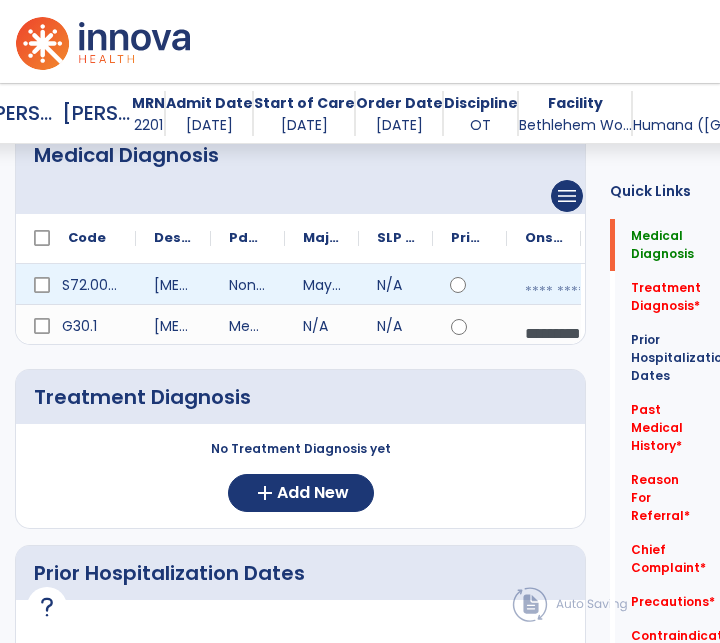 click at bounding box center (555, 292) 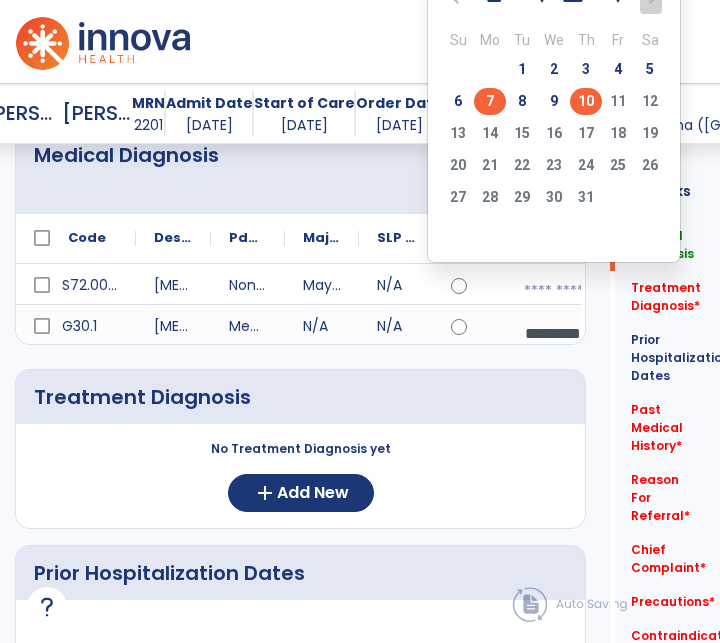 click on "6   7   8   9   10   11   12" 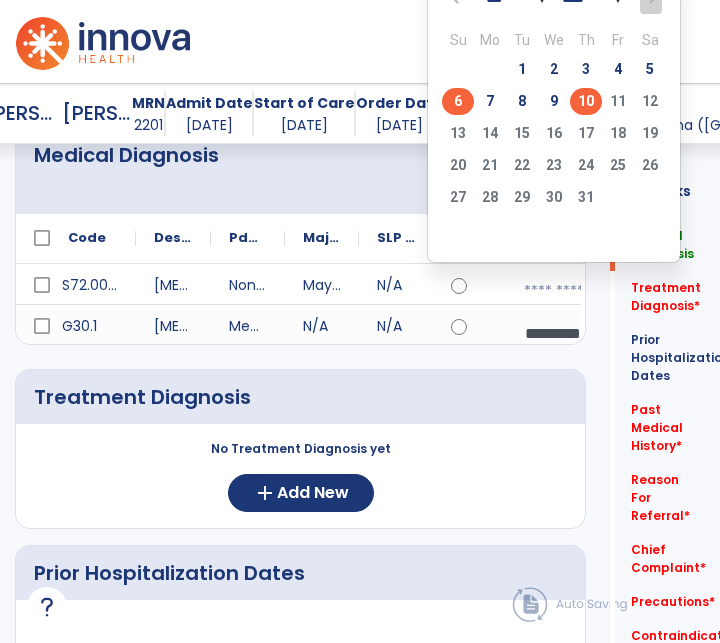click on "6" 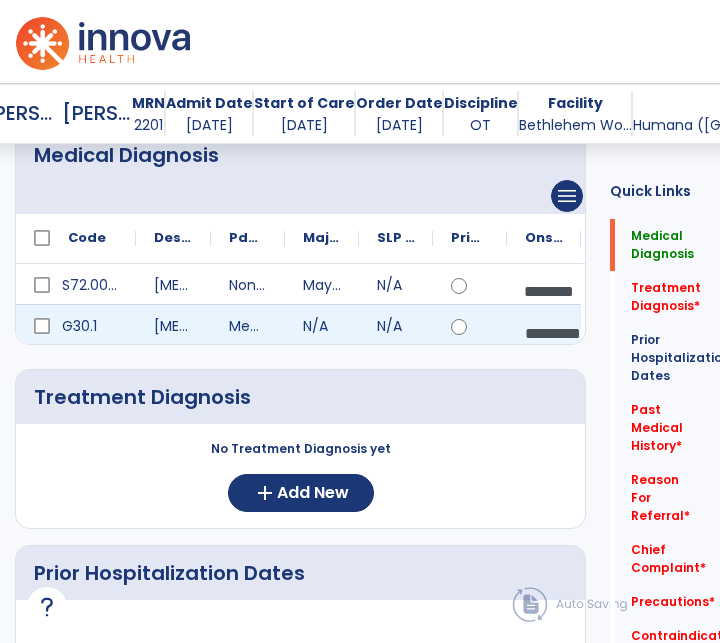 click on "*********" at bounding box center [555, 333] 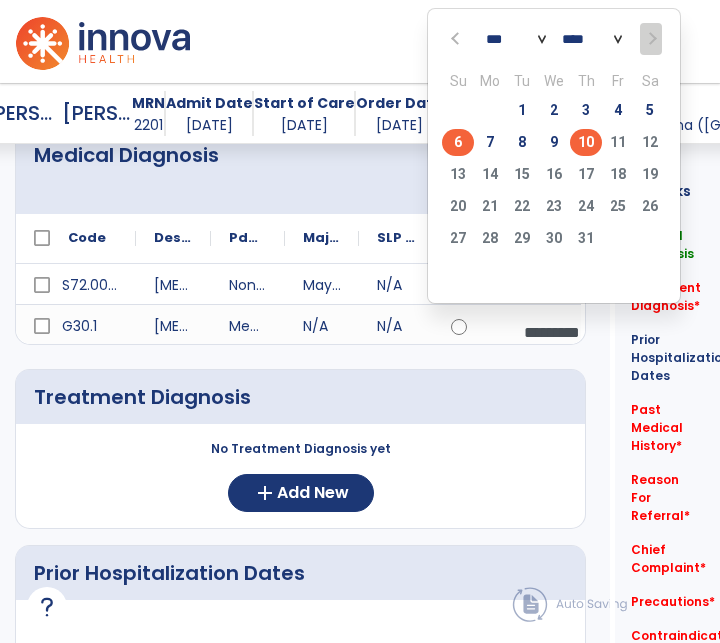 click on "6" 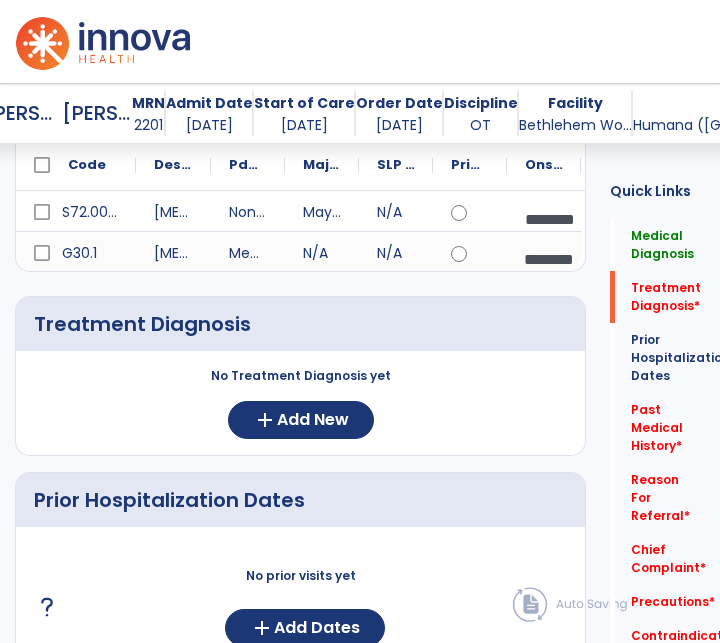 scroll, scrollTop: 294, scrollLeft: 0, axis: vertical 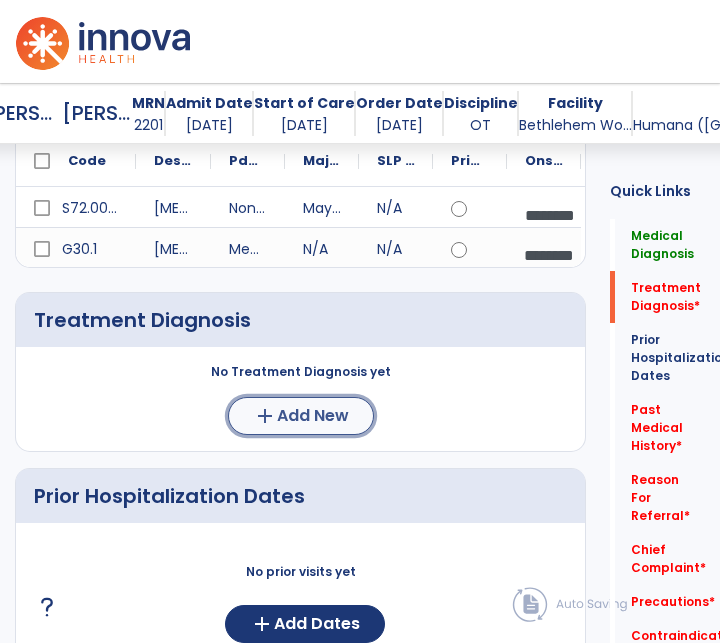 click on "Add New" 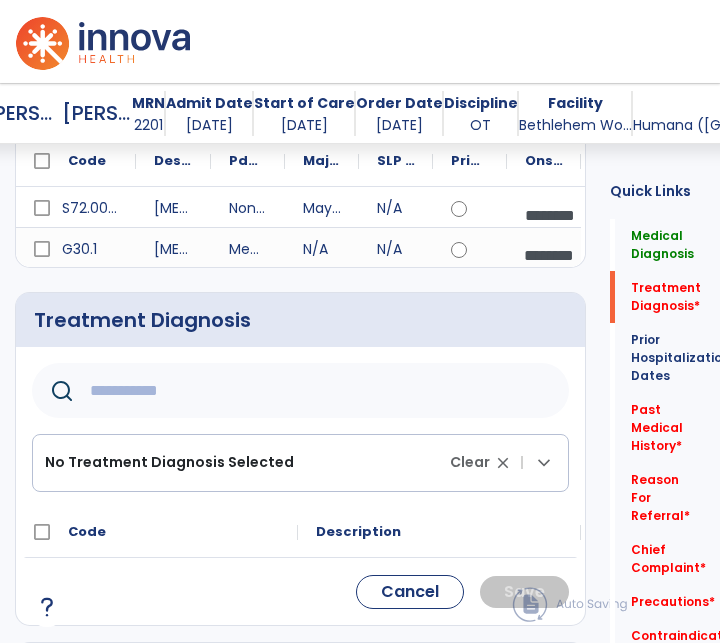 click 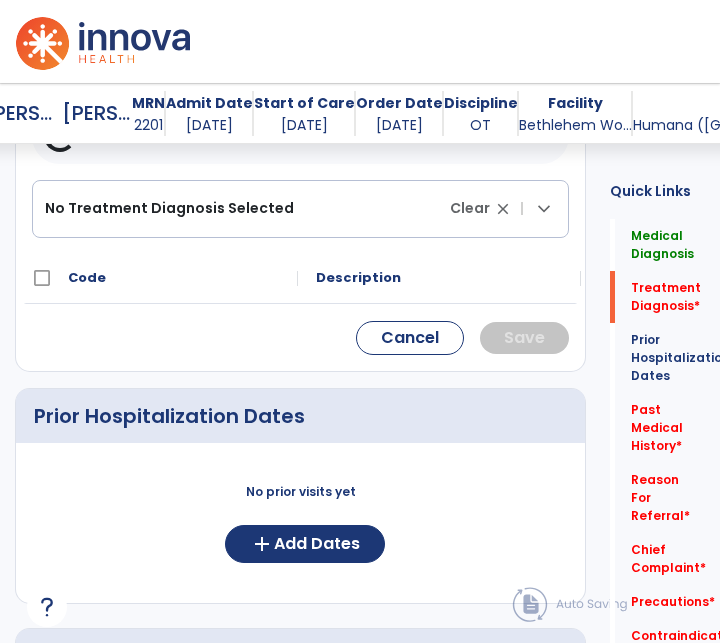 scroll, scrollTop: 552, scrollLeft: 0, axis: vertical 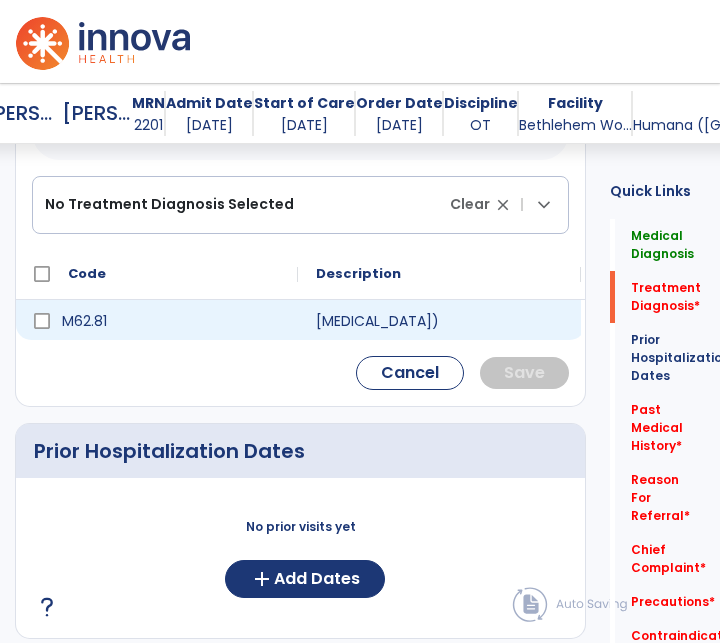 type on "******" 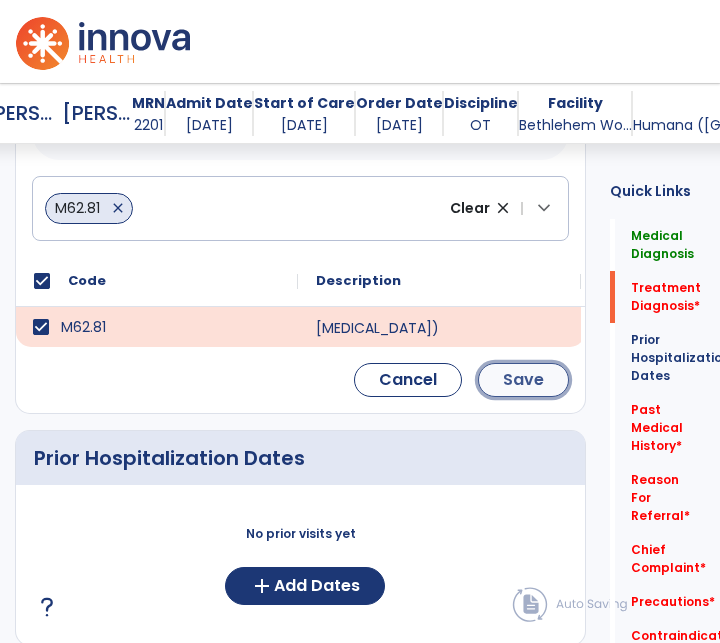 click on "Save" 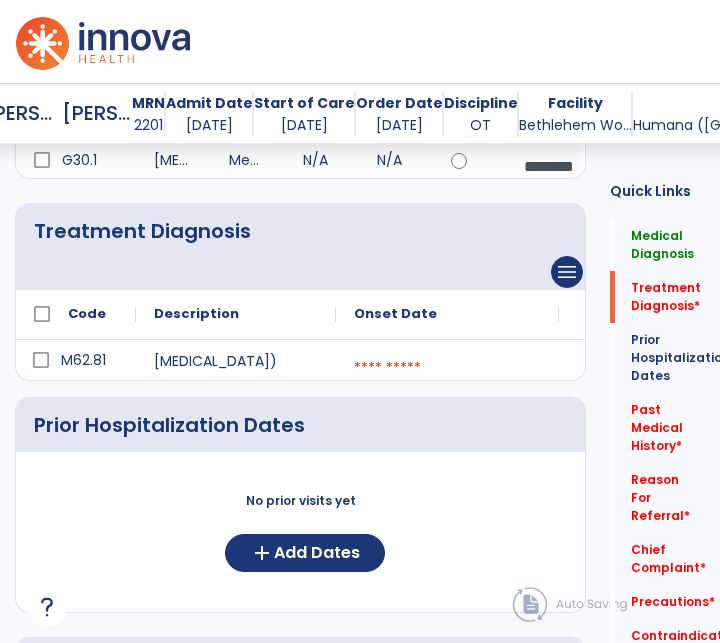 scroll, scrollTop: 451, scrollLeft: 0, axis: vertical 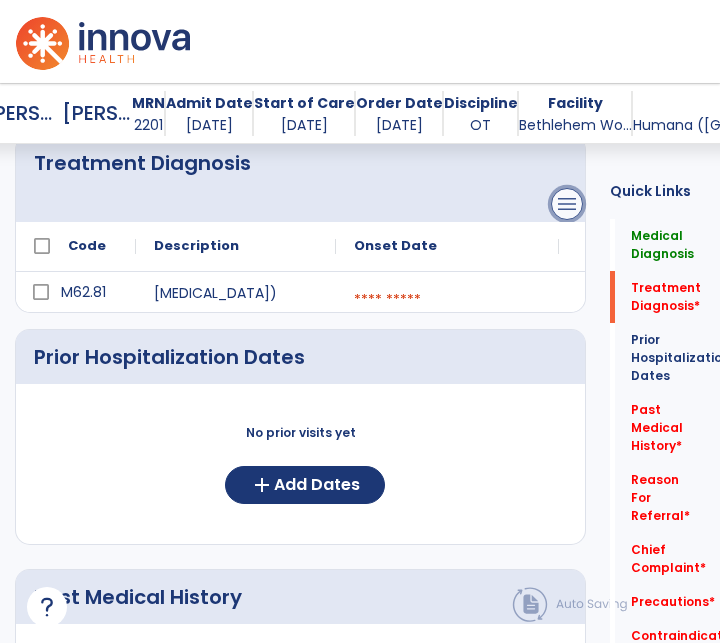 click on "menu" at bounding box center [567, -38] 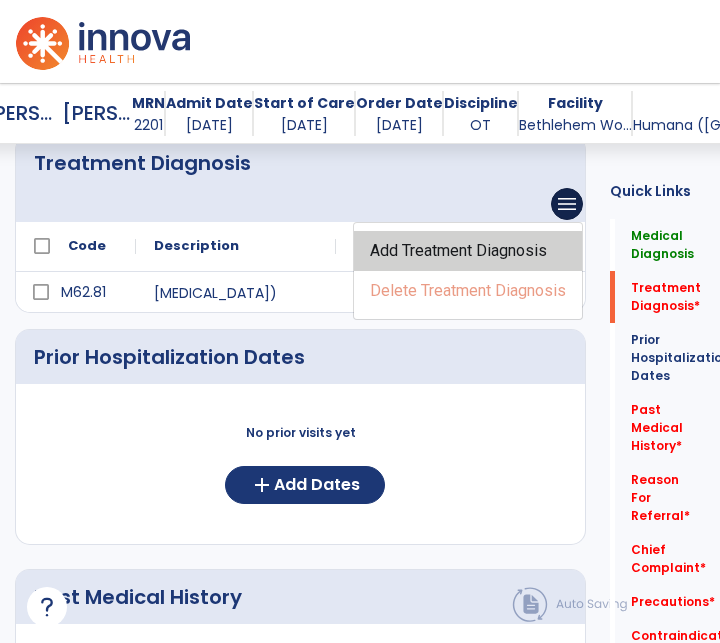 click on "Add Treatment Diagnosis" 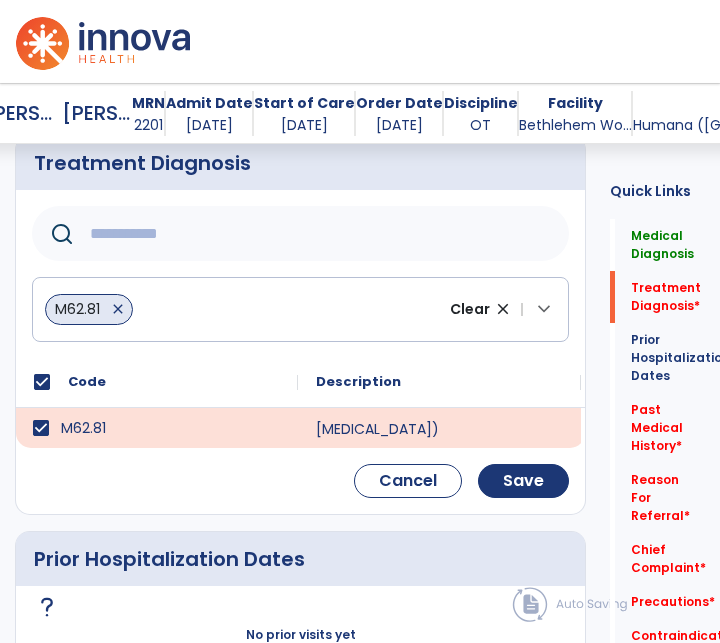 click 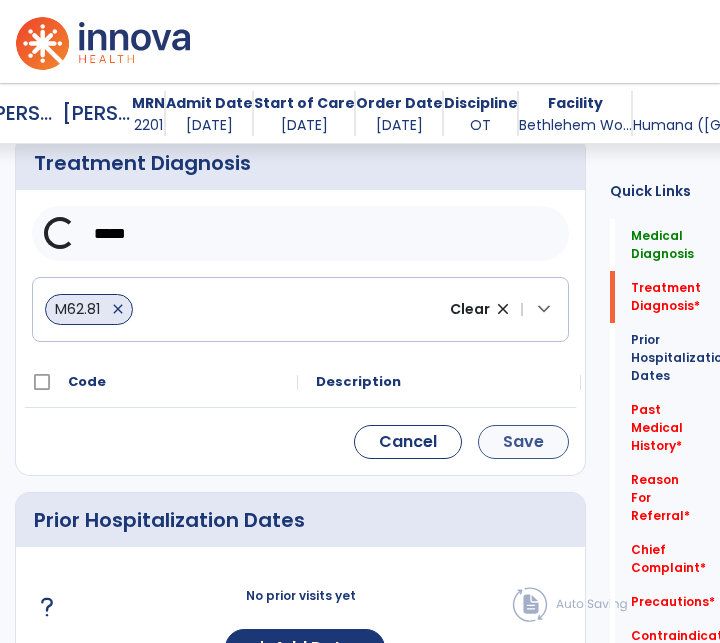 type on "*****" 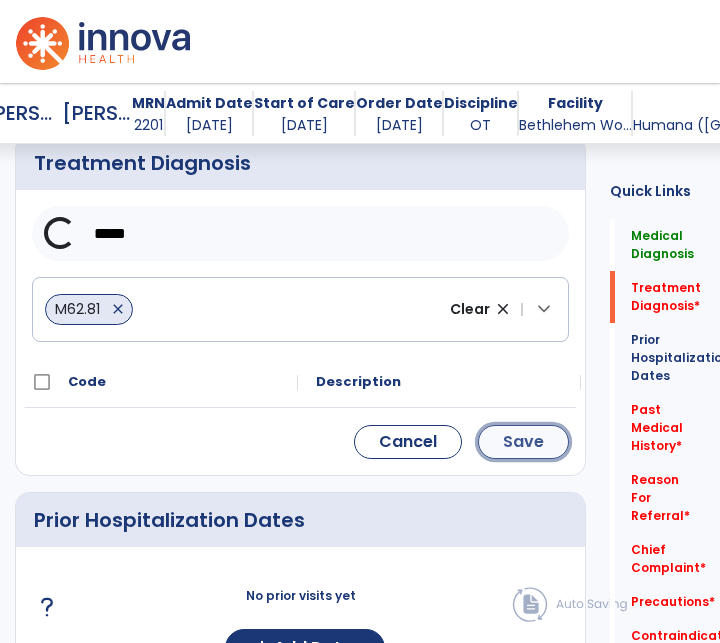 click on "Save" 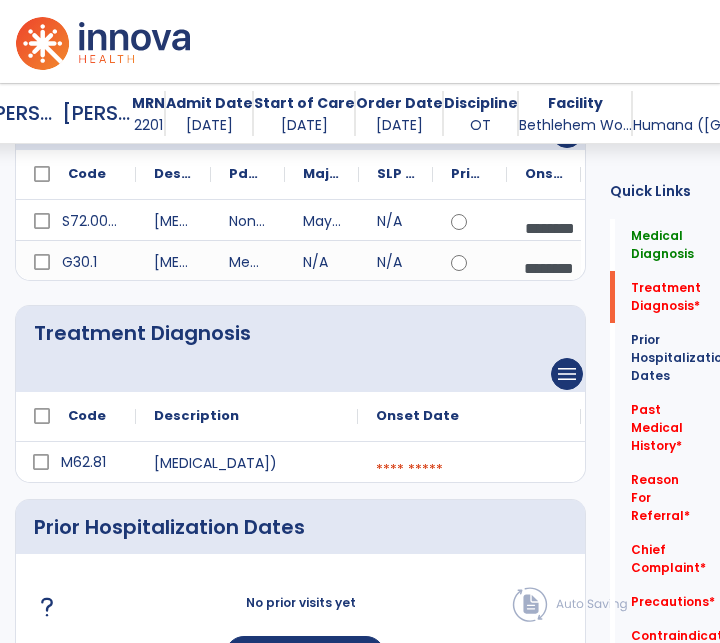 scroll, scrollTop: 277, scrollLeft: 0, axis: vertical 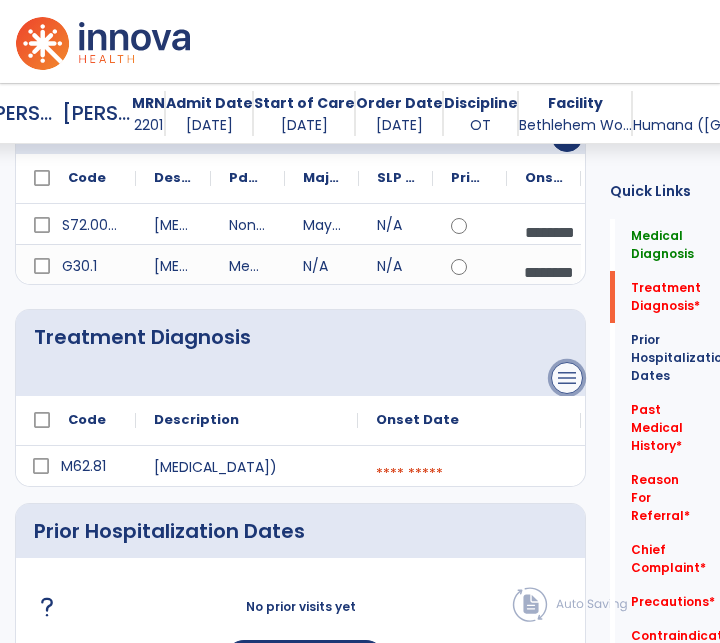 click on "menu" at bounding box center (567, 136) 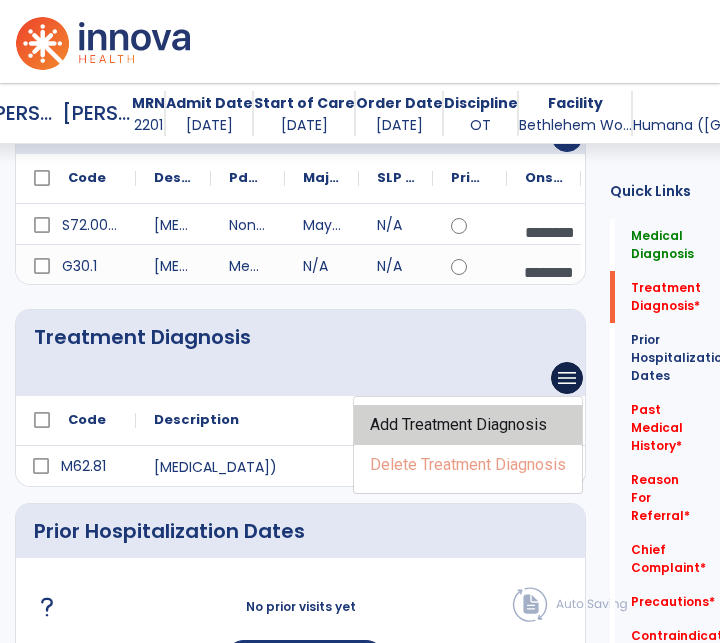 click on "Add Treatment Diagnosis" 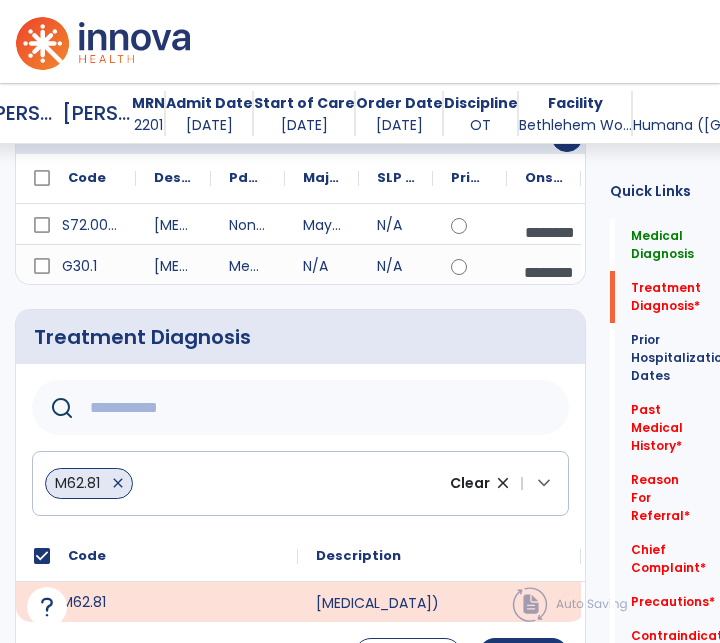 click 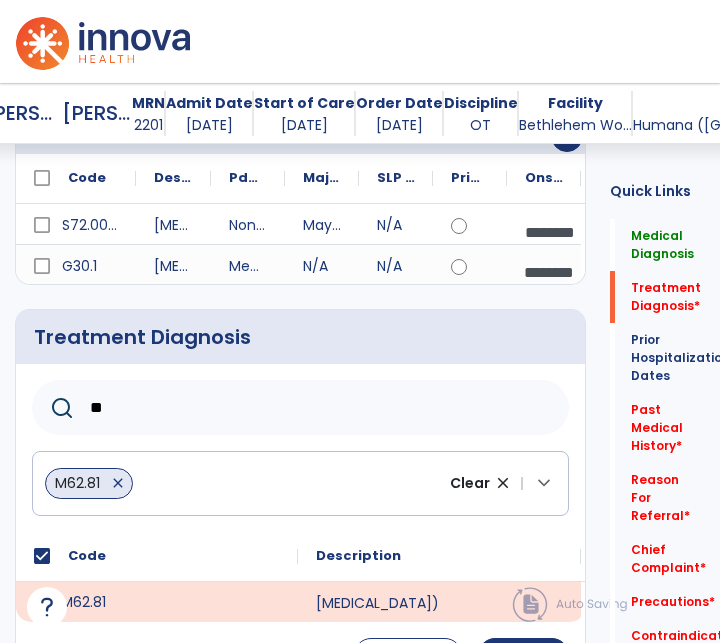 type on "***" 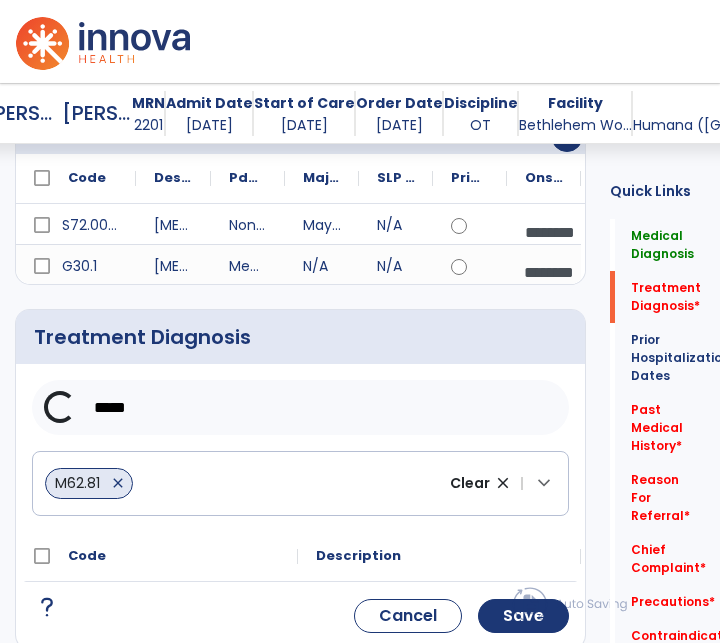 click on "*****" 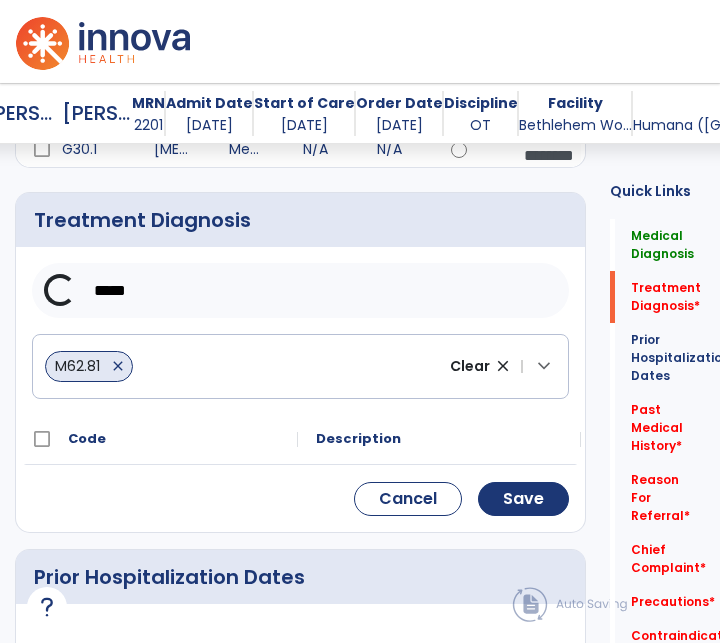 scroll, scrollTop: 456, scrollLeft: 0, axis: vertical 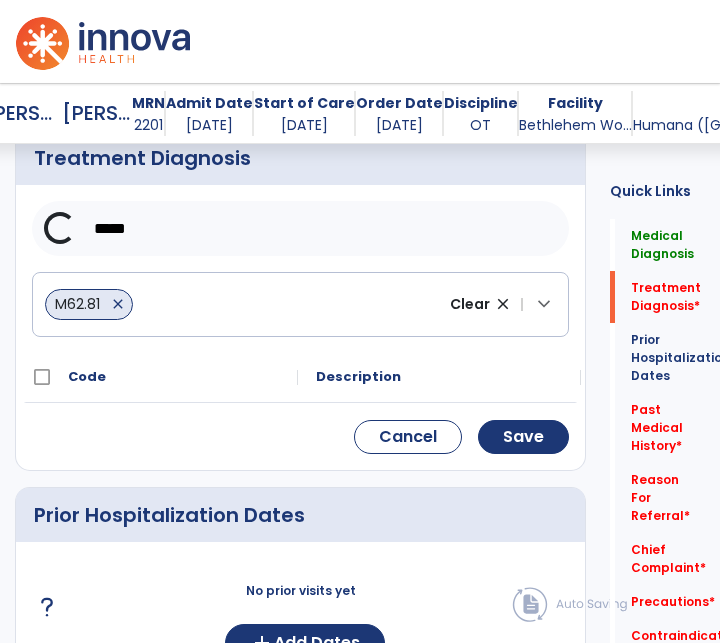 click on "*****" 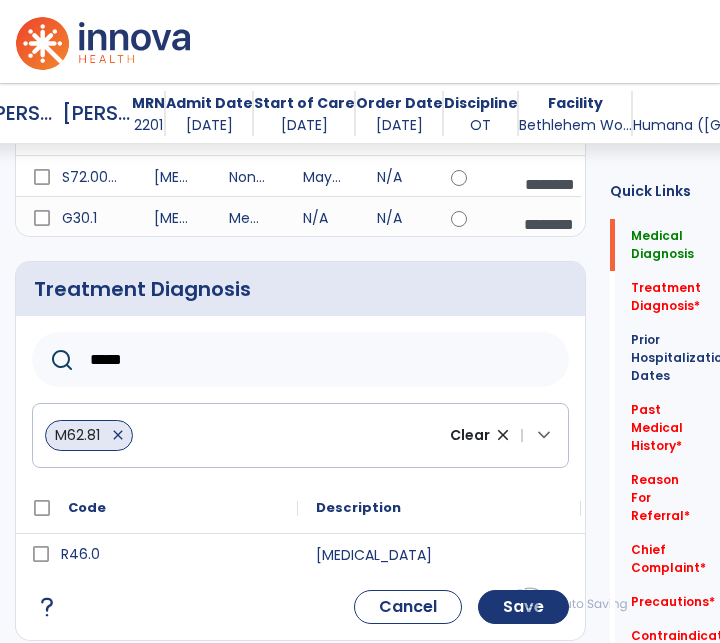 scroll, scrollTop: 452, scrollLeft: 0, axis: vertical 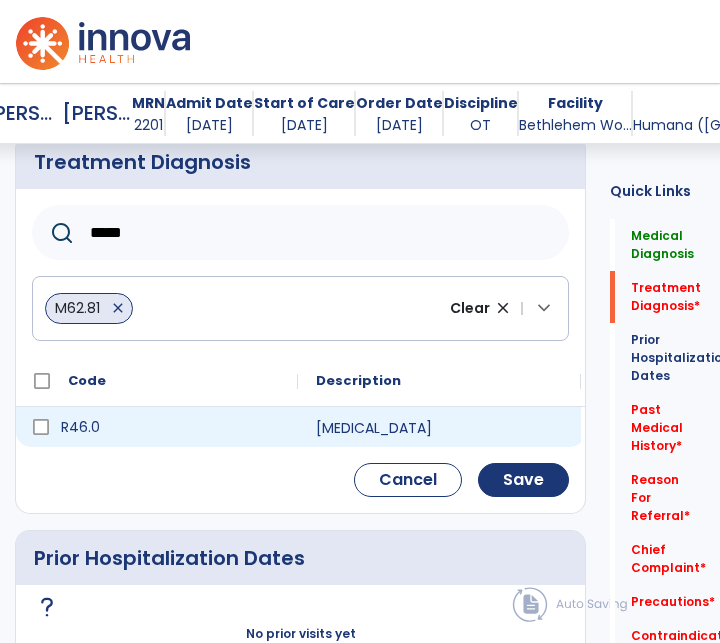 type on "*****" 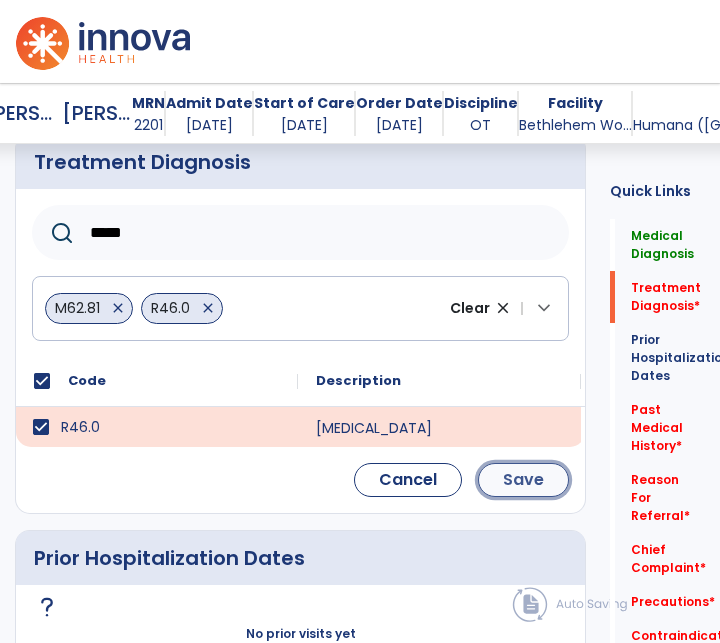 click on "Save" 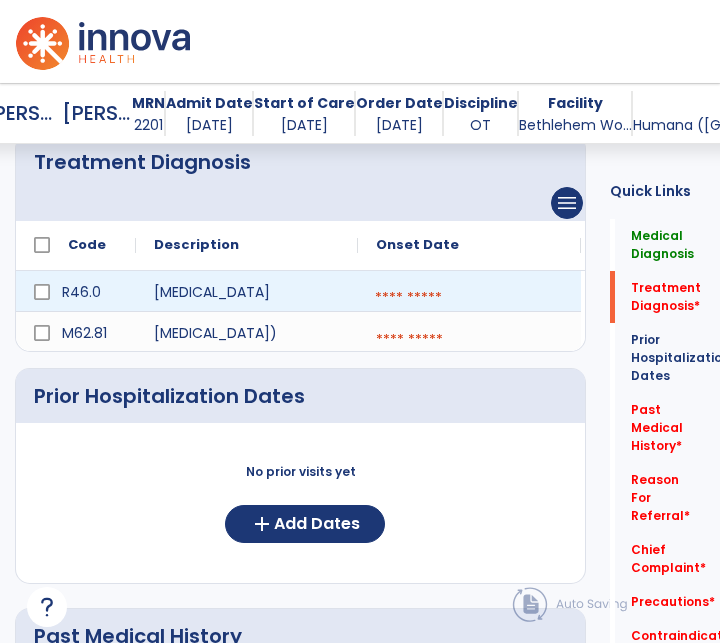 drag, startPoint x: 435, startPoint y: 299, endPoint x: 443, endPoint y: 289, distance: 12.806249 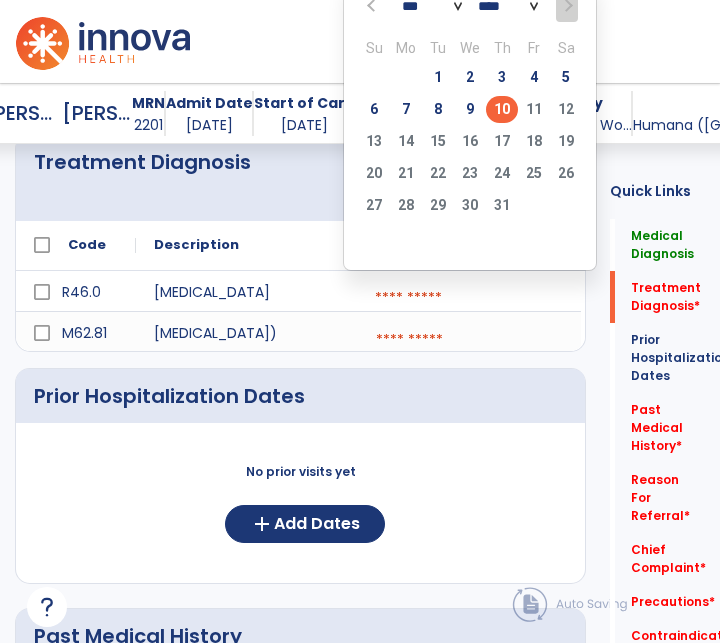 click on "10" 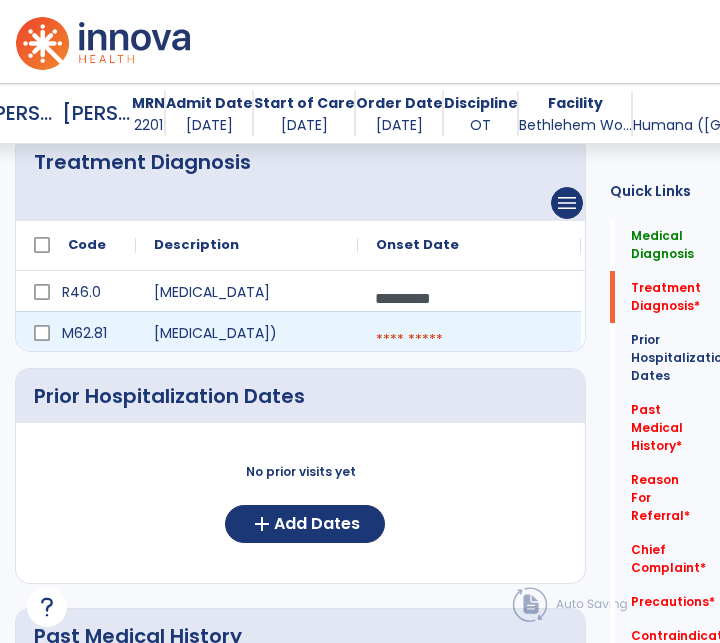 click at bounding box center (469, 340) 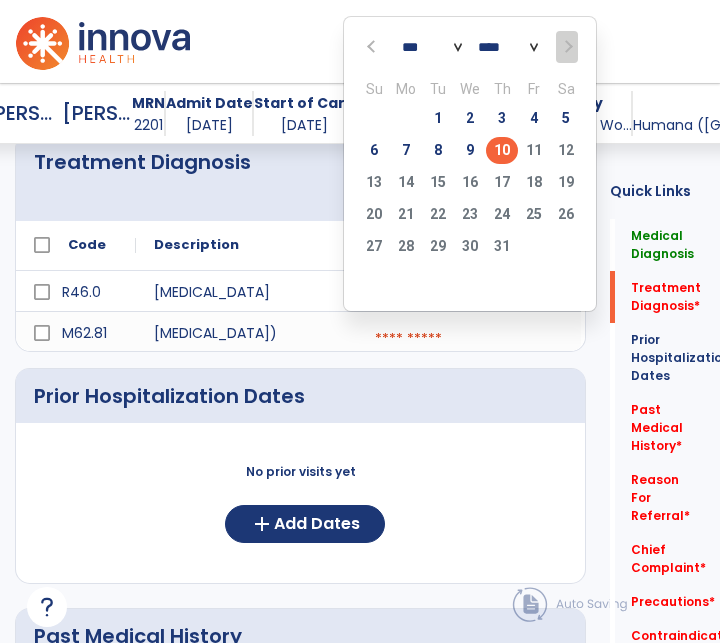 click on "10" 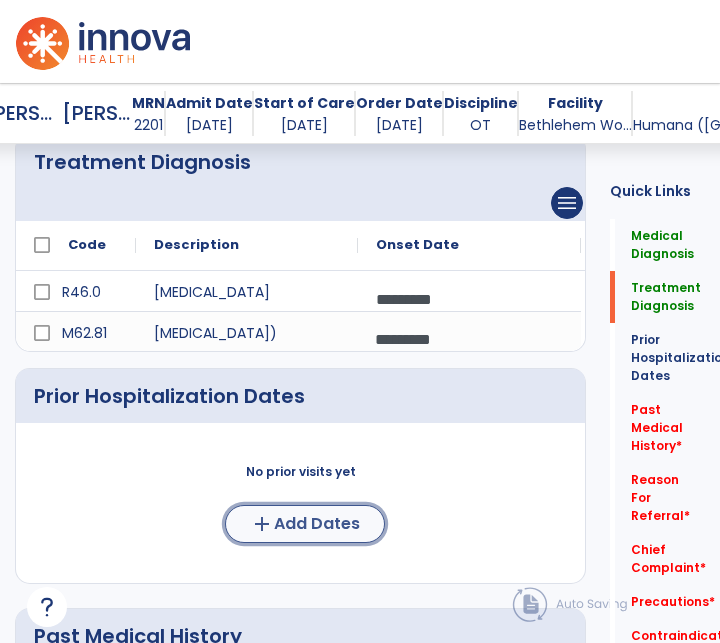click on "add  Add Dates" 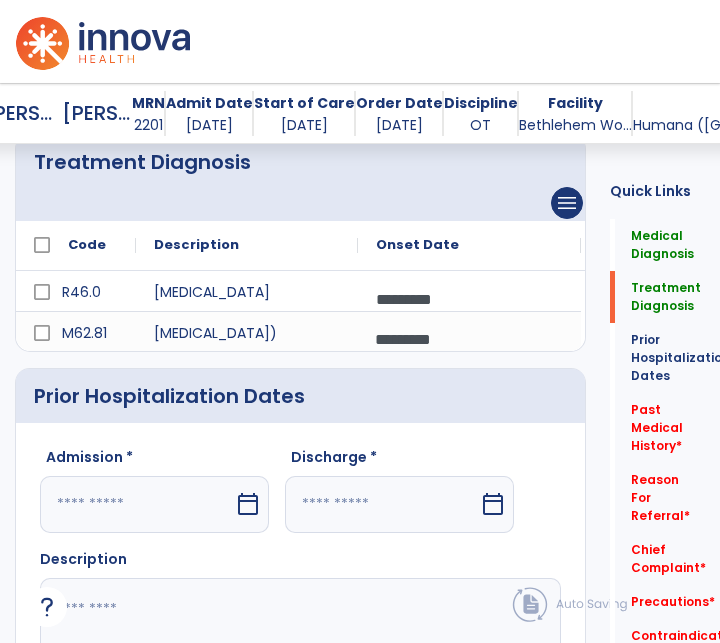 click at bounding box center [137, 504] 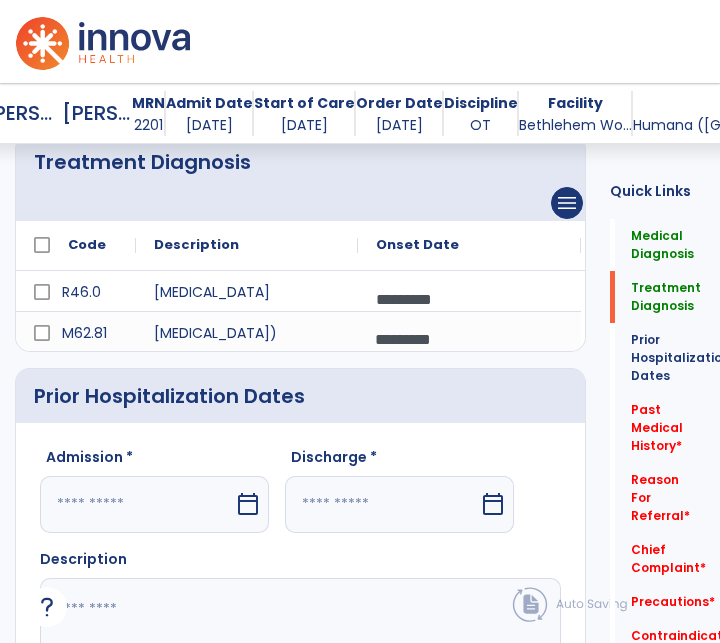 select on "*" 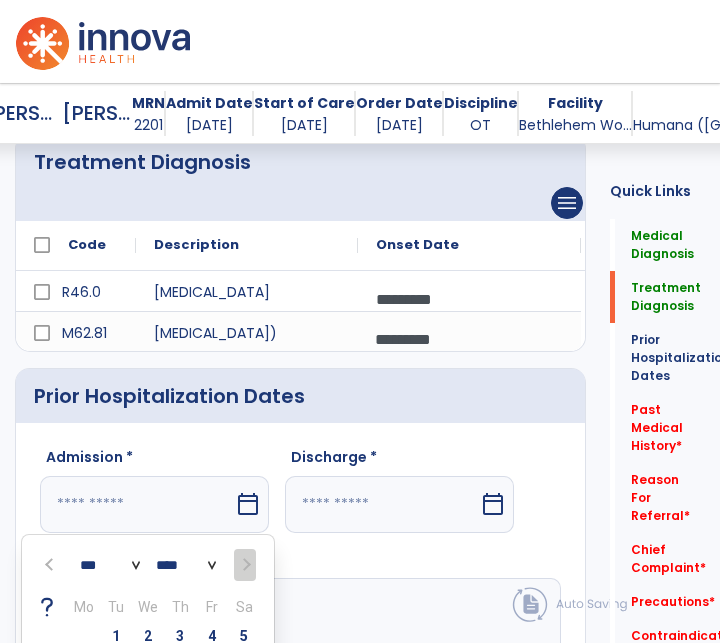 scroll, scrollTop: 760, scrollLeft: 0, axis: vertical 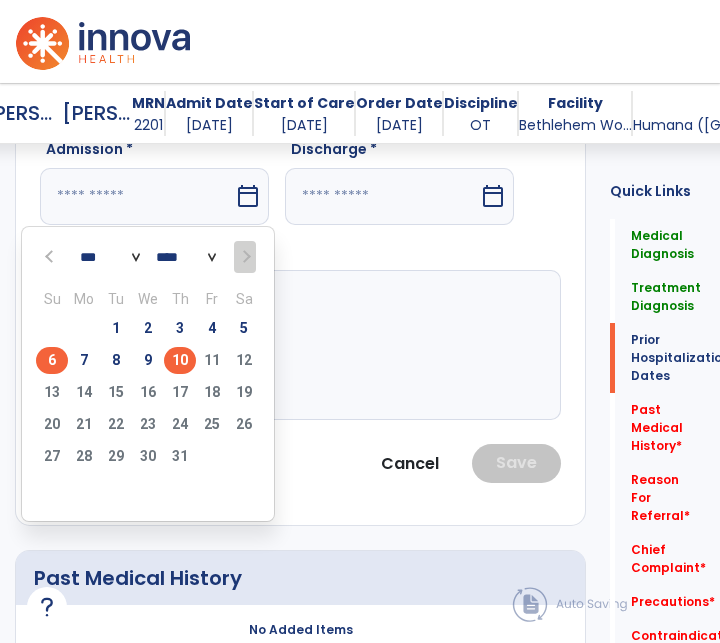 click on "6" at bounding box center [52, 360] 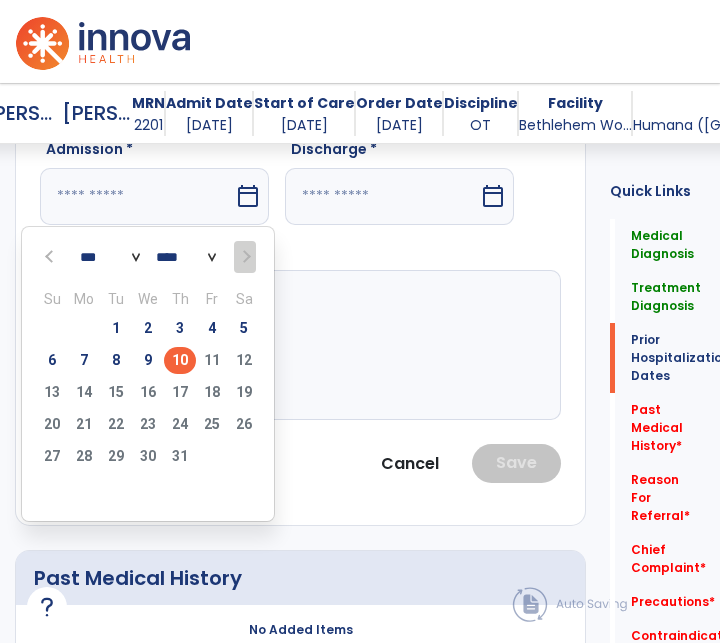 type on "********" 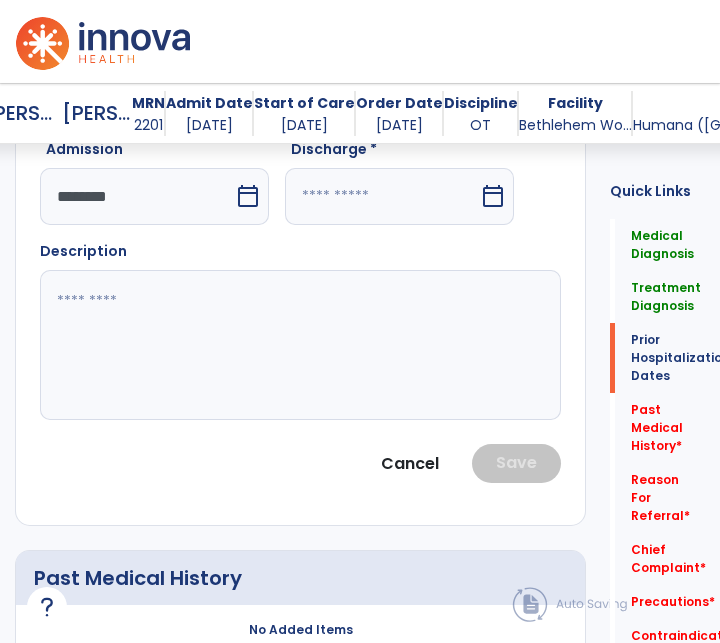 click at bounding box center [382, 196] 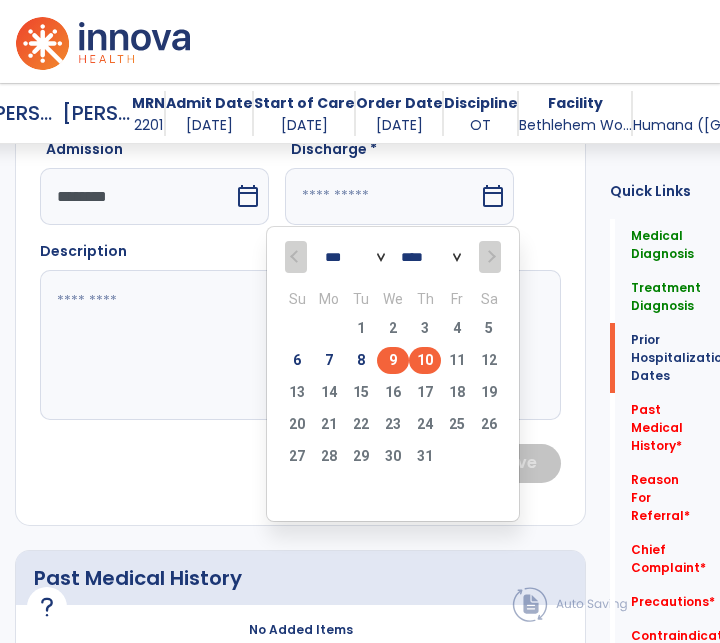 click on "9" at bounding box center (393, 360) 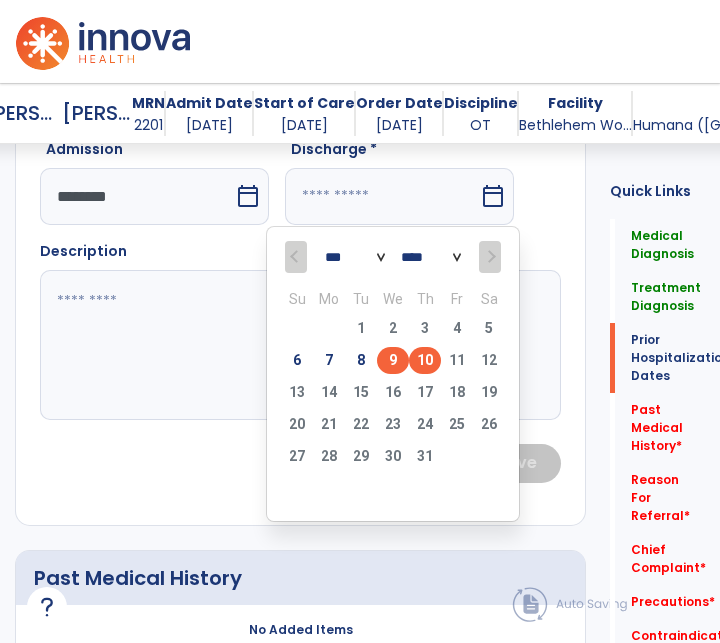 type on "********" 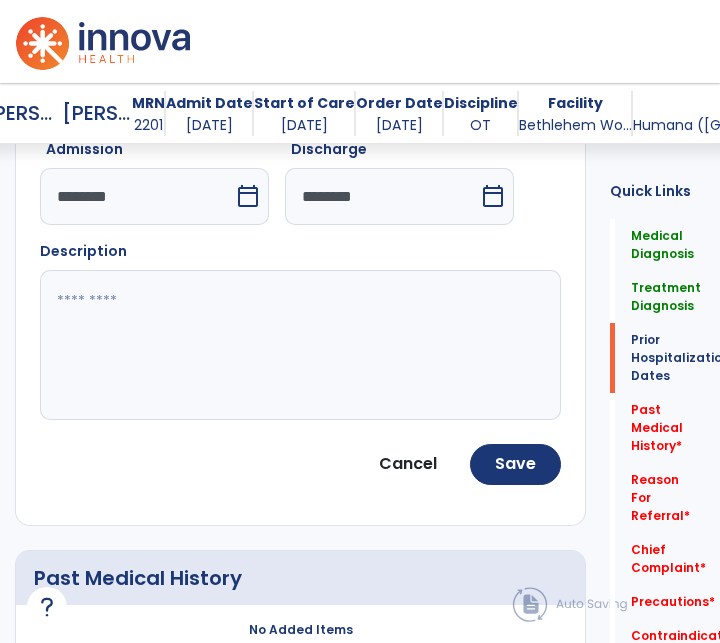 click 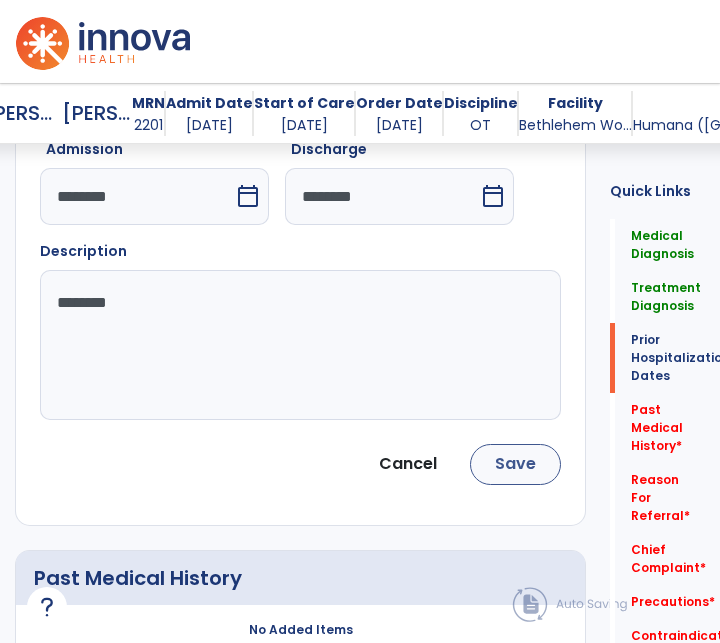 type on "********" 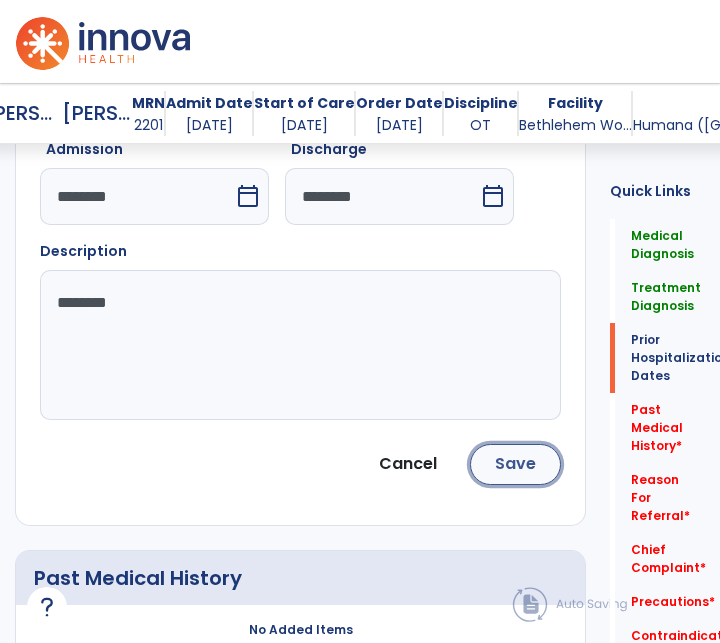 click on "Save" 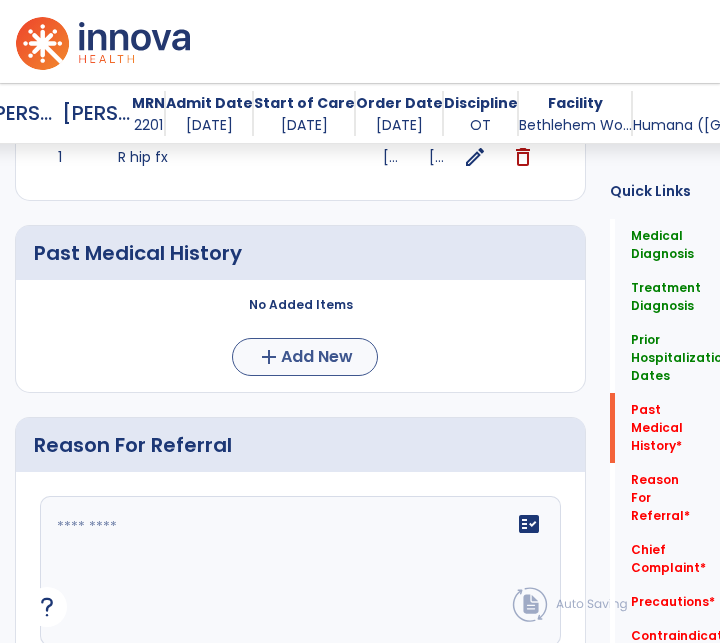 scroll, scrollTop: 843, scrollLeft: 0, axis: vertical 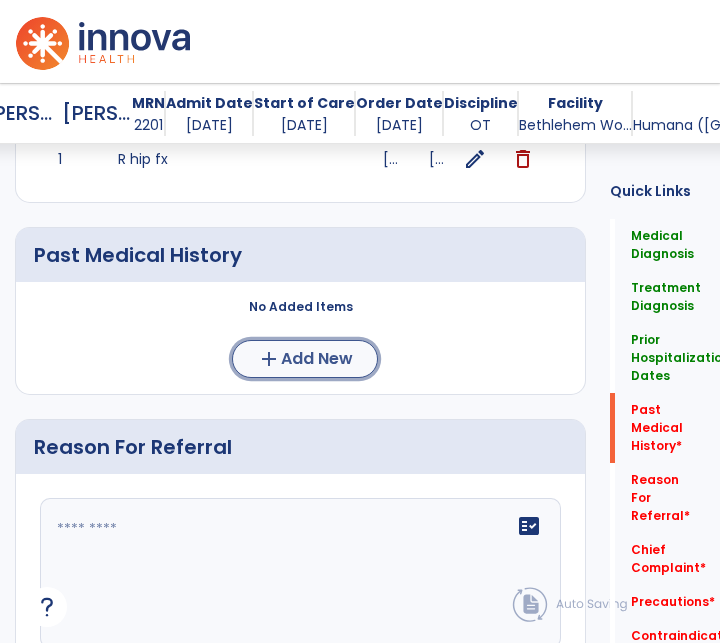 click on "Add New" 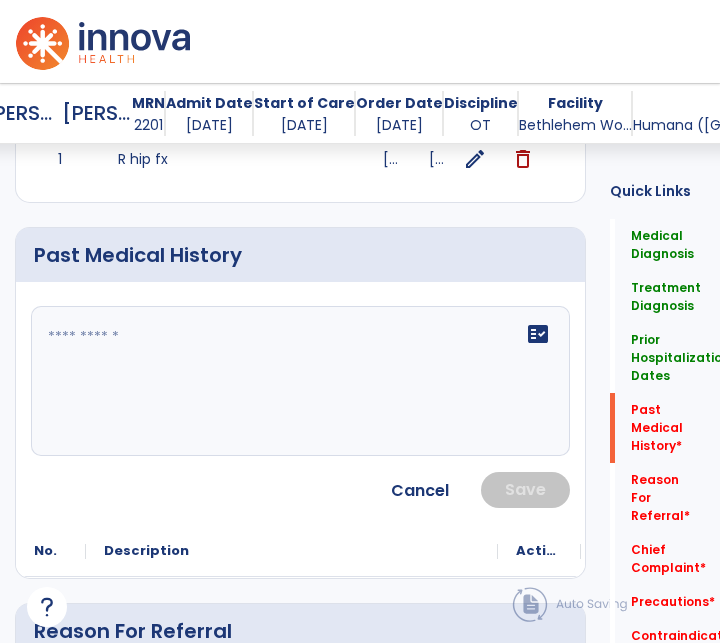 click 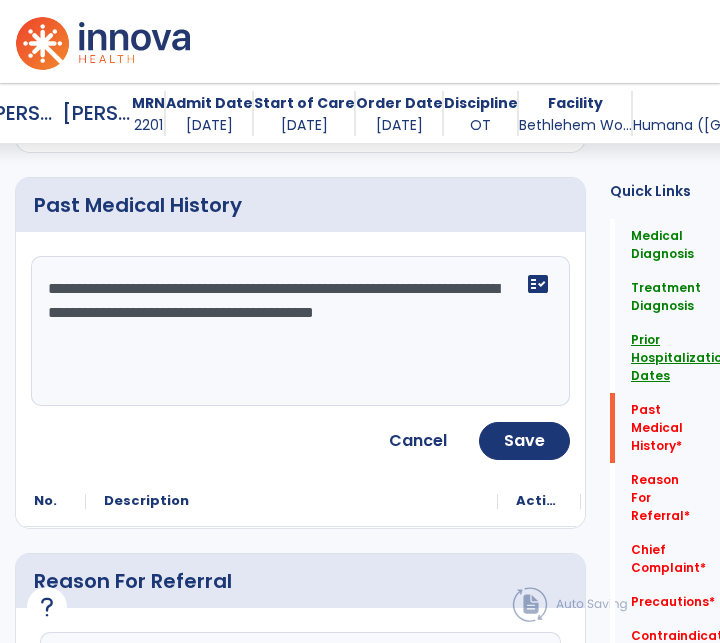 scroll, scrollTop: 963, scrollLeft: 0, axis: vertical 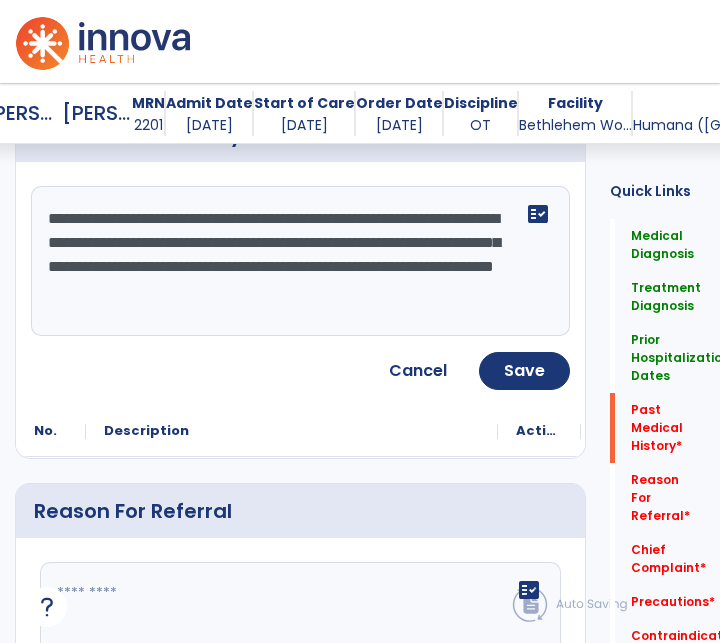 click on "**********" 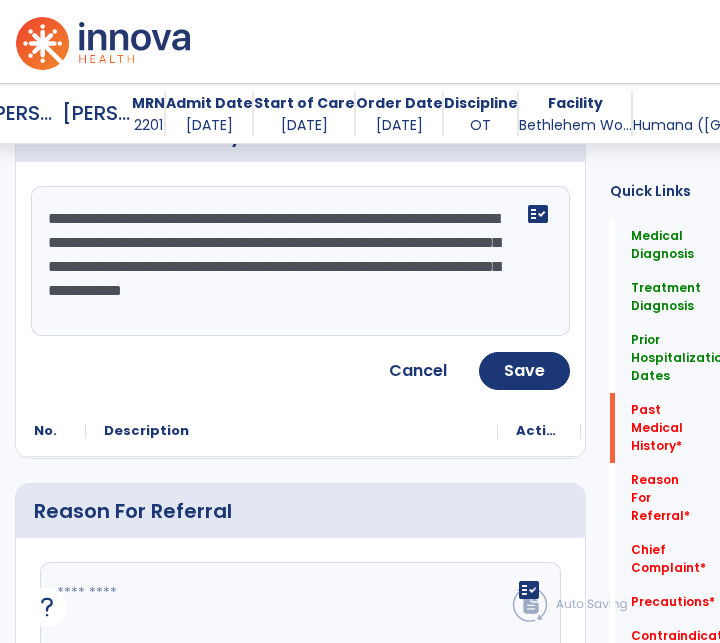 drag, startPoint x: 442, startPoint y: 221, endPoint x: 366, endPoint y: 217, distance: 76.105194 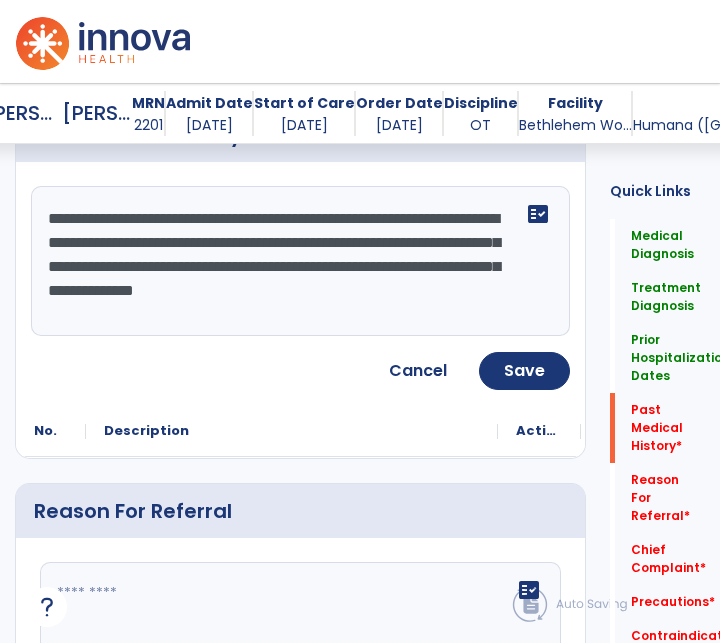 type on "**********" 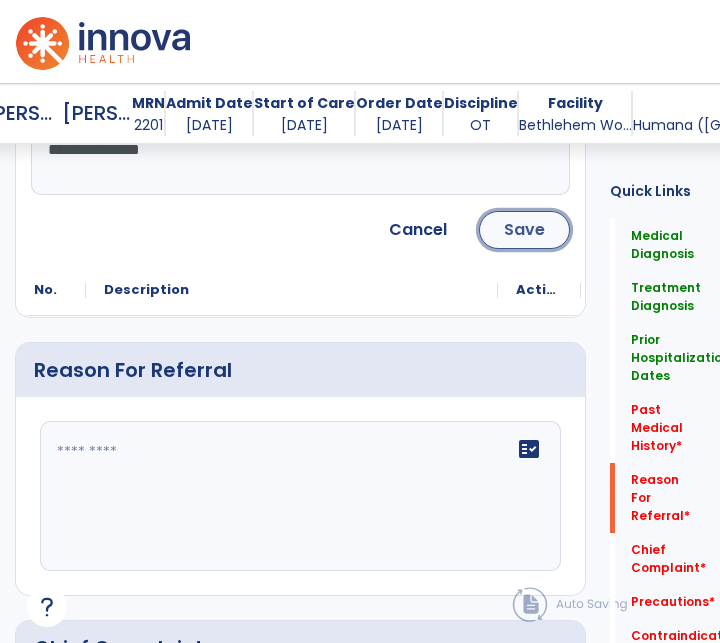 click on "Save" 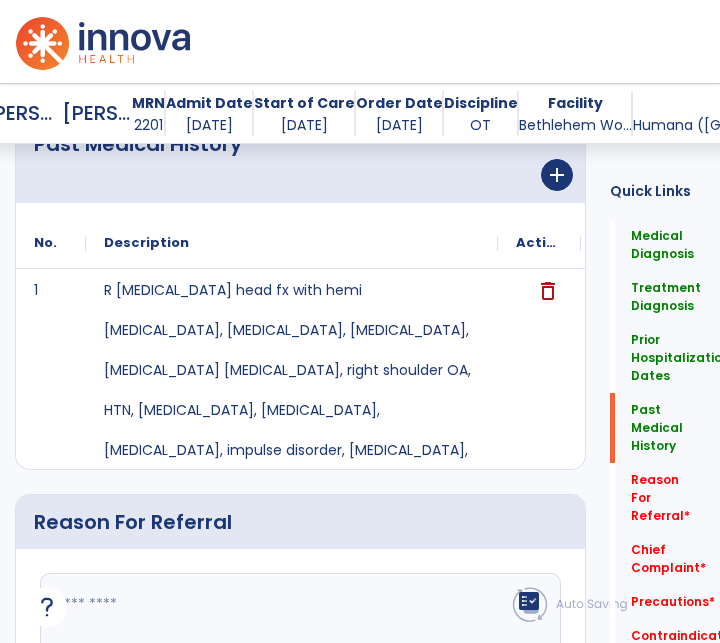scroll, scrollTop: 1084, scrollLeft: 0, axis: vertical 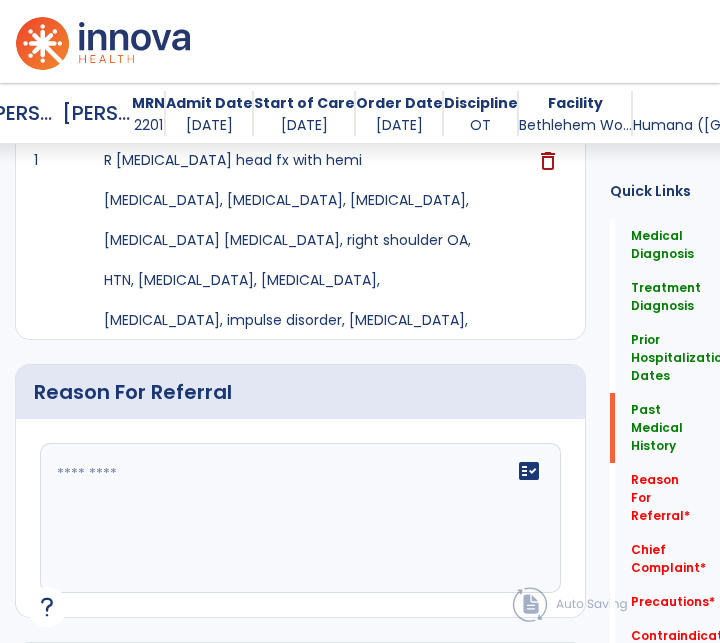 click 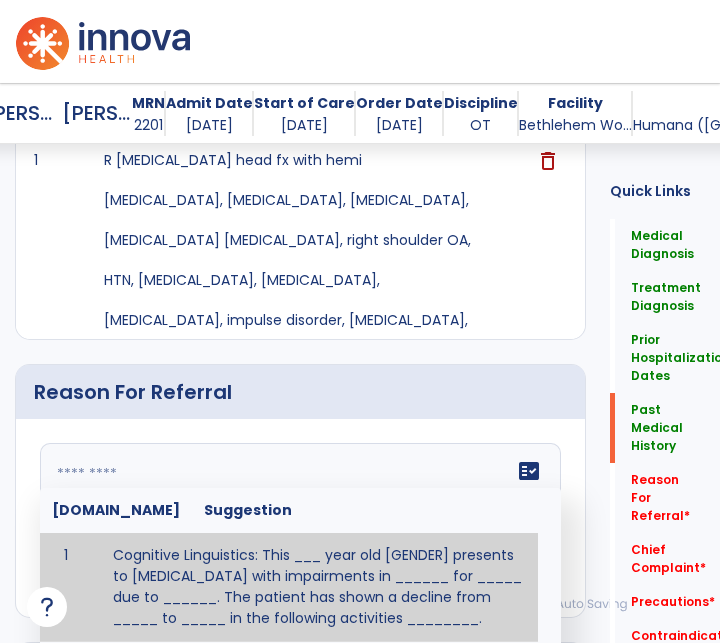 scroll, scrollTop: 1104, scrollLeft: 0, axis: vertical 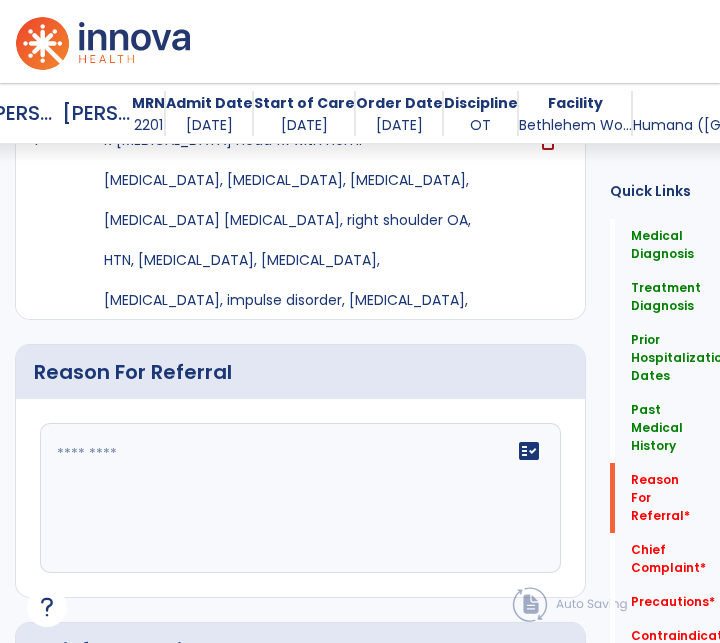 click 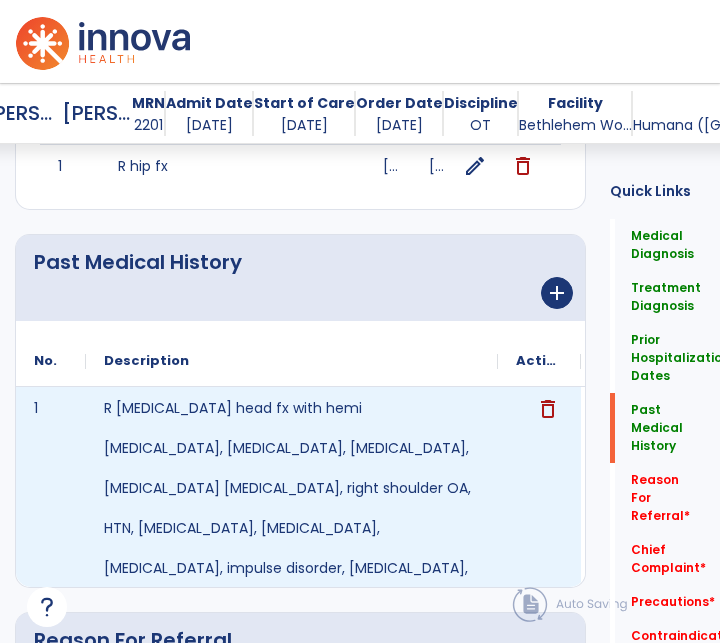 scroll, scrollTop: 837, scrollLeft: 0, axis: vertical 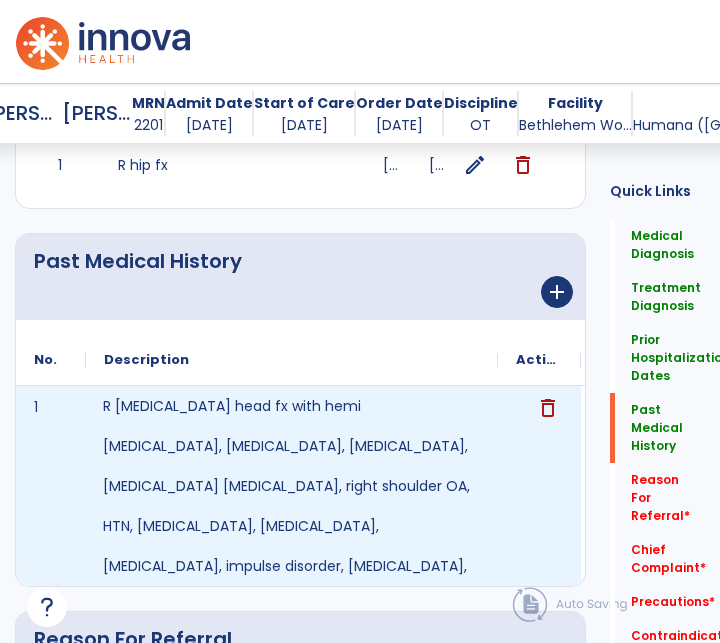 drag, startPoint x: 106, startPoint y: 401, endPoint x: 410, endPoint y: 501, distance: 320.025 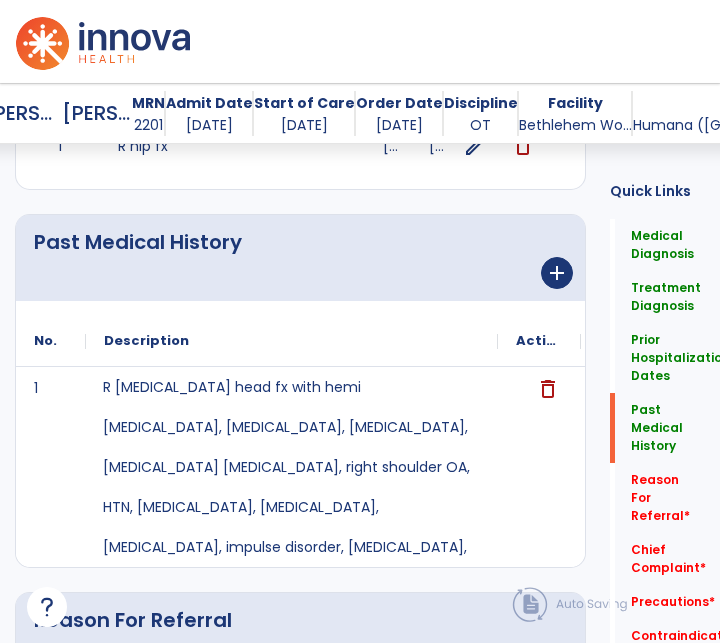 scroll, scrollTop: 858, scrollLeft: 0, axis: vertical 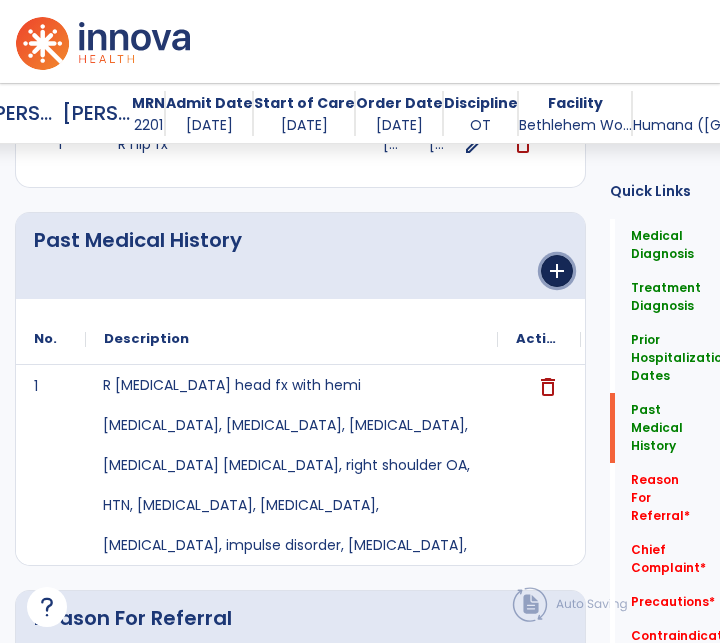 click on "add" 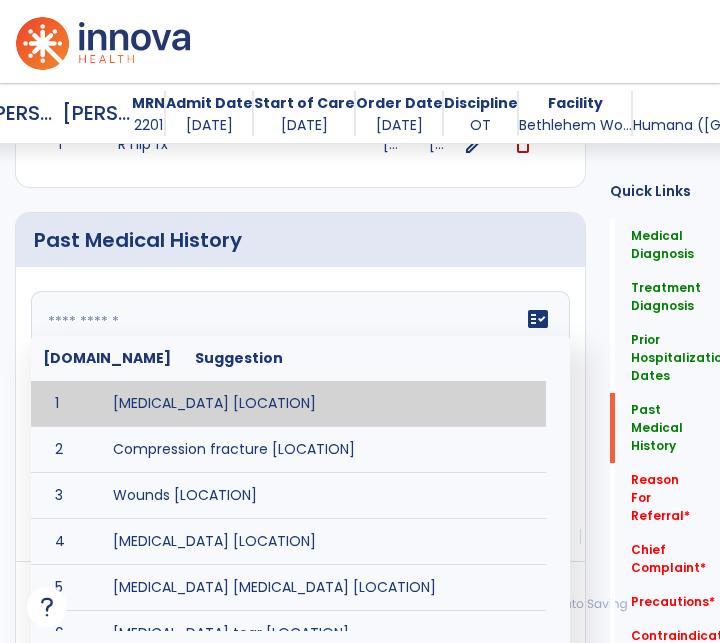 click 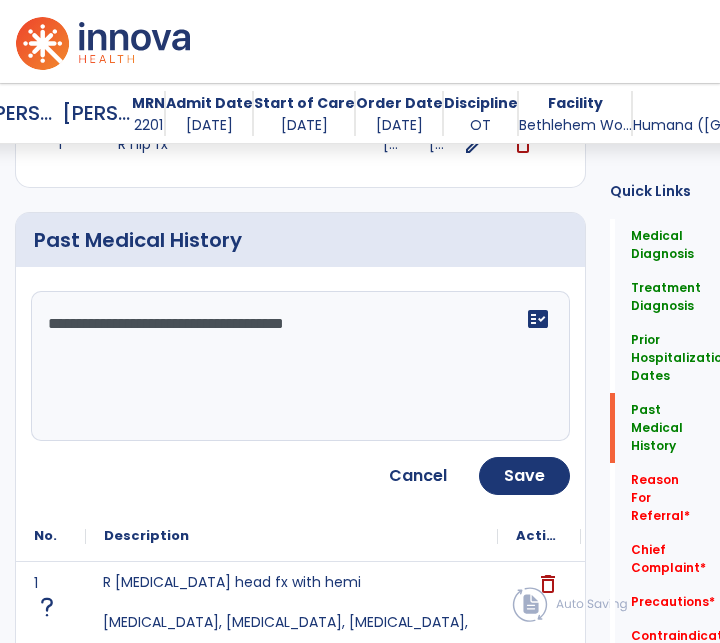 type on "**********" 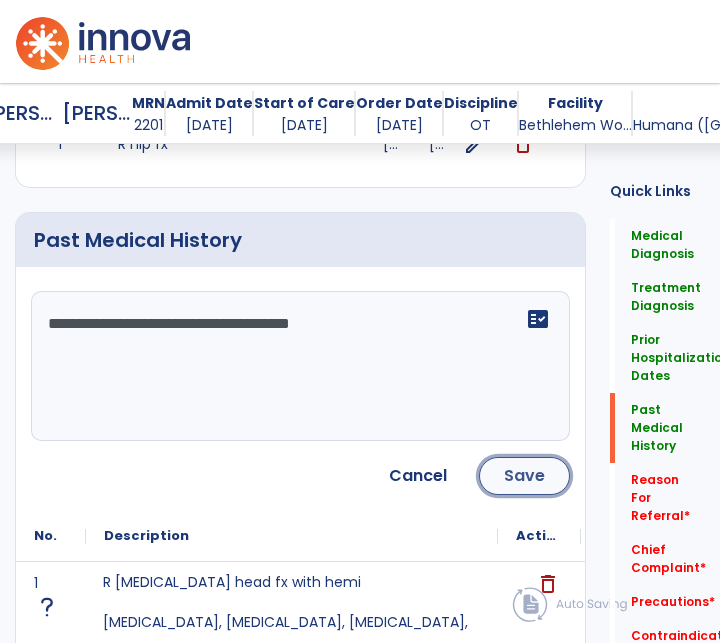 click on "Save" 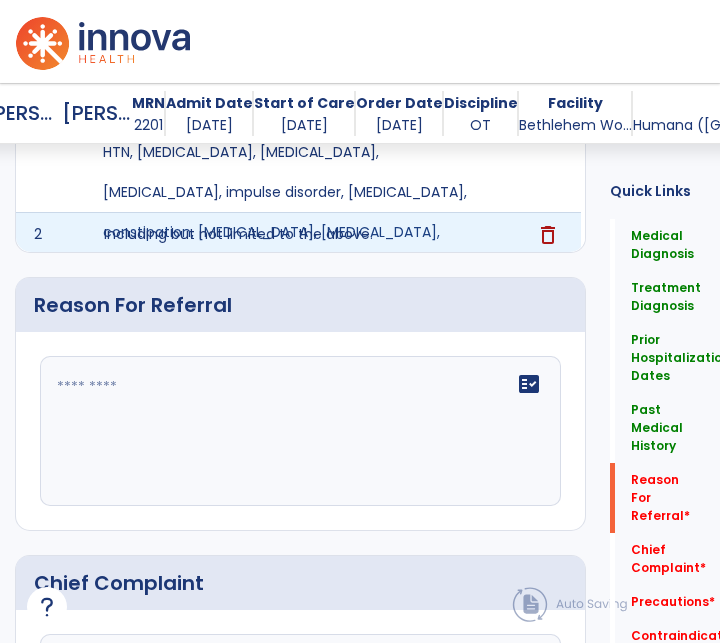 scroll, scrollTop: 1246, scrollLeft: 0, axis: vertical 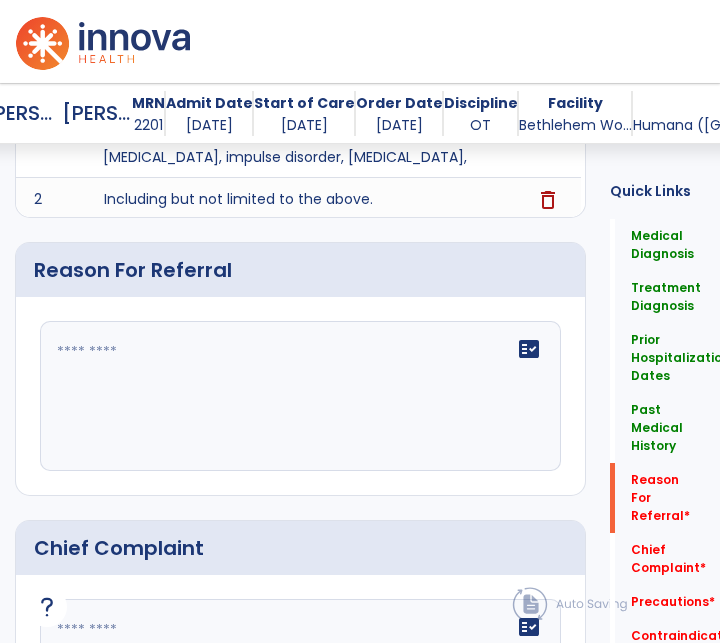 click on "fact_check" 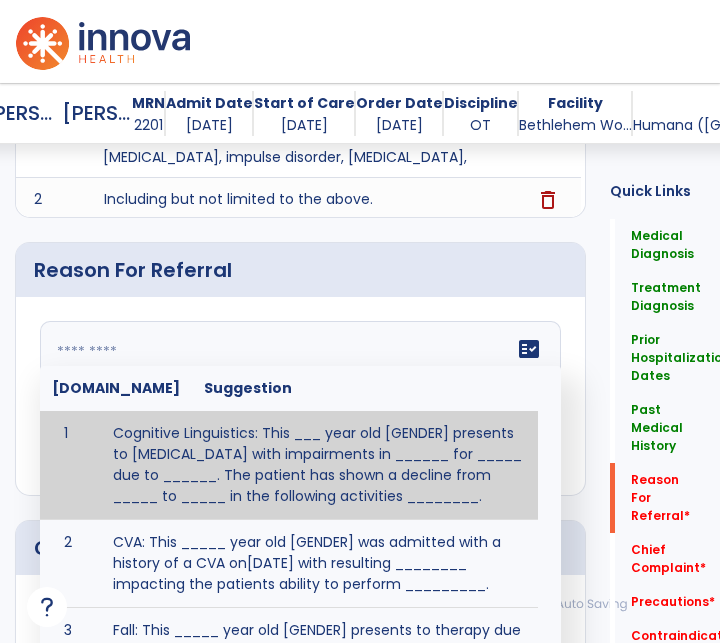 click 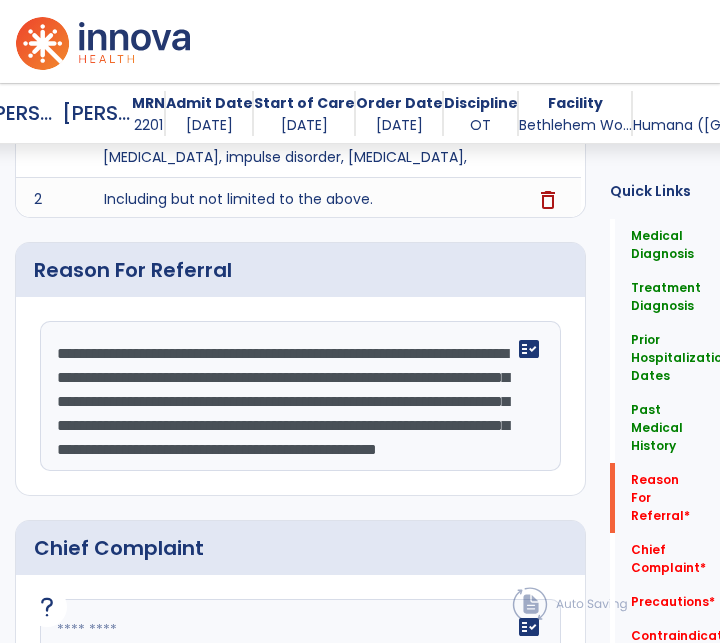 scroll, scrollTop: 38, scrollLeft: 0, axis: vertical 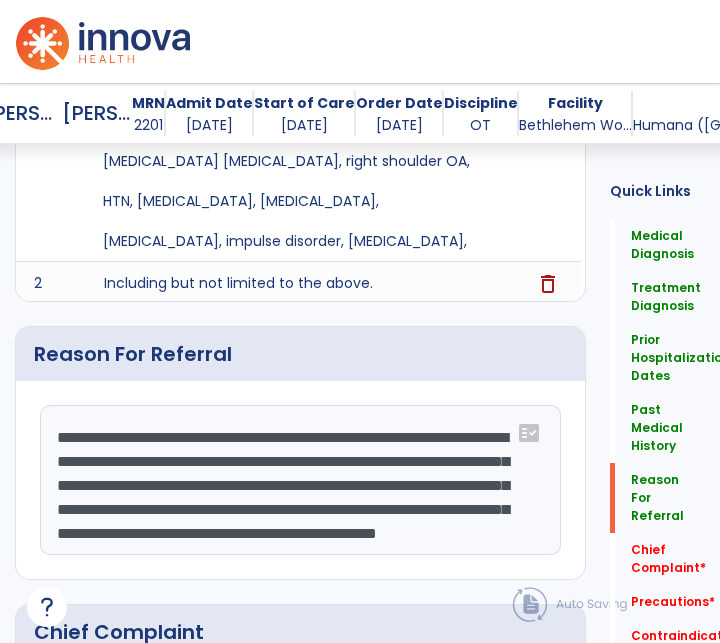 click on "**********" 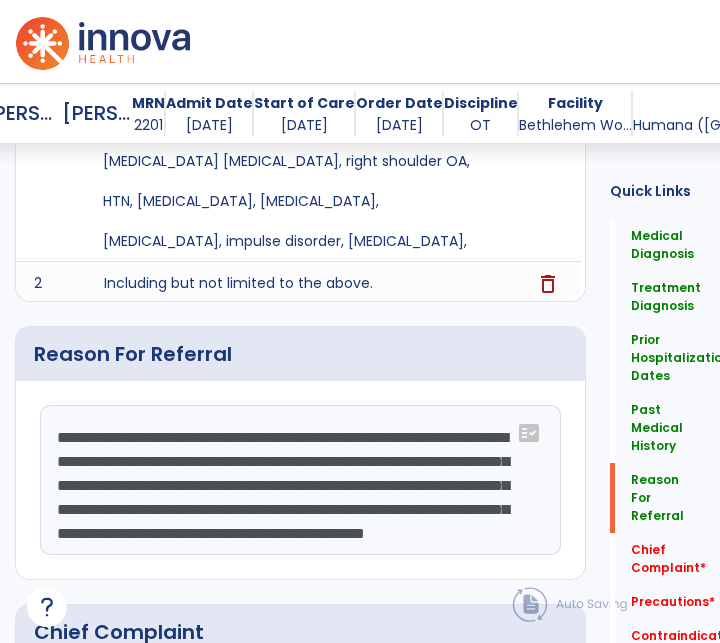 scroll, scrollTop: 35, scrollLeft: 0, axis: vertical 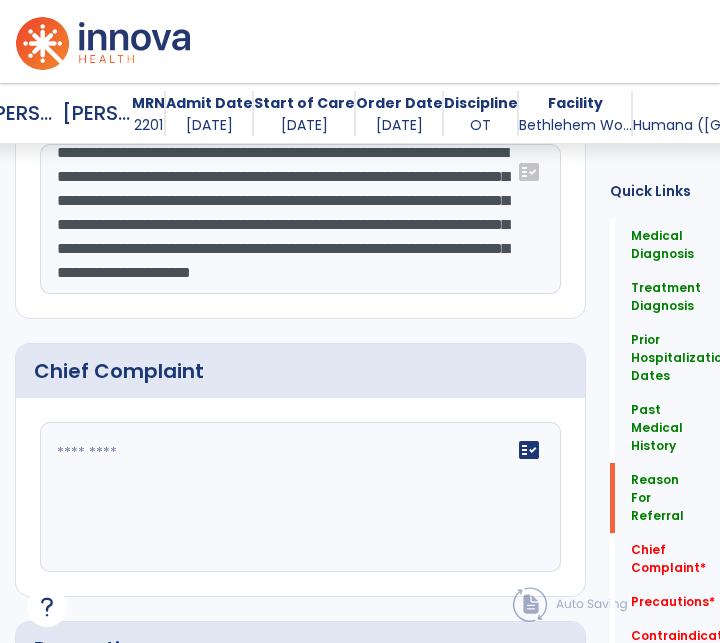 type on "**********" 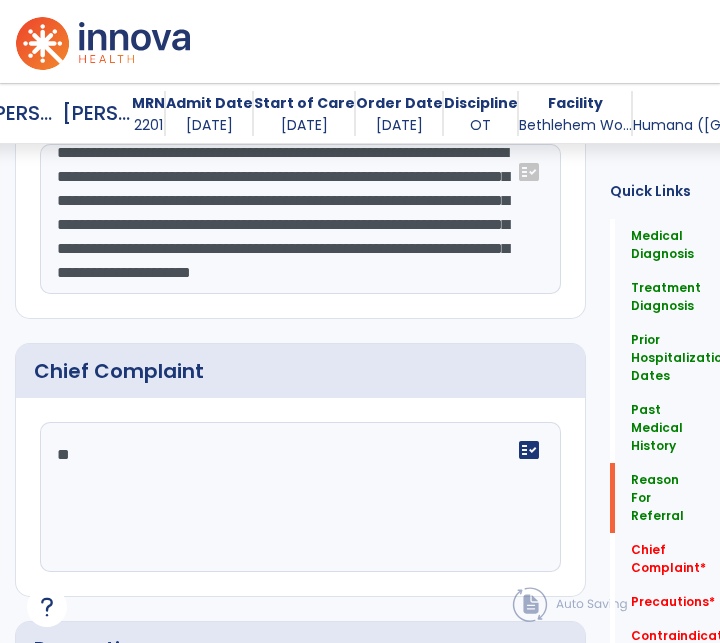 type on "*" 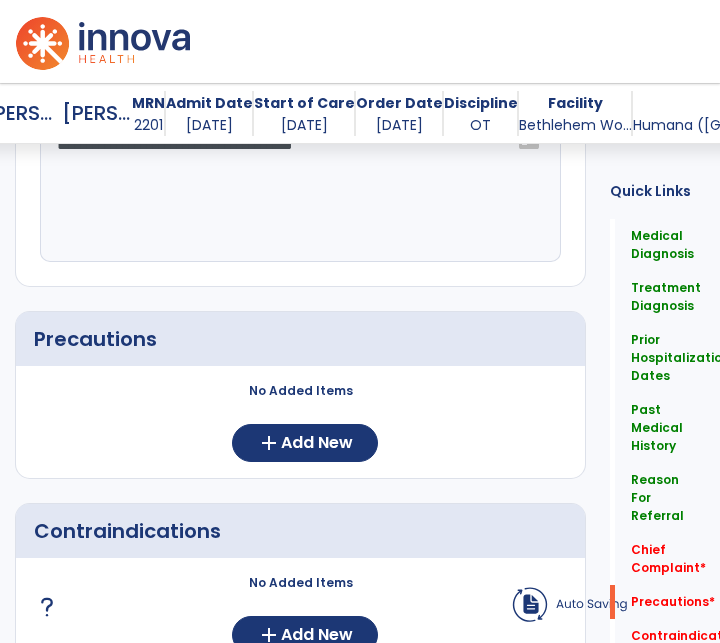 type on "**********" 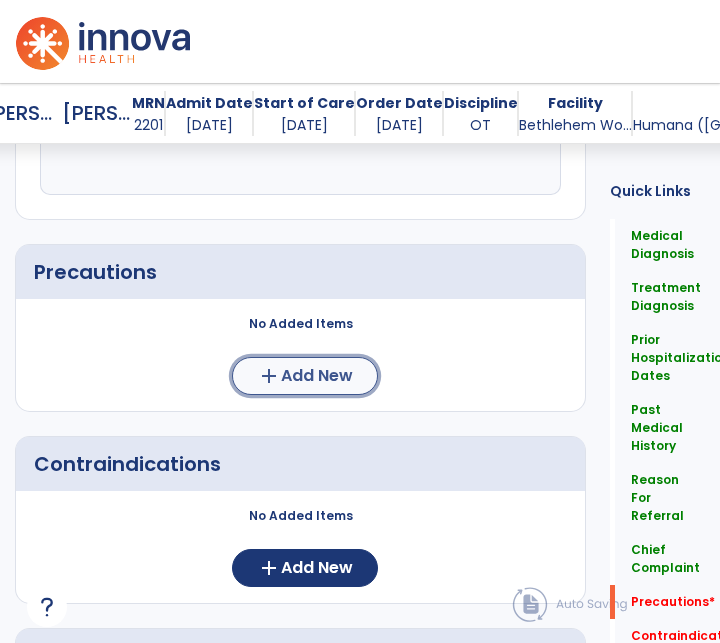 click on "Add New" 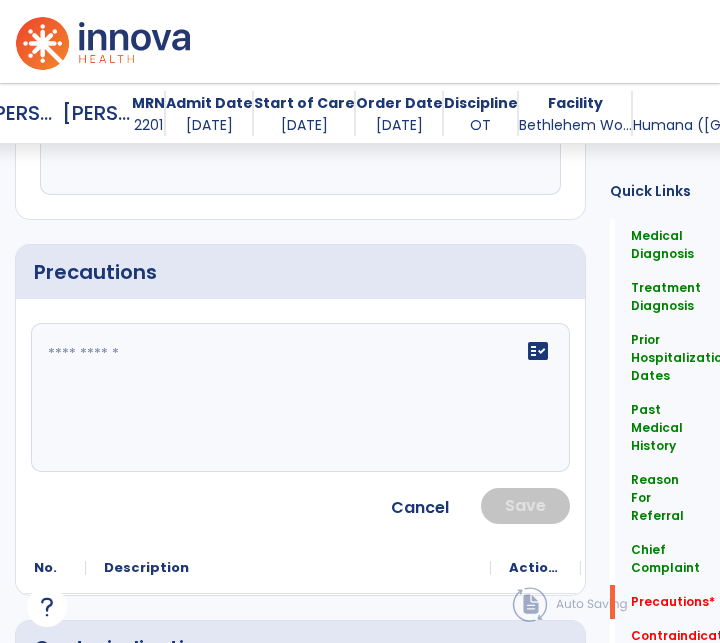 click 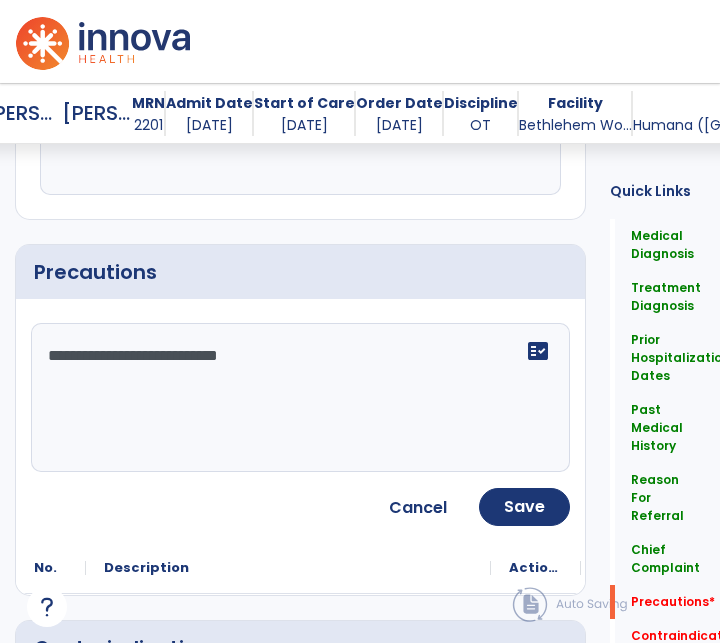 type on "**********" 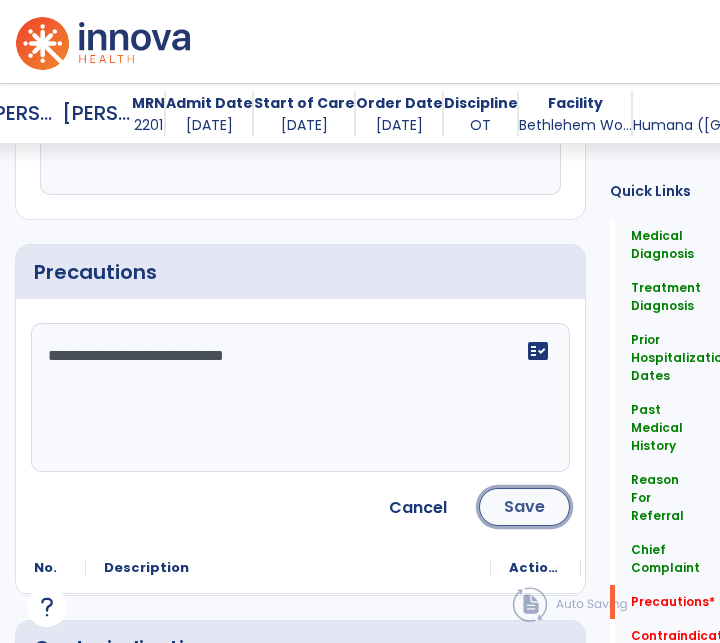 click on "Save" 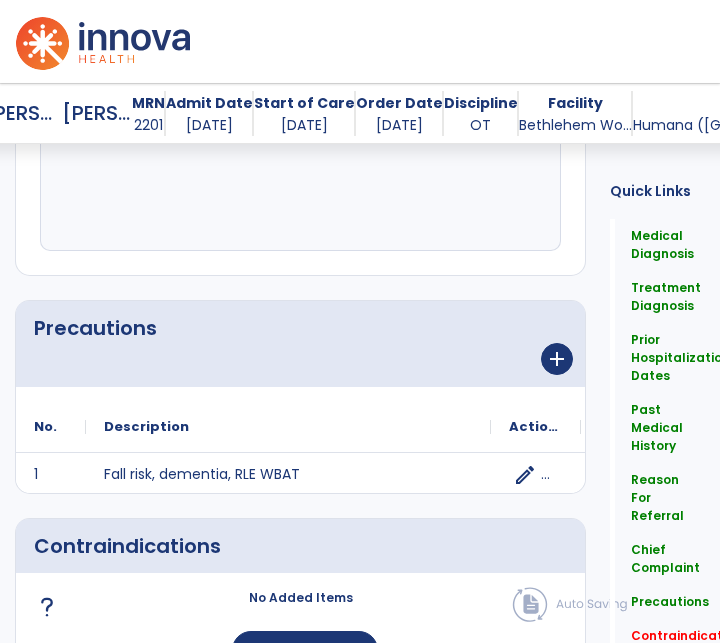 scroll, scrollTop: 2034, scrollLeft: 0, axis: vertical 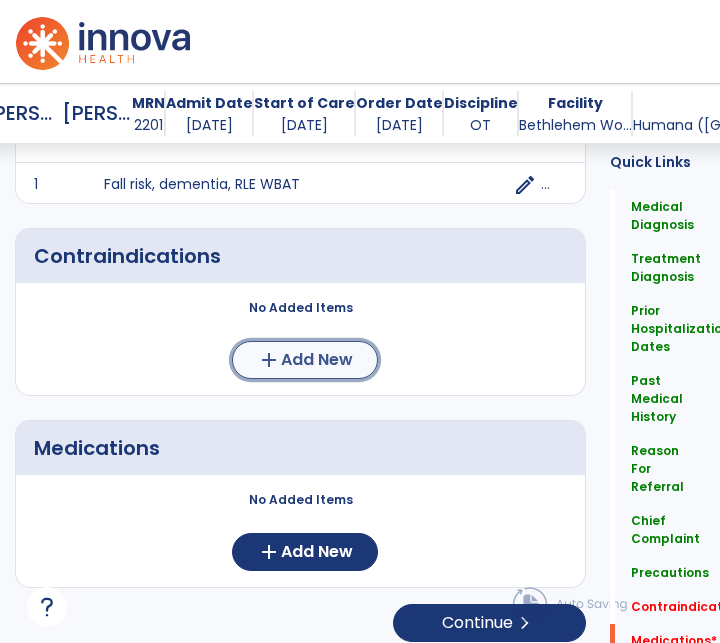 click on "add  Add New" 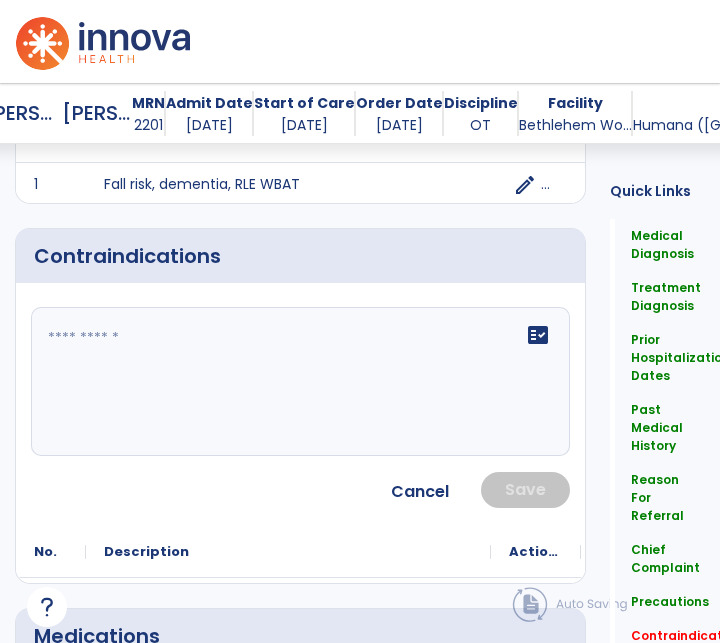 click on "fact_check" 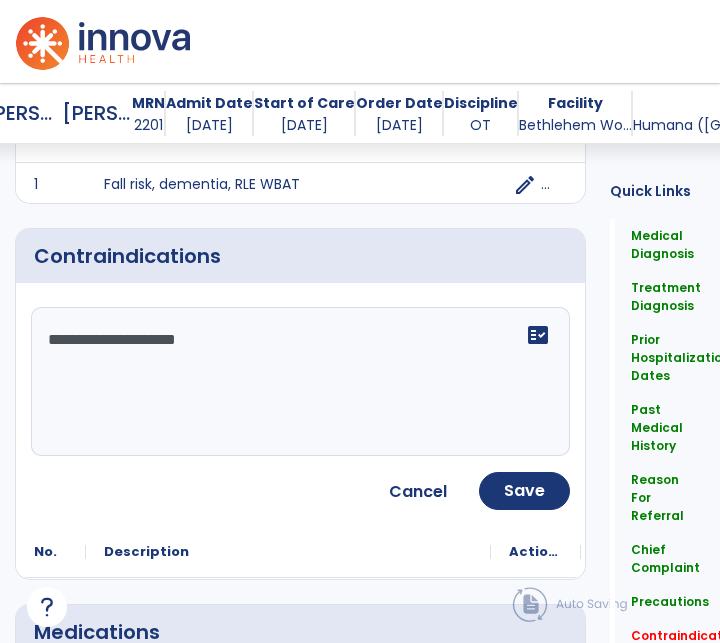 type on "**********" 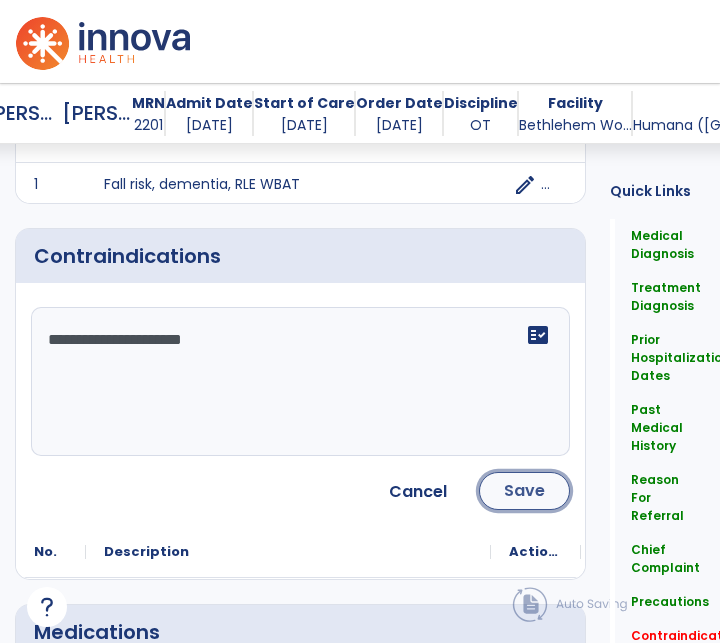 click on "Save" 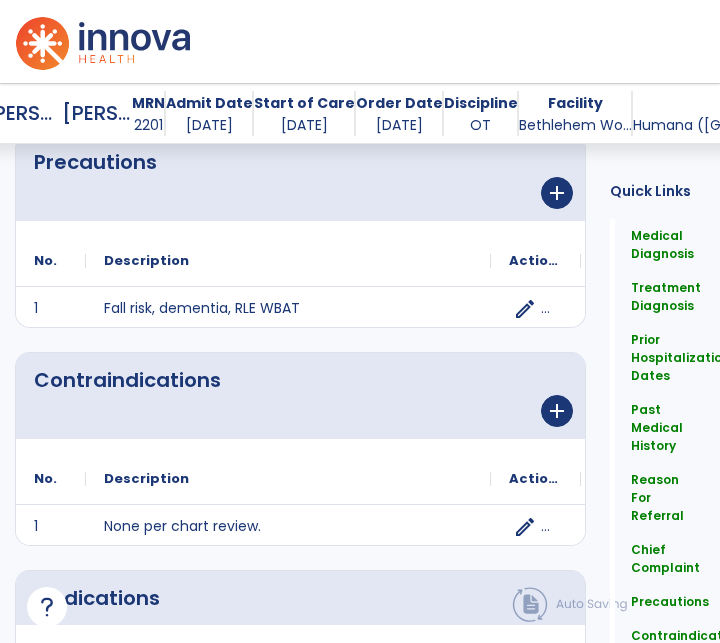scroll, scrollTop: 2076, scrollLeft: 0, axis: vertical 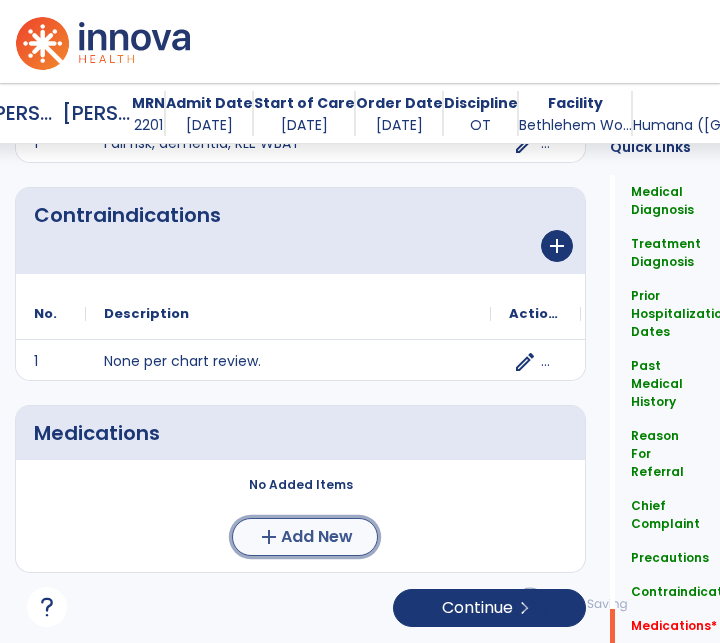 click on "Add New" 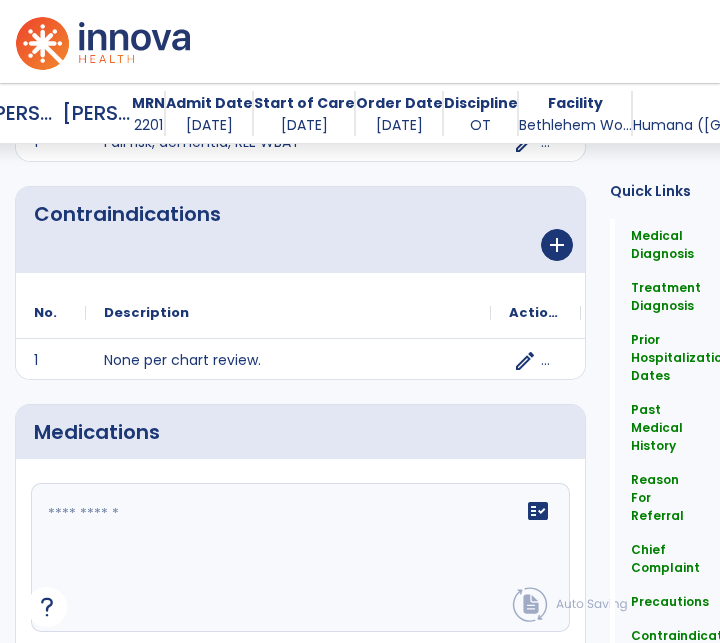click 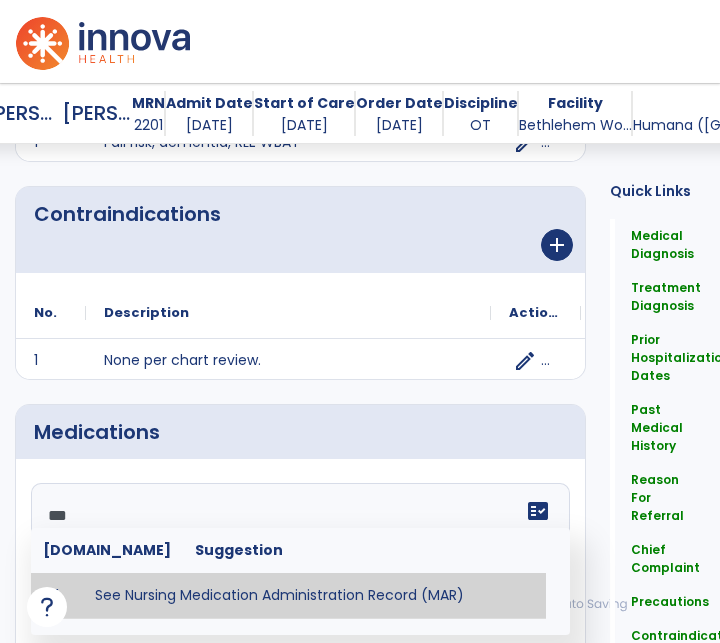 type on "**********" 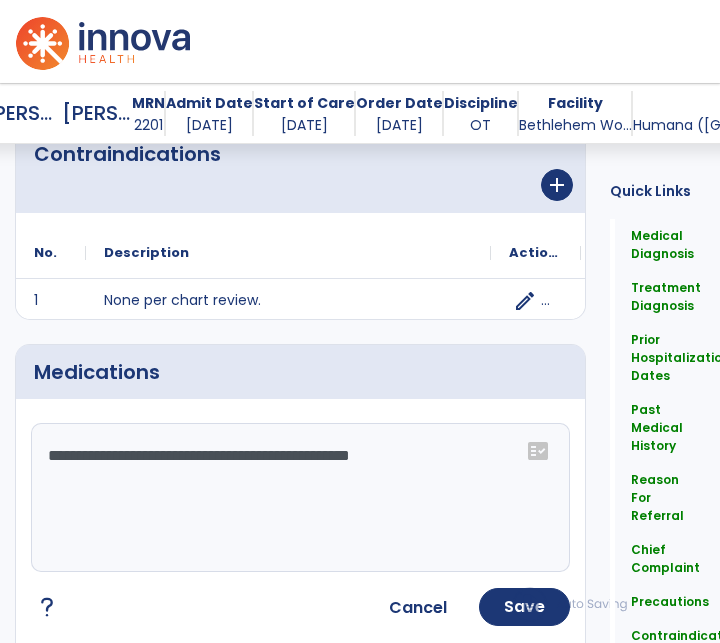 scroll, scrollTop: 2261, scrollLeft: 0, axis: vertical 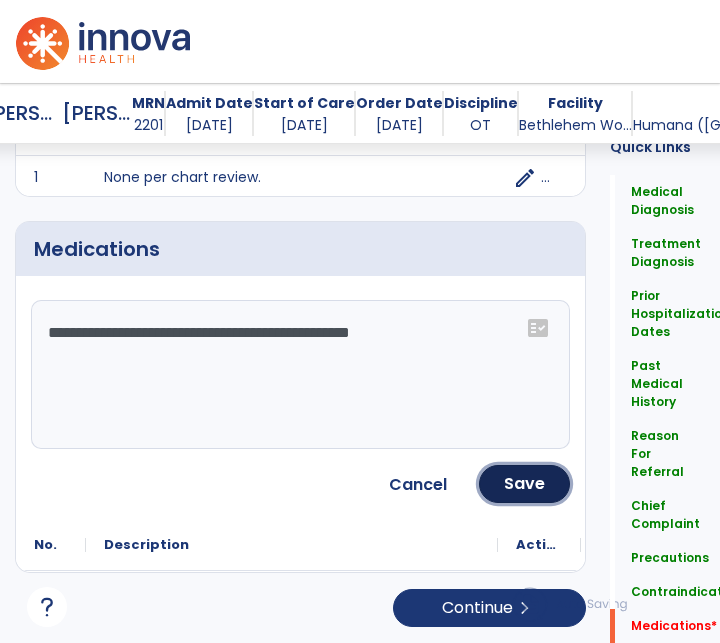 drag, startPoint x: 489, startPoint y: 486, endPoint x: 482, endPoint y: 473, distance: 14.764823 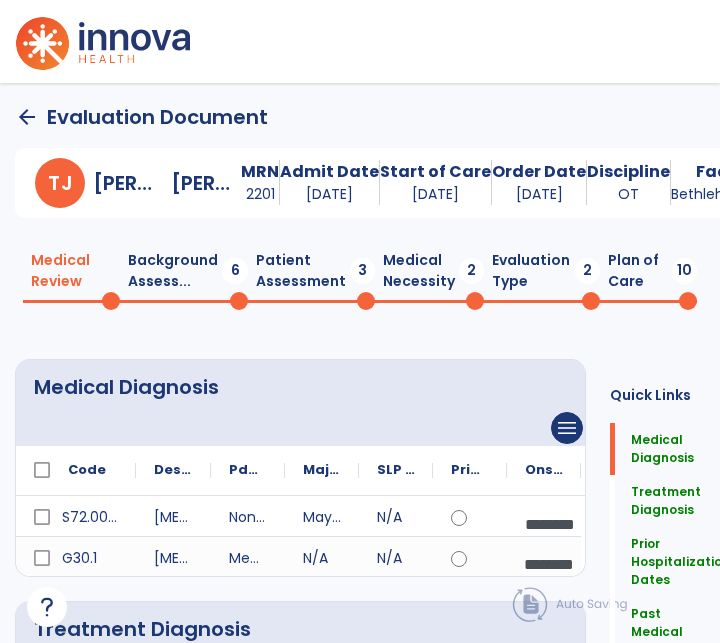 scroll, scrollTop: 0, scrollLeft: 0, axis: both 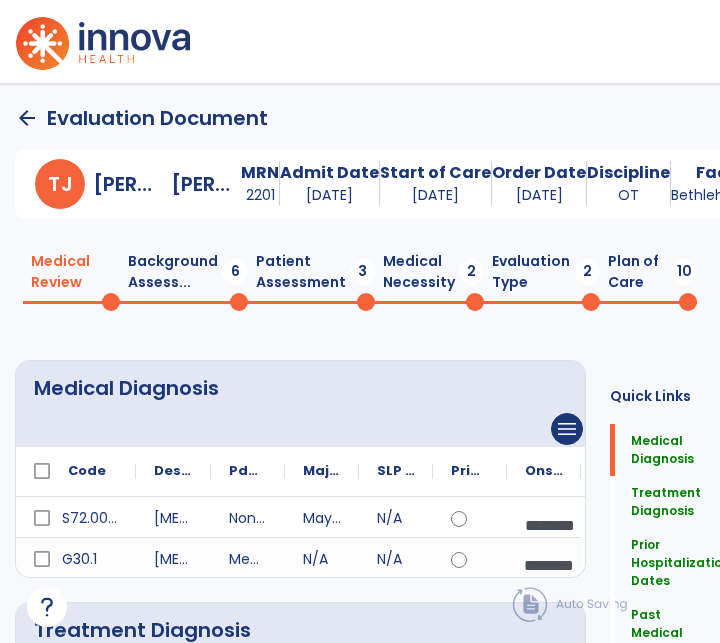 click on "Background Assess...  6" 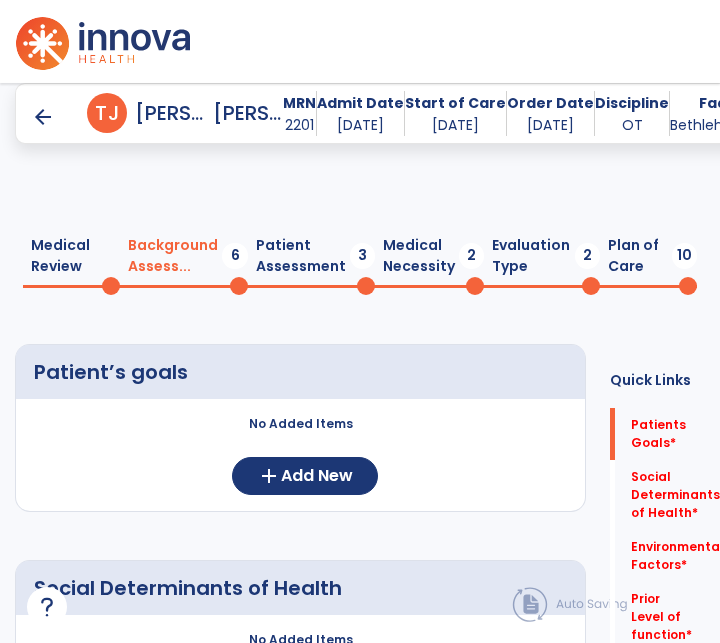 scroll, scrollTop: 117, scrollLeft: 0, axis: vertical 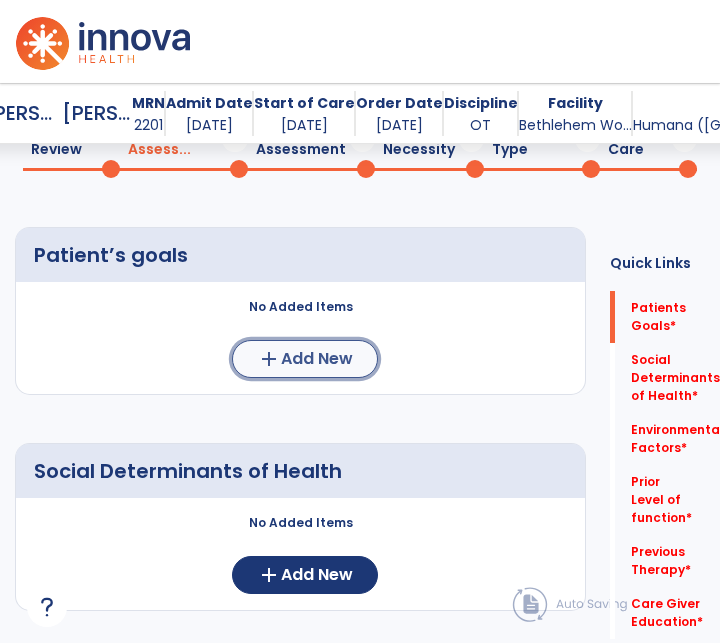 click on "Add New" 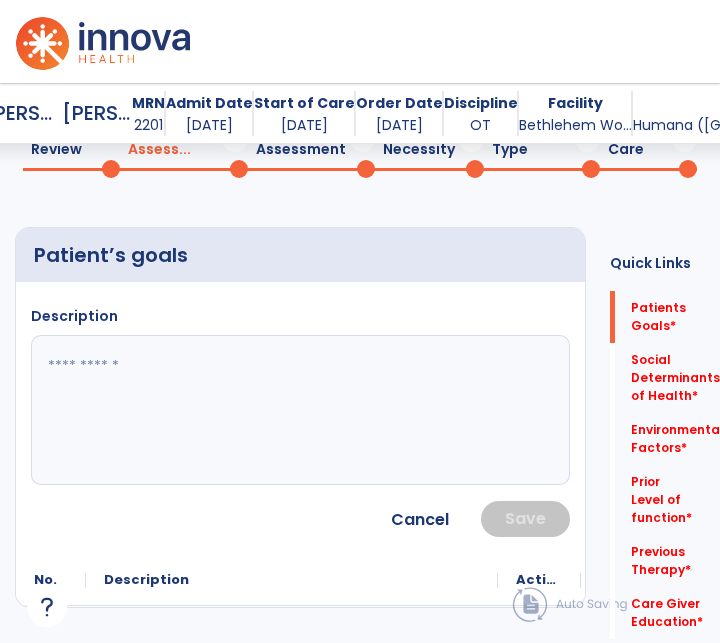 click 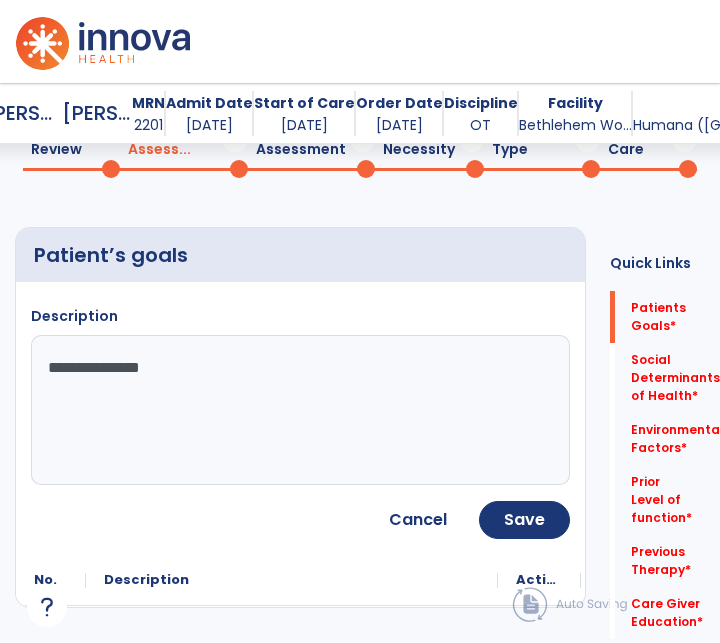 type on "**********" 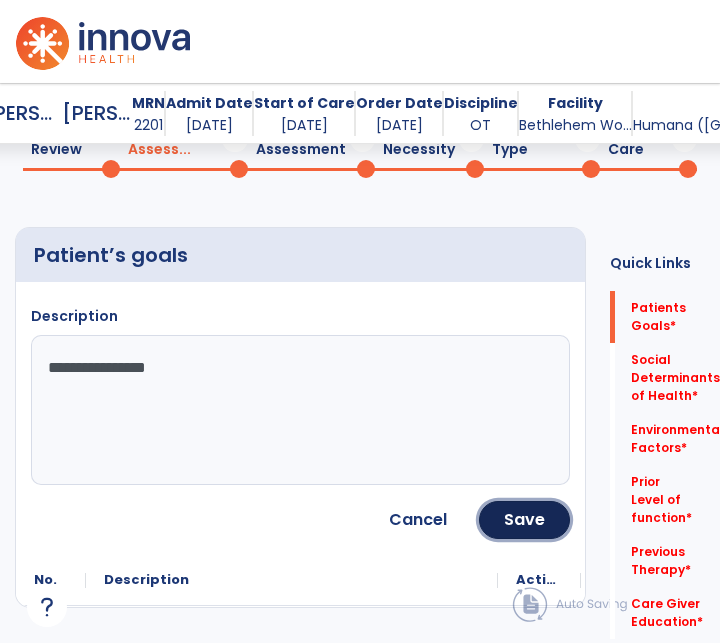 click on "Save" 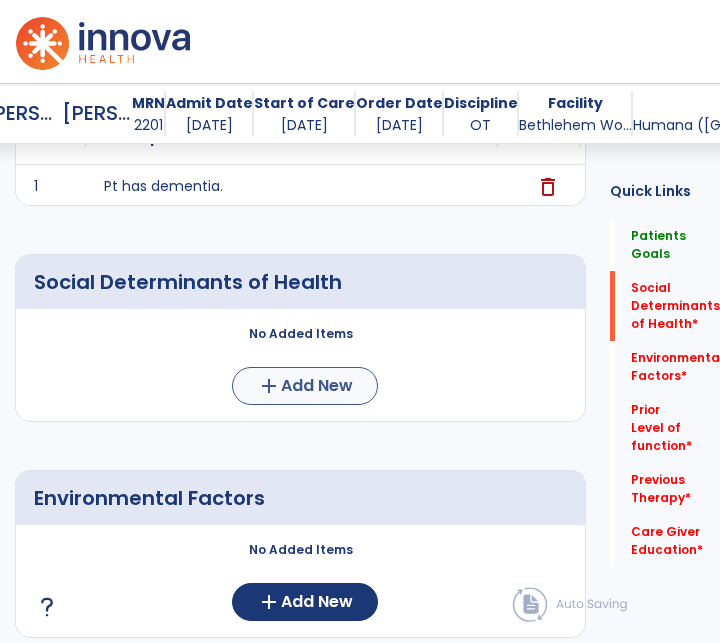 scroll, scrollTop: 362, scrollLeft: 0, axis: vertical 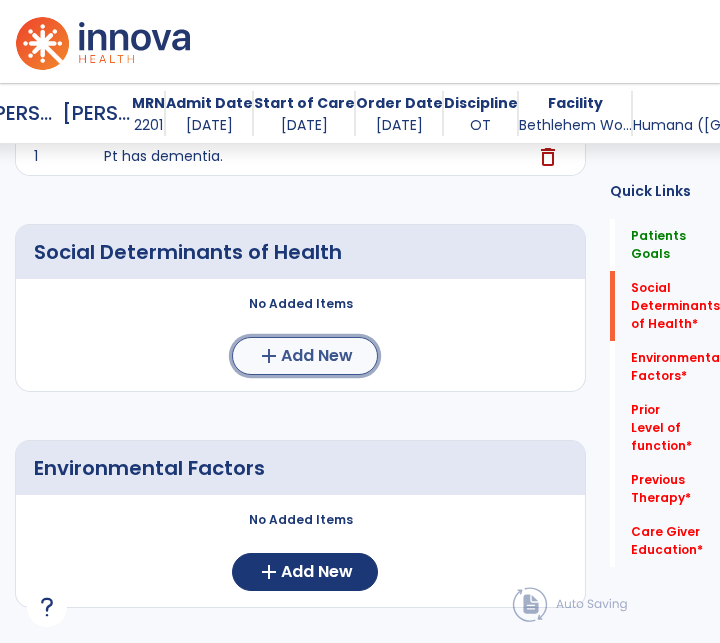 click on "Add New" 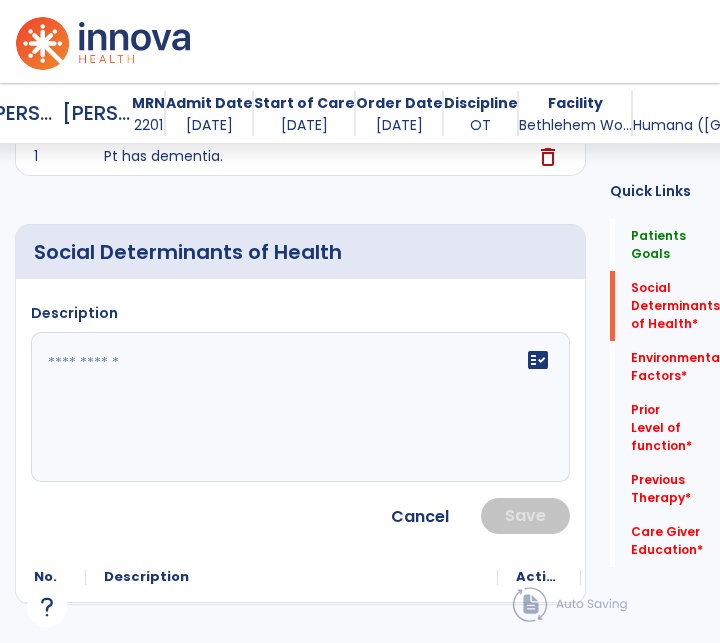 click 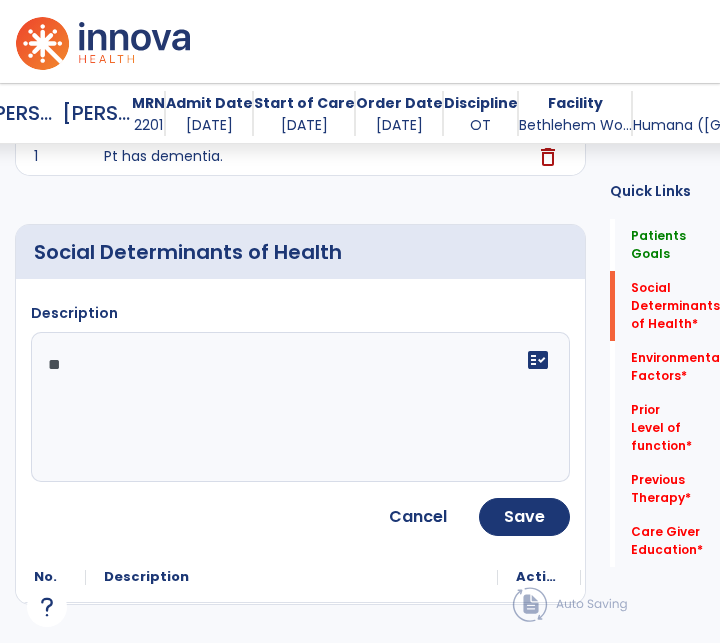type on "*" 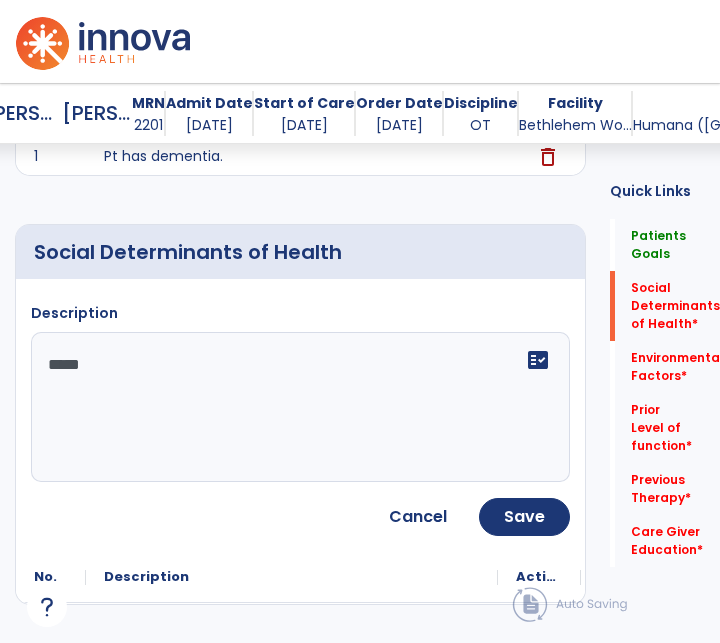 type on "*****" 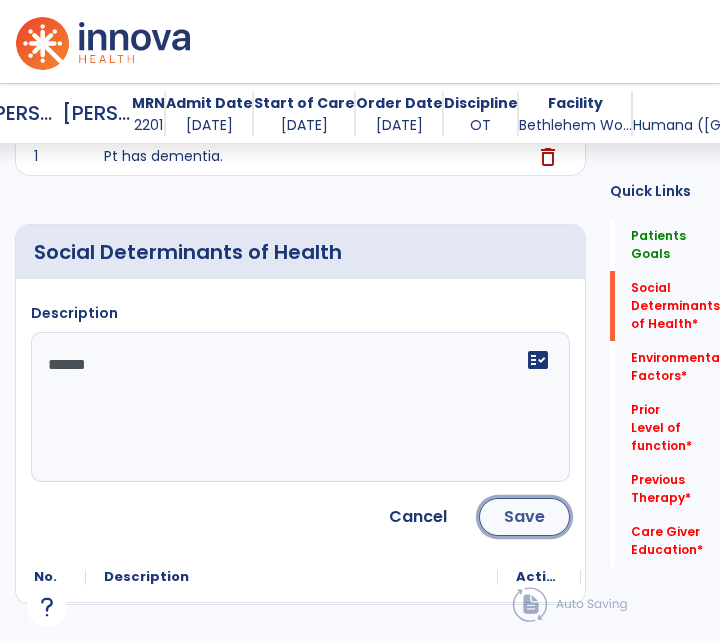 click on "Save" 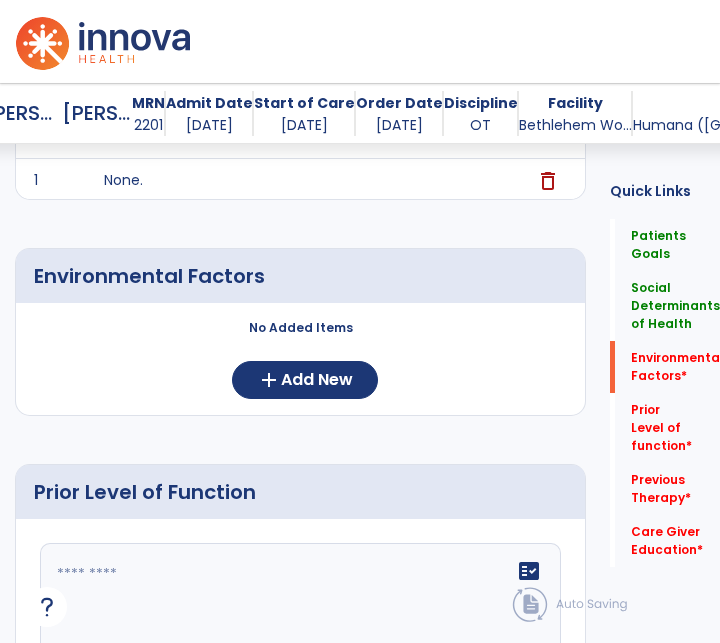 scroll, scrollTop: 602, scrollLeft: 0, axis: vertical 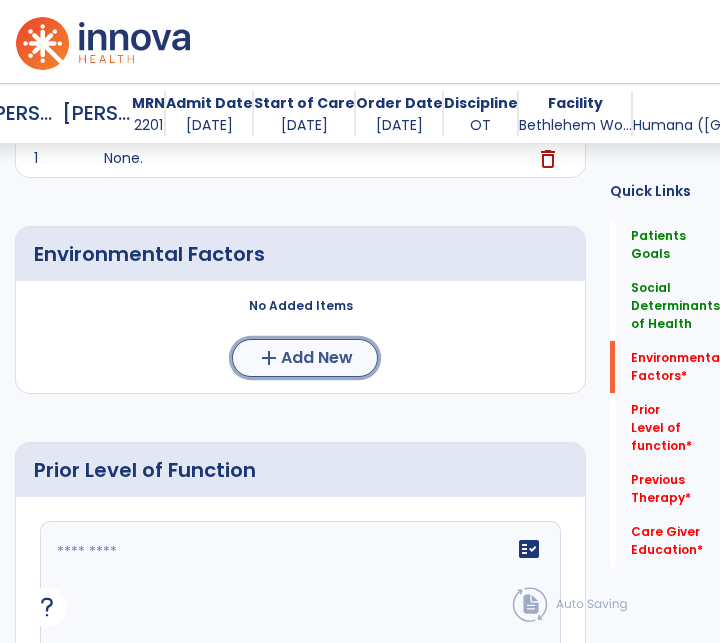 click on "Add New" 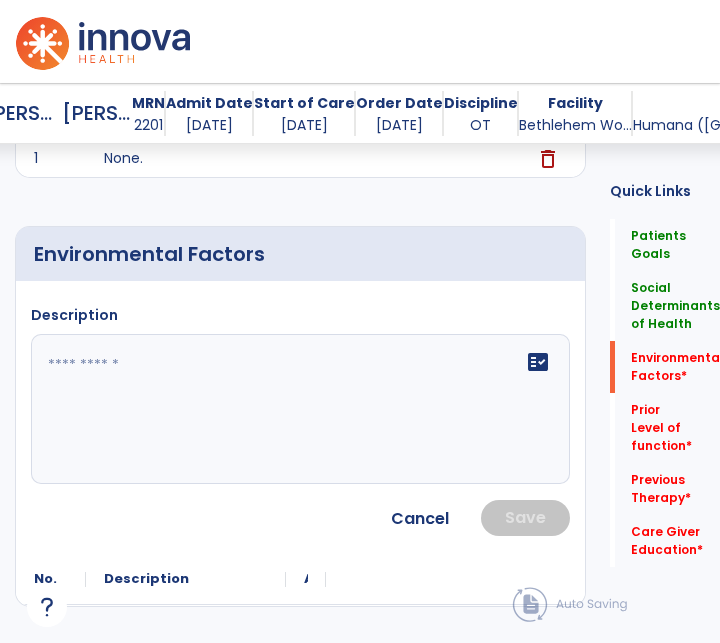 click on "fact_check" 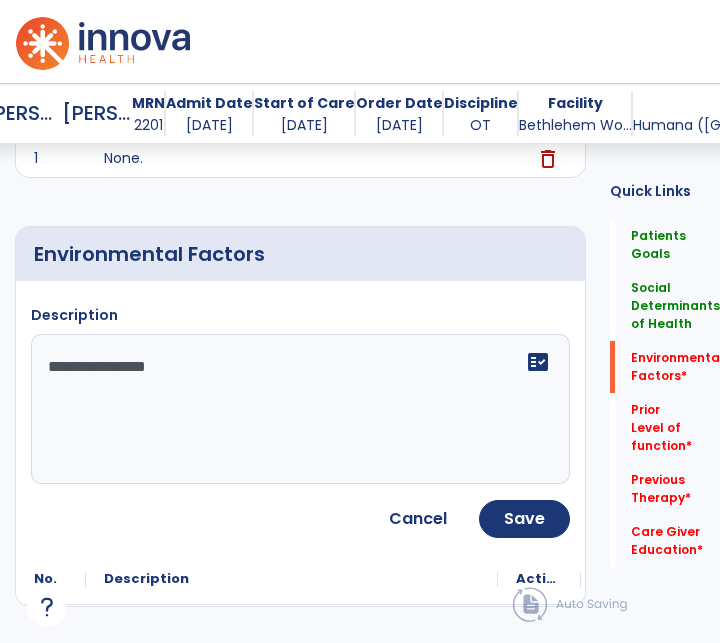 click on "**********" 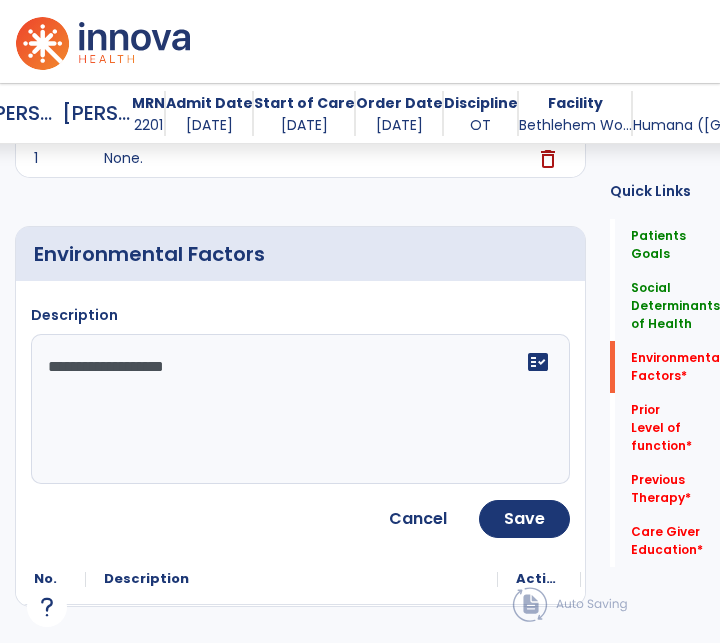 type on "**********" 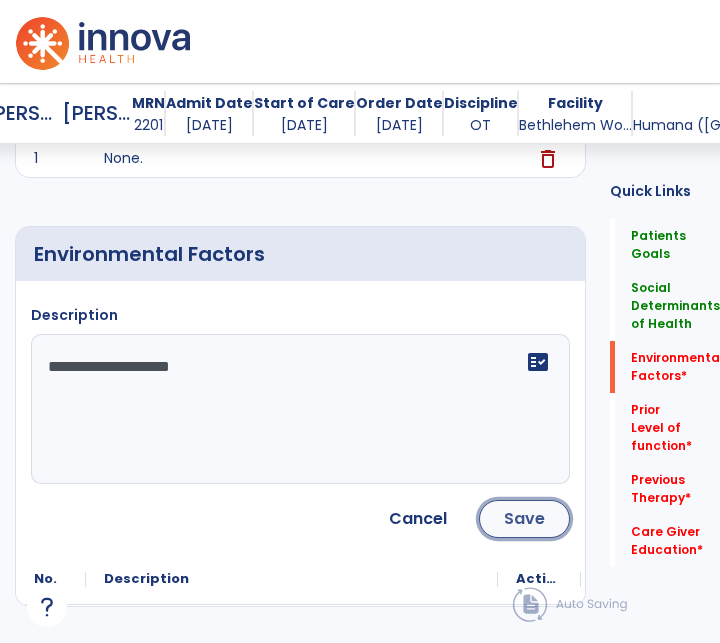 click on "Save" 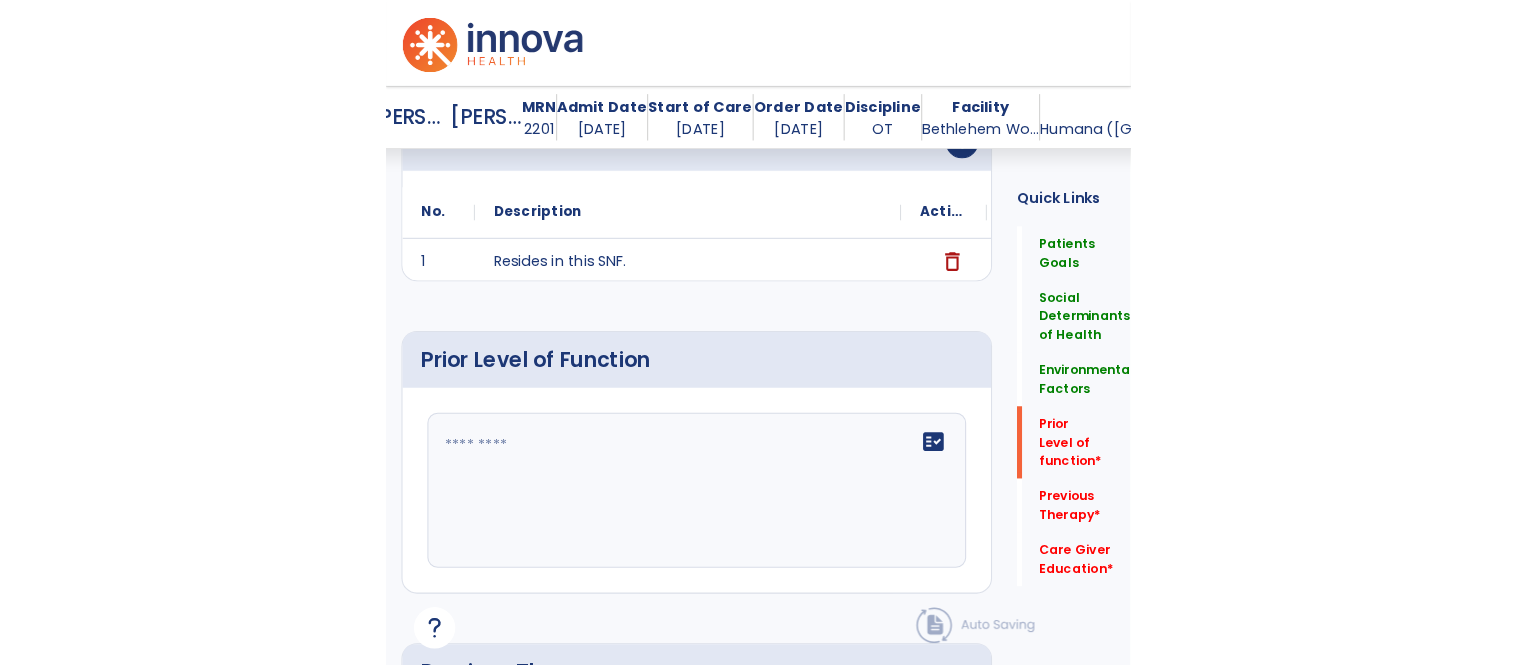 scroll, scrollTop: 843, scrollLeft: 0, axis: vertical 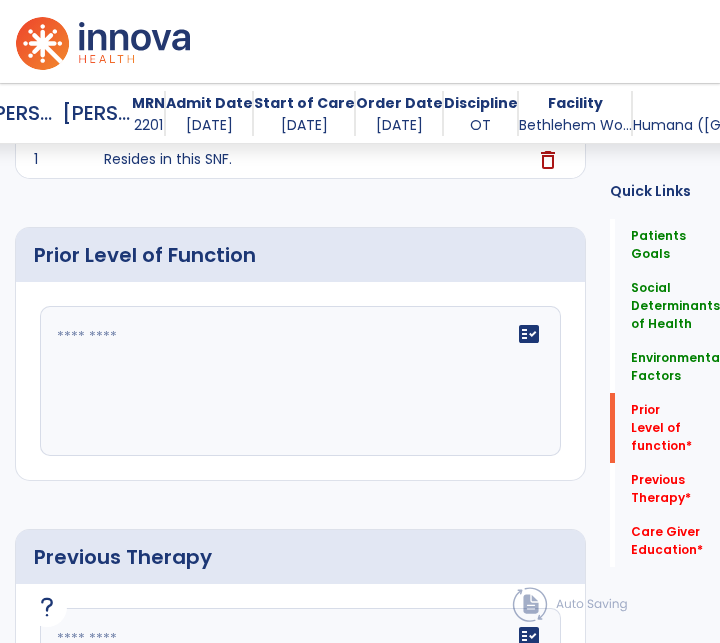 click 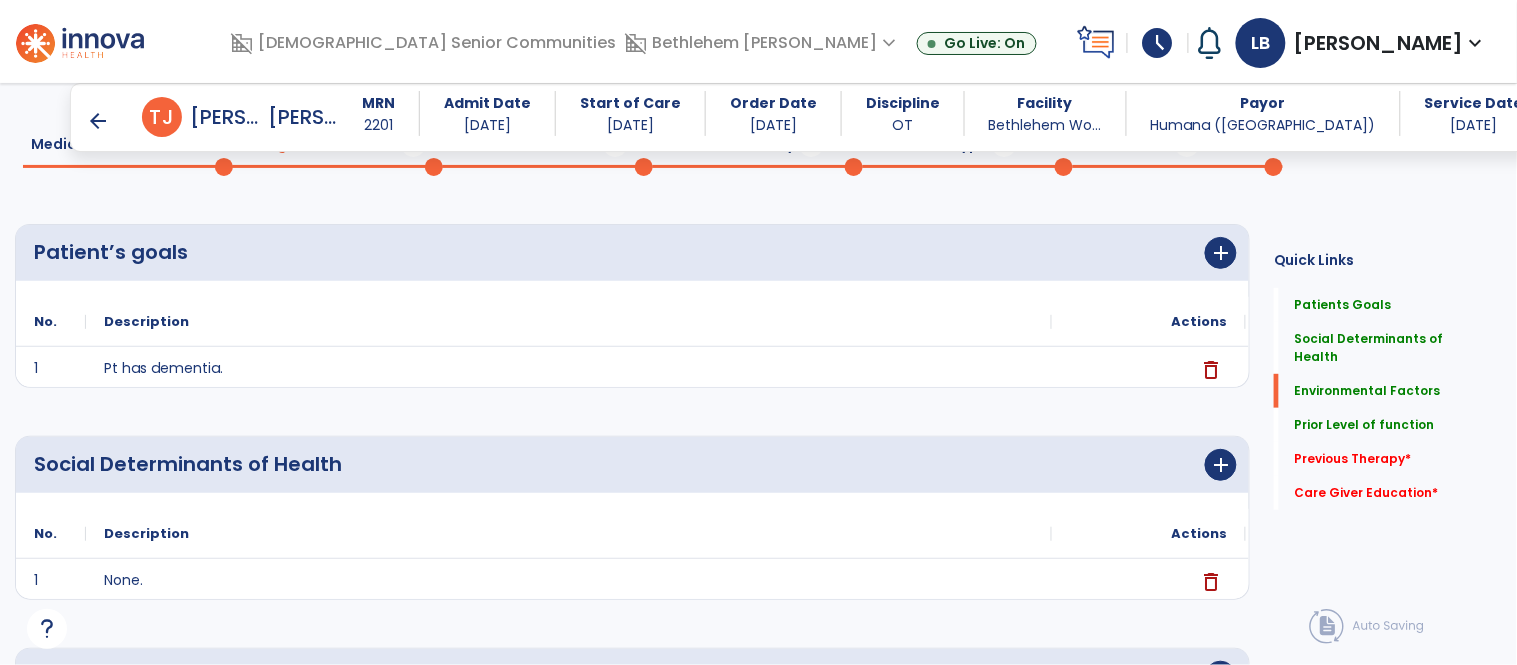 scroll, scrollTop: 12, scrollLeft: 0, axis: vertical 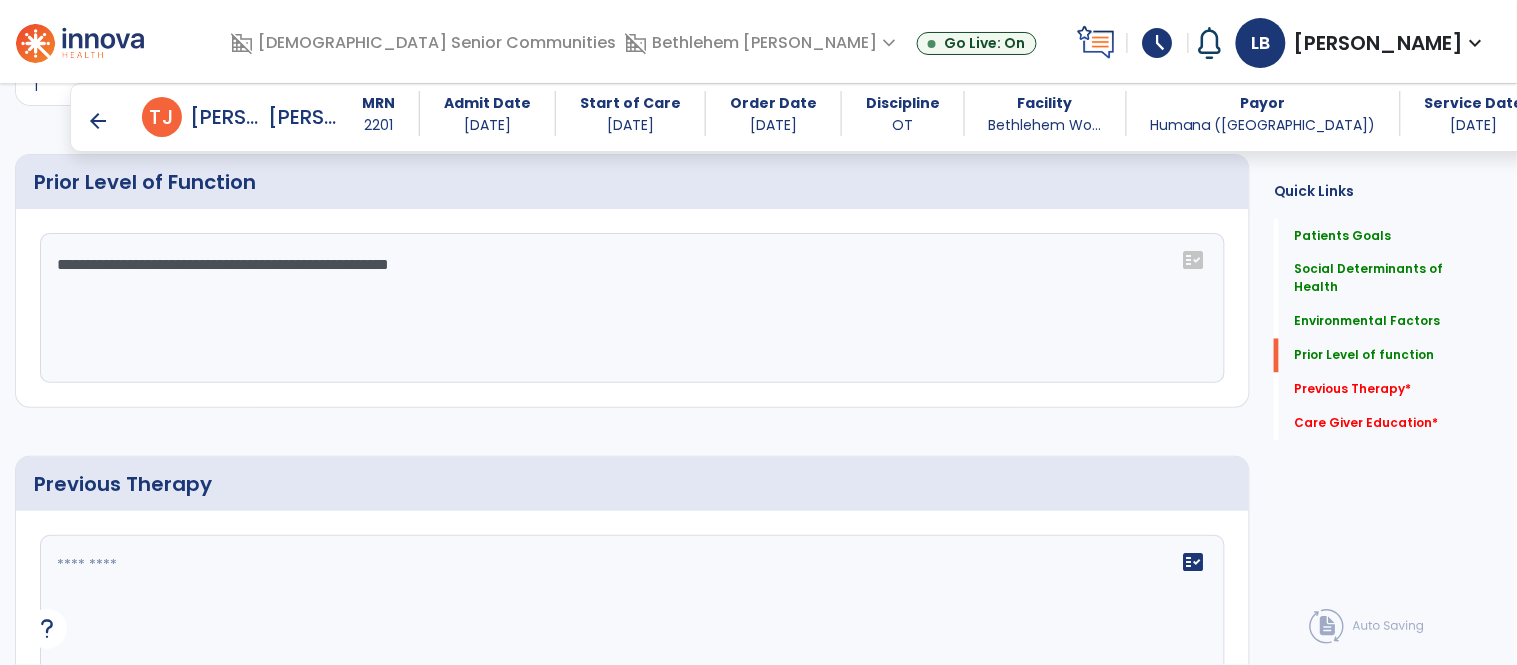 drag, startPoint x: 539, startPoint y: 276, endPoint x: 363, endPoint y: 263, distance: 176.47946 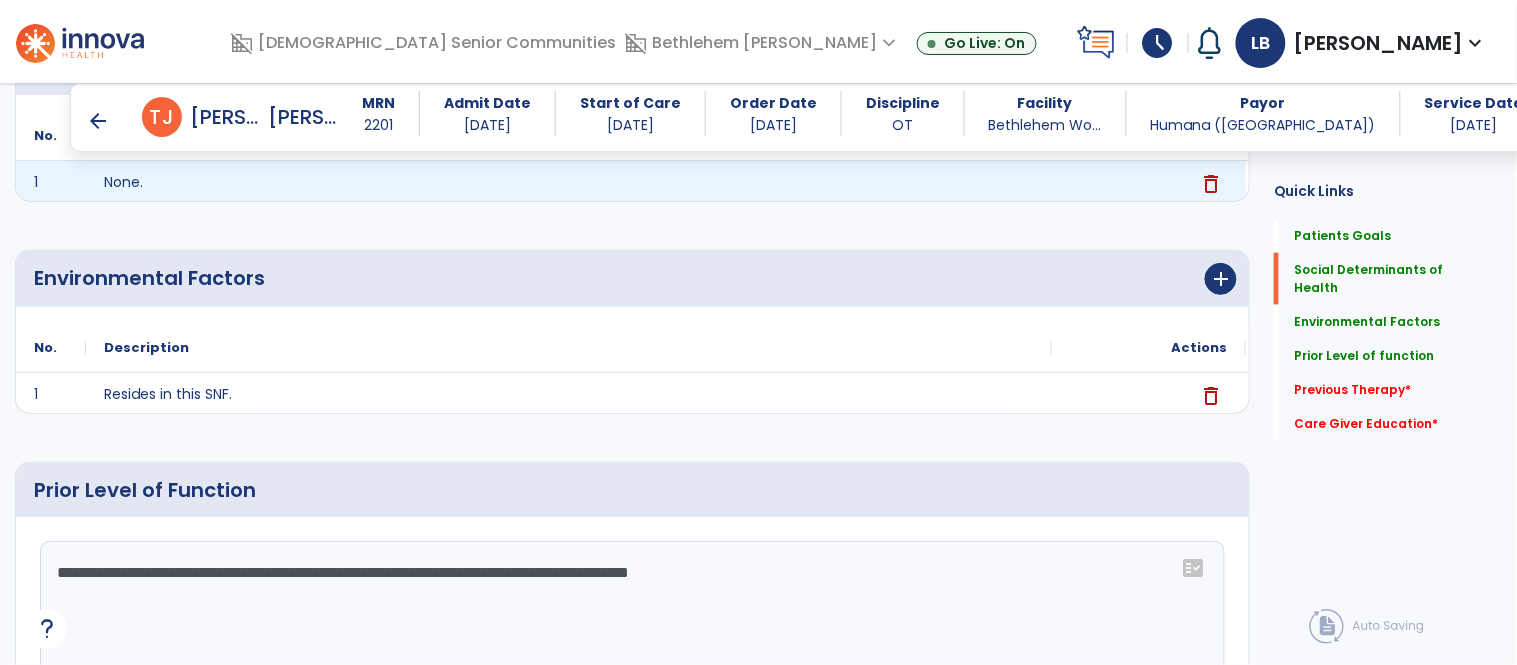 scroll, scrollTop: 323, scrollLeft: 0, axis: vertical 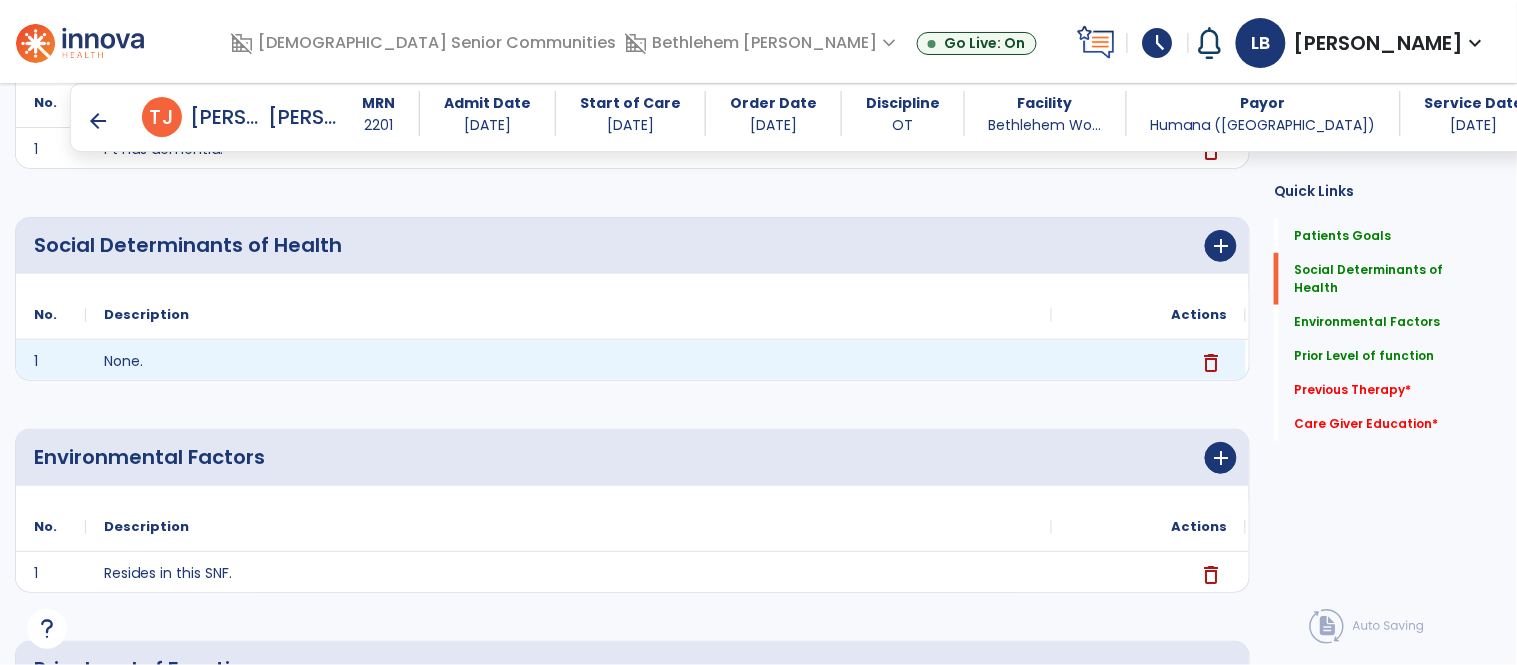 type on "**********" 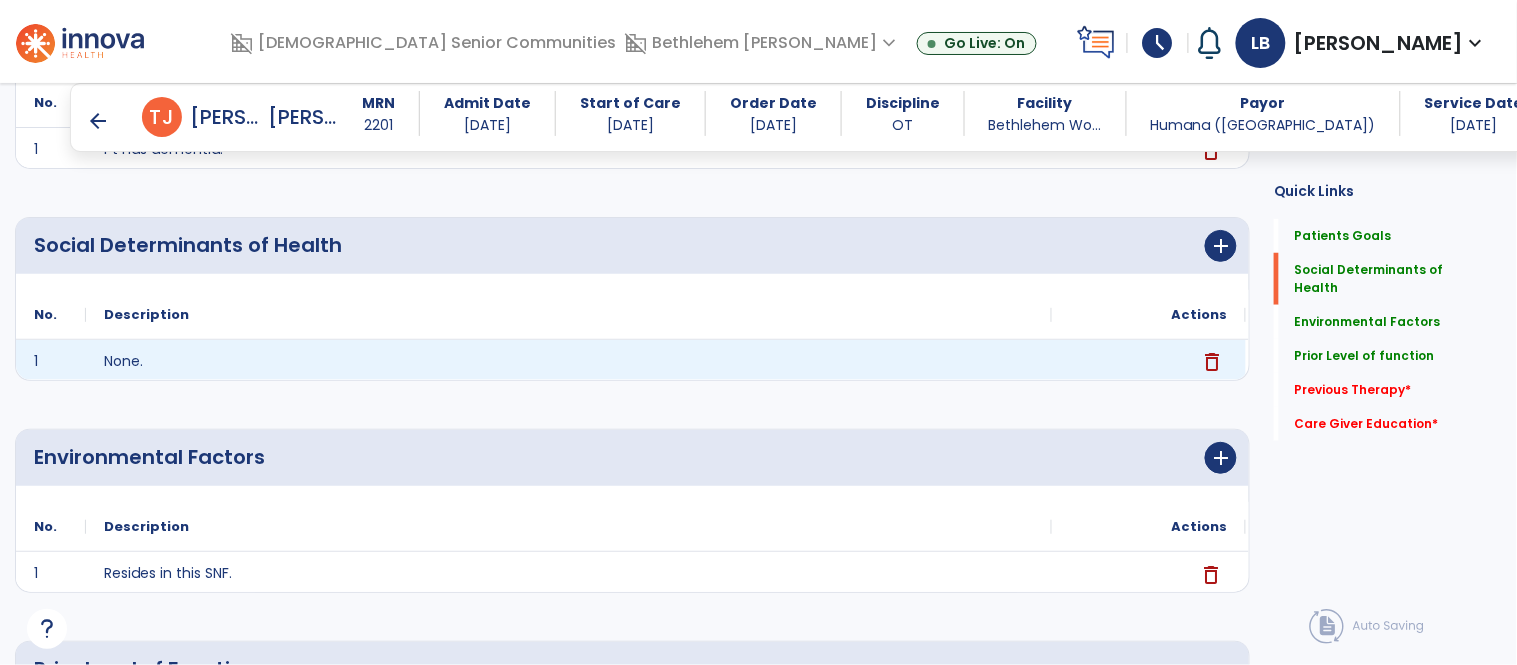 drag, startPoint x: 1216, startPoint y: 347, endPoint x: 1234, endPoint y: 323, distance: 30 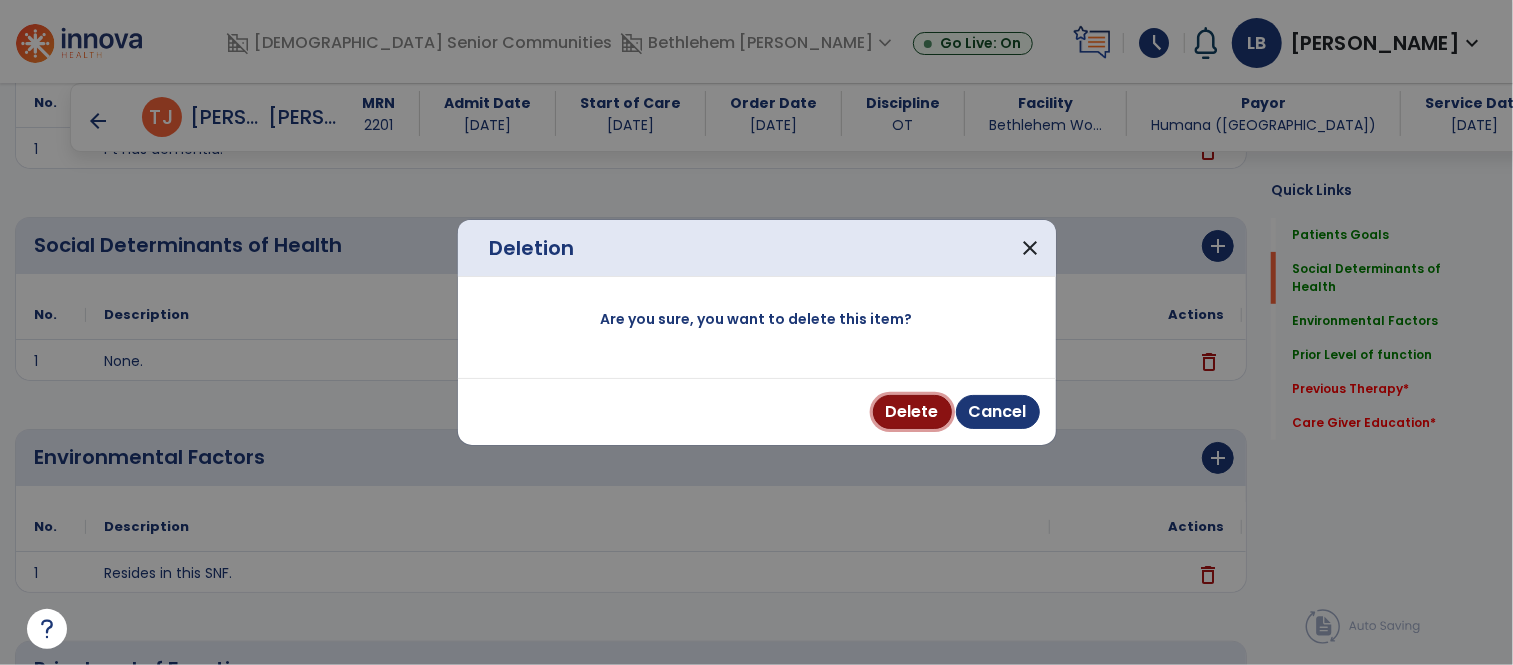 click on "Delete" at bounding box center [912, 412] 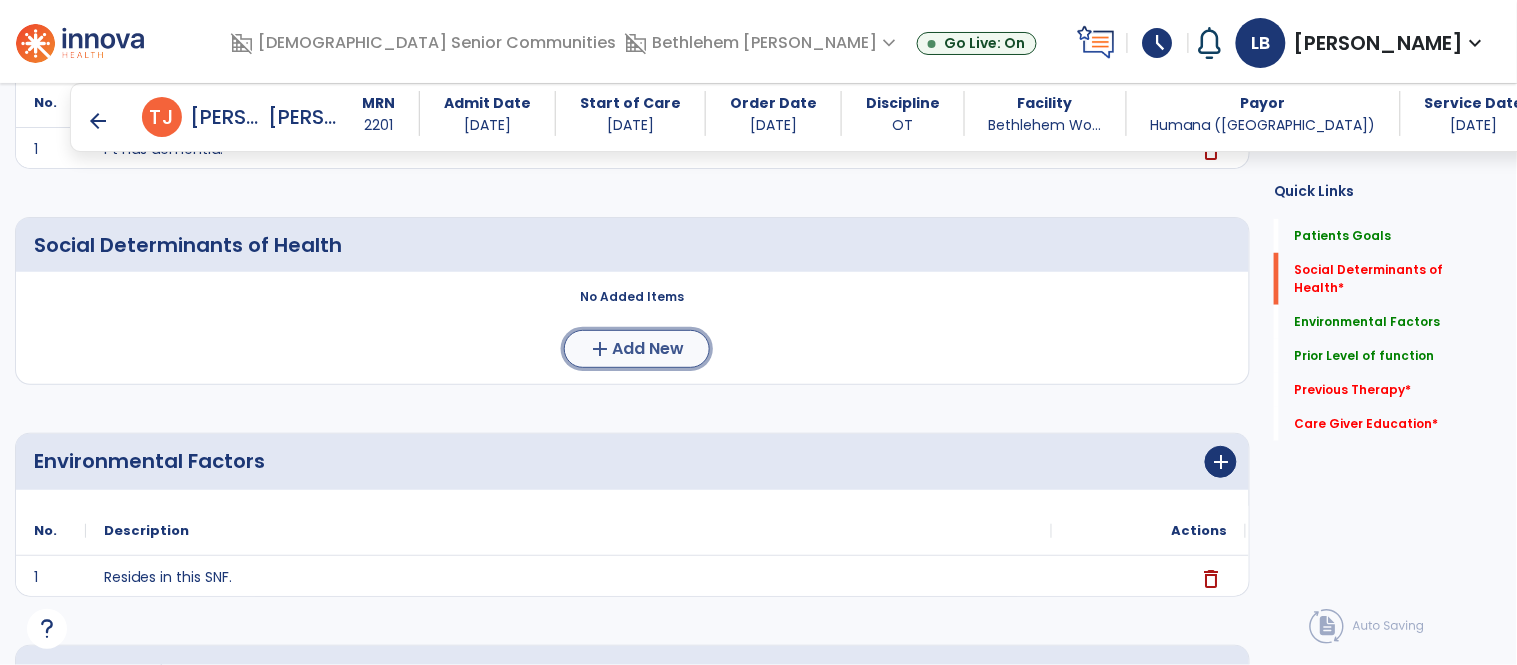 click on "Add New" 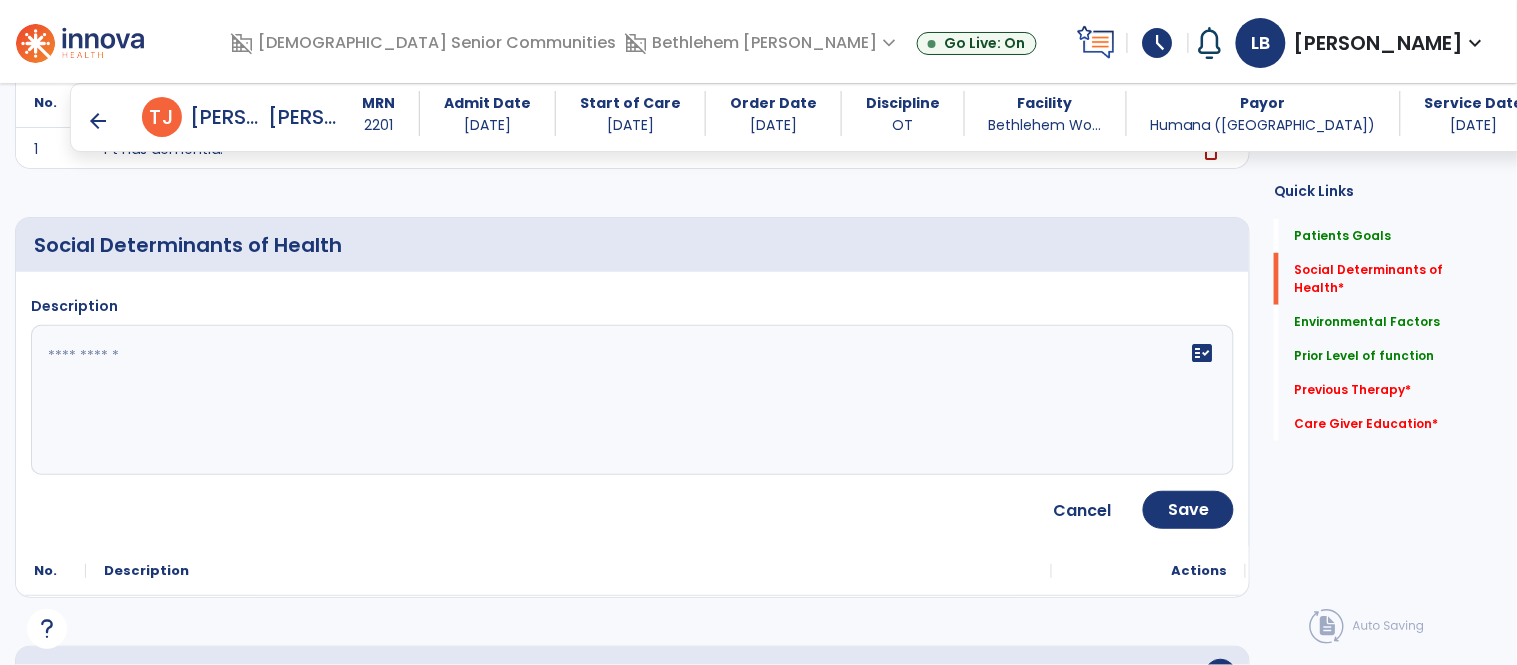 click 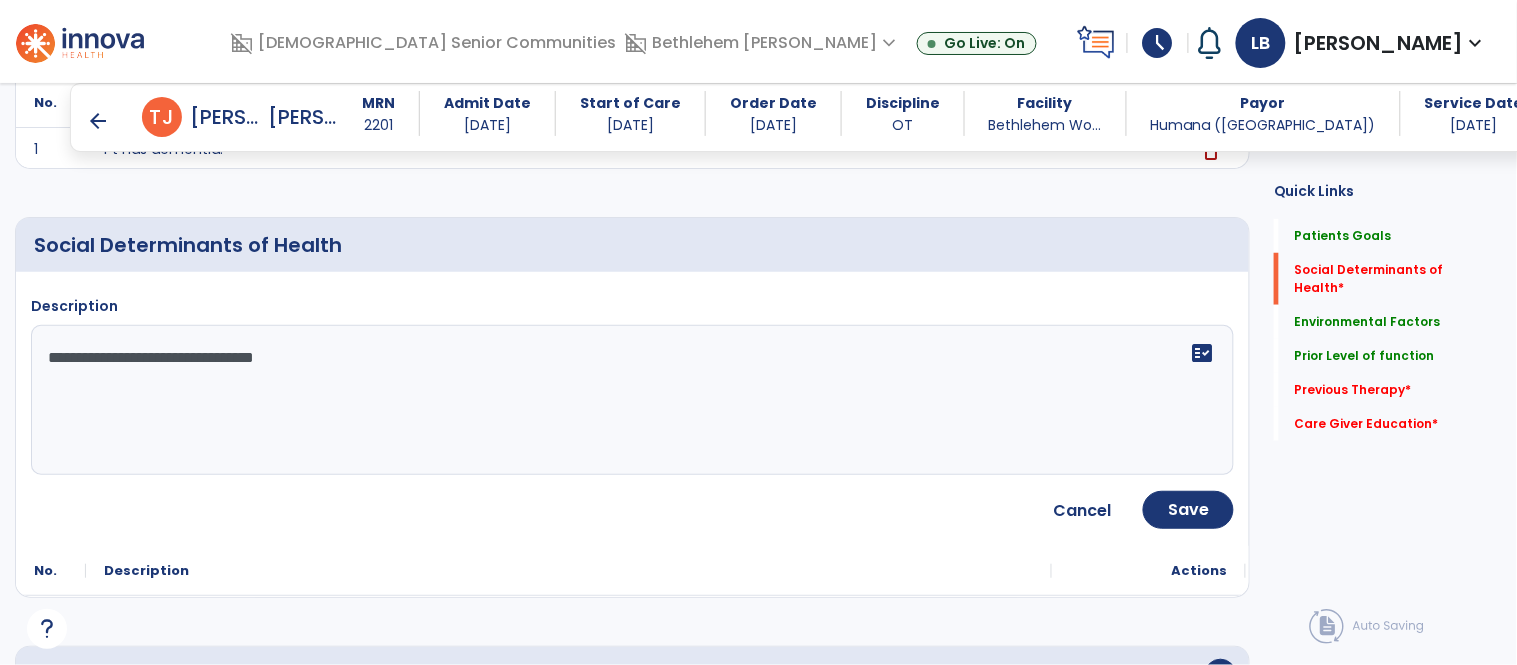 type on "**********" 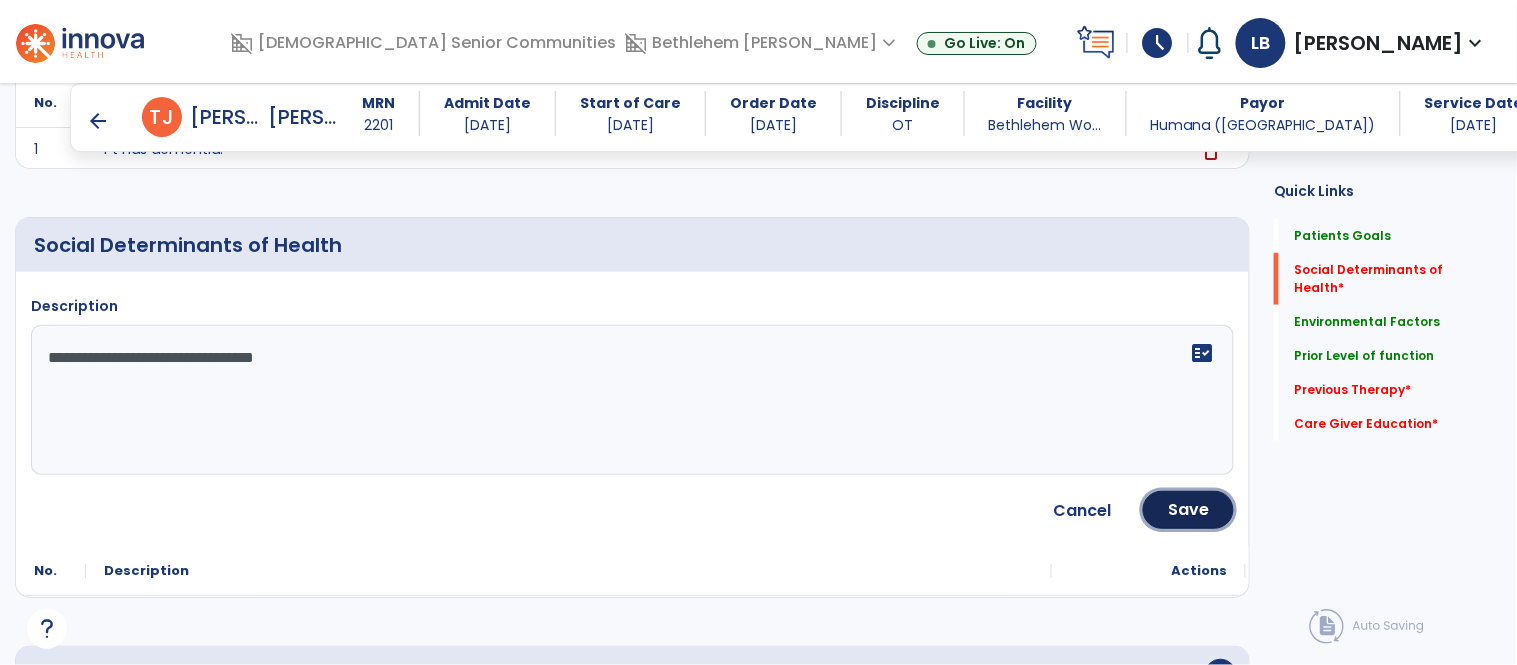 click on "Save" 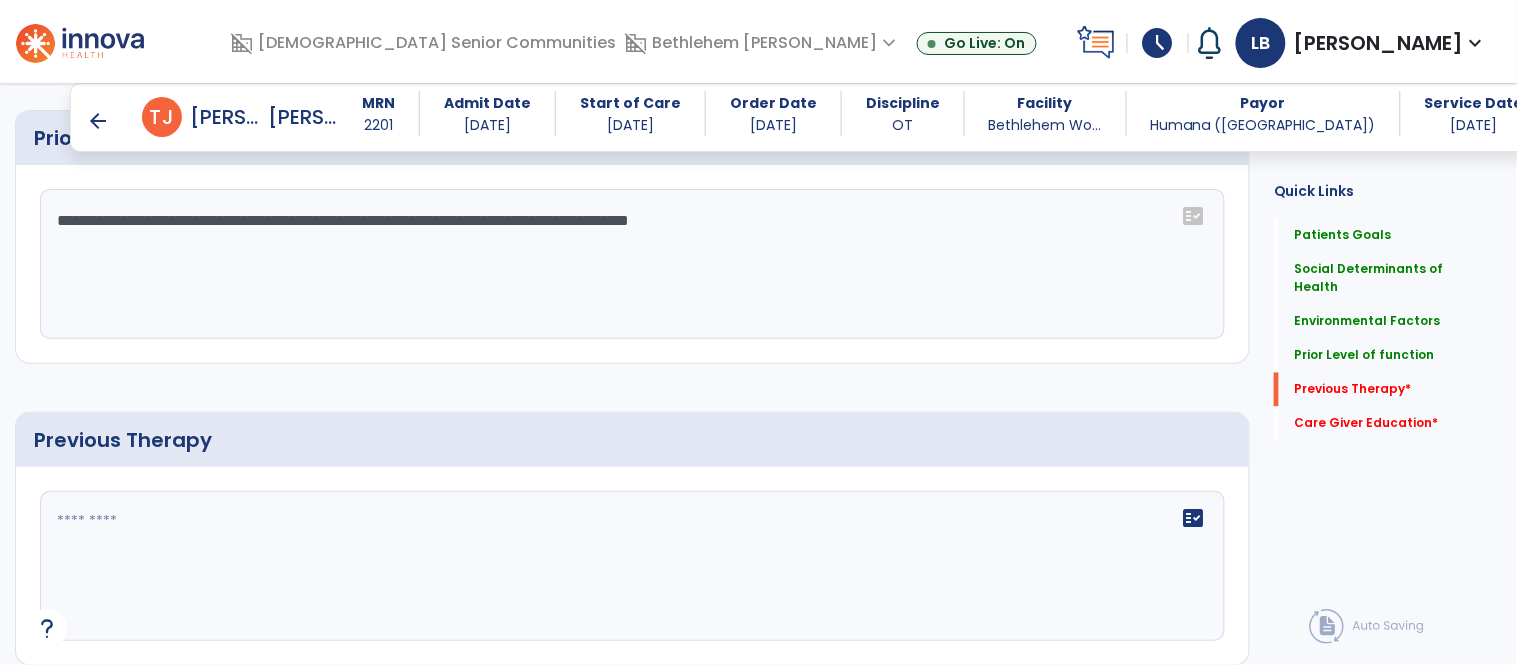 scroll, scrollTop: 845, scrollLeft: 0, axis: vertical 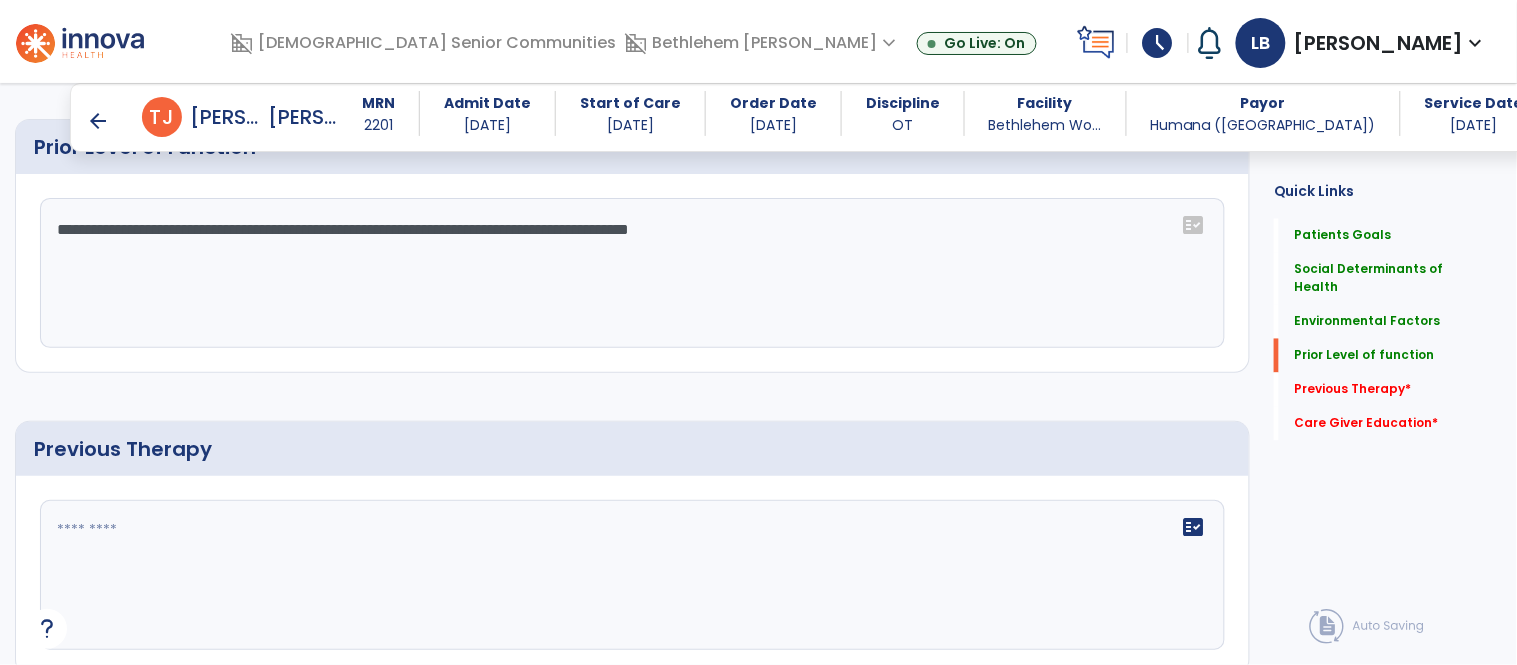 click on "**********" 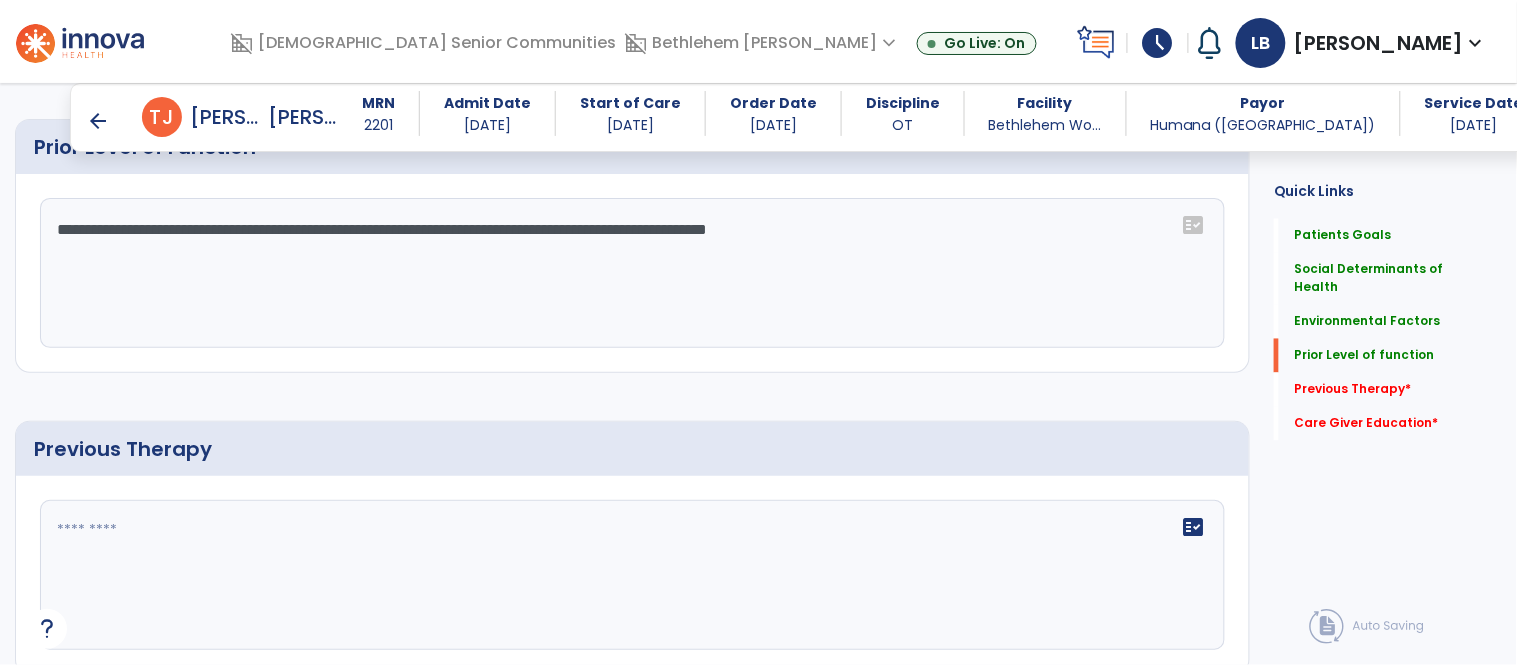 type on "**********" 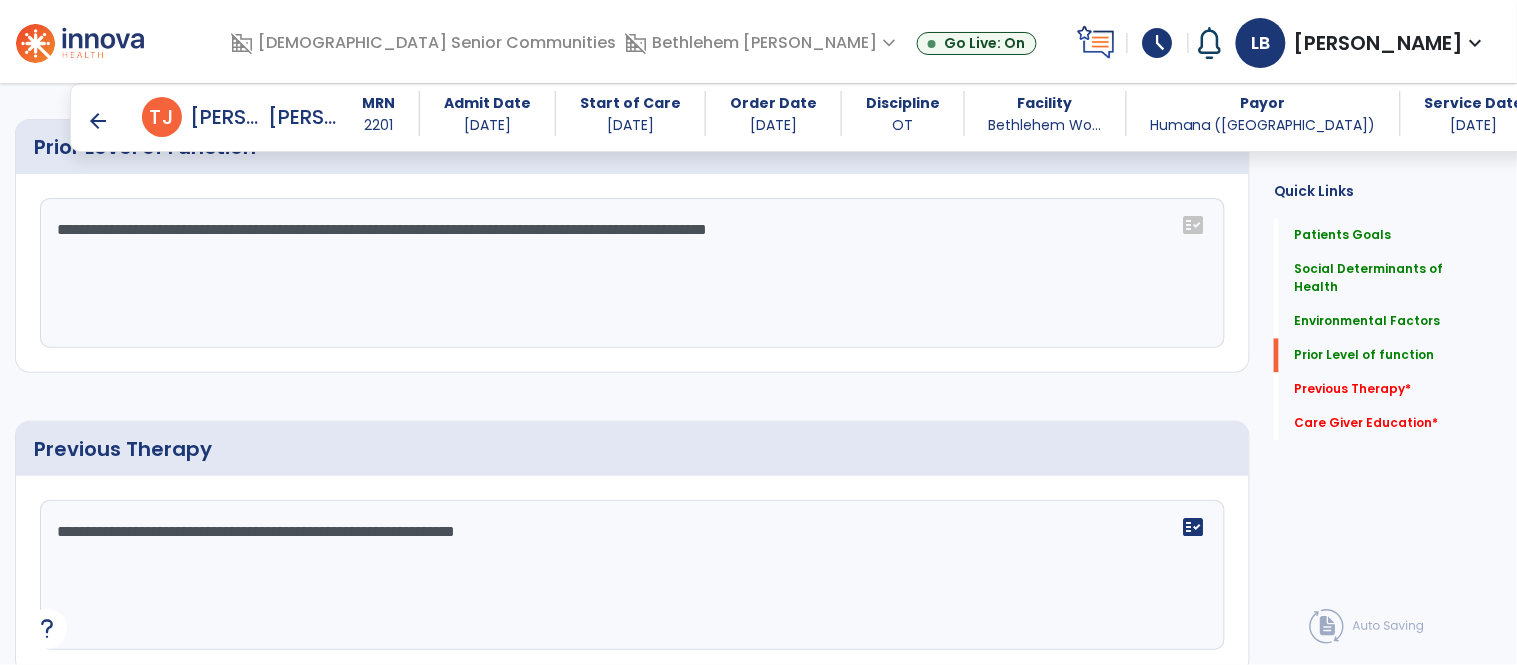 scroll, scrollTop: 1008, scrollLeft: 0, axis: vertical 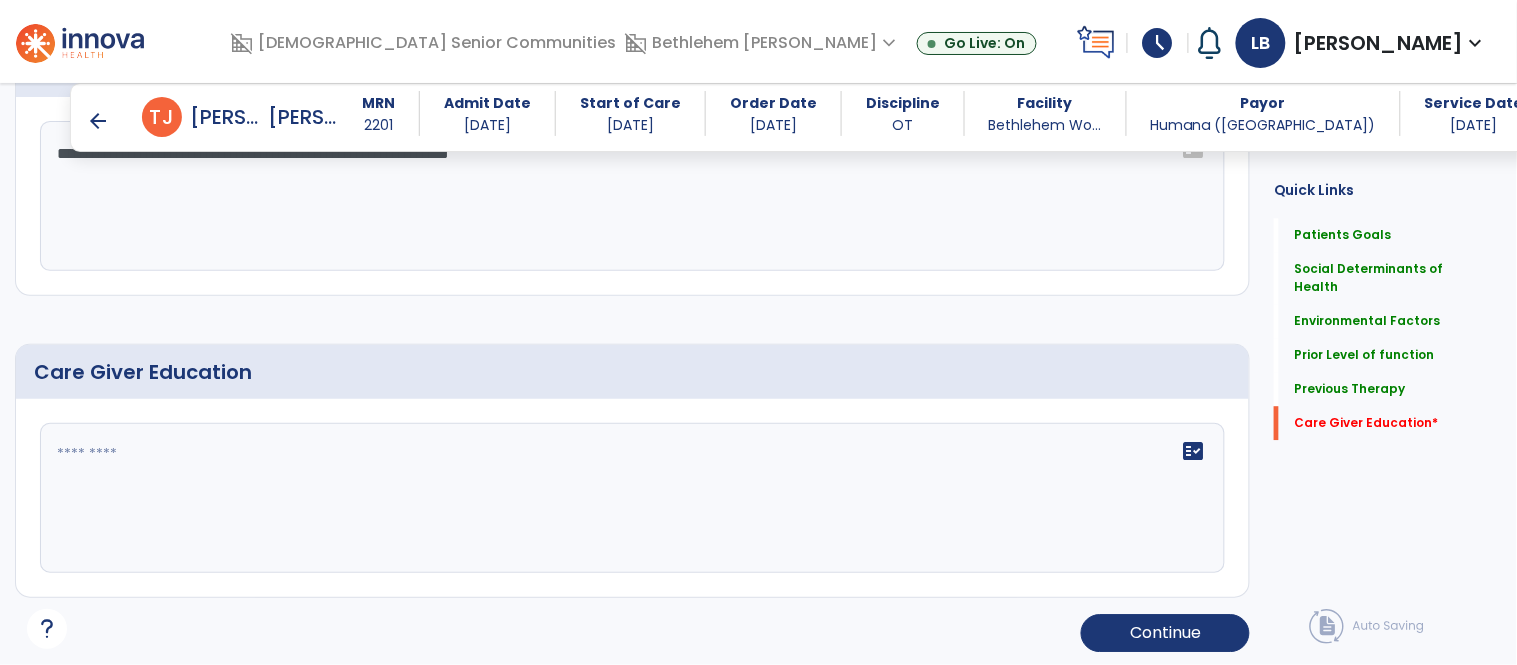 type on "**********" 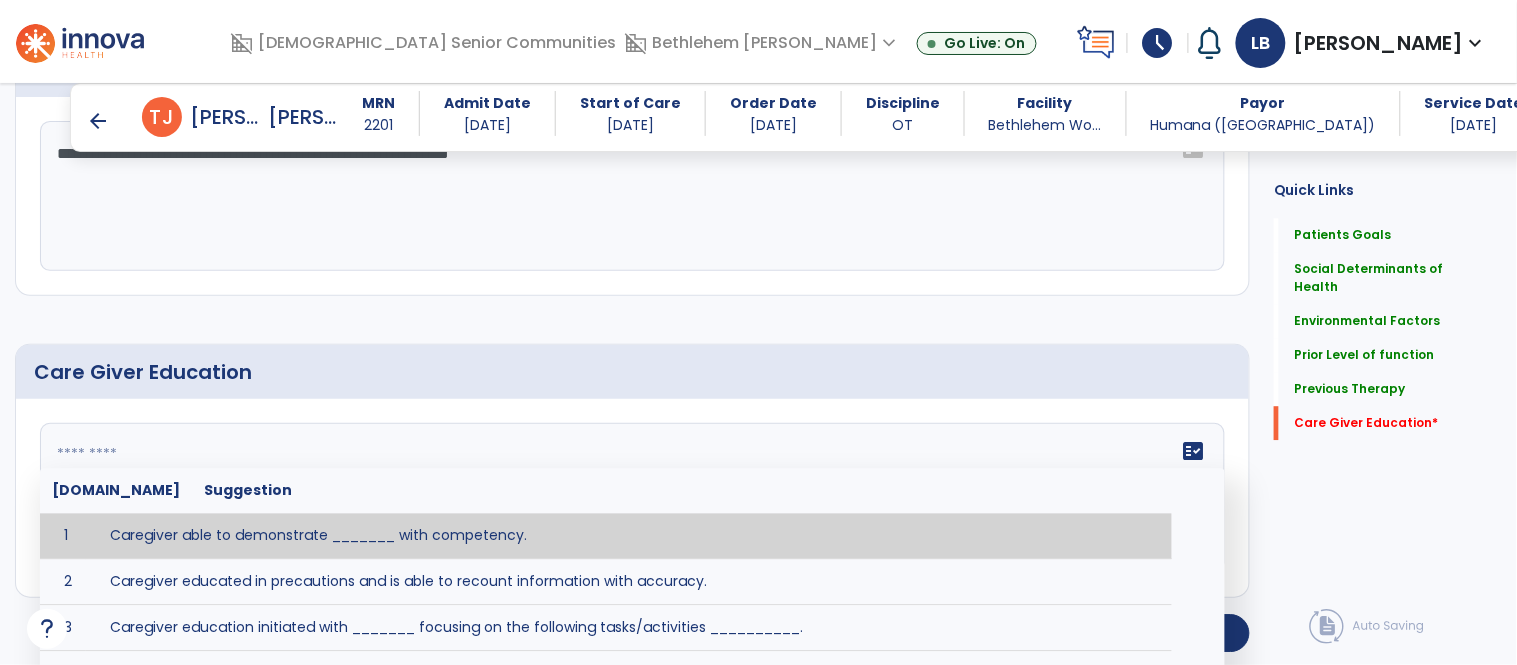 click 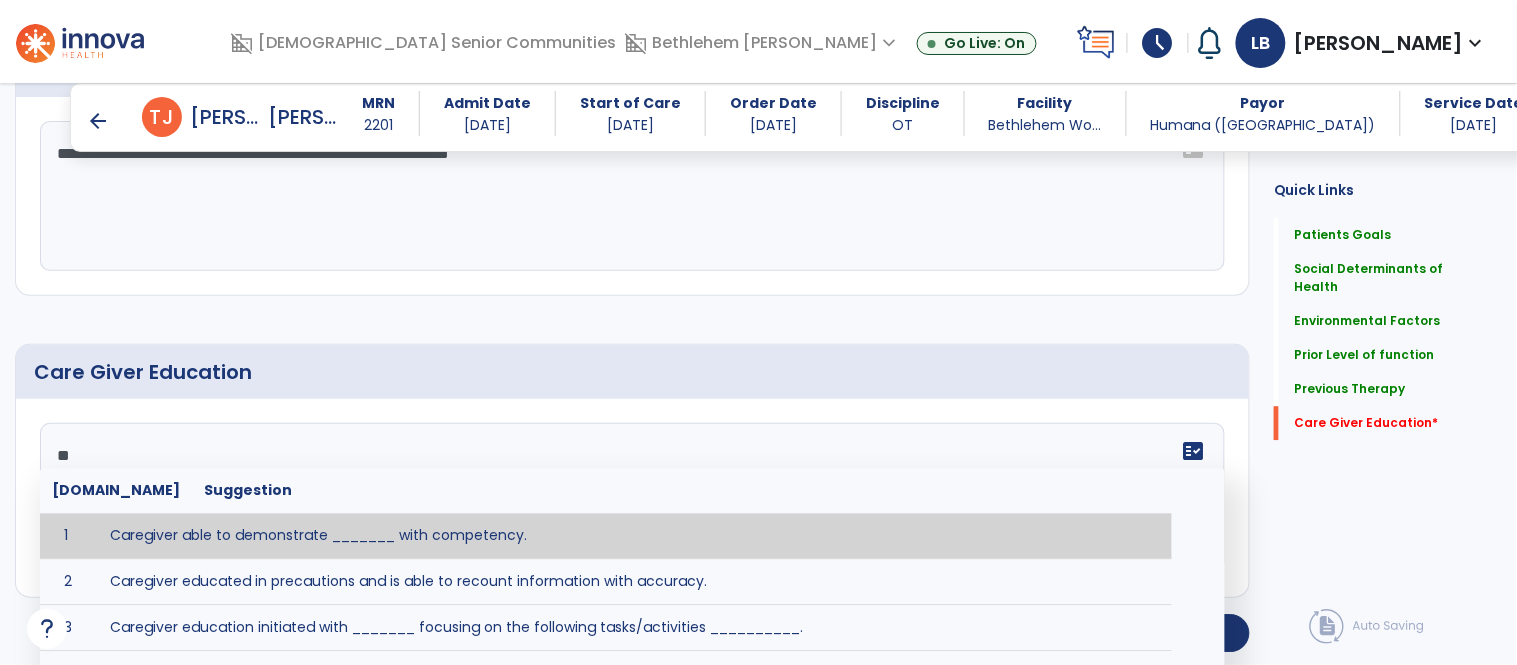 type on "***" 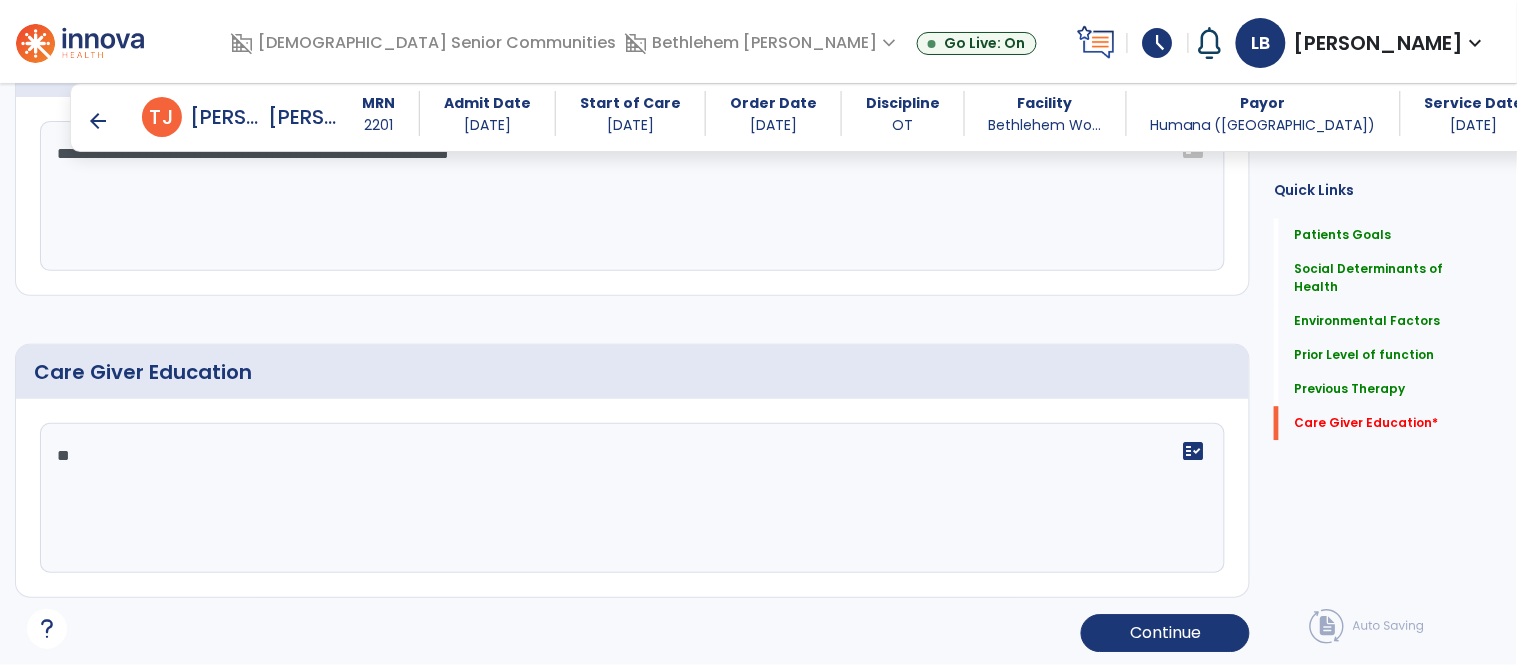 type on "*" 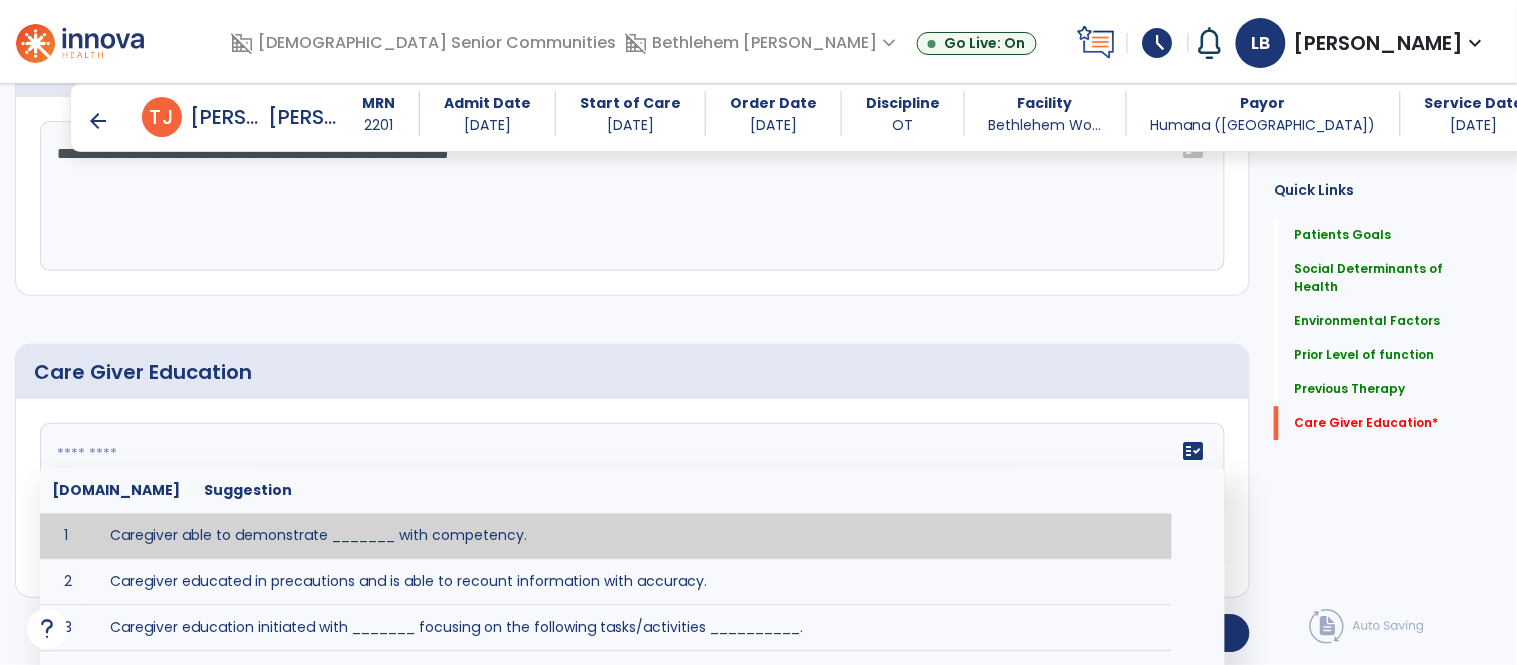 type on "*" 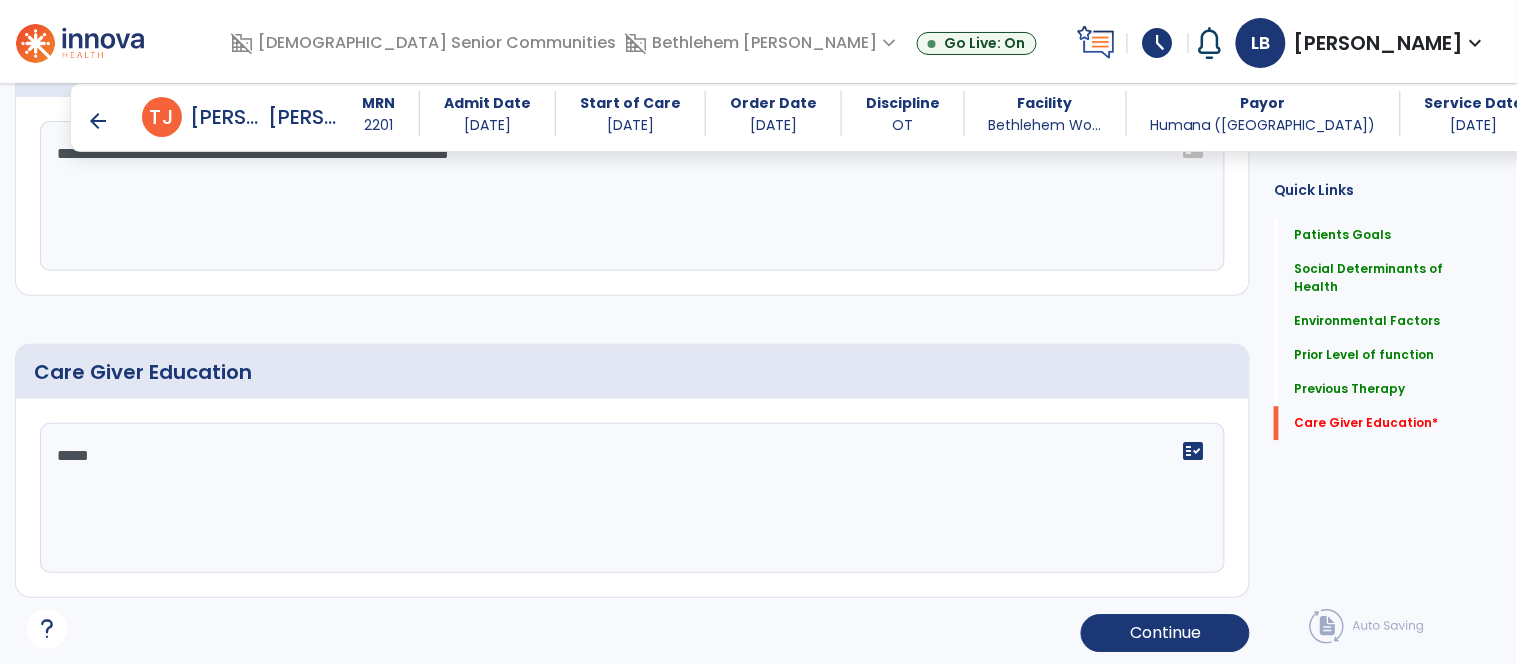 type on "******" 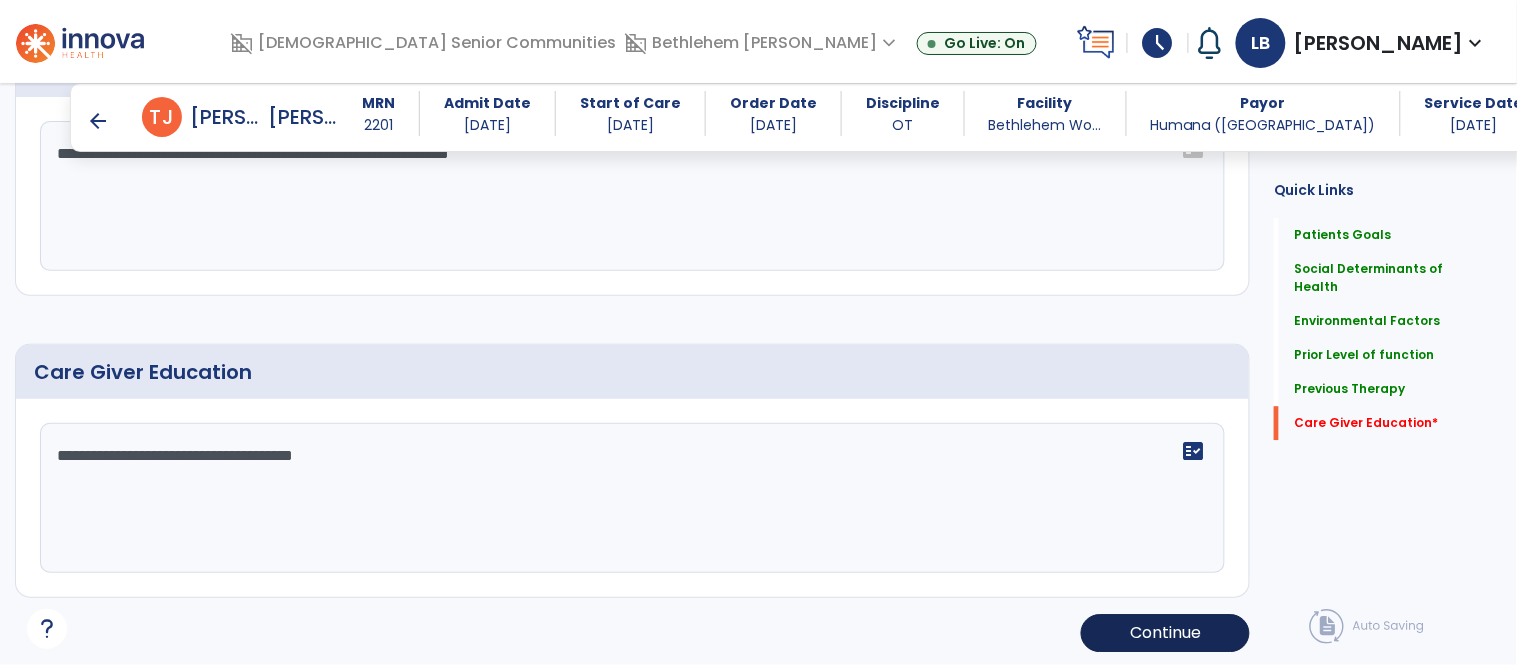 type on "**********" 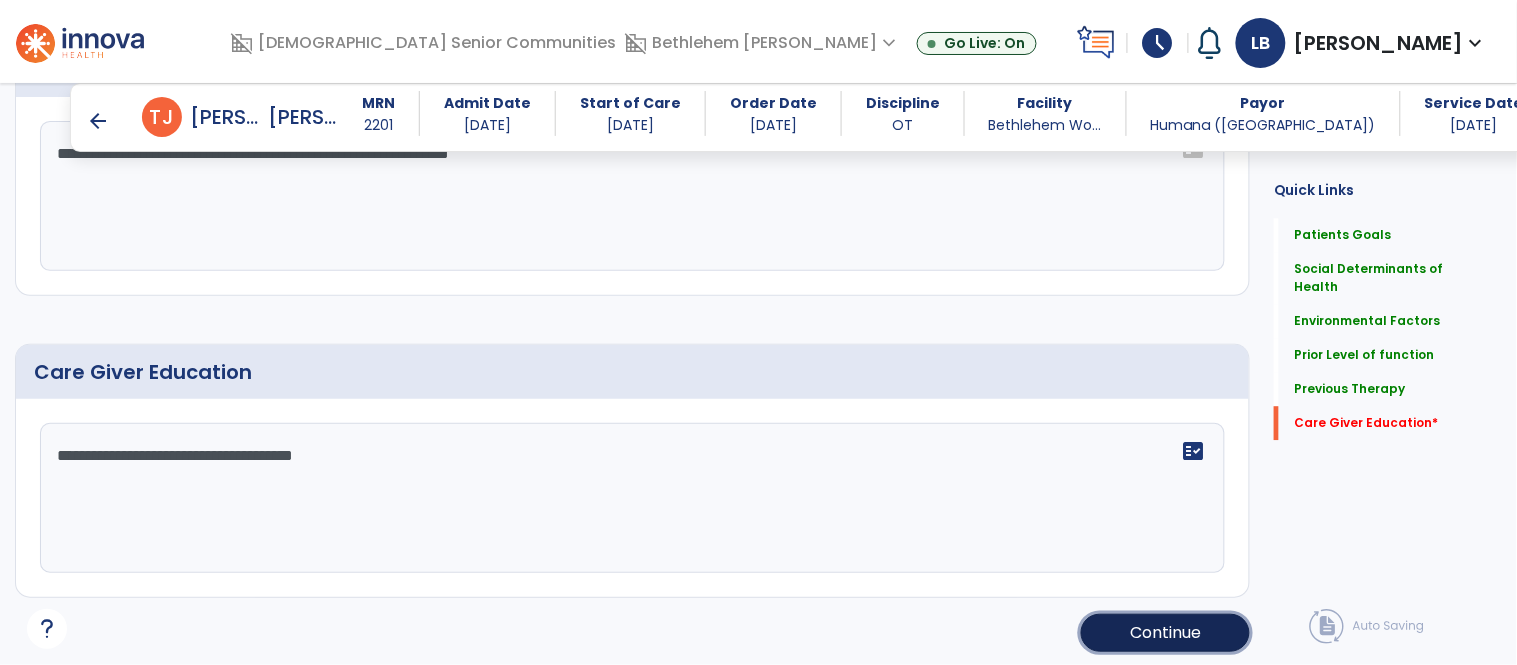 click on "Continue" 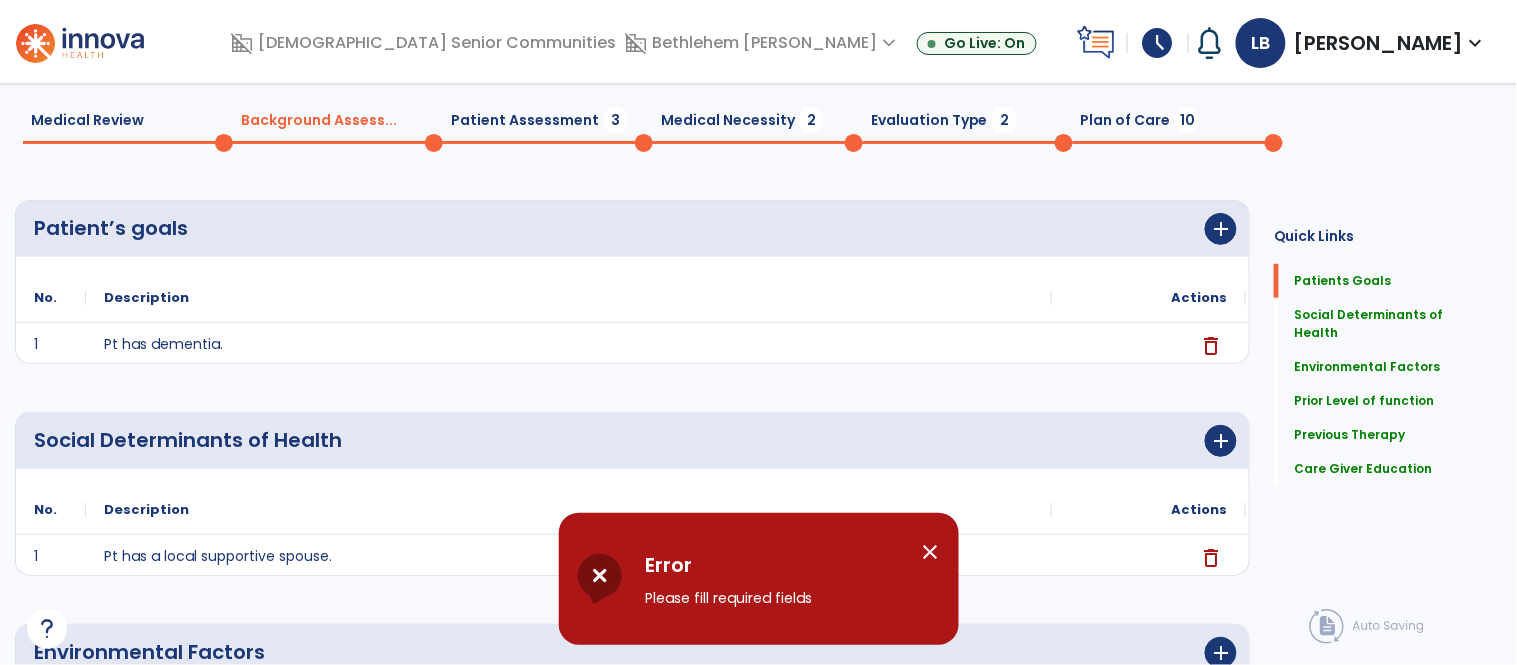 scroll, scrollTop: 0, scrollLeft: 0, axis: both 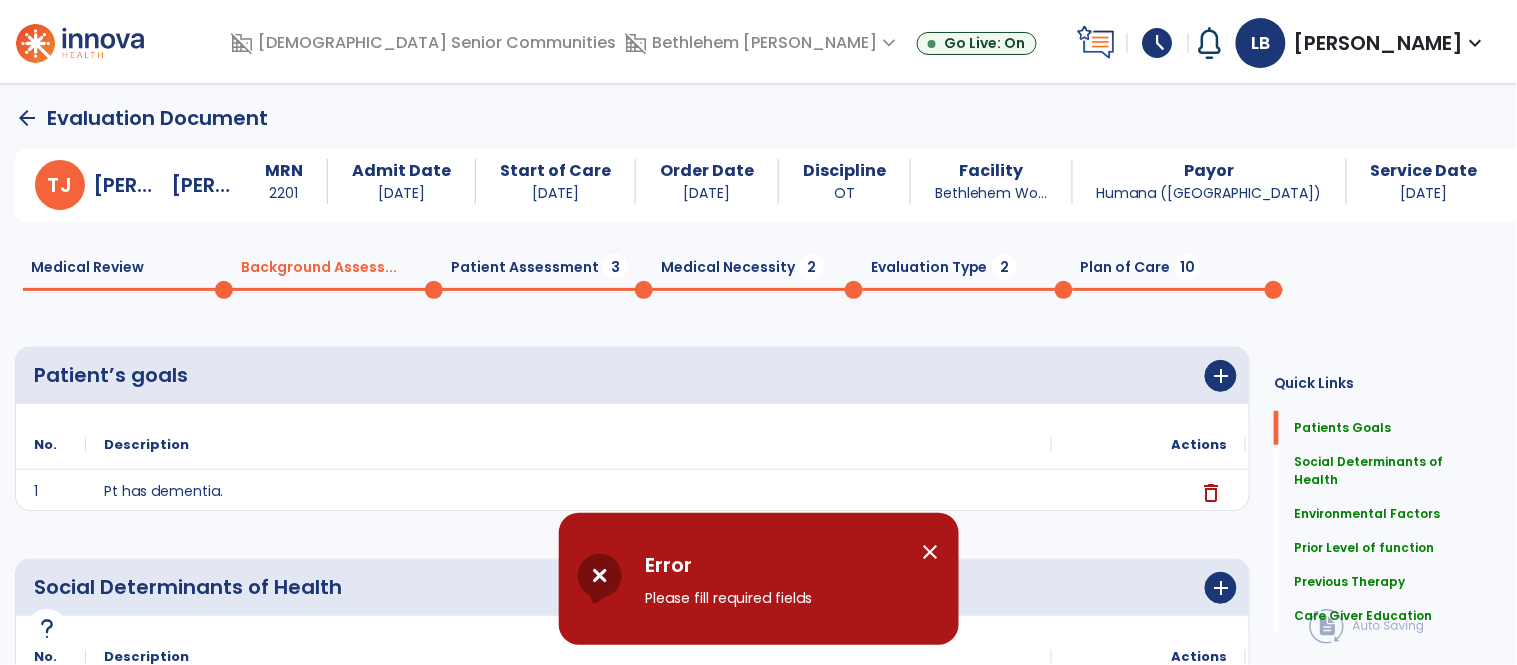 click on "close" at bounding box center [931, 552] 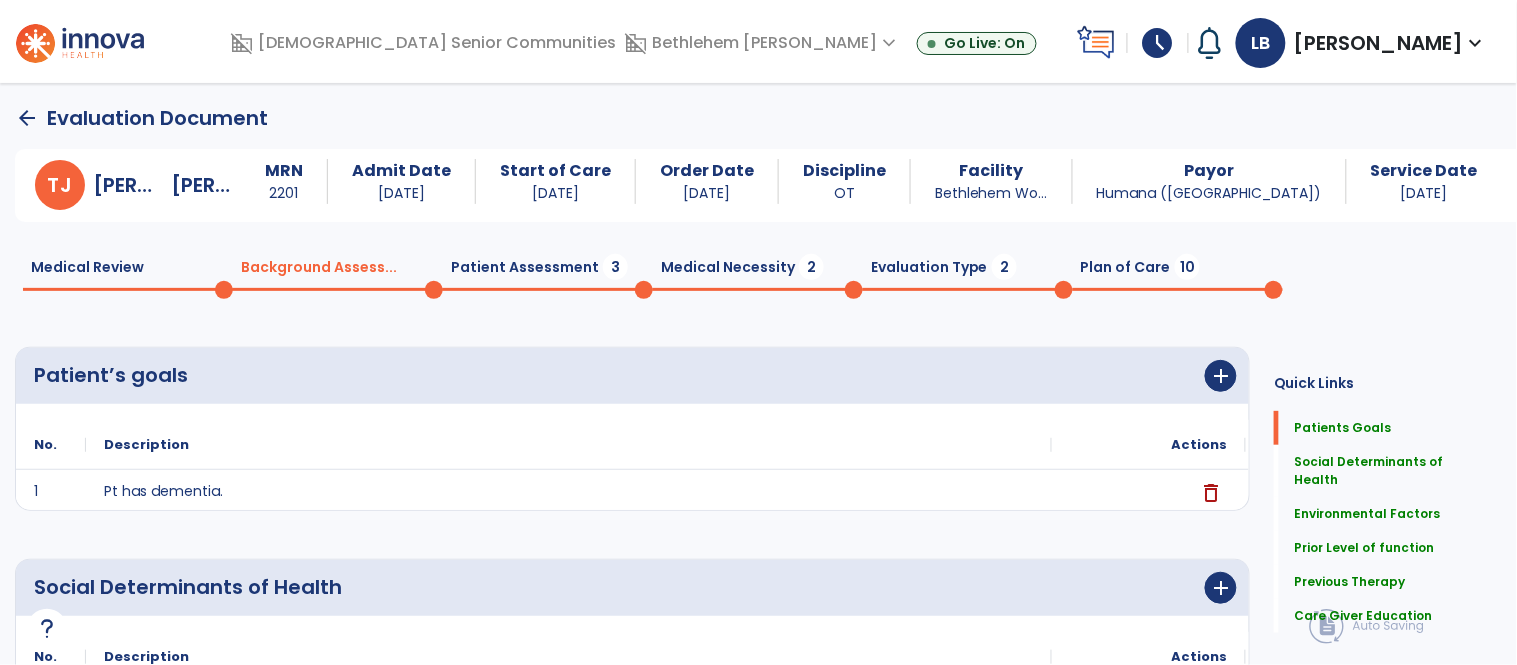 click on "Medical Necessity  2" 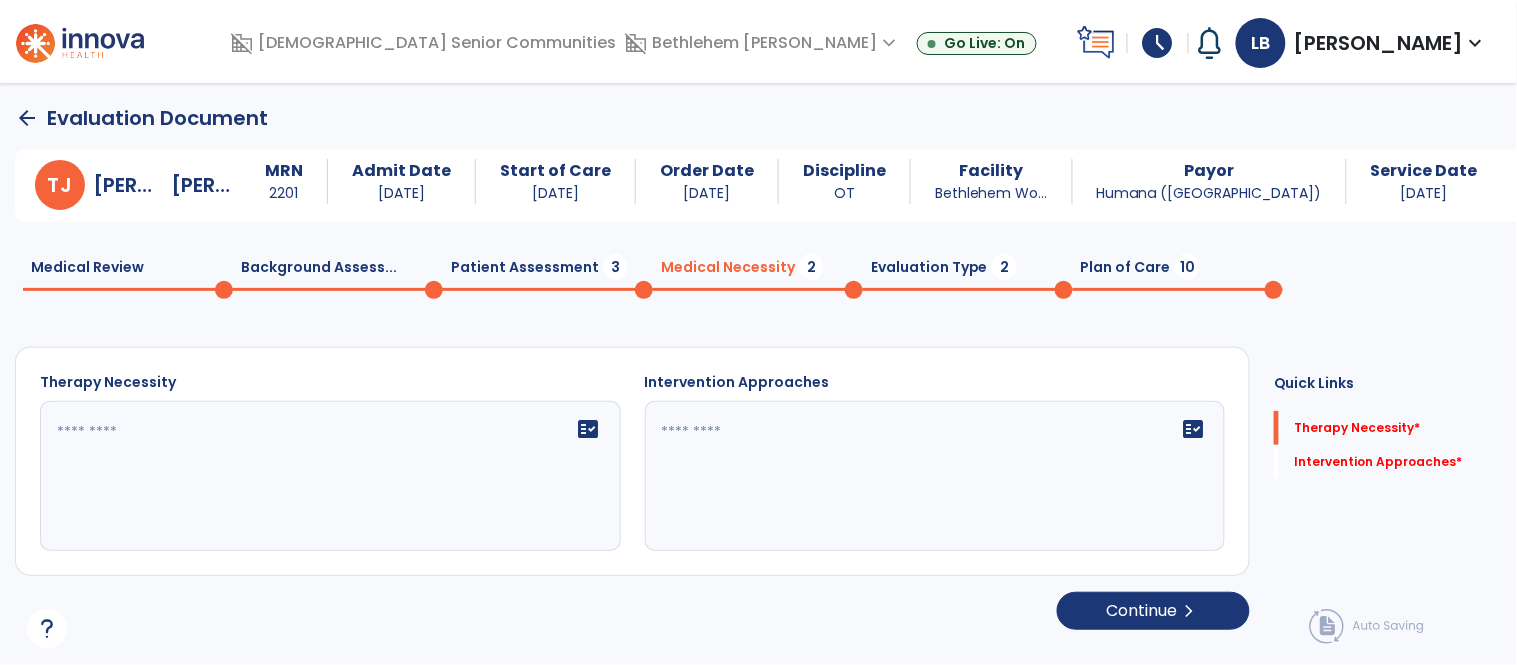 click 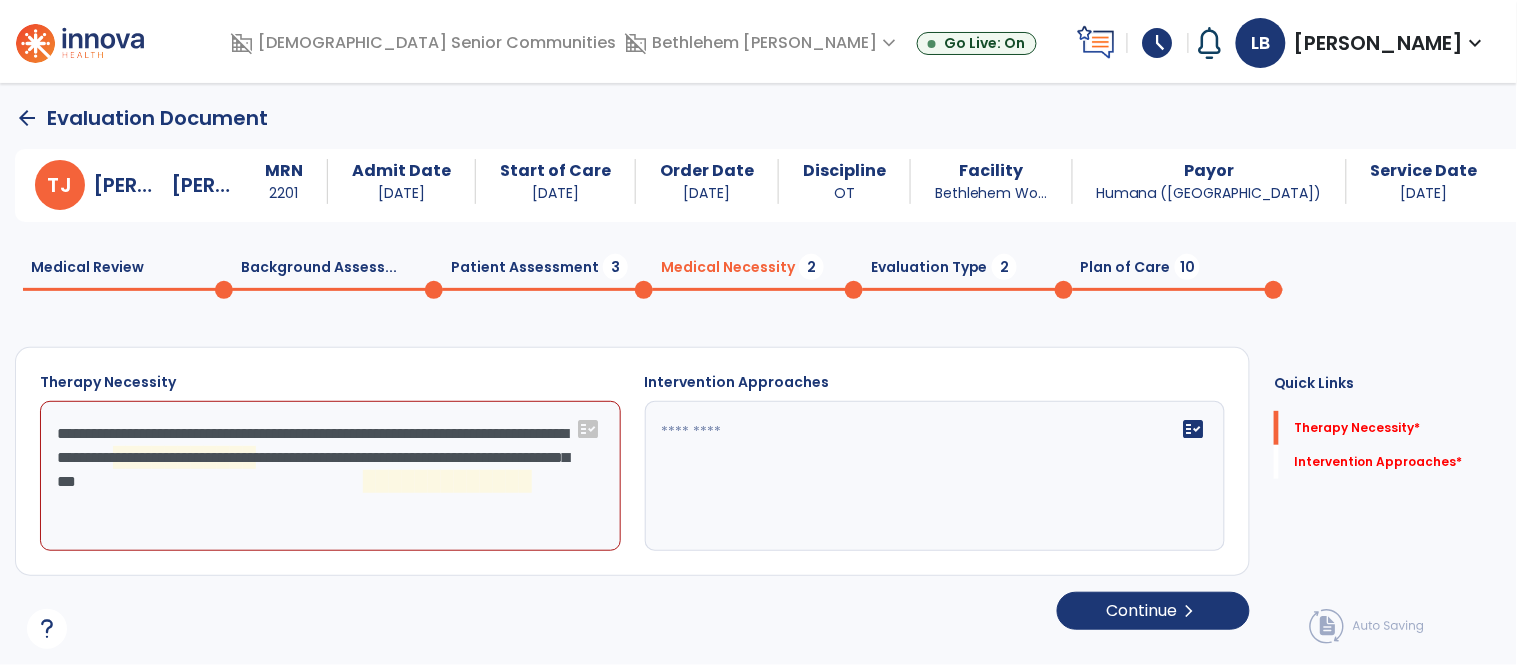 click on "**********" 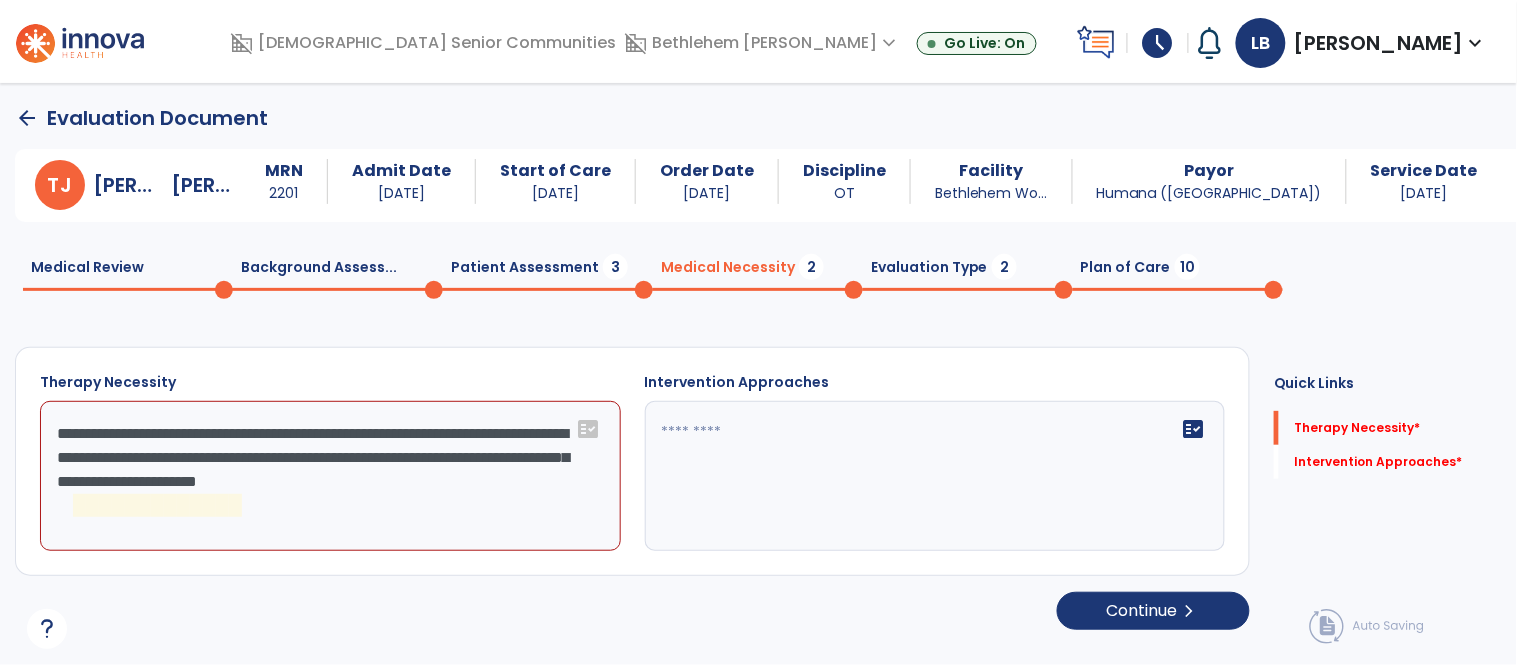 click on "**********" 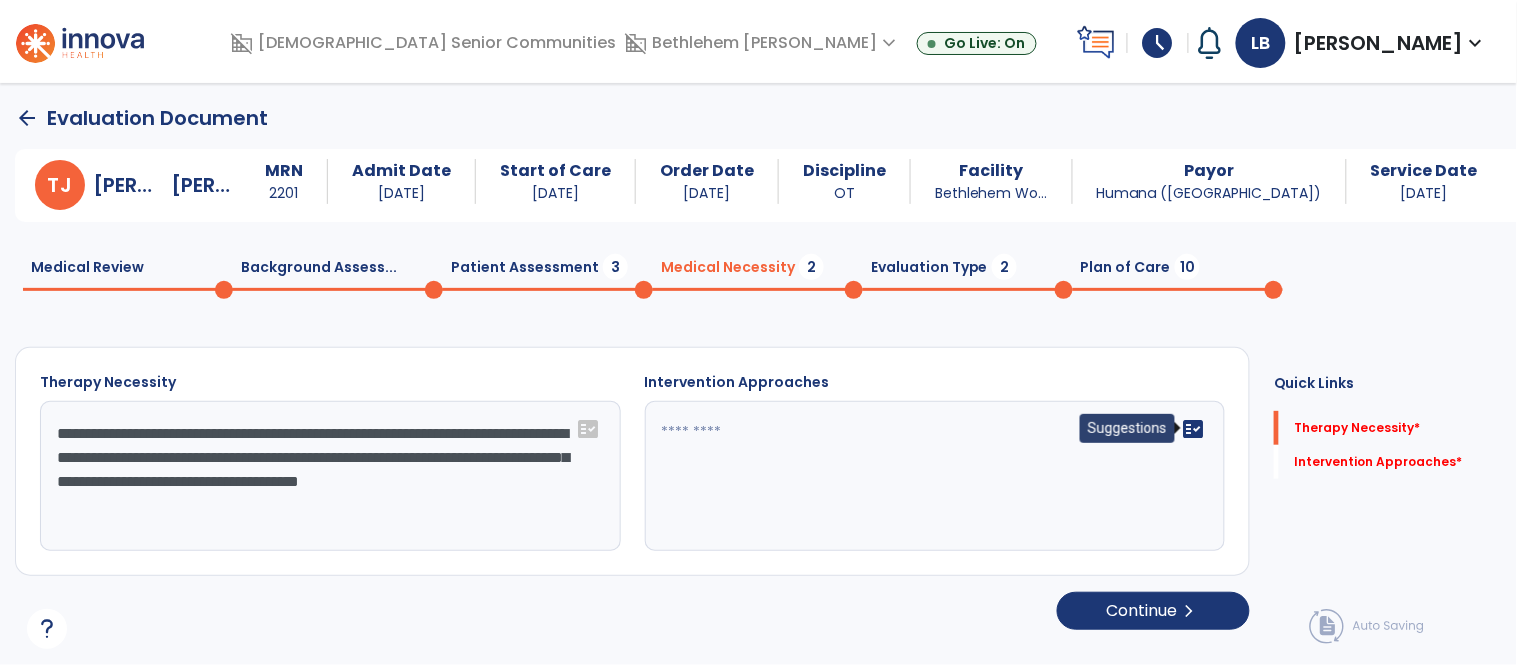 type on "**********" 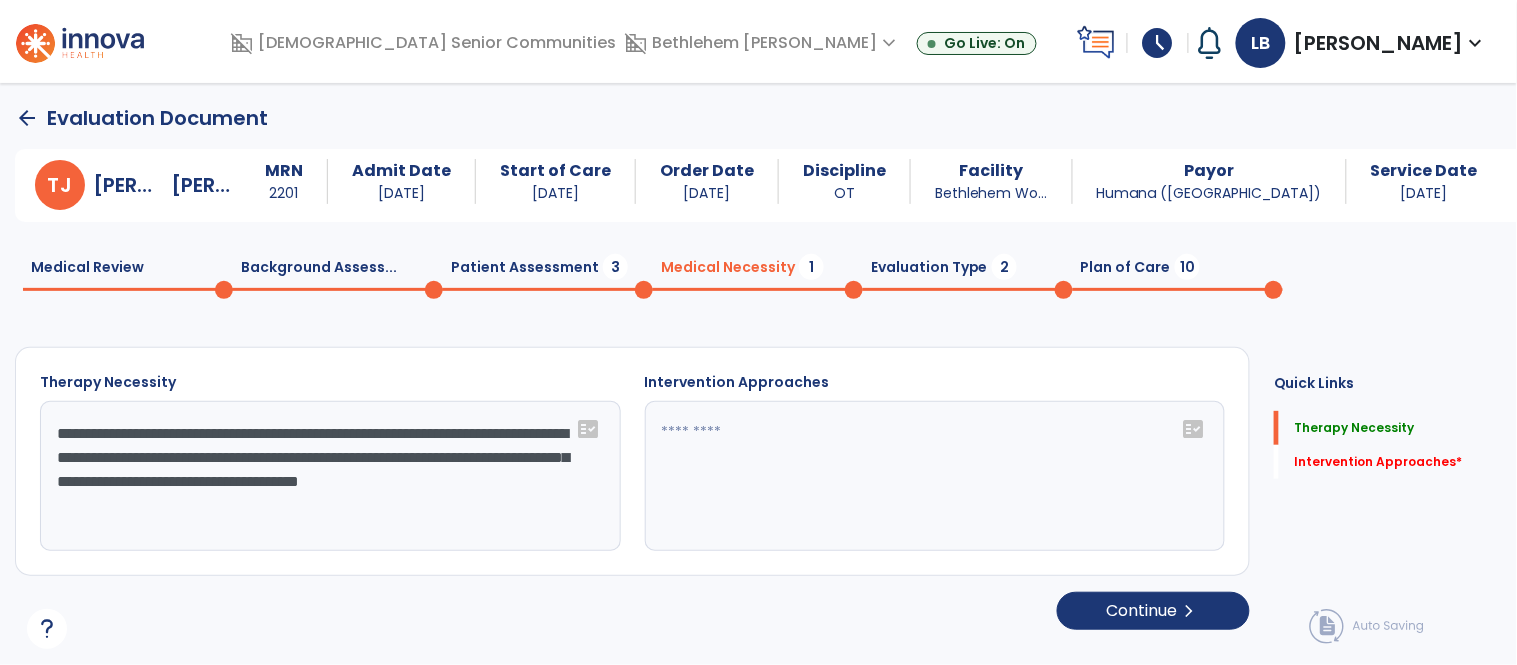 click on "fact_check" 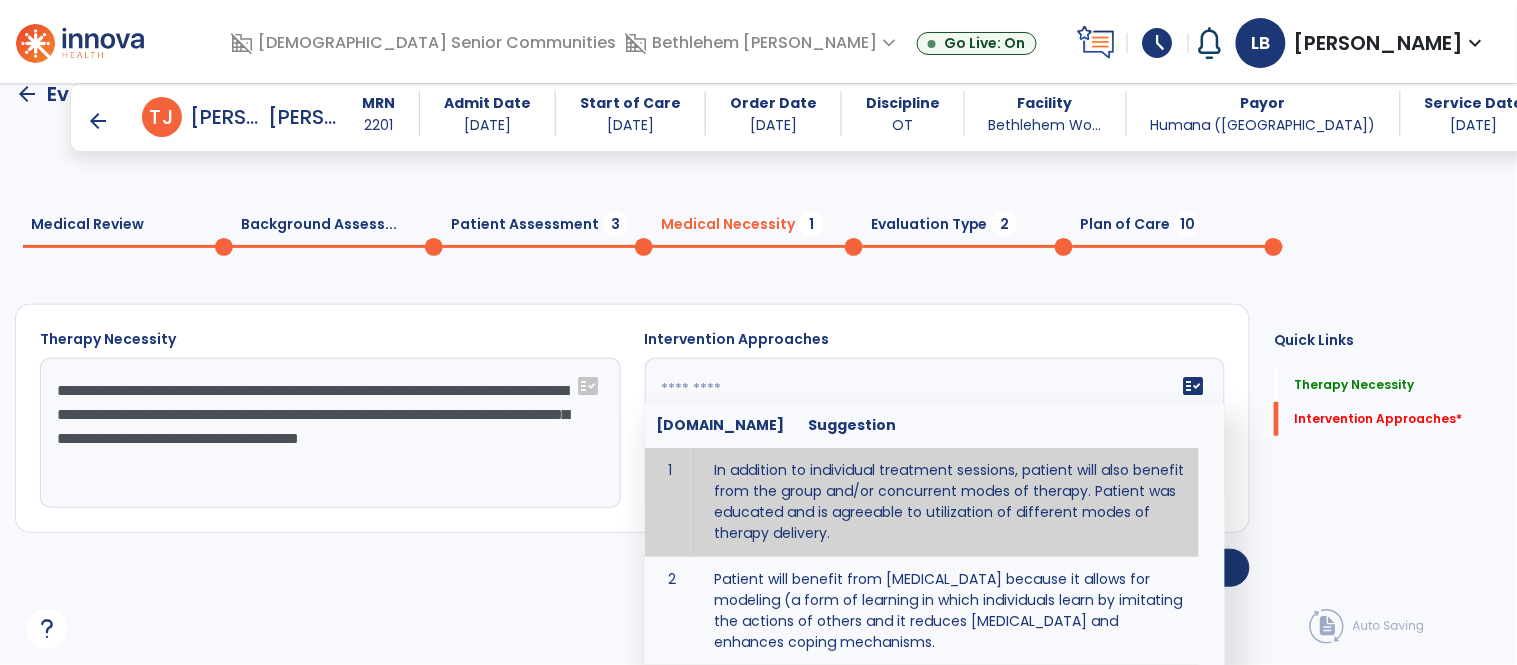 scroll, scrollTop: 56, scrollLeft: 0, axis: vertical 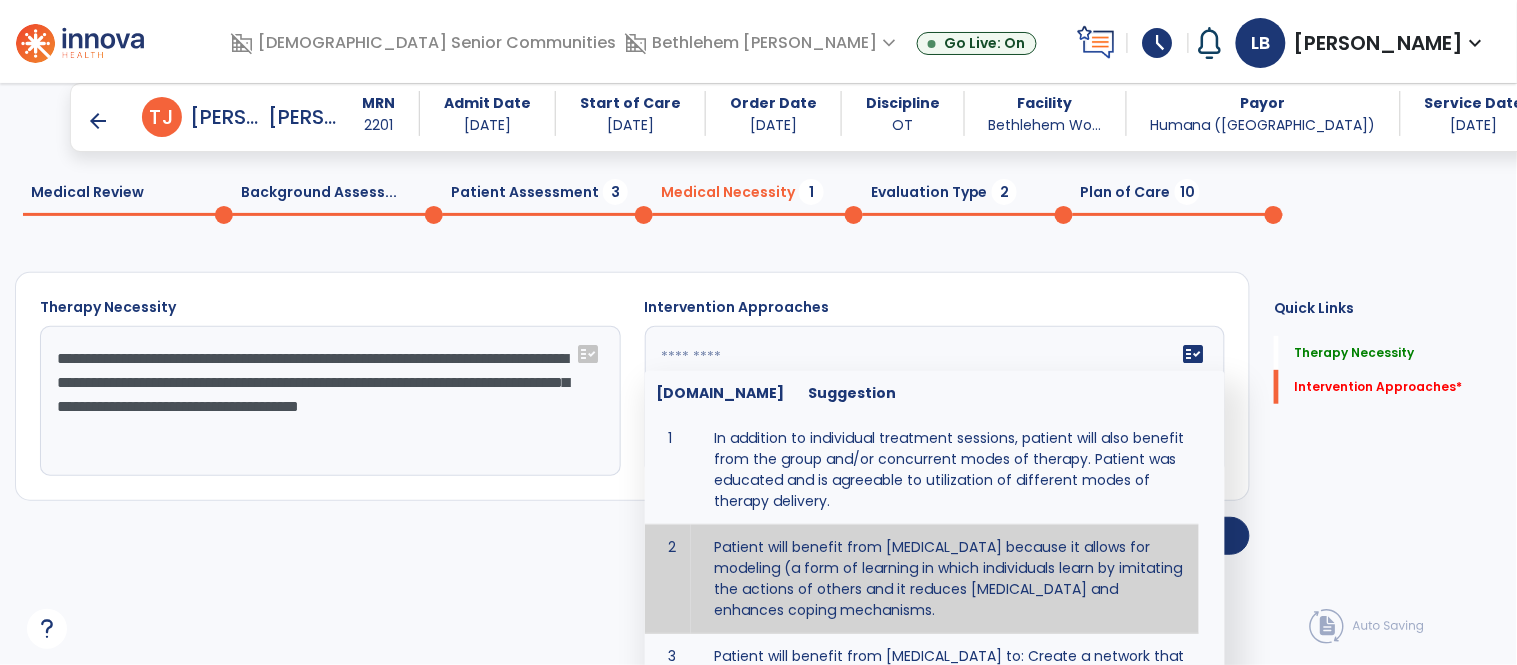 type on "**********" 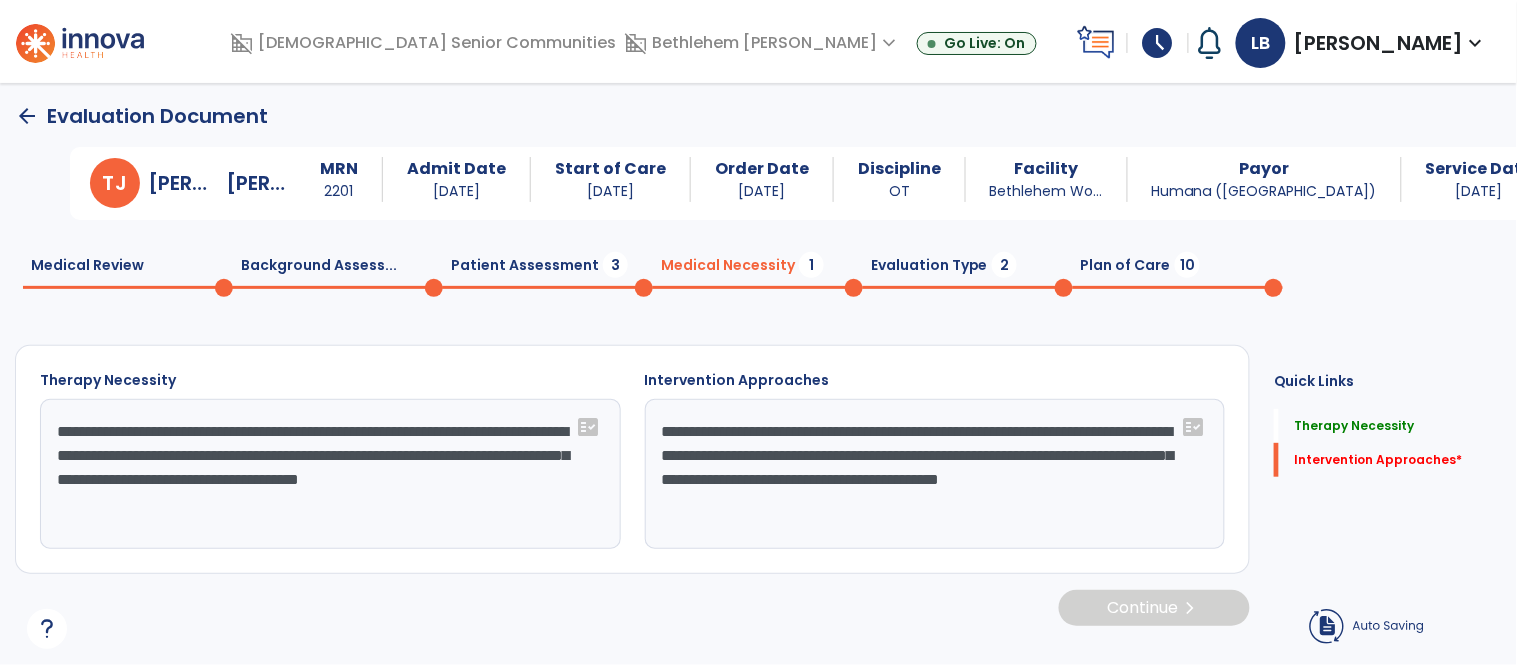 scroll, scrollTop: 0, scrollLeft: 0, axis: both 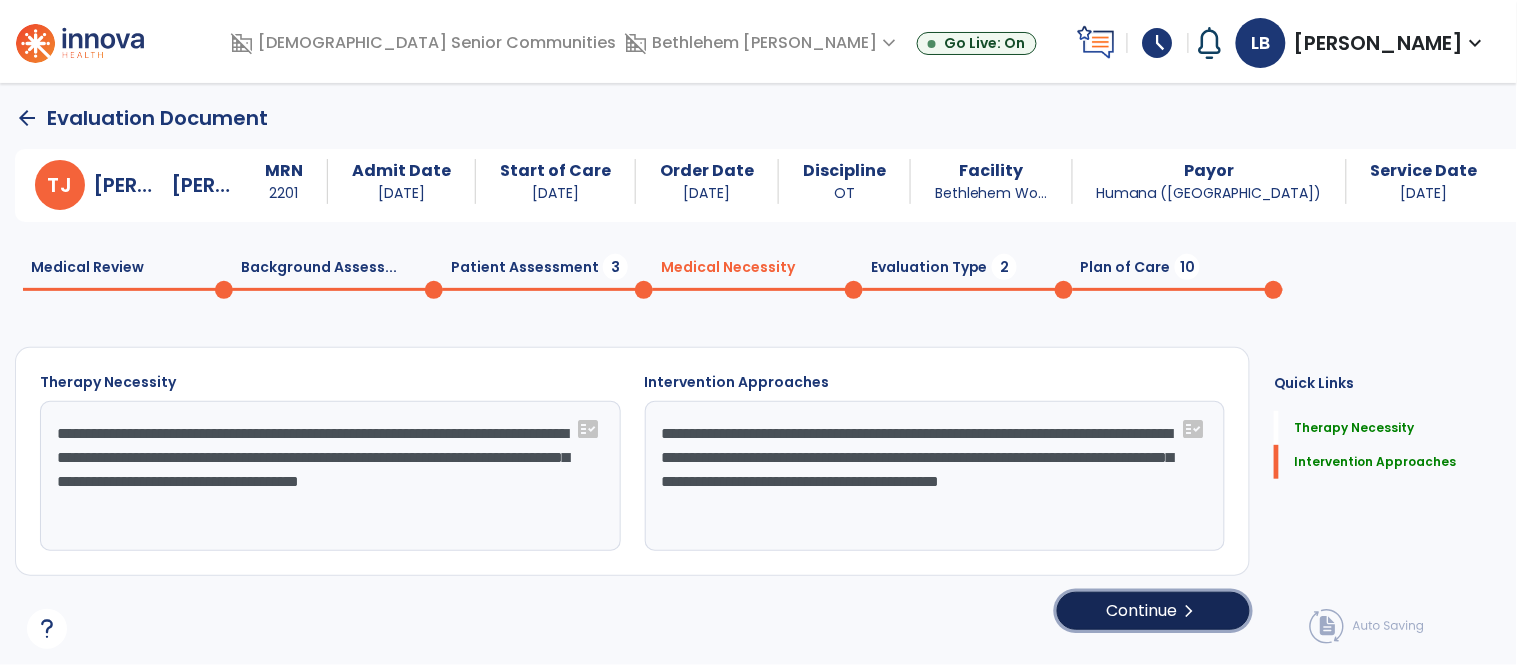 click on "Continue  chevron_right" 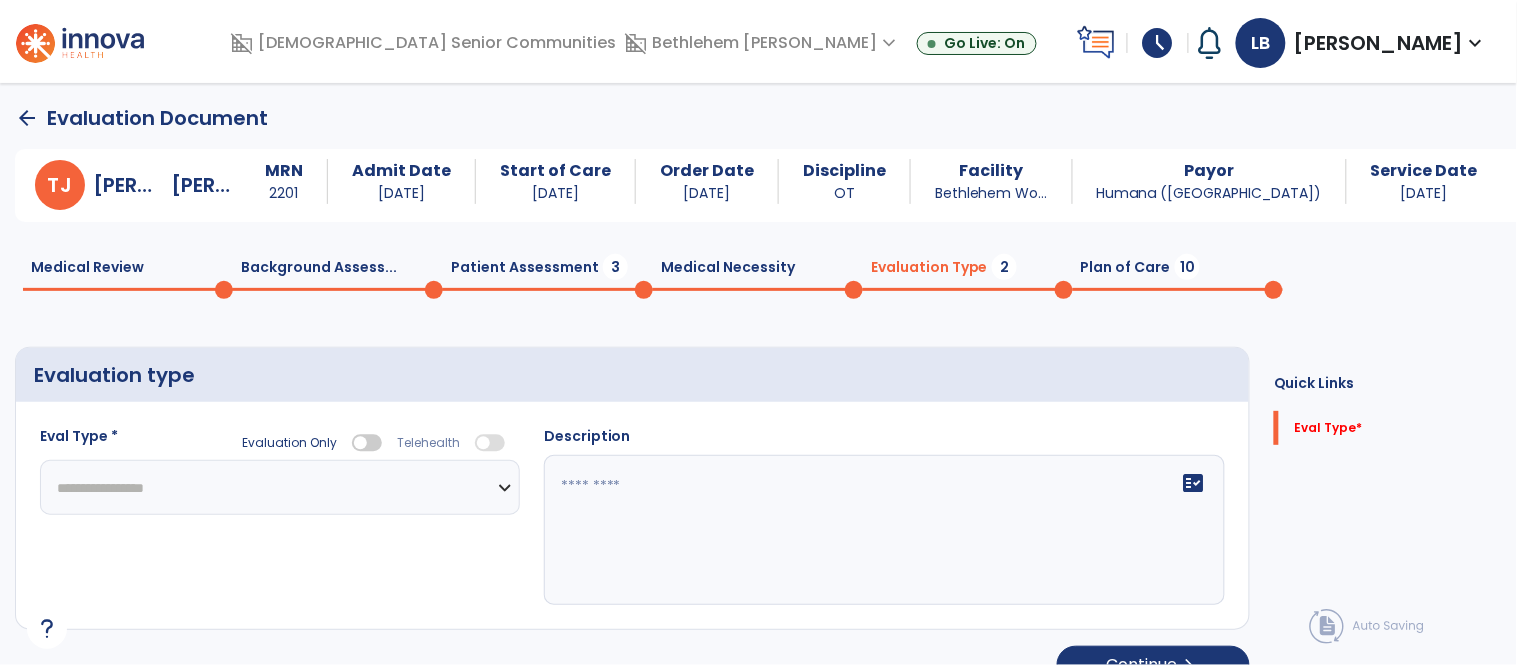 click on "**********" 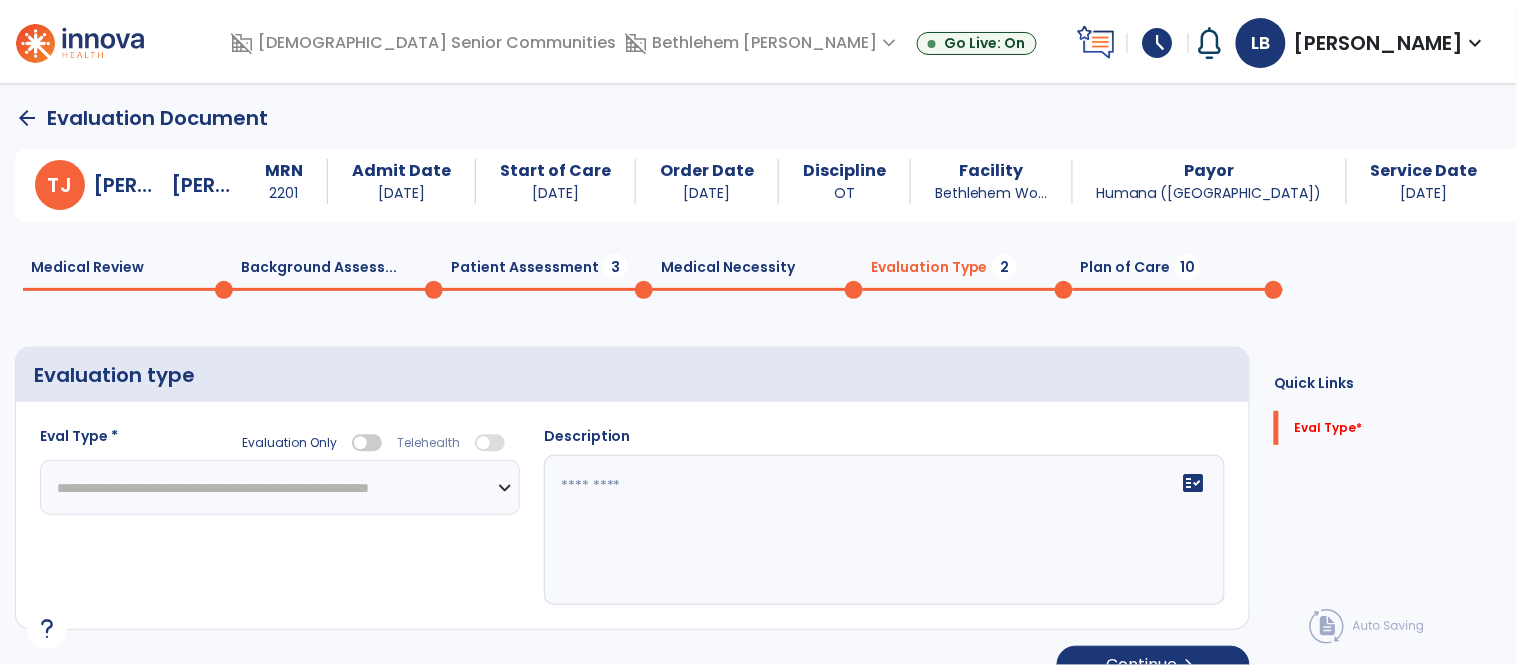 click on "**********" 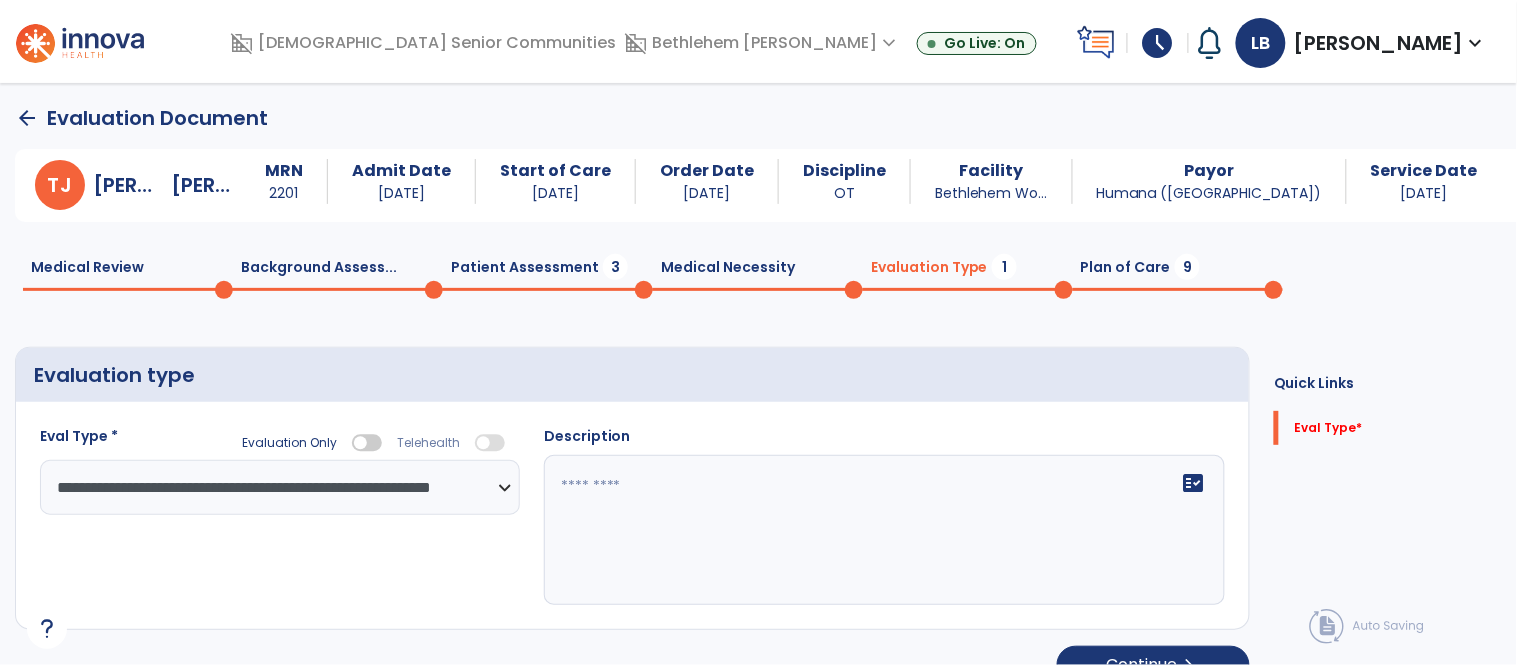 scroll, scrollTop: 33, scrollLeft: 0, axis: vertical 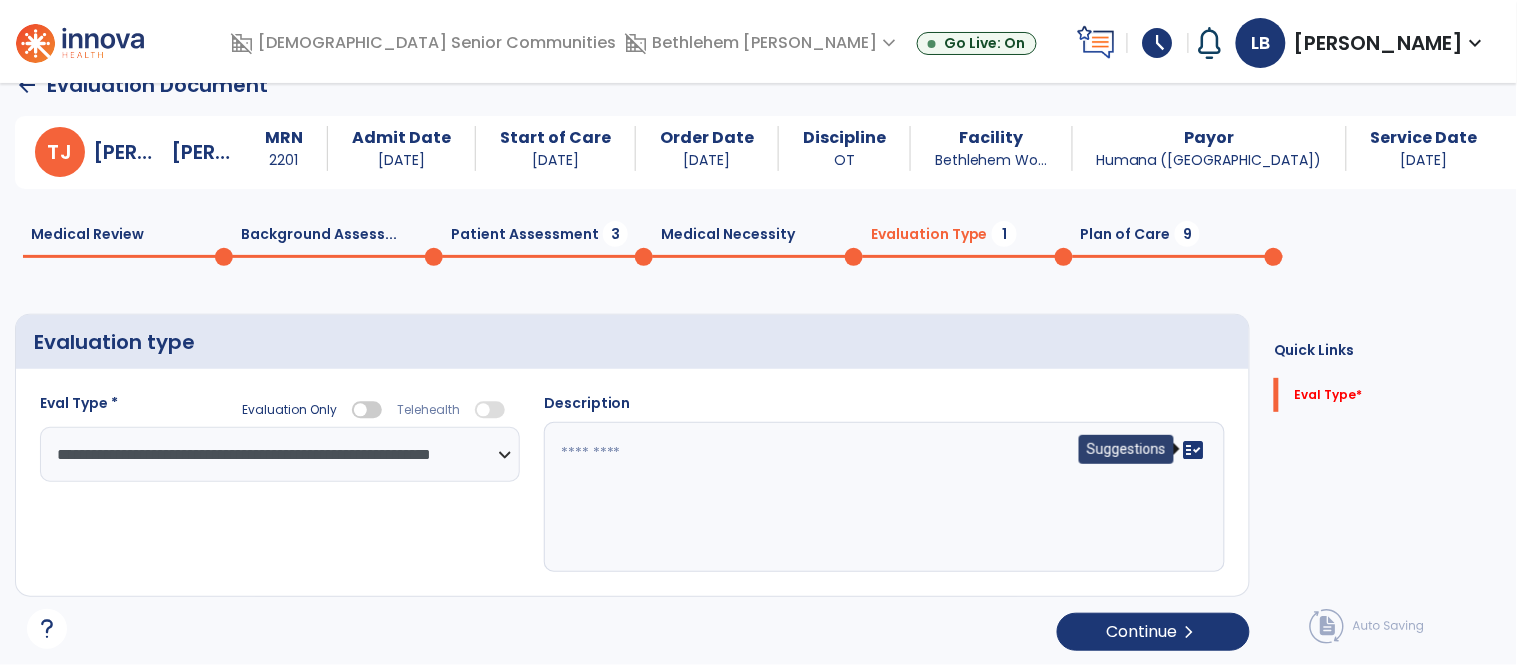 click on "fact_check" 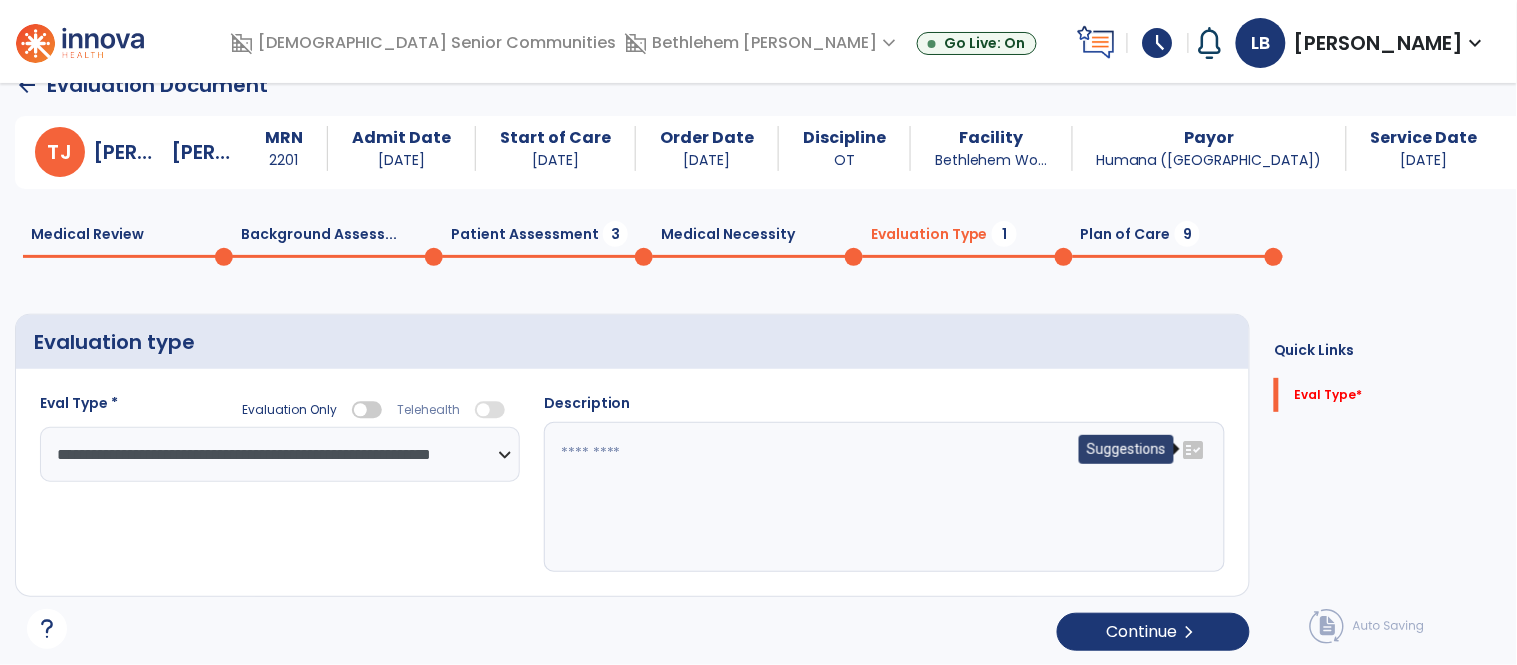 click on "fact_check" 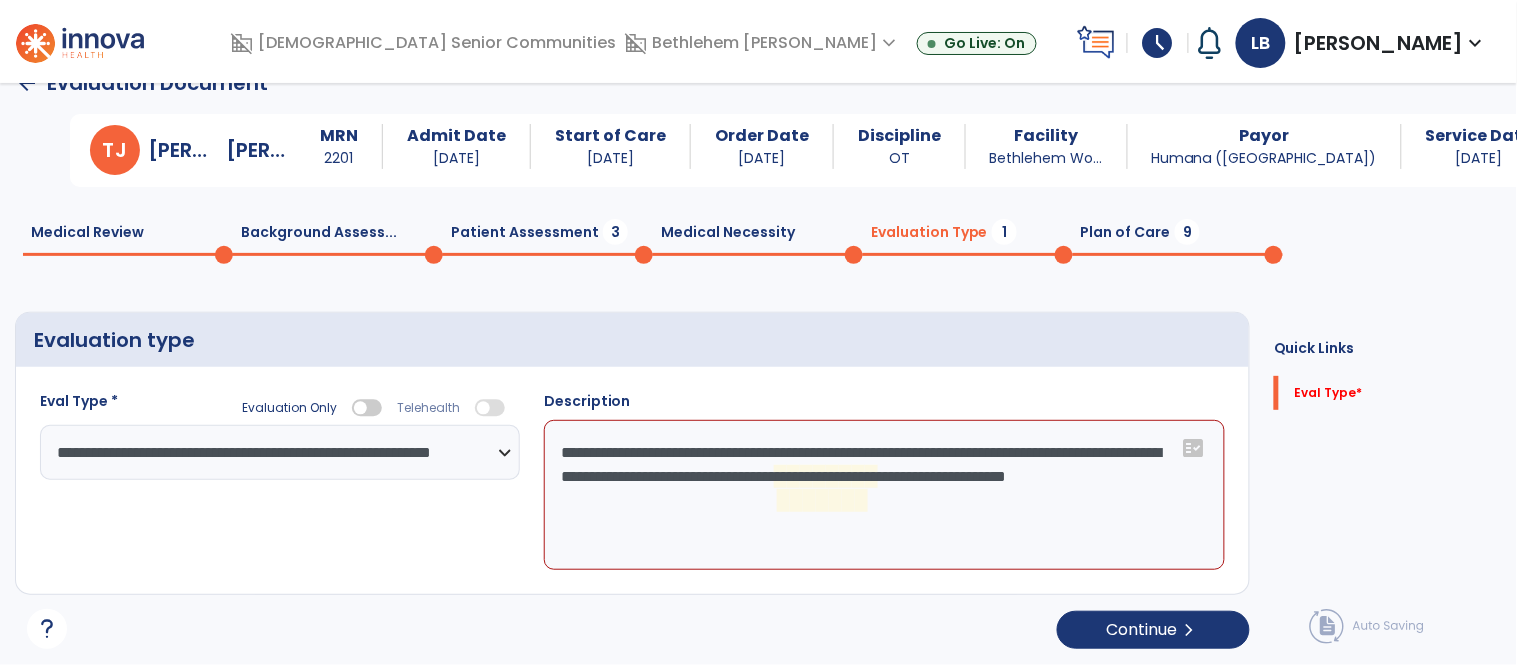 scroll, scrollTop: 16, scrollLeft: 0, axis: vertical 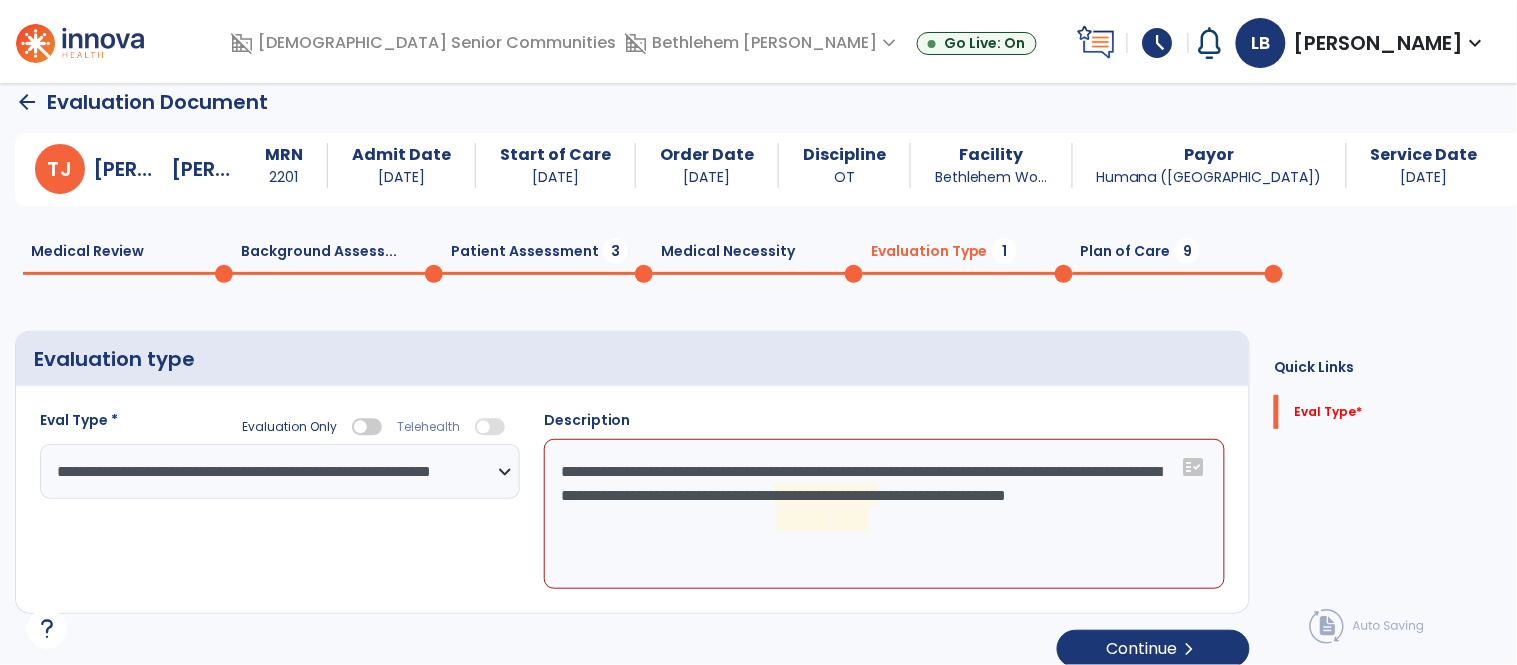 click on "**********" 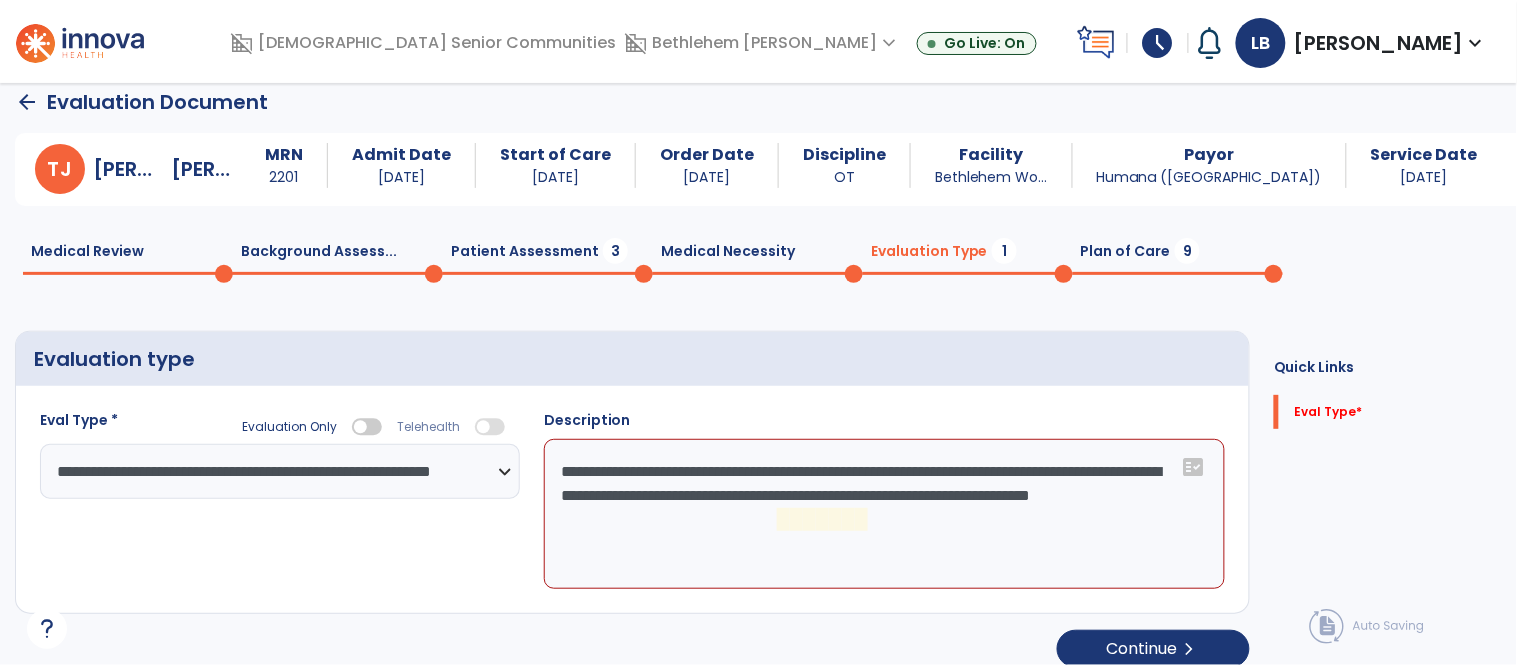 click on "**********" 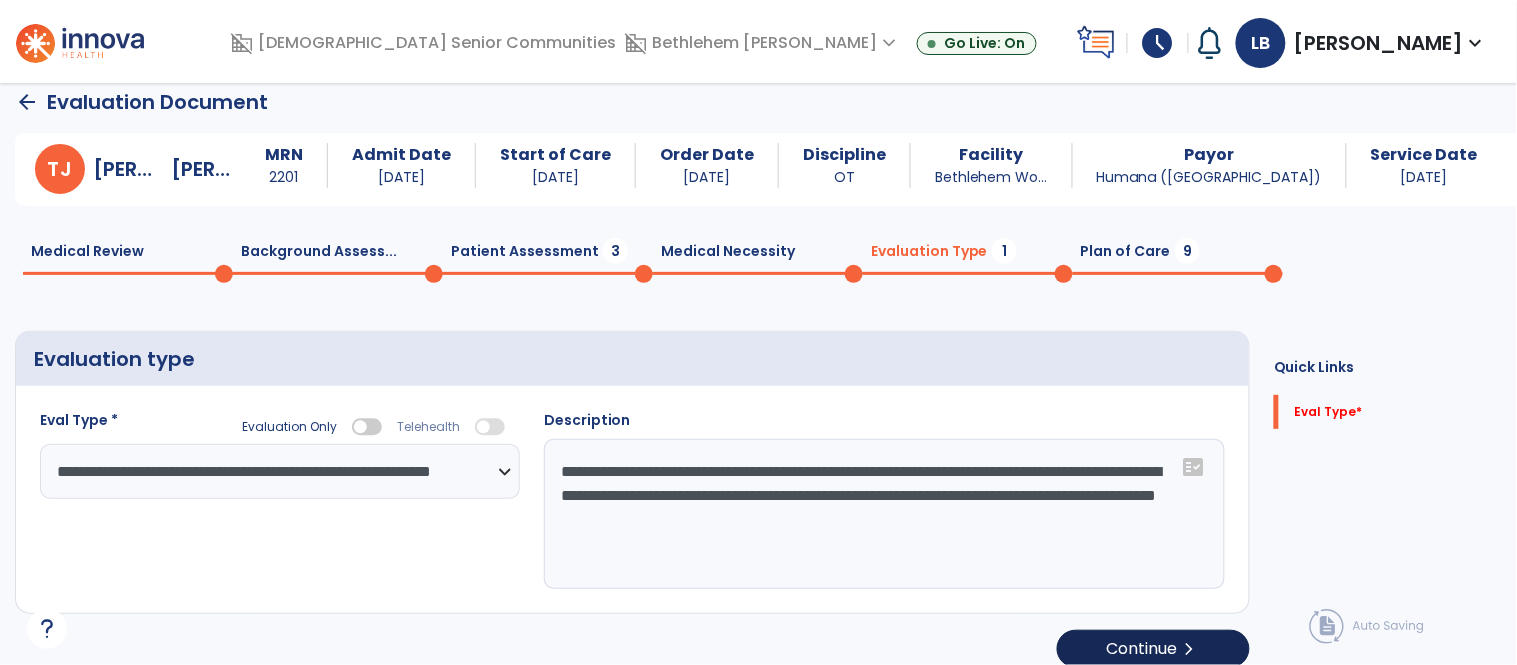 type on "**********" 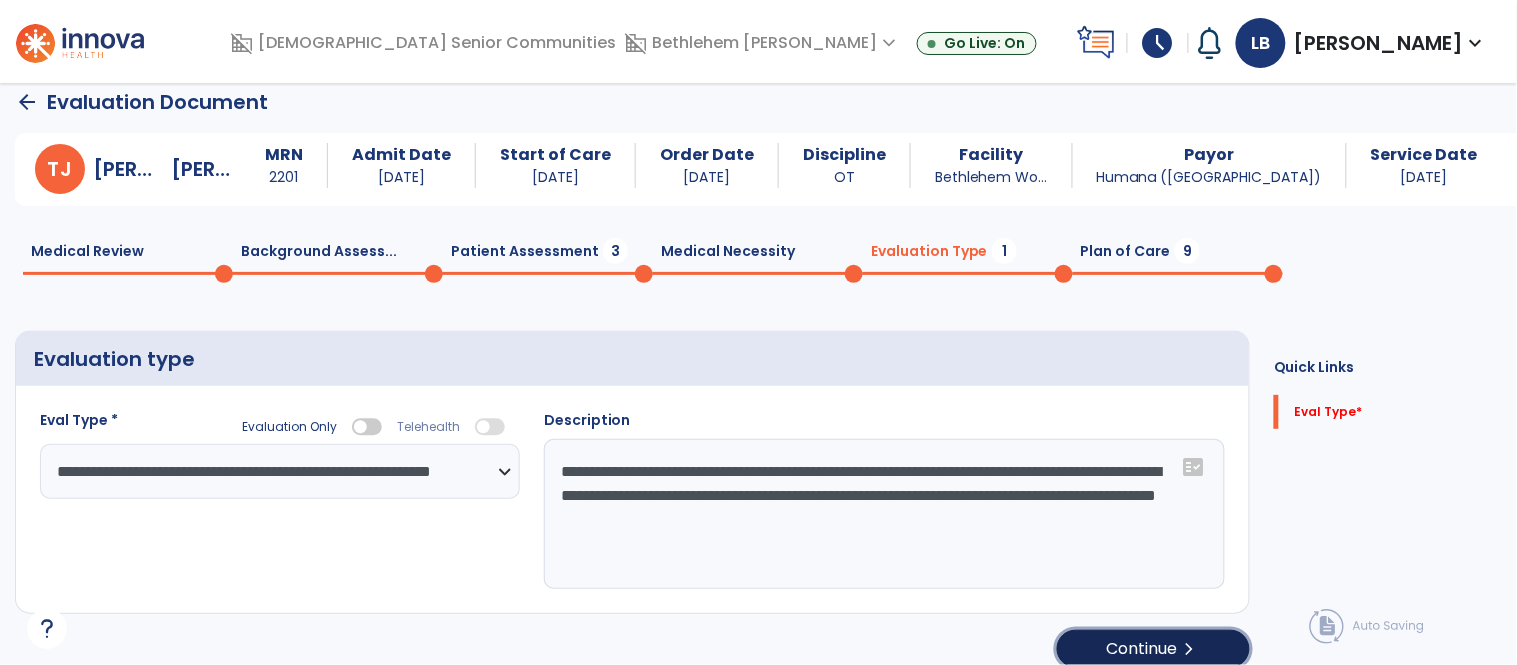 click on "Continue  chevron_right" 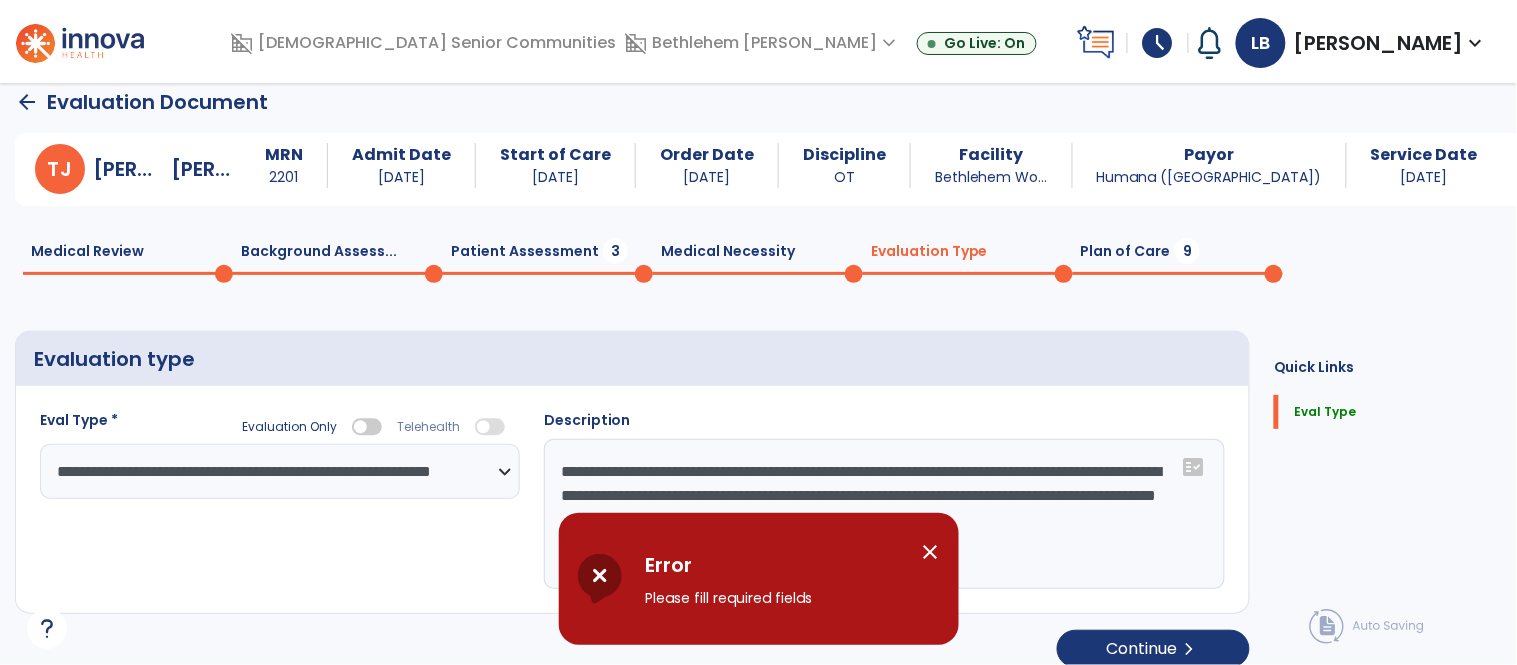 click on "close" at bounding box center (931, 552) 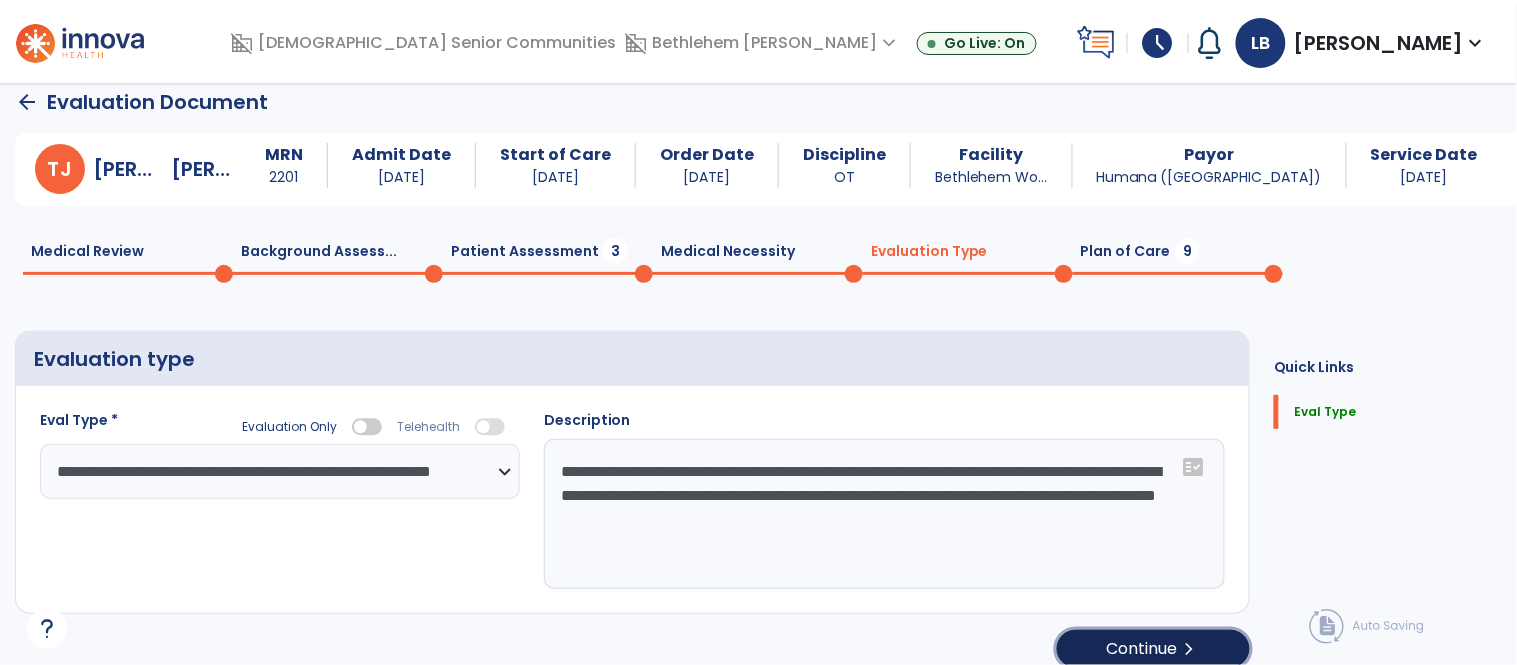 click on "chevron_right" 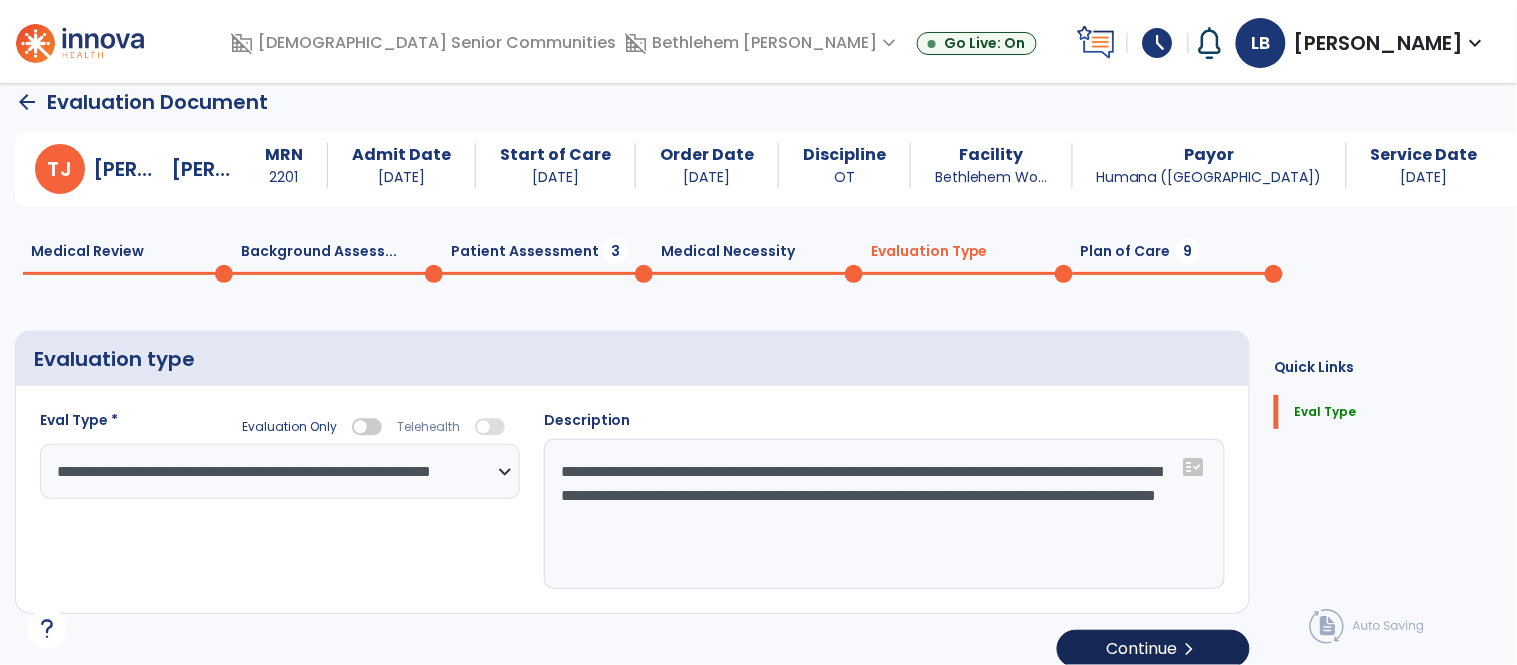 select on "*****" 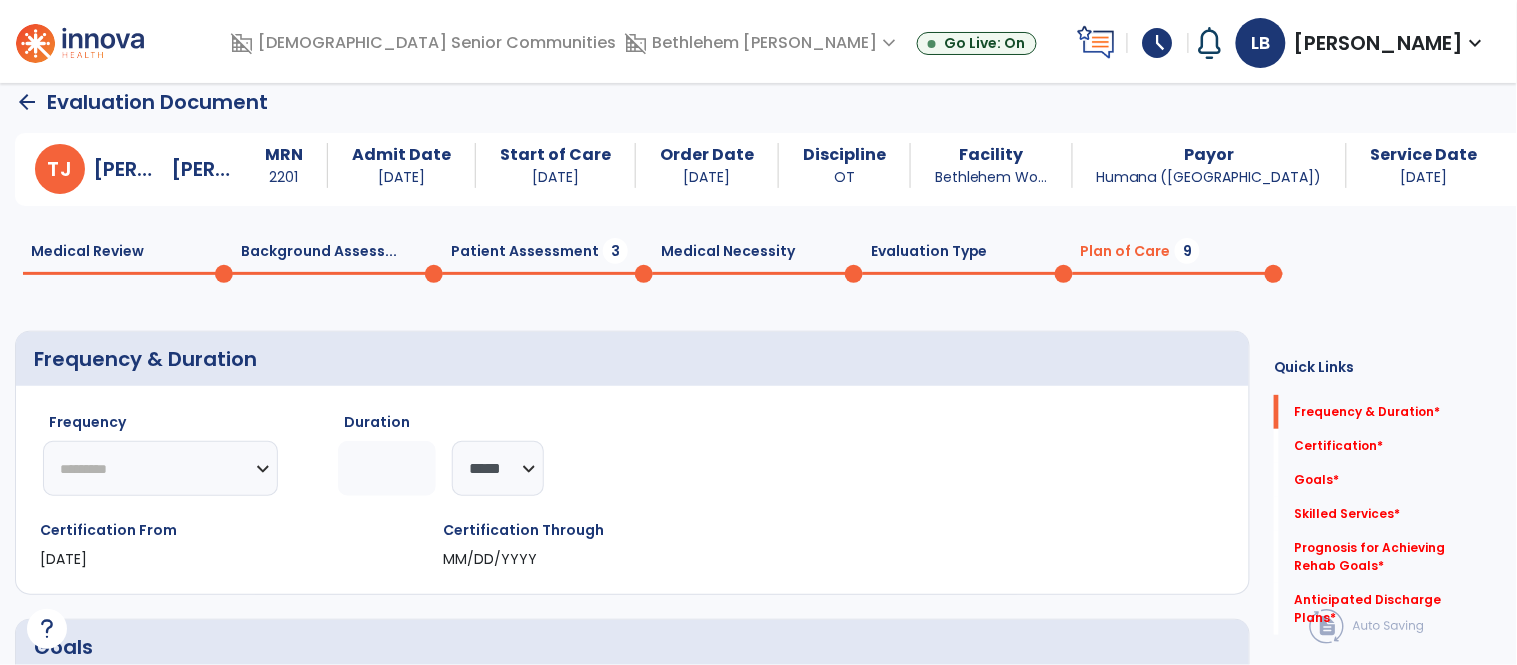 click on "Patient Assessment  3" 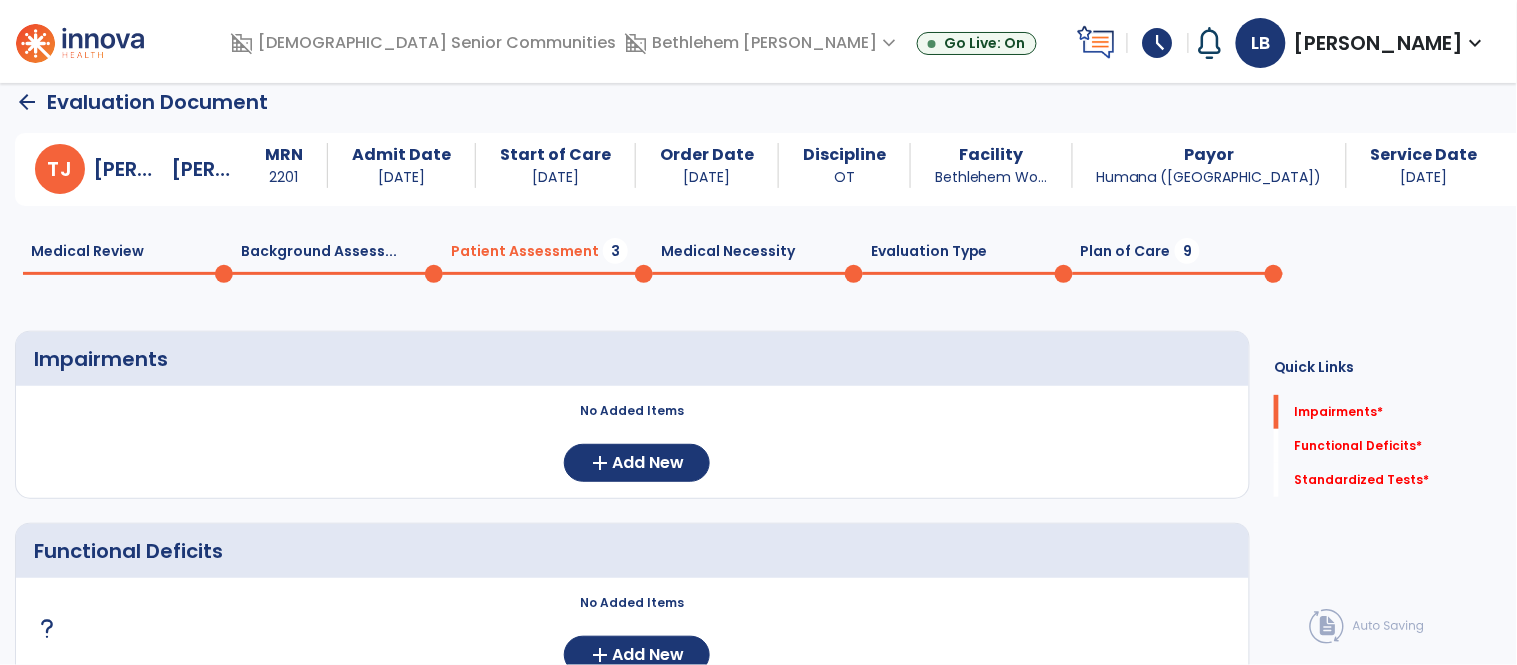 click on "Medical Review  0  Background Assess...  0  Patient Assessment  3  Medical Necessity  0  Evaluation Type  0  Plan of Care  9" 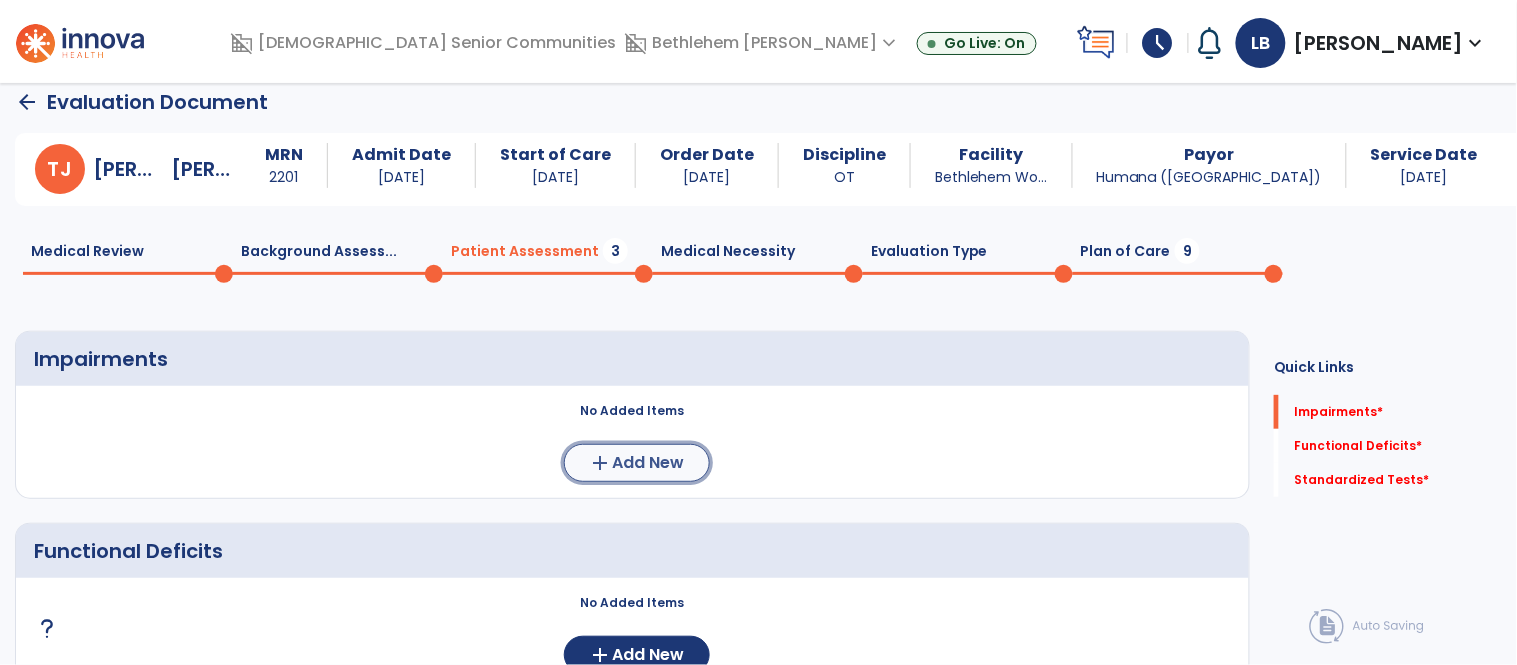 click on "Add New" 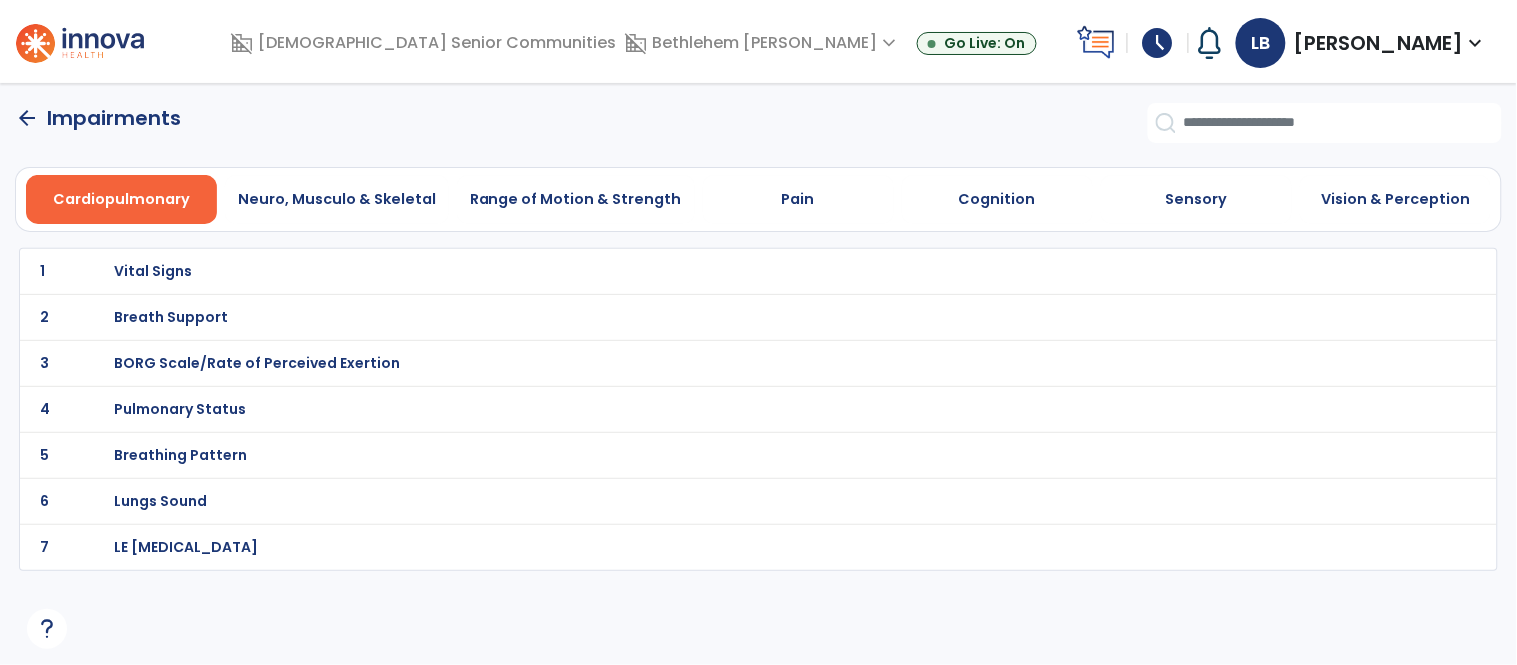 scroll, scrollTop: 0, scrollLeft: 0, axis: both 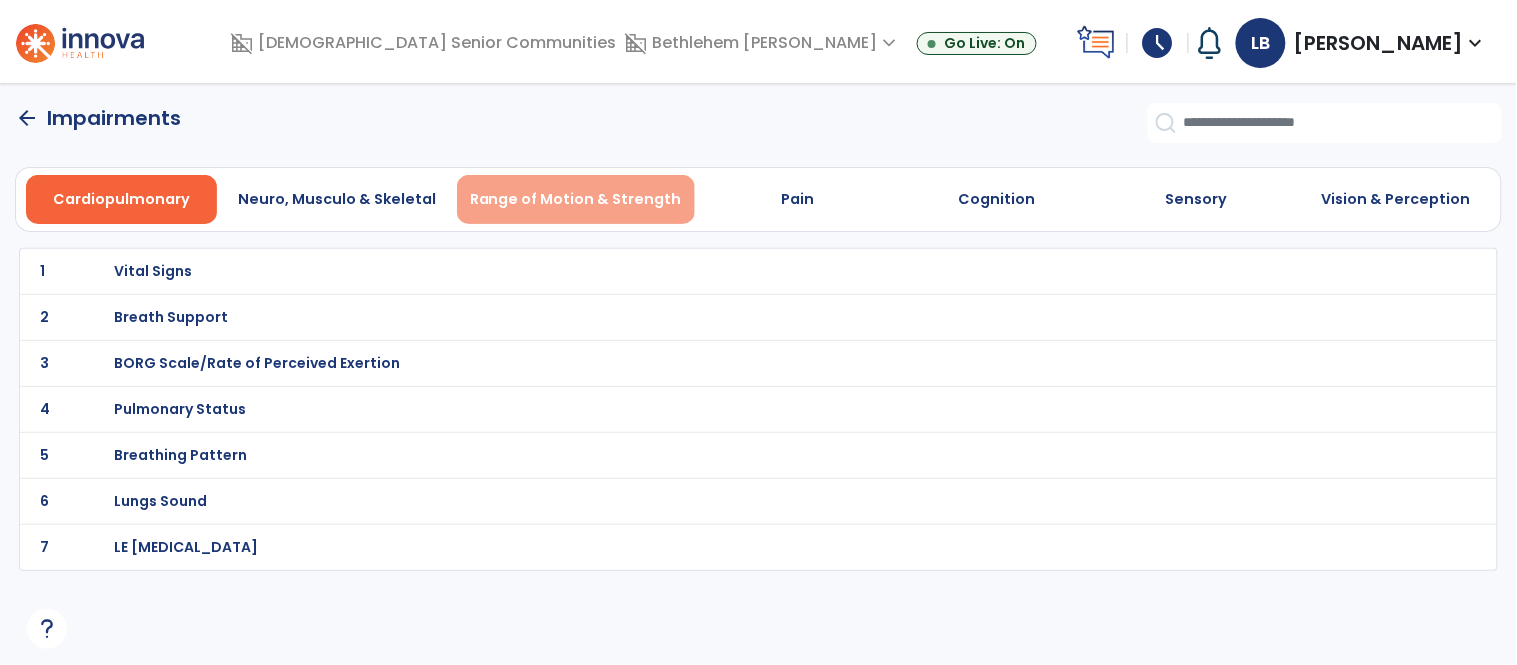 click on "Range of Motion & Strength" at bounding box center [576, 199] 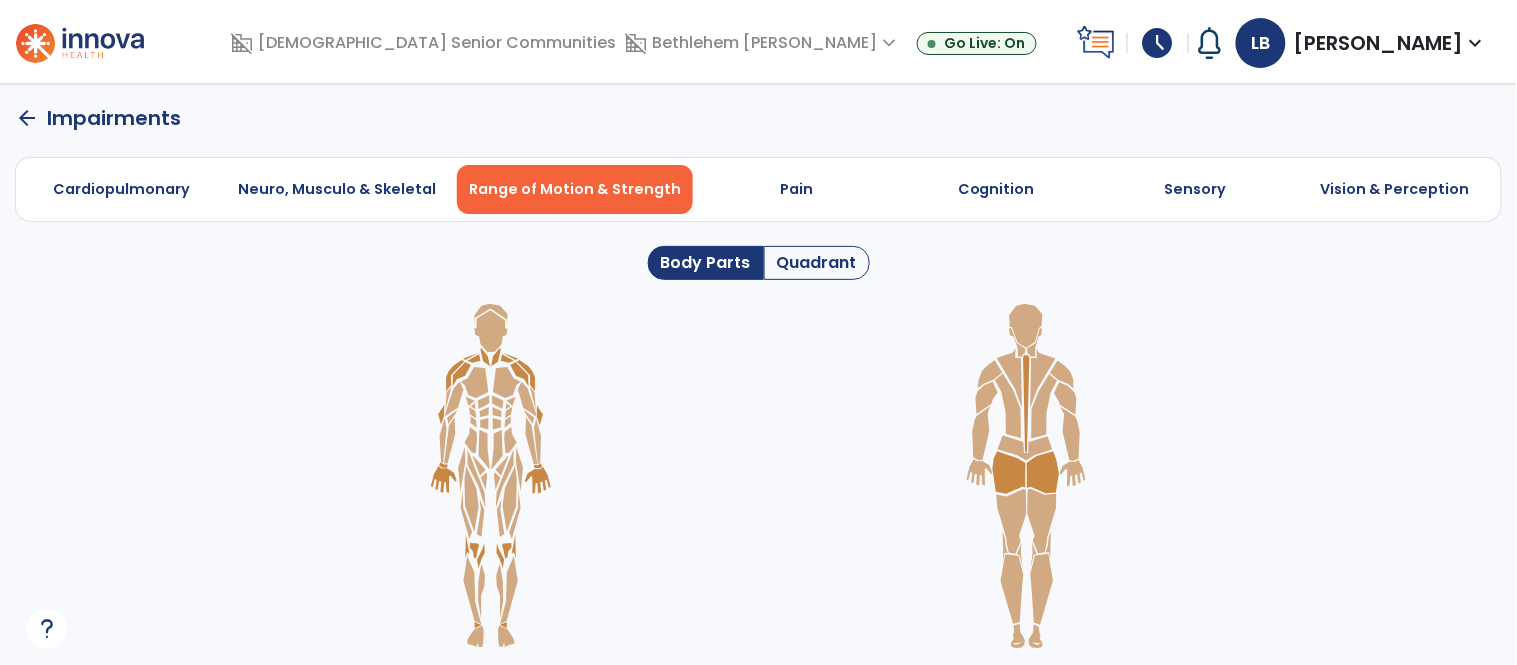 click on "Quadrant" 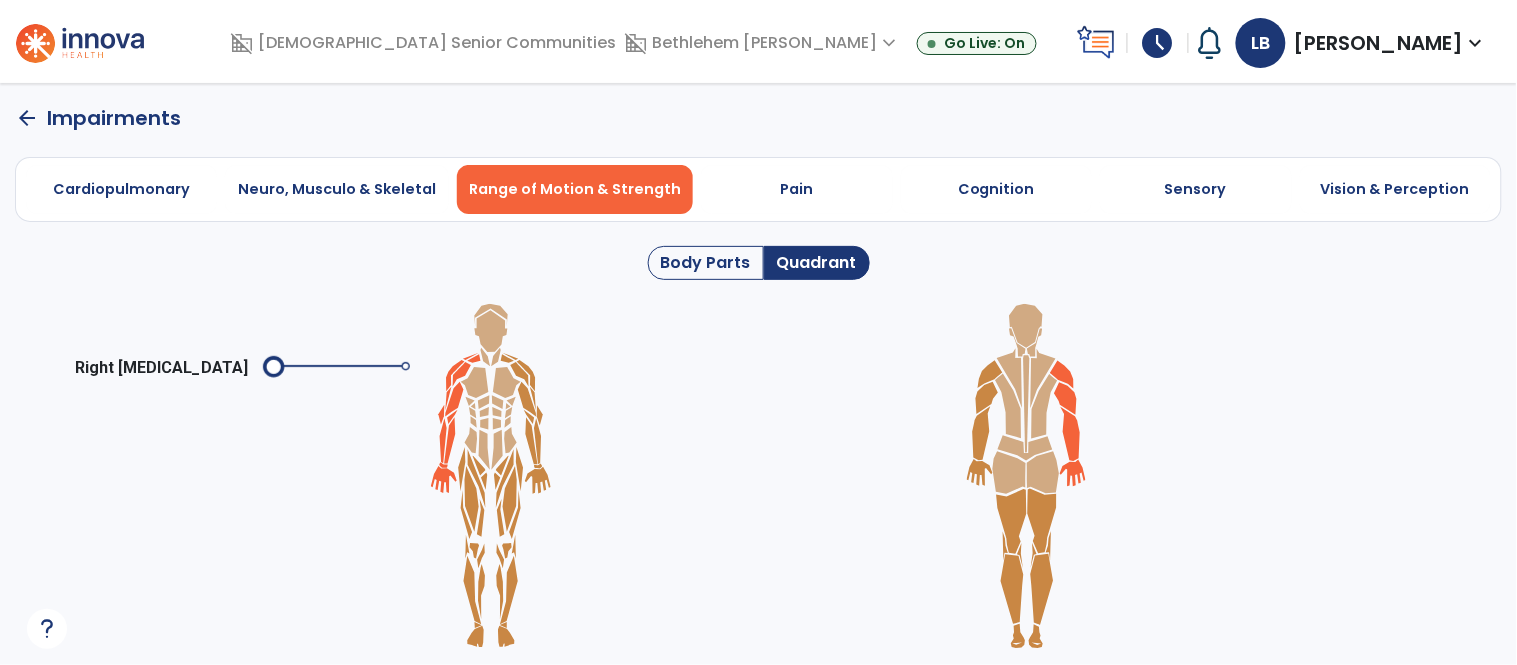 click 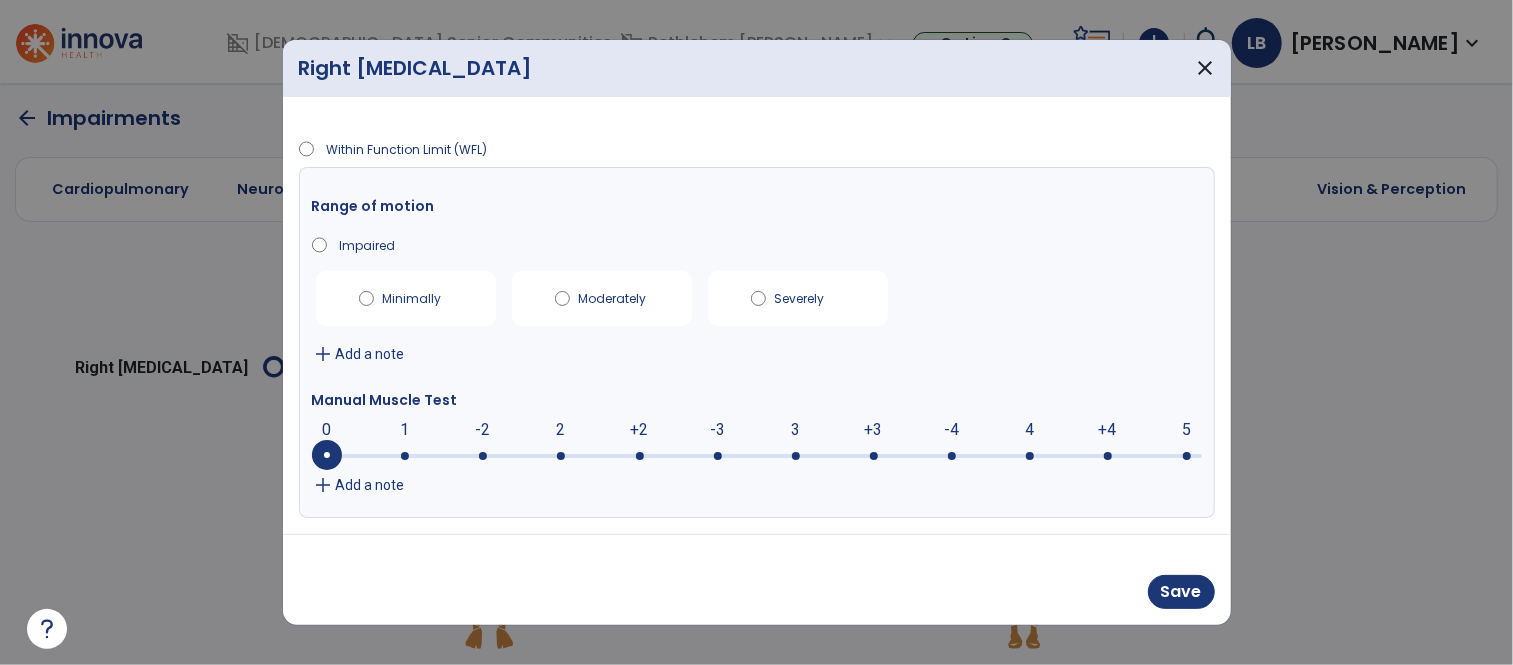 click at bounding box center [757, 454] 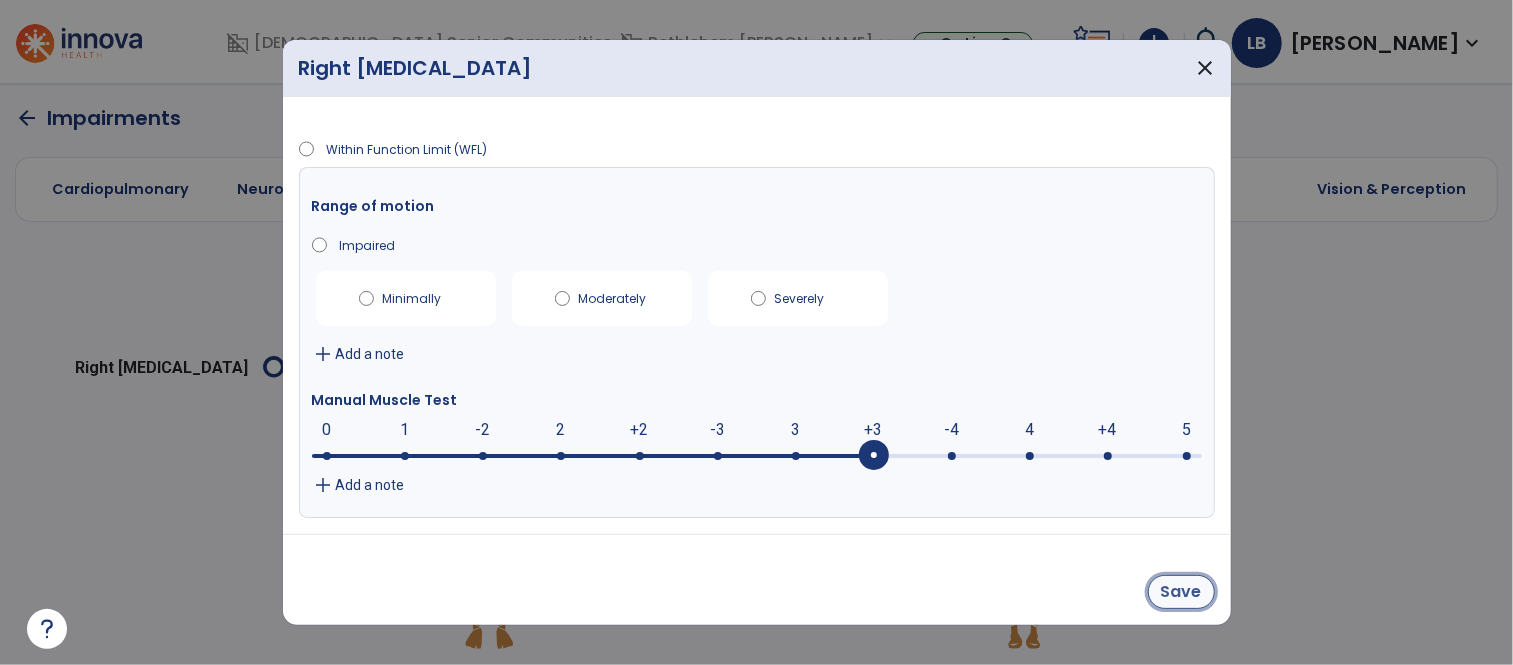 click on "Save" at bounding box center [1181, 592] 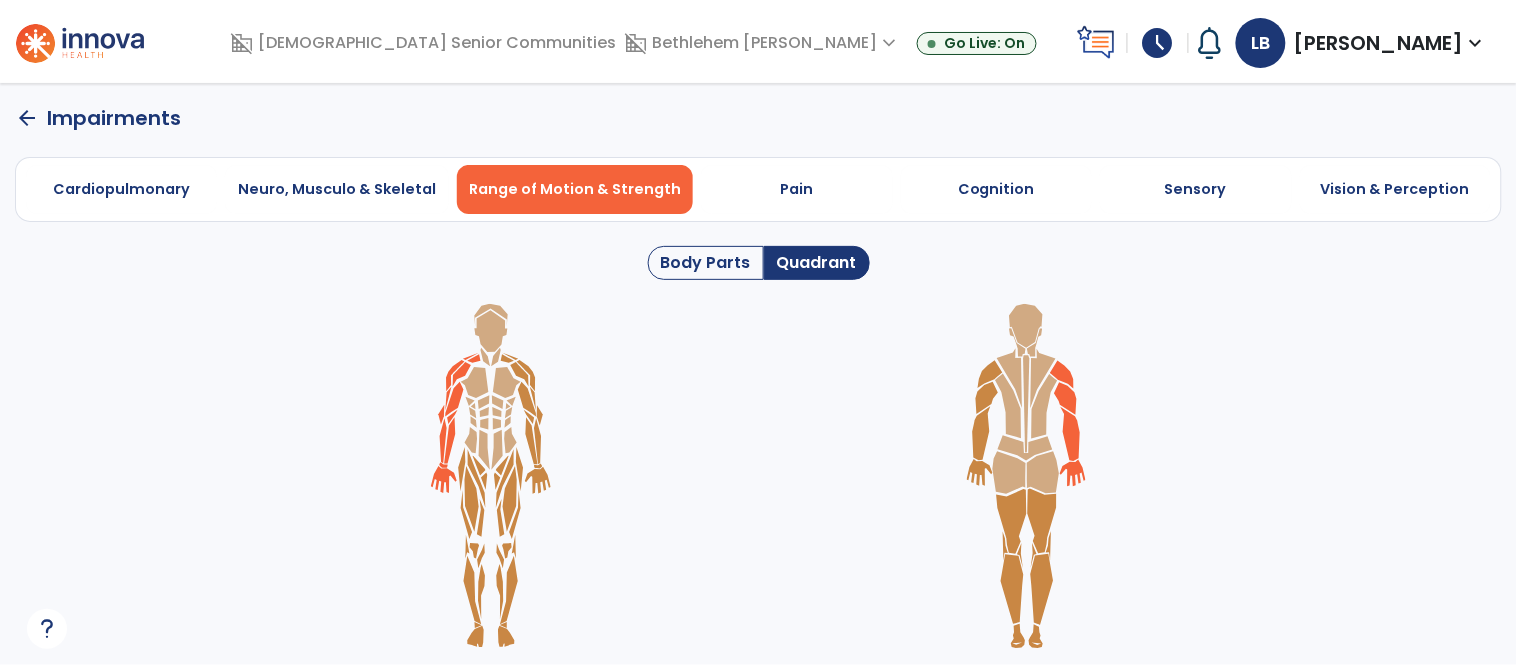 click 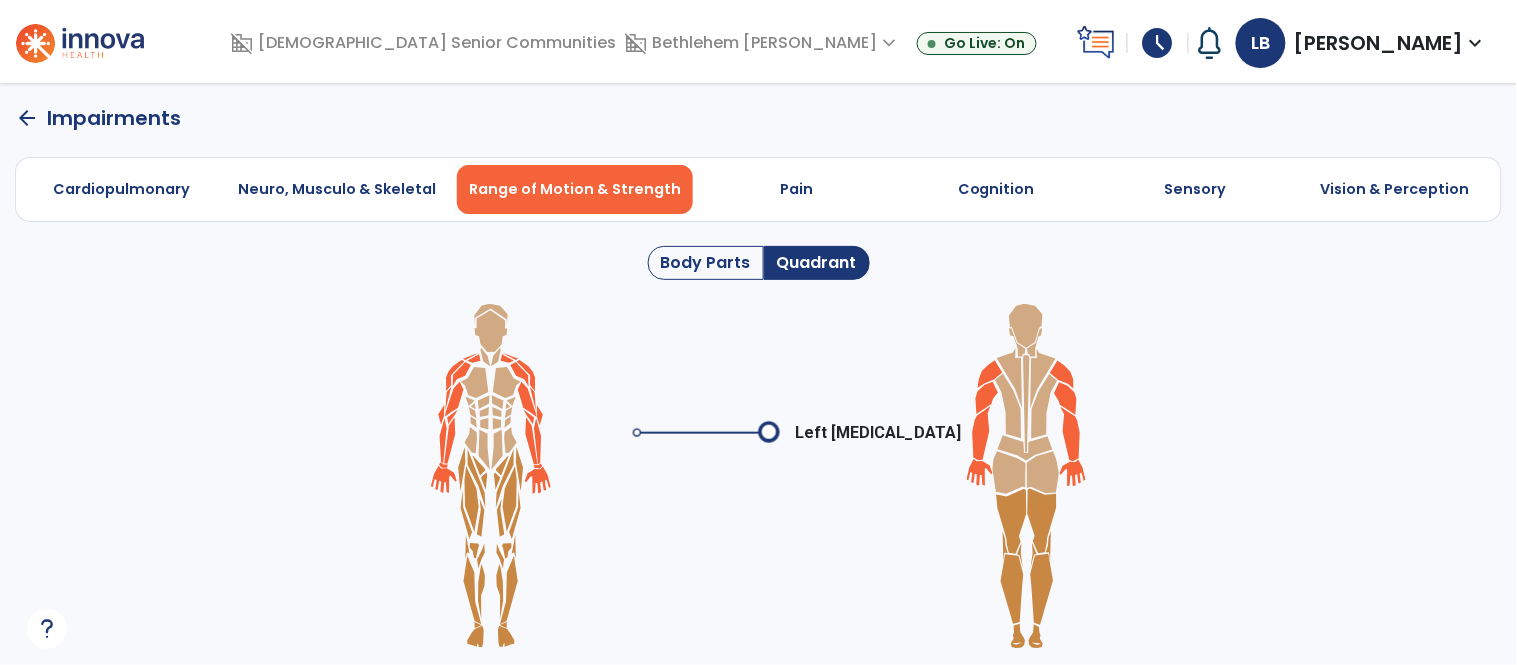 click 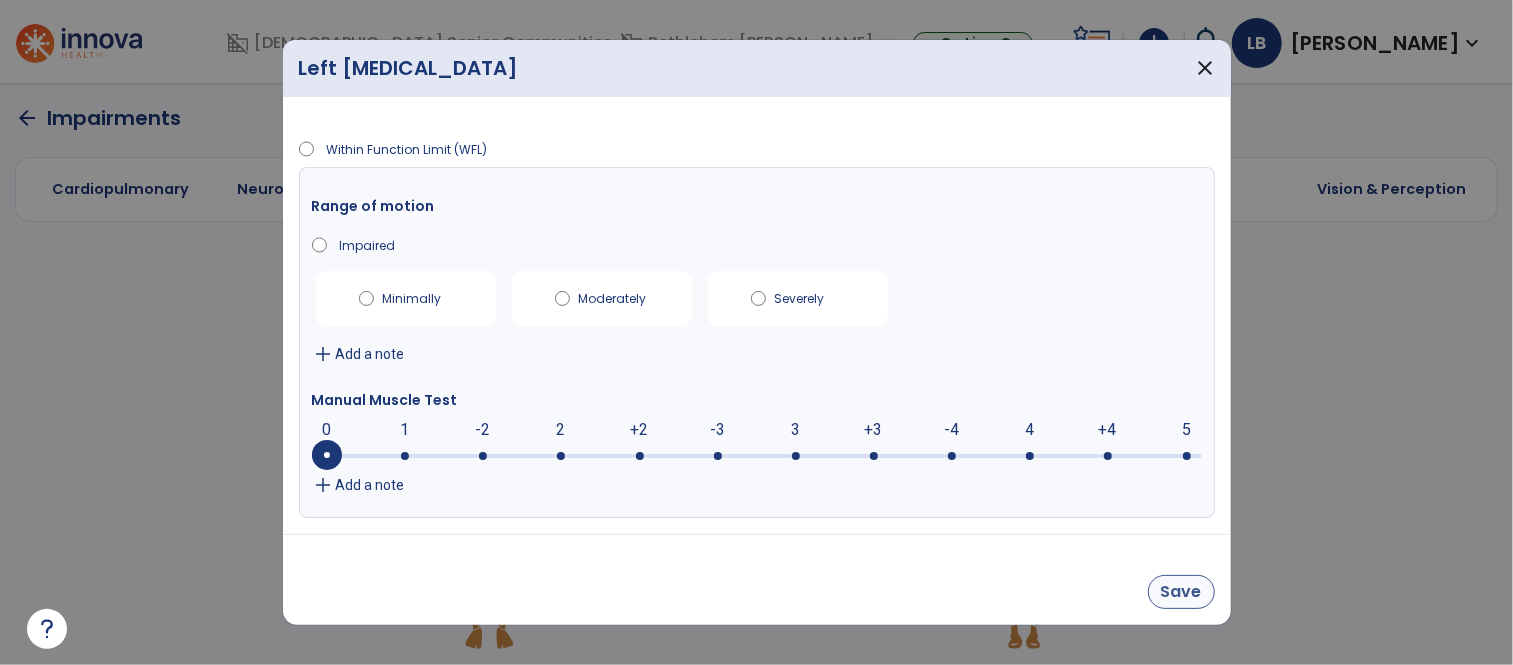 click on "0     0      1      -2      2      +2      -3      3      +3      -4      4      +4      5" at bounding box center [757, 456] 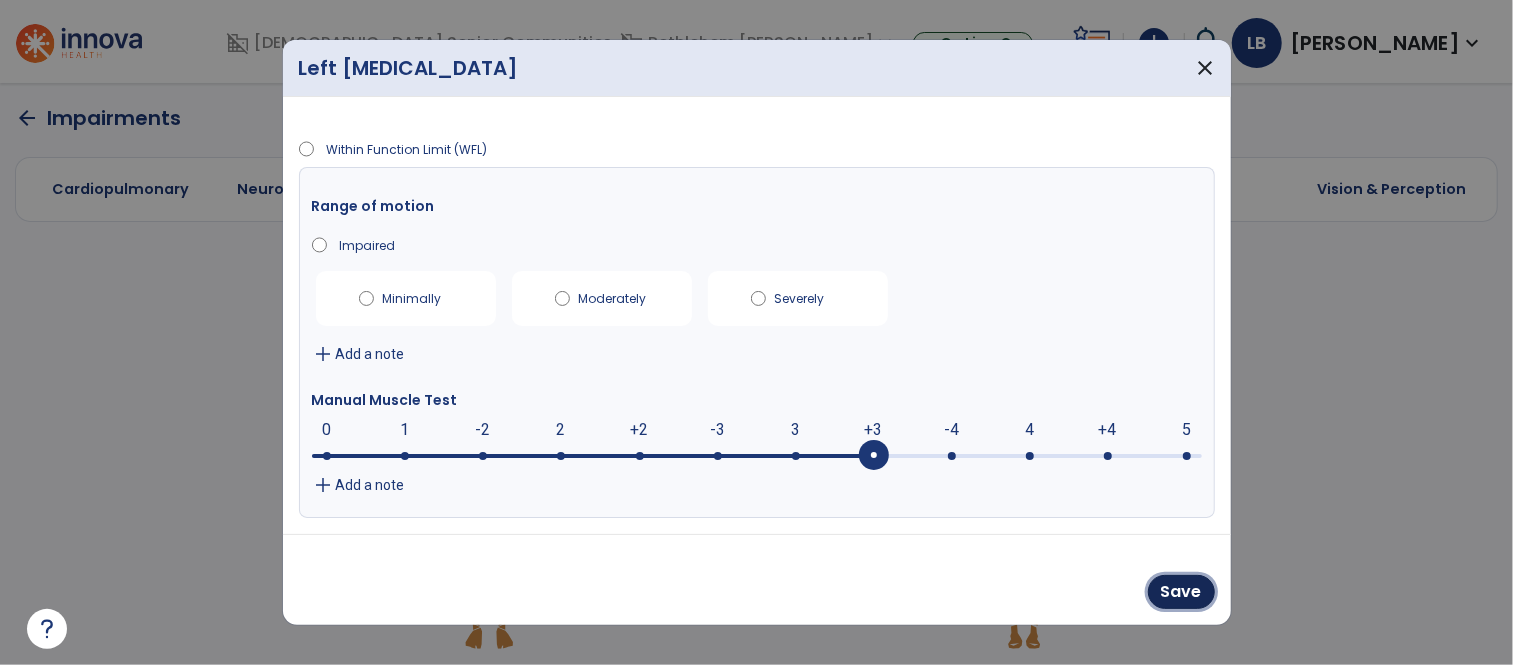 click on "Save" at bounding box center [1181, 592] 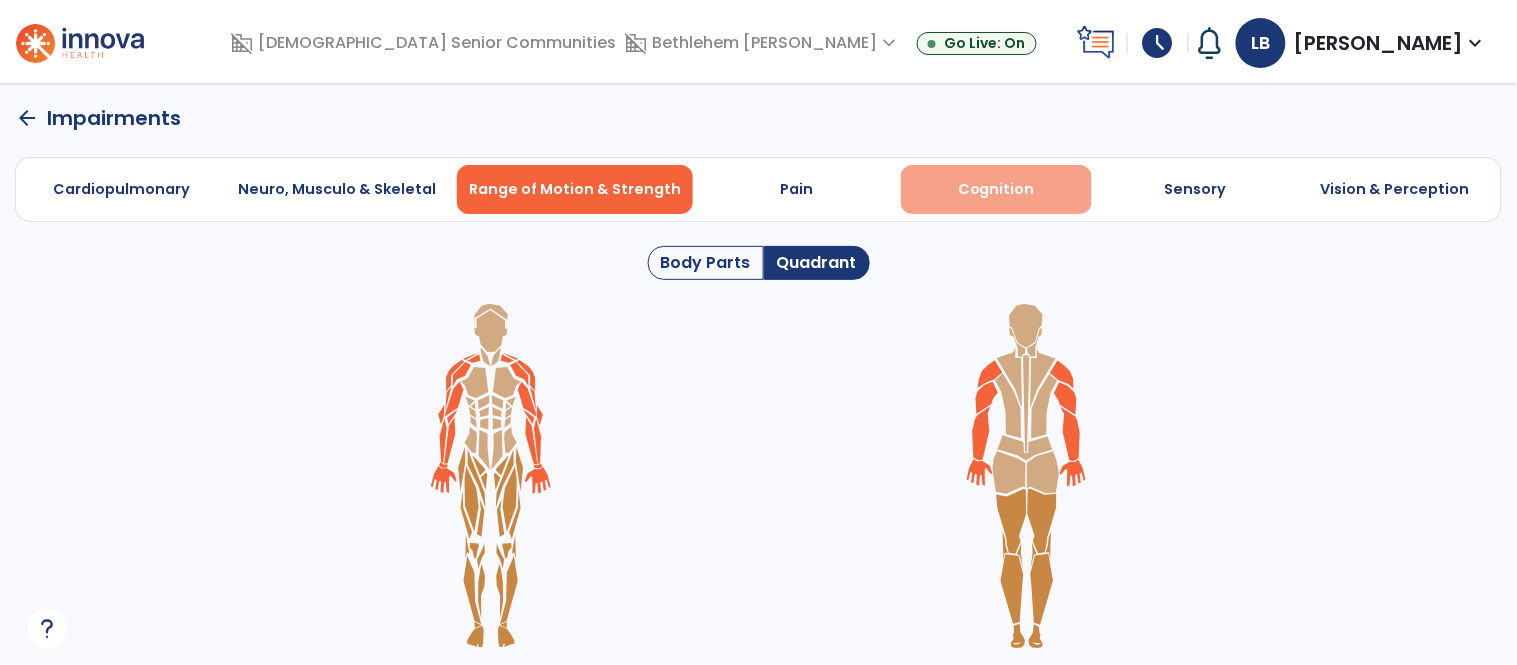 click on "Cognition" at bounding box center [996, 189] 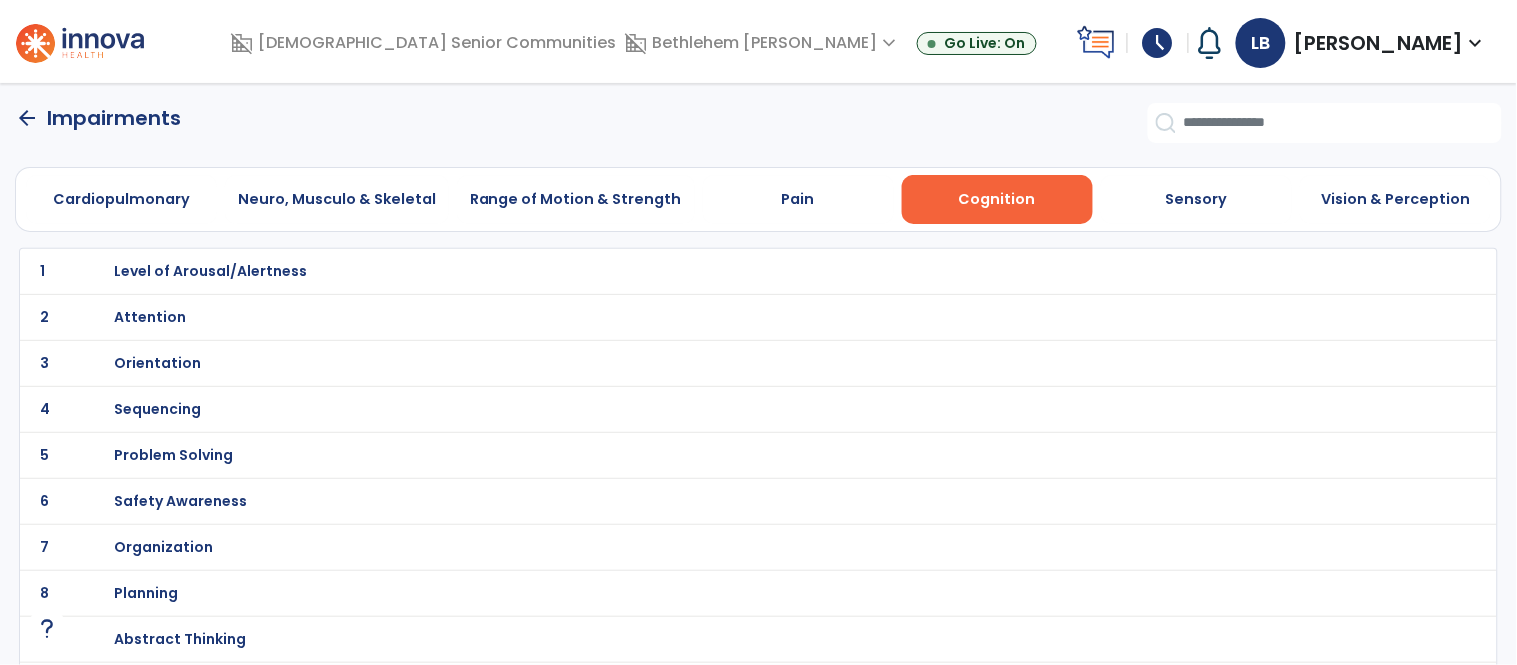 click on "Orientation" at bounding box center (210, 271) 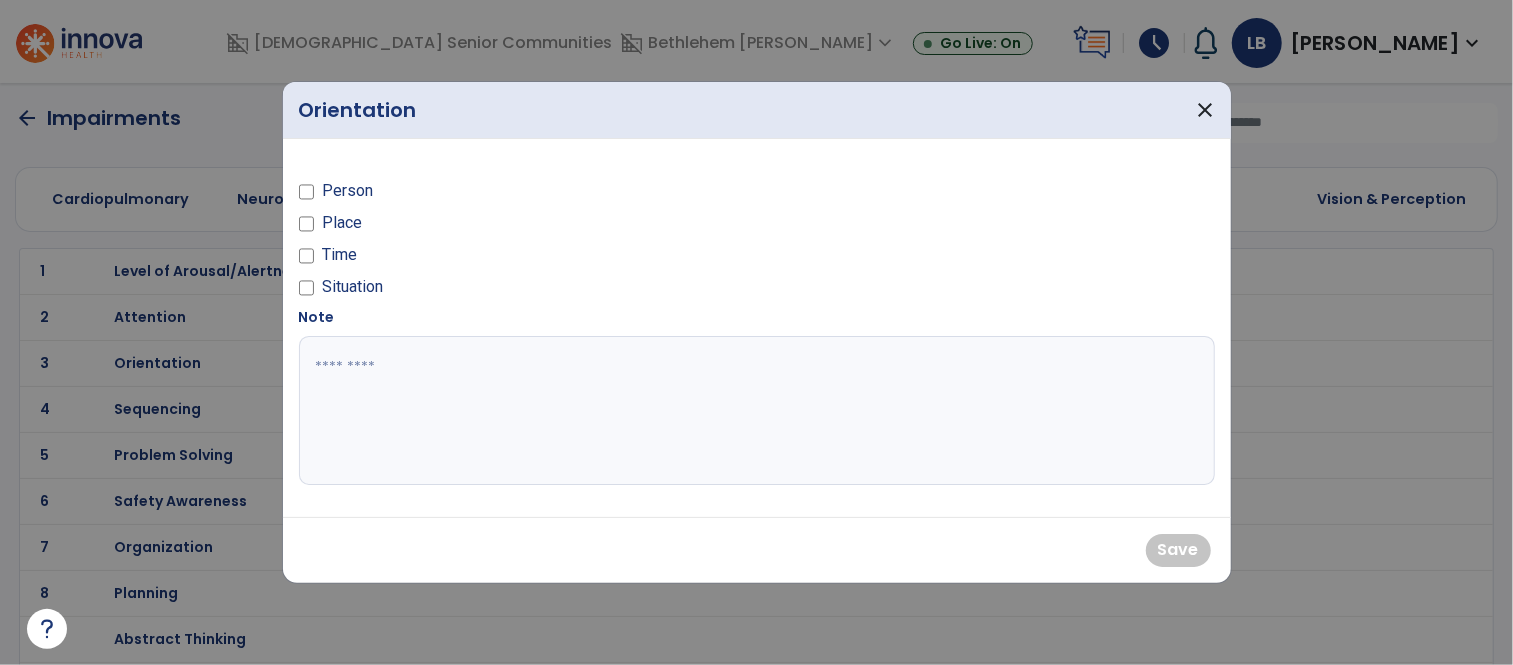 click at bounding box center [757, 411] 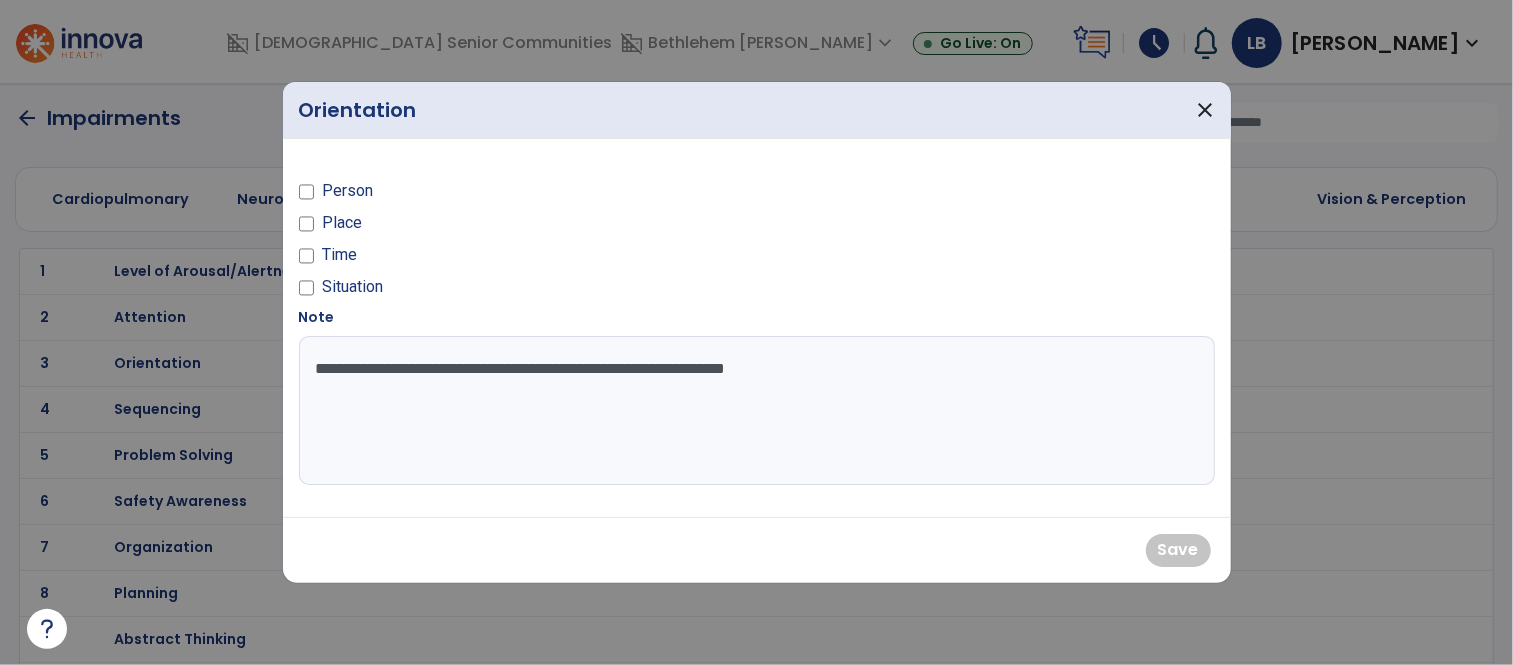 click on "Situation" at bounding box center (352, 287) 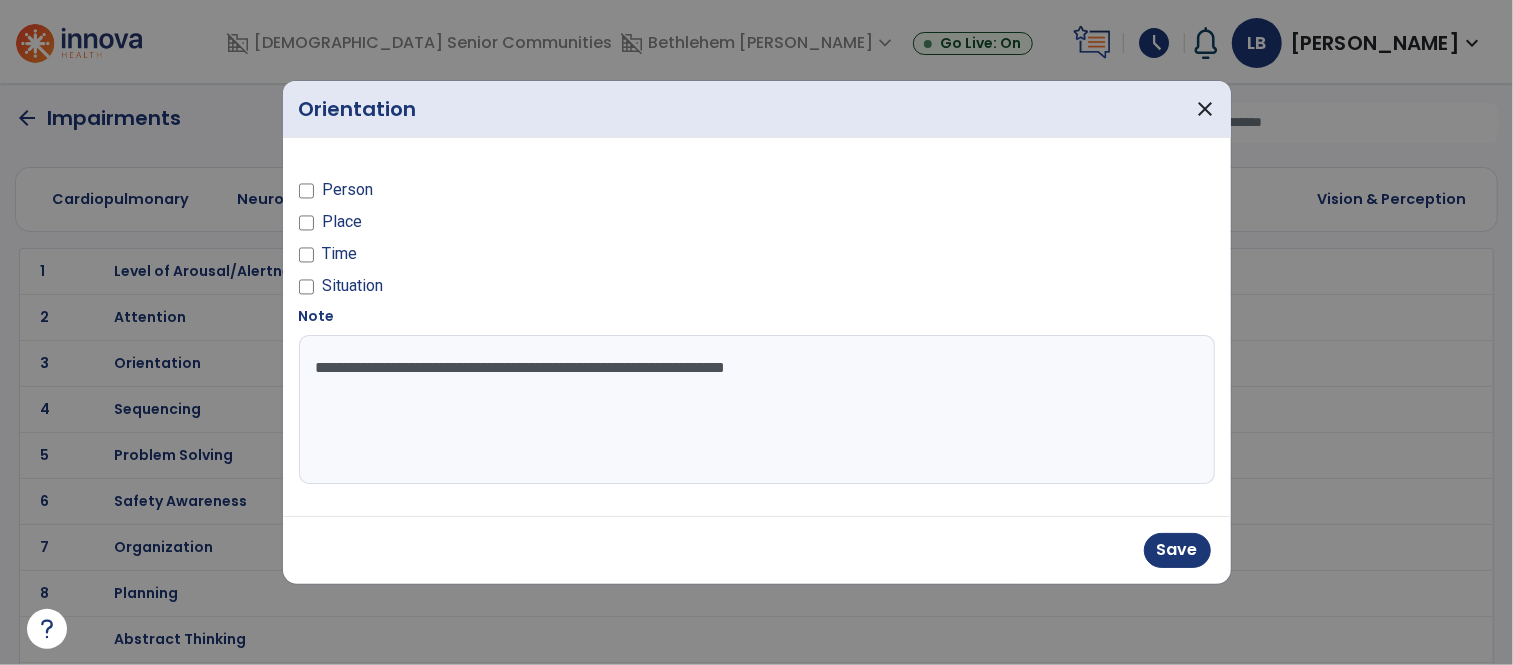 drag, startPoint x: 836, startPoint y: 359, endPoint x: 692, endPoint y: 368, distance: 144.28098 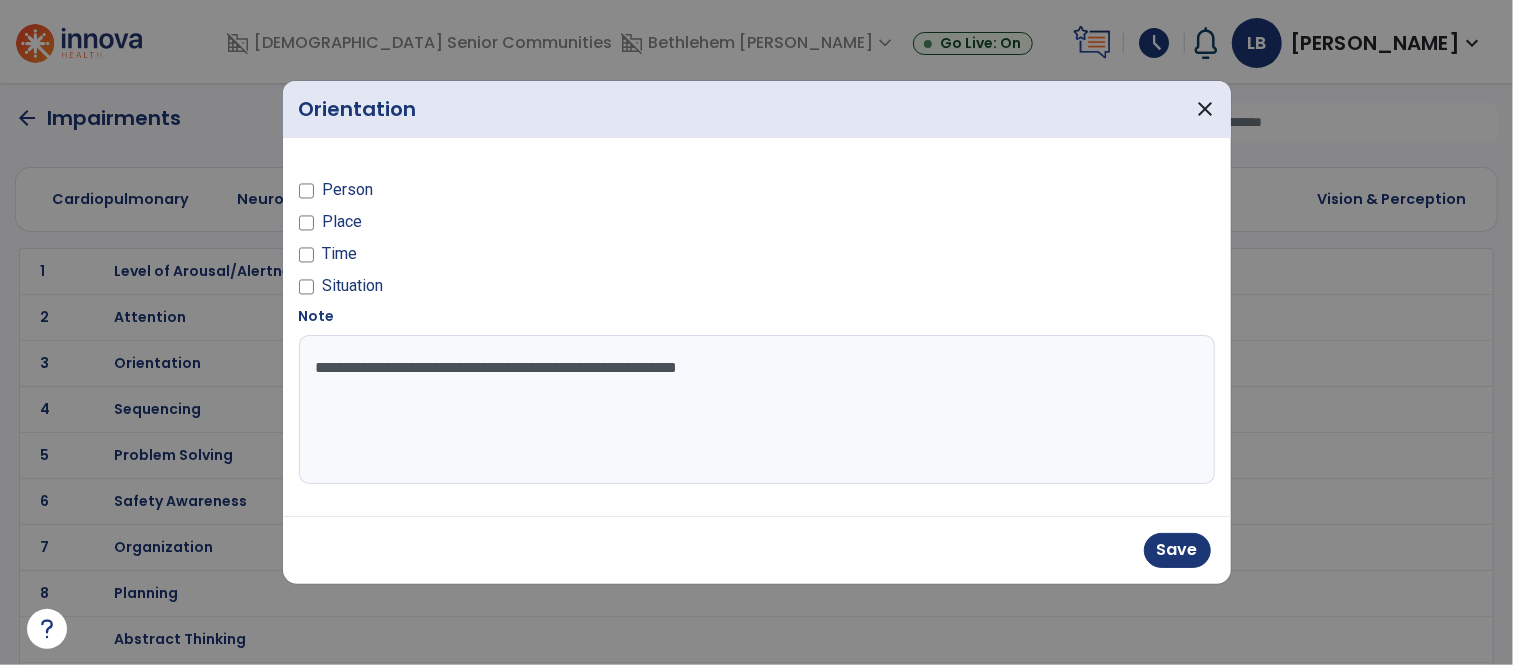 click on "**********" at bounding box center [757, 410] 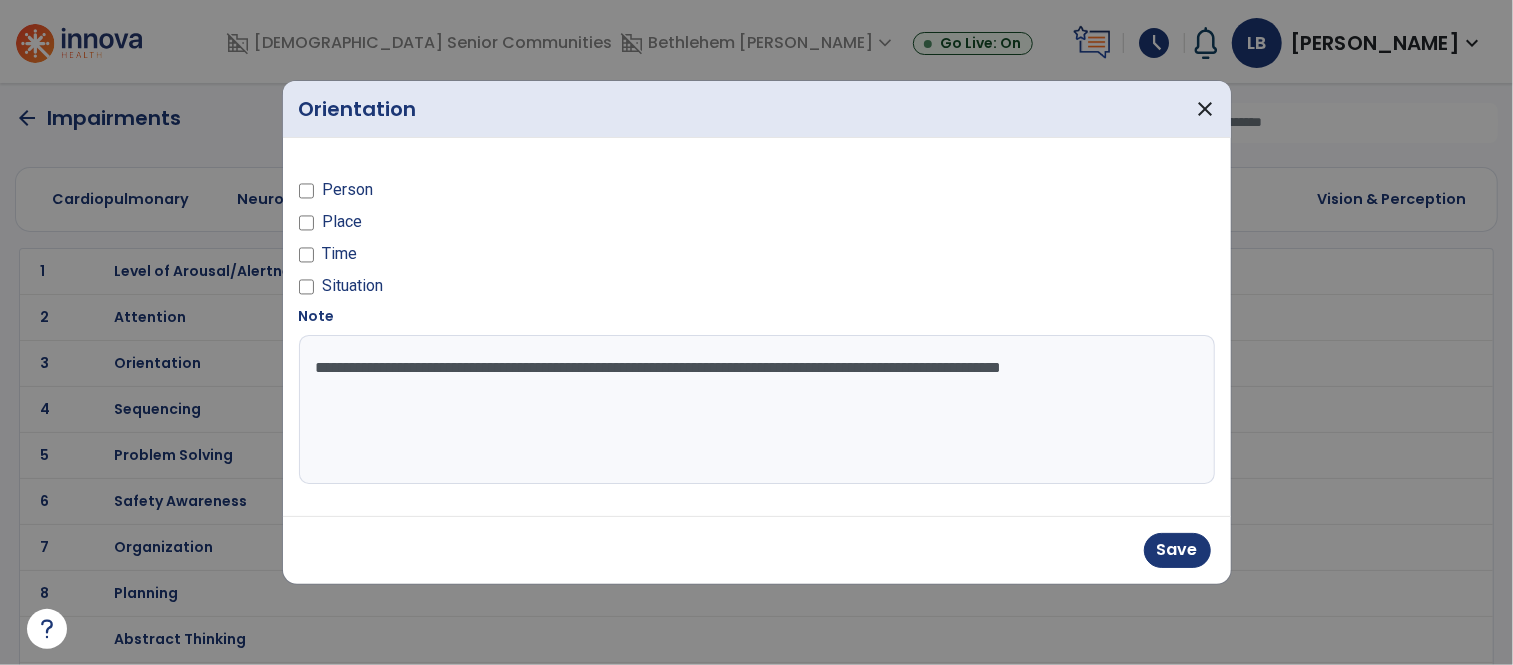 type on "**********" 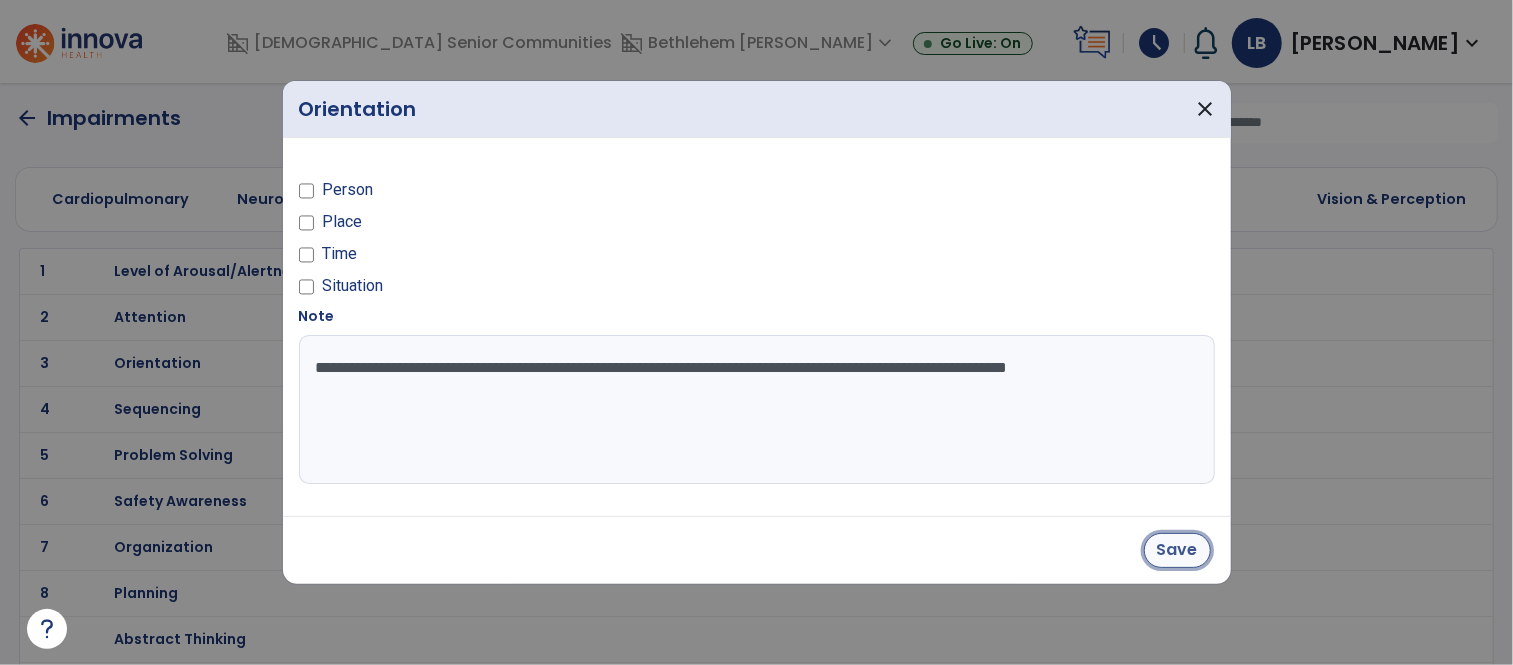 click on "Save" at bounding box center [1177, 550] 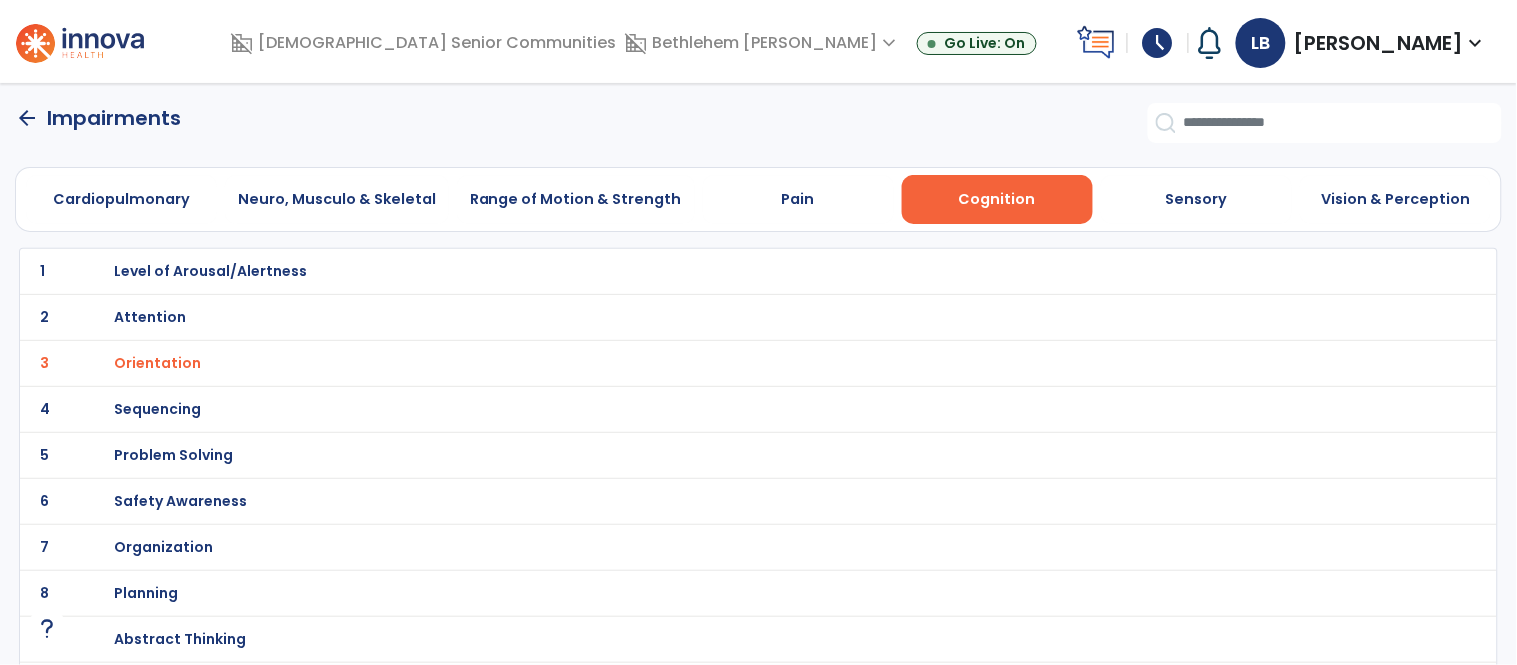 click on "arrow_back" 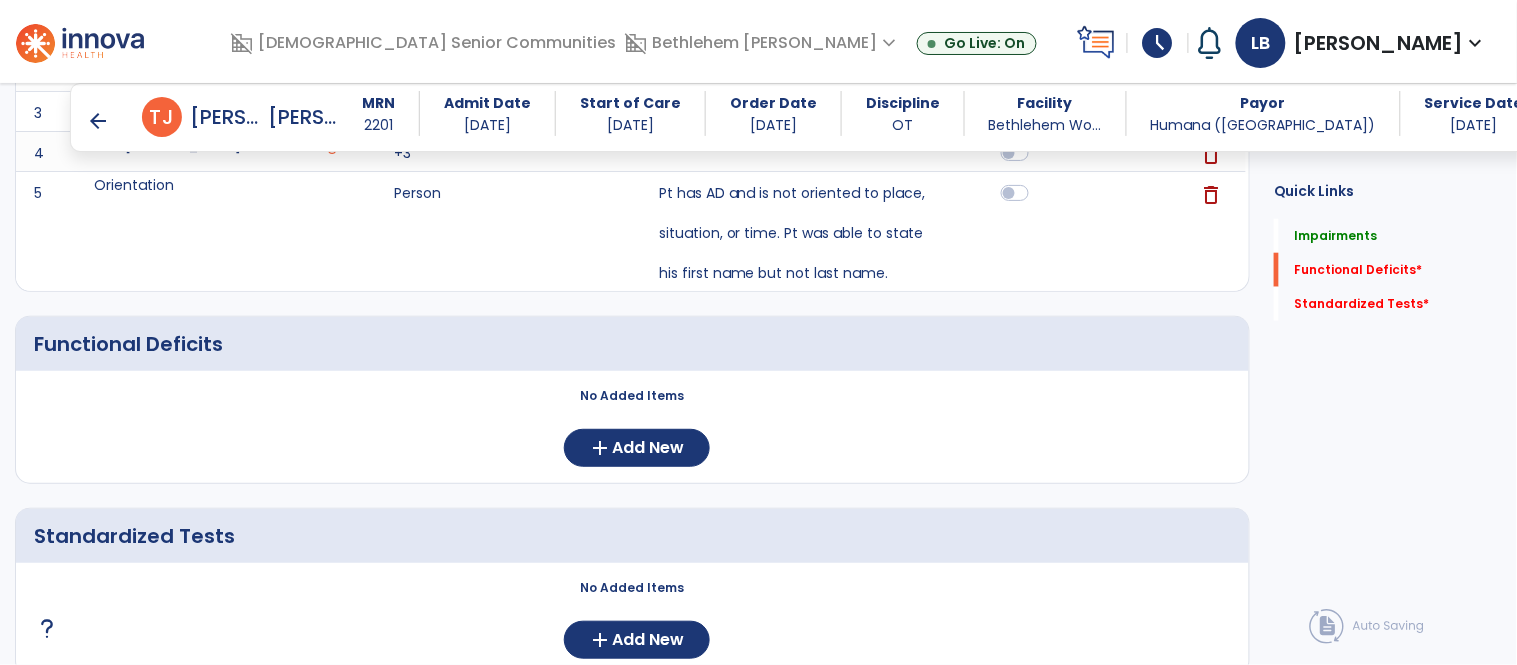 scroll, scrollTop: 443, scrollLeft: 0, axis: vertical 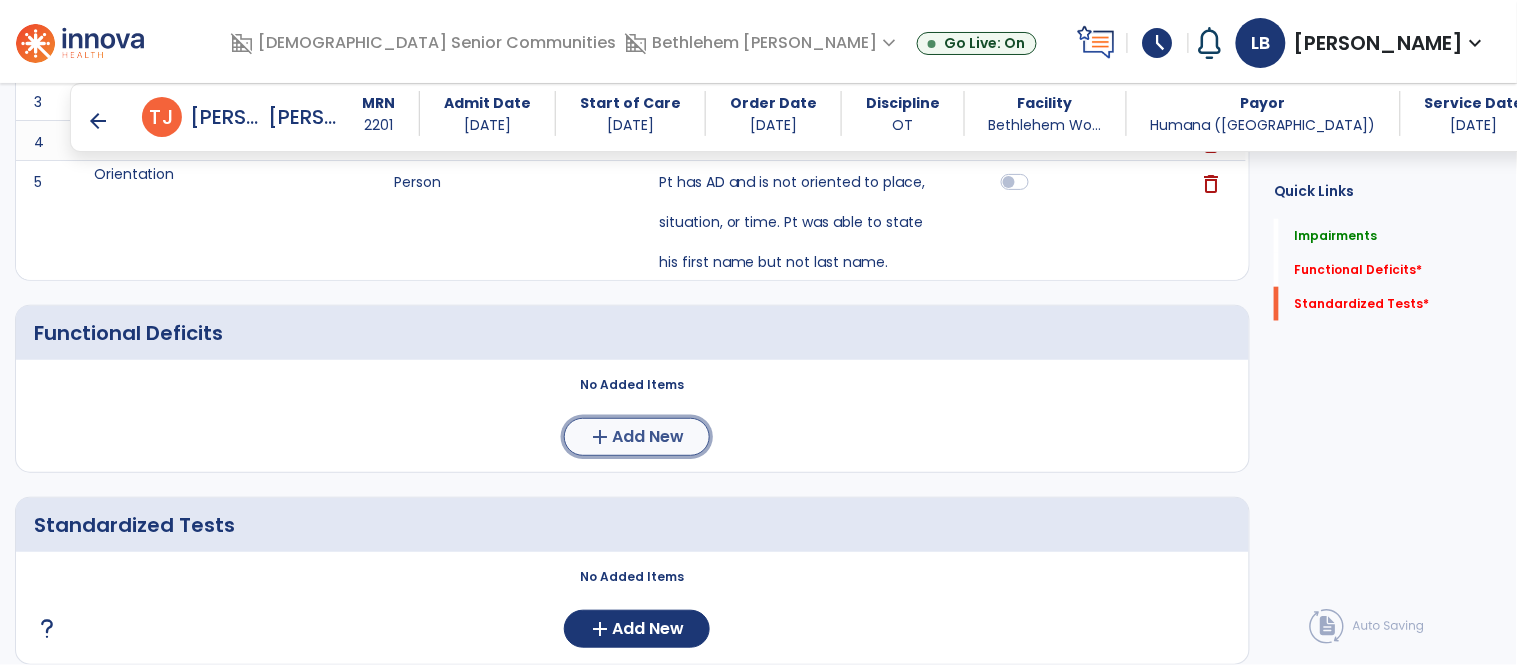 click on "add  Add New" 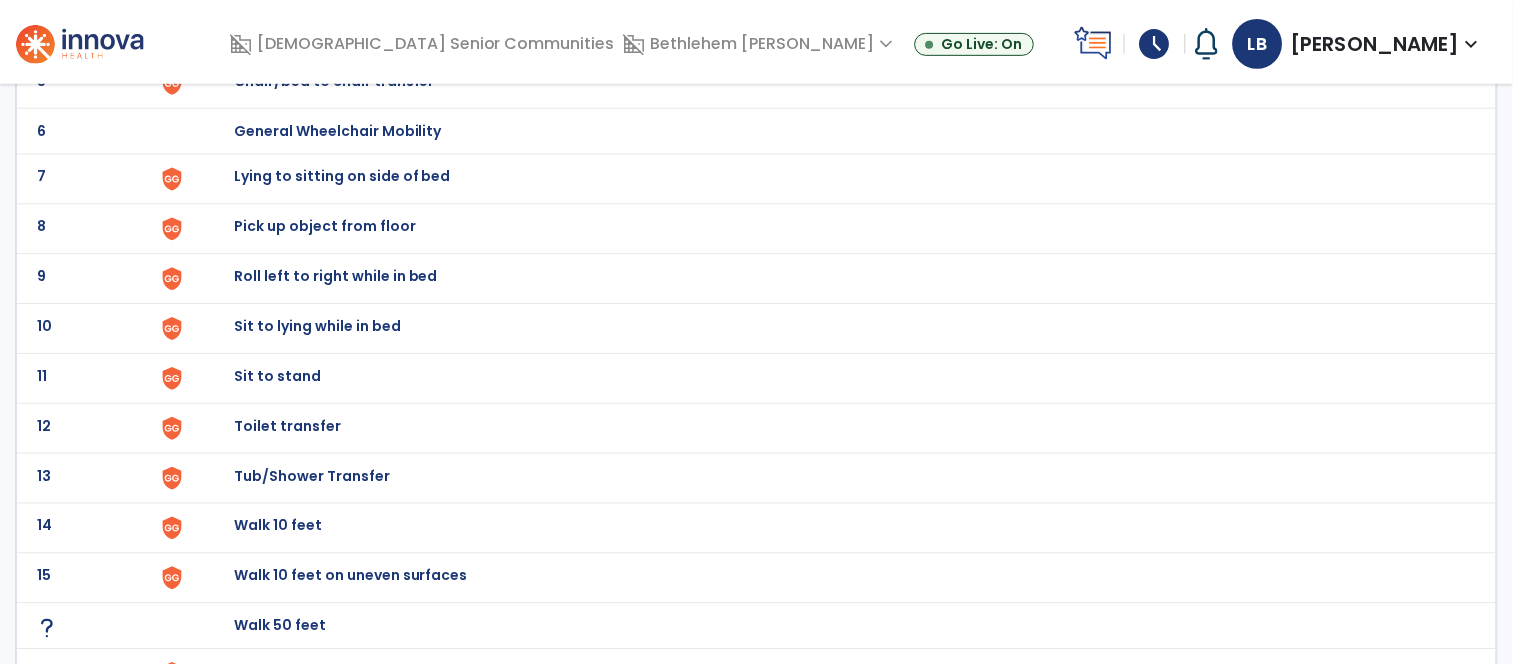 scroll, scrollTop: 385, scrollLeft: 0, axis: vertical 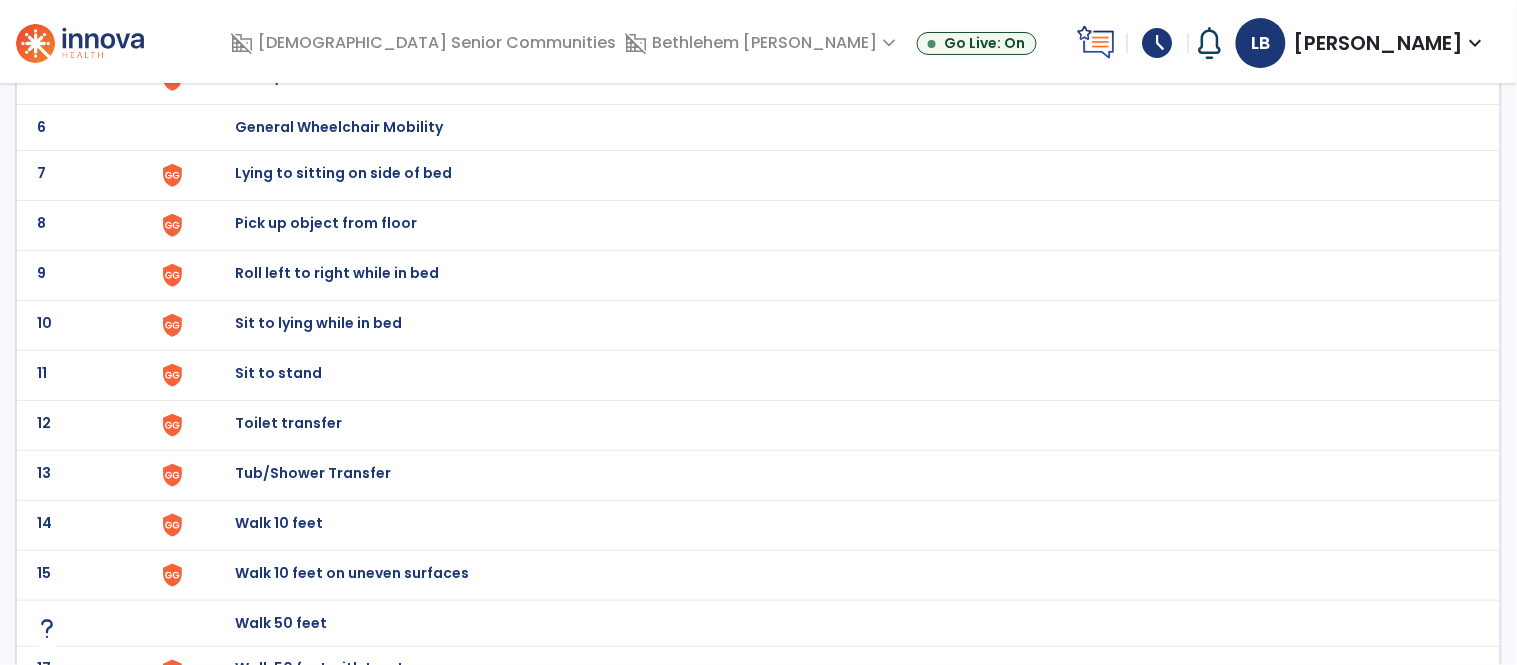 click on "Toilet transfer" at bounding box center [281, -123] 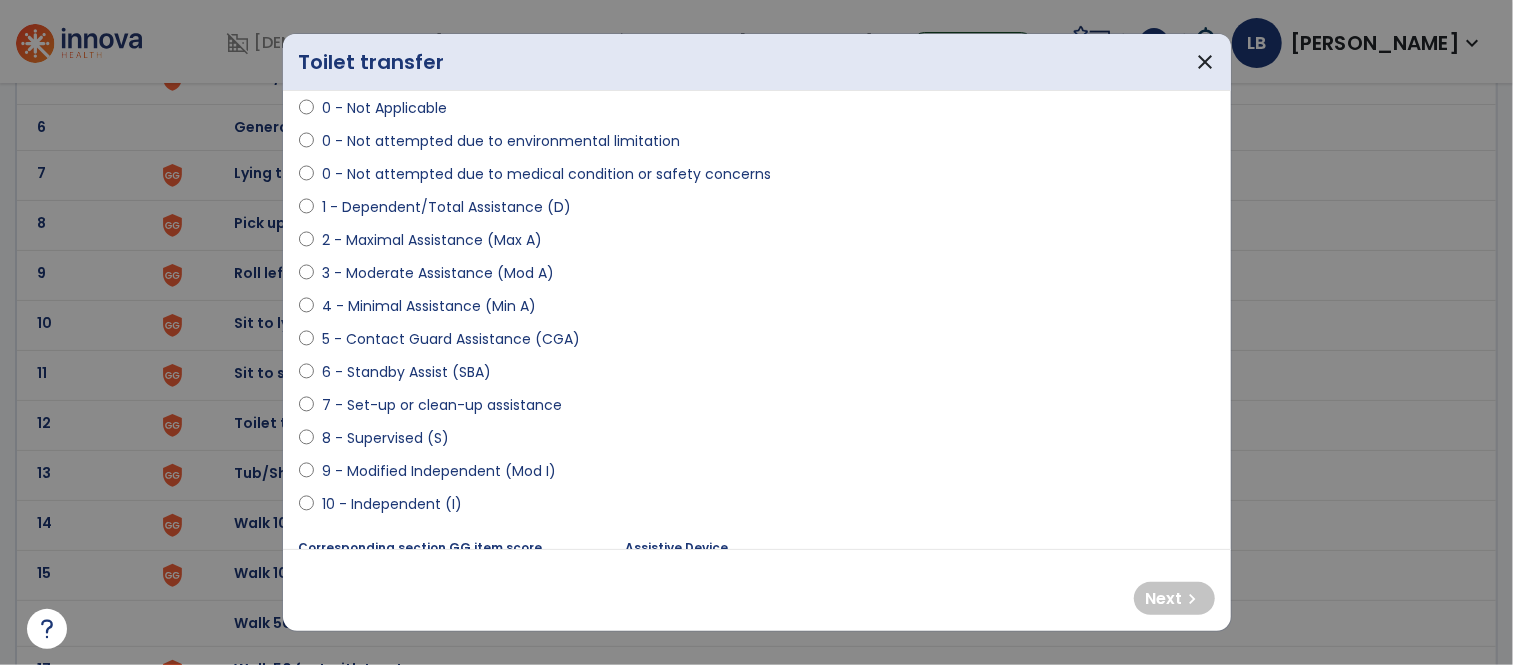 scroll, scrollTop: 135, scrollLeft: 0, axis: vertical 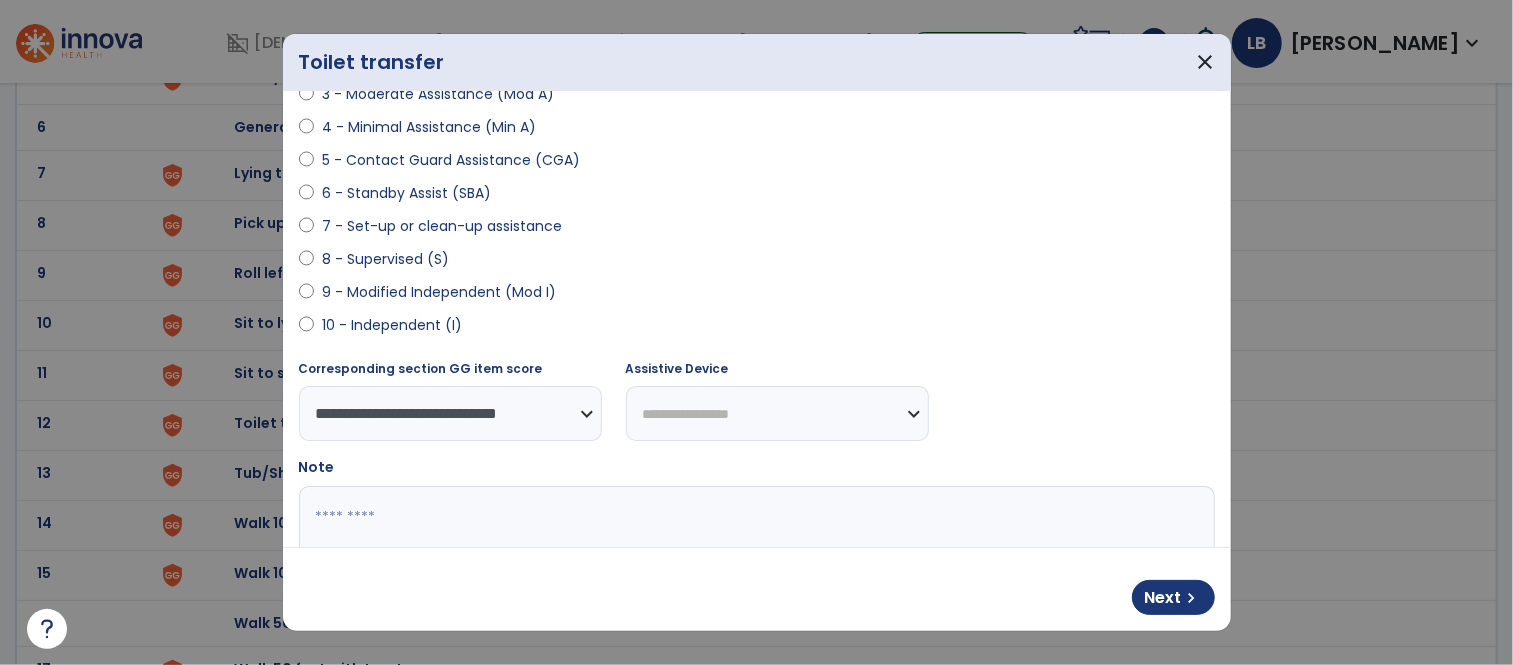 select on "**********" 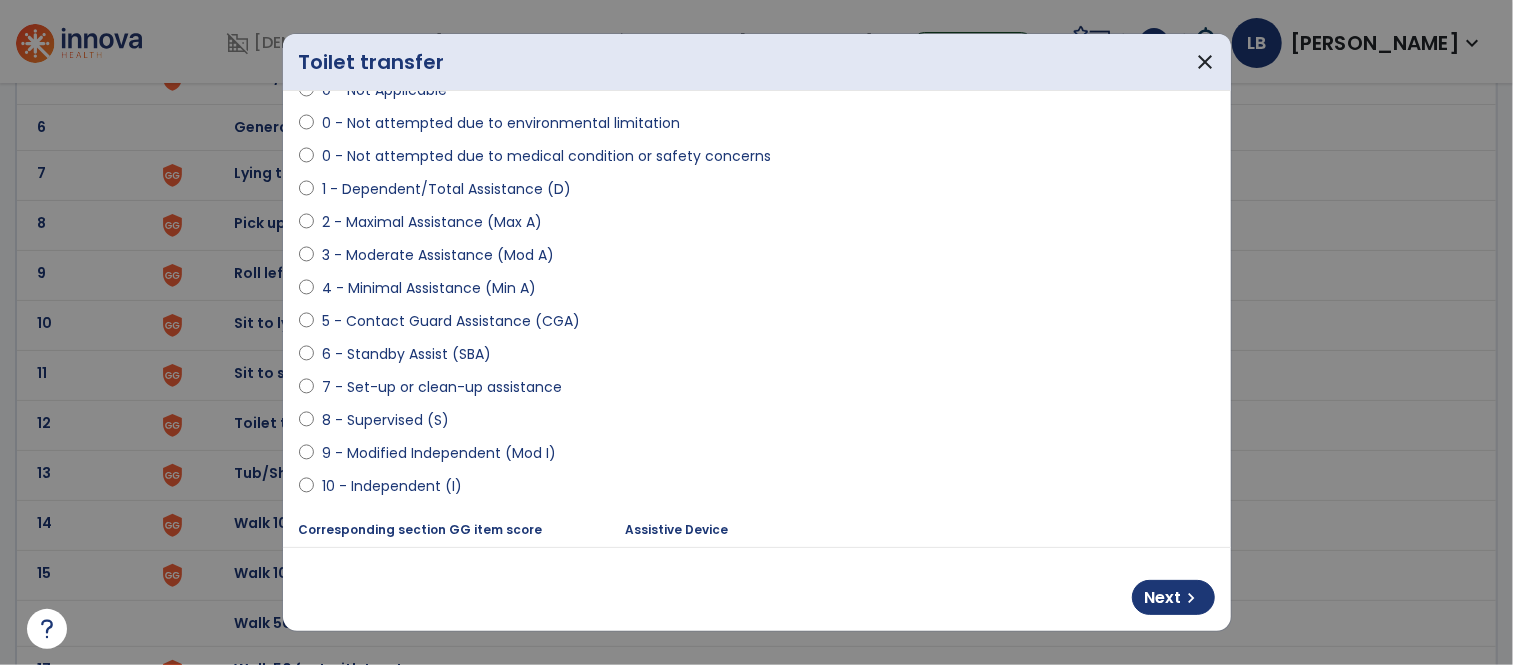 scroll, scrollTop: 433, scrollLeft: 0, axis: vertical 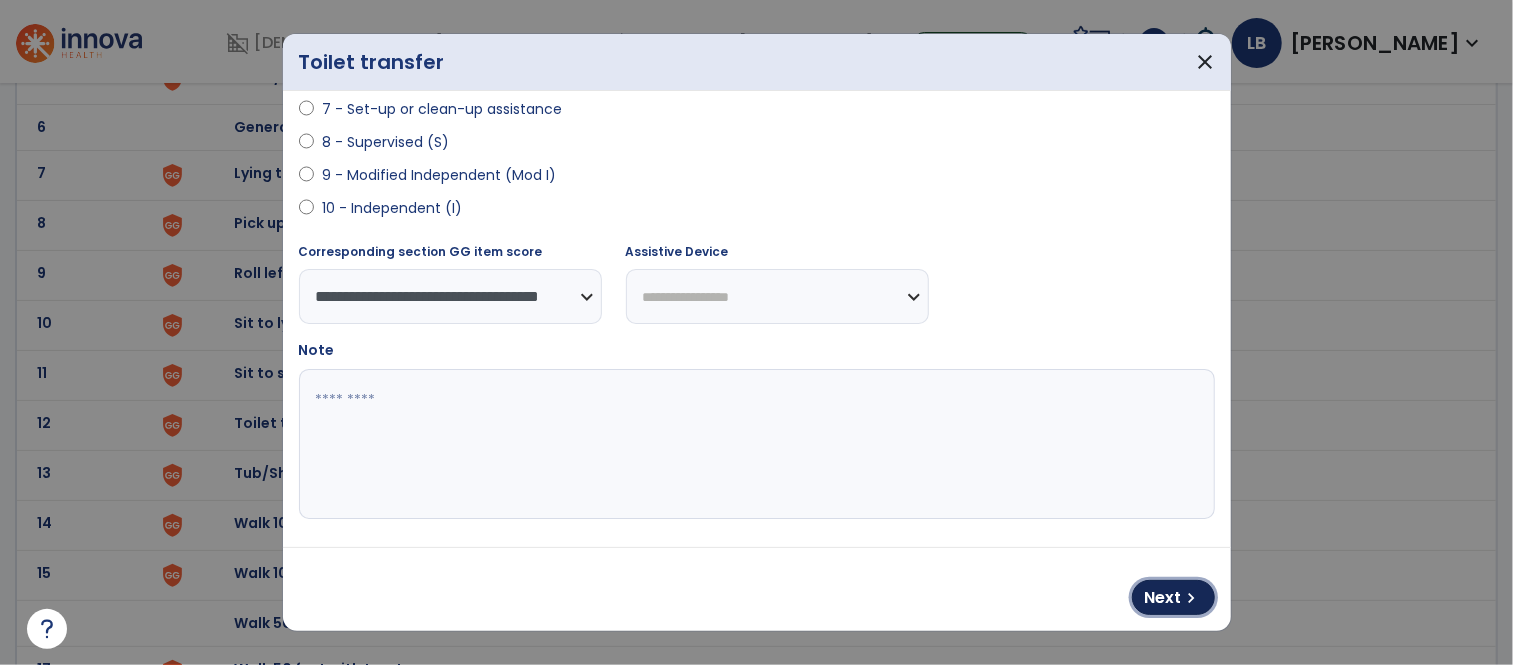 drag, startPoint x: 1185, startPoint y: 583, endPoint x: 1159, endPoint y: 542, distance: 48.548943 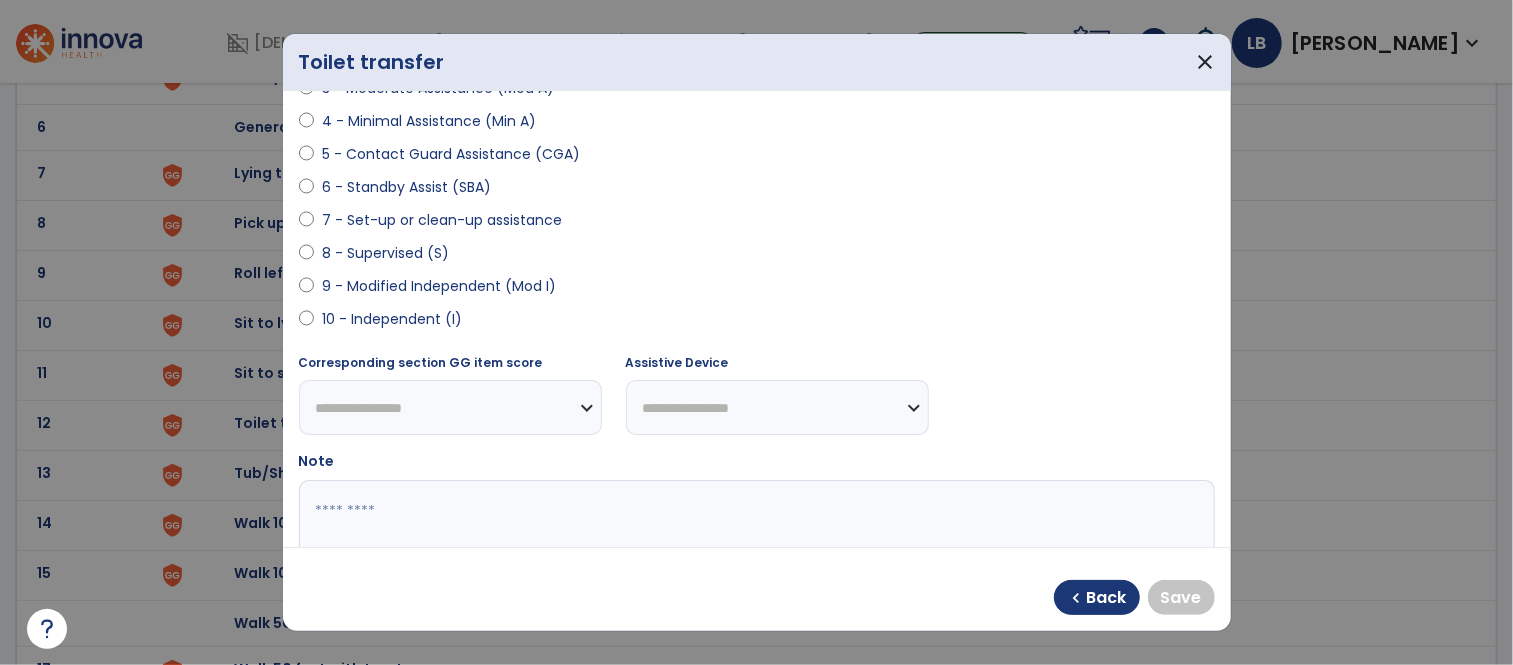 scroll, scrollTop: 287, scrollLeft: 0, axis: vertical 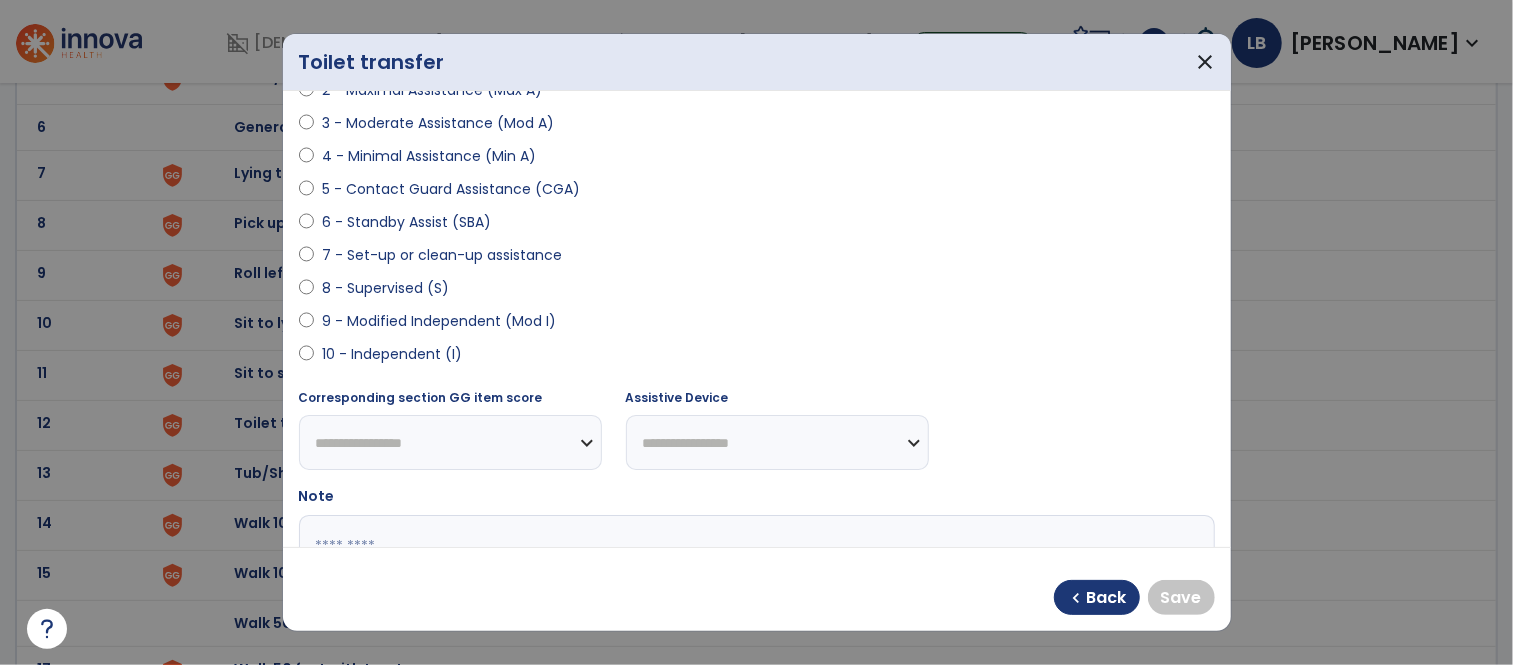 select on "**********" 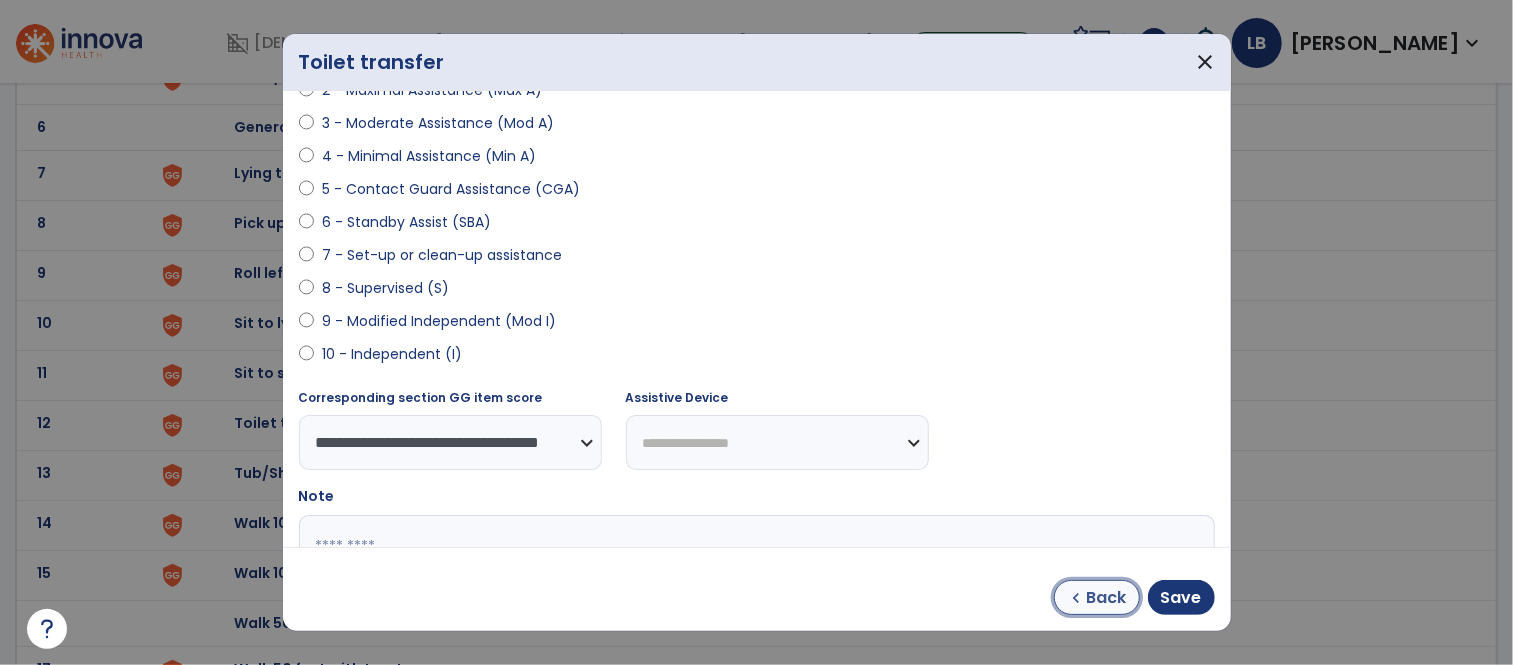 click on "chevron_left" at bounding box center (1077, 598) 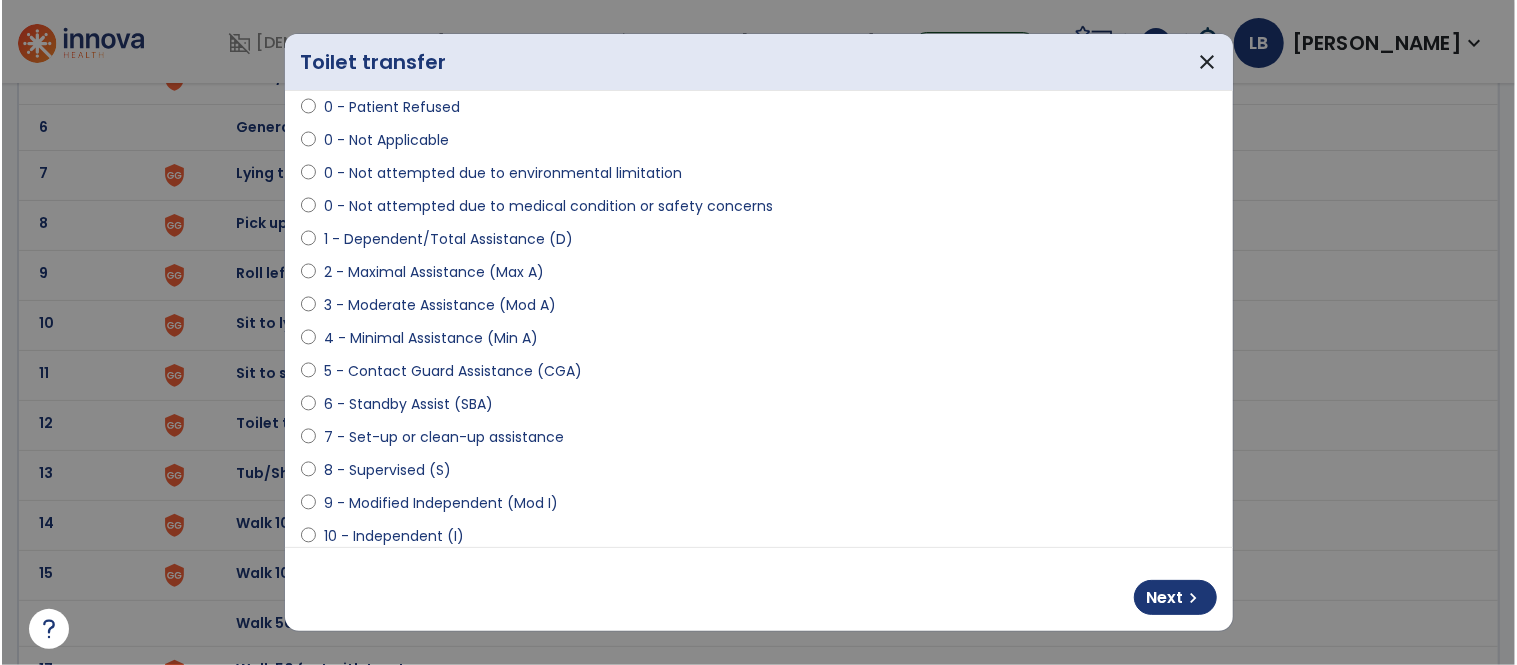 scroll, scrollTop: 81, scrollLeft: 0, axis: vertical 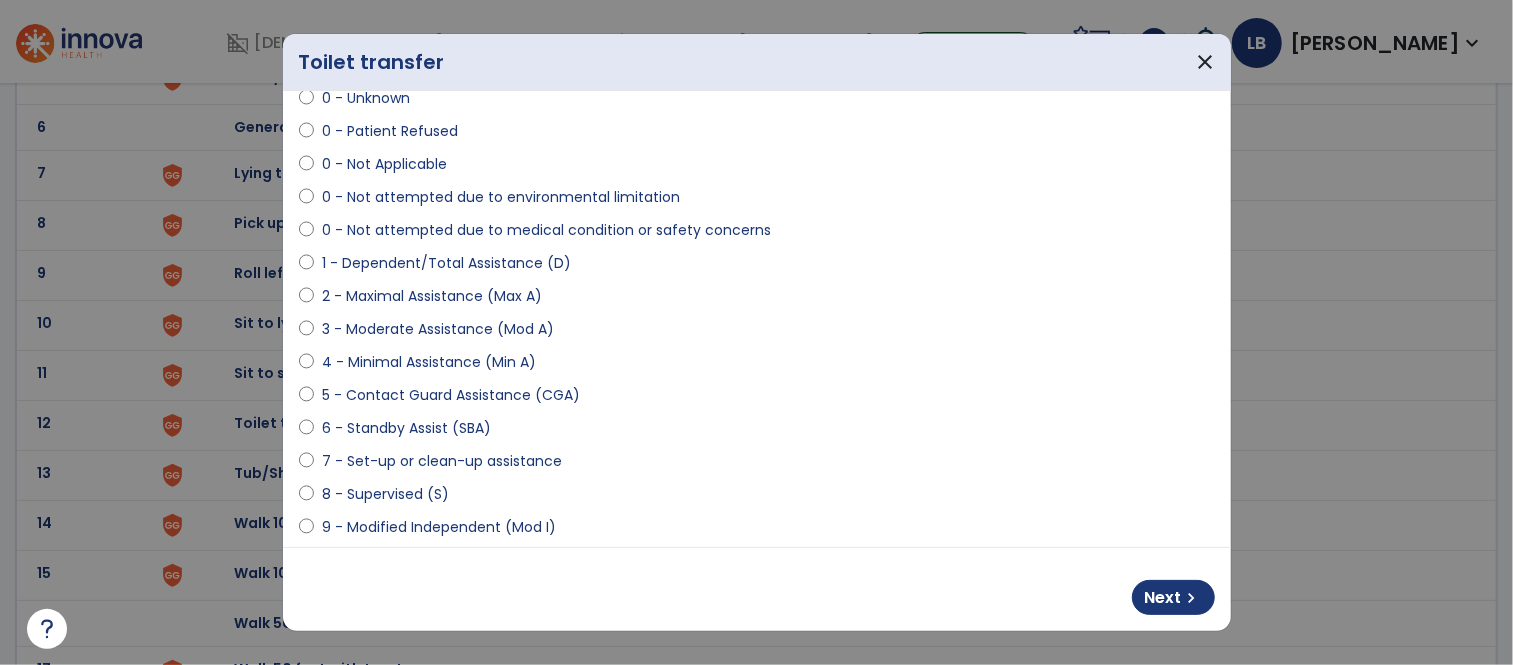 select on "**********" 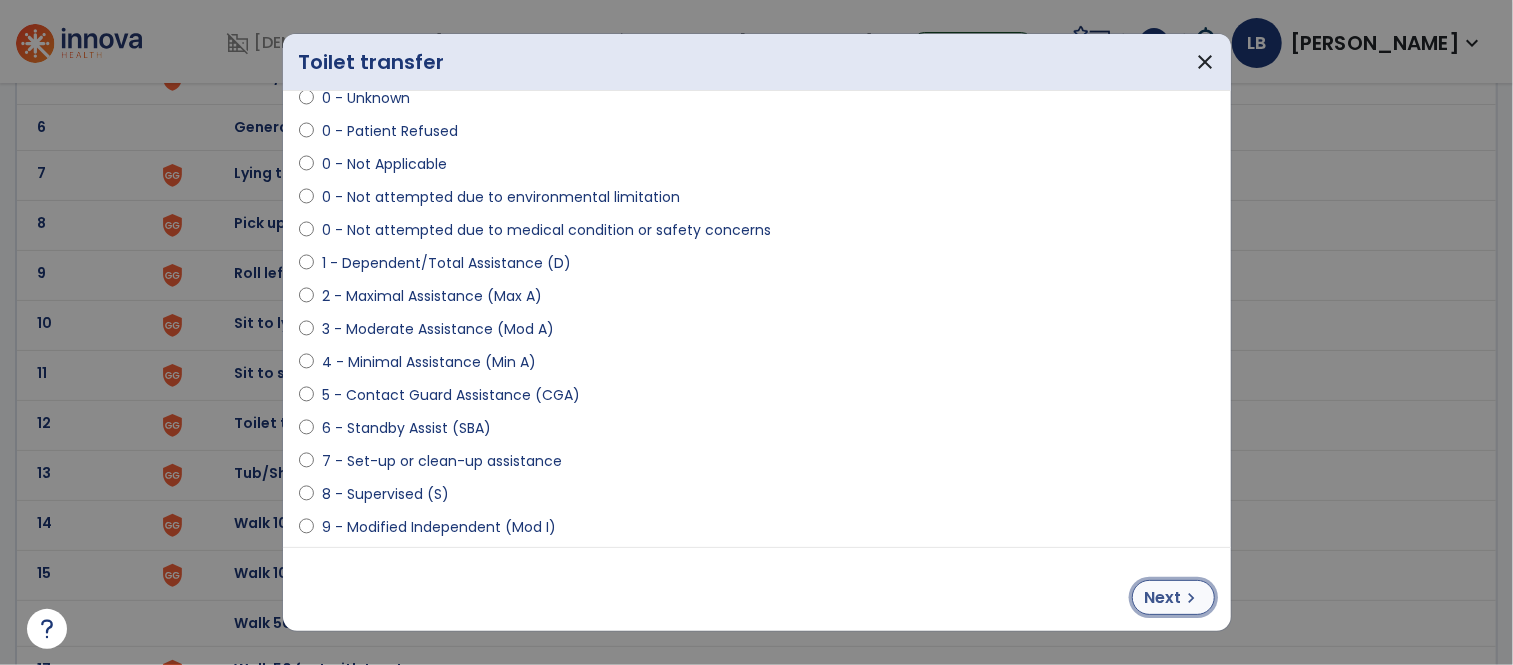 click on "Next  chevron_right" at bounding box center [1173, 597] 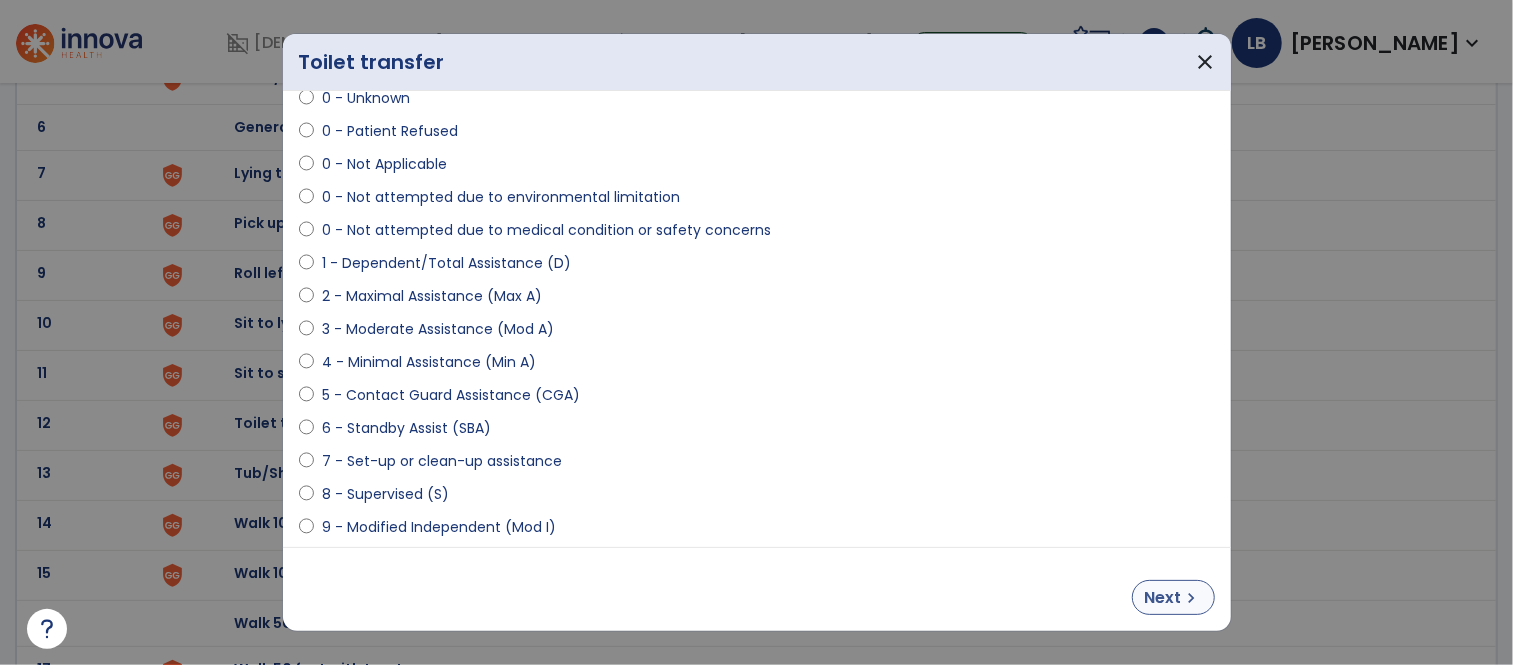 select on "**********" 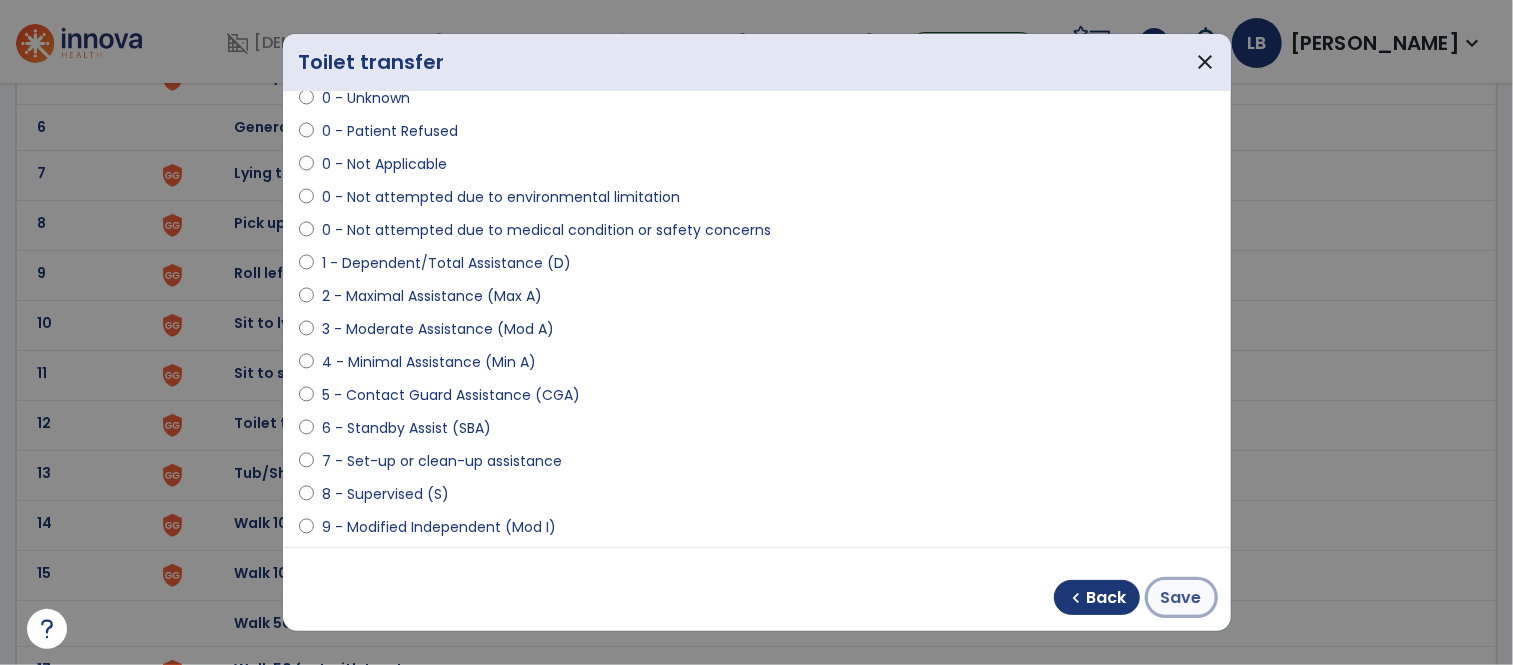click on "Save" at bounding box center (1181, 598) 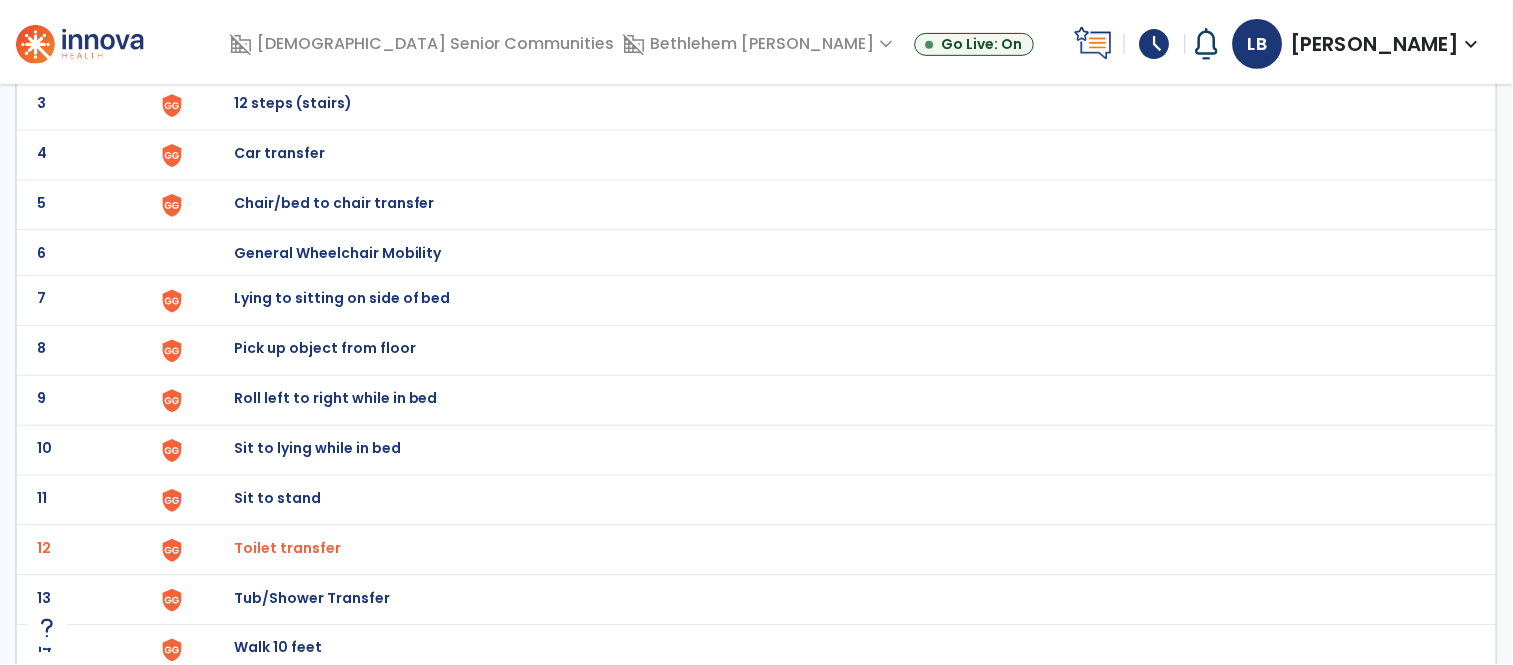 scroll, scrollTop: 315, scrollLeft: 0, axis: vertical 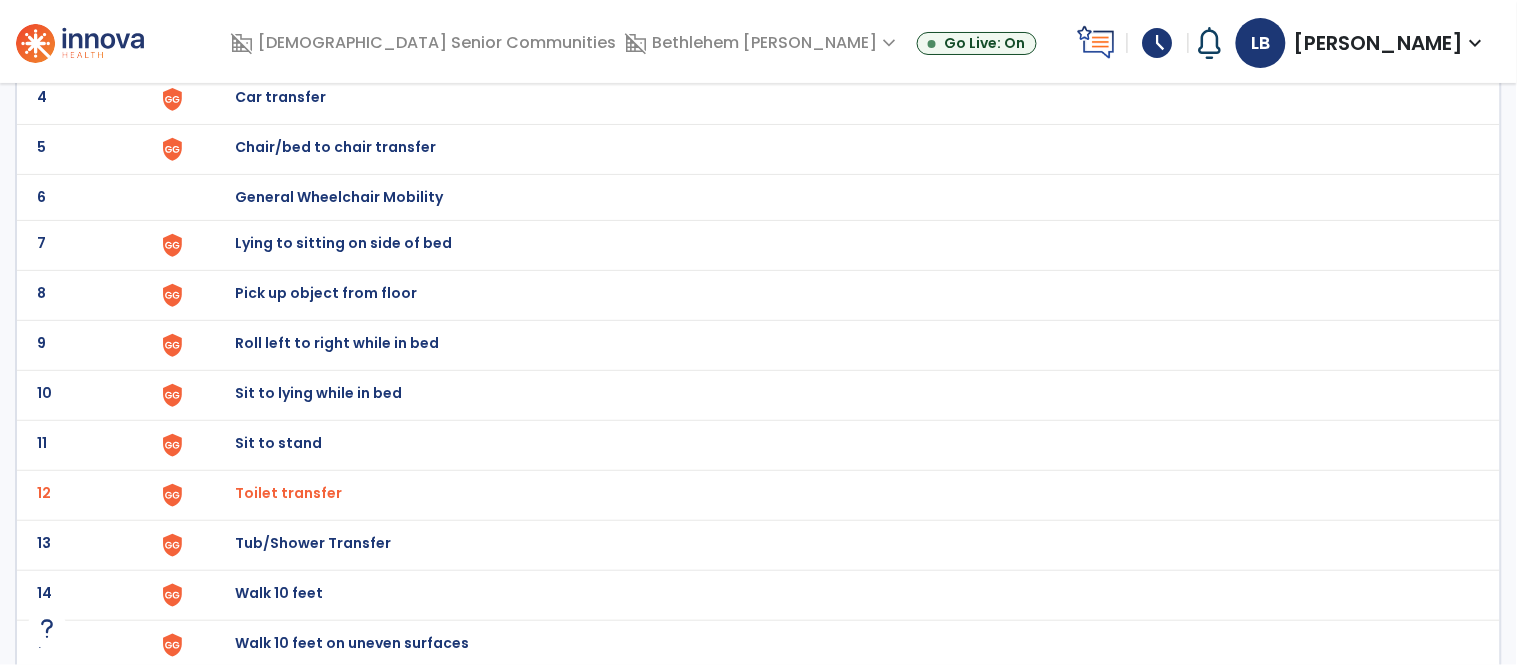 click on "Sit to stand" at bounding box center [281, -53] 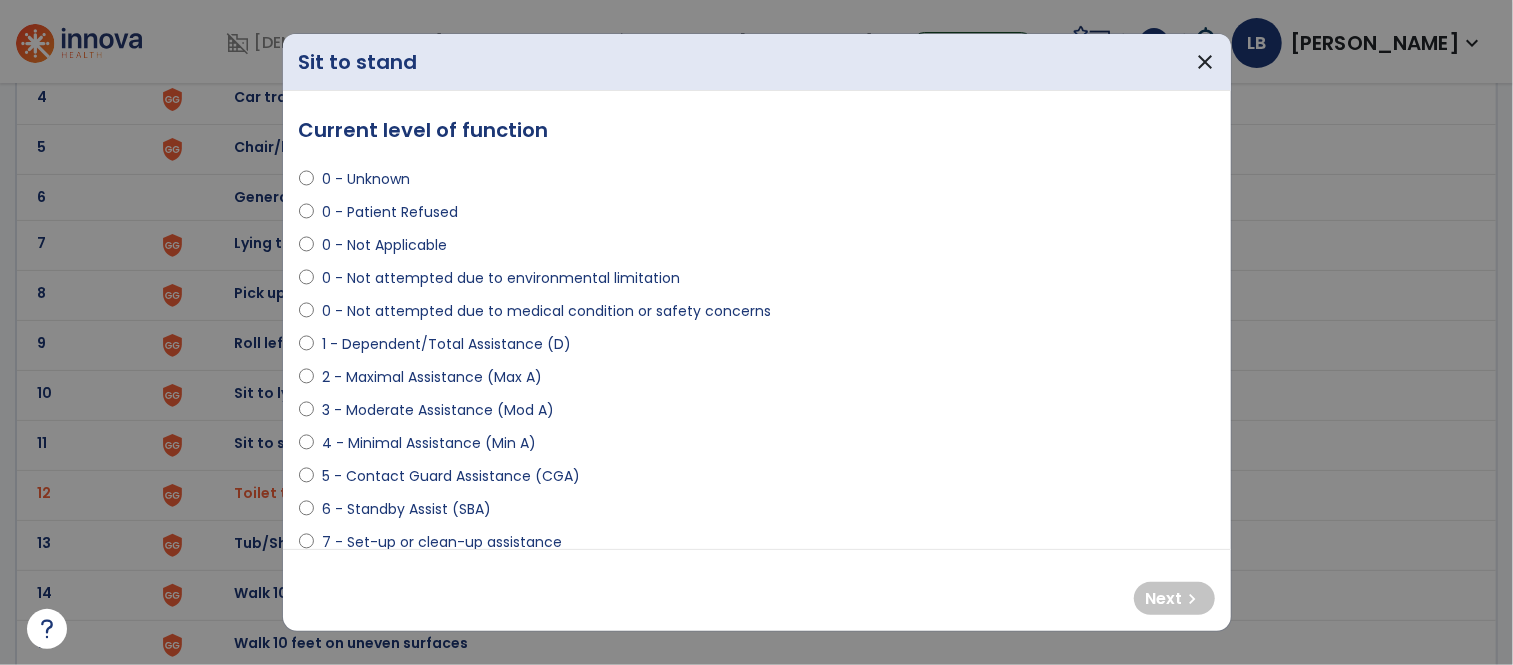 select on "**********" 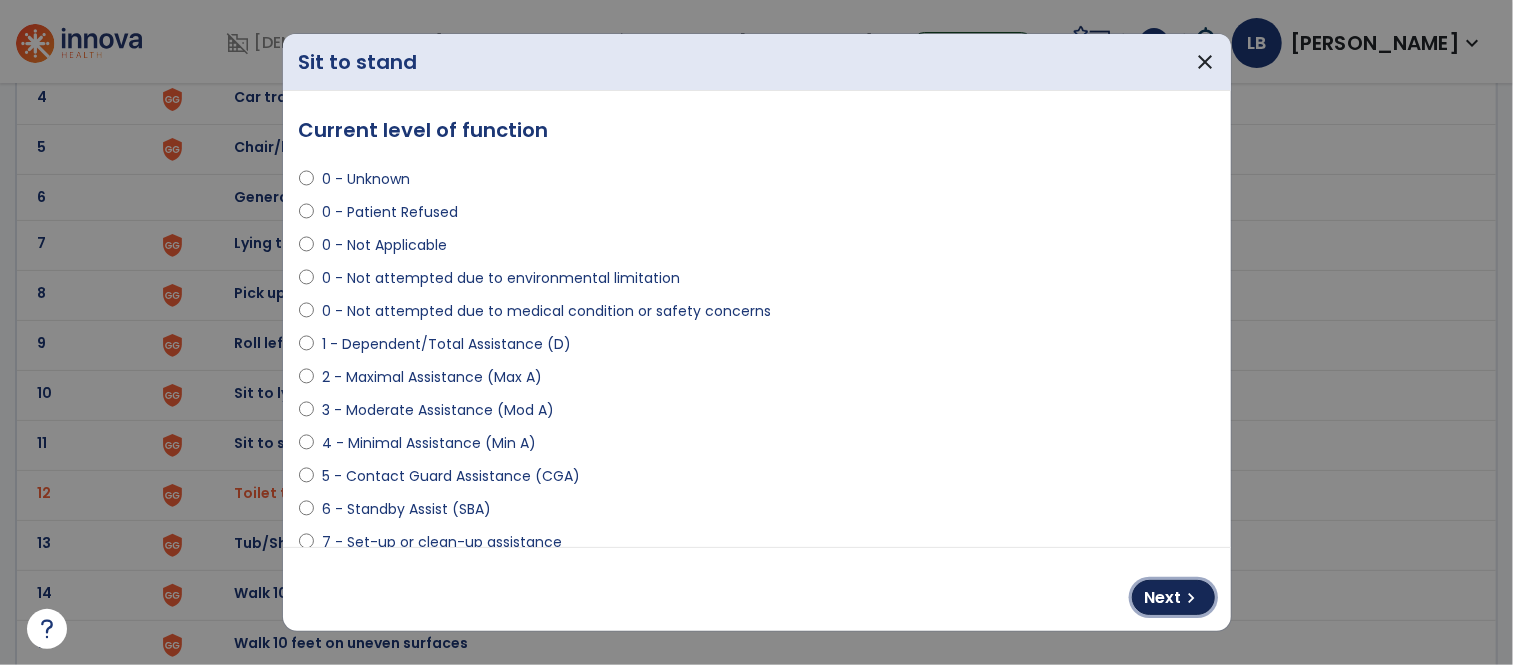 drag, startPoint x: 1182, startPoint y: 593, endPoint x: 1160, endPoint y: 564, distance: 36.40055 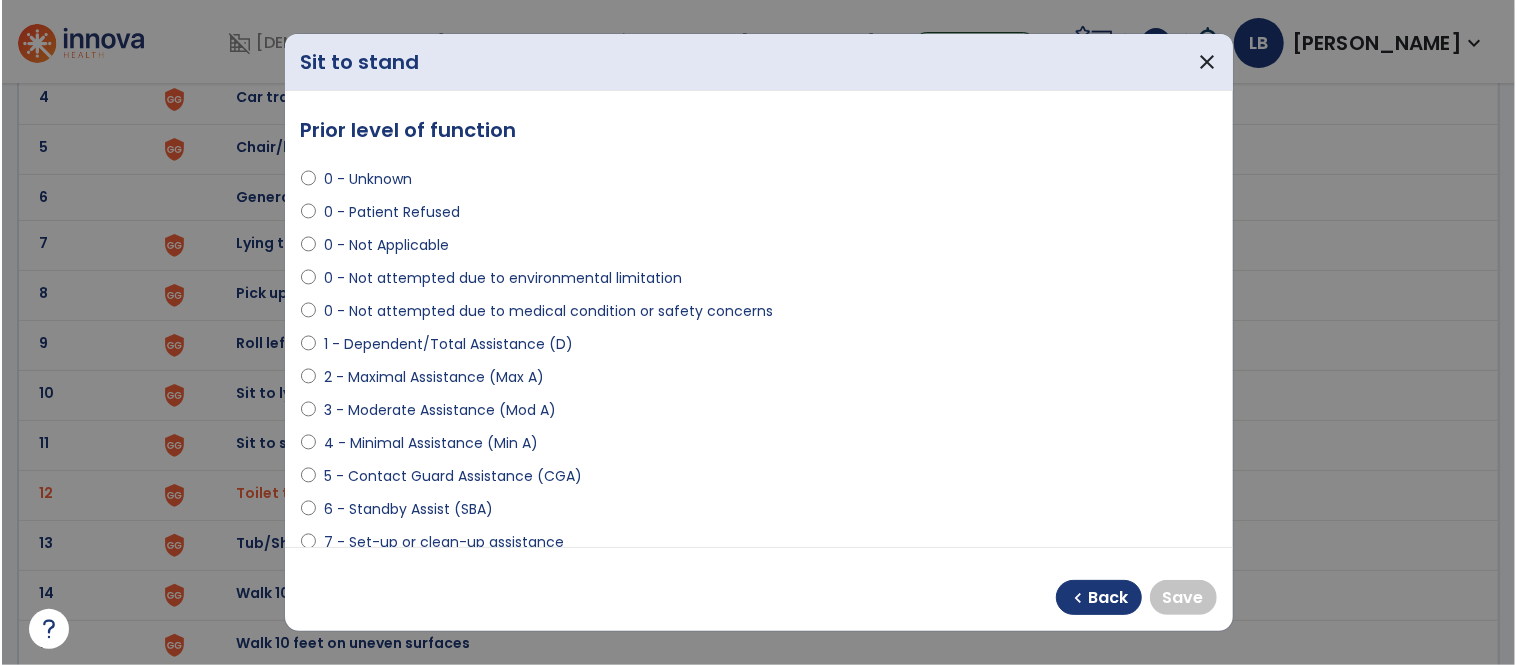 scroll, scrollTop: 34, scrollLeft: 0, axis: vertical 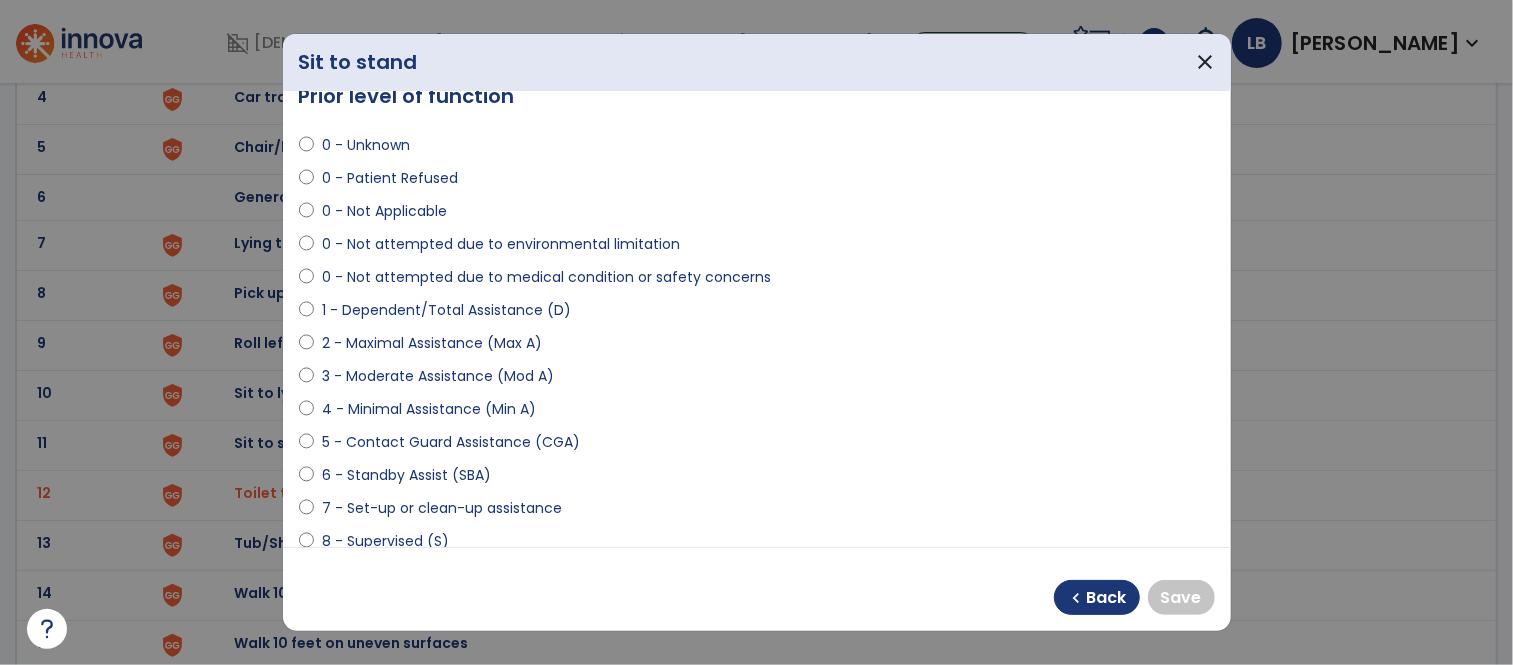 select on "**********" 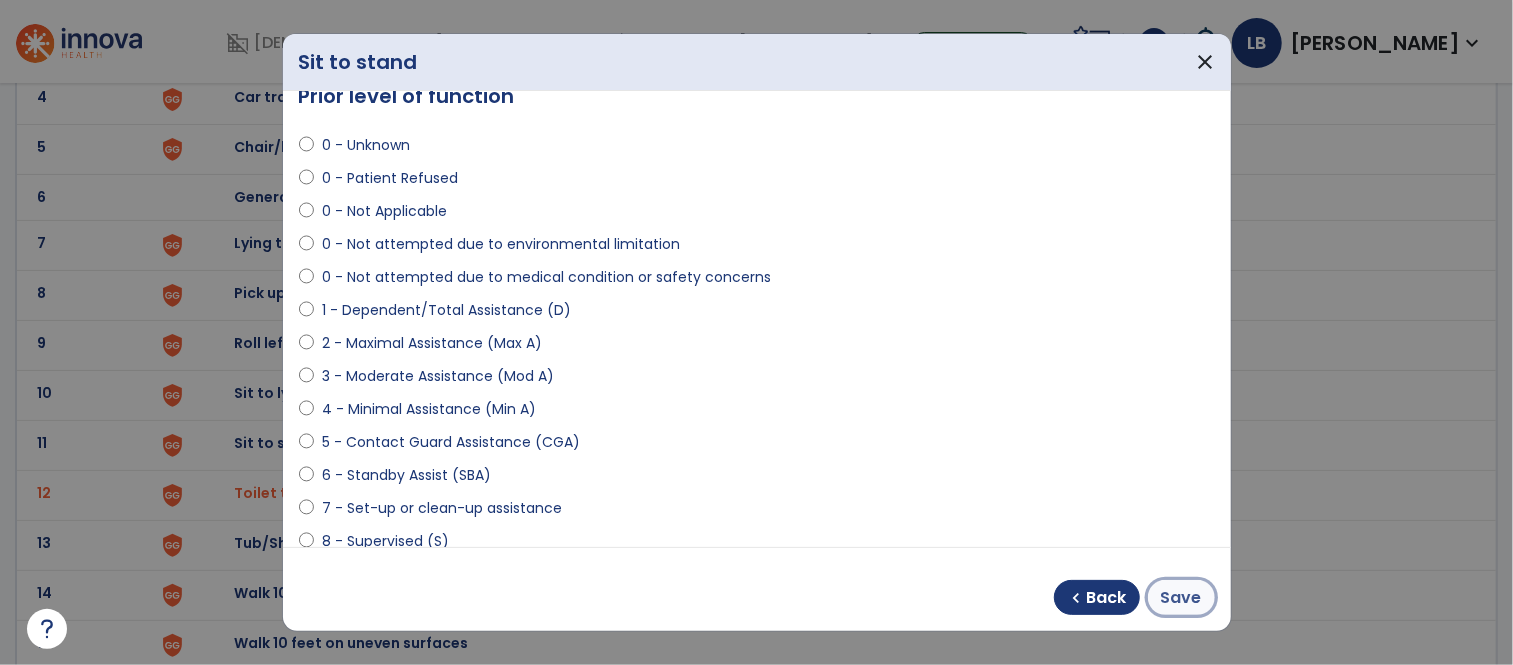 click on "Save" at bounding box center [1181, 598] 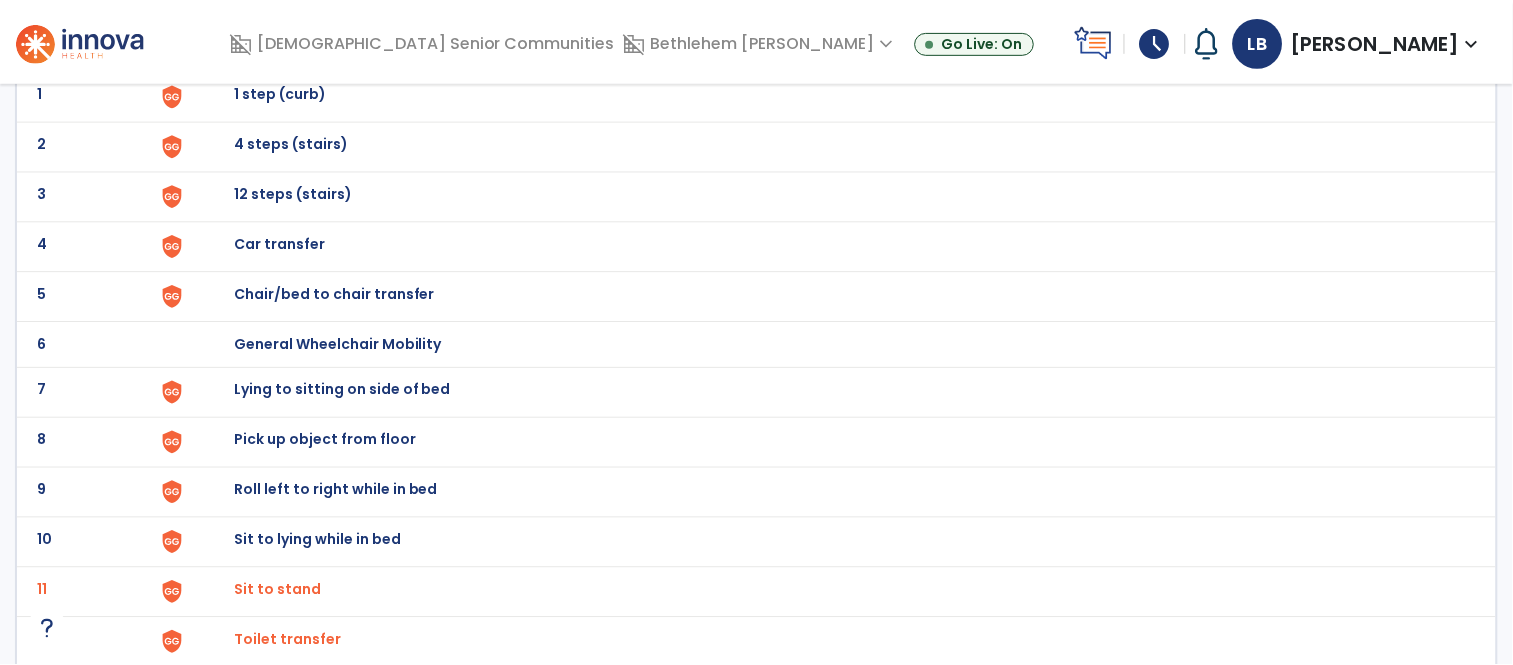 scroll, scrollTop: 167, scrollLeft: 0, axis: vertical 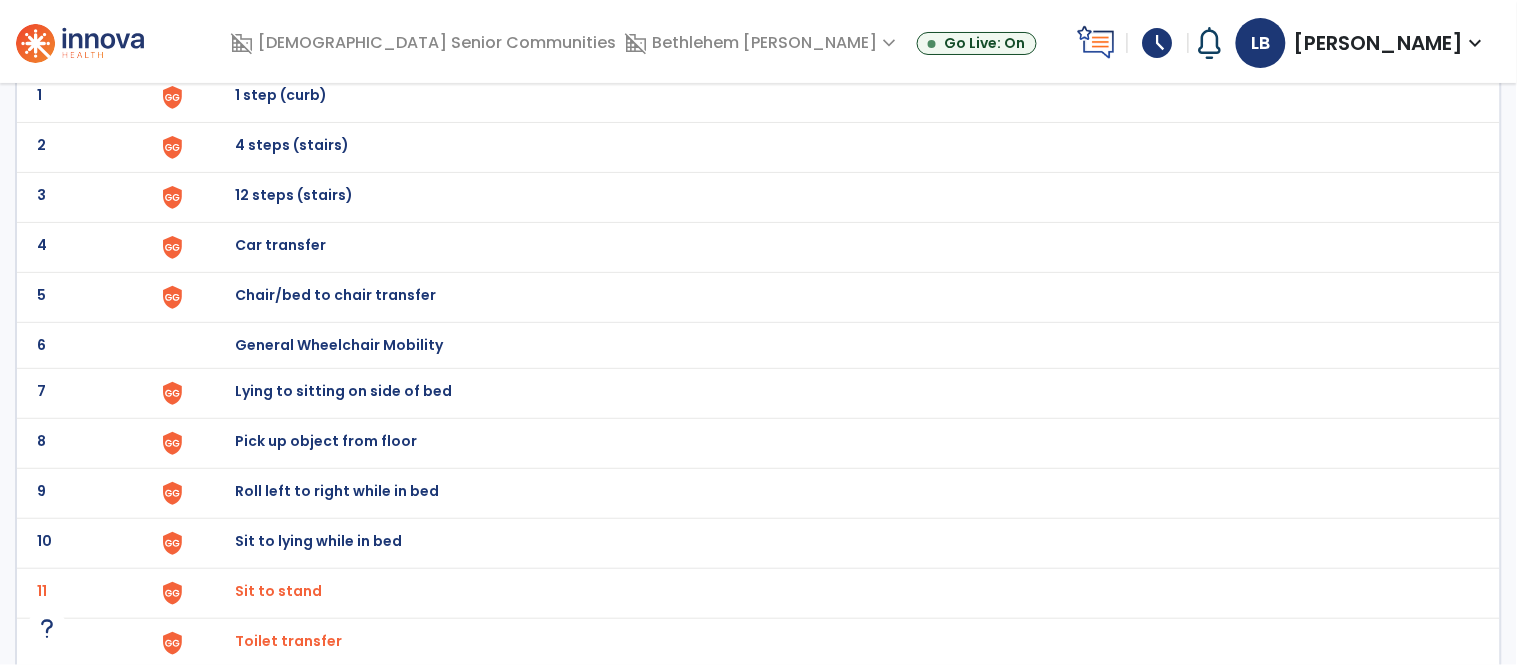 click on "Chair/bed to chair transfer" at bounding box center [837, 97] 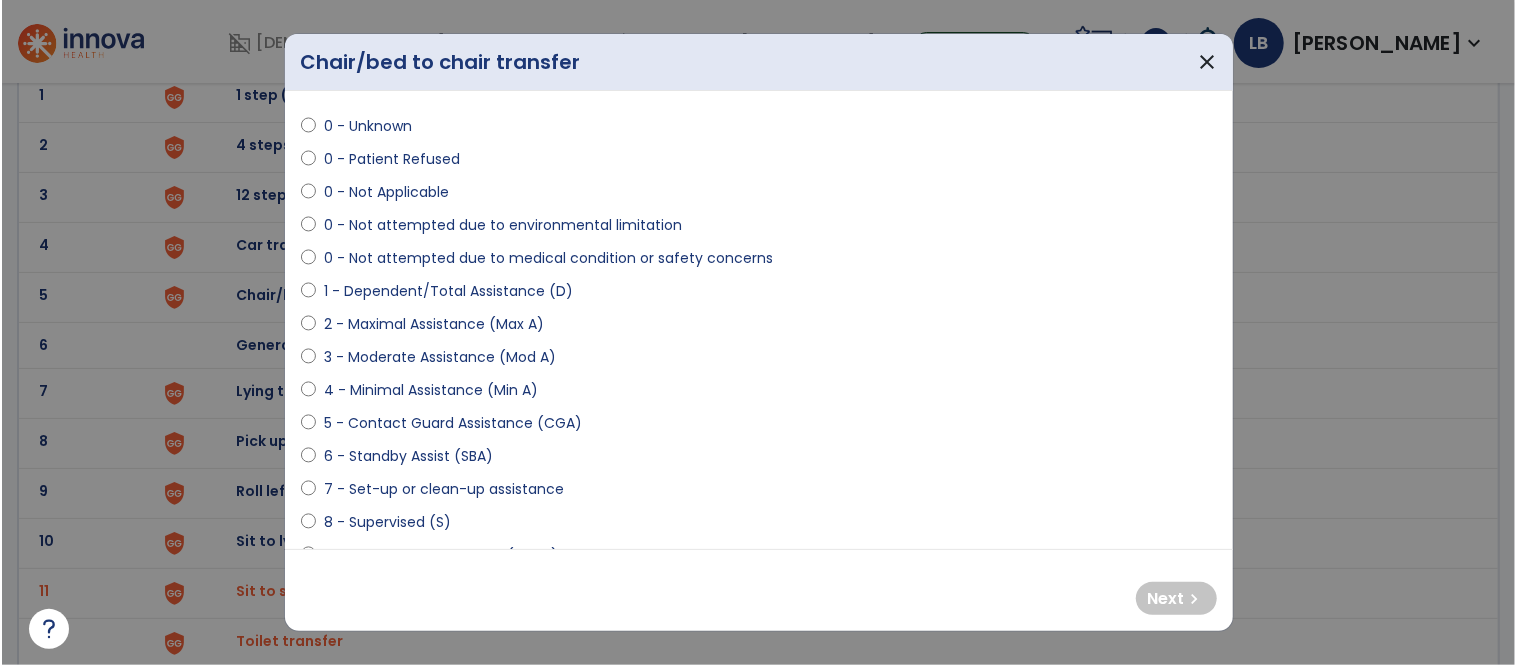 scroll, scrollTop: 71, scrollLeft: 0, axis: vertical 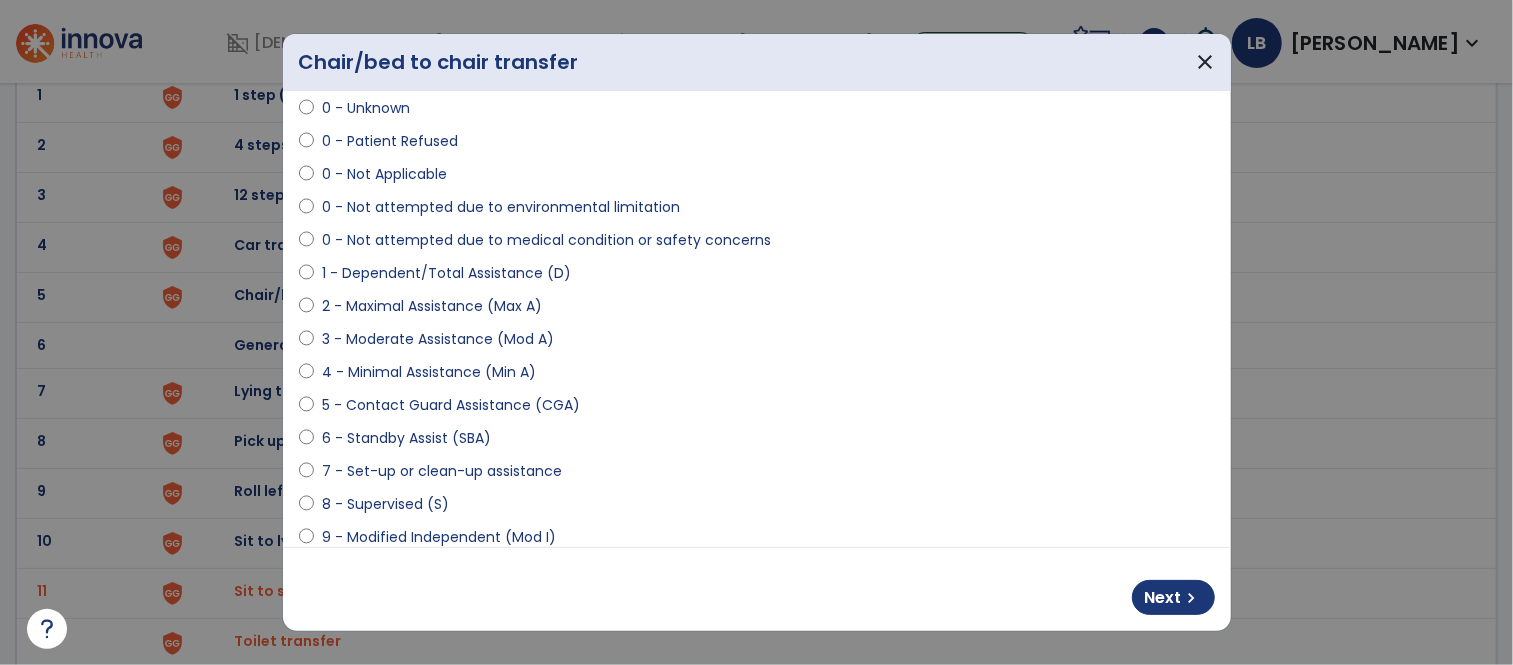 click on "0 - Unknown 0 - Patient Refused 0 - Not Applicable 0 - Not attempted due to environmental limitation 0 - Not attempted due to medical condition or safety concerns 1 - Dependent/Total Assistance (D) 2 - Maximal Assistance (Max A) 3 - Moderate Assistance (Mod A) 4 - Minimal Assistance (Min A) 5 - Contact Guard Assistance (CGA) 6 - Standby Assist (SBA) 7 - Set-up or clean-up assistance 8 - Supervised (S) 9 - Modified Independent (Mod I) 10 - Independent (I)" at bounding box center [757, 331] 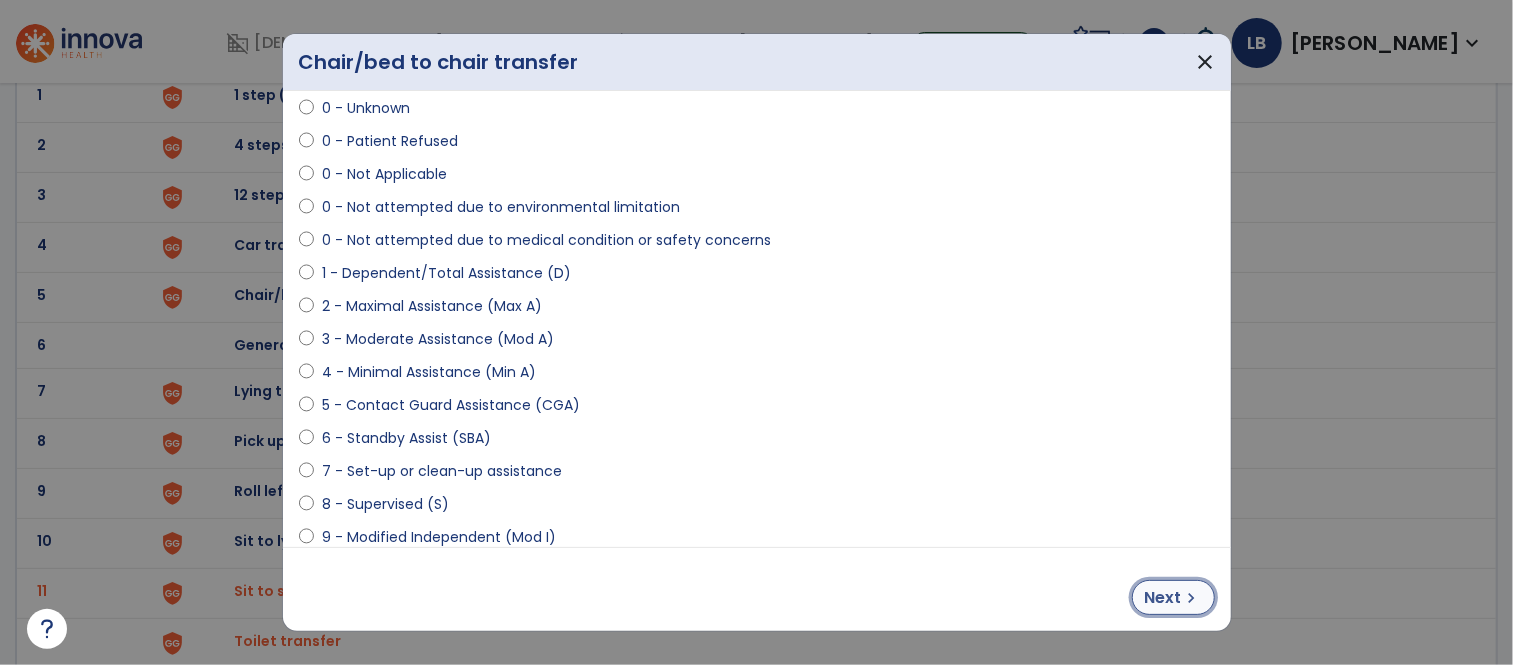 click on "Next" at bounding box center [1163, 598] 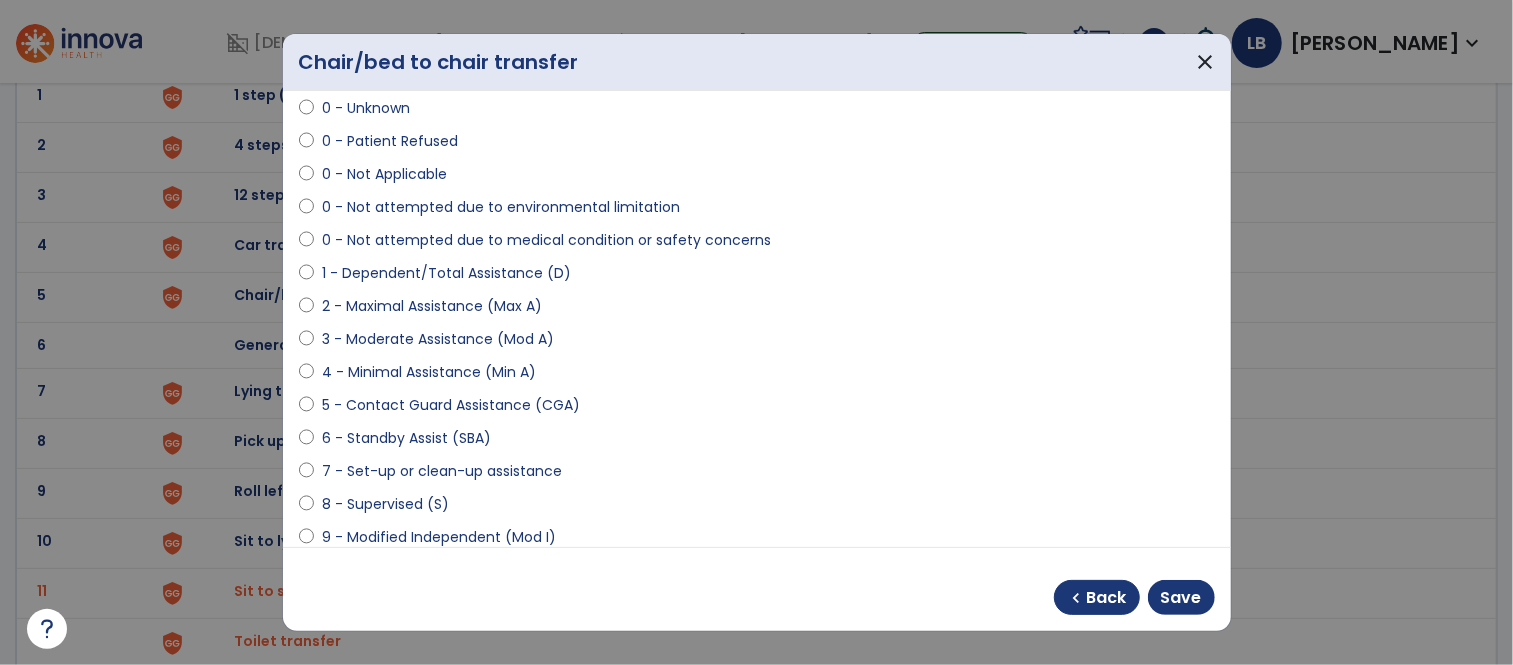 select on "**********" 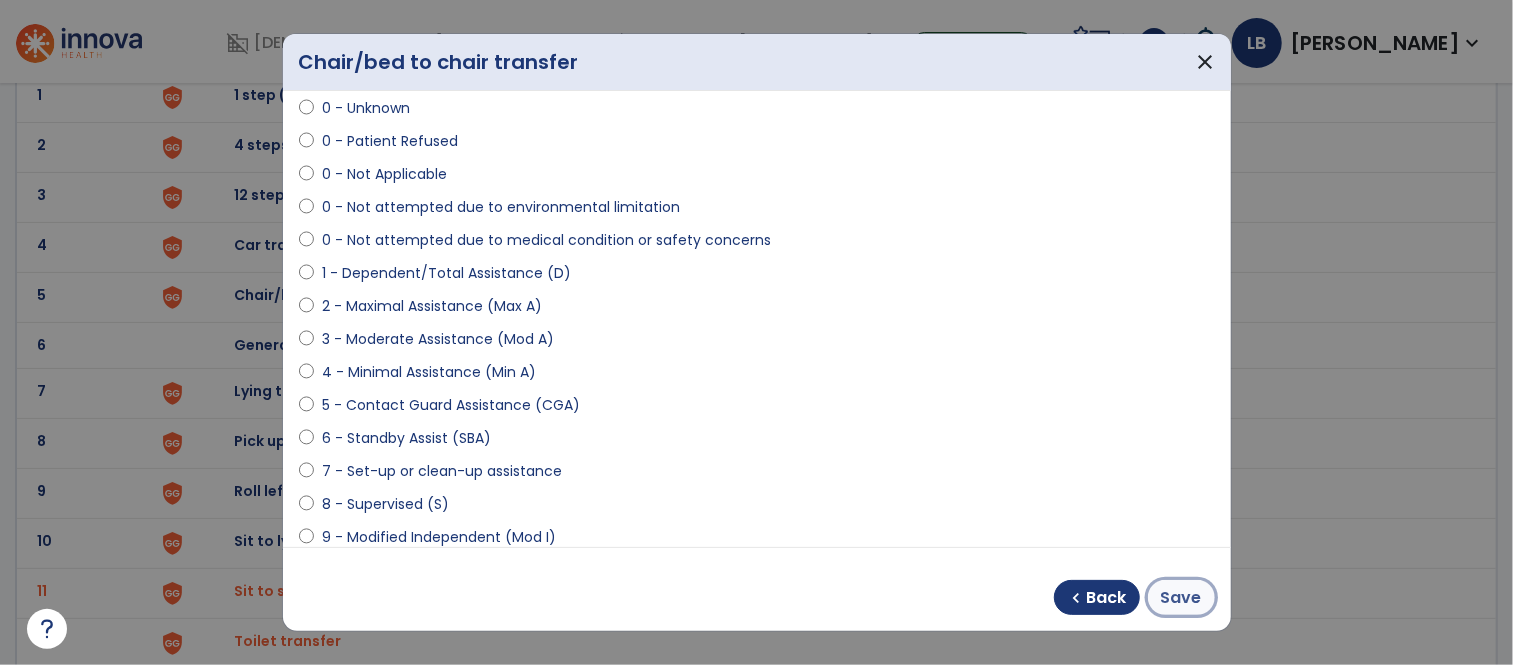 click on "Save" at bounding box center [1181, 598] 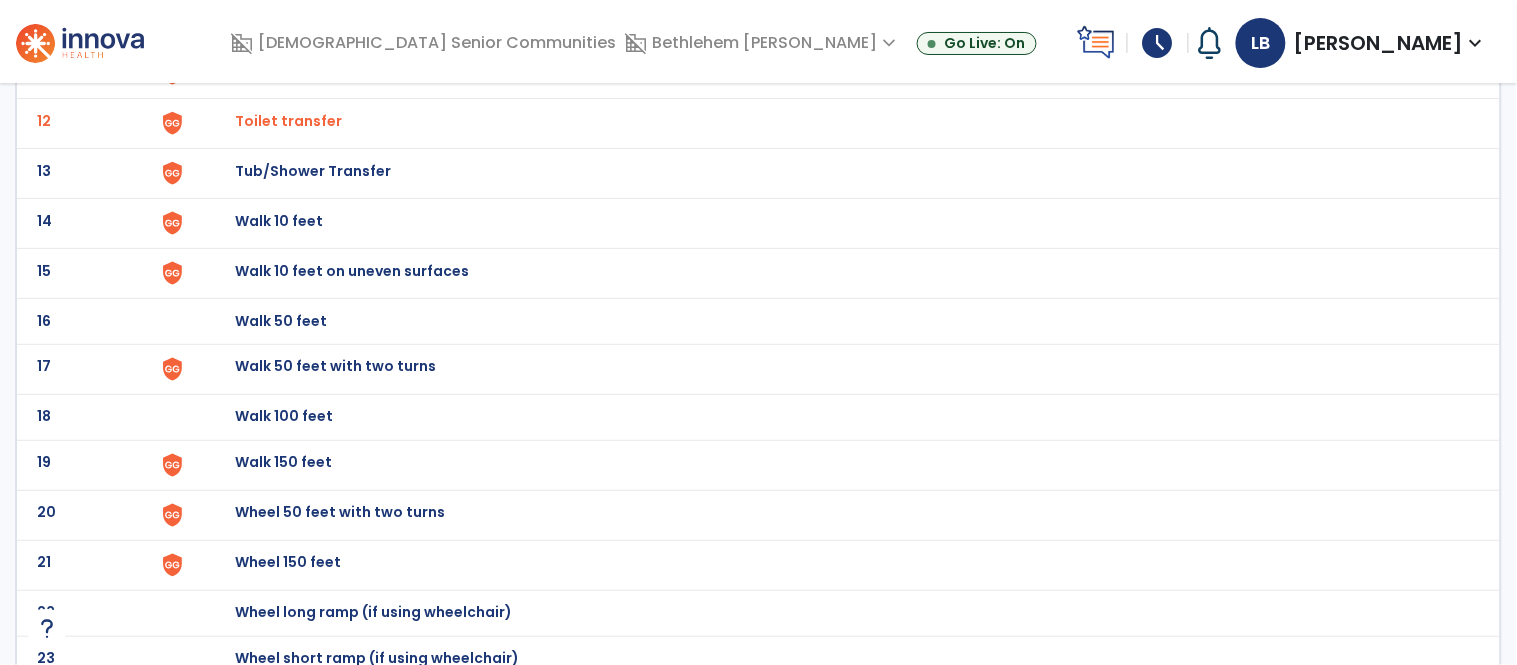 scroll, scrollTop: 0, scrollLeft: 0, axis: both 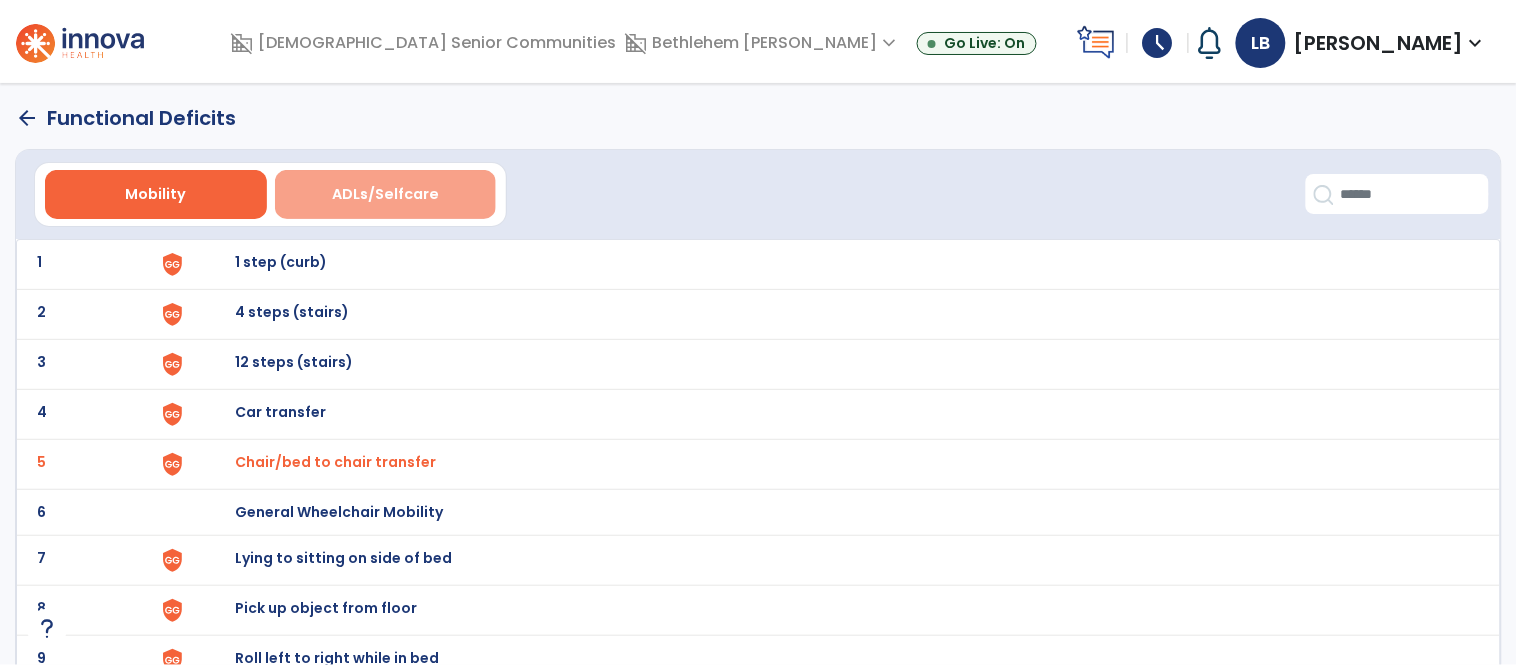 click on "ADLs/Selfcare" at bounding box center [386, 194] 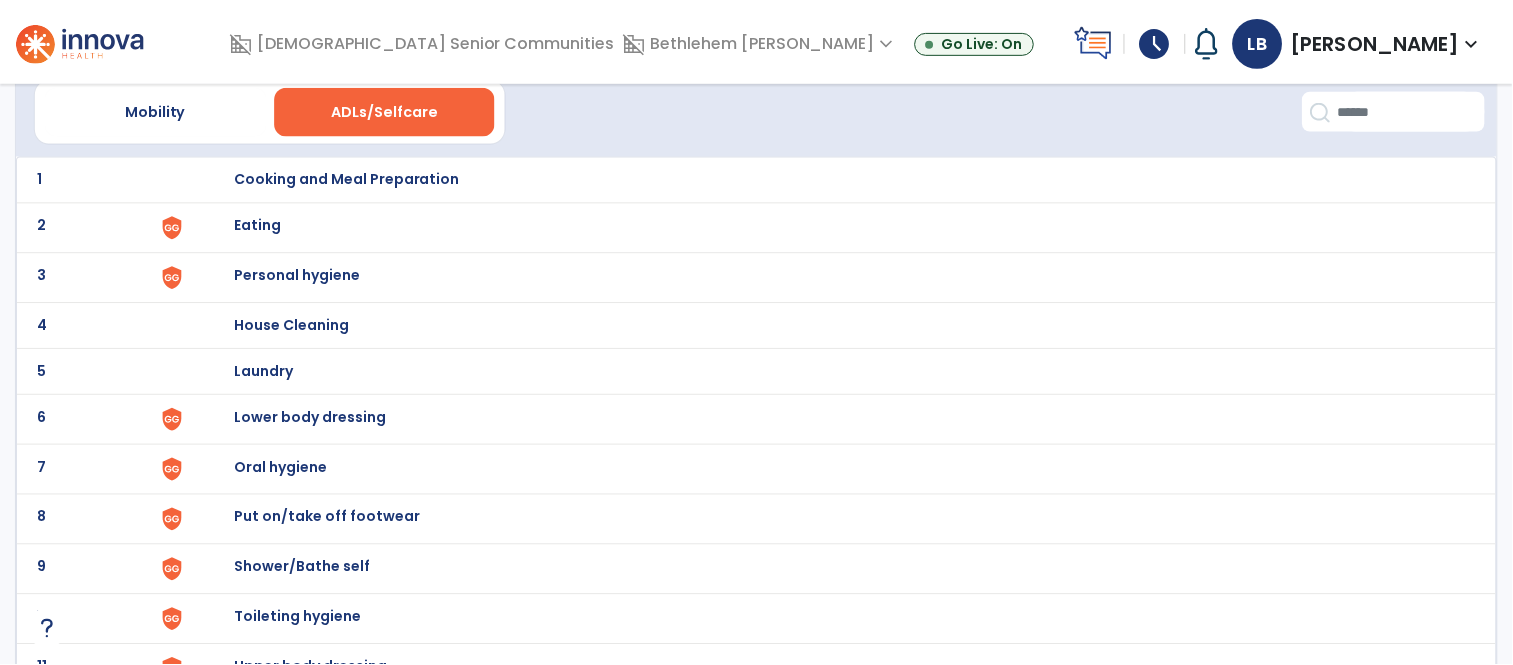 scroll, scrollTop: 84, scrollLeft: 0, axis: vertical 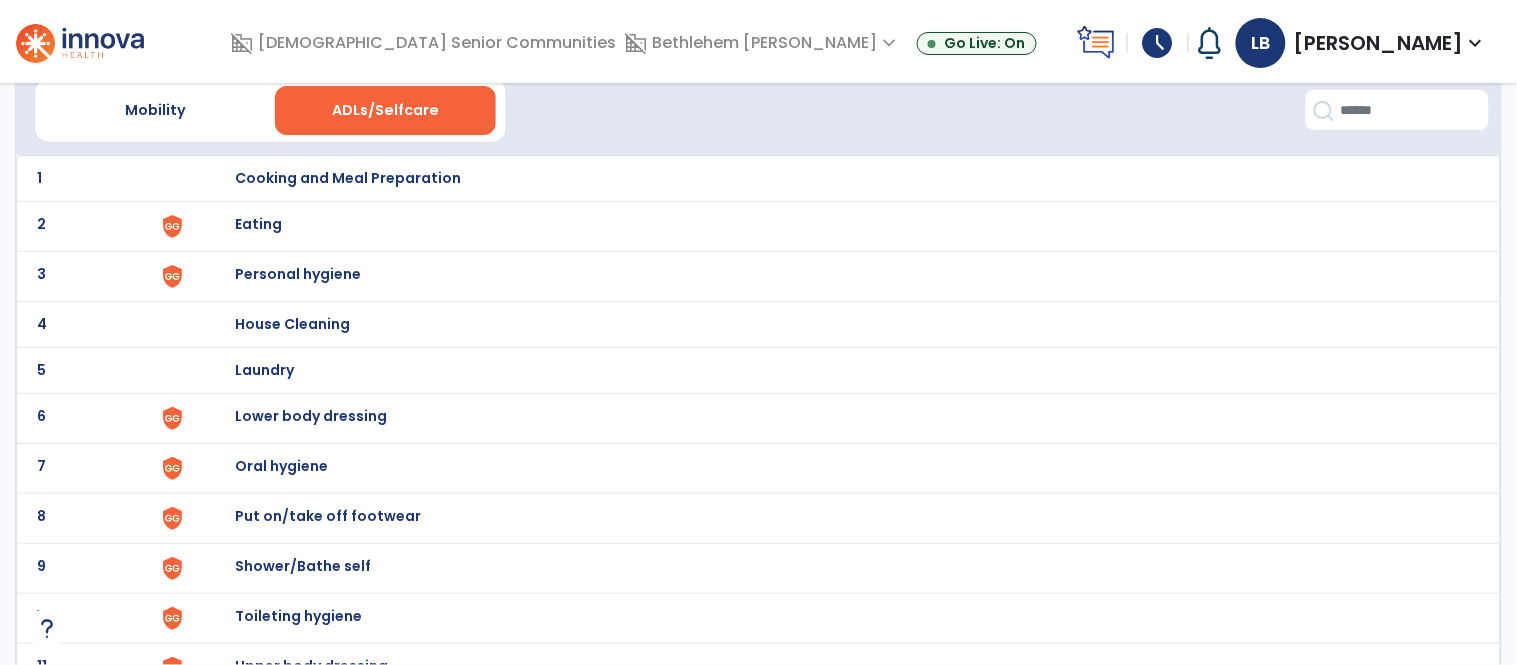 click on "Personal hygiene" at bounding box center [348, 178] 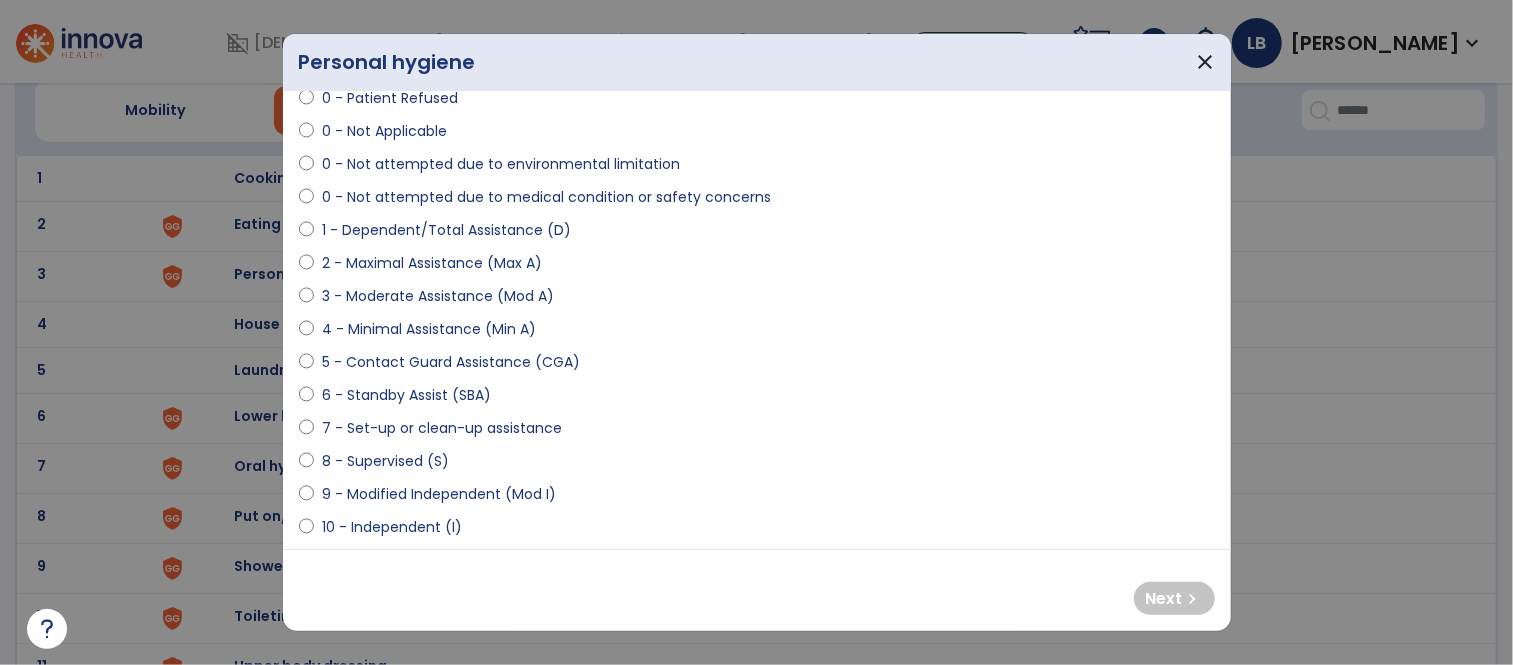 scroll, scrollTop: 91, scrollLeft: 0, axis: vertical 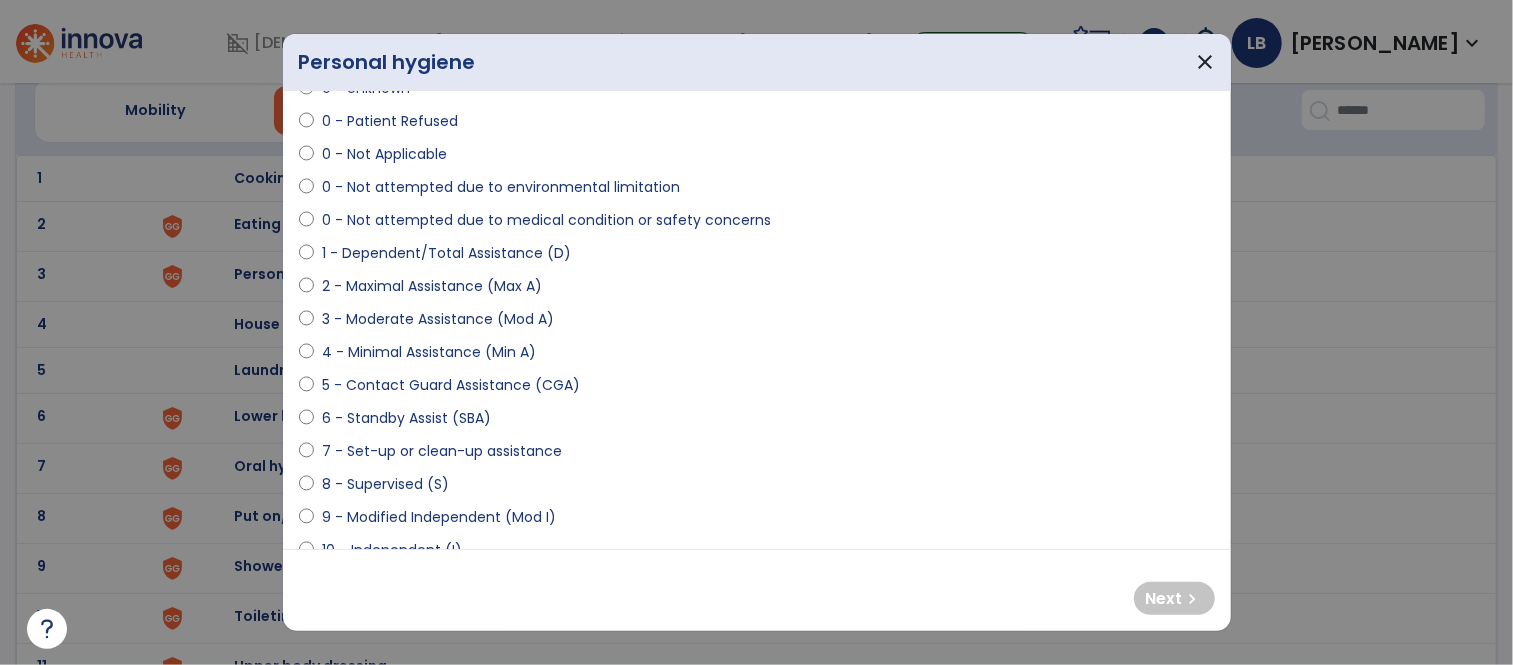 select on "**********" 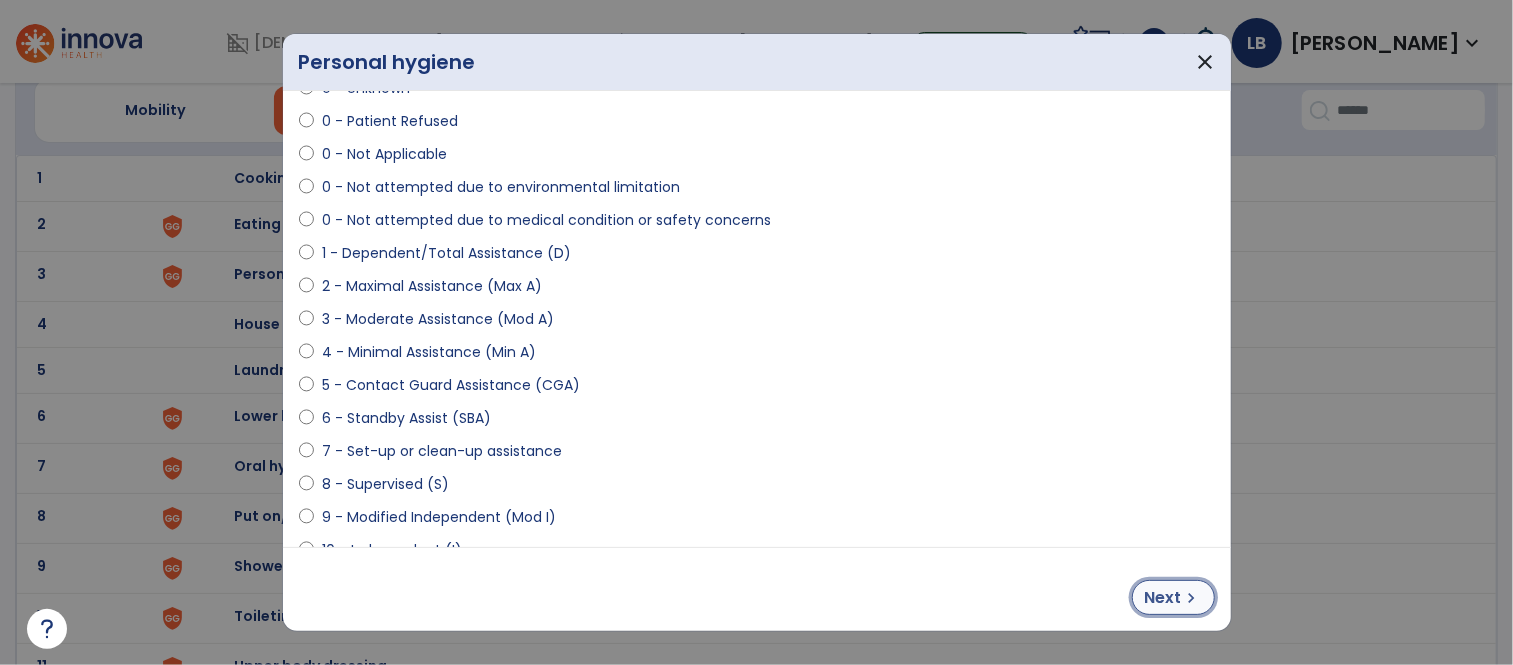 click on "chevron_right" at bounding box center [1192, 598] 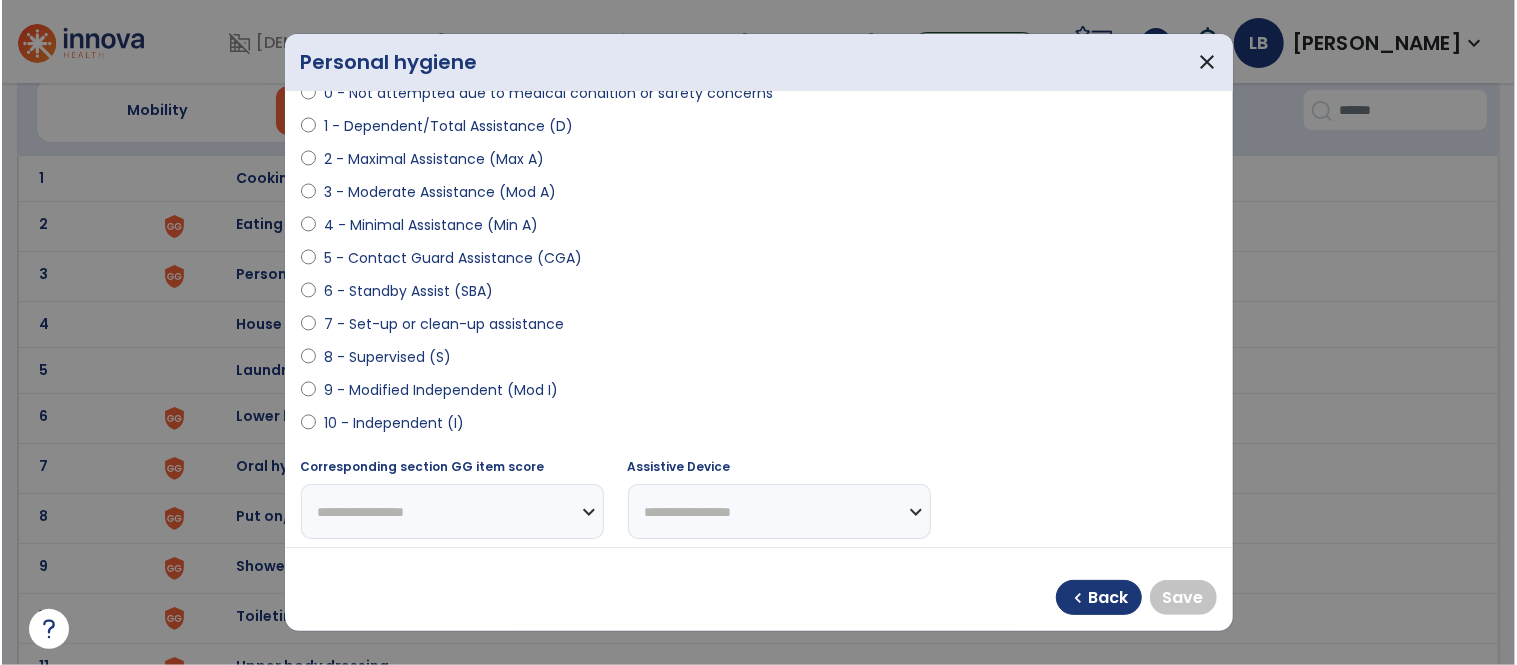 scroll, scrollTop: 271, scrollLeft: 0, axis: vertical 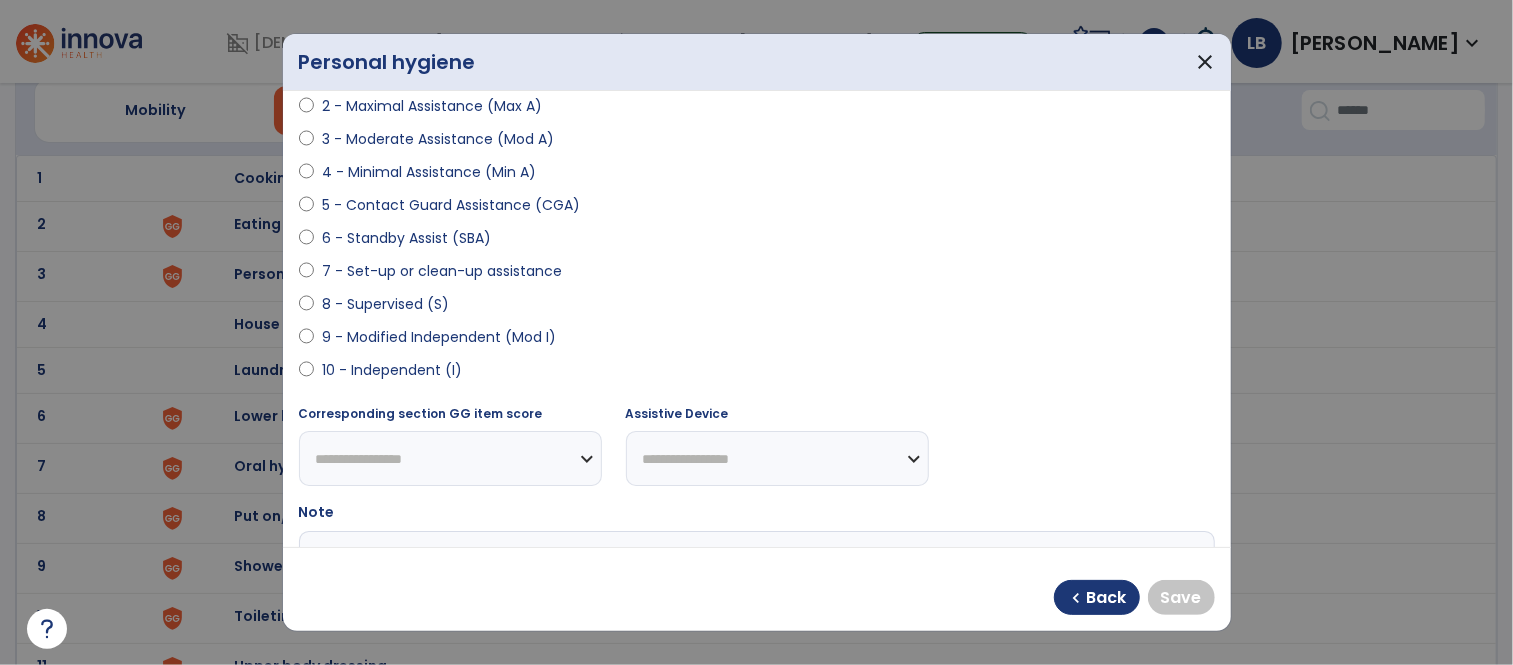 select on "**********" 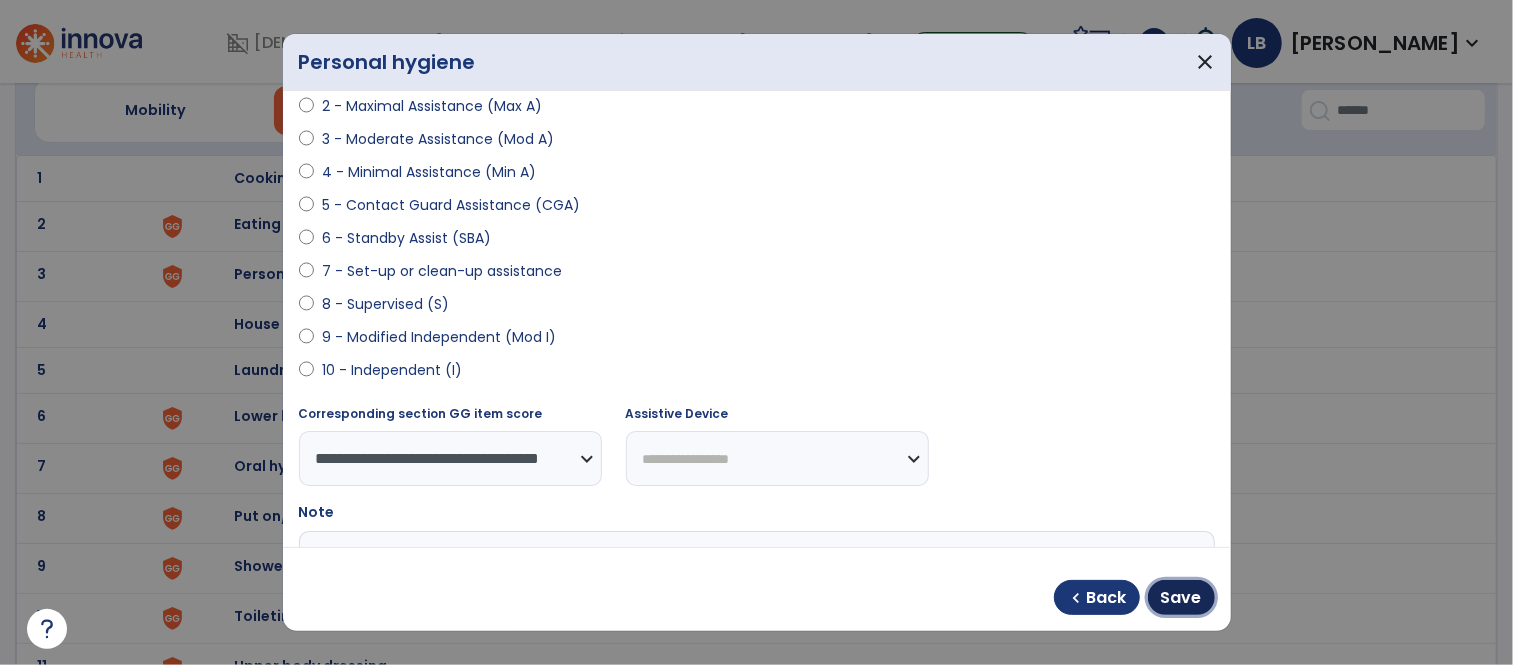 click on "Save" at bounding box center [1181, 598] 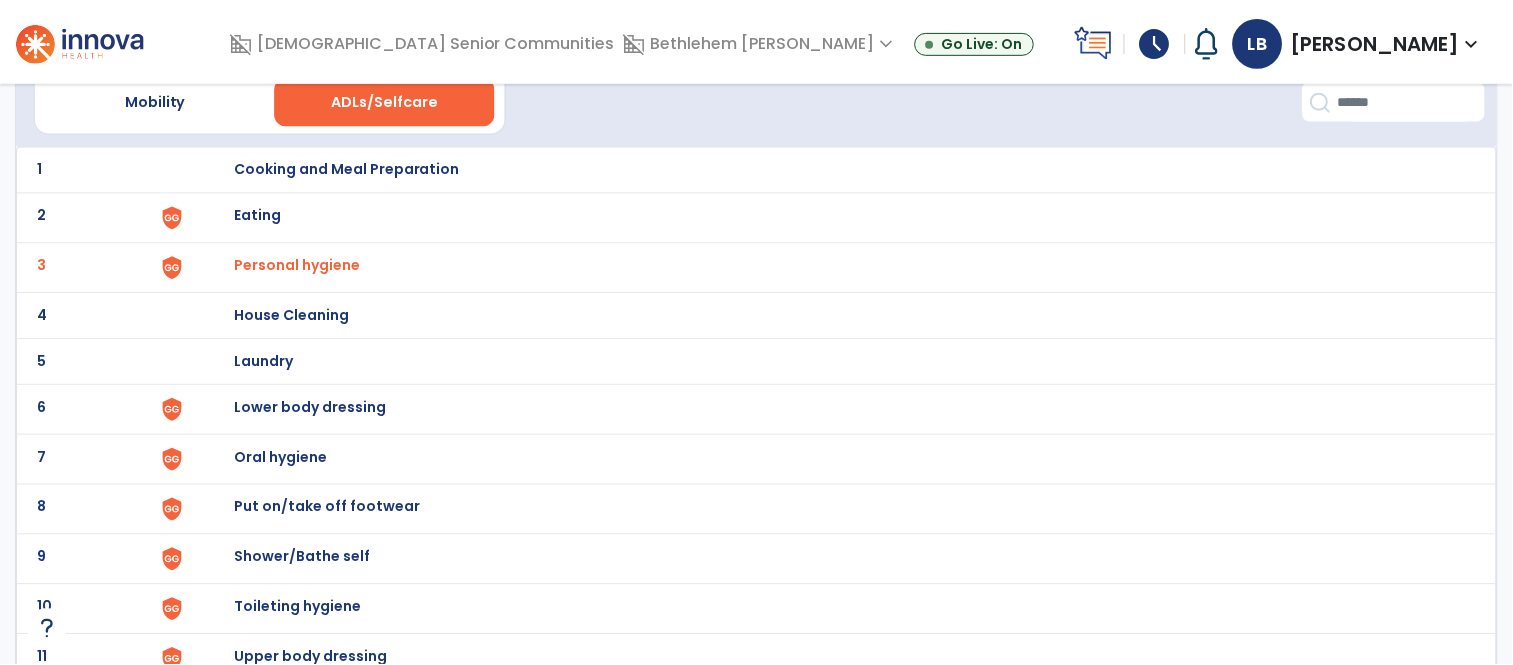 scroll, scrollTop: 95, scrollLeft: 0, axis: vertical 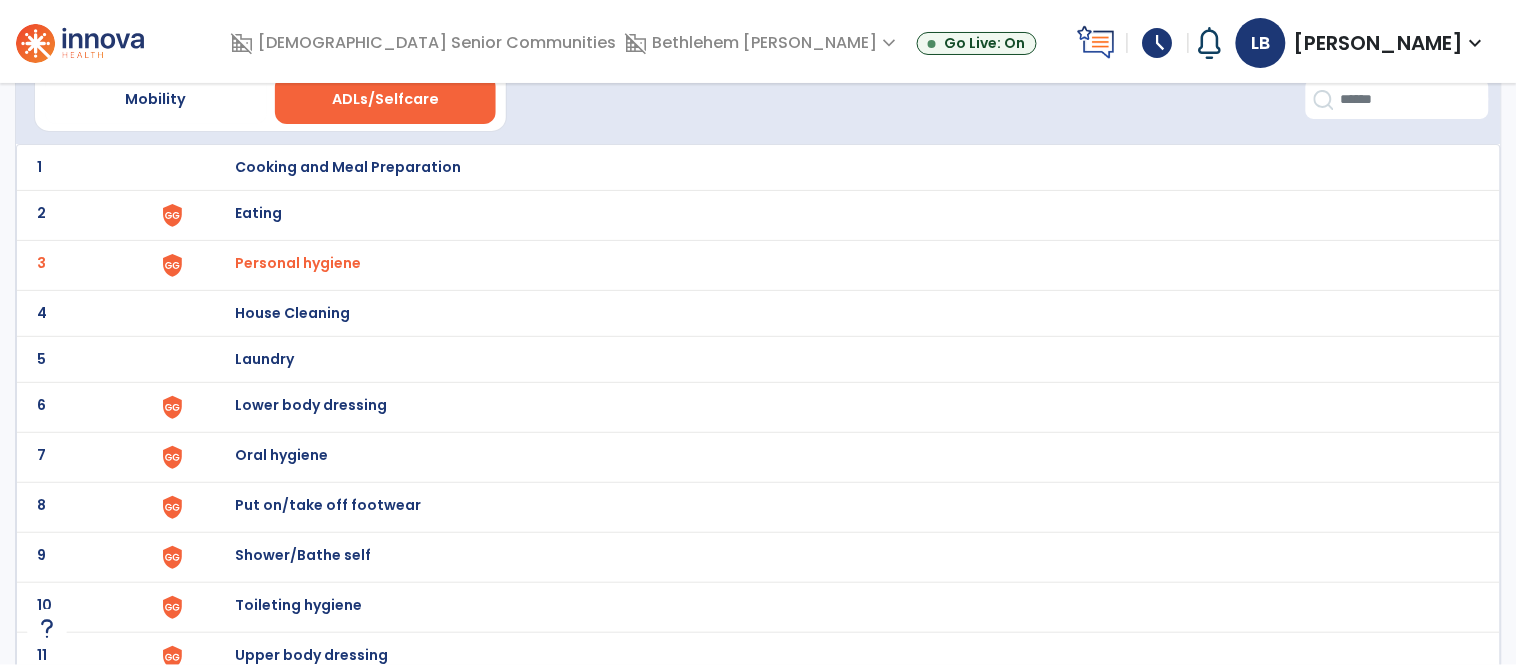 click on "Lower body dressing" at bounding box center (348, 167) 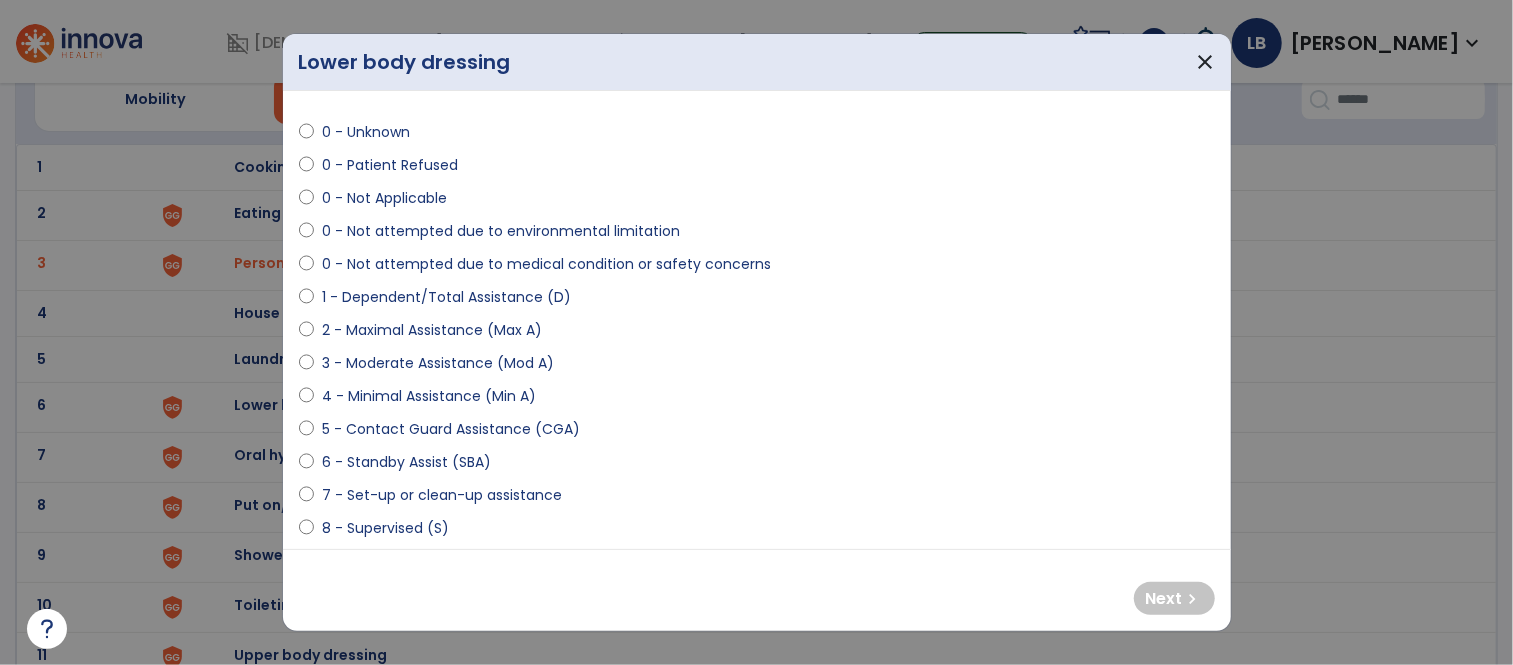 scroll, scrollTop: 45, scrollLeft: 0, axis: vertical 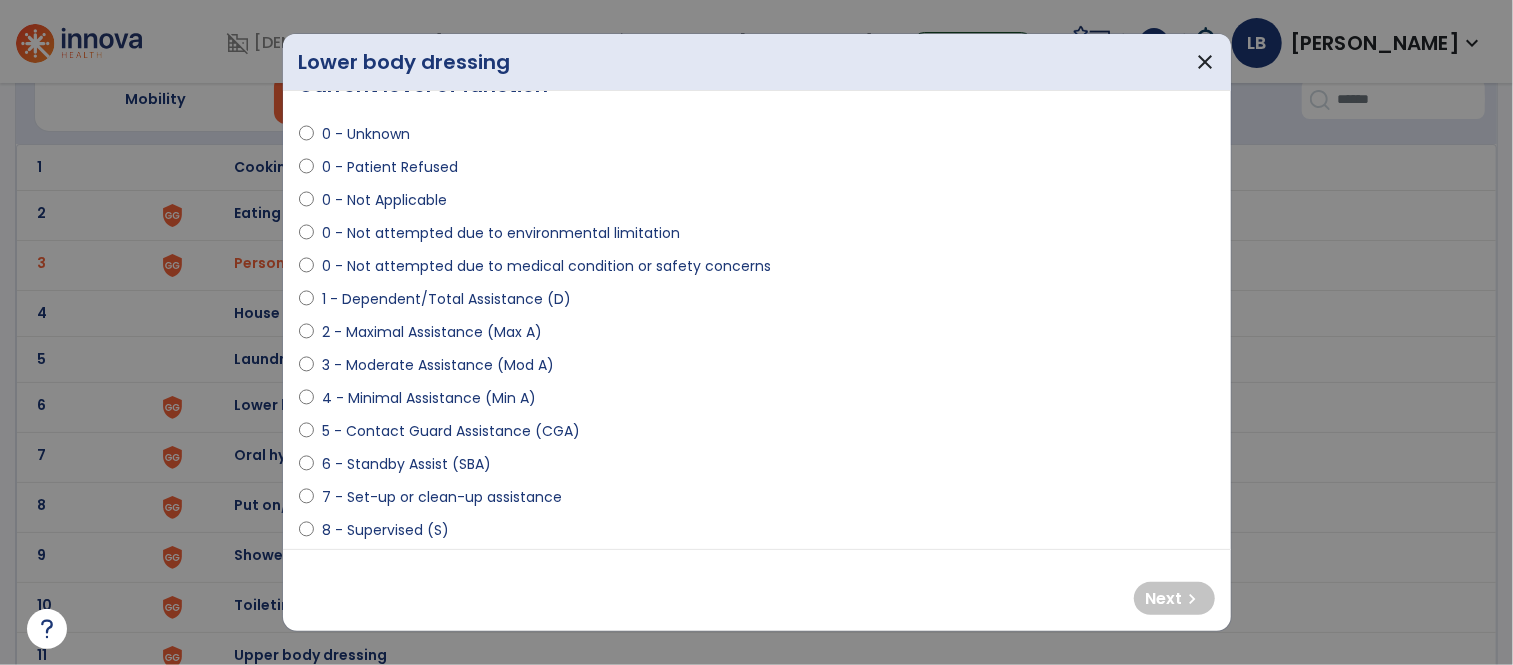 click at bounding box center [307, 303] 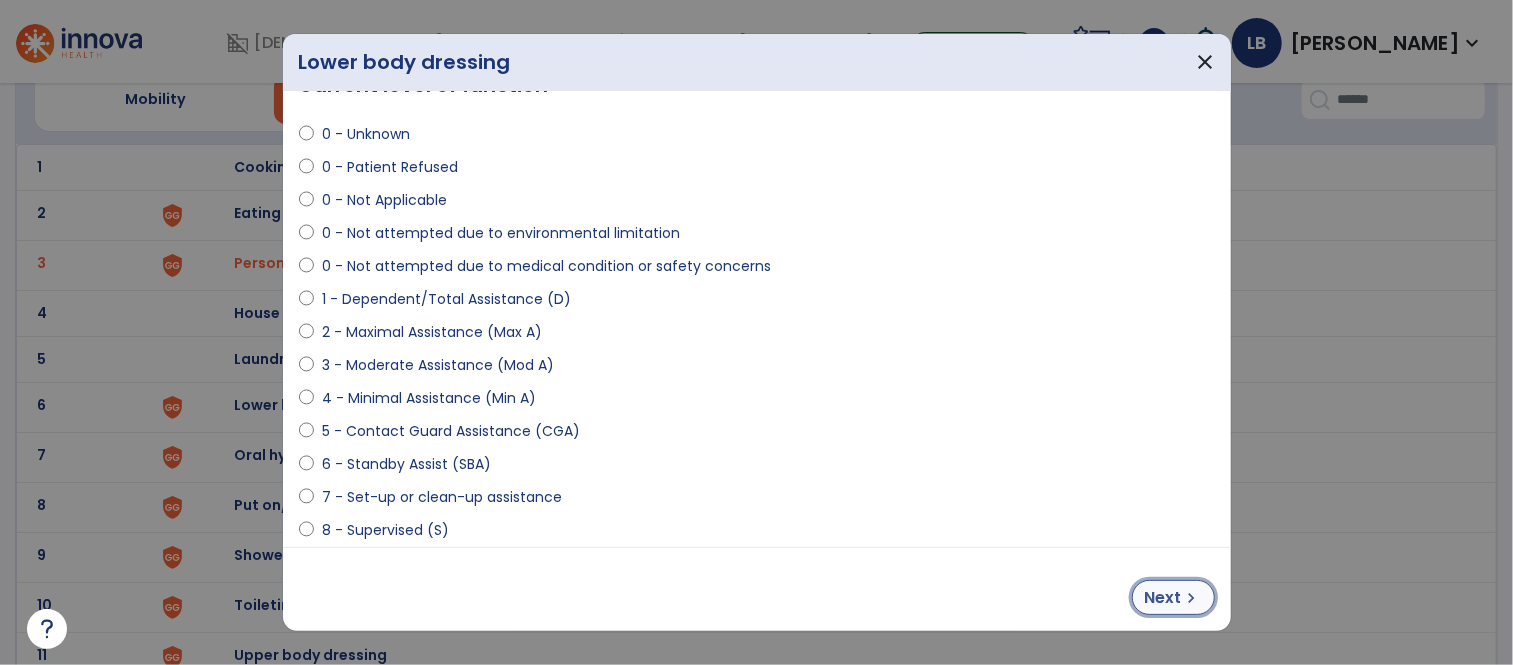 click on "chevron_right" at bounding box center [1192, 598] 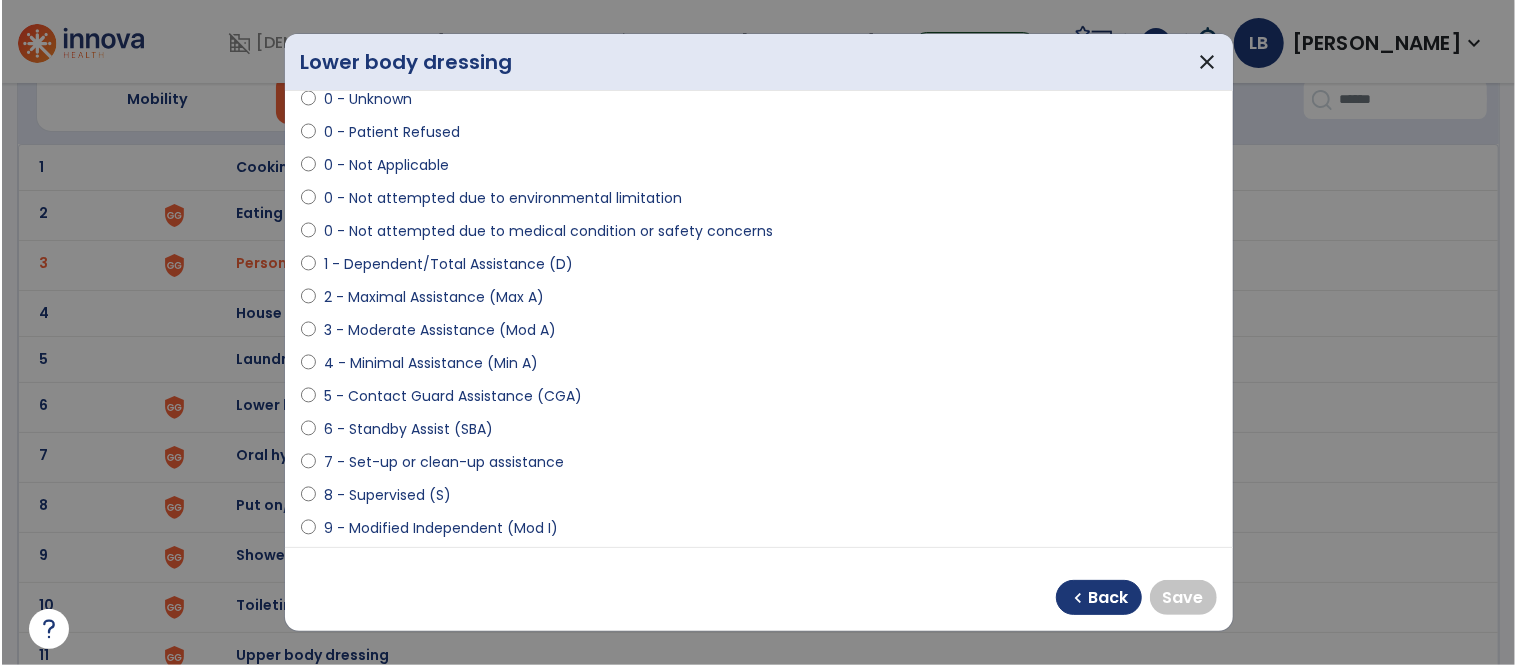 scroll, scrollTop: 100, scrollLeft: 0, axis: vertical 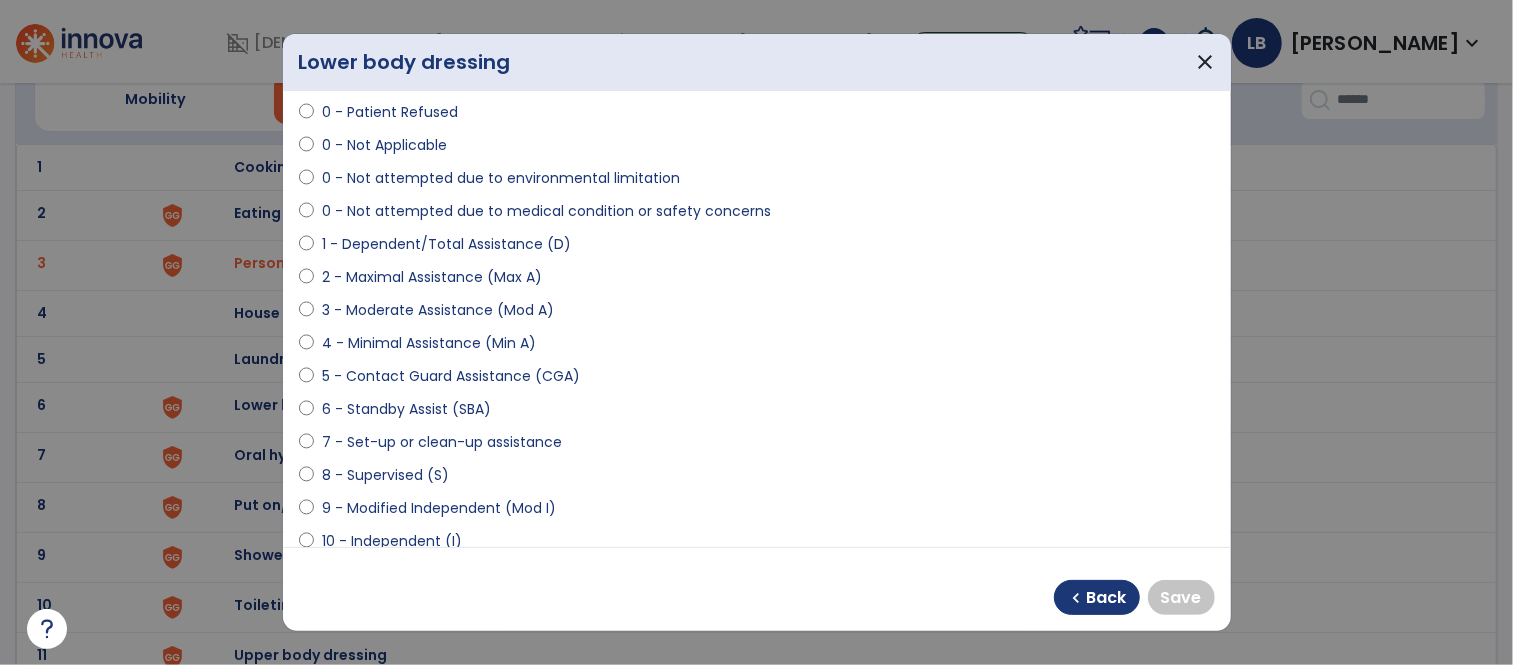 select on "**********" 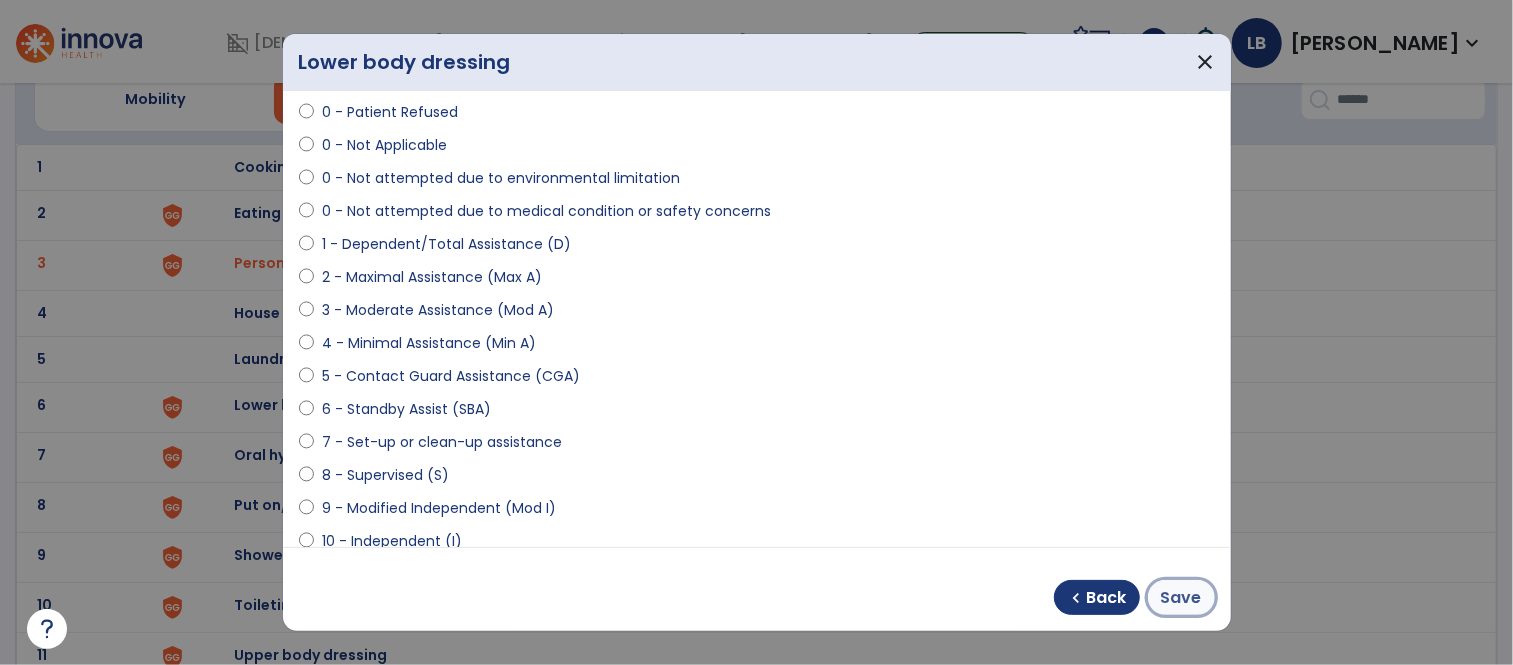 click on "Save" at bounding box center (1181, 598) 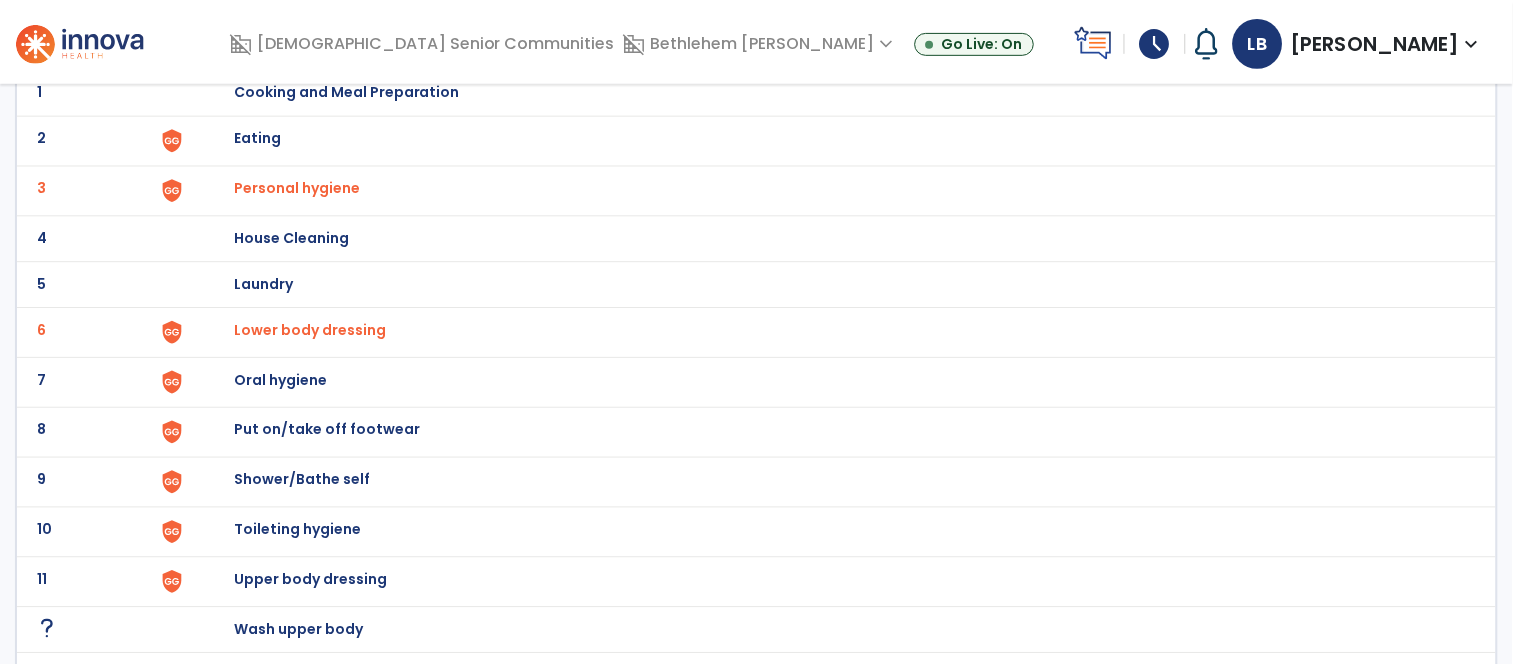 scroll, scrollTop: 206, scrollLeft: 0, axis: vertical 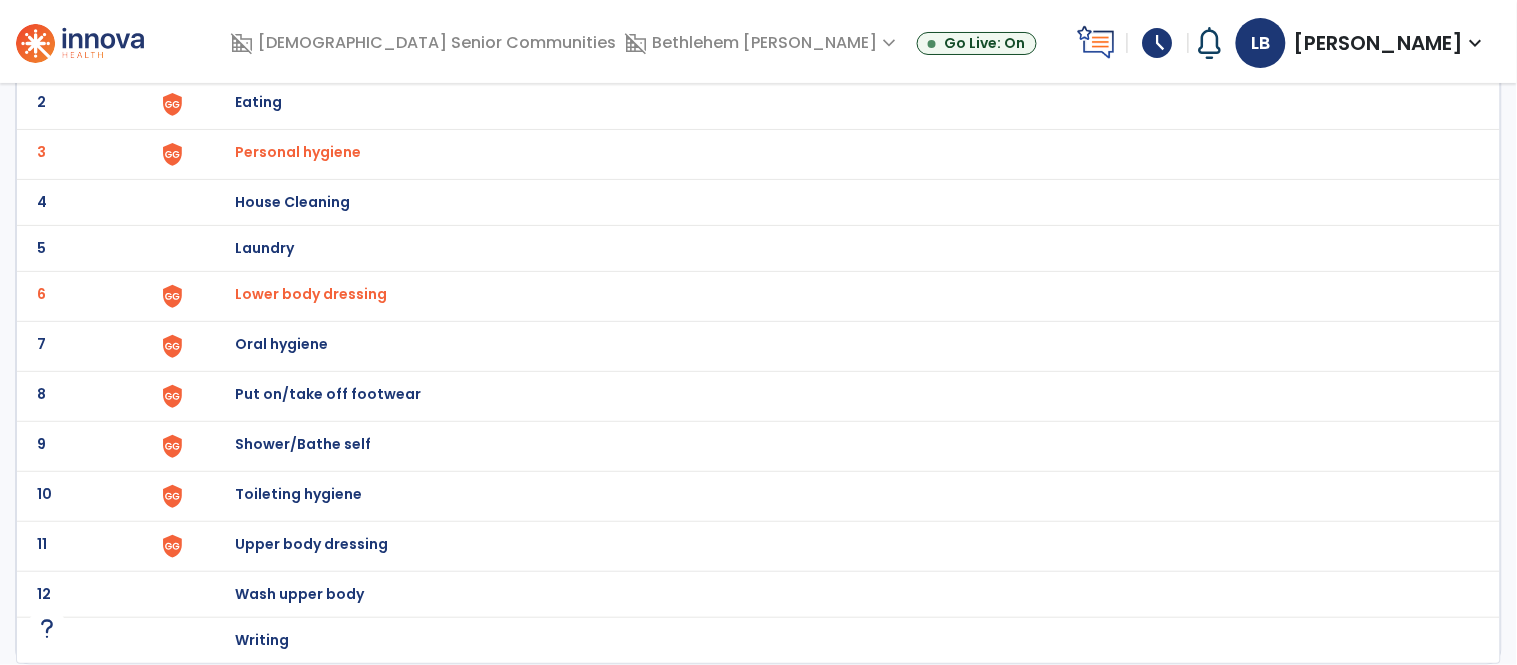 click on "Put on/take off footwear" at bounding box center (348, 56) 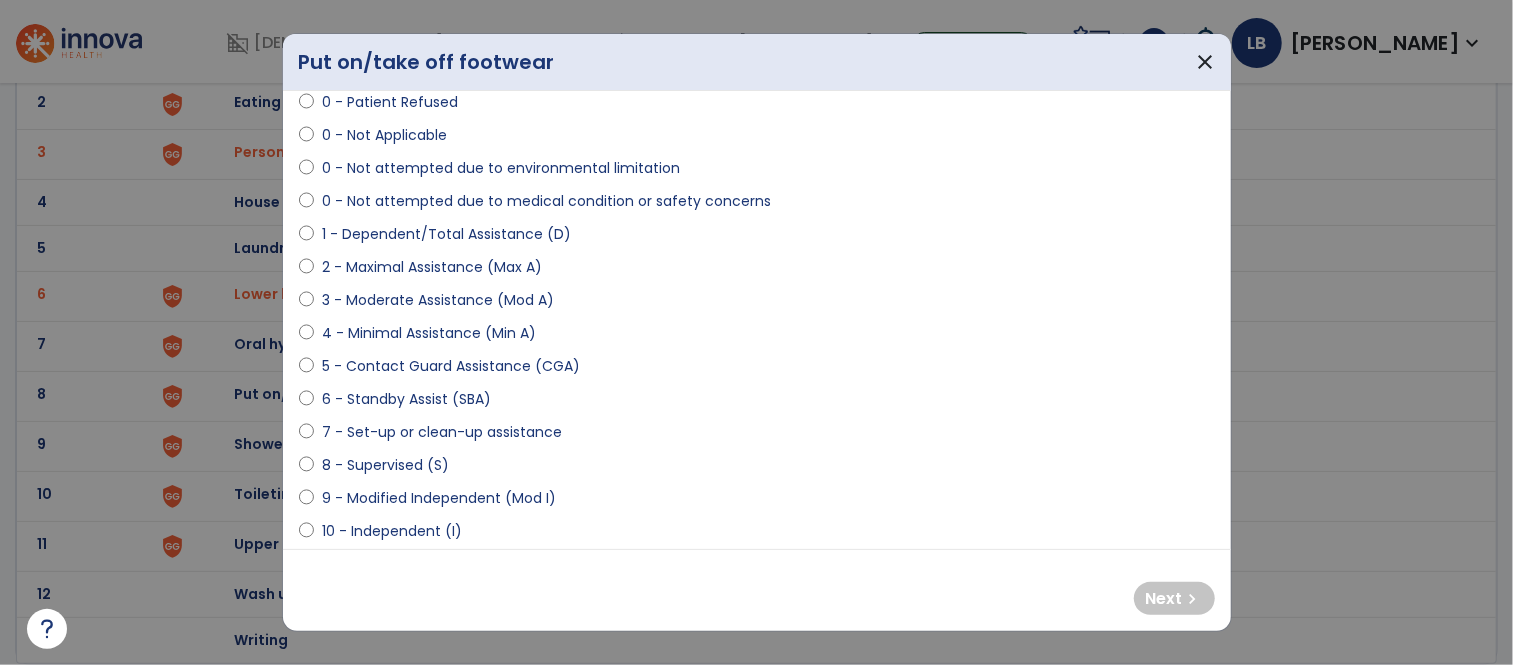 scroll, scrollTop: 140, scrollLeft: 0, axis: vertical 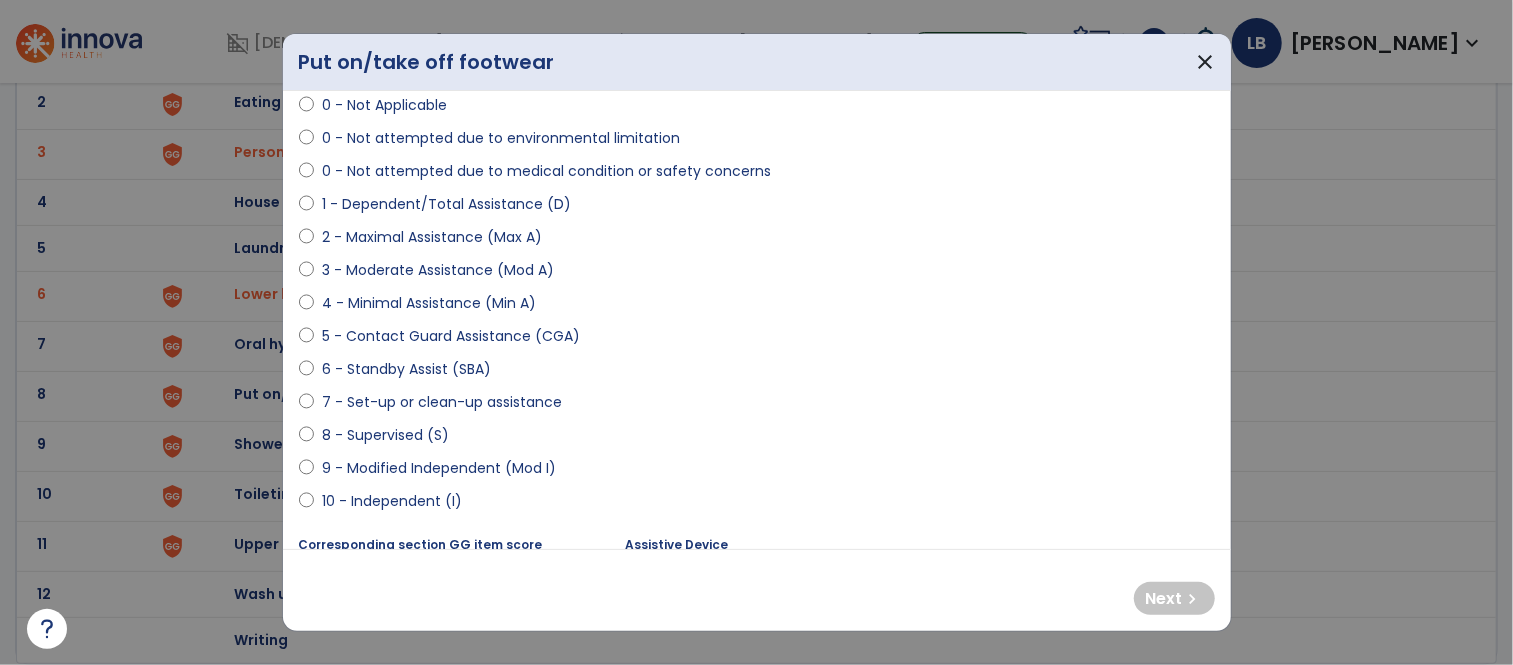 select on "**********" 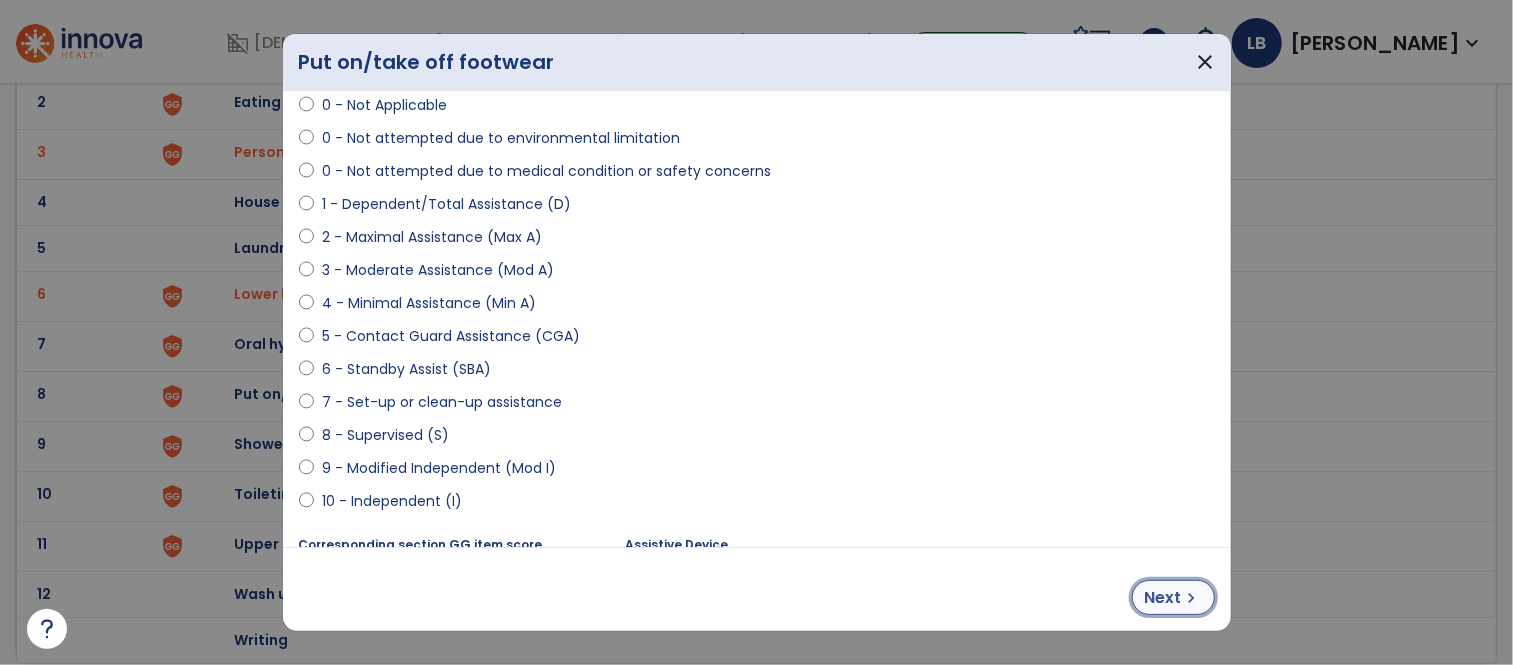 click on "chevron_right" at bounding box center [1192, 598] 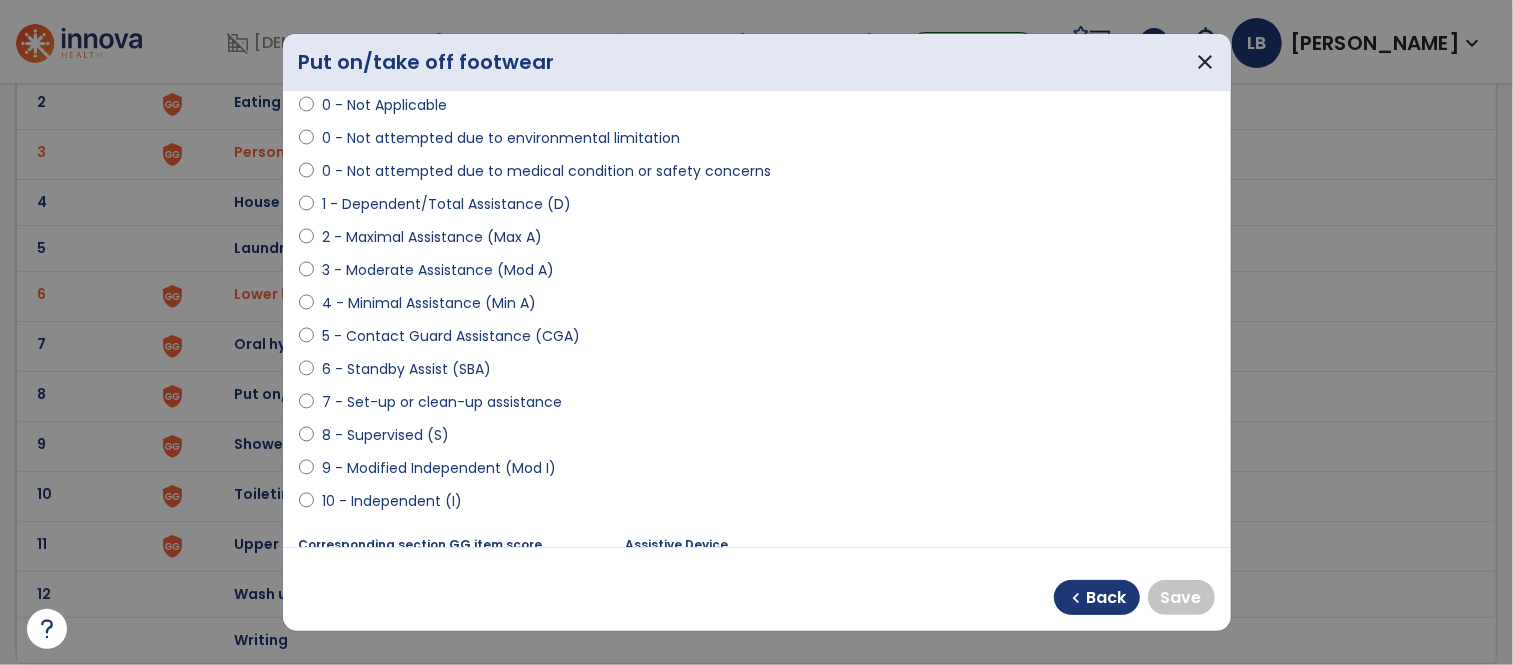select on "**********" 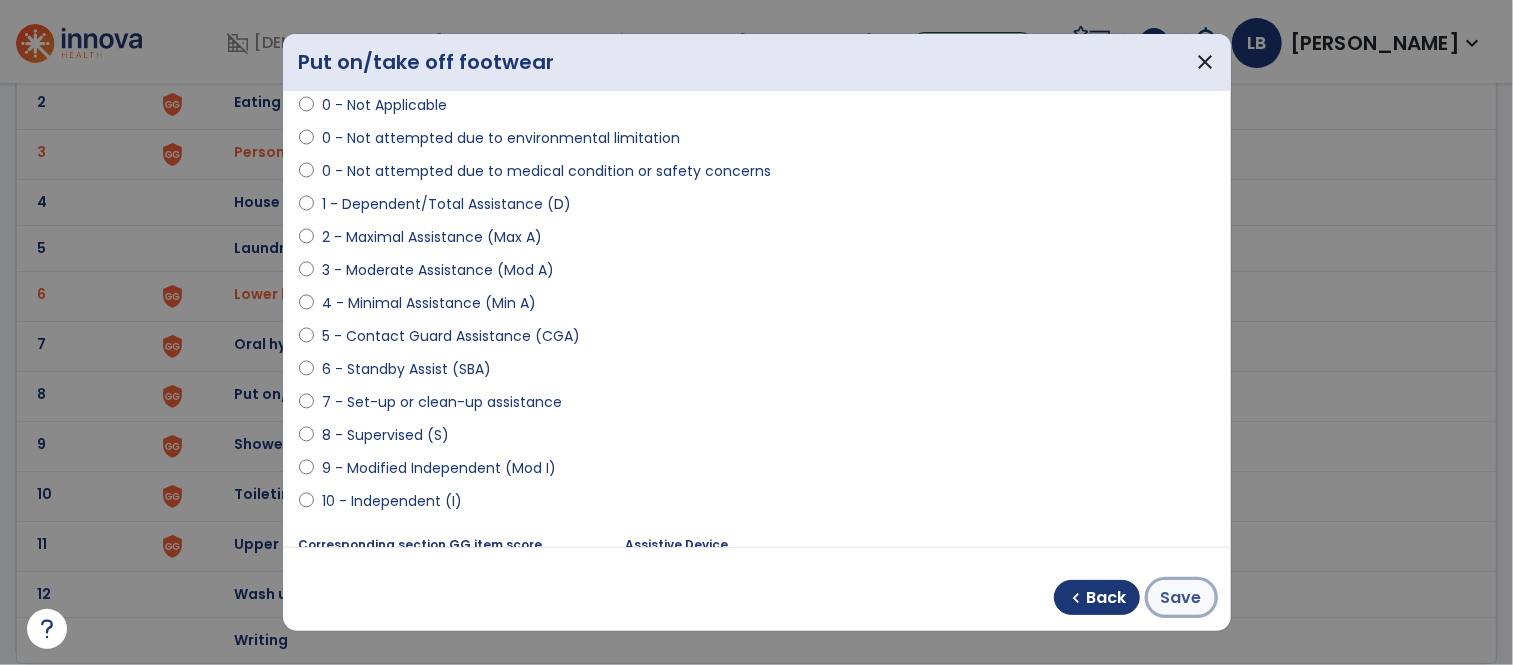click on "Save" at bounding box center [1181, 598] 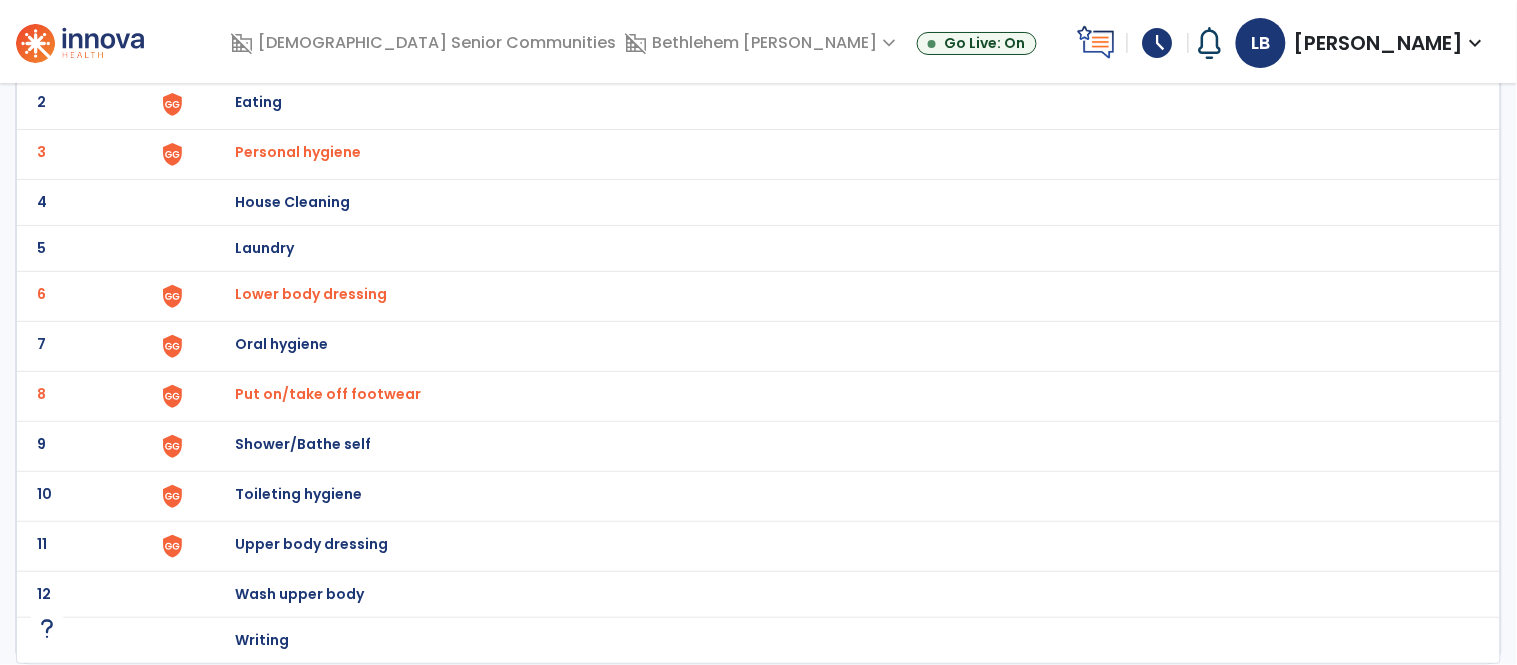 click on "Upper body dressing" at bounding box center (348, 56) 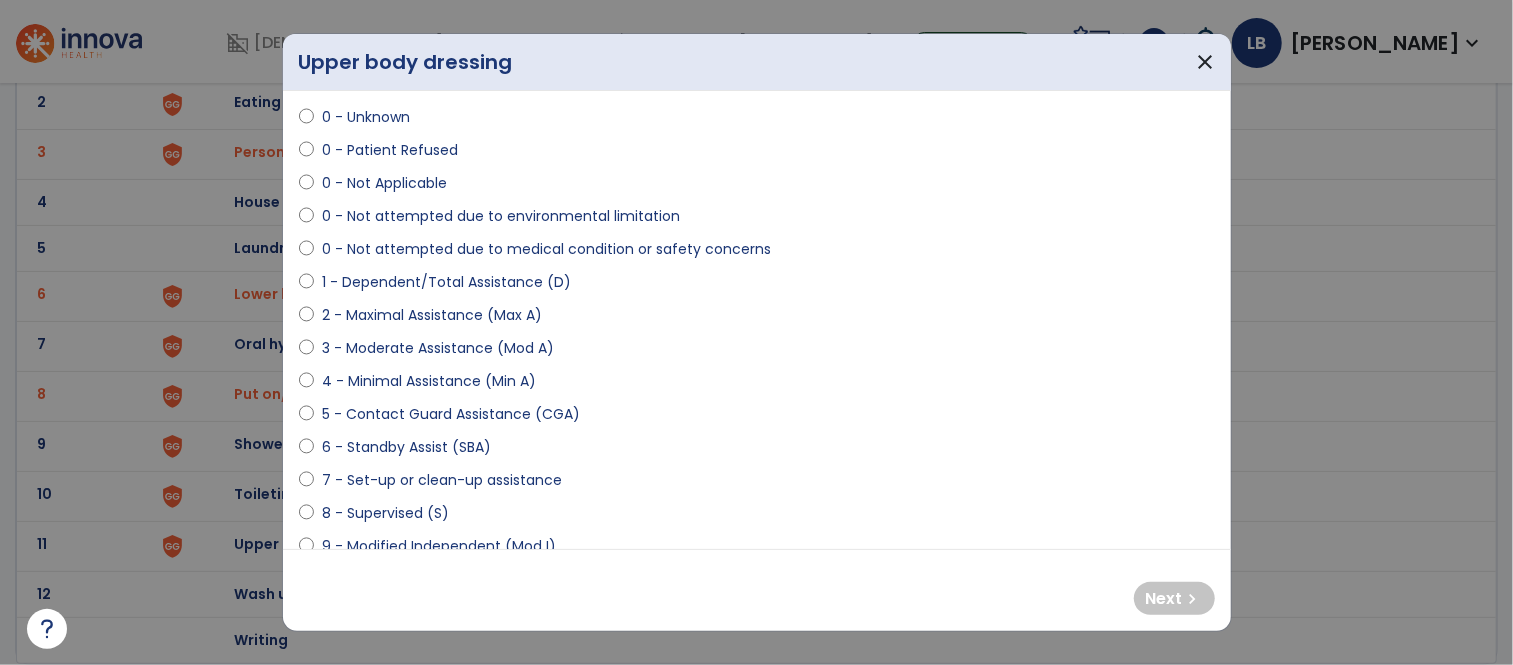 scroll, scrollTop: 77, scrollLeft: 0, axis: vertical 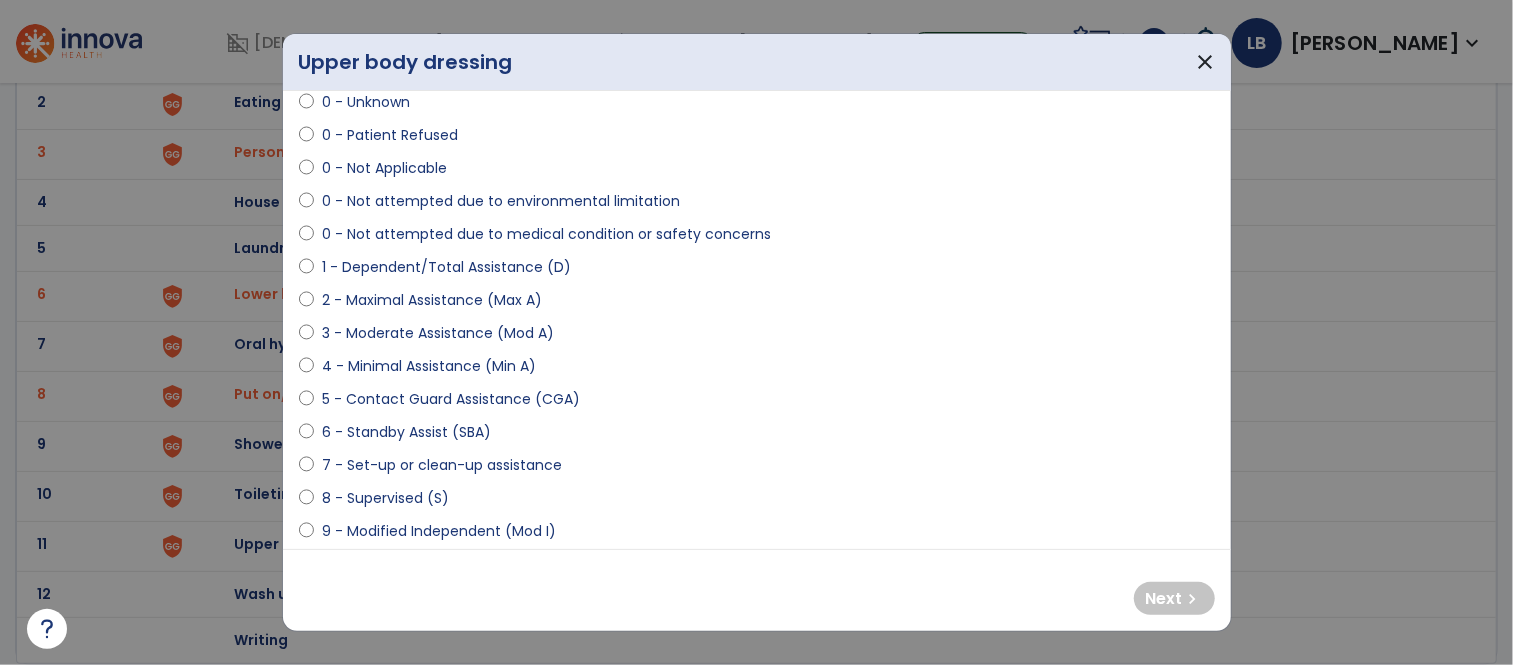select on "**********" 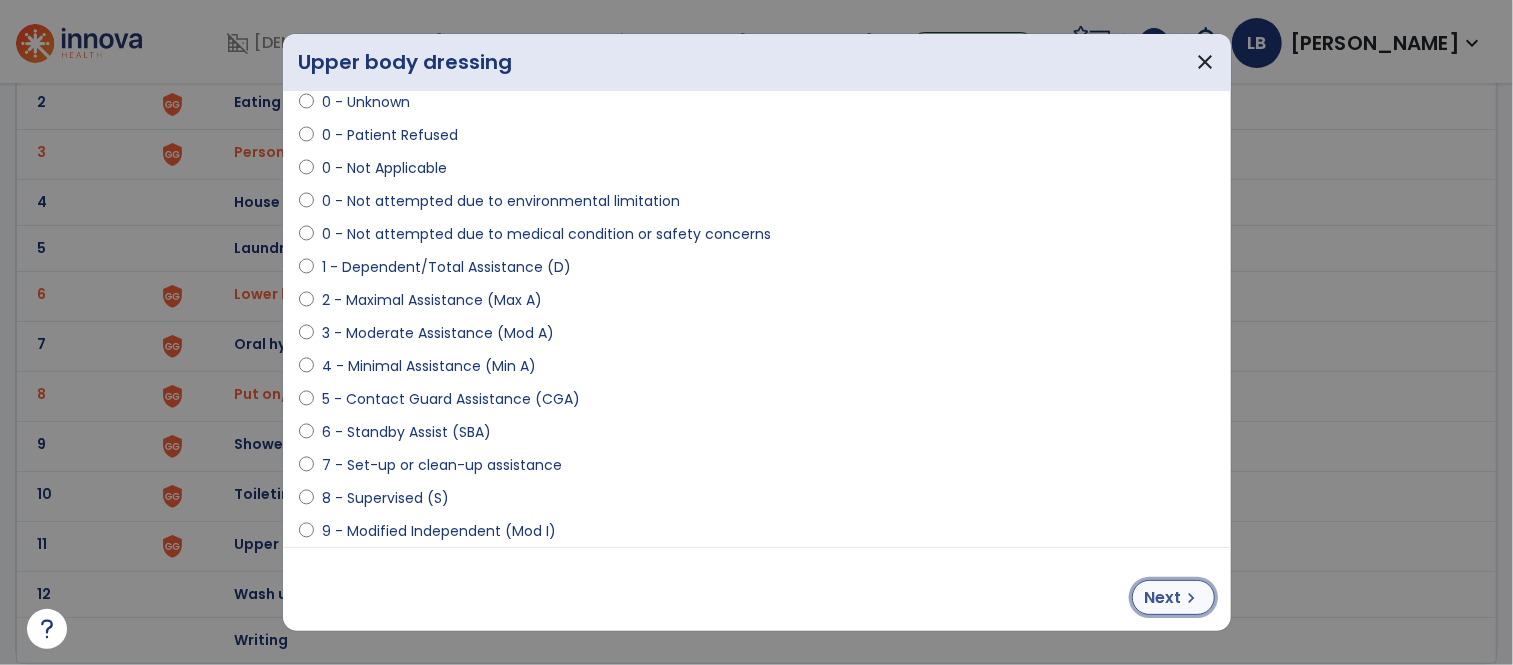 click on "Next" at bounding box center (1163, 598) 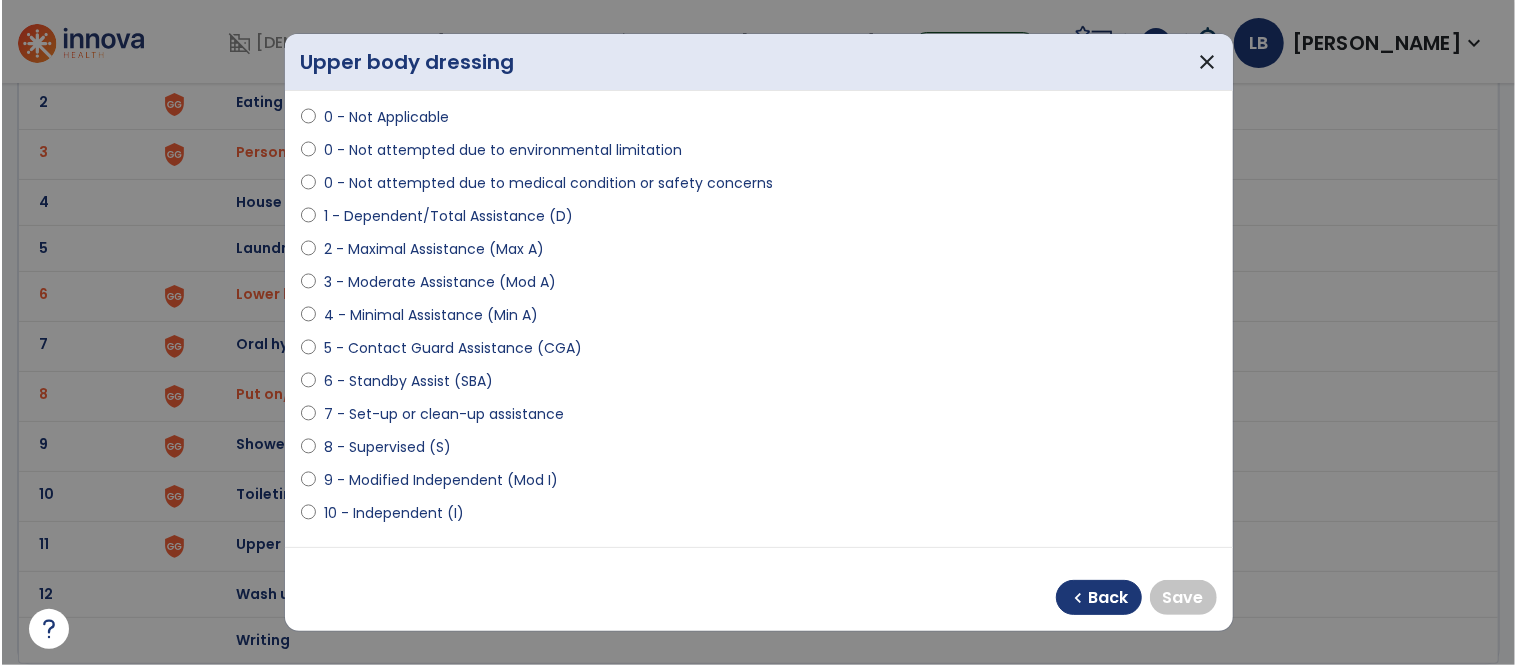 scroll, scrollTop: 127, scrollLeft: 0, axis: vertical 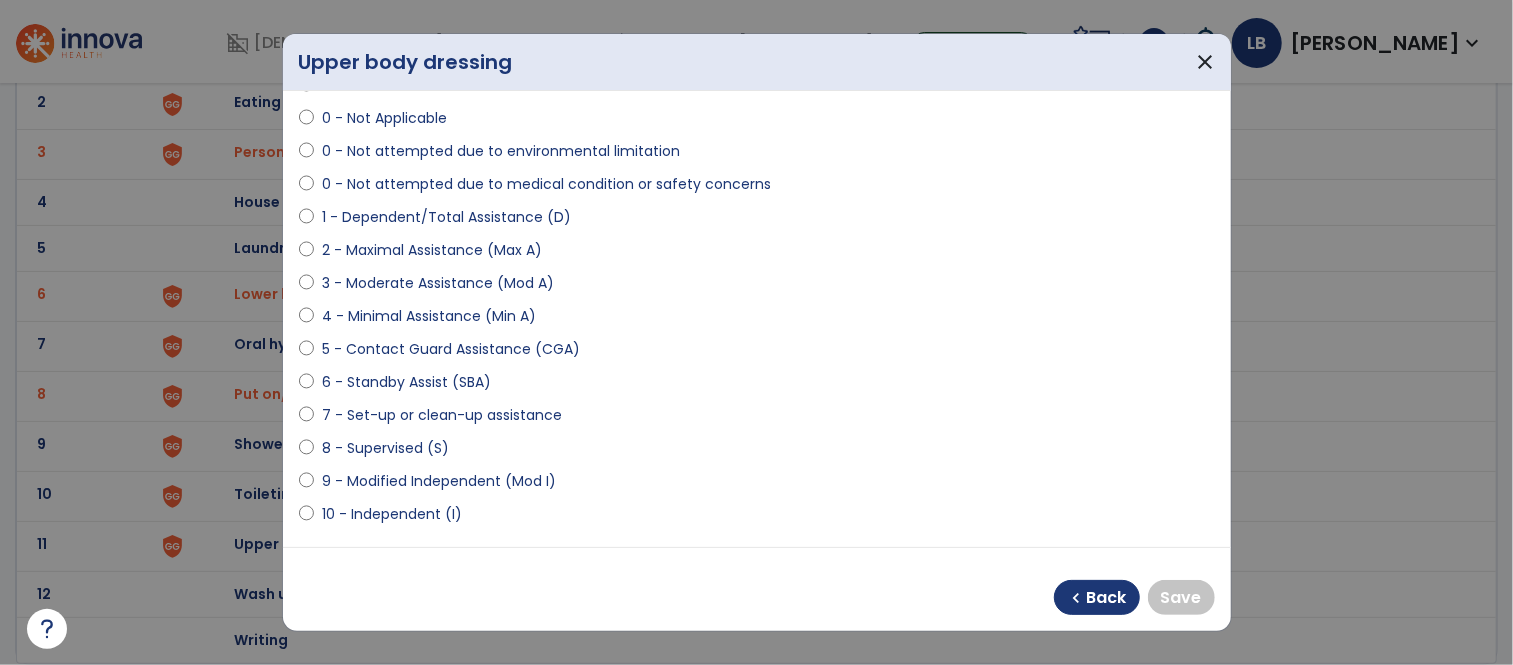select on "**********" 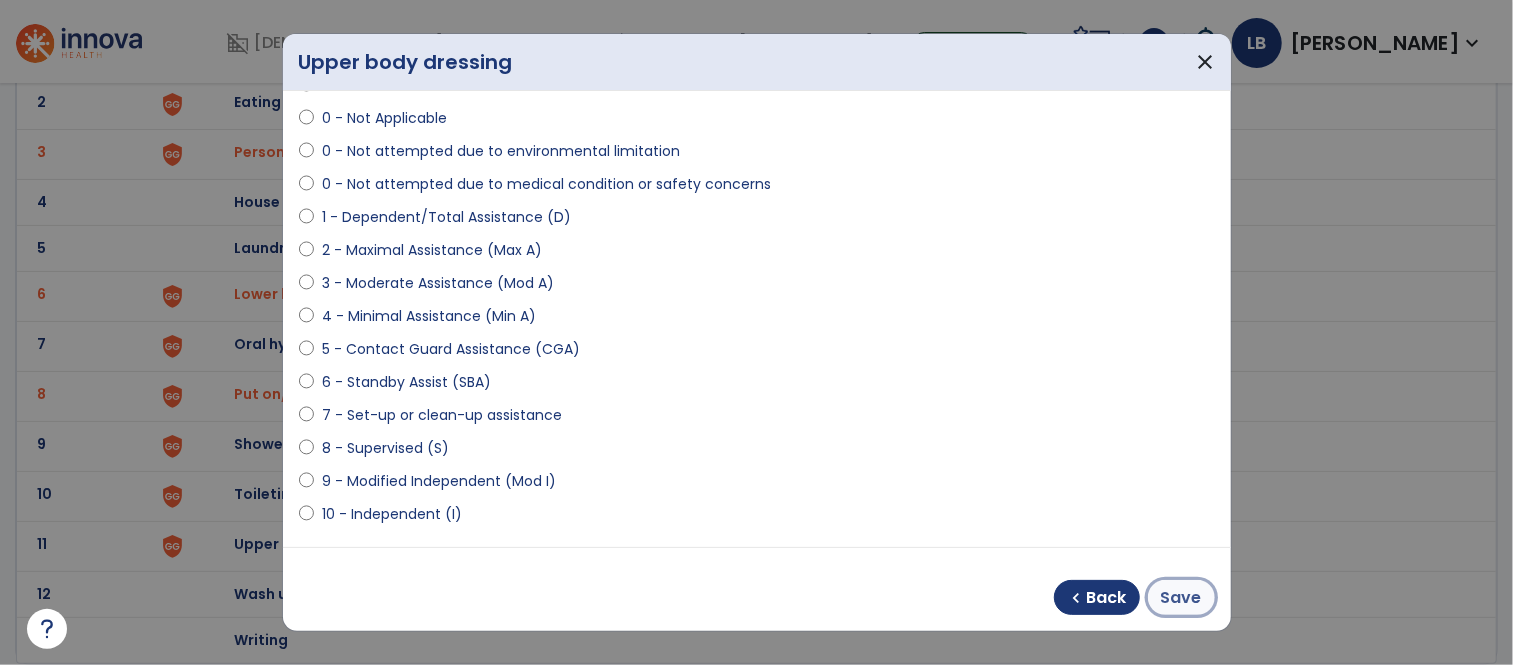 click on "Save" at bounding box center (1181, 598) 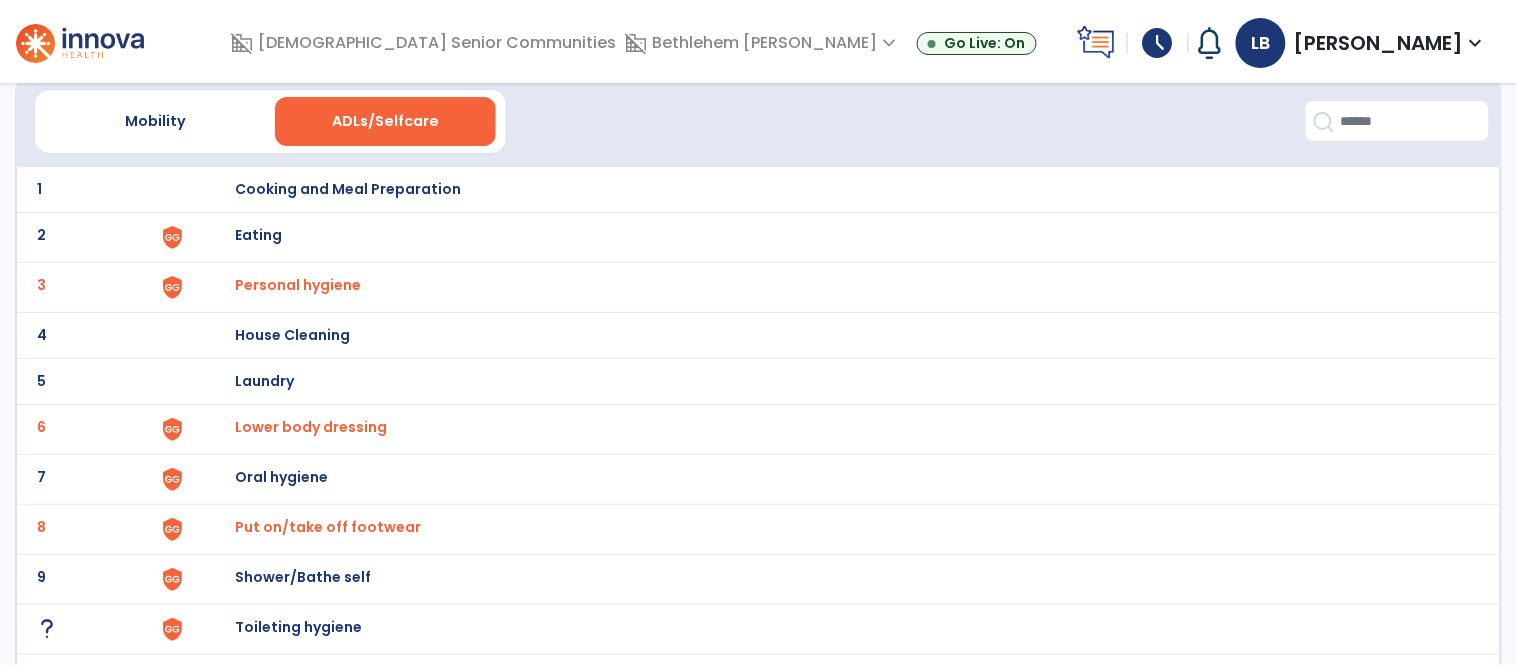 scroll, scrollTop: 0, scrollLeft: 0, axis: both 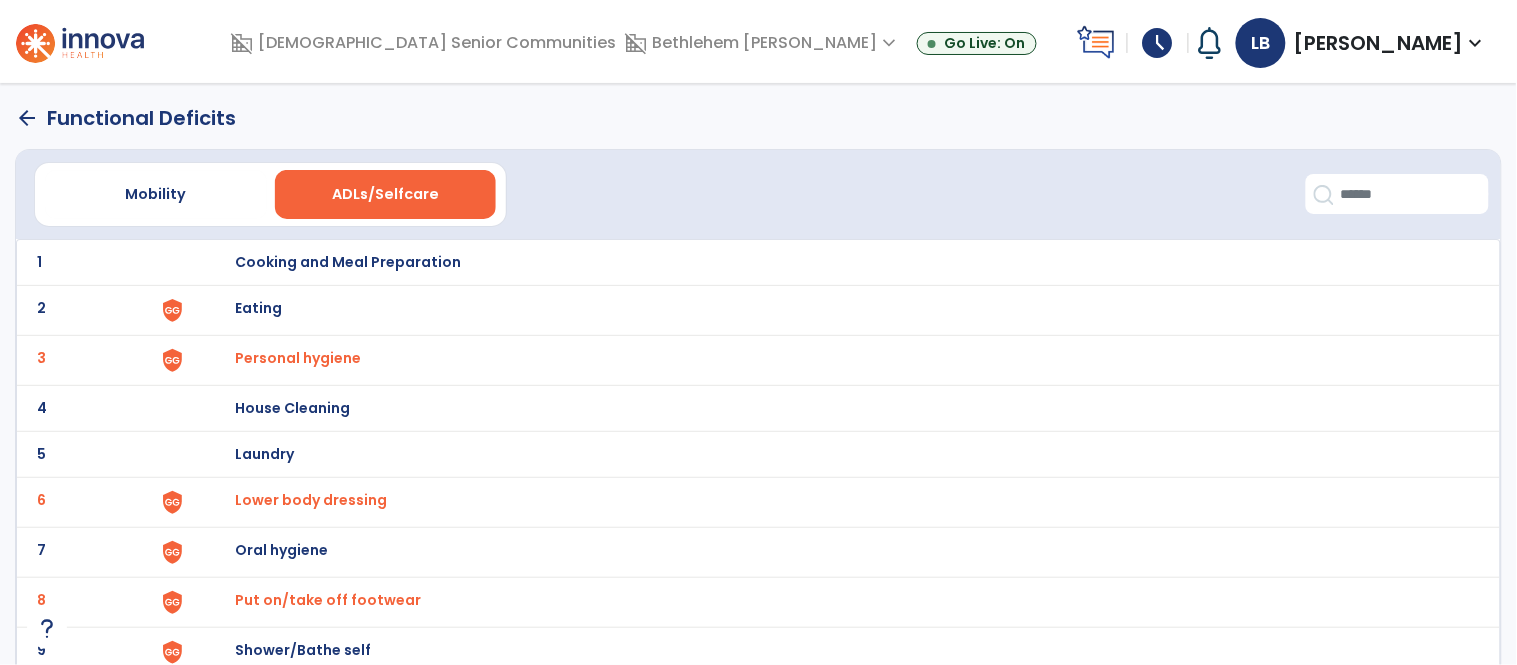 click on "arrow_back" 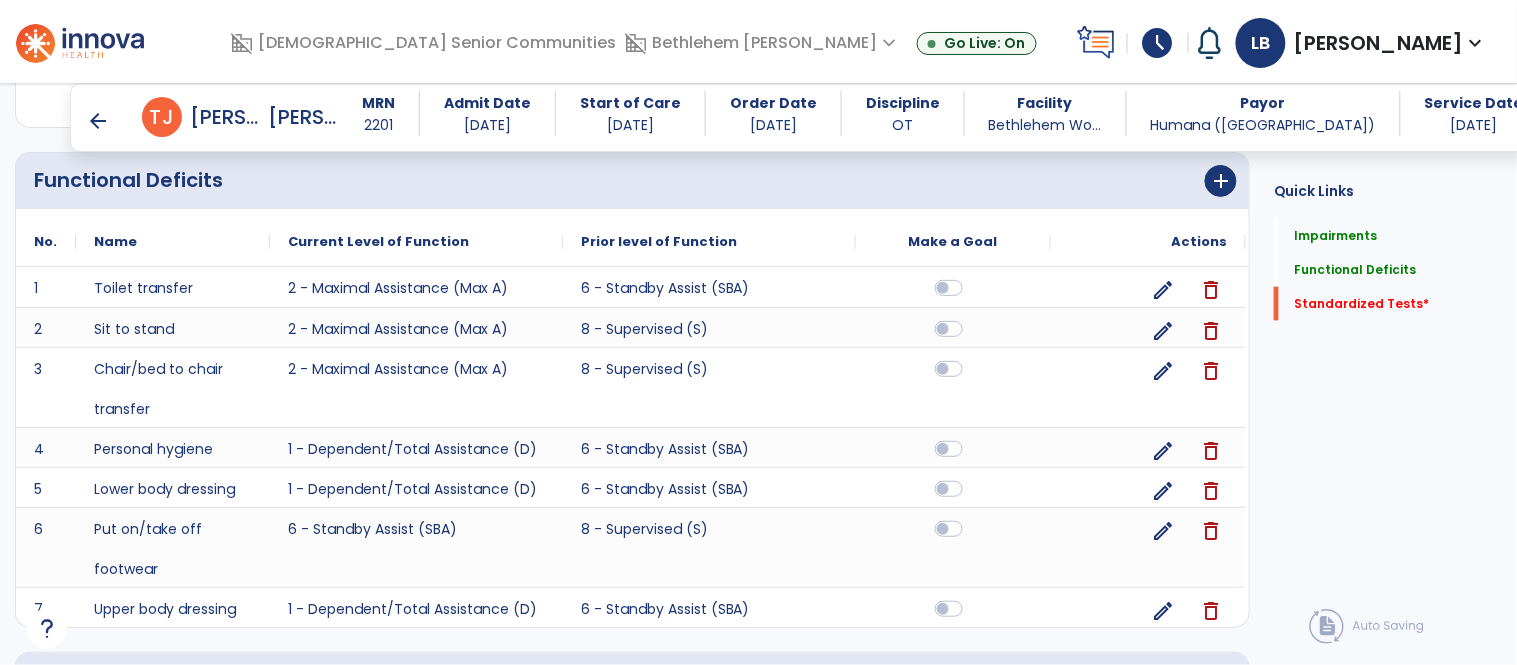 scroll, scrollTop: 822, scrollLeft: 0, axis: vertical 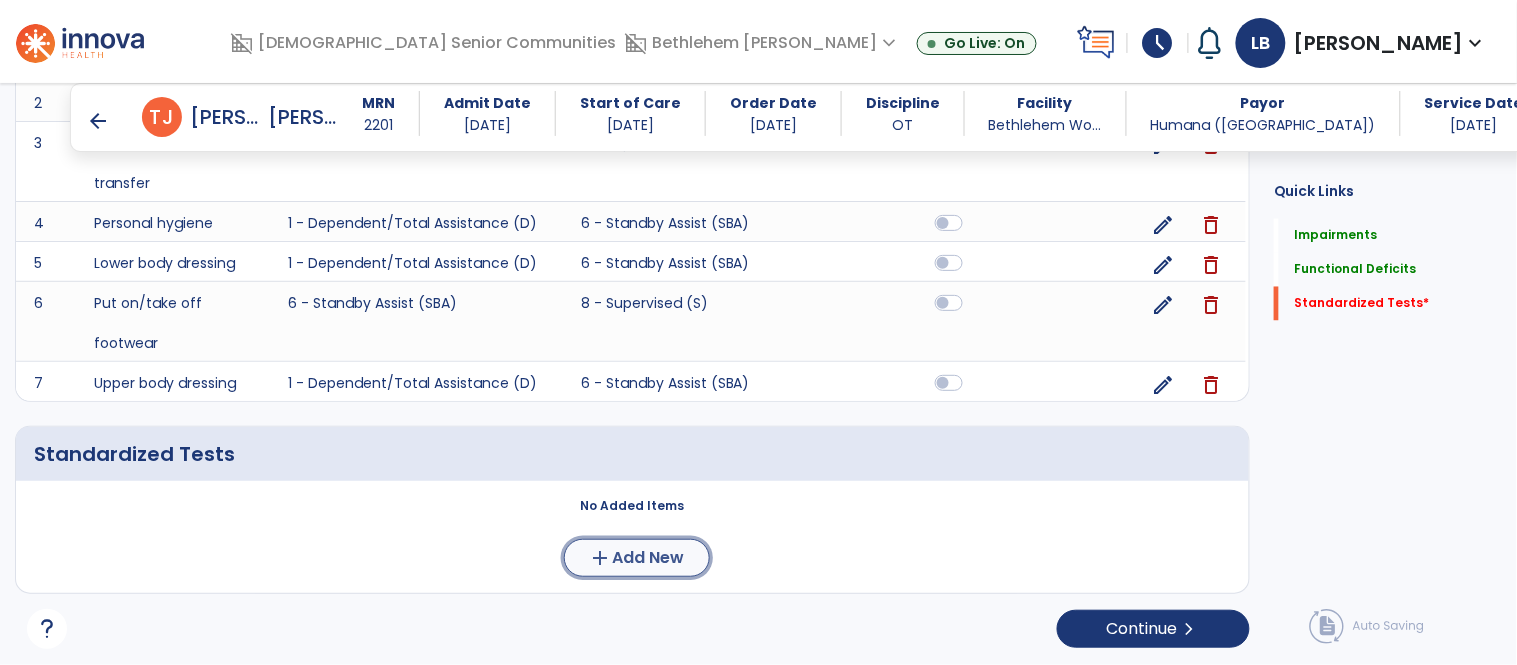 click on "Add New" 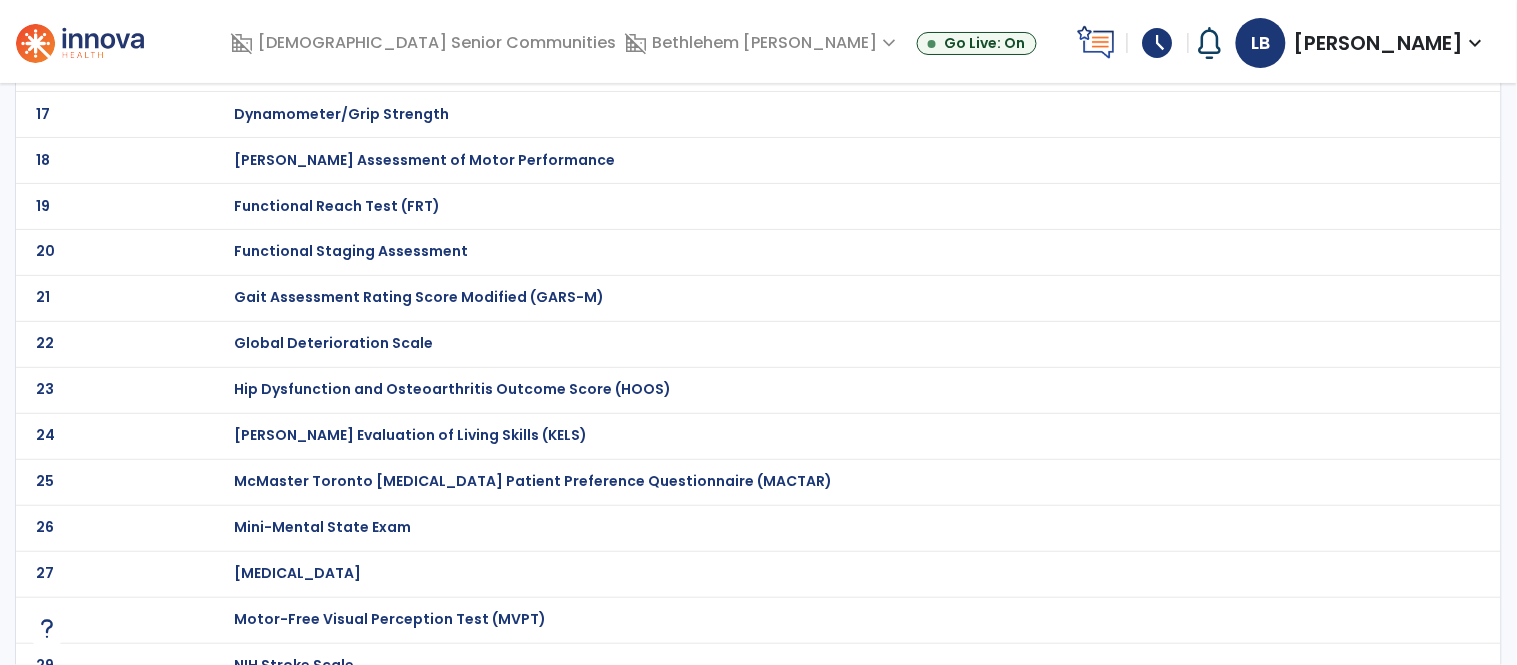 scroll, scrollTop: 0, scrollLeft: 0, axis: both 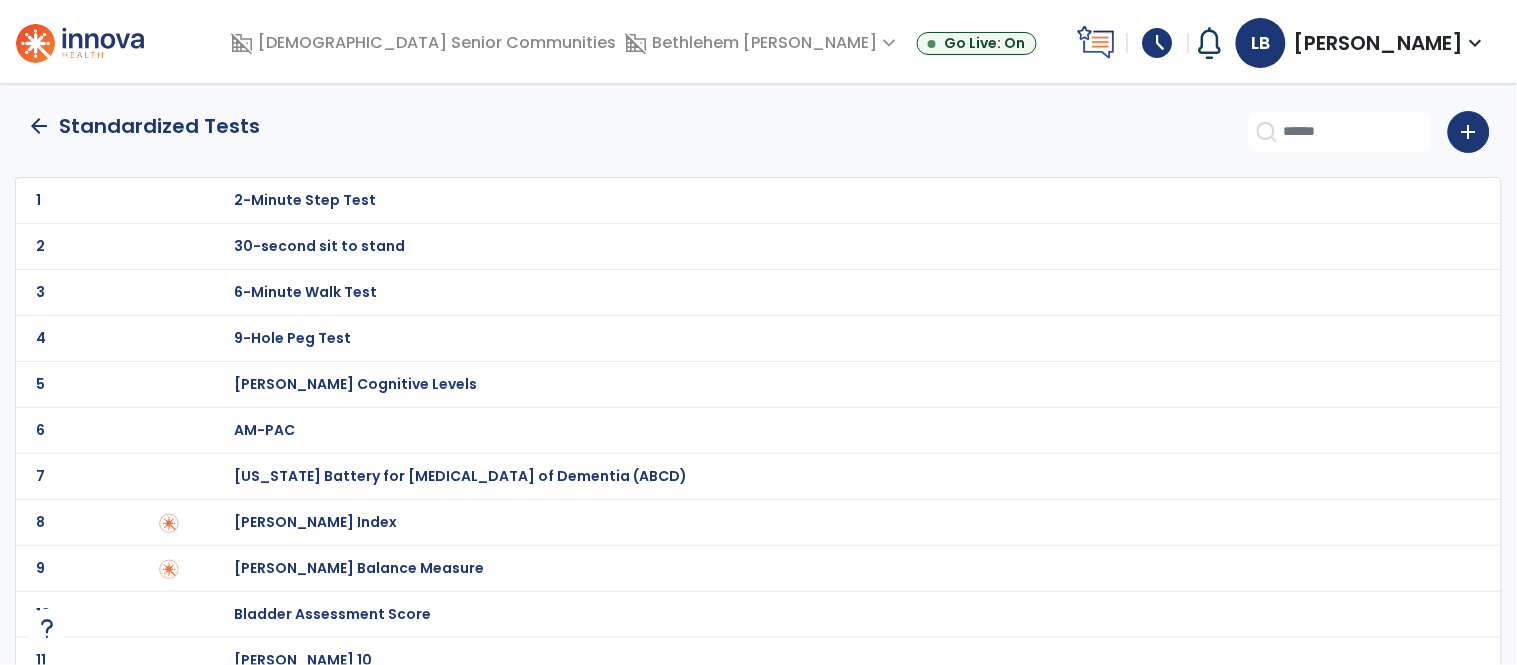 click on "[PERSON_NAME] Index" at bounding box center [305, 200] 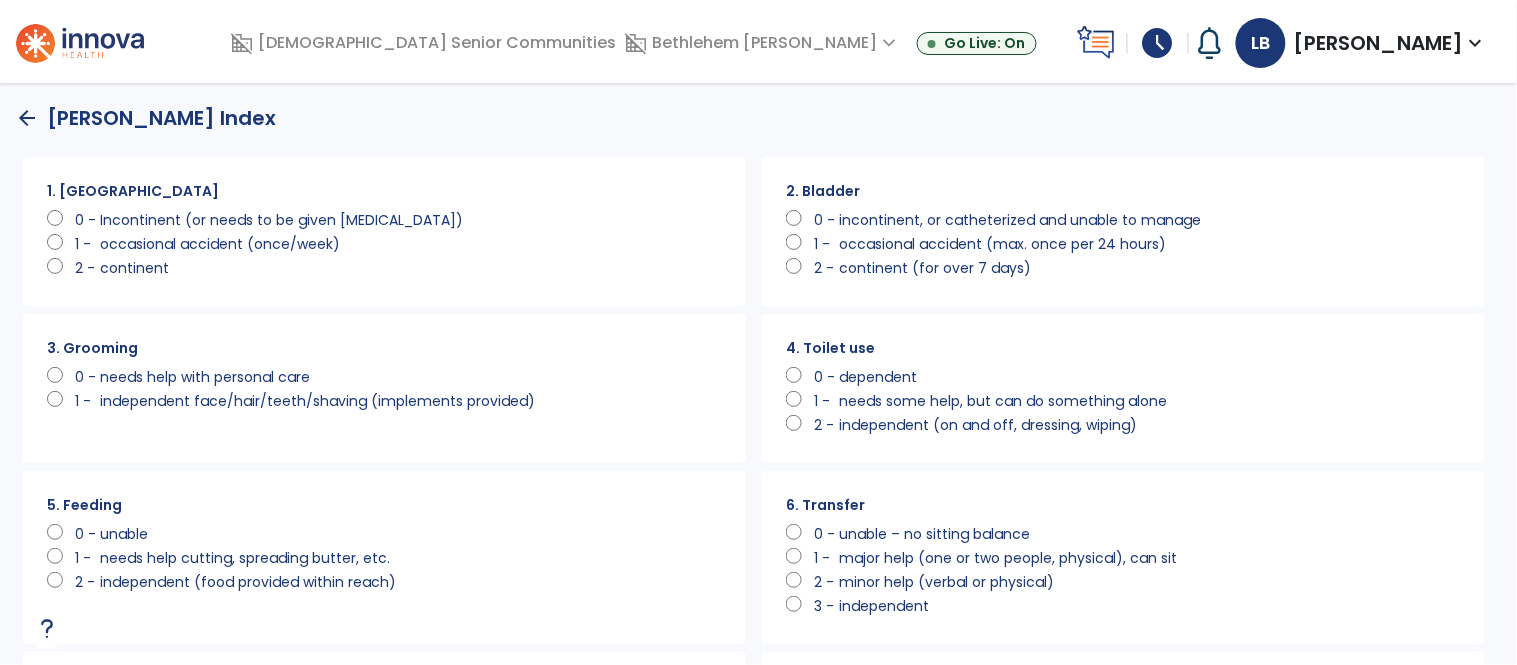 scroll, scrollTop: 0, scrollLeft: 0, axis: both 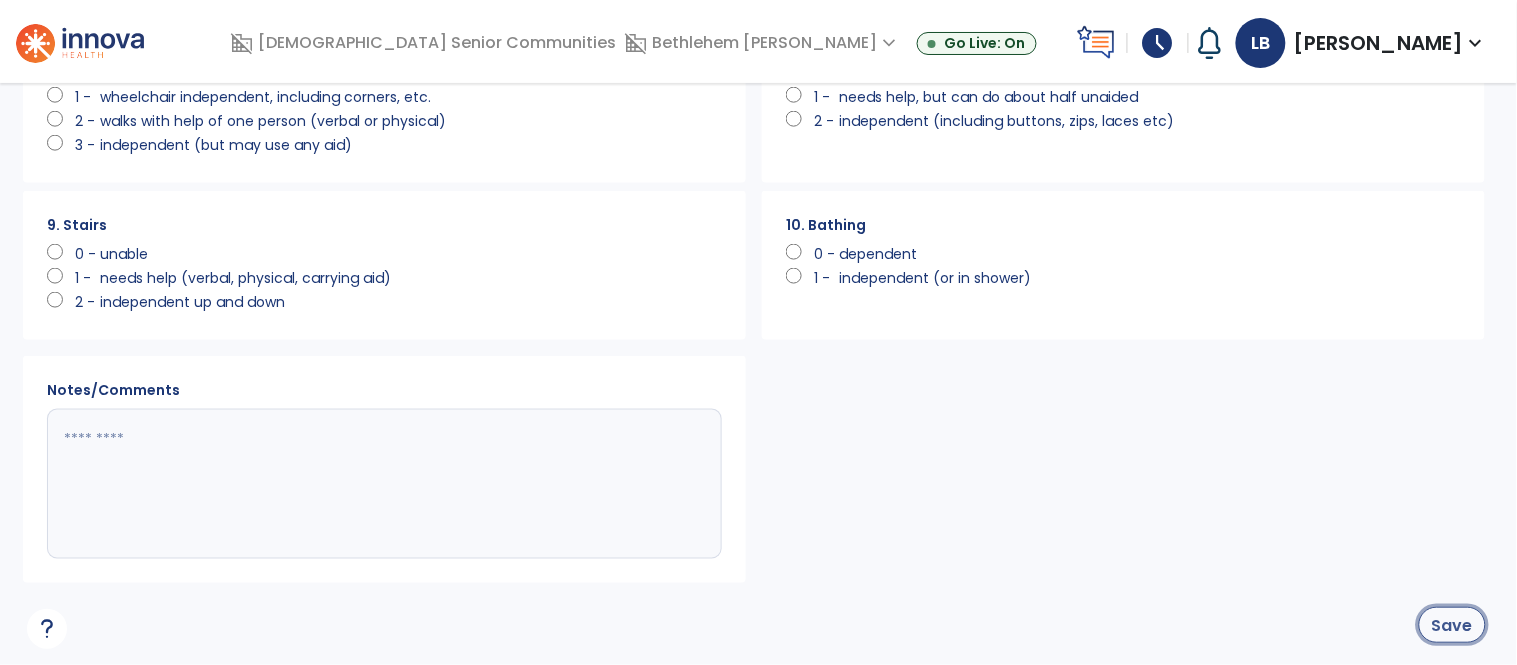 click on "Save" 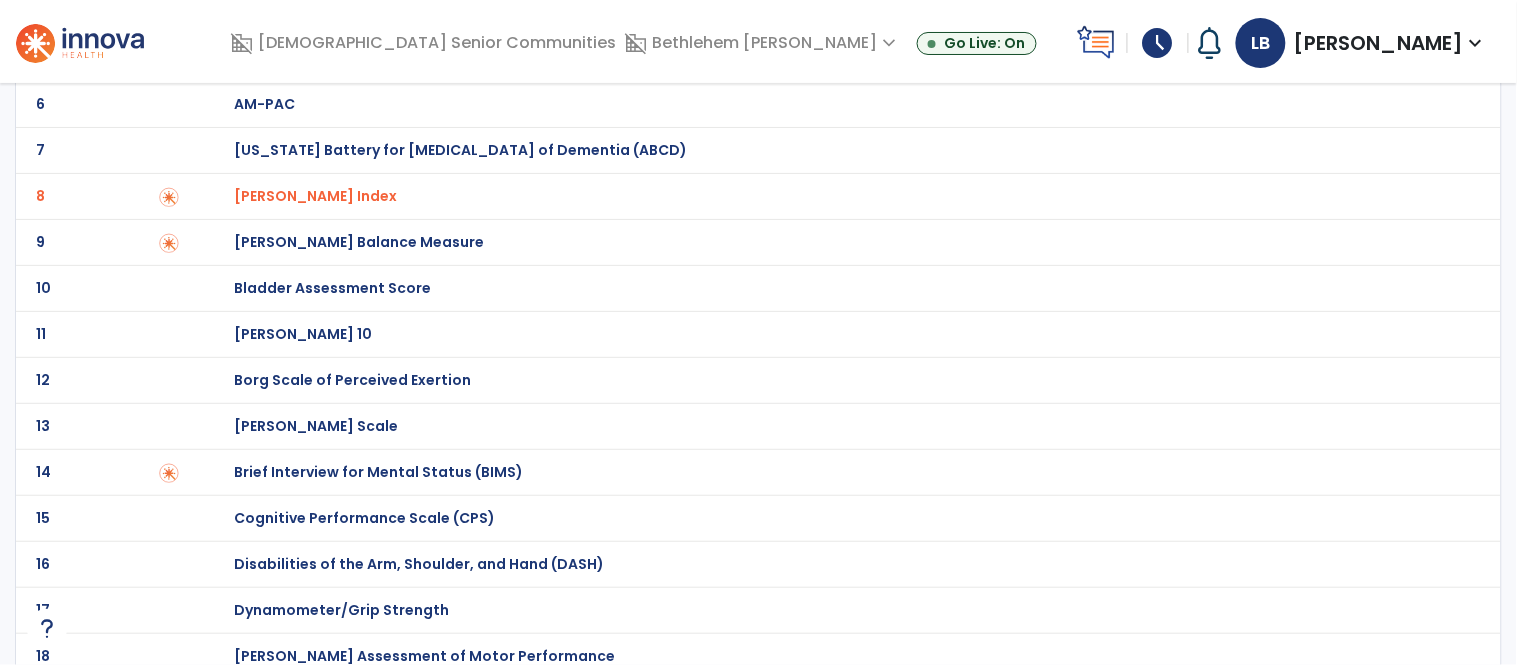 scroll, scrollTop: 0, scrollLeft: 0, axis: both 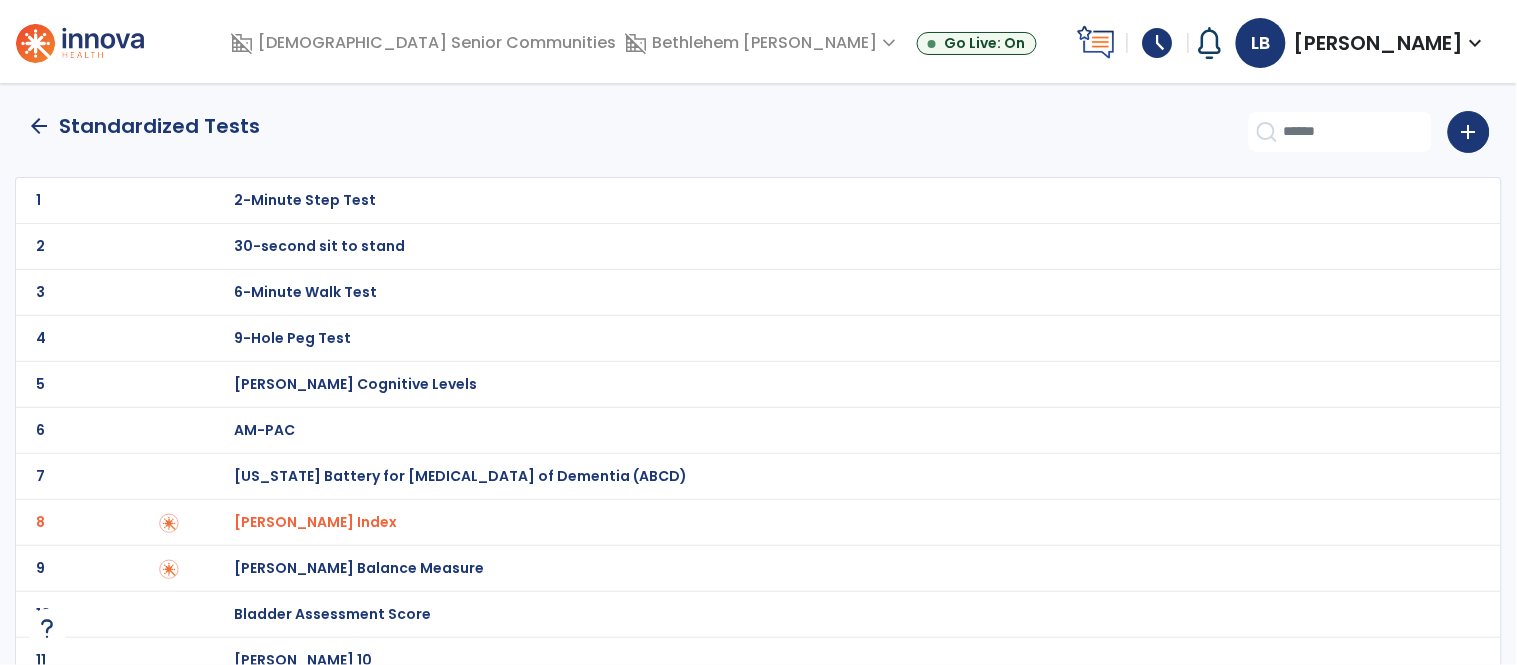click on "arrow_back" 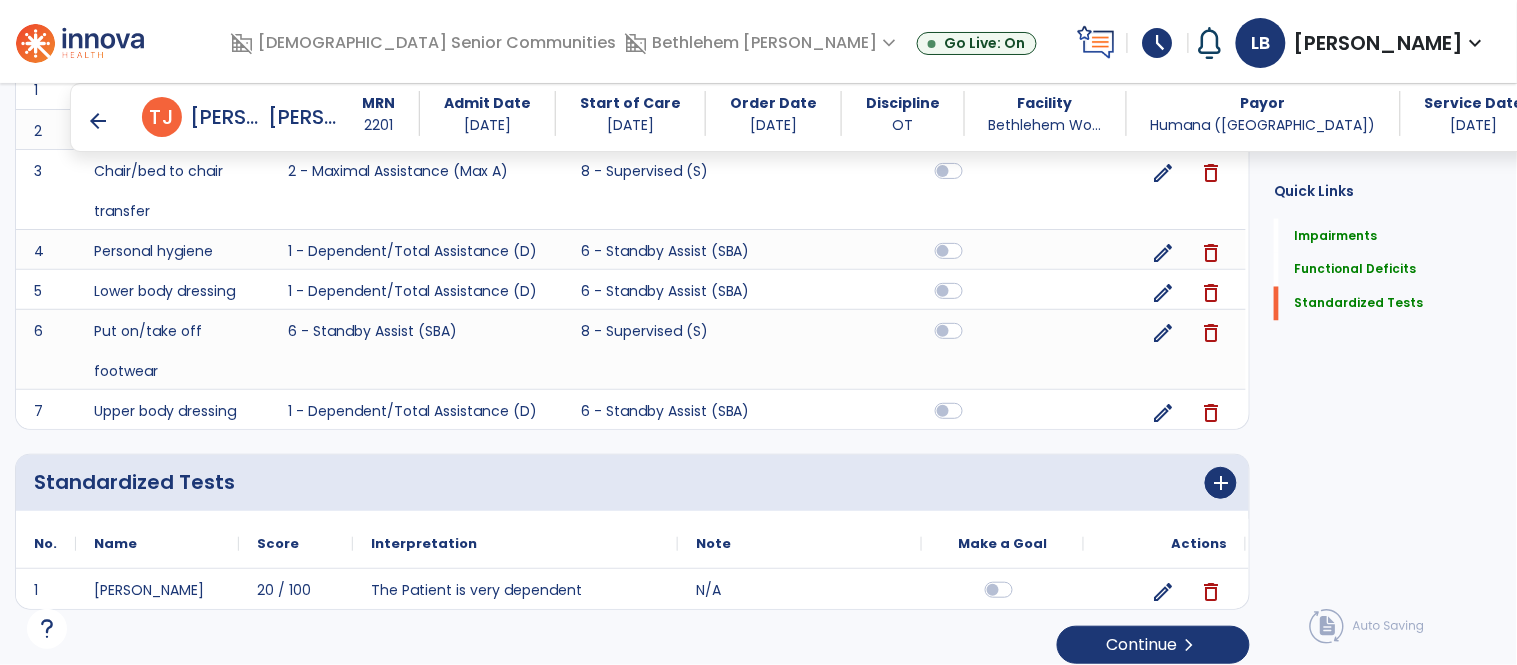 scroll, scrollTop: 810, scrollLeft: 0, axis: vertical 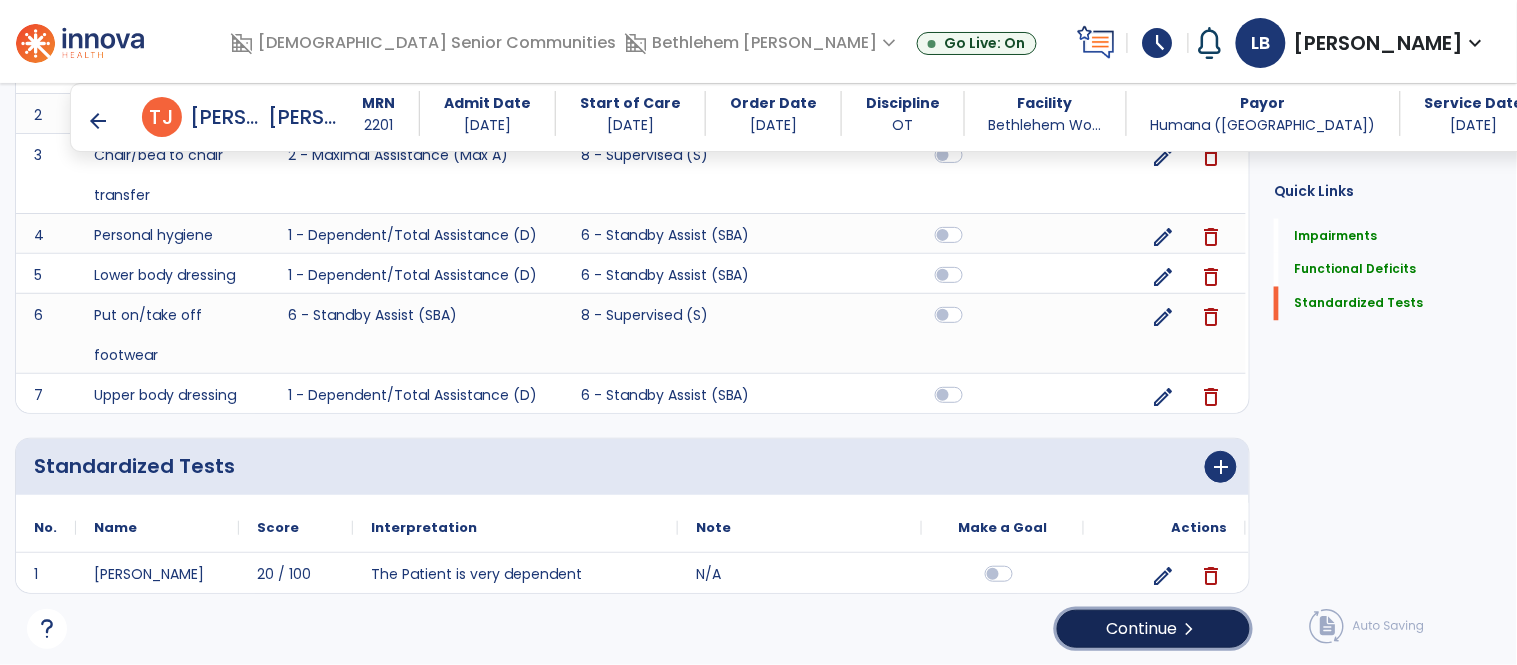 click on "Continue  chevron_right" 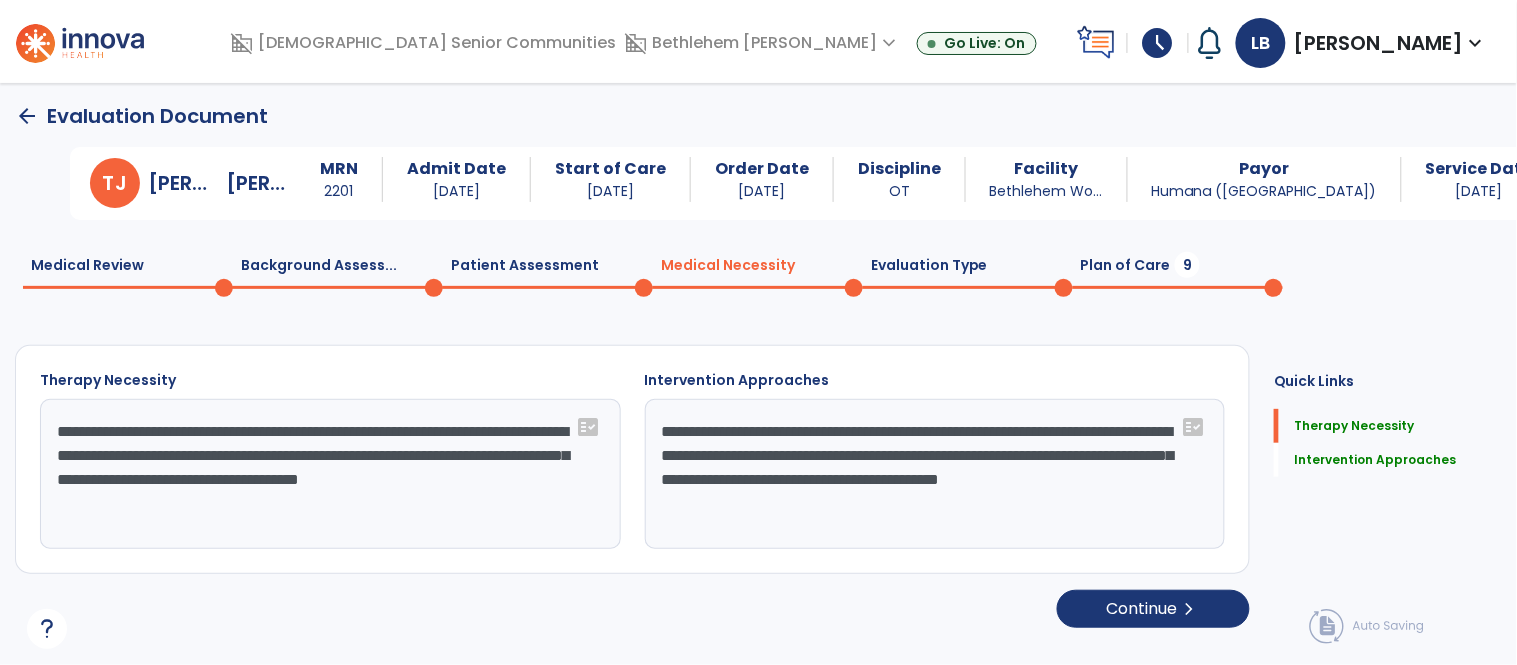 scroll, scrollTop: 0, scrollLeft: 0, axis: both 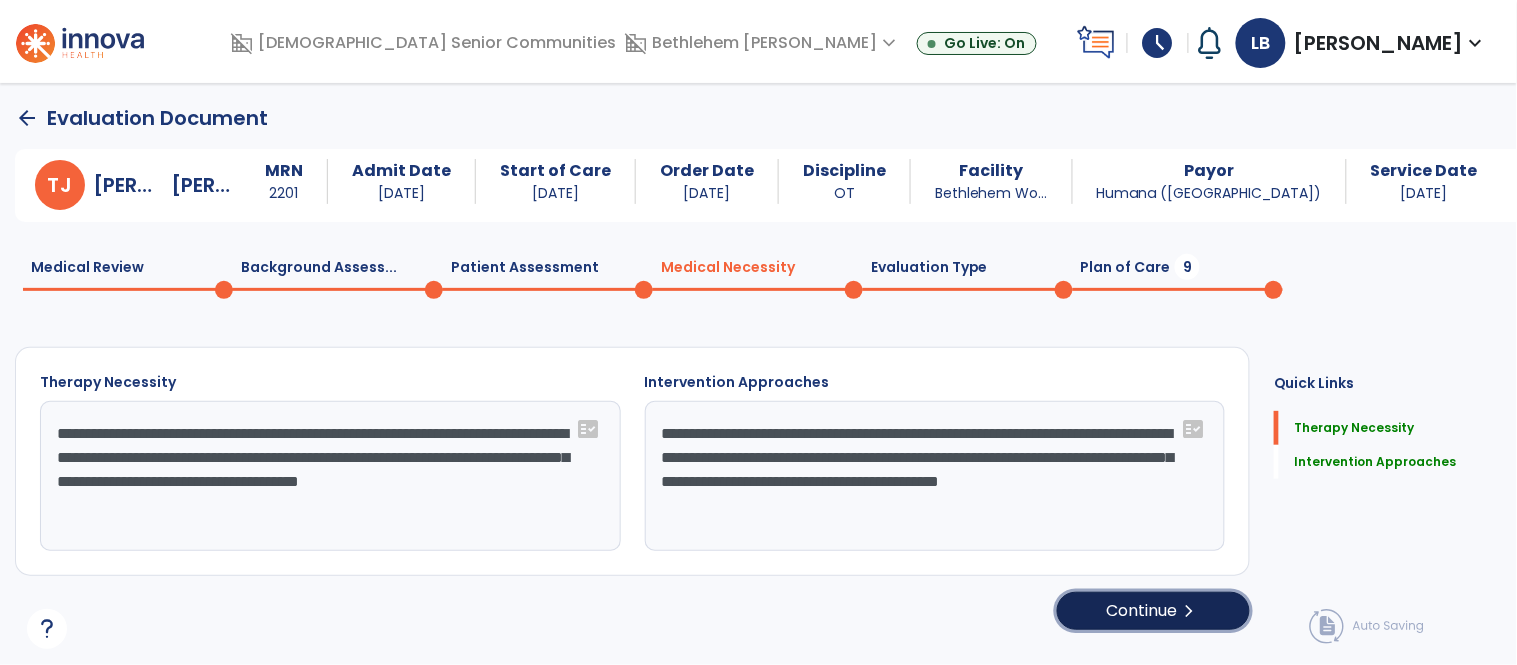 click on "Continue  chevron_right" 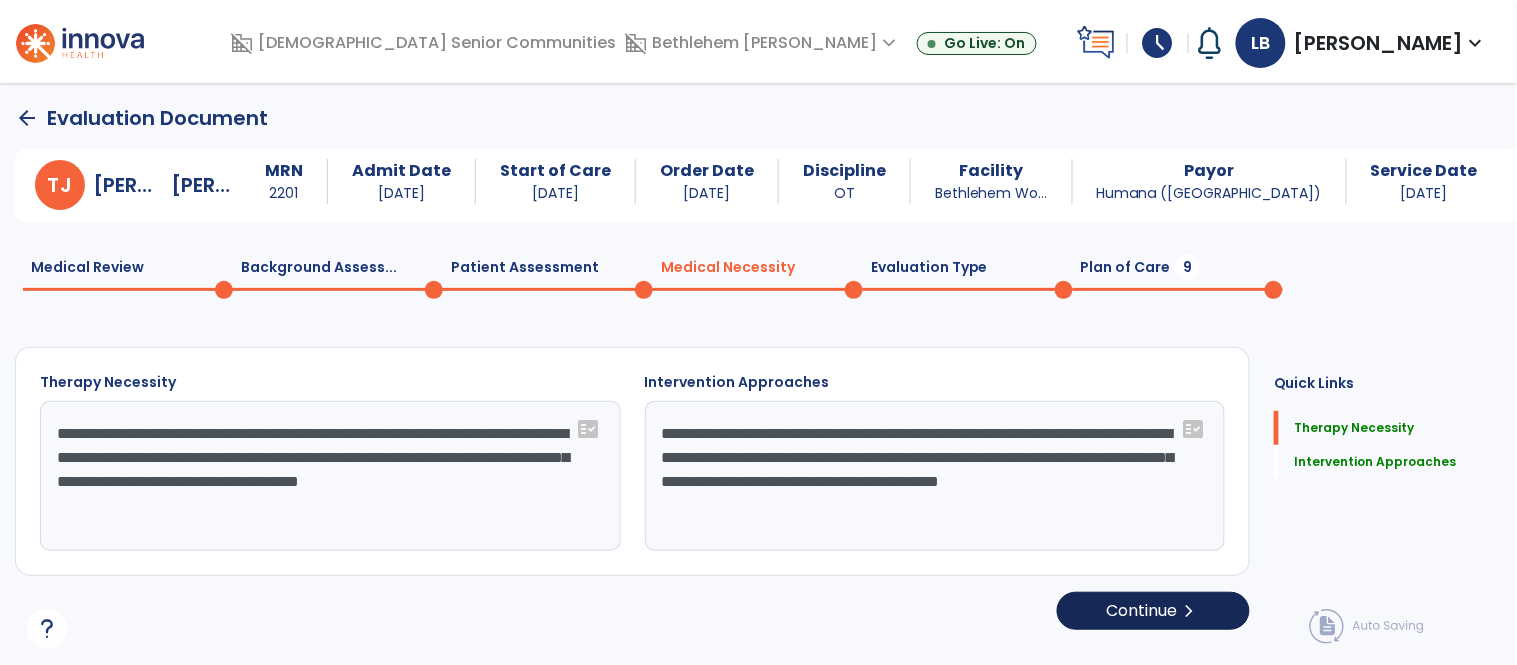 select on "**********" 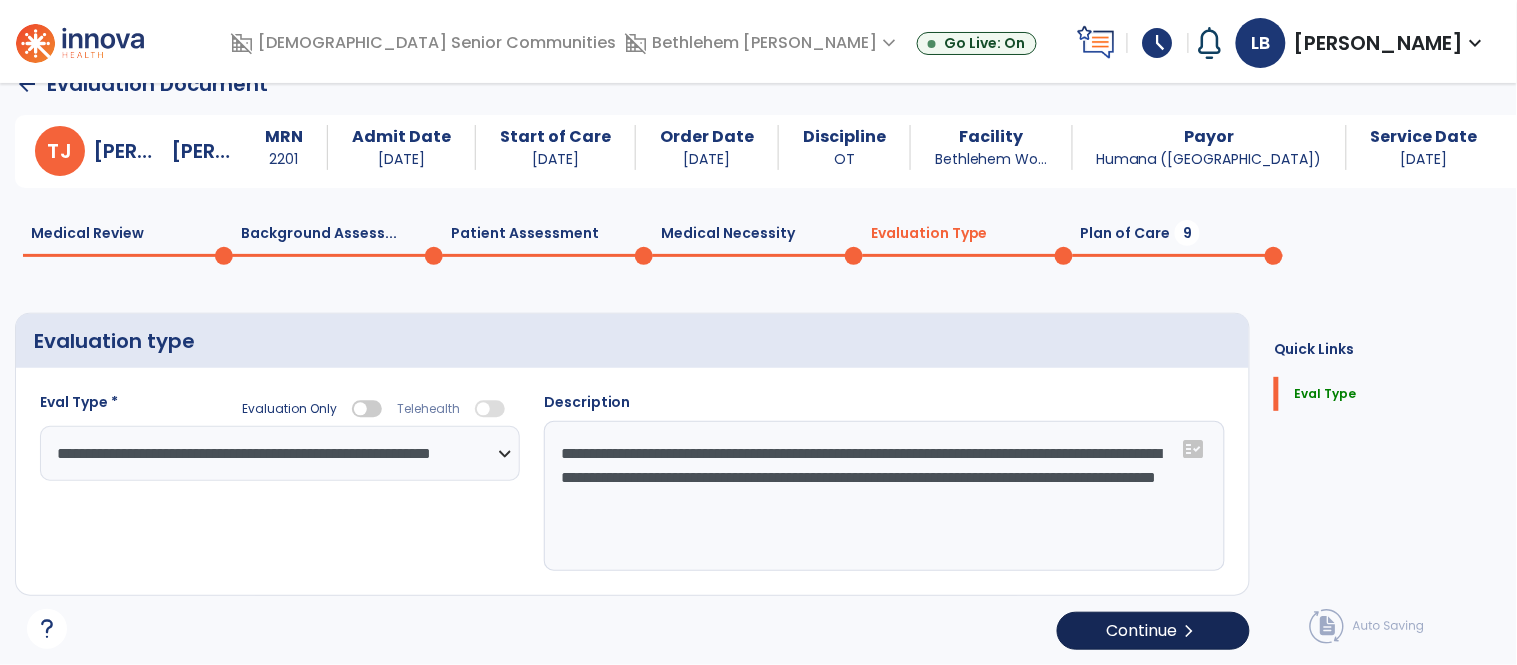 scroll, scrollTop: 35, scrollLeft: 0, axis: vertical 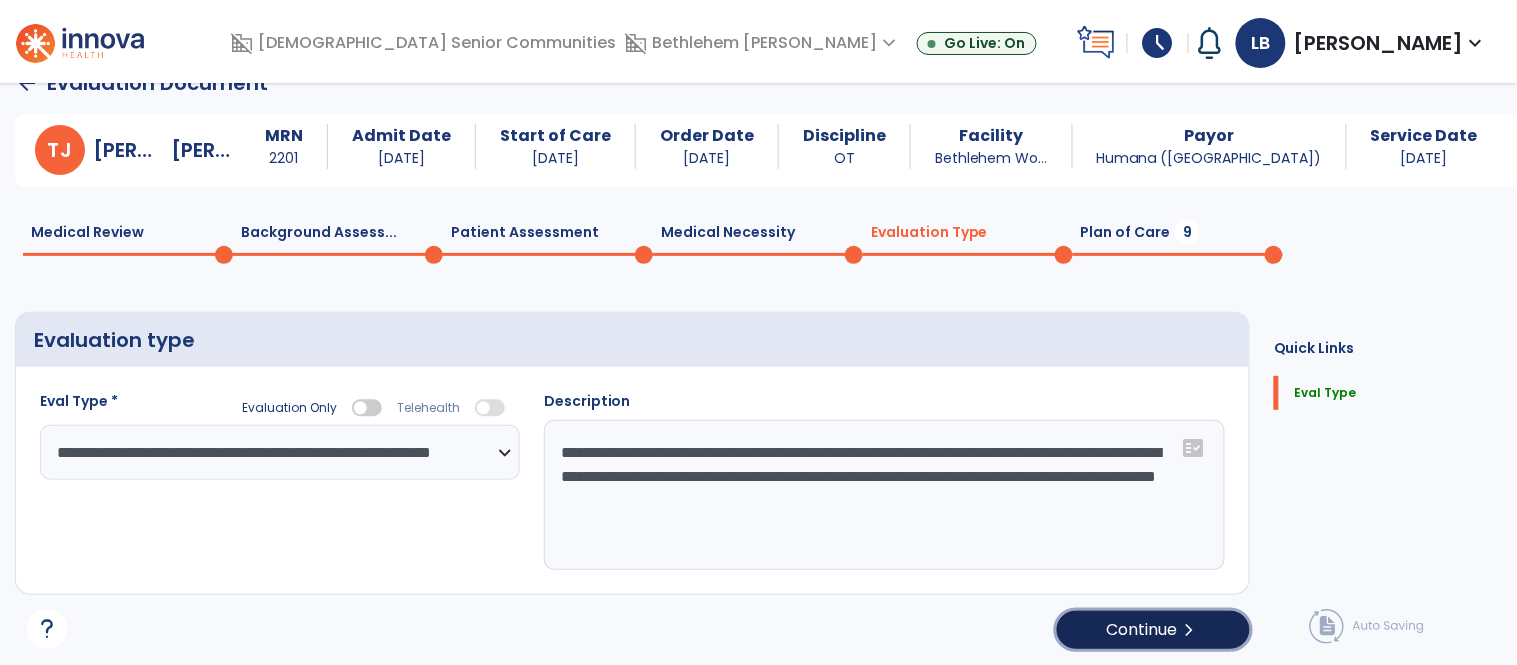 click on "Continue  chevron_right" 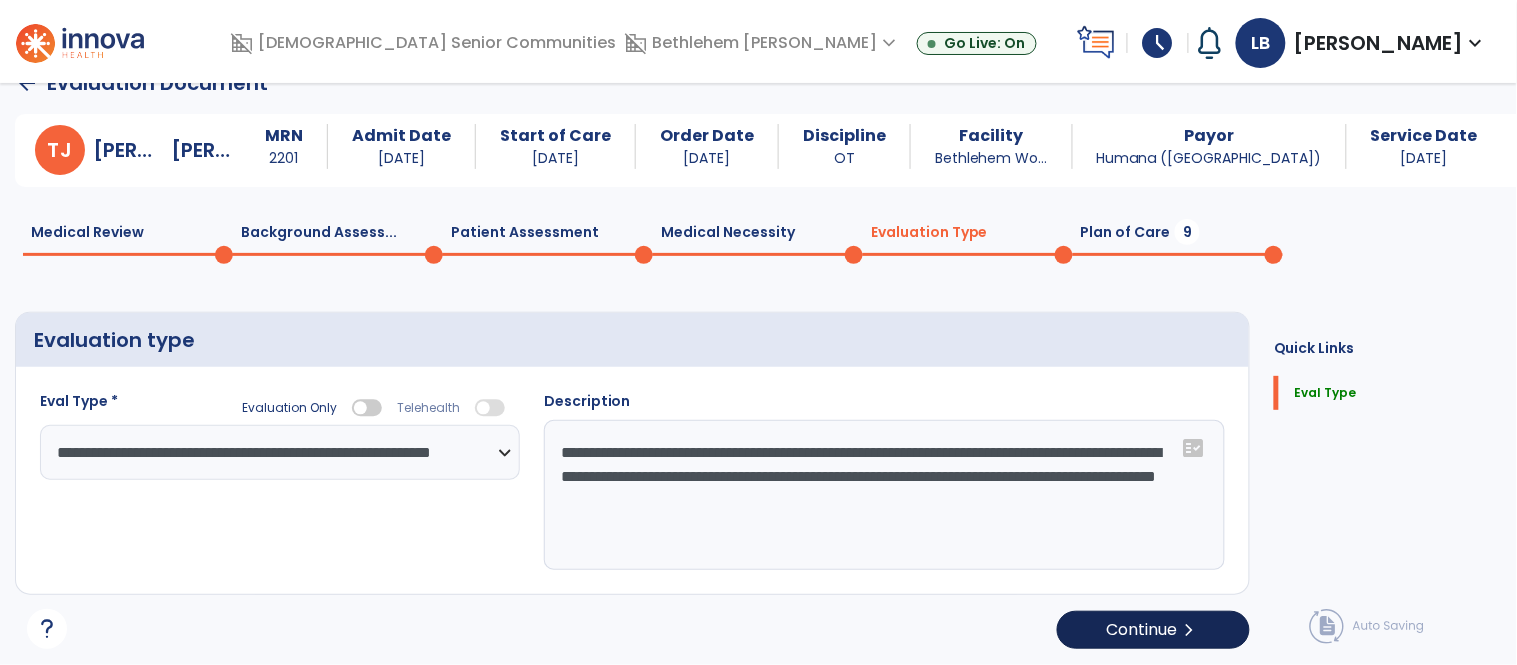 select on "*****" 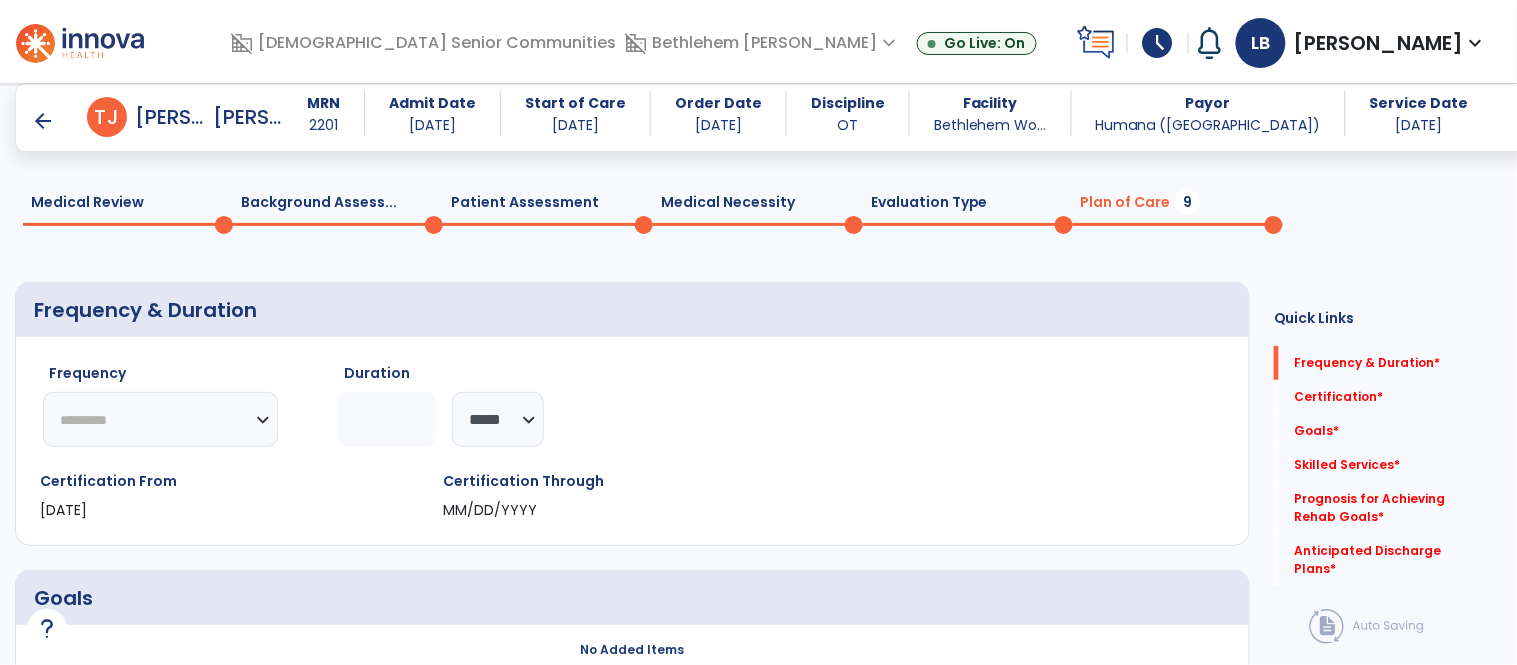 scroll, scrollTop: 60, scrollLeft: 0, axis: vertical 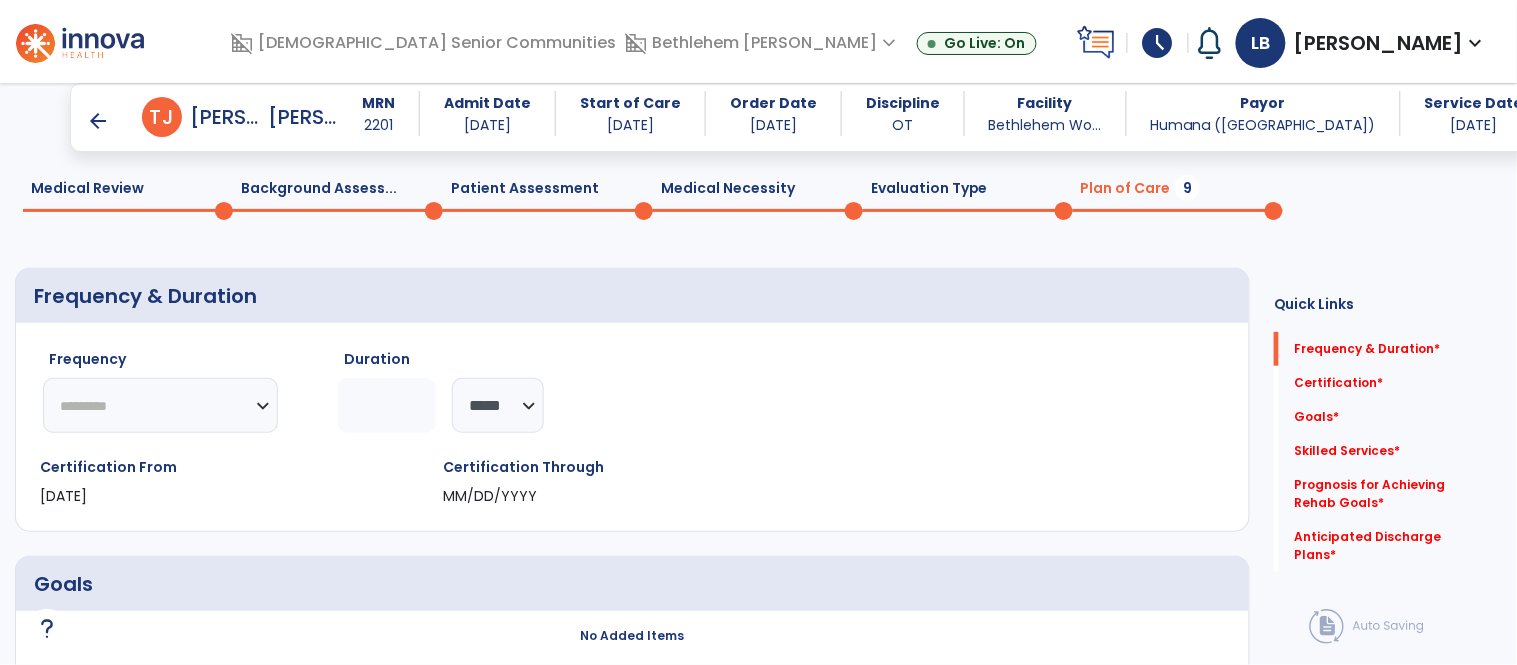 click on "********* ** ** ** ** ** ** **" 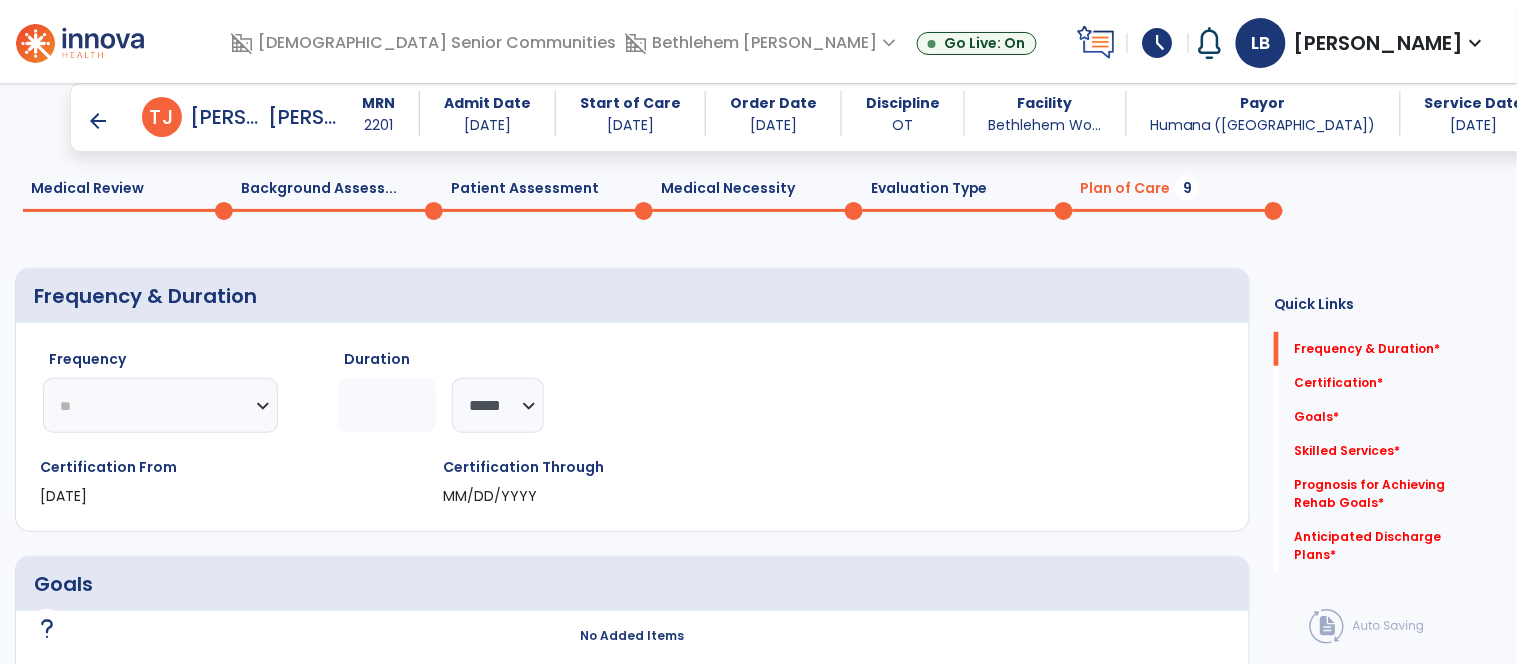 click on "********* ** ** ** ** ** ** **" 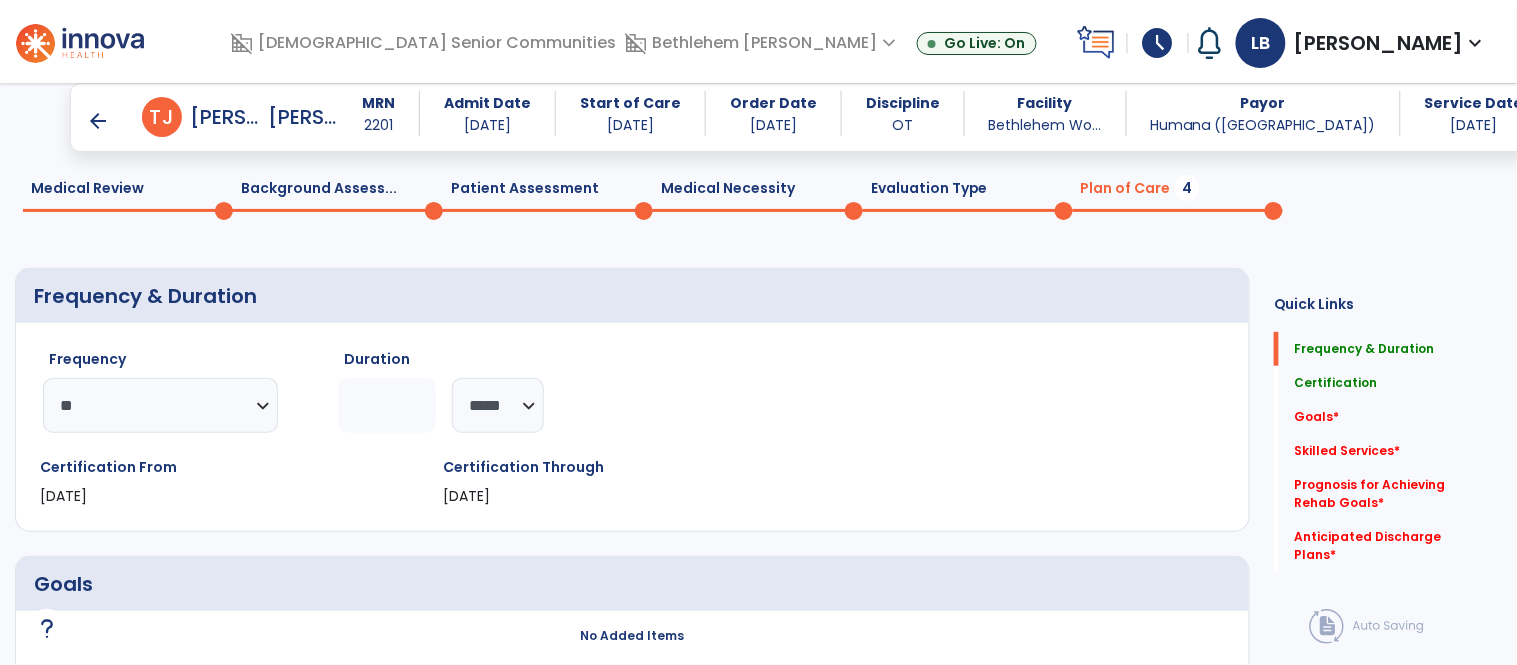 type on "*" 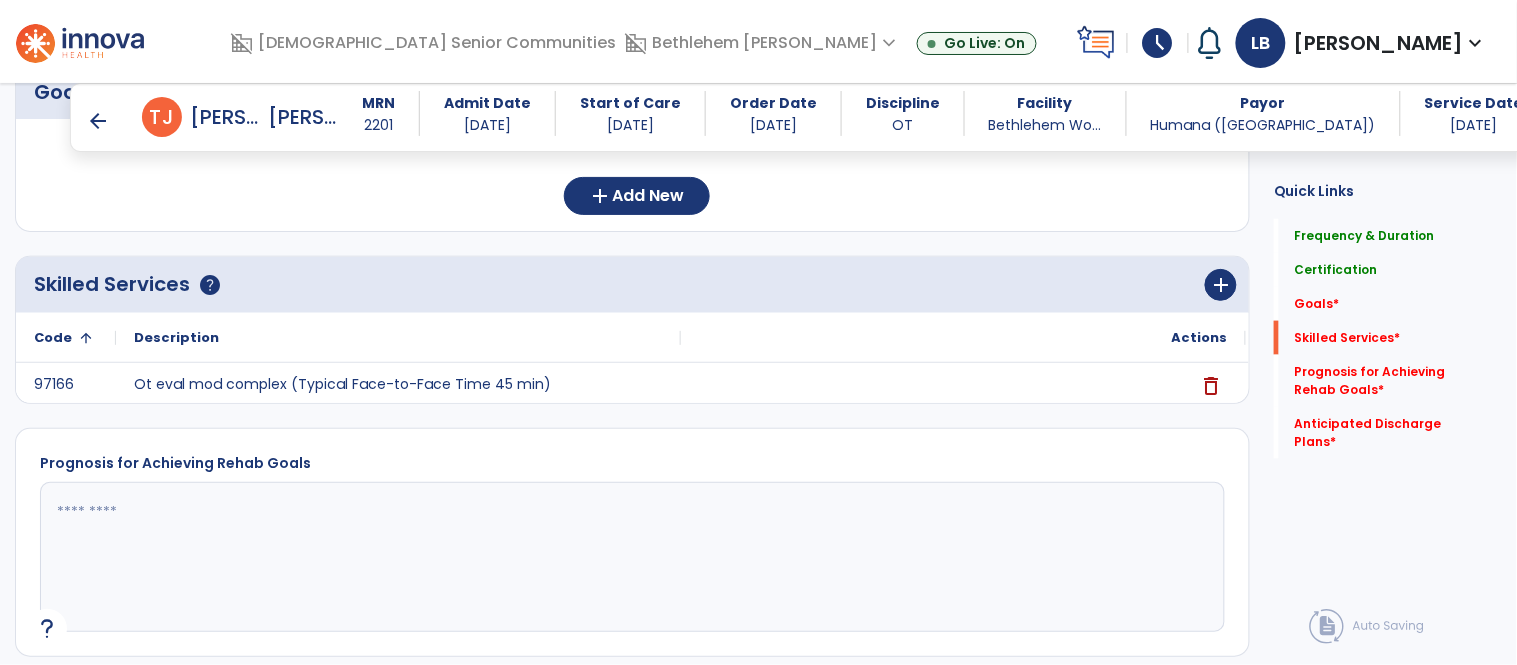 scroll, scrollTop: 575, scrollLeft: 0, axis: vertical 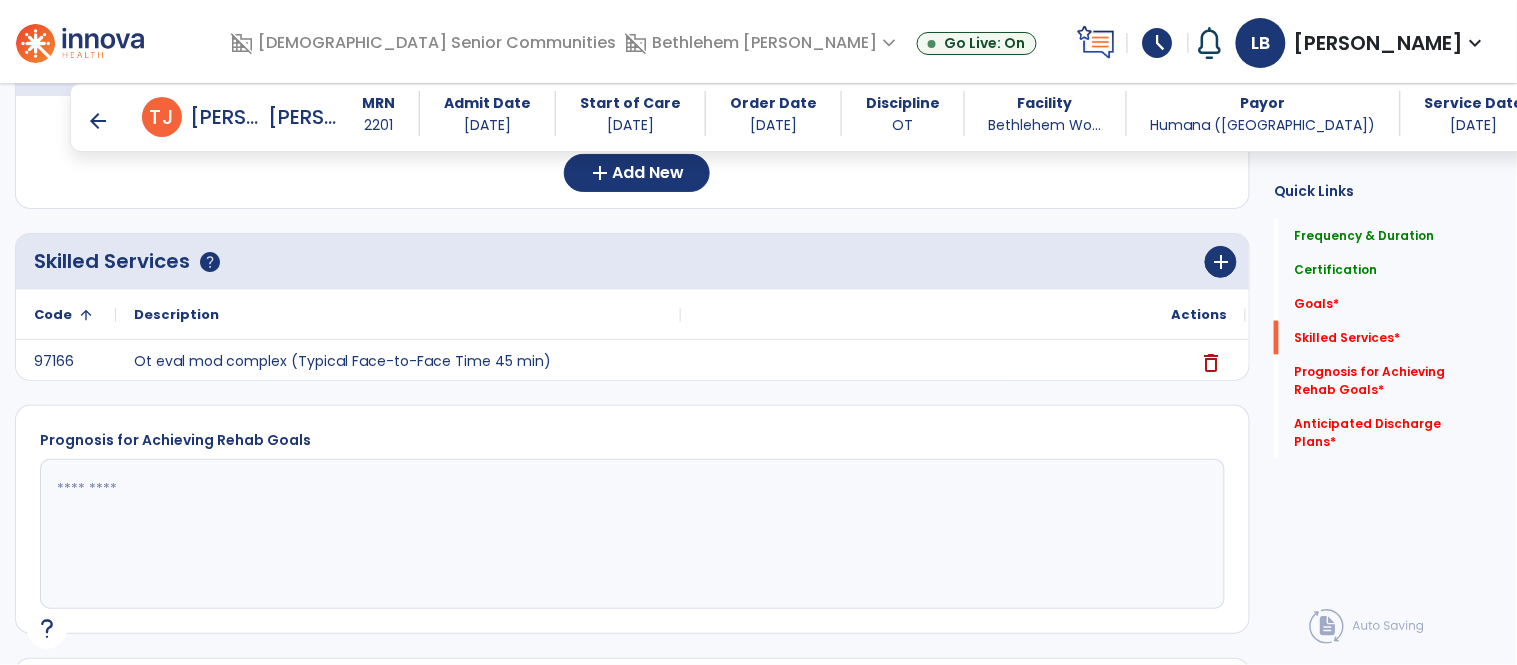 click 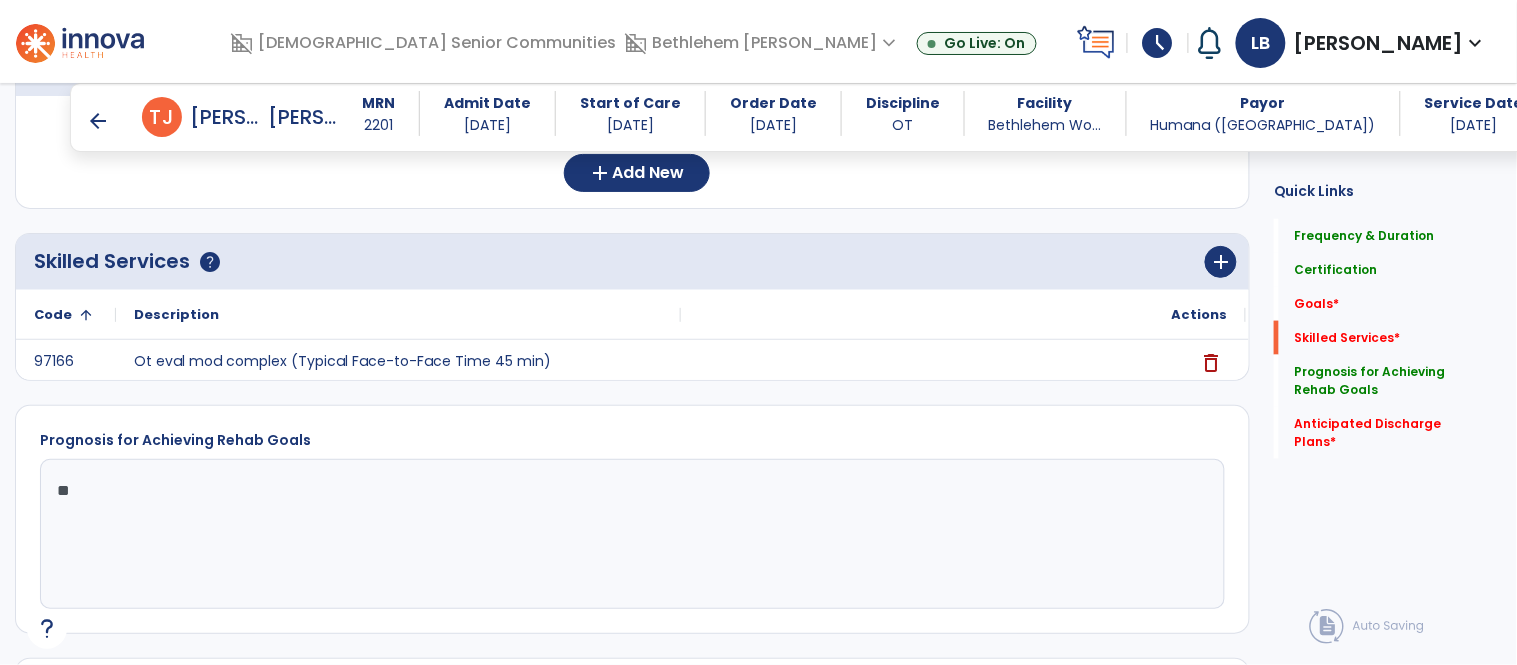type on "*" 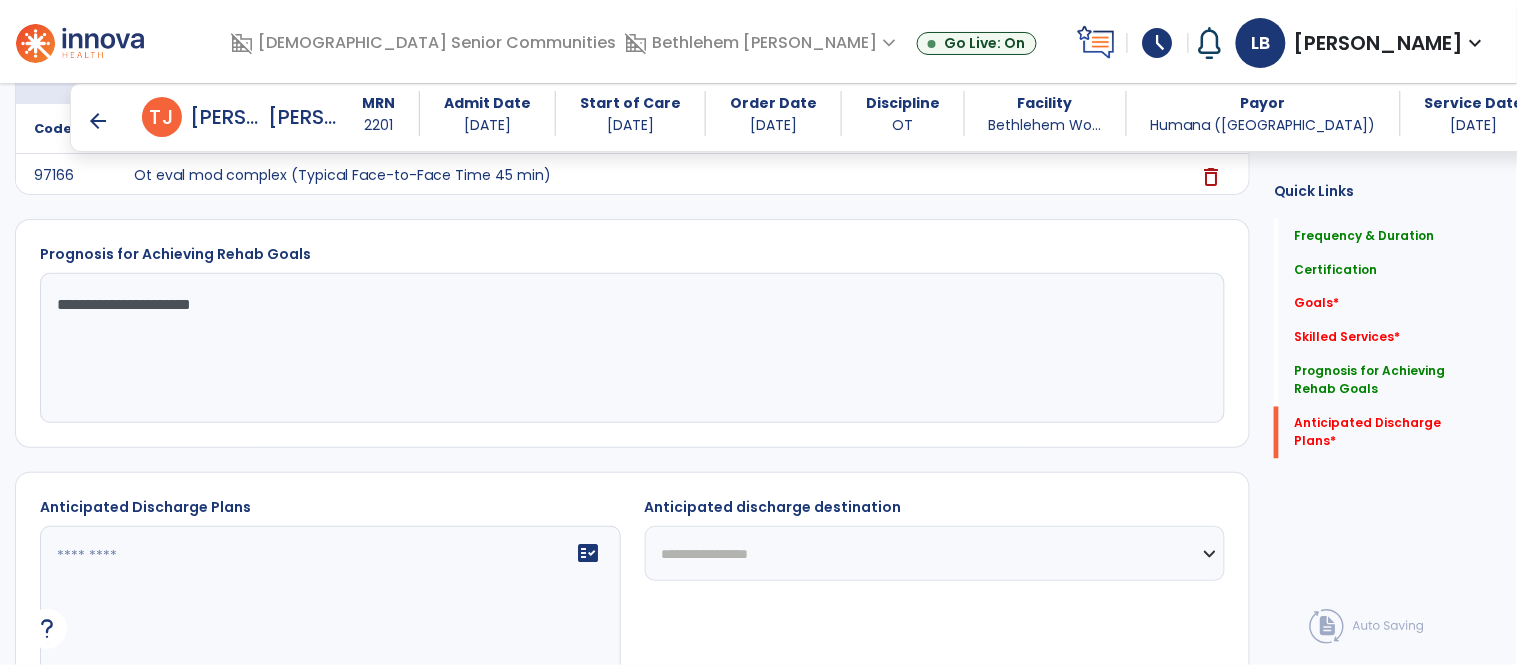 scroll, scrollTop: 793, scrollLeft: 0, axis: vertical 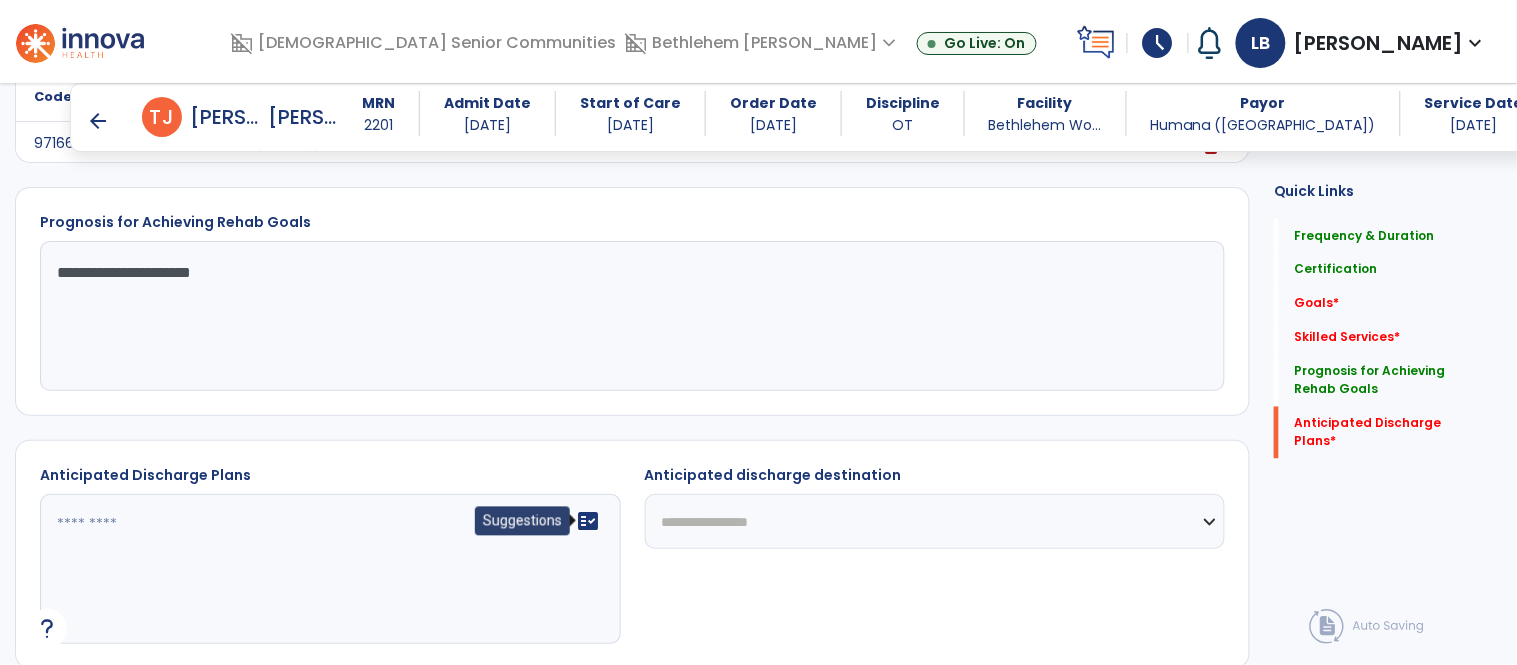 type on "**********" 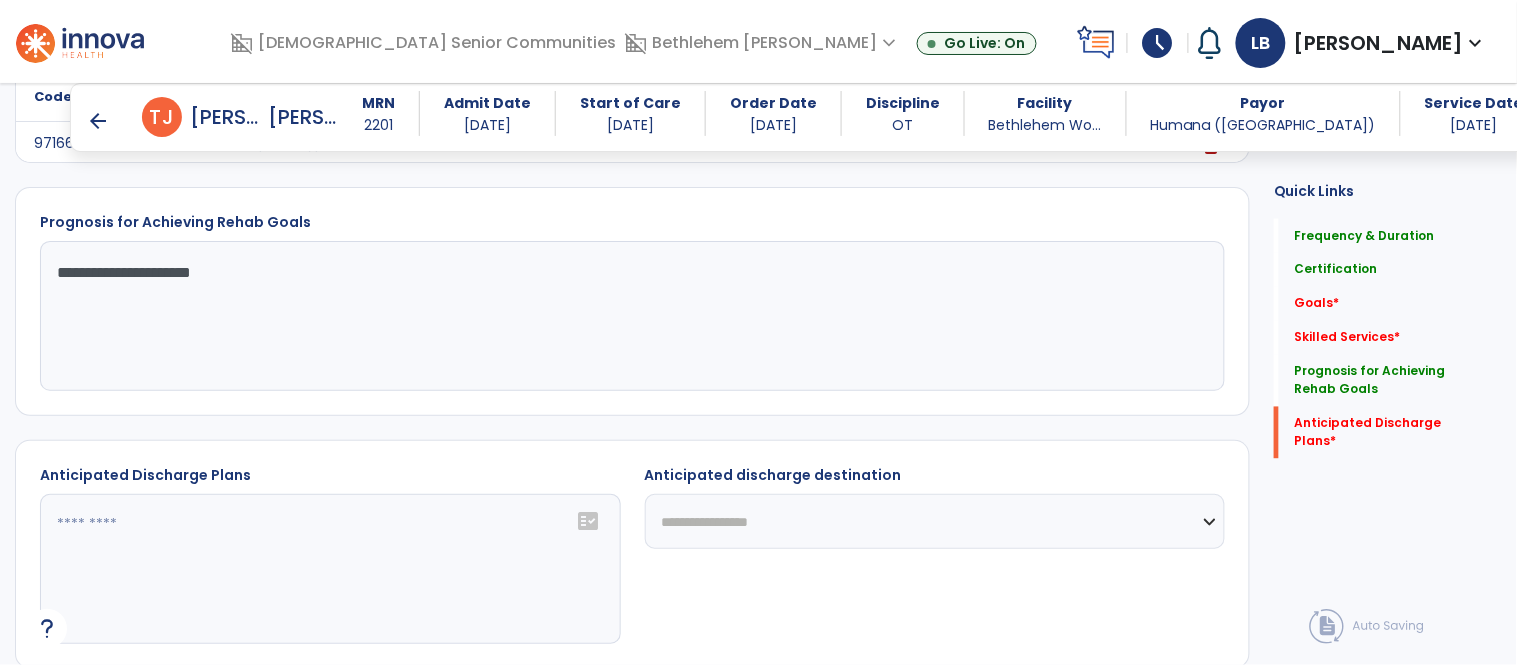 click on "fact_check" 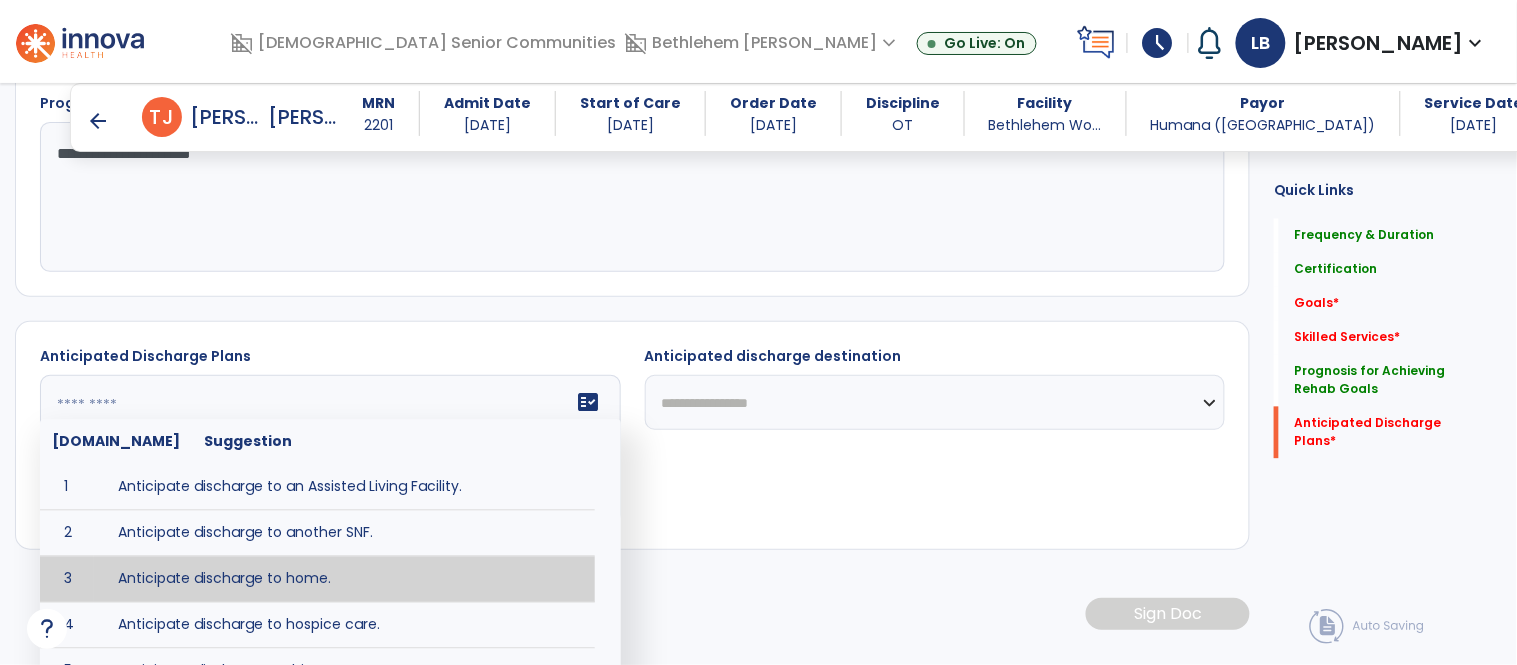 scroll, scrollTop: 978, scrollLeft: 0, axis: vertical 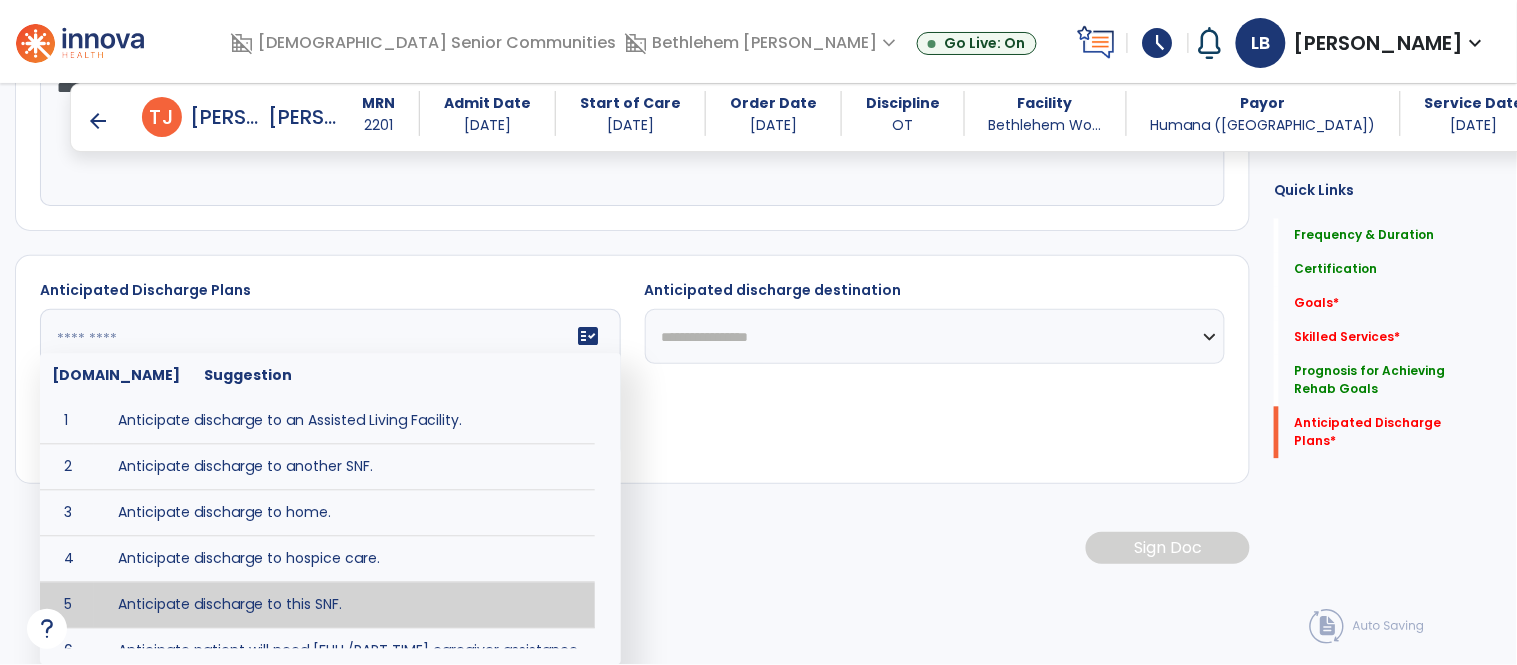 type on "**********" 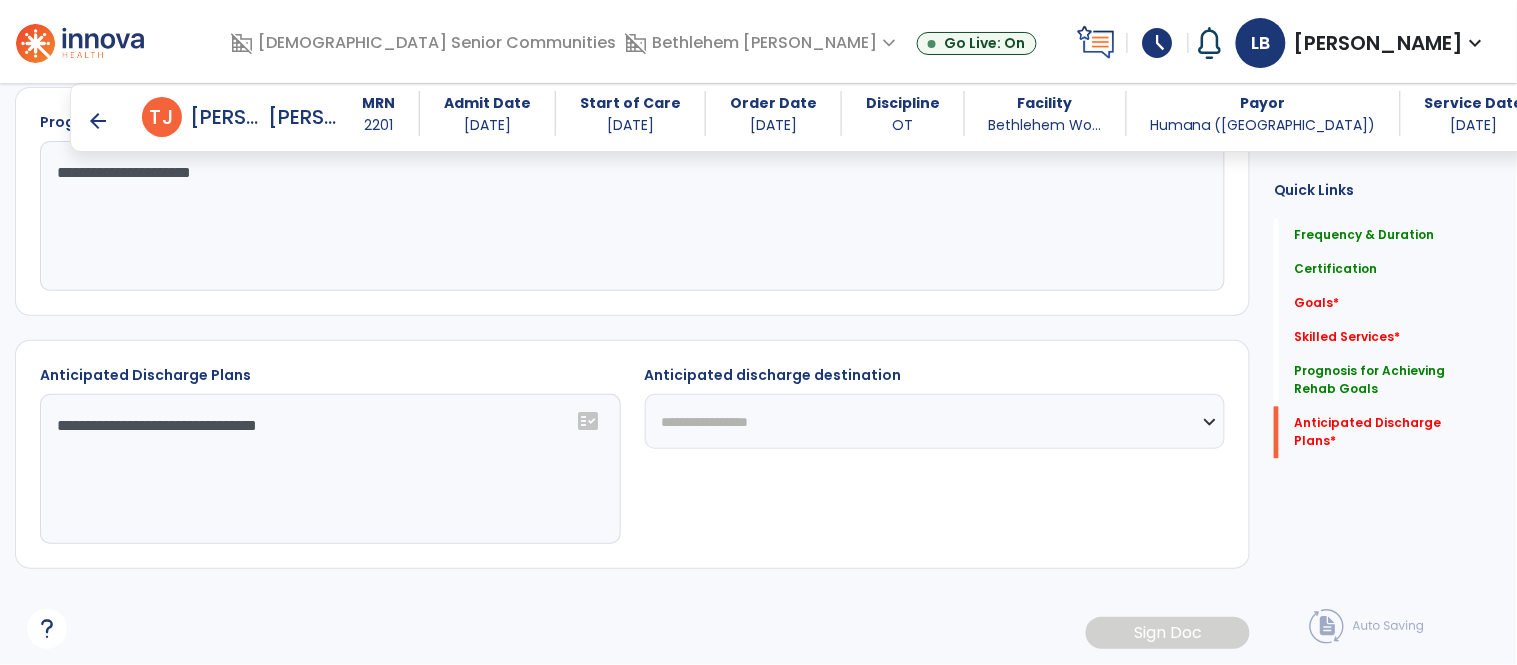 scroll, scrollTop: 894, scrollLeft: 0, axis: vertical 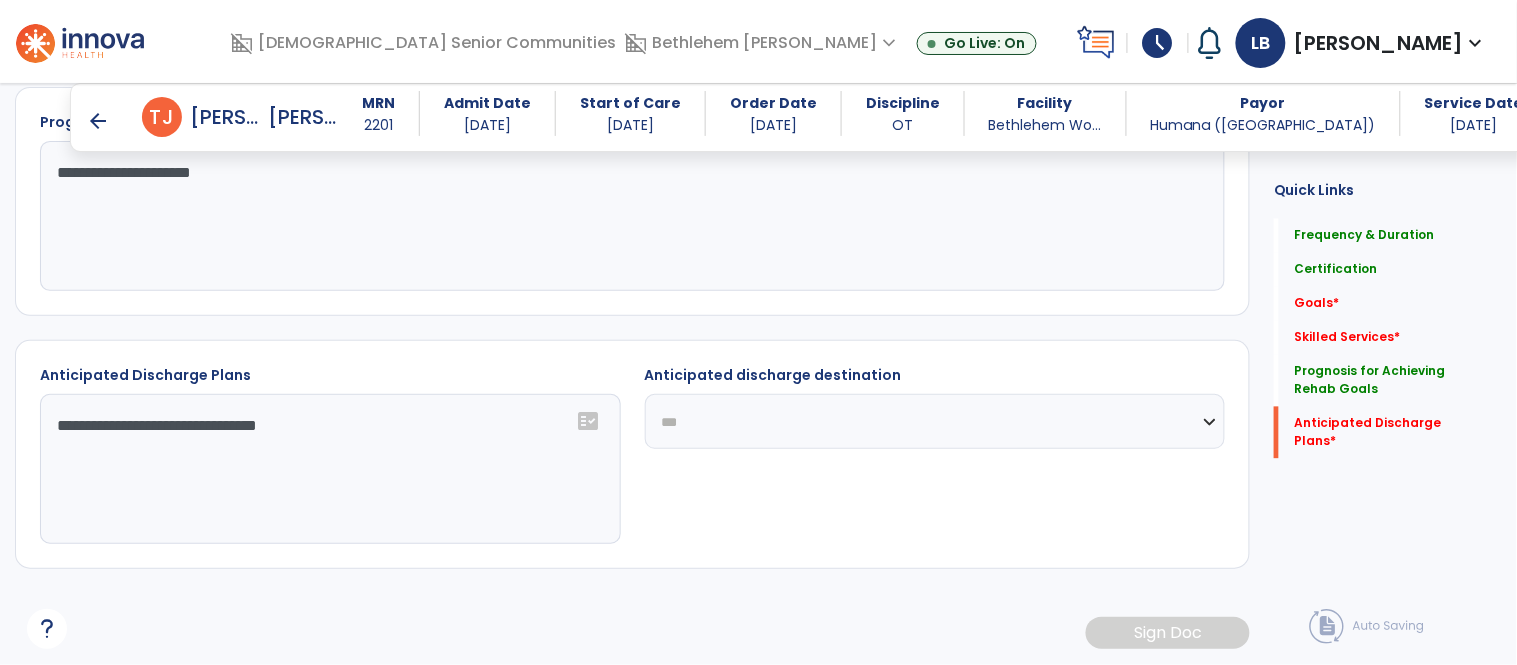 click on "**********" 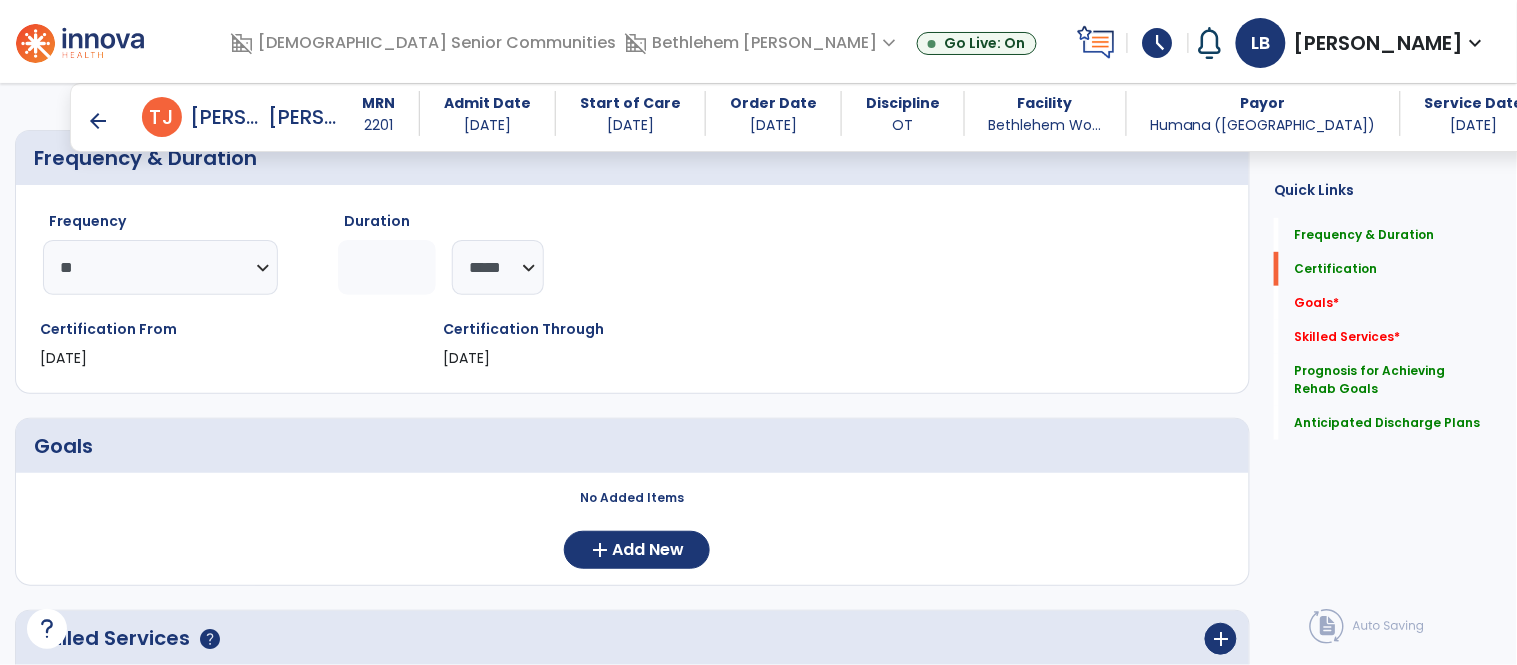 scroll, scrollTop: 291, scrollLeft: 0, axis: vertical 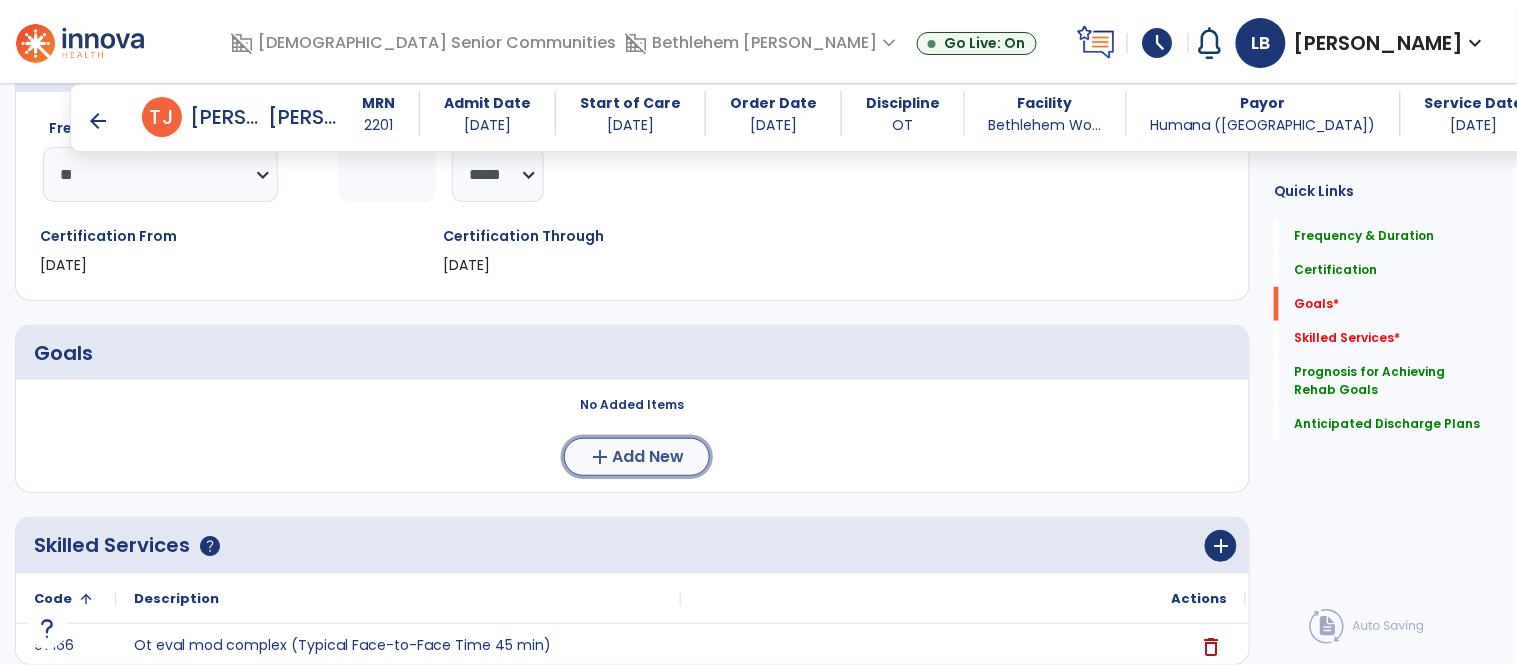 click on "add  Add New" at bounding box center [637, 457] 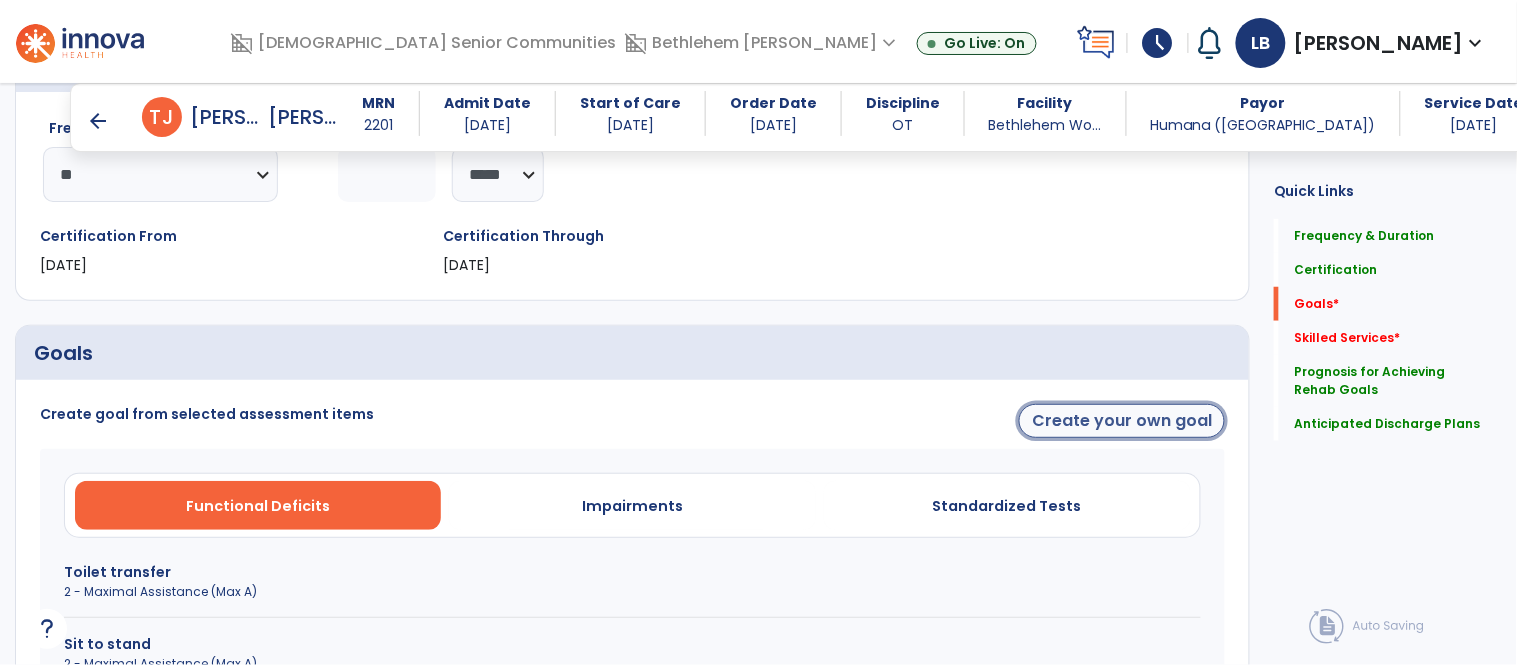 click on "Create your own goal" at bounding box center (1122, 421) 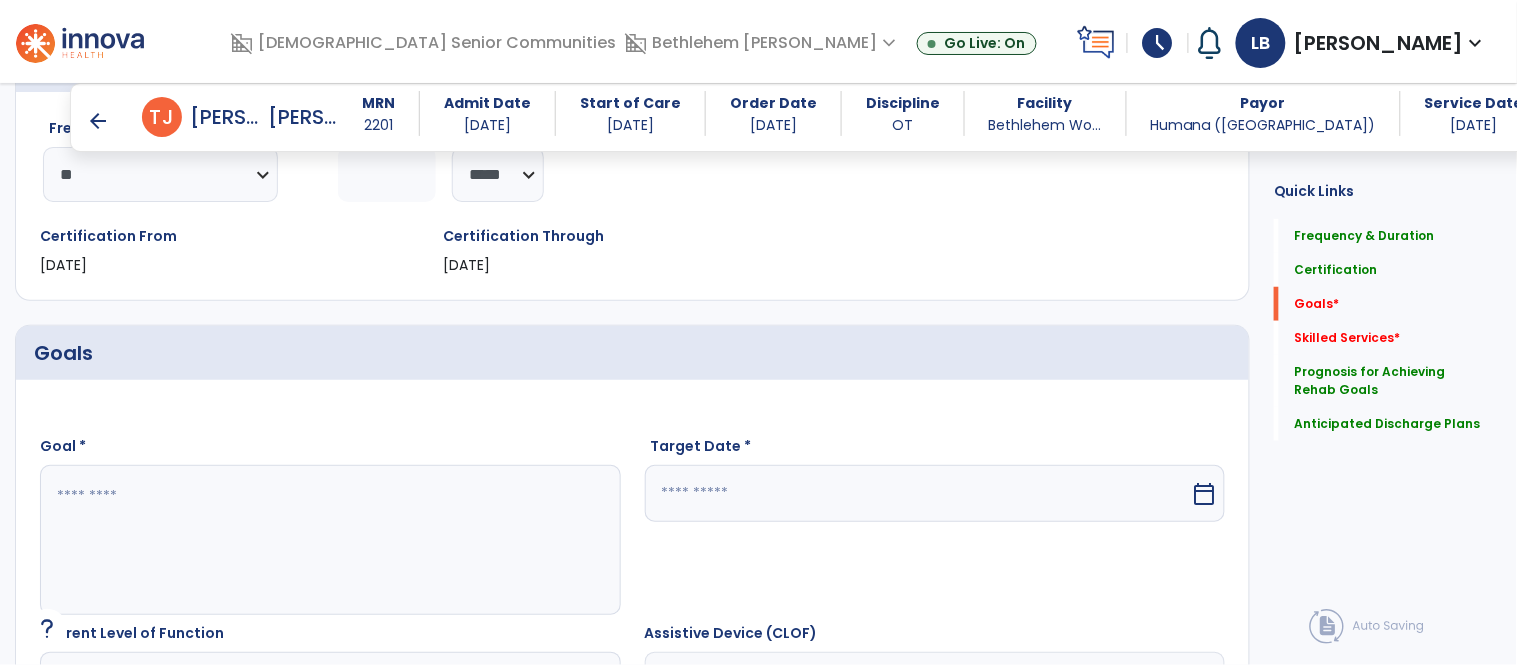 click at bounding box center [329, 540] 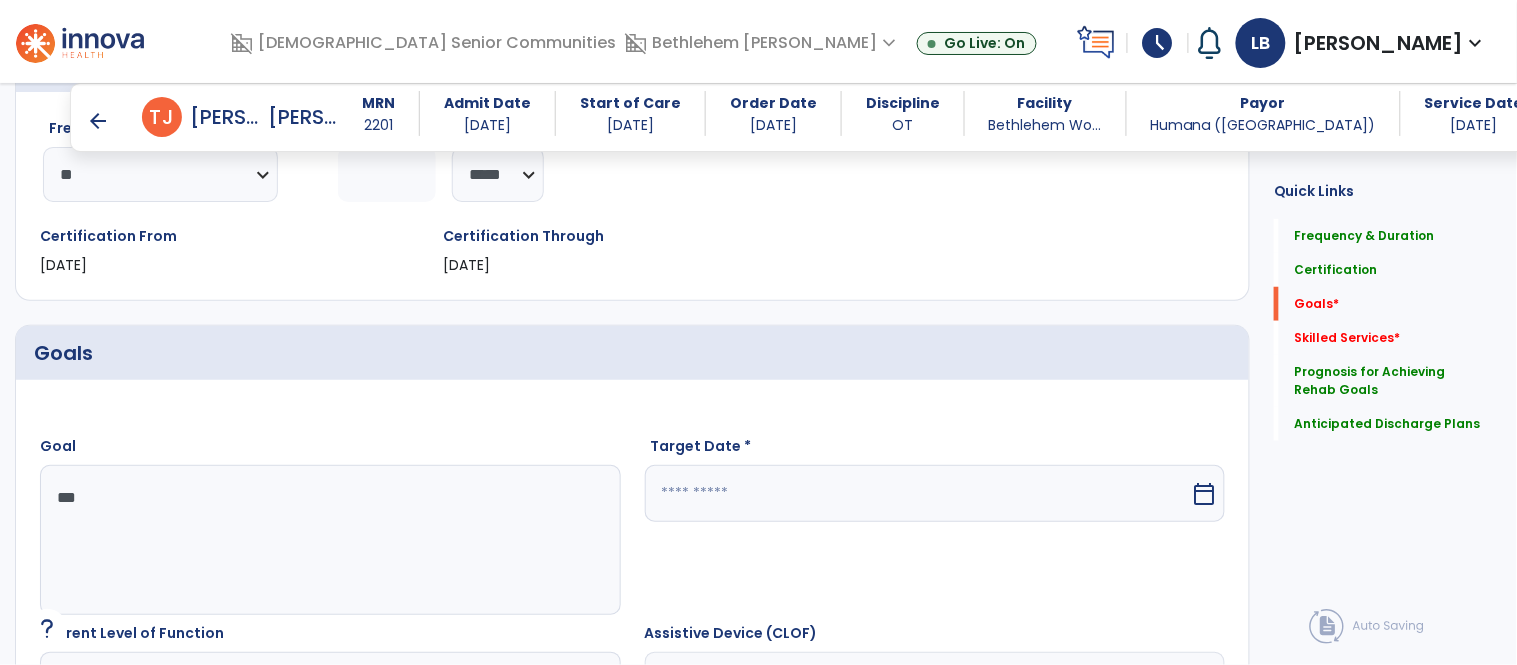 type on "****" 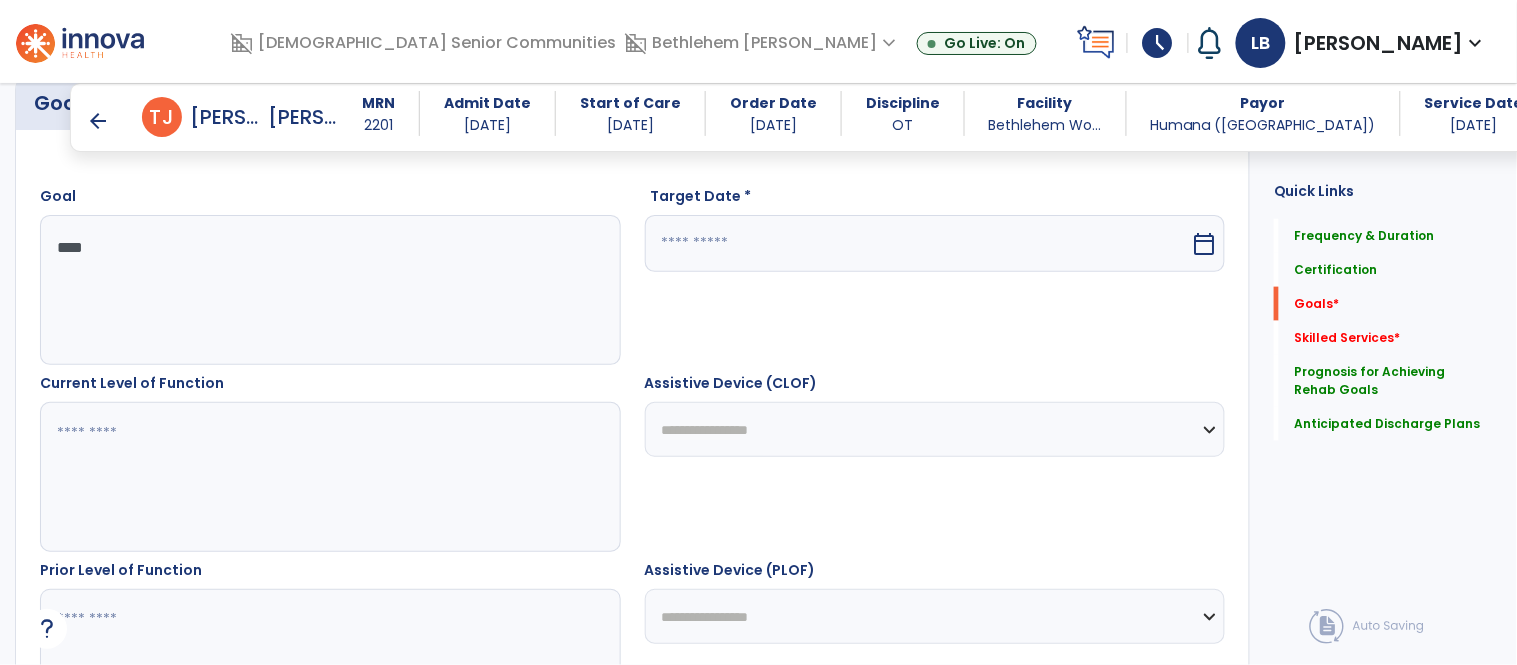 scroll, scrollTop: 544, scrollLeft: 0, axis: vertical 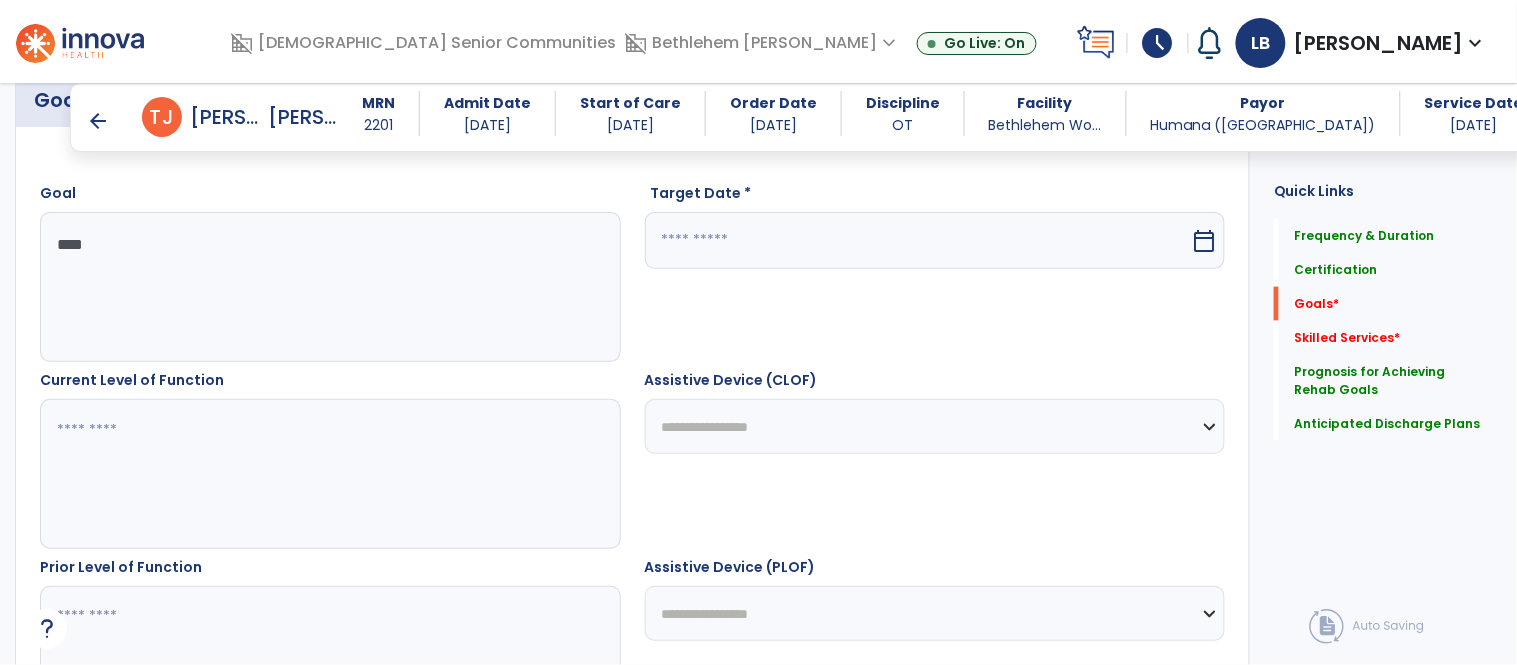 drag, startPoint x: 106, startPoint y: 244, endPoint x: 15, endPoint y: 242, distance: 91.02197 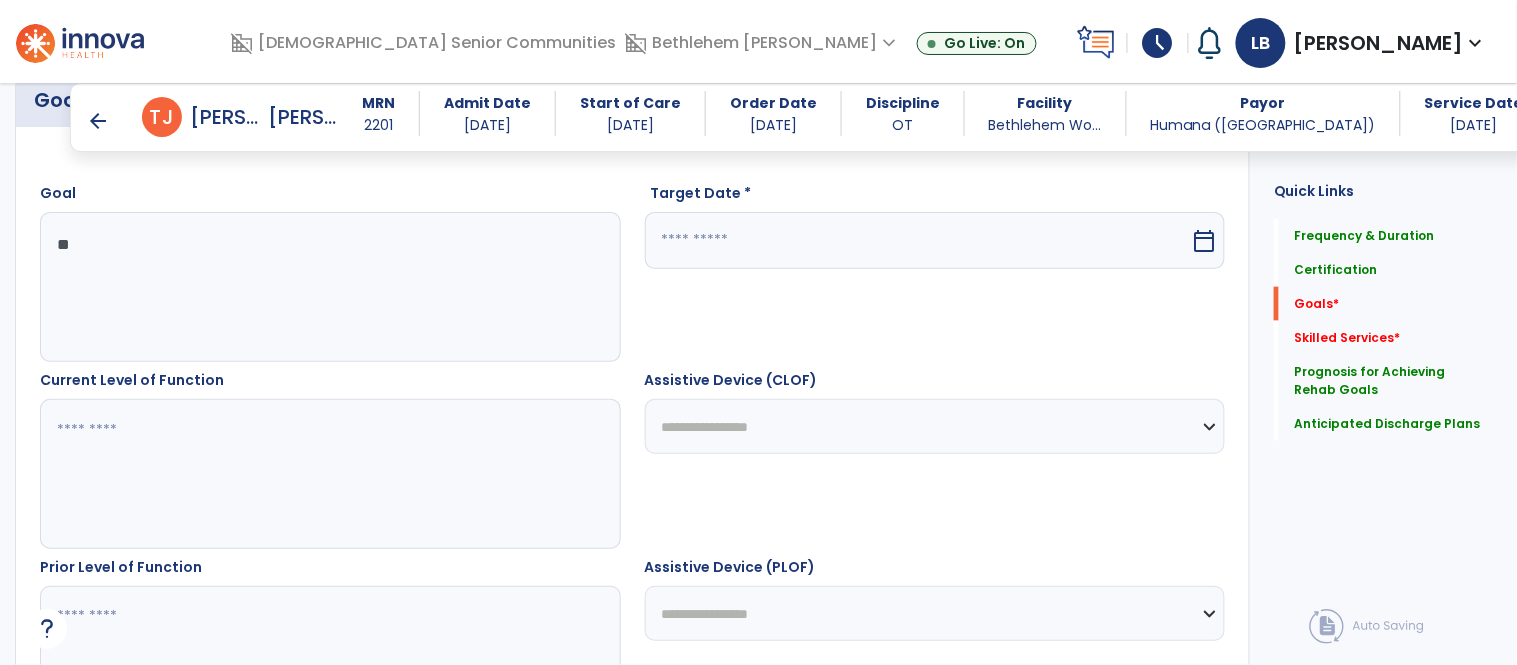 type on "*" 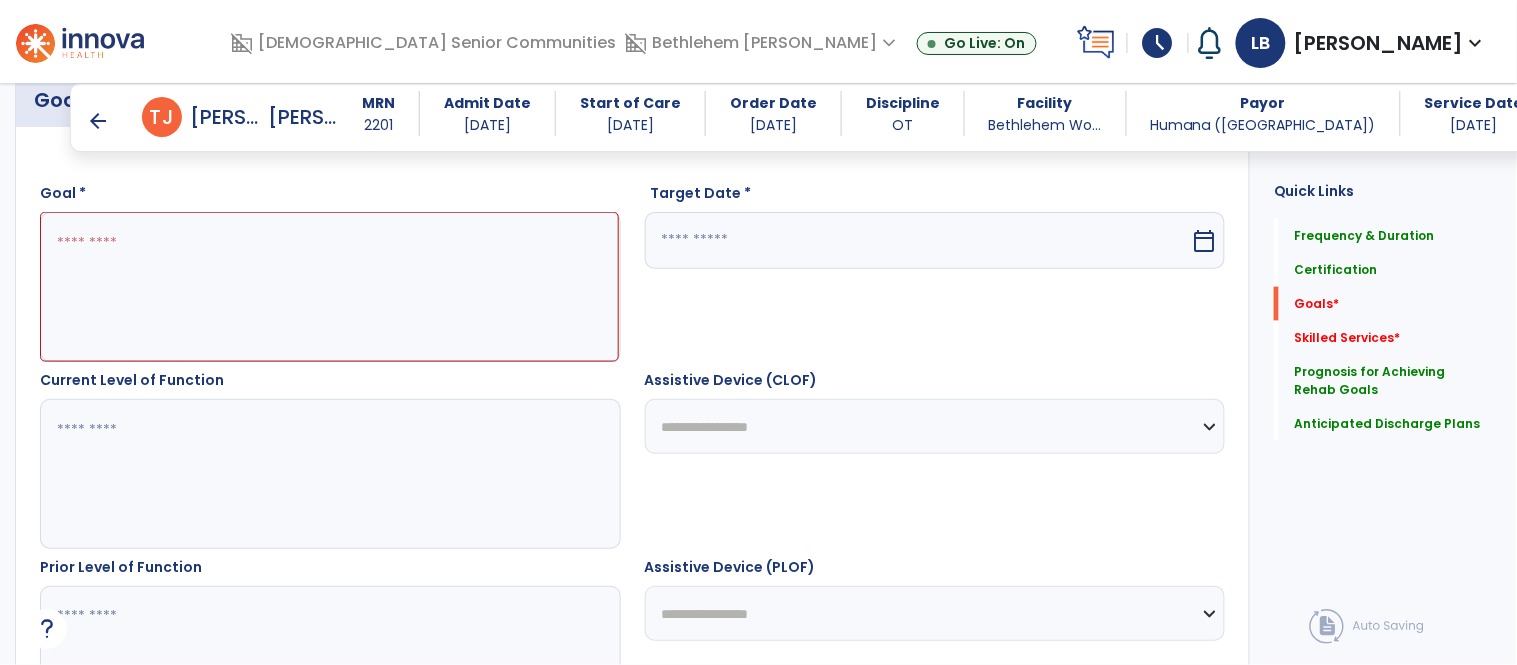 type on "*" 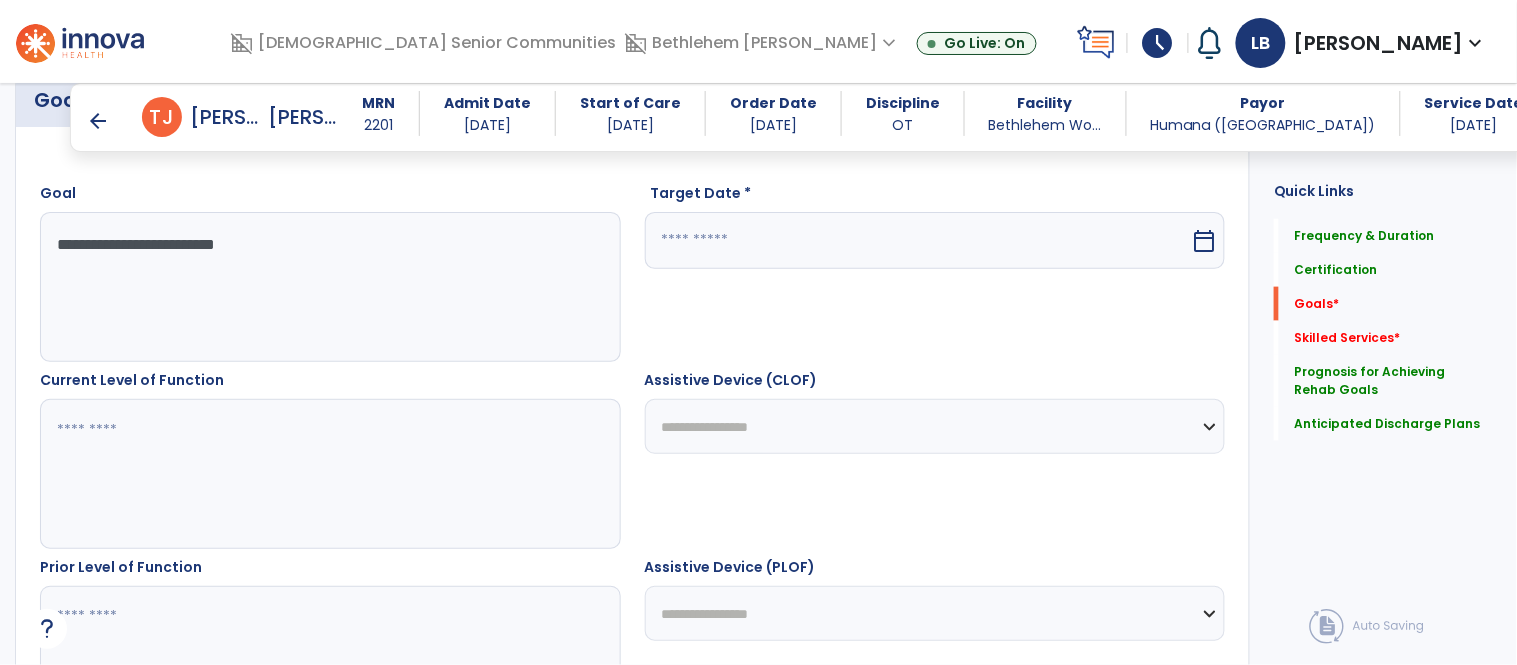 type on "**********" 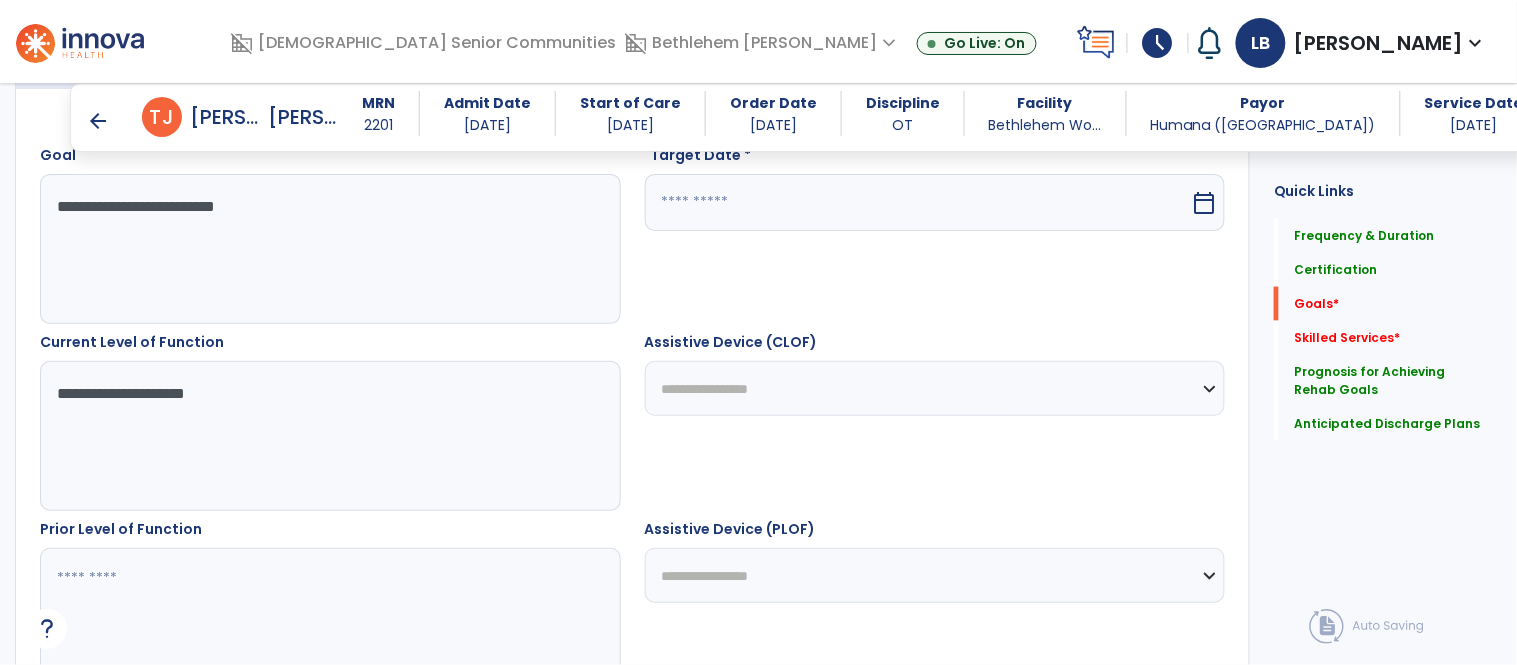 scroll, scrollTop: 688, scrollLeft: 0, axis: vertical 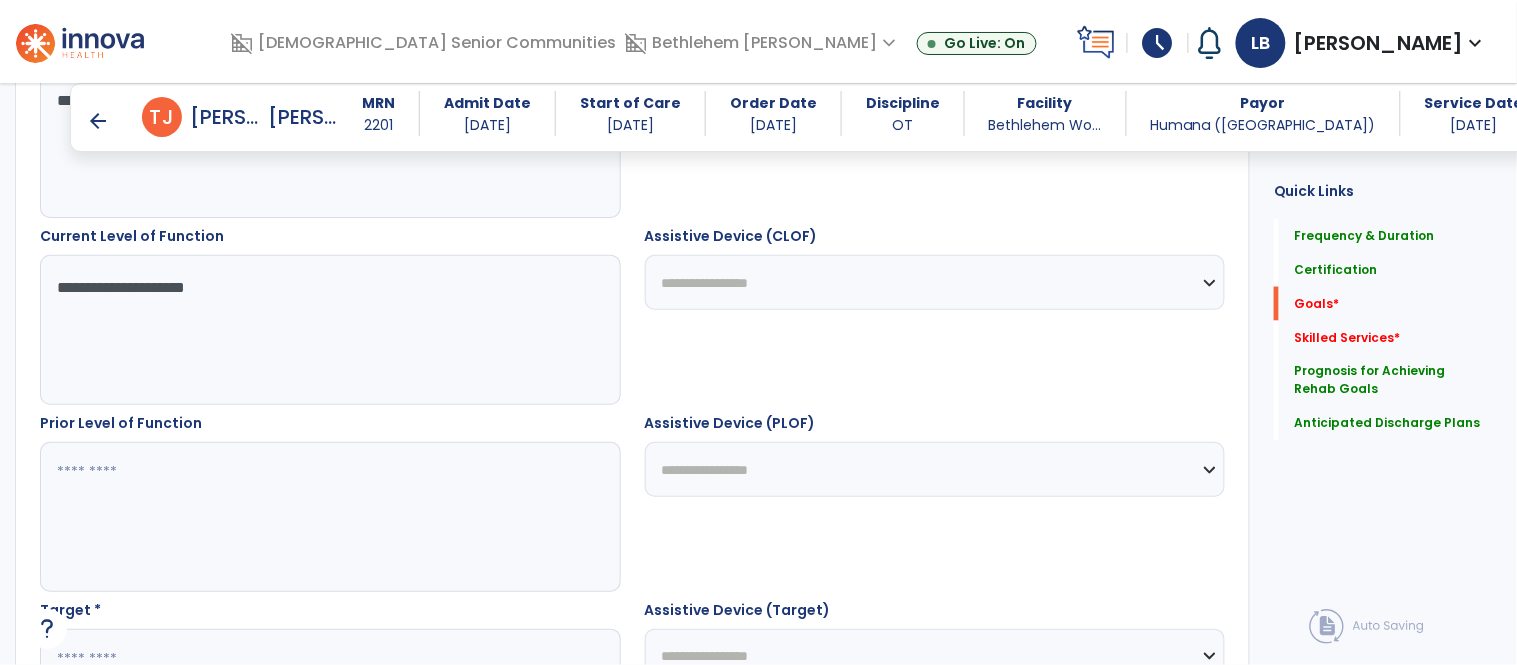 type on "**********" 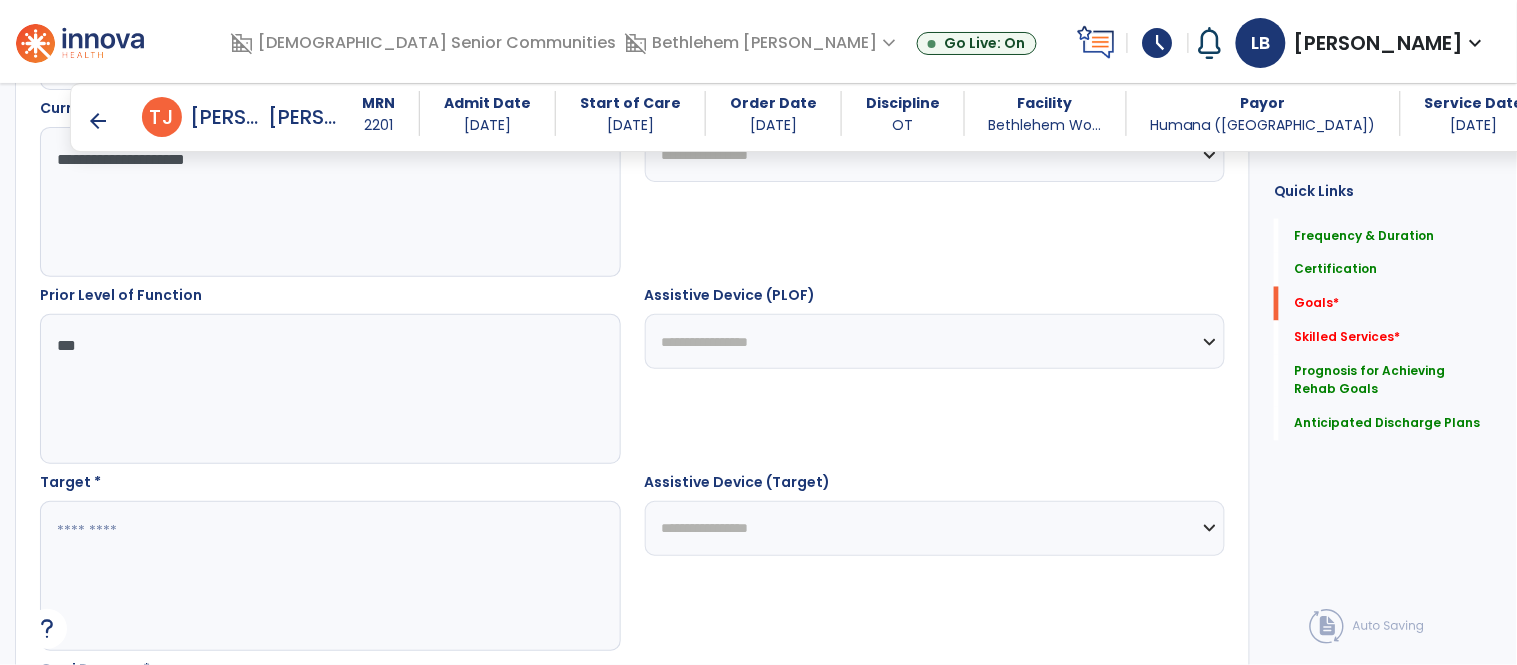 scroll, scrollTop: 795, scrollLeft: 0, axis: vertical 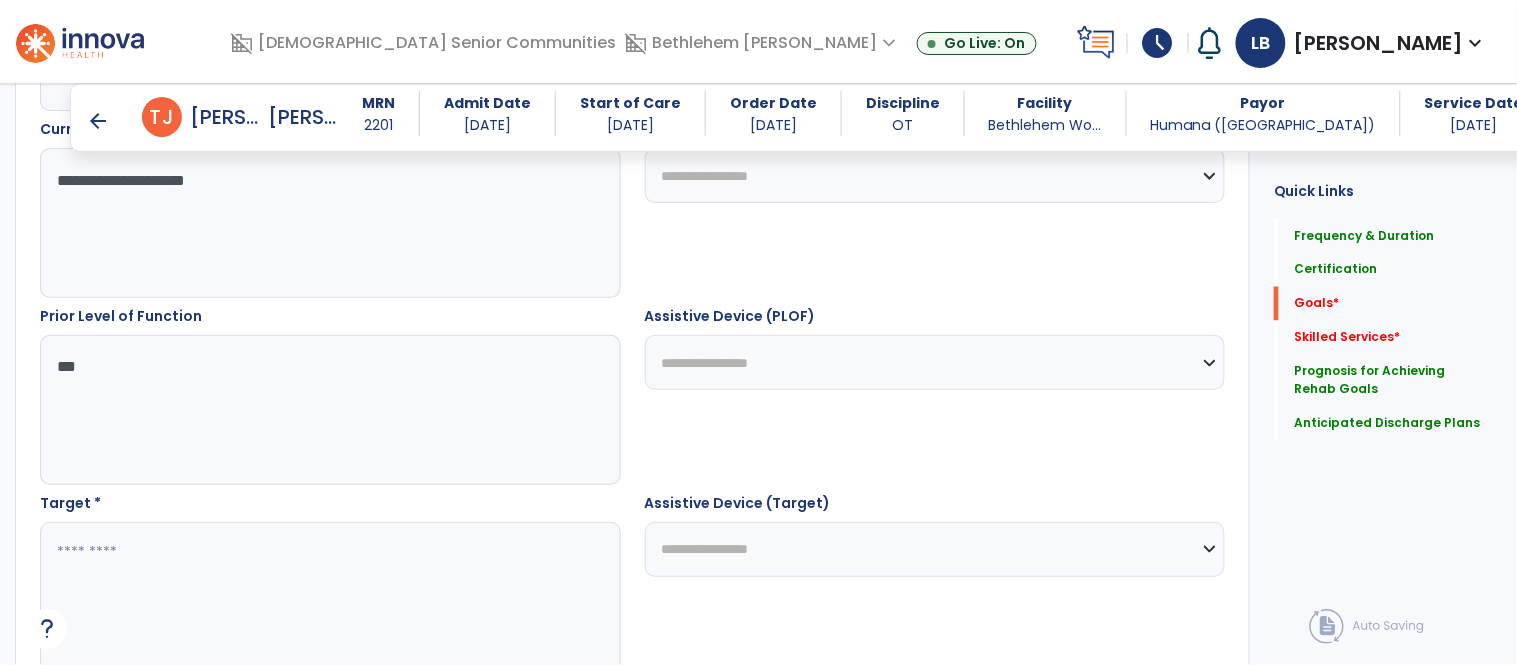 type on "***" 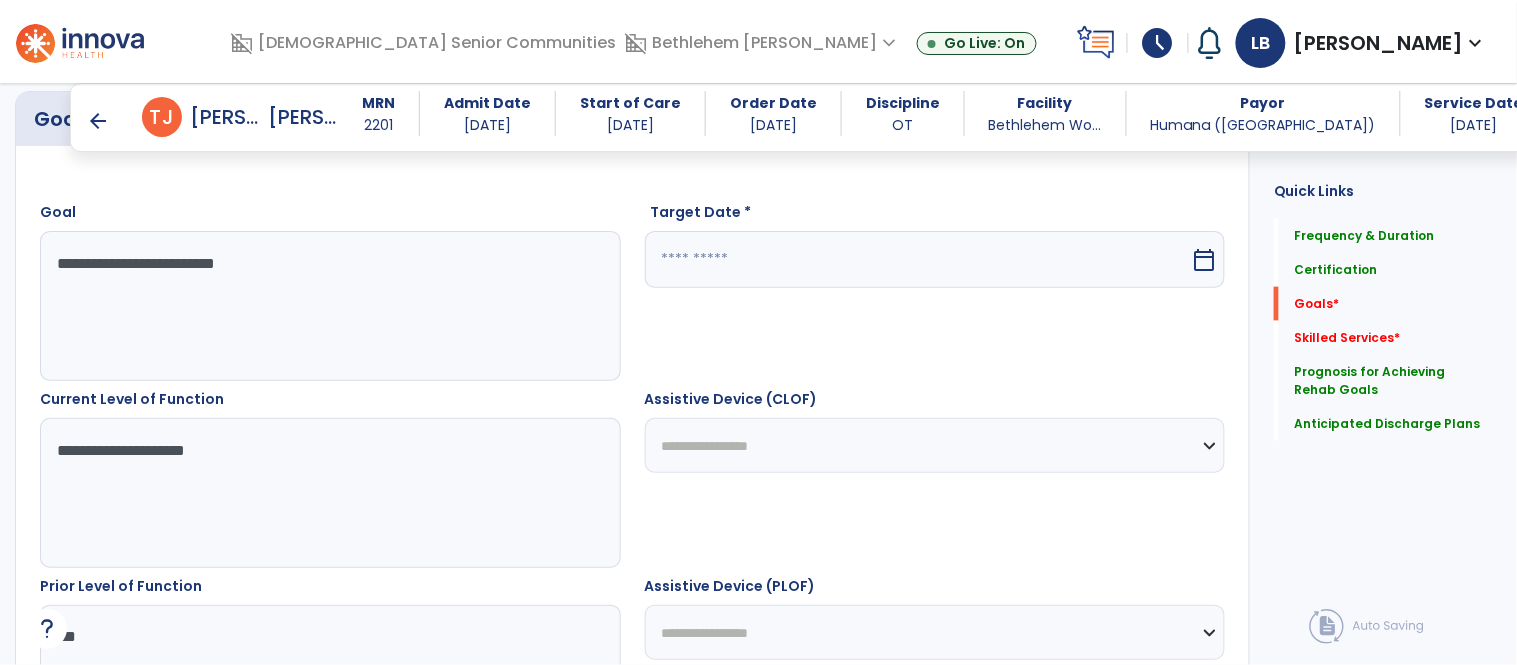 scroll, scrollTop: 526, scrollLeft: 0, axis: vertical 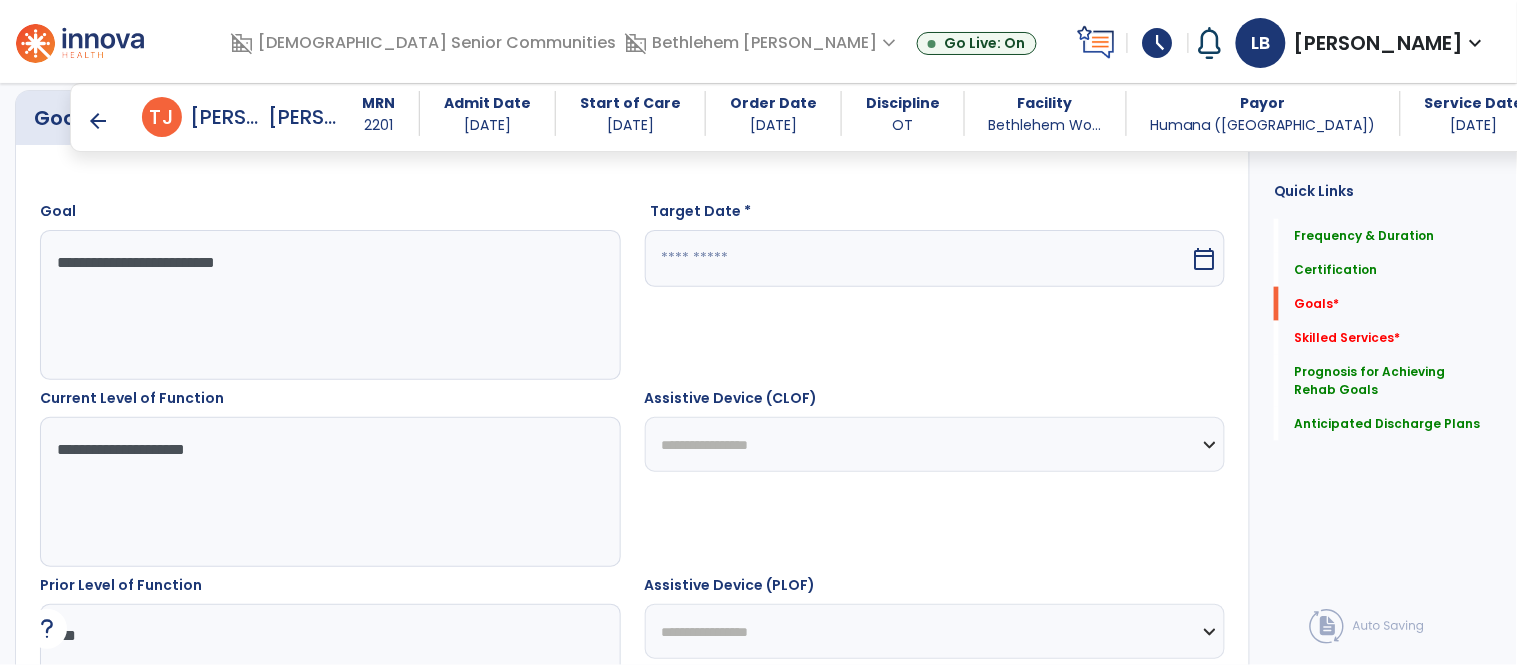 type on "**********" 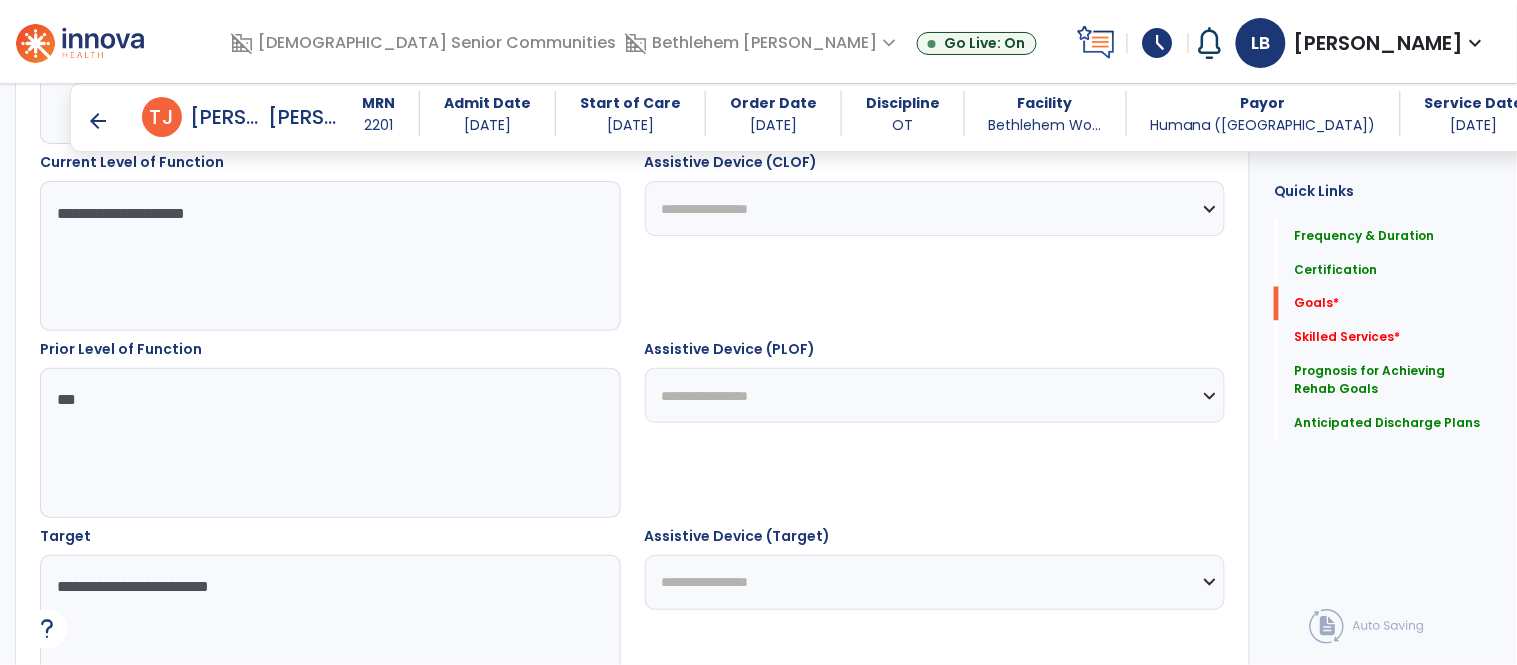 type on "**********" 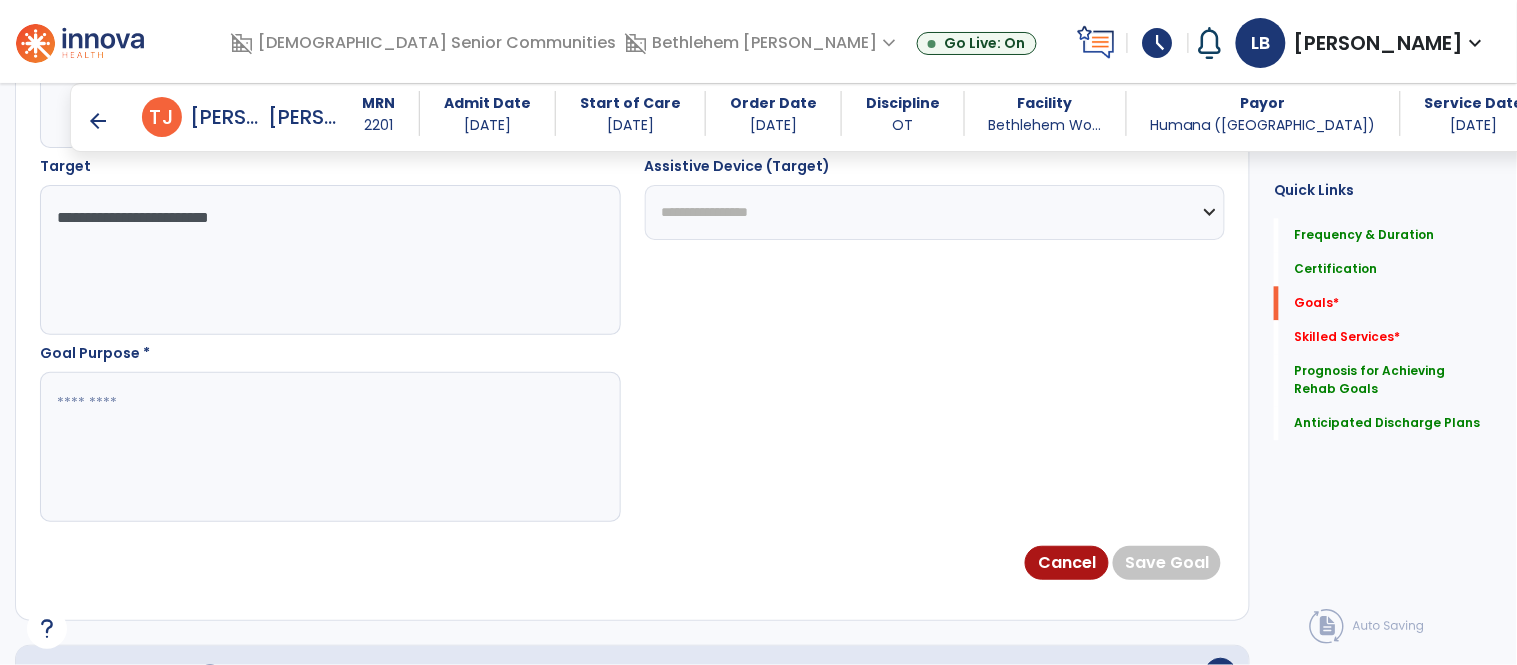 scroll, scrollTop: 1152, scrollLeft: 0, axis: vertical 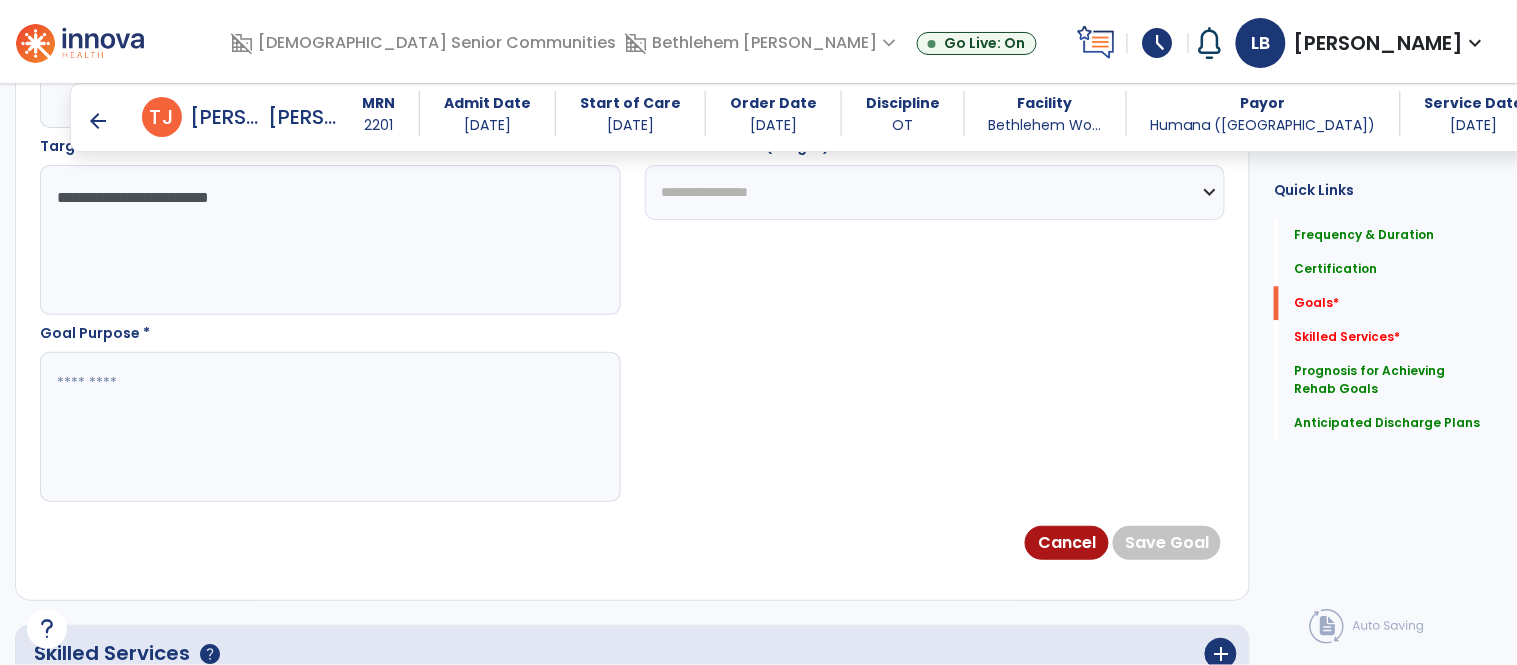click at bounding box center (329, 427) 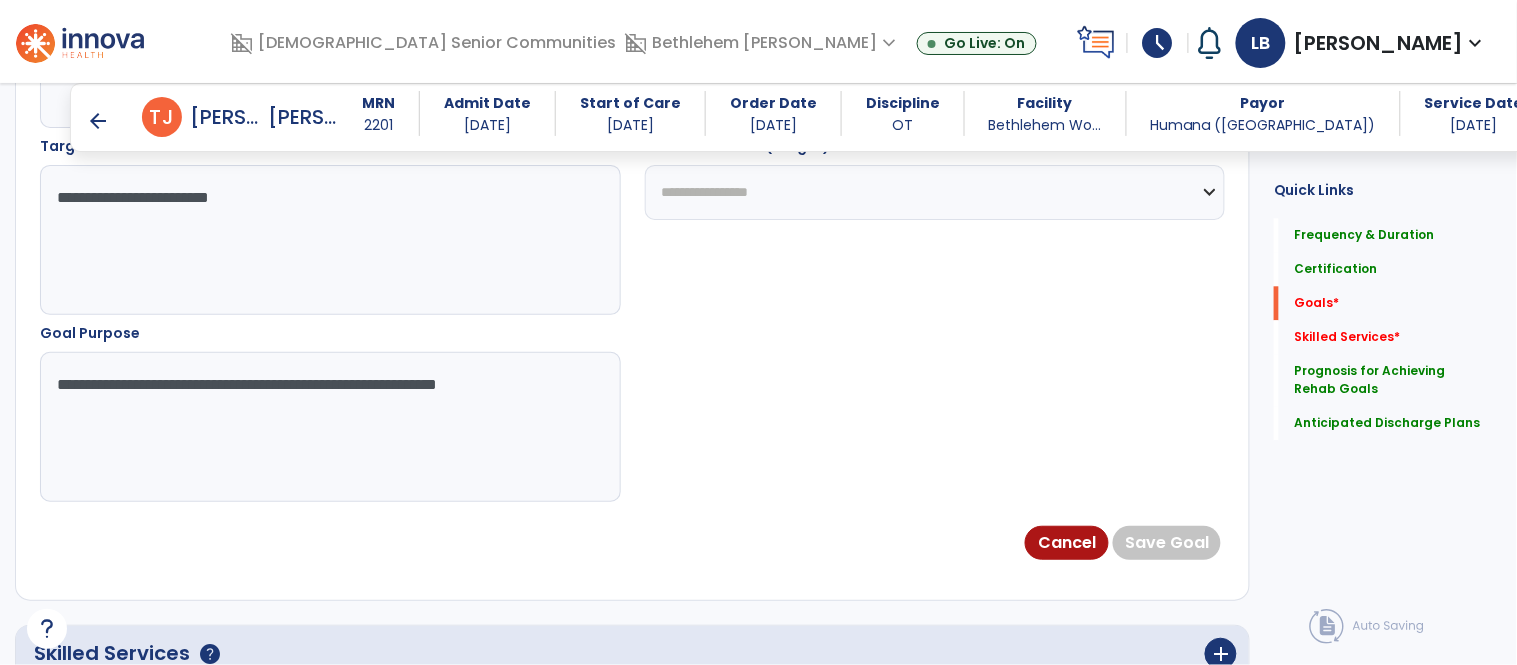 click on "**********" at bounding box center [329, 427] 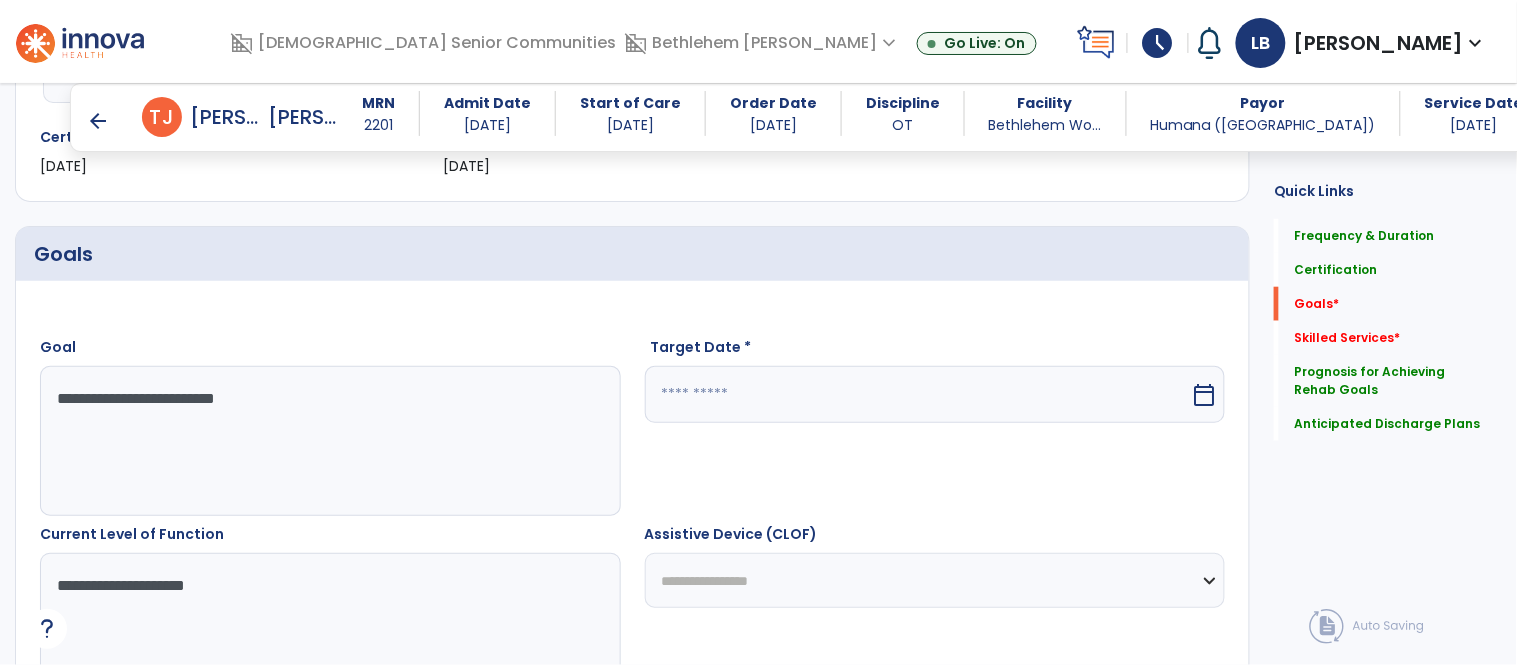 scroll, scrollTop: 387, scrollLeft: 0, axis: vertical 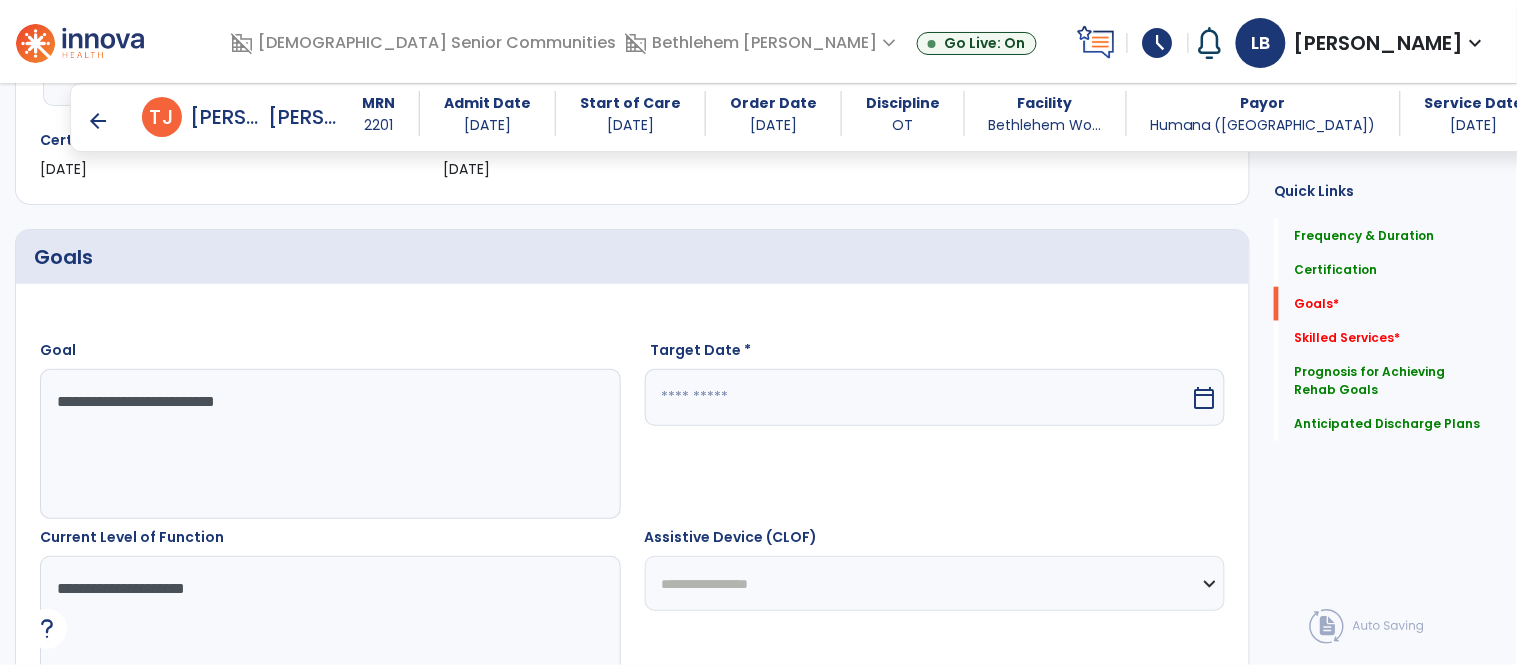 type on "**********" 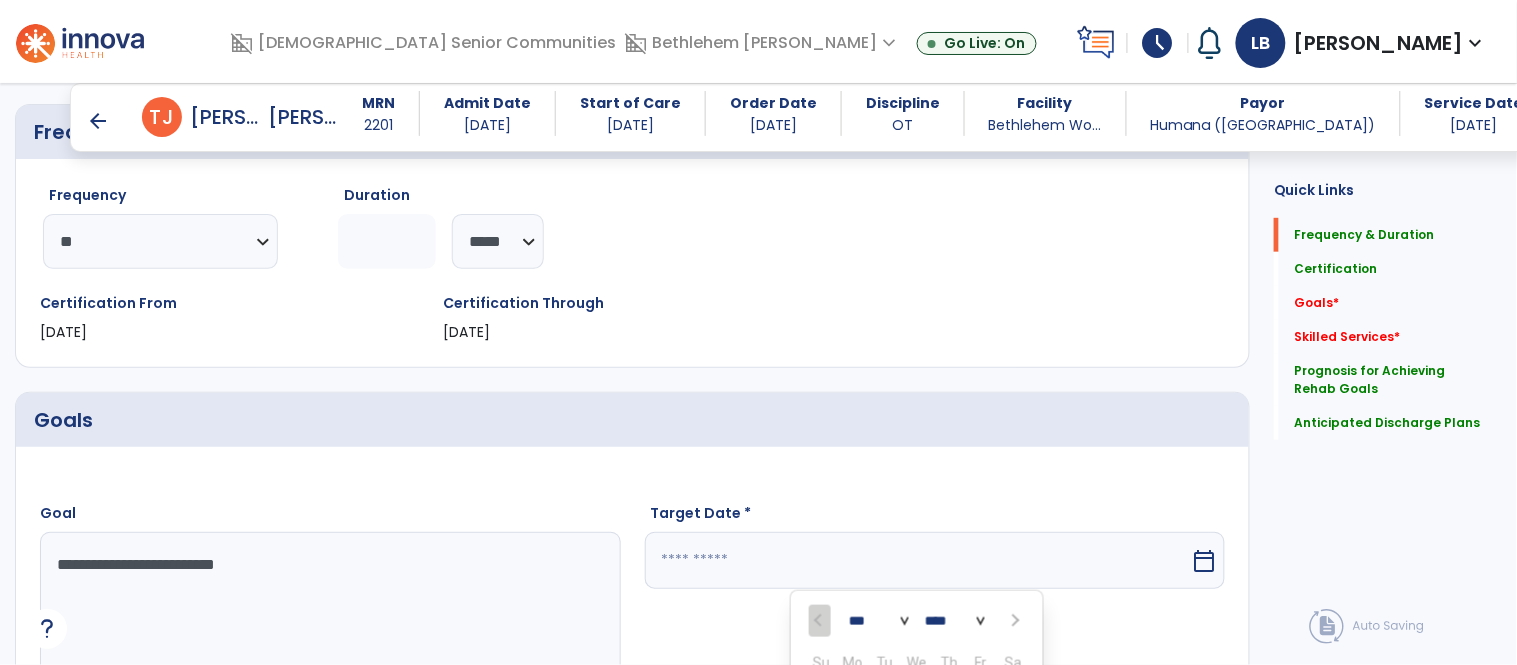 scroll, scrollTop: 220, scrollLeft: 0, axis: vertical 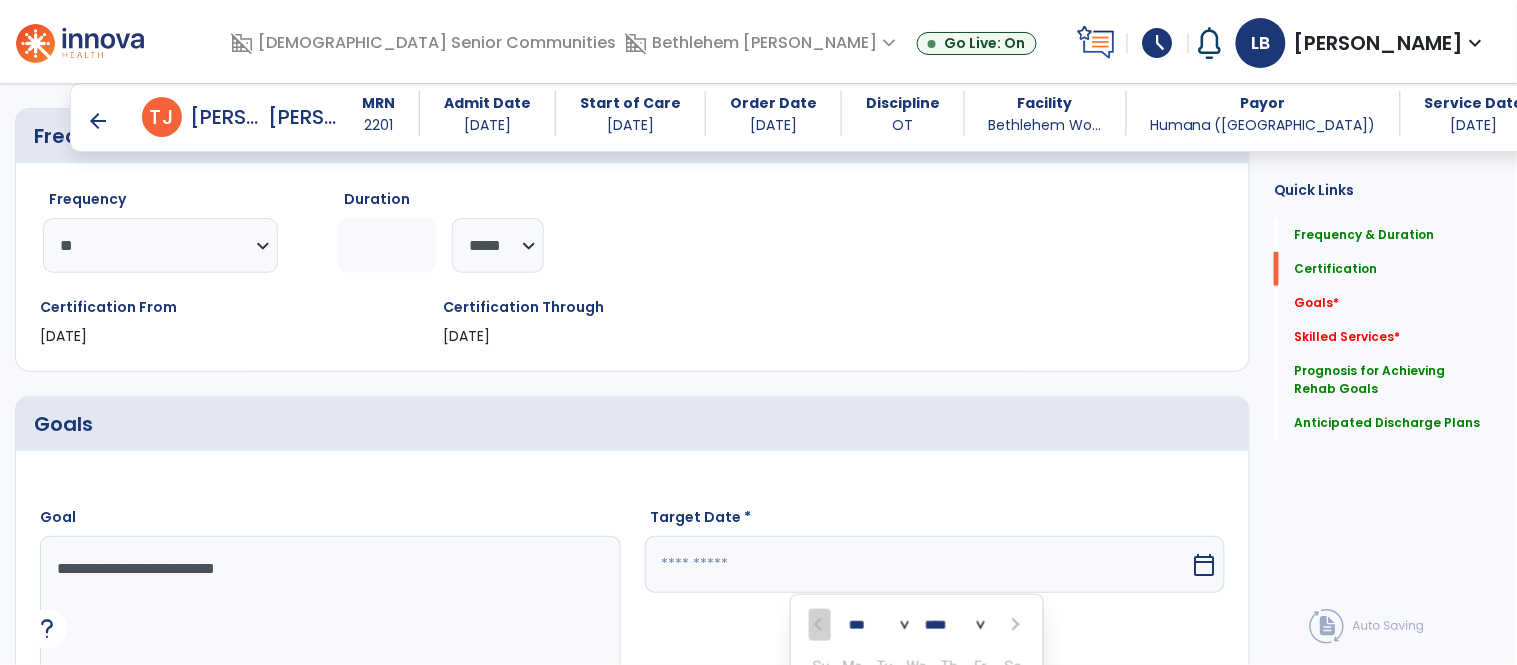 click on "*" 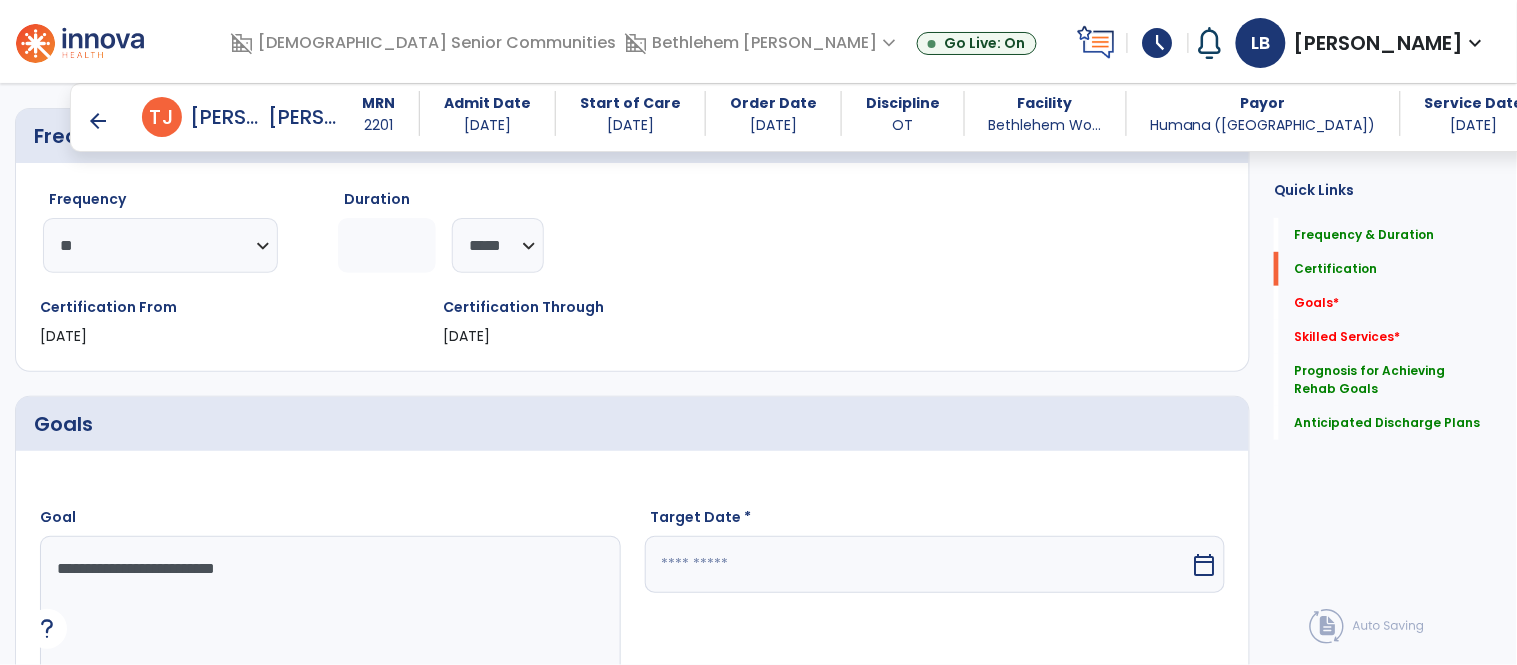 click on "*" 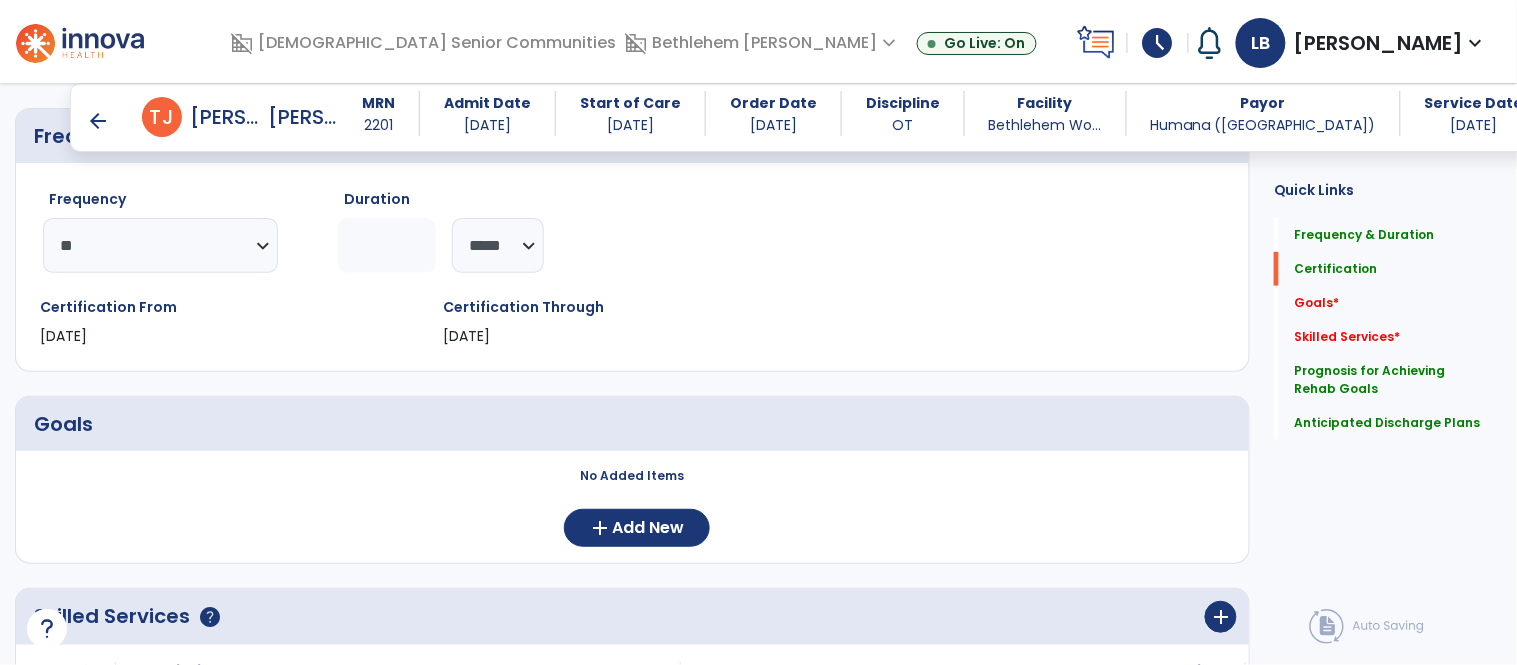 type on "*" 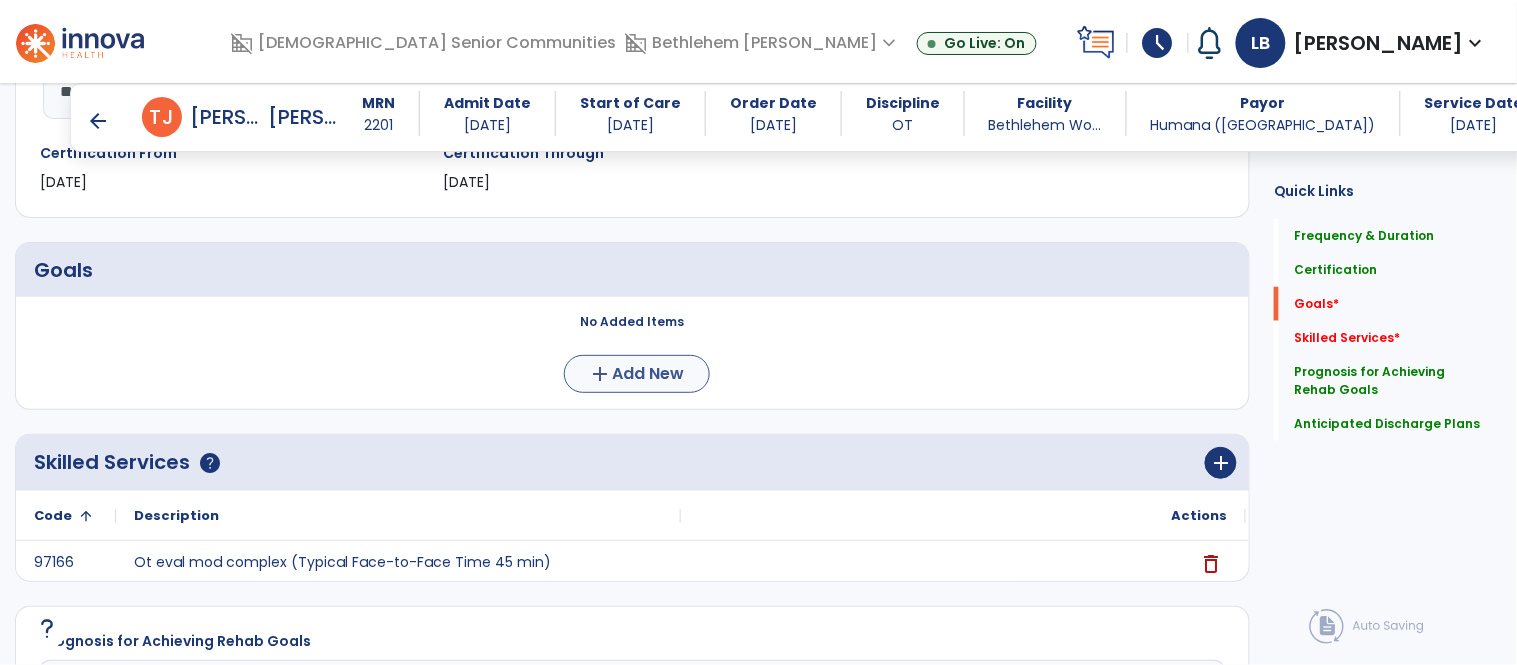scroll, scrollTop: 280, scrollLeft: 0, axis: vertical 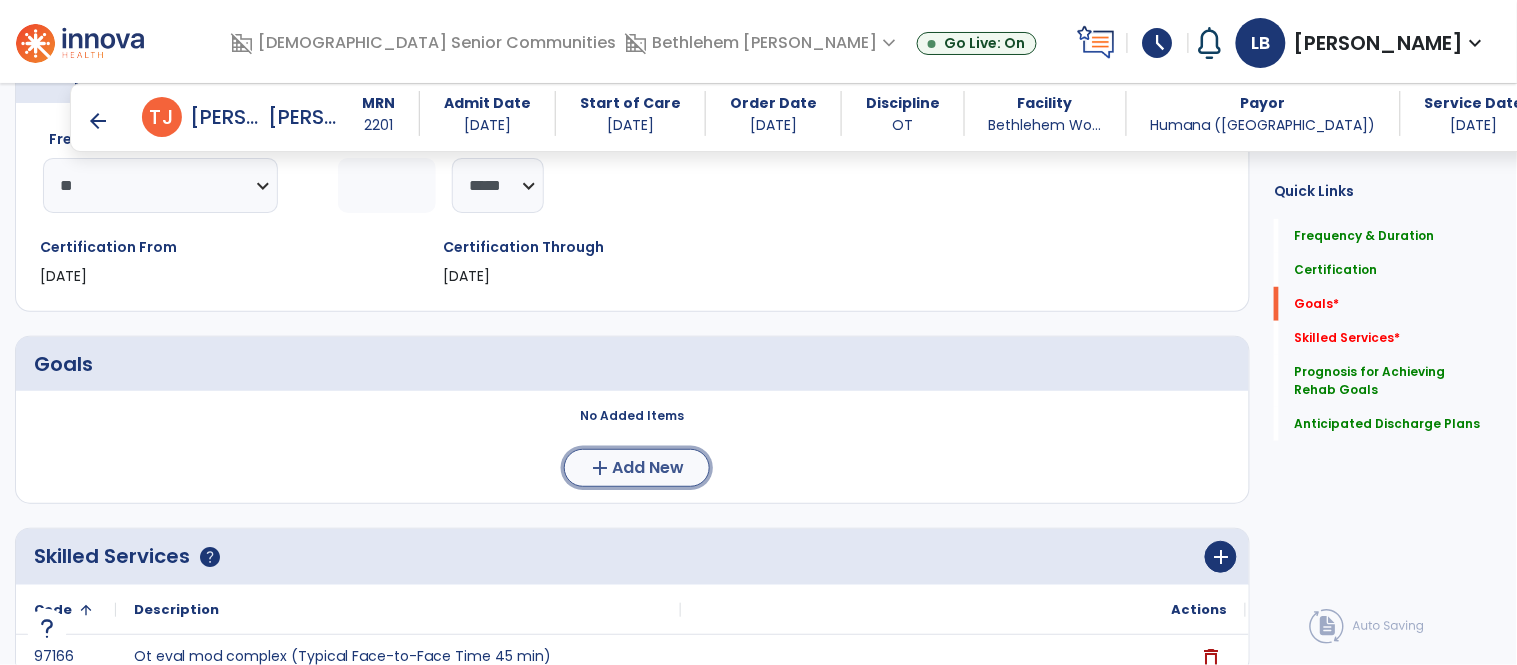 click on "Add New" at bounding box center (649, 468) 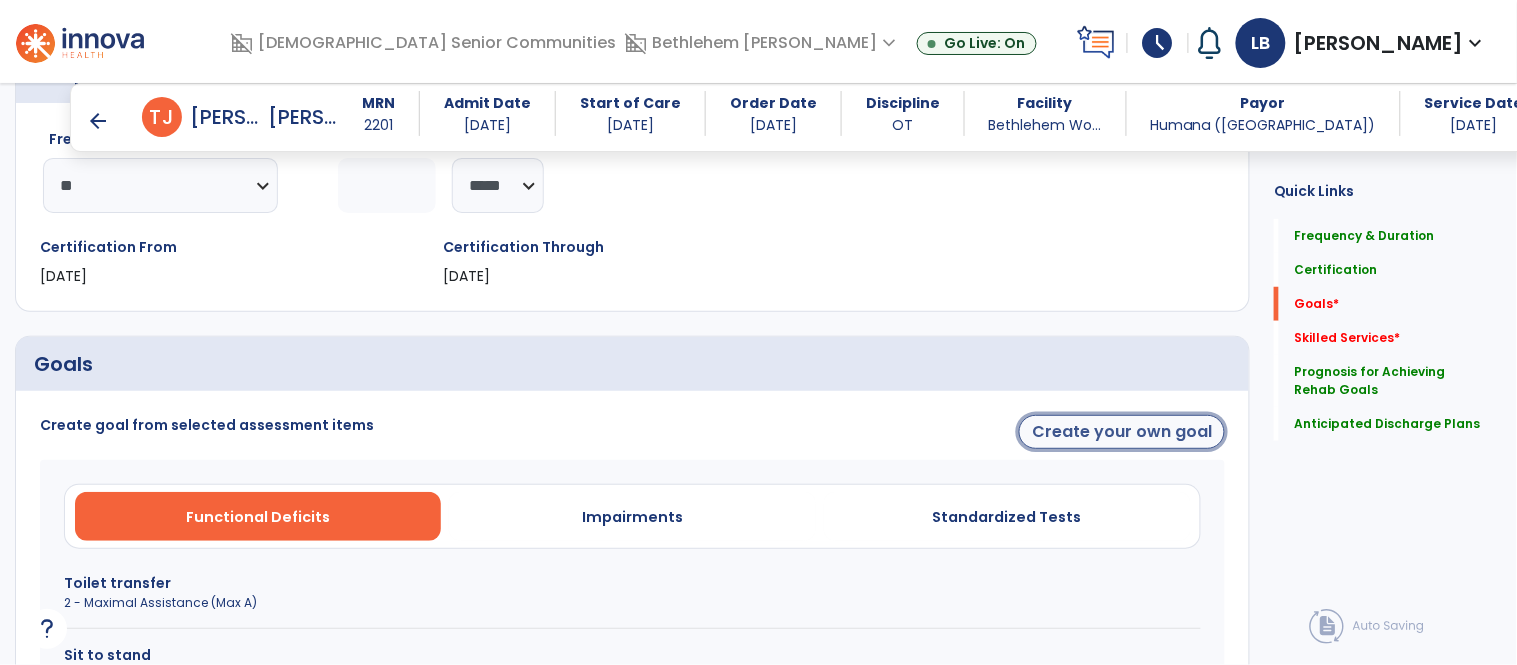 click on "Create your own goal" at bounding box center [1122, 432] 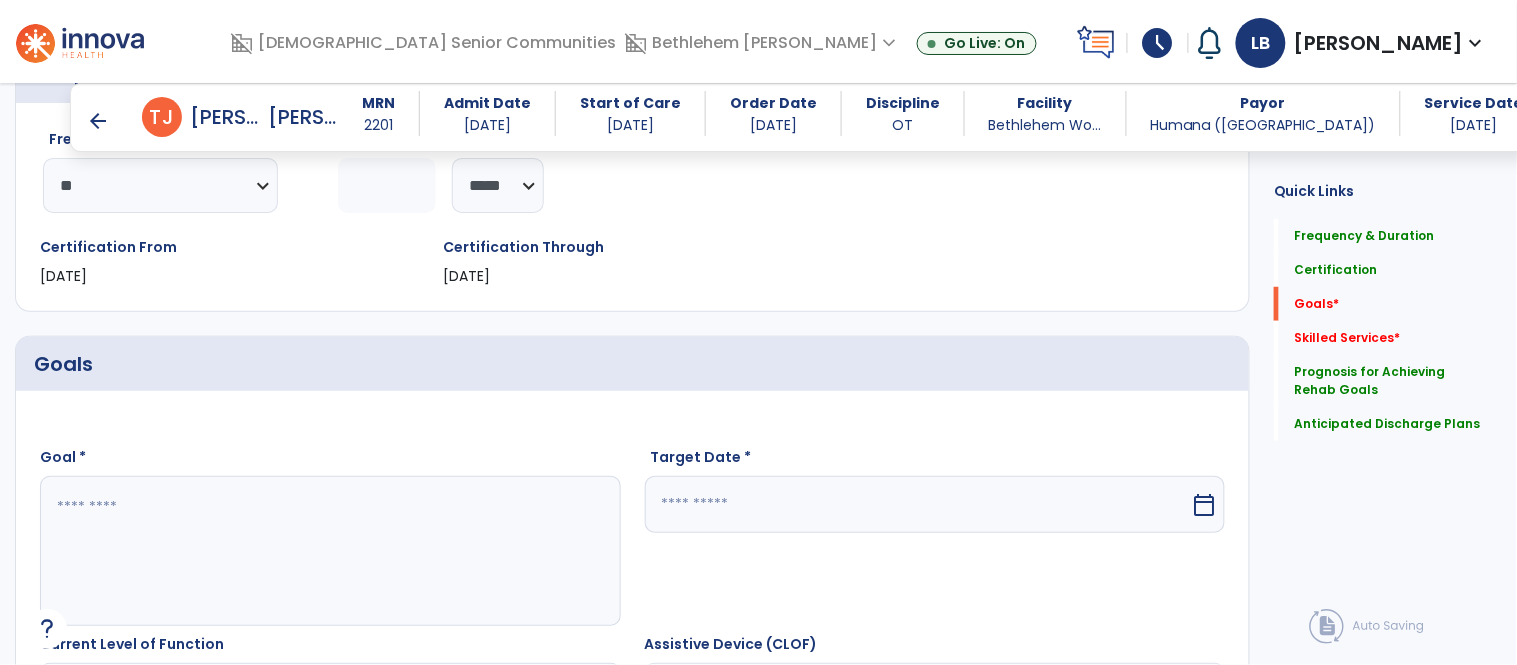 click at bounding box center (329, 551) 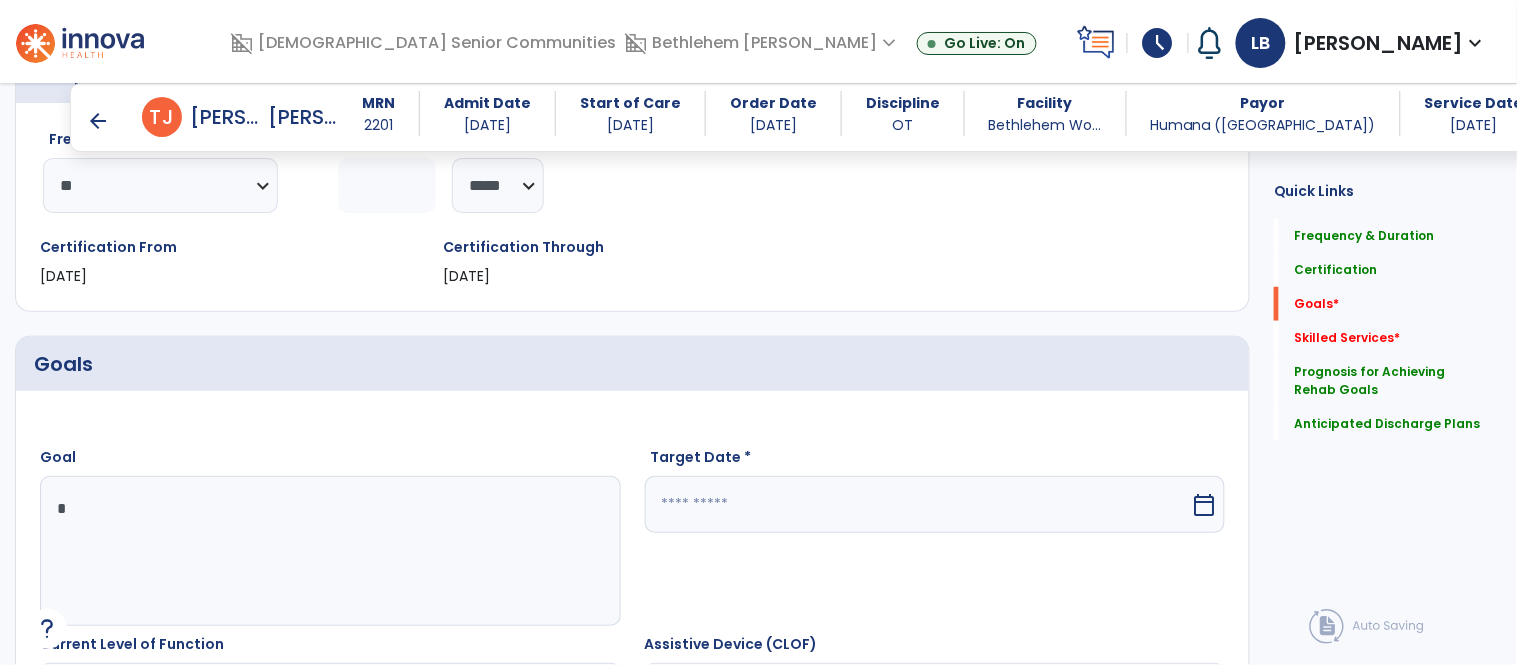 type on "*" 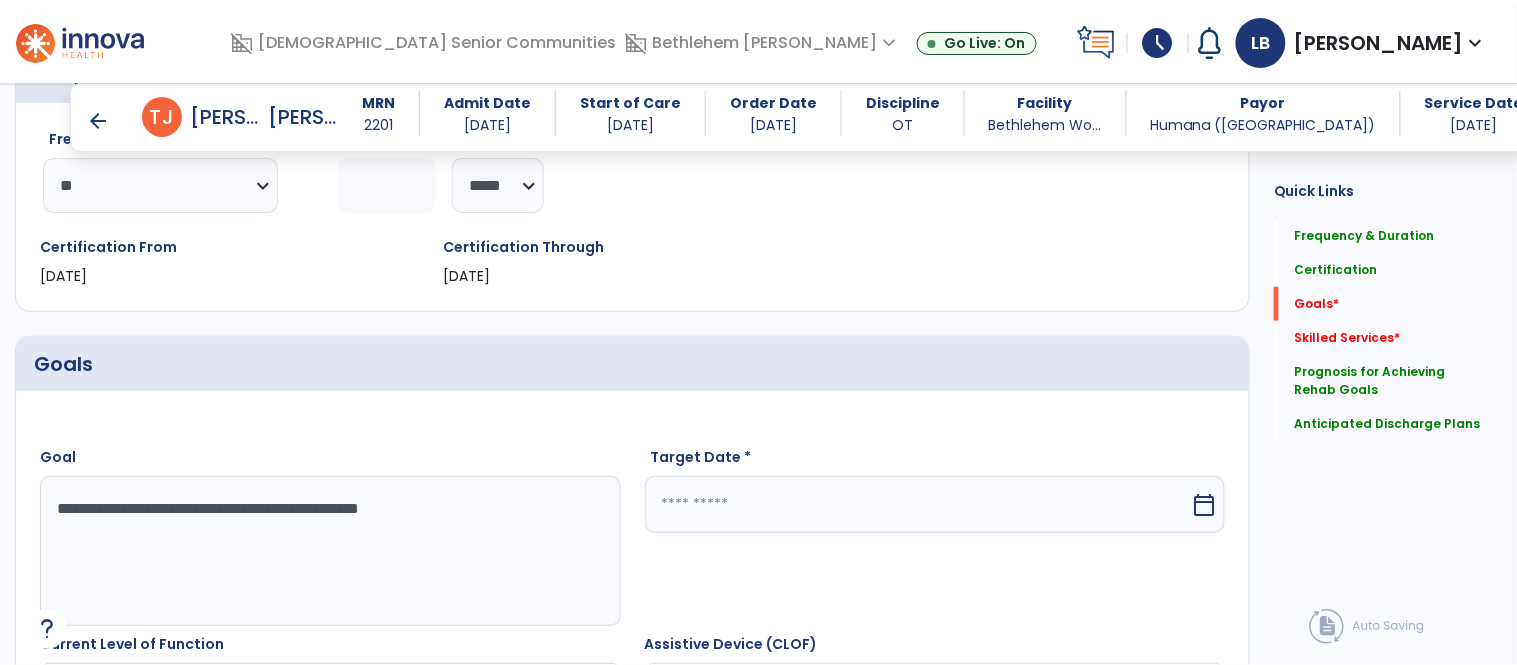 drag, startPoint x: 492, startPoint y: 513, endPoint x: 340, endPoint y: 512, distance: 152.0033 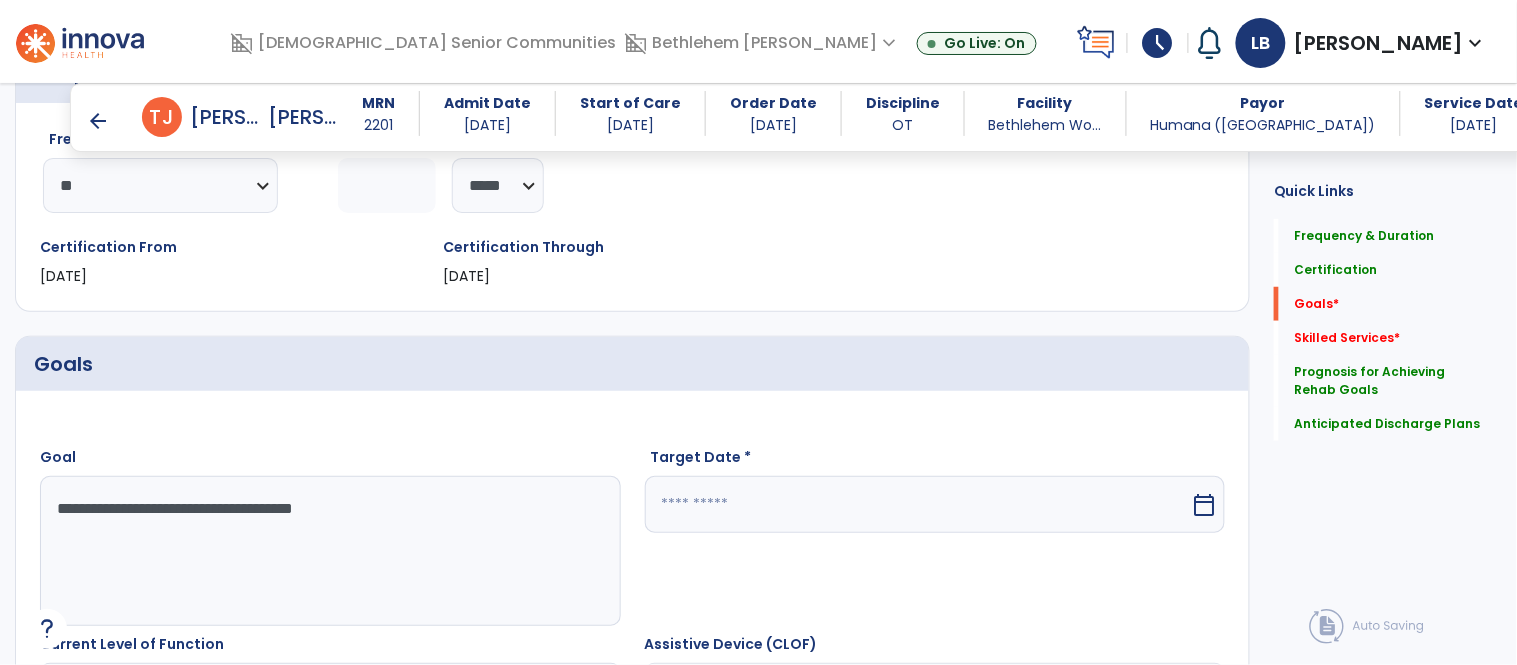 scroll, scrollTop: 432, scrollLeft: 0, axis: vertical 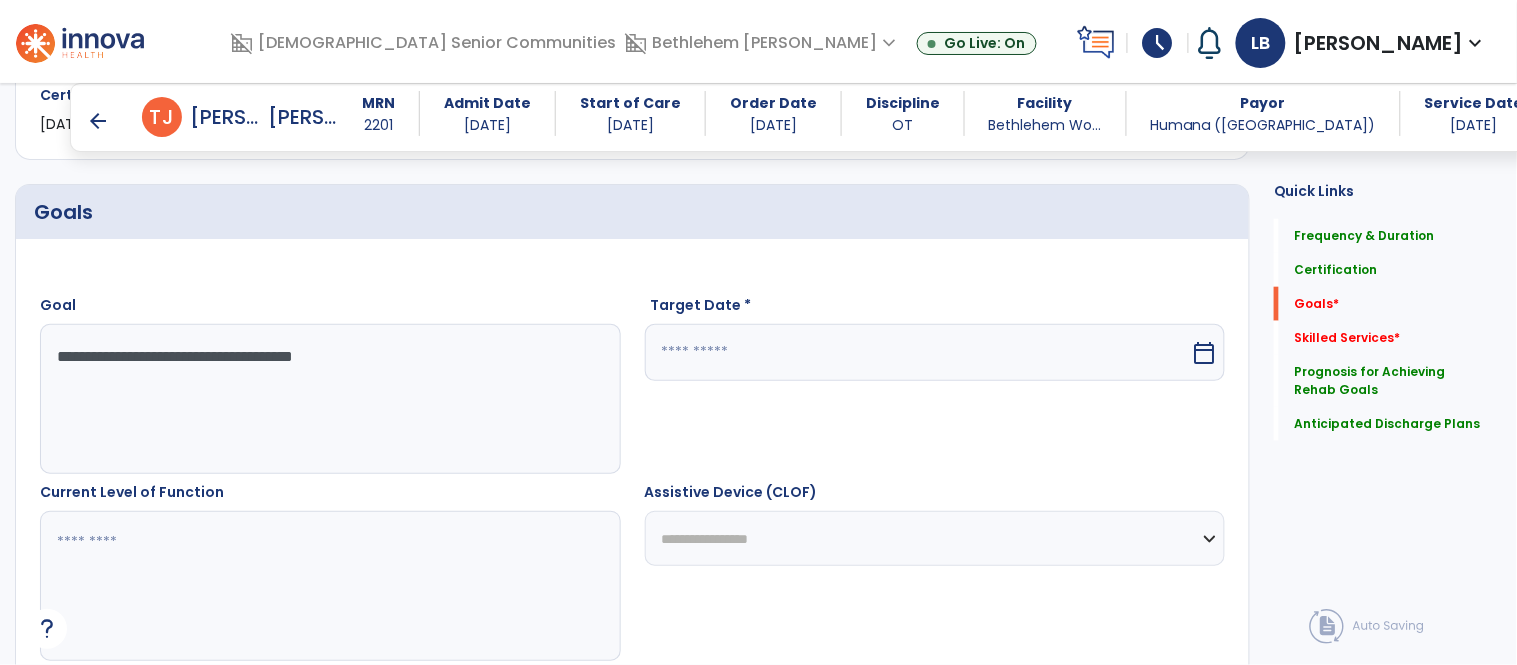 type on "**********" 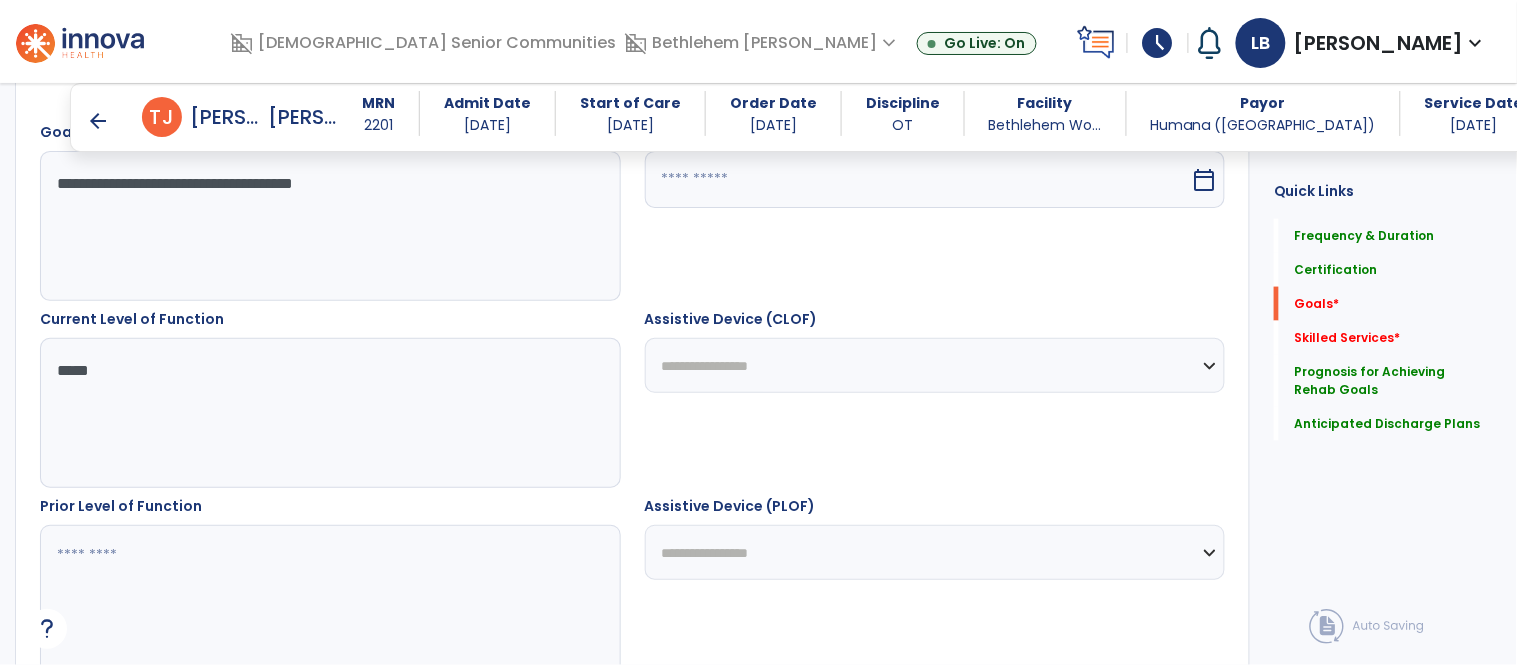 scroll, scrollTop: 641, scrollLeft: 0, axis: vertical 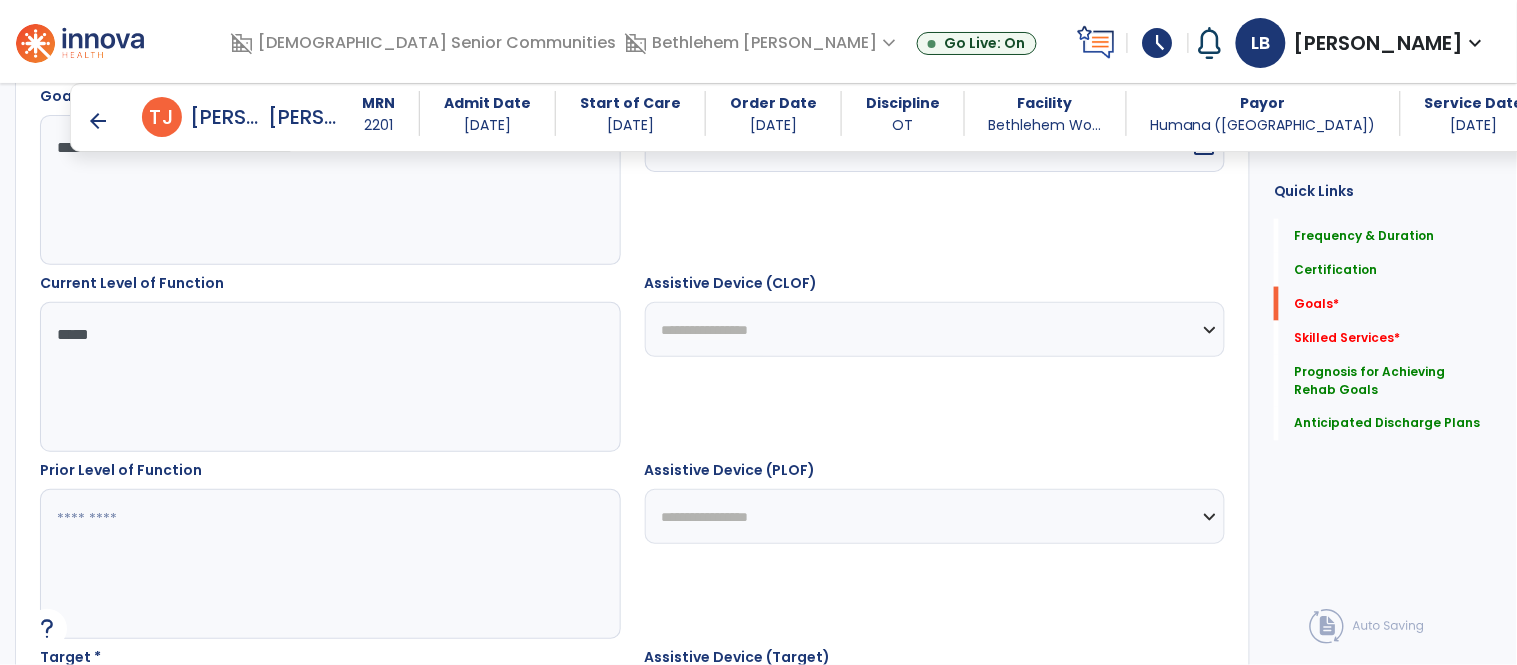 type on "****" 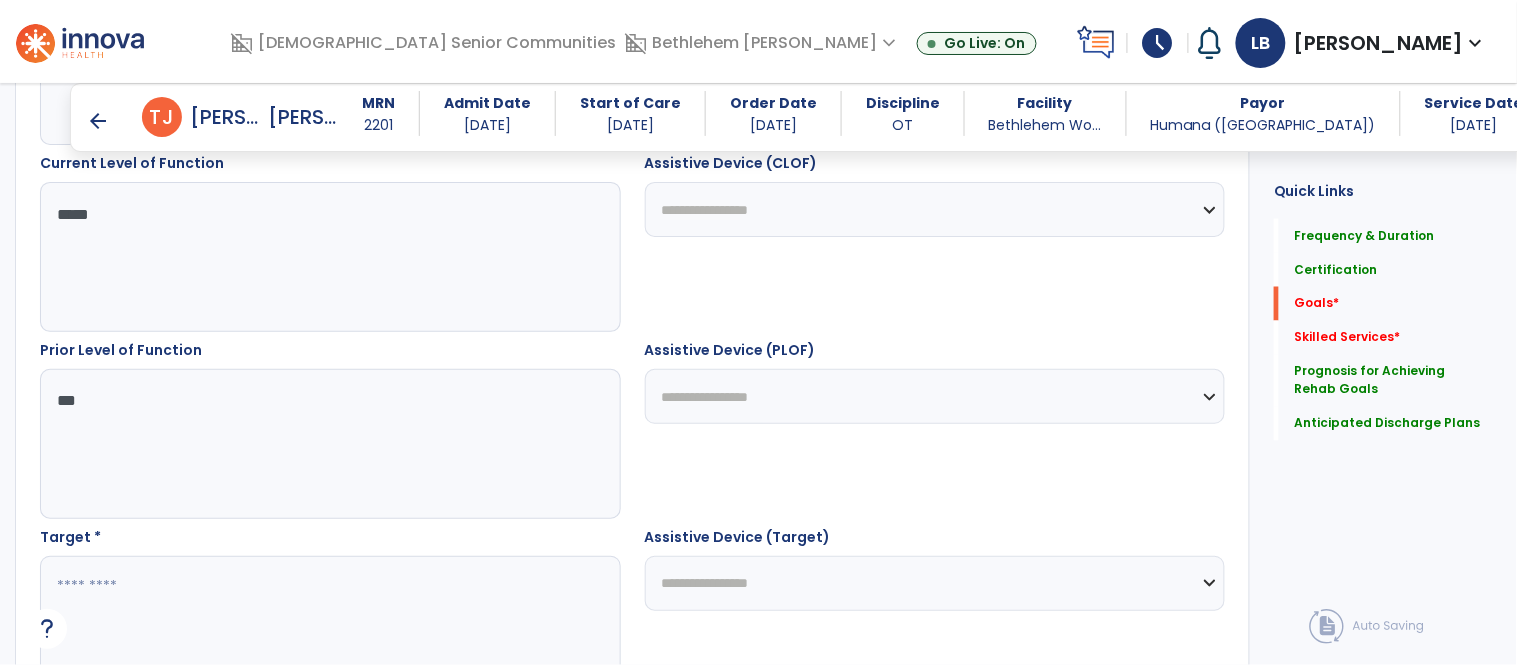 scroll, scrollTop: 782, scrollLeft: 0, axis: vertical 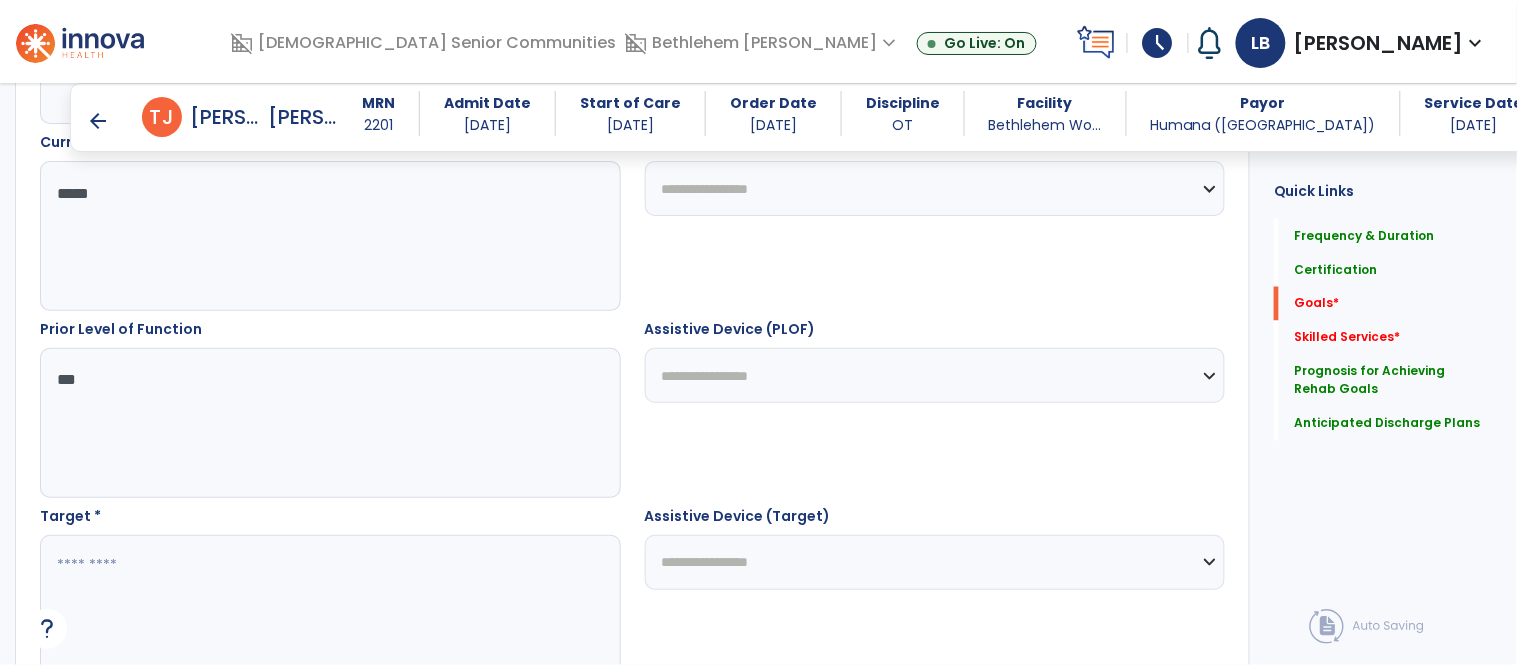 type on "***" 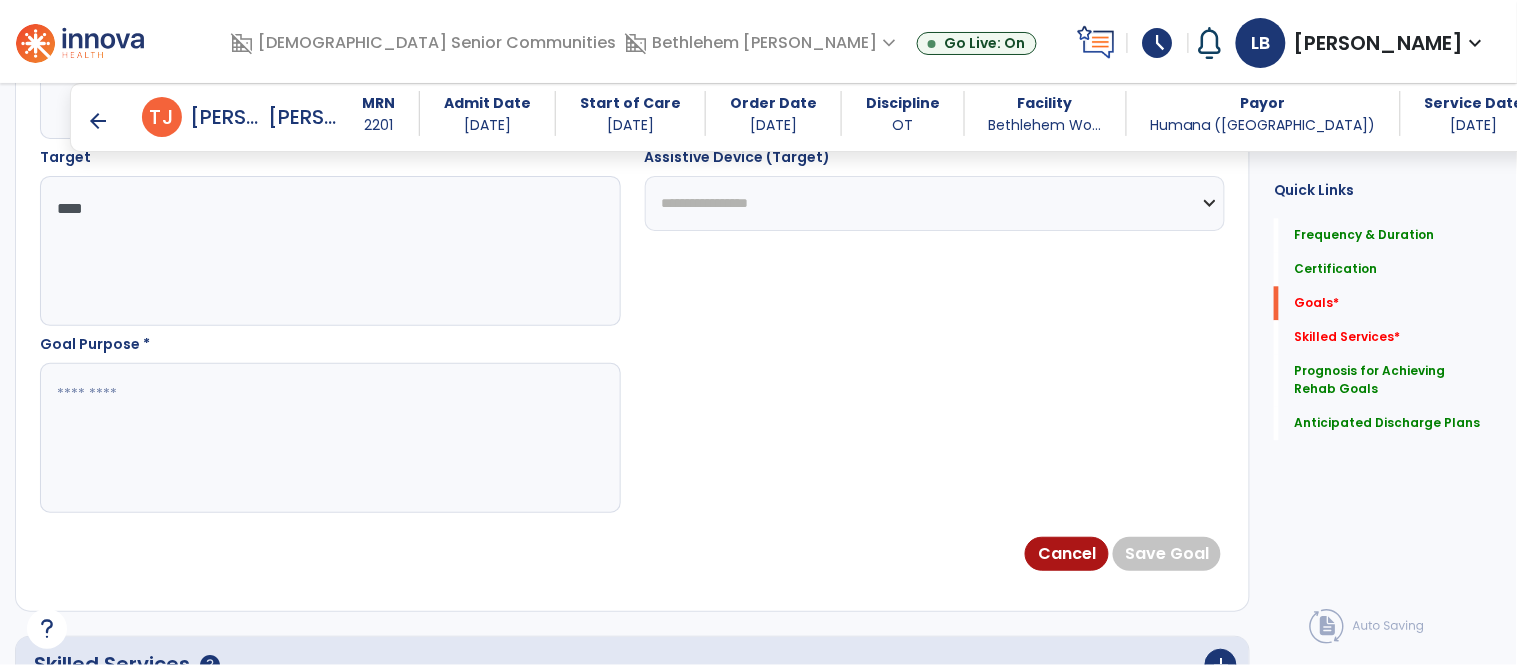 scroll, scrollTop: 1158, scrollLeft: 0, axis: vertical 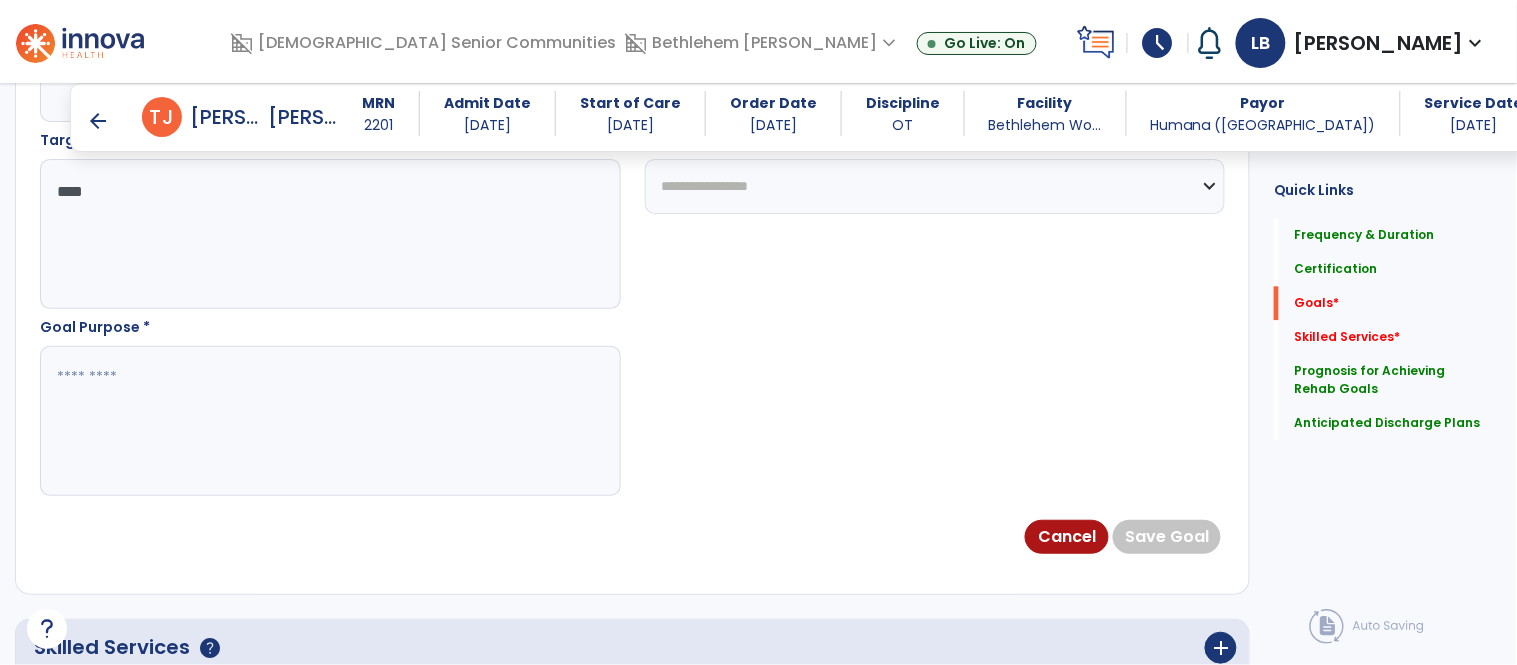 type on "****" 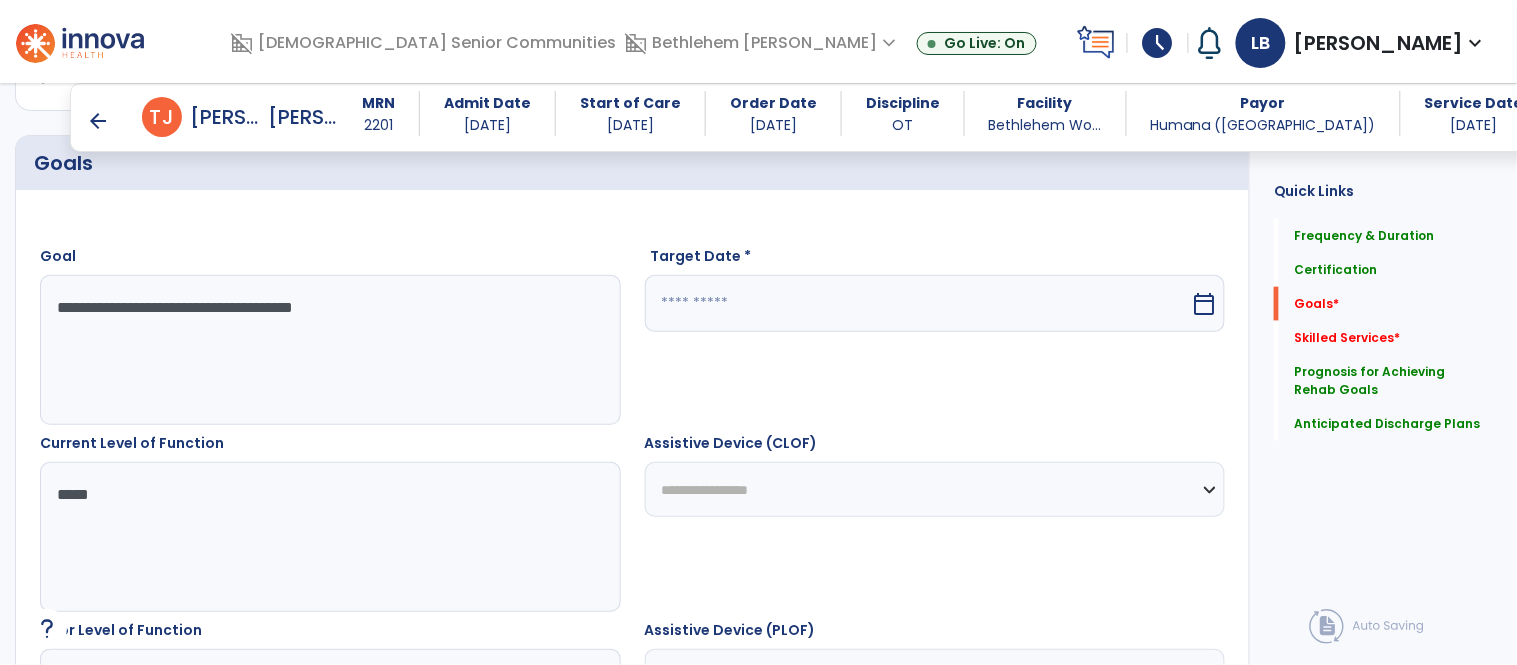 scroll, scrollTop: 421, scrollLeft: 0, axis: vertical 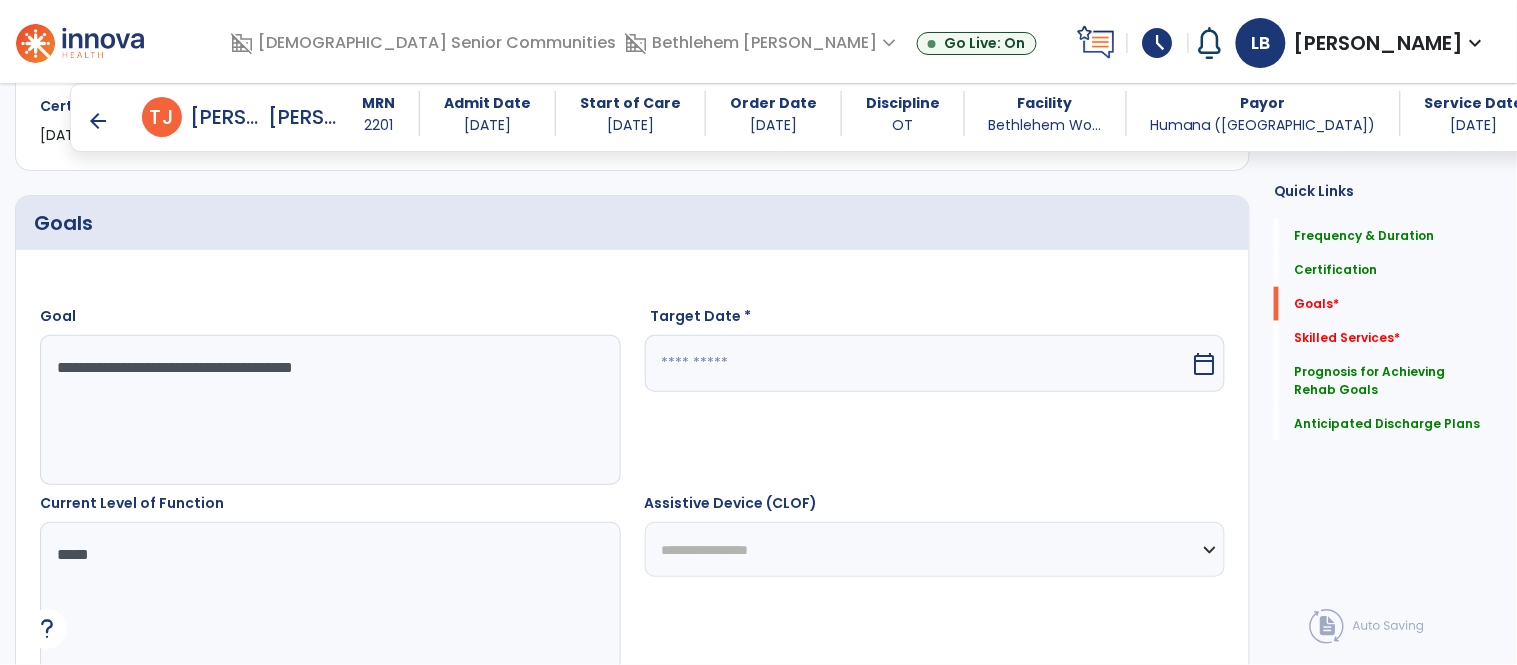 type on "**********" 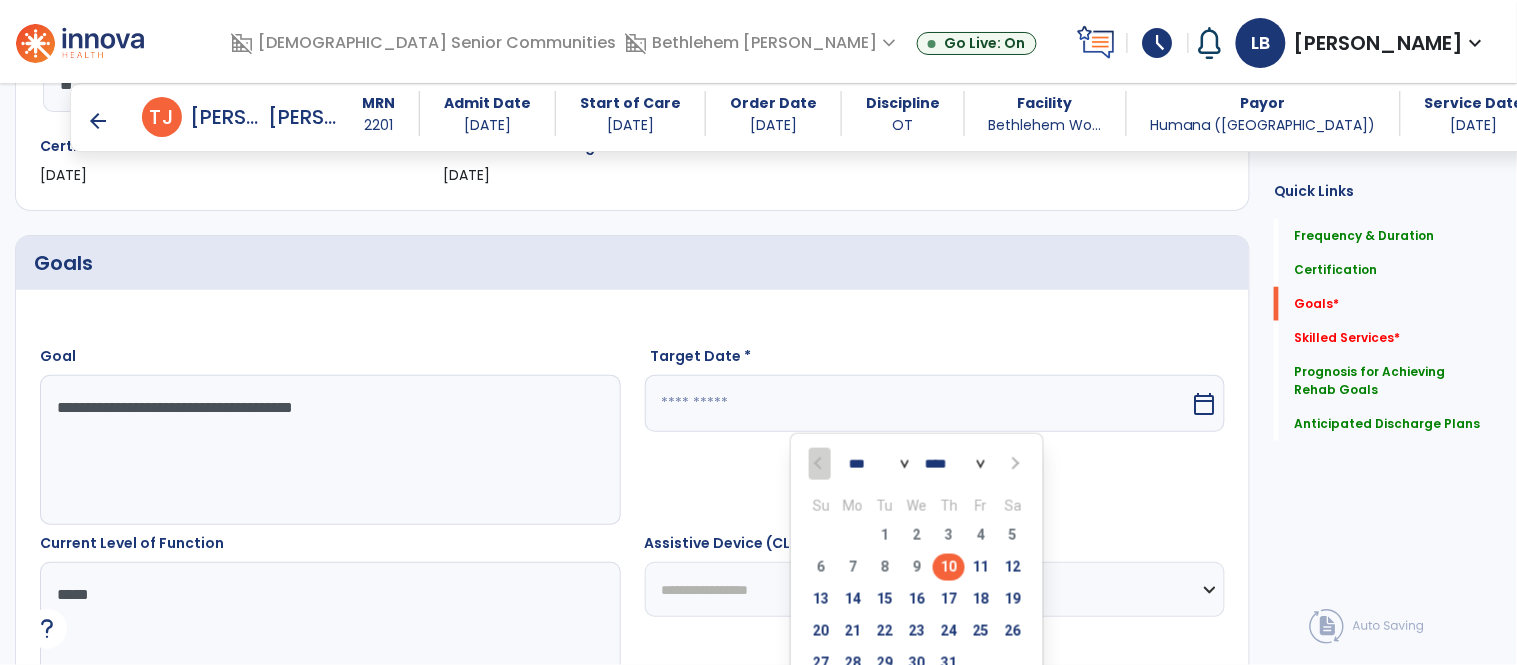 scroll, scrollTop: 475, scrollLeft: 0, axis: vertical 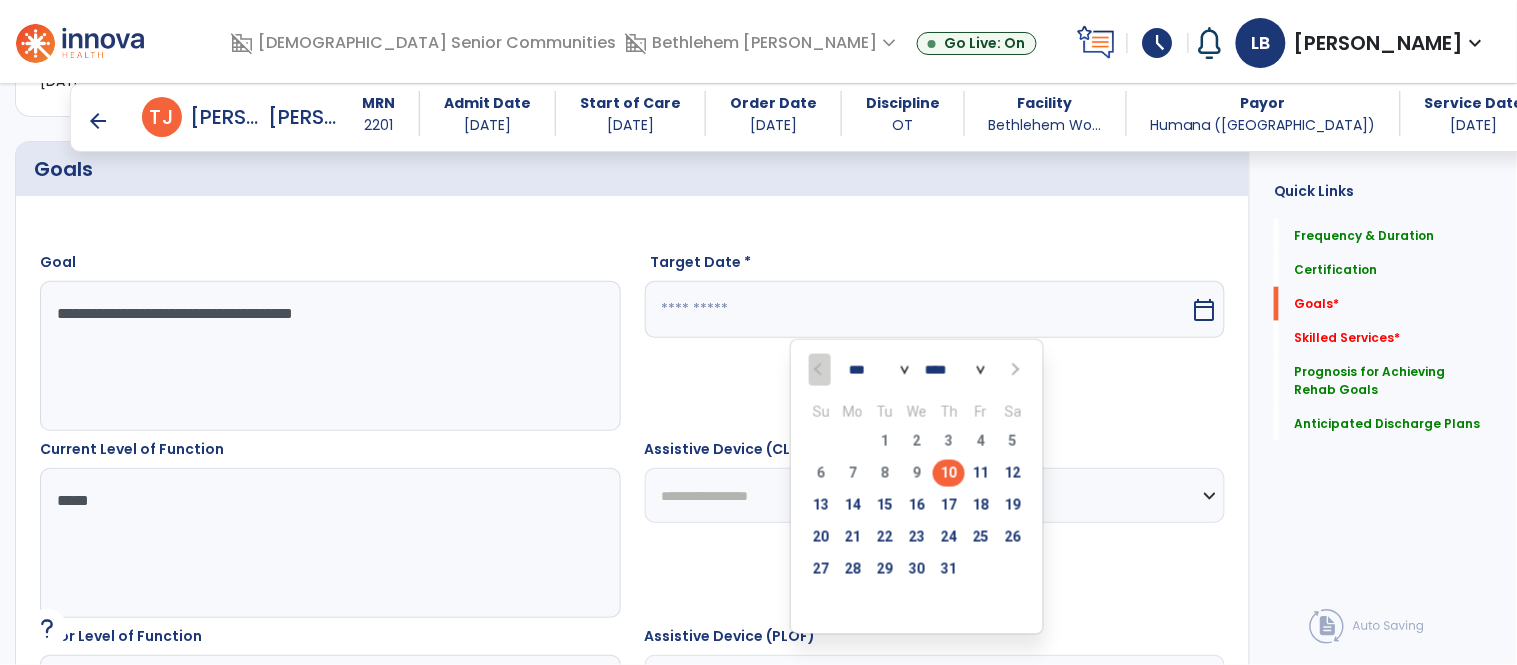 click on "*** ***" at bounding box center [879, 371] 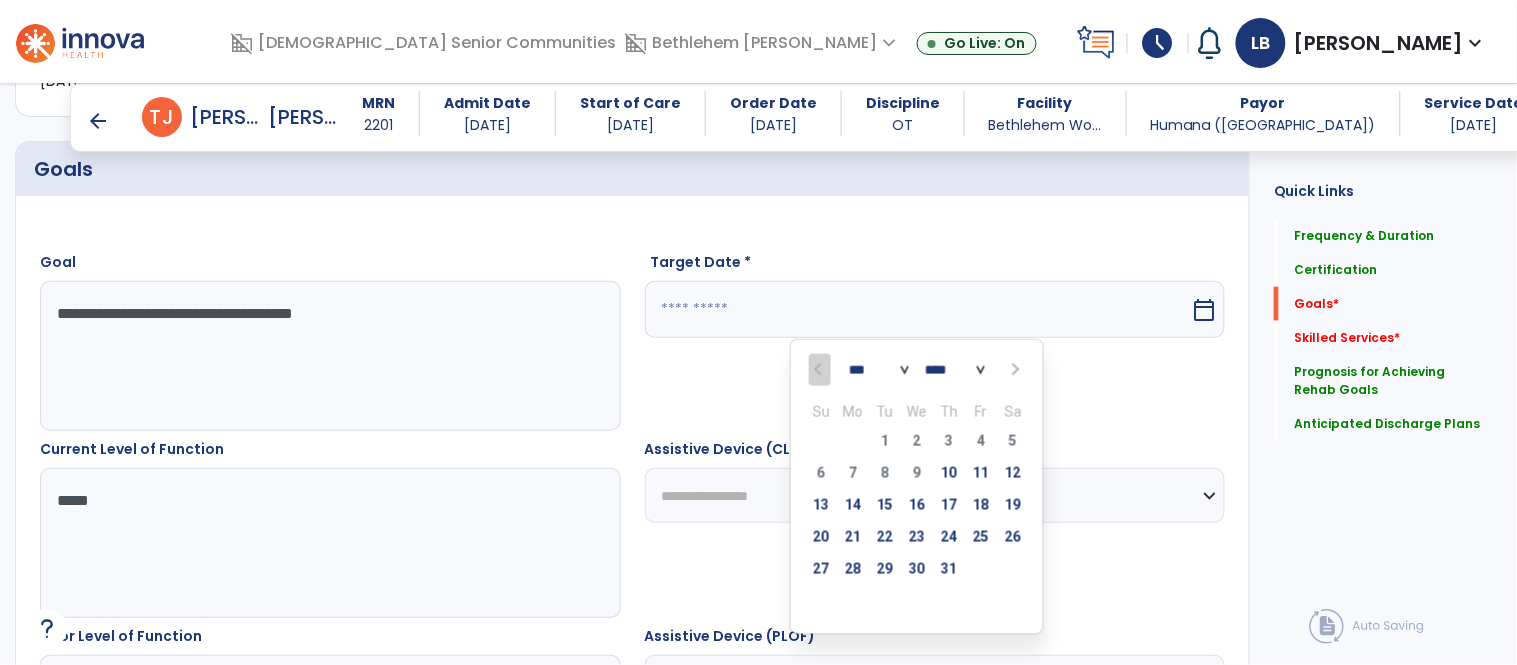 select on "*" 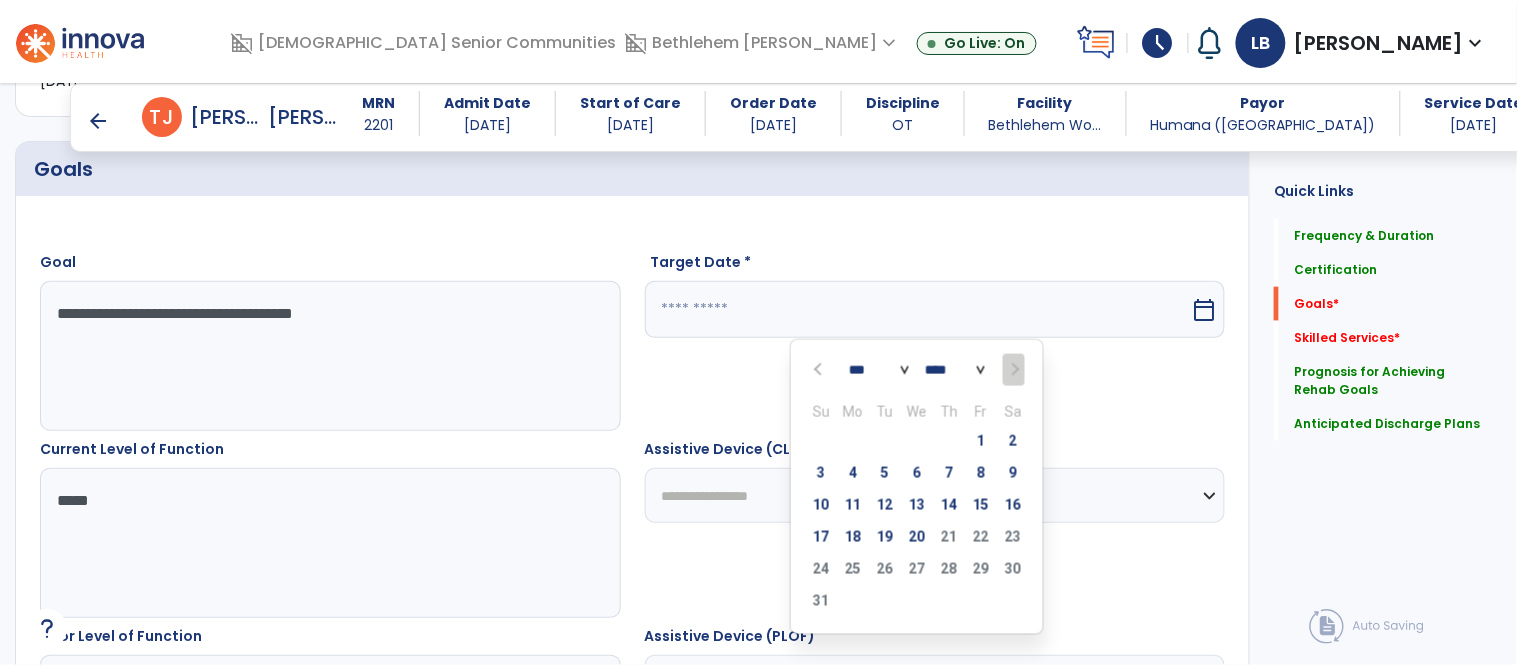 click on "20" at bounding box center [917, 537] 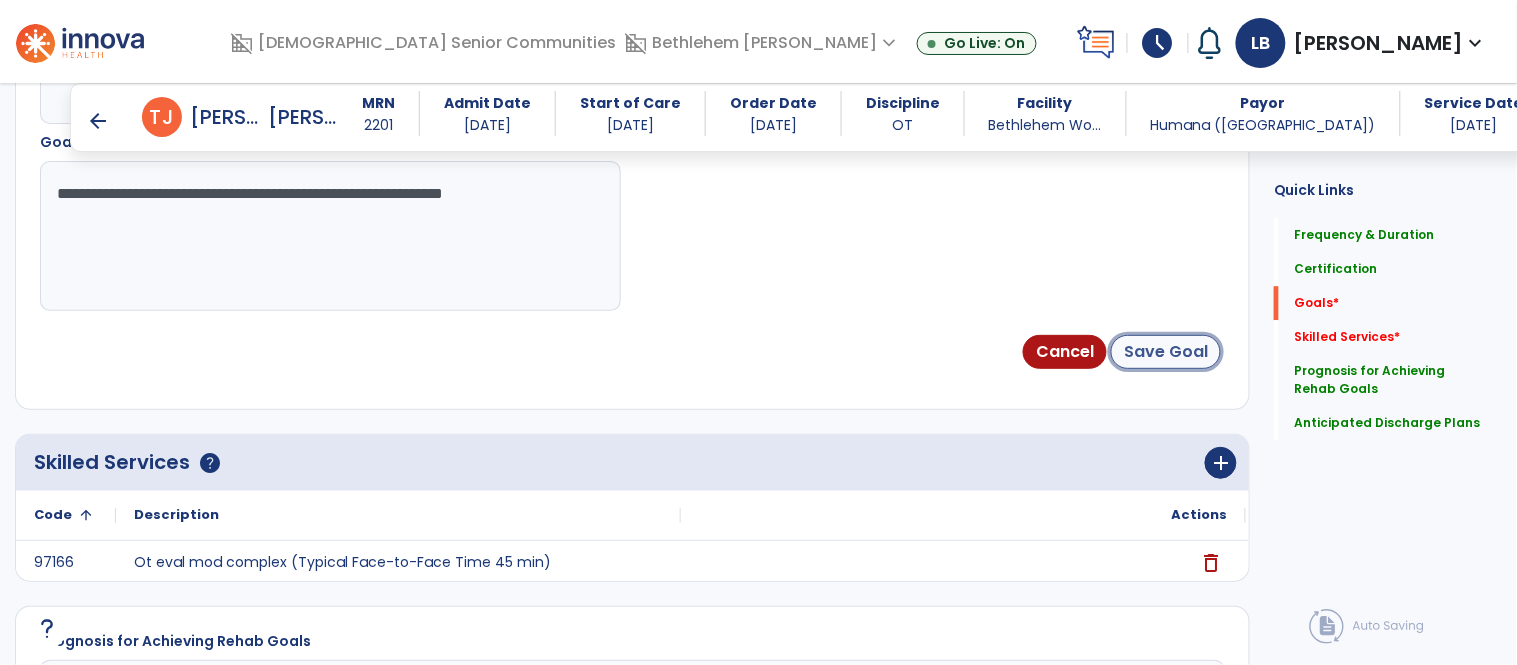 click on "Save Goal" at bounding box center [1166, 352] 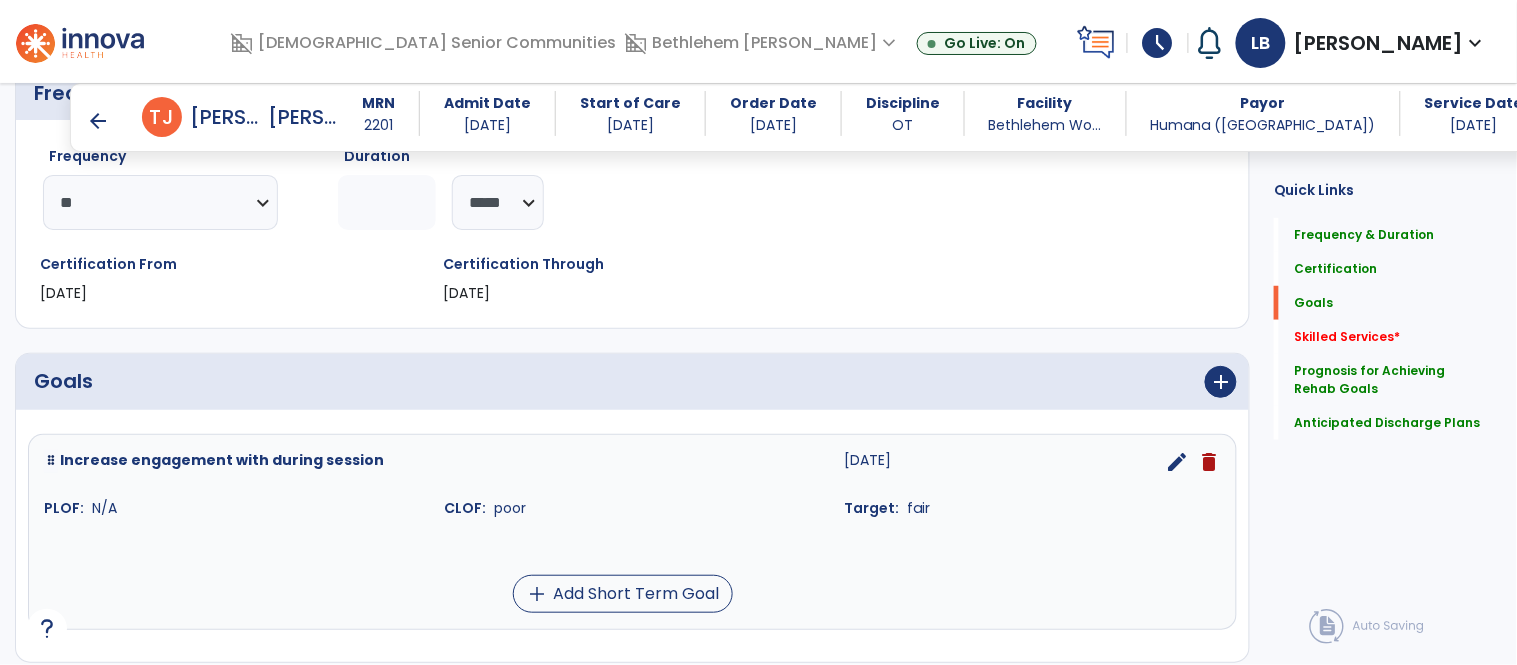 scroll, scrollTop: 275, scrollLeft: 0, axis: vertical 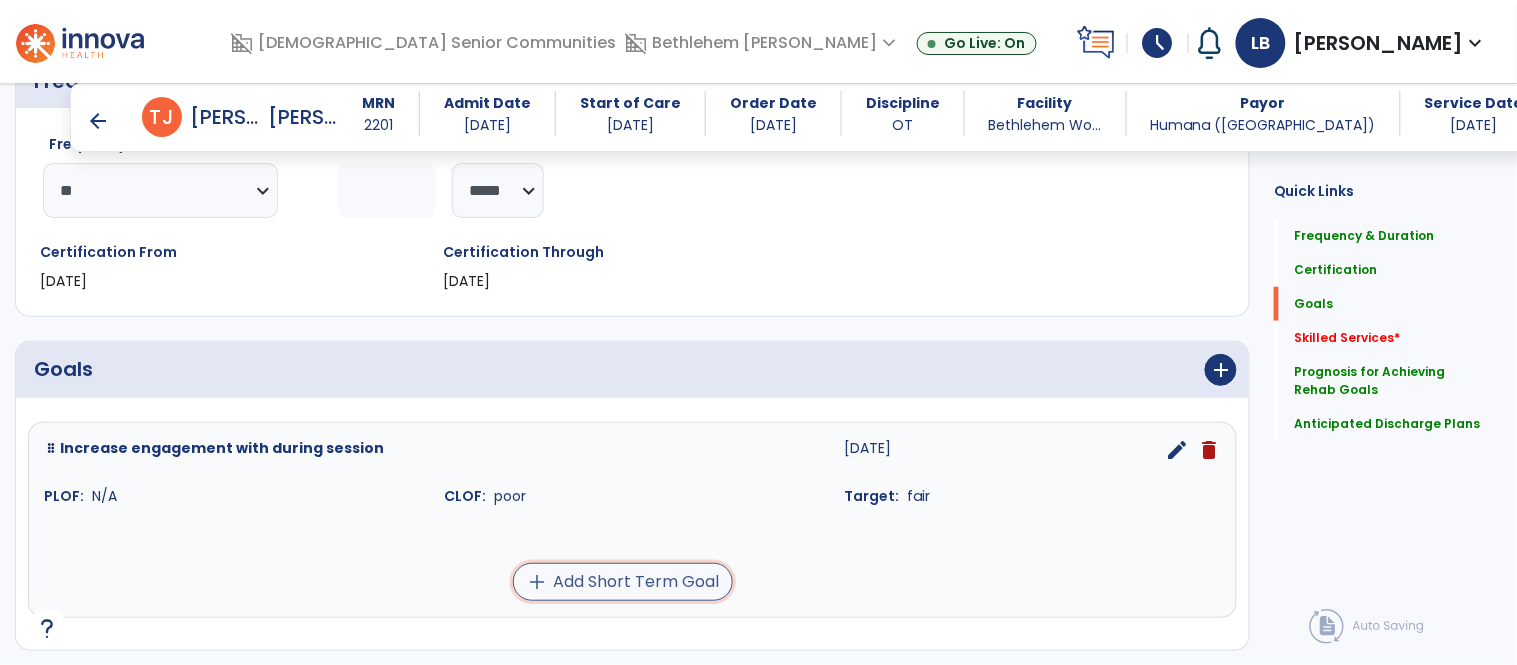 click on "add  Add Short Term Goal" at bounding box center [623, 582] 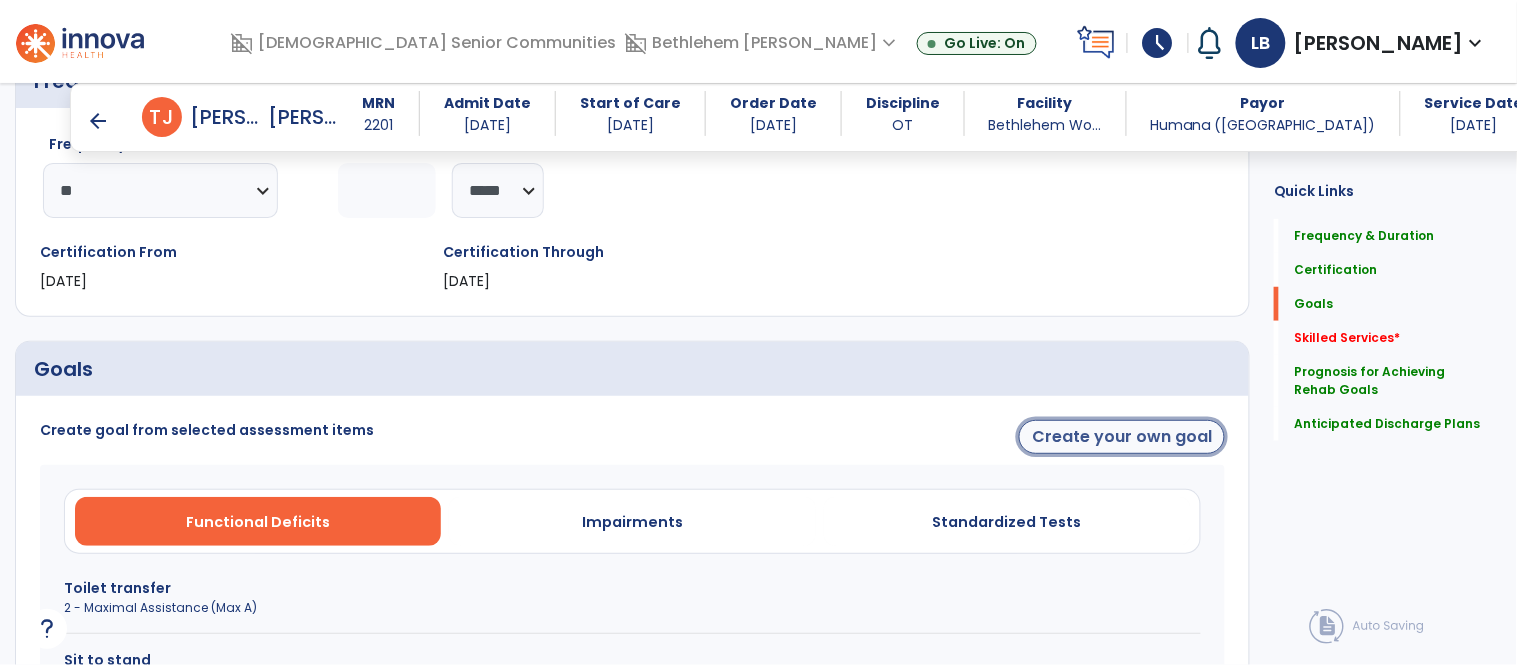 click on "Create your own goal" at bounding box center [1122, 437] 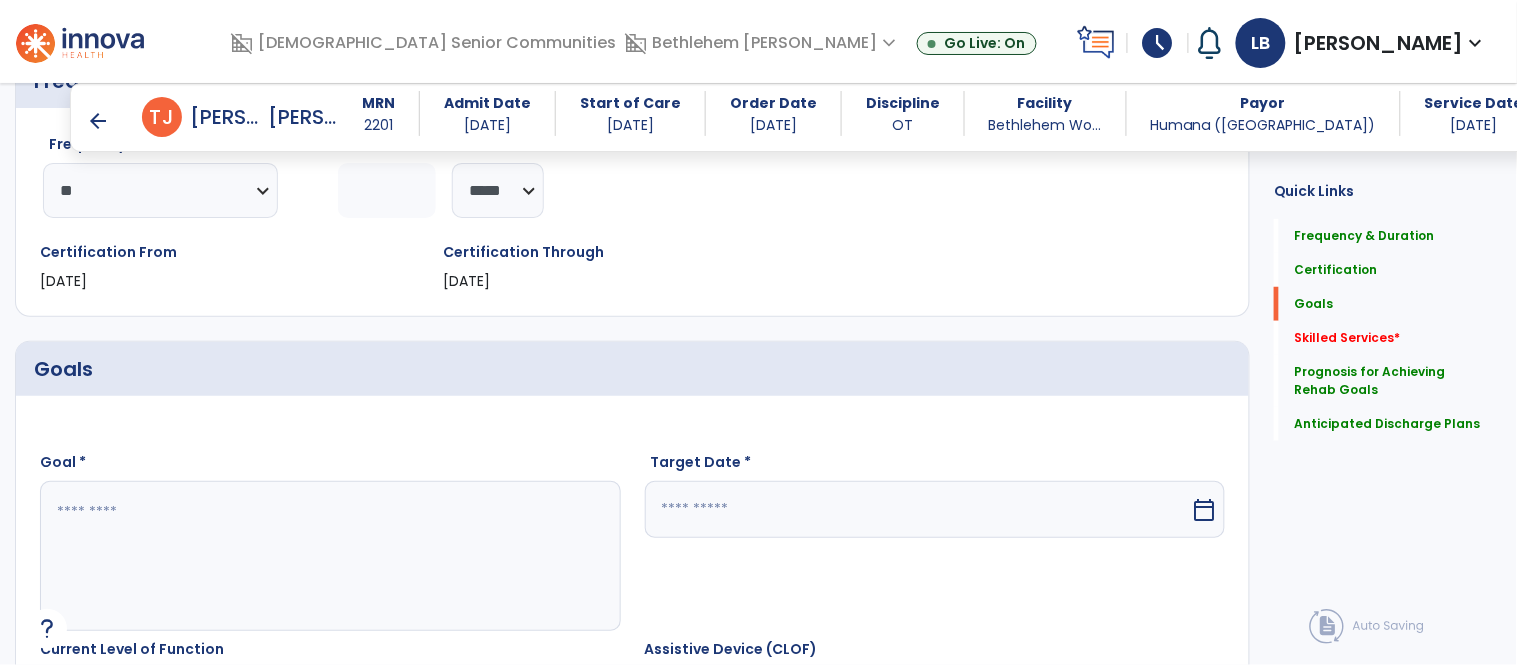 click at bounding box center (329, 556) 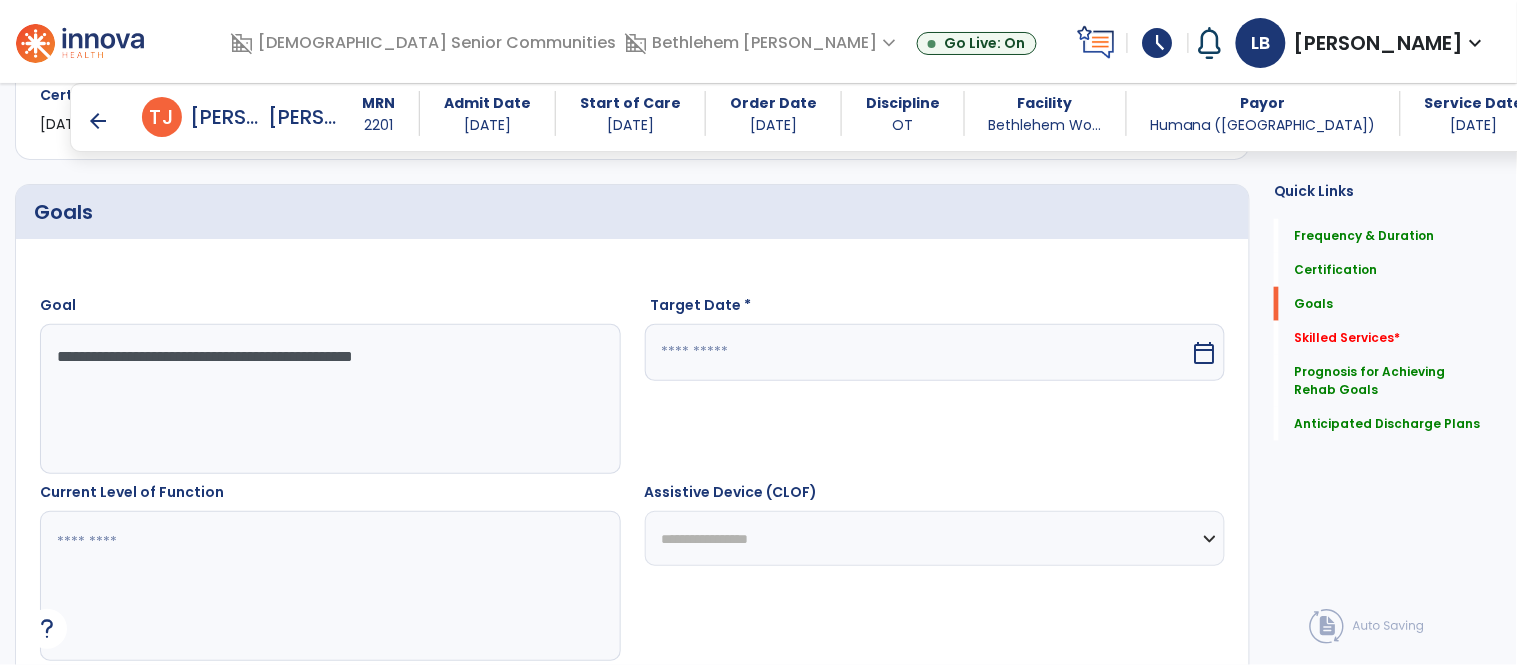 scroll, scrollTop: 462, scrollLeft: 0, axis: vertical 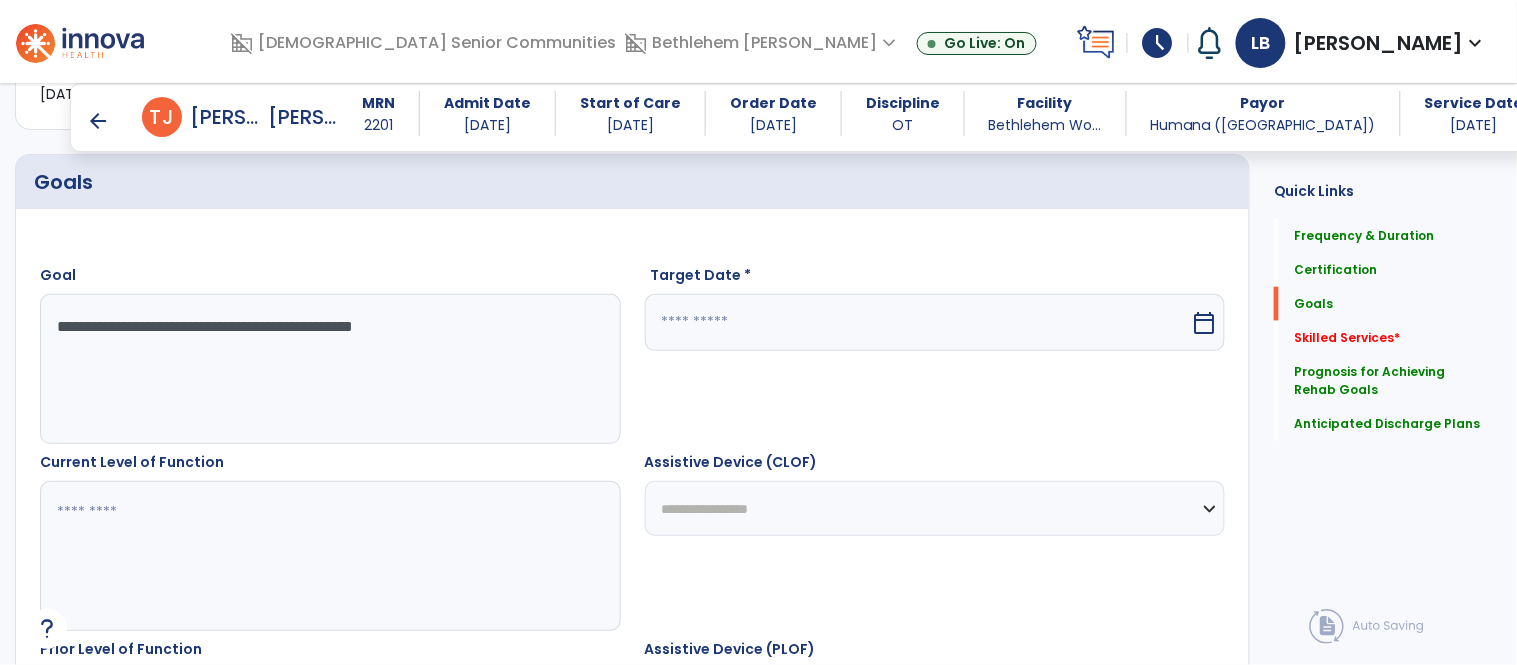 type on "**********" 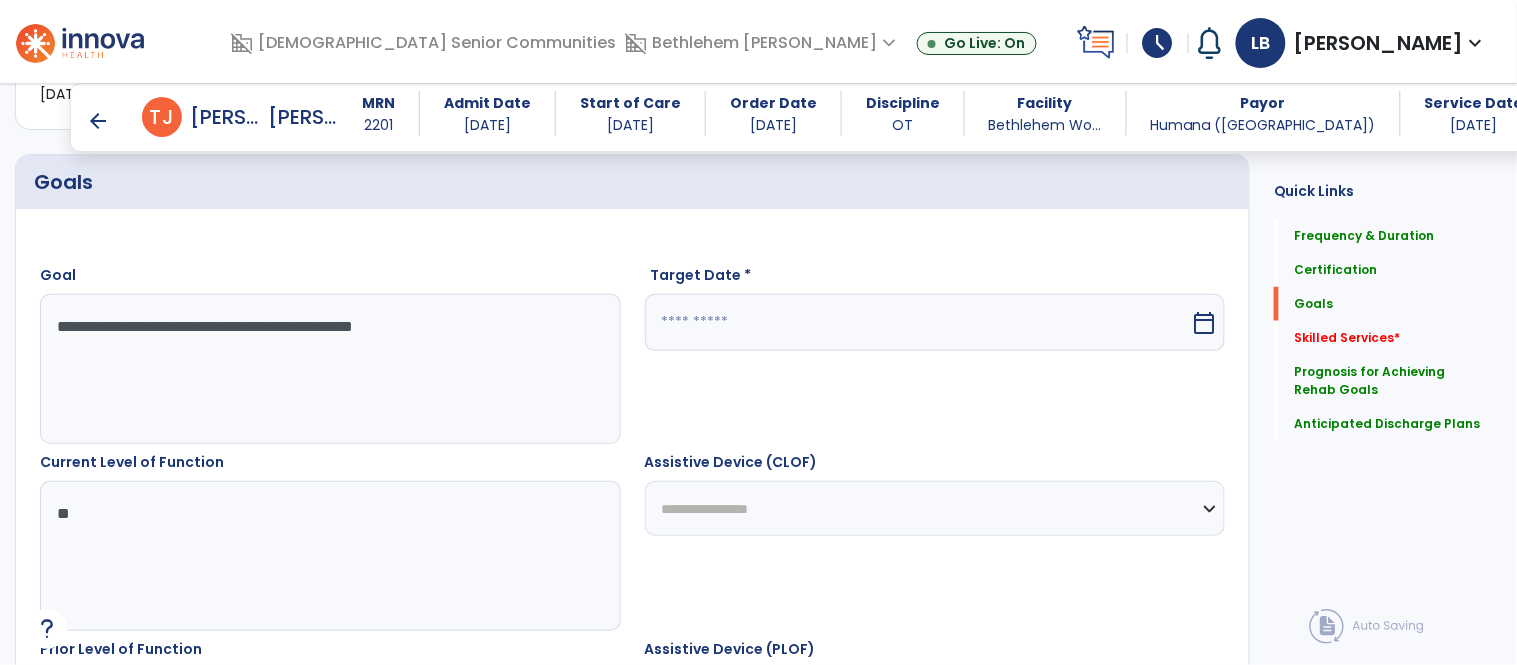 type on "***" 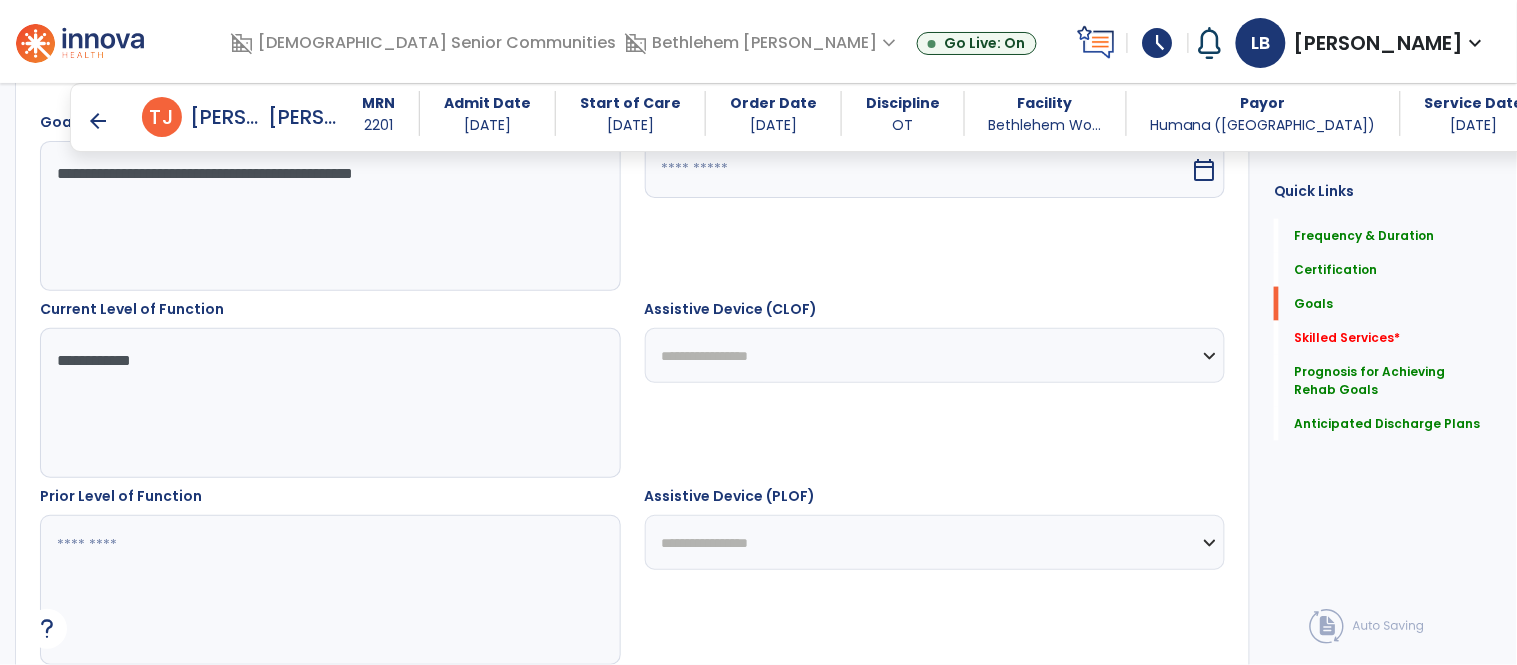 scroll, scrollTop: 616, scrollLeft: 0, axis: vertical 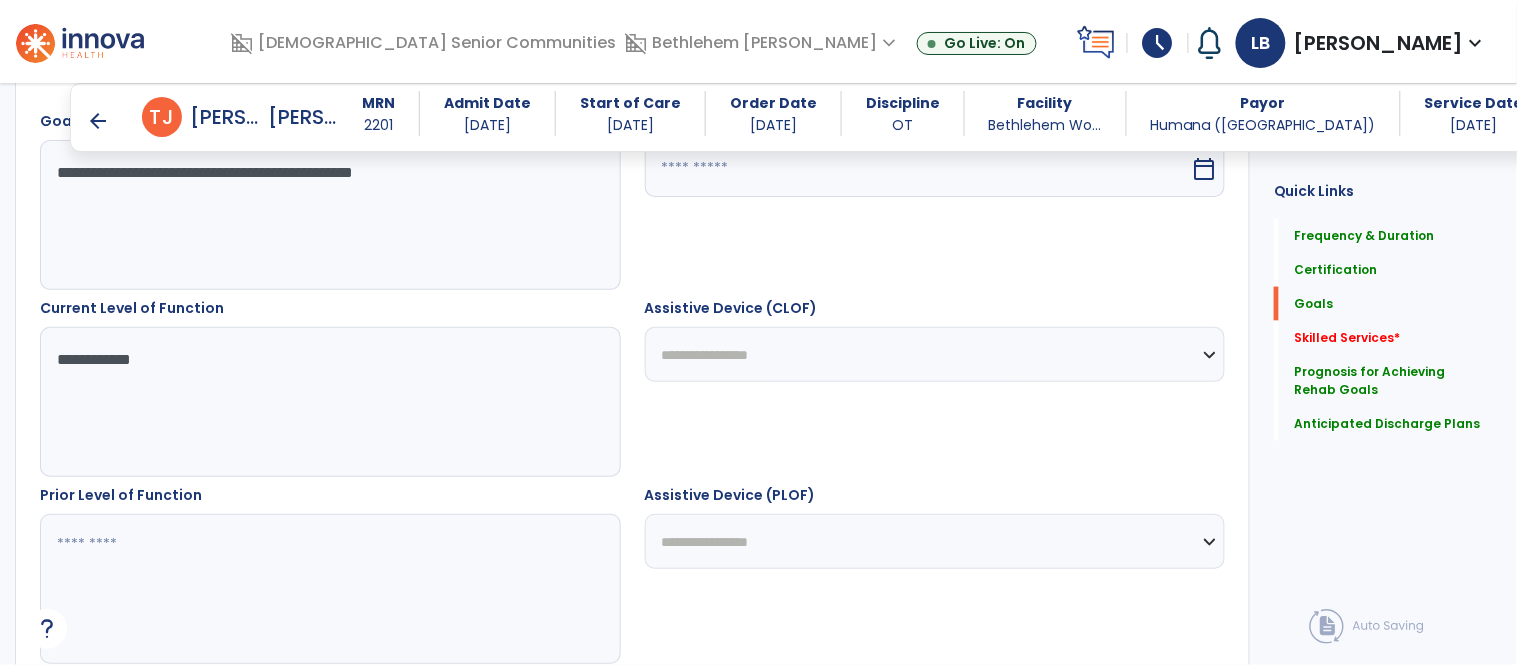 type on "**********" 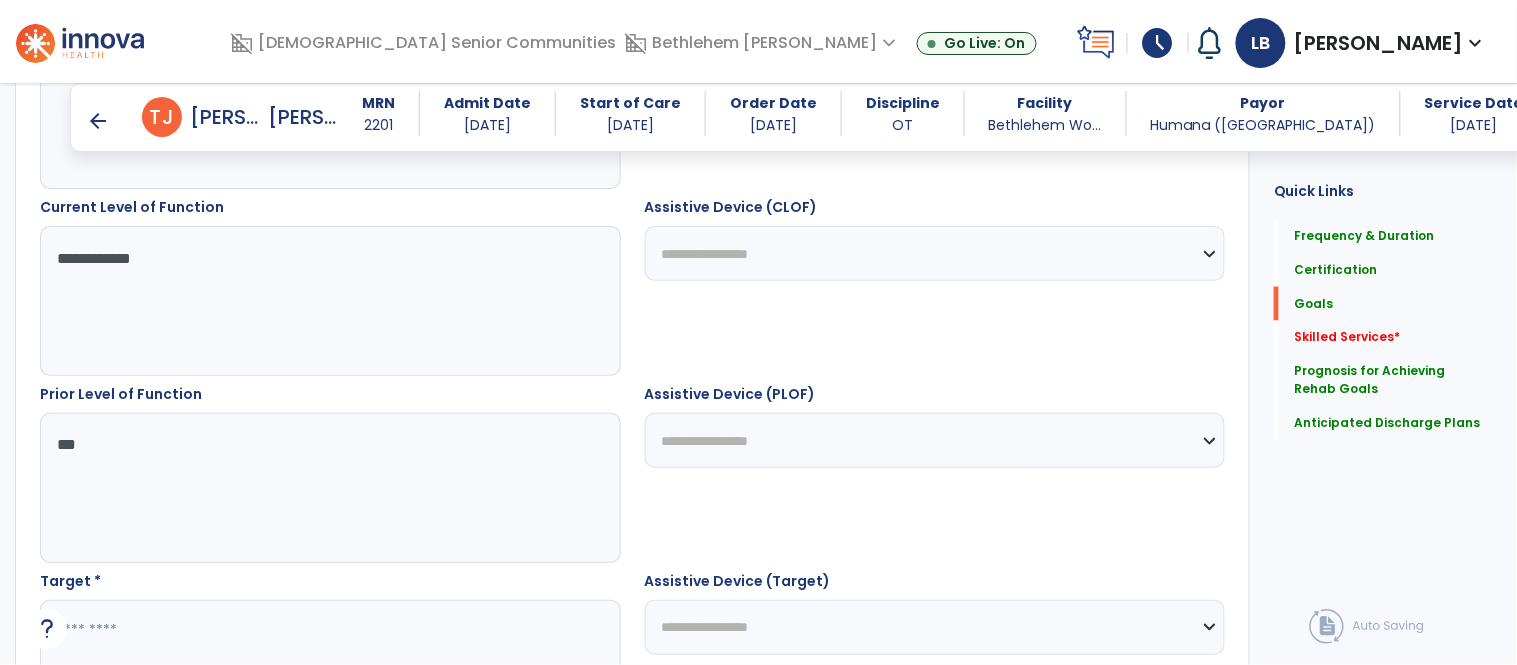 scroll, scrollTop: 806, scrollLeft: 0, axis: vertical 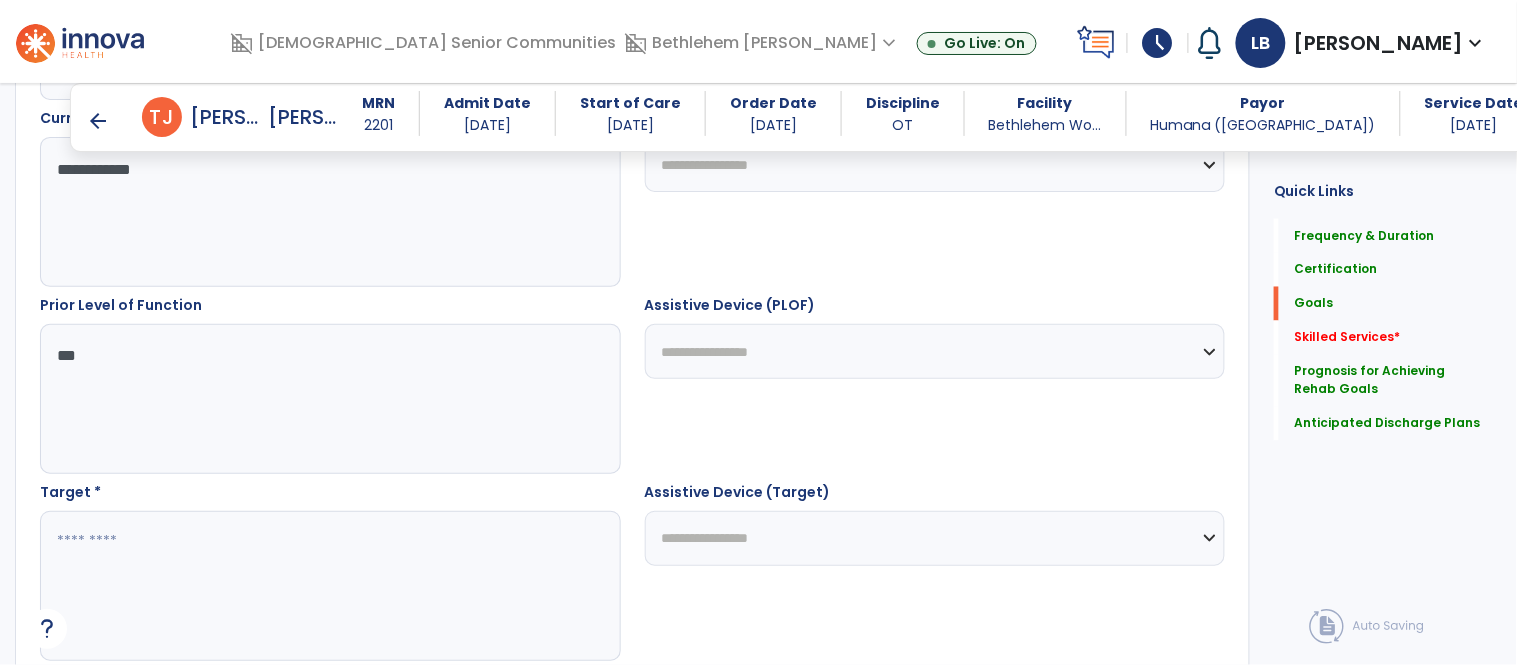 type on "***" 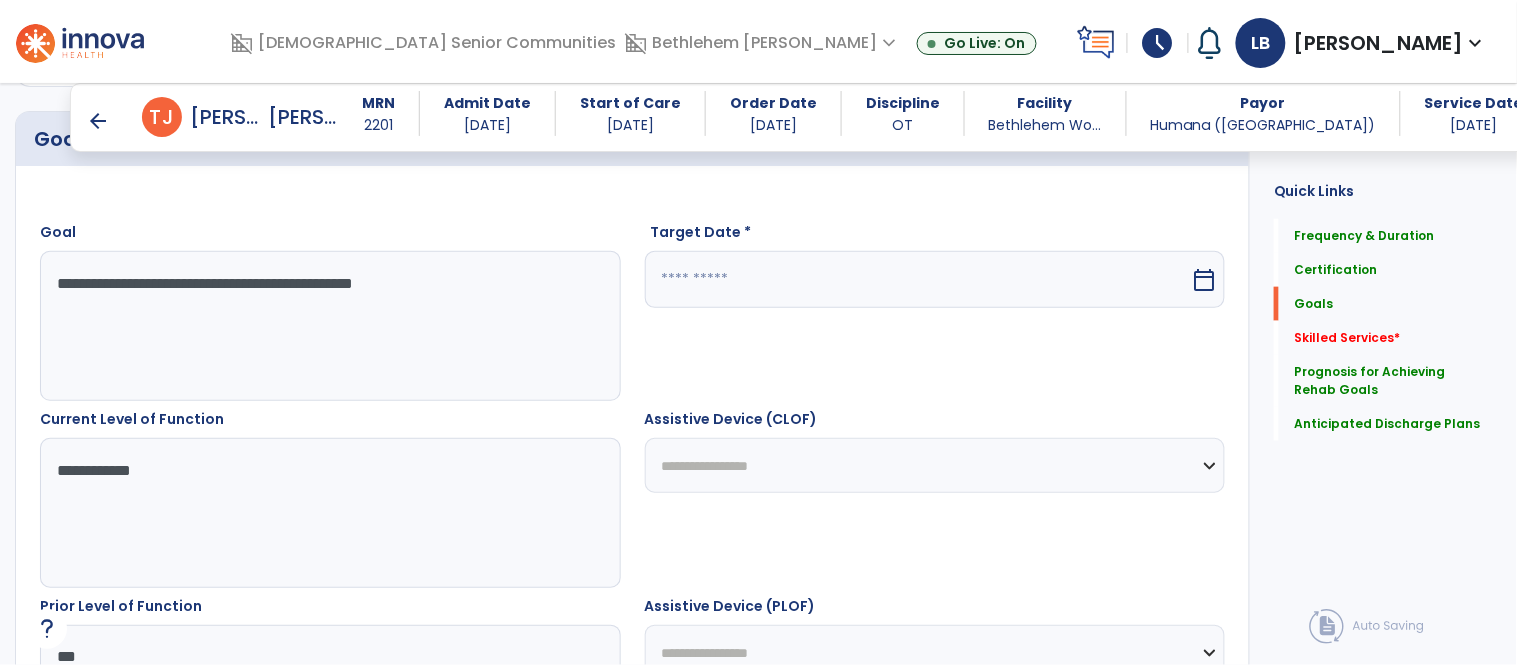 scroll, scrollTop: 391, scrollLeft: 0, axis: vertical 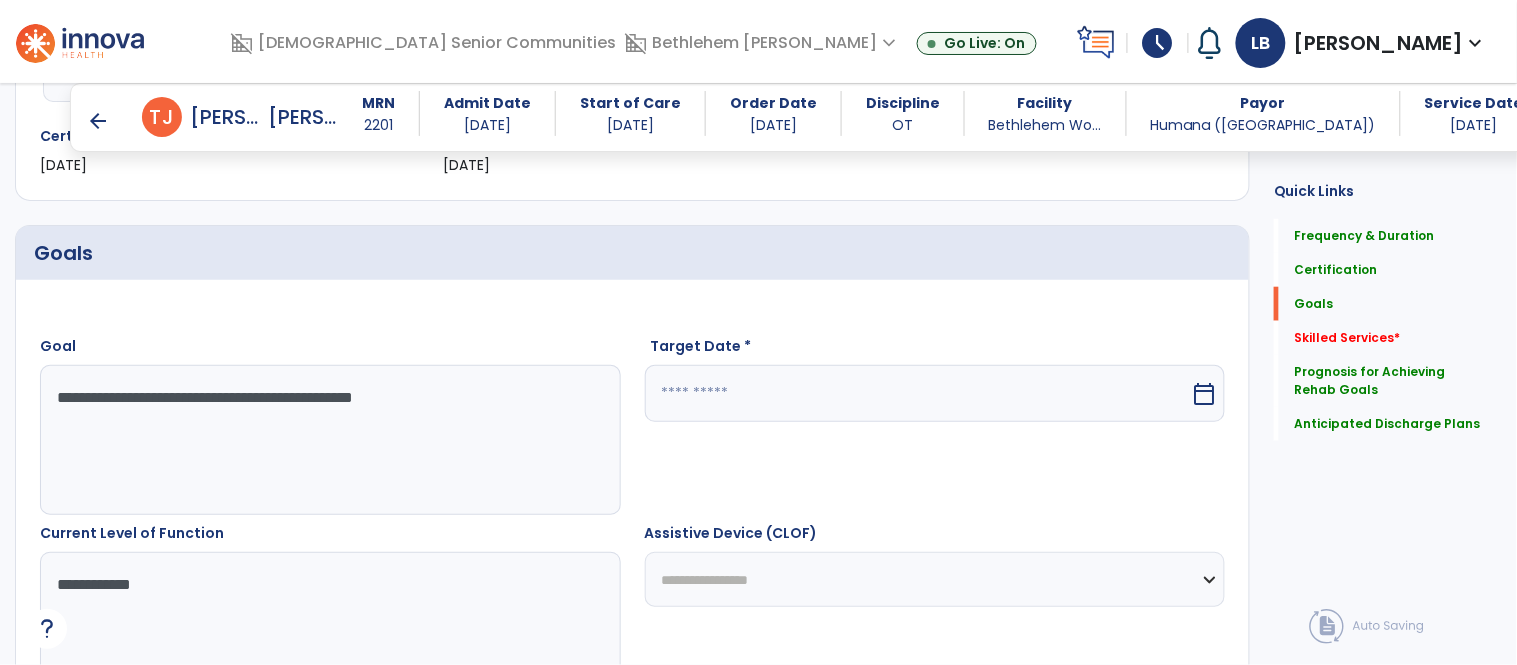 type on "**********" 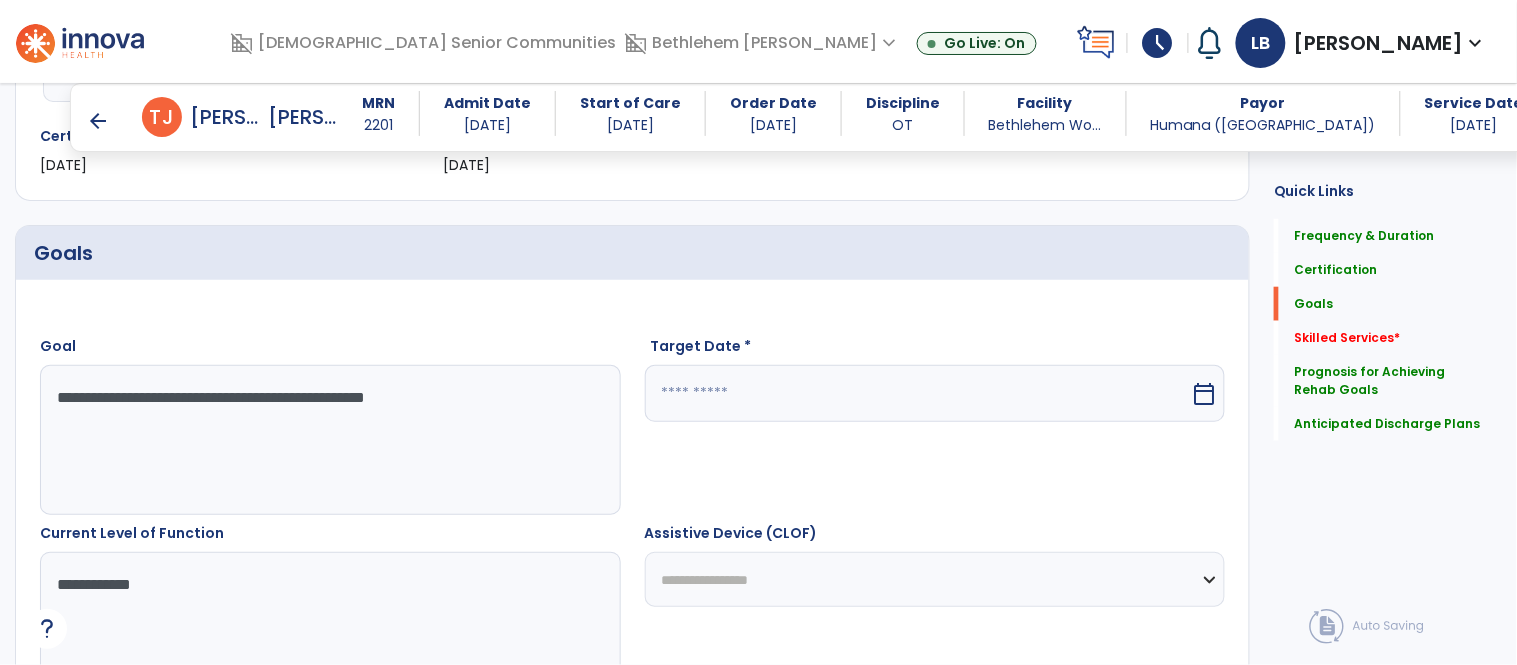 click on "**********" at bounding box center [329, 440] 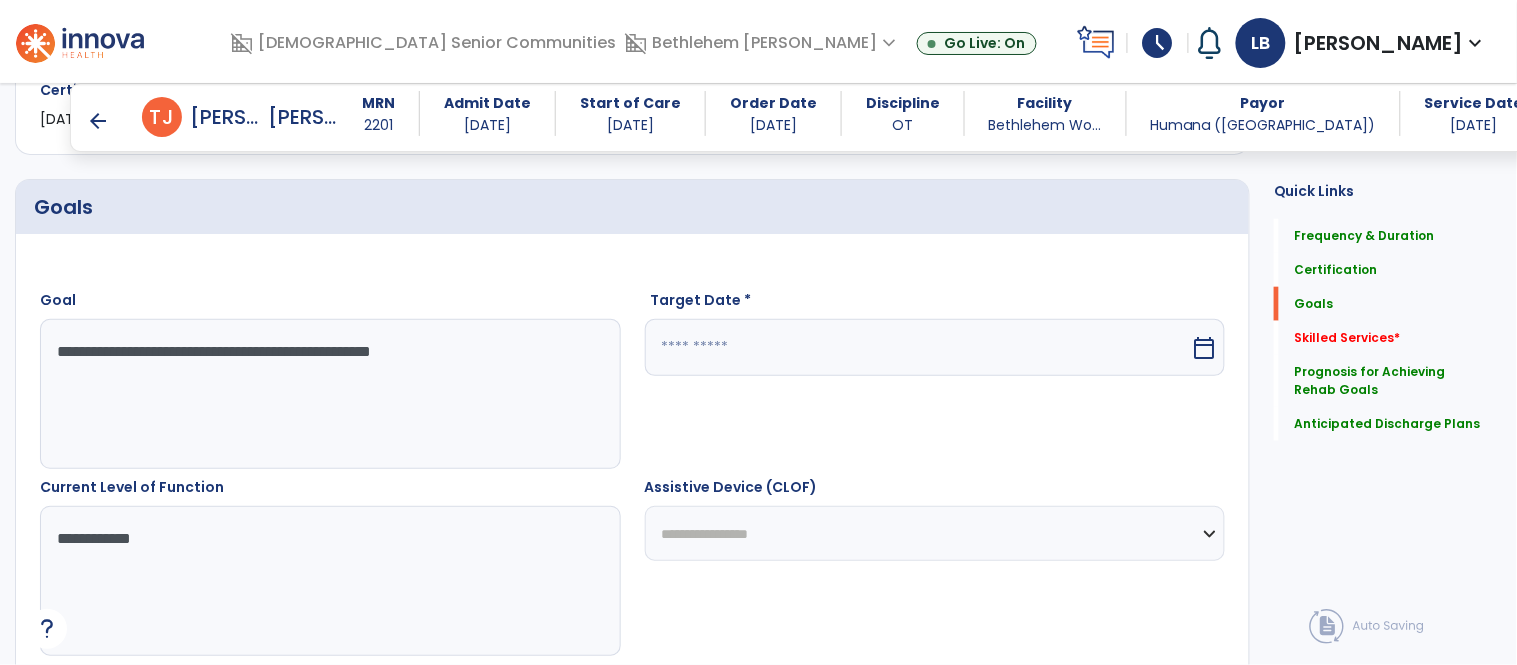 scroll, scrollTop: 377, scrollLeft: 0, axis: vertical 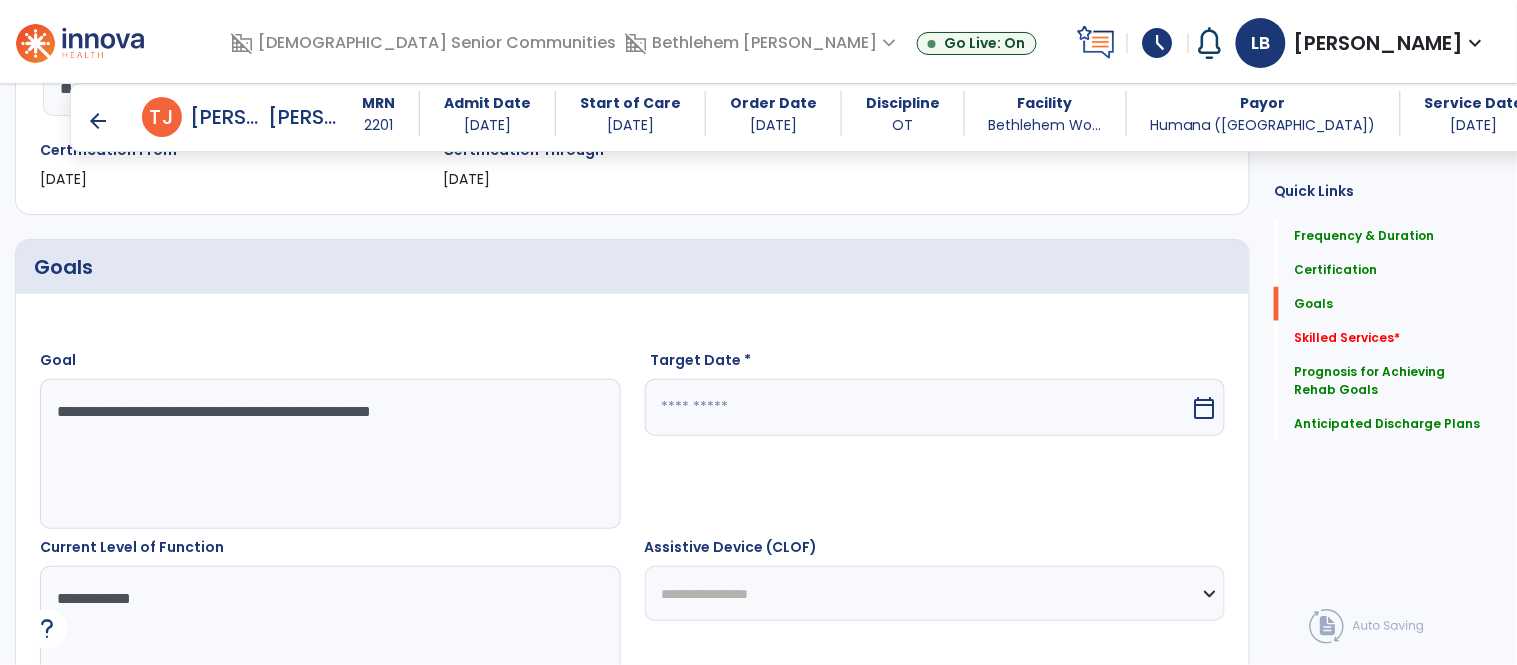 drag, startPoint x: 277, startPoint y: 401, endPoint x: 318, endPoint y: 115, distance: 288.92386 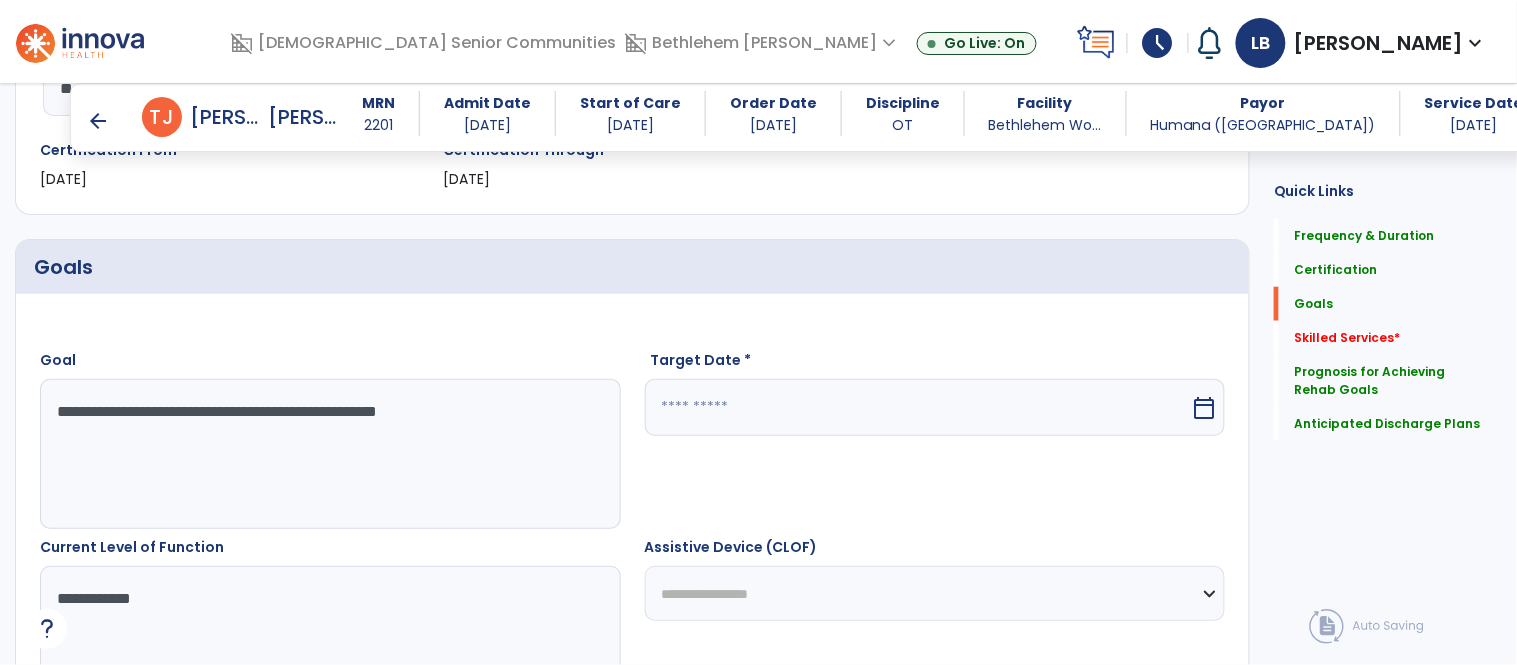 type on "**********" 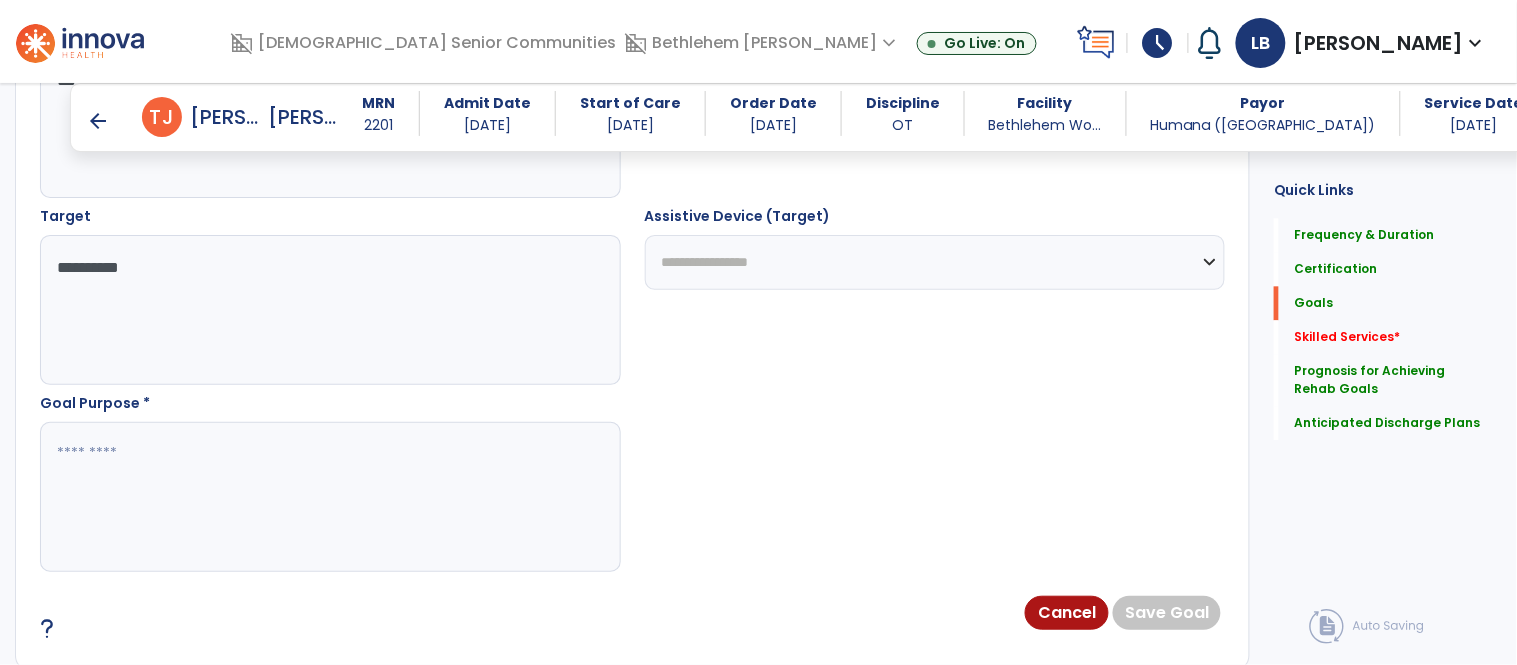 scroll, scrollTop: 1092, scrollLeft: 0, axis: vertical 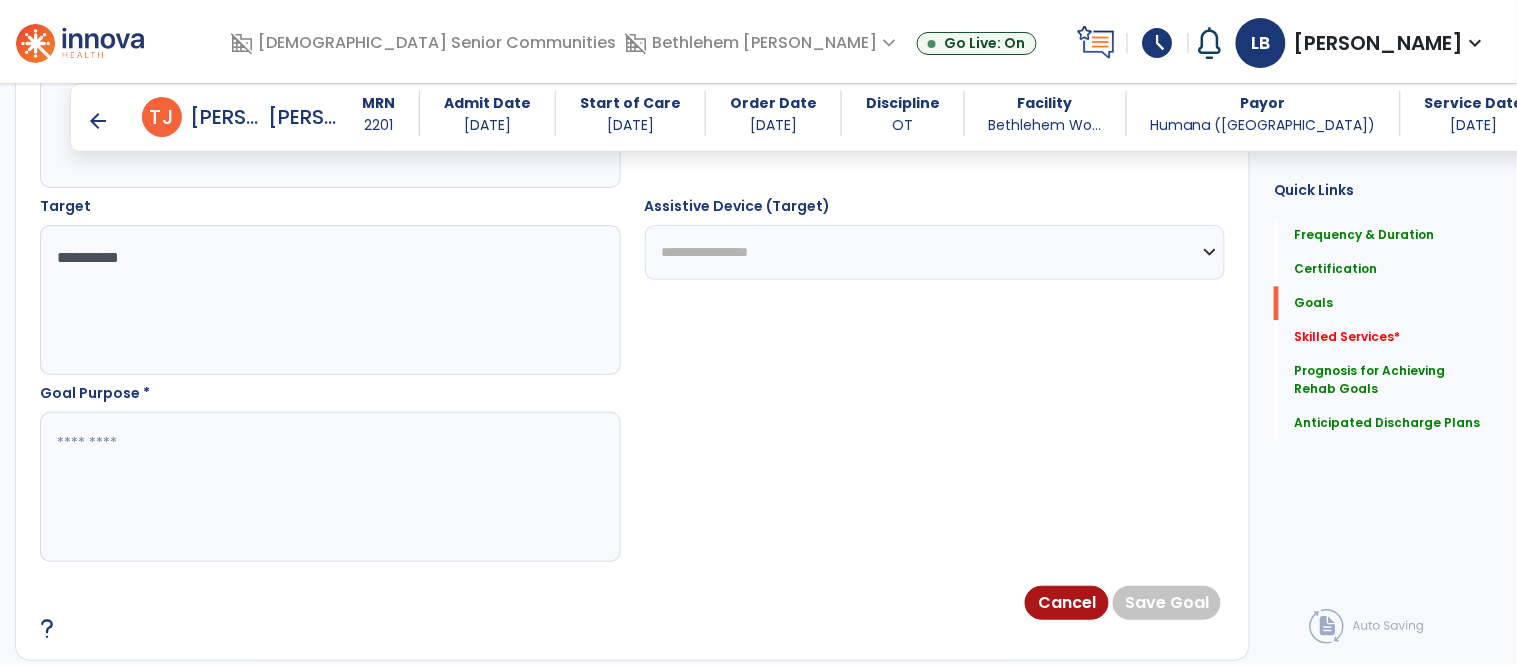 click at bounding box center (329, 487) 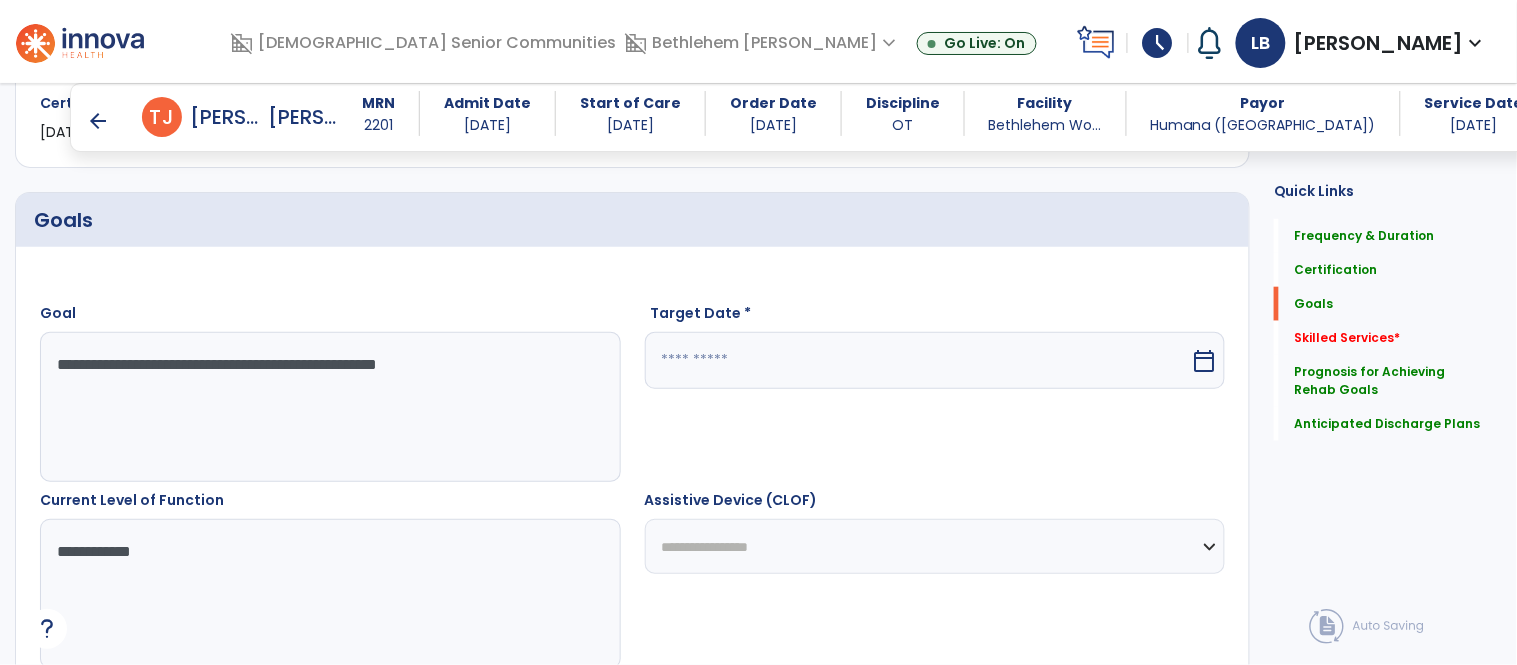scroll, scrollTop: 412, scrollLeft: 0, axis: vertical 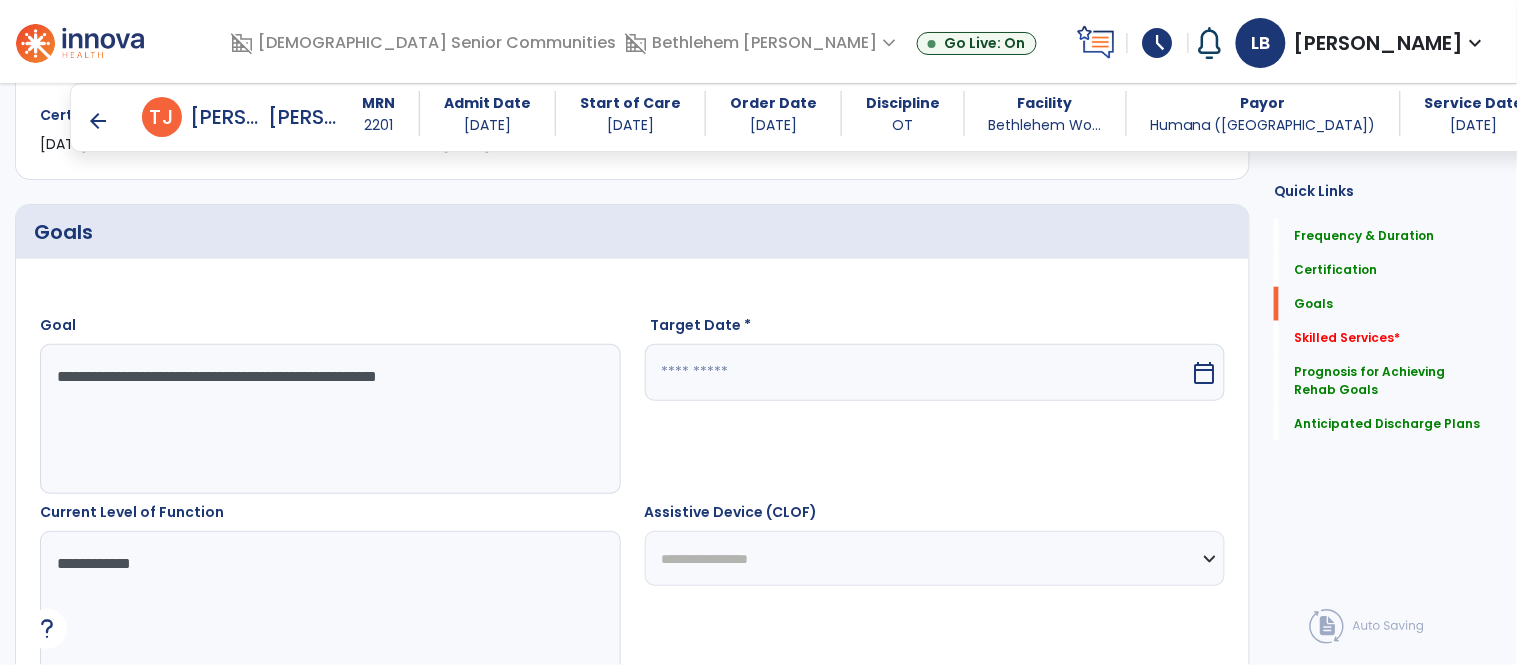 type on "**********" 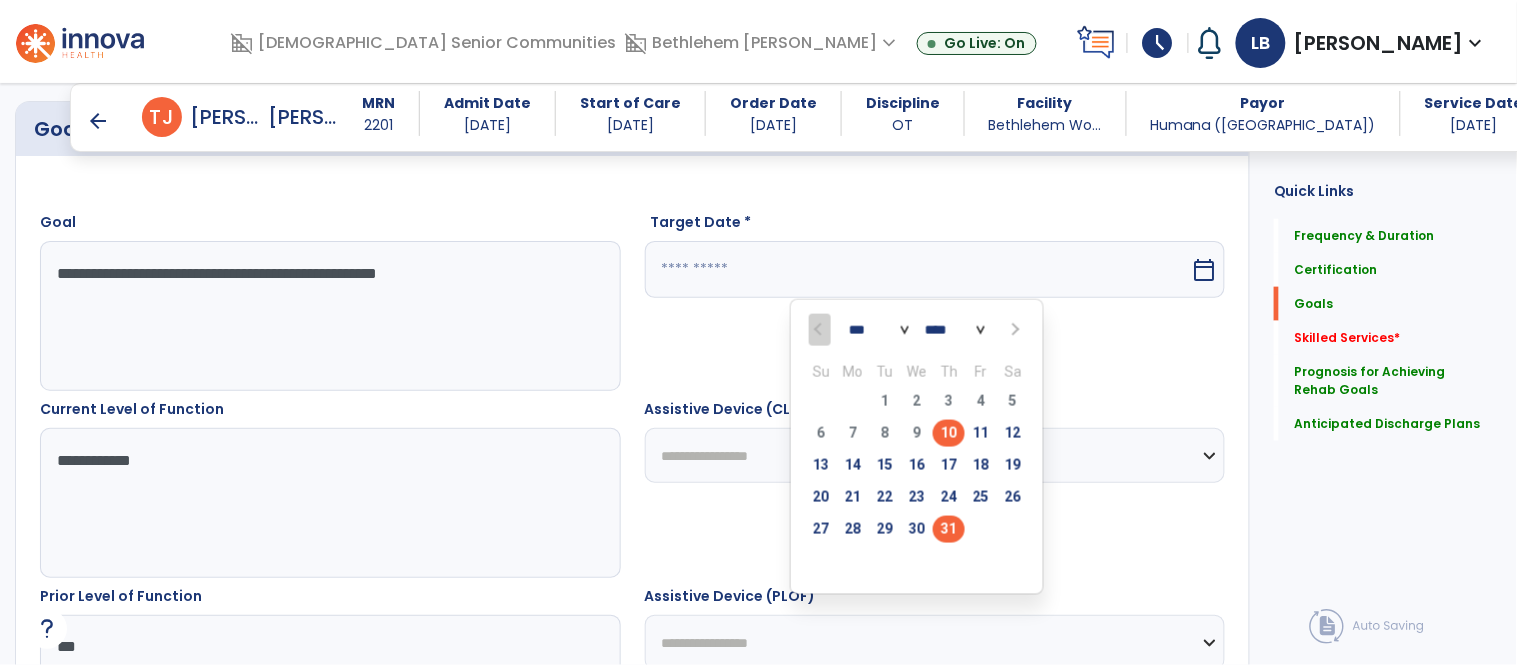 click on "31" at bounding box center (949, 529) 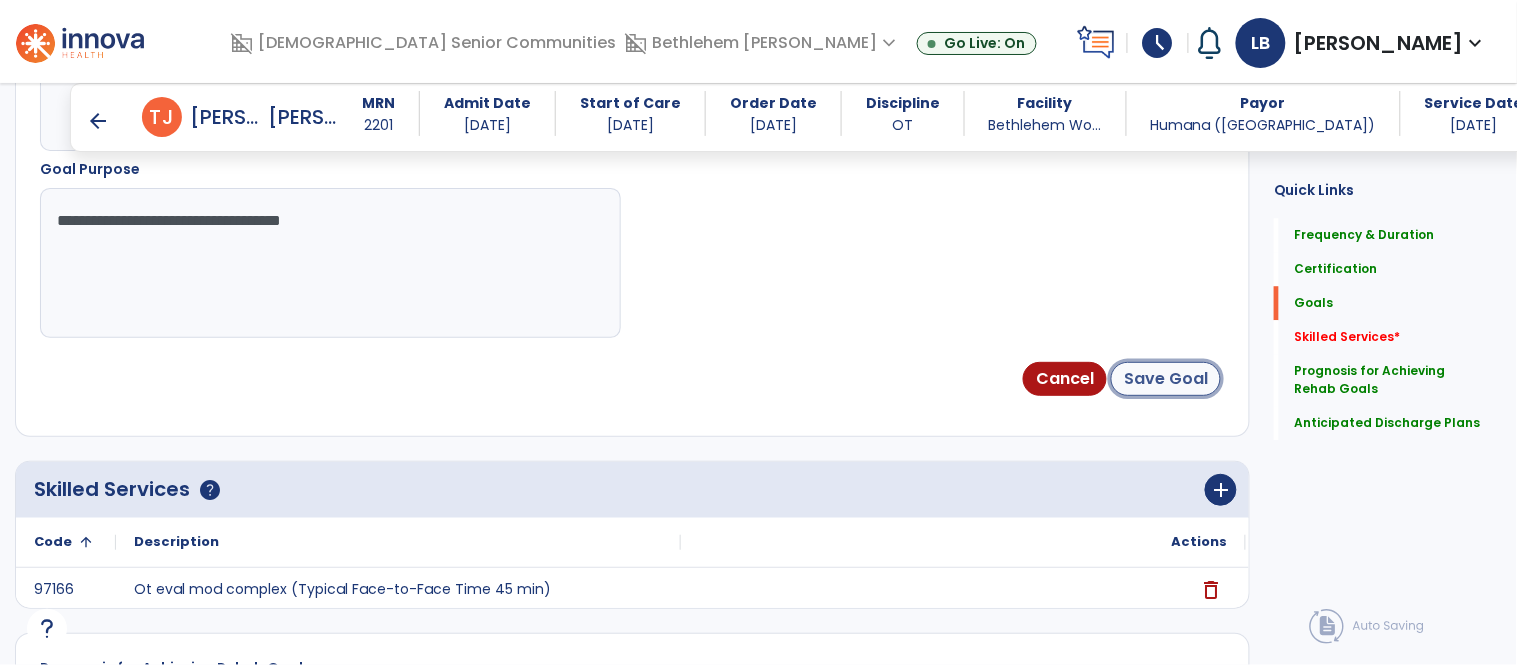 click on "Save Goal" at bounding box center (1166, 379) 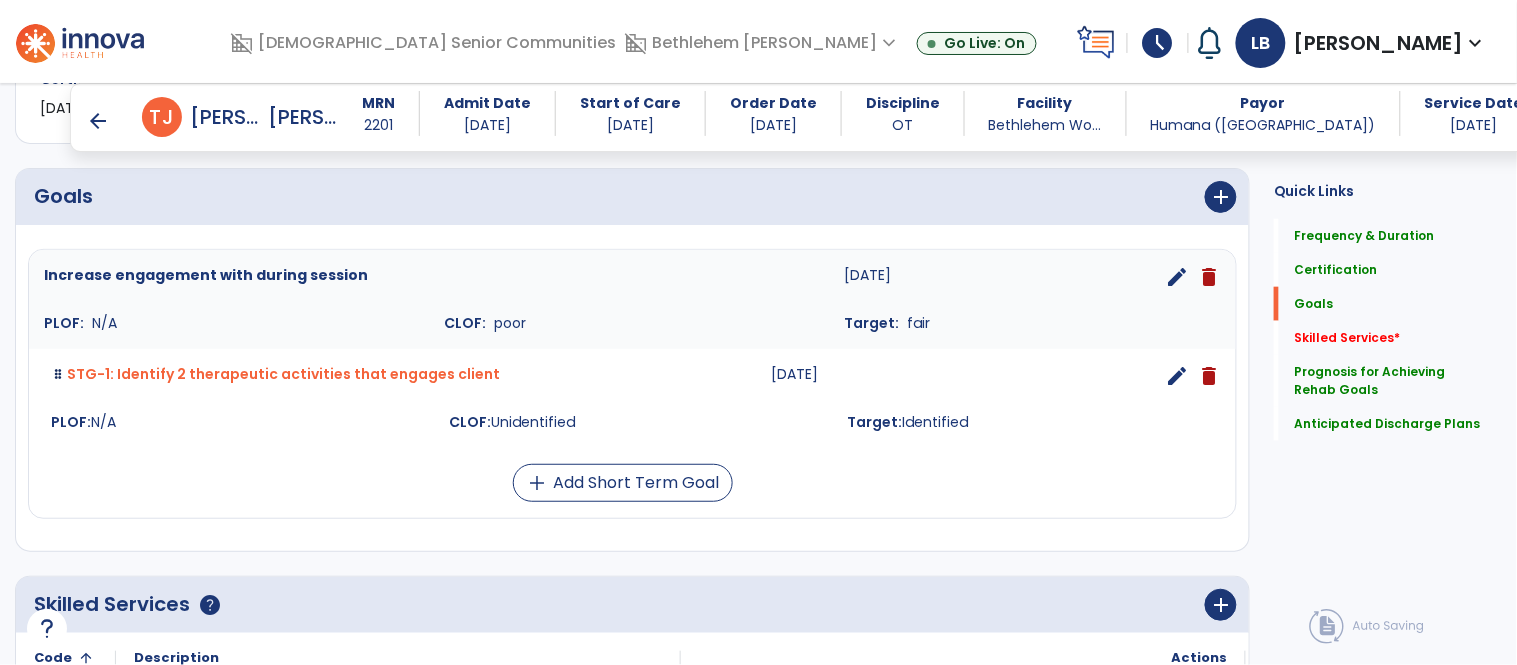 scroll, scrollTop: 466, scrollLeft: 0, axis: vertical 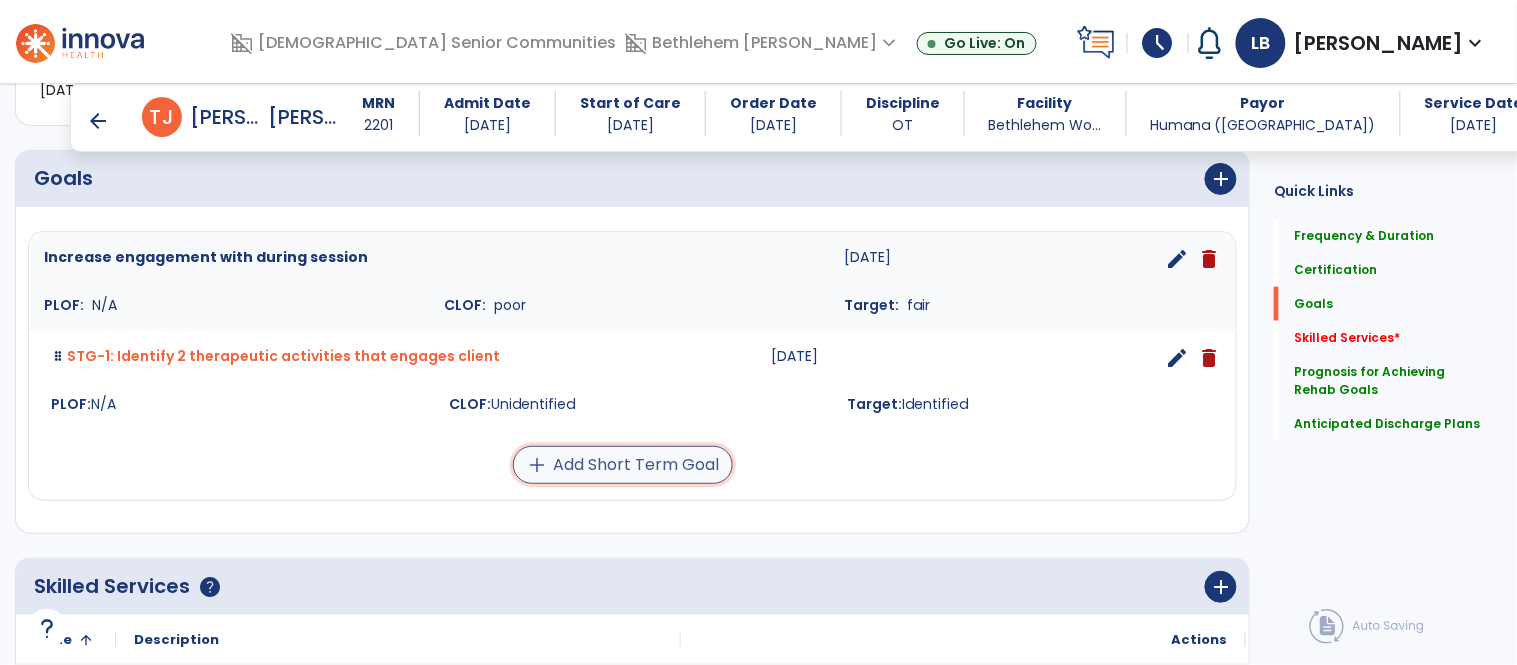 click on "add  Add Short Term Goal" at bounding box center (623, 465) 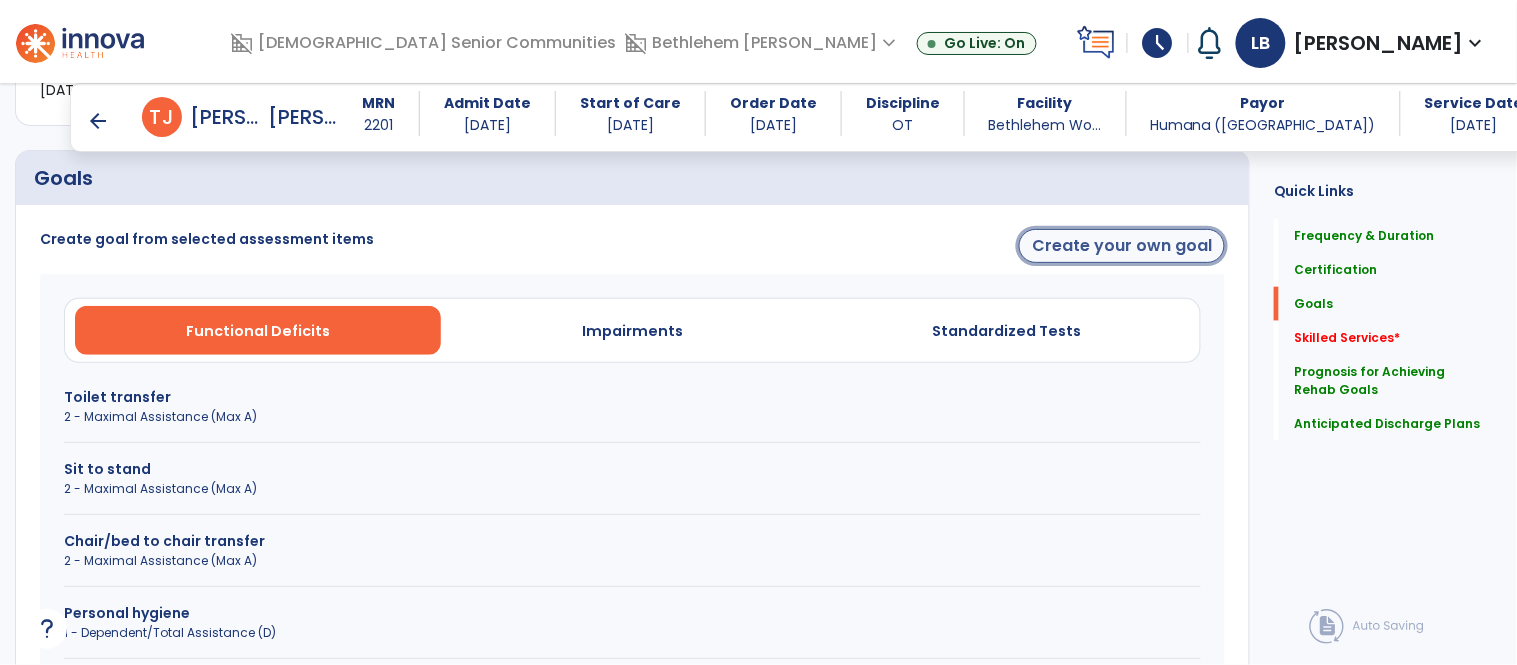 click on "Create your own goal" at bounding box center [1122, 246] 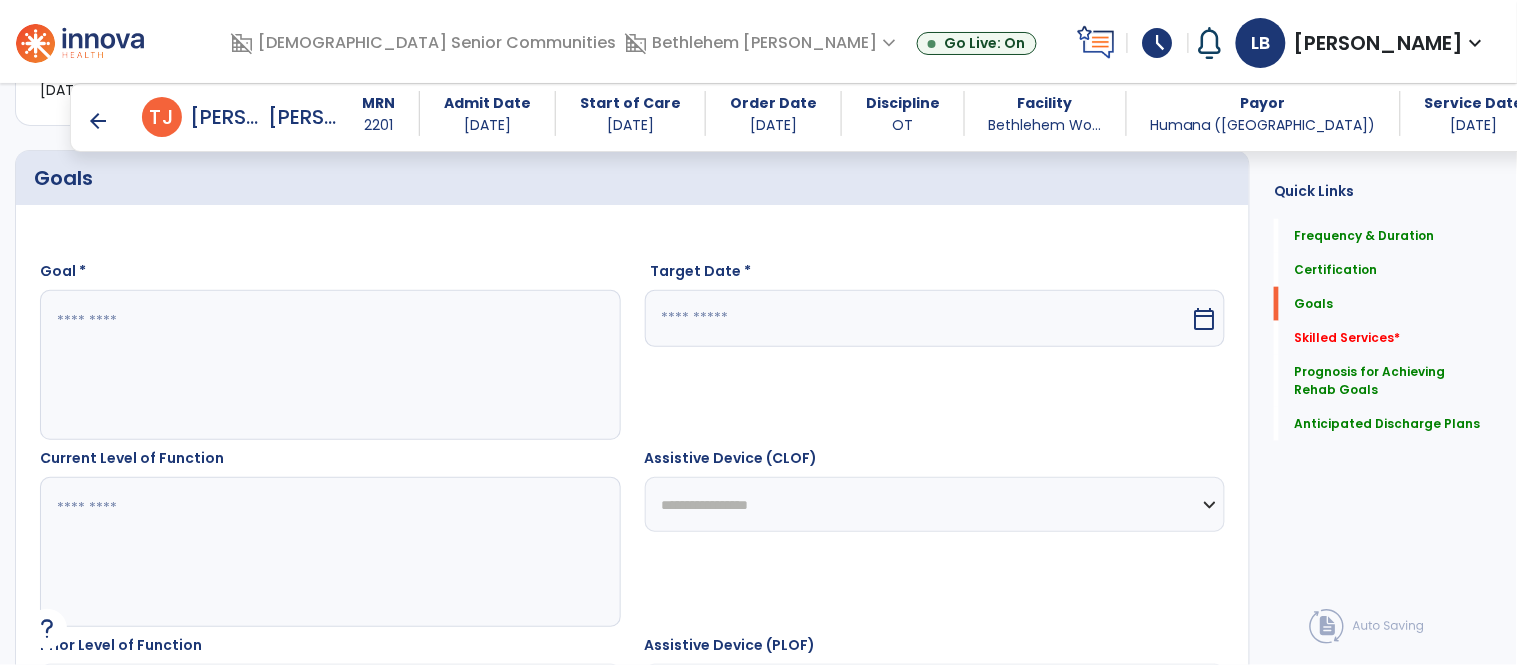 click at bounding box center [329, 365] 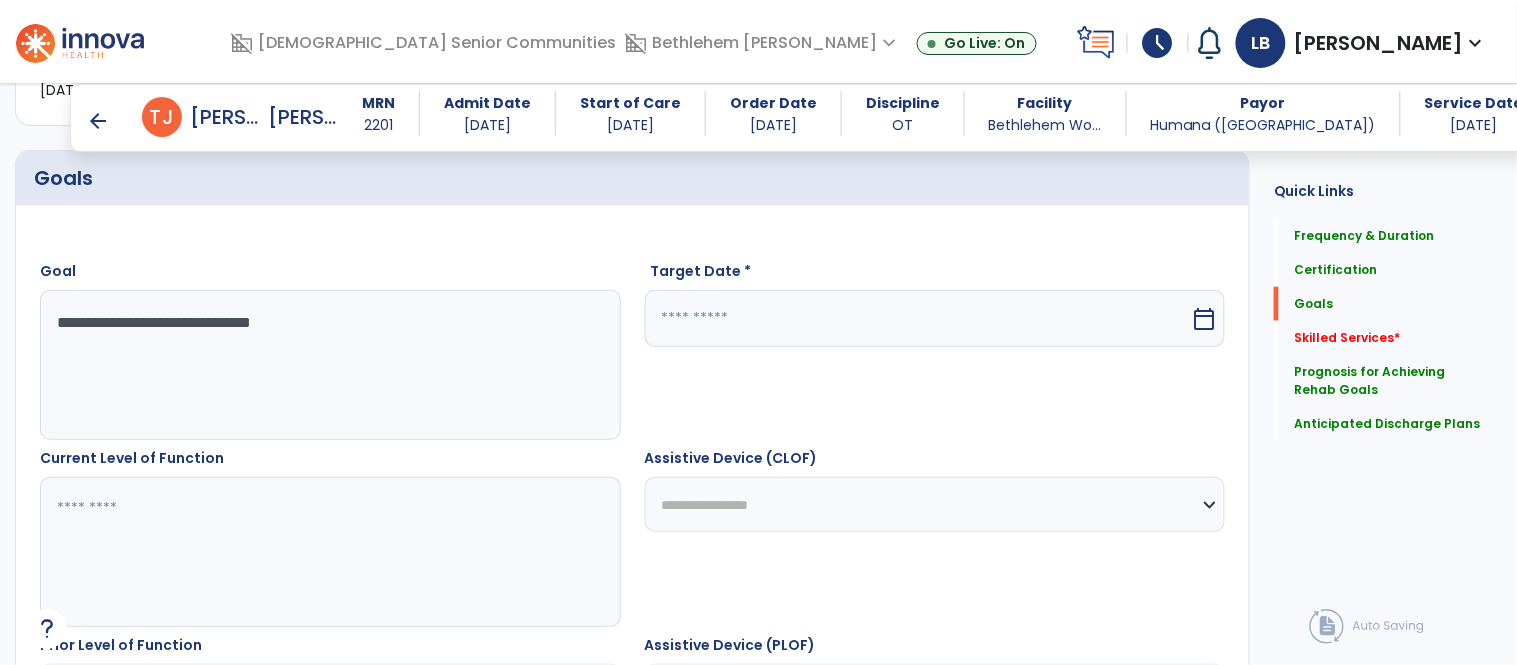drag, startPoint x: 319, startPoint y: 329, endPoint x: 24, endPoint y: 328, distance: 295.0017 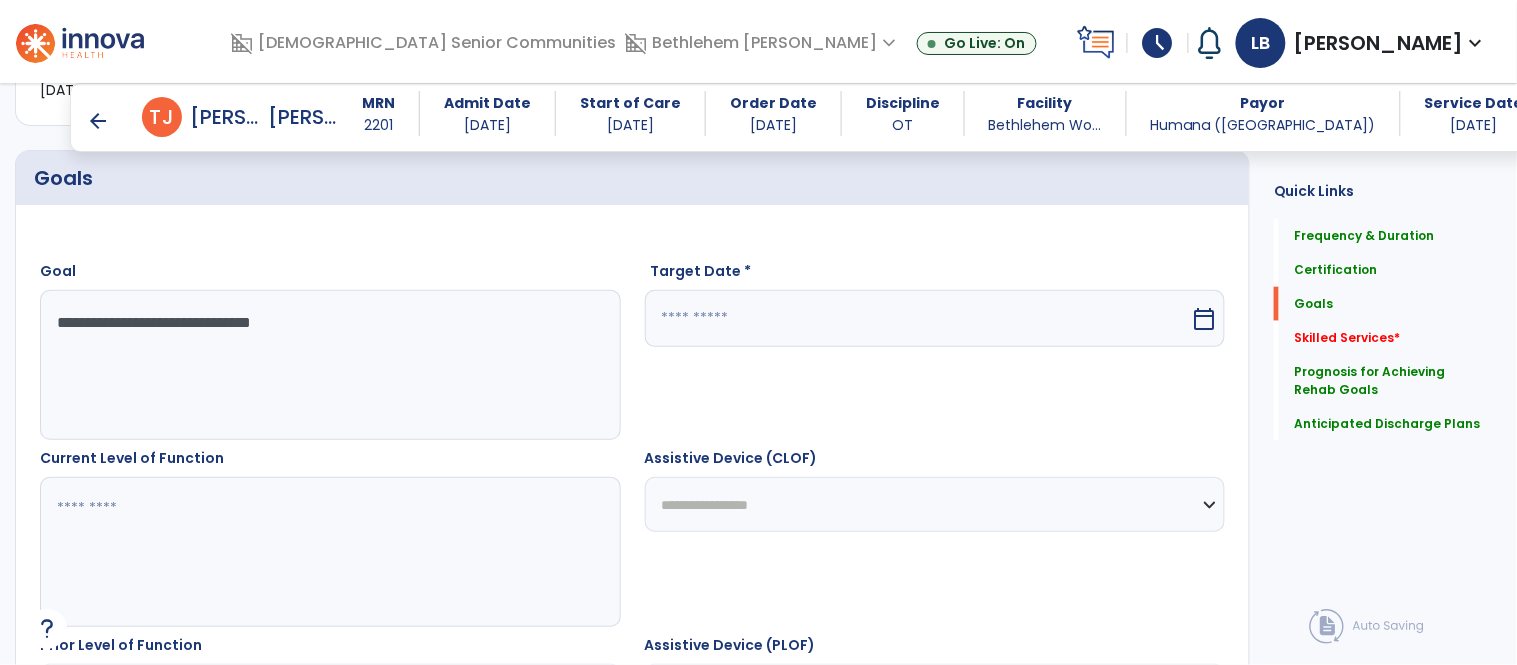 click on "**********" at bounding box center (632, 745) 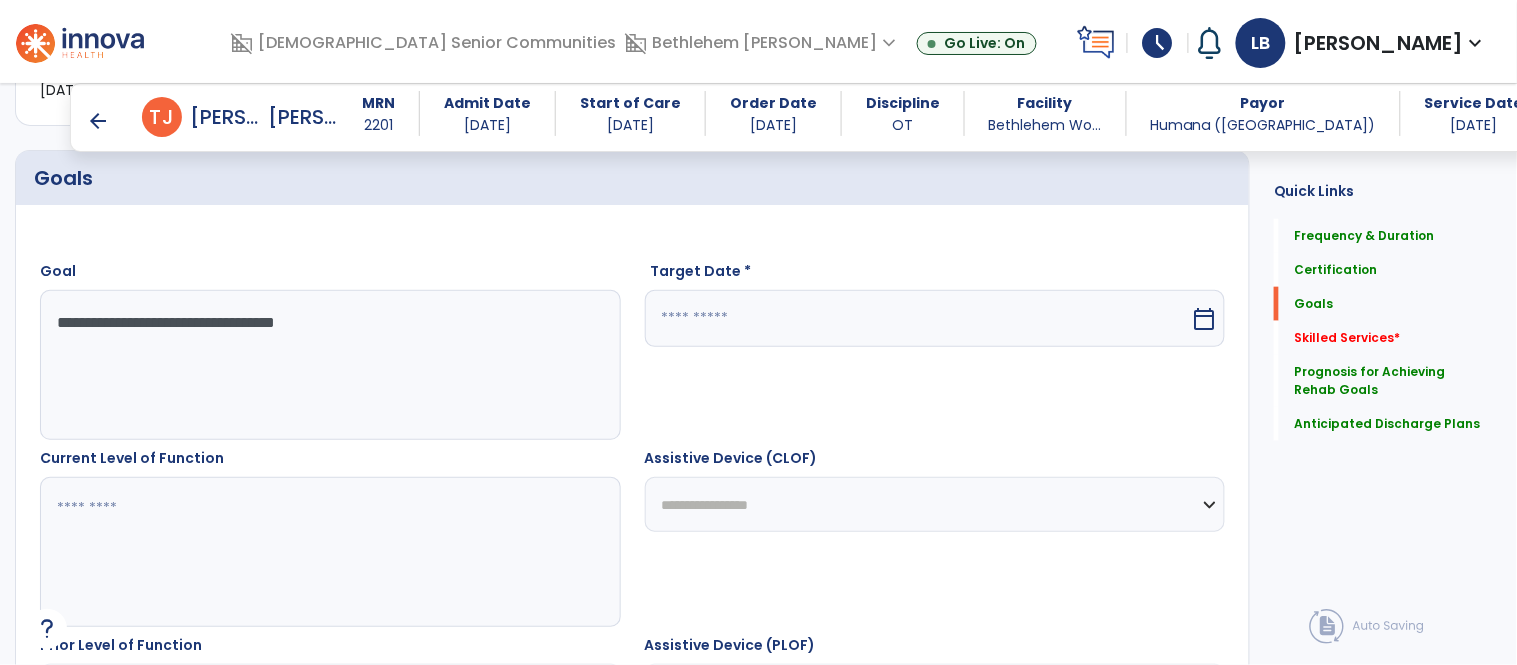 type on "**********" 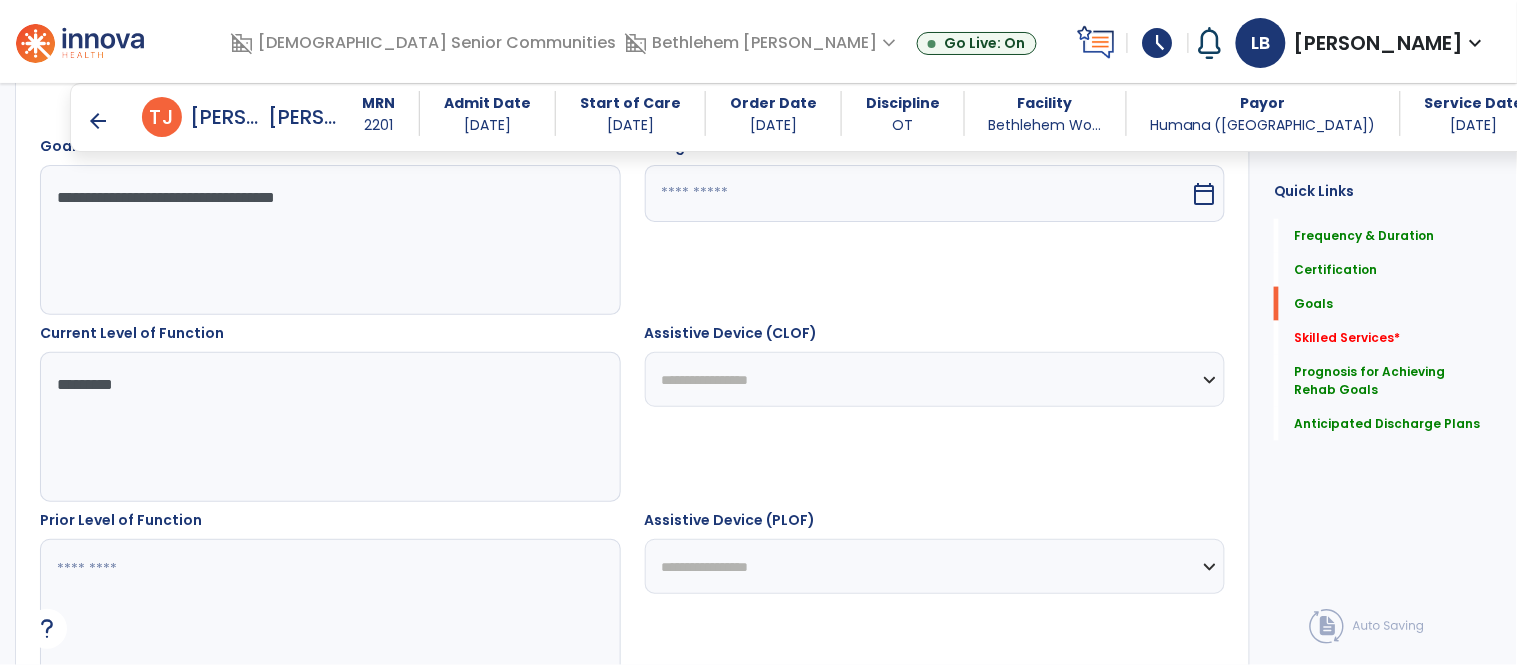 scroll, scrollTop: 622, scrollLeft: 0, axis: vertical 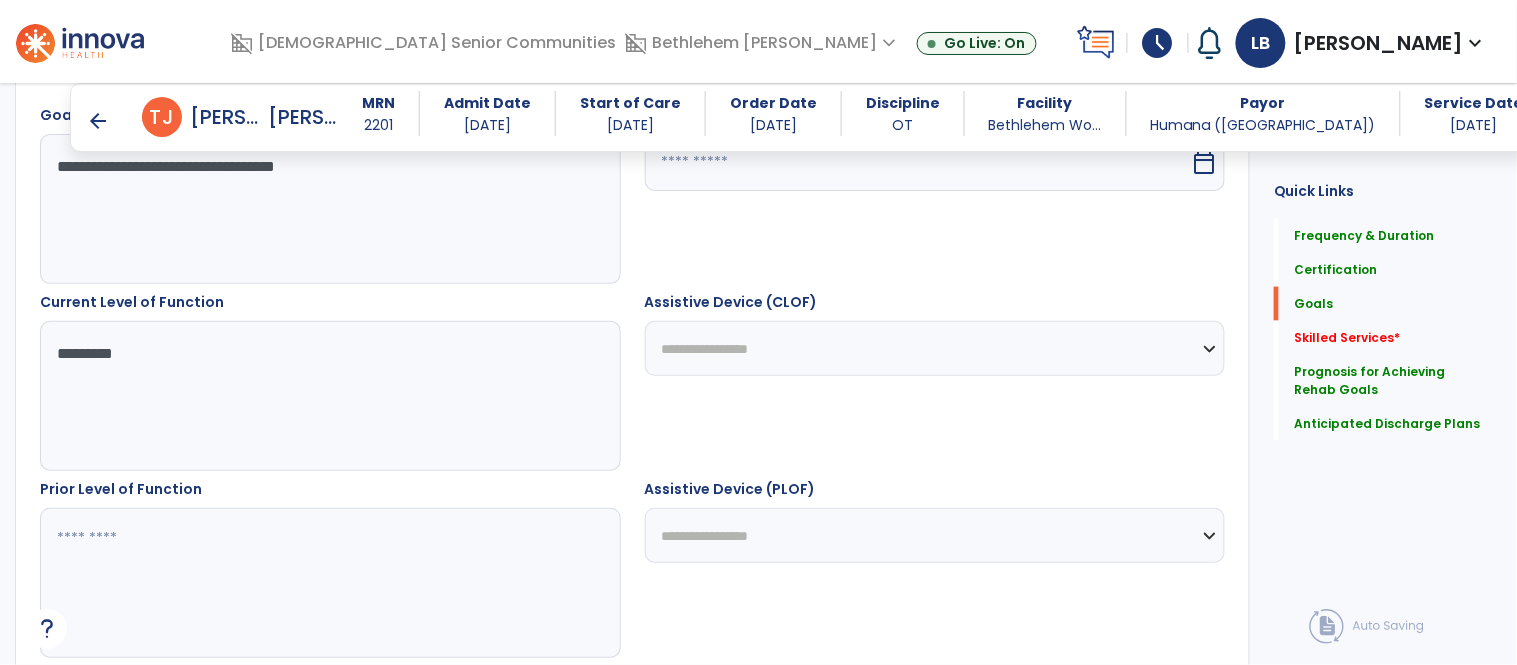type on "*********" 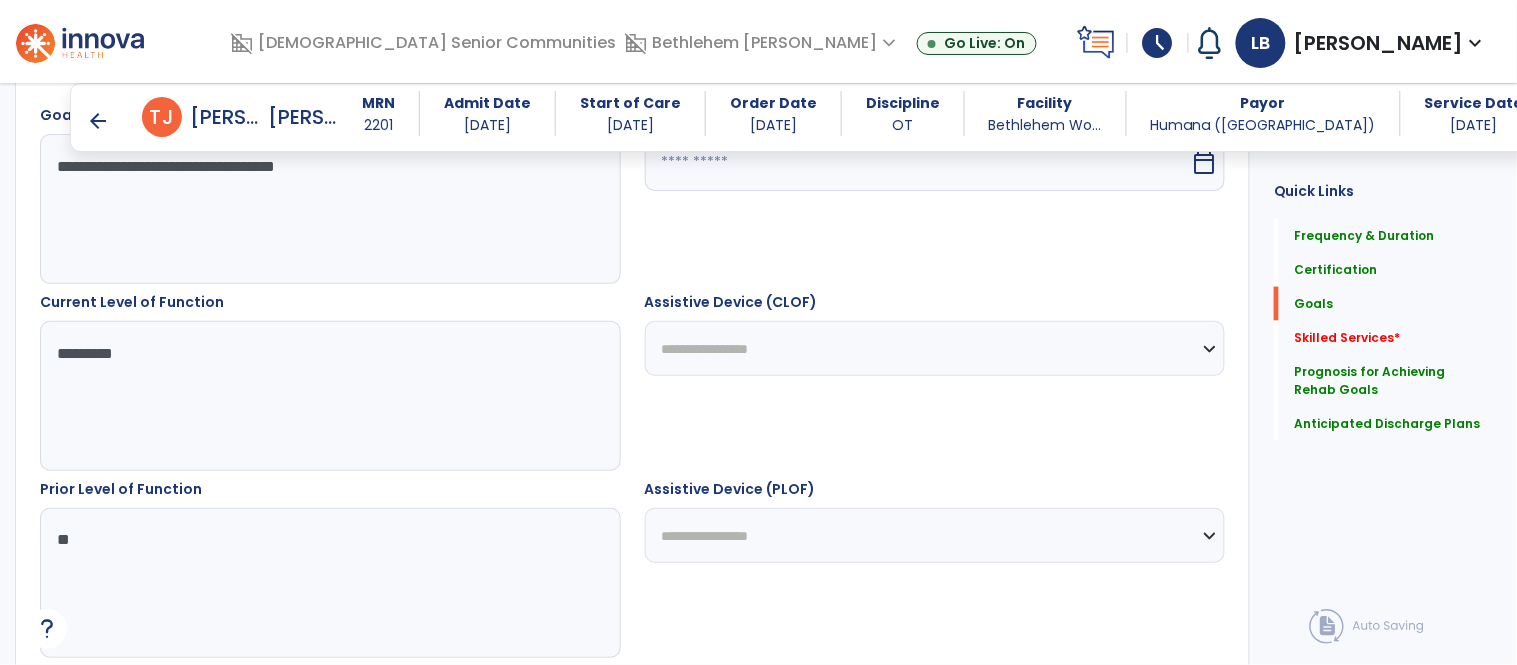 type on "*" 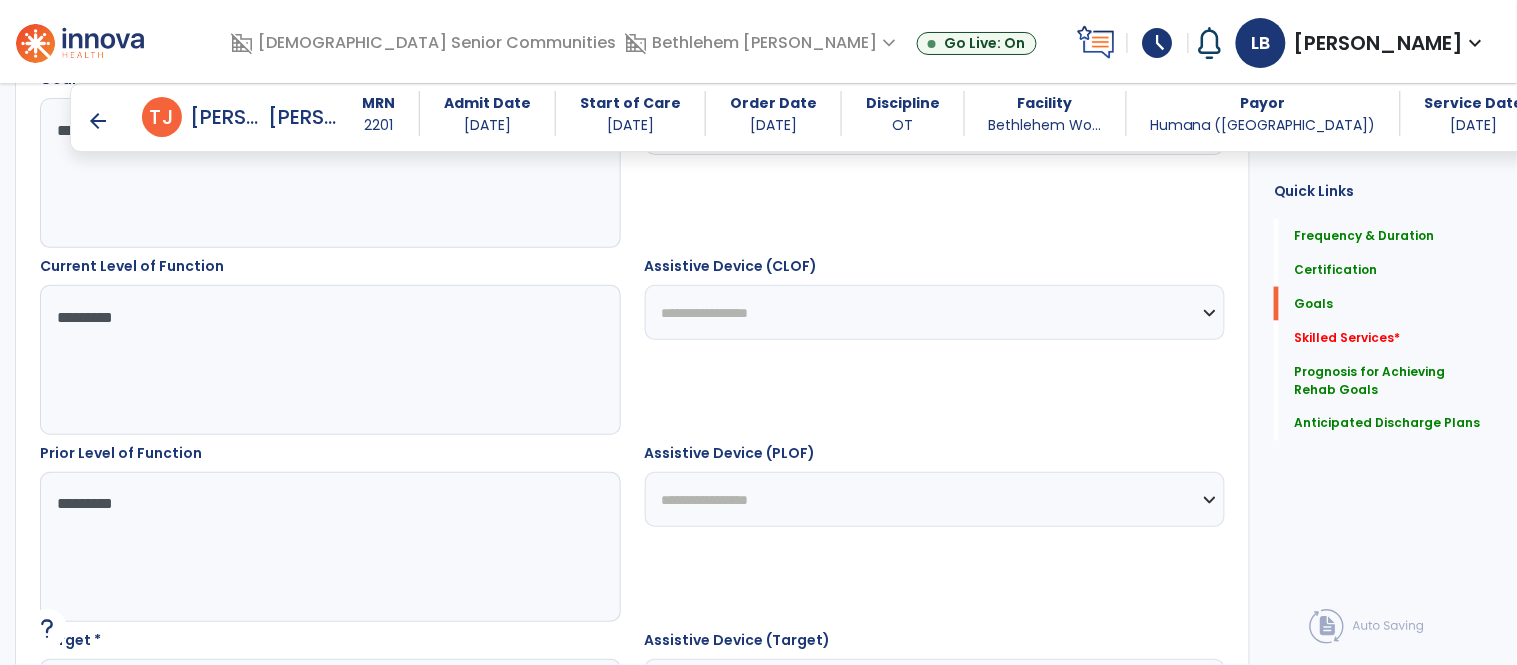 scroll, scrollTop: 904, scrollLeft: 0, axis: vertical 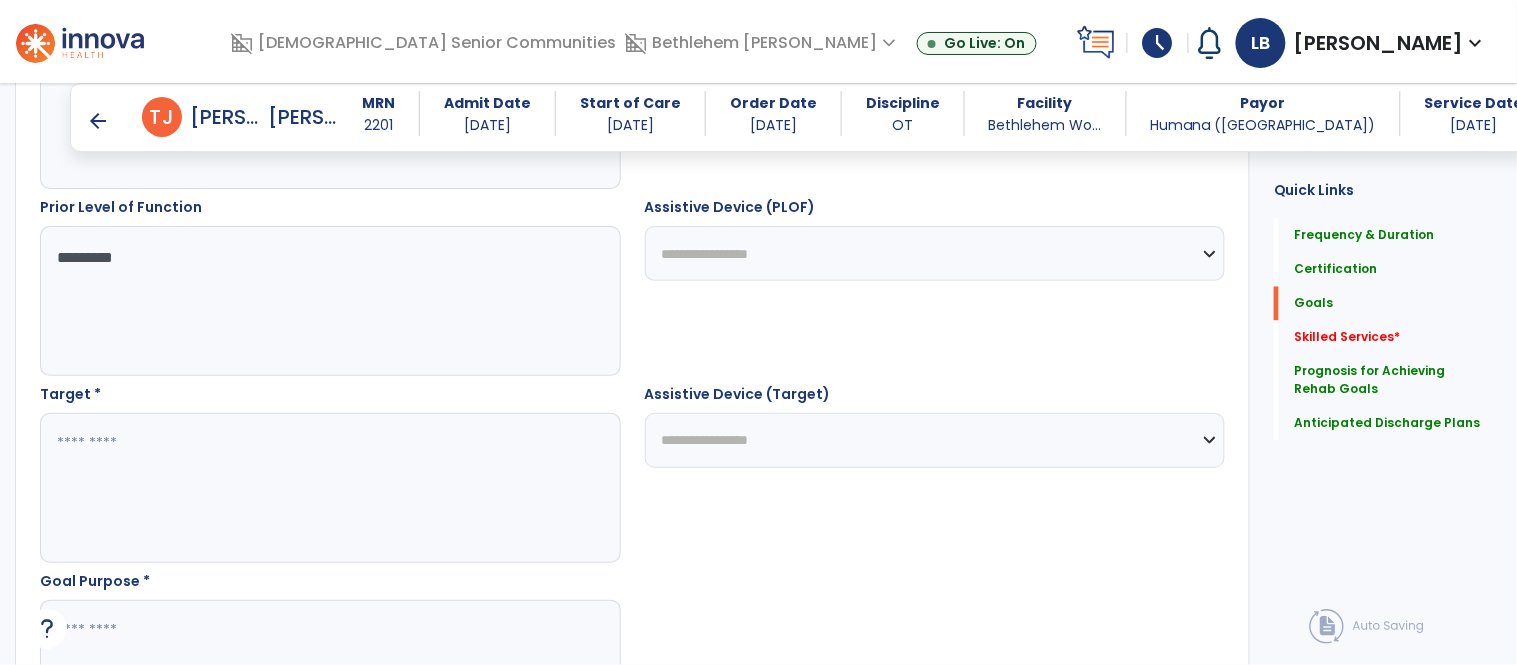drag, startPoint x: 155, startPoint y: 270, endPoint x: 0, endPoint y: 252, distance: 156.04166 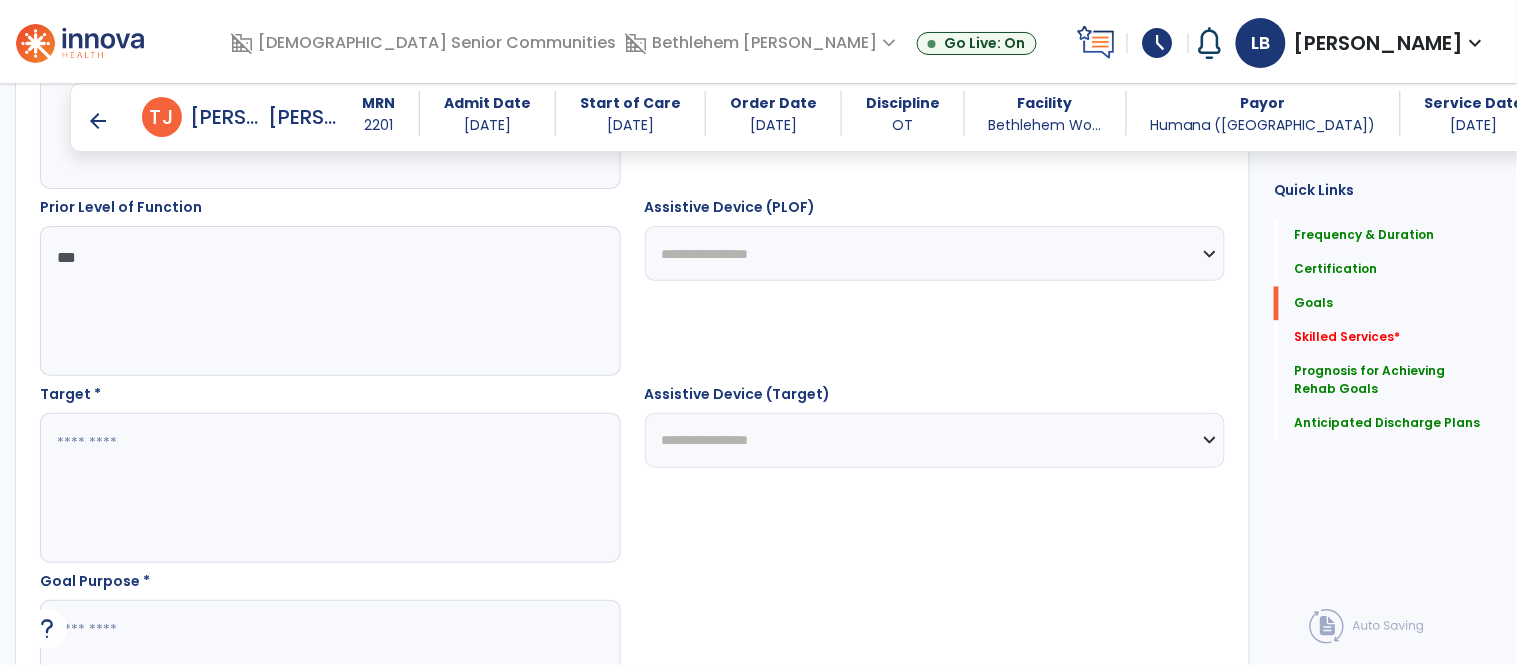 type on "***" 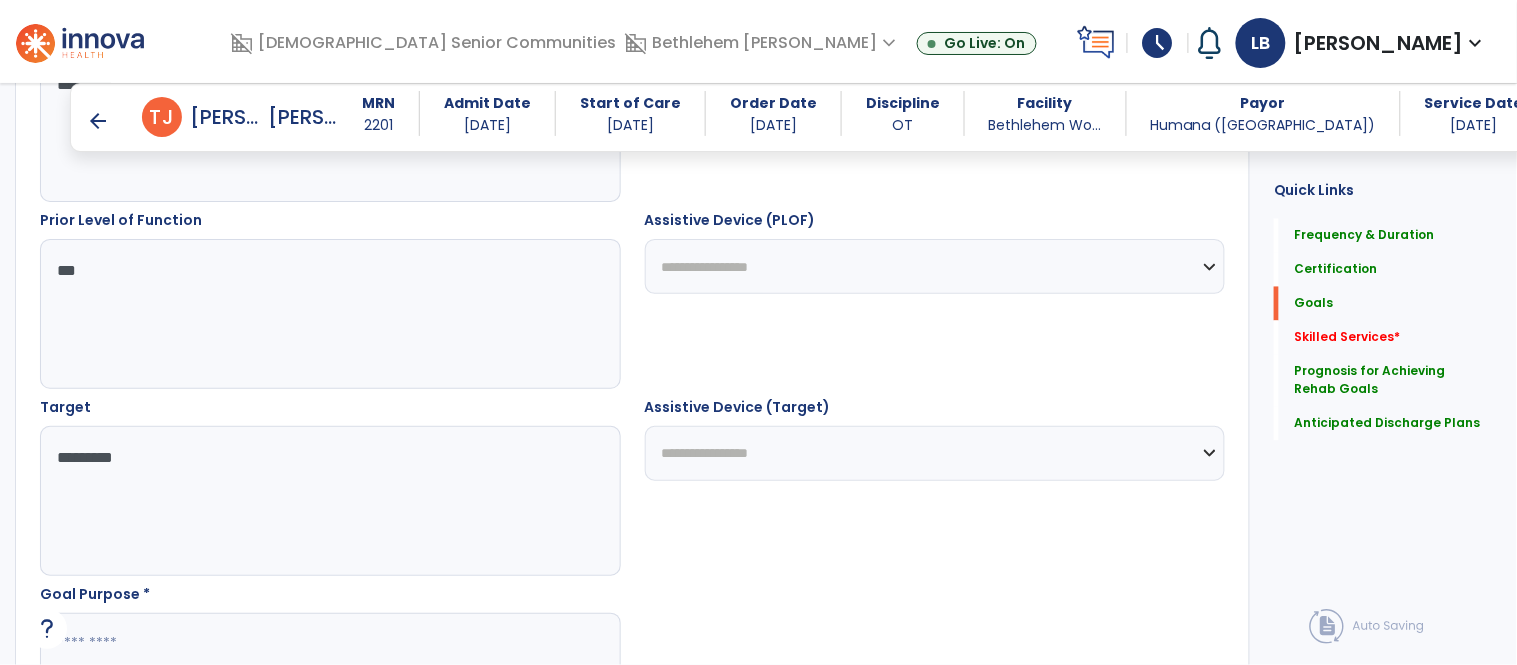 scroll, scrollTop: 954, scrollLeft: 0, axis: vertical 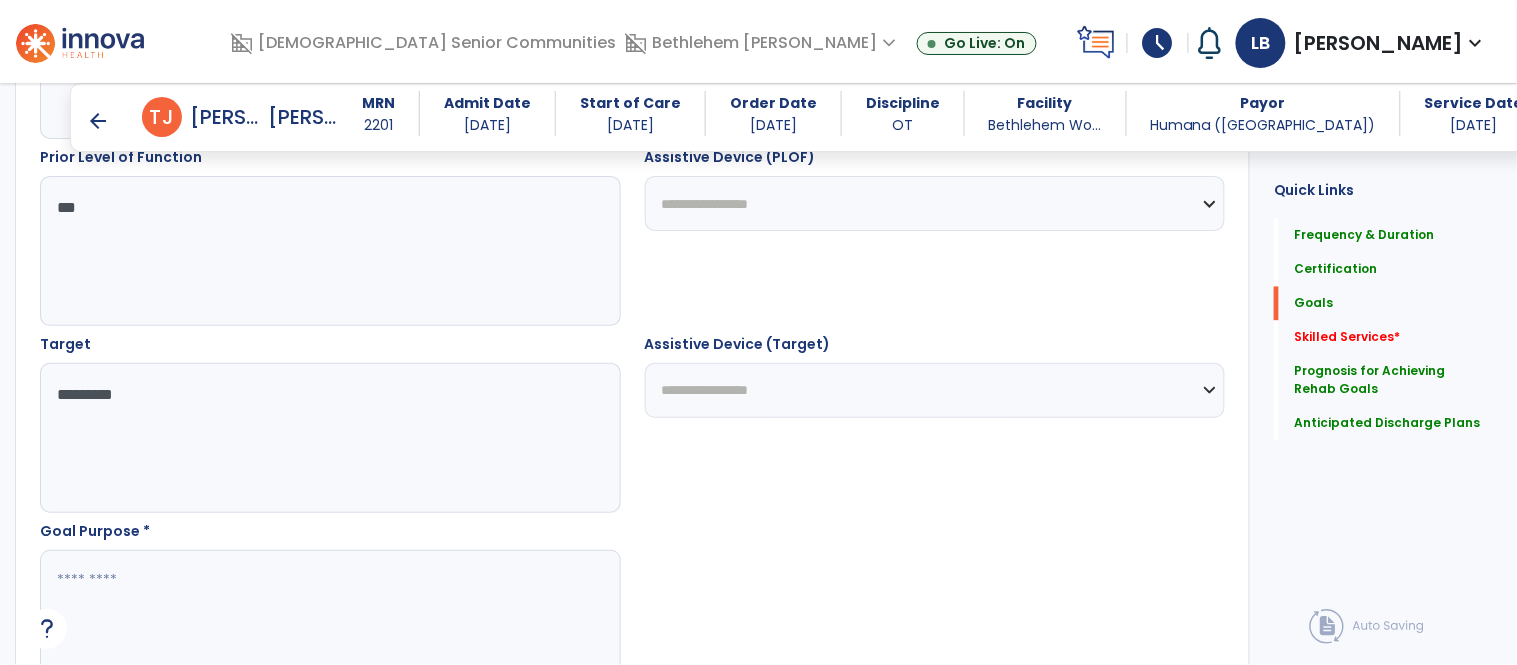 type on "*********" 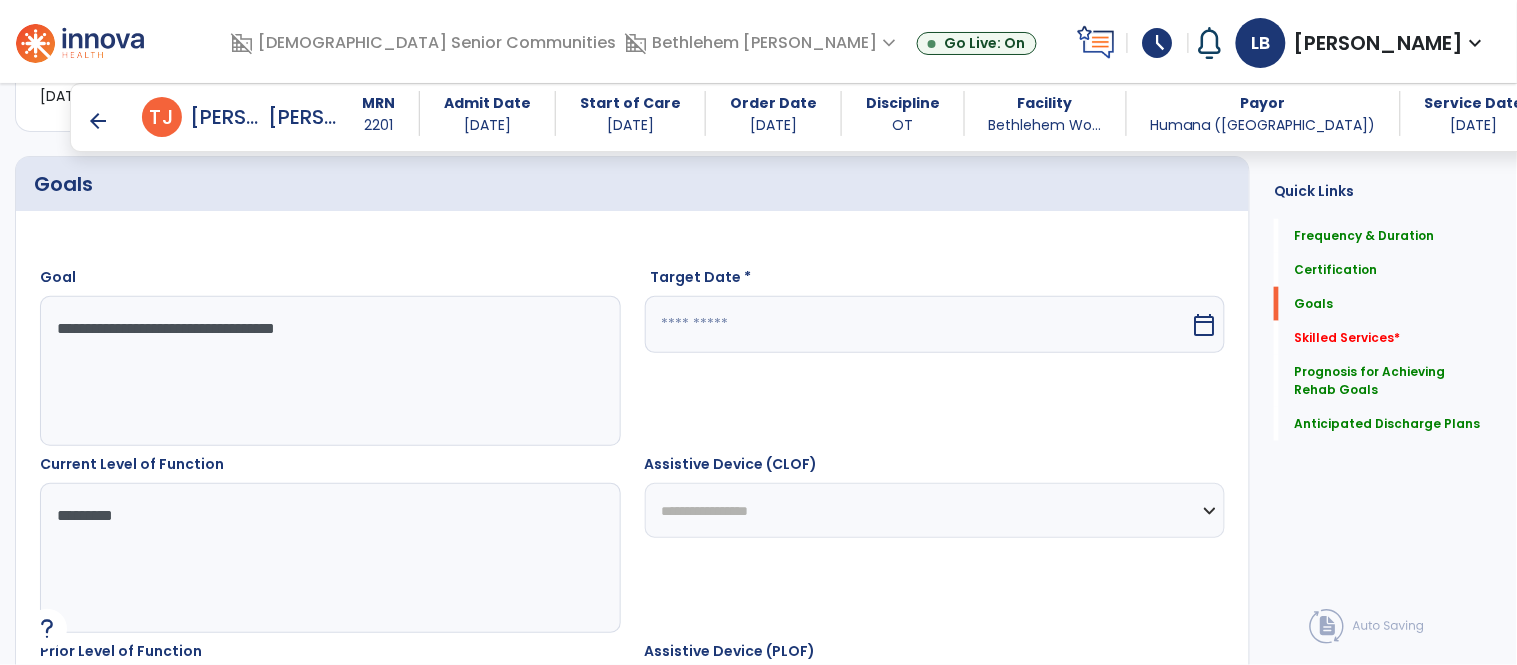 scroll, scrollTop: 436, scrollLeft: 0, axis: vertical 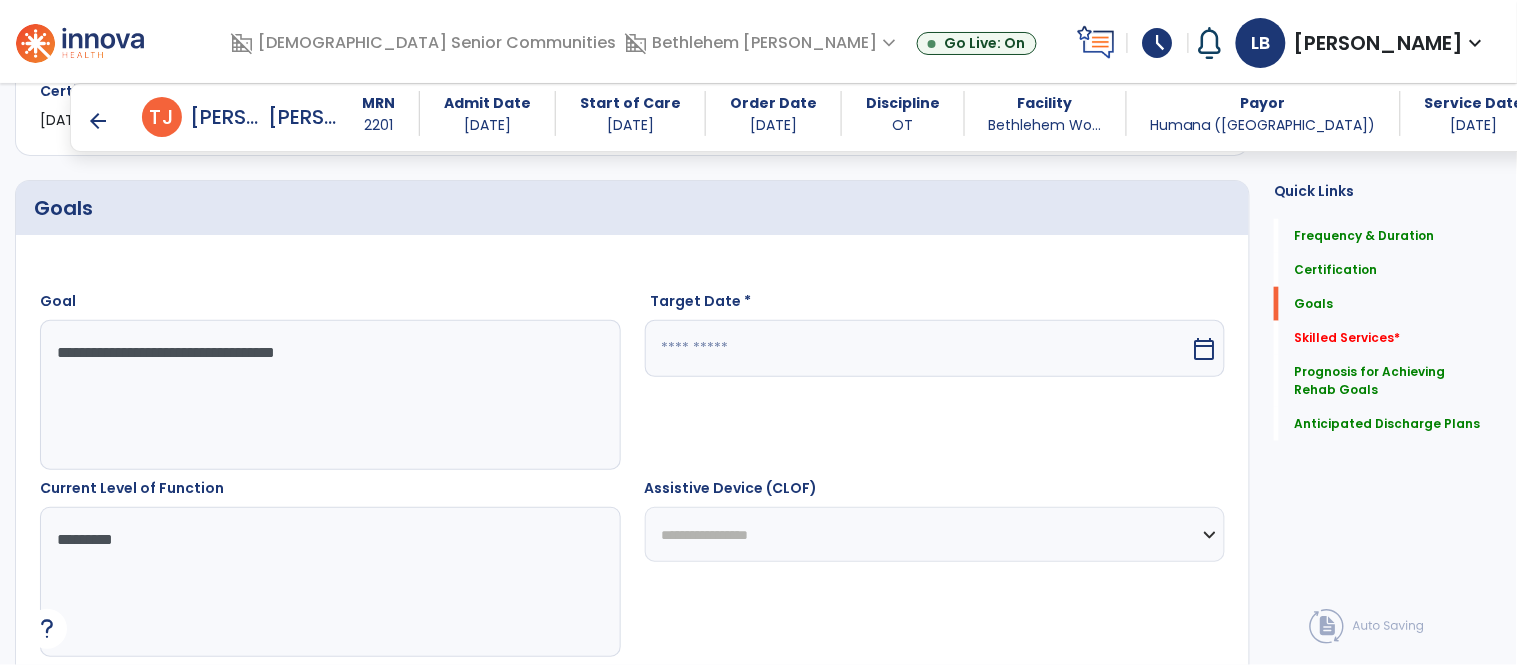 type on "**********" 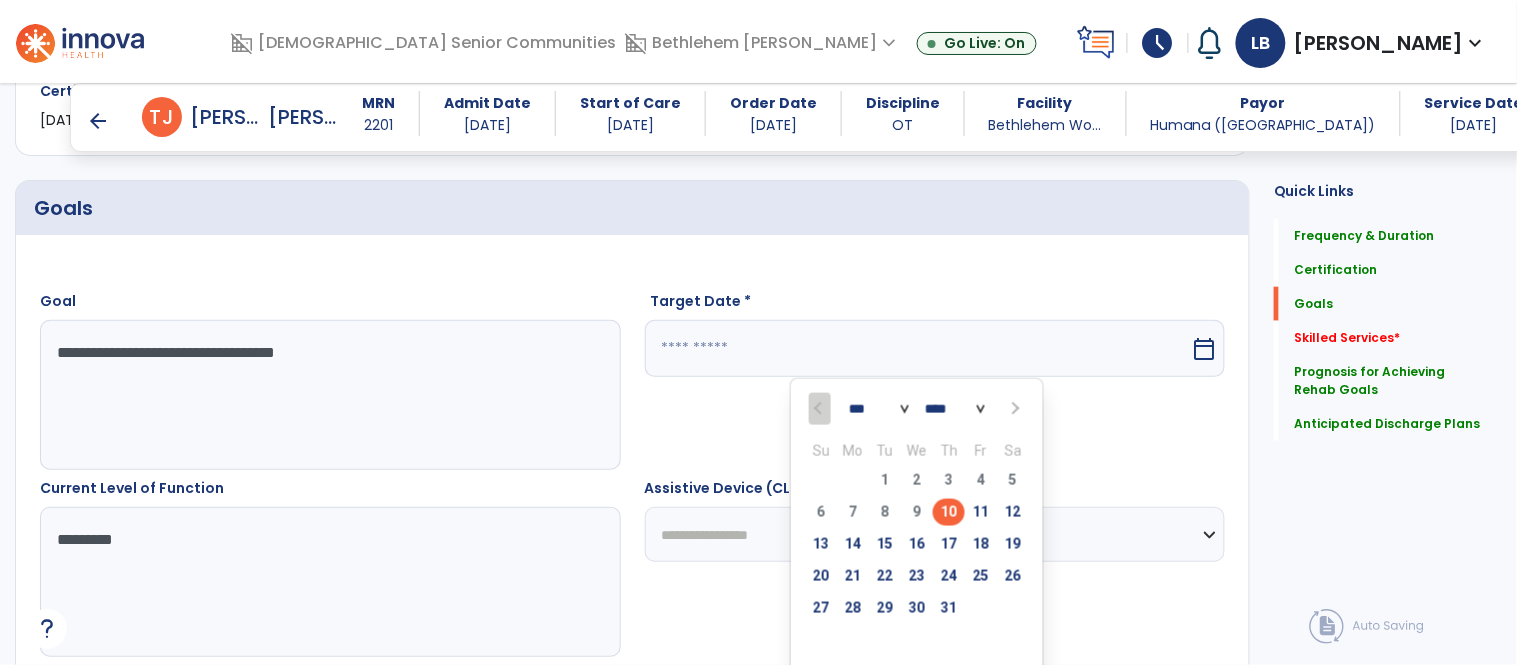 scroll, scrollTop: 613, scrollLeft: 0, axis: vertical 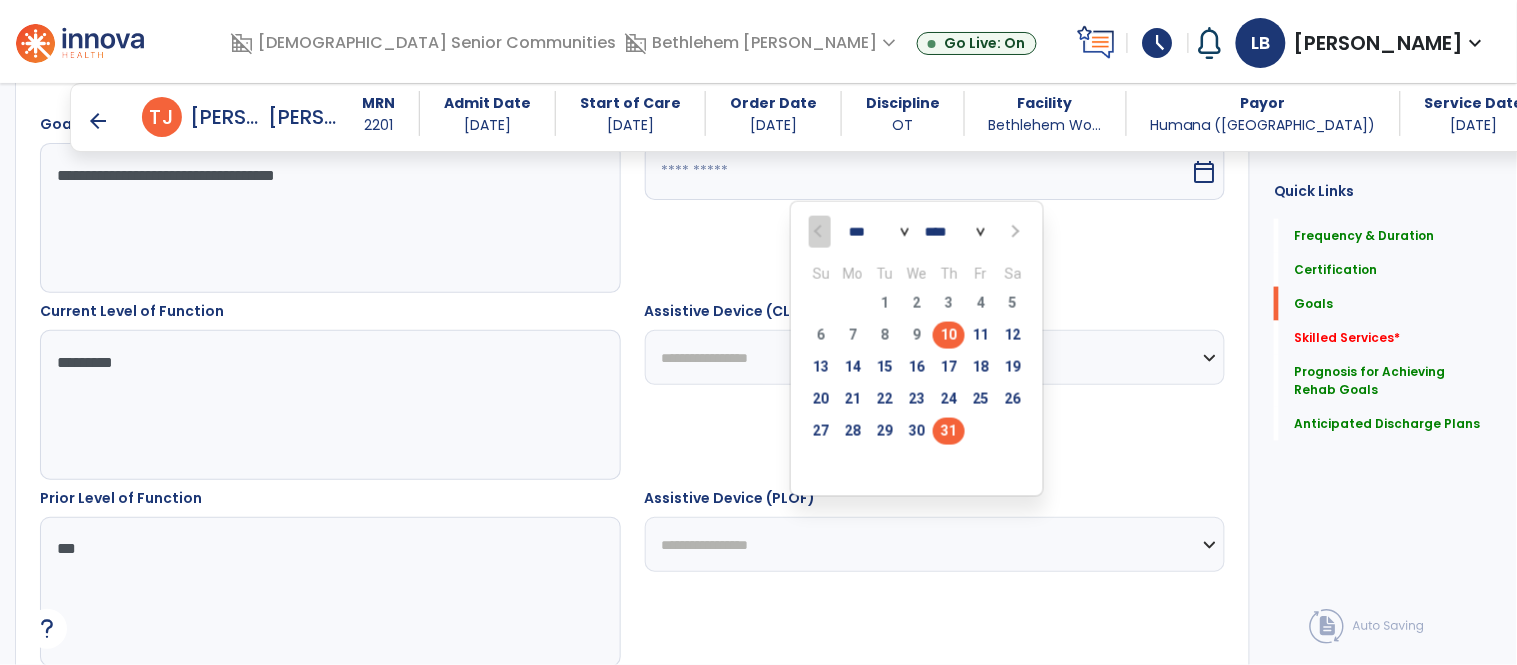 click on "31" at bounding box center [949, 431] 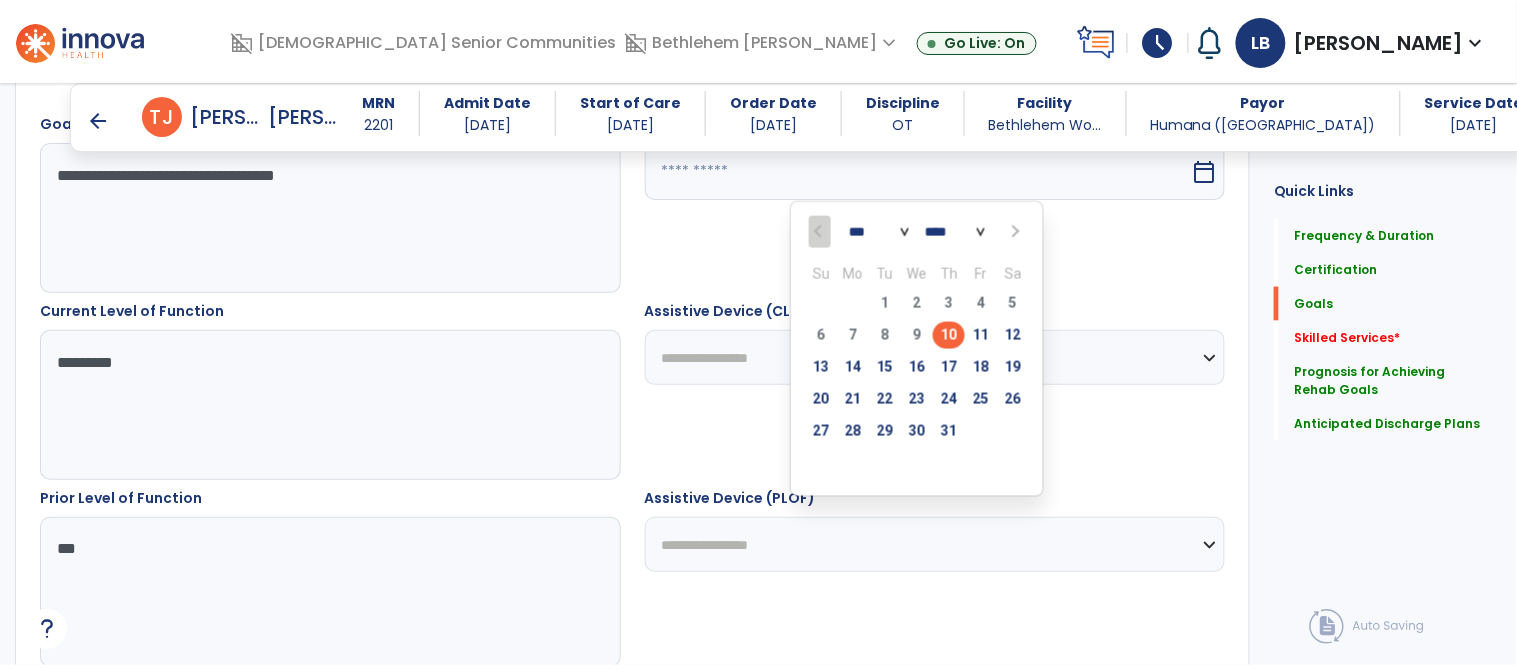 type on "*********" 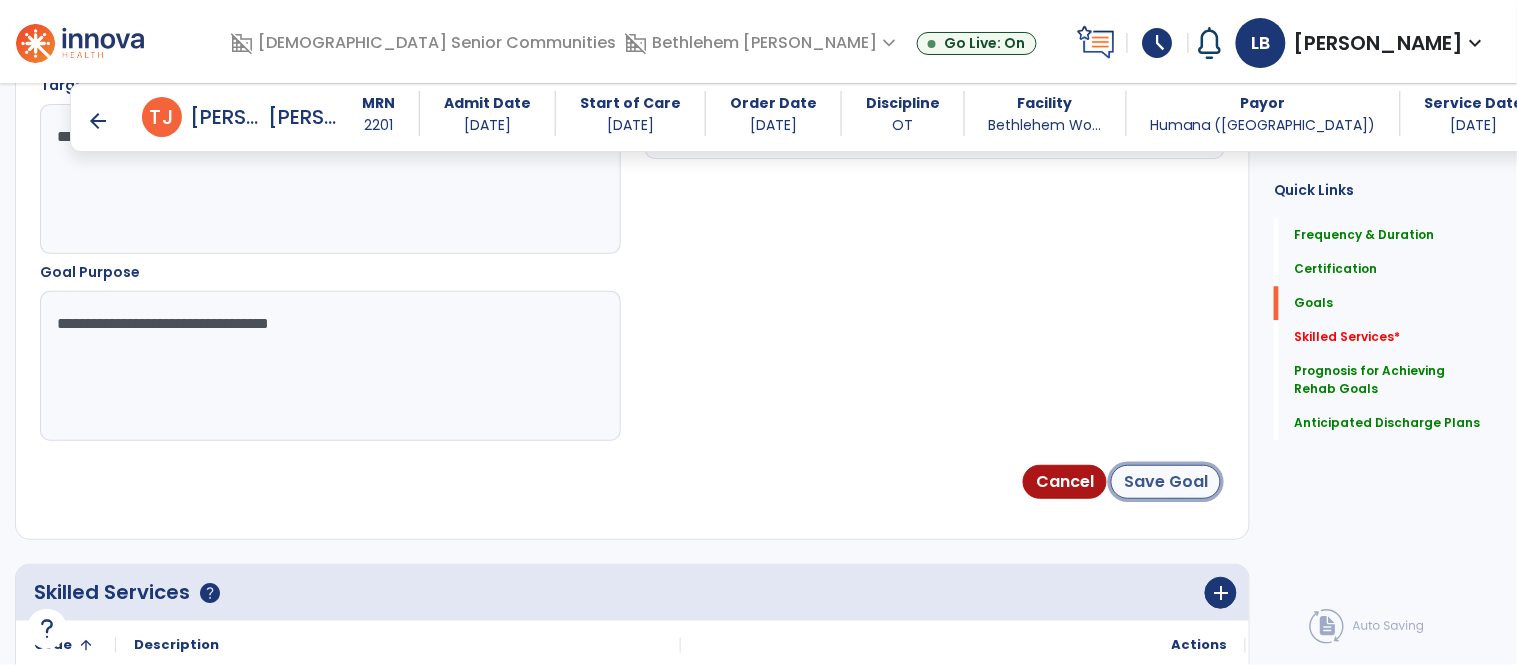 click on "Save Goal" at bounding box center [1166, 482] 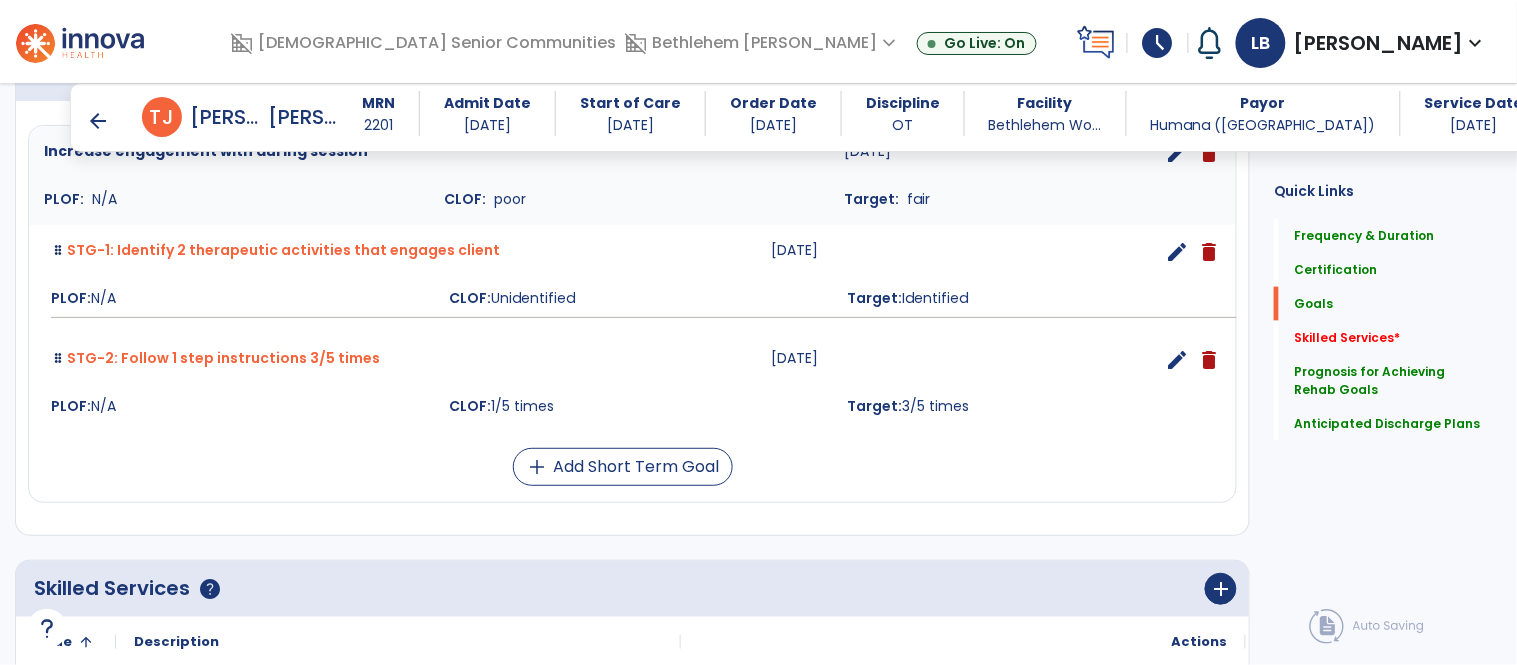 scroll, scrollTop: 543, scrollLeft: 0, axis: vertical 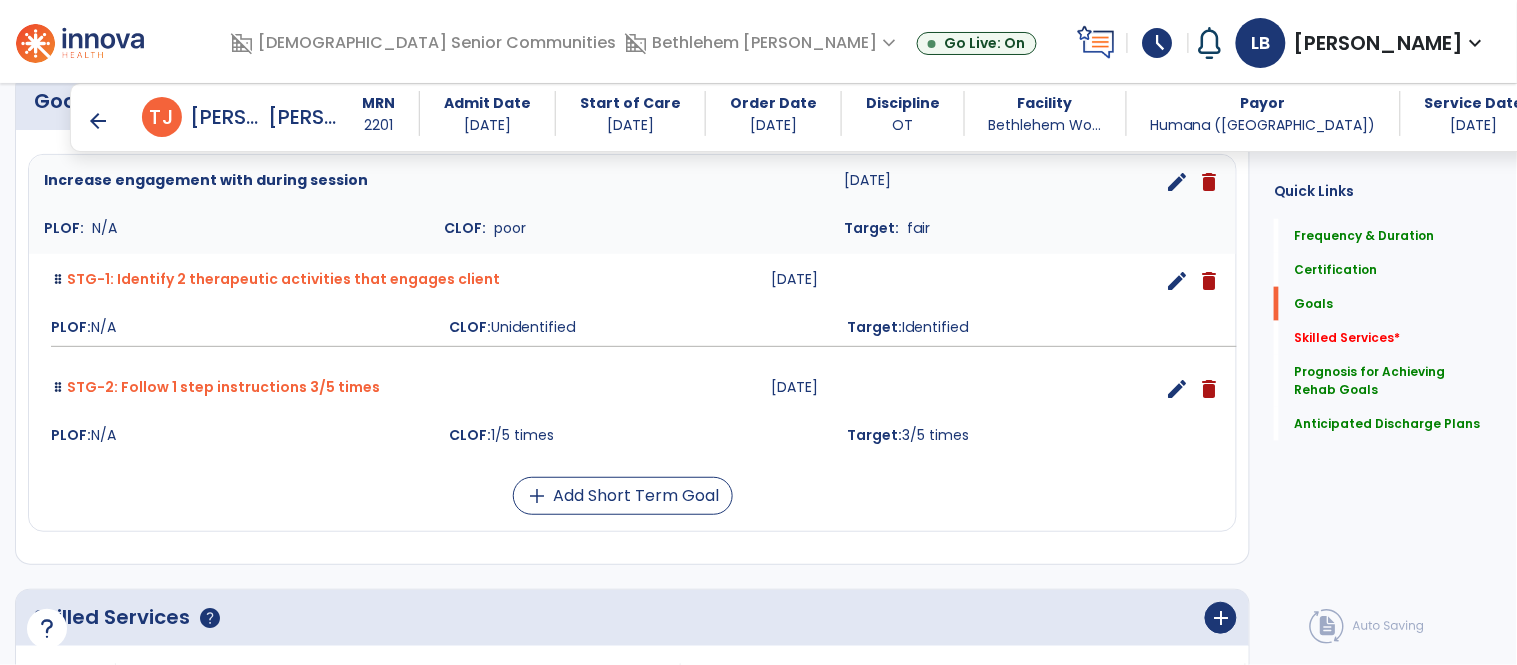 click on "edit" at bounding box center (1177, 182) 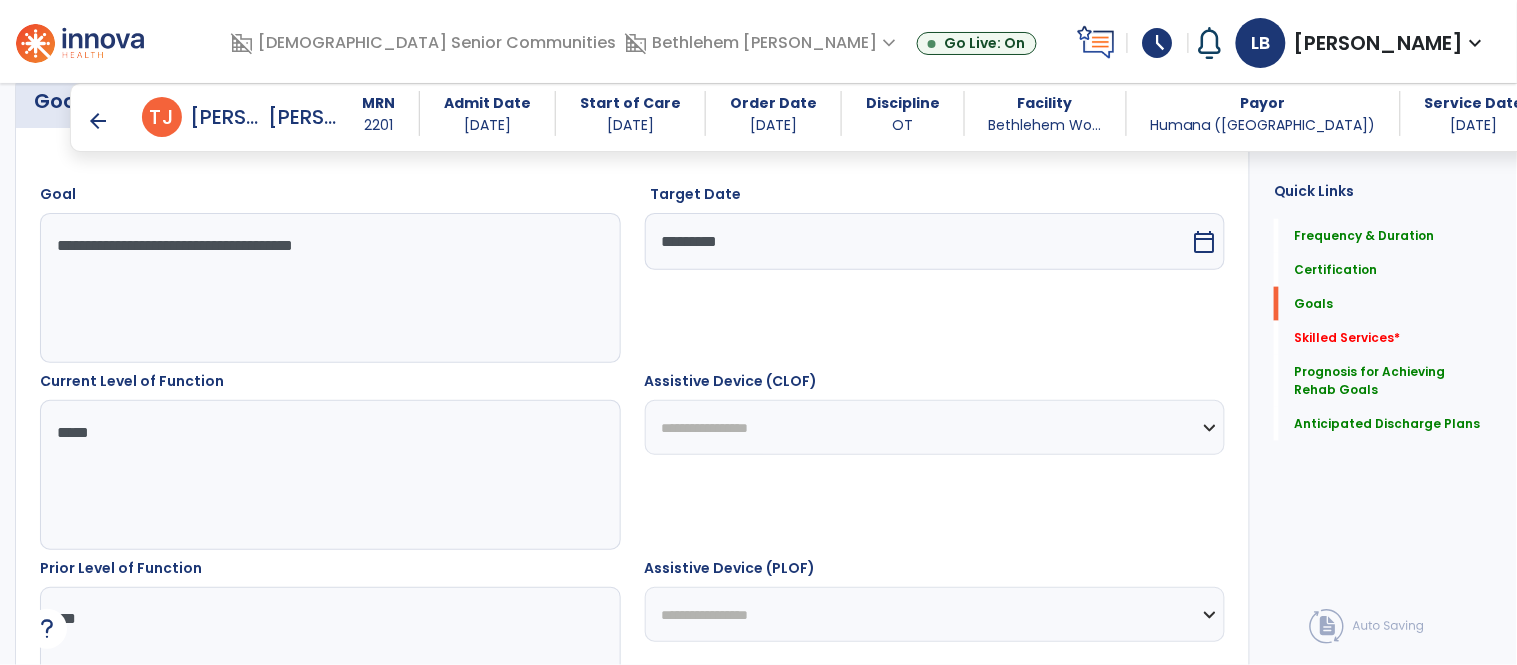 scroll, scrollTop: 534, scrollLeft: 0, axis: vertical 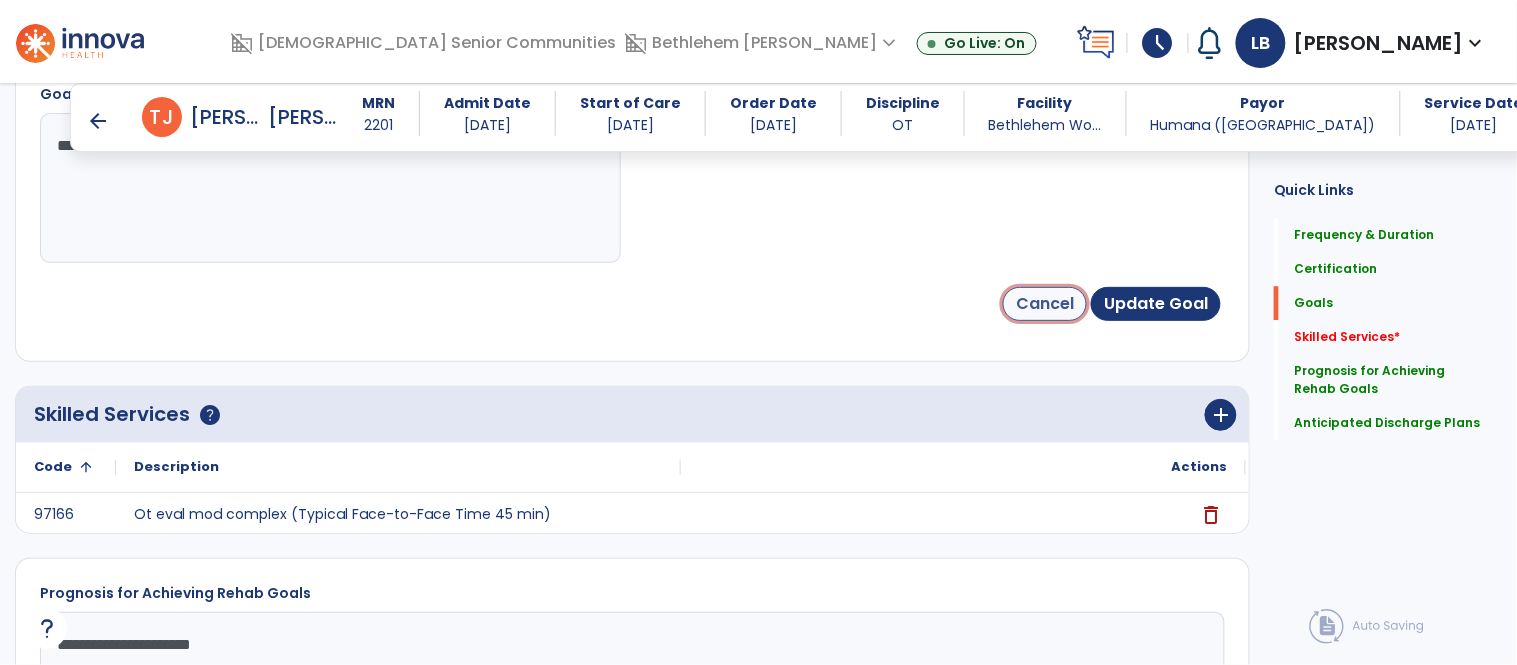 click on "Cancel" at bounding box center [1045, 304] 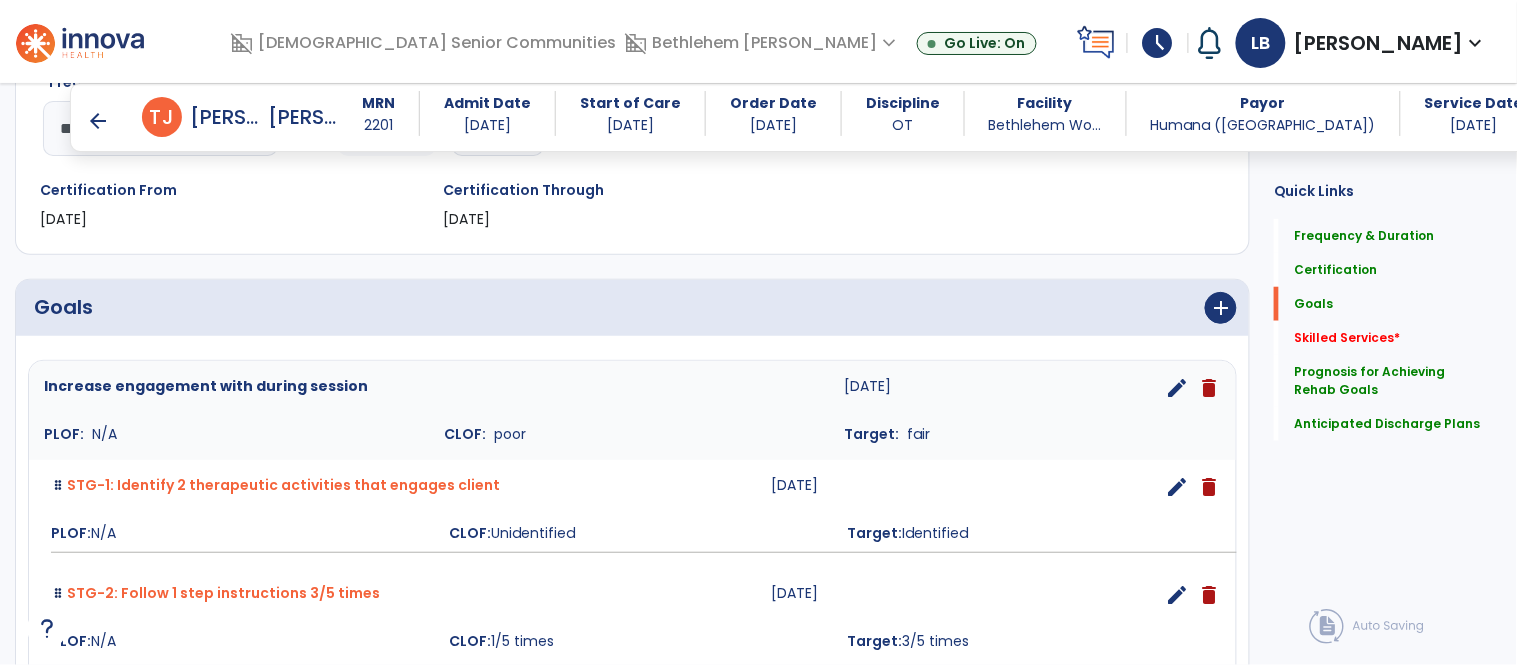 scroll, scrollTop: 387, scrollLeft: 0, axis: vertical 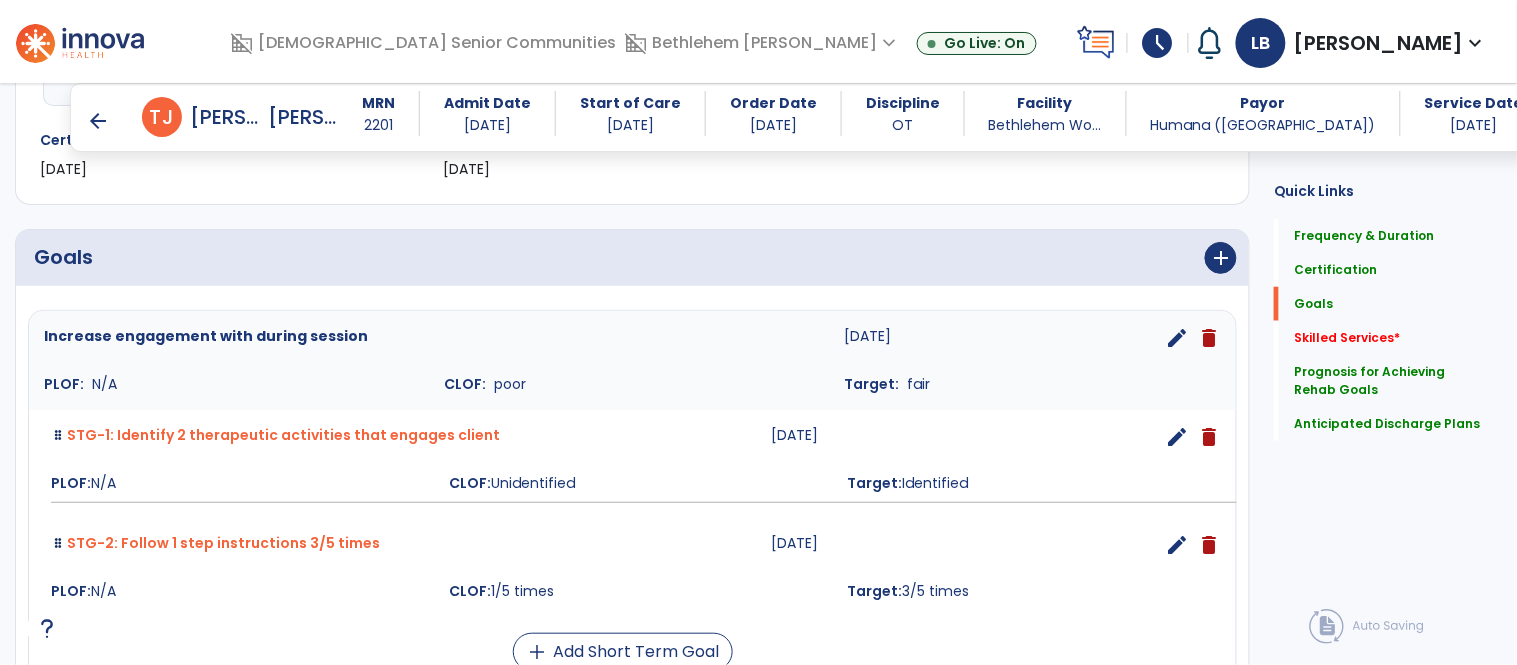 click on "edit" at bounding box center (1177, 437) 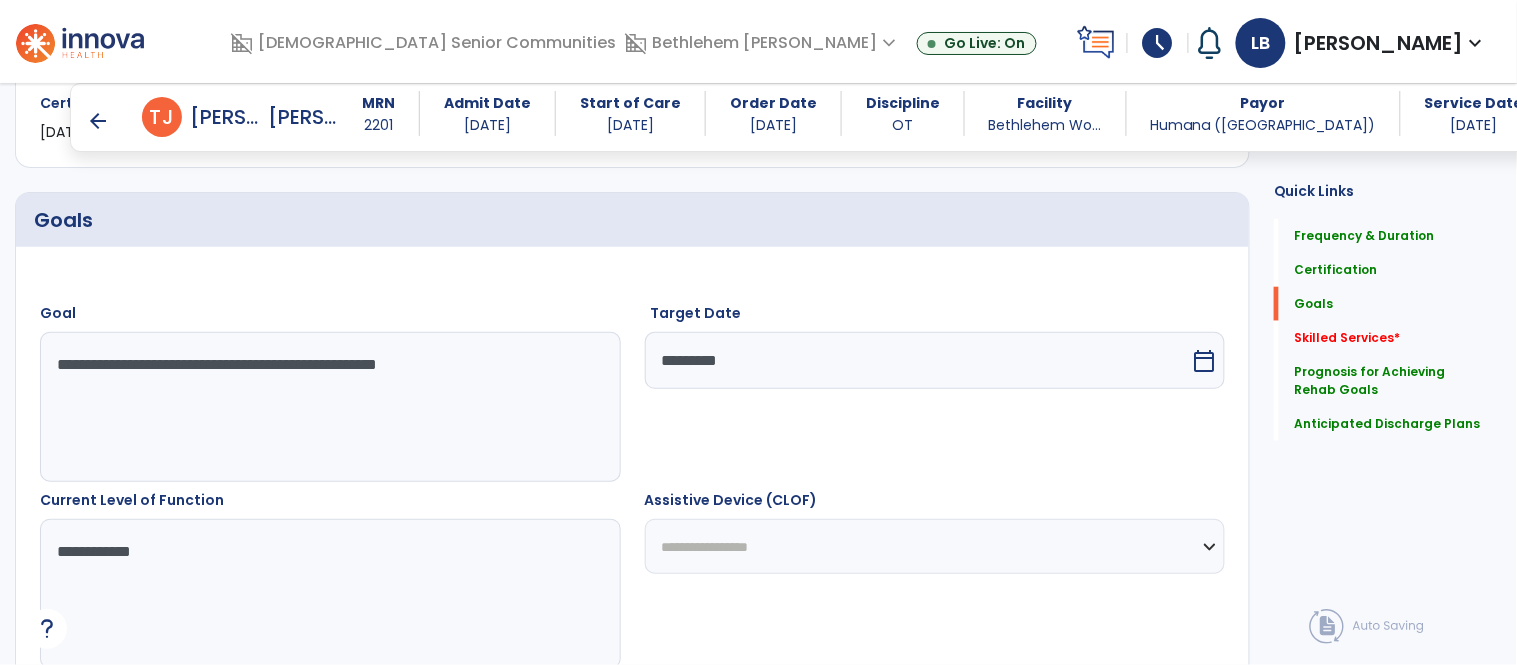scroll, scrollTop: 534, scrollLeft: 0, axis: vertical 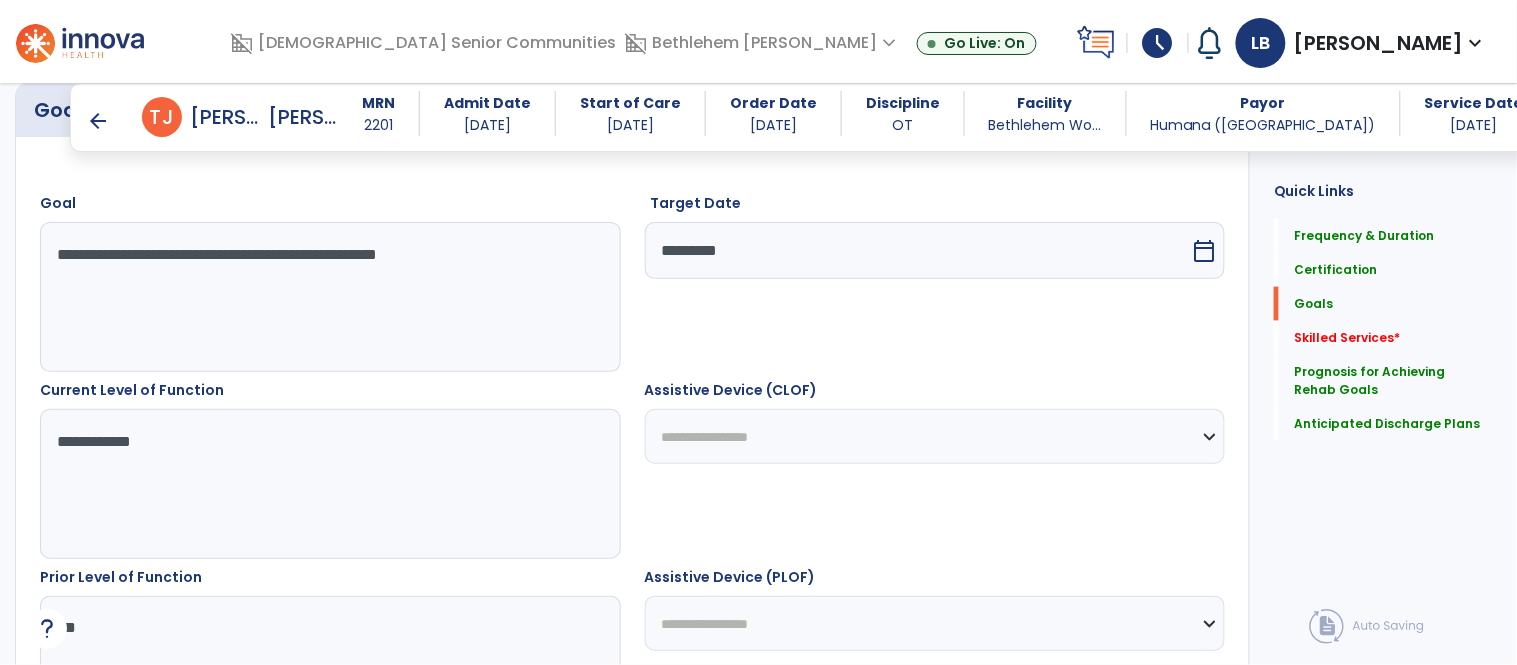 click on "**********" at bounding box center (329, 297) 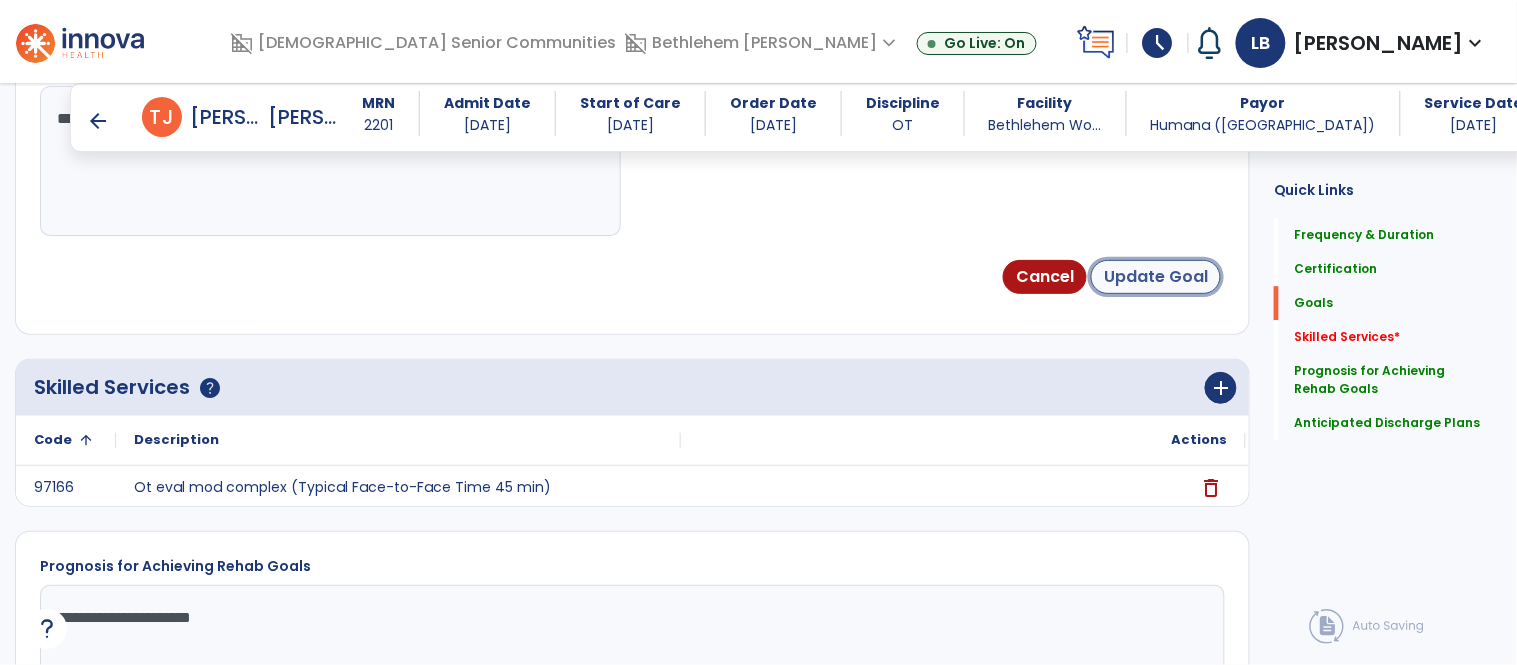 click on "Update Goal" at bounding box center [1156, 277] 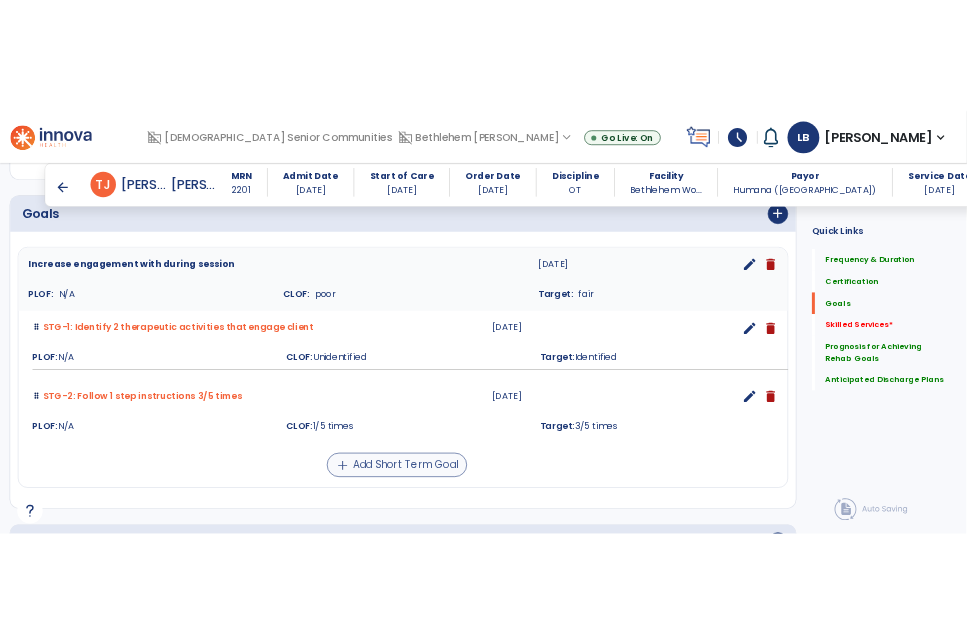 scroll, scrollTop: 496, scrollLeft: 0, axis: vertical 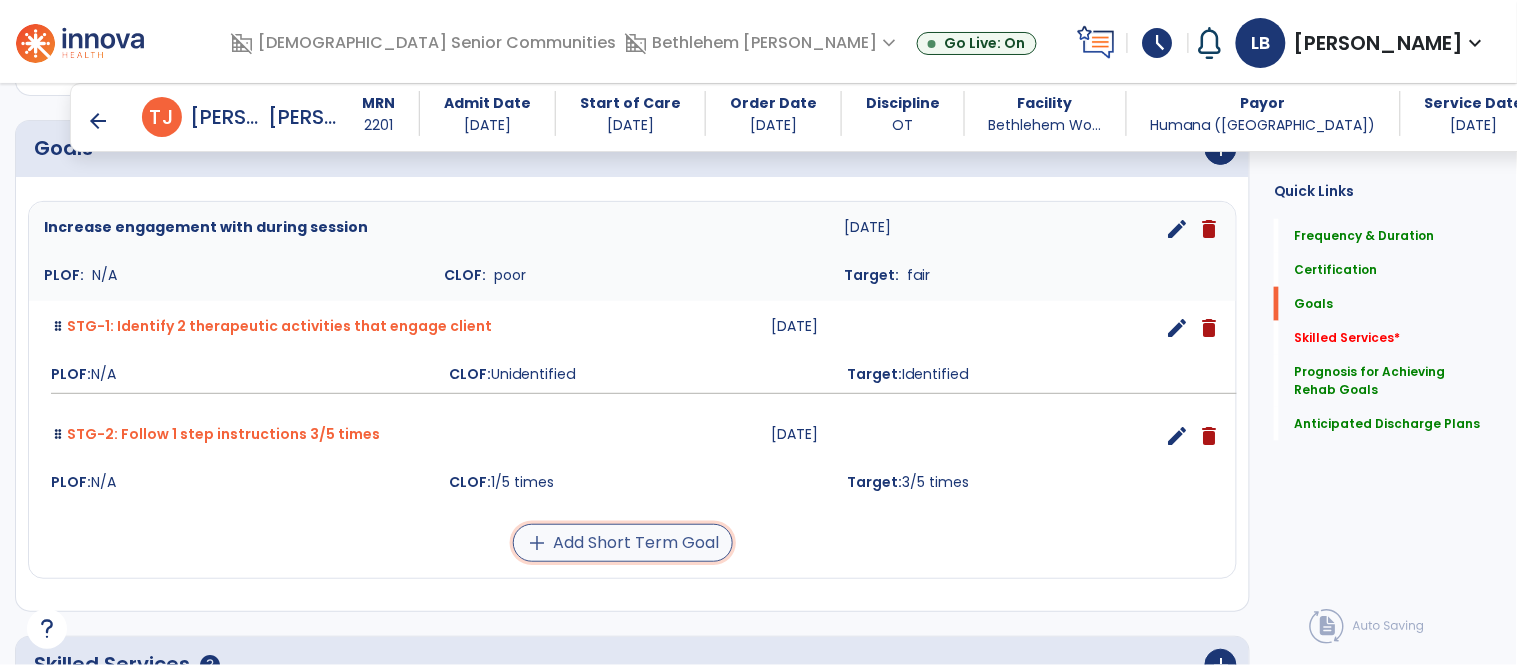 click on "add  Add Short Term Goal" at bounding box center (623, 543) 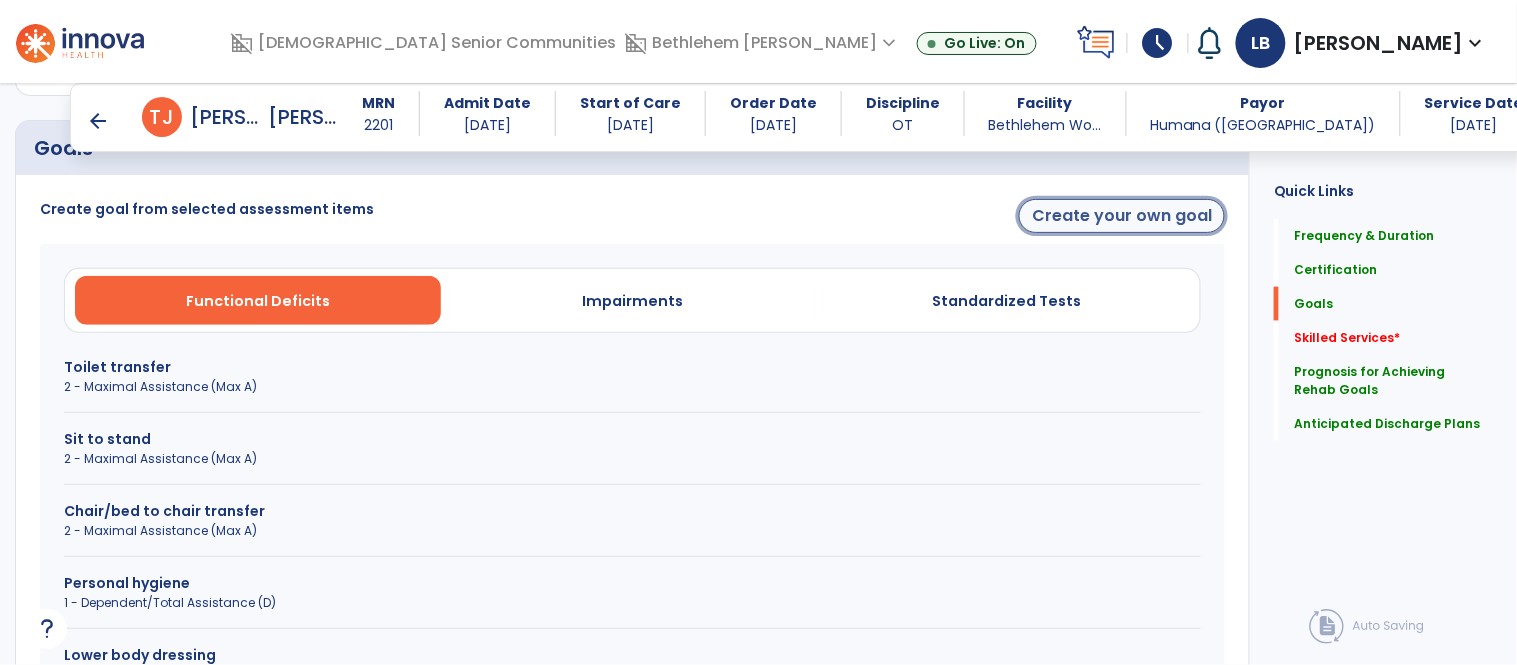 click on "Create your own goal" at bounding box center [1122, 216] 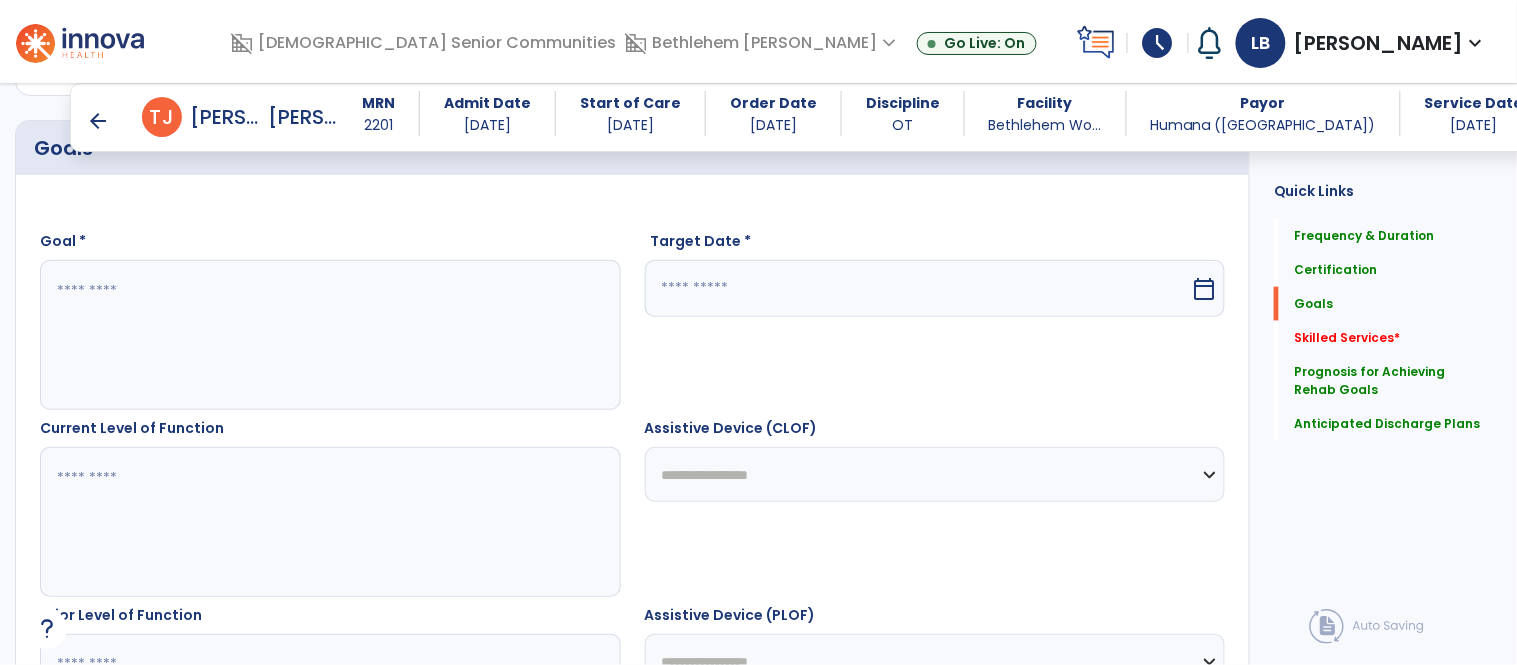 click on "Goal *" at bounding box center [330, 320] 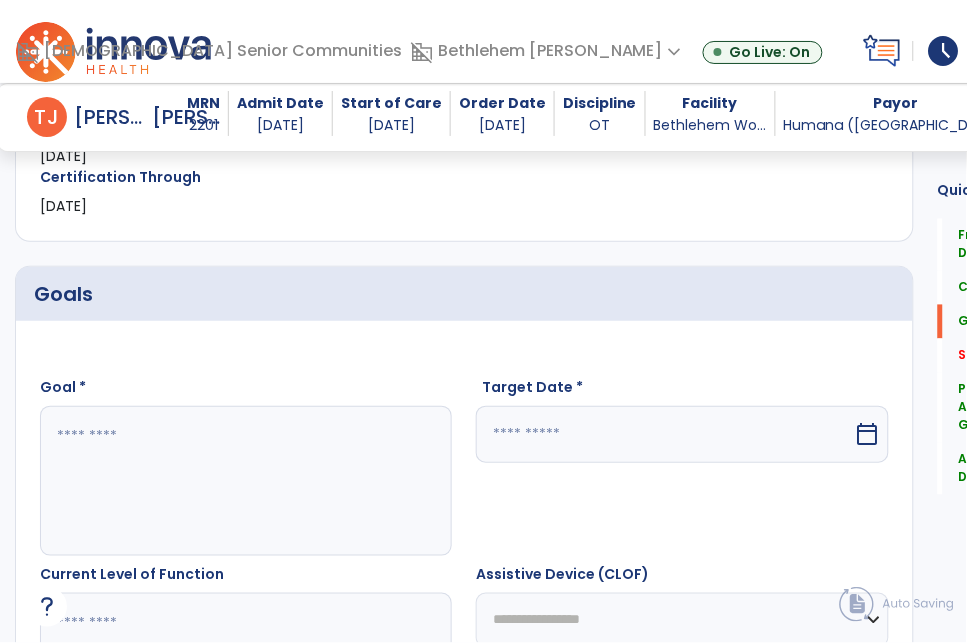 scroll, scrollTop: 546, scrollLeft: 0, axis: vertical 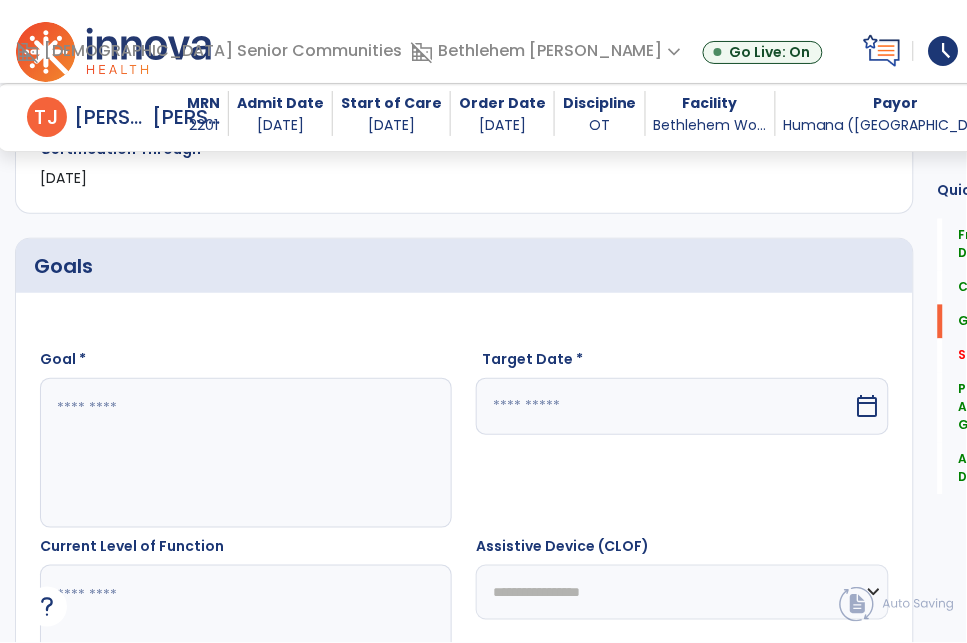 click at bounding box center (215, 453) 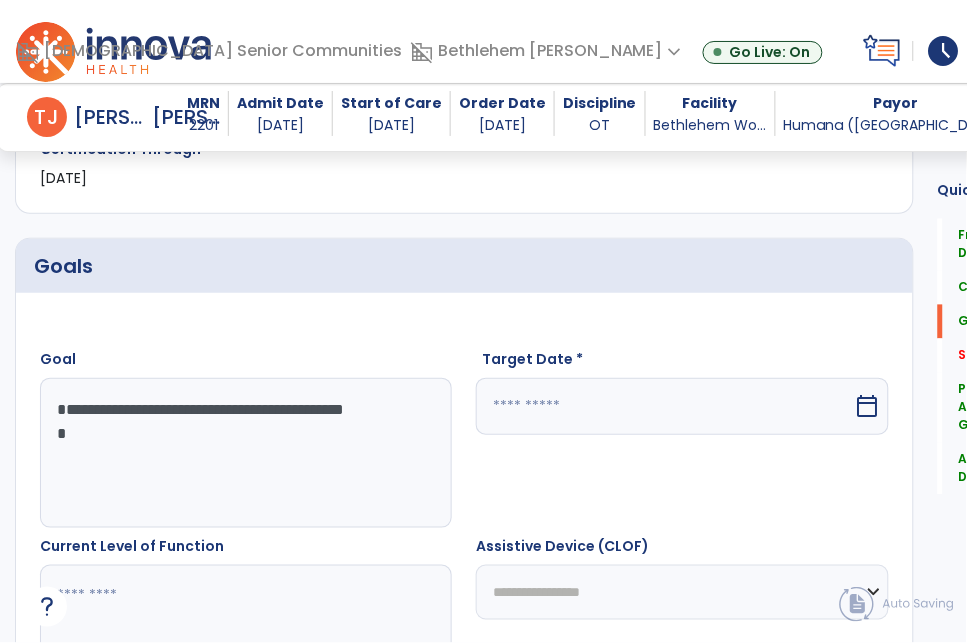 click on "**********" at bounding box center (215, 453) 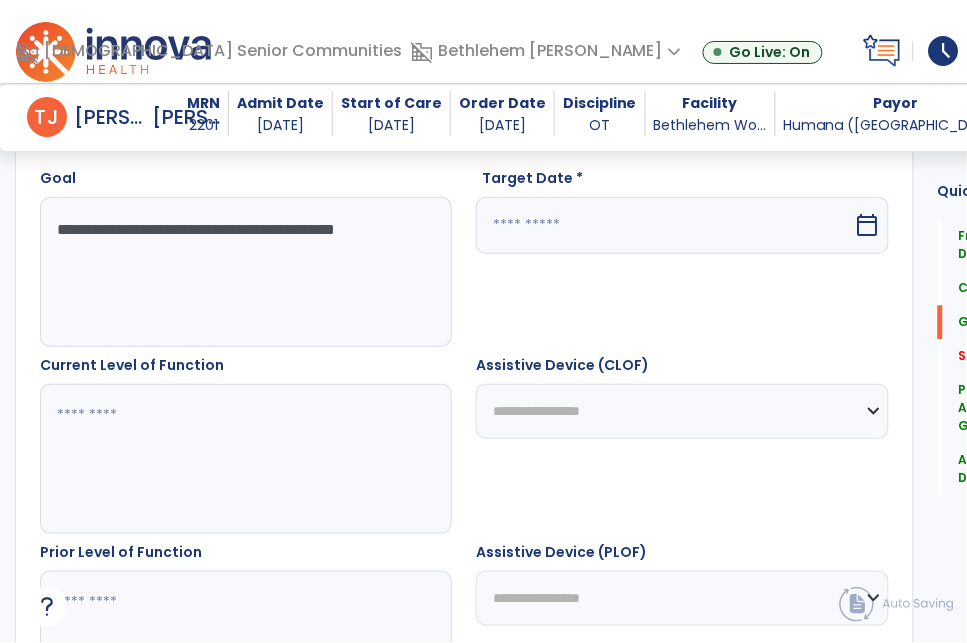 scroll, scrollTop: 733, scrollLeft: 0, axis: vertical 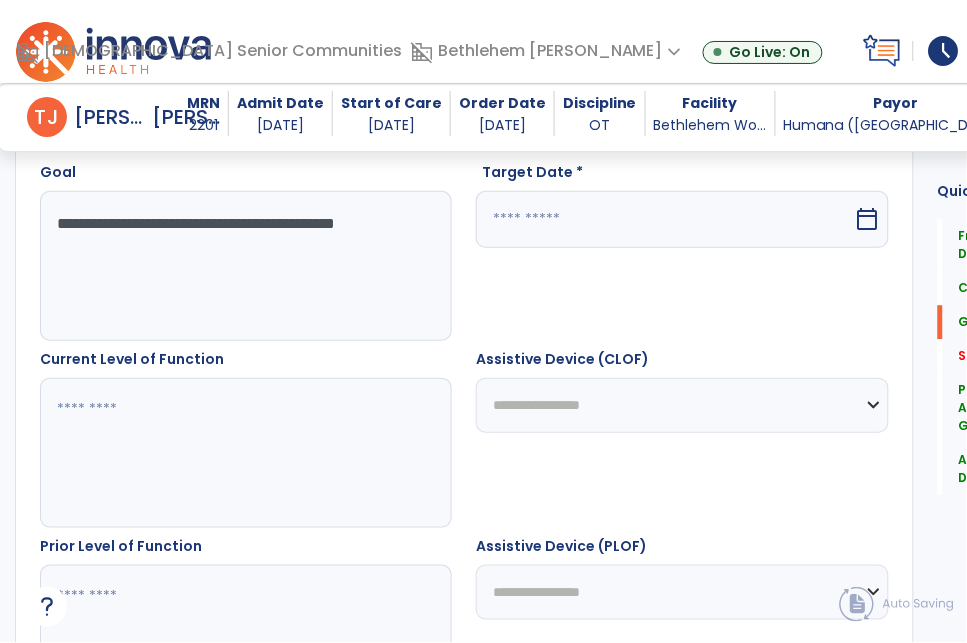 click on "**********" at bounding box center (215, 266) 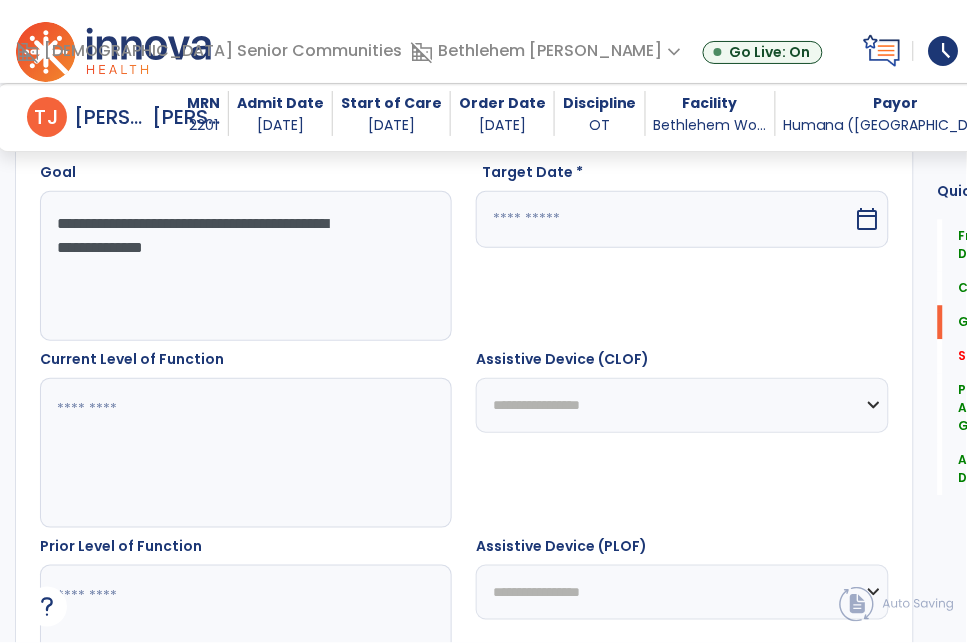 type on "**********" 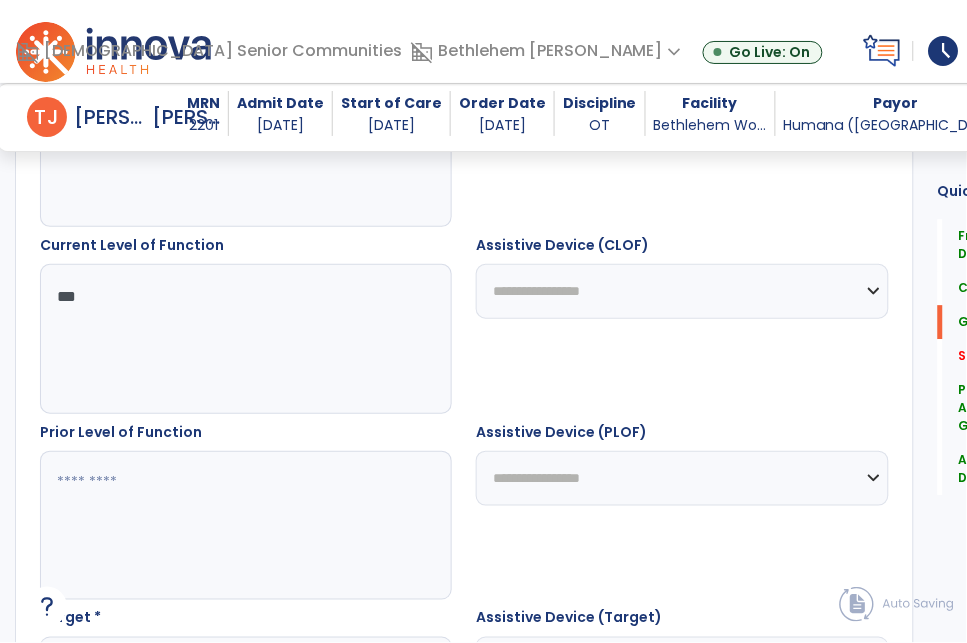 scroll, scrollTop: 917, scrollLeft: 0, axis: vertical 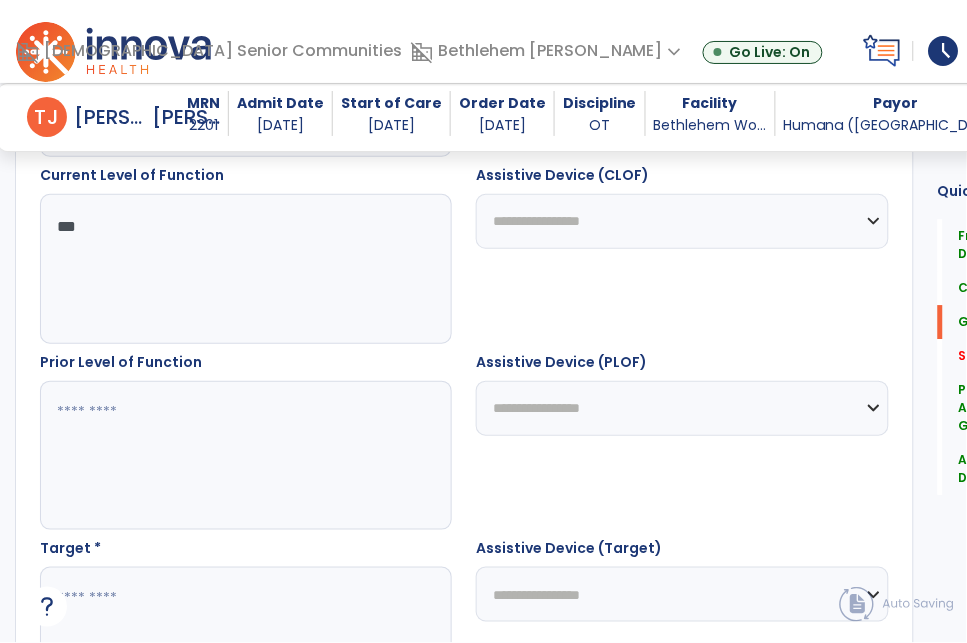 click on "***" at bounding box center (215, 269) 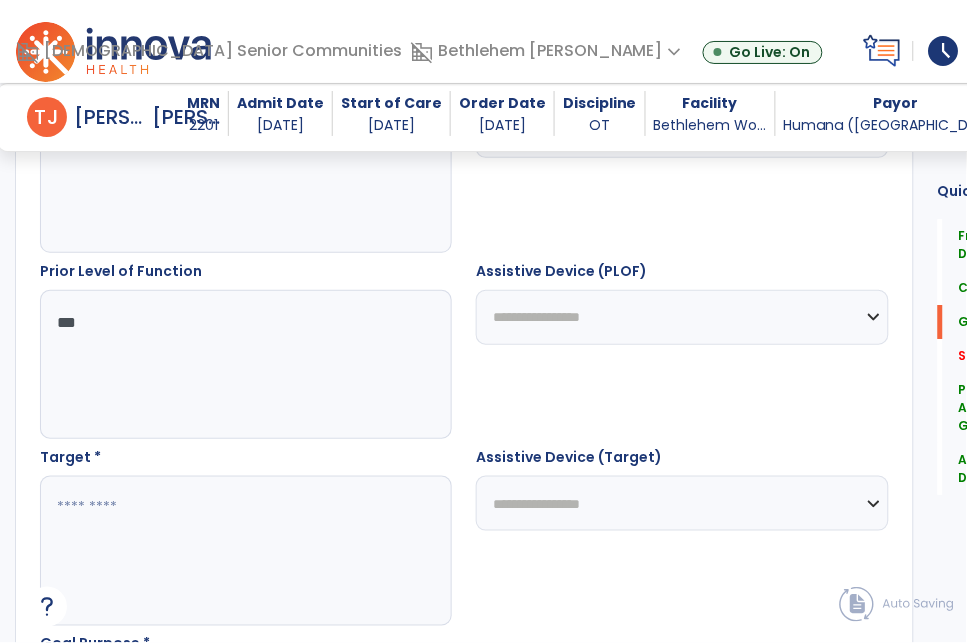 scroll, scrollTop: 1052, scrollLeft: 0, axis: vertical 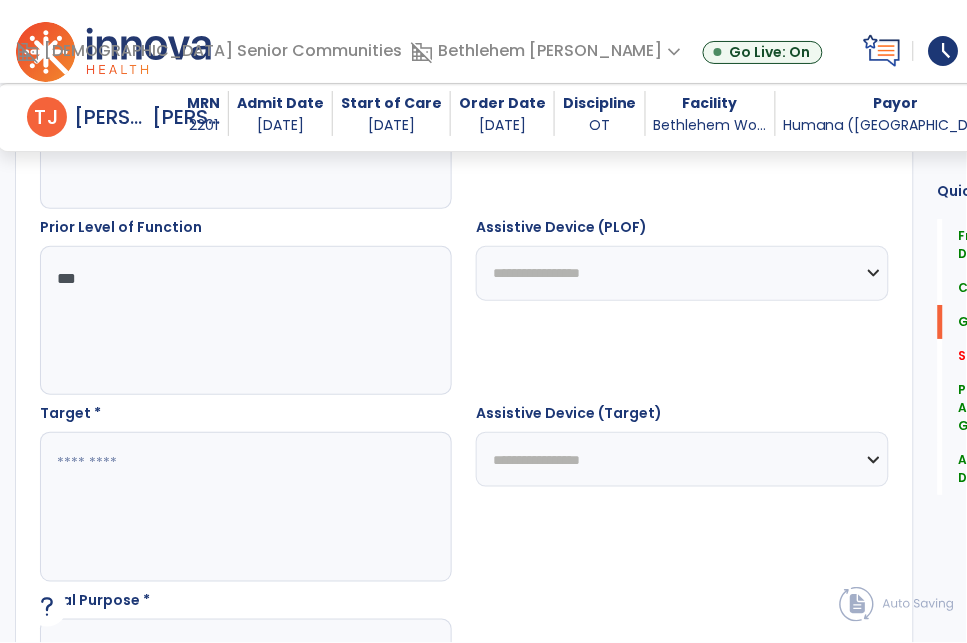 type on "***" 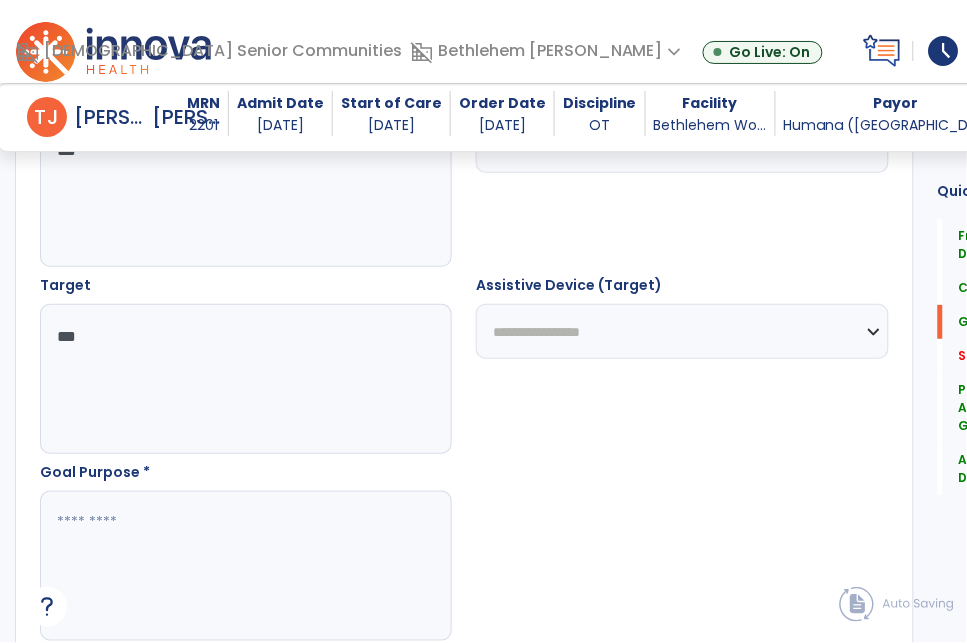 scroll, scrollTop: 1213, scrollLeft: 0, axis: vertical 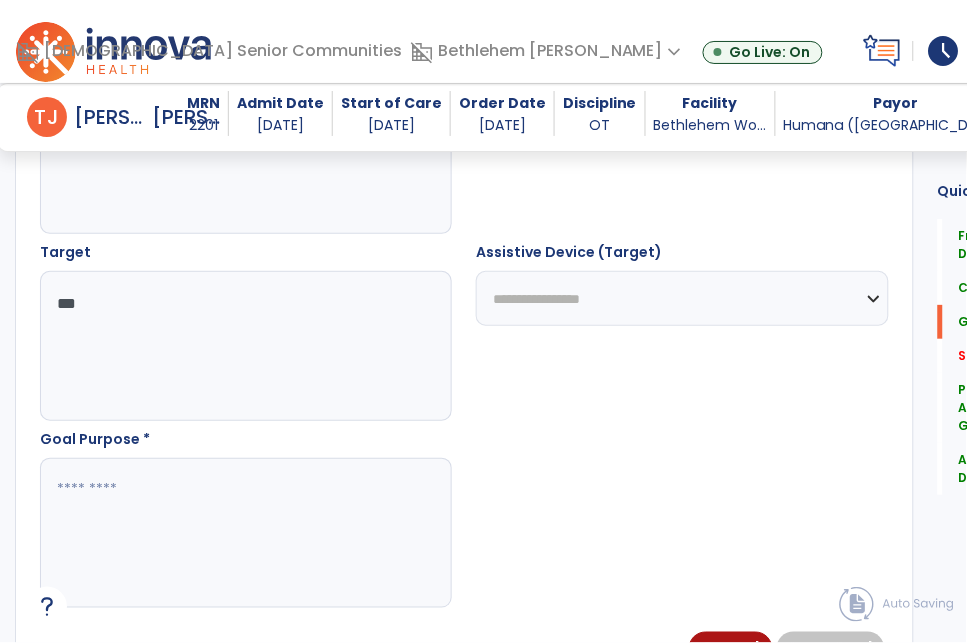 type on "***" 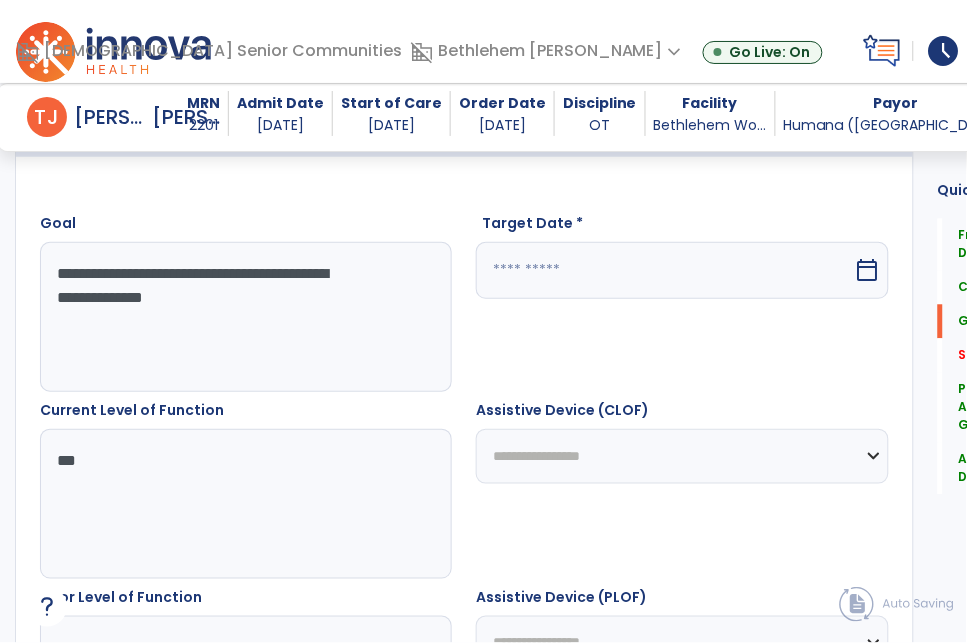scroll, scrollTop: 678, scrollLeft: 0, axis: vertical 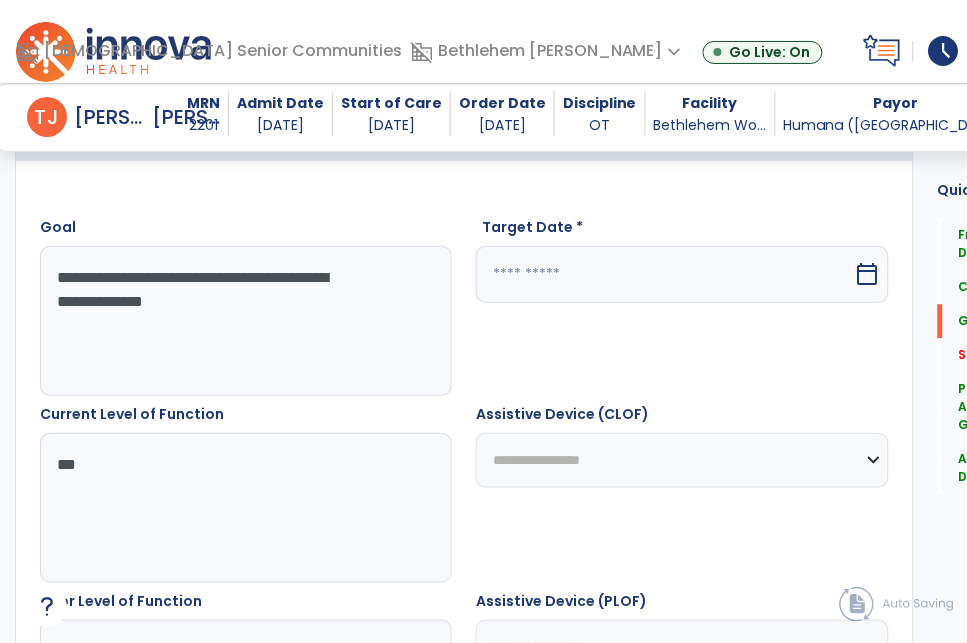 type on "**********" 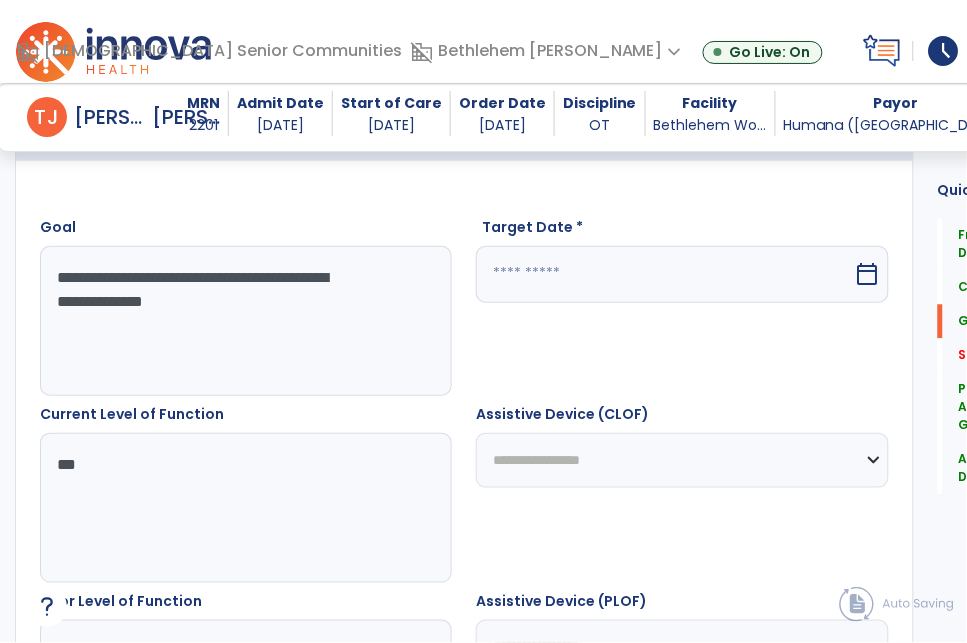 click at bounding box center [664, 274] 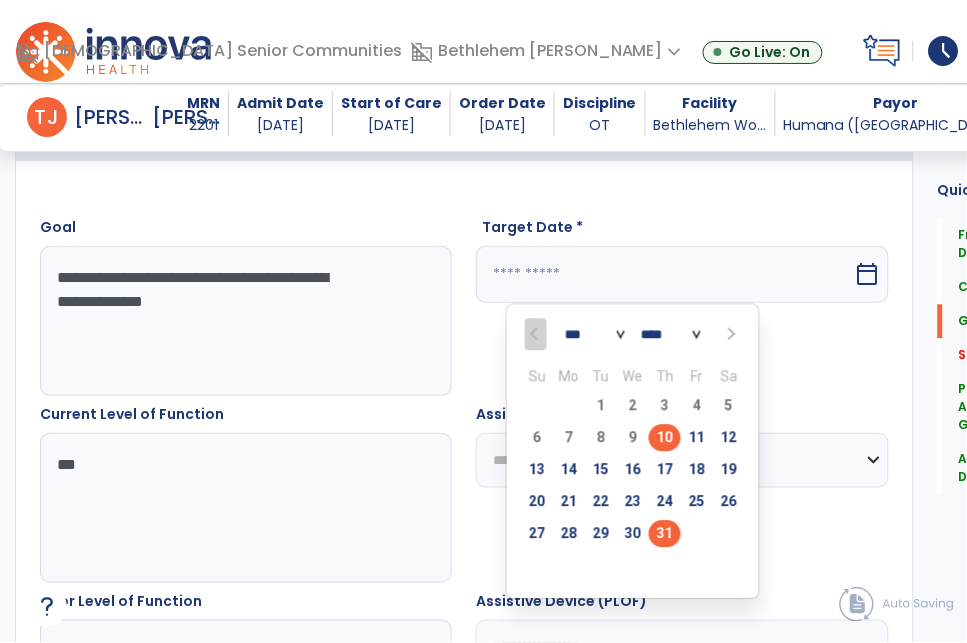 click on "31" at bounding box center [665, 534] 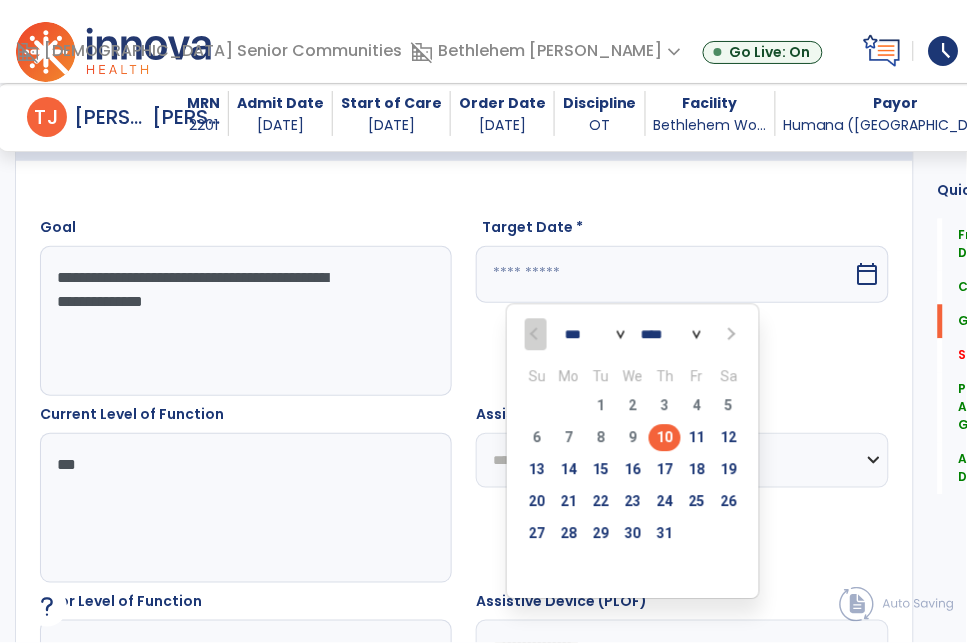 type on "*********" 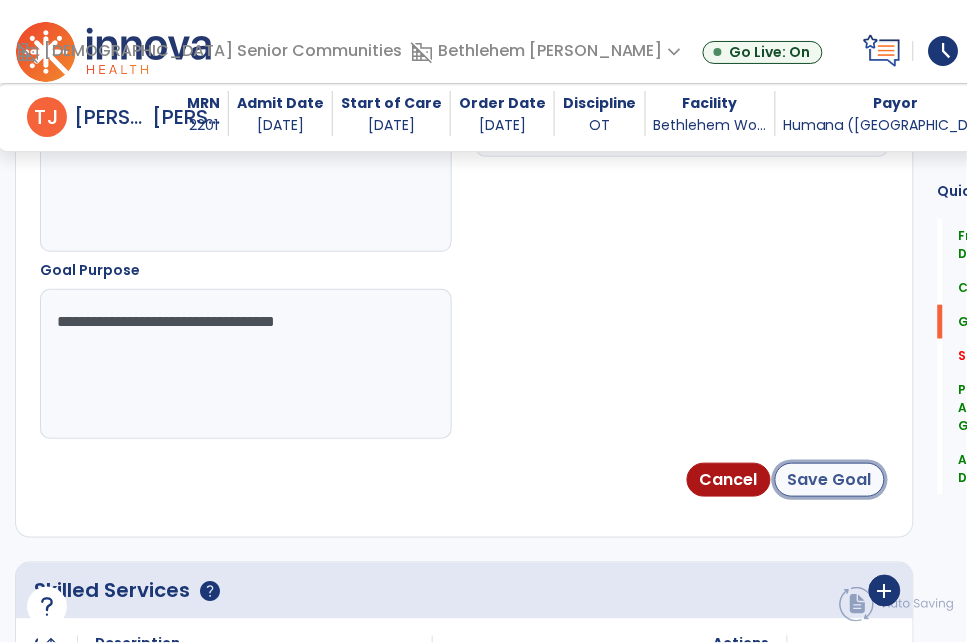 click on "Save Goal" at bounding box center (830, 480) 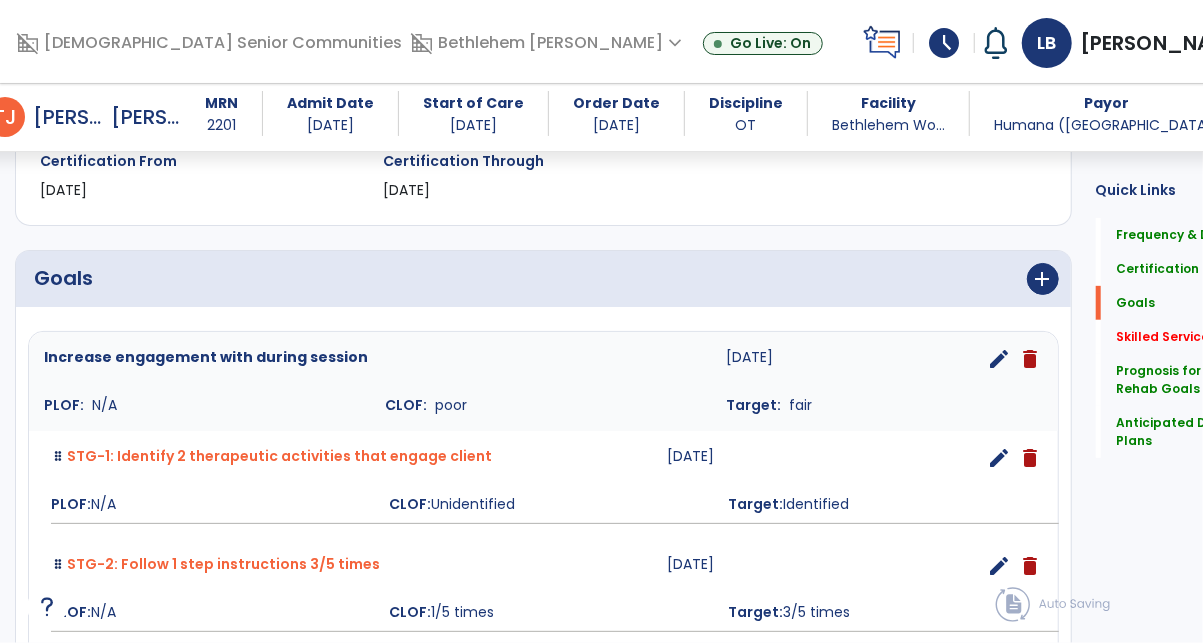 scroll, scrollTop: 365, scrollLeft: 0, axis: vertical 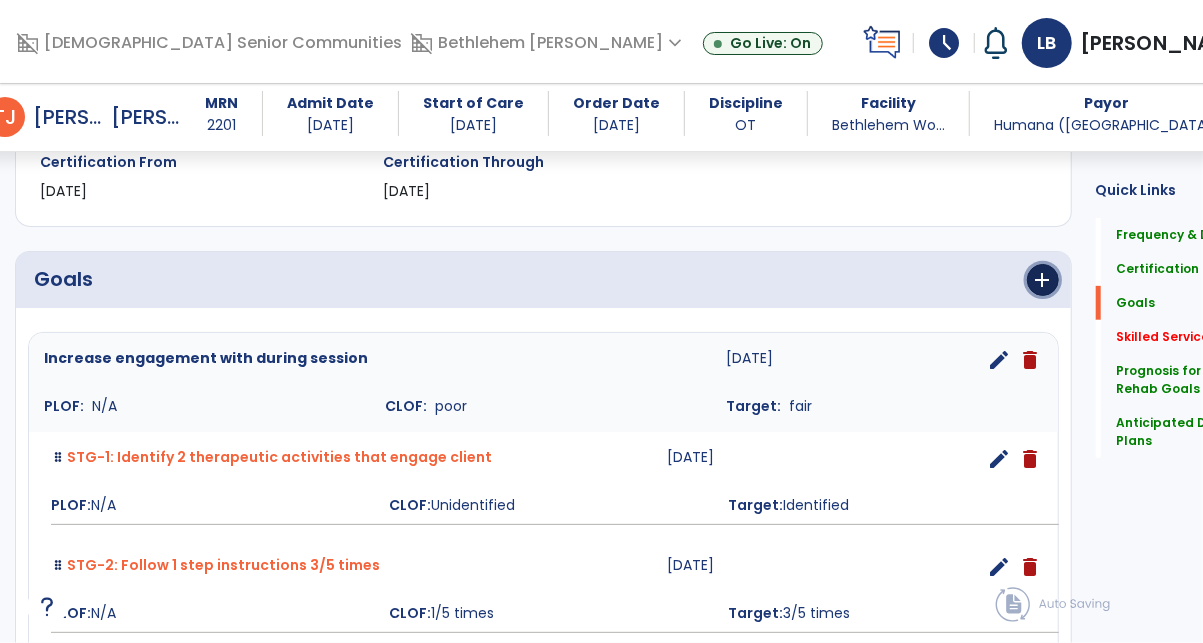click on "add" at bounding box center [1043, 280] 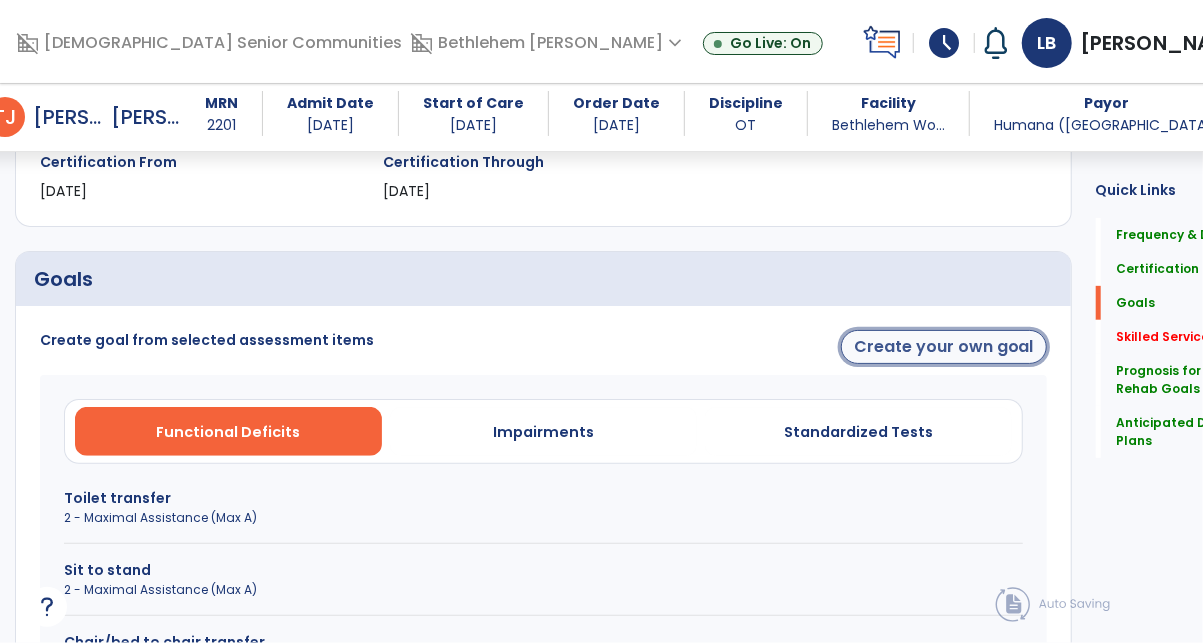 click on "Create your own goal" at bounding box center [944, 347] 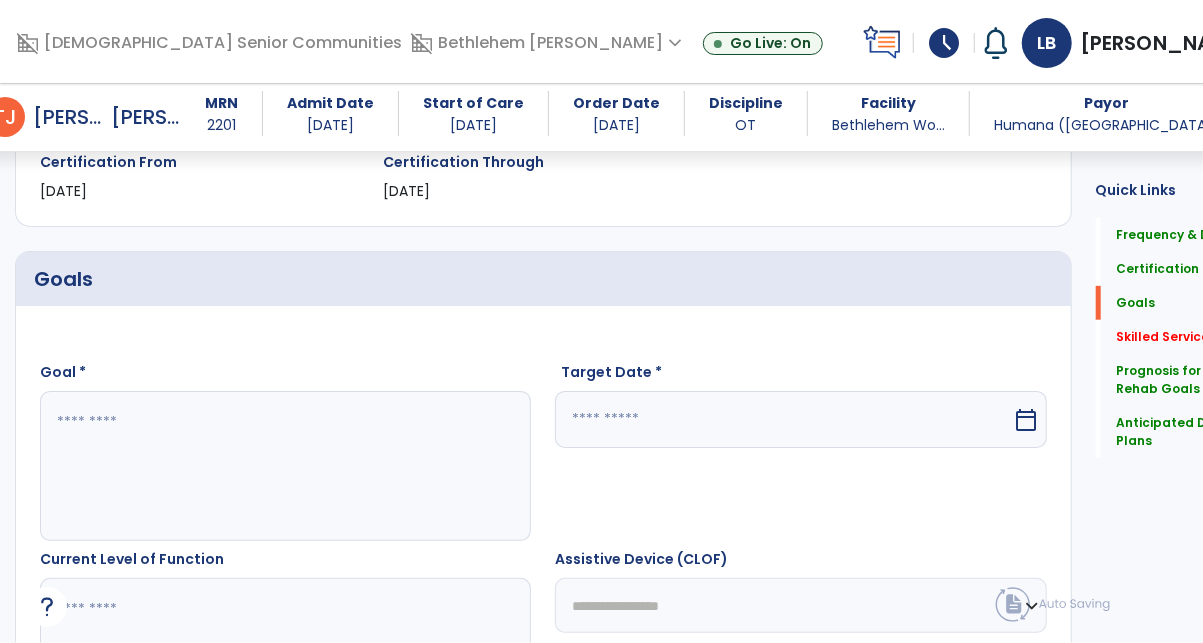 click at bounding box center [264, 466] 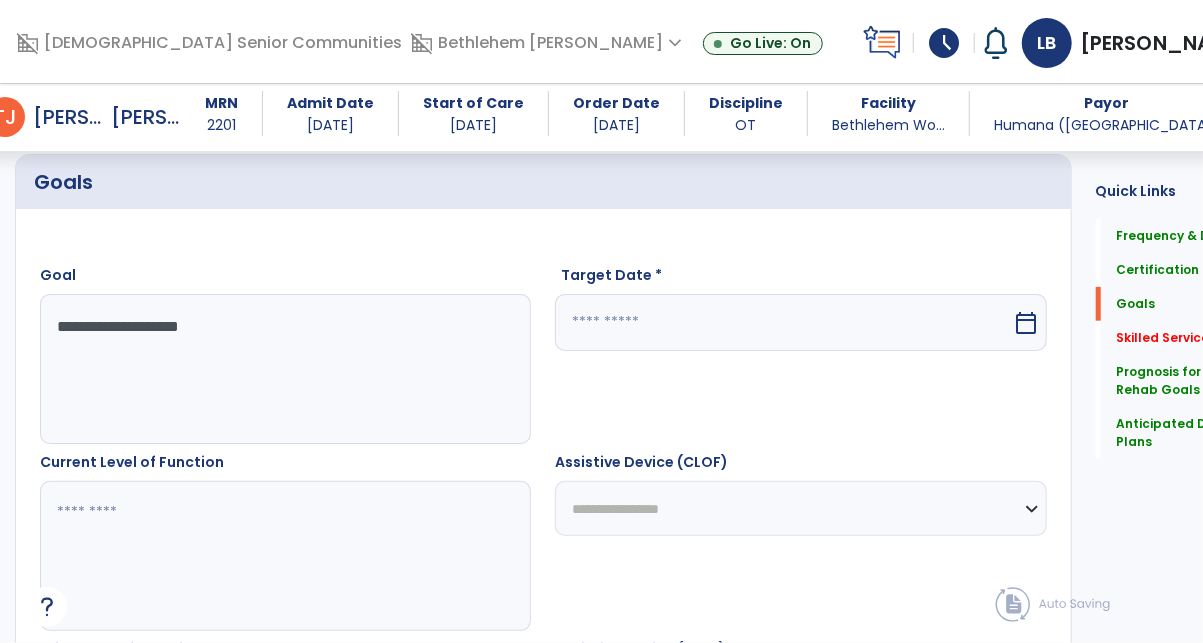 scroll, scrollTop: 464, scrollLeft: 0, axis: vertical 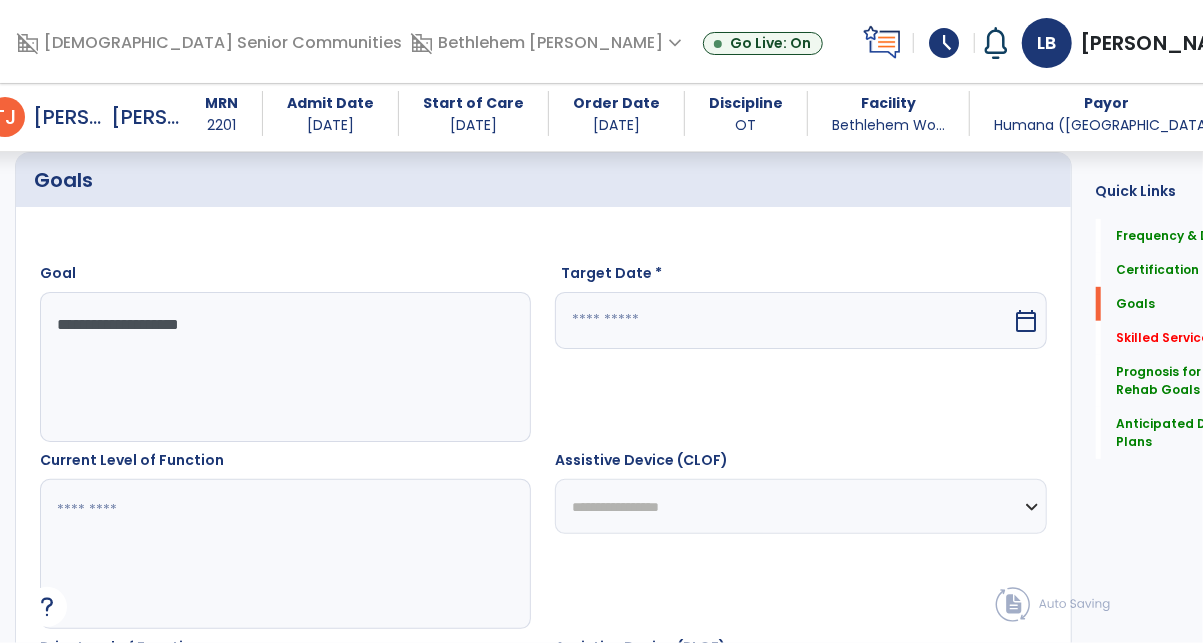 type on "**********" 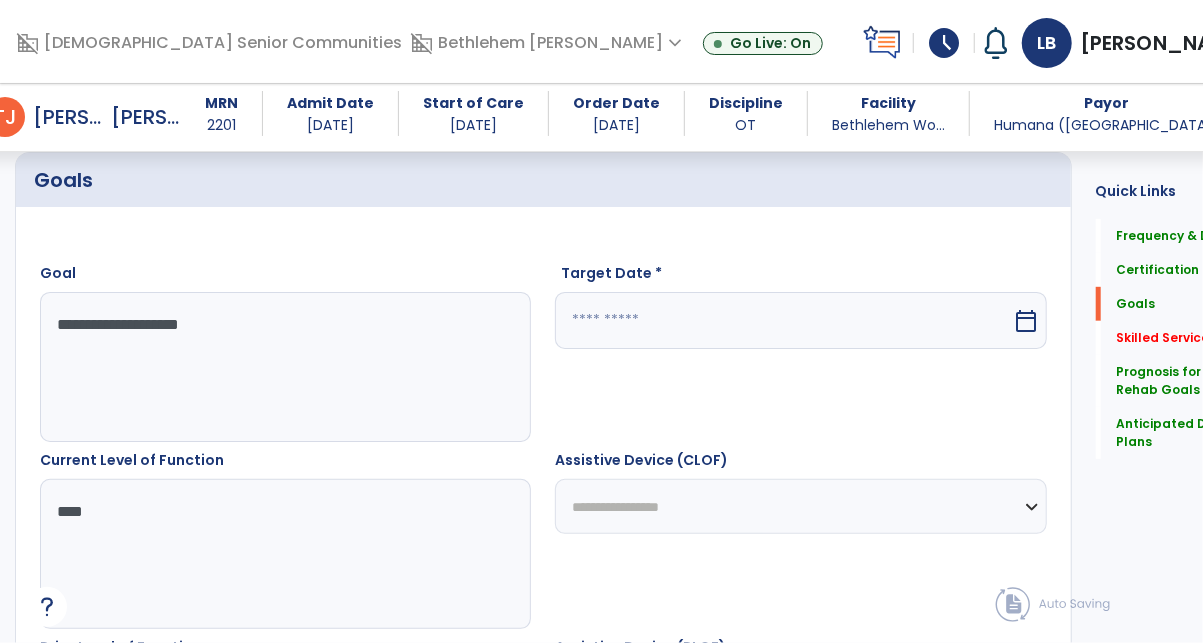 type on "***" 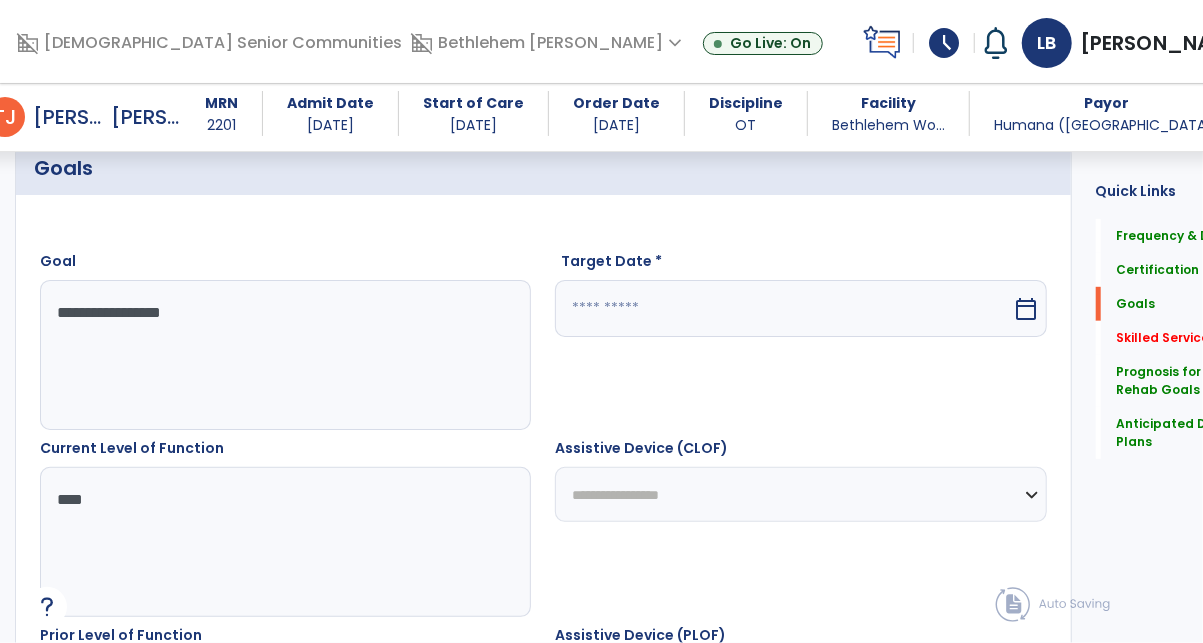 scroll, scrollTop: 486, scrollLeft: 0, axis: vertical 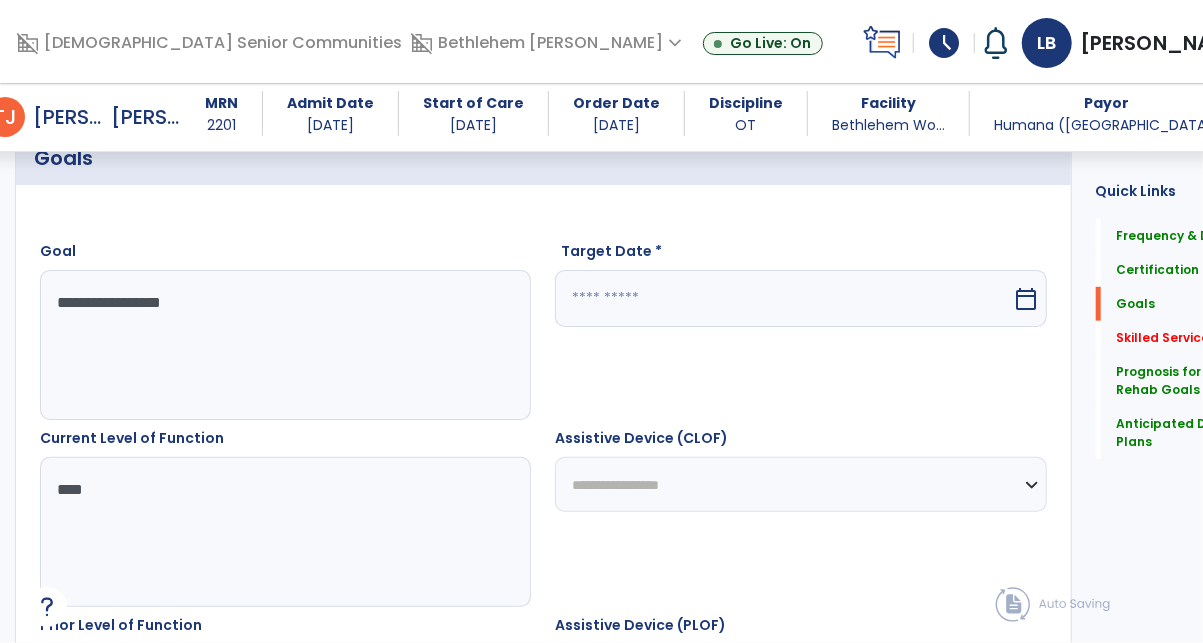 drag, startPoint x: 224, startPoint y: 303, endPoint x: 49, endPoint y: 302, distance: 175.00285 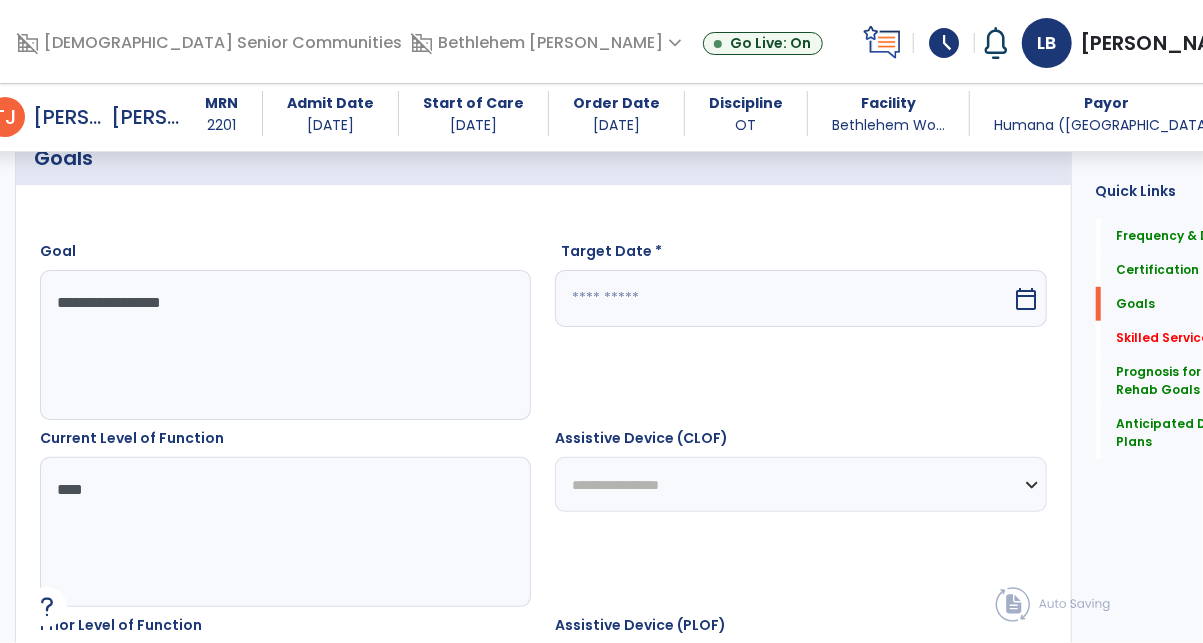 click on "**********" at bounding box center (264, 345) 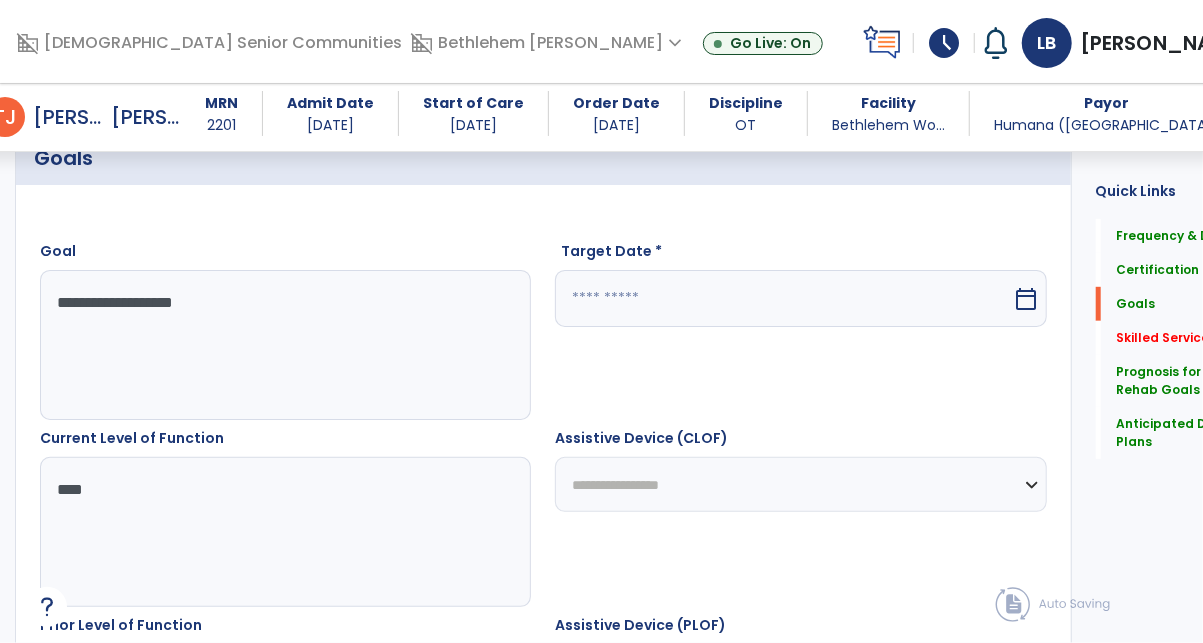 type on "**********" 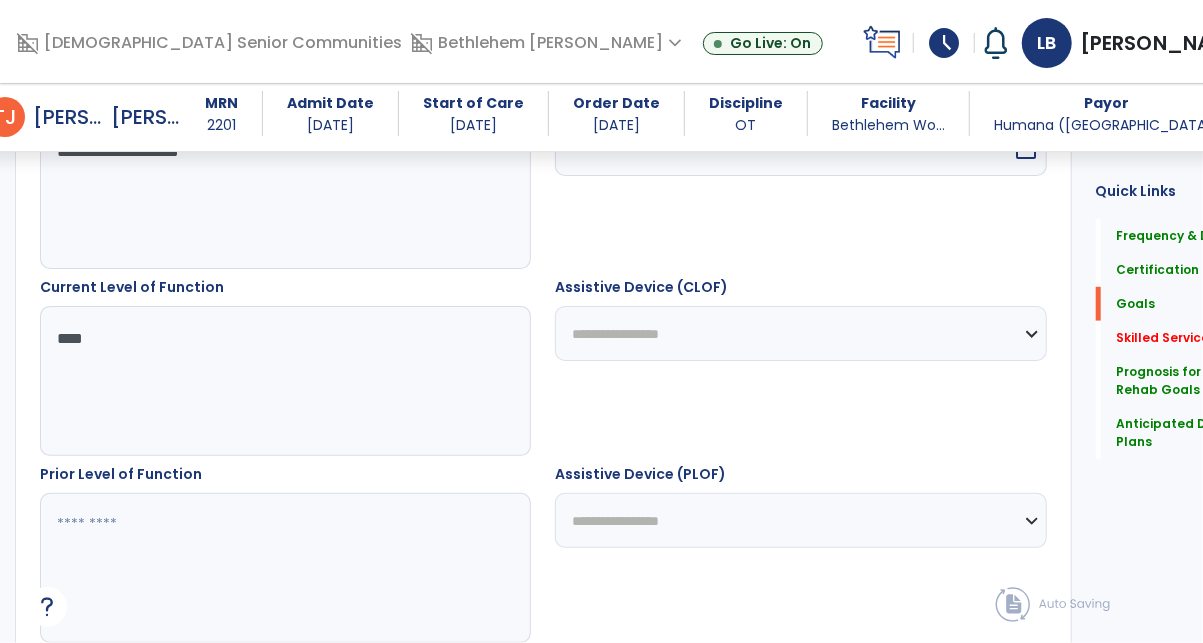 scroll, scrollTop: 648, scrollLeft: 0, axis: vertical 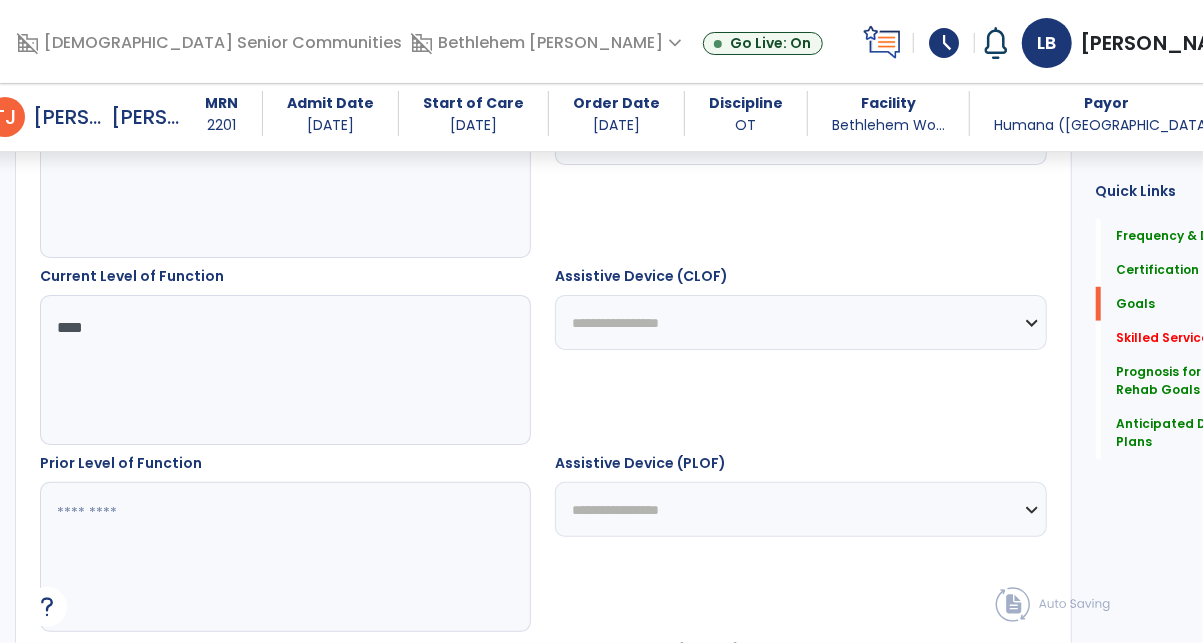click on "***" at bounding box center [264, 370] 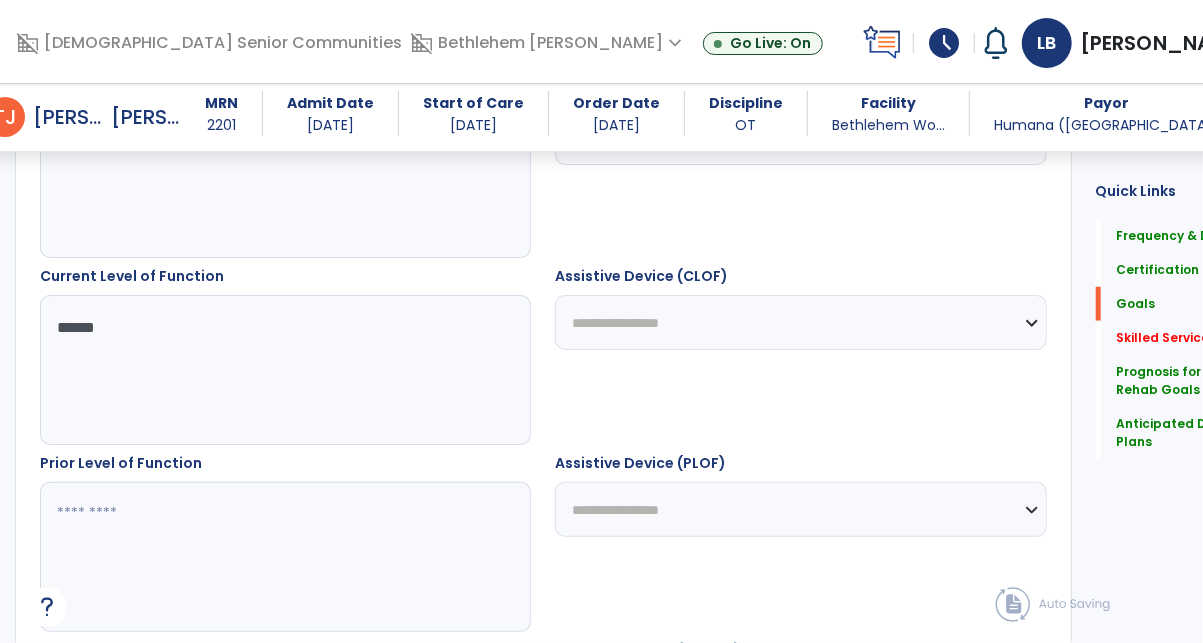 type on "******" 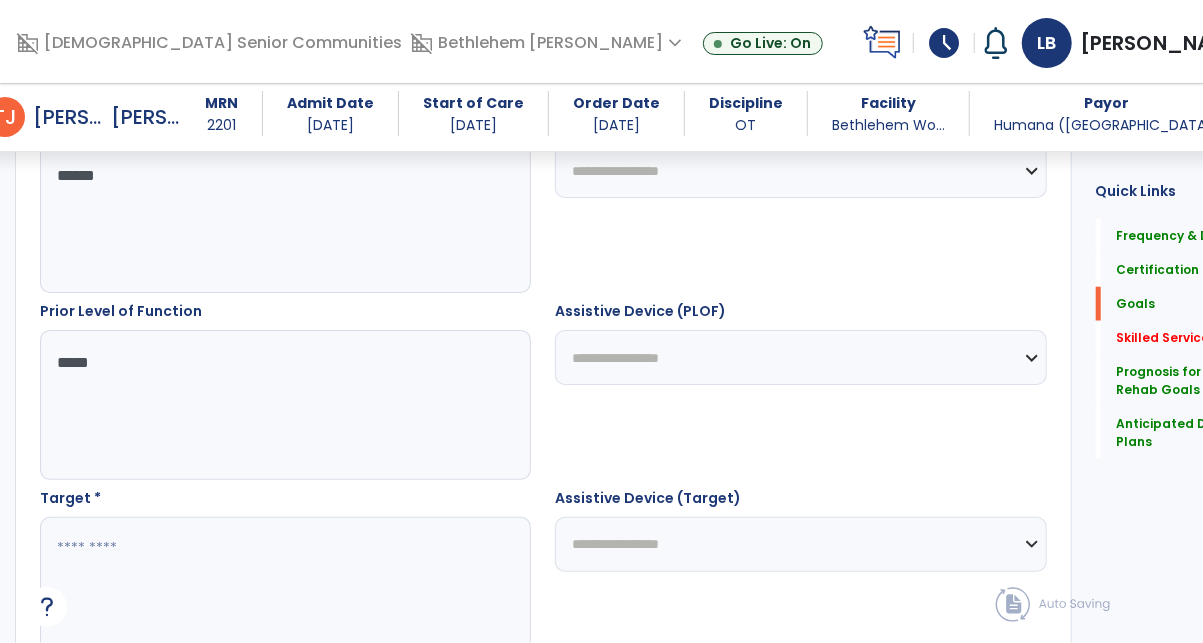 scroll, scrollTop: 801, scrollLeft: 0, axis: vertical 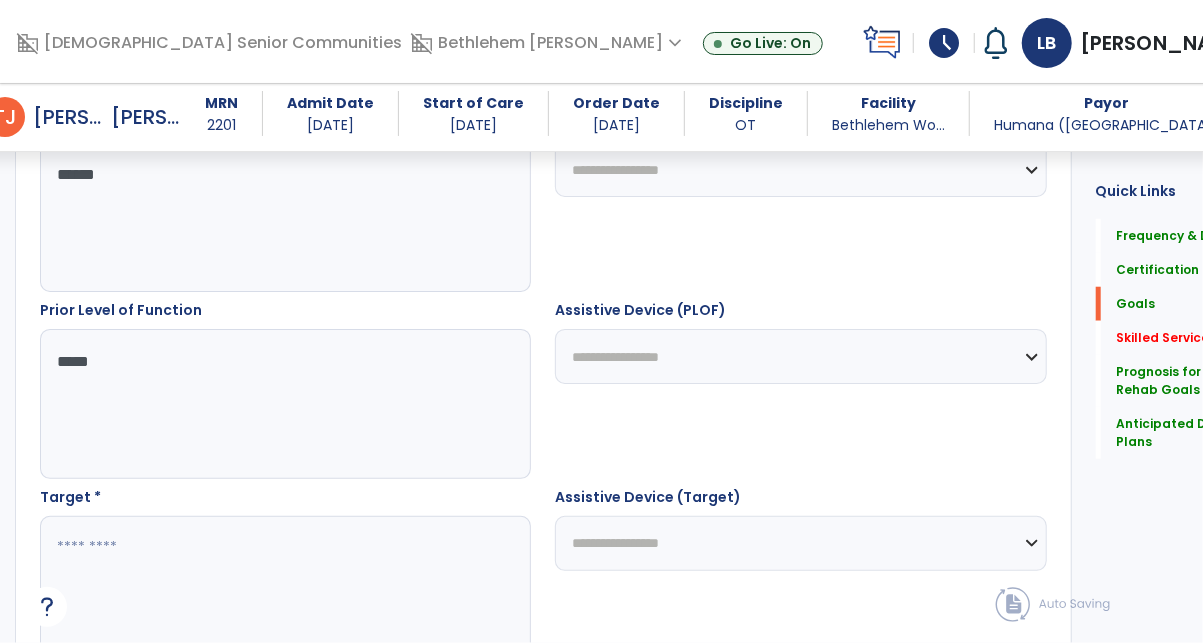 type on "*****" 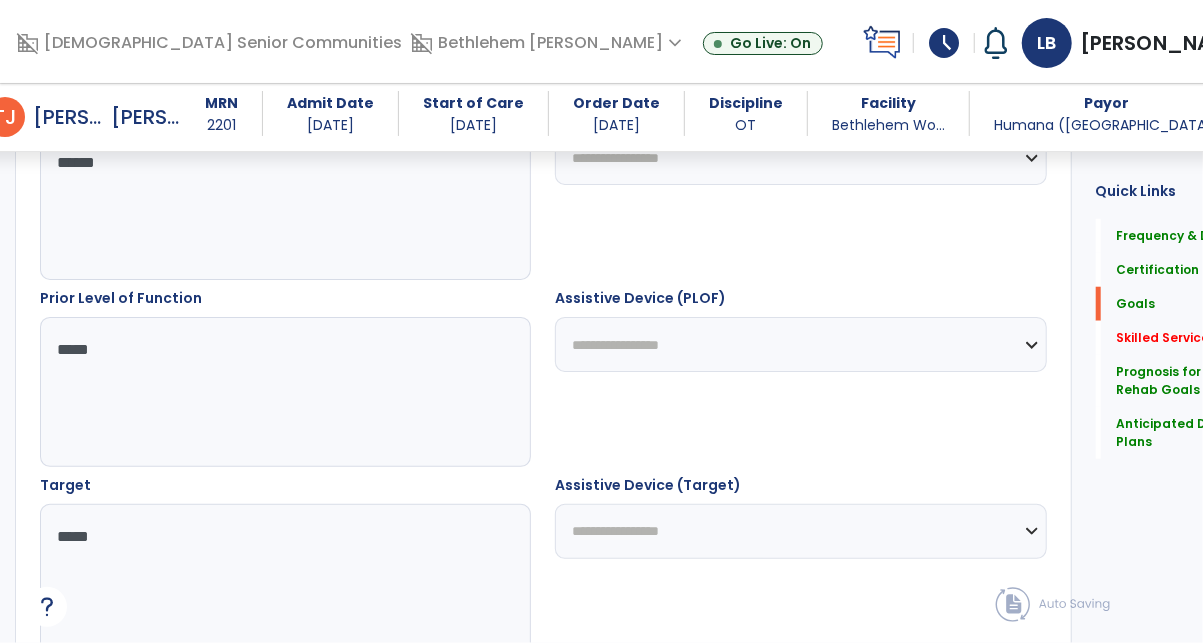 scroll, scrollTop: 824, scrollLeft: 0, axis: vertical 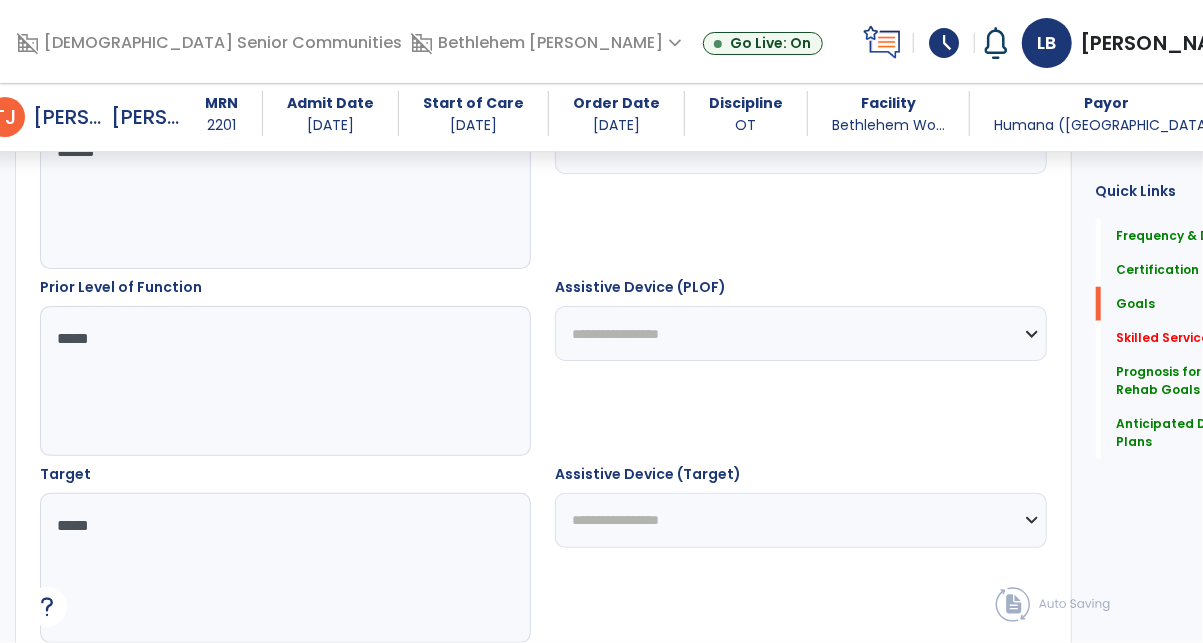 type on "*****" 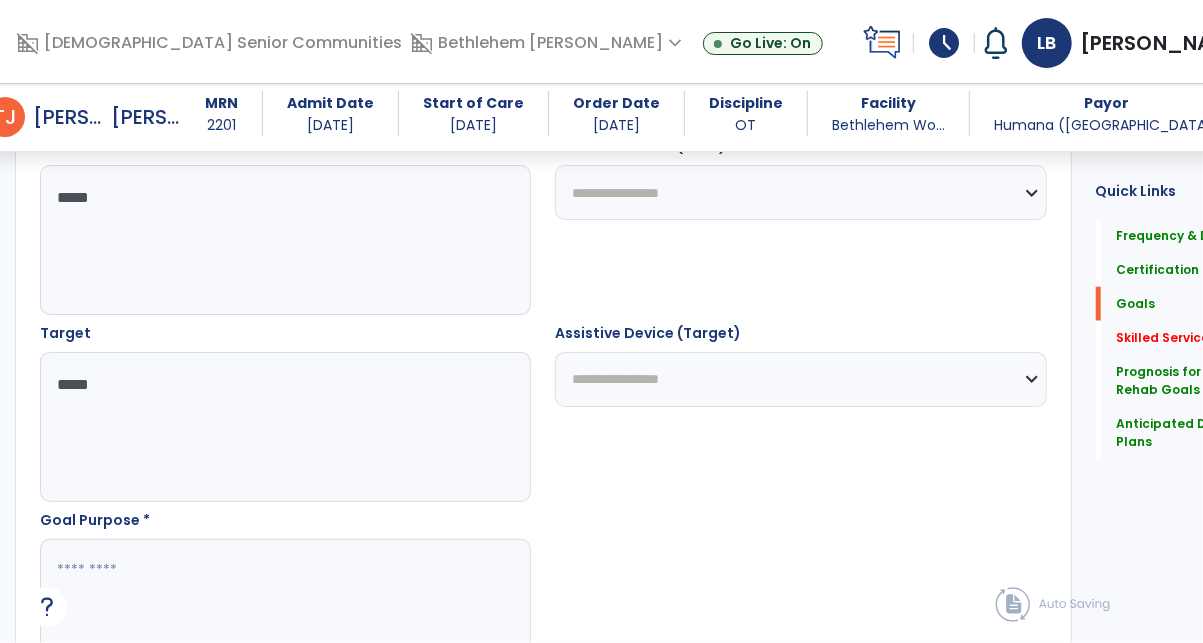 scroll, scrollTop: 995, scrollLeft: 0, axis: vertical 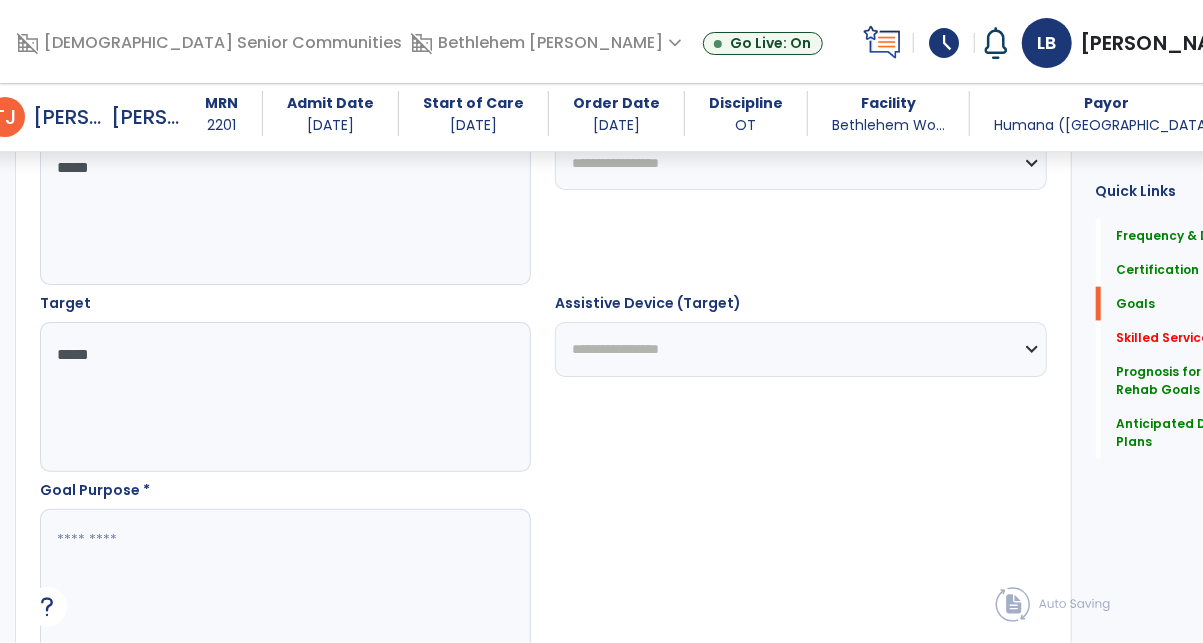 type on "*****" 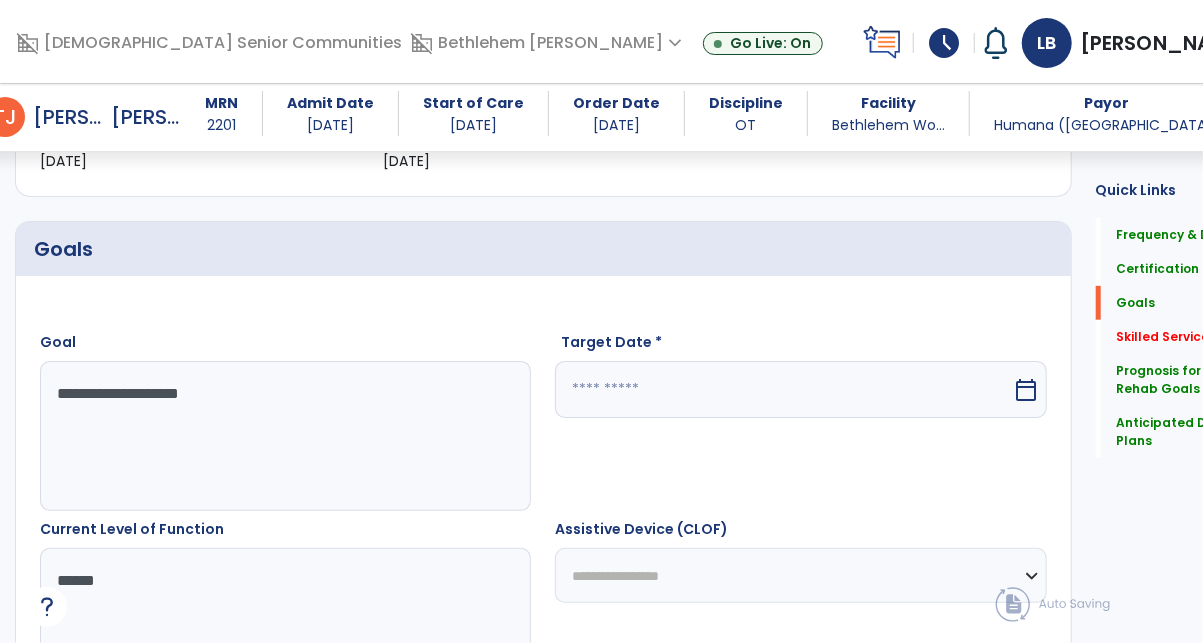 scroll, scrollTop: 392, scrollLeft: 0, axis: vertical 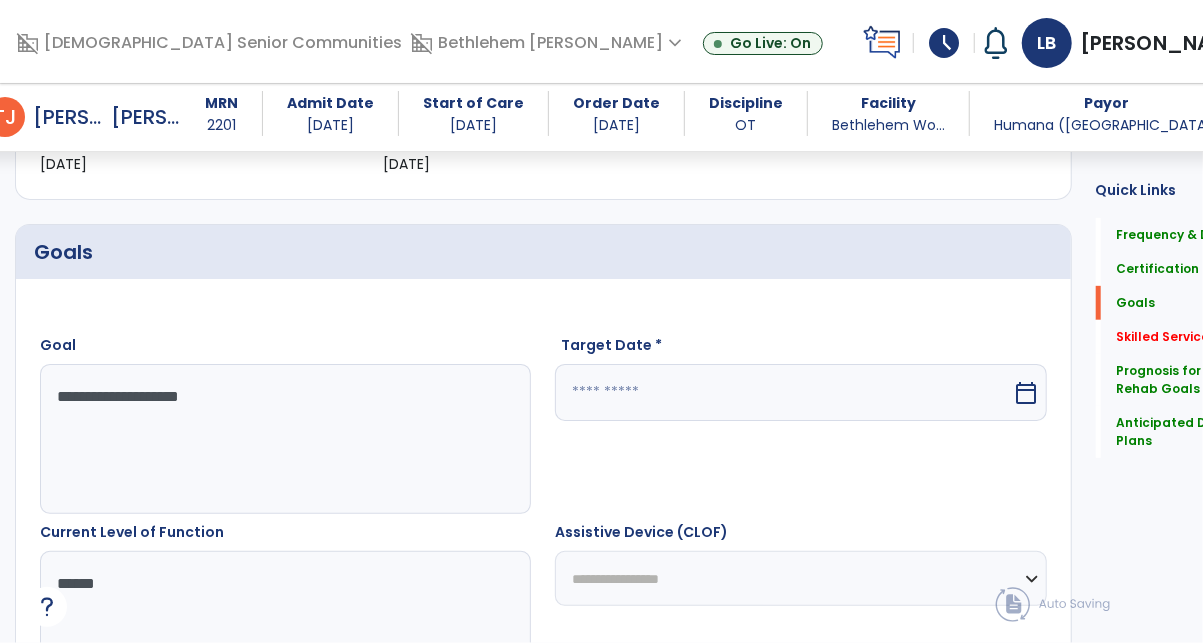 type on "**********" 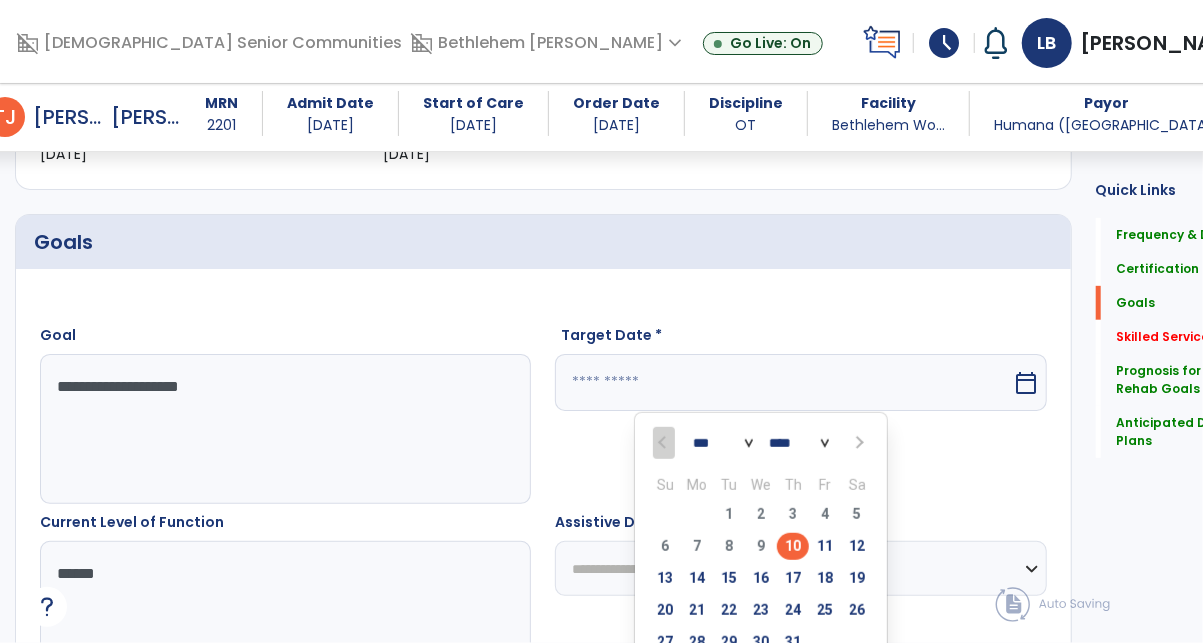 scroll, scrollTop: 426, scrollLeft: 0, axis: vertical 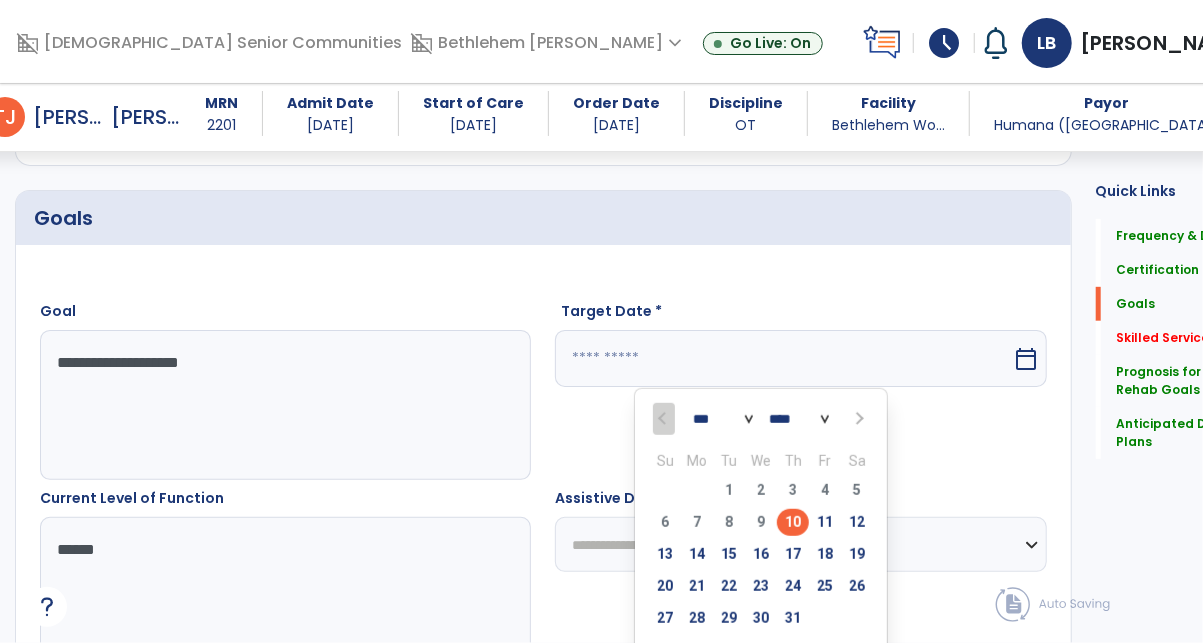 click on "*** ***" at bounding box center [723, 420] 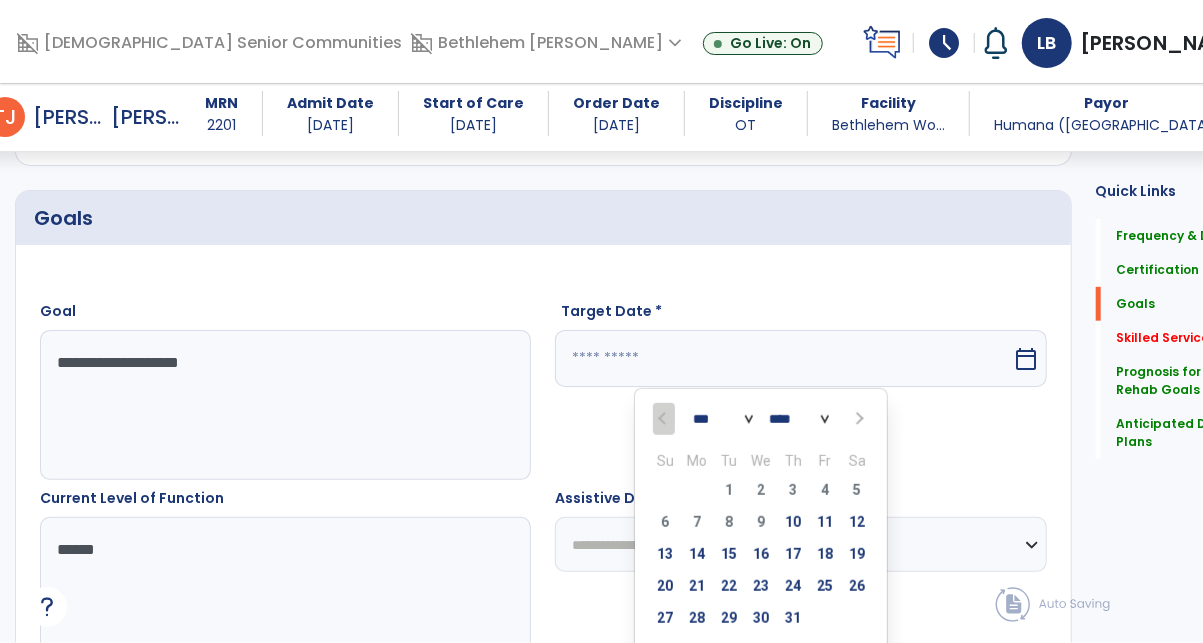 select on "*" 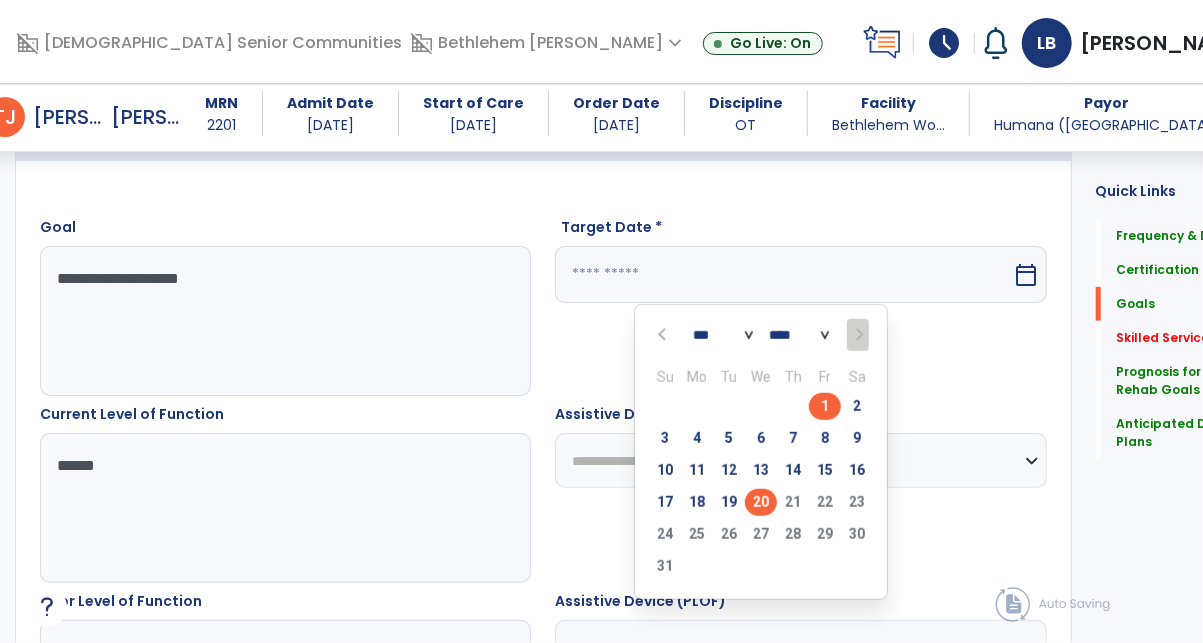click on "20" at bounding box center (761, 502) 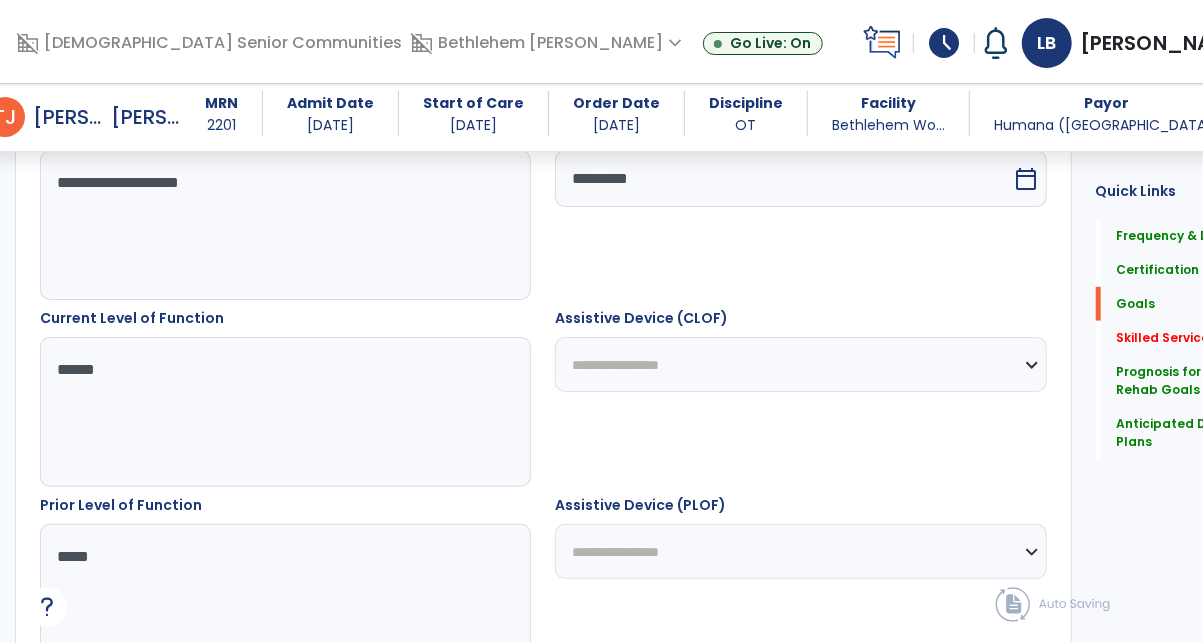 scroll, scrollTop: 454, scrollLeft: 0, axis: vertical 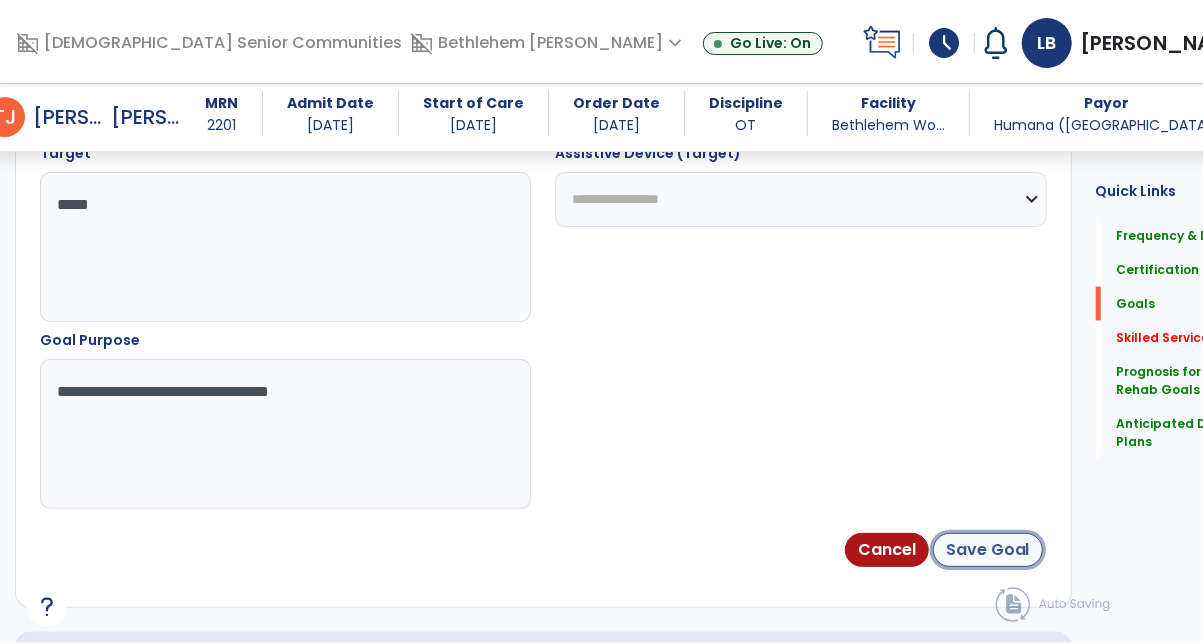 click on "Save Goal" at bounding box center (988, 550) 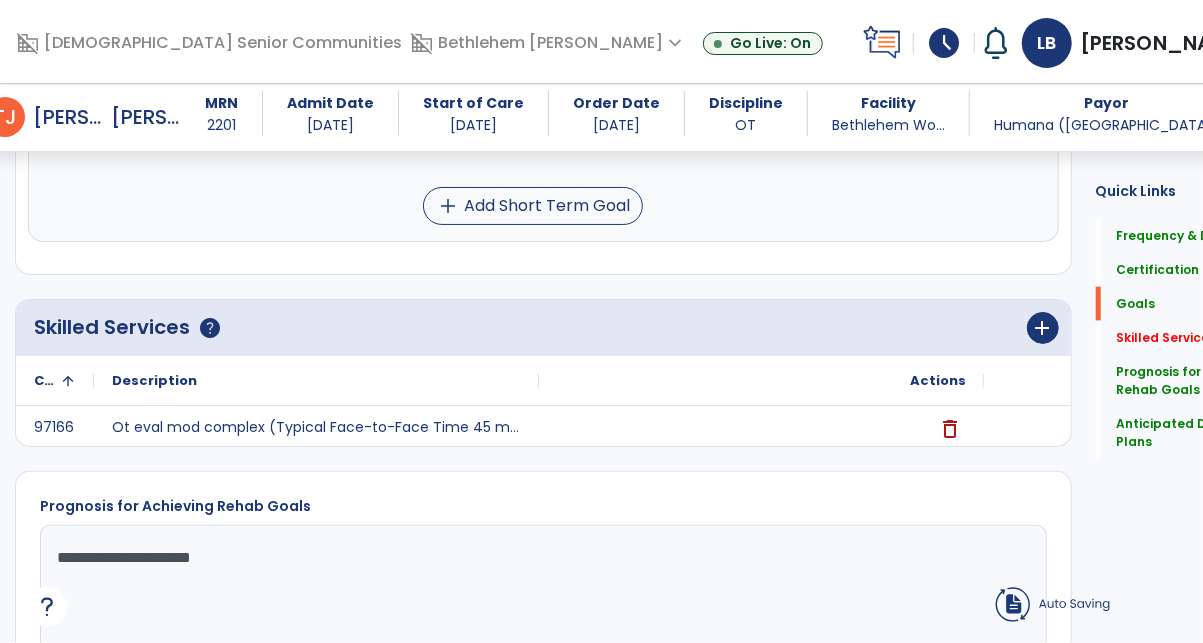 scroll, scrollTop: 66, scrollLeft: 0, axis: vertical 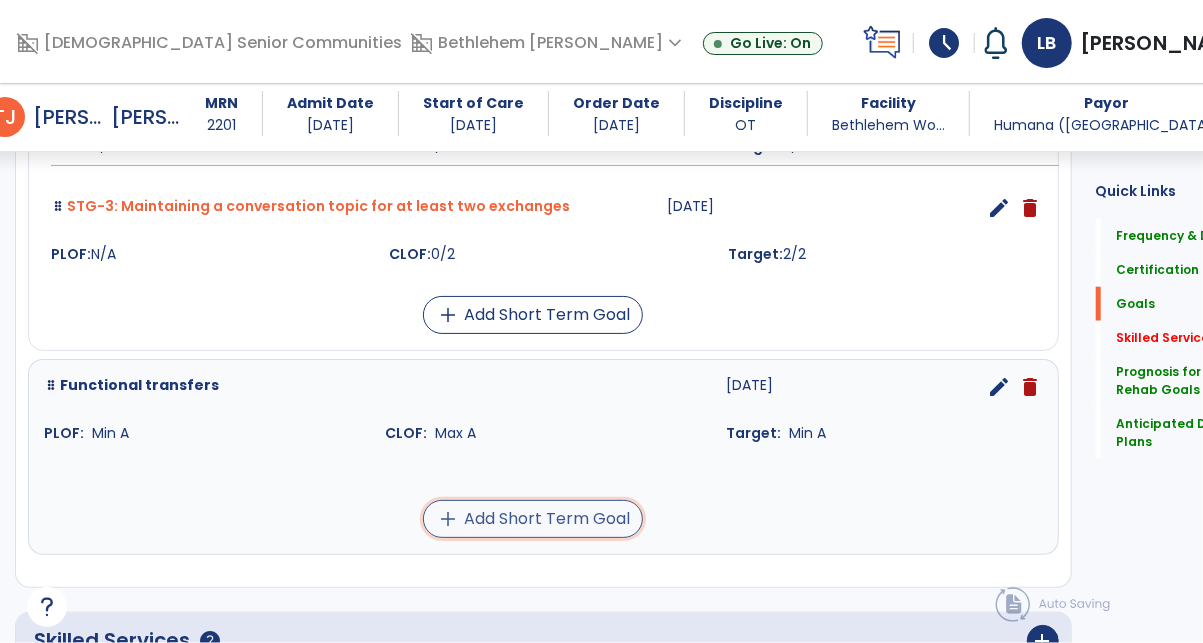 click on "add  Add Short Term Goal" at bounding box center [533, 519] 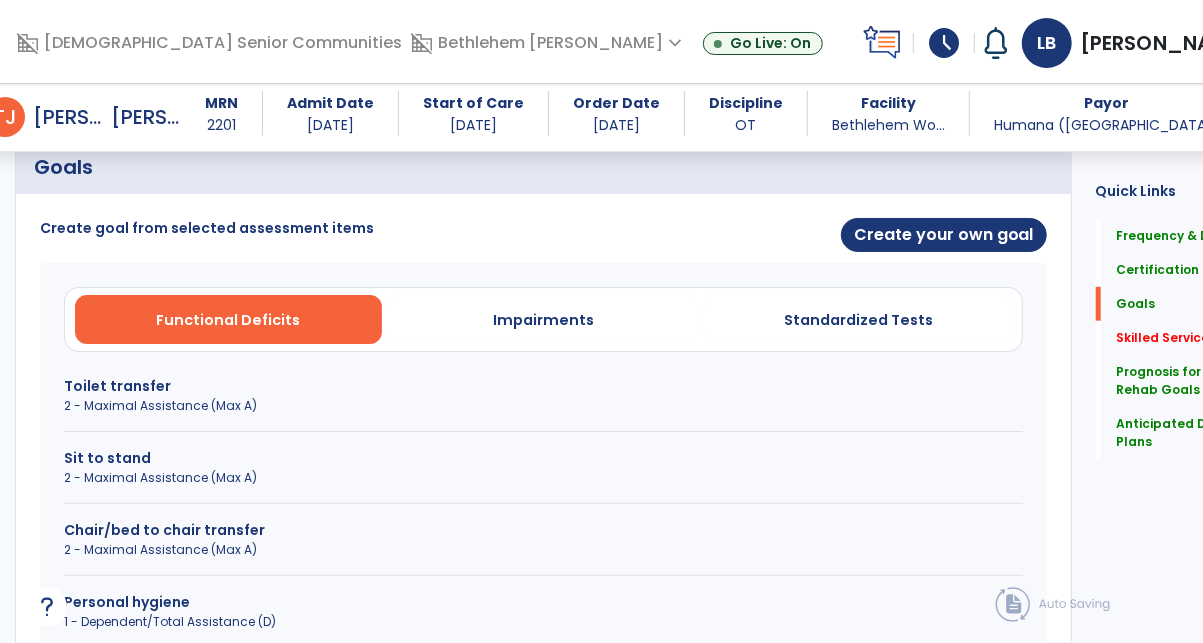 scroll, scrollTop: 442, scrollLeft: 0, axis: vertical 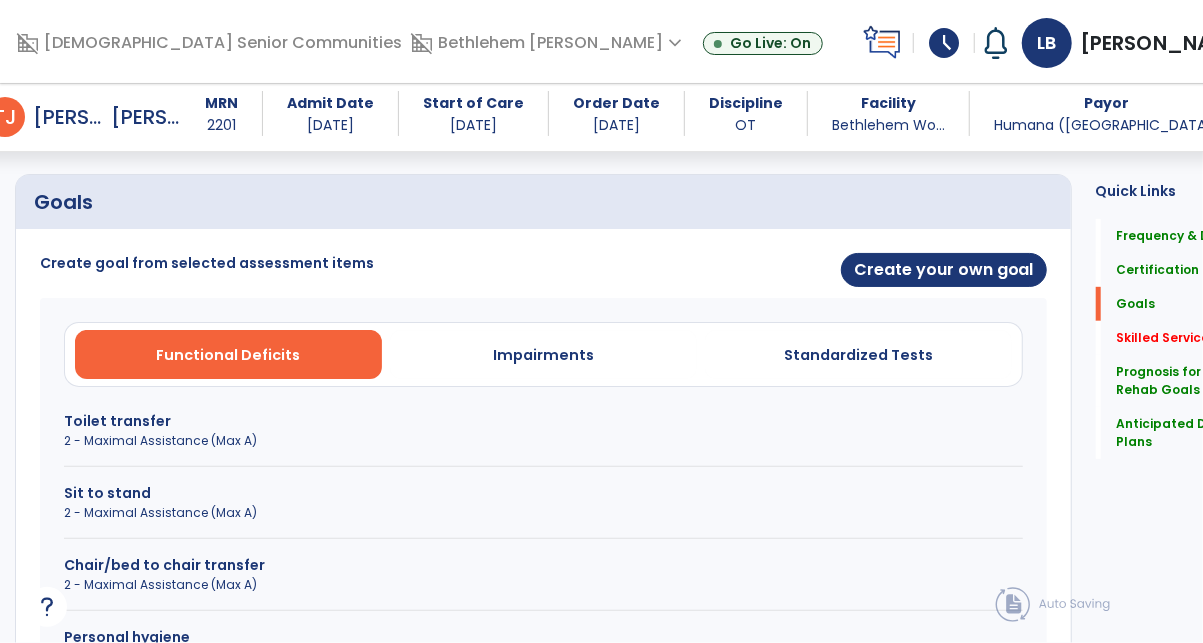 click on "2 - Maximal Assistance (Max A)" at bounding box center [543, 513] 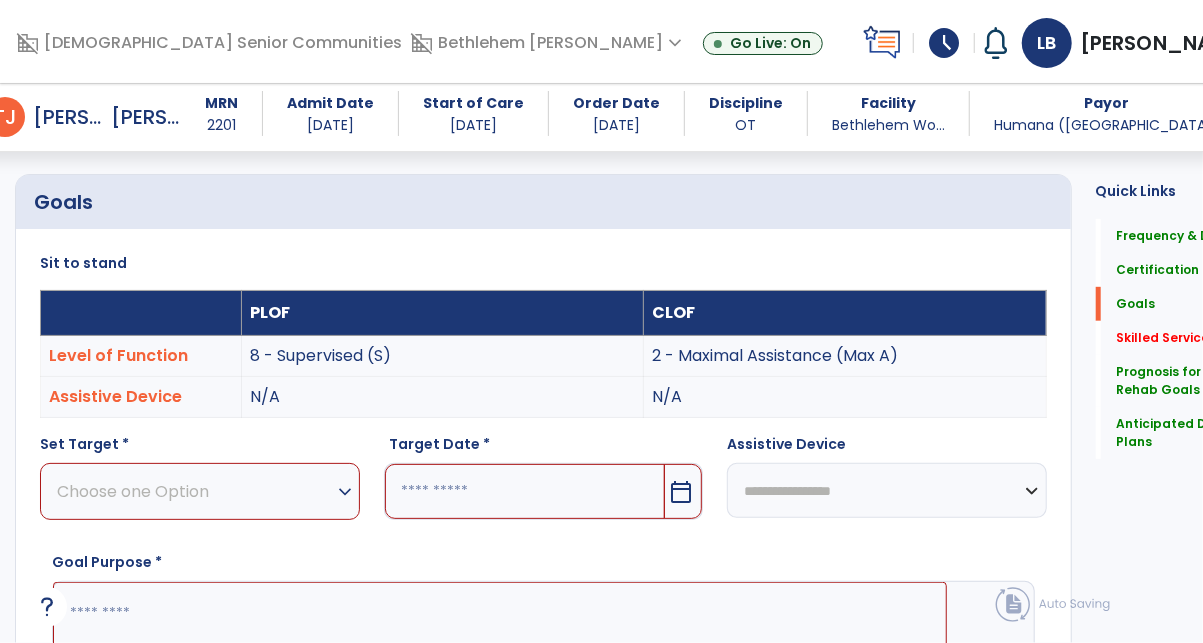 drag, startPoint x: 303, startPoint y: 480, endPoint x: 302, endPoint y: 469, distance: 11.045361 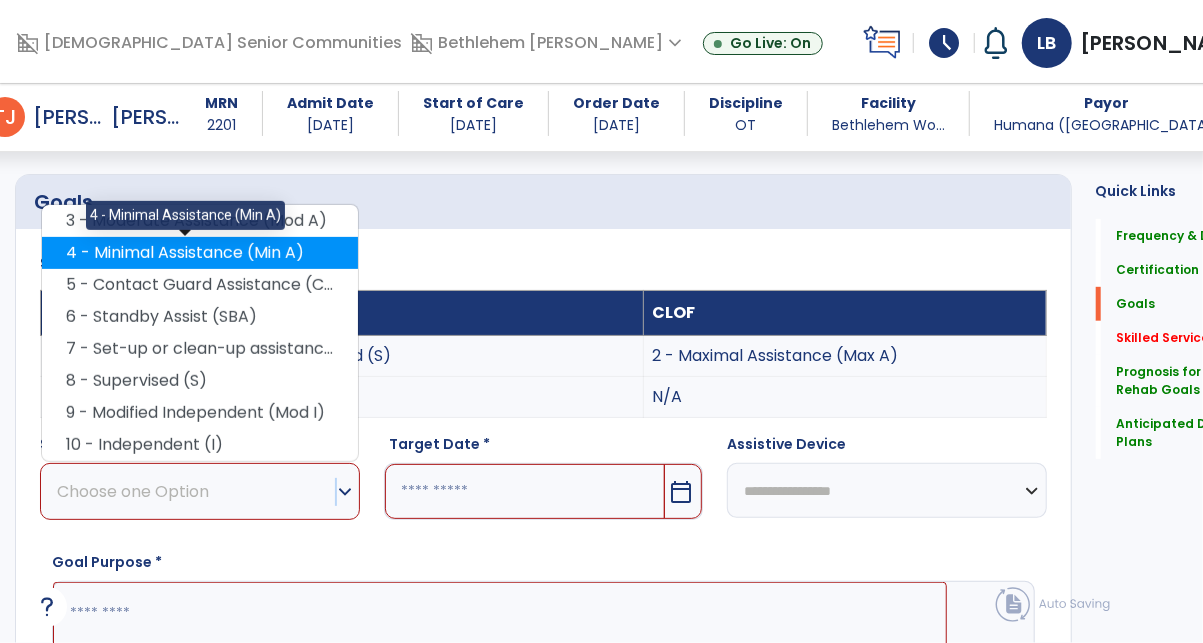 click on "4 - Minimal Assistance (Min A)" at bounding box center (200, 253) 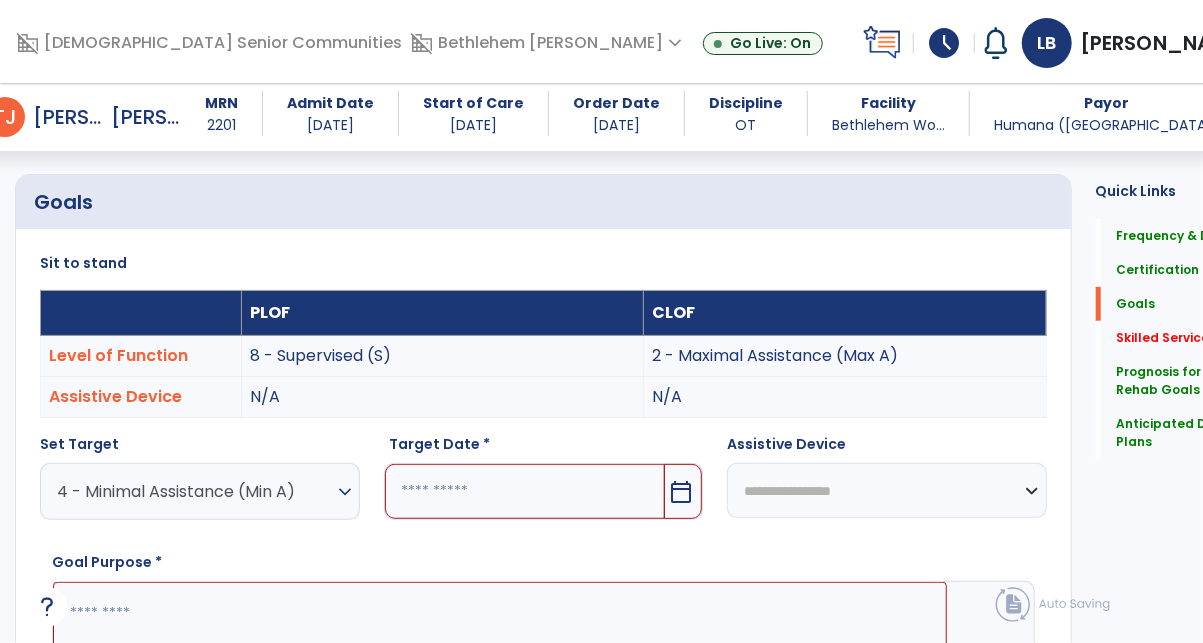 drag, startPoint x: 462, startPoint y: 480, endPoint x: 478, endPoint y: 407, distance: 74.73286 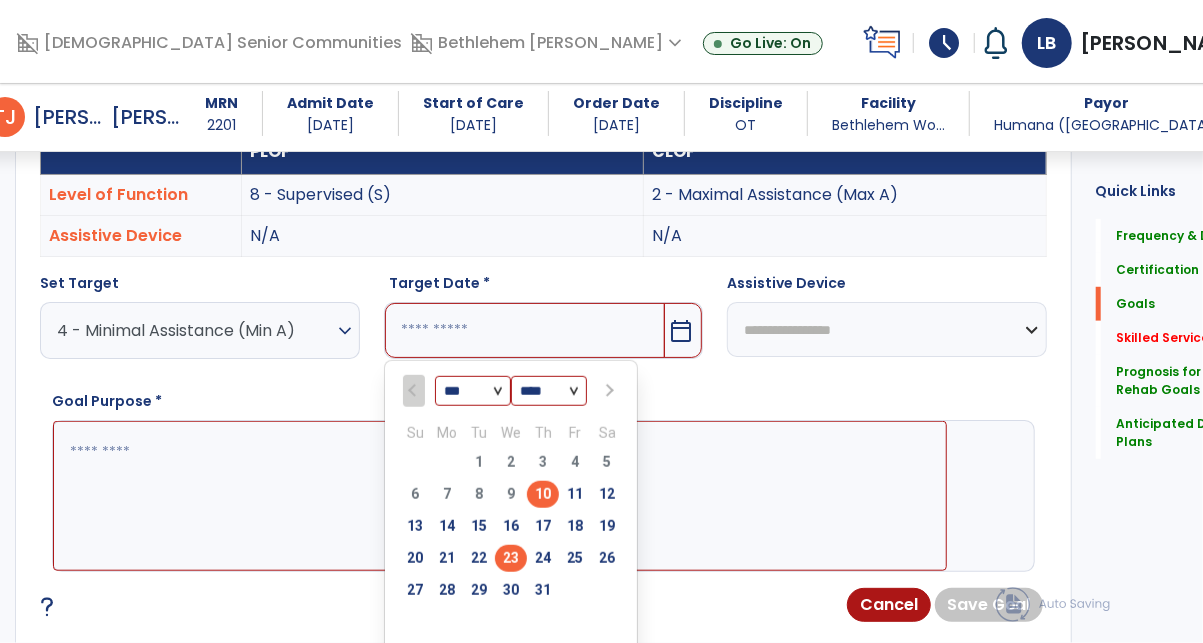 scroll, scrollTop: 662, scrollLeft: 0, axis: vertical 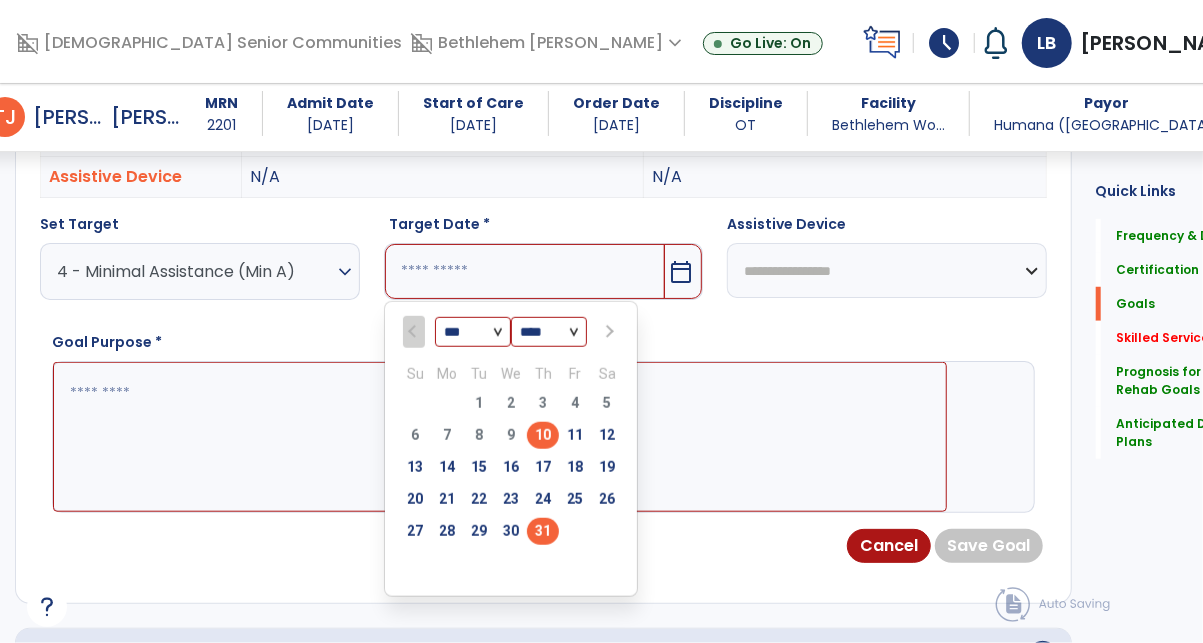 click on "31" at bounding box center (543, 531) 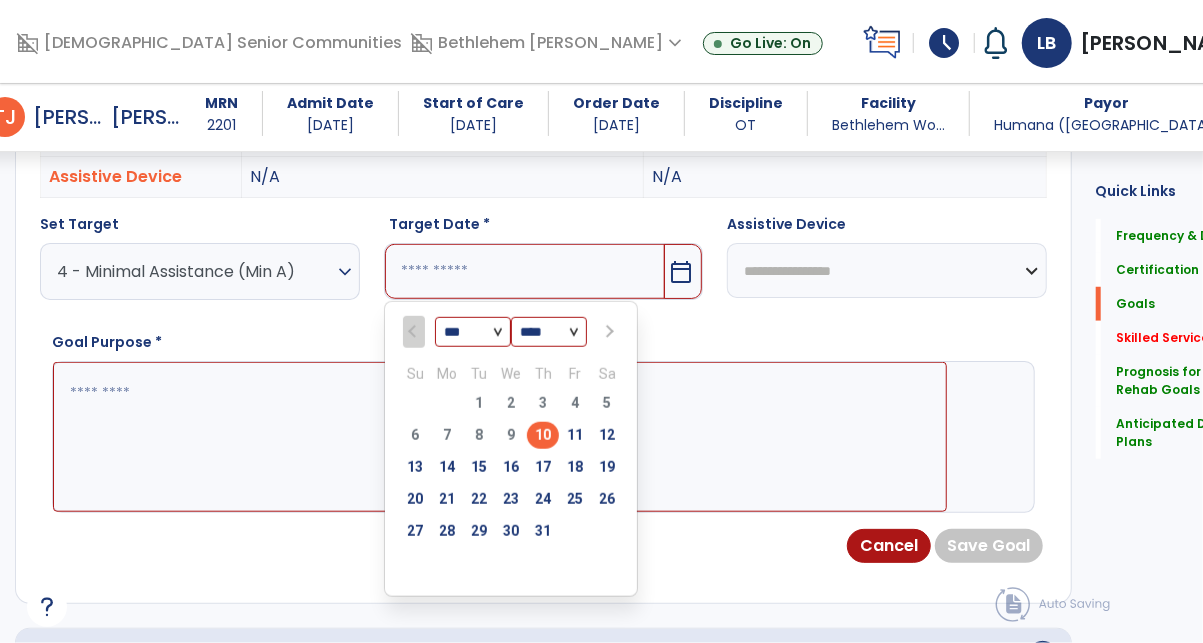 type on "*********" 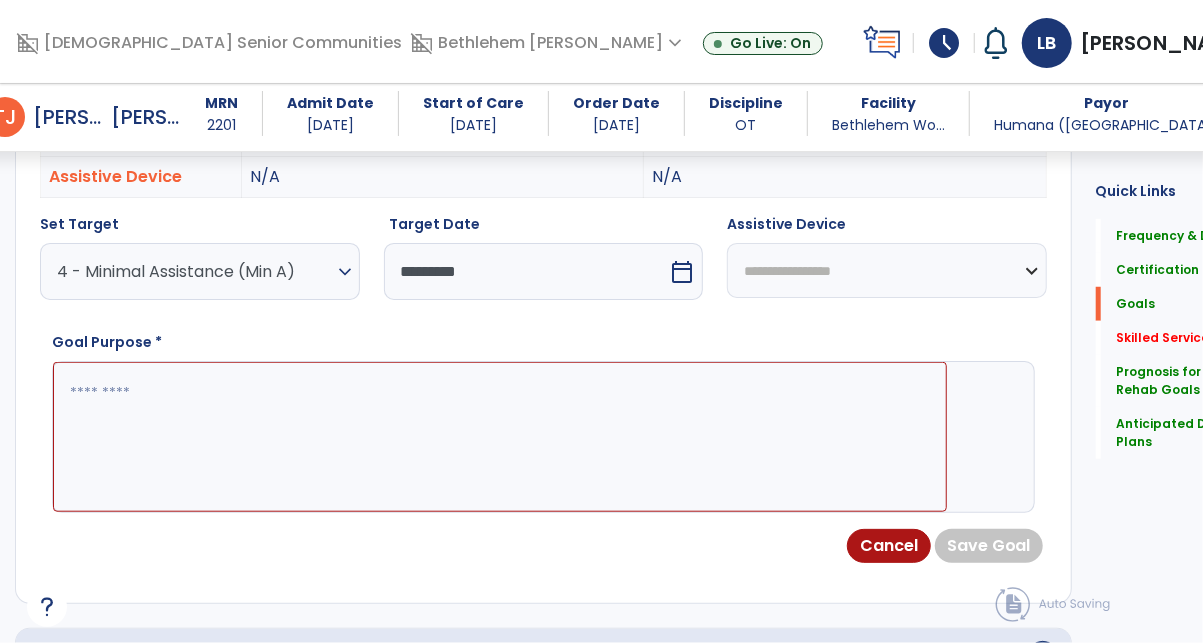 click at bounding box center [500, 437] 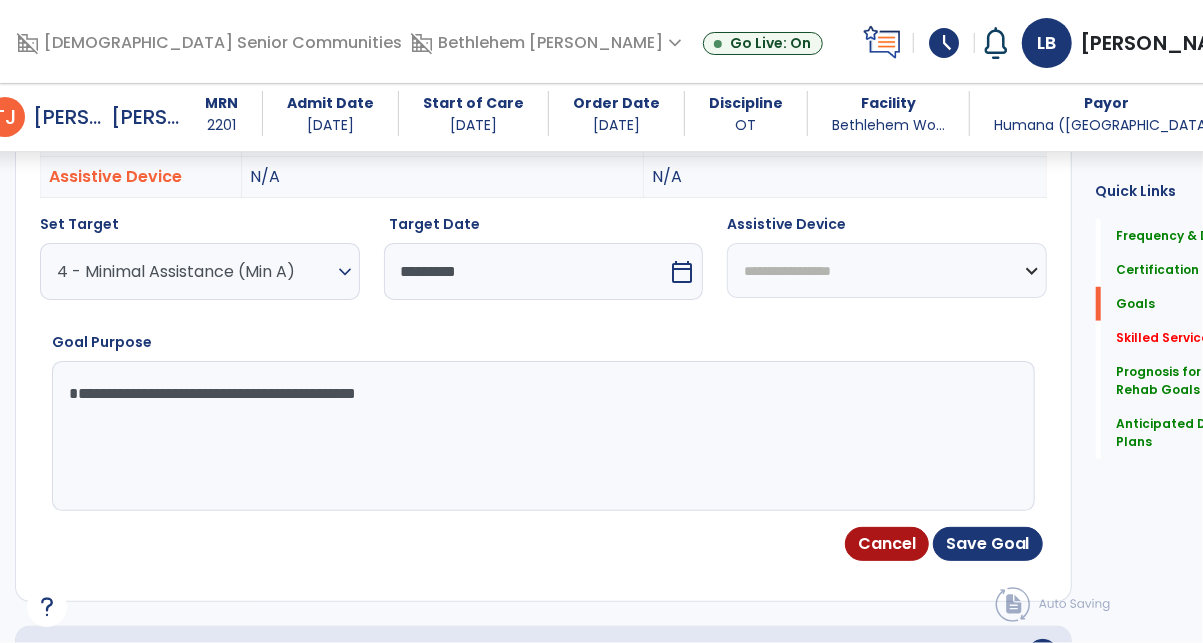 drag, startPoint x: 468, startPoint y: 404, endPoint x: 8, endPoint y: 385, distance: 460.3922 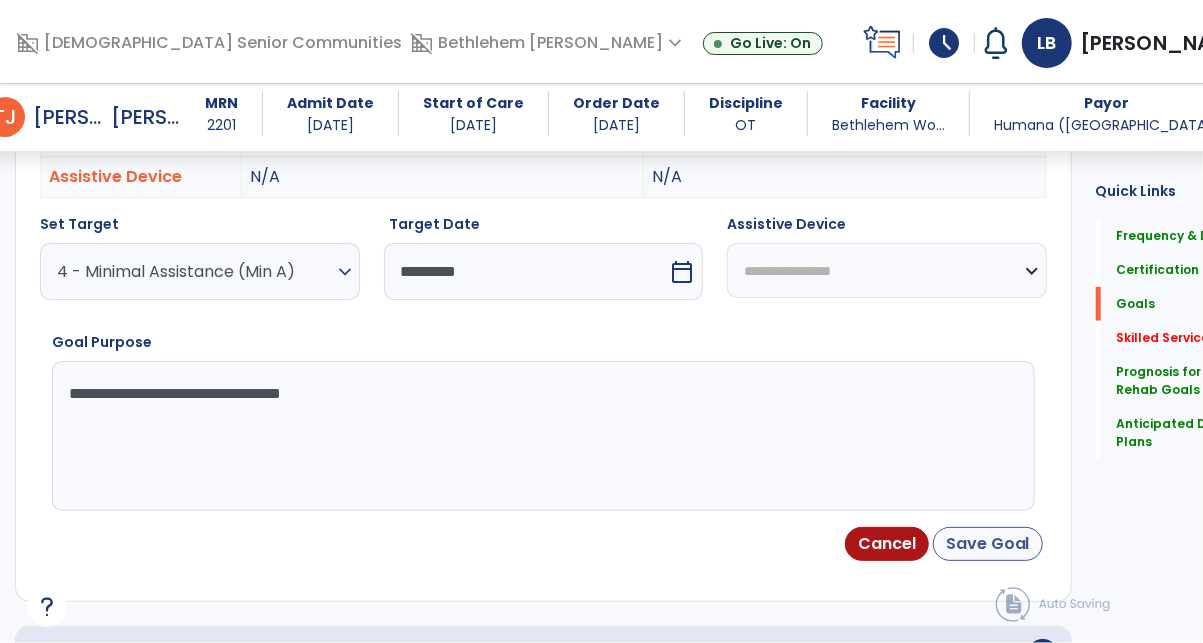 type on "**********" 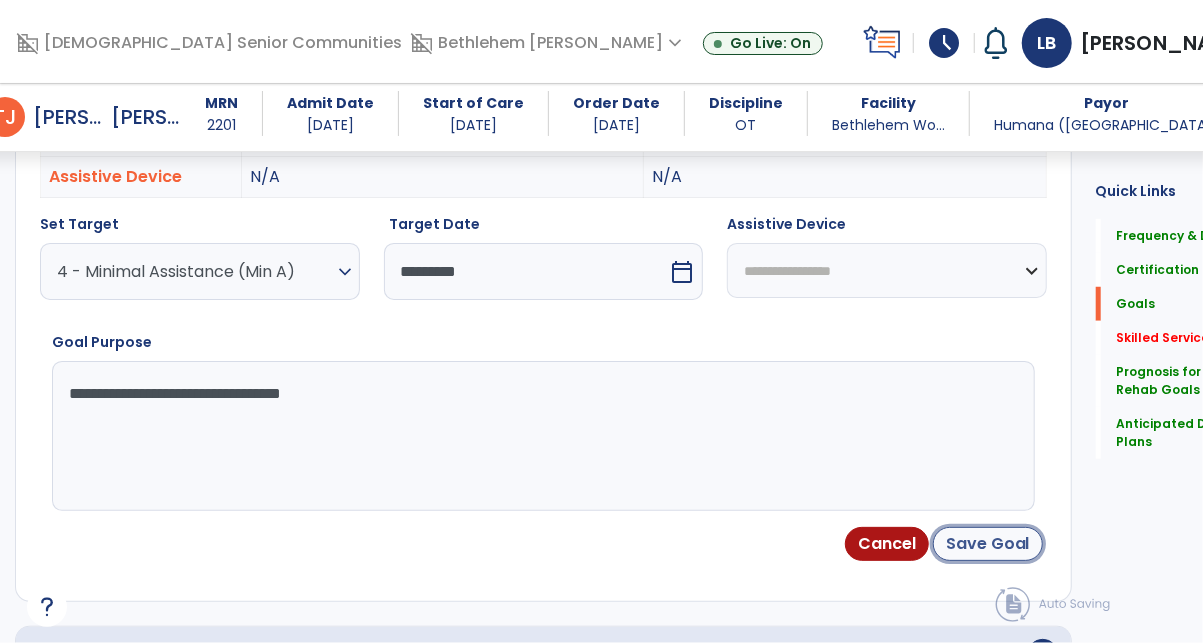 click on "Save Goal" at bounding box center [988, 544] 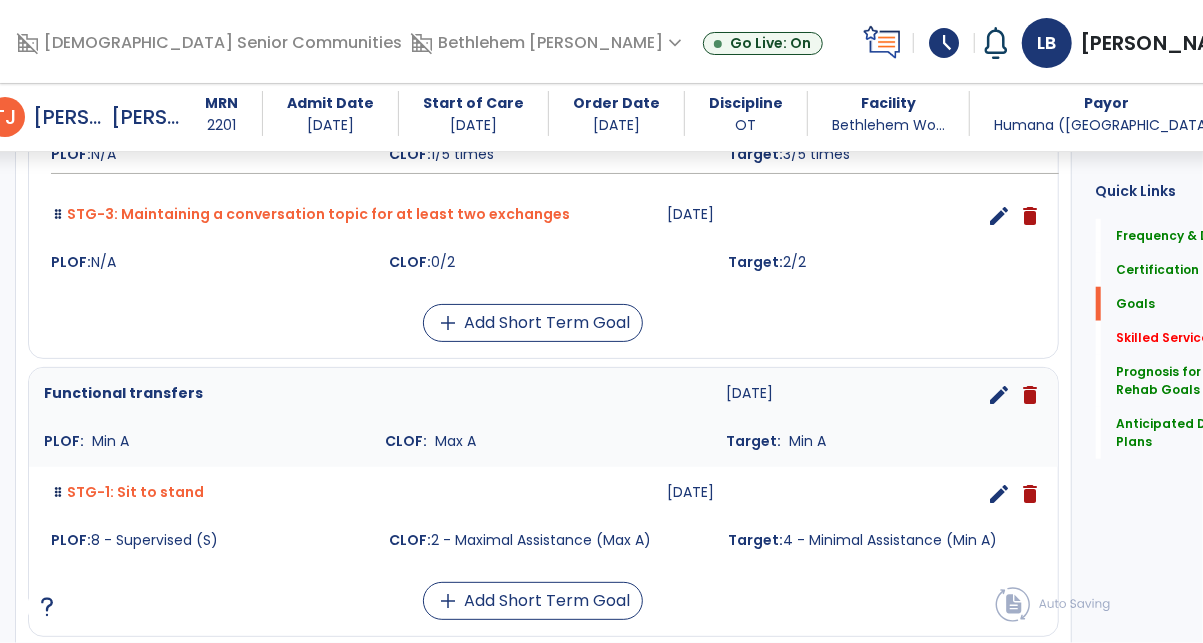 scroll, scrollTop: 982, scrollLeft: 0, axis: vertical 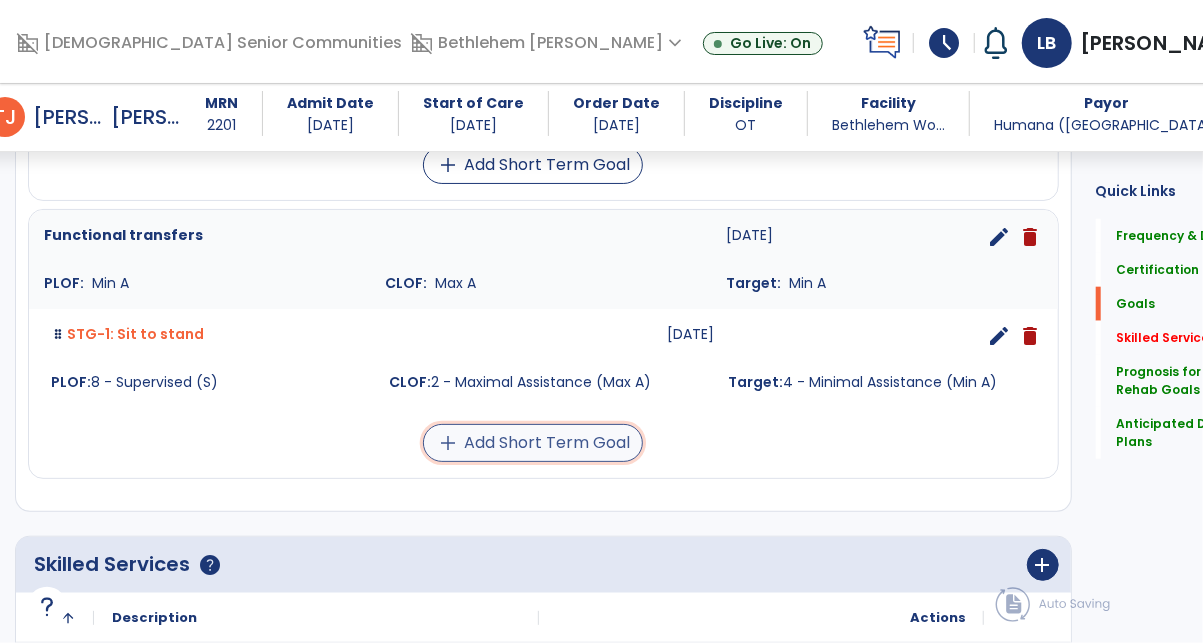 click on "add  Add Short Term Goal" at bounding box center [533, 443] 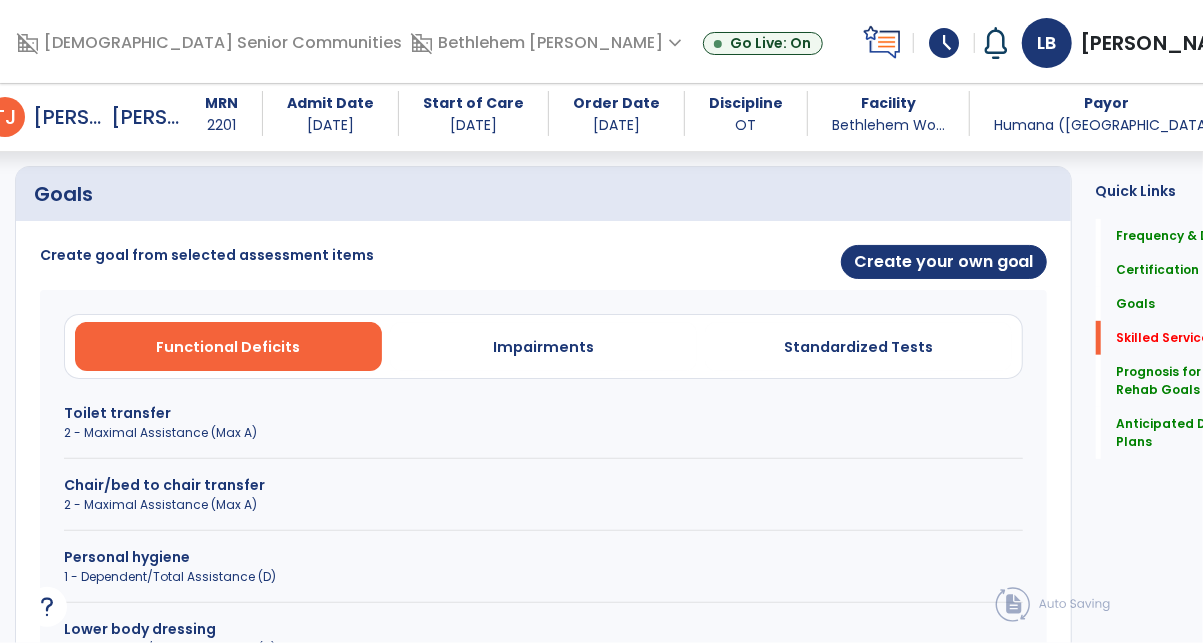scroll, scrollTop: 385, scrollLeft: 0, axis: vertical 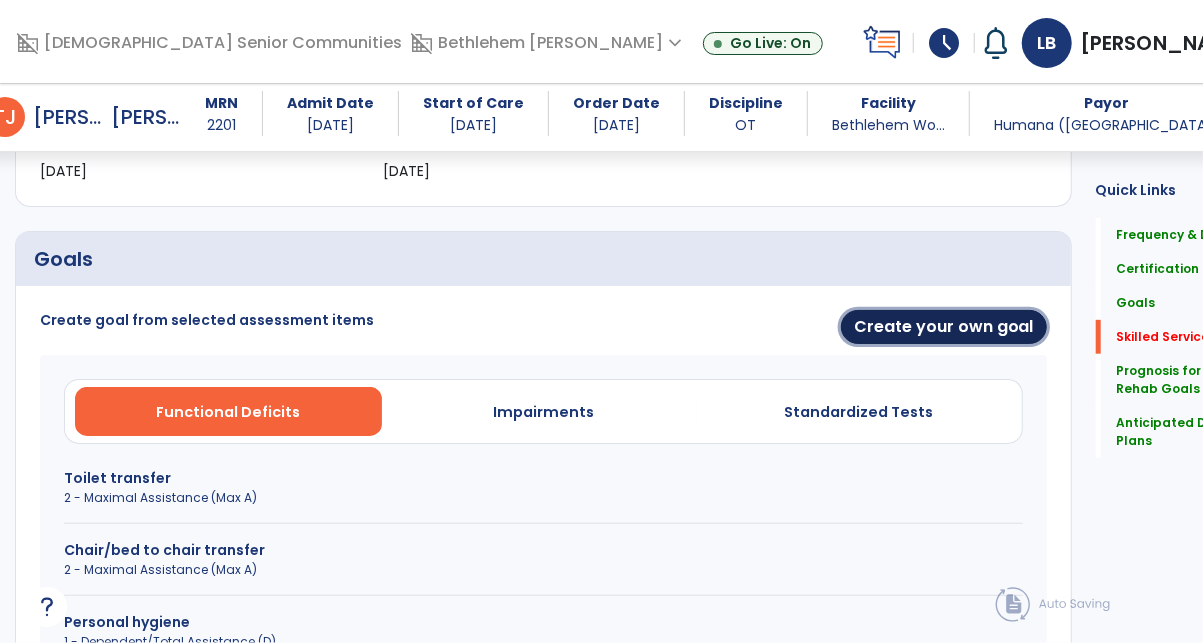 drag, startPoint x: 805, startPoint y: 316, endPoint x: 660, endPoint y: 320, distance: 145.05516 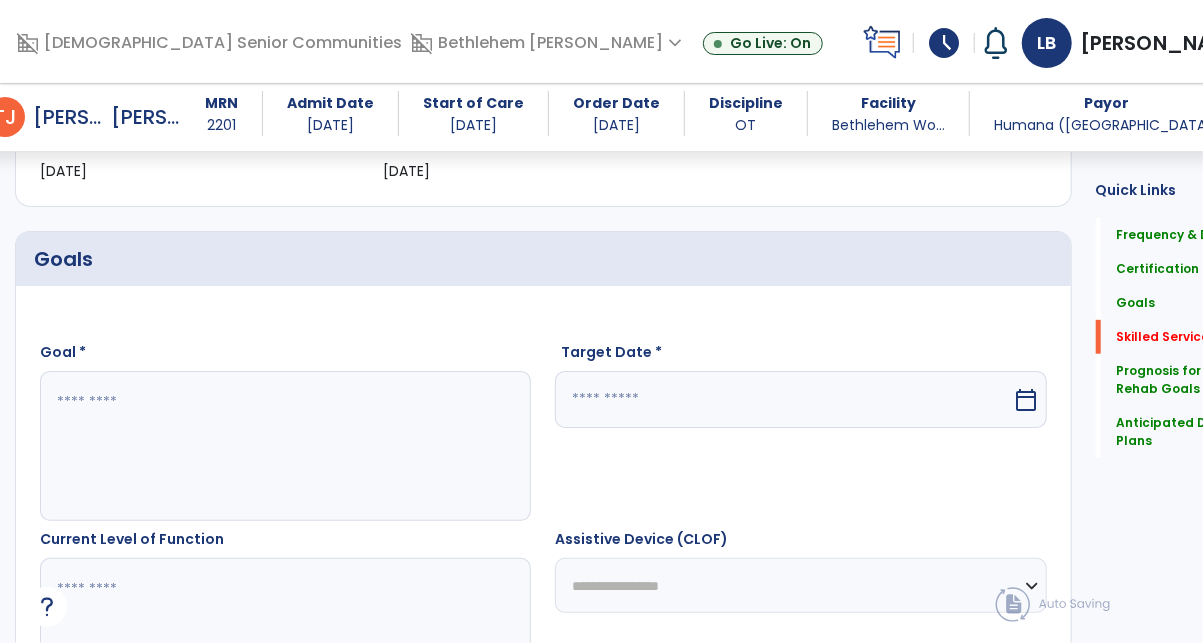 click at bounding box center (264, 446) 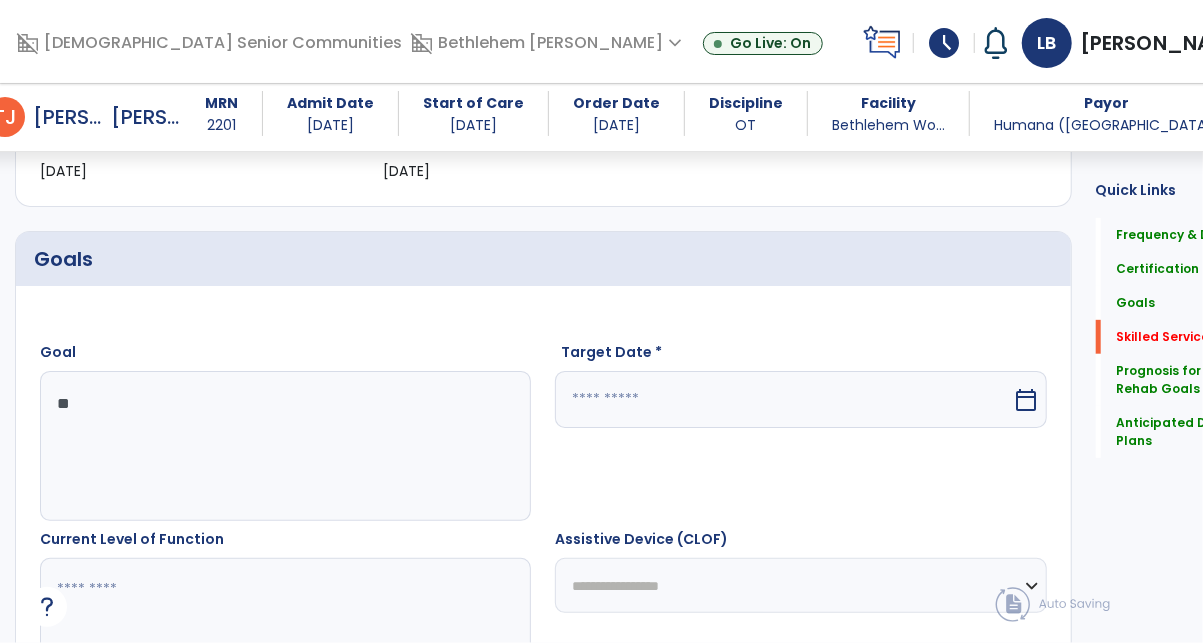 type on "*" 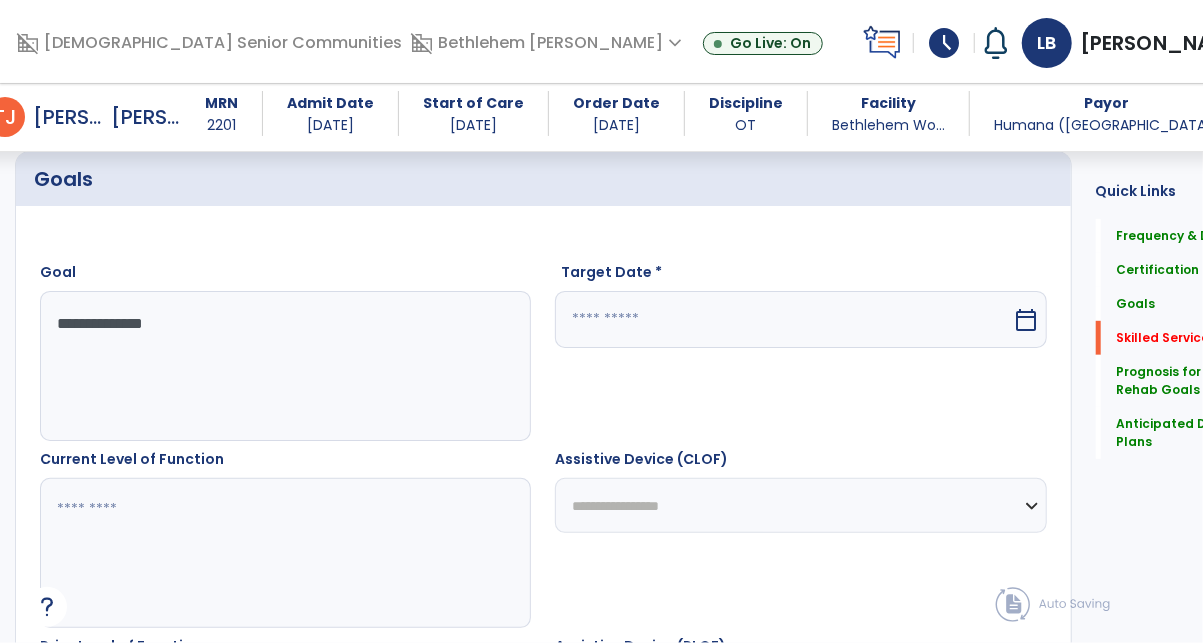 scroll, scrollTop: 468, scrollLeft: 0, axis: vertical 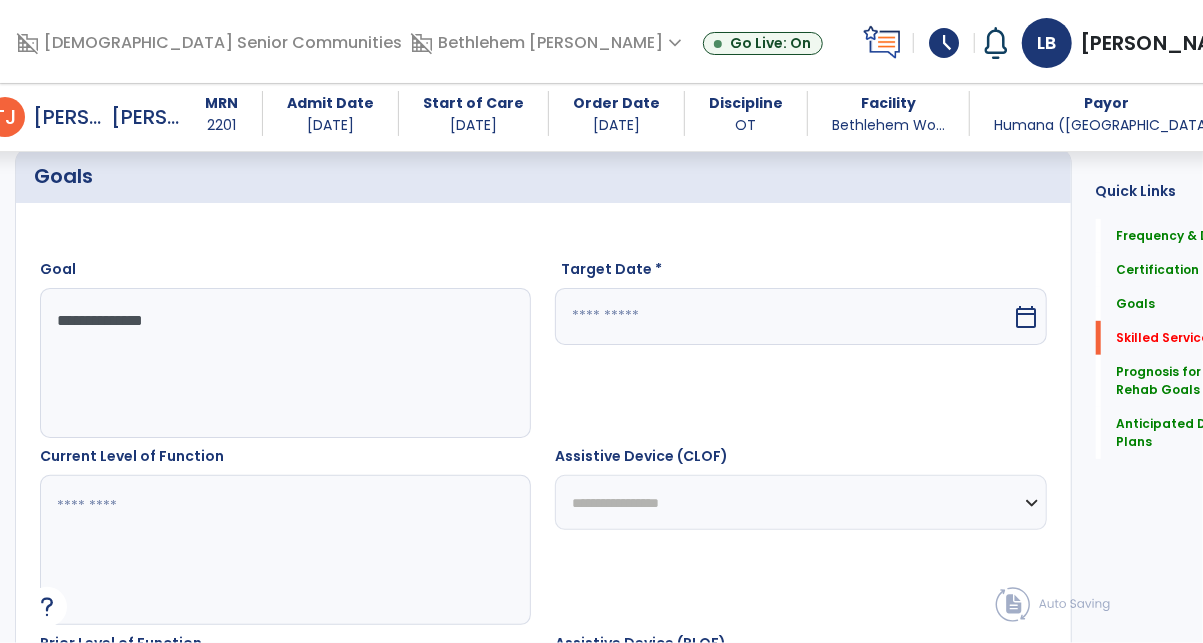 type on "**********" 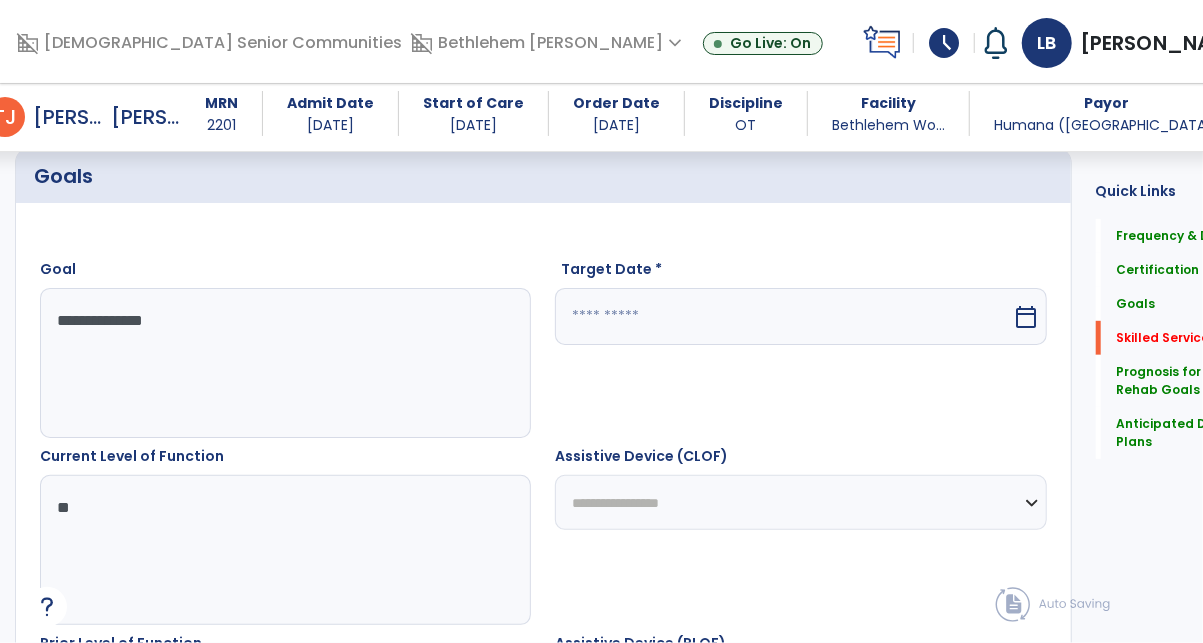 type on "*" 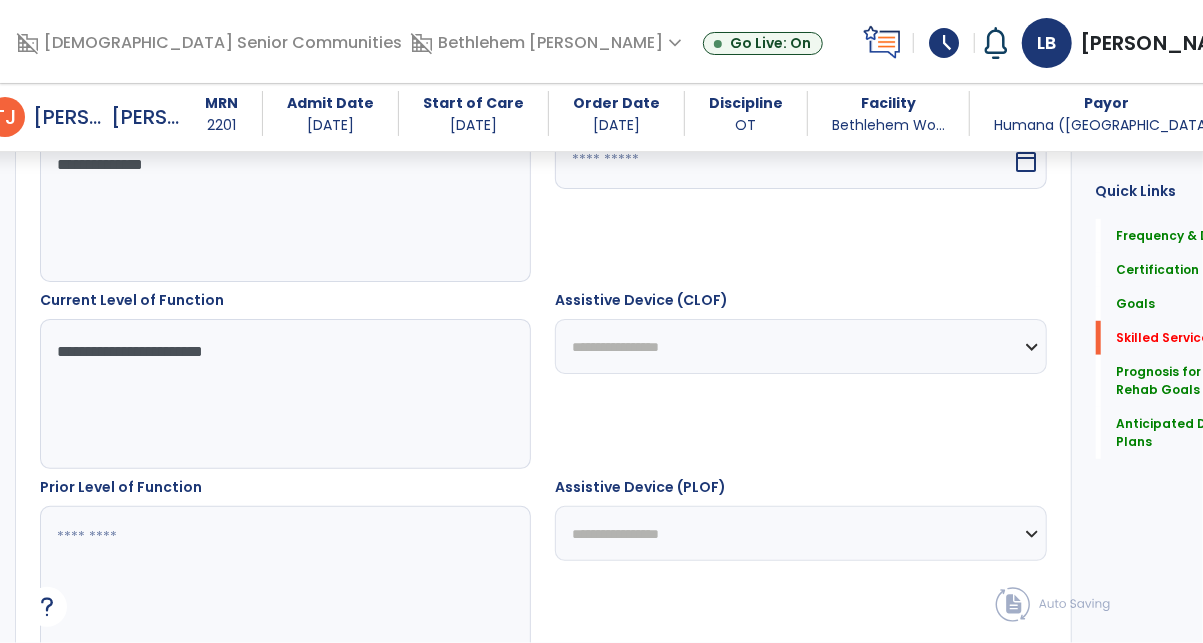 scroll, scrollTop: 635, scrollLeft: 0, axis: vertical 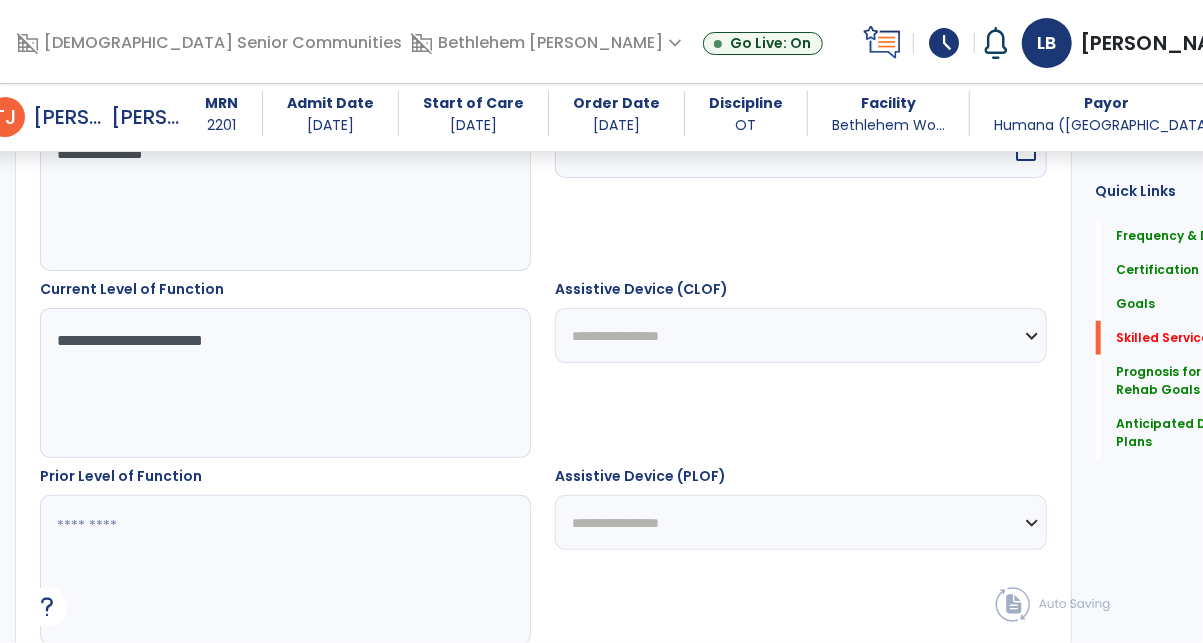 type on "**********" 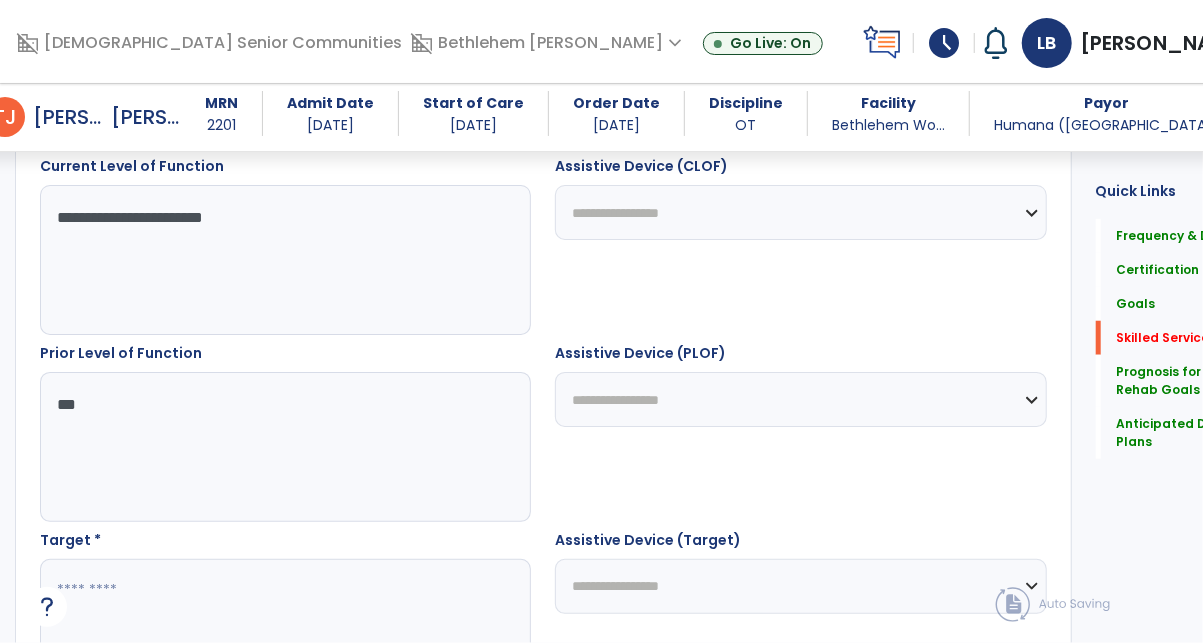 scroll, scrollTop: 841, scrollLeft: 0, axis: vertical 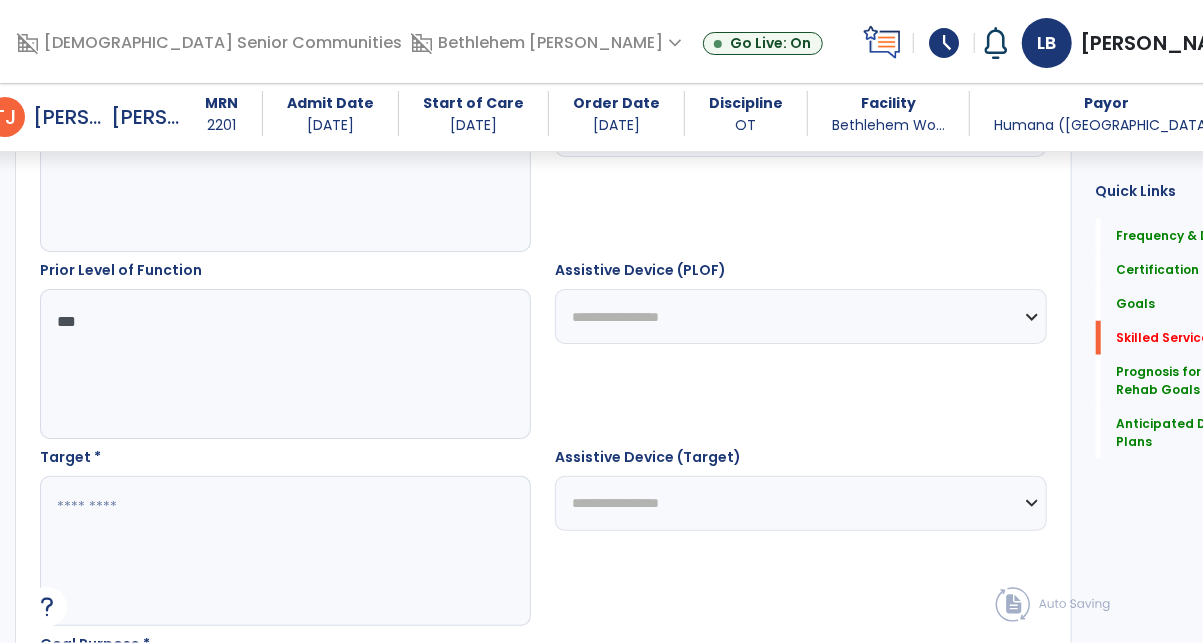type on "***" 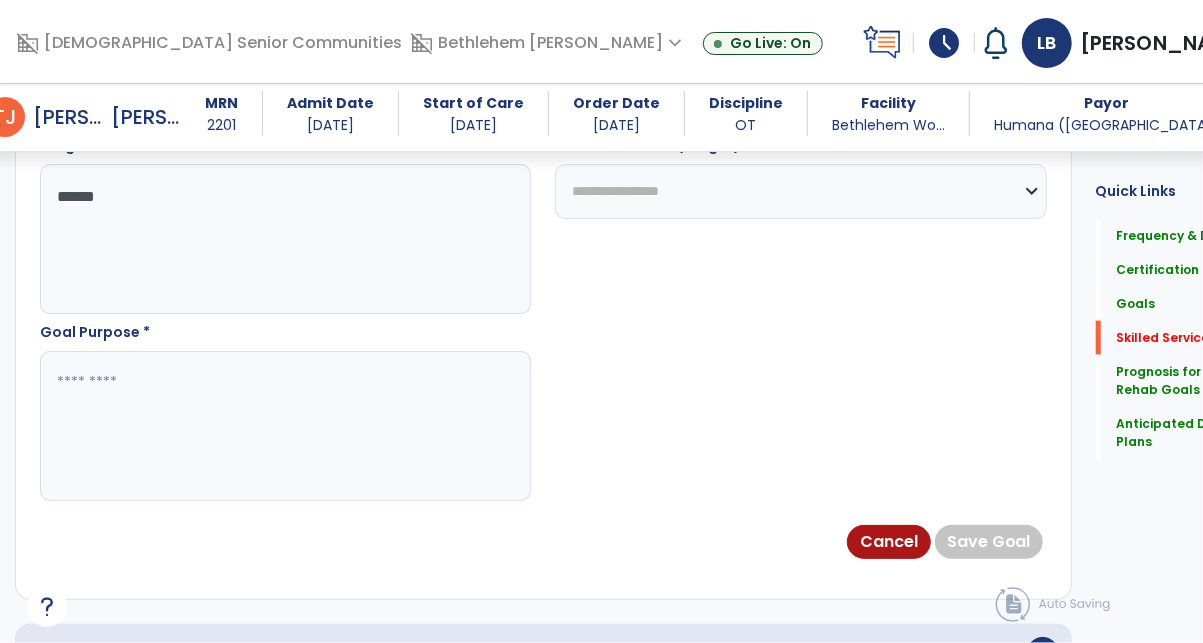 scroll, scrollTop: 1220, scrollLeft: 0, axis: vertical 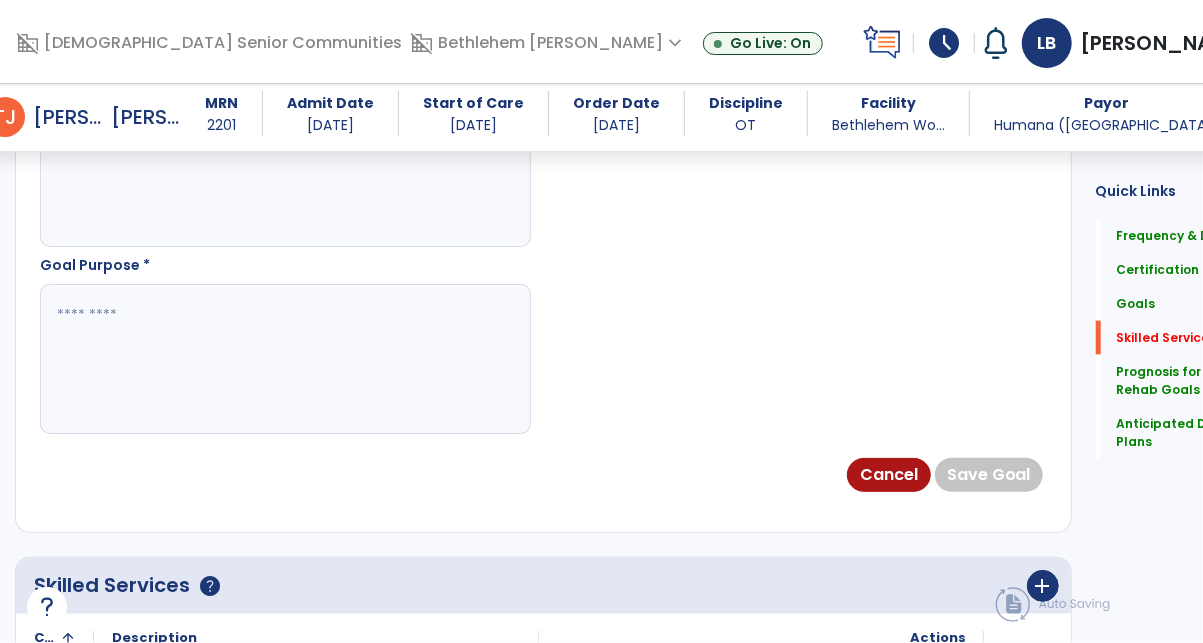 type on "******" 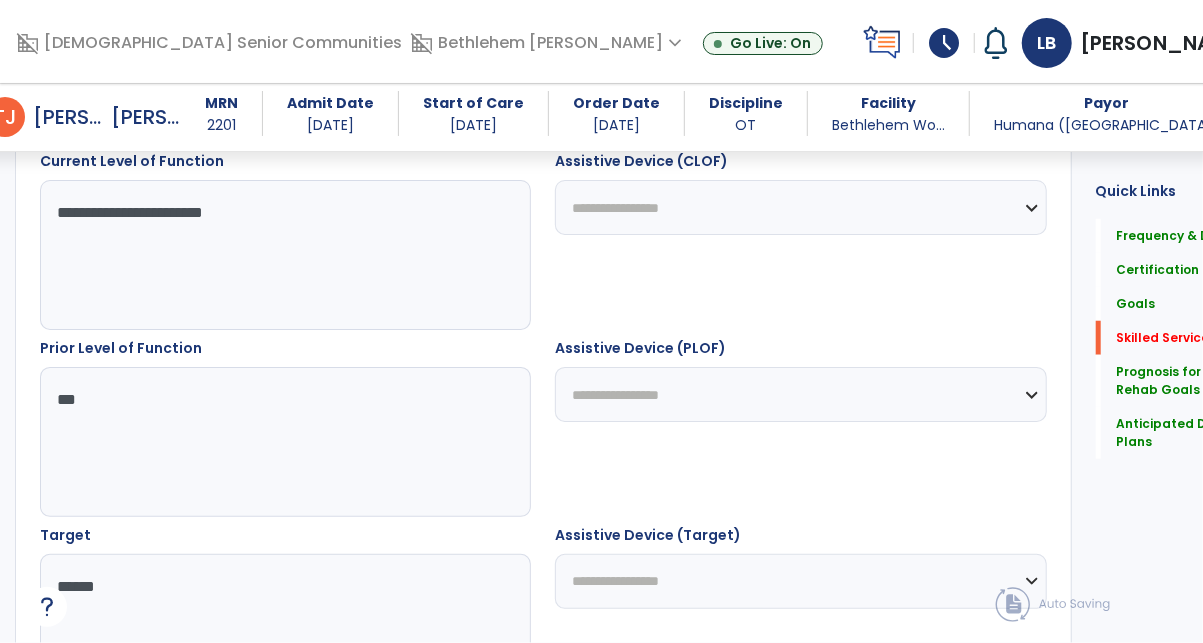 scroll, scrollTop: 897, scrollLeft: 0, axis: vertical 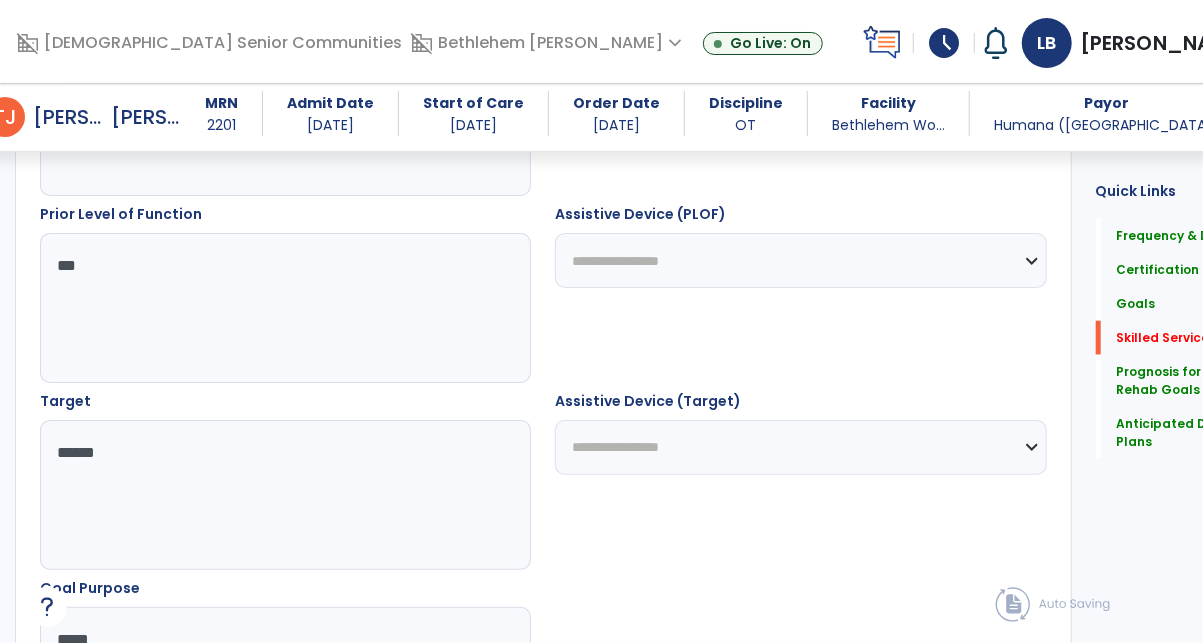type on "*****" 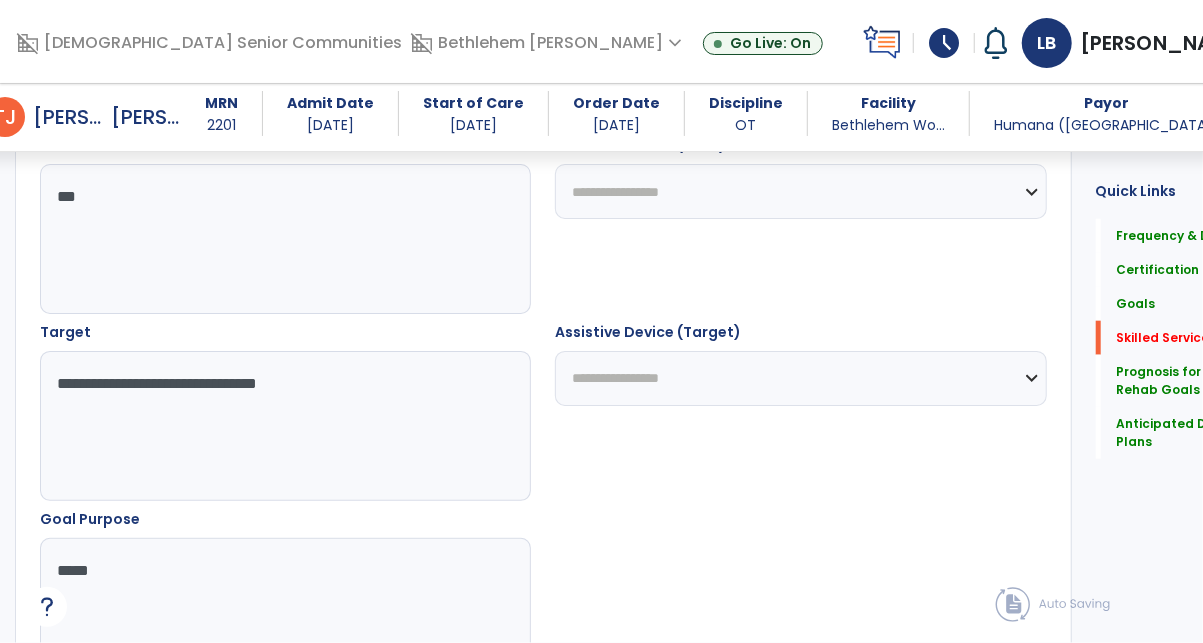 scroll, scrollTop: 986, scrollLeft: 0, axis: vertical 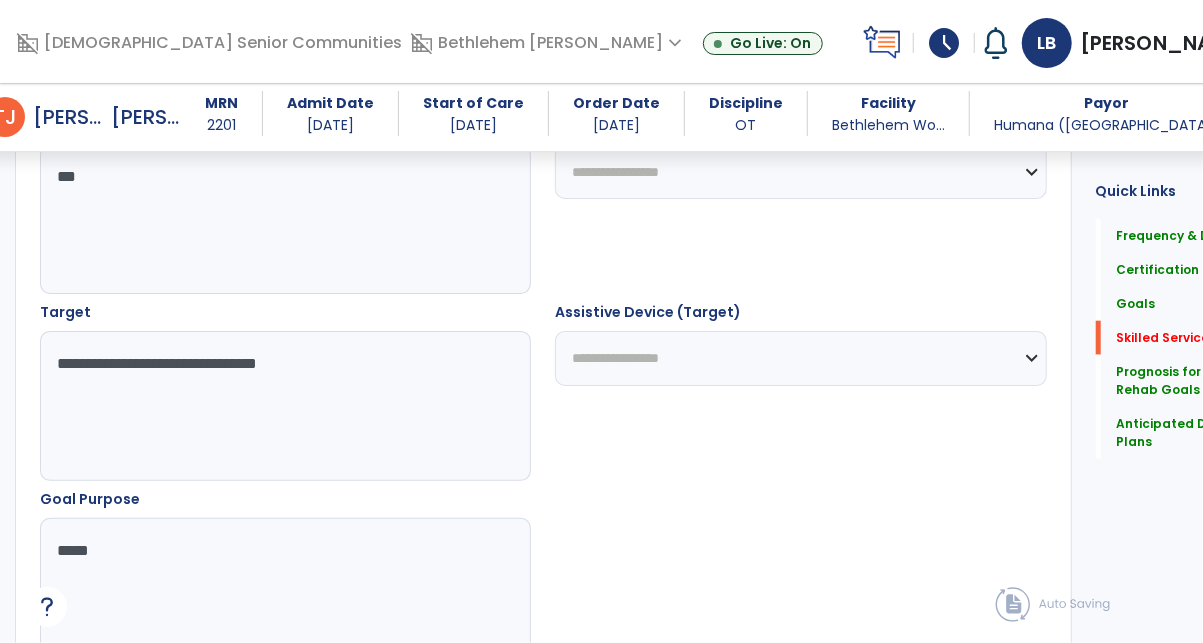 type on "**********" 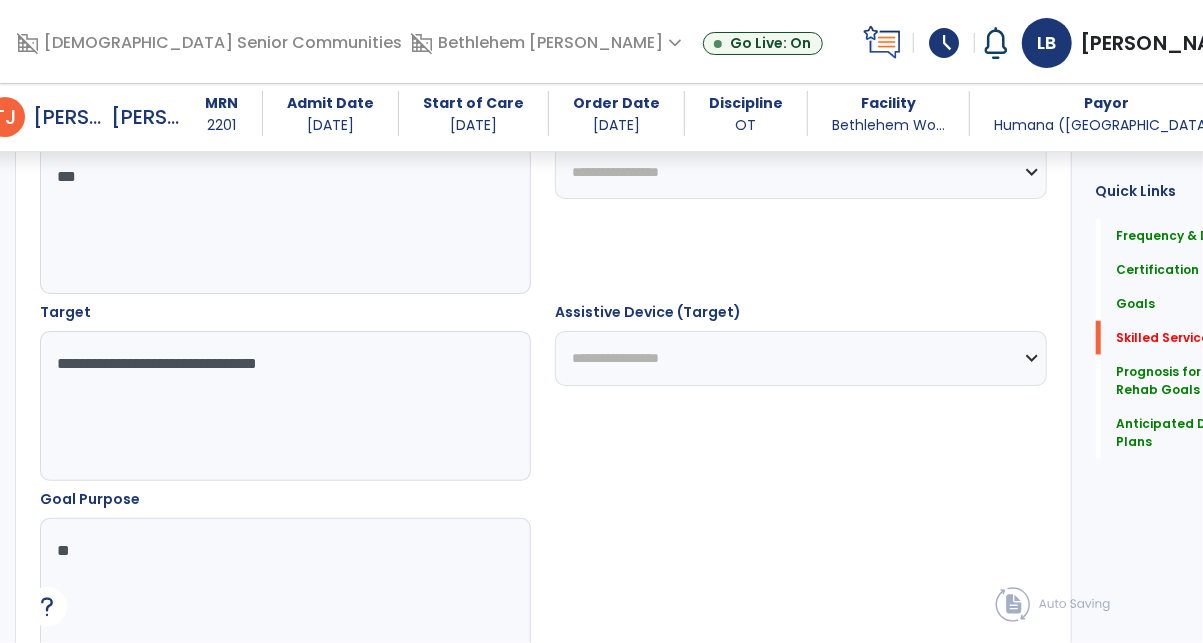 type on "*" 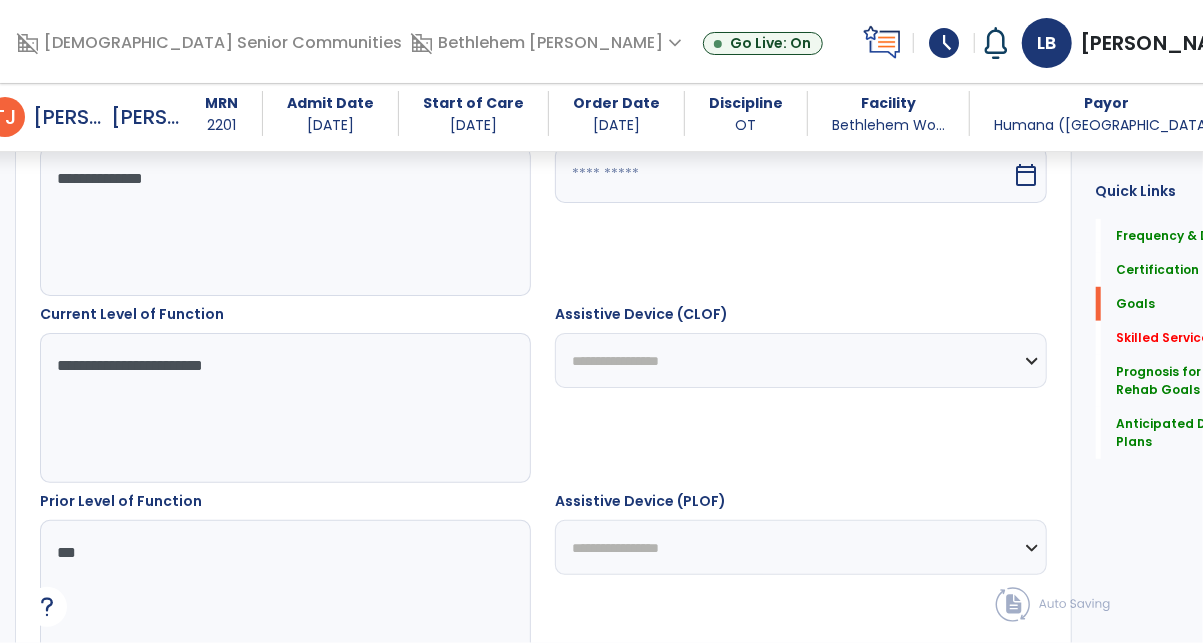 scroll, scrollTop: 613, scrollLeft: 0, axis: vertical 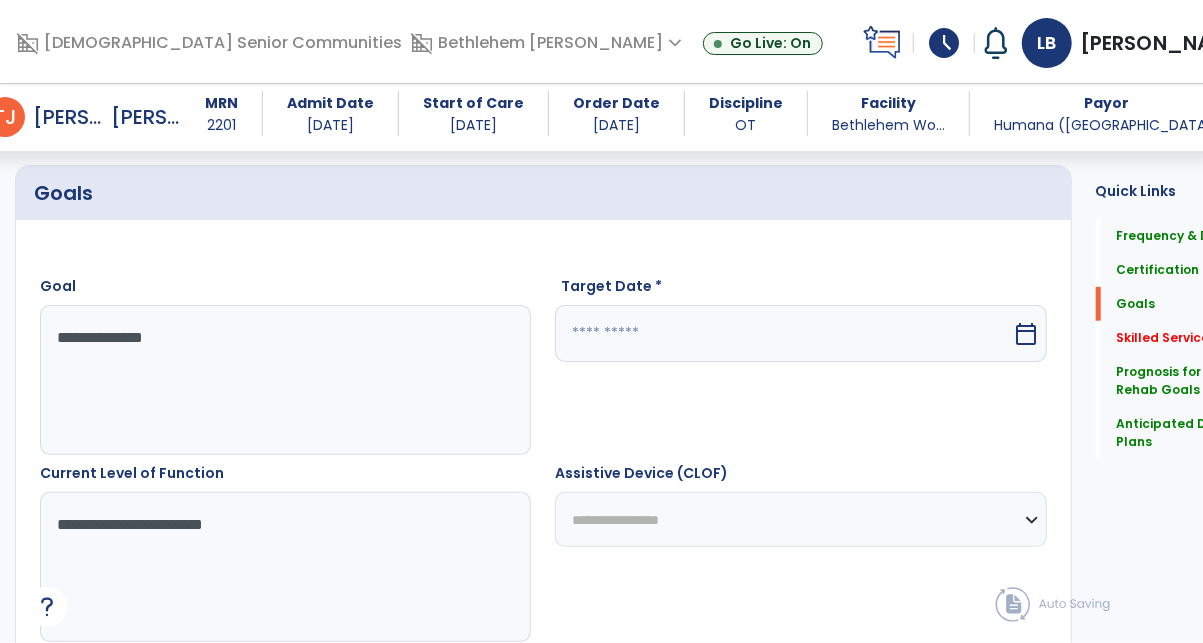 type on "**********" 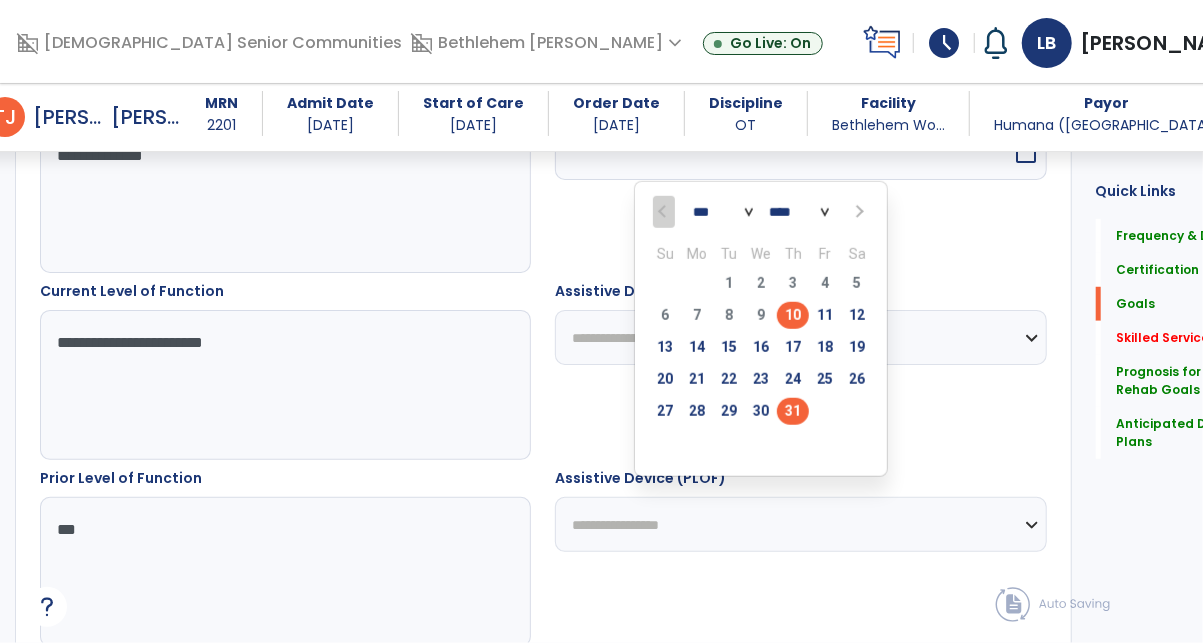 click on "31" at bounding box center [793, 411] 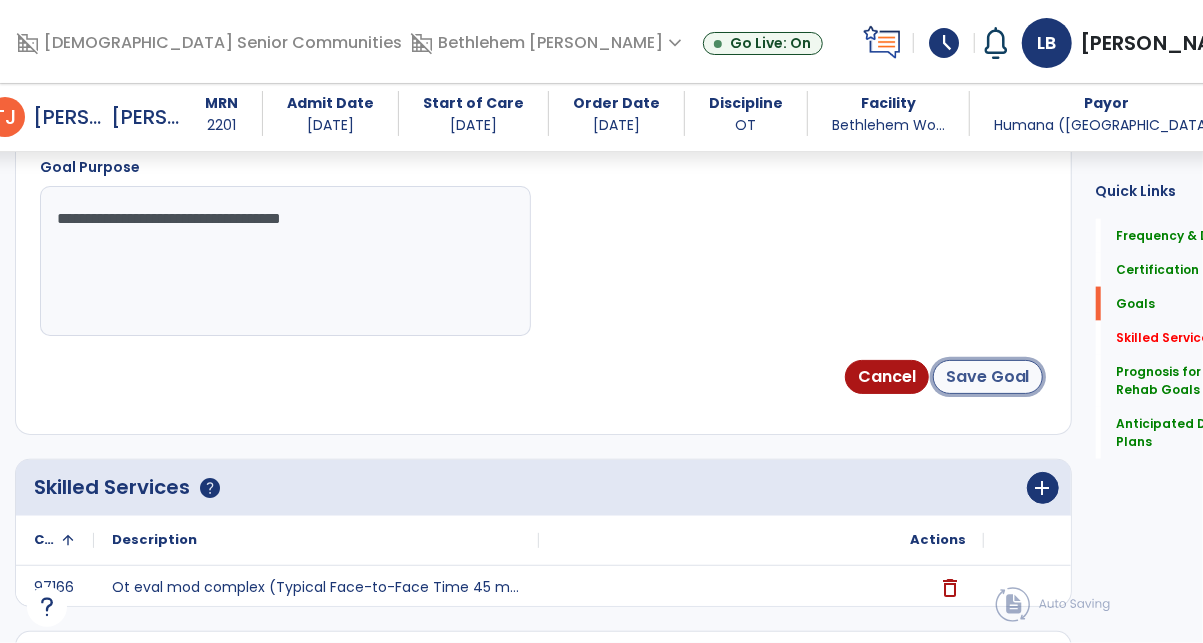 click on "Save Goal" at bounding box center [988, 377] 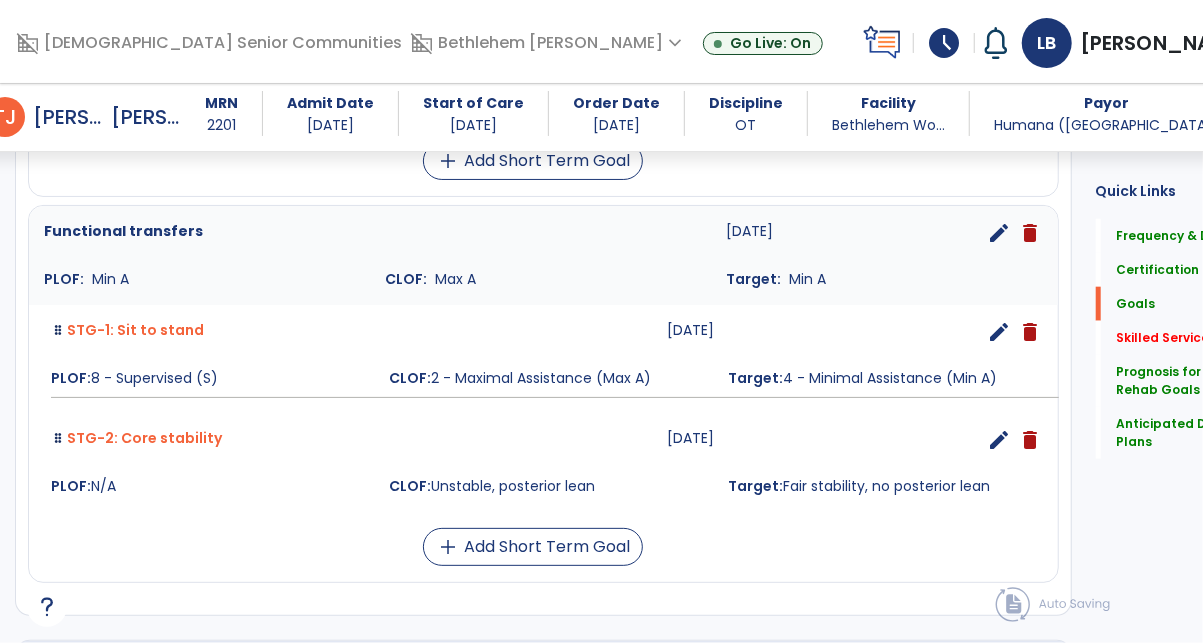 scroll, scrollTop: 987, scrollLeft: 0, axis: vertical 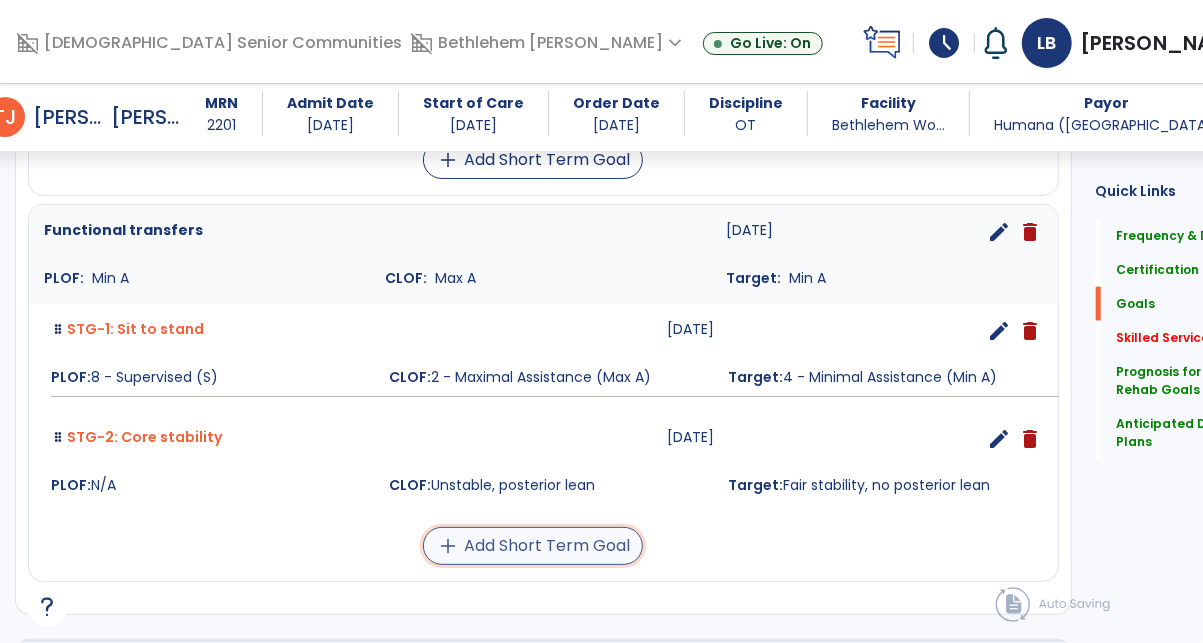 click on "add  Add Short Term Goal" at bounding box center (533, 546) 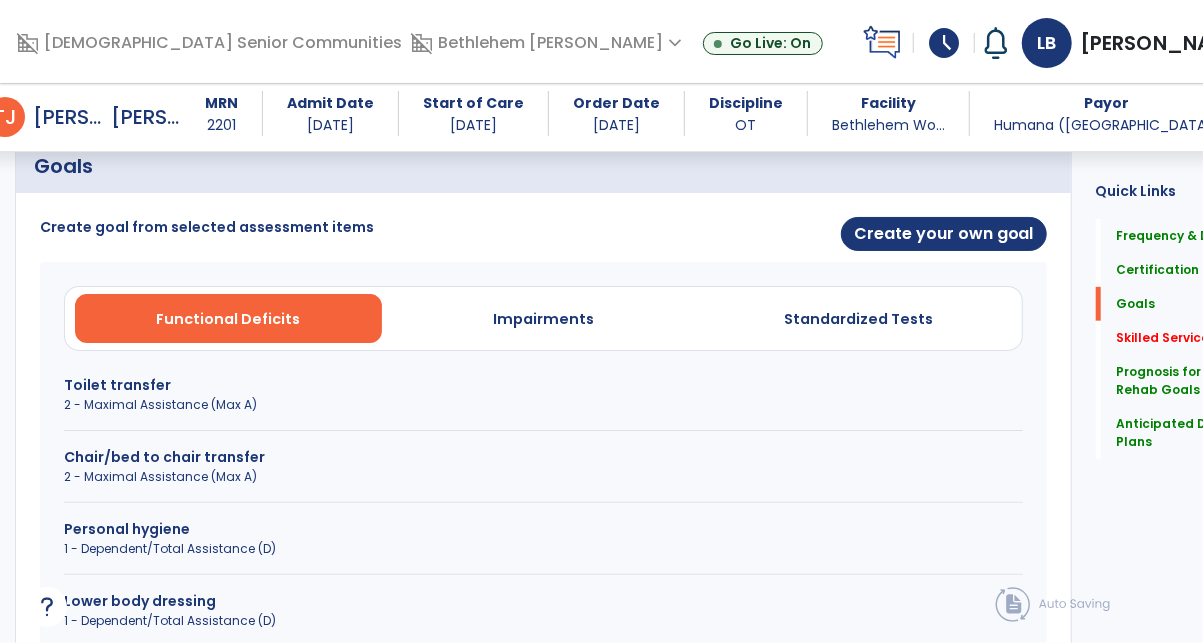 scroll, scrollTop: 341, scrollLeft: 0, axis: vertical 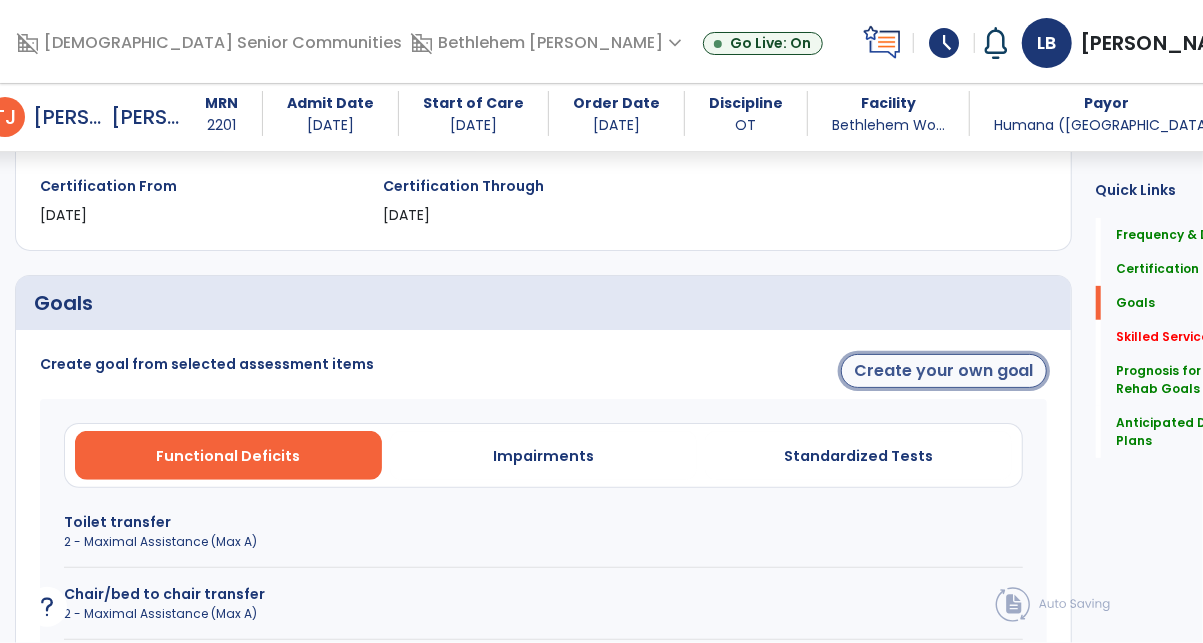 click on "Create your own goal" at bounding box center [944, 371] 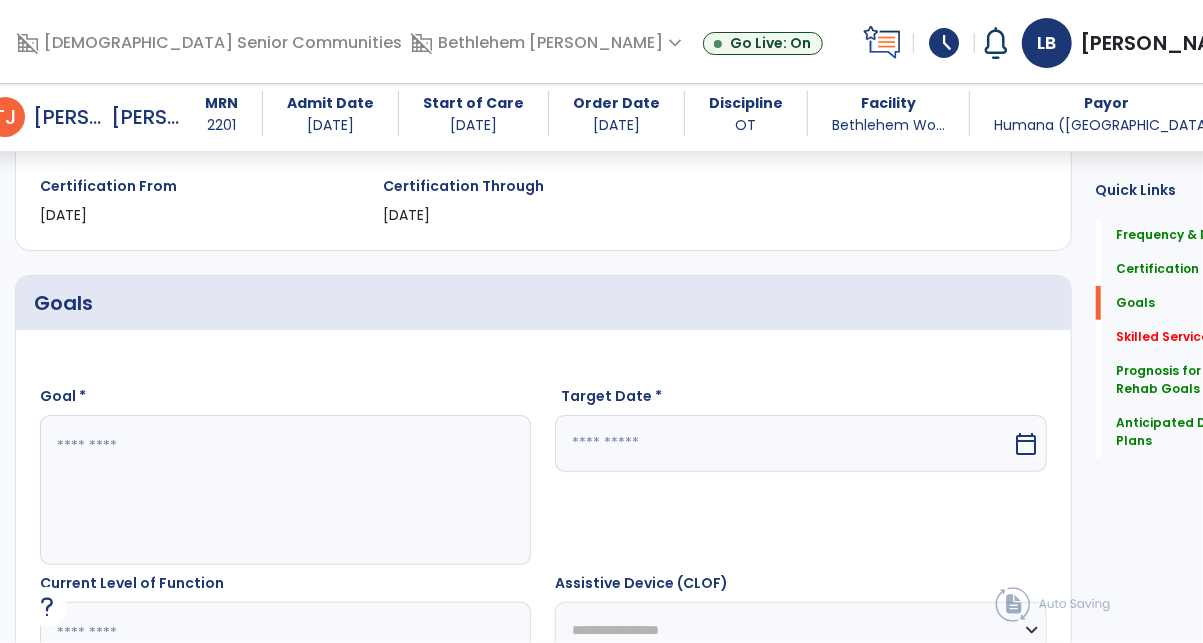click at bounding box center [264, 490] 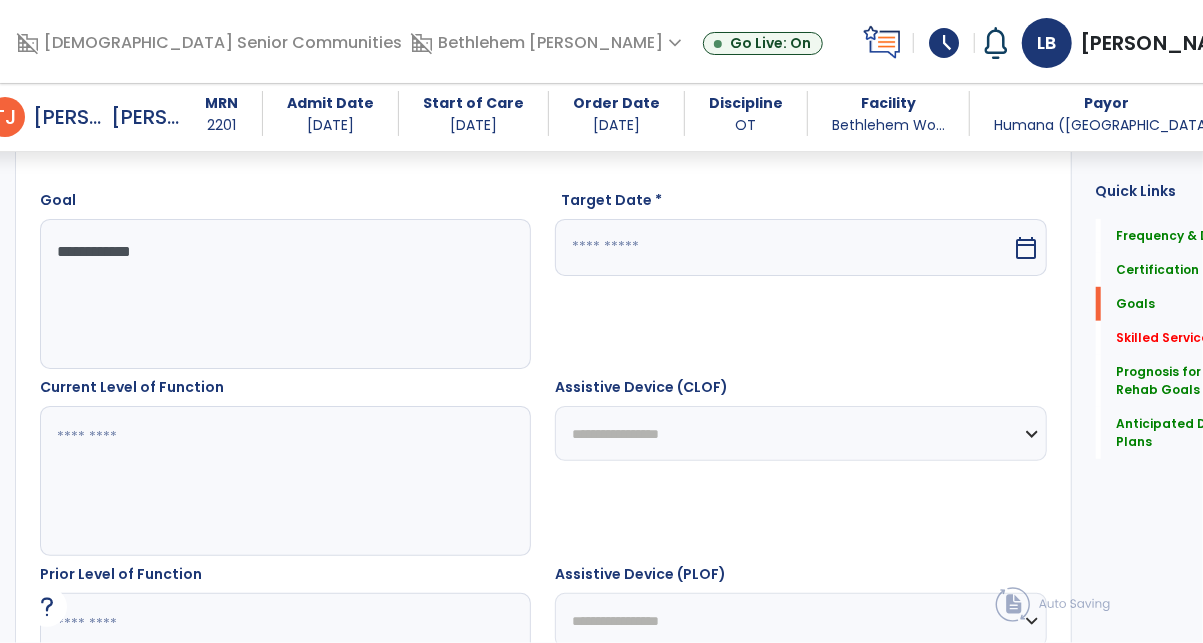 scroll, scrollTop: 538, scrollLeft: 0, axis: vertical 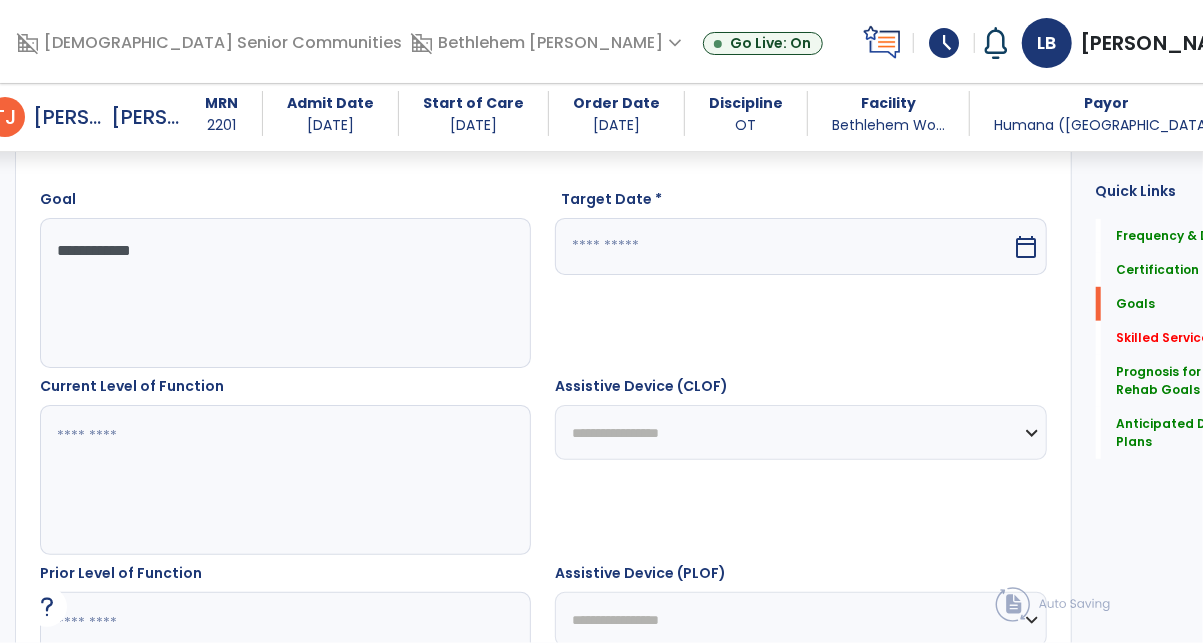 type on "**********" 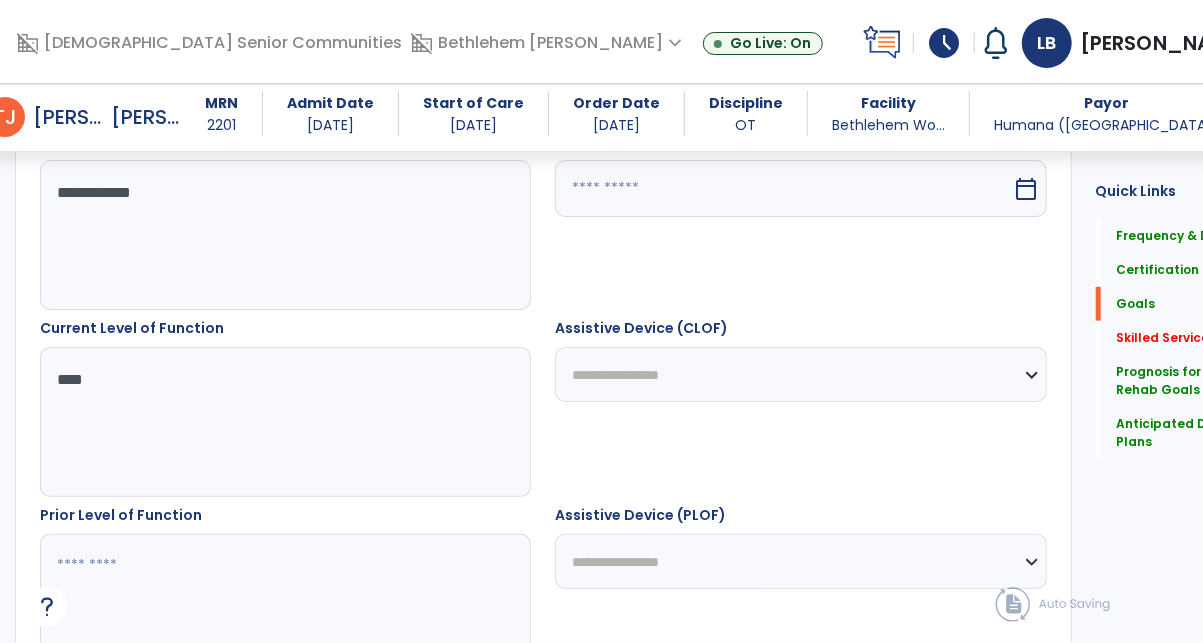 scroll, scrollTop: 695, scrollLeft: 0, axis: vertical 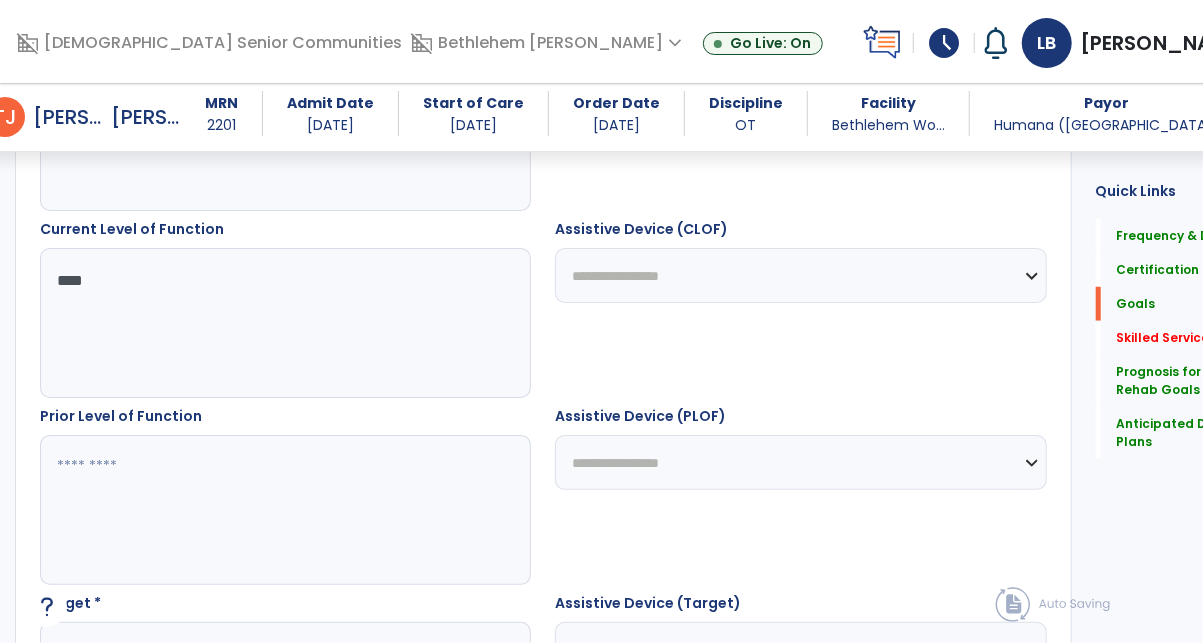 type on "****" 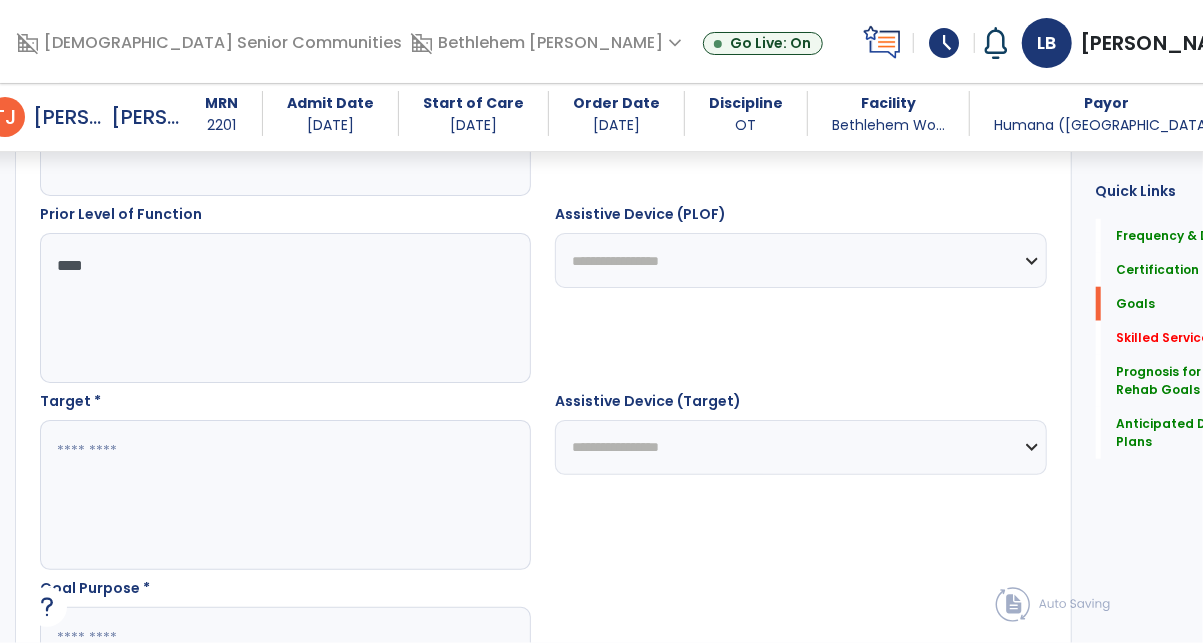 scroll, scrollTop: 913, scrollLeft: 0, axis: vertical 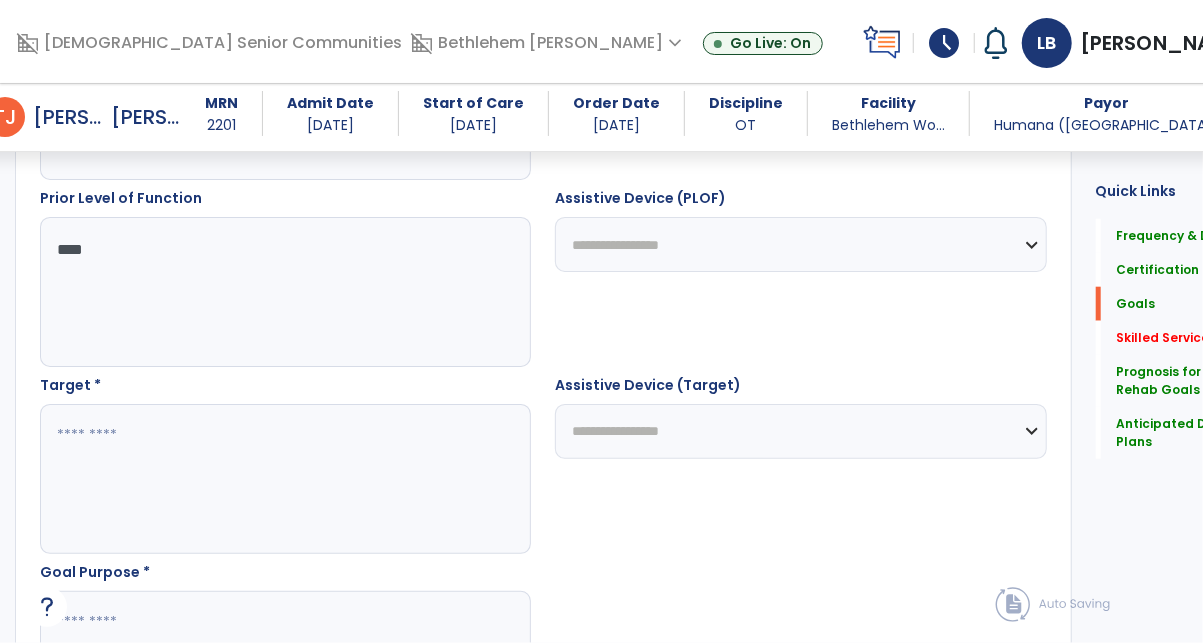 type on "****" 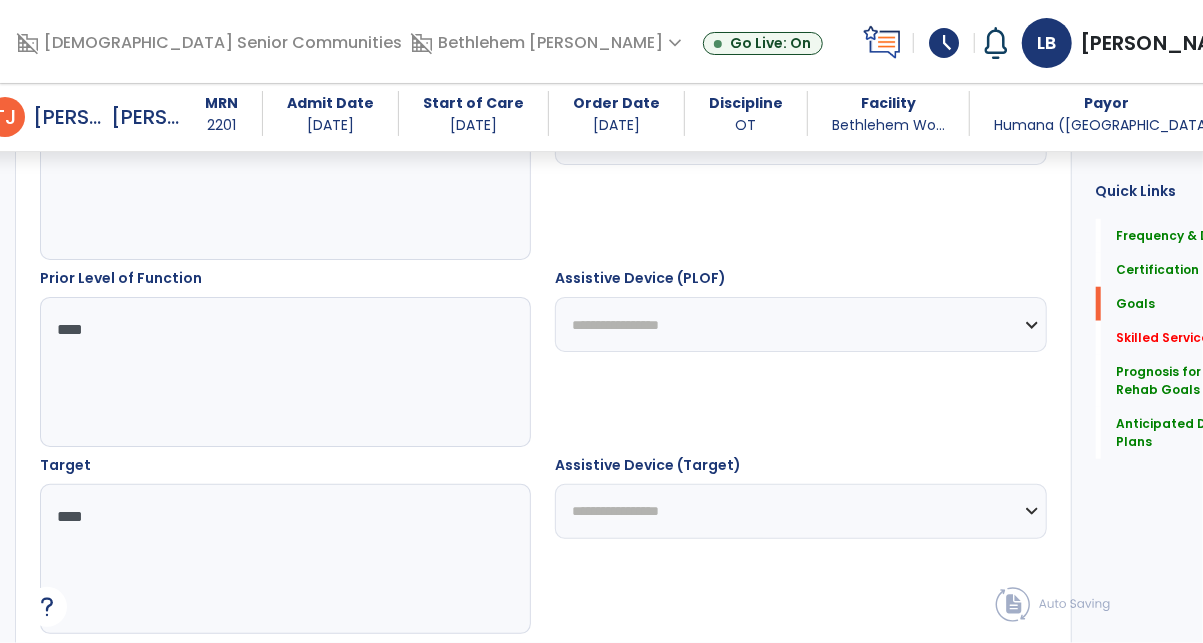 scroll, scrollTop: 991, scrollLeft: 0, axis: vertical 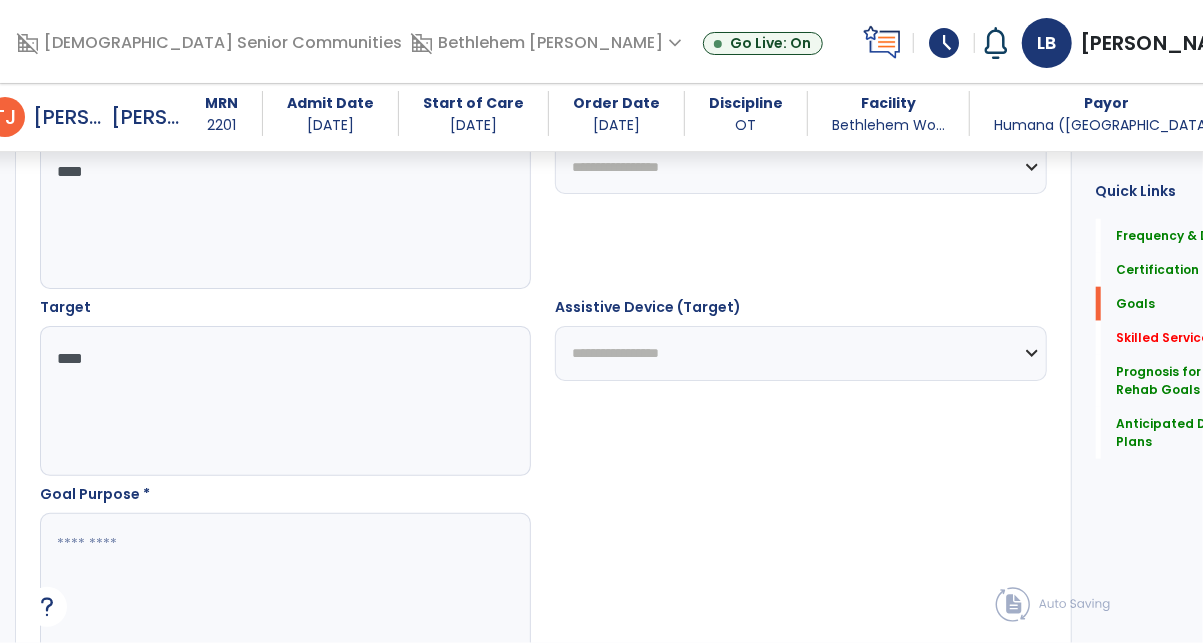 type on "****" 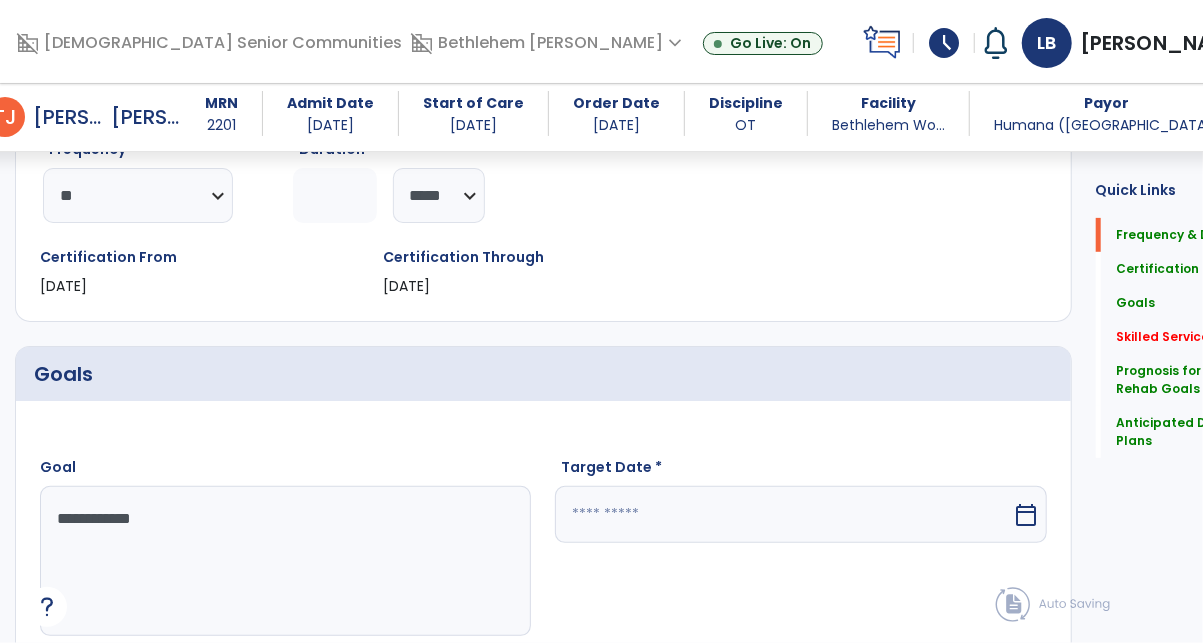 type on "**********" 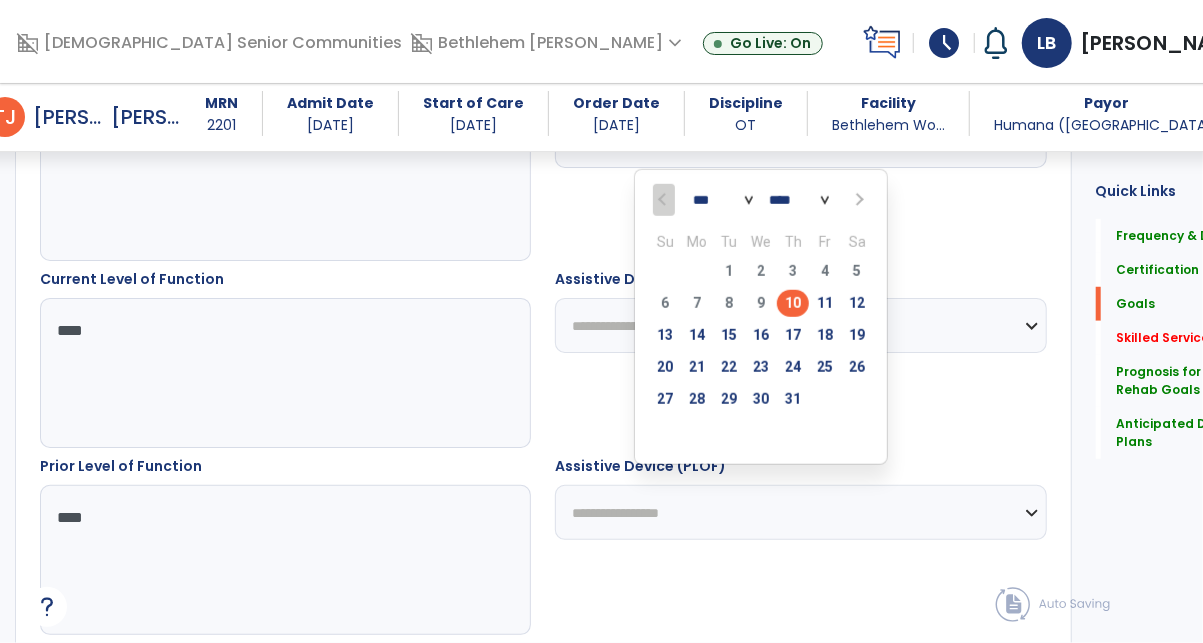 scroll, scrollTop: 715, scrollLeft: 0, axis: vertical 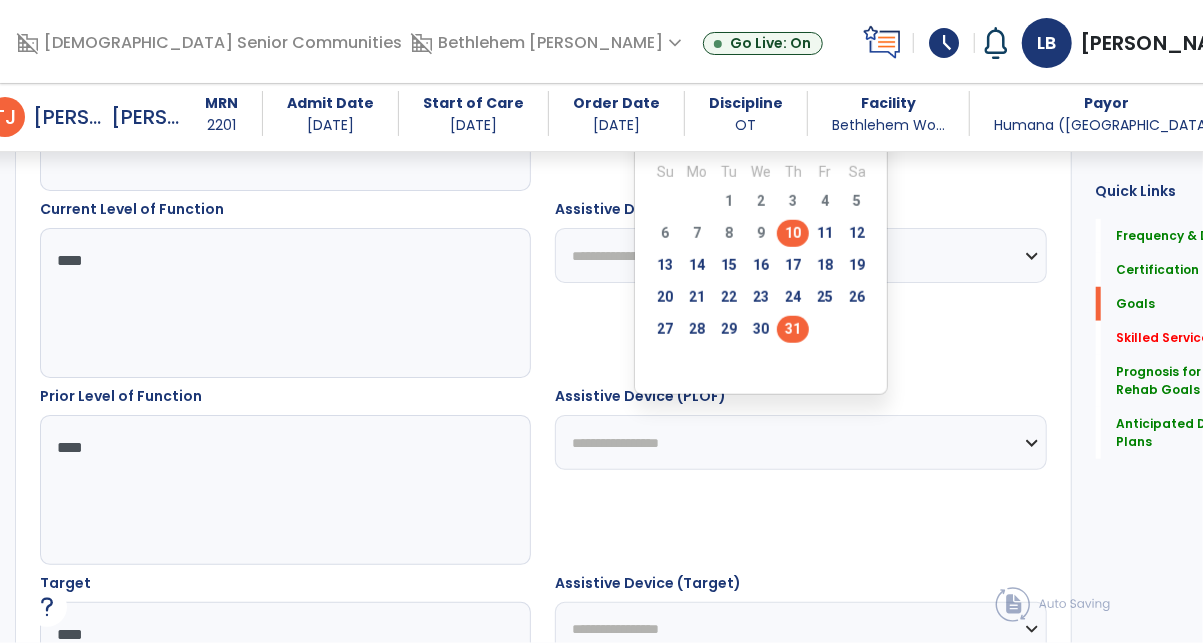 click on "31" at bounding box center [793, 329] 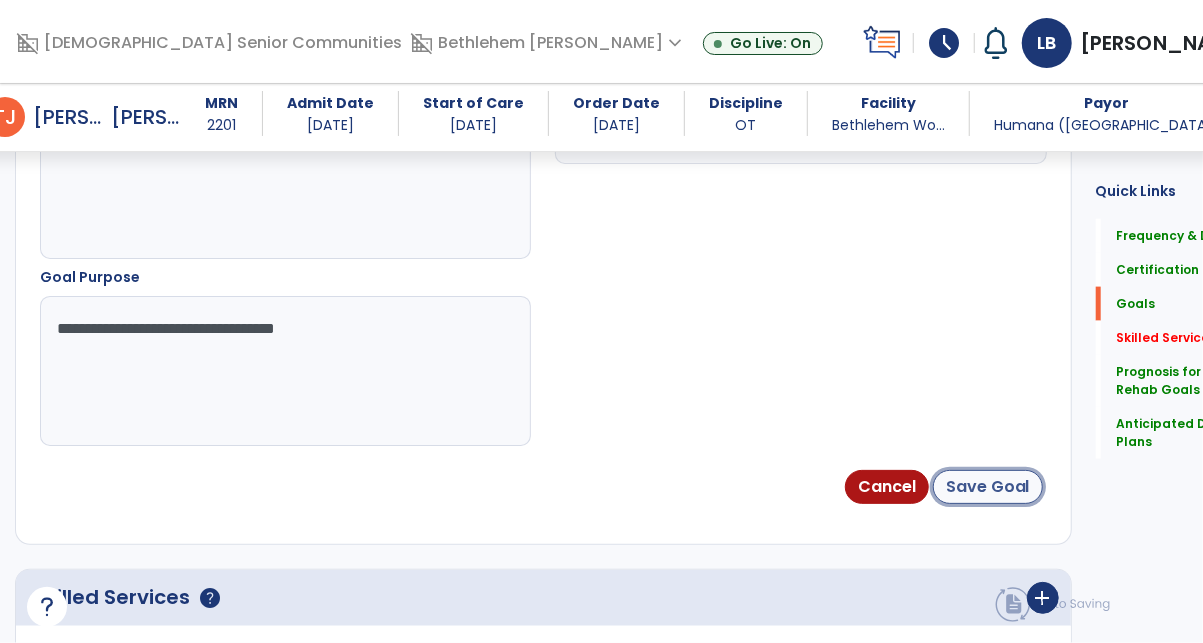 click on "Save Goal" at bounding box center [988, 487] 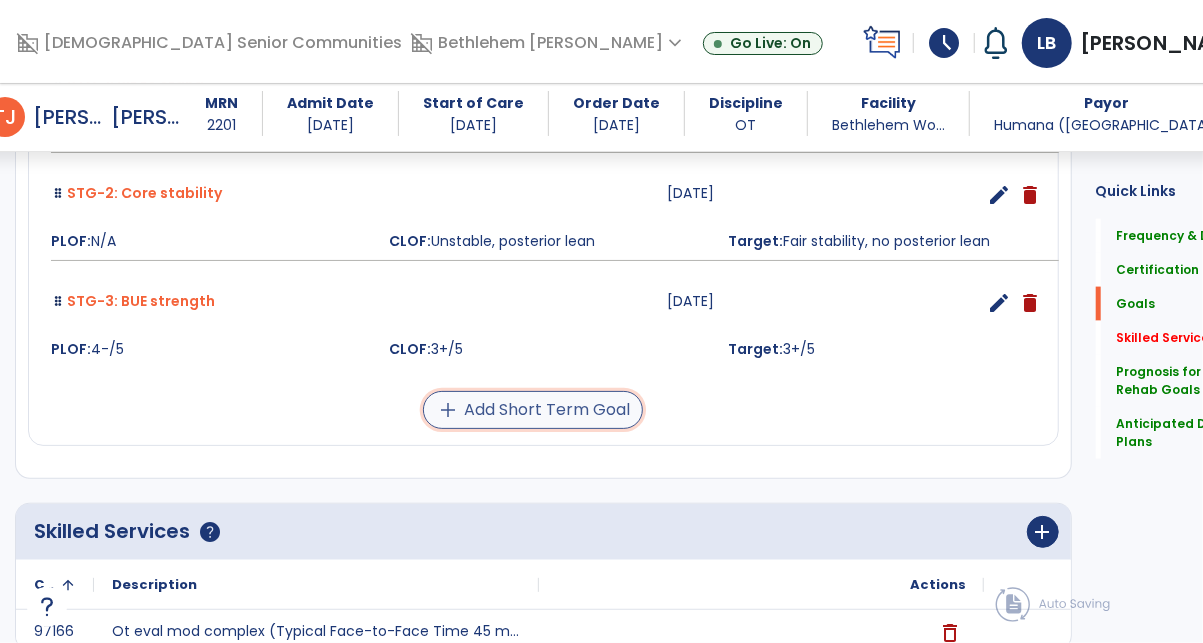 click on "add  Add Short Term Goal" at bounding box center (533, 410) 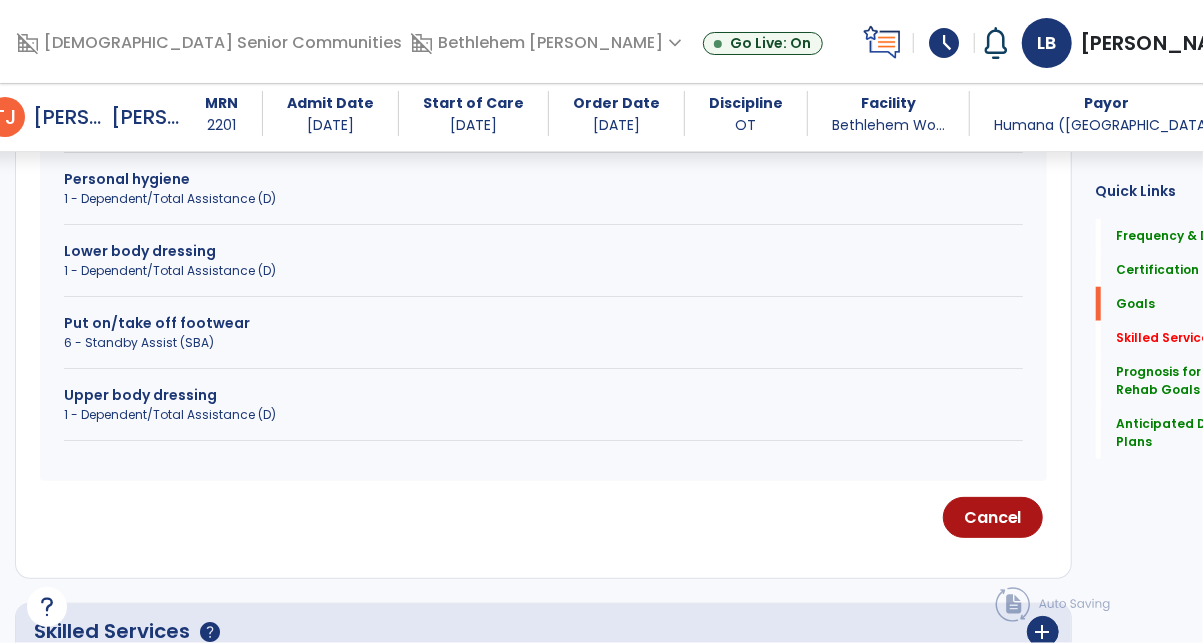 scroll, scrollTop: 294, scrollLeft: 0, axis: vertical 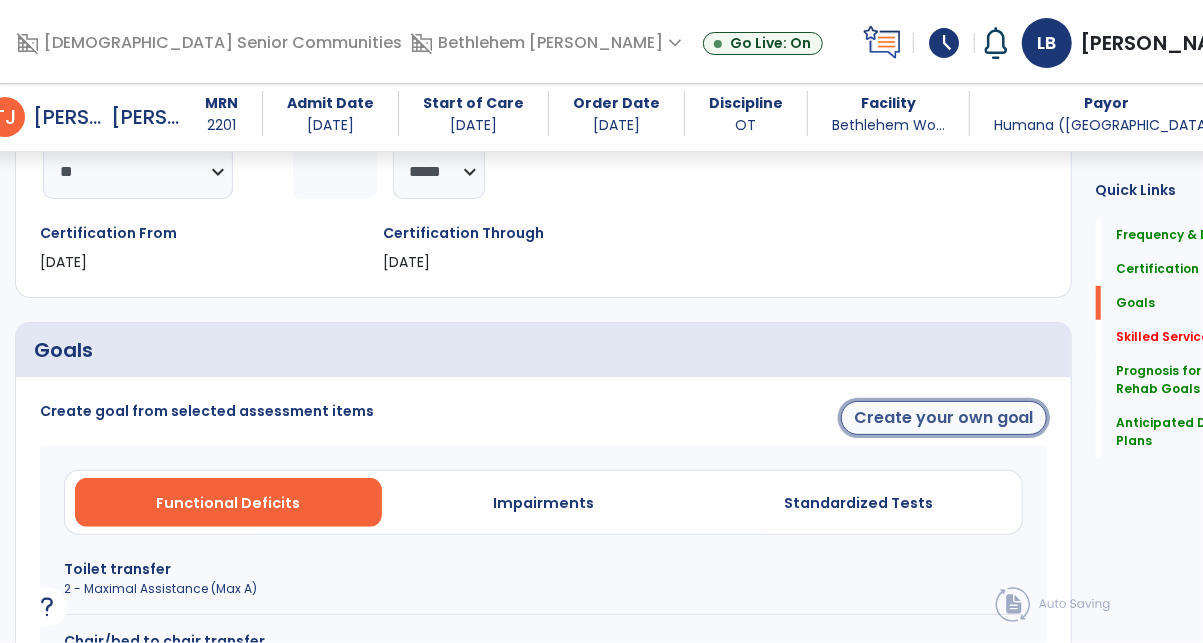 click on "Create your own goal" at bounding box center [944, 418] 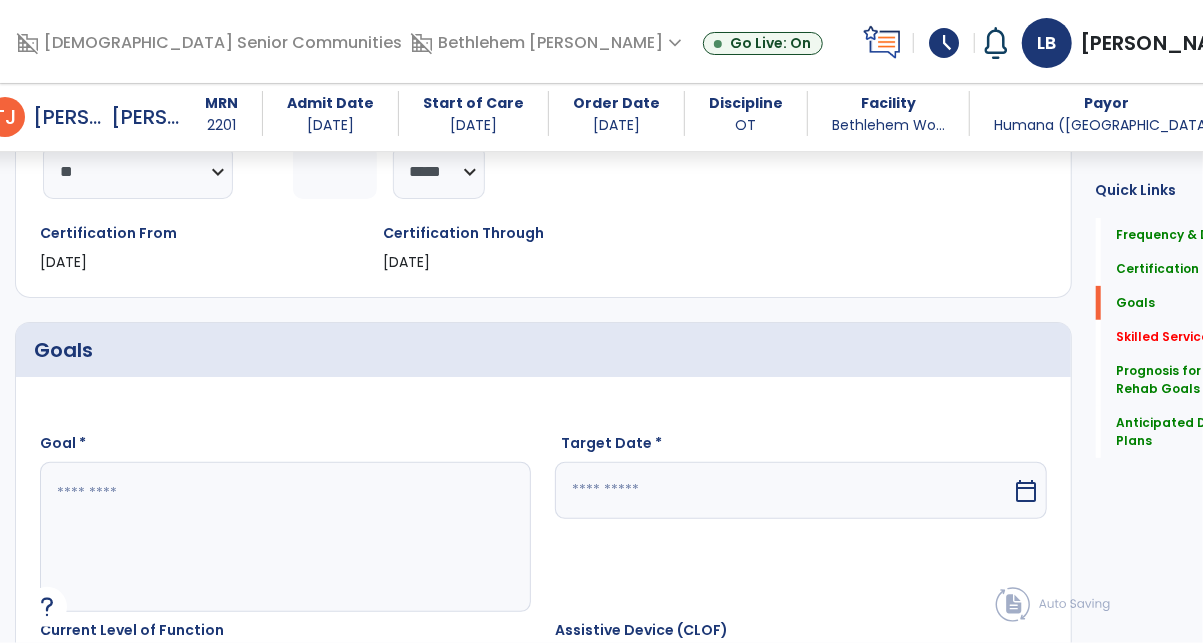 click at bounding box center (264, 537) 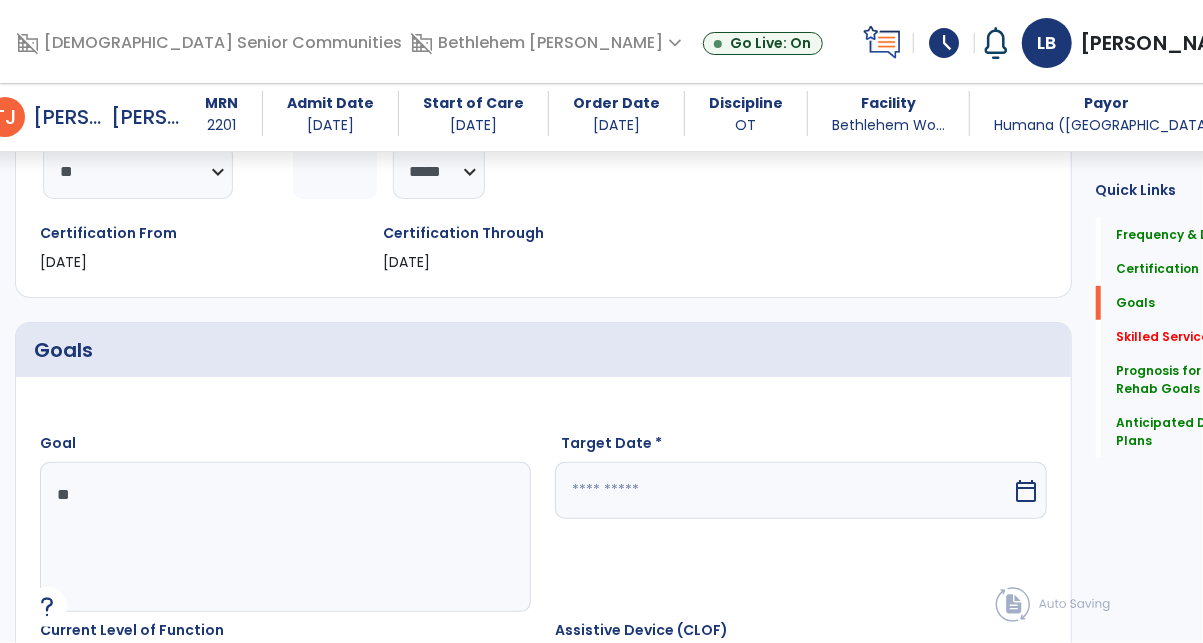 type on "*" 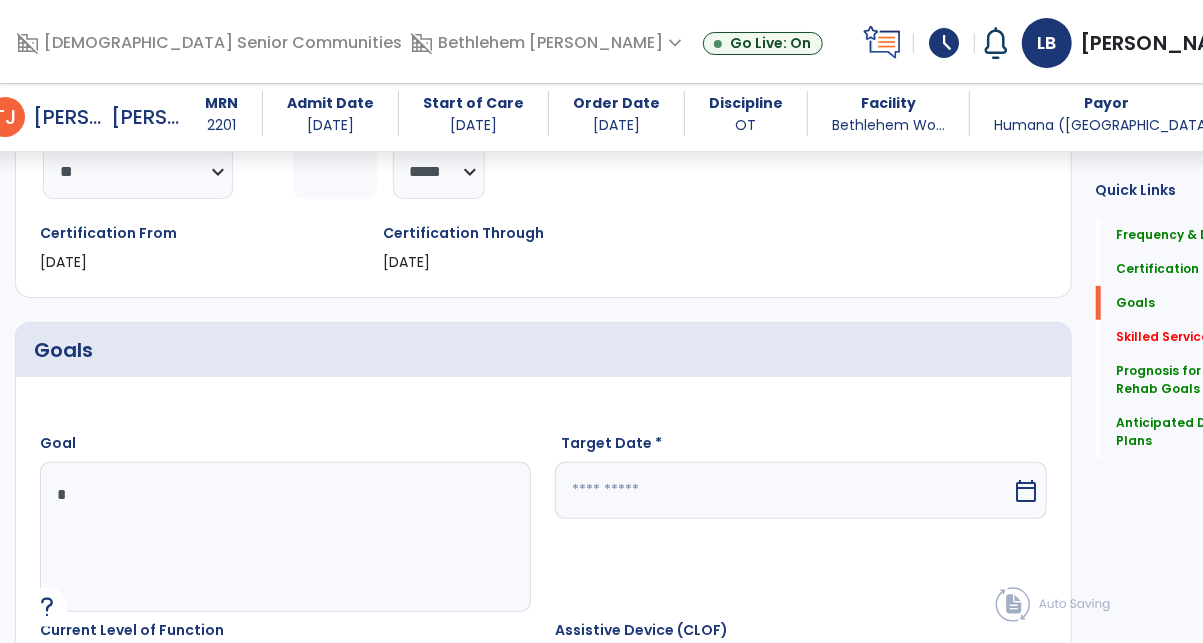 type 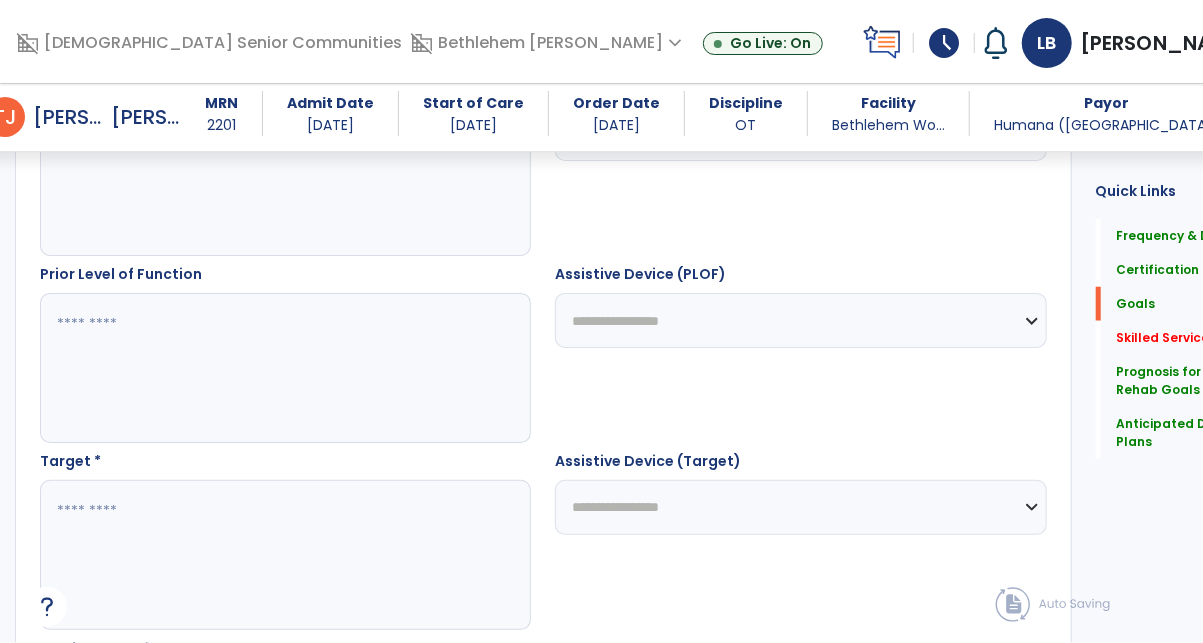 scroll, scrollTop: 1116, scrollLeft: 0, axis: vertical 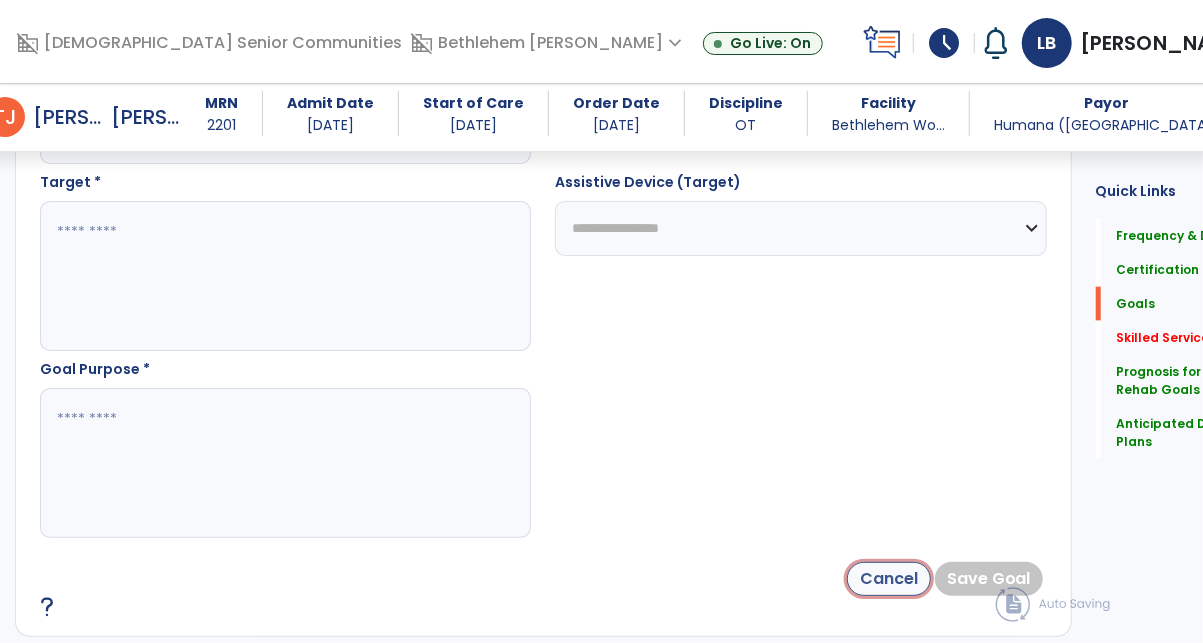 click on "Cancel" at bounding box center (889, 579) 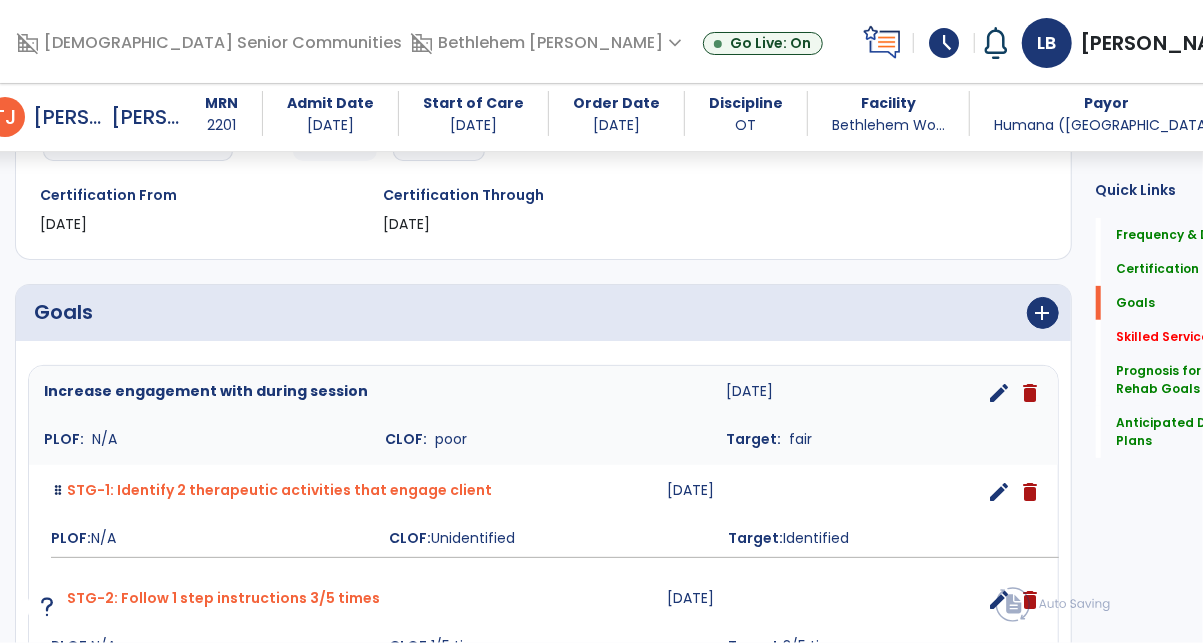 scroll, scrollTop: 333, scrollLeft: 0, axis: vertical 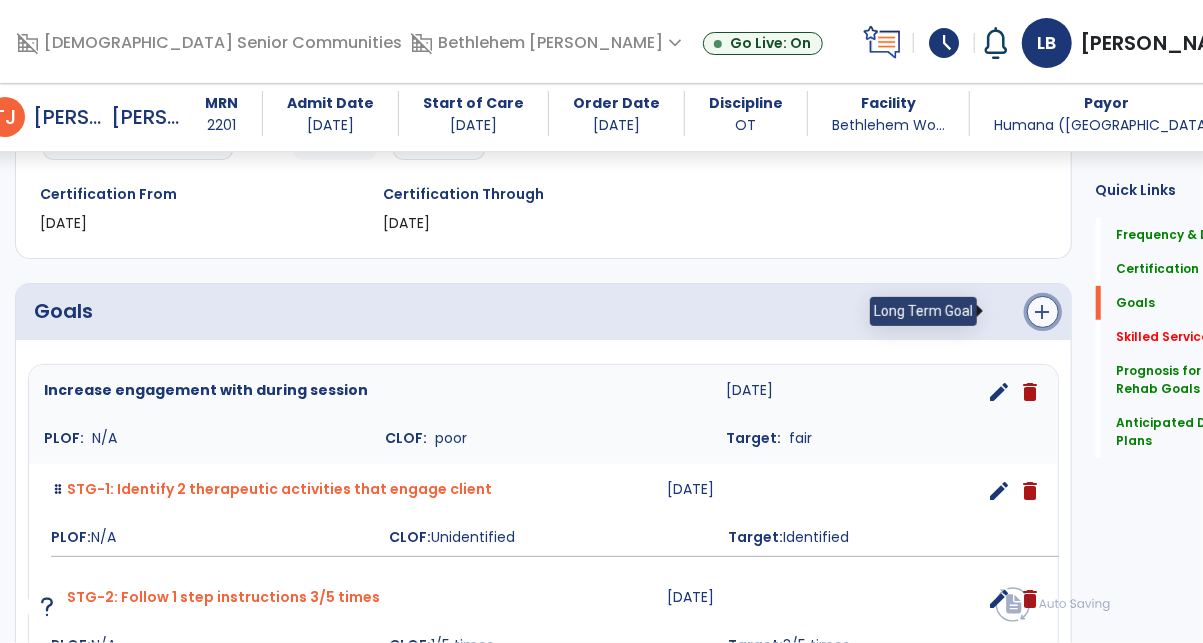 click on "add" at bounding box center [1043, 312] 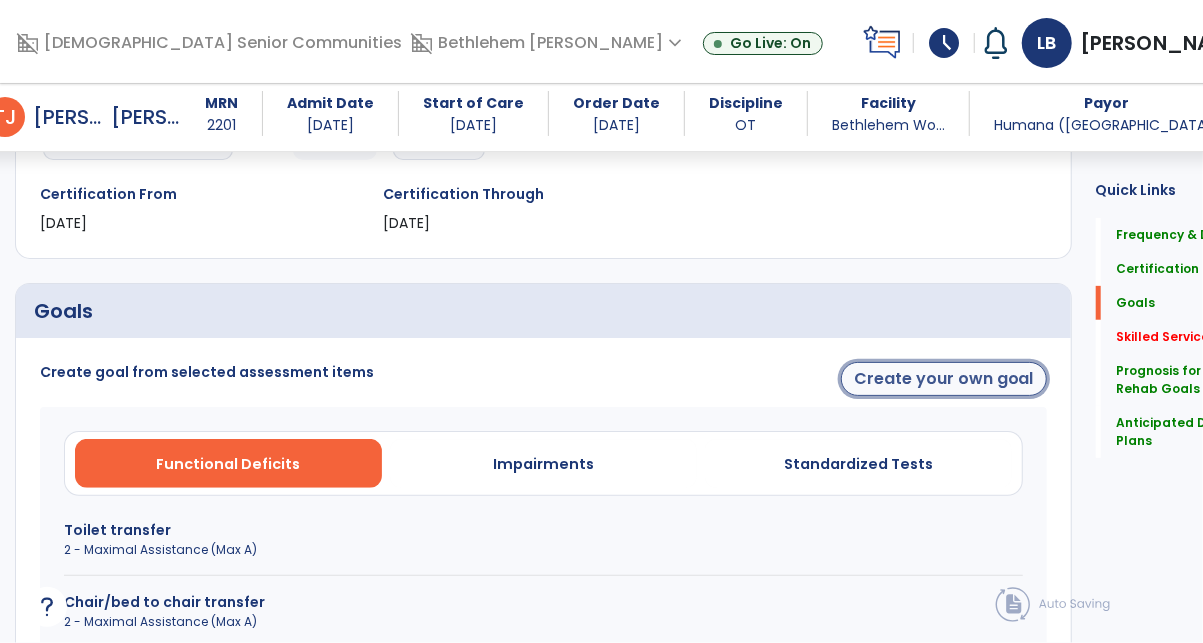 click on "Create your own goal" at bounding box center [944, 379] 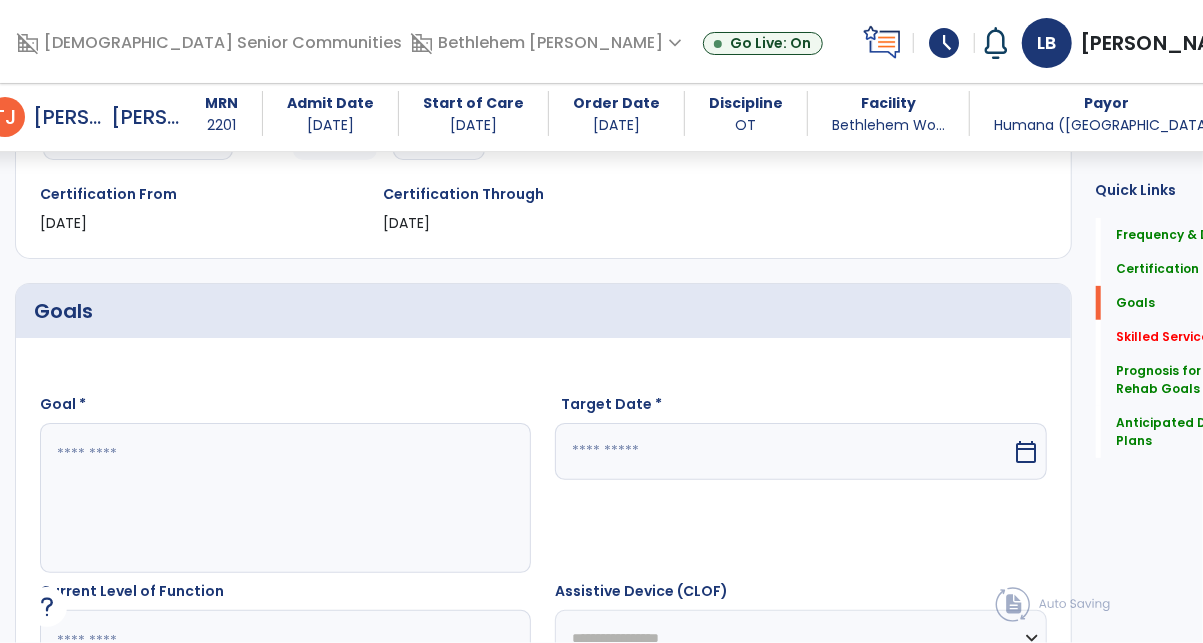 click at bounding box center [264, 498] 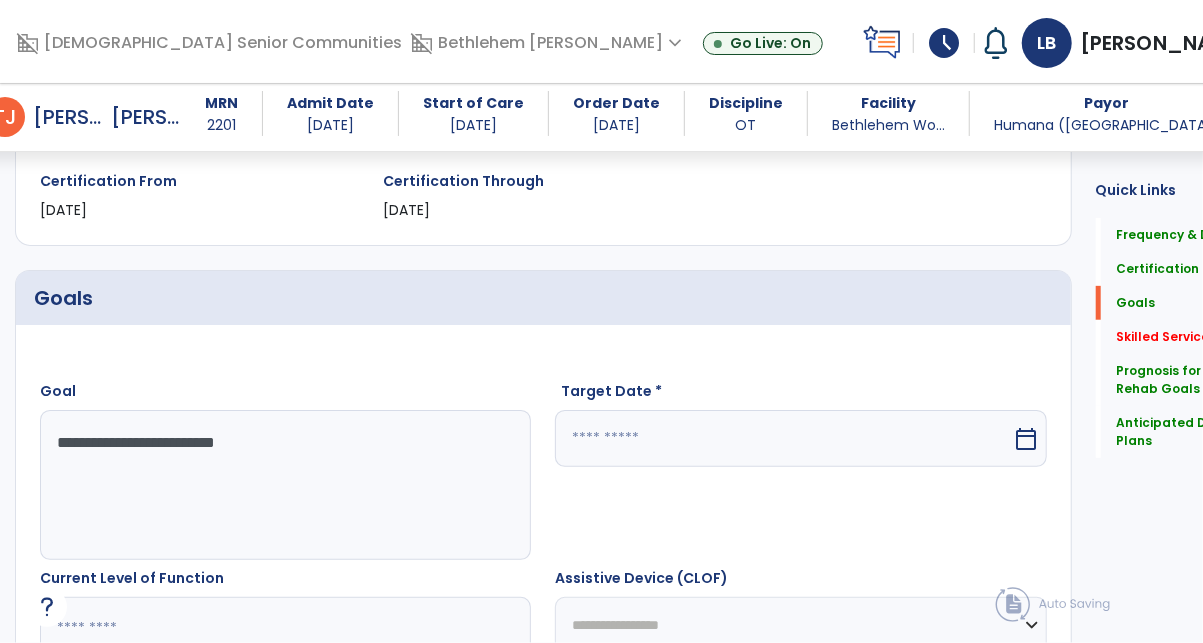 scroll, scrollTop: 531, scrollLeft: 0, axis: vertical 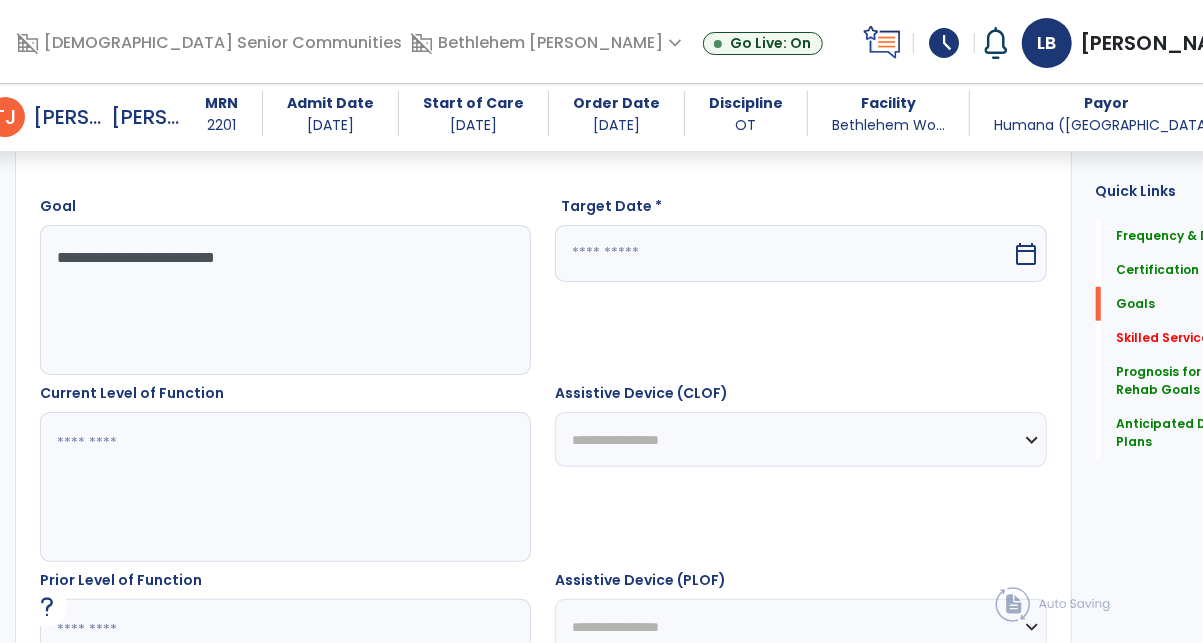 type on "**********" 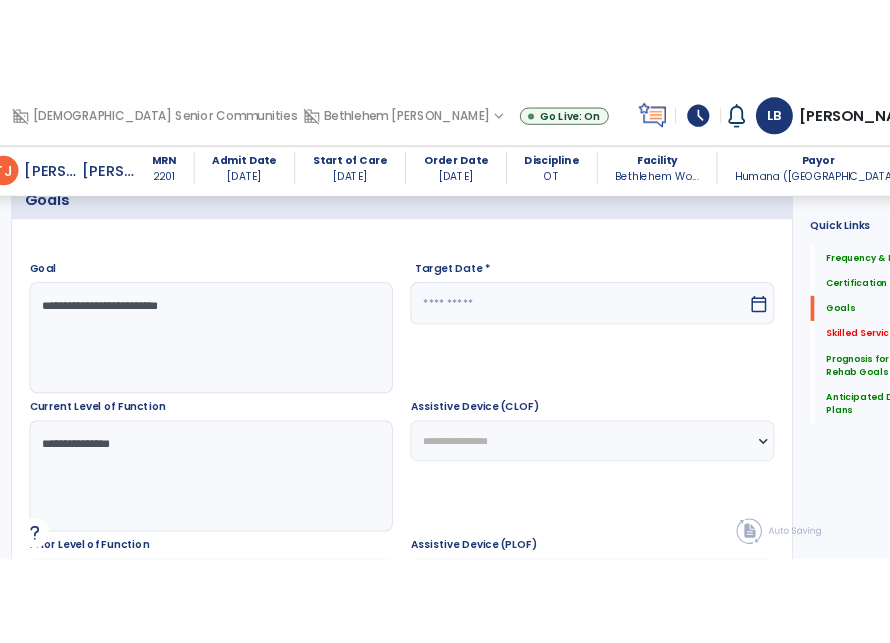 scroll, scrollTop: 490, scrollLeft: 0, axis: vertical 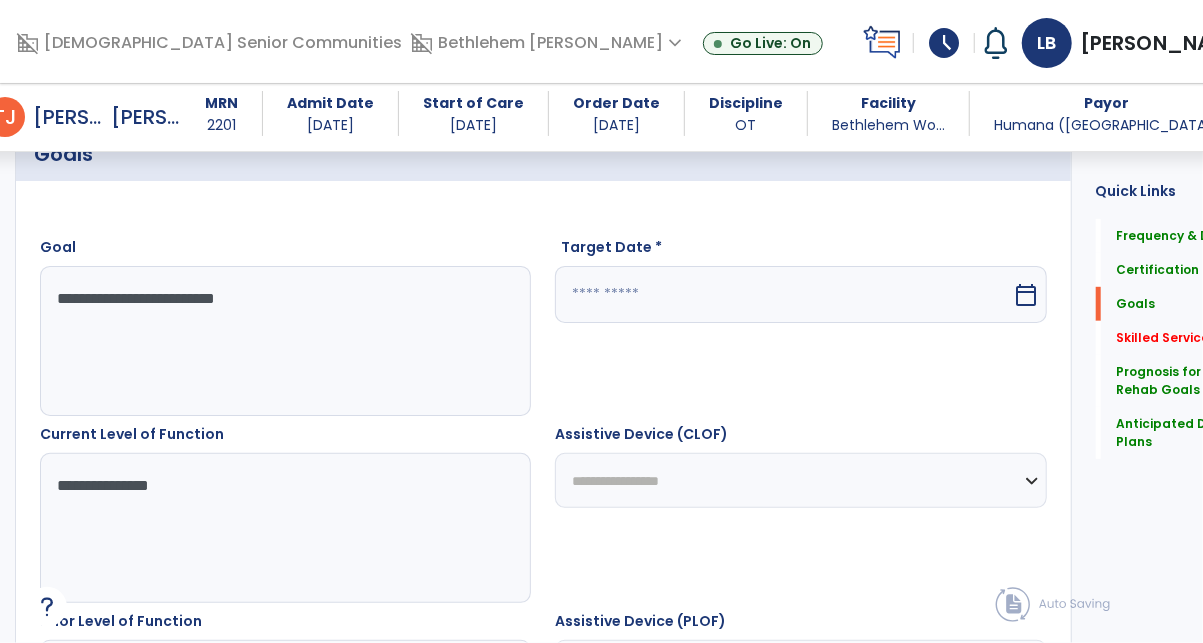 type on "**********" 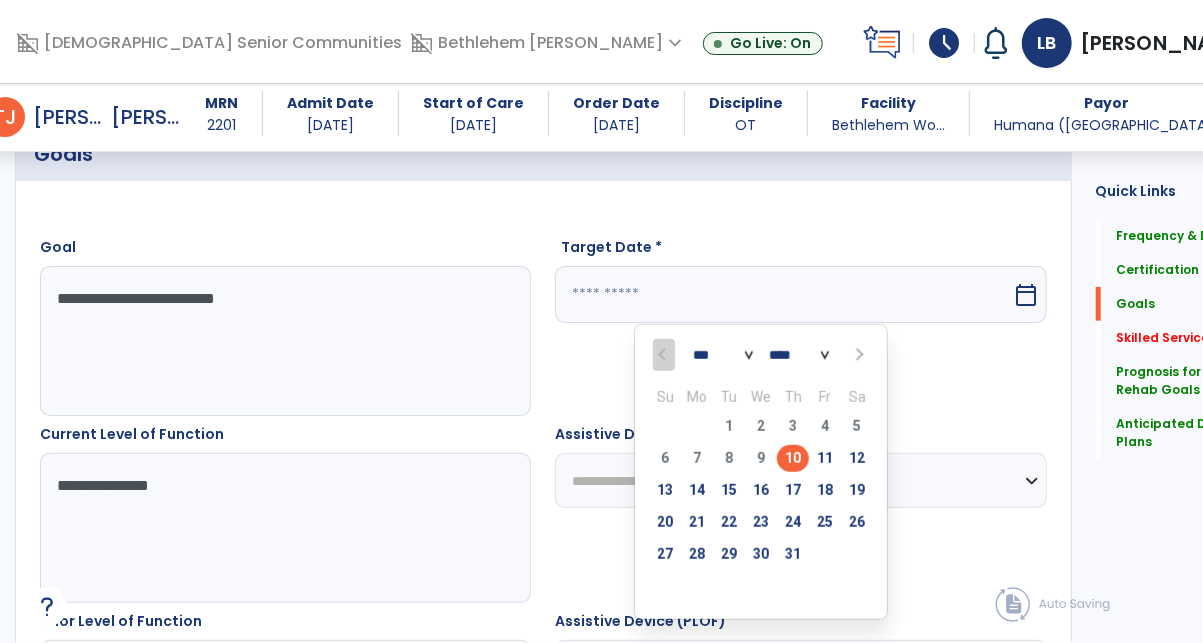 click at bounding box center (783, 294) 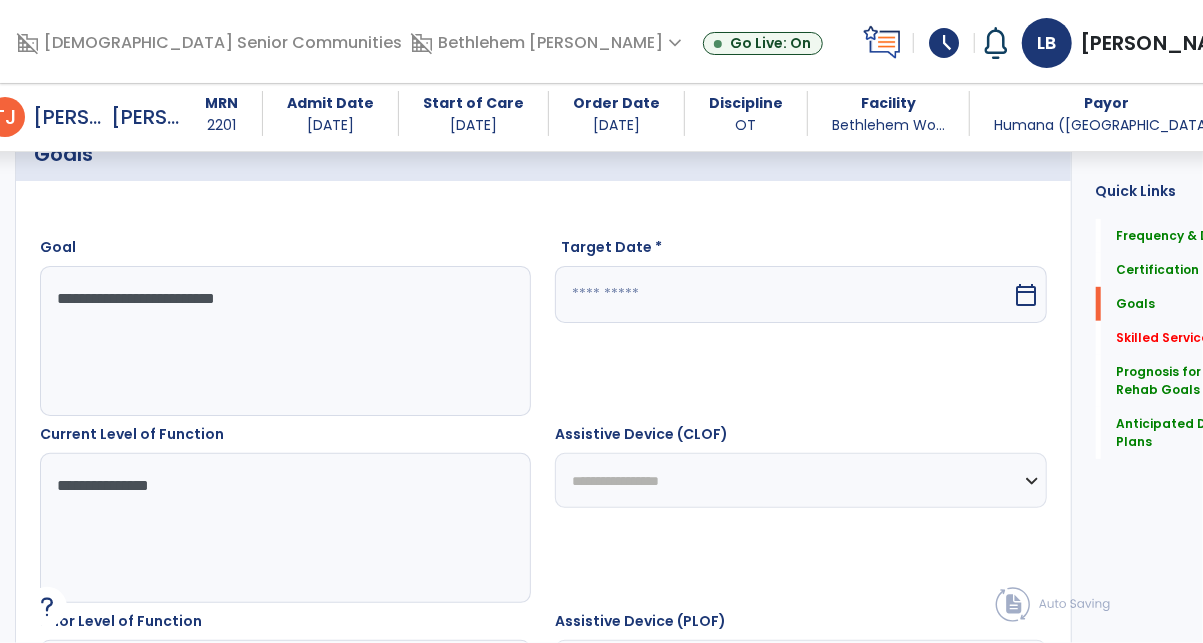 click on "Target Date *  calendar_today" at bounding box center [800, 326] 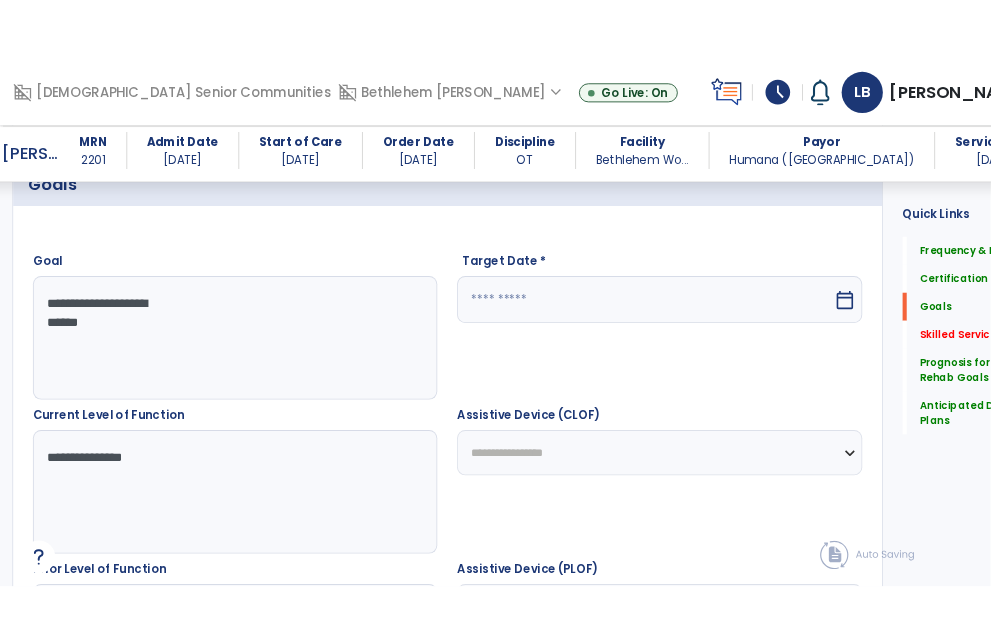 scroll, scrollTop: 504, scrollLeft: 0, axis: vertical 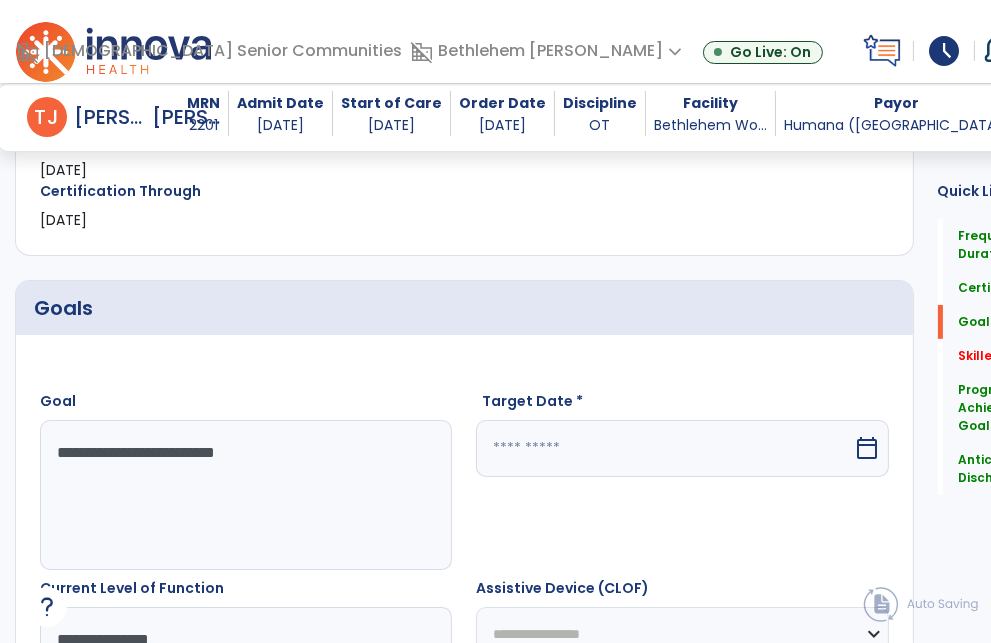 click on "Frequency  ********* ** ** ** ** ** ** **  Duration  * ******** ***** Certification From 07/10/2025 Certification Through 08/20/2025" 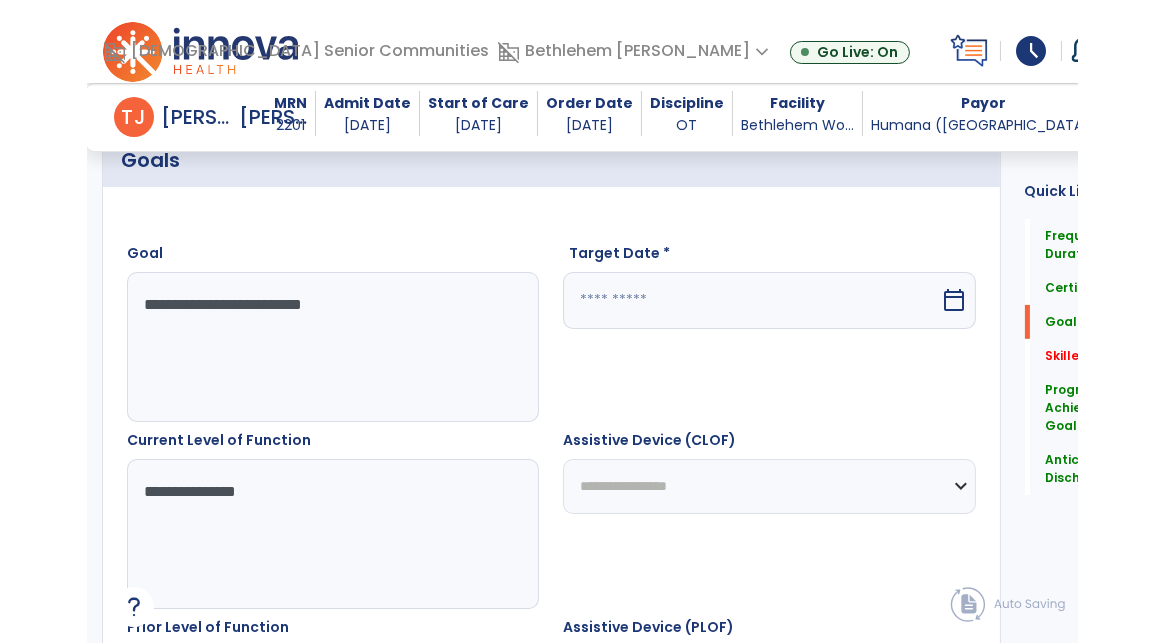 scroll, scrollTop: 858, scrollLeft: 0, axis: vertical 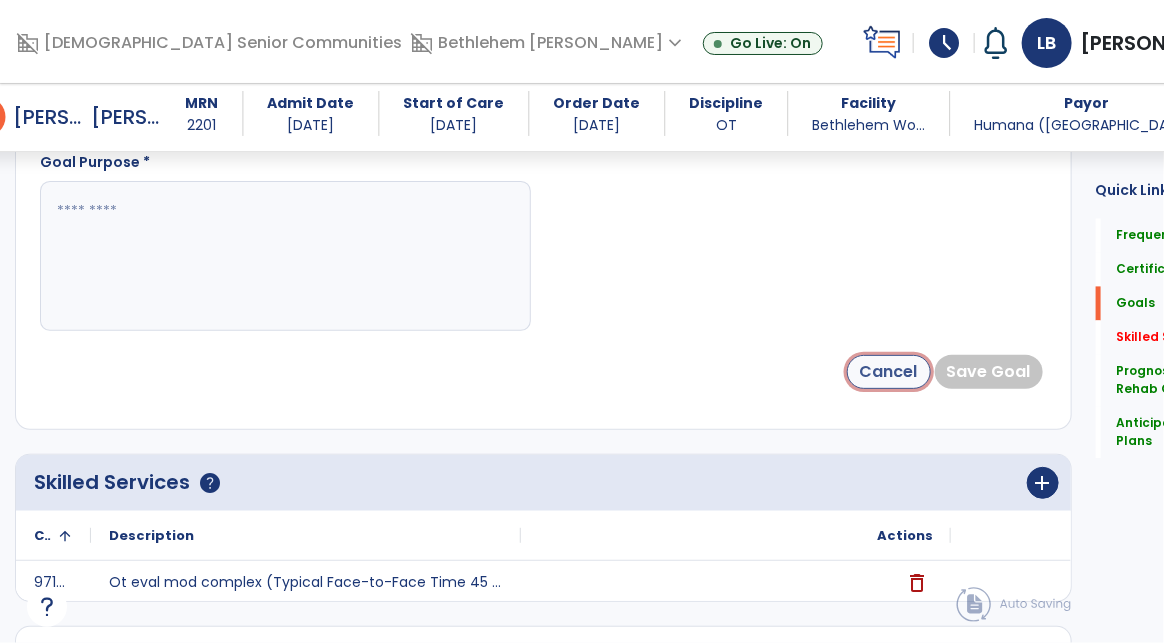 click on "Cancel" at bounding box center [889, 372] 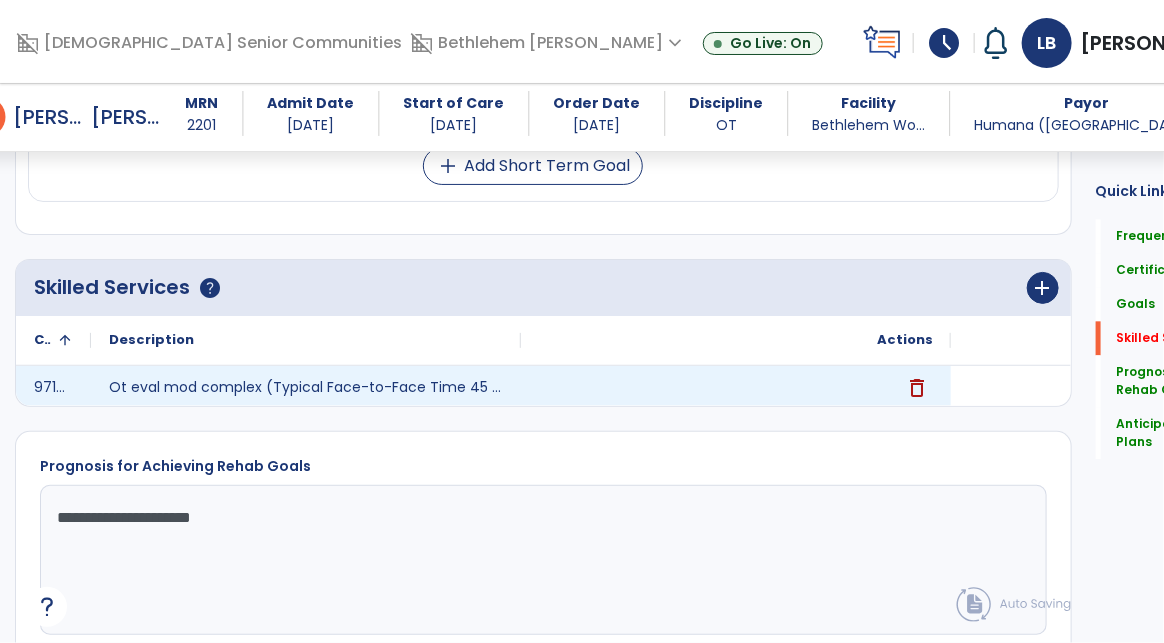 scroll, scrollTop: 1494, scrollLeft: 0, axis: vertical 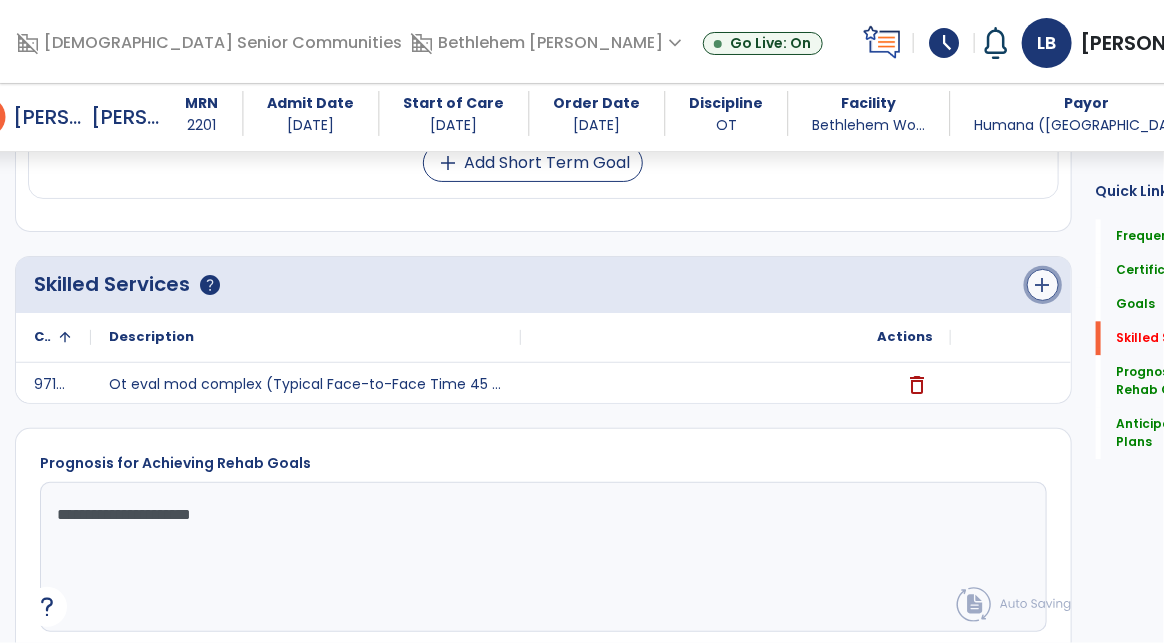click on "add" 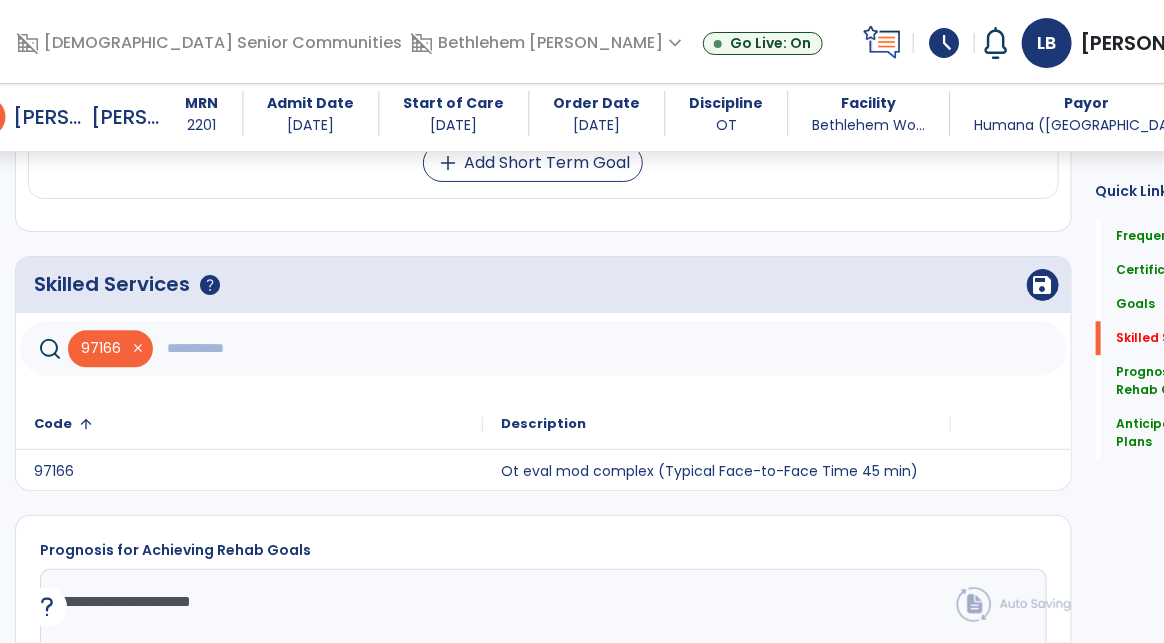 click 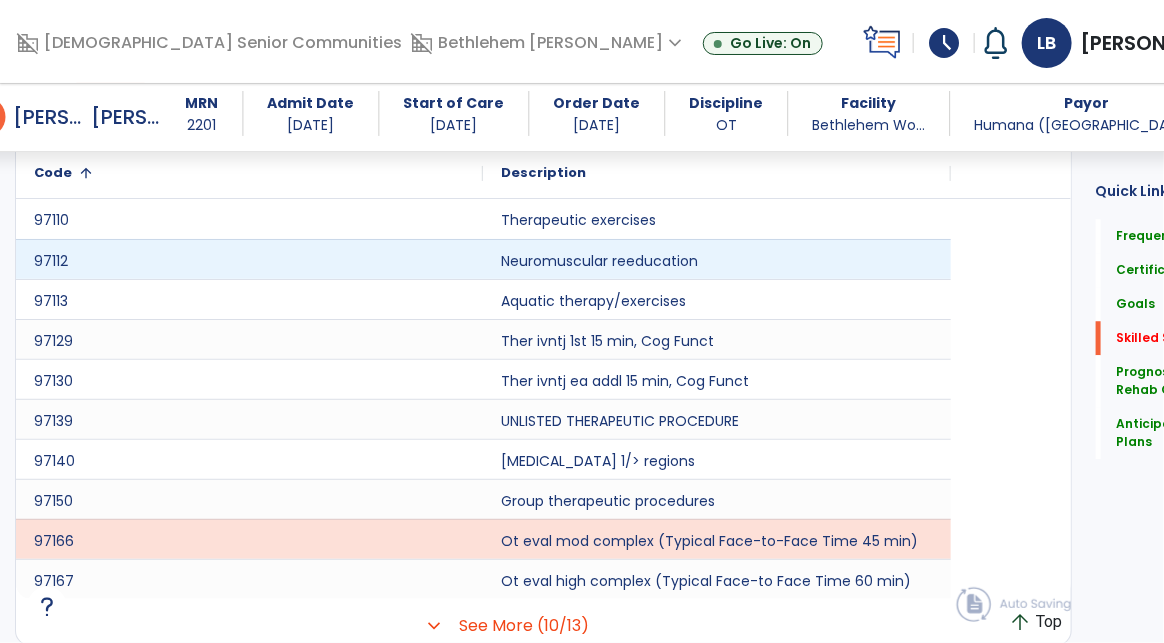 scroll, scrollTop: 1748, scrollLeft: 0, axis: vertical 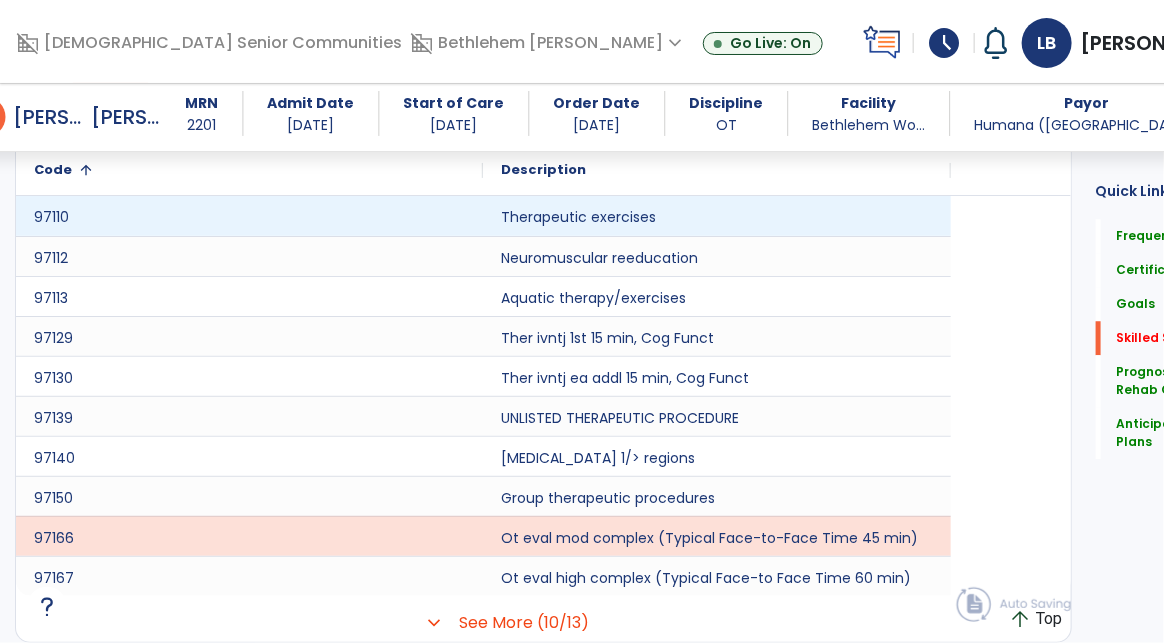 type on "***" 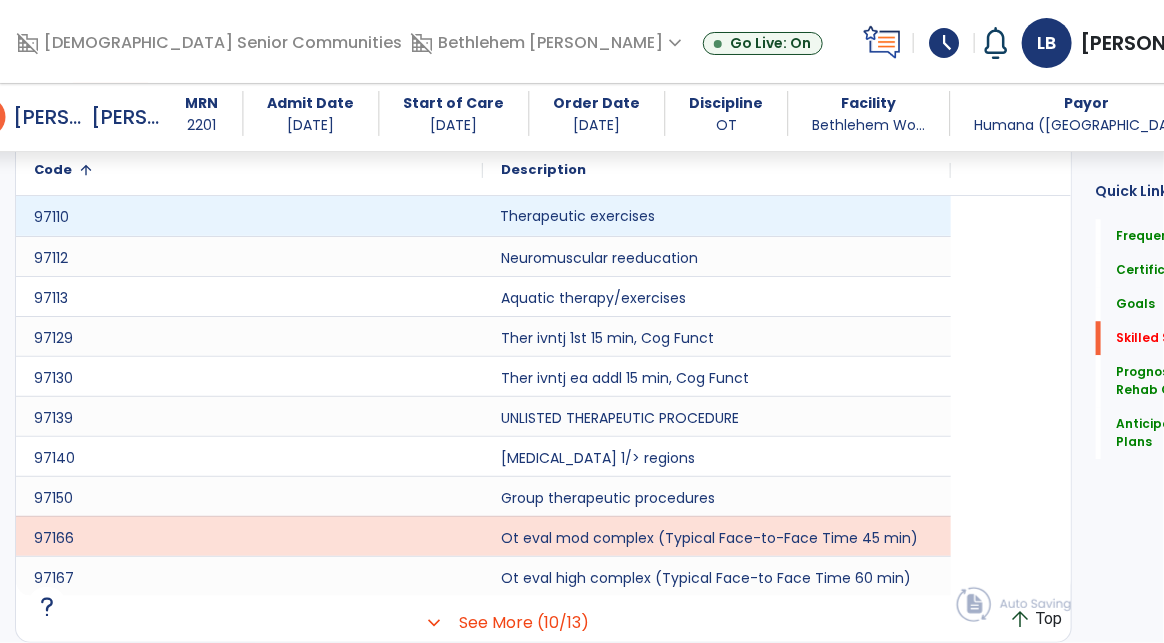 click on "Therapeutic exercises" 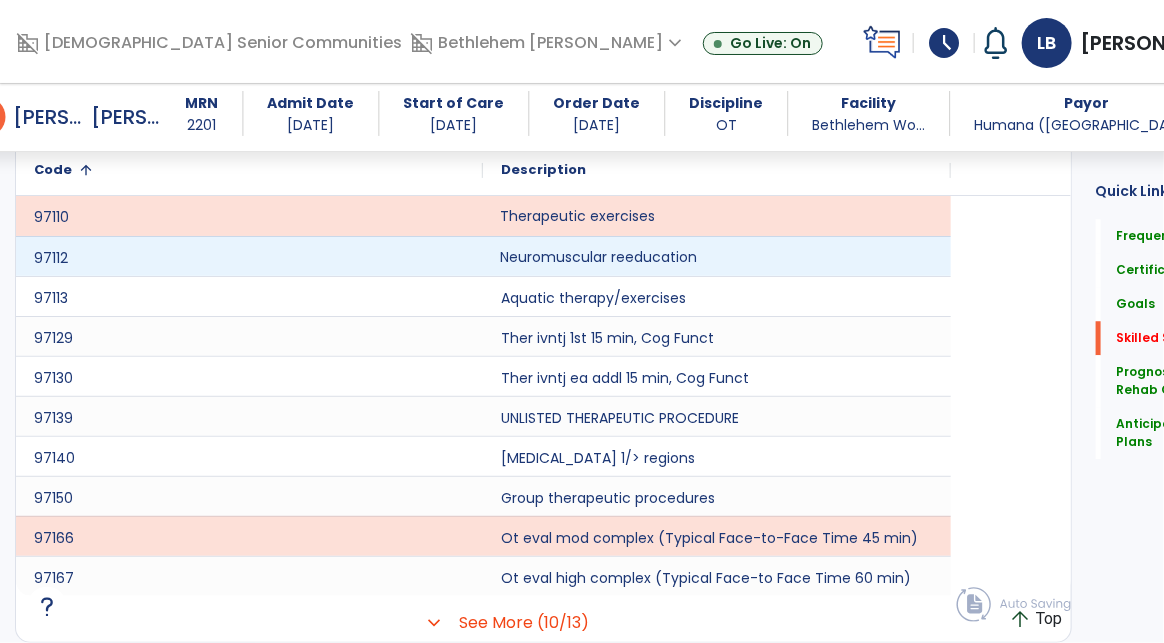 click on "Neuromuscular reeducation" 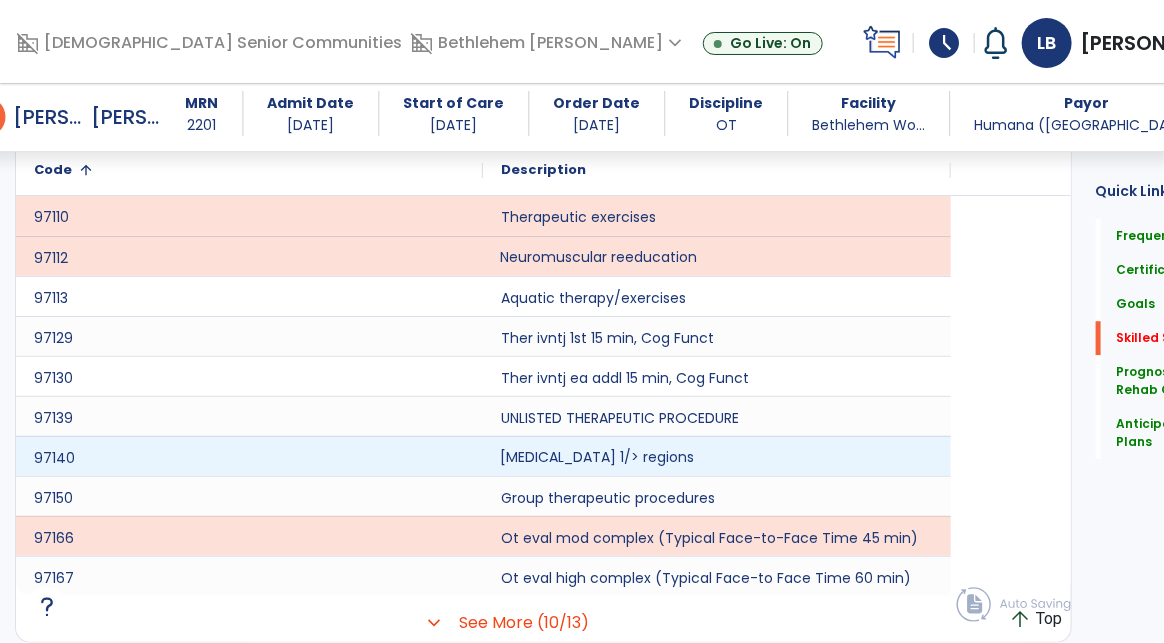 click on "[MEDICAL_DATA] 1/> regions" 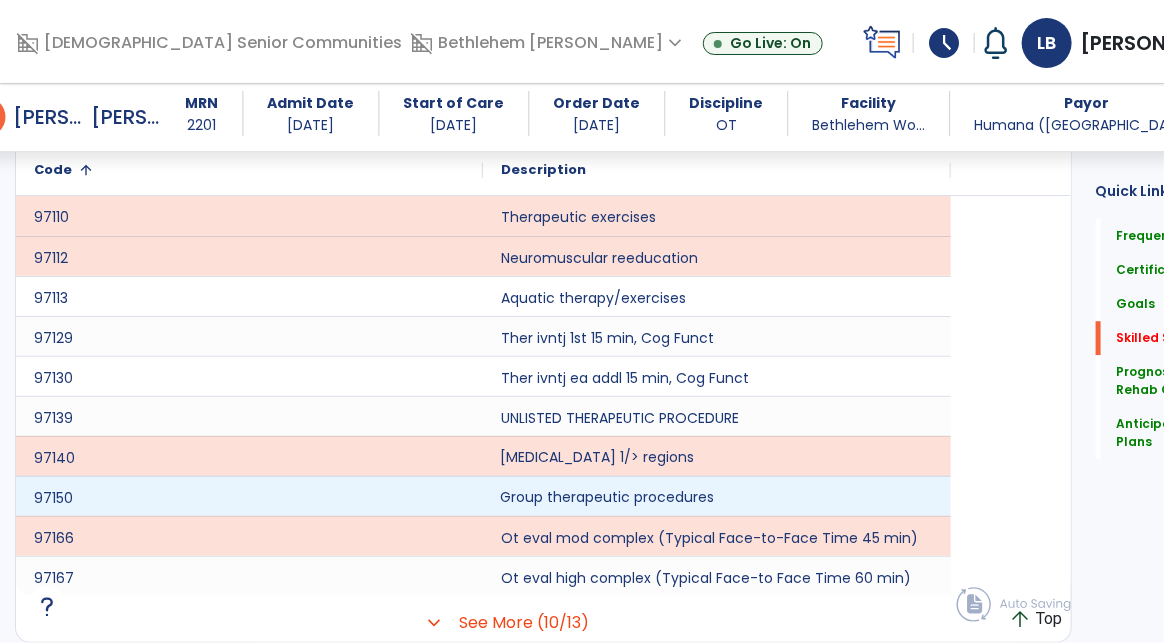 click on "Group therapeutic procedures" 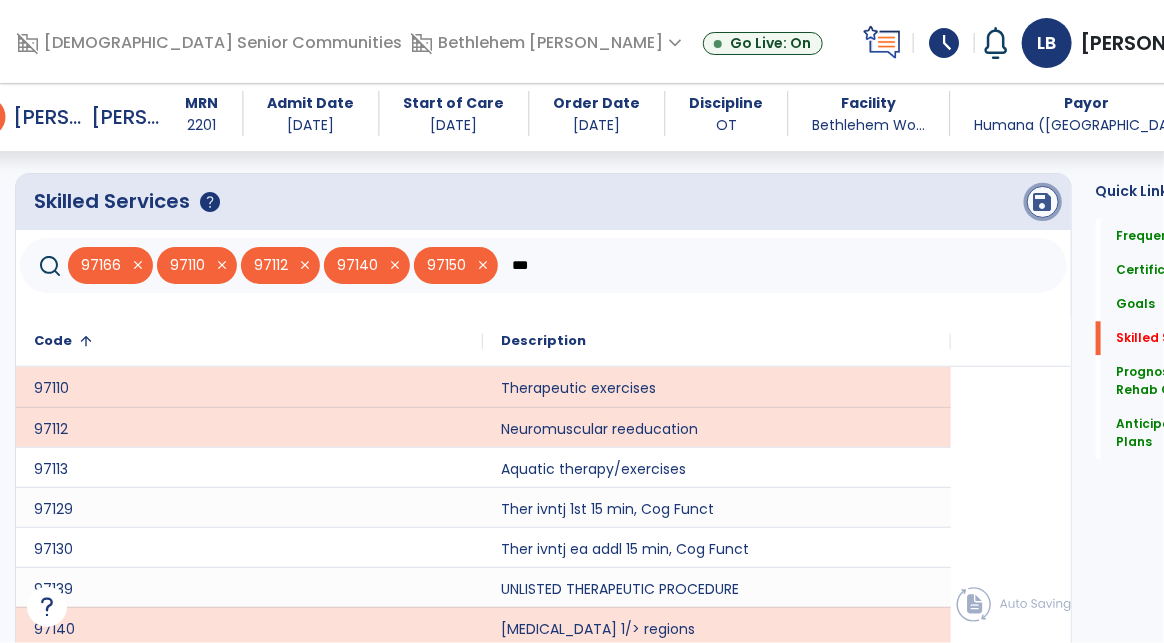 click on "save" 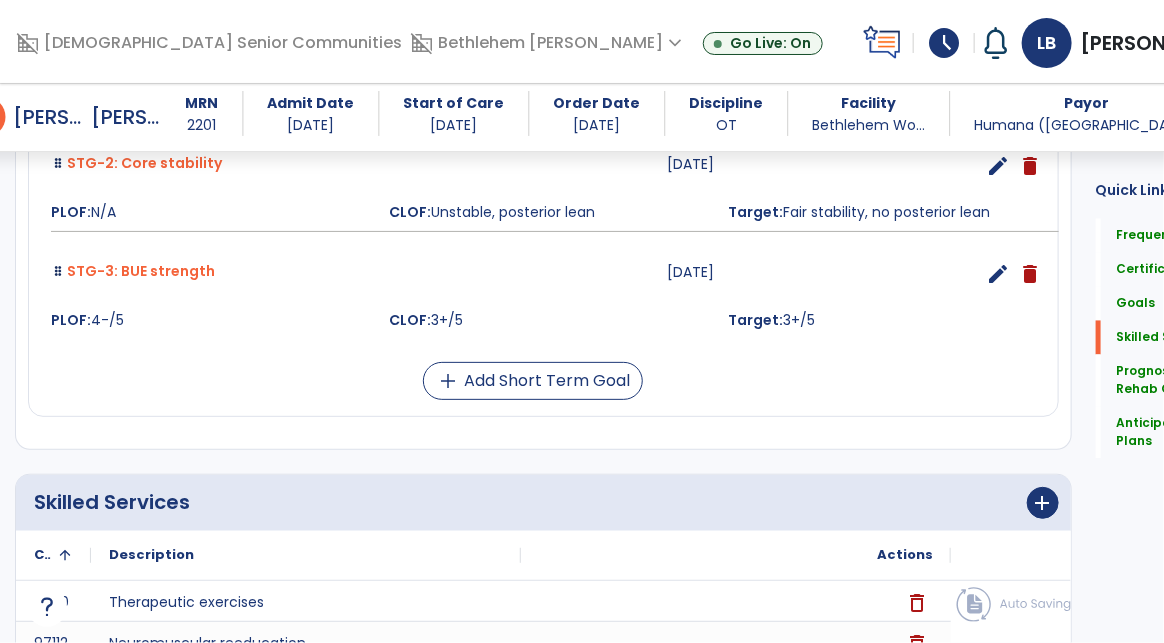 scroll, scrollTop: 1438, scrollLeft: 0, axis: vertical 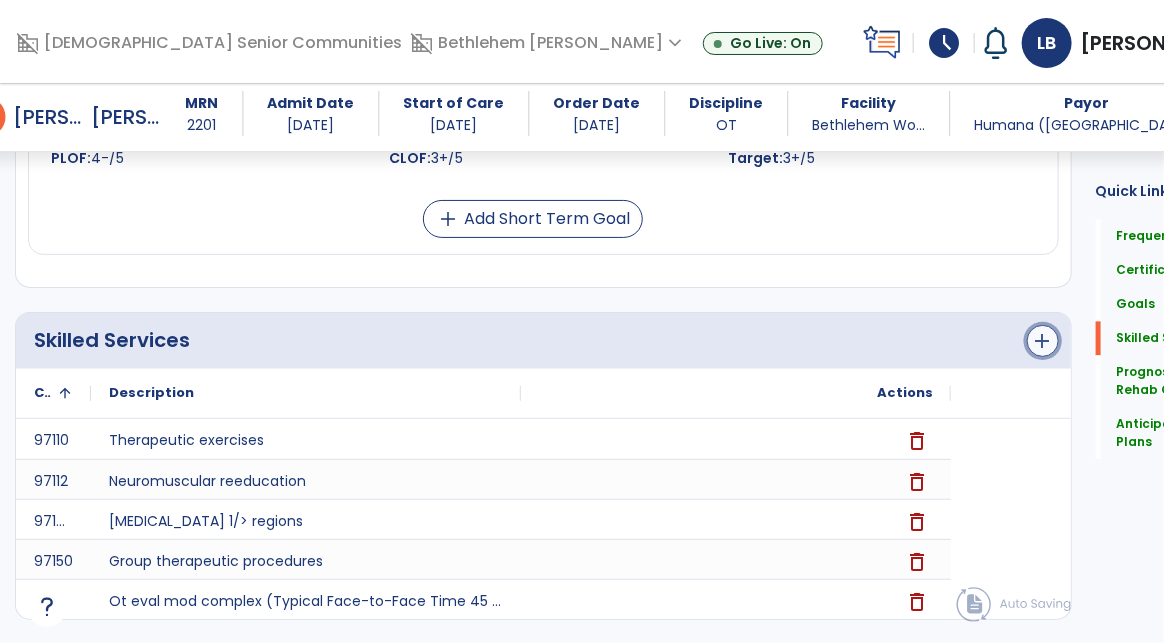 click on "add" 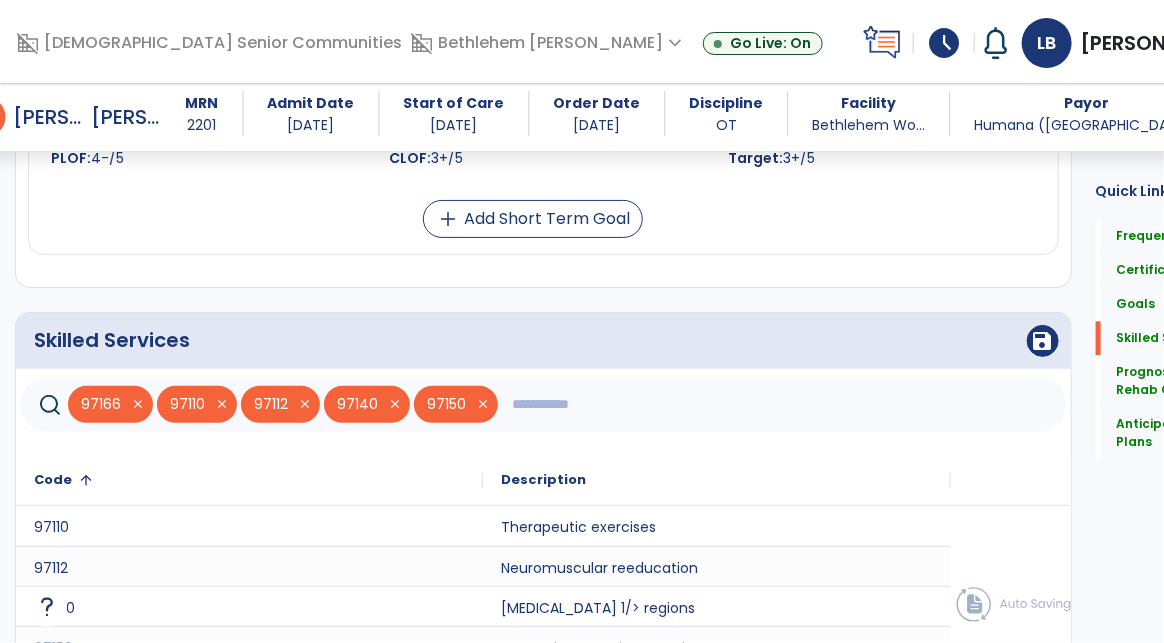 click 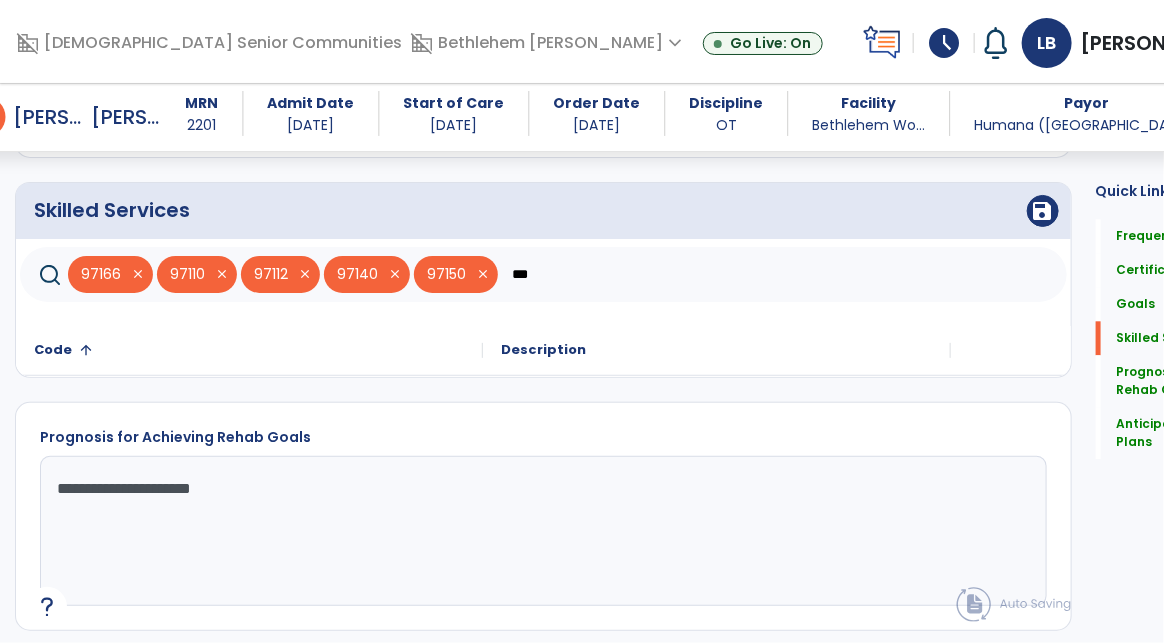 scroll, scrollTop: 1583, scrollLeft: 0, axis: vertical 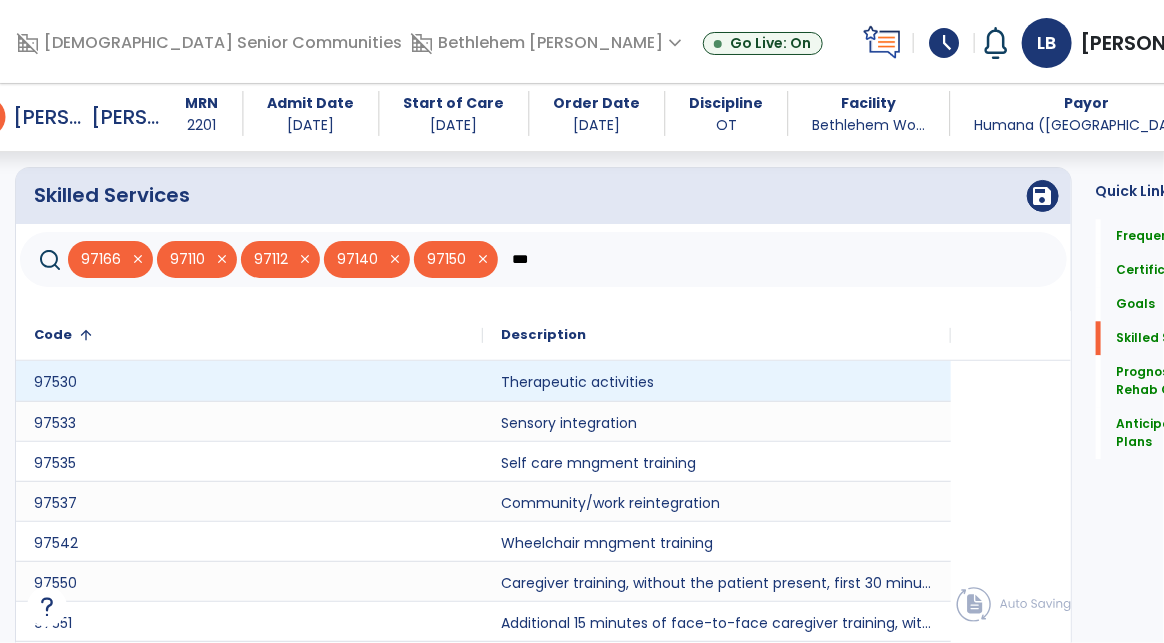 type on "***" 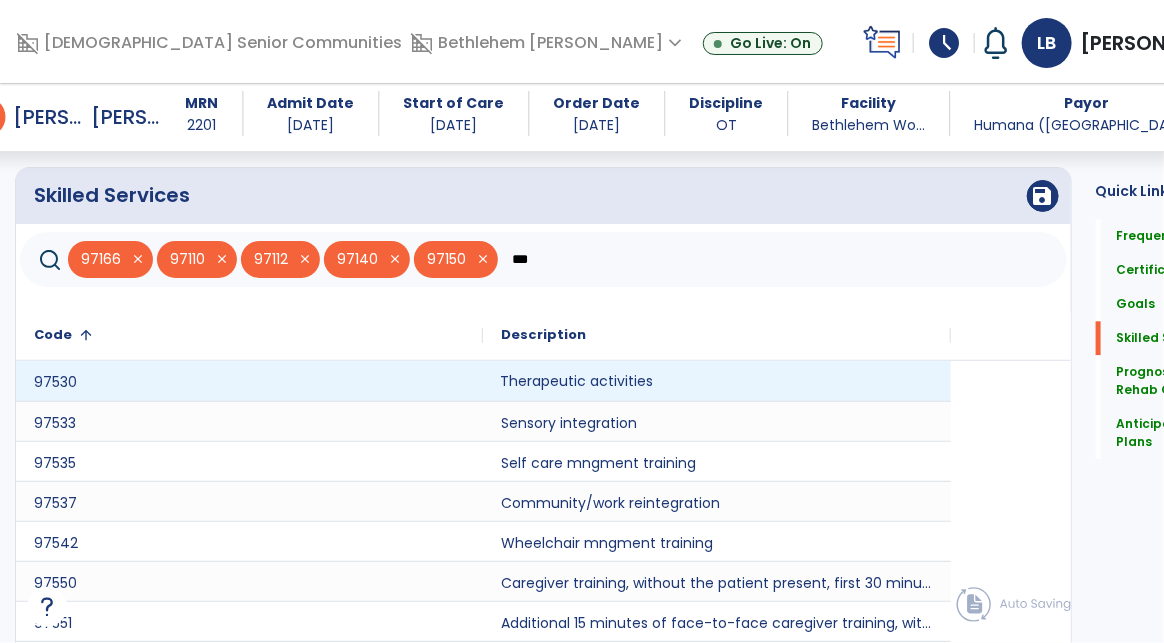 click on "Therapeutic activities" 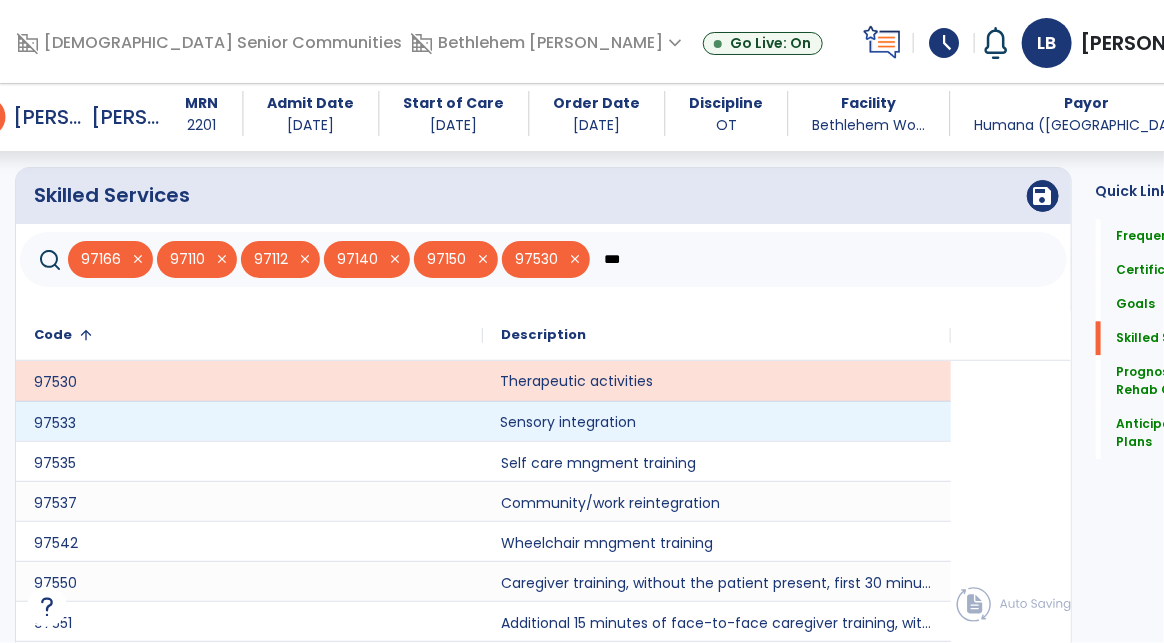 click on "Sensory integration" 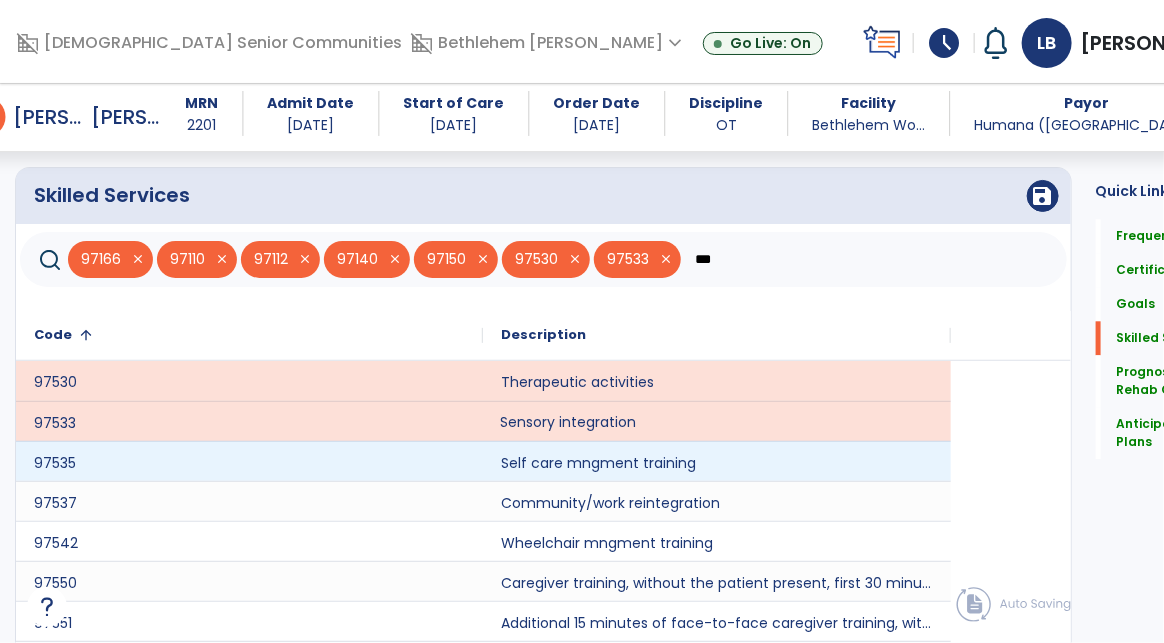 scroll, scrollTop: 1686, scrollLeft: 0, axis: vertical 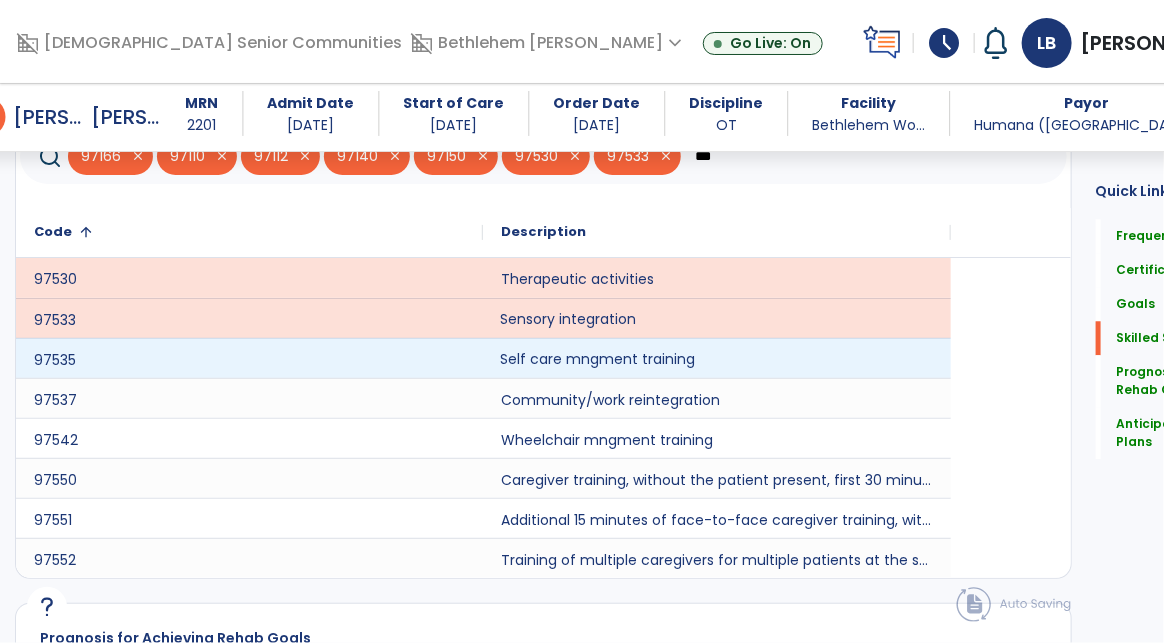 click on "Self care mngment training" 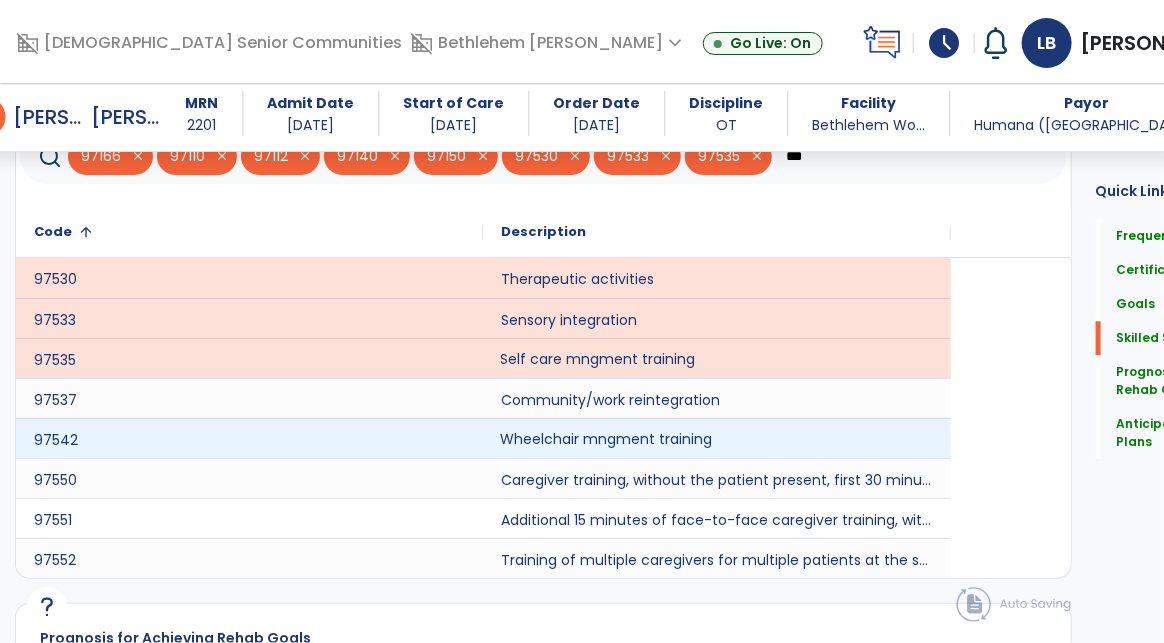 click on "Wheelchair mngment training" 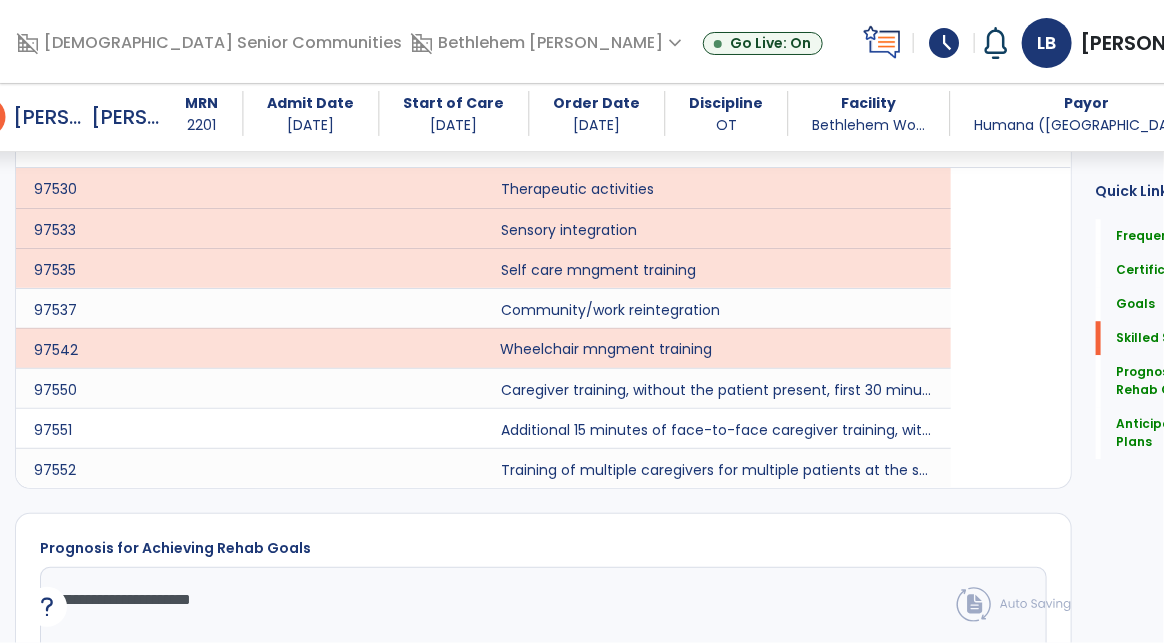 scroll, scrollTop: 1590, scrollLeft: 0, axis: vertical 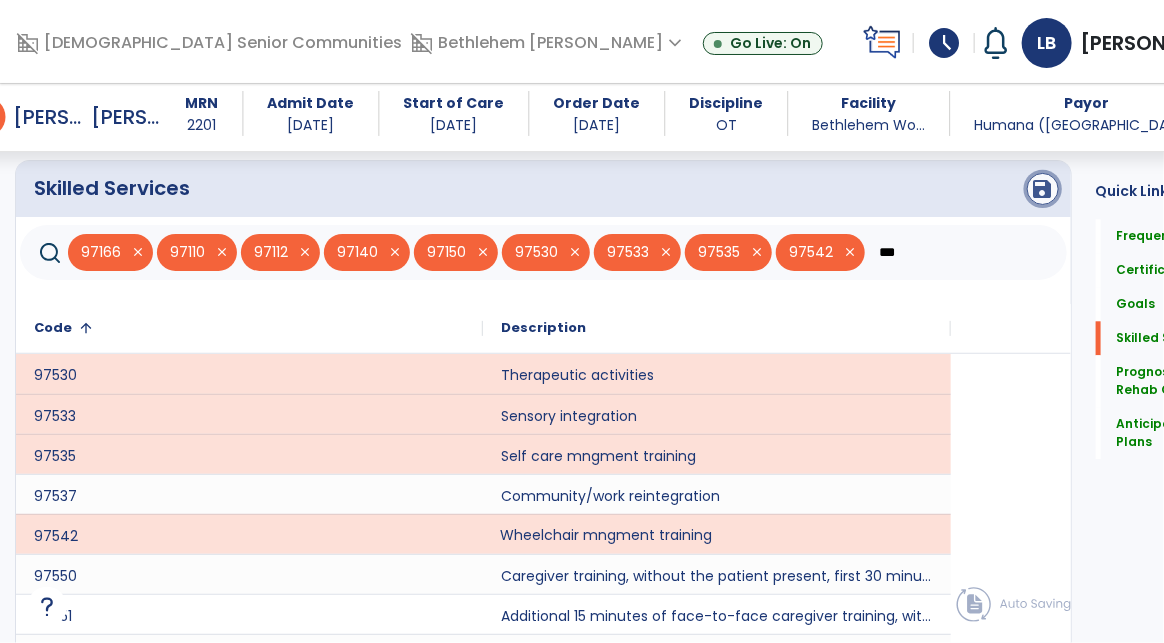 click on "save" 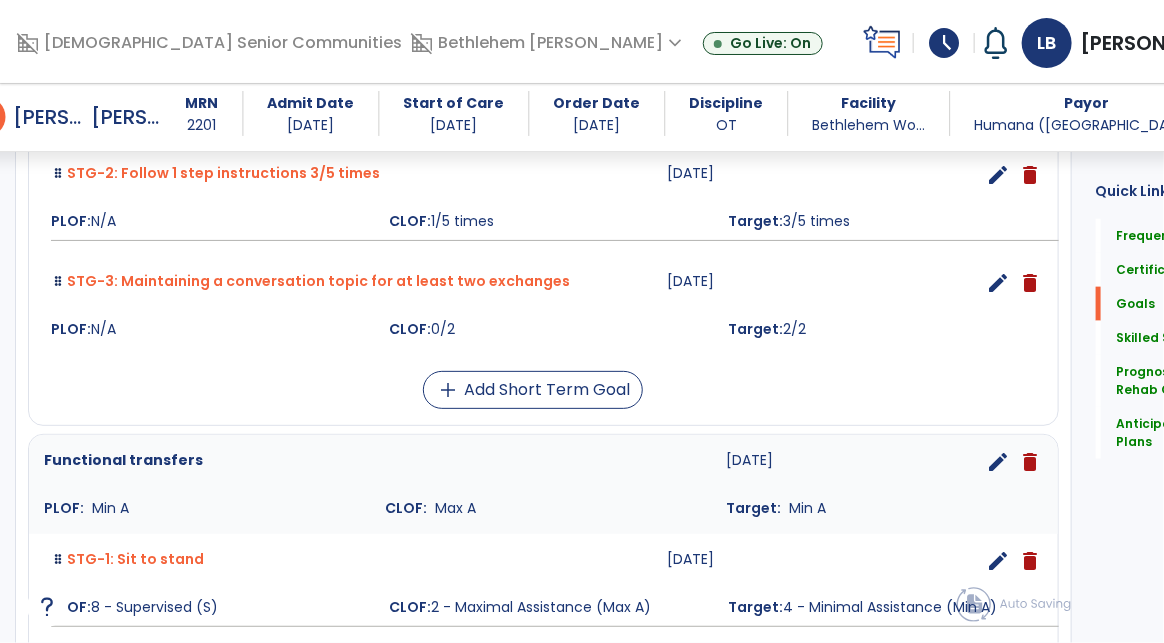 scroll, scrollTop: 776, scrollLeft: 0, axis: vertical 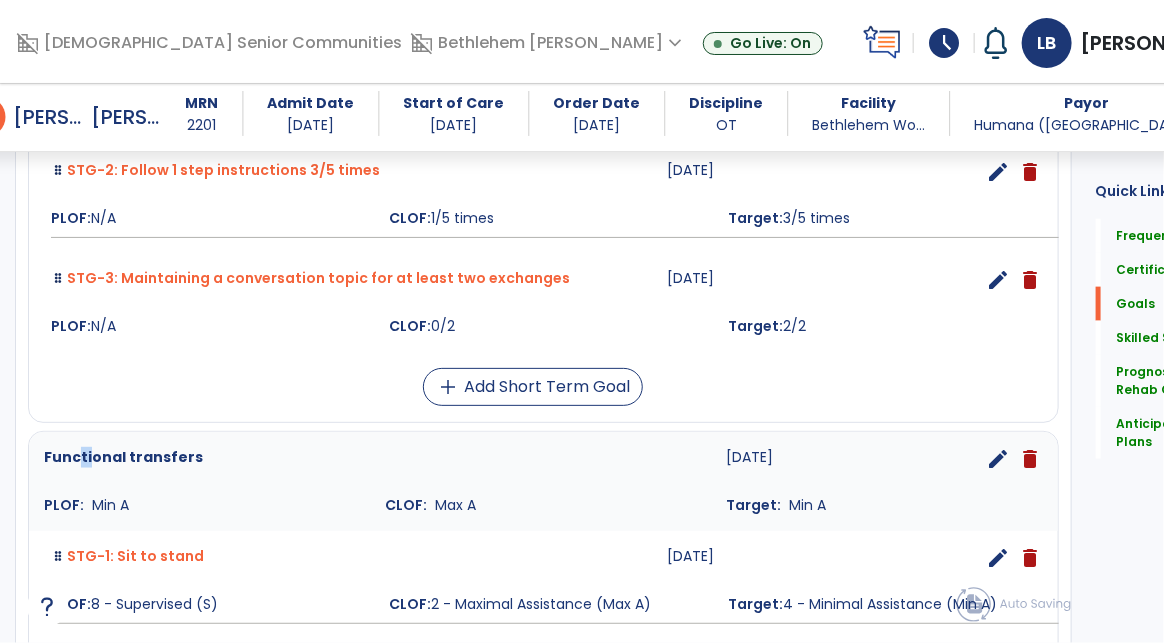 drag, startPoint x: 78, startPoint y: 452, endPoint x: 92, endPoint y: 452, distance: 14 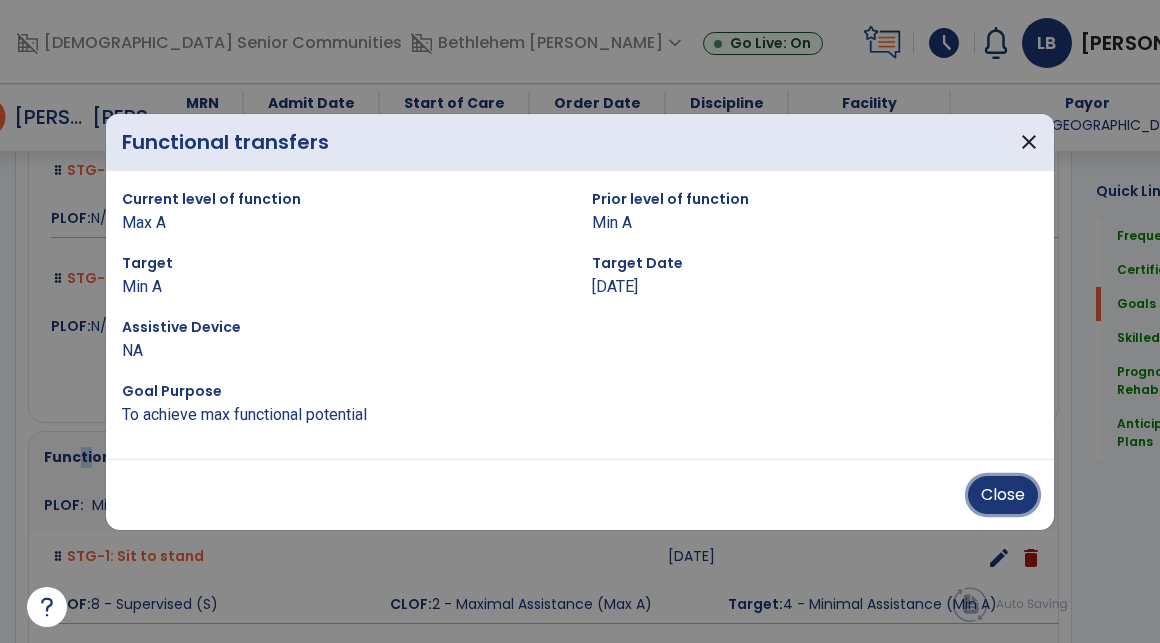 click on "Close" at bounding box center [1003, 495] 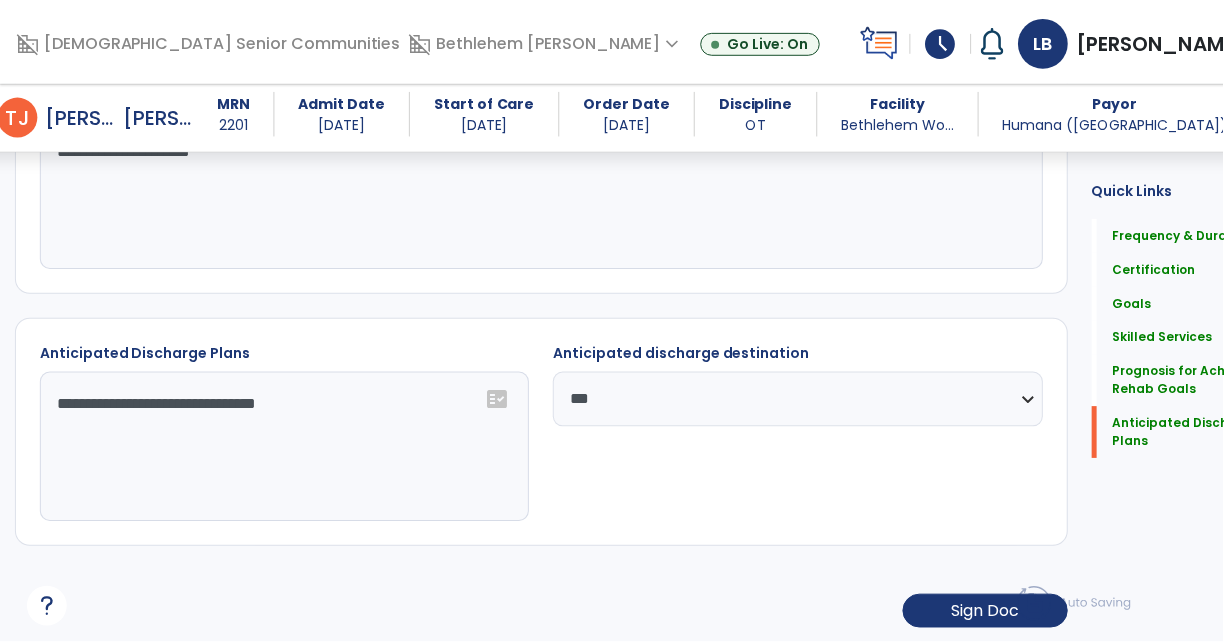 scroll, scrollTop: 2165, scrollLeft: 0, axis: vertical 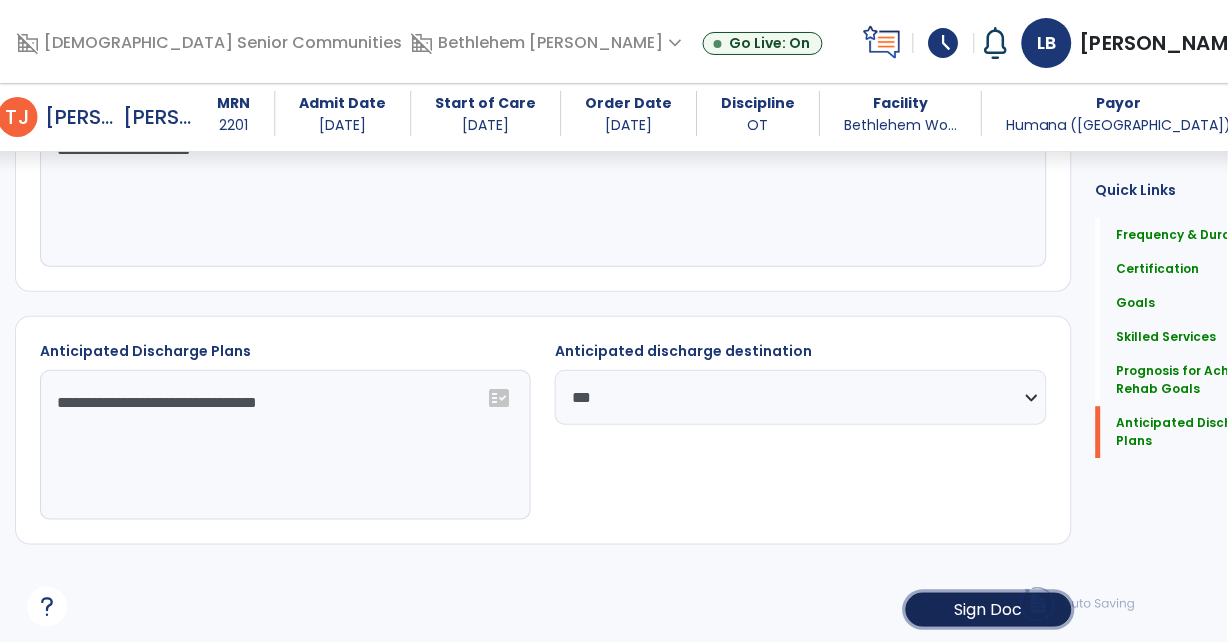 click on "Sign Doc" 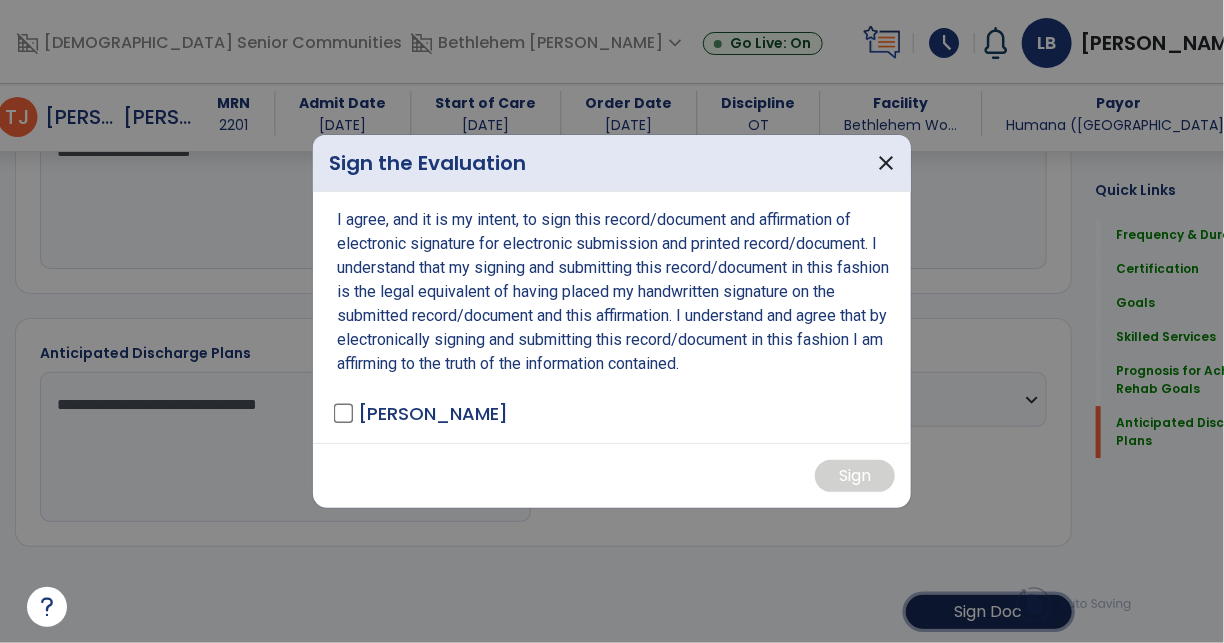 scroll, scrollTop: 2165, scrollLeft: 0, axis: vertical 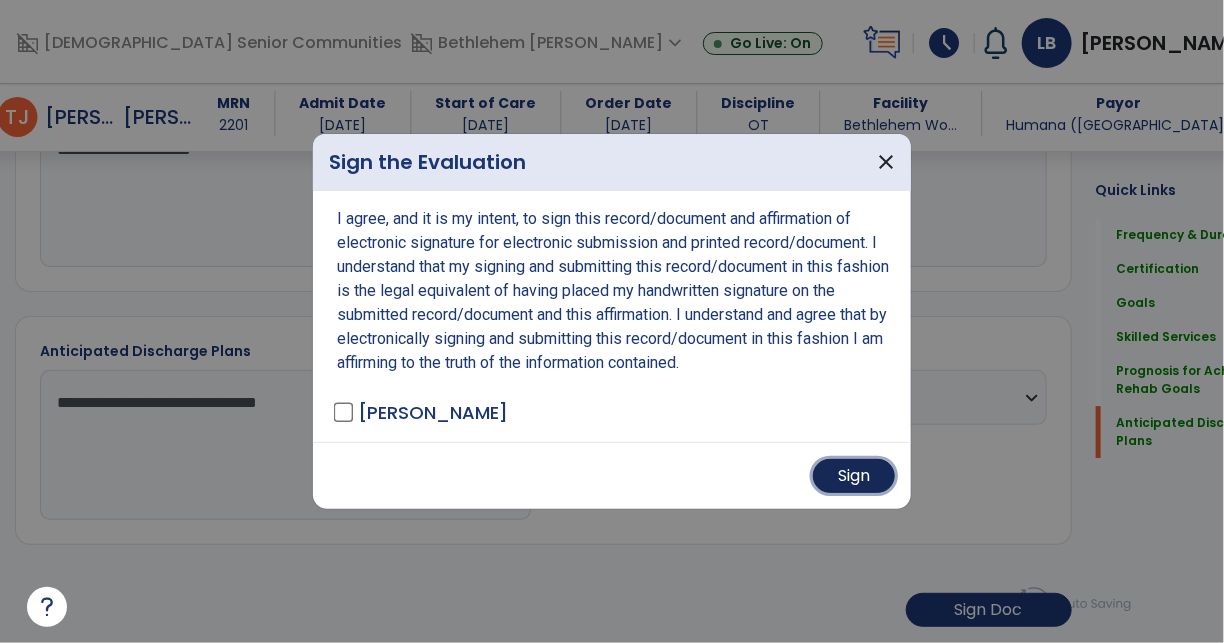 click on "Sign" at bounding box center [854, 476] 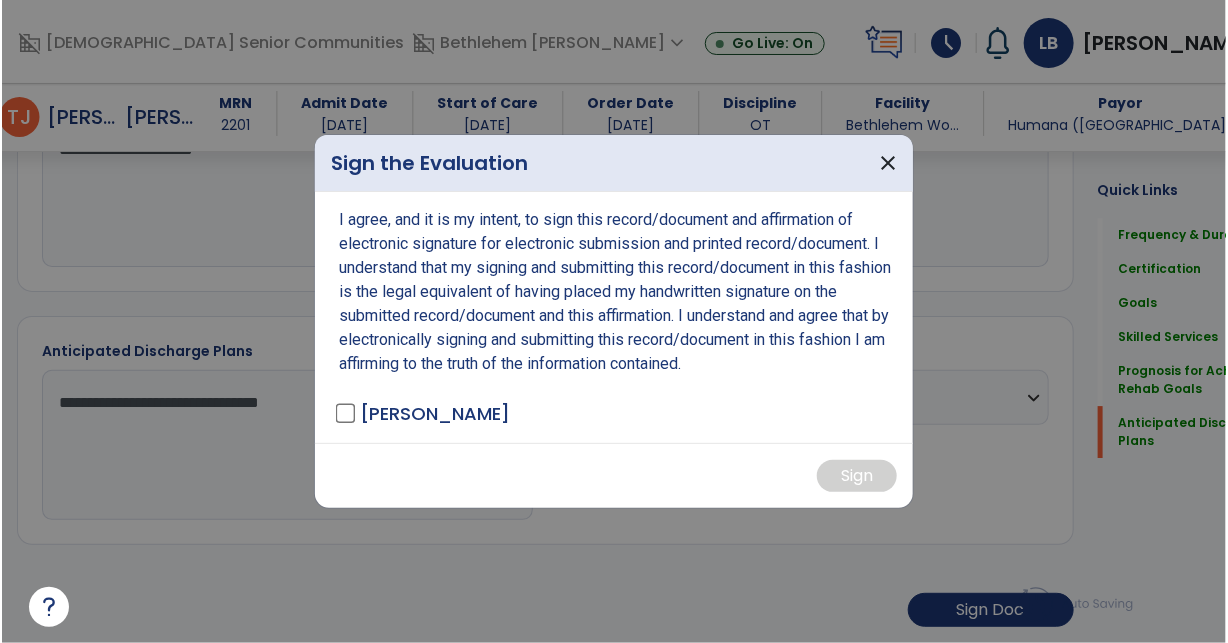 scroll, scrollTop: 2164, scrollLeft: 0, axis: vertical 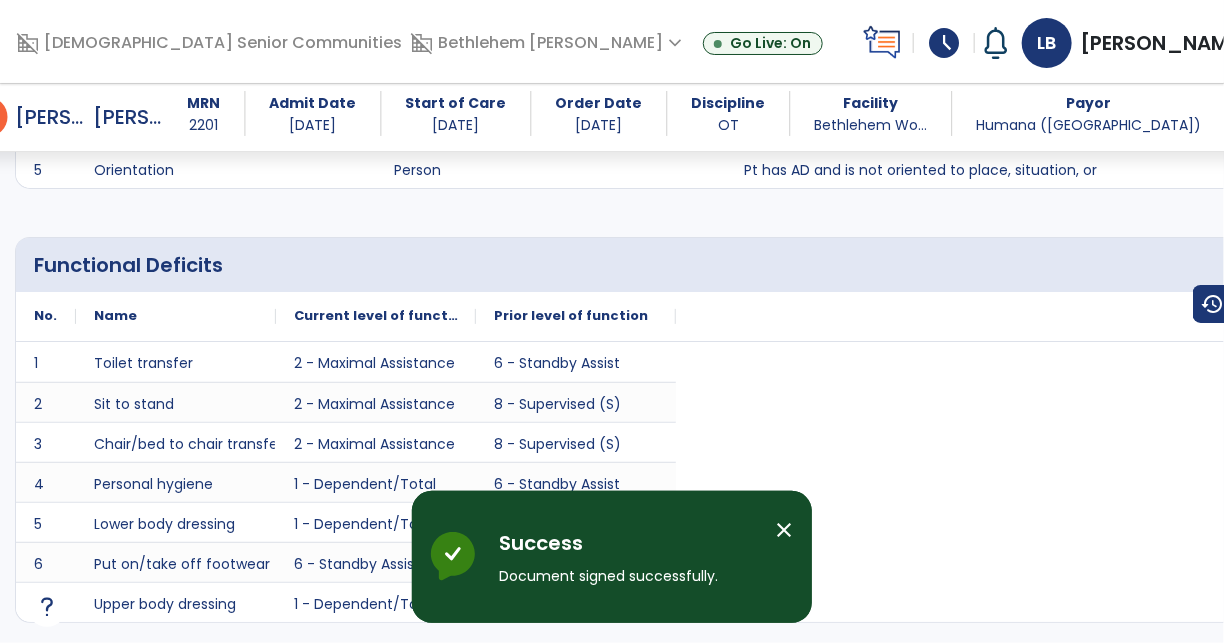 click on "close" at bounding box center (784, 530) 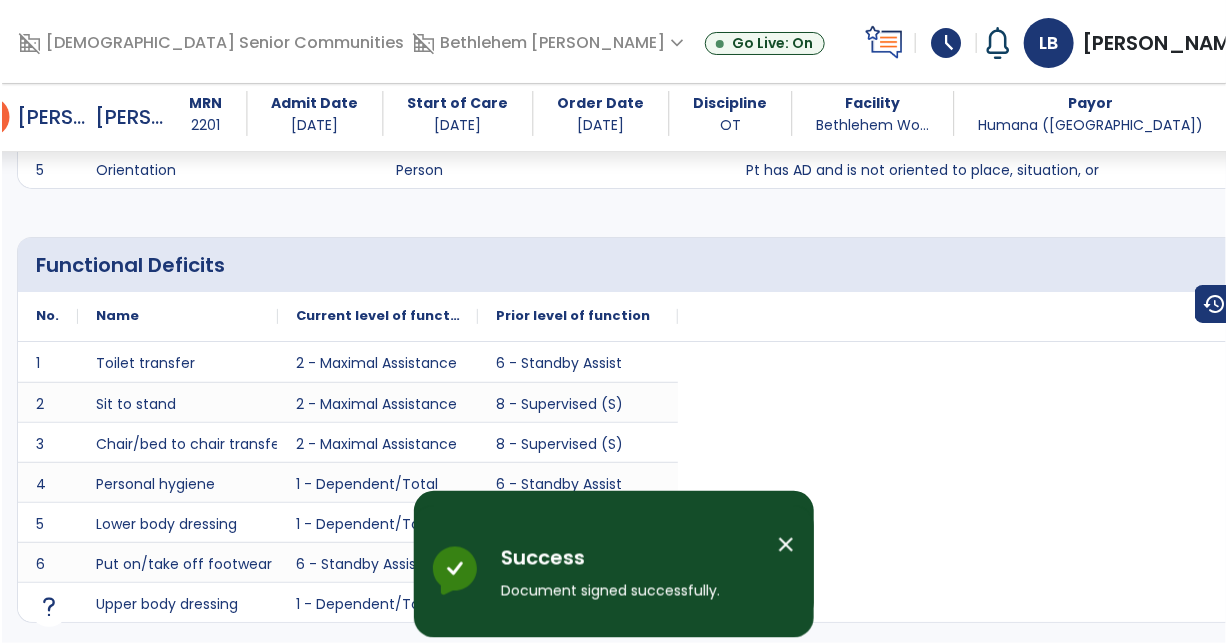 scroll, scrollTop: 1357, scrollLeft: 0, axis: vertical 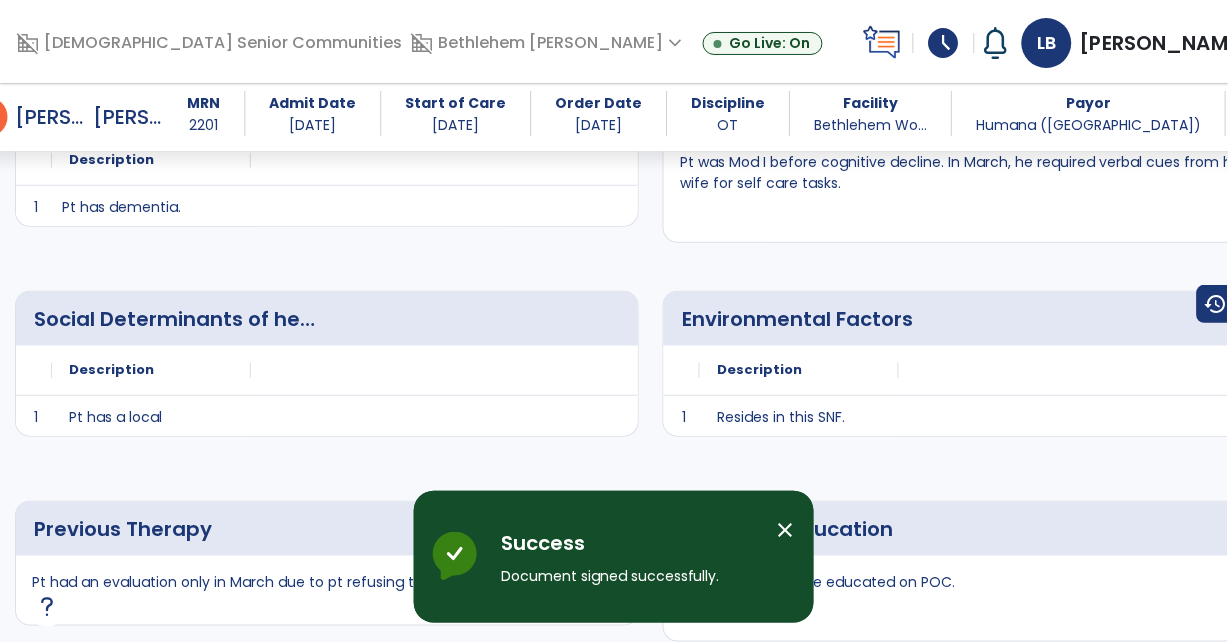 click on "close" at bounding box center (786, 530) 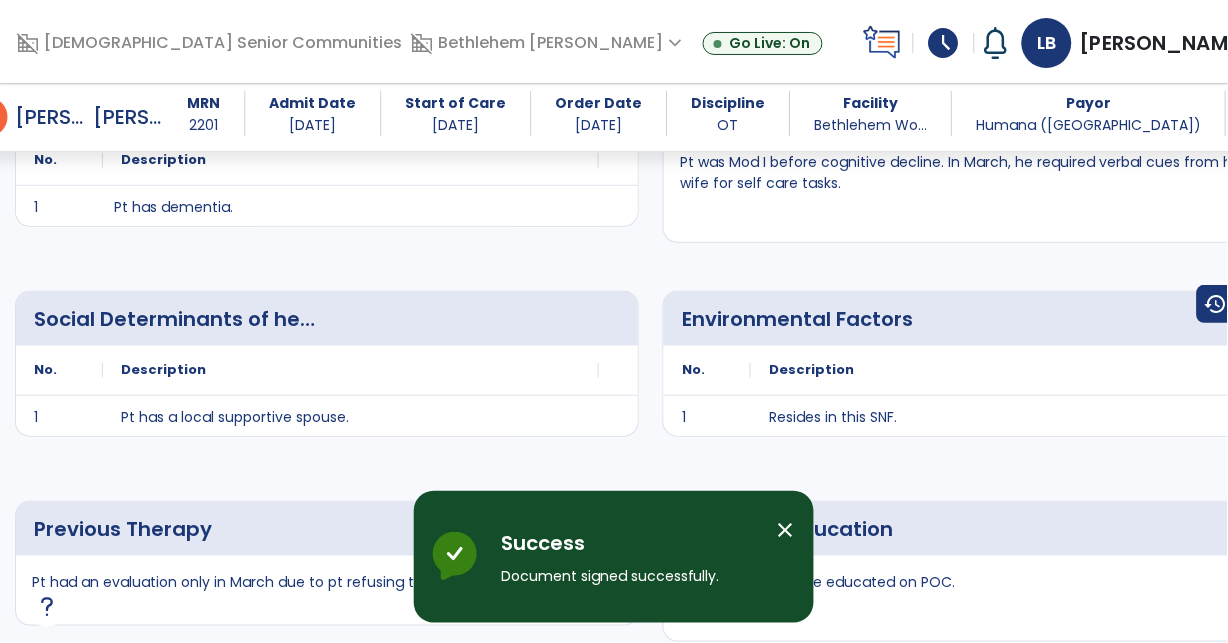 click on "close" at bounding box center [786, 530] 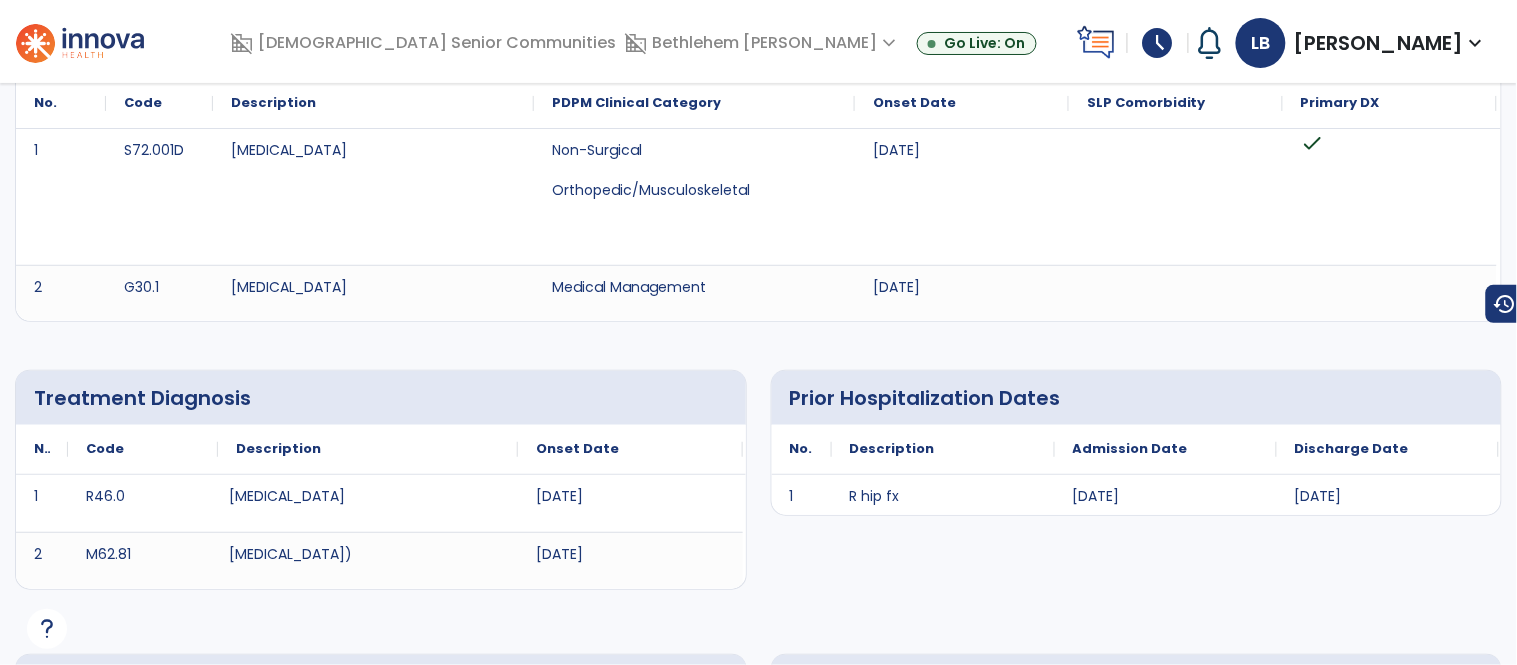 scroll, scrollTop: 0, scrollLeft: 0, axis: both 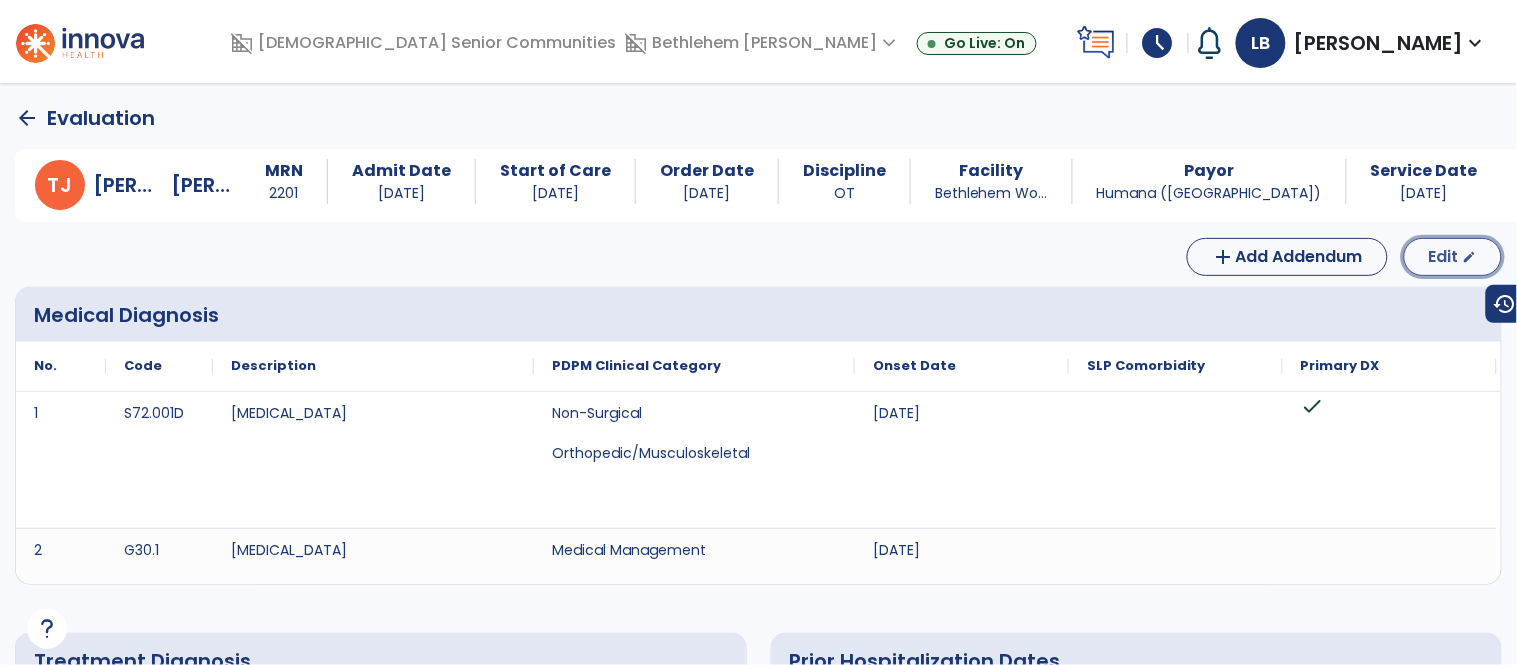 click on "Edit" 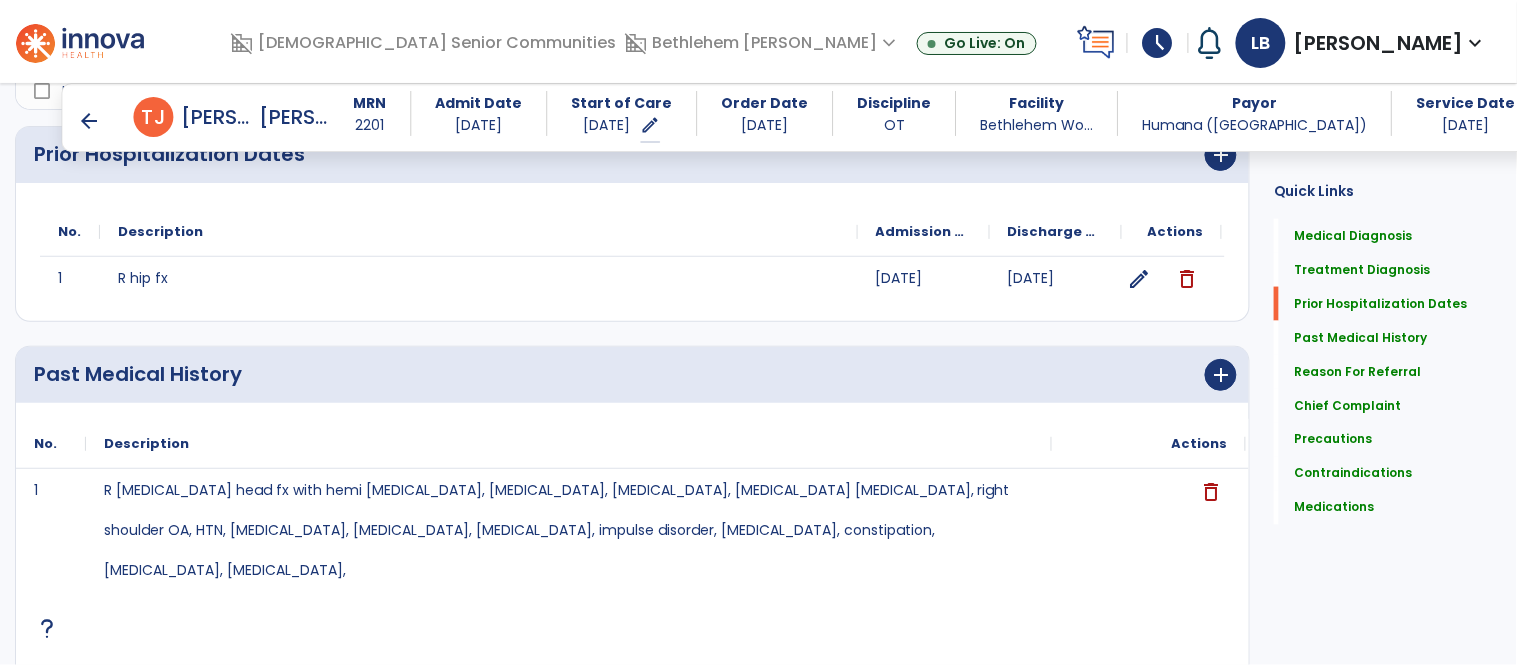 scroll, scrollTop: 0, scrollLeft: 0, axis: both 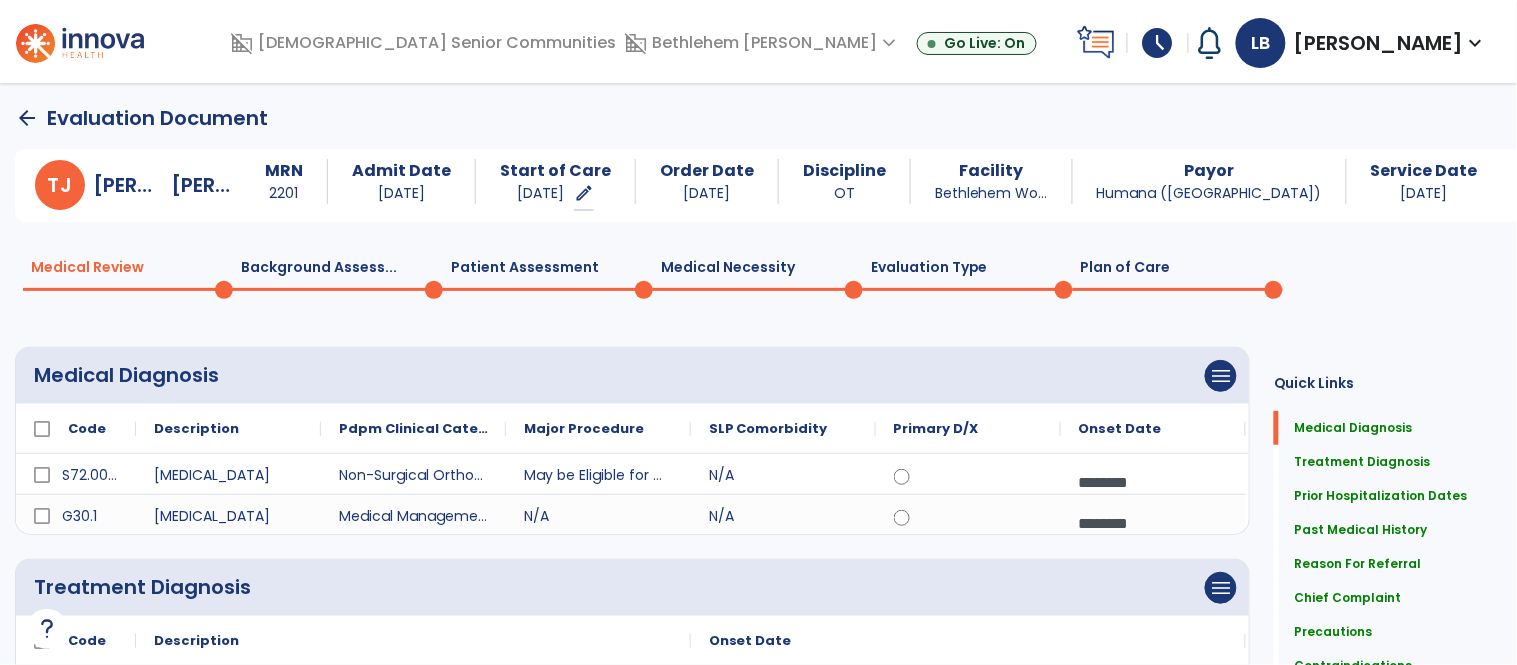 click on "Plan of Care  0" 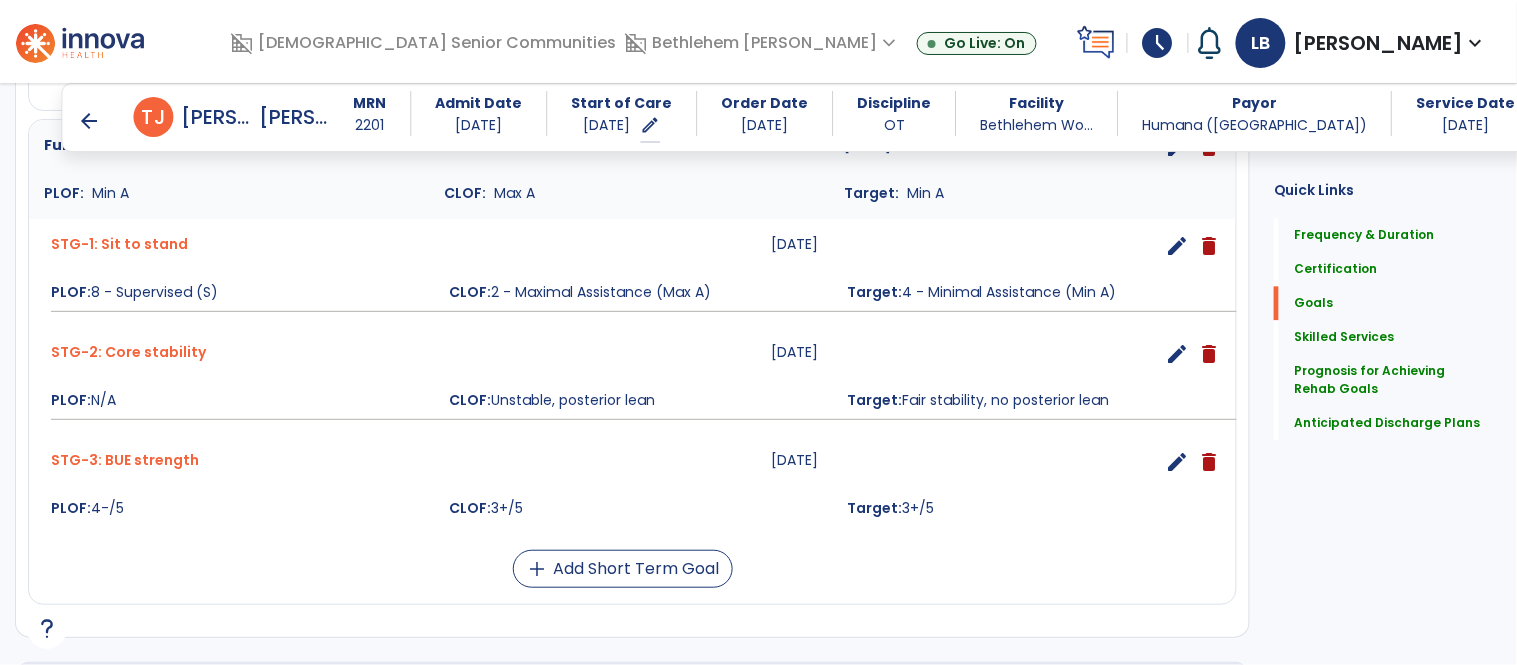 scroll, scrollTop: 1142, scrollLeft: 0, axis: vertical 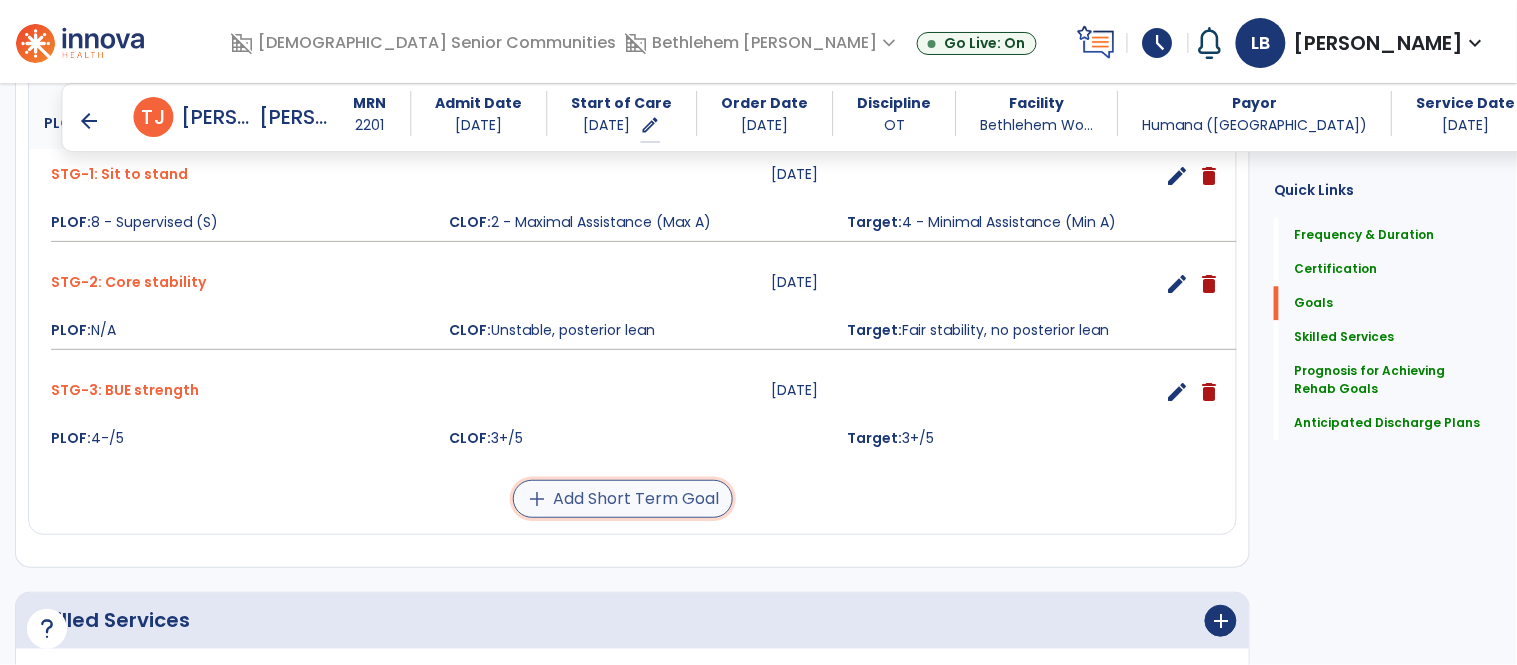click on "add  Add Short Term Goal" at bounding box center (623, 499) 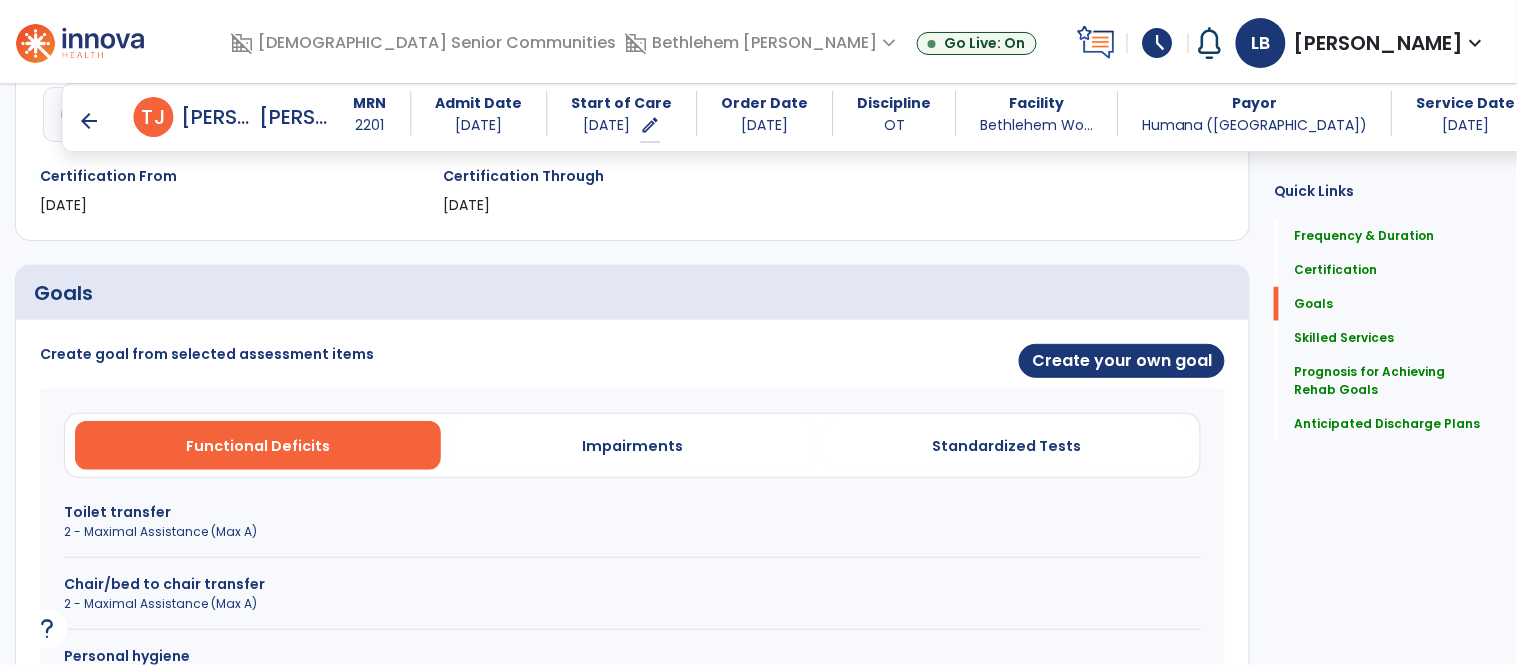 scroll, scrollTop: 321, scrollLeft: 0, axis: vertical 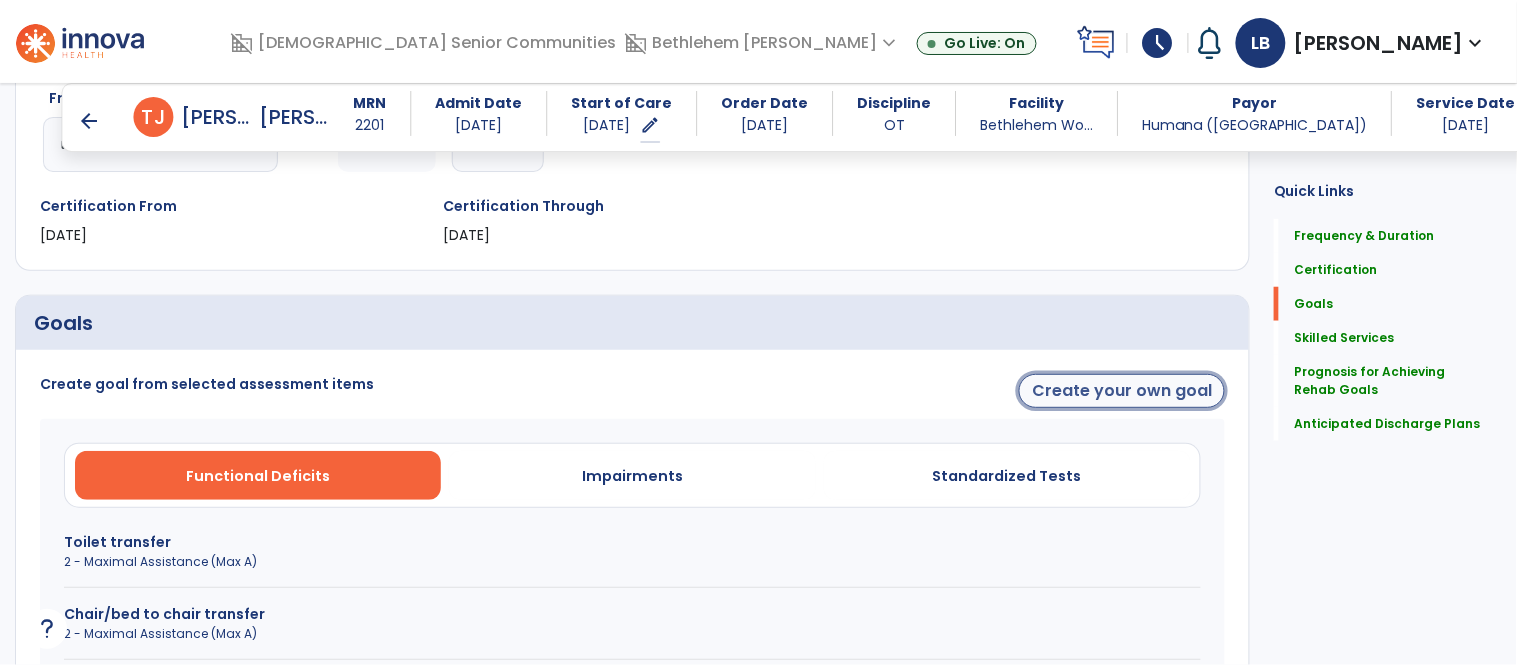 click on "Create your own goal" at bounding box center [1122, 391] 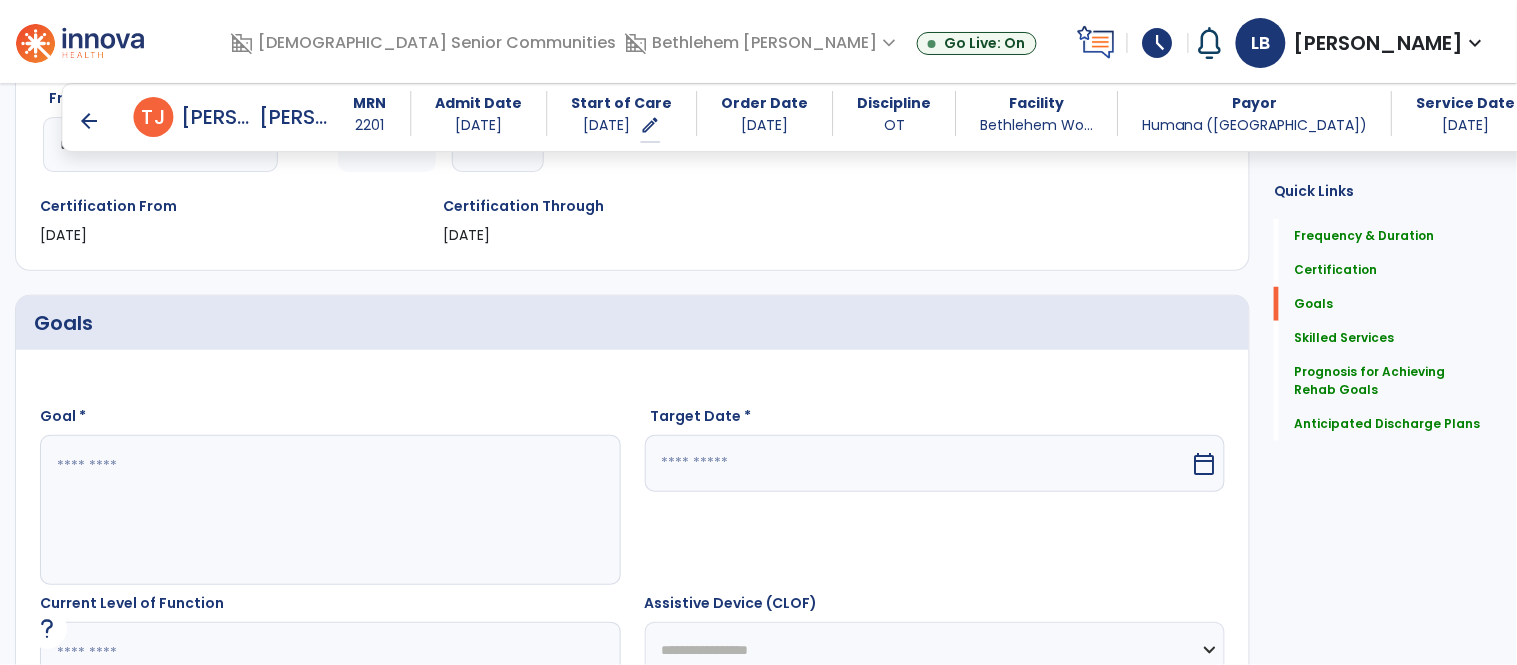 click at bounding box center [329, 510] 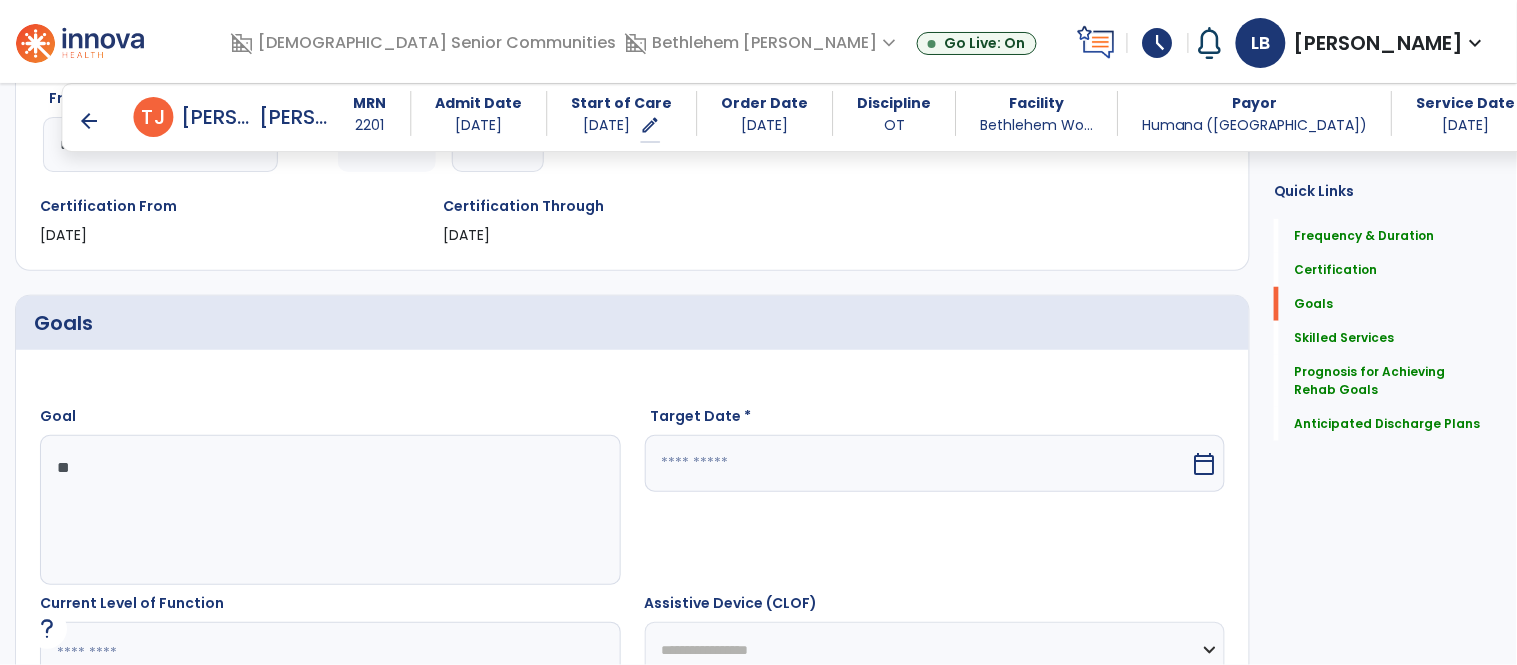 type on "*" 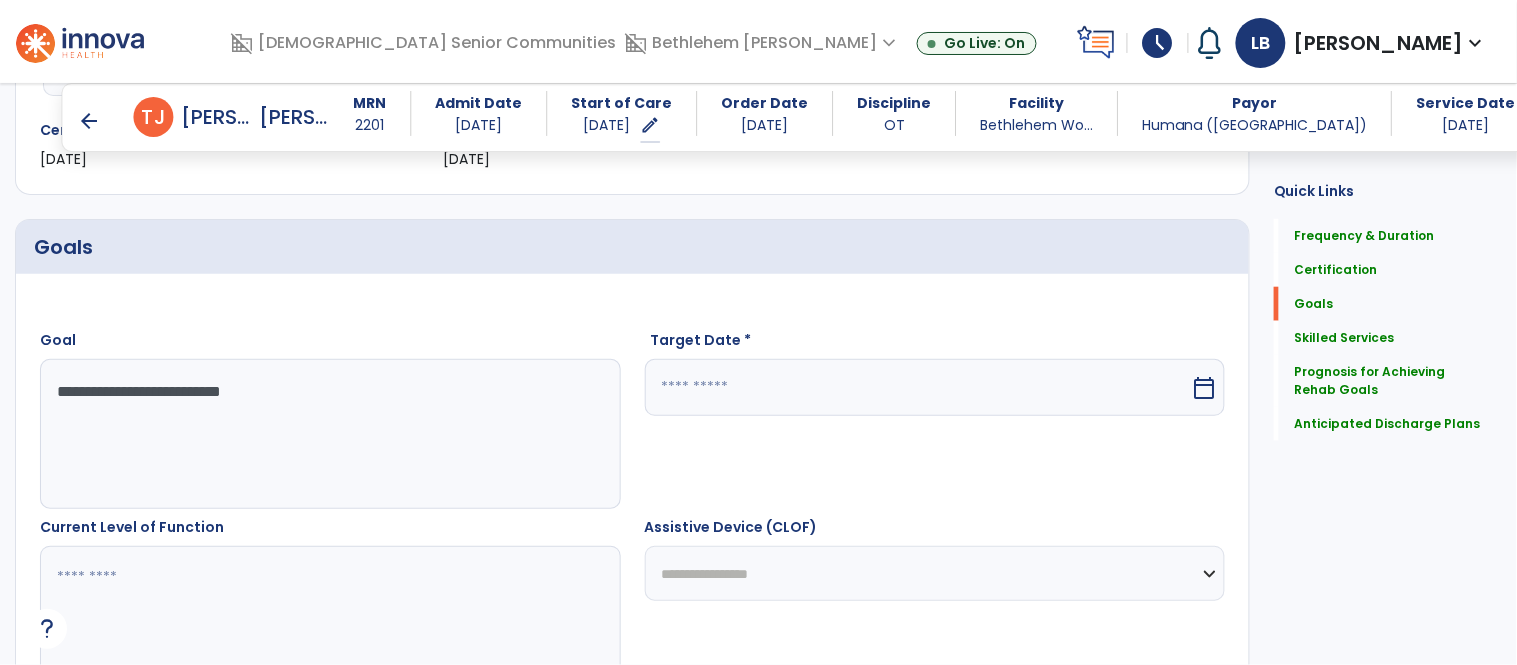 scroll, scrollTop: 411, scrollLeft: 0, axis: vertical 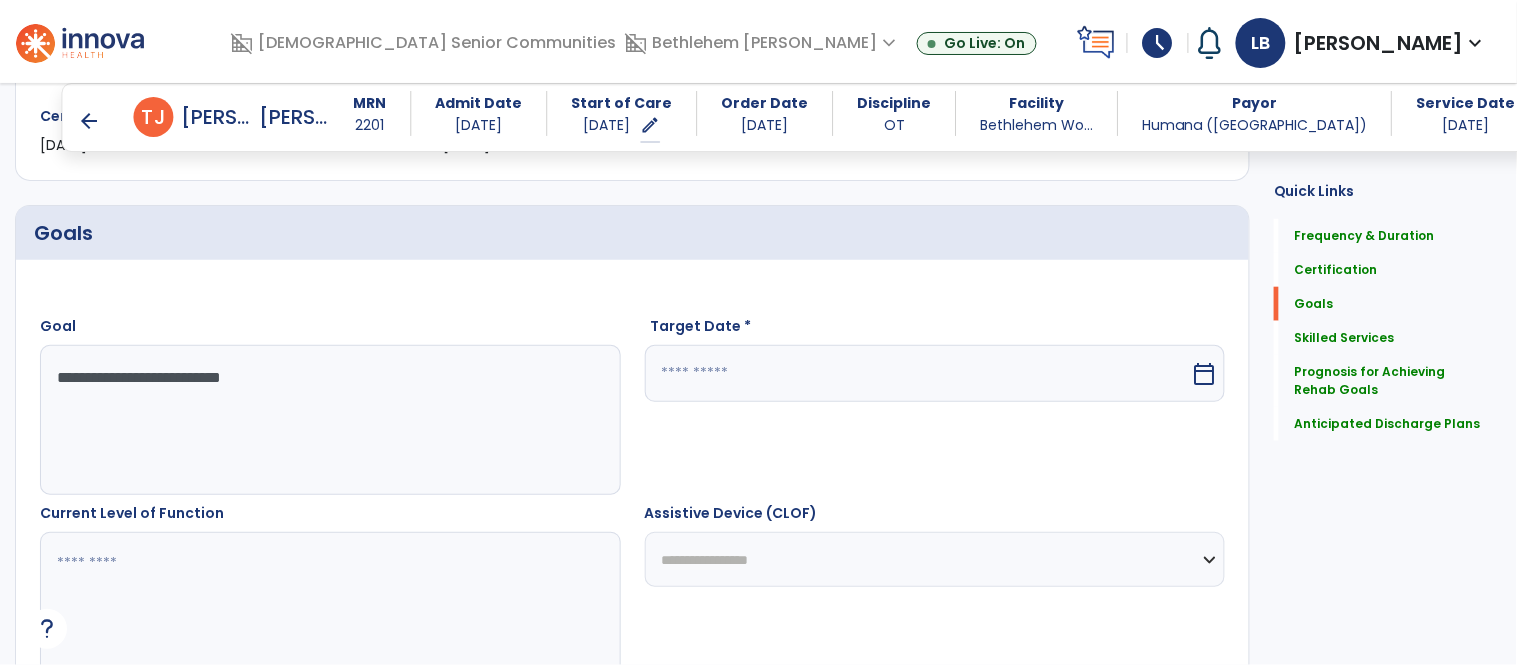 type on "**********" 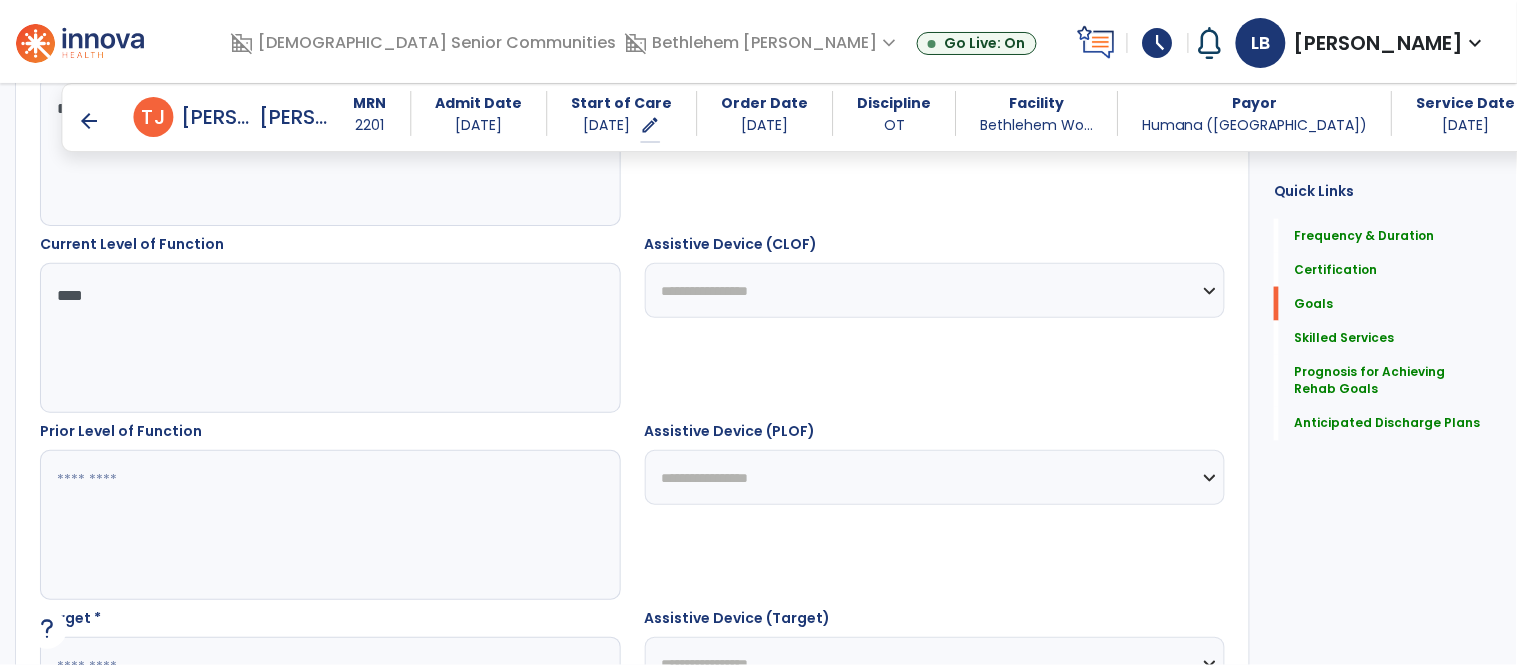 scroll, scrollTop: 714, scrollLeft: 0, axis: vertical 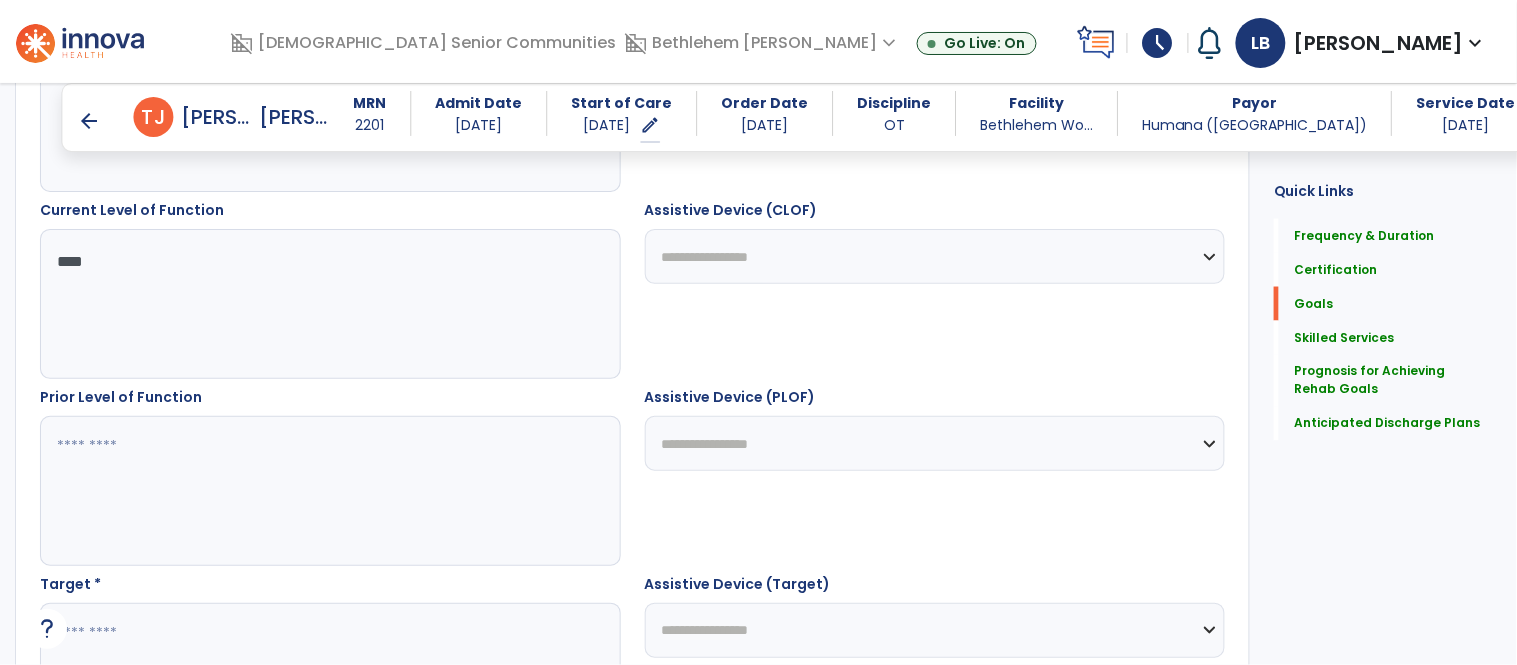 type on "****" 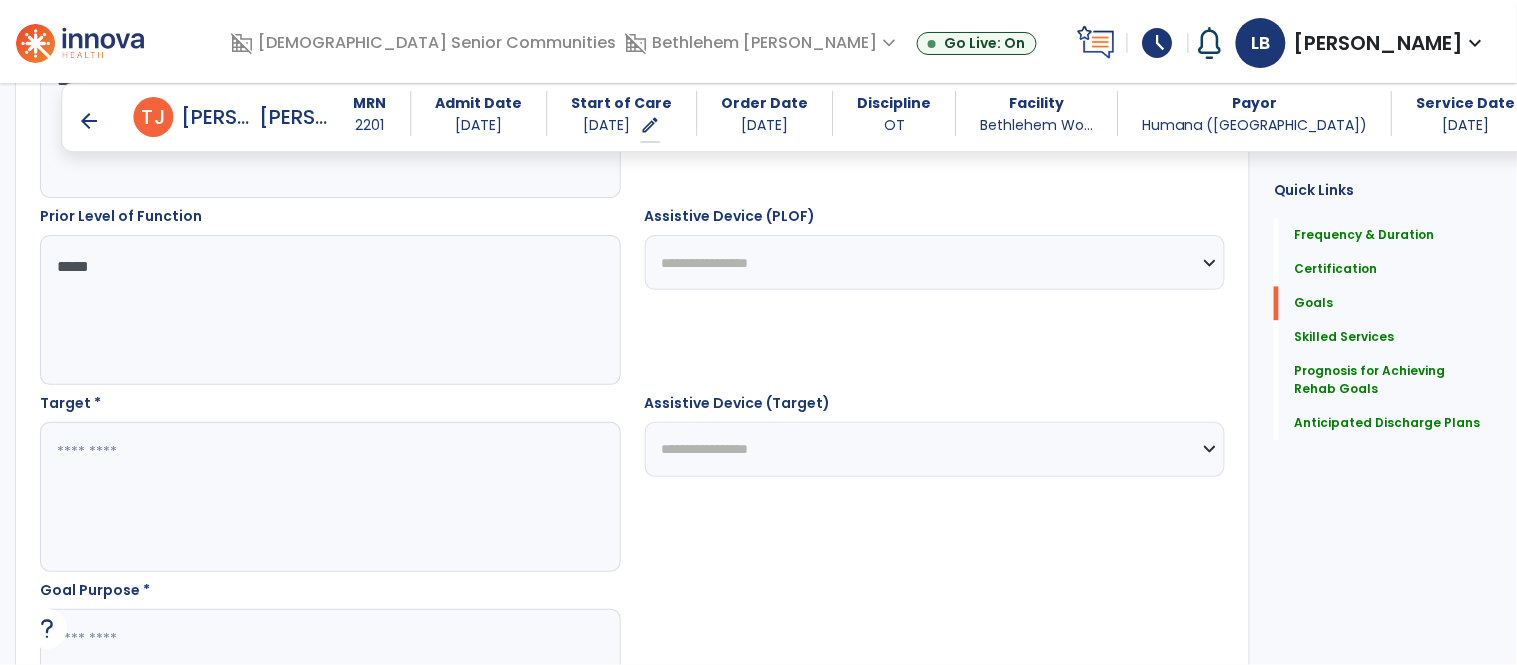 scroll, scrollTop: 896, scrollLeft: 0, axis: vertical 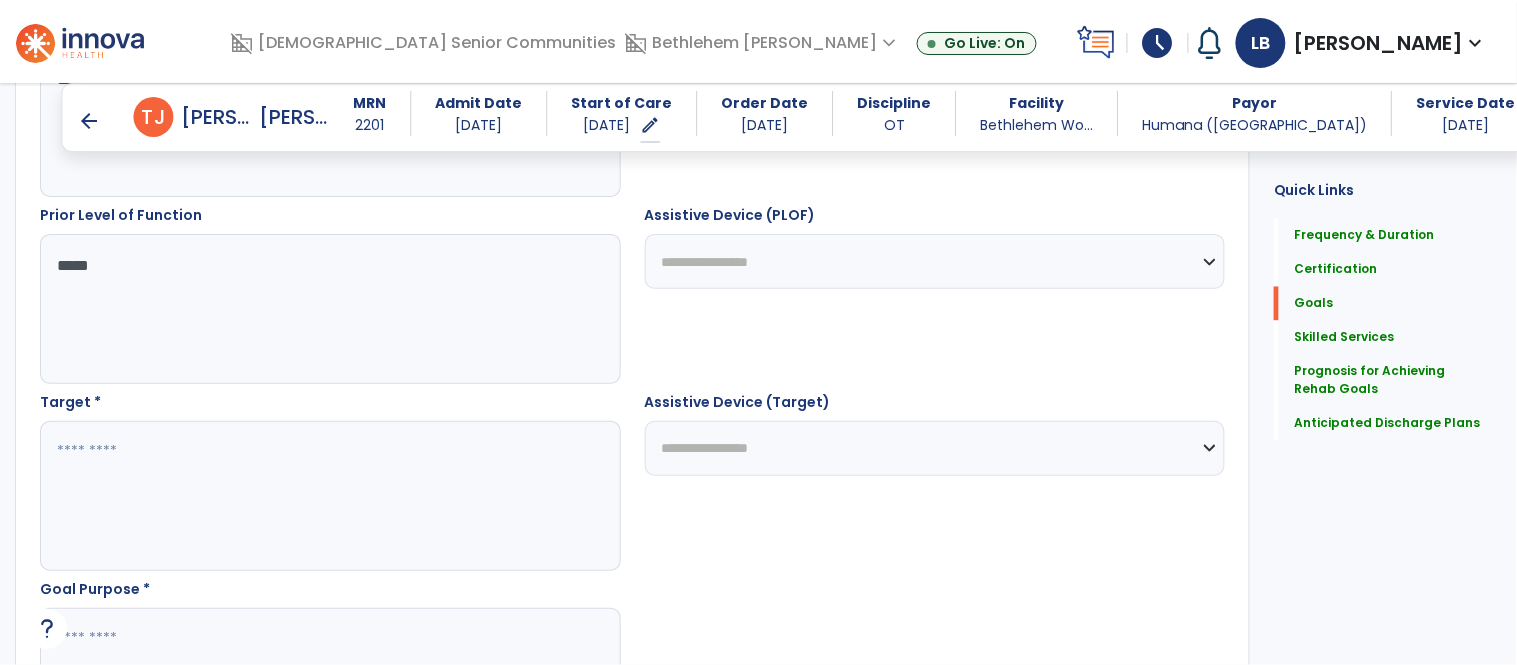 type on "*****" 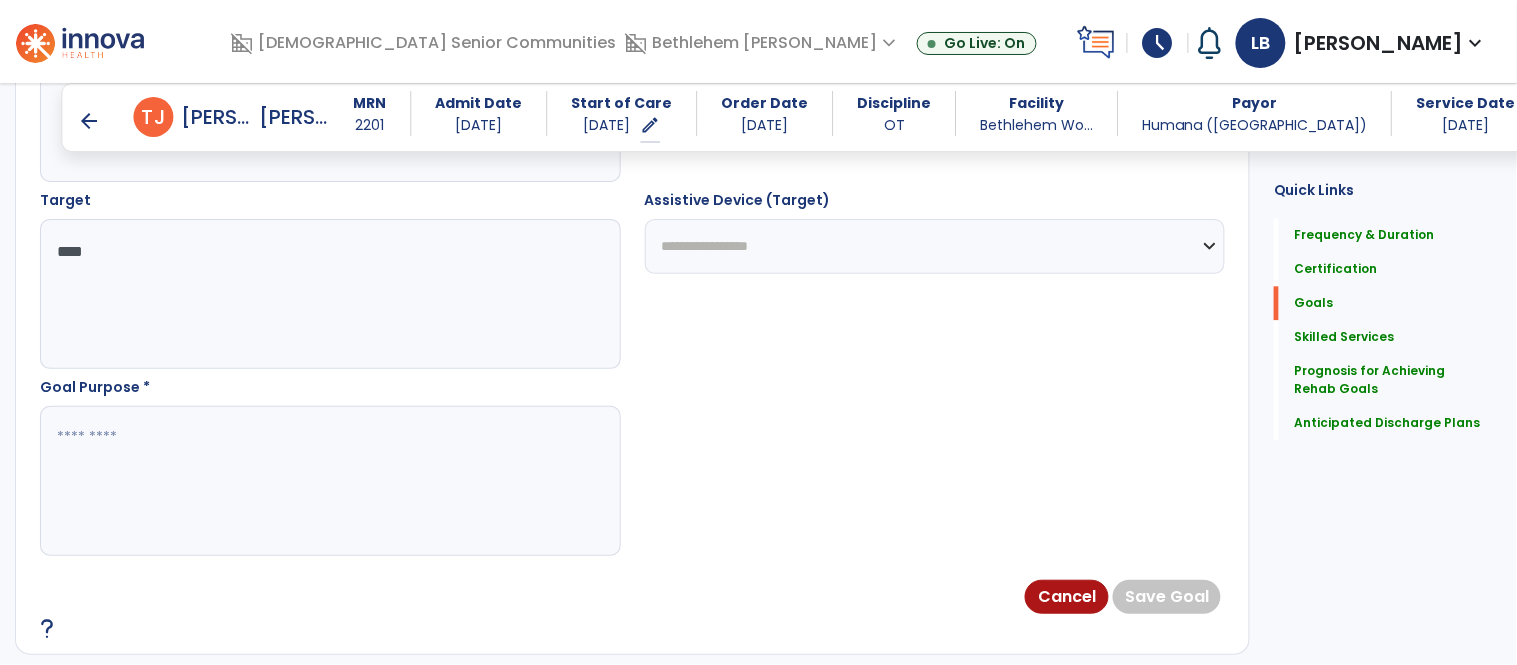 scroll, scrollTop: 1137, scrollLeft: 0, axis: vertical 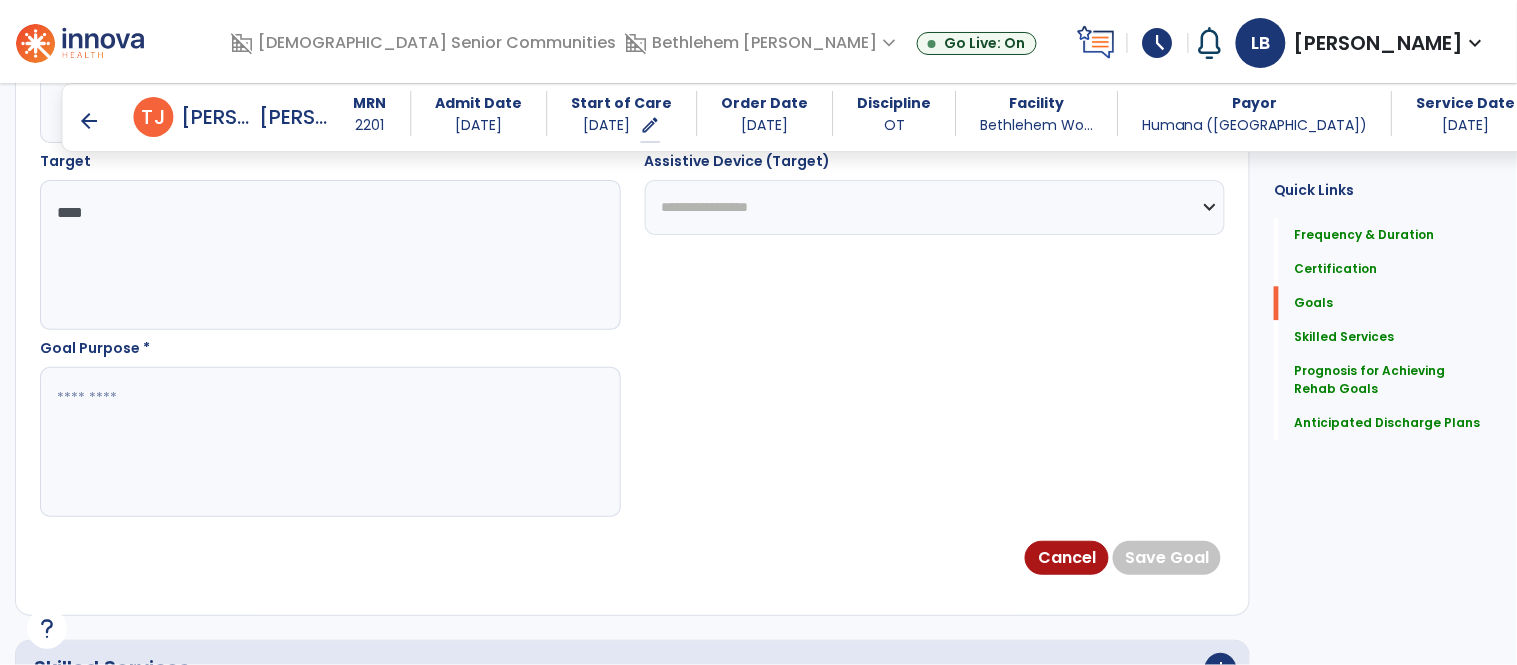 type on "****" 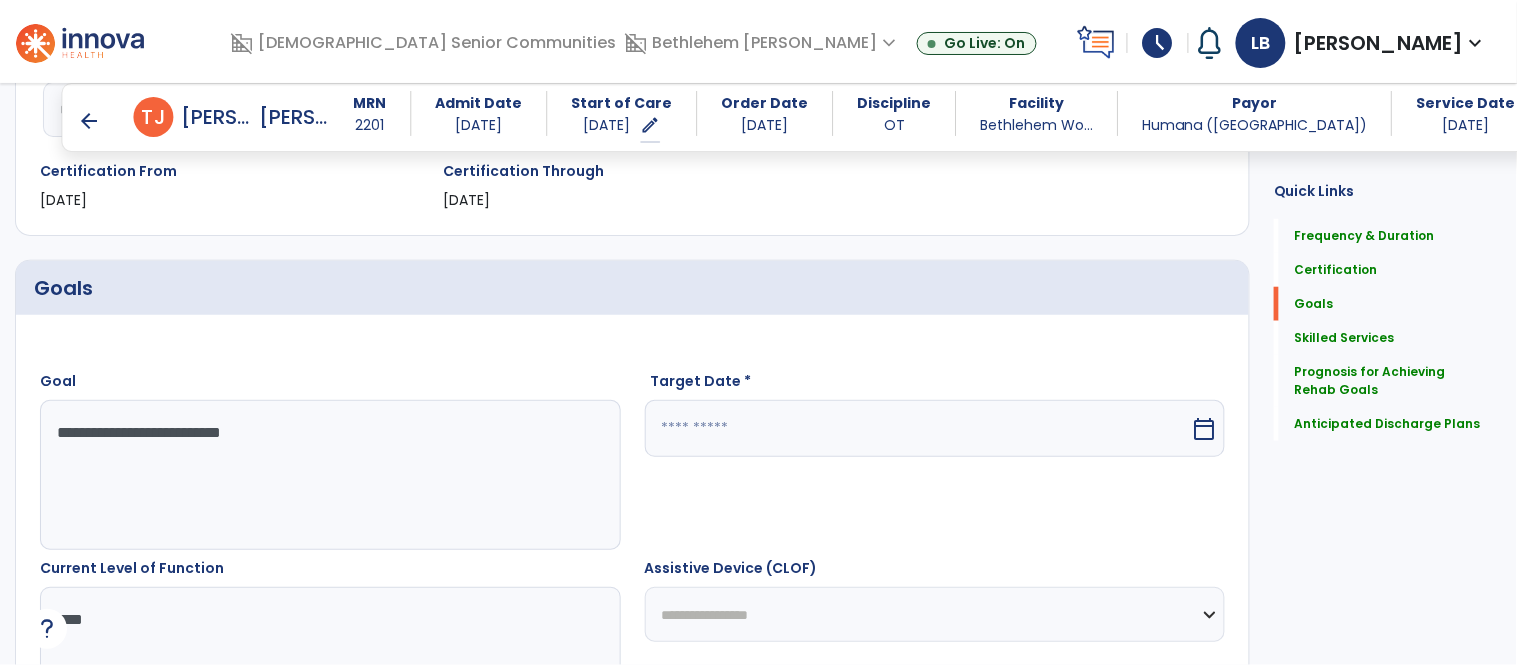 scroll, scrollTop: 343, scrollLeft: 0, axis: vertical 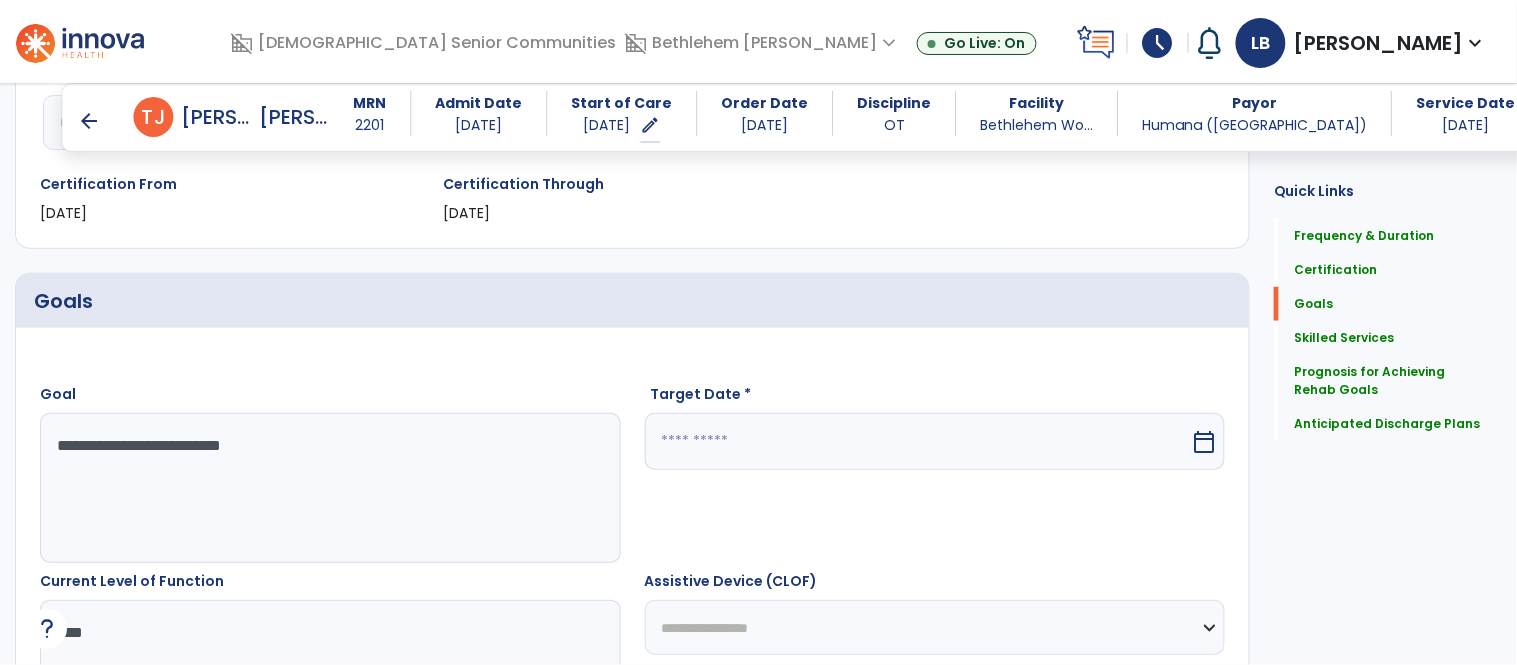 type on "**********" 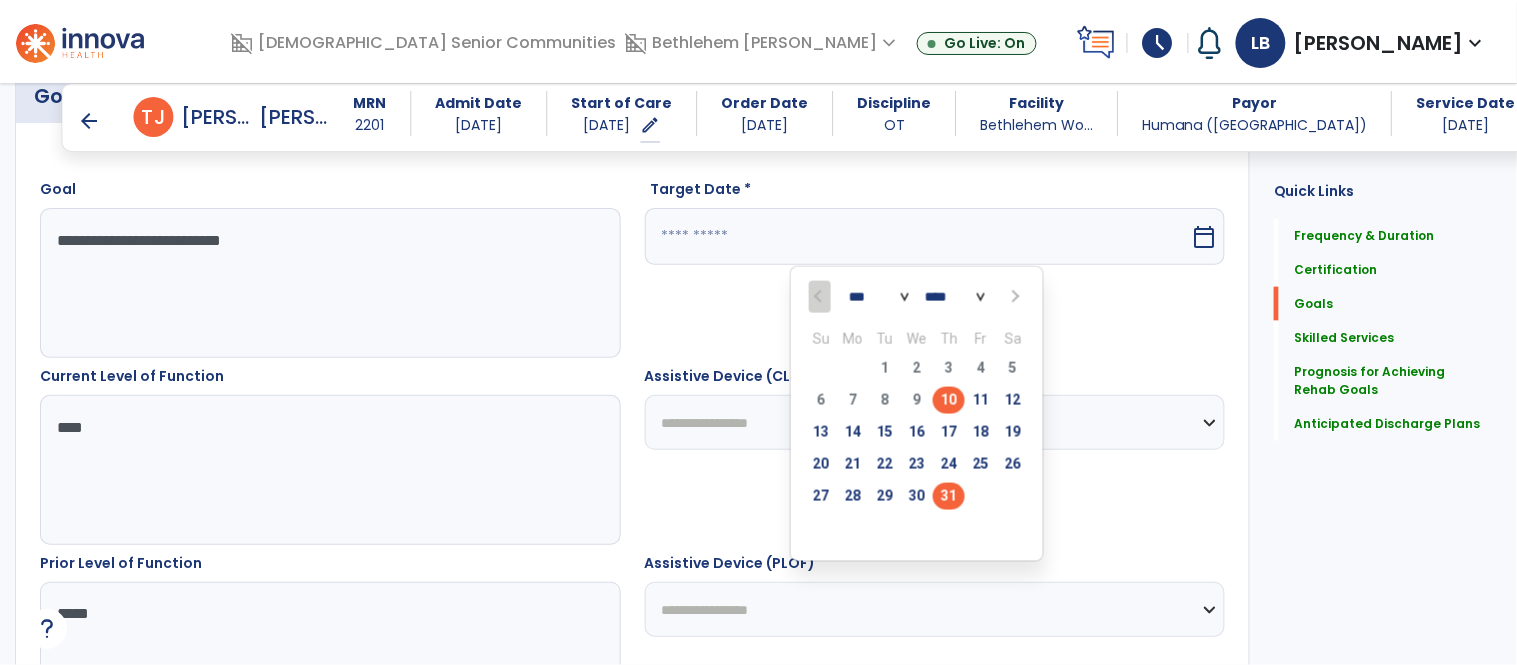 click on "31" at bounding box center [949, 496] 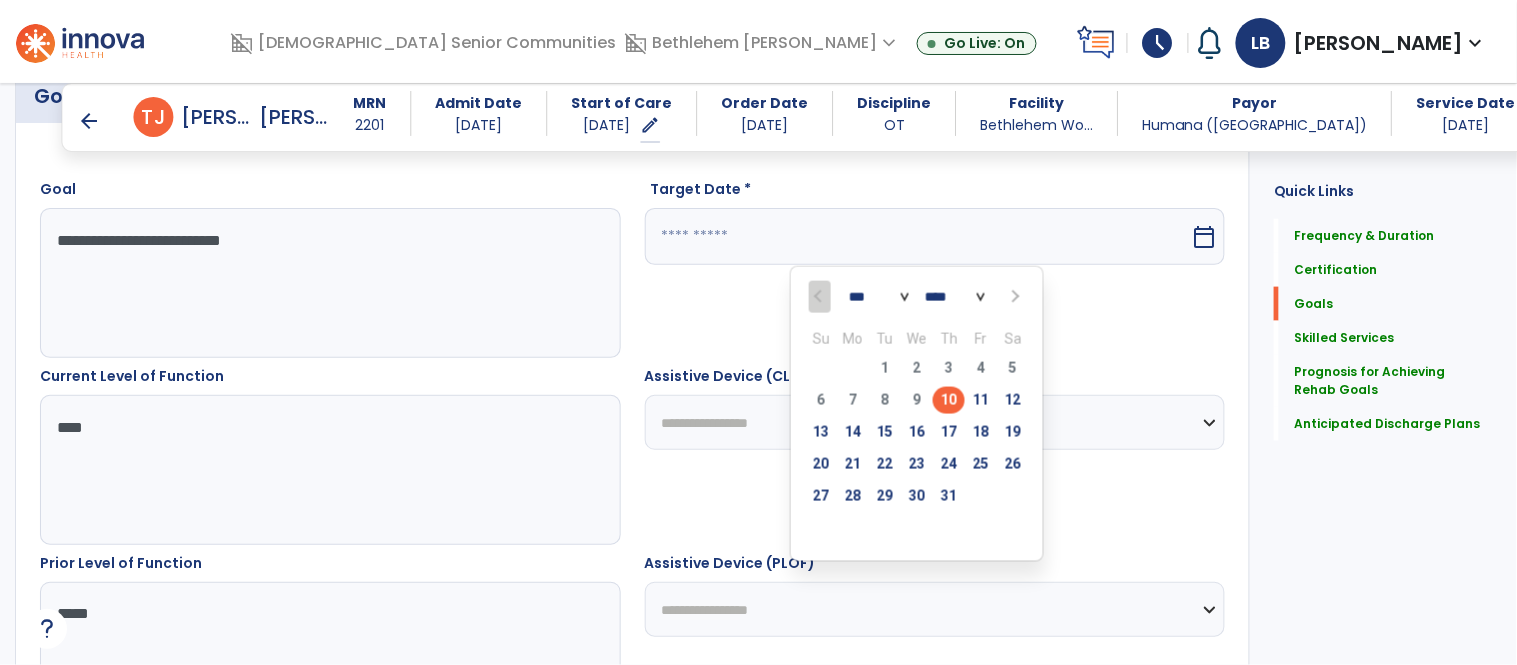 type on "*********" 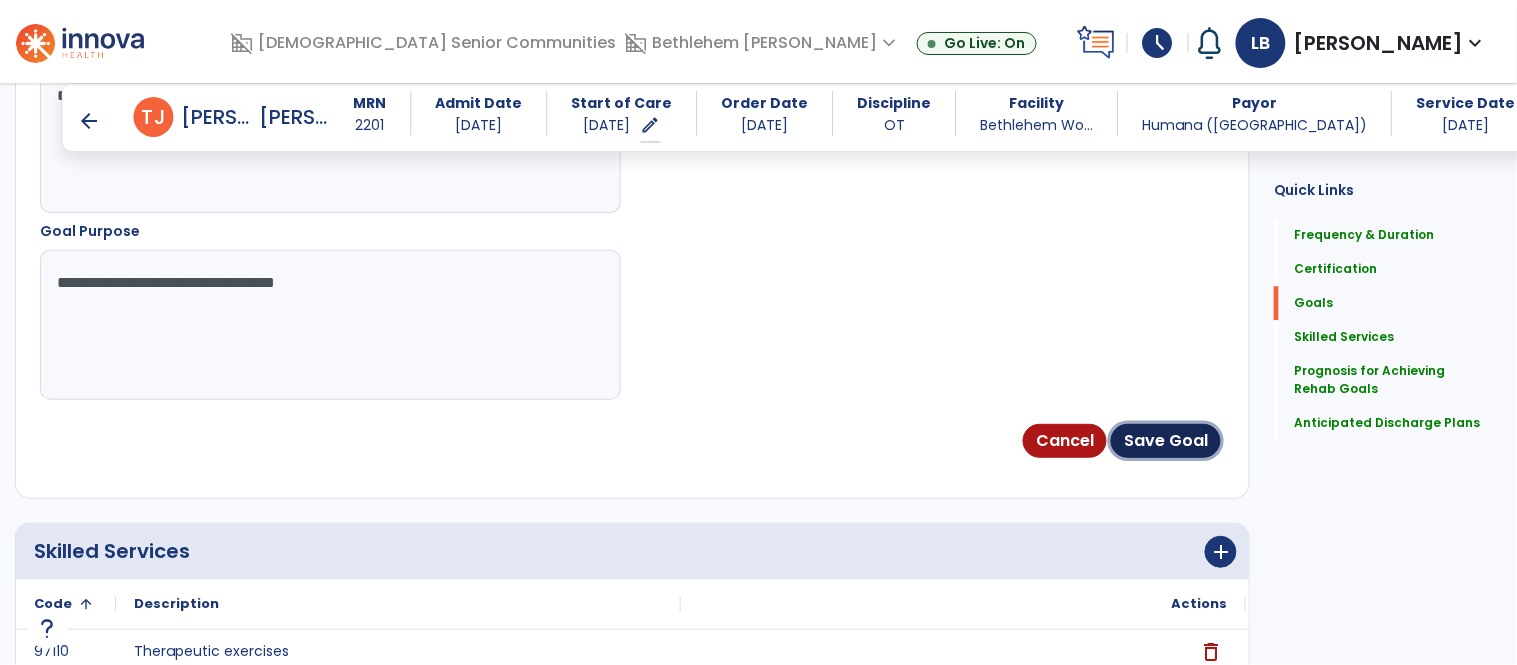 click on "Save Goal" at bounding box center [1166, 441] 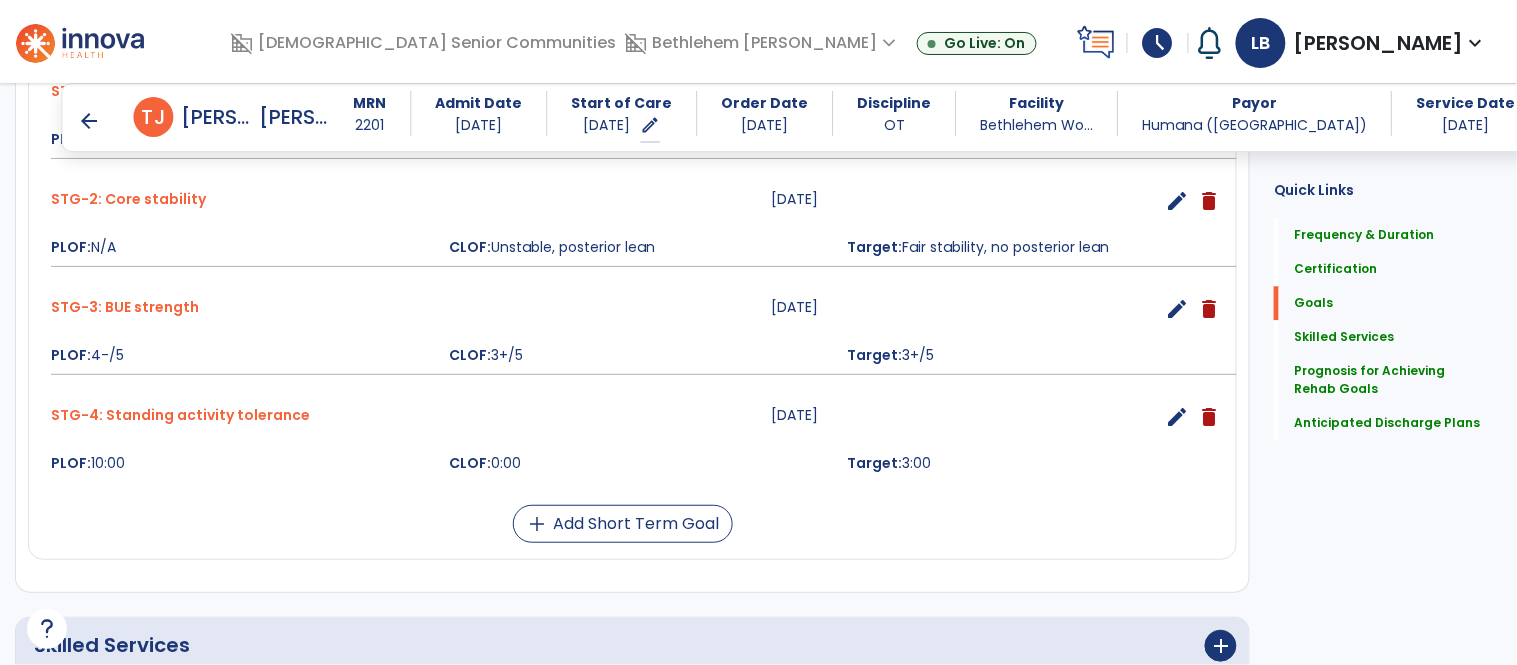 scroll, scrollTop: 1226, scrollLeft: 0, axis: vertical 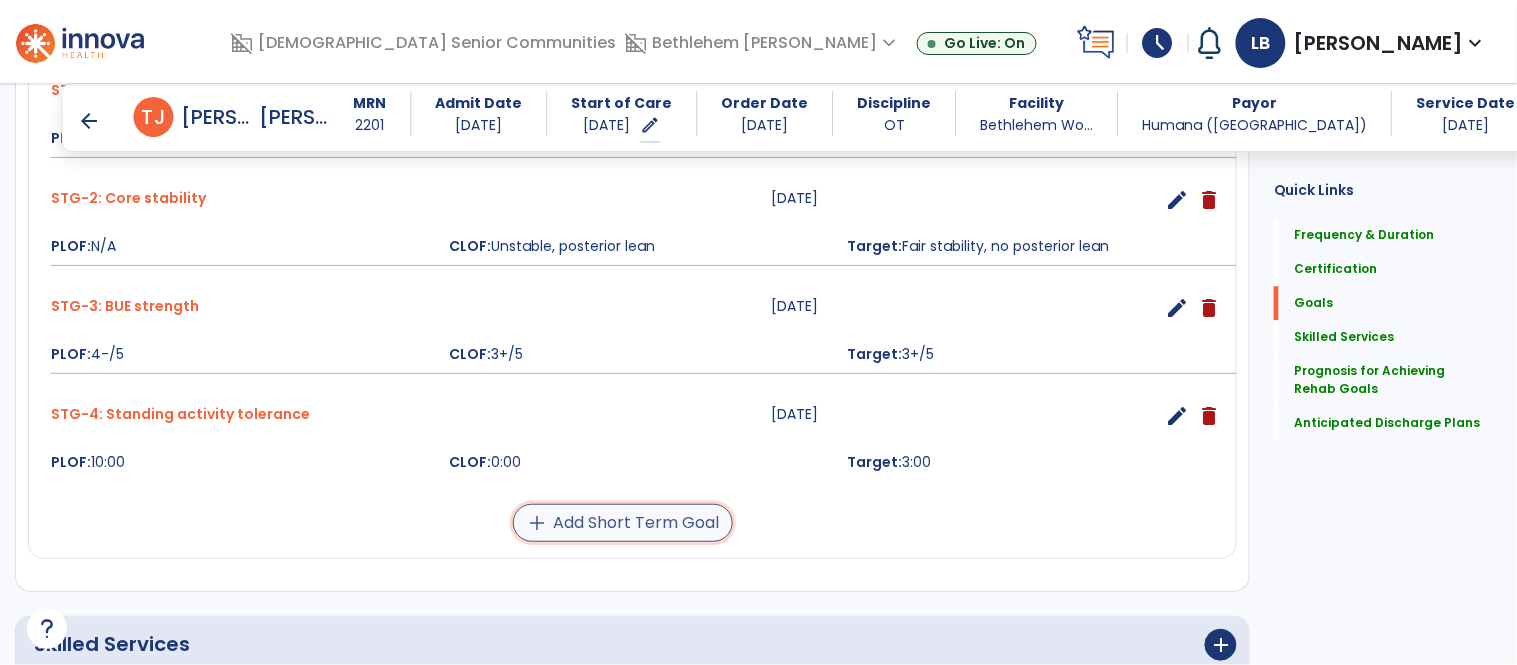 click on "add  Add Short Term Goal" at bounding box center (623, 523) 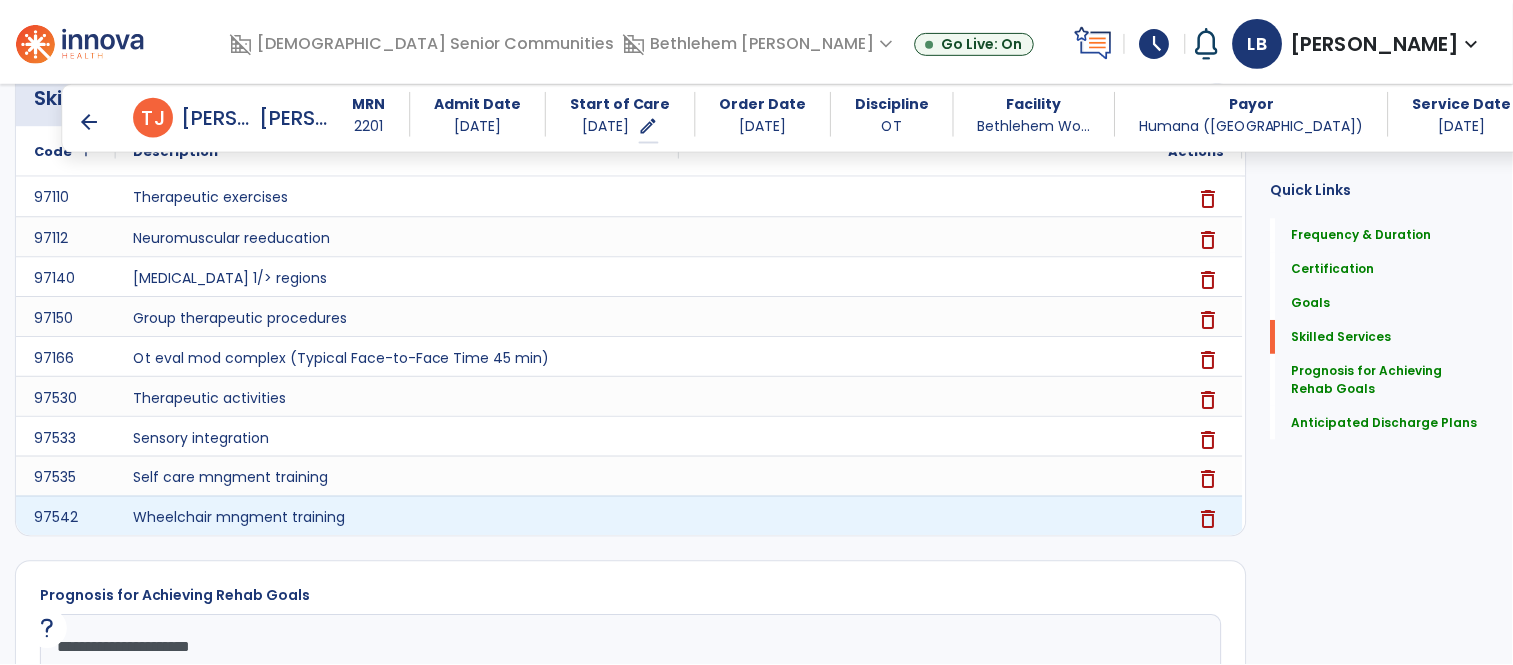 scroll, scrollTop: 1840, scrollLeft: 0, axis: vertical 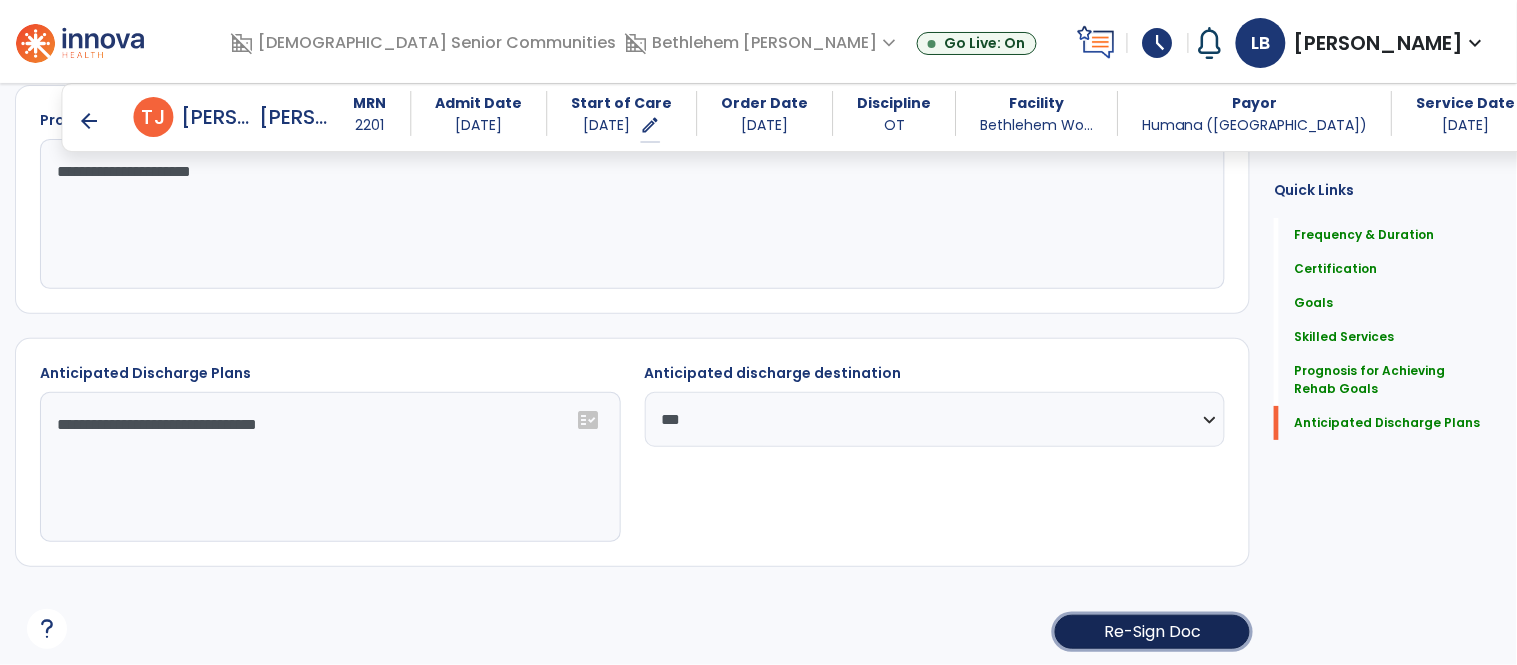 click on "Re-Sign Doc" 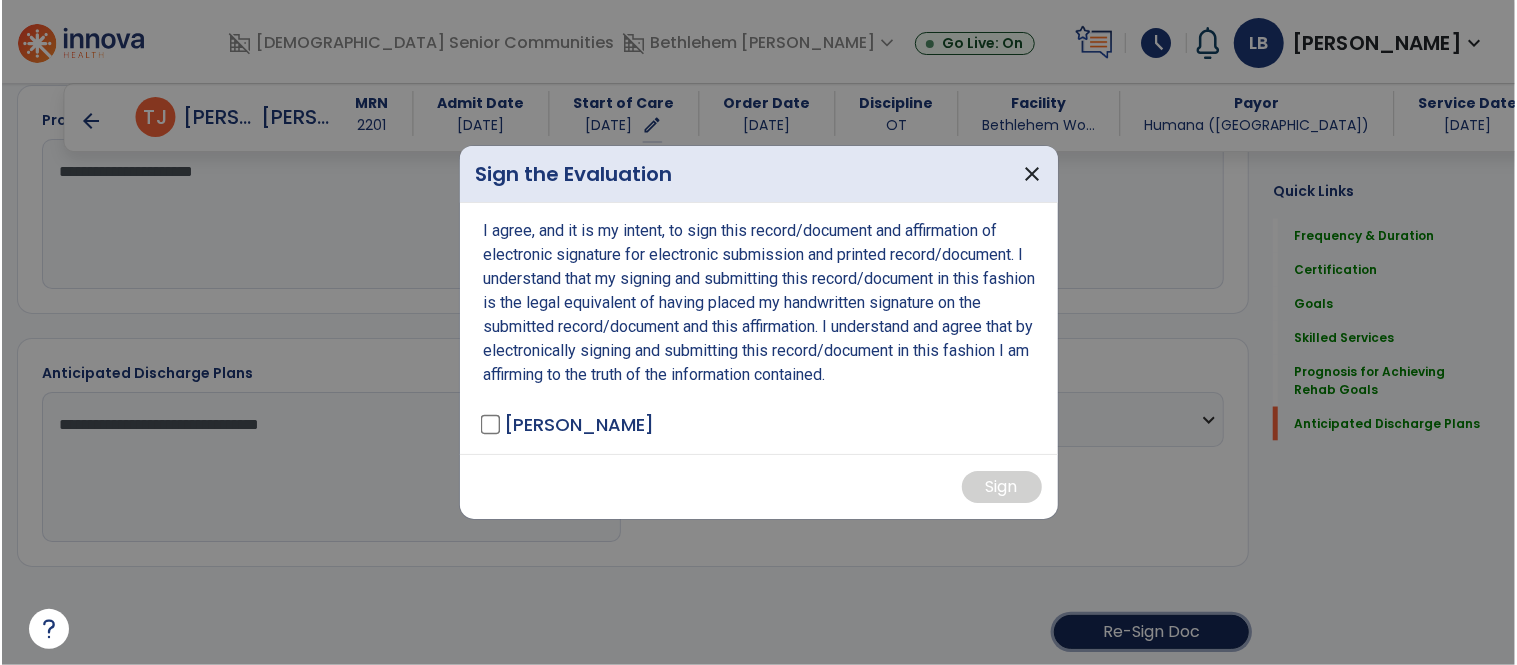scroll, scrollTop: 1840, scrollLeft: 0, axis: vertical 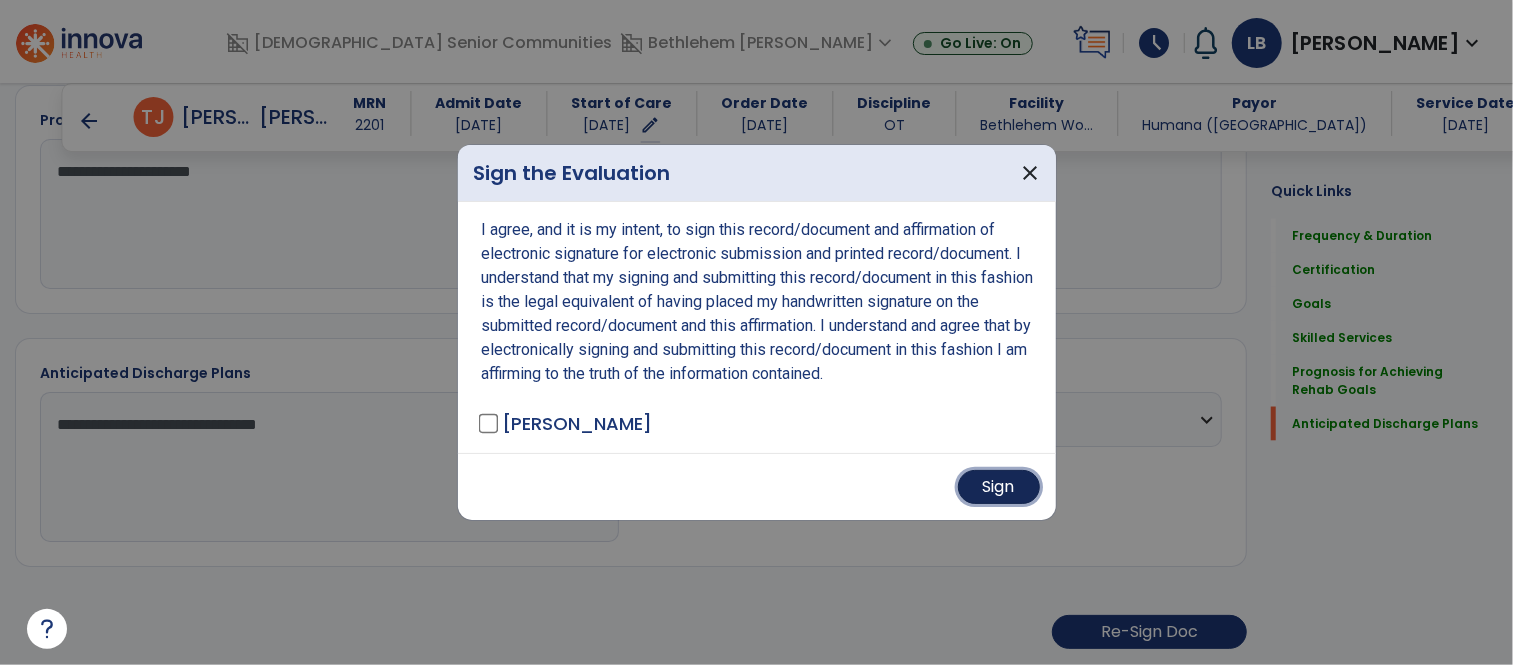 click on "Sign" at bounding box center [999, 487] 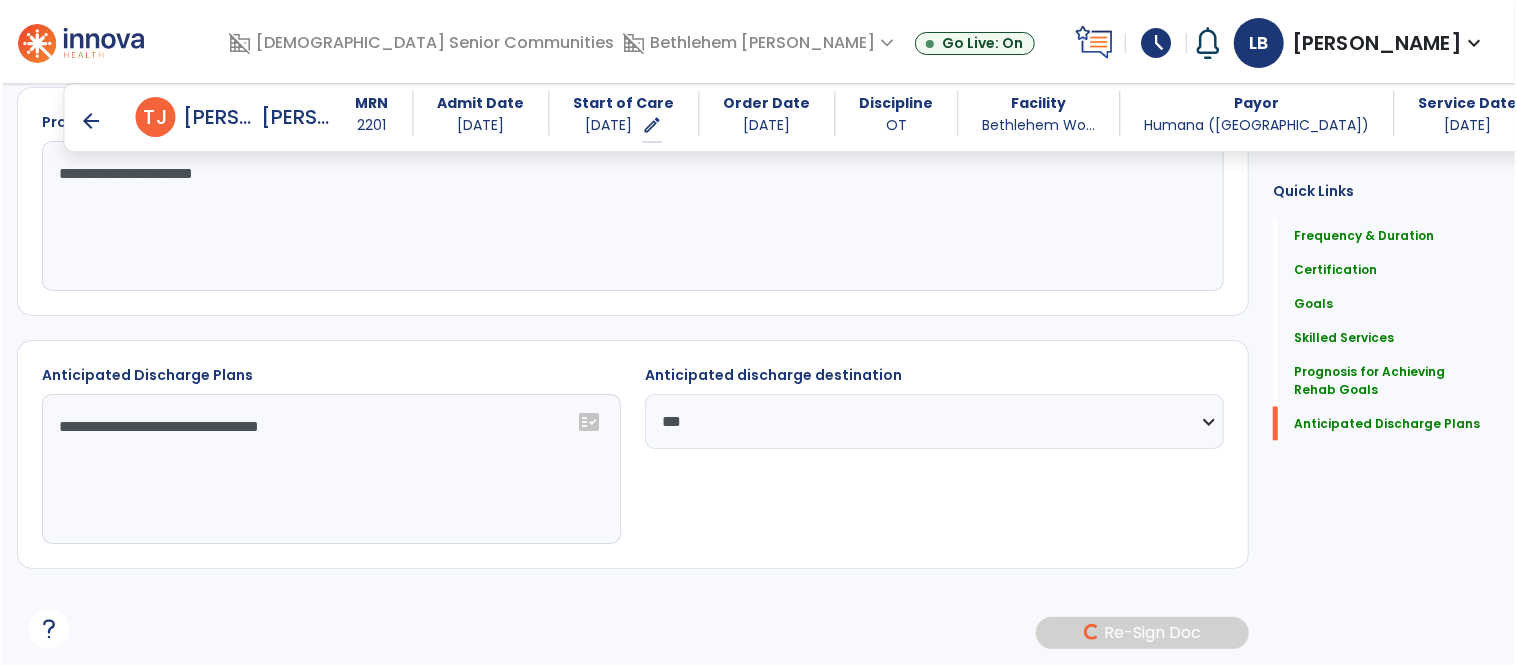 scroll, scrollTop: 1837, scrollLeft: 0, axis: vertical 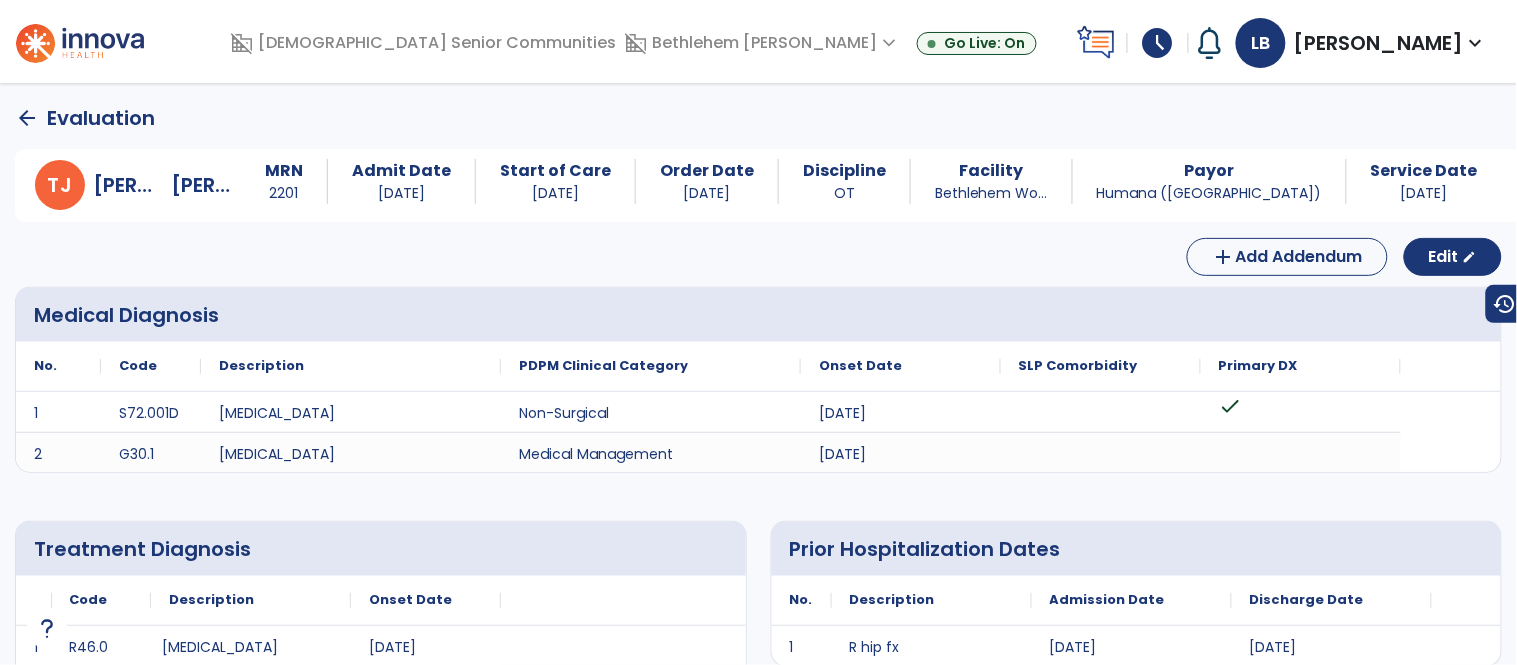 click on "arrow_back" 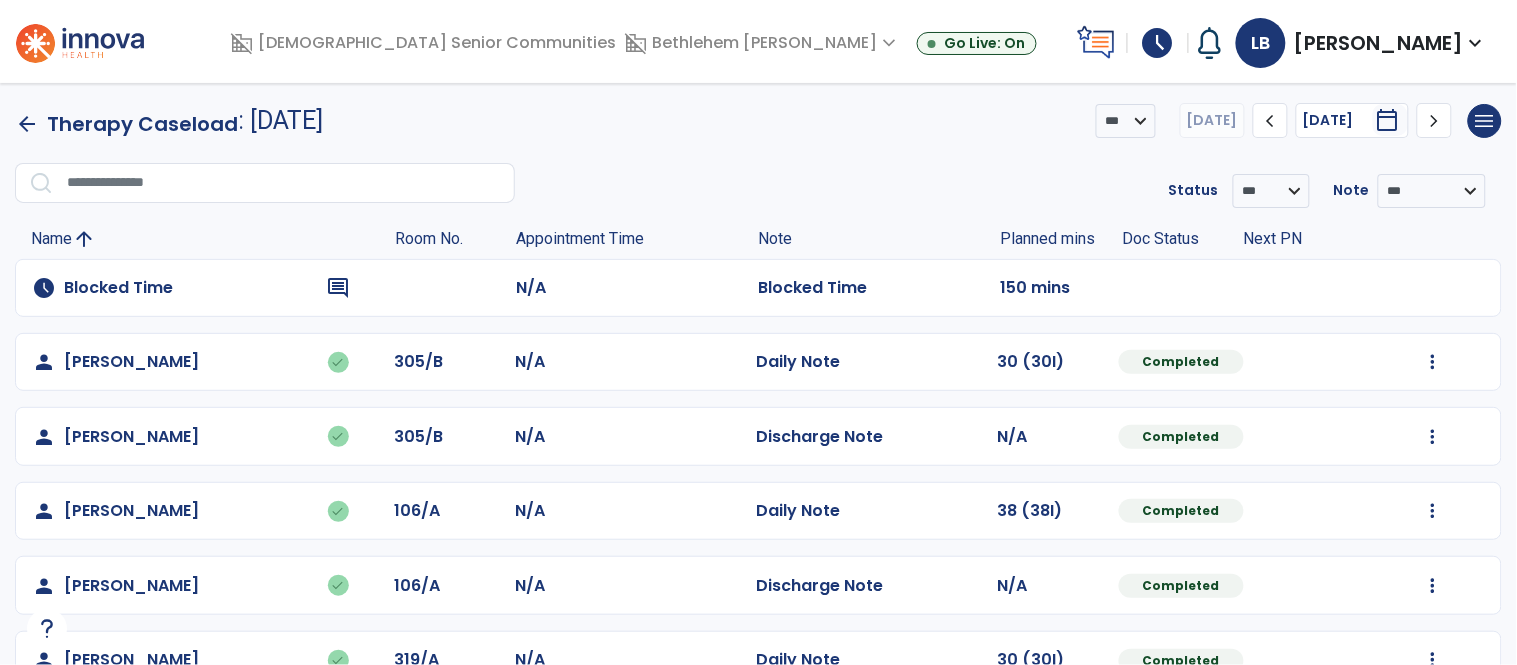 click on "arrow_back" 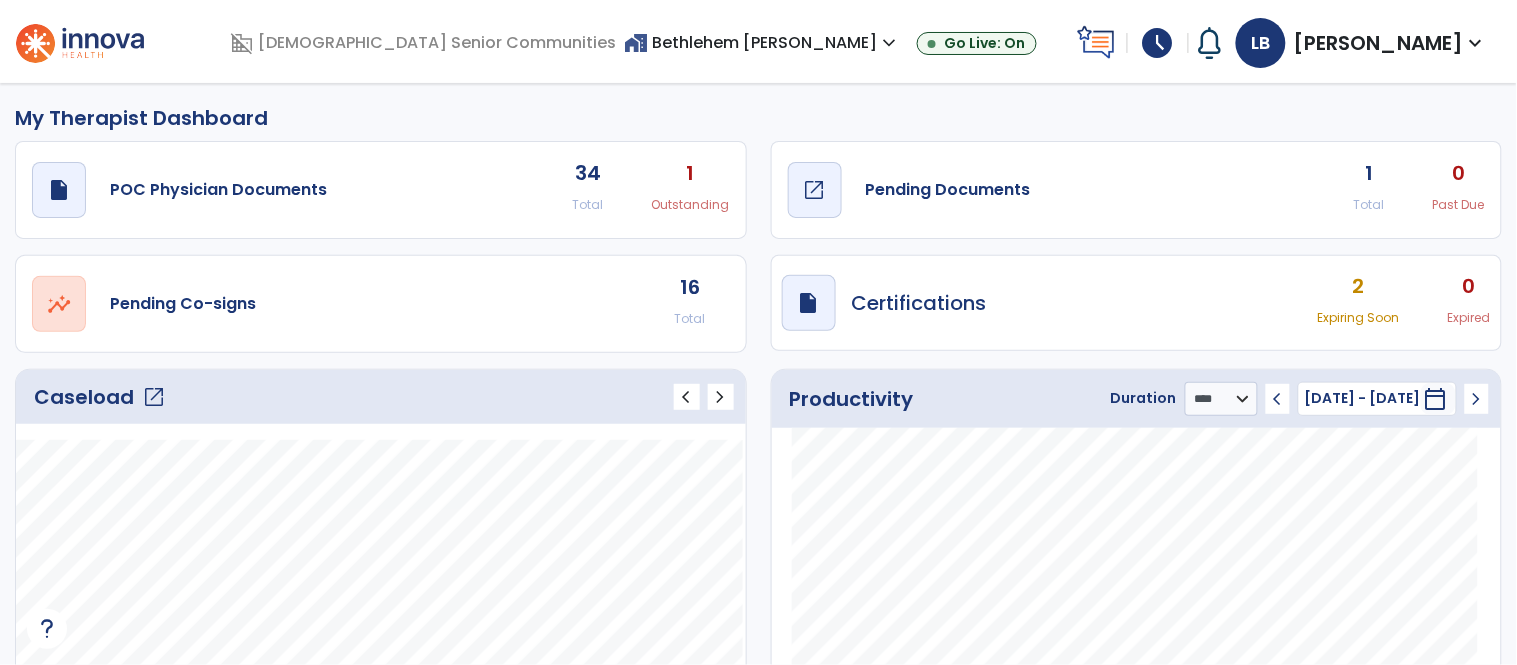 click on "open_in_new" 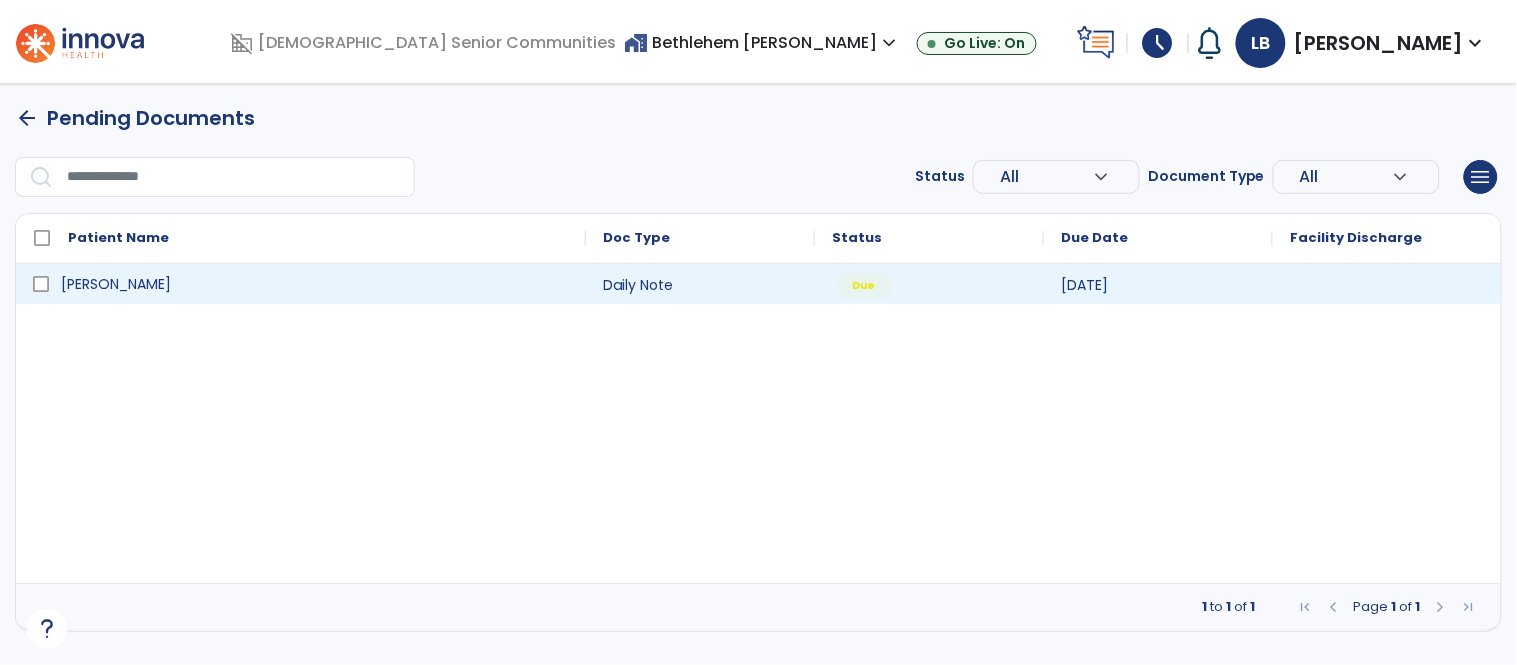 click on "Thompson, Joseph" at bounding box center [116, 284] 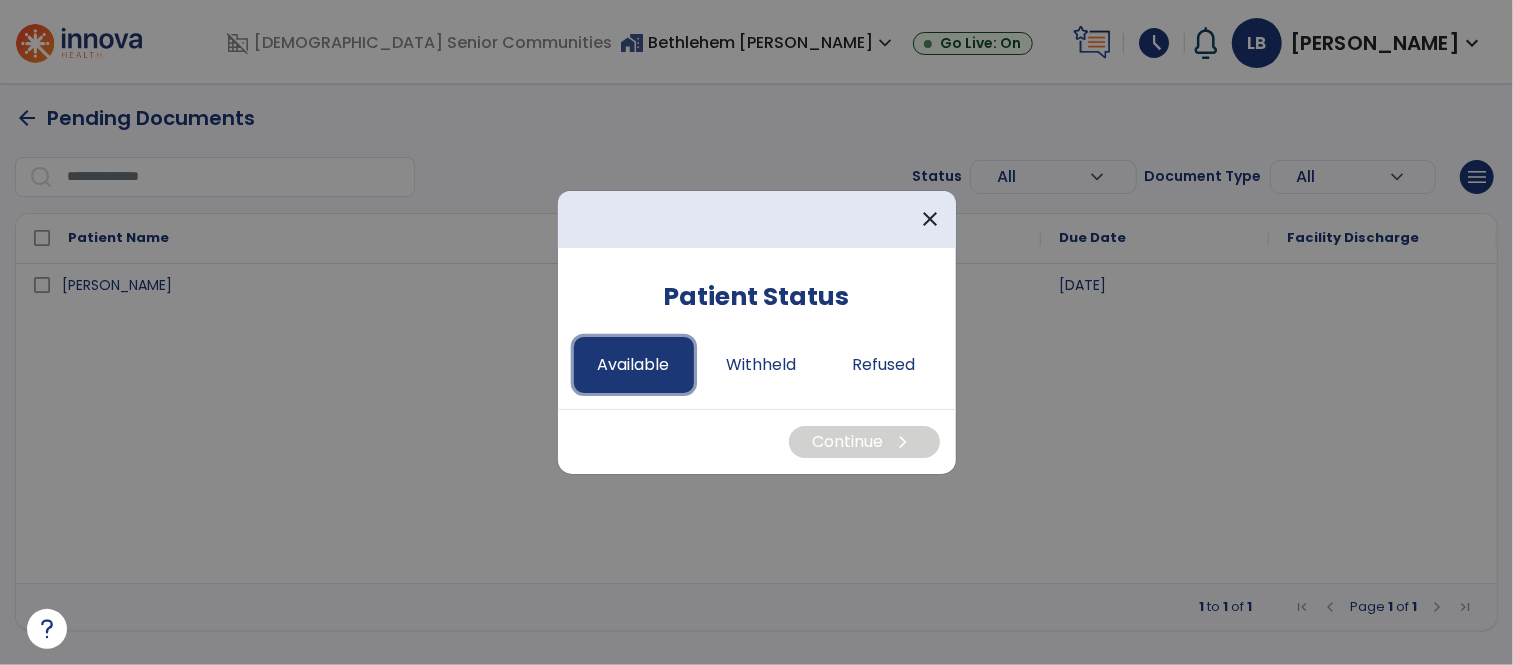 click on "Available" at bounding box center (634, 365) 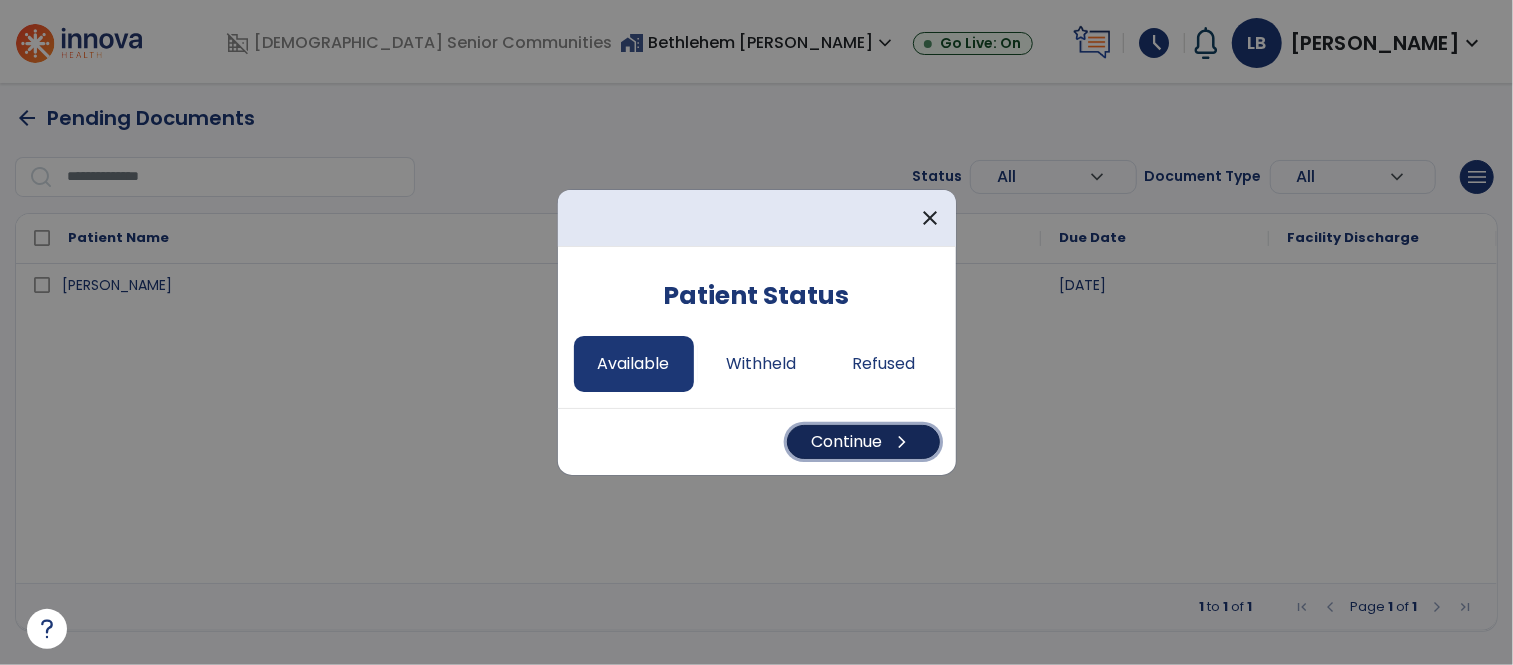 click on "Continue   chevron_right" at bounding box center [863, 442] 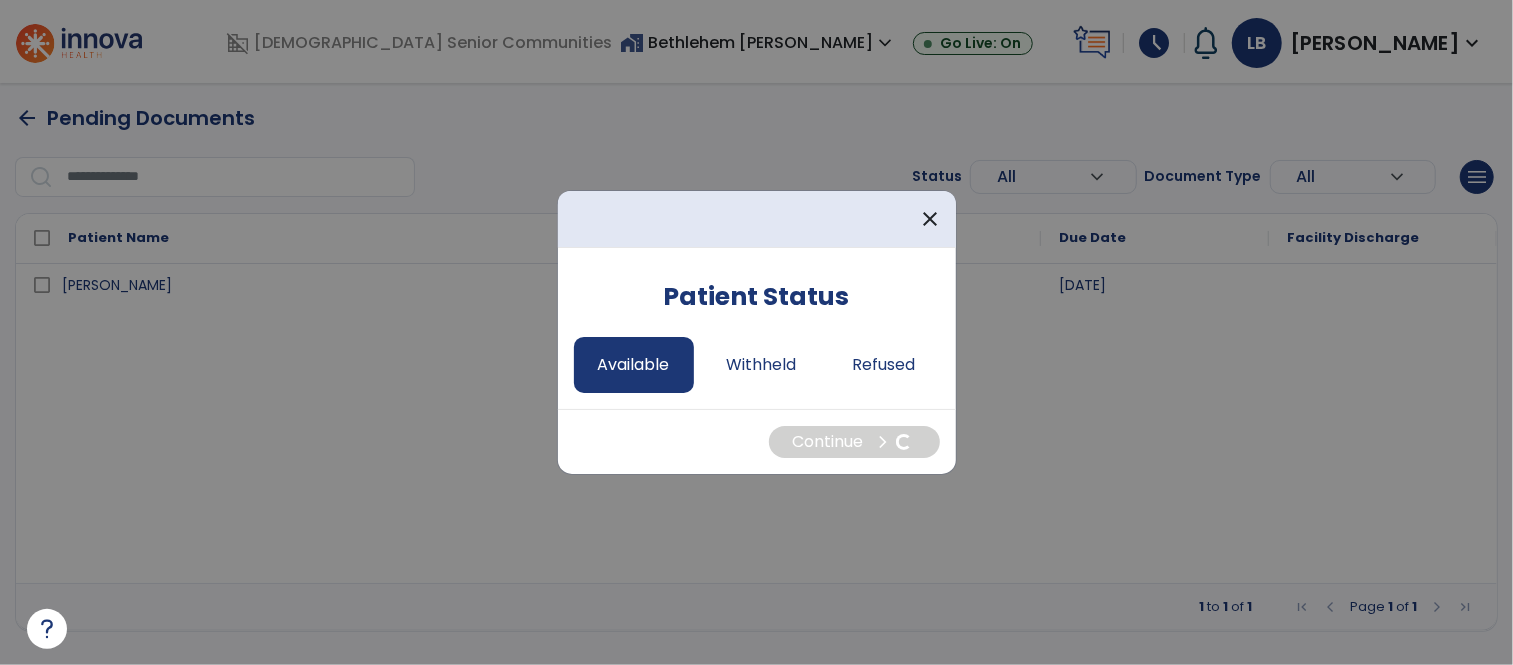 select on "*" 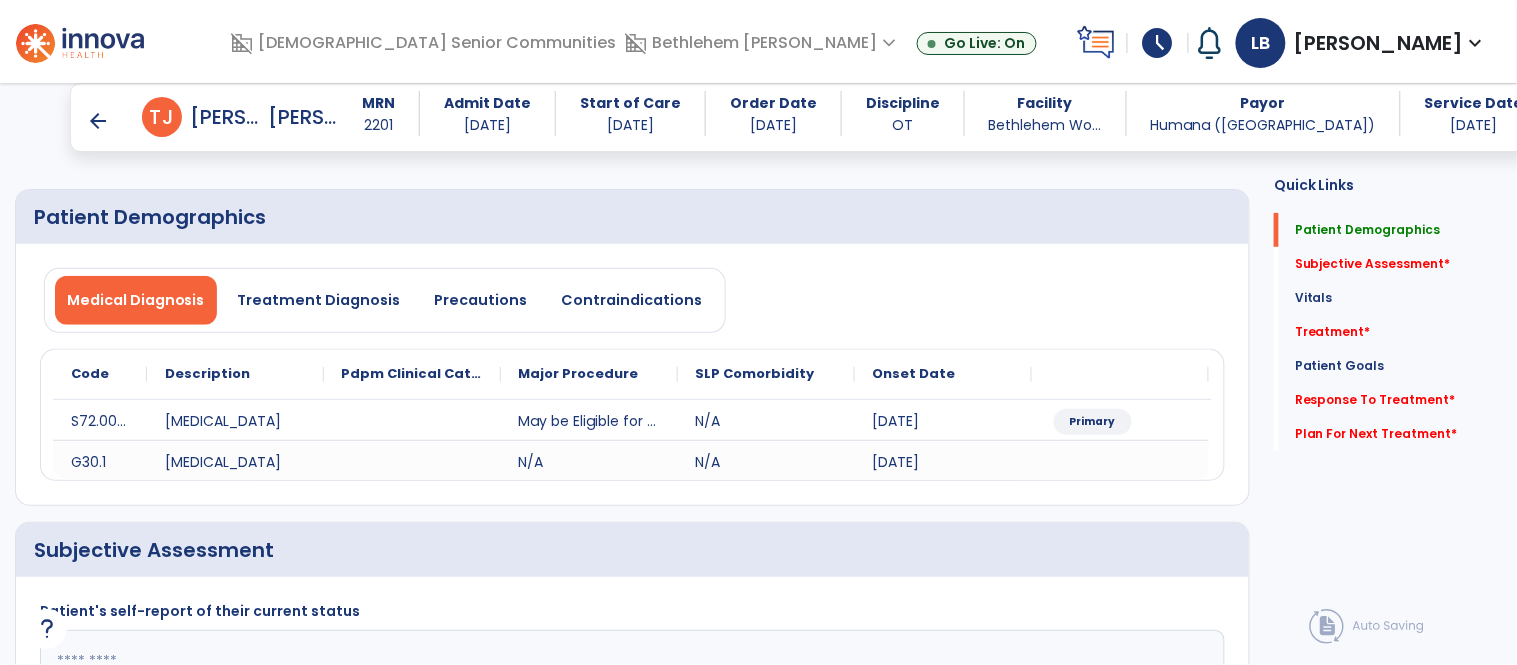 scroll, scrollTop: 404, scrollLeft: 0, axis: vertical 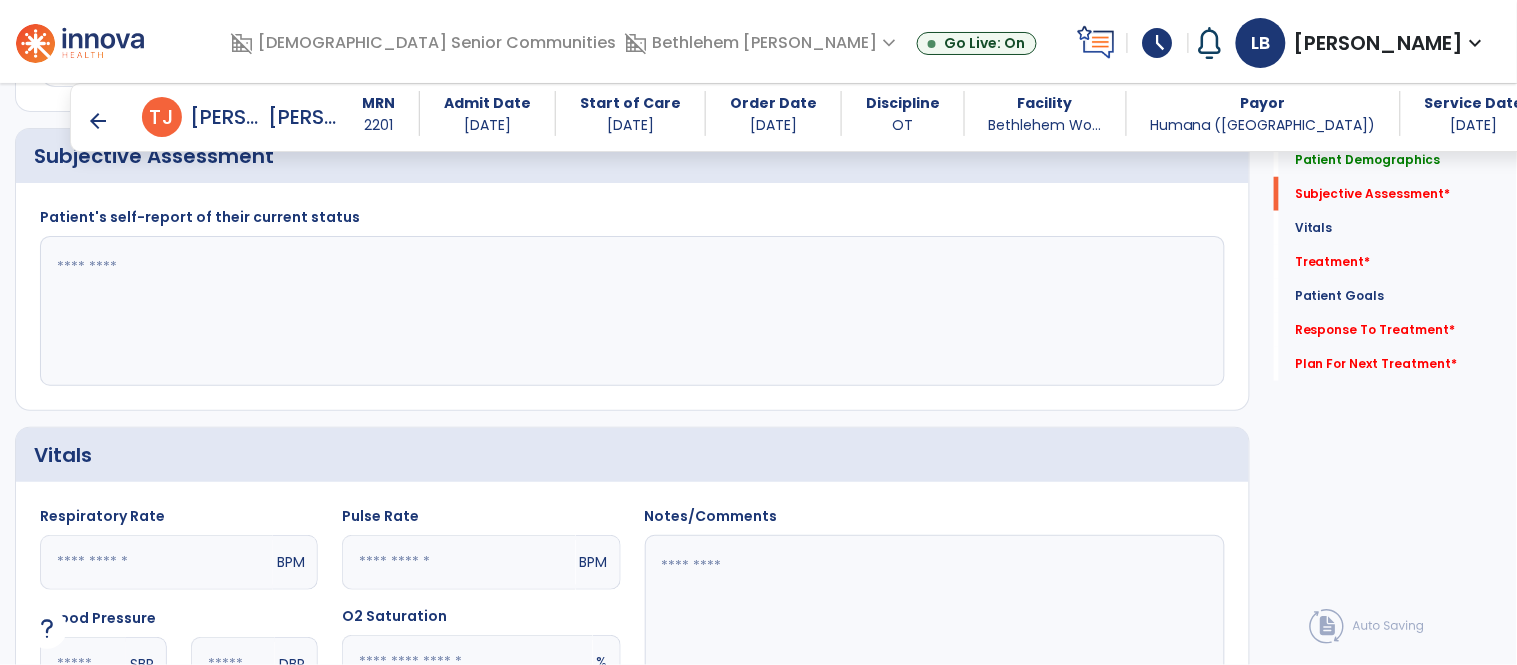 click 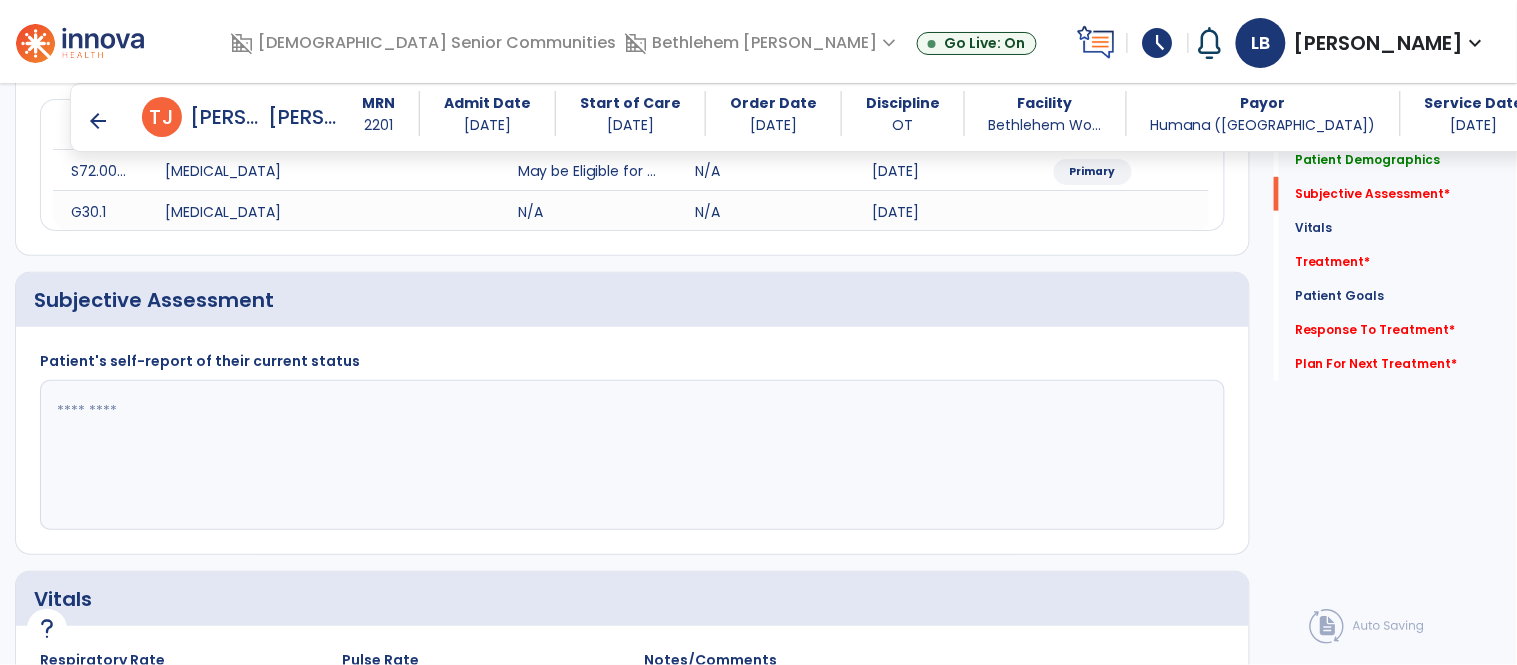 scroll, scrollTop: 325, scrollLeft: 0, axis: vertical 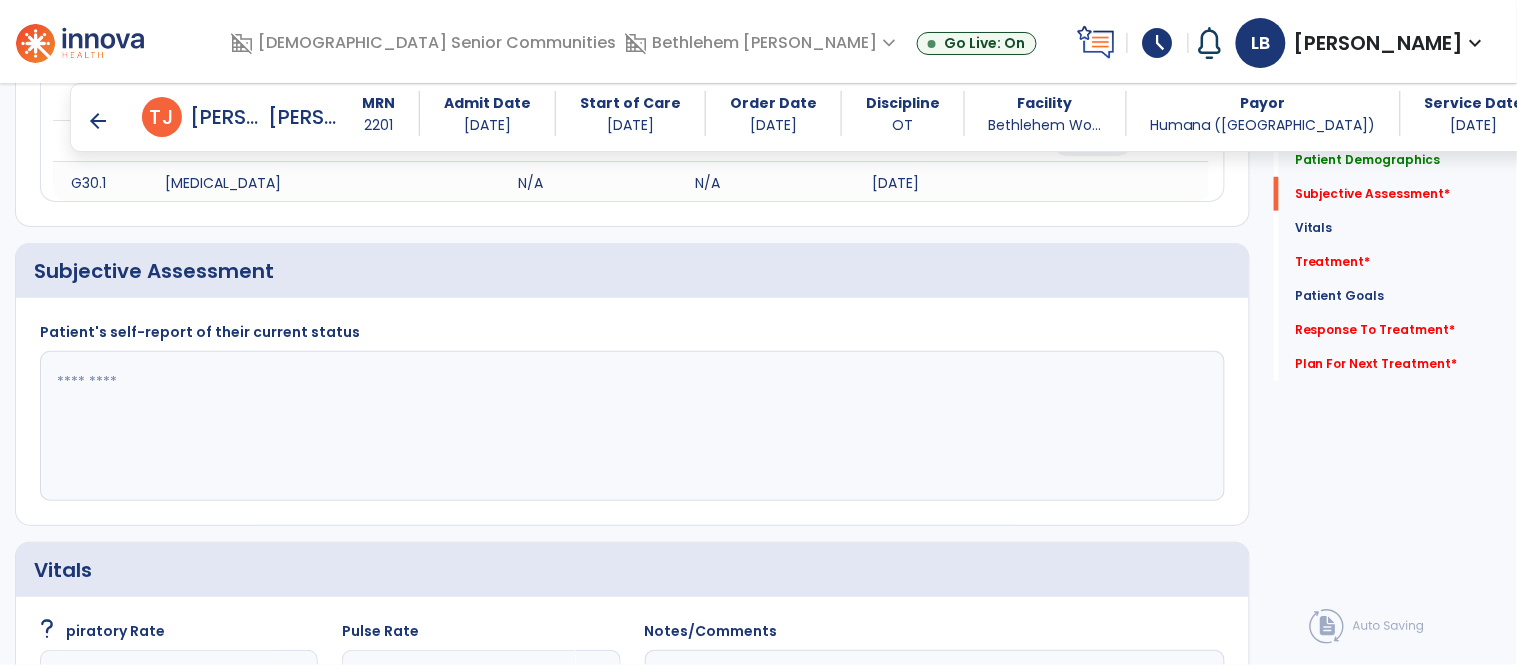 drag, startPoint x: 159, startPoint y: 368, endPoint x: 171, endPoint y: 369, distance: 12.0415945 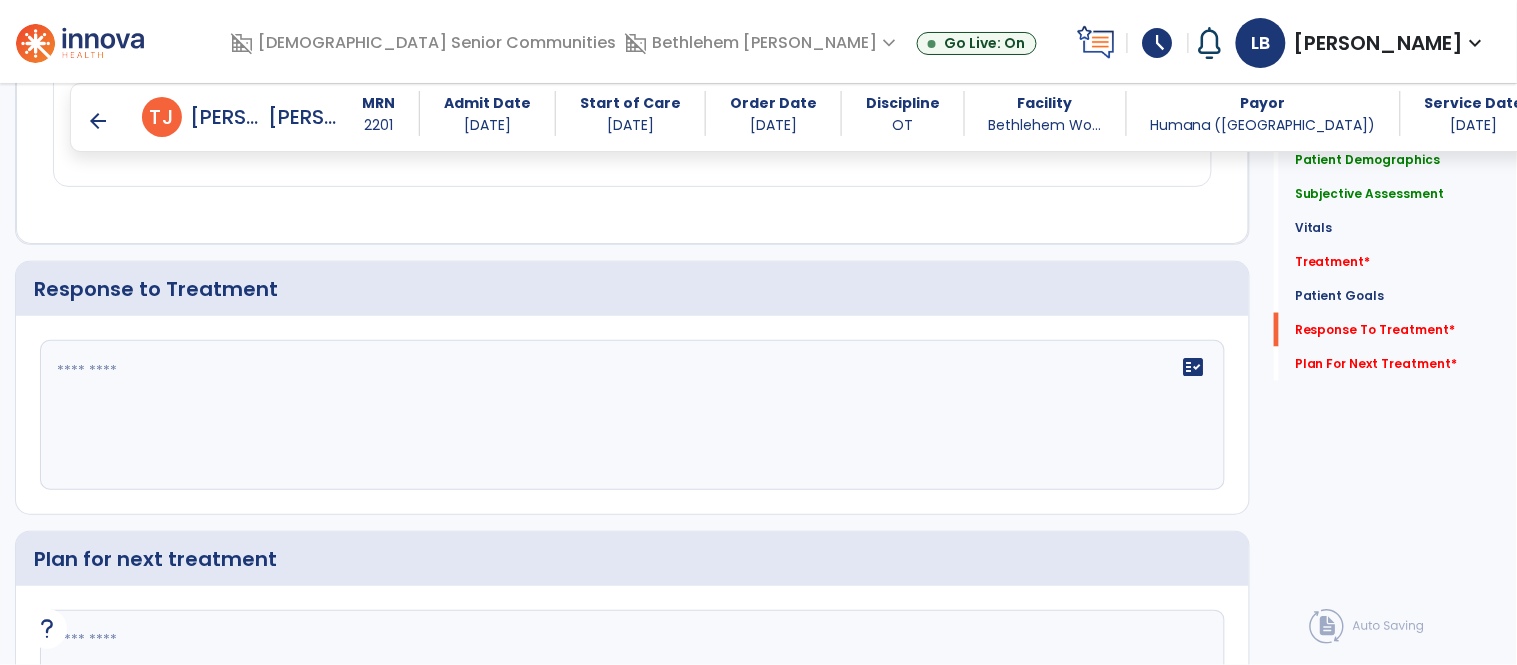 scroll, scrollTop: 2673, scrollLeft: 0, axis: vertical 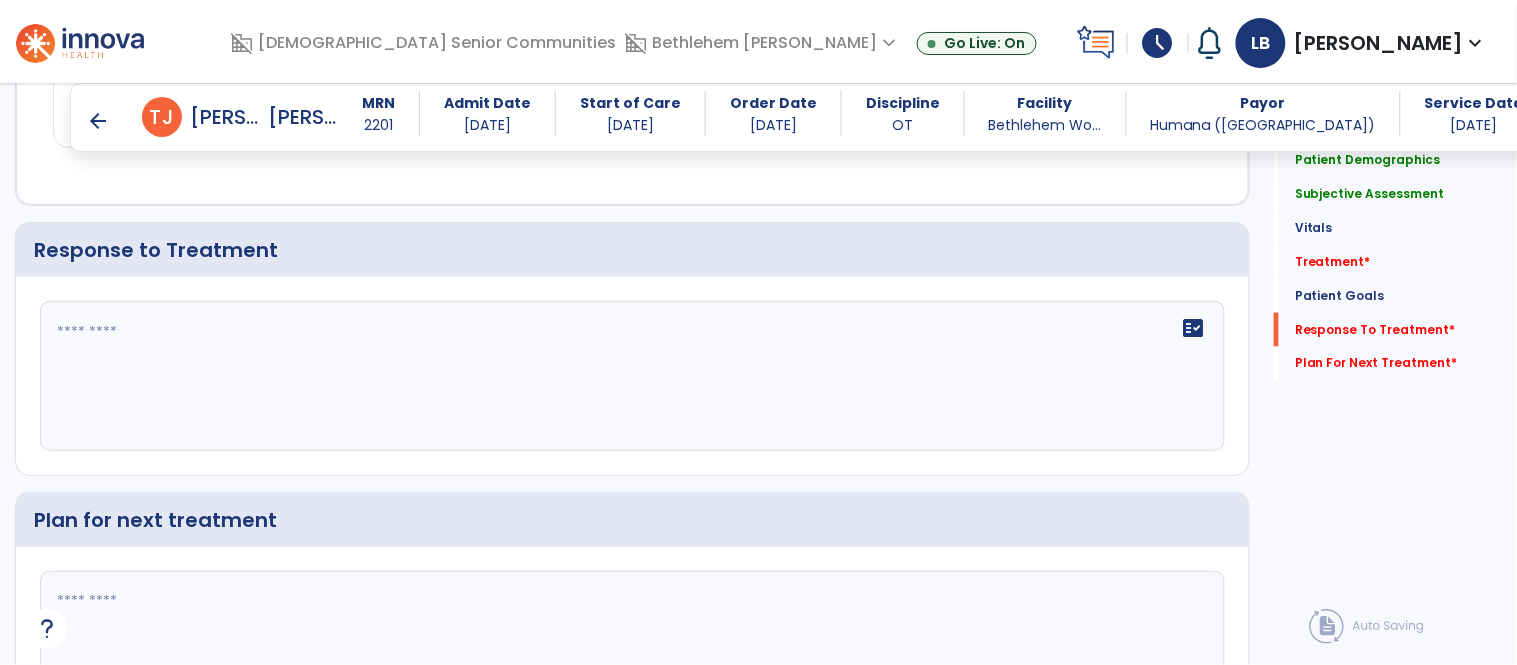type on "**********" 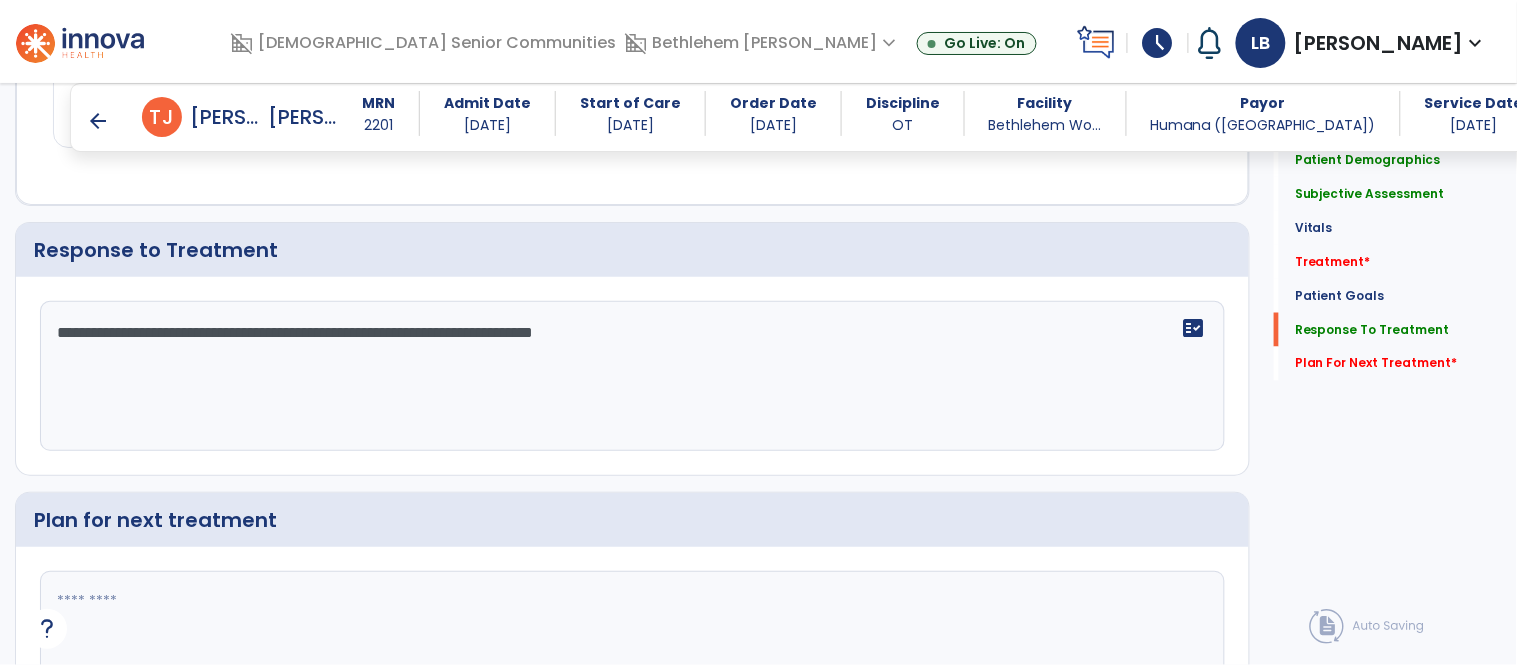 click on "**********" 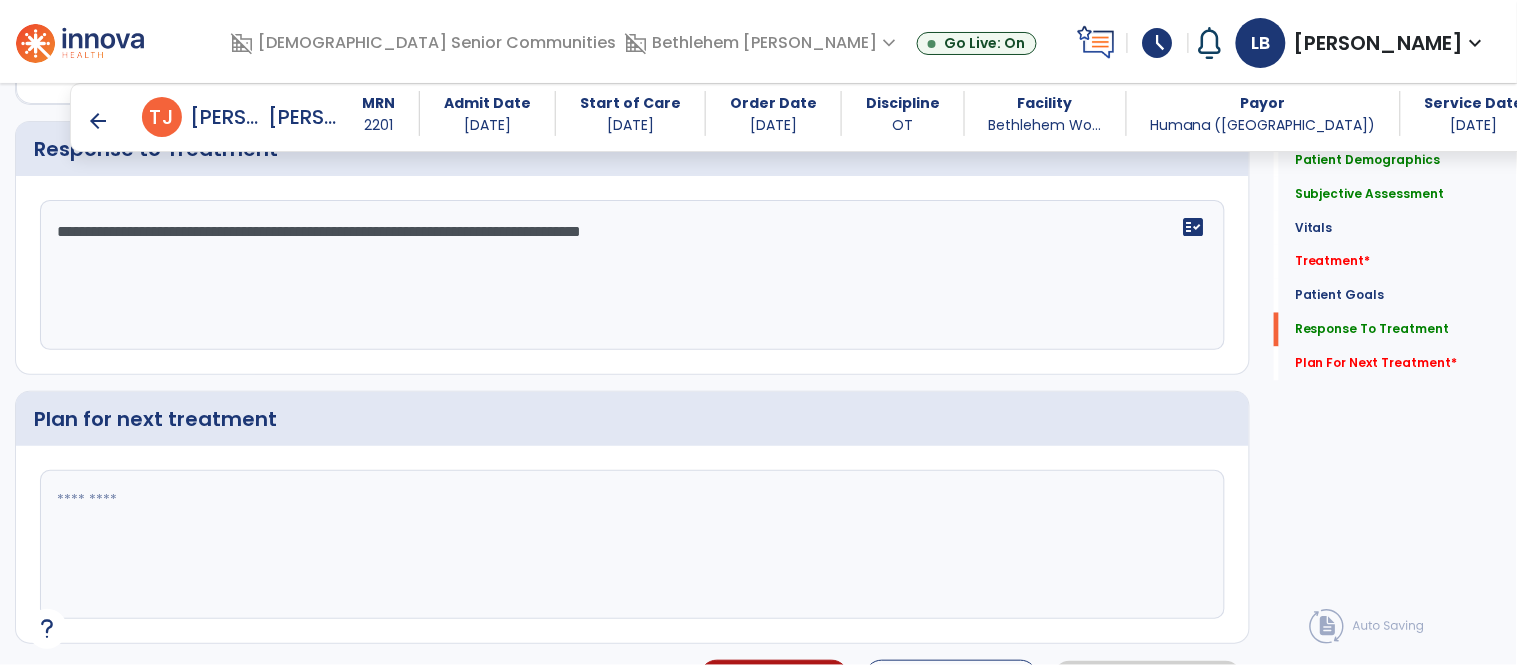 scroll, scrollTop: 2801, scrollLeft: 0, axis: vertical 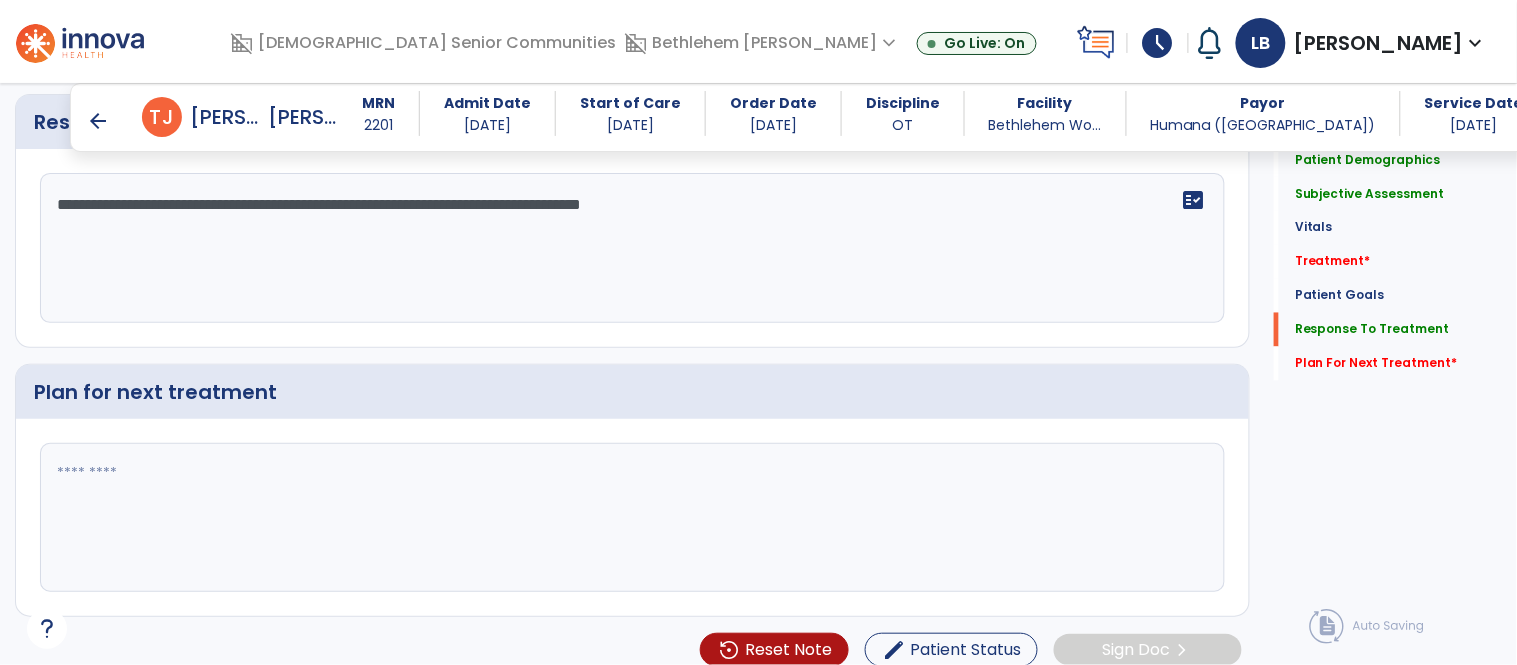 click 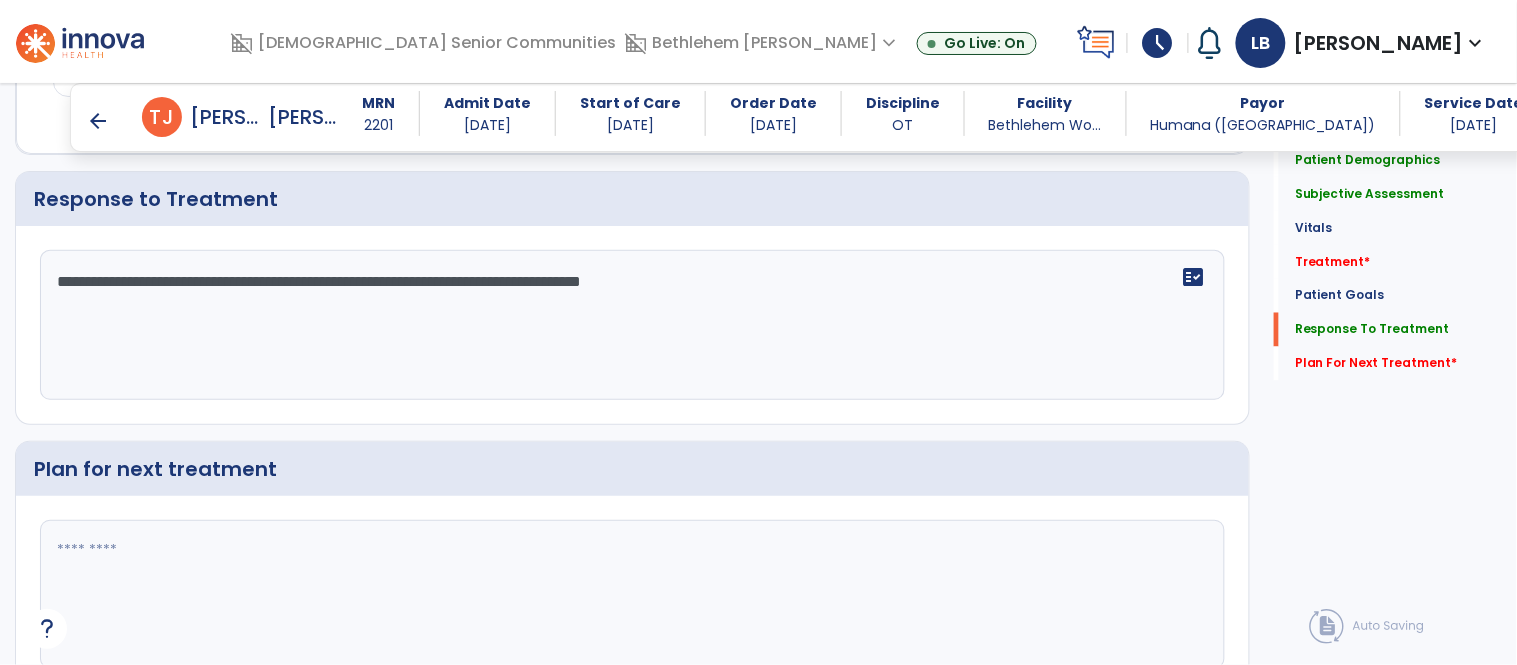 scroll, scrollTop: 2700, scrollLeft: 0, axis: vertical 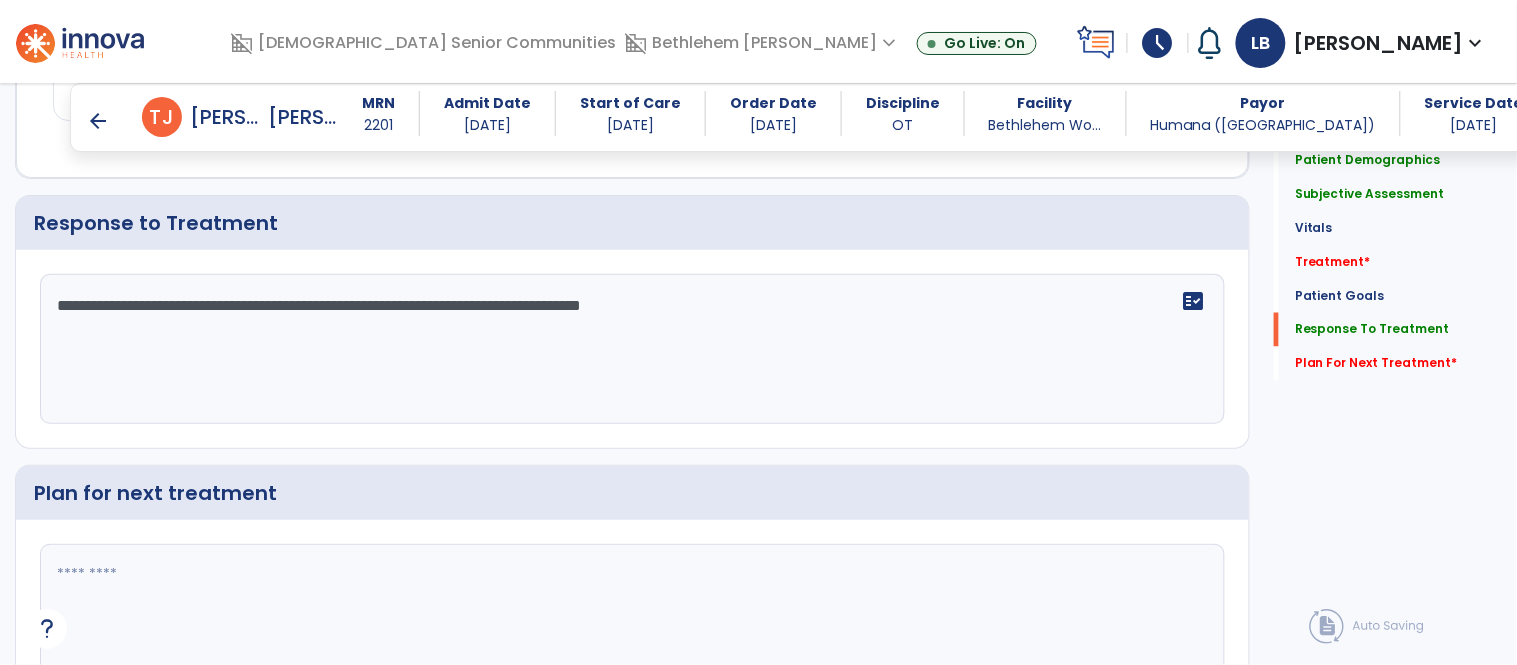 click on "**********" 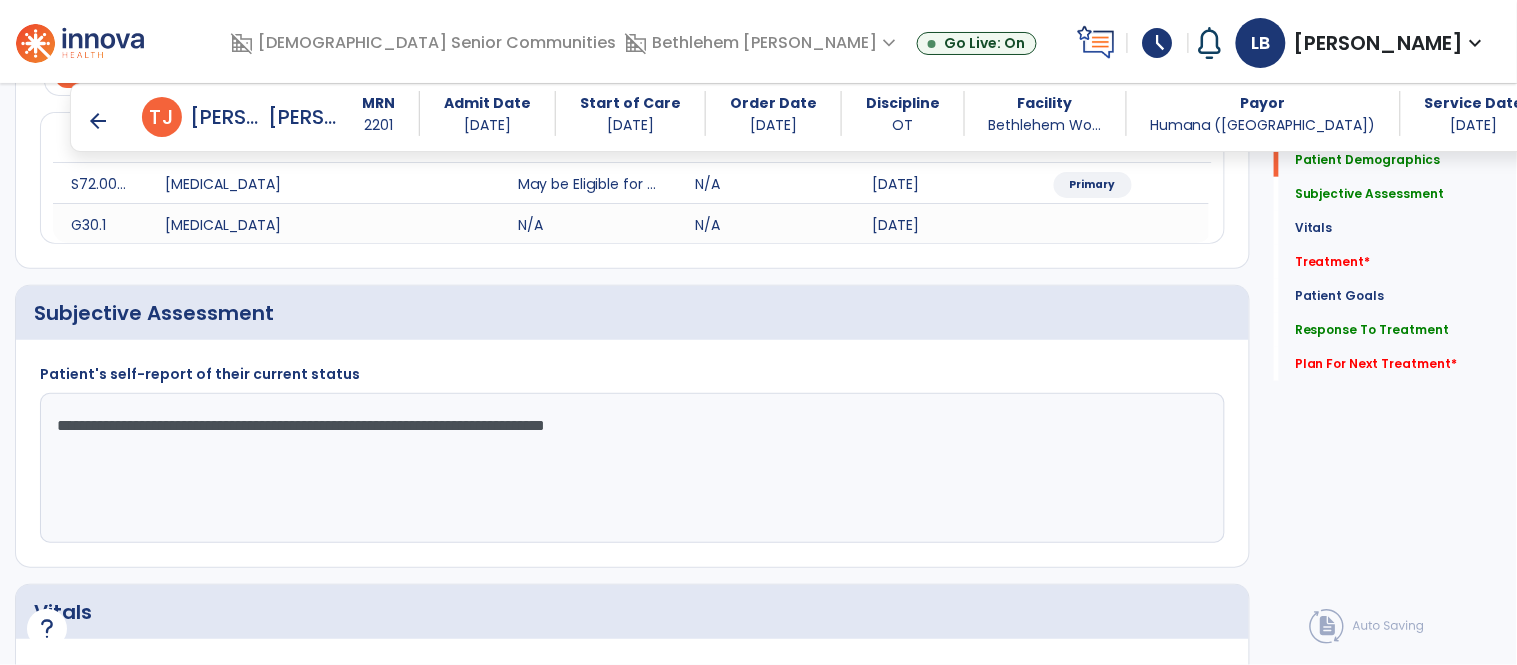 scroll, scrollTop: 0, scrollLeft: 0, axis: both 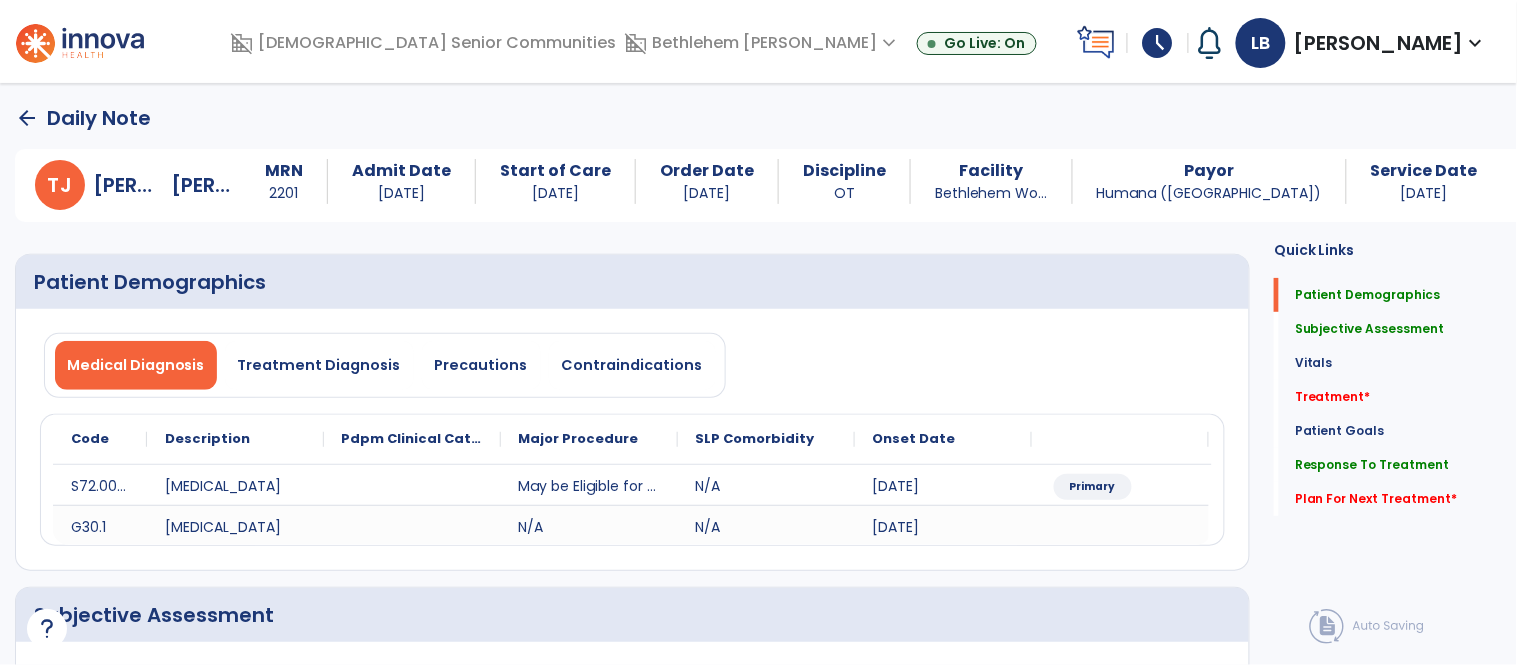 type on "**********" 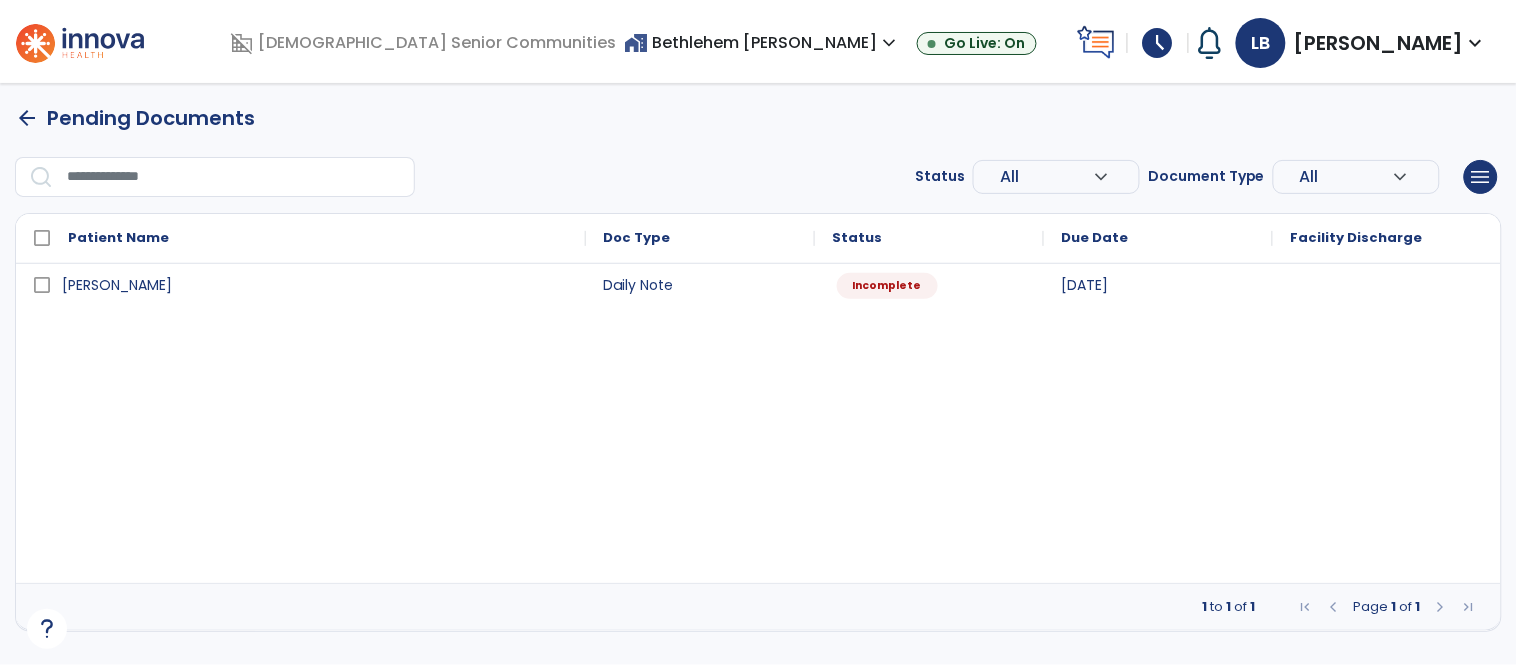 click on "arrow_back" at bounding box center (27, 118) 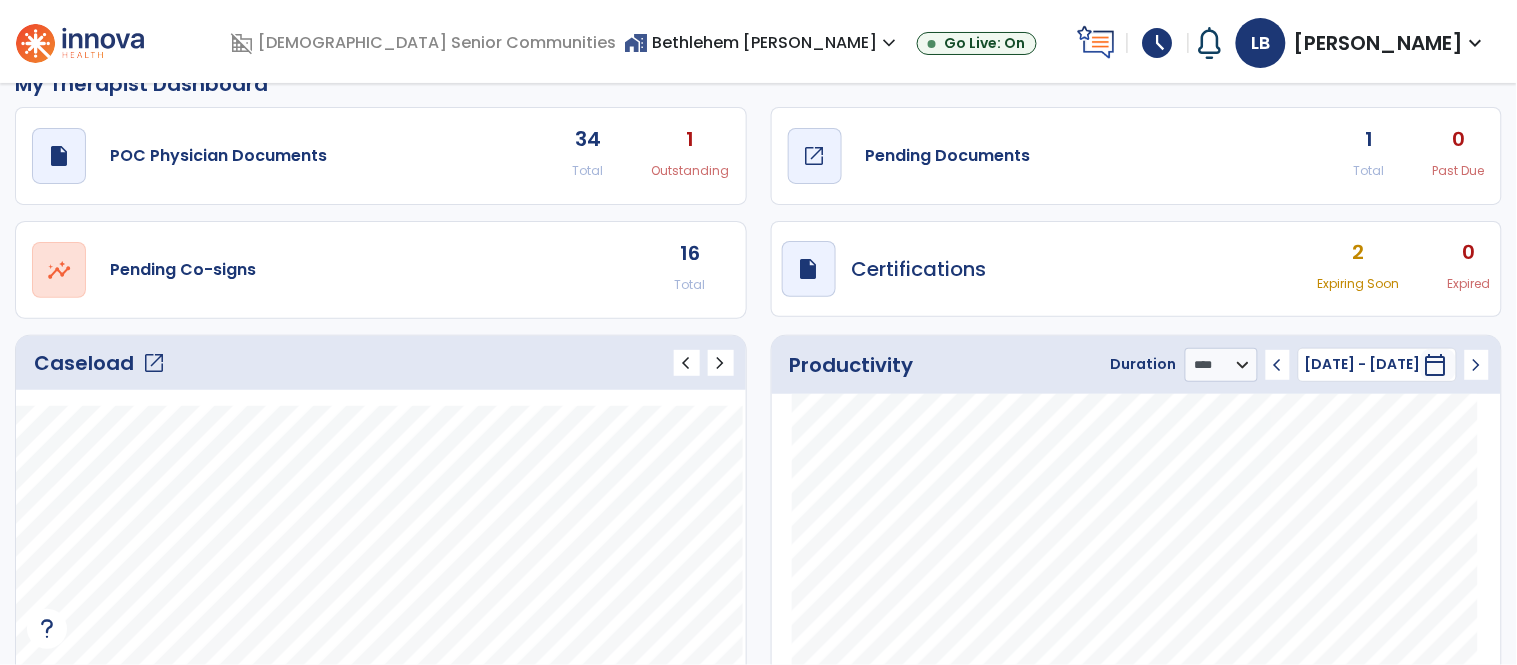 scroll, scrollTop: 0, scrollLeft: 0, axis: both 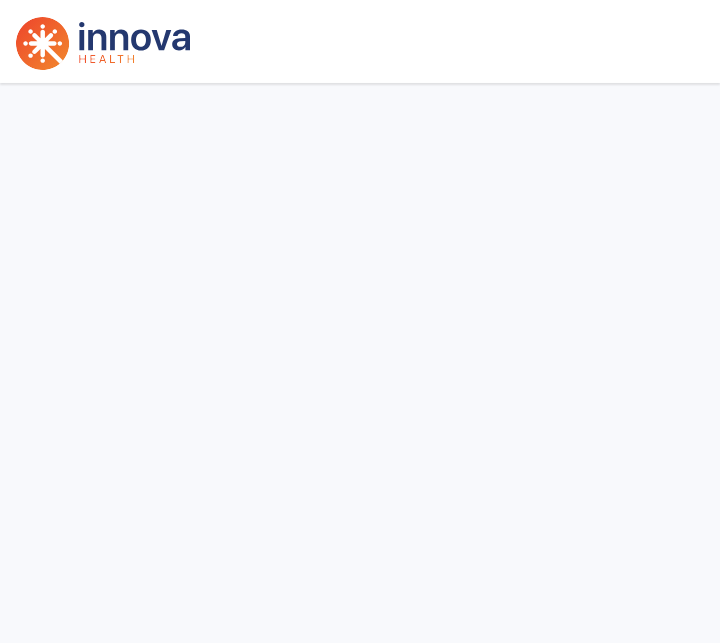 select on "****" 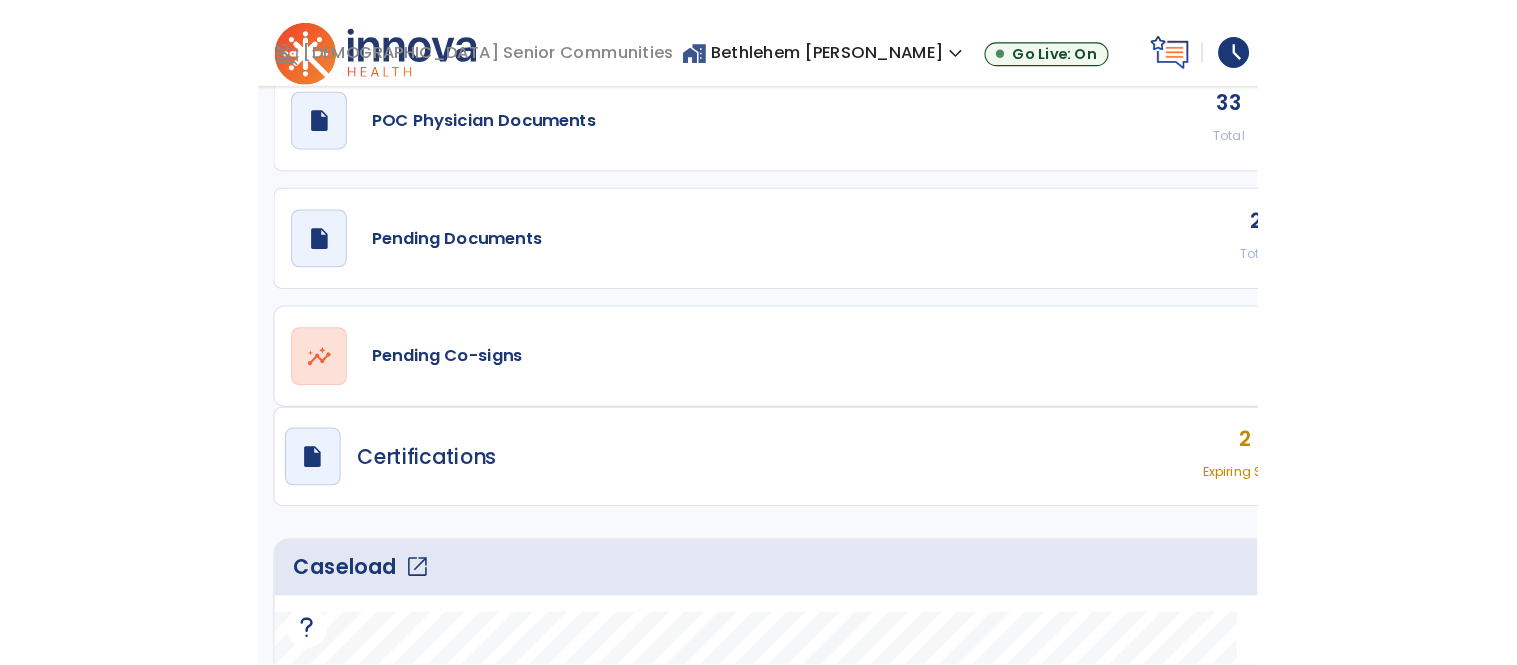 scroll, scrollTop: 0, scrollLeft: 0, axis: both 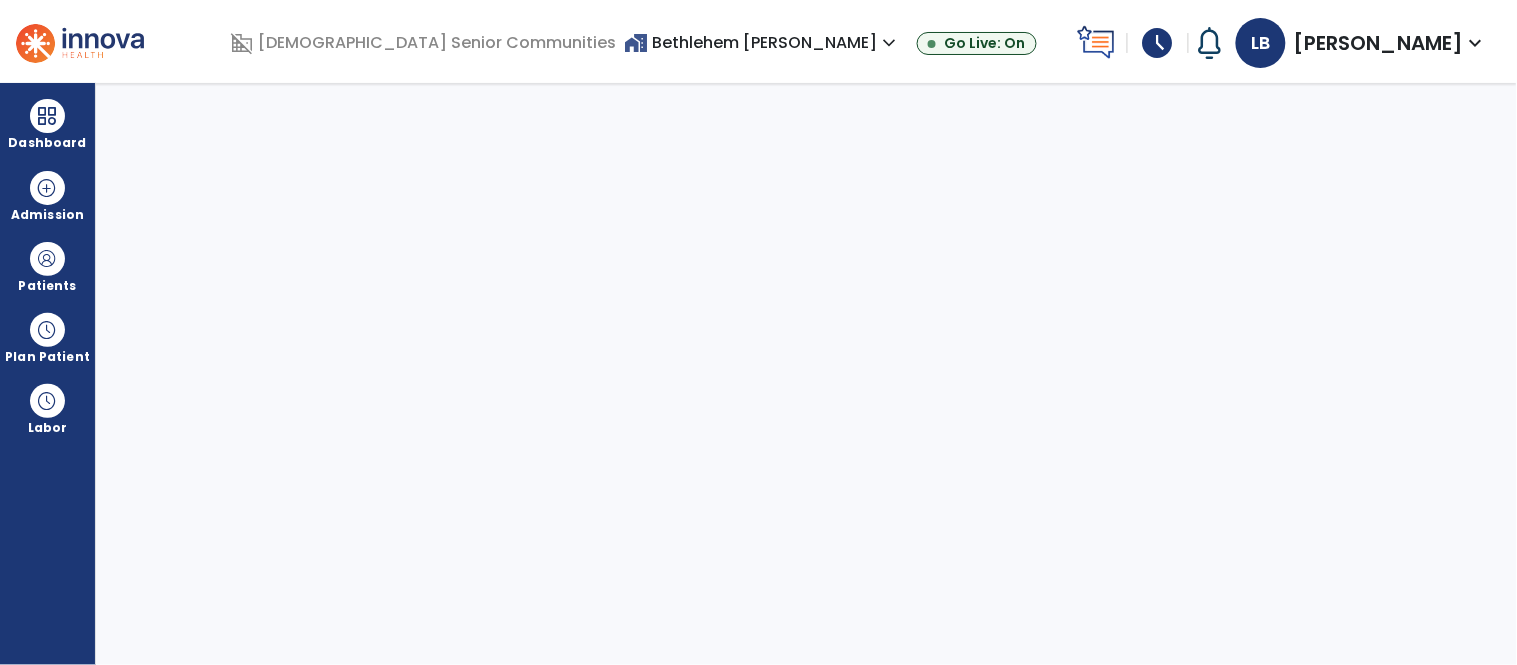 select on "****" 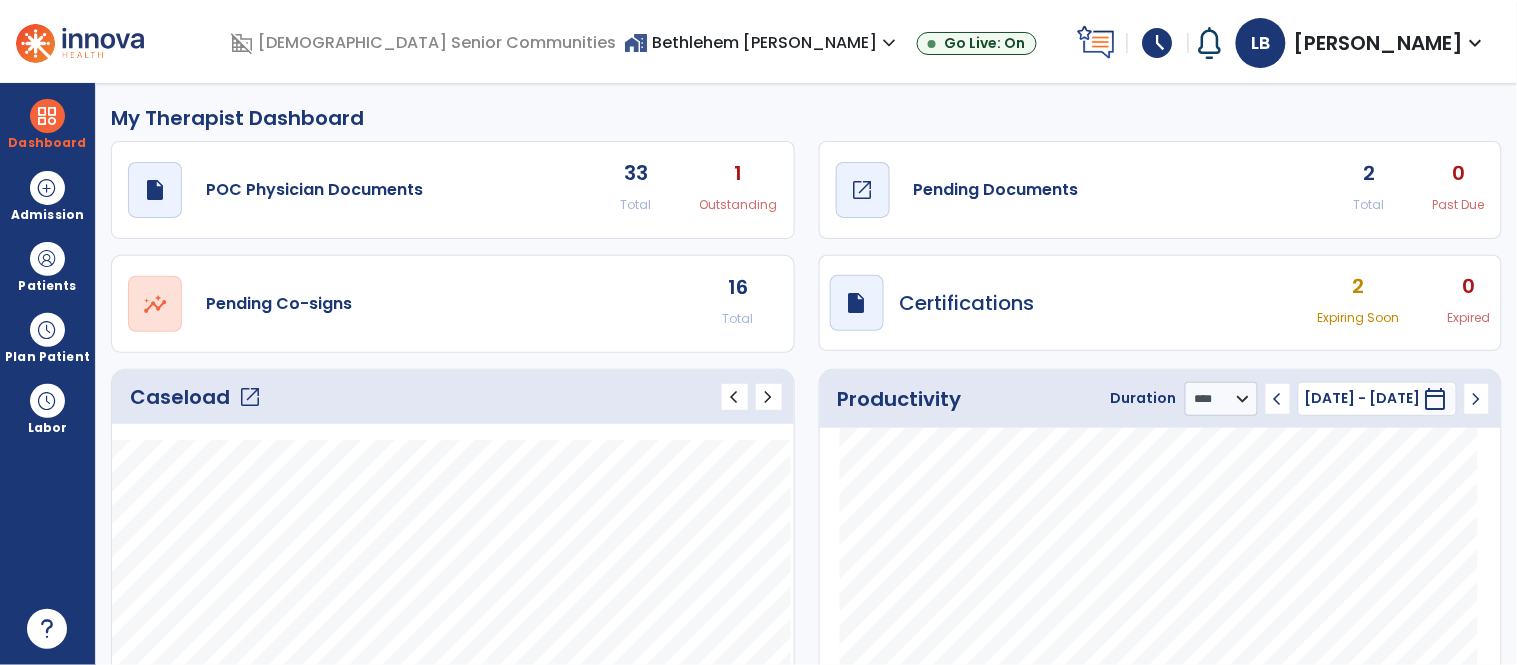 click on "draft   open_in_new" 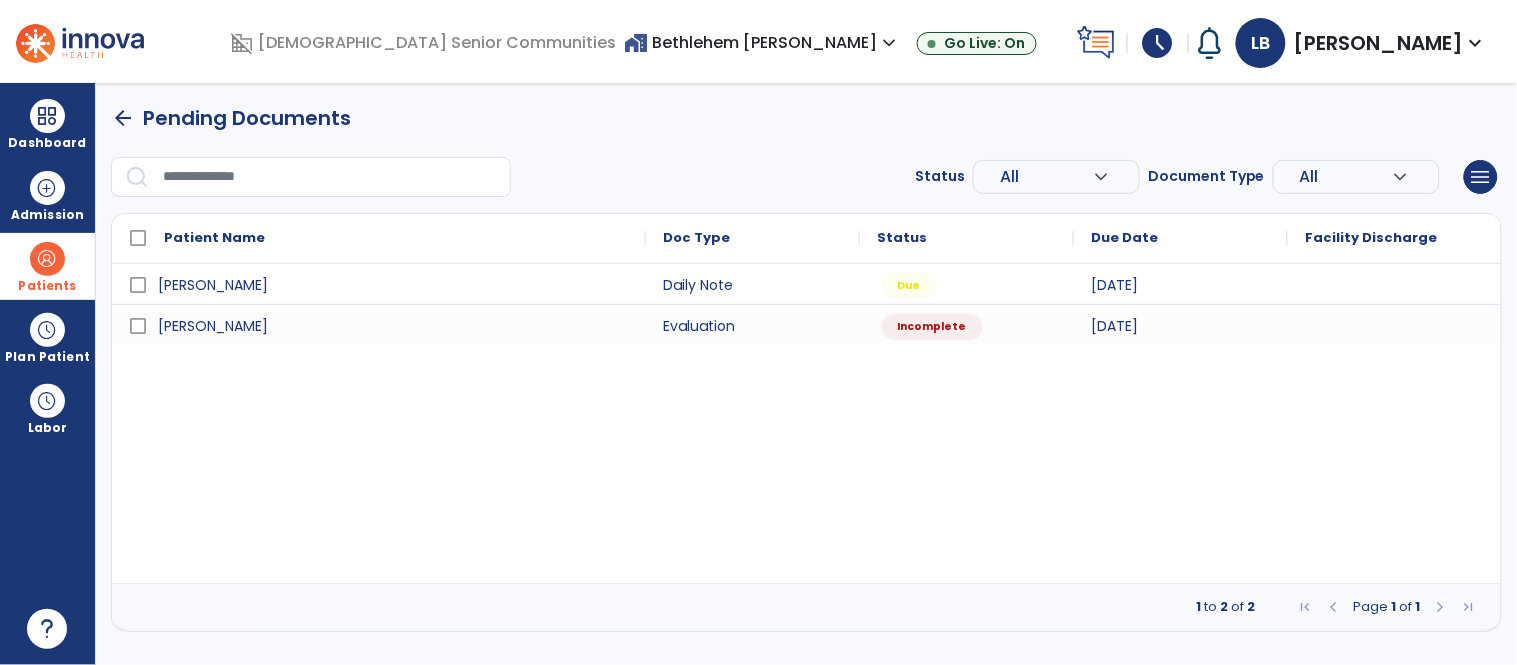 click at bounding box center (47, 259) 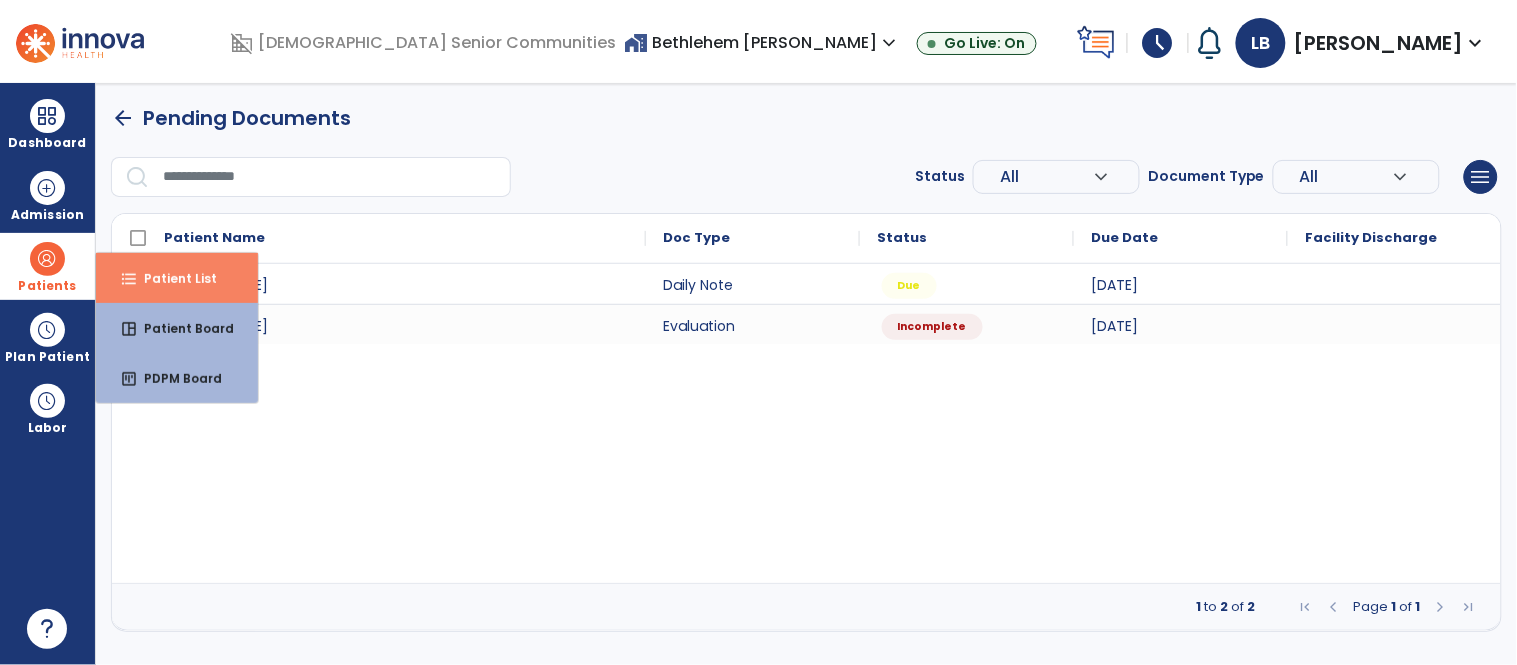 click on "Patient List" at bounding box center (172, 278) 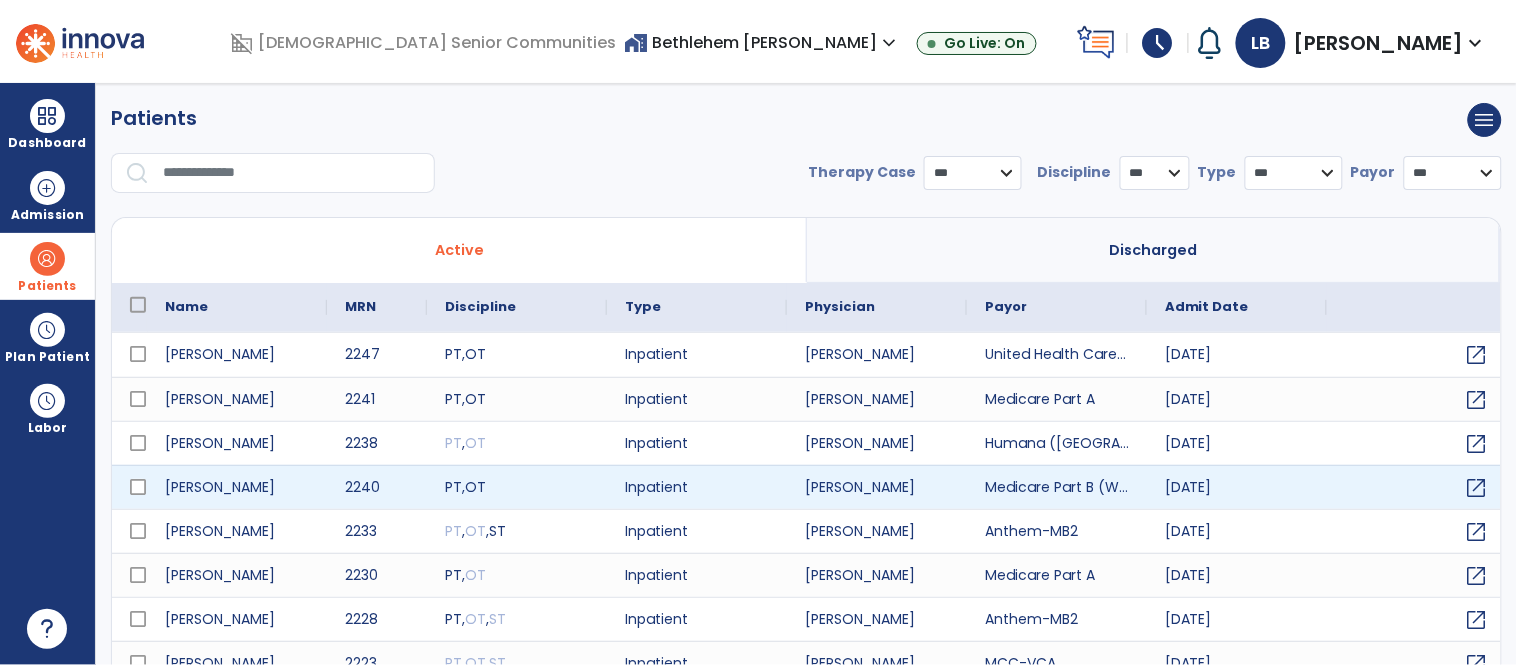 select on "***" 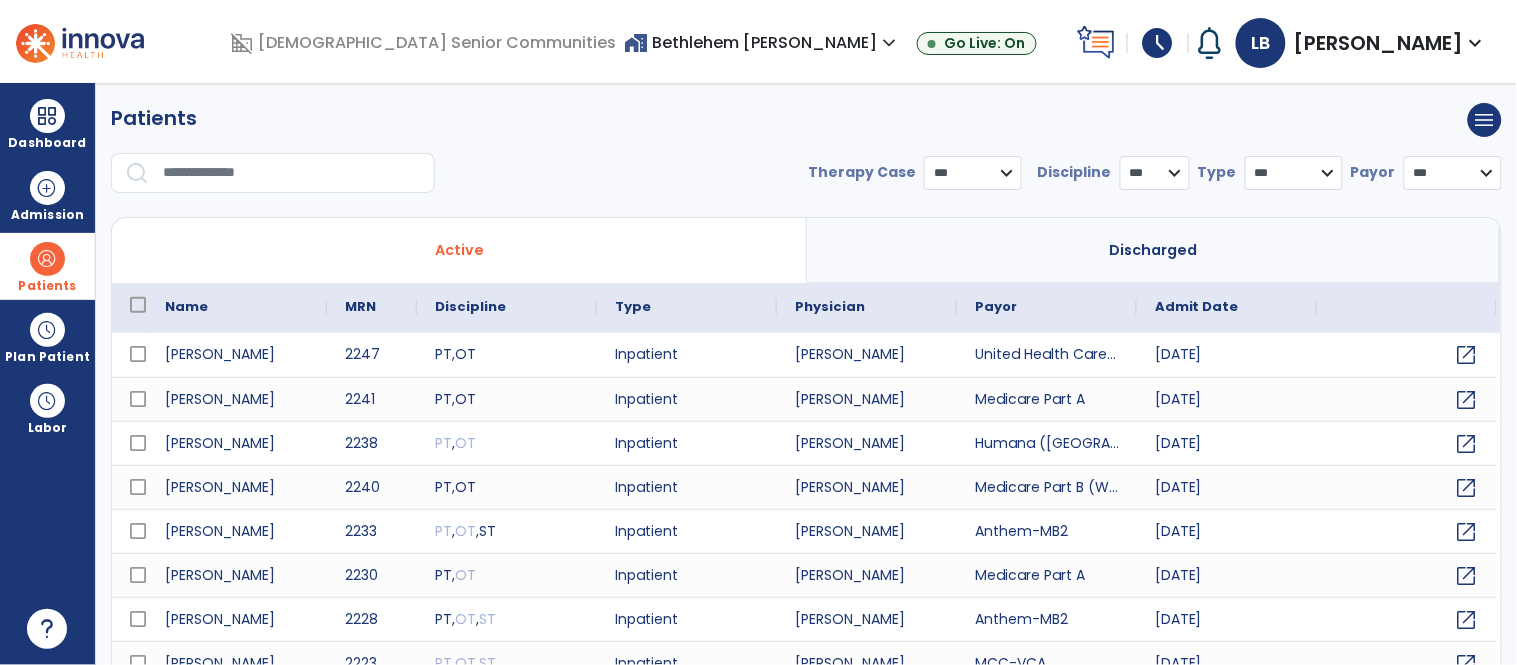 click at bounding box center [292, 173] 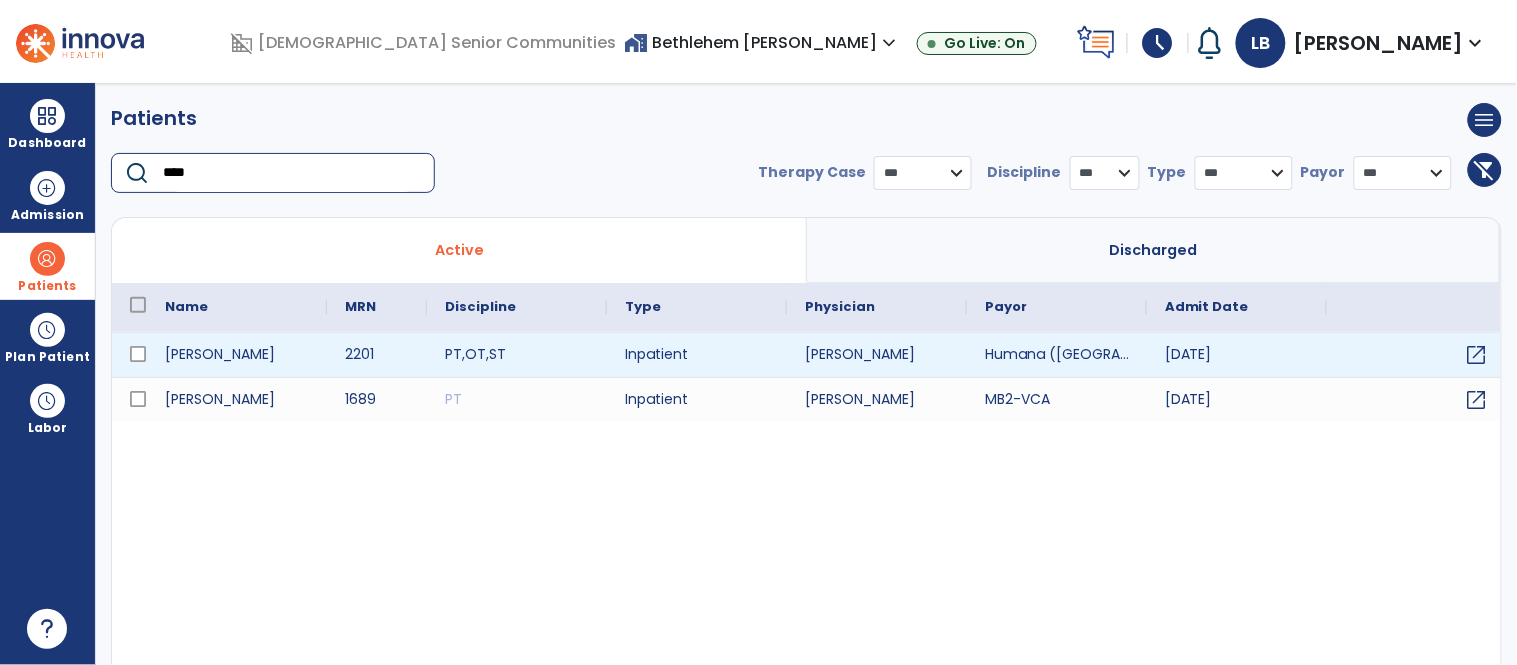 type on "****" 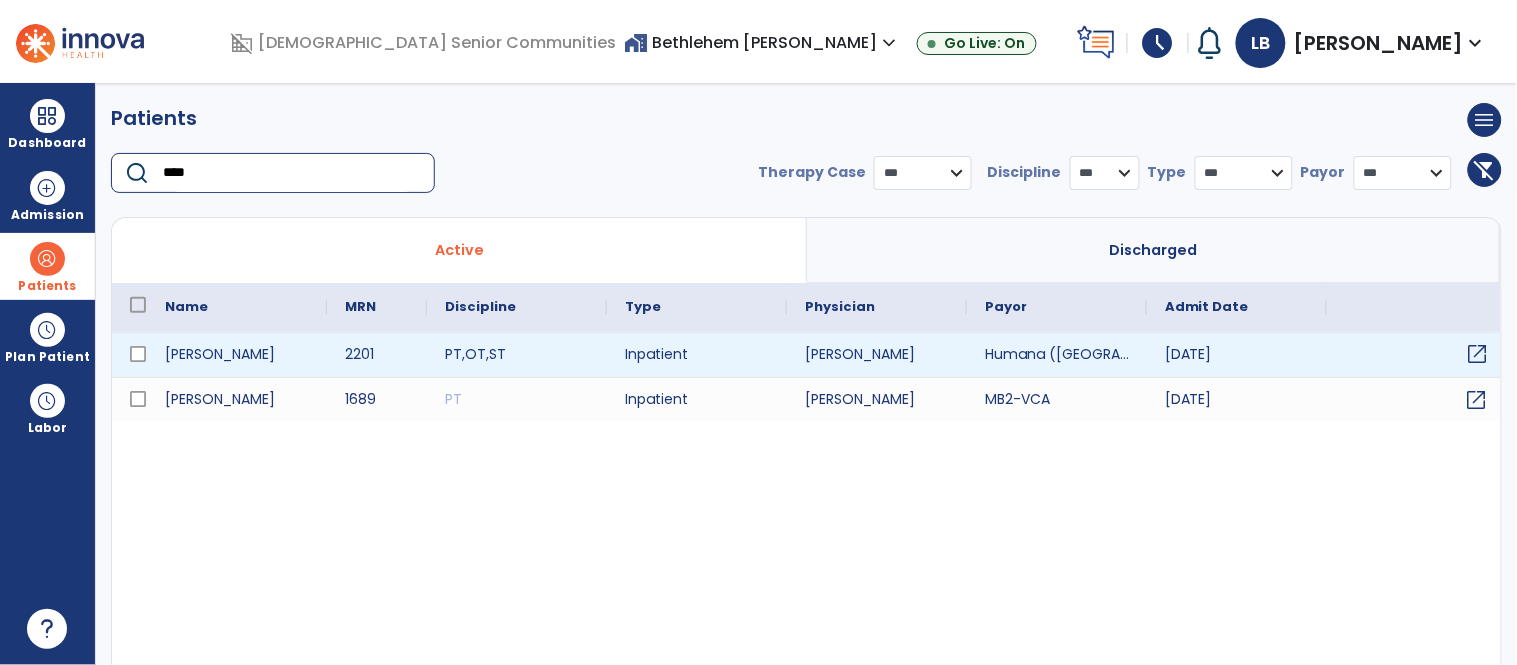 click on "open_in_new" at bounding box center [1478, 354] 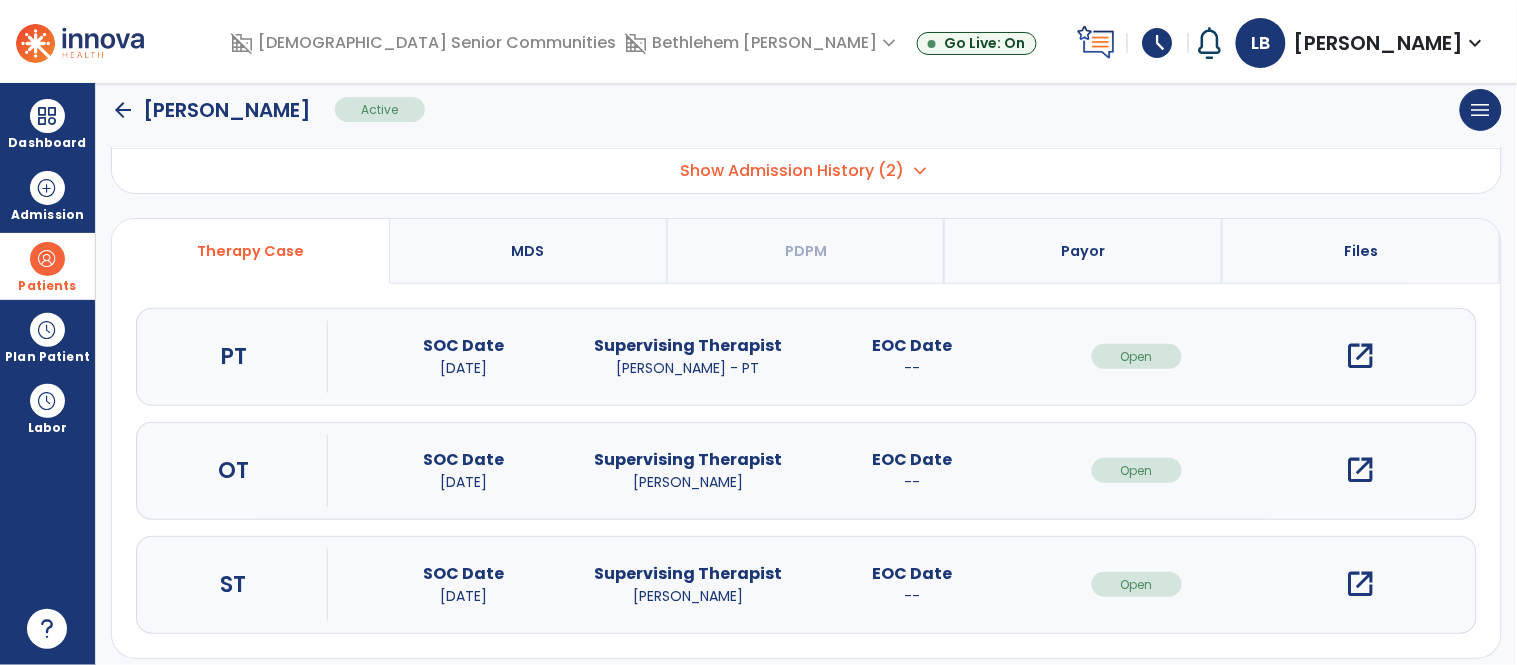 scroll, scrollTop: 107, scrollLeft: 0, axis: vertical 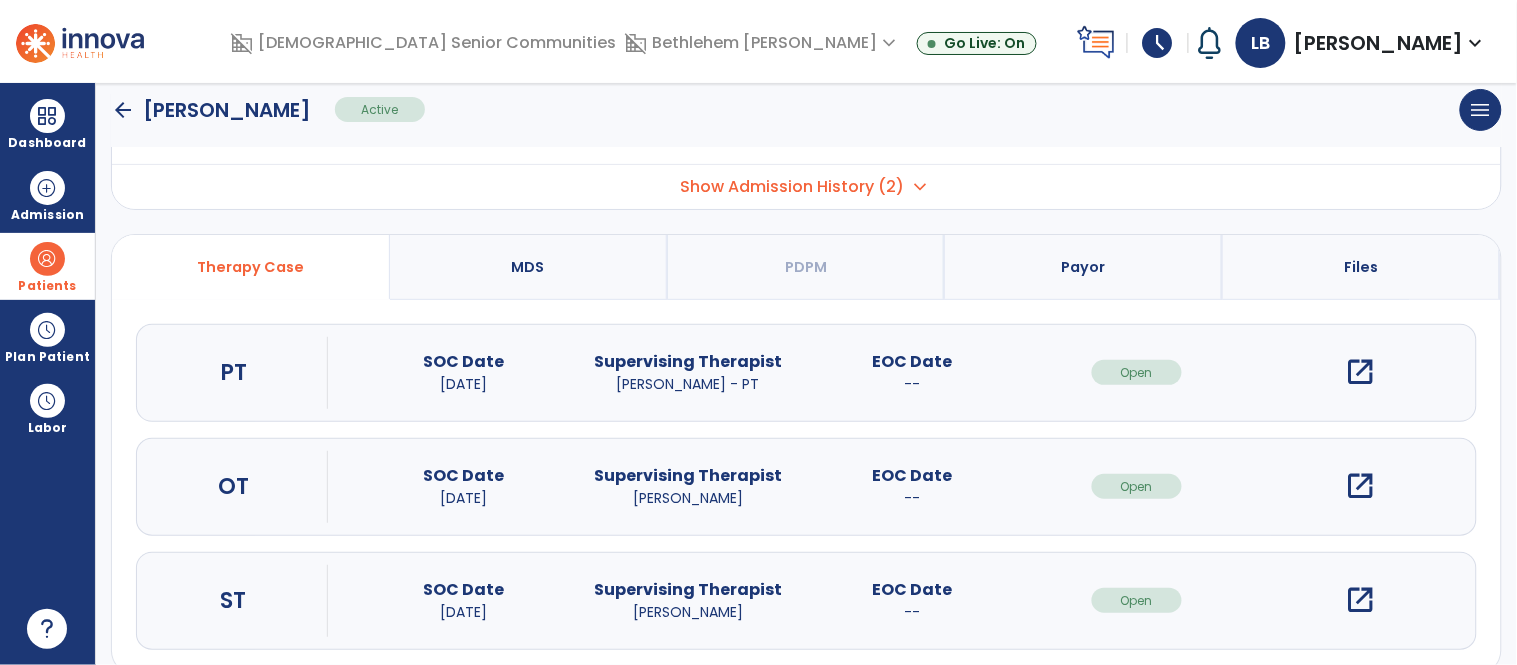click on "Show Admission History (2)" at bounding box center (793, 187) 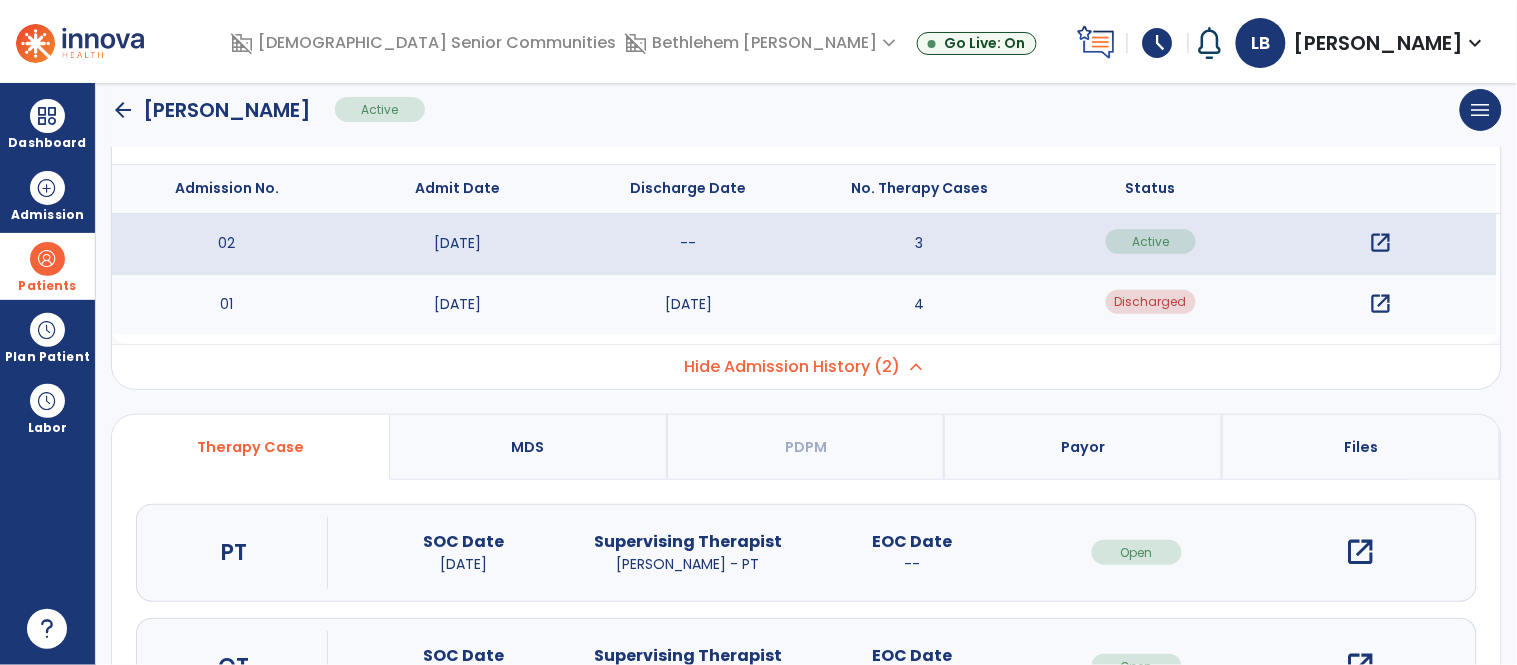 click on "open_in_new" at bounding box center (1381, 304) 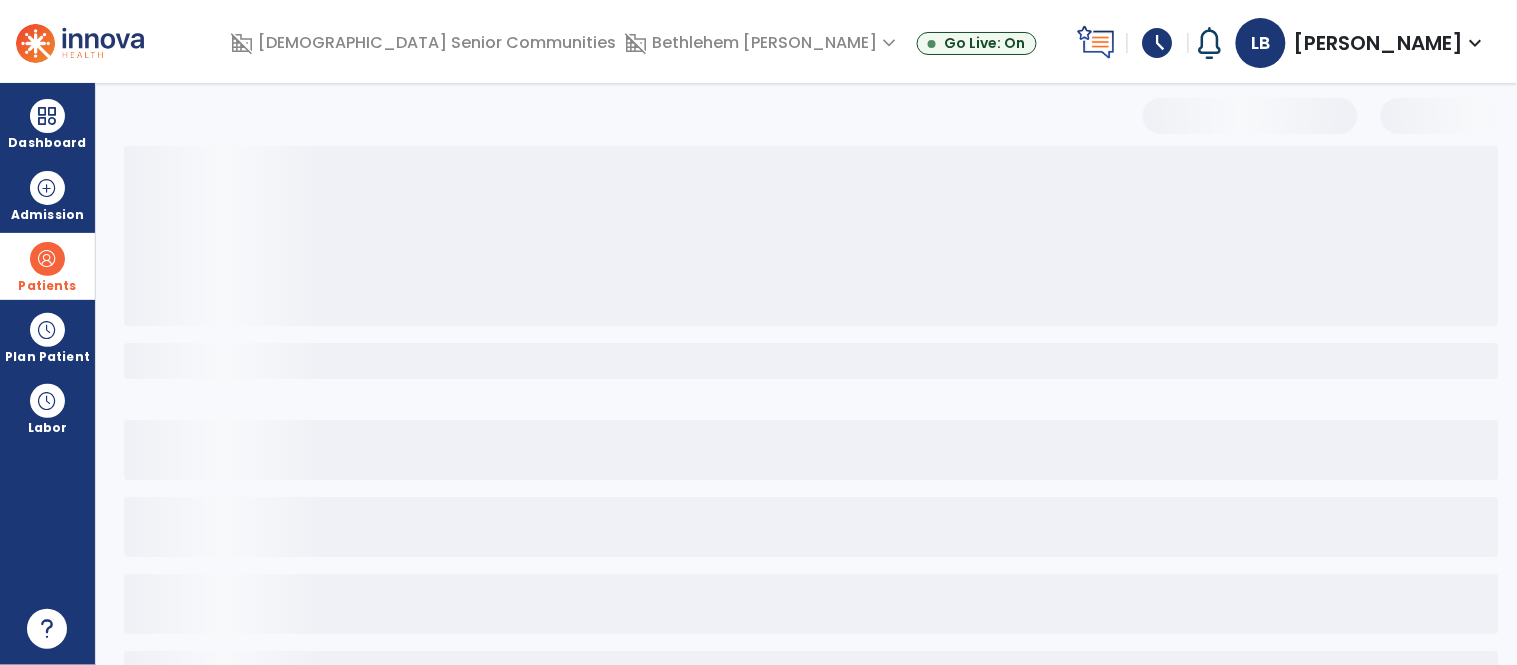 scroll, scrollTop: 107, scrollLeft: 0, axis: vertical 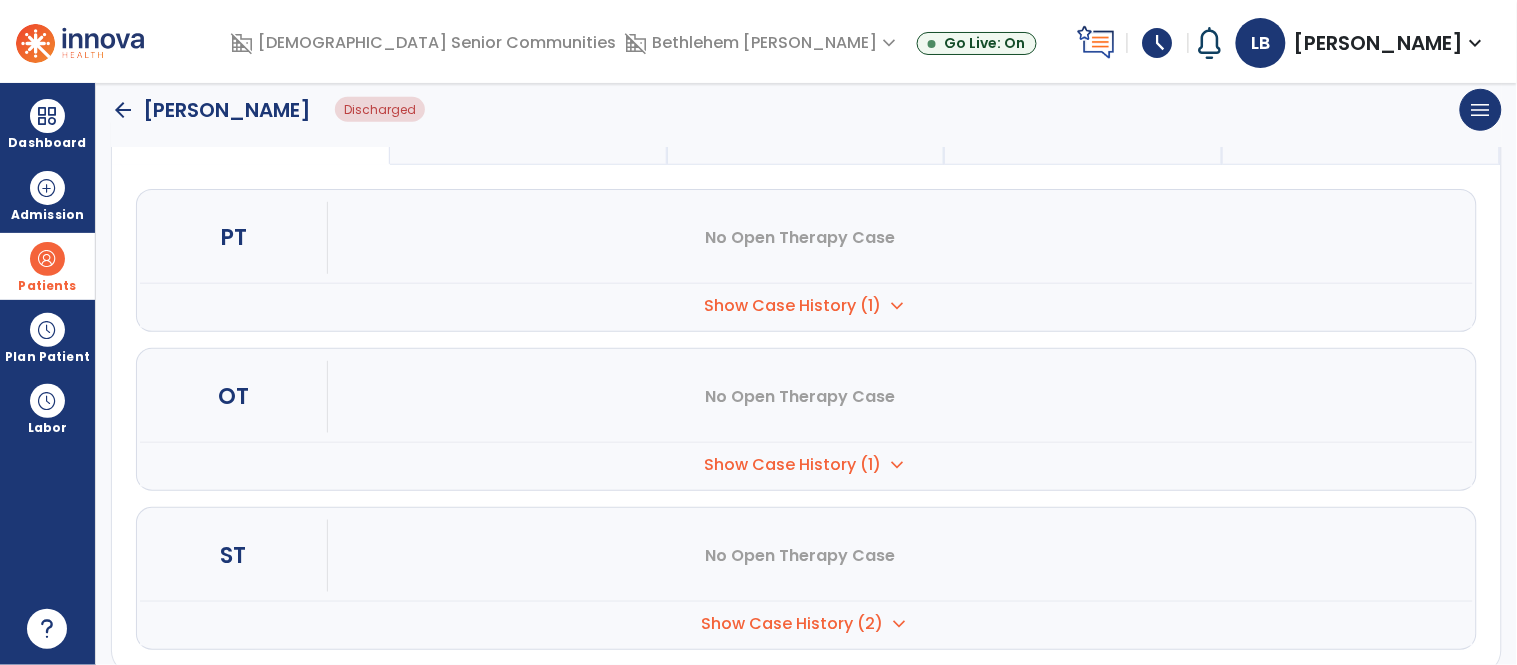 click on "Show Case History (1)" at bounding box center [792, 306] 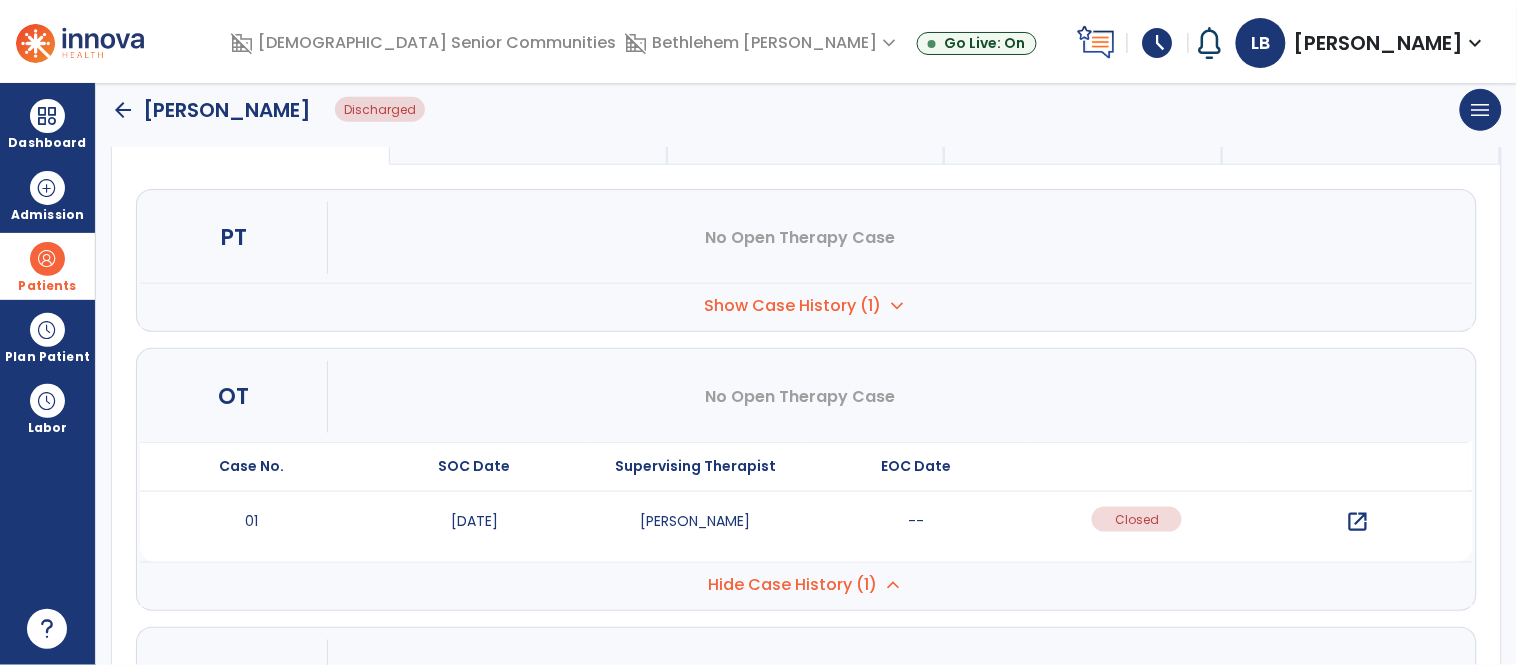 click on "open_in_new" at bounding box center [1358, 522] 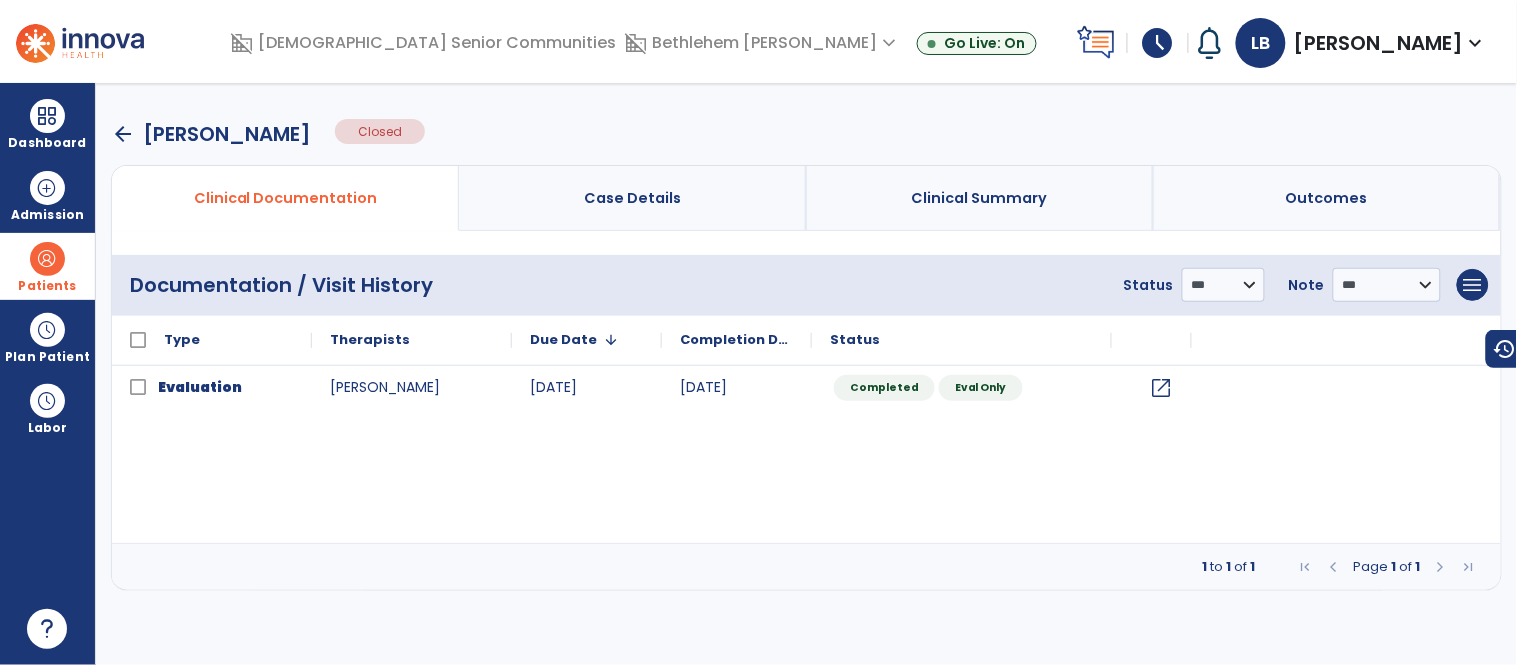 scroll, scrollTop: 0, scrollLeft: 0, axis: both 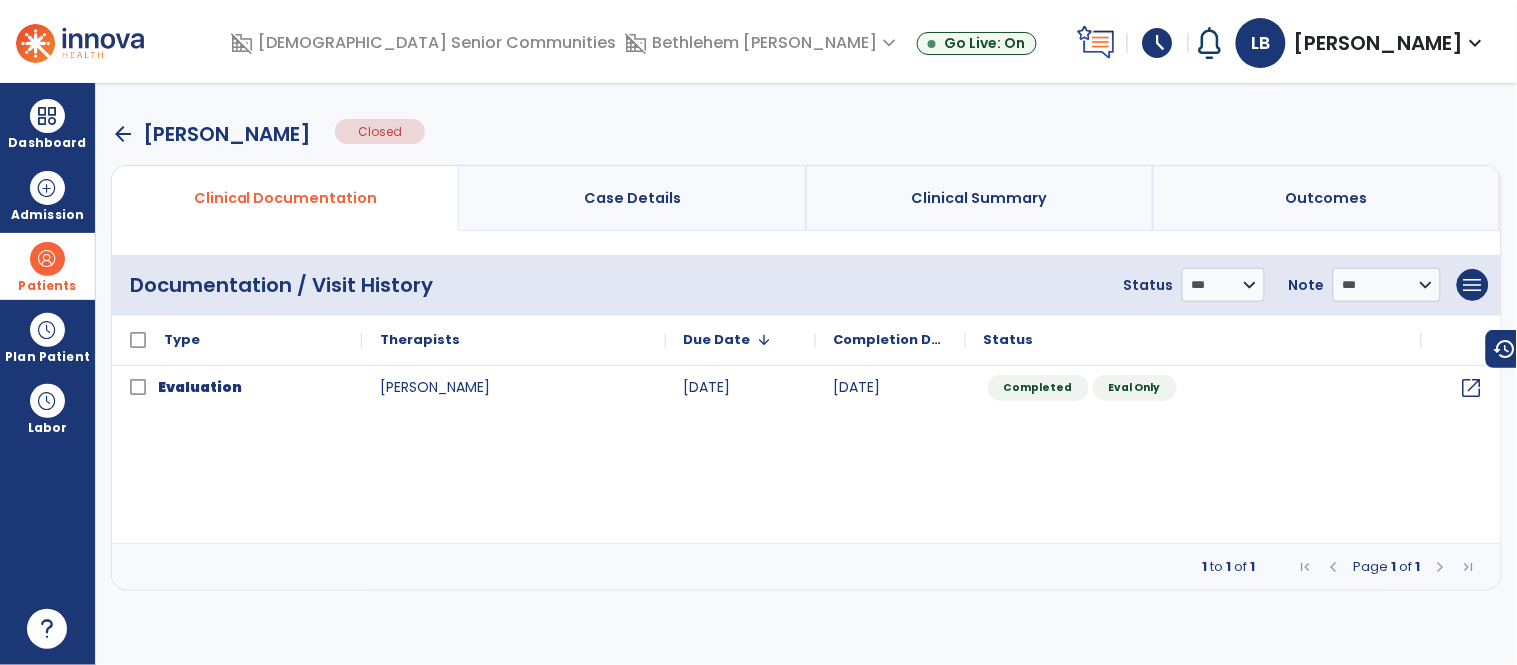 click on "arrow_back" at bounding box center (123, 134) 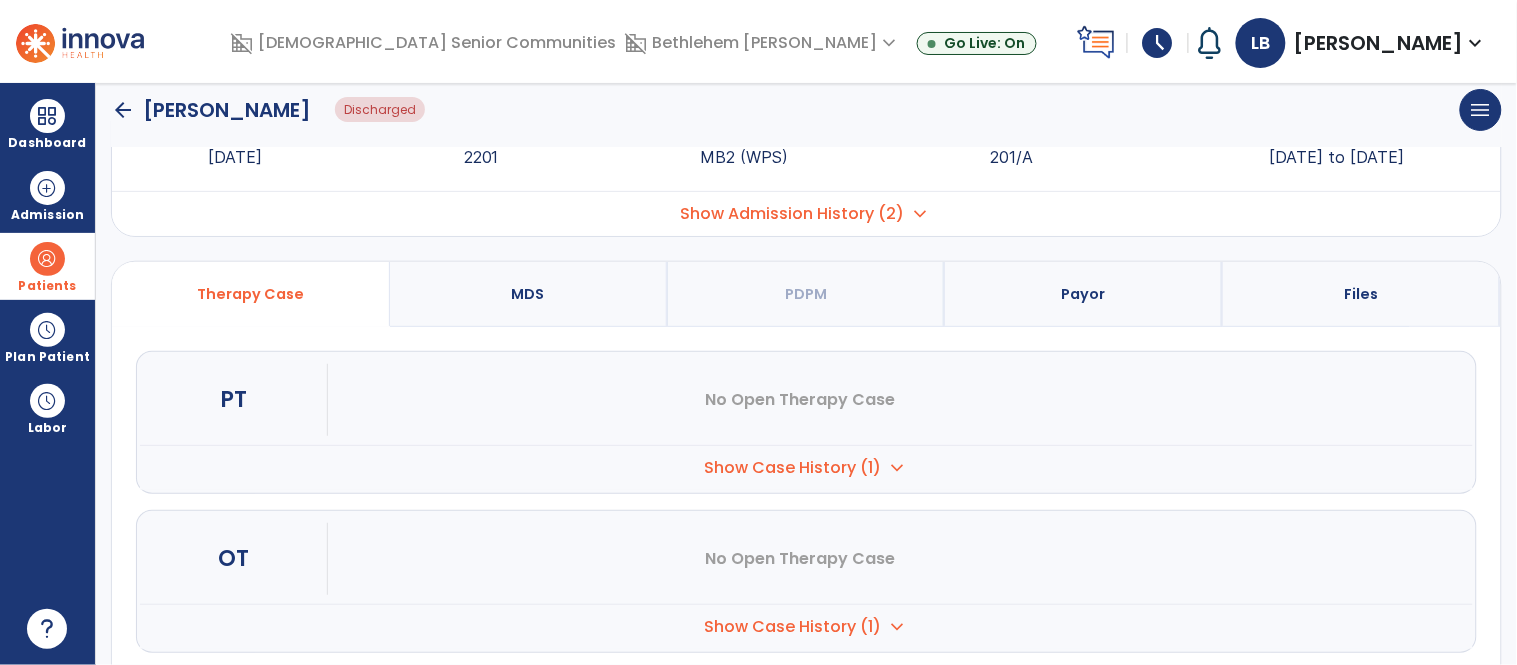scroll, scrollTop: 202, scrollLeft: 0, axis: vertical 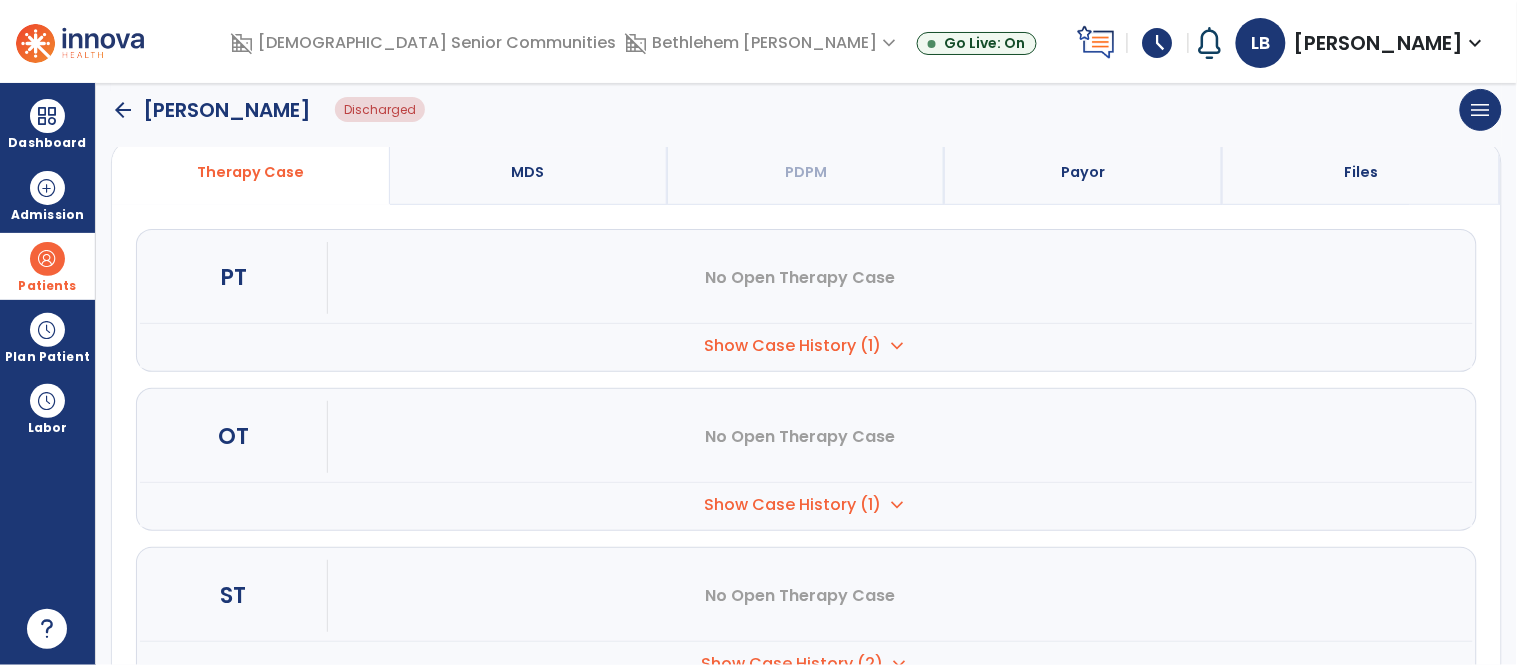 click on "Show Case History (1)" at bounding box center (792, 346) 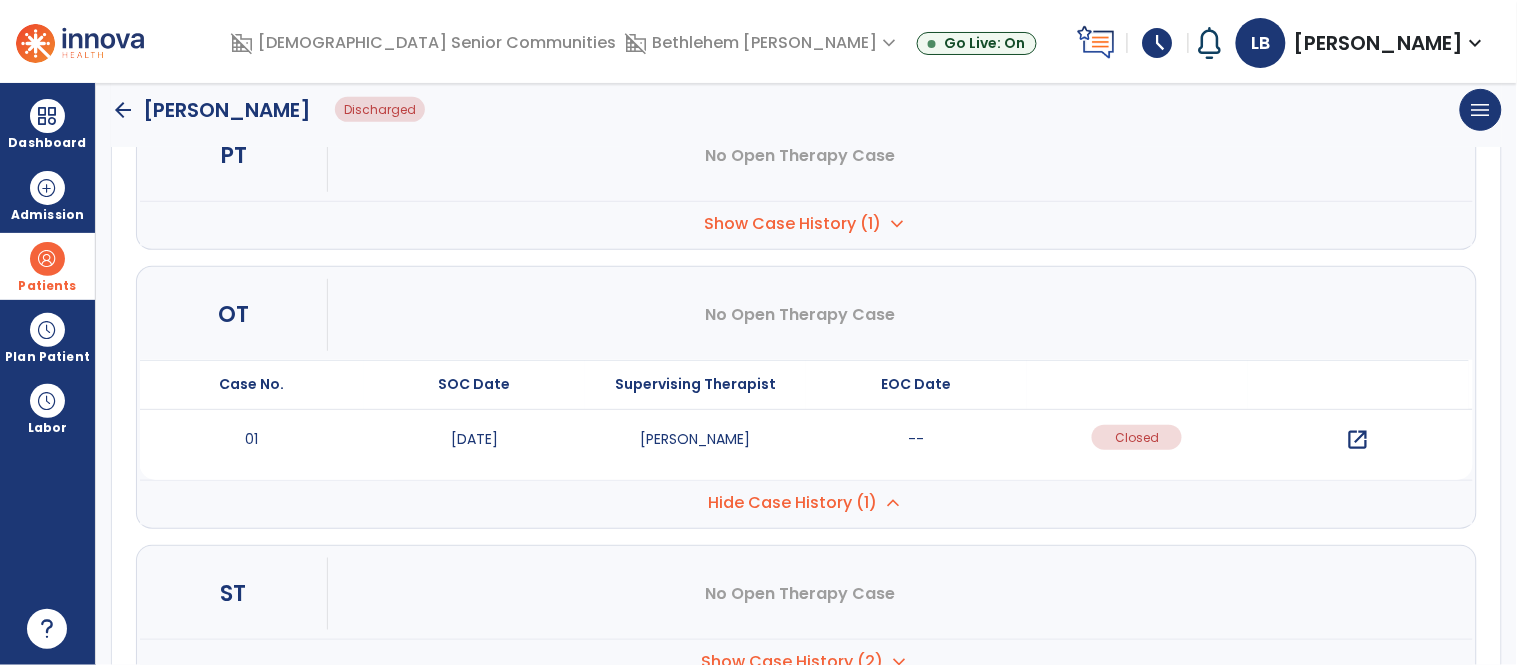 scroll, scrollTop: 328, scrollLeft: 0, axis: vertical 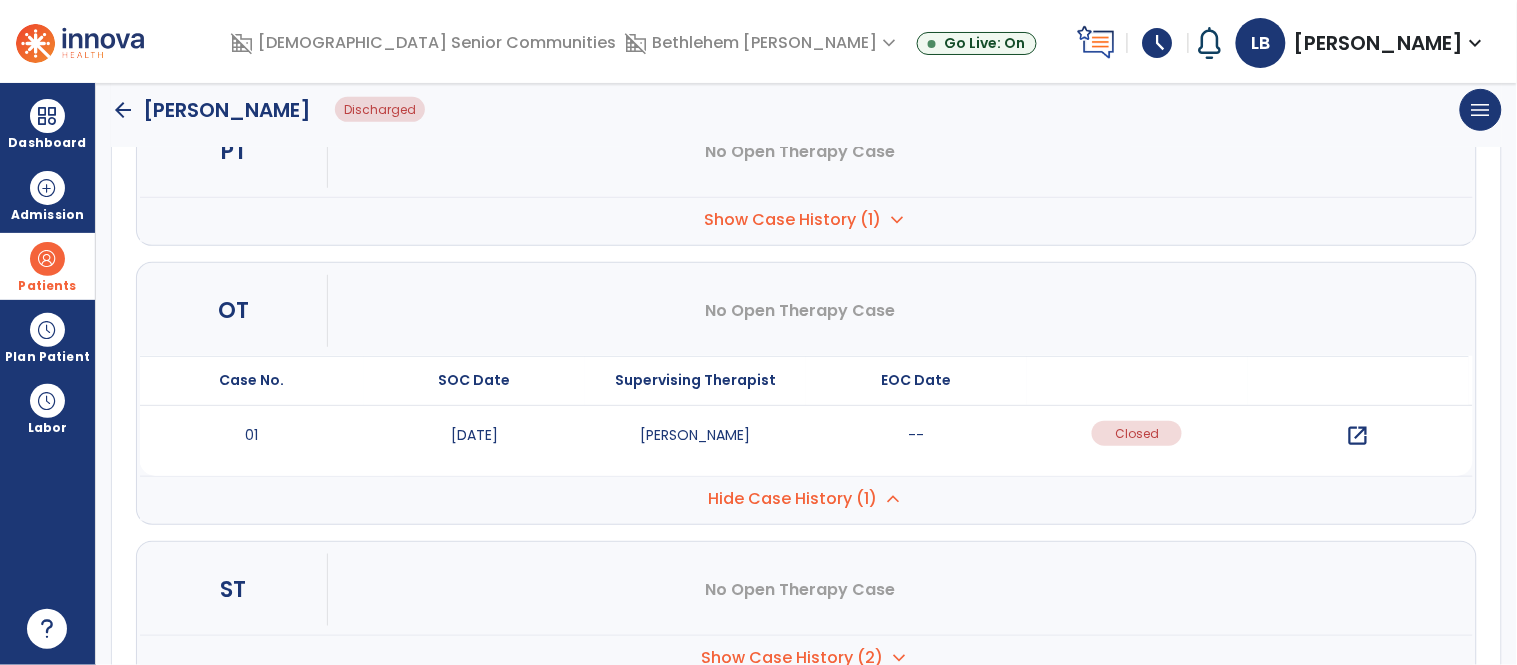 click on "open_in_new" at bounding box center [1358, 436] 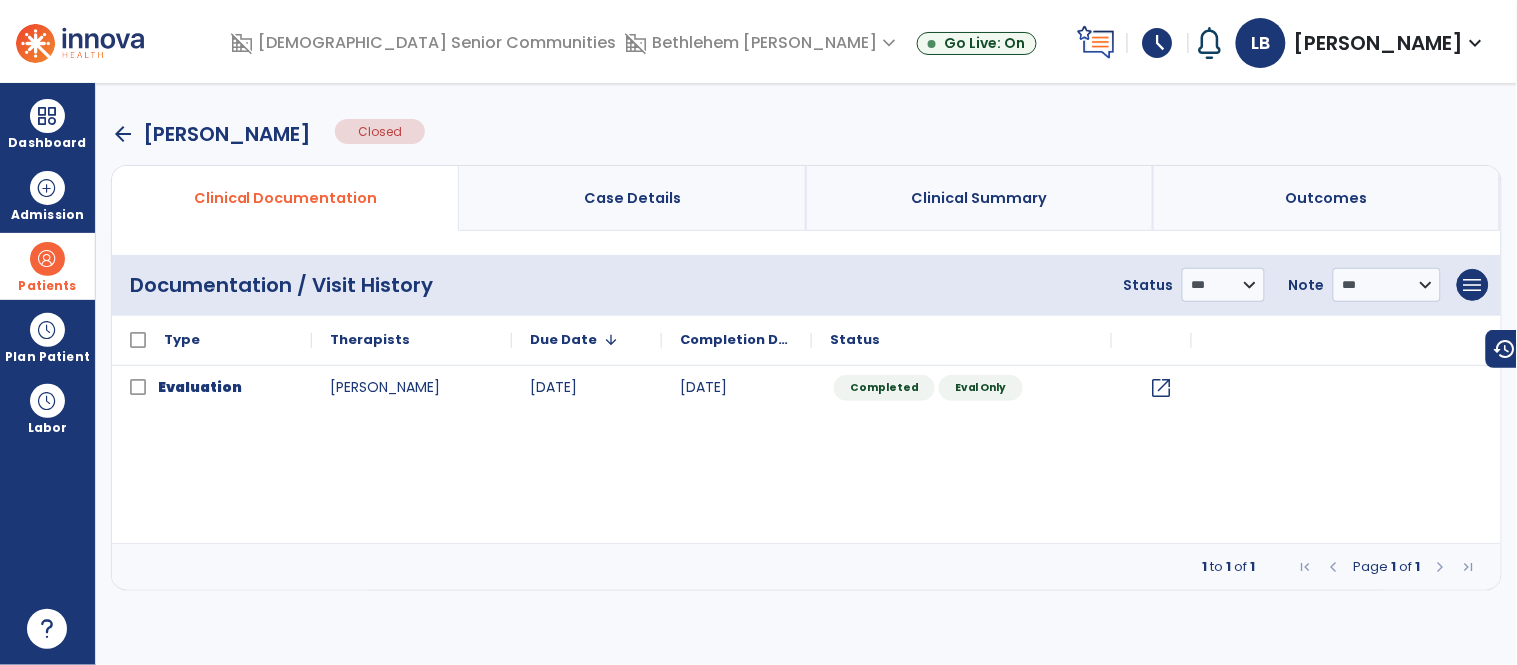 scroll, scrollTop: 0, scrollLeft: 0, axis: both 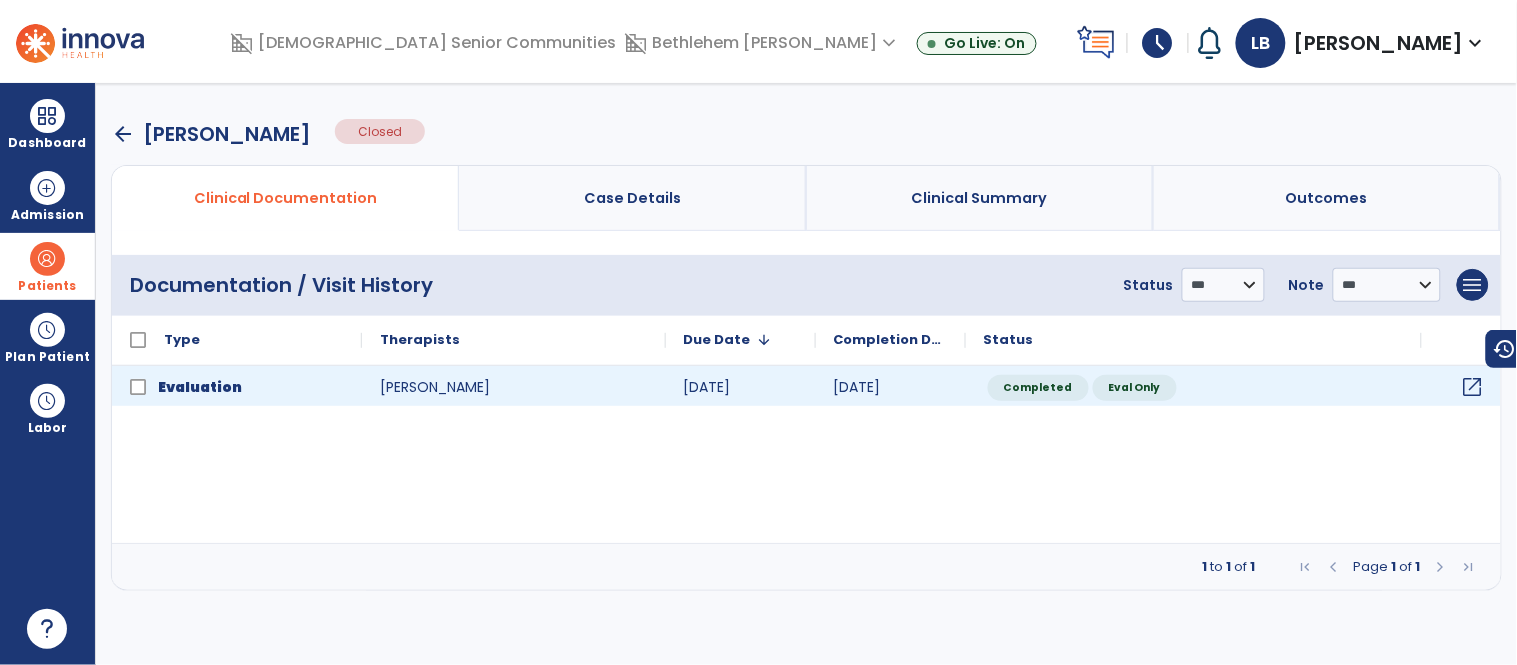 click on "open_in_new" 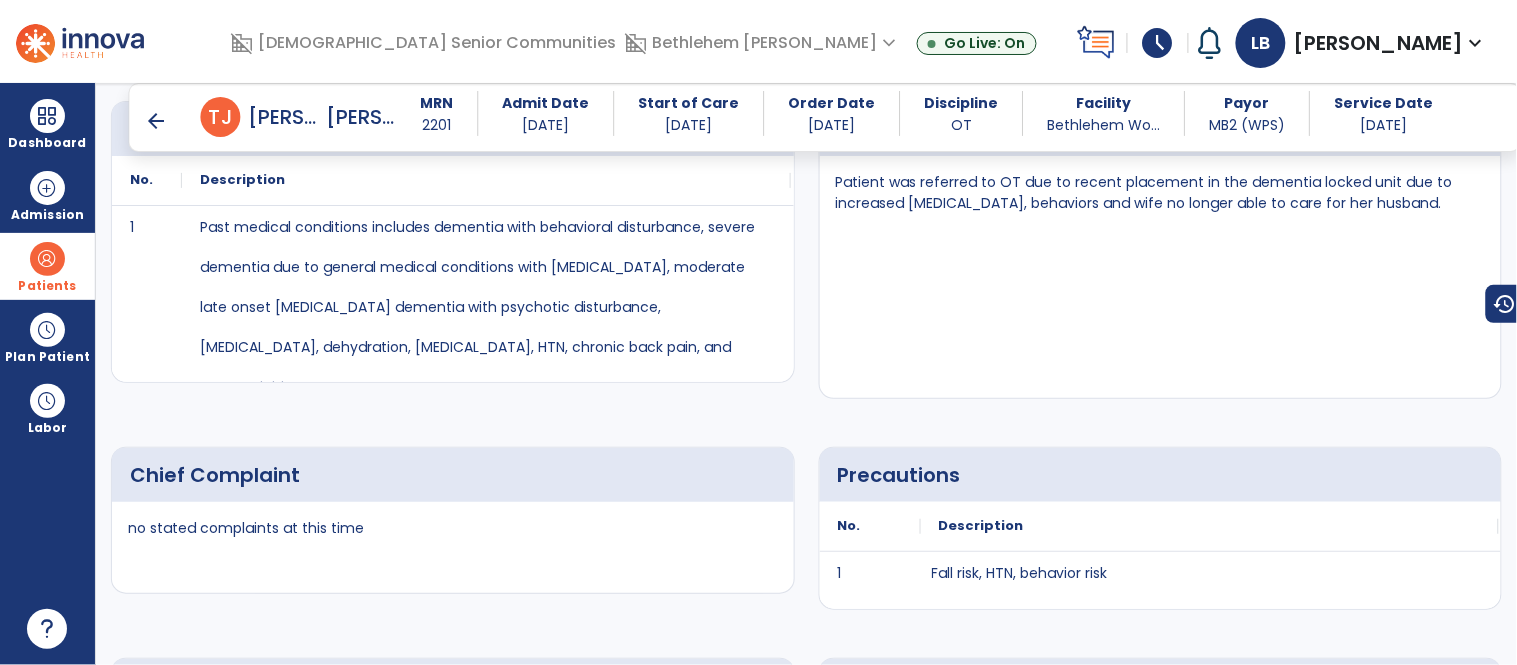 scroll, scrollTop: 0, scrollLeft: 0, axis: both 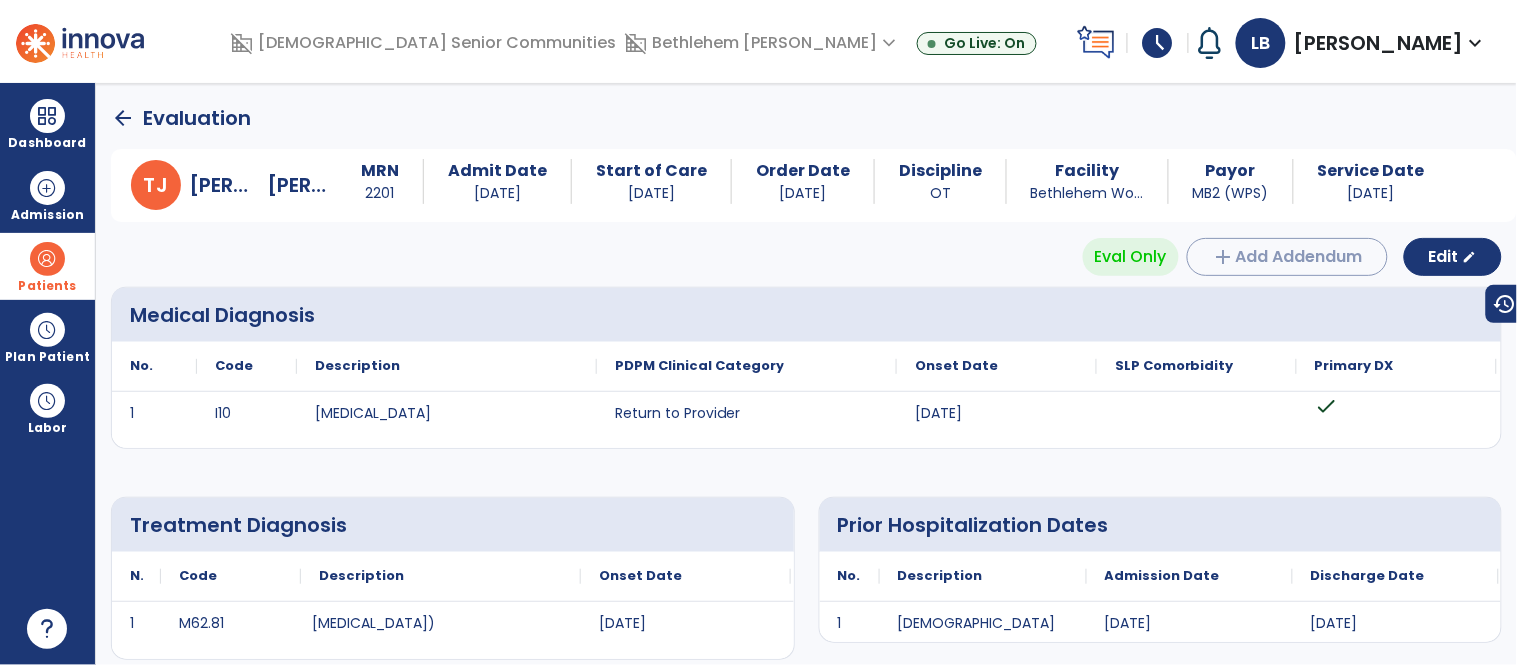 click on "arrow_back" 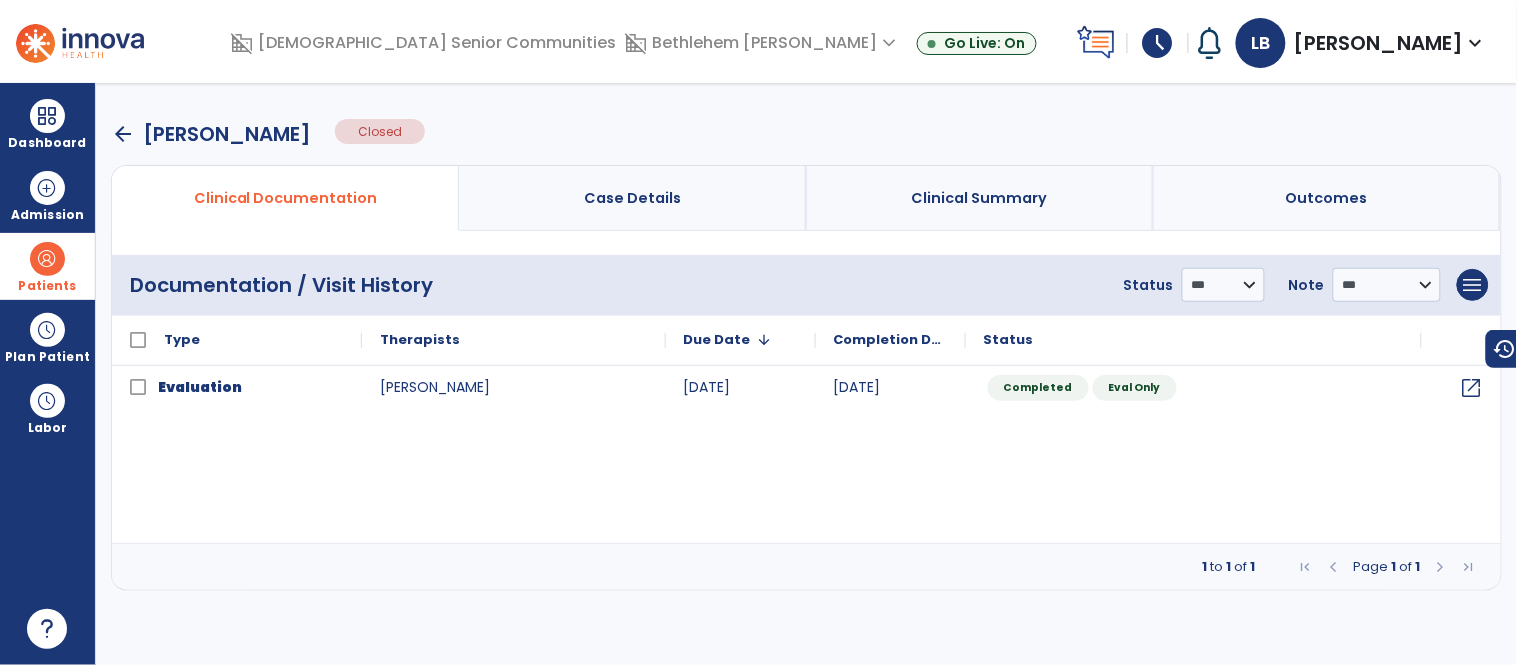 click on "arrow_back" at bounding box center (123, 134) 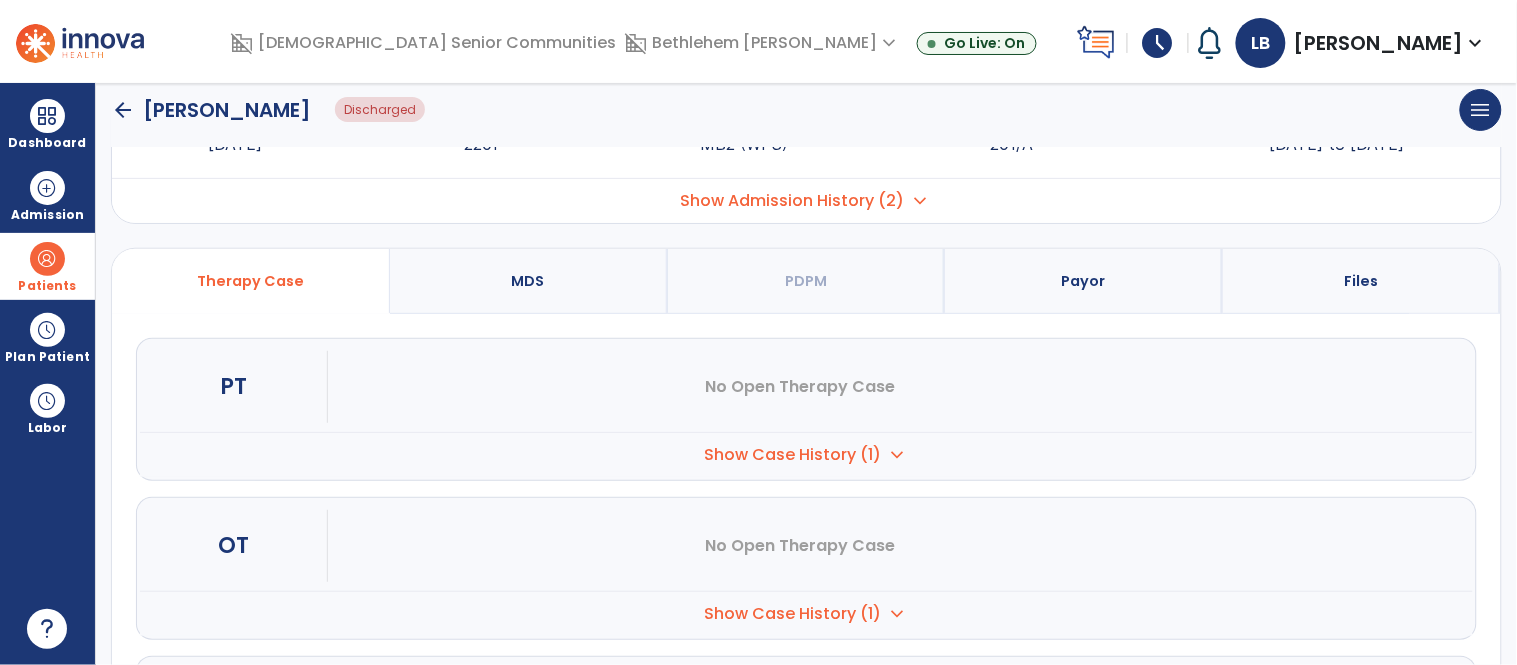 scroll, scrollTop: 276, scrollLeft: 0, axis: vertical 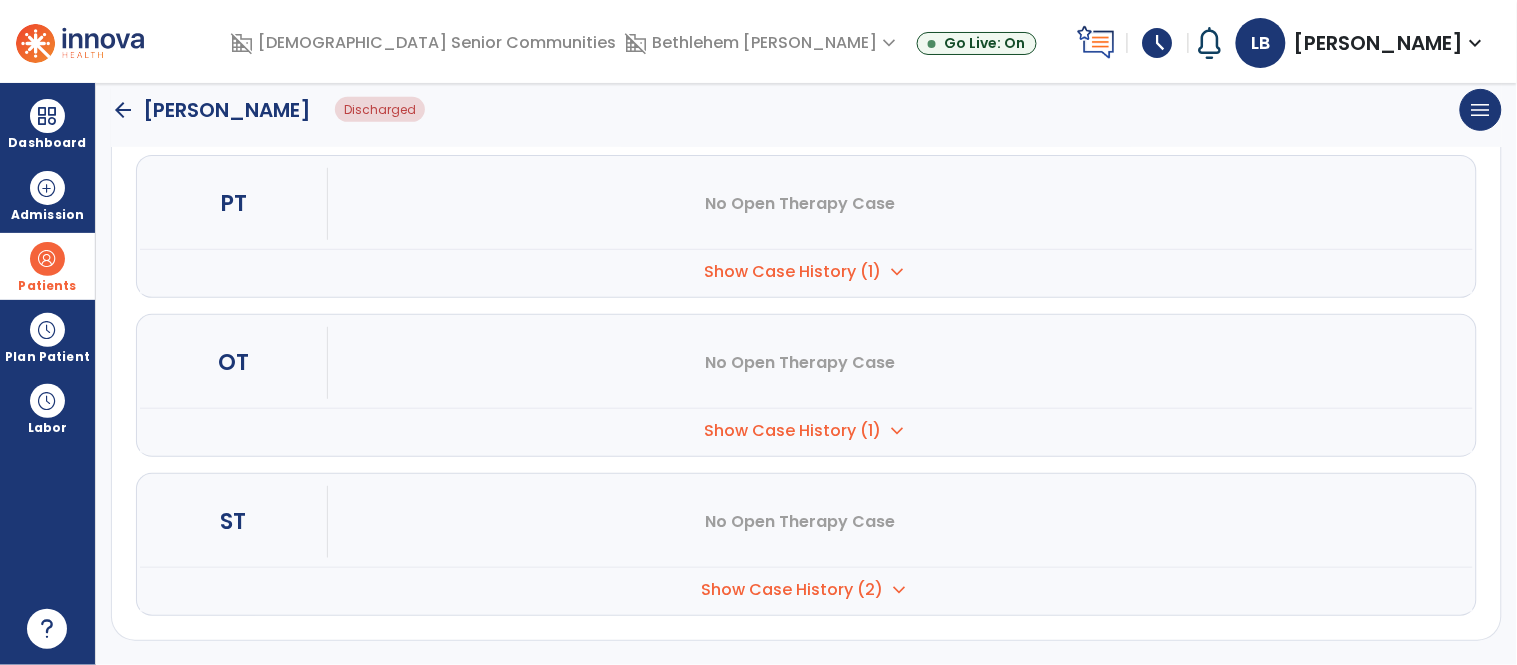 click on "arrow_back" 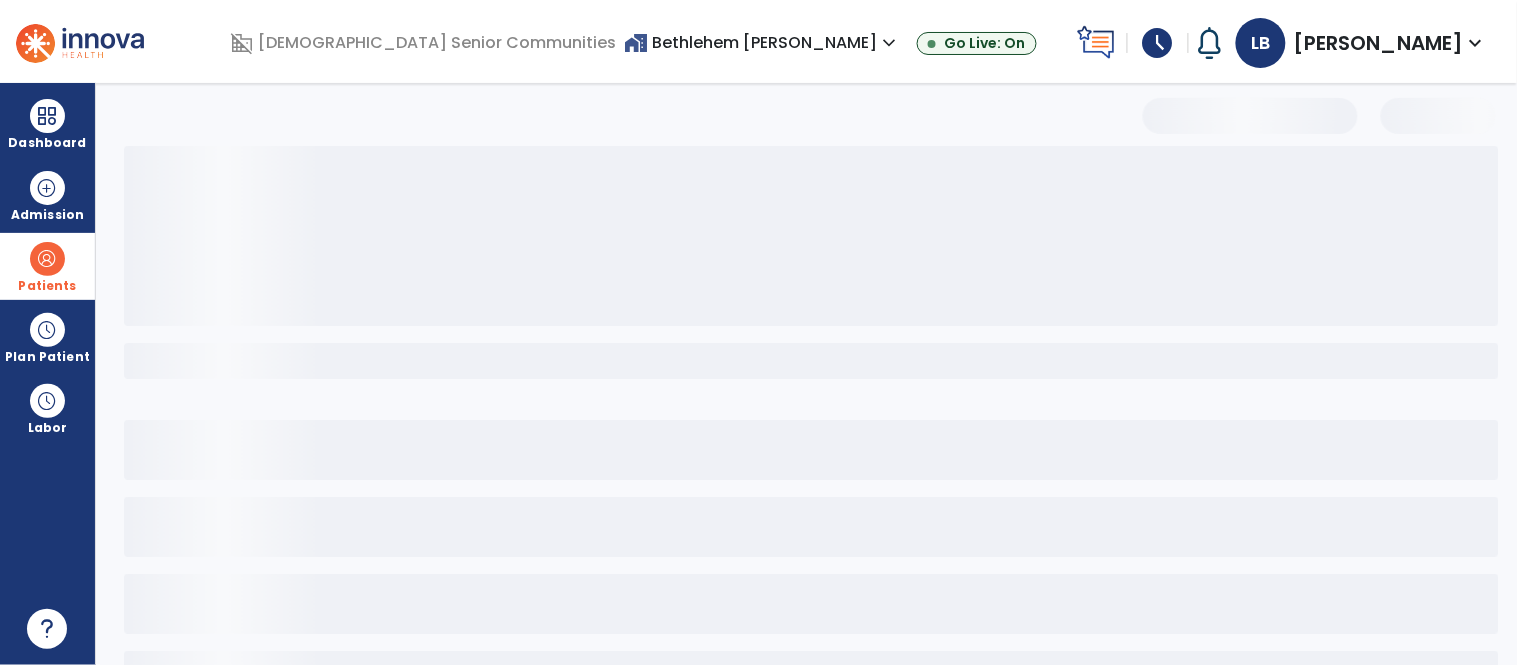 scroll, scrollTop: 77, scrollLeft: 0, axis: vertical 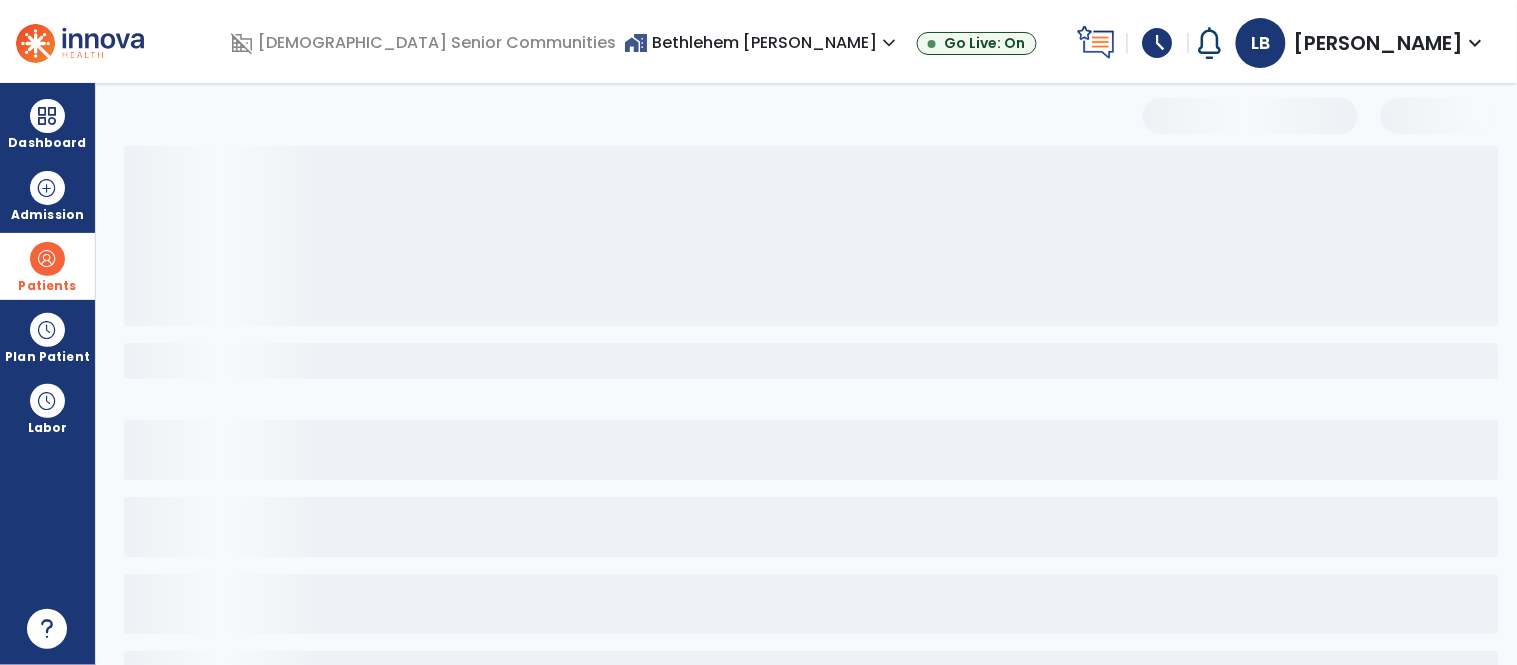 select on "***" 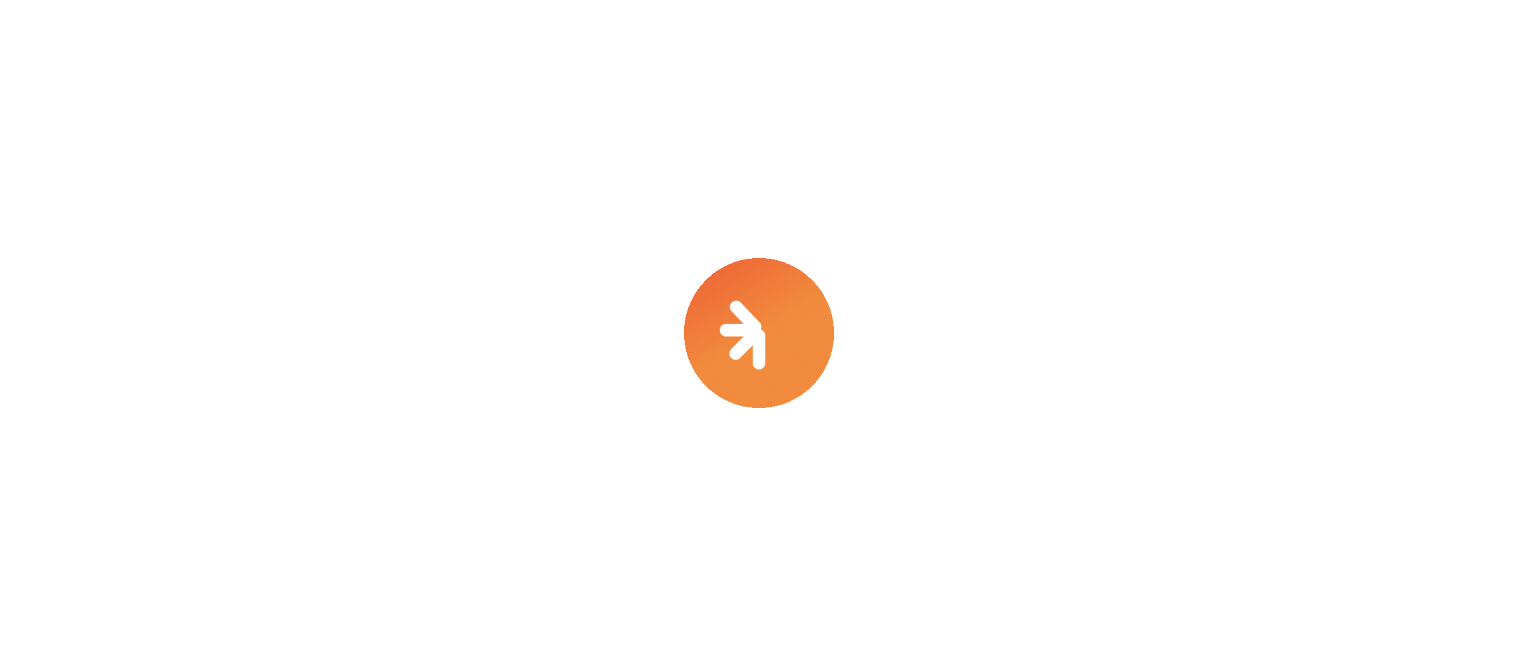 scroll, scrollTop: 0, scrollLeft: 0, axis: both 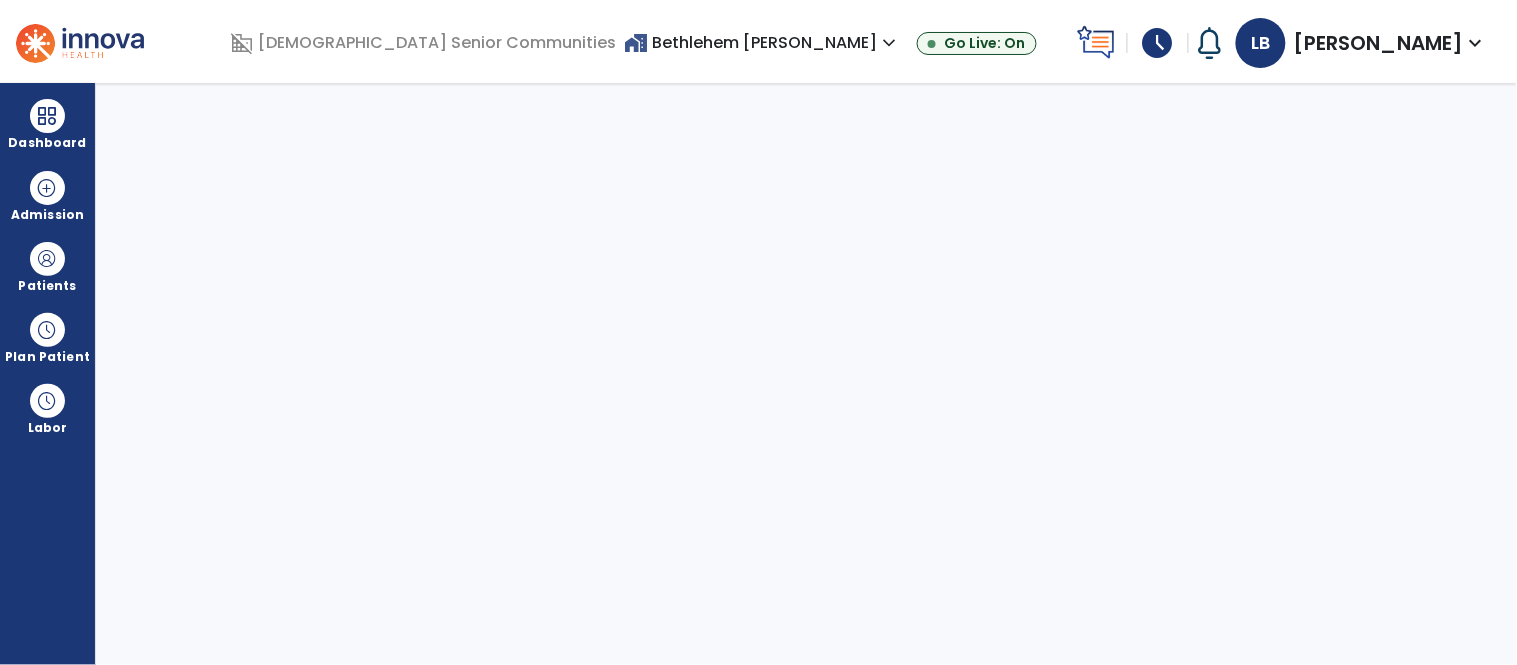 select on "****" 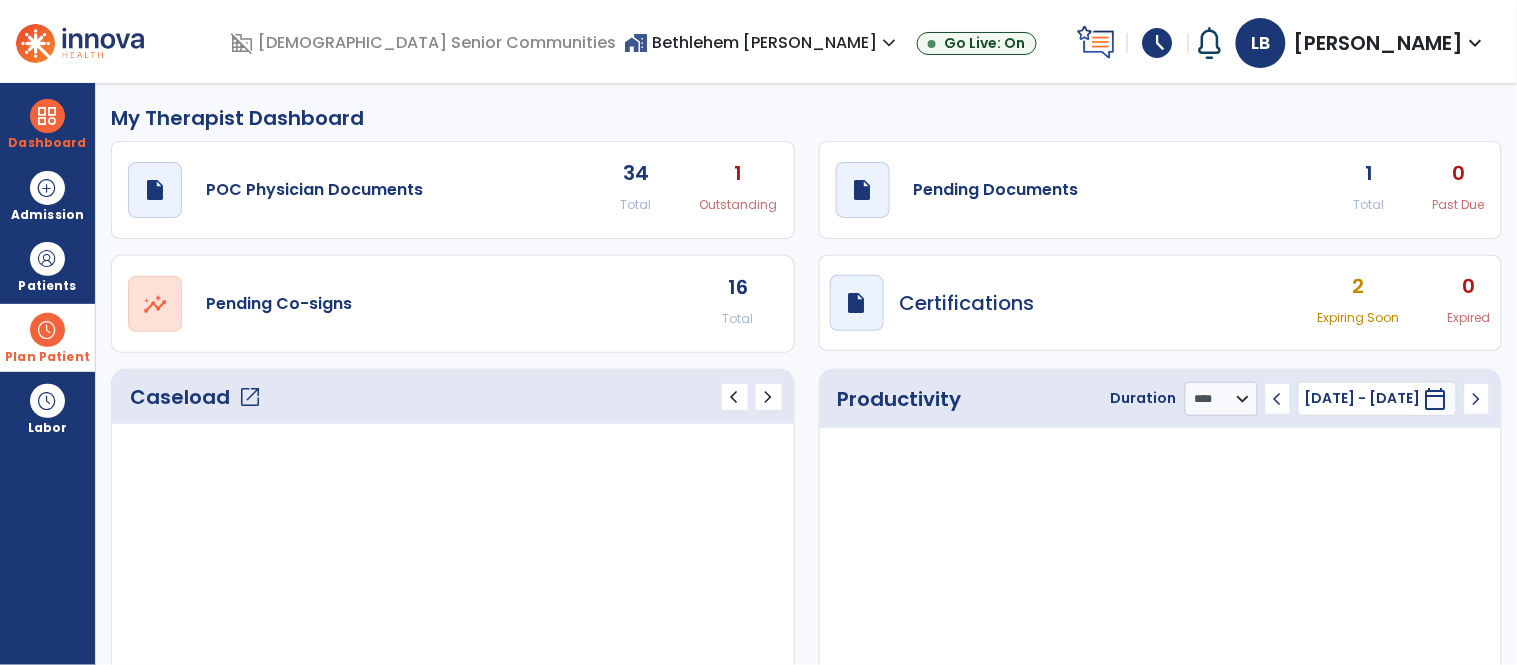 click at bounding box center [47, 330] 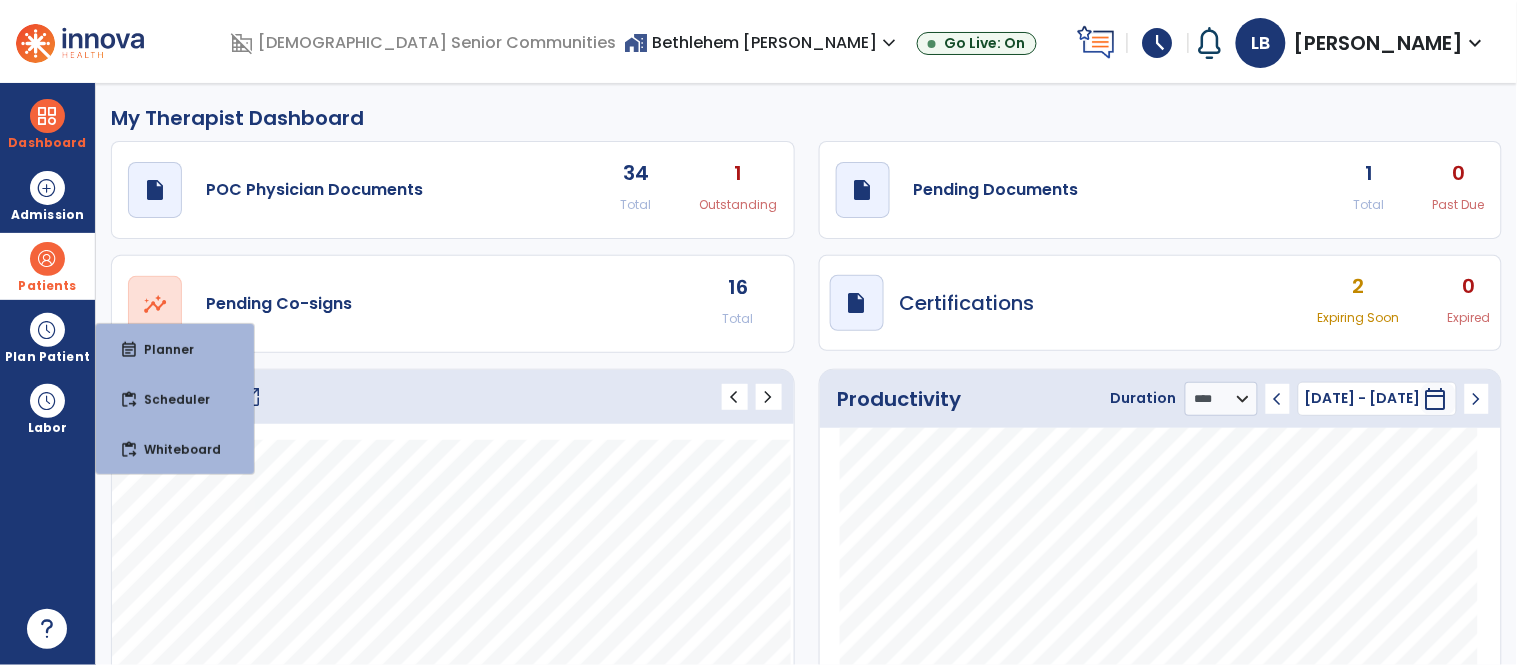 click on "Patients" at bounding box center (47, 286) 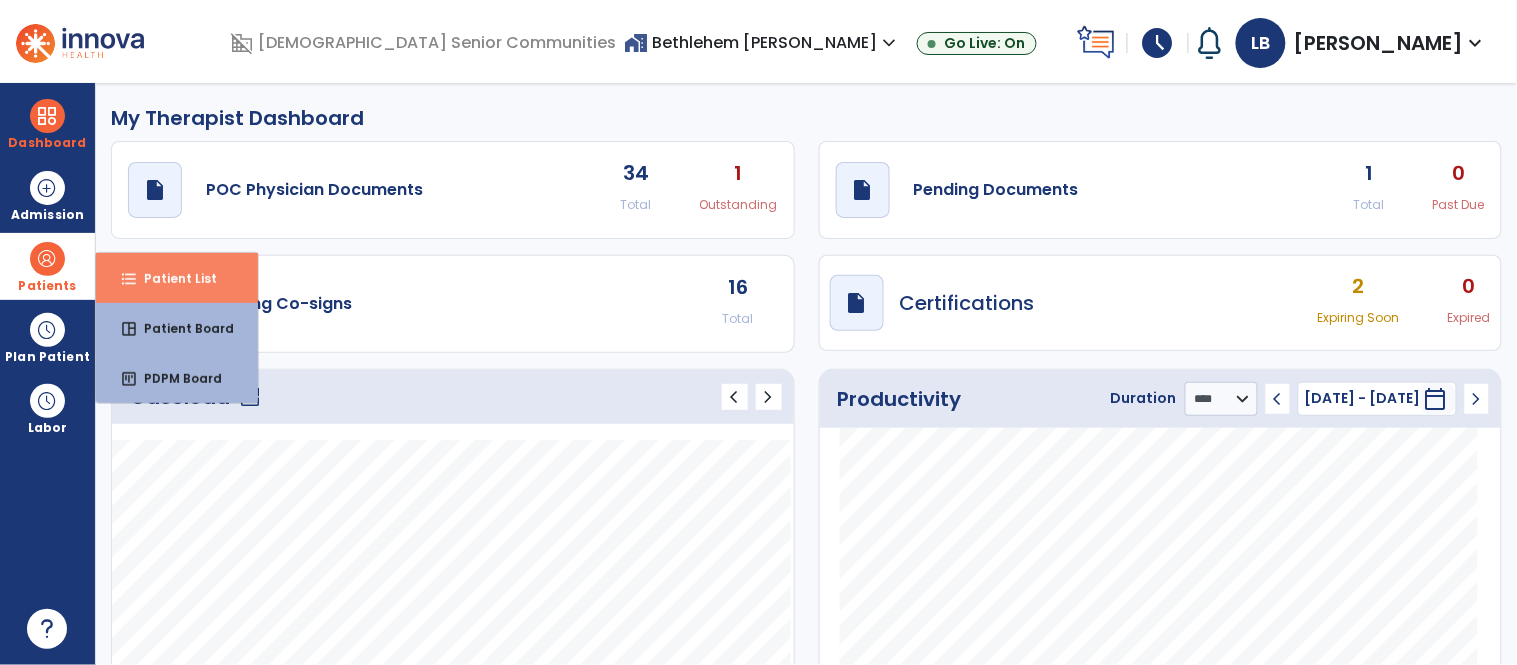 click on "format_list_bulleted  Patient List" at bounding box center [177, 278] 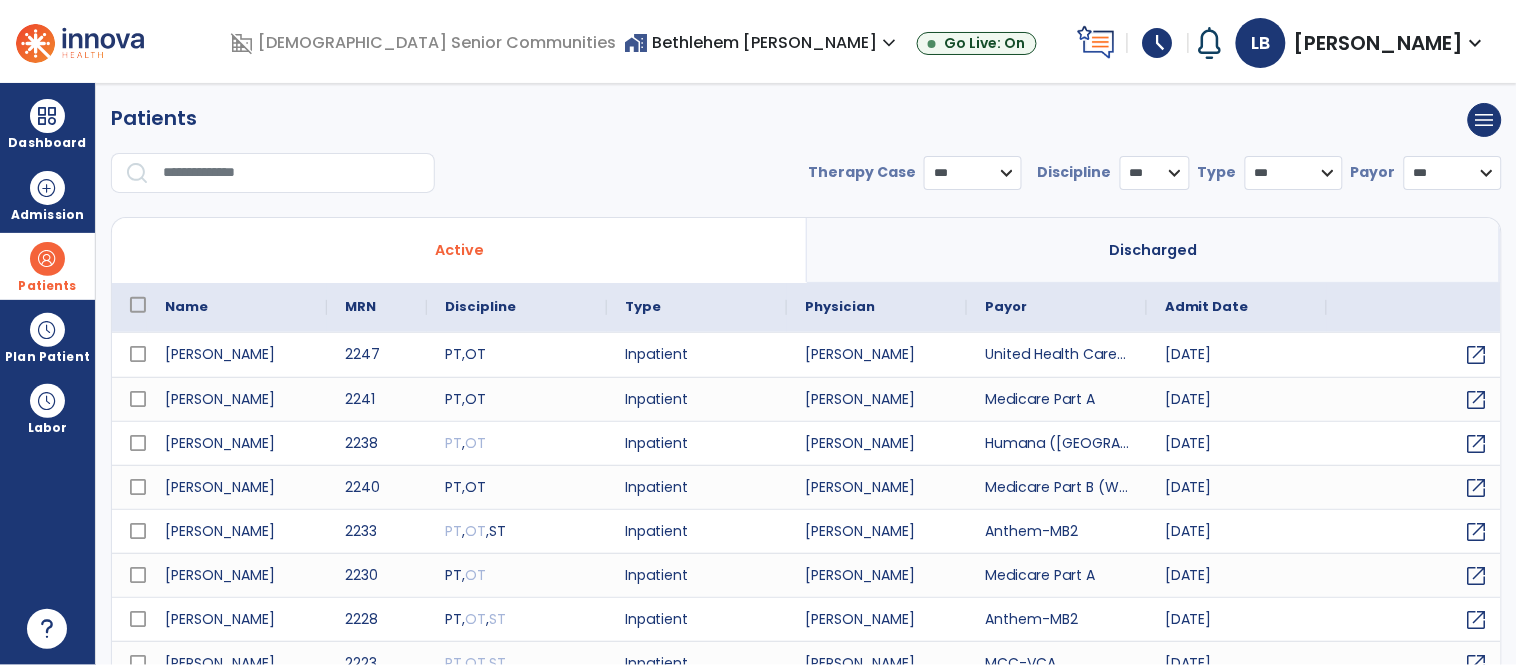 select on "***" 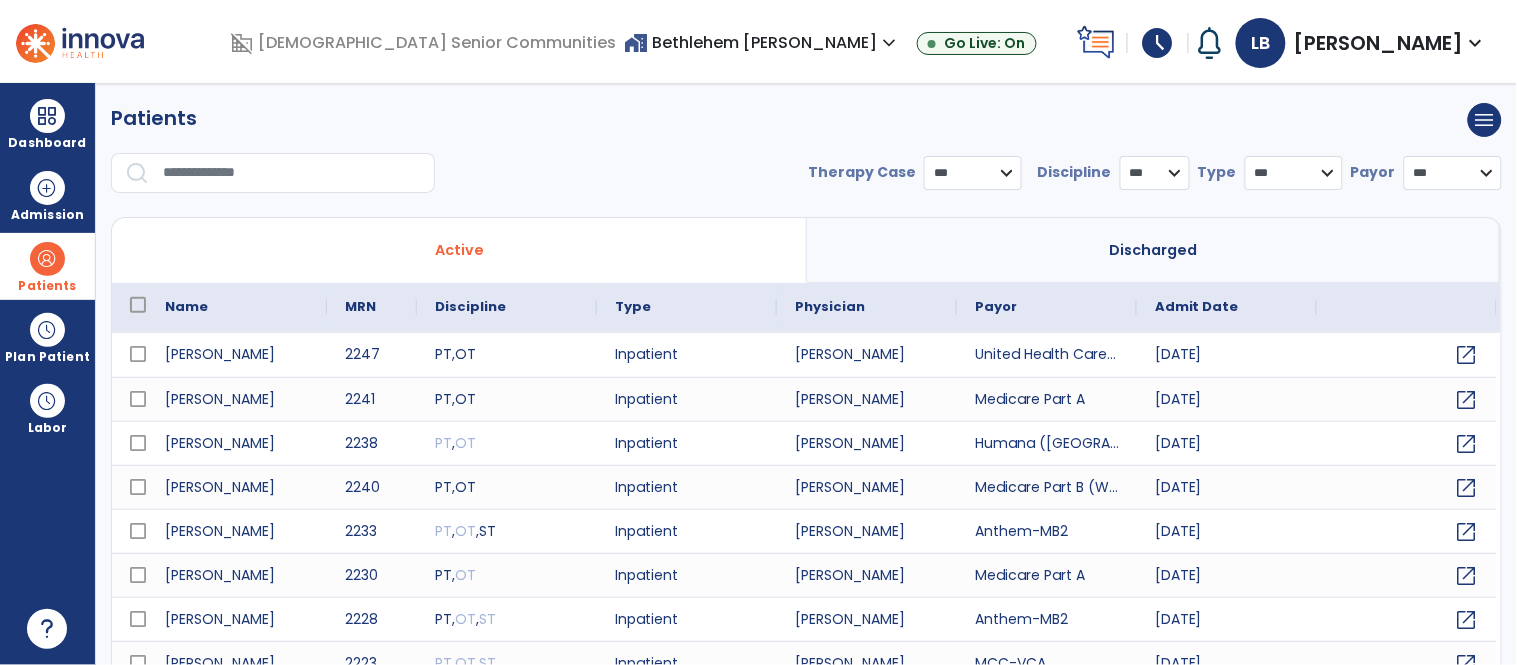 click at bounding box center (292, 173) 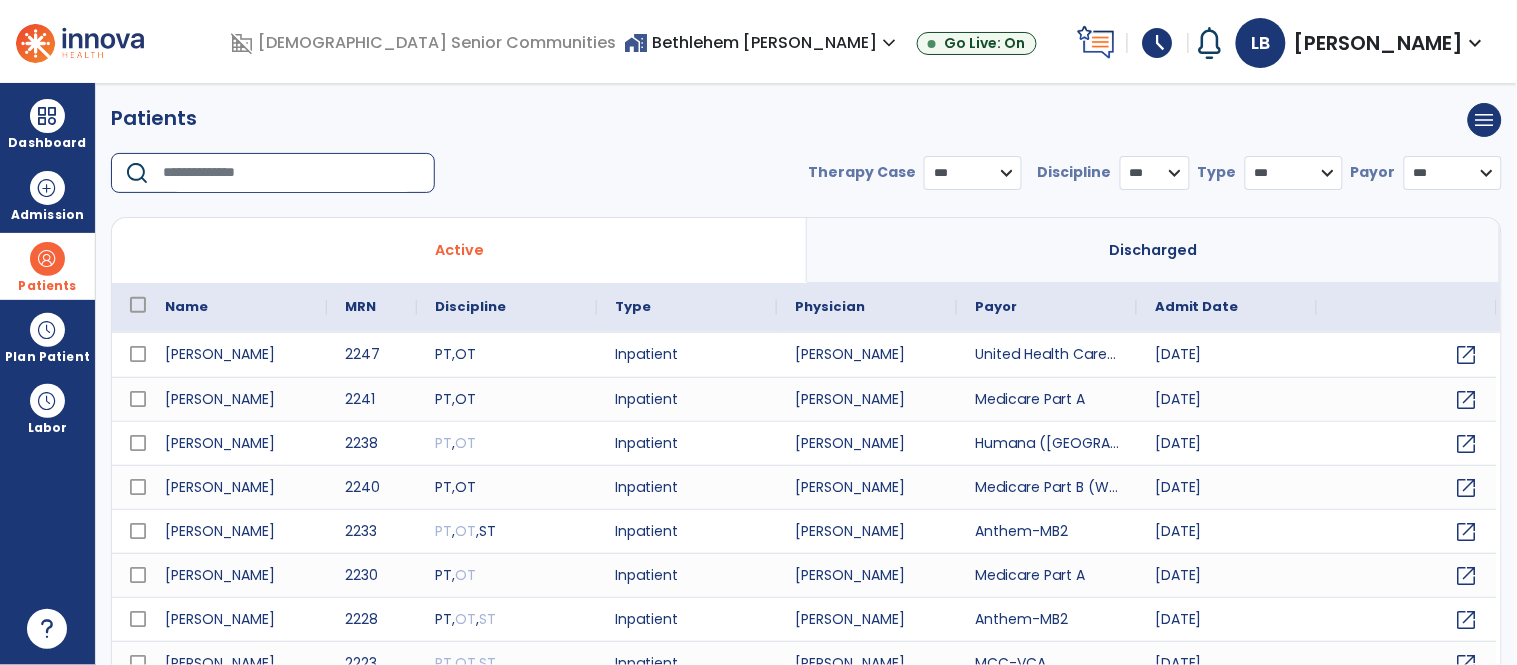type on "*" 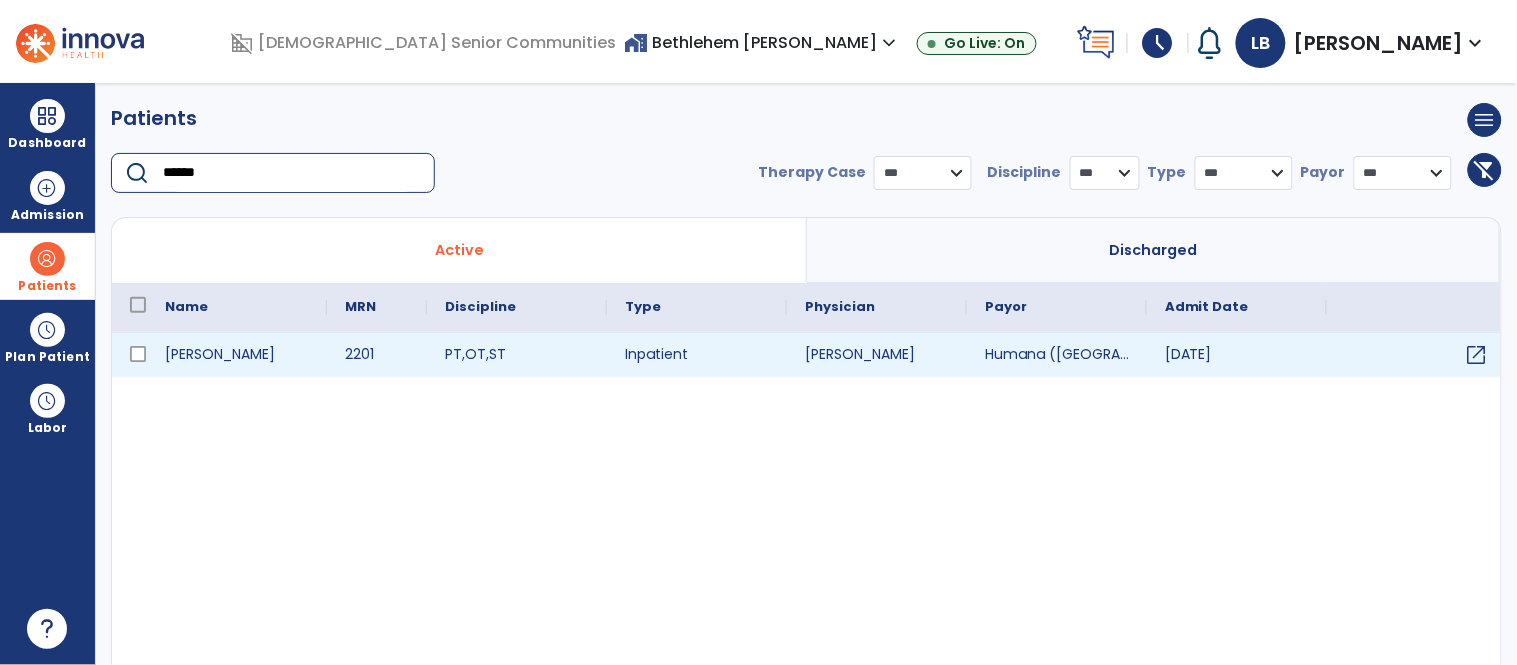 type on "******" 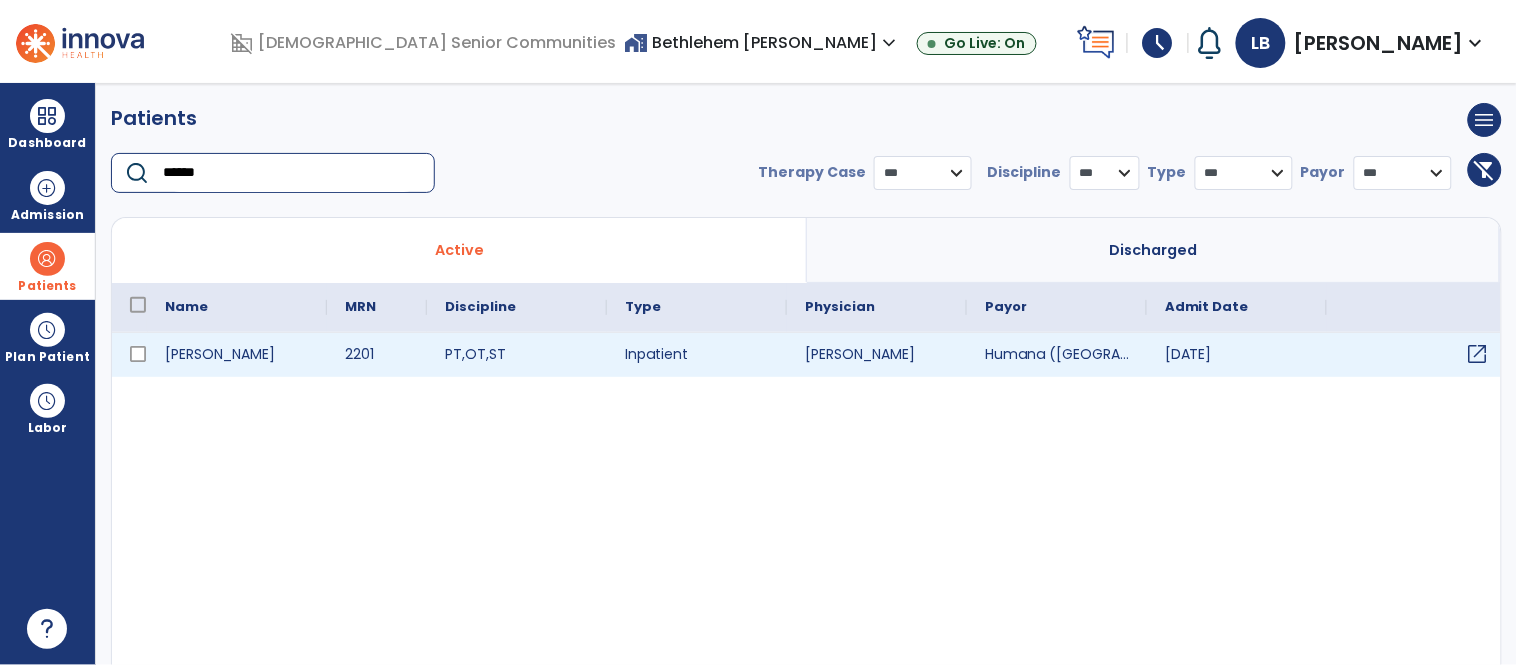 click on "open_in_new" at bounding box center (1478, 354) 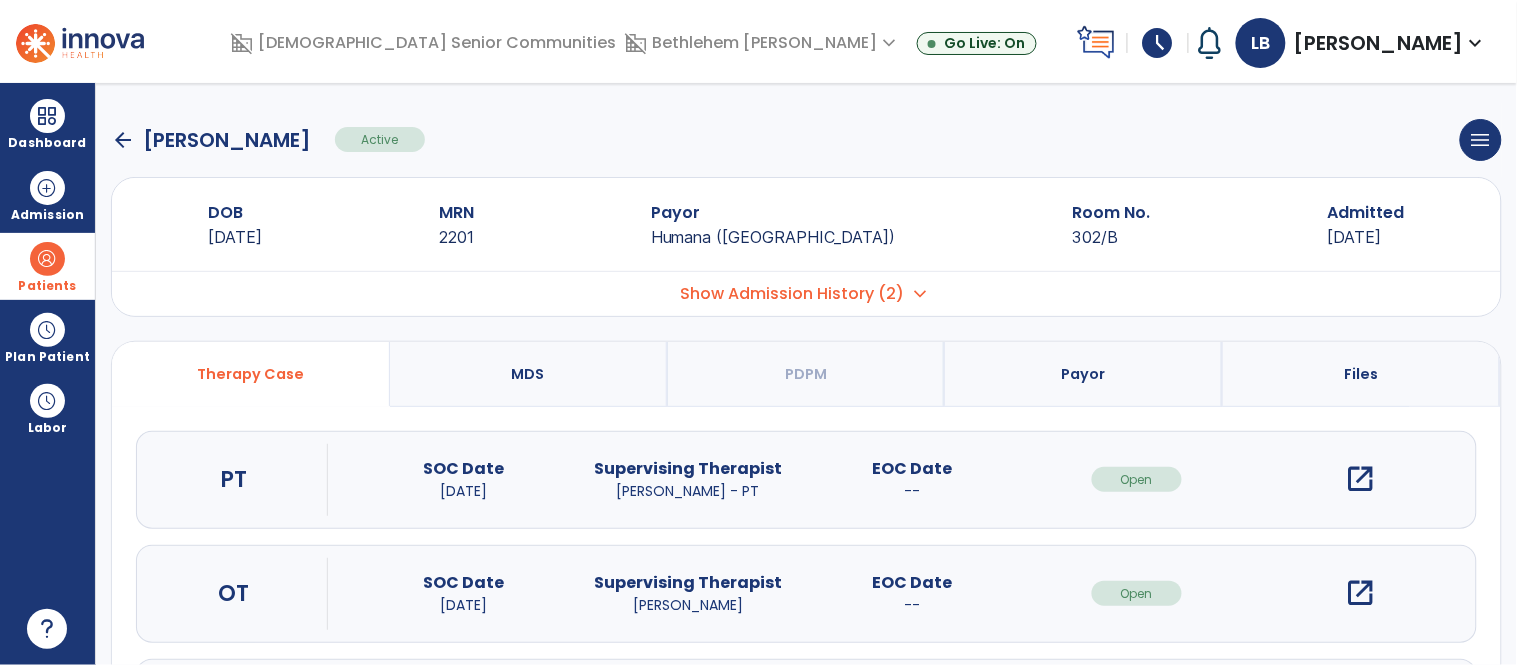 click on "open_in_new" at bounding box center (1361, 593) 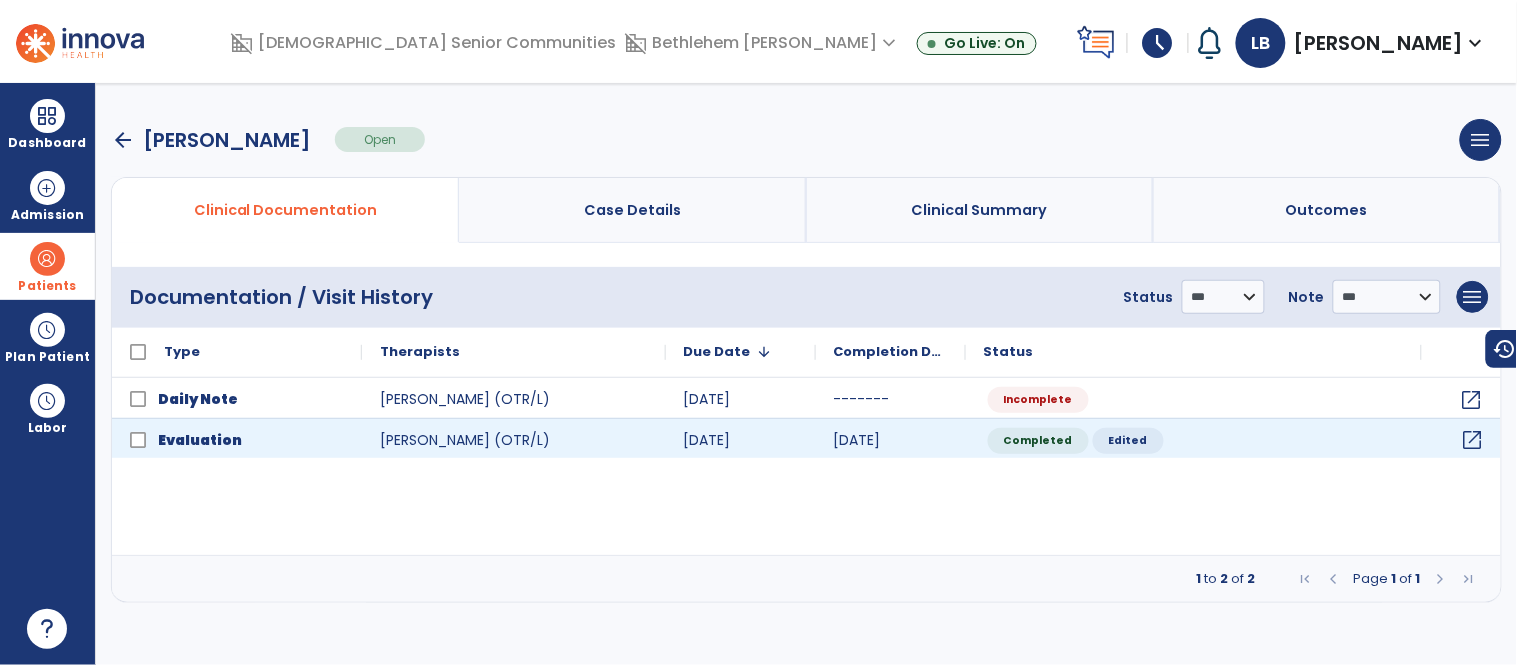 click on "open_in_new" 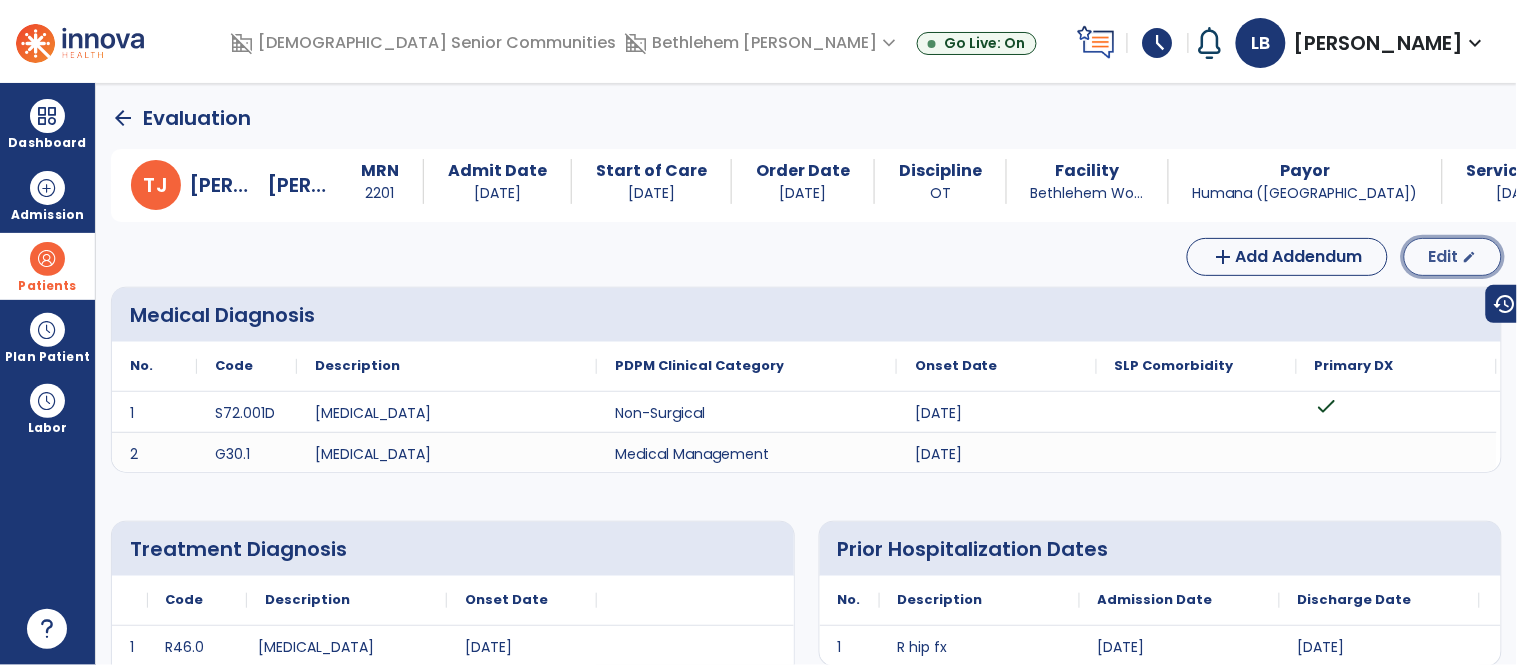 click on "edit" 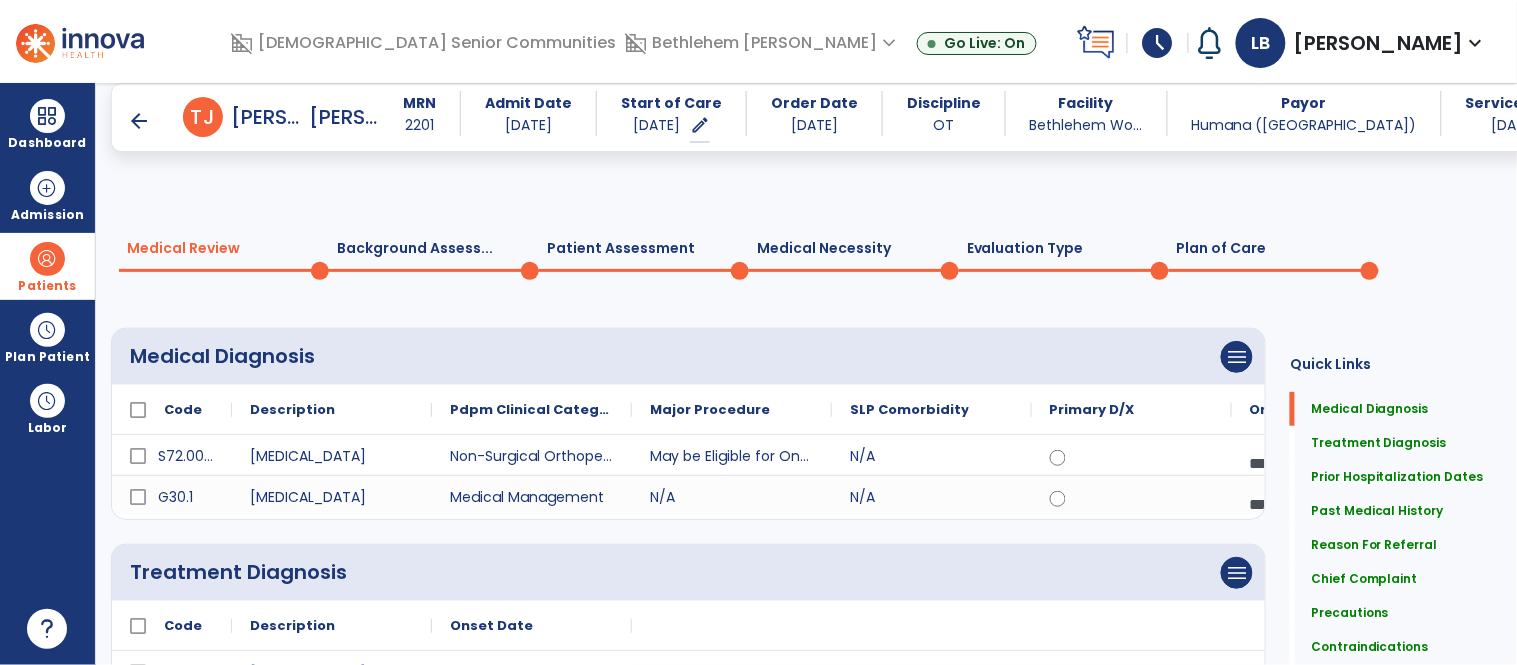 scroll, scrollTop: 107, scrollLeft: 0, axis: vertical 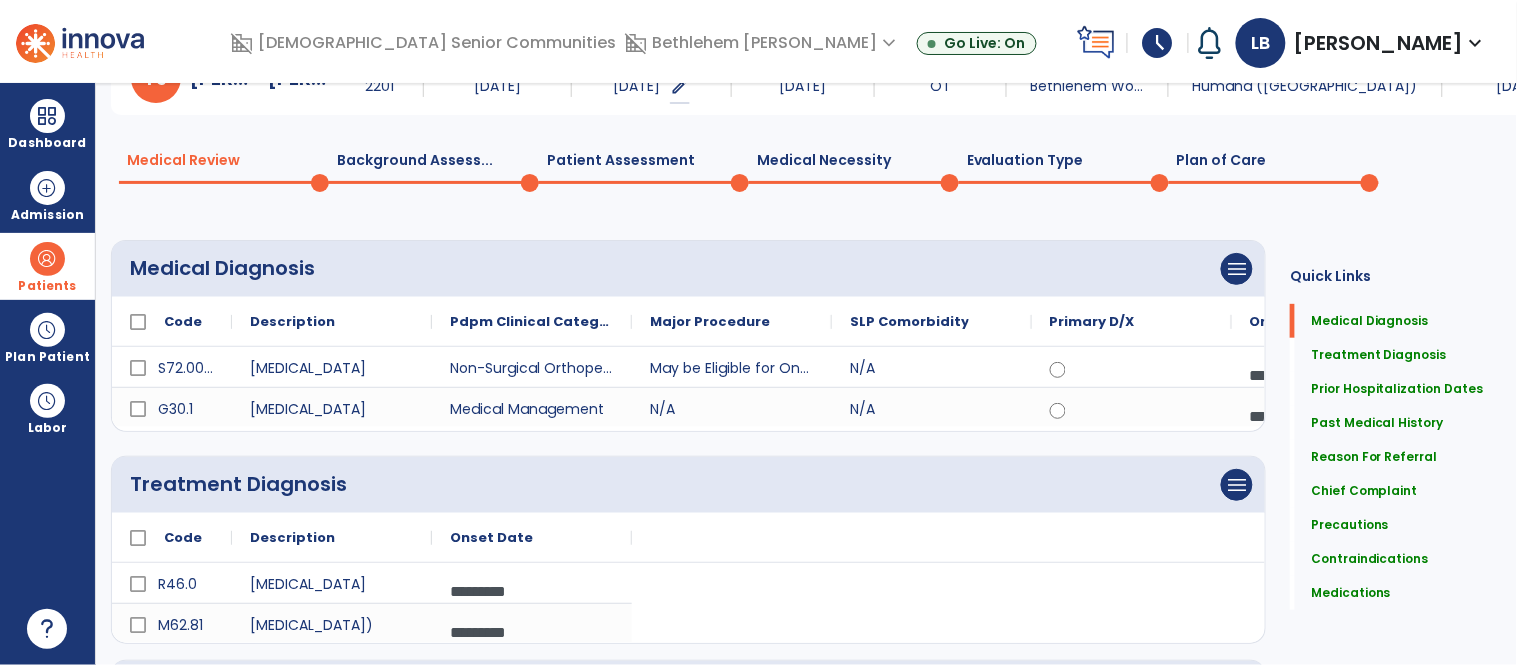 click on "Medical Review  0  Background Assess...  0  Patient Assessment  0  Medical Necessity  0  Evaluation Type  0  Plan of Care  0" 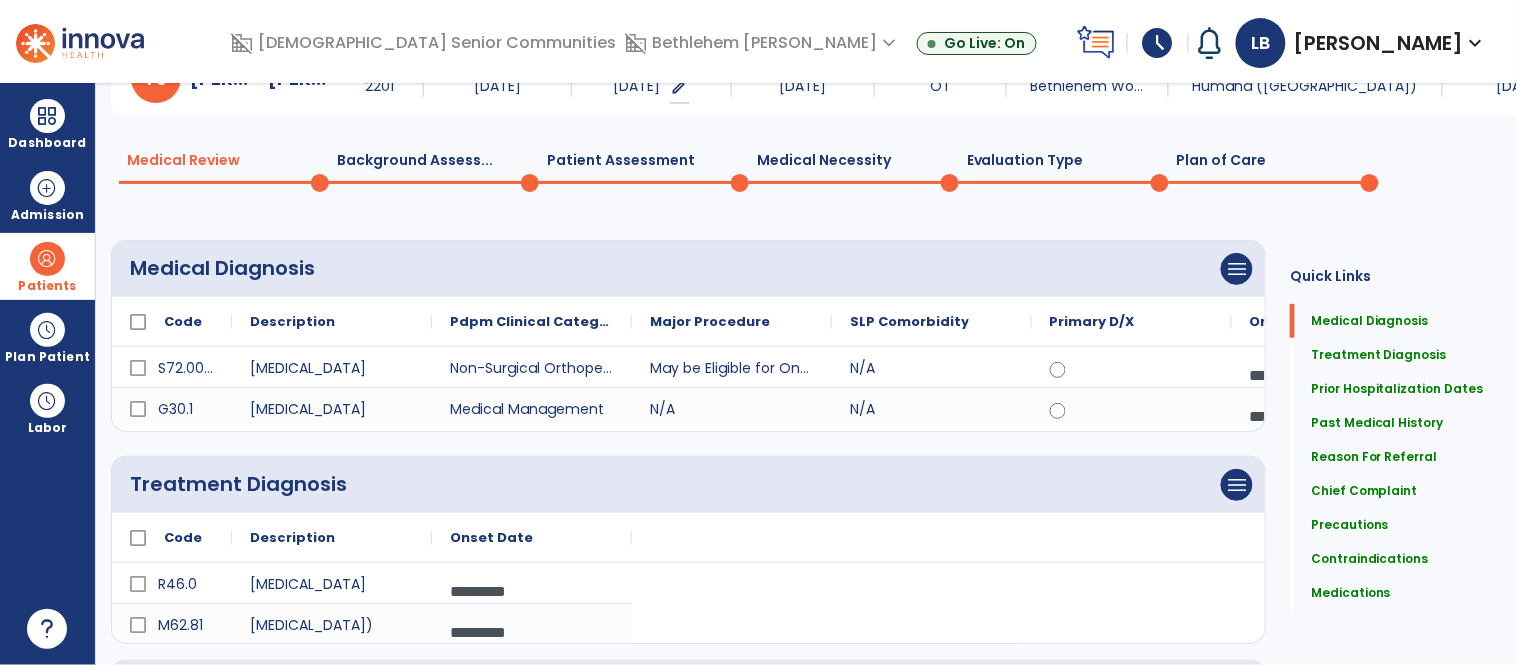 click on "Plan of Care  0" 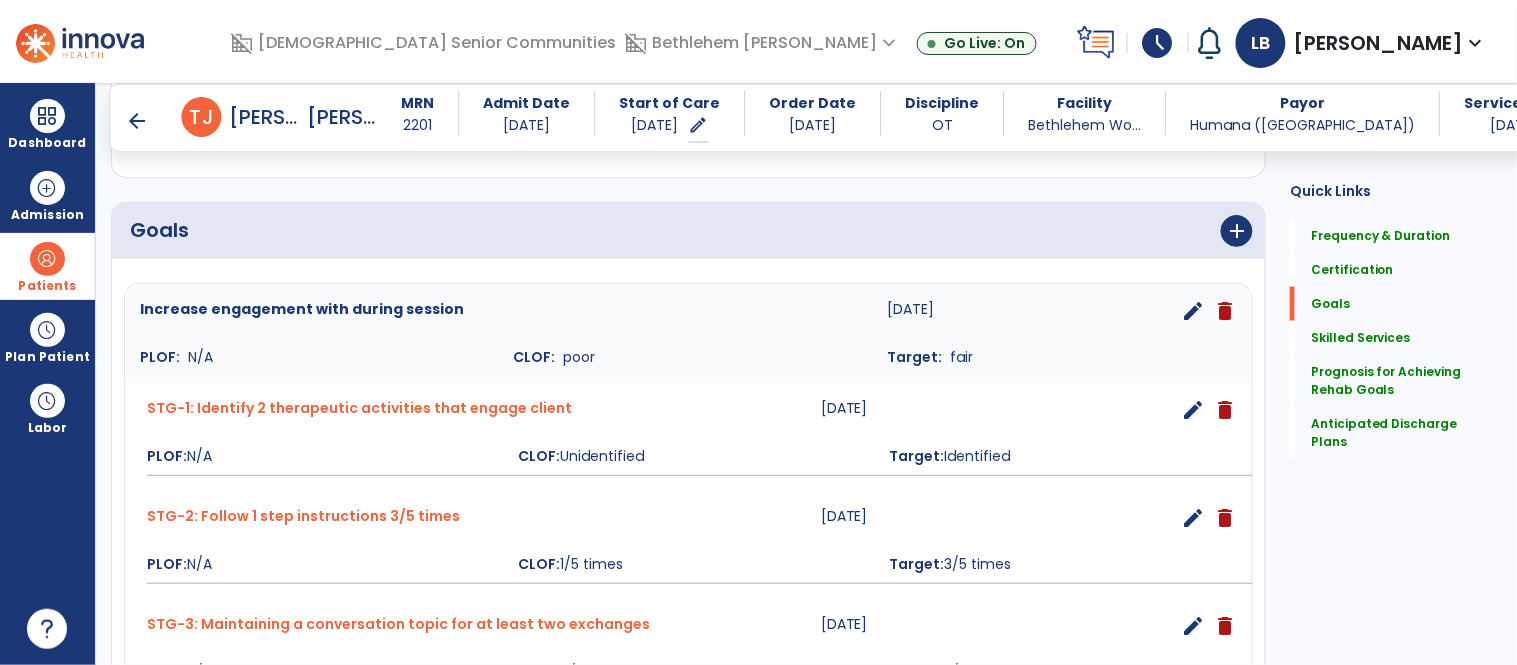 scroll, scrollTop: 412, scrollLeft: 0, axis: vertical 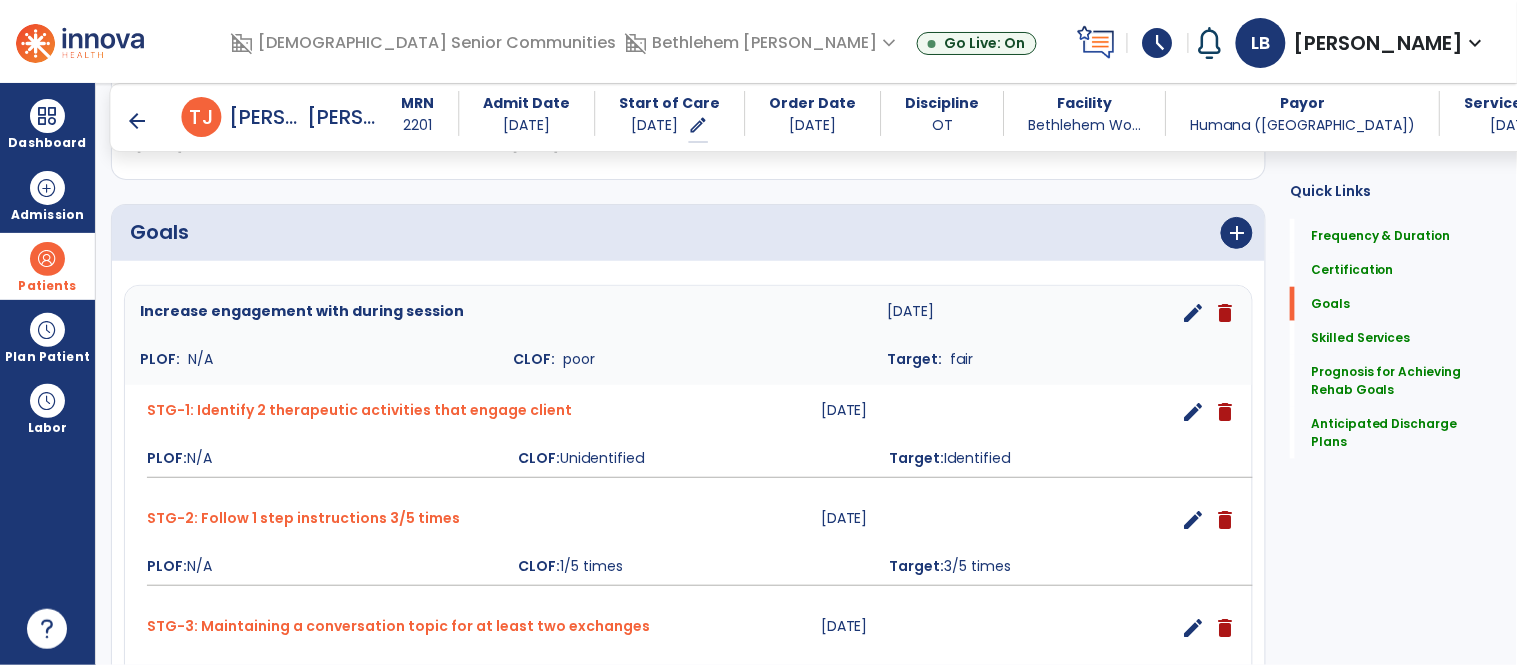 click on "edit" at bounding box center [1193, 313] 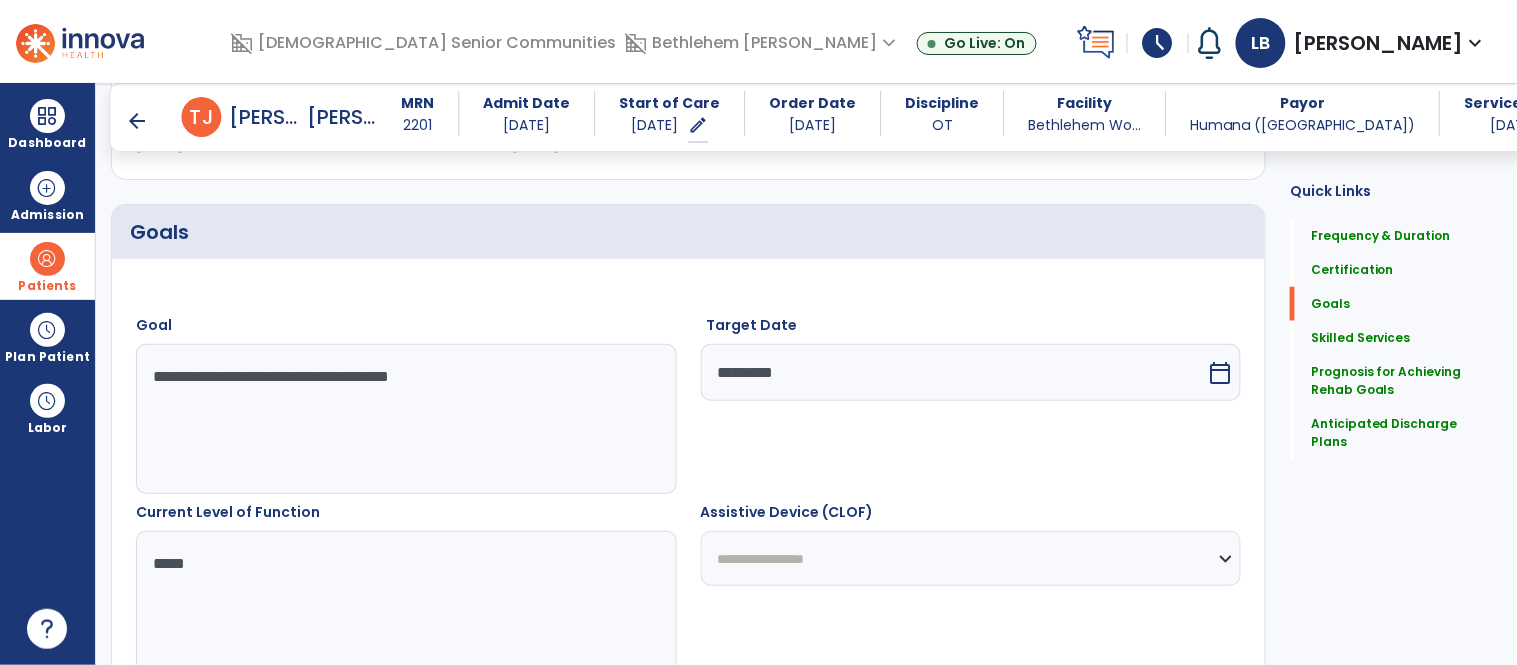 scroll, scrollTop: 83, scrollLeft: 0, axis: vertical 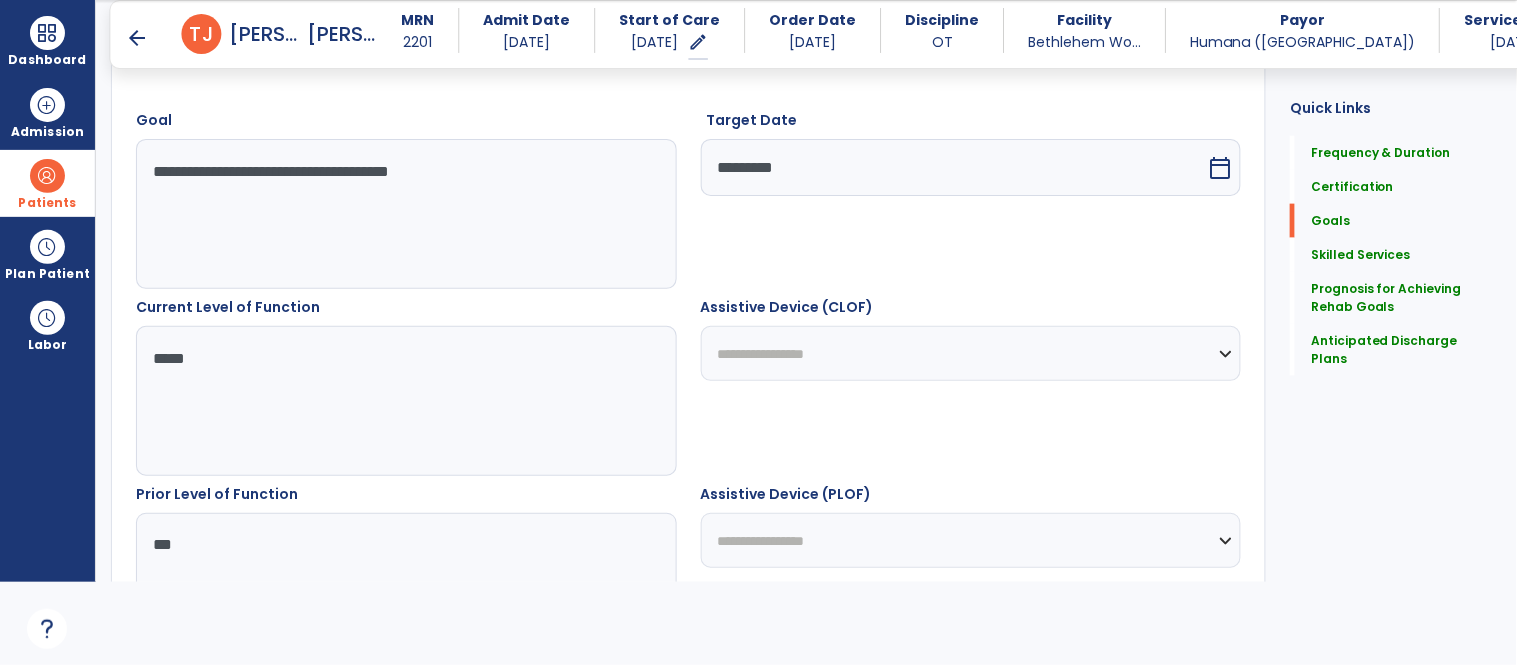 drag, startPoint x: 500, startPoint y: 182, endPoint x: 334, endPoint y: 174, distance: 166.19266 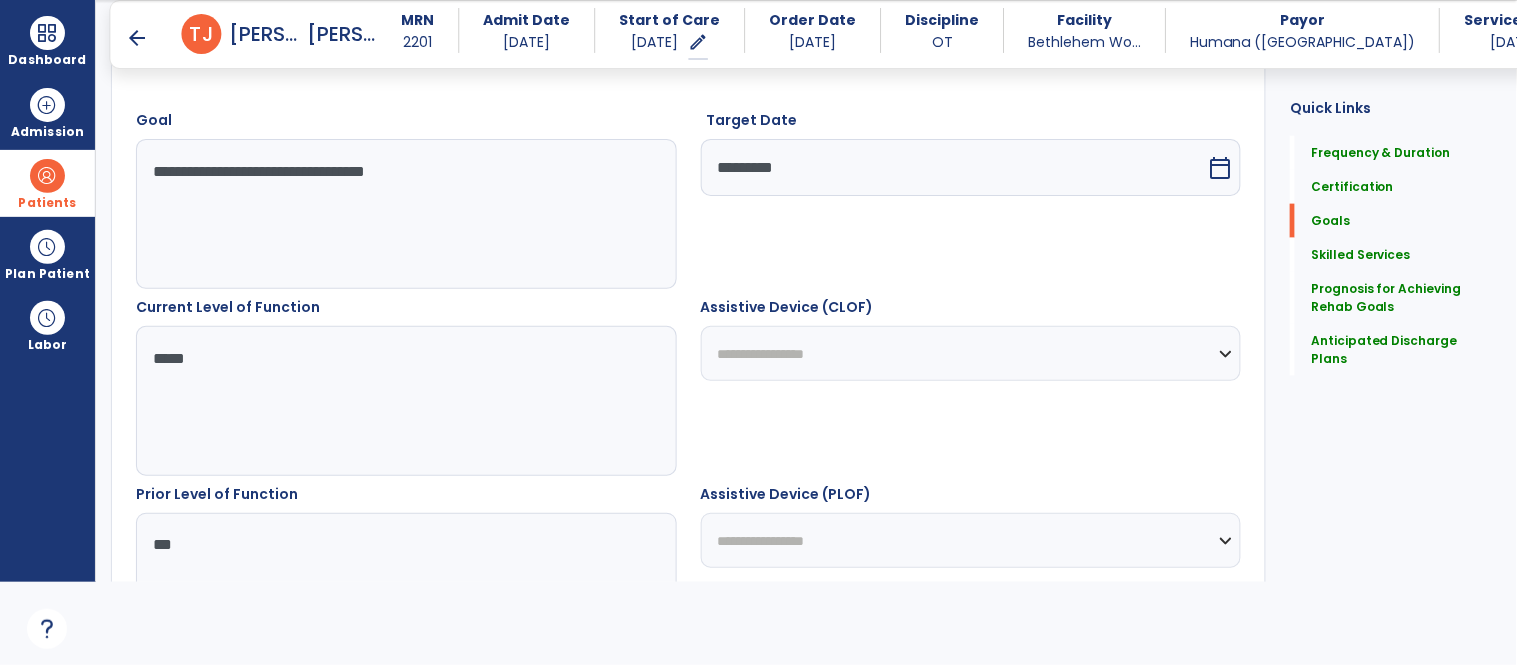 type on "**********" 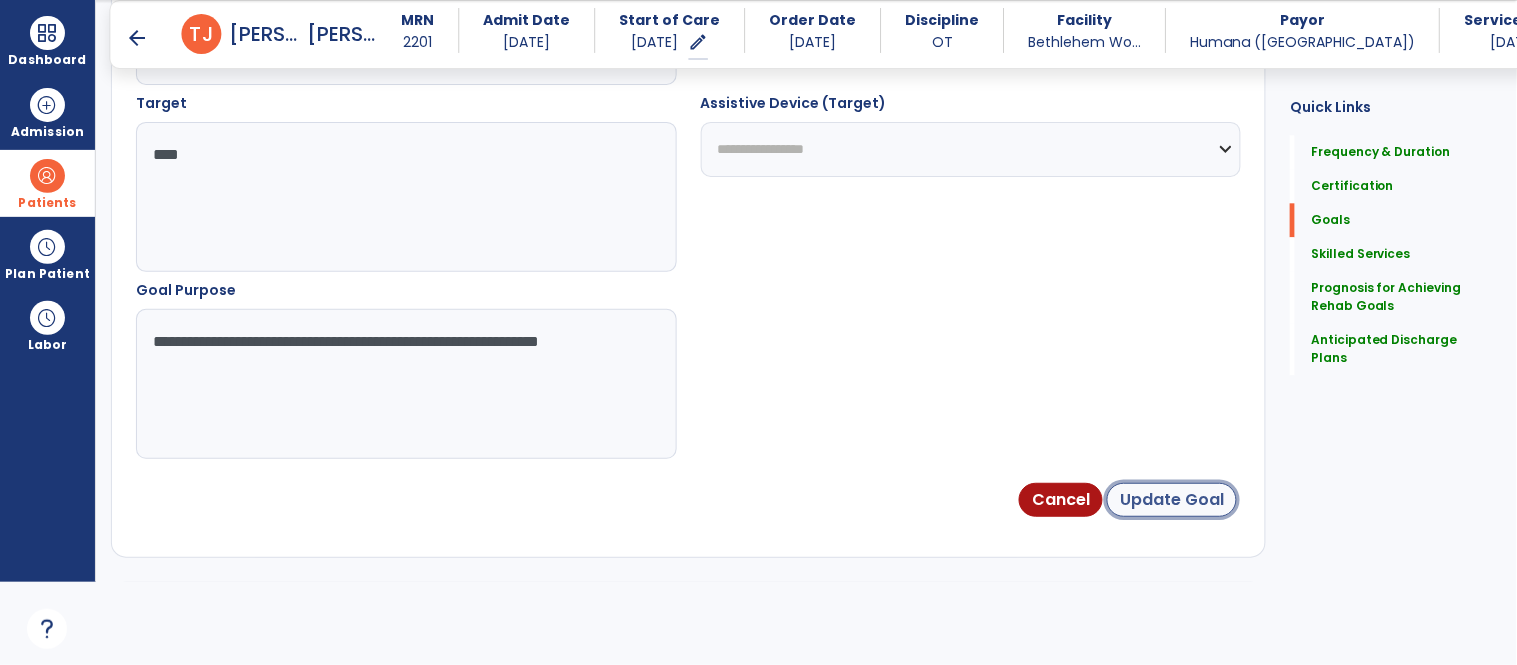 click on "Update Goal" at bounding box center (1172, 500) 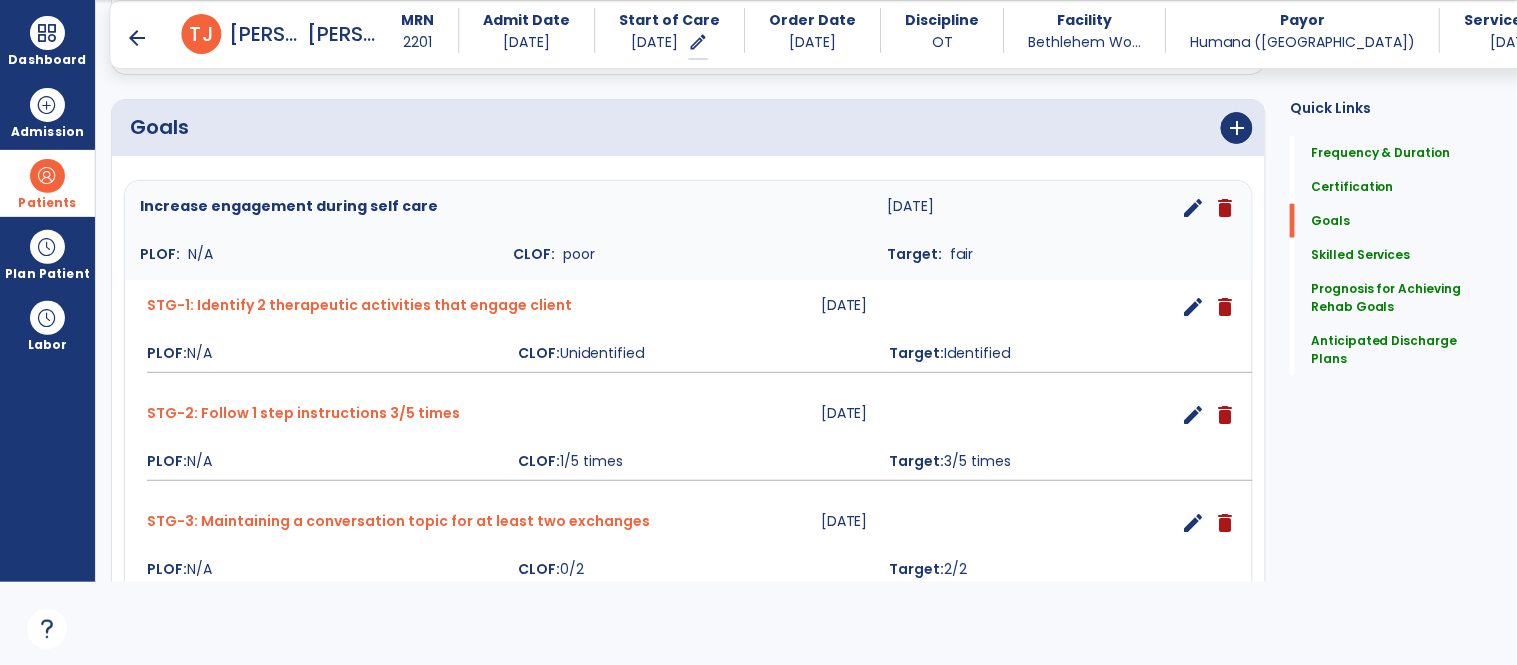 scroll, scrollTop: 468, scrollLeft: 0, axis: vertical 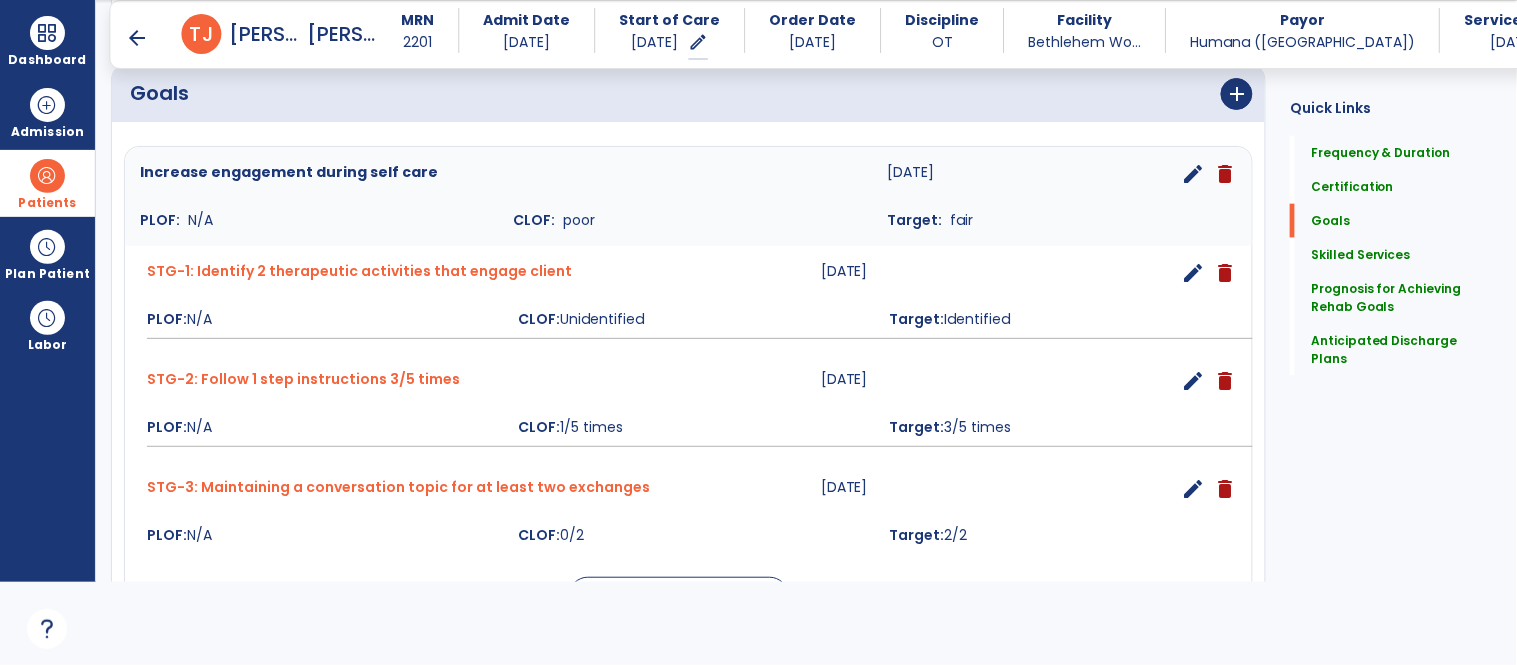 click on "edit" at bounding box center [1193, 273] 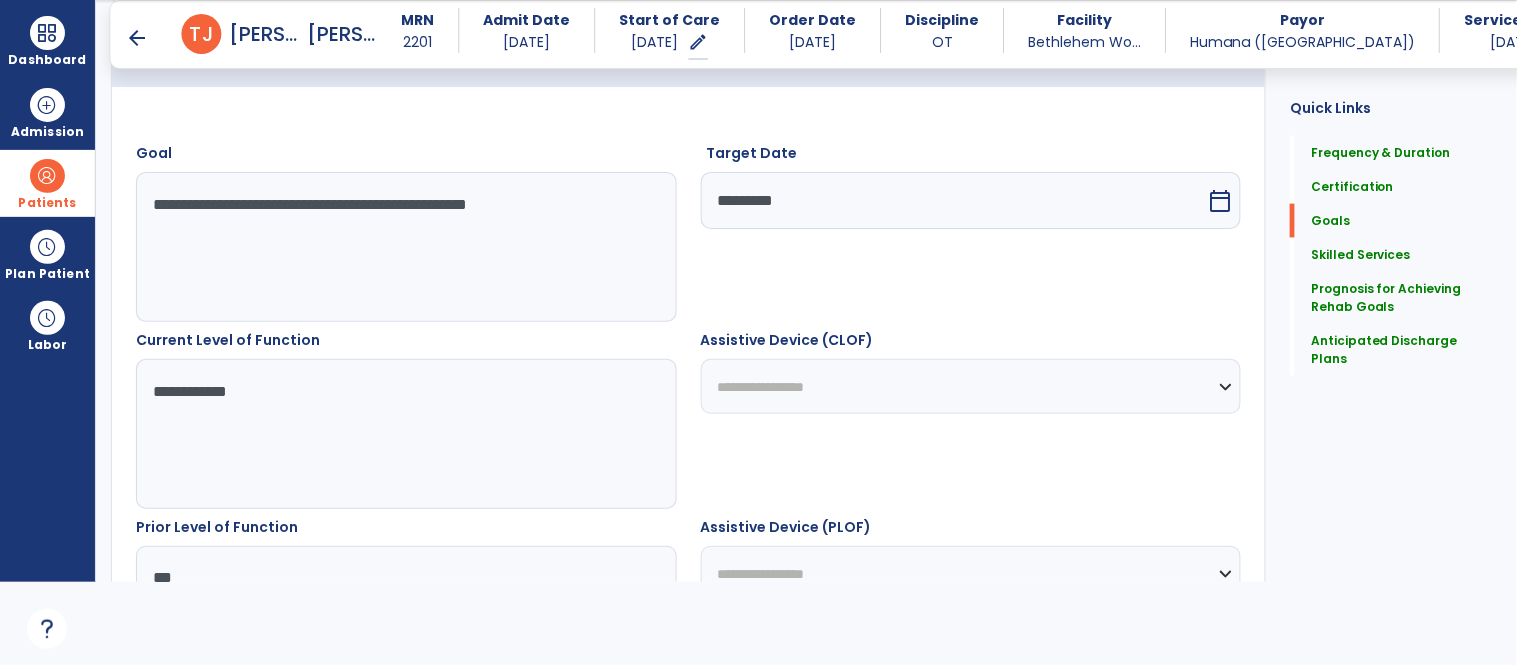scroll, scrollTop: 500, scrollLeft: 0, axis: vertical 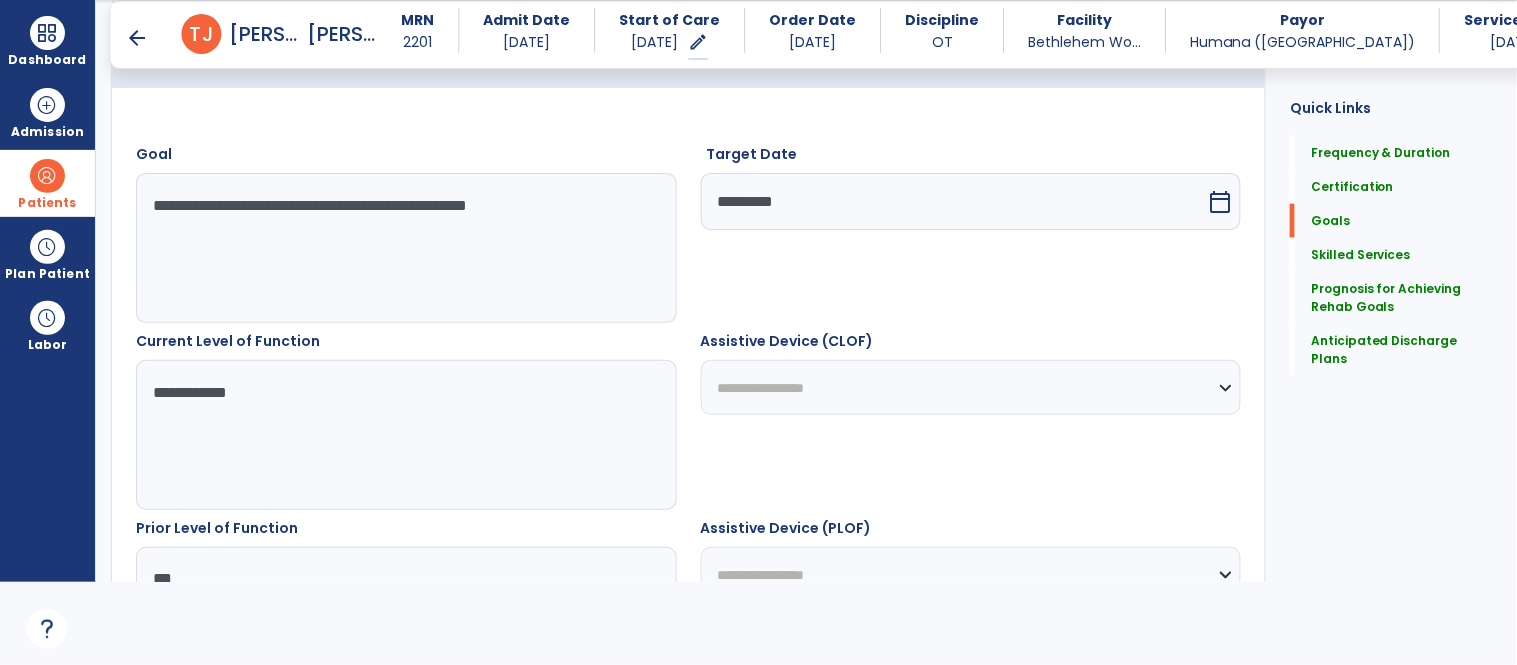 drag, startPoint x: 327, startPoint y: 206, endPoint x: 230, endPoint y: 202, distance: 97.082436 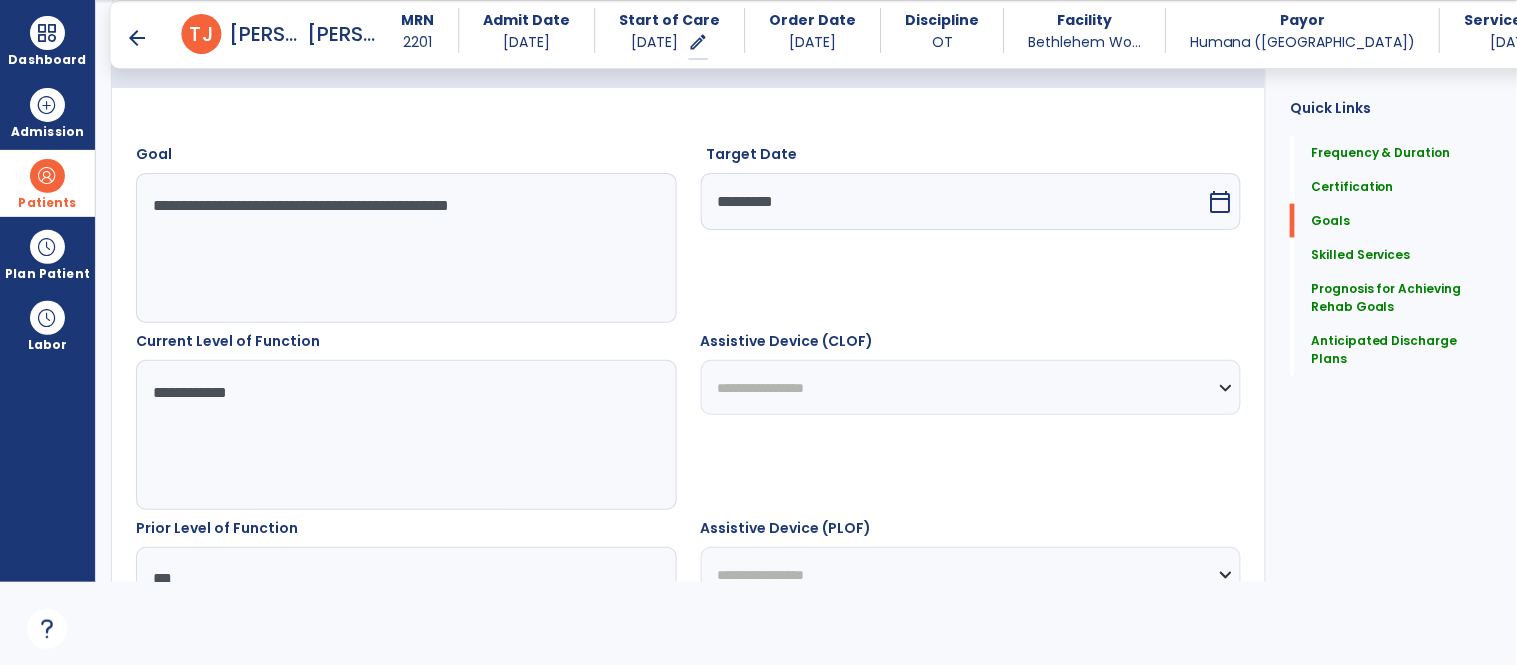 type on "**********" 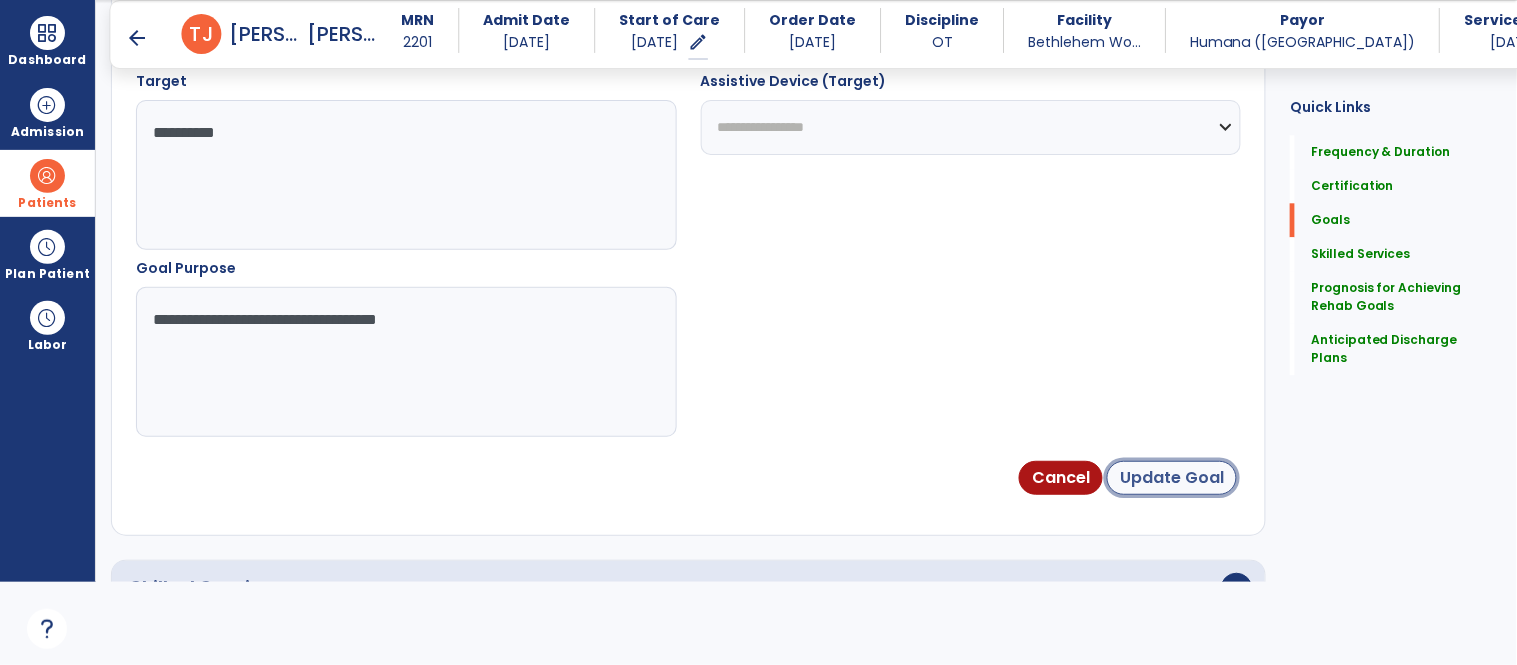 click on "Update Goal" at bounding box center (1172, 478) 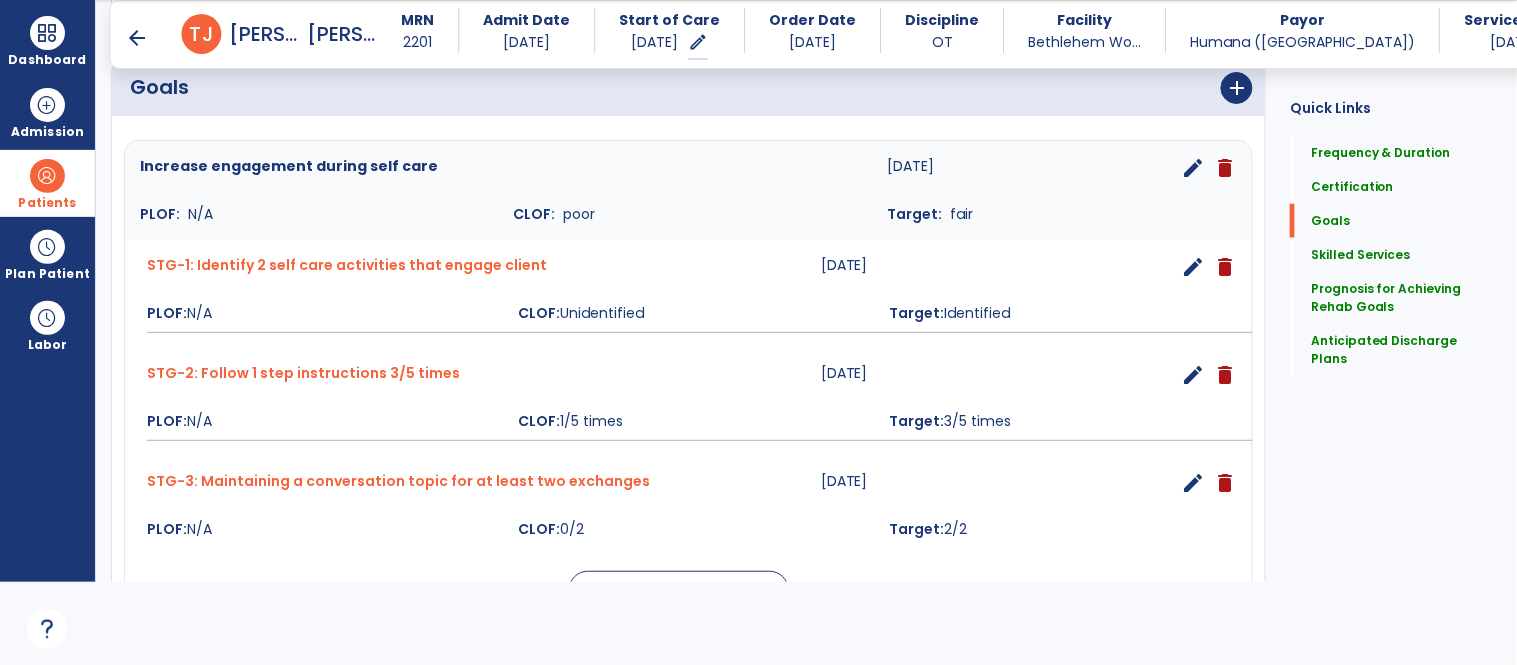 scroll, scrollTop: 480, scrollLeft: 0, axis: vertical 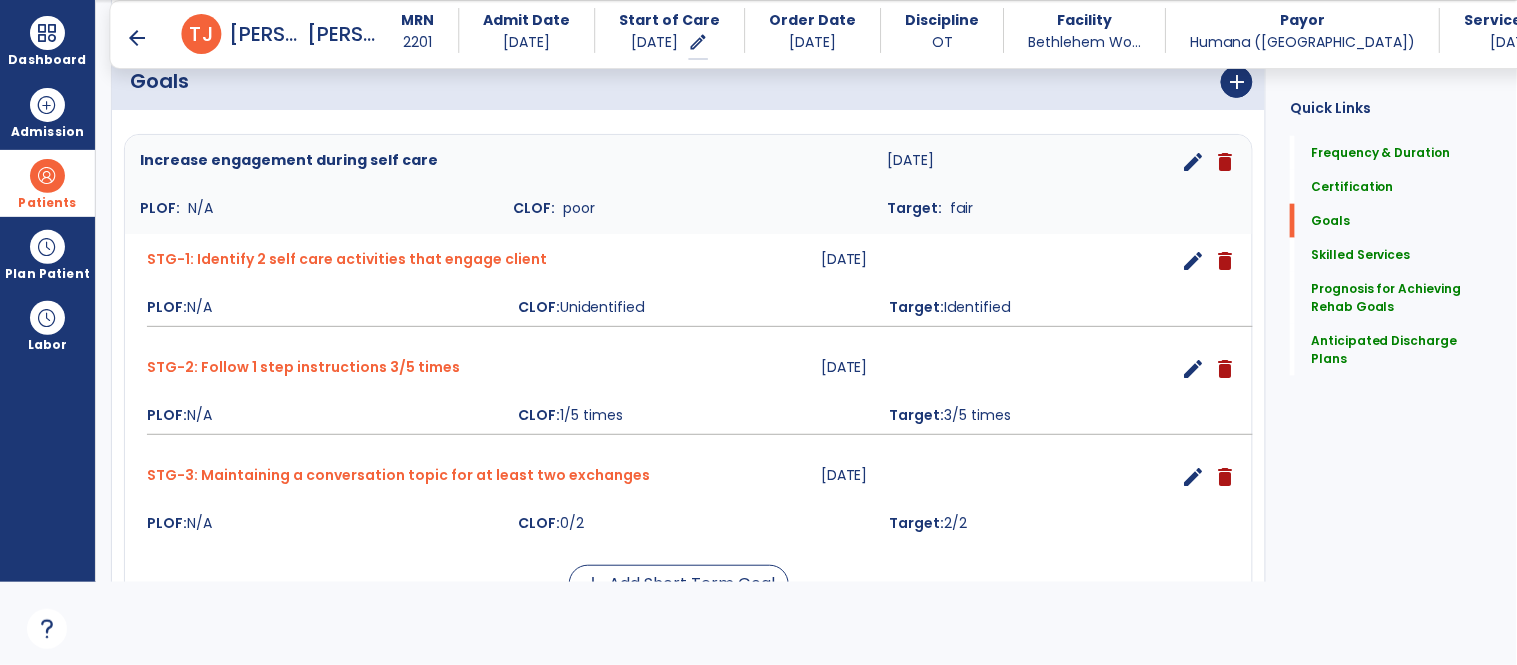 click on "edit" at bounding box center (1193, 369) 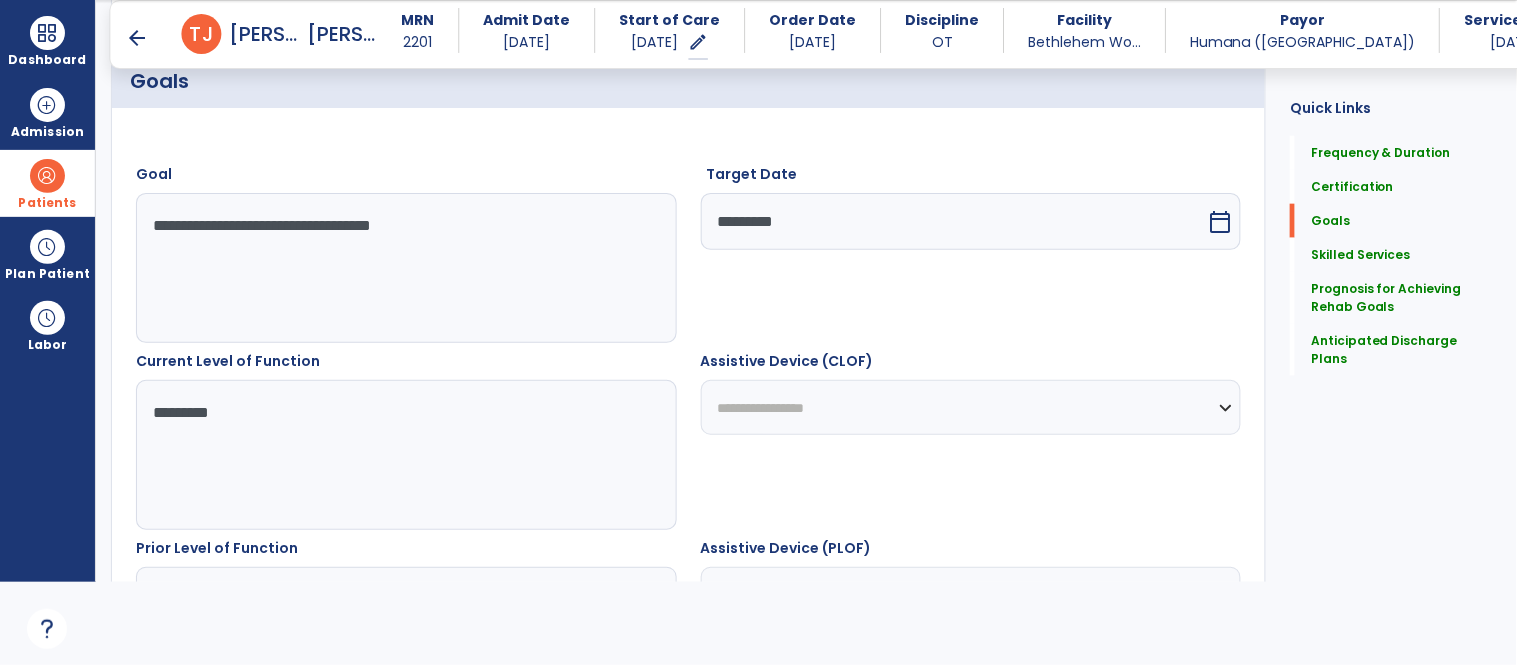 scroll, scrollTop: 534, scrollLeft: 0, axis: vertical 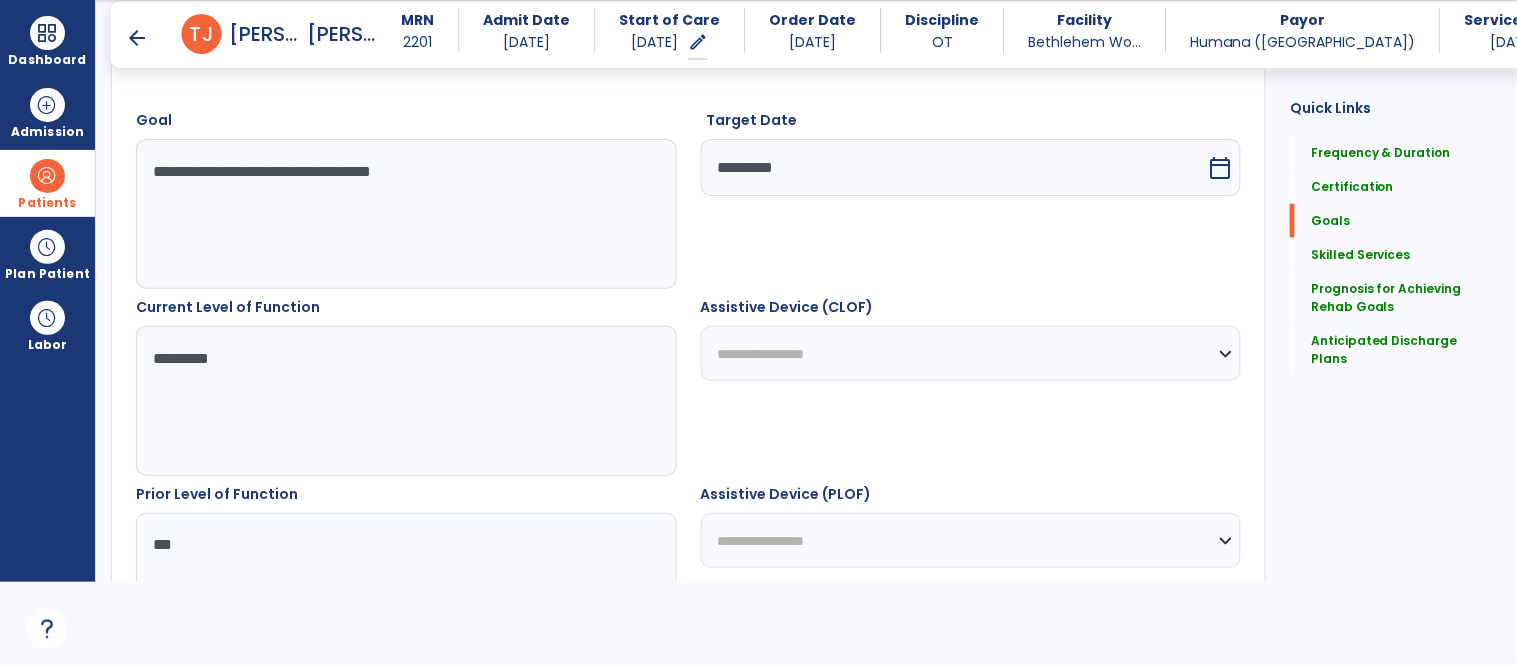 click on "**********" at bounding box center [405, 214] 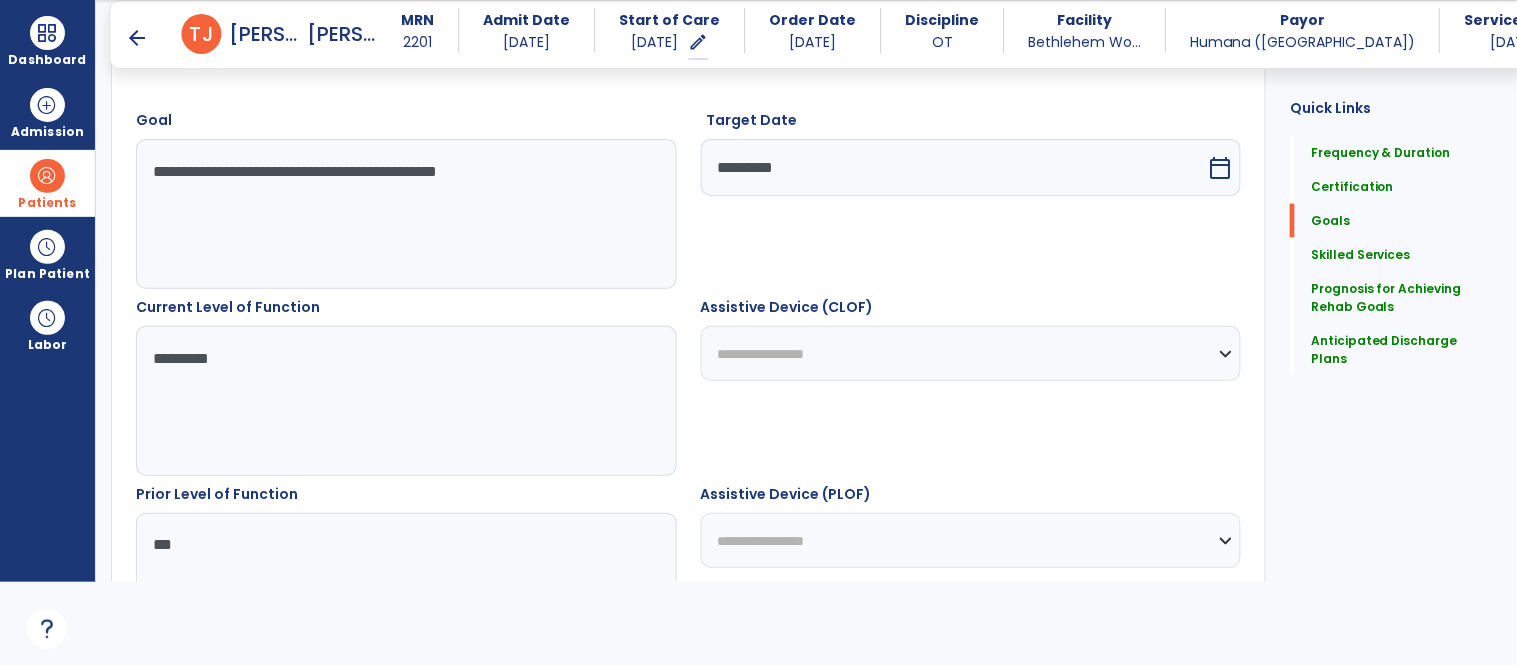 type on "**********" 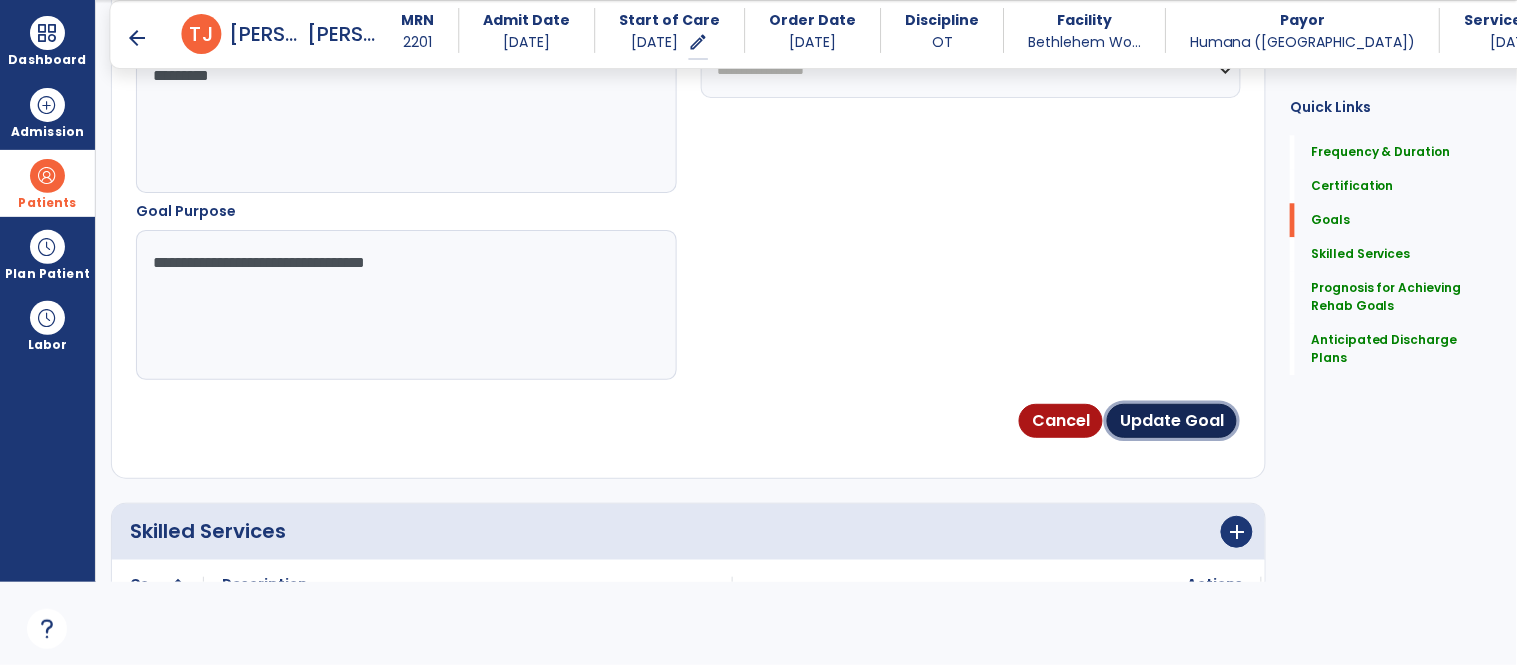 drag, startPoint x: 1201, startPoint y: 423, endPoint x: 652, endPoint y: 419, distance: 549.0146 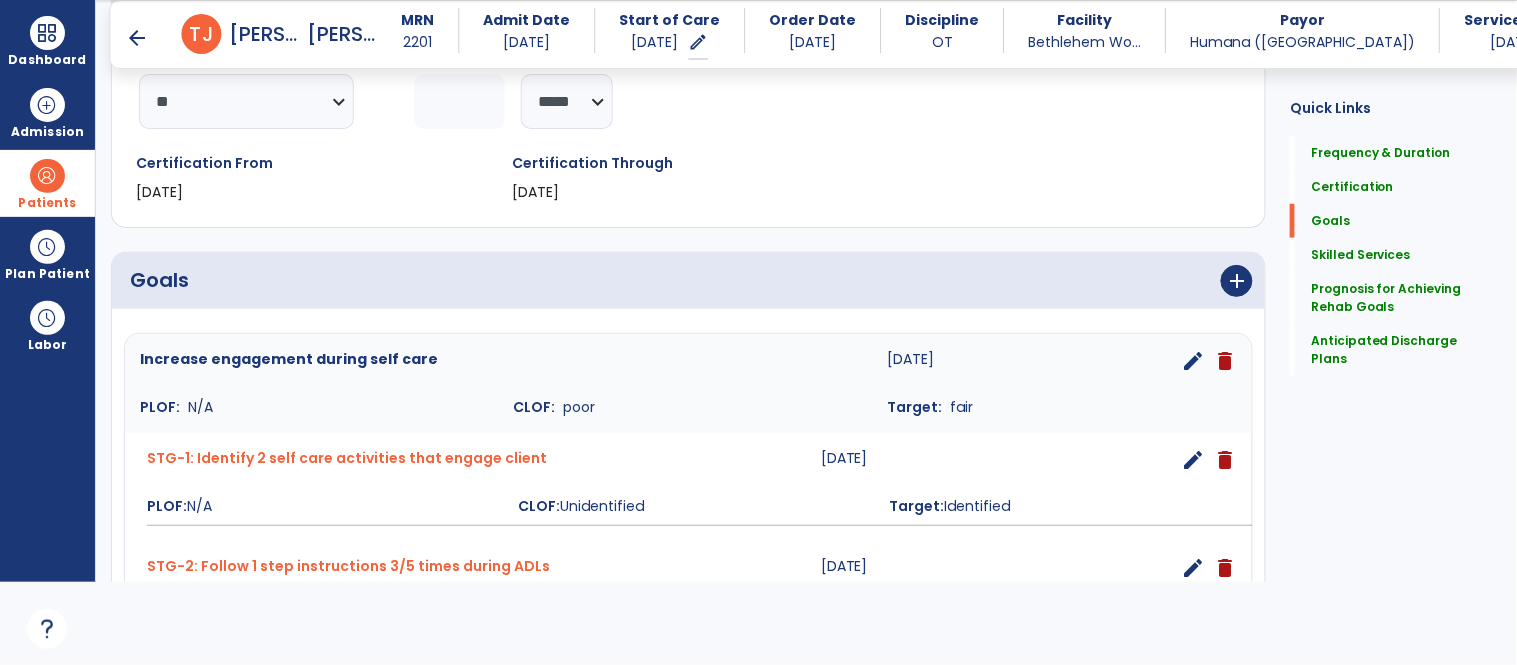 scroll, scrollTop: 366, scrollLeft: 0, axis: vertical 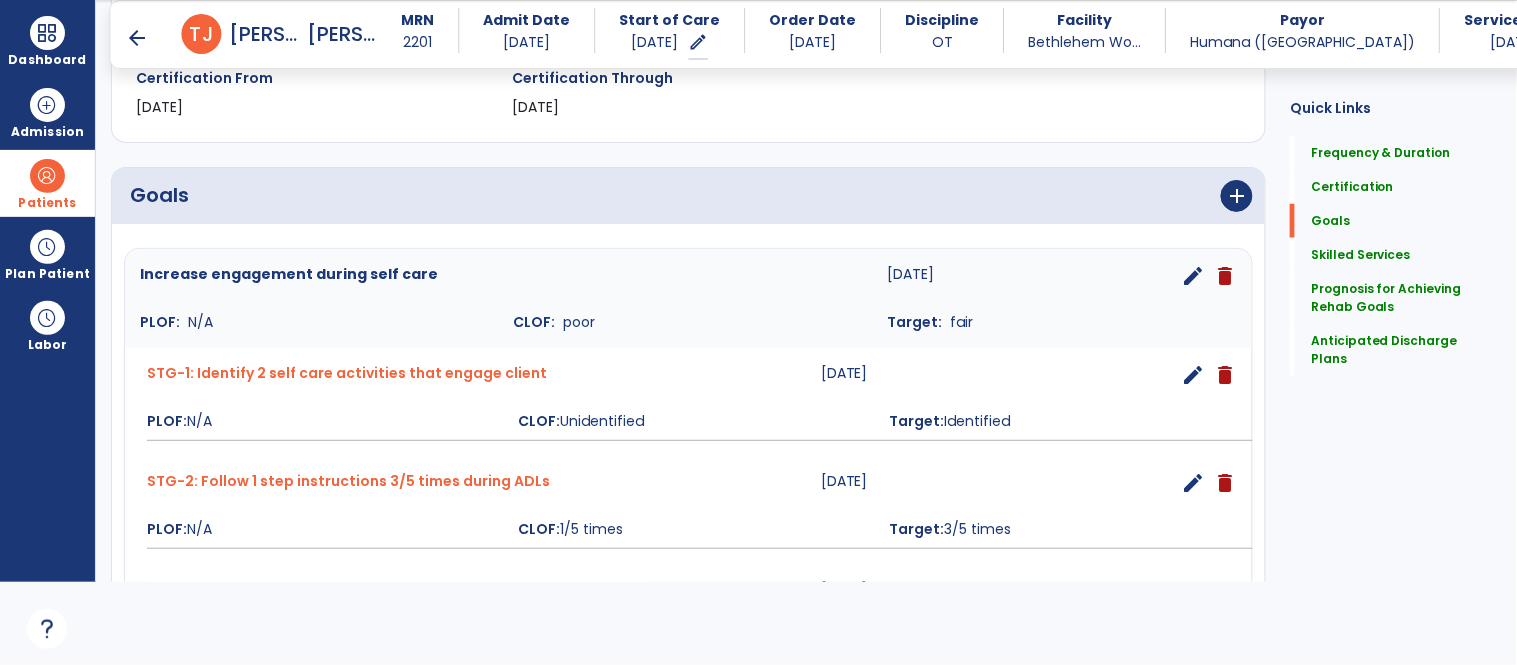 click on "edit" at bounding box center [1193, 375] 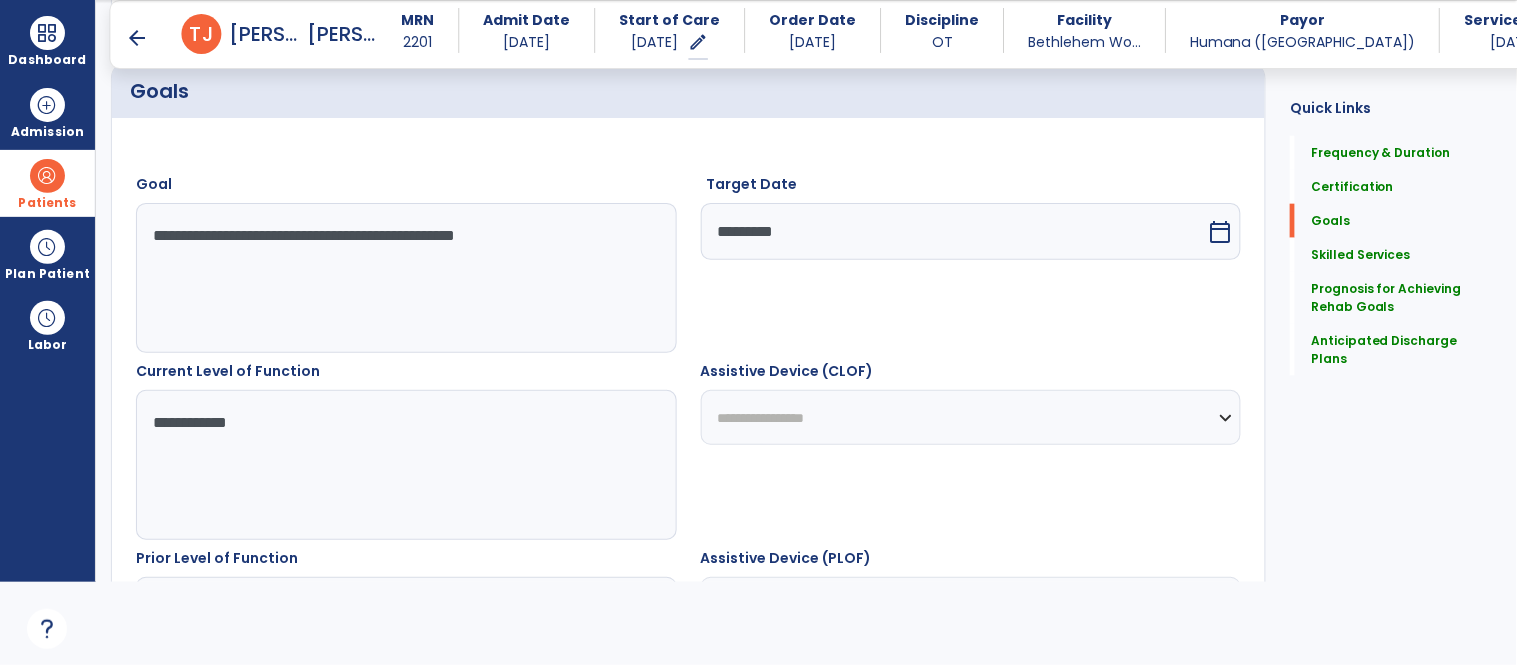 scroll, scrollTop: 534, scrollLeft: 0, axis: vertical 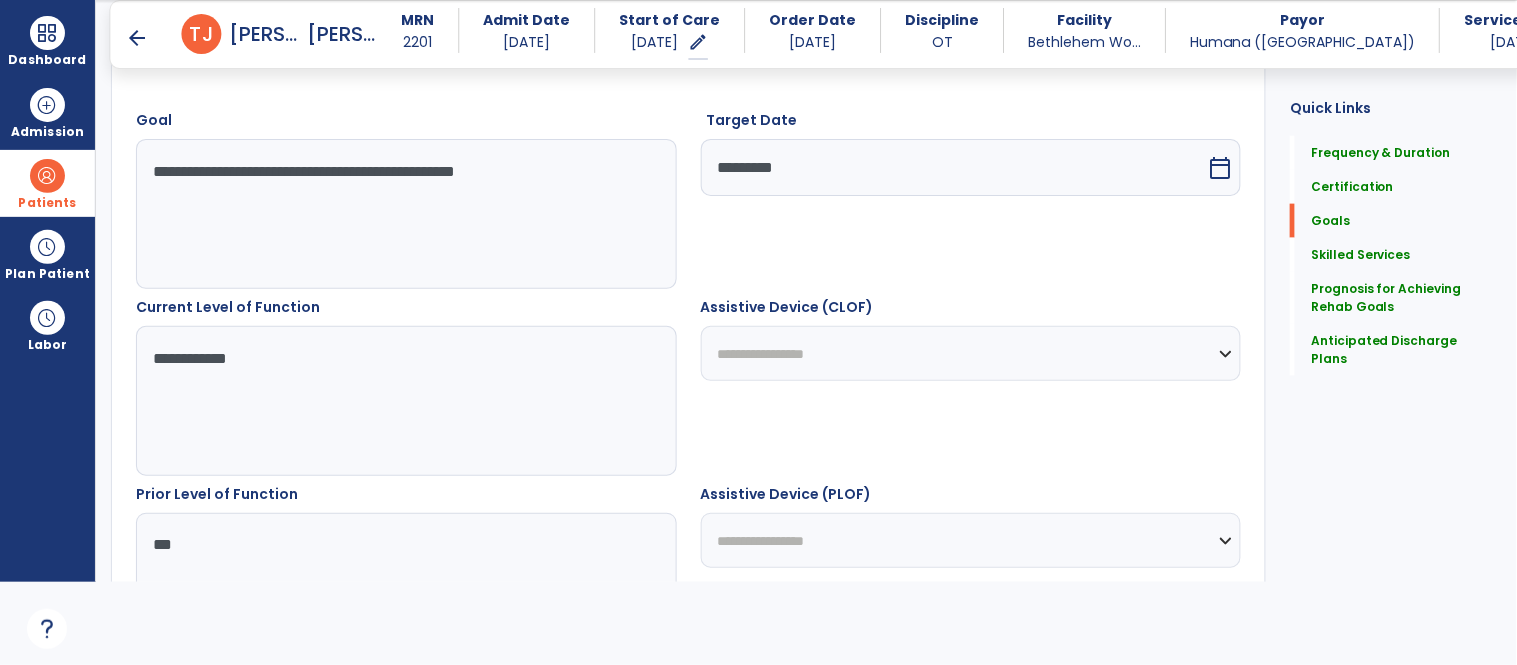 drag, startPoint x: 303, startPoint y: 174, endPoint x: 232, endPoint y: 169, distance: 71.17584 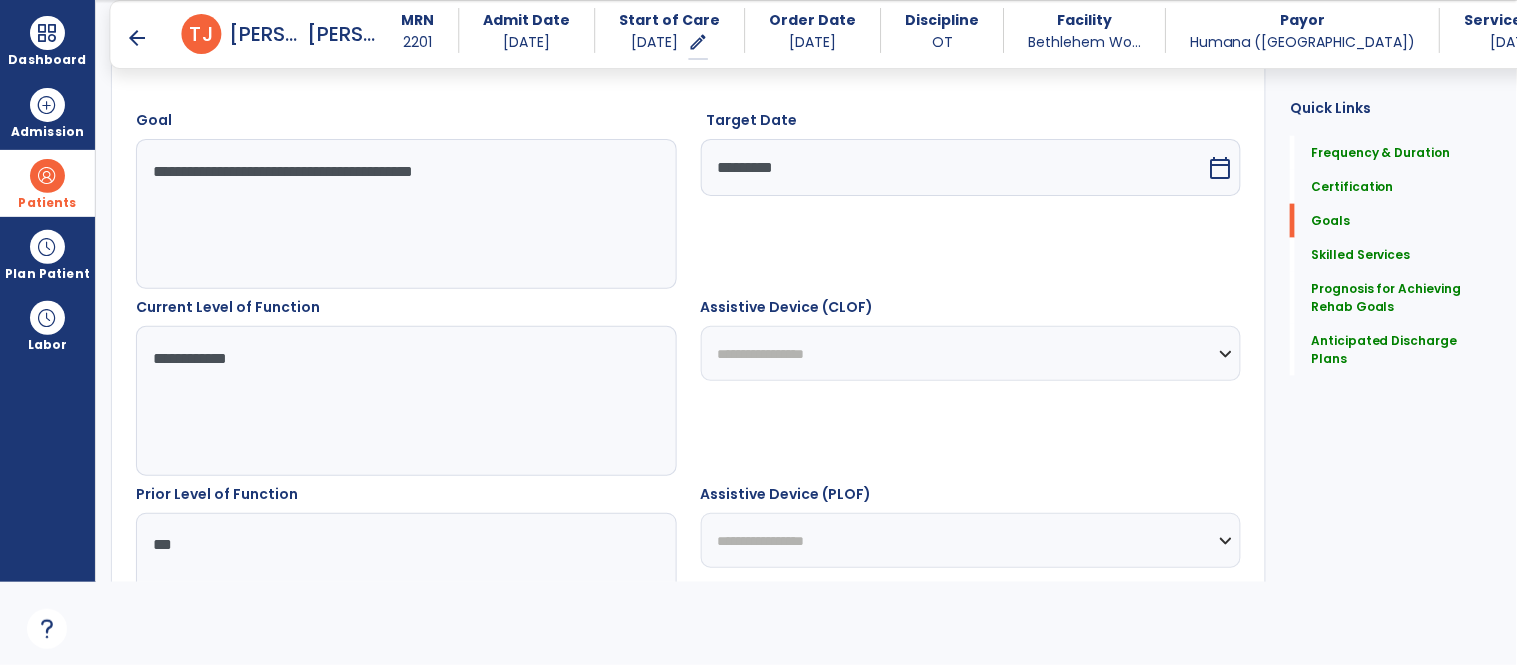 type on "**********" 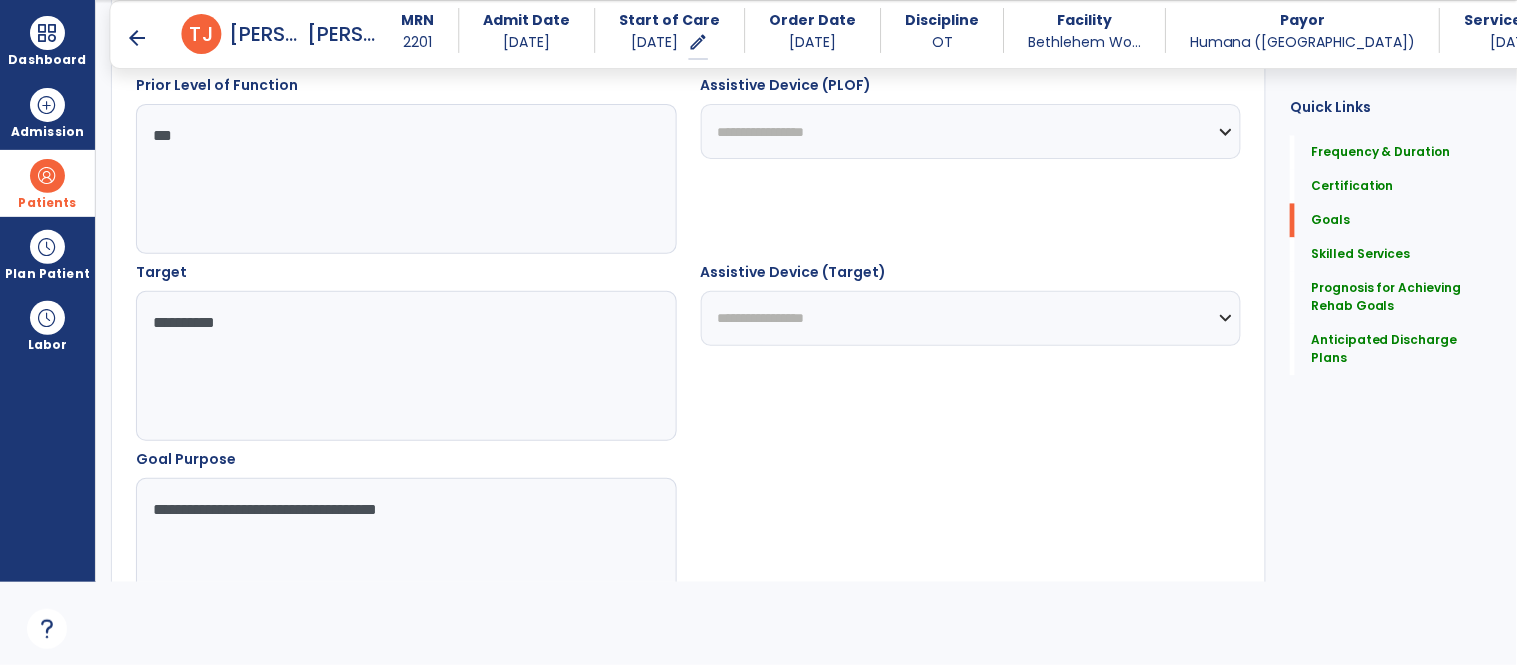 scroll, scrollTop: 2161, scrollLeft: 0, axis: vertical 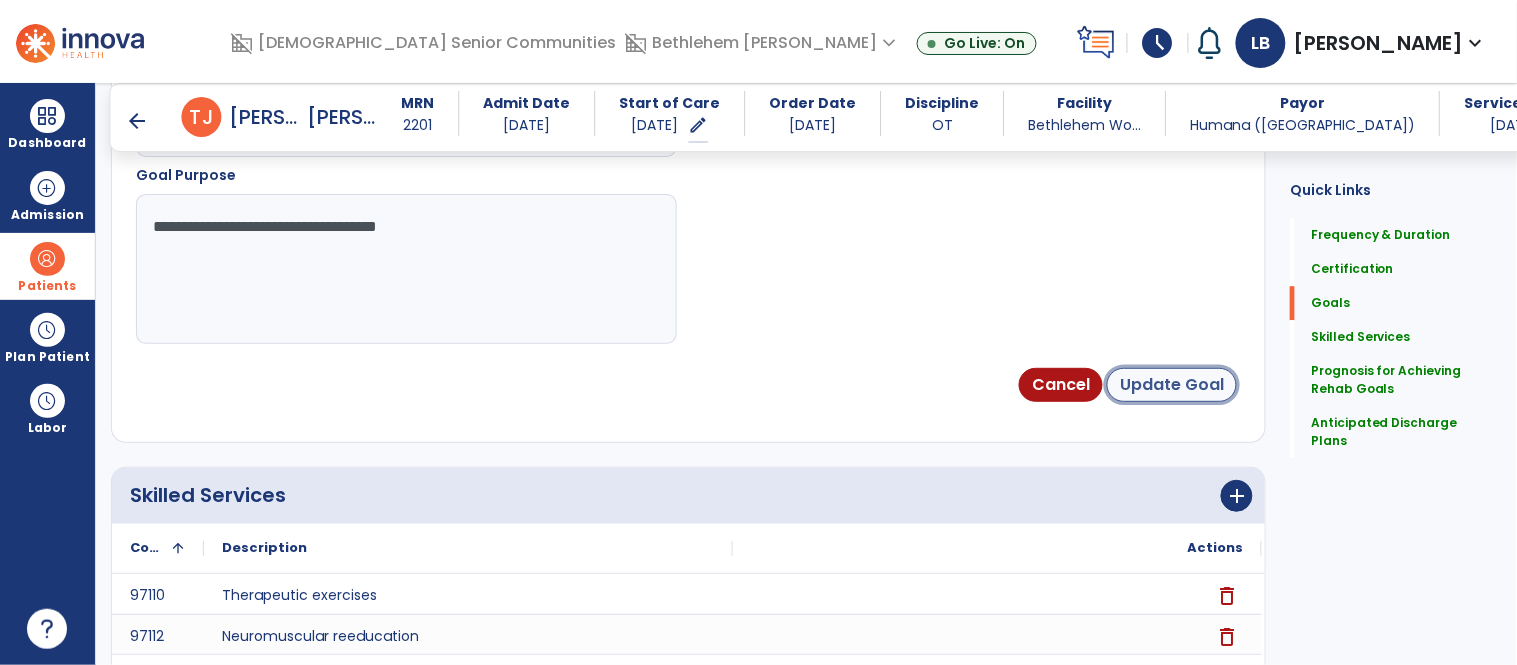 click on "Update Goal" at bounding box center (1172, 385) 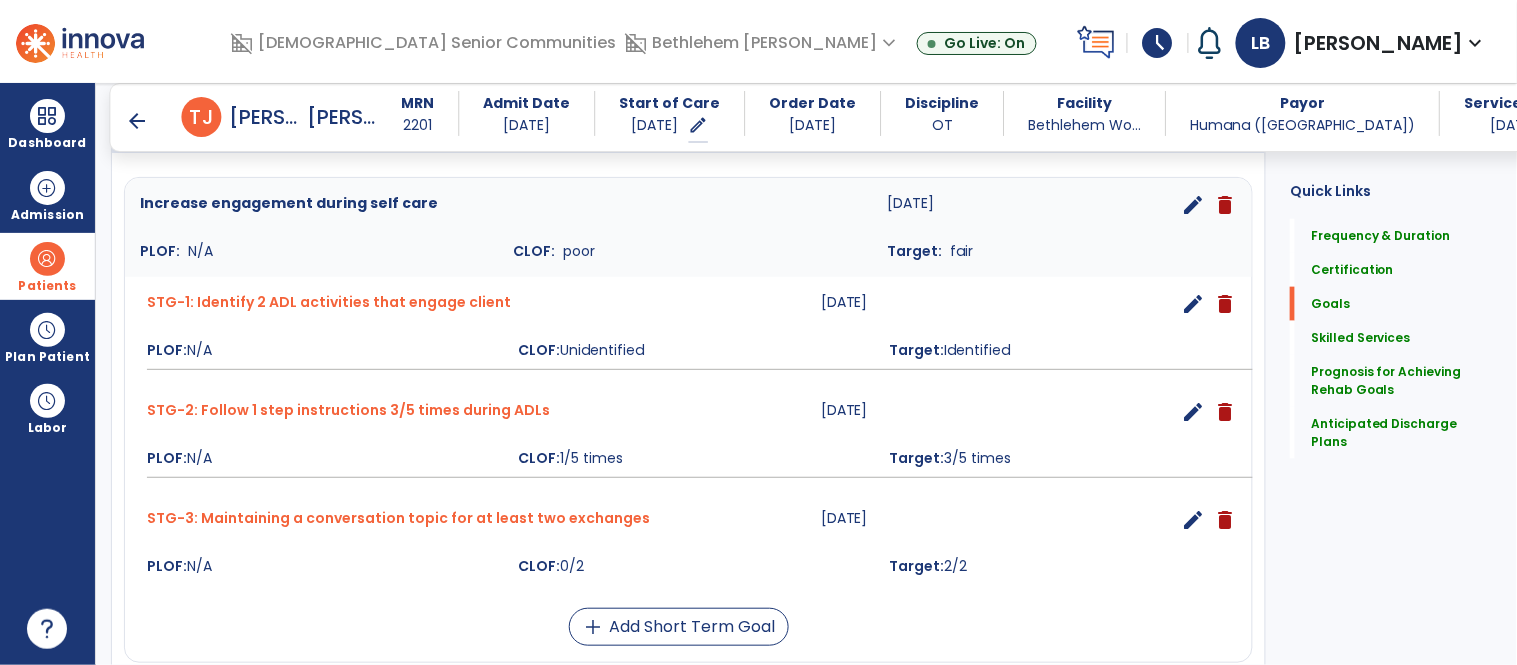 scroll, scrollTop: 533, scrollLeft: 0, axis: vertical 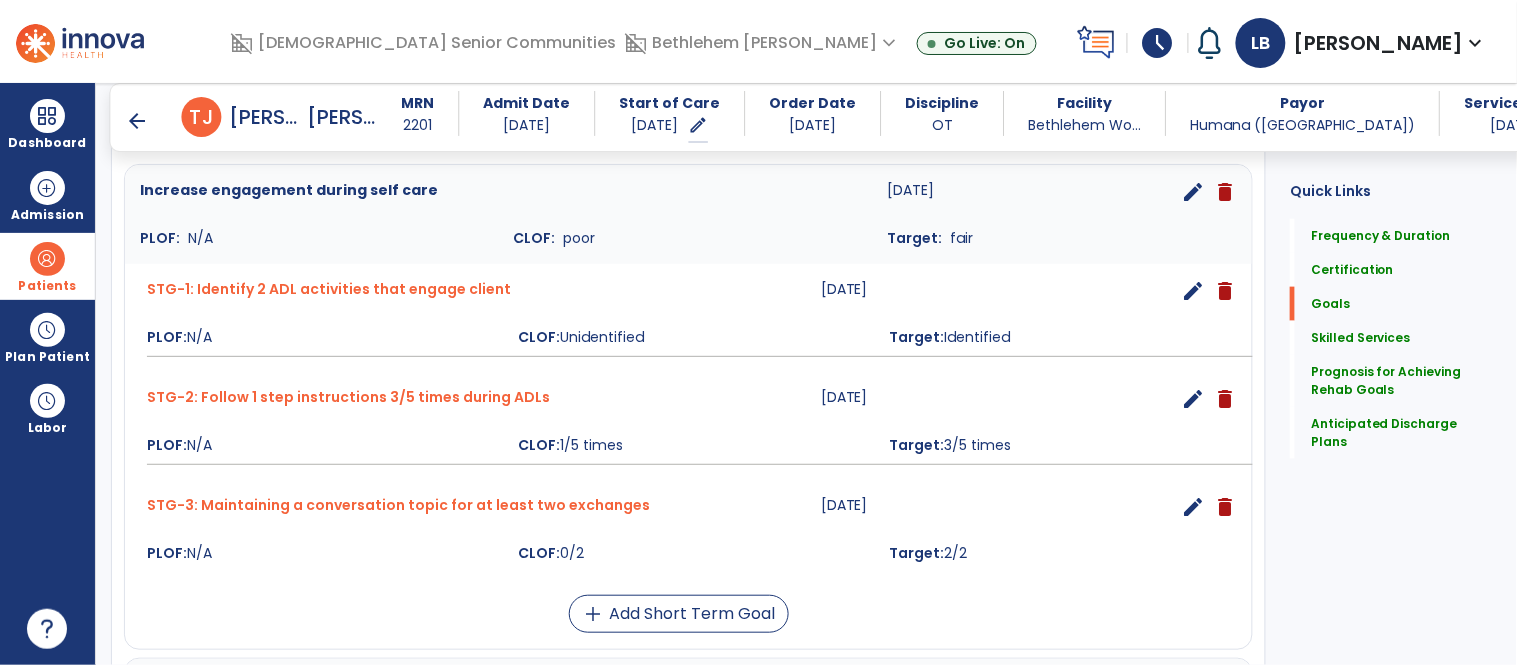 click on "edit" at bounding box center (1193, 507) 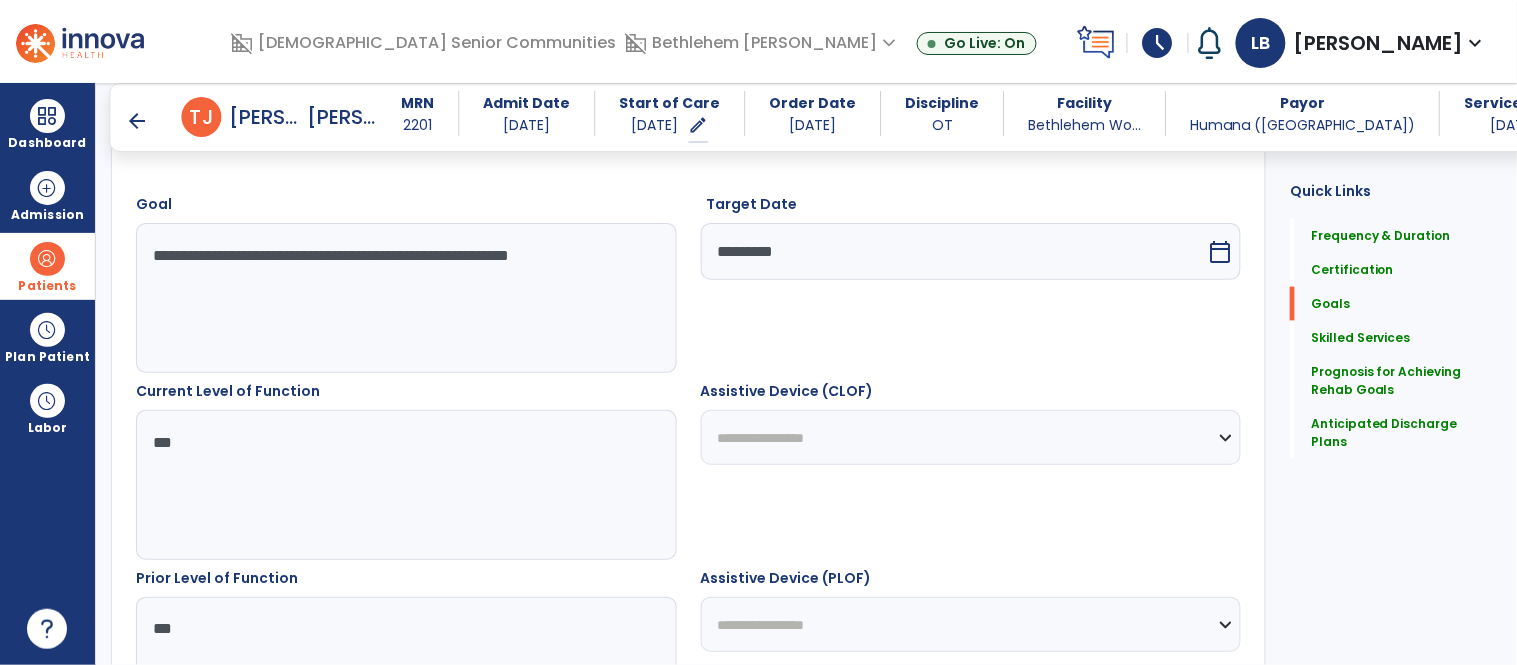 scroll, scrollTop: 82, scrollLeft: 0, axis: vertical 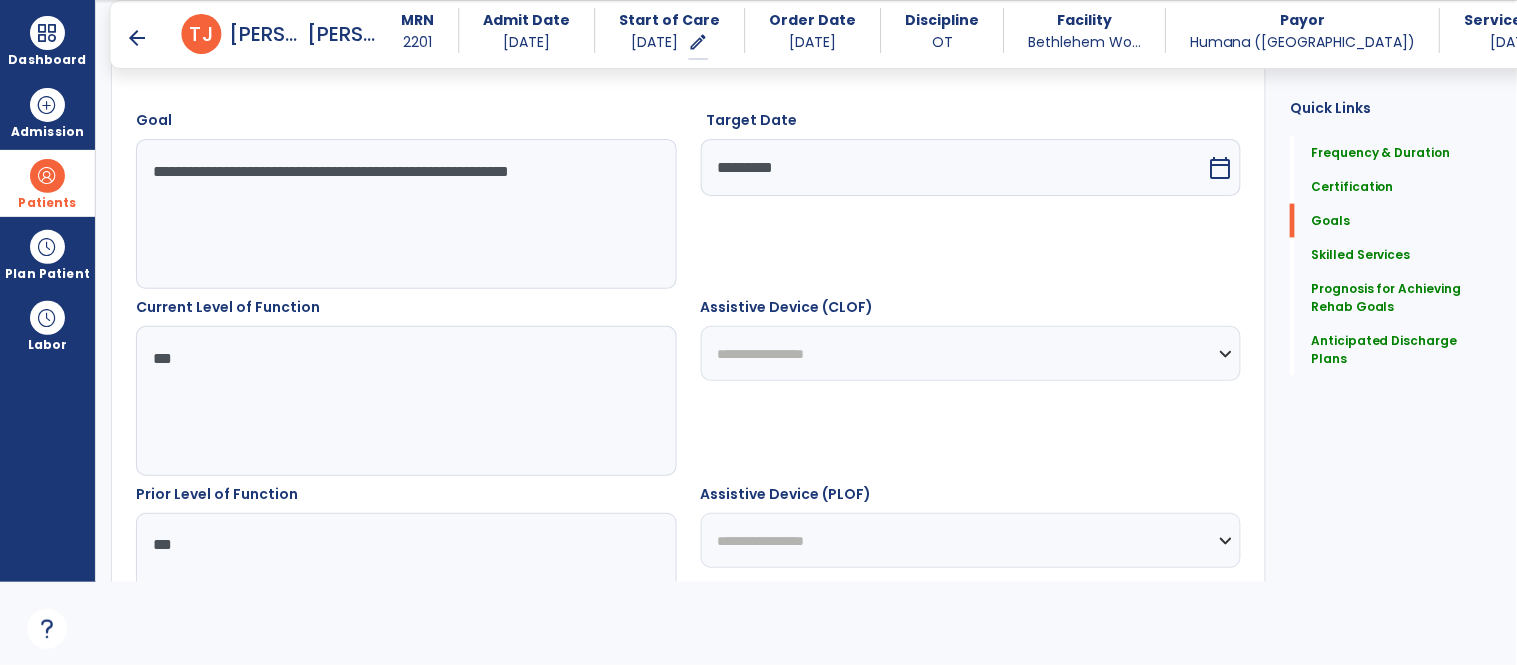 drag, startPoint x: 307, startPoint y: 208, endPoint x: 161, endPoint y: 152, distance: 156.37135 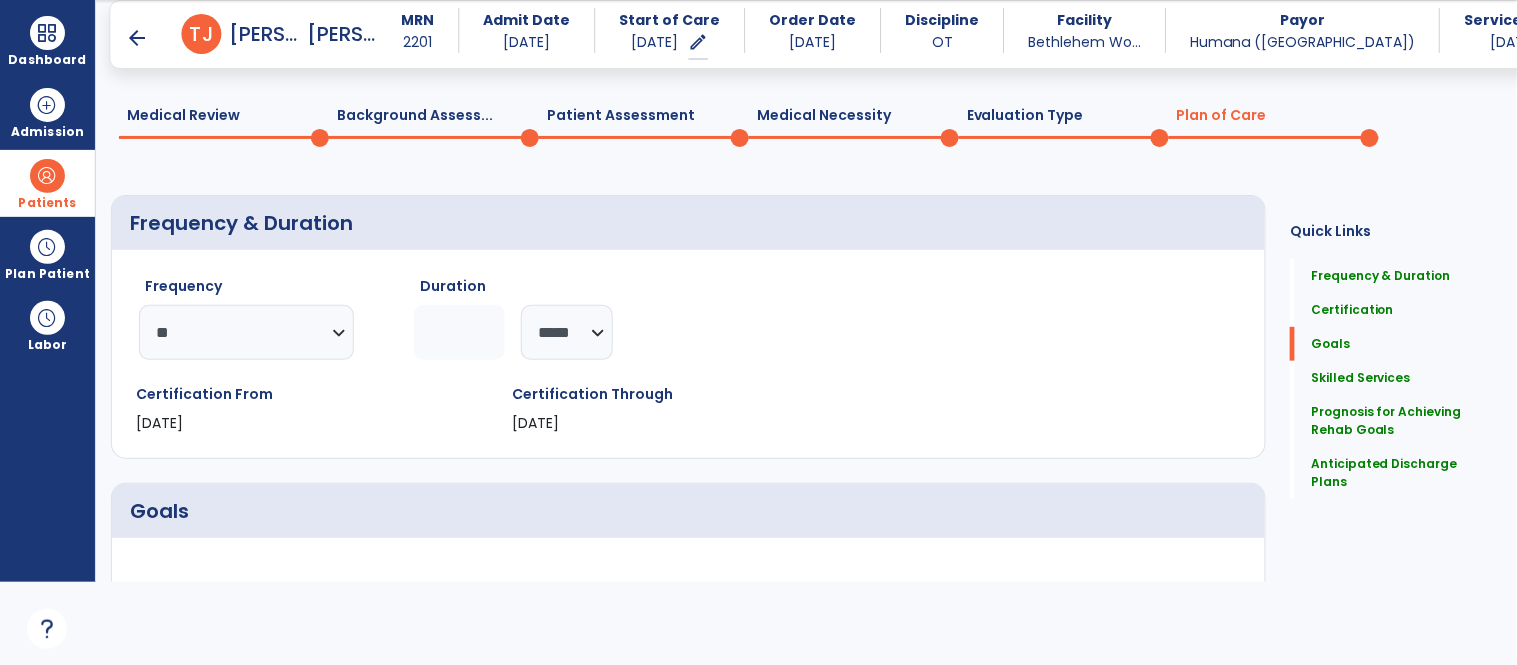 scroll, scrollTop: 361, scrollLeft: 0, axis: vertical 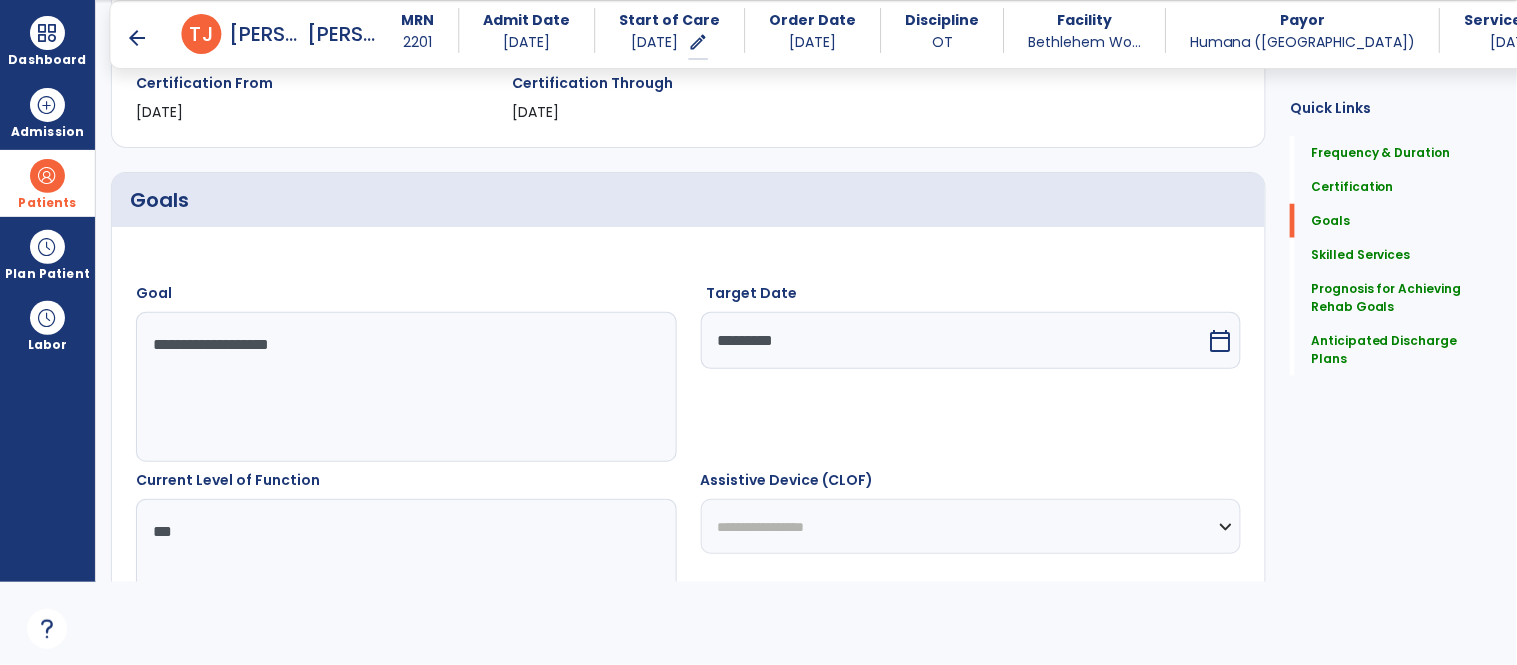 type on "**********" 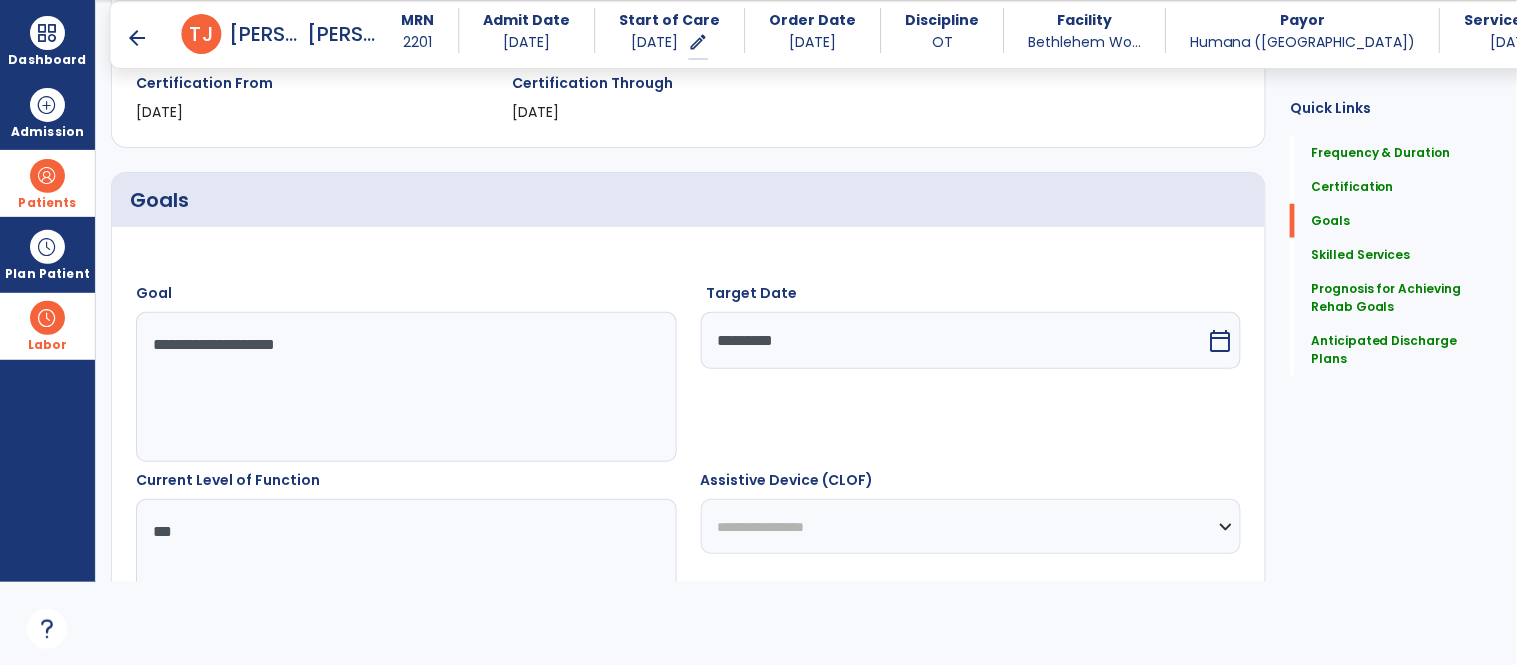 drag, startPoint x: 358, startPoint y: 352, endPoint x: 64, endPoint y: 340, distance: 294.24478 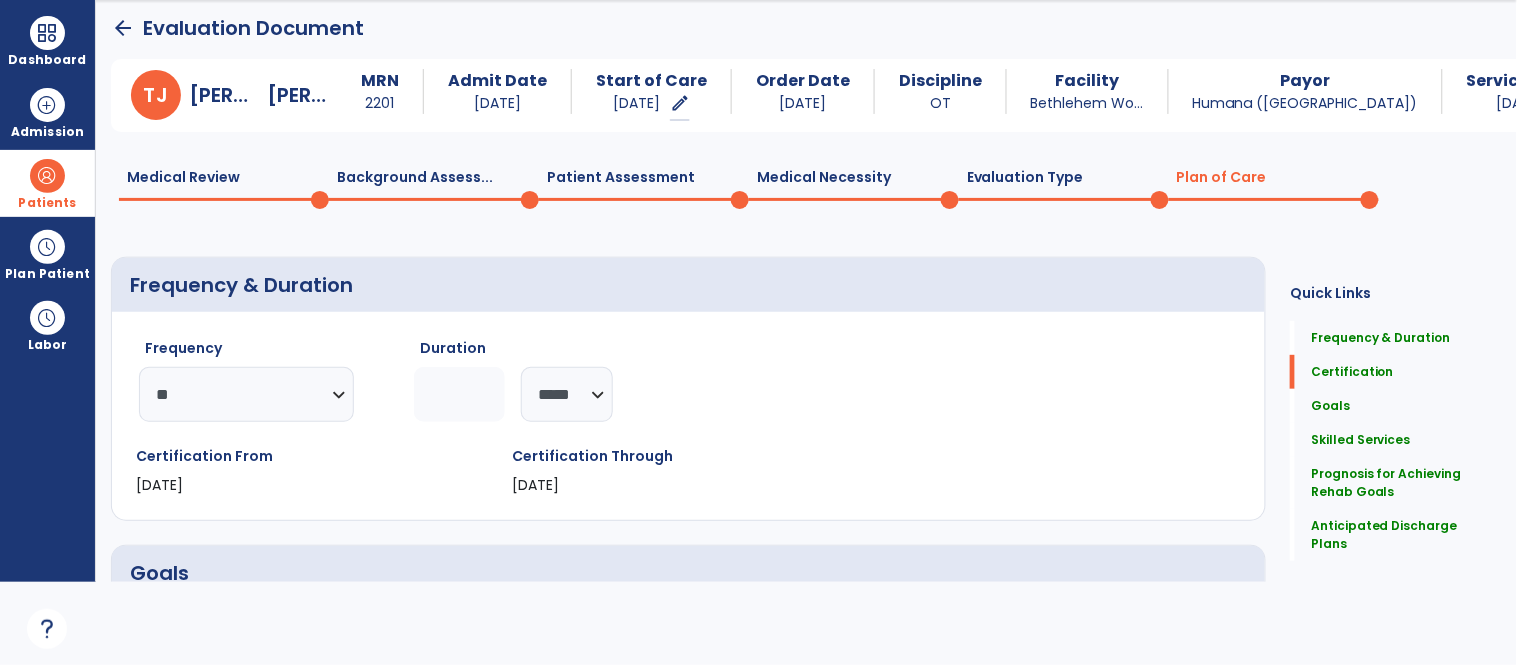 scroll, scrollTop: 0, scrollLeft: 0, axis: both 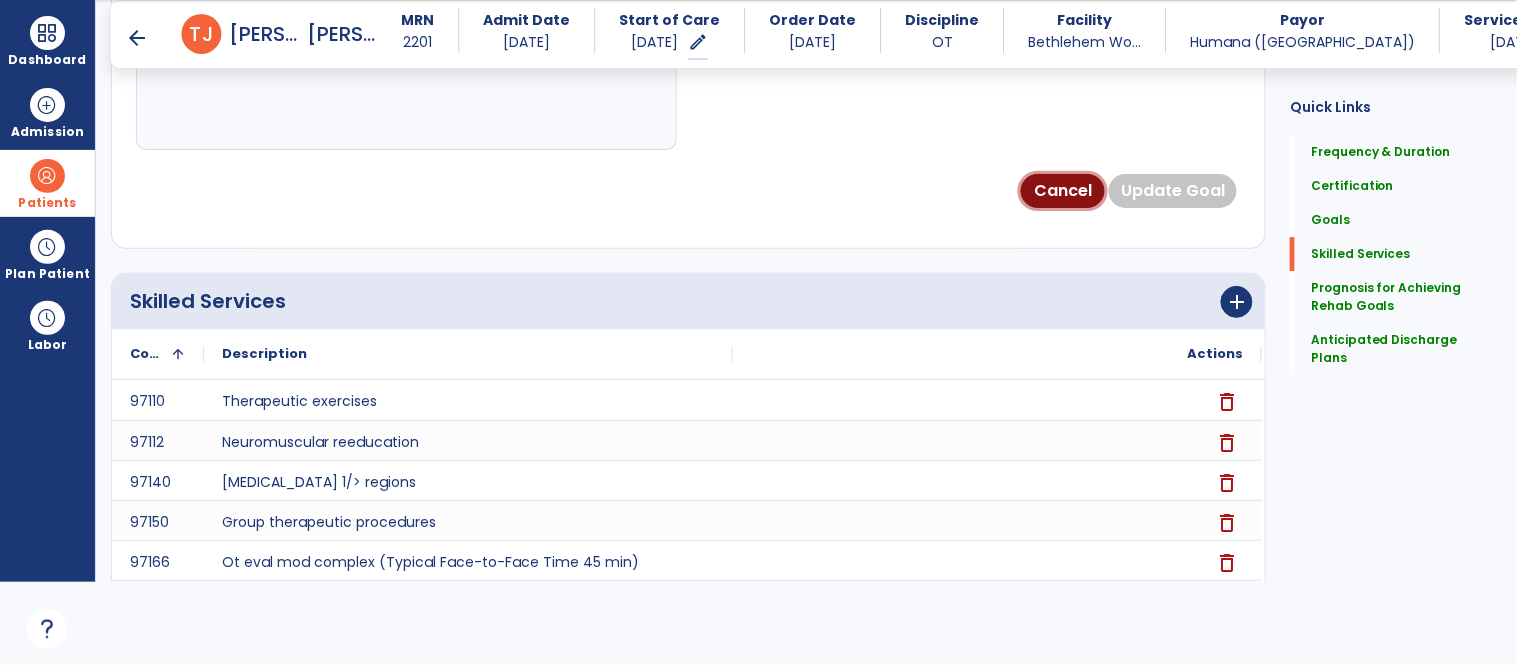 click on "Cancel" at bounding box center (1063, 191) 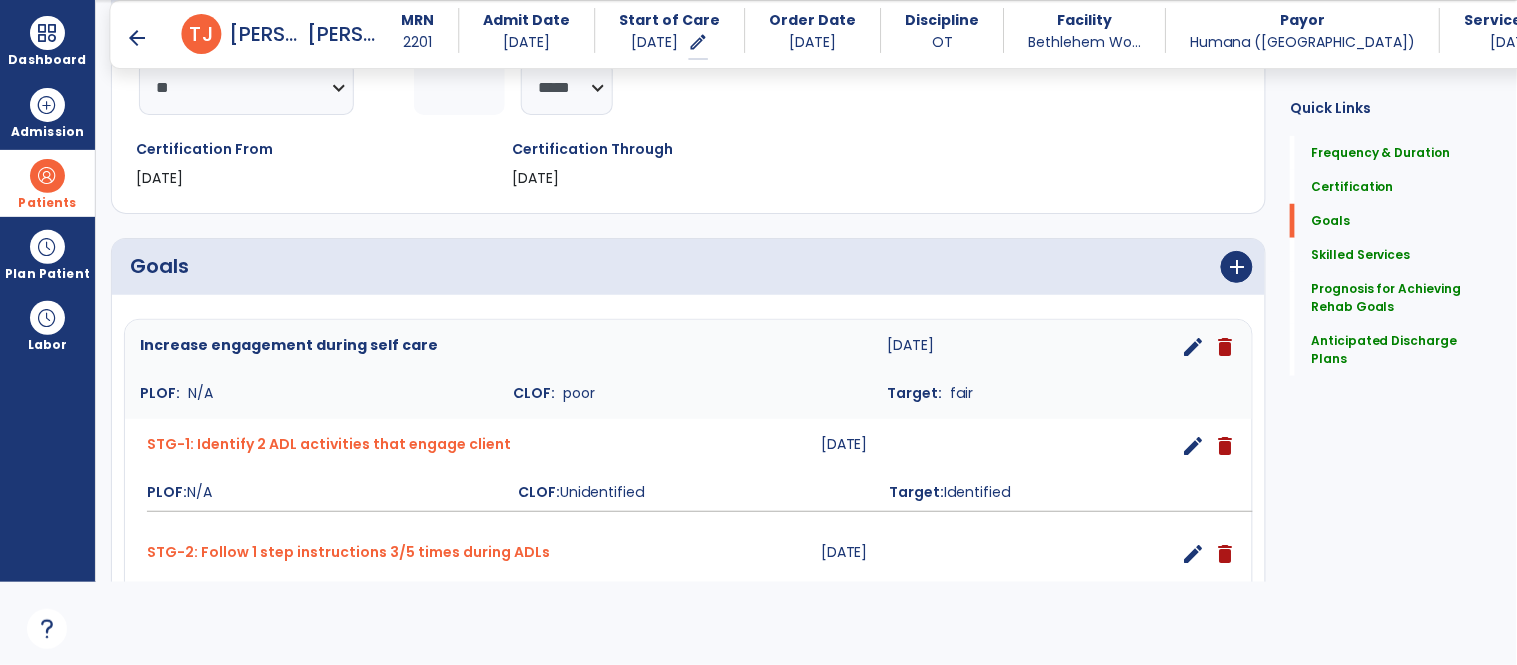 scroll, scrollTop: 451, scrollLeft: 0, axis: vertical 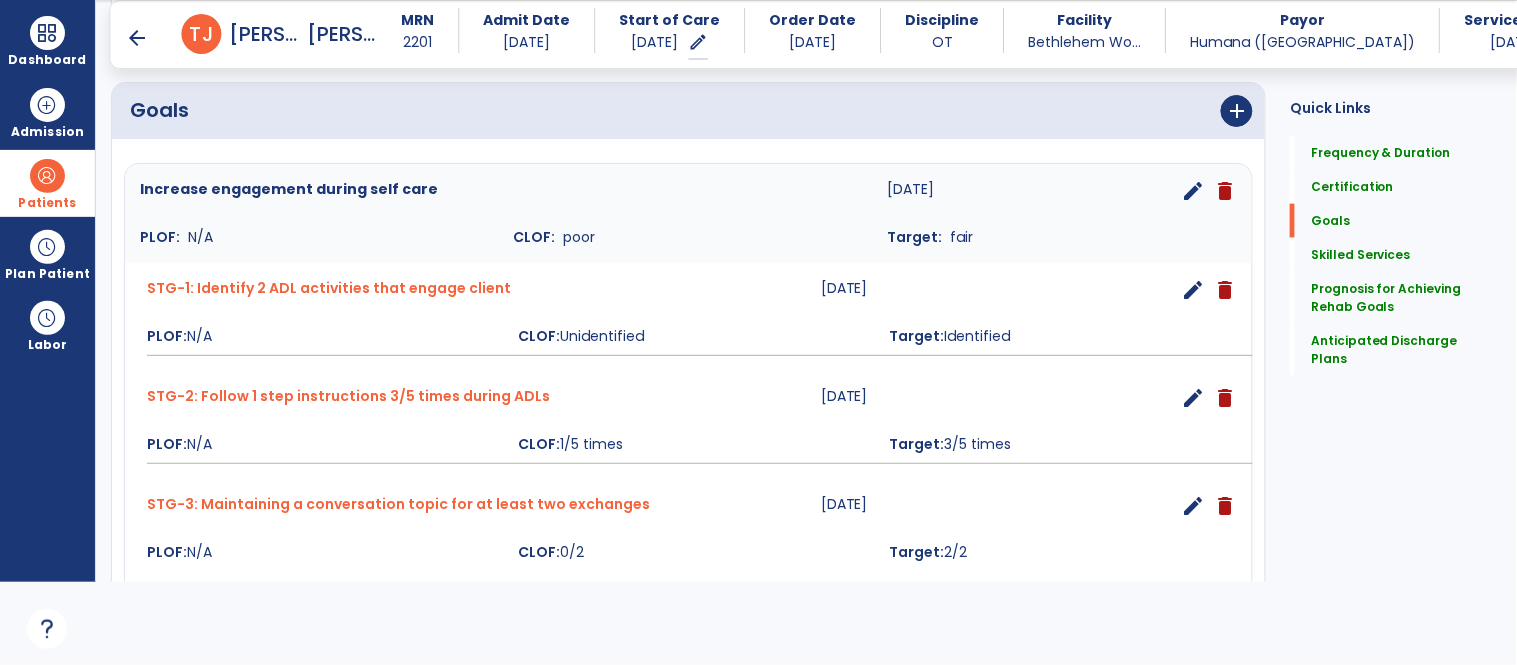 click on "edit" at bounding box center (1193, 191) 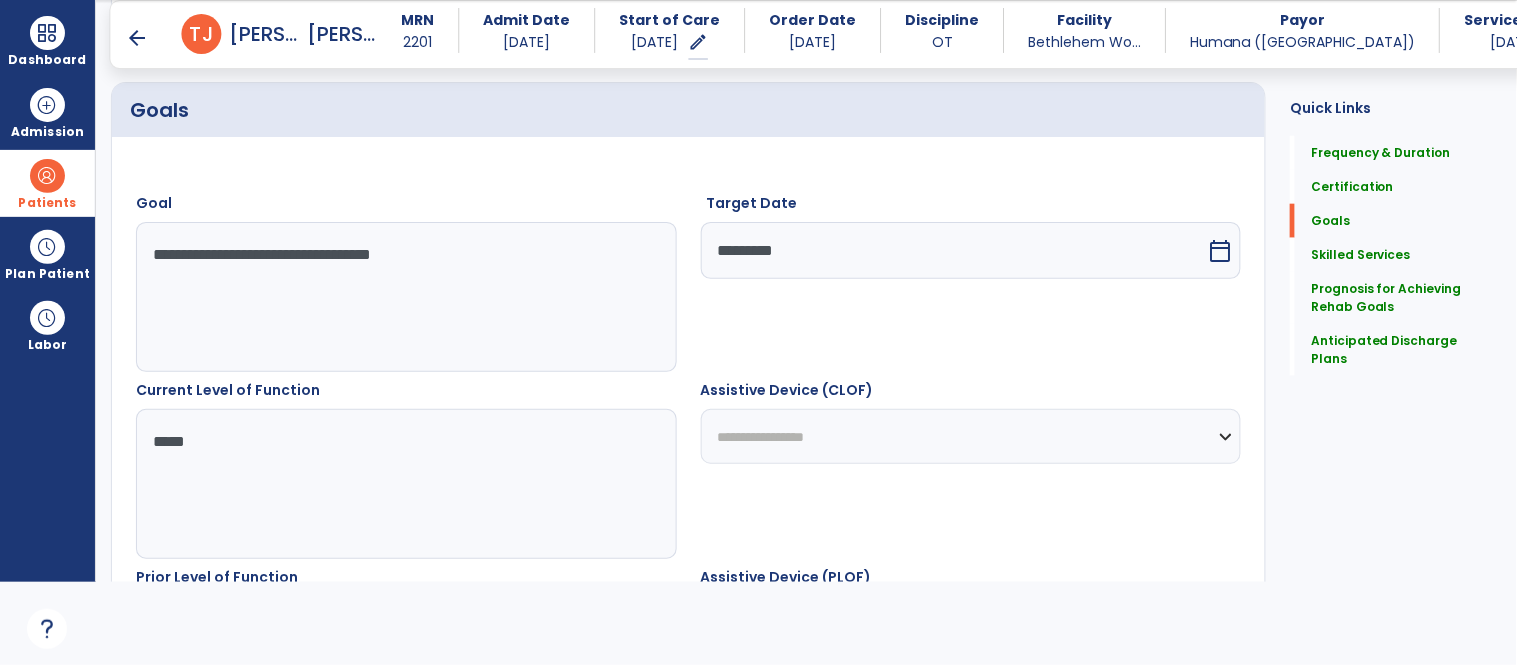 scroll, scrollTop: 534, scrollLeft: 0, axis: vertical 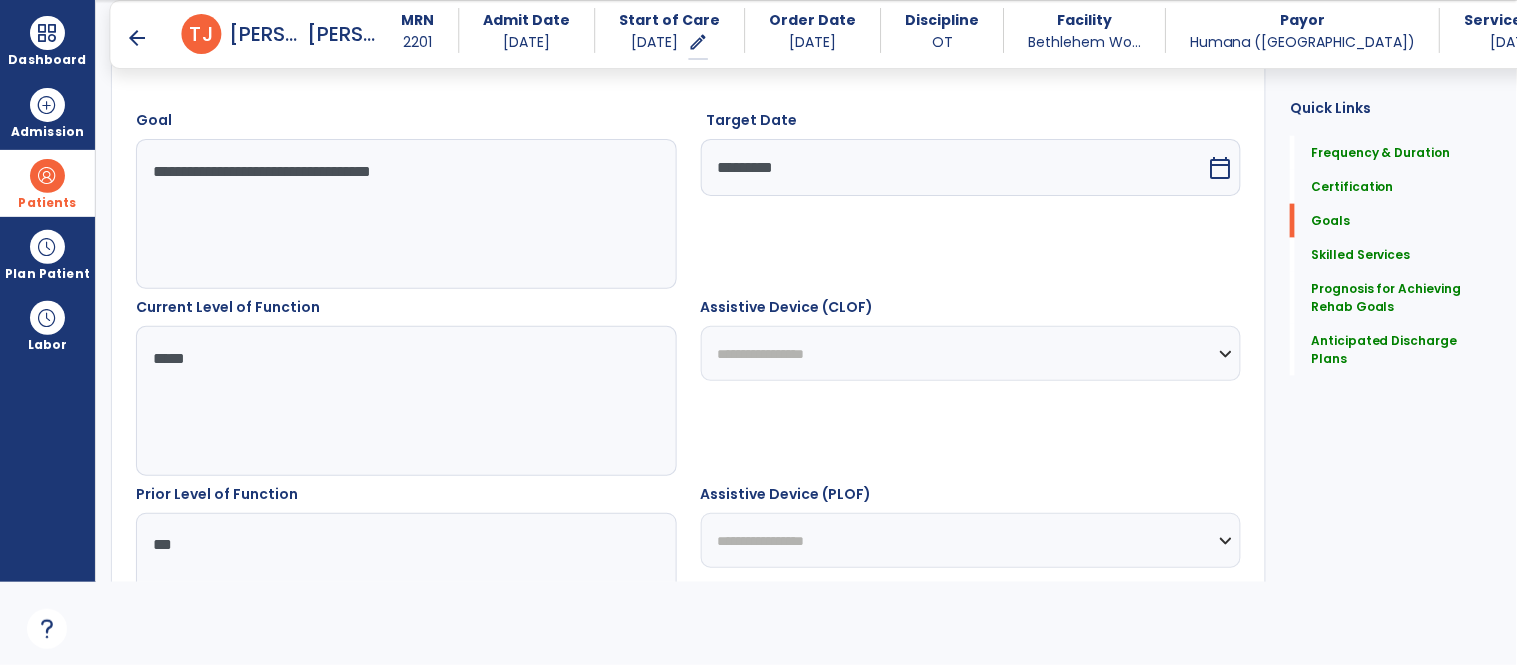 drag, startPoint x: 501, startPoint y: 172, endPoint x: 265, endPoint y: 251, distance: 248.87146 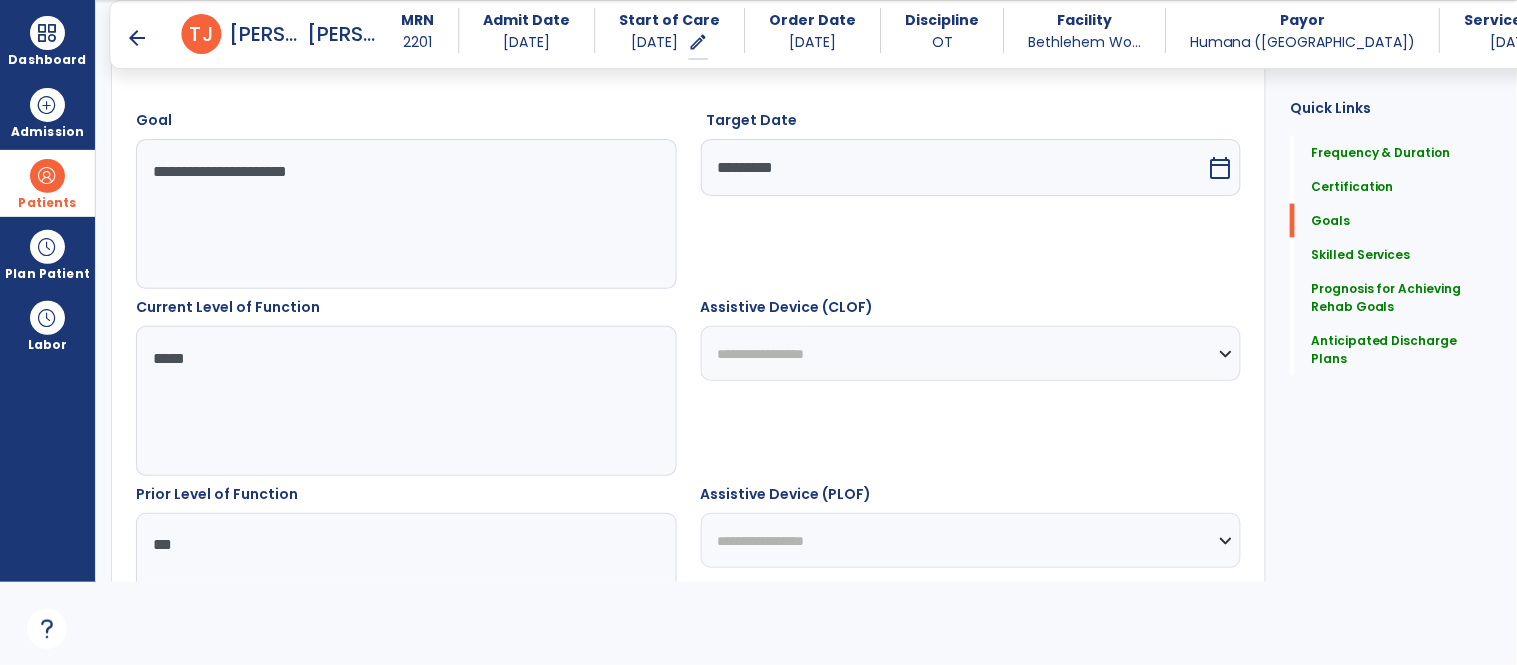 type on "**********" 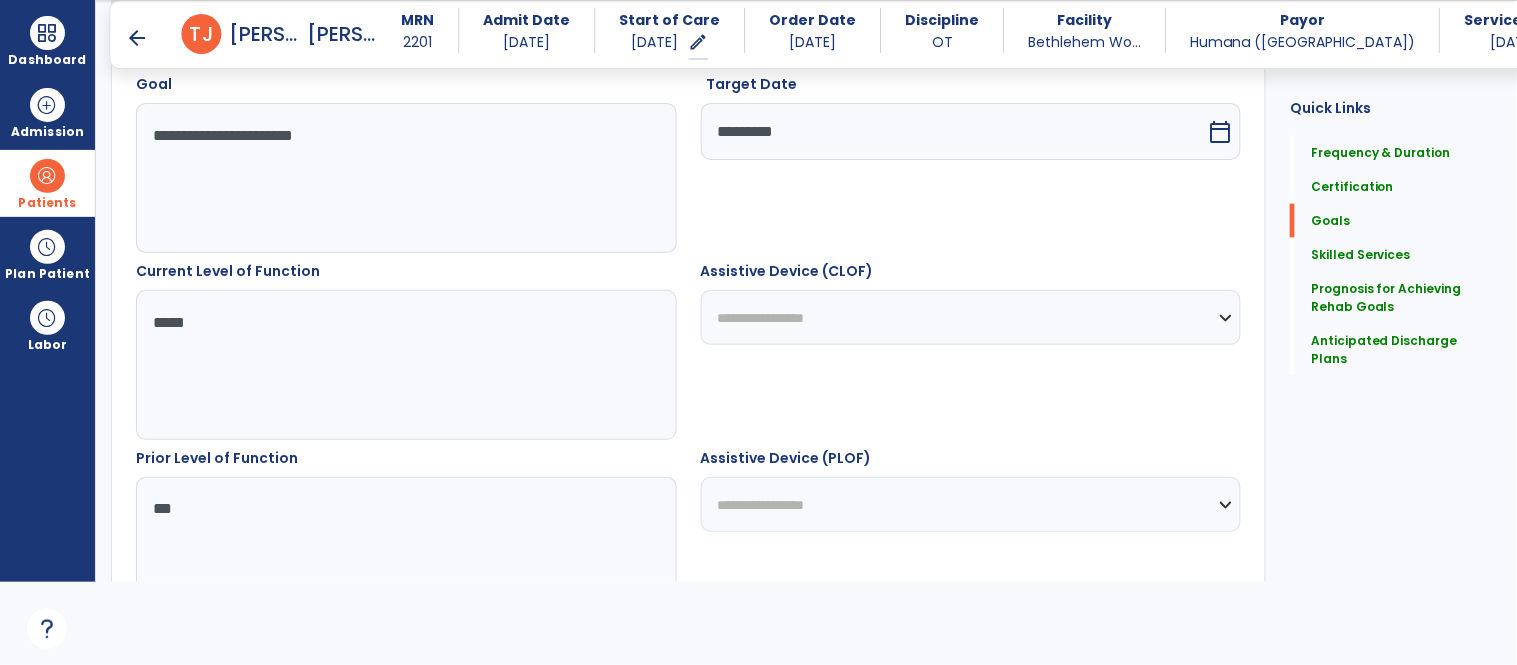 scroll, scrollTop: 641, scrollLeft: 0, axis: vertical 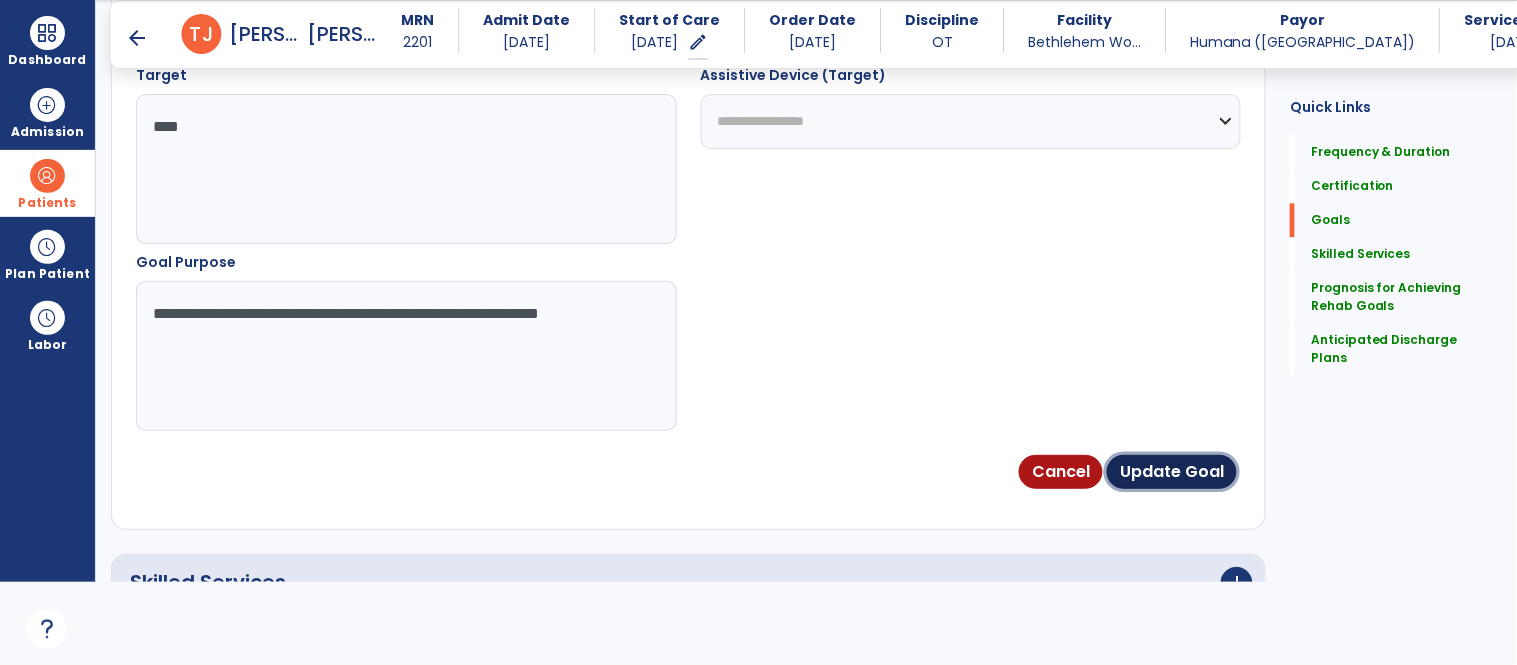 click on "Update Goal" at bounding box center (1172, 472) 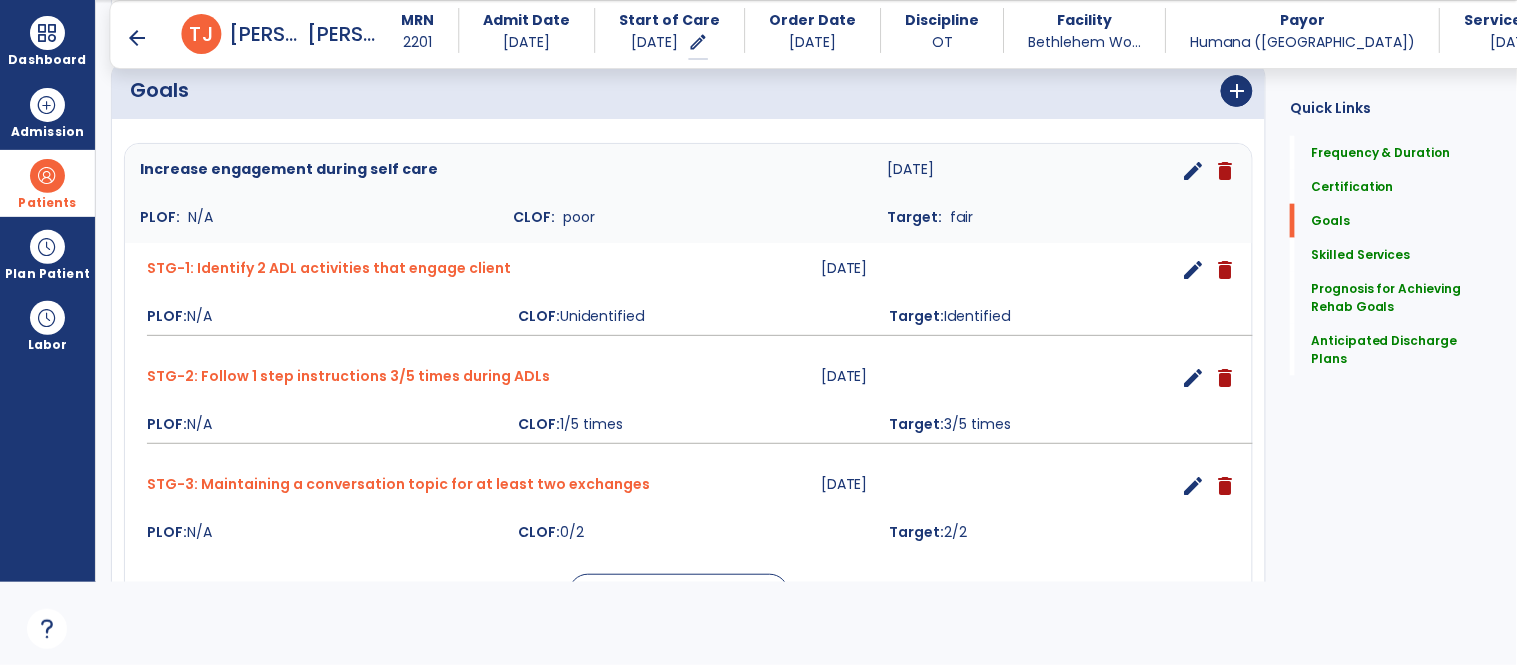 scroll, scrollTop: 518, scrollLeft: 0, axis: vertical 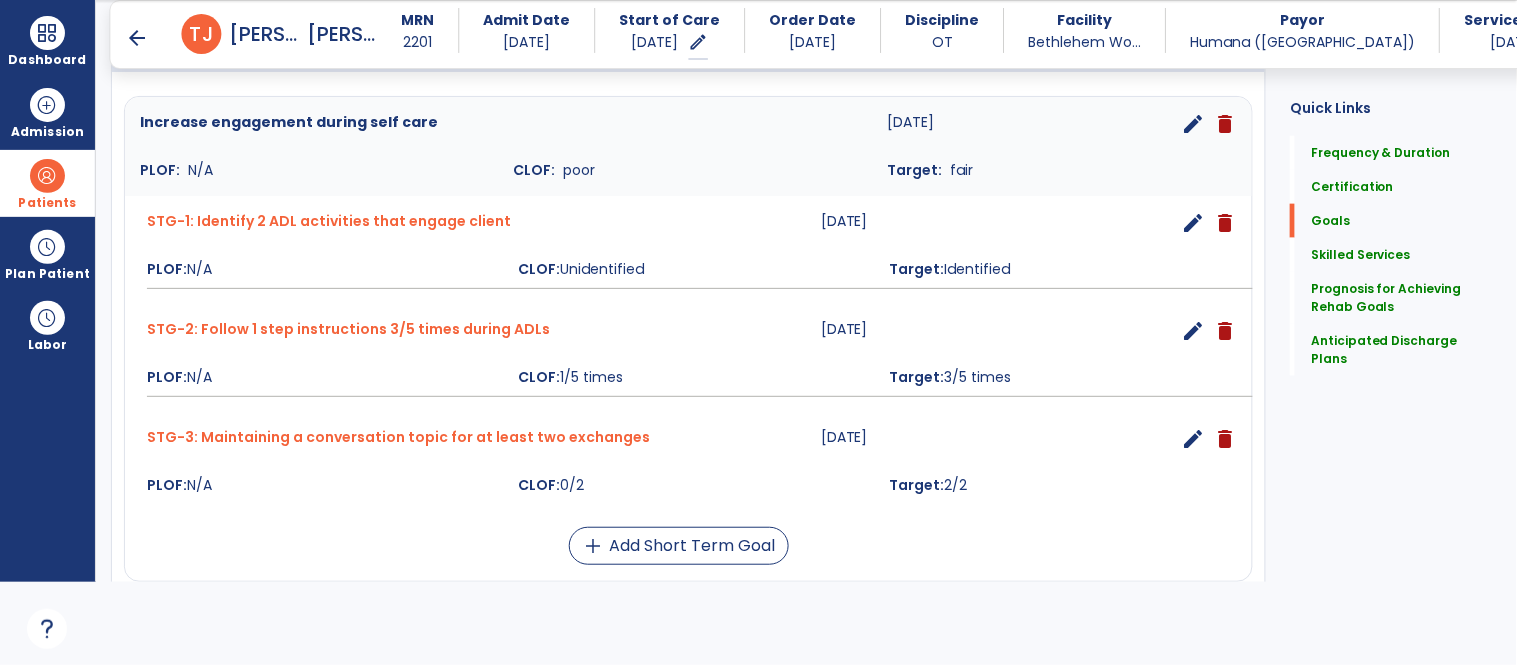 click on "delete" at bounding box center [1225, 439] 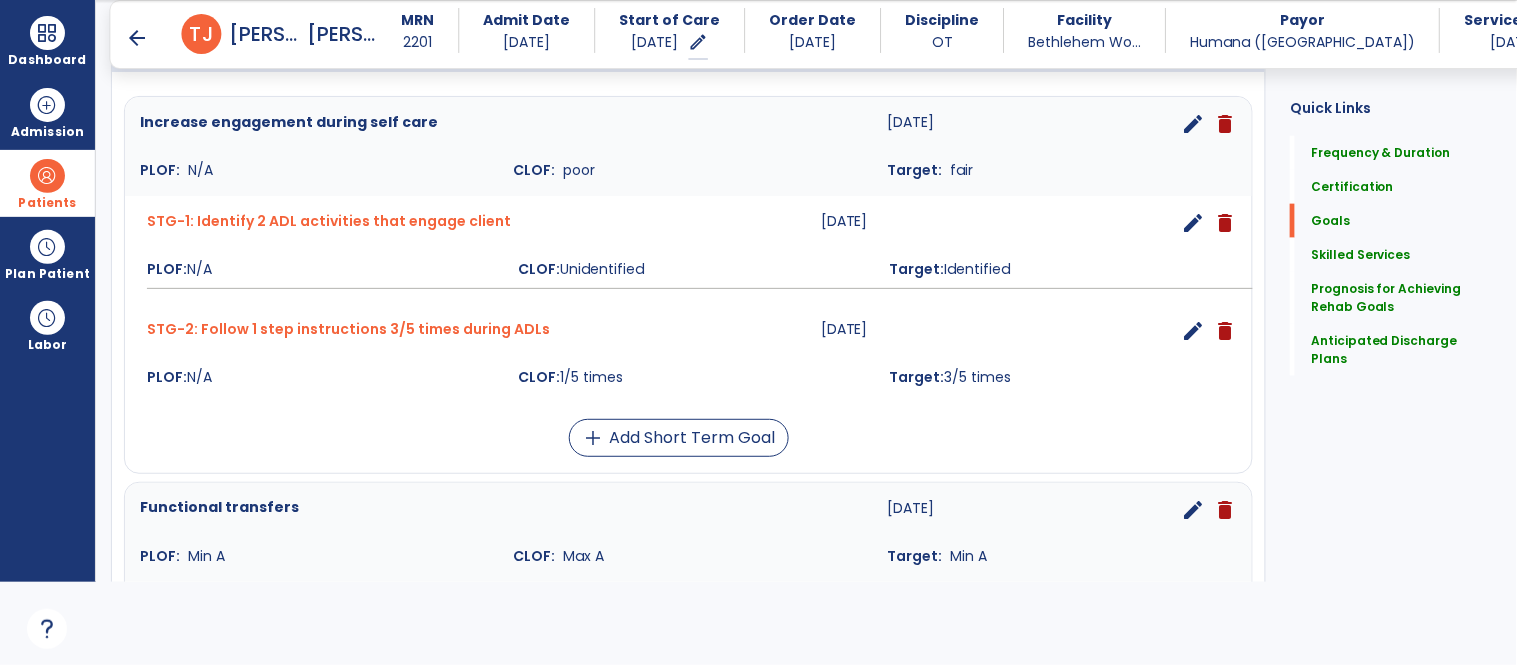 click on "delete" at bounding box center [1225, 223] 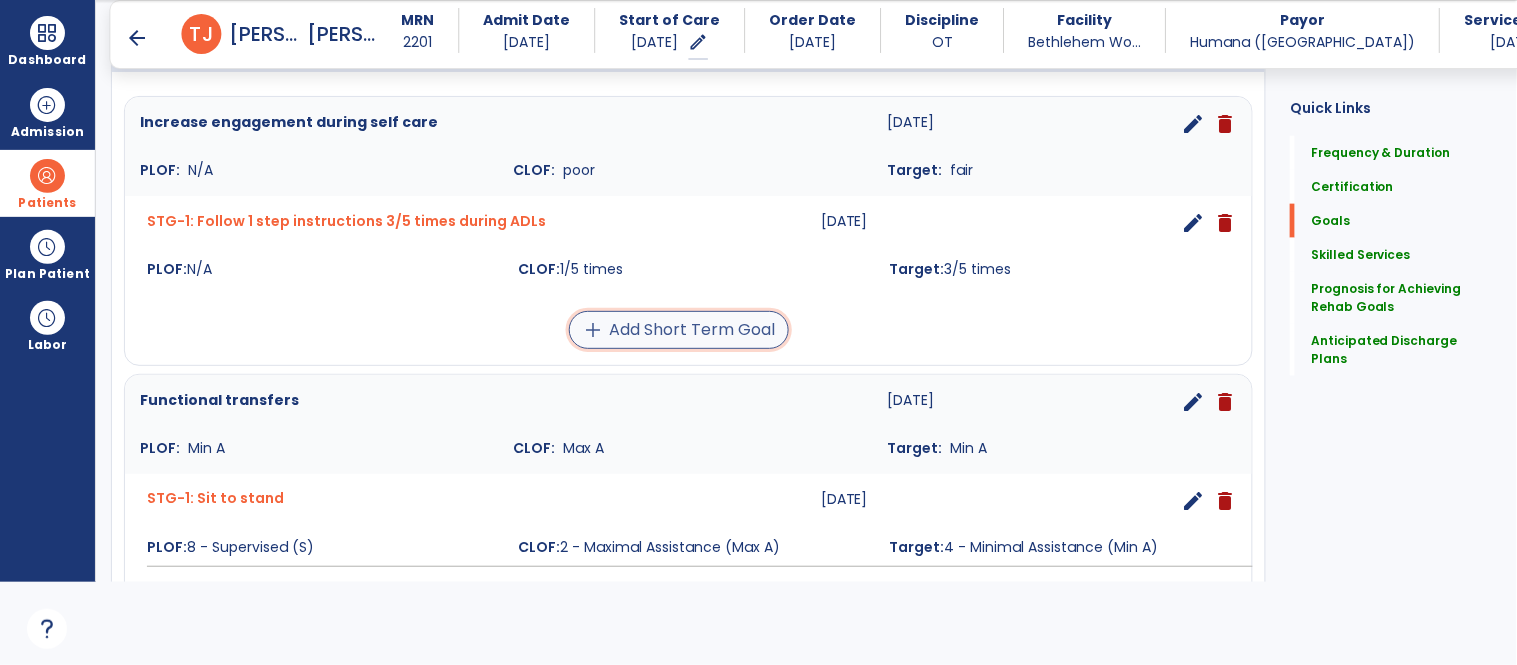 click on "add" at bounding box center [594, 330] 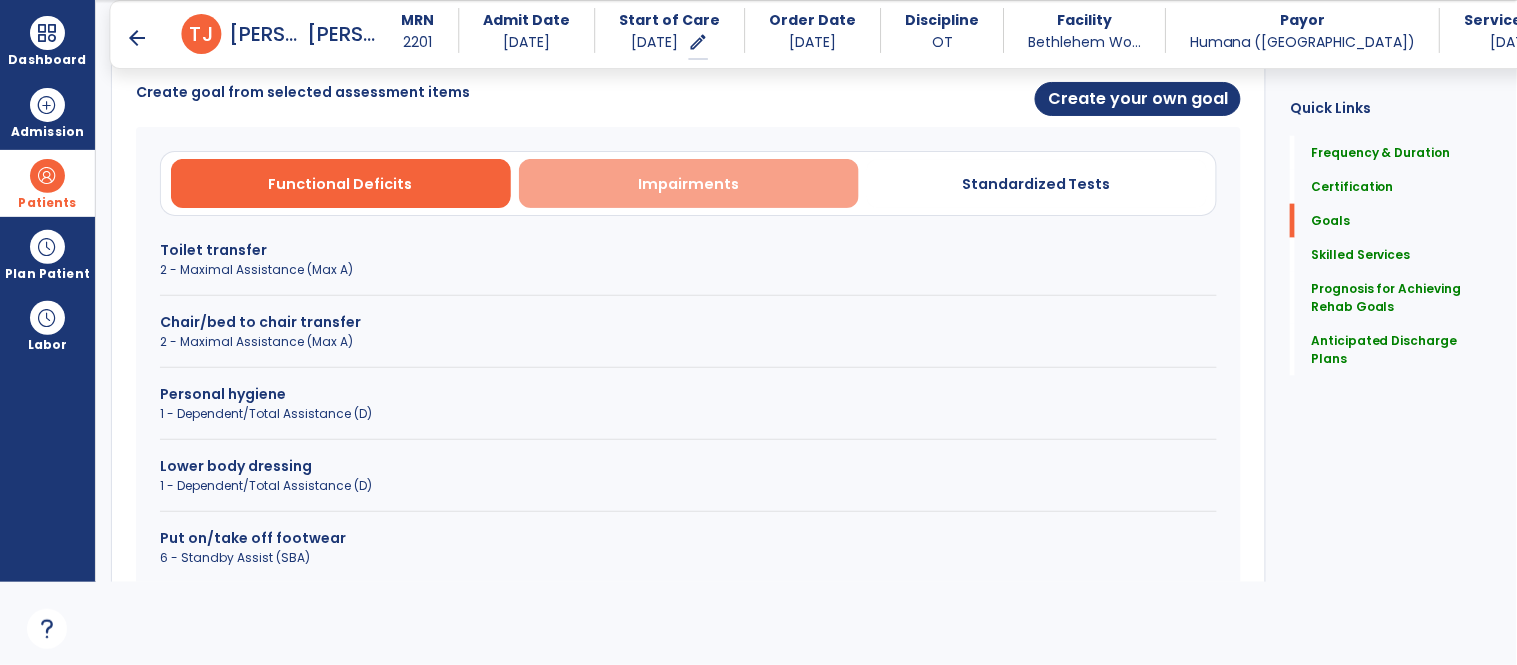 click on "Impairments" at bounding box center [688, 184] 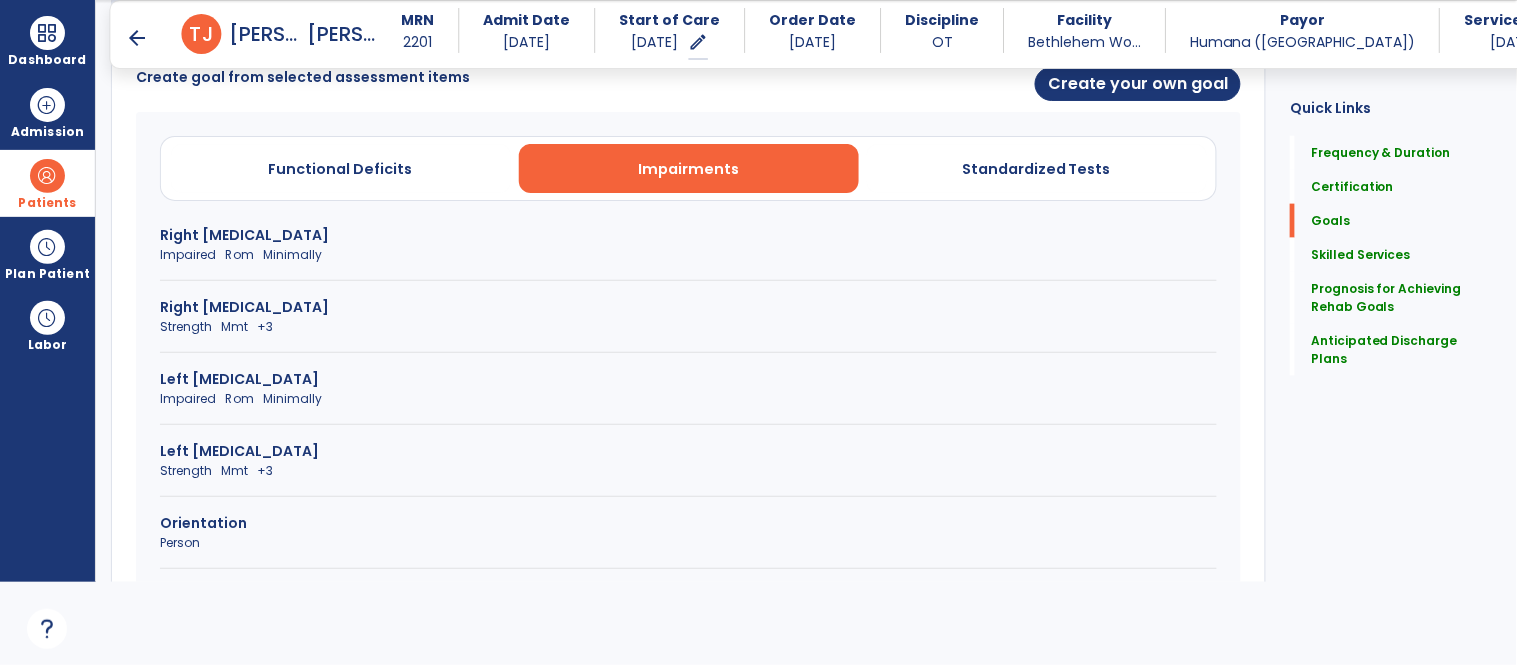 scroll, scrollTop: 591, scrollLeft: 0, axis: vertical 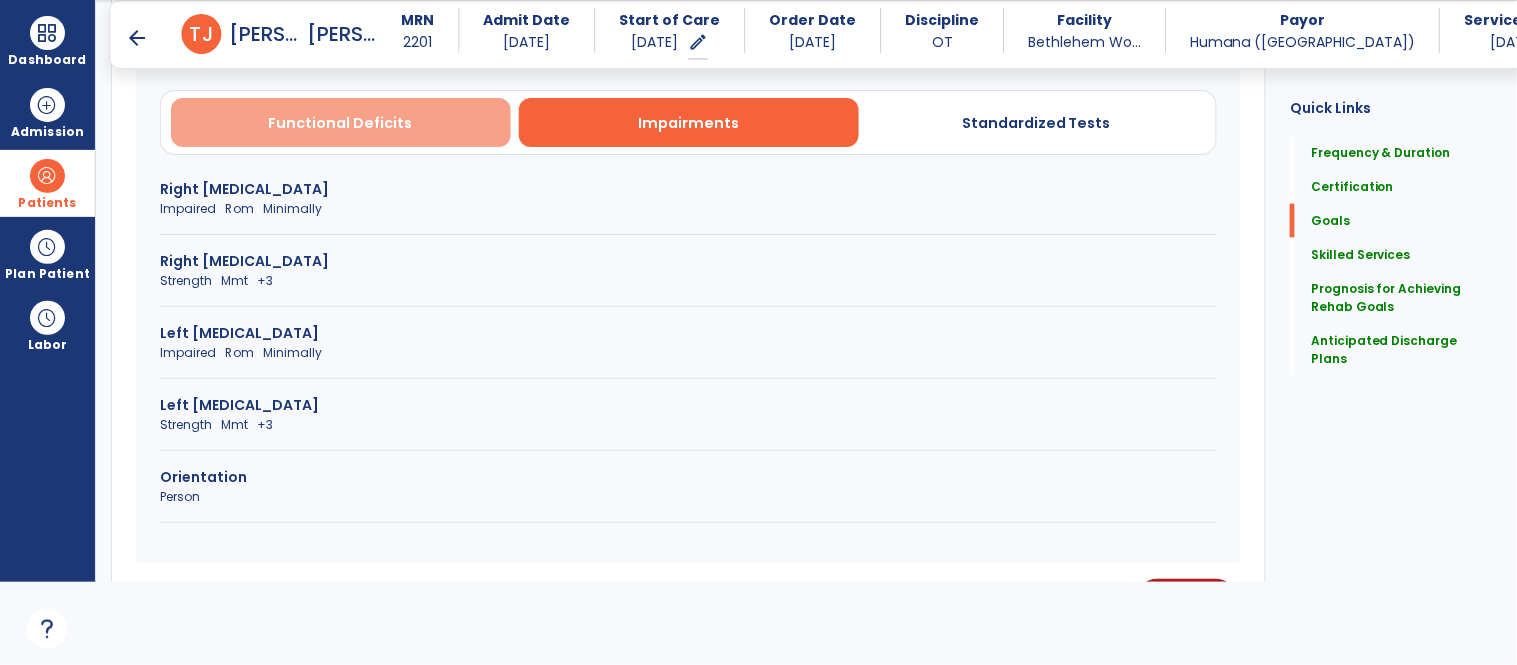 click on "Functional Deficits" at bounding box center [341, 122] 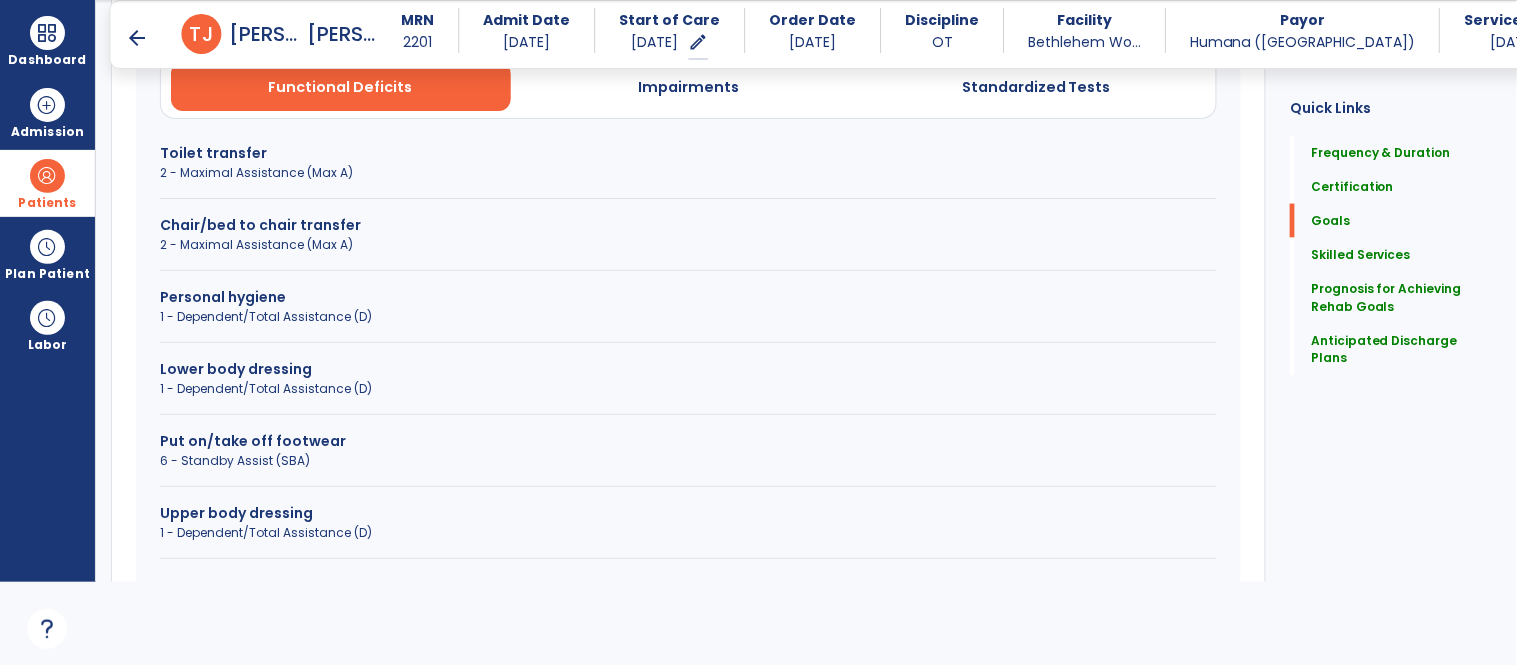 scroll, scrollTop: 687, scrollLeft: 0, axis: vertical 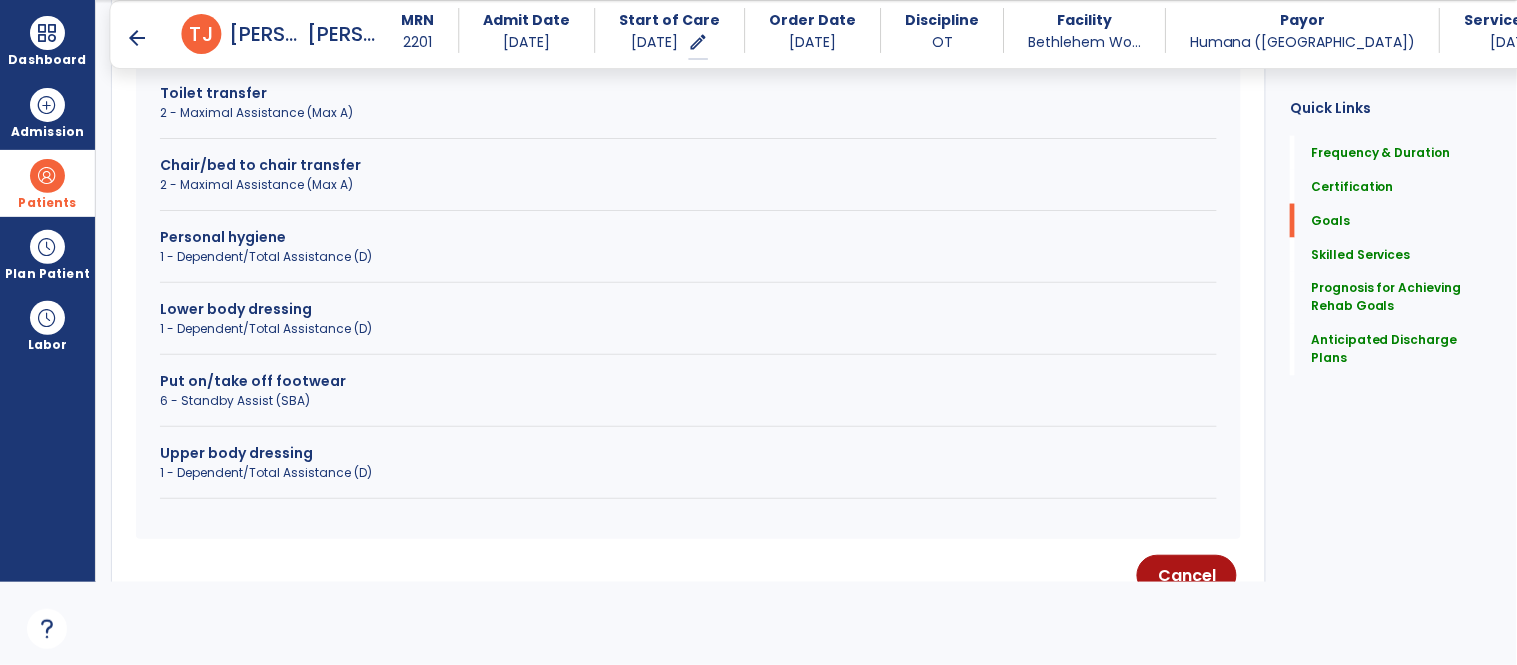 click on "Upper body dressing" at bounding box center (688, 453) 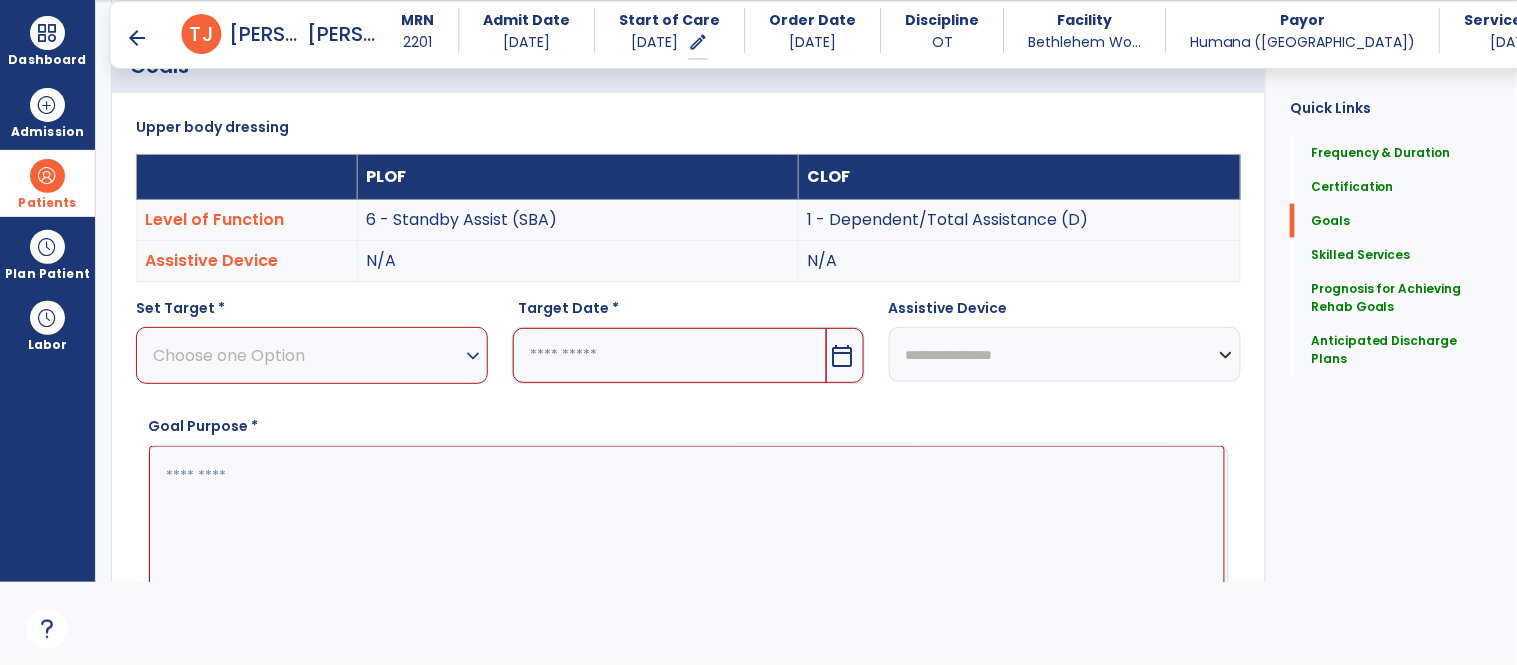 scroll, scrollTop: 490, scrollLeft: 0, axis: vertical 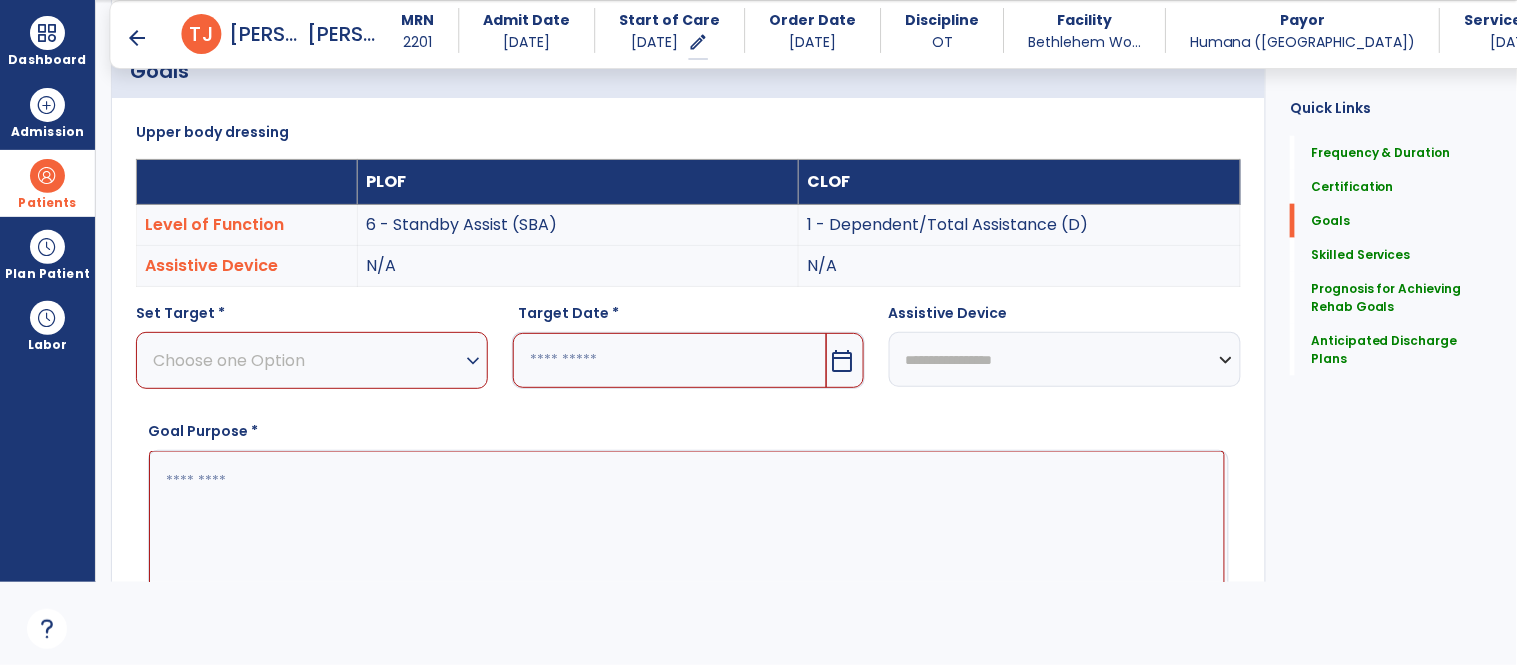 click on "expand_more" at bounding box center (473, 361) 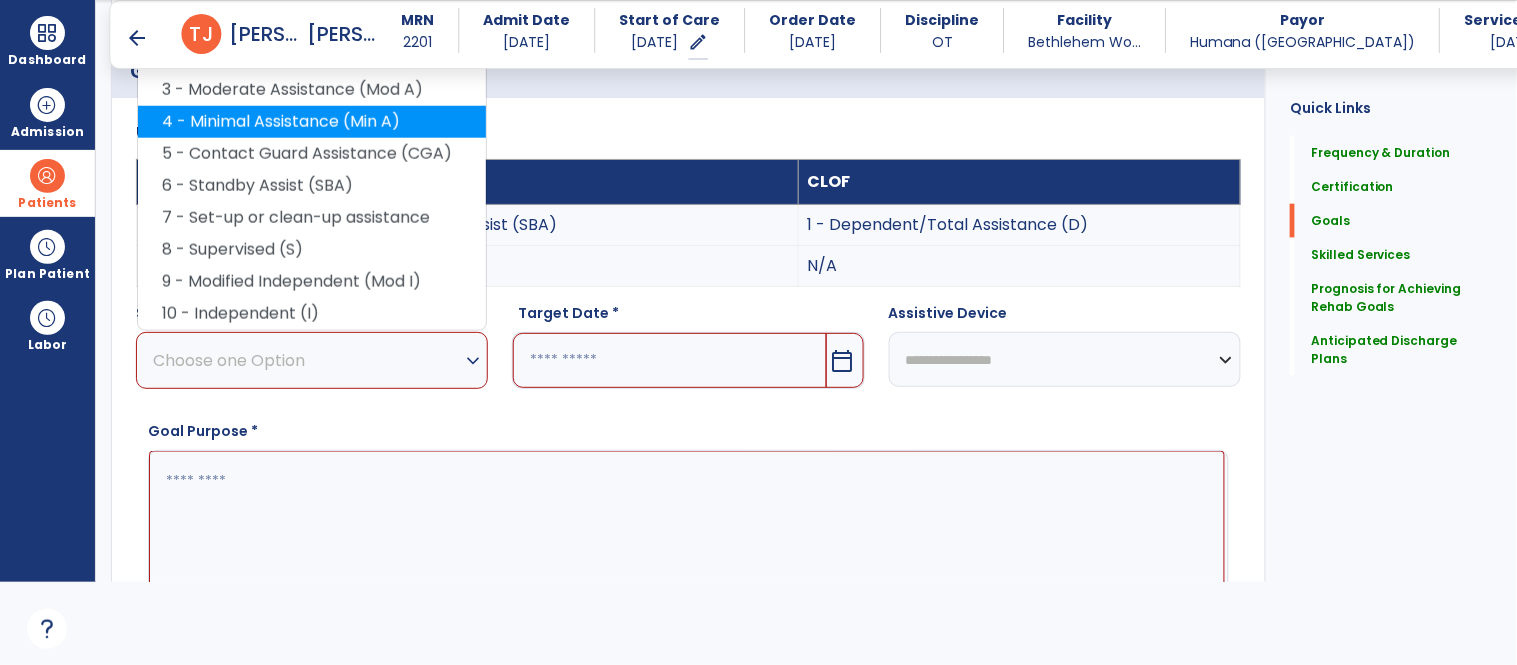click on "4 - Minimal Assistance (Min A)" at bounding box center (312, 122) 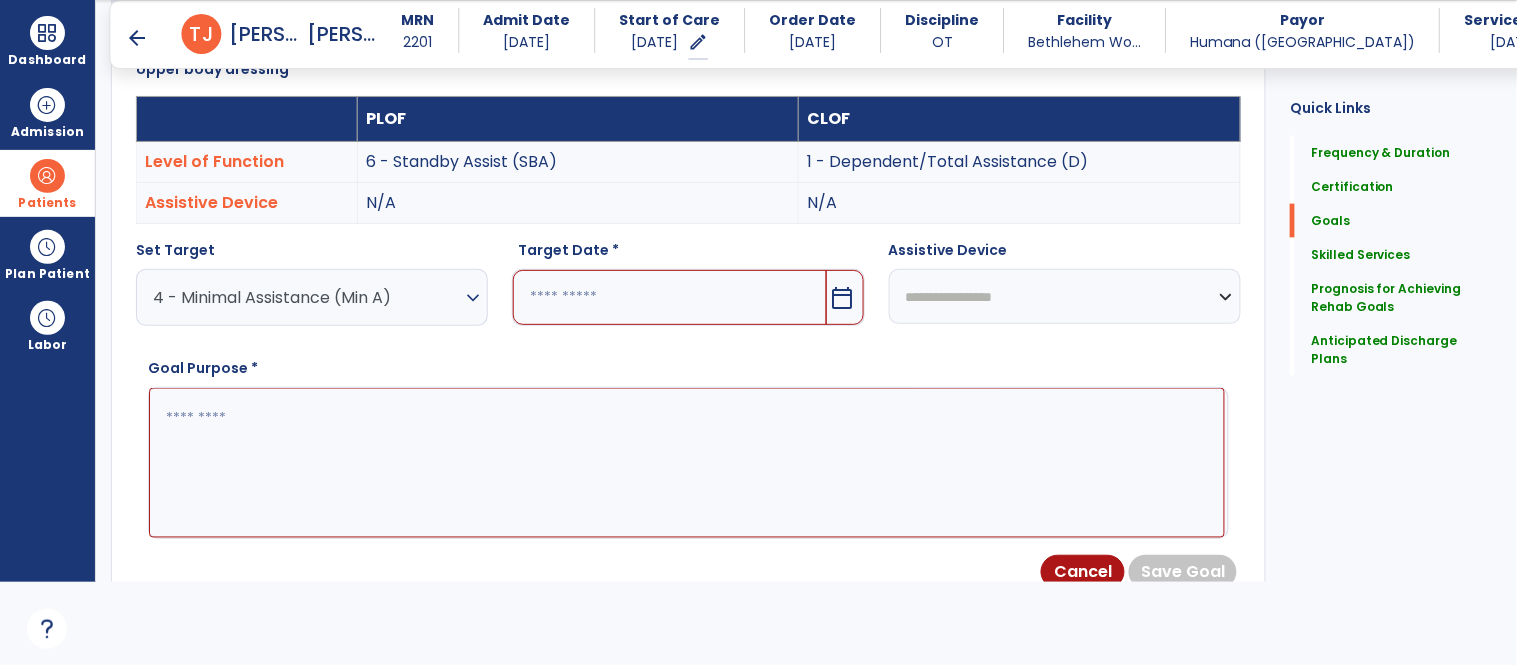 scroll, scrollTop: 546, scrollLeft: 0, axis: vertical 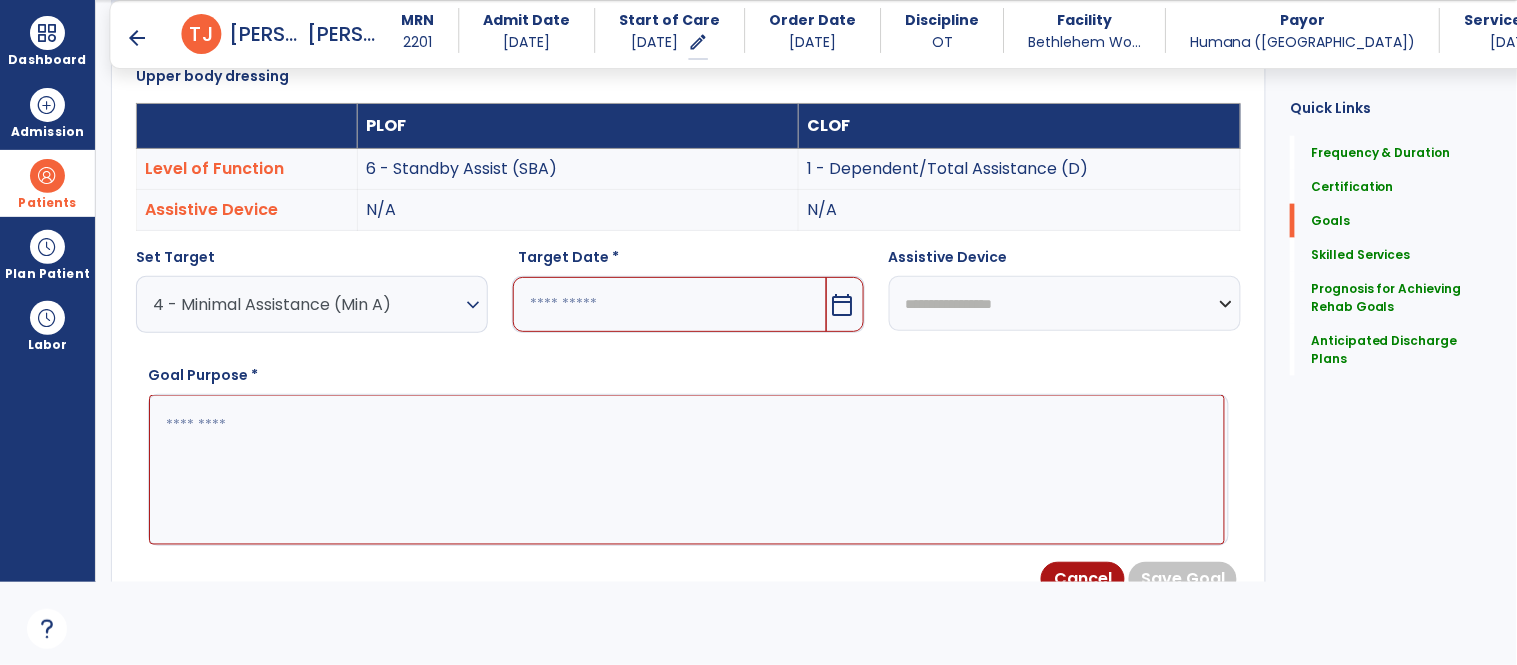click on "expand_more" at bounding box center [473, 305] 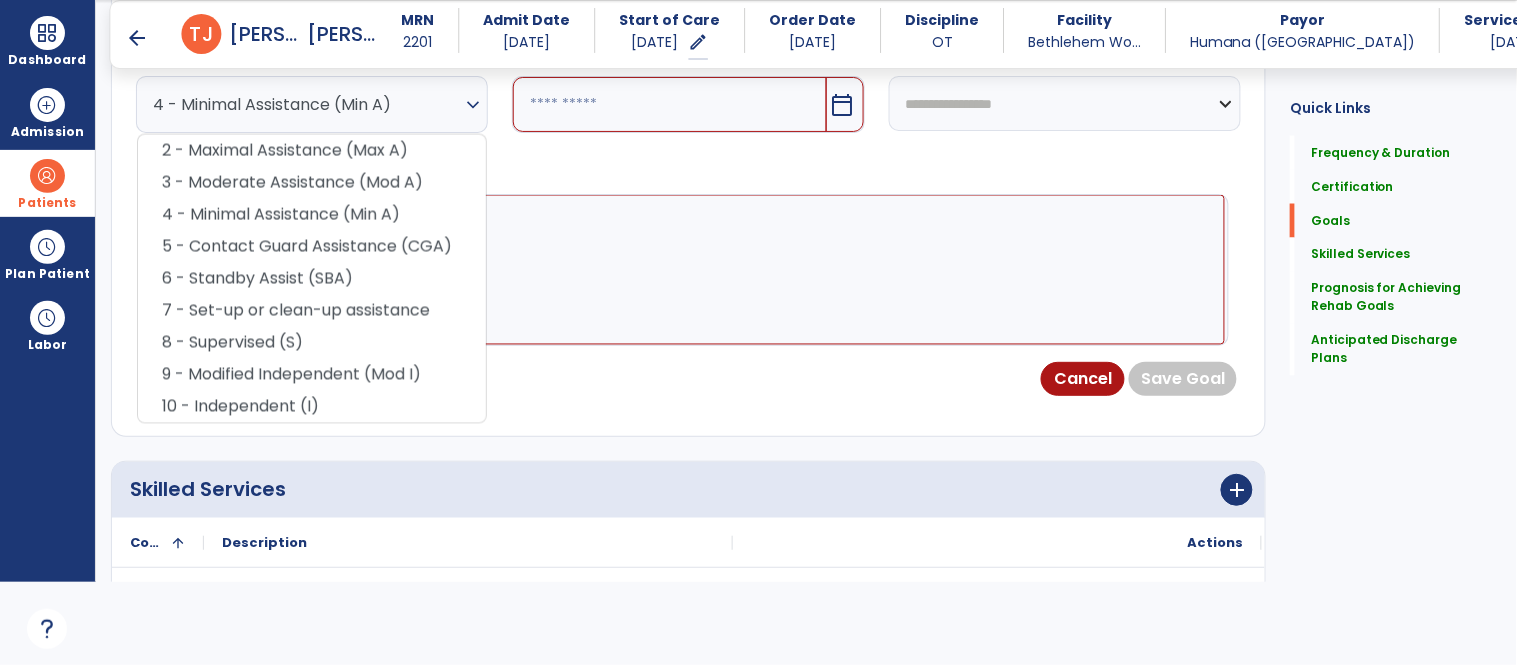 scroll, scrollTop: 725, scrollLeft: 0, axis: vertical 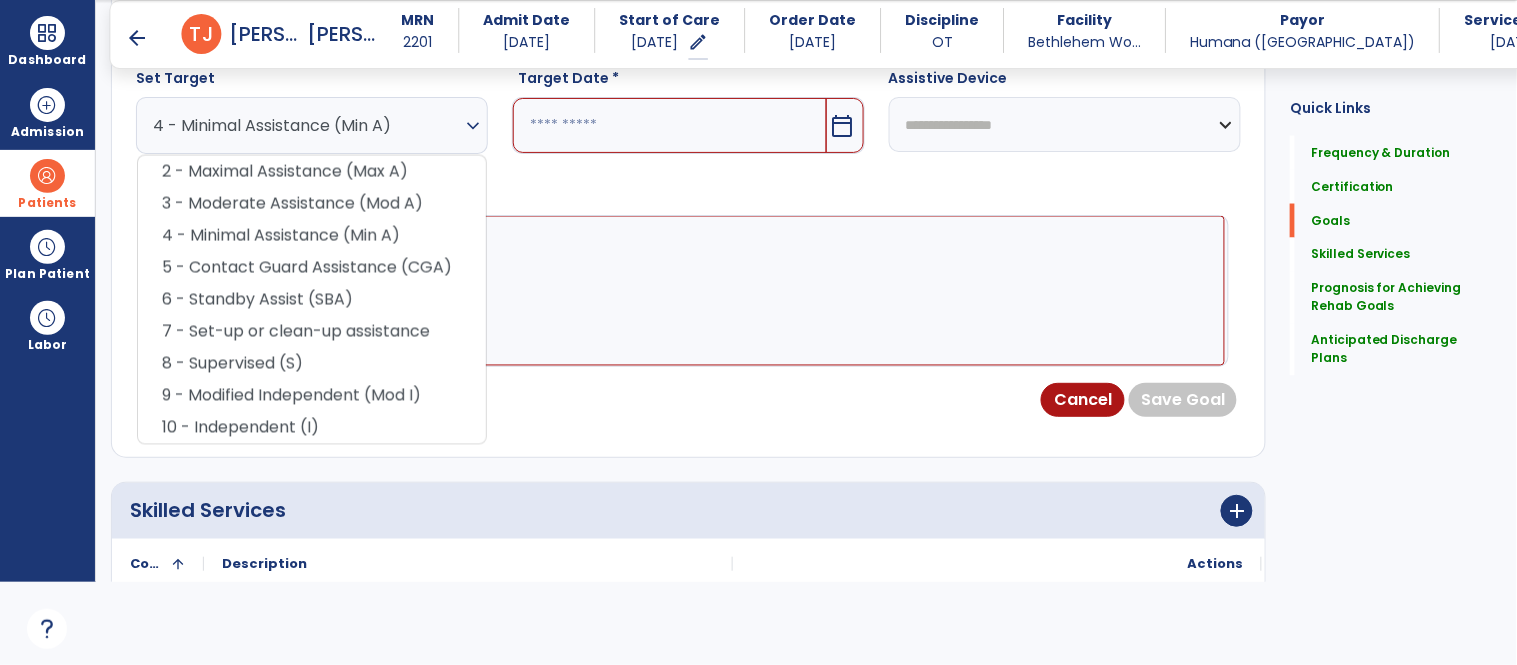 click at bounding box center (687, 291) 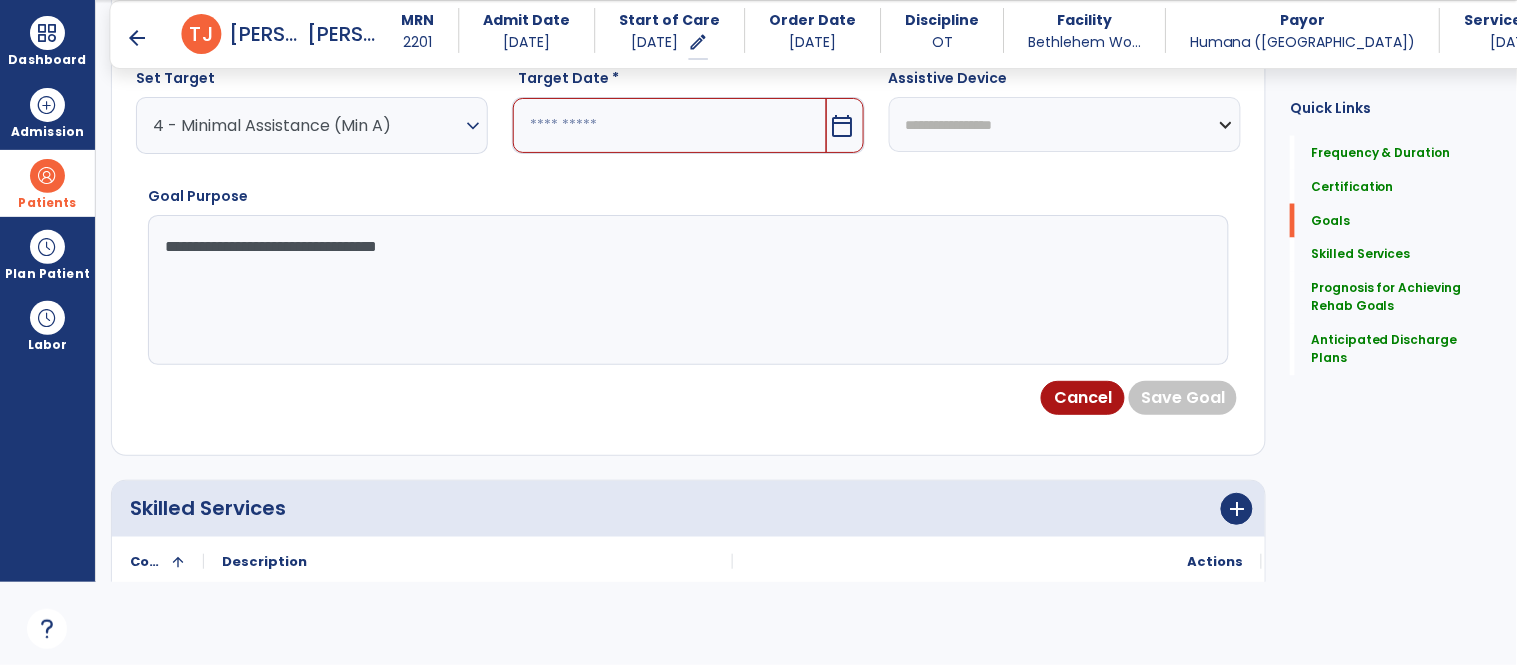 drag, startPoint x: 743, startPoint y: 330, endPoint x: 729, endPoint y: 311, distance: 23.600847 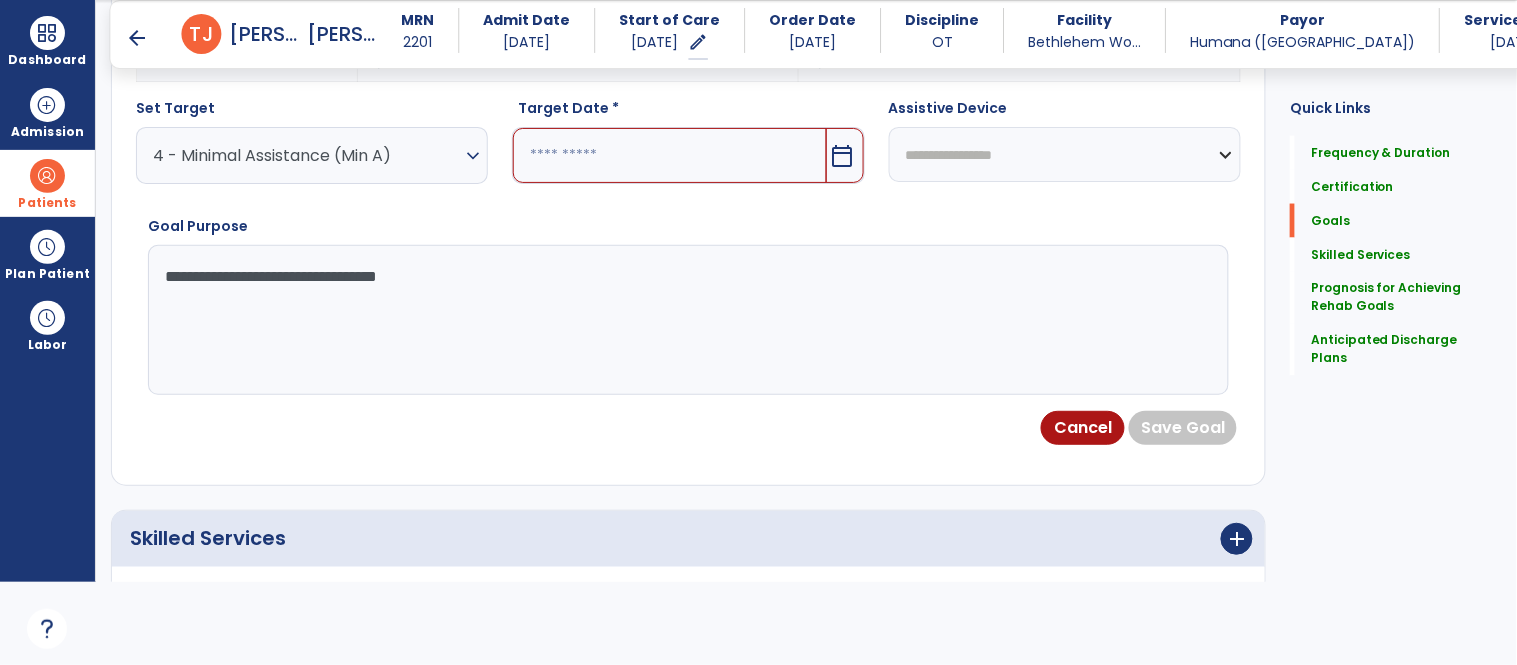 scroll, scrollTop: 630, scrollLeft: 0, axis: vertical 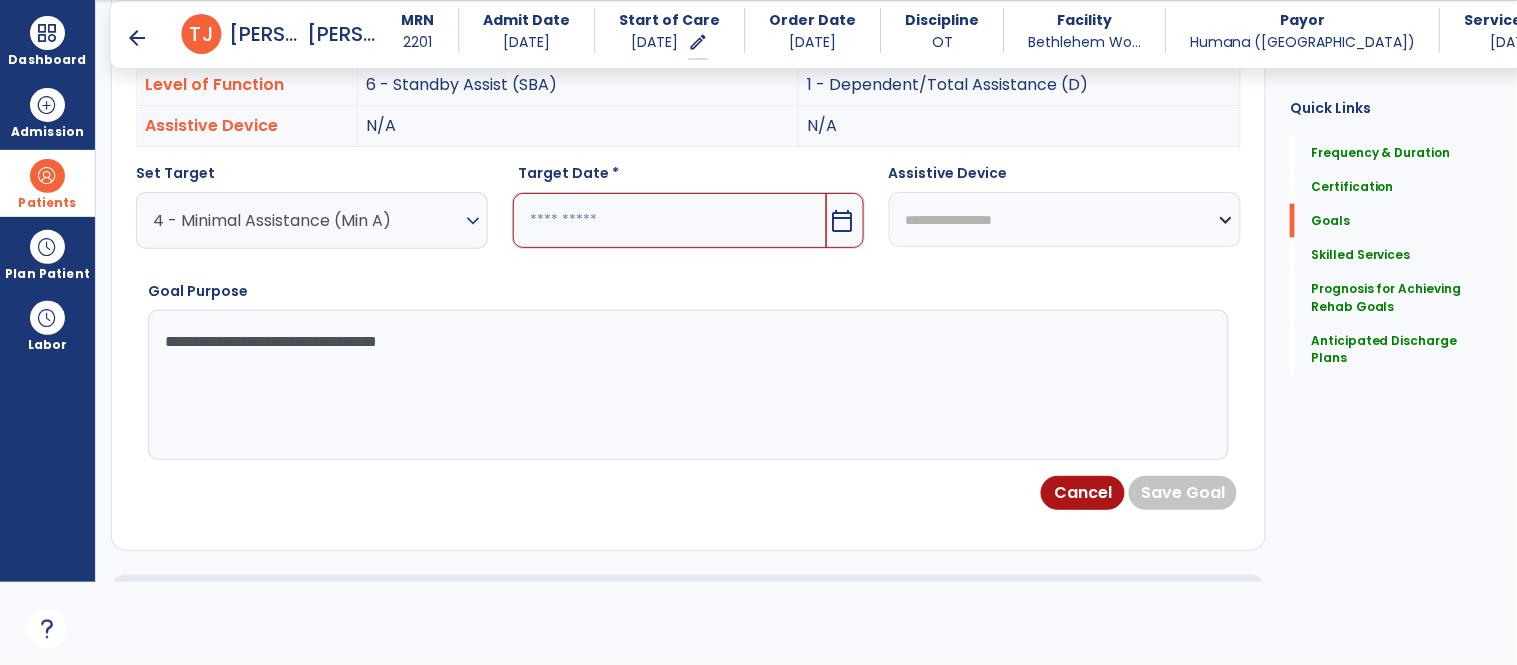 type on "**********" 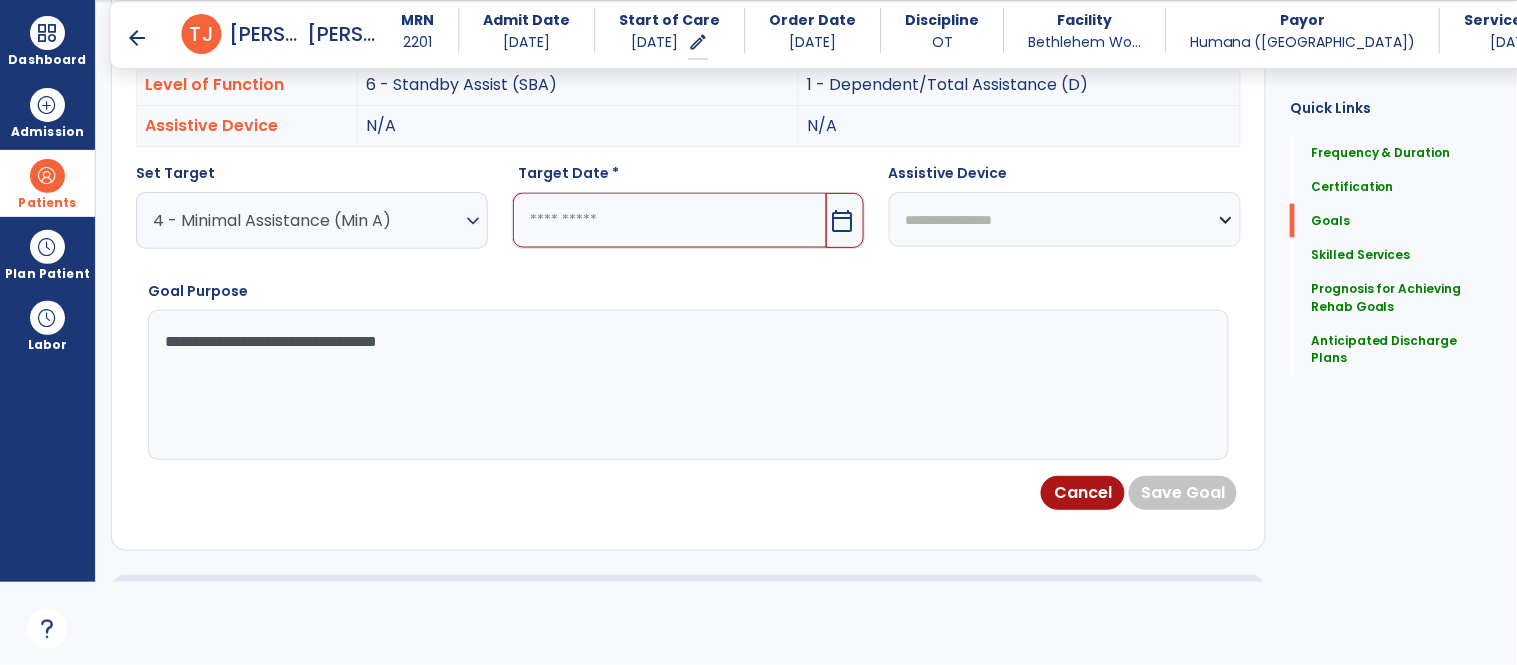 click at bounding box center [669, 220] 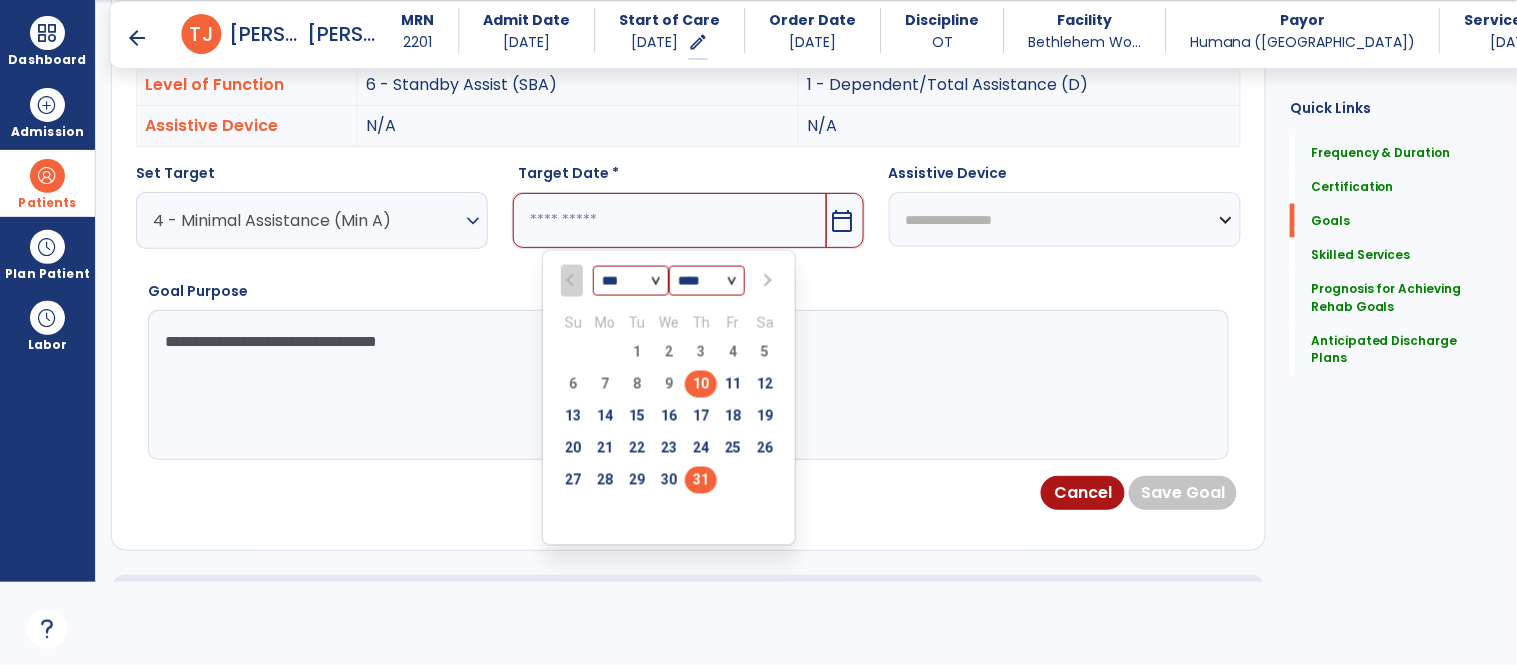 click on "31" at bounding box center (701, 480) 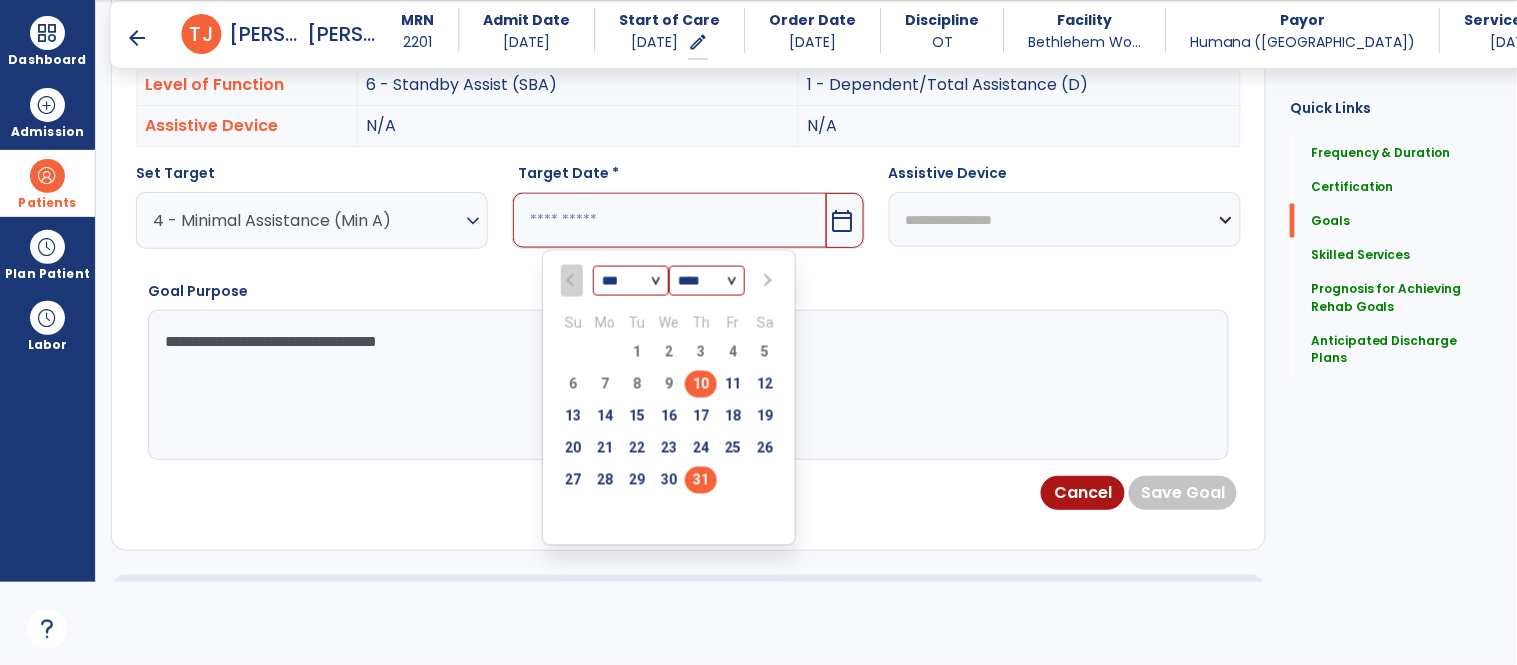type on "*********" 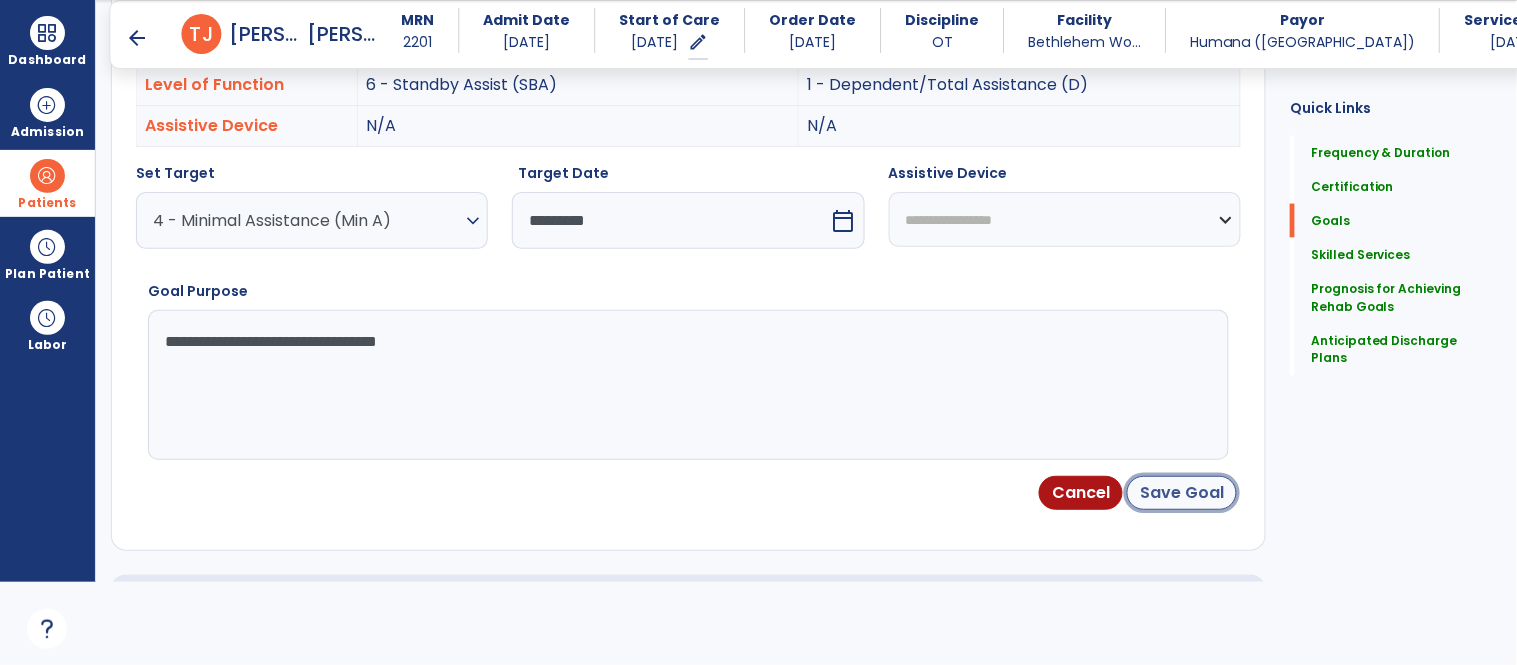 click on "Save Goal" at bounding box center [1182, 493] 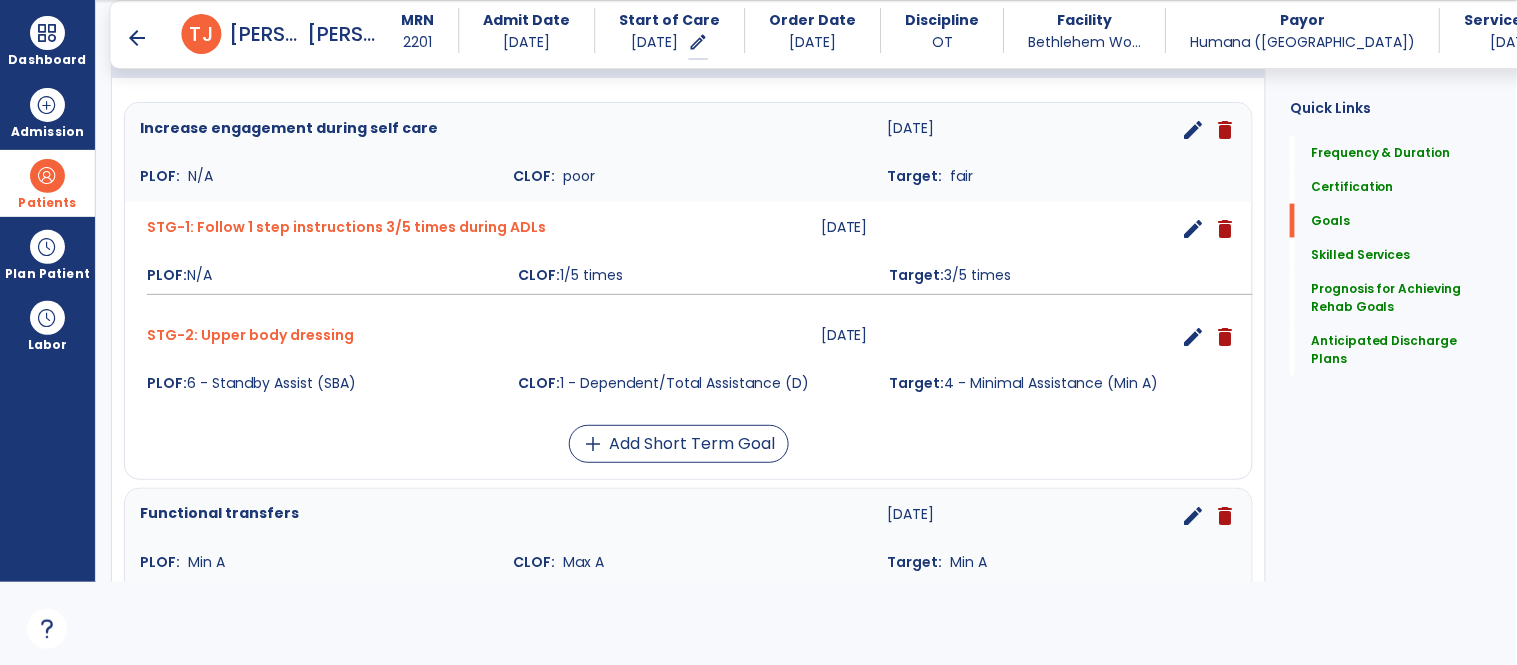 scroll, scrollTop: 527, scrollLeft: 0, axis: vertical 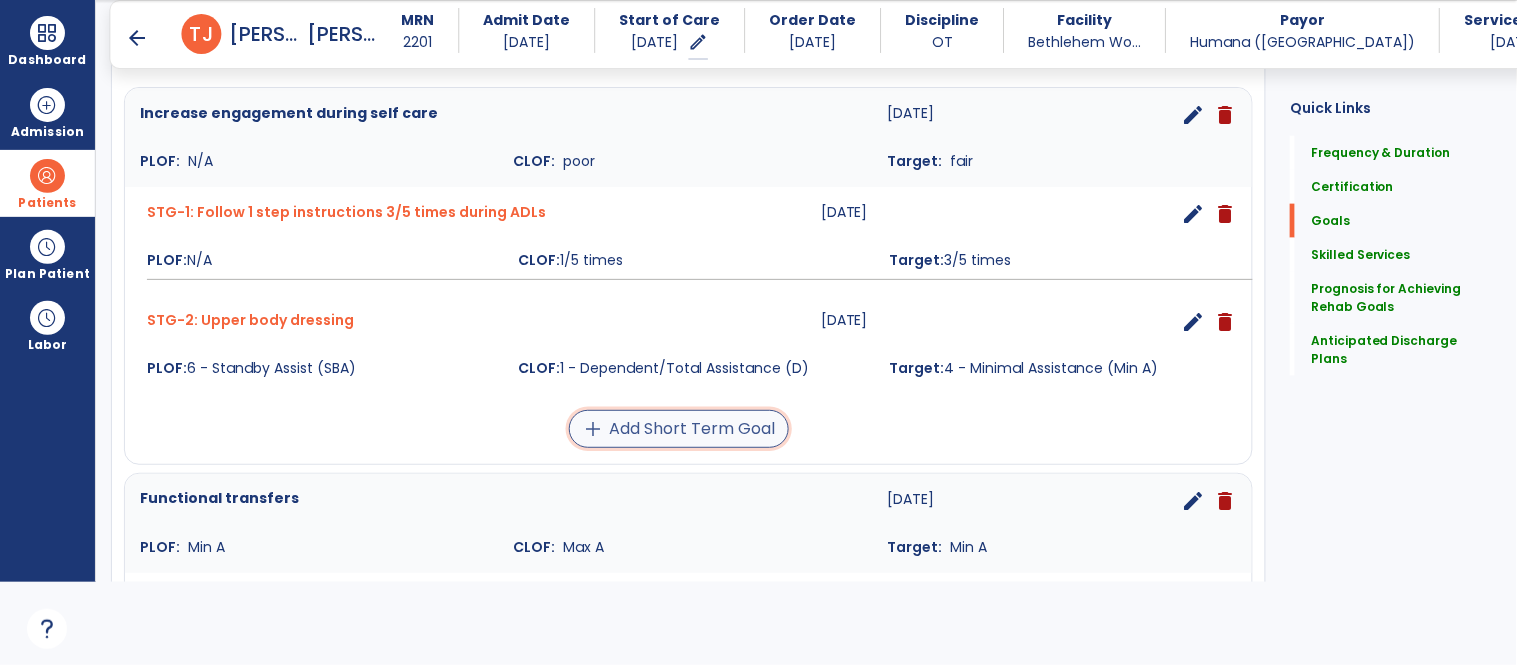 click on "add  Add Short Term Goal" at bounding box center [679, 429] 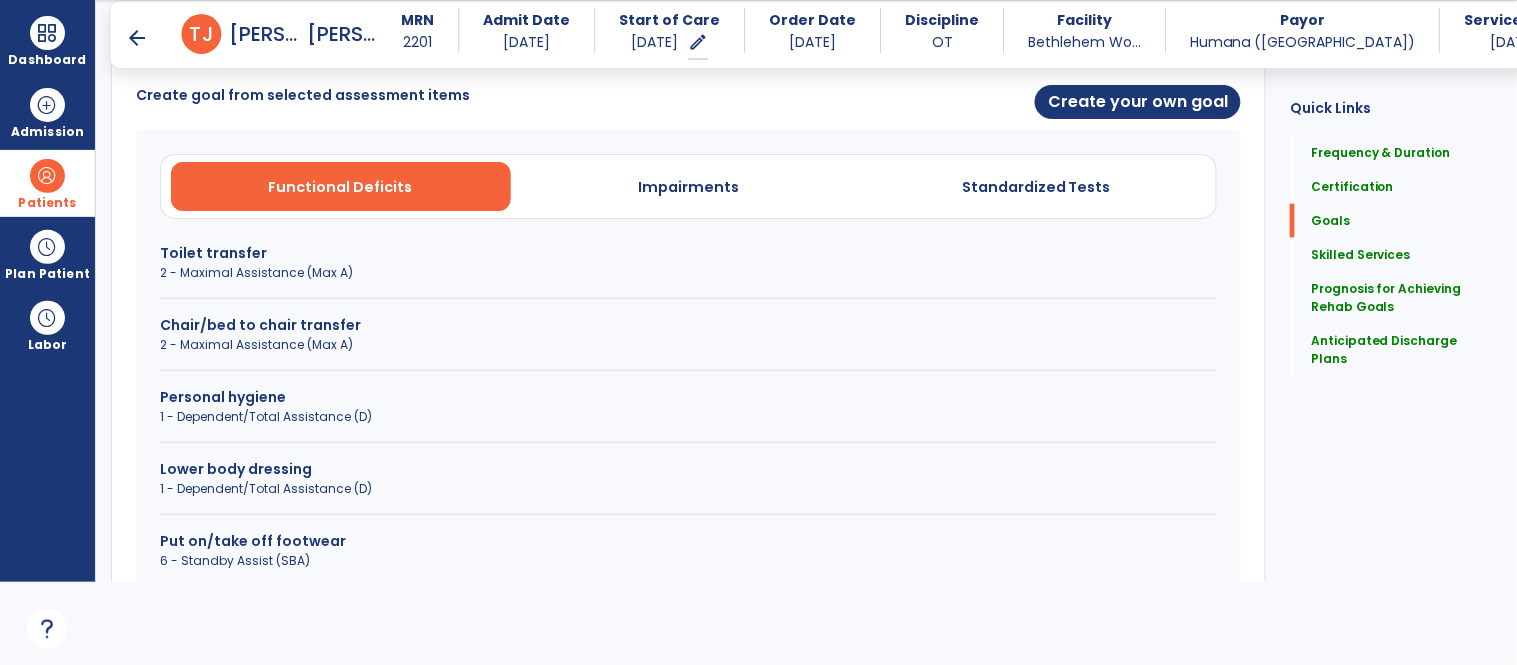 click on "1 - Dependent/Total Assistance (D)" at bounding box center [688, 489] 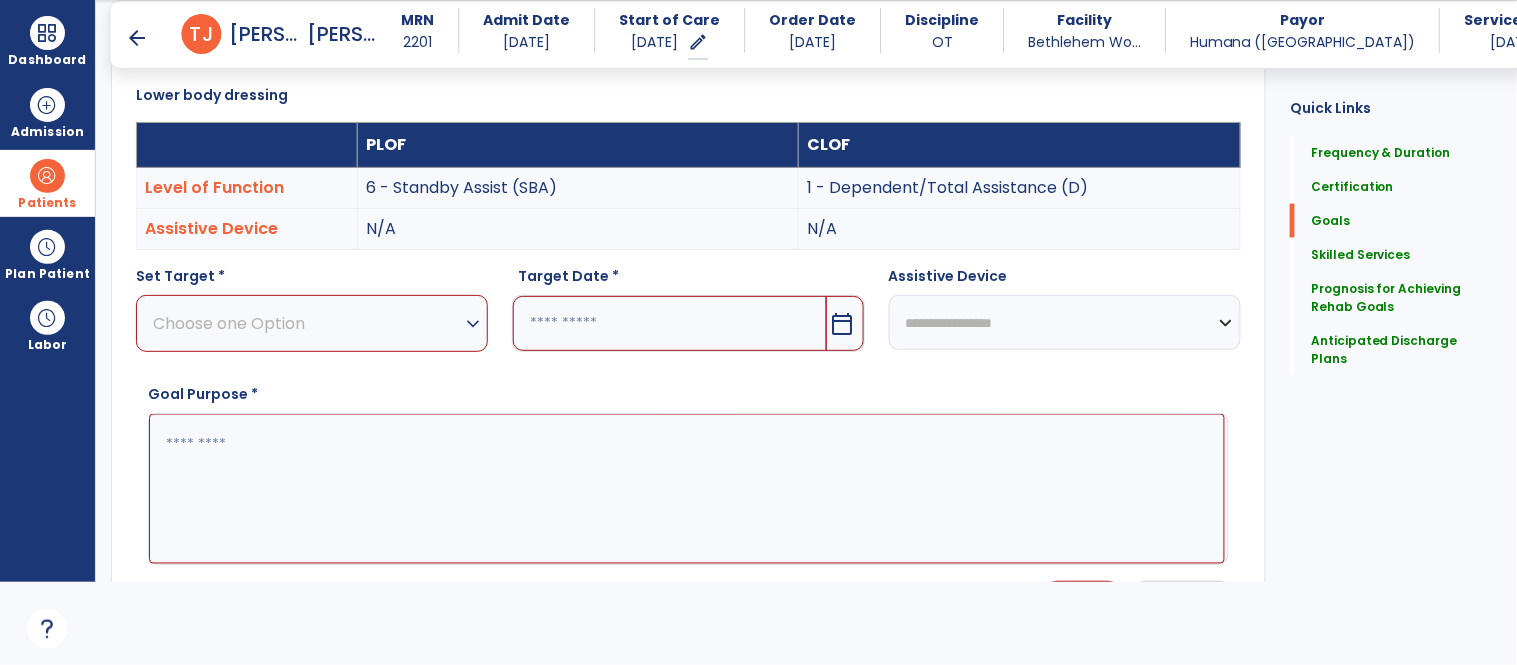 click on "expand_more" at bounding box center (473, 324) 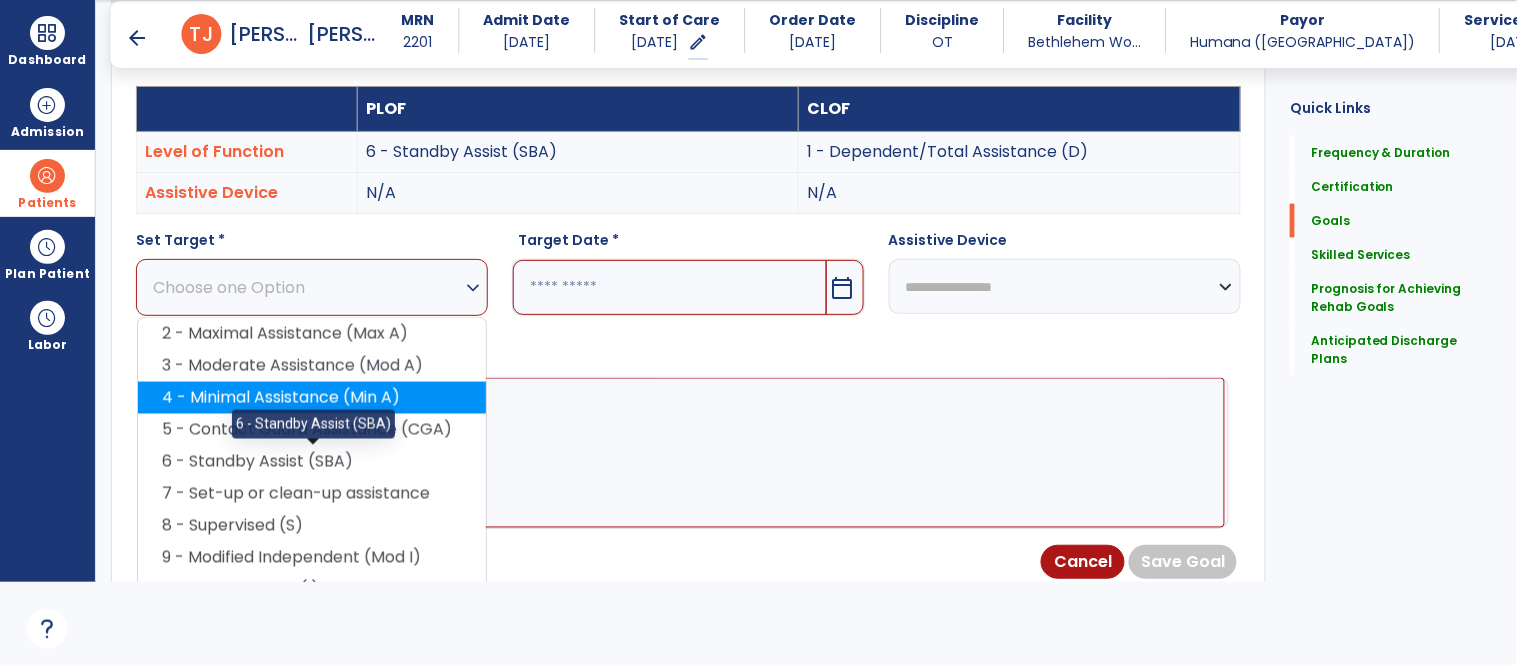 scroll, scrollTop: 610, scrollLeft: 0, axis: vertical 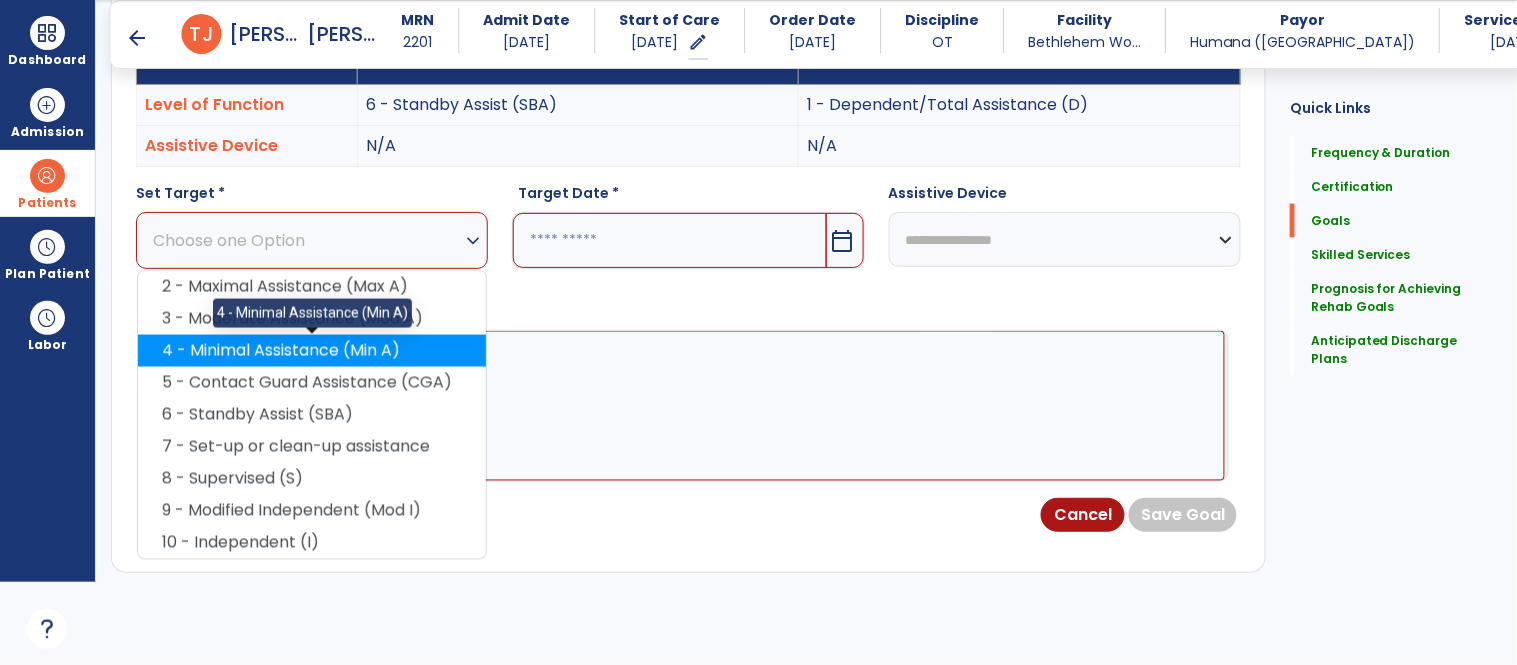 click on "4 - Minimal Assistance (Min A)" at bounding box center (312, 351) 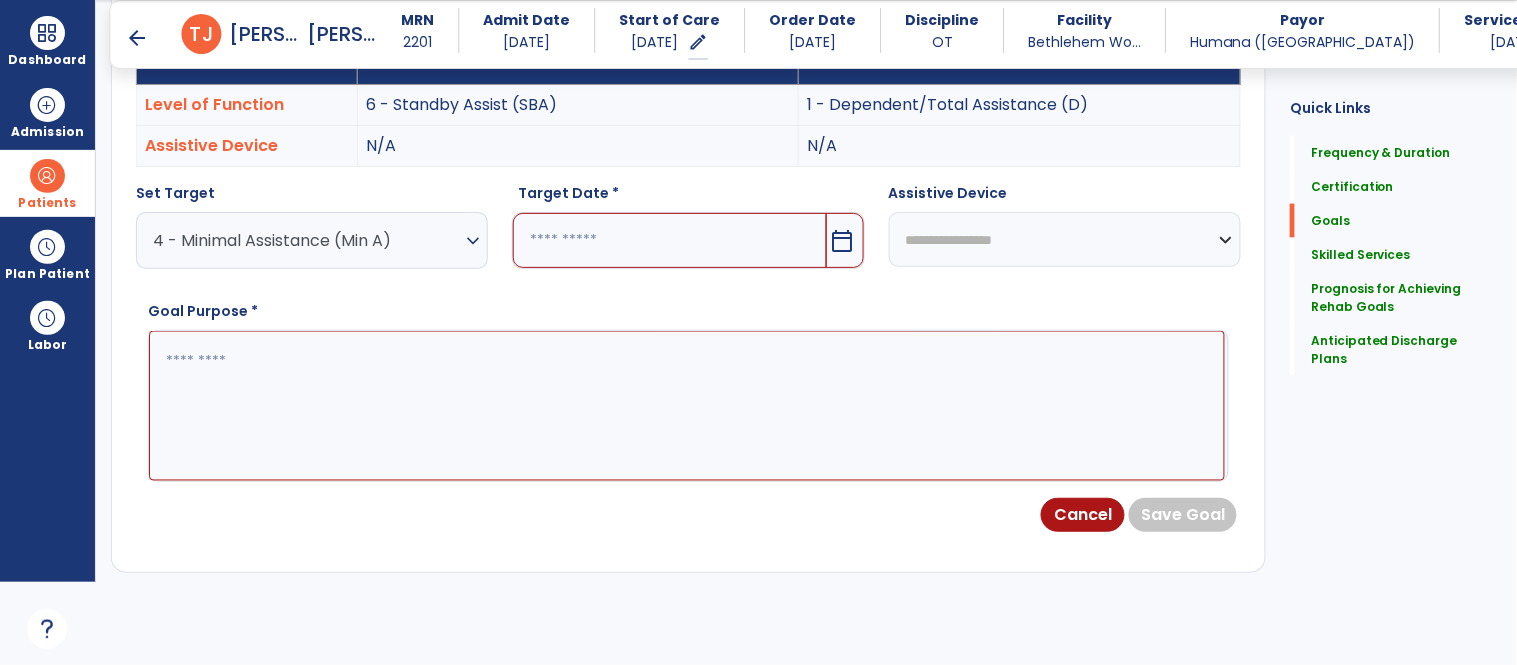 click on "4 - Minimal Assistance (Min A)" at bounding box center (307, 240) 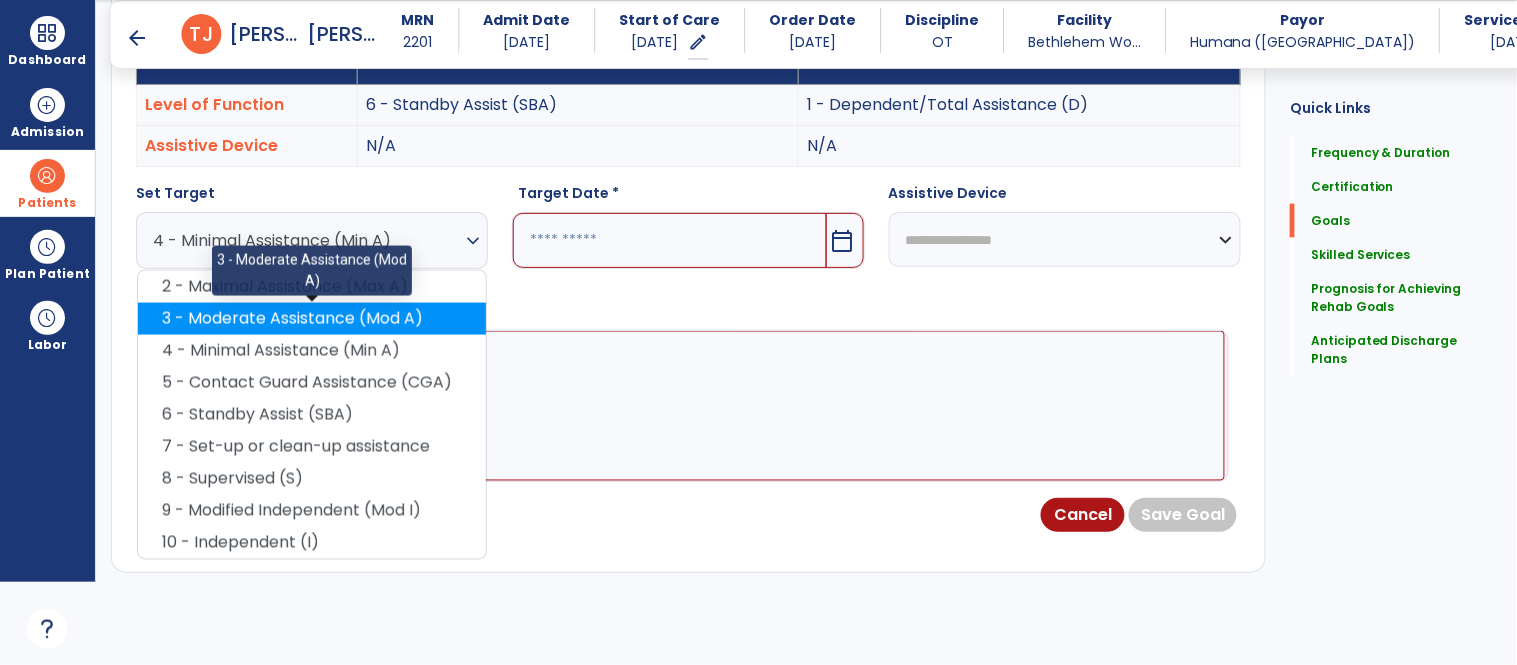 click on "3 - Moderate Assistance (Mod A)" at bounding box center (312, 319) 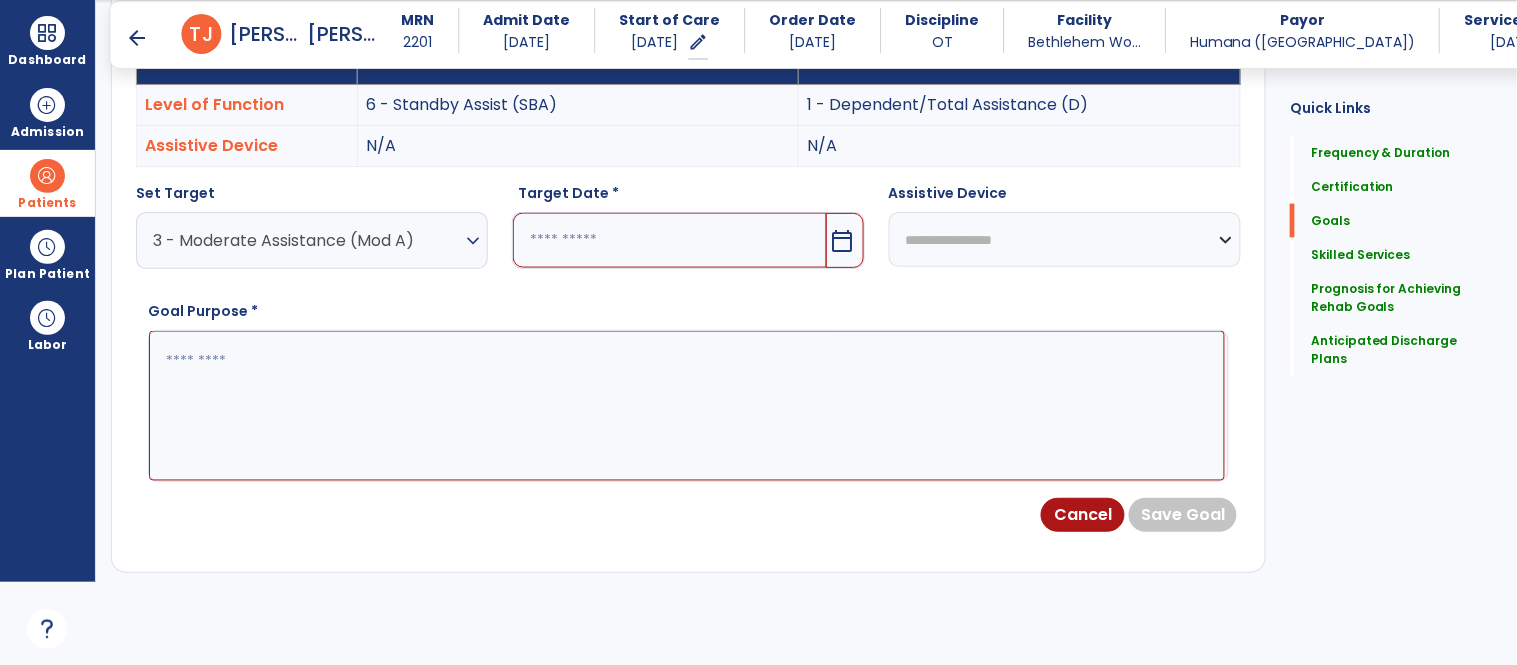 click at bounding box center [669, 240] 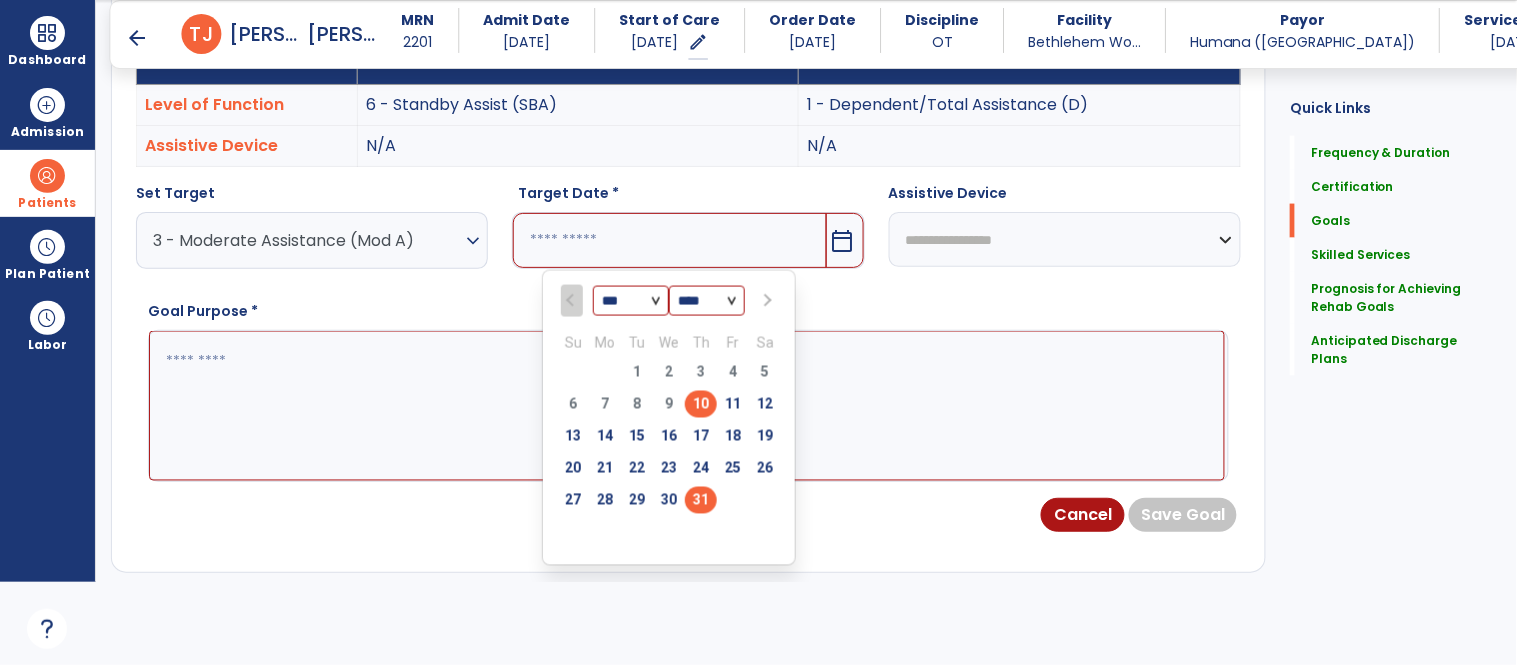 click on "31" at bounding box center (701, 500) 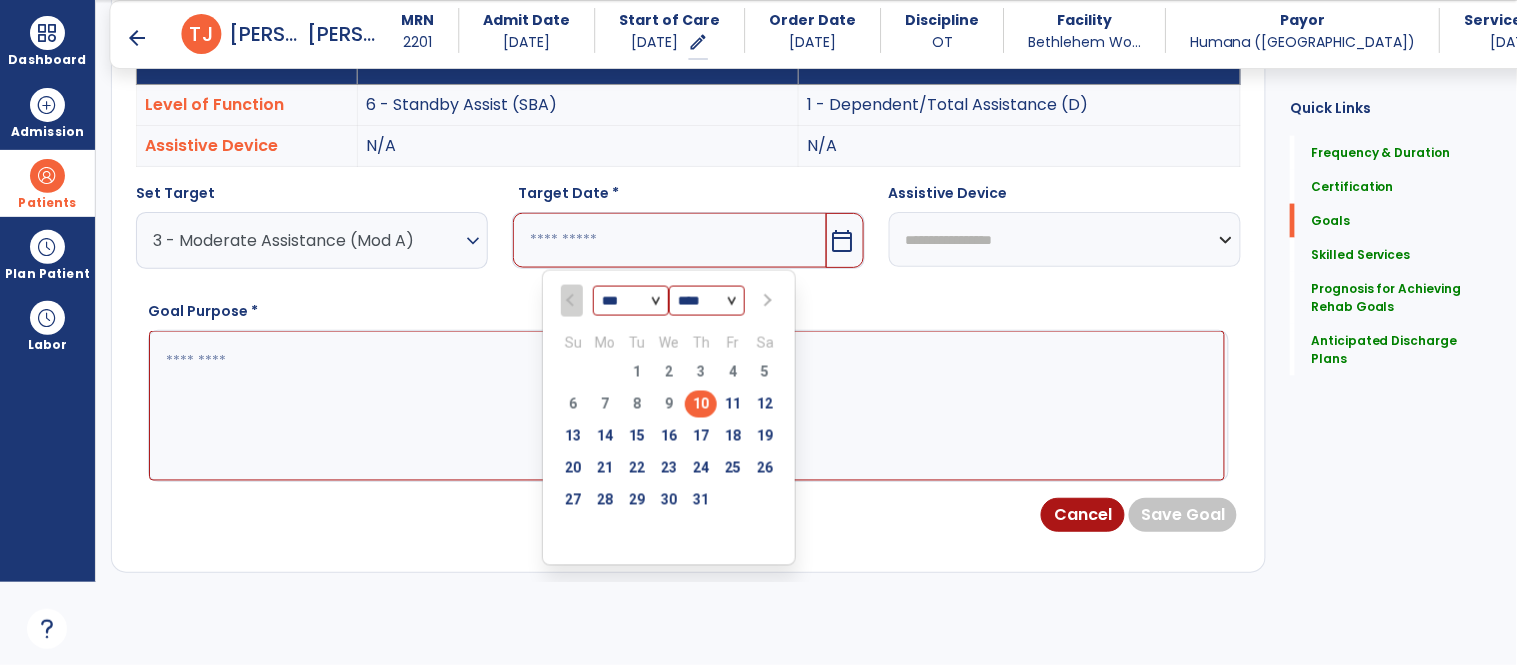 type on "*********" 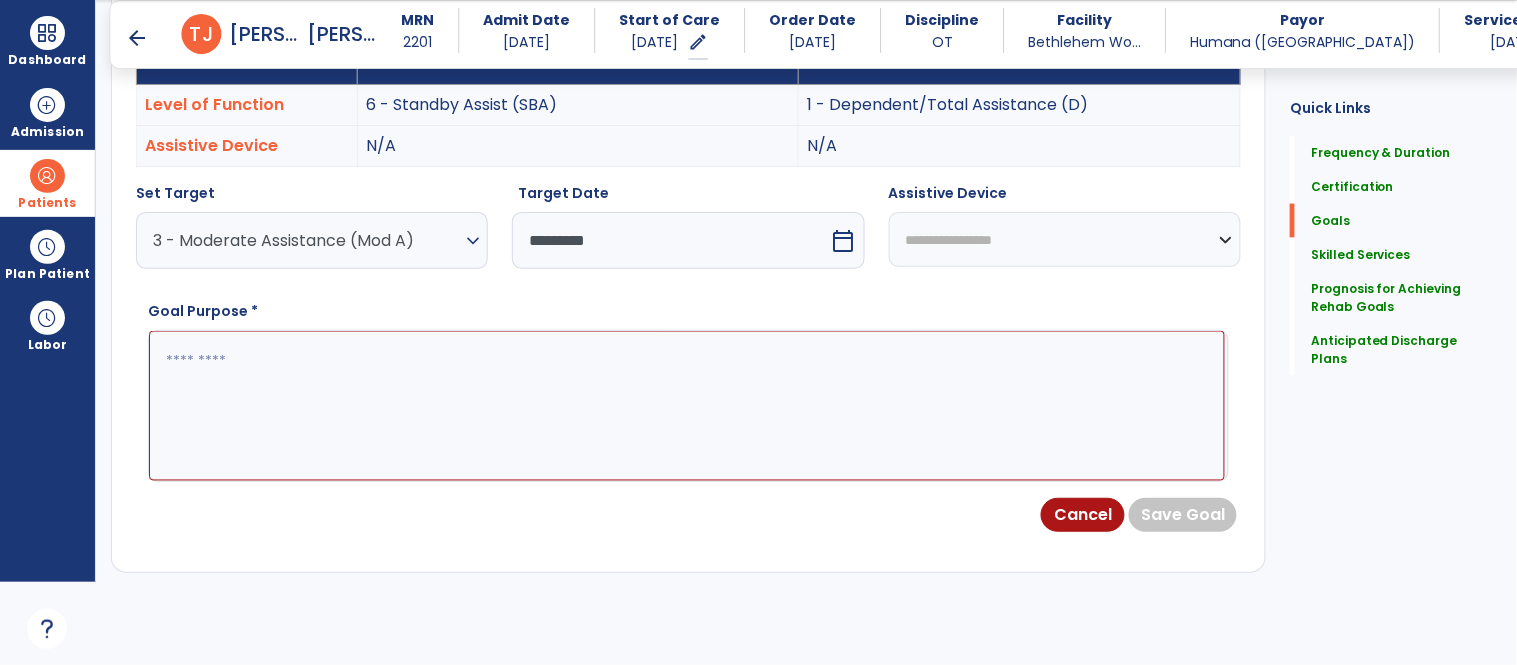 click at bounding box center (687, 406) 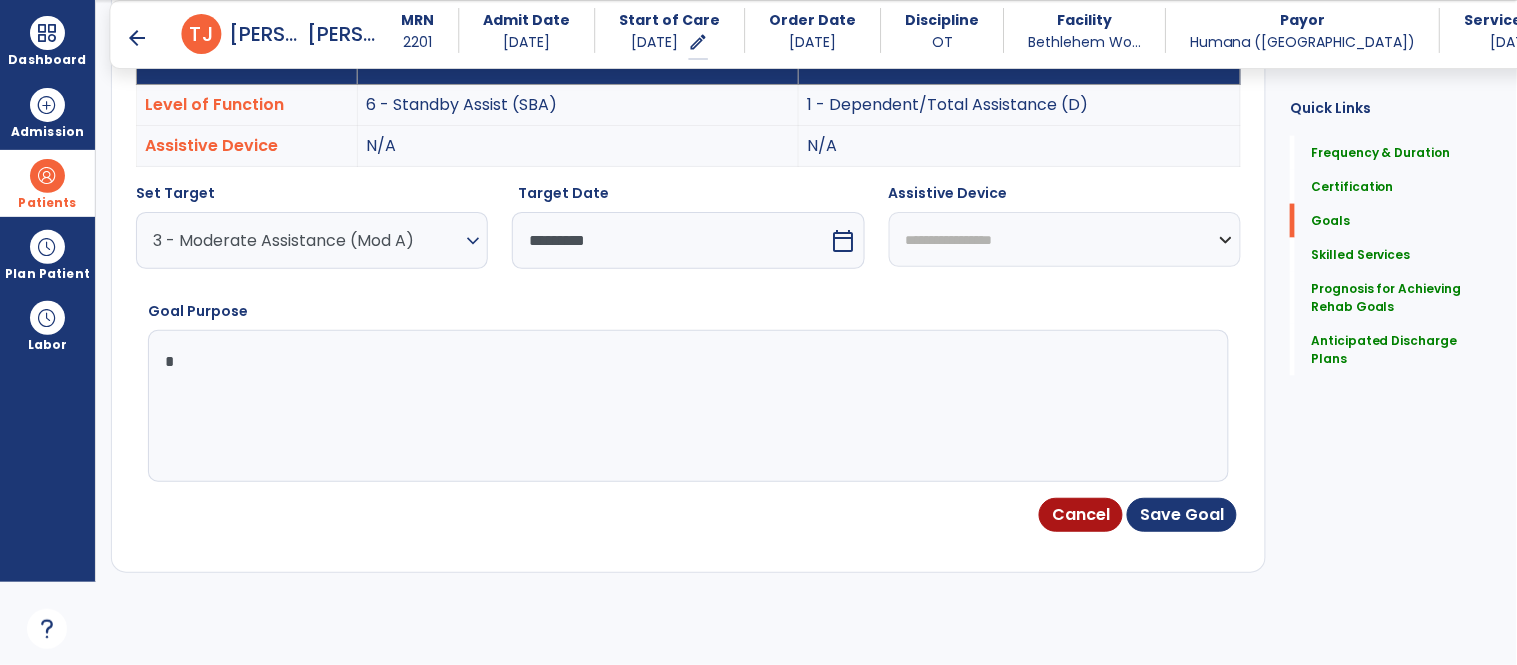 type on "**" 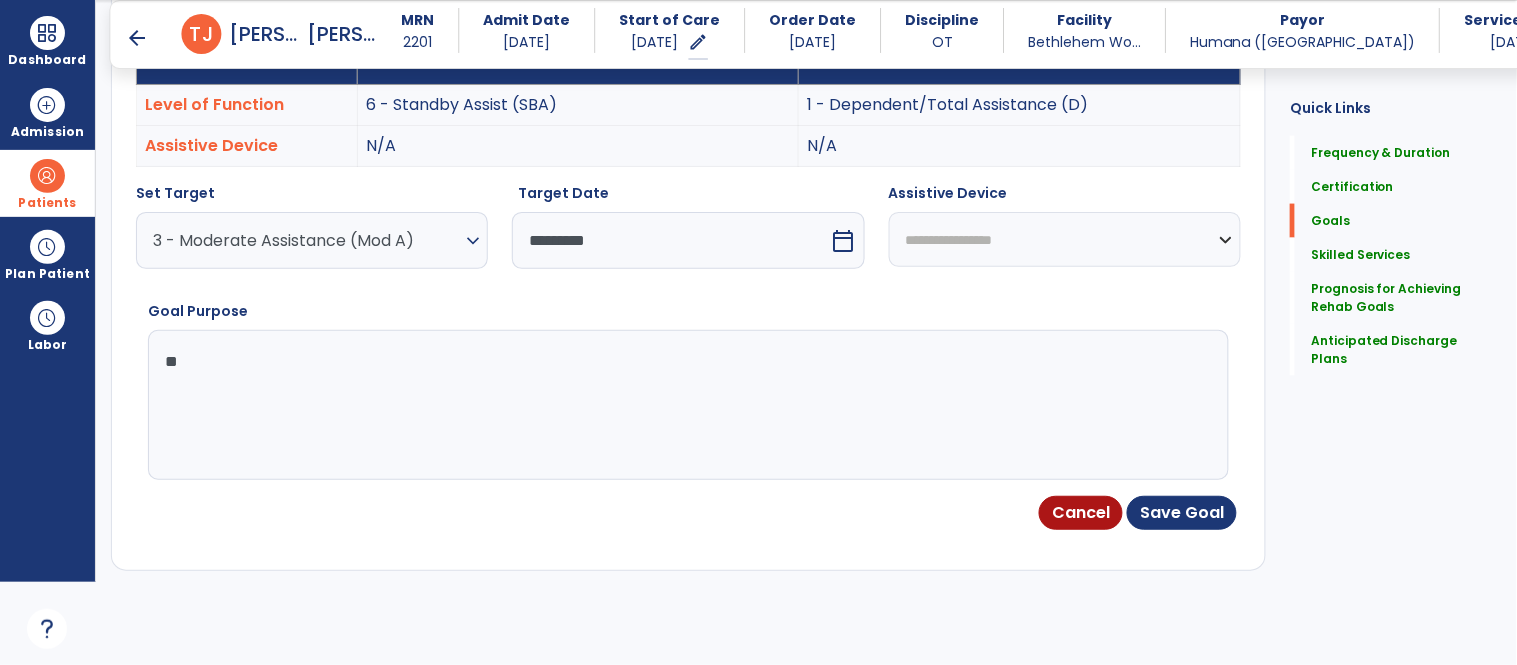type on "*" 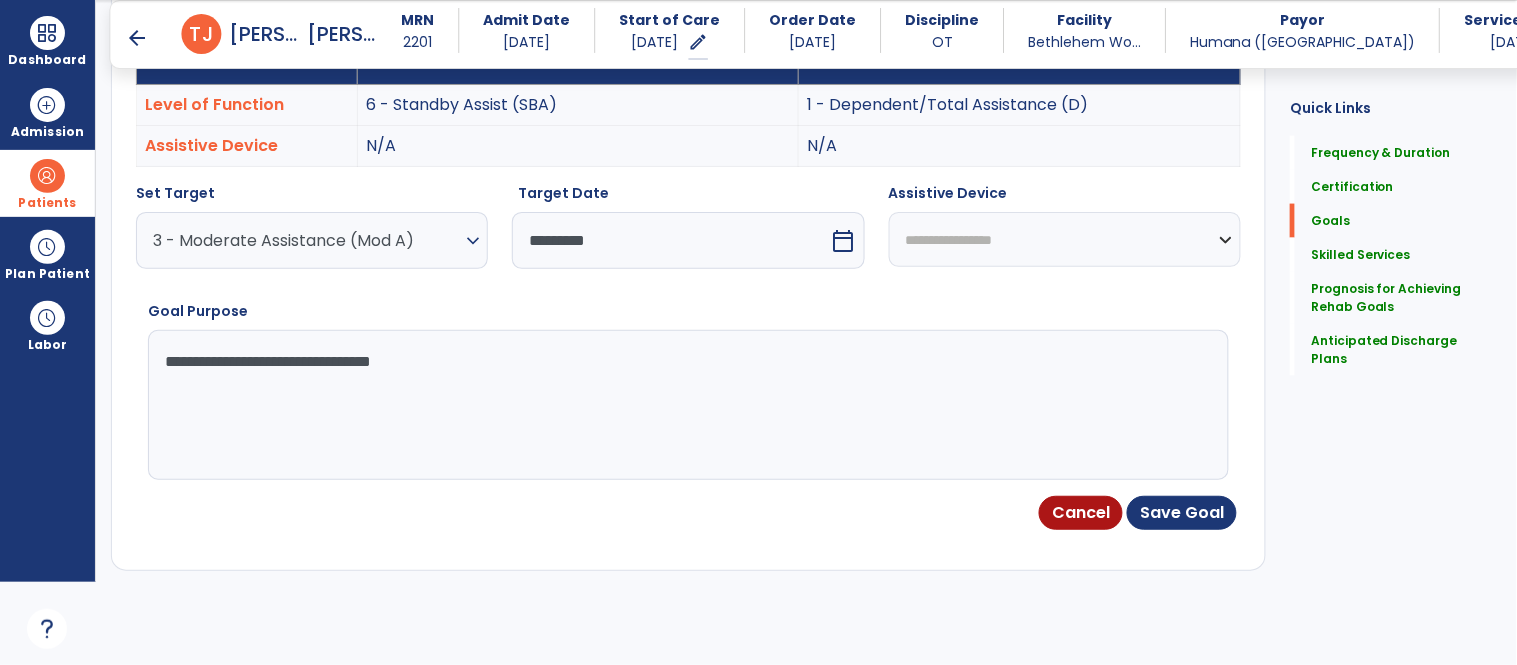 type on "**********" 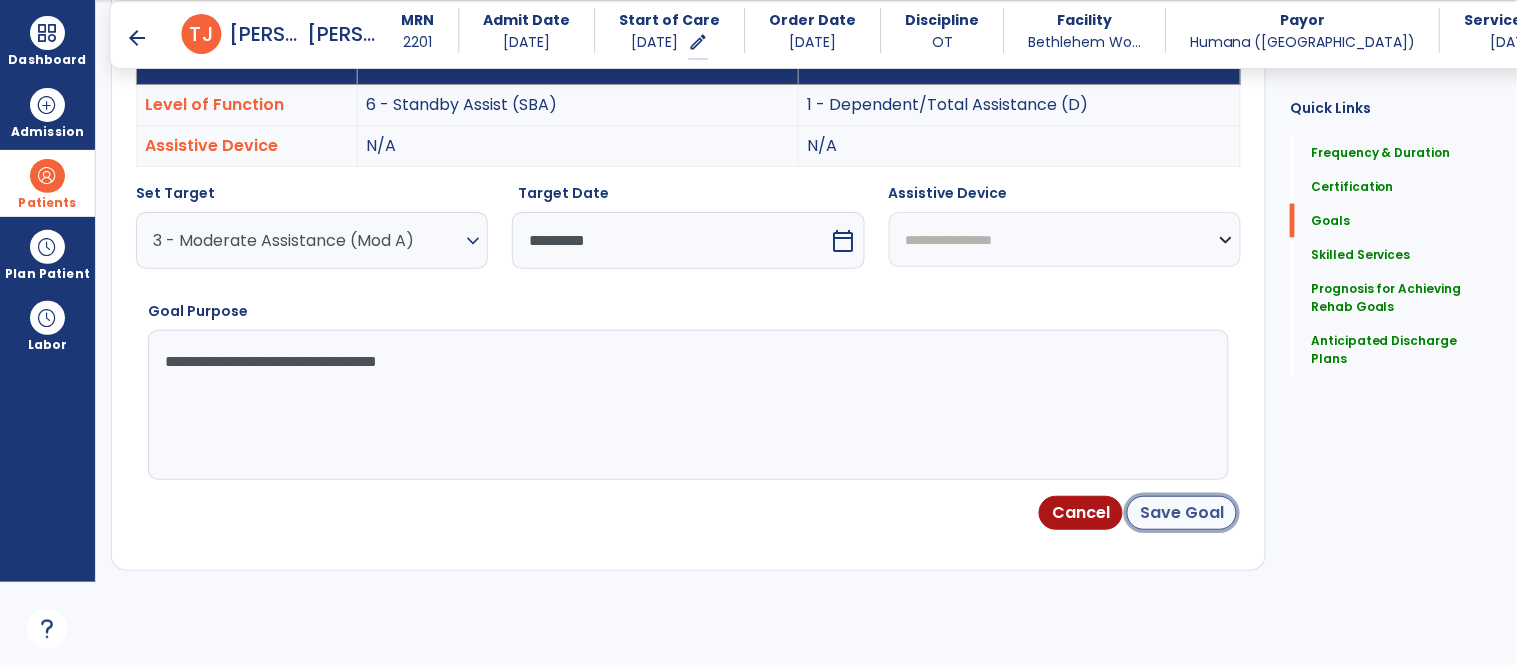 click on "Save Goal" at bounding box center [1182, 513] 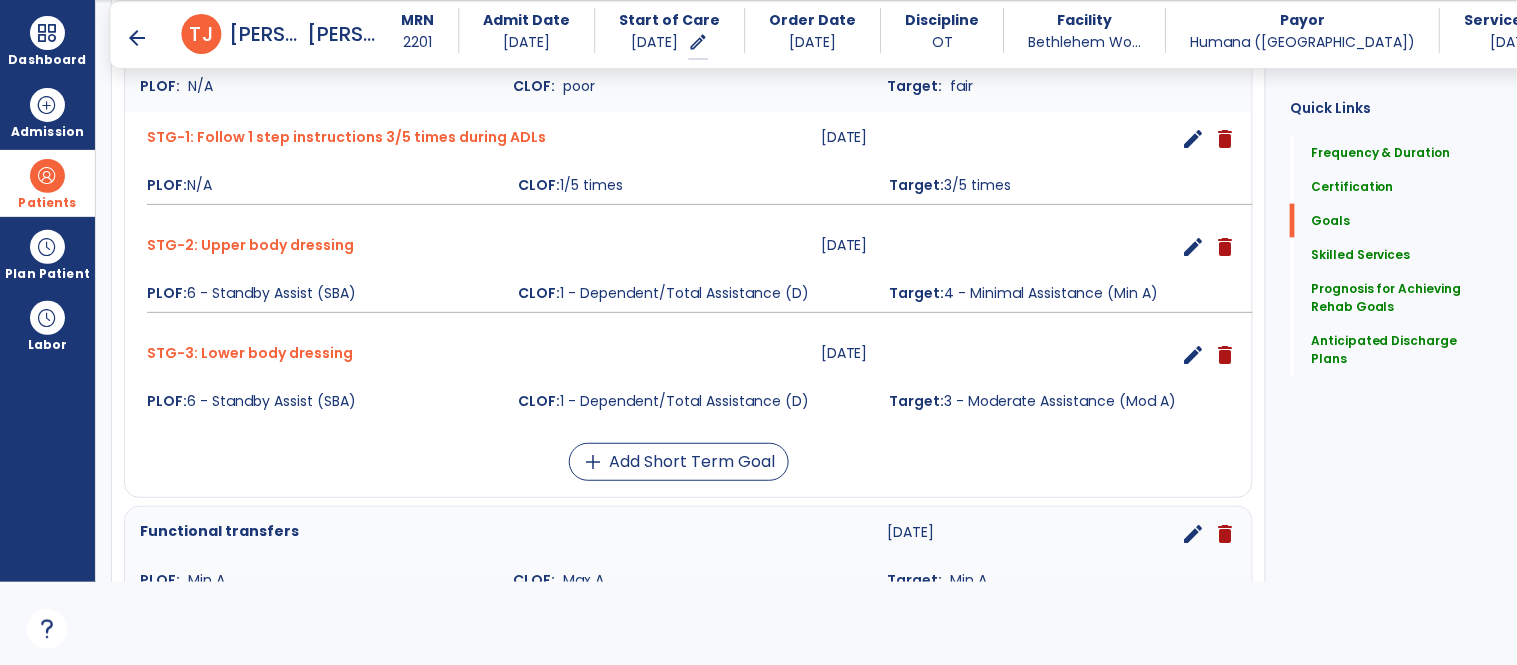 scroll, scrollTop: 631, scrollLeft: 0, axis: vertical 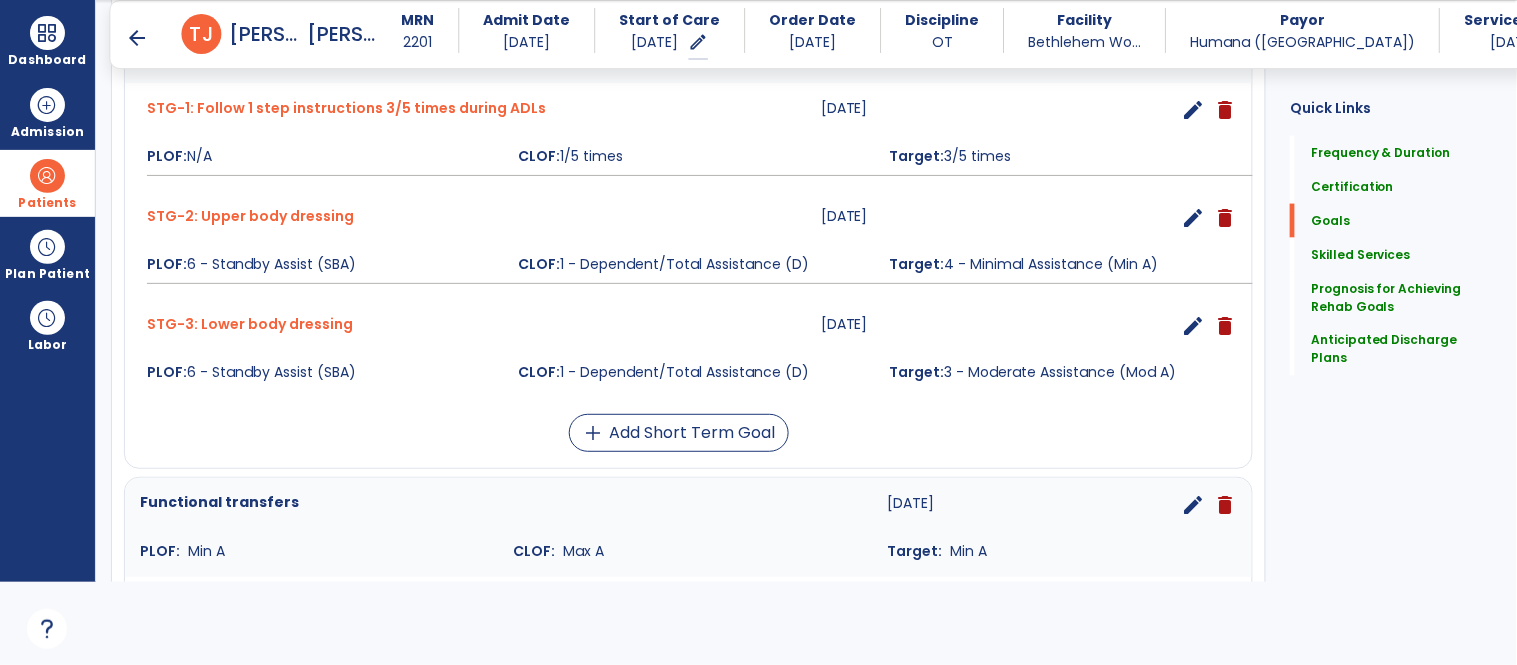 click on "edit" at bounding box center (1193, 218) 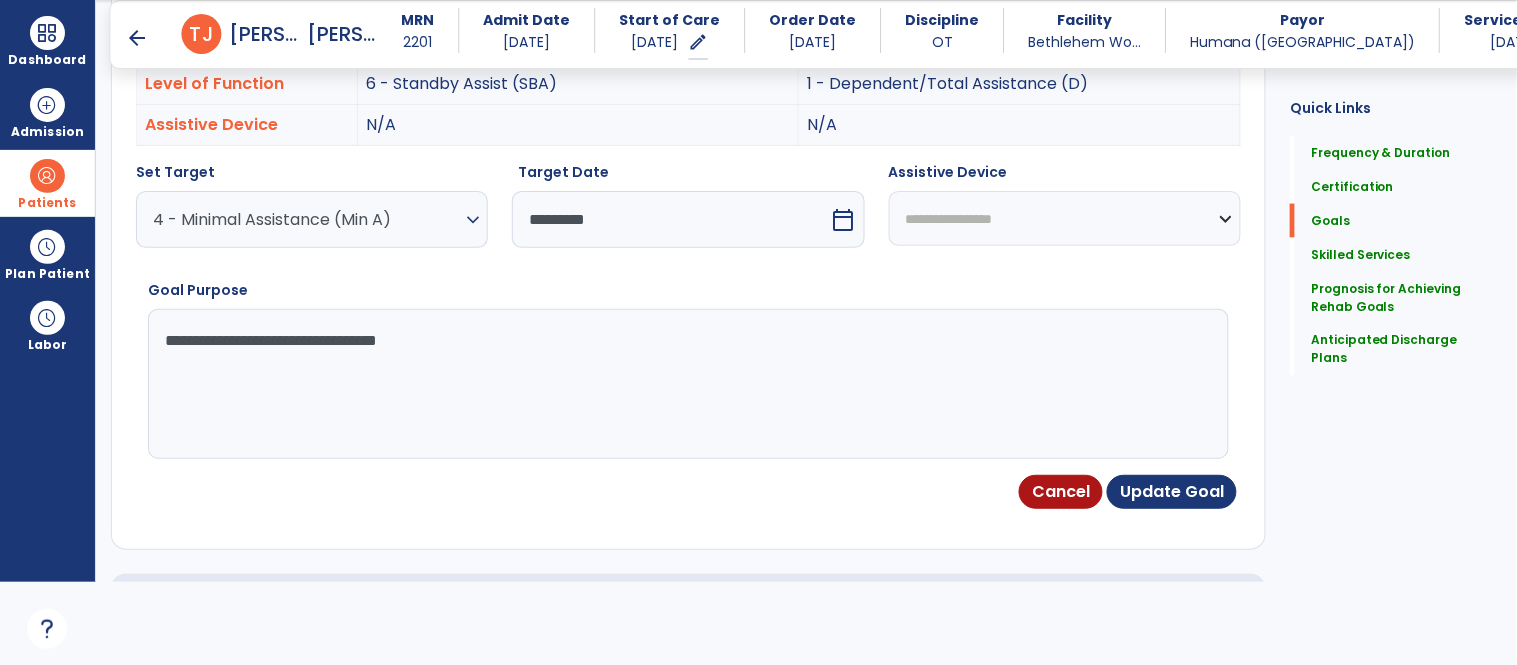scroll, scrollTop: 534, scrollLeft: 0, axis: vertical 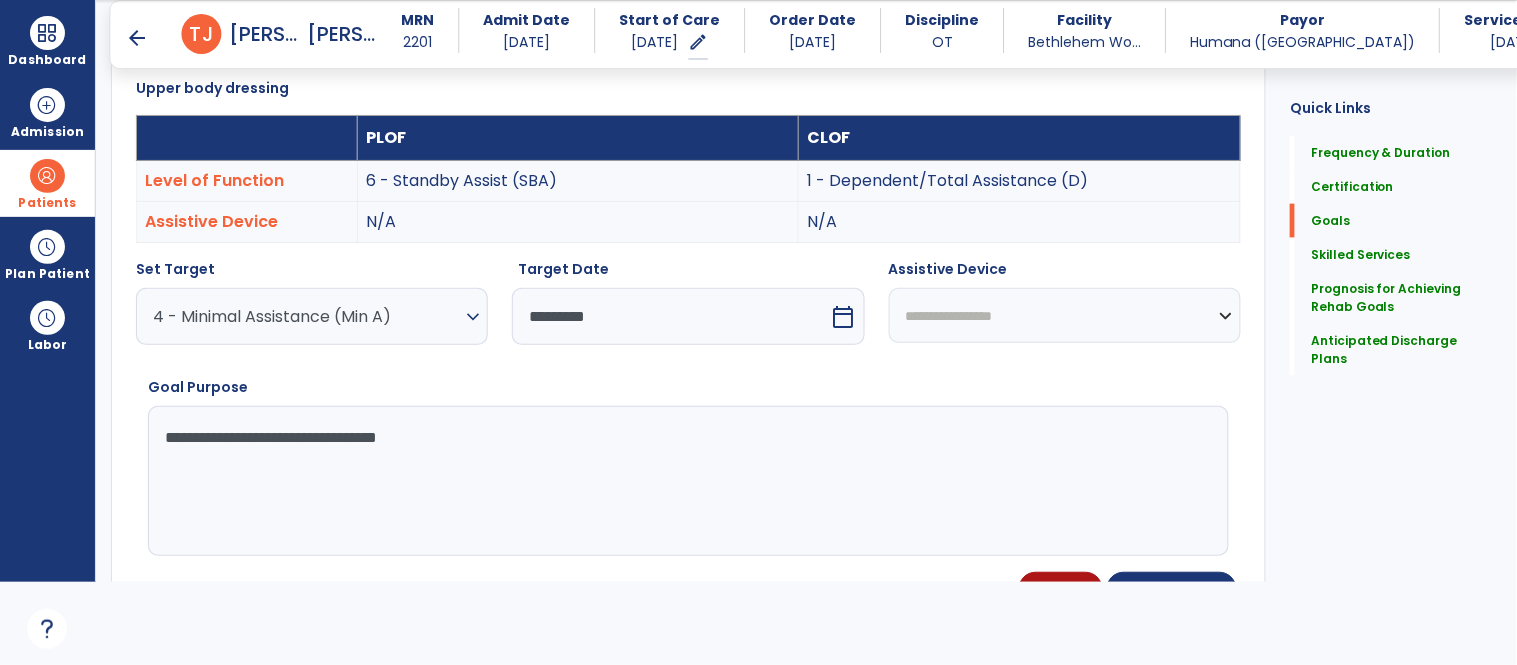click on "4 - Minimal Assistance (Min A)" at bounding box center (307, 316) 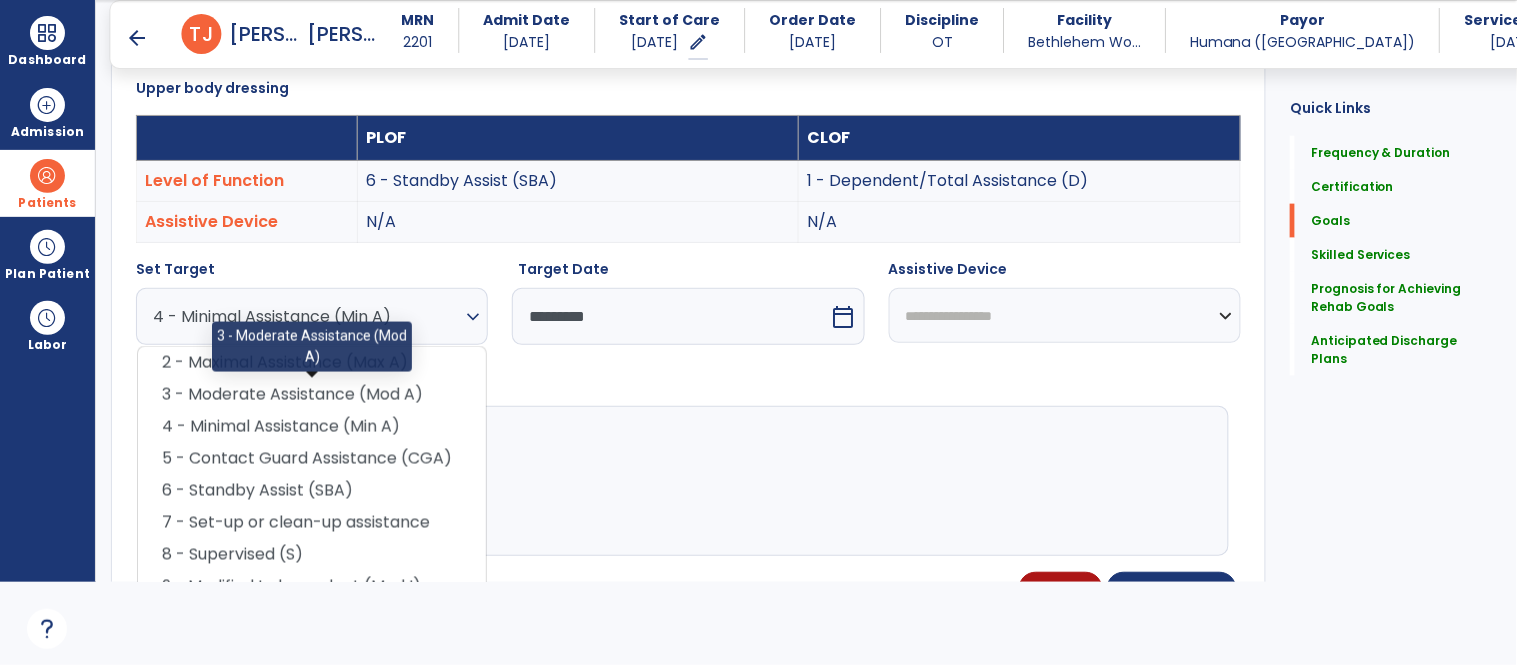 click on "3 - Moderate Assistance (Mod A)" at bounding box center [312, 395] 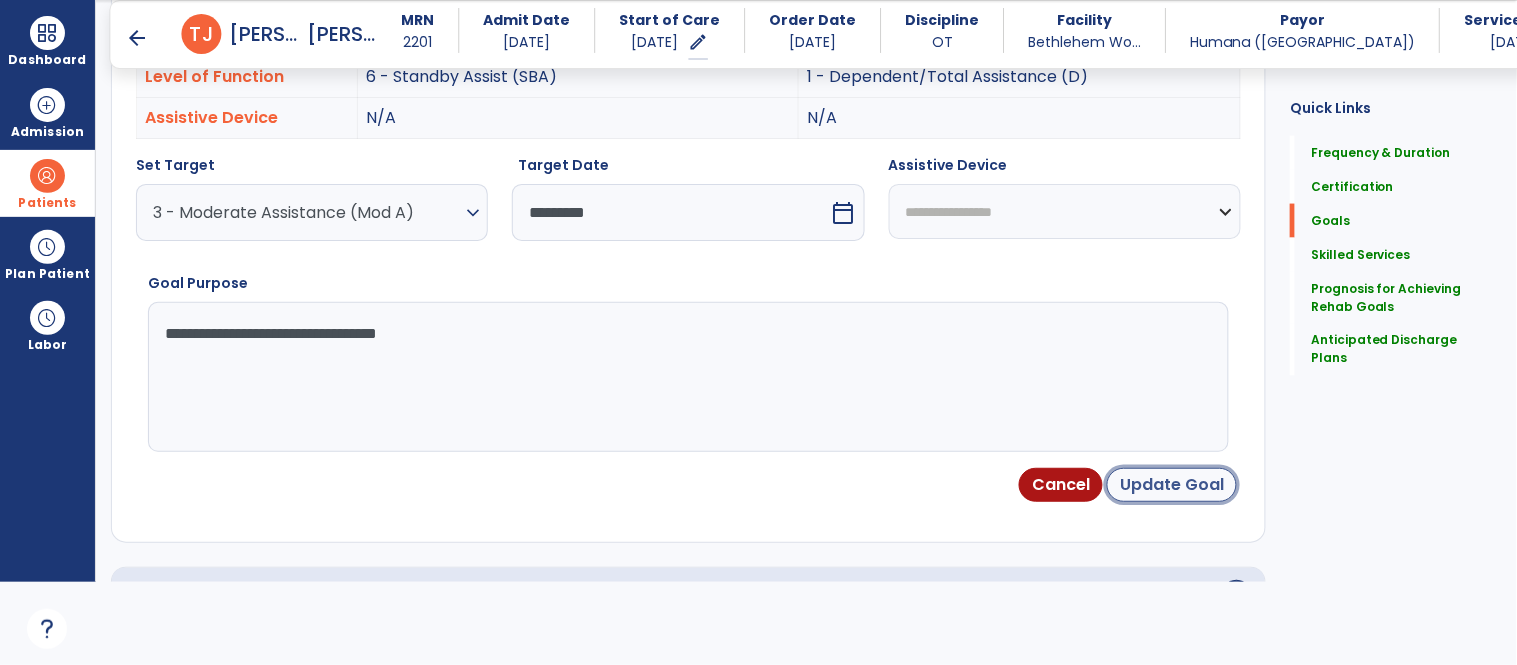 click on "Update Goal" at bounding box center (1172, 485) 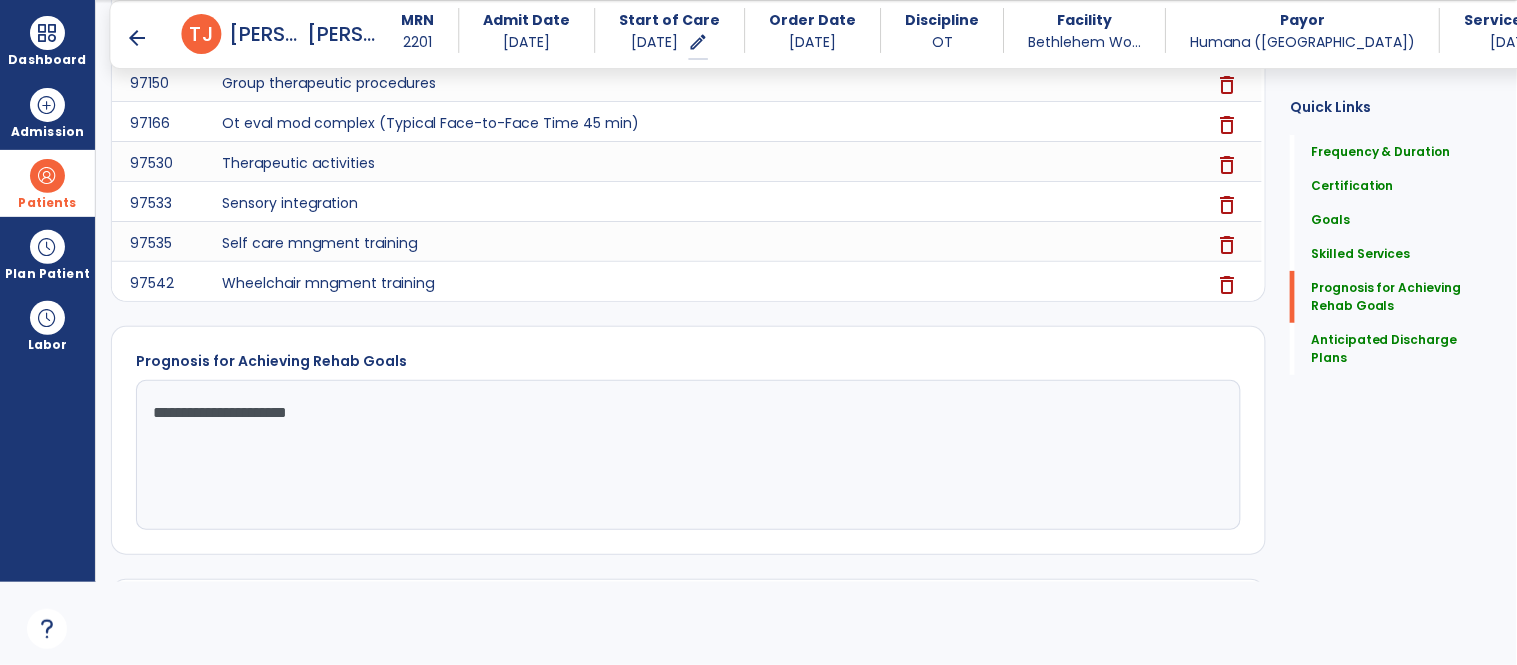 scroll, scrollTop: 2172, scrollLeft: 0, axis: vertical 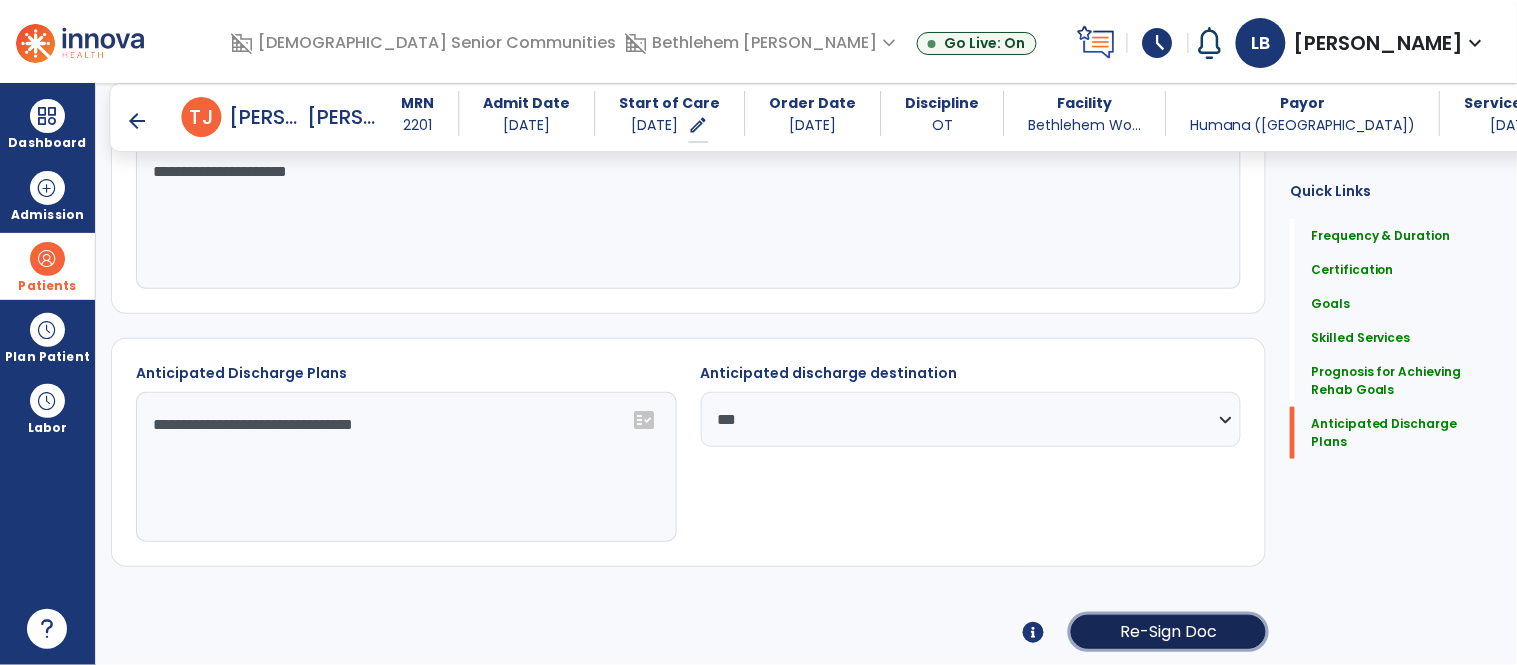 click on "Re-Sign Doc" 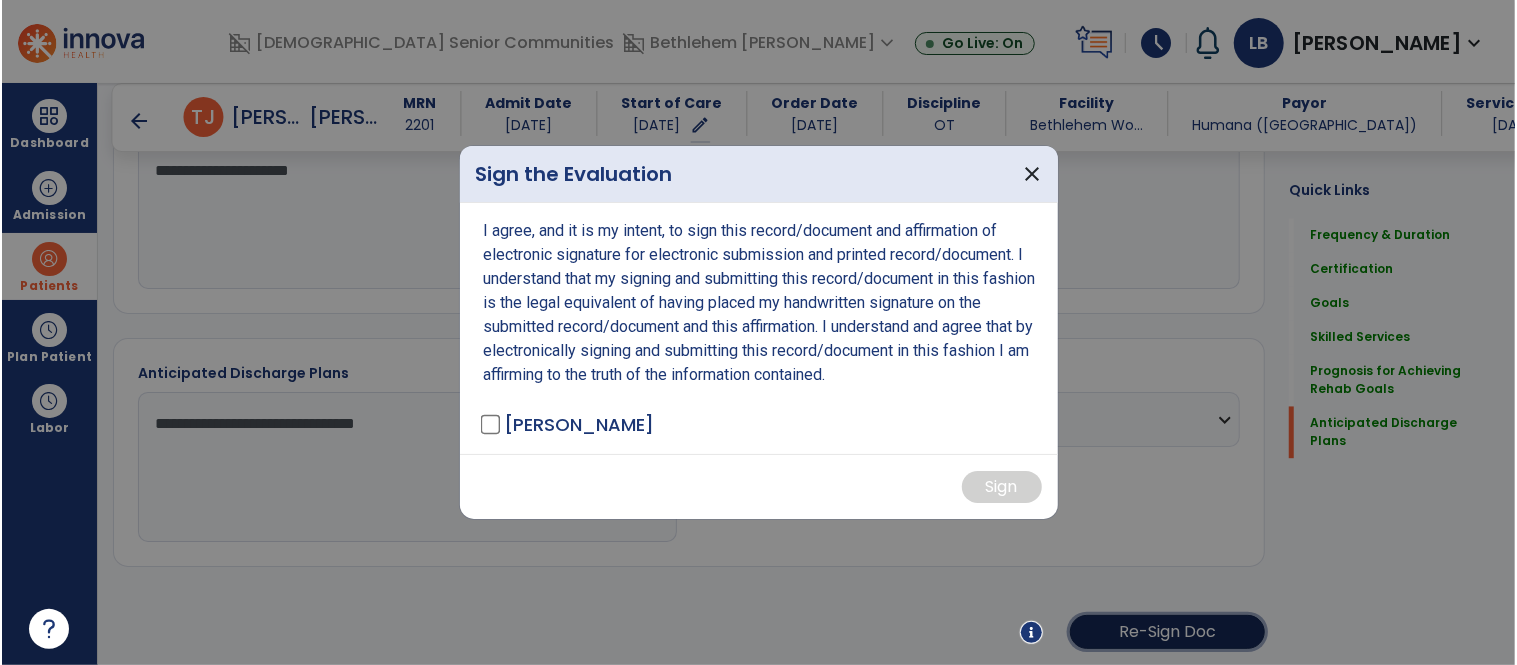 scroll, scrollTop: 2251, scrollLeft: 0, axis: vertical 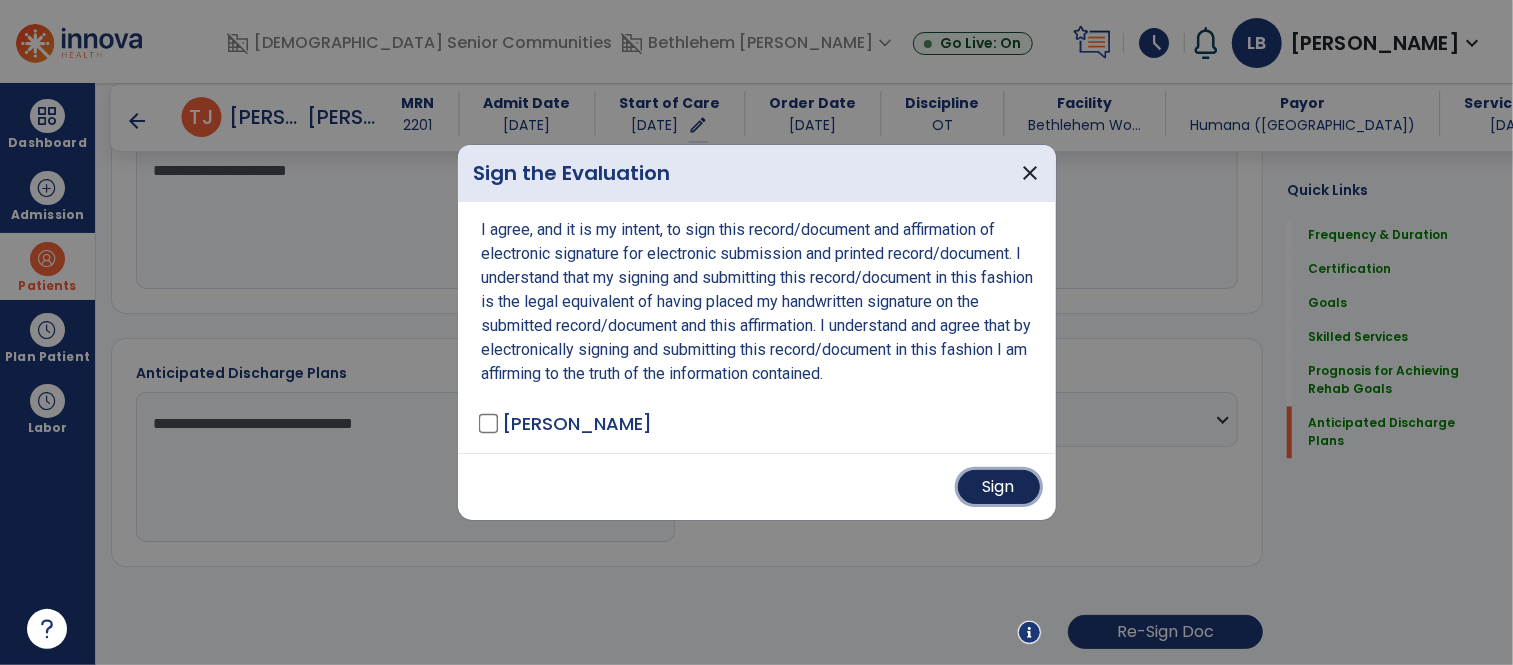 click on "Sign" at bounding box center [999, 487] 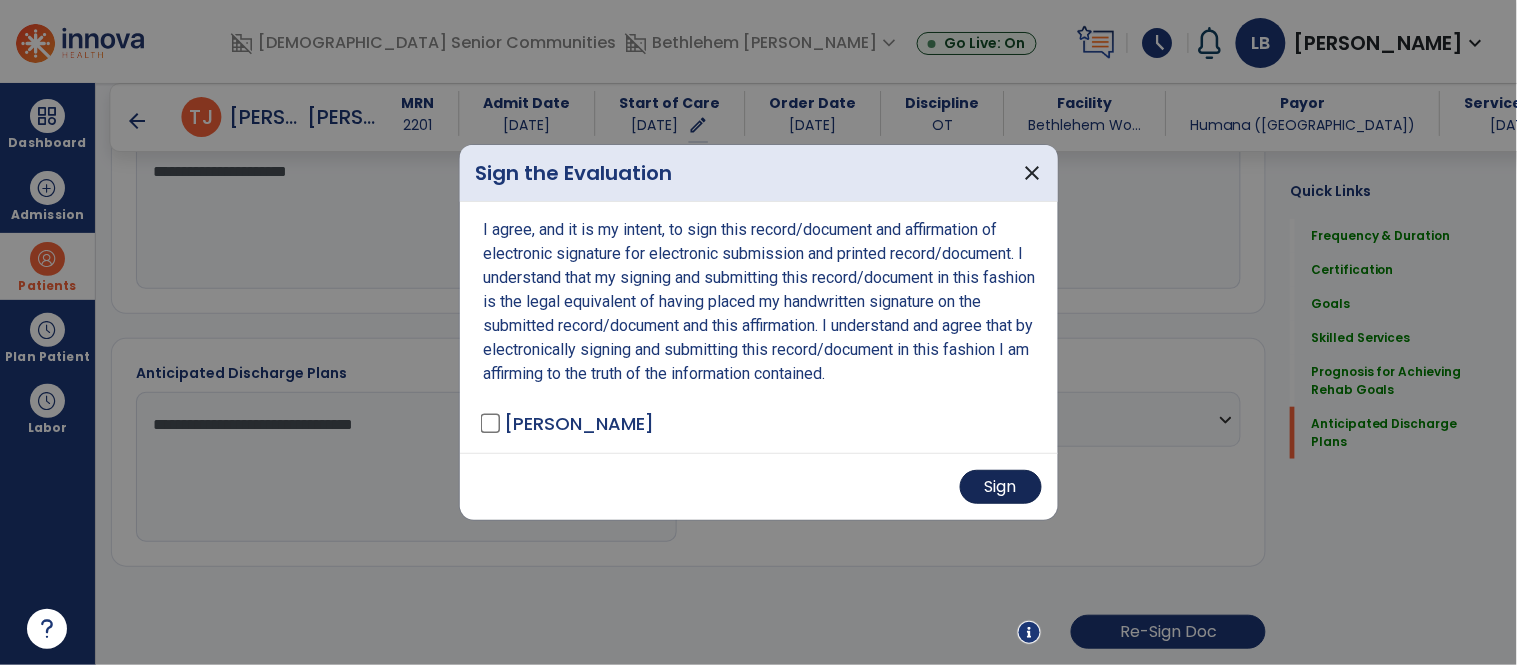 scroll, scrollTop: 2250, scrollLeft: 0, axis: vertical 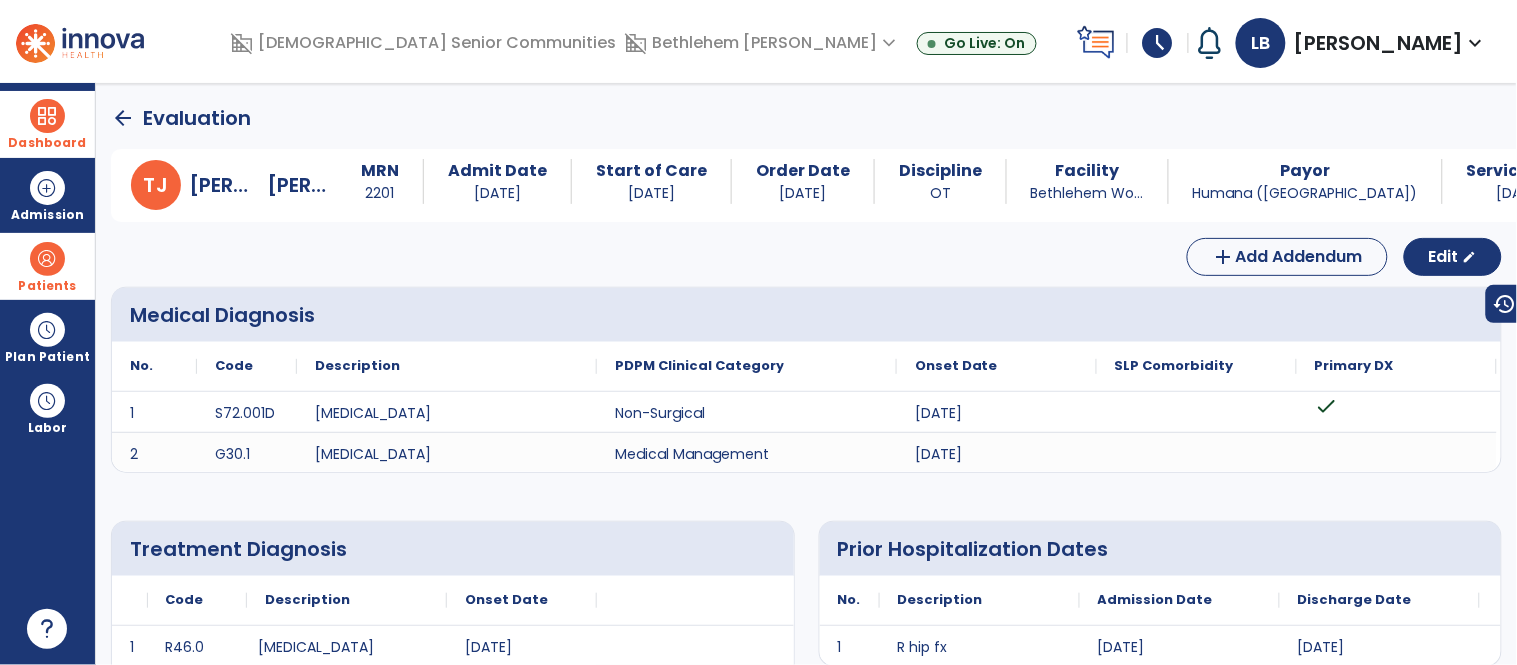 click on "Dashboard" at bounding box center (47, 124) 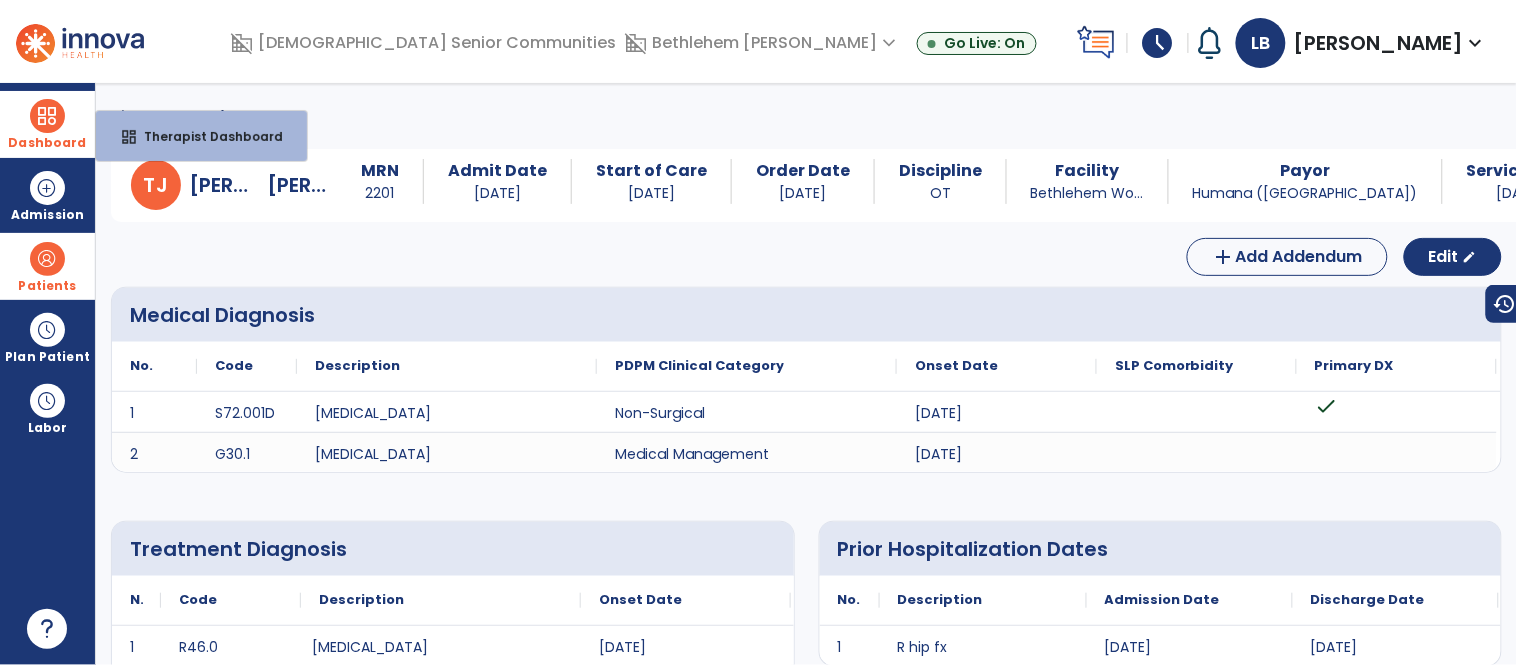 click on "dashboard  Therapist Dashboard" at bounding box center [201, 136] 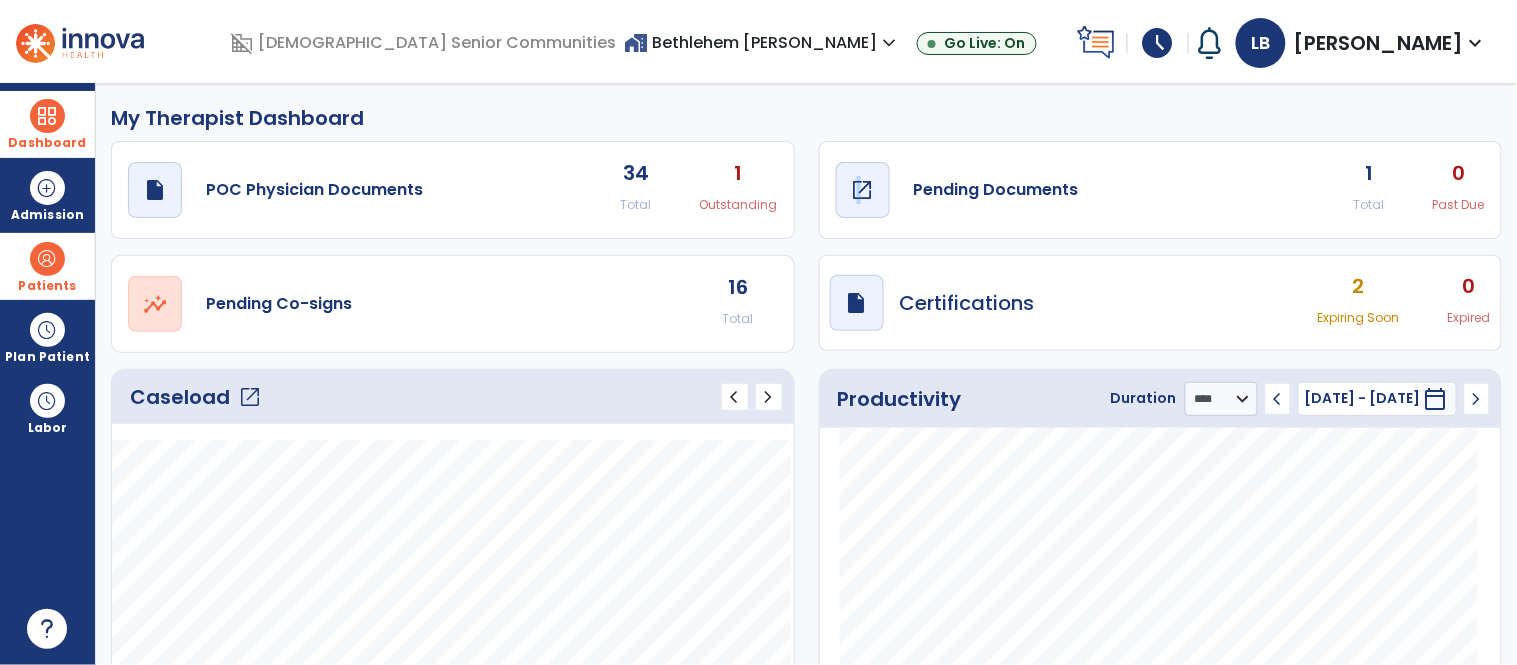 click on "open_in_new" 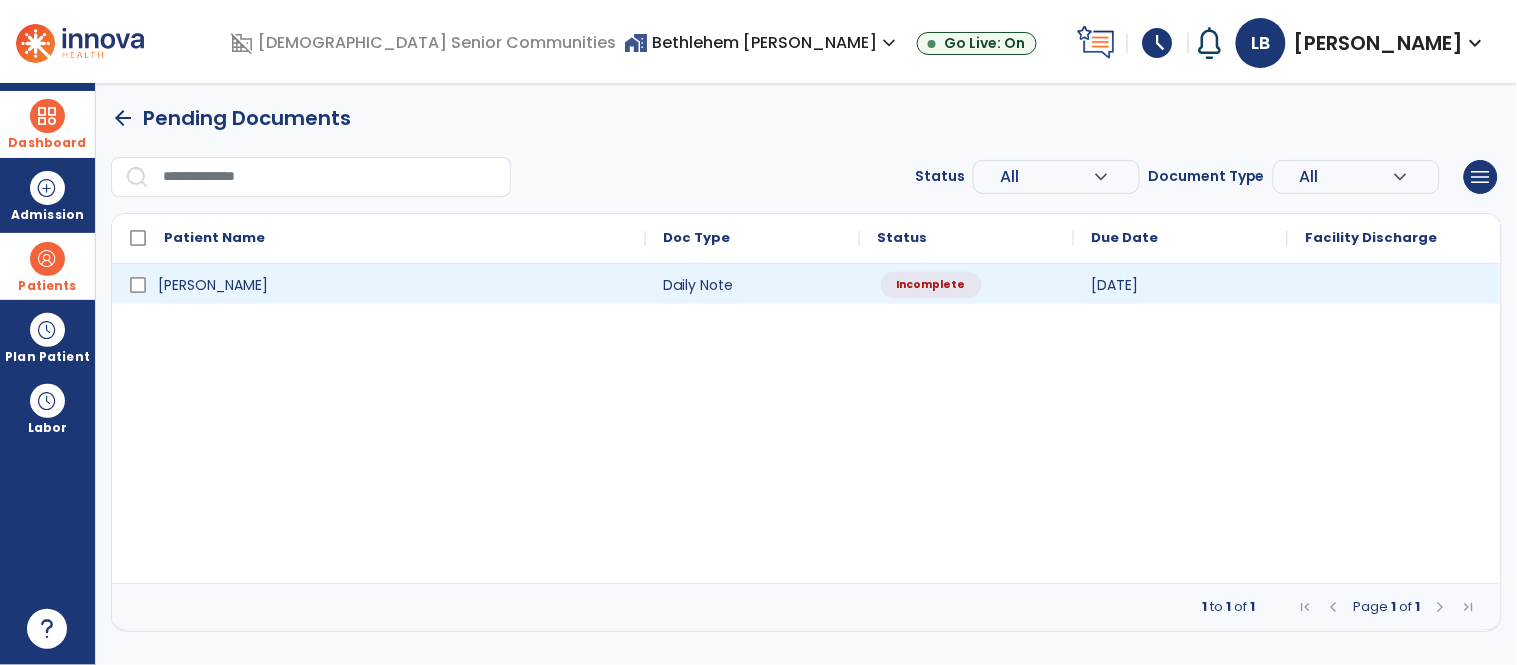 click on "Incomplete" at bounding box center (967, 284) 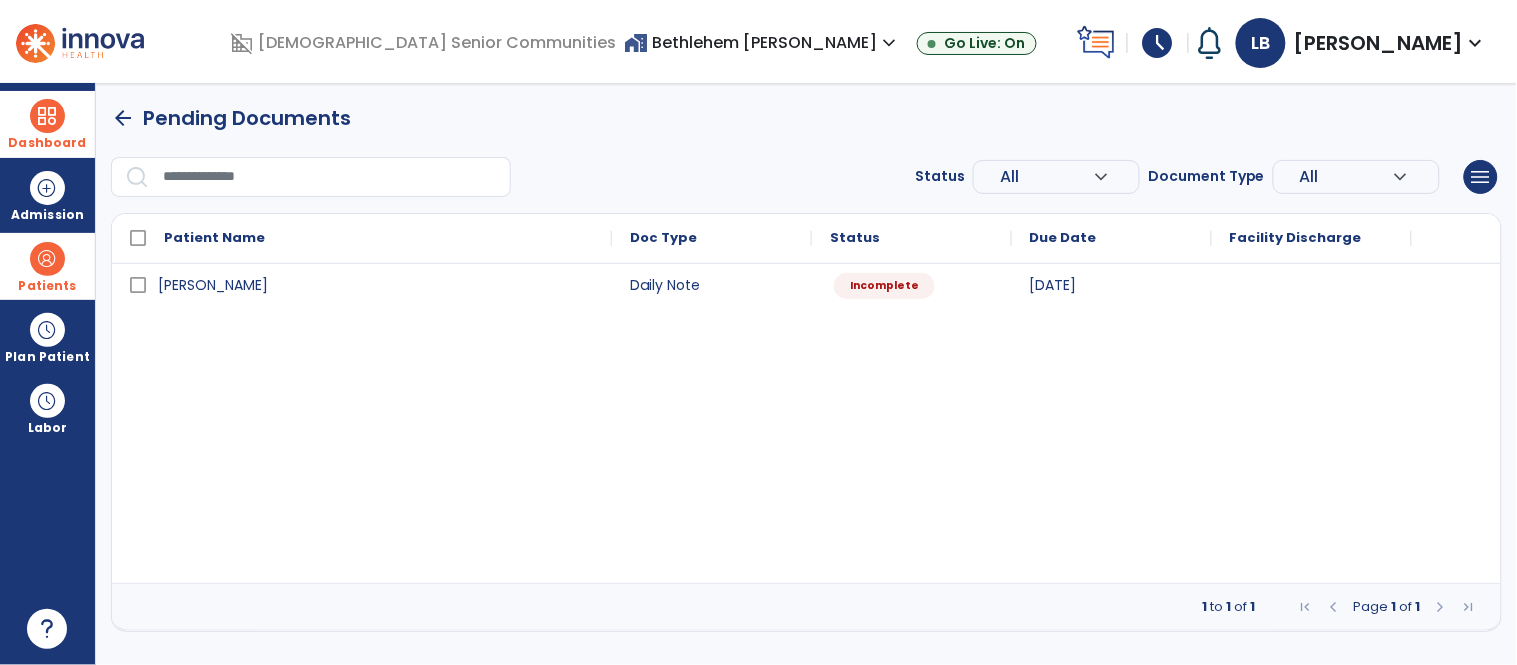 select on "*" 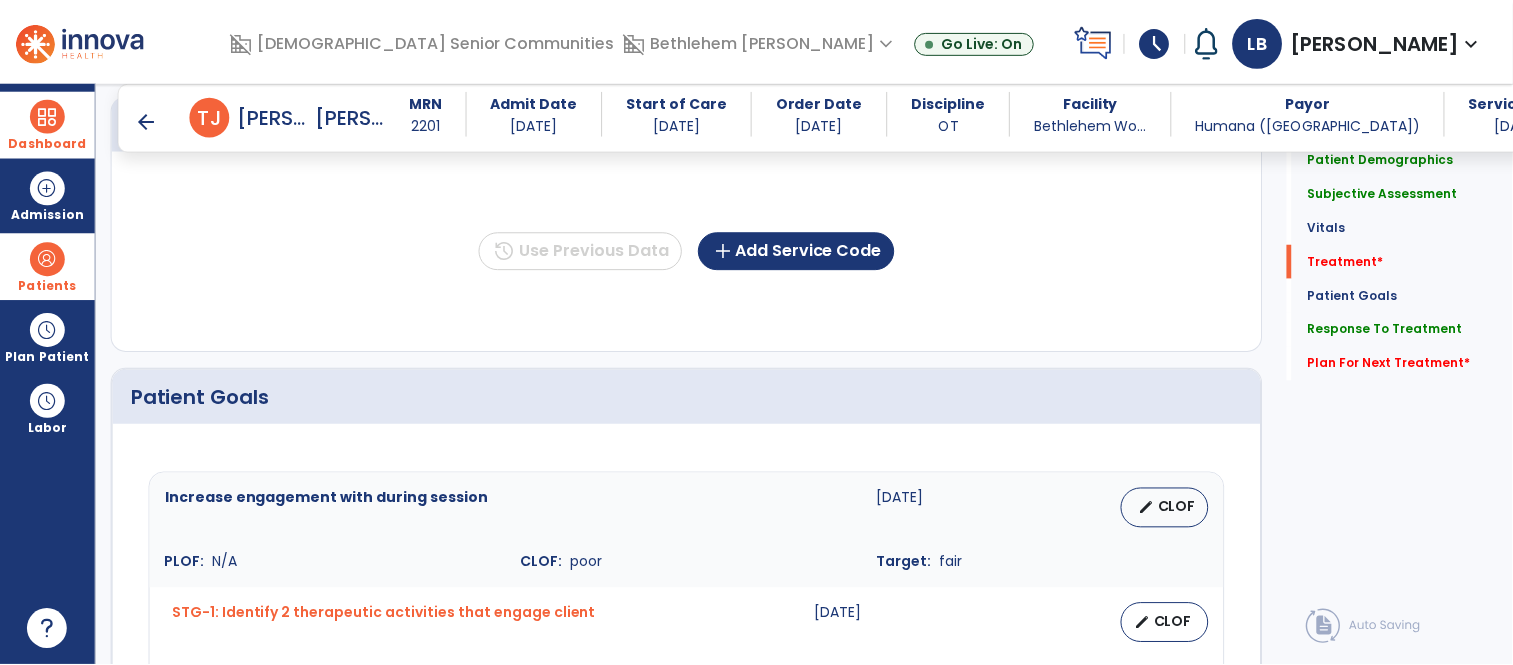 scroll, scrollTop: 1134, scrollLeft: 0, axis: vertical 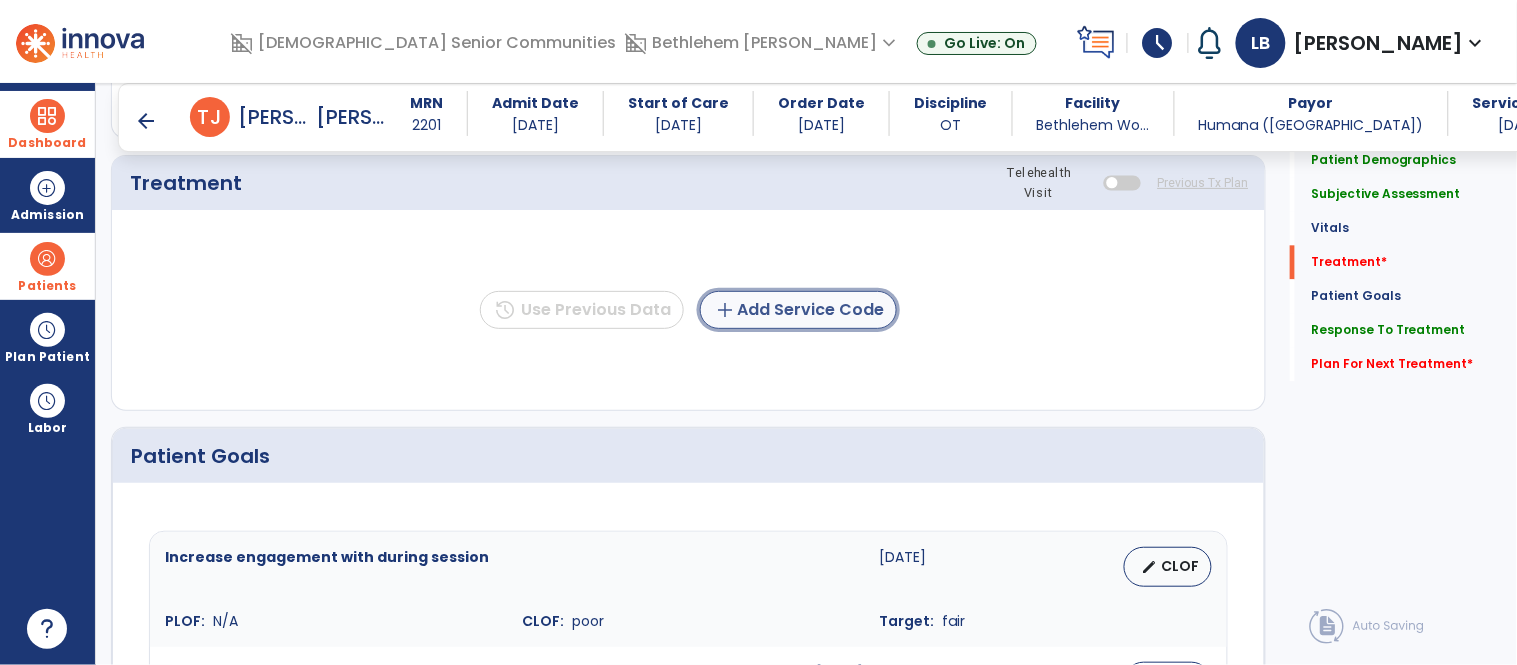click on "add  Add Service Code" 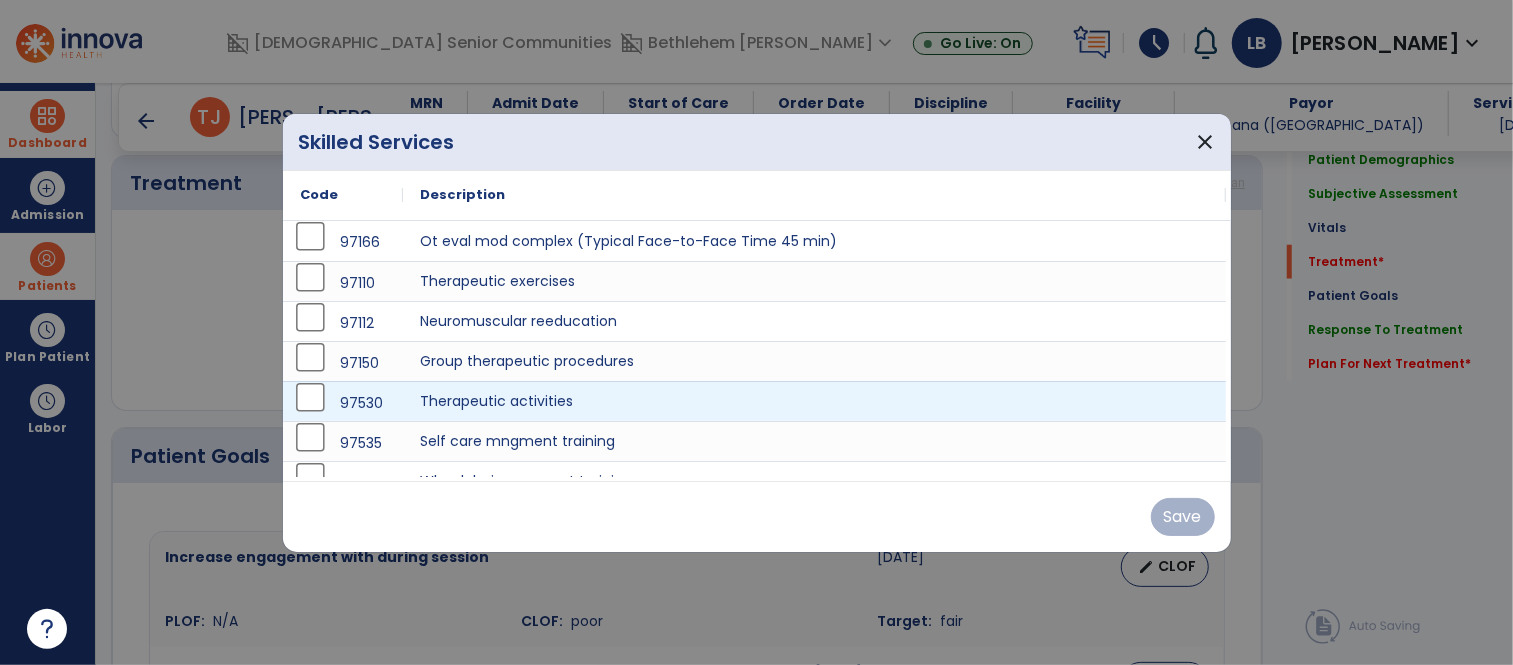 scroll, scrollTop: 1134, scrollLeft: 0, axis: vertical 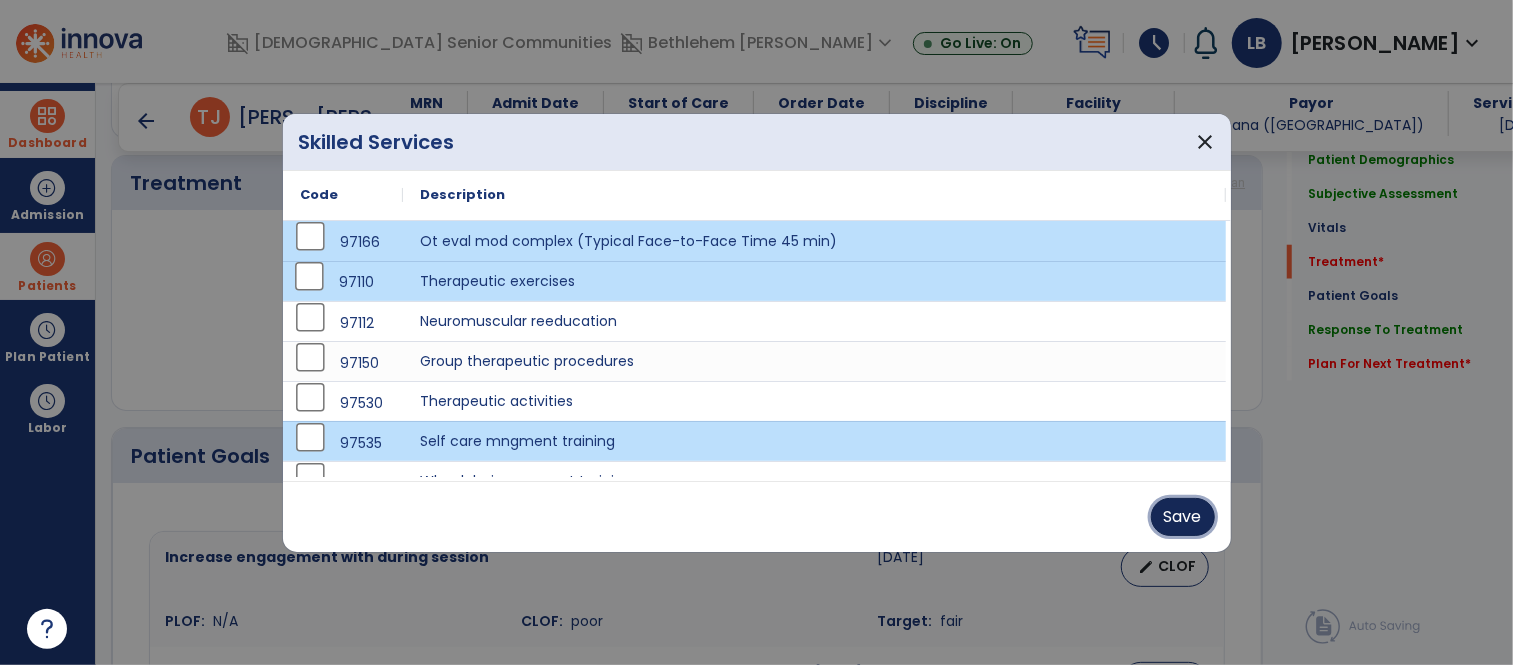 click on "Save" at bounding box center (1183, 517) 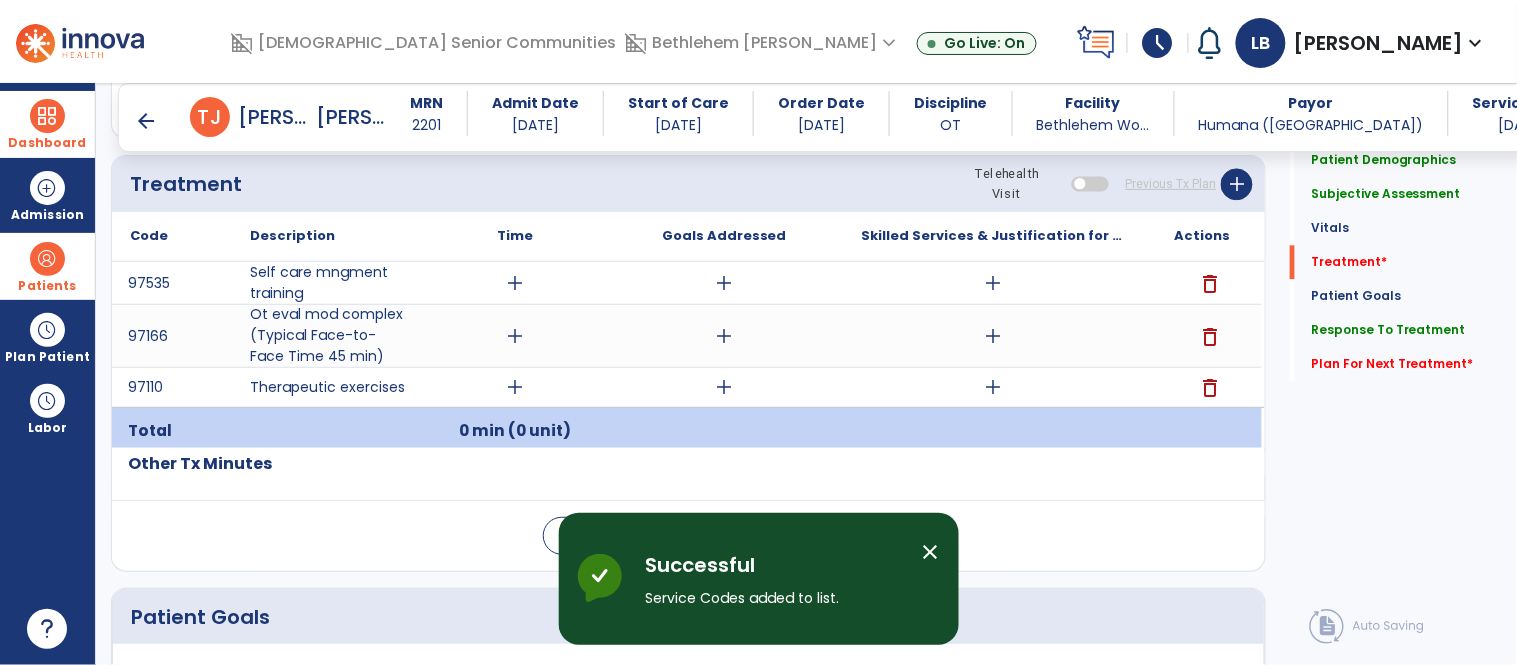 click on "close" at bounding box center [931, 552] 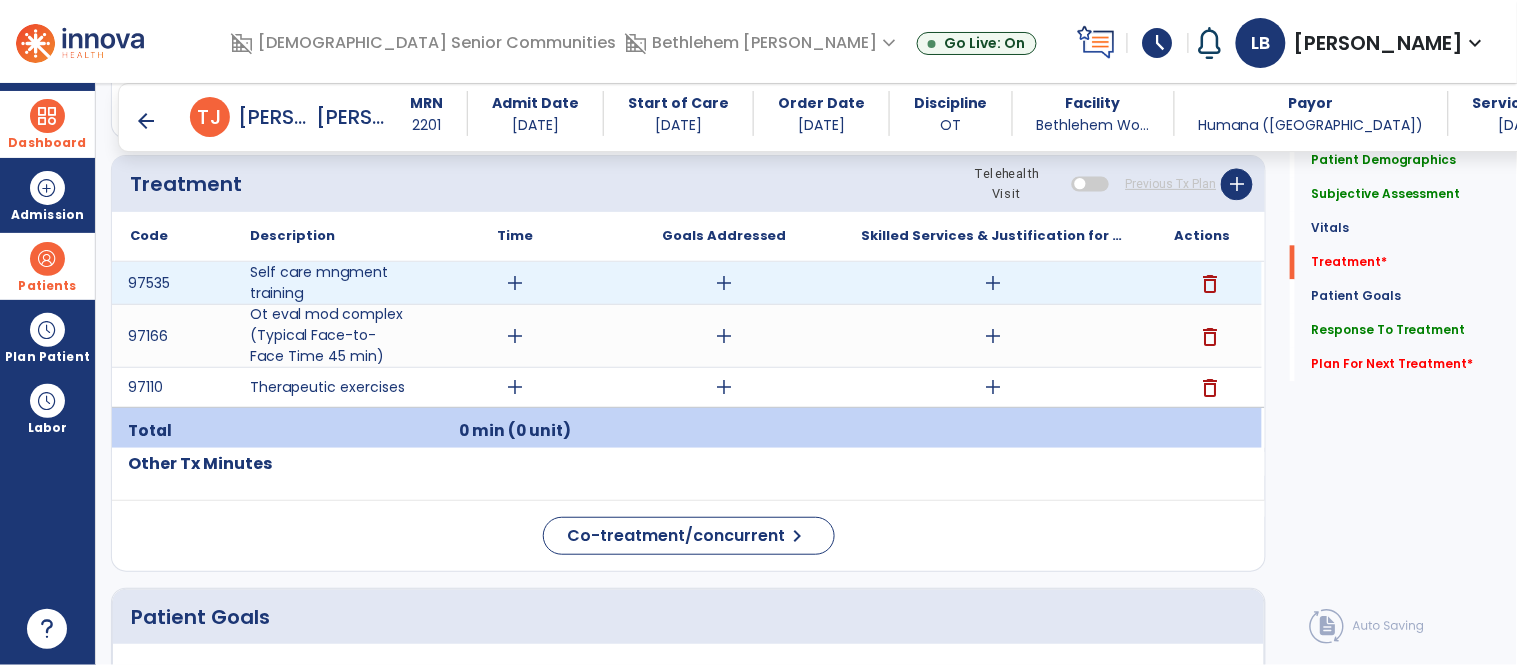 click on "add" at bounding box center (515, 283) 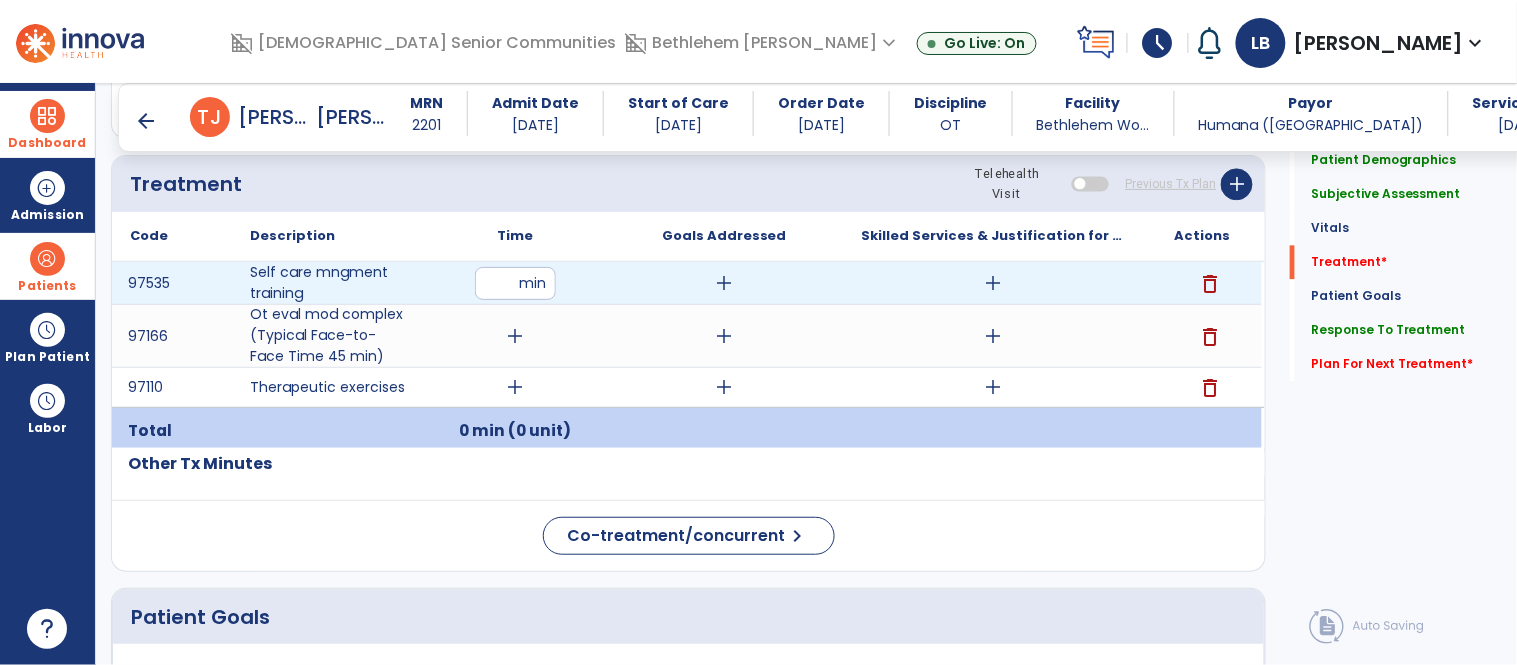 type on "**" 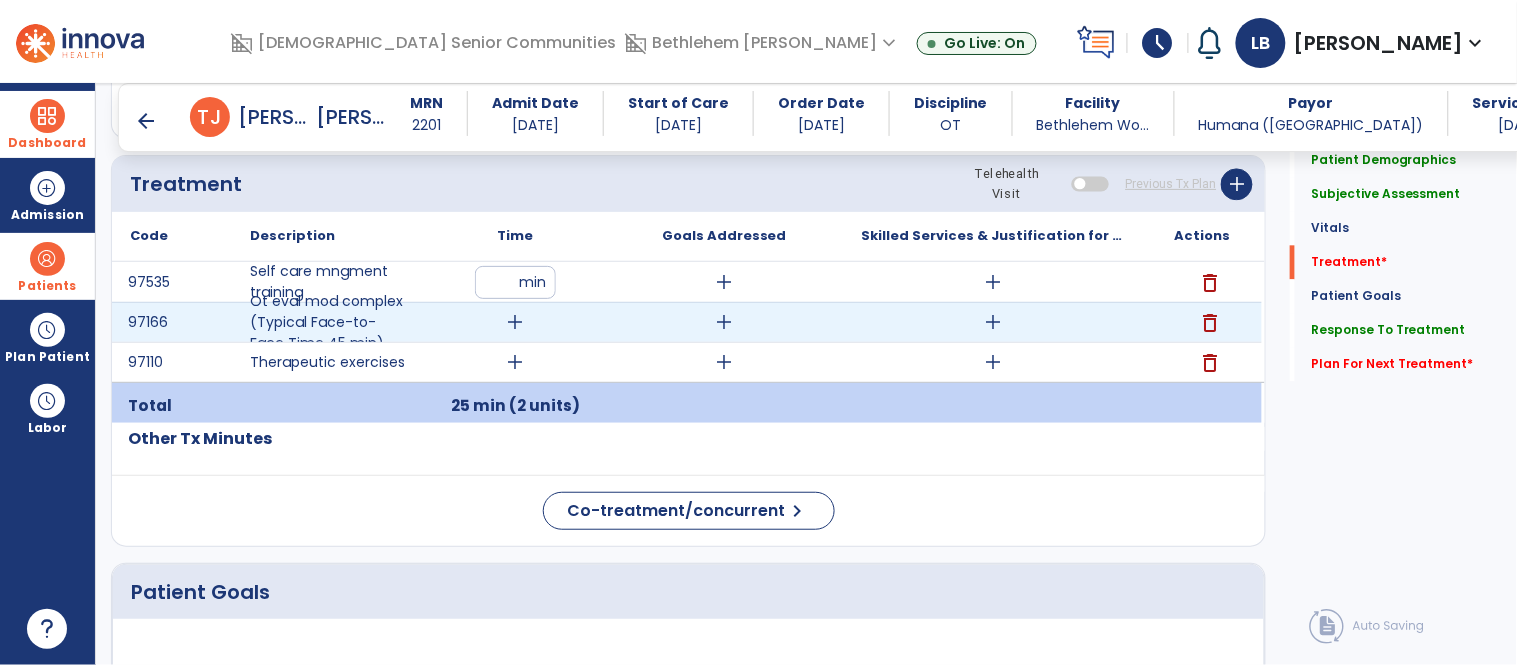 click on "add" at bounding box center [515, 322] 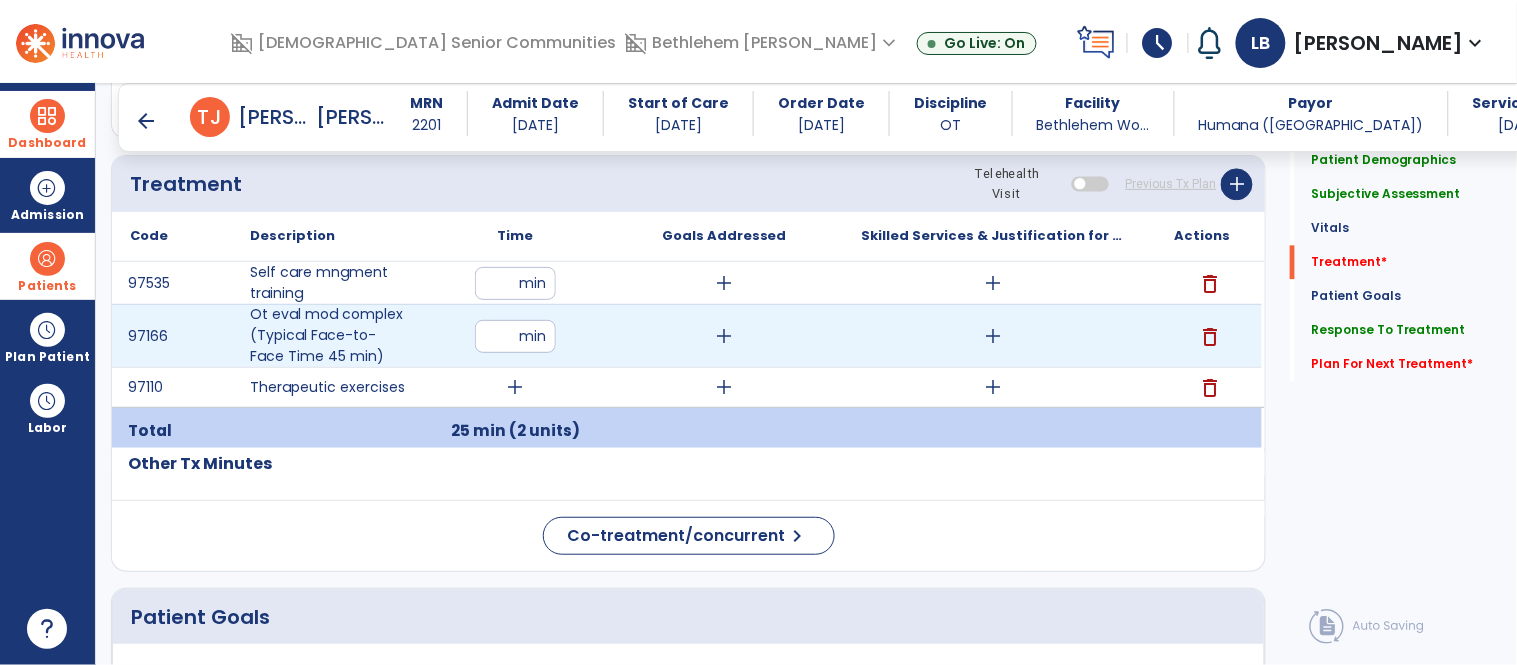 type on "**" 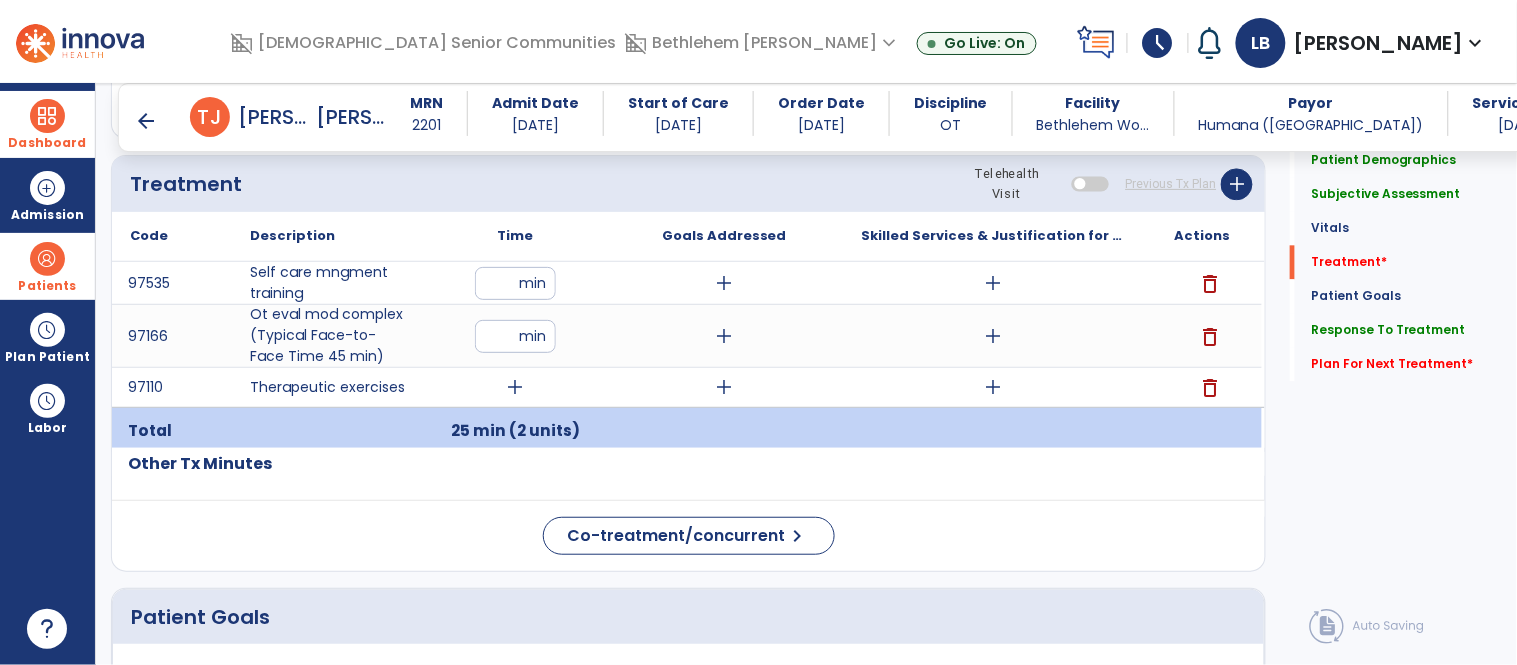 click on "Code
Description
Time" 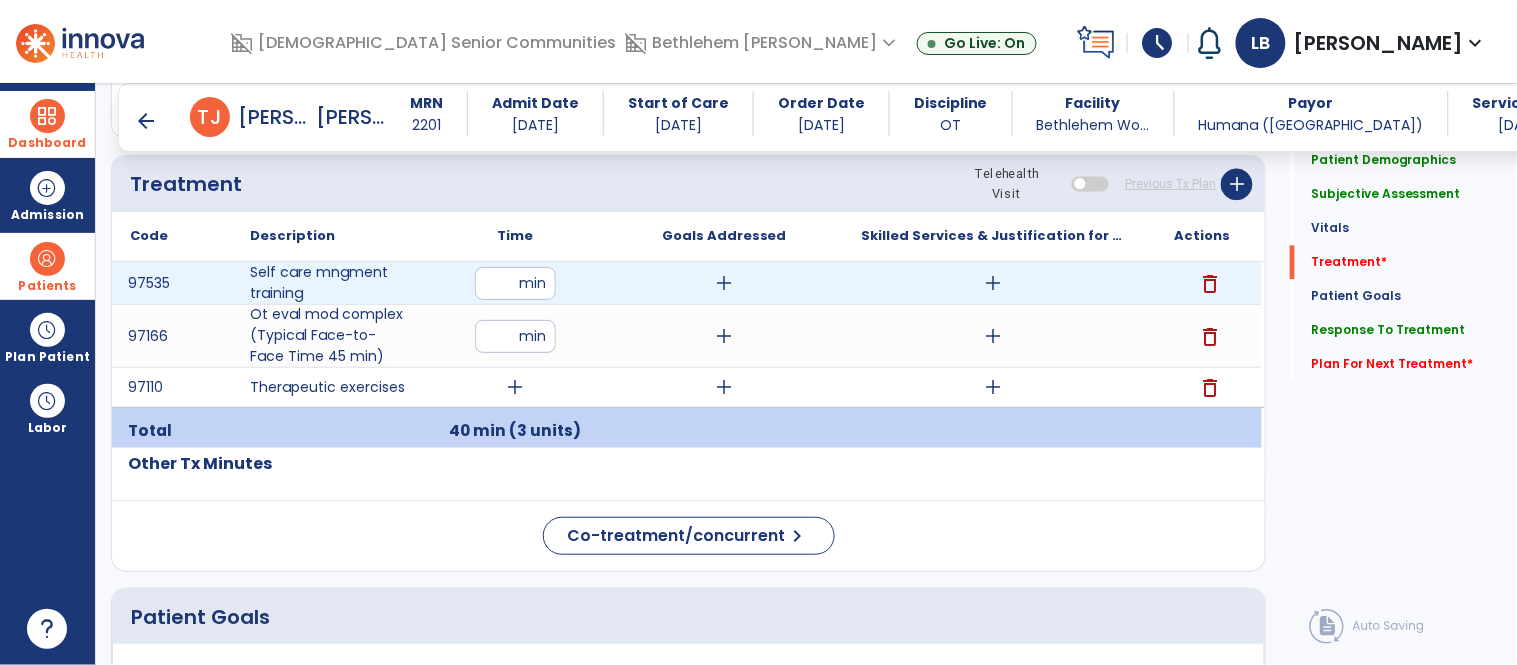 click on "**" at bounding box center (515, 283) 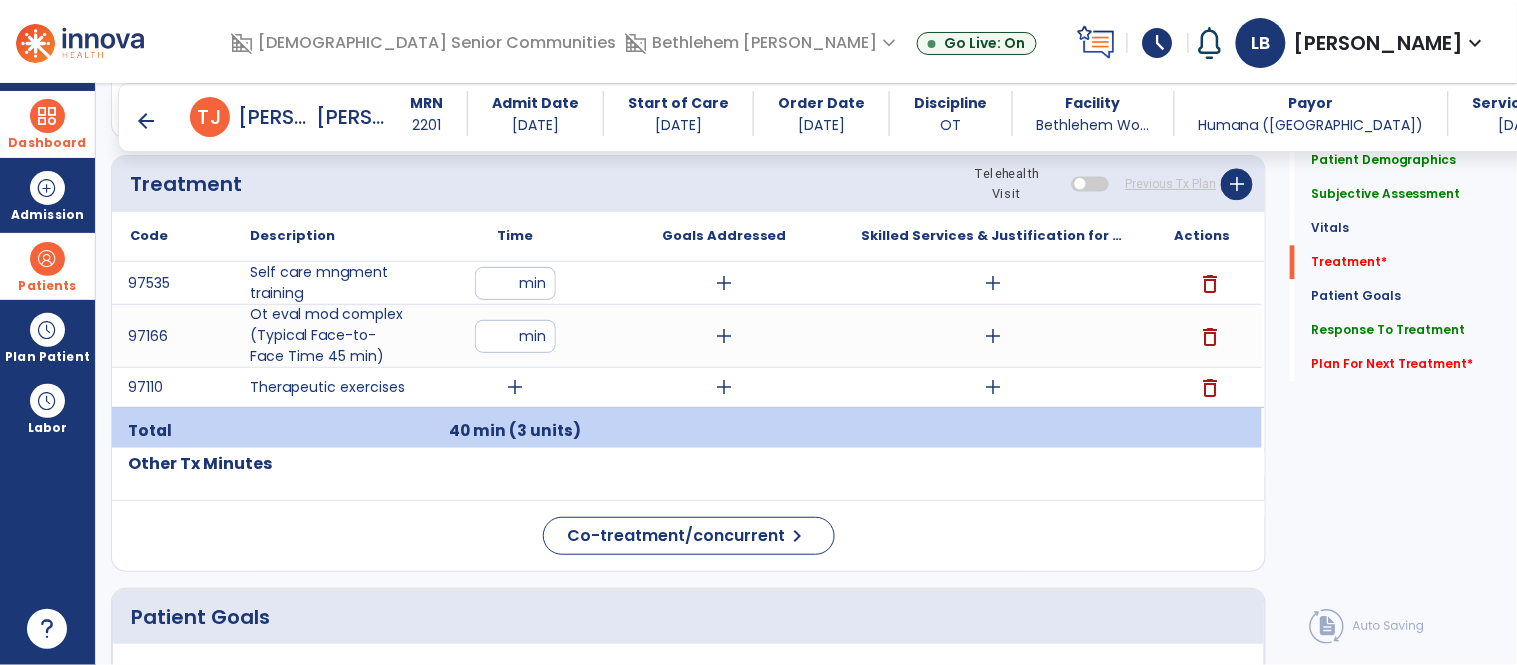 type on "*" 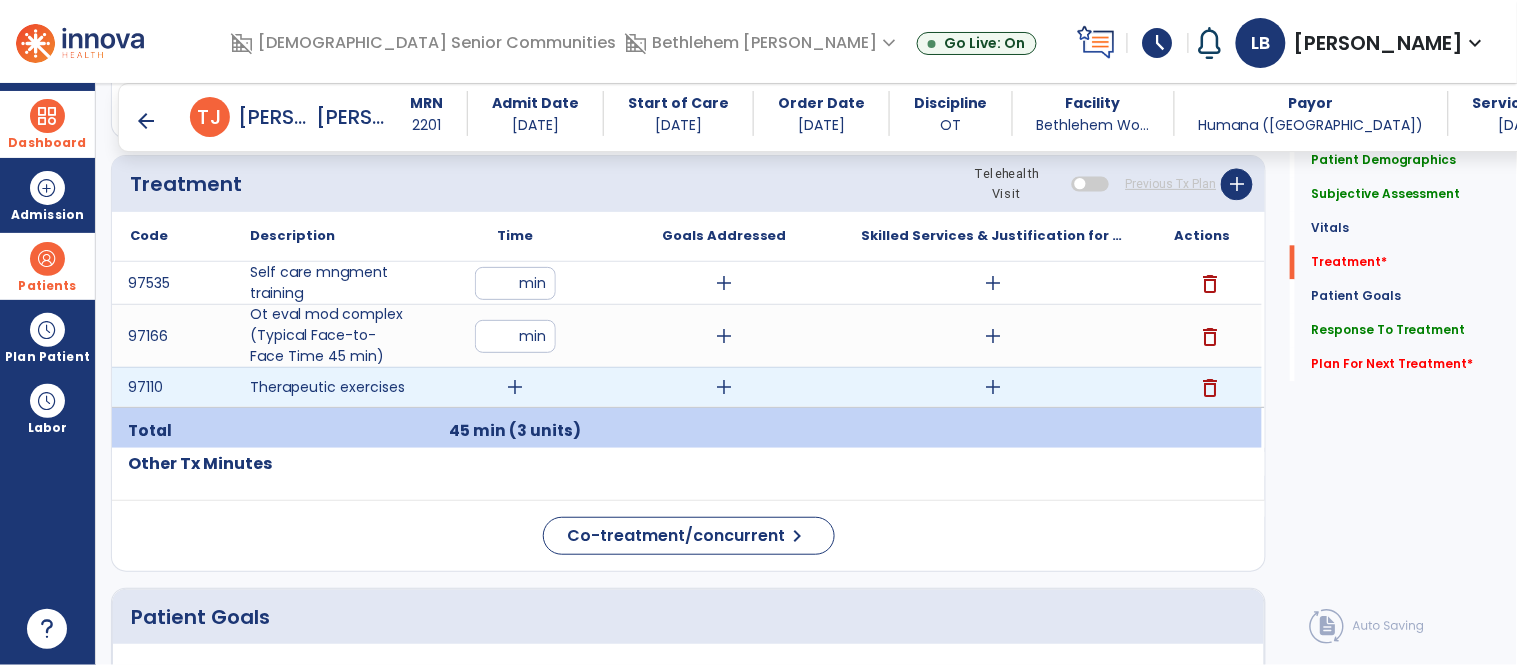 click on "add" at bounding box center [515, 387] 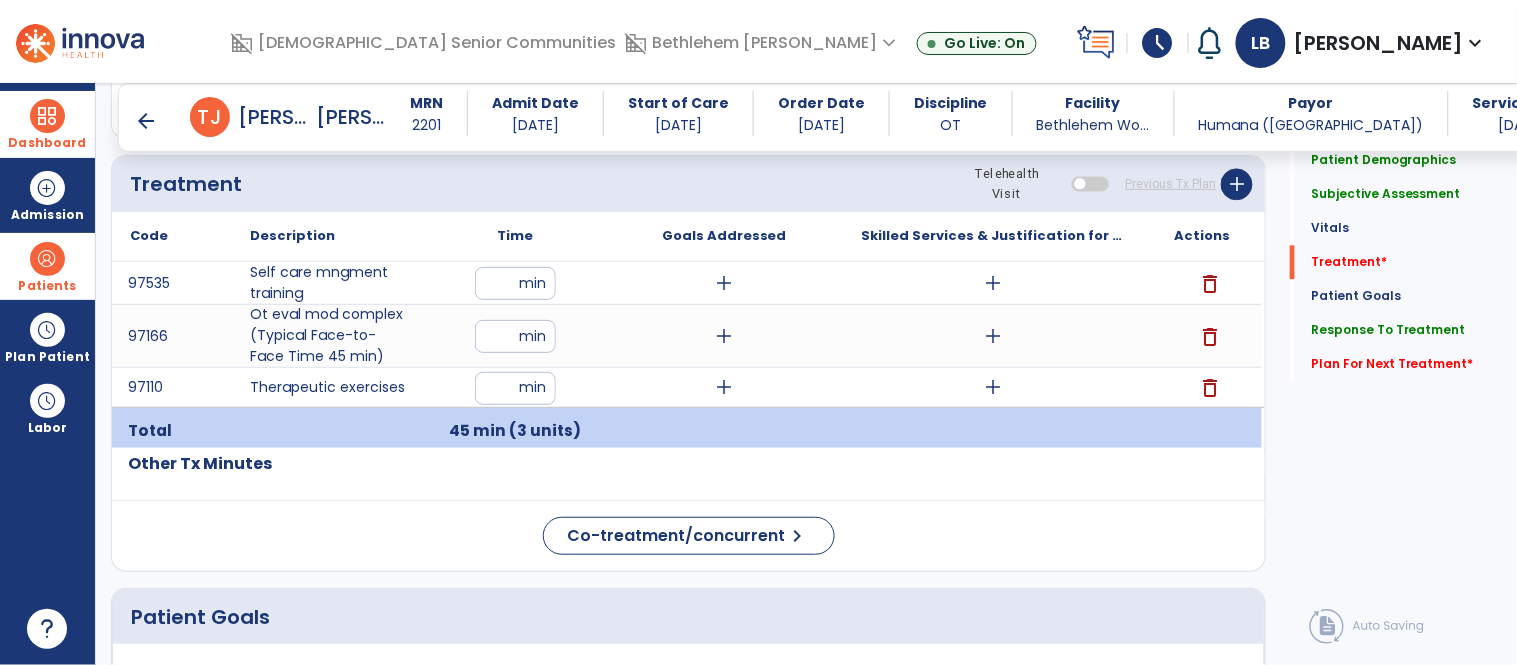 type on "**" 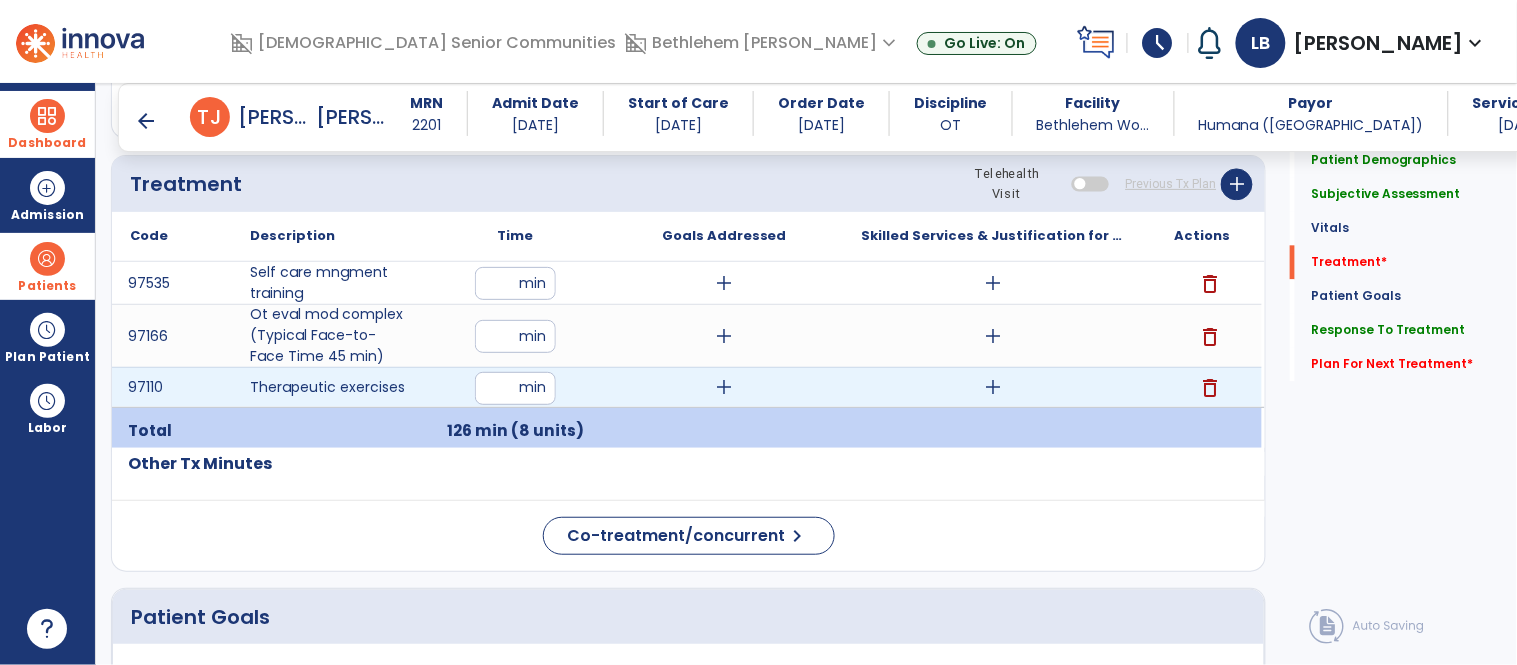 click on "**" at bounding box center [515, 388] 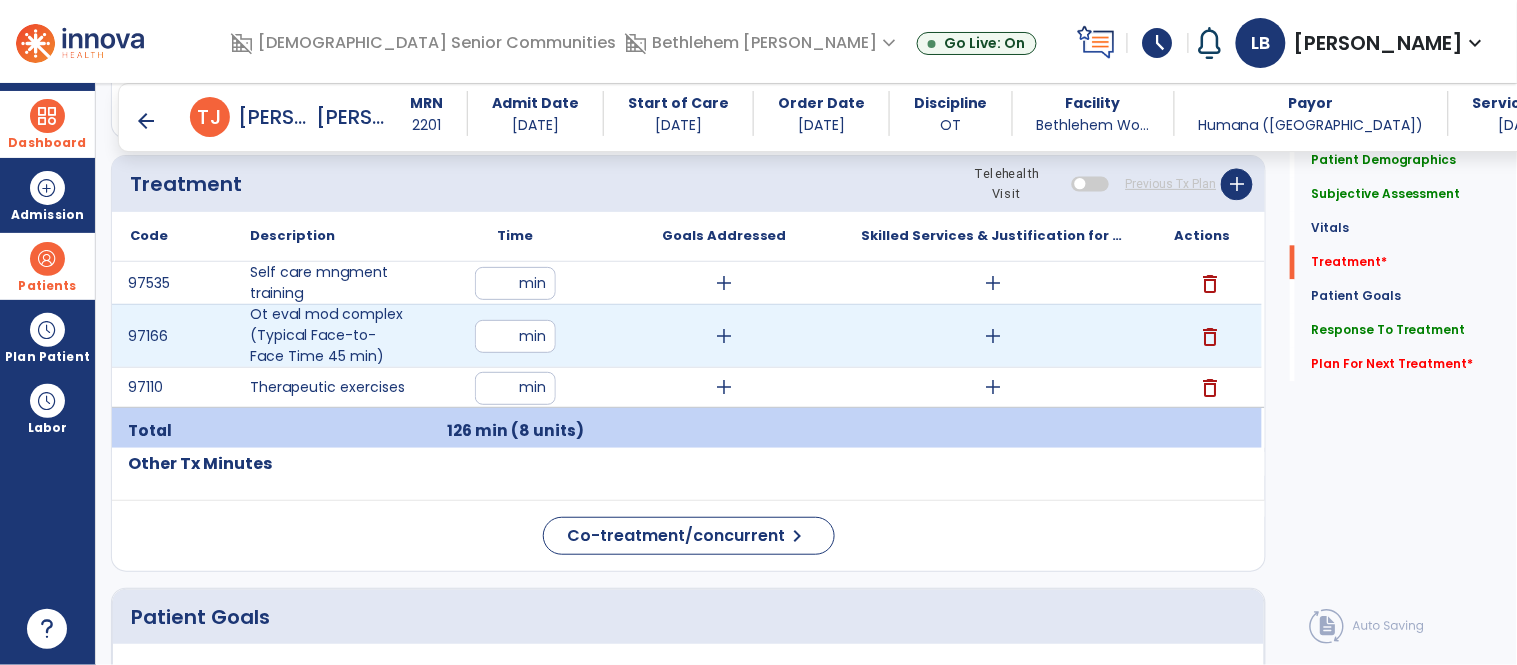 type on "**" 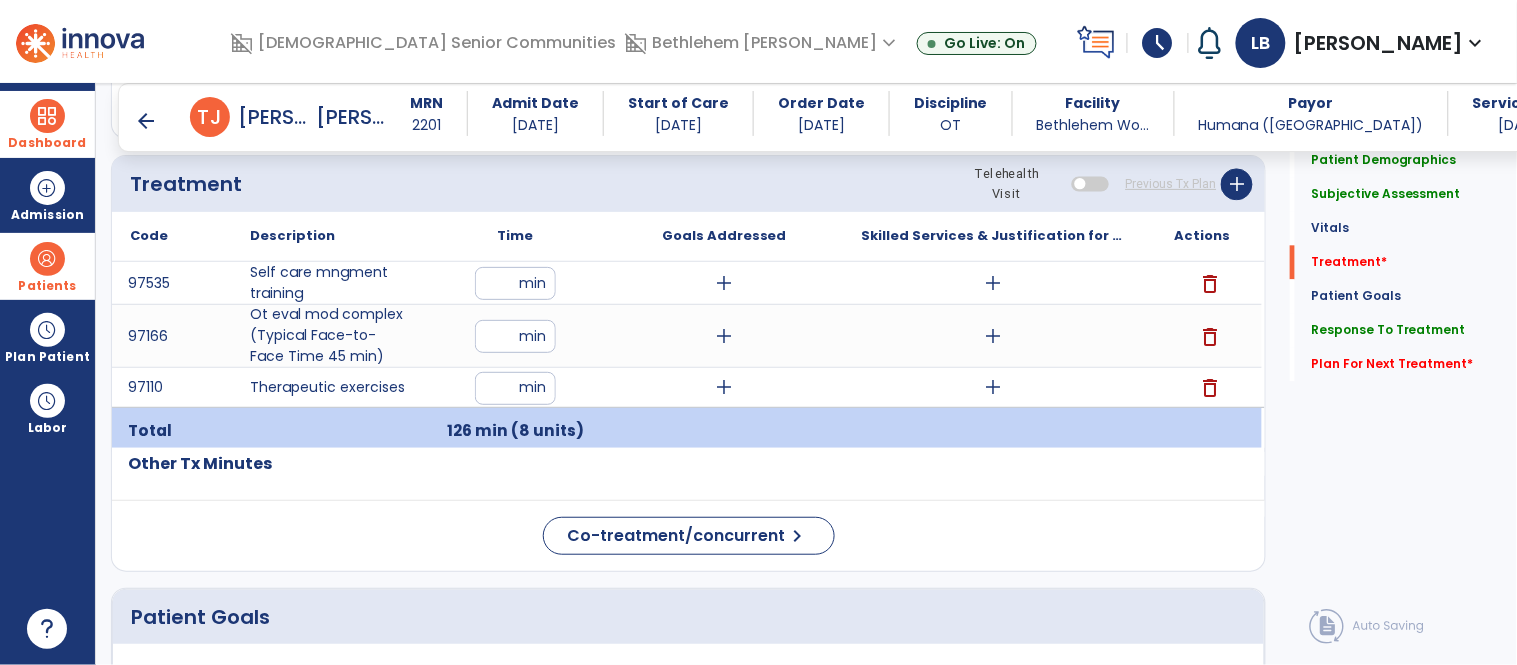 click on "Code
Description
Time" 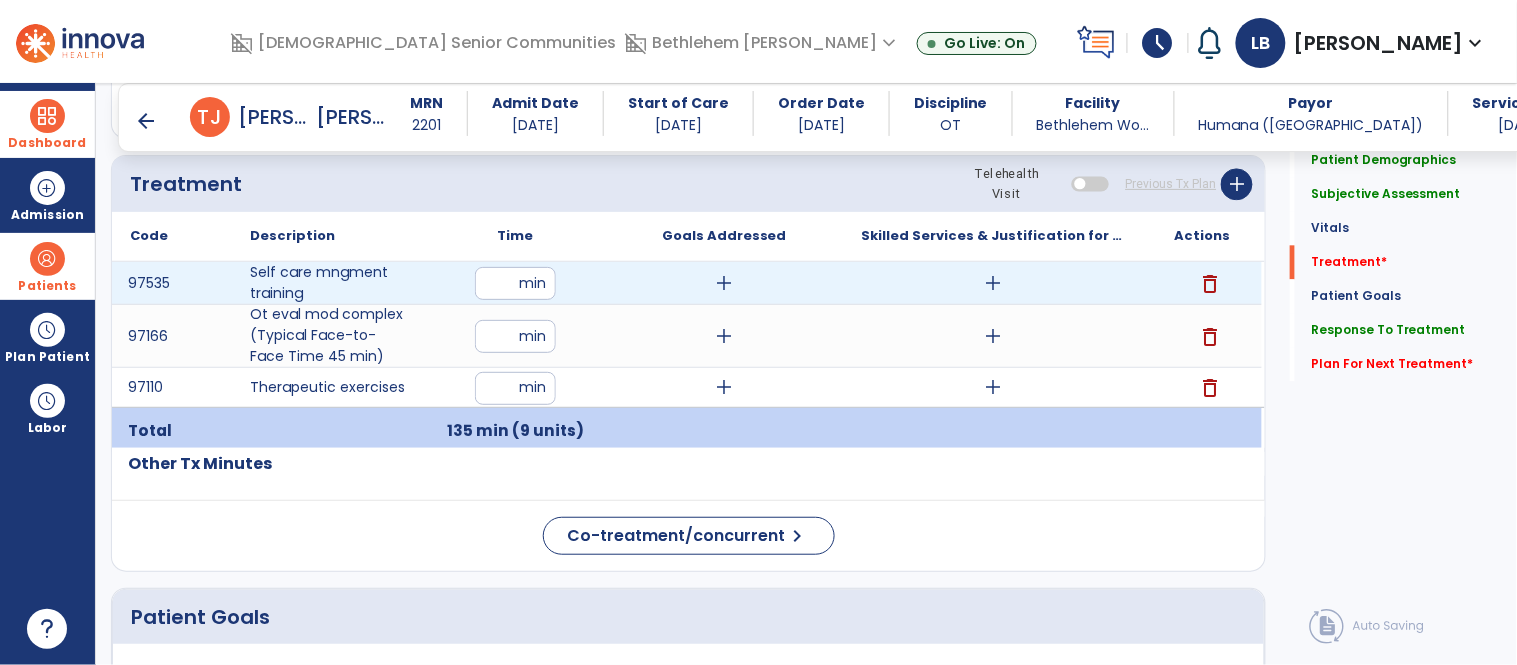 click on "**" at bounding box center (515, 283) 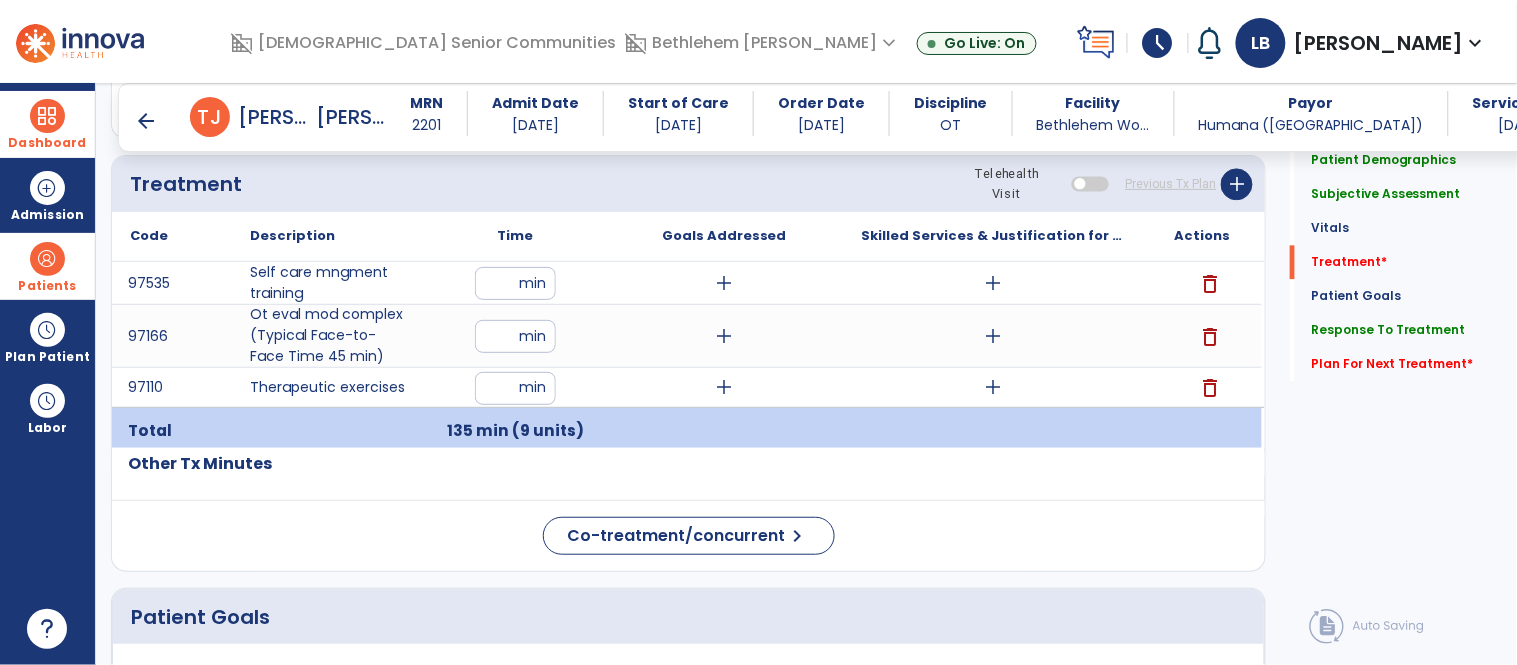 click on "Code
Description
Time" 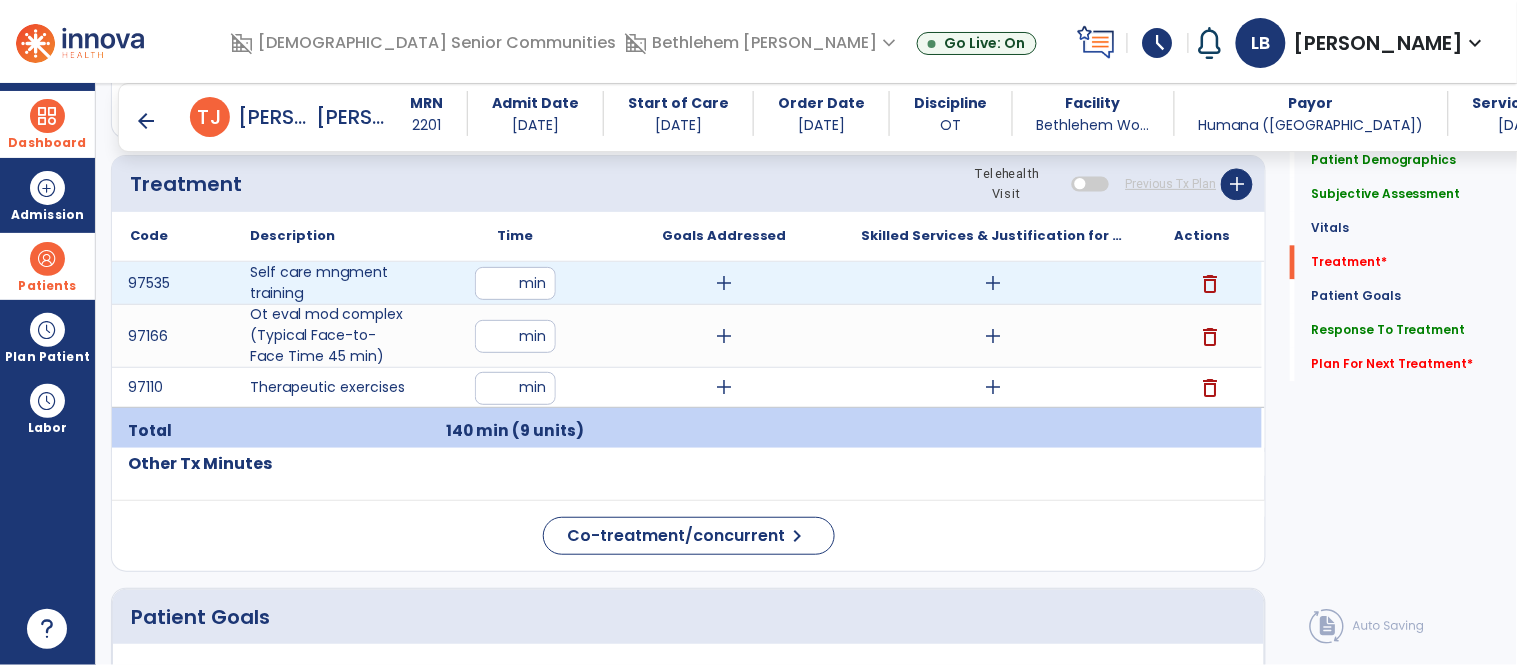 click on "add" at bounding box center [993, 283] 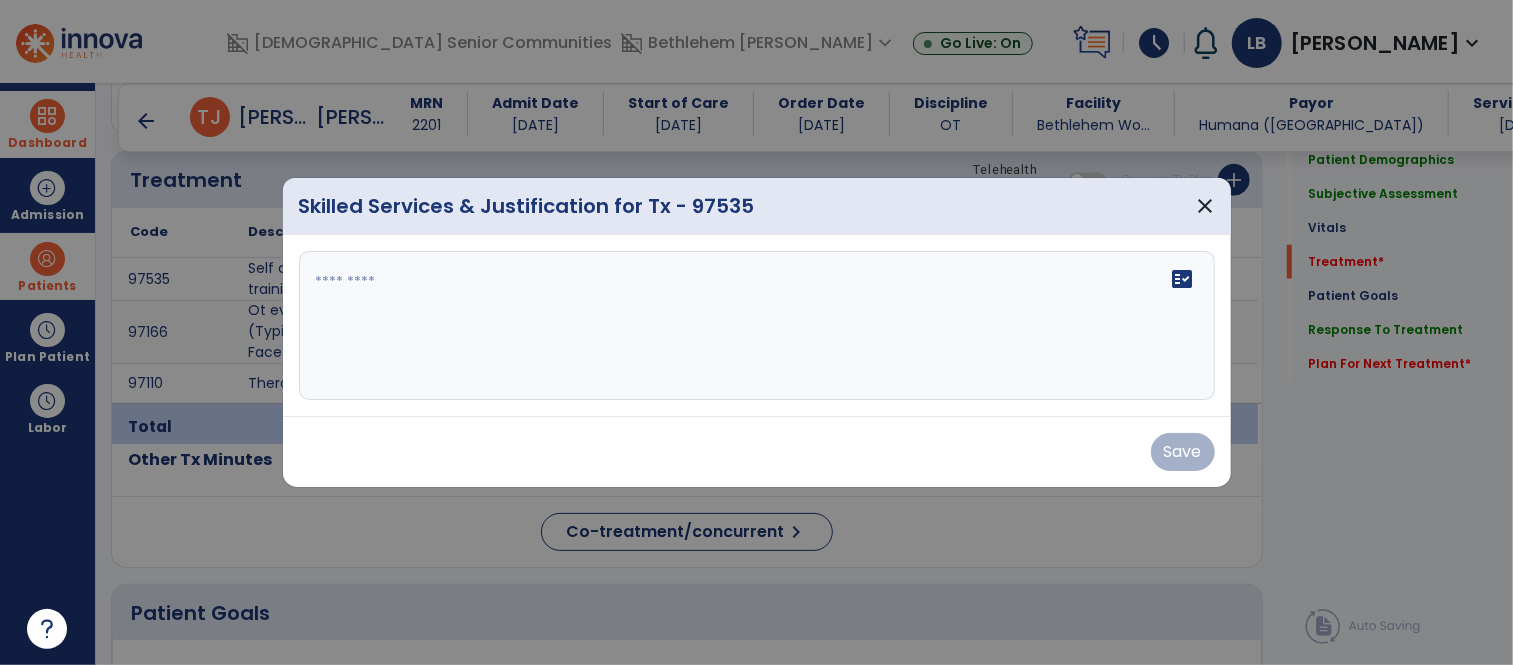scroll, scrollTop: 1134, scrollLeft: 0, axis: vertical 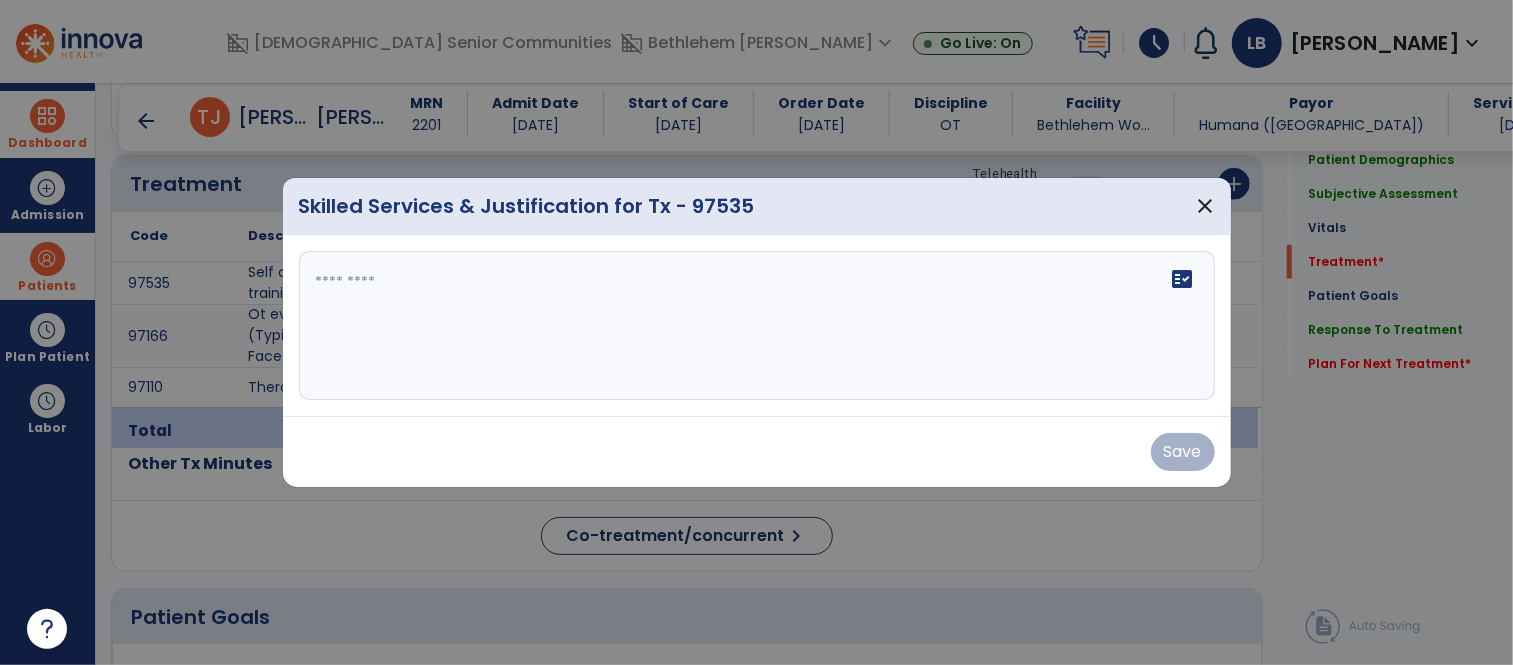 click at bounding box center [757, 326] 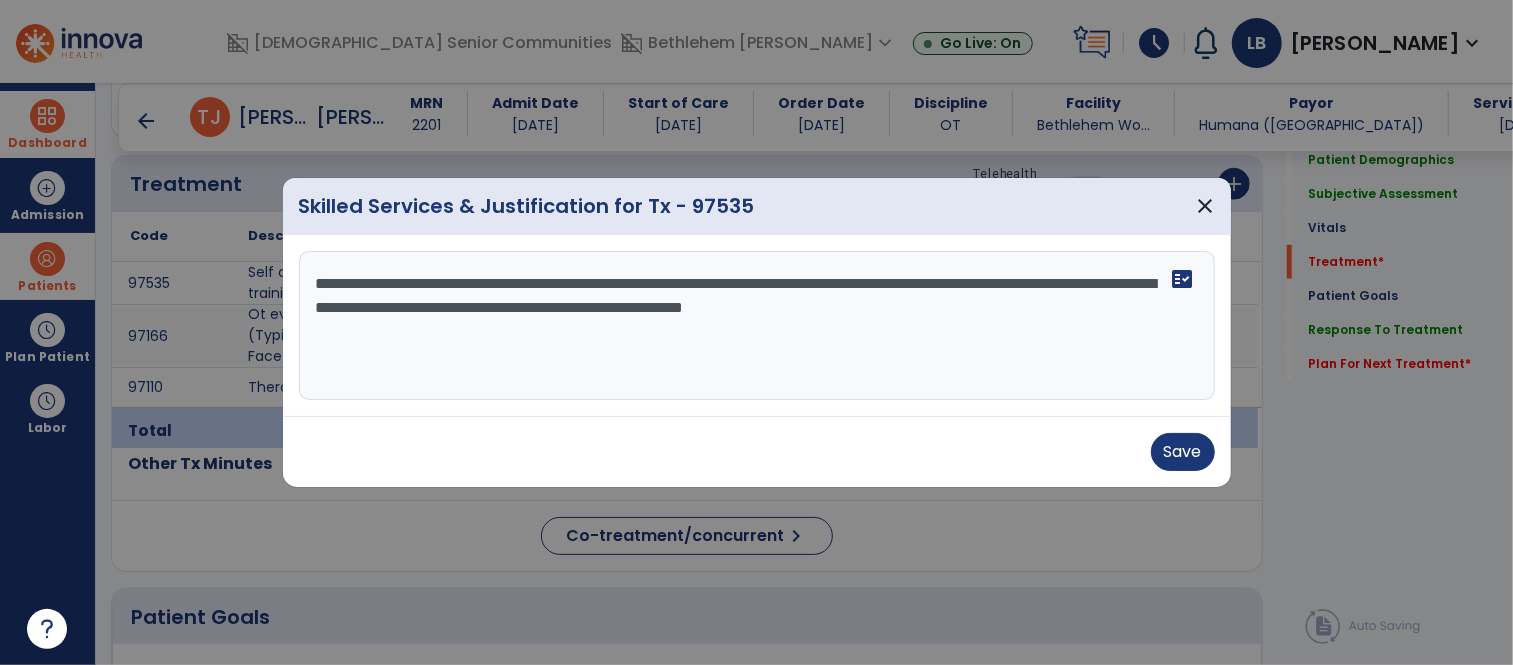 drag, startPoint x: 1162, startPoint y: 315, endPoint x: 773, endPoint y: 306, distance: 389.1041 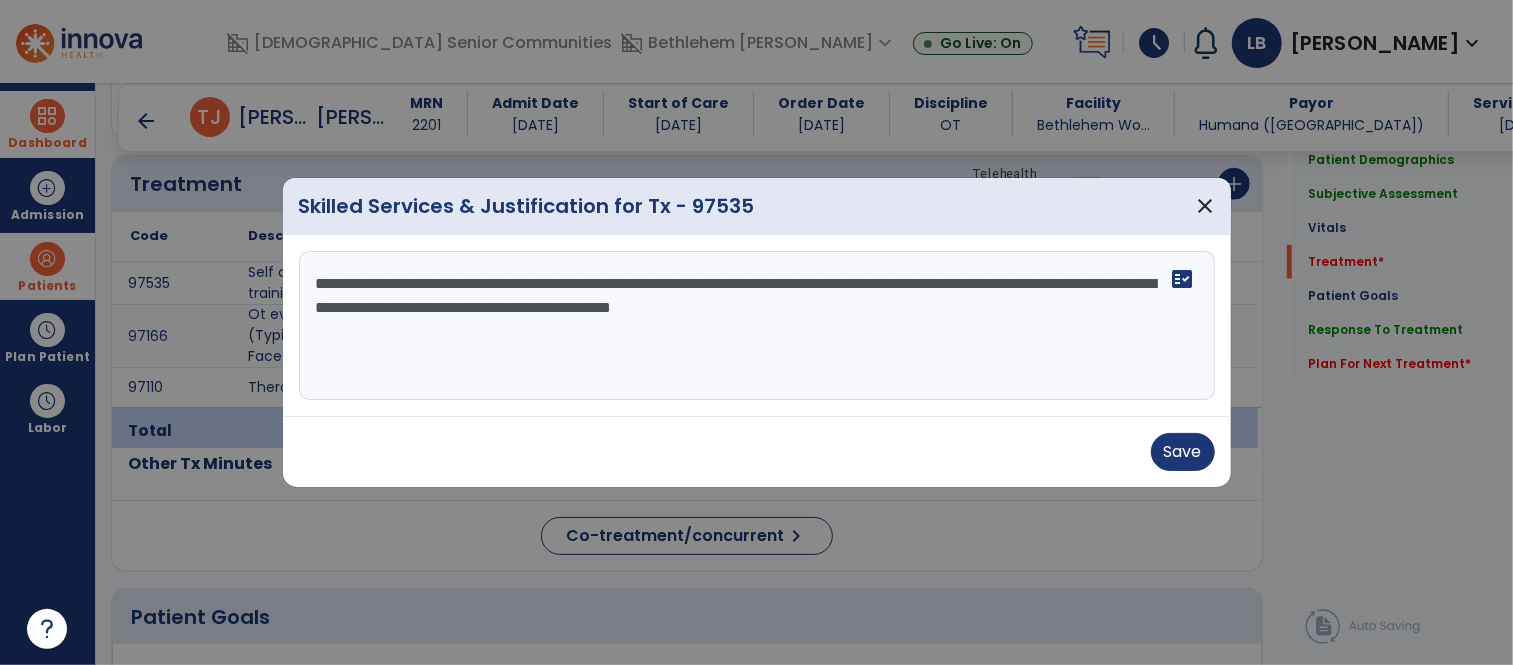 click on "**********" at bounding box center [757, 326] 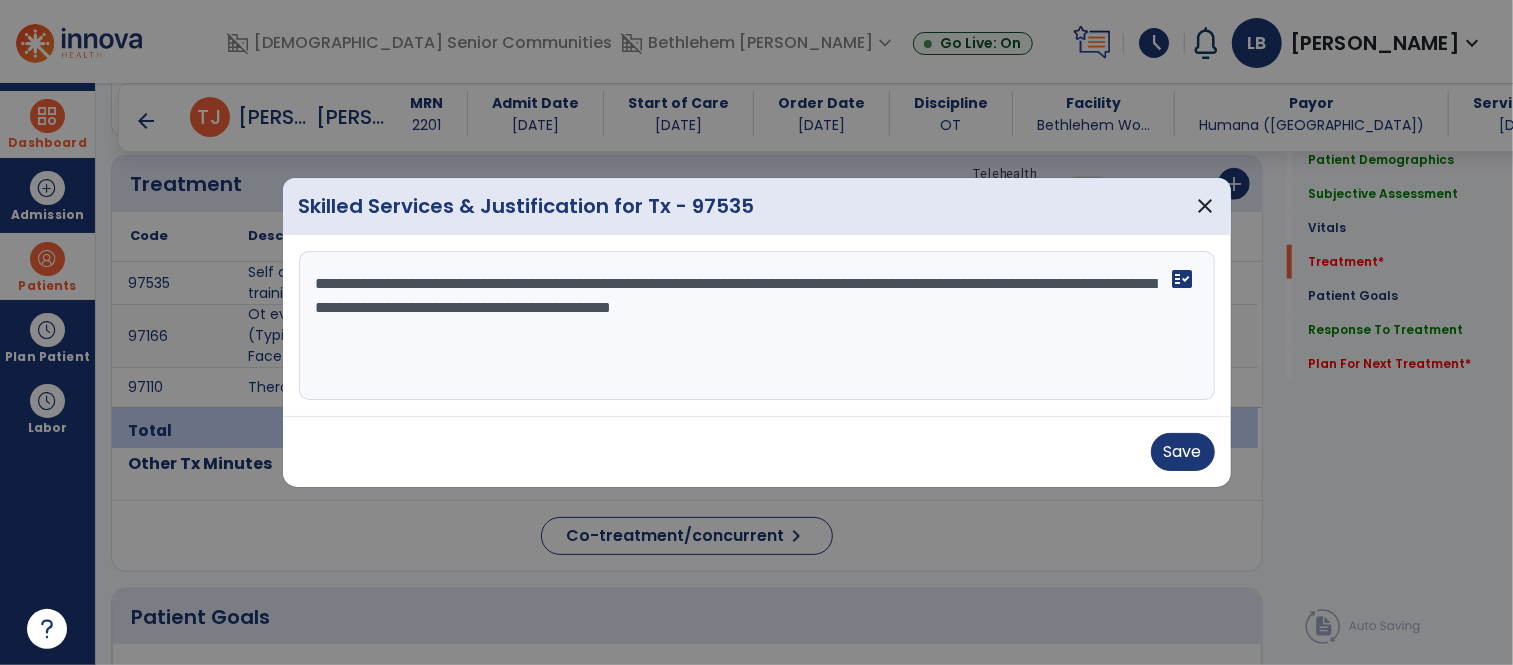 click on "**********" at bounding box center (757, 326) 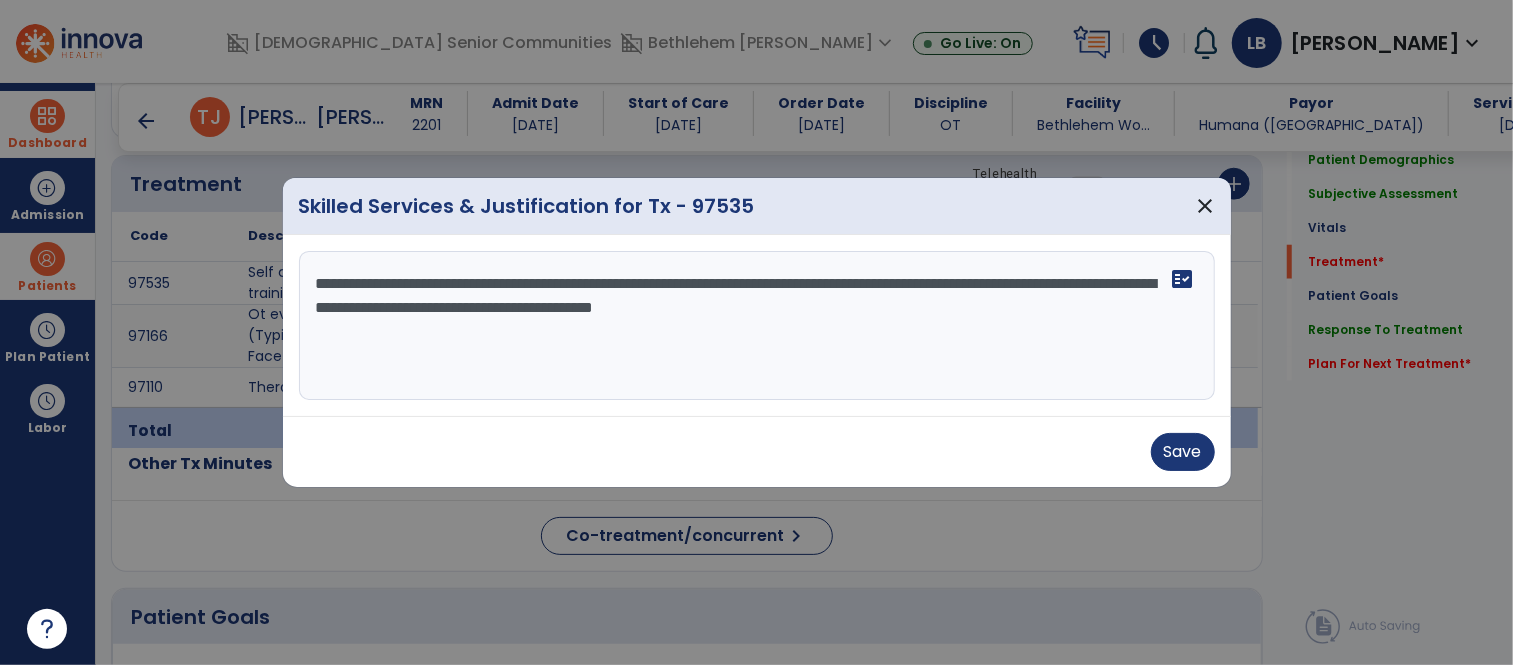 click on "**********" at bounding box center [757, 326] 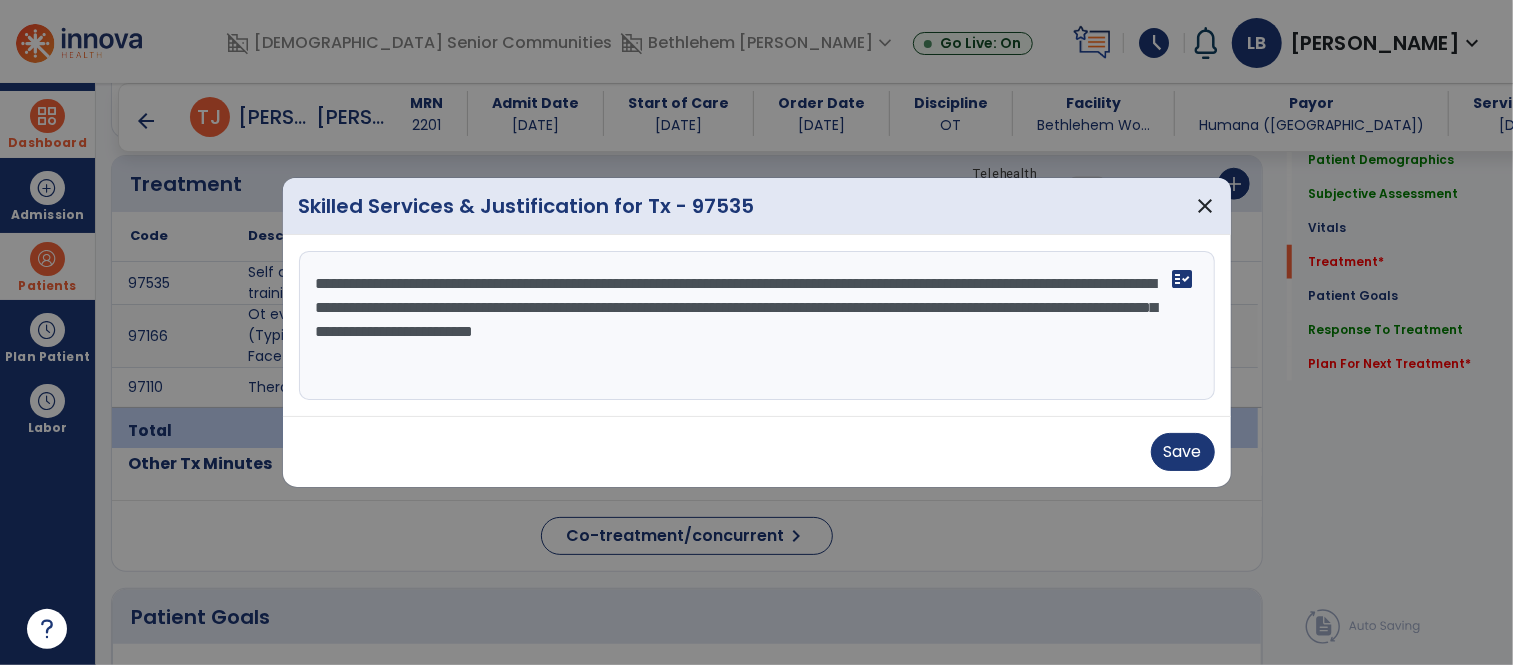 click on "**********" at bounding box center (757, 326) 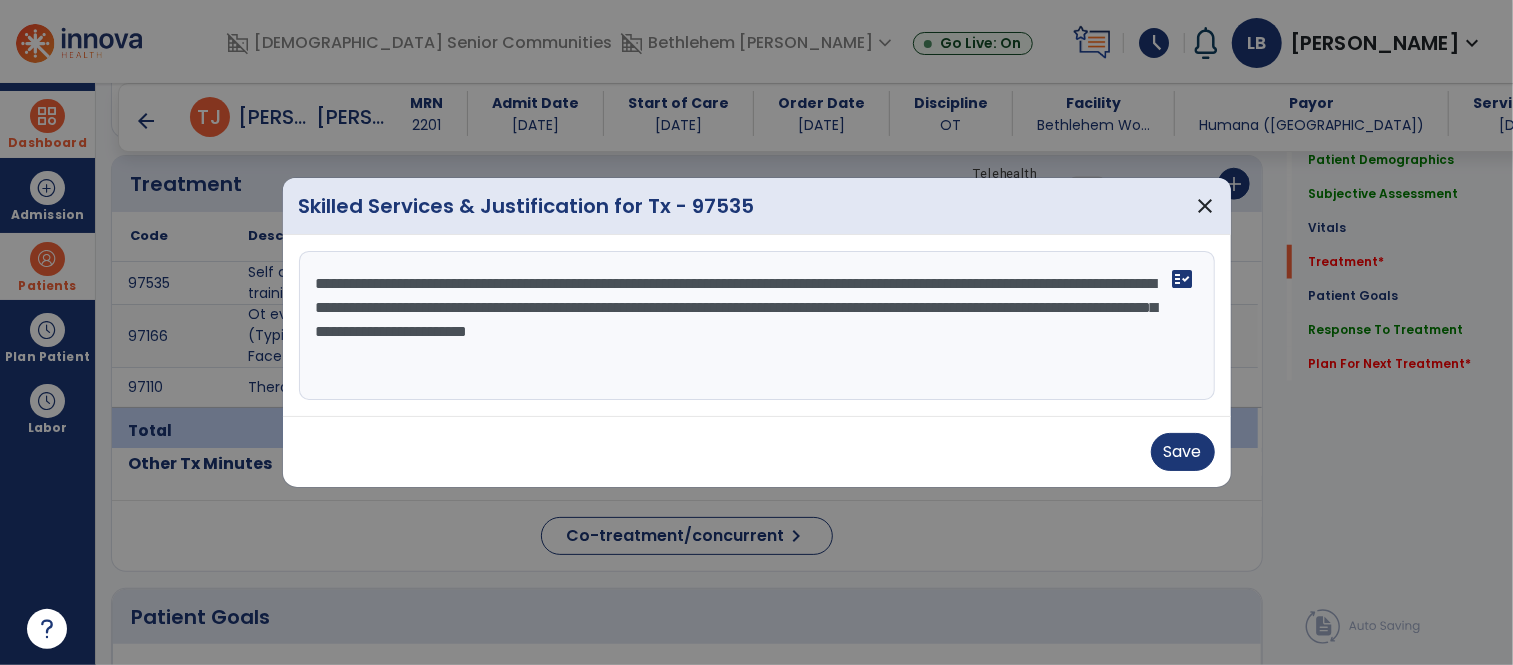 click on "**********" at bounding box center [757, 326] 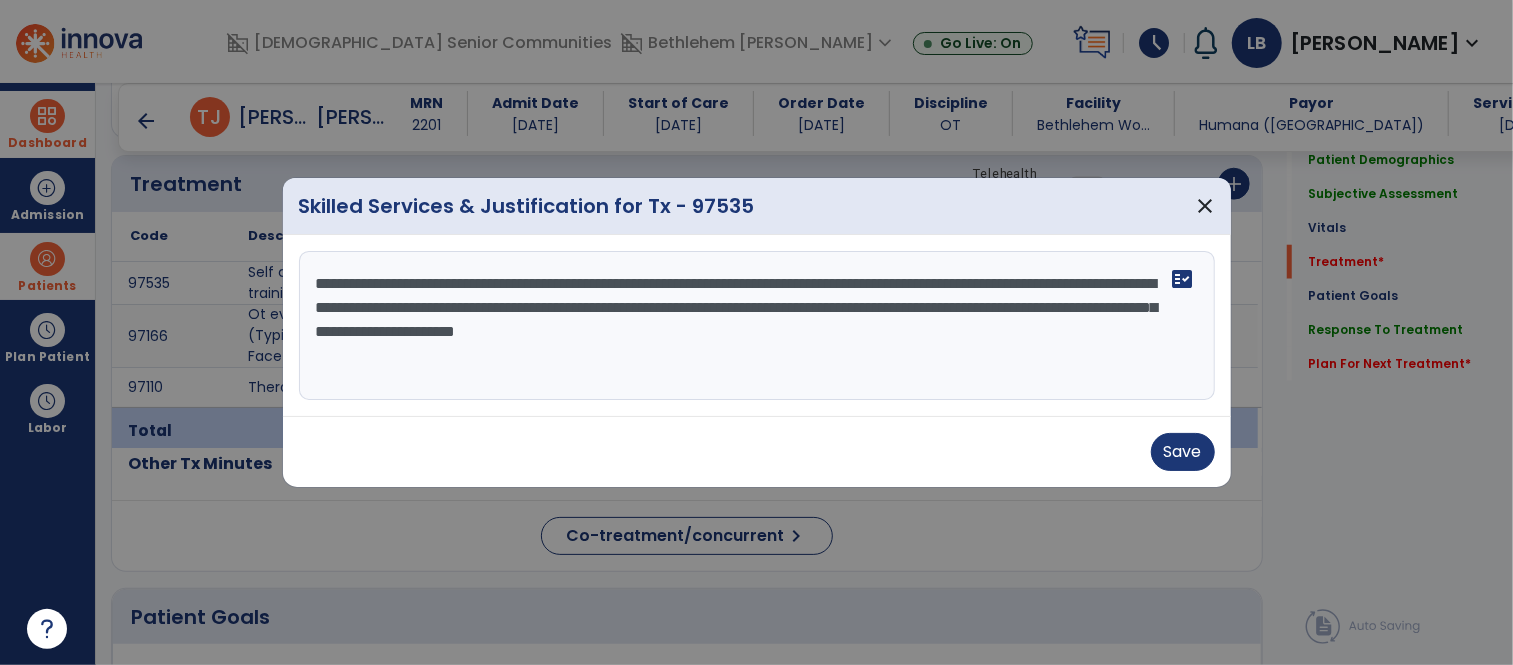 click on "**********" at bounding box center [757, 326] 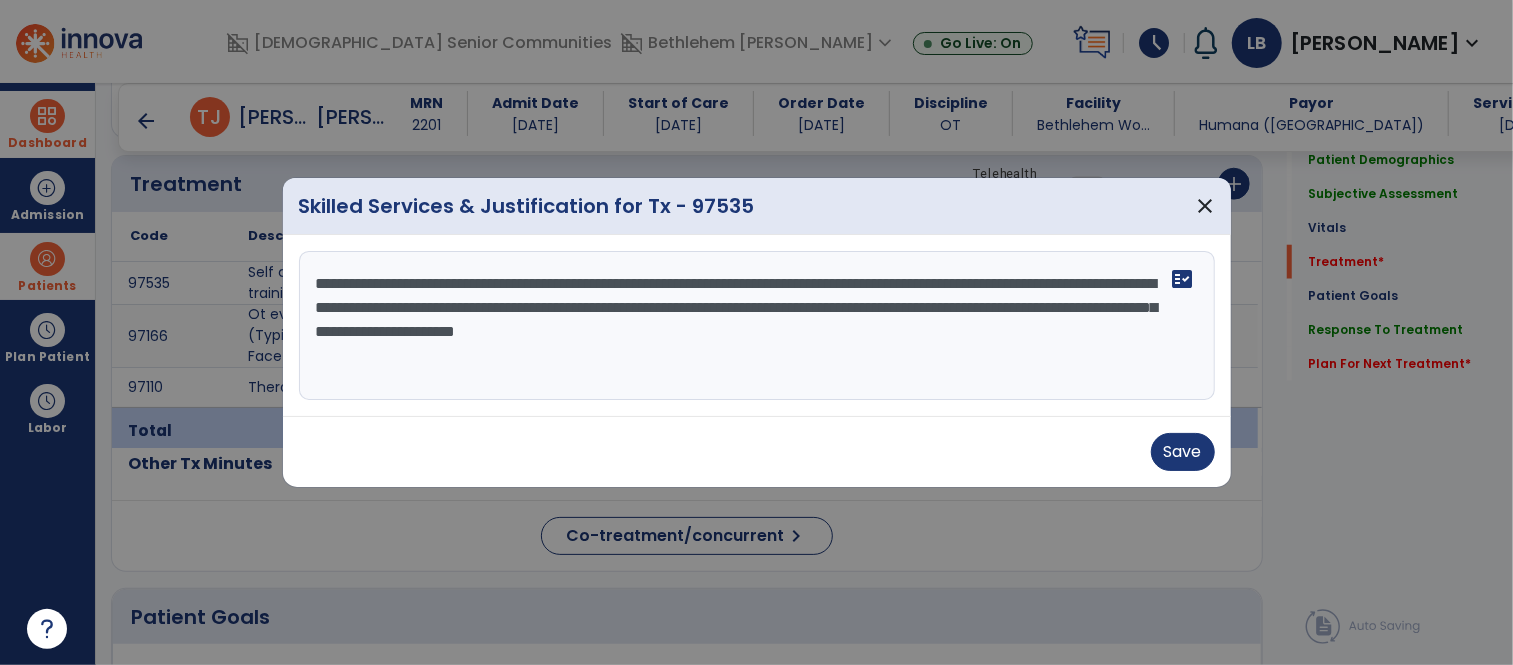 click on "**********" at bounding box center (757, 326) 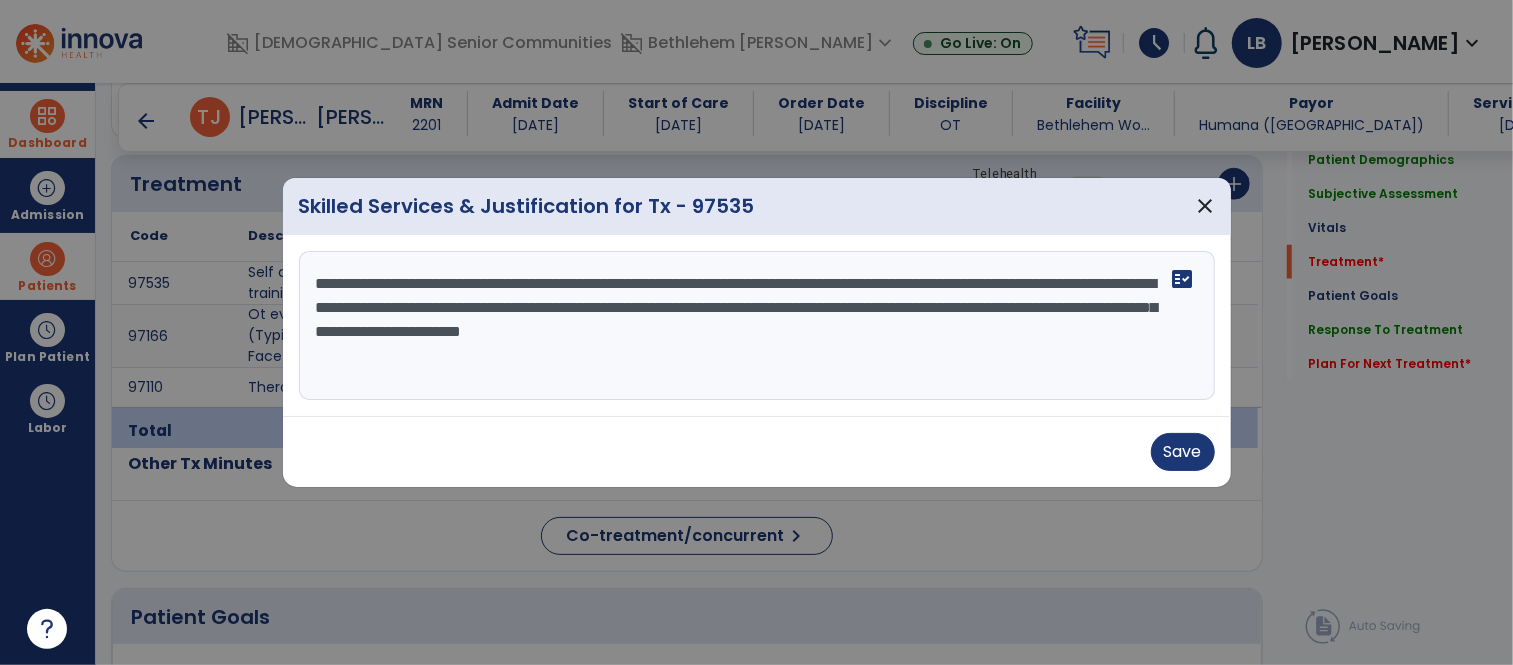 click on "**********" at bounding box center (757, 326) 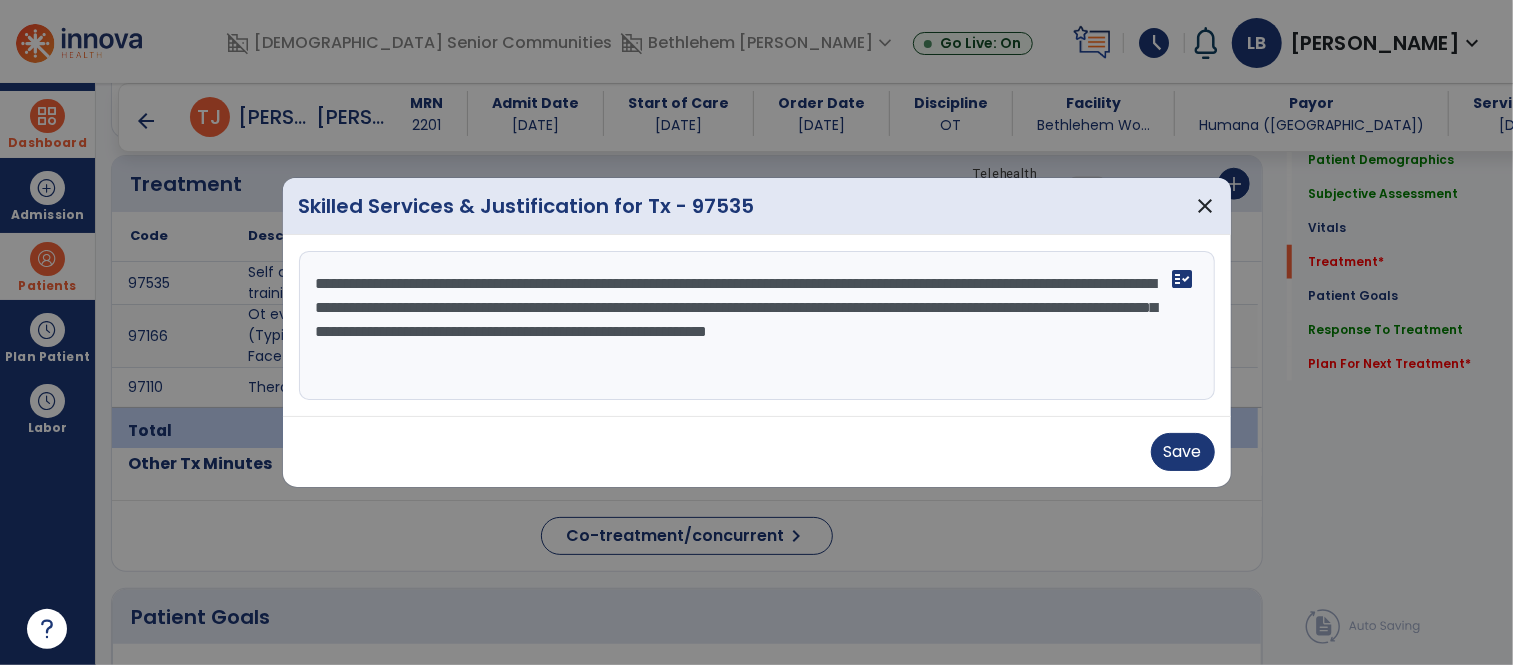 click on "**********" at bounding box center (757, 326) 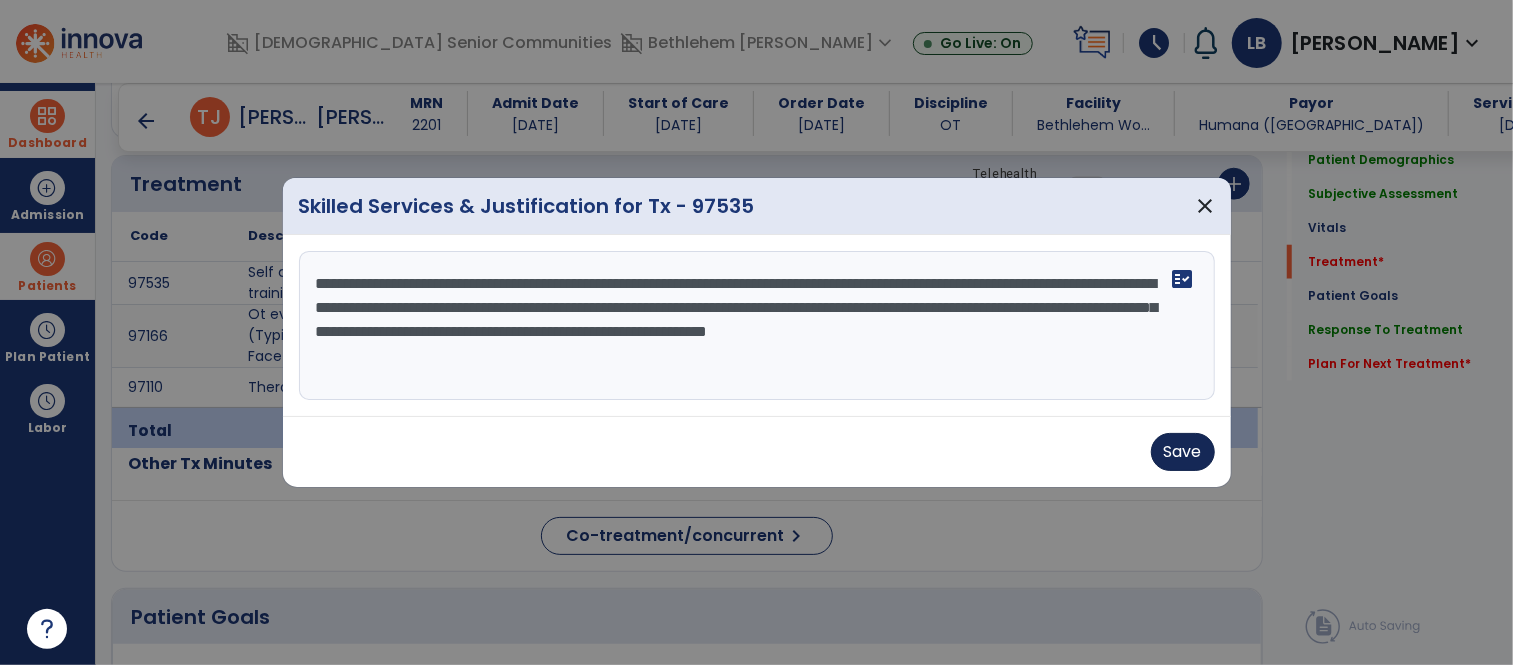 type on "**********" 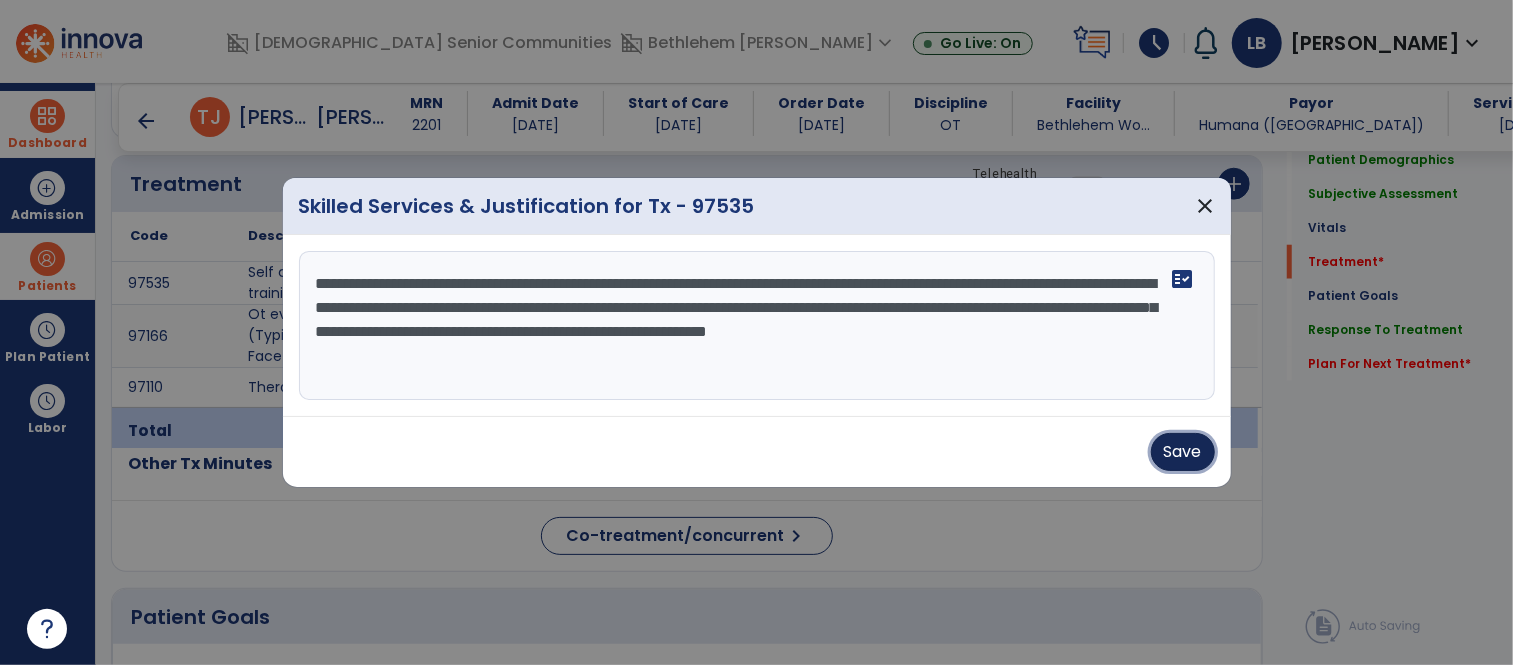 click on "Save" at bounding box center (1183, 452) 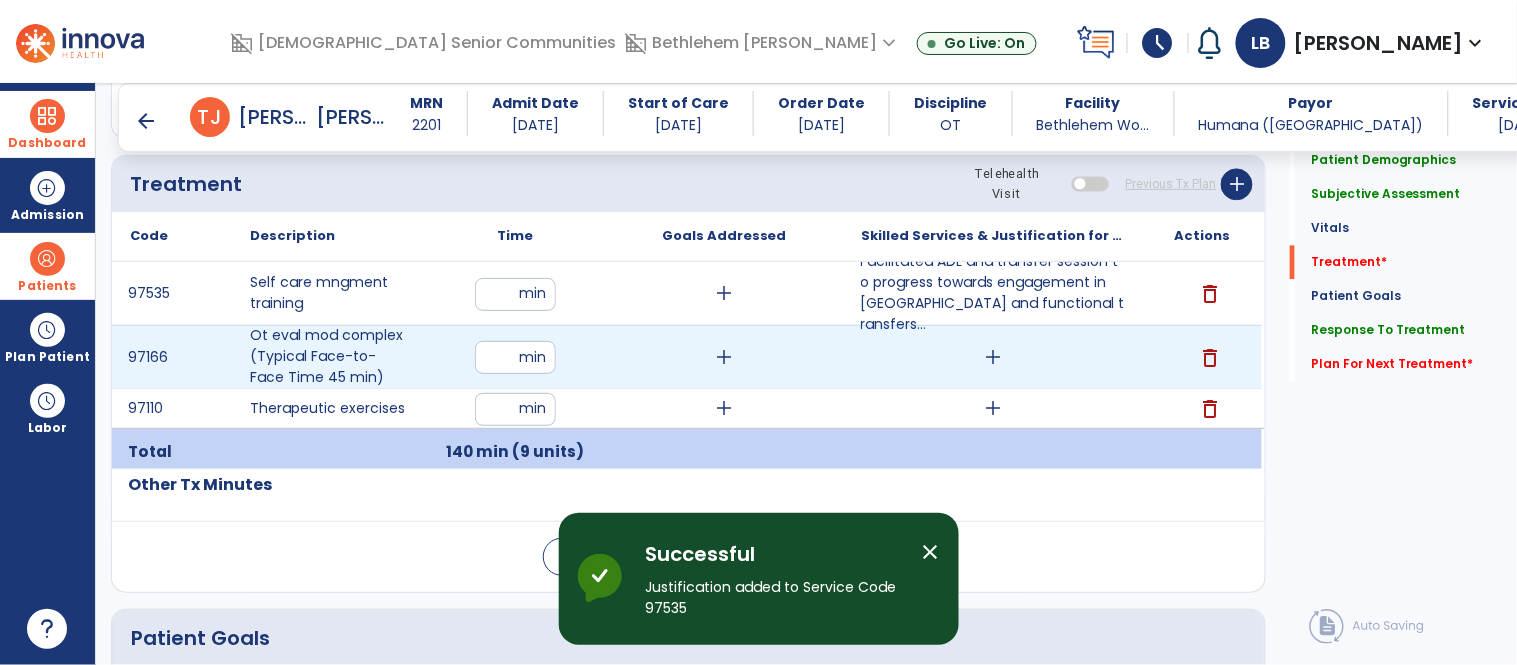 click on "add" at bounding box center [993, 357] 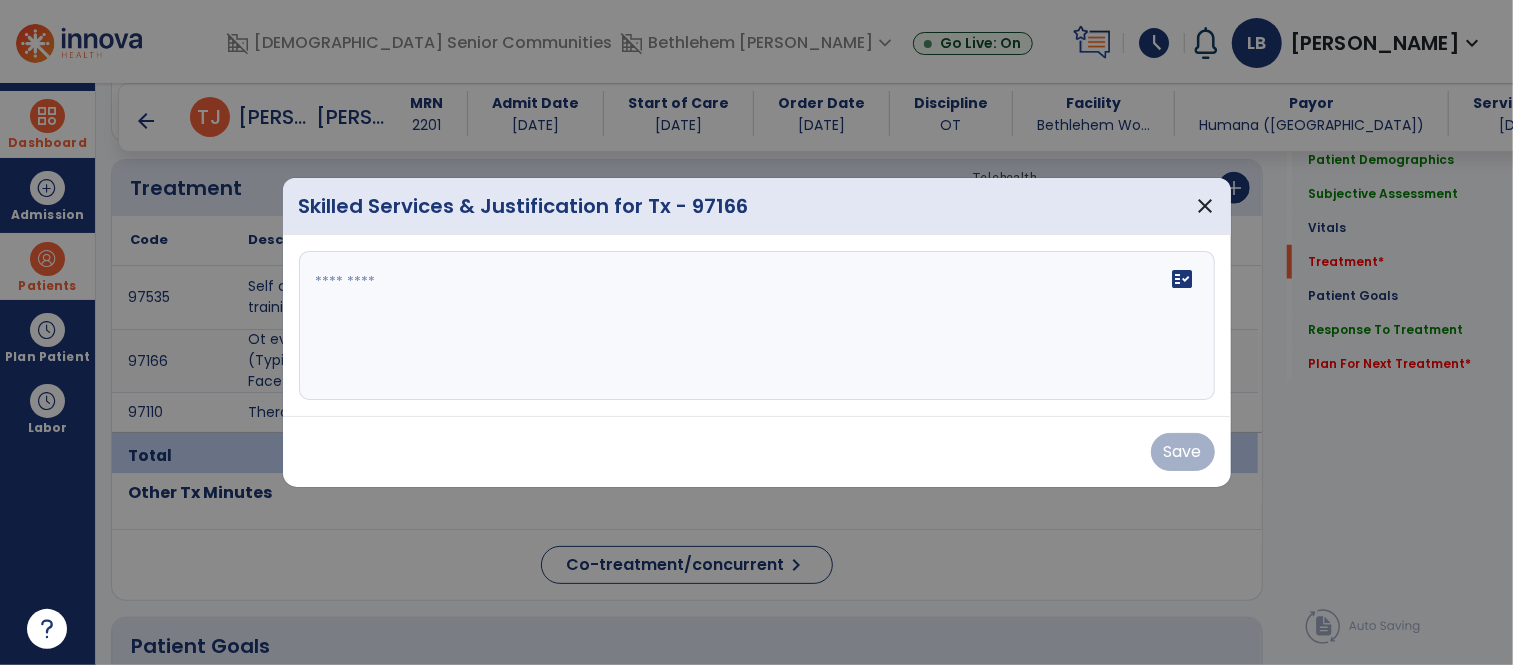 scroll, scrollTop: 1134, scrollLeft: 0, axis: vertical 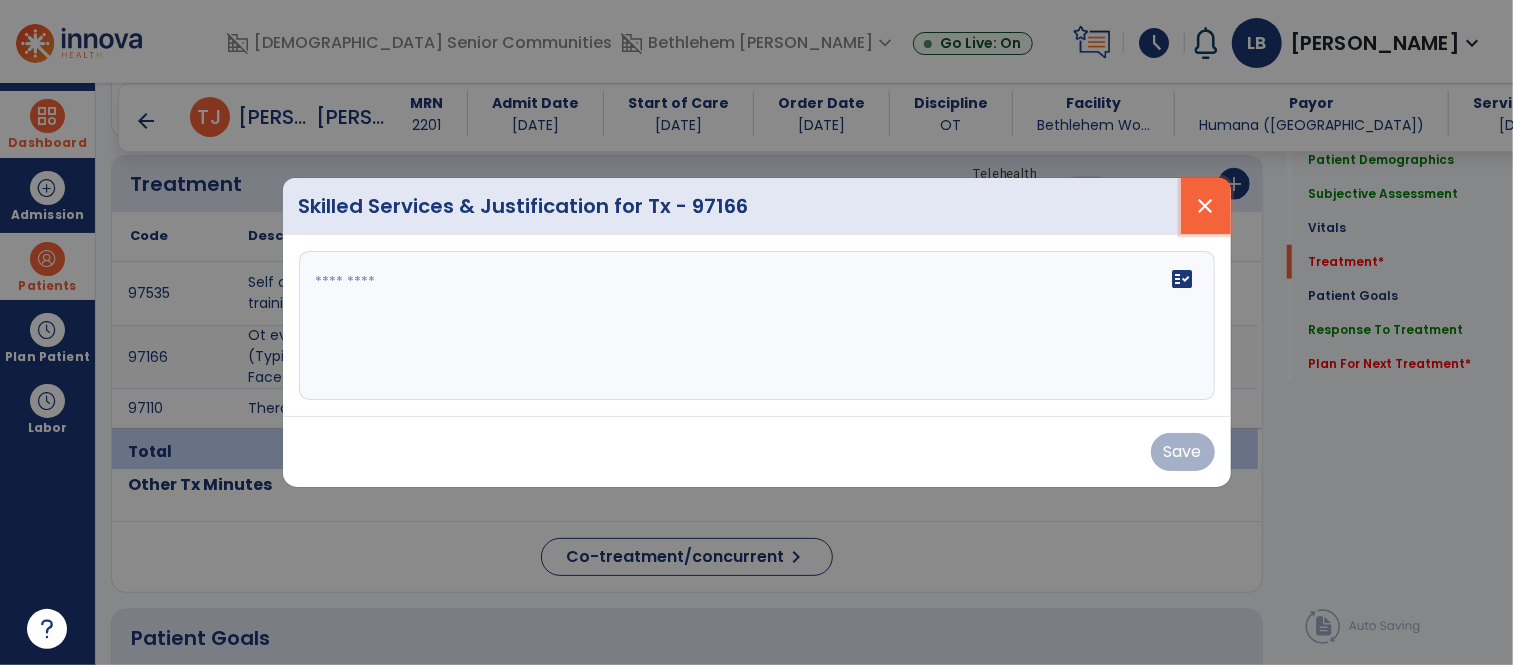 click on "close" at bounding box center [1206, 206] 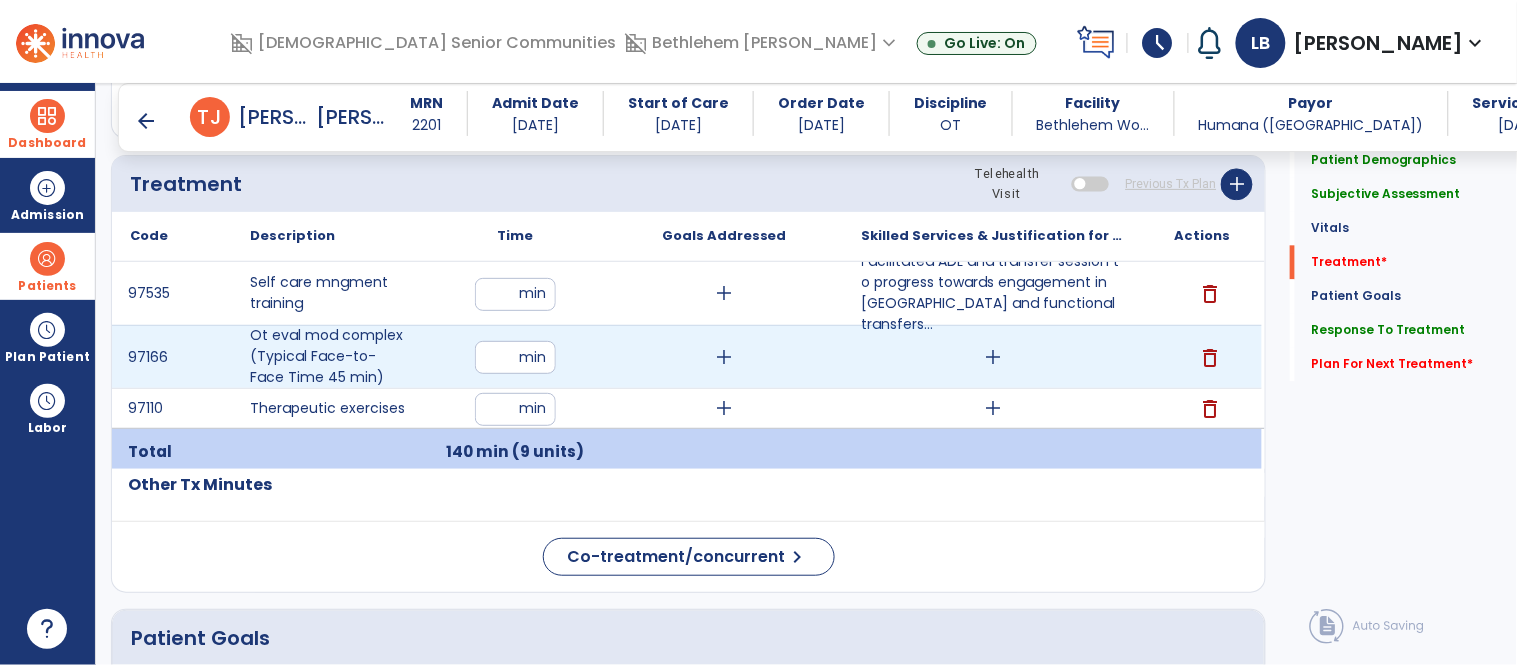 click on "add" at bounding box center (993, 357) 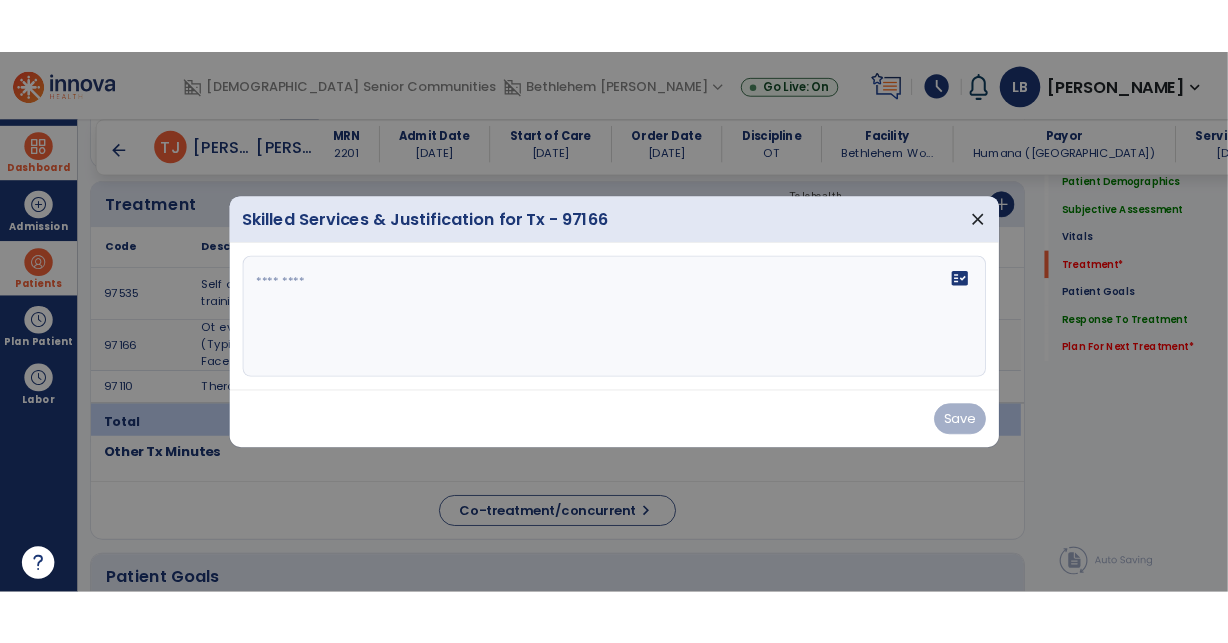 scroll, scrollTop: 1134, scrollLeft: 0, axis: vertical 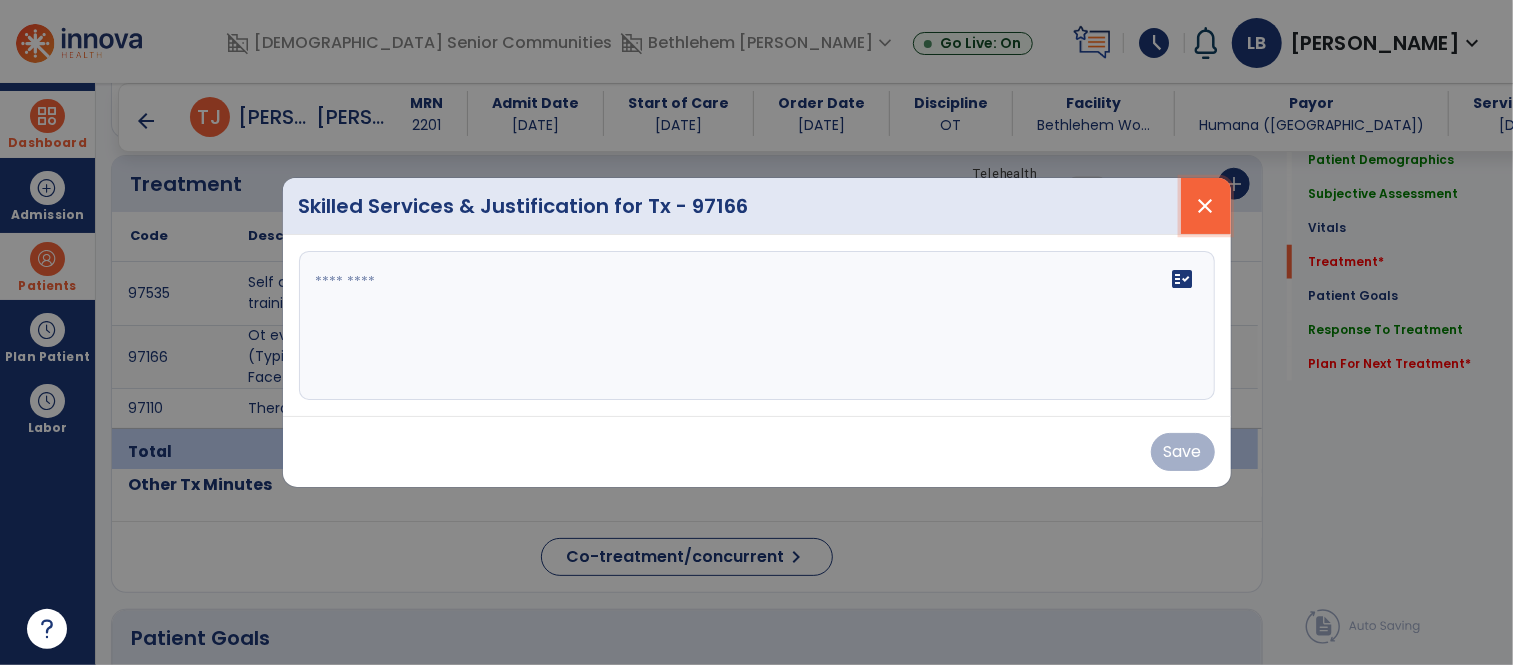click on "close" at bounding box center [1206, 206] 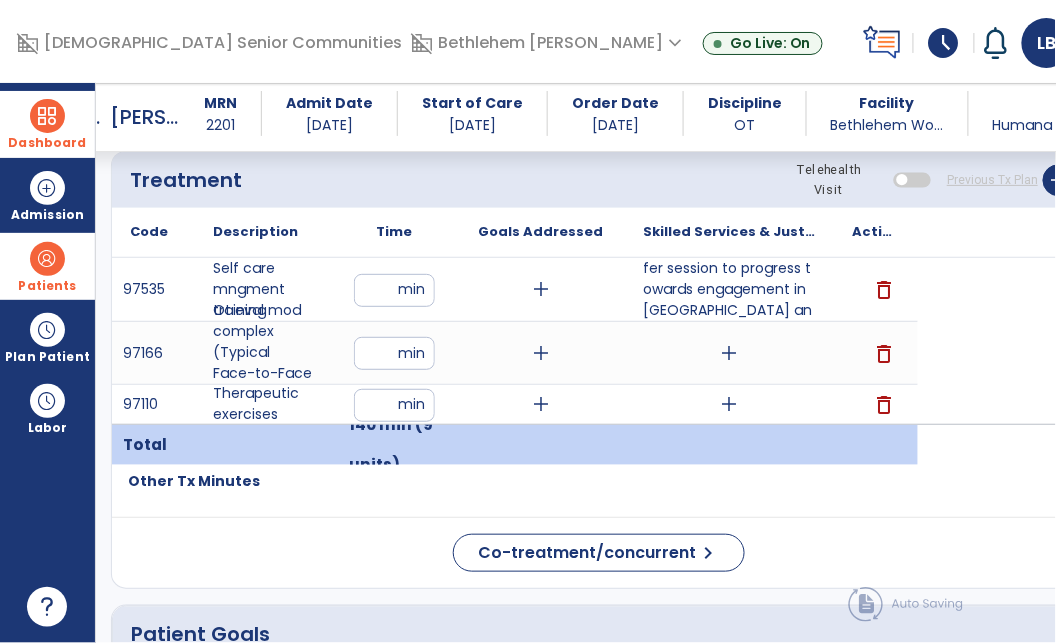 scroll, scrollTop: 1134, scrollLeft: 0, axis: vertical 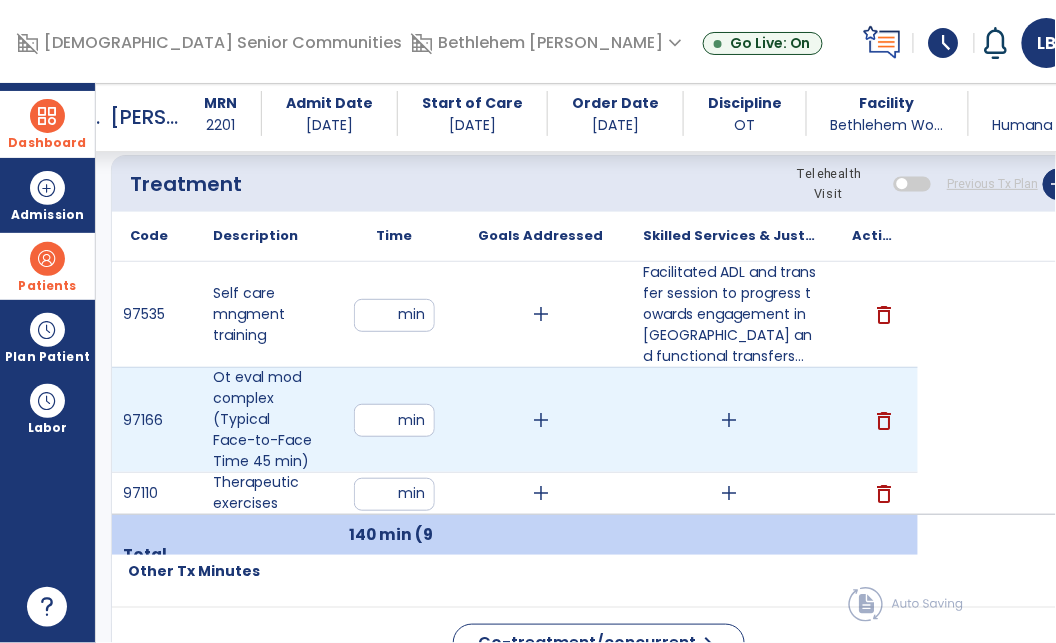 click on "add" at bounding box center [730, 420] 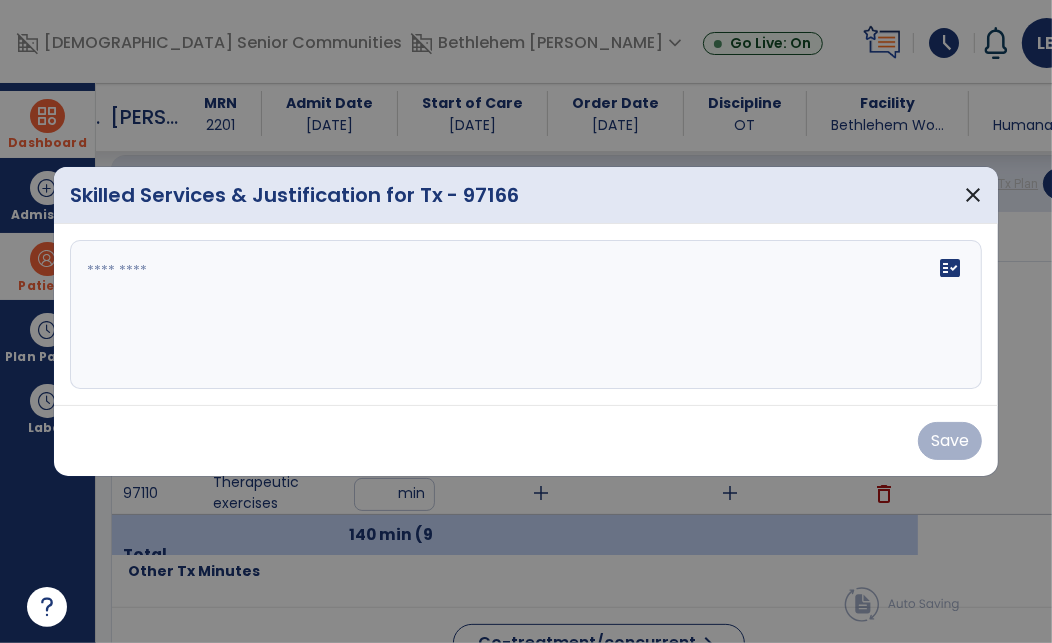 click at bounding box center (528, 315) 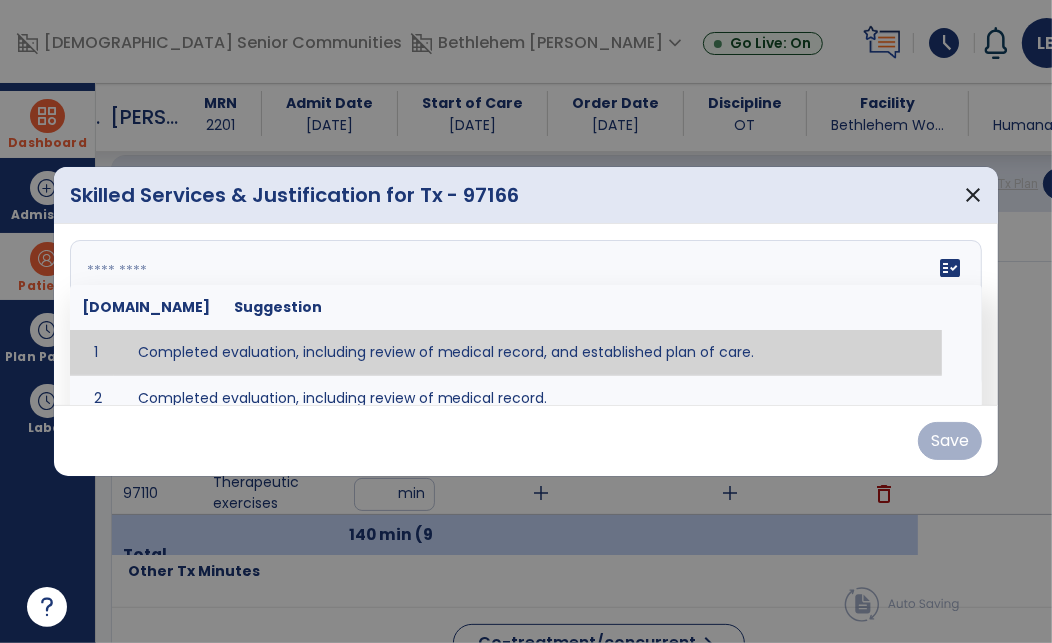 paste on "**********" 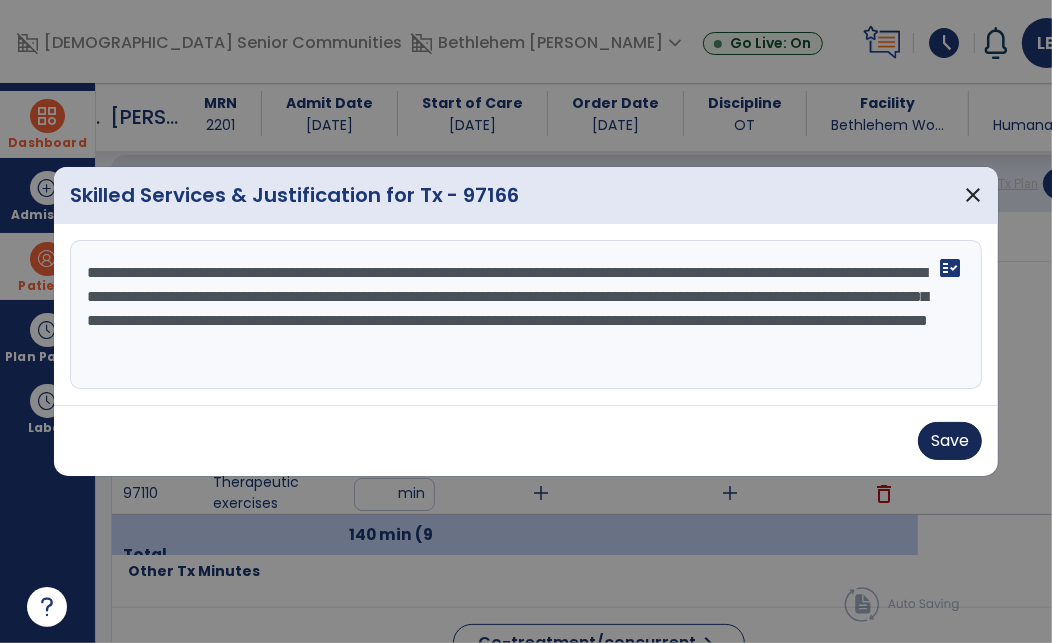 type on "**********" 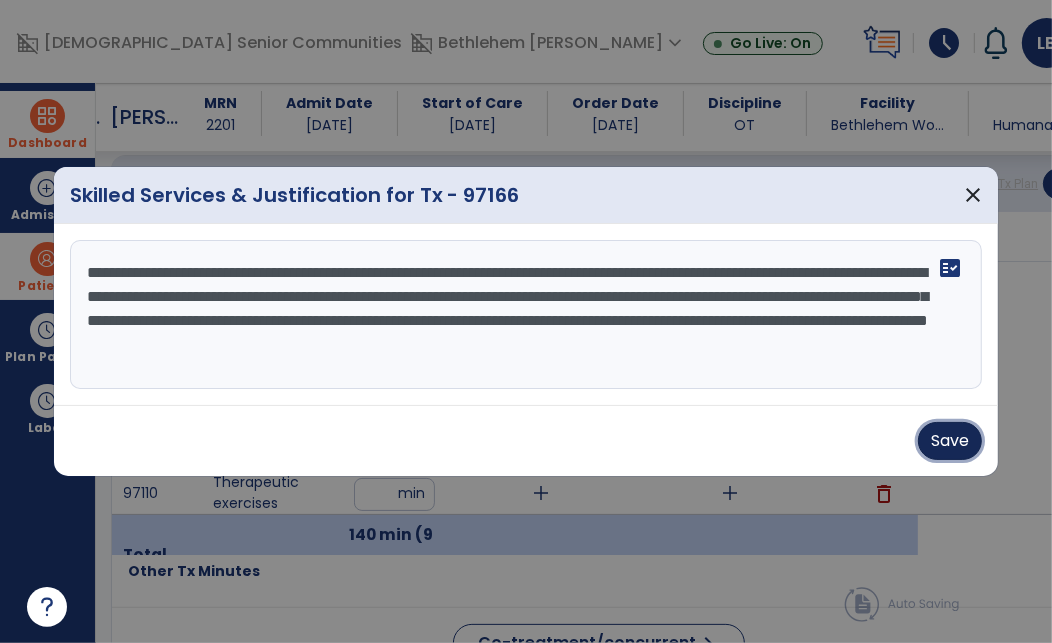 click on "Save" at bounding box center (950, 441) 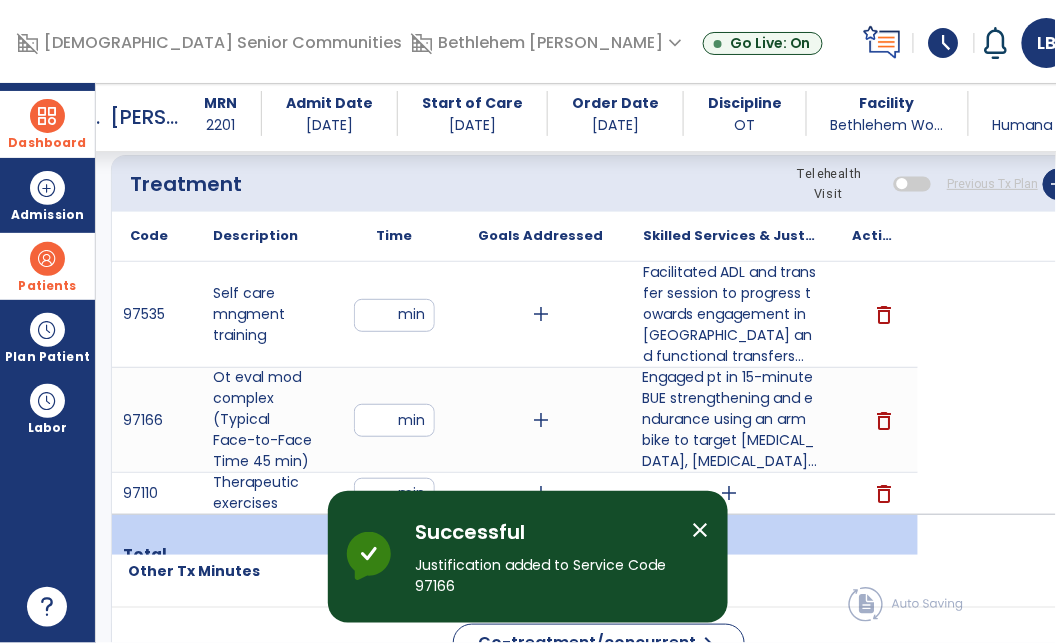 click on "close" at bounding box center (700, 530) 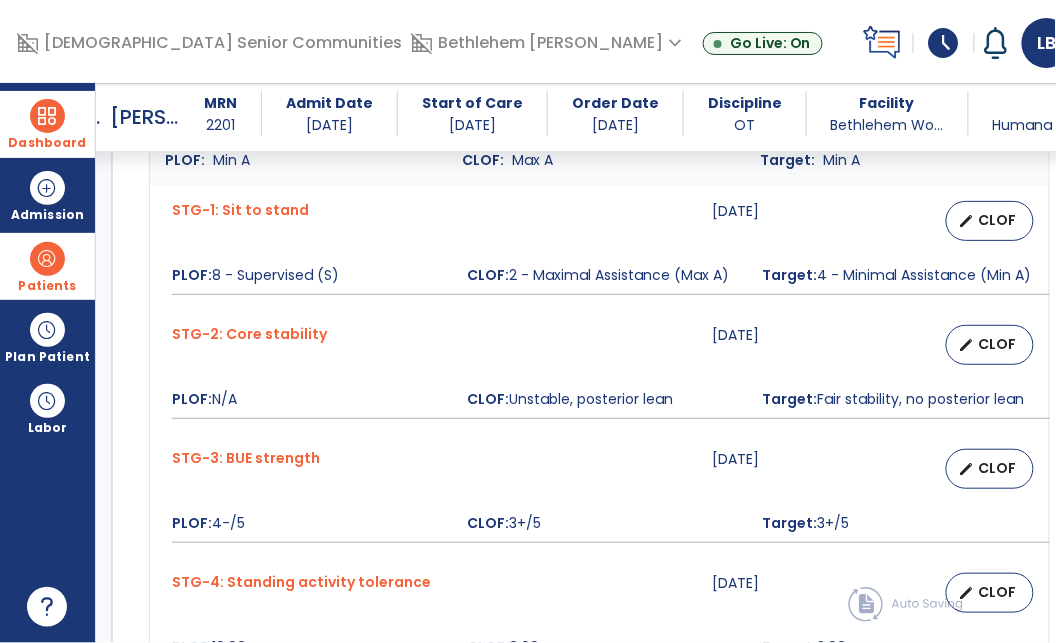 scroll, scrollTop: 3156, scrollLeft: 0, axis: vertical 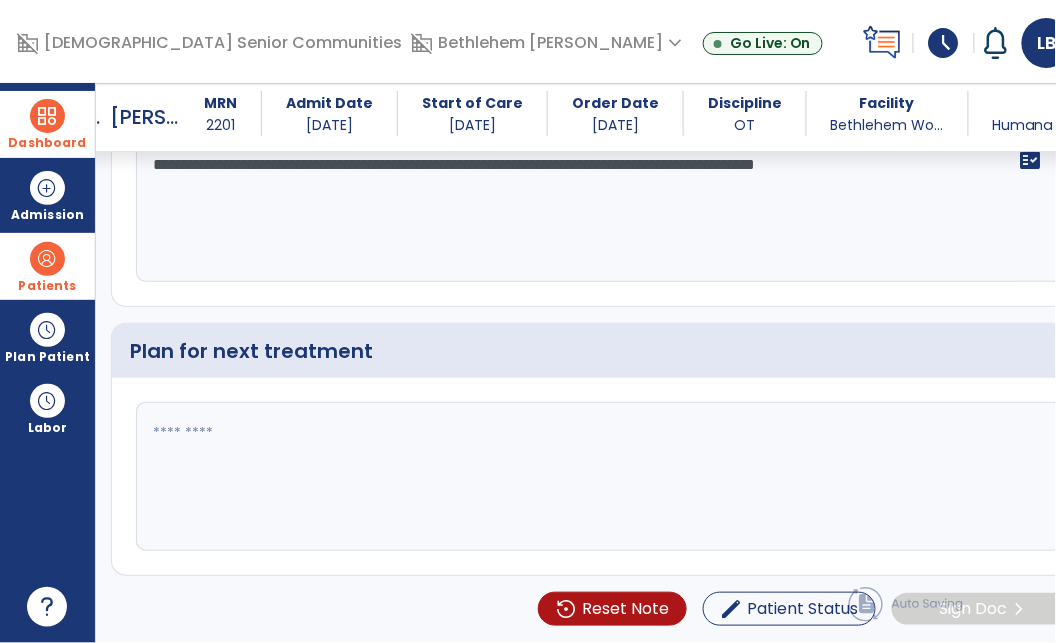 click on "**********" 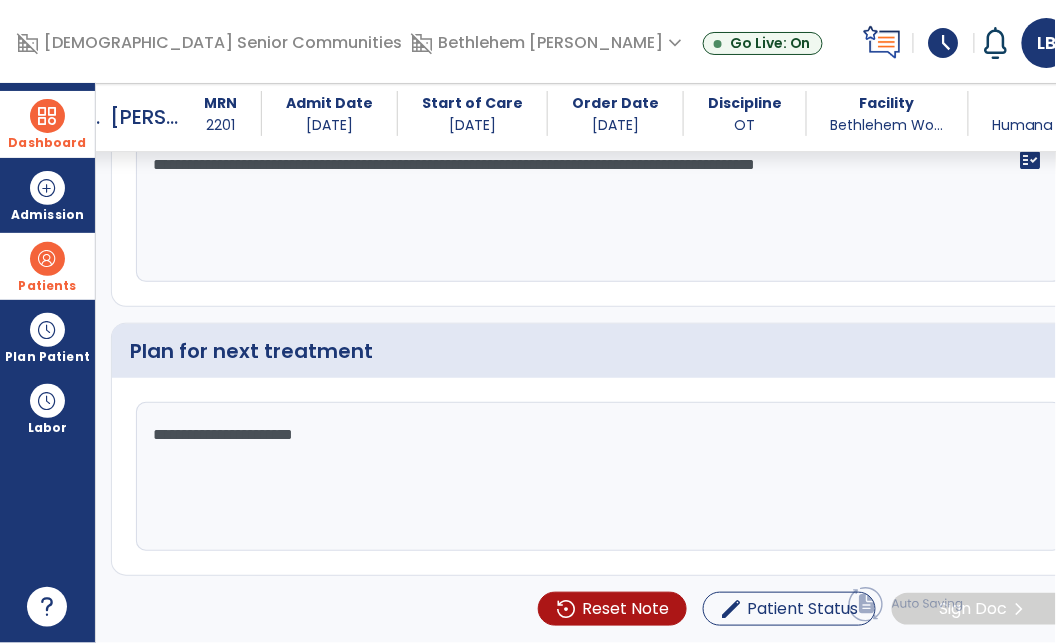 type on "**********" 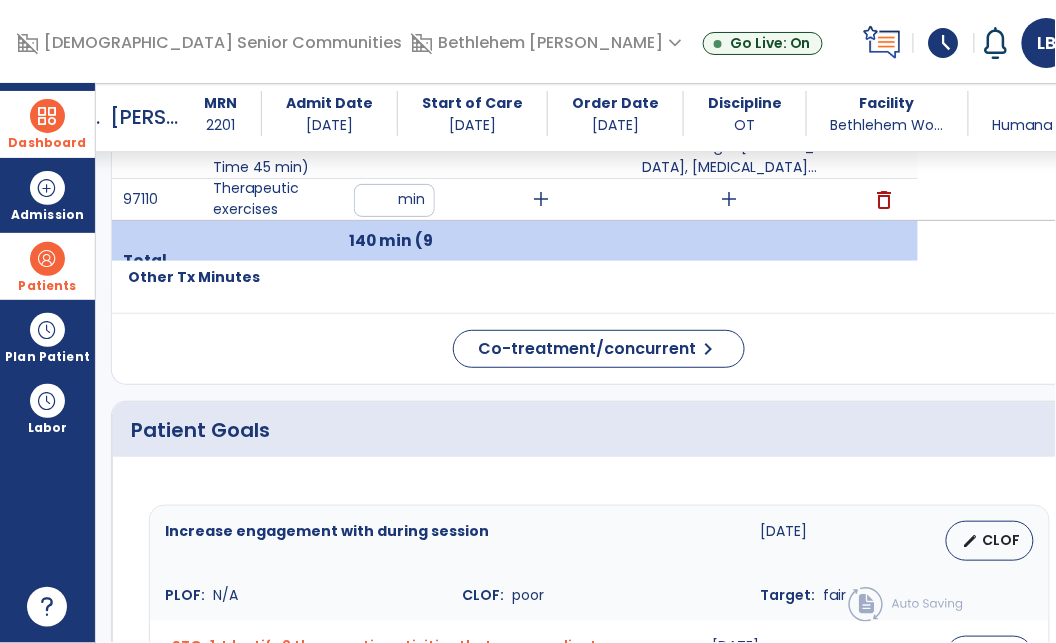scroll, scrollTop: 1416, scrollLeft: 0, axis: vertical 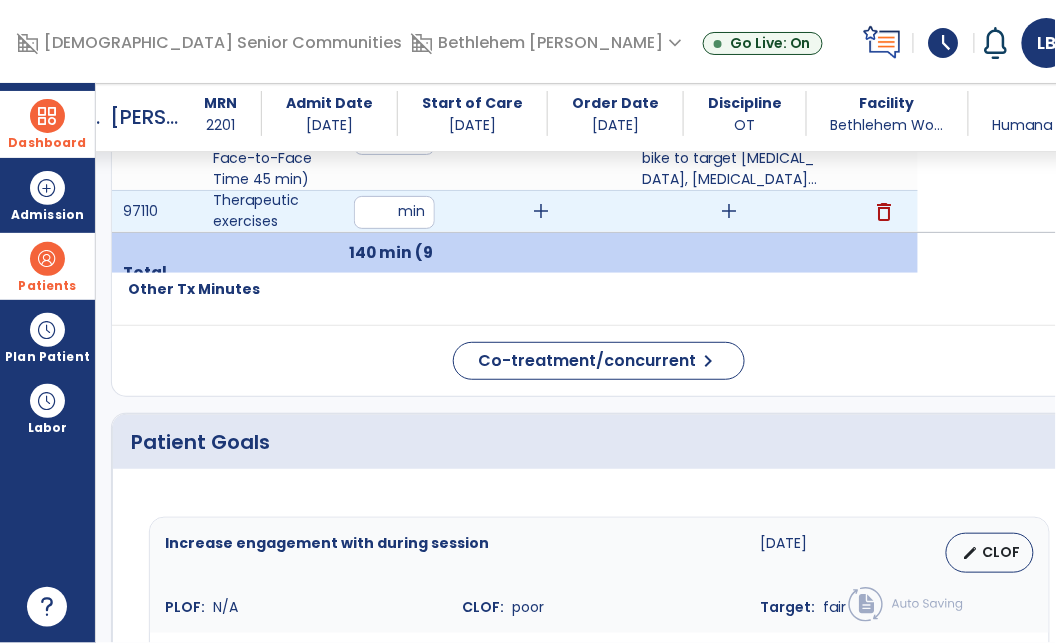 click on "add" at bounding box center (730, 211) 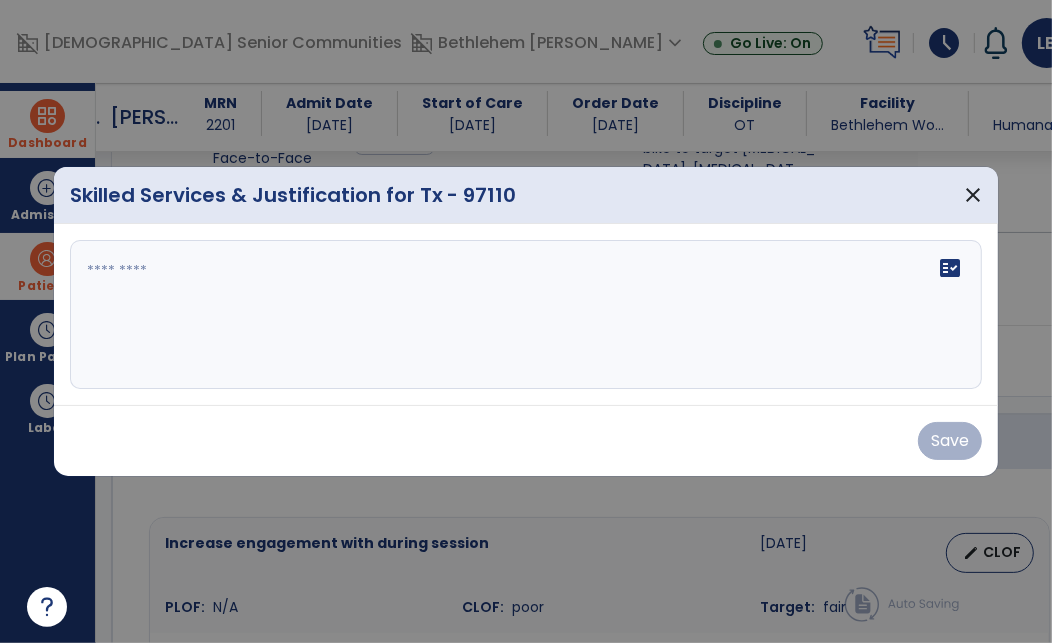 click at bounding box center (528, 315) 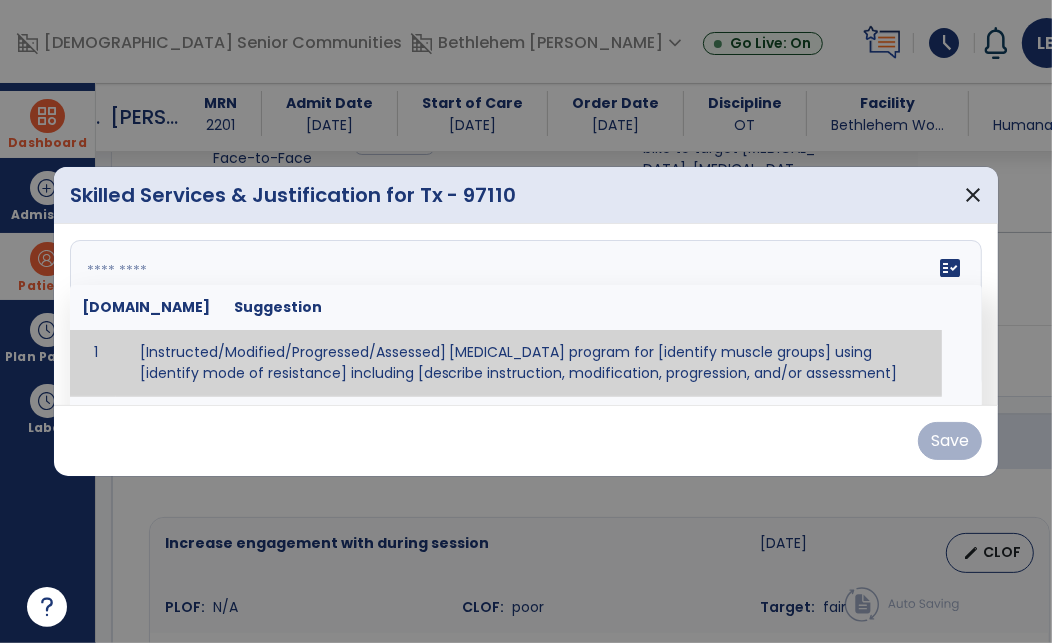 type on "*" 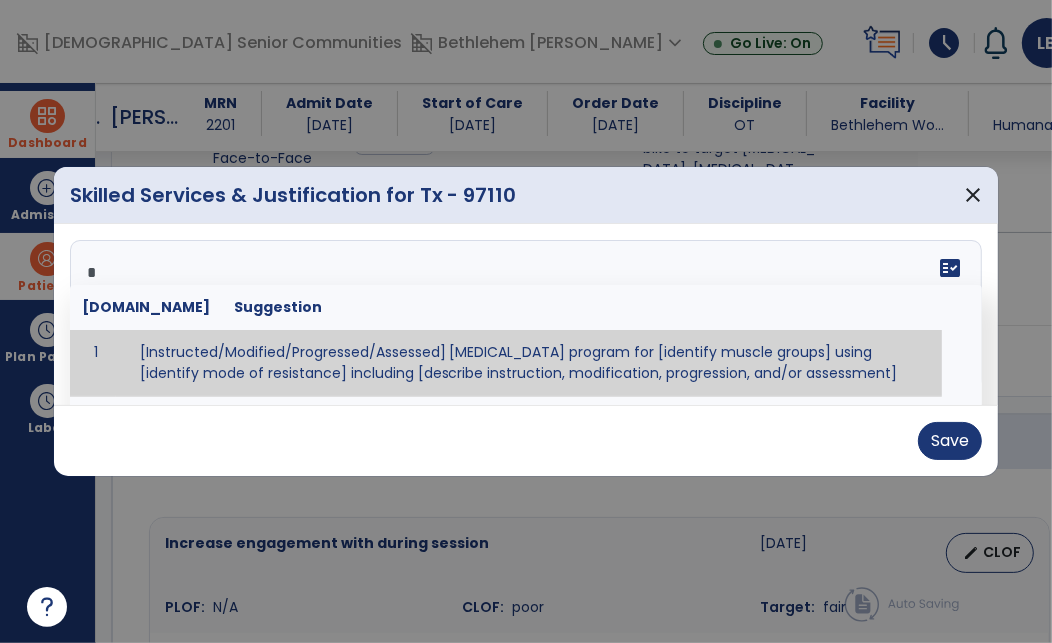 type 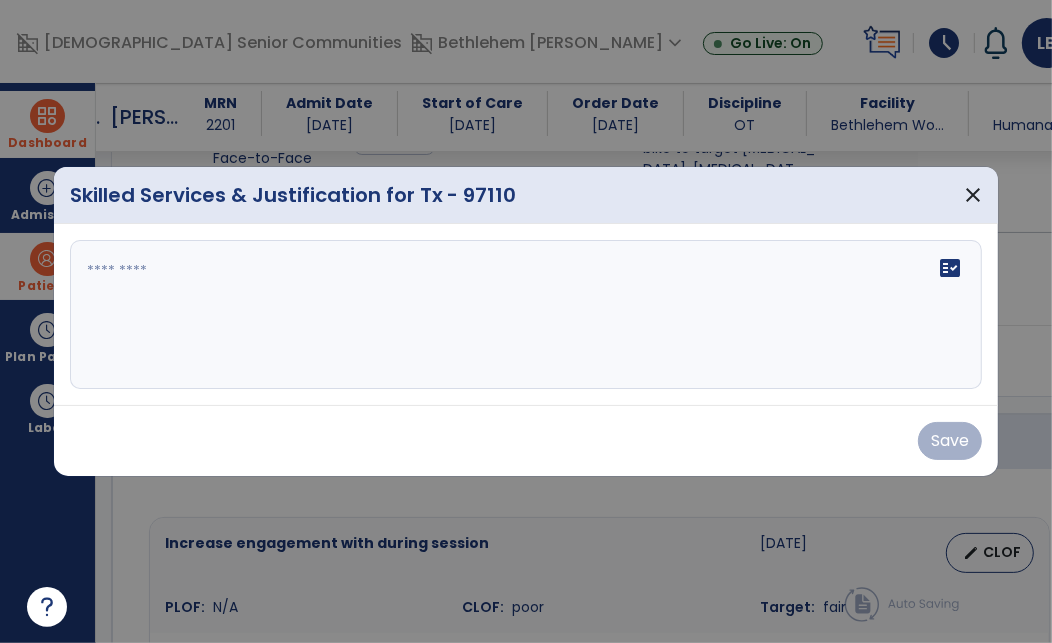 click at bounding box center (526, 321) 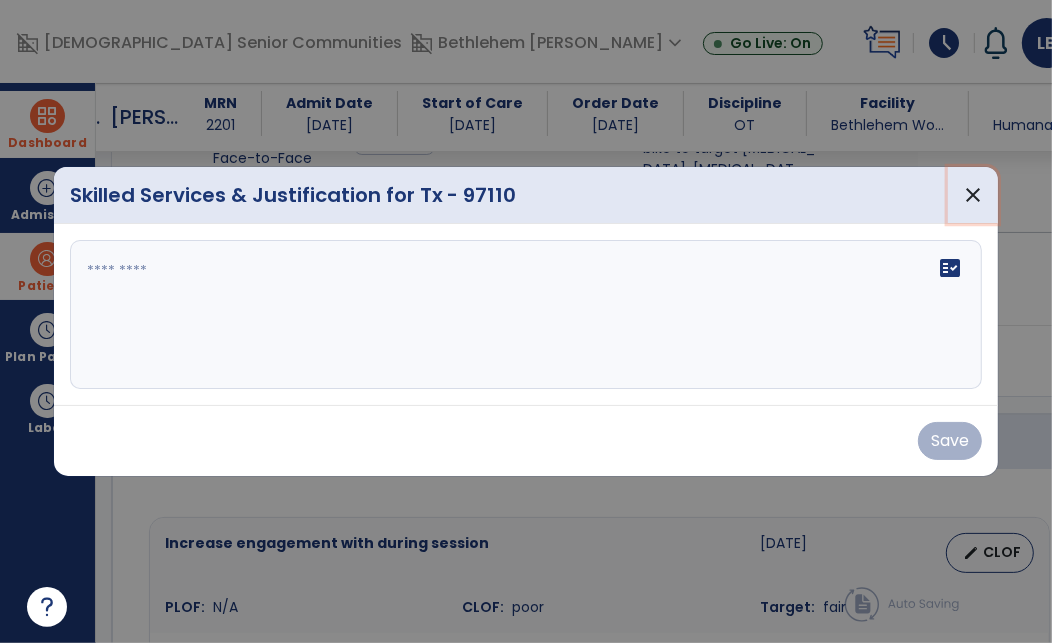 click on "close" at bounding box center [973, 195] 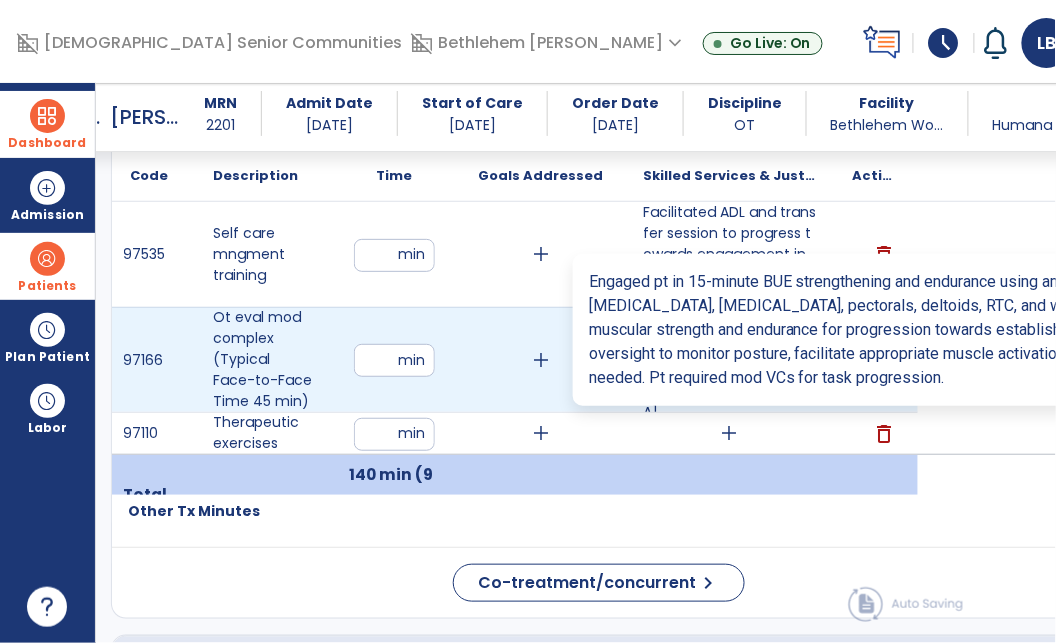 scroll, scrollTop: 1174, scrollLeft: 0, axis: vertical 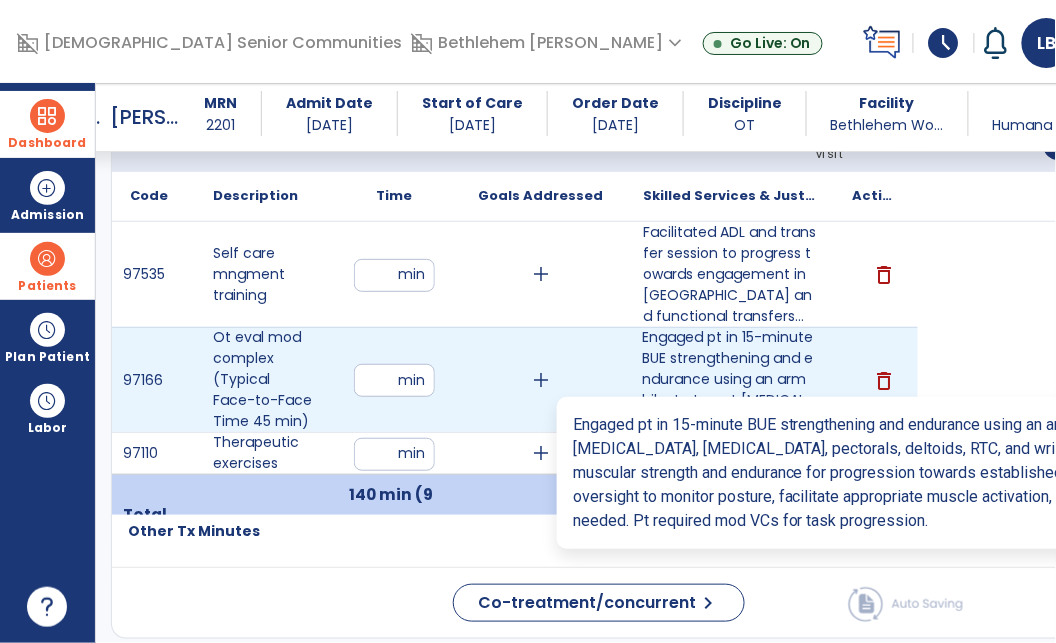 click on "Engaged pt in 15-minute BUE strengthening and endurance using an arm bike to target  biceps, triceps..." at bounding box center (729, 379) 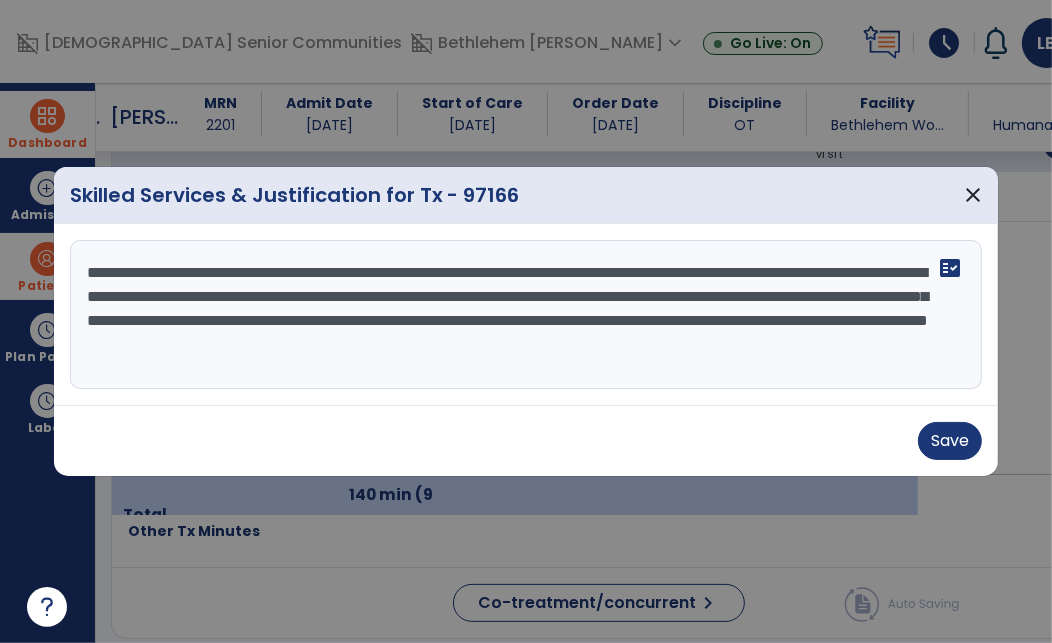 drag, startPoint x: 213, startPoint y: 380, endPoint x: 74, endPoint y: 267, distance: 179.13683 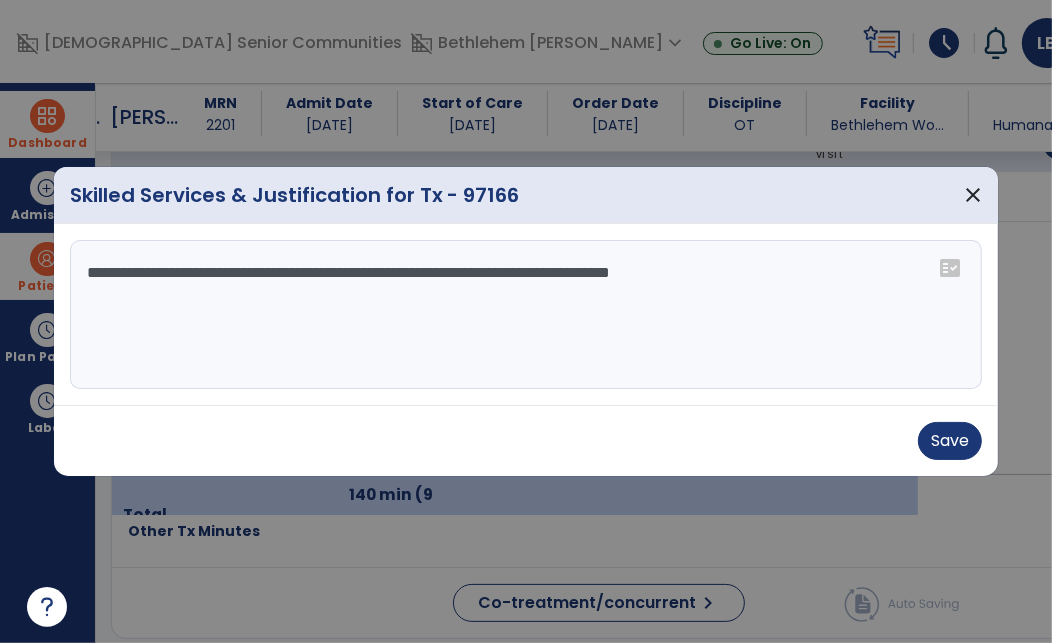 click on "**********" at bounding box center [528, 315] 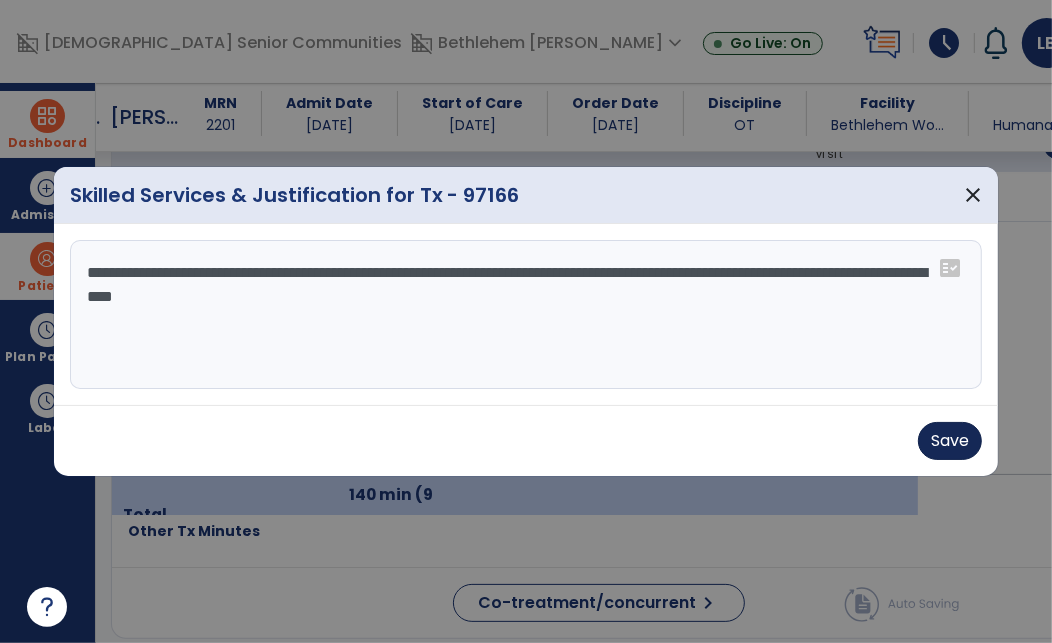 type on "**********" 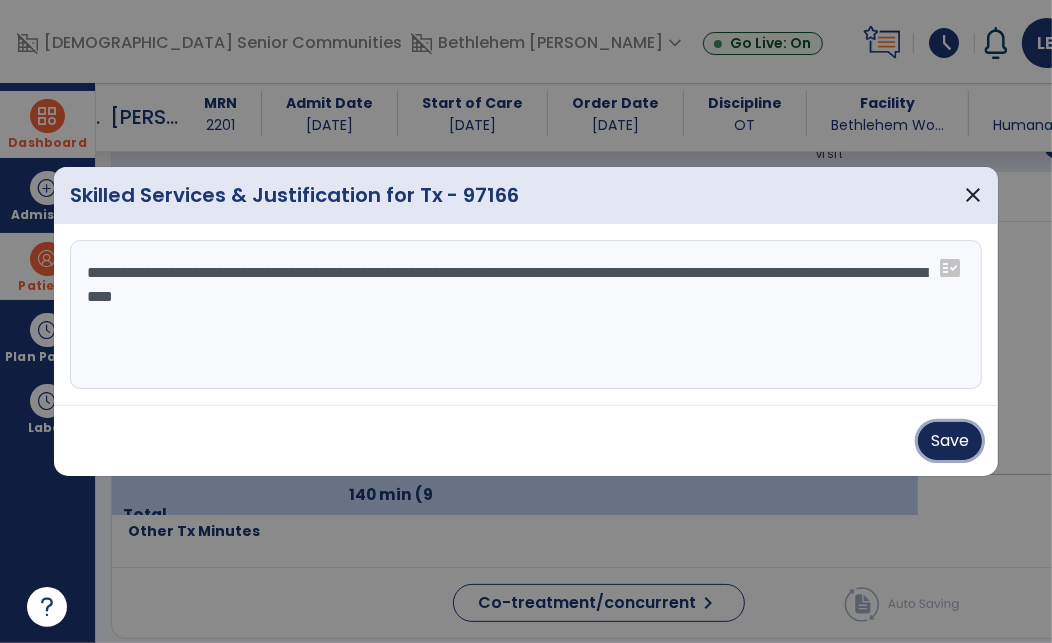click on "Save" at bounding box center [950, 441] 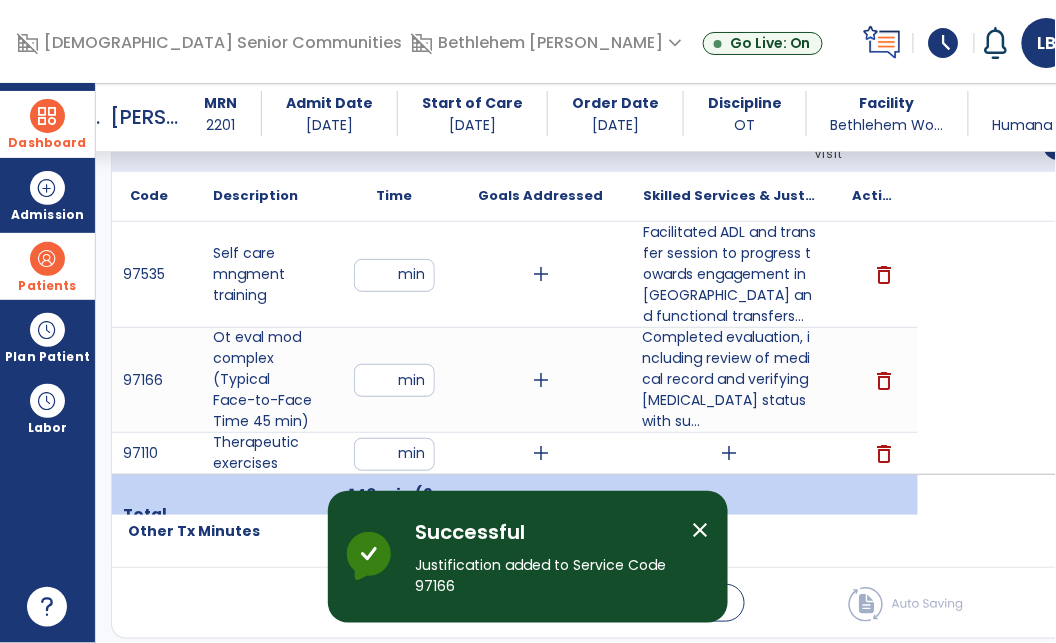 click on "close" at bounding box center (700, 530) 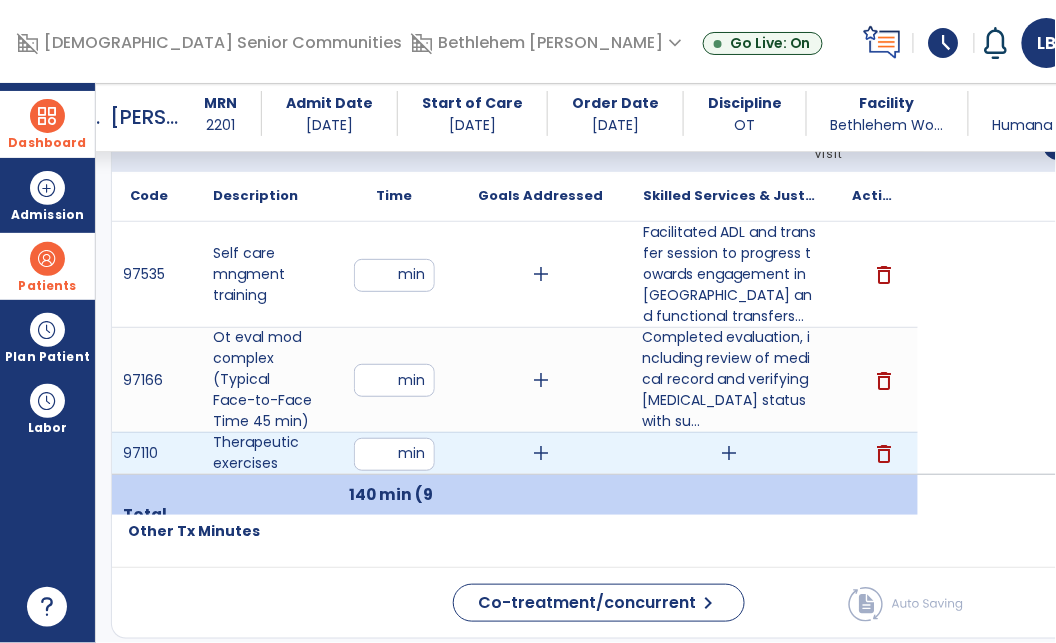 click on "add" at bounding box center (730, 453) 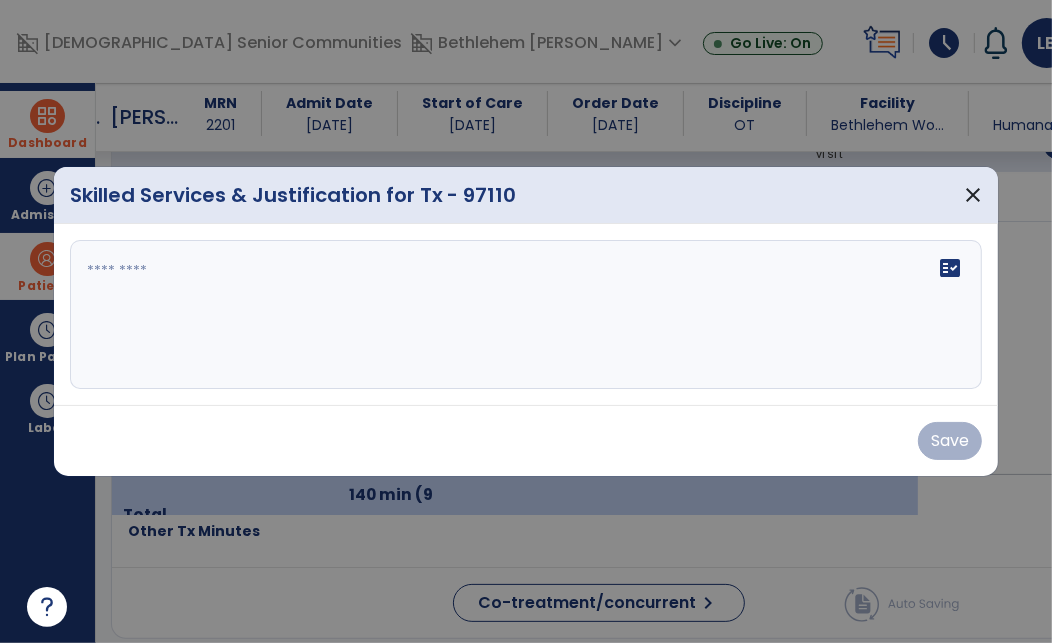 click at bounding box center (528, 315) 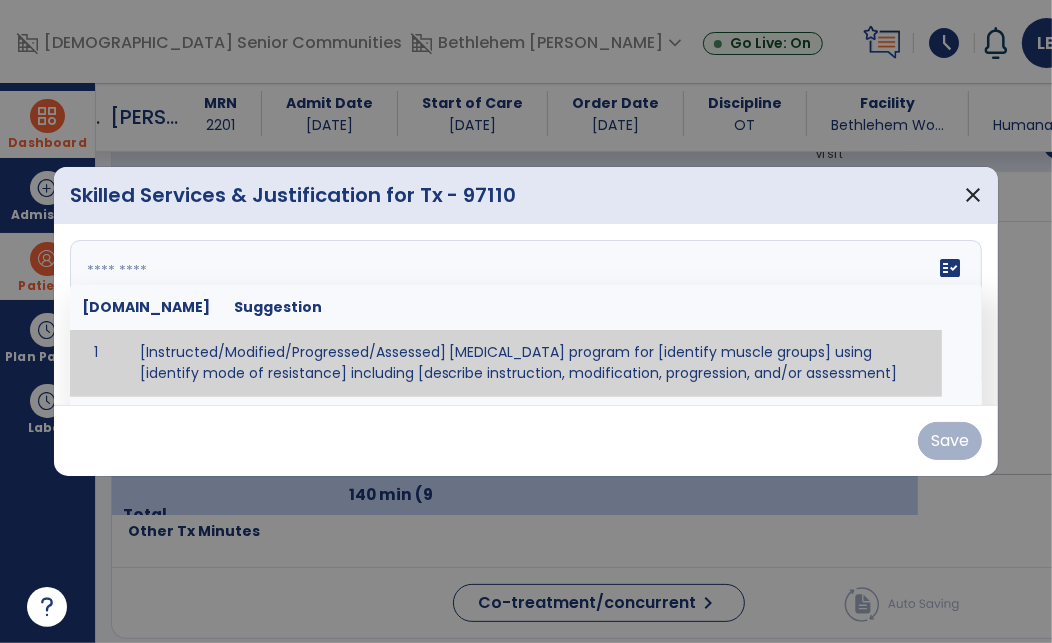 paste on "**********" 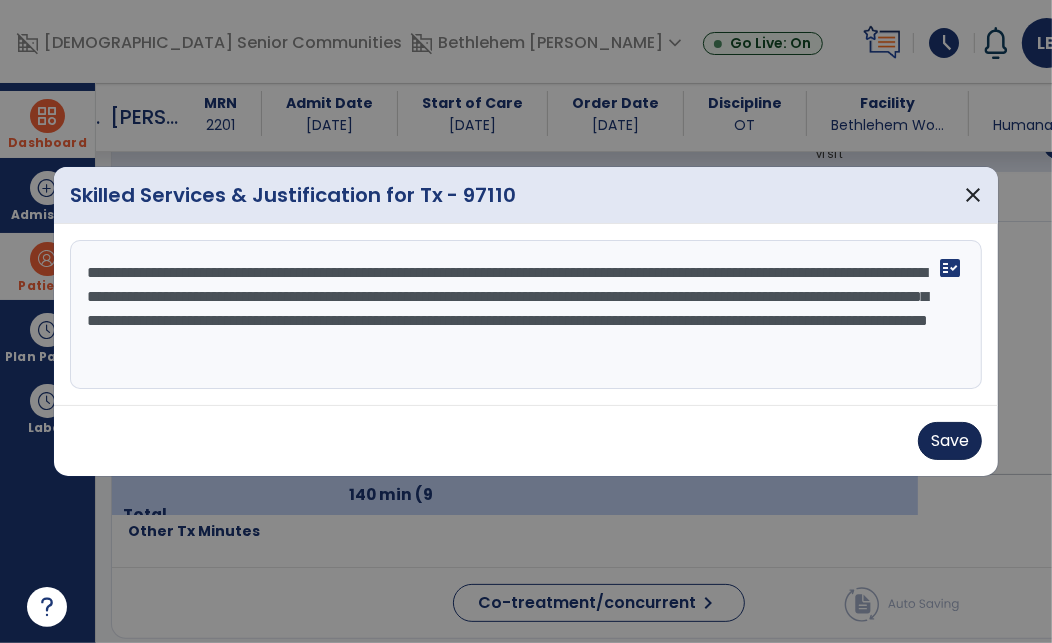type on "**********" 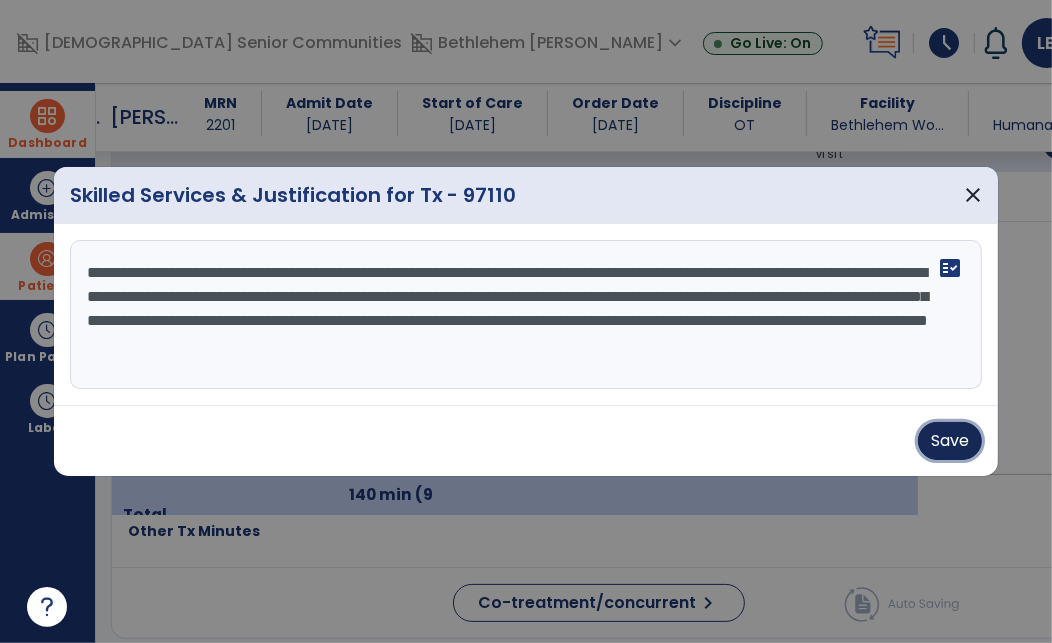 click on "Save" at bounding box center (950, 441) 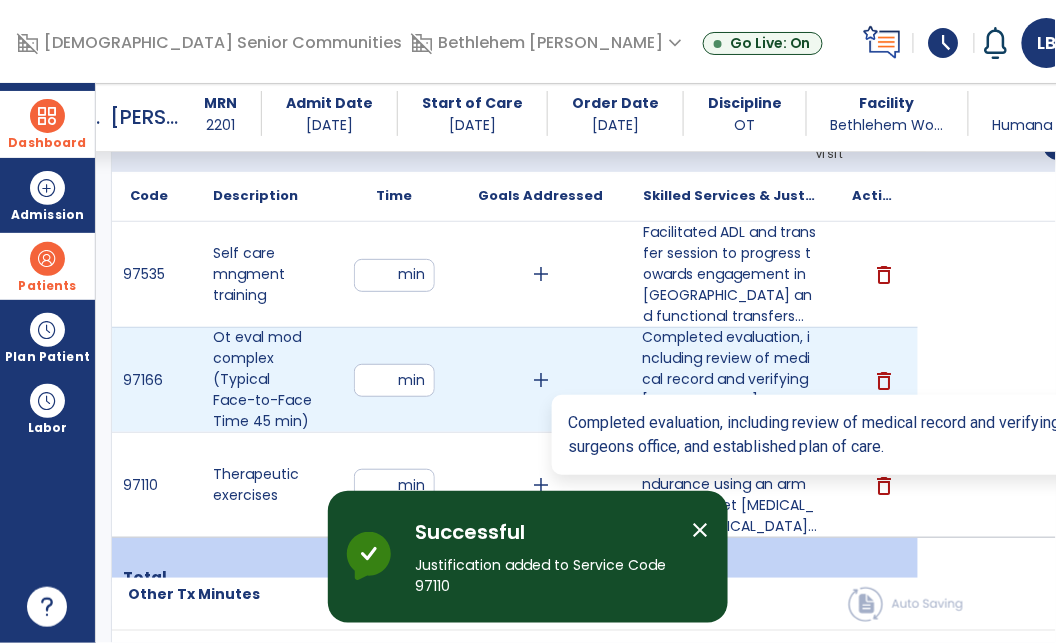 click on "Completed evaluation, including review of medical record and verifying weight bearing status with su..." at bounding box center [729, 379] 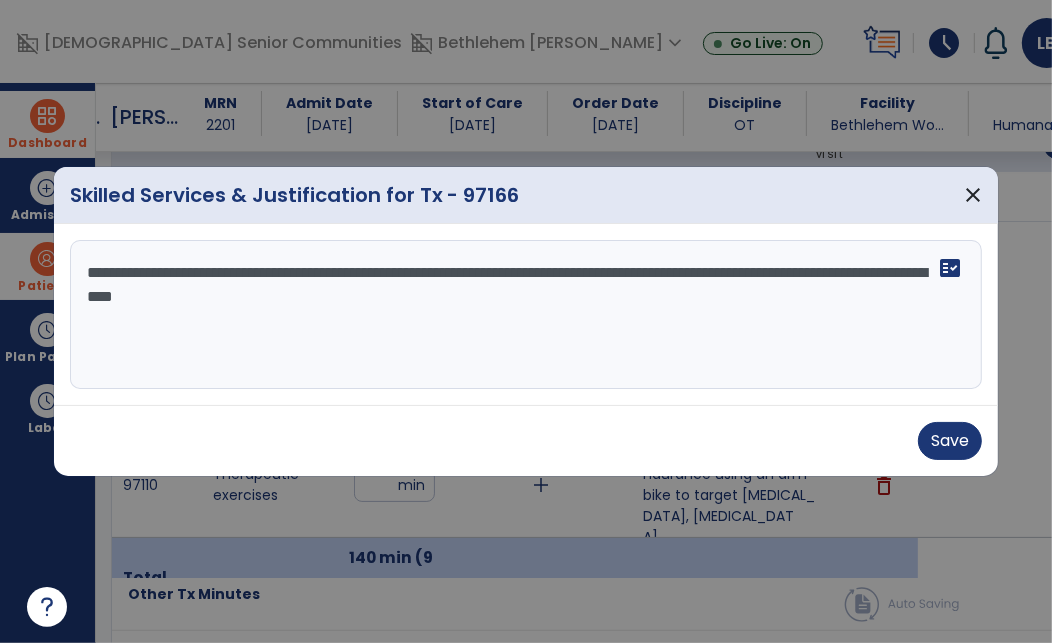 drag, startPoint x: 621, startPoint y: 270, endPoint x: 204, endPoint y: 298, distance: 417.939 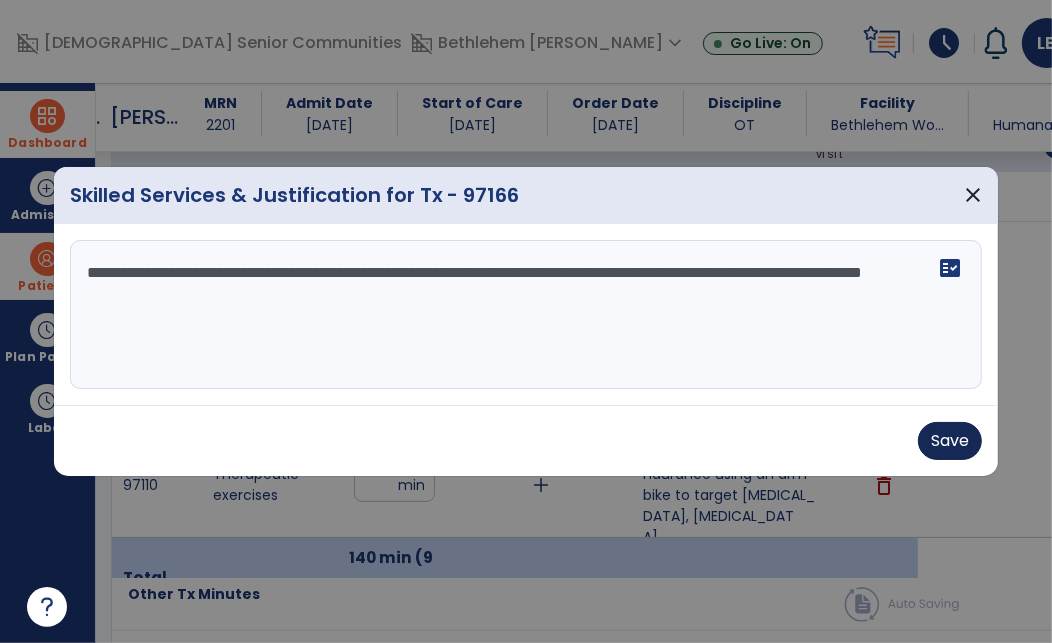 type on "**********" 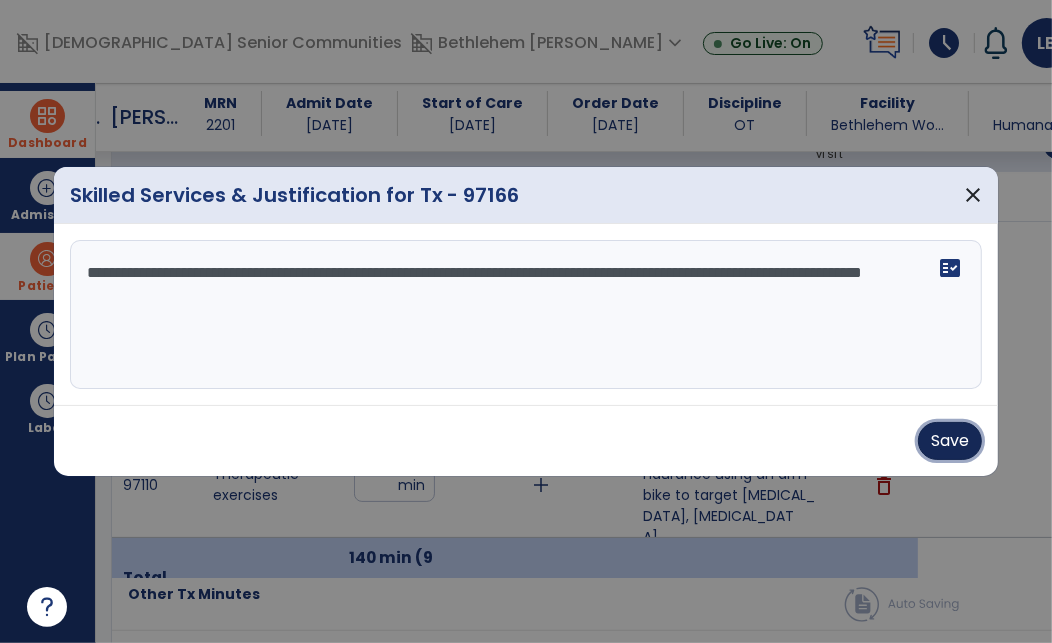 click on "Save" at bounding box center (950, 441) 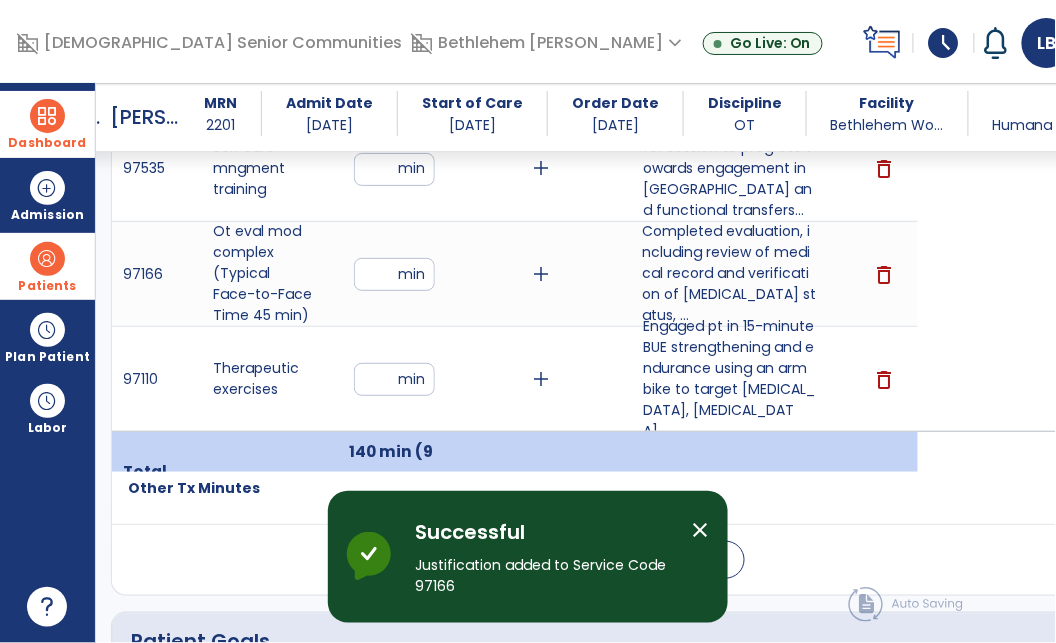 click on "close" at bounding box center [700, 530] 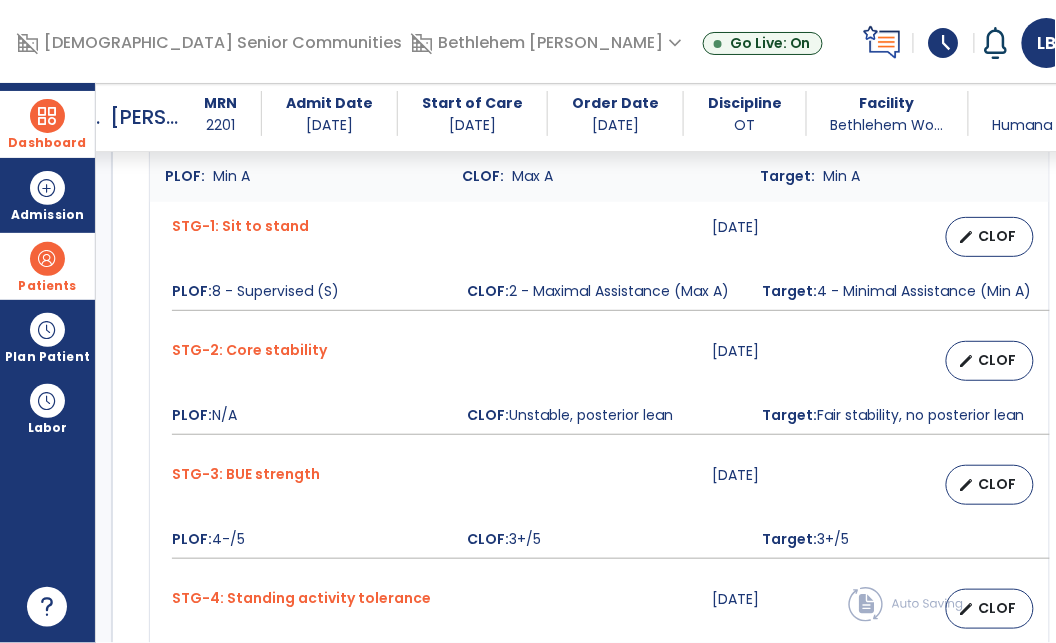 scroll, scrollTop: 3220, scrollLeft: 0, axis: vertical 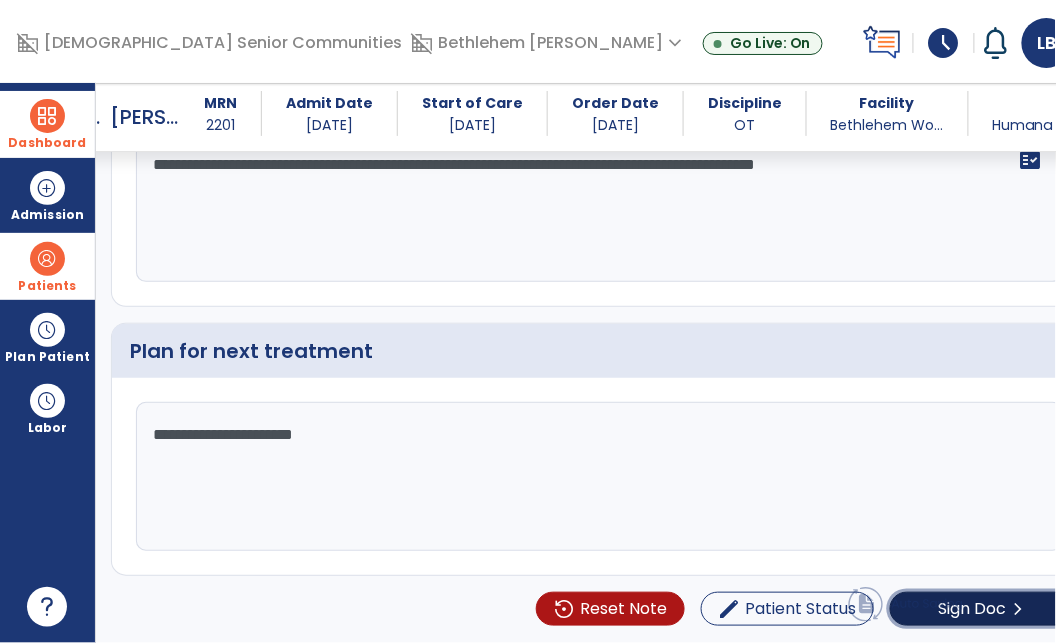 click on "Sign Doc  chevron_right" 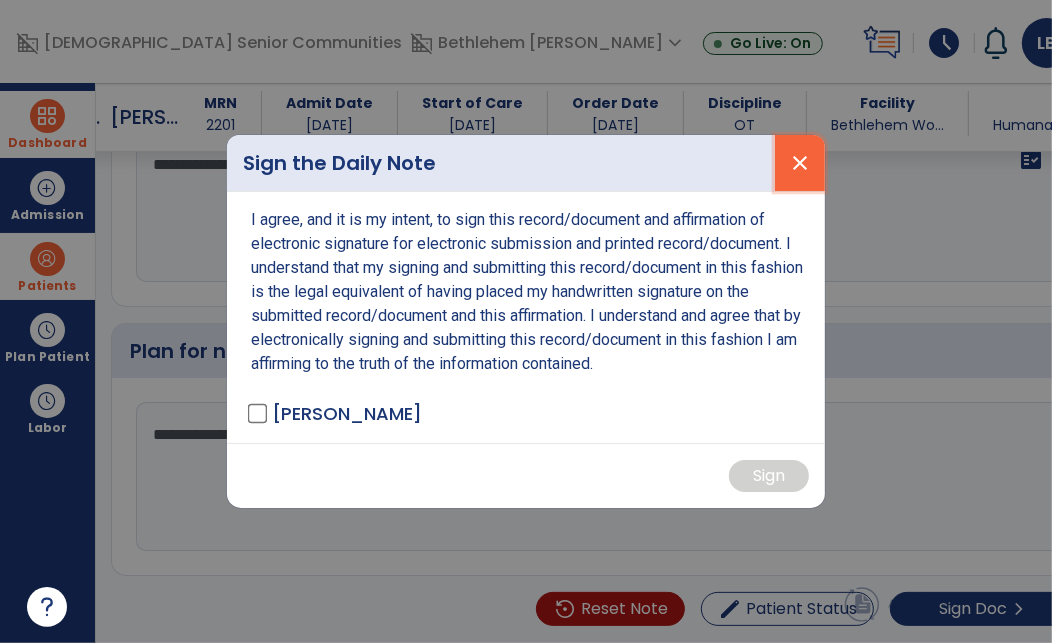 click on "close" at bounding box center (800, 163) 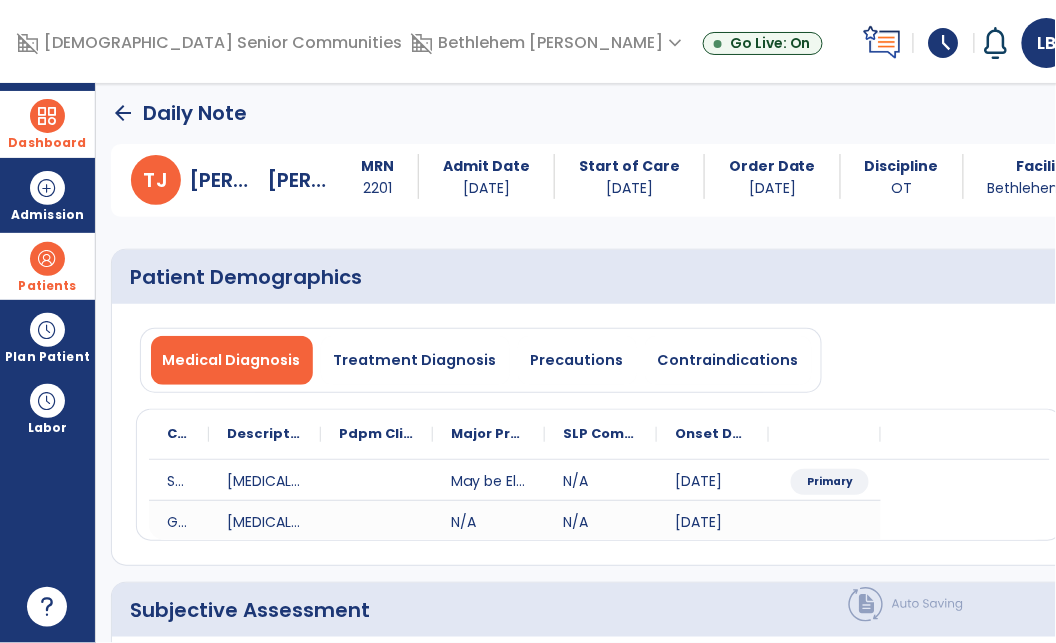scroll, scrollTop: 0, scrollLeft: 0, axis: both 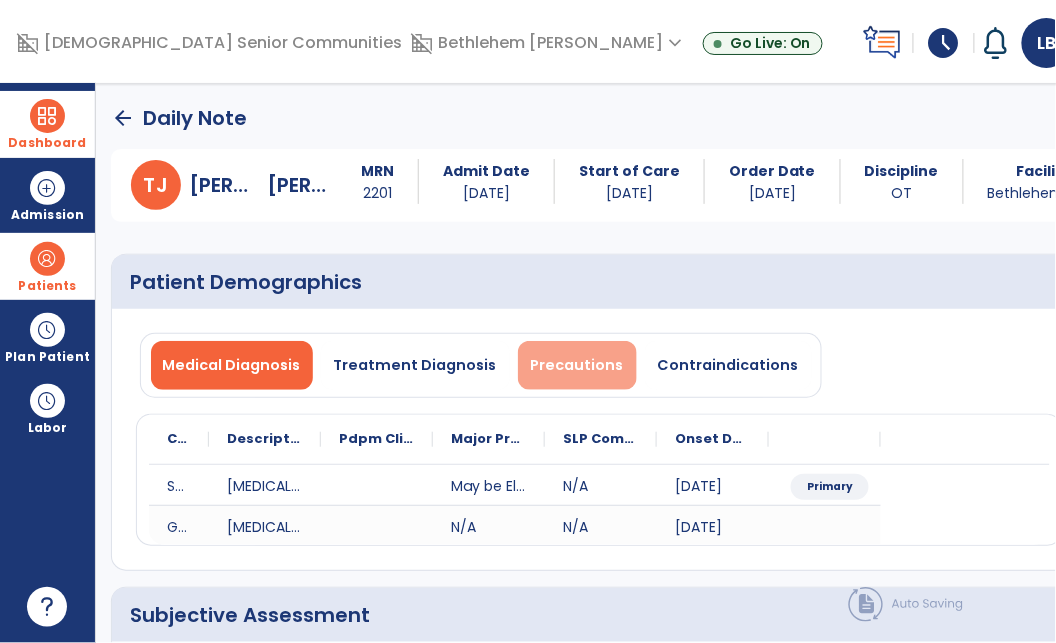 click on "Precautions" at bounding box center (577, 365) 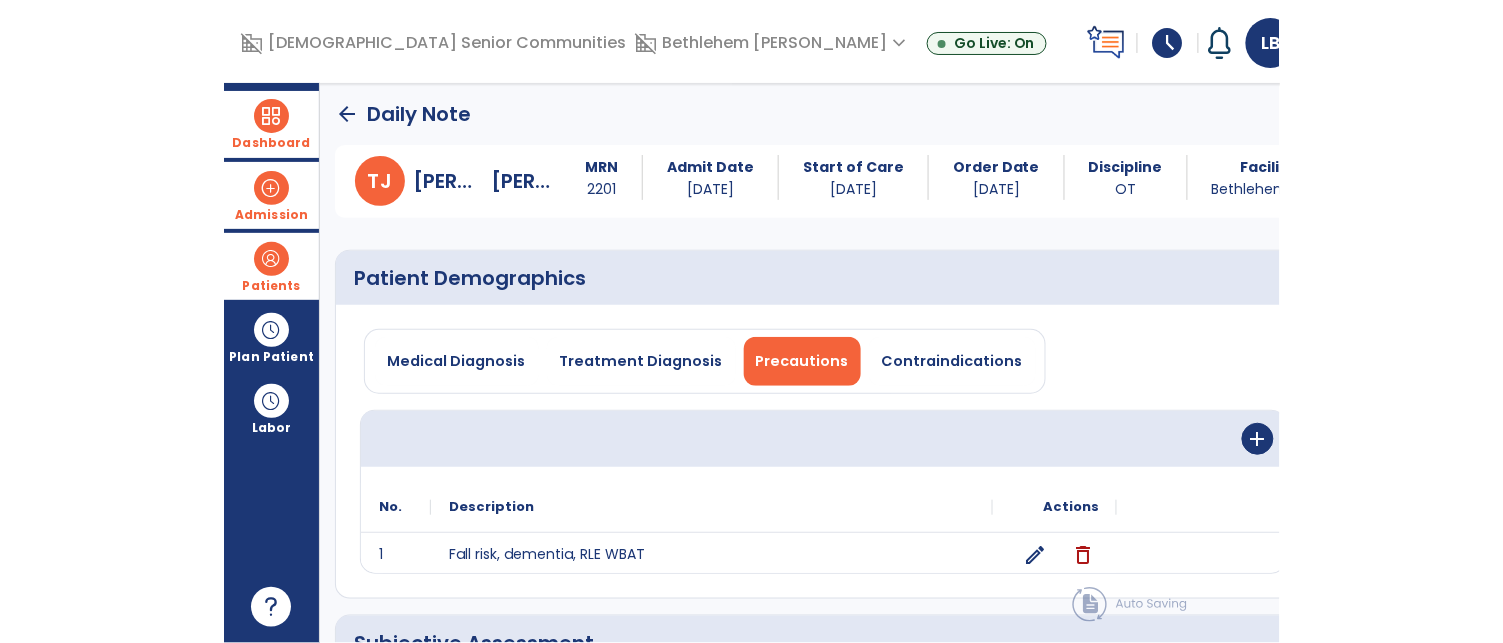 scroll, scrollTop: 0, scrollLeft: 0, axis: both 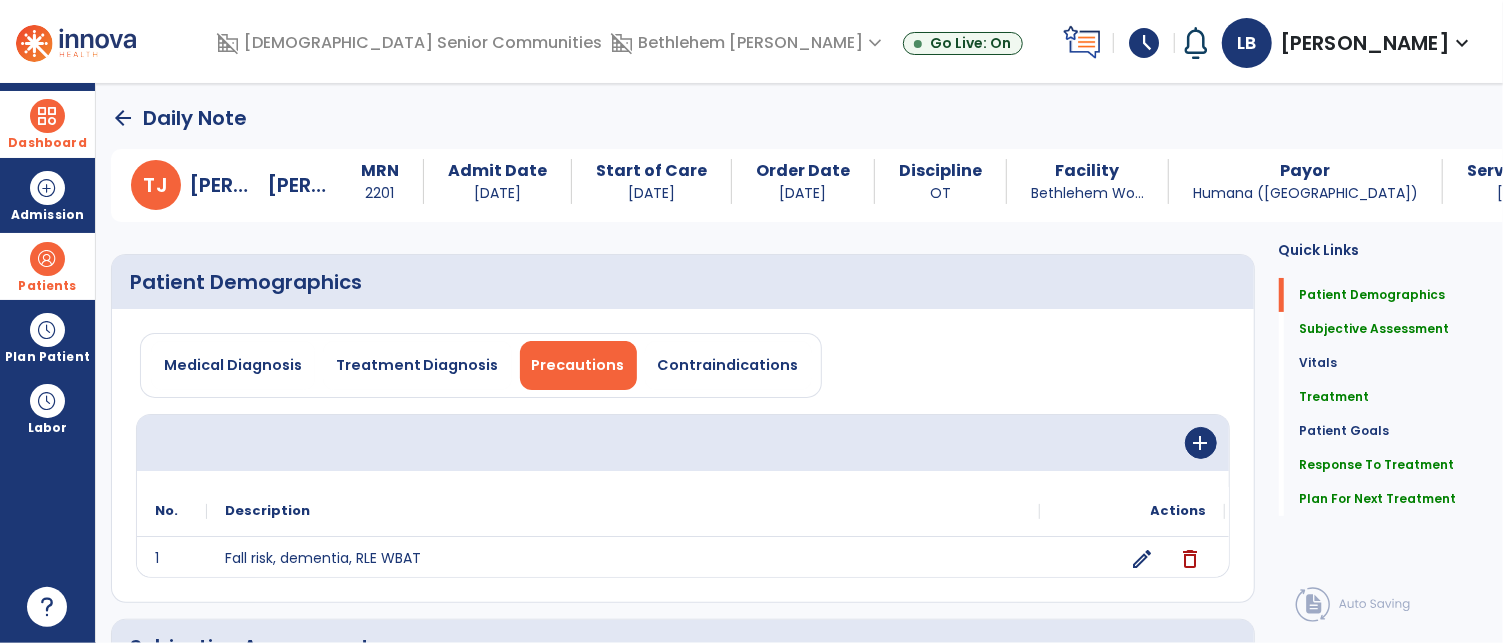 click on "arrow_back" 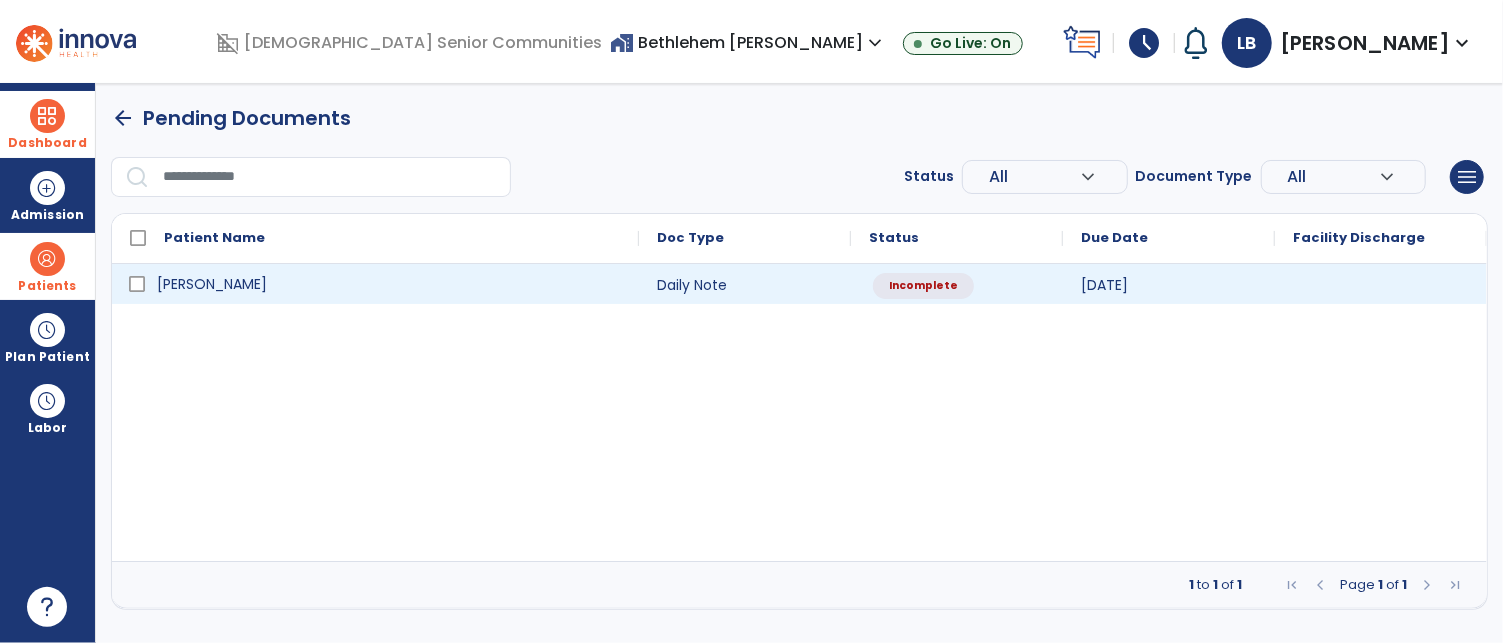click on "Thompson, Joseph" at bounding box center (212, 284) 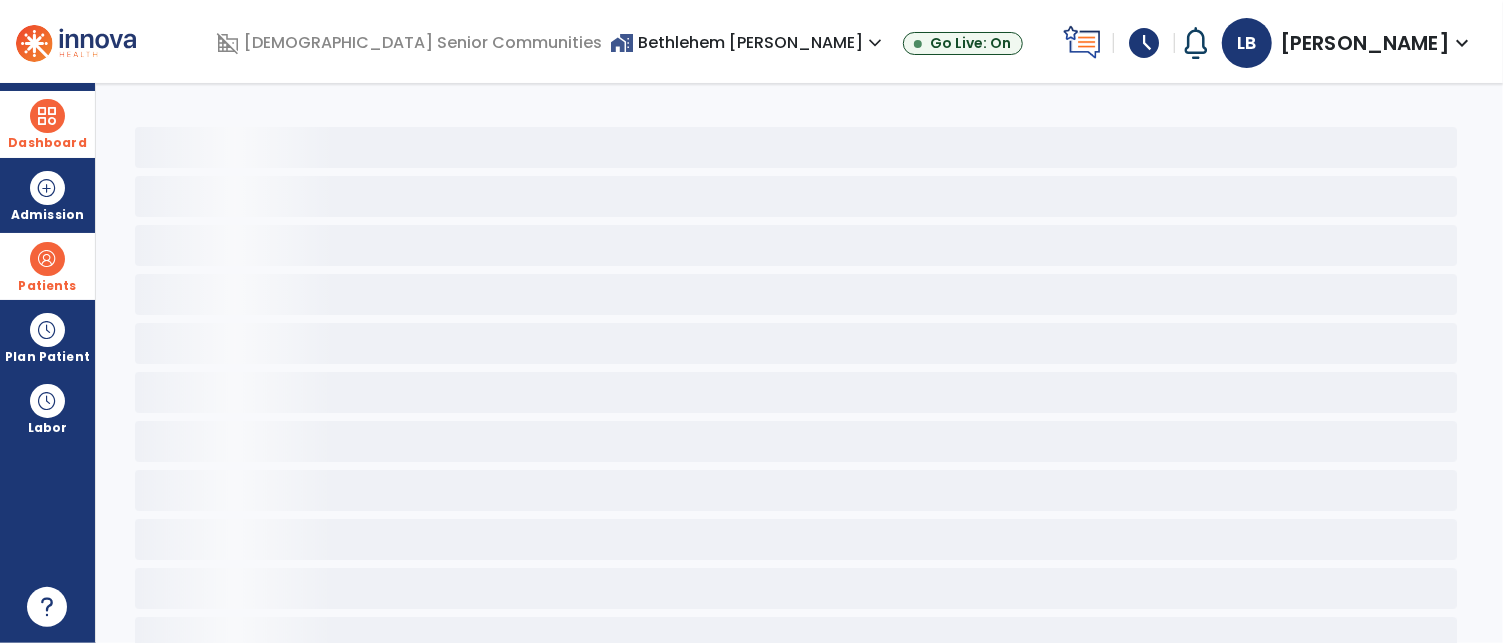 select on "*" 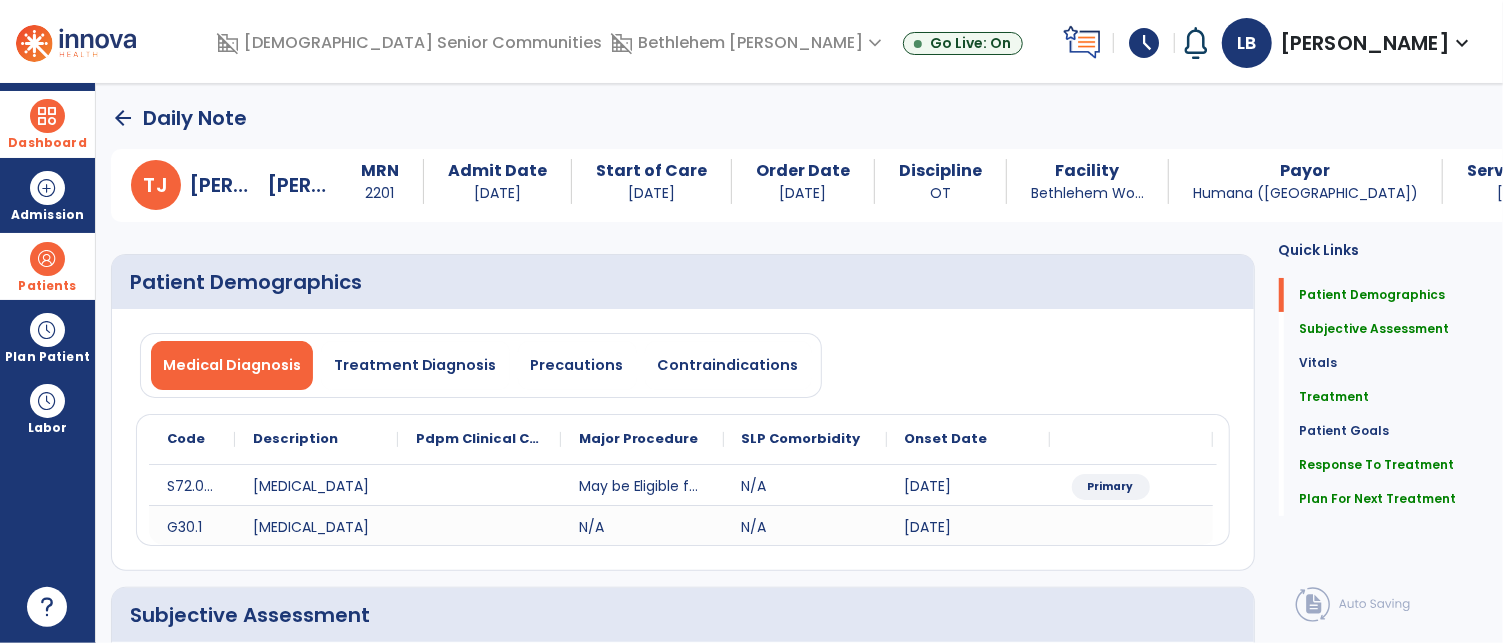 click on "arrow_back" 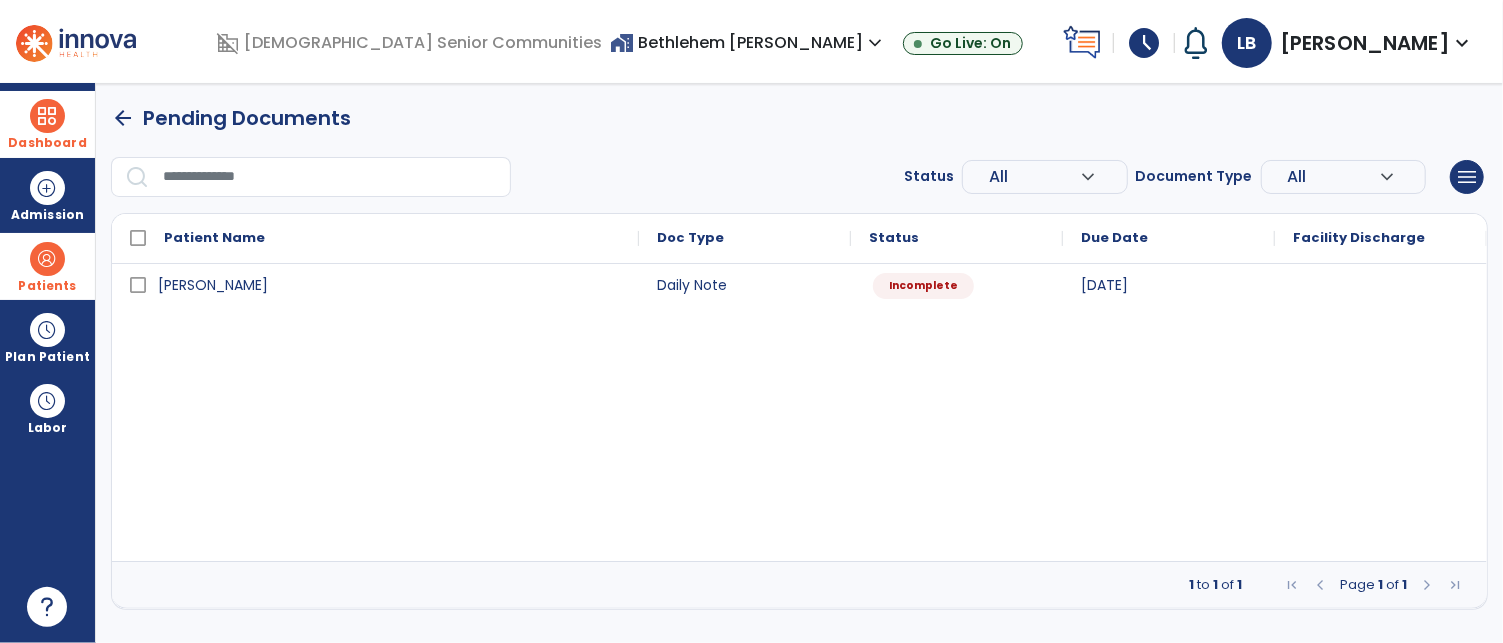 click on "Patients" at bounding box center [47, 266] 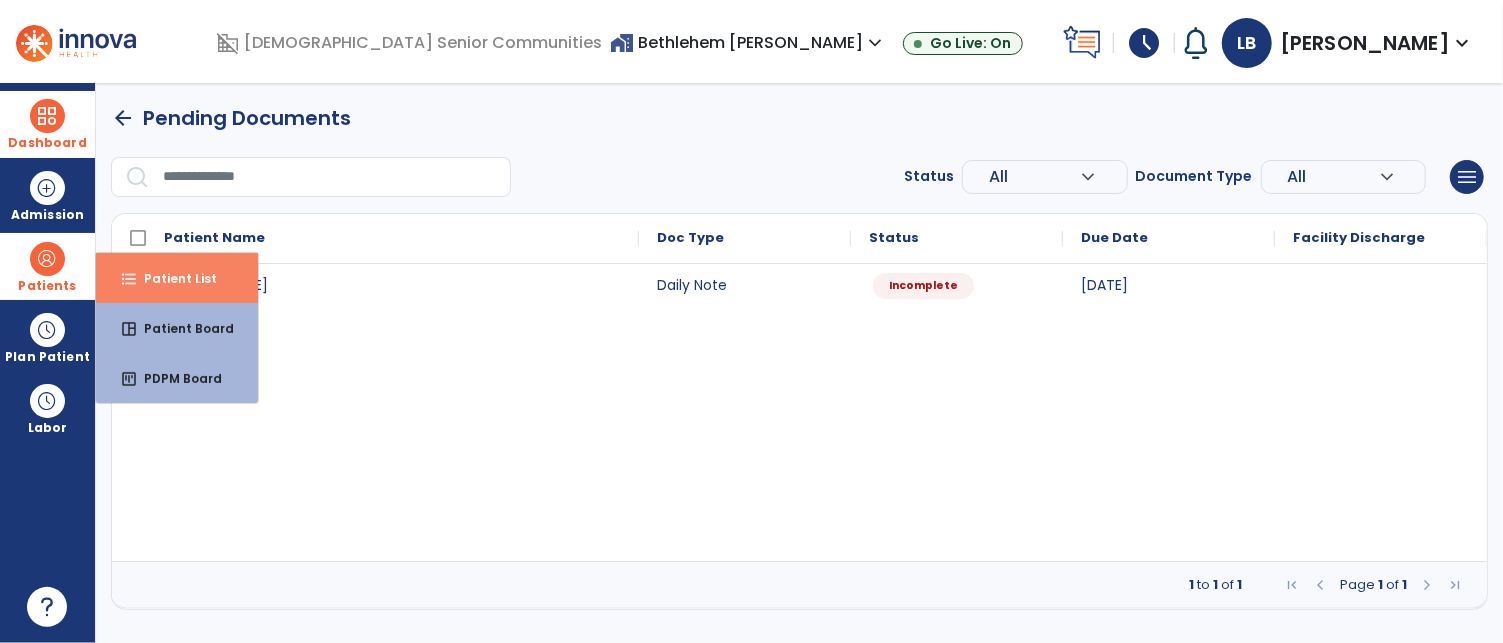 click on "Patient List" at bounding box center [172, 278] 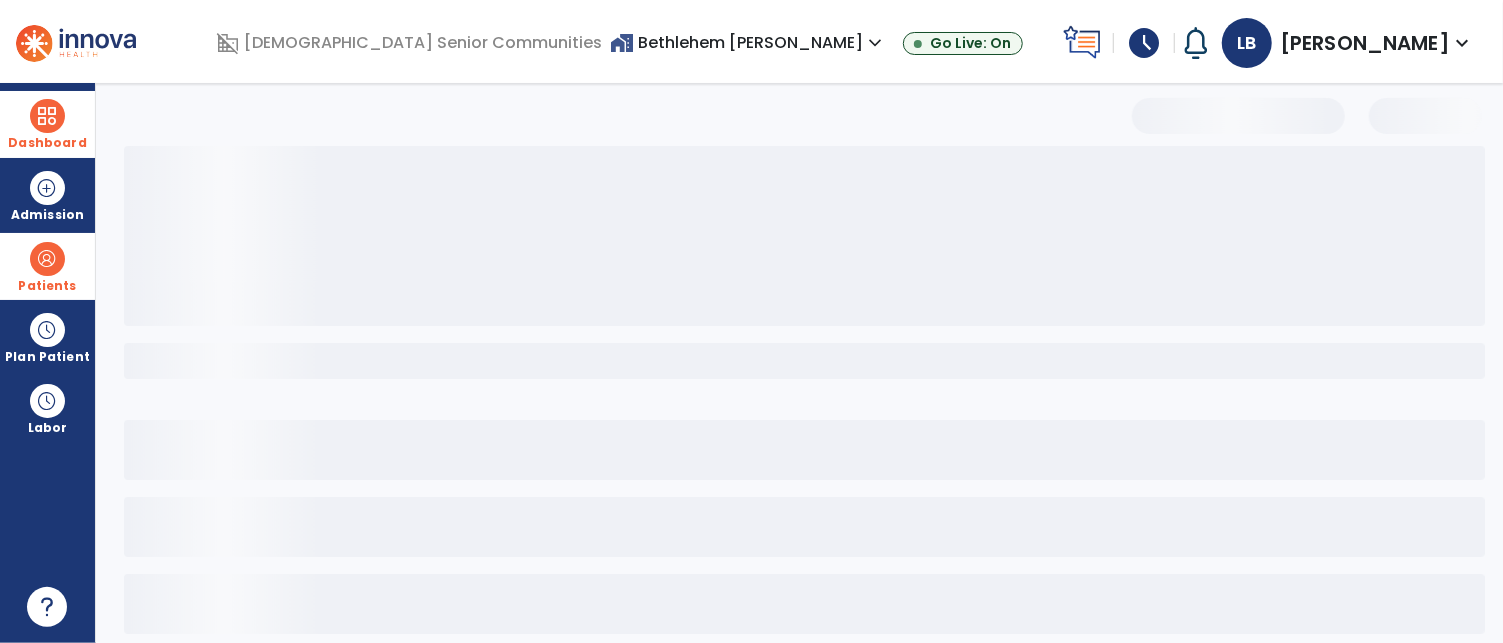 select on "***" 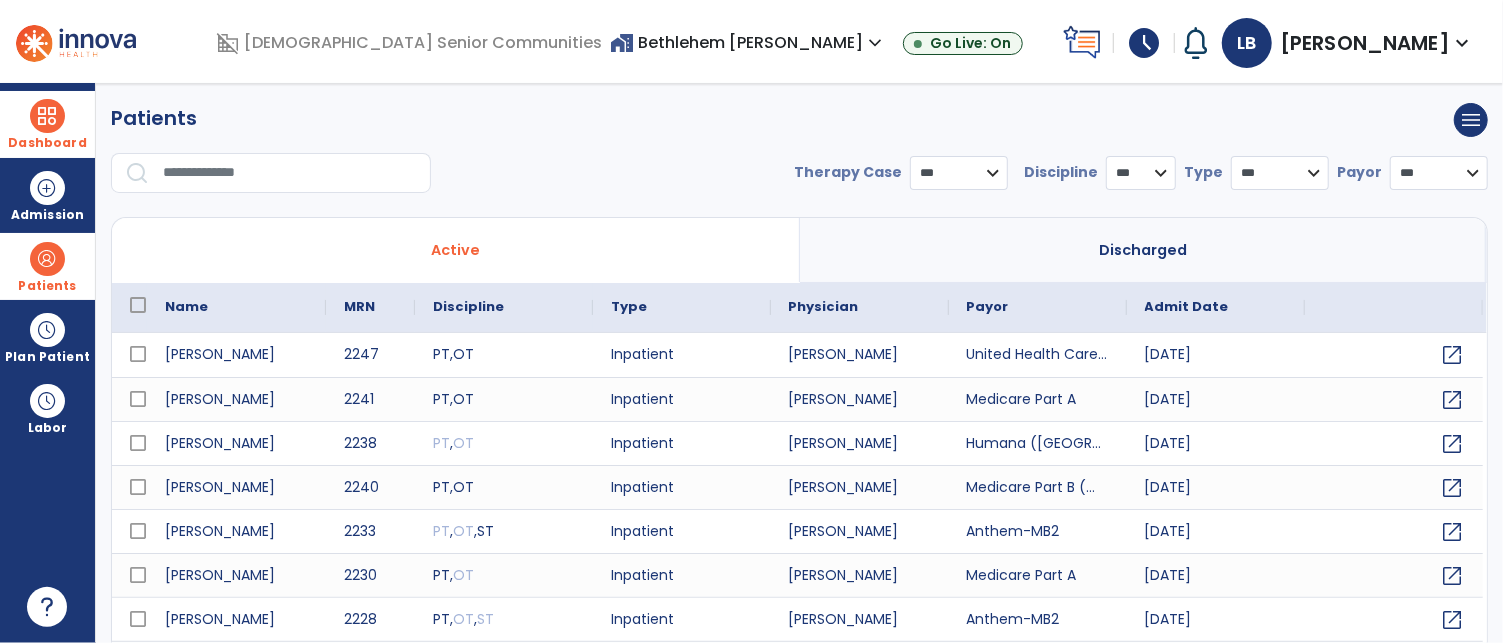 click at bounding box center [290, 173] 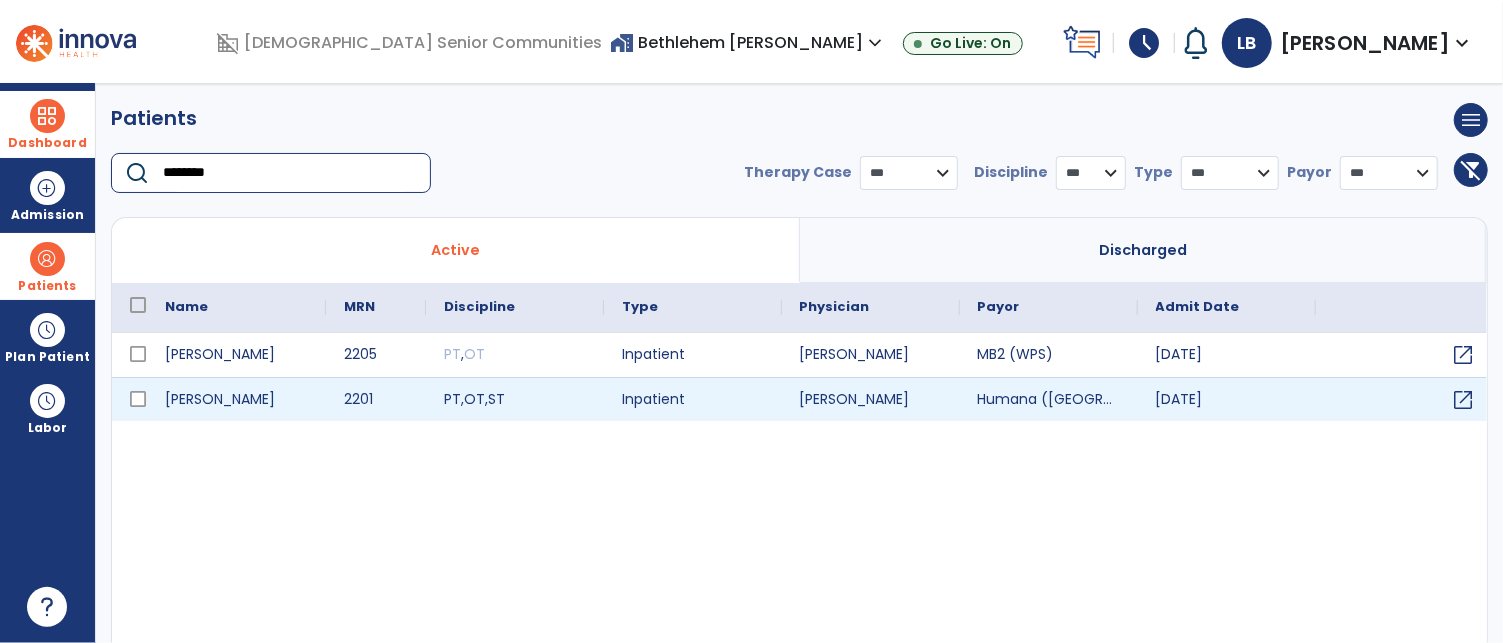 type on "********" 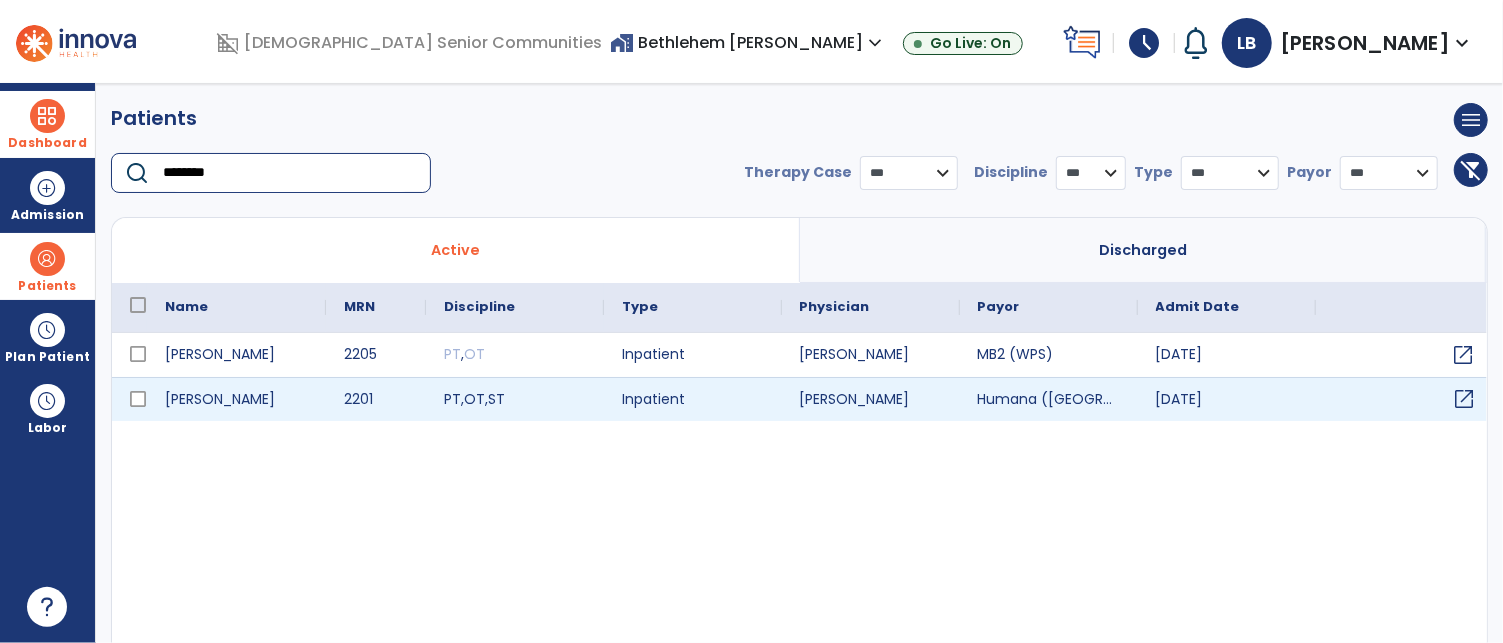 click on "open_in_new" at bounding box center (1465, 399) 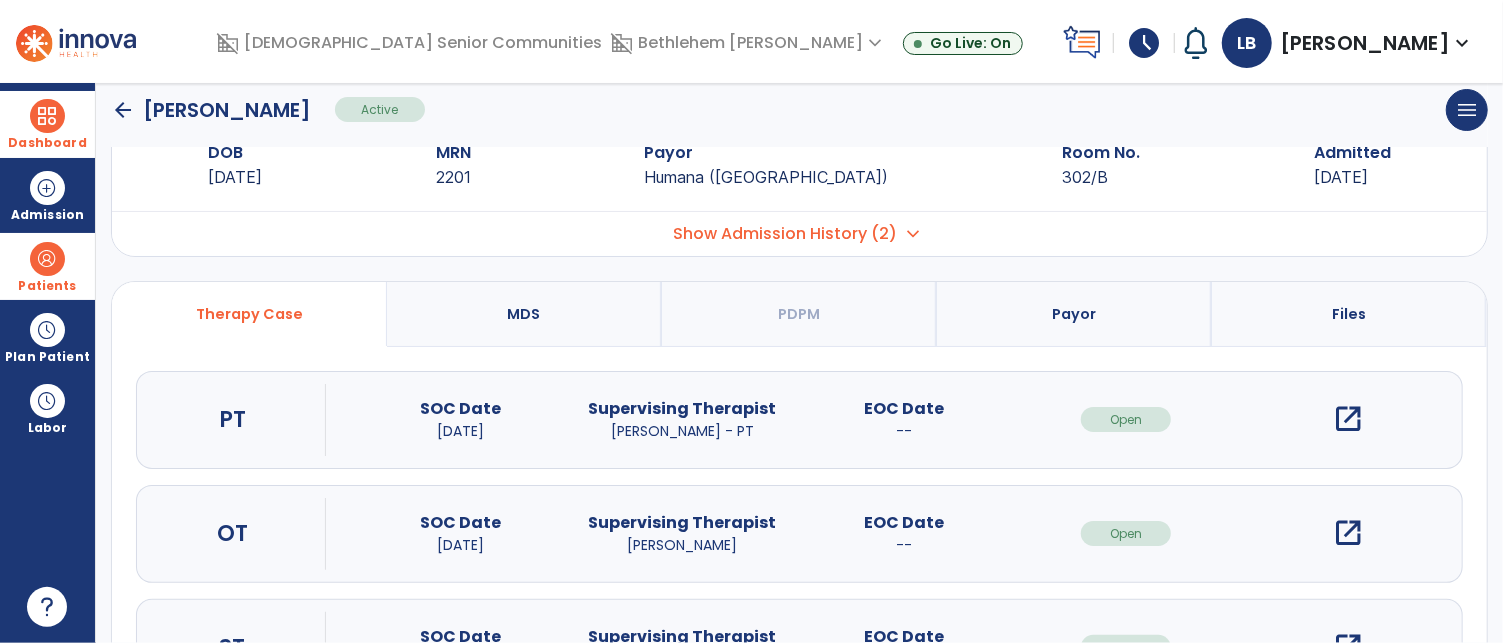 scroll, scrollTop: 163, scrollLeft: 0, axis: vertical 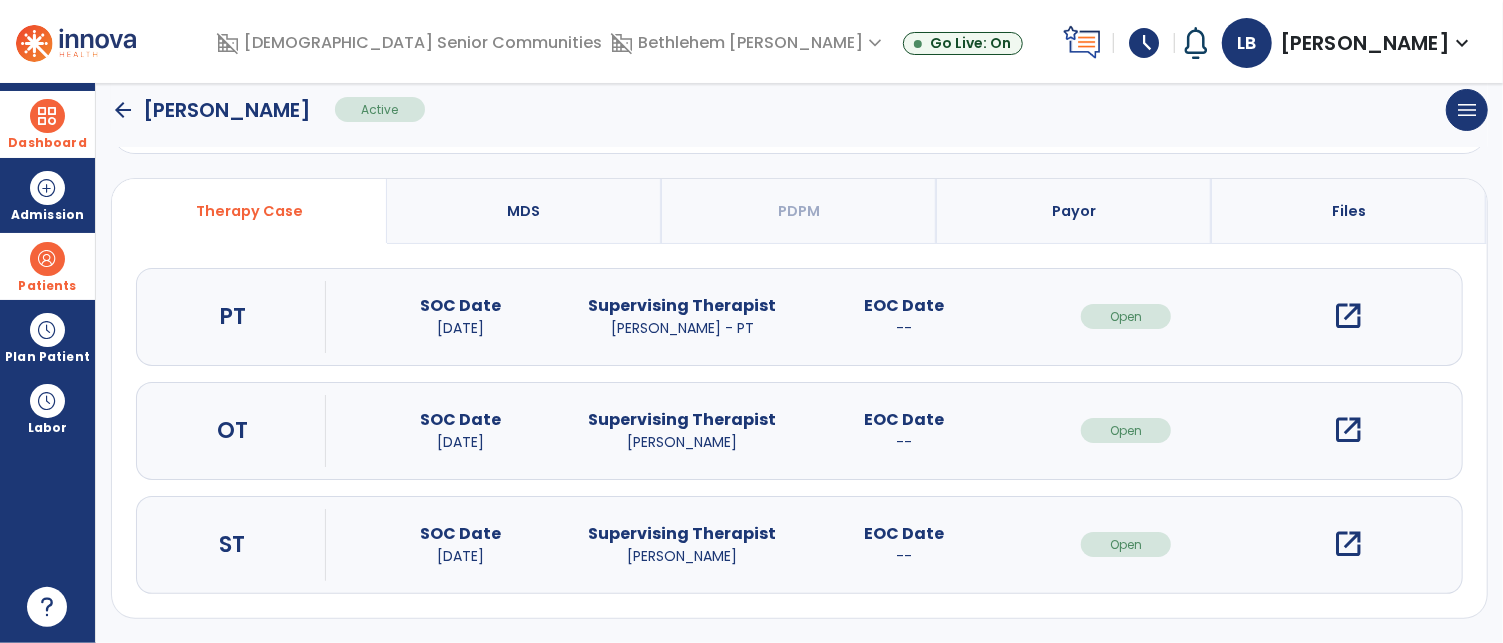 click on "open_in_new" at bounding box center [1348, 430] 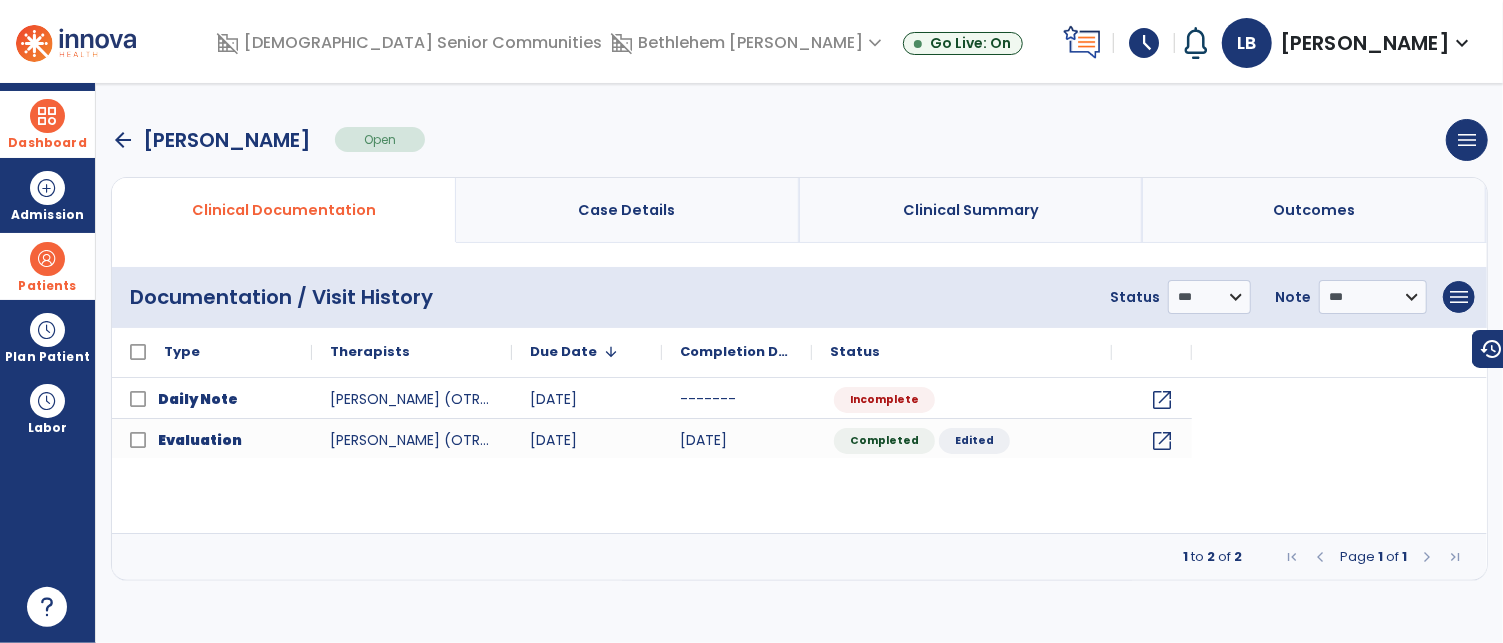 scroll, scrollTop: 0, scrollLeft: 0, axis: both 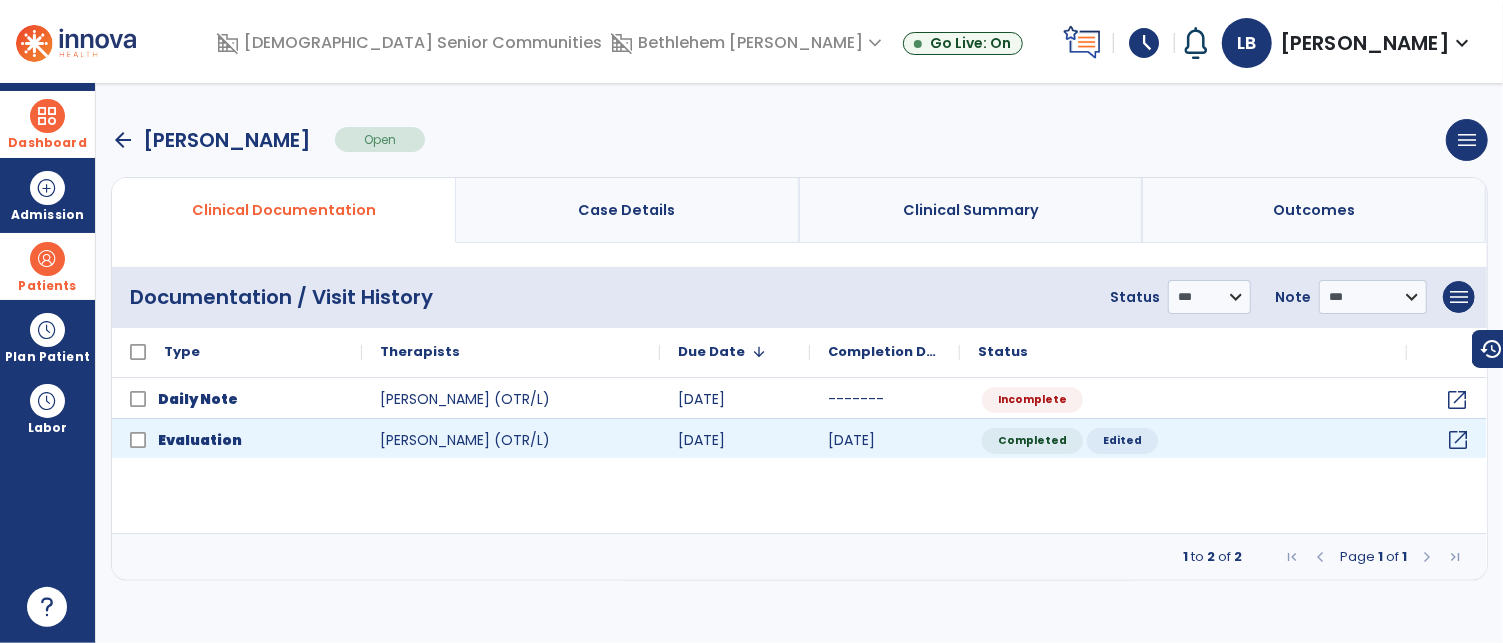 click on "open_in_new" 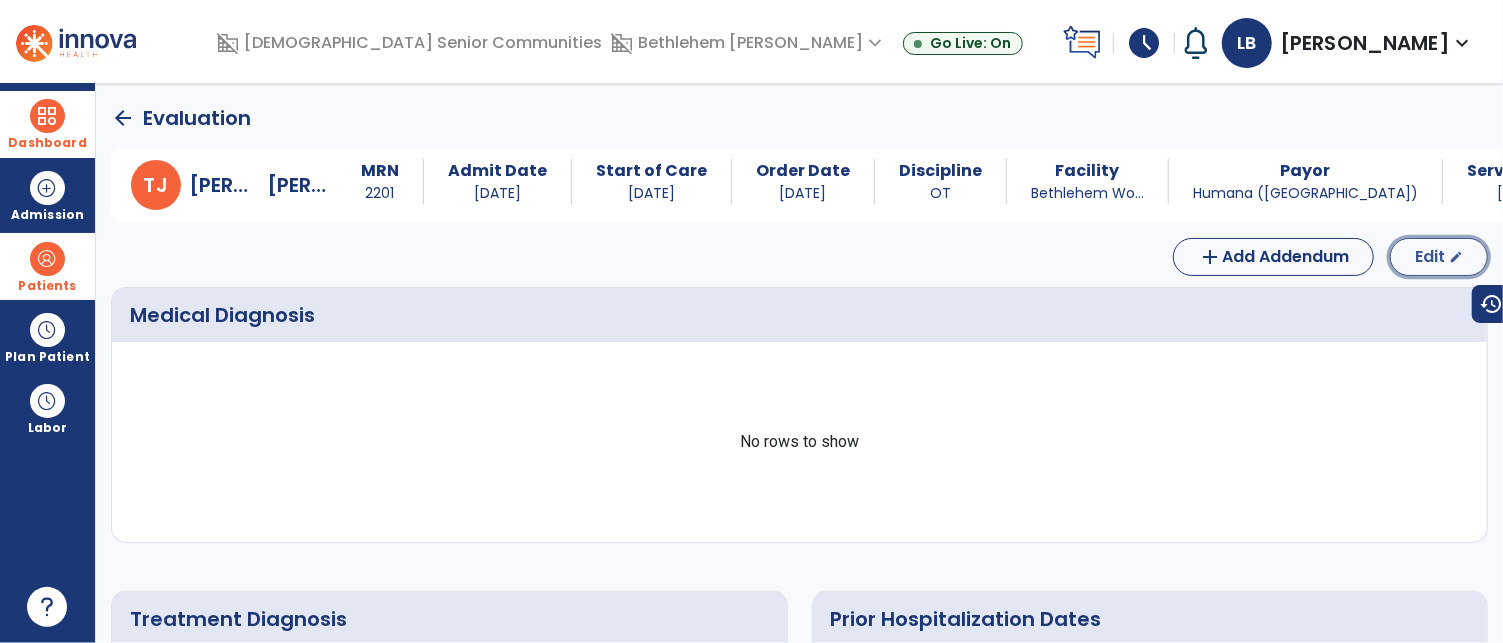 click on "Edit" 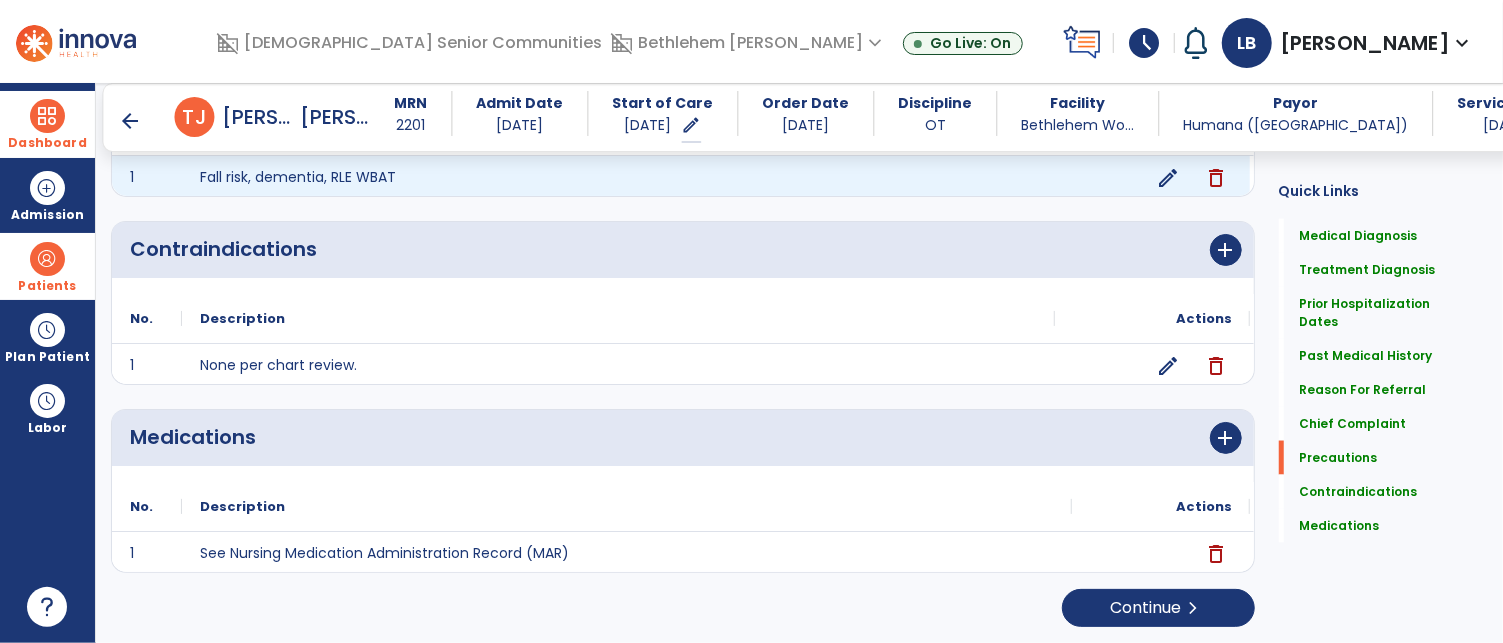 scroll, scrollTop: 1570, scrollLeft: 0, axis: vertical 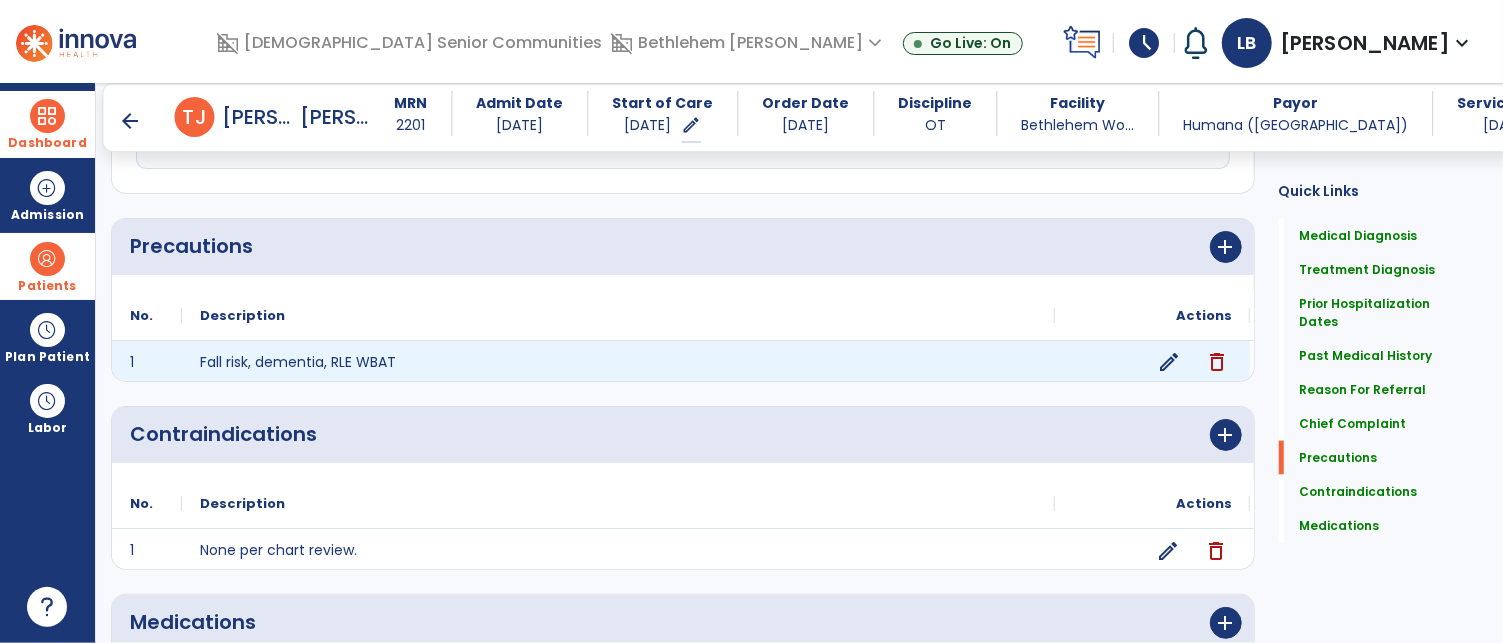 click on "edit" 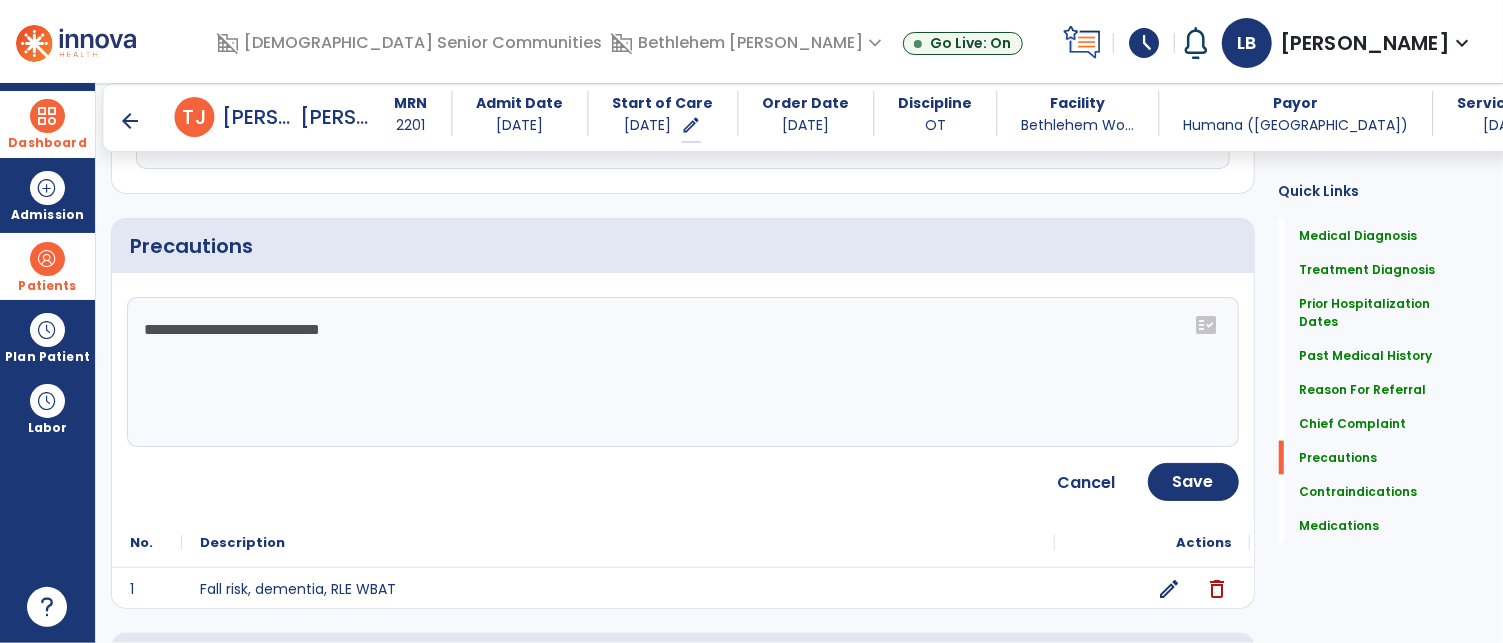 click on "**********" 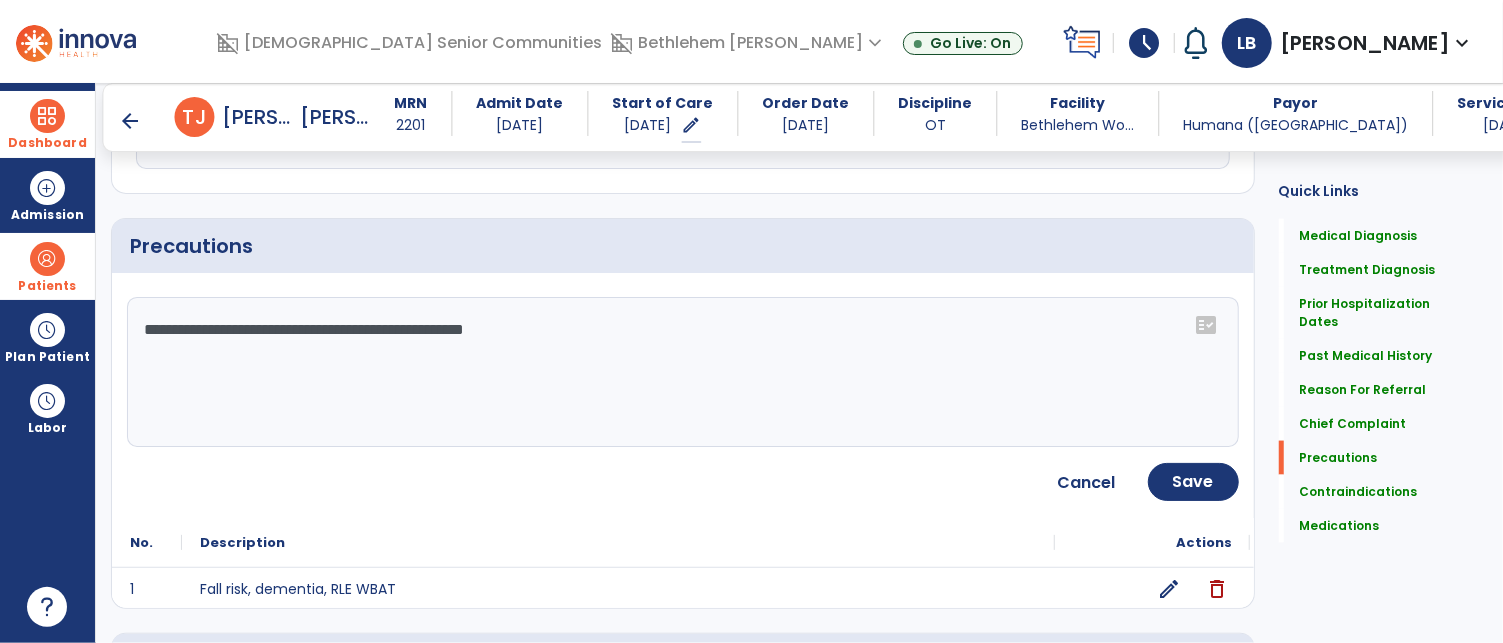 click on "**********" 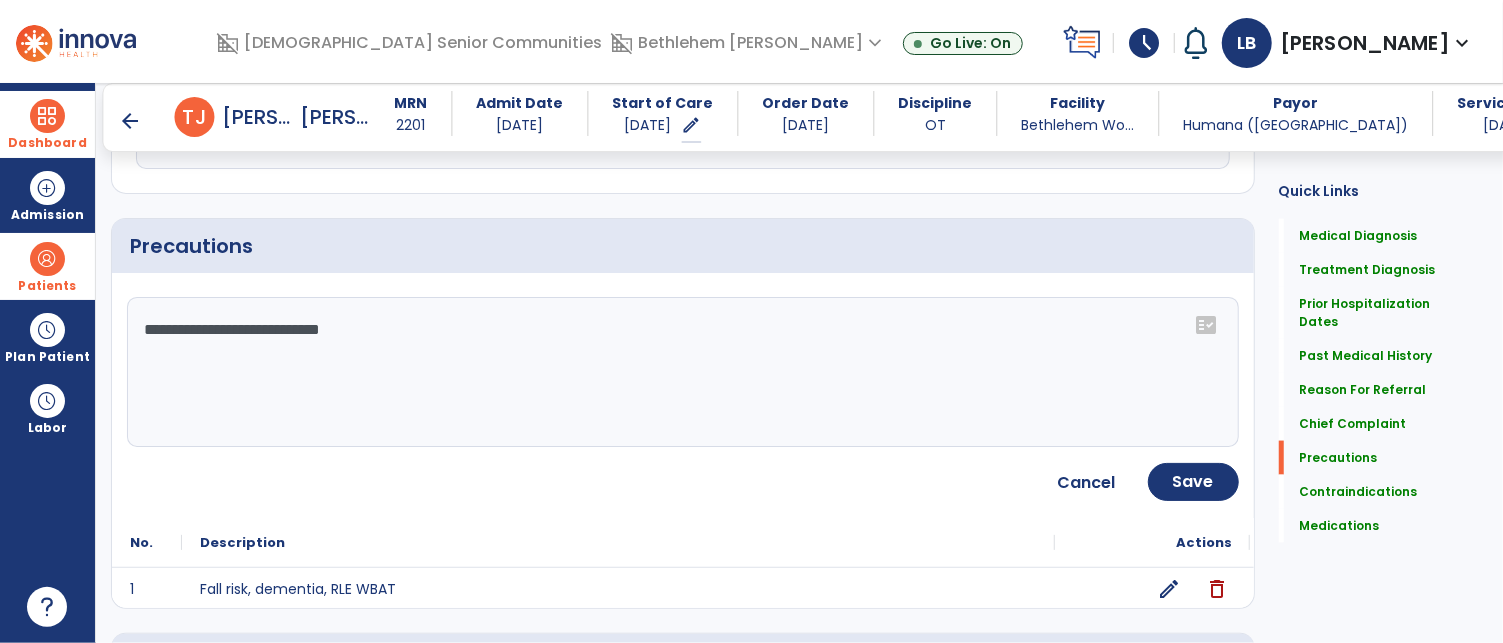 type on "**********" 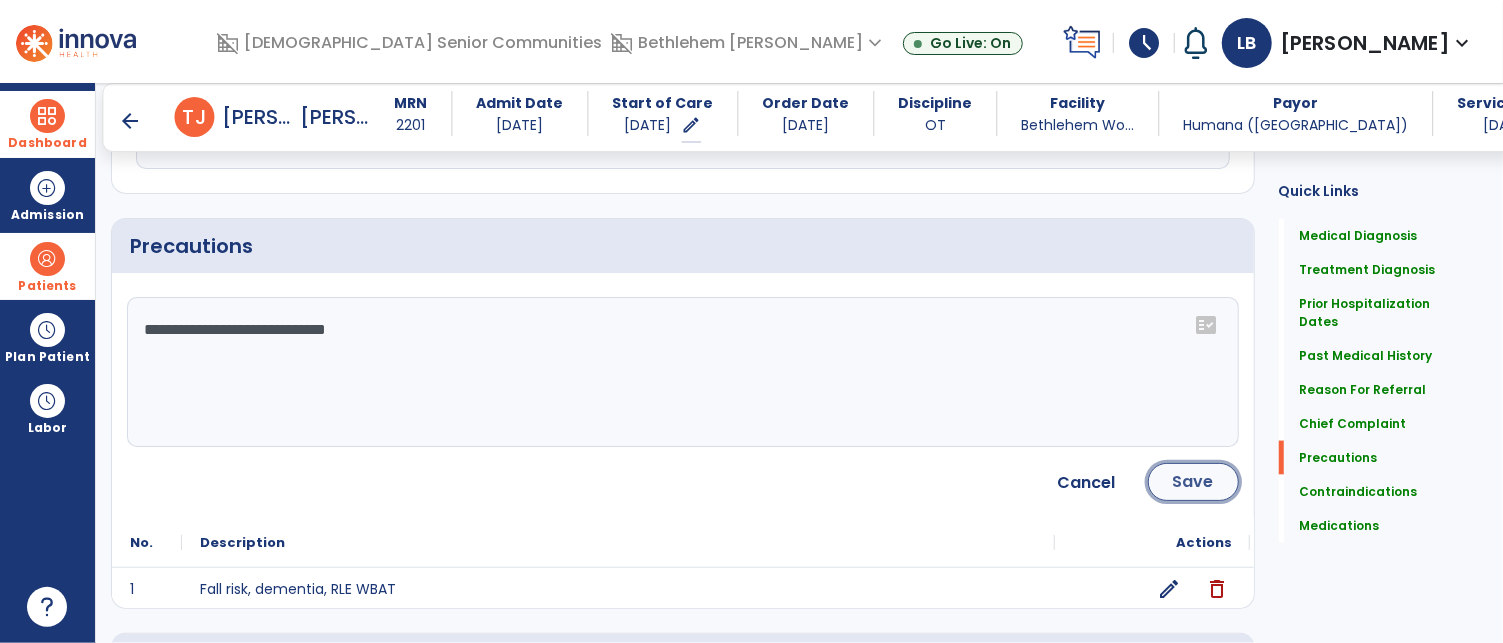 click on "Save" 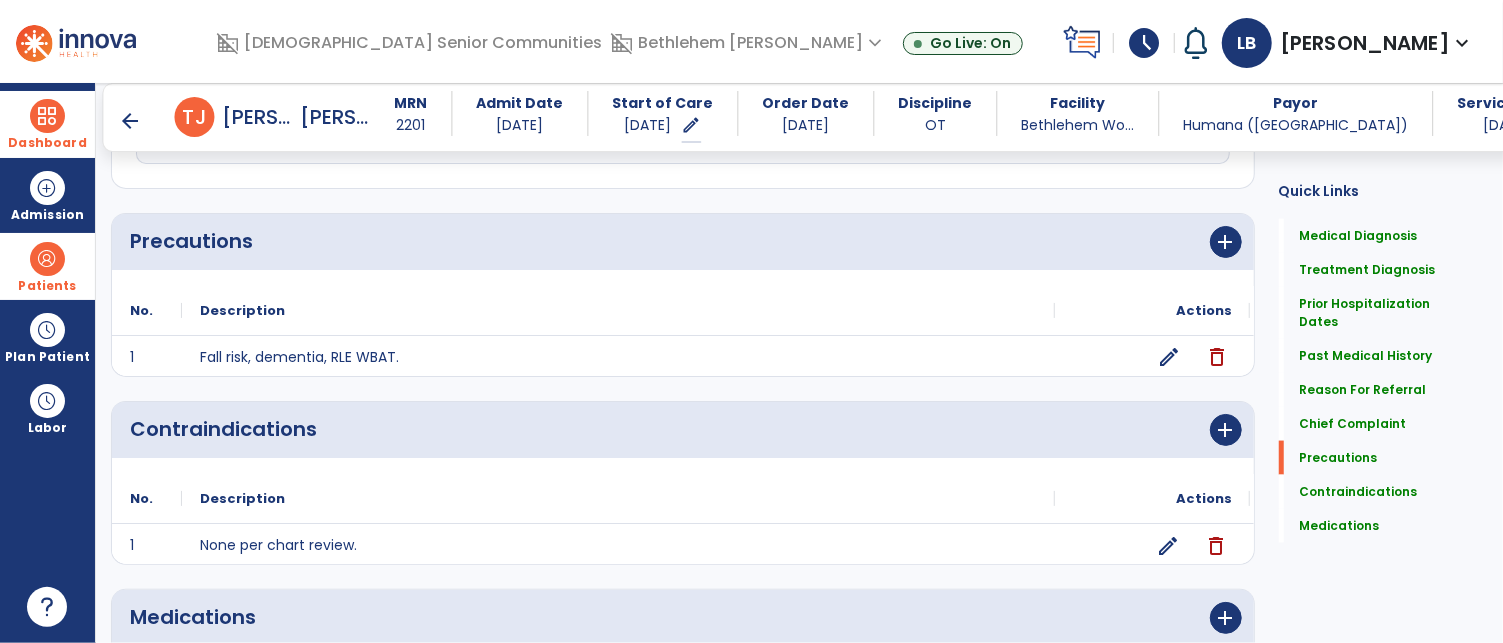 scroll, scrollTop: 1558, scrollLeft: 0, axis: vertical 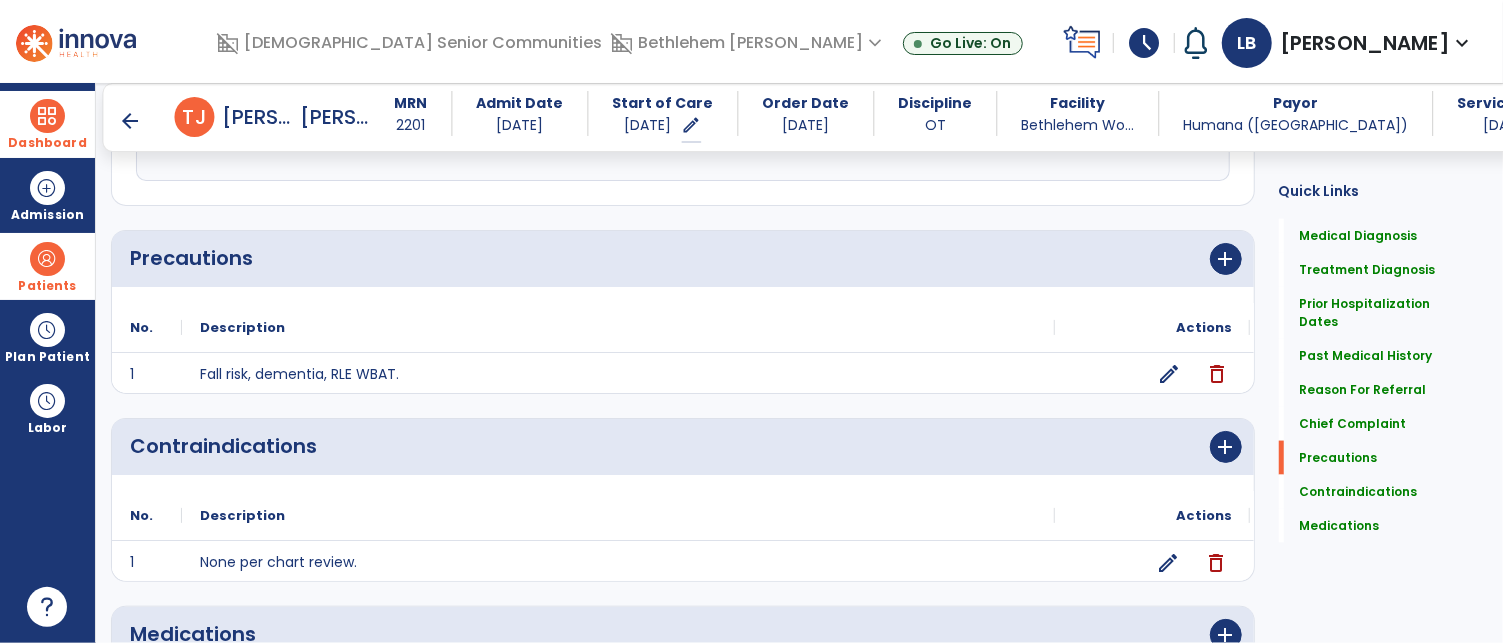 click on "arrow_back" at bounding box center [131, 121] 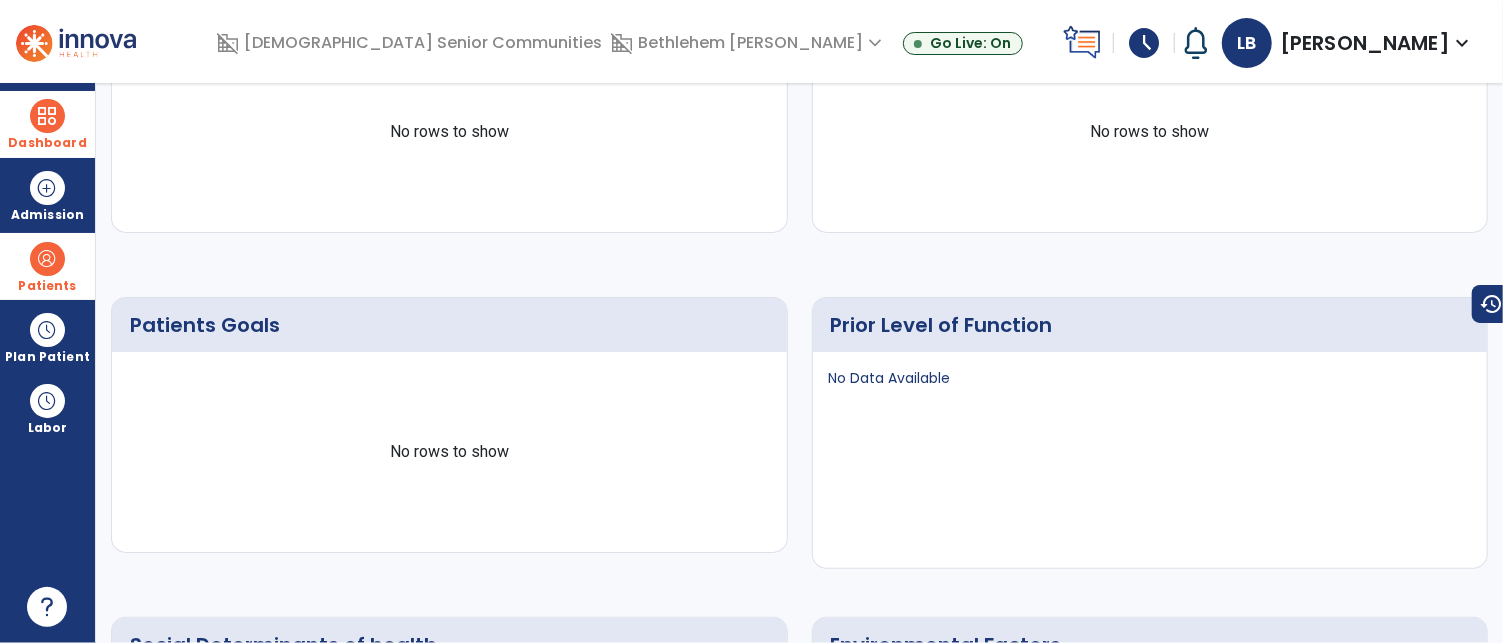 scroll, scrollTop: 0, scrollLeft: 0, axis: both 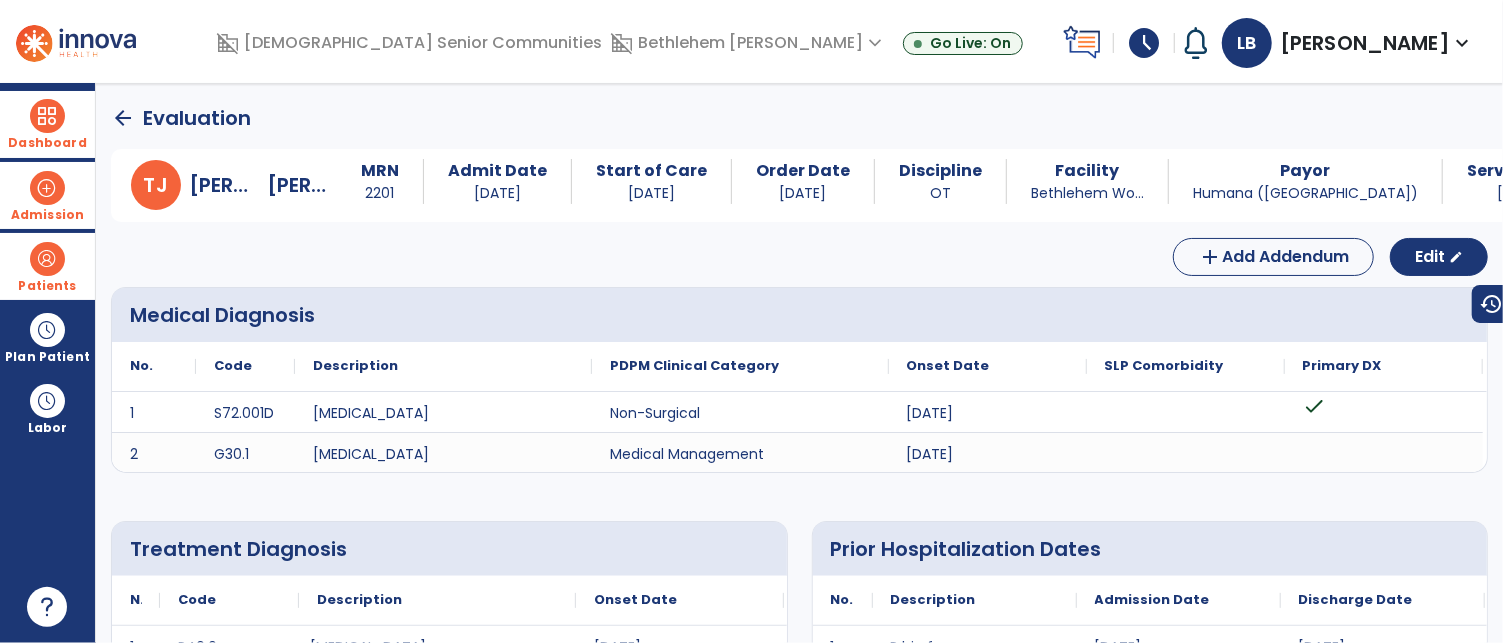 click on "Admission" at bounding box center (47, 195) 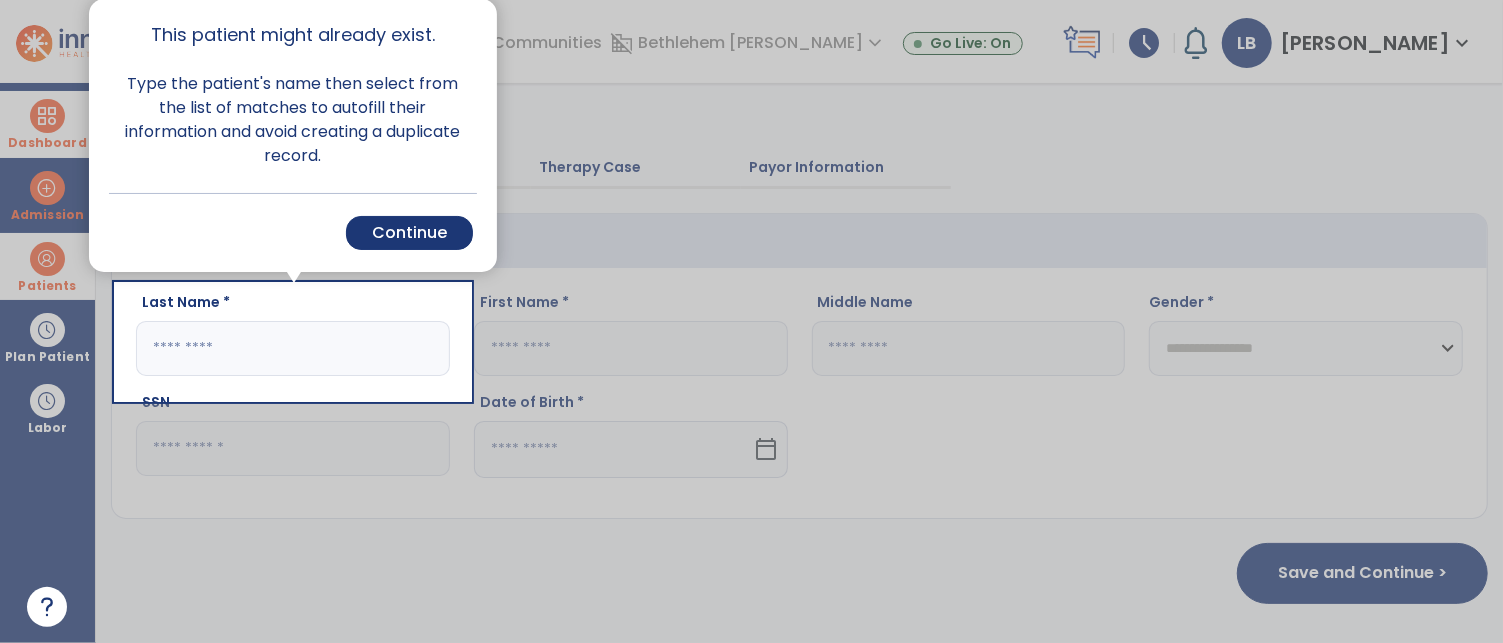 click on "Continue" at bounding box center (409, 233) 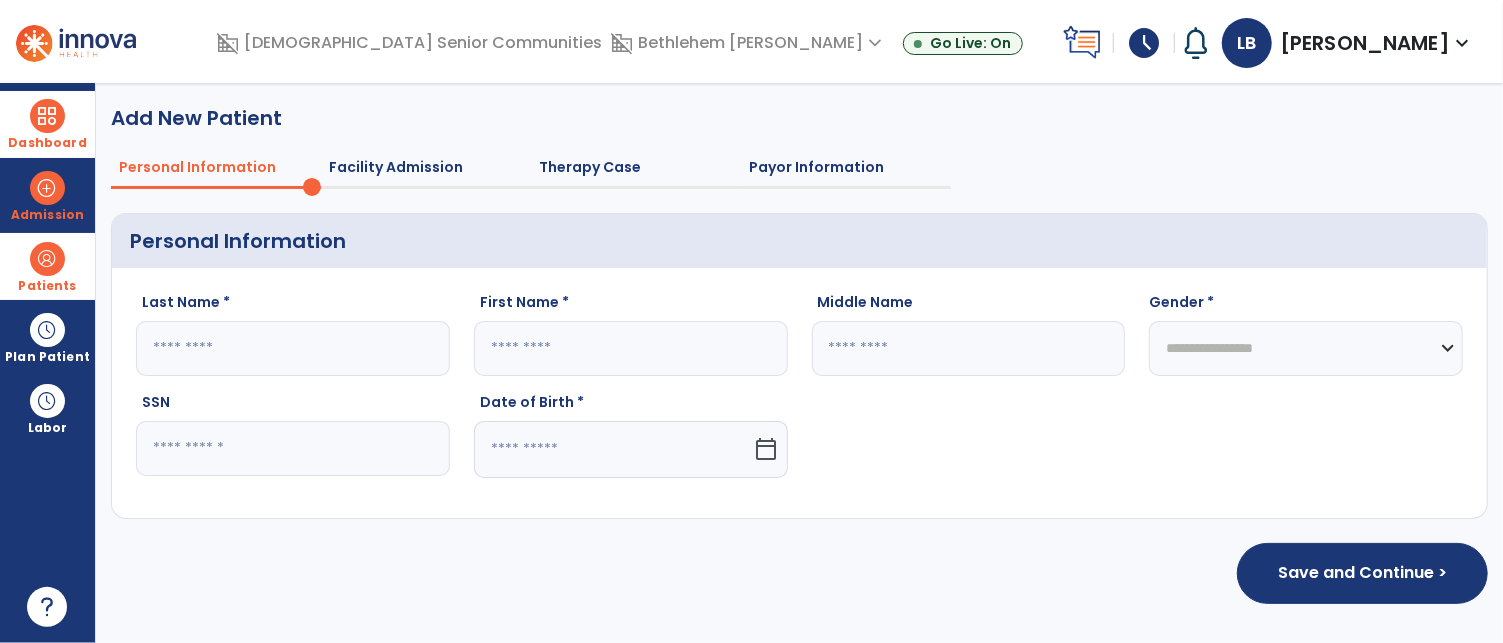 click on "Dashboard" at bounding box center (47, 124) 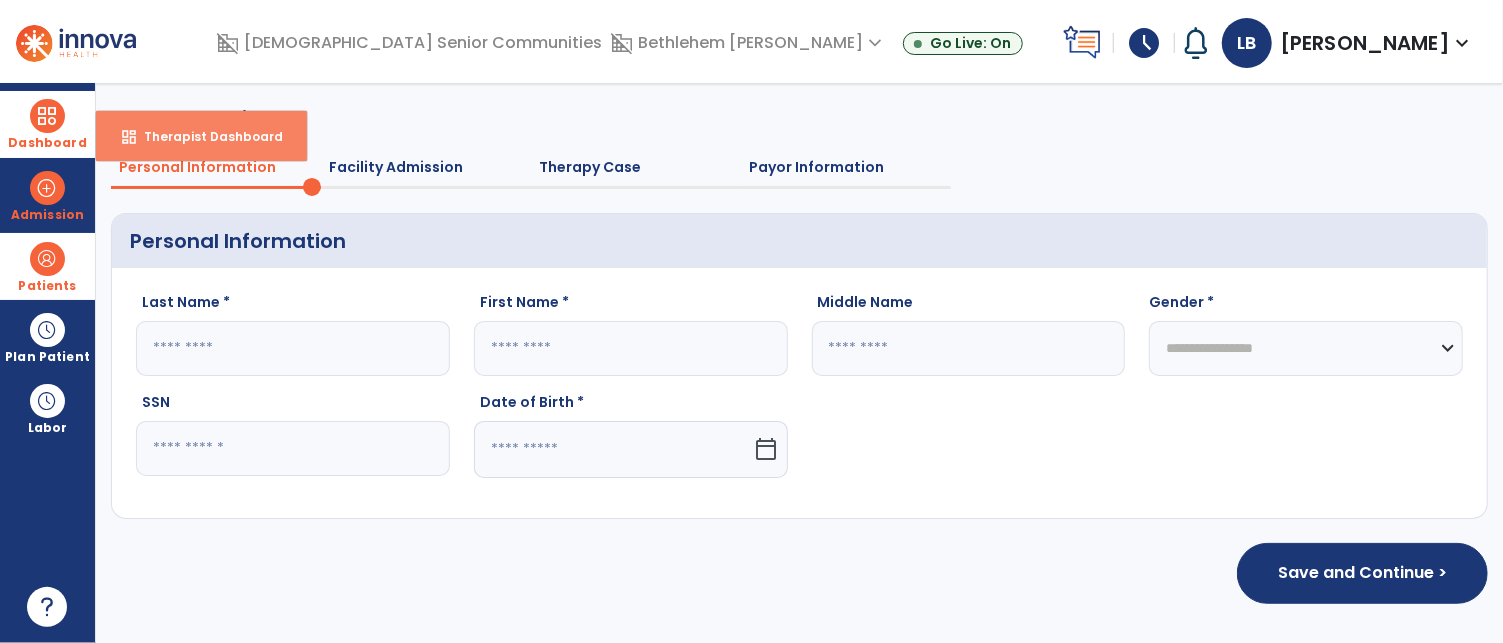 click on "Therapist Dashboard" at bounding box center [205, 136] 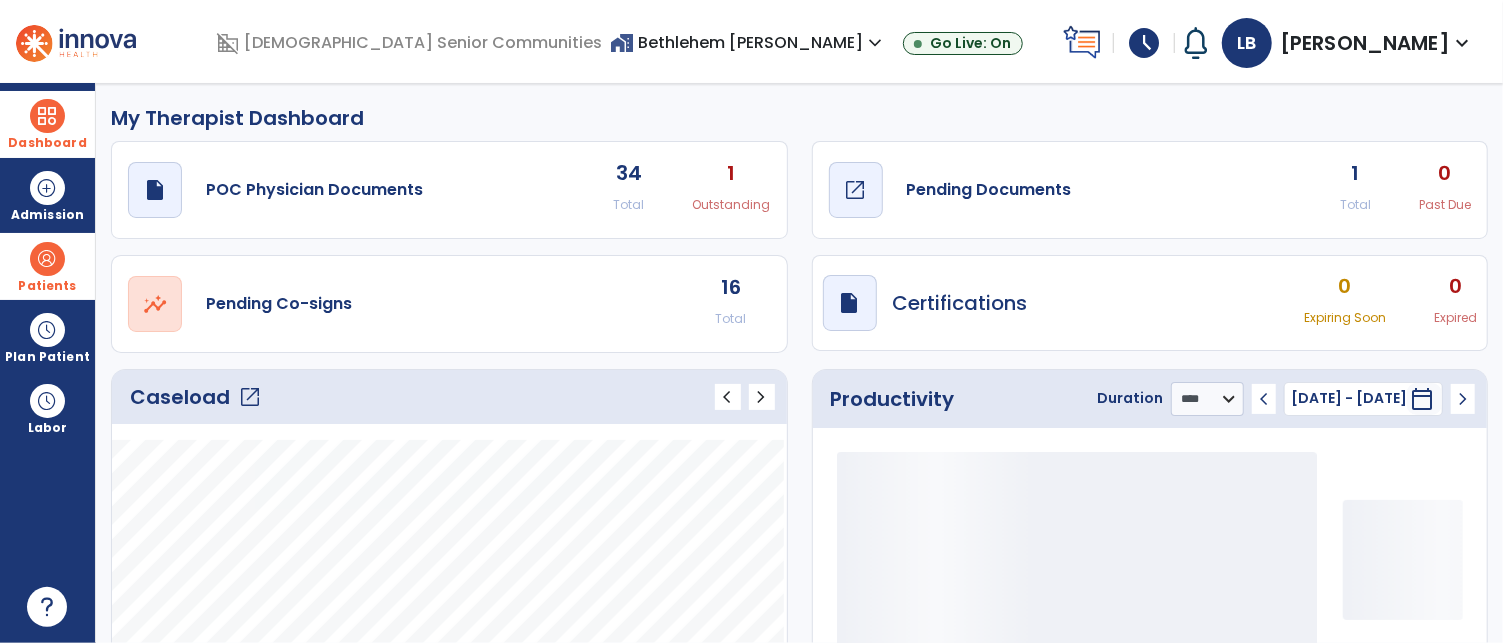 click on "open_in_new" 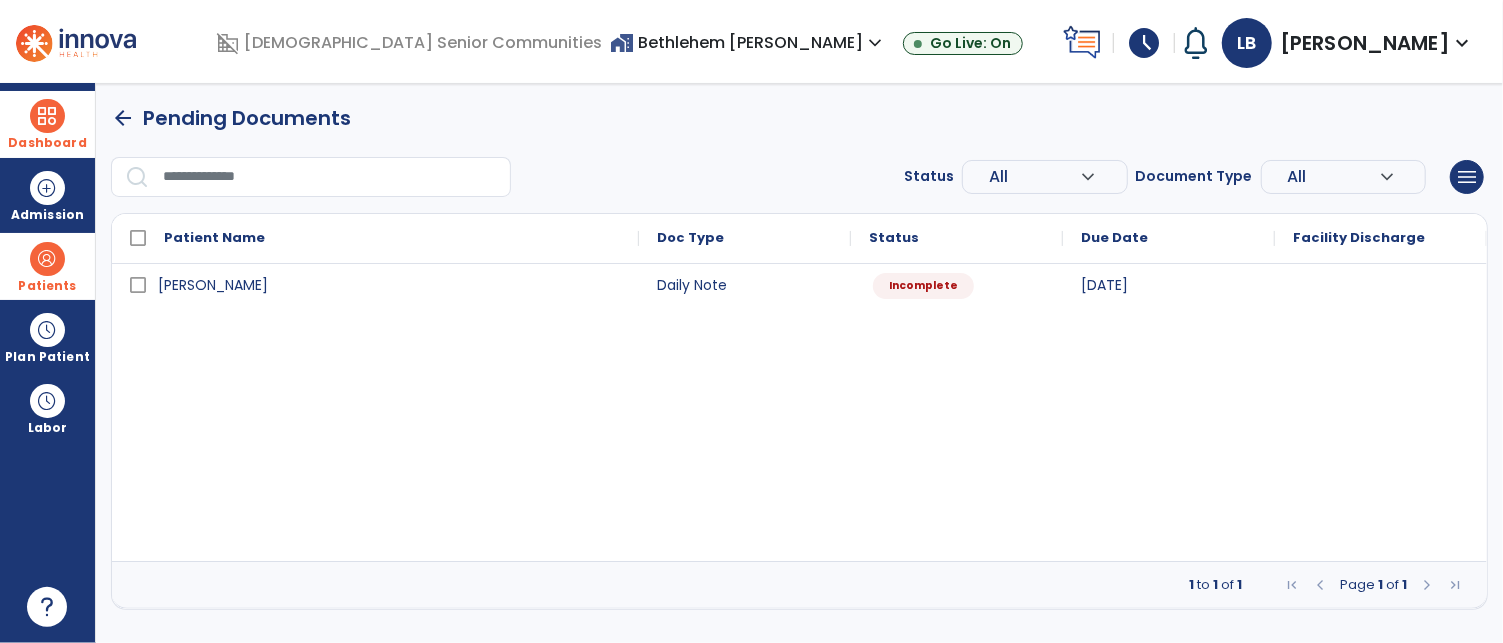 click on "Thompson, Joseph Daily Note Incomplete 07/10/2025" at bounding box center [799, 412] 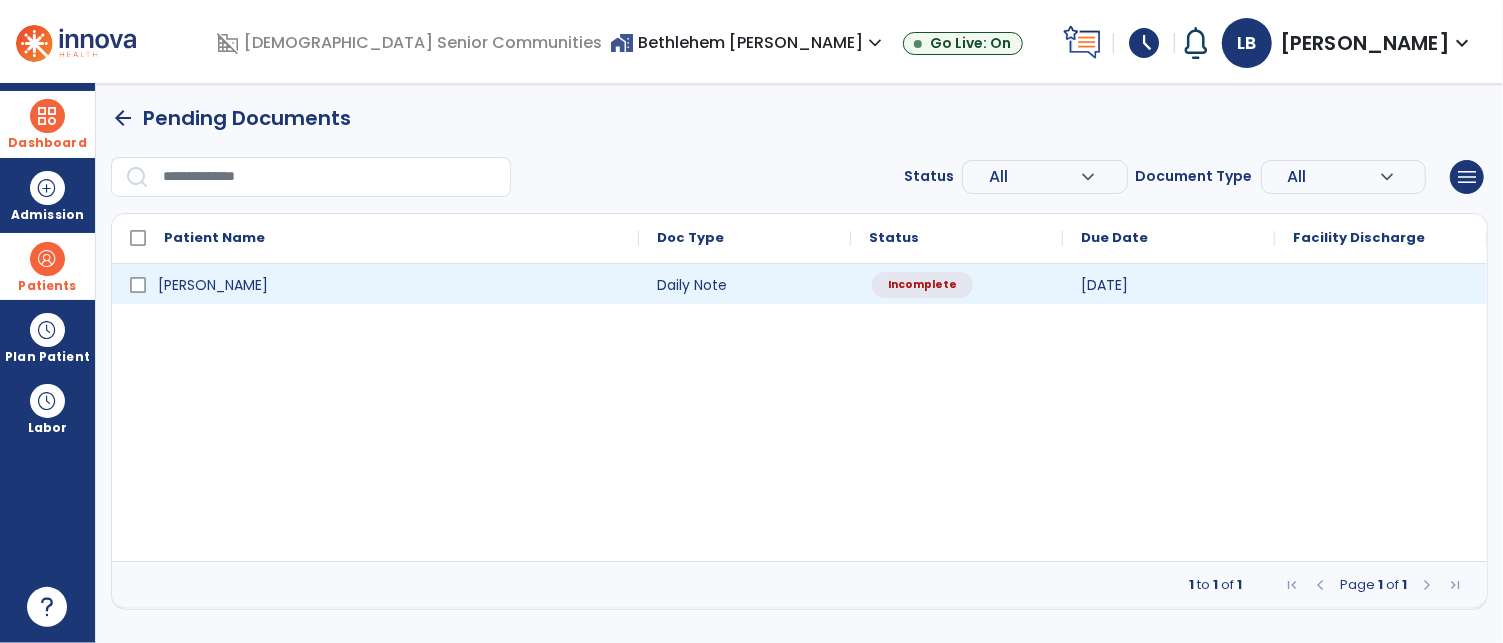 click on "Incomplete" at bounding box center (957, 284) 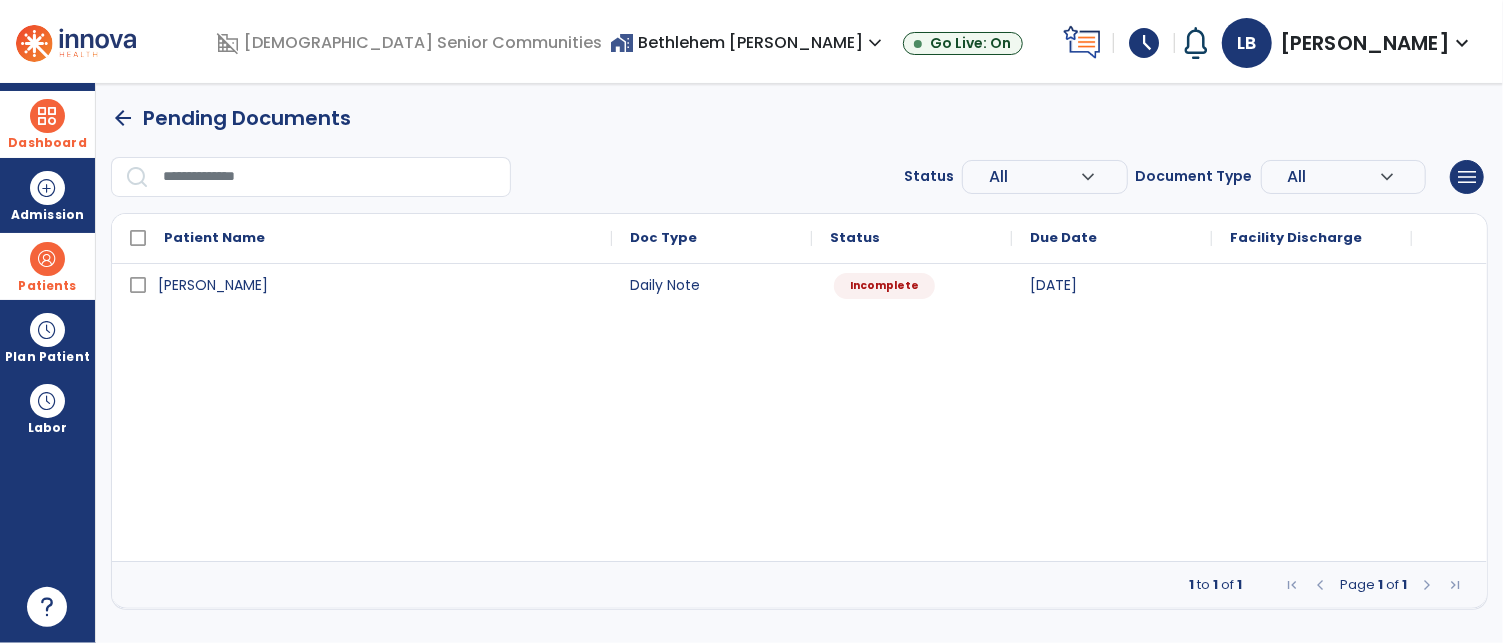 select on "*" 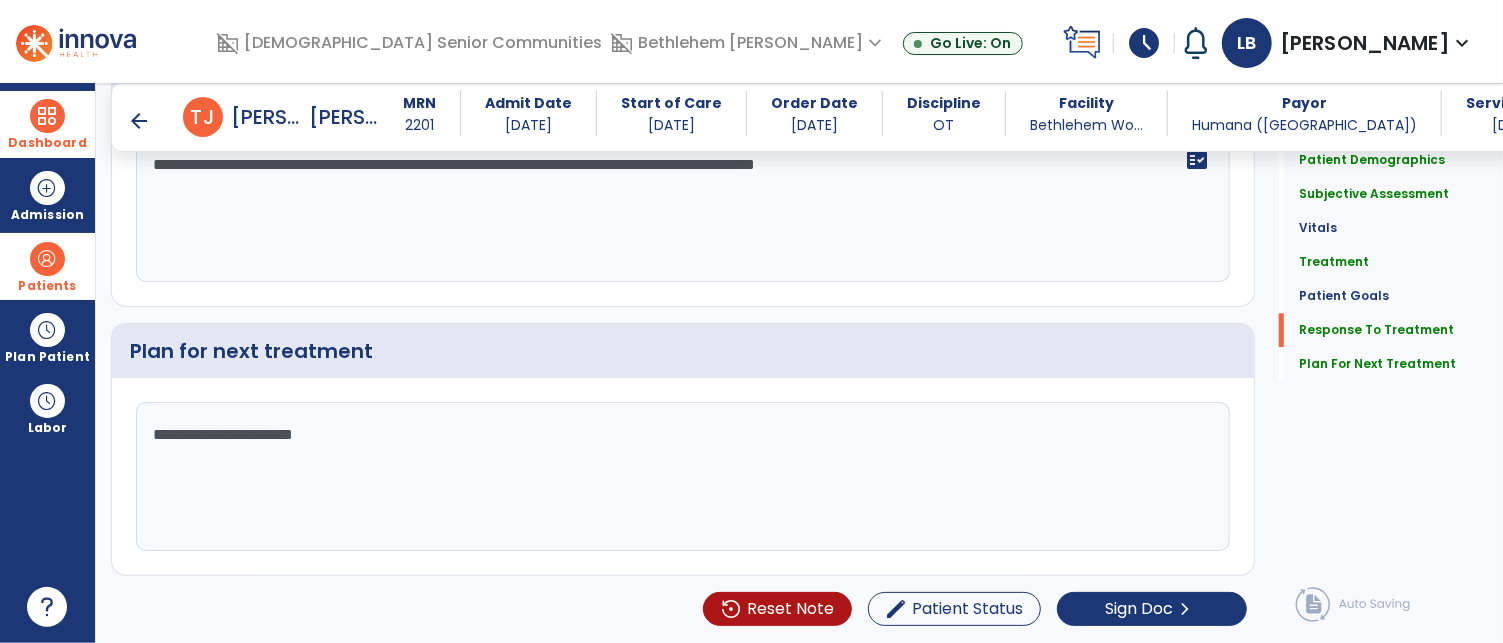 scroll, scrollTop: 3050, scrollLeft: 0, axis: vertical 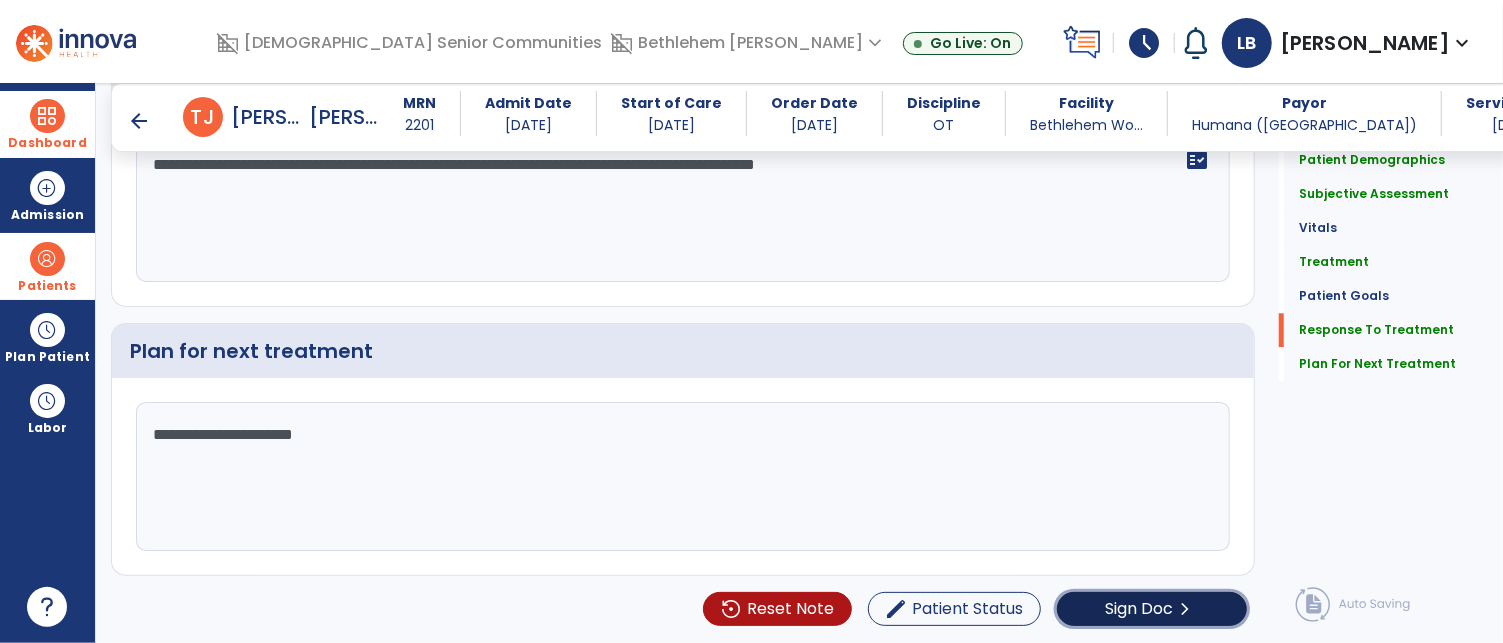 click on "Sign Doc" 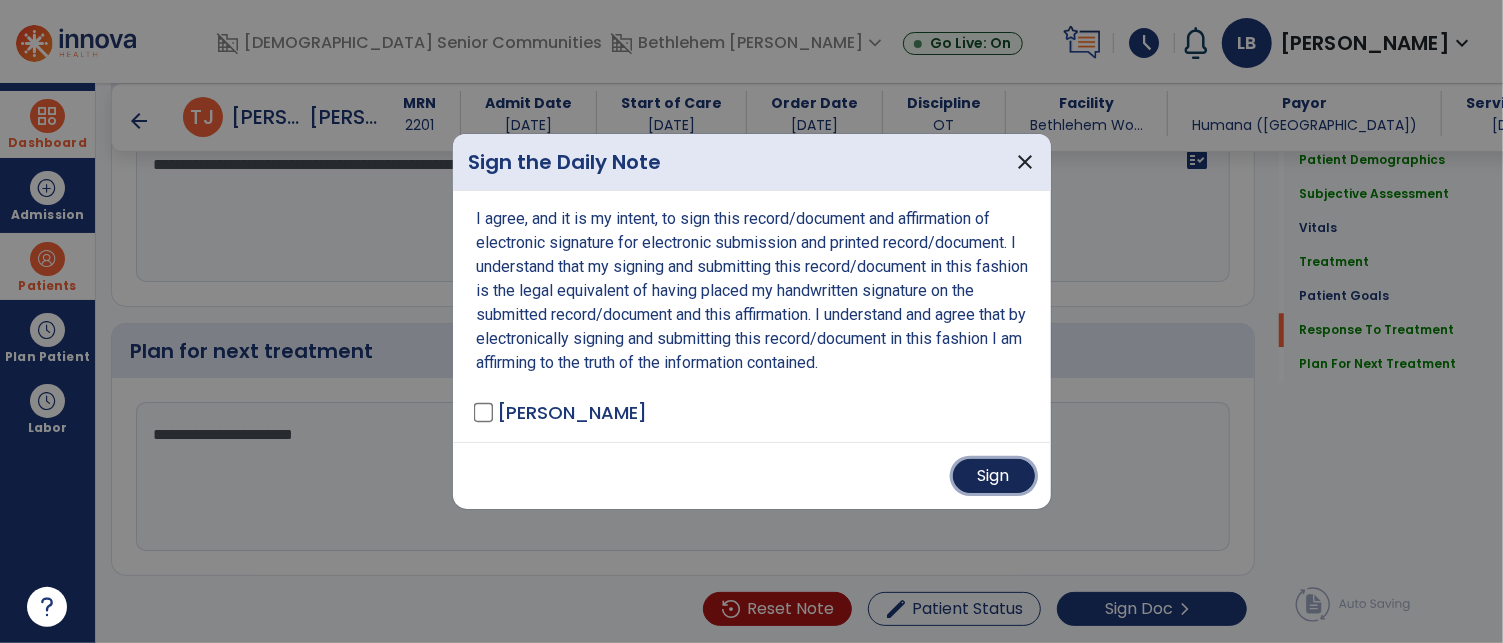 click on "Sign" at bounding box center [994, 476] 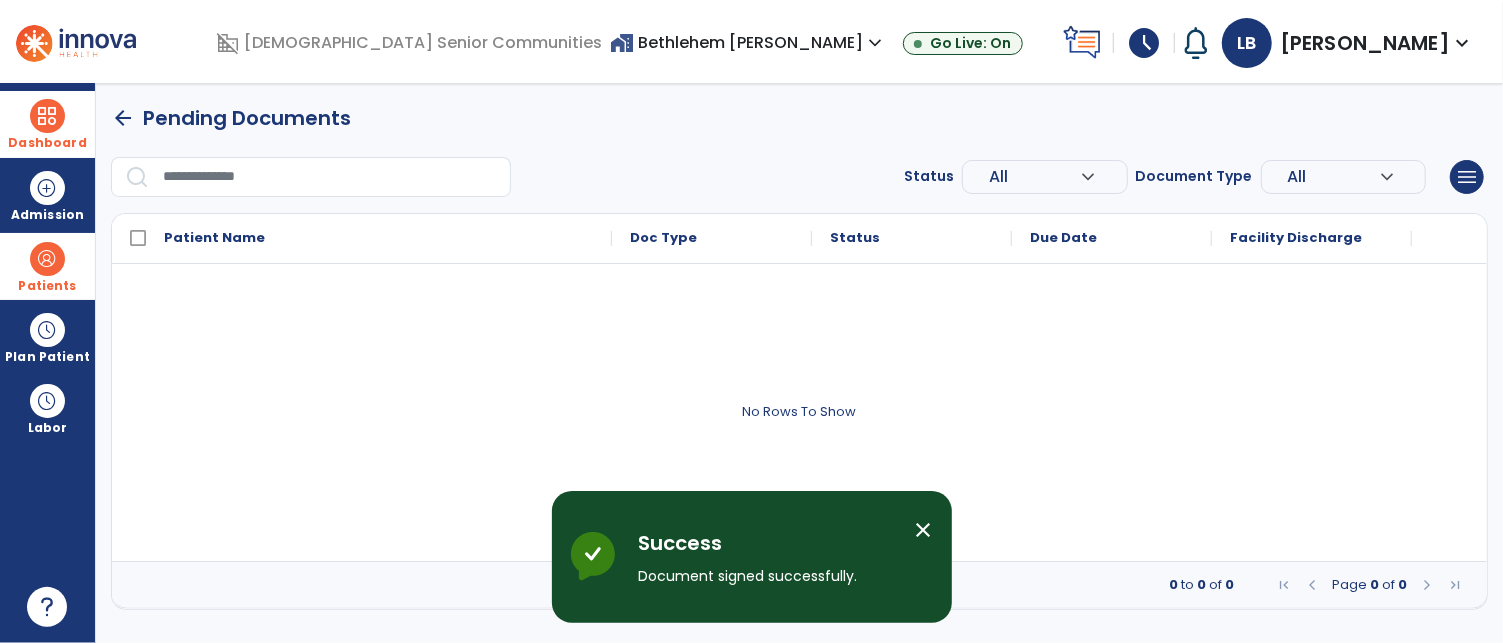 scroll, scrollTop: 0, scrollLeft: 0, axis: both 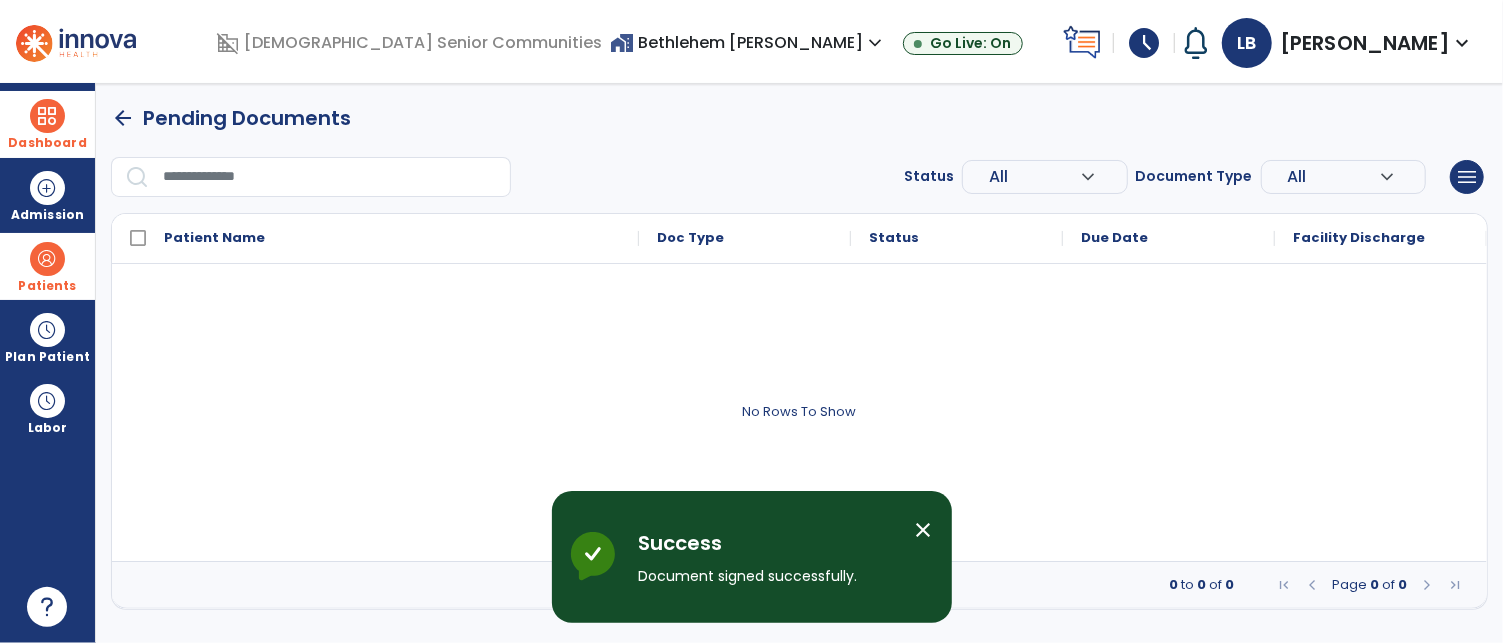 click on "close" at bounding box center [924, 530] 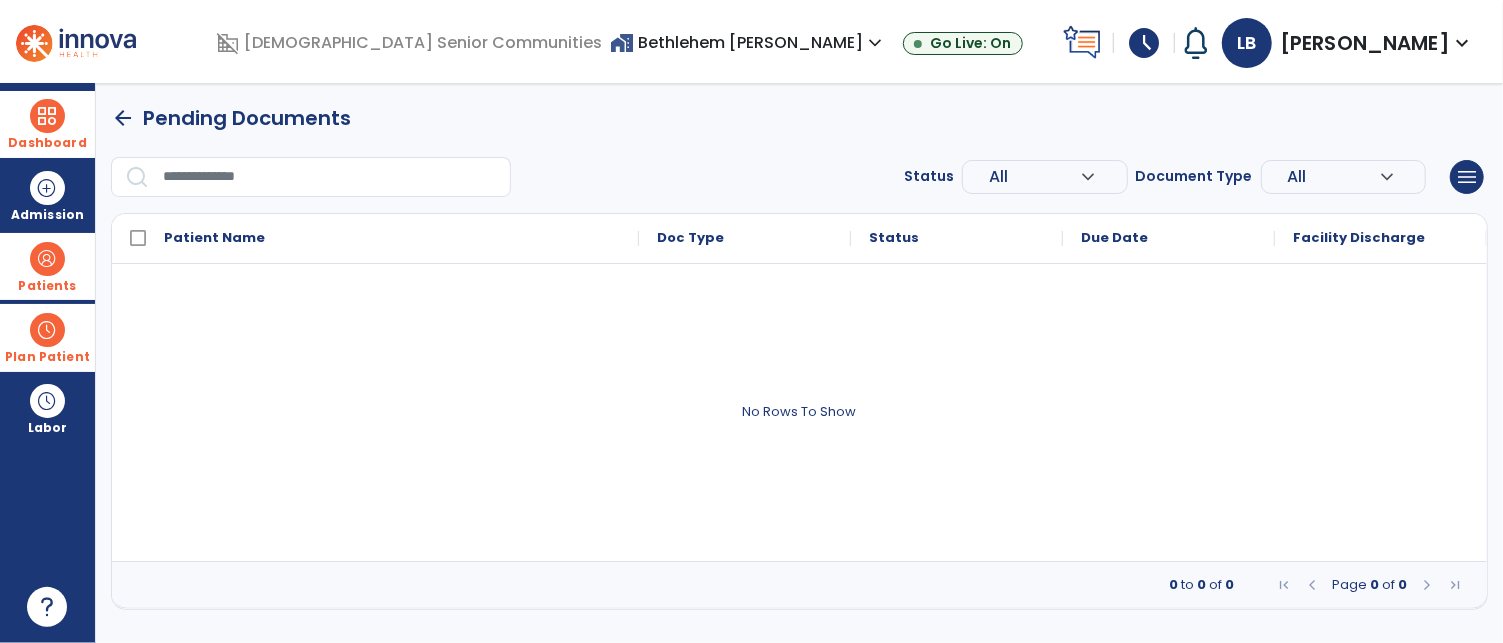 click at bounding box center [47, 330] 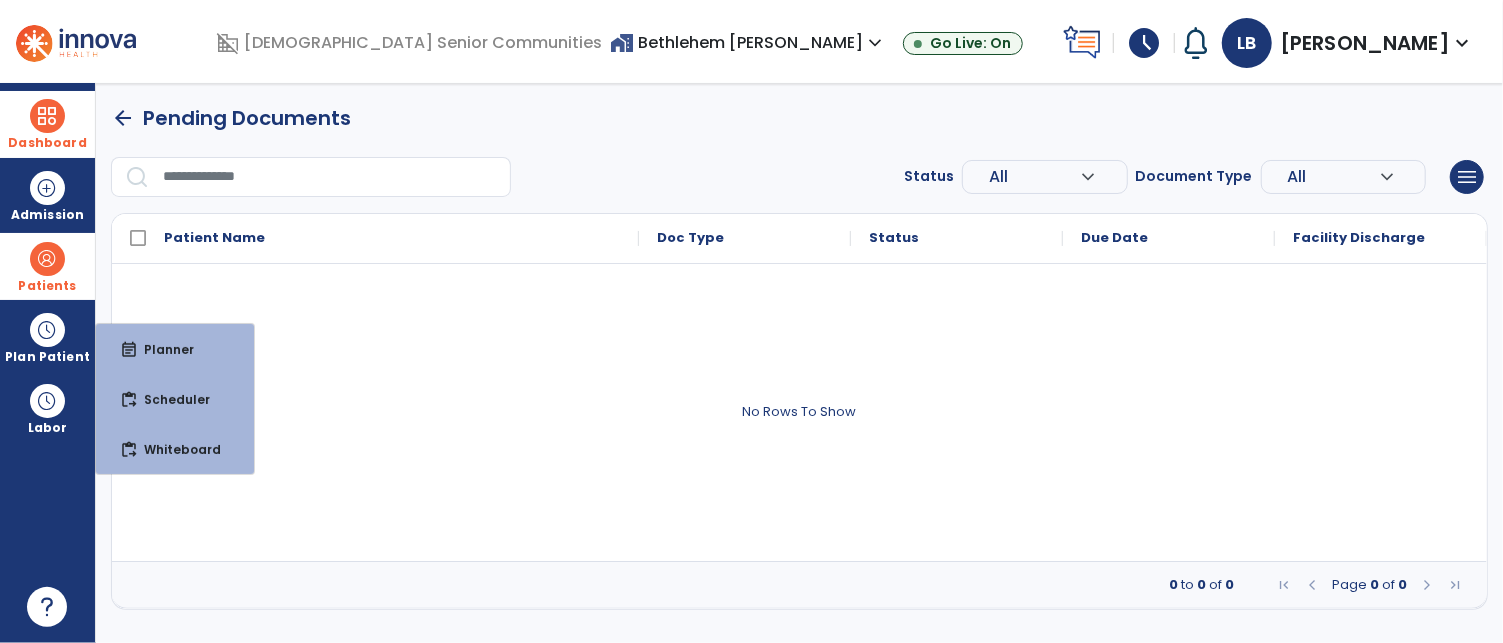 click on "Patients" at bounding box center [47, 266] 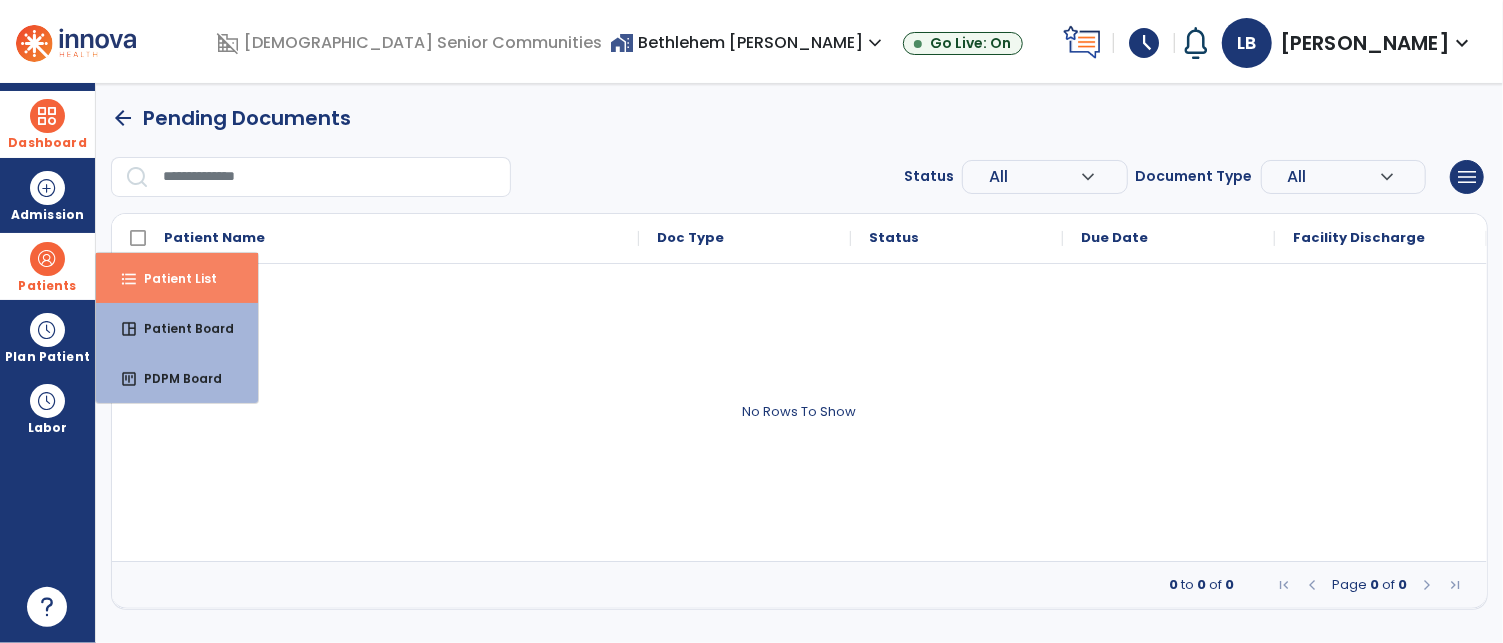 click on "Patient List" at bounding box center (172, 278) 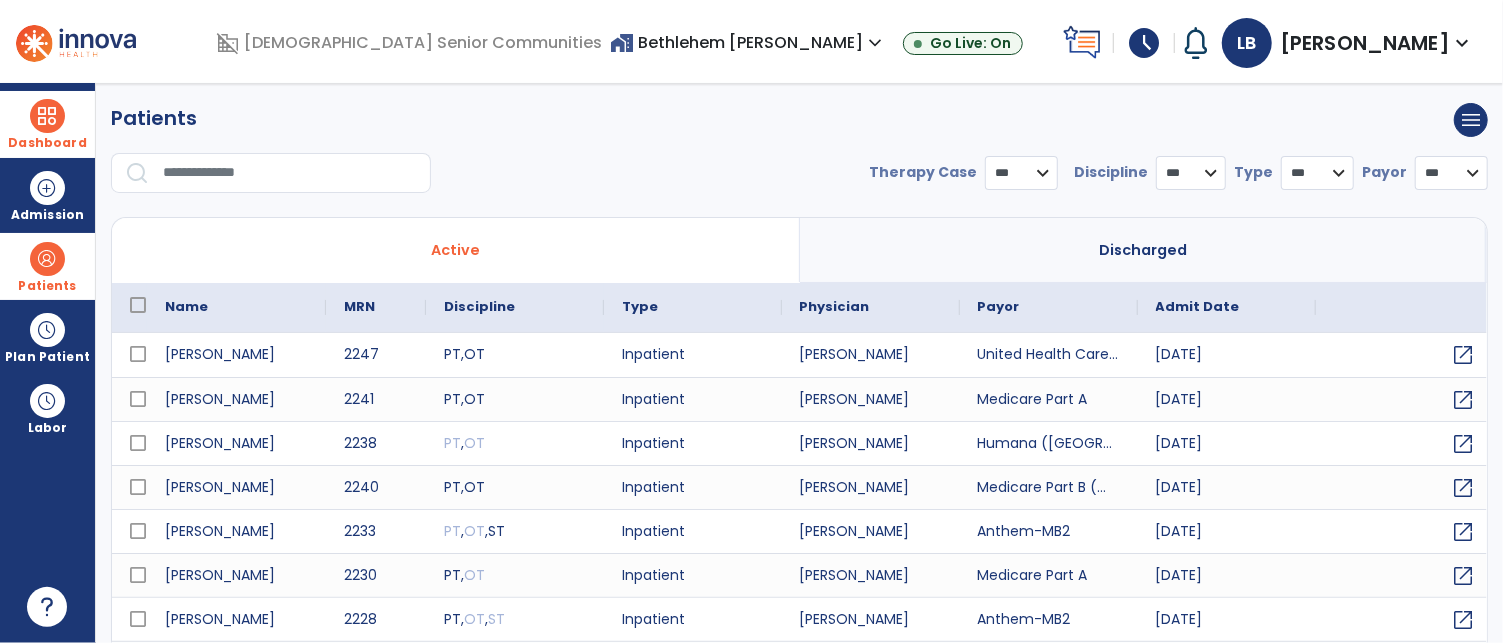 select on "***" 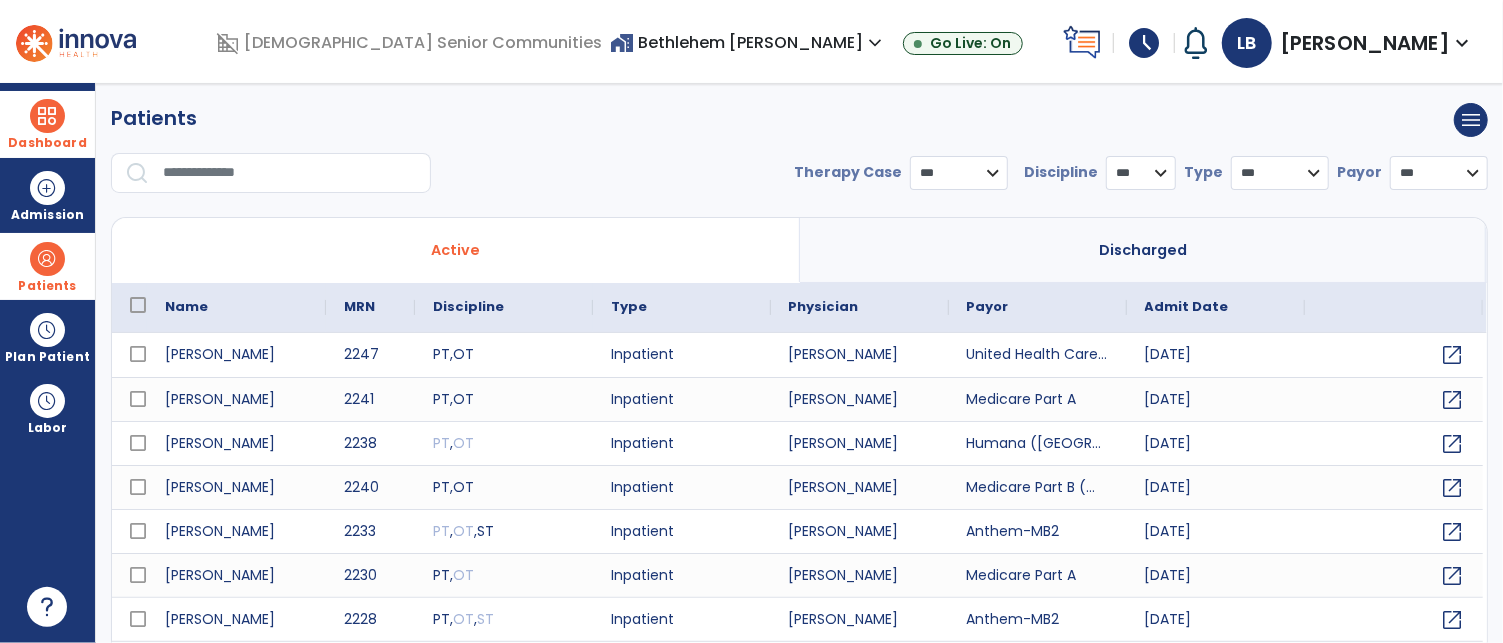 drag, startPoint x: 258, startPoint y: 150, endPoint x: 265, endPoint y: 162, distance: 13.892444 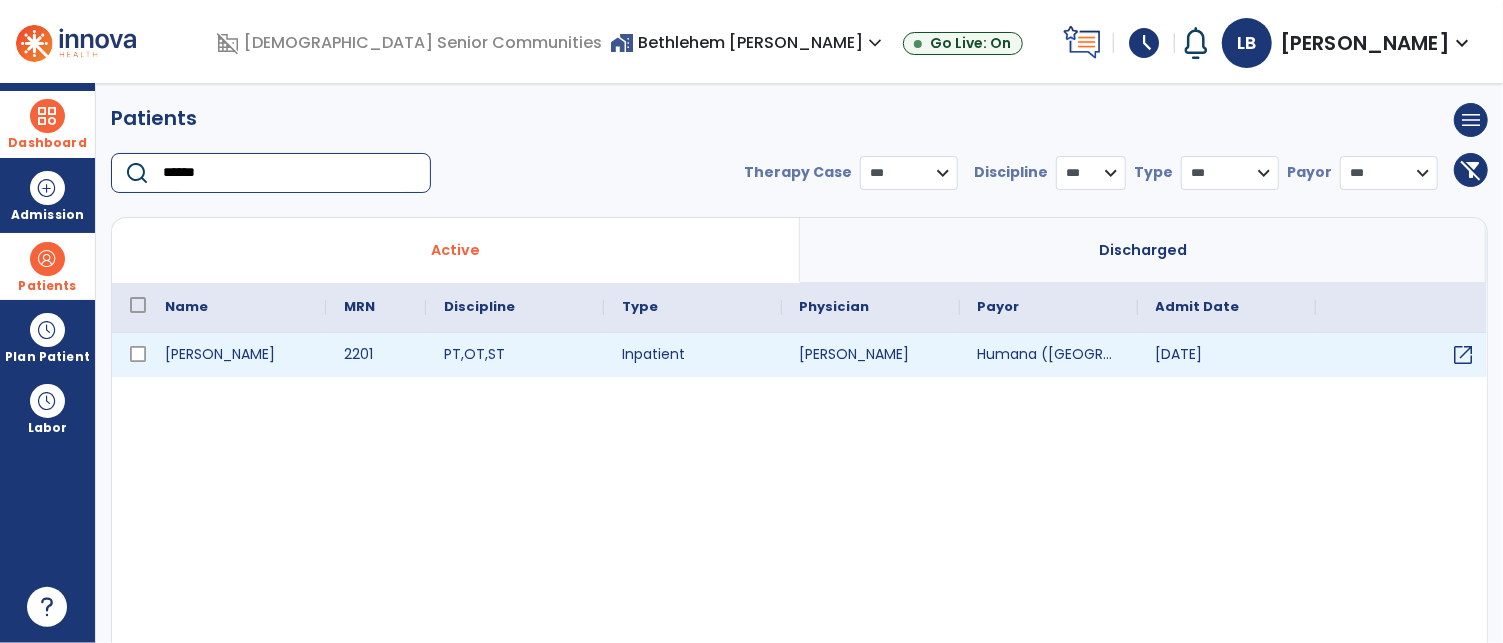 type on "******" 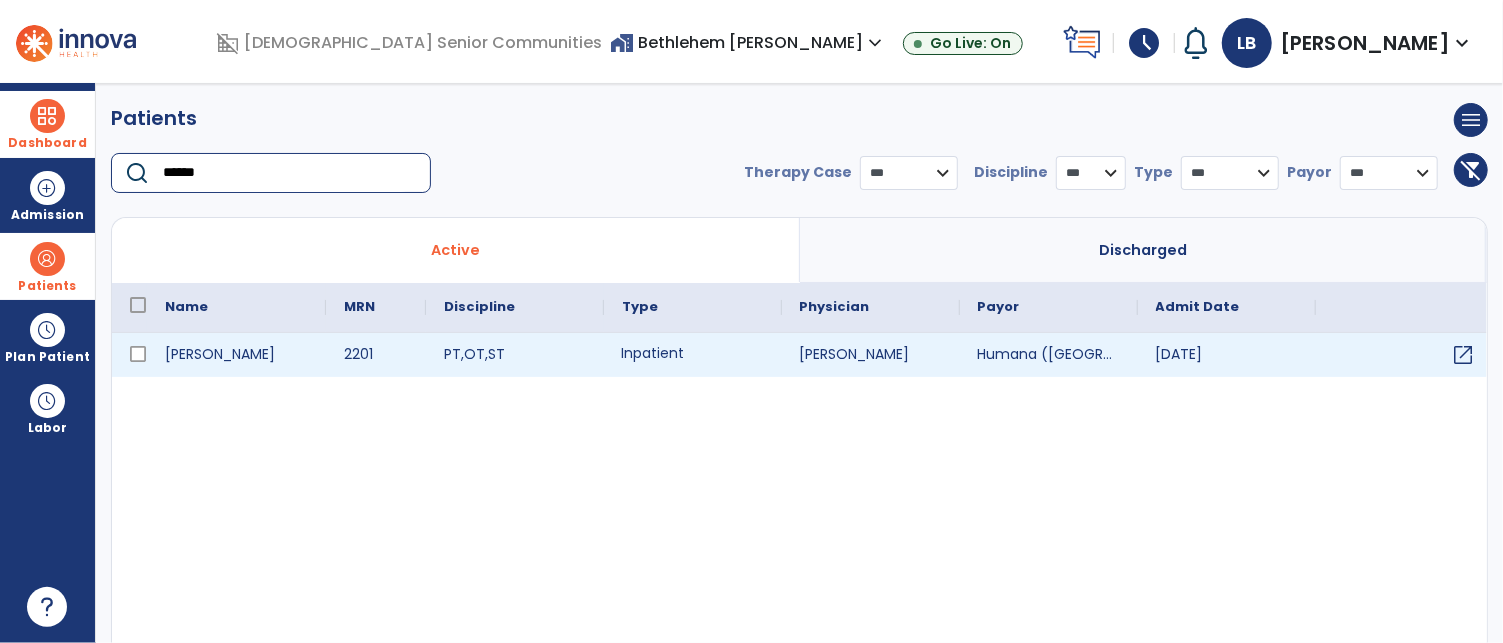 click on "Inpatient" at bounding box center (693, 355) 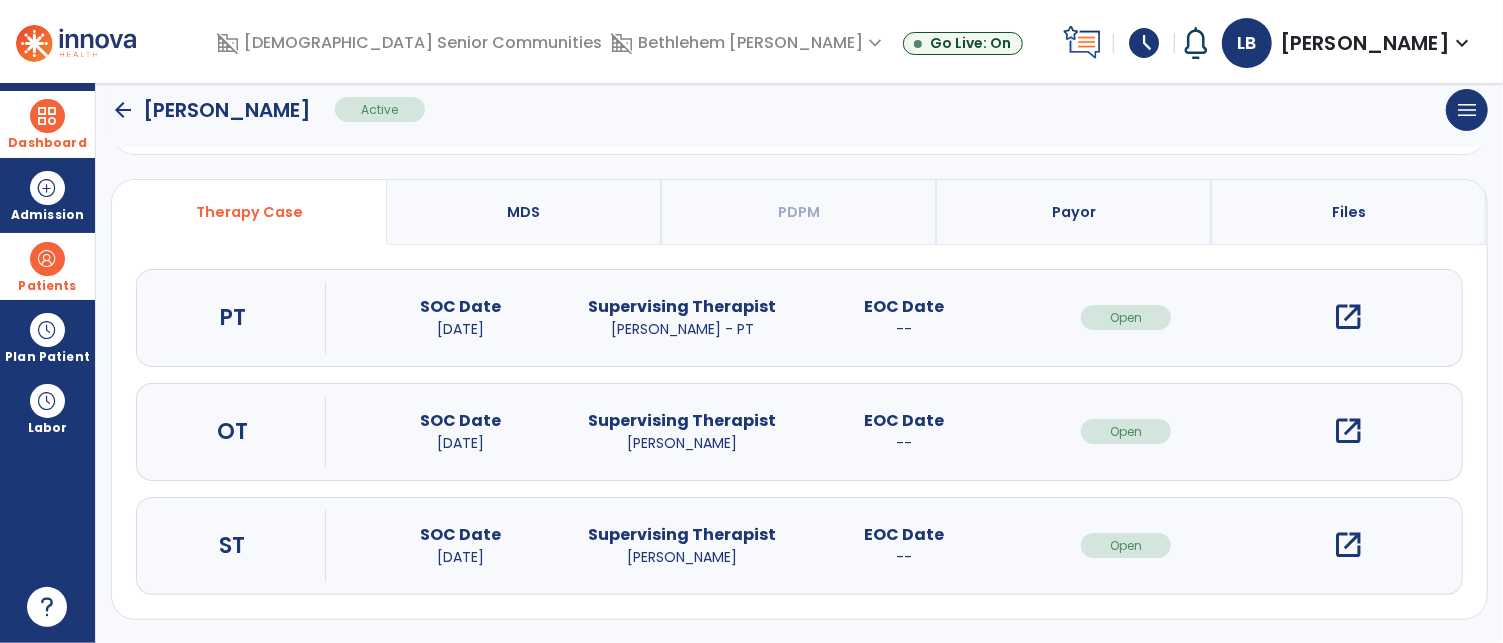 scroll, scrollTop: 163, scrollLeft: 0, axis: vertical 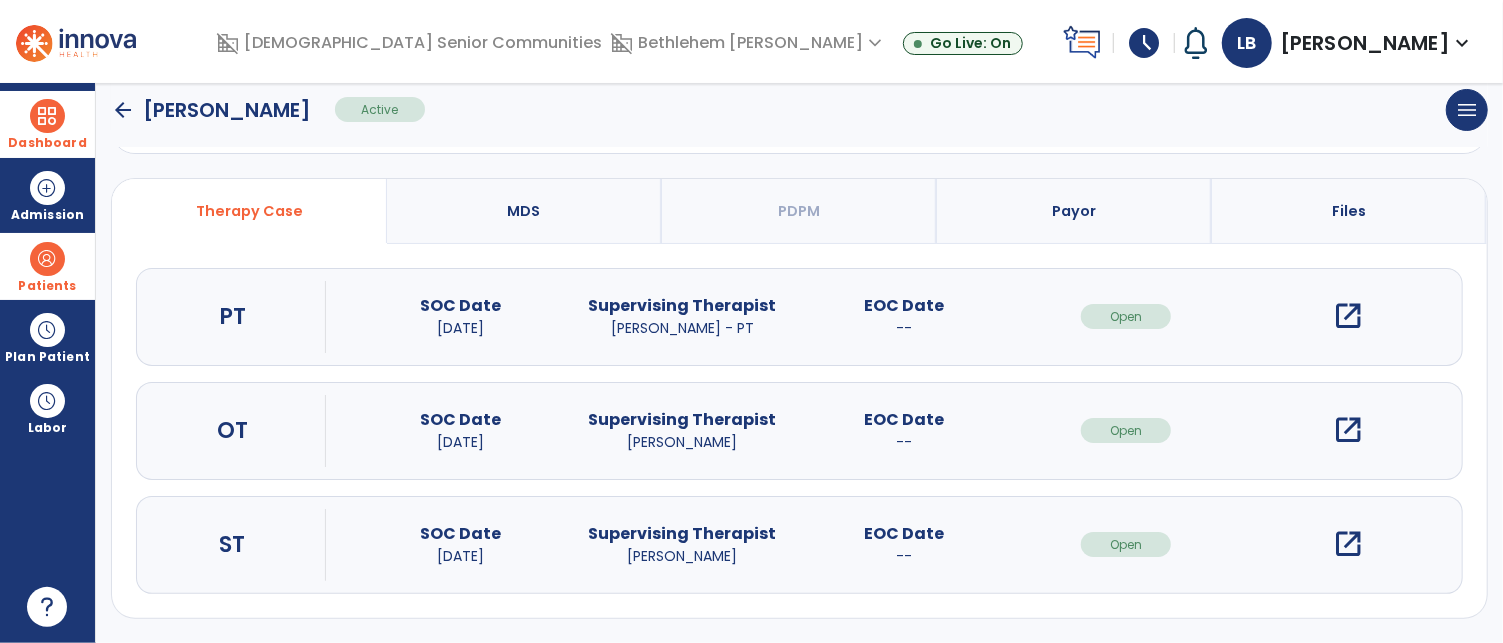 click on "open_in_new" at bounding box center [1348, 430] 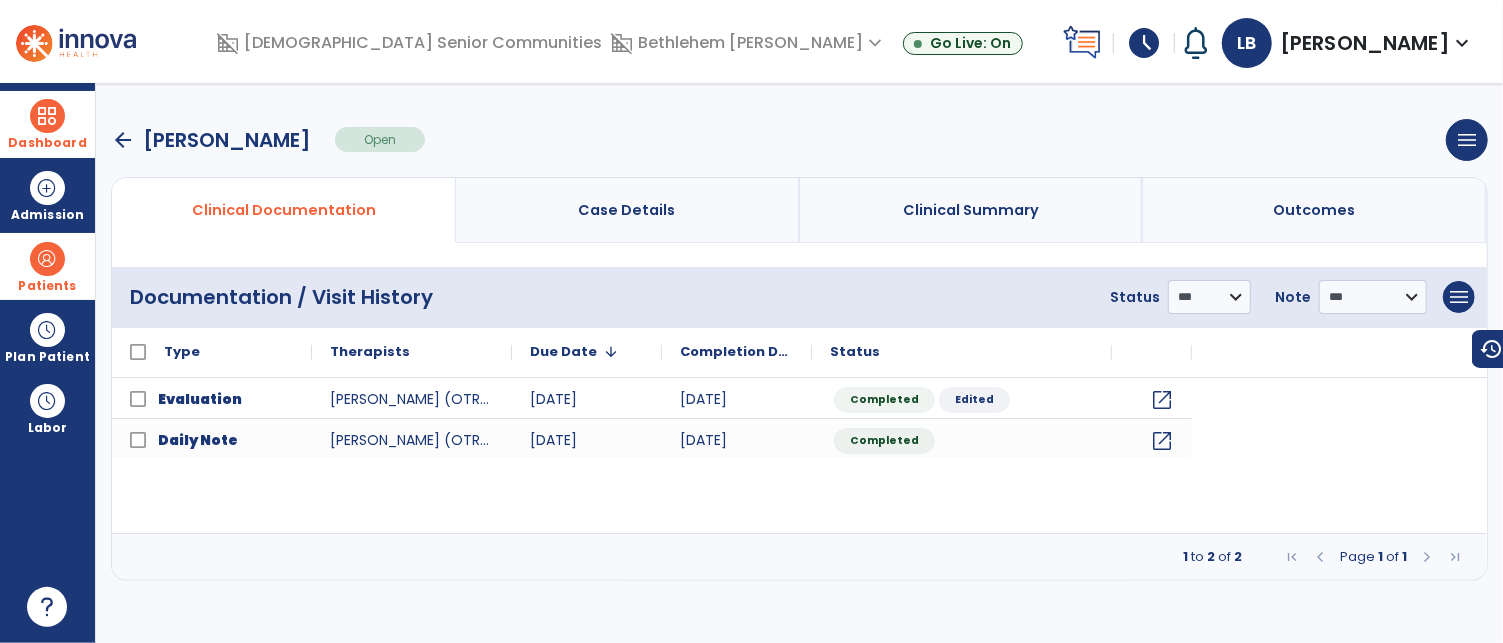 scroll, scrollTop: 0, scrollLeft: 0, axis: both 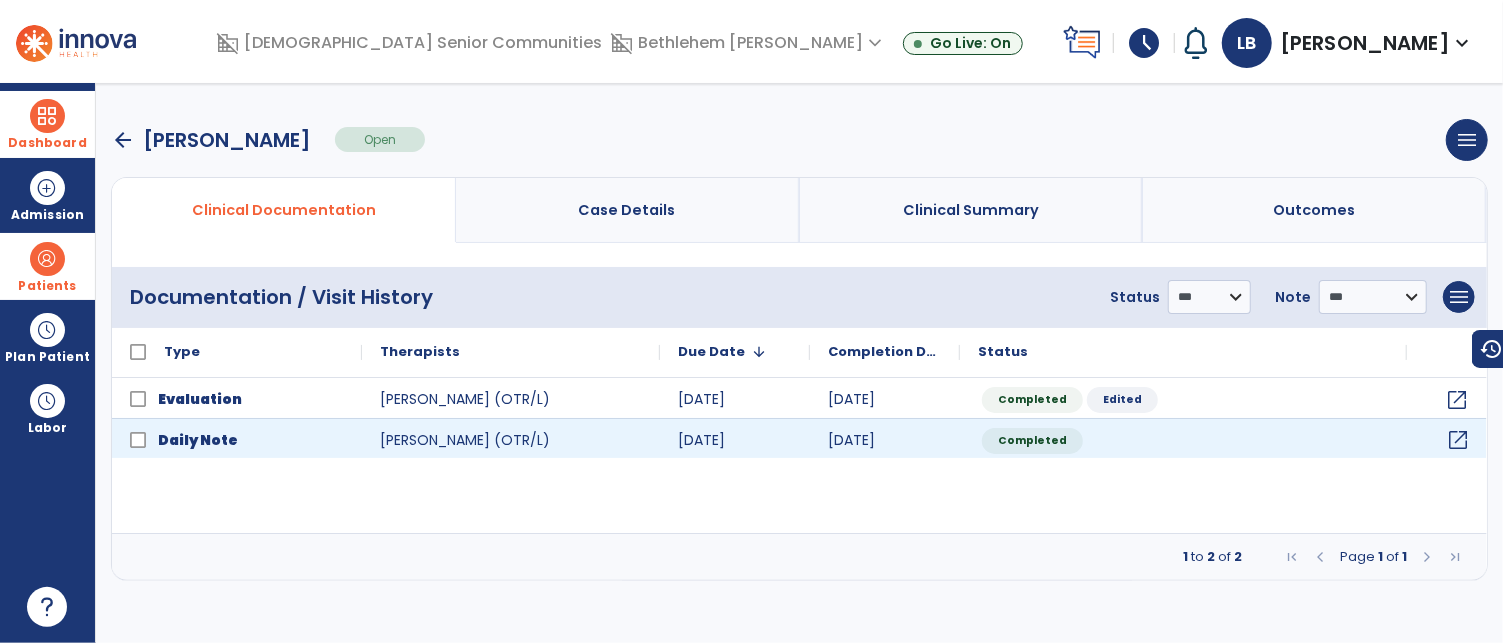 click on "open_in_new" 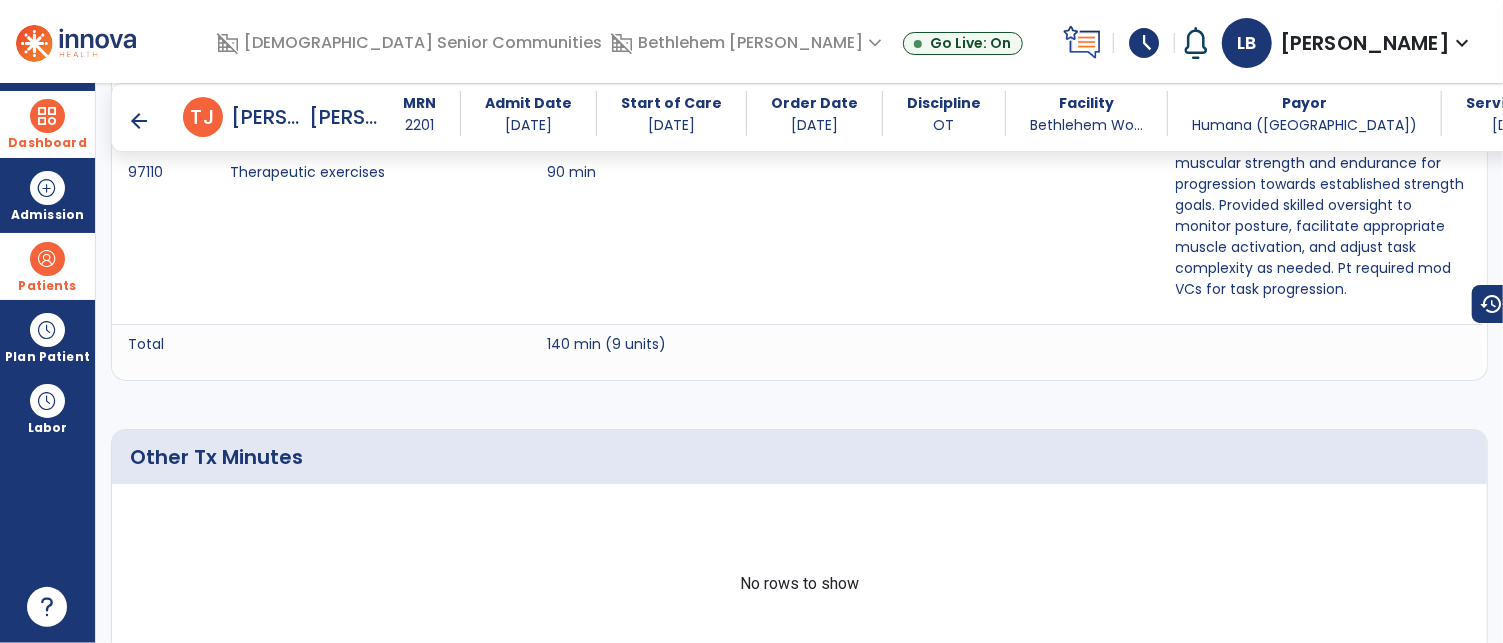 scroll, scrollTop: 1895, scrollLeft: 0, axis: vertical 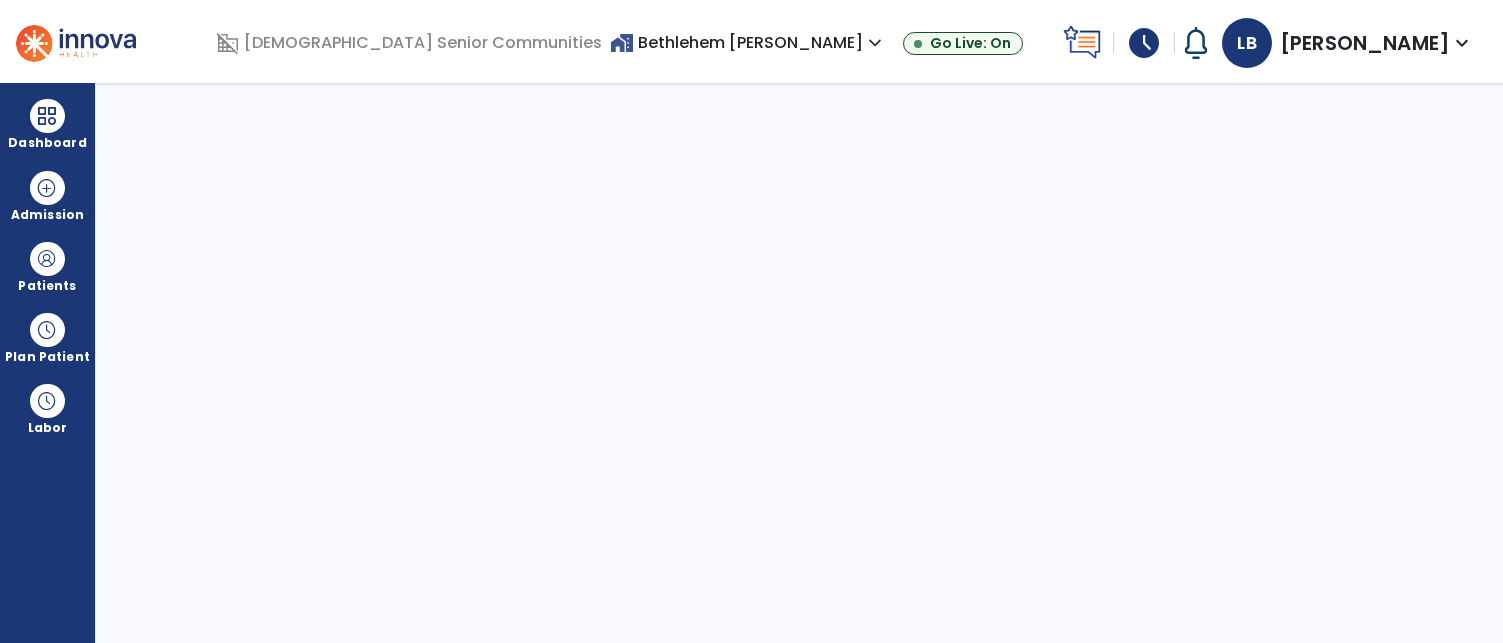 select on "****" 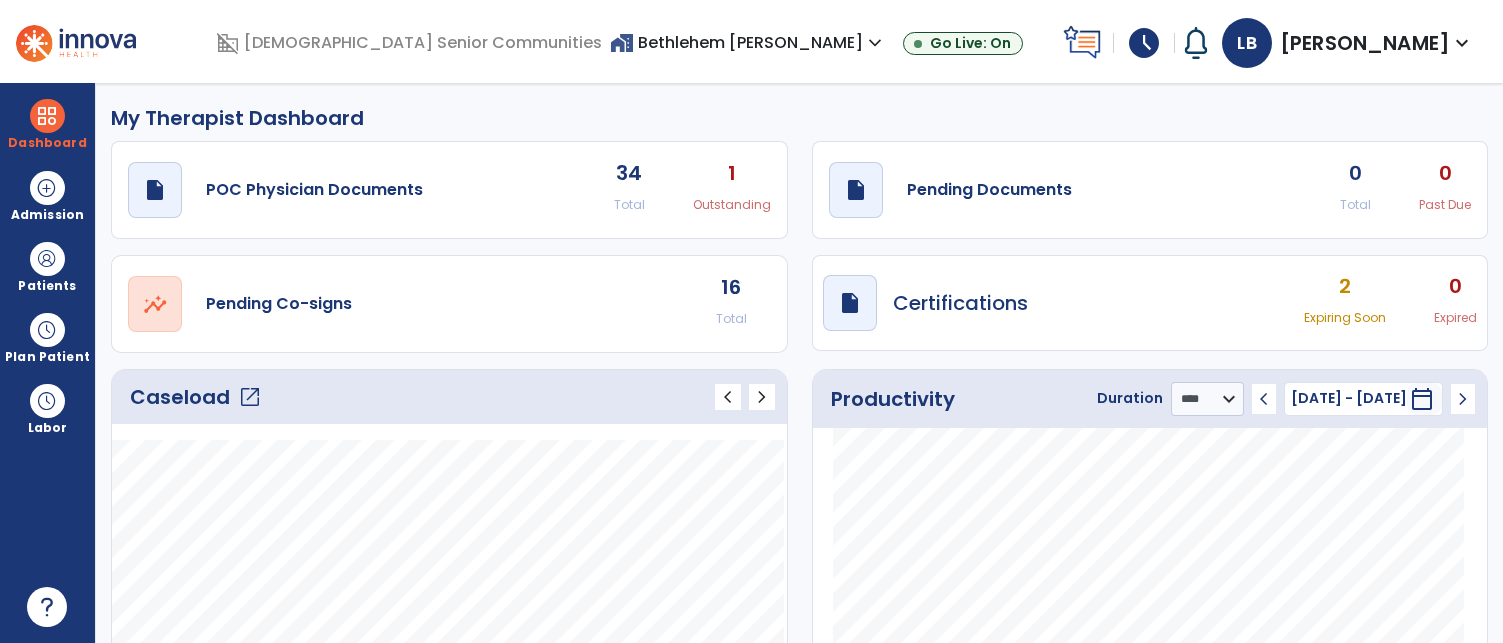 scroll, scrollTop: 0, scrollLeft: 0, axis: both 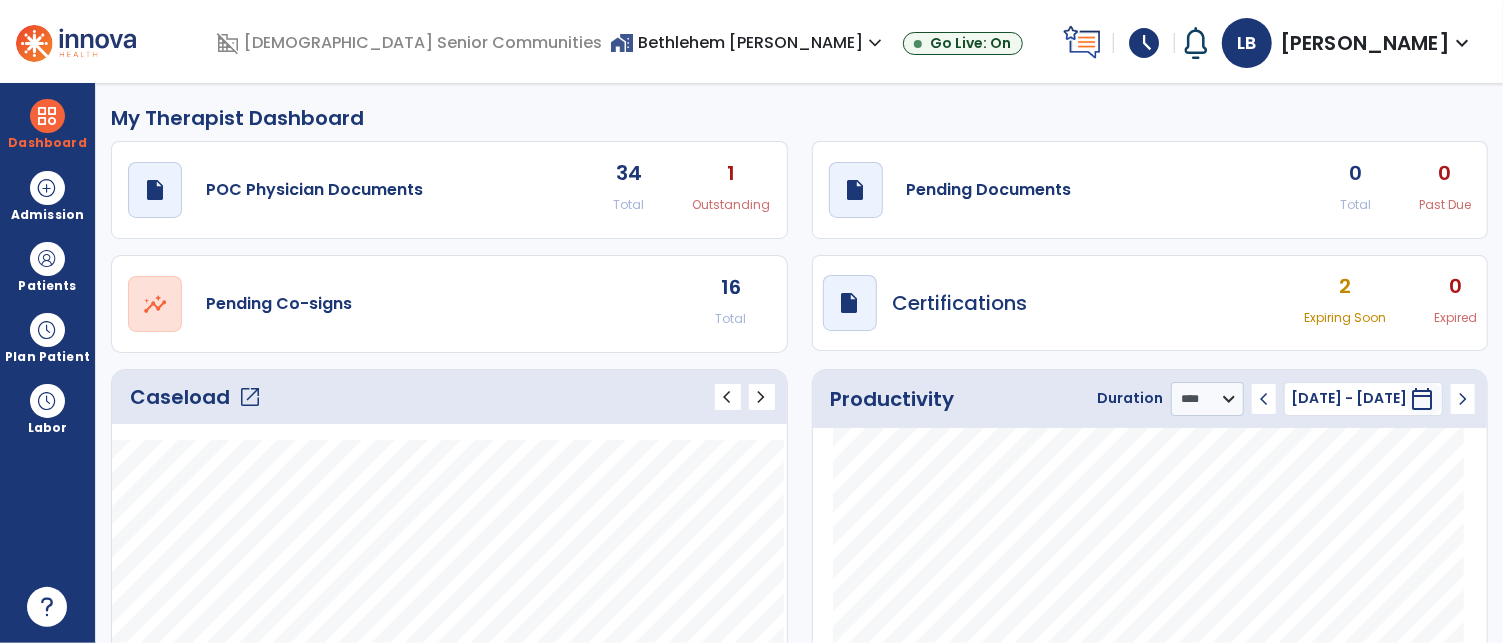 click on "expand_more" at bounding box center [875, 43] 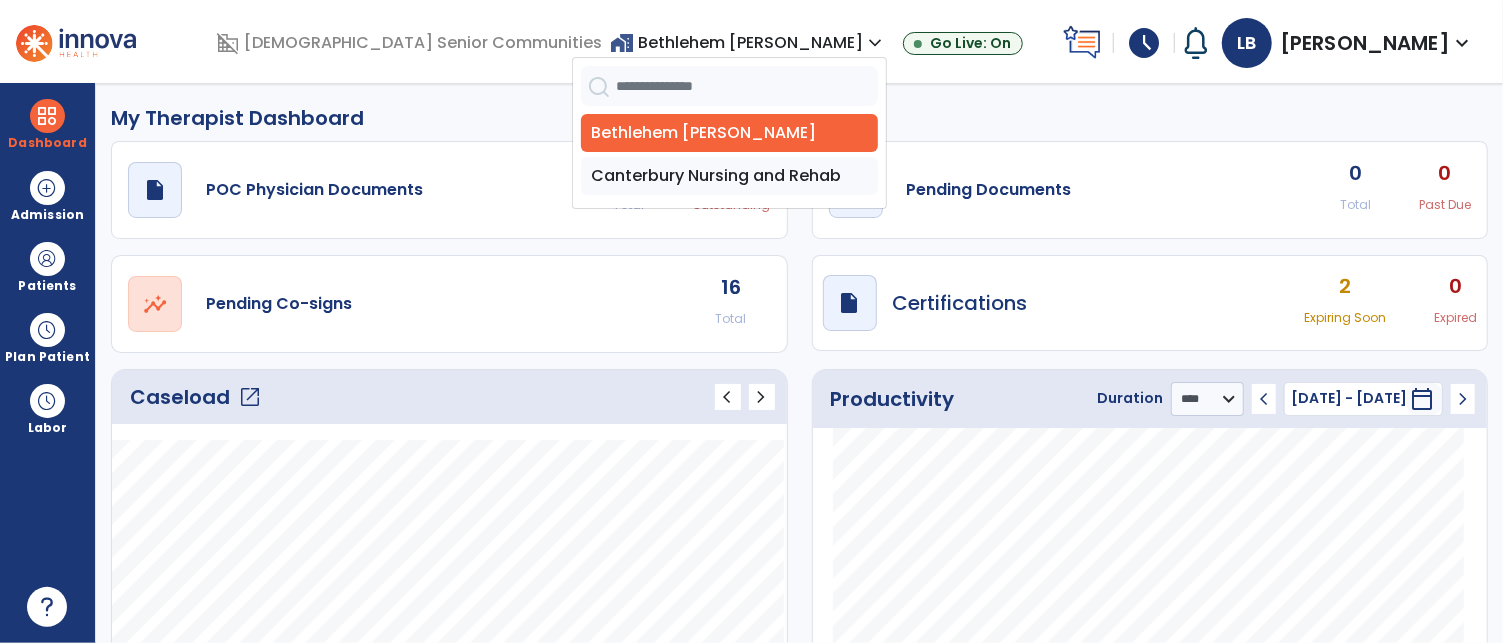 click on "Canterbury Nursing and Rehab" at bounding box center [729, 176] 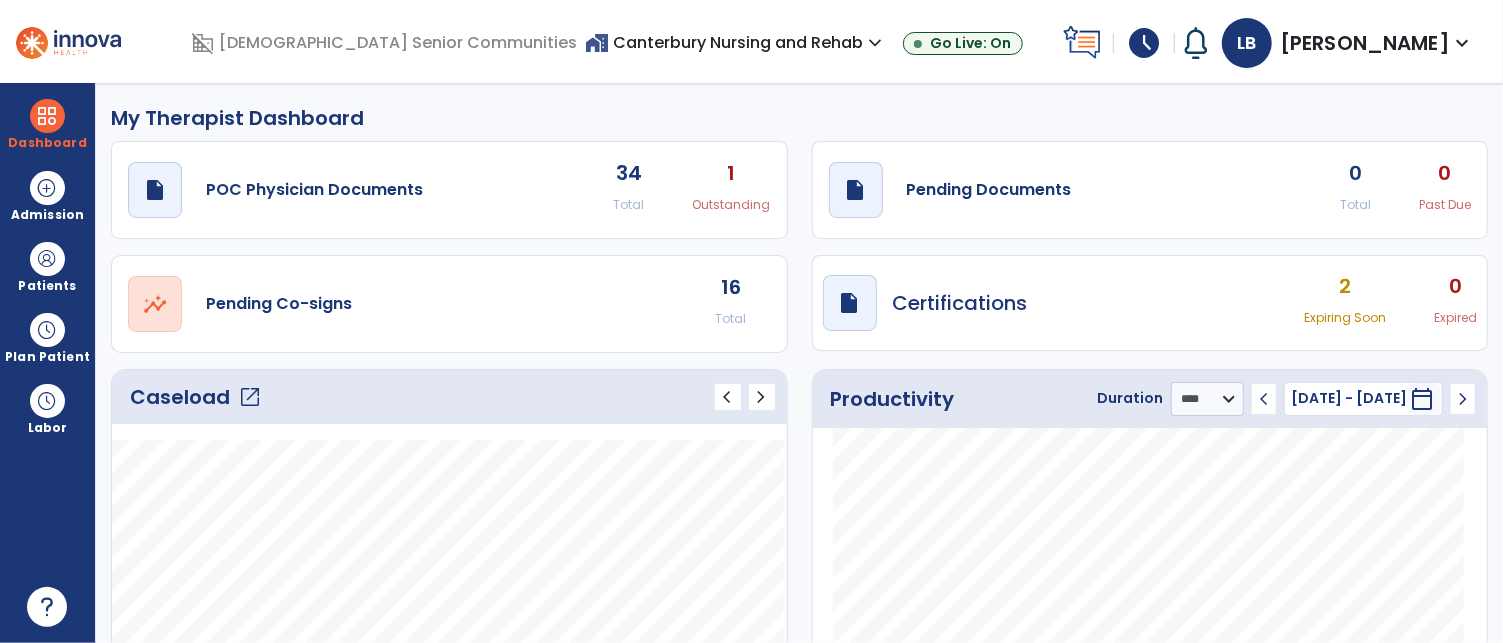 click on "home_work   Canterbury Nursing and Rehab   expand_more" at bounding box center (736, 42) 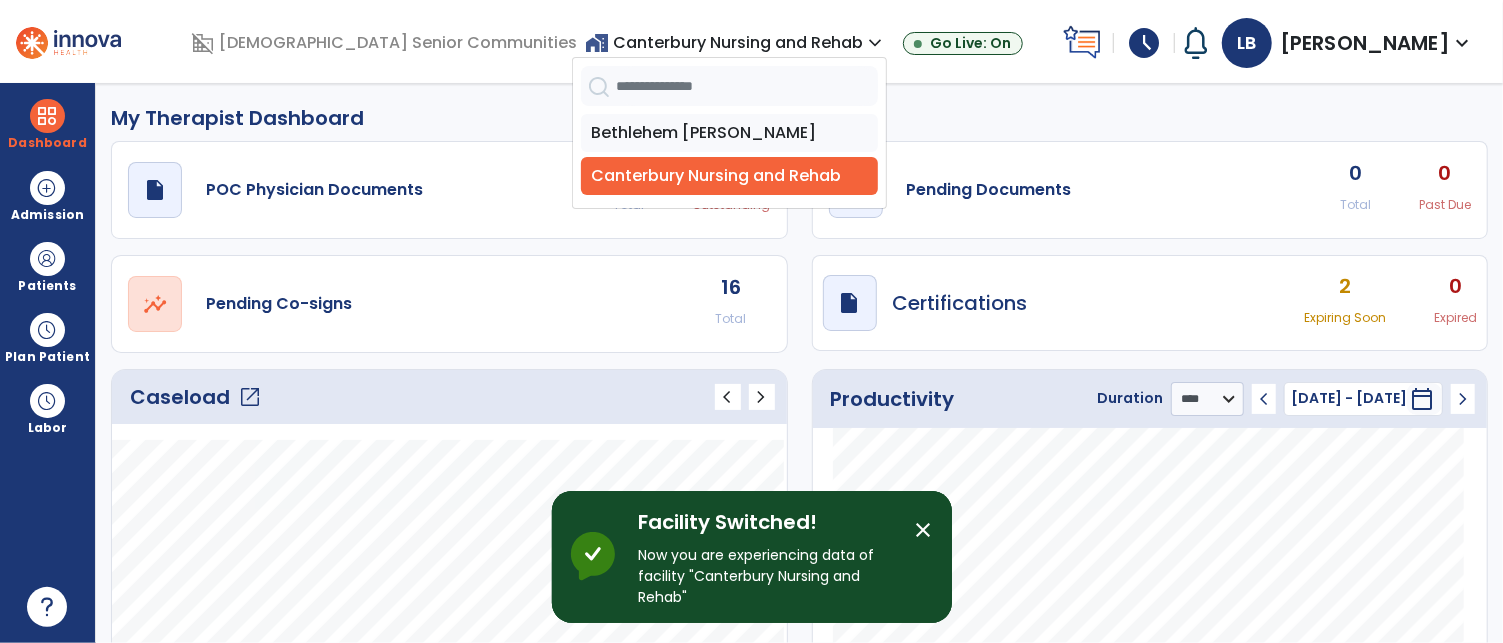 click on "schedule" at bounding box center (1144, 43) 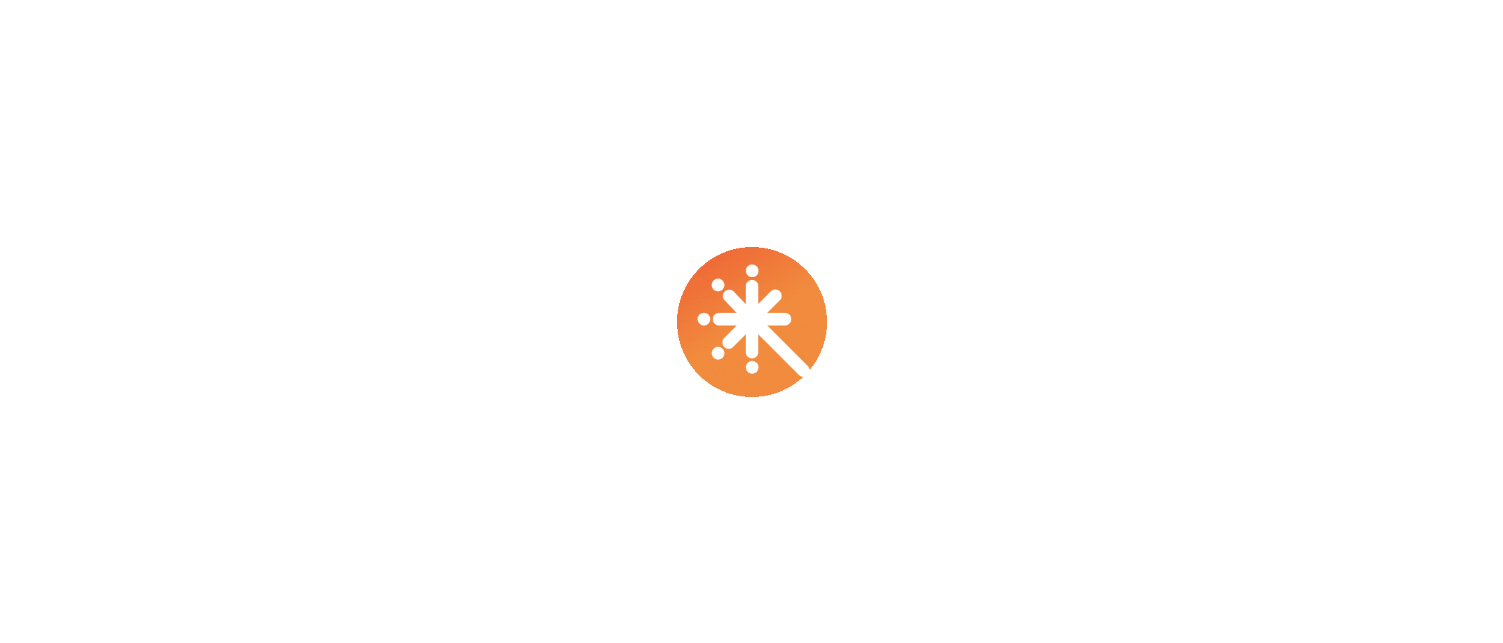 scroll, scrollTop: 0, scrollLeft: 0, axis: both 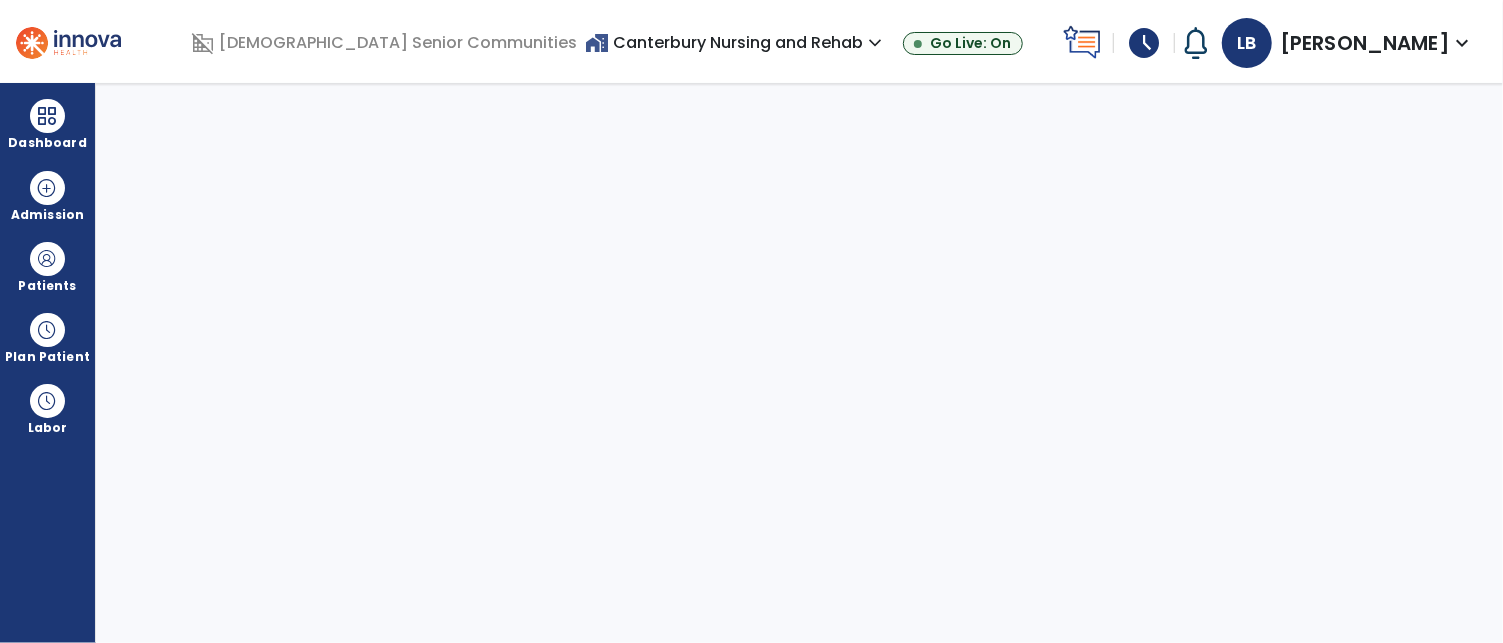 select on "****" 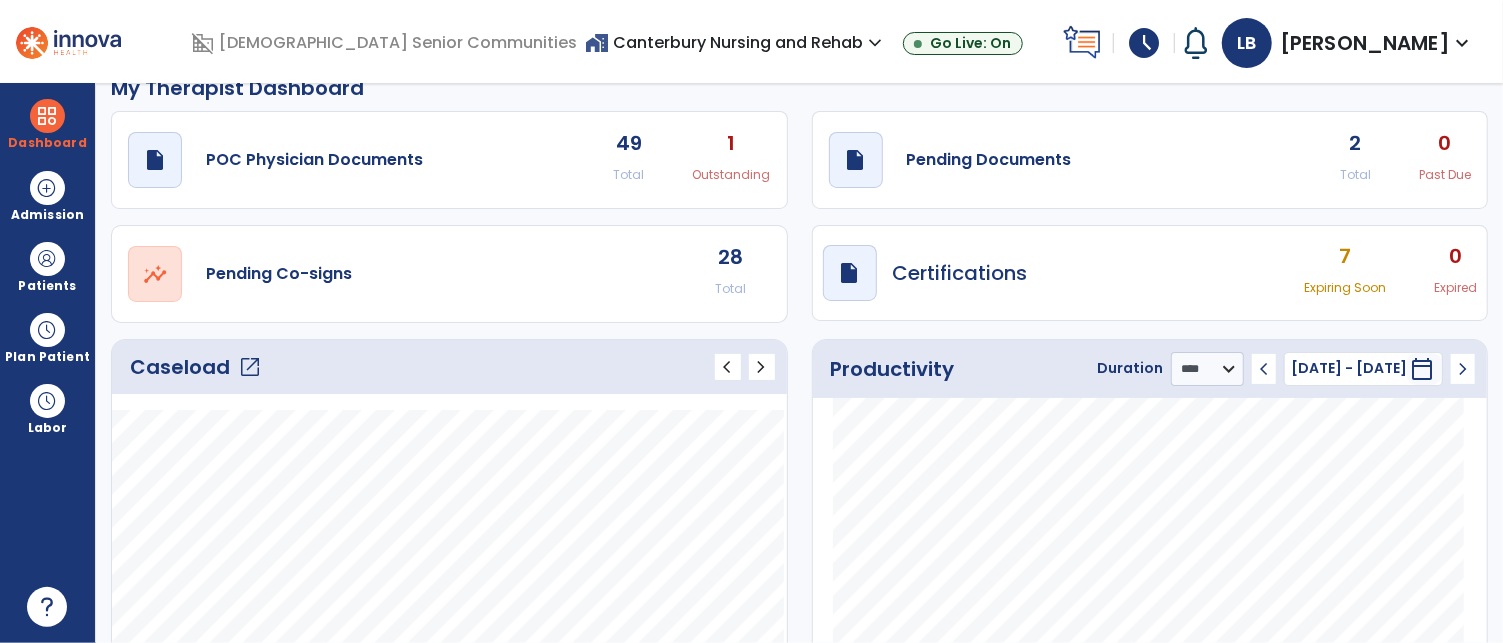 scroll, scrollTop: 75, scrollLeft: 0, axis: vertical 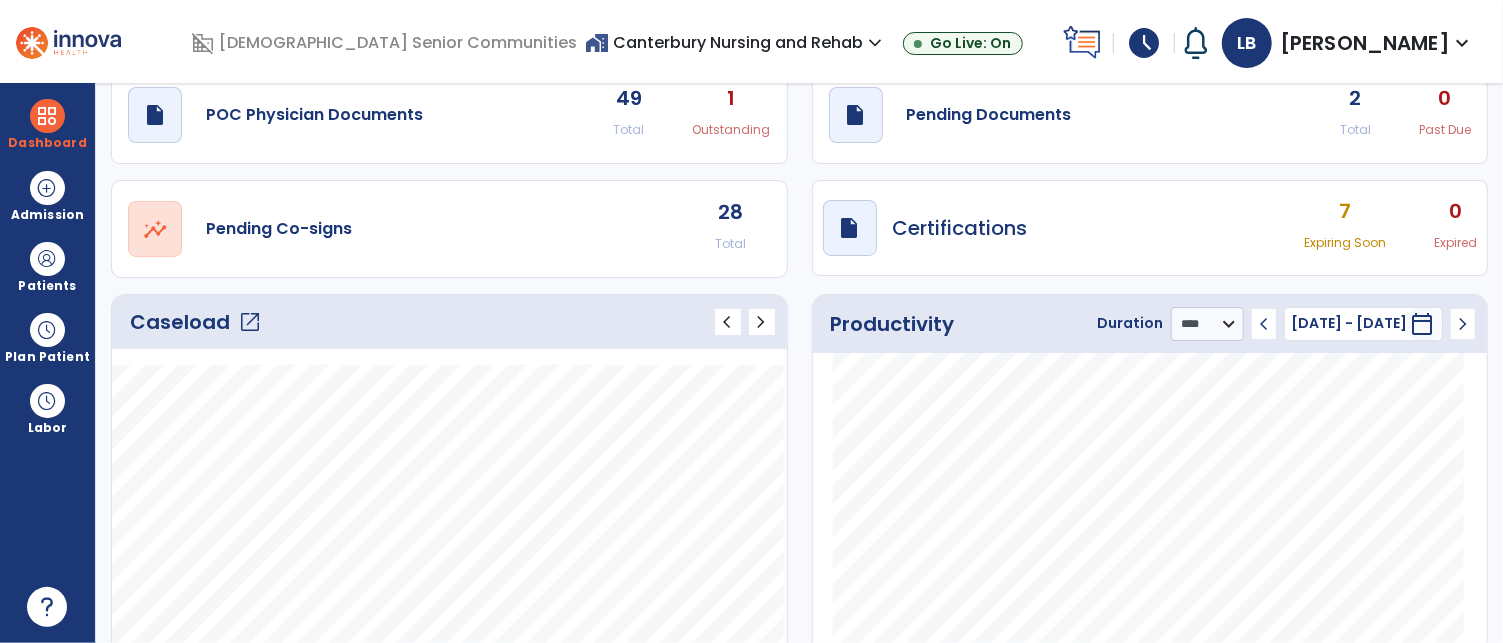 click on "schedule" at bounding box center [1144, 43] 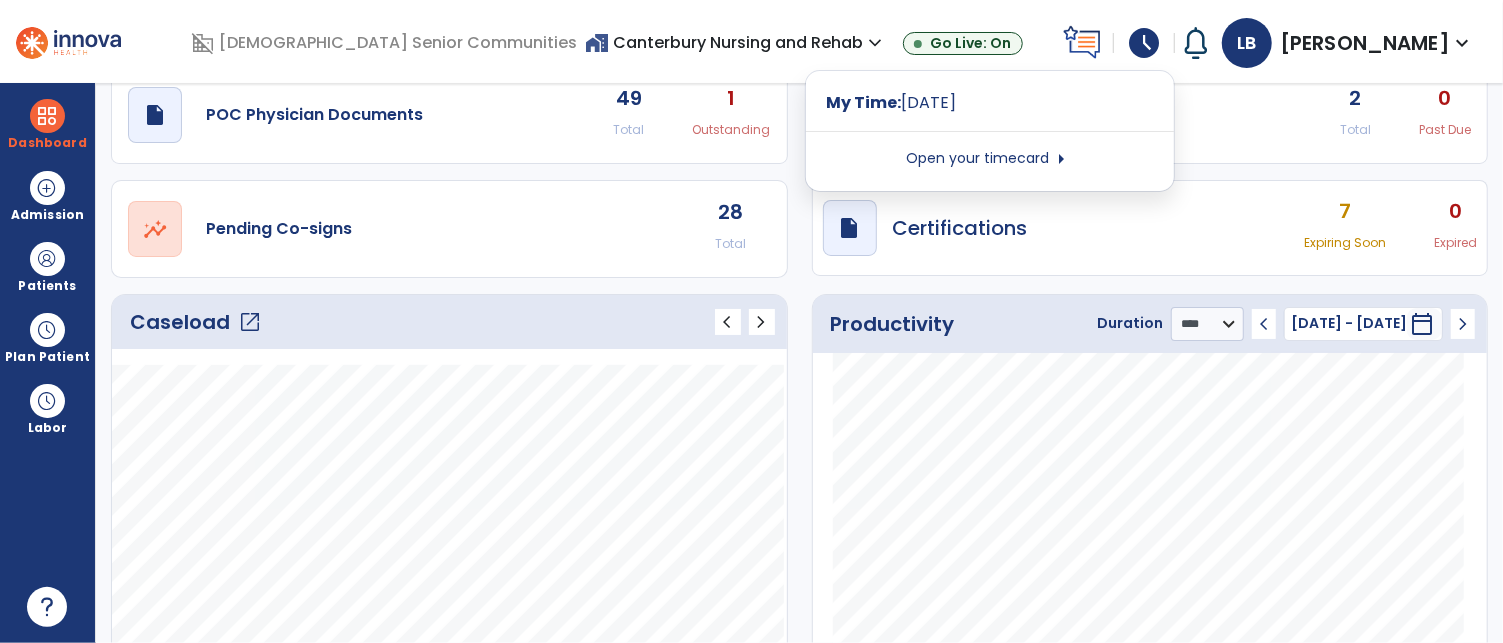 click on "Open your timecard  arrow_right" at bounding box center [990, 159] 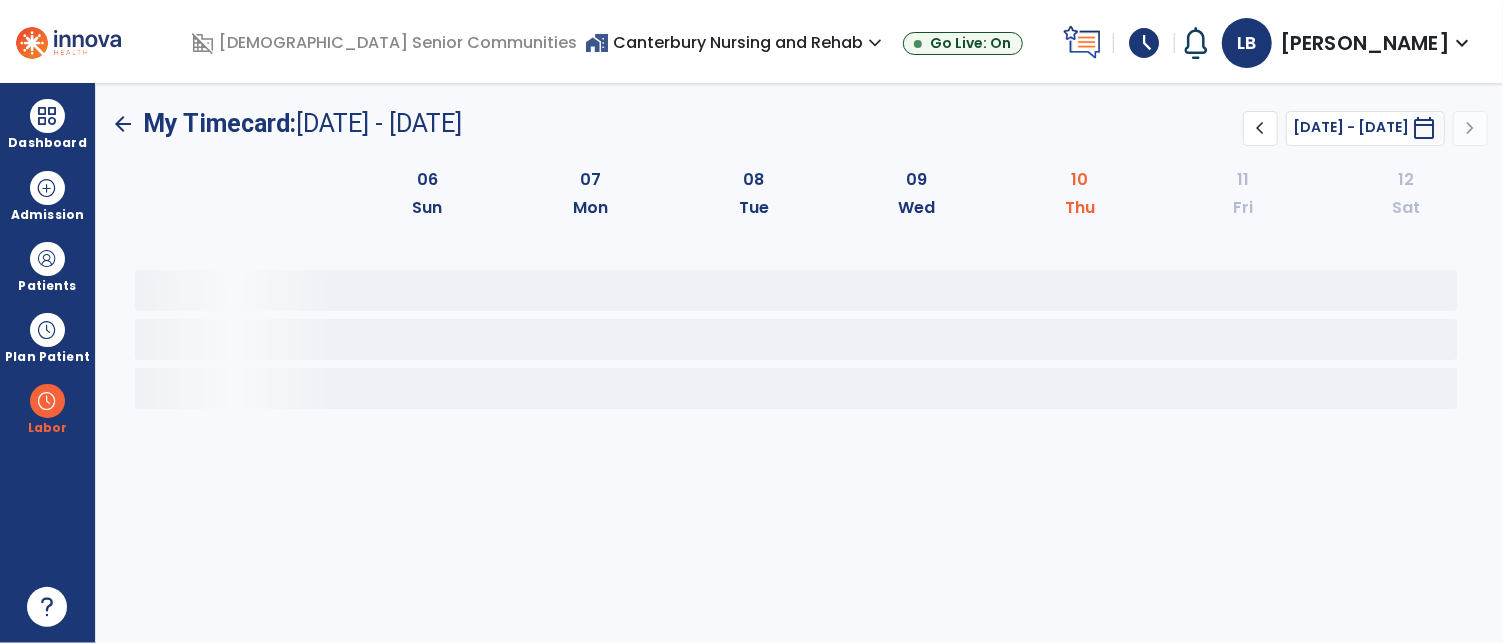 scroll, scrollTop: 0, scrollLeft: 0, axis: both 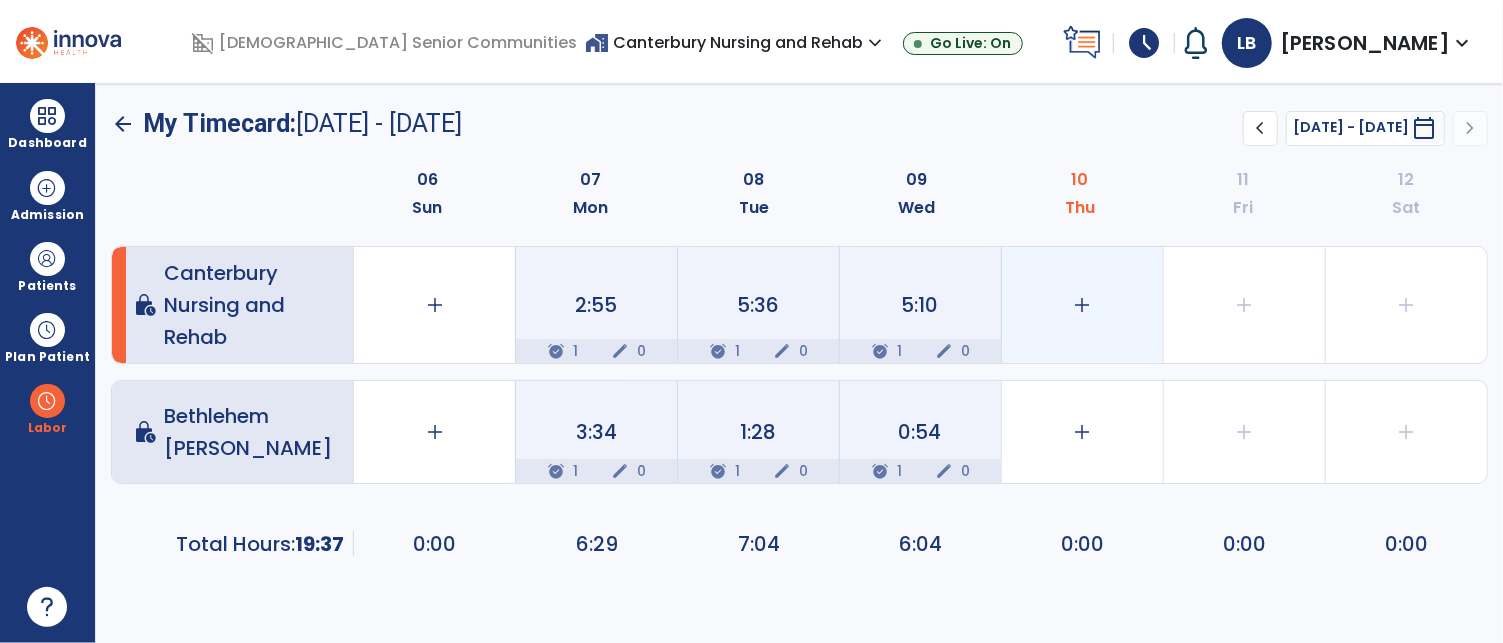 click on "add" 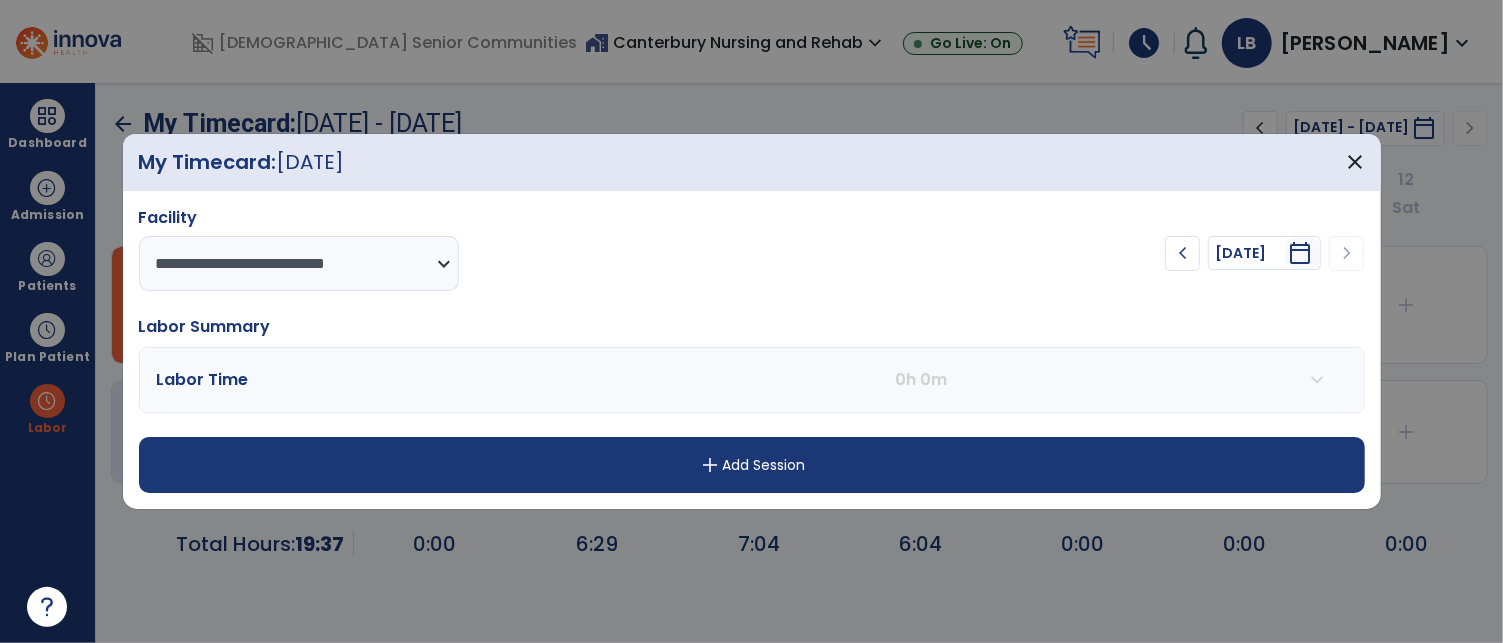 click on "add  Add Session" at bounding box center (752, 465) 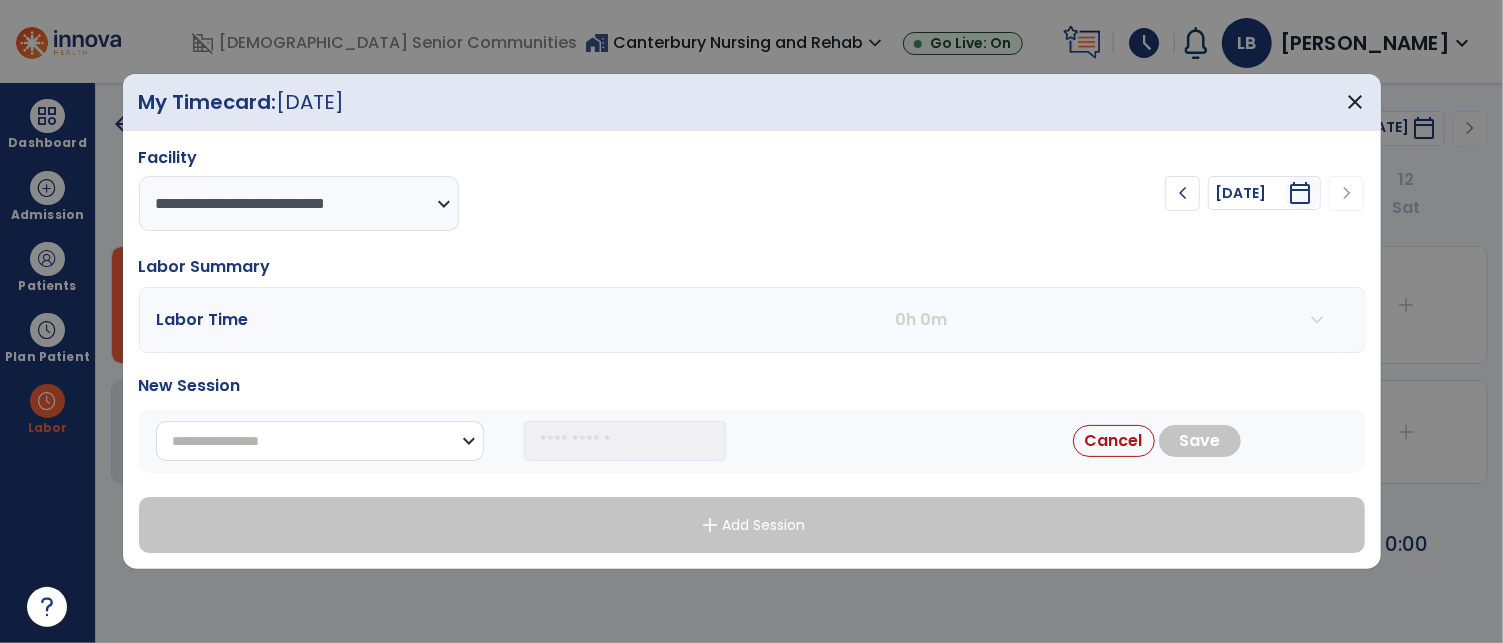 click on "**********" at bounding box center [320, 441] 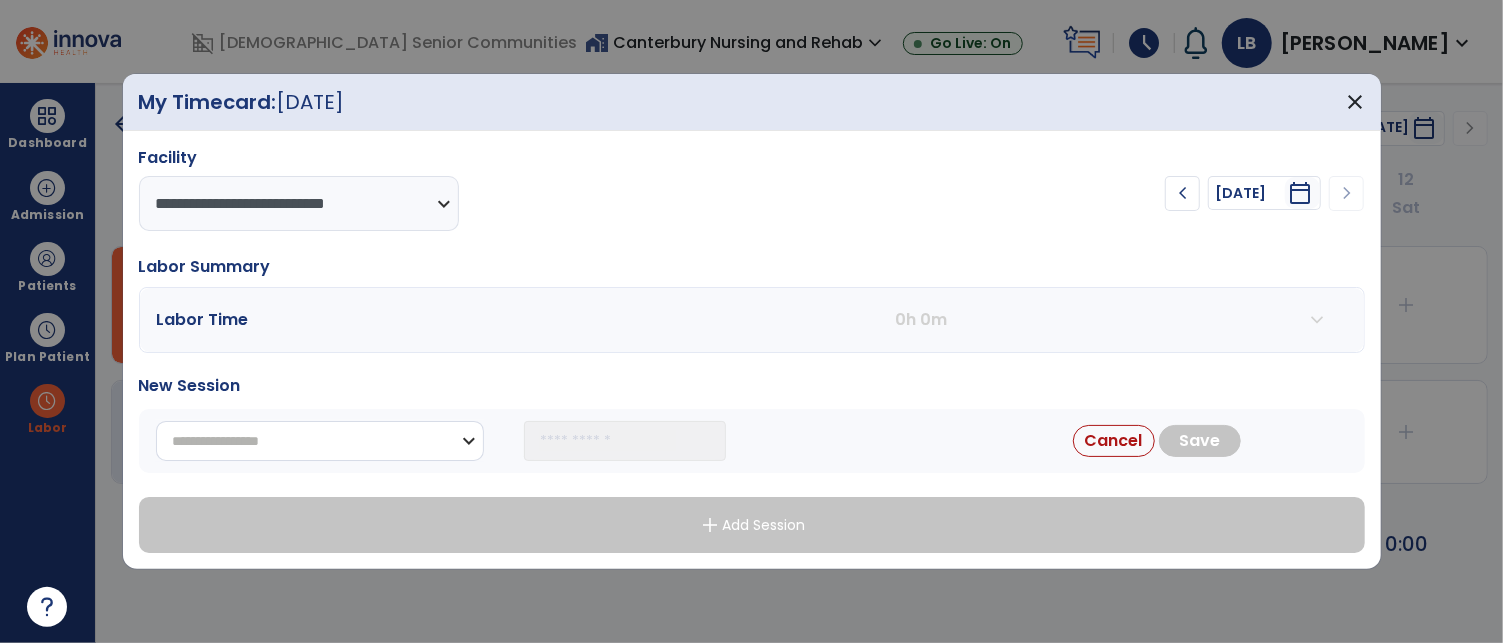 select on "**********" 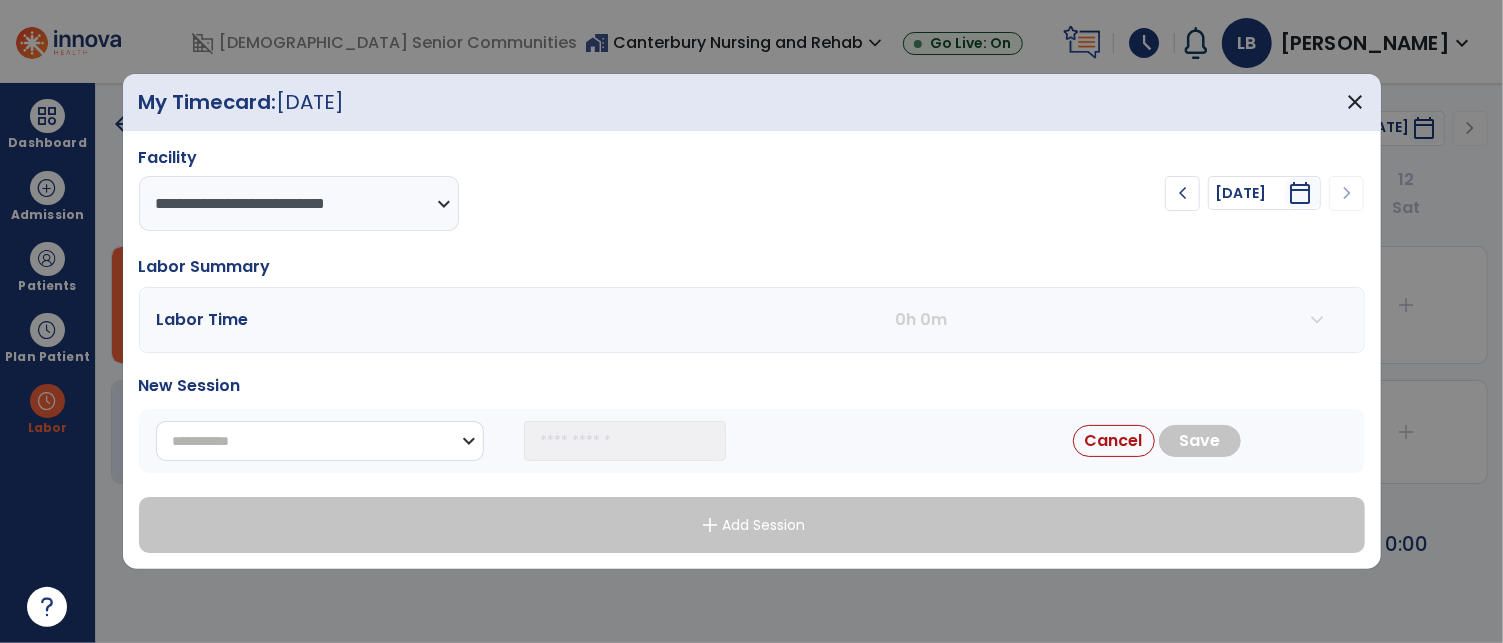 click on "**********" at bounding box center [320, 441] 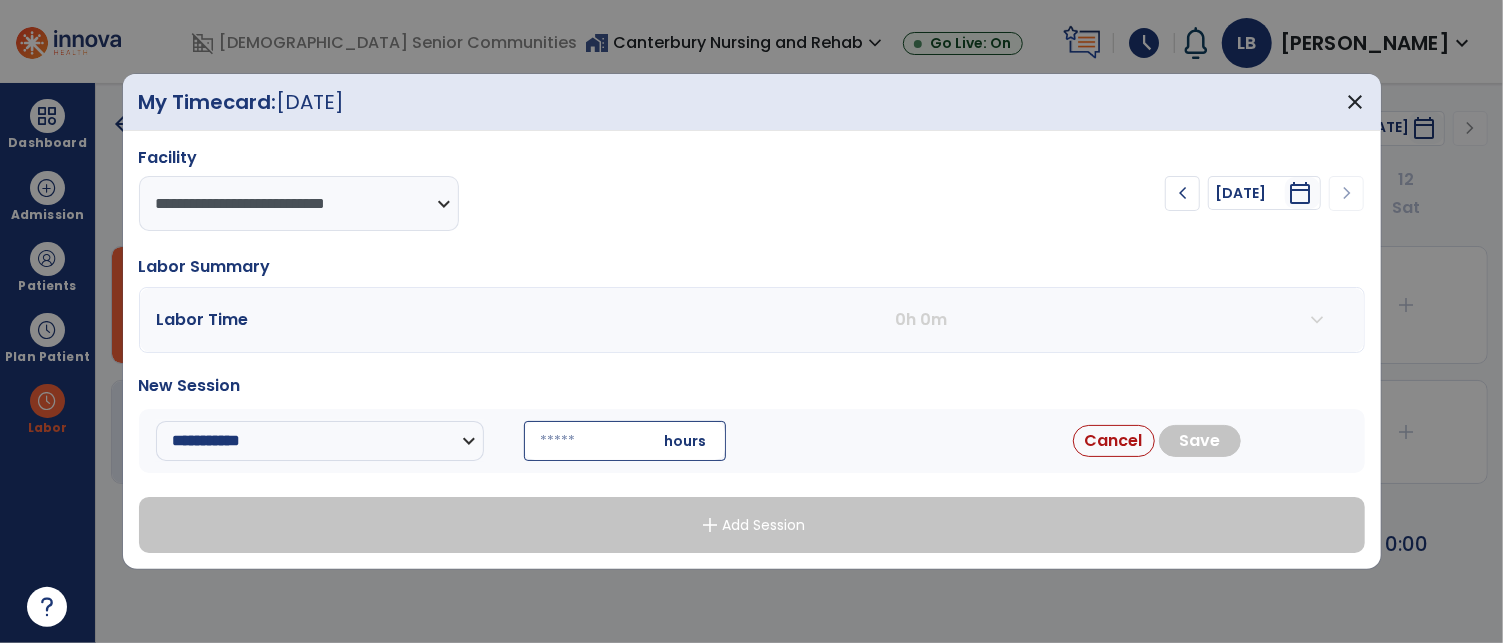 click at bounding box center [625, 441] 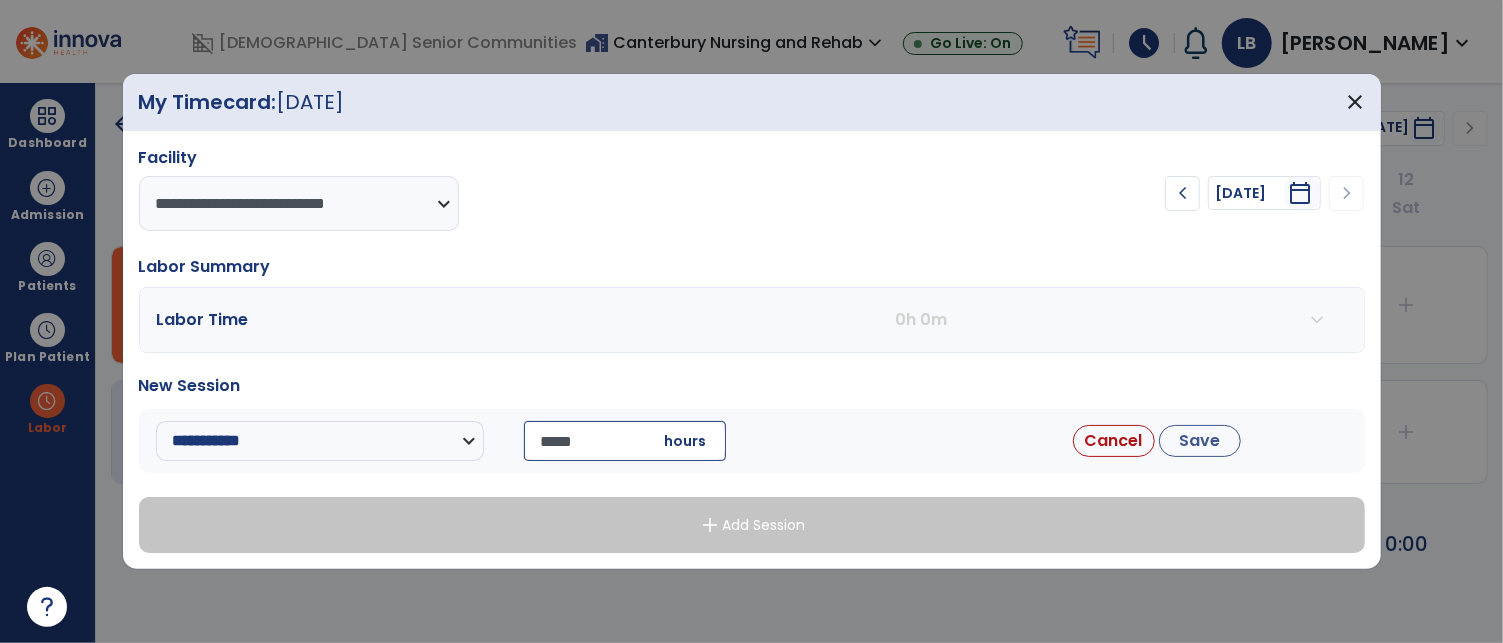 type on "*****" 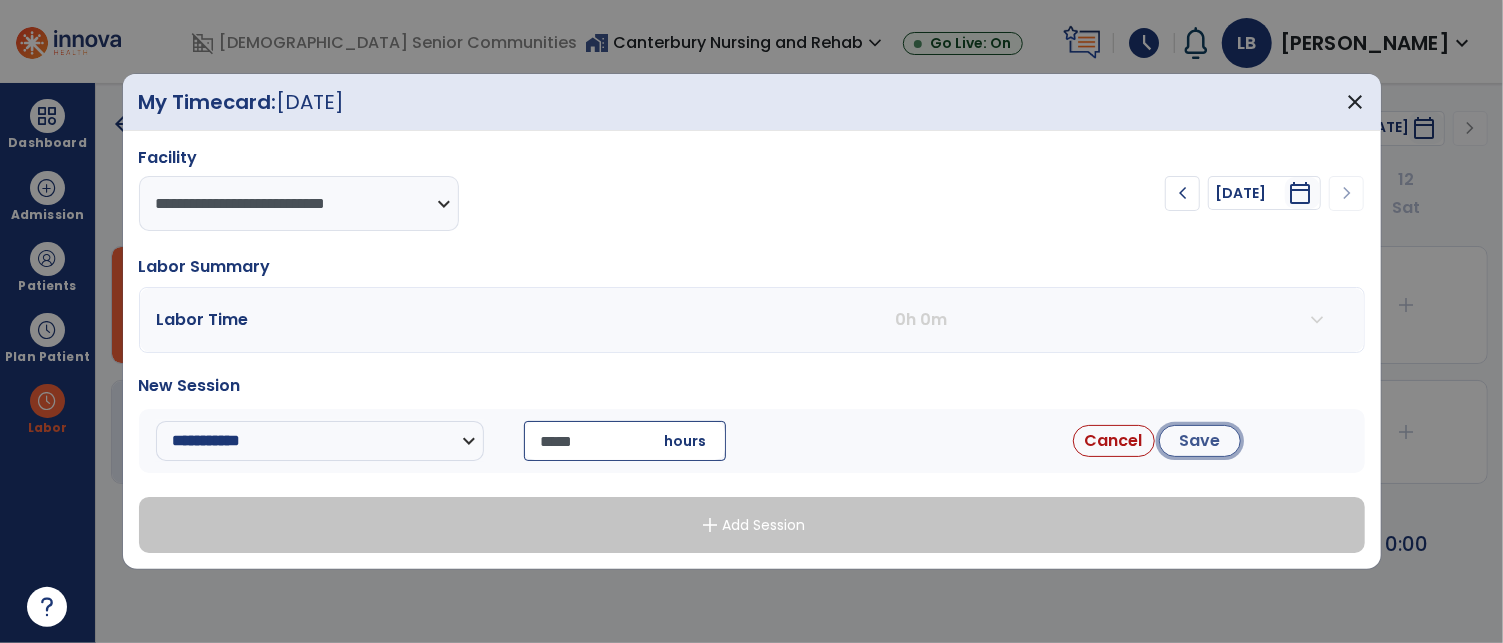 click on "Save" at bounding box center (1200, 441) 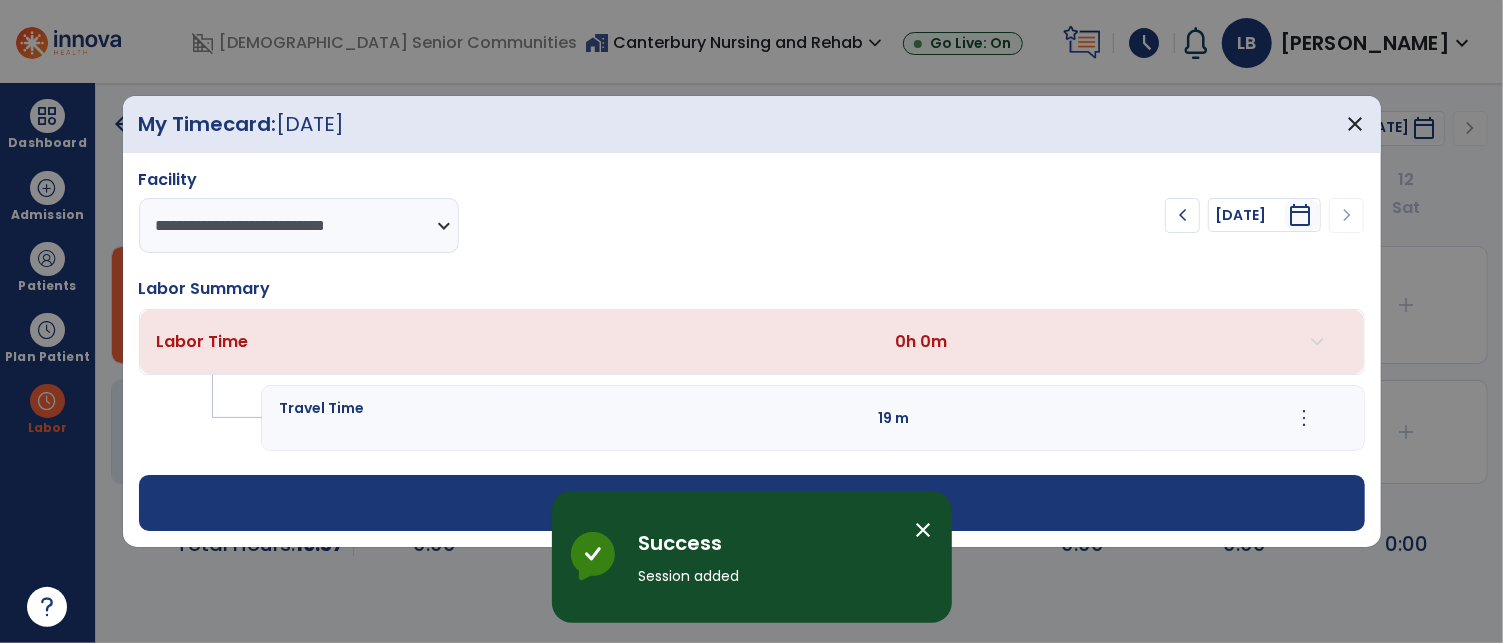 click on "close" at bounding box center (924, 530) 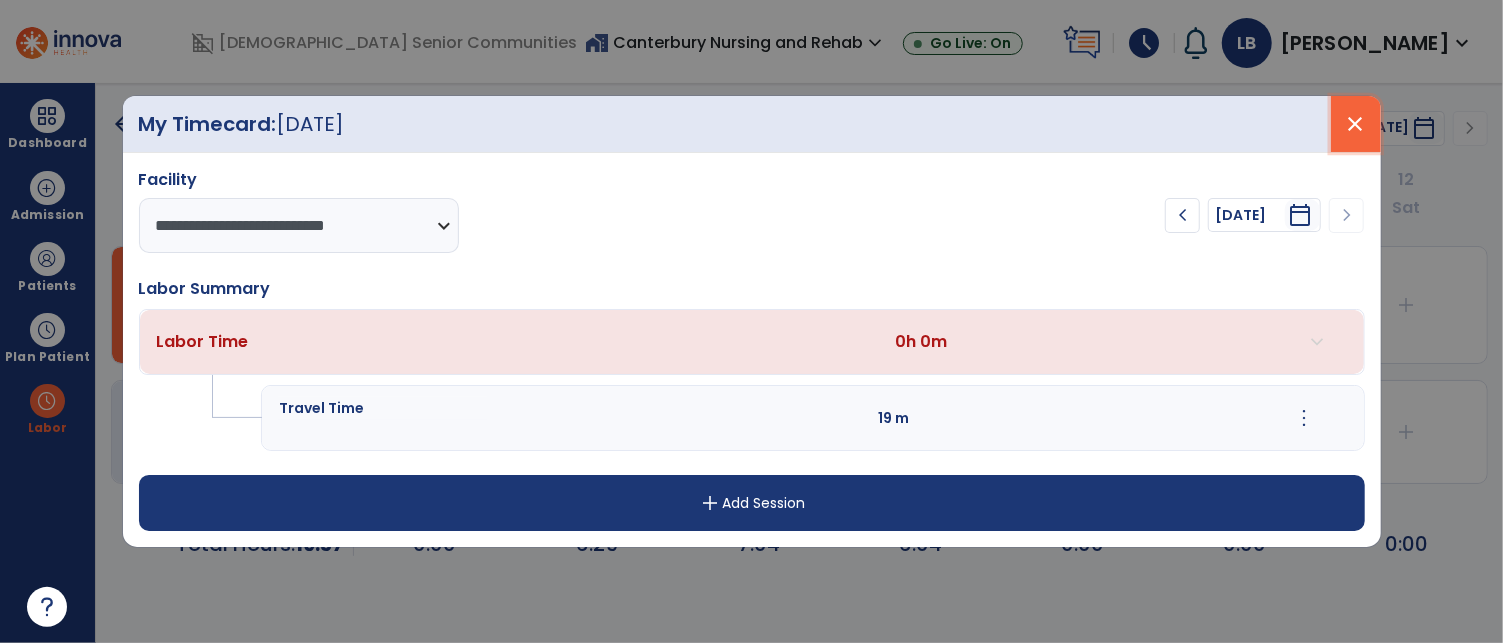 click on "close" at bounding box center (1356, 124) 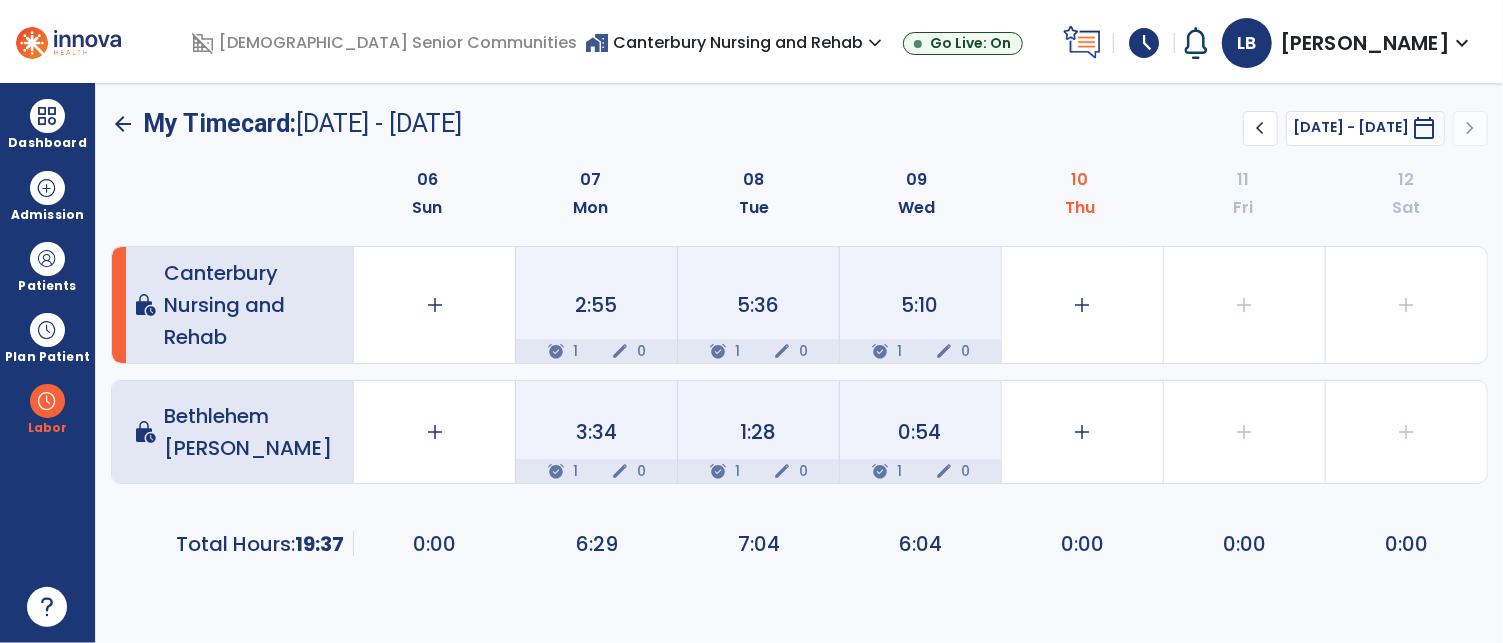 click on "arrow_back" 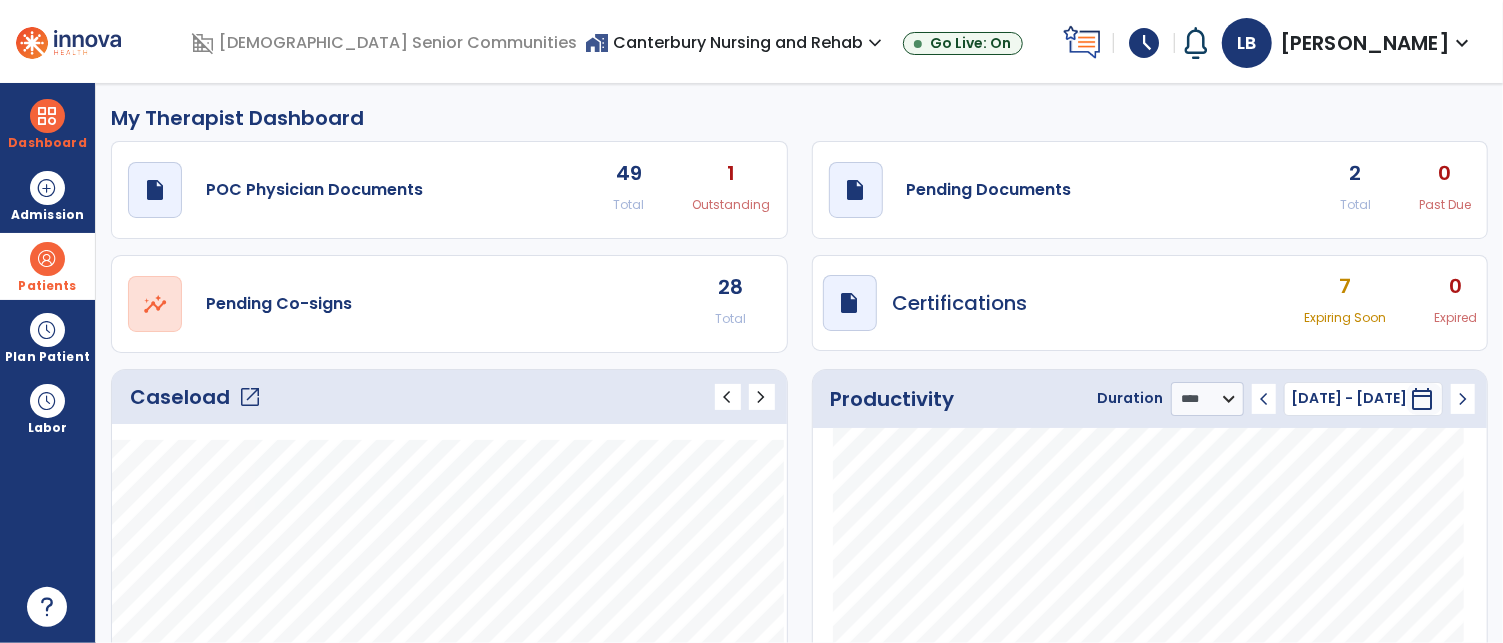 click at bounding box center [47, 259] 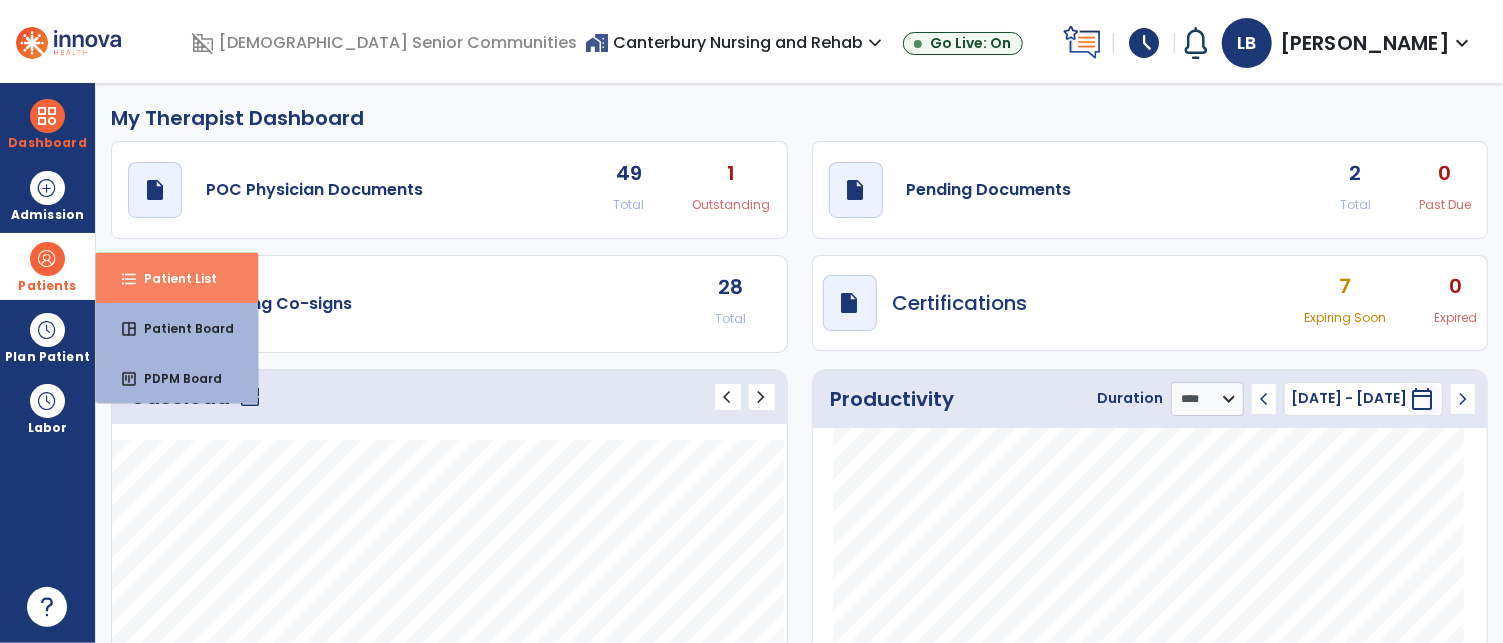 click on "format_list_bulleted" at bounding box center (129, 279) 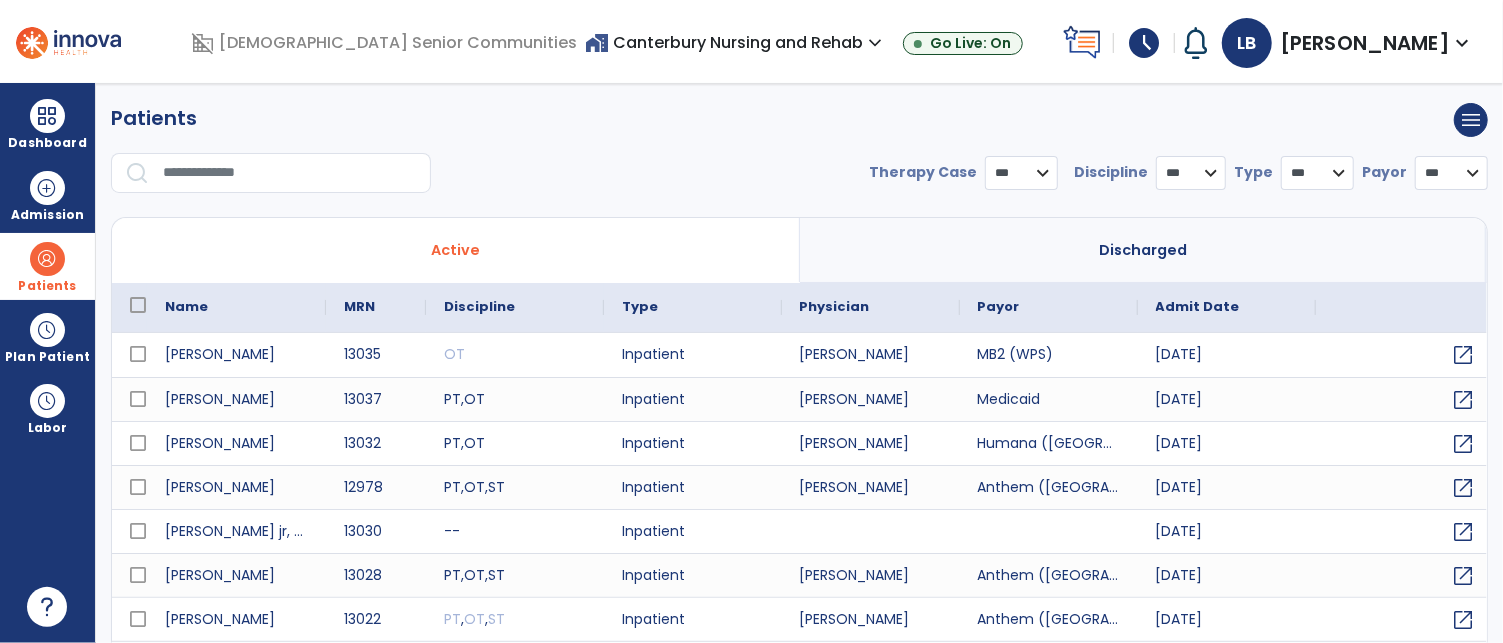 select on "***" 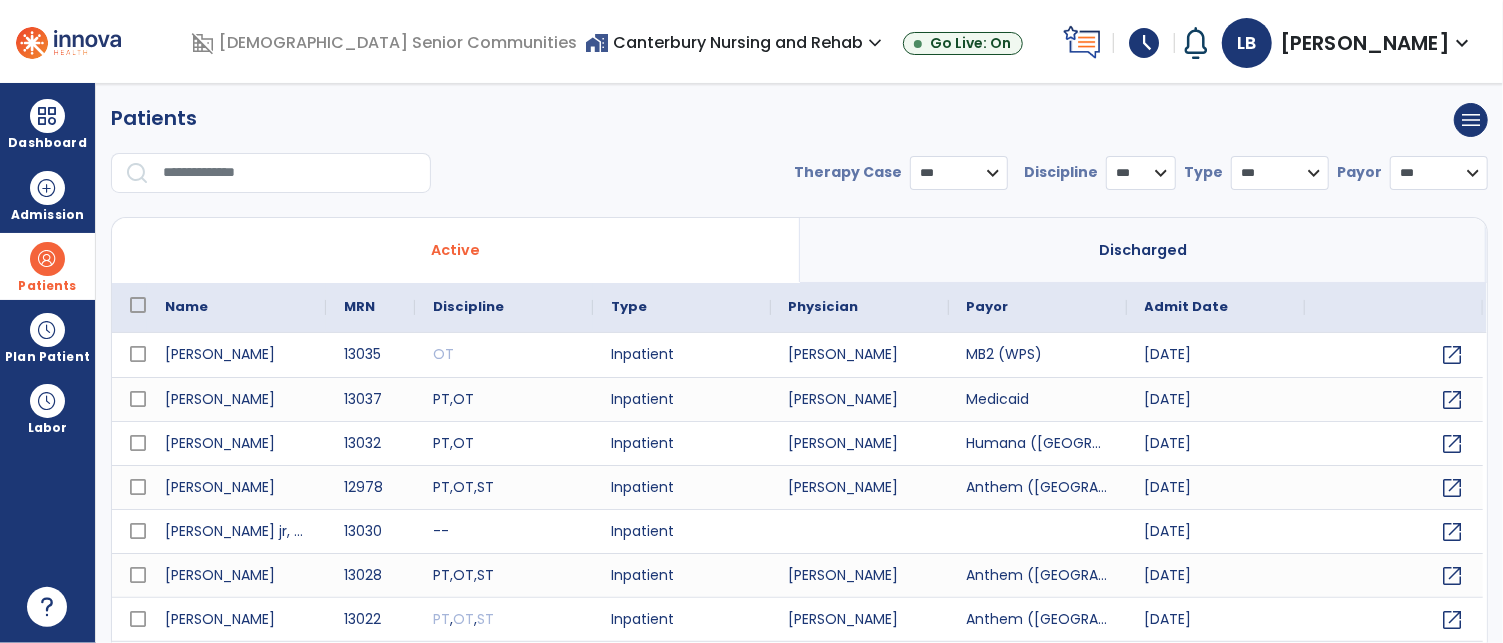 click at bounding box center (290, 173) 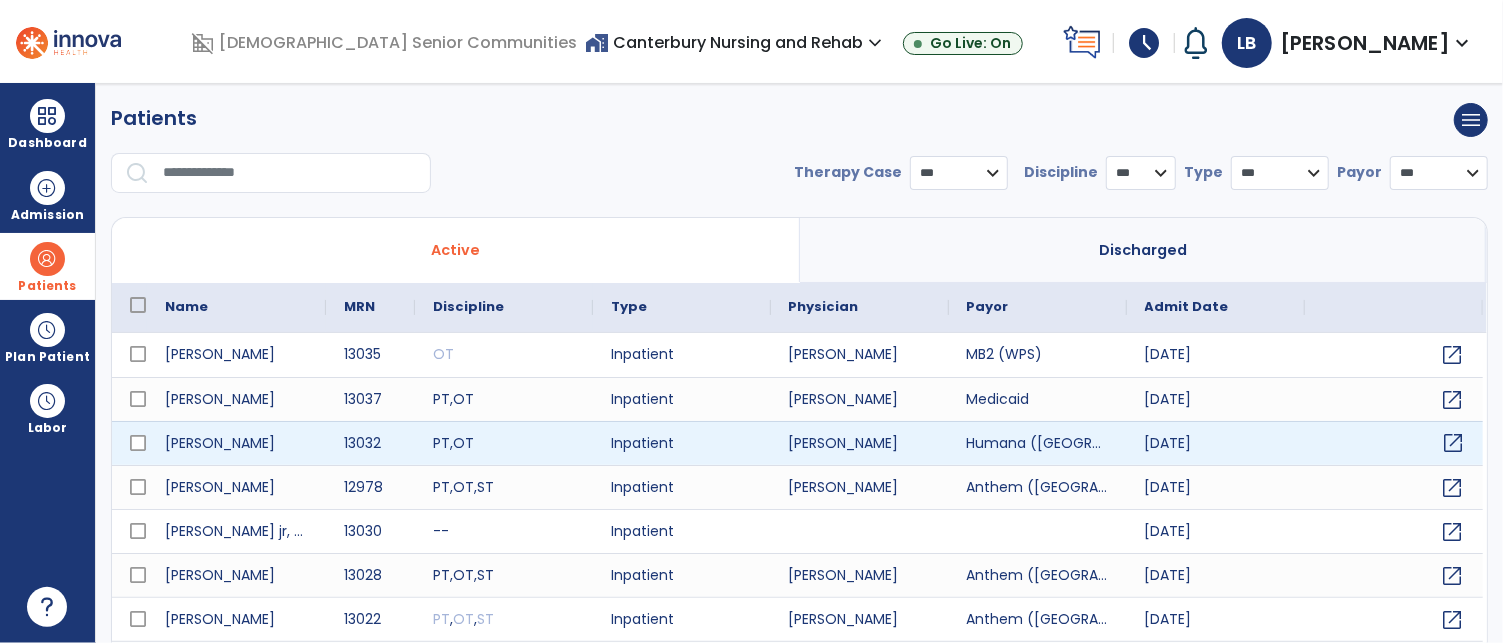 click on "open_in_new" at bounding box center [1454, 443] 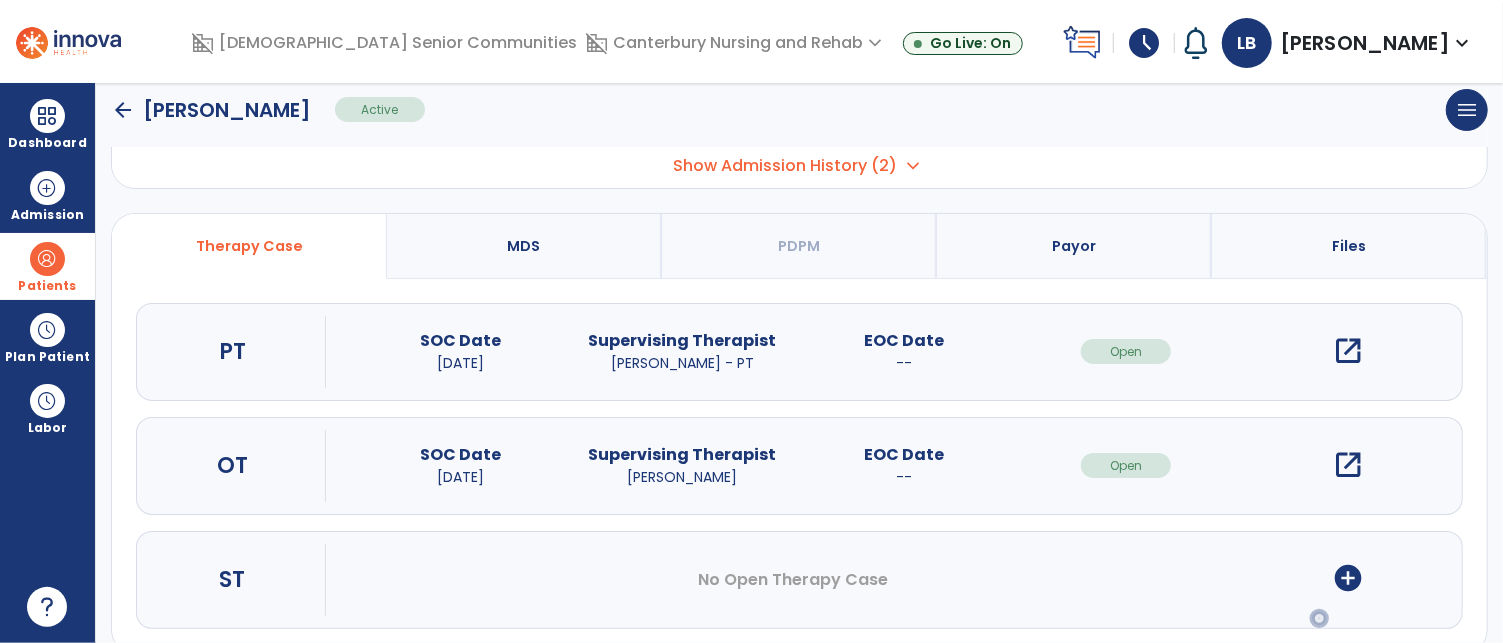 scroll, scrollTop: 163, scrollLeft: 0, axis: vertical 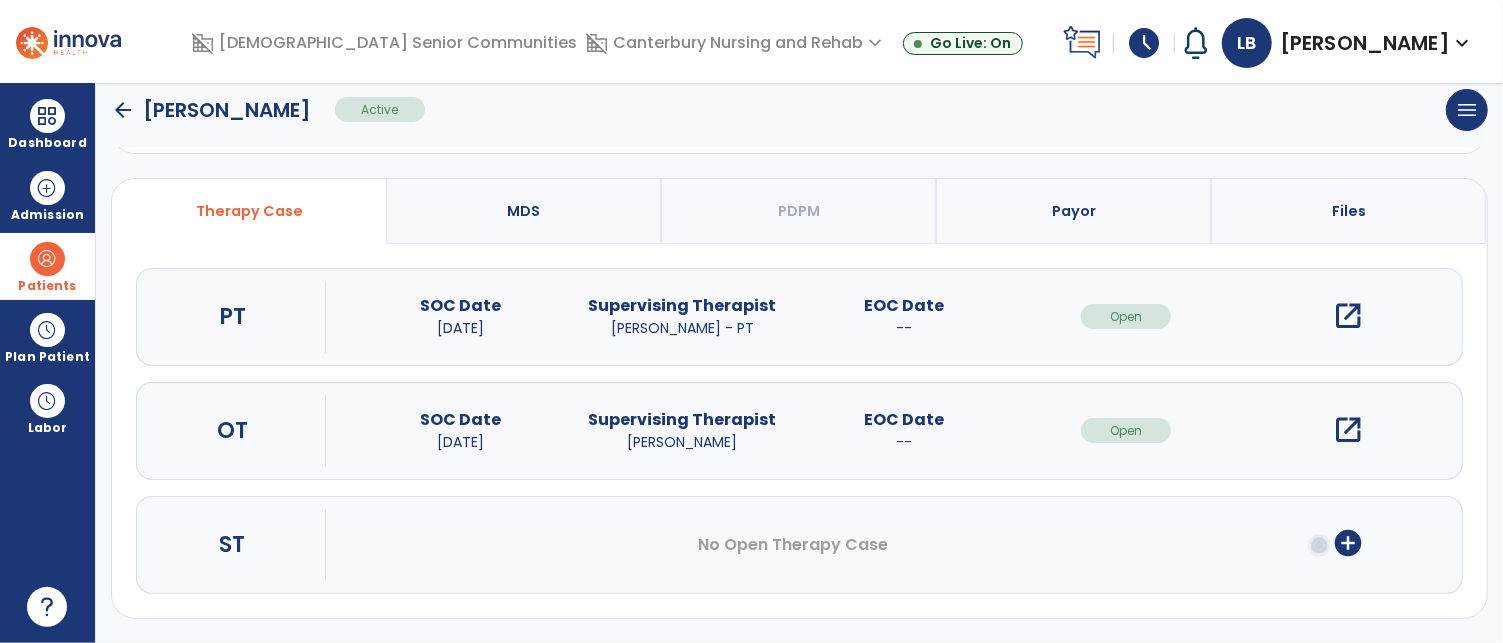 click on "open_in_new" at bounding box center (1348, 430) 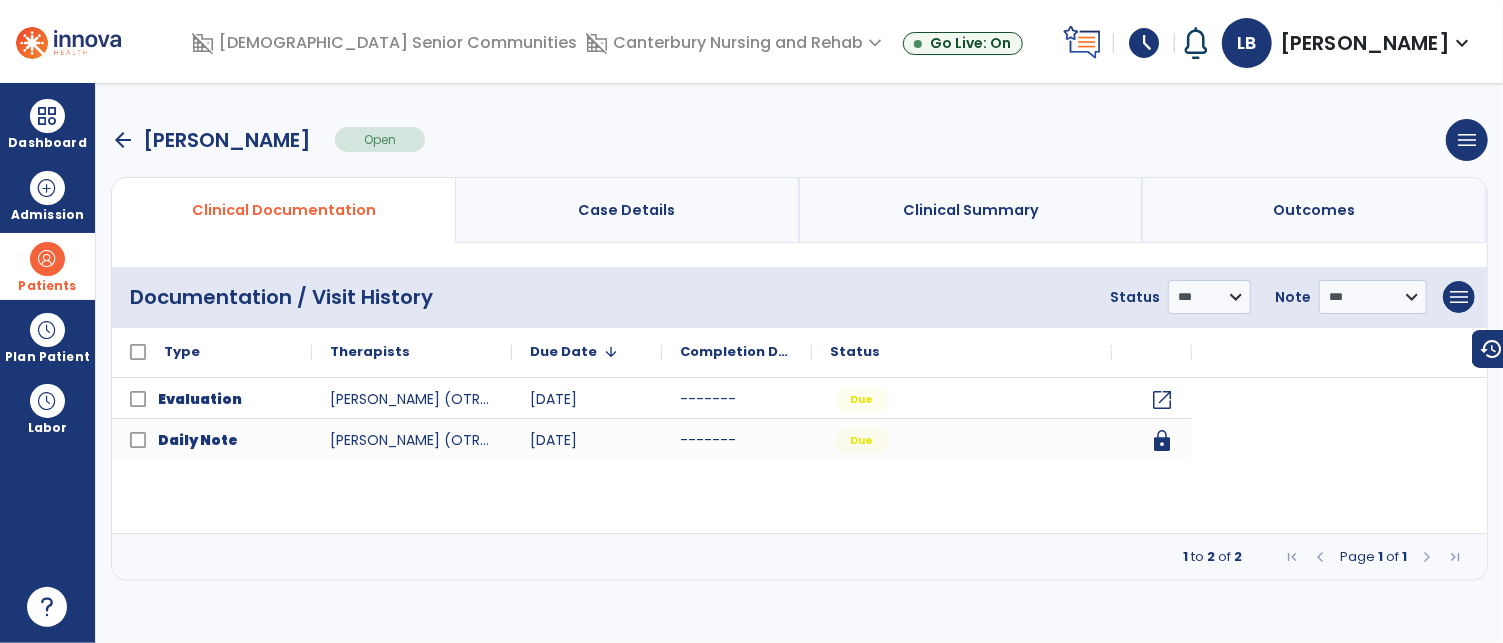scroll, scrollTop: 0, scrollLeft: 0, axis: both 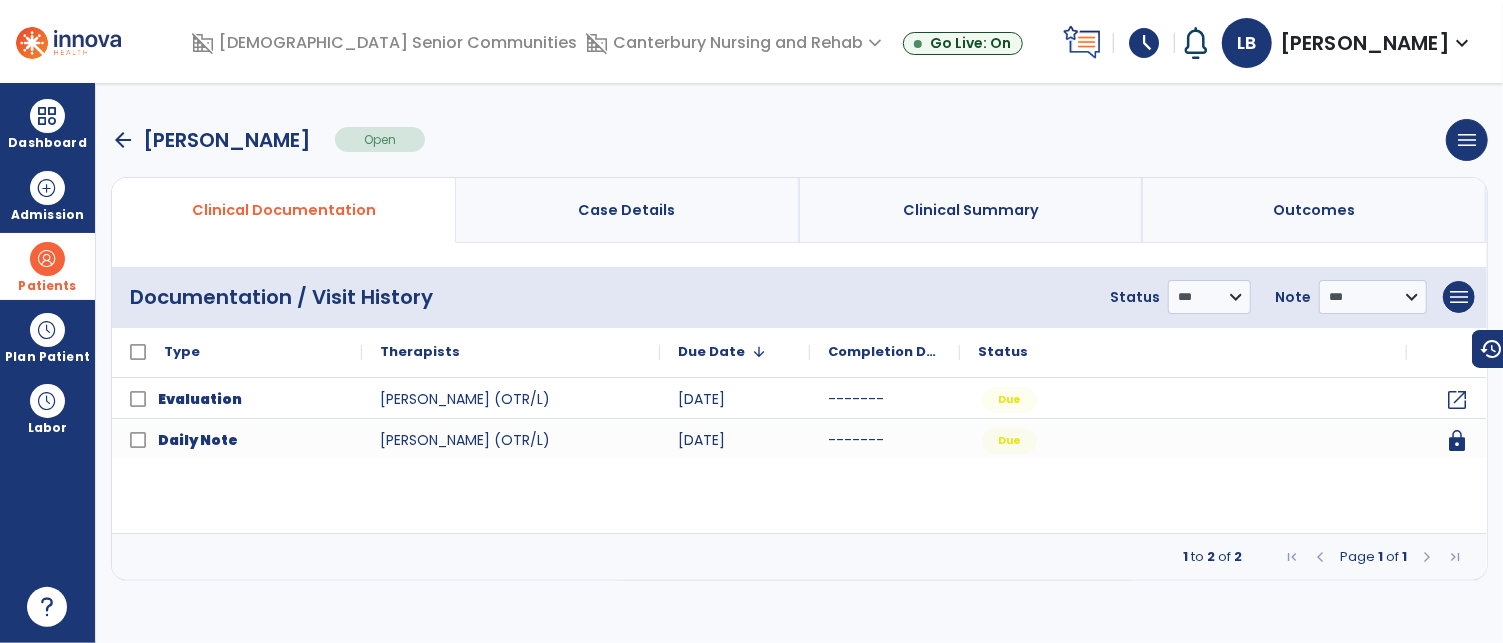 click on "arrow_back" at bounding box center [123, 140] 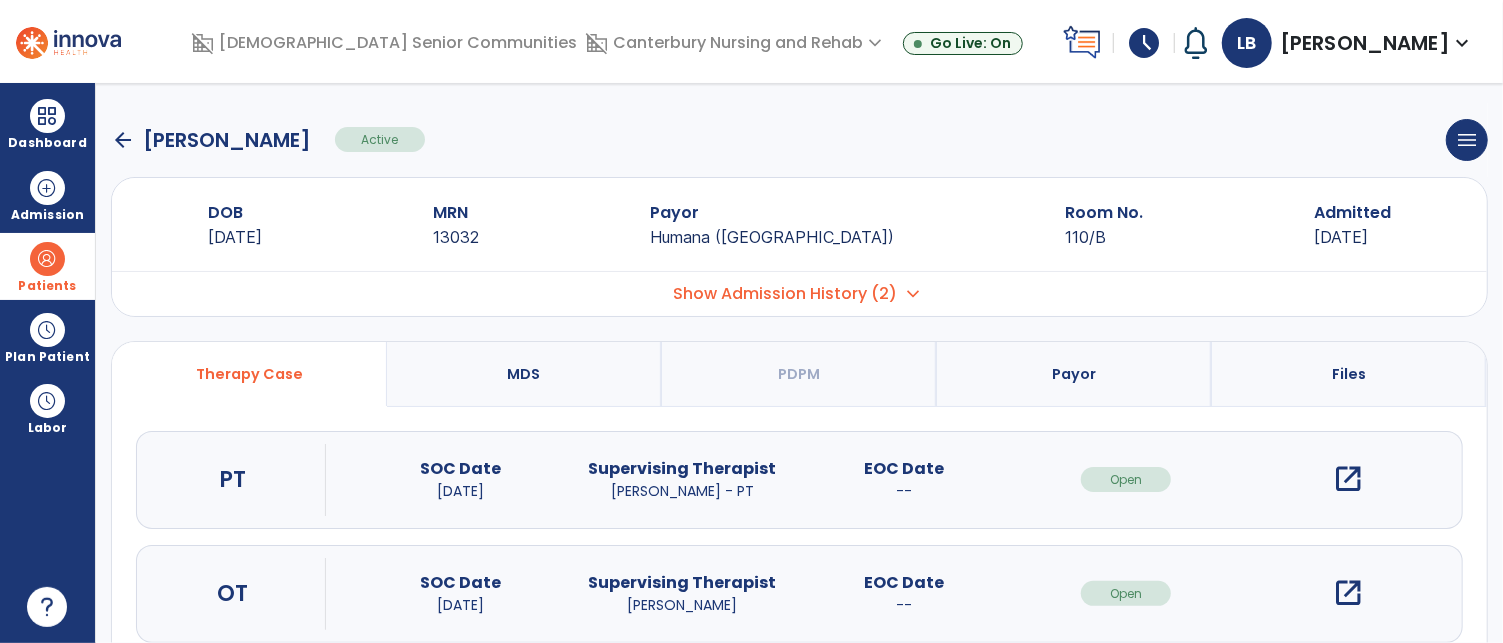 click on "Show Admission History (2)" at bounding box center [786, 294] 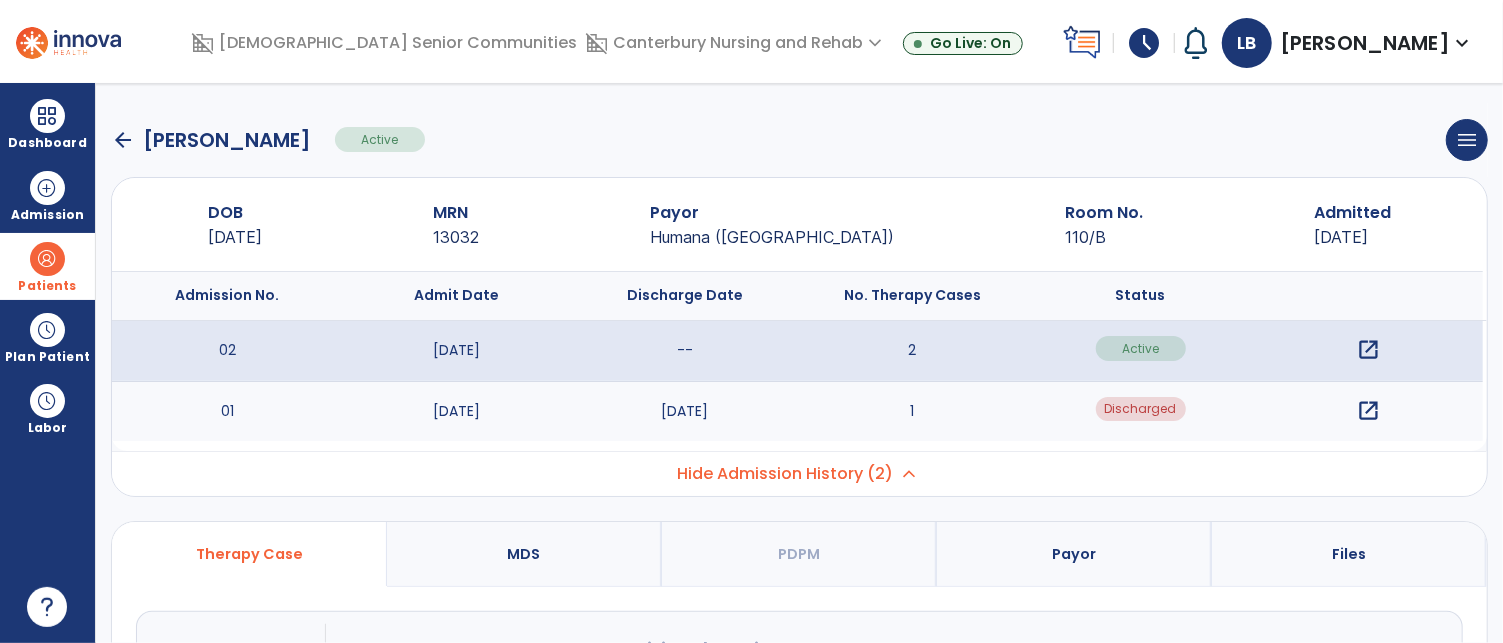 click on "open_in_new" at bounding box center [1368, 411] 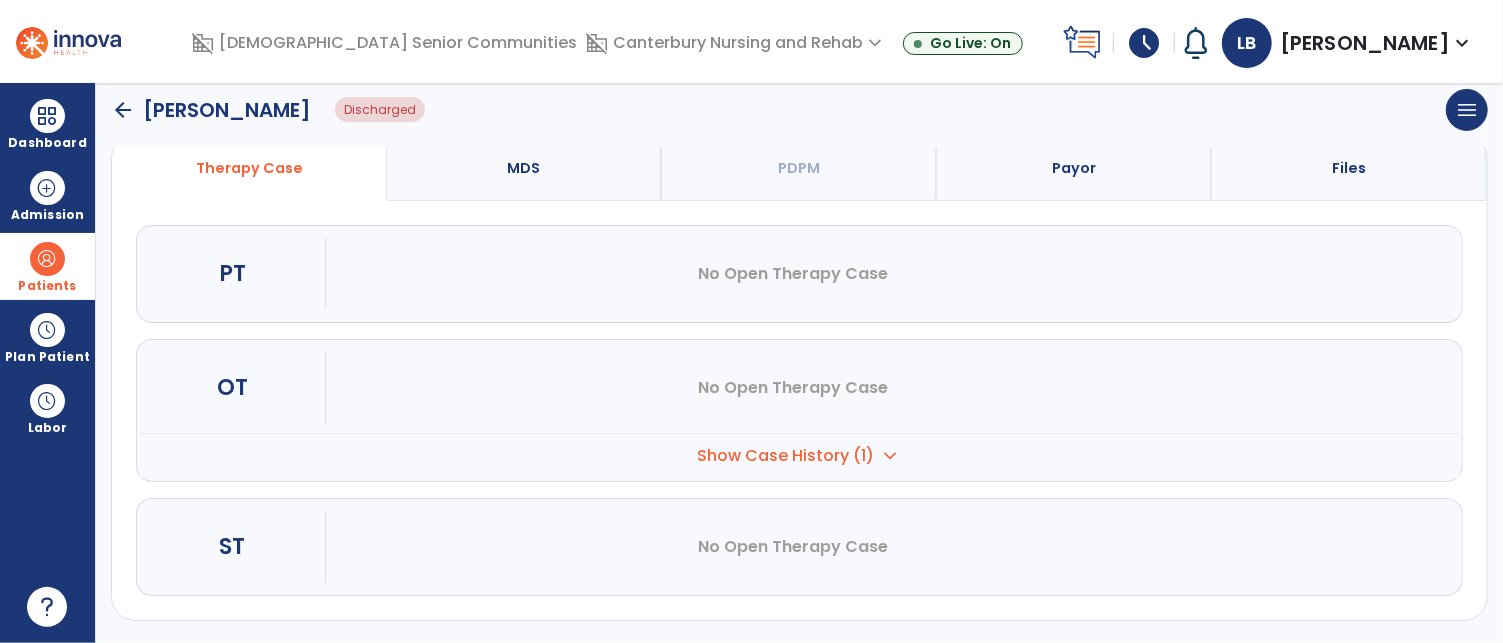 scroll, scrollTop: 388, scrollLeft: 0, axis: vertical 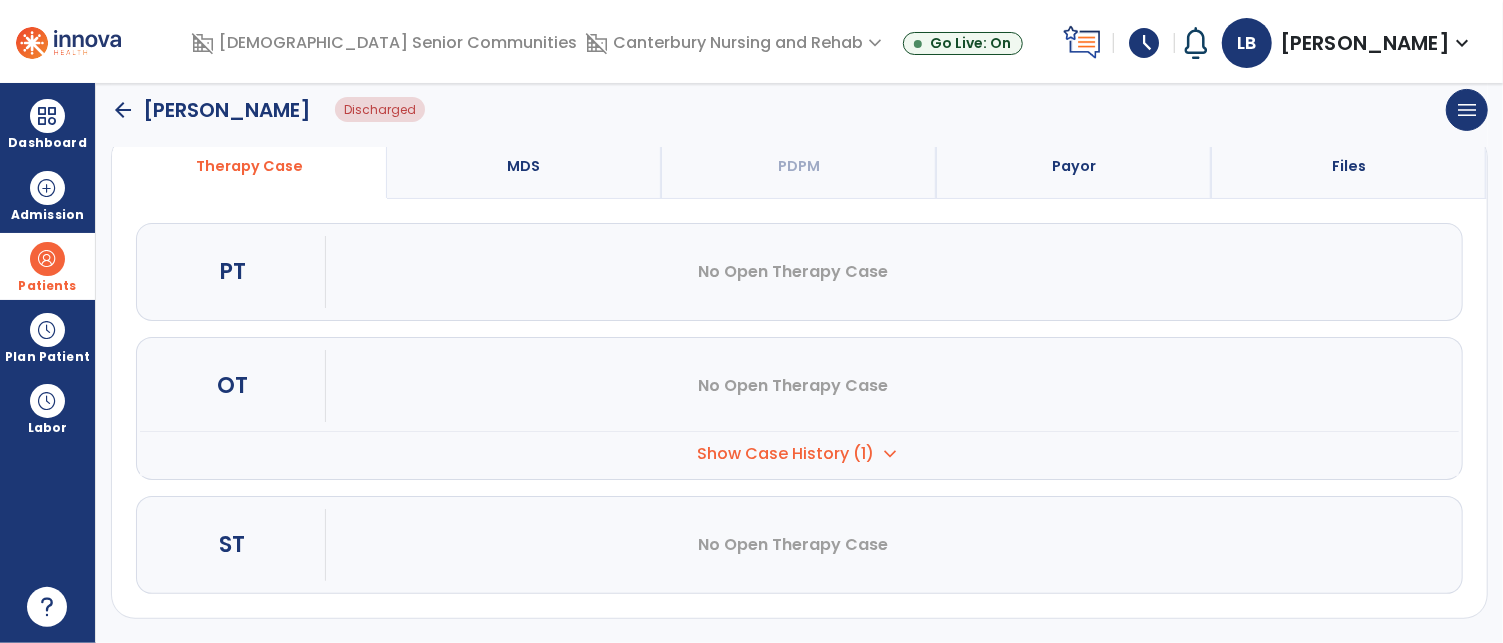 click on "Show Case History (1)" at bounding box center [785, 454] 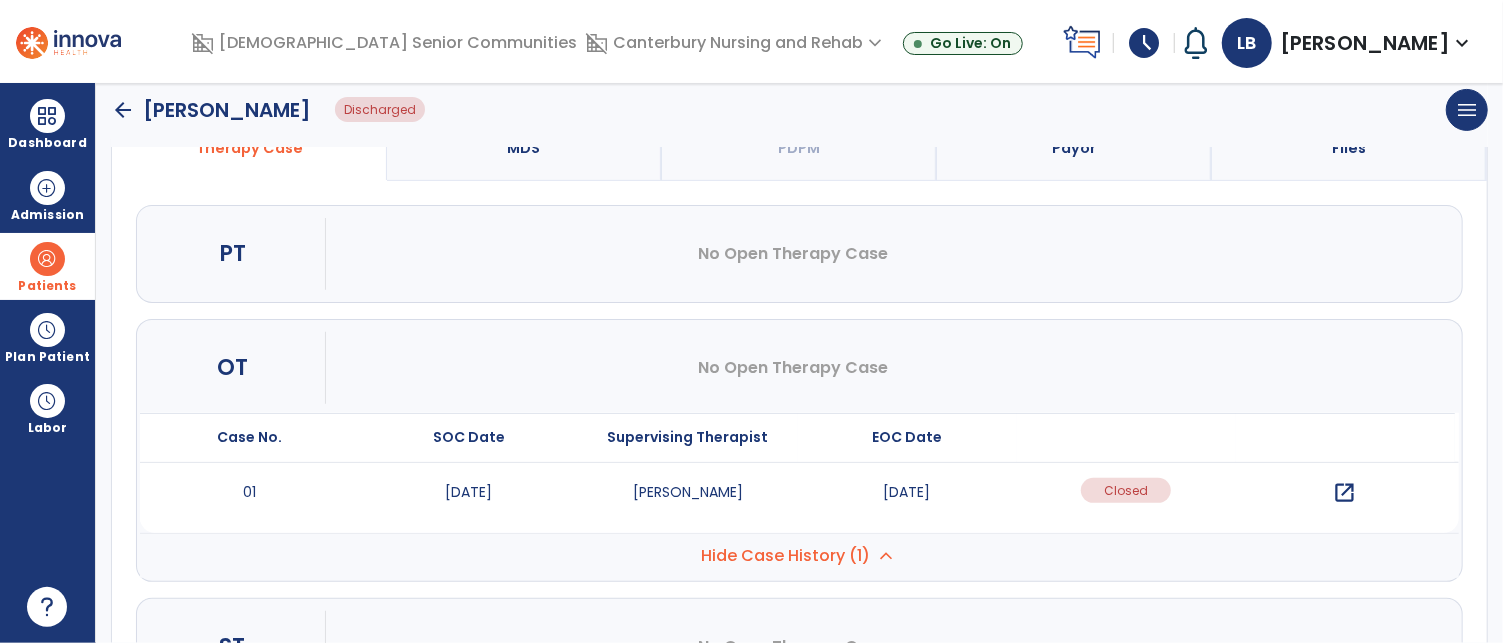 scroll, scrollTop: 508, scrollLeft: 0, axis: vertical 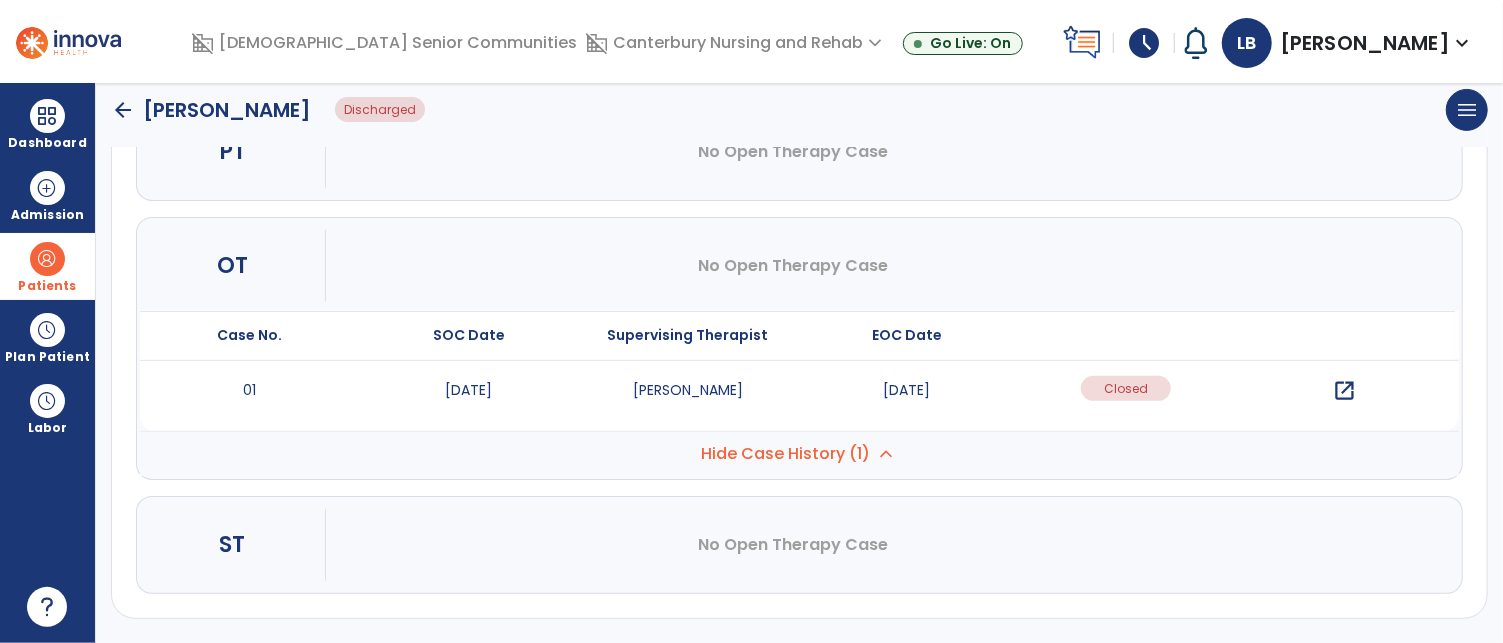click on "open_in_new" at bounding box center (1345, 391) 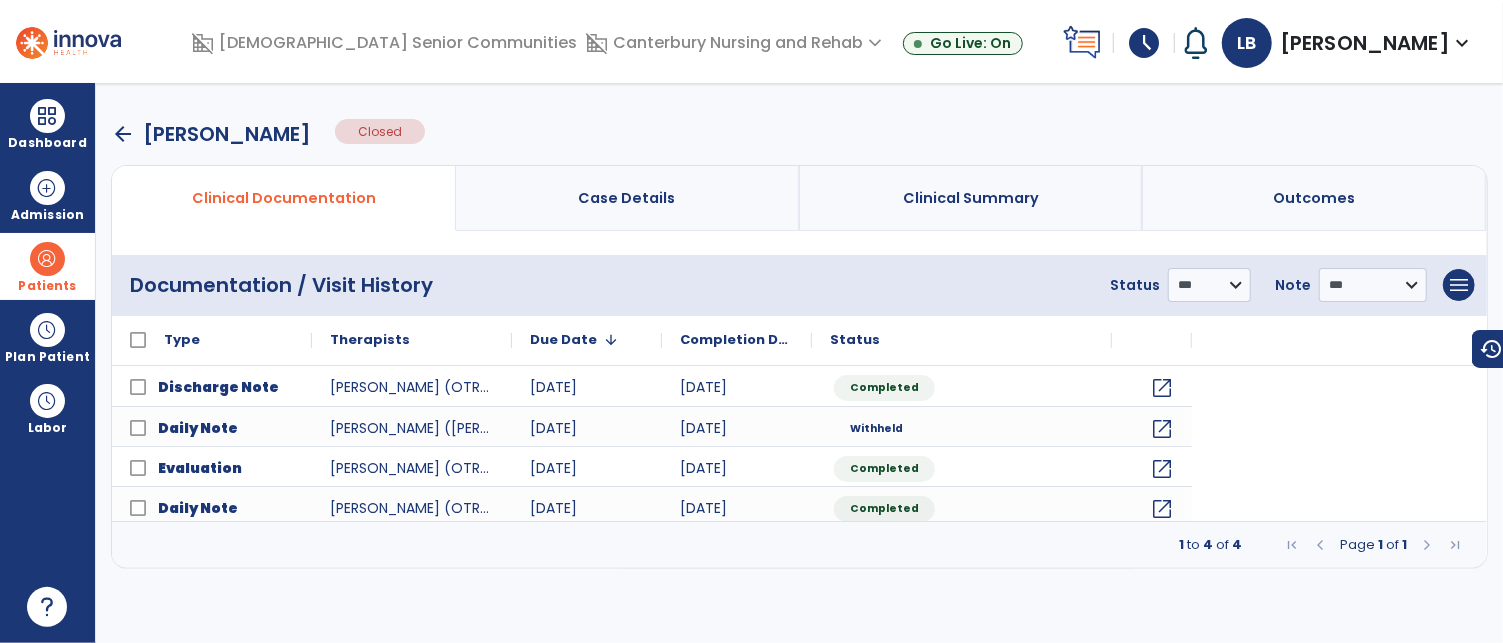 scroll, scrollTop: 0, scrollLeft: 0, axis: both 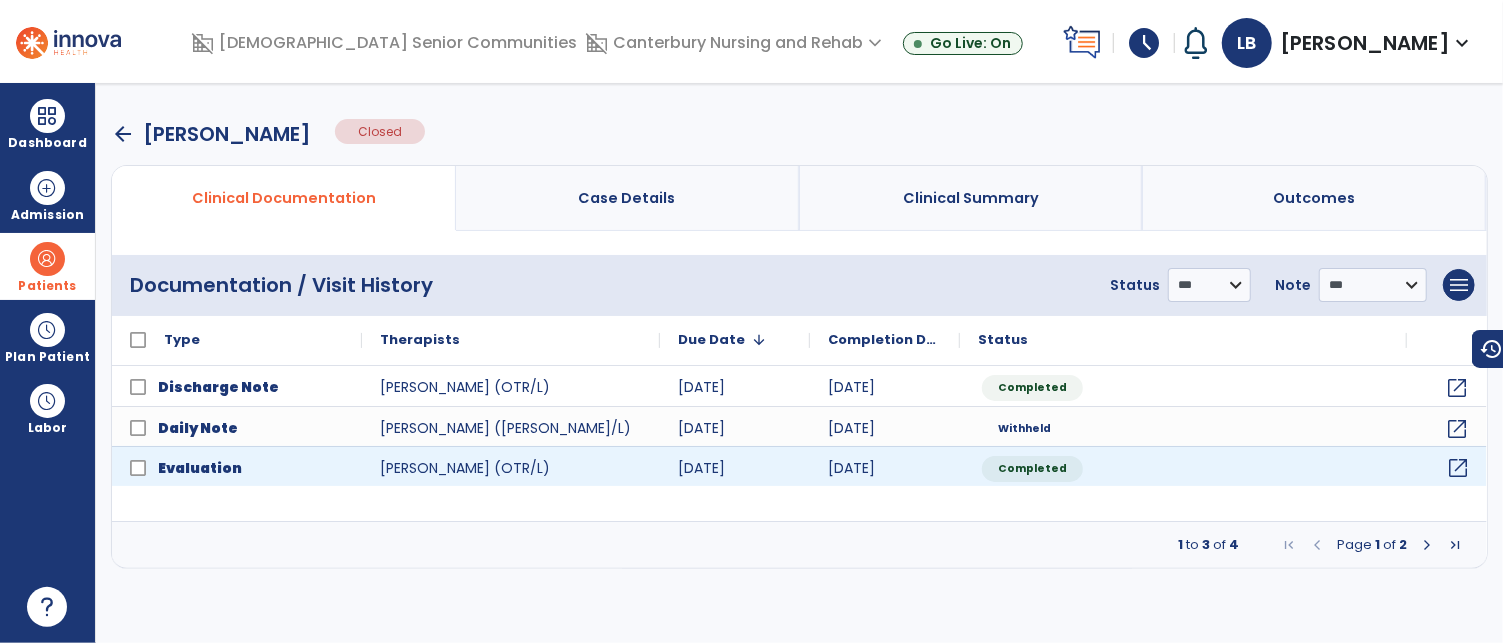 click on "open_in_new" 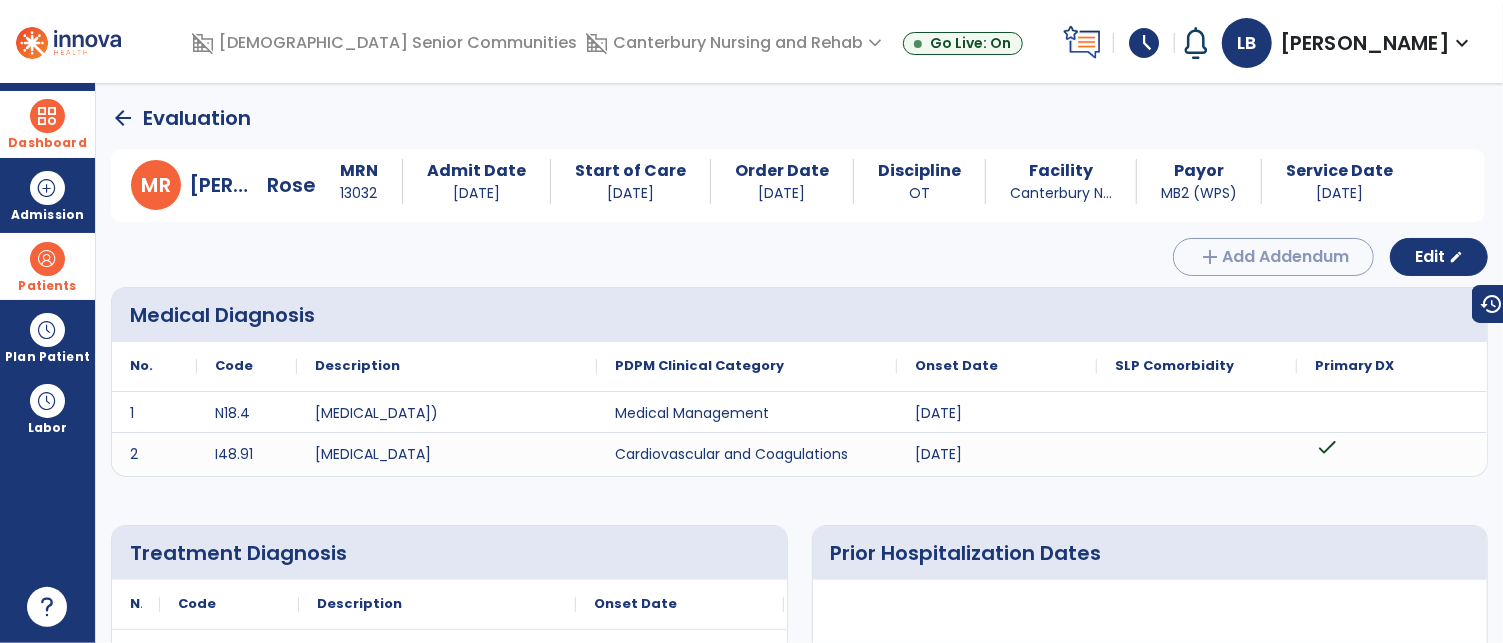 scroll, scrollTop: 0, scrollLeft: 0, axis: both 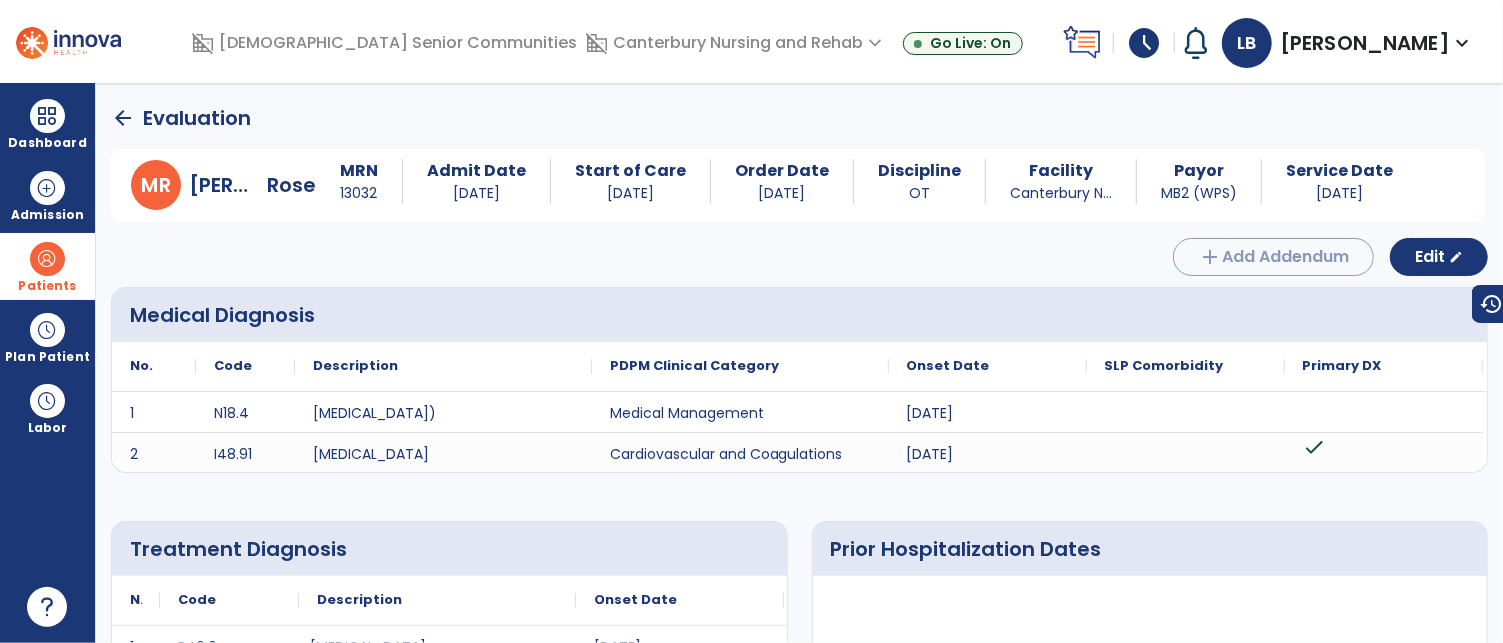 click on "arrow_back" 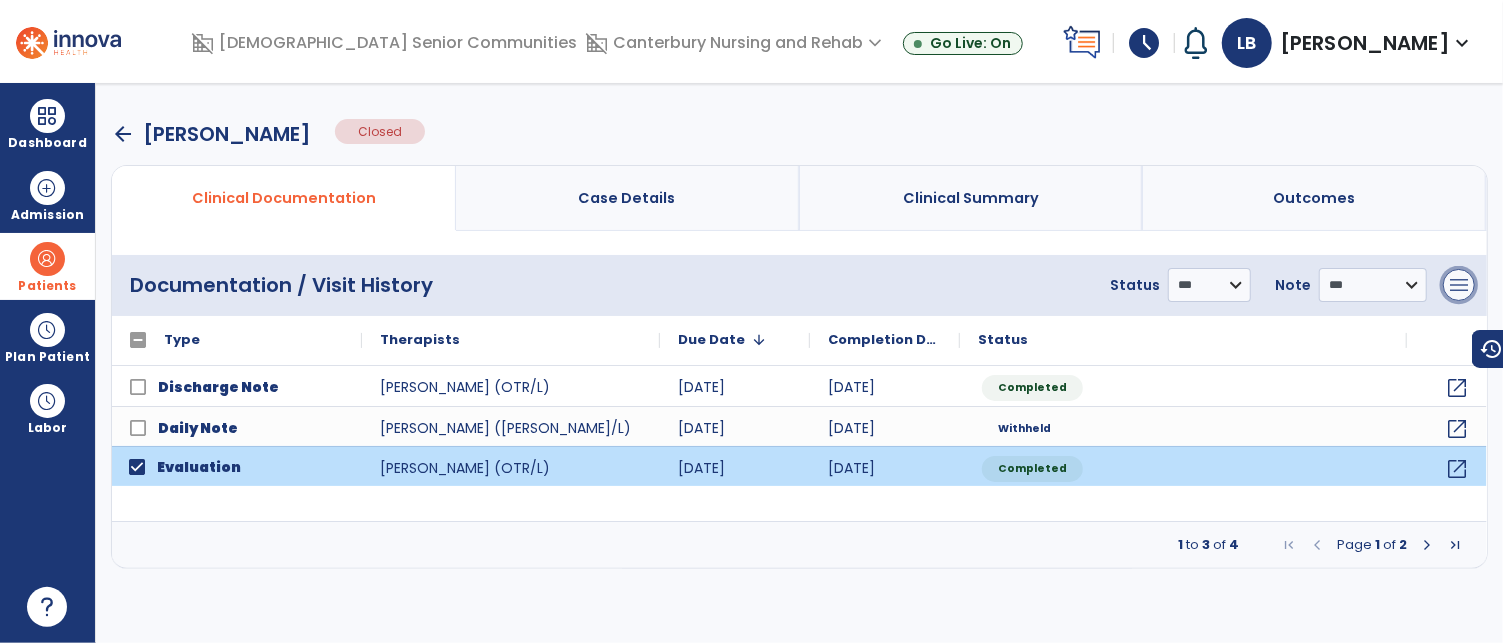 click on "menu" at bounding box center [1459, 285] 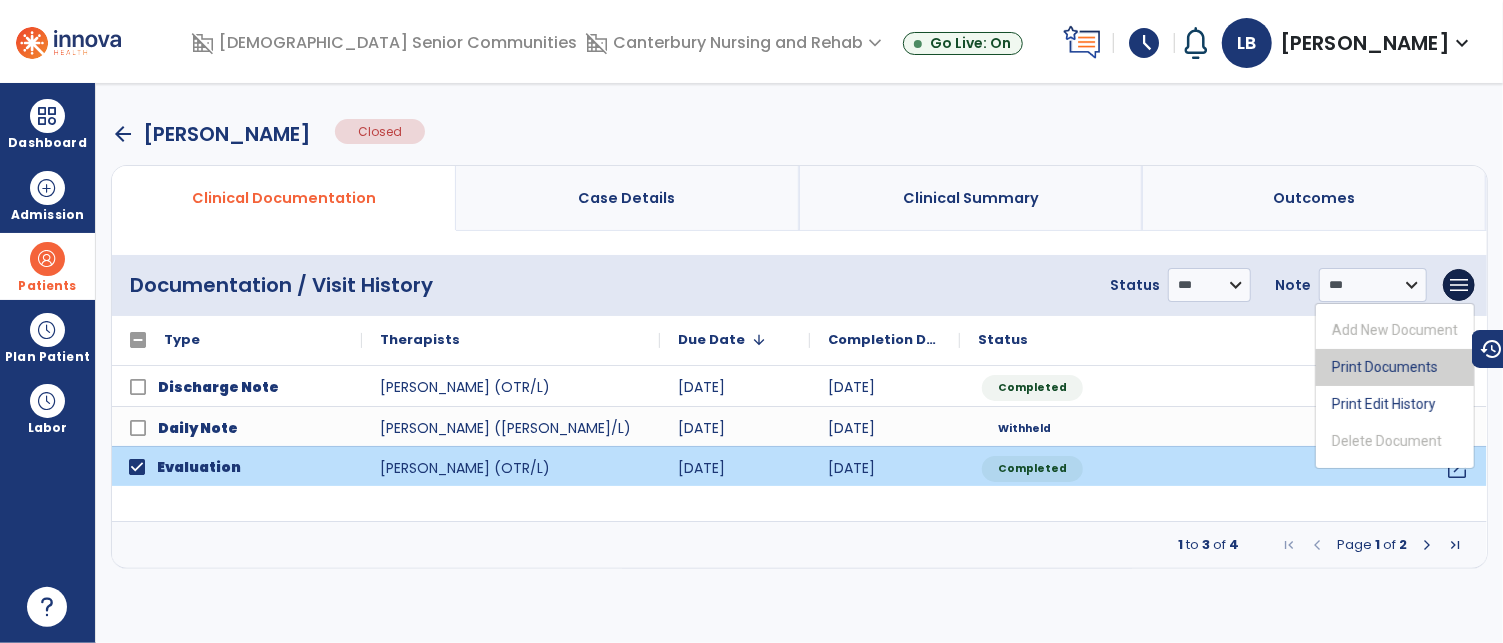 click on "Print Documents" at bounding box center (1395, 367) 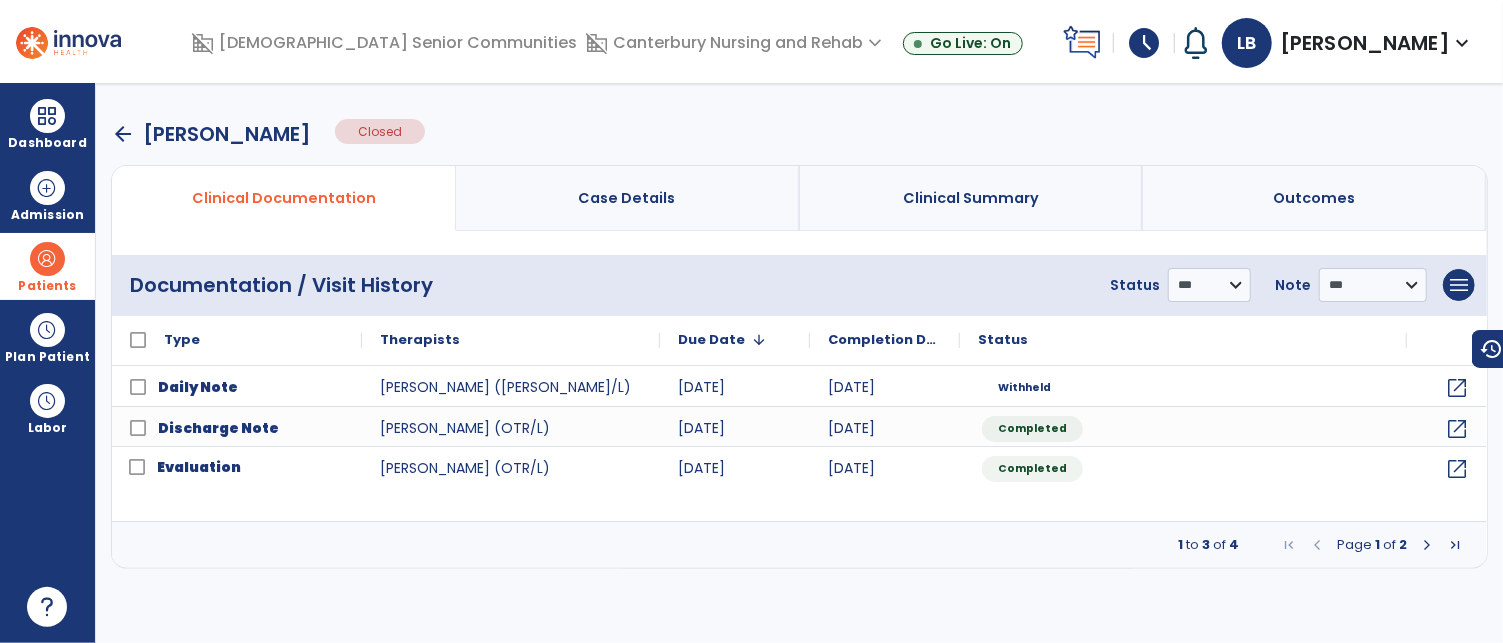 click on "arrow_back" at bounding box center [123, 134] 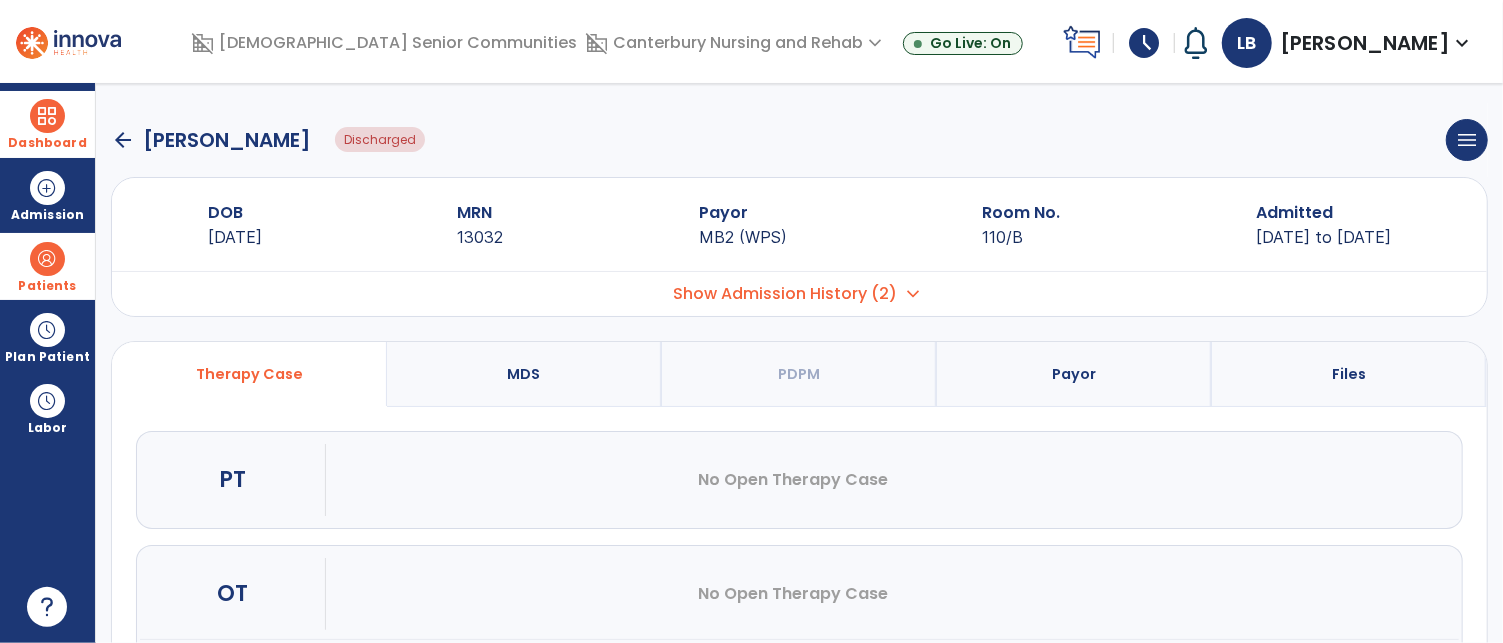 click at bounding box center [47, 116] 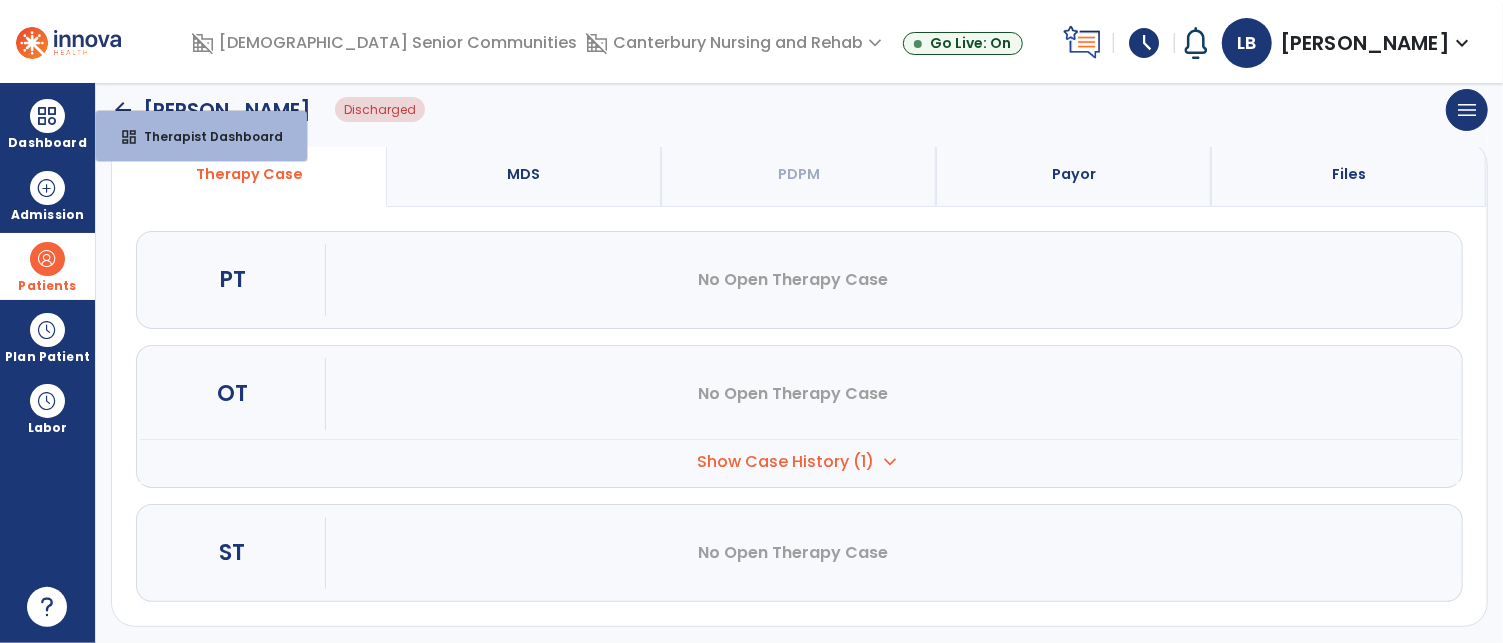 scroll, scrollTop: 208, scrollLeft: 0, axis: vertical 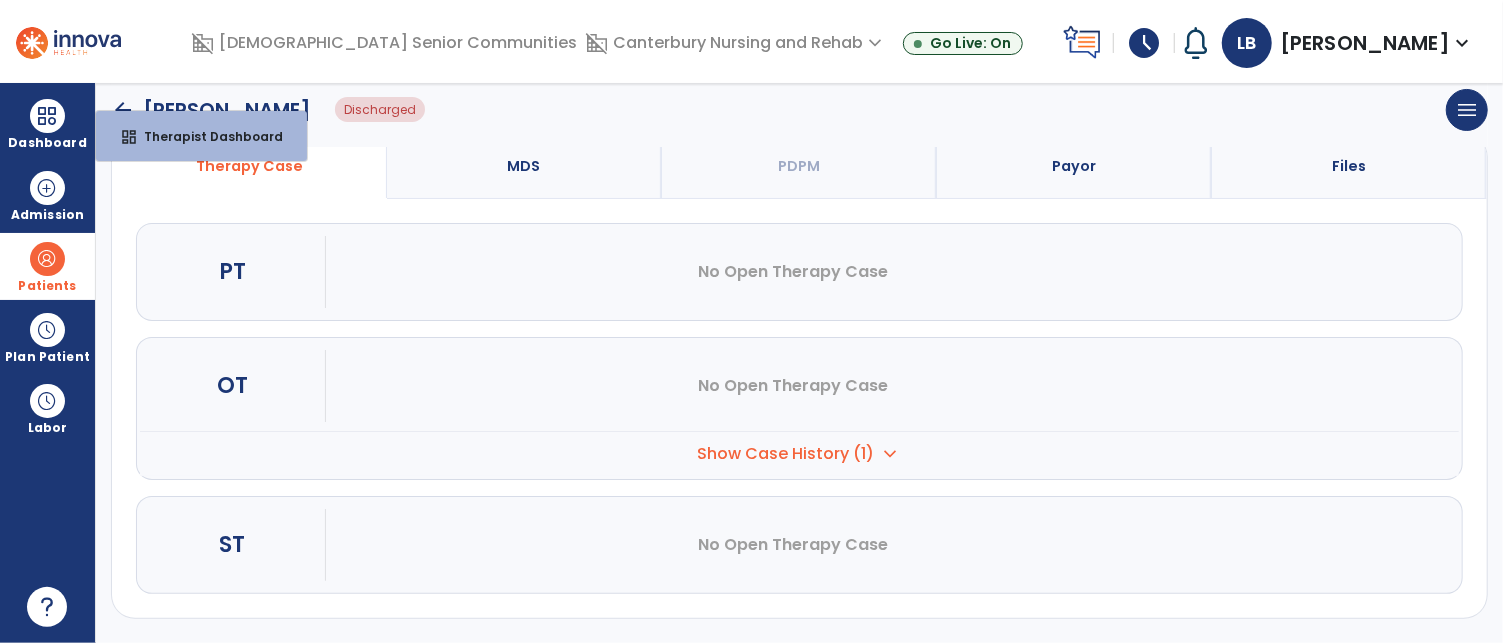 click on "arrow_back   Martz, Rose  Discharged  menu   Edit Admission   View OBRA Report" 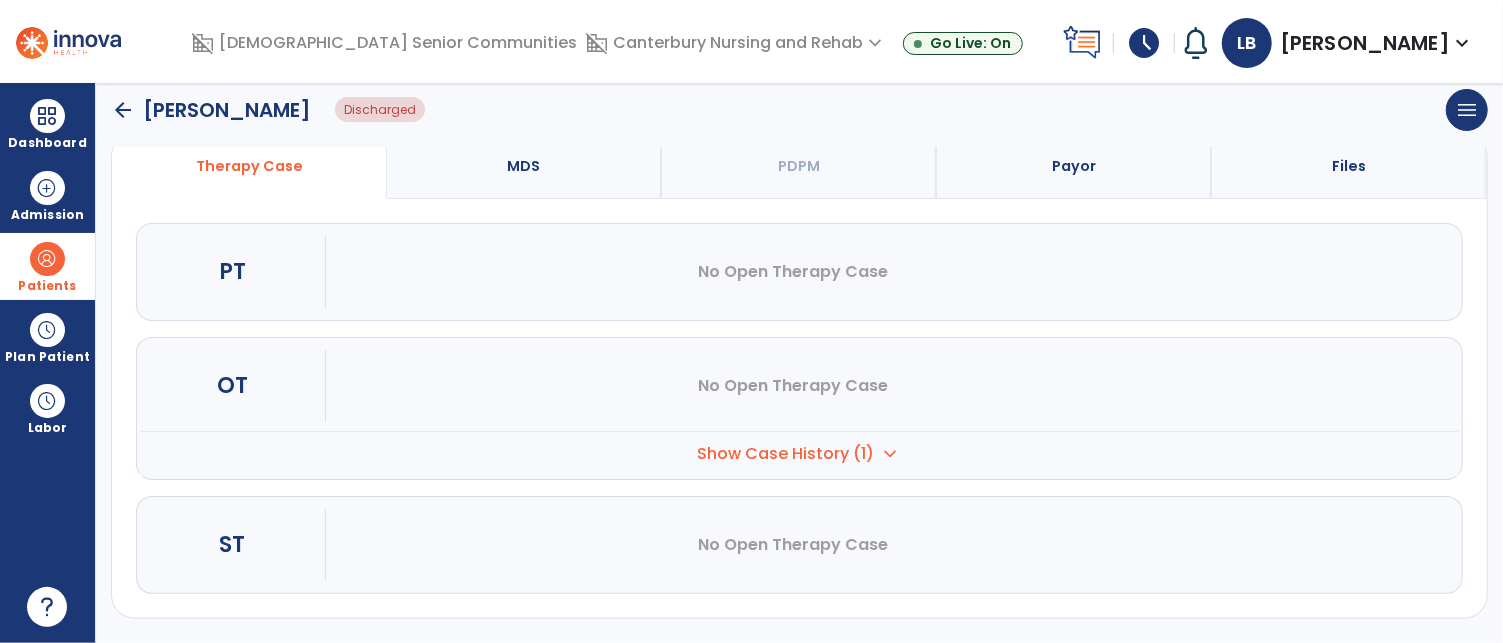 click on "arrow_back" 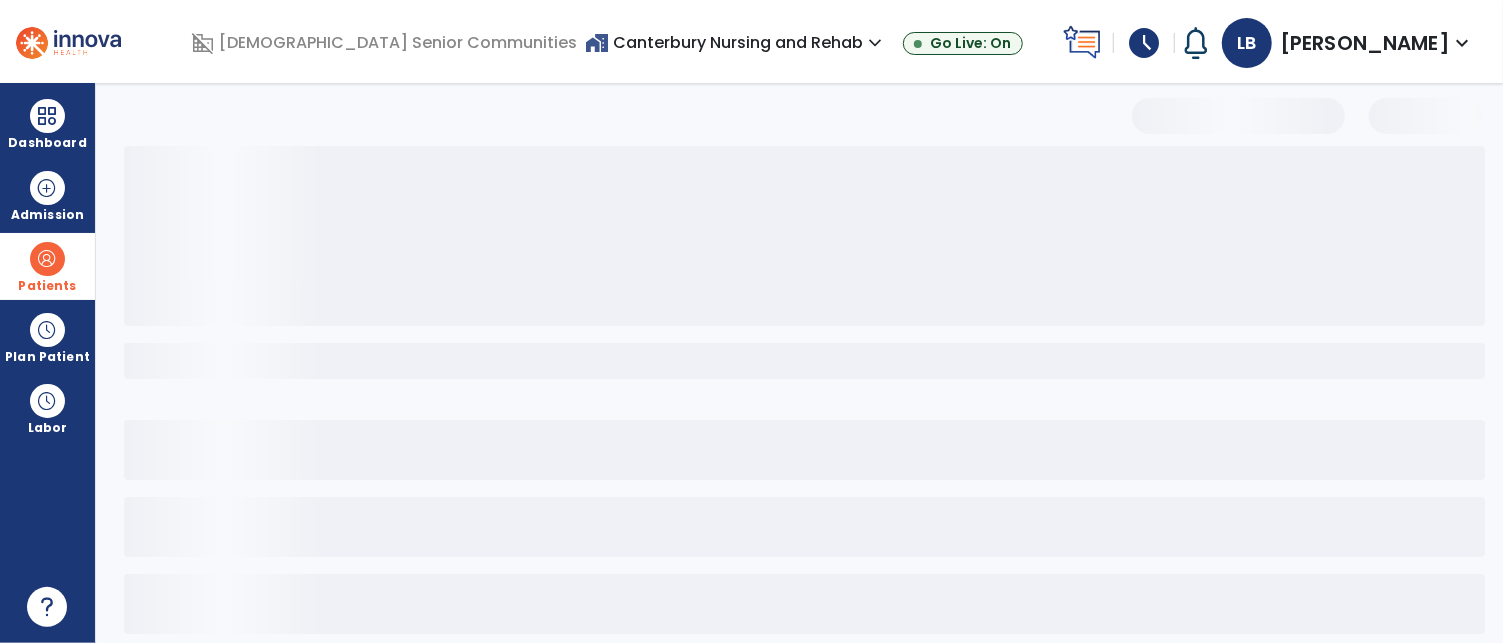 scroll, scrollTop: 100, scrollLeft: 0, axis: vertical 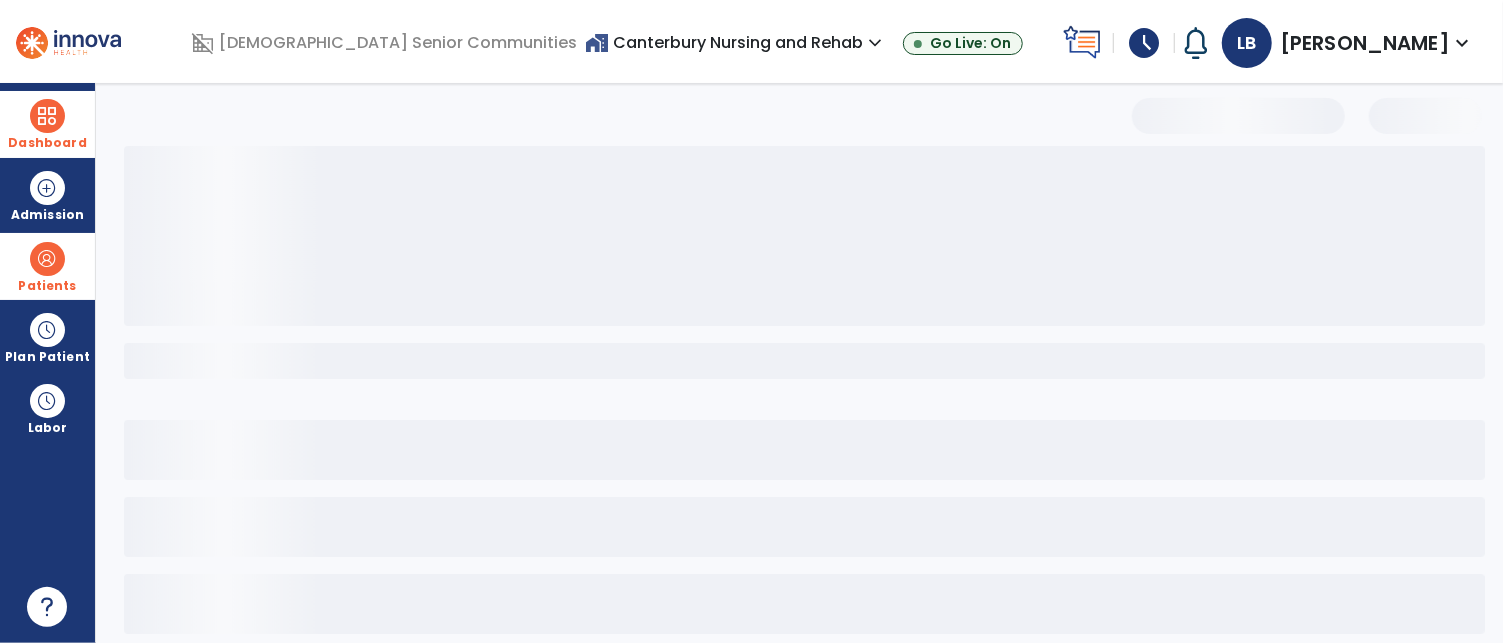 select on "***" 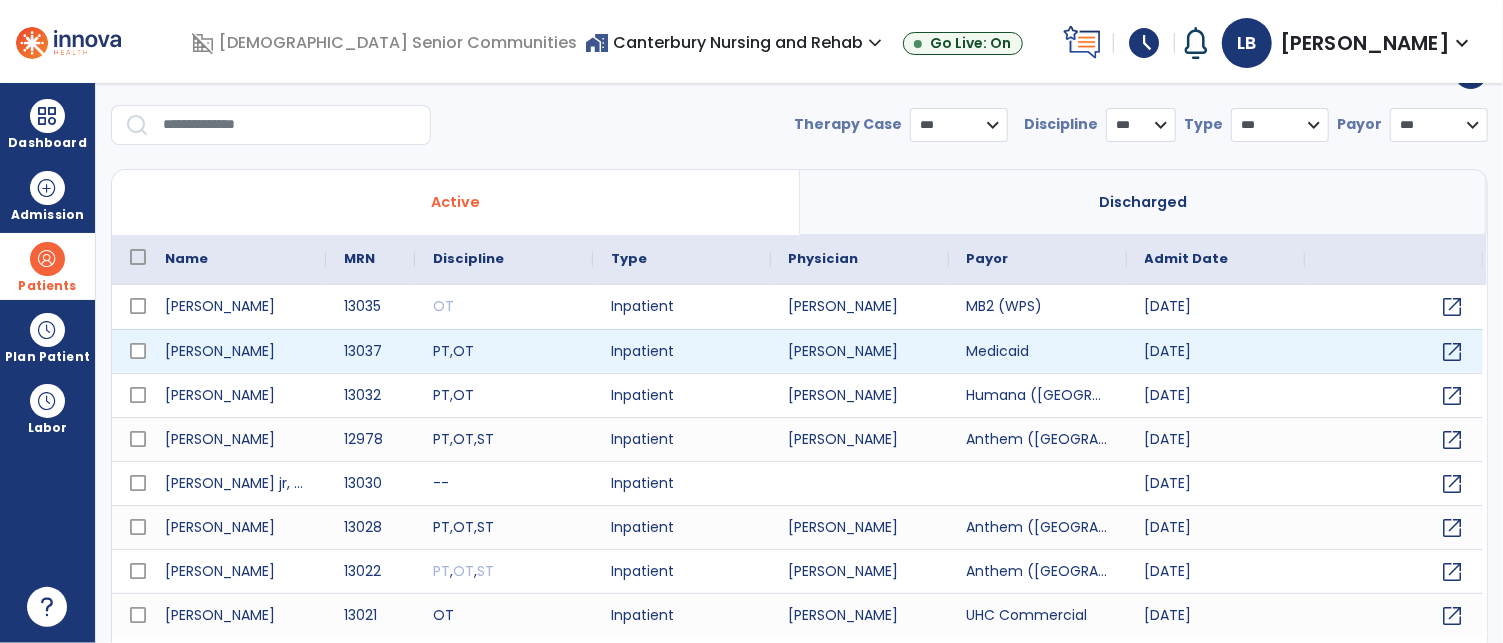 scroll, scrollTop: 0, scrollLeft: 0, axis: both 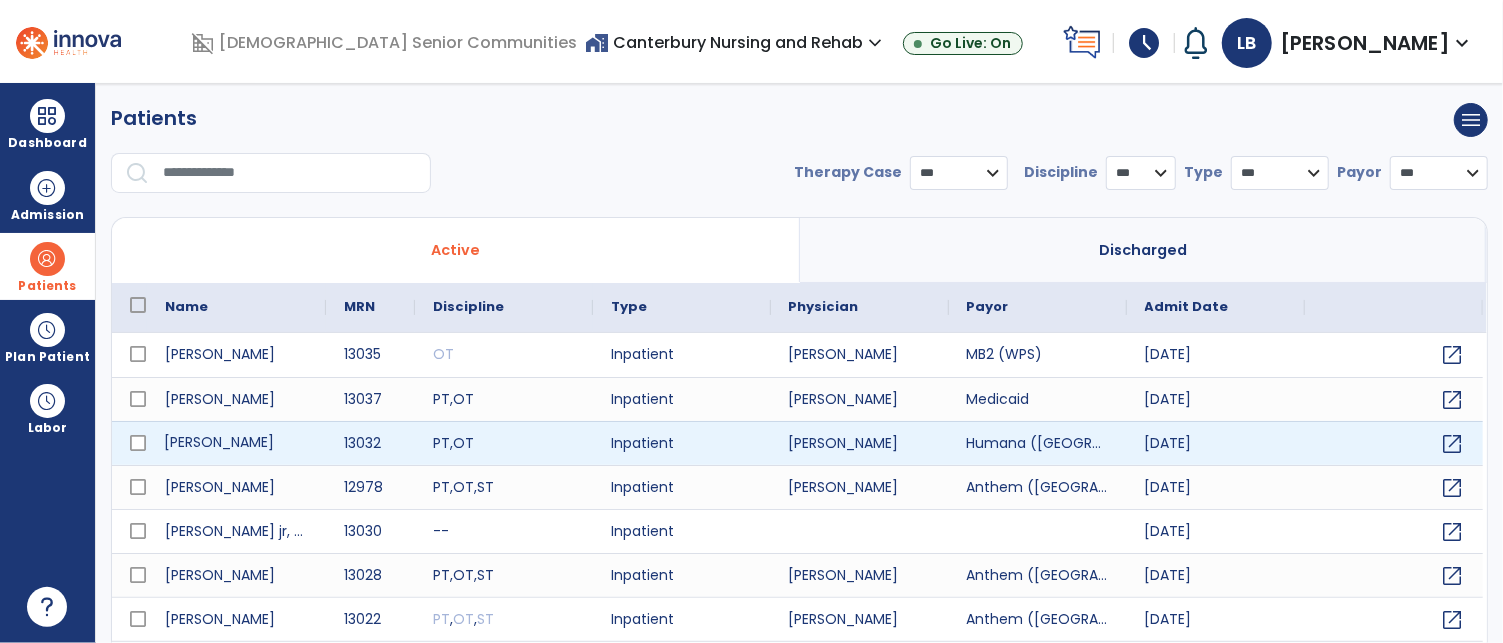 click on "[PERSON_NAME]" at bounding box center (236, 443) 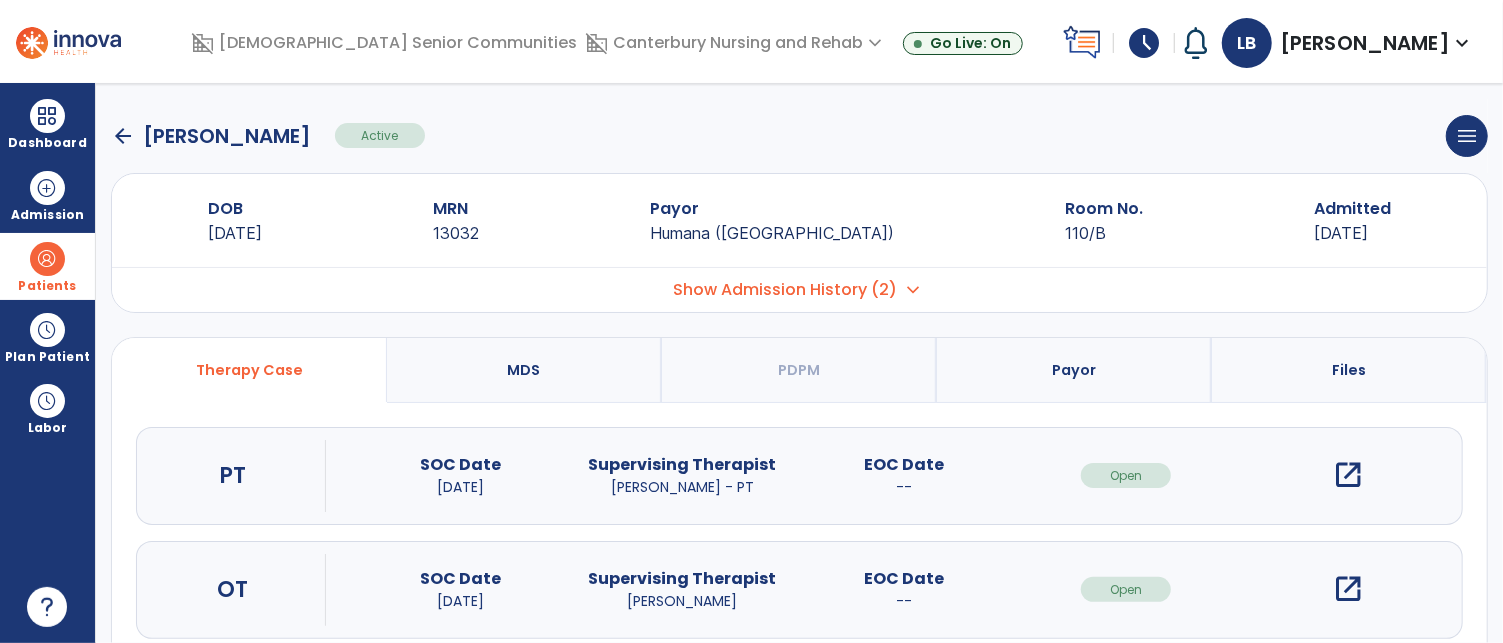 scroll, scrollTop: 0, scrollLeft: 0, axis: both 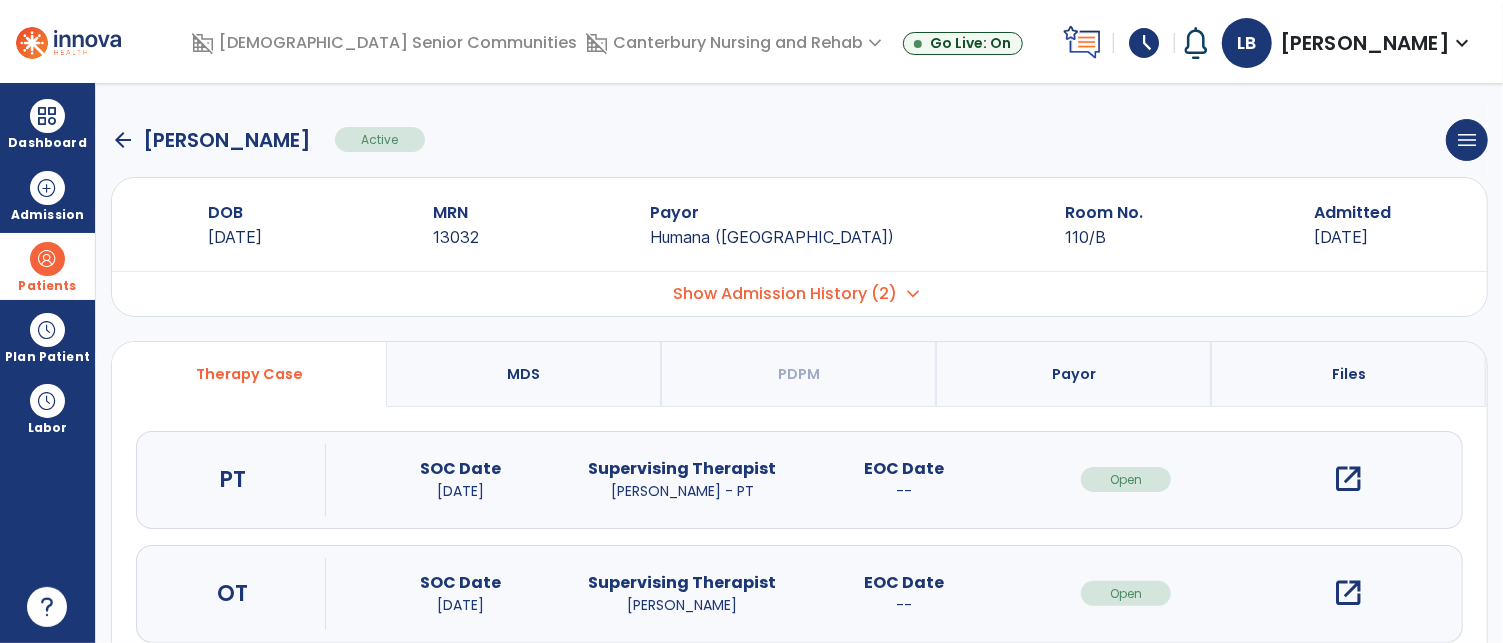 click on "Show Admission History (2)" at bounding box center (786, 294) 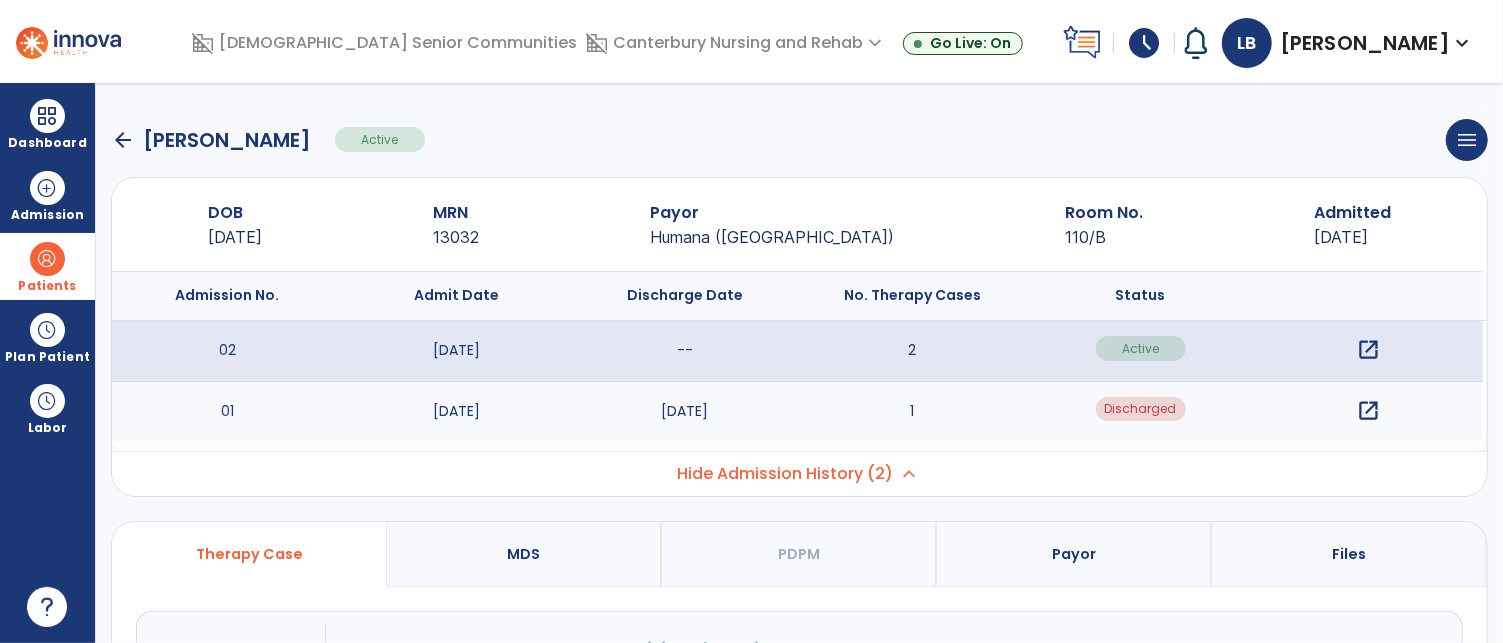click on "open_in_new" at bounding box center [1368, 411] 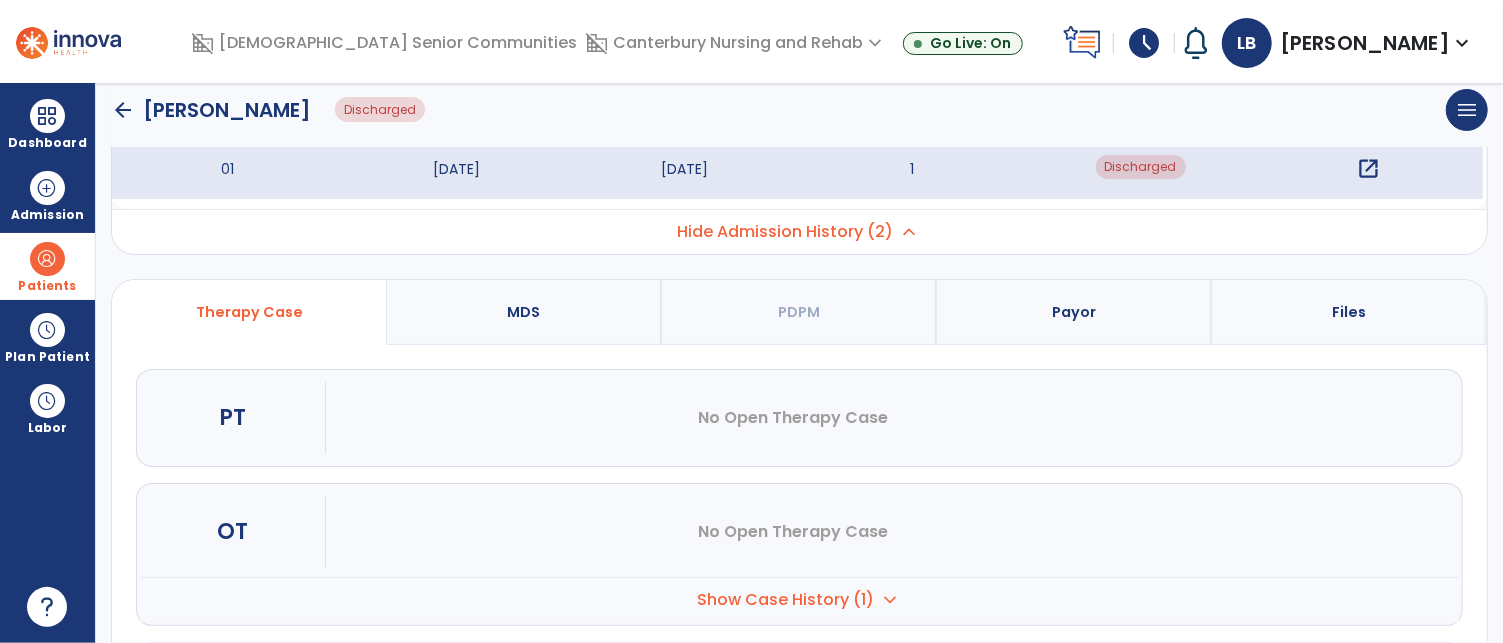 scroll, scrollTop: 293, scrollLeft: 0, axis: vertical 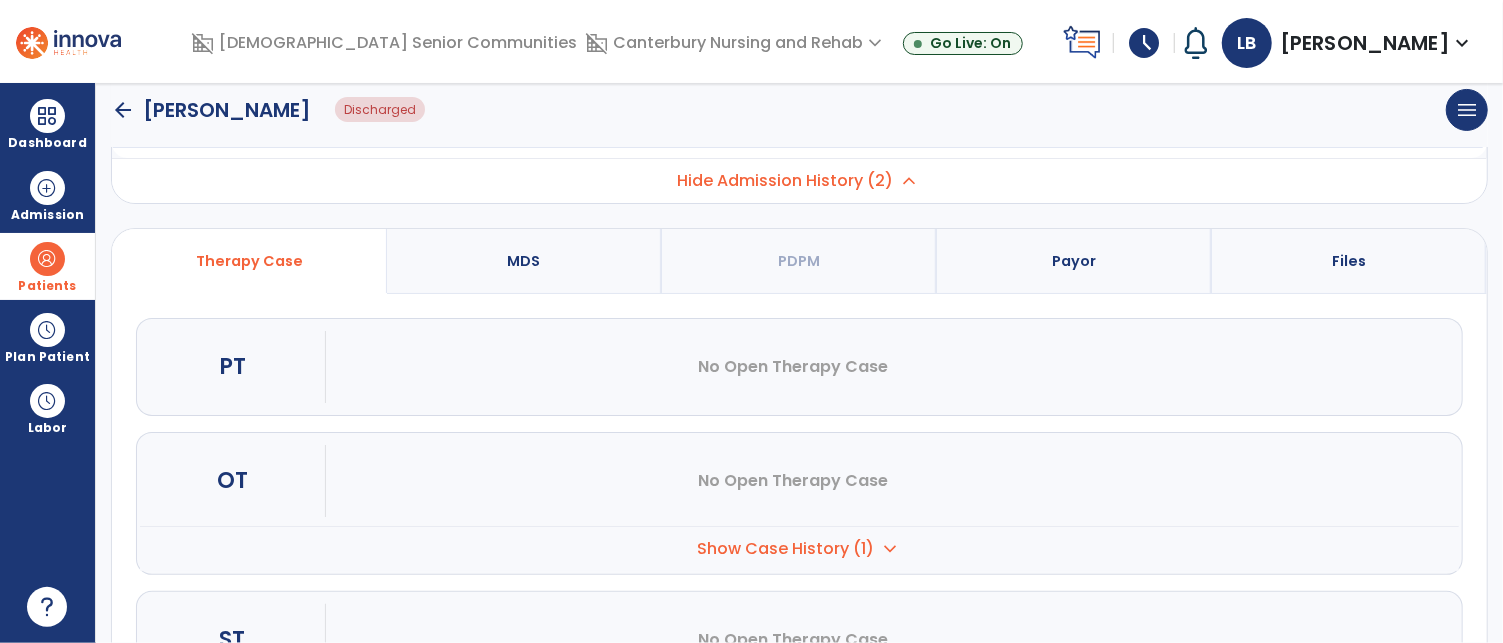 click on "Show Case History (1)" at bounding box center (785, 549) 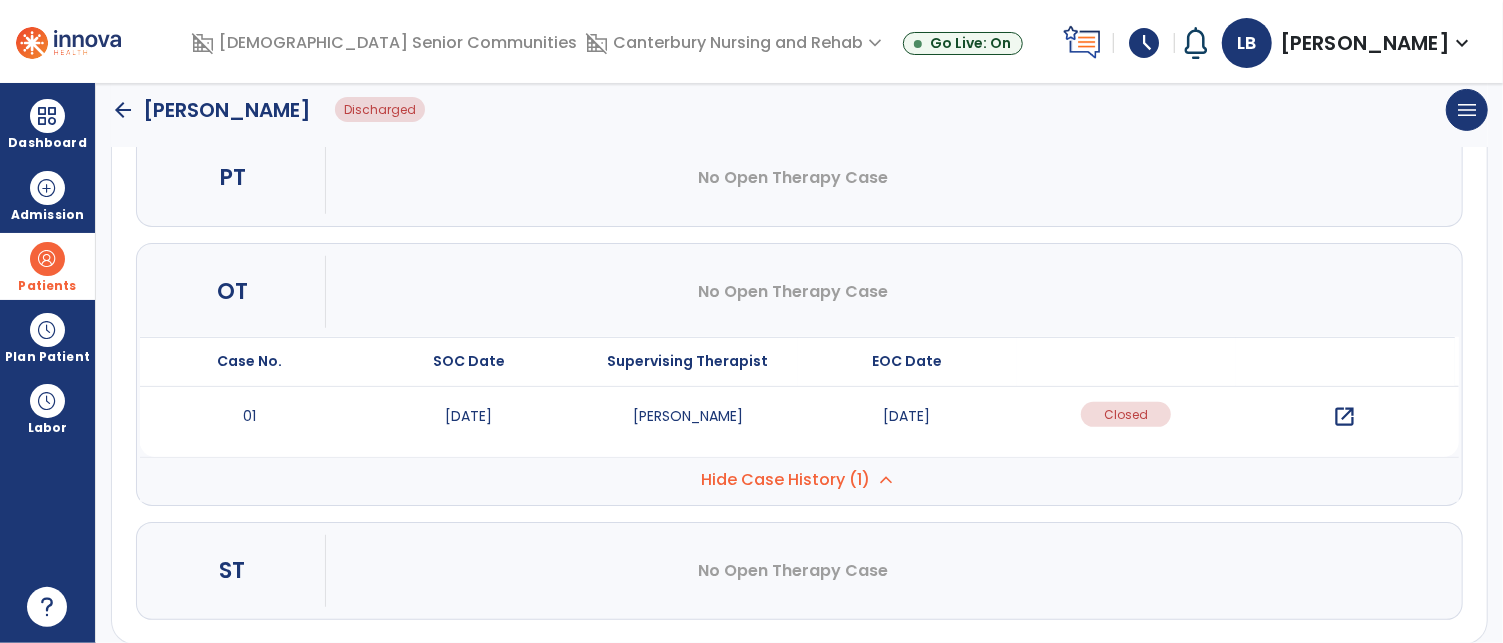 scroll, scrollTop: 508, scrollLeft: 0, axis: vertical 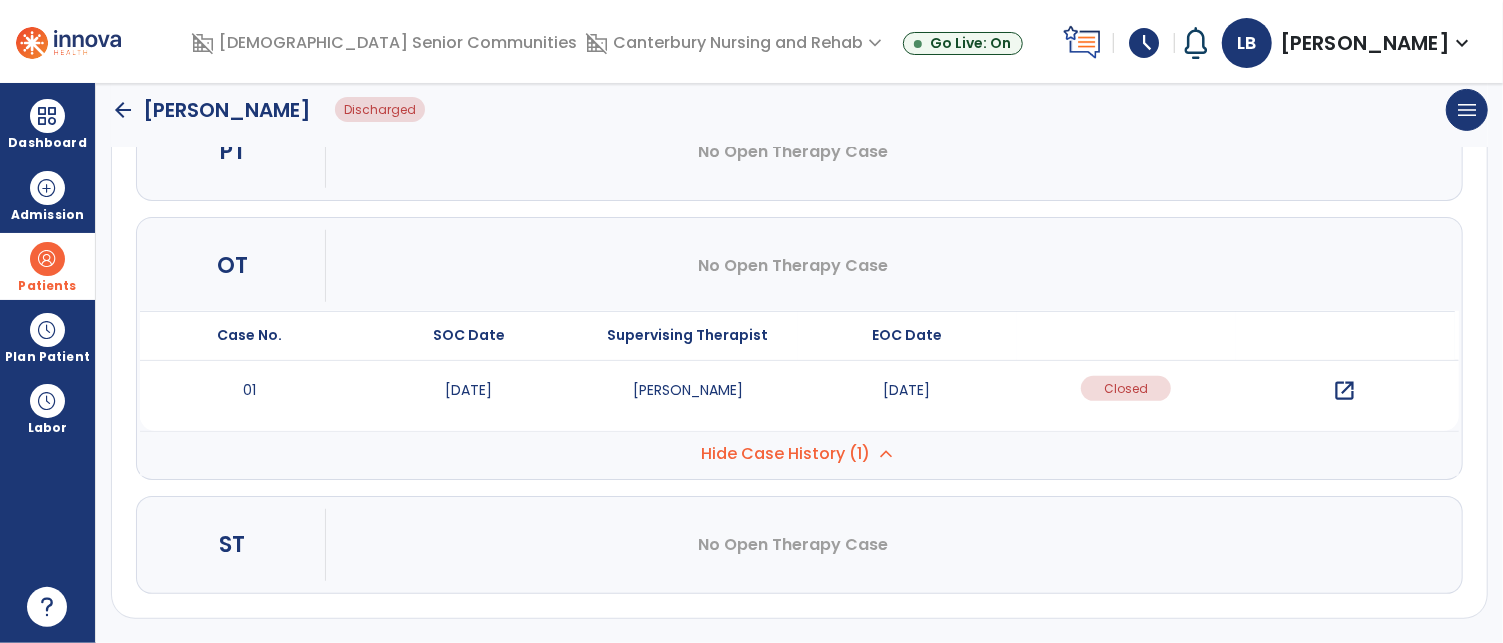click on "open_in_new" at bounding box center [1345, 391] 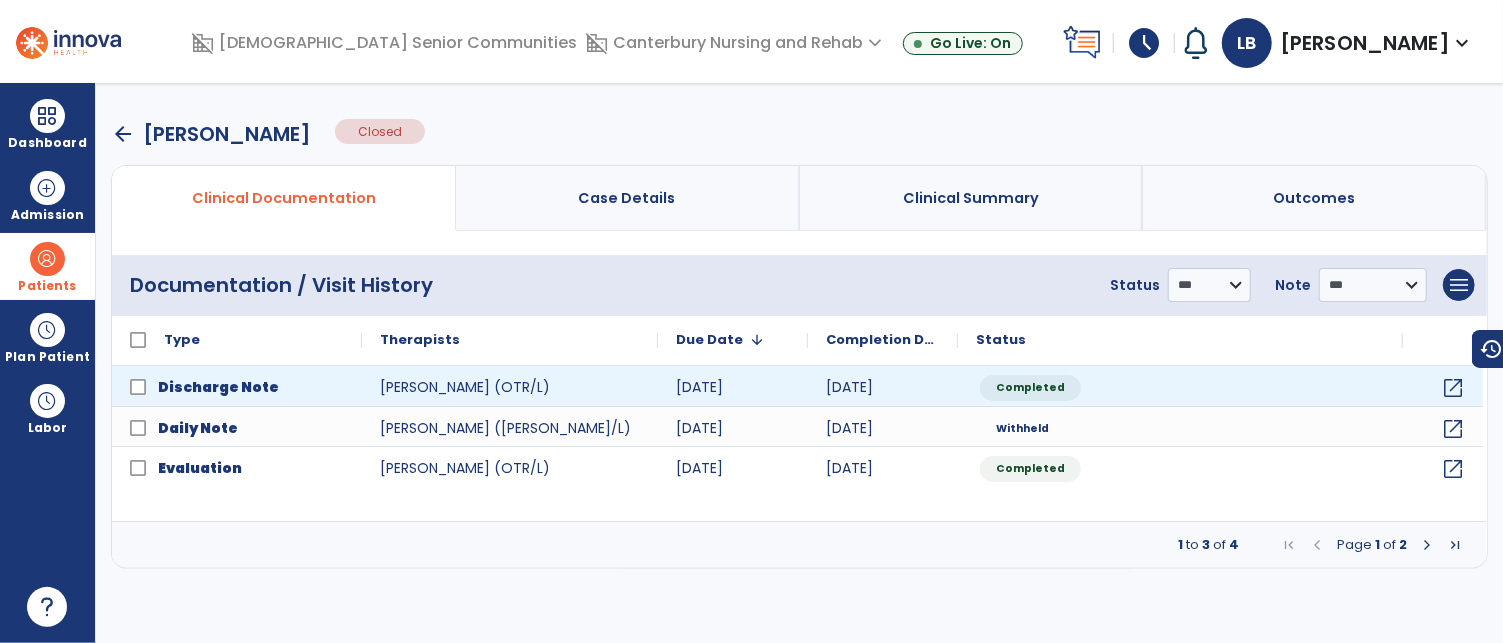 scroll, scrollTop: 0, scrollLeft: 0, axis: both 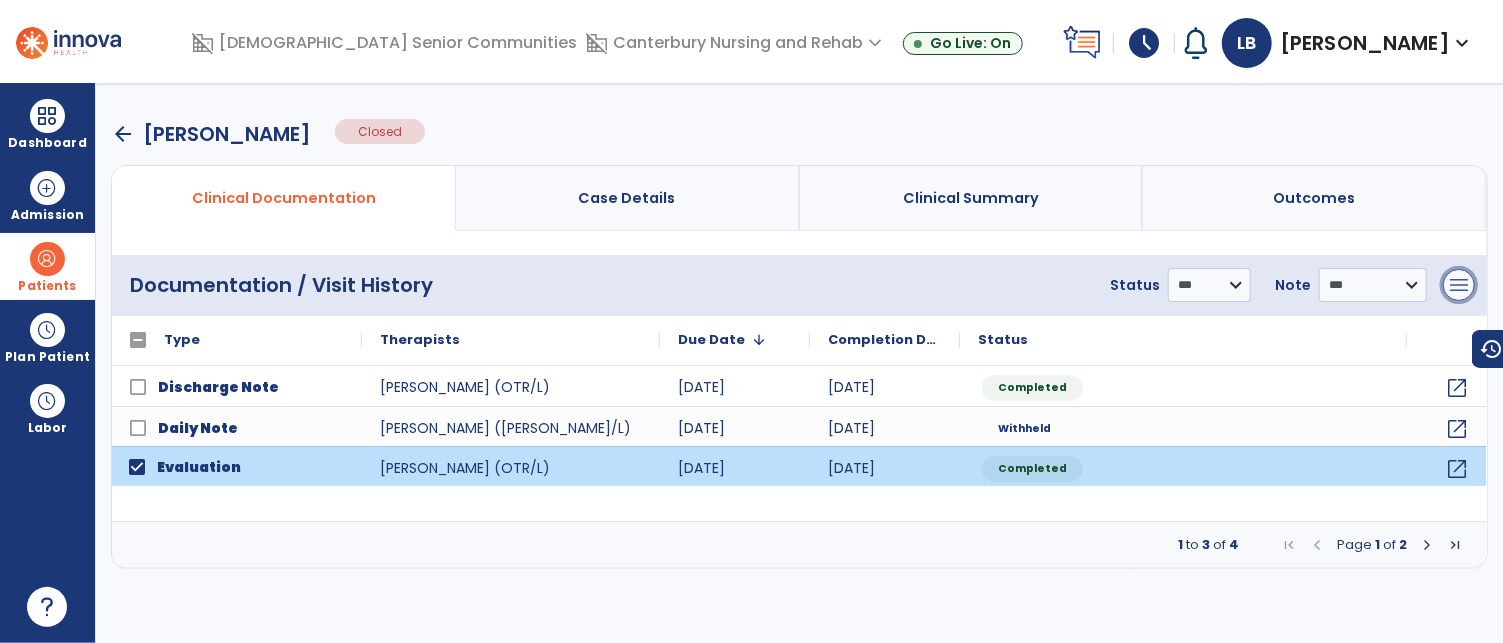 click on "menu" at bounding box center (1459, 285) 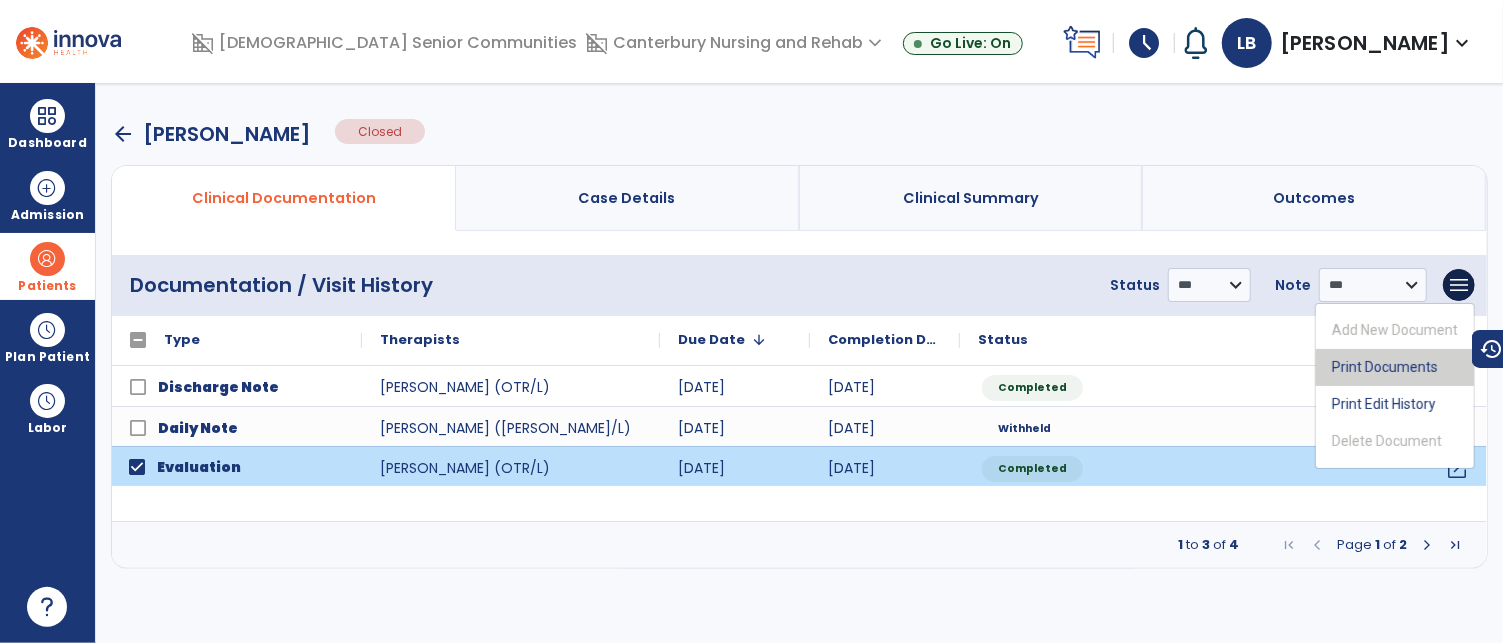 click on "Print Documents" at bounding box center (1395, 367) 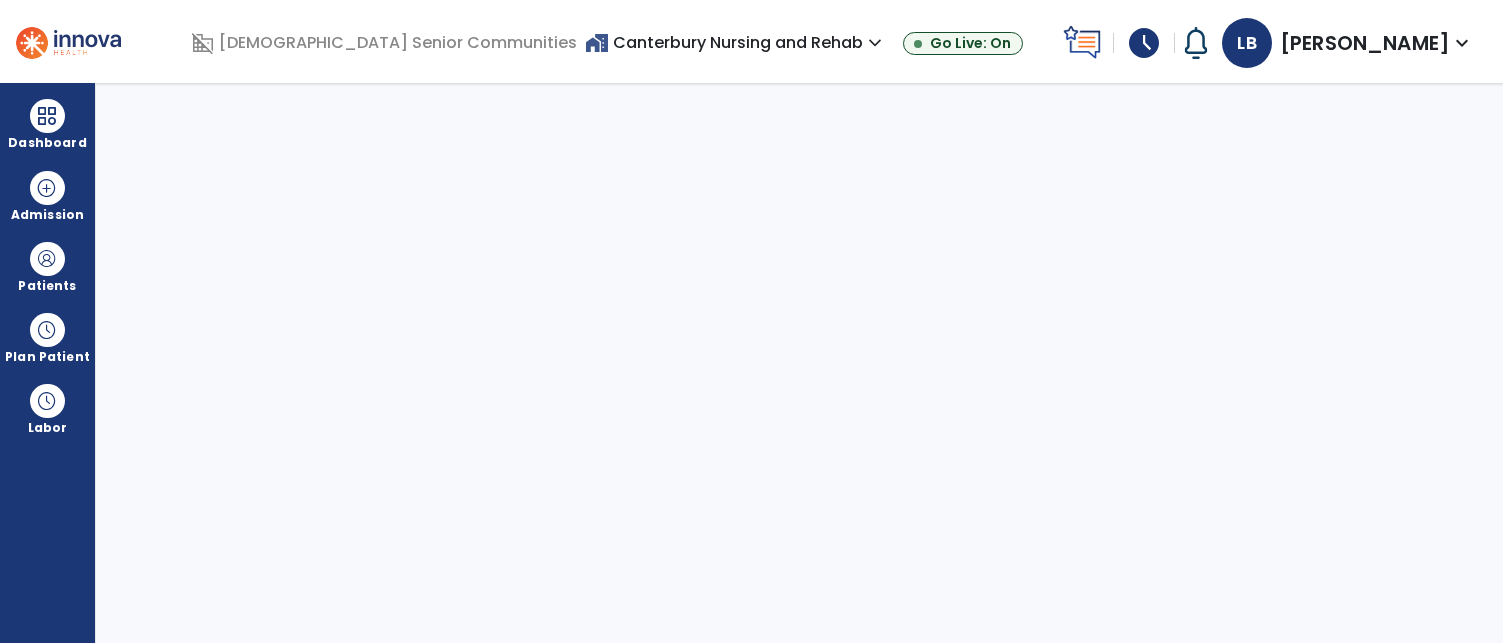scroll, scrollTop: 0, scrollLeft: 0, axis: both 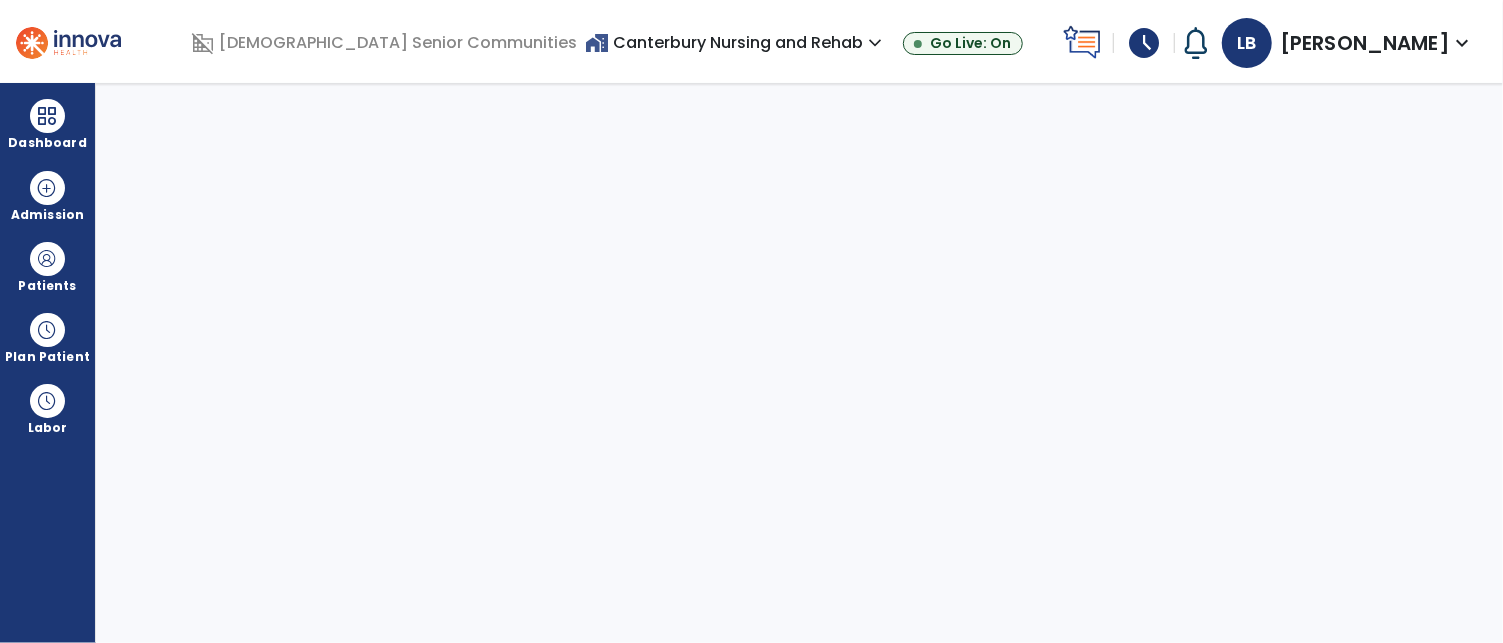 select on "****" 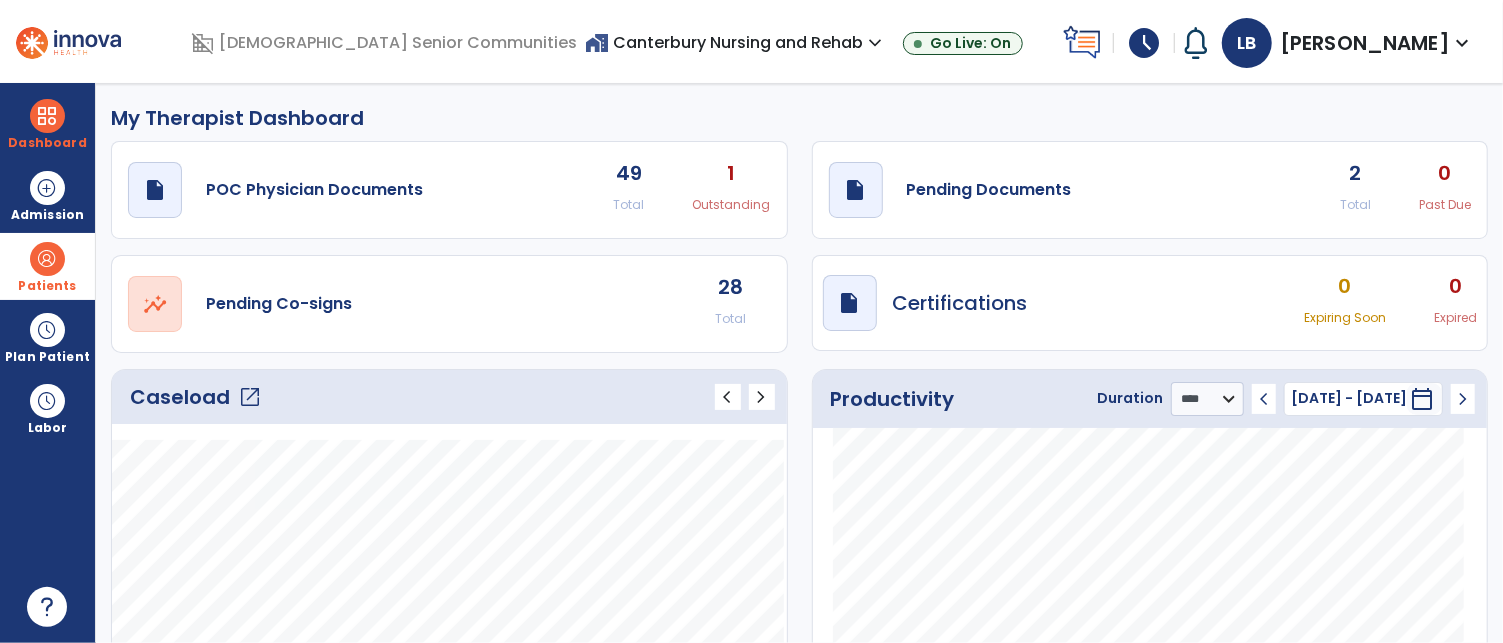click at bounding box center [47, 259] 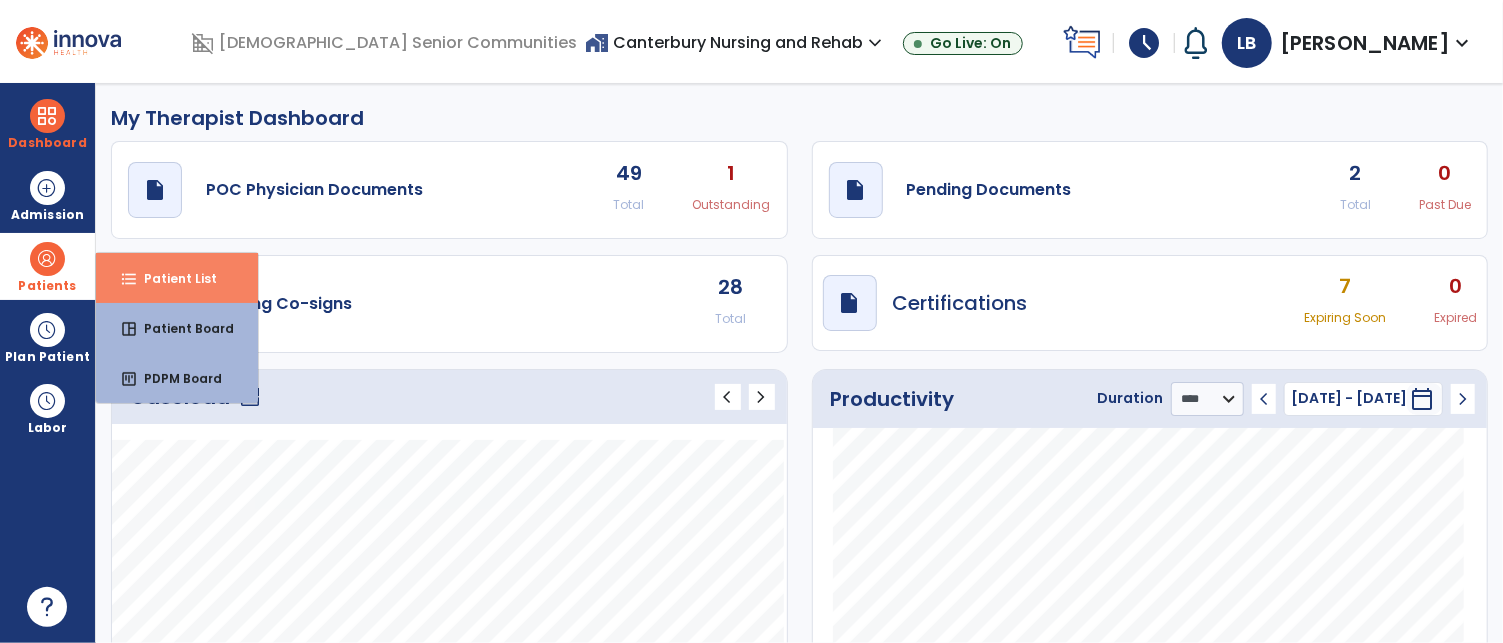click on "Patient List" at bounding box center (172, 278) 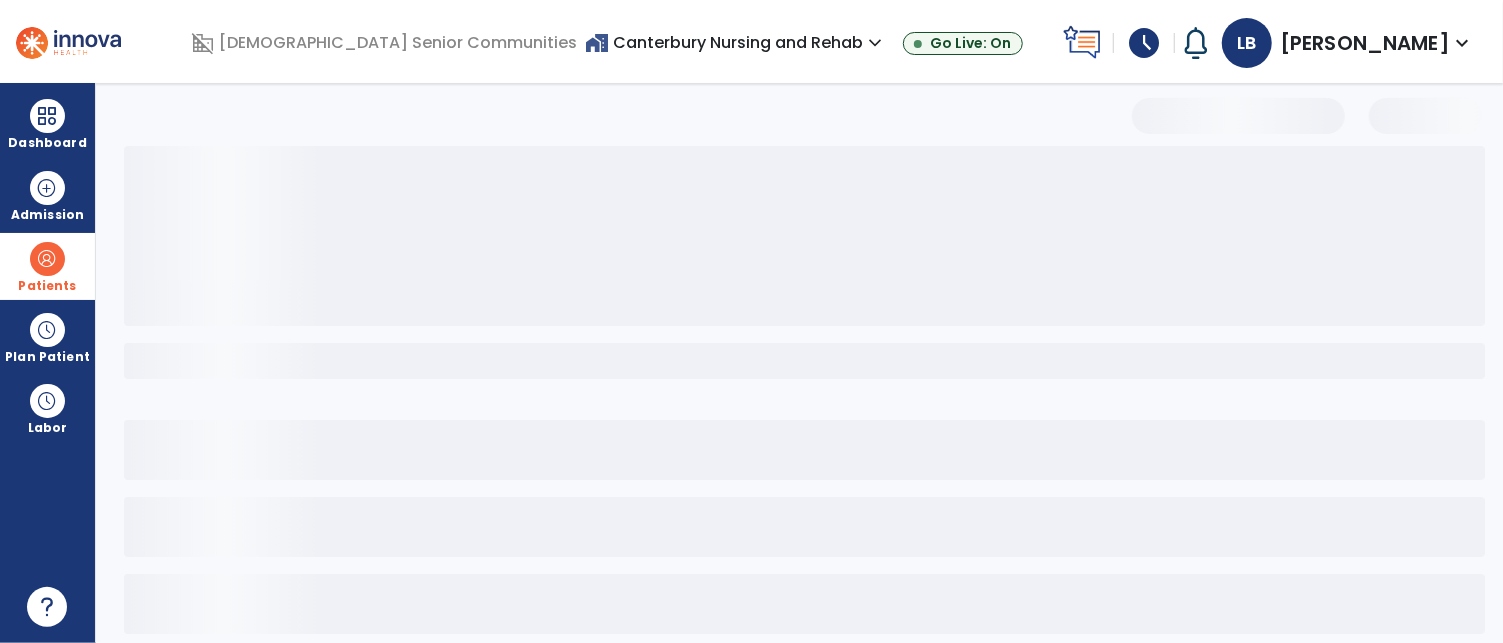 select on "***" 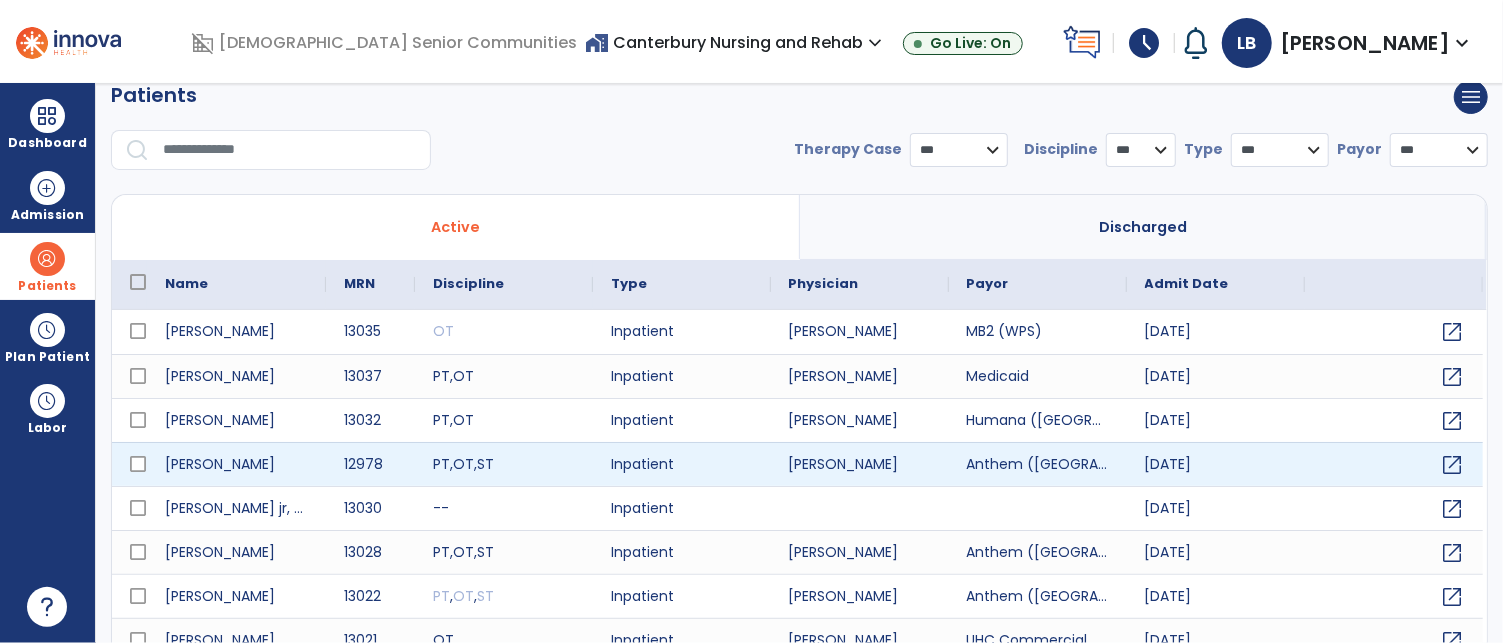 scroll, scrollTop: 0, scrollLeft: 0, axis: both 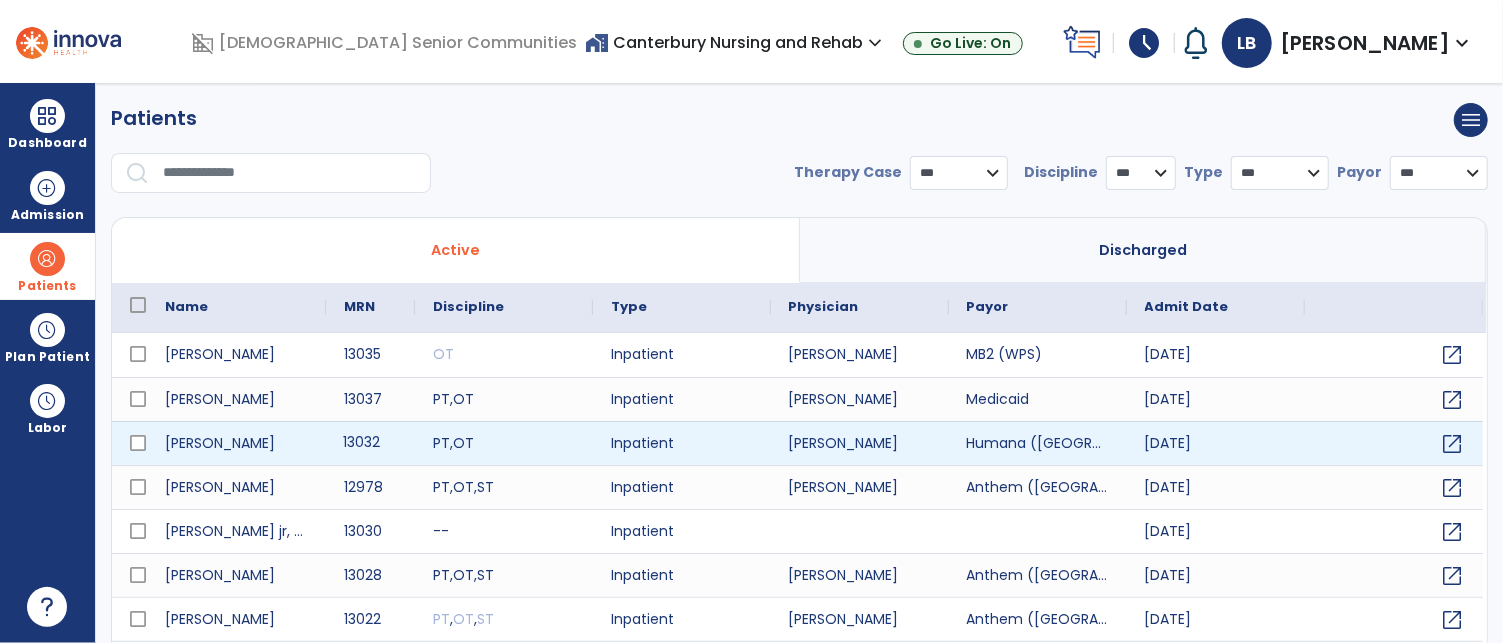 click on "13032" at bounding box center (370, 443) 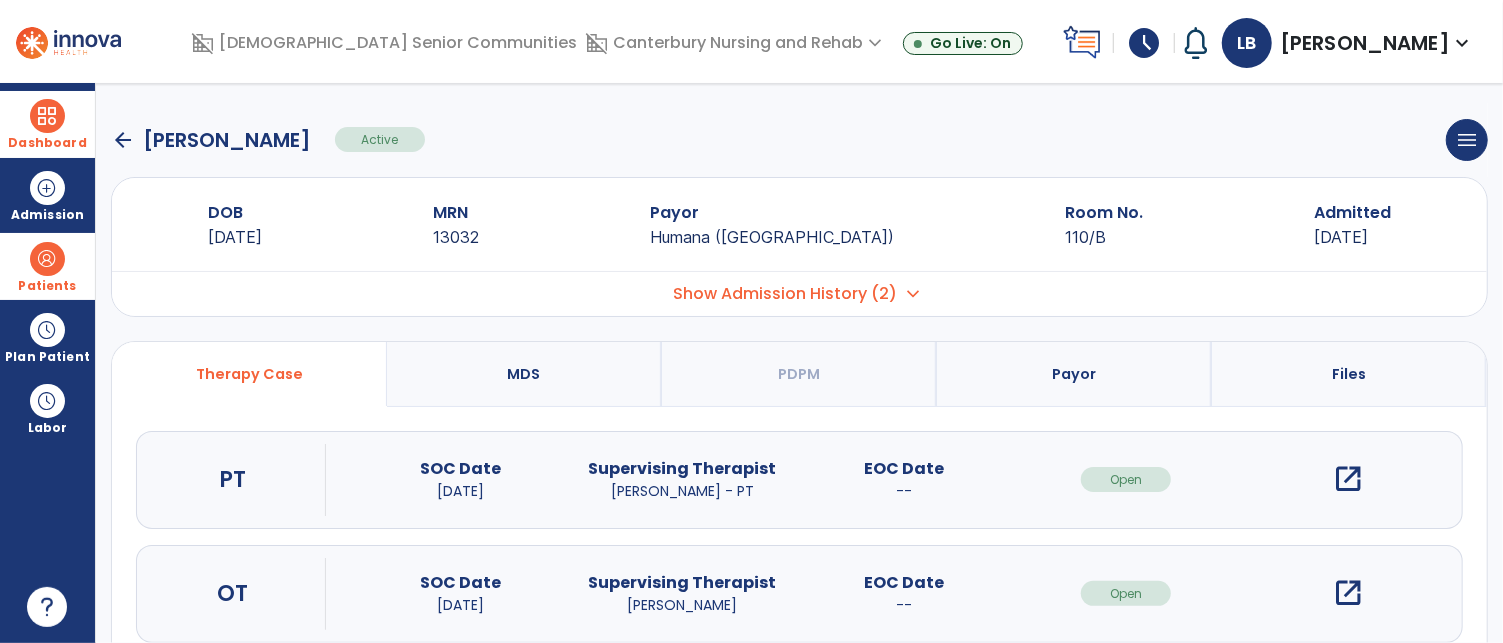click at bounding box center [47, 116] 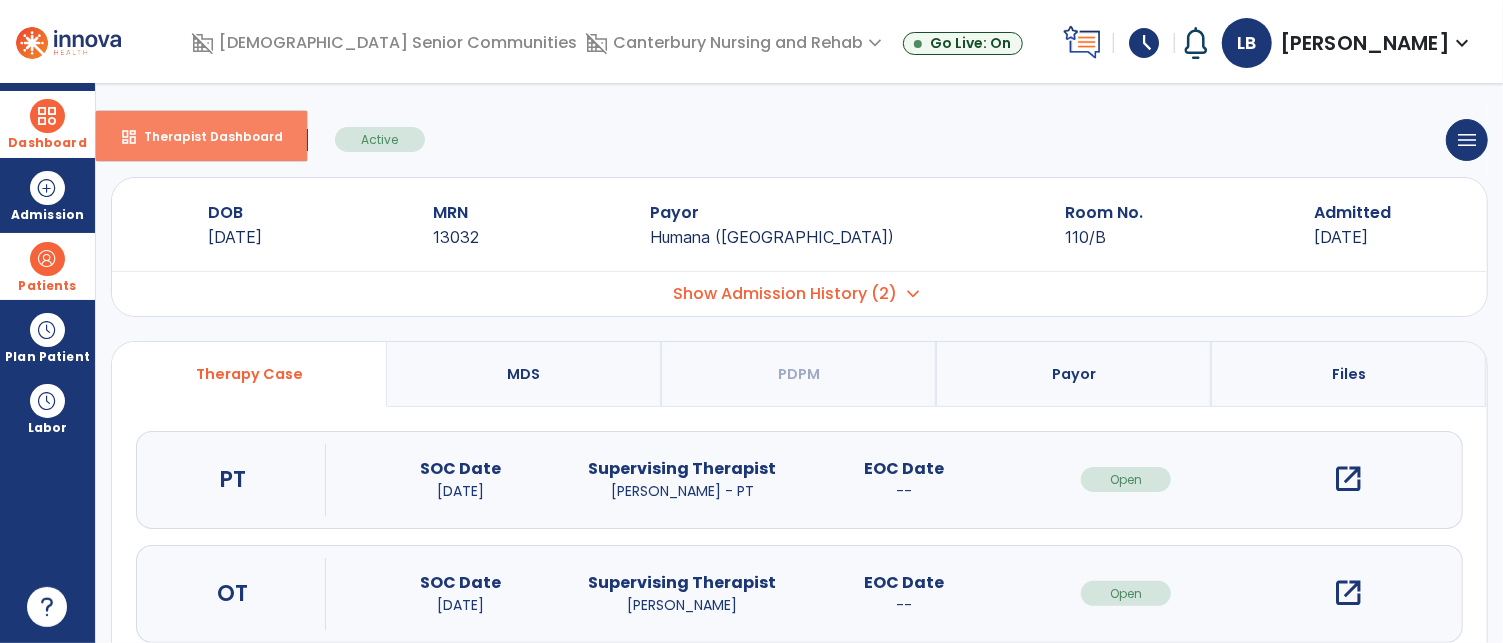 click on "dashboard  Therapist Dashboard" at bounding box center (201, 136) 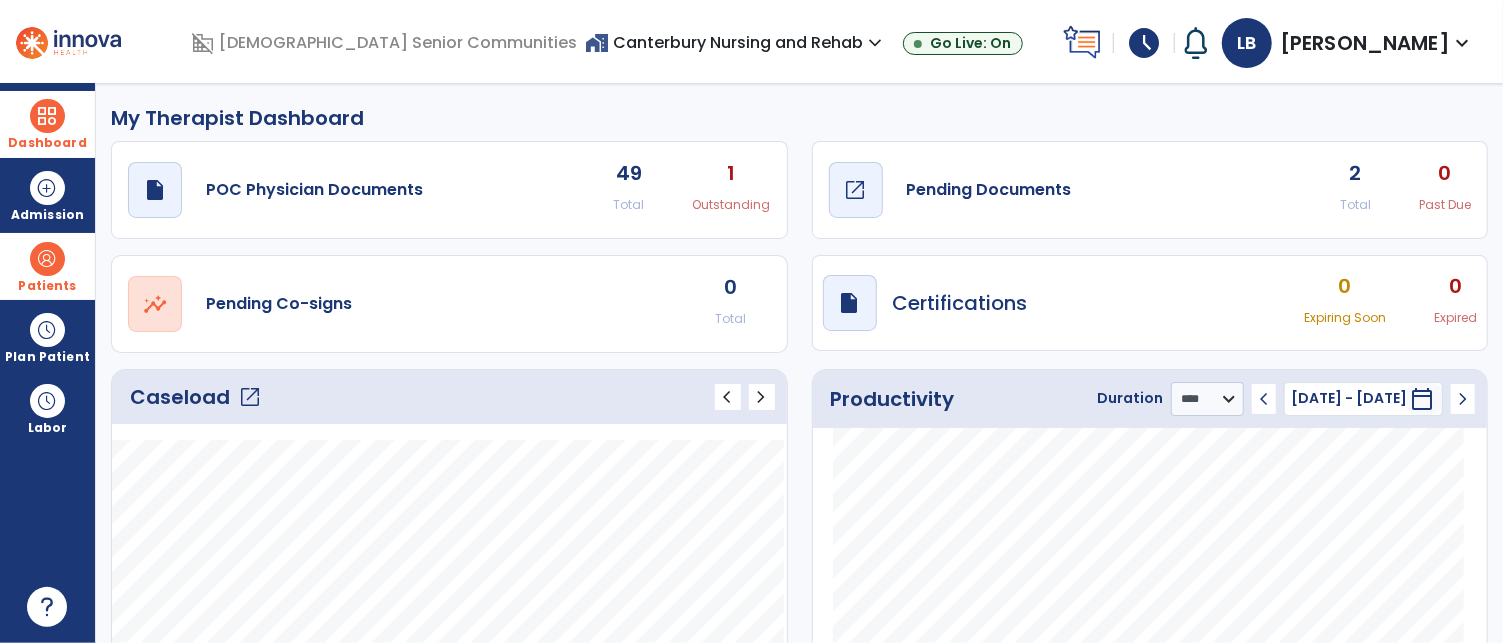 click on "open_in_new" 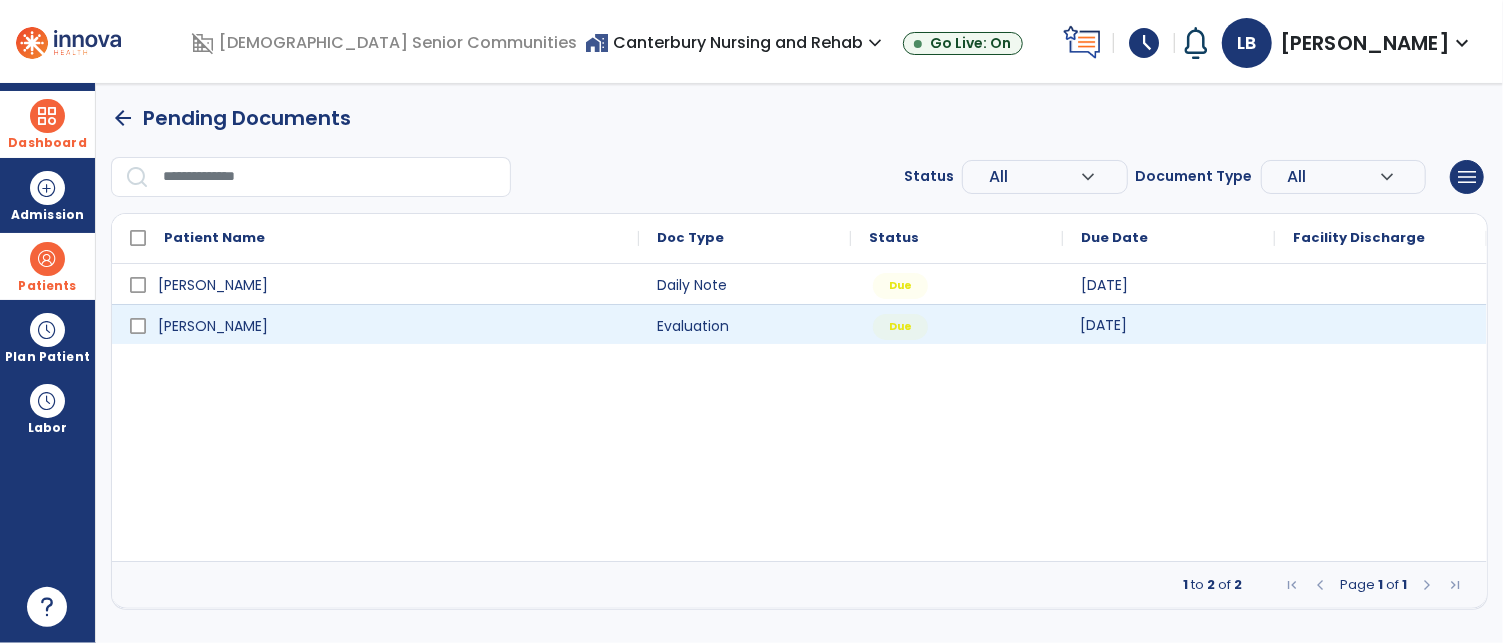 click on "[DATE]" at bounding box center [1103, 325] 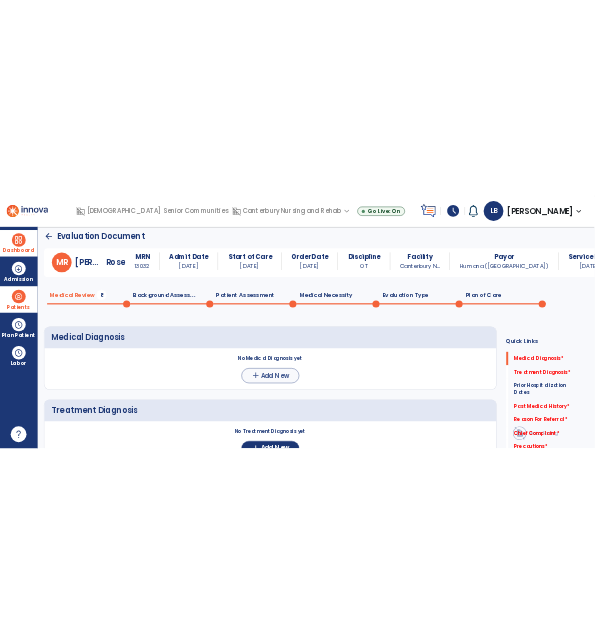 scroll, scrollTop: 34, scrollLeft: 0, axis: vertical 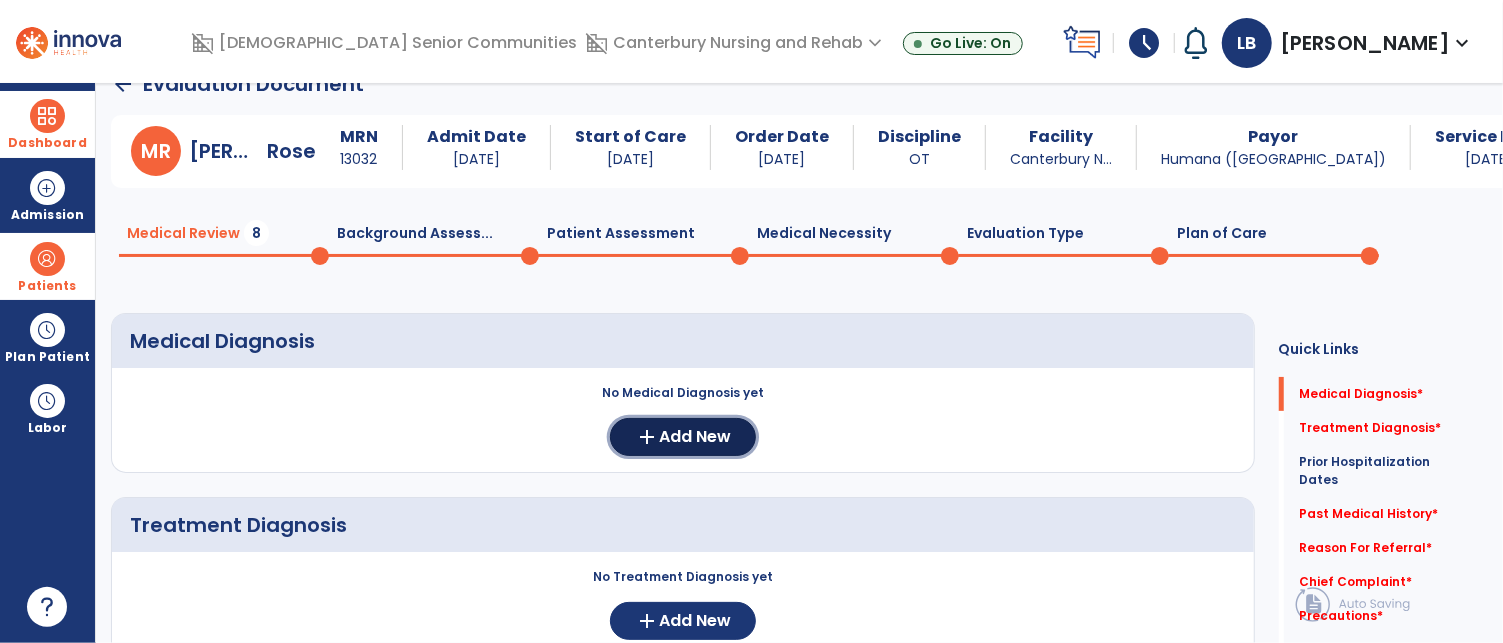 click on "Add New" 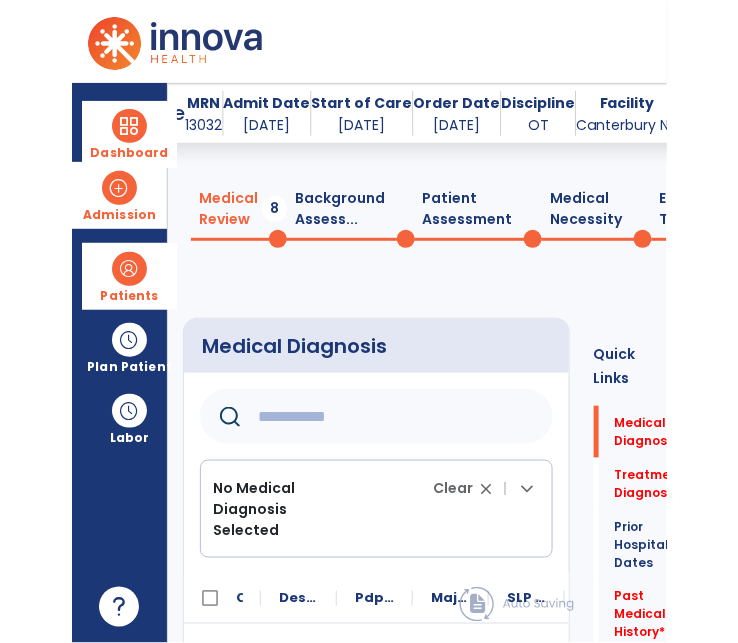 scroll, scrollTop: 56, scrollLeft: 0, axis: vertical 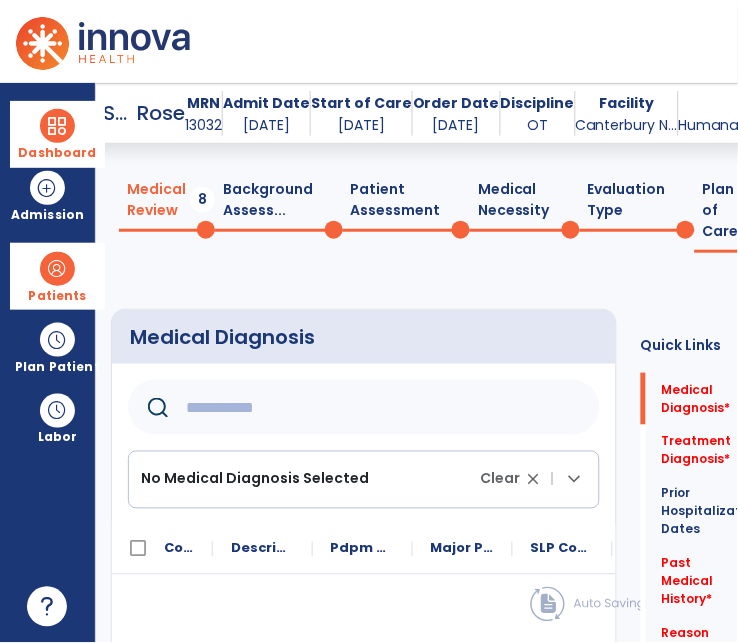 click 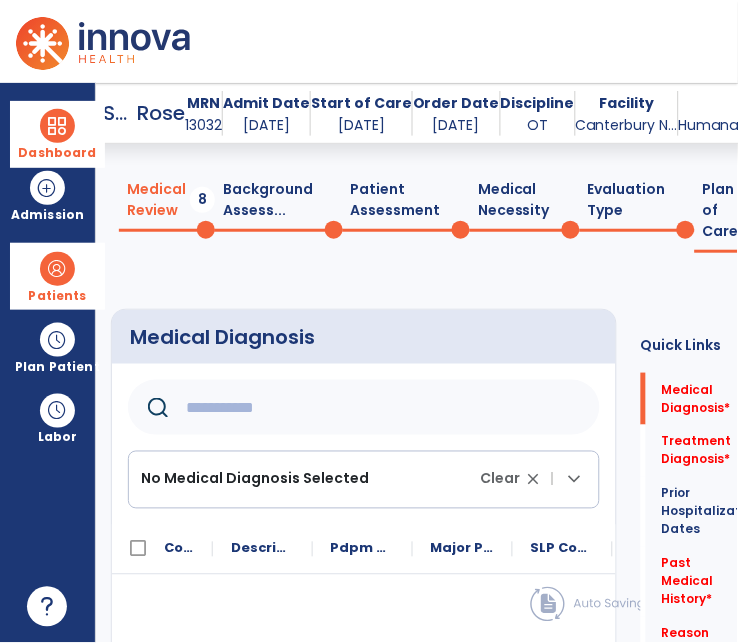 type on "*" 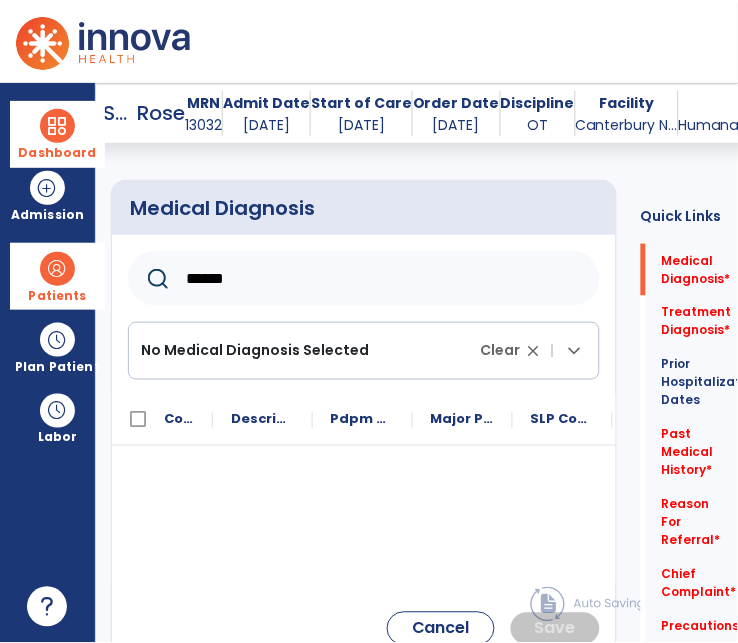 scroll, scrollTop: 202, scrollLeft: 0, axis: vertical 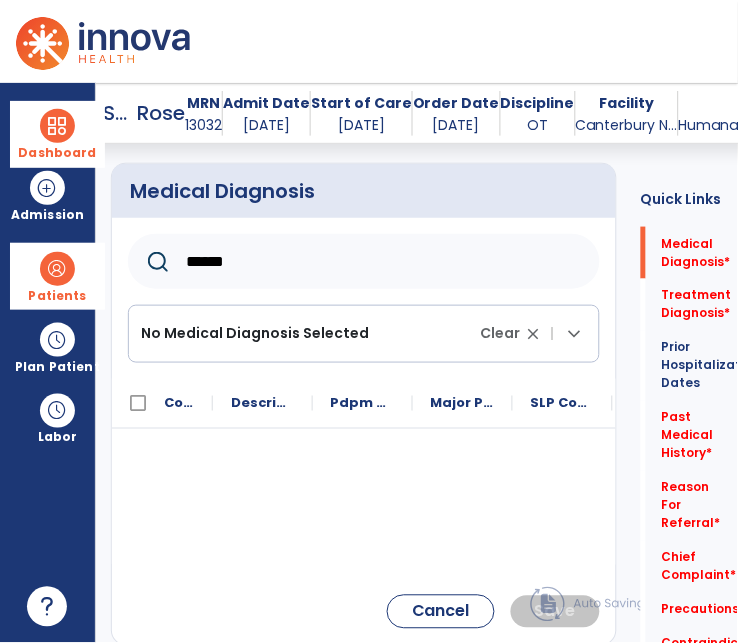 type on "******" 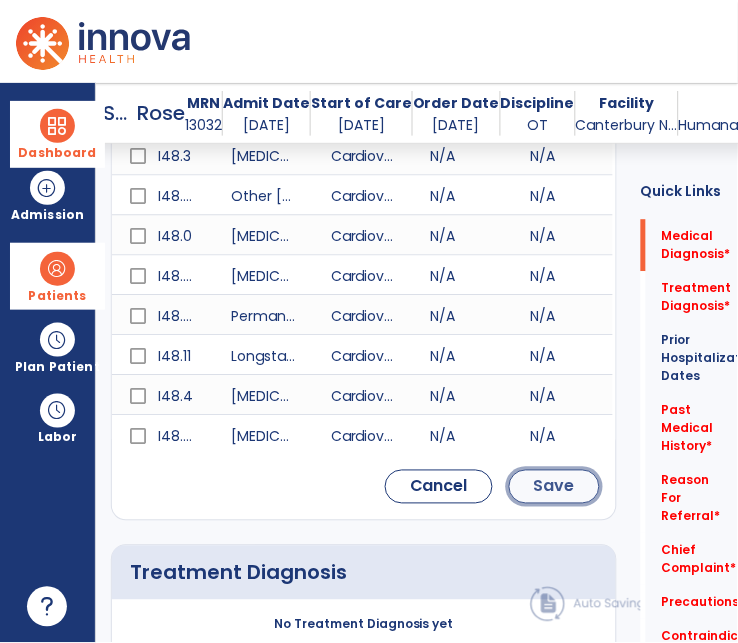 click on "Save" 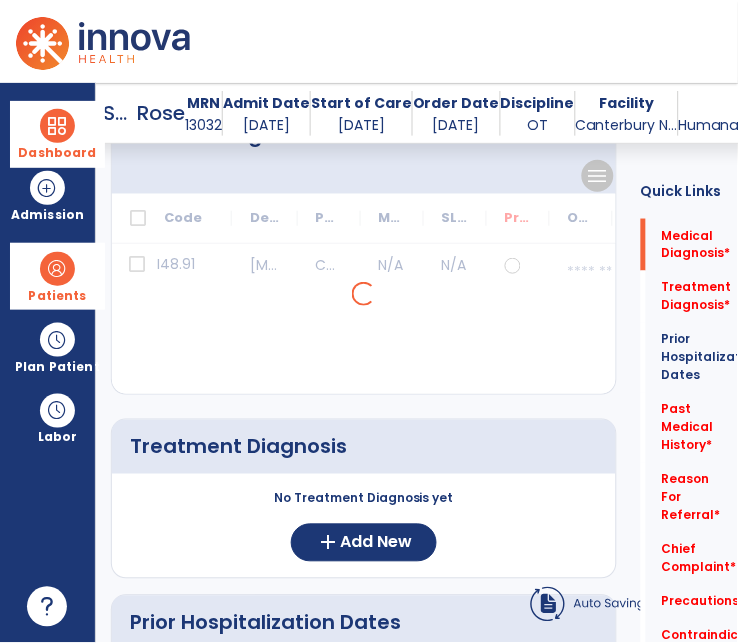 scroll, scrollTop: 150, scrollLeft: 0, axis: vertical 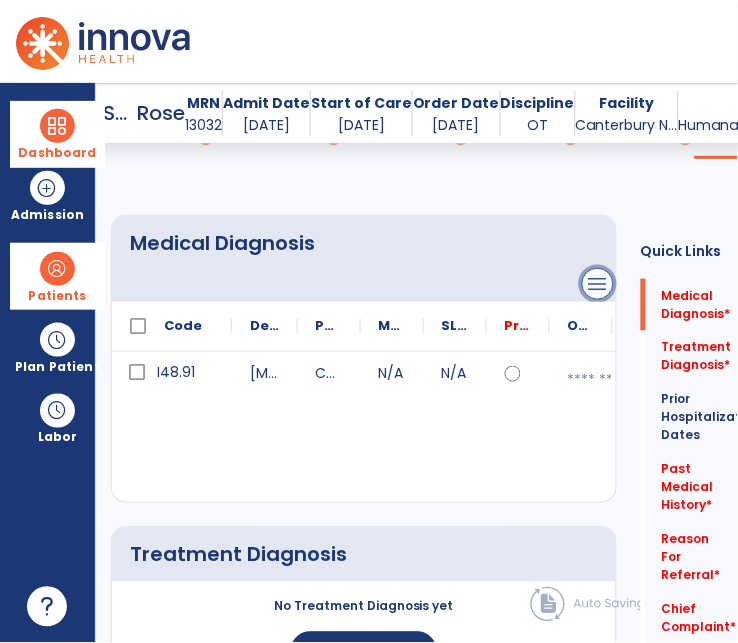 click on "menu" at bounding box center (598, 284) 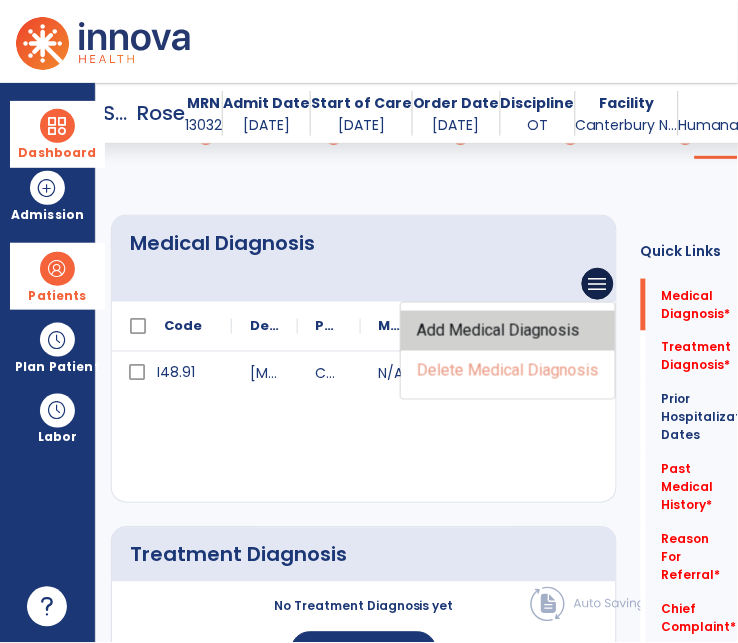click on "Add Medical Diagnosis" 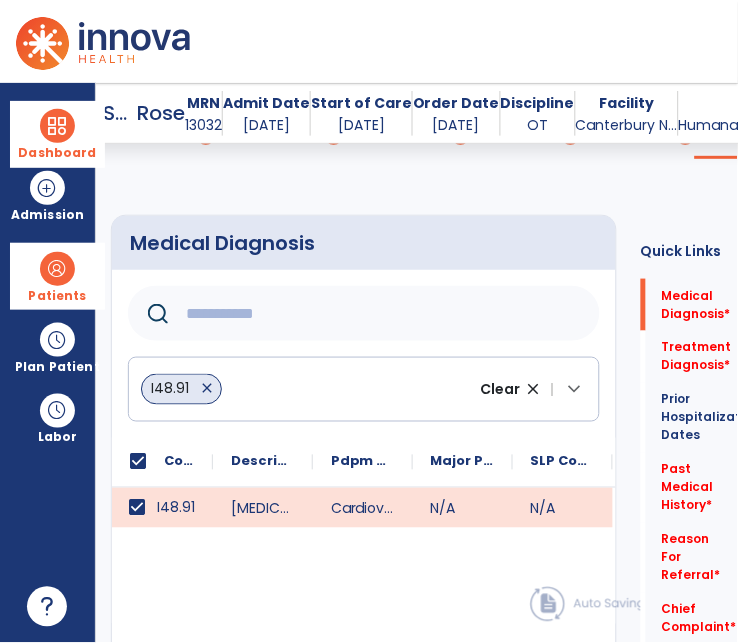 click 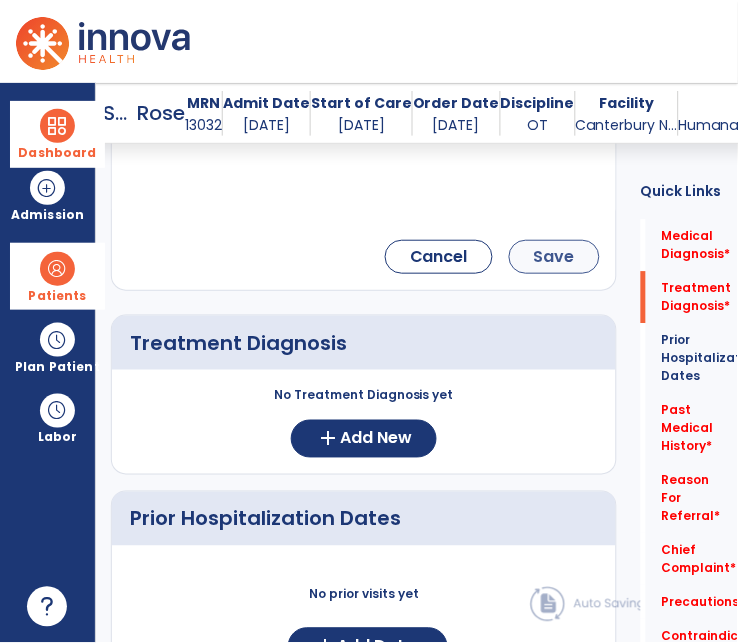 type on "*******" 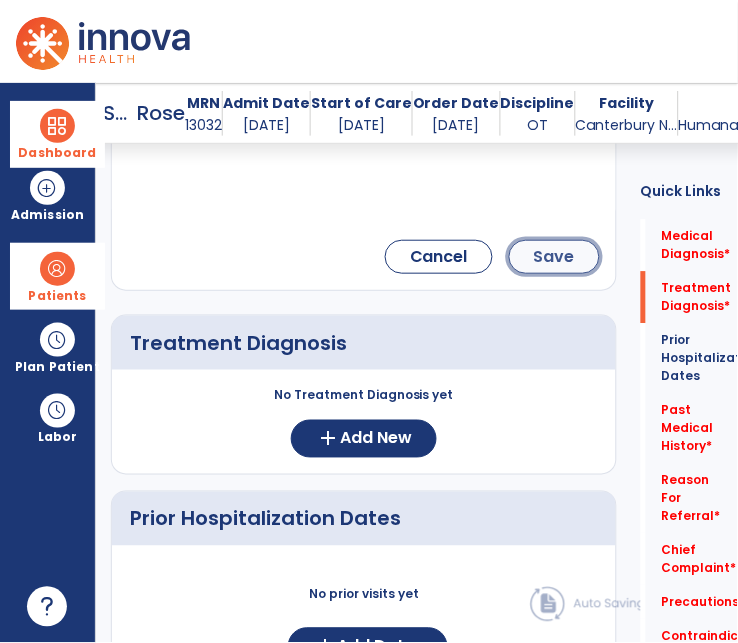 click on "Save" 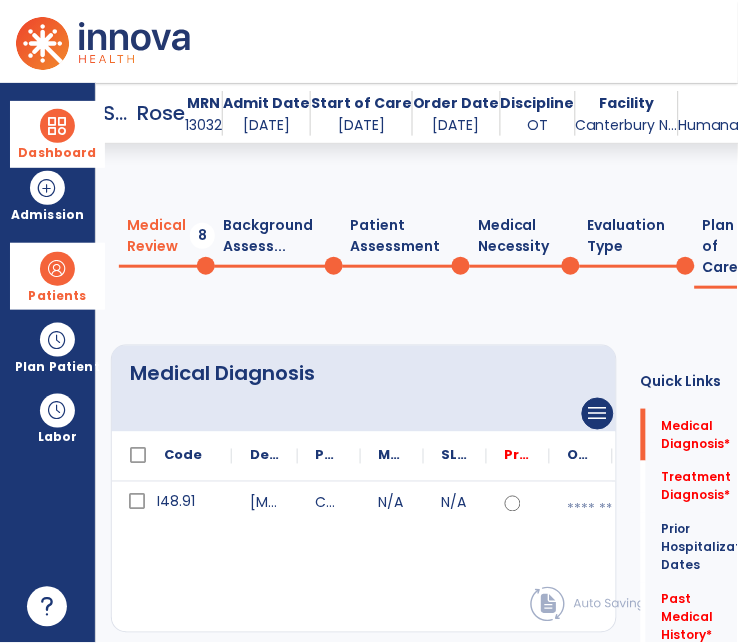 scroll, scrollTop: 105, scrollLeft: 0, axis: vertical 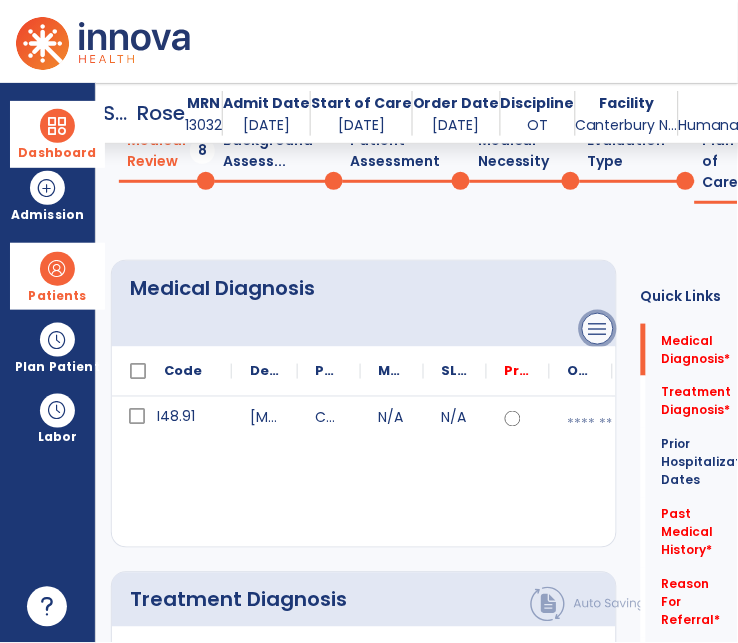 click on "menu" at bounding box center [598, 329] 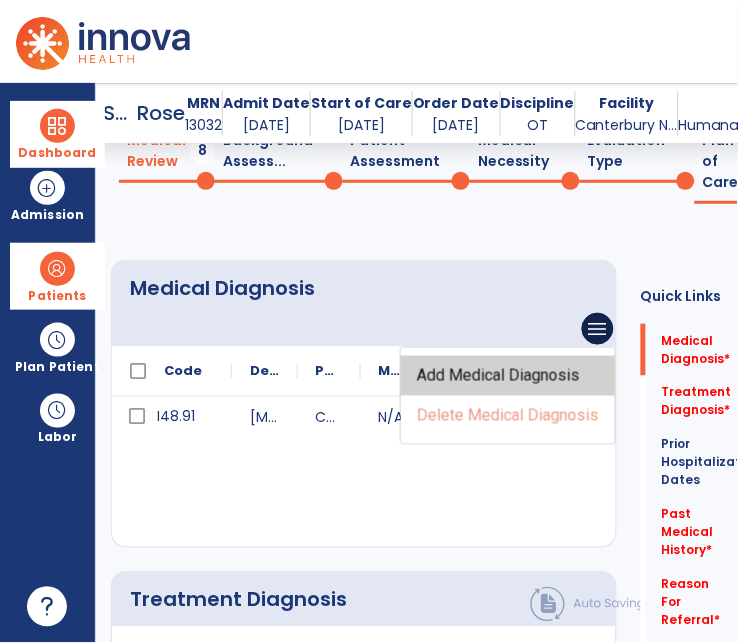 click on "Add Medical Diagnosis" 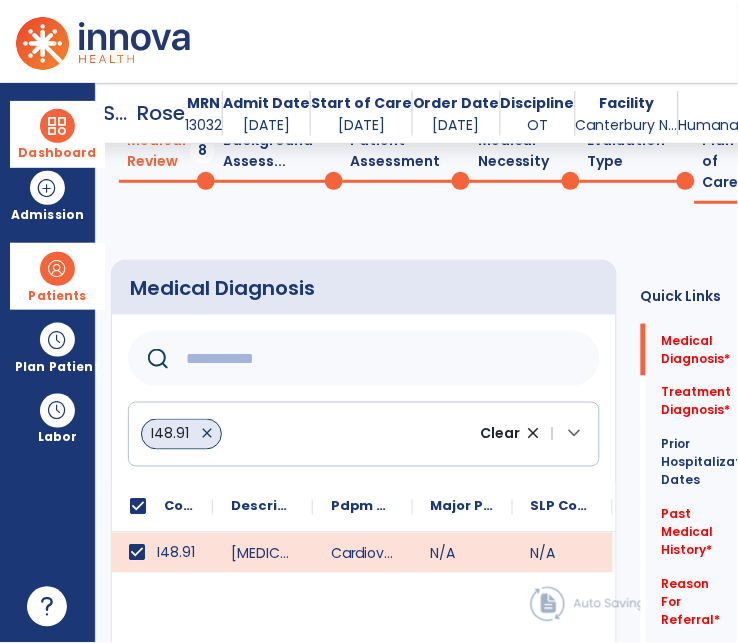 click 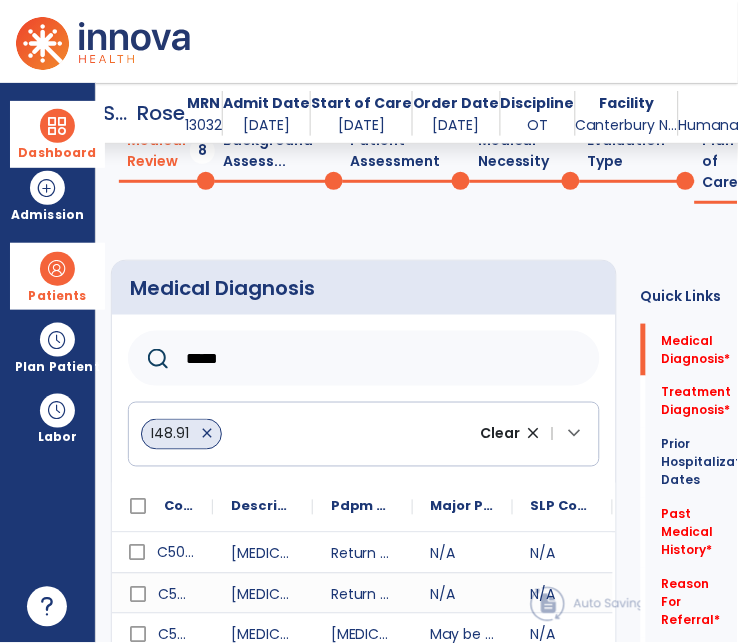 scroll, scrollTop: 218, scrollLeft: 0, axis: vertical 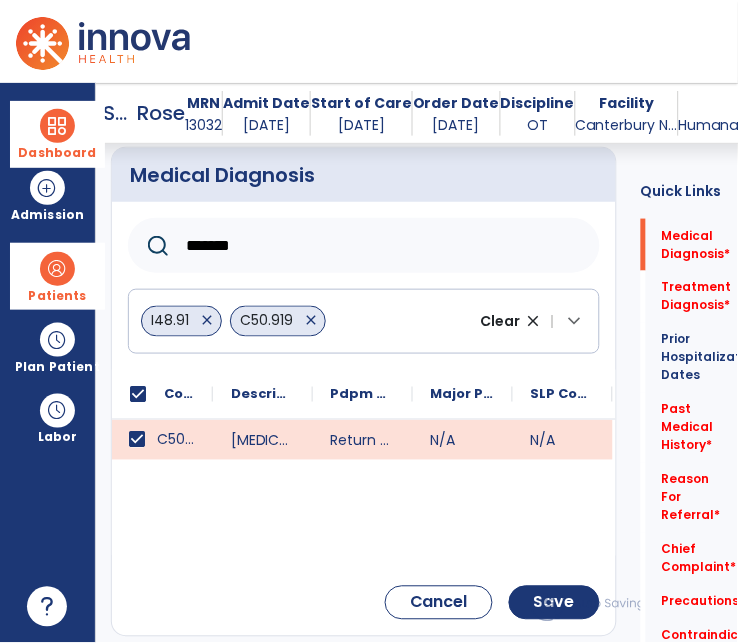 click on "close" 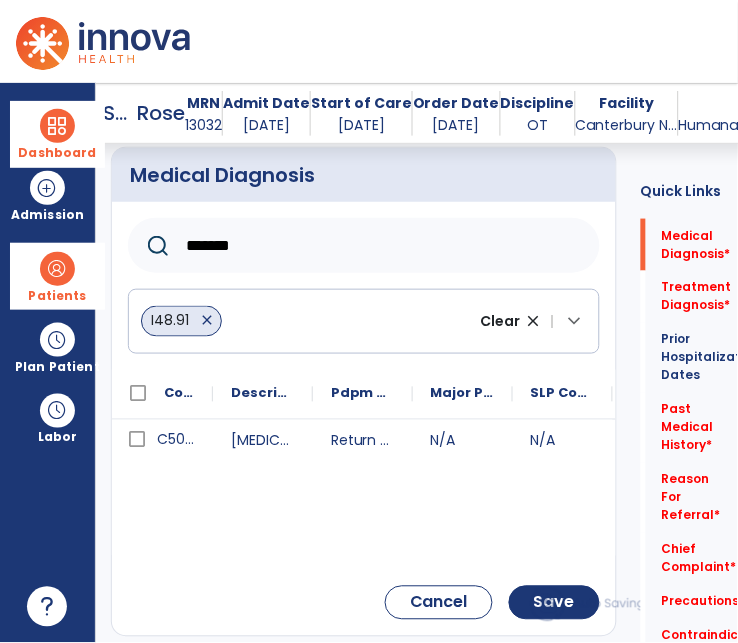 click on "*******" 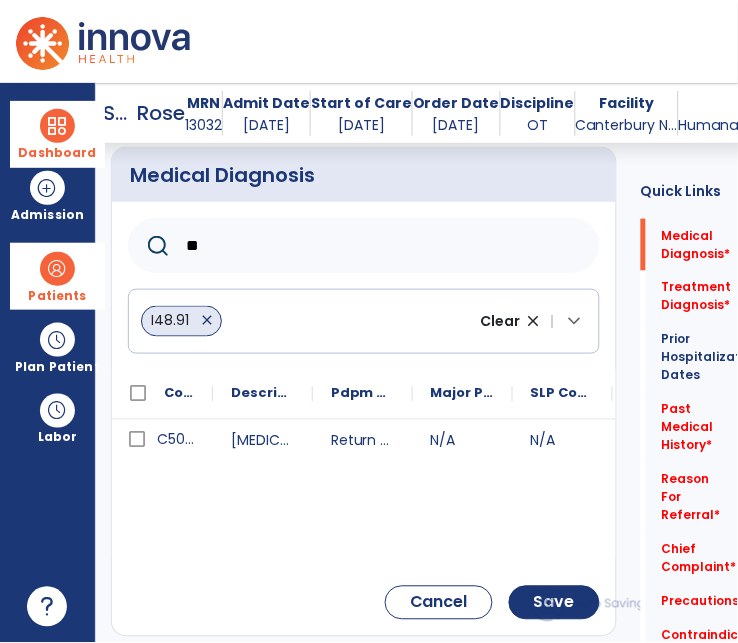 type on "*" 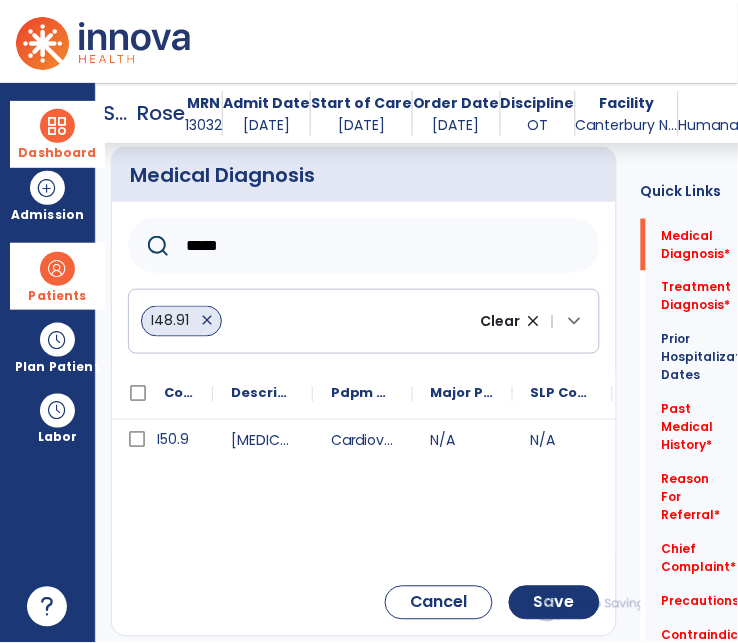 type on "*****" 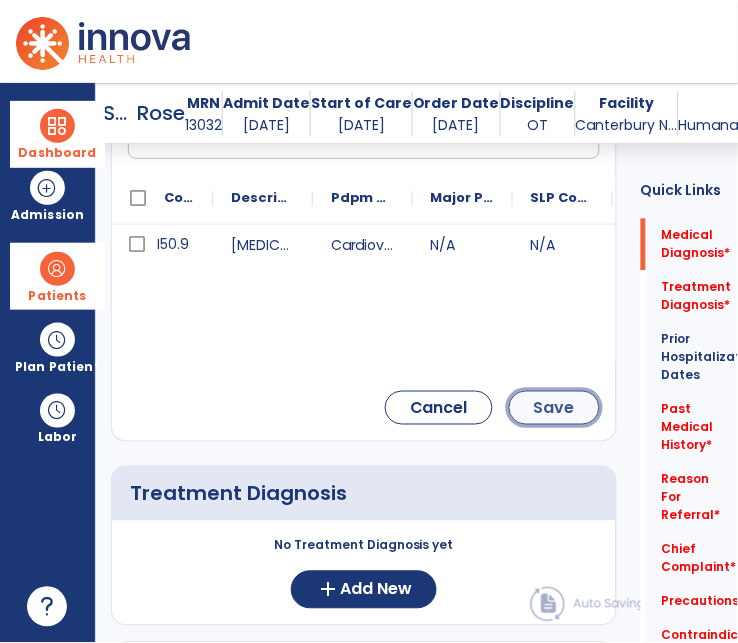 click on "Save" 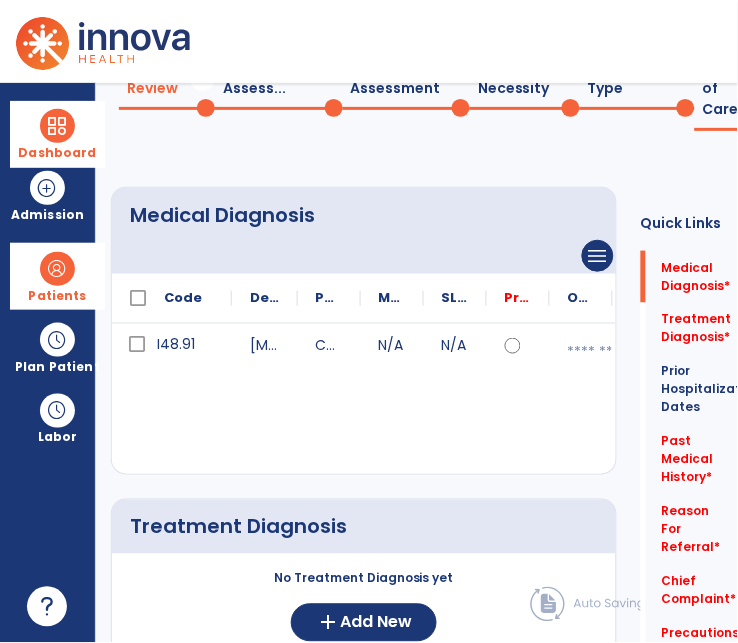scroll, scrollTop: 22, scrollLeft: 0, axis: vertical 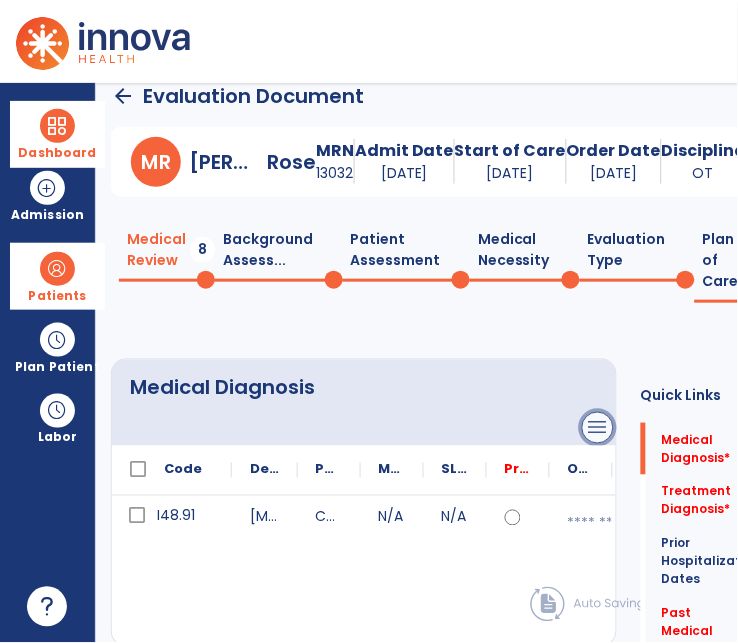 click on "menu" at bounding box center (598, 428) 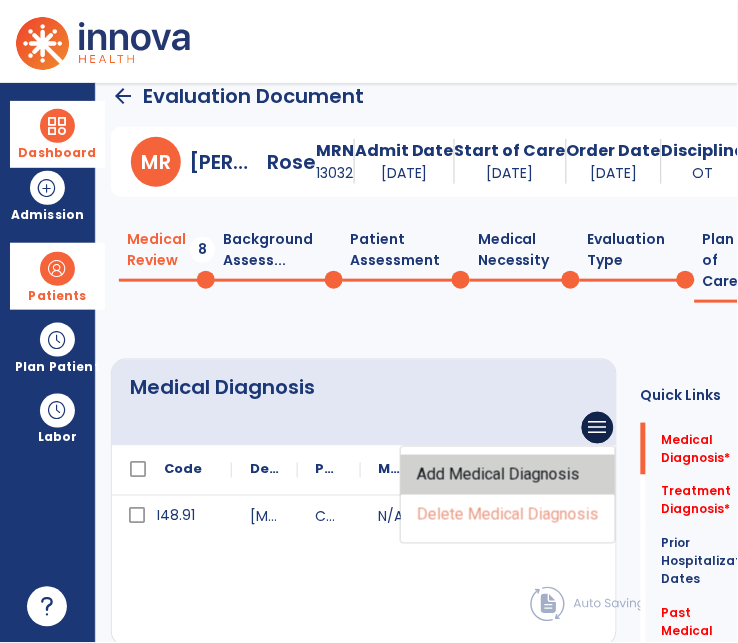 click on "Add Medical Diagnosis" 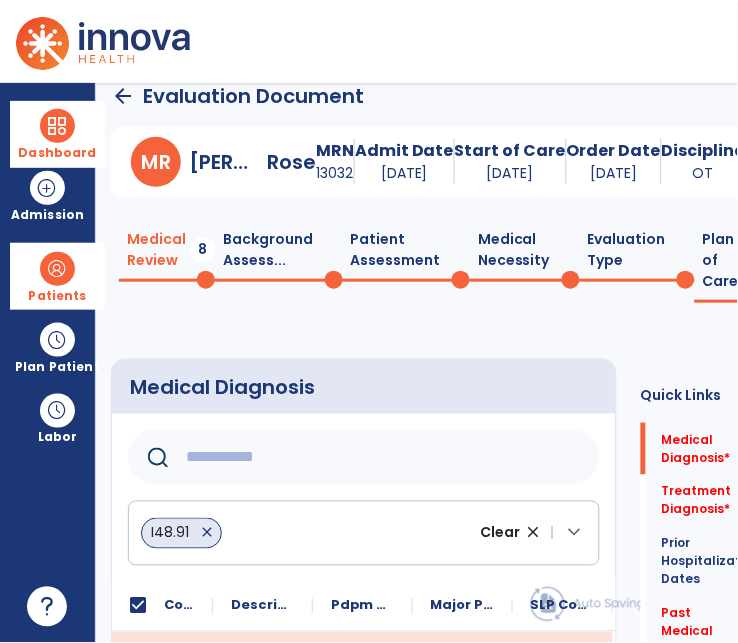 click 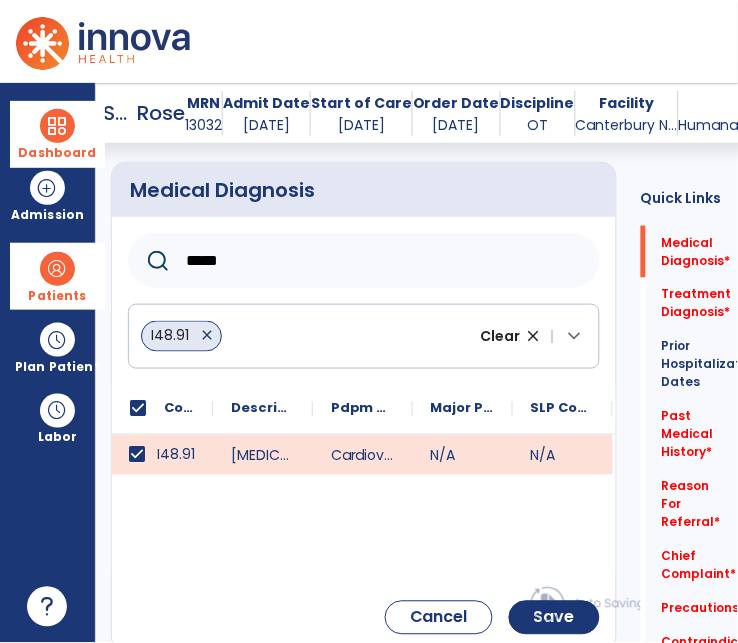scroll, scrollTop: 310, scrollLeft: 0, axis: vertical 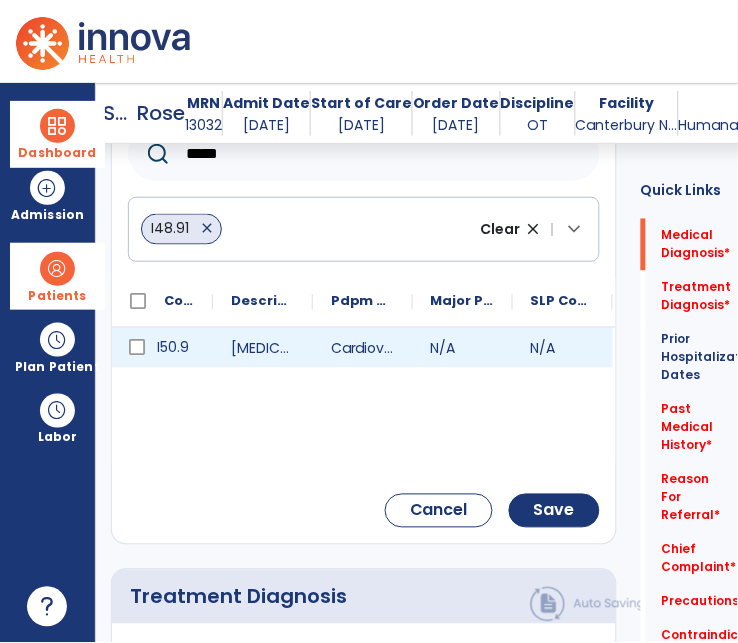 type on "*****" 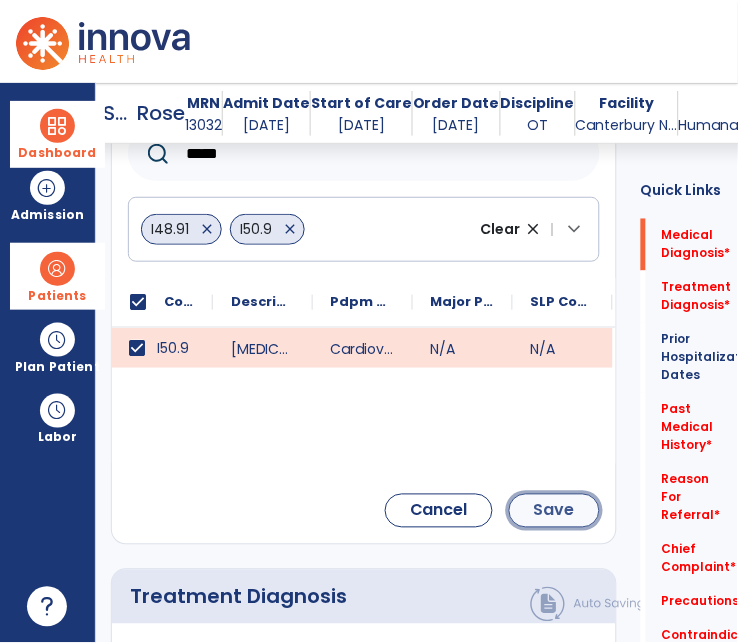 click on "Save" 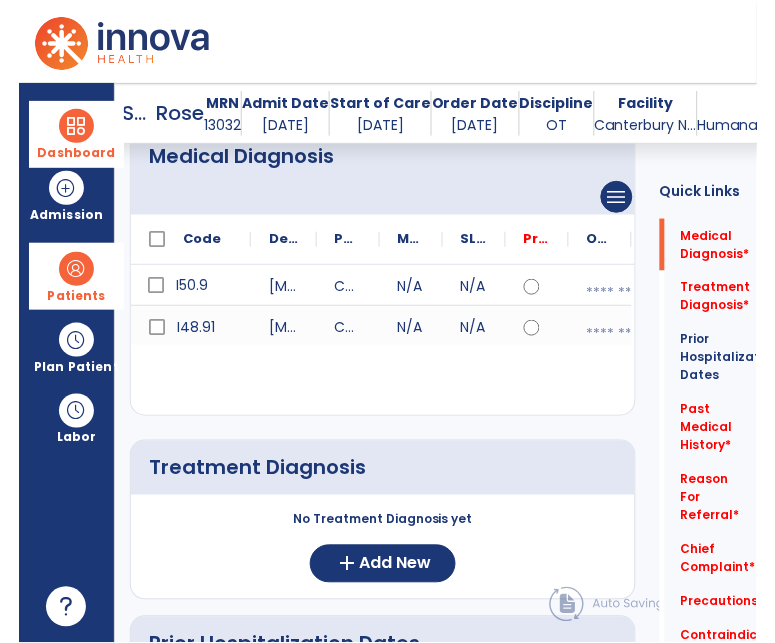scroll, scrollTop: 207, scrollLeft: 0, axis: vertical 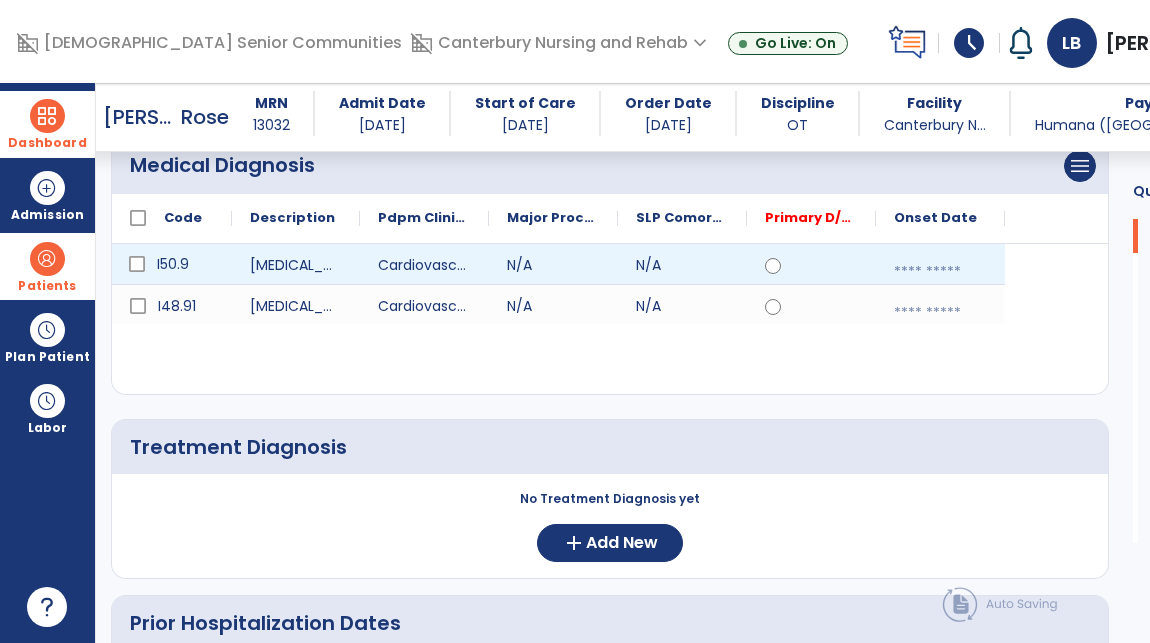 click at bounding box center [940, 272] 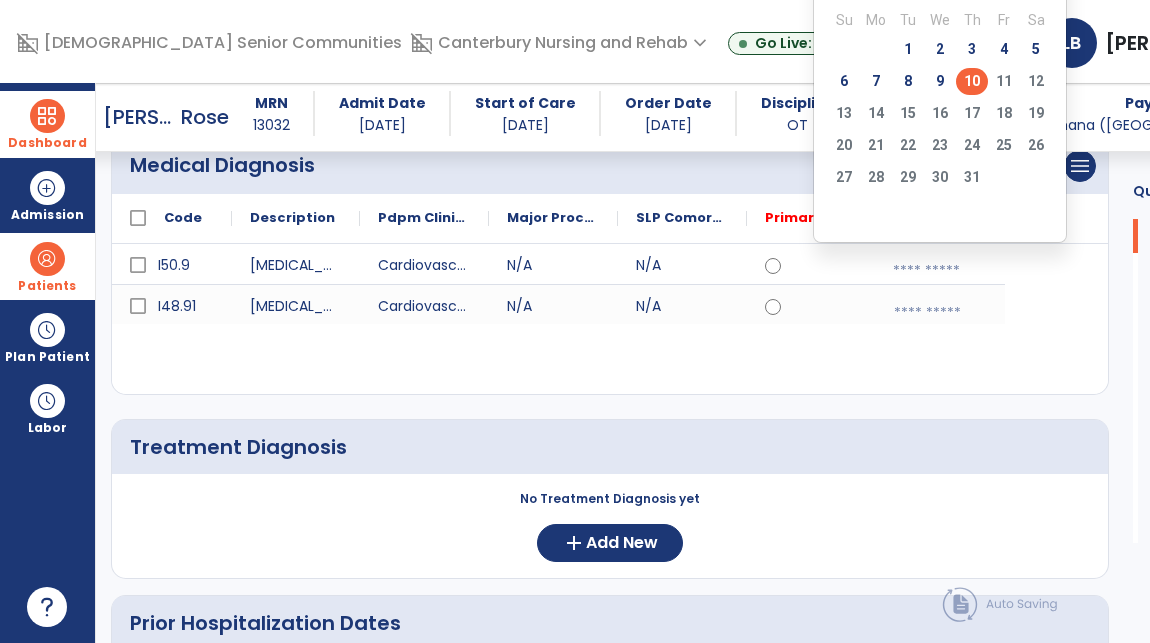 click on "MRN [MEDICAL_RECORD_NUMBER] Admit Date [DATE] Start of Care [DATE] Order Date [DATE] Discipline OT Facility Canterbury N... Payor Humana (MI) Service Date [DATE]" at bounding box center [854, 117] 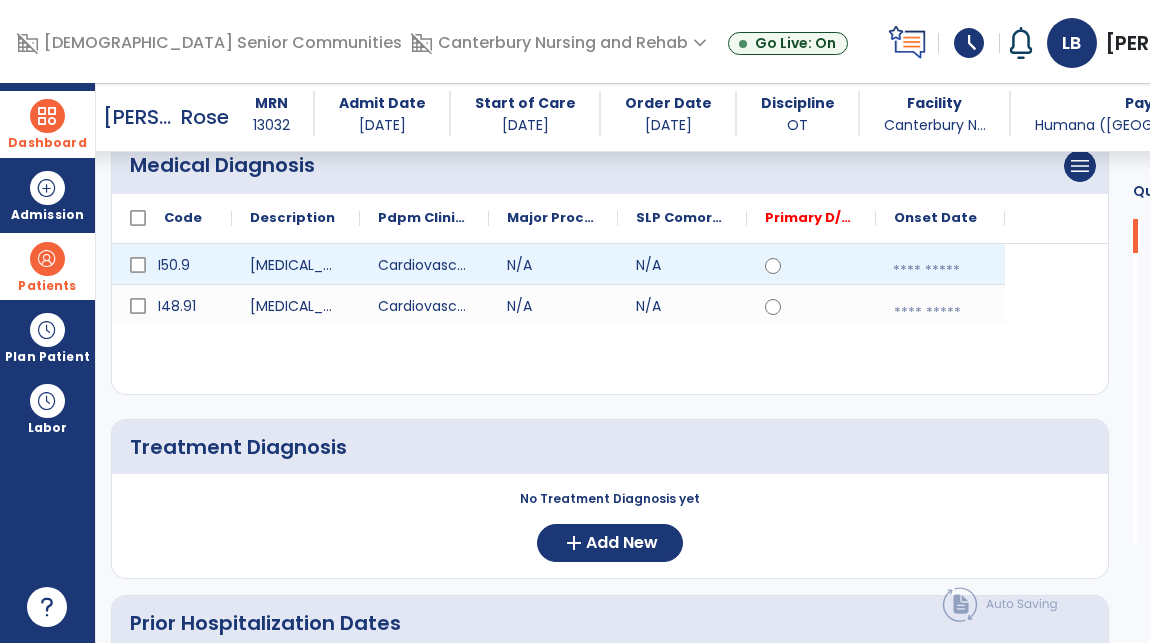 click at bounding box center [940, 271] 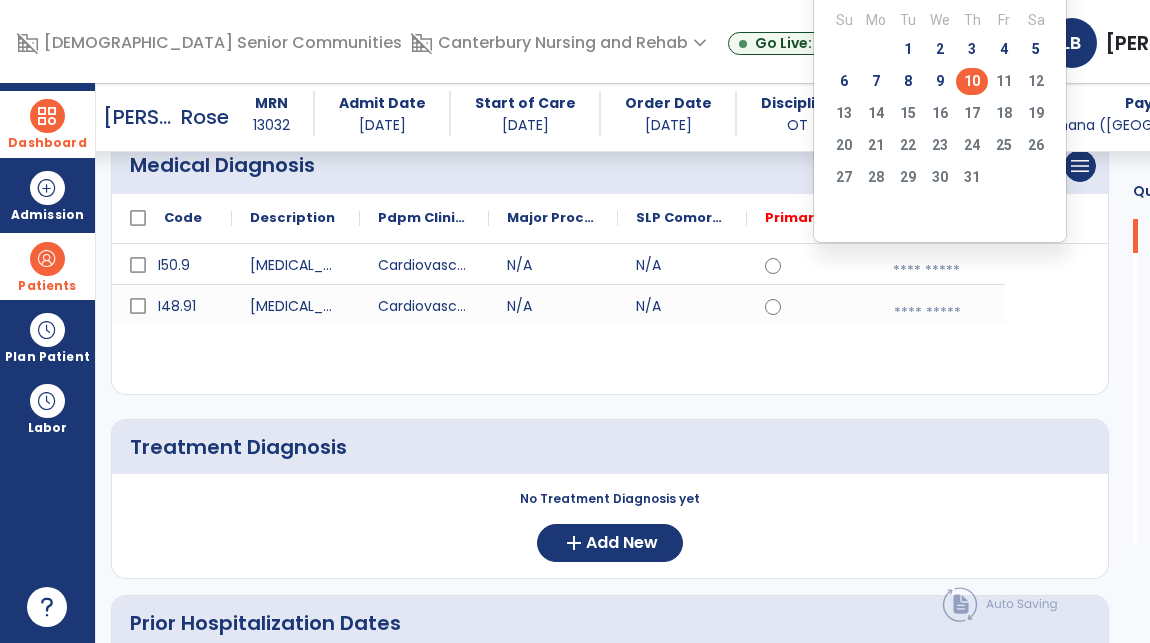 click on "10" 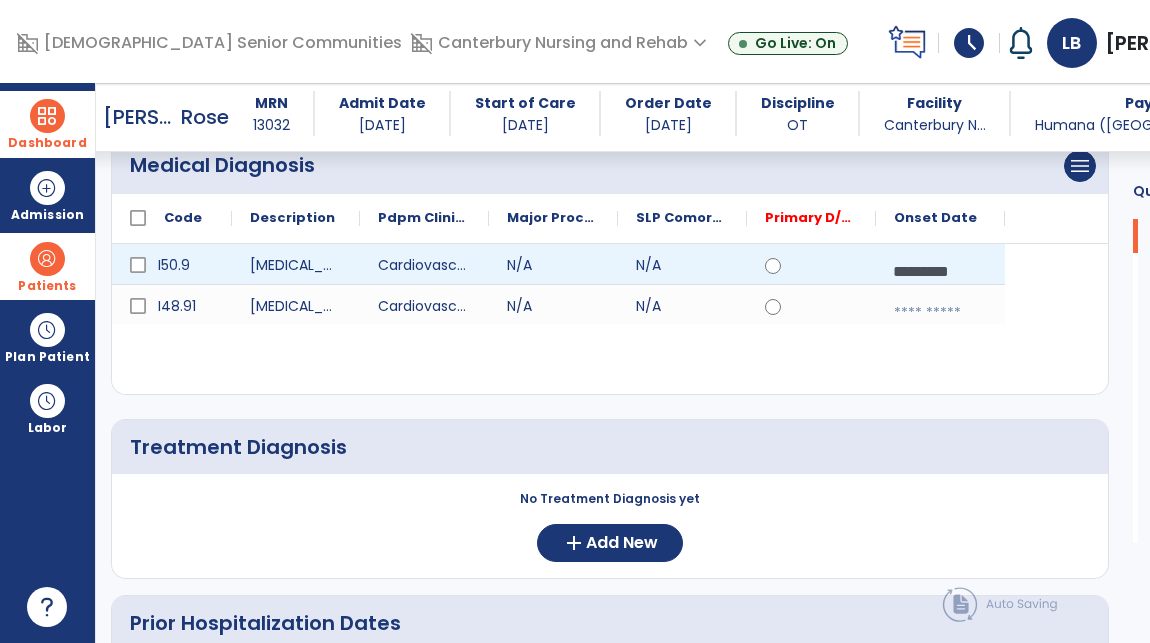 click on "*********" at bounding box center [940, 271] 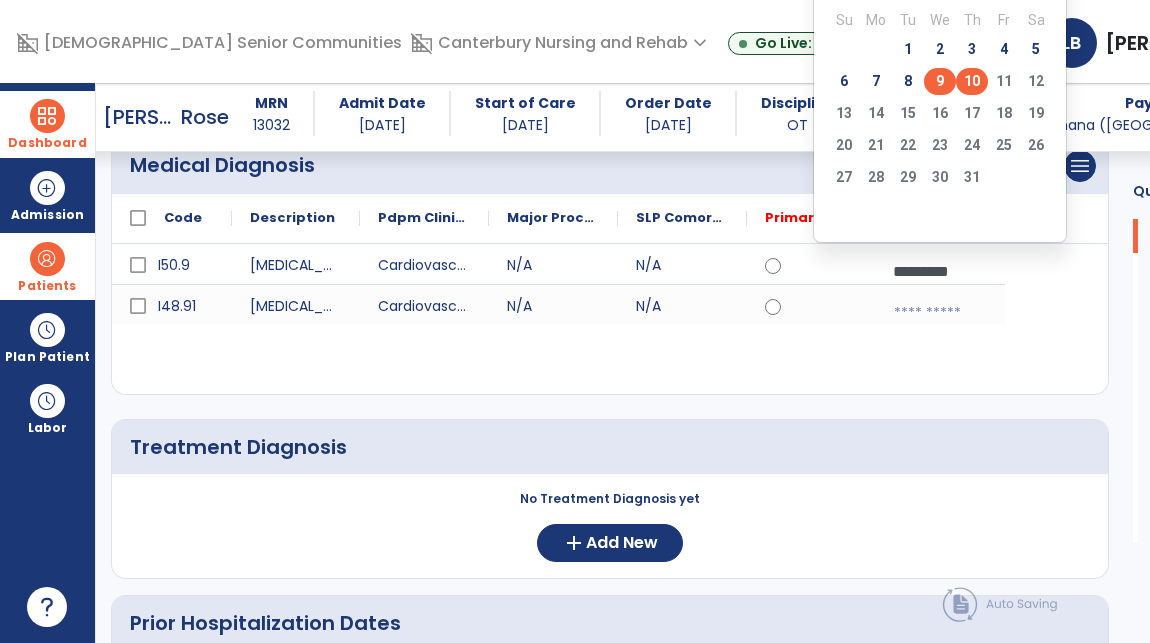 click on "9" 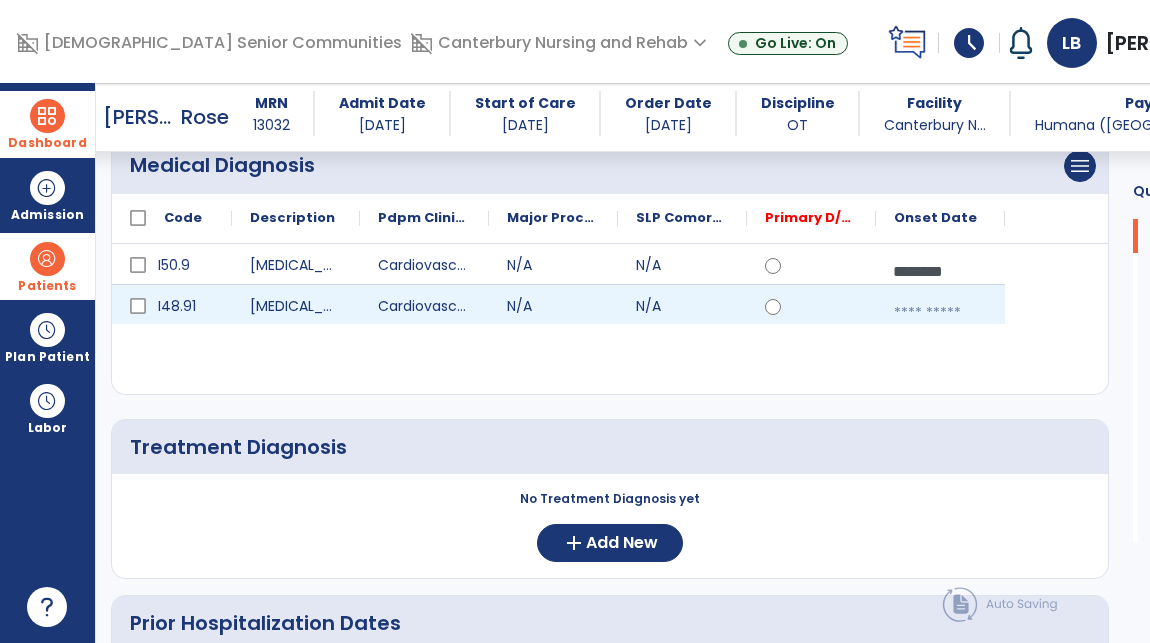 click at bounding box center [940, 313] 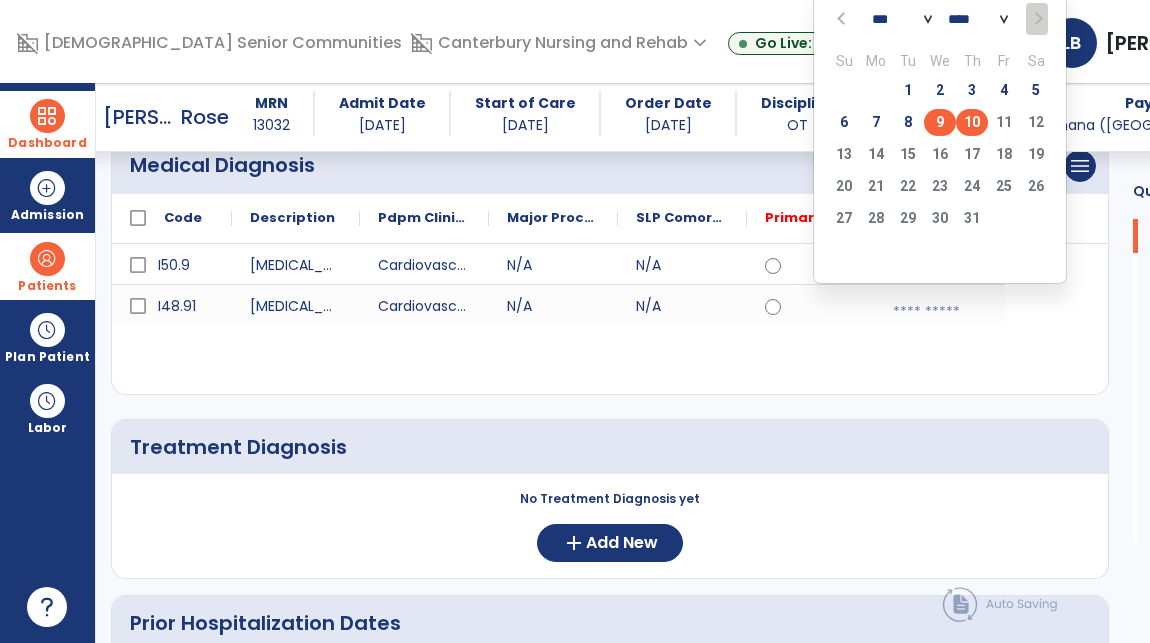 click on "9" 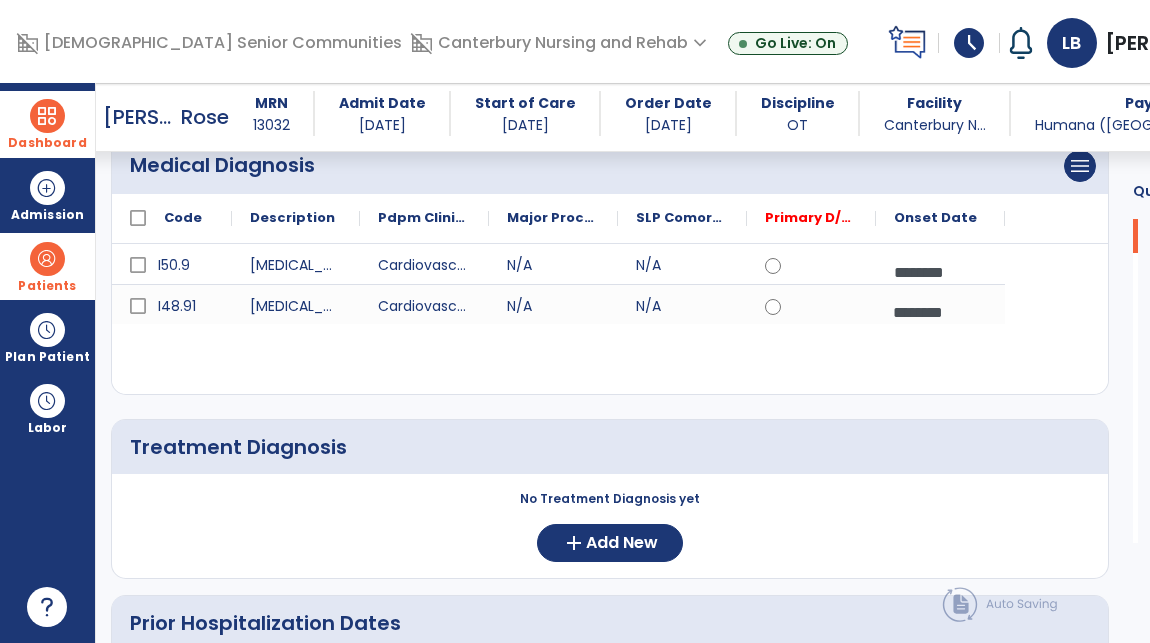 click on "I50.9 [MEDICAL_DATA]  Cardiovascular and Coagulations N/A N/A ********  calendar_today
I48.91 [MEDICAL_DATA] Cardiovascular and Coagulations N/A N/A ********  calendar_today" 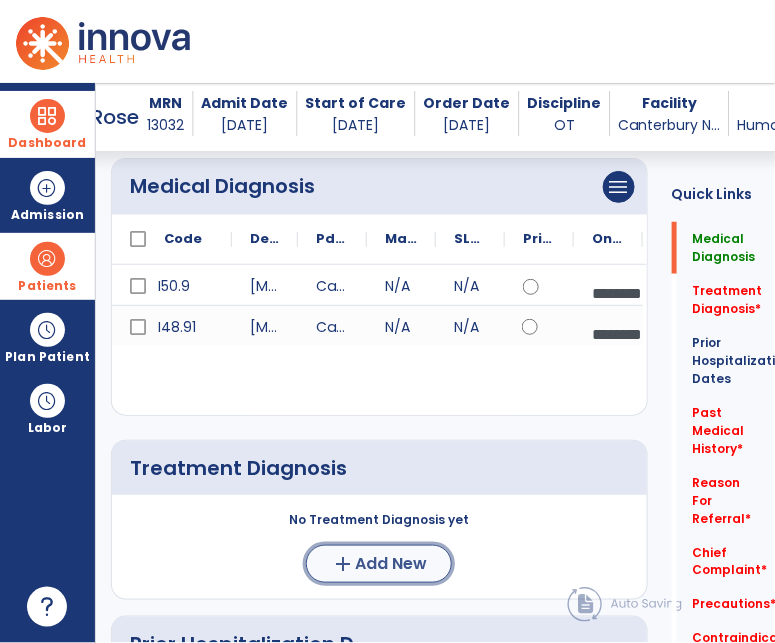 click on "Add New" 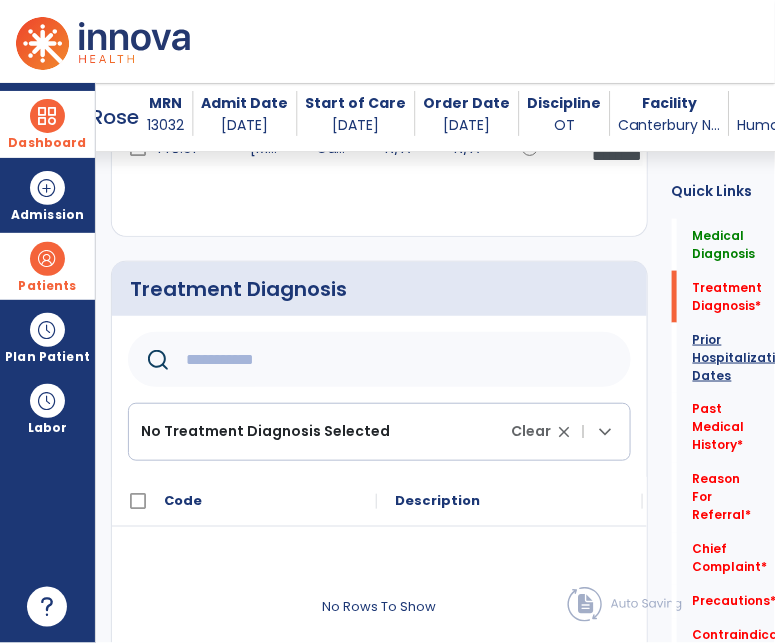 scroll, scrollTop: 402, scrollLeft: 0, axis: vertical 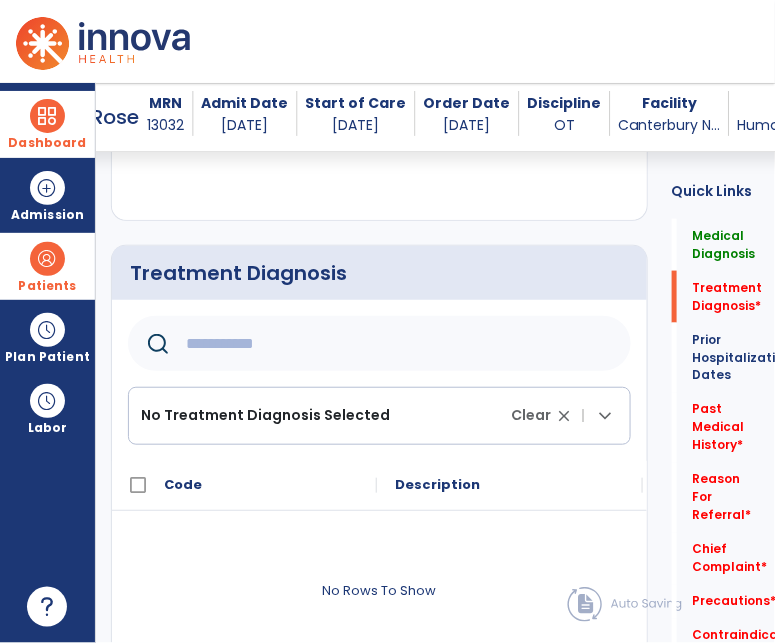 click 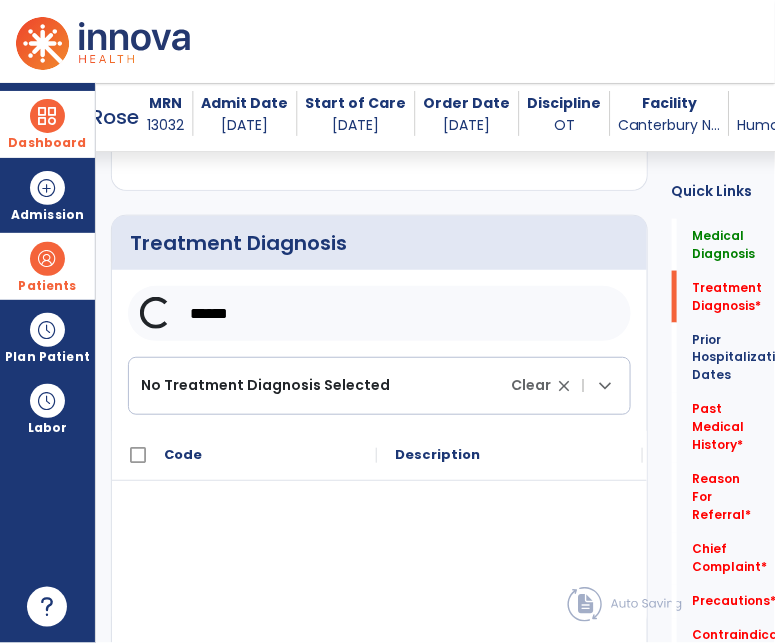 scroll, scrollTop: 503, scrollLeft: 0, axis: vertical 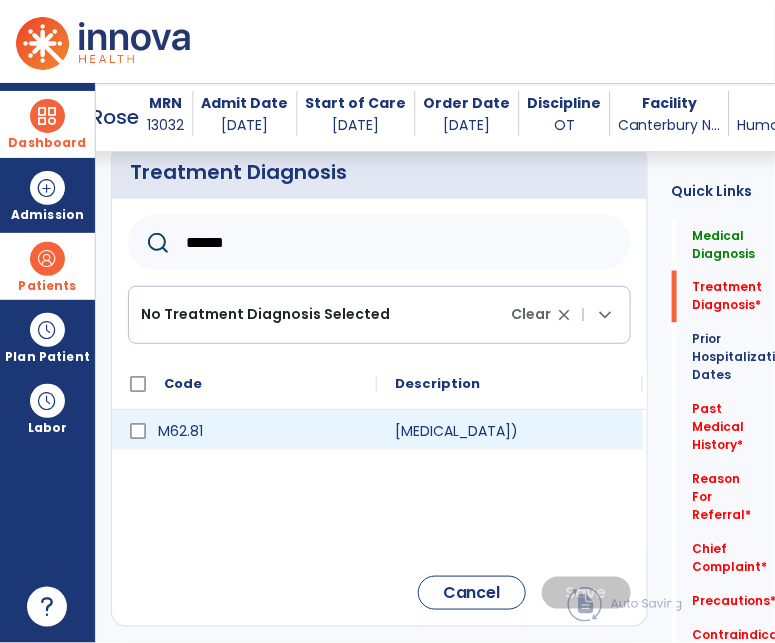 type on "******" 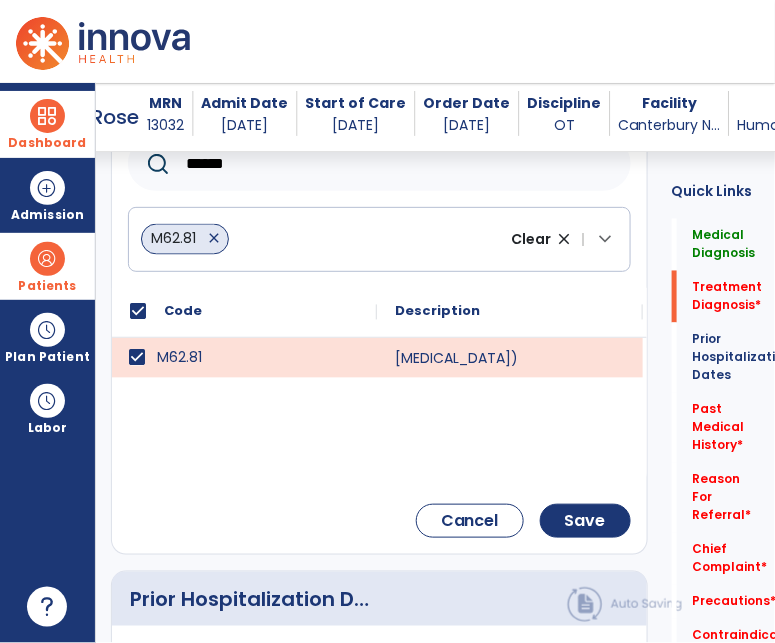 scroll, scrollTop: 583, scrollLeft: 0, axis: vertical 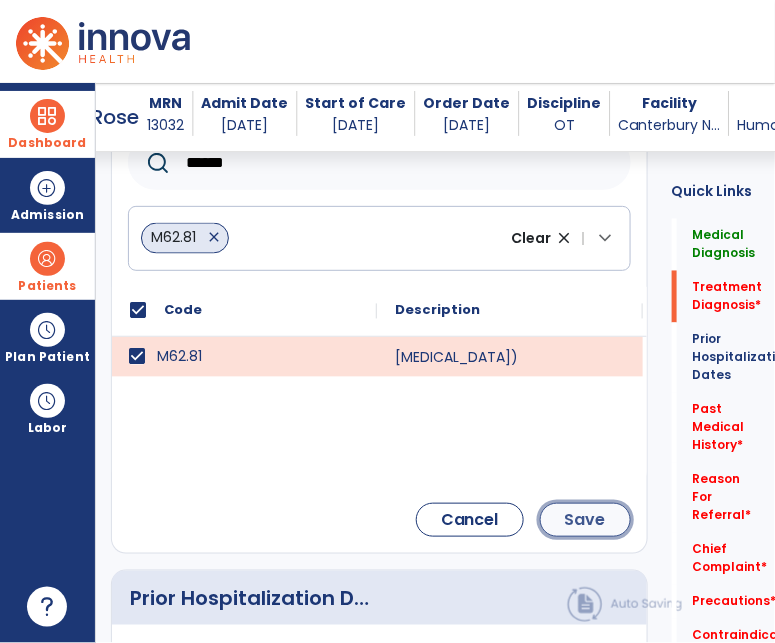 click on "Save" 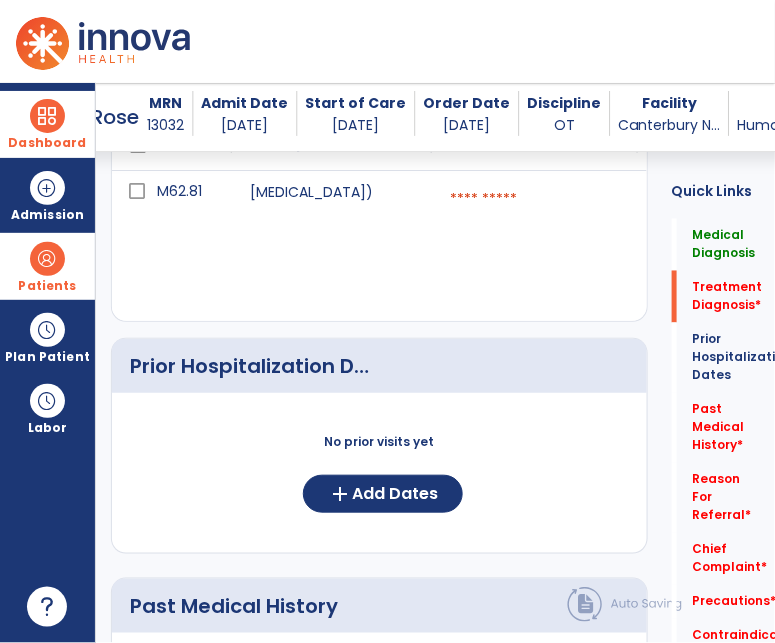 scroll, scrollTop: 493, scrollLeft: 0, axis: vertical 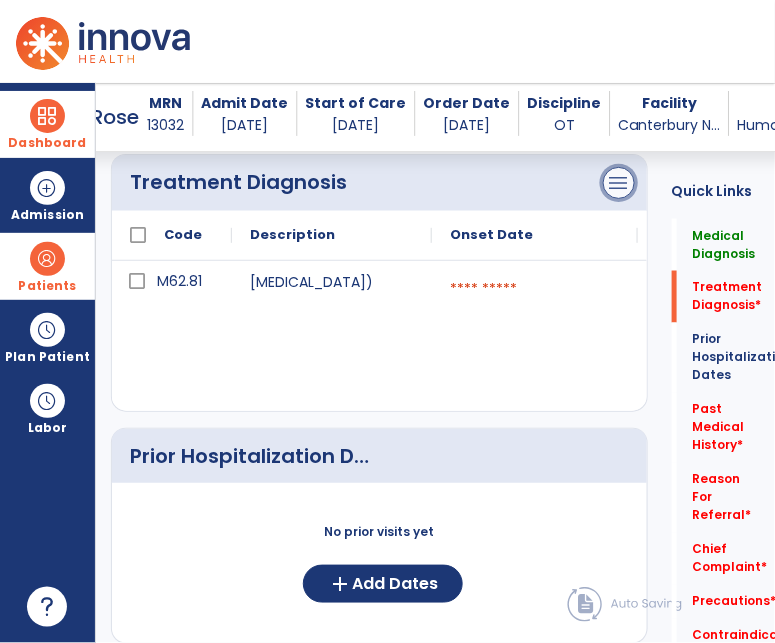click on "menu" at bounding box center (619, -99) 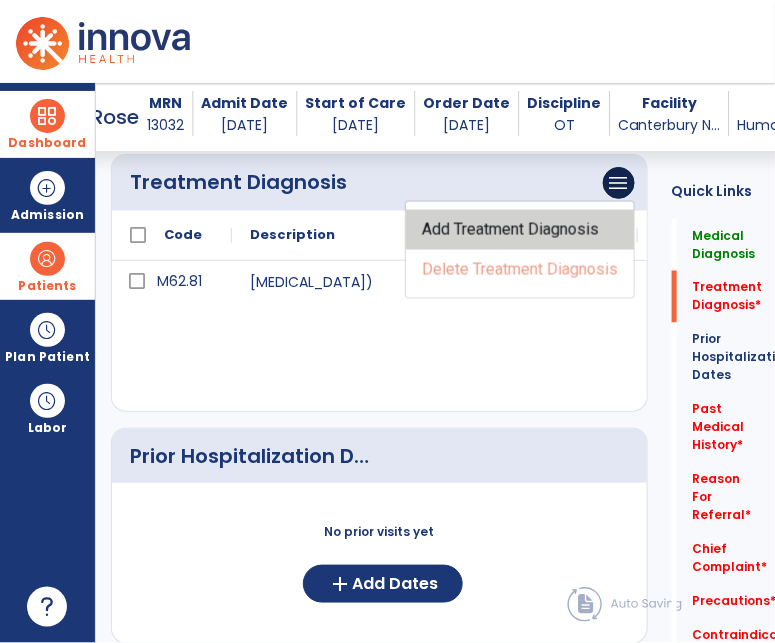 click on "Add Treatment Diagnosis" 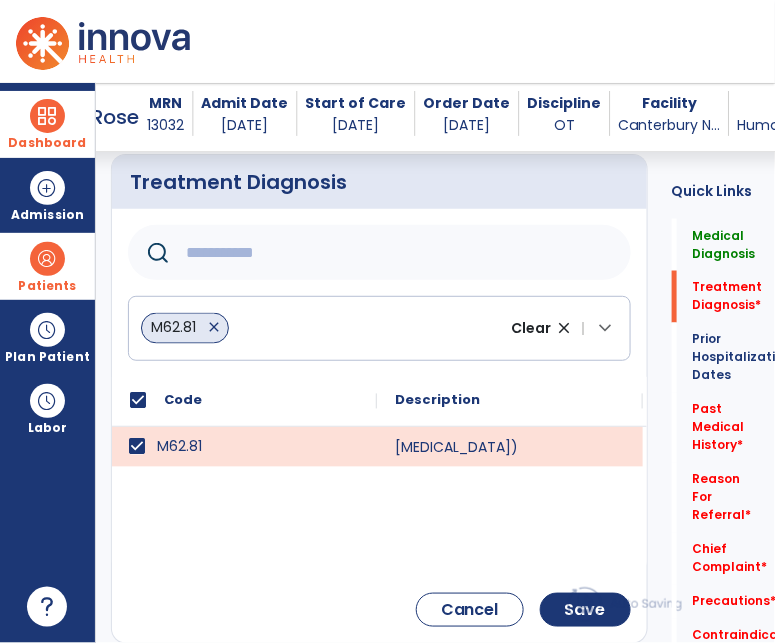 click 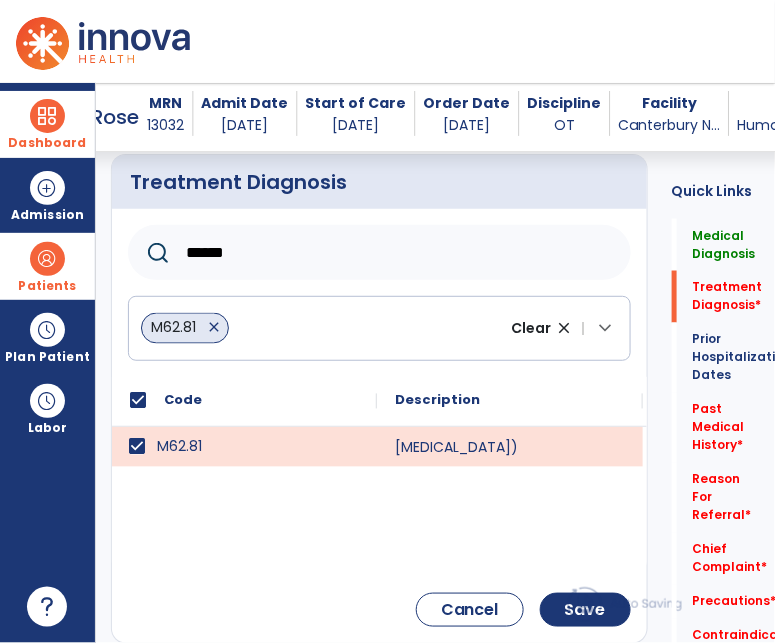 type on "*****" 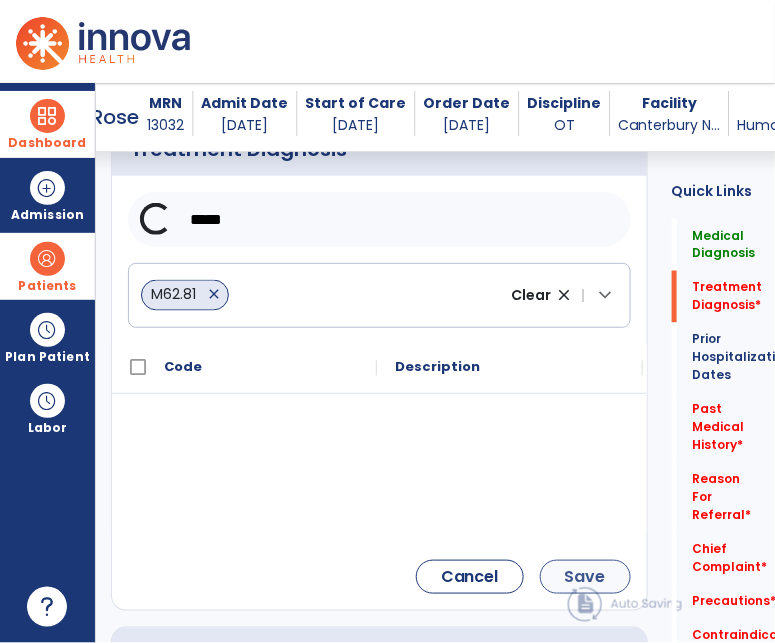 scroll, scrollTop: 527, scrollLeft: 0, axis: vertical 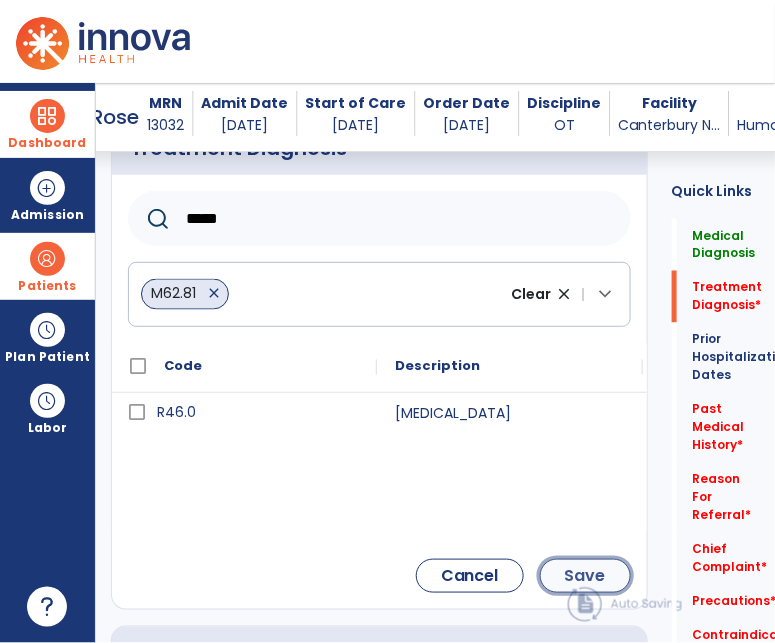 click on "Save" 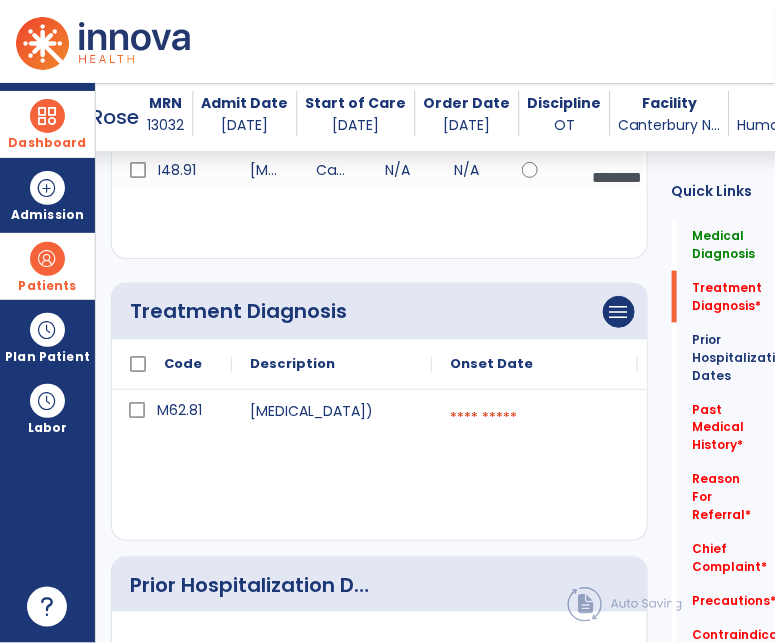 scroll, scrollTop: 336, scrollLeft: 0, axis: vertical 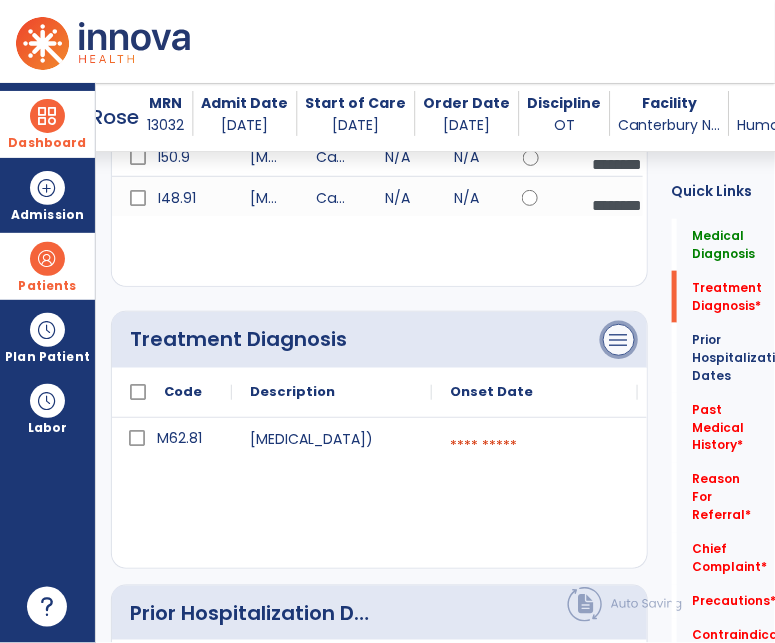 click on "menu" at bounding box center (619, 58) 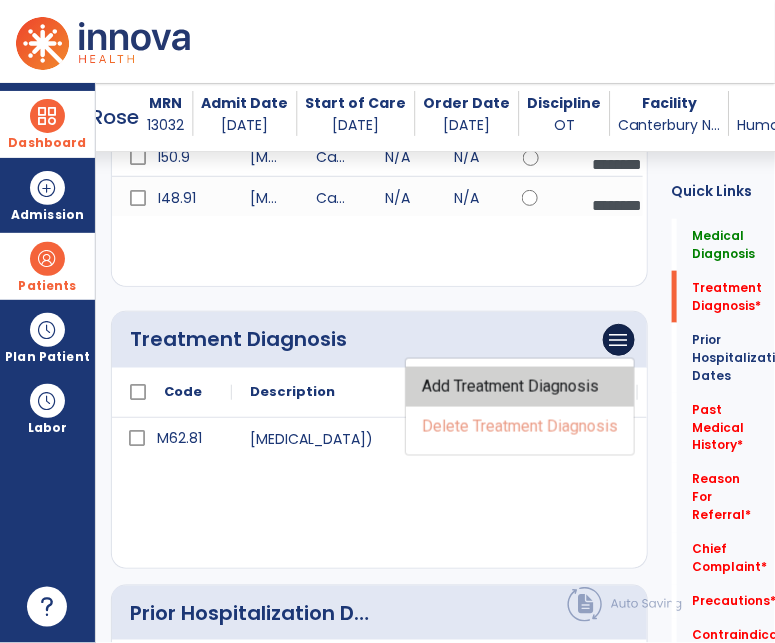 click on "Add Treatment Diagnosis" 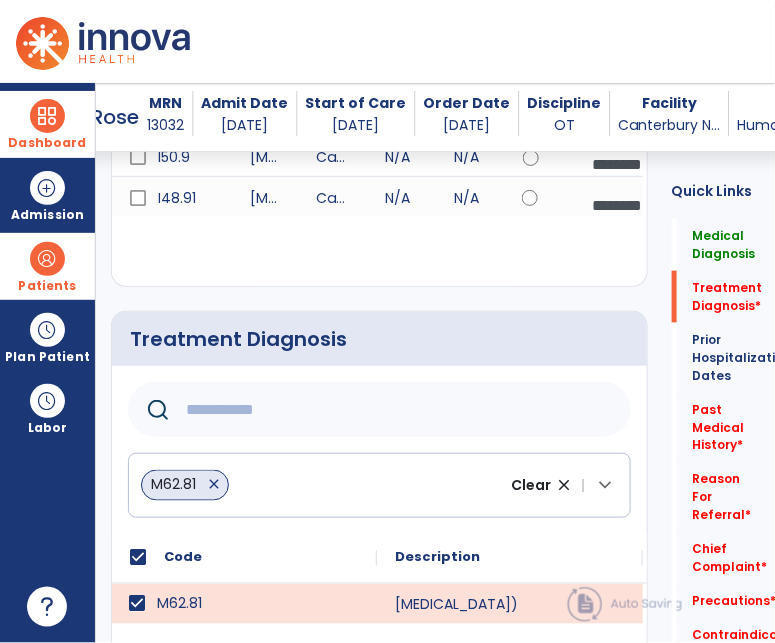 click 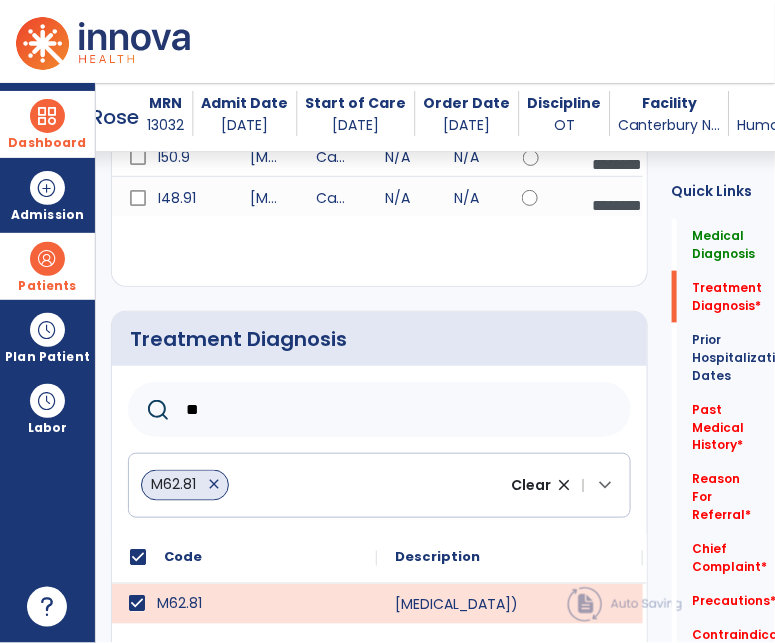 type on "***" 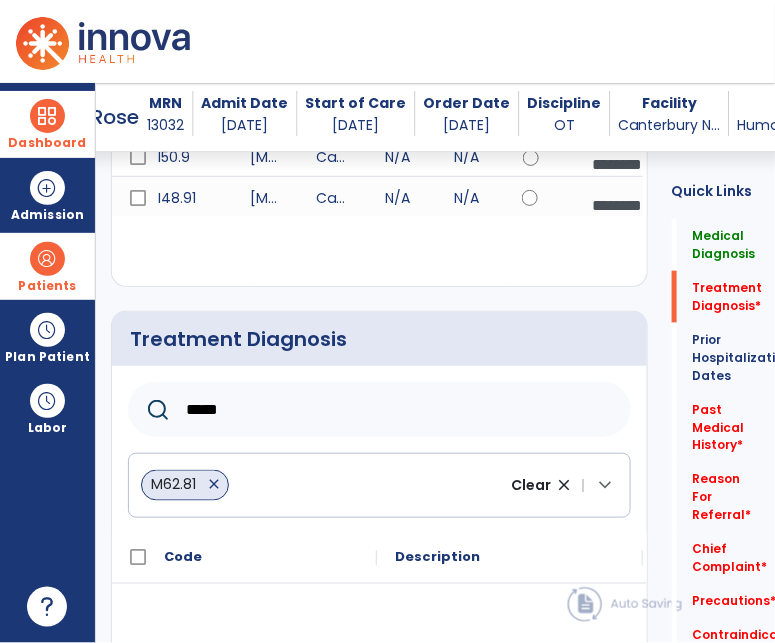 click on "*****" 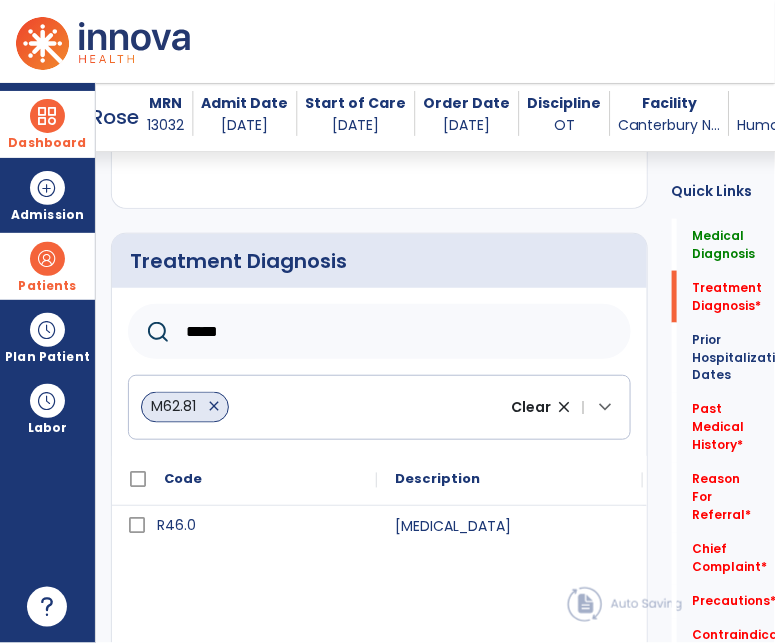 scroll, scrollTop: 418, scrollLeft: 0, axis: vertical 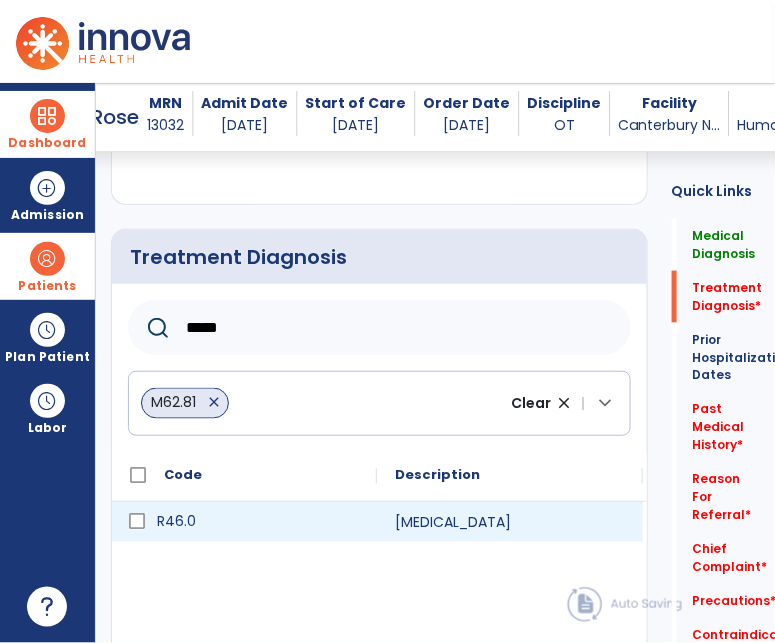 type on "*****" 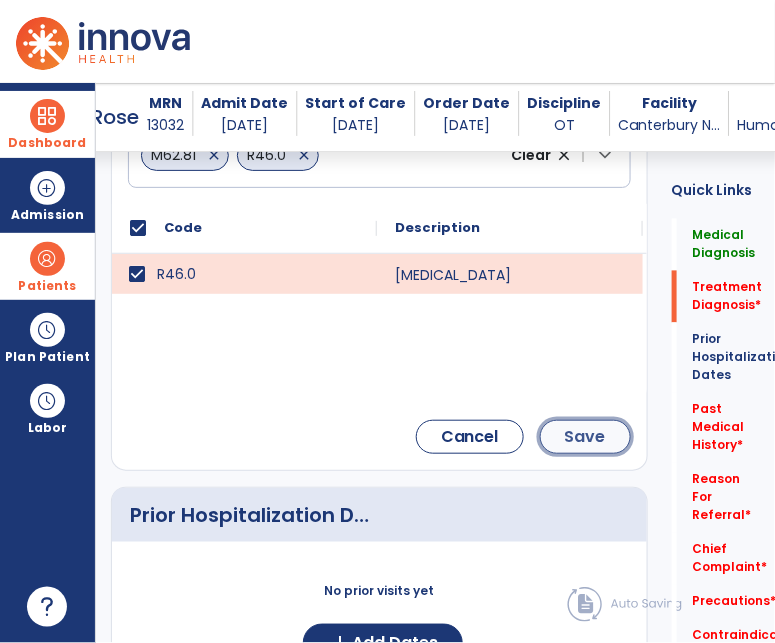 click on "Save" 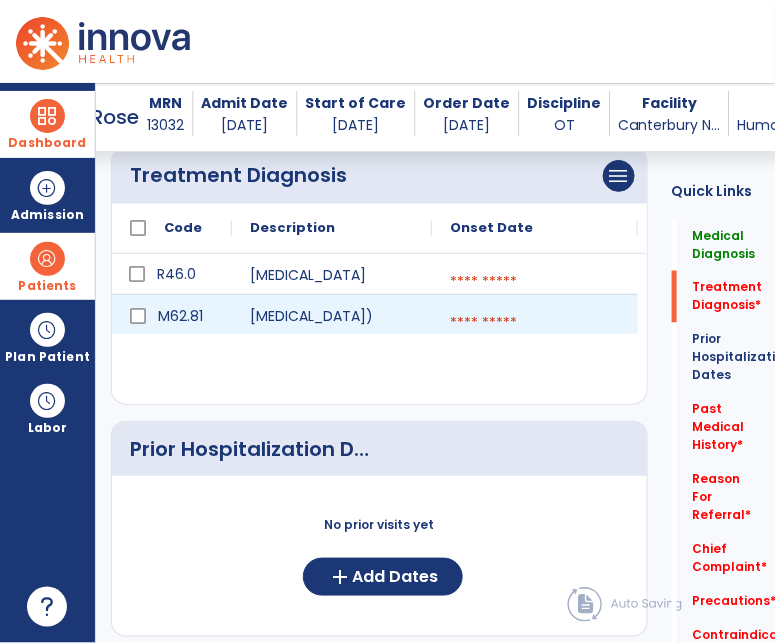 click at bounding box center (535, 282) 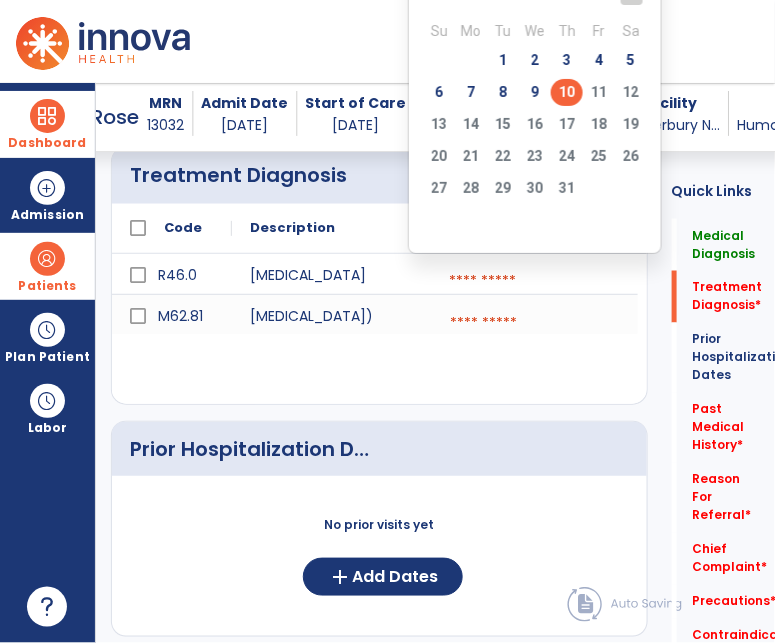 drag, startPoint x: 569, startPoint y: 94, endPoint x: 564, endPoint y: 115, distance: 21.587032 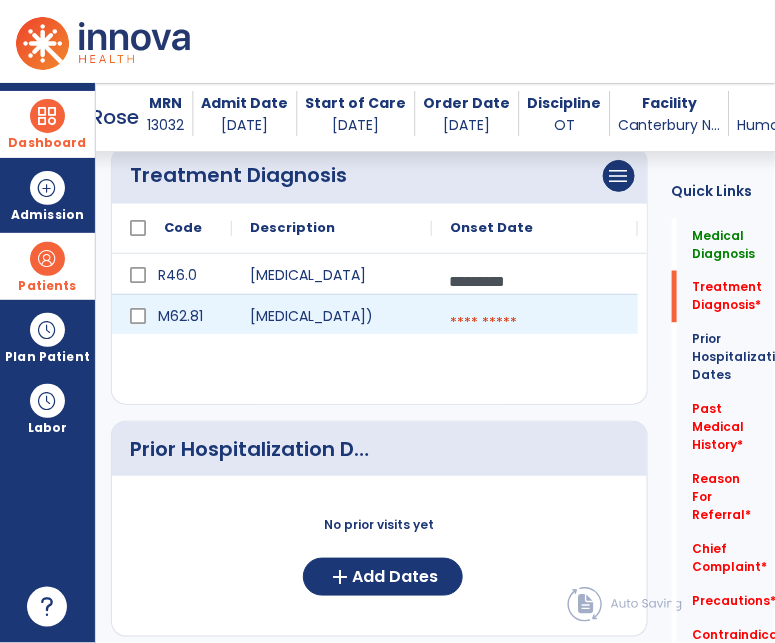 click at bounding box center [535, 323] 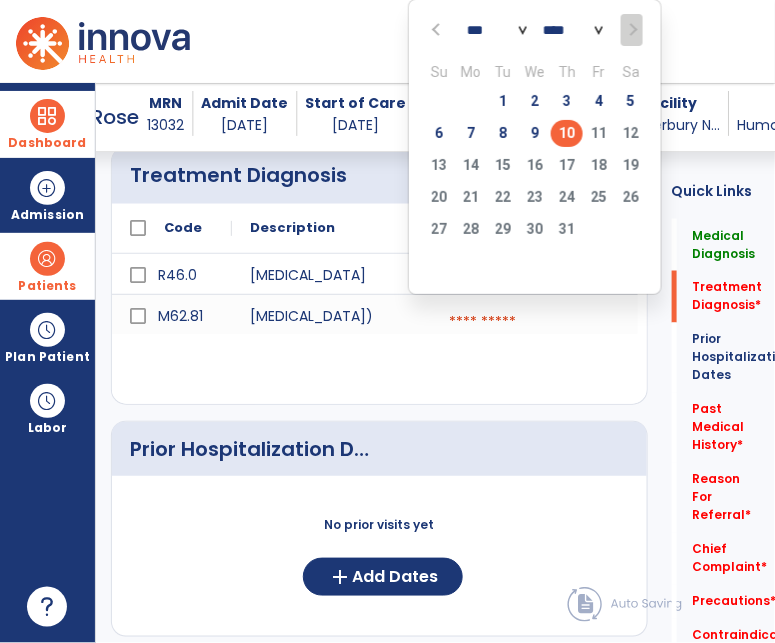 click on "10" 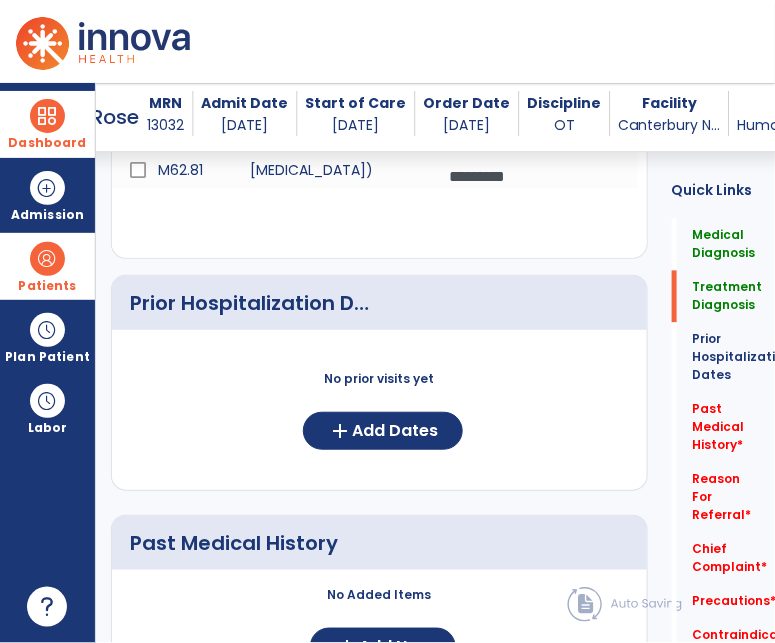 scroll, scrollTop: 661, scrollLeft: 0, axis: vertical 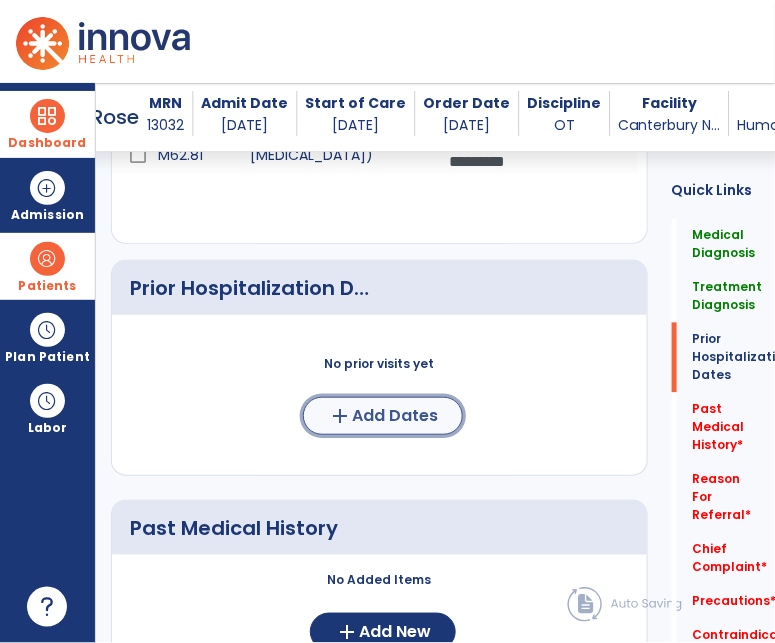 click on "add  Add Dates" 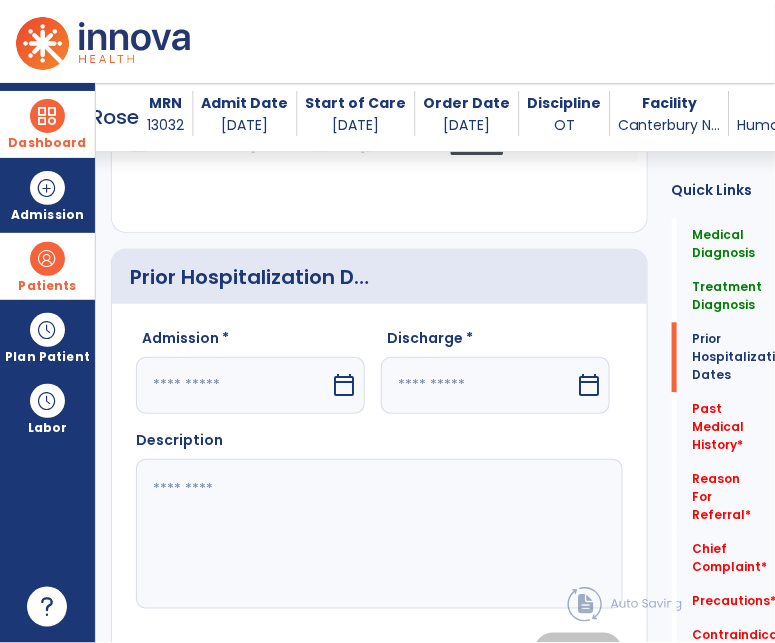 scroll, scrollTop: 673, scrollLeft: 0, axis: vertical 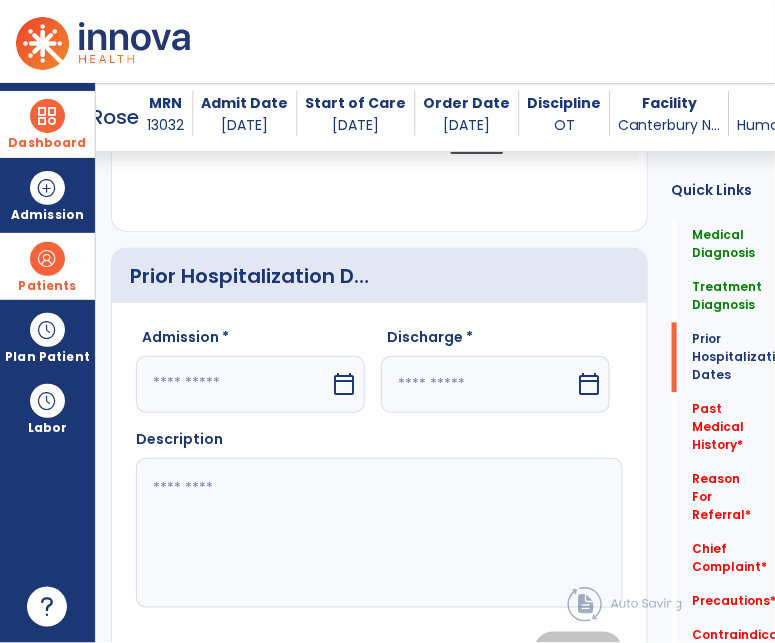 click at bounding box center (233, 384) 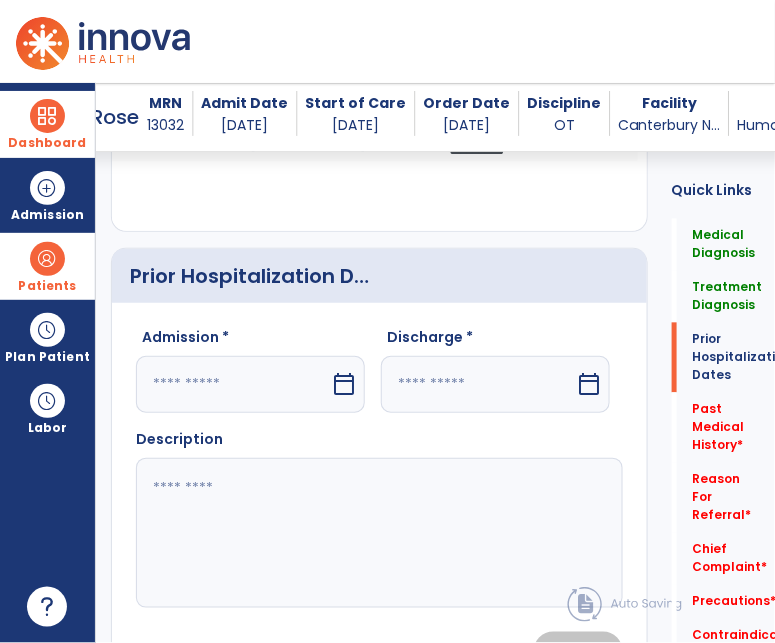 select on "*" 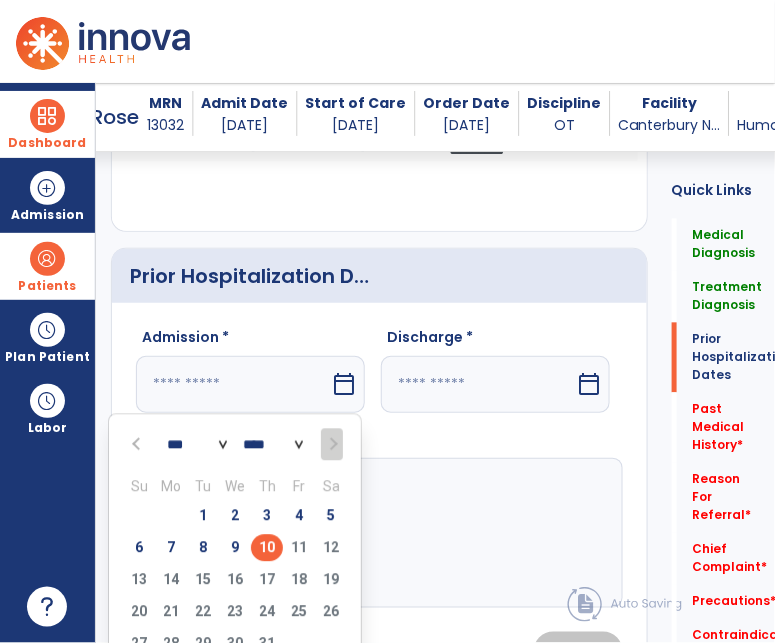 click 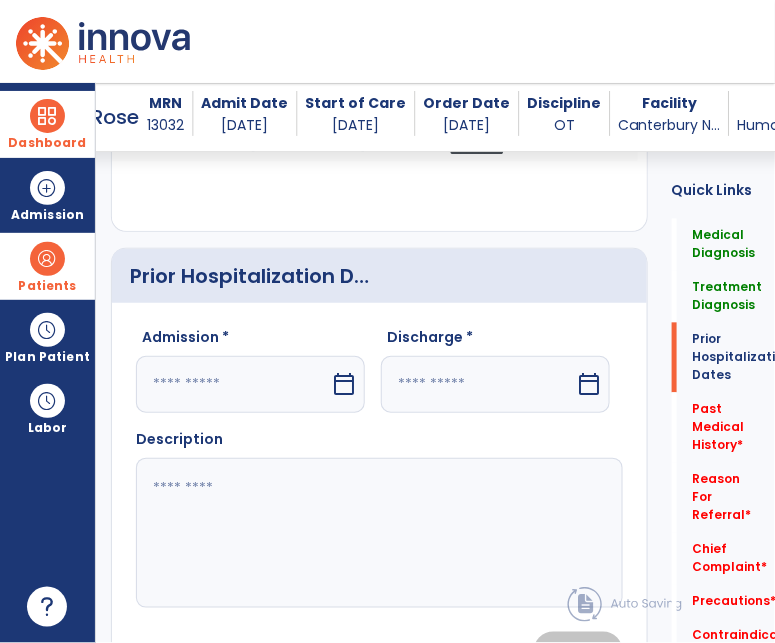 click 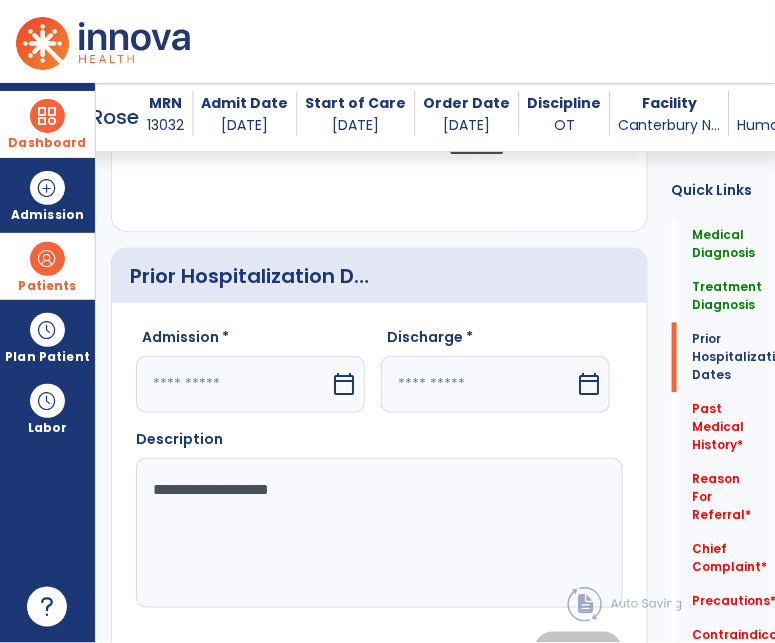 drag, startPoint x: 323, startPoint y: 494, endPoint x: 144, endPoint y: 494, distance: 179 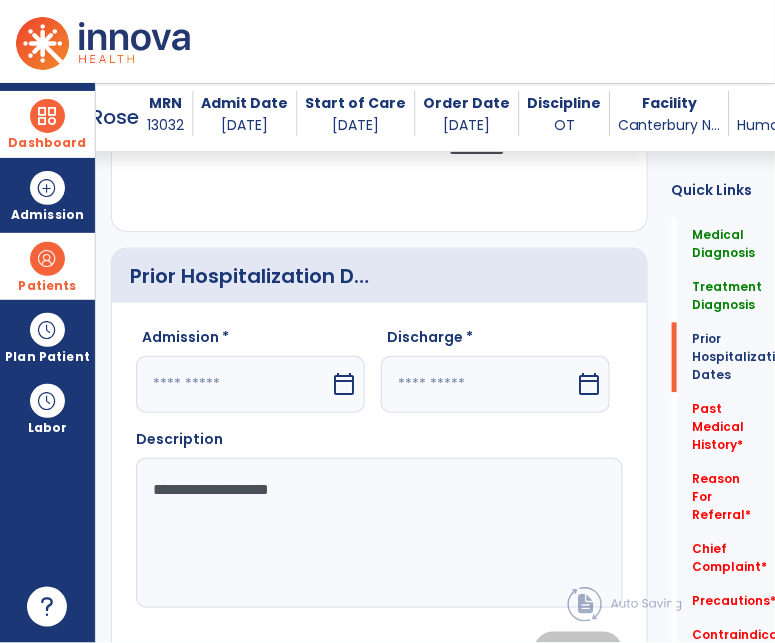 click on "**********" 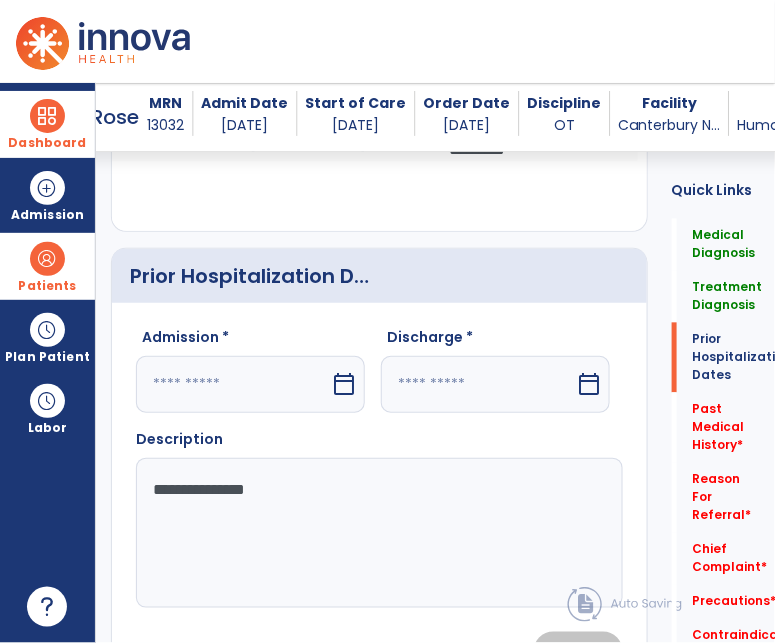 type on "**********" 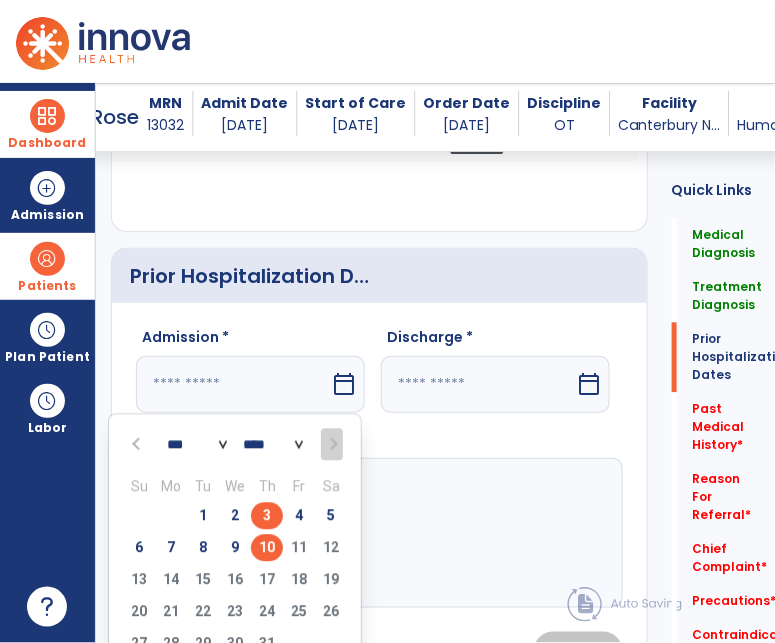 click on "3" at bounding box center [267, 516] 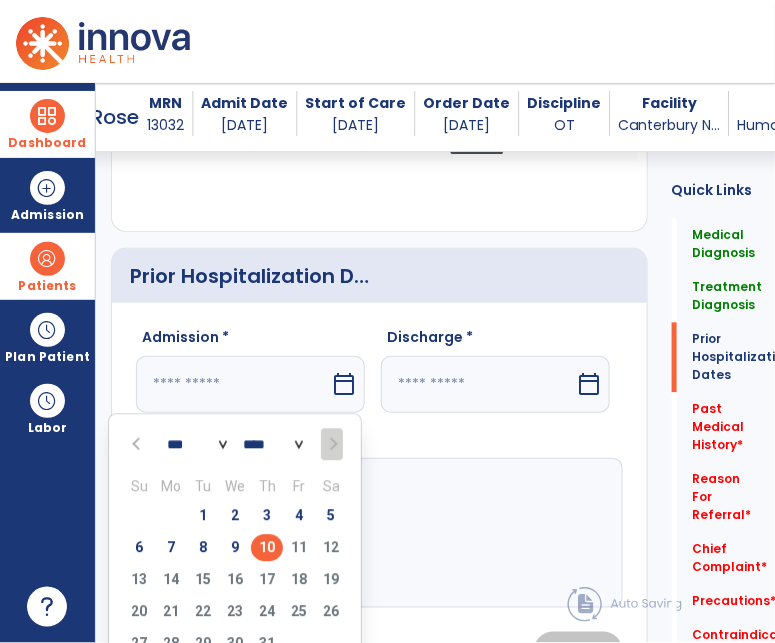 type on "********" 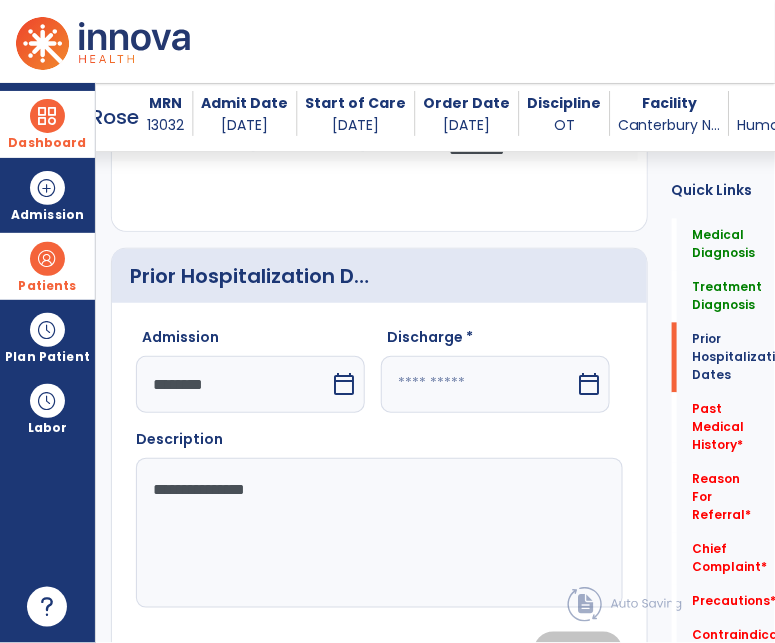 click at bounding box center [478, 384] 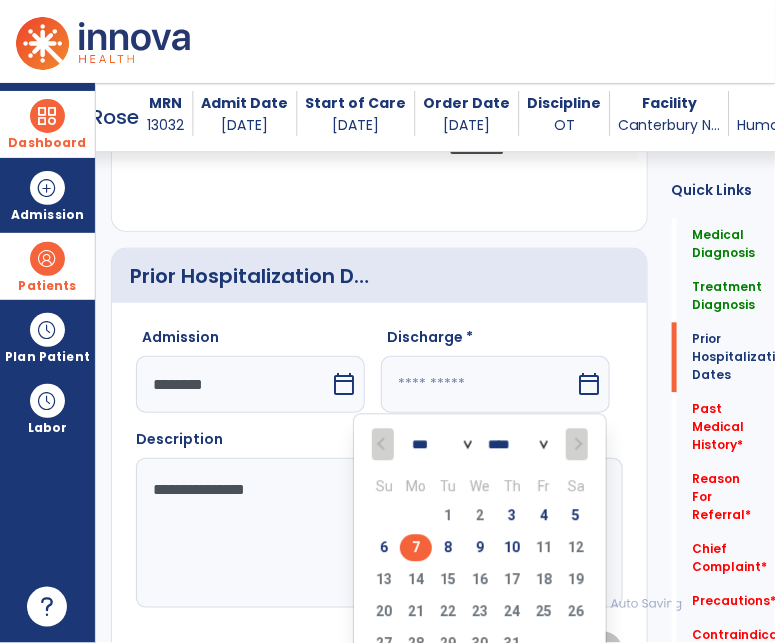 click on "7" at bounding box center (416, 548) 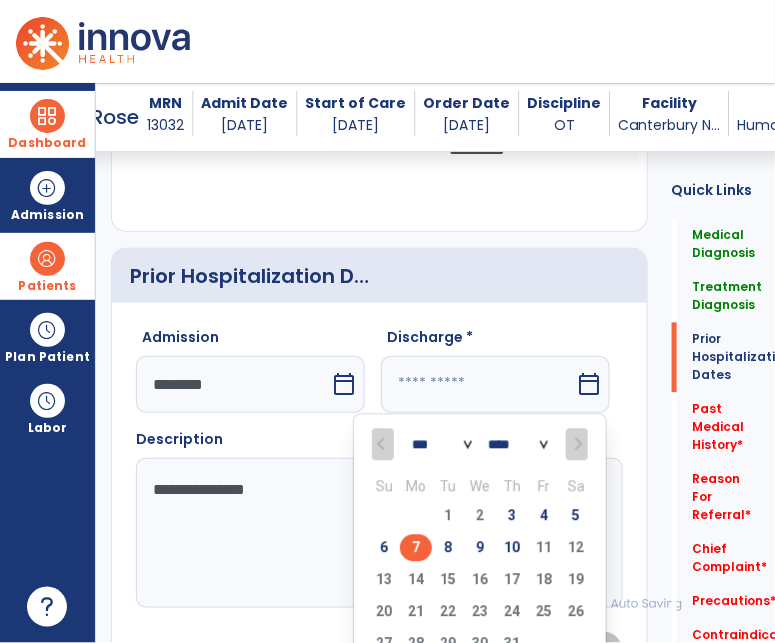 type on "********" 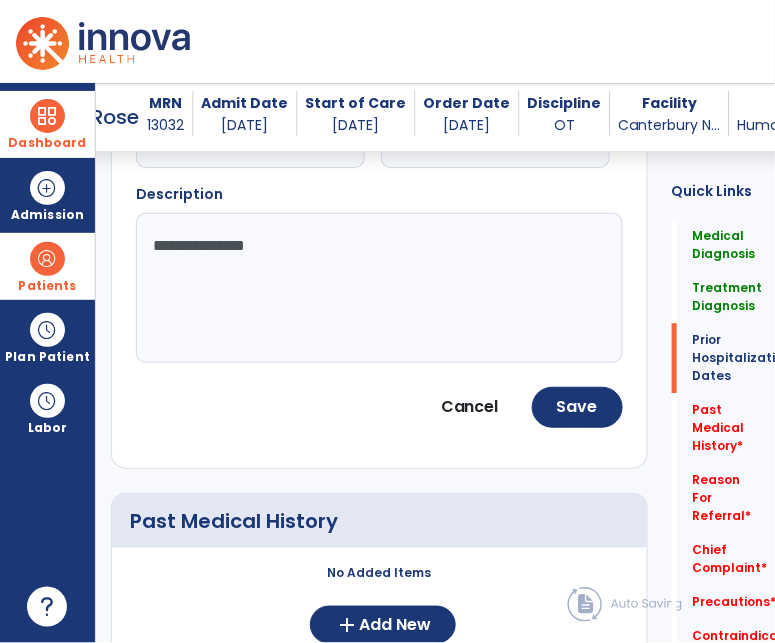 scroll, scrollTop: 921, scrollLeft: 0, axis: vertical 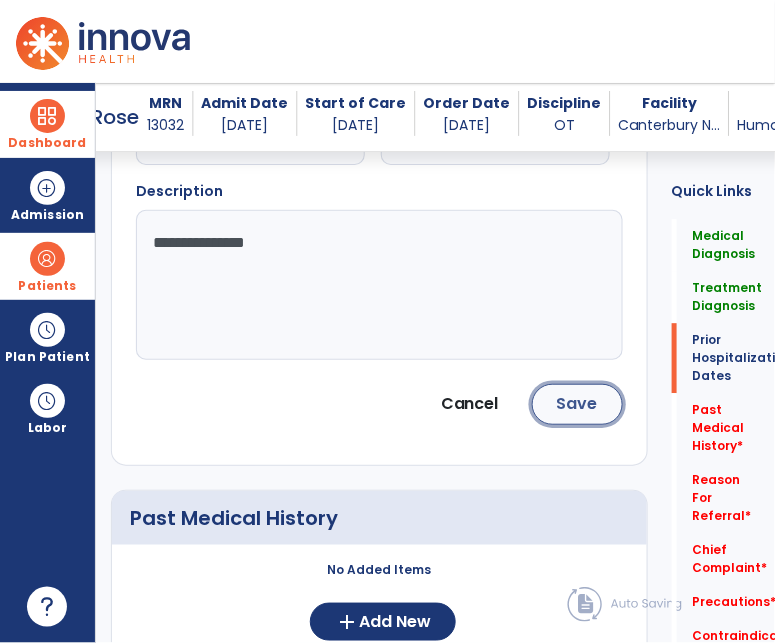 click on "Save" 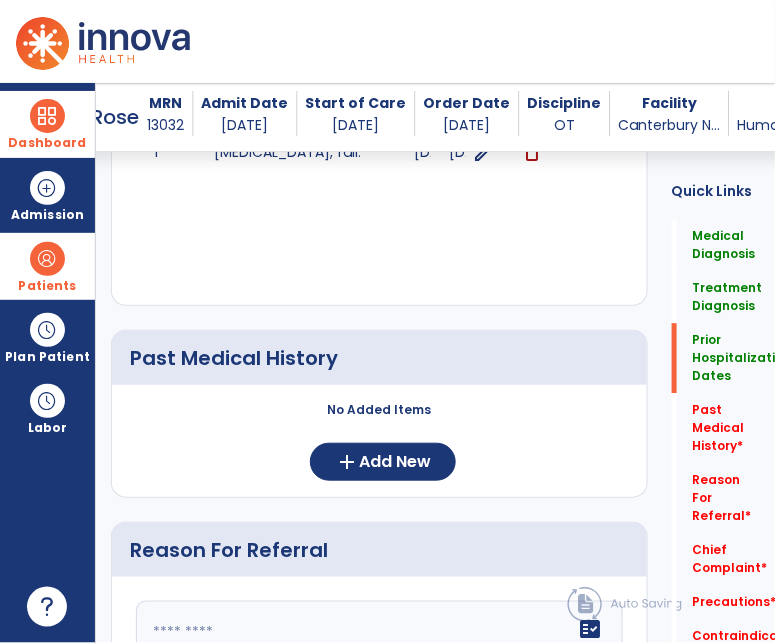 click on "1 Syncope, fall.  07/03/2025 07/07/2025 edit delete" 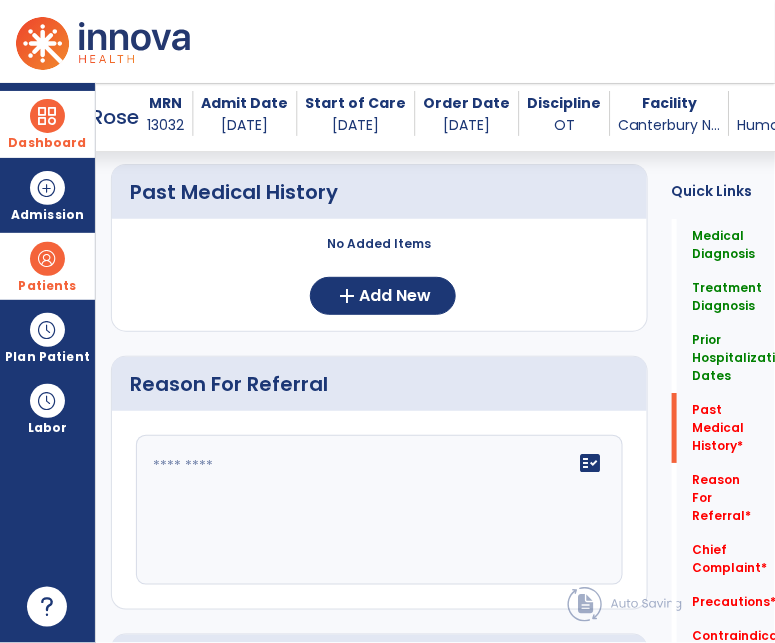 scroll, scrollTop: 1091, scrollLeft: 0, axis: vertical 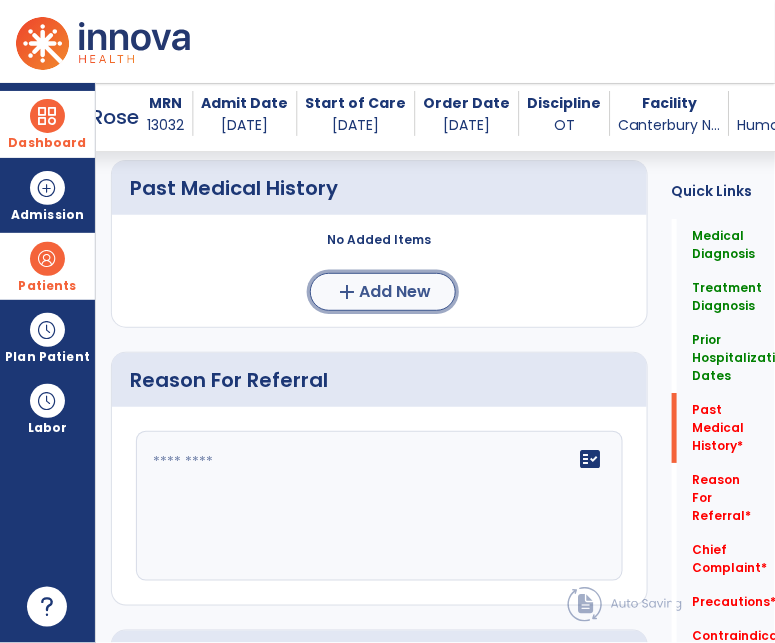 click on "Add New" 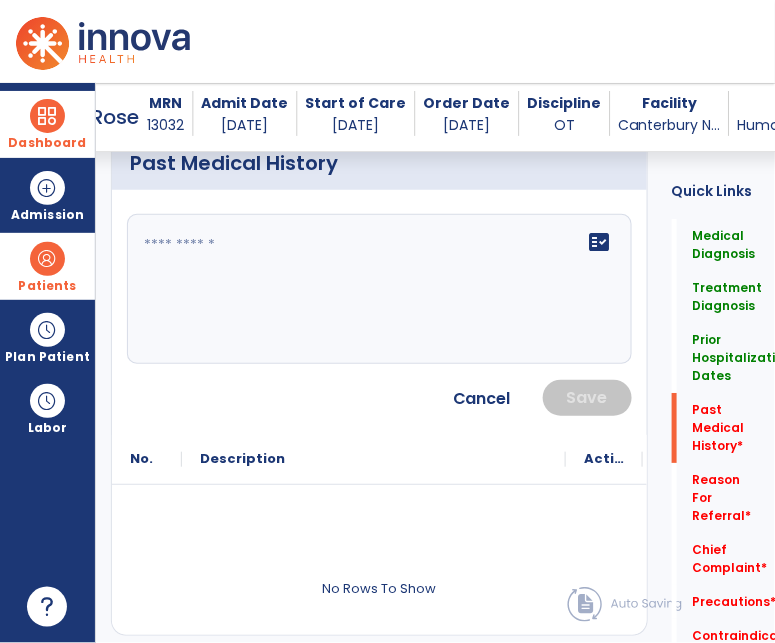 scroll, scrollTop: 1026, scrollLeft: 0, axis: vertical 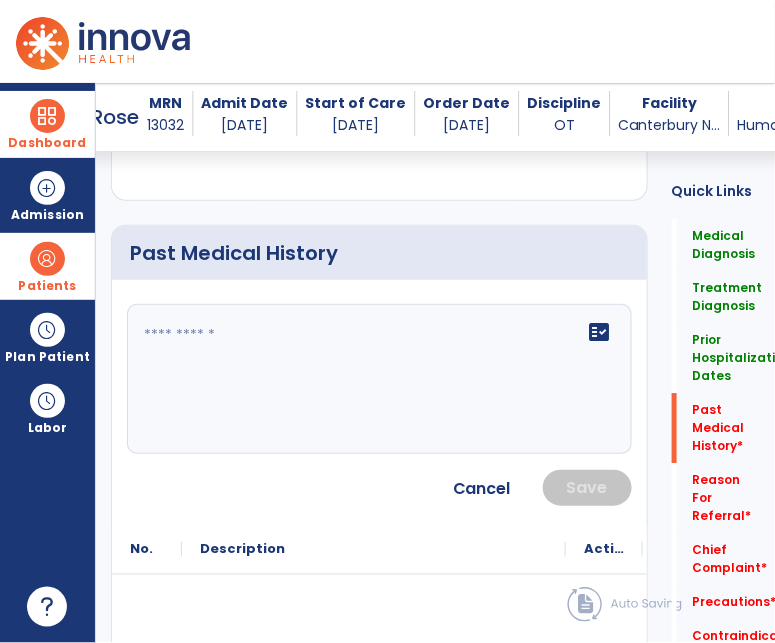 click 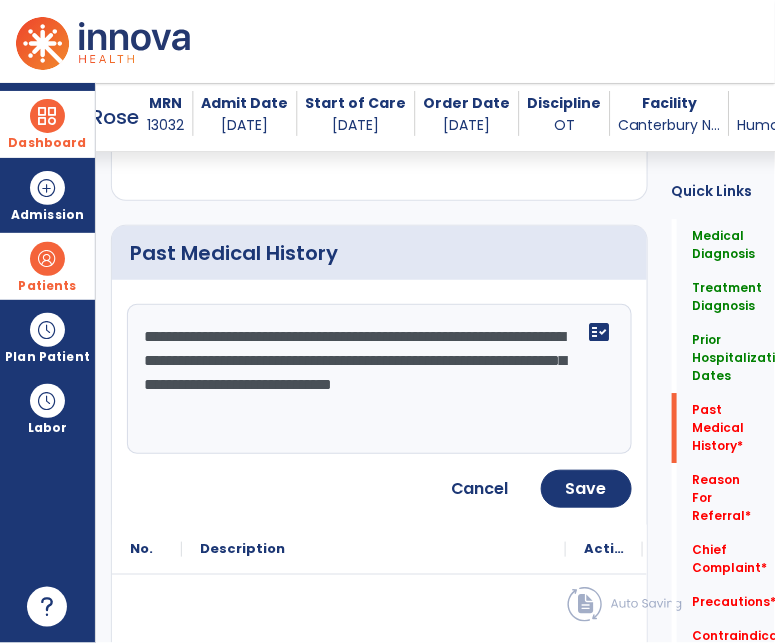 type on "**********" 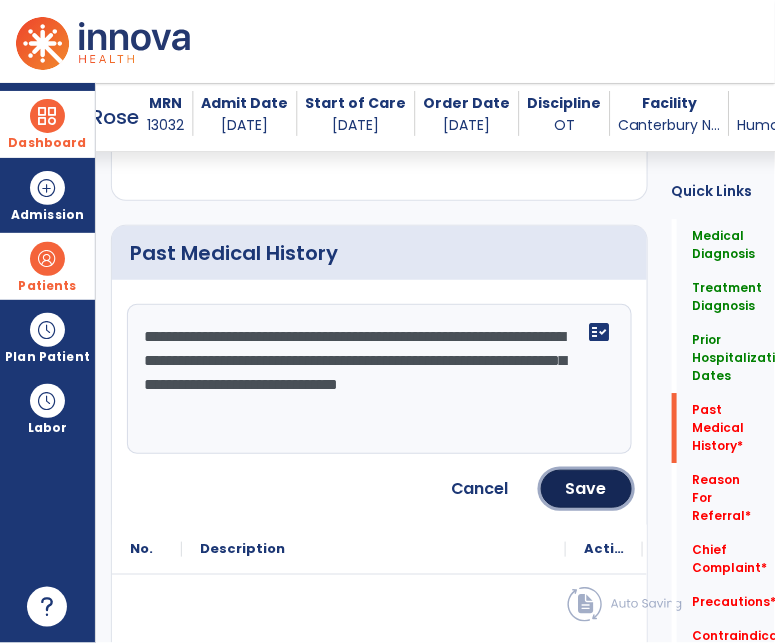 drag, startPoint x: 586, startPoint y: 487, endPoint x: 559, endPoint y: 459, distance: 38.8973 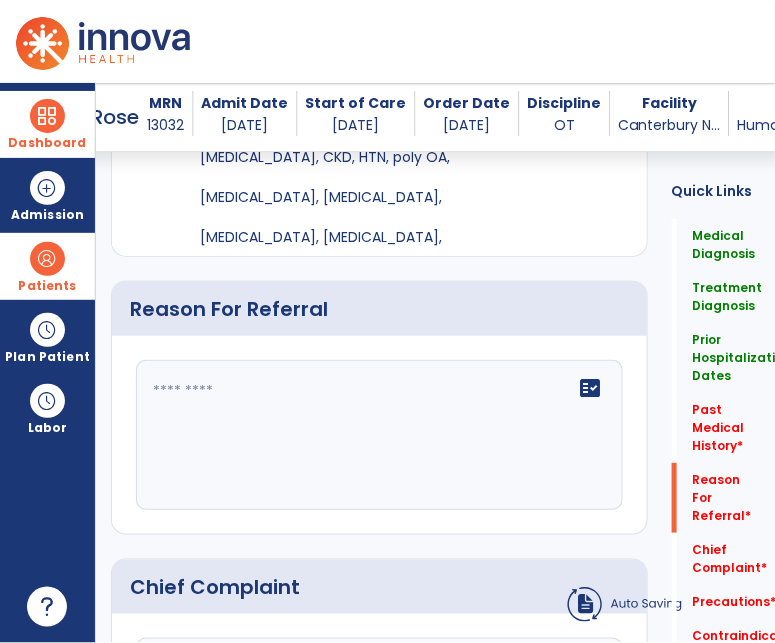 scroll, scrollTop: 1304, scrollLeft: 0, axis: vertical 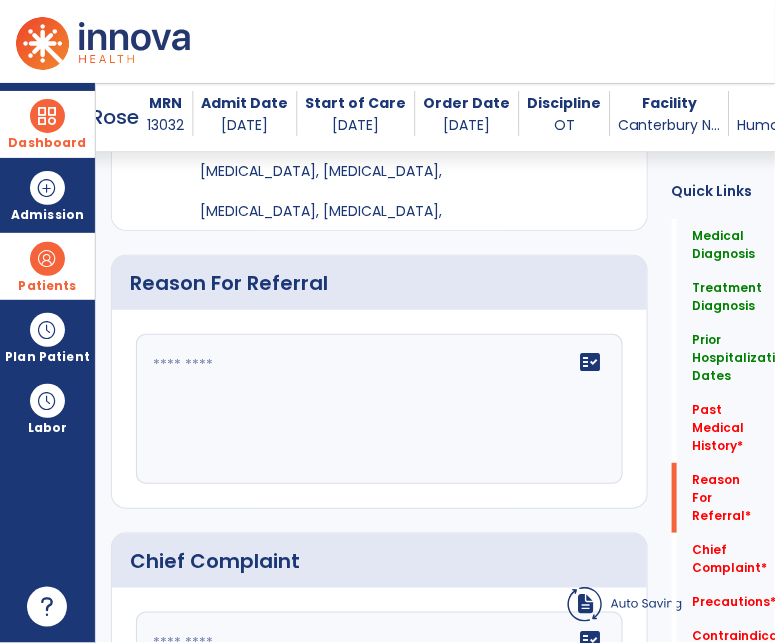 click on "fact_check" 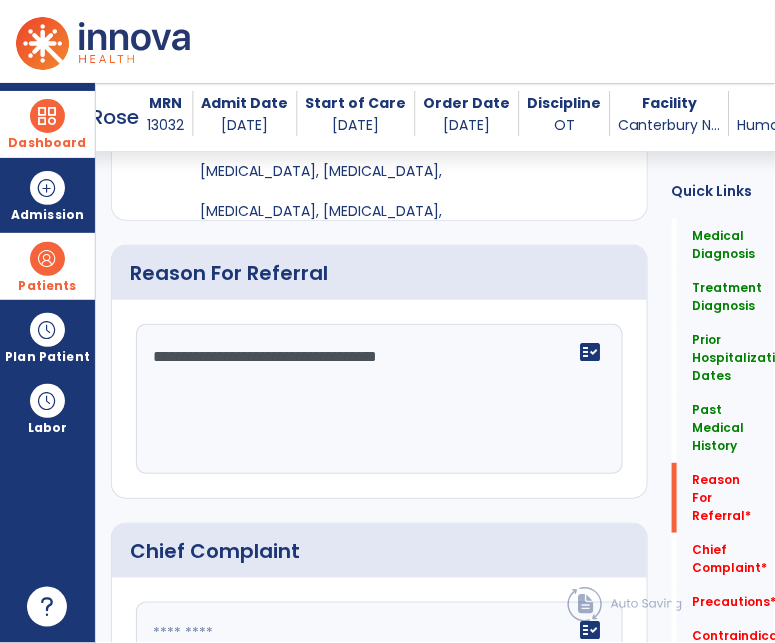 type on "**********" 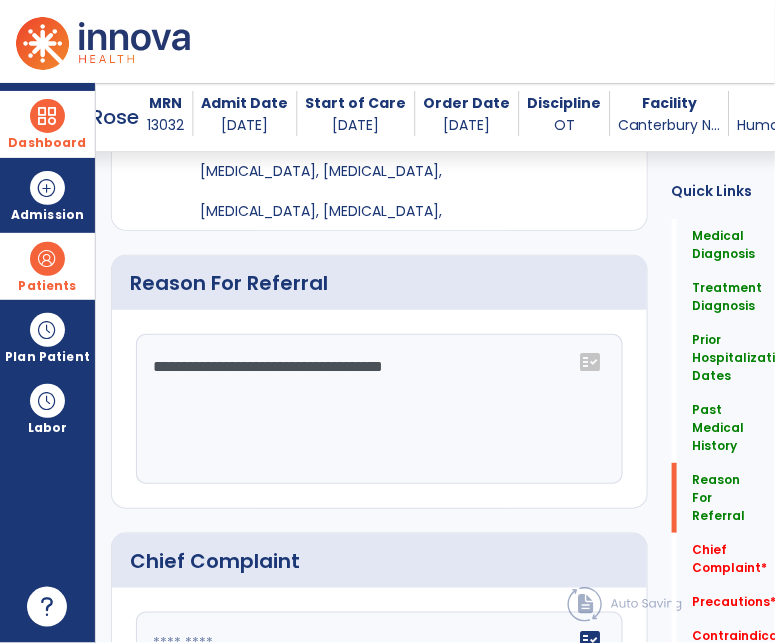 drag, startPoint x: 465, startPoint y: 375, endPoint x: -28, endPoint y: 291, distance: 500.10498 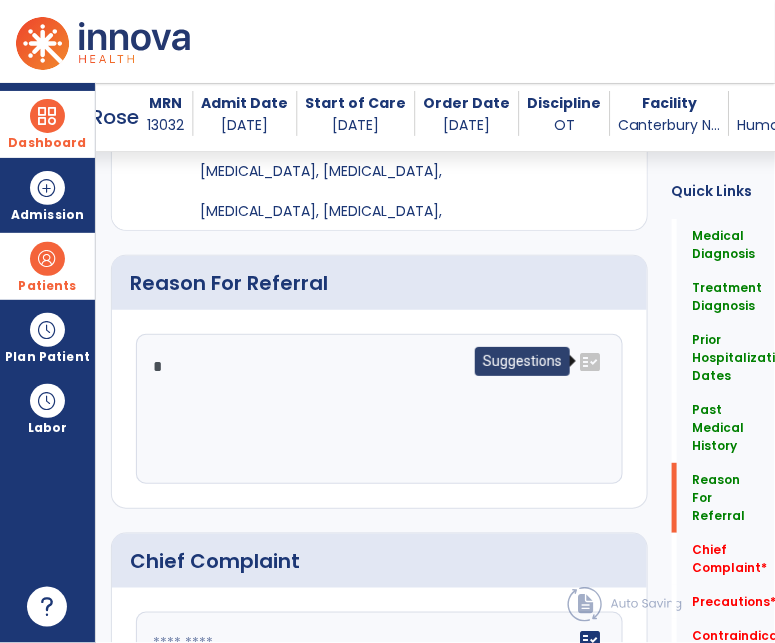 click on "fact_check" 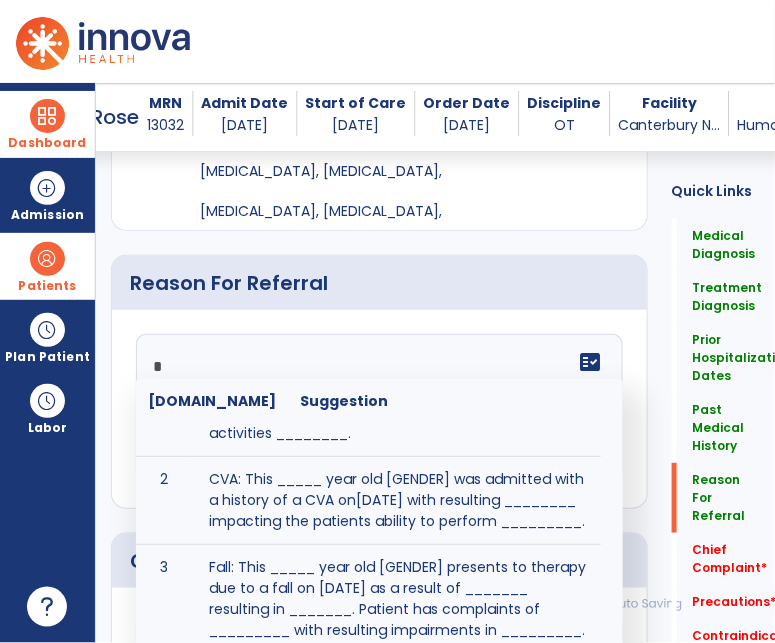 scroll, scrollTop: 43, scrollLeft: 0, axis: vertical 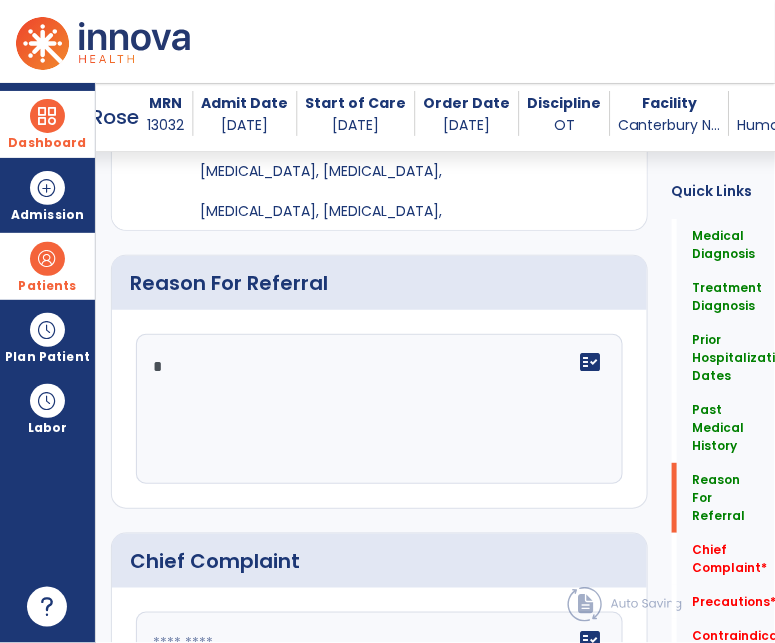click 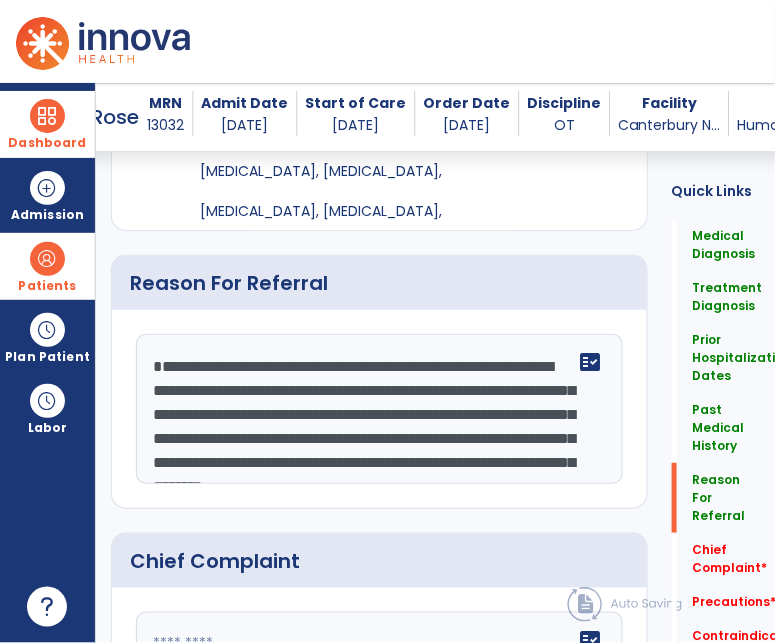 scroll, scrollTop: 63, scrollLeft: 0, axis: vertical 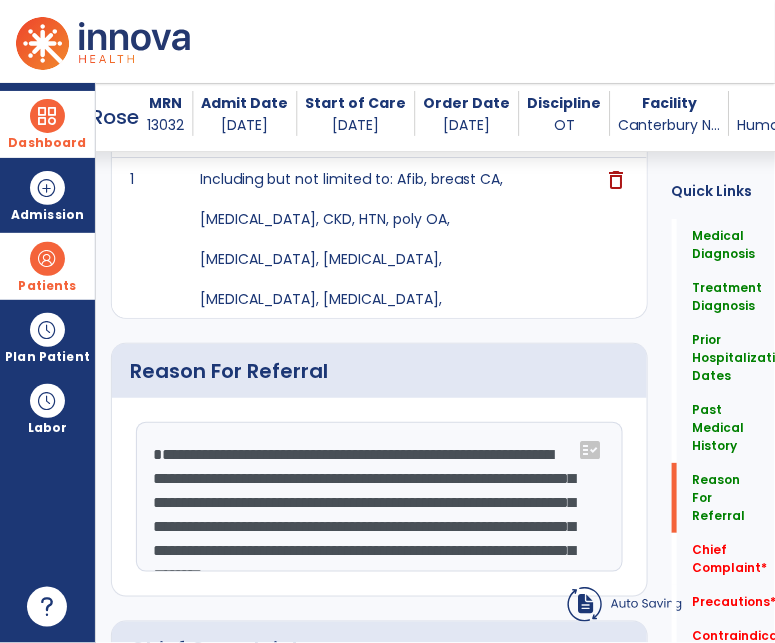 click on "**********" 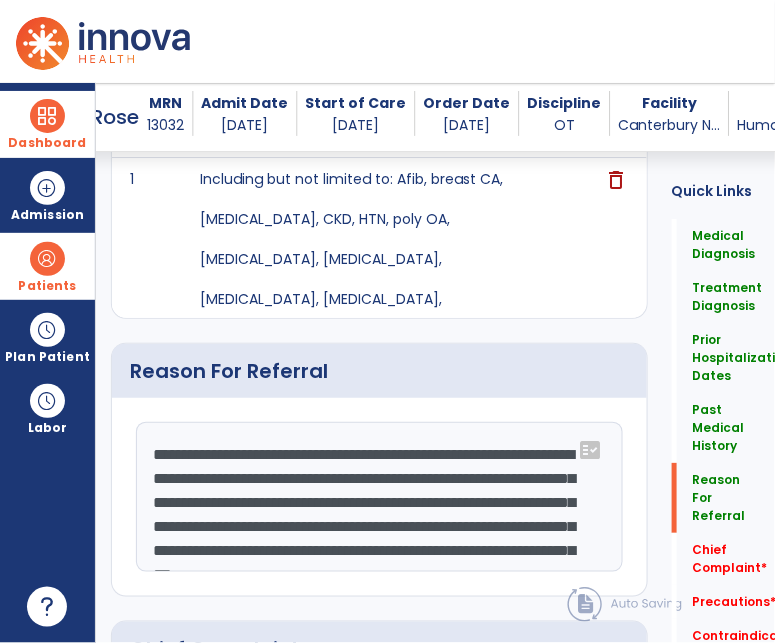 click on "**********" 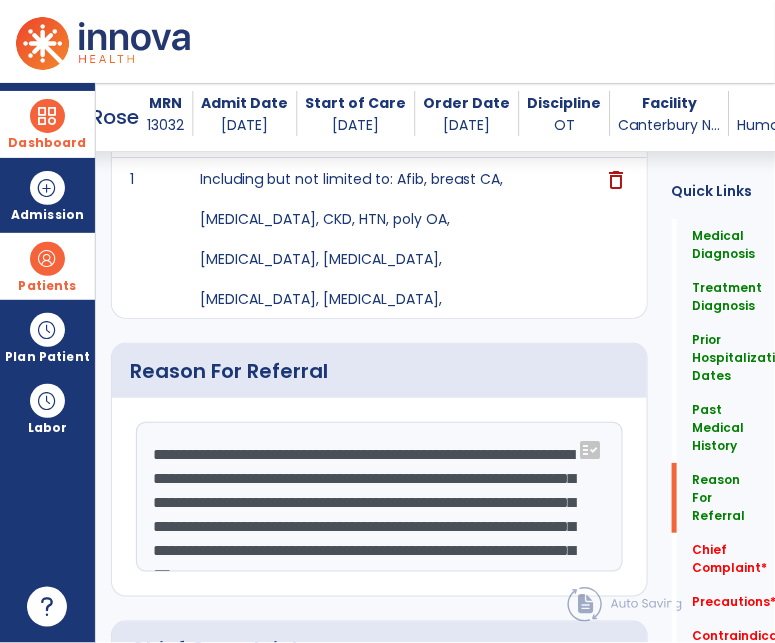 scroll, scrollTop: 30, scrollLeft: 0, axis: vertical 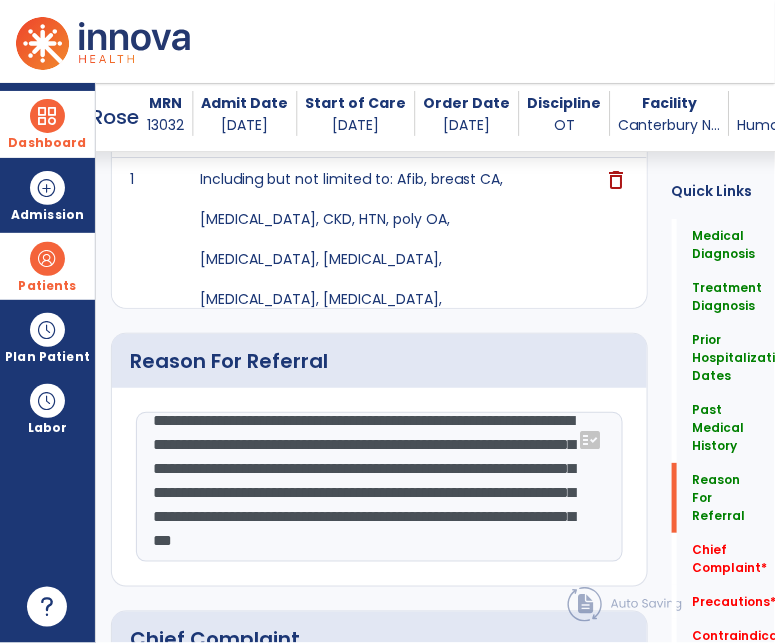 click on "**********" 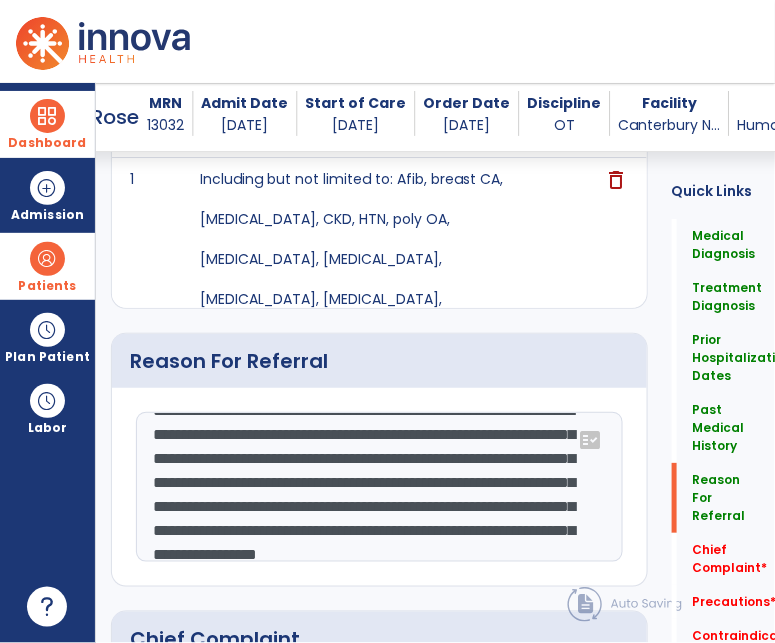 drag, startPoint x: 238, startPoint y: 501, endPoint x: 122, endPoint y: 493, distance: 116.275536 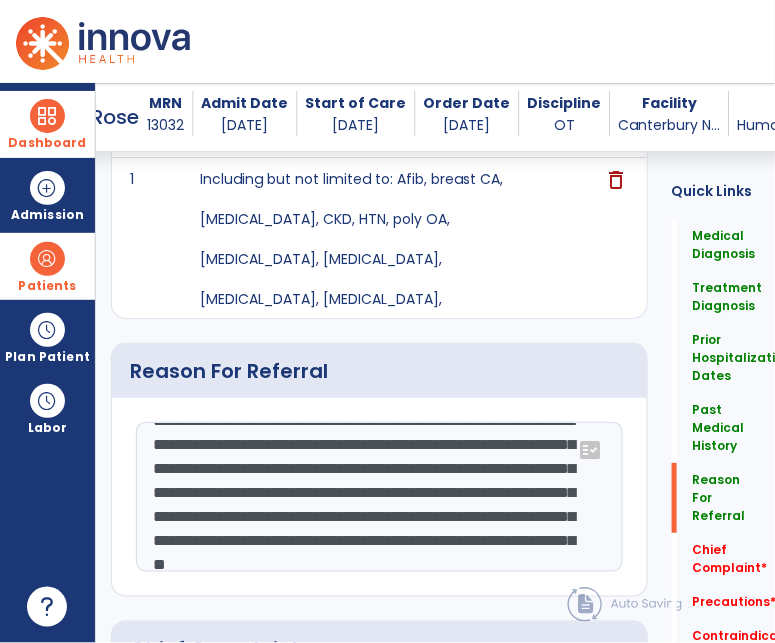scroll, scrollTop: 55, scrollLeft: 0, axis: vertical 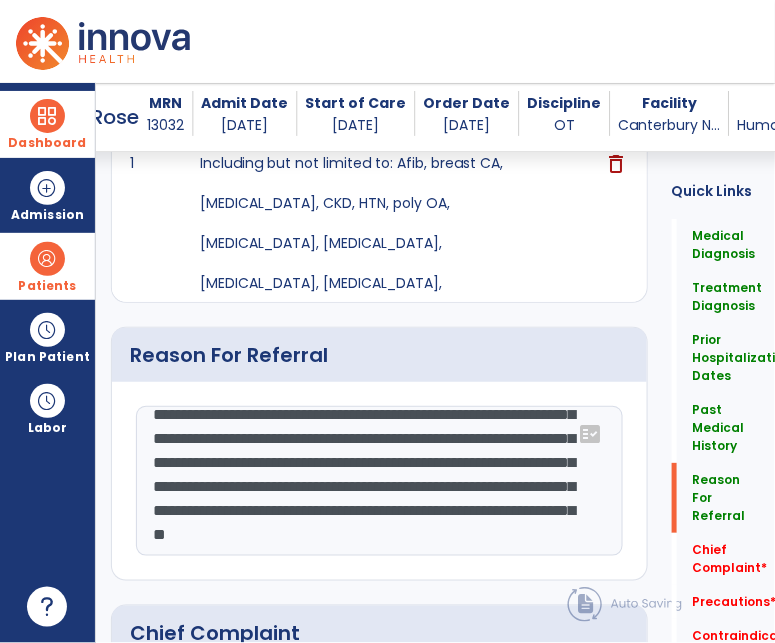 drag, startPoint x: 142, startPoint y: 490, endPoint x: 155, endPoint y: 483, distance: 14.764823 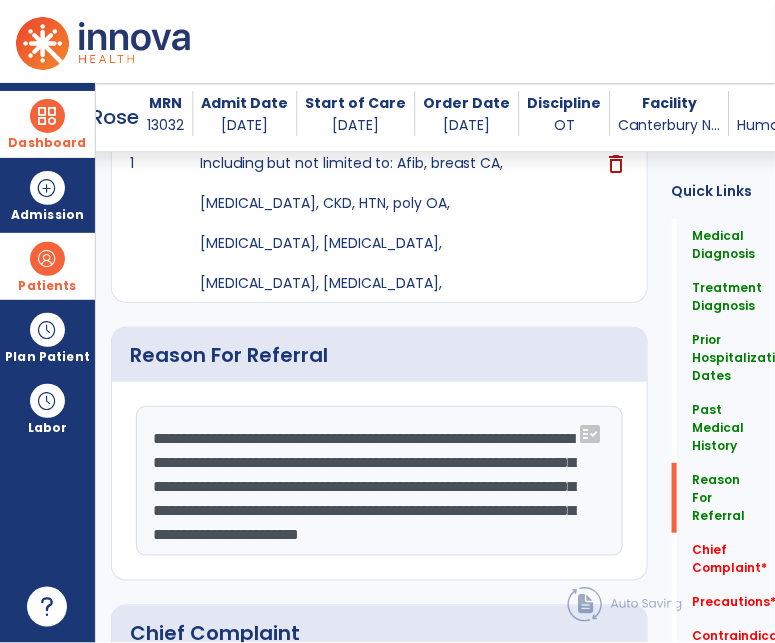 scroll, scrollTop: 24, scrollLeft: 0, axis: vertical 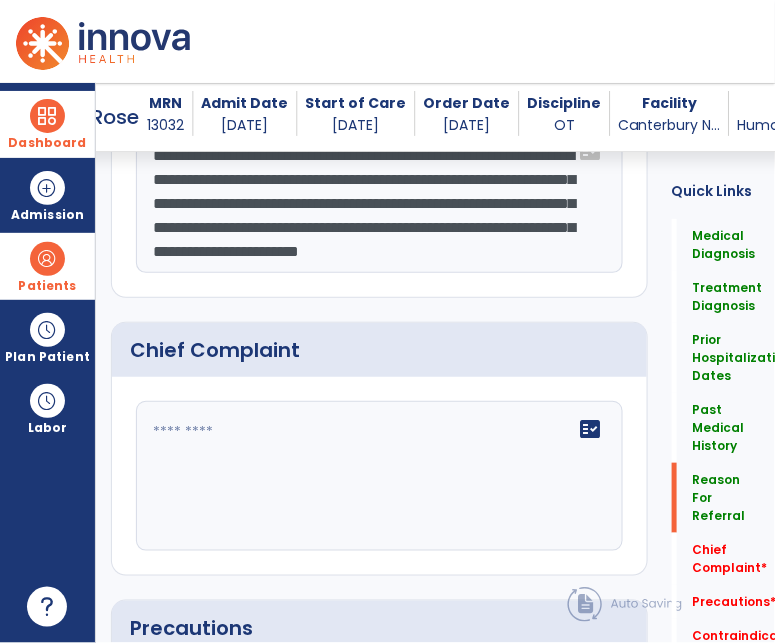 type on "**********" 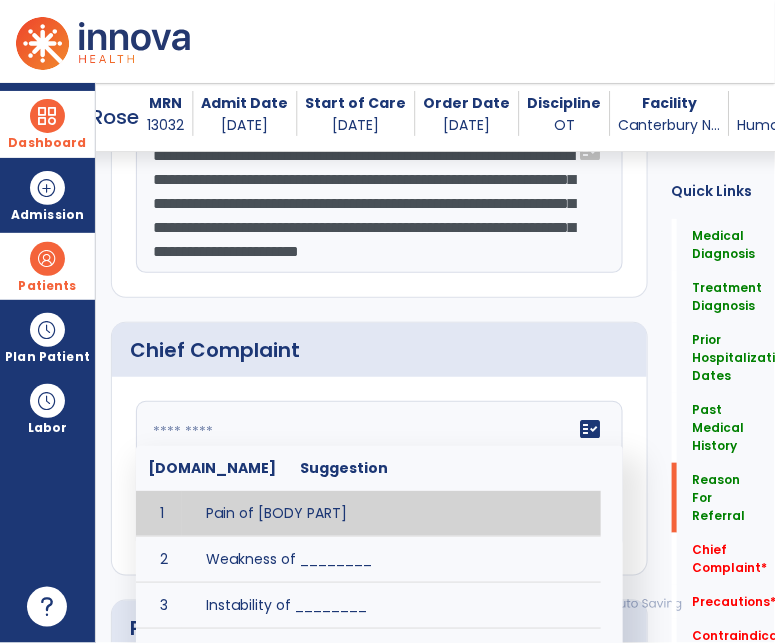 click 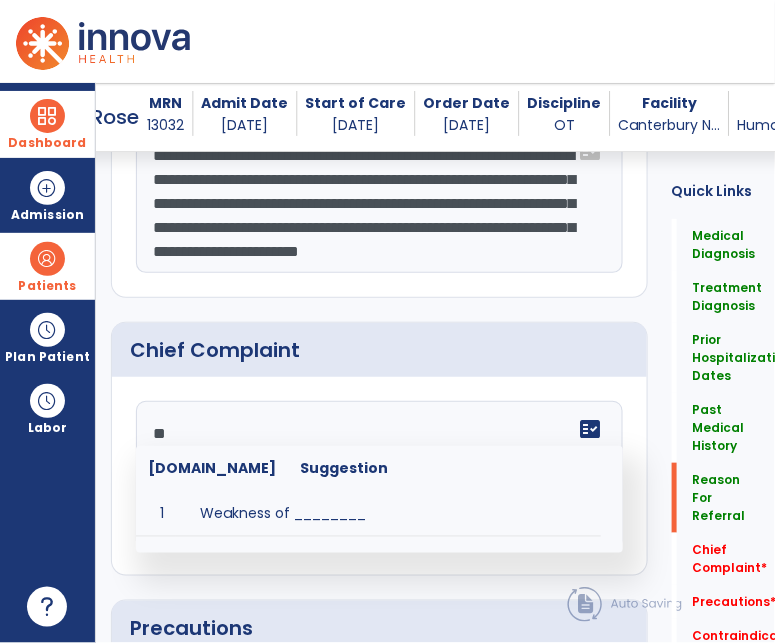type on "*" 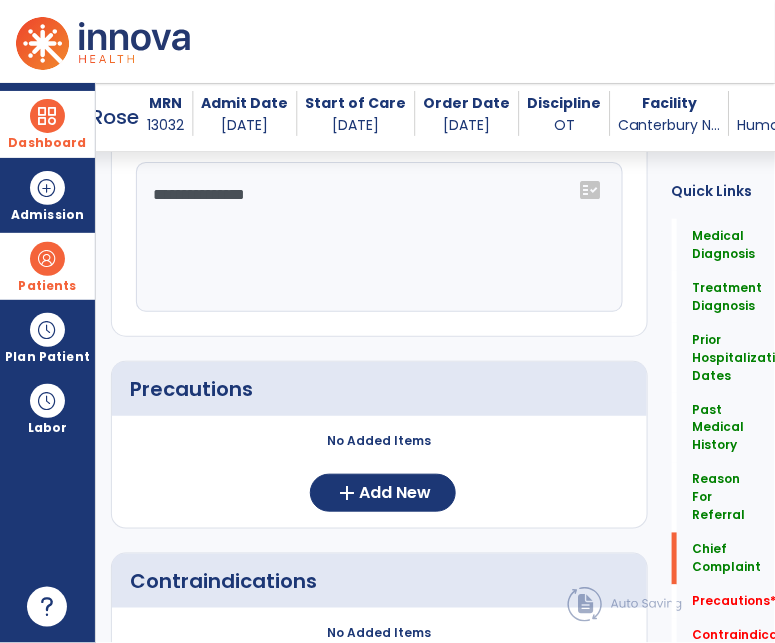 scroll, scrollTop: 1701, scrollLeft: 0, axis: vertical 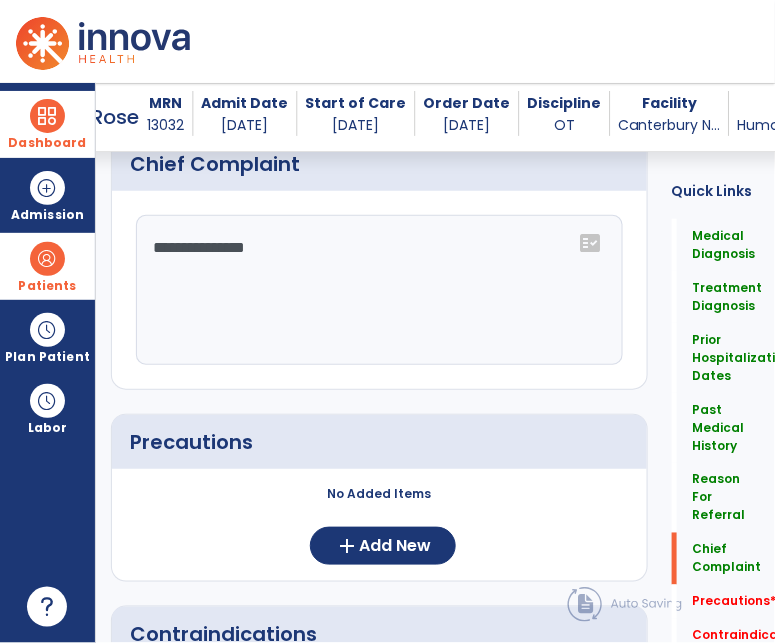 click on "**********" 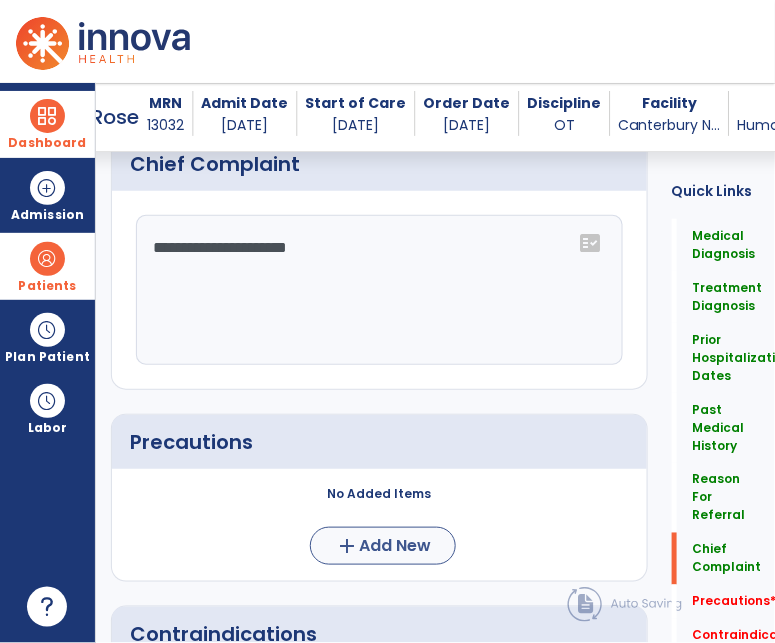 type on "**********" 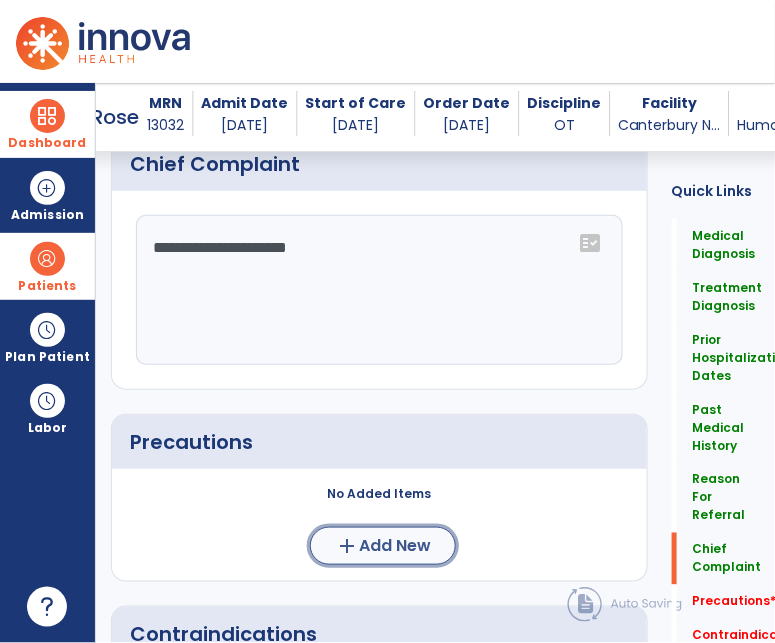 click on "Add New" 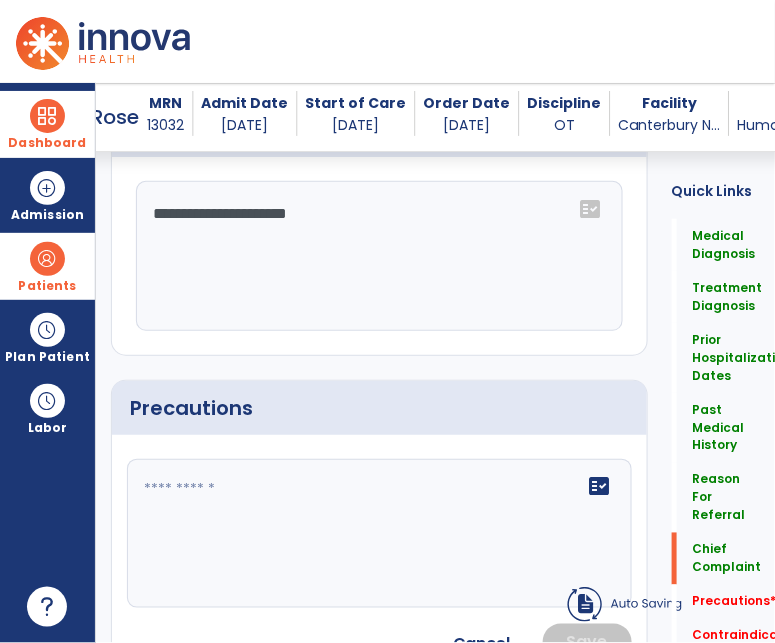 click 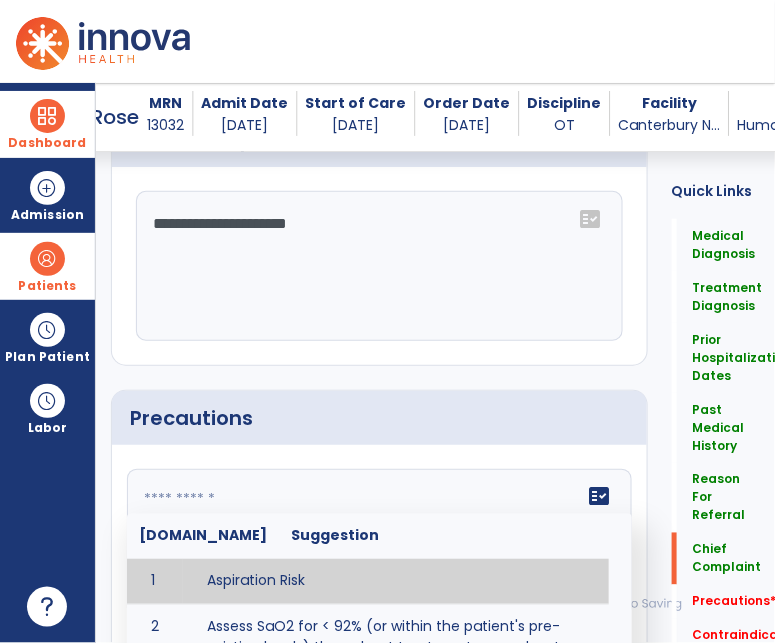 scroll, scrollTop: 1735, scrollLeft: 0, axis: vertical 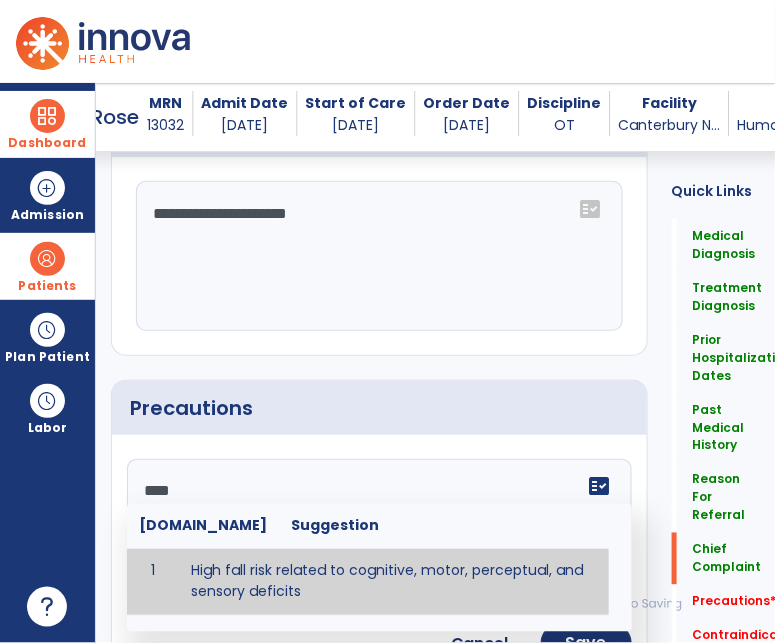 type on "**********" 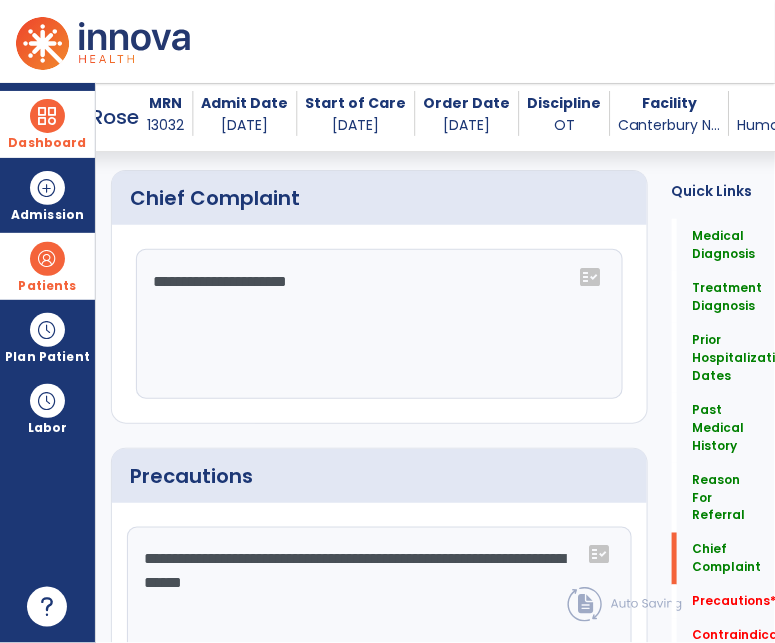 scroll, scrollTop: 1666, scrollLeft: 0, axis: vertical 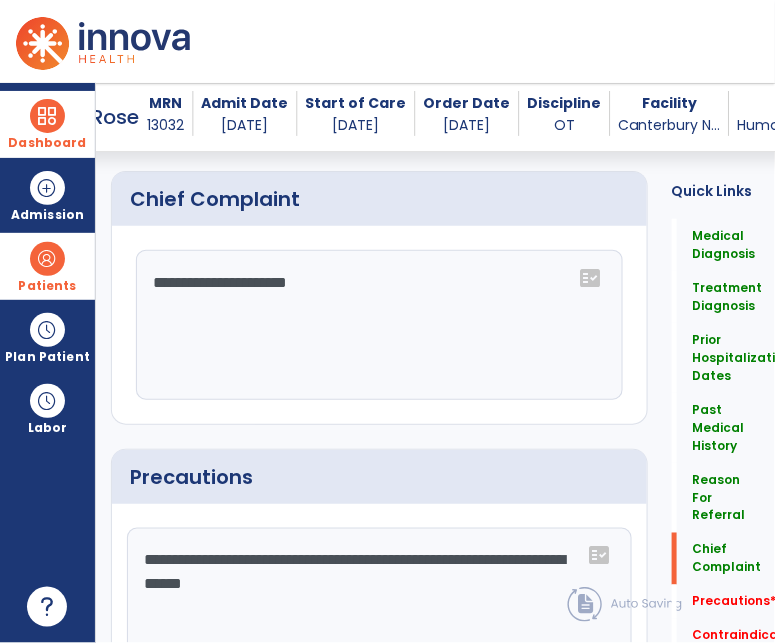 click on "**********" 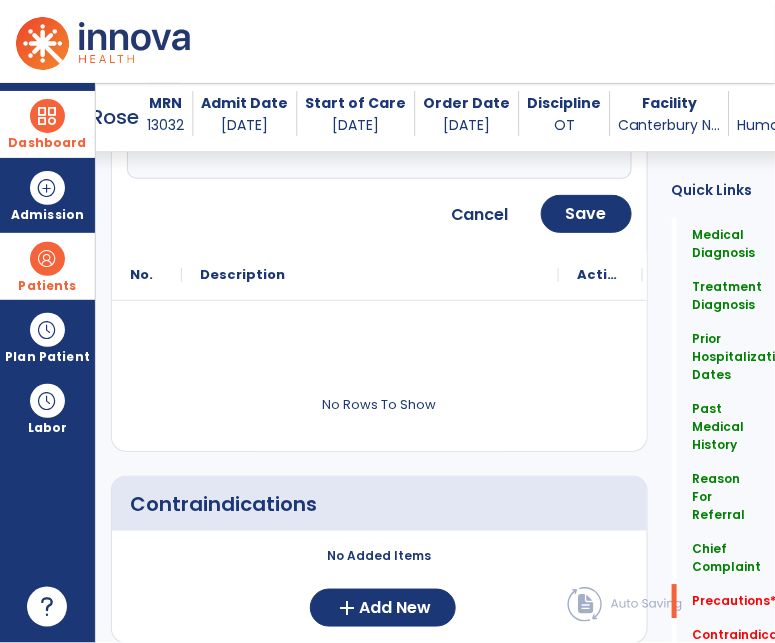 scroll, scrollTop: 2194, scrollLeft: 0, axis: vertical 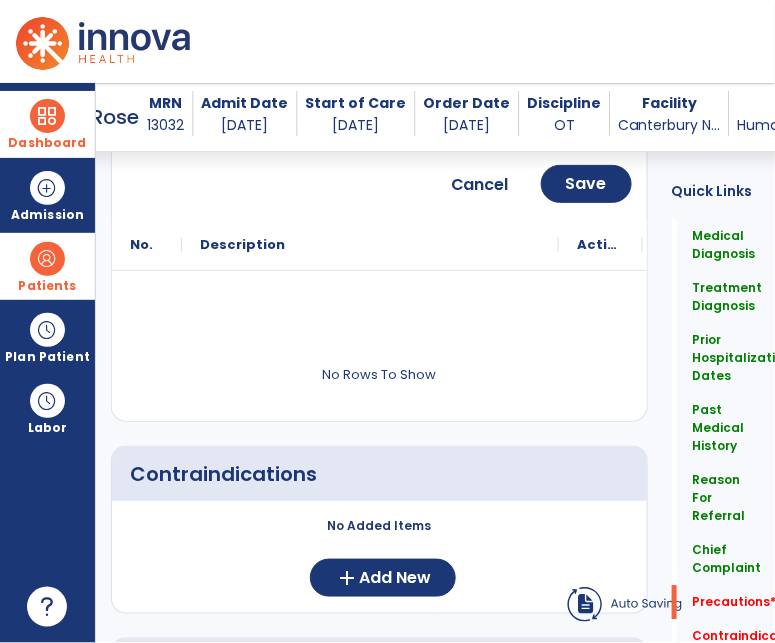 type on "**********" 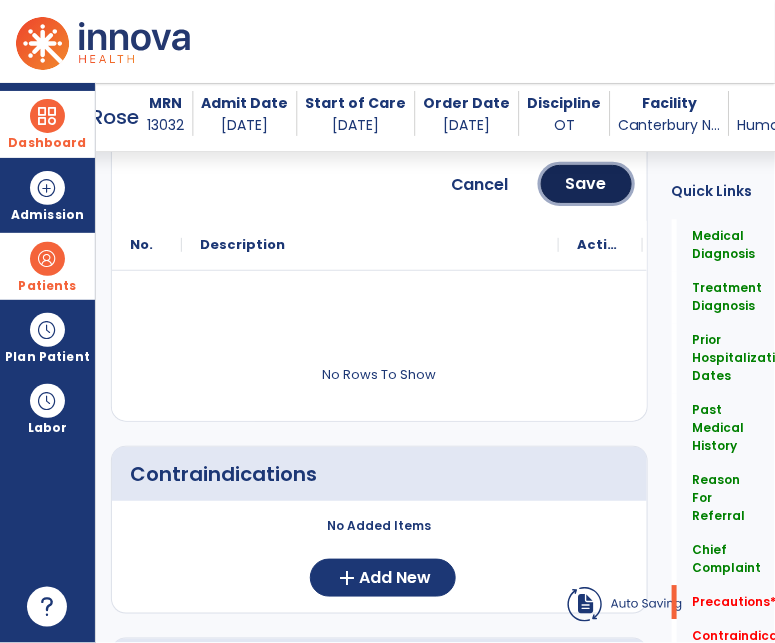 click on "Save" 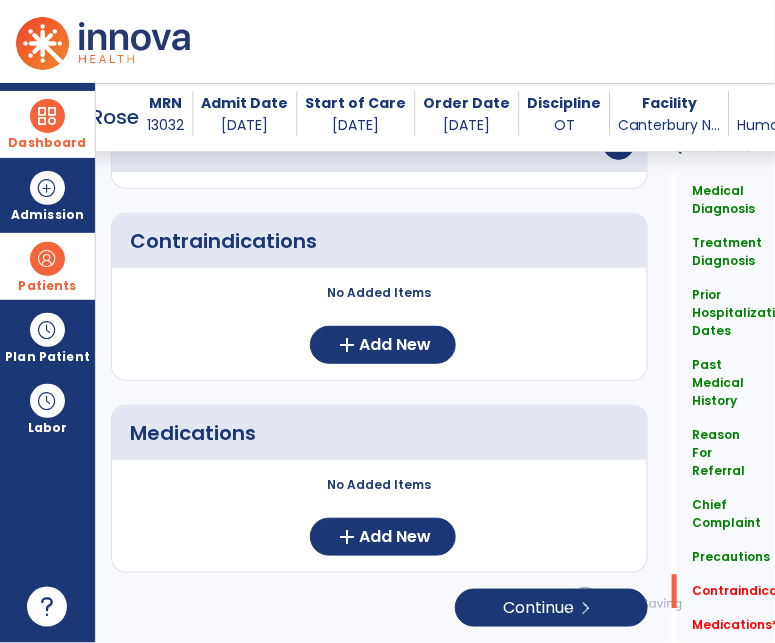 click on "No Added Items  add  Add New" 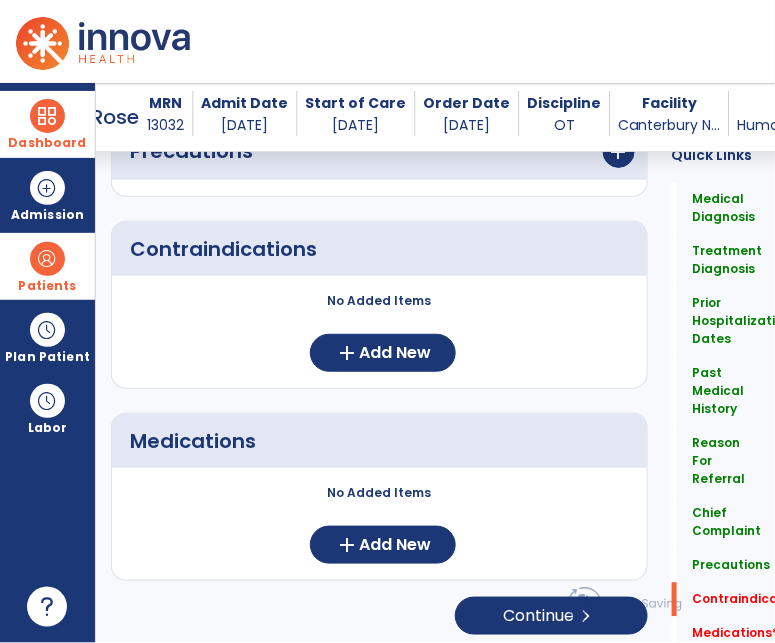 scroll, scrollTop: 2002, scrollLeft: 0, axis: vertical 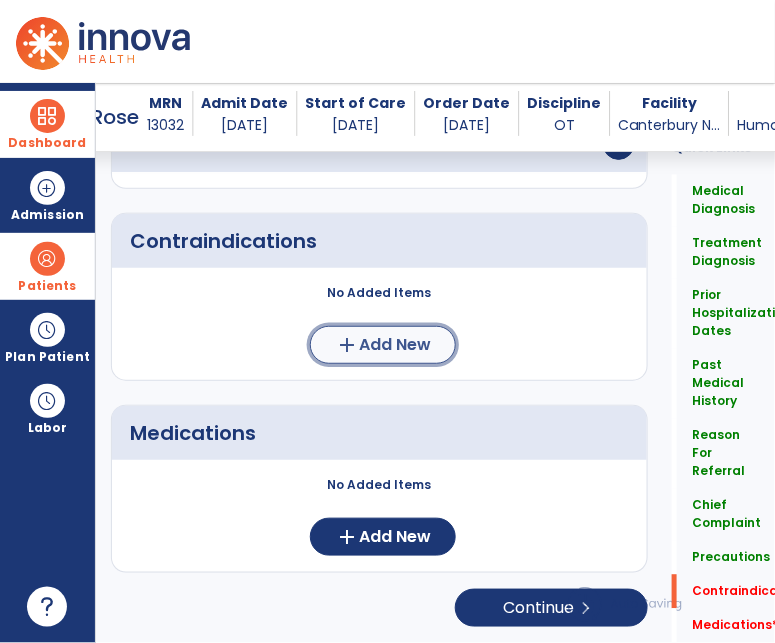 click on "Add New" 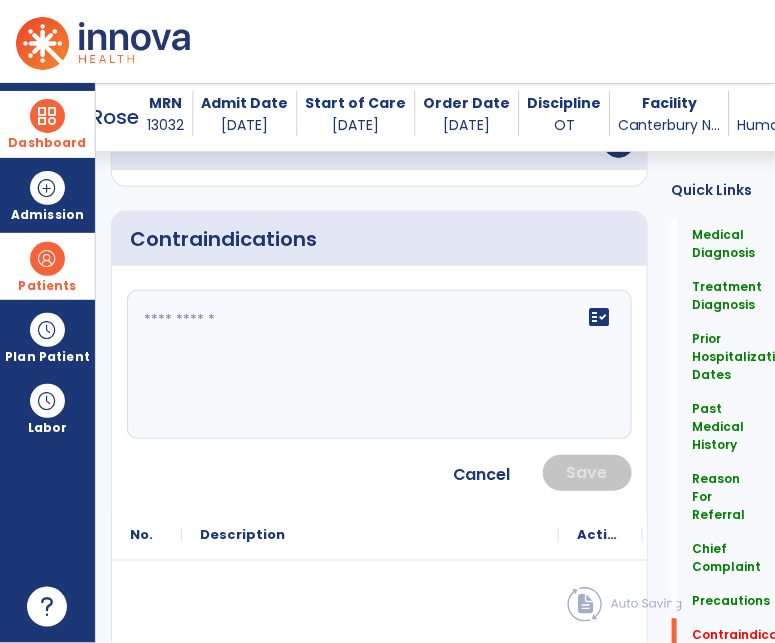 click on "fact_check" 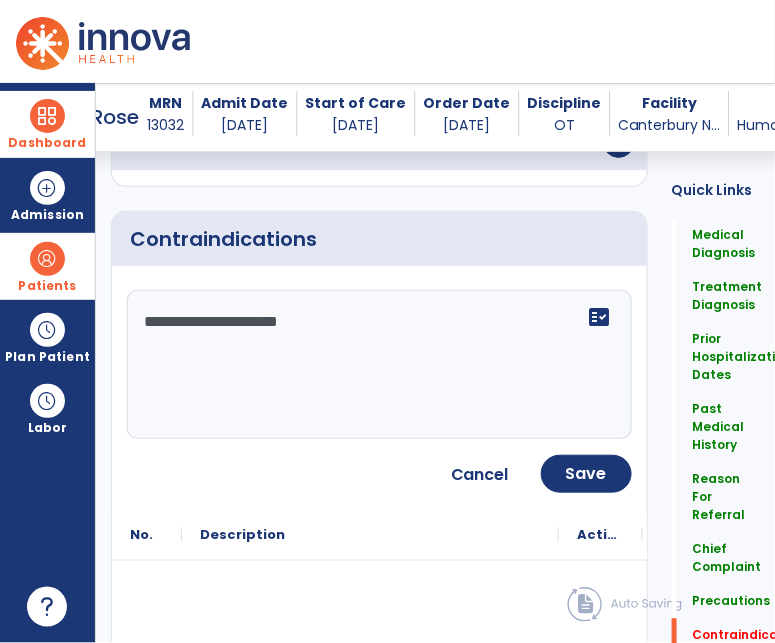 type on "**********" 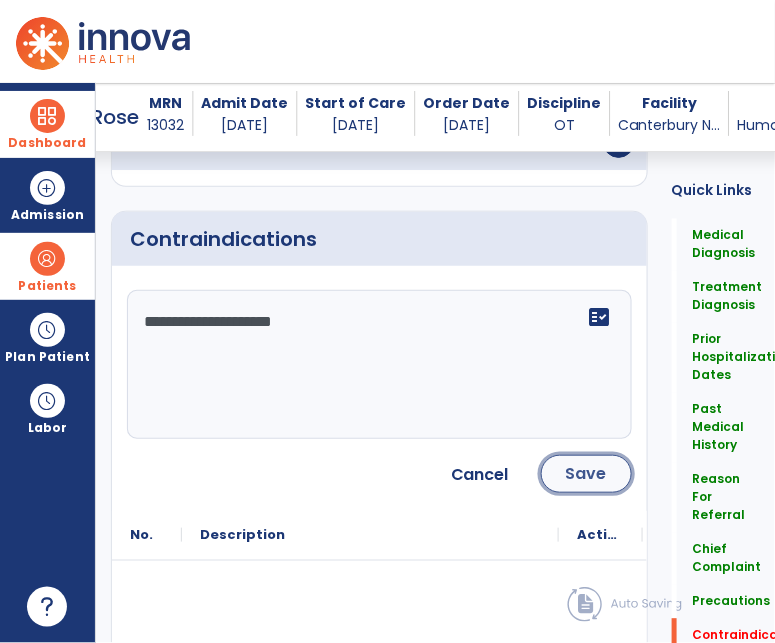 click on "Save" 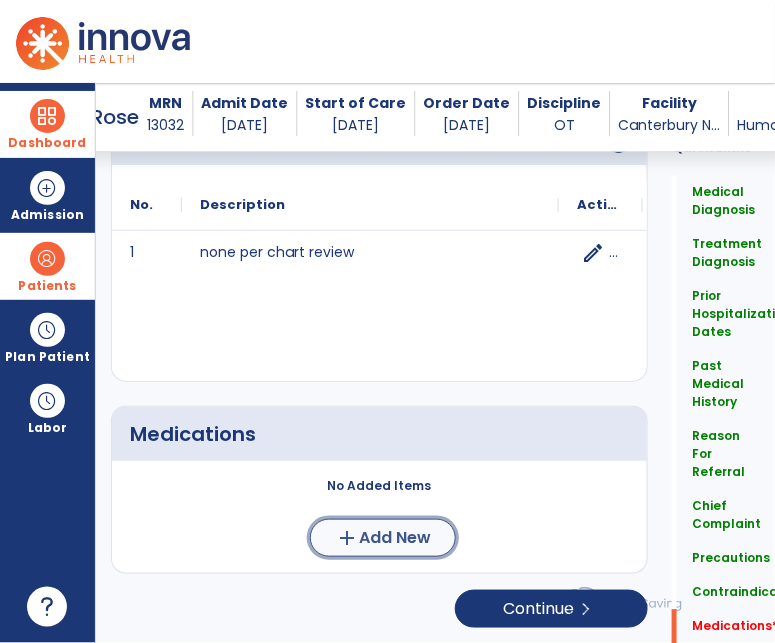 click on "Add New" 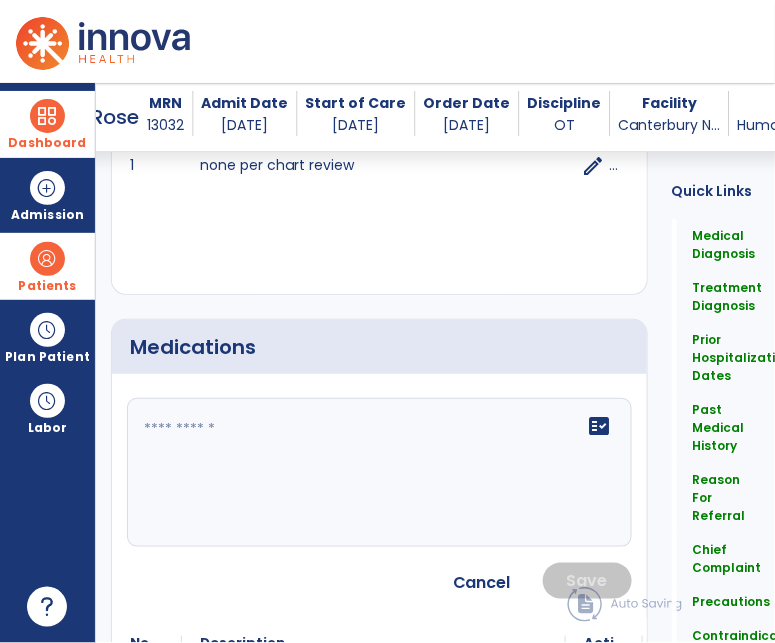 scroll, scrollTop: 2211, scrollLeft: 0, axis: vertical 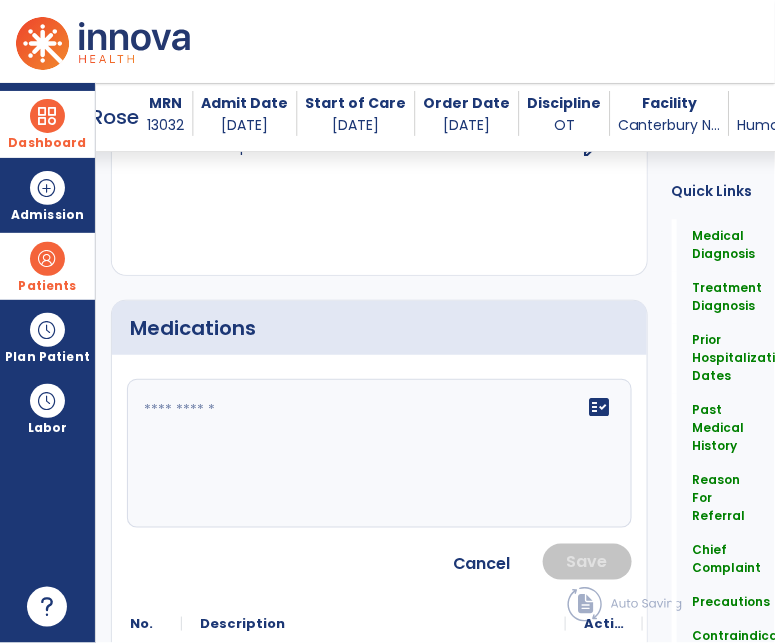 click on "fact_check" 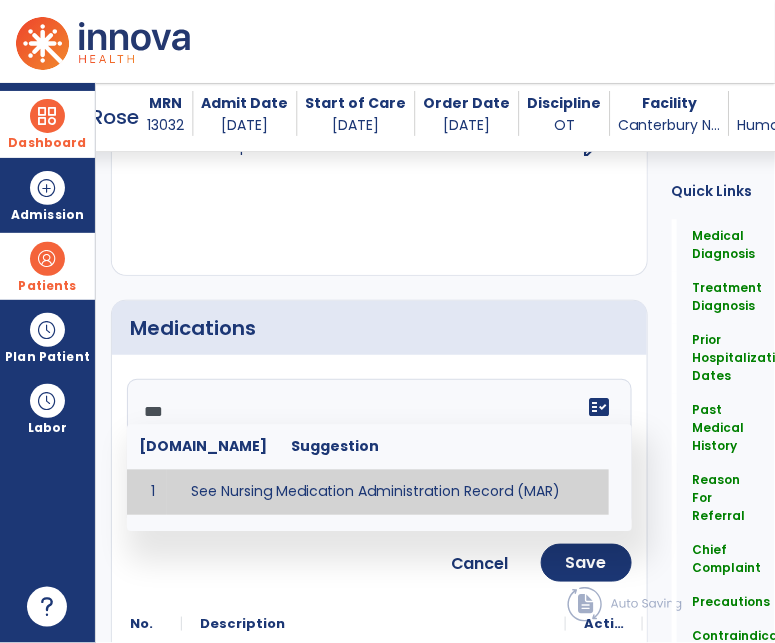 type on "**********" 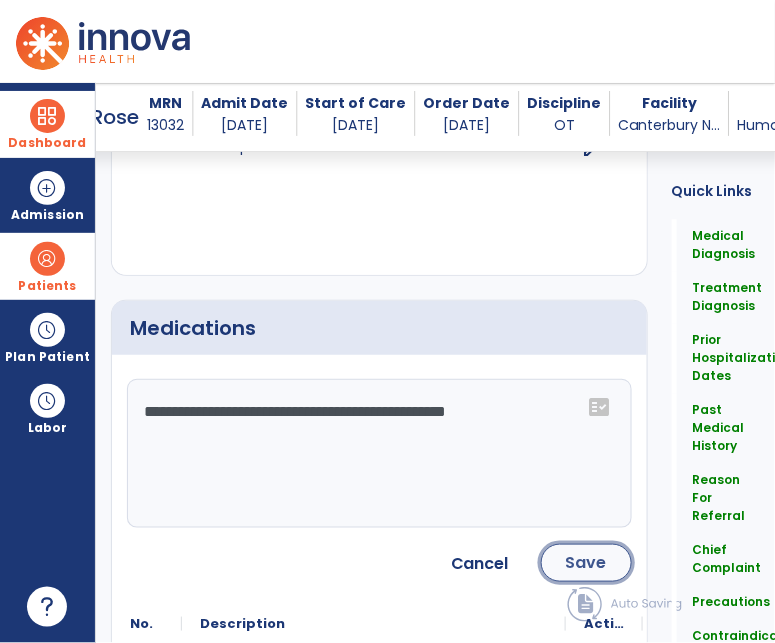 click on "Save" 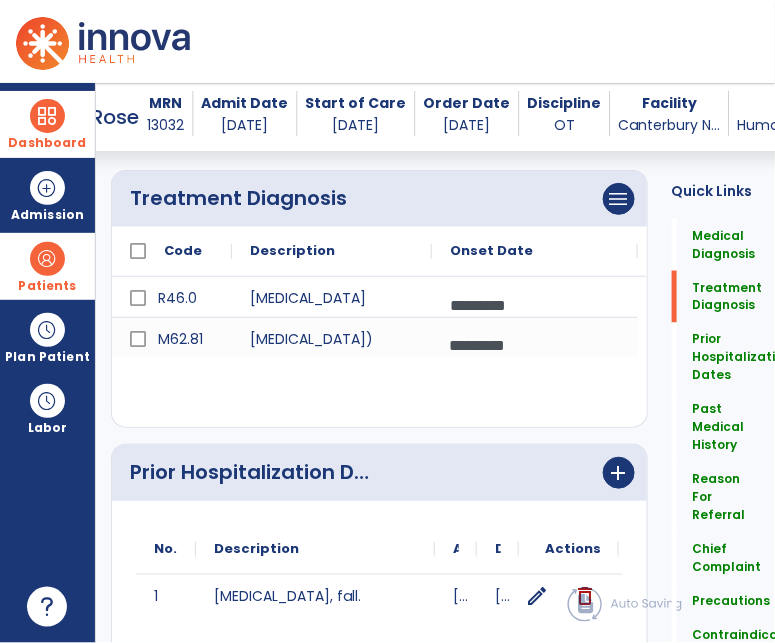 scroll, scrollTop: 0, scrollLeft: 0, axis: both 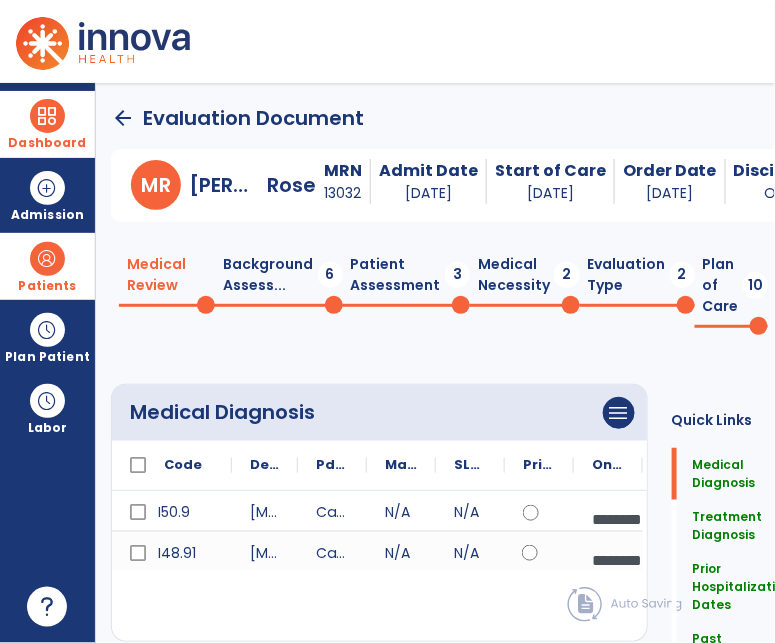 click on "Background Assess...  6" 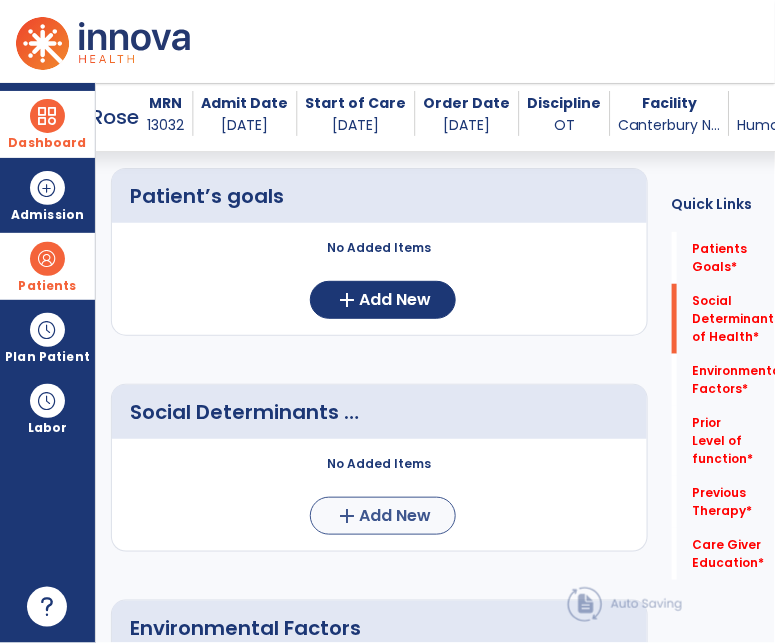 scroll, scrollTop: 233, scrollLeft: 0, axis: vertical 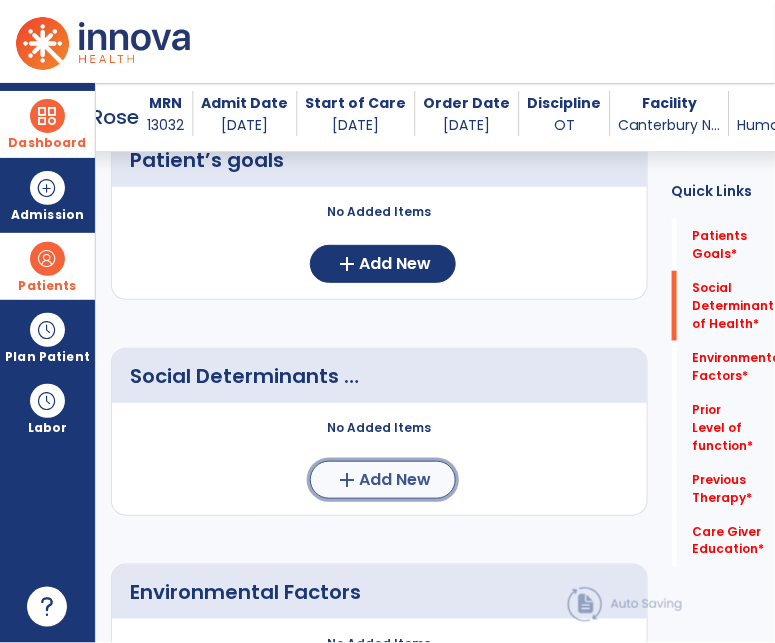 click on "Add New" 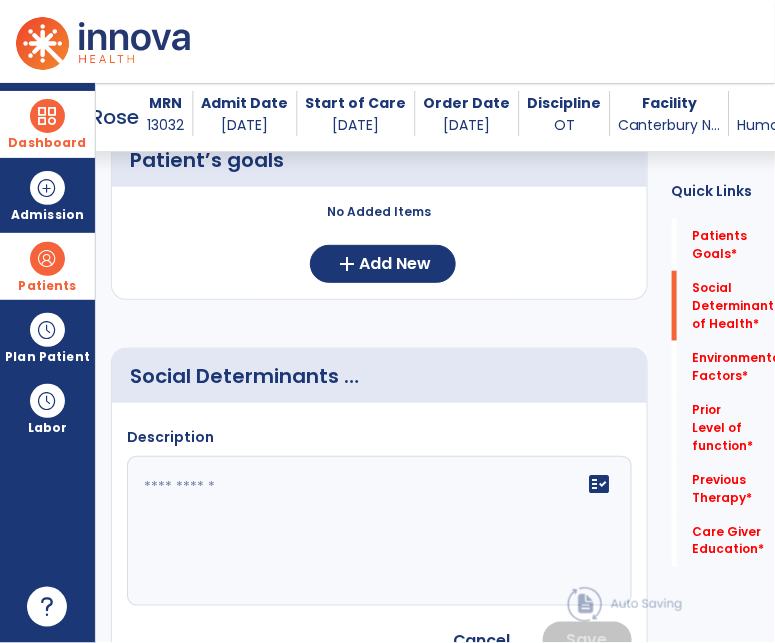 click 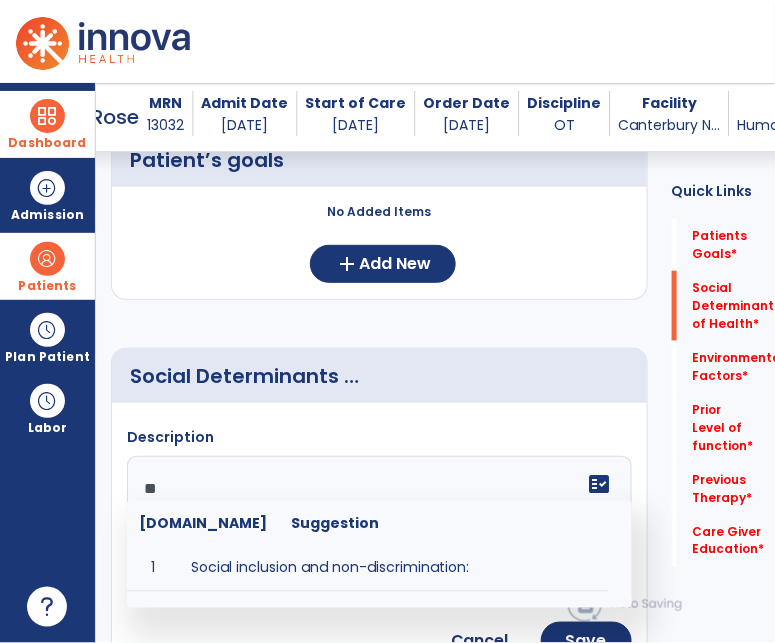 type on "*" 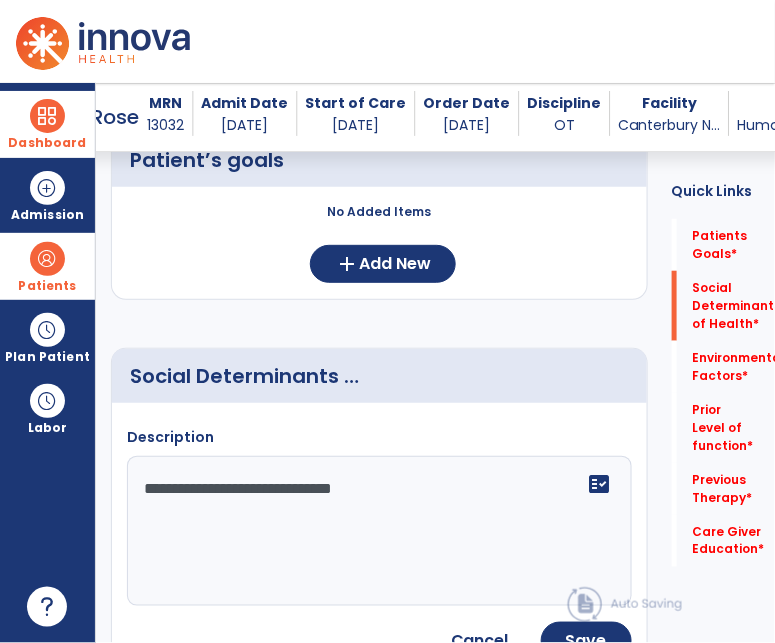 type on "**********" 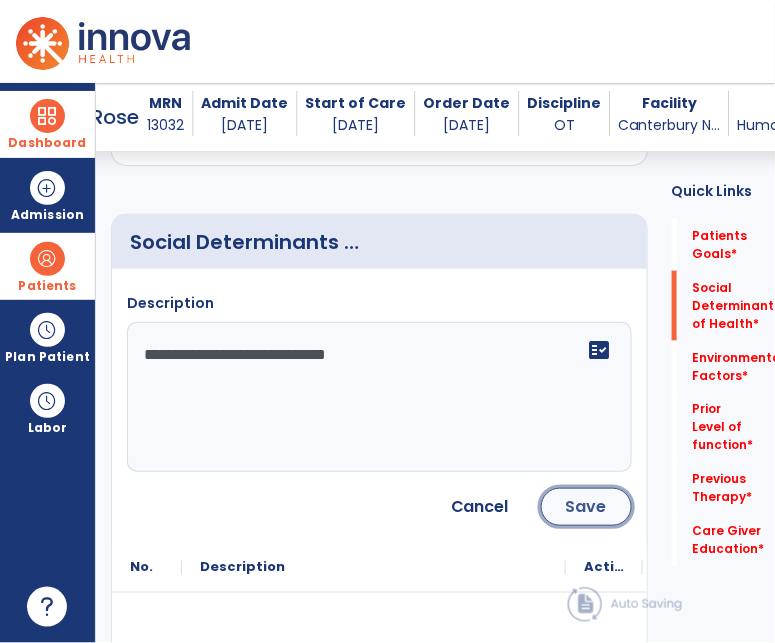 click on "Save" 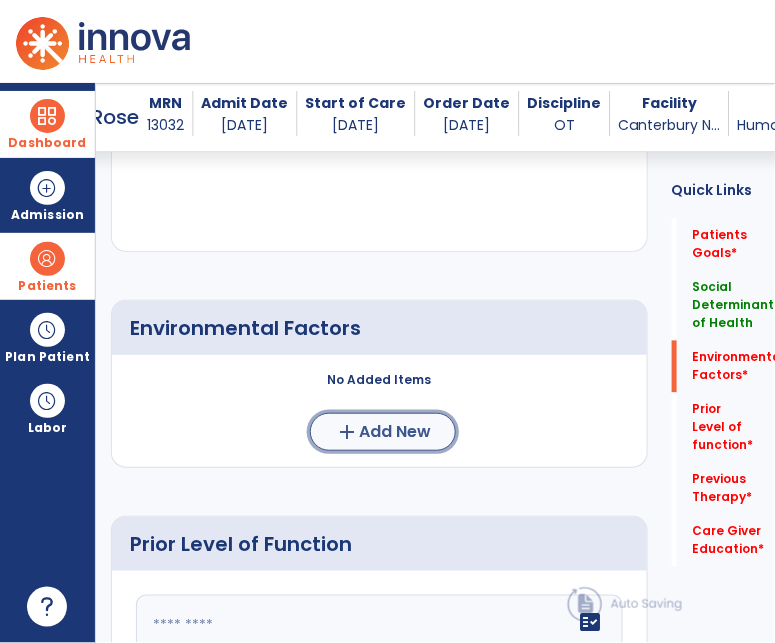 click on "Add New" 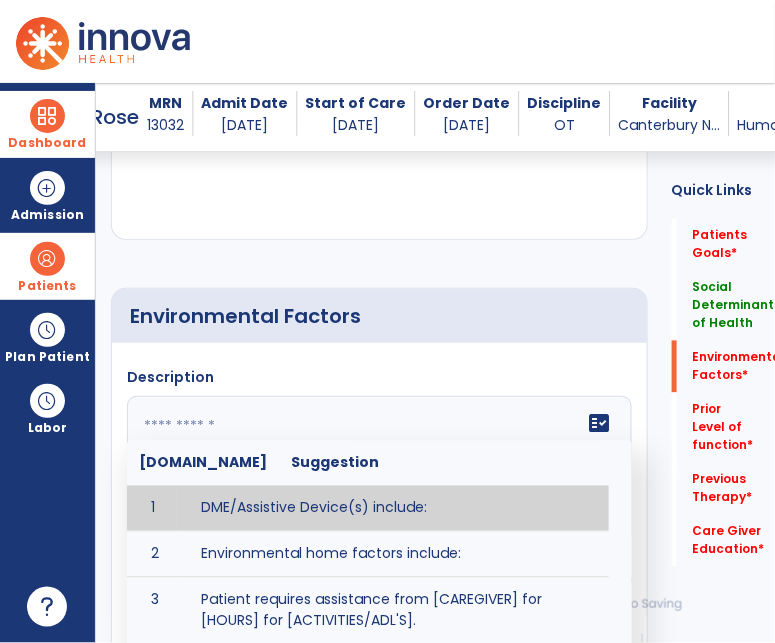 click on "fact_check  Sr.No Suggestion 1 DME/Assistive Device(s) include:  2 Environmental home factors include:  3 Patient requires assistance from [CAREGIVER] for [HOURS] for [ACTIVITIES/ADL'S]. 4 Patient did not use assistive devices or DME at home. 5 Patient had meals on wheels. 6 Patient has caregiver help at home who will be able to provide assistance upon discharge. 7 Patient lived alone at home prior to admission and will [HAVE or HAVE NOT] assistance at home from [CAREGIVER] upon discharge. 8 Patient lives alone. 9 Patient lives with caregiver who provides support/aid for ____________. 10 Patient lives with spouse/significant other. 11 Patient needs to clime [NUMBER] stairs [WITH/WITHOUT] railing in order to reach [ROOM]. 12 Patient uses adaptive equipment at home including [EQUIPMENT] and has the following home modifications __________. 13 Patient was able to complete community activities (driving, shopping, community ambulation, etc.) independently. 14 15 16 17" 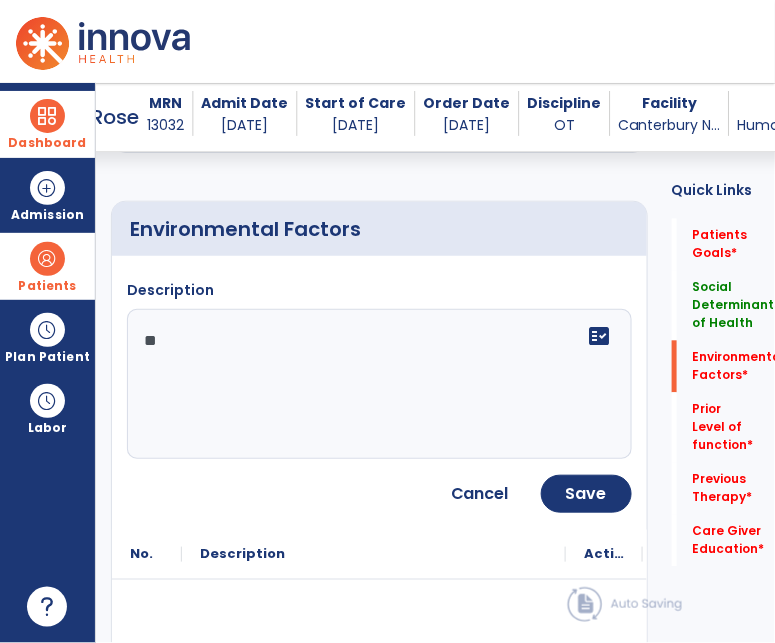 type on "*" 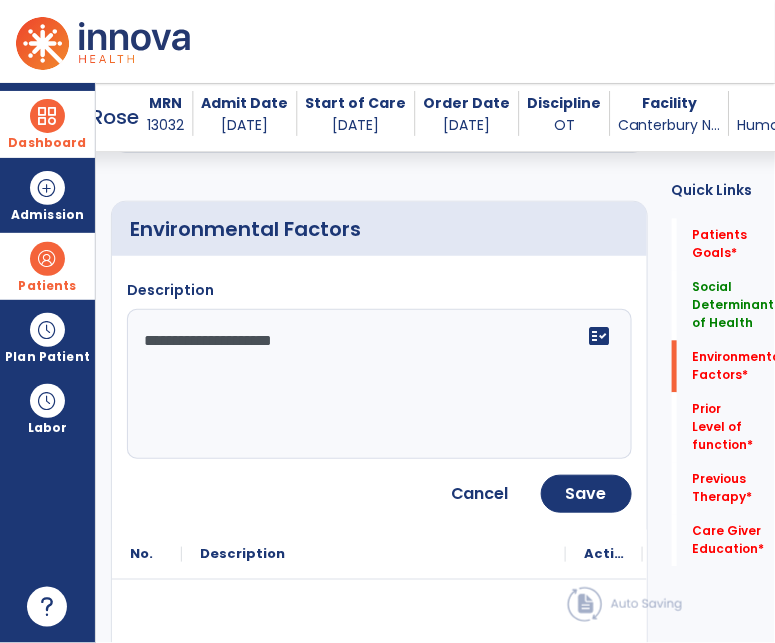 type on "**********" 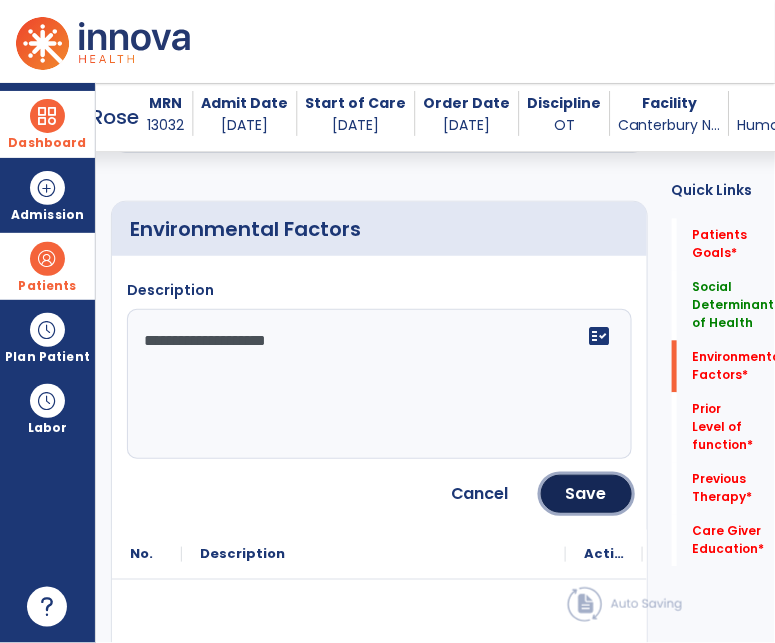 click on "Save" 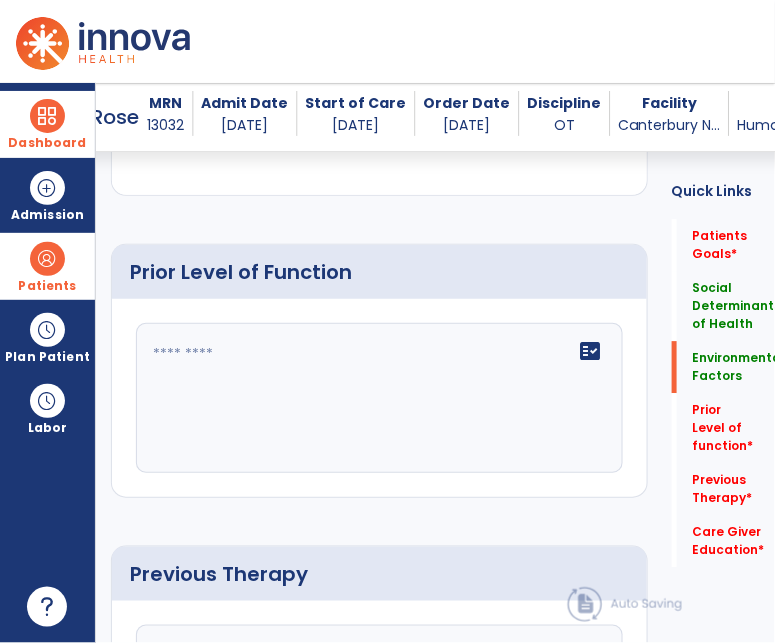 scroll, scrollTop: 986, scrollLeft: 0, axis: vertical 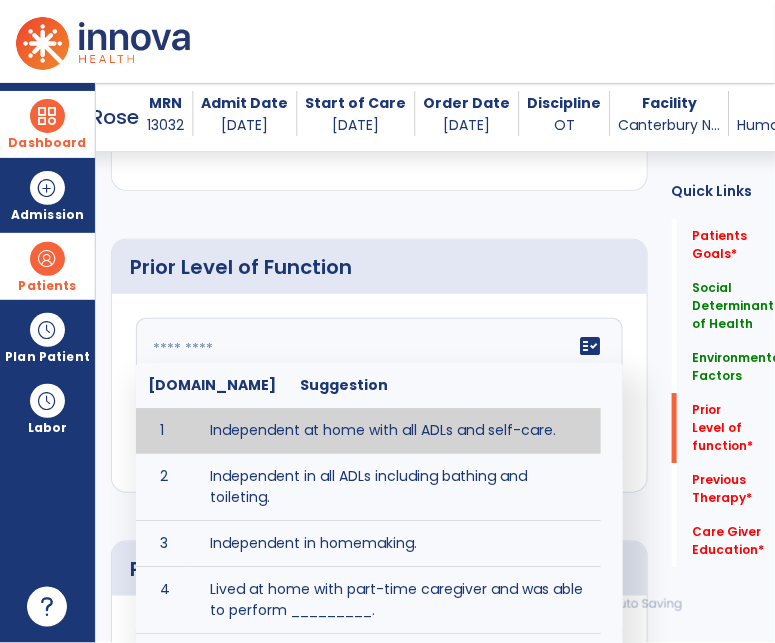 click 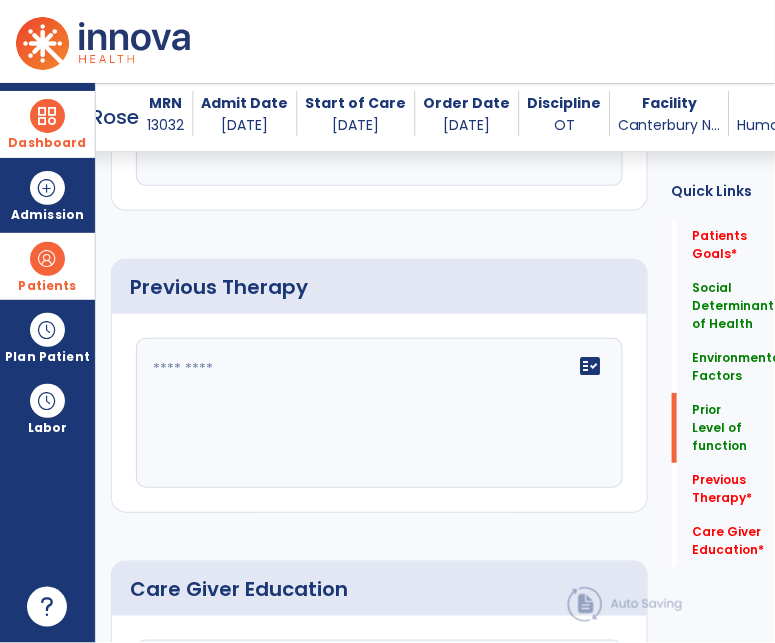 scroll, scrollTop: 1301, scrollLeft: 0, axis: vertical 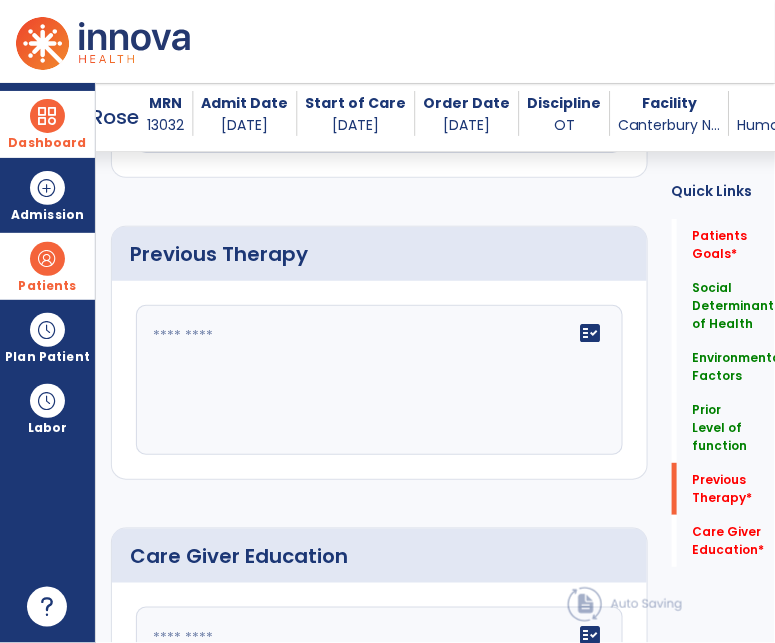 type on "**********" 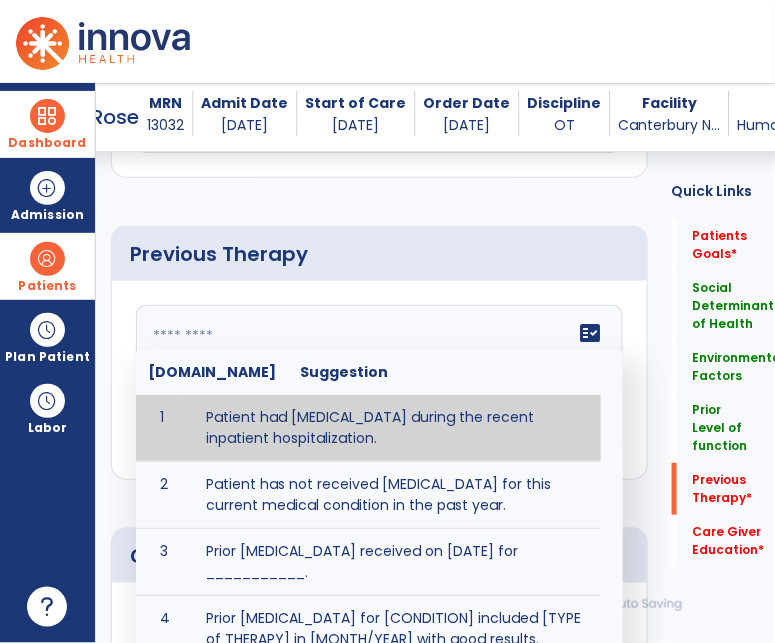 click 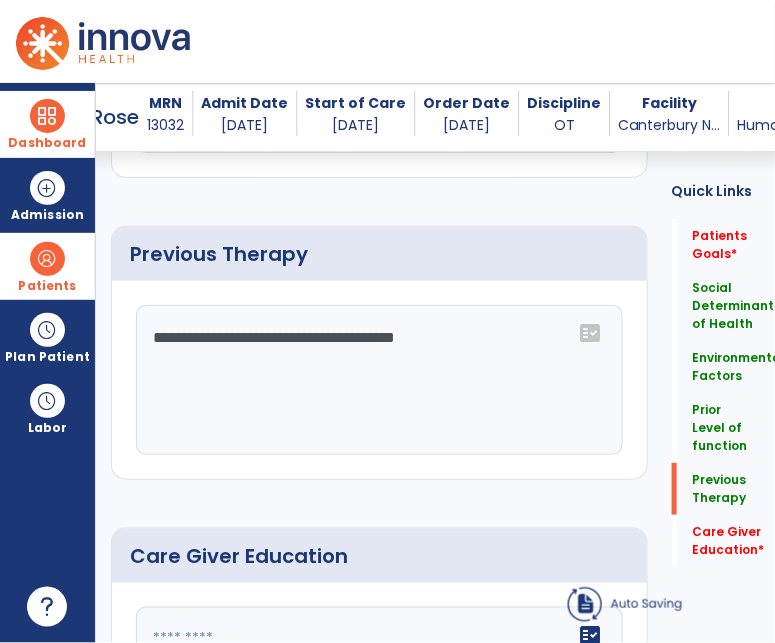 drag, startPoint x: 493, startPoint y: 339, endPoint x: 170, endPoint y: 329, distance: 323.15475 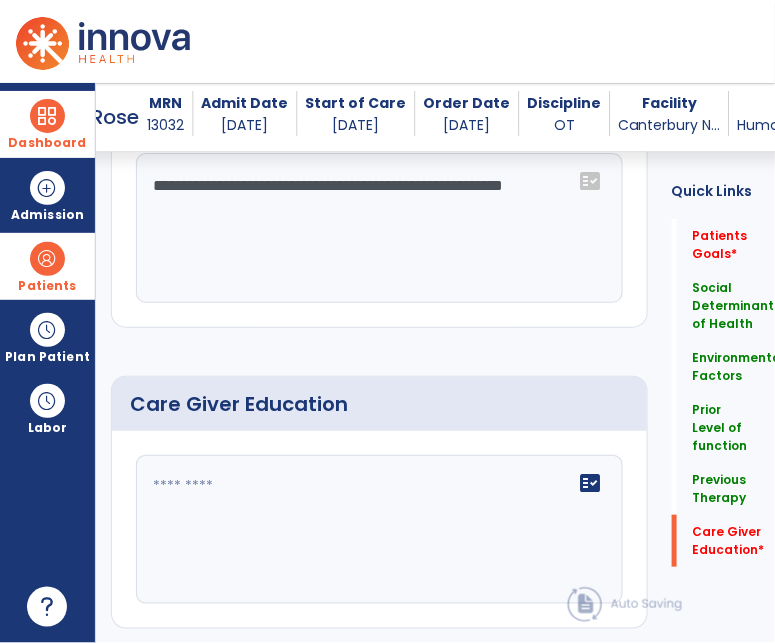 scroll, scrollTop: 1510, scrollLeft: 0, axis: vertical 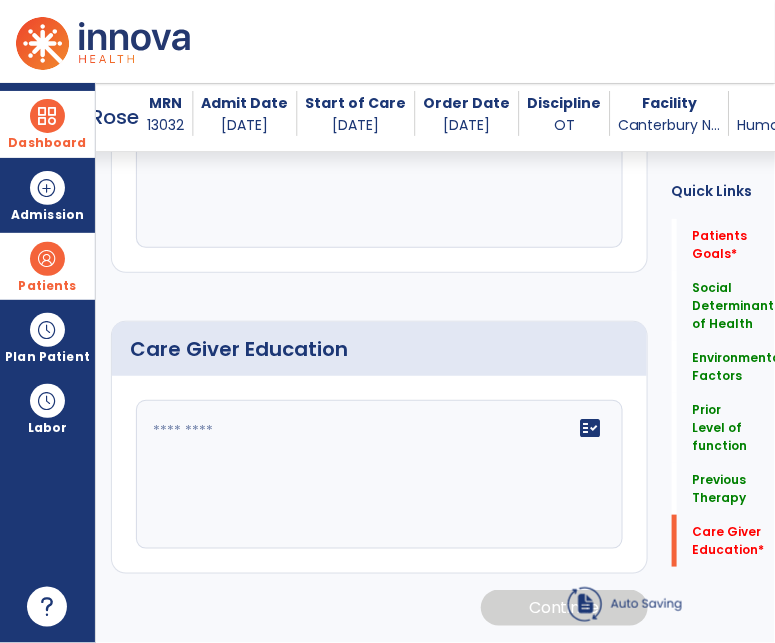 type on "**********" 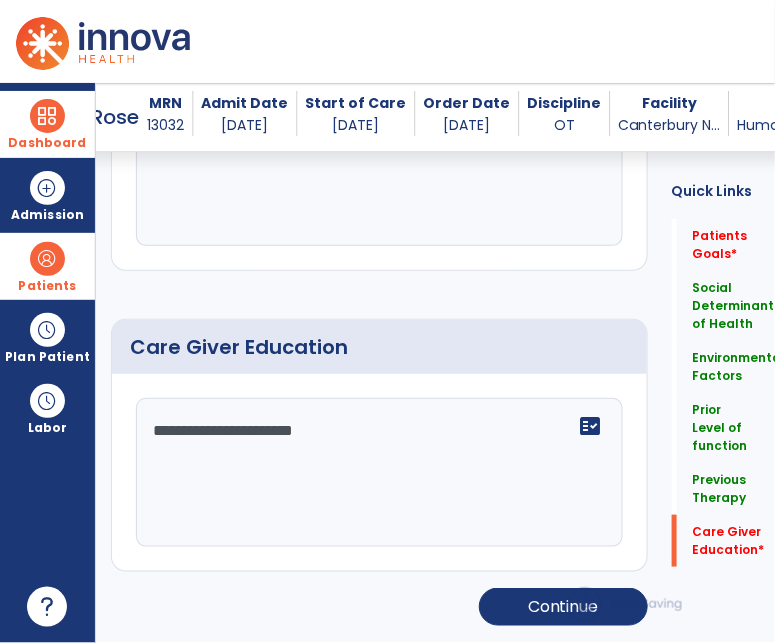 type on "**********" 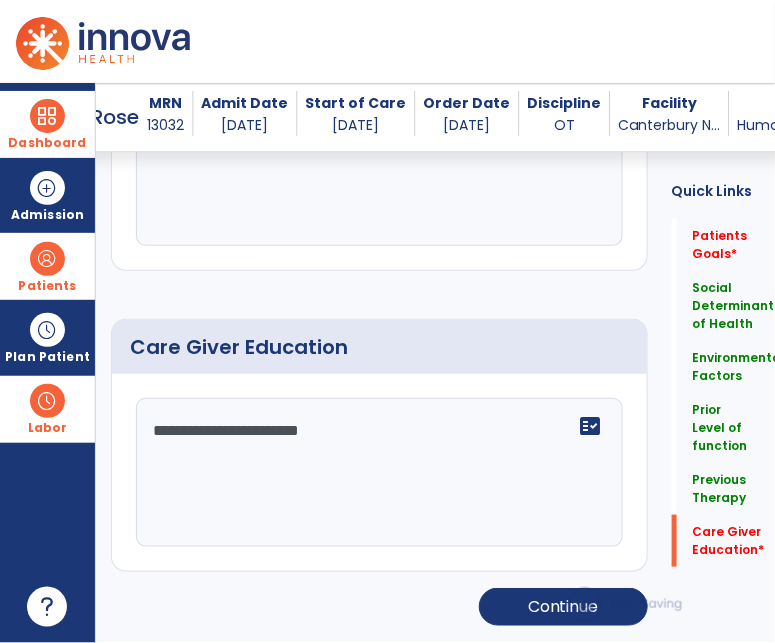 drag, startPoint x: 371, startPoint y: 416, endPoint x: 50, endPoint y: 431, distance: 321.35028 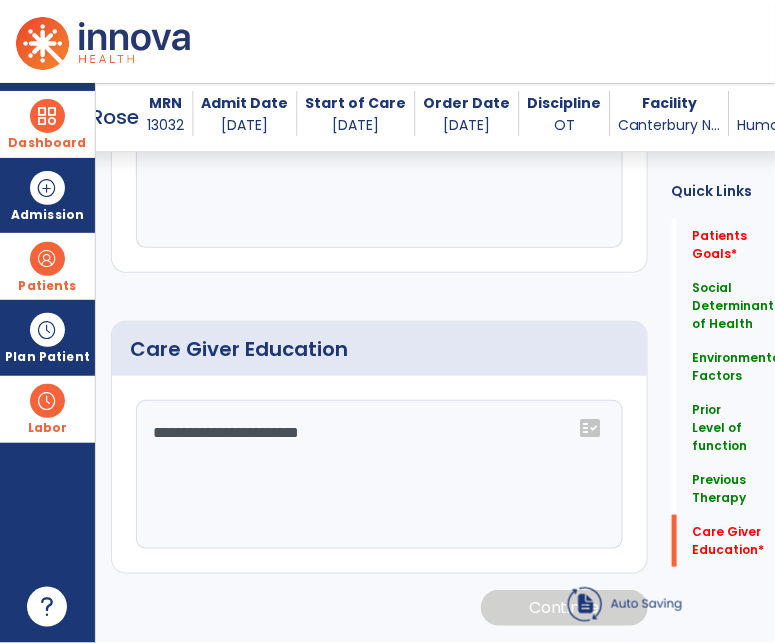 type 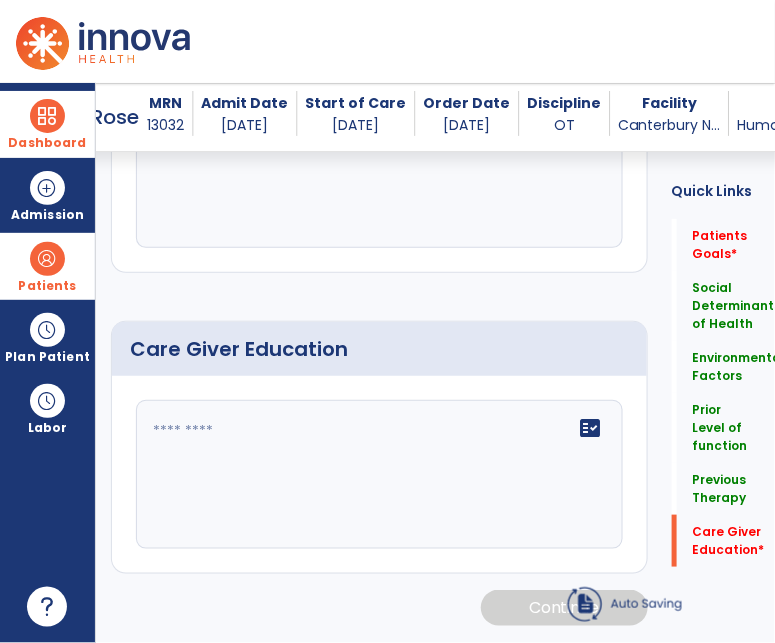 drag, startPoint x: 646, startPoint y: 299, endPoint x: 653, endPoint y: 285, distance: 15.652476 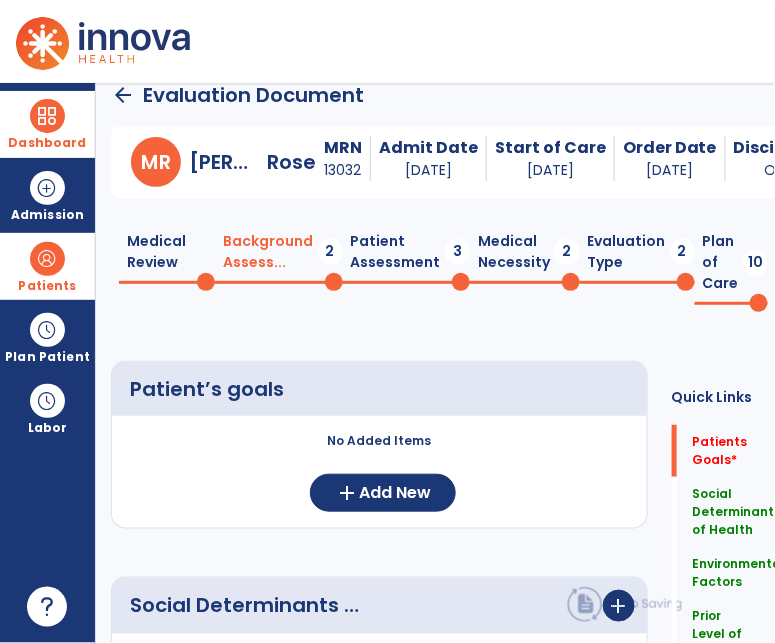scroll, scrollTop: 0, scrollLeft: 0, axis: both 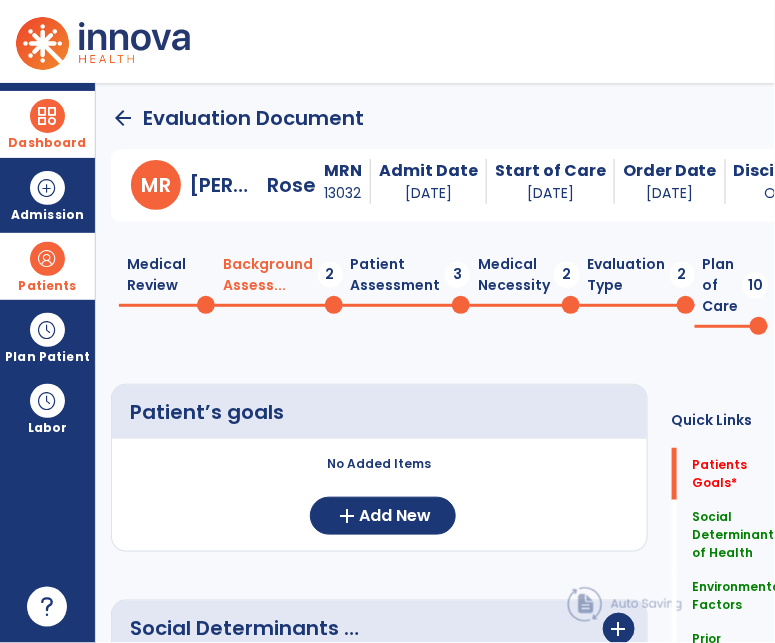 click on "Patient Assessment  3" 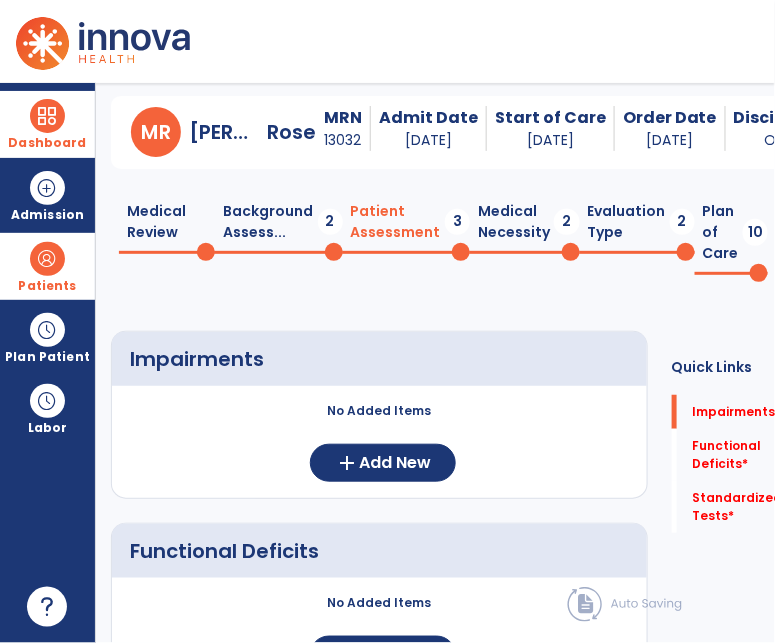 scroll, scrollTop: 0, scrollLeft: 0, axis: both 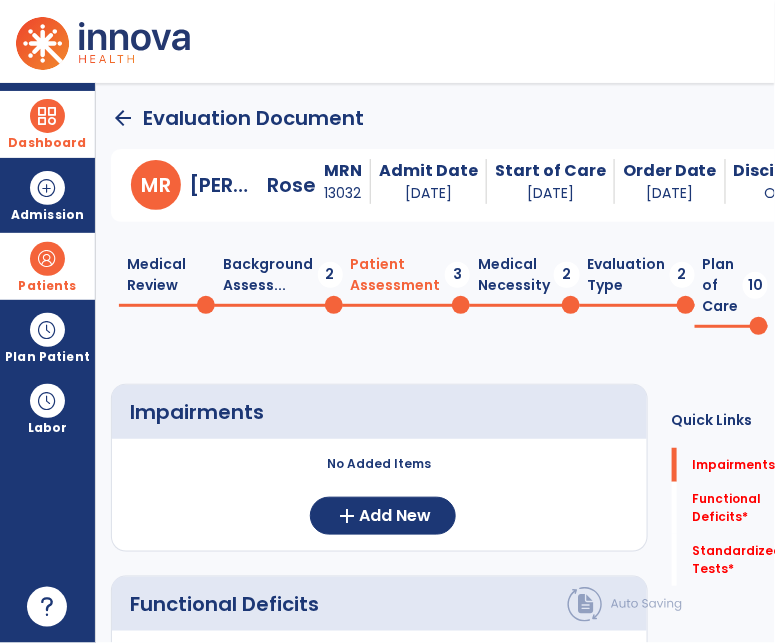 click on "Medical Necessity  2" 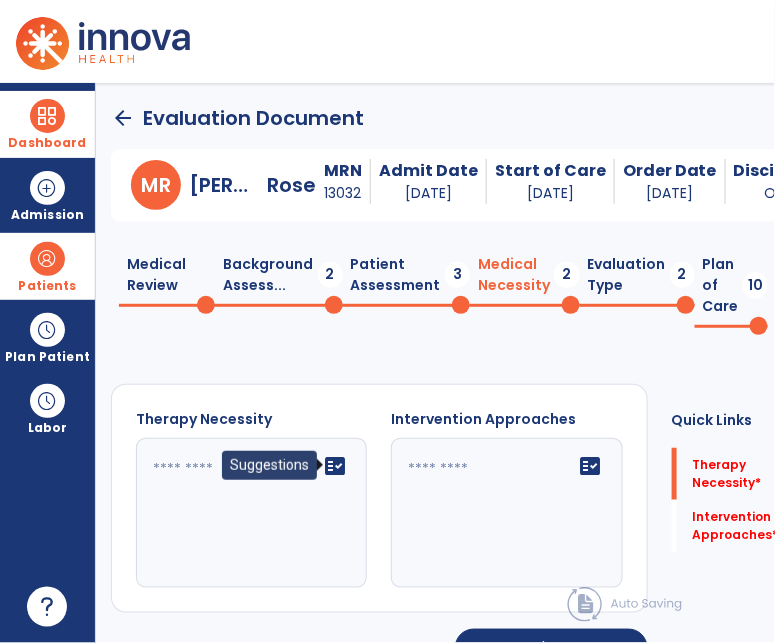 click on "fact_check" 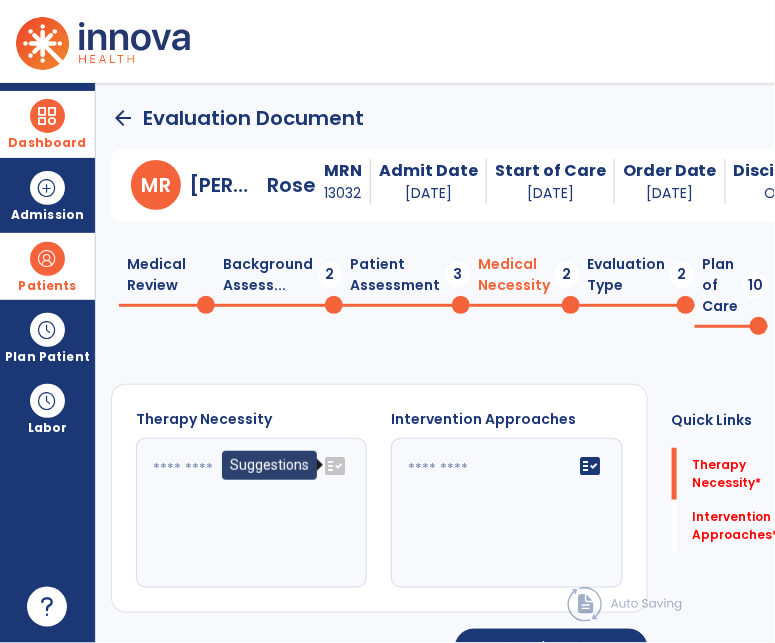 click on "fact_check" 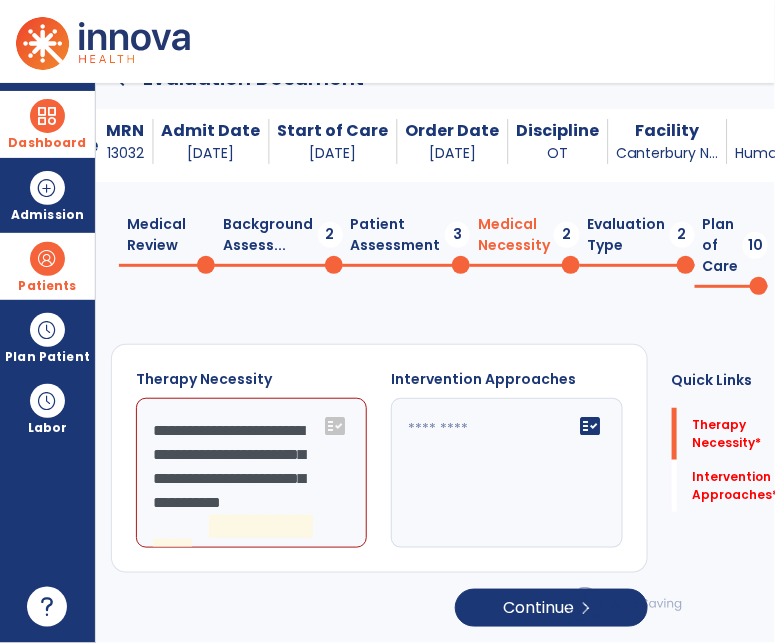 scroll, scrollTop: 21, scrollLeft: 0, axis: vertical 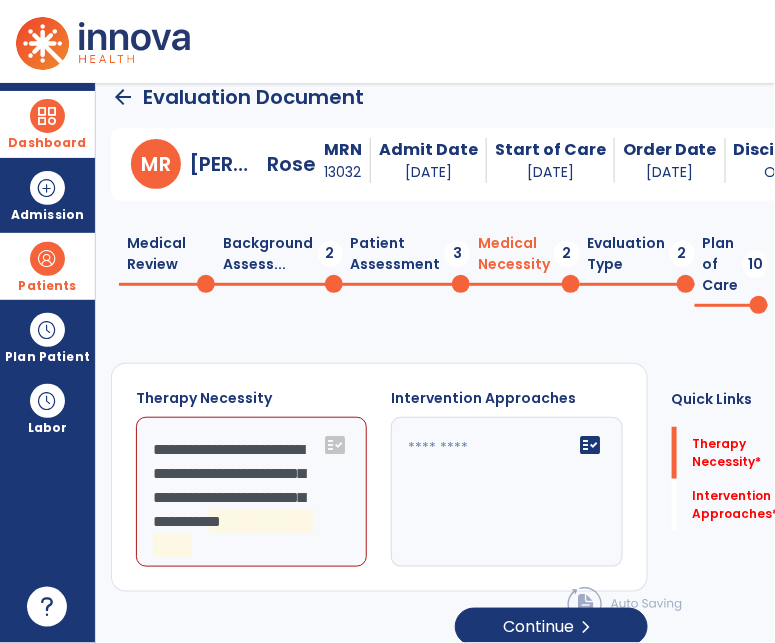 click on "**********" 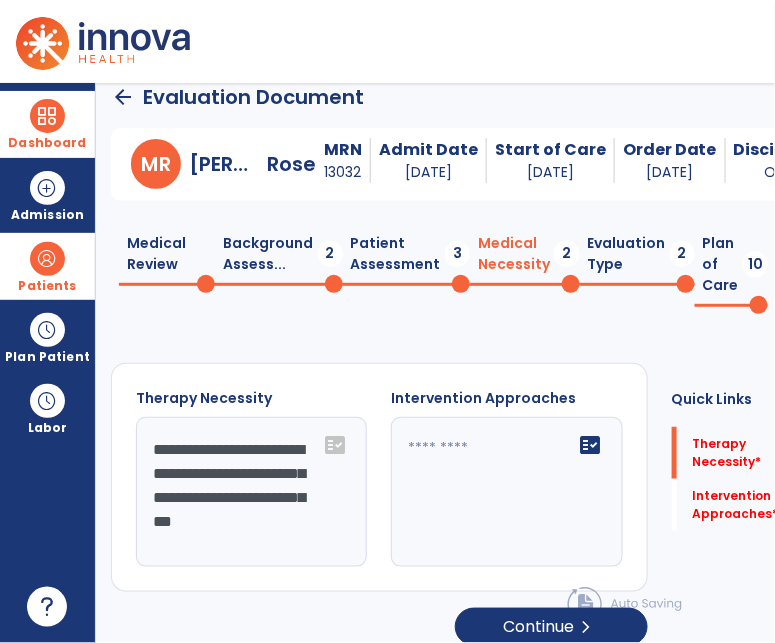 scroll, scrollTop: 0, scrollLeft: 0, axis: both 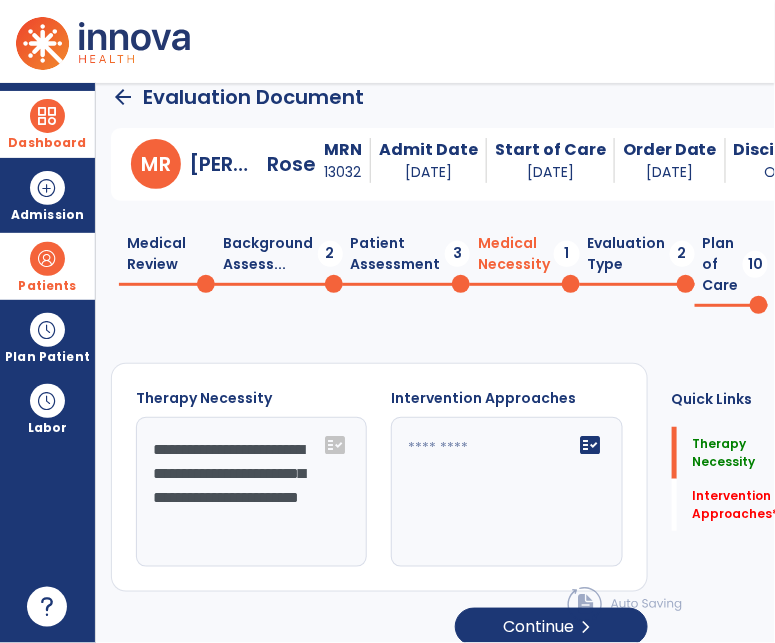click on "**********" 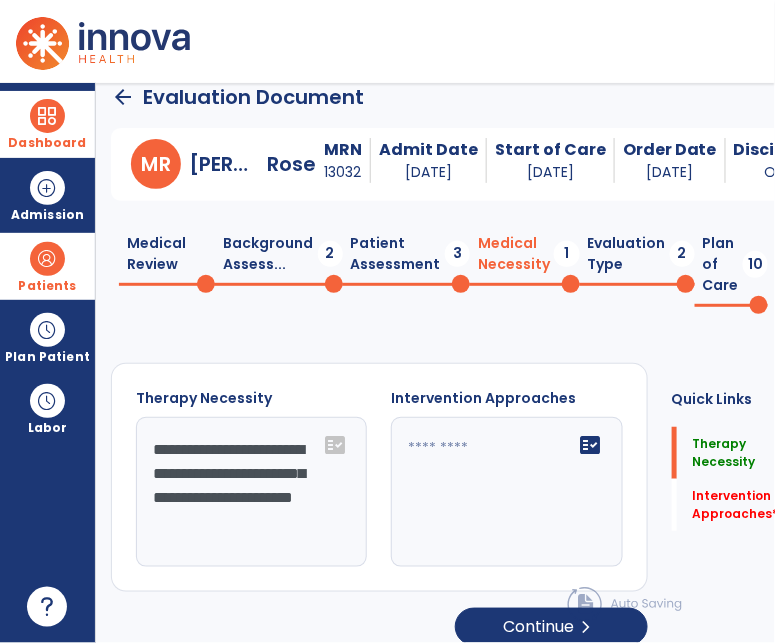 drag, startPoint x: 276, startPoint y: 553, endPoint x: 119, endPoint y: 557, distance: 157.05095 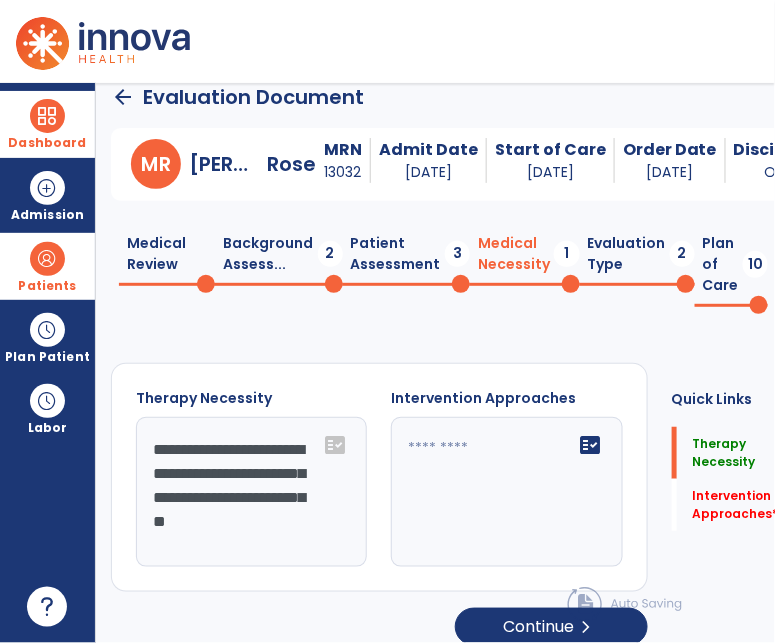 scroll, scrollTop: 15, scrollLeft: 0, axis: vertical 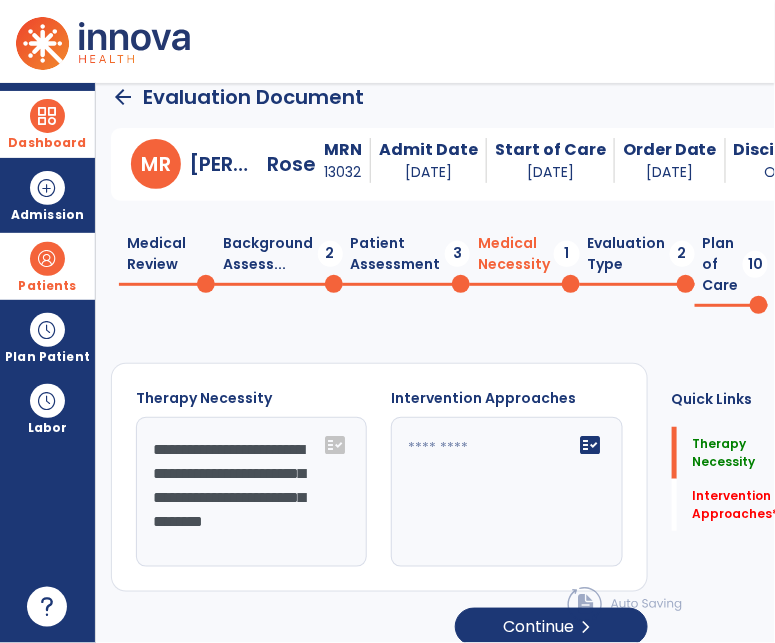 drag, startPoint x: 285, startPoint y: 511, endPoint x: 294, endPoint y: 536, distance: 26.57066 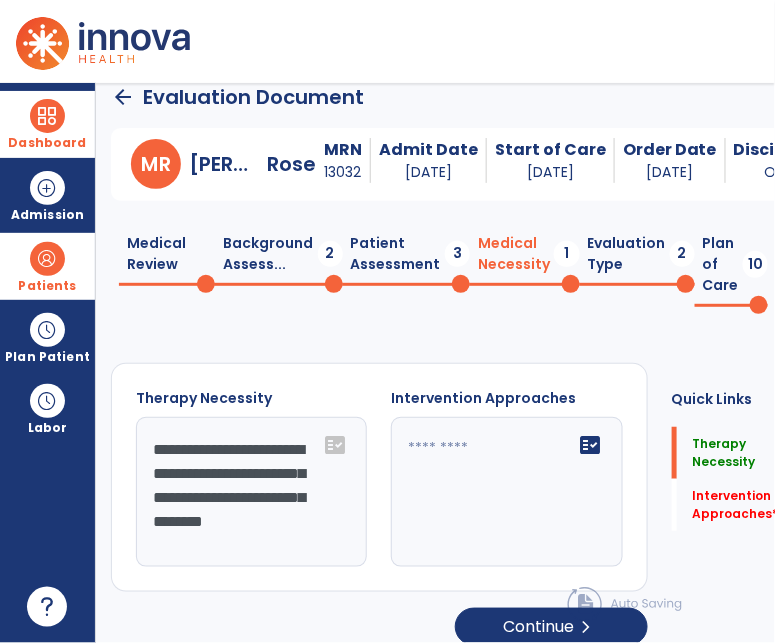 scroll, scrollTop: 24, scrollLeft: 0, axis: vertical 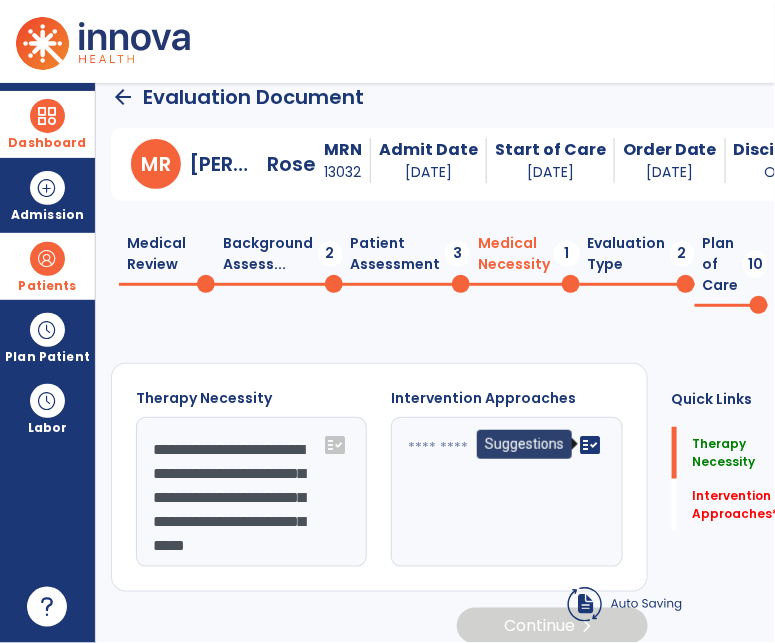 type on "**********" 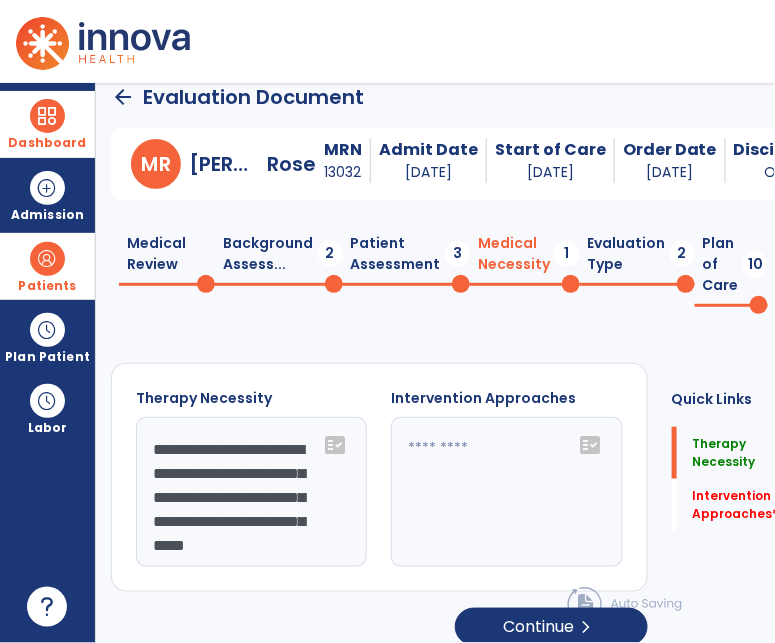 click on "fact_check" 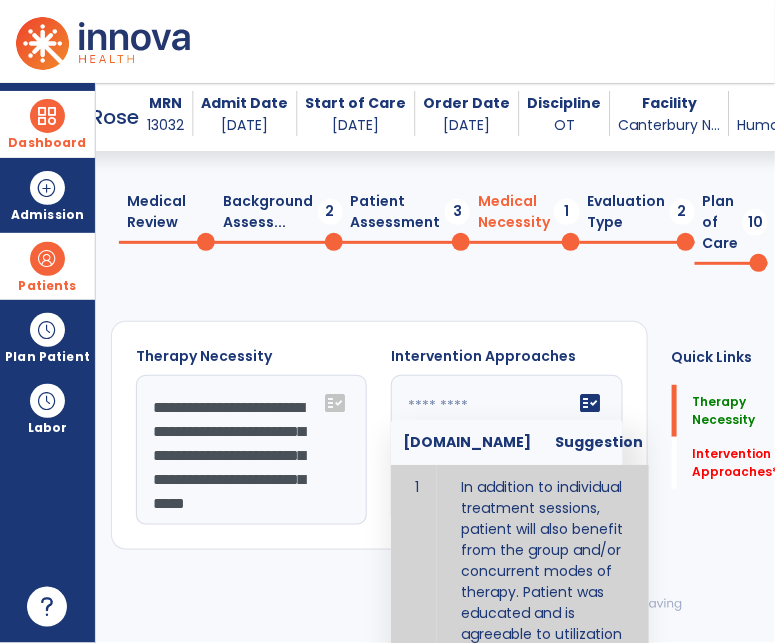 scroll, scrollTop: 131, scrollLeft: 0, axis: vertical 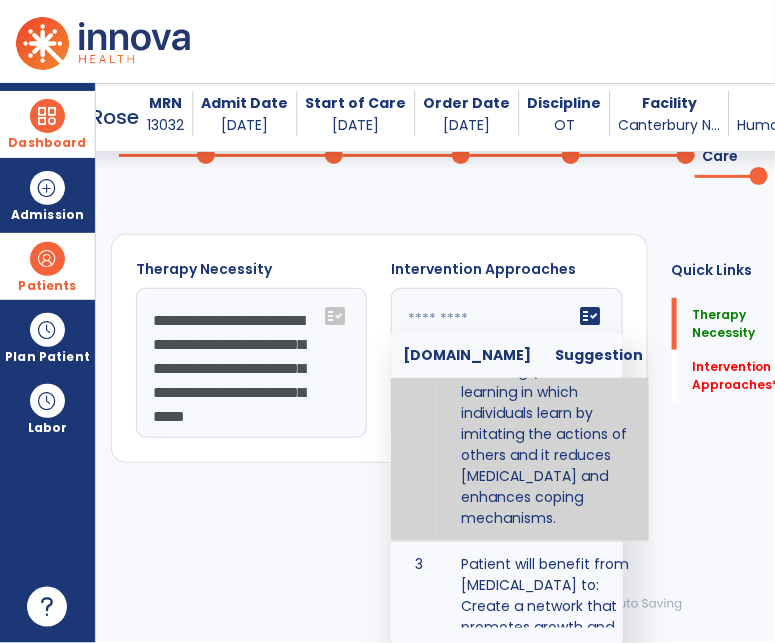 type on "**********" 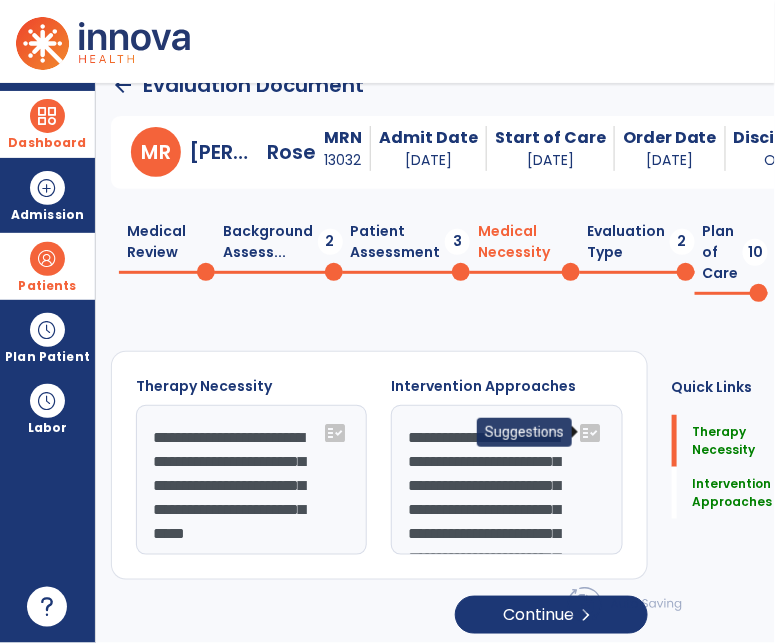 scroll, scrollTop: 40, scrollLeft: 0, axis: vertical 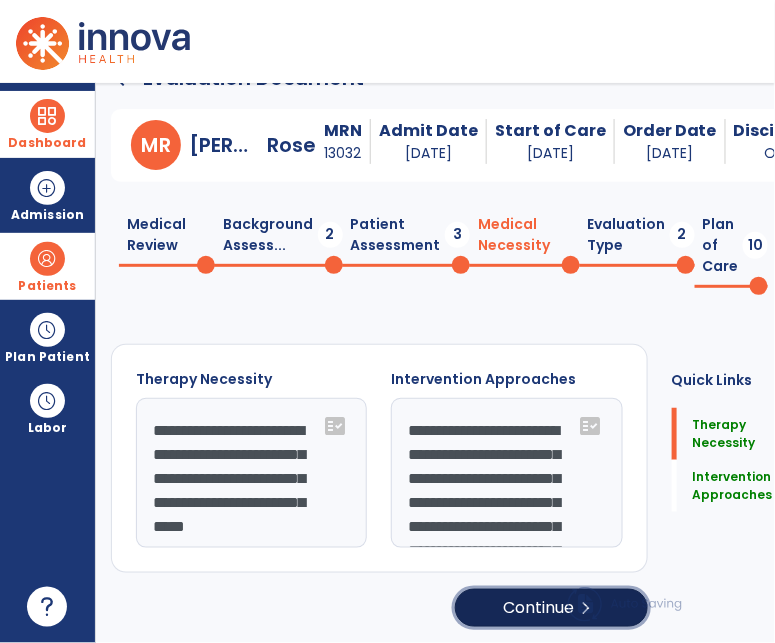 click on "Continue  chevron_right" 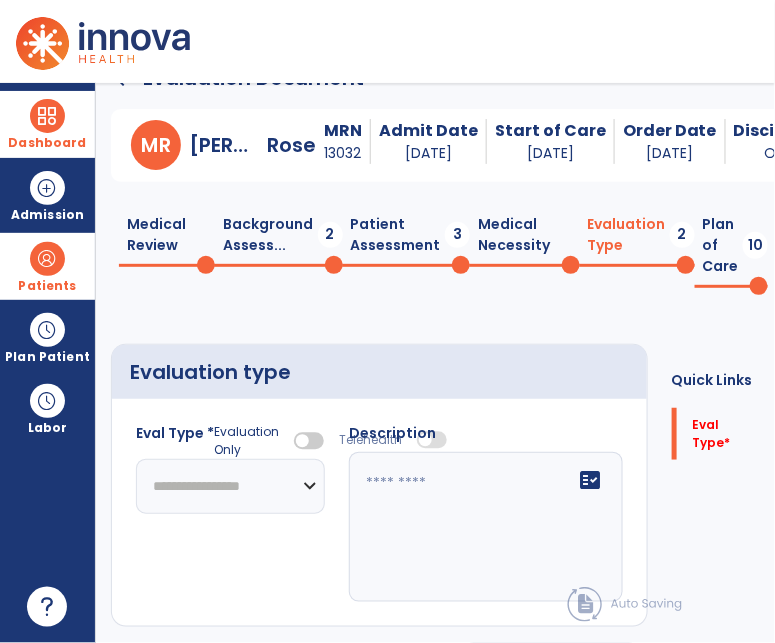 click on "**********" 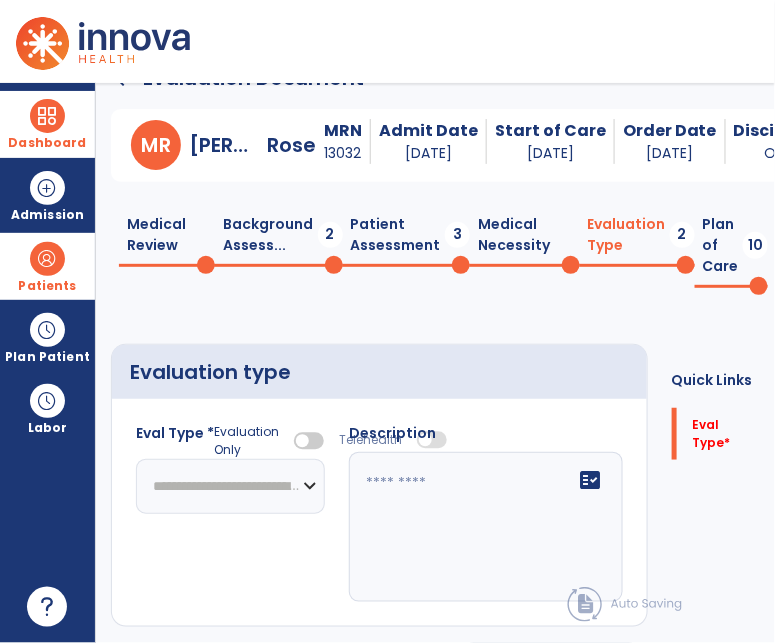 click on "**********" 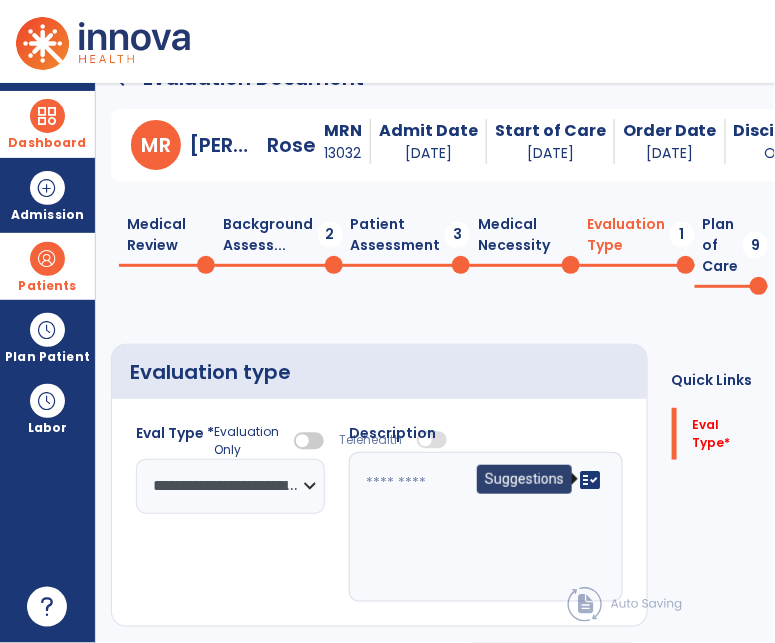 click on "fact_check" 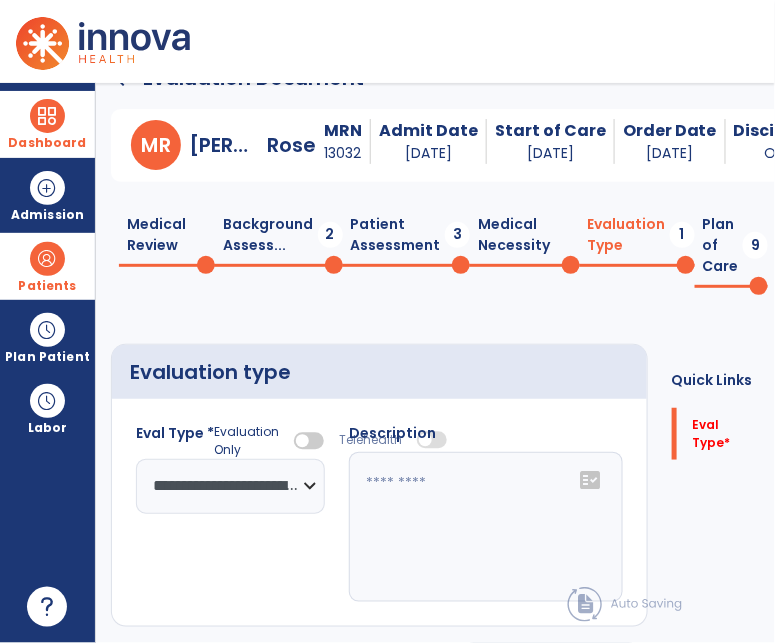 click on "fact_check" 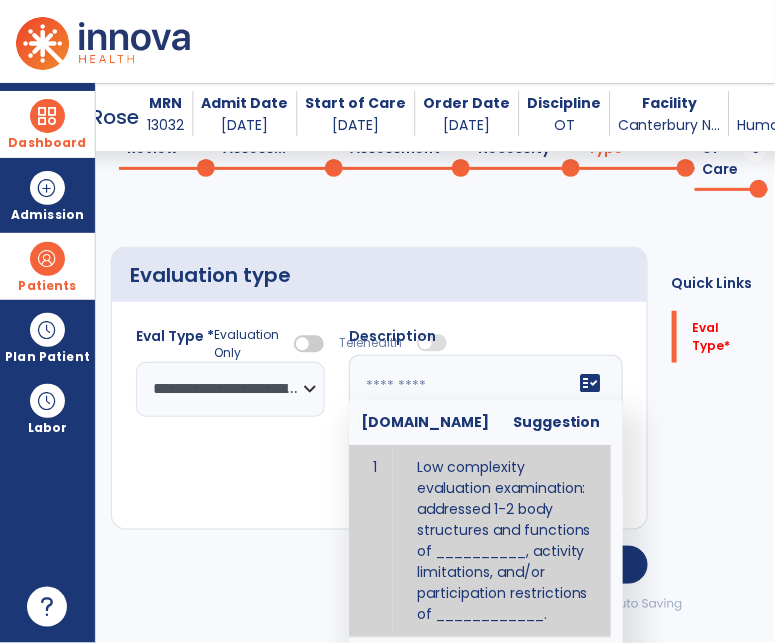 scroll, scrollTop: 185, scrollLeft: 0, axis: vertical 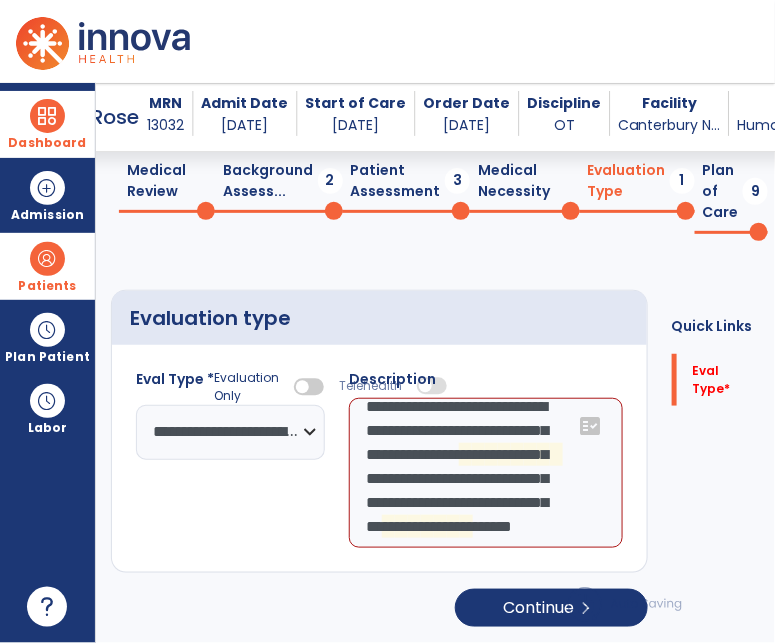 click on "**********" 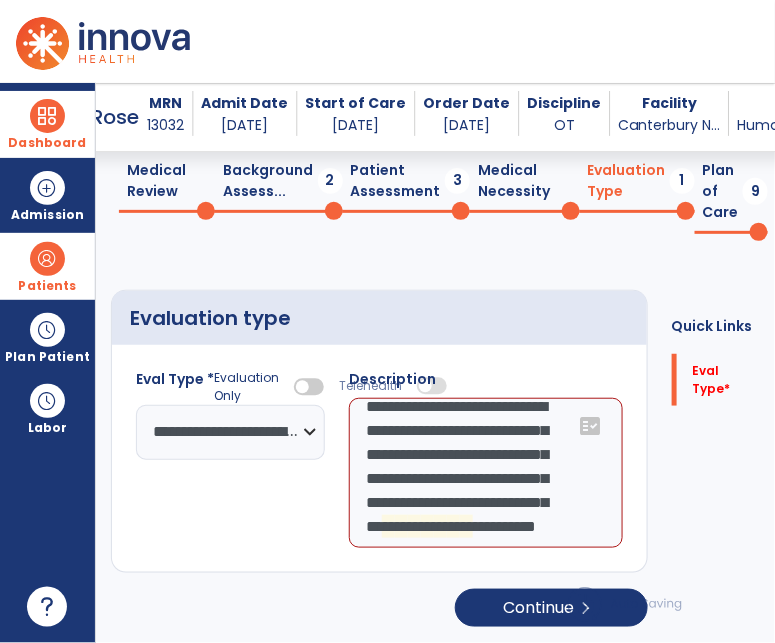 click on "**********" 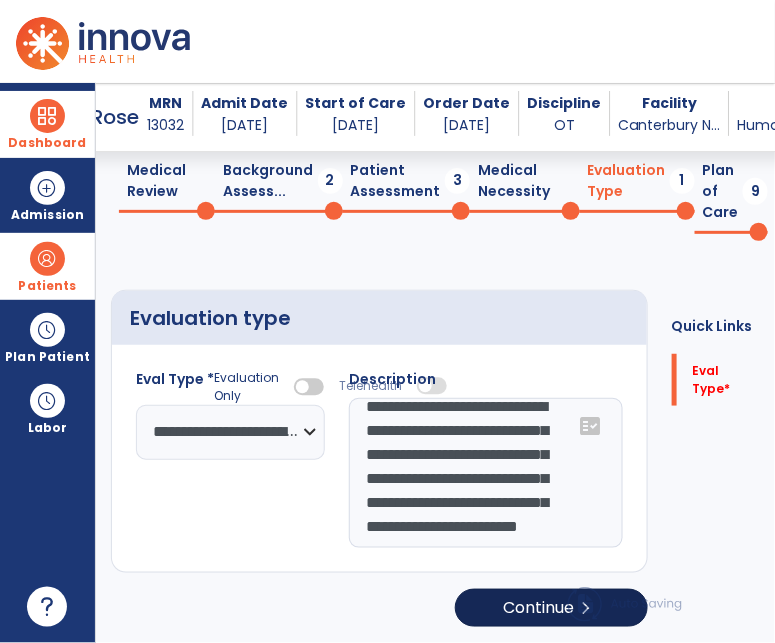 type on "**********" 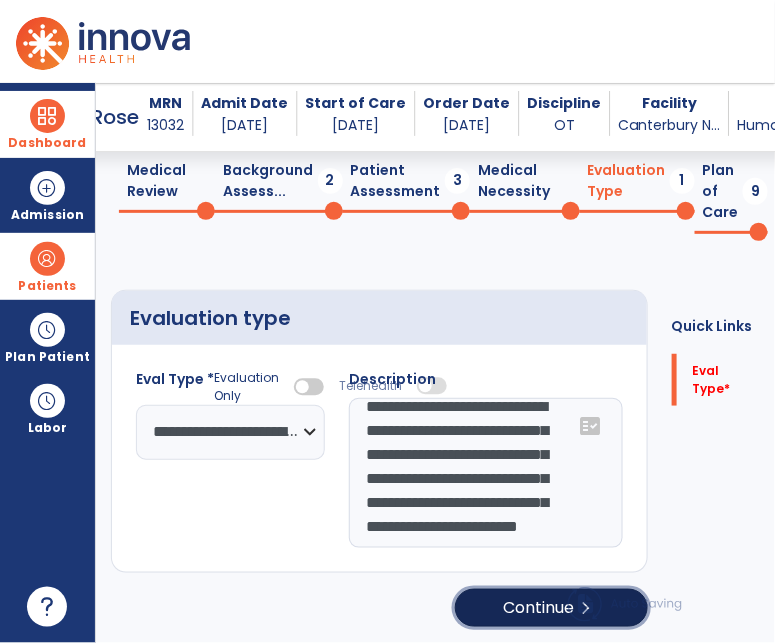 click on "Continue  chevron_right" 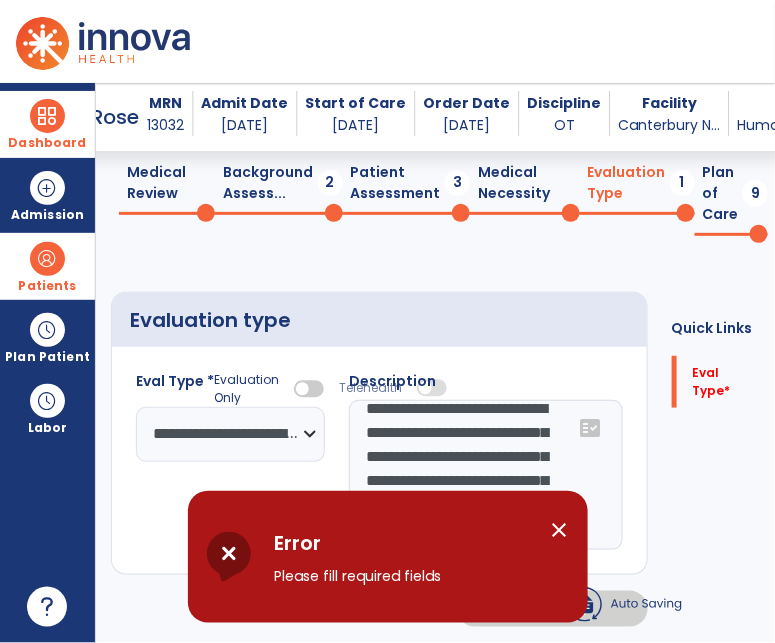 scroll, scrollTop: 75, scrollLeft: 0, axis: vertical 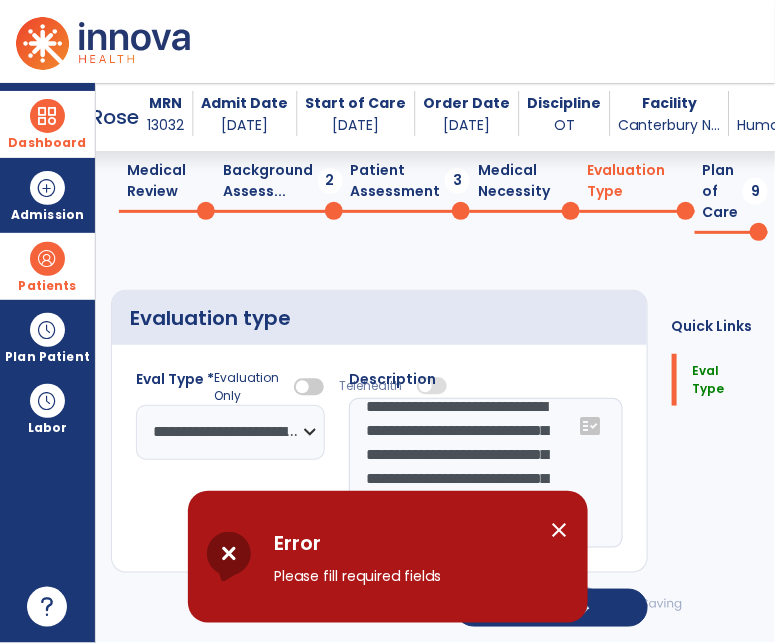 click on "close" at bounding box center (560, 530) 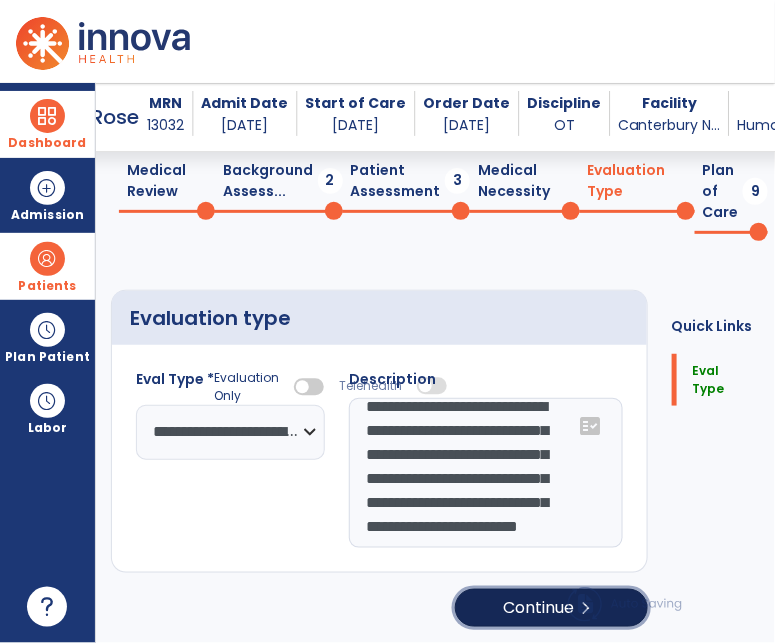 click on "Continue  chevron_right" 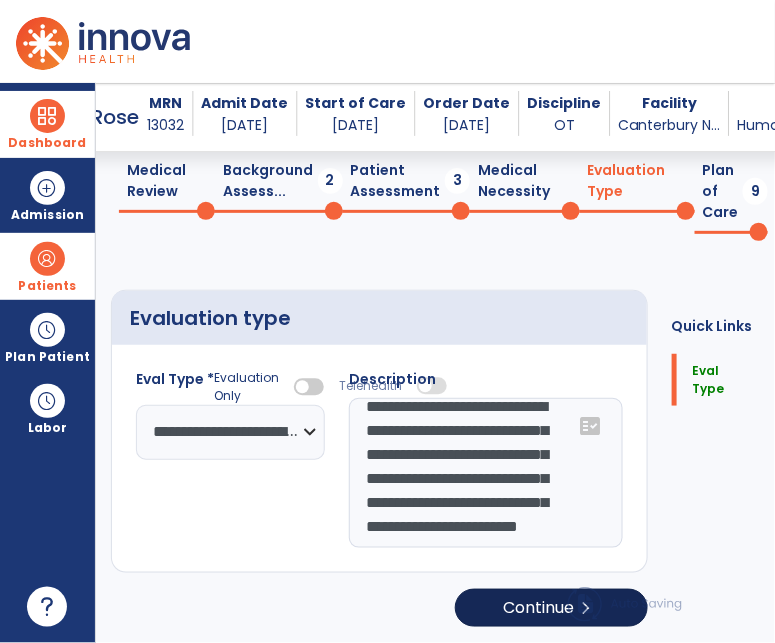 select on "*****" 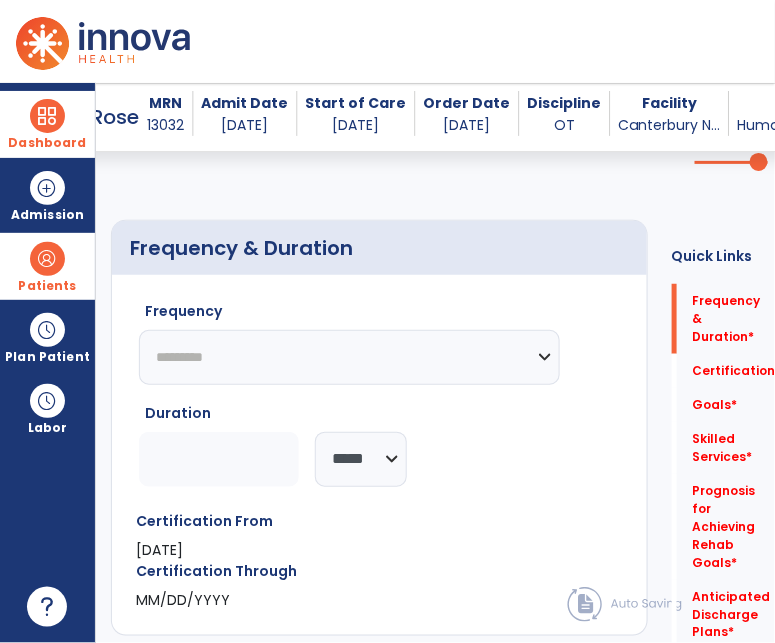 scroll, scrollTop: 143, scrollLeft: 0, axis: vertical 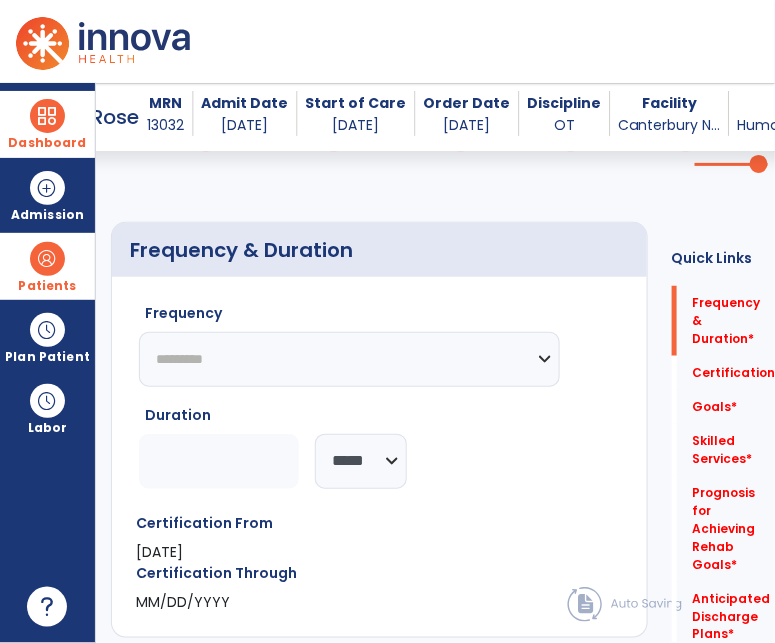 click on "********* ** ** ** ** ** ** **" 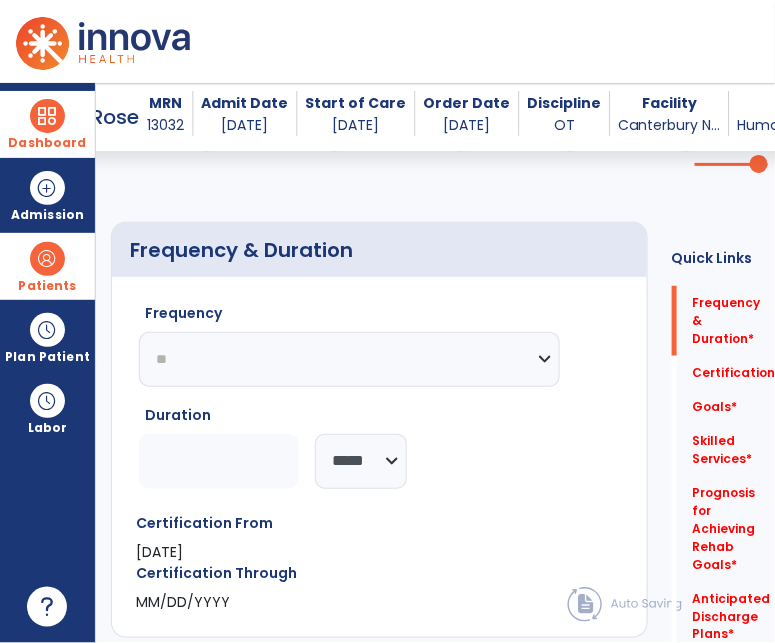 click on "********* ** ** ** ** ** ** **" 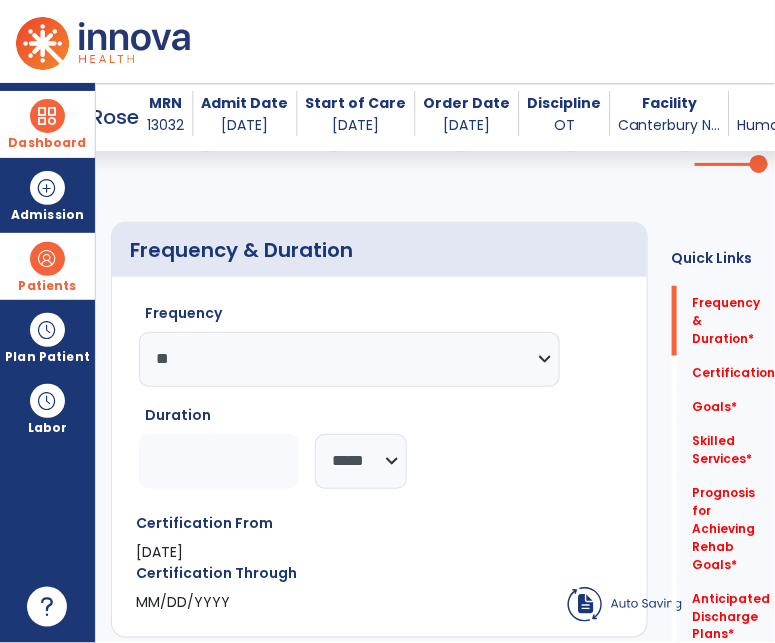 click 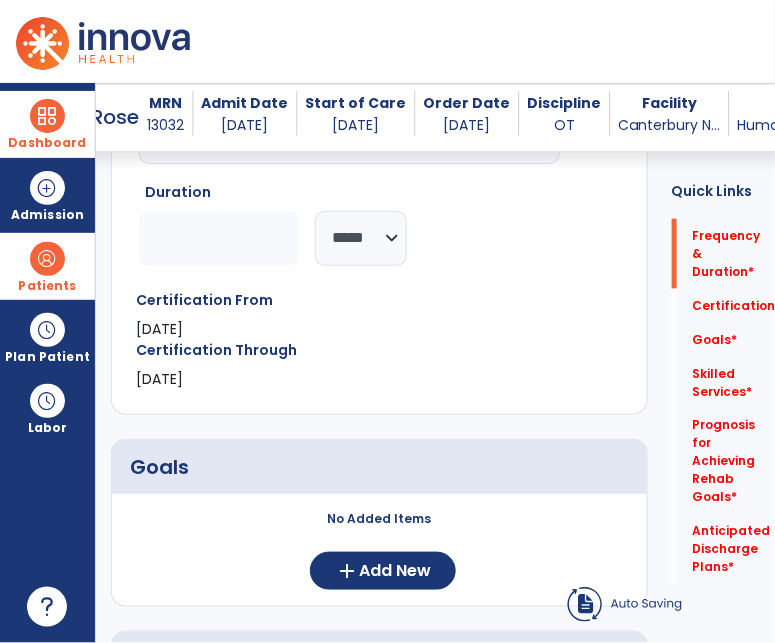 scroll, scrollTop: 371, scrollLeft: 0, axis: vertical 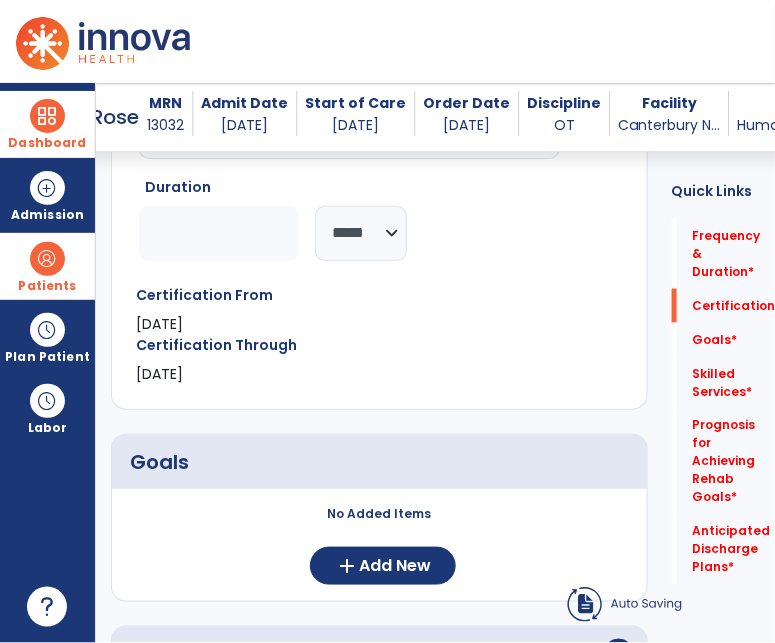 type on "*" 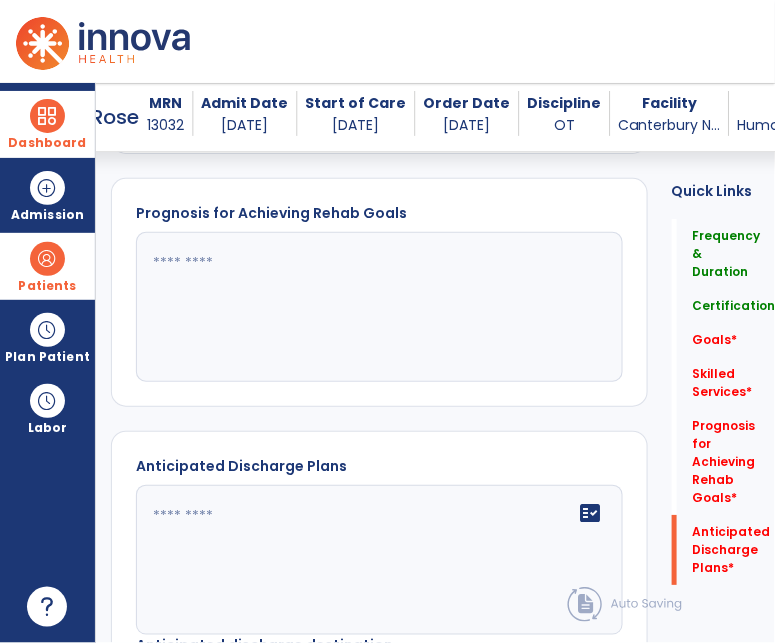 scroll, scrollTop: 1114, scrollLeft: 0, axis: vertical 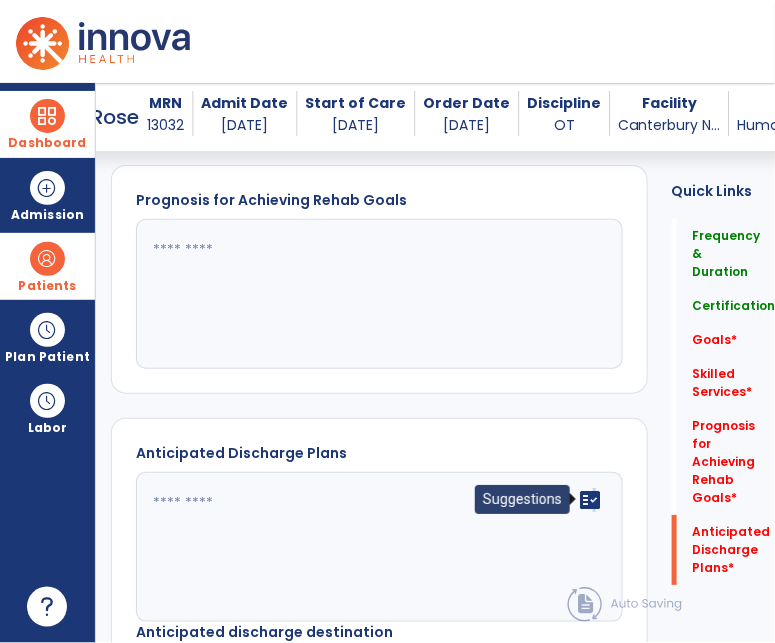 click on "fact_check" 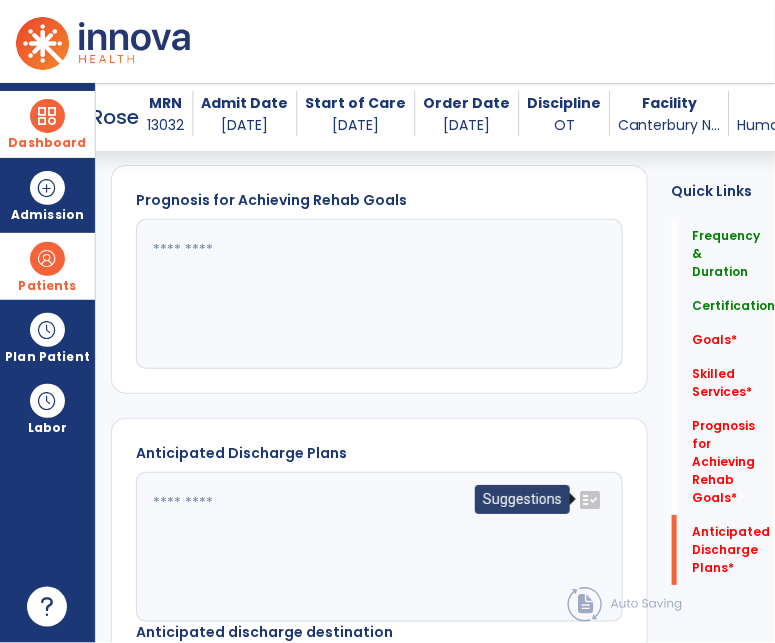 click on "fact_check" 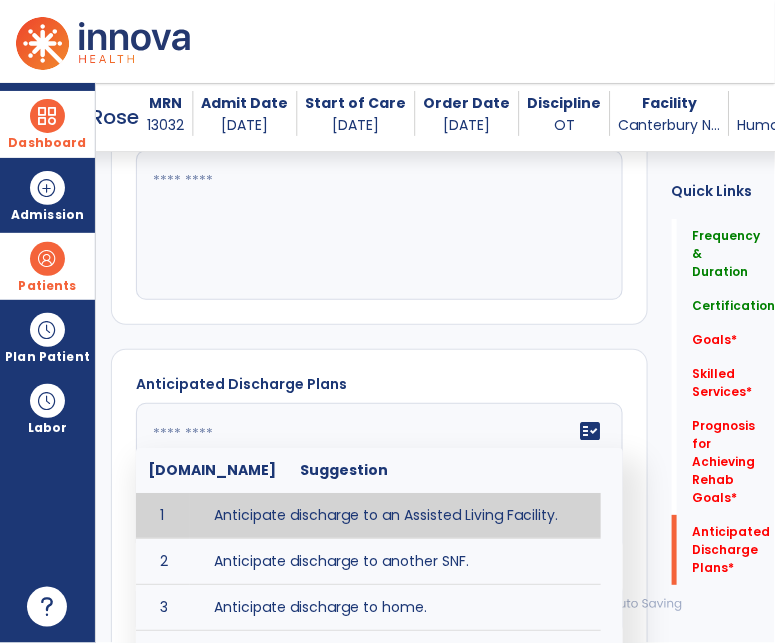 scroll, scrollTop: 1207, scrollLeft: 0, axis: vertical 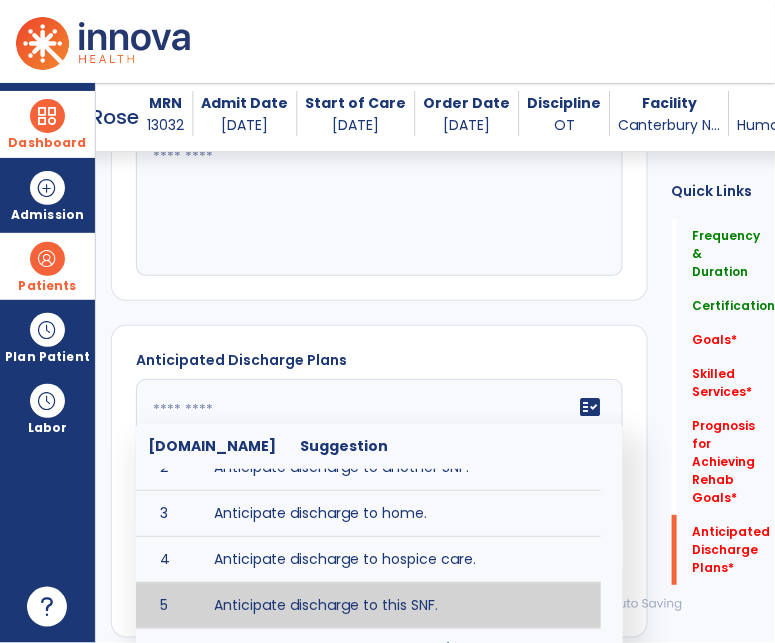 type on "**********" 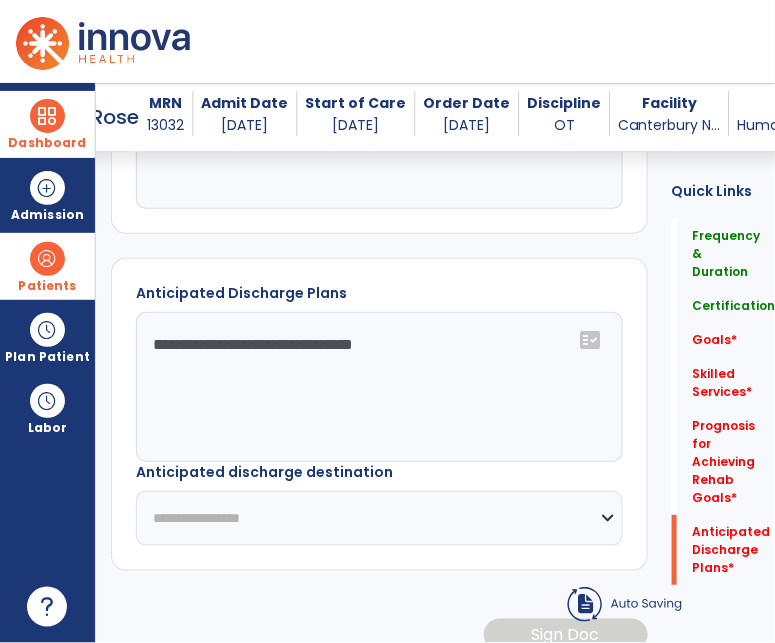 scroll, scrollTop: 1298, scrollLeft: 0, axis: vertical 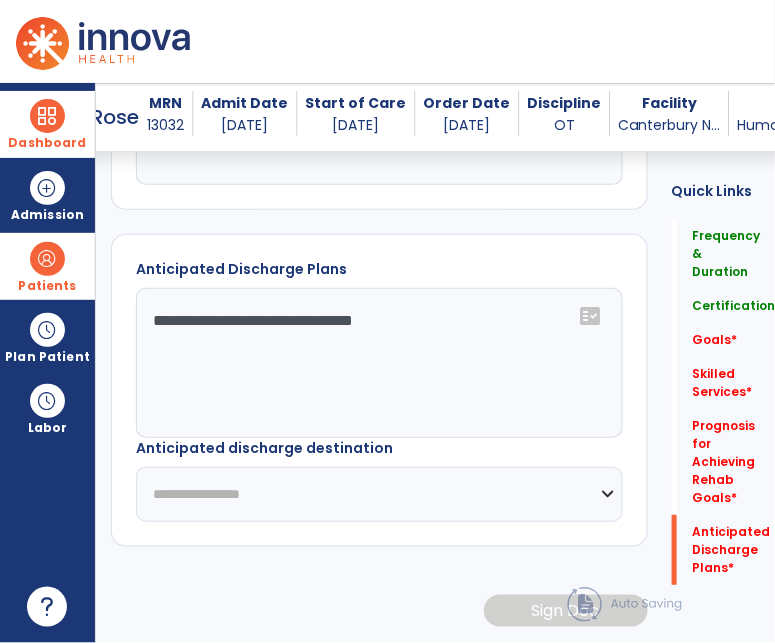 click on "**********" 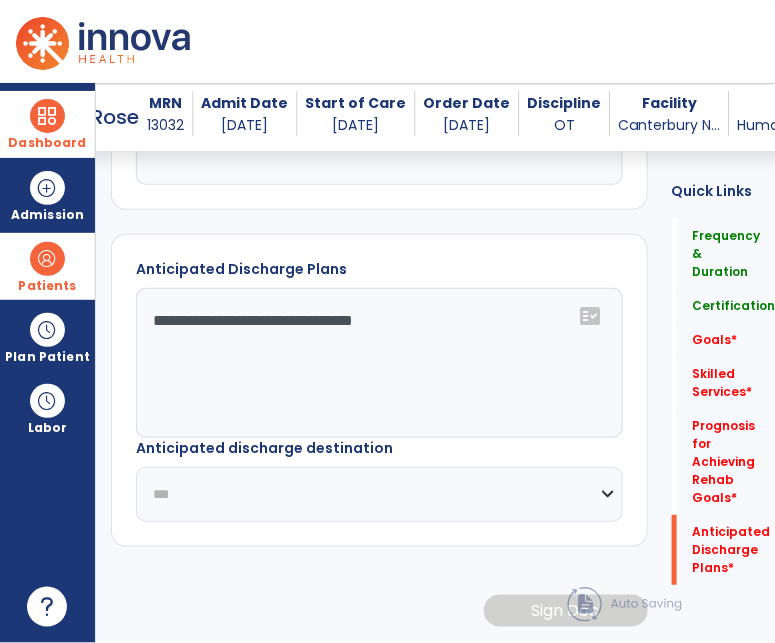 click on "**********" 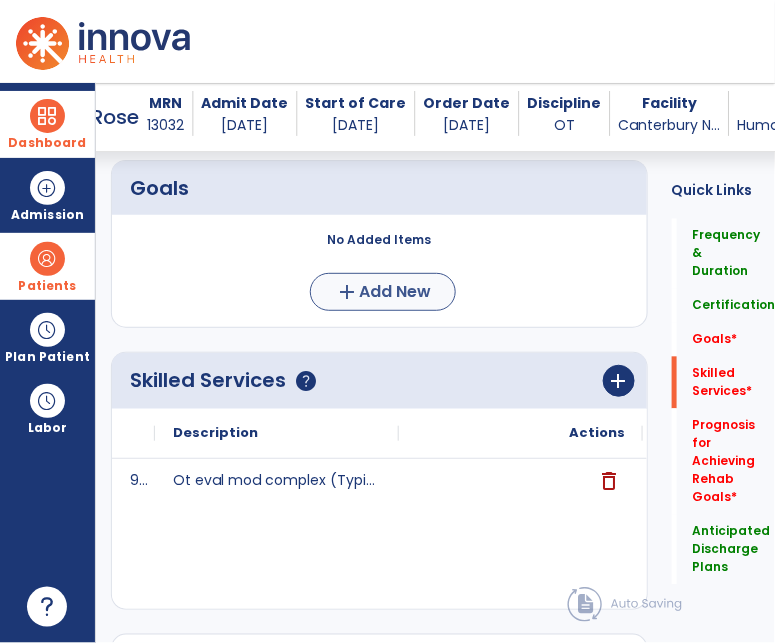 scroll, scrollTop: 571, scrollLeft: 0, axis: vertical 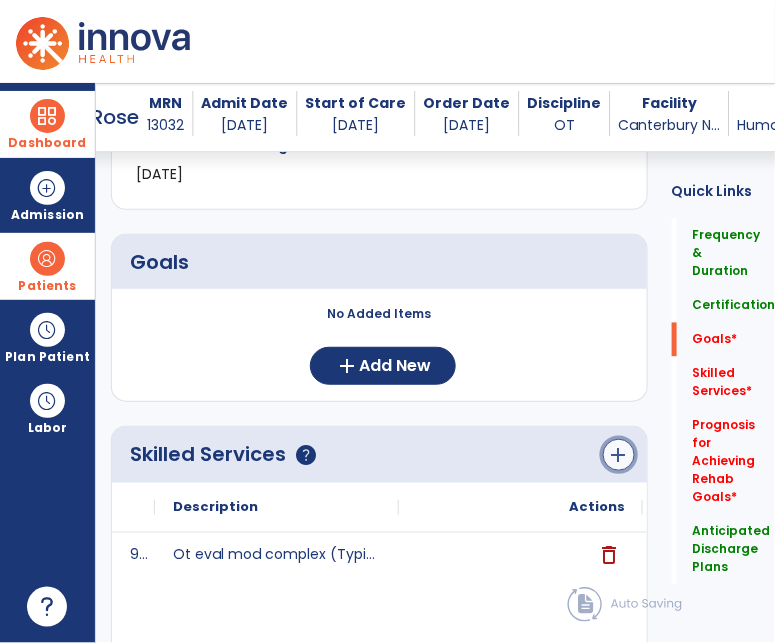 click on "add" 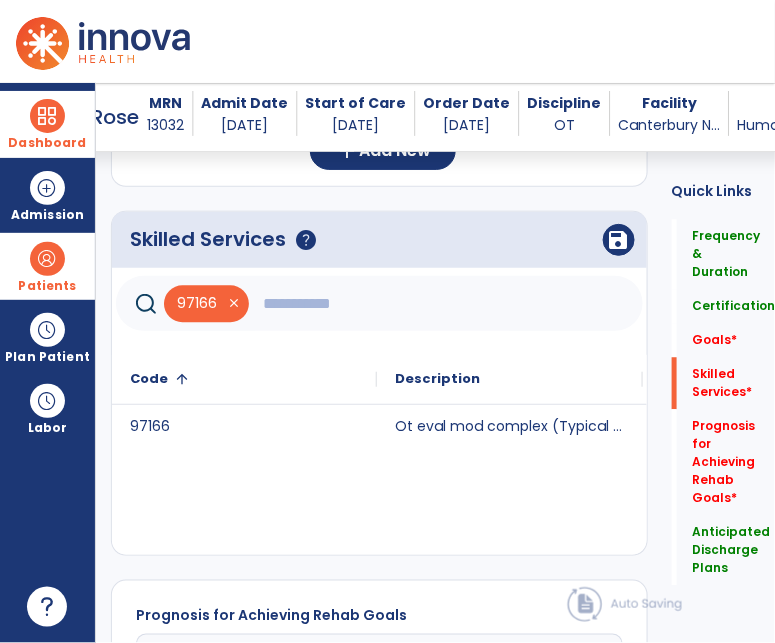 scroll, scrollTop: 822, scrollLeft: 0, axis: vertical 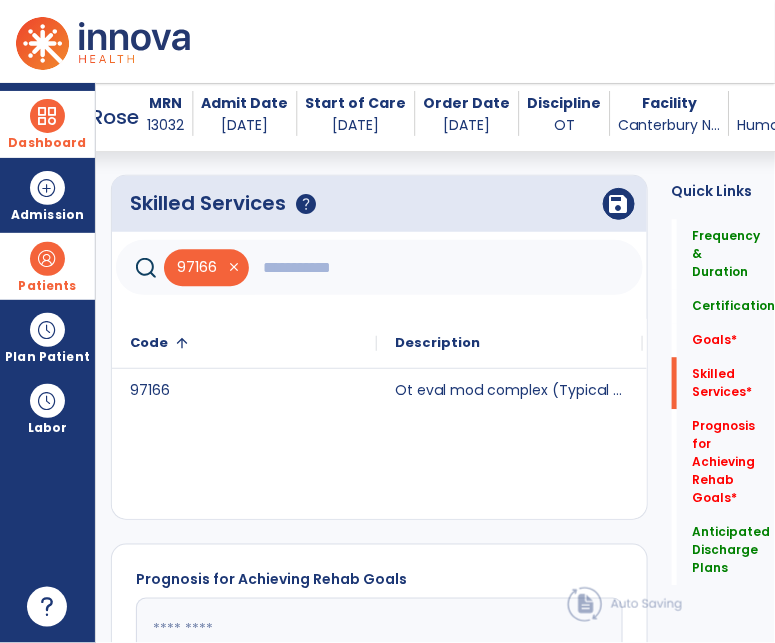 click 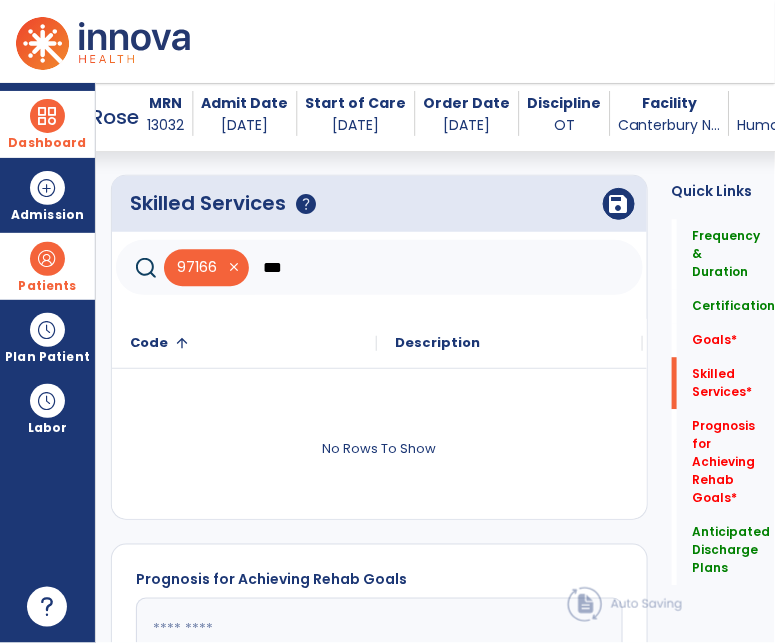 type on "***" 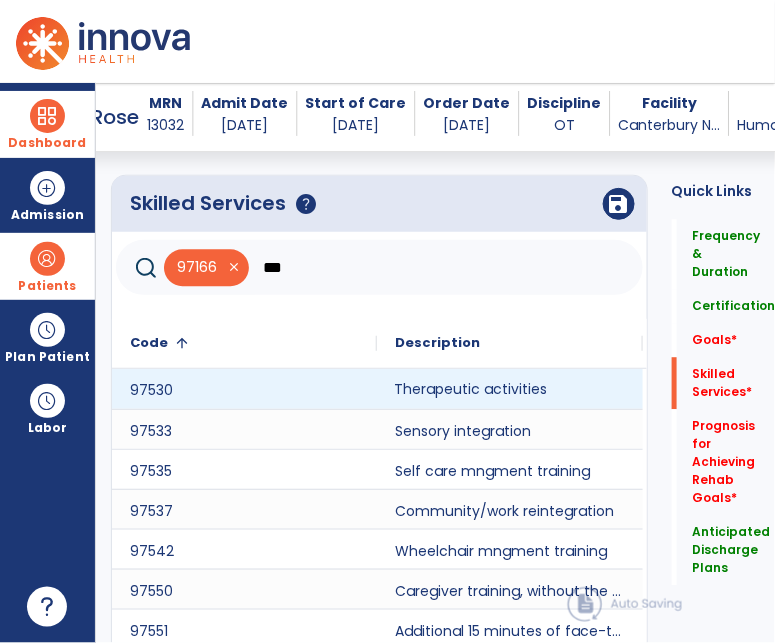 click on "Therapeutic activities" 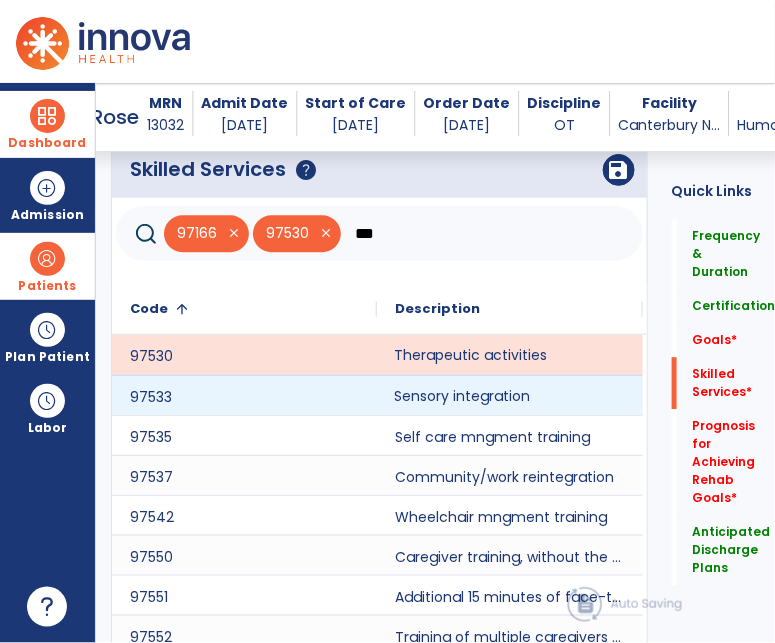click on "Sensory integration" 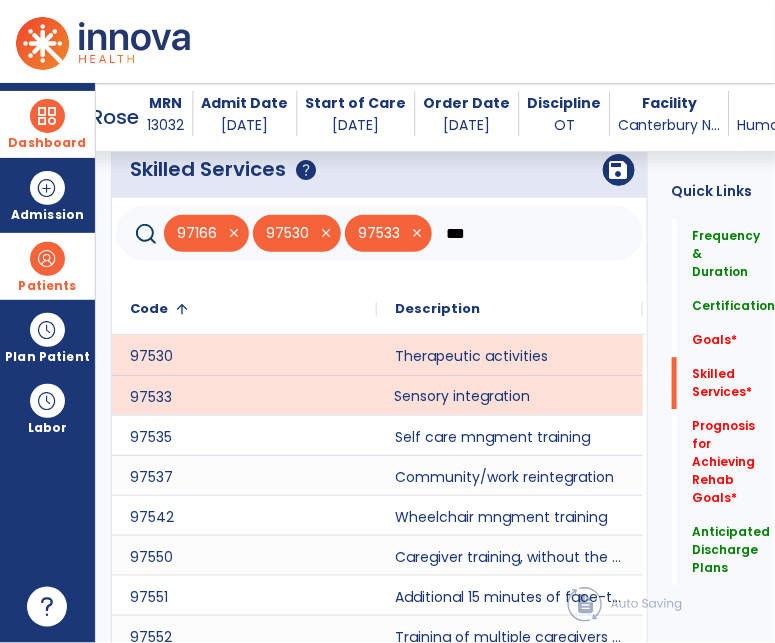 scroll, scrollTop: 943, scrollLeft: 0, axis: vertical 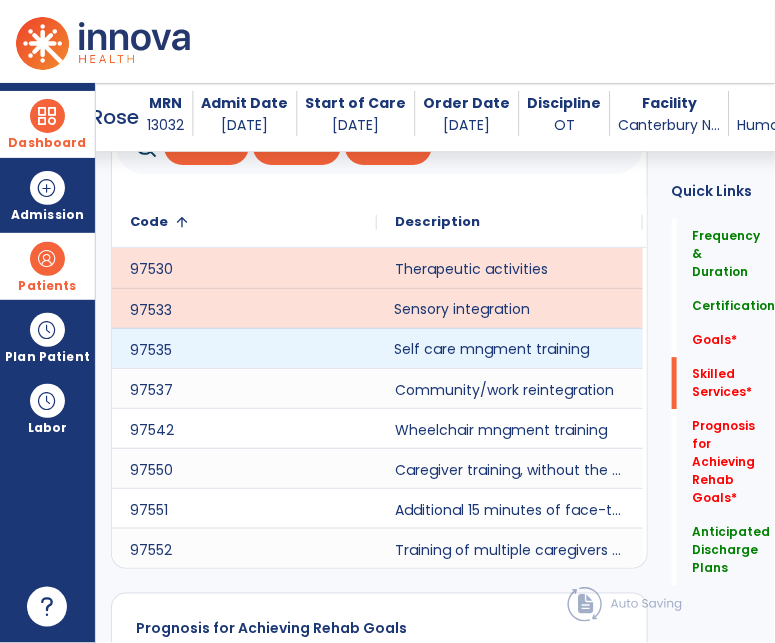 click on "Self care mngment training" 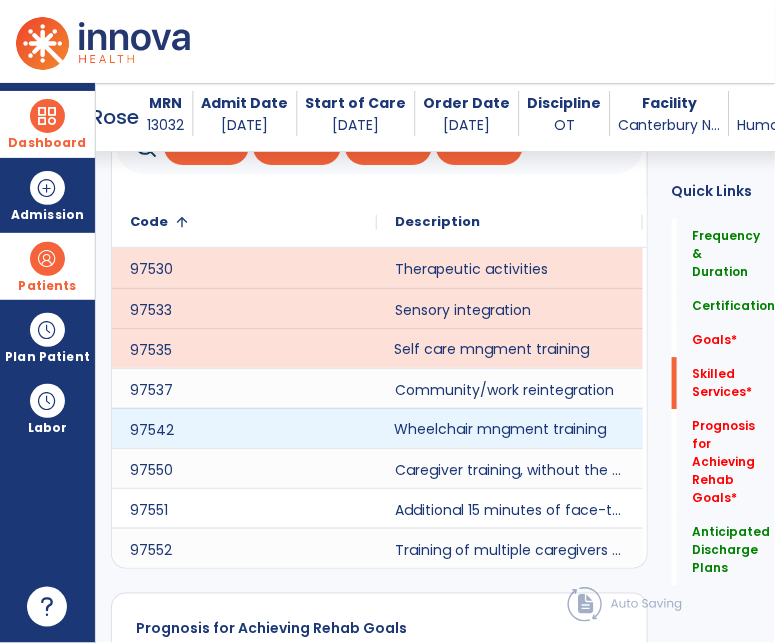 click on "Wheelchair mngment training" 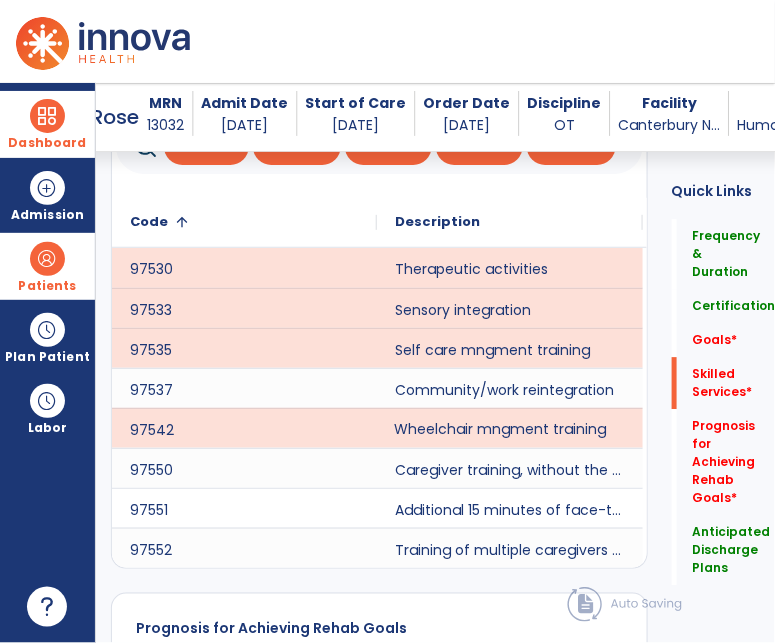 scroll, scrollTop: 0, scrollLeft: 32, axis: horizontal 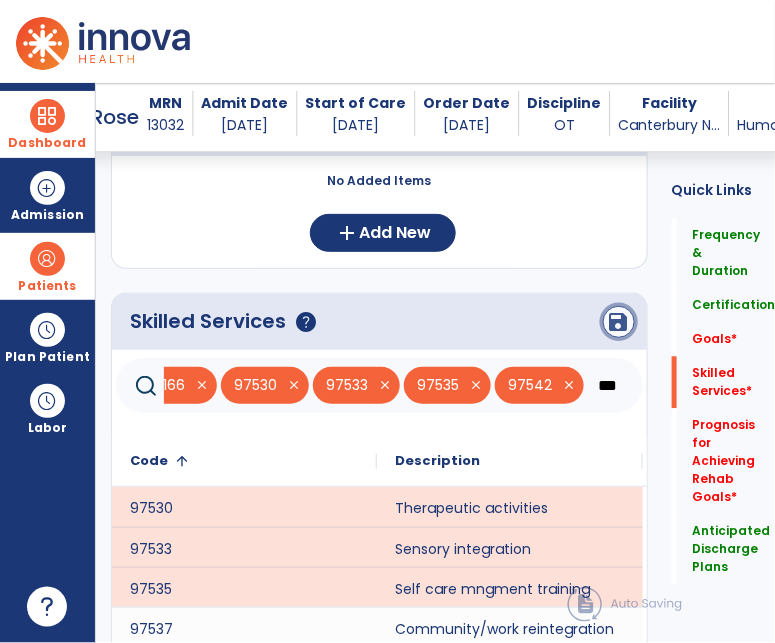 click on "save" 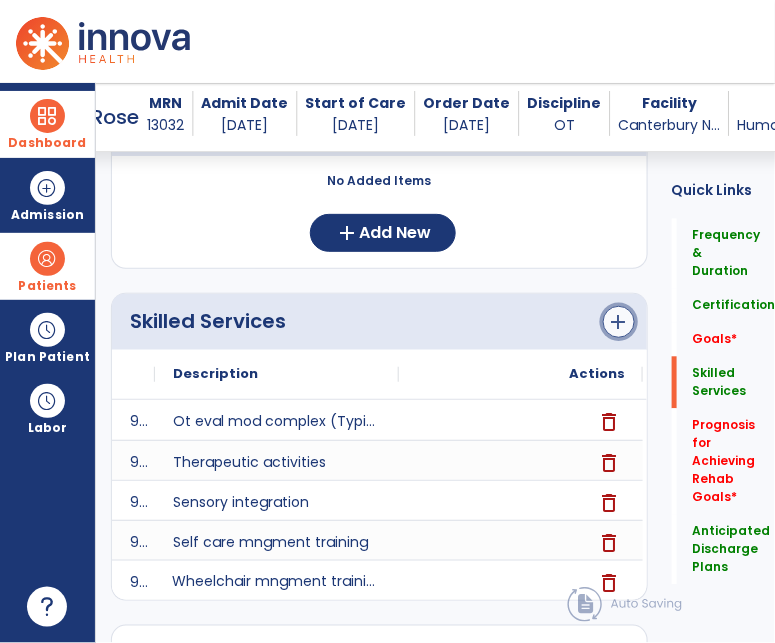 click on "add" 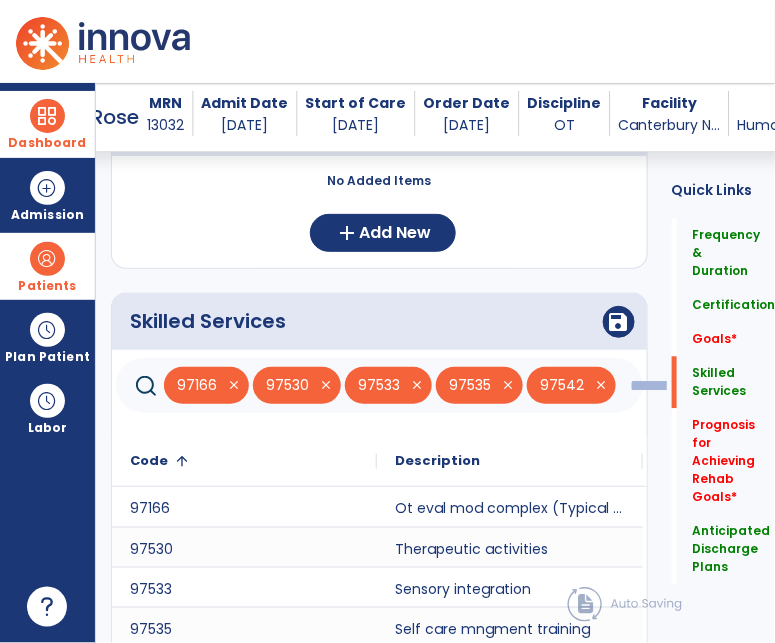 scroll, scrollTop: 0, scrollLeft: 123, axis: horizontal 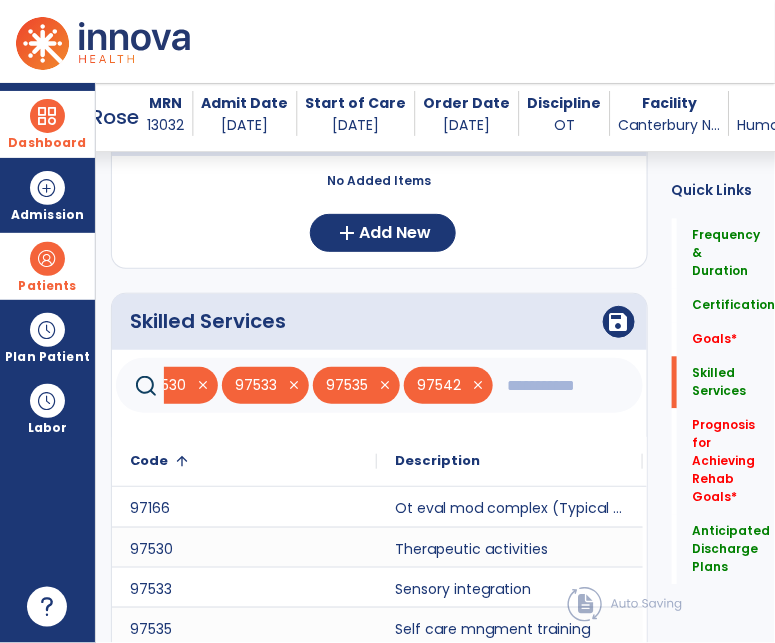 click 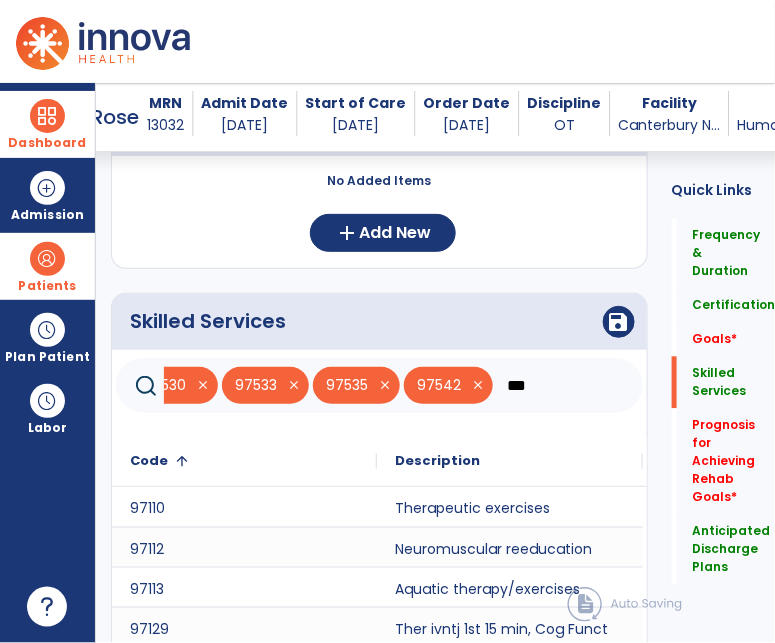 scroll, scrollTop: 994, scrollLeft: 0, axis: vertical 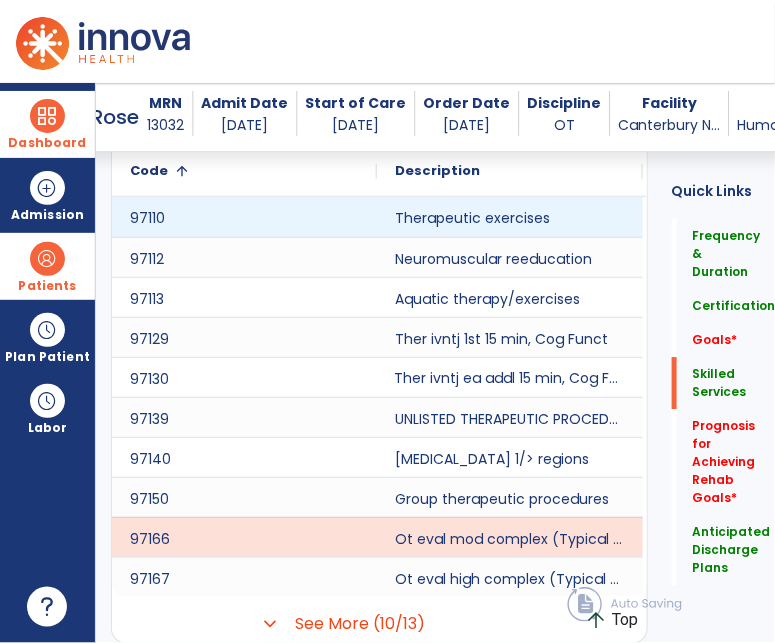 type on "***" 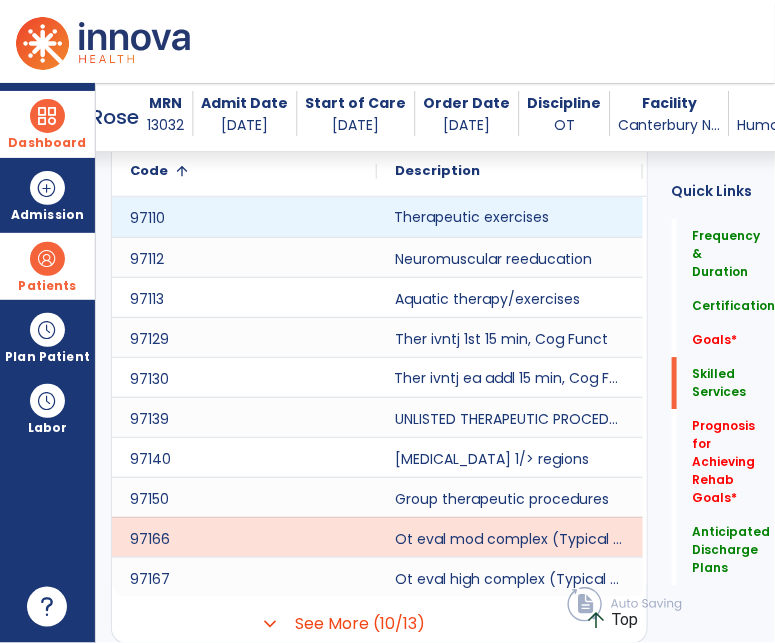 click on "Therapeutic exercises" 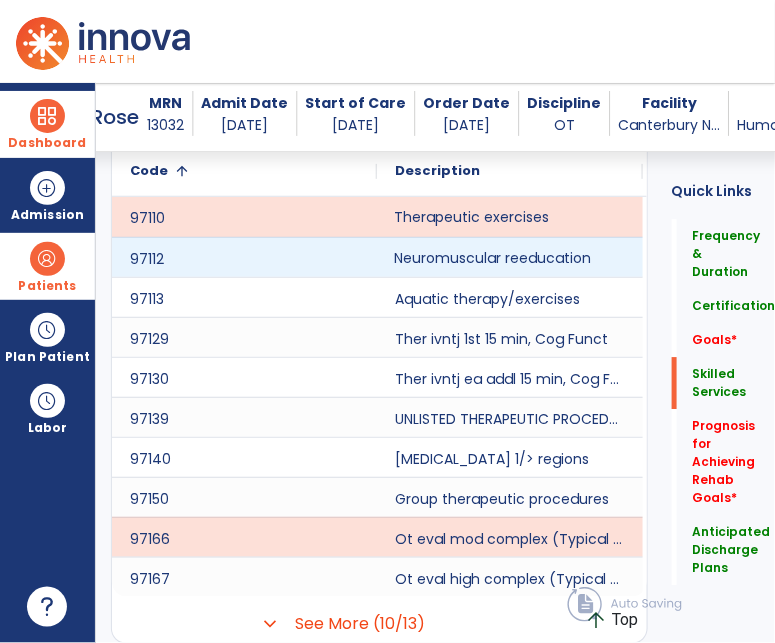 click on "Neuromuscular reeducation" 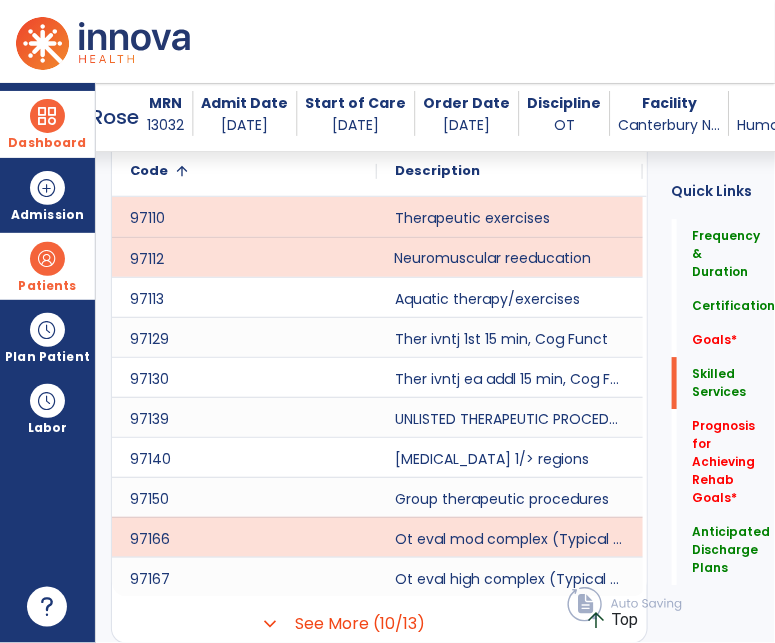 scroll, scrollTop: 0, scrollLeft: 206, axis: horizontal 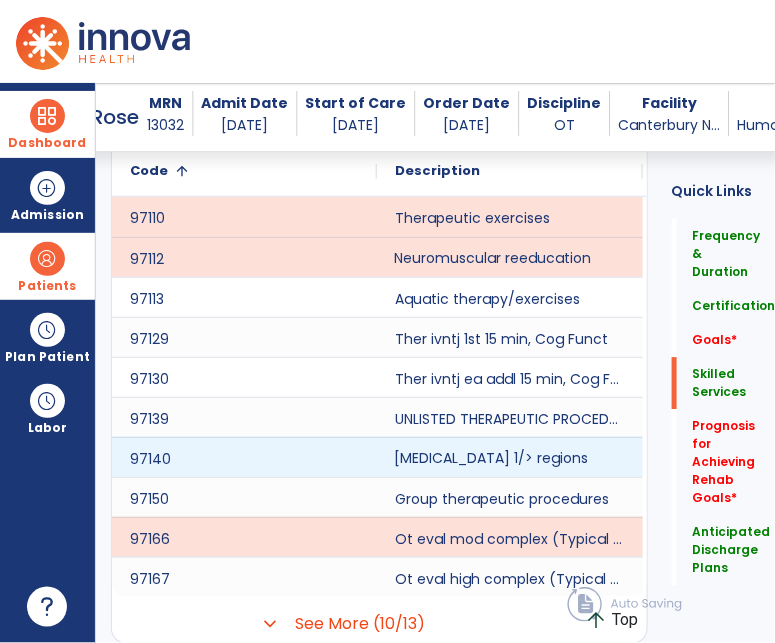 click on "[MEDICAL_DATA] 1/> regions" 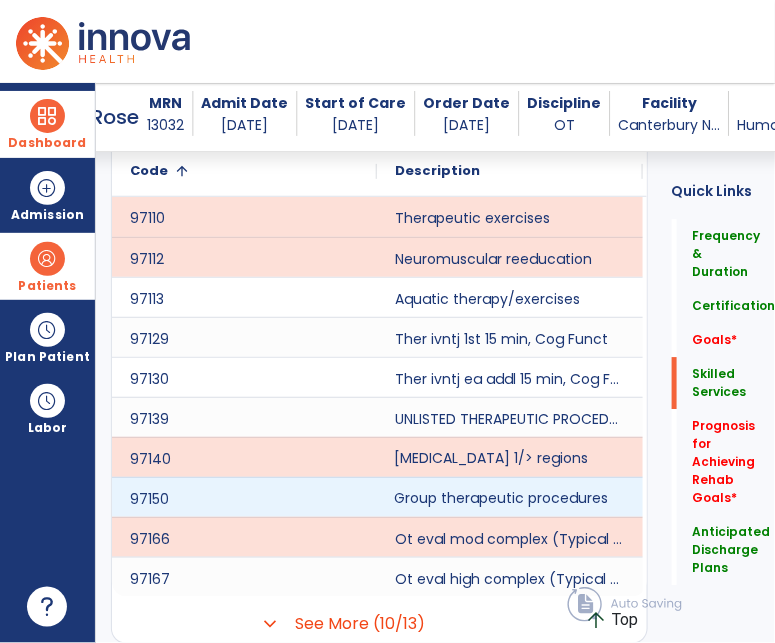 click on "Group therapeutic procedures" 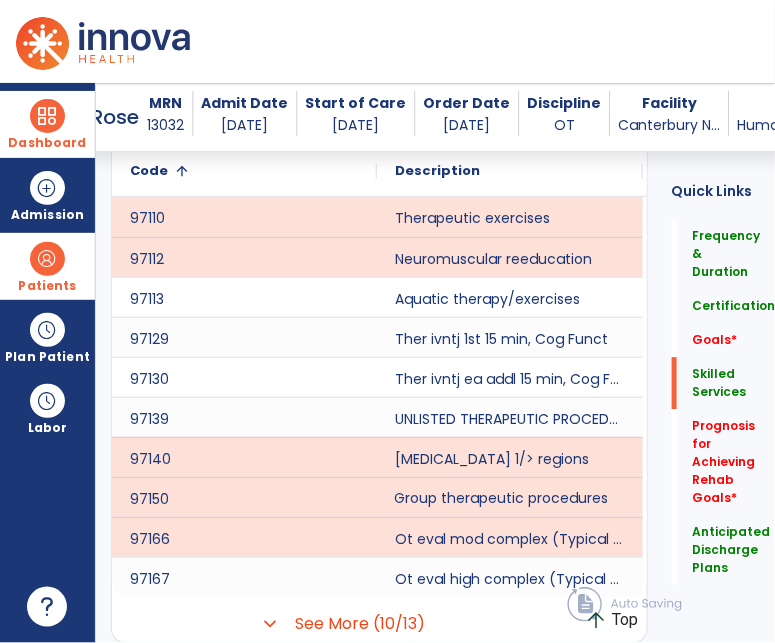scroll, scrollTop: 0, scrollLeft: 375, axis: horizontal 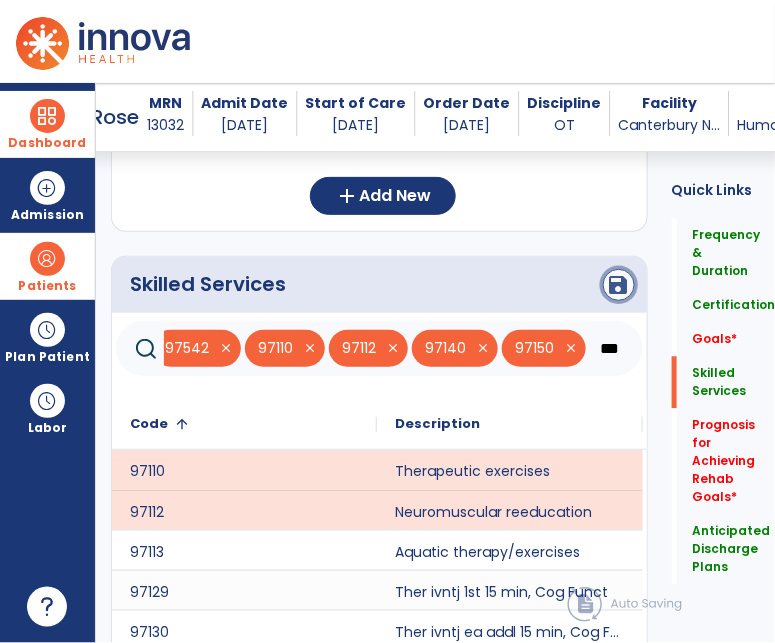 click on "save" 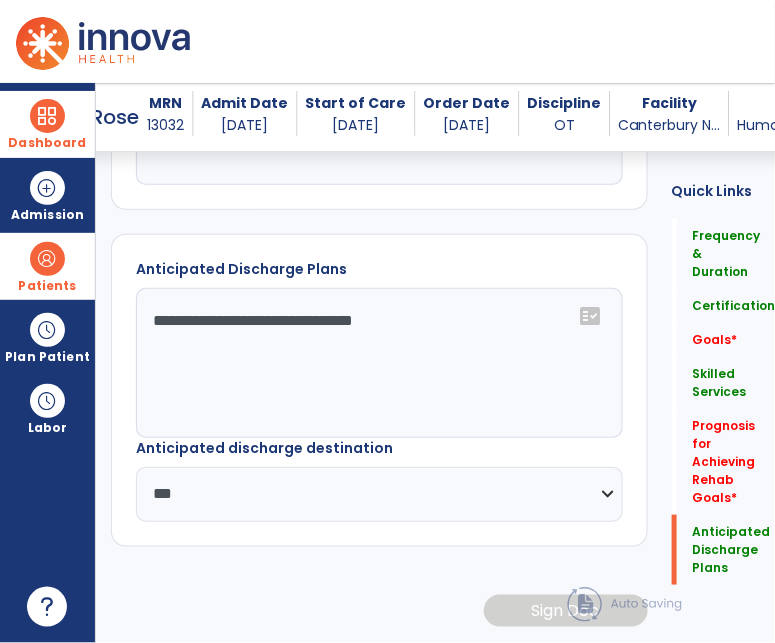 scroll, scrollTop: 1273, scrollLeft: 0, axis: vertical 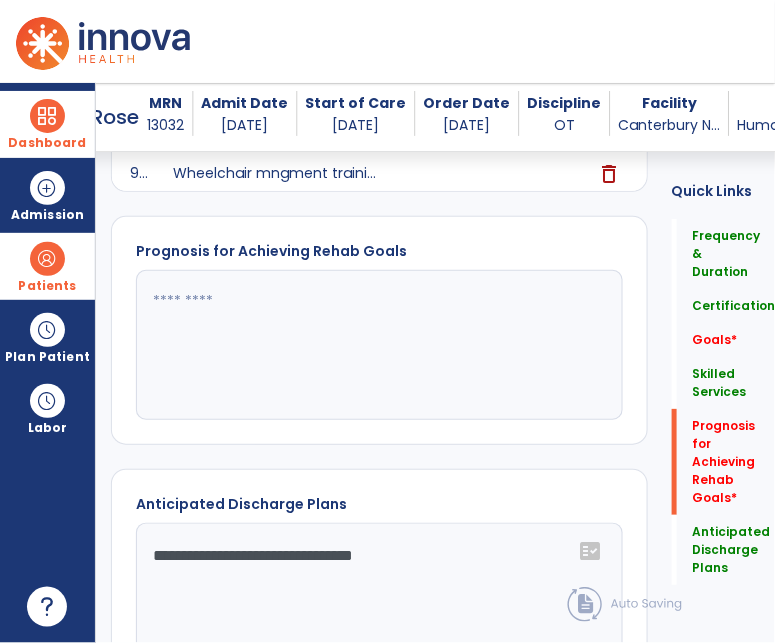 click 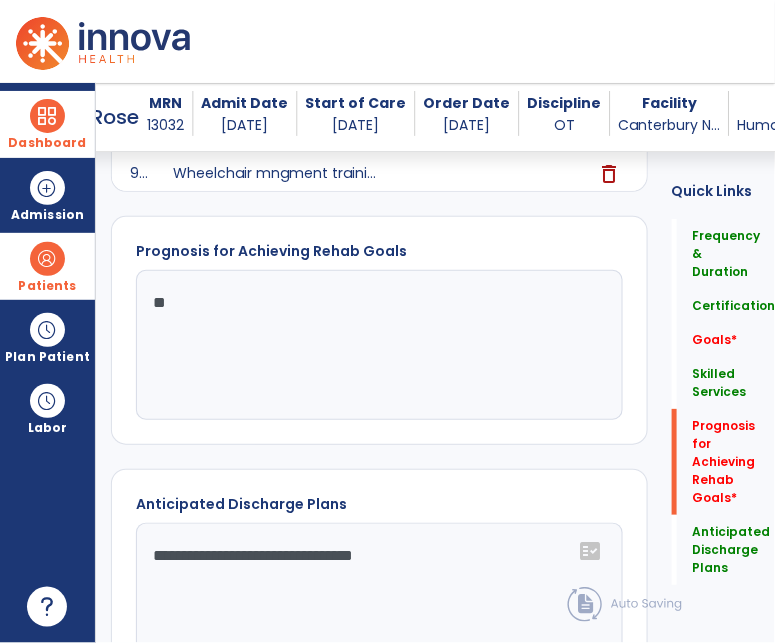 type on "*" 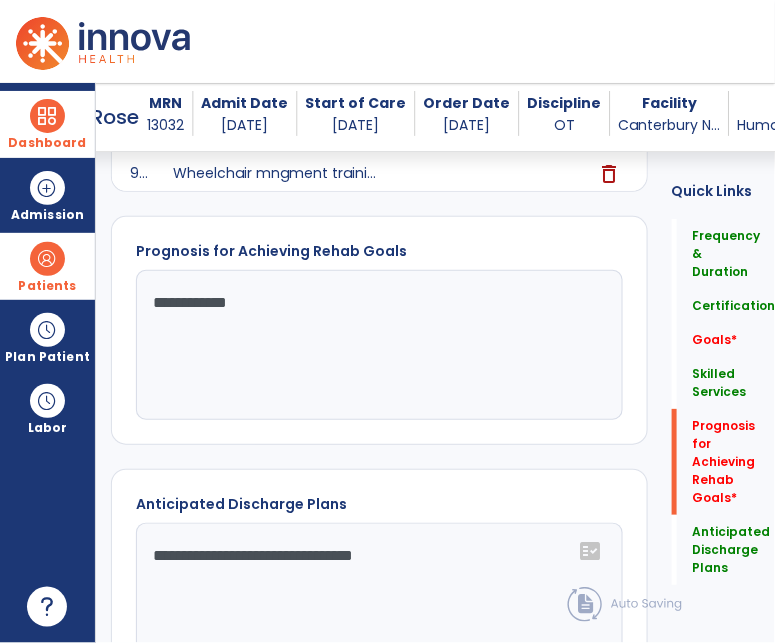 type on "**********" 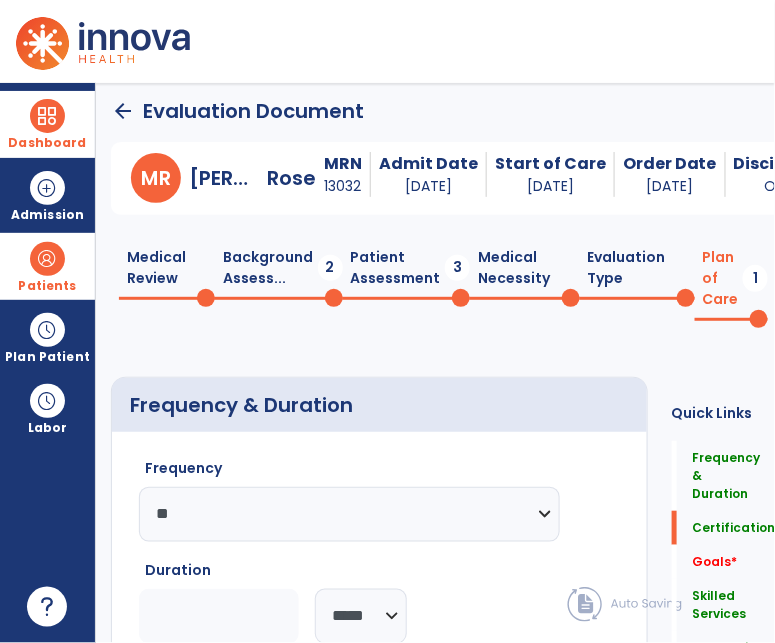 scroll, scrollTop: 0, scrollLeft: 0, axis: both 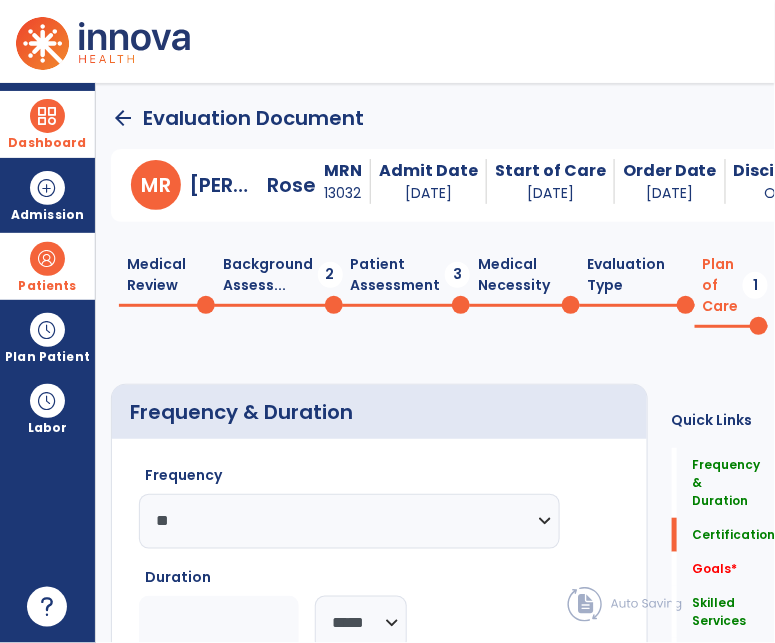 drag, startPoint x: 171, startPoint y: 282, endPoint x: 267, endPoint y: 269, distance: 96.87621 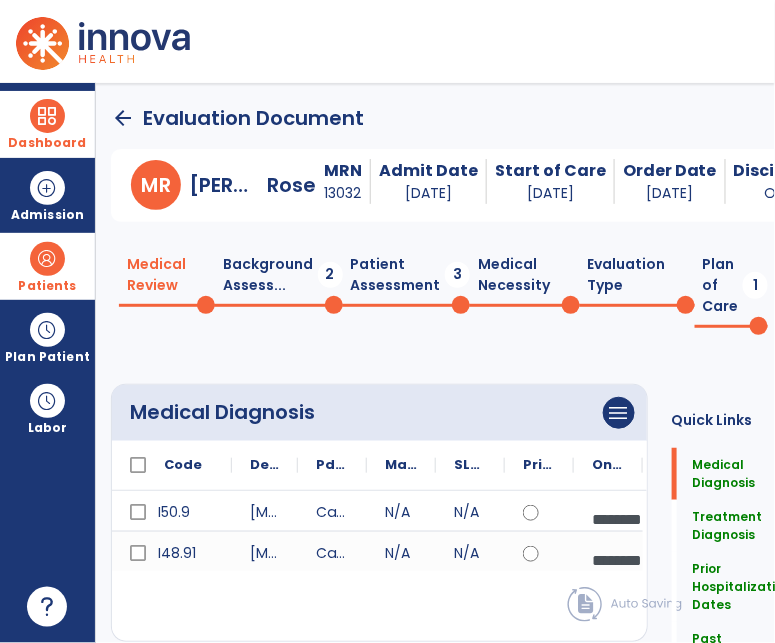 click on "Background Assess...  2" 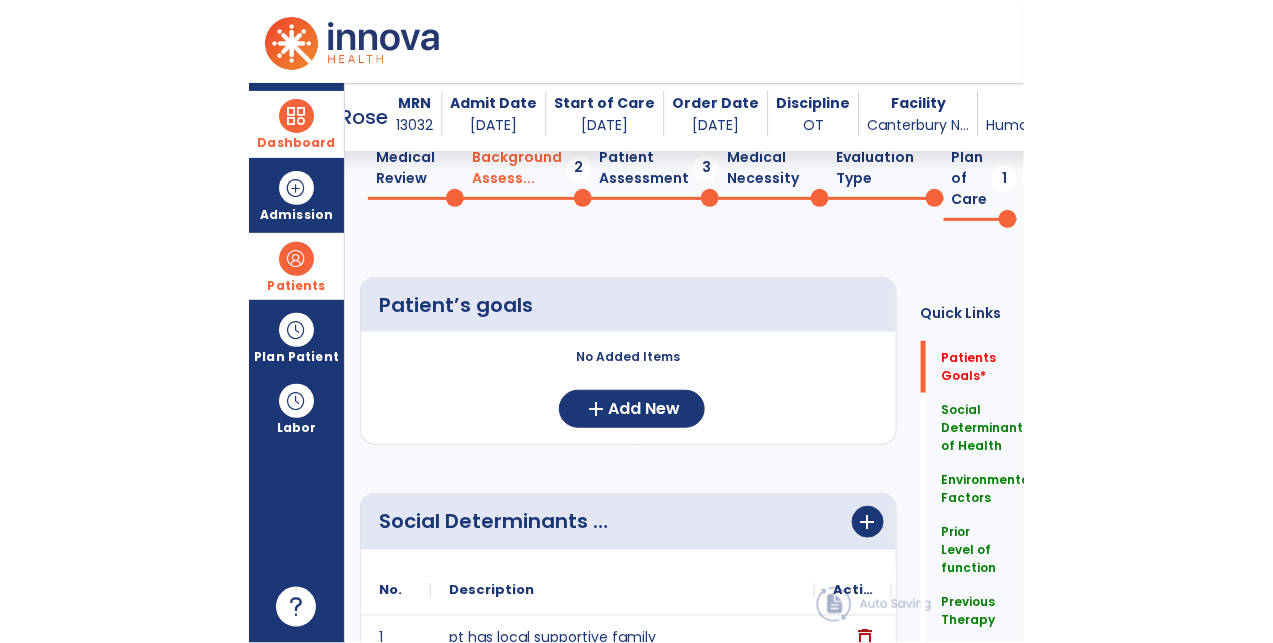 scroll, scrollTop: 0, scrollLeft: 0, axis: both 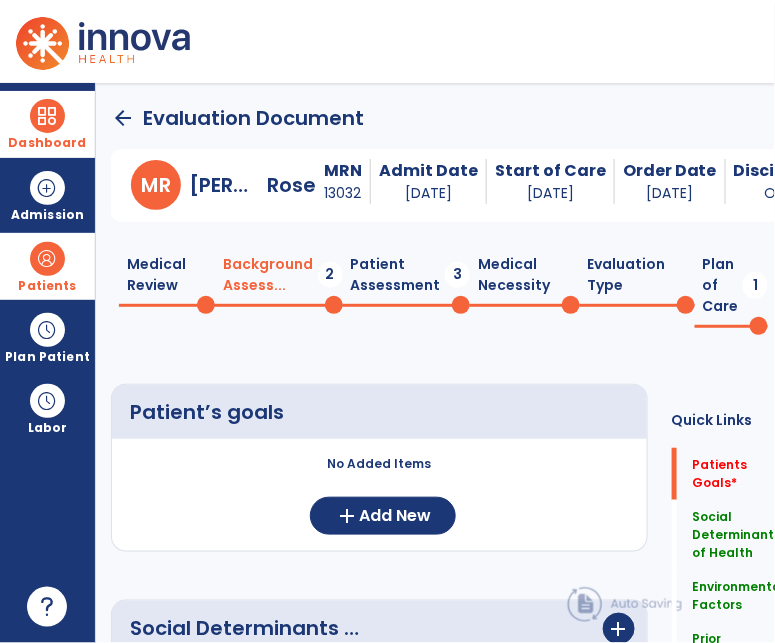 click on "Plan of Care  1" 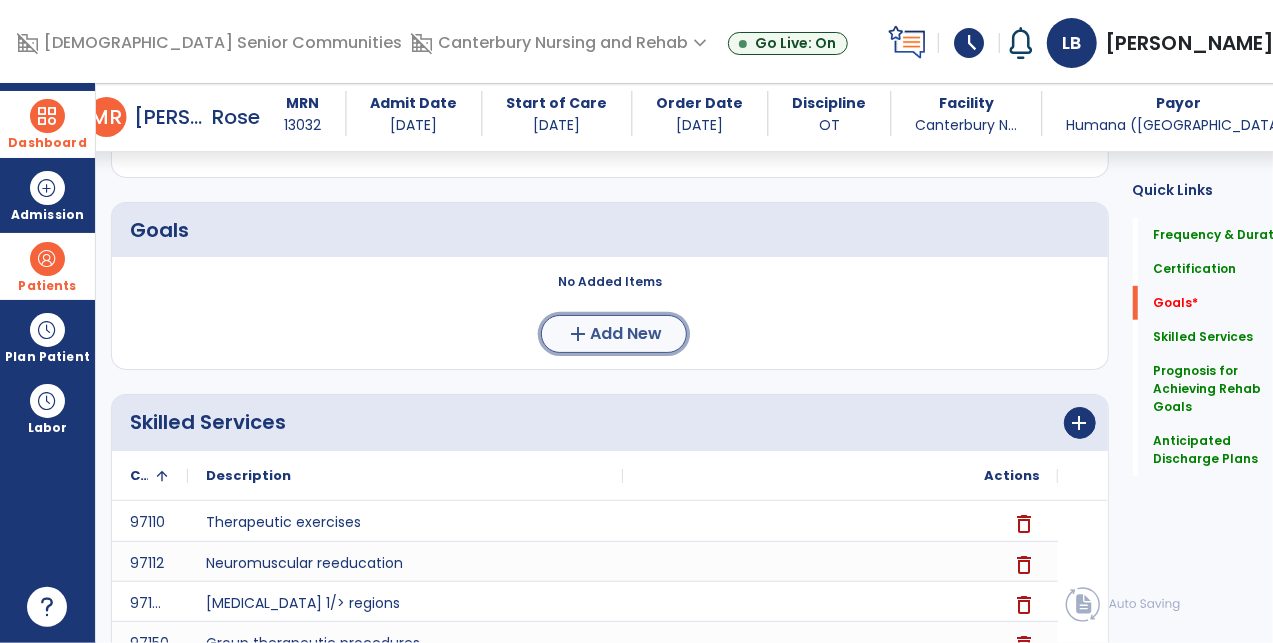 scroll, scrollTop: 428, scrollLeft: 0, axis: vertical 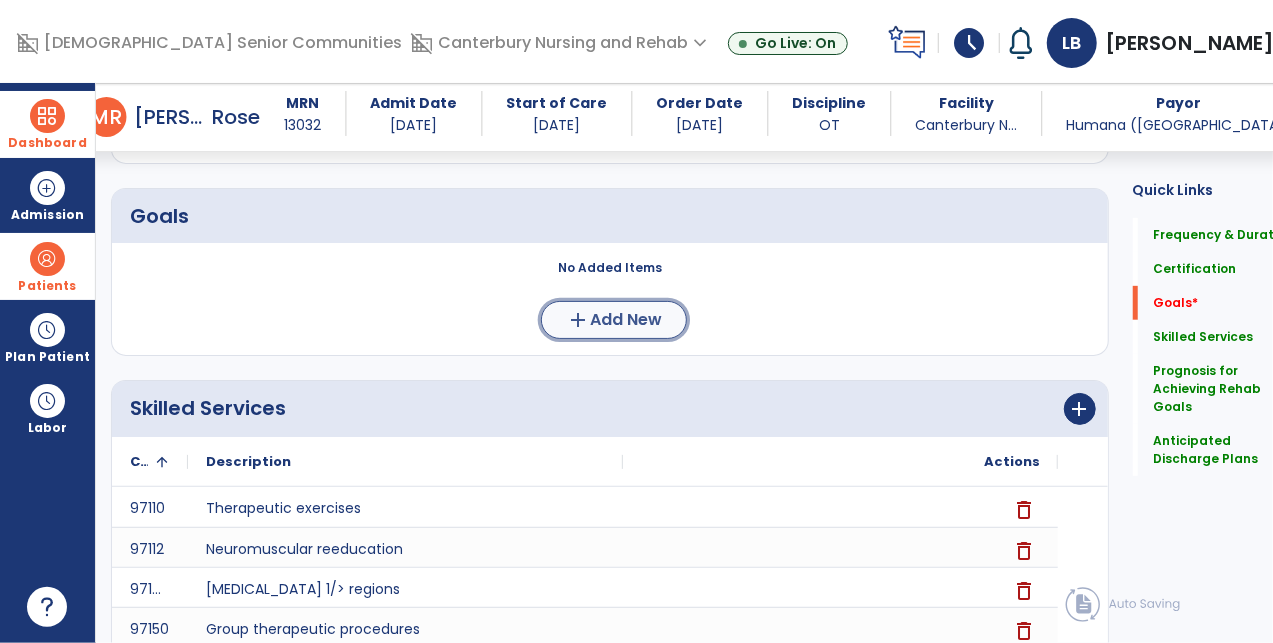 click on "add" at bounding box center (578, 320) 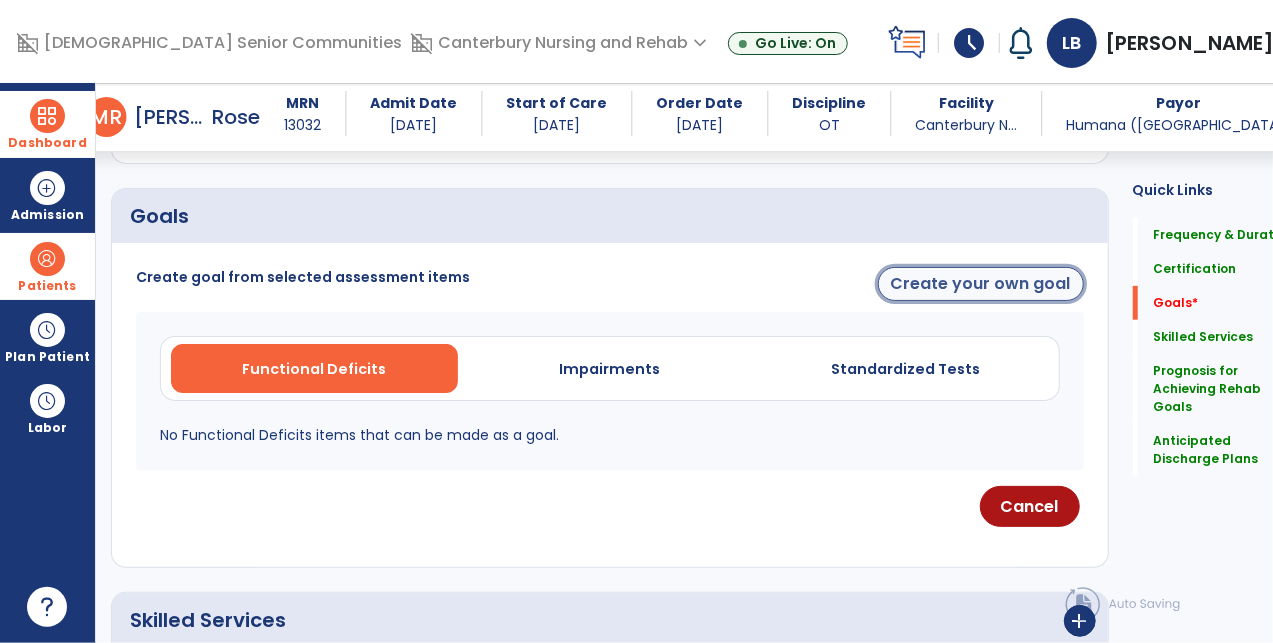click on "Create your own goal" at bounding box center [981, 284] 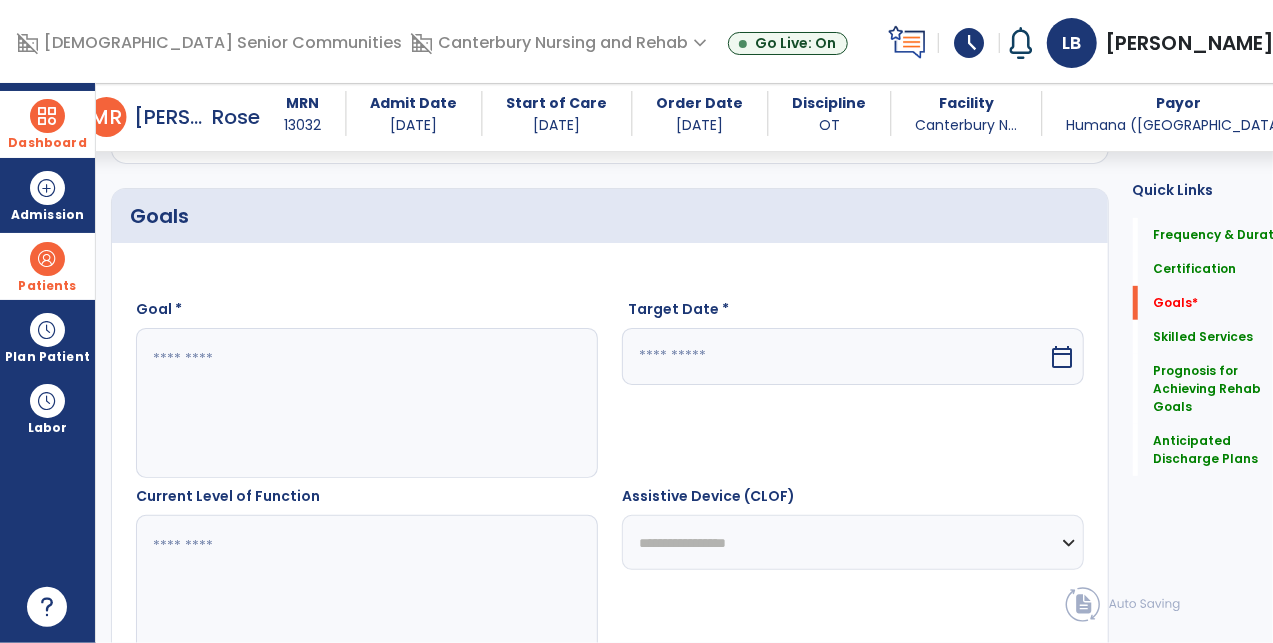 click at bounding box center [354, 403] 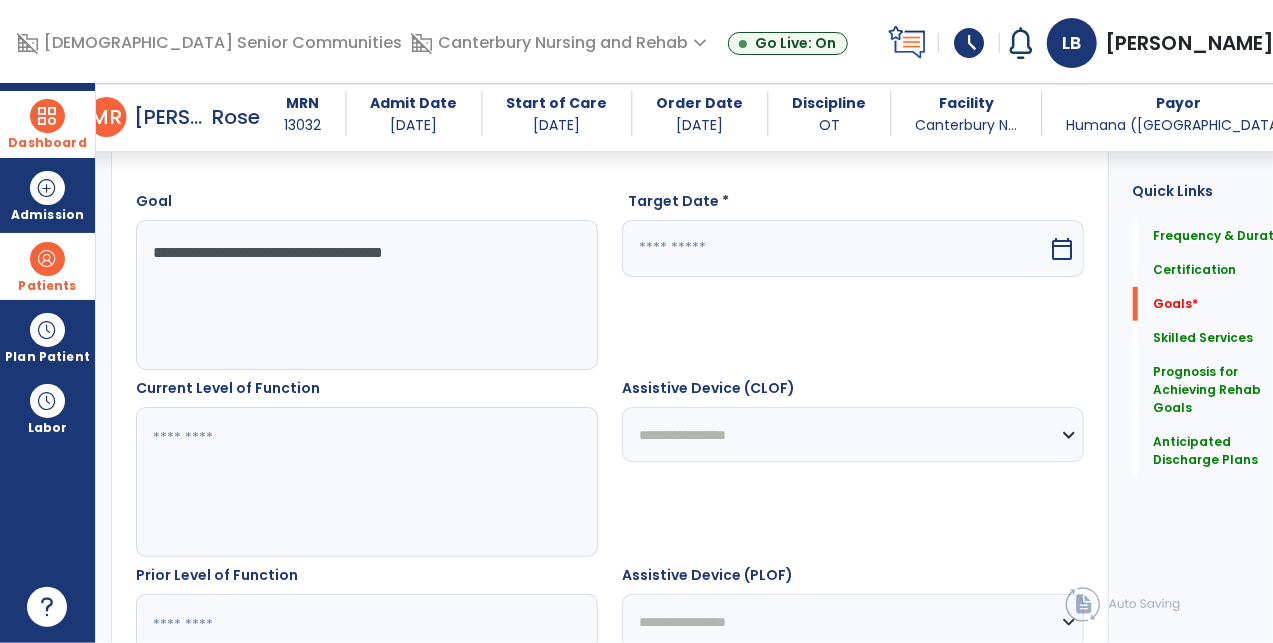 scroll, scrollTop: 541, scrollLeft: 0, axis: vertical 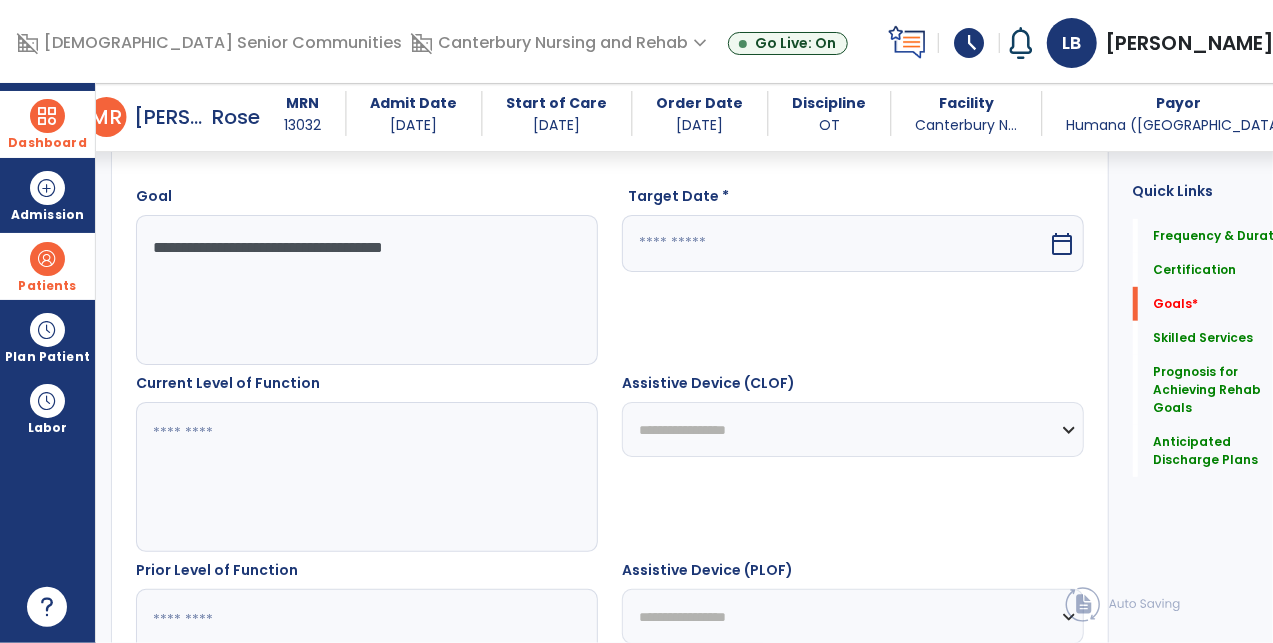 type on "**********" 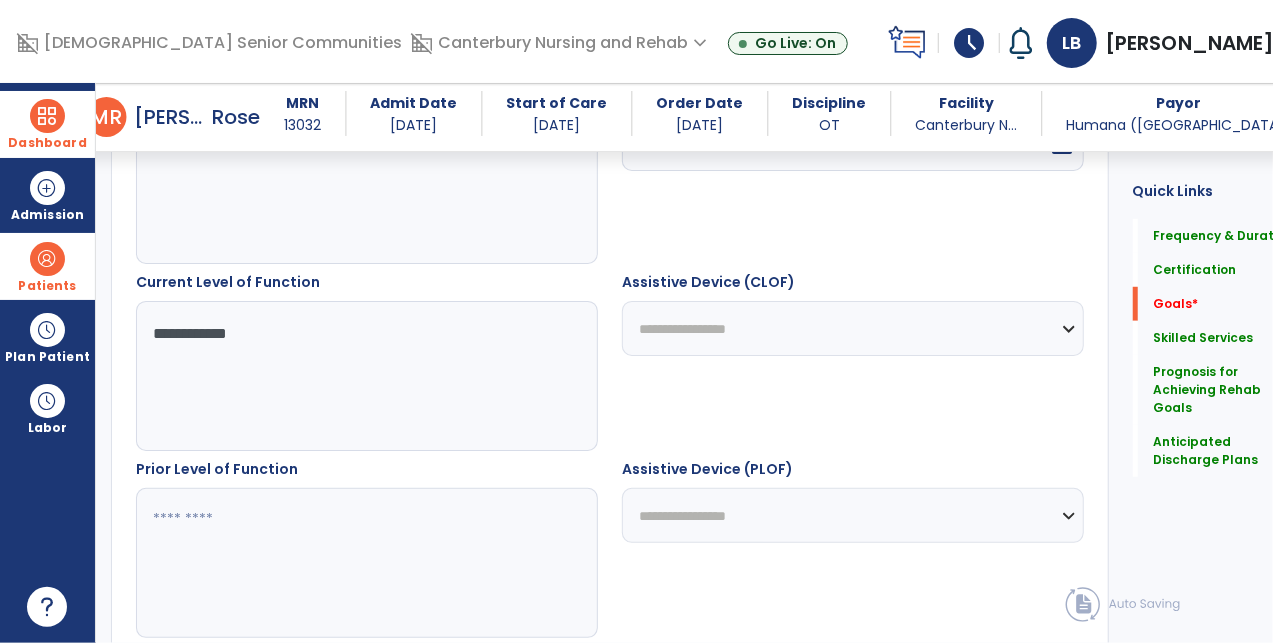 scroll, scrollTop: 750, scrollLeft: 0, axis: vertical 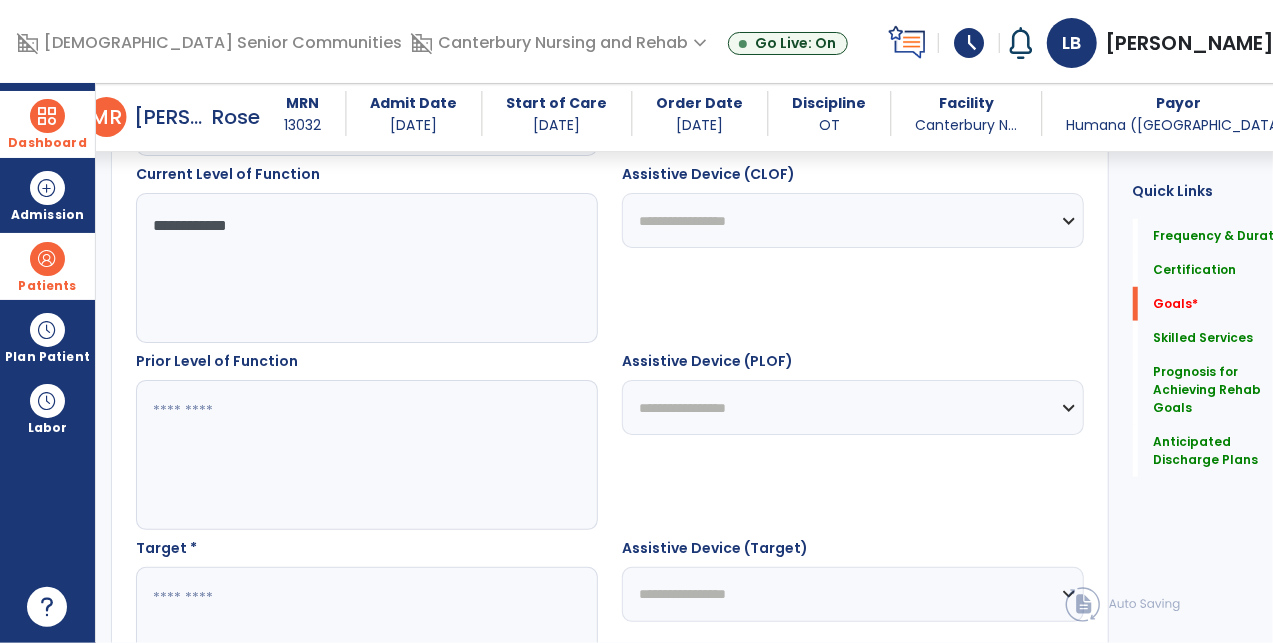 type on "**********" 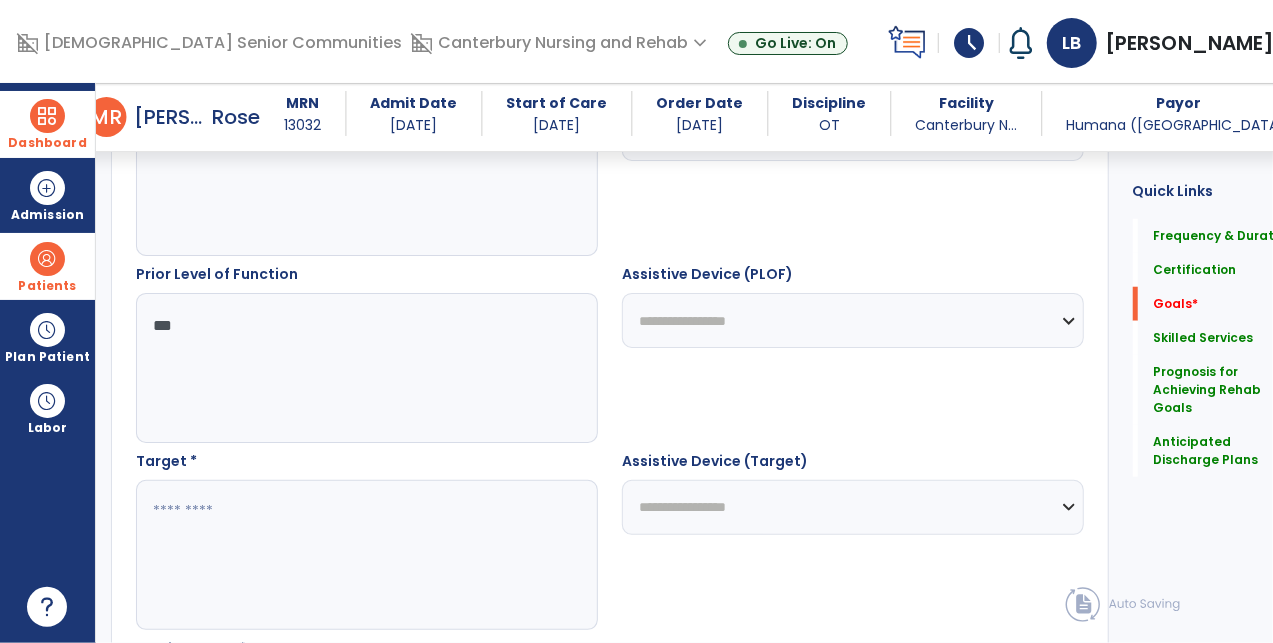 scroll, scrollTop: 843, scrollLeft: 0, axis: vertical 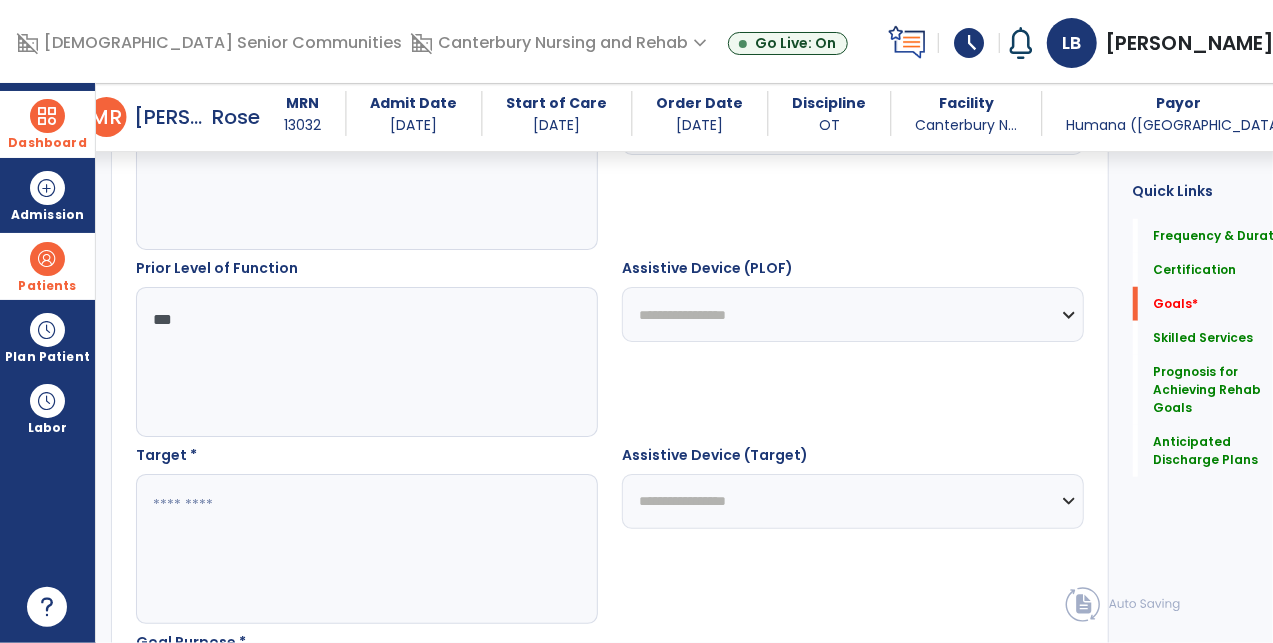 type on "***" 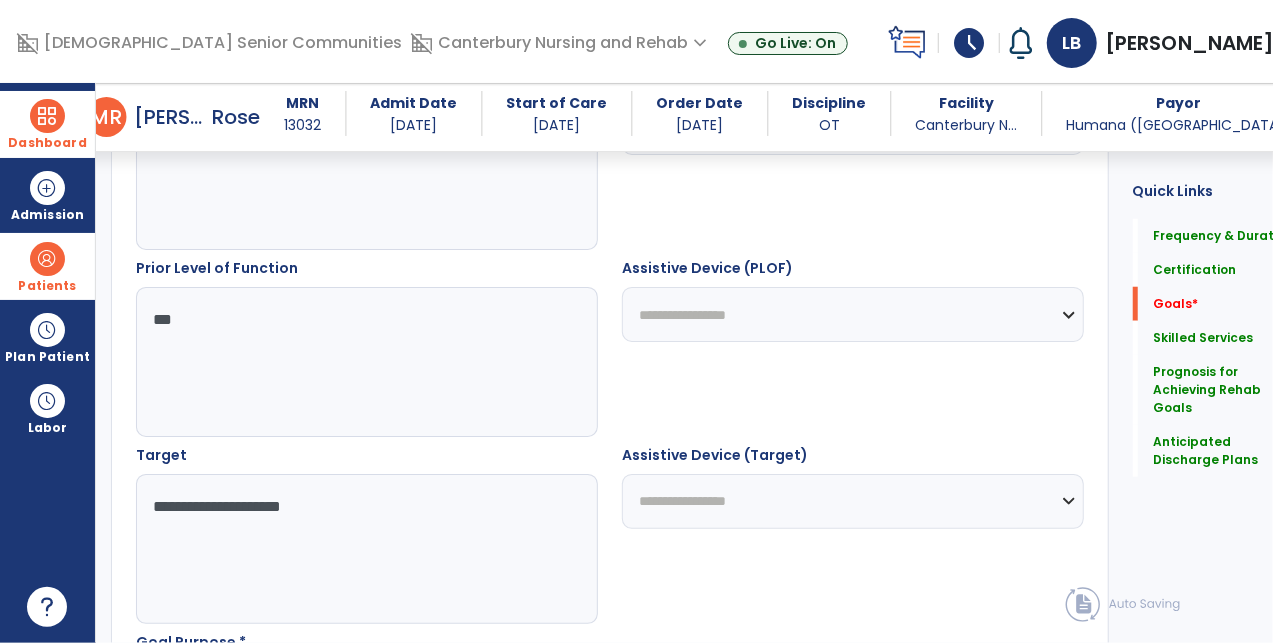 type on "**********" 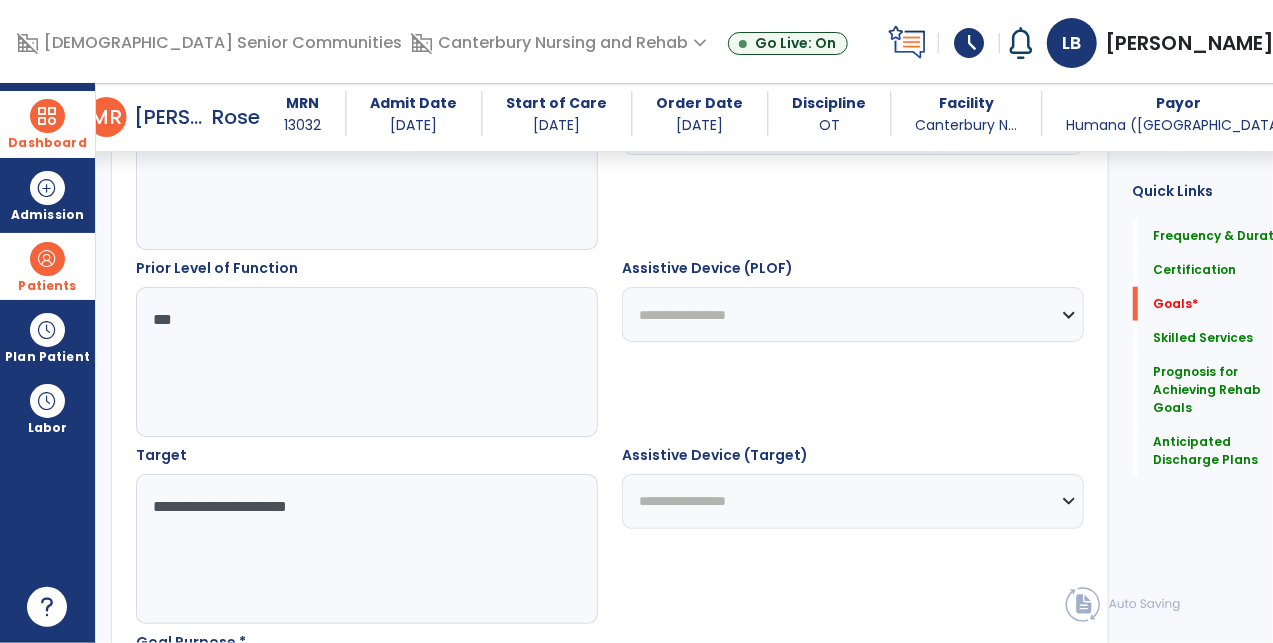 click on "**********" at bounding box center [354, 549] 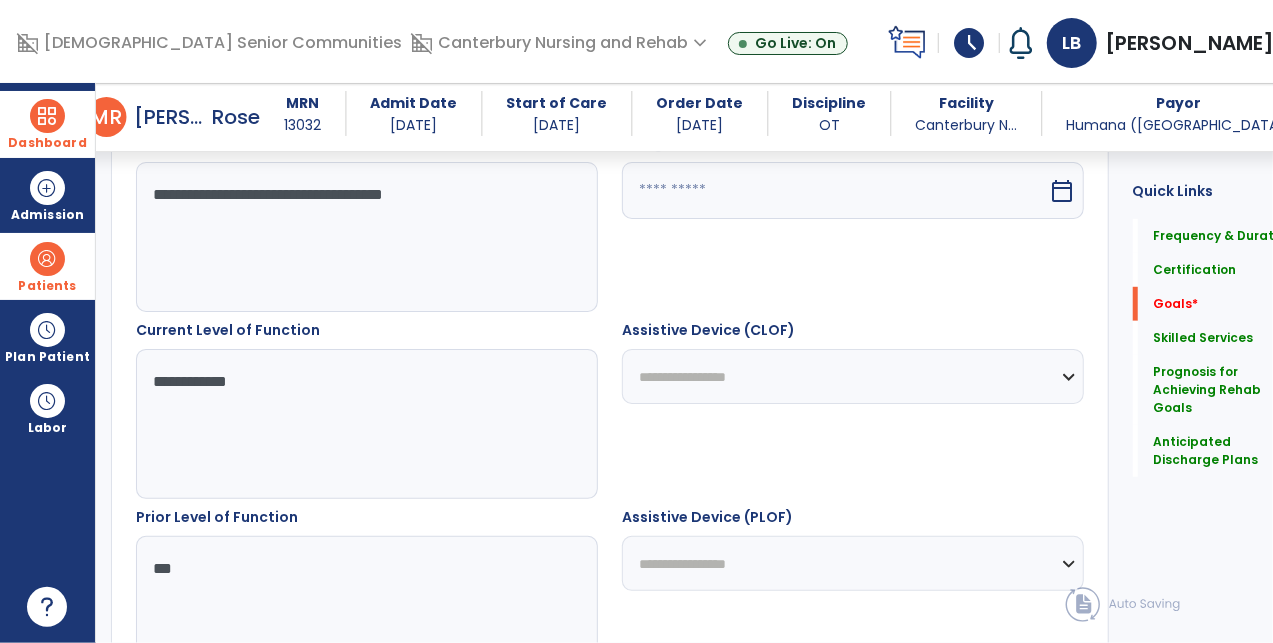 scroll, scrollTop: 591, scrollLeft: 0, axis: vertical 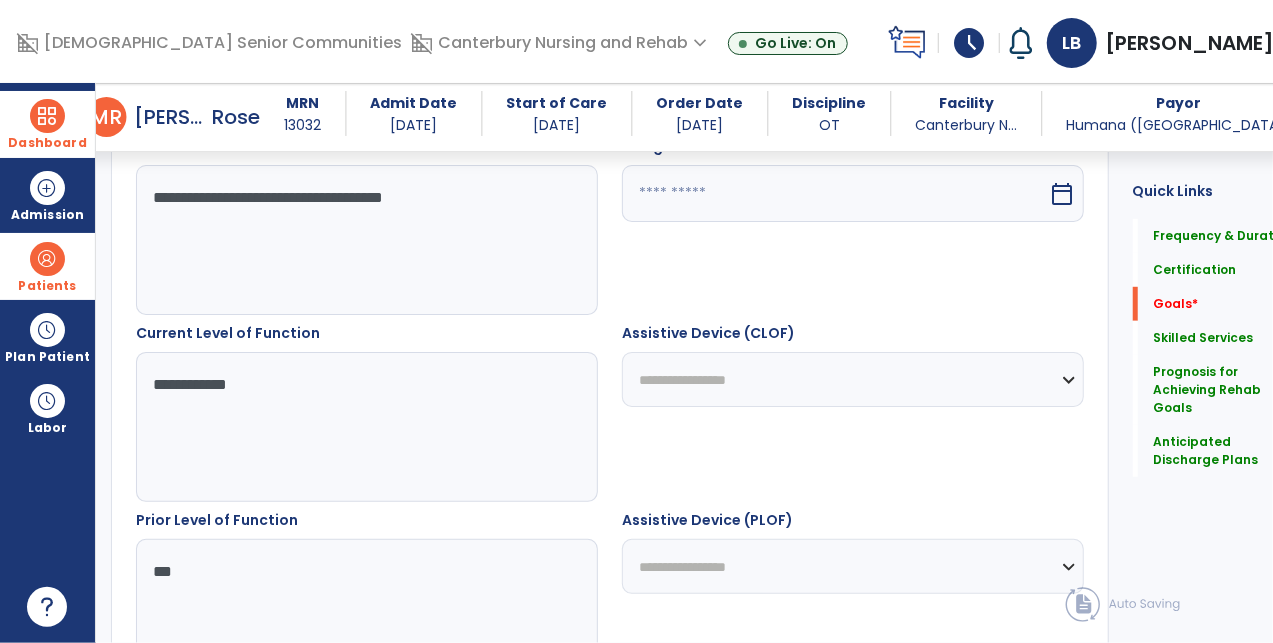 type on "*" 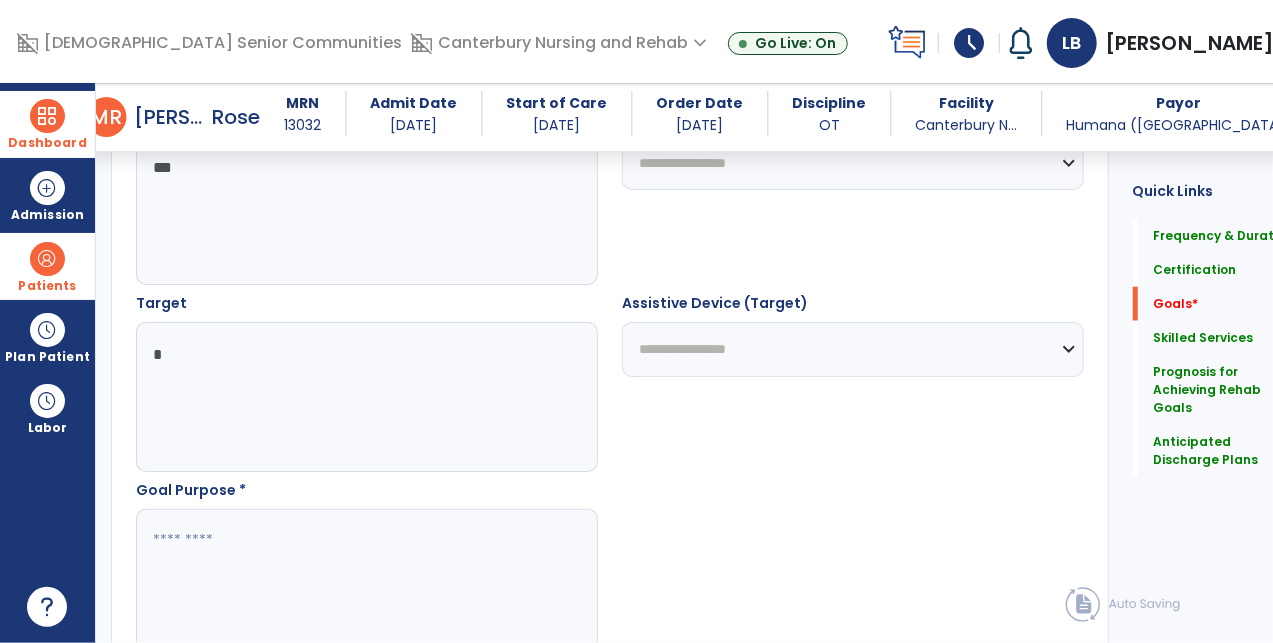 scroll, scrollTop: 1007, scrollLeft: 0, axis: vertical 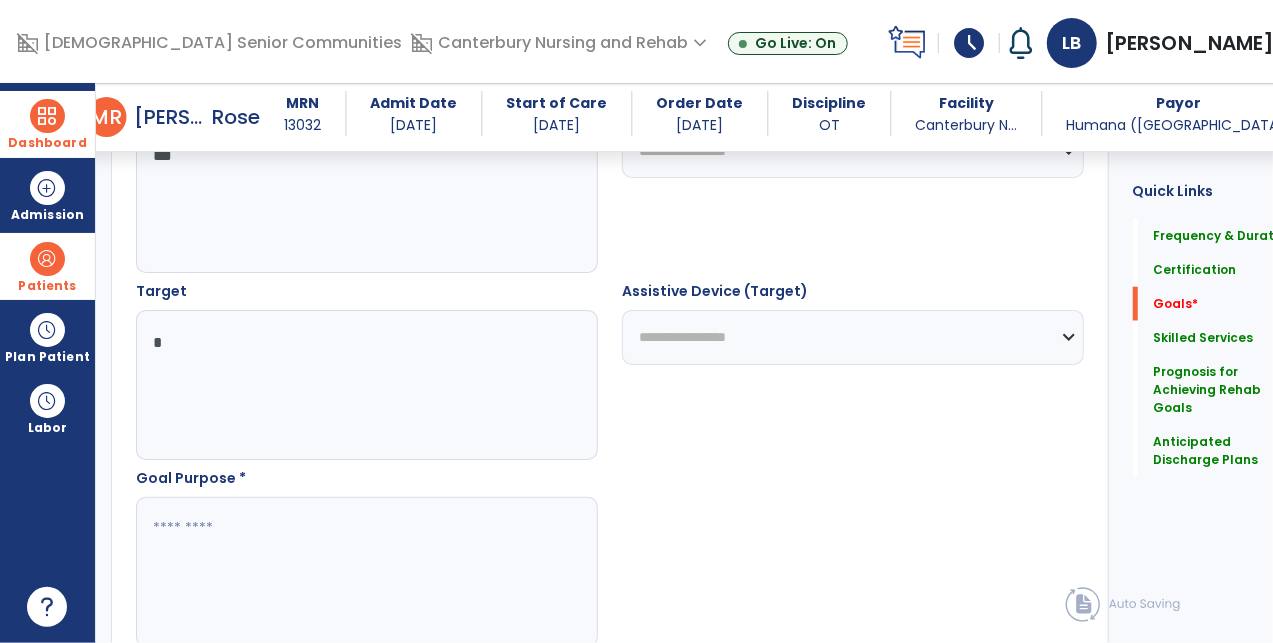 type on "**********" 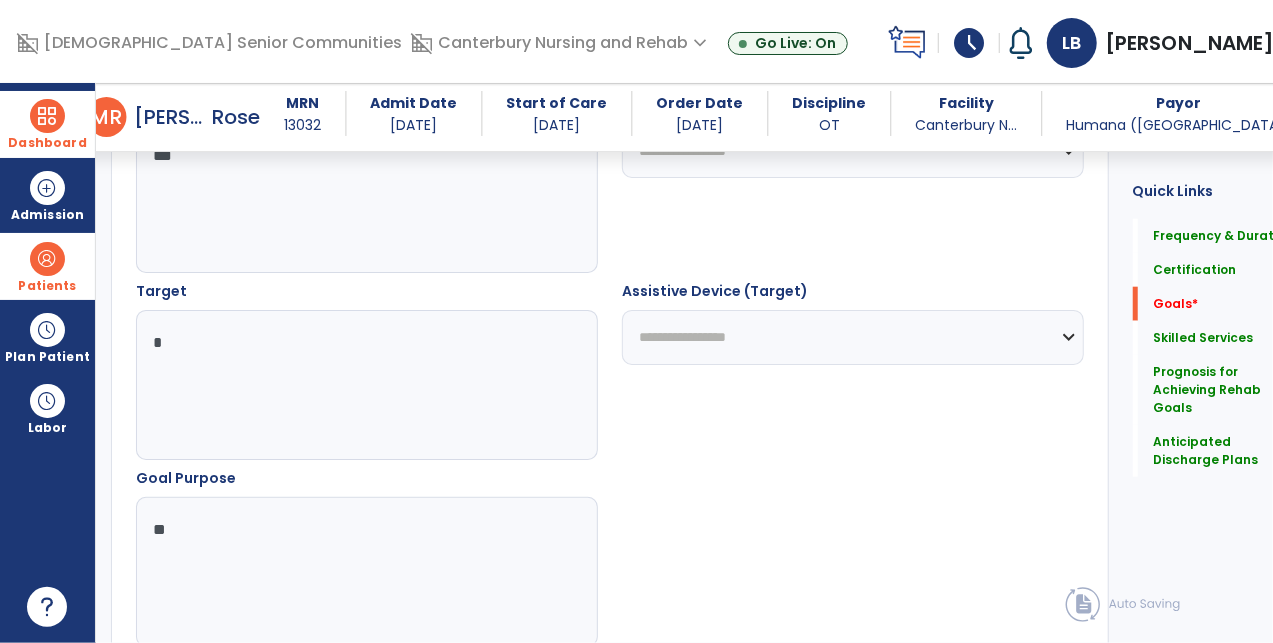 type on "*" 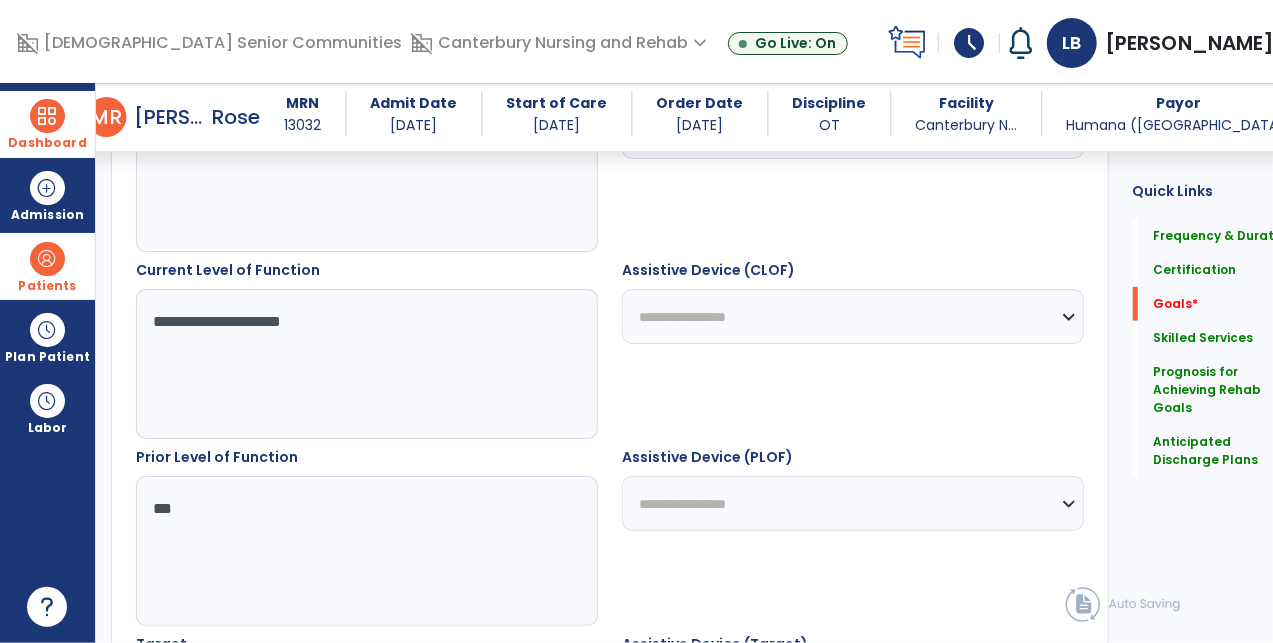 scroll, scrollTop: 647, scrollLeft: 0, axis: vertical 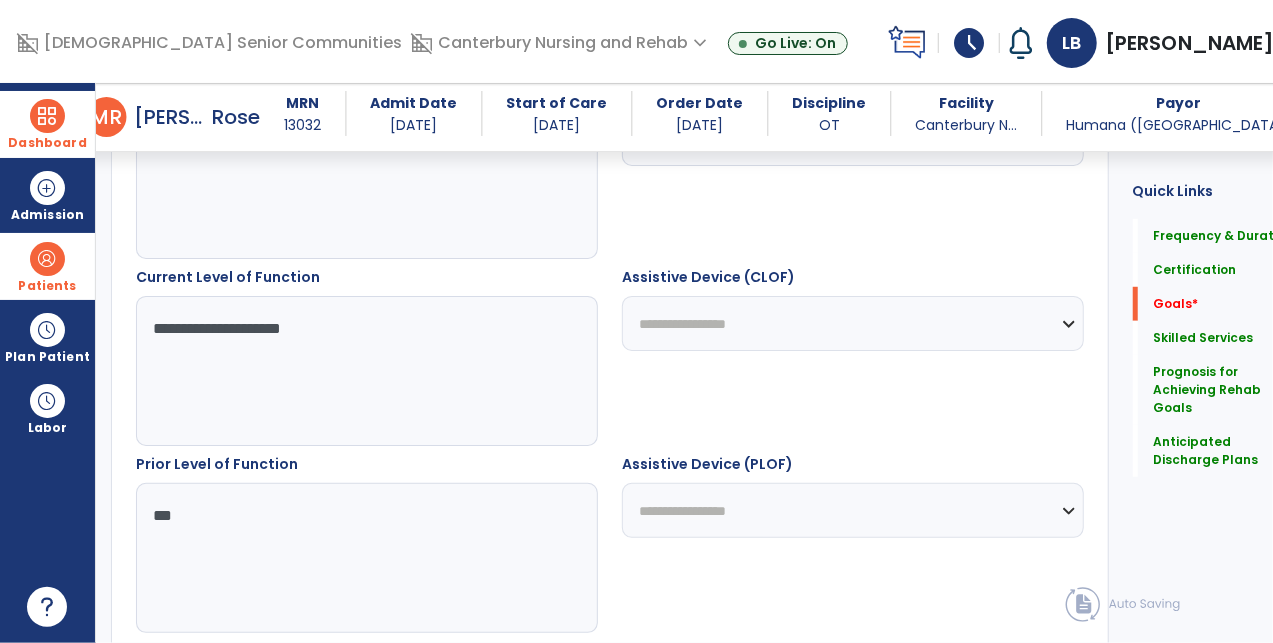 type on "**********" 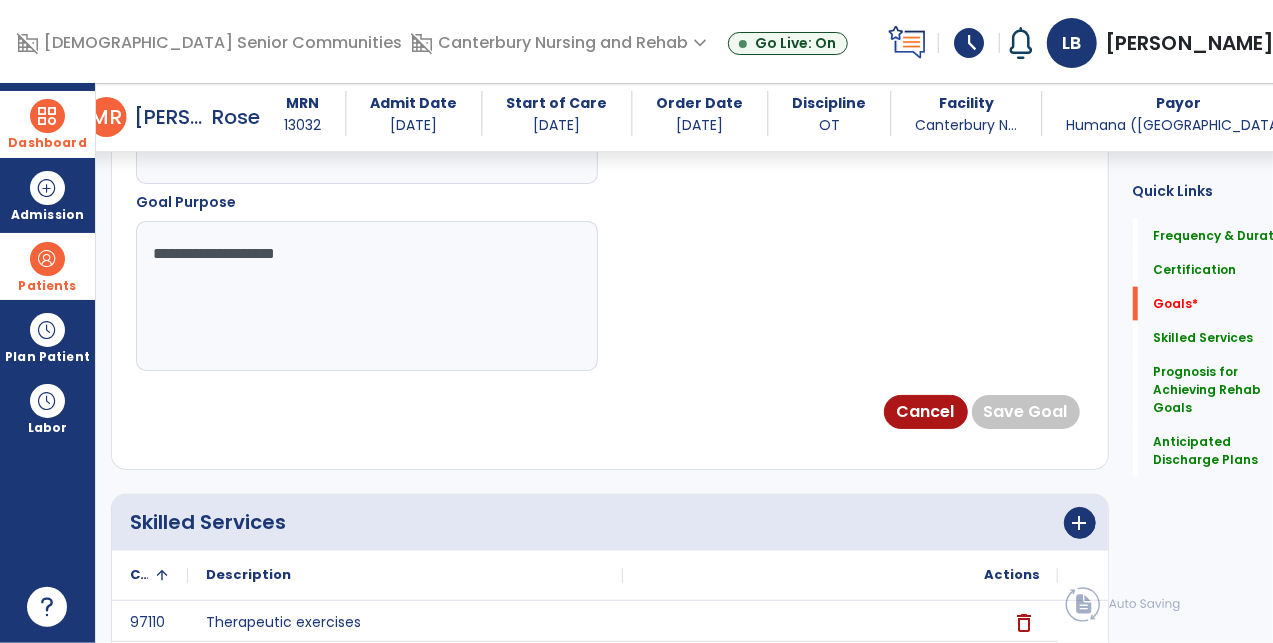 type on "**********" 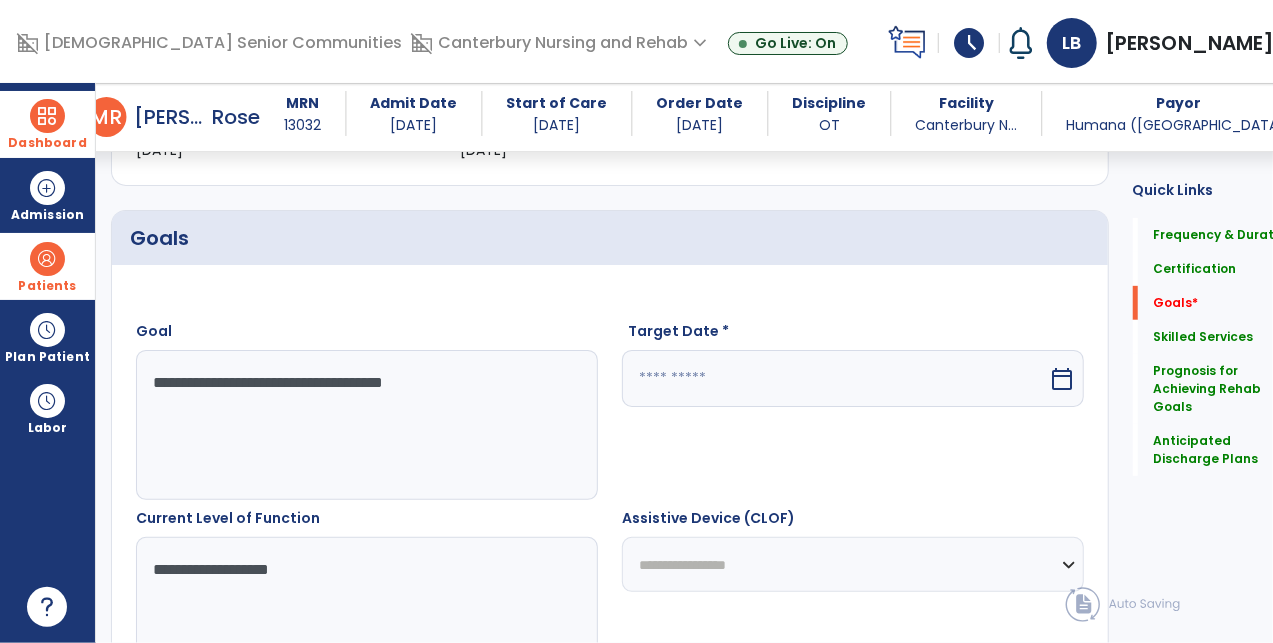 scroll, scrollTop: 387, scrollLeft: 0, axis: vertical 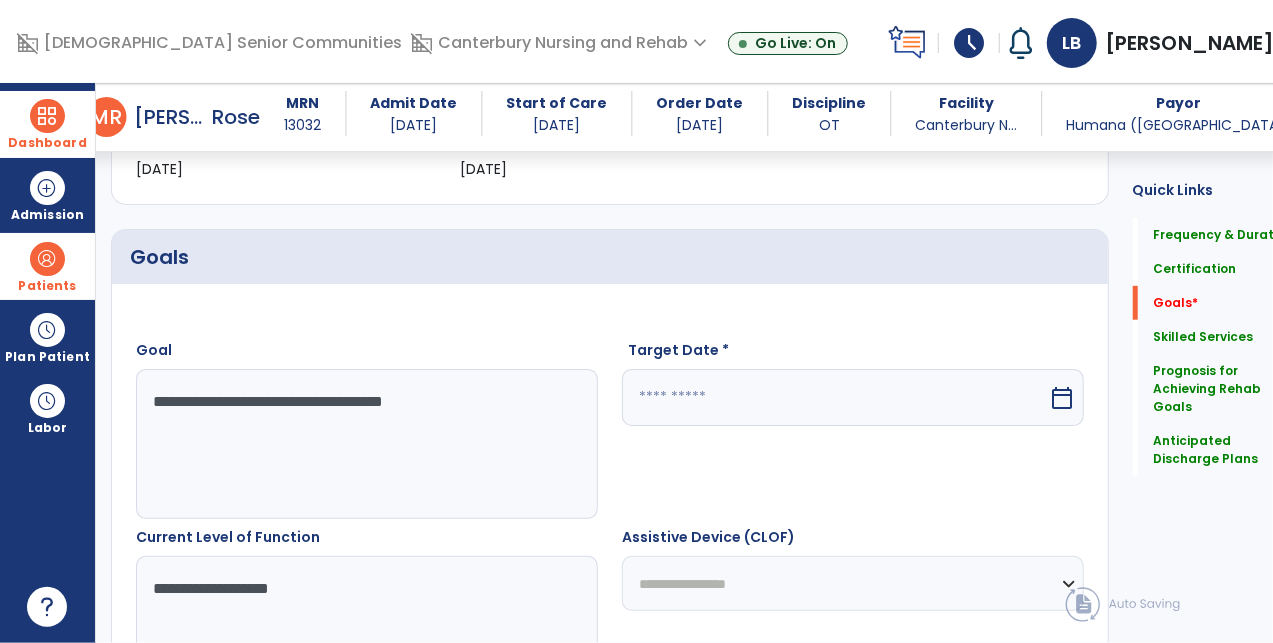 click on "calendar_today" at bounding box center (1063, 398) 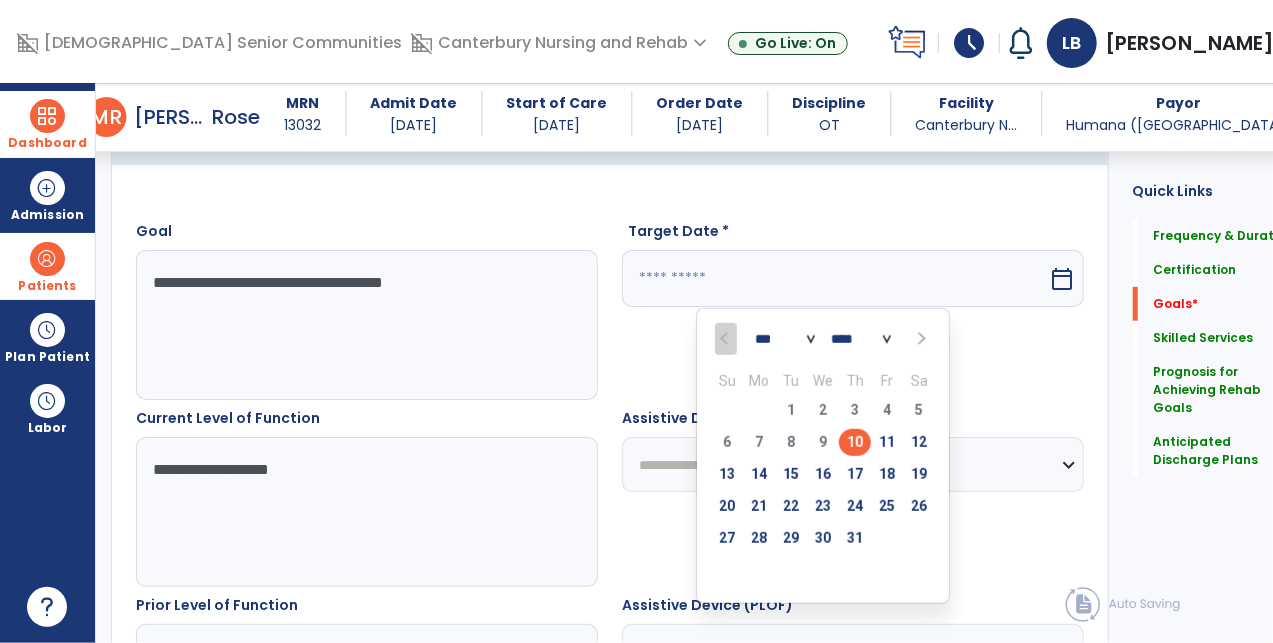 scroll, scrollTop: 563, scrollLeft: 0, axis: vertical 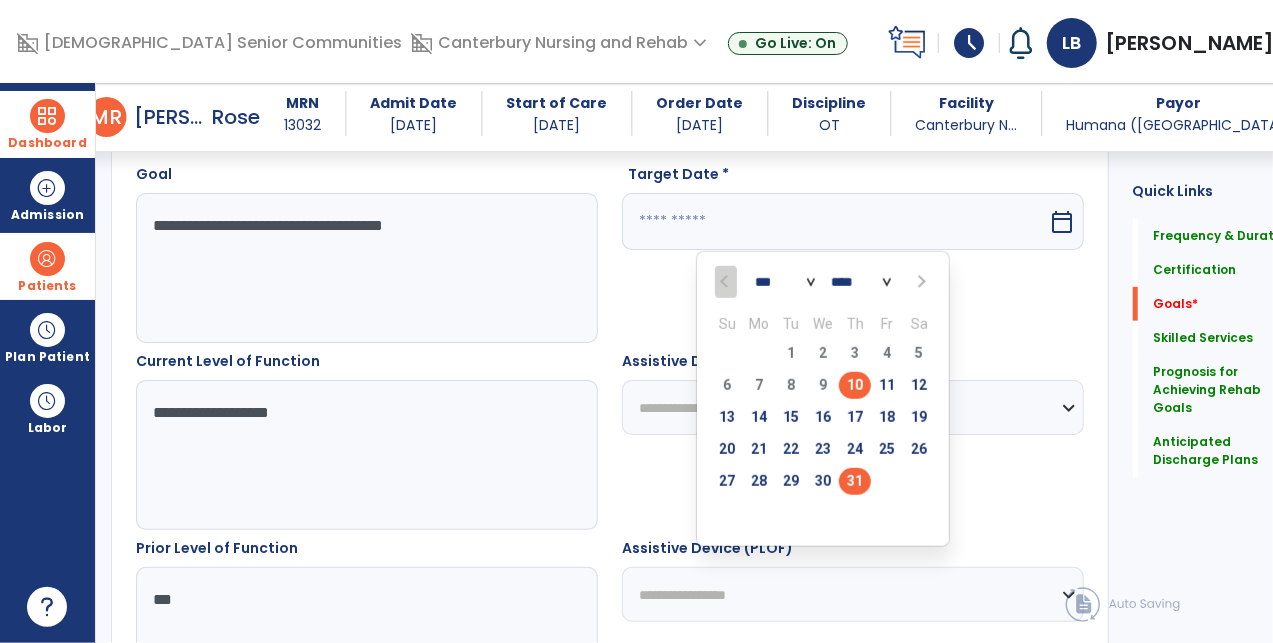 click on "31" at bounding box center (855, 481) 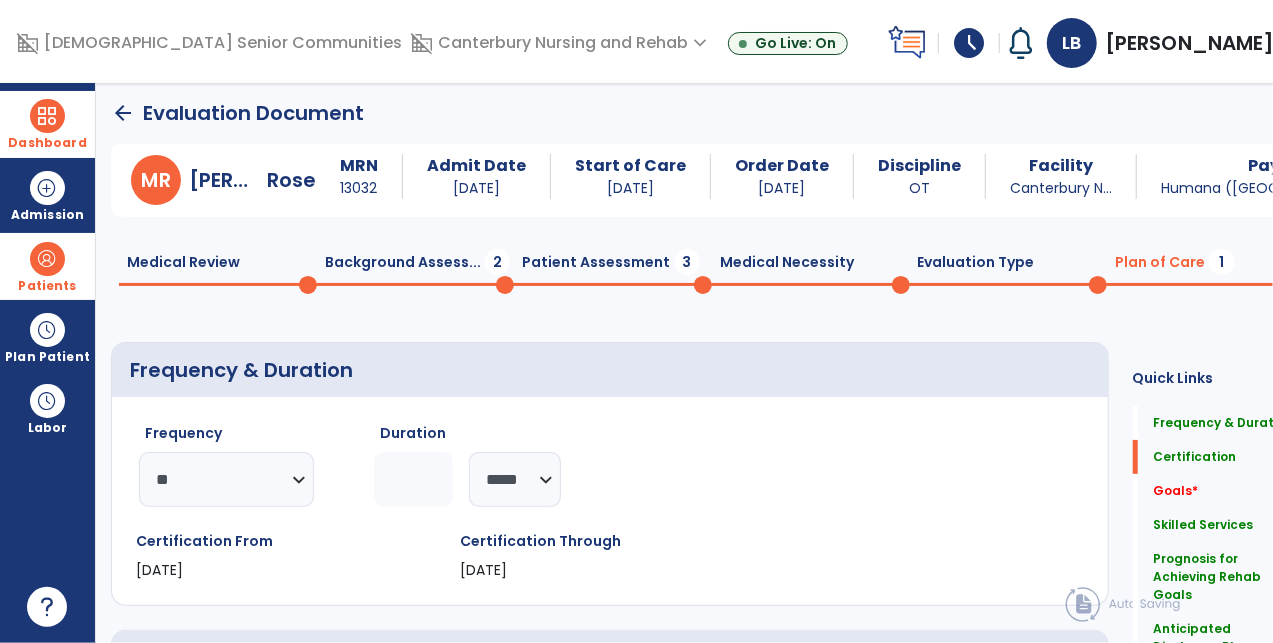 scroll, scrollTop: 0, scrollLeft: 0, axis: both 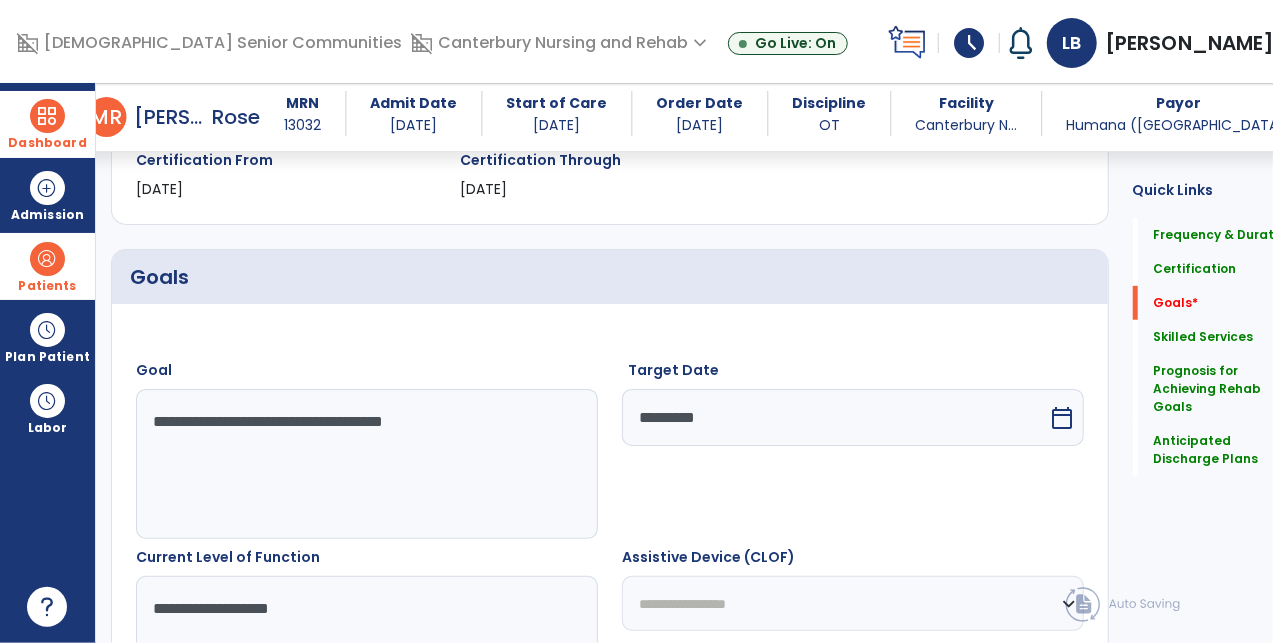 click on "*********" at bounding box center [835, 417] 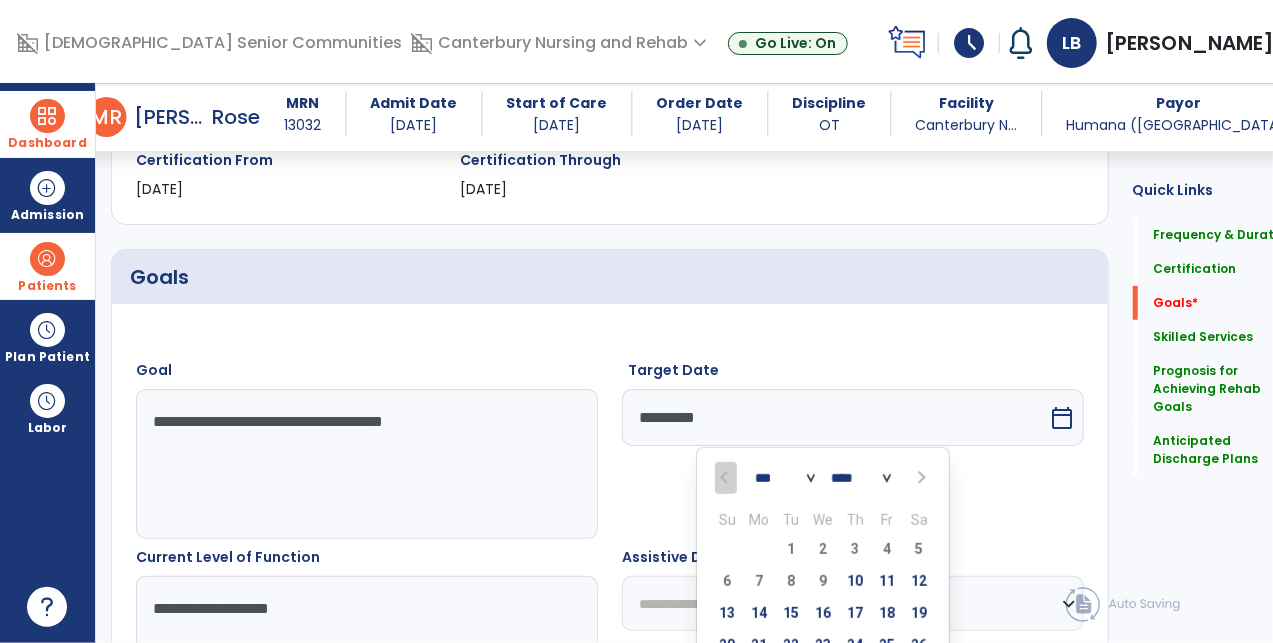 scroll, scrollTop: 700, scrollLeft: 0, axis: vertical 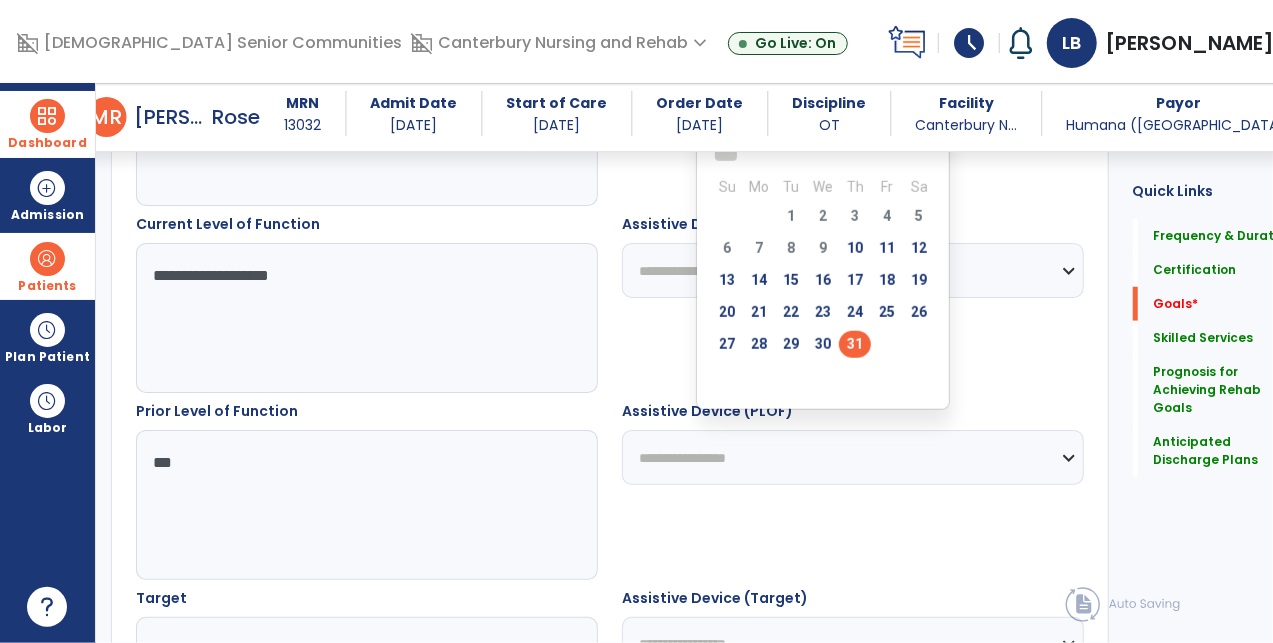 click on "*** ***" at bounding box center (785, 146) 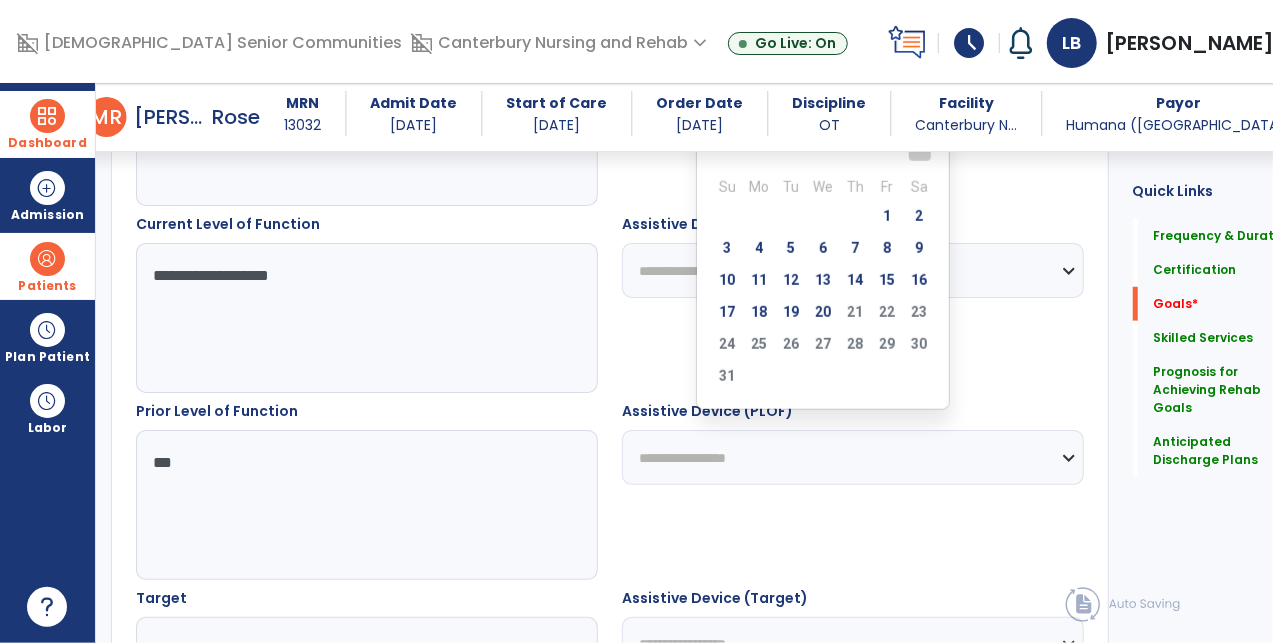 click on "20" at bounding box center [823, 312] 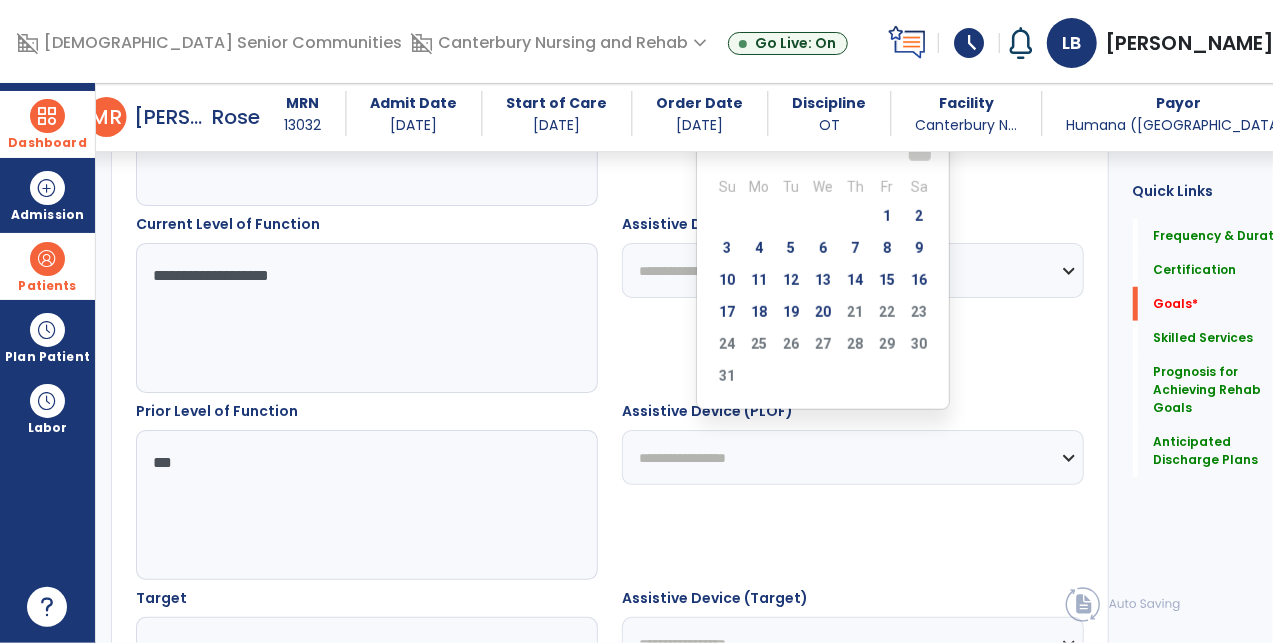 type on "*********" 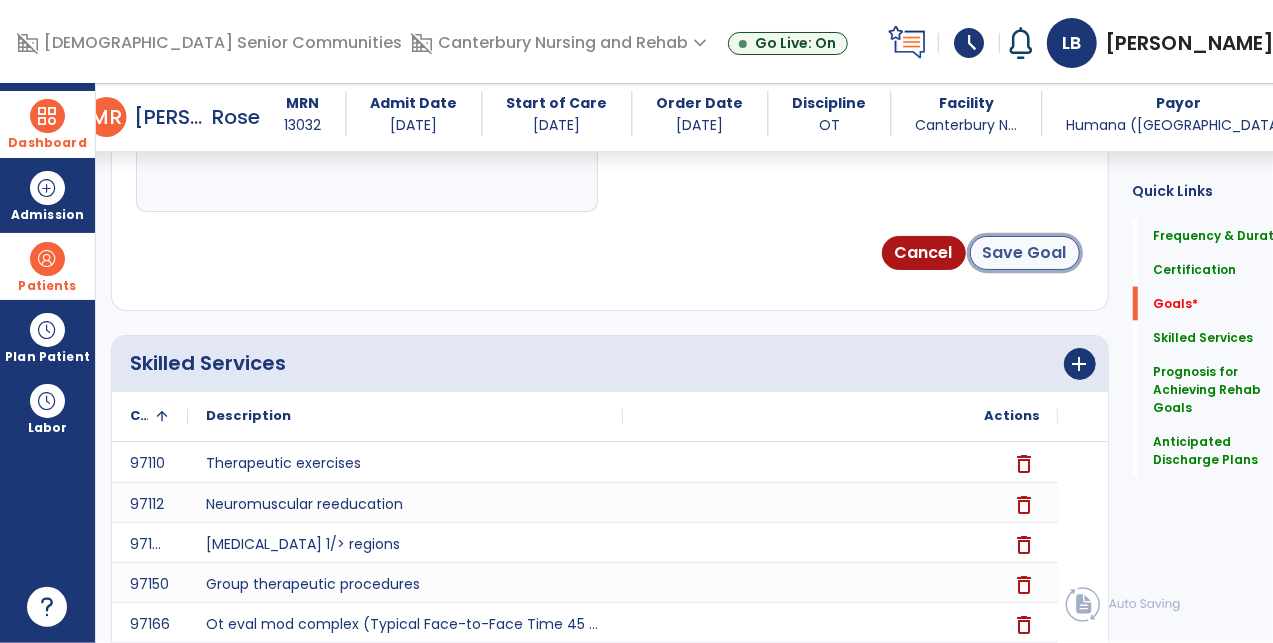 click on "Save Goal" at bounding box center [1025, 253] 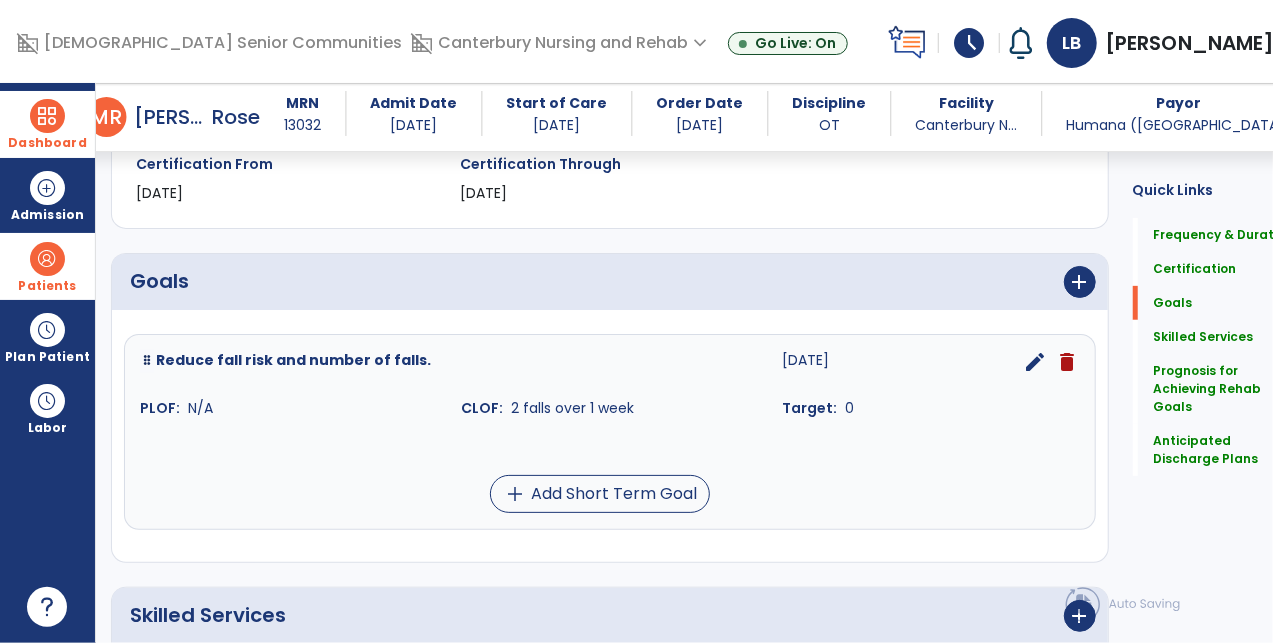scroll, scrollTop: 487, scrollLeft: 0, axis: vertical 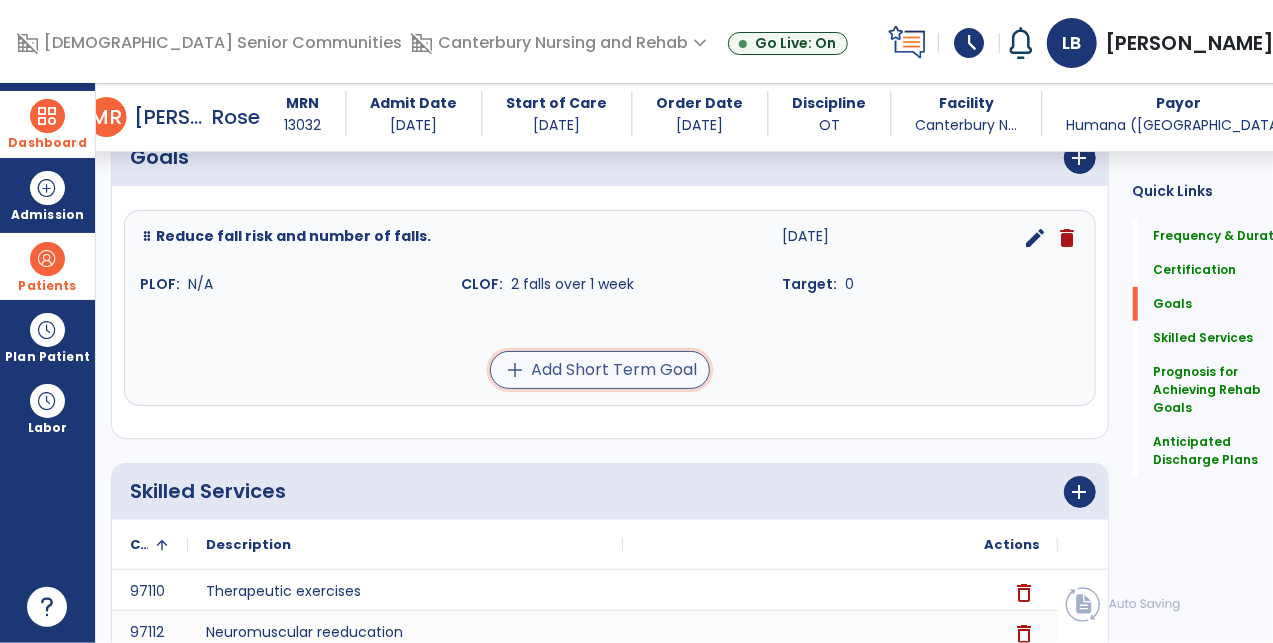 click on "add  Add Short Term Goal" at bounding box center [600, 370] 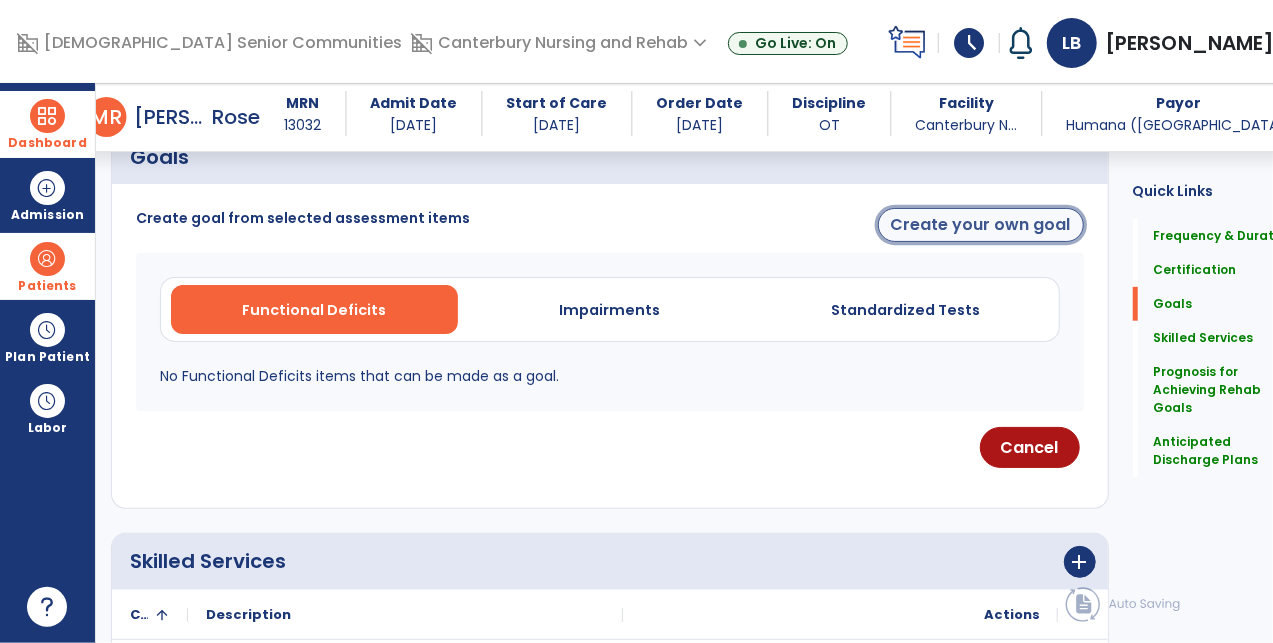 click on "Create your own goal" at bounding box center [981, 225] 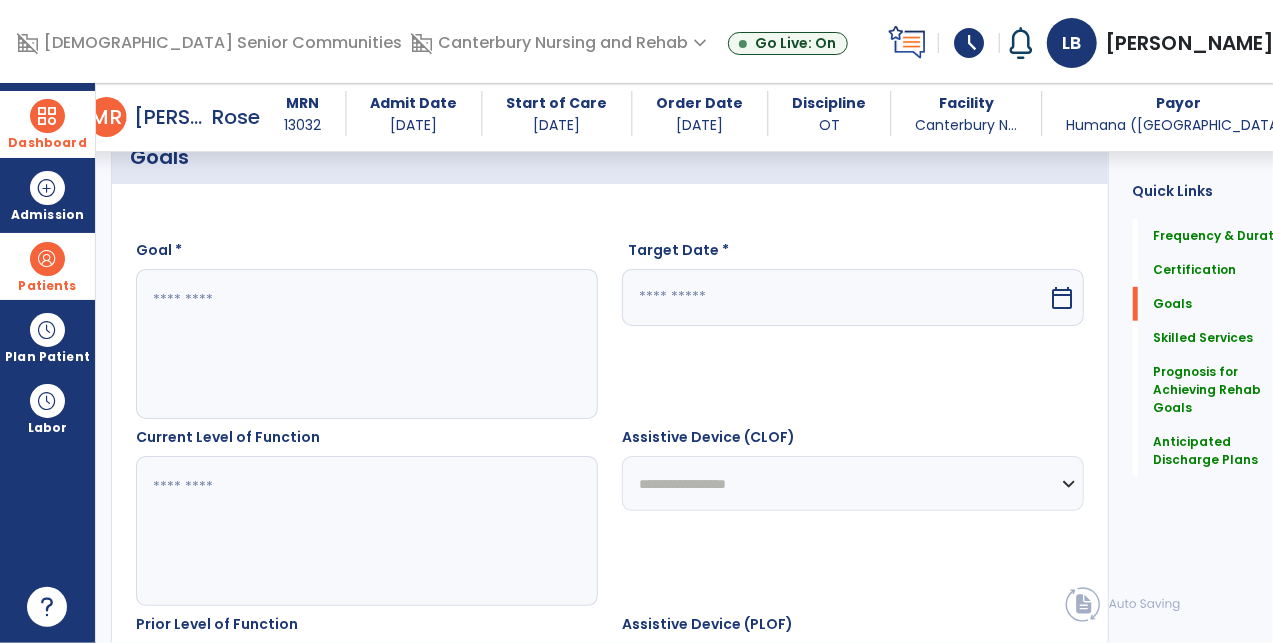 click at bounding box center [354, 344] 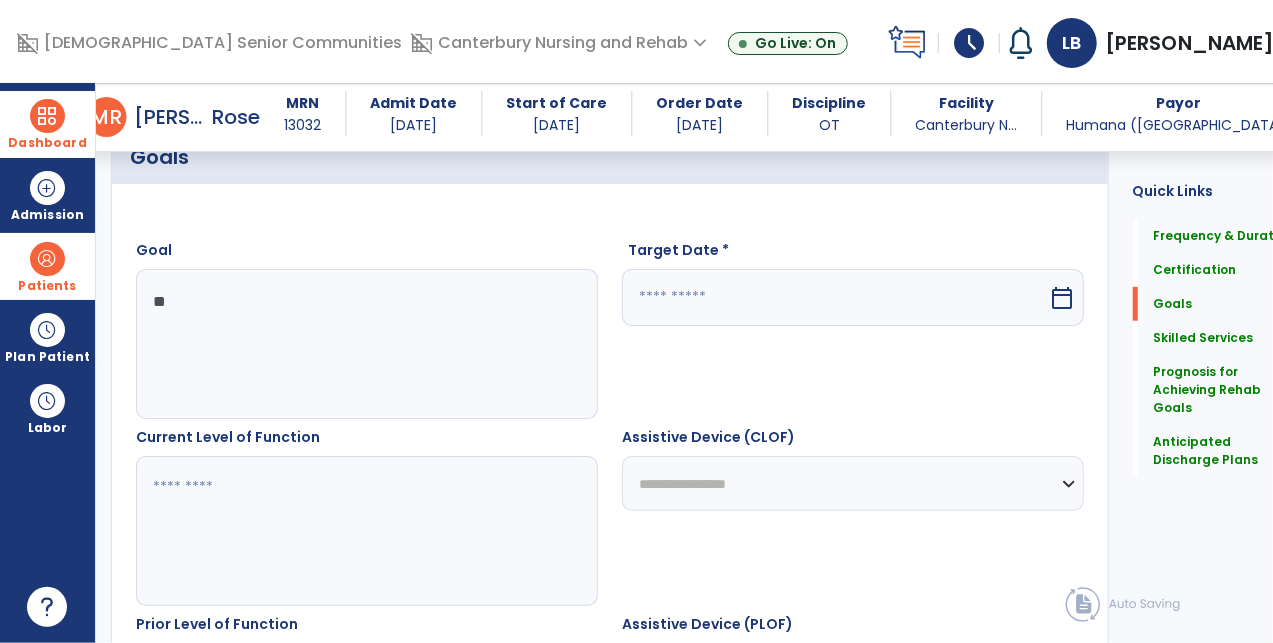 type on "*" 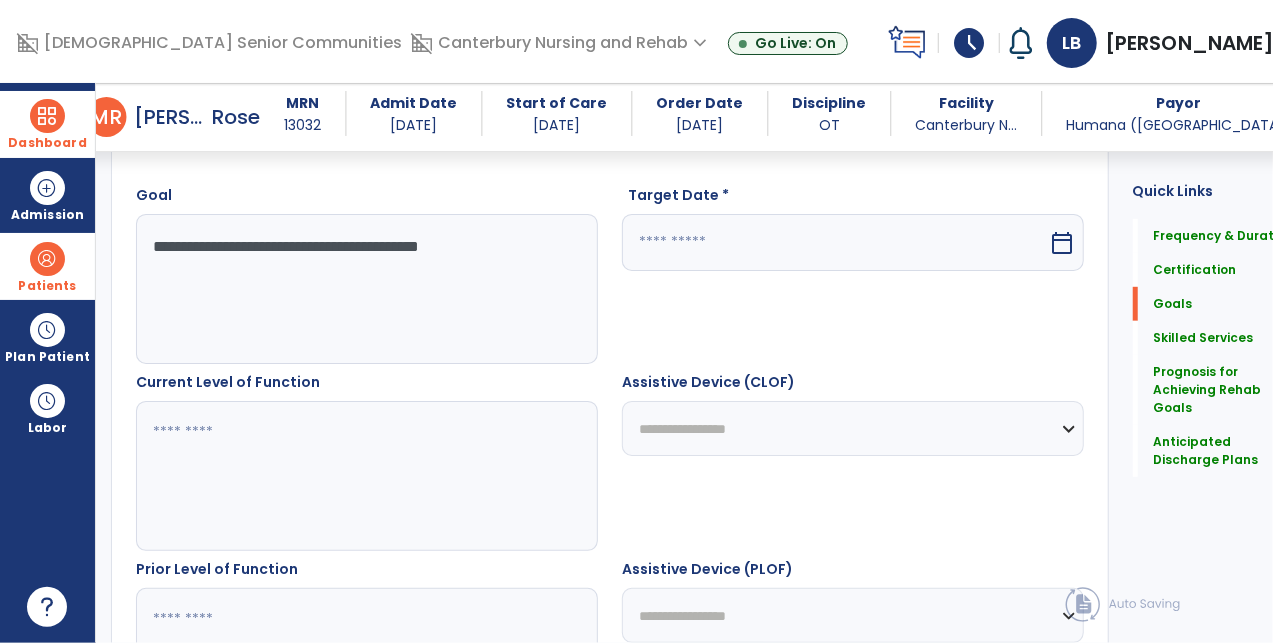scroll, scrollTop: 567, scrollLeft: 0, axis: vertical 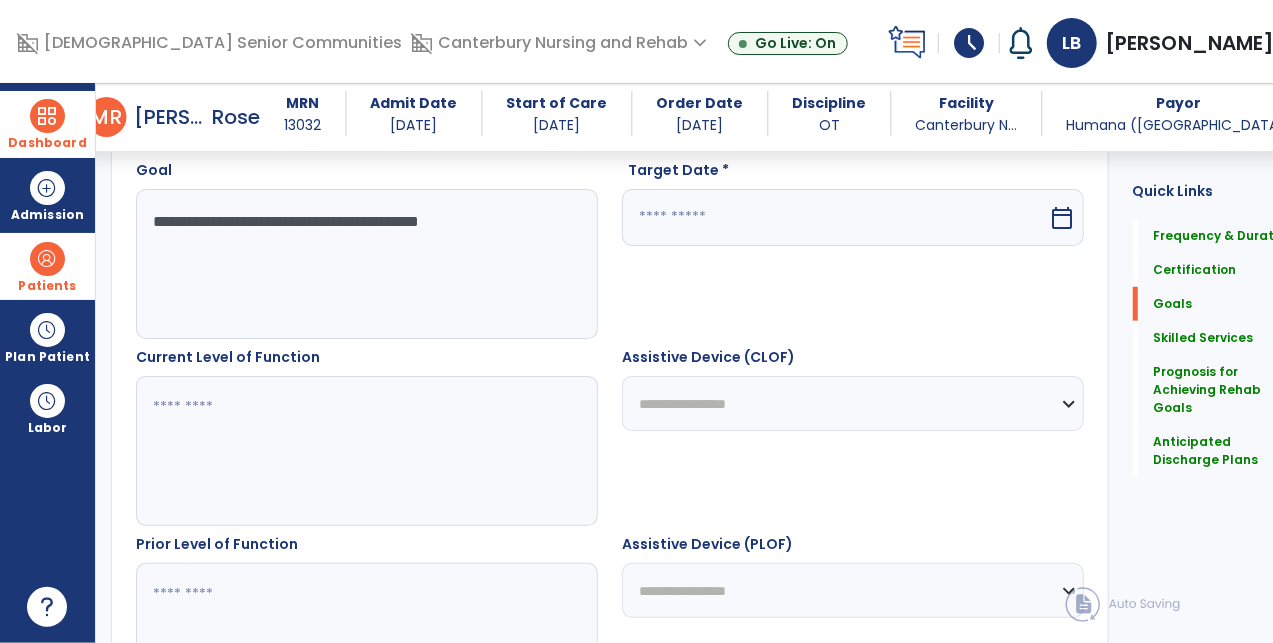 type on "**********" 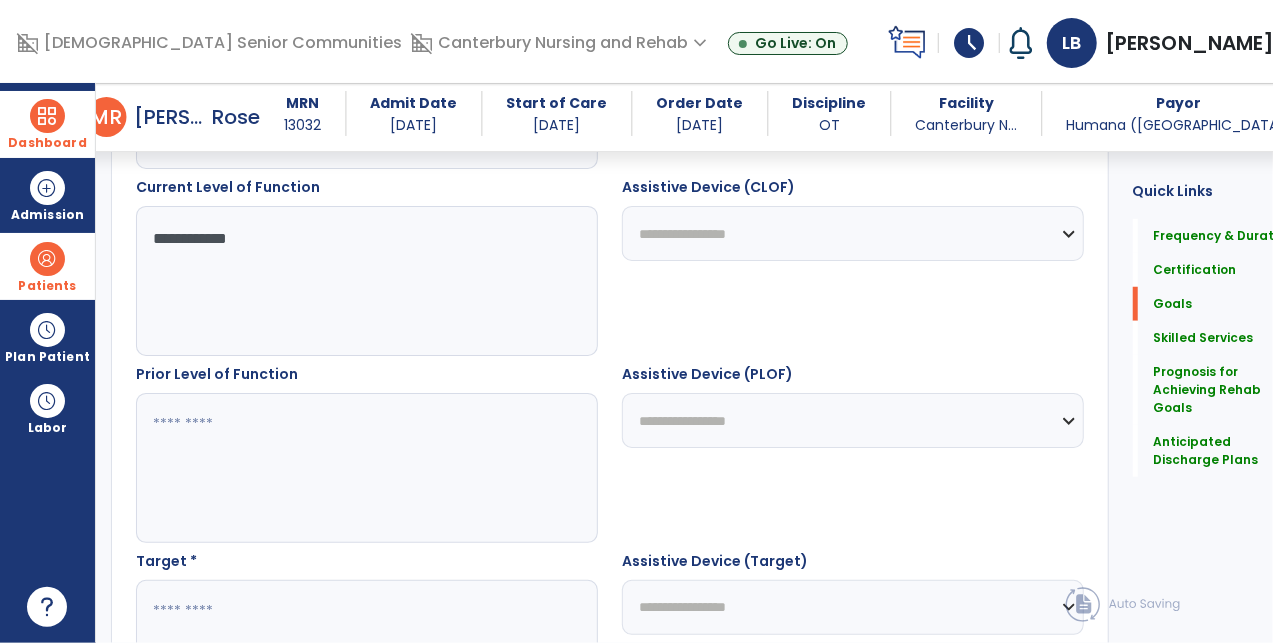 scroll, scrollTop: 741, scrollLeft: 0, axis: vertical 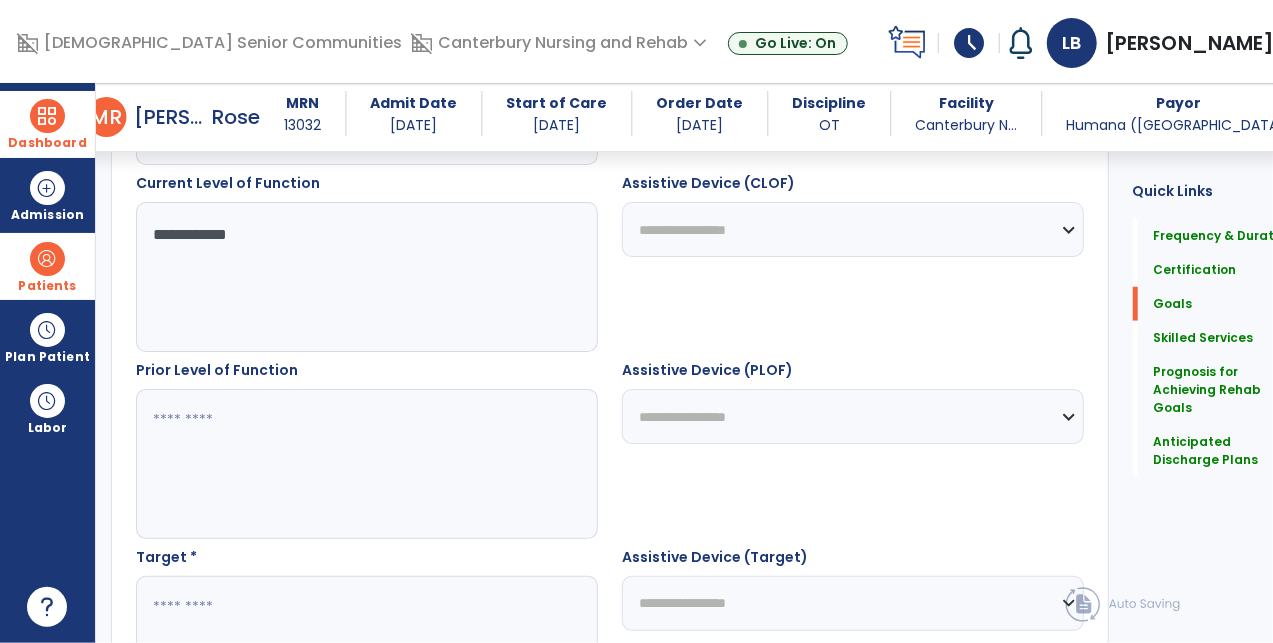 type on "**********" 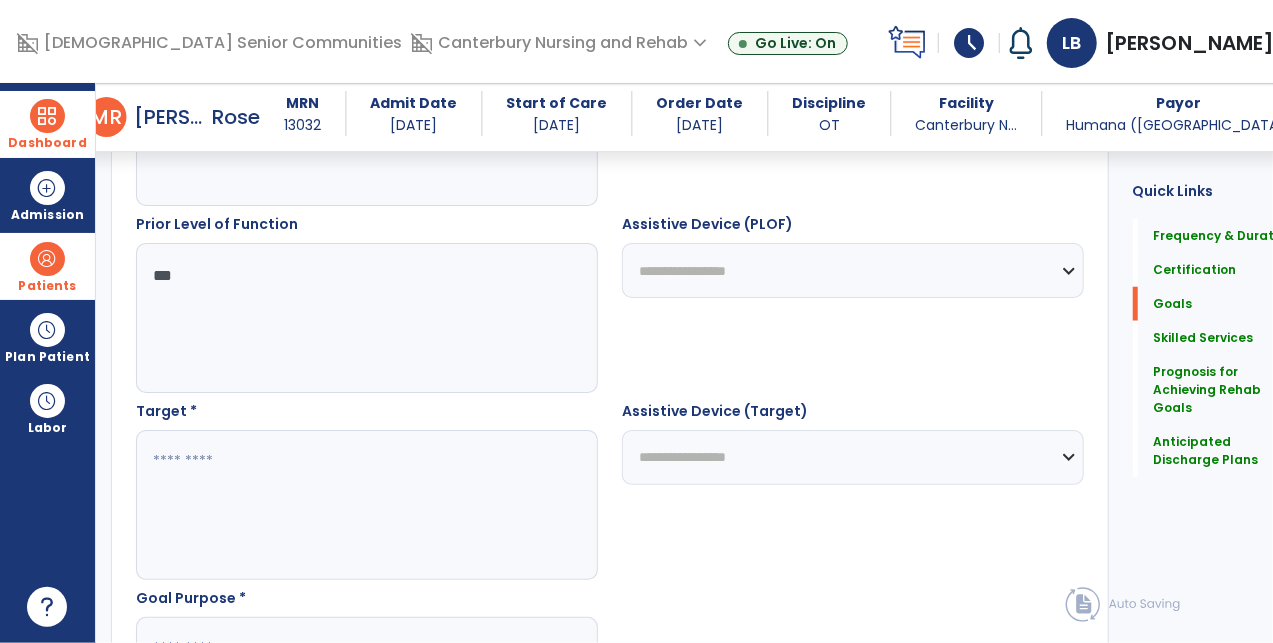 scroll, scrollTop: 901, scrollLeft: 0, axis: vertical 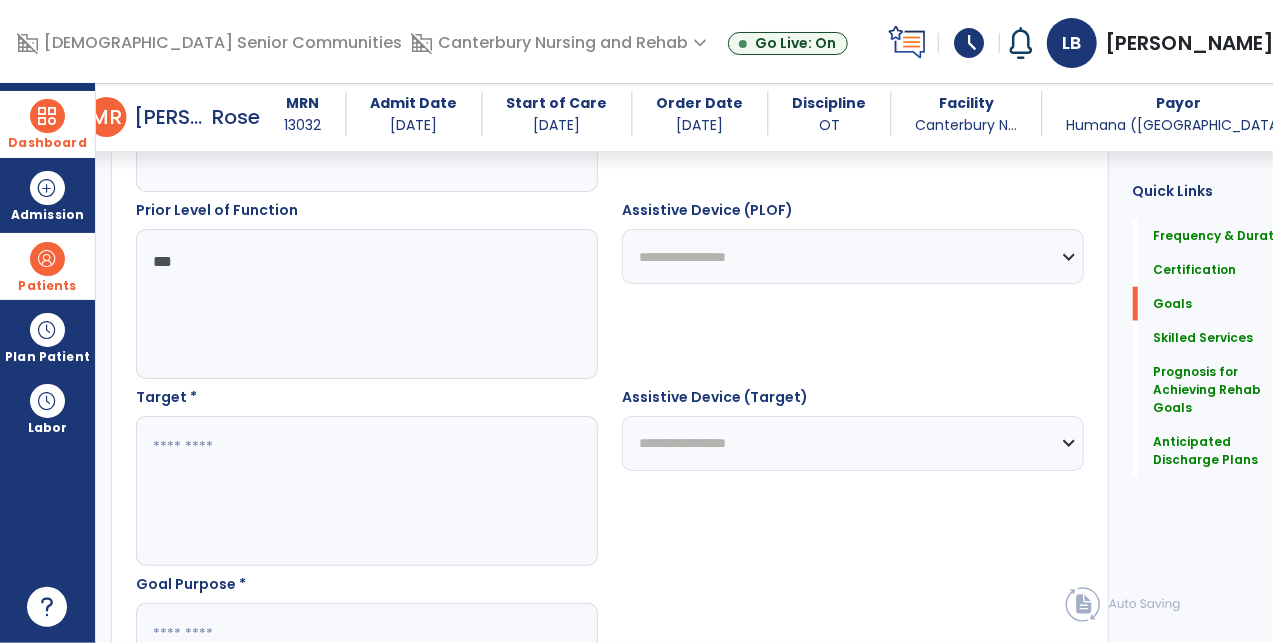 type on "***" 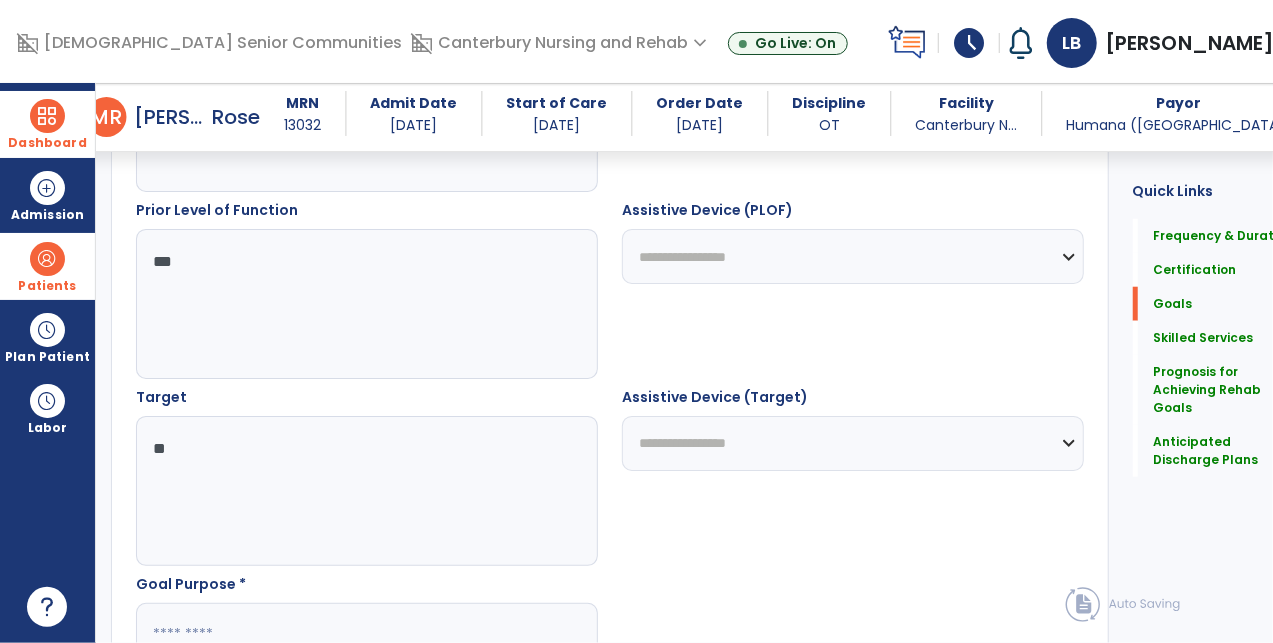 type on "*" 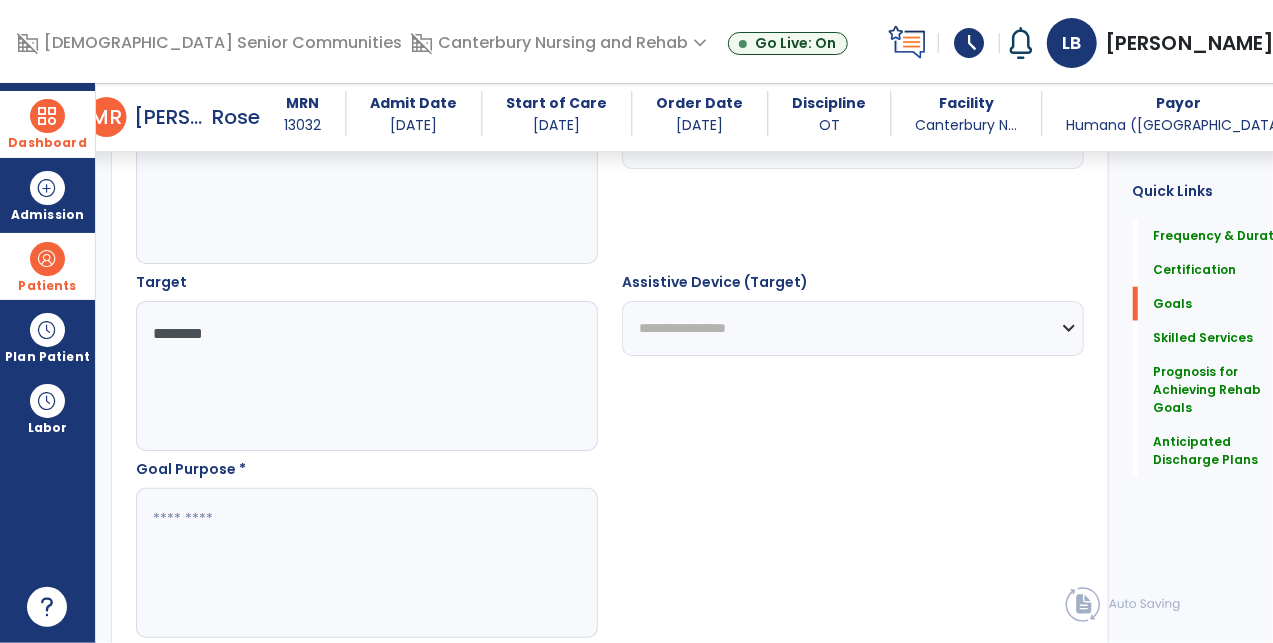 scroll, scrollTop: 1033, scrollLeft: 0, axis: vertical 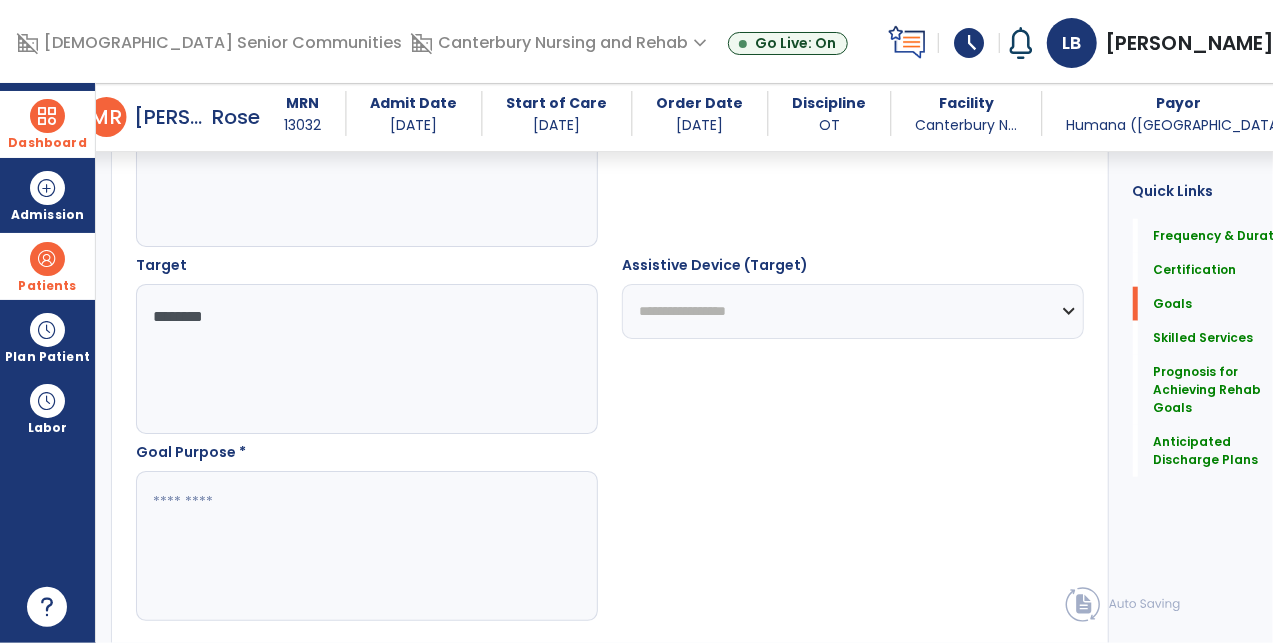 type on "********" 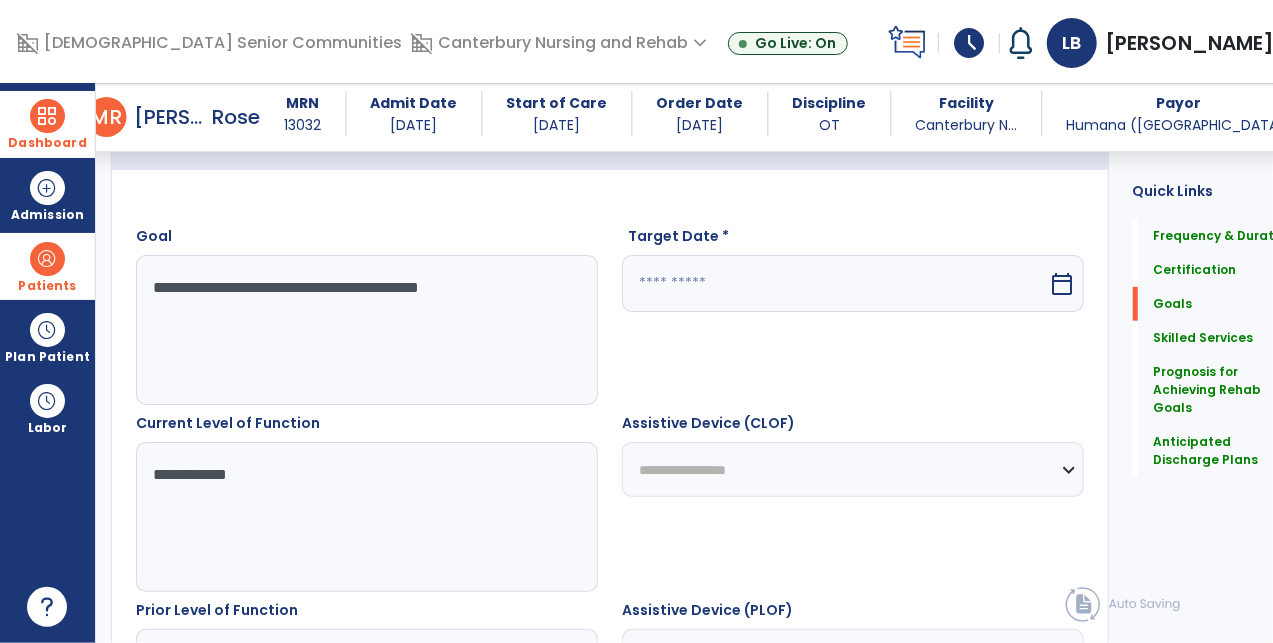 scroll, scrollTop: 471, scrollLeft: 0, axis: vertical 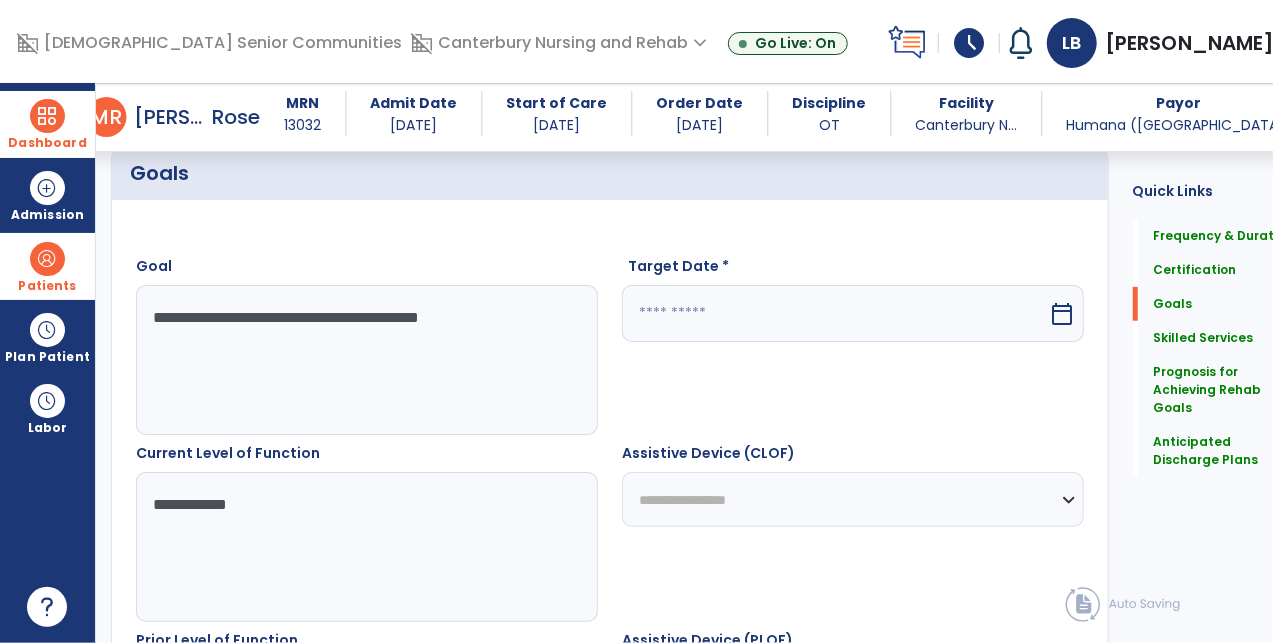 type on "**********" 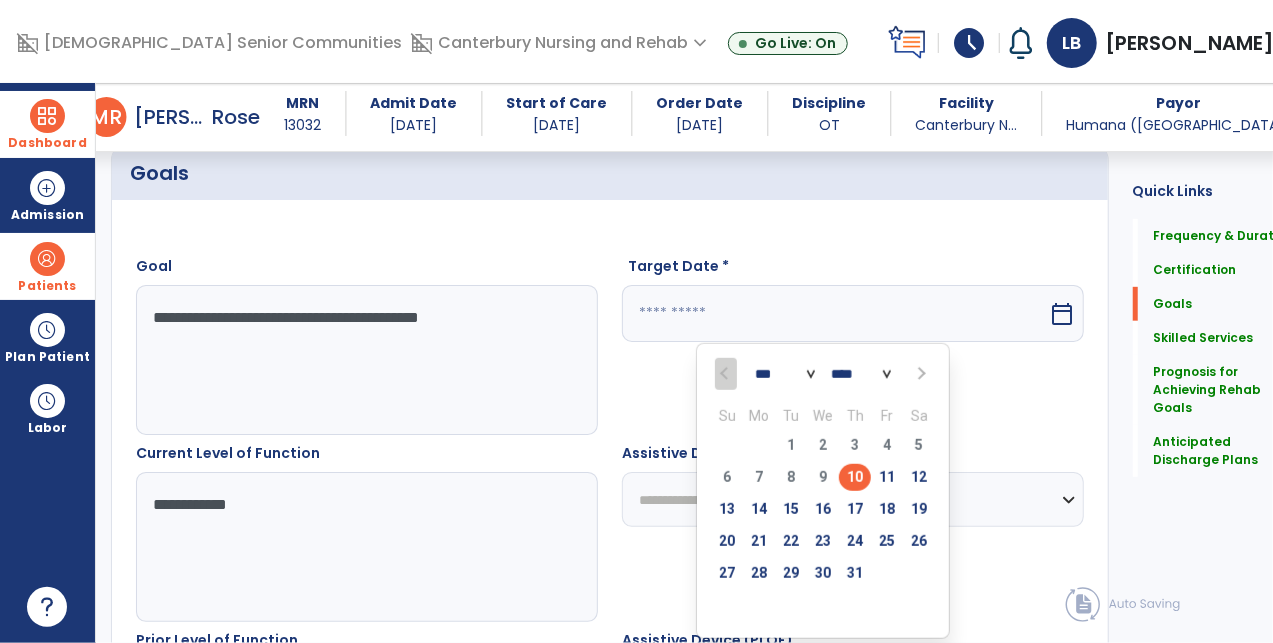 scroll, scrollTop: 676, scrollLeft: 0, axis: vertical 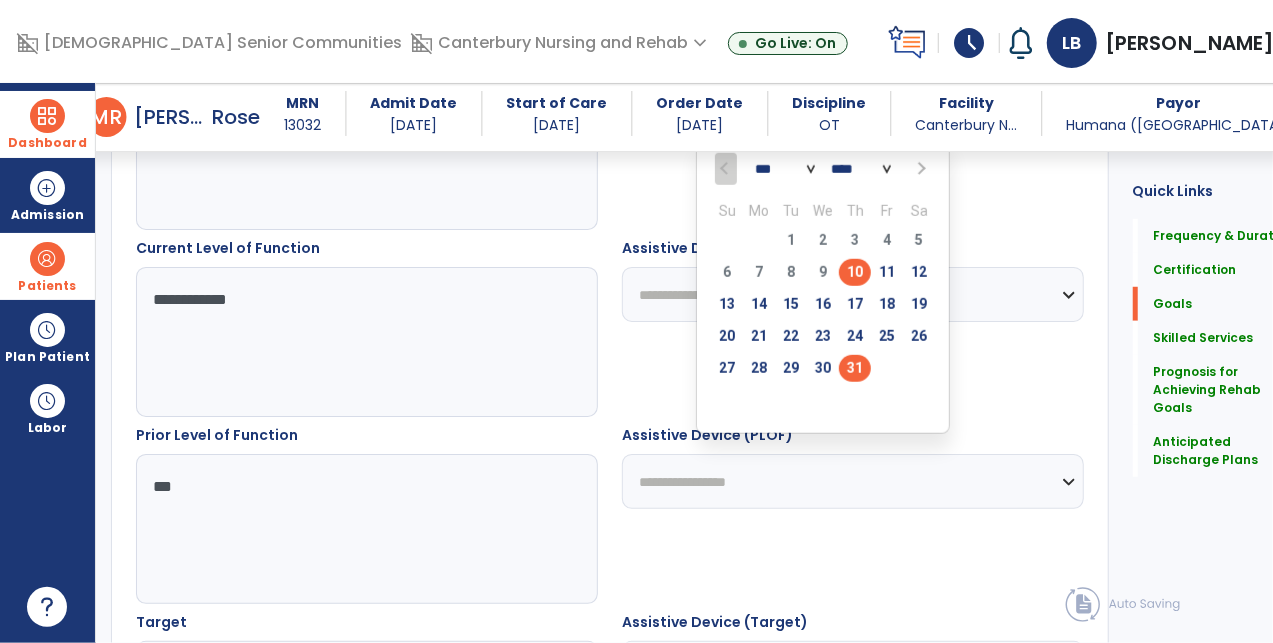 click on "31" at bounding box center (855, 368) 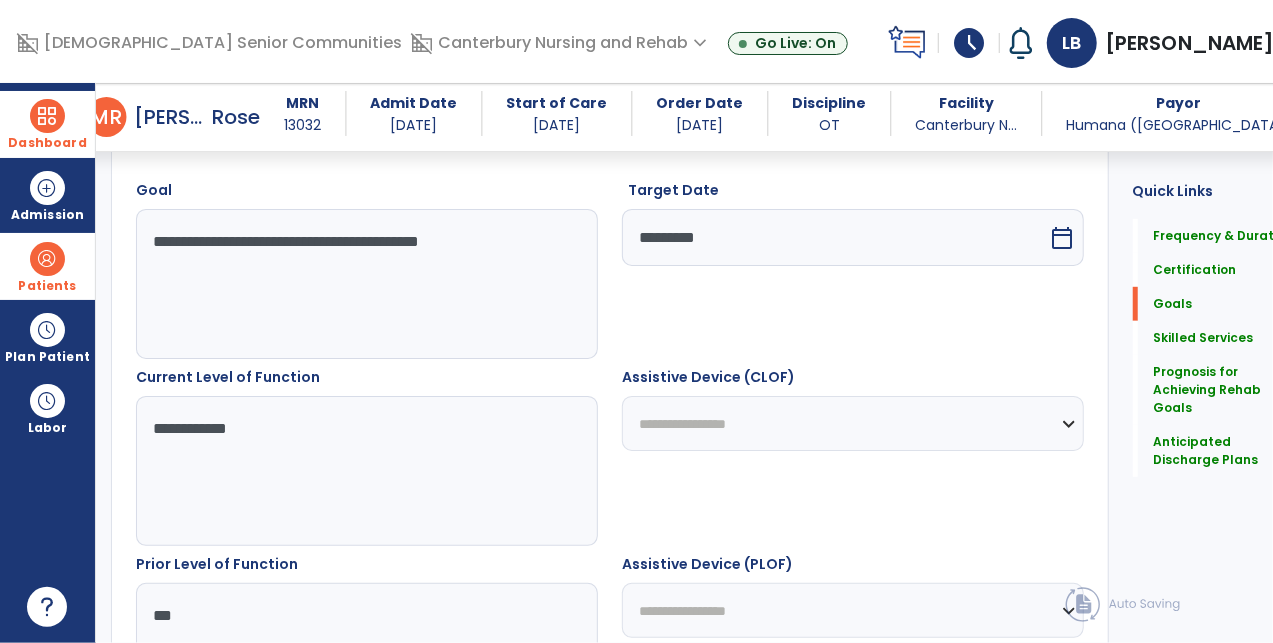 scroll, scrollTop: 533, scrollLeft: 0, axis: vertical 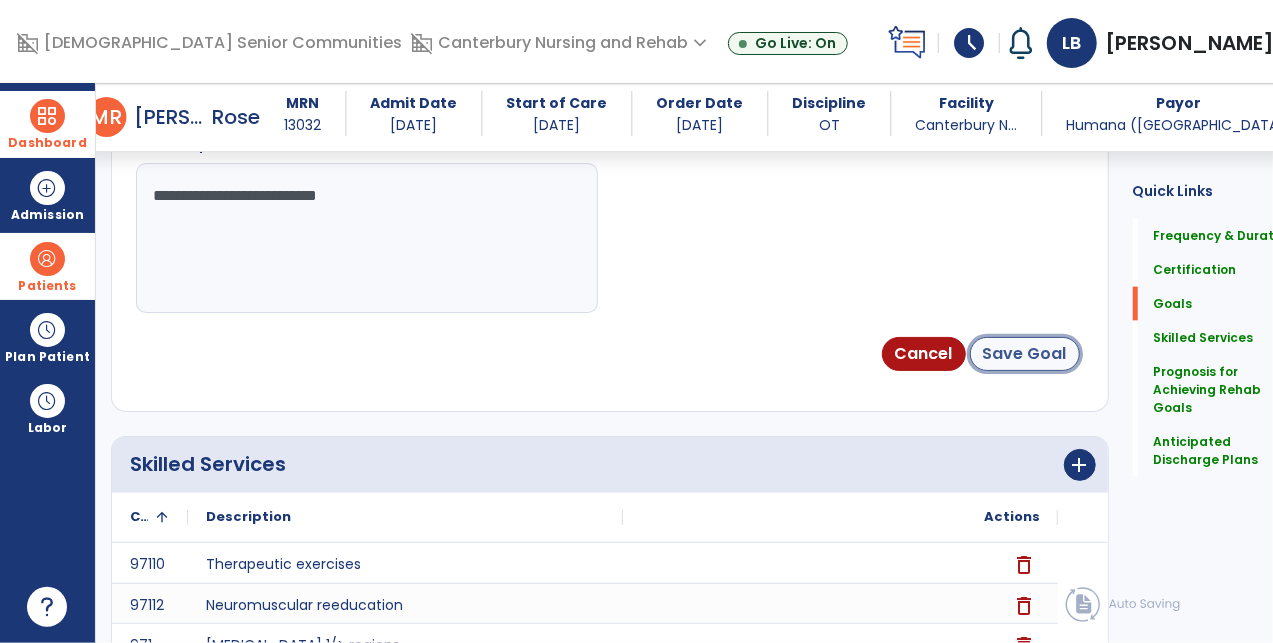 click on "Save Goal" at bounding box center [1025, 354] 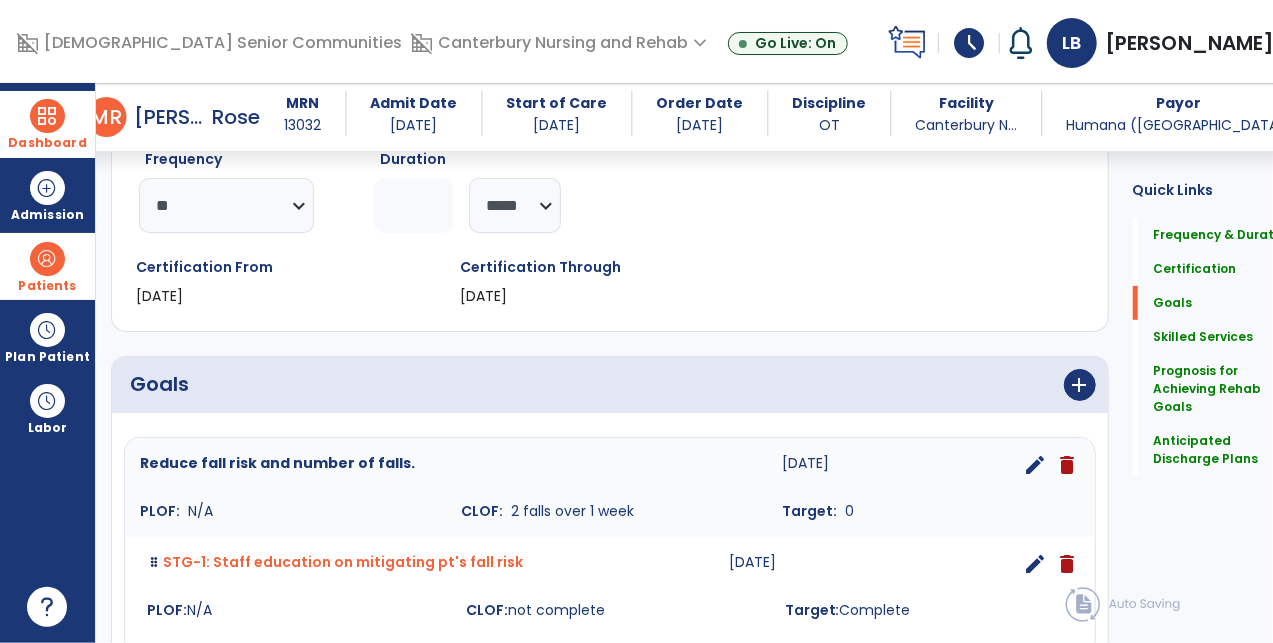 scroll, scrollTop: 545, scrollLeft: 0, axis: vertical 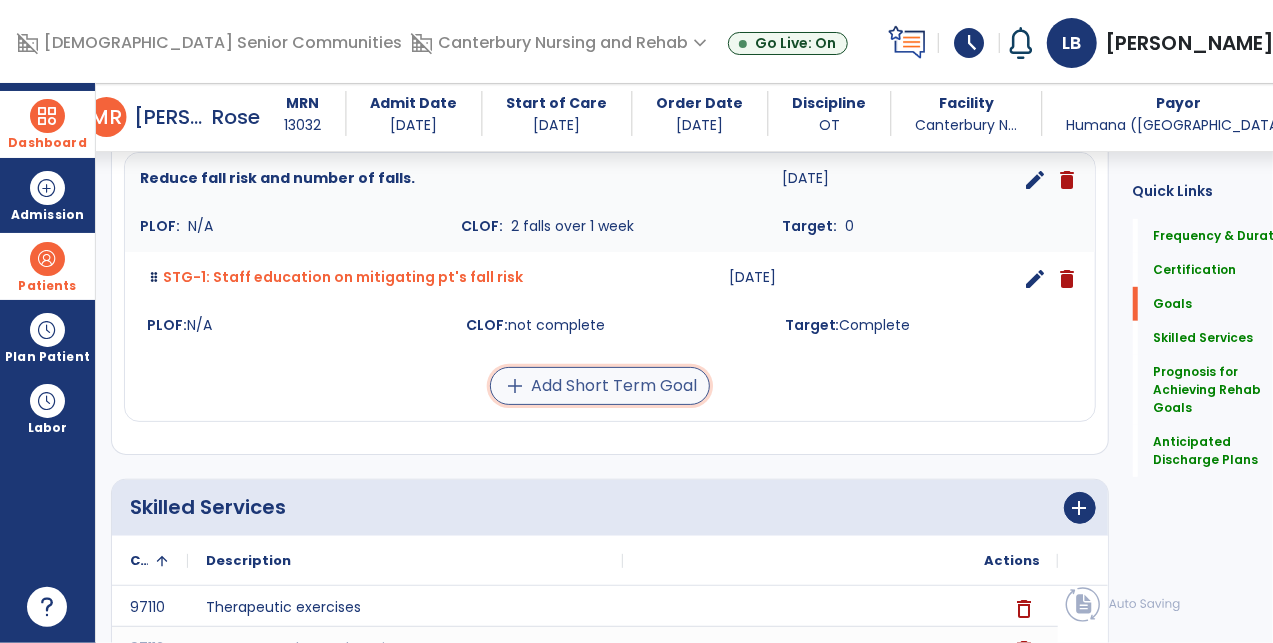 click on "add  Add Short Term Goal" at bounding box center (600, 386) 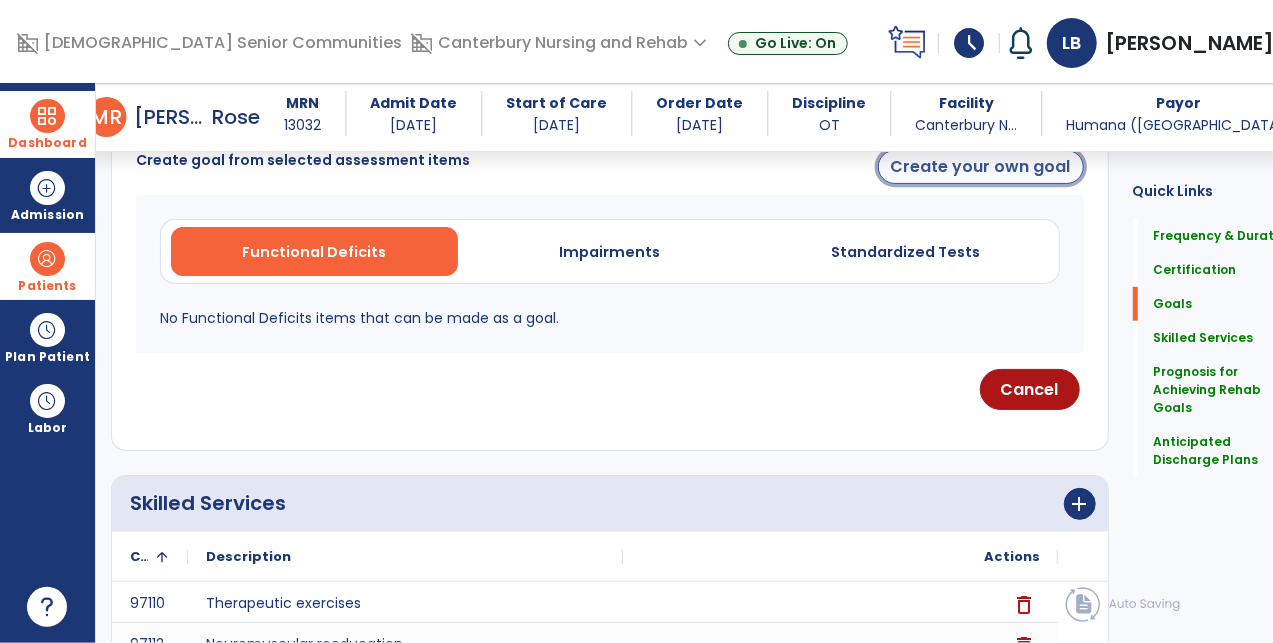 click on "Create your own goal" at bounding box center [981, 167] 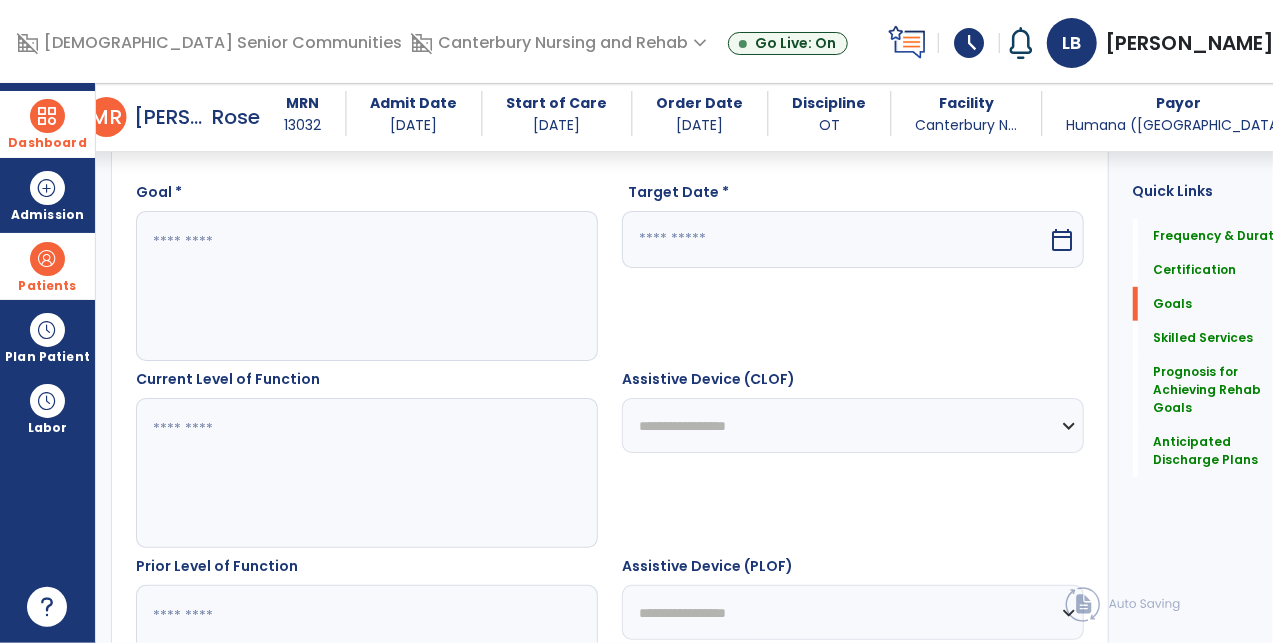 click at bounding box center [354, 286] 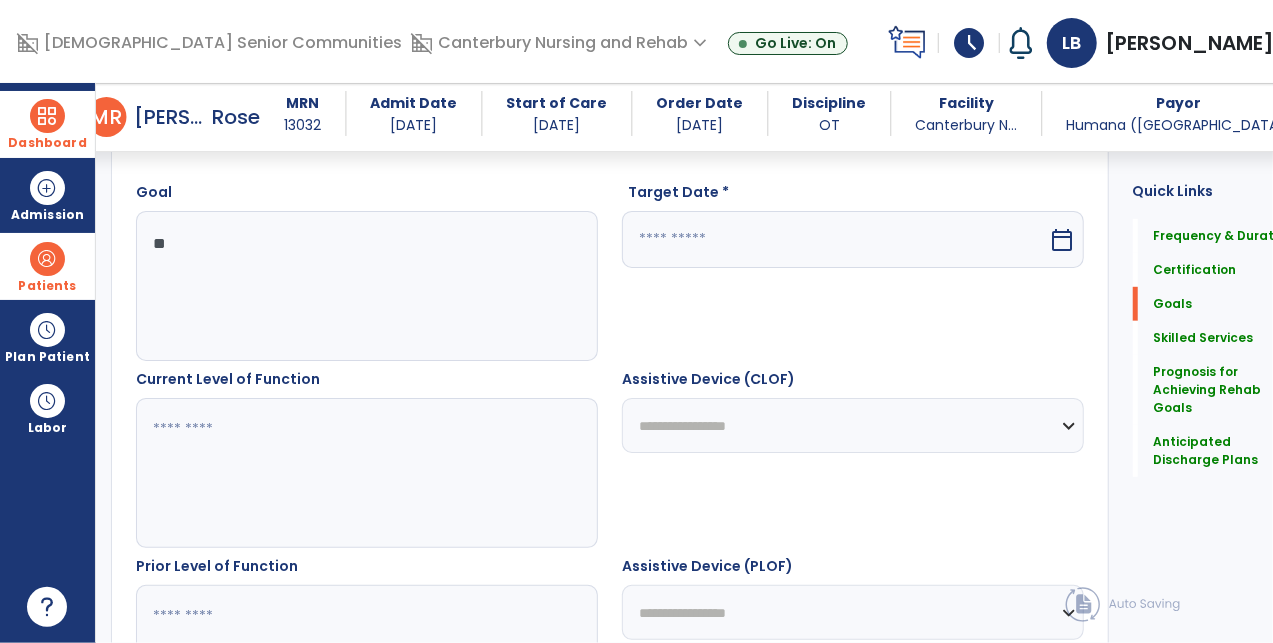 type on "*" 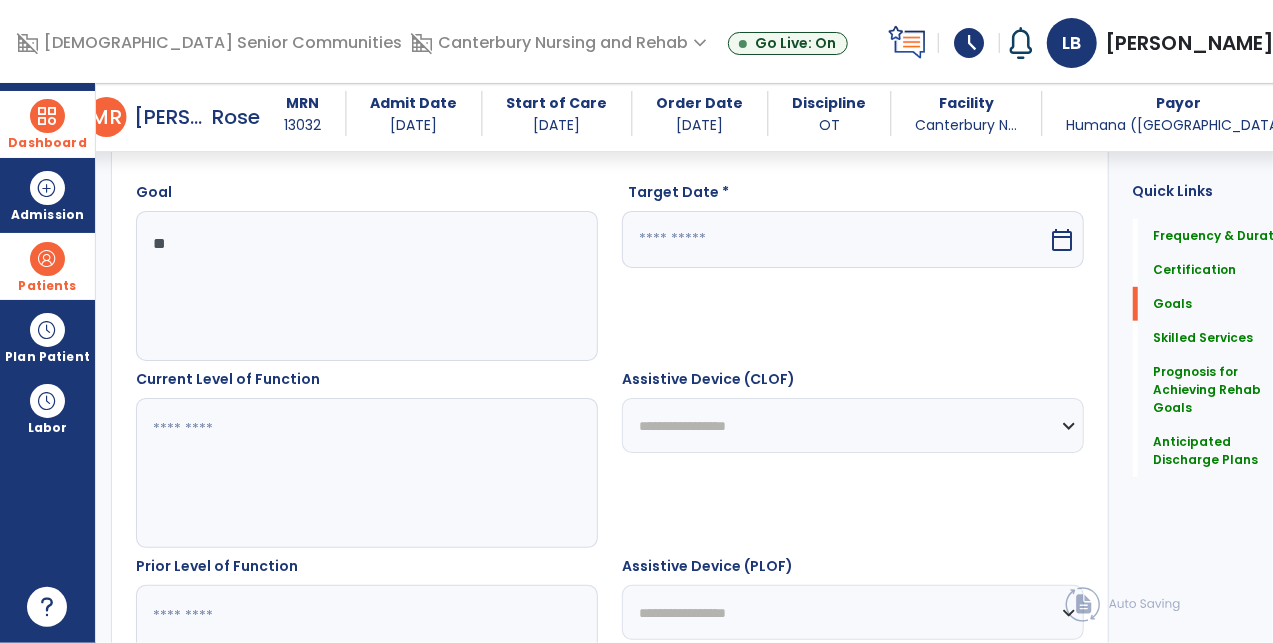 type on "*" 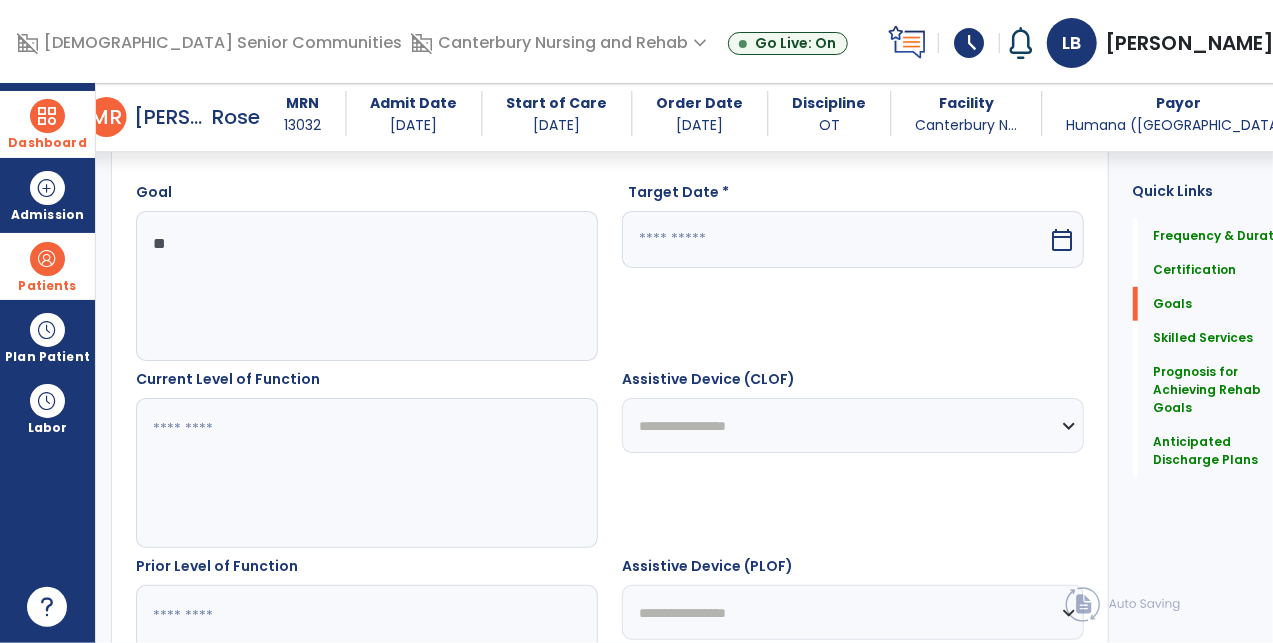 type on "***" 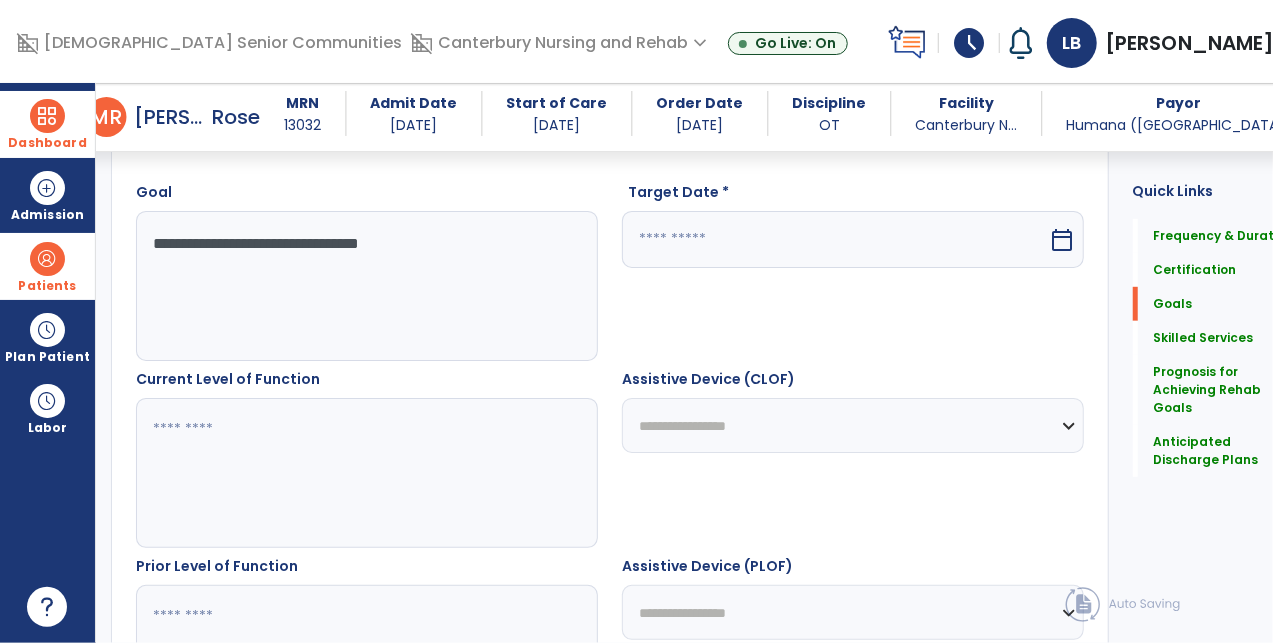 drag, startPoint x: 465, startPoint y: 253, endPoint x: 169, endPoint y: 278, distance: 297.05386 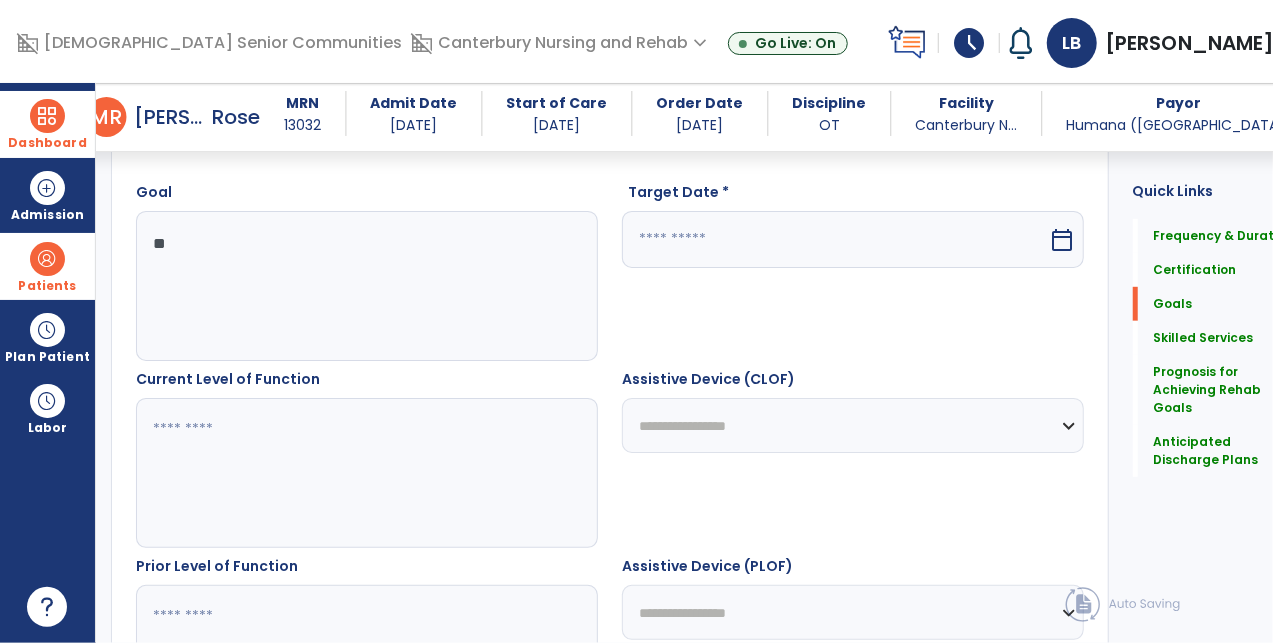 type on "*" 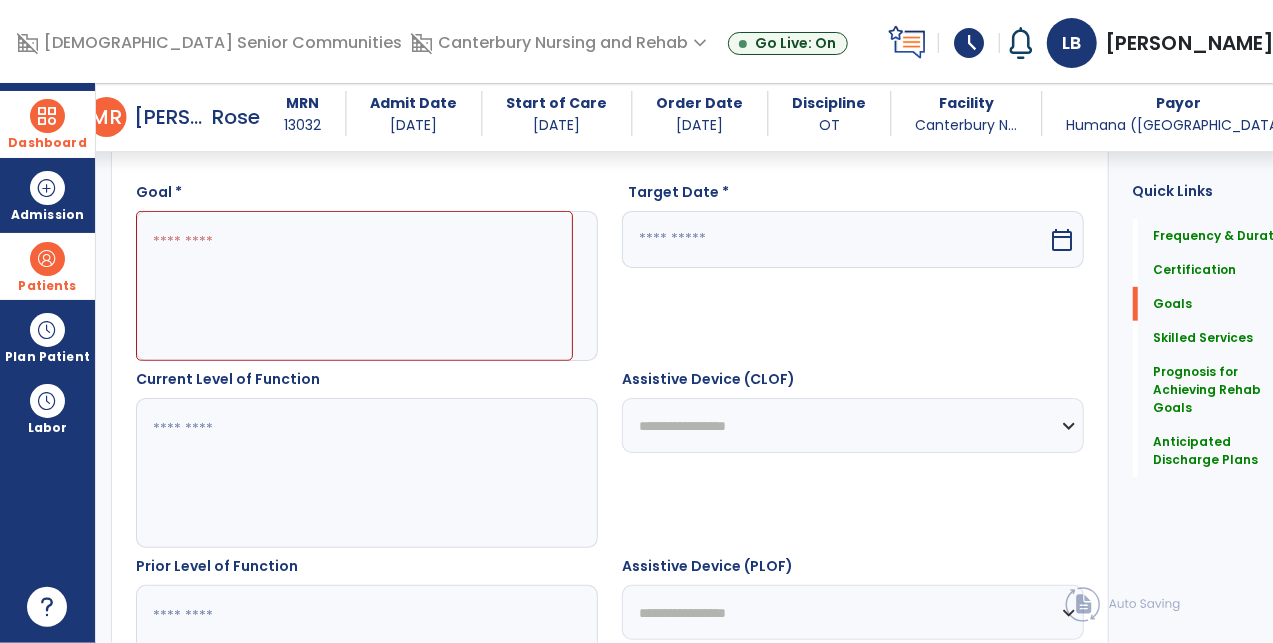 type on "*" 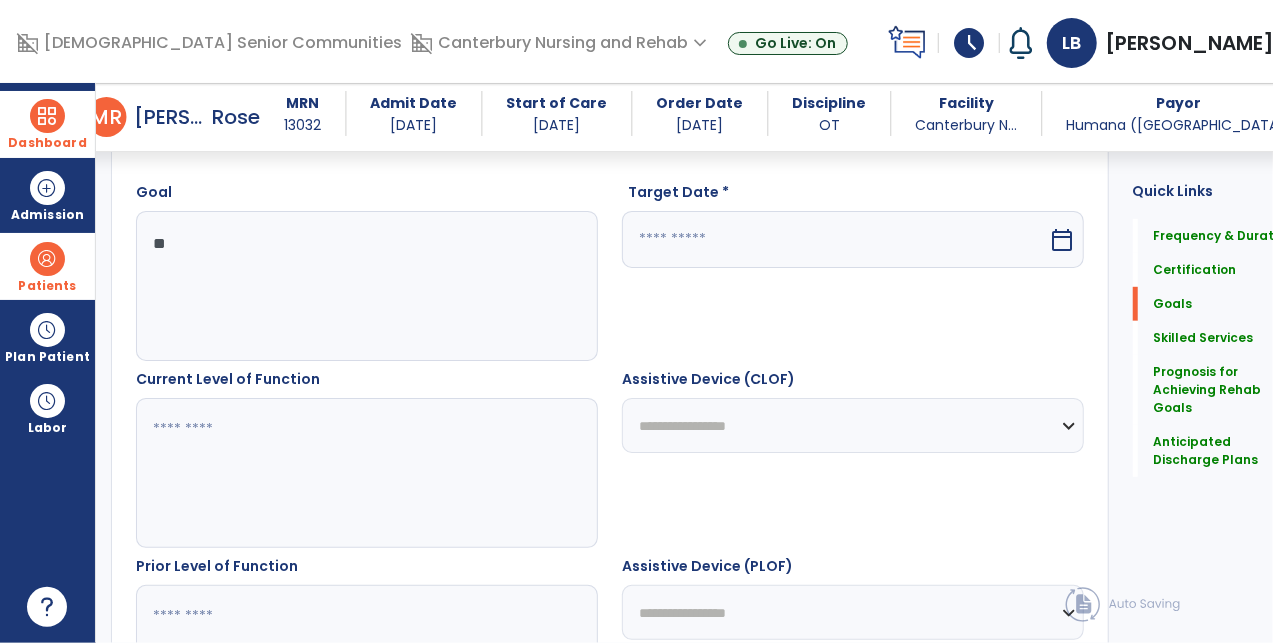 type on "*" 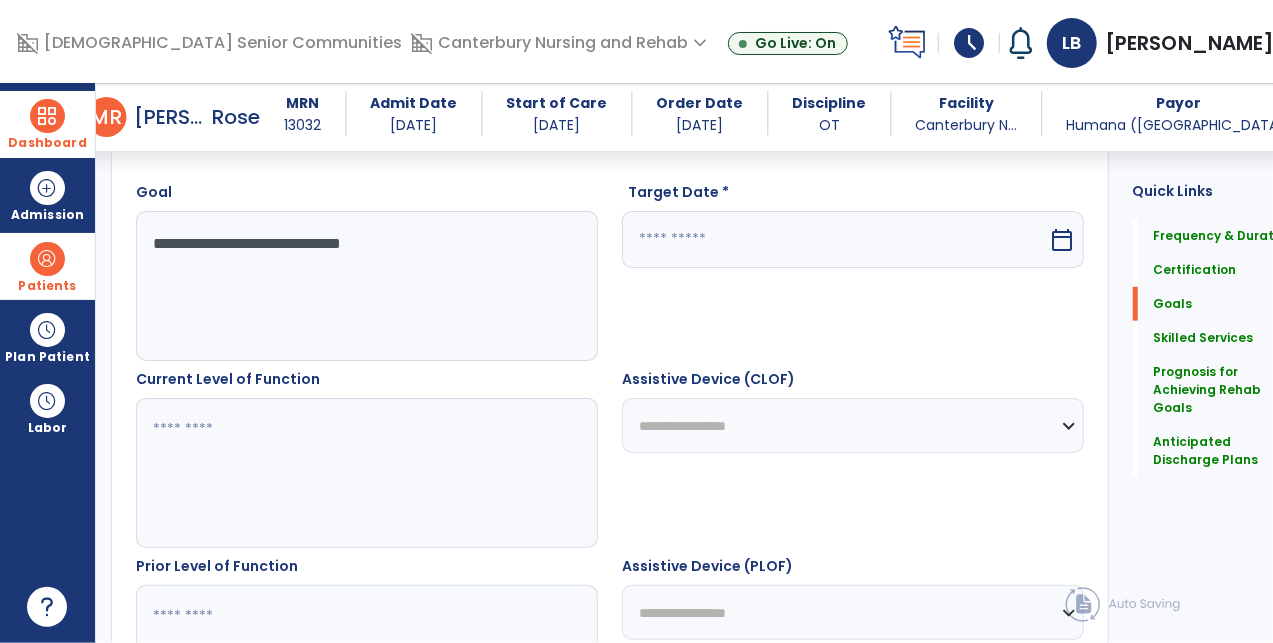 type on "**********" 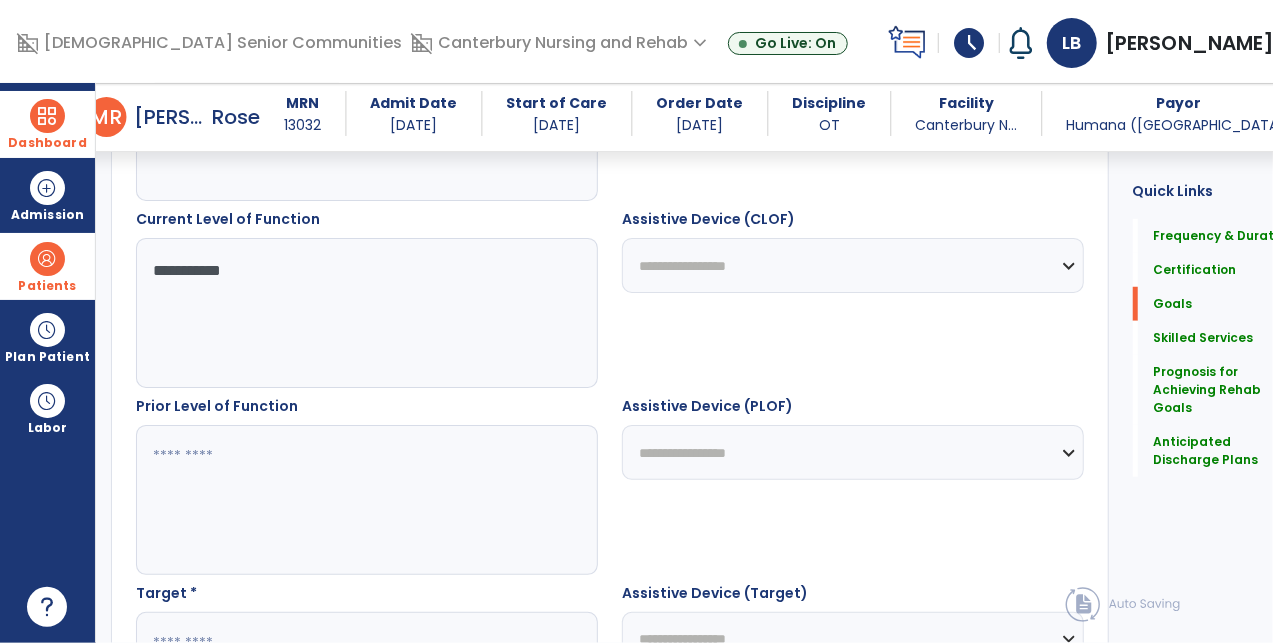 scroll, scrollTop: 721, scrollLeft: 0, axis: vertical 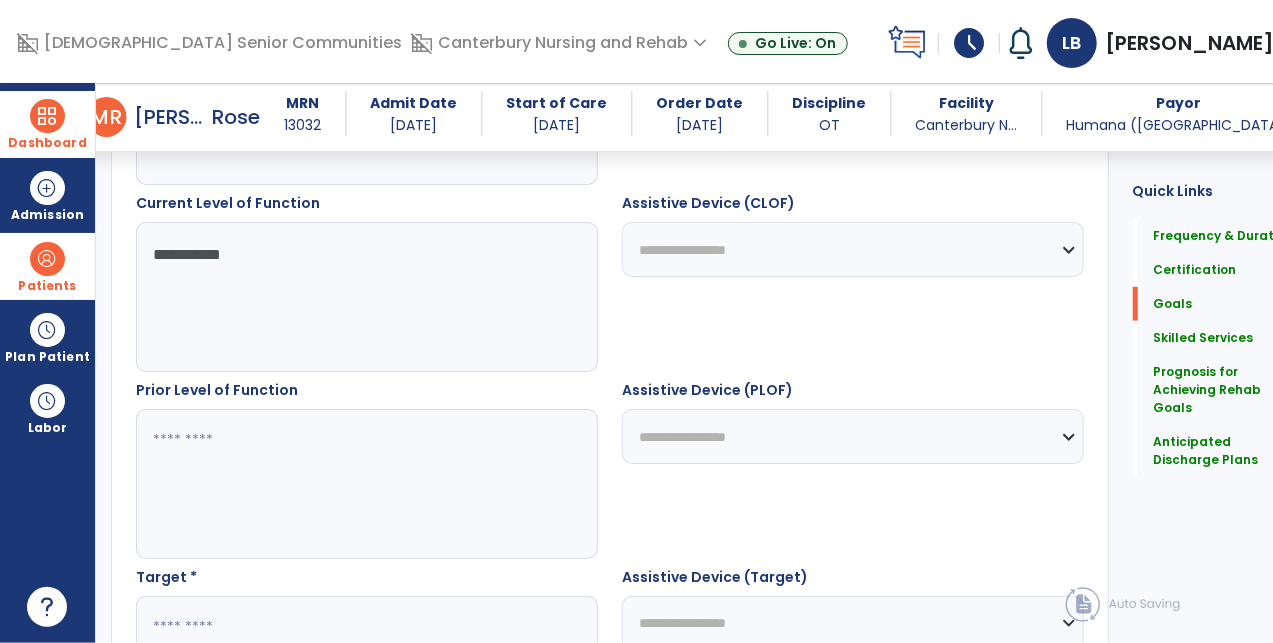 type on "**********" 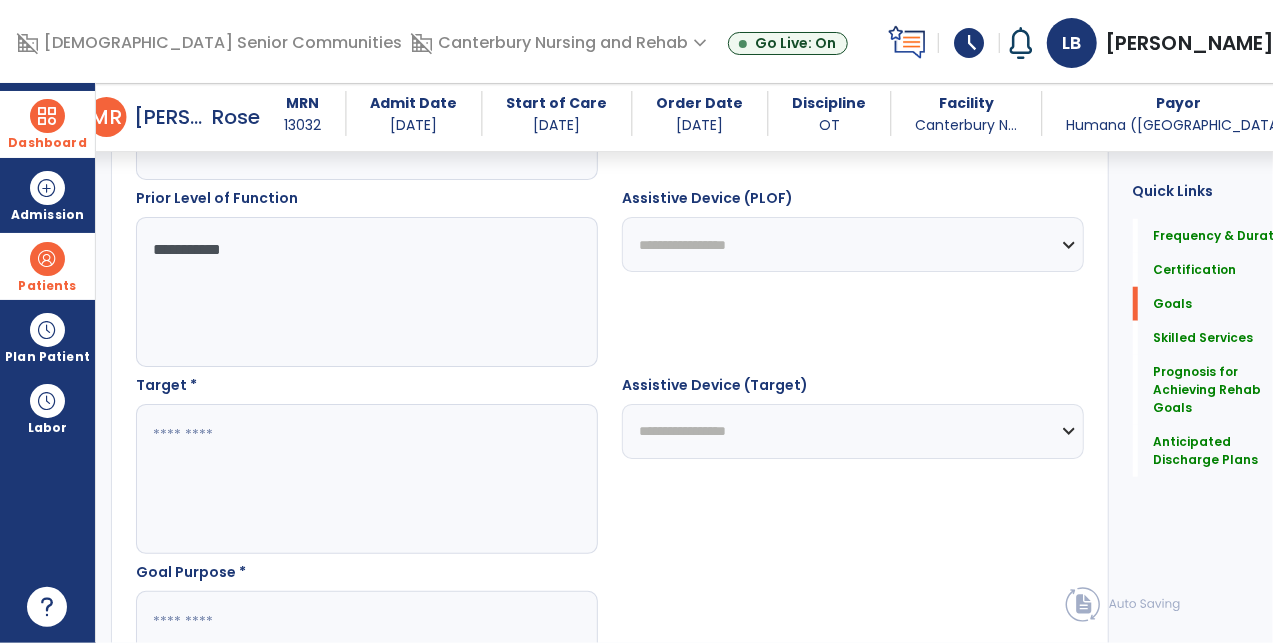 scroll, scrollTop: 917, scrollLeft: 0, axis: vertical 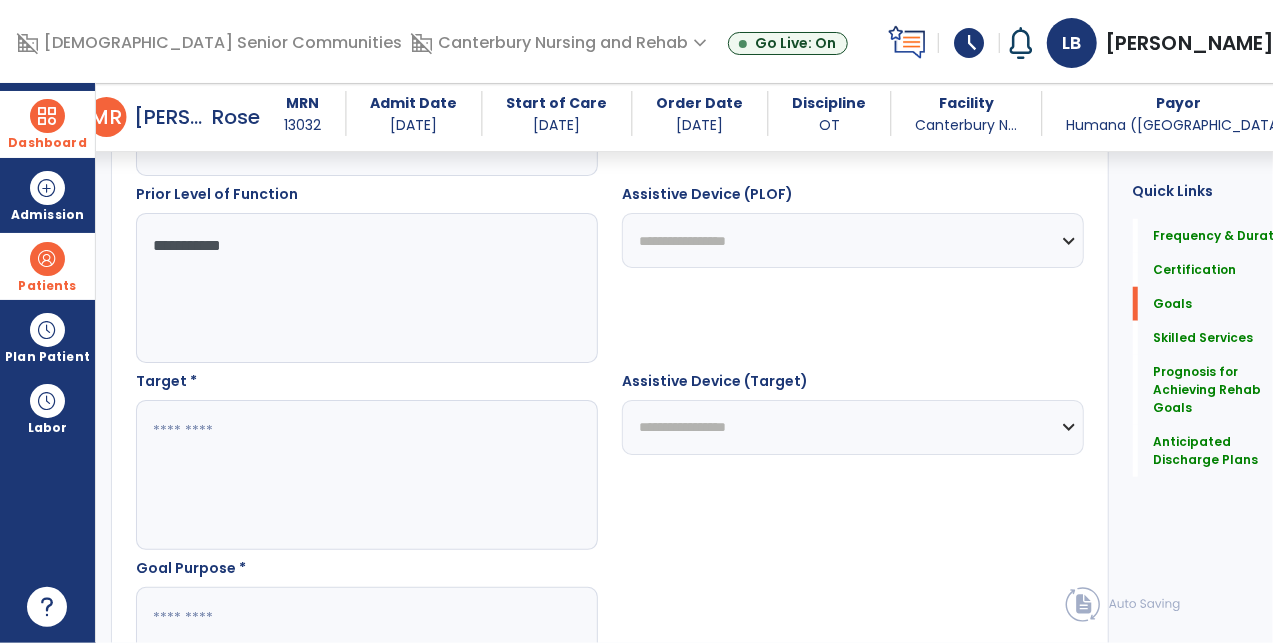 type on "**********" 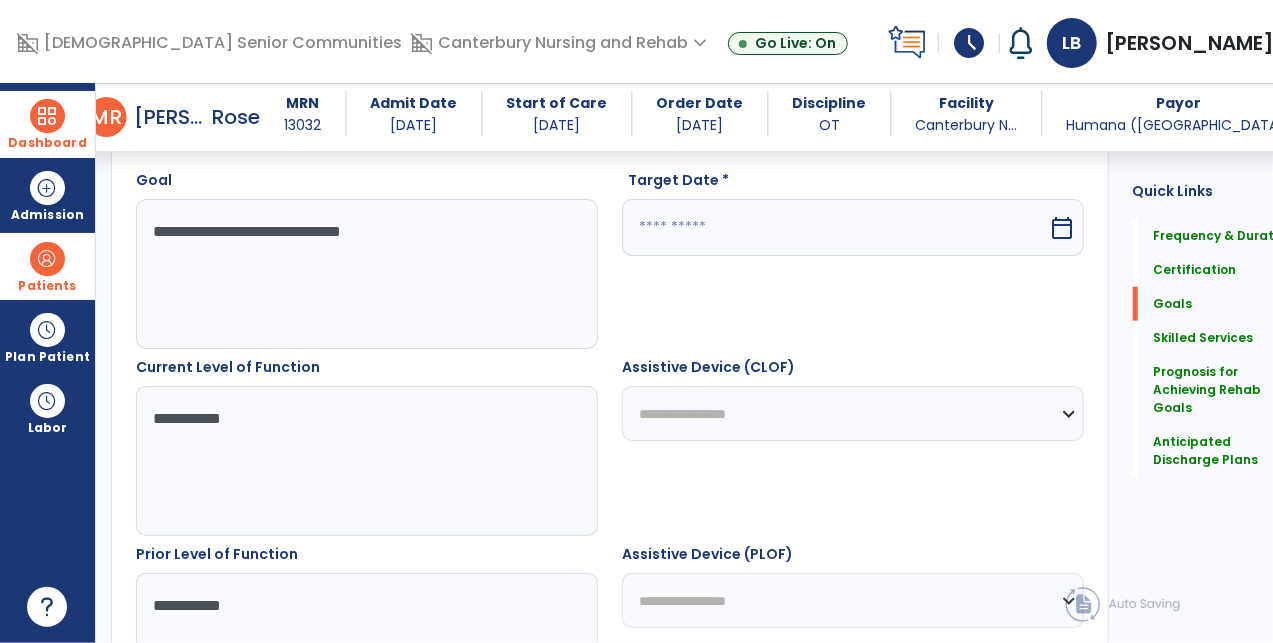 scroll, scrollTop: 491, scrollLeft: 0, axis: vertical 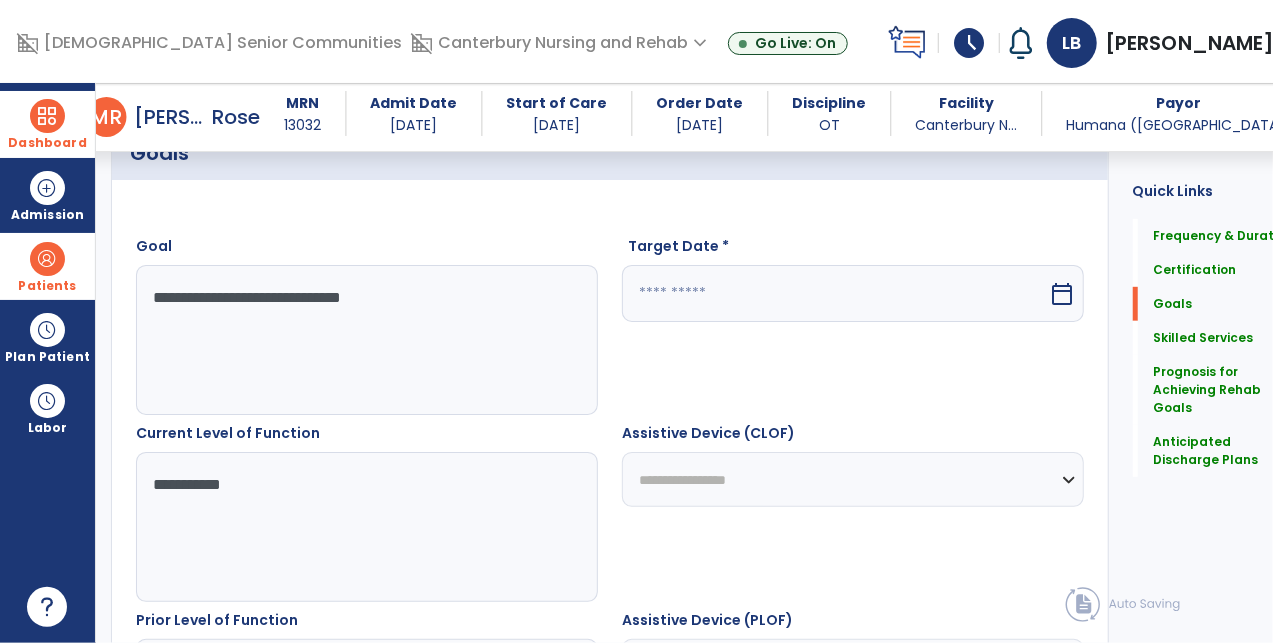 type on "*******" 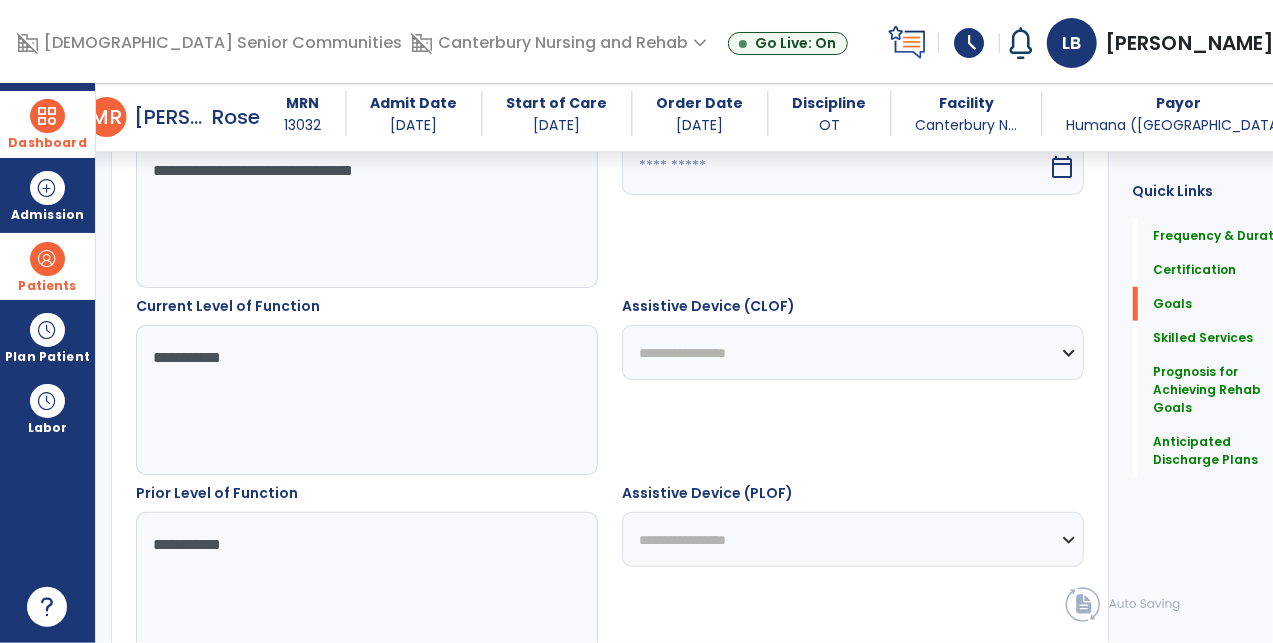 scroll, scrollTop: 620, scrollLeft: 0, axis: vertical 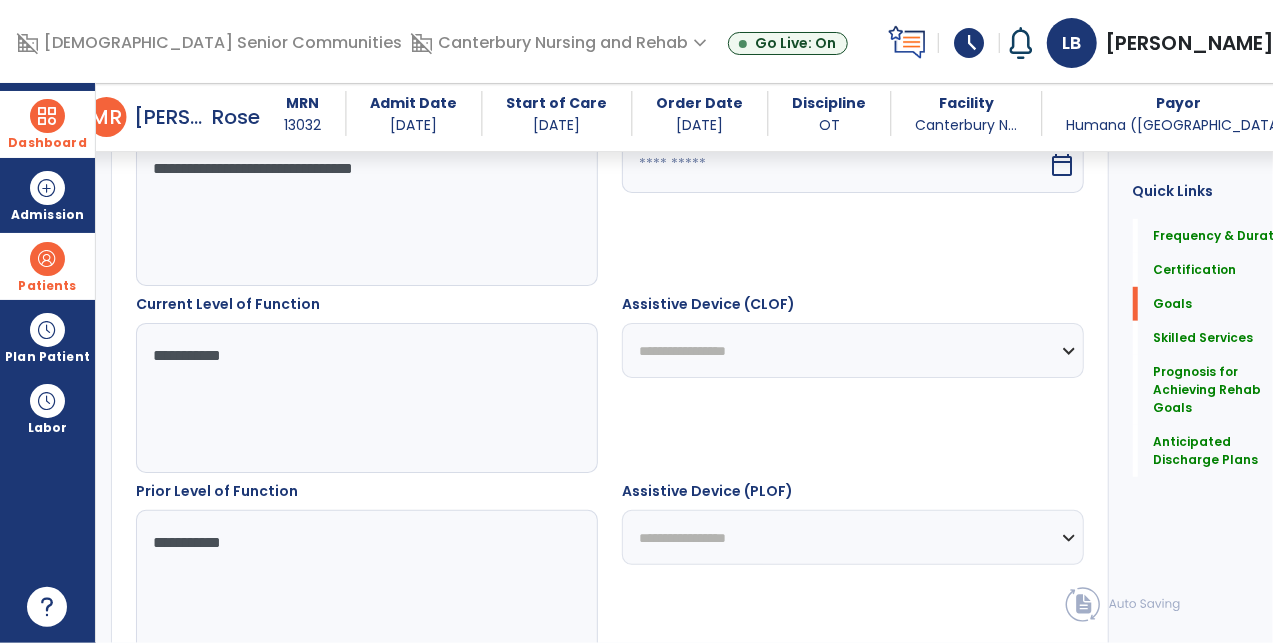 type on "**********" 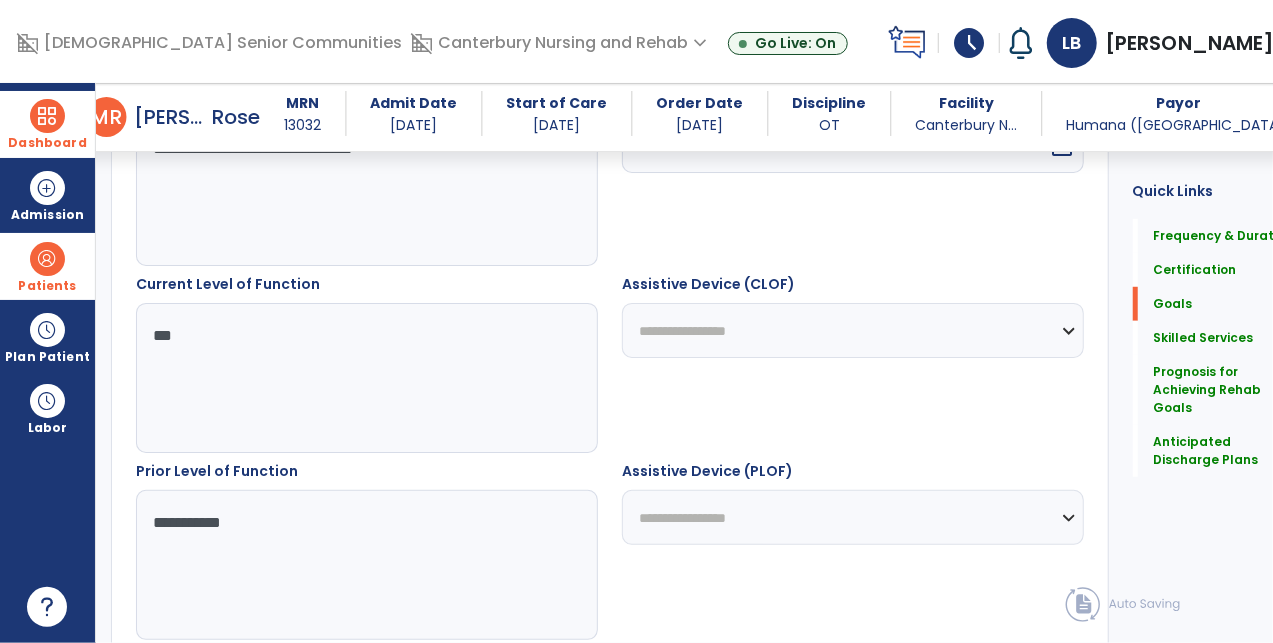 scroll, scrollTop: 691, scrollLeft: 0, axis: vertical 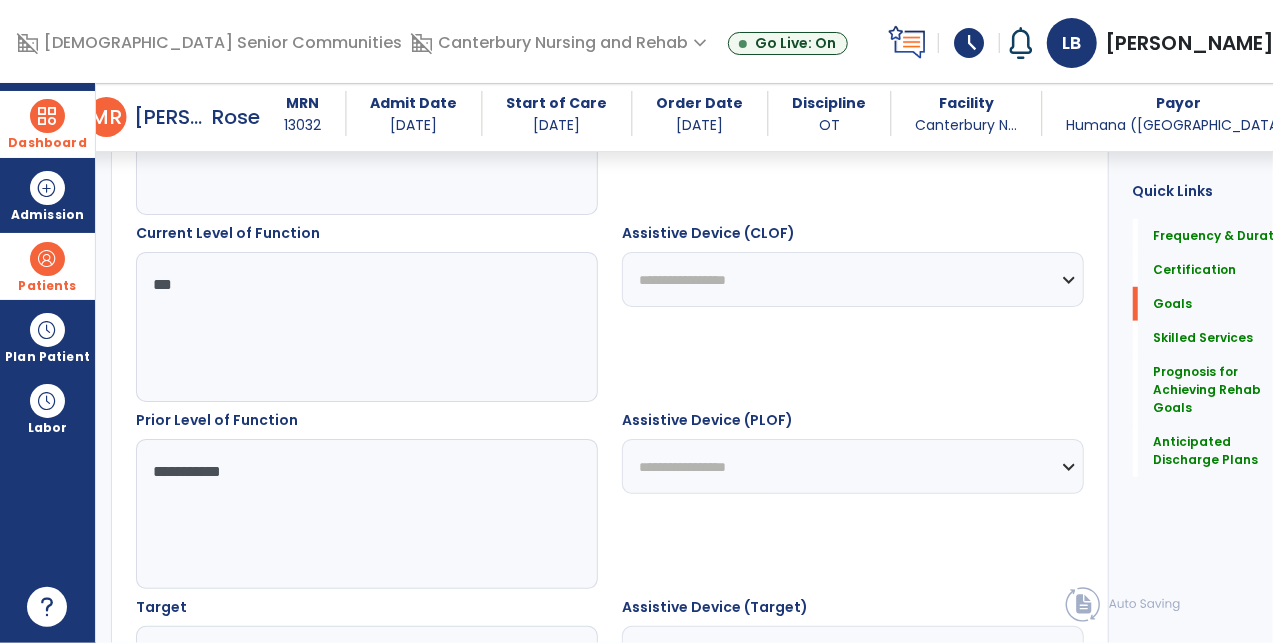 type on "***" 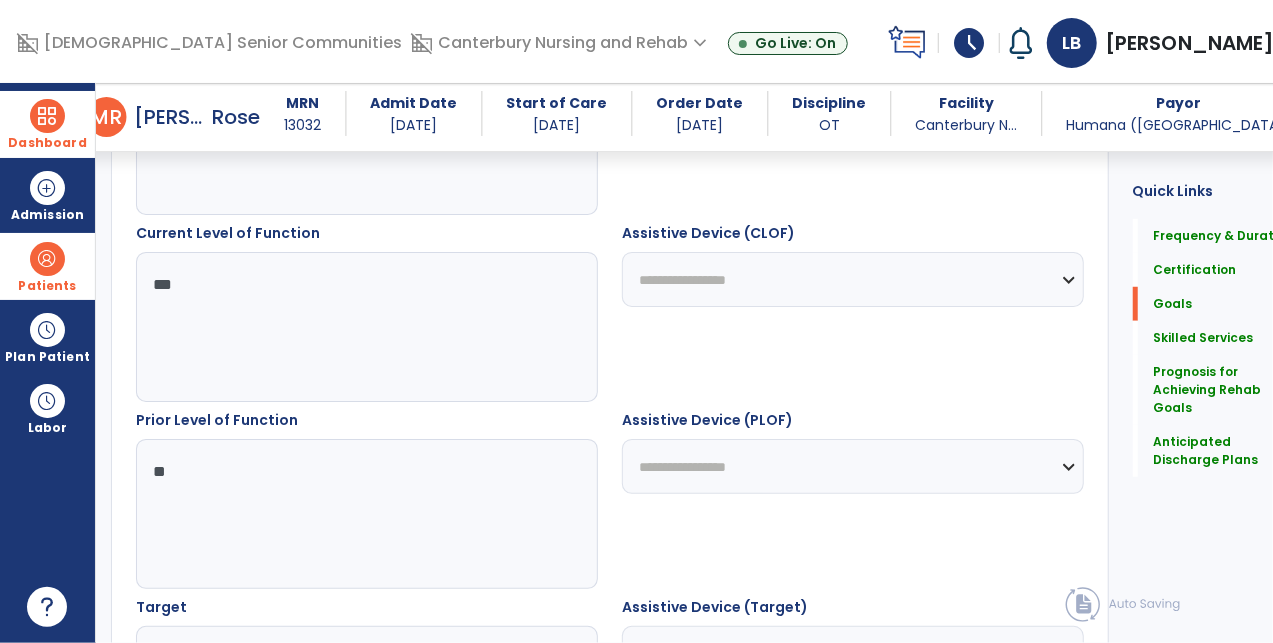 type on "*" 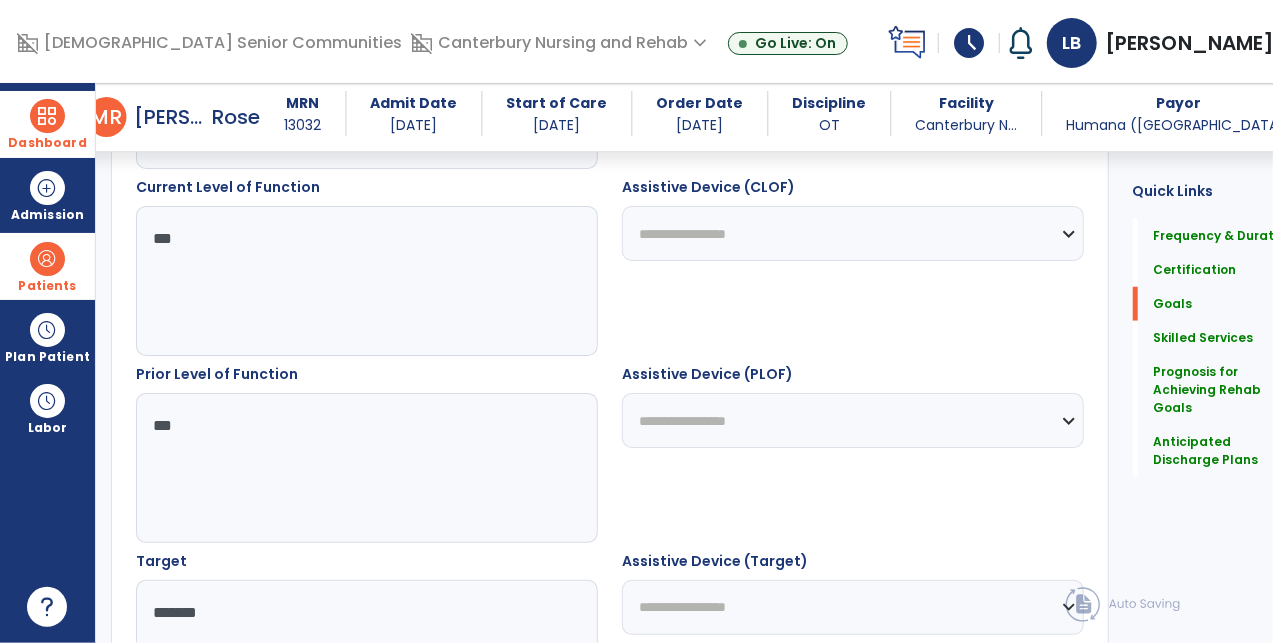 scroll, scrollTop: 875, scrollLeft: 0, axis: vertical 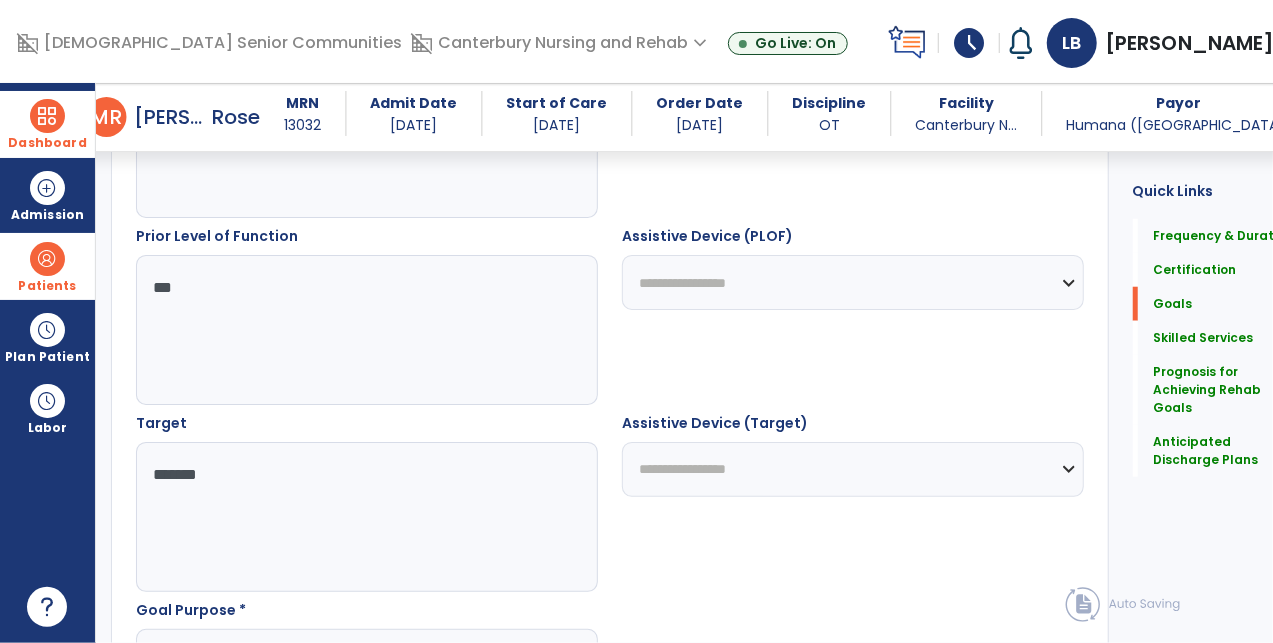 type on "***" 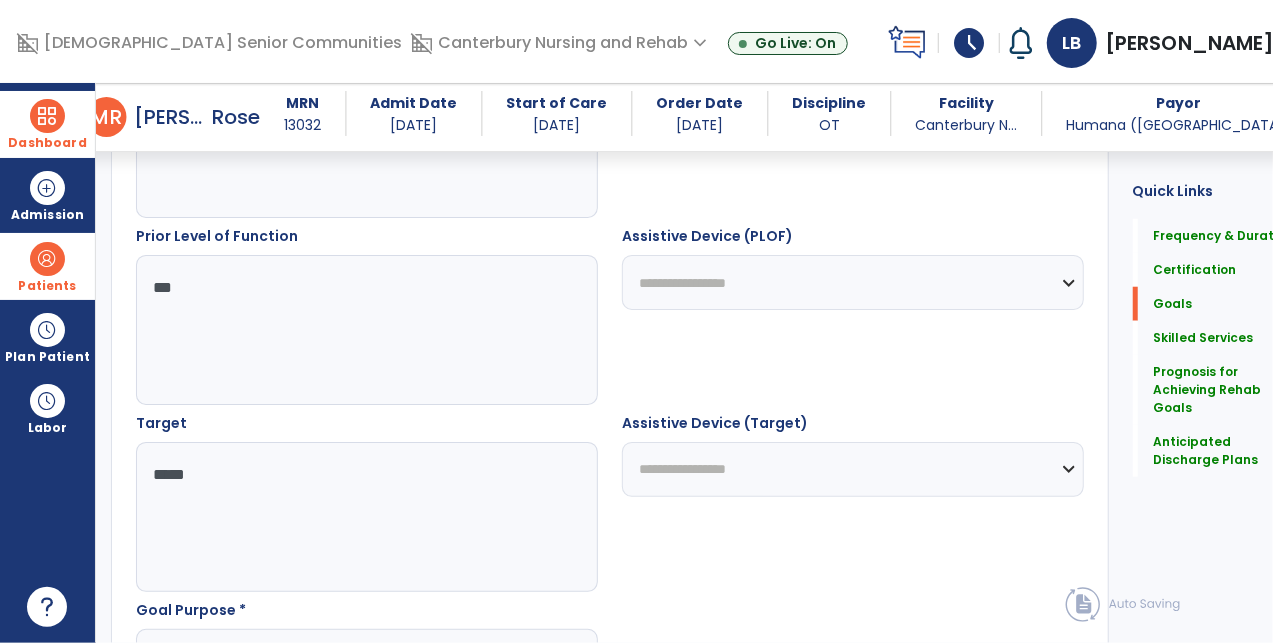 drag, startPoint x: 228, startPoint y: 499, endPoint x: 146, endPoint y: 471, distance: 86.64872 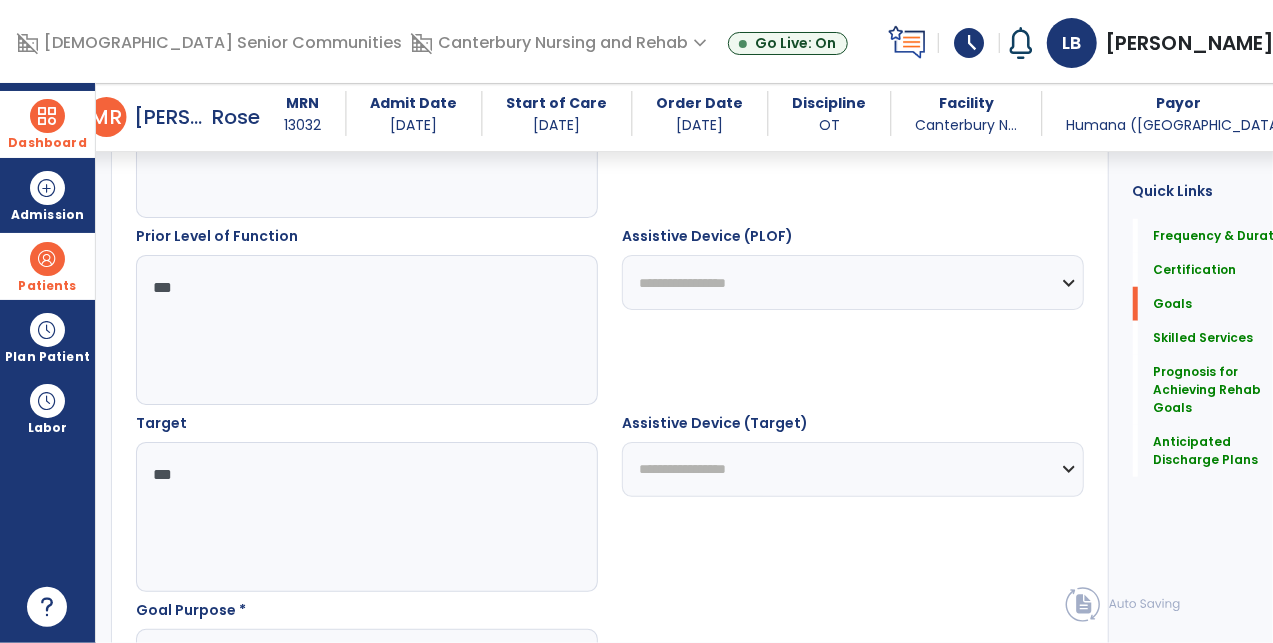 type on "***" 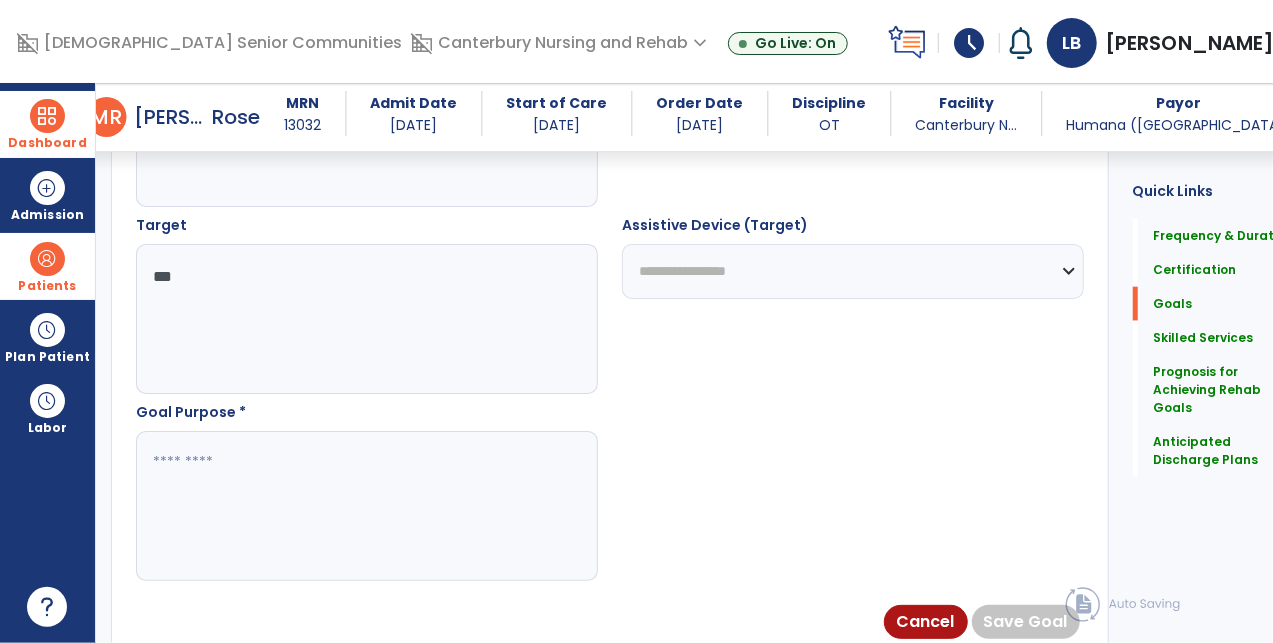 scroll, scrollTop: 1097, scrollLeft: 0, axis: vertical 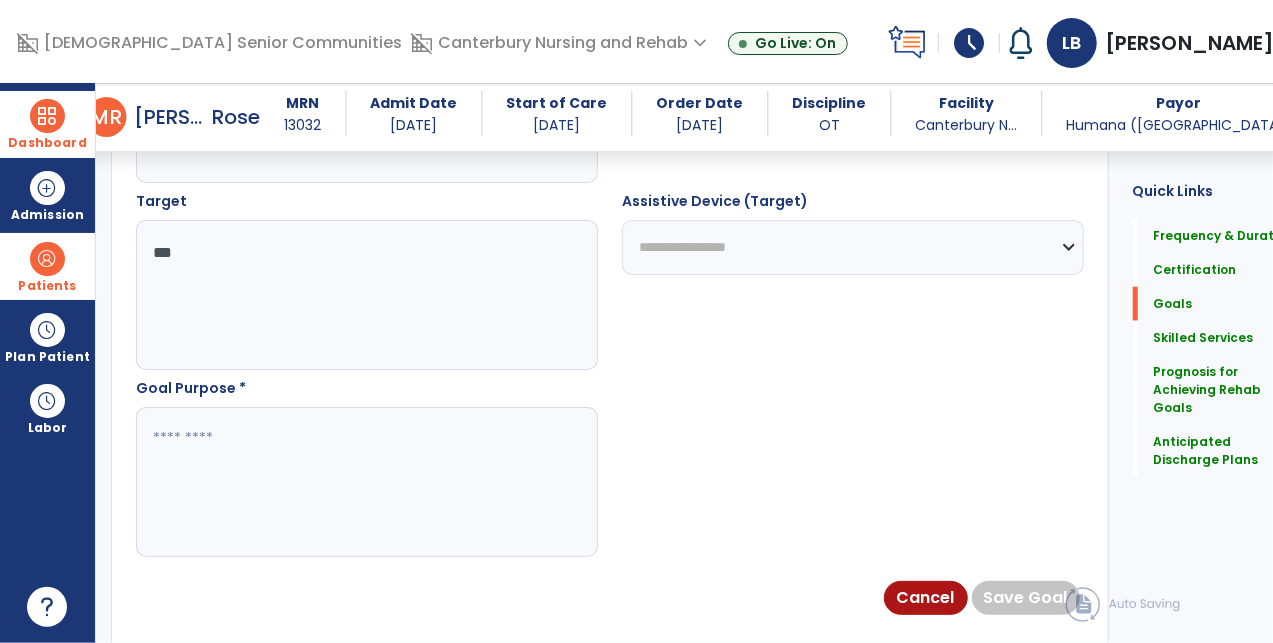 click at bounding box center (354, 482) 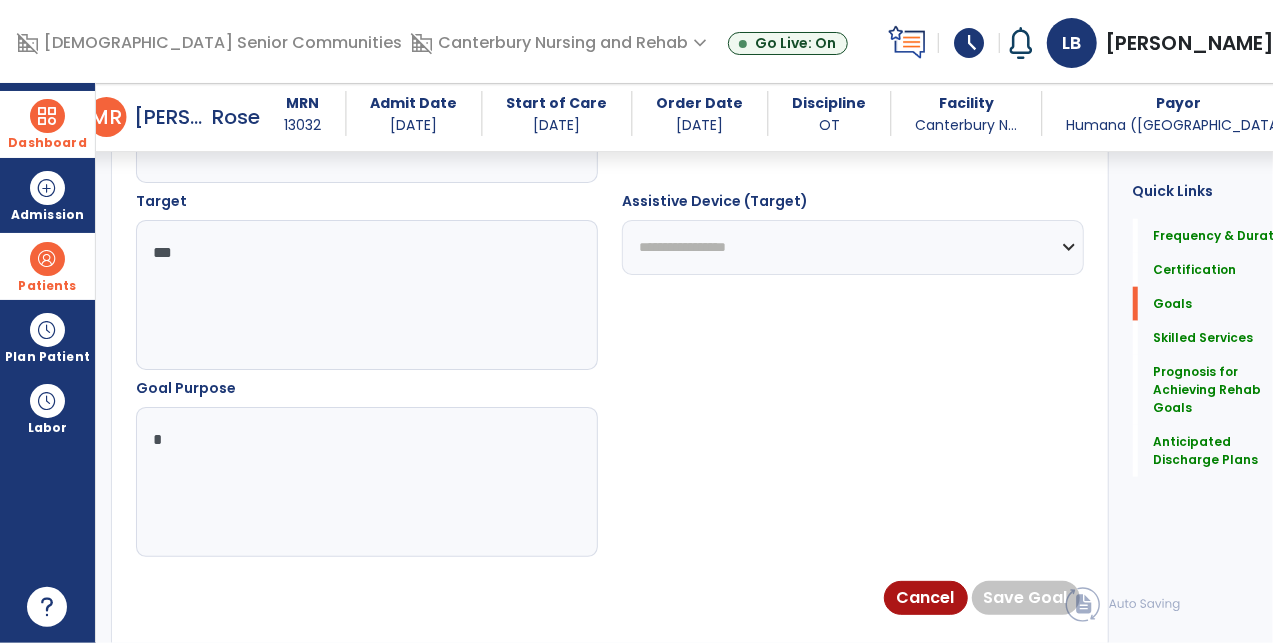 type on "**" 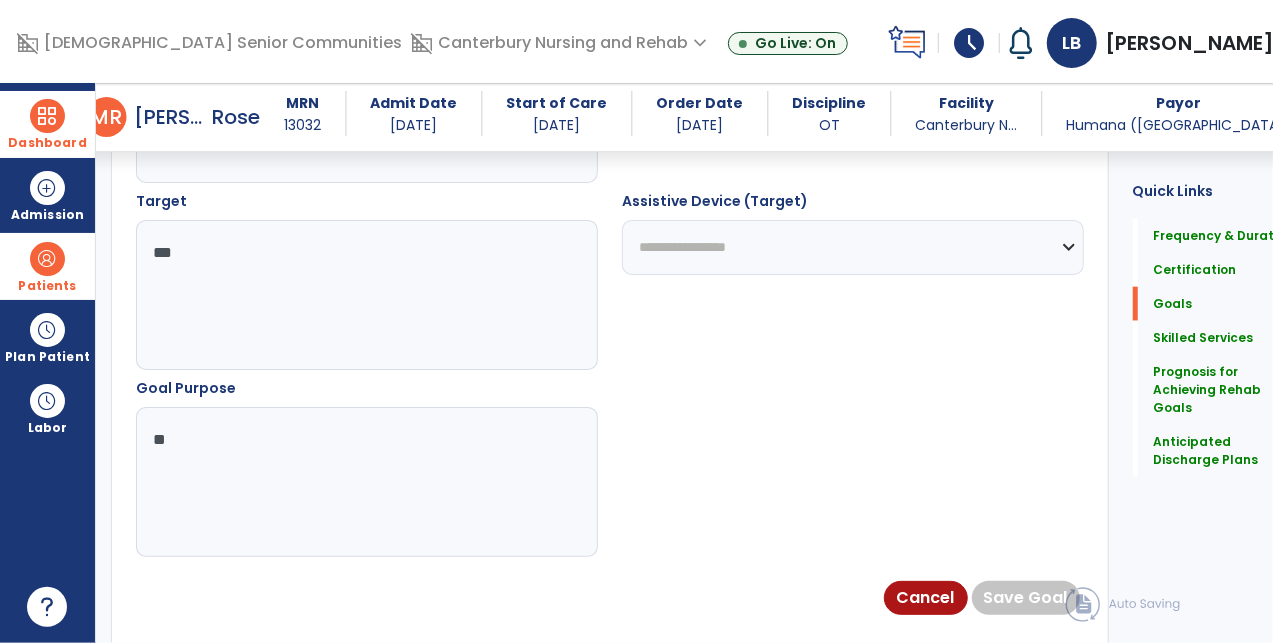 type on "*" 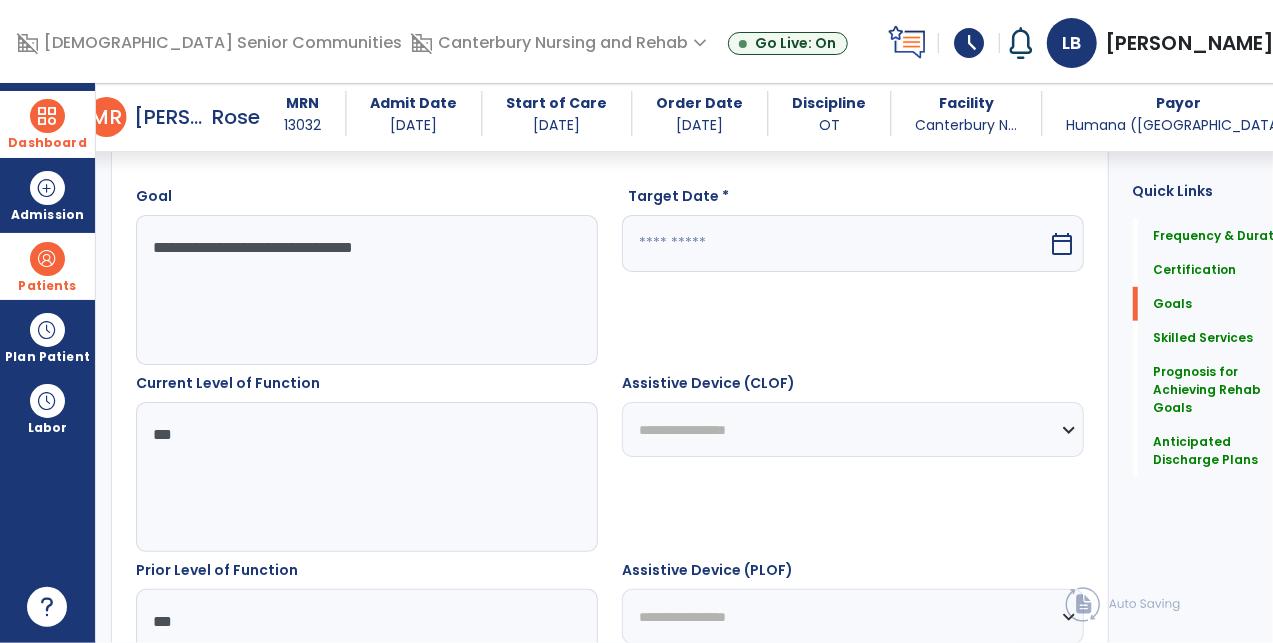 scroll, scrollTop: 295, scrollLeft: 0, axis: vertical 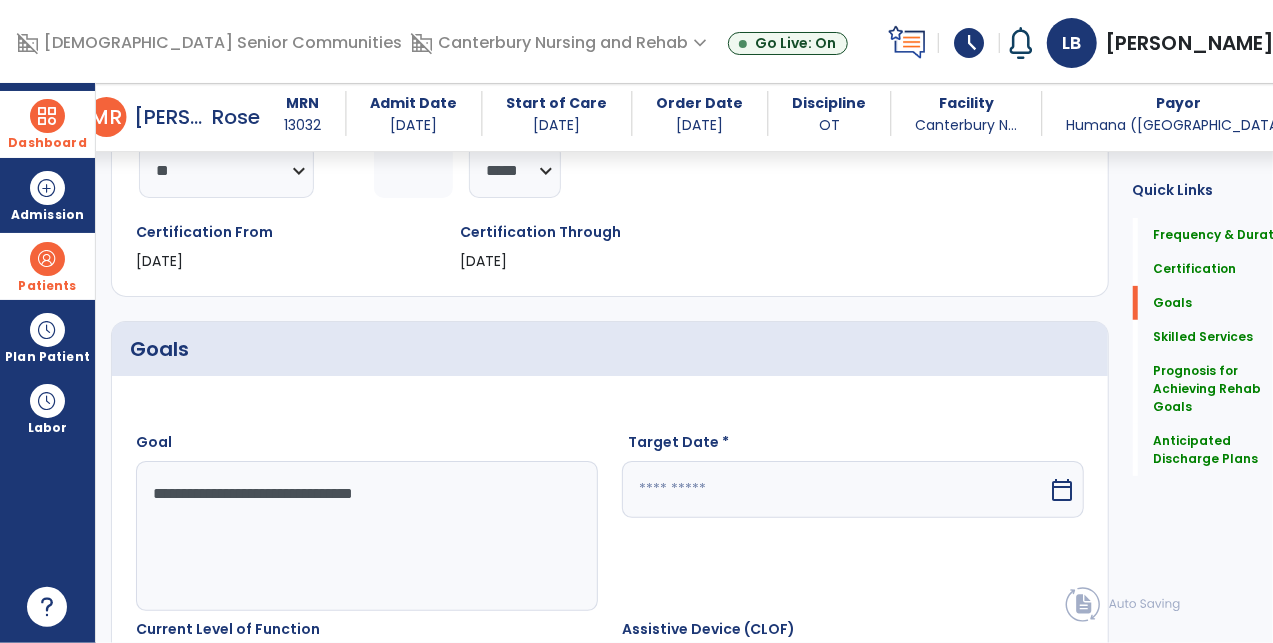 type on "**********" 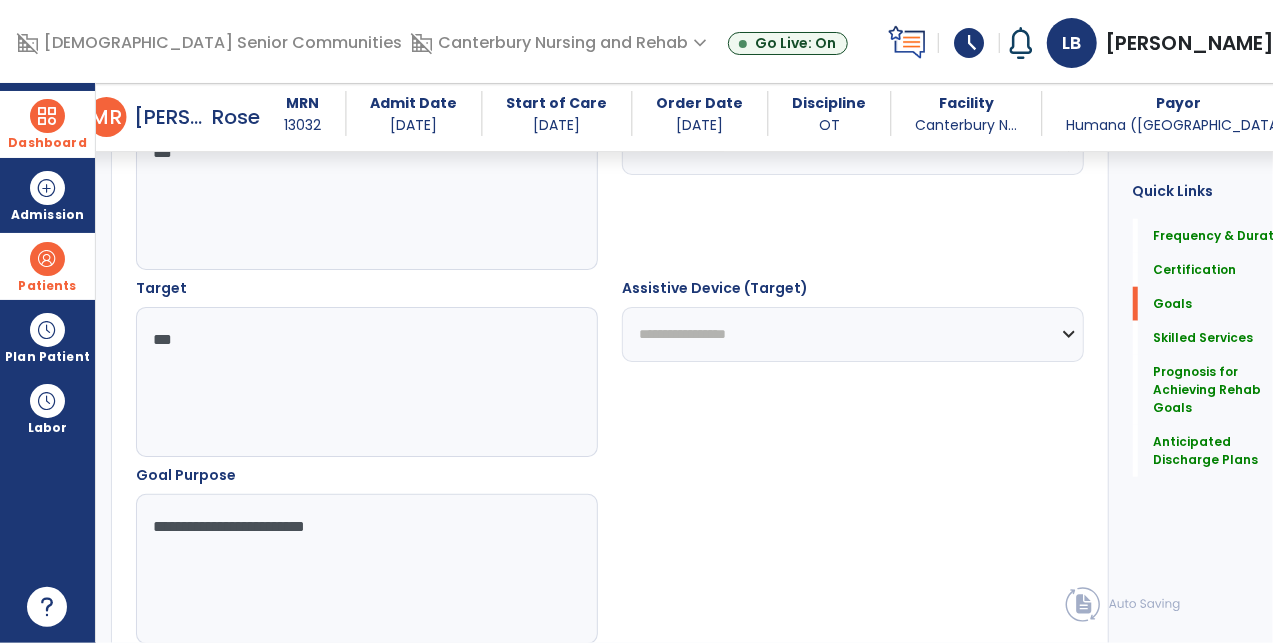 scroll, scrollTop: 432, scrollLeft: 0, axis: vertical 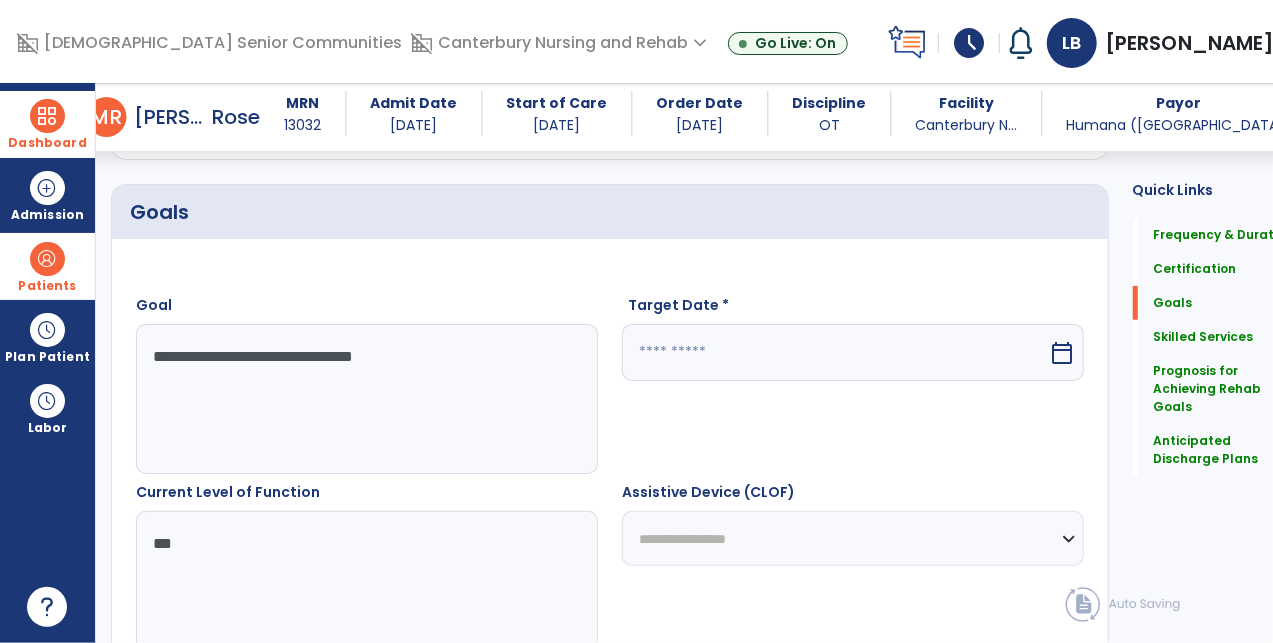 click on "calendar_today" at bounding box center [1065, 352] 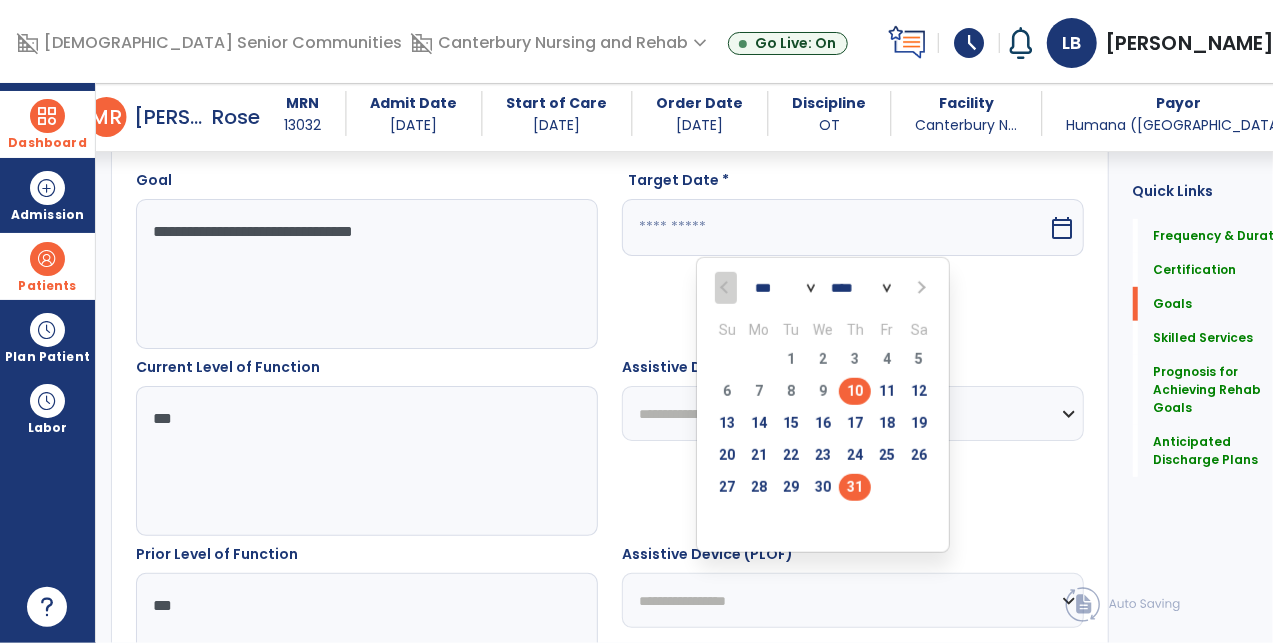click on "31" at bounding box center [855, 487] 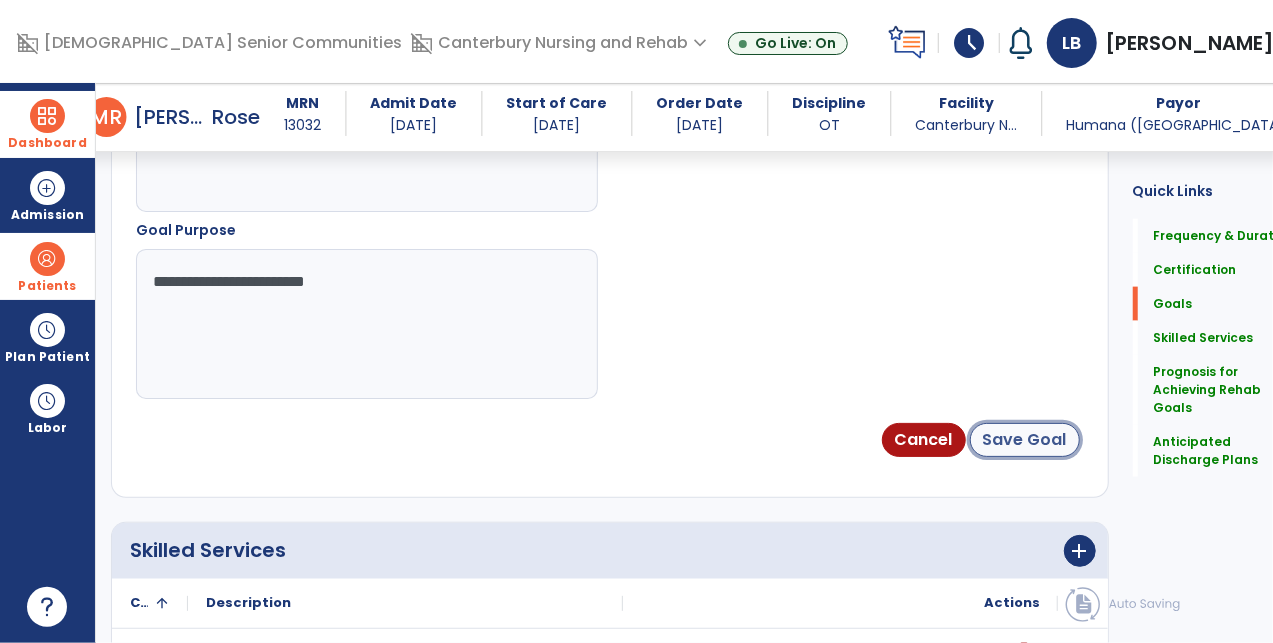 click on "Save Goal" at bounding box center (1025, 440) 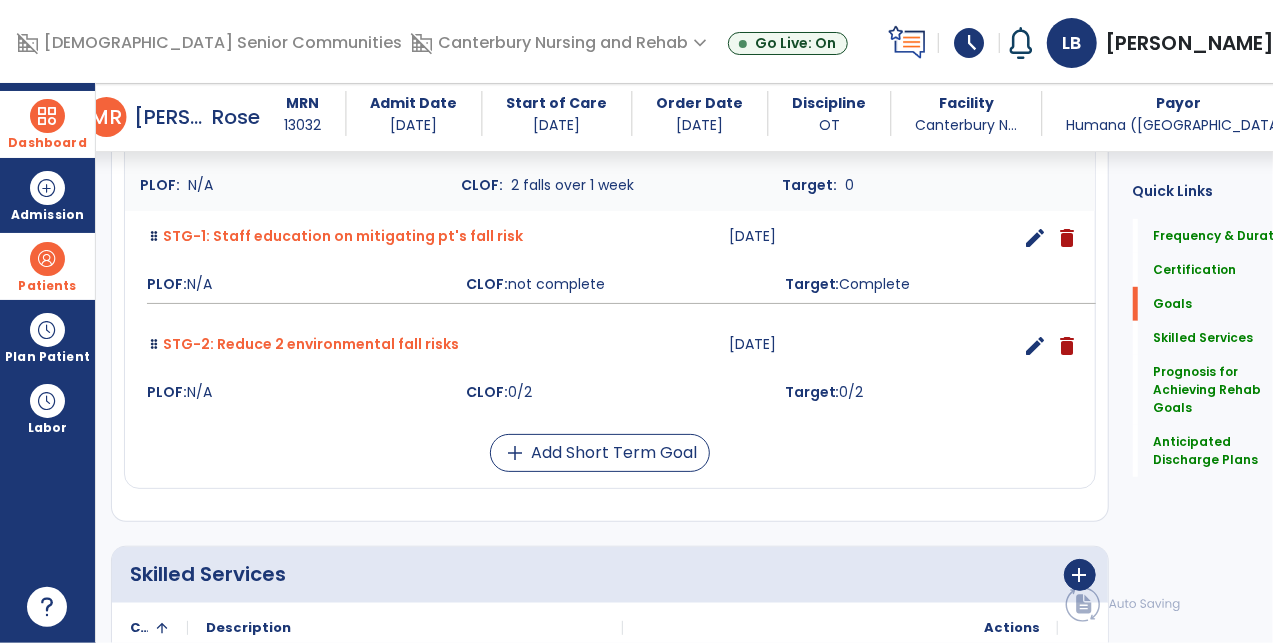 scroll, scrollTop: 590, scrollLeft: 0, axis: vertical 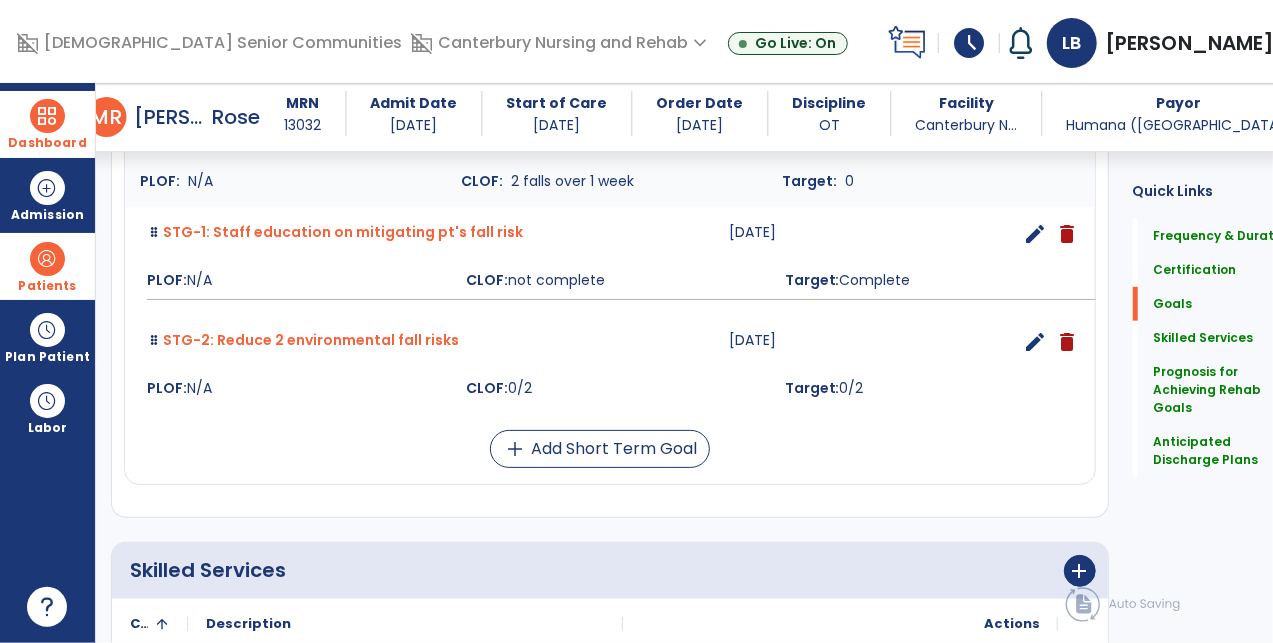 click on "edit" at bounding box center (1036, 342) 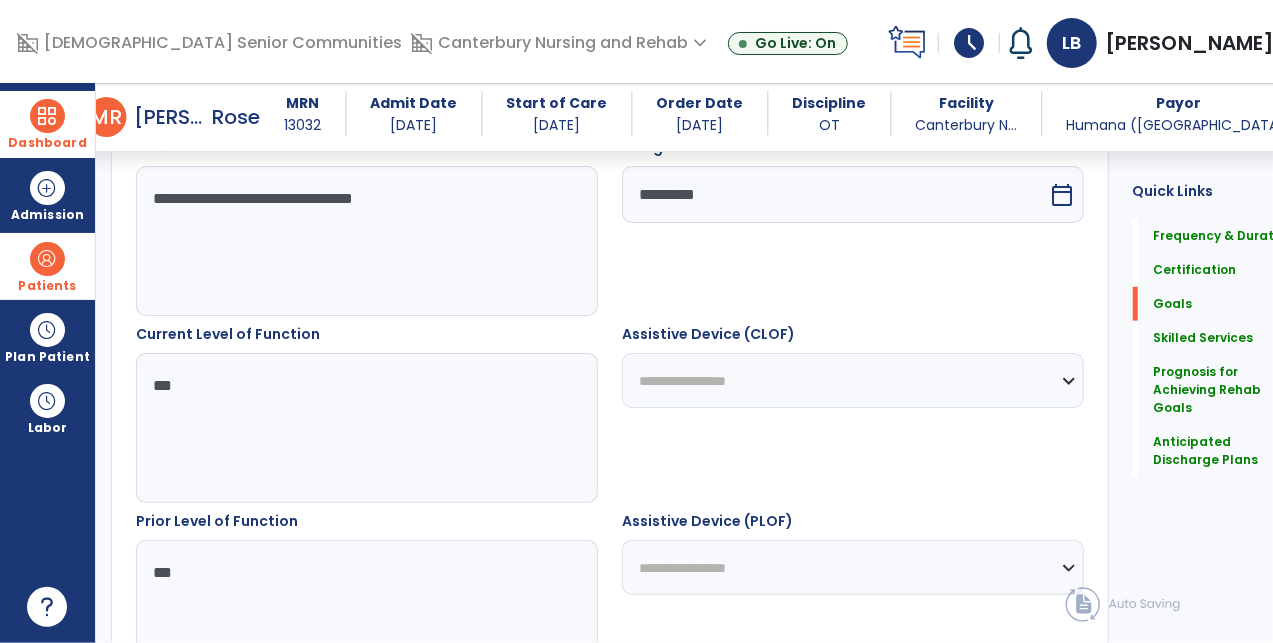scroll, scrollTop: 548, scrollLeft: 0, axis: vertical 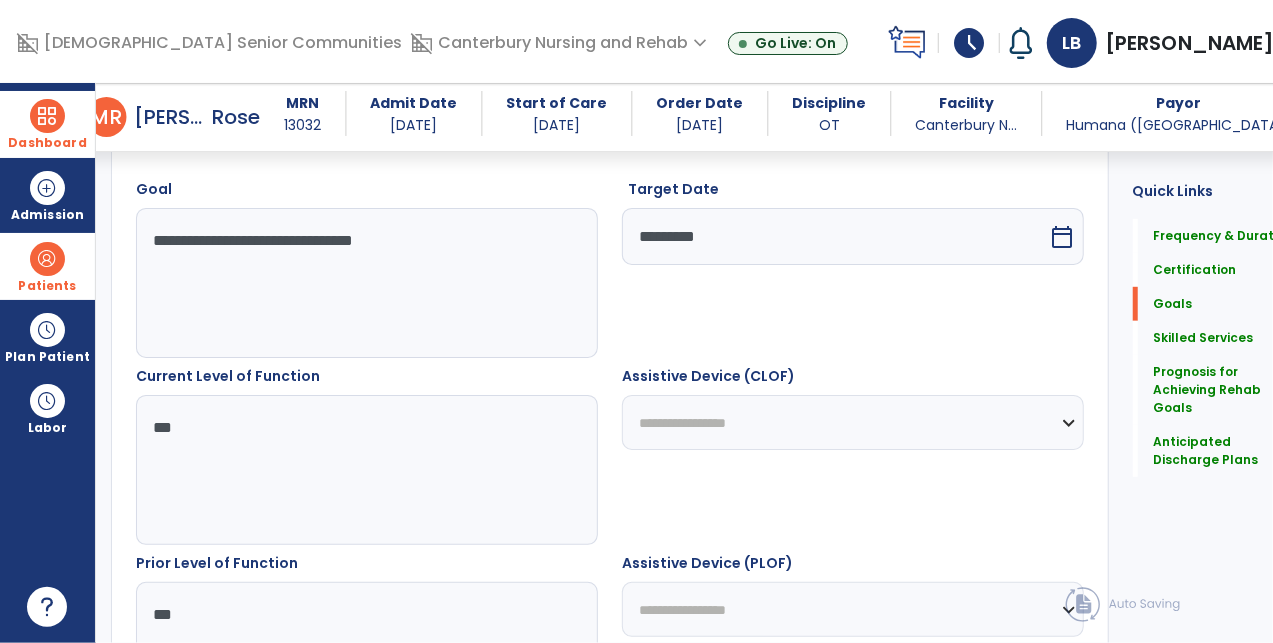 click on "**********" at bounding box center (354, 283) 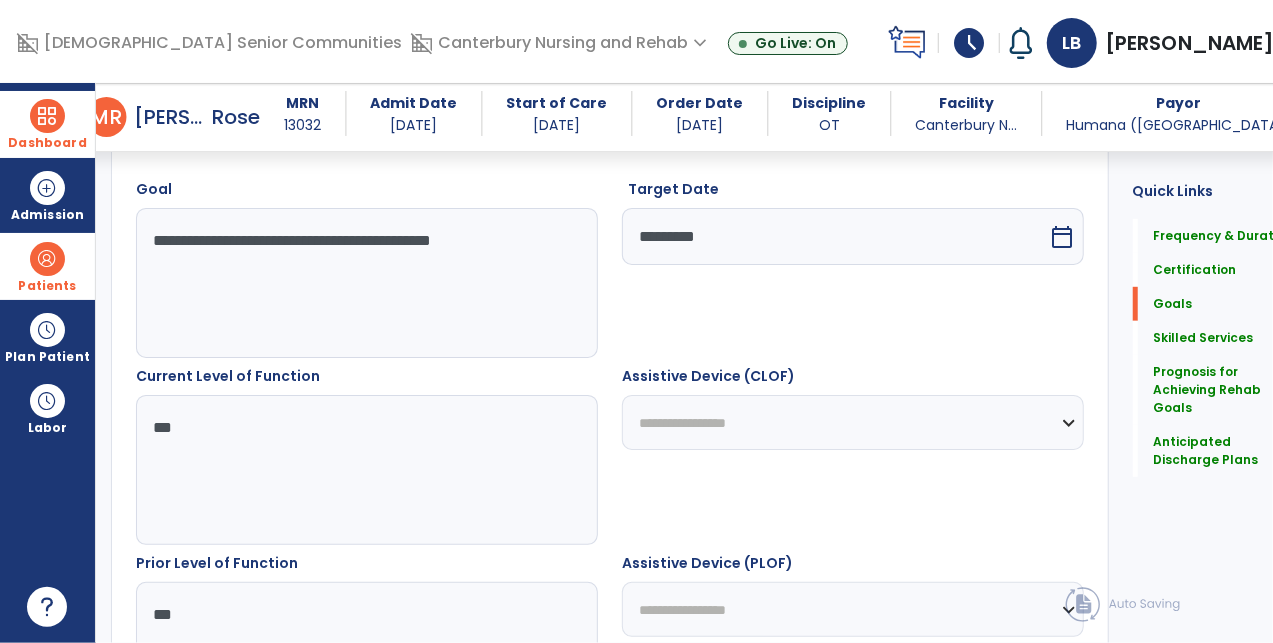 drag, startPoint x: 535, startPoint y: 260, endPoint x: 253, endPoint y: 240, distance: 282.70834 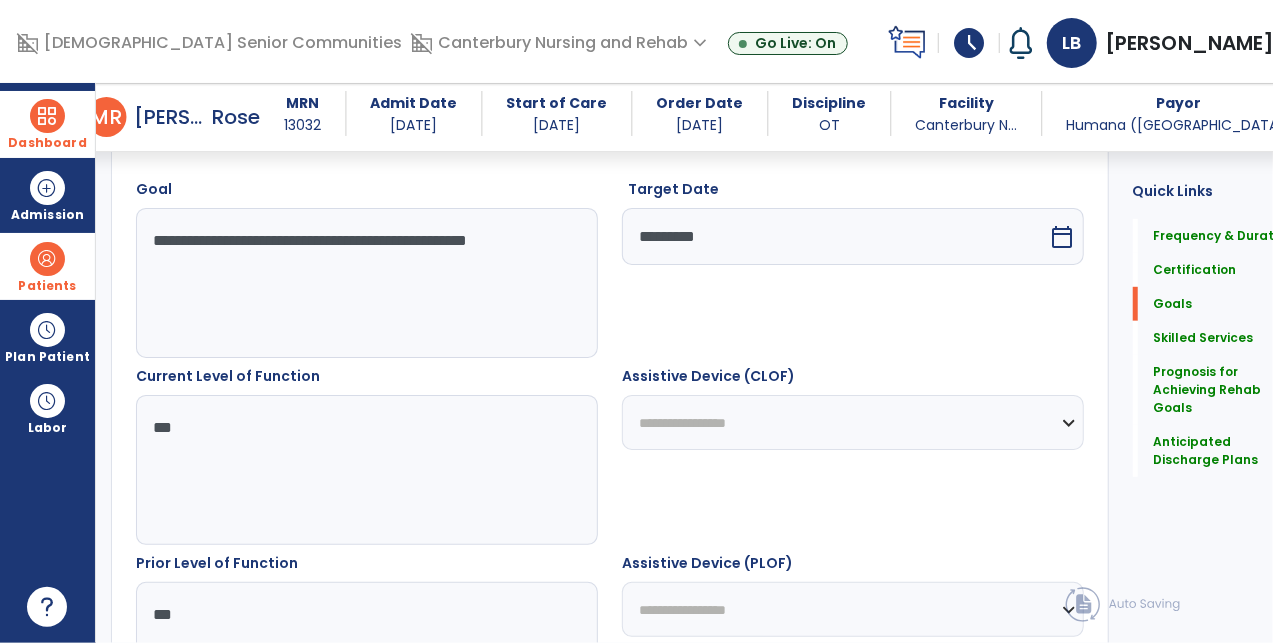type on "**********" 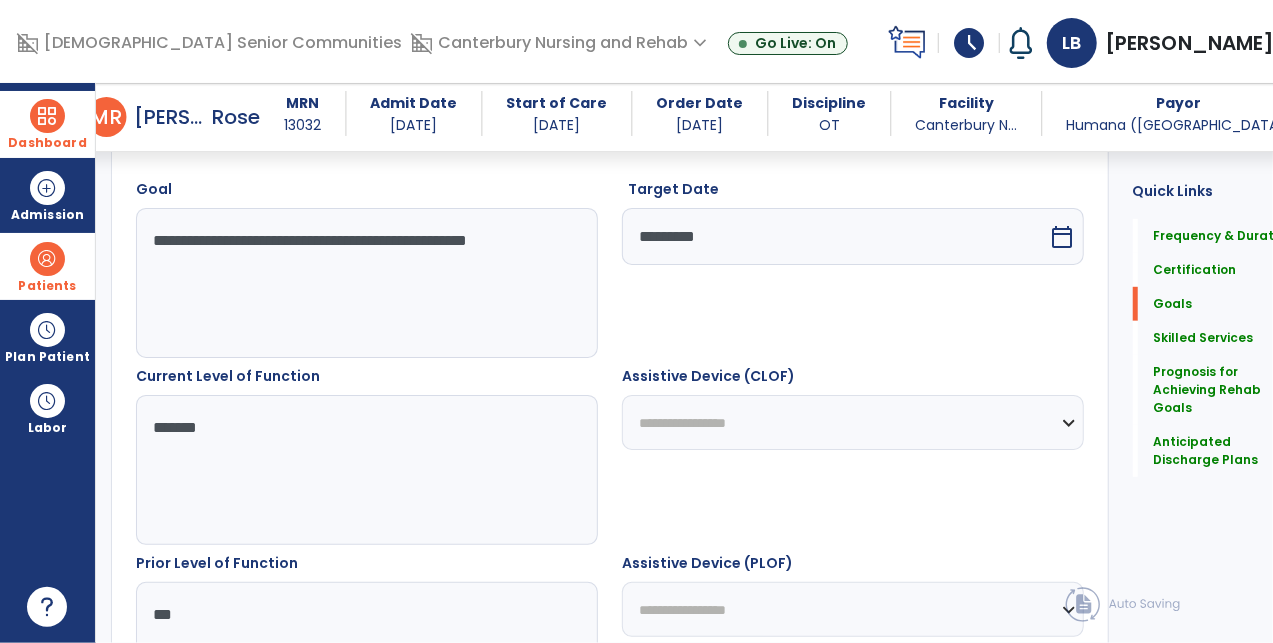 type on "*******" 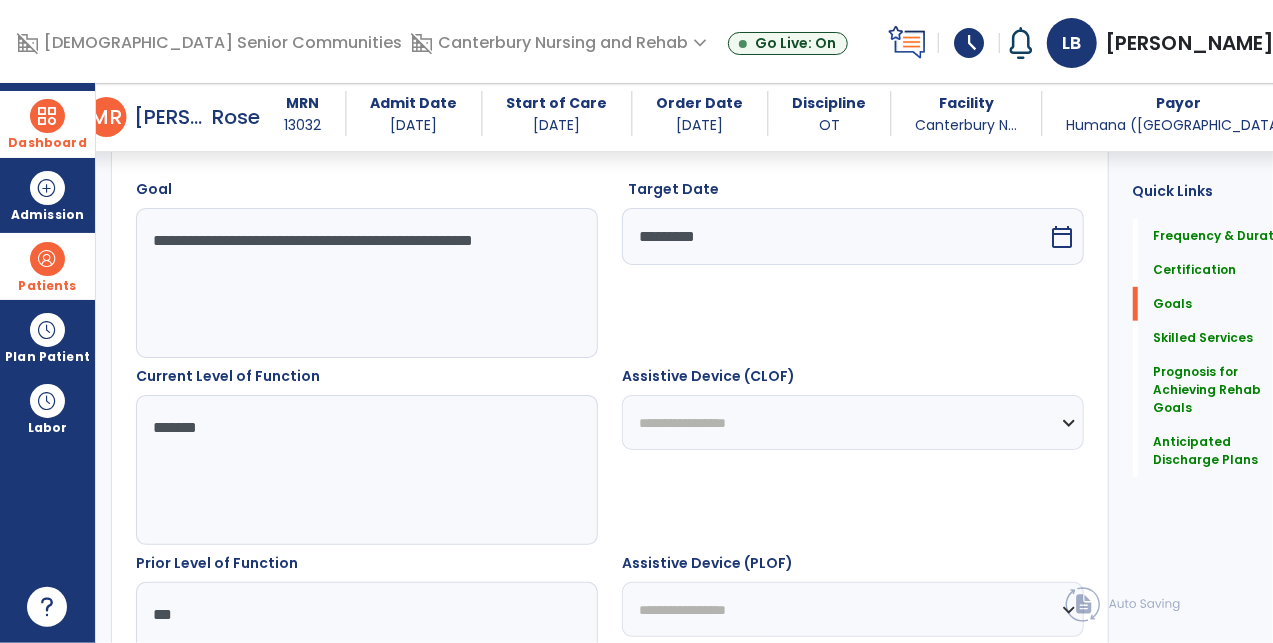 type on "**********" 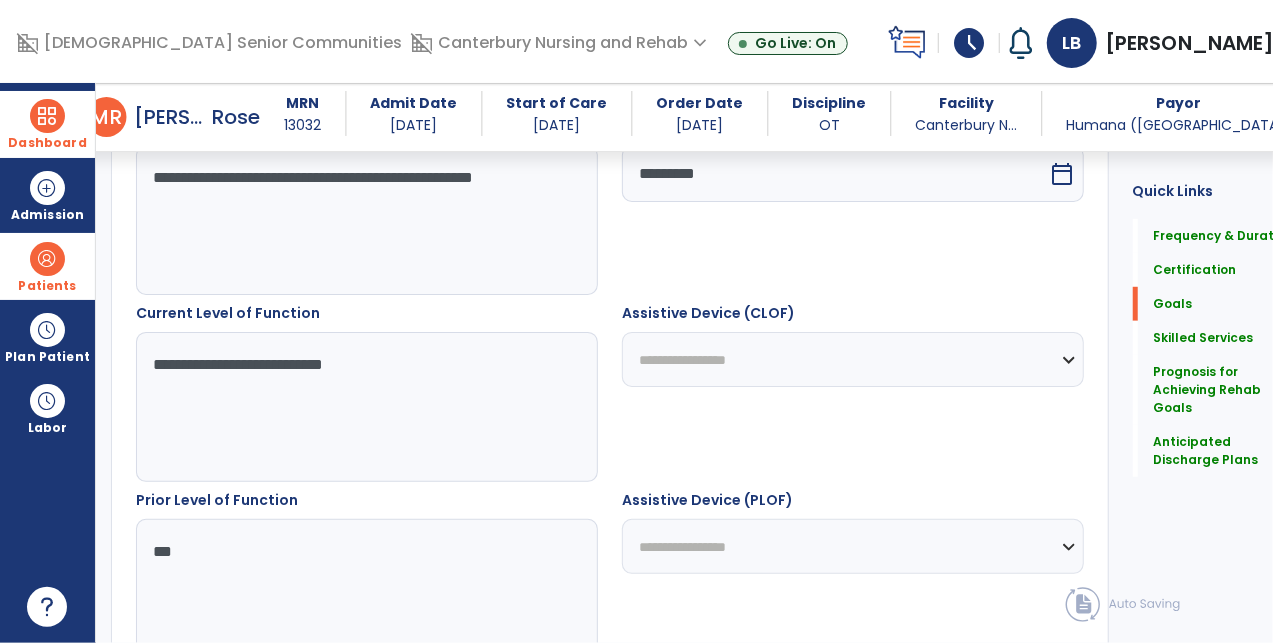 scroll, scrollTop: 745, scrollLeft: 0, axis: vertical 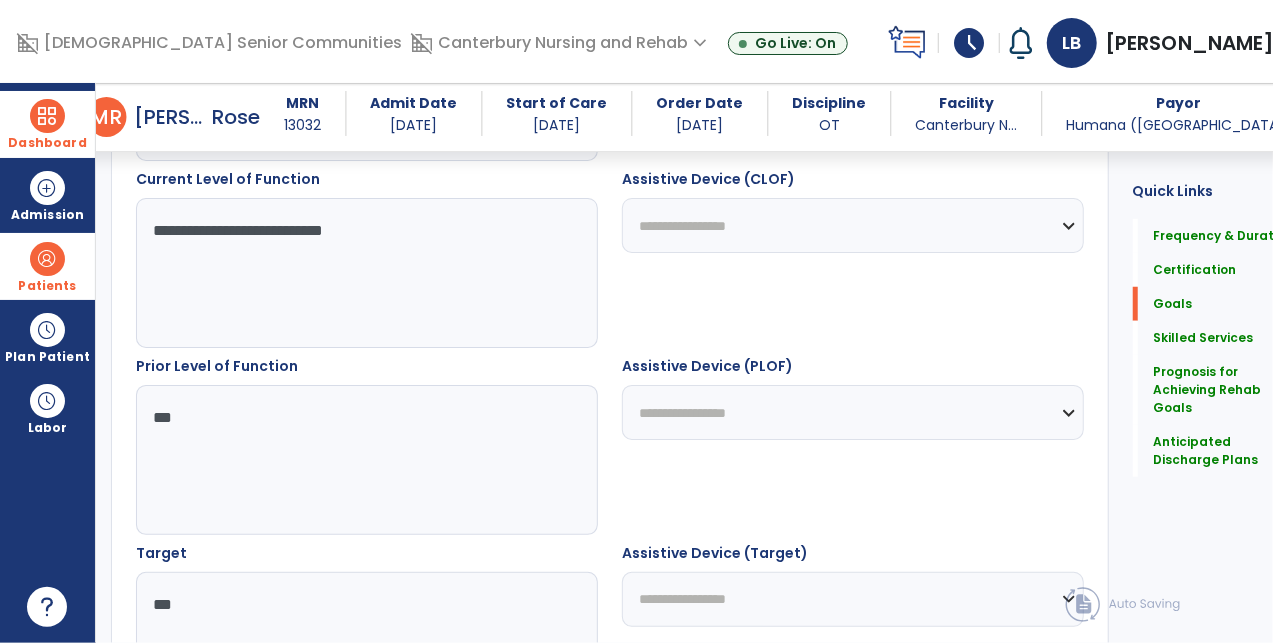 type on "**********" 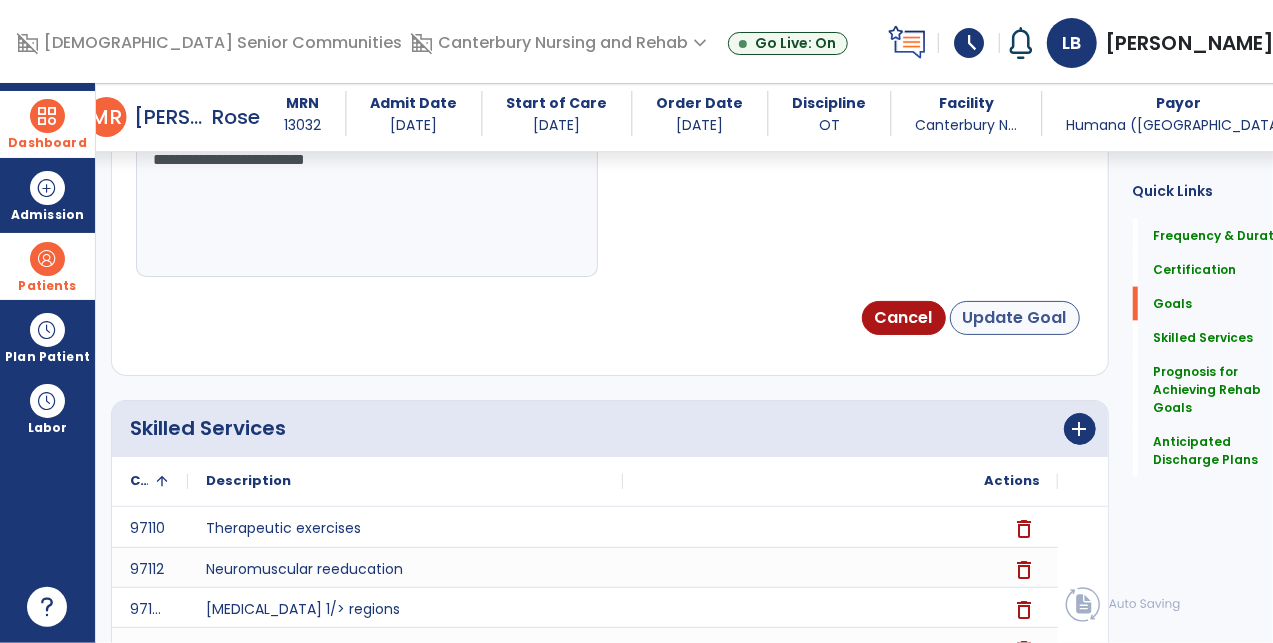 type on "**********" 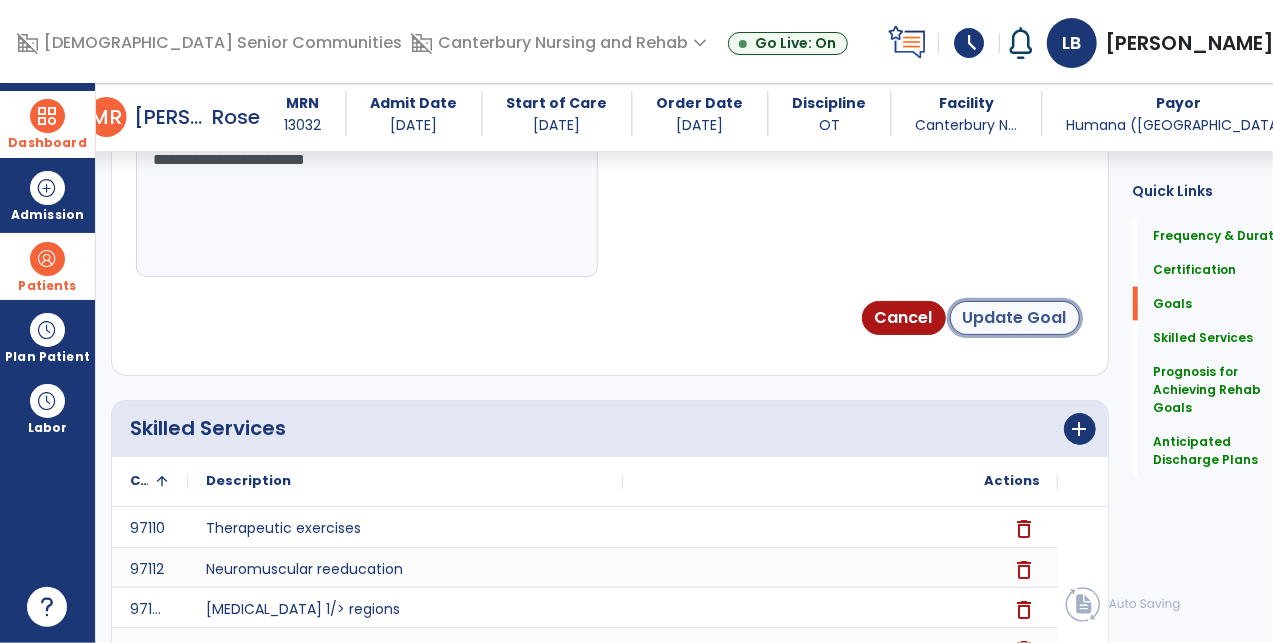 click on "Update Goal" at bounding box center (1015, 318) 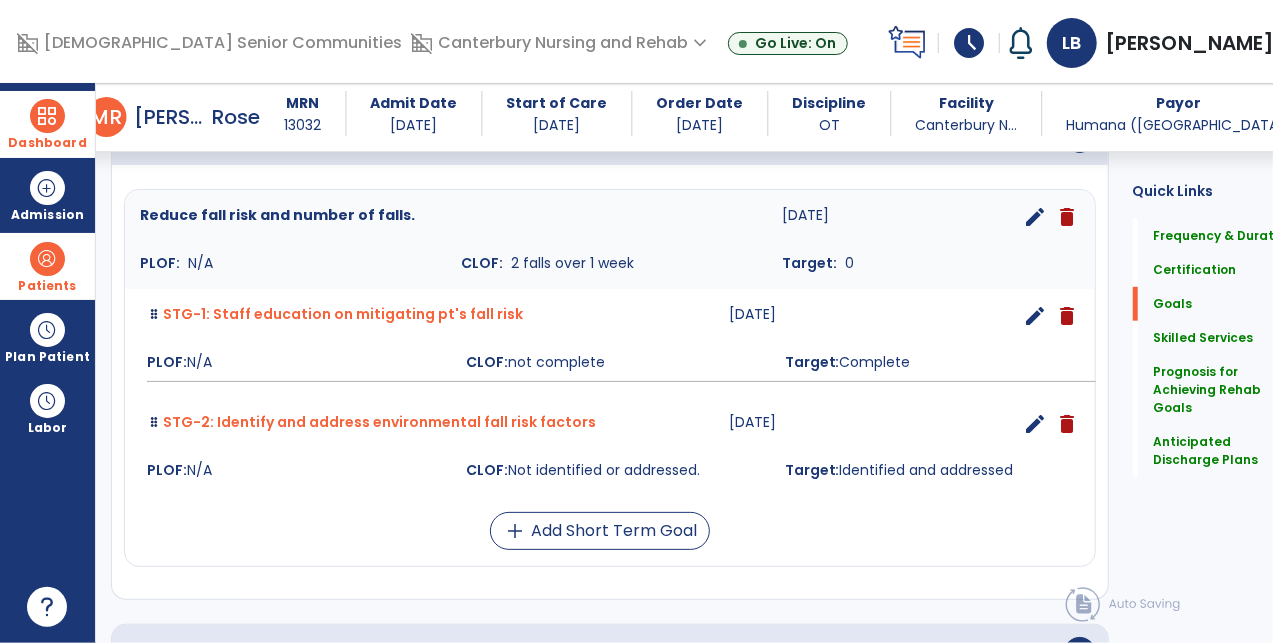 scroll, scrollTop: 524, scrollLeft: 0, axis: vertical 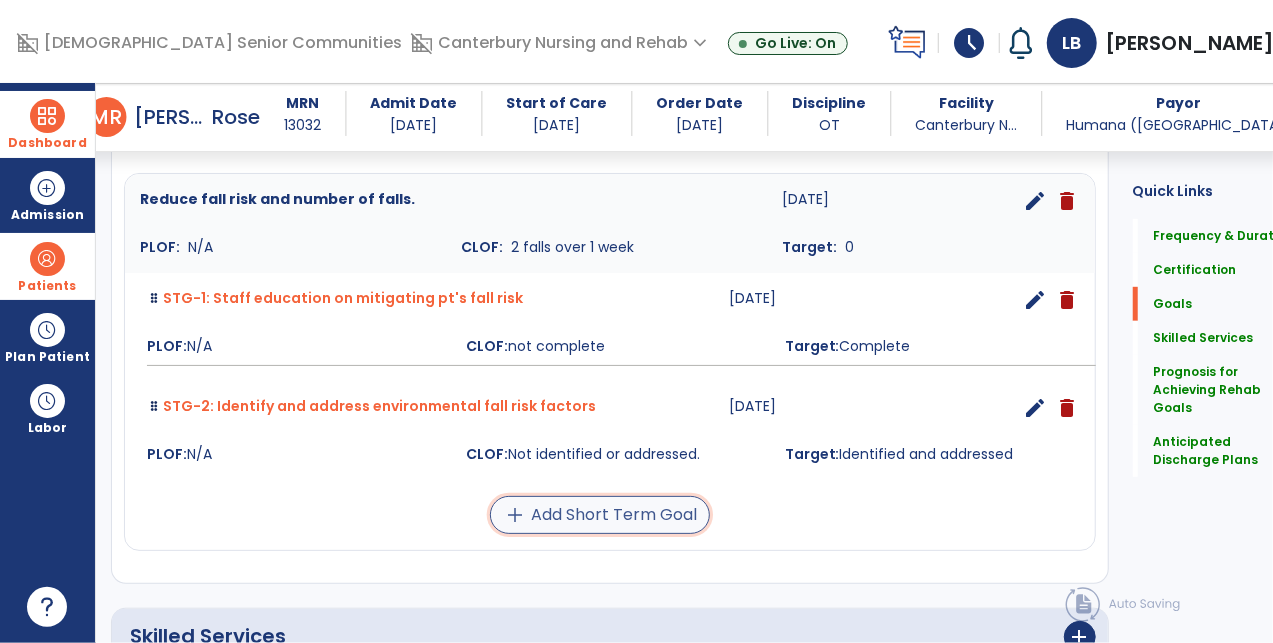 click on "add  Add Short Term Goal" at bounding box center [600, 515] 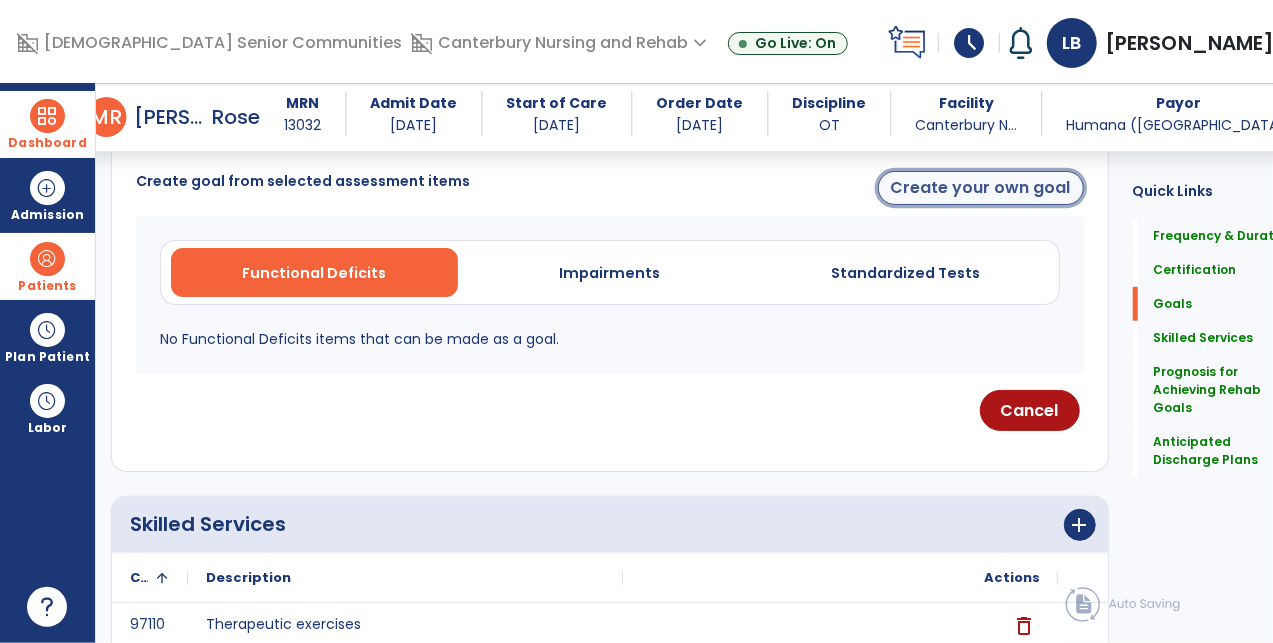 click on "Create your own goal" at bounding box center [981, 188] 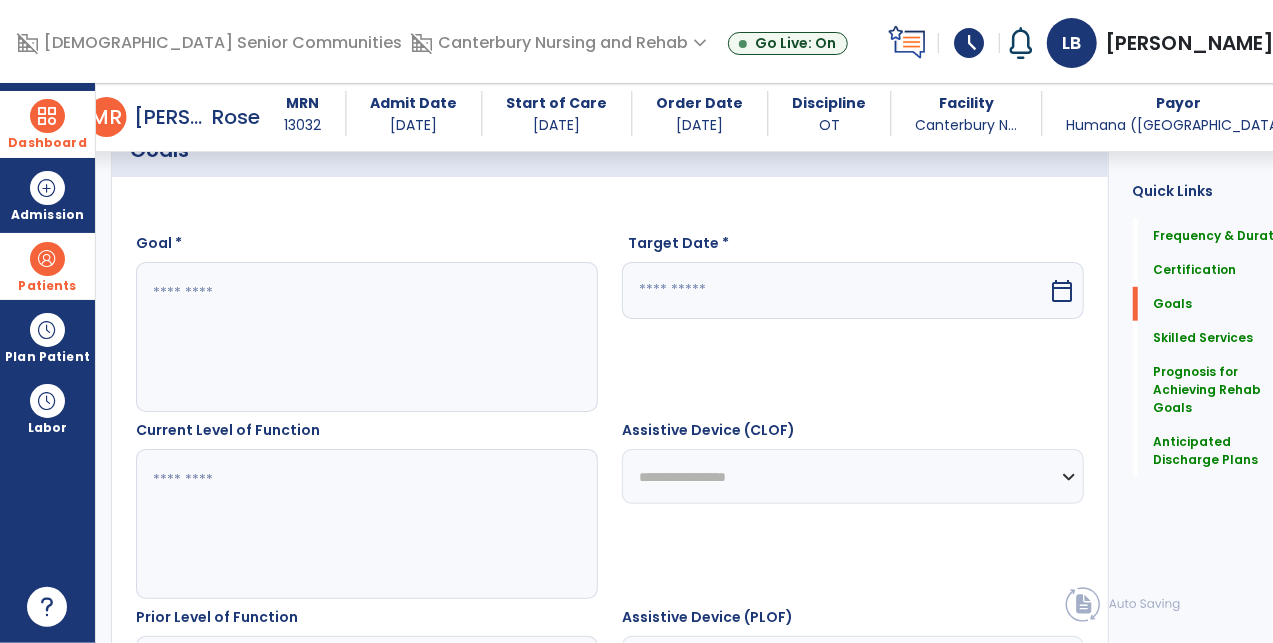 scroll, scrollTop: 354, scrollLeft: 0, axis: vertical 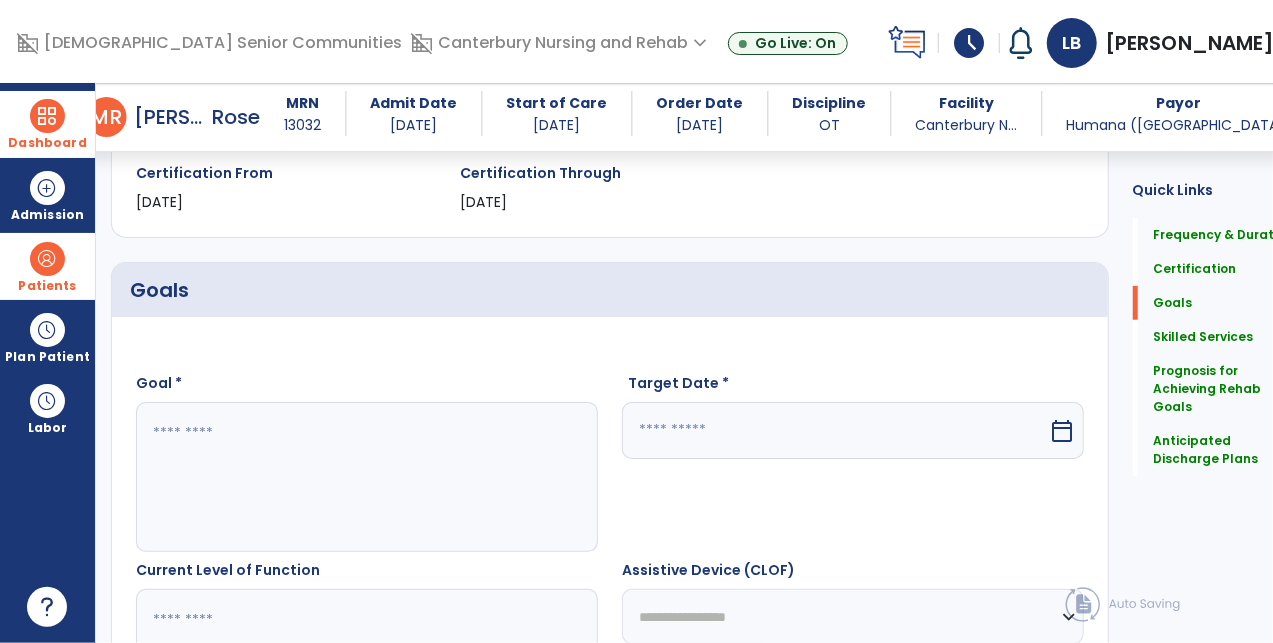 click at bounding box center [354, 477] 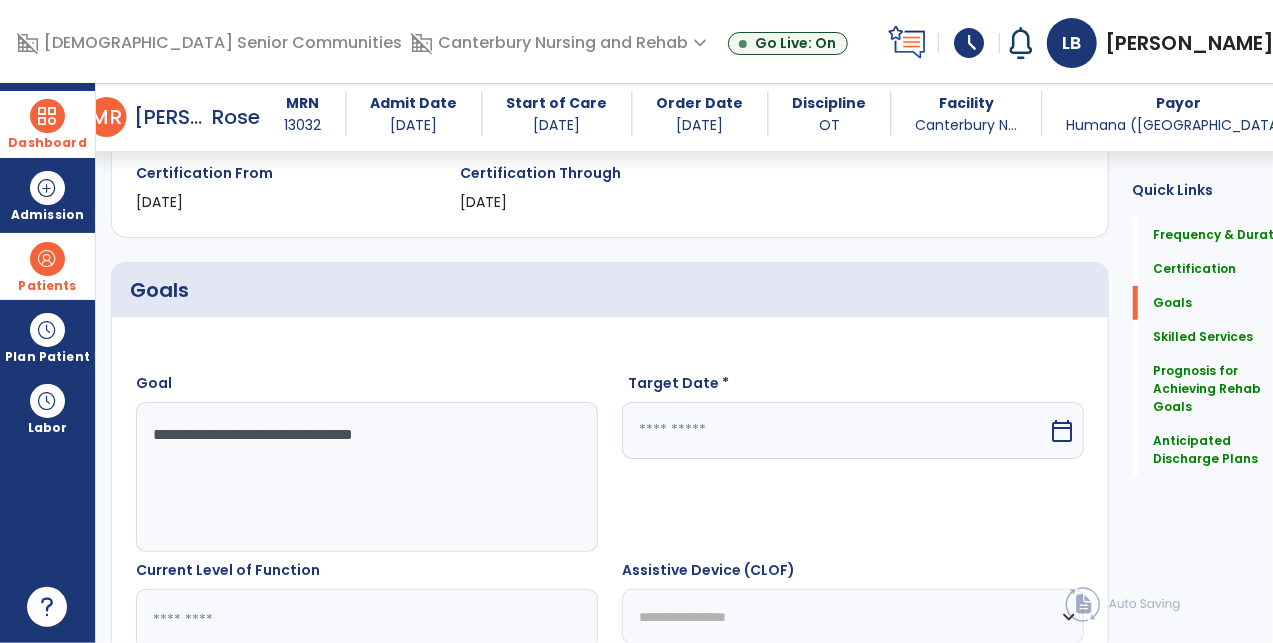 click on "**********" at bounding box center [354, 477] 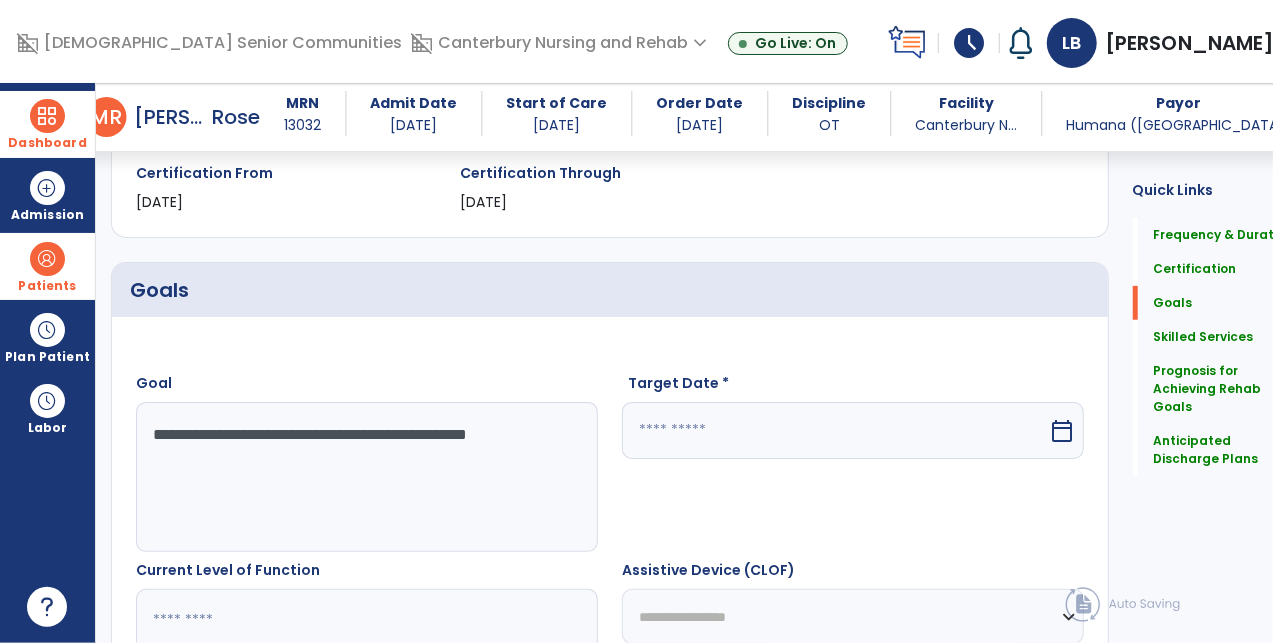 type on "**********" 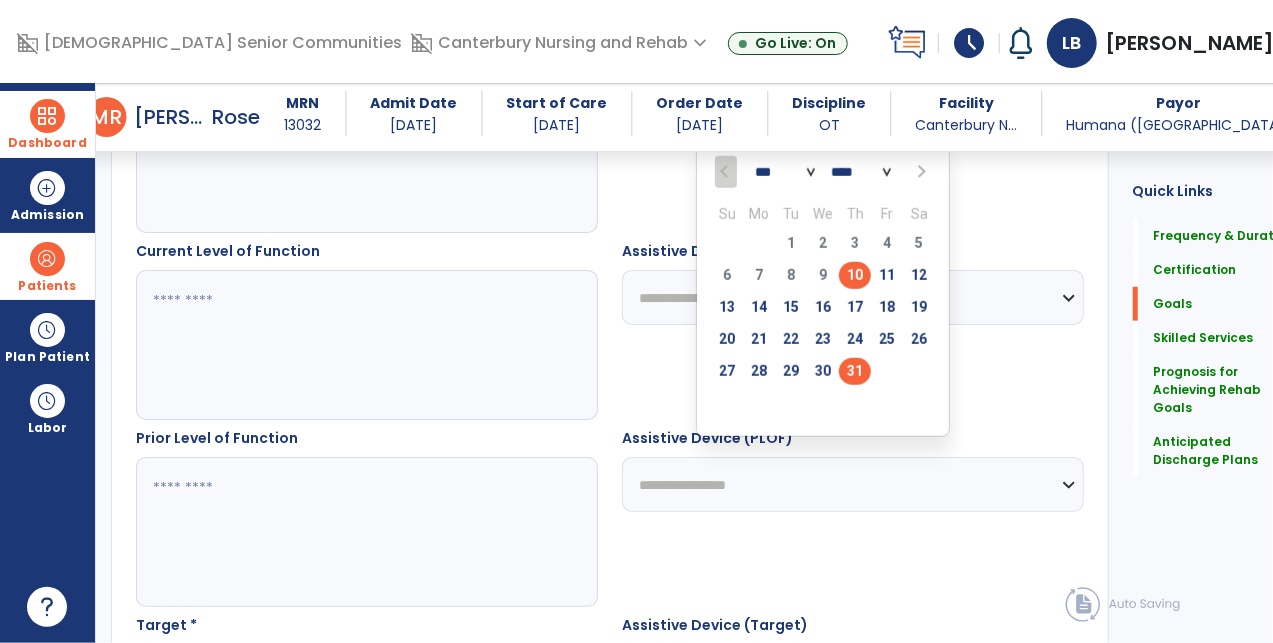 click on "31" at bounding box center (855, 371) 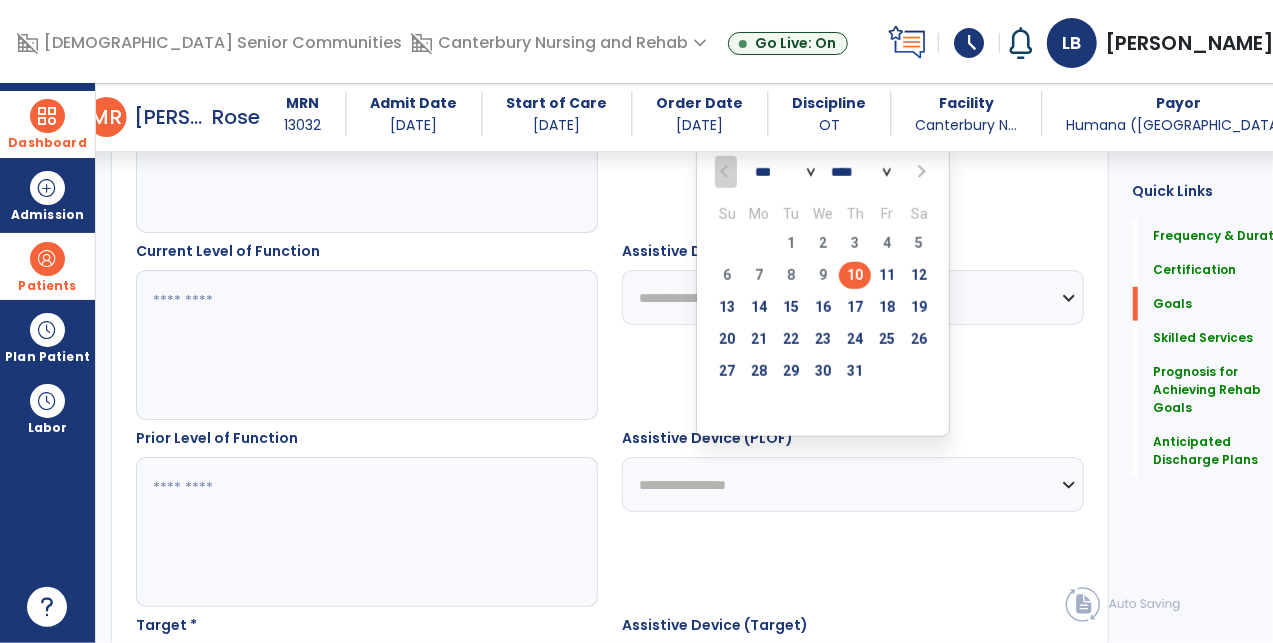type on "*********" 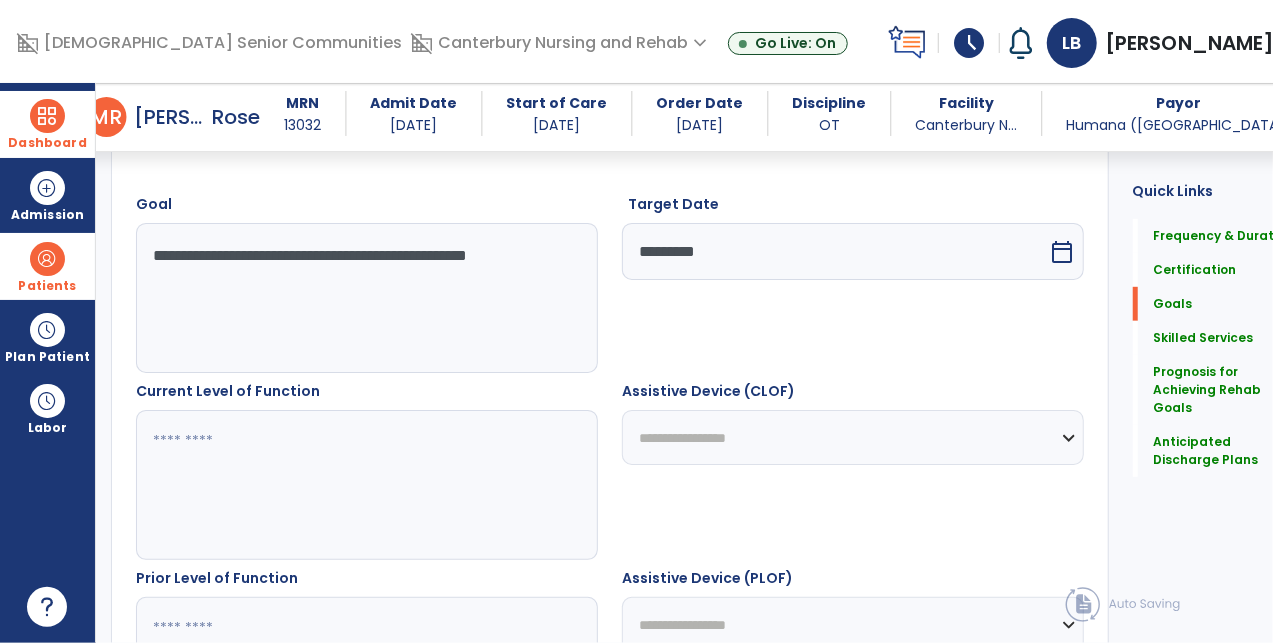 scroll, scrollTop: 492, scrollLeft: 0, axis: vertical 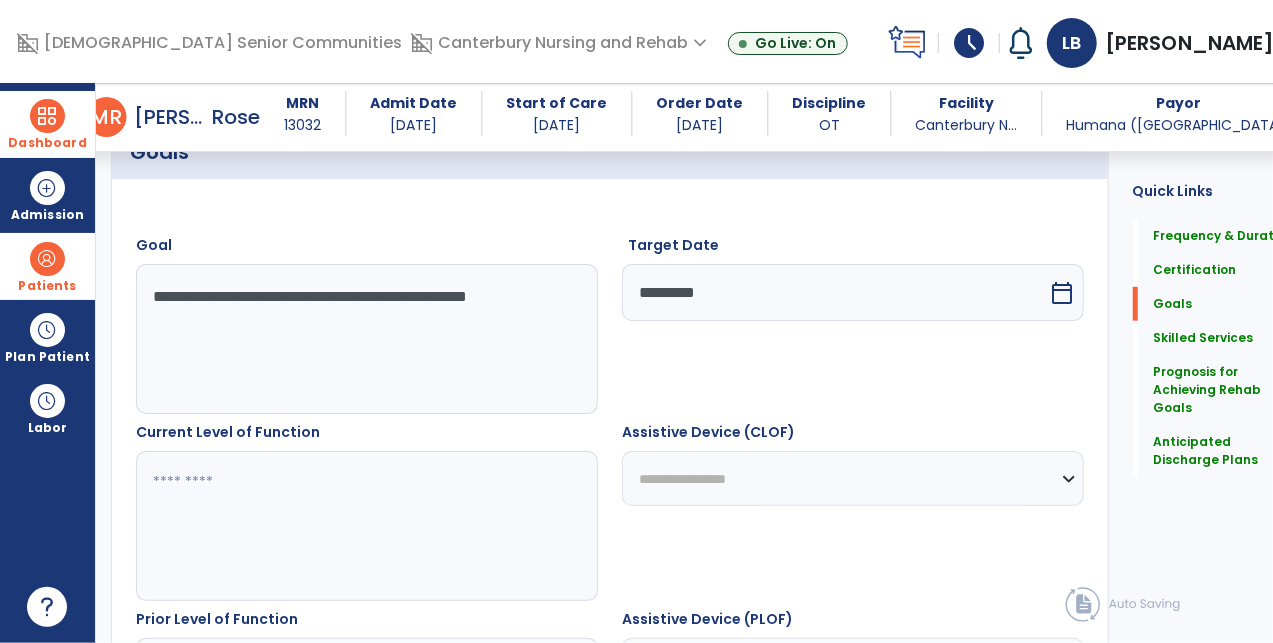click at bounding box center [354, 526] 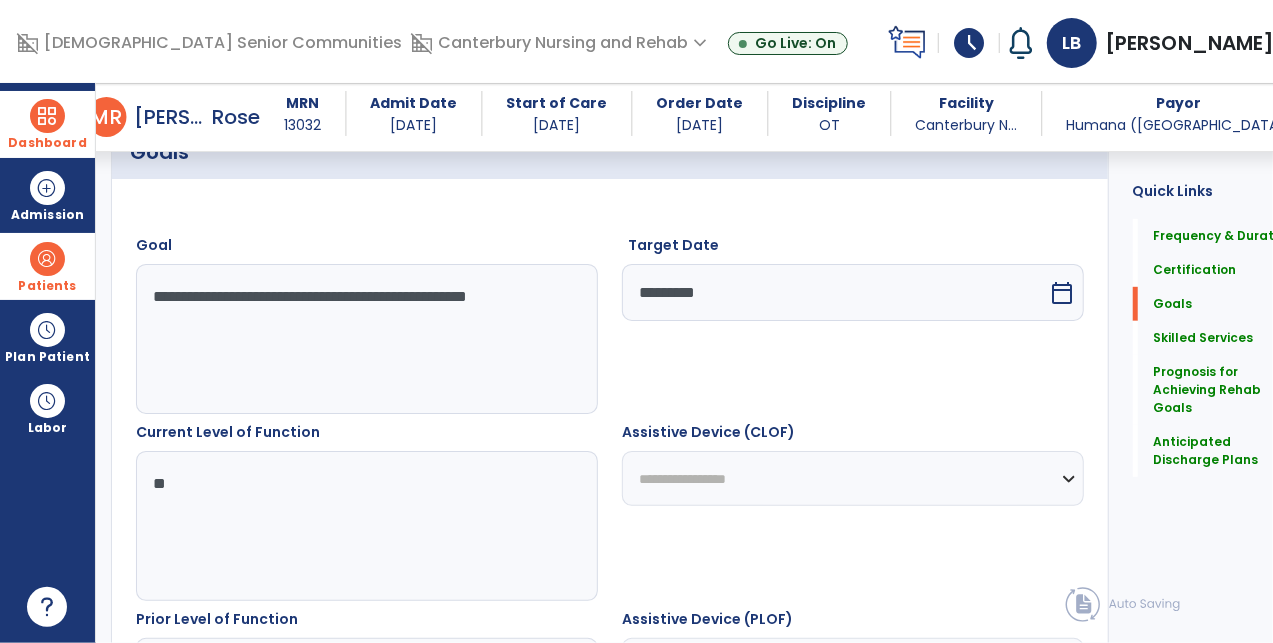 type on "*" 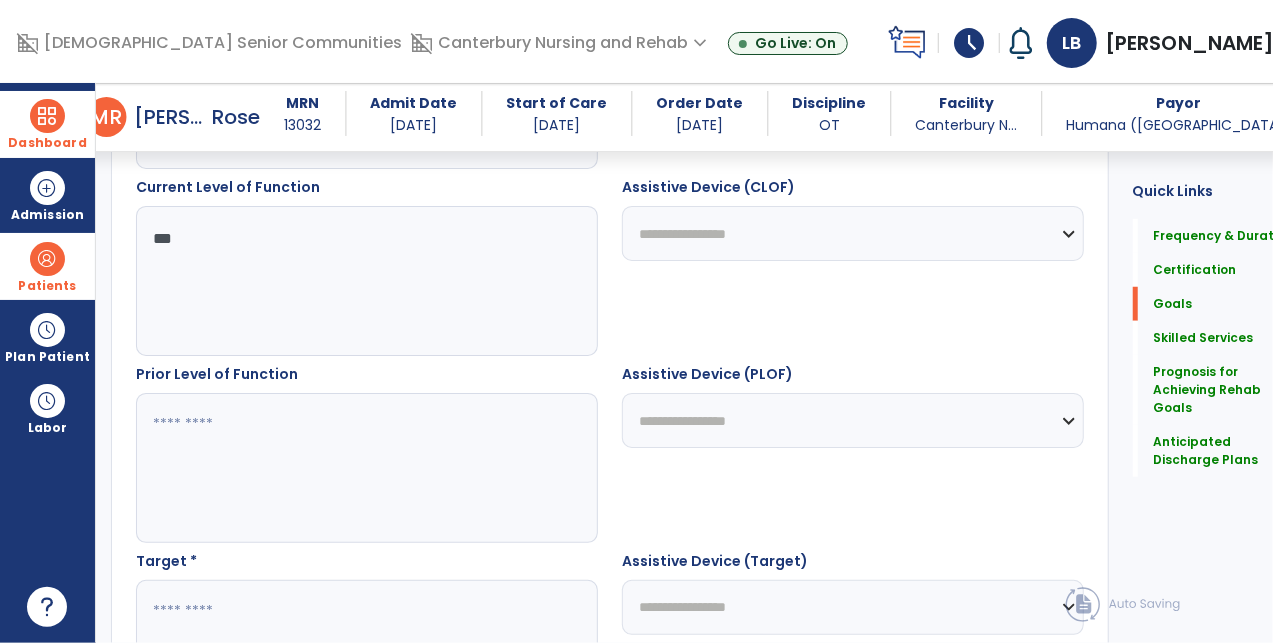 scroll, scrollTop: 767, scrollLeft: 0, axis: vertical 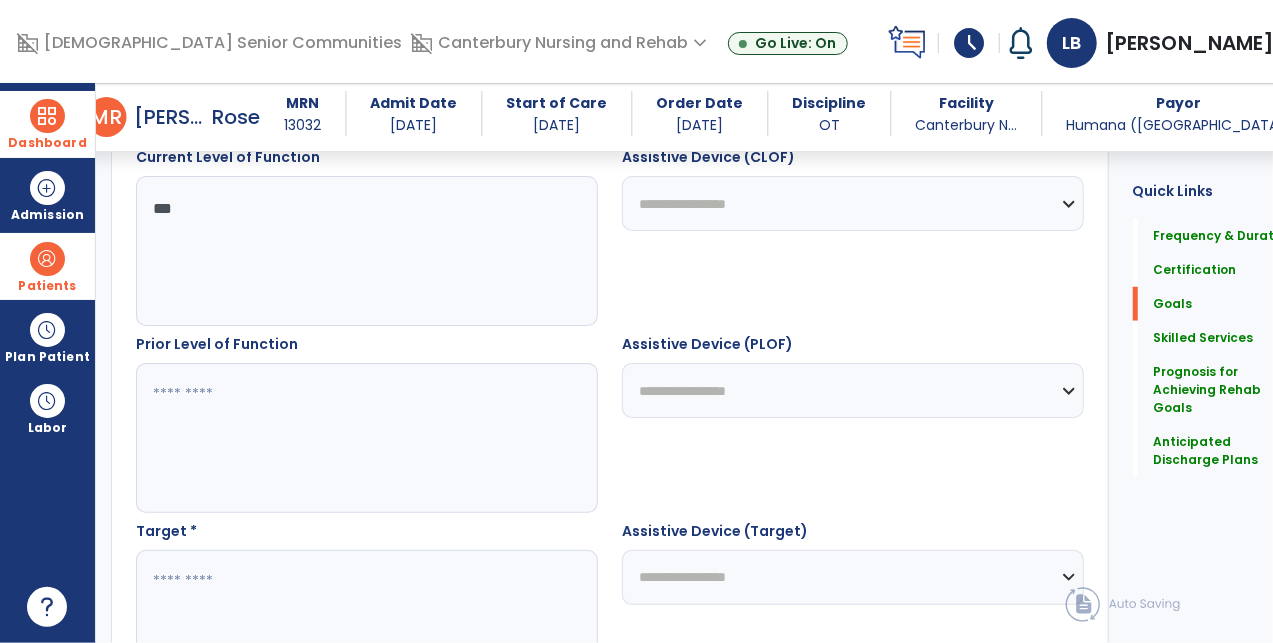 type on "***" 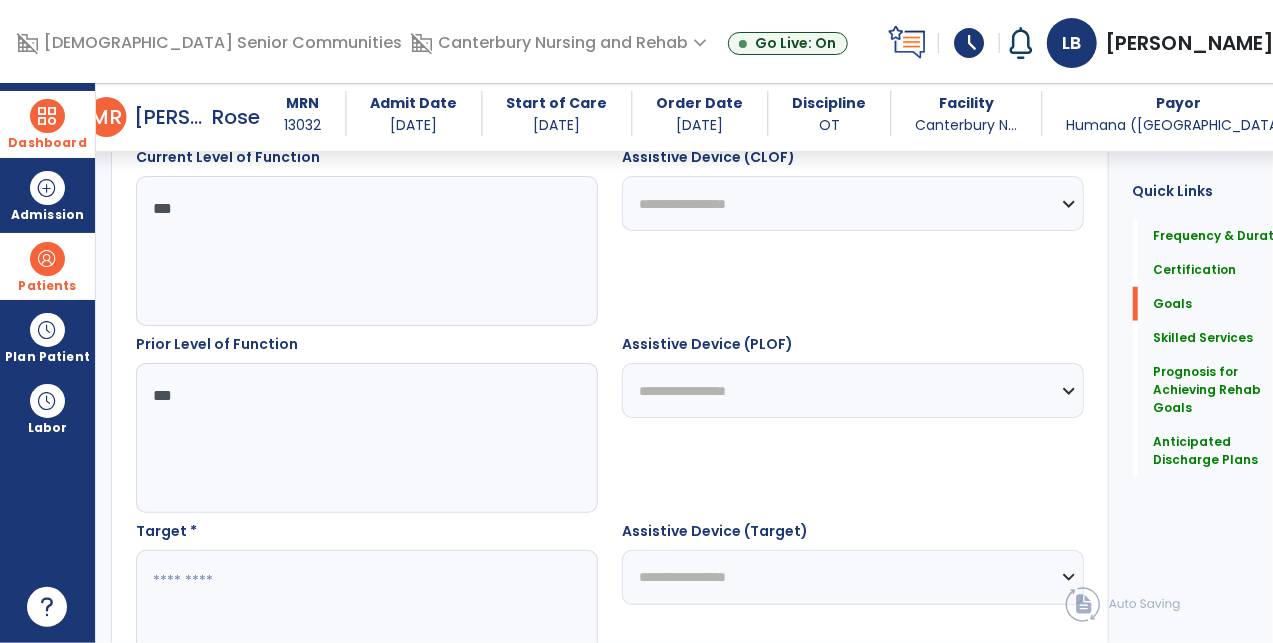 drag, startPoint x: 195, startPoint y: 414, endPoint x: 205, endPoint y: 407, distance: 12.206555 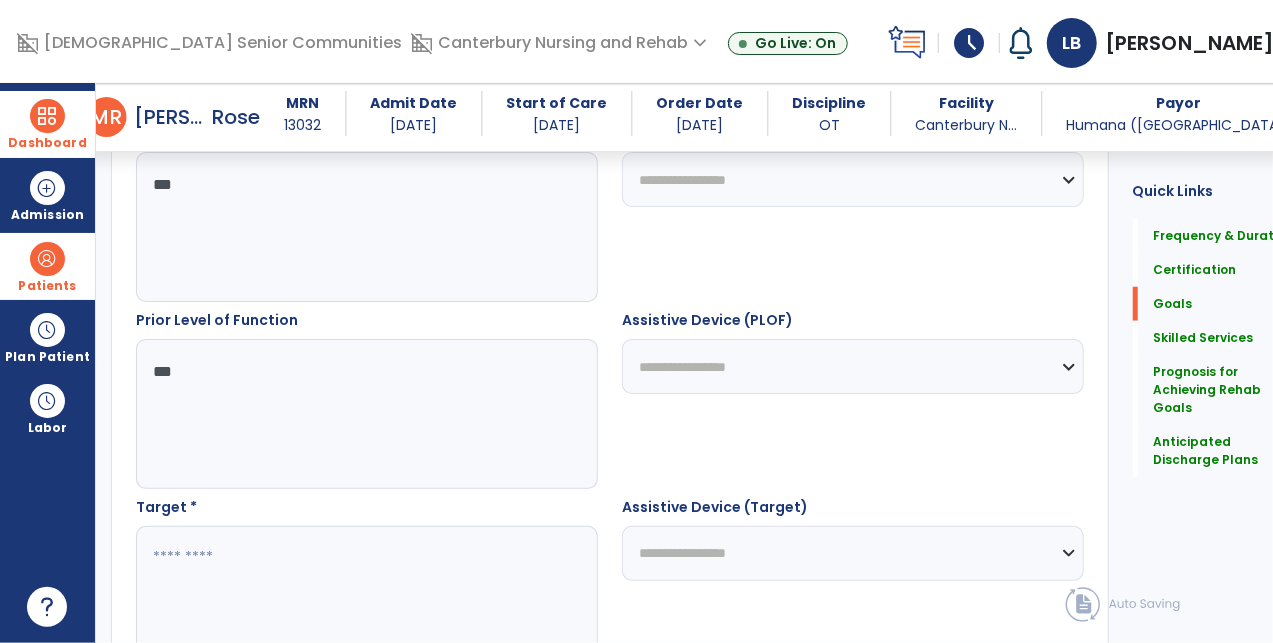 scroll, scrollTop: 841, scrollLeft: 0, axis: vertical 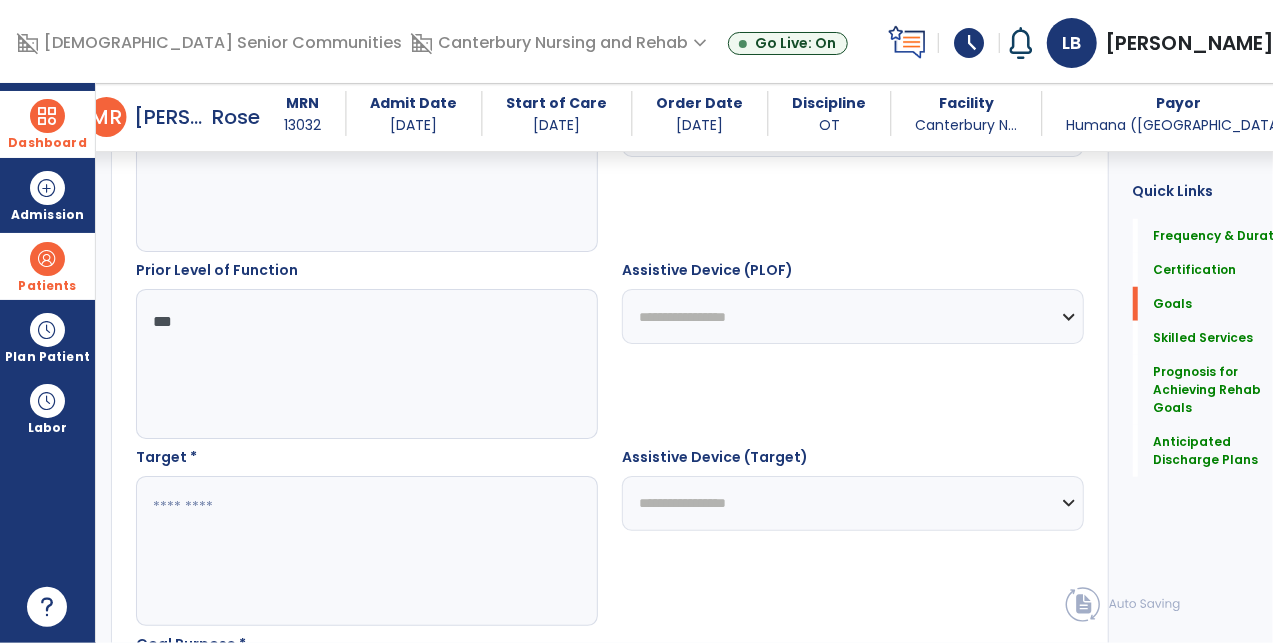 type on "***" 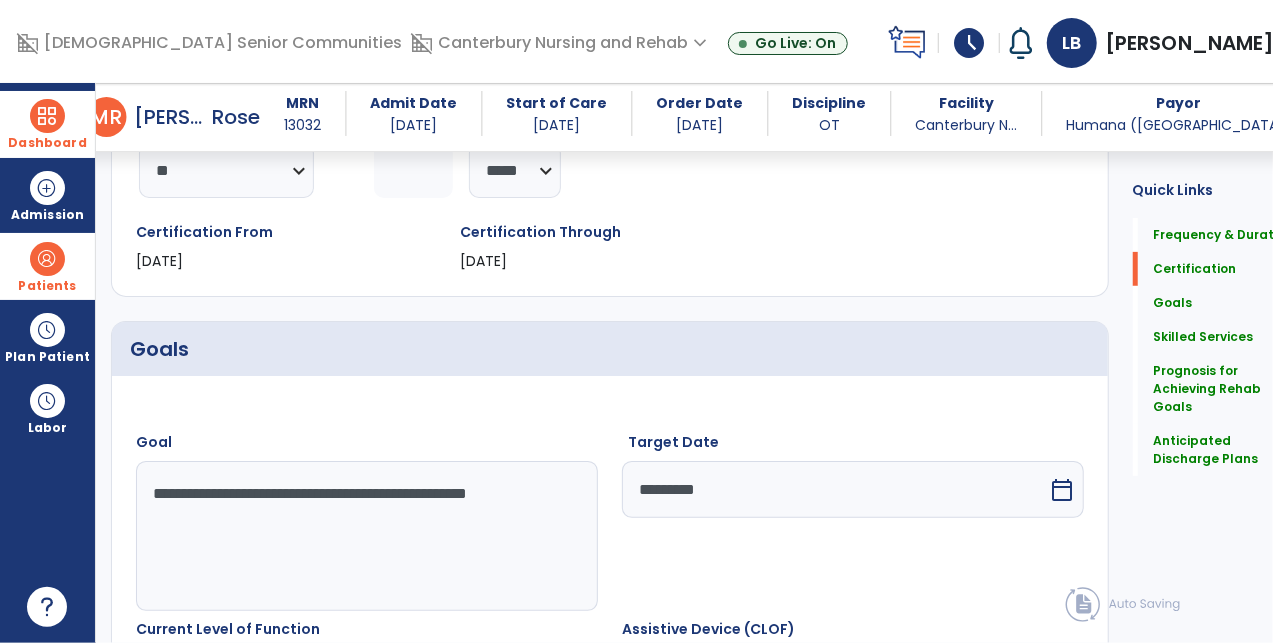 scroll, scrollTop: 0, scrollLeft: 0, axis: both 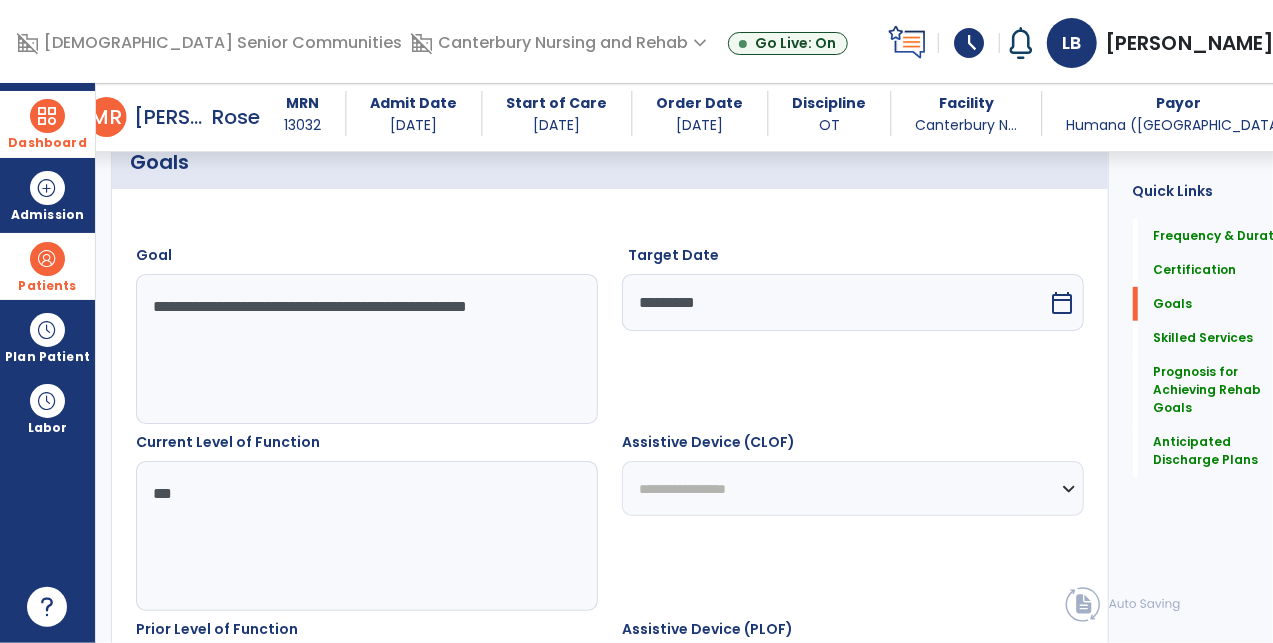 type on "***" 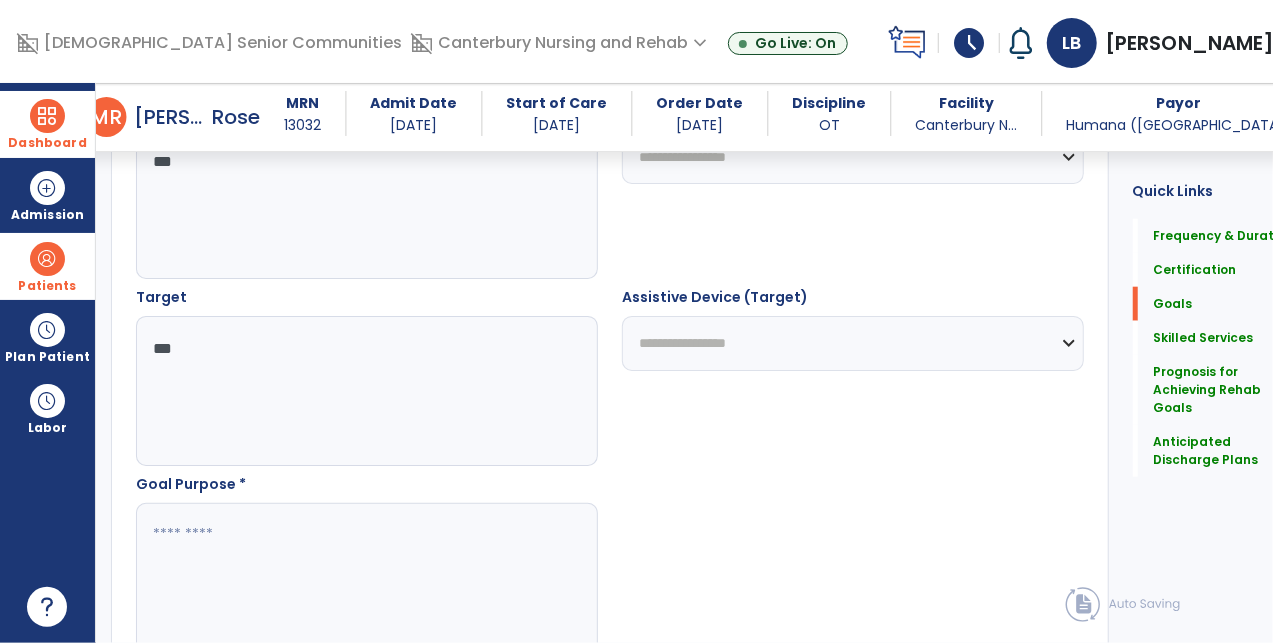 scroll, scrollTop: 1220, scrollLeft: 0, axis: vertical 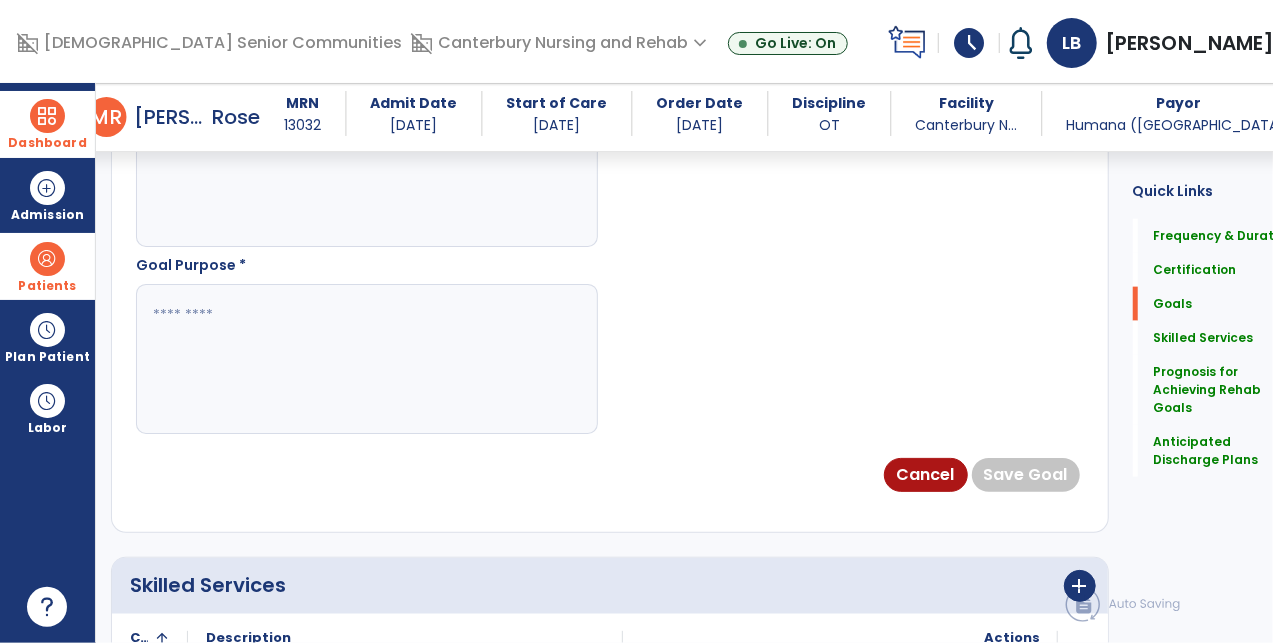 click at bounding box center (354, 359) 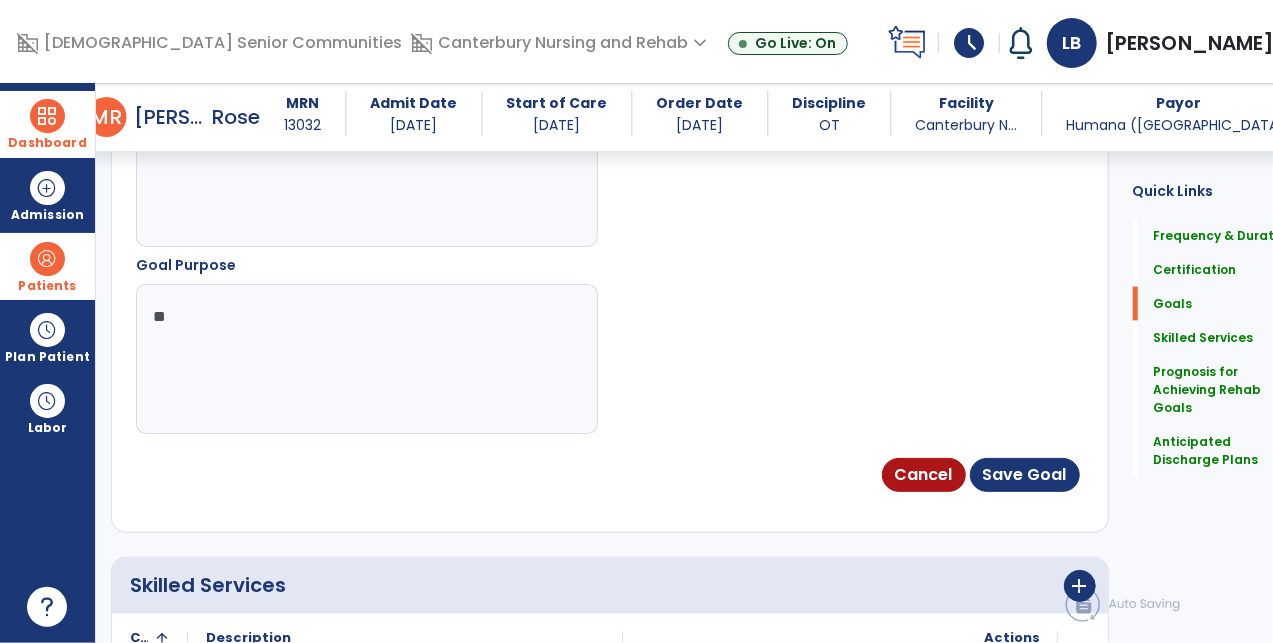 type on "*" 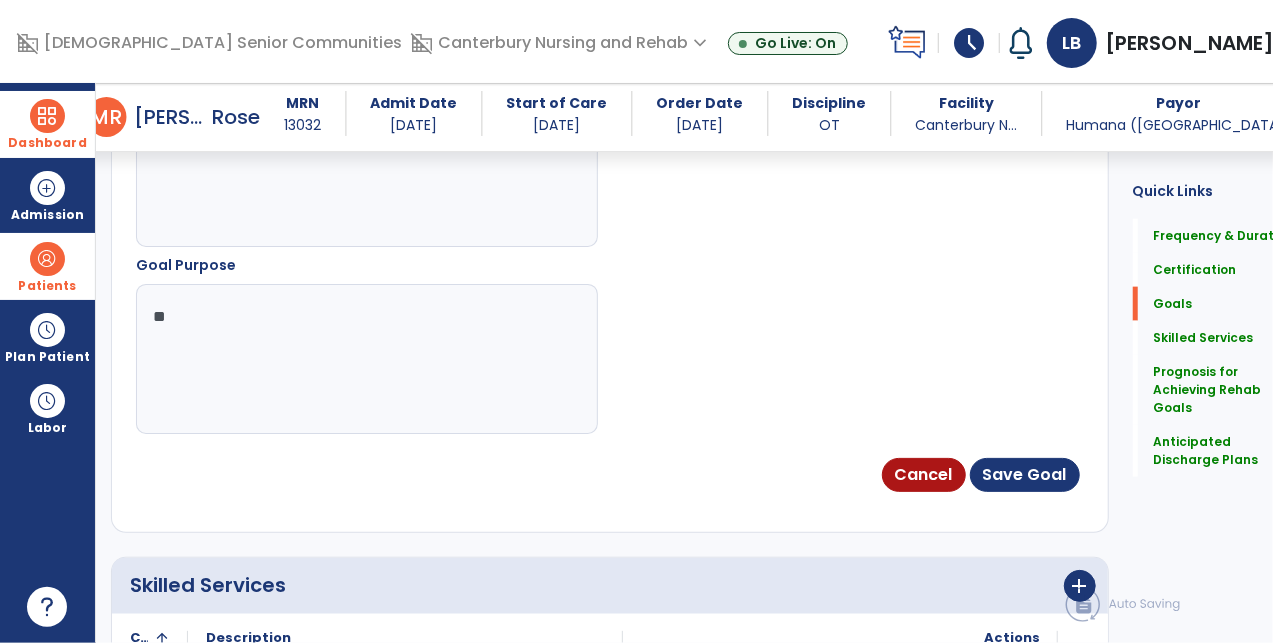 type on "*" 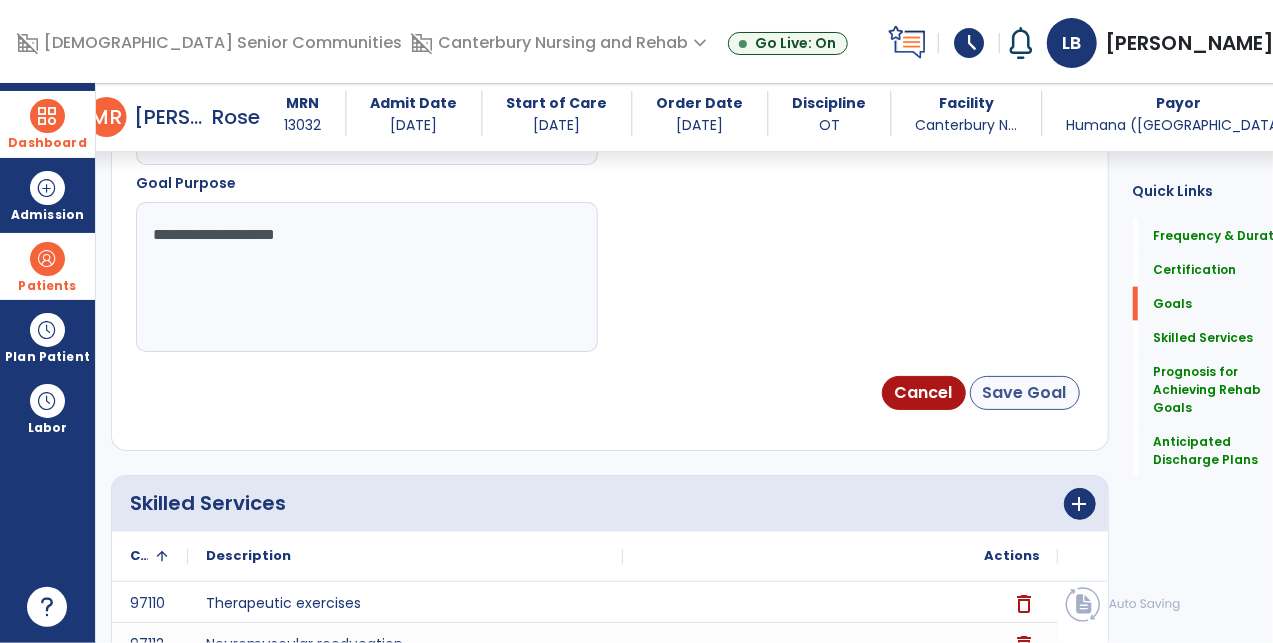 type on "**********" 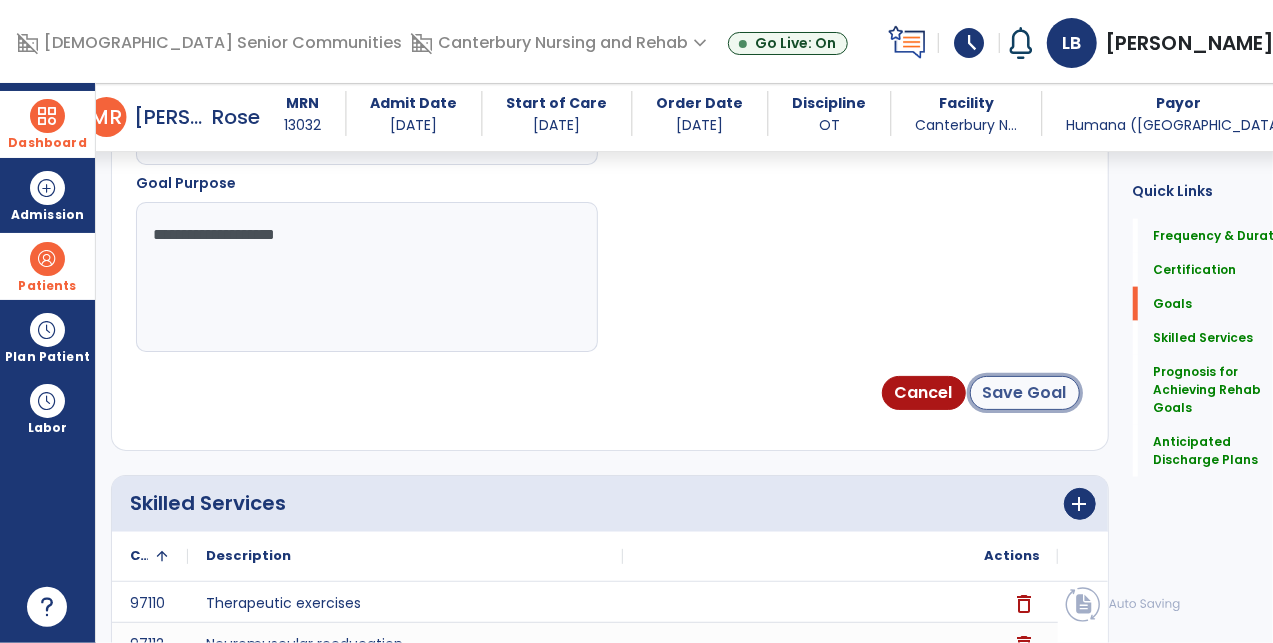 click on "Save Goal" at bounding box center [1025, 393] 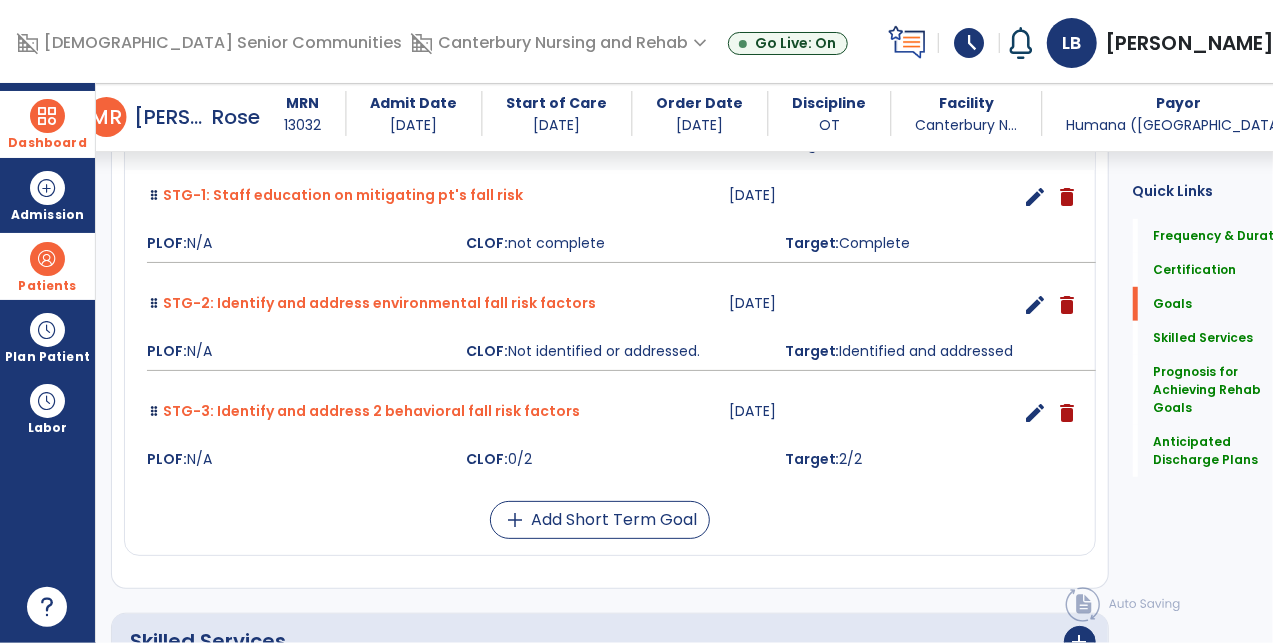 scroll, scrollTop: 638, scrollLeft: 0, axis: vertical 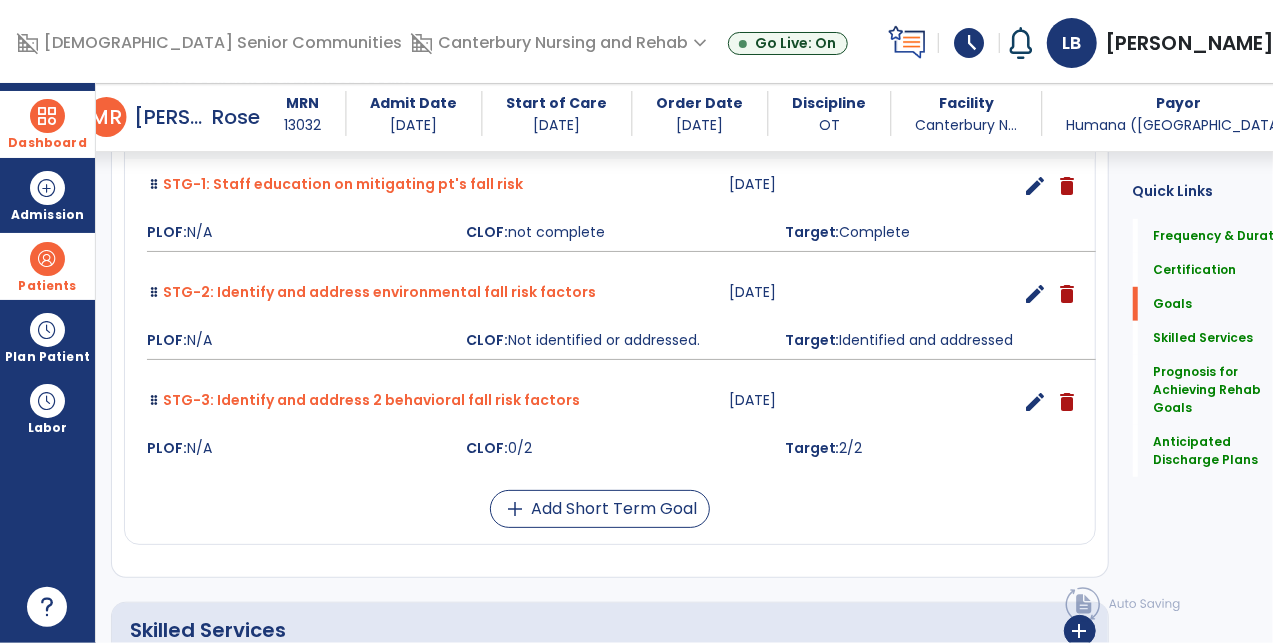 click on "edit" at bounding box center [1036, 294] 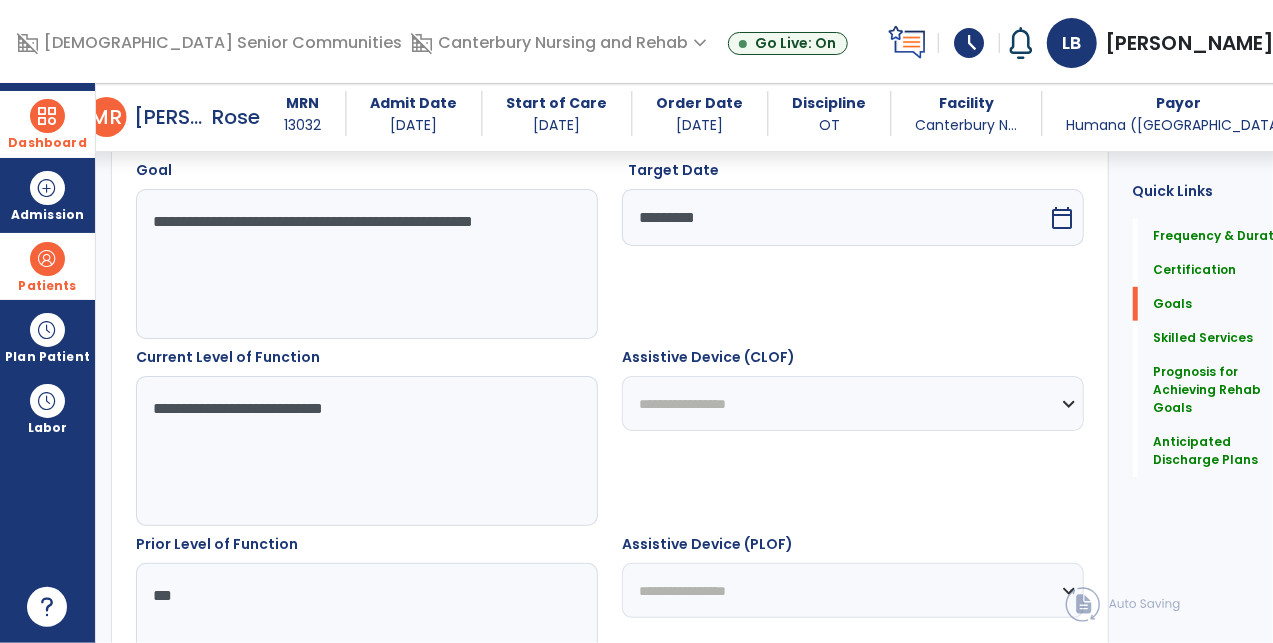 scroll, scrollTop: 548, scrollLeft: 0, axis: vertical 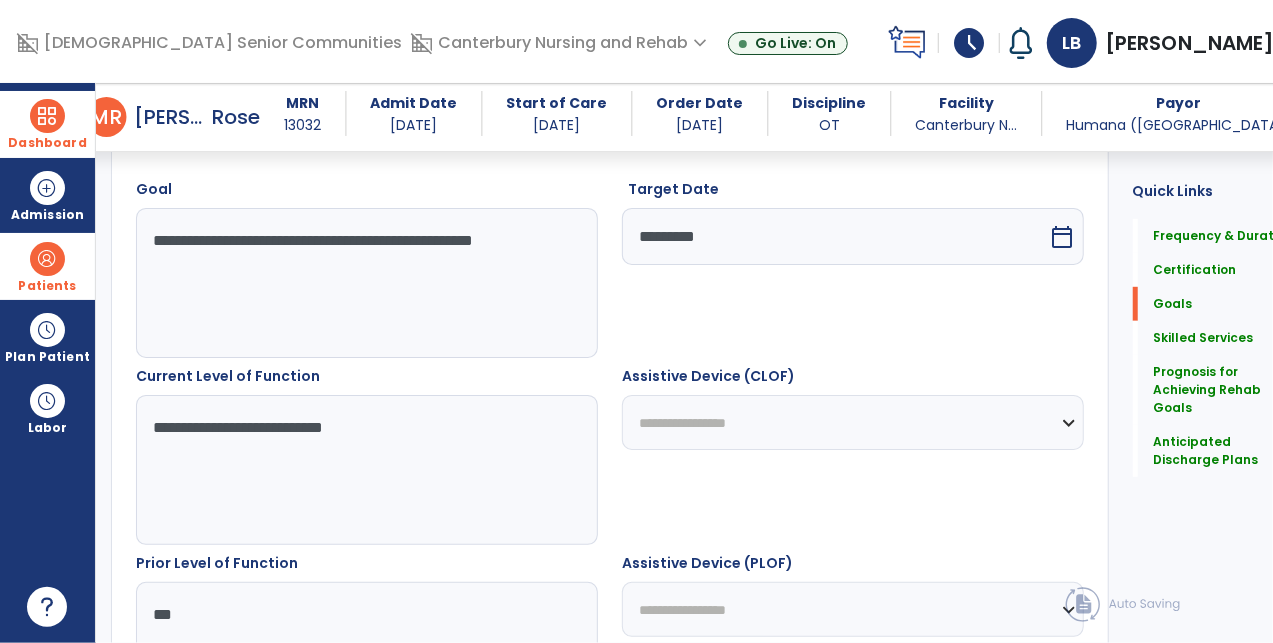 click on "**********" at bounding box center [354, 283] 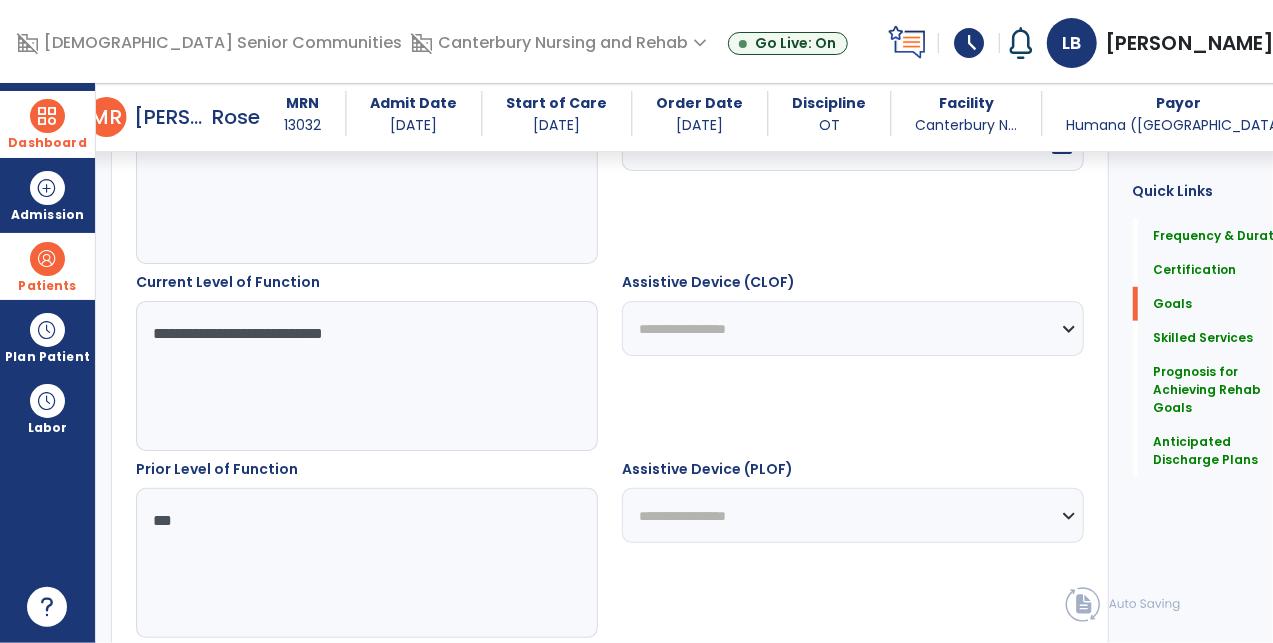 scroll, scrollTop: 667, scrollLeft: 0, axis: vertical 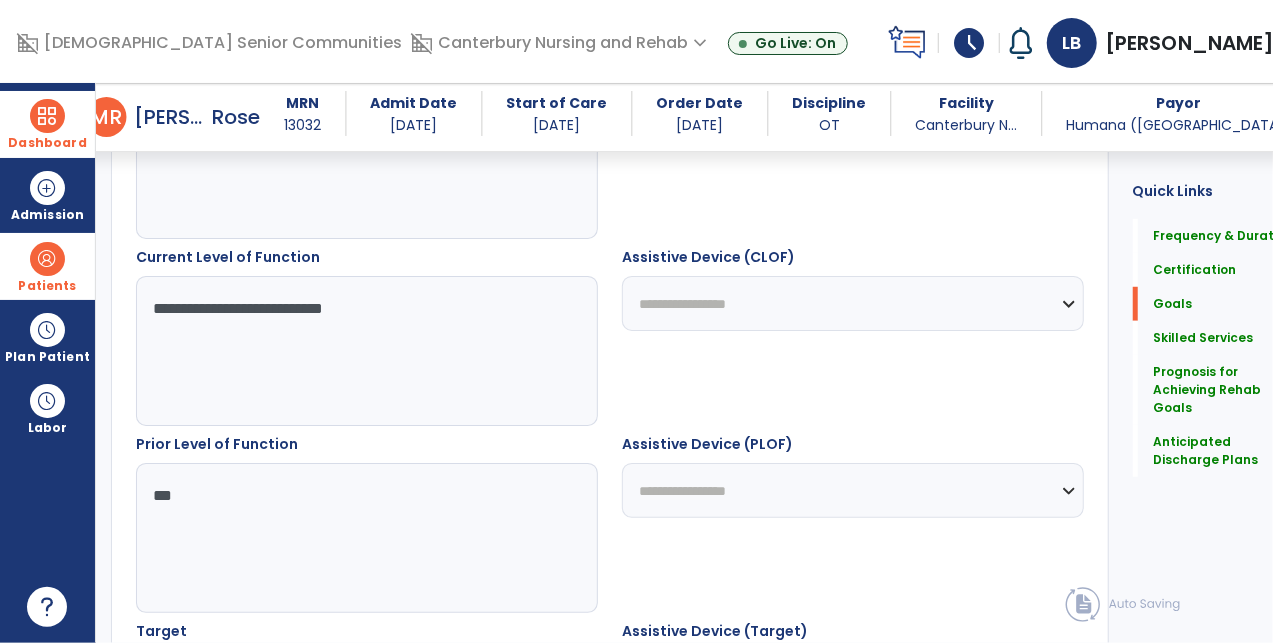 type on "**********" 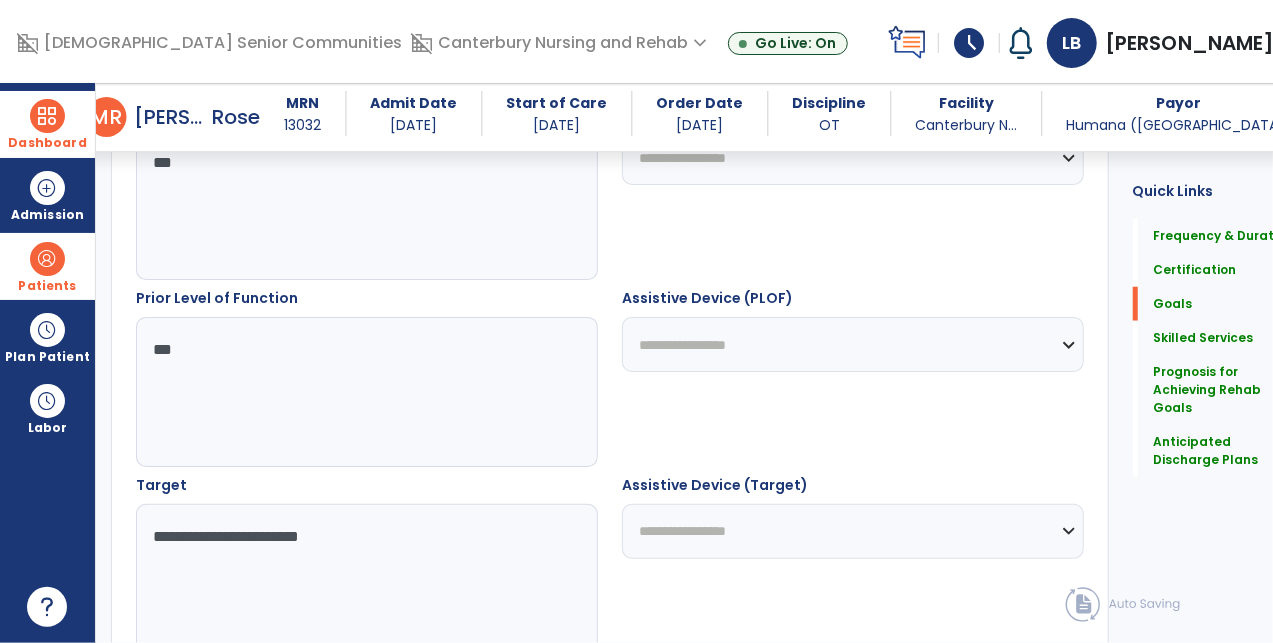 scroll, scrollTop: 1035, scrollLeft: 0, axis: vertical 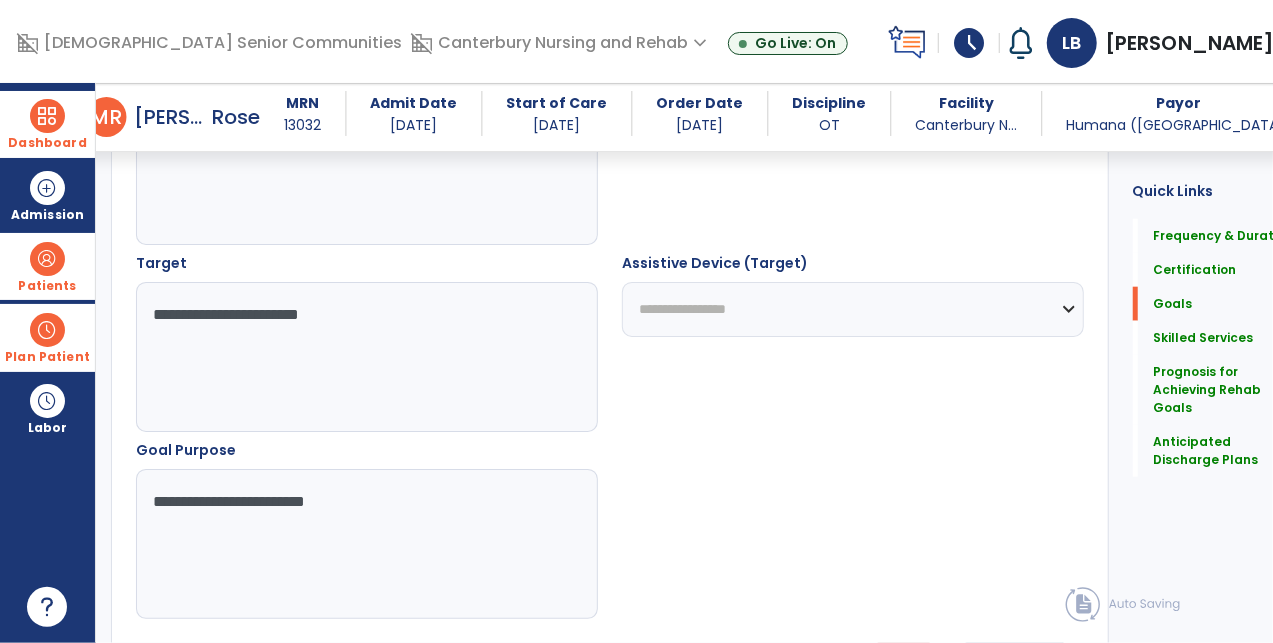 type on "***" 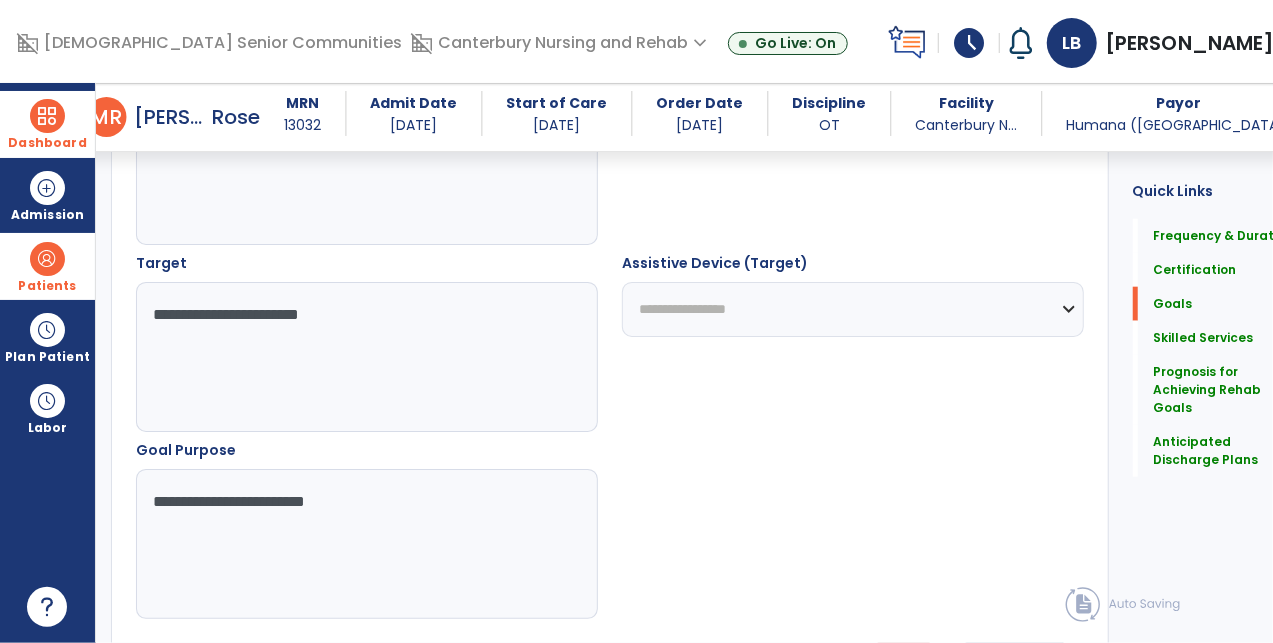 drag, startPoint x: 50, startPoint y: 338, endPoint x: 174, endPoint y: 321, distance: 125.1599 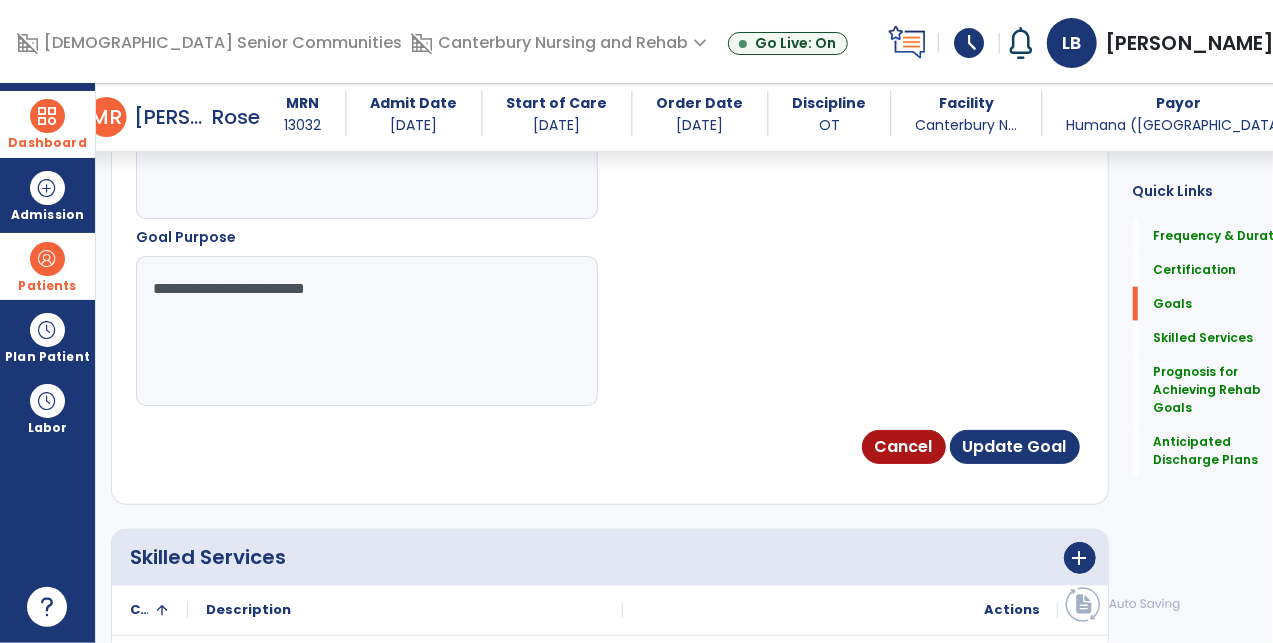 scroll, scrollTop: 1250, scrollLeft: 0, axis: vertical 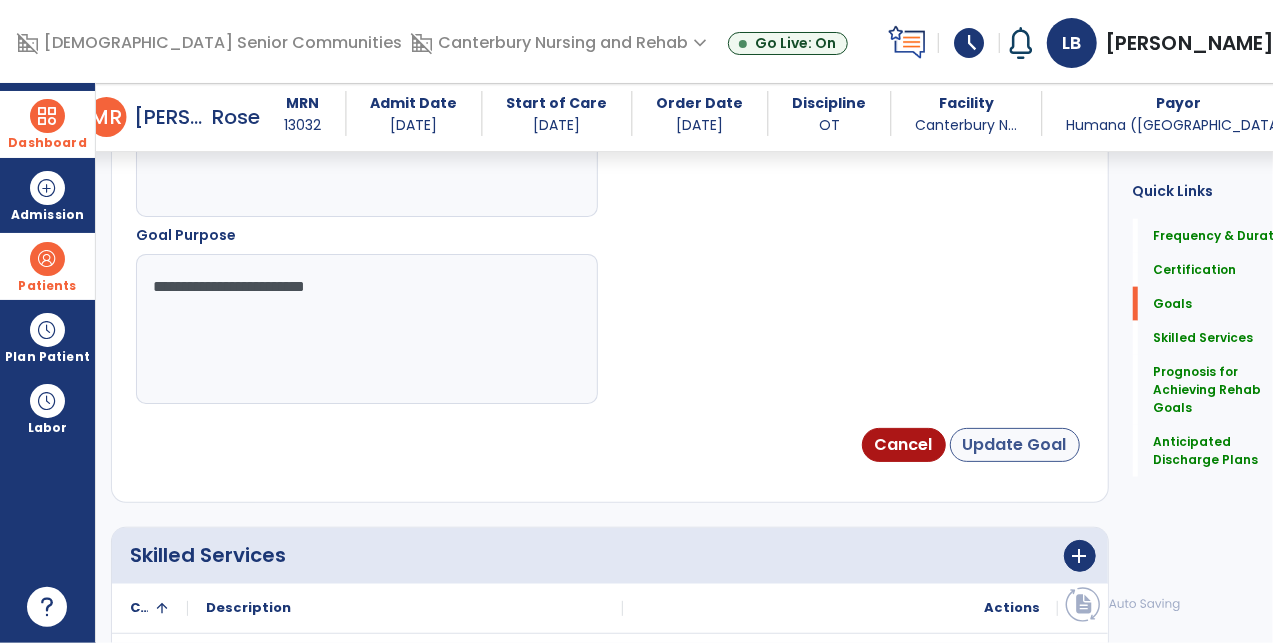 type on "***" 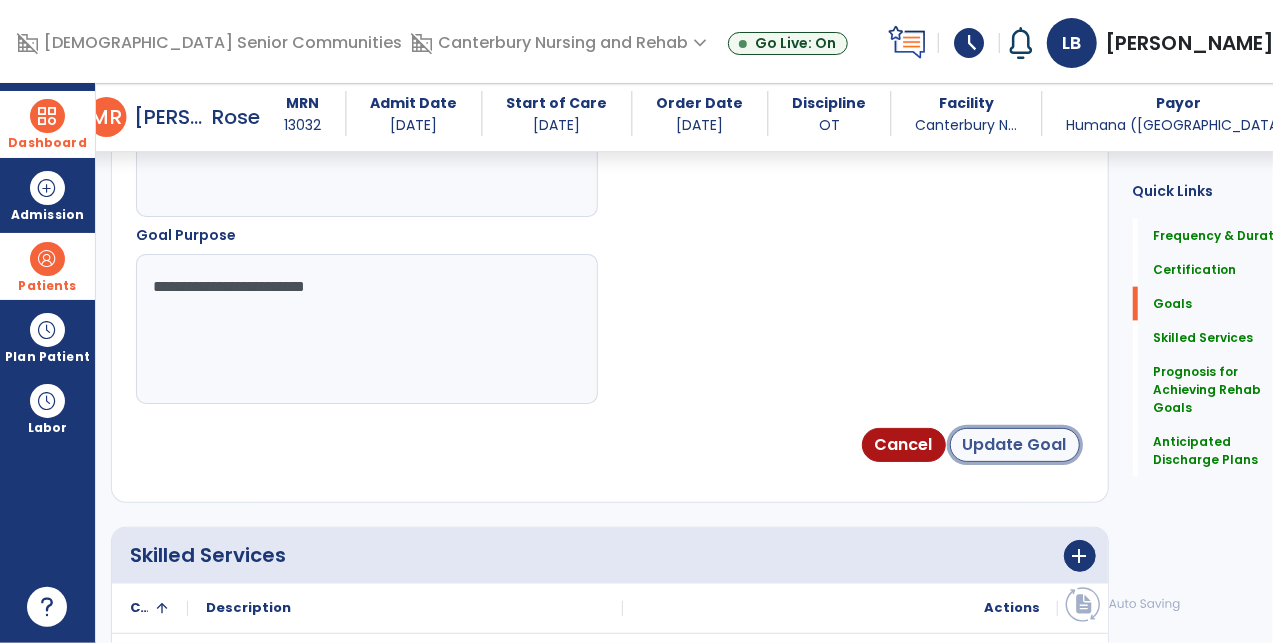 click on "Update Goal" at bounding box center (1015, 445) 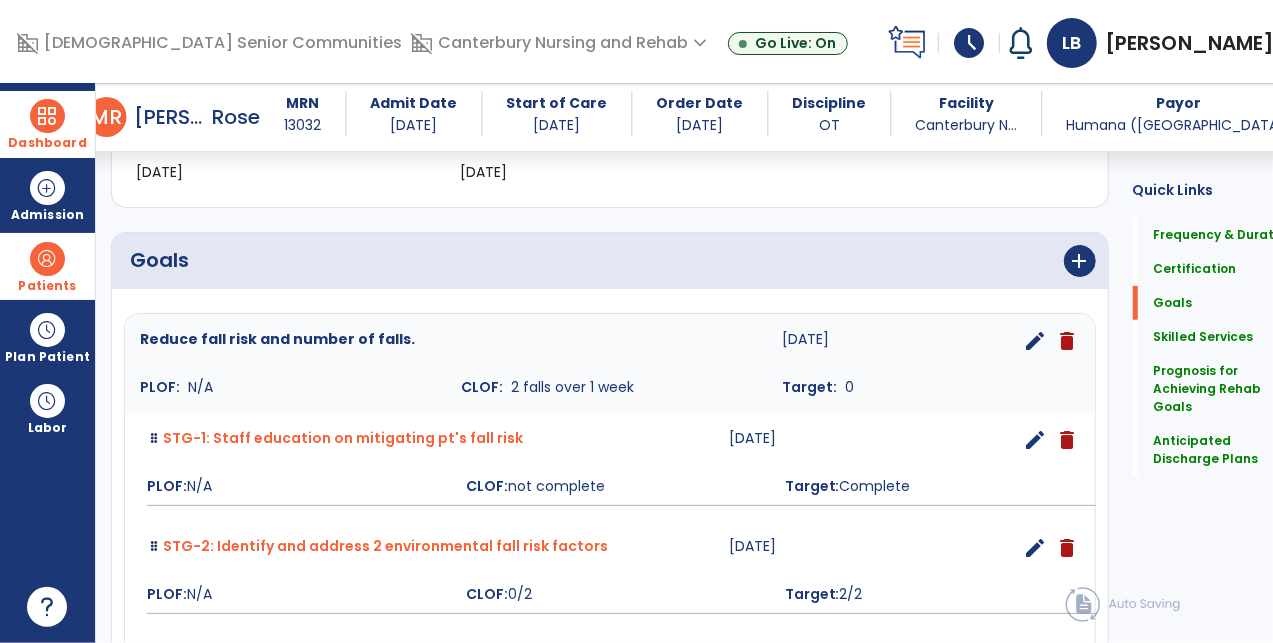 scroll, scrollTop: 401, scrollLeft: 0, axis: vertical 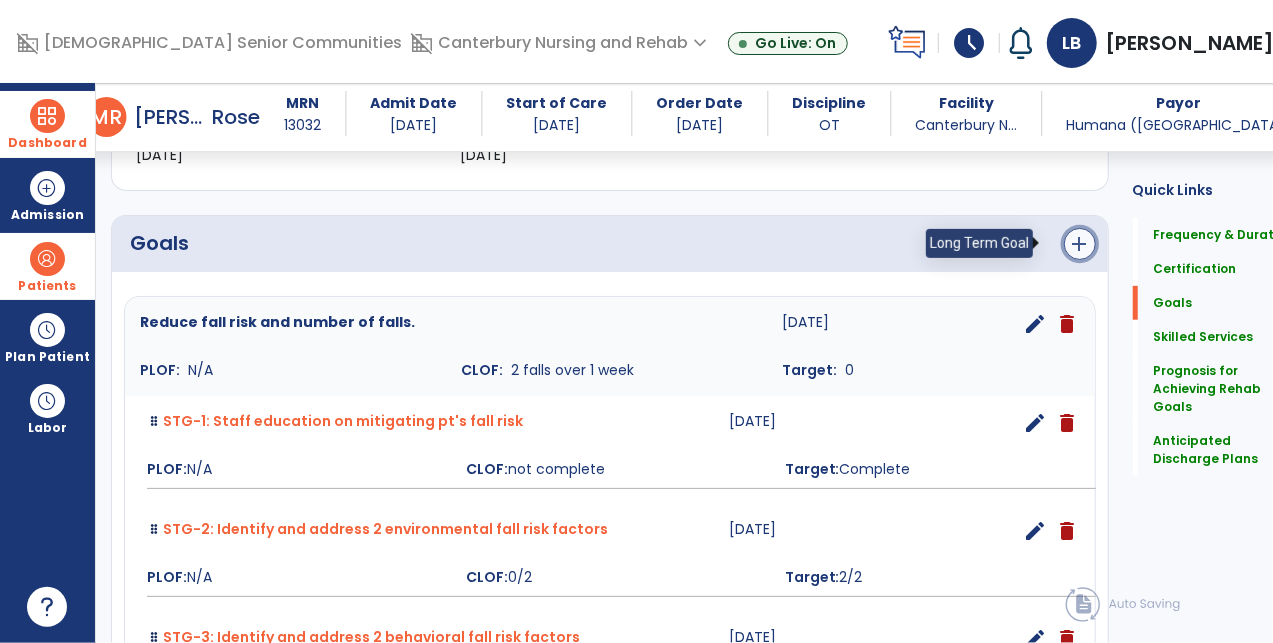 click on "add" at bounding box center [1080, 244] 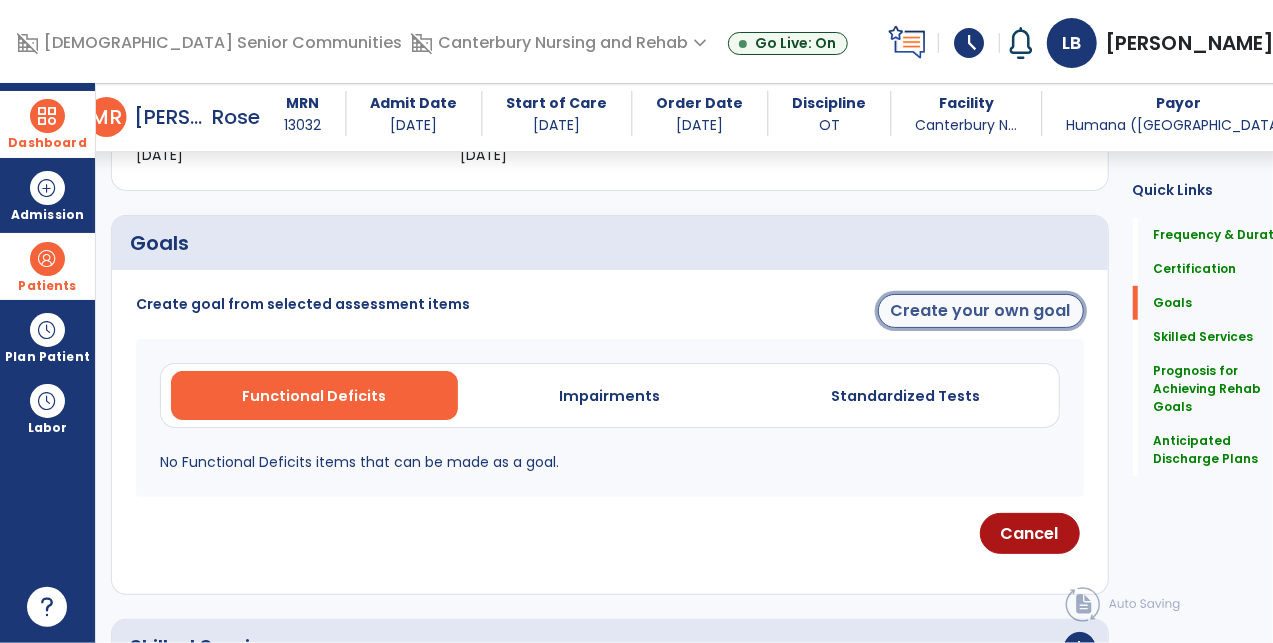 click on "Create your own goal" at bounding box center [981, 311] 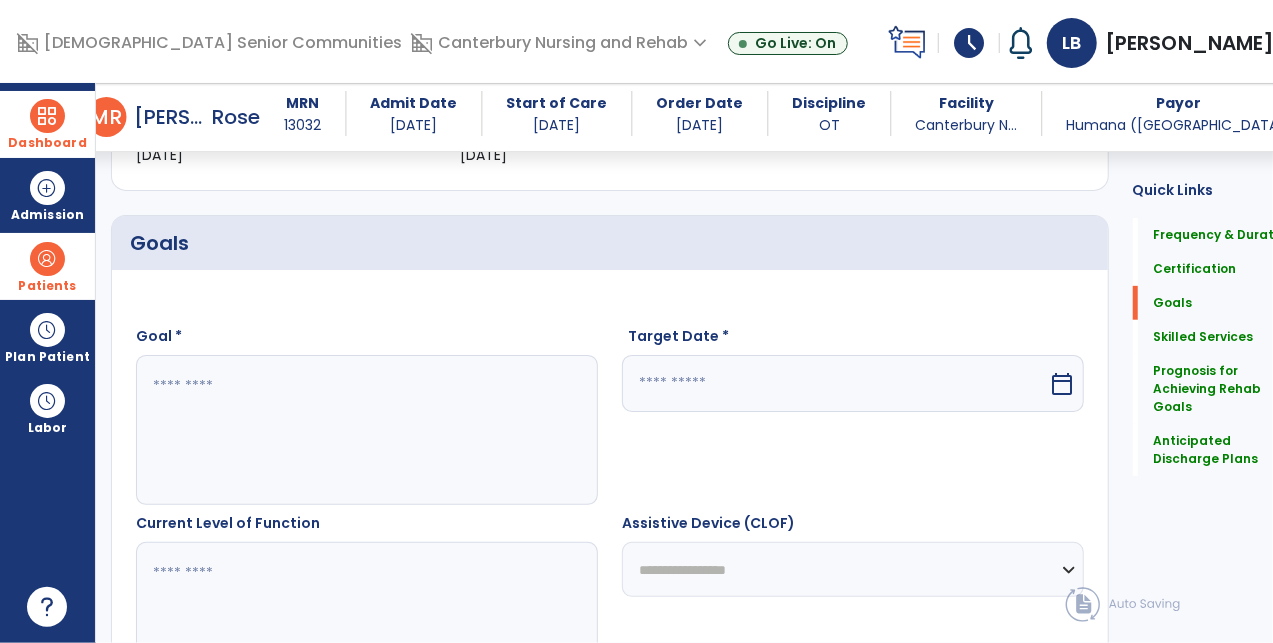 click at bounding box center (354, 430) 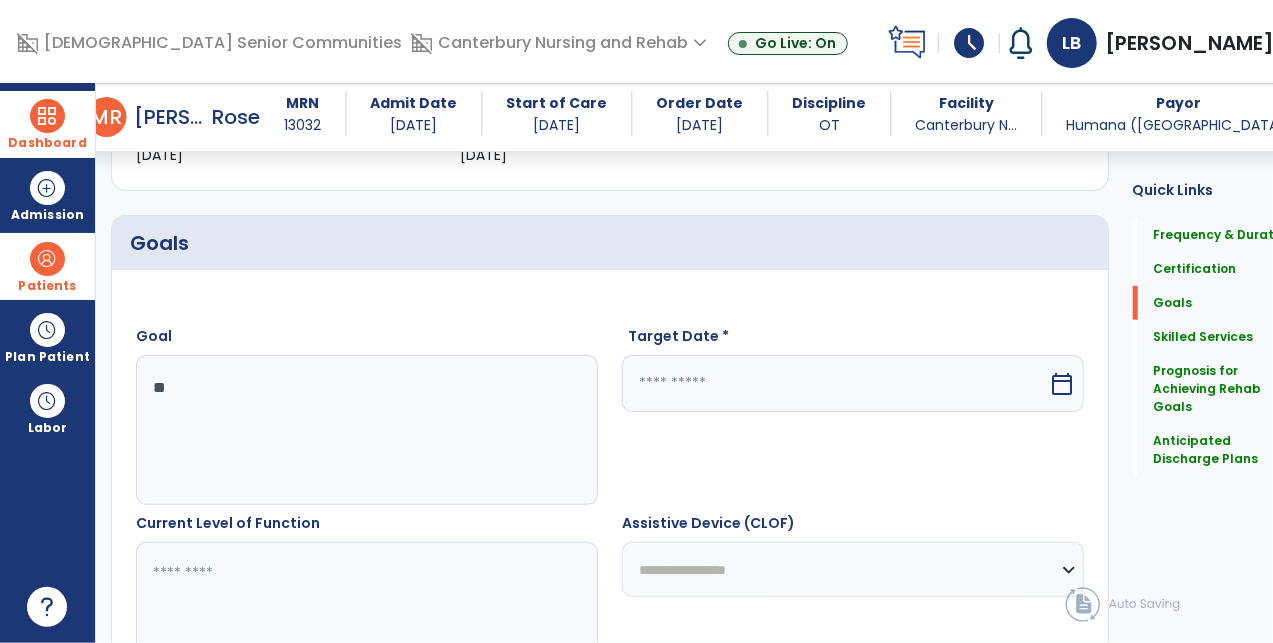type on "*" 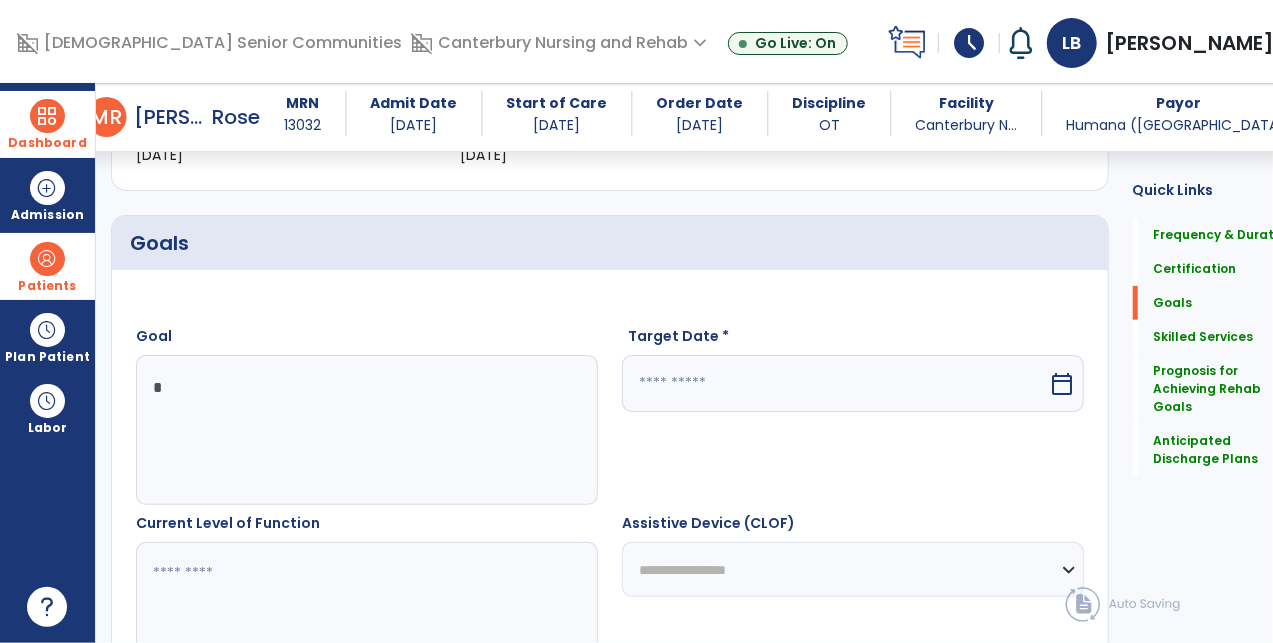 type 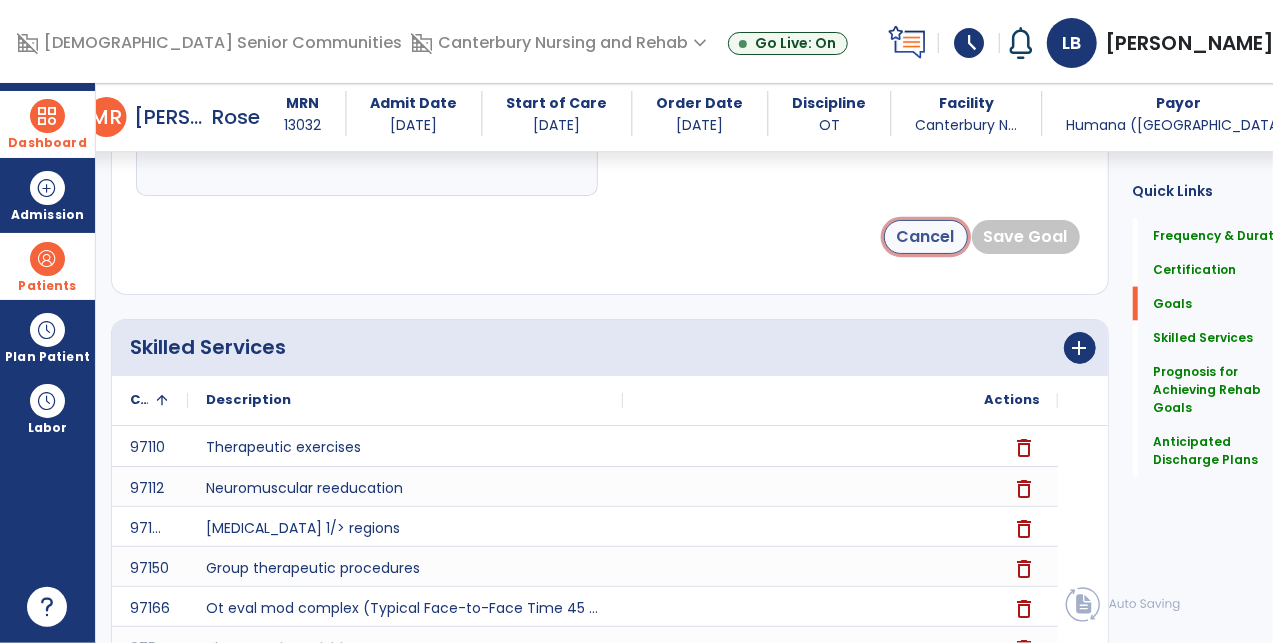 click on "Cancel" at bounding box center [926, 237] 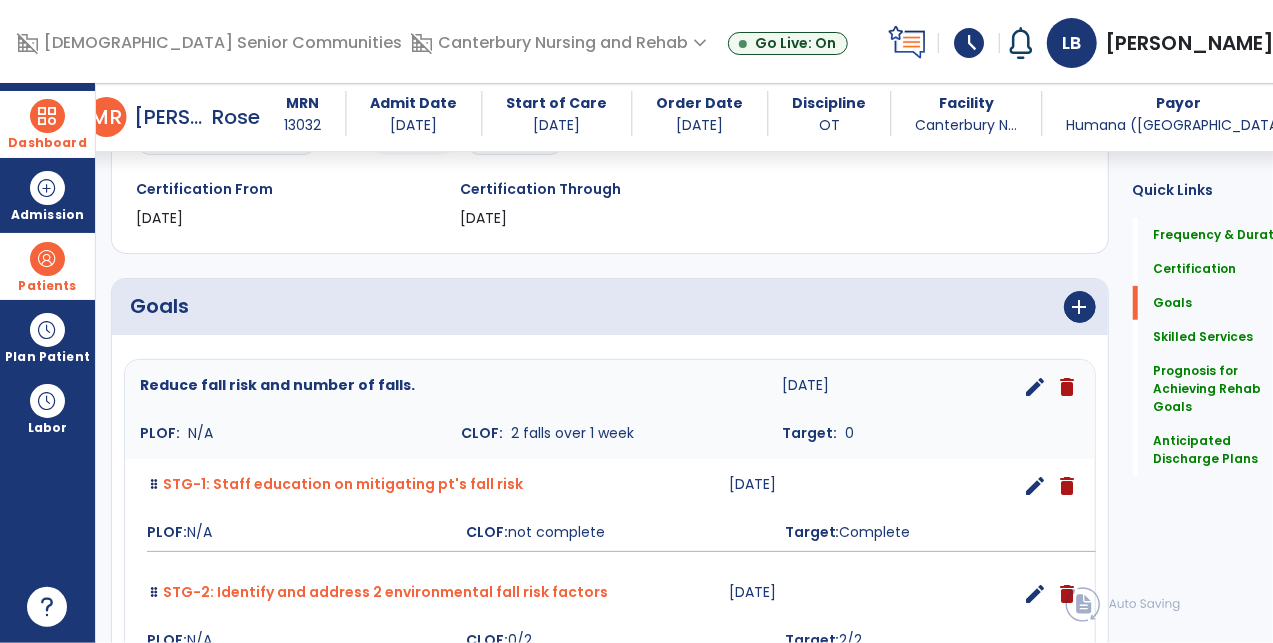 scroll, scrollTop: 248, scrollLeft: 0, axis: vertical 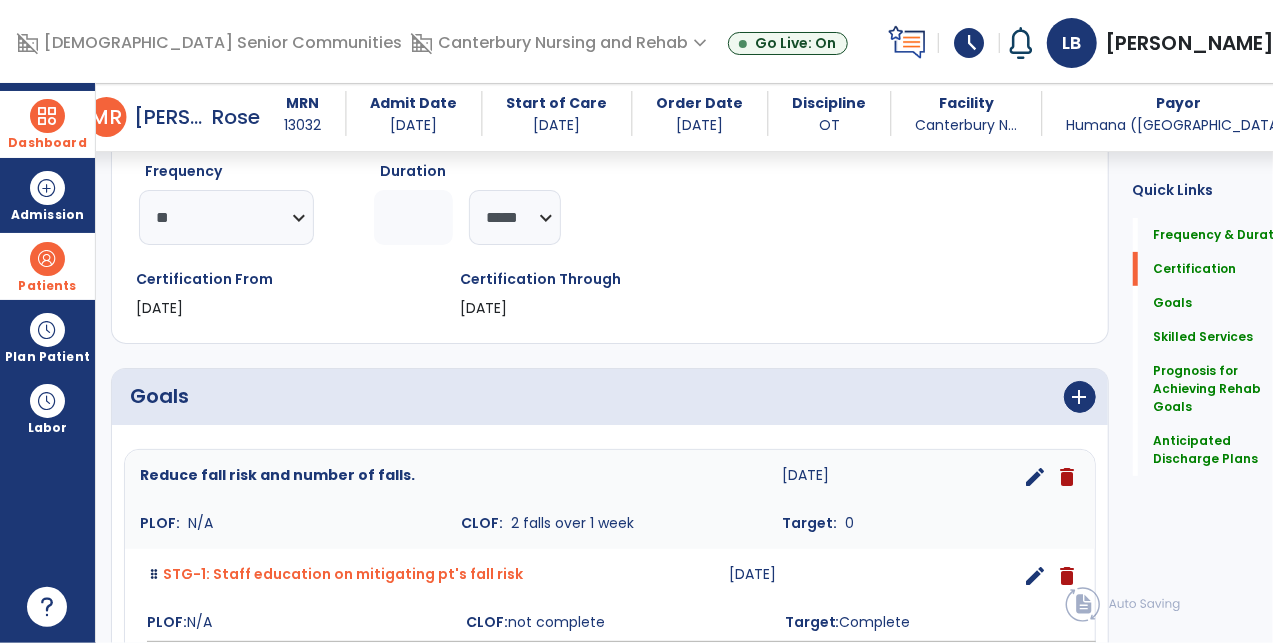 click on "edit" at bounding box center [1036, 477] 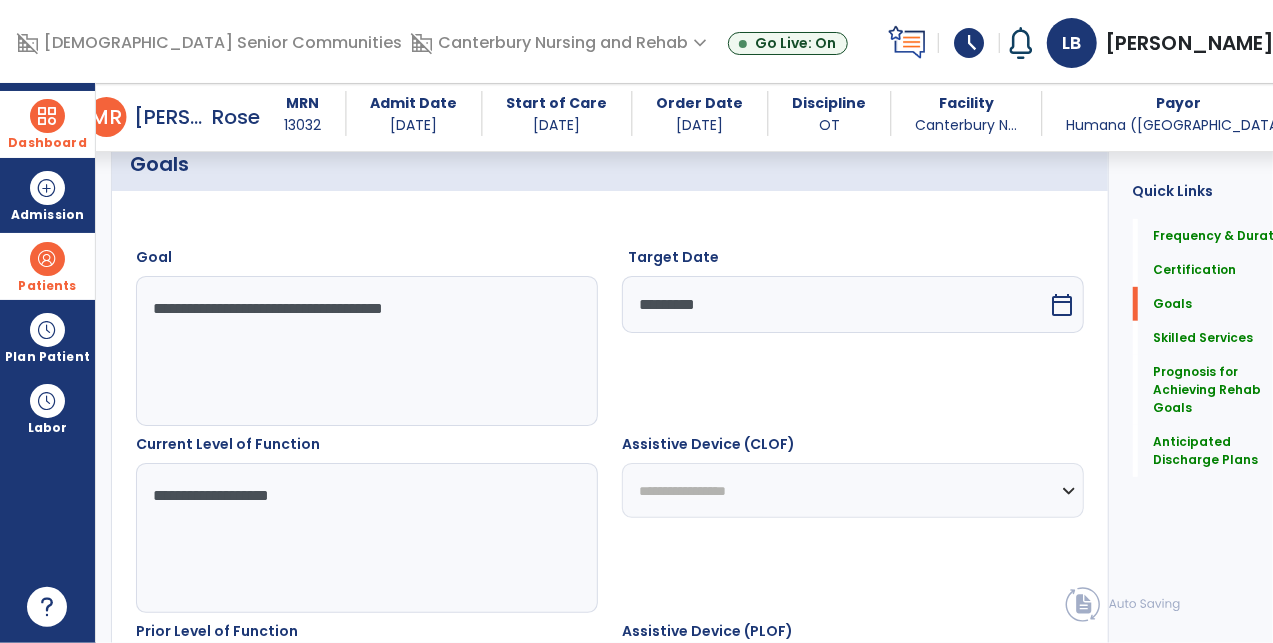 scroll, scrollTop: 548, scrollLeft: 0, axis: vertical 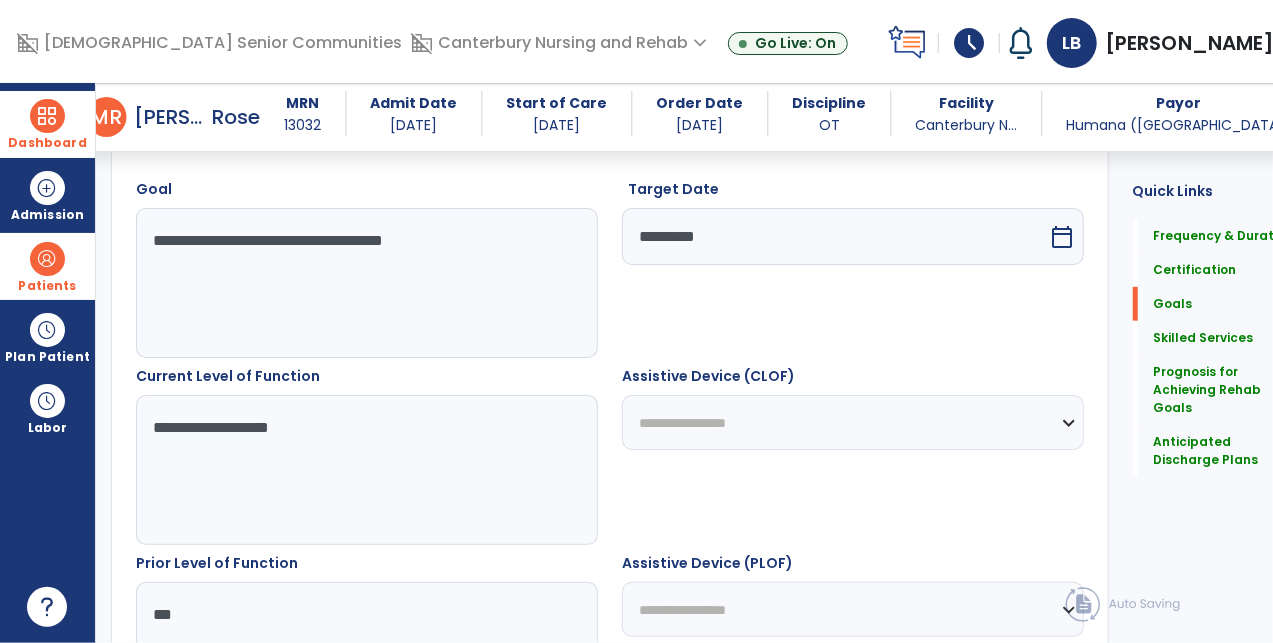 drag, startPoint x: 461, startPoint y: 255, endPoint x: 123, endPoint y: 257, distance: 338.00592 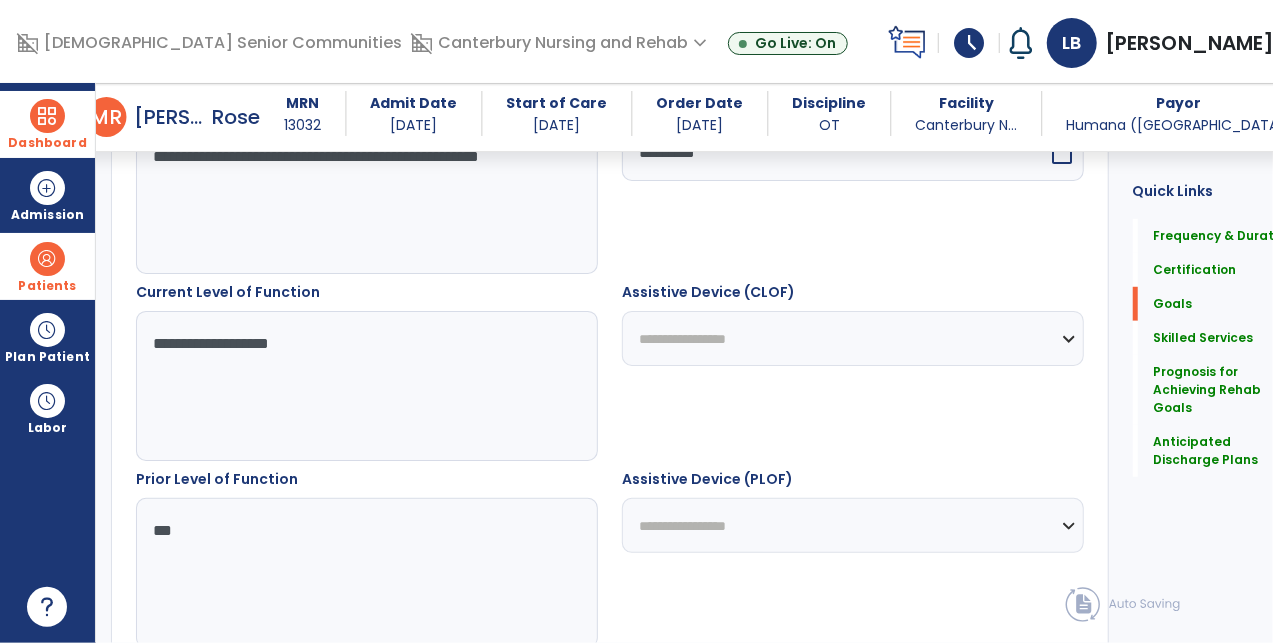 scroll, scrollTop: 617, scrollLeft: 0, axis: vertical 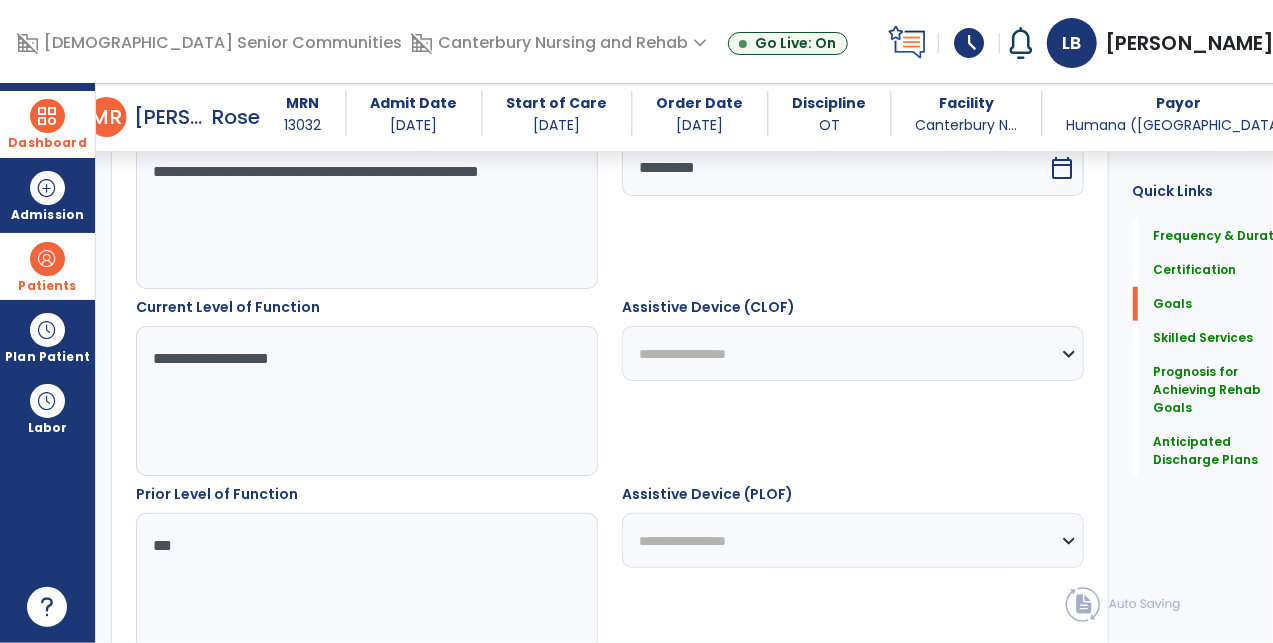 drag, startPoint x: 259, startPoint y: 225, endPoint x: 256, endPoint y: 160, distance: 65.06919 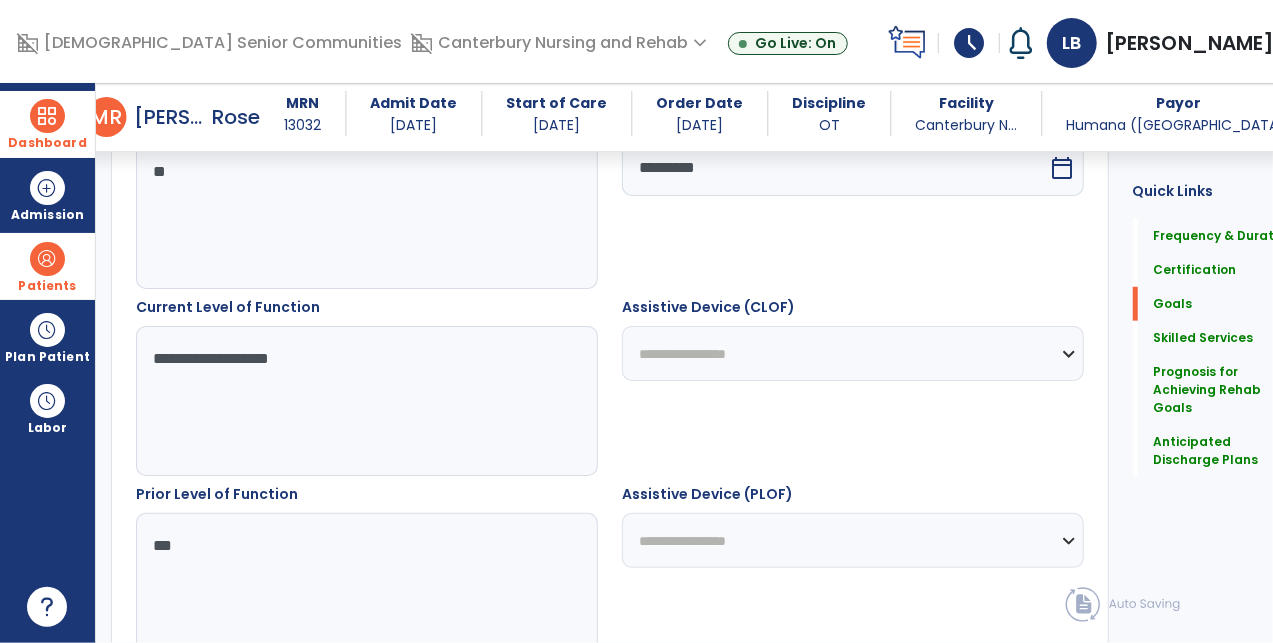 type on "*" 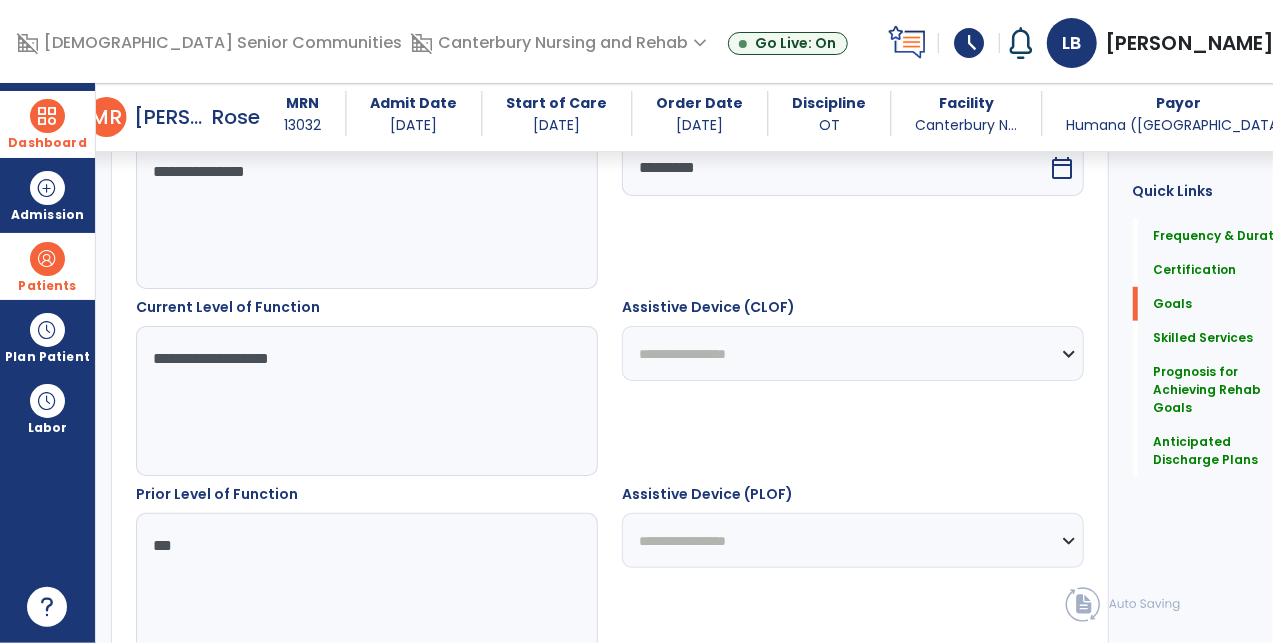 type on "**********" 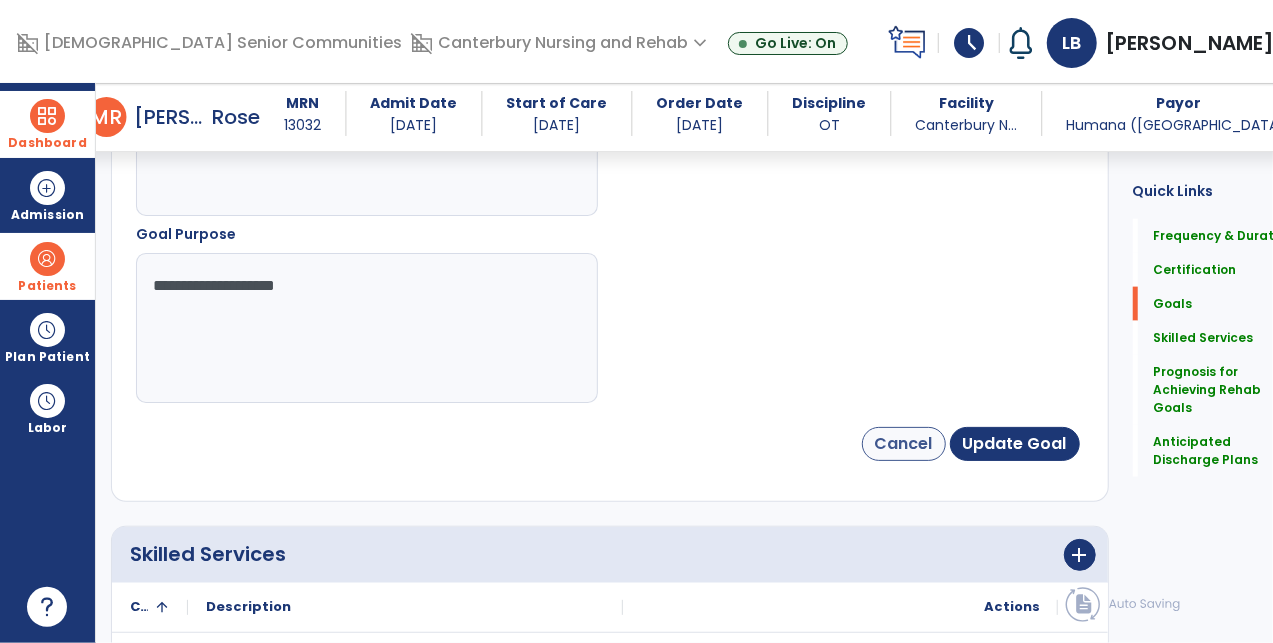 scroll, scrollTop: 1278, scrollLeft: 0, axis: vertical 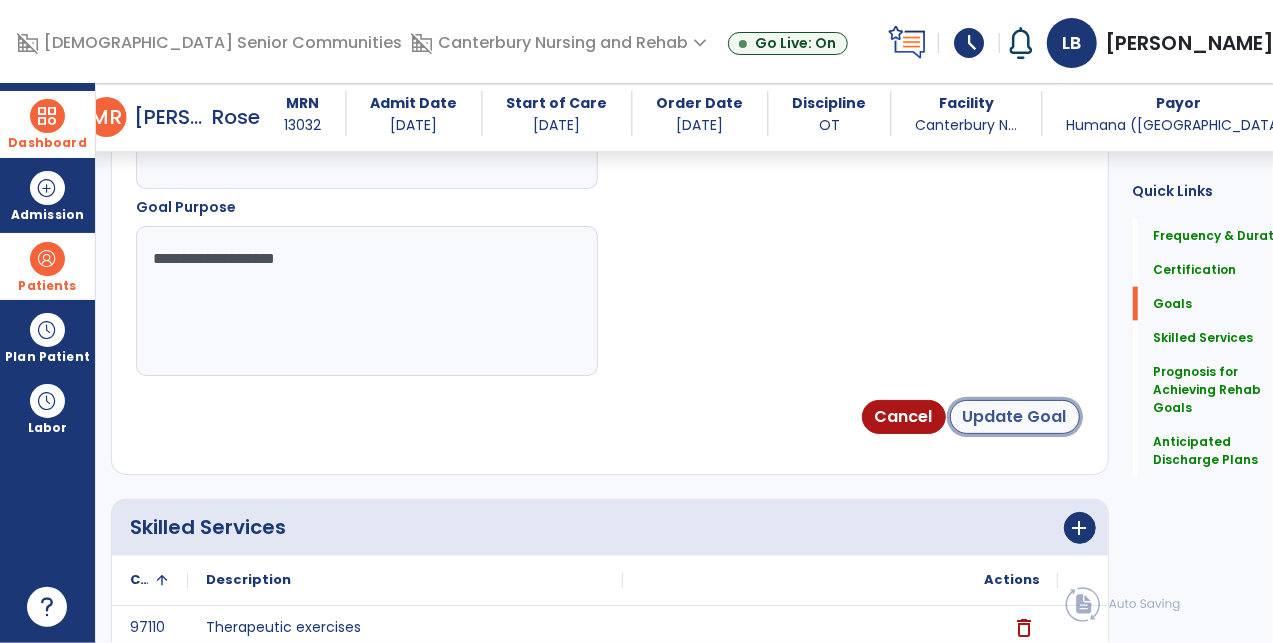 click on "Update Goal" at bounding box center [1015, 417] 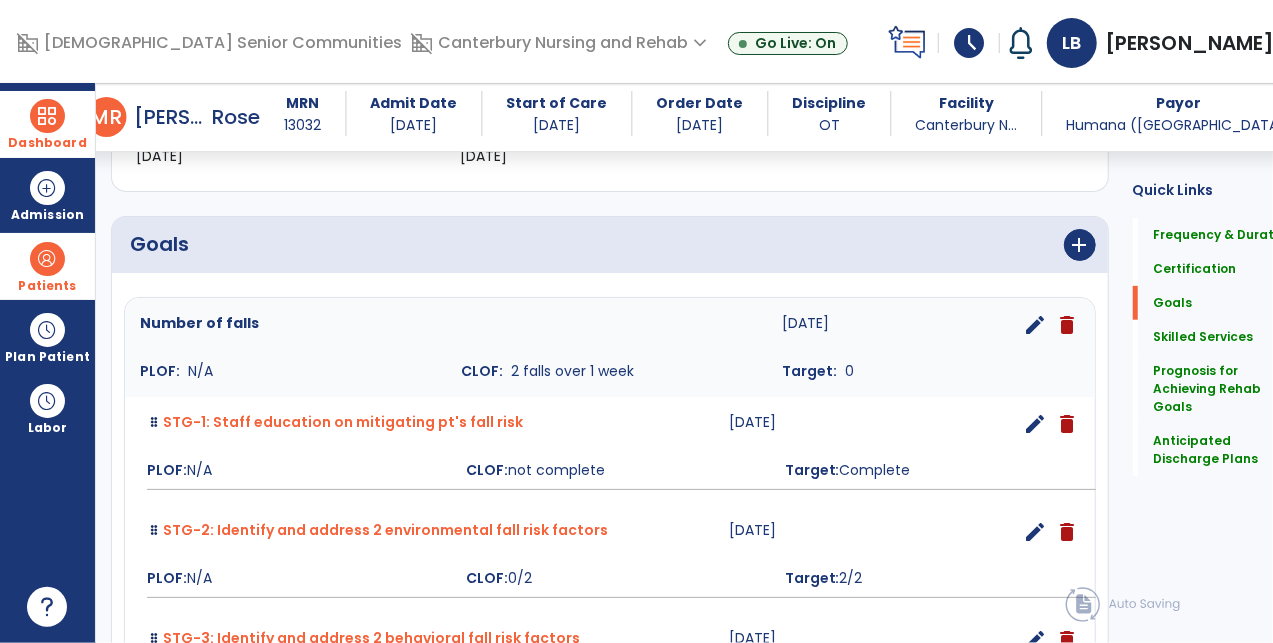 scroll, scrollTop: 402, scrollLeft: 0, axis: vertical 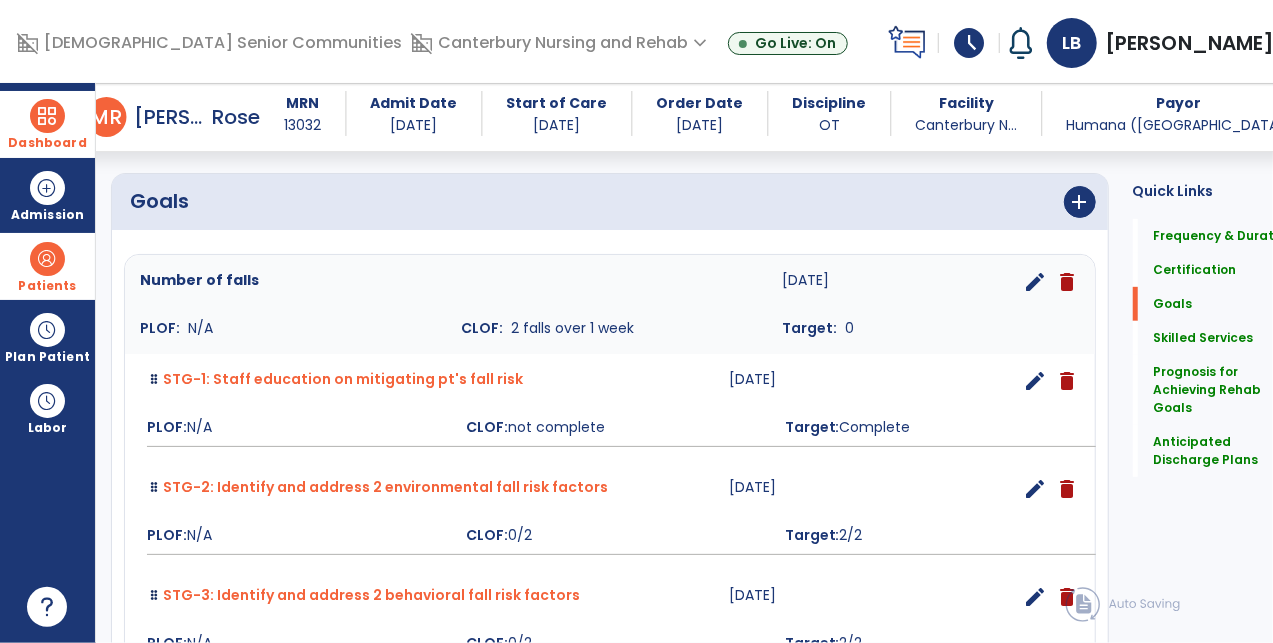 click on "edit" at bounding box center (1036, 282) 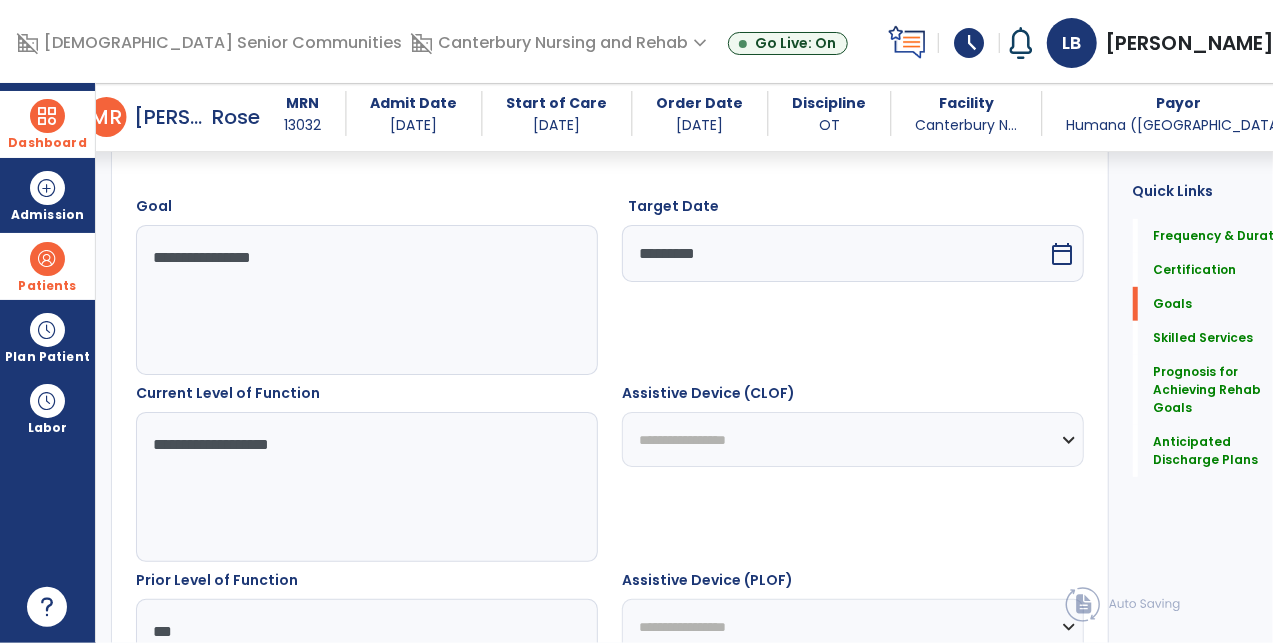scroll, scrollTop: 548, scrollLeft: 0, axis: vertical 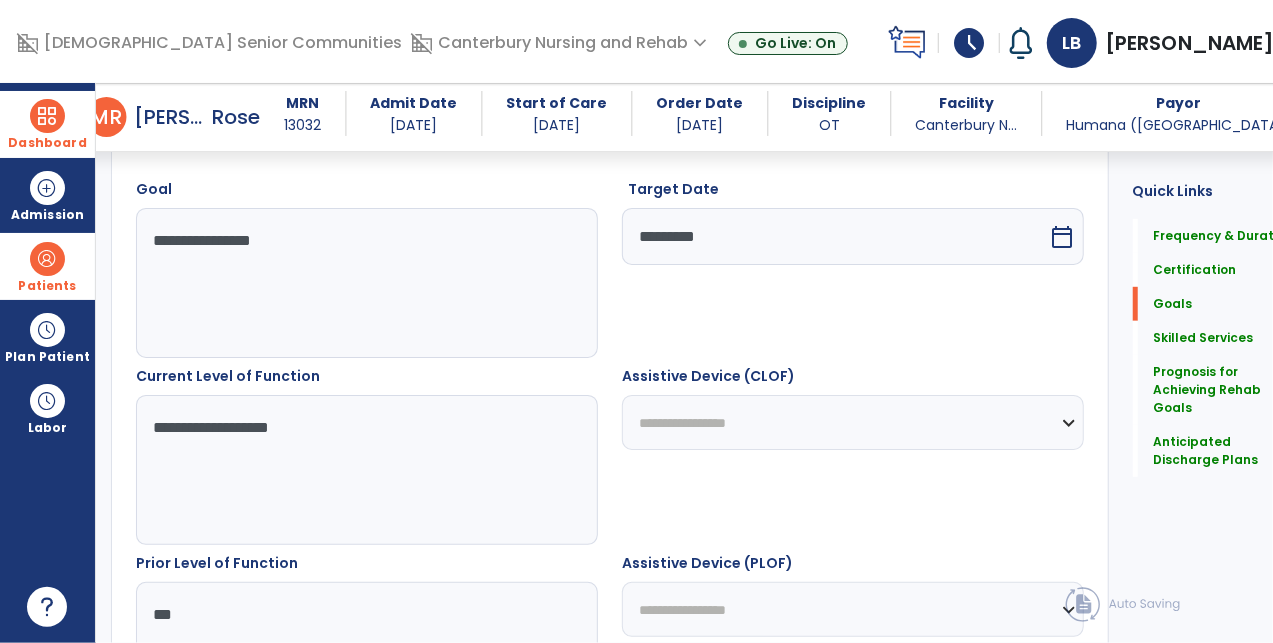 drag, startPoint x: 271, startPoint y: 263, endPoint x: 132, endPoint y: 263, distance: 139 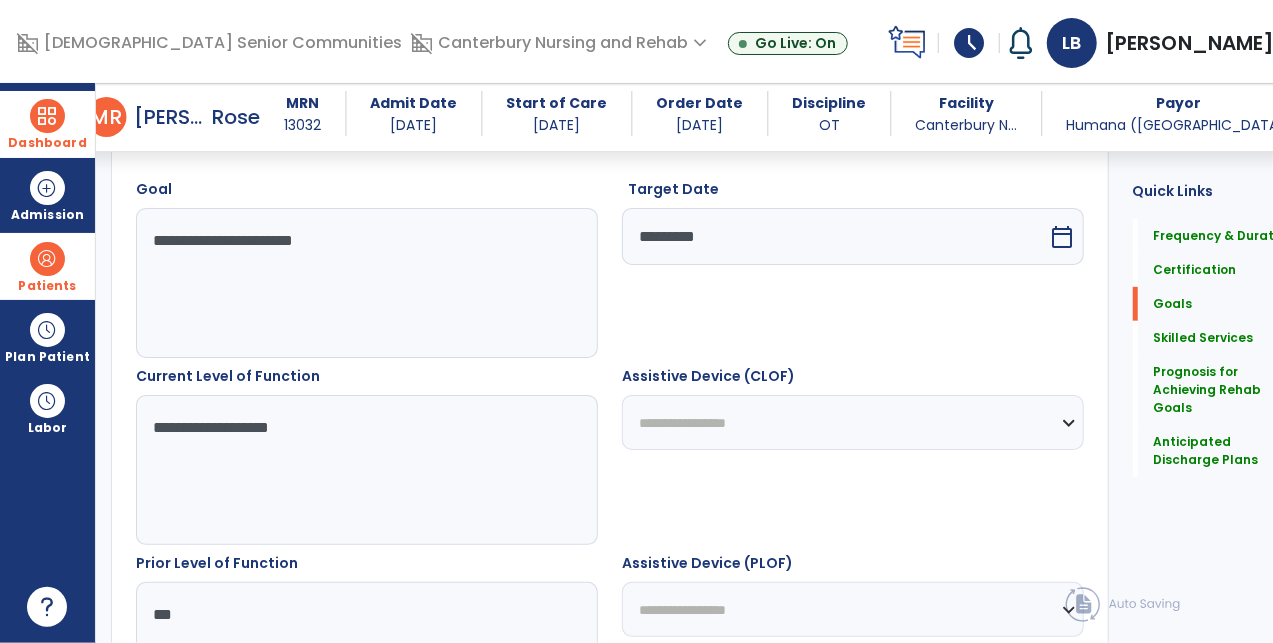 type on "**********" 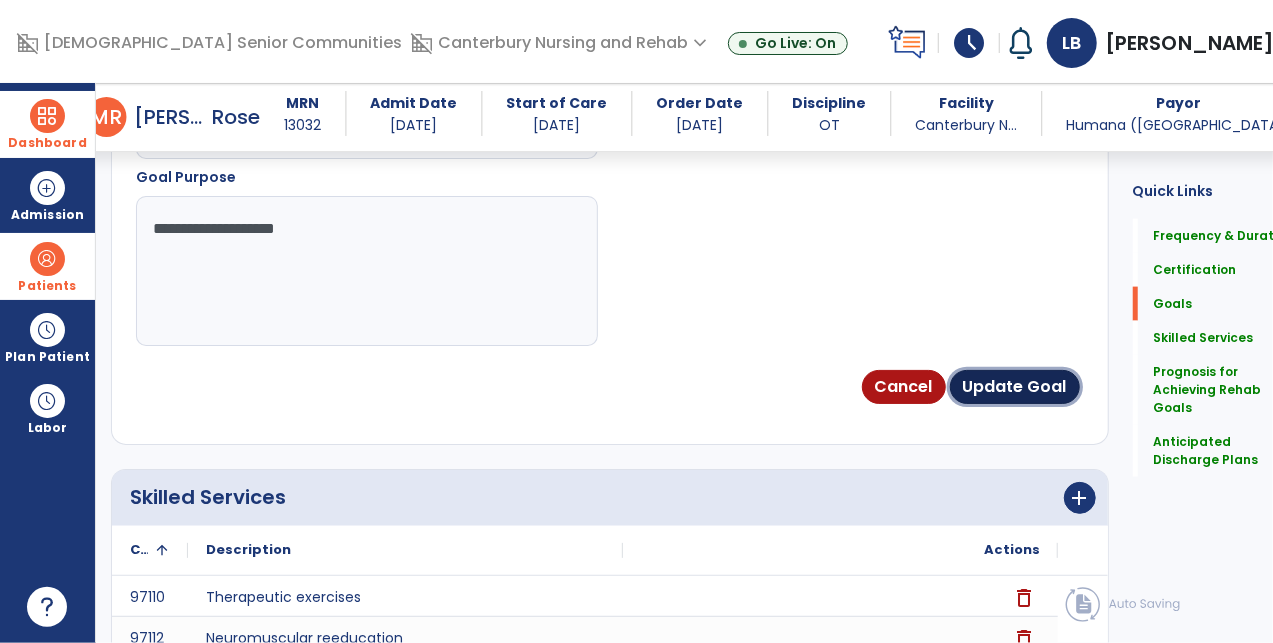 click on "Update Goal" at bounding box center (1015, 387) 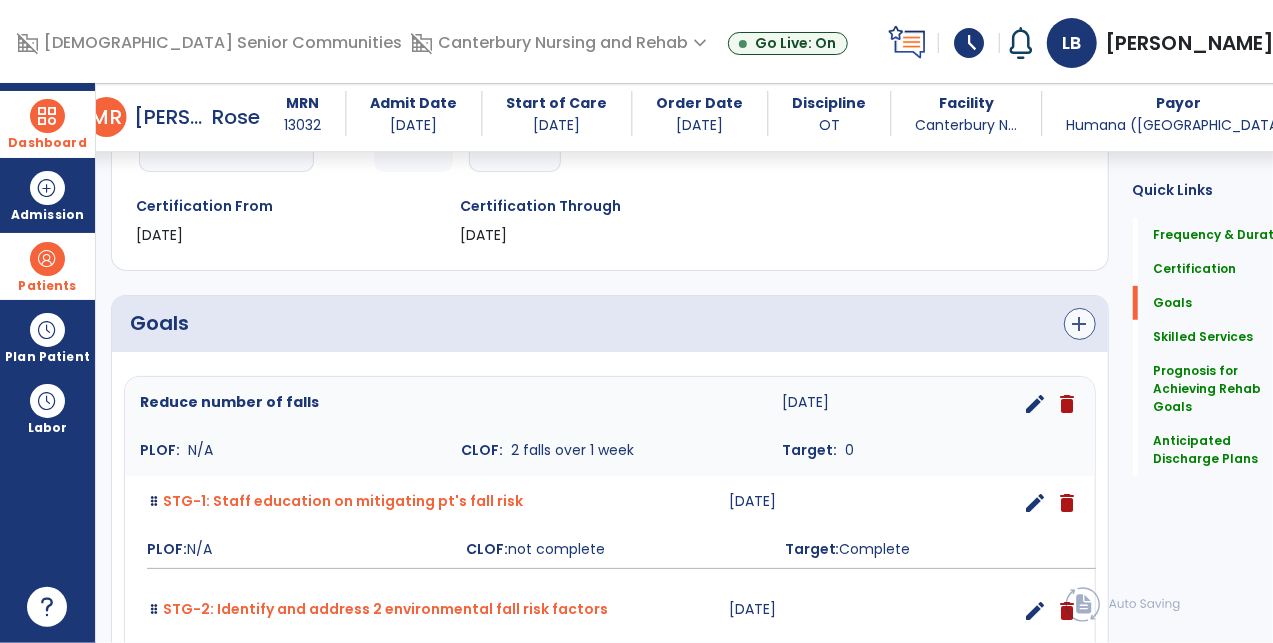 scroll, scrollTop: 320, scrollLeft: 0, axis: vertical 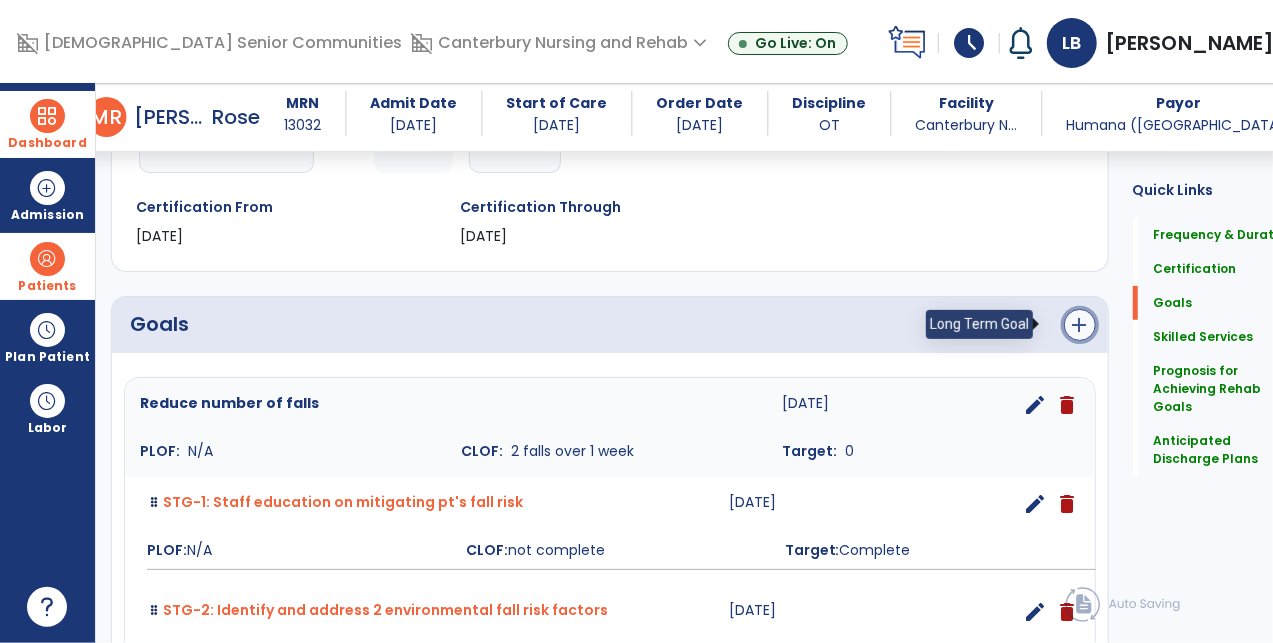 click on "add" at bounding box center [1080, 325] 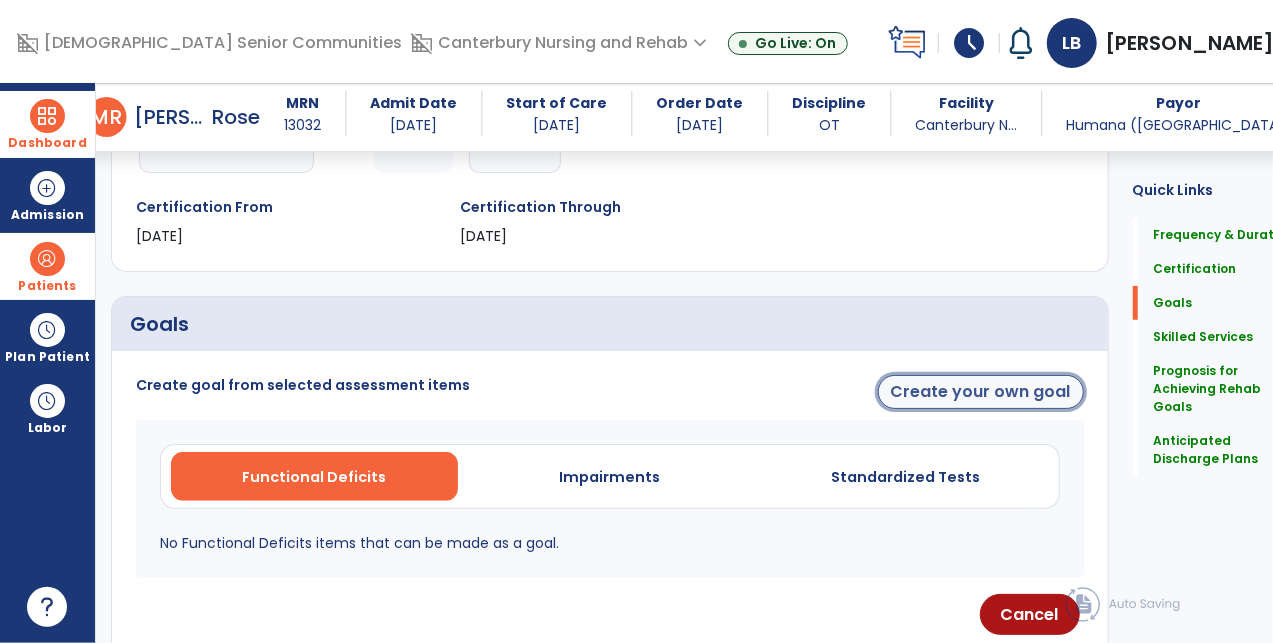 click on "Create your own goal" at bounding box center (981, 392) 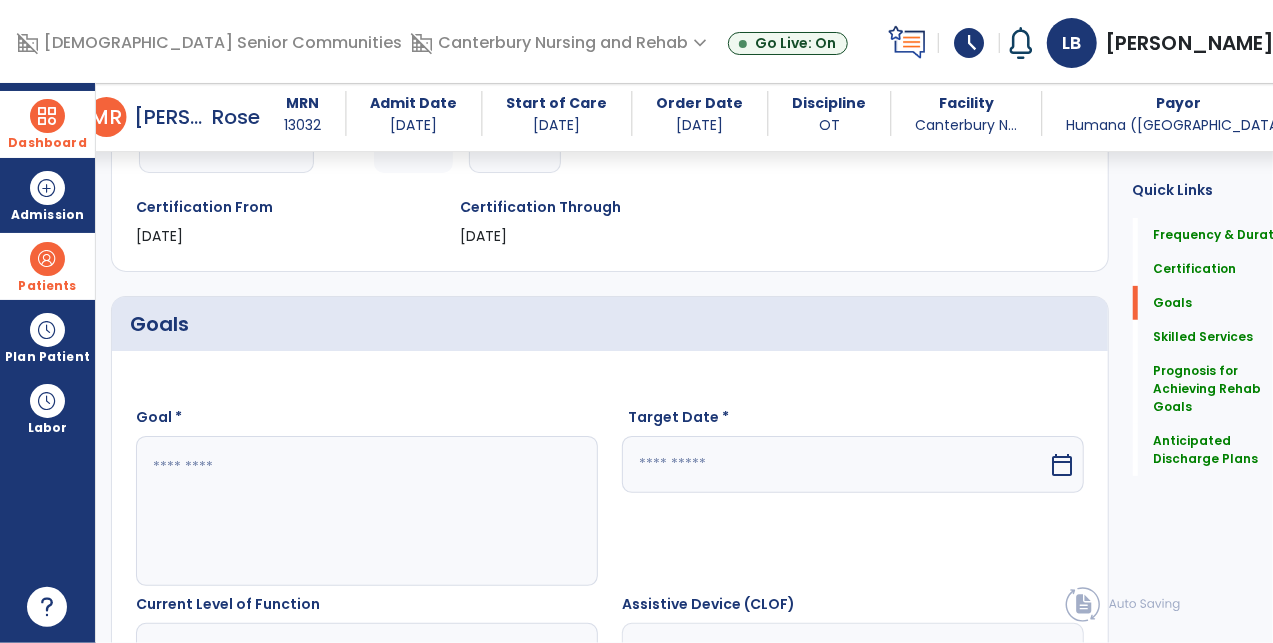 click at bounding box center (354, 511) 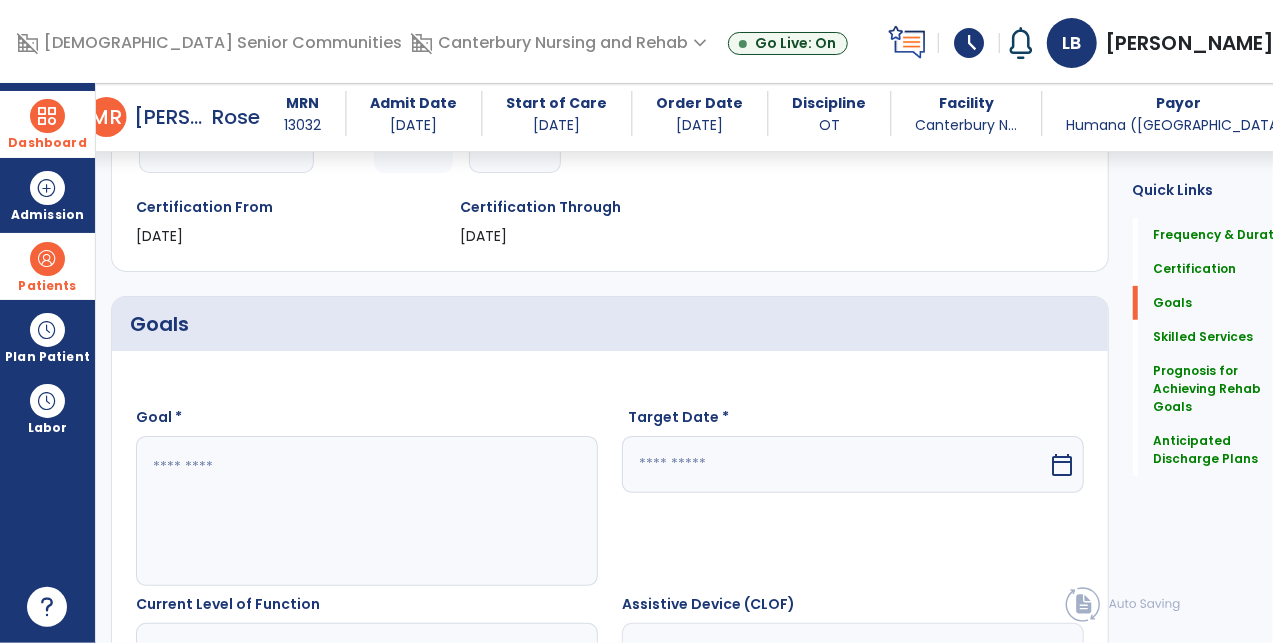 type on "*" 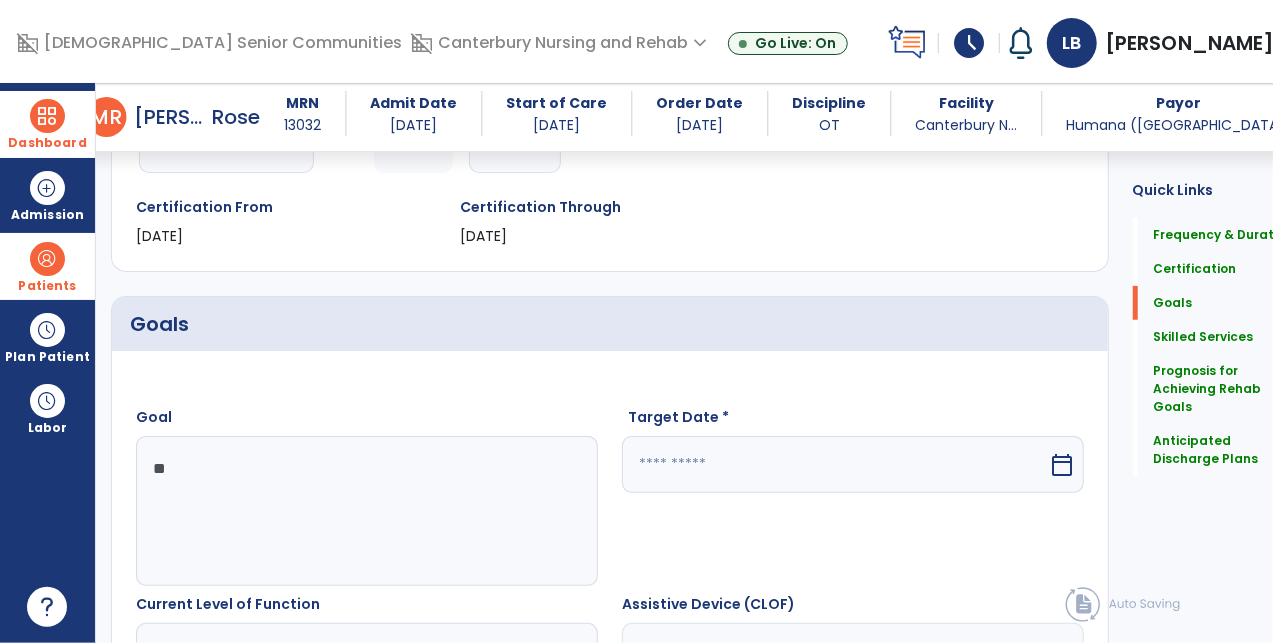 type on "*" 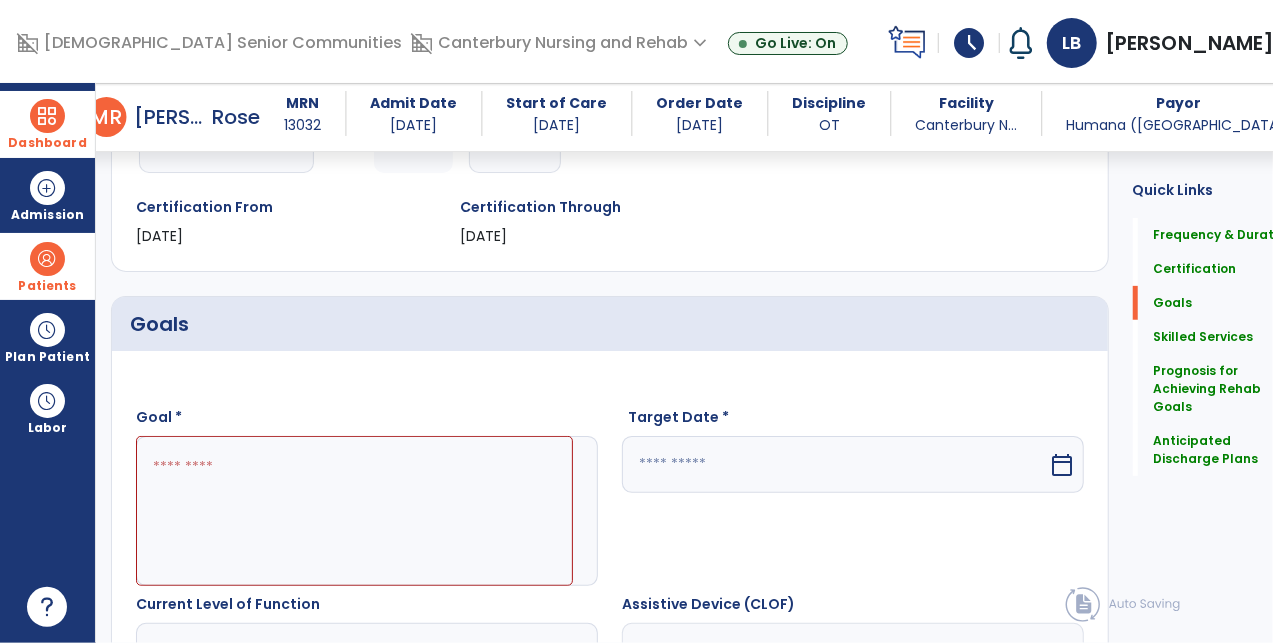 type on "*" 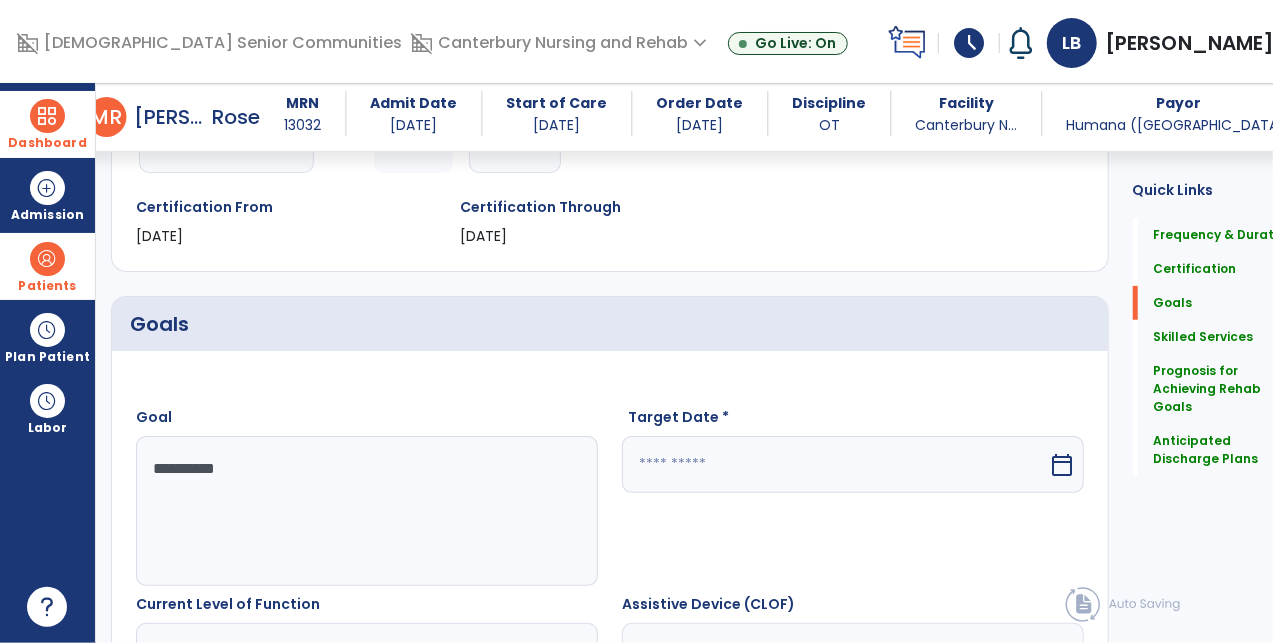 type on "**********" 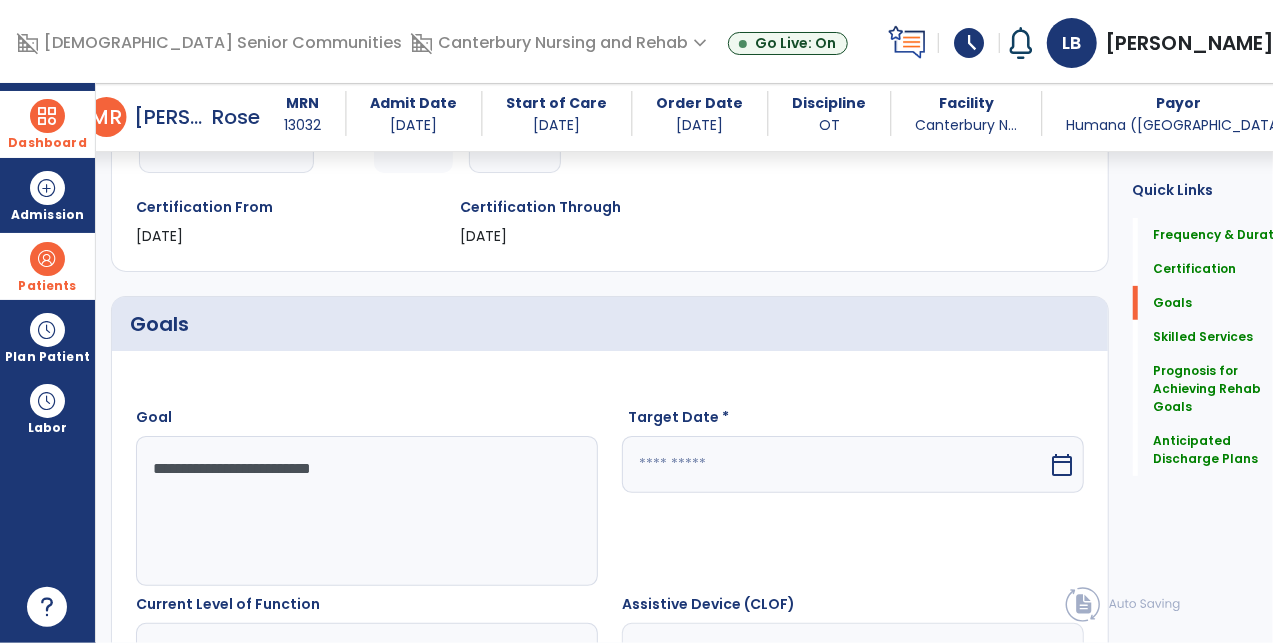 click on "**********" at bounding box center (354, 511) 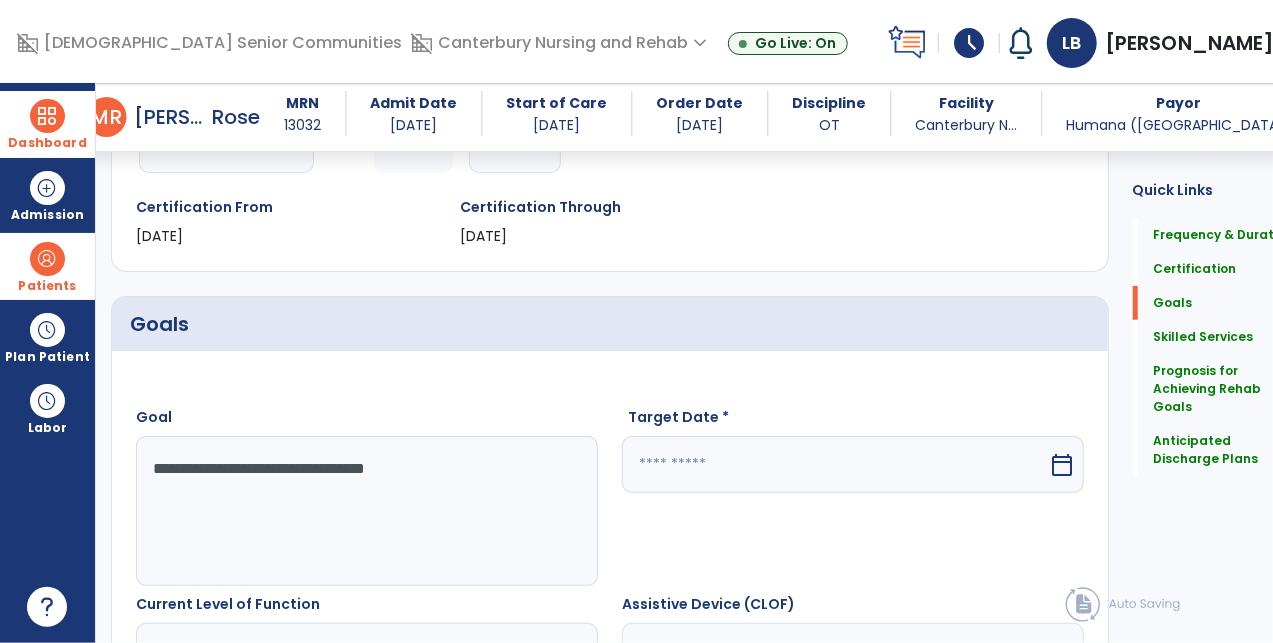 click on "**********" at bounding box center [354, 511] 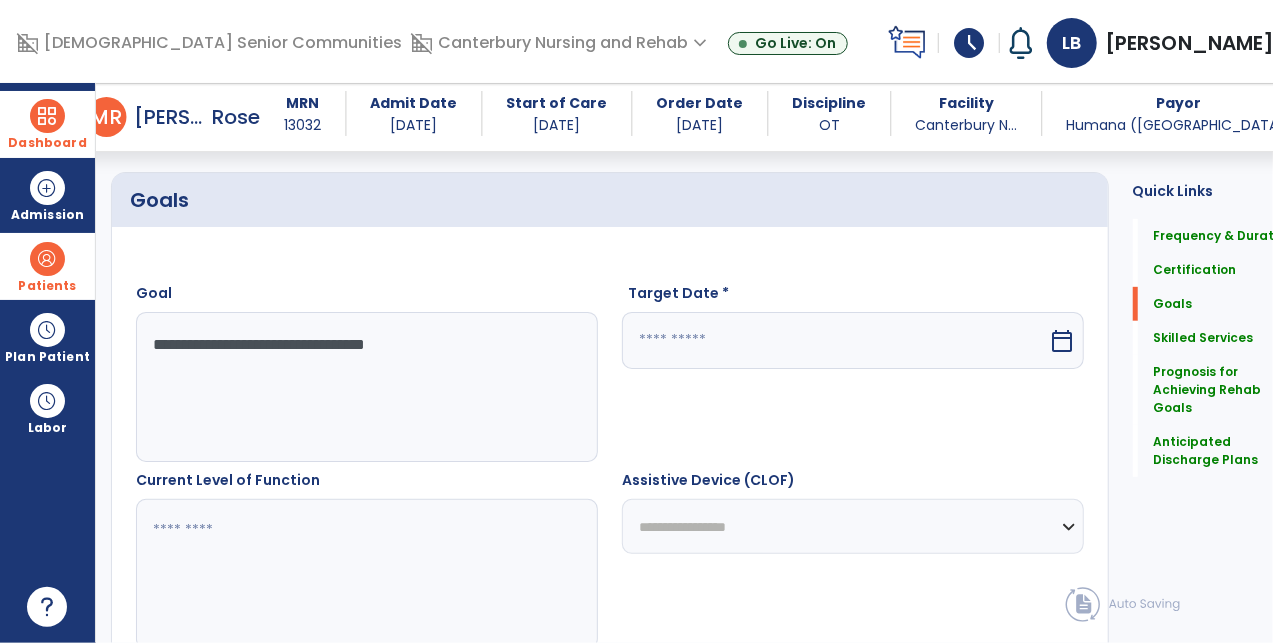 scroll, scrollTop: 445, scrollLeft: 0, axis: vertical 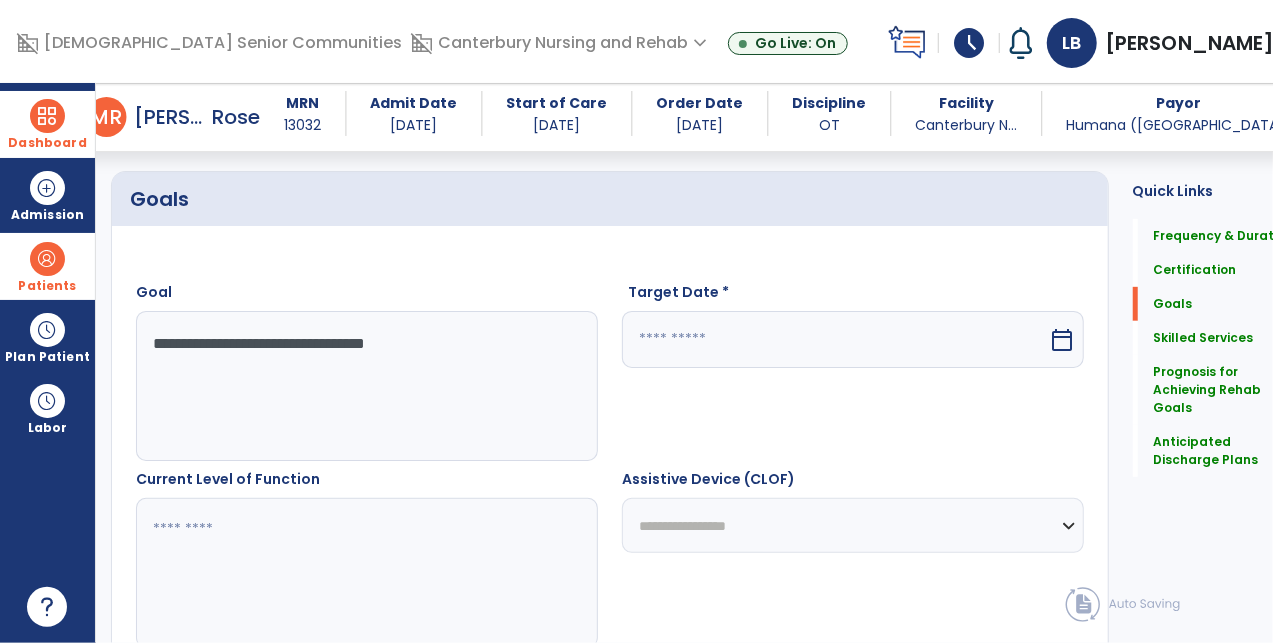 click on "**********" at bounding box center [354, 386] 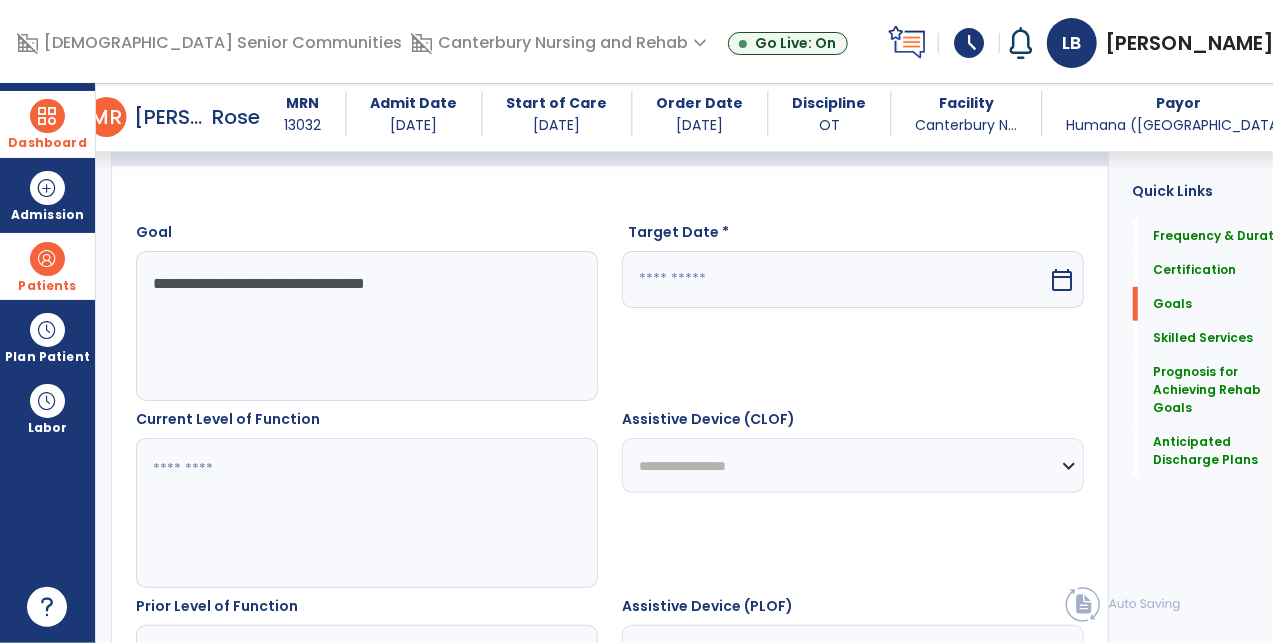 scroll, scrollTop: 513, scrollLeft: 0, axis: vertical 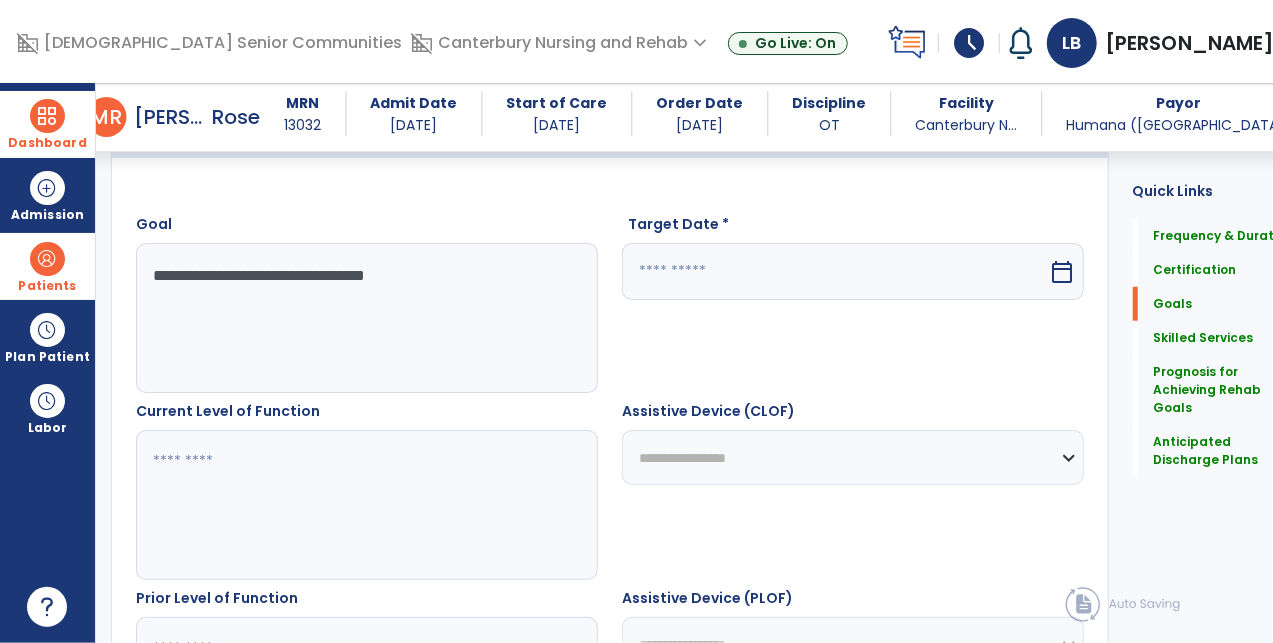 type on "**********" 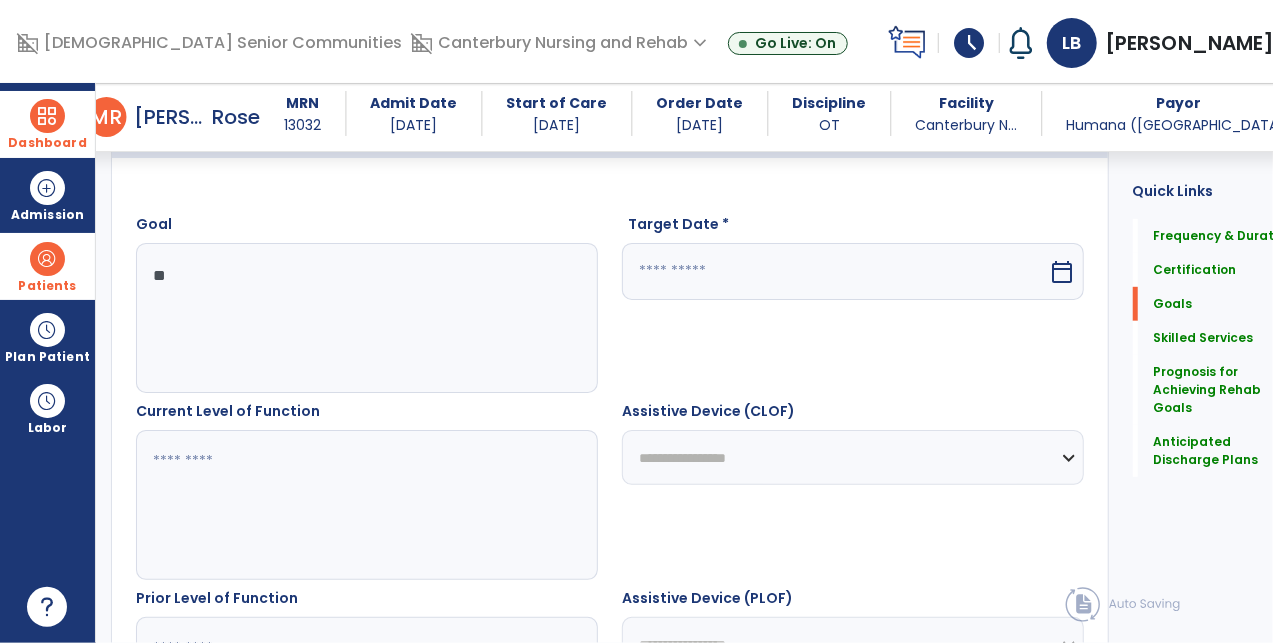 type on "*" 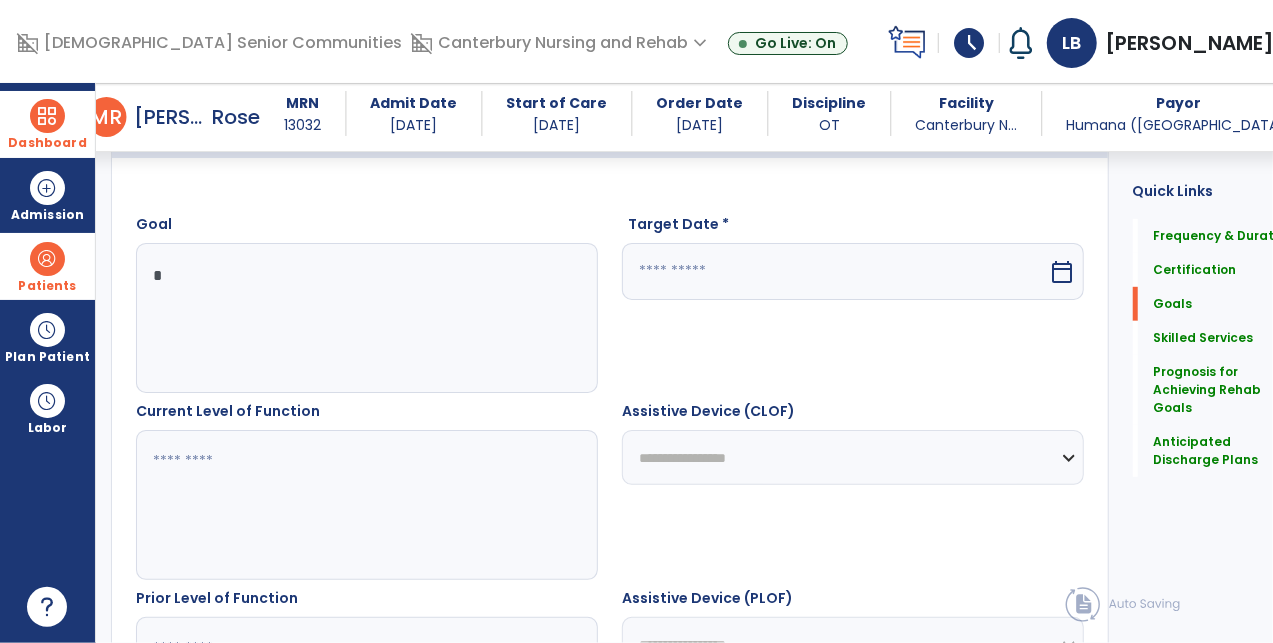 type 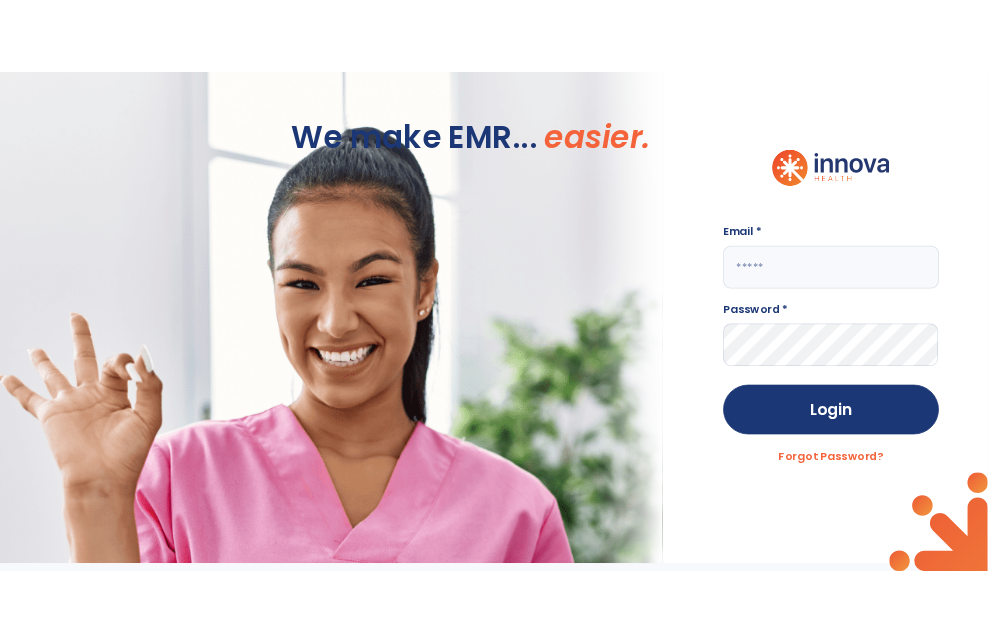 scroll, scrollTop: 0, scrollLeft: 0, axis: both 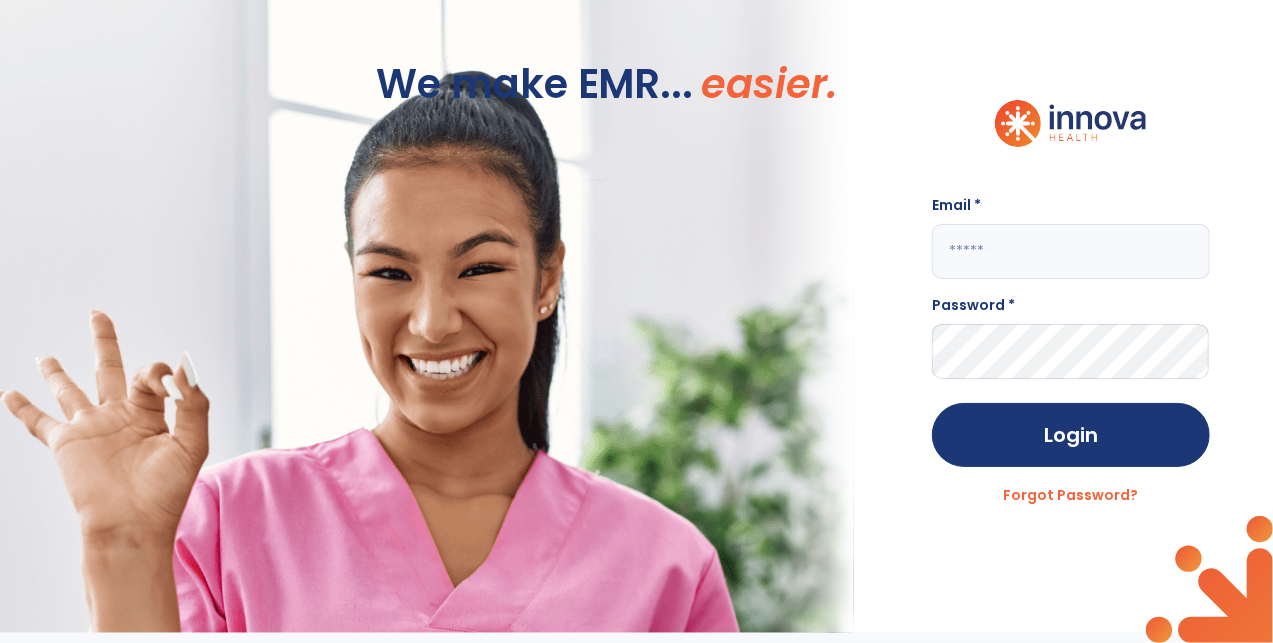 click 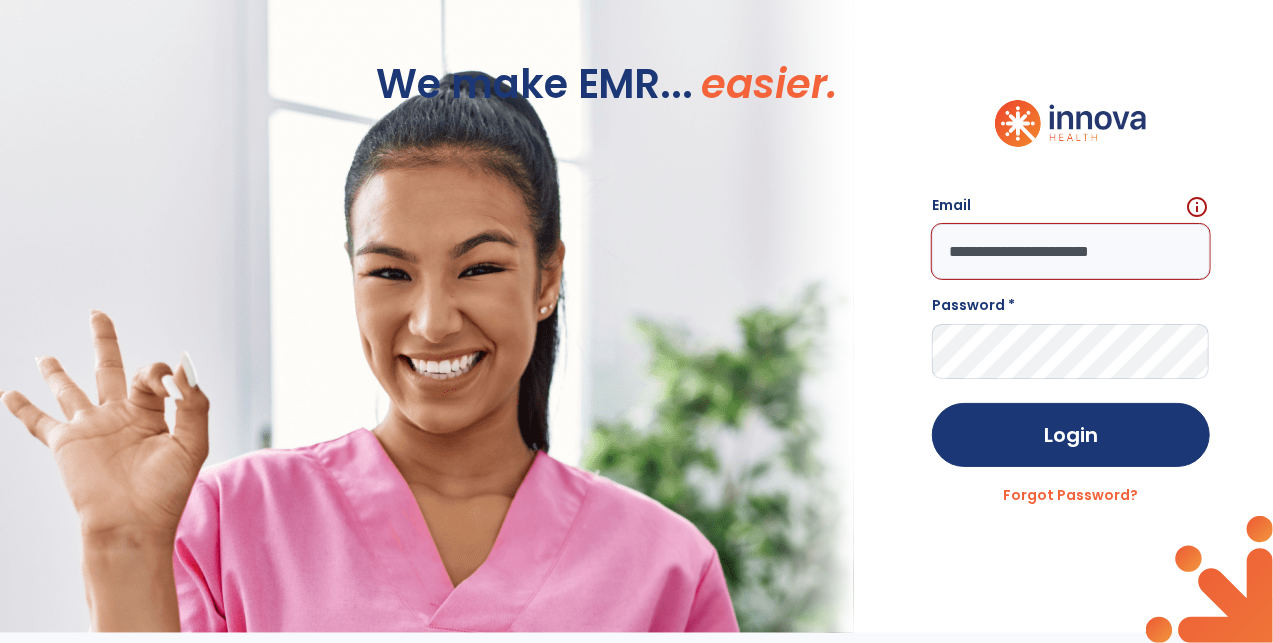 click on "**********" 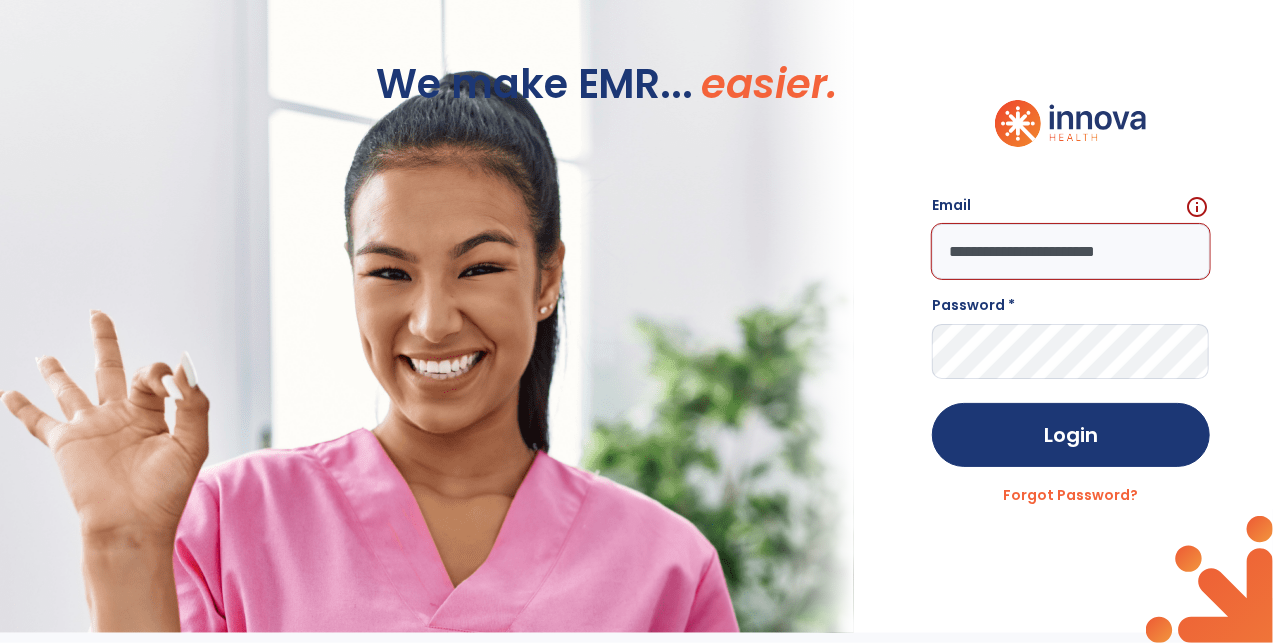 click on "**********" 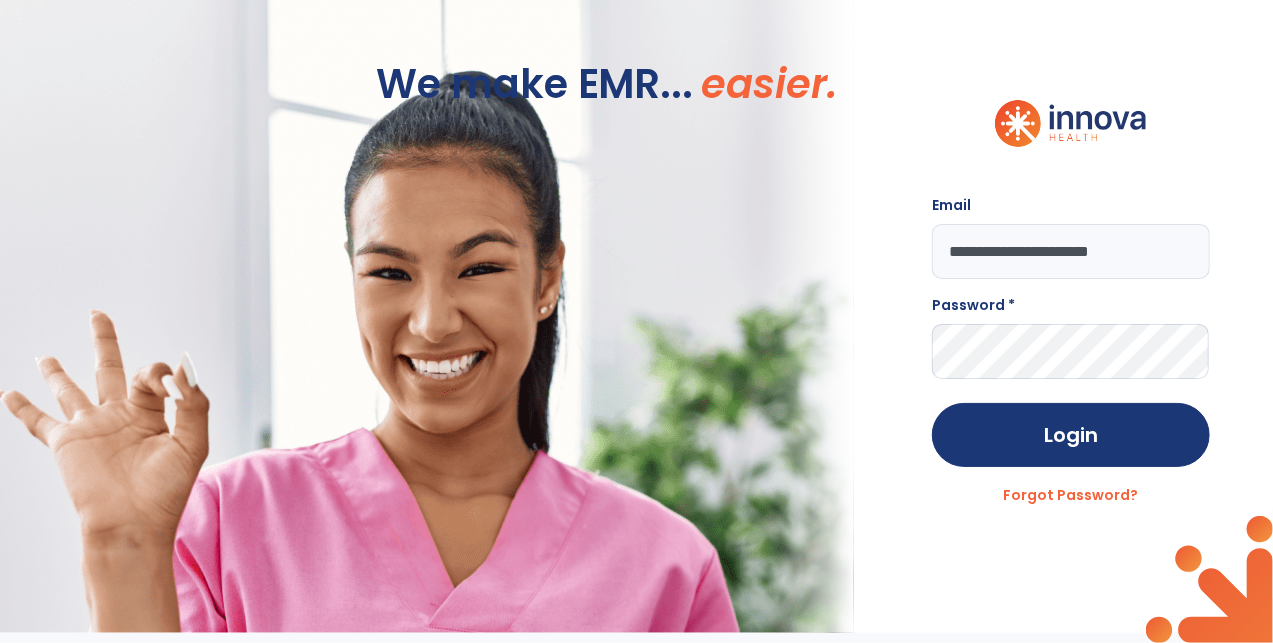type on "**********" 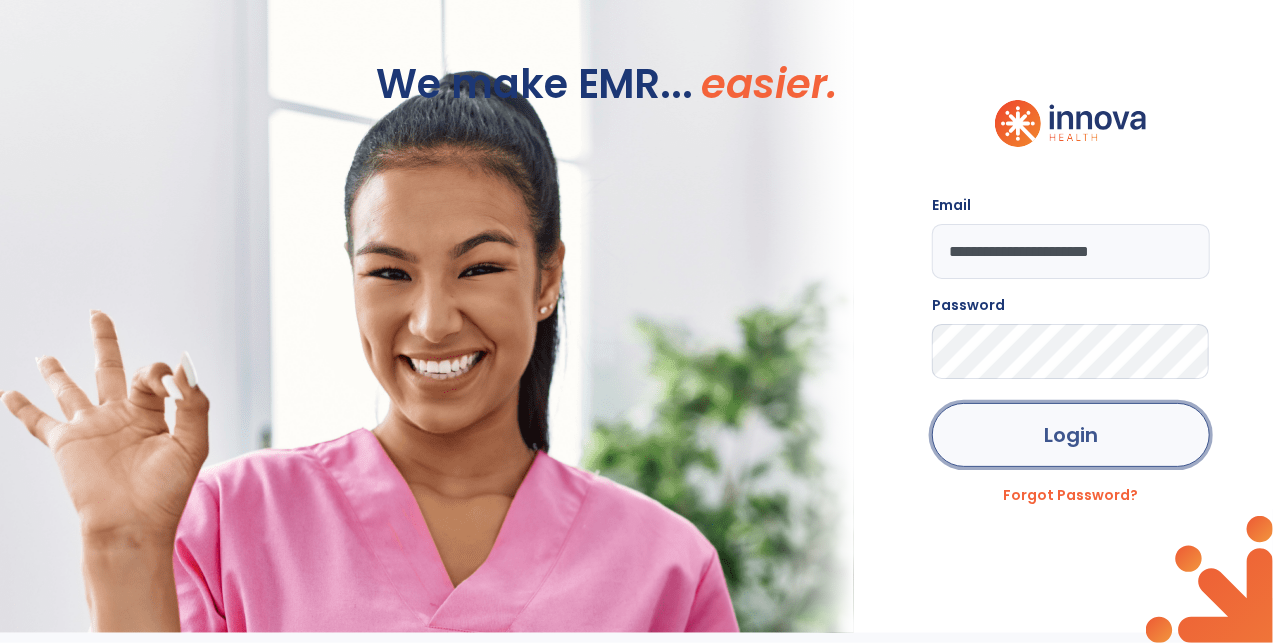 click on "Login" 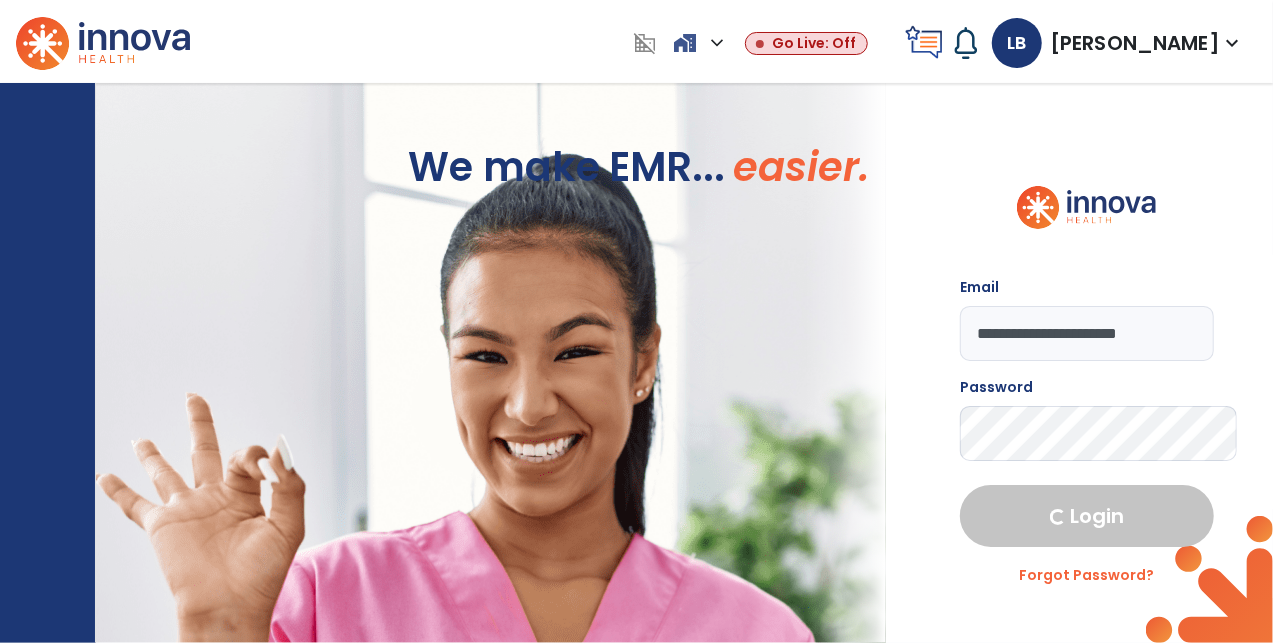 select on "****" 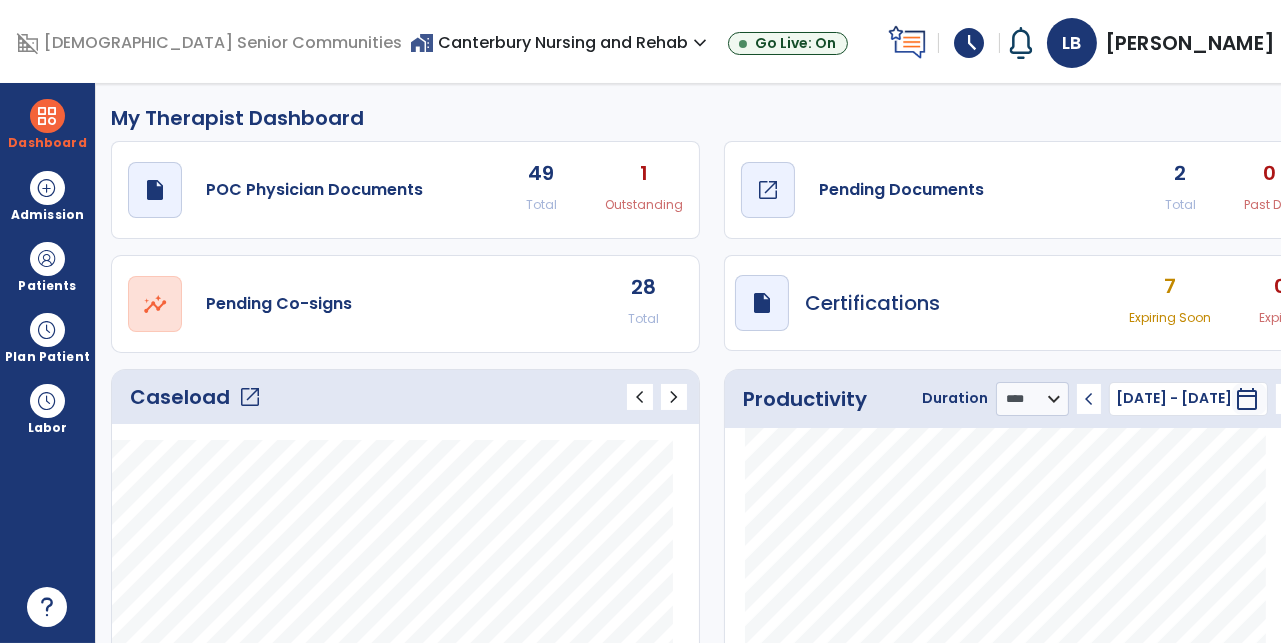 click on "open_in_new" 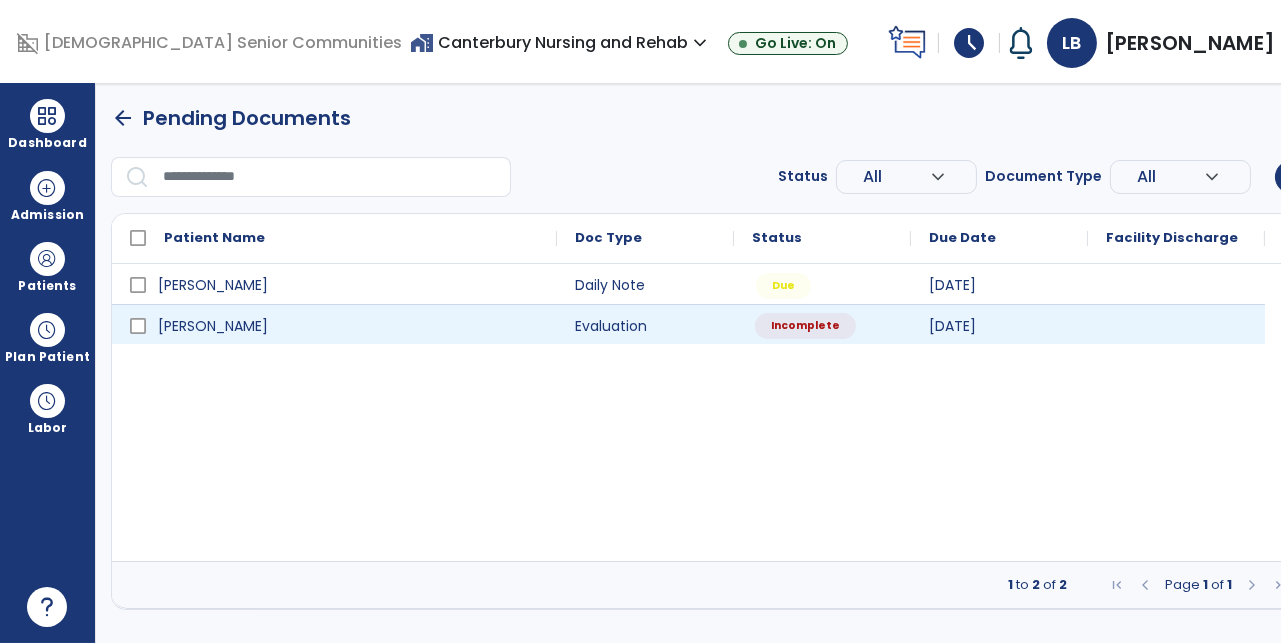 click on "Incomplete" at bounding box center [822, 324] 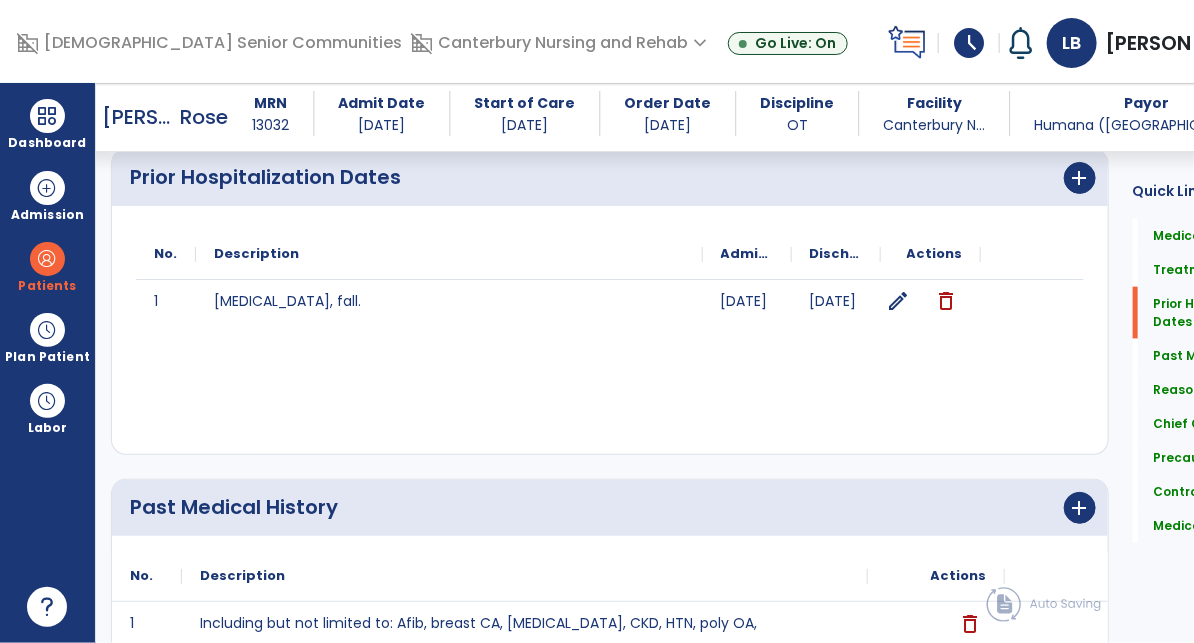 scroll, scrollTop: 0, scrollLeft: 0, axis: both 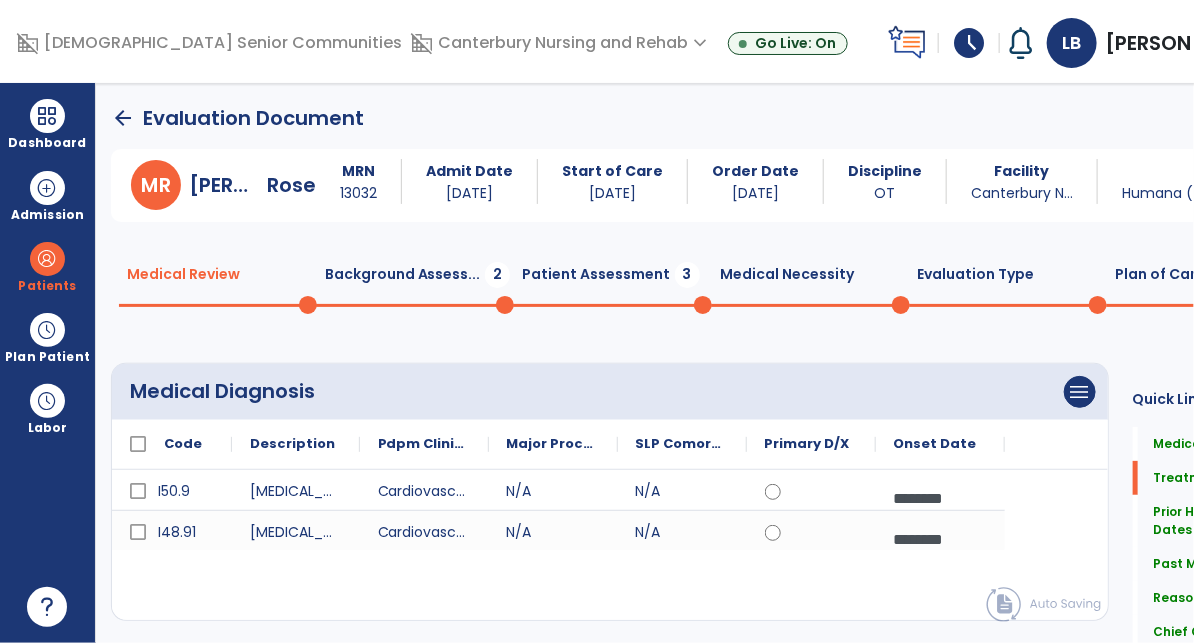 click on "Patient Assessment  3" 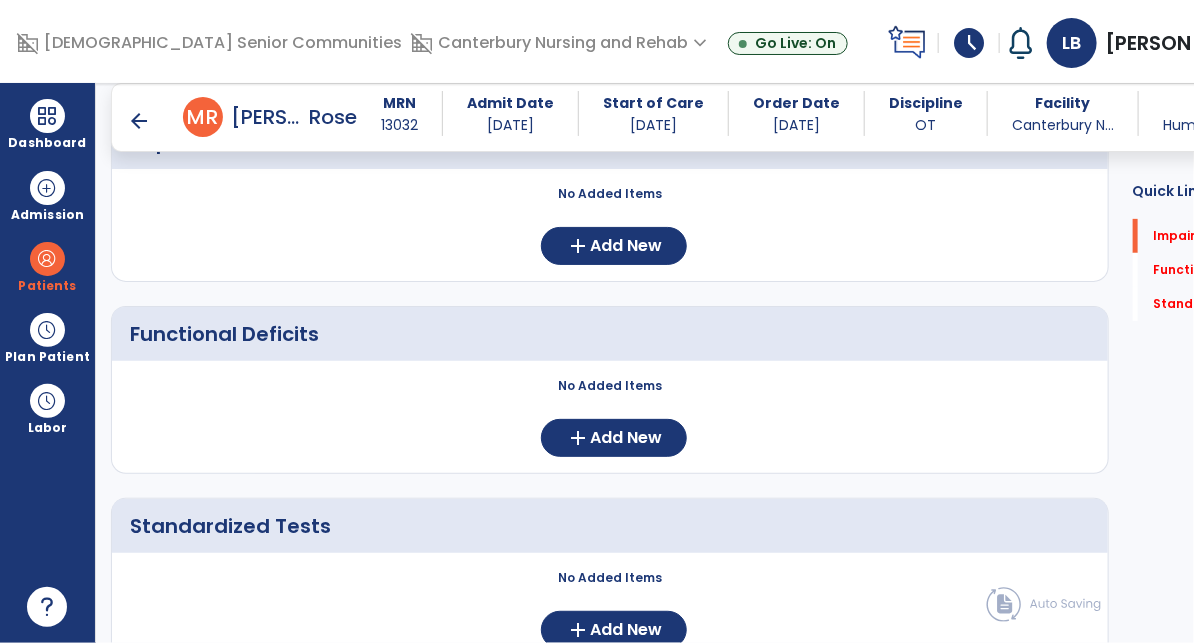 scroll, scrollTop: 262, scrollLeft: 0, axis: vertical 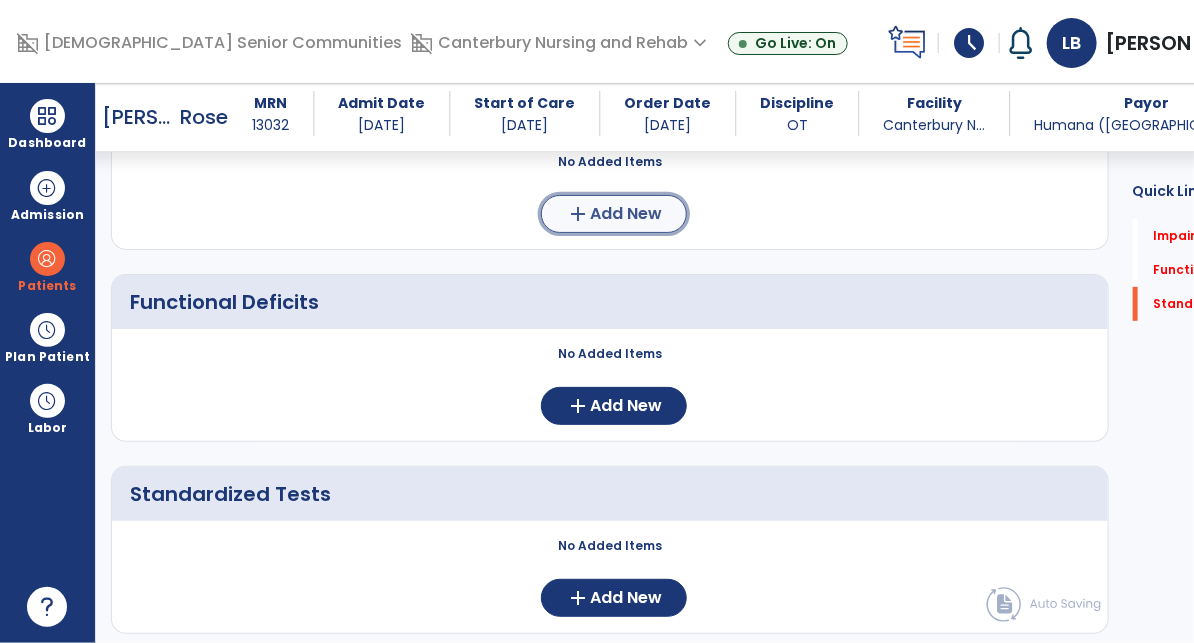 click on "add  Add New" 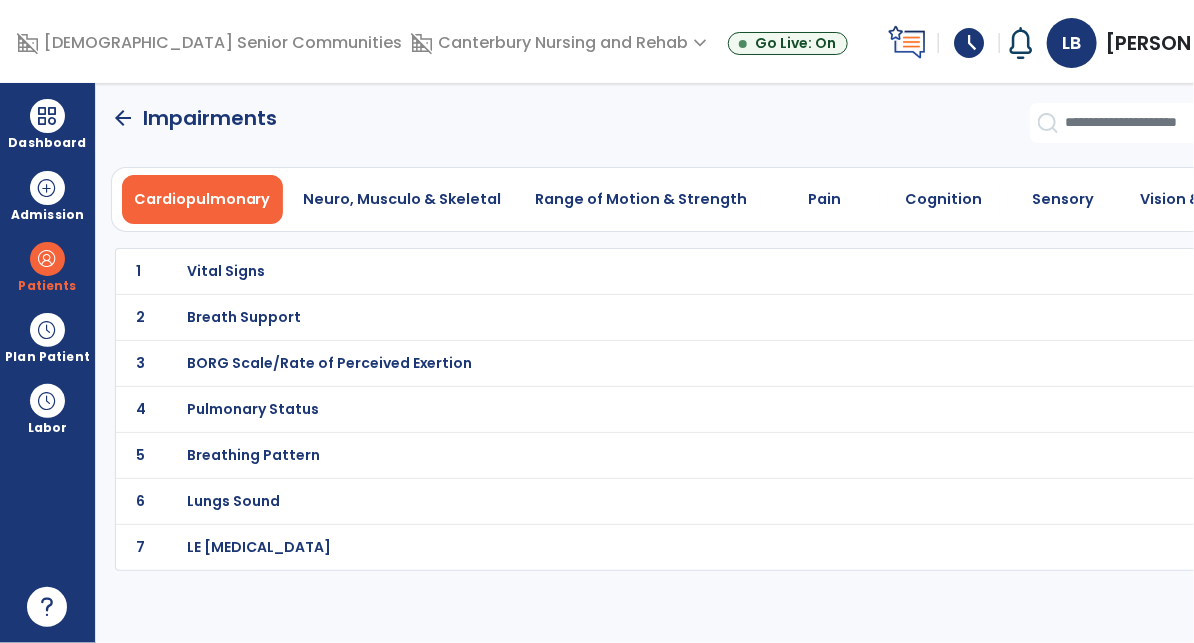 scroll, scrollTop: 0, scrollLeft: 0, axis: both 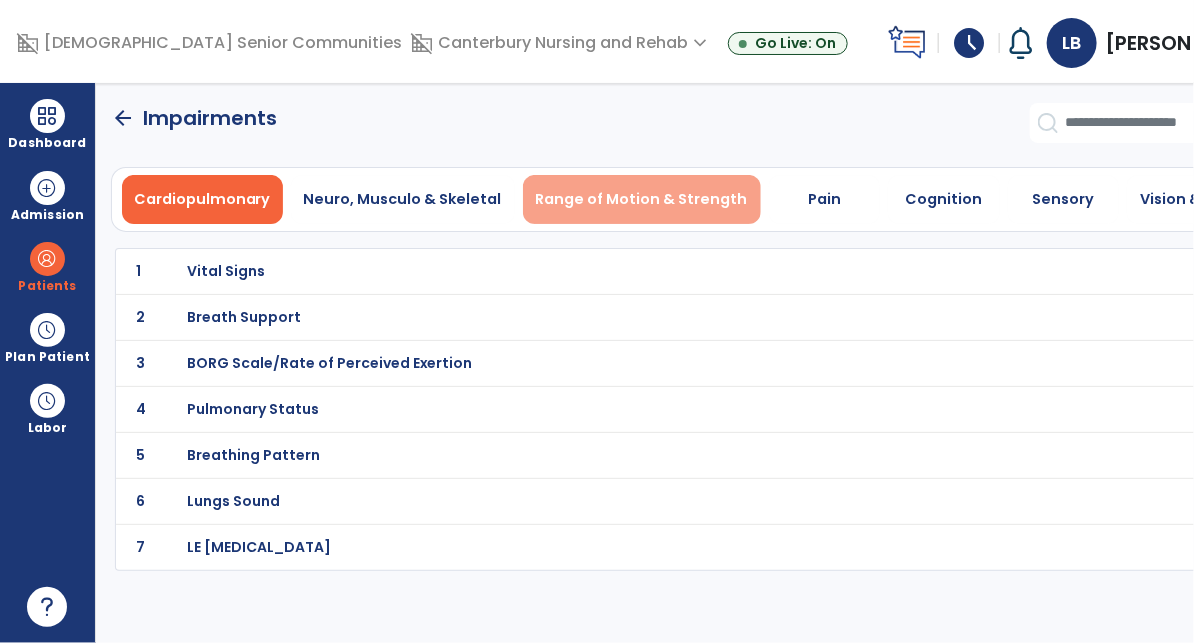 click on "Range of Motion & Strength" at bounding box center (642, 199) 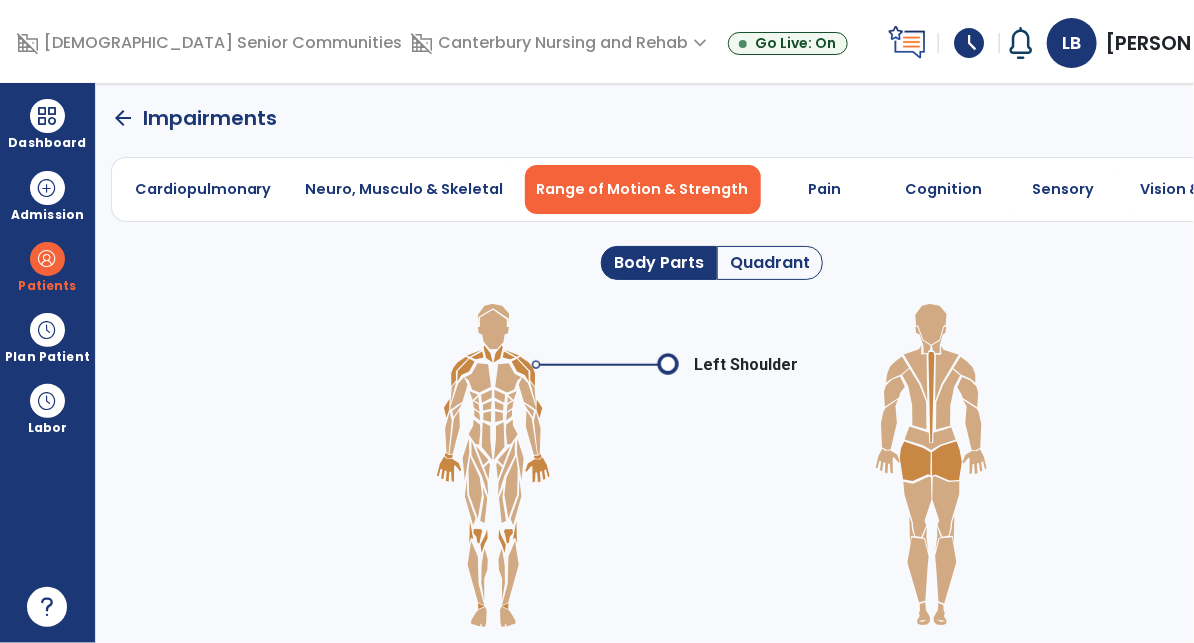 click on "Quadrant" 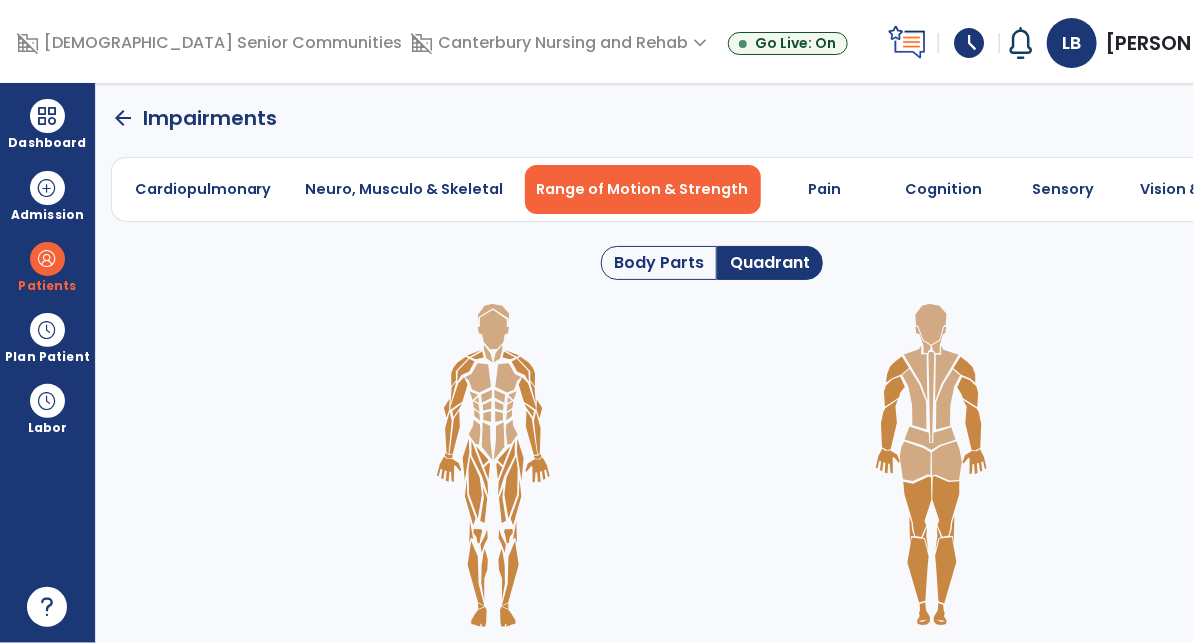 click 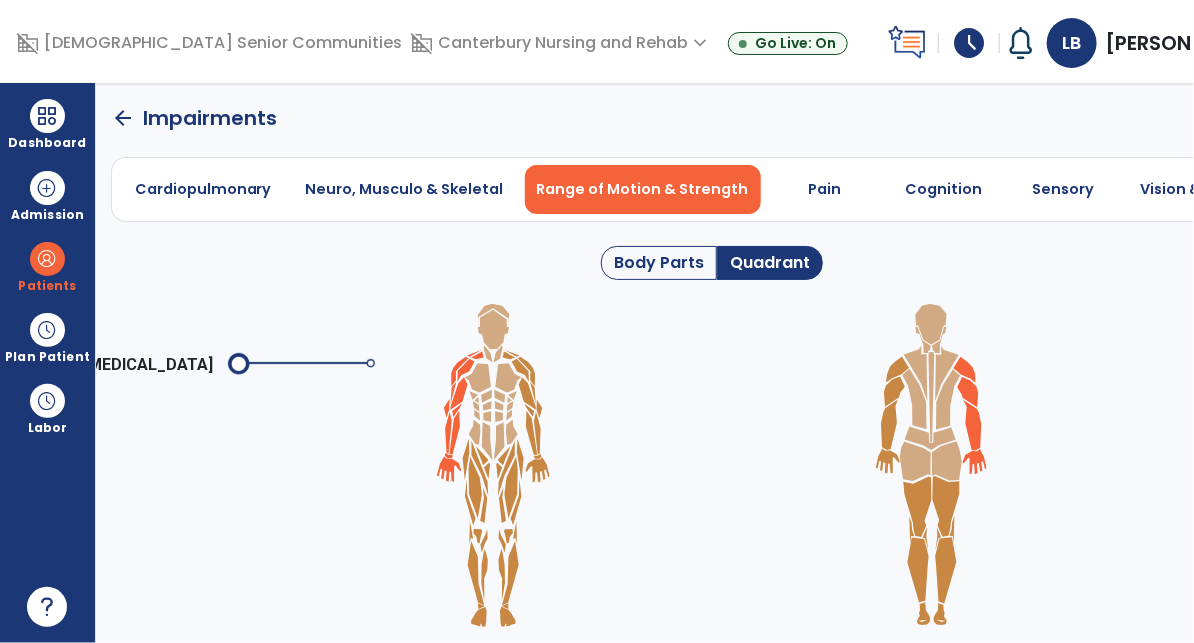 click 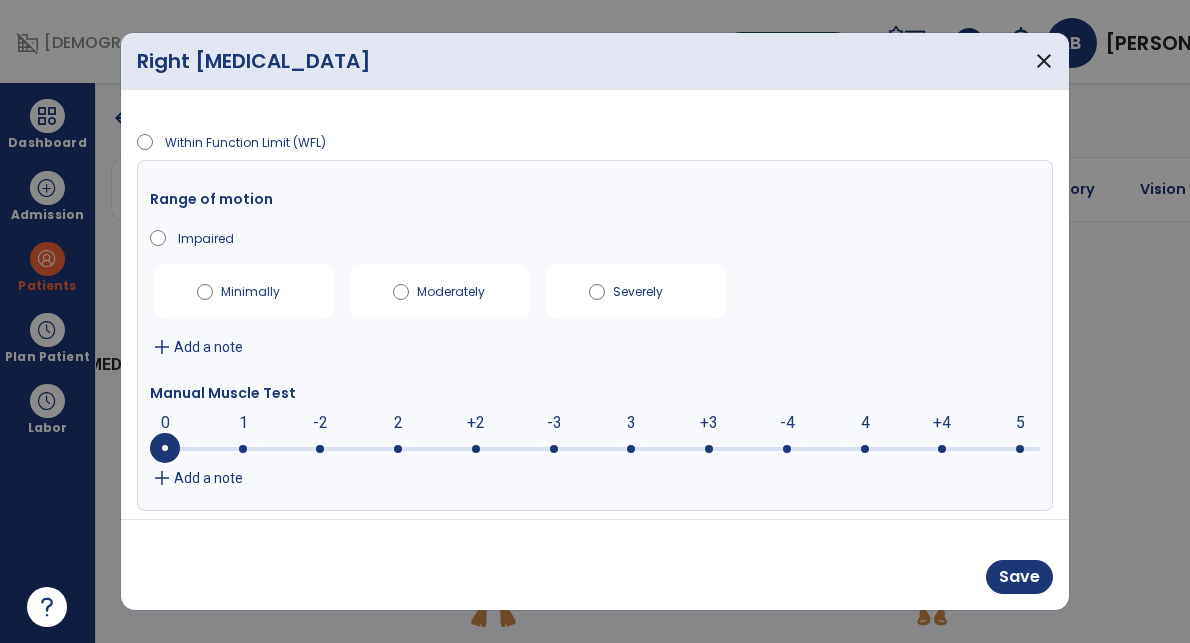 click at bounding box center [709, 449] 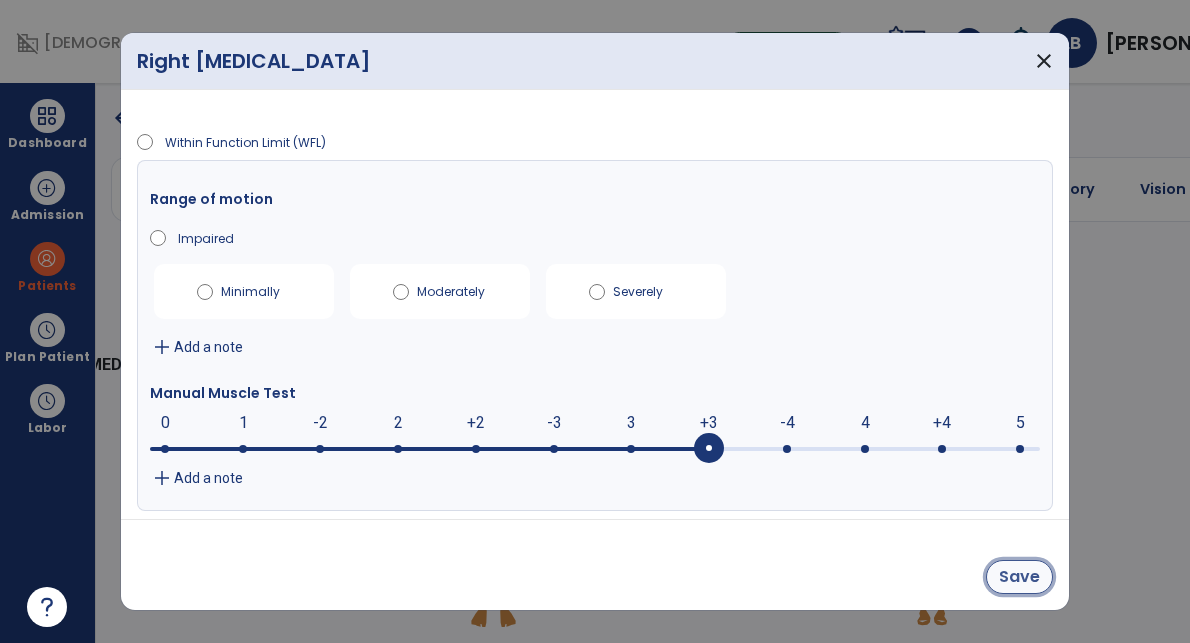 click on "Save" at bounding box center [1019, 577] 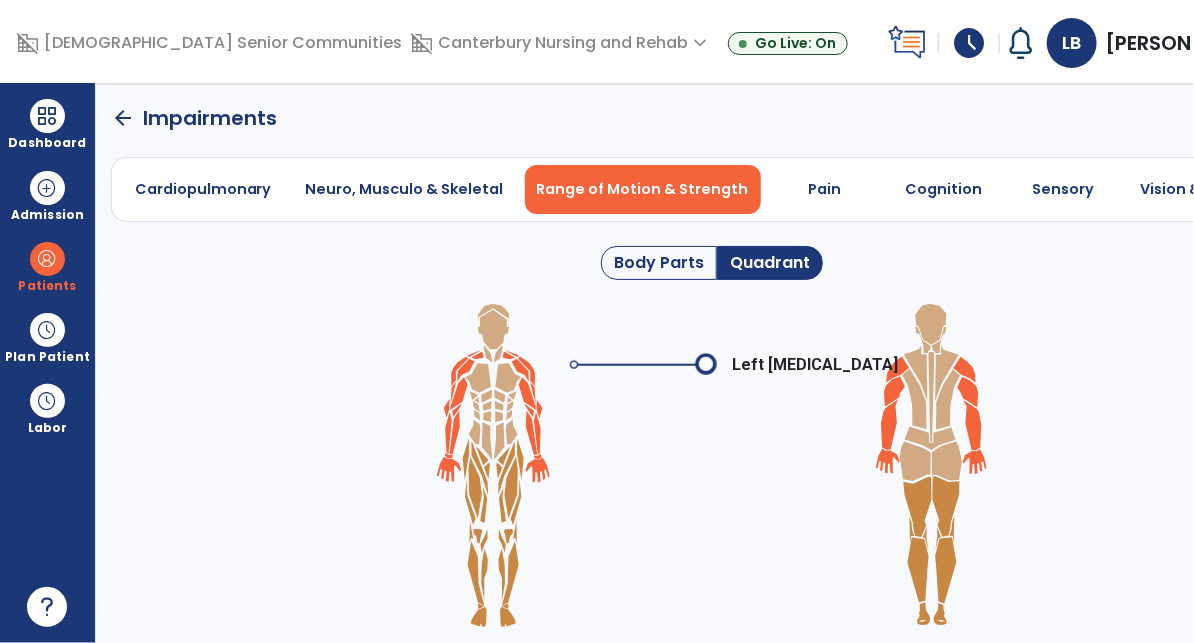 click 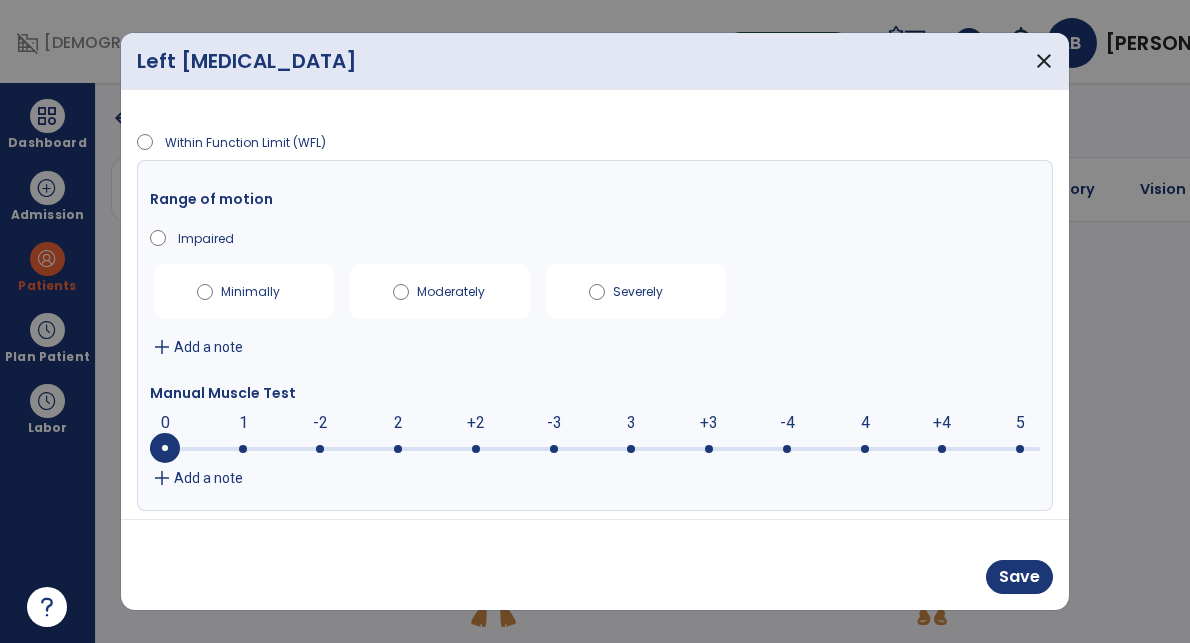 click at bounding box center (709, 449) 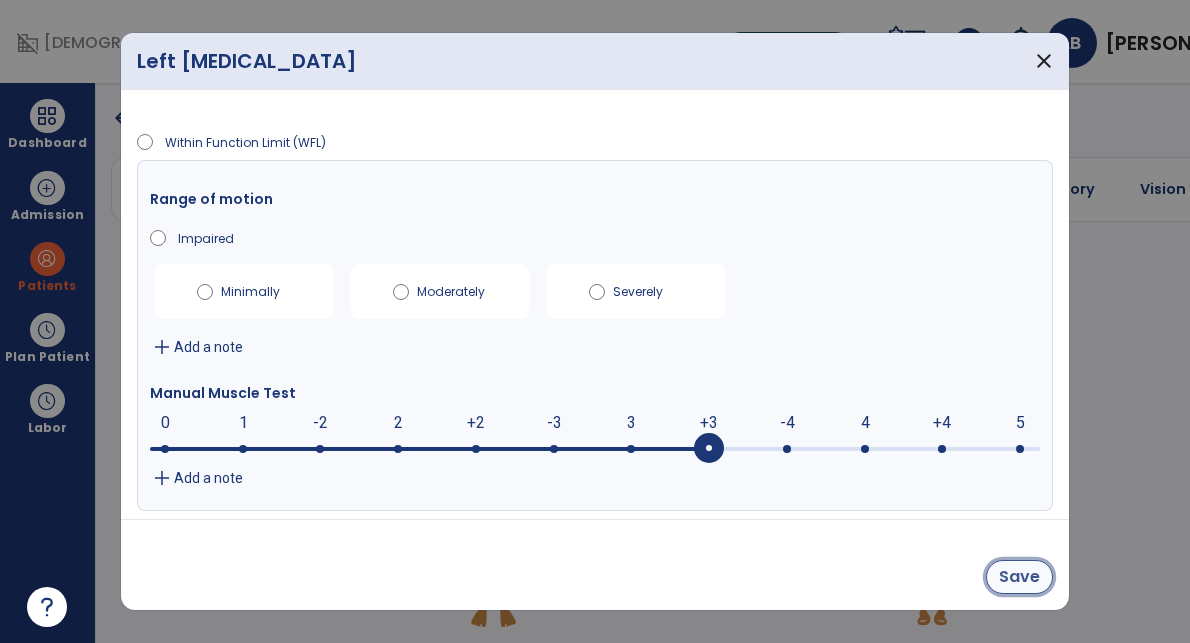 click on "Save" at bounding box center (1019, 577) 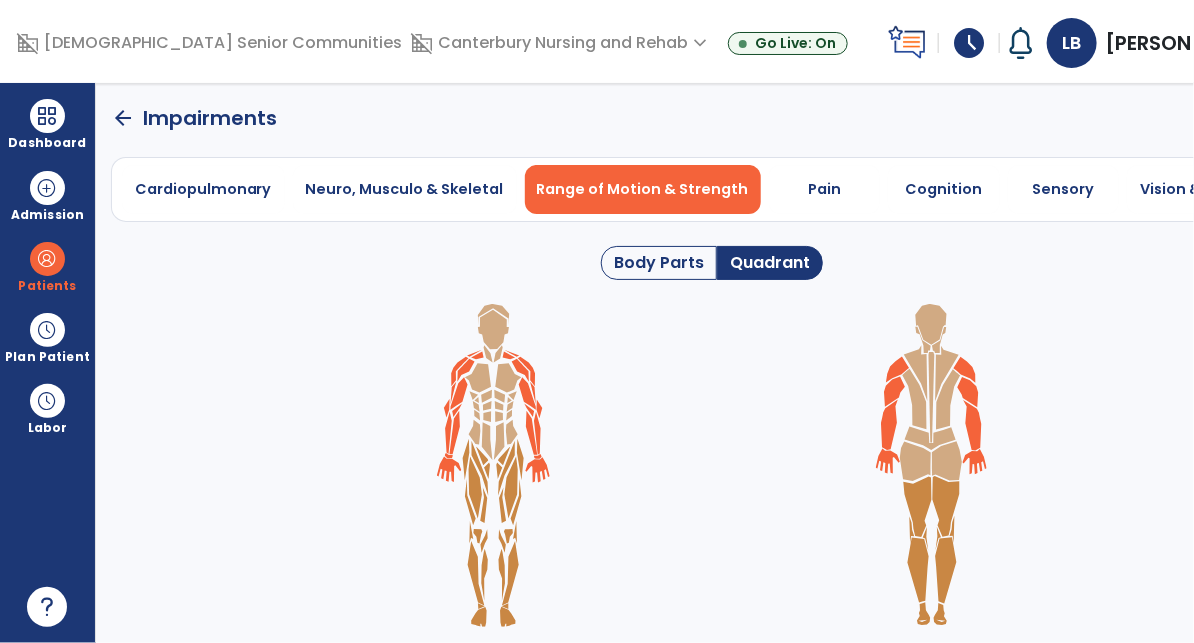 click on "arrow_back" 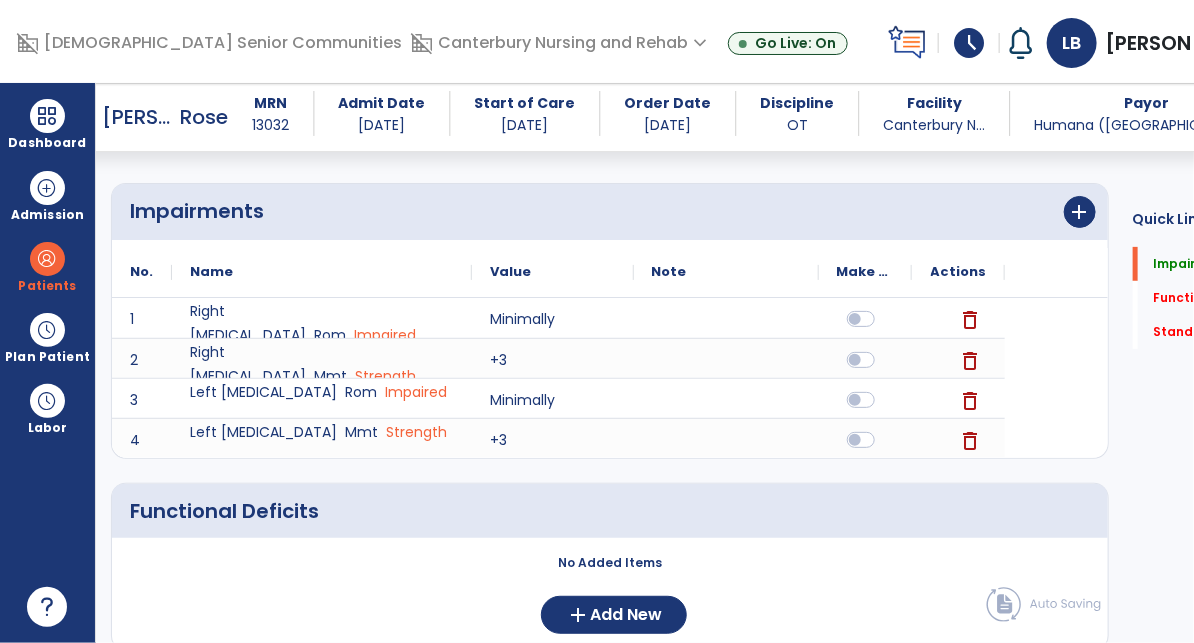 scroll, scrollTop: 183, scrollLeft: 0, axis: vertical 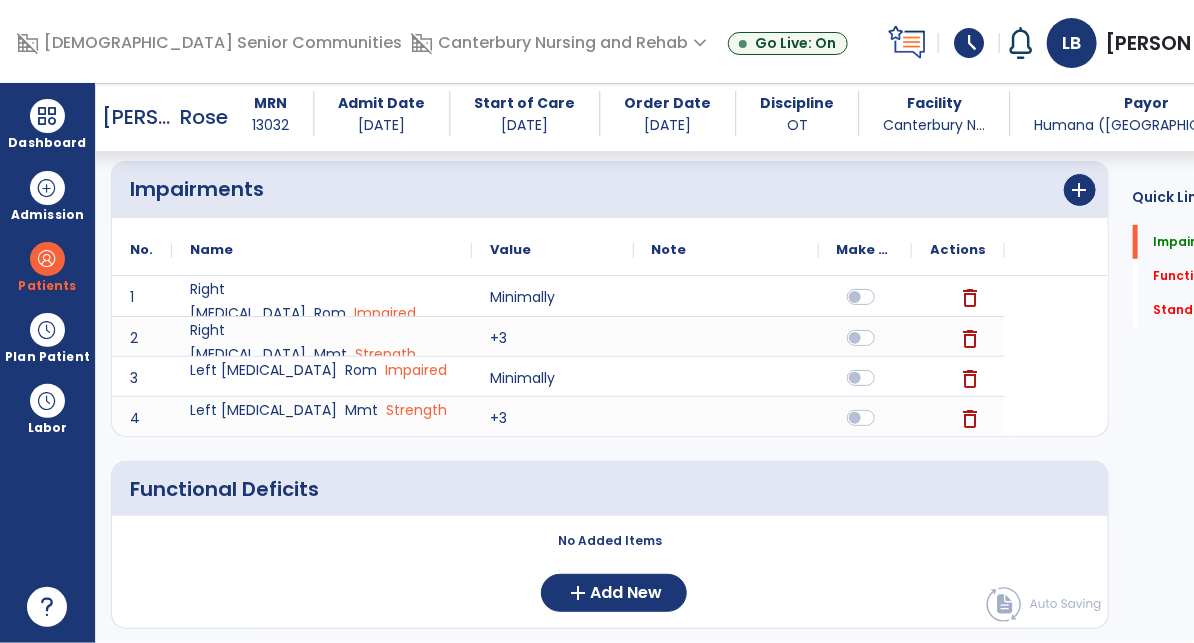 click on "No Added Items  add  Add New" 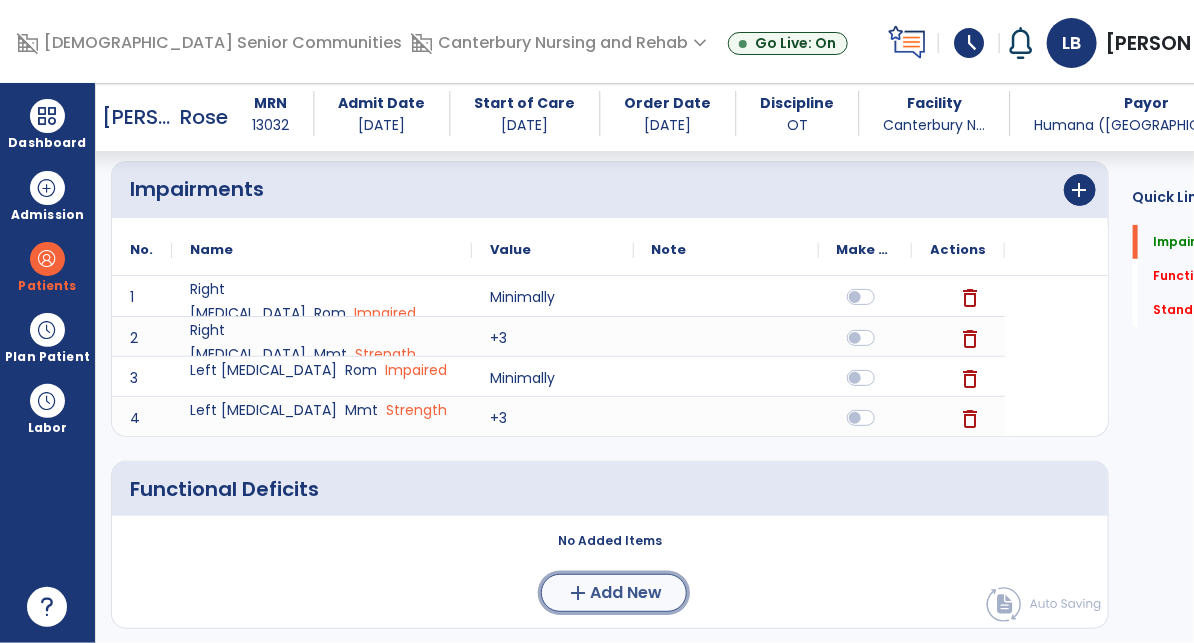 click on "Add New" 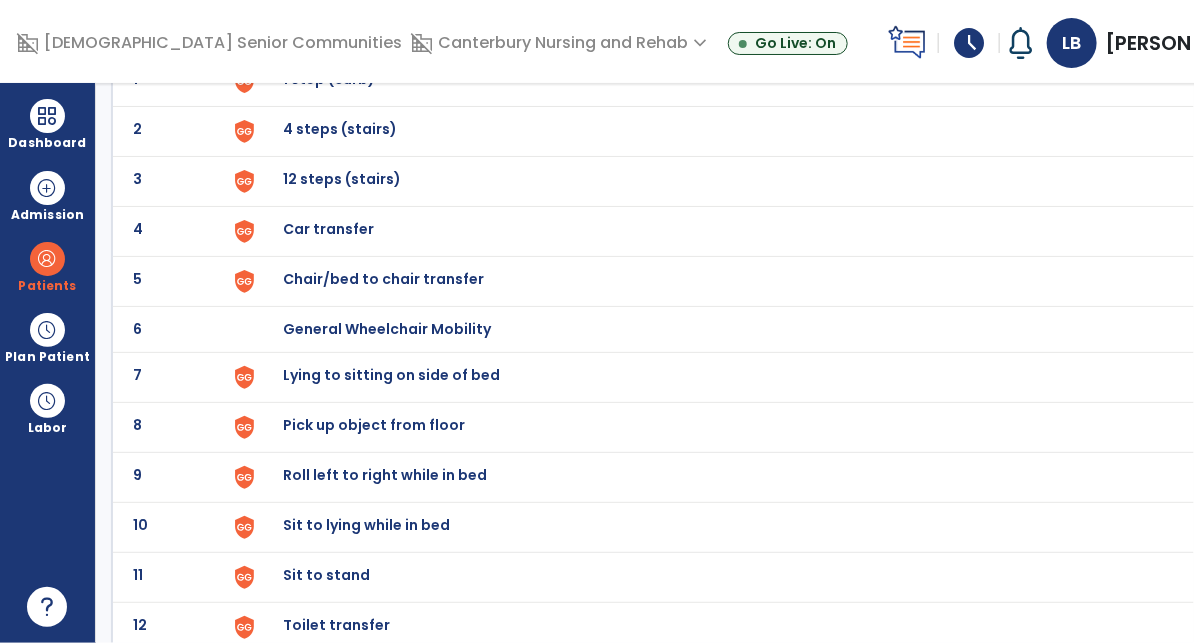 scroll, scrollTop: 0, scrollLeft: 0, axis: both 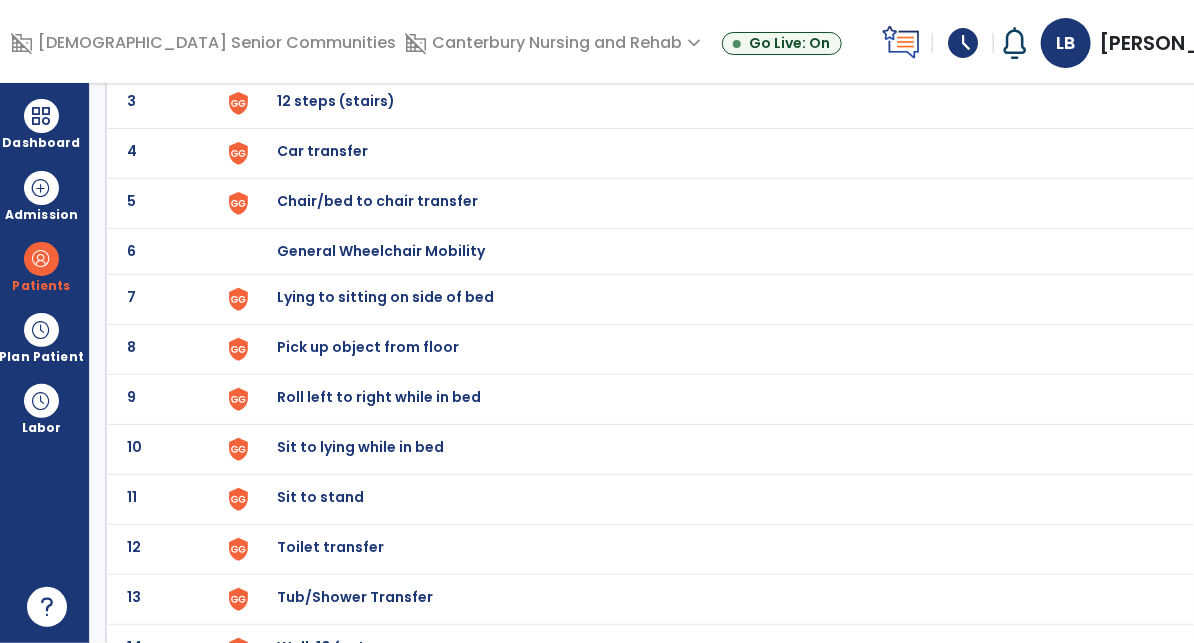 click on "Toilet transfer" at bounding box center (323, 1) 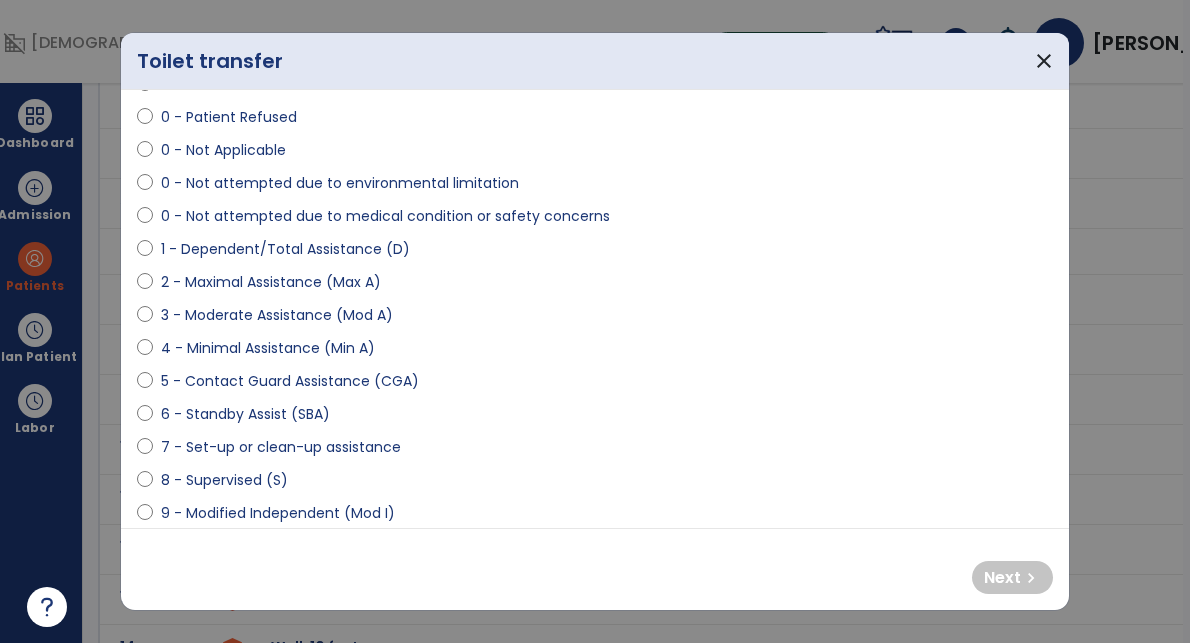 scroll, scrollTop: 100, scrollLeft: 0, axis: vertical 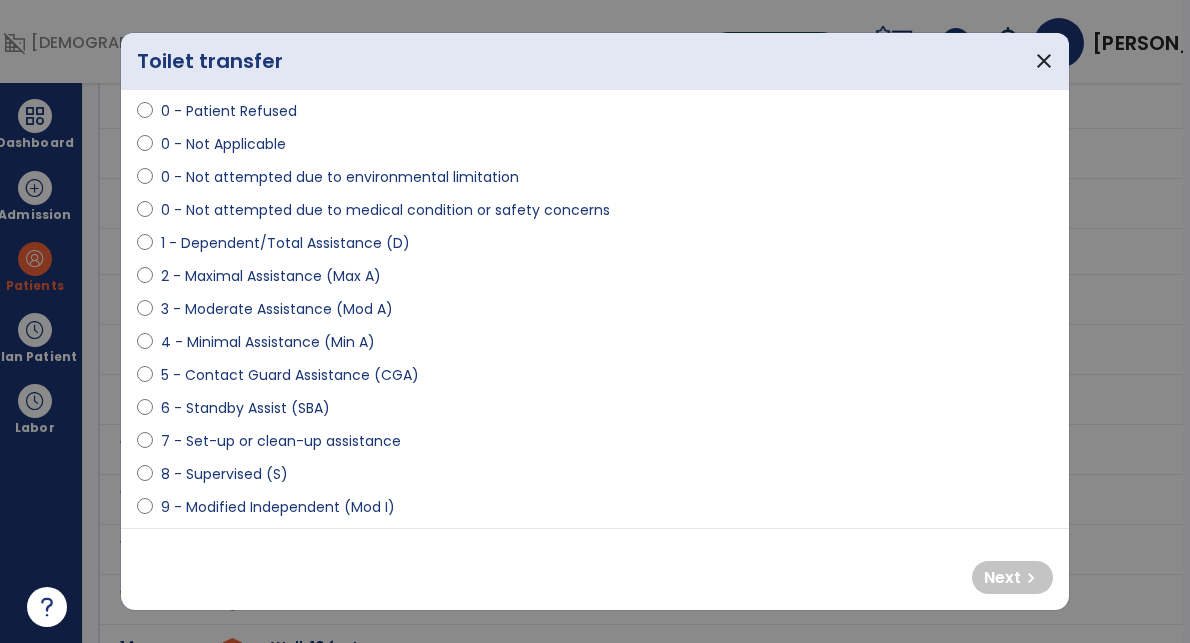 click on "6 - Standby Assist (SBA)" at bounding box center (595, 412) 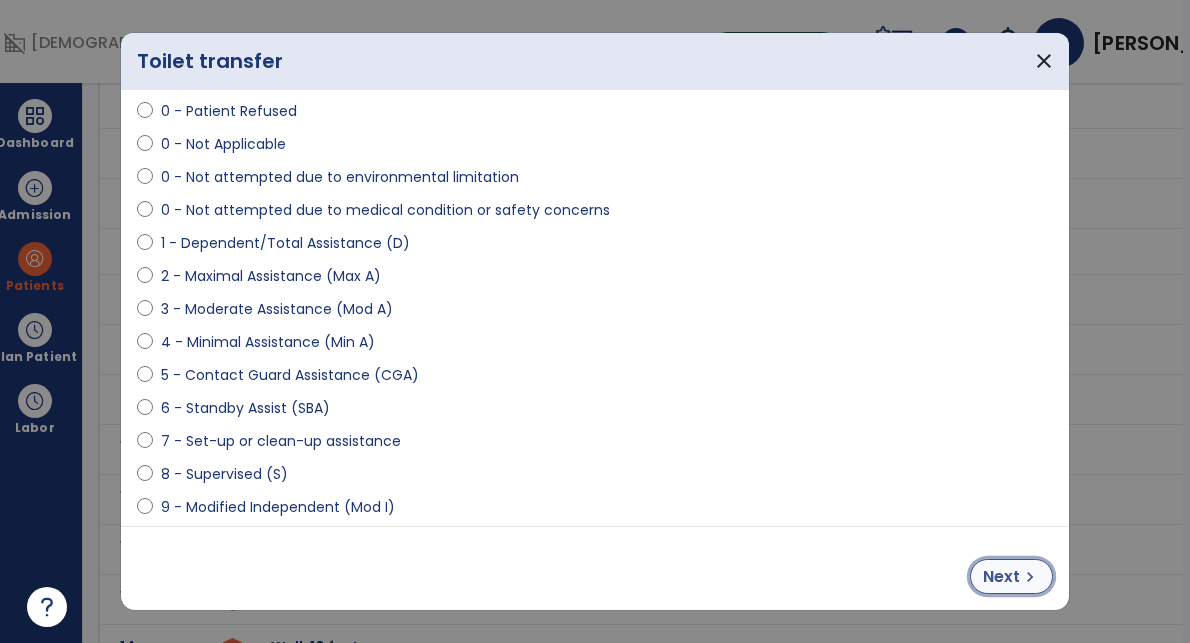 click on "chevron_right" at bounding box center [1030, 577] 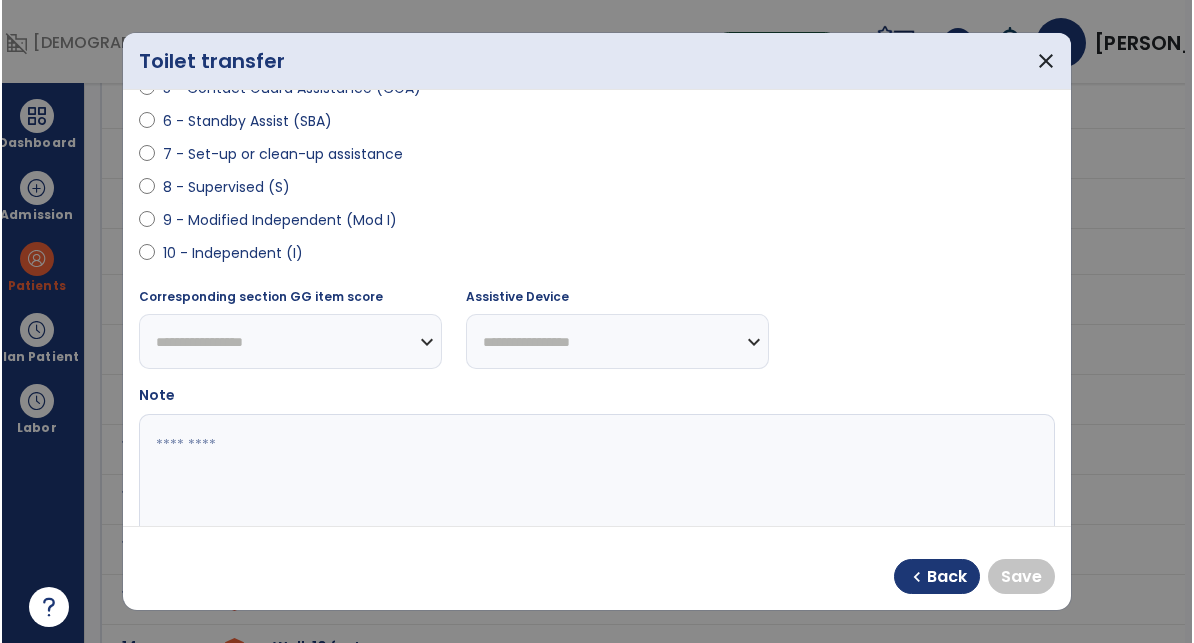 scroll, scrollTop: 384, scrollLeft: 0, axis: vertical 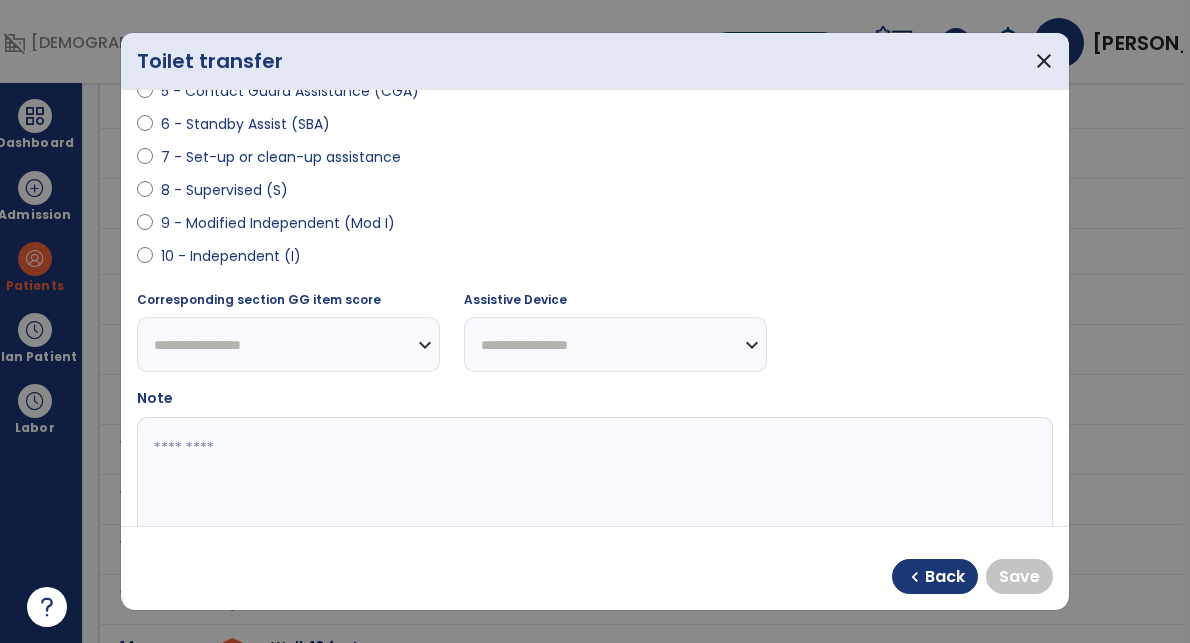 select on "**********" 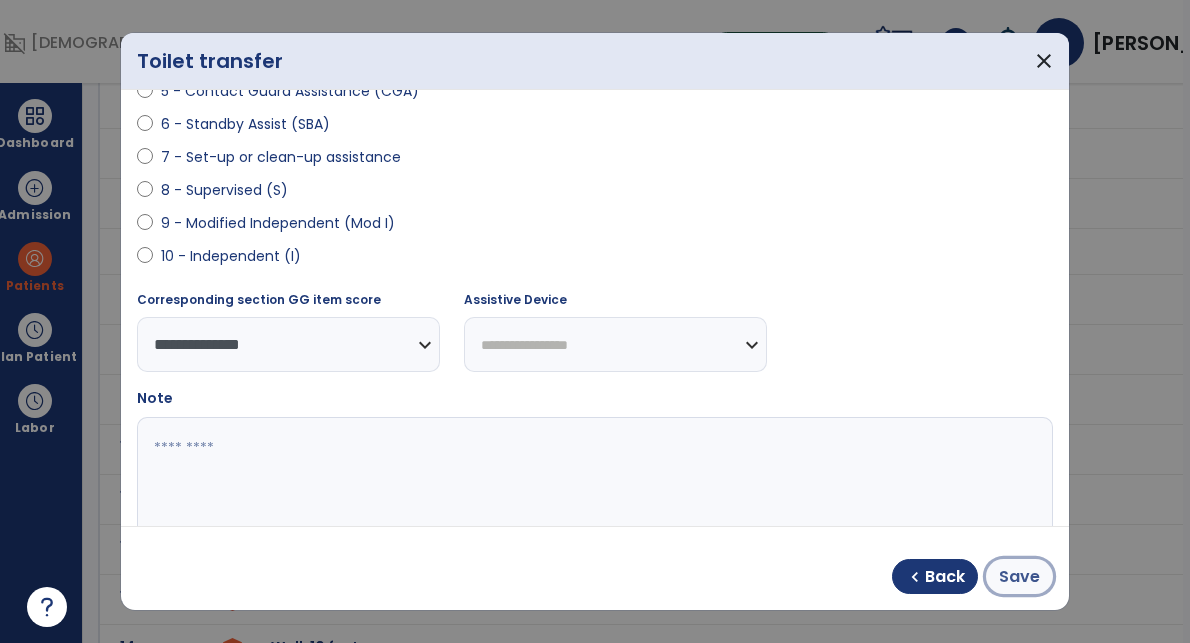 click on "Save" at bounding box center (1019, 576) 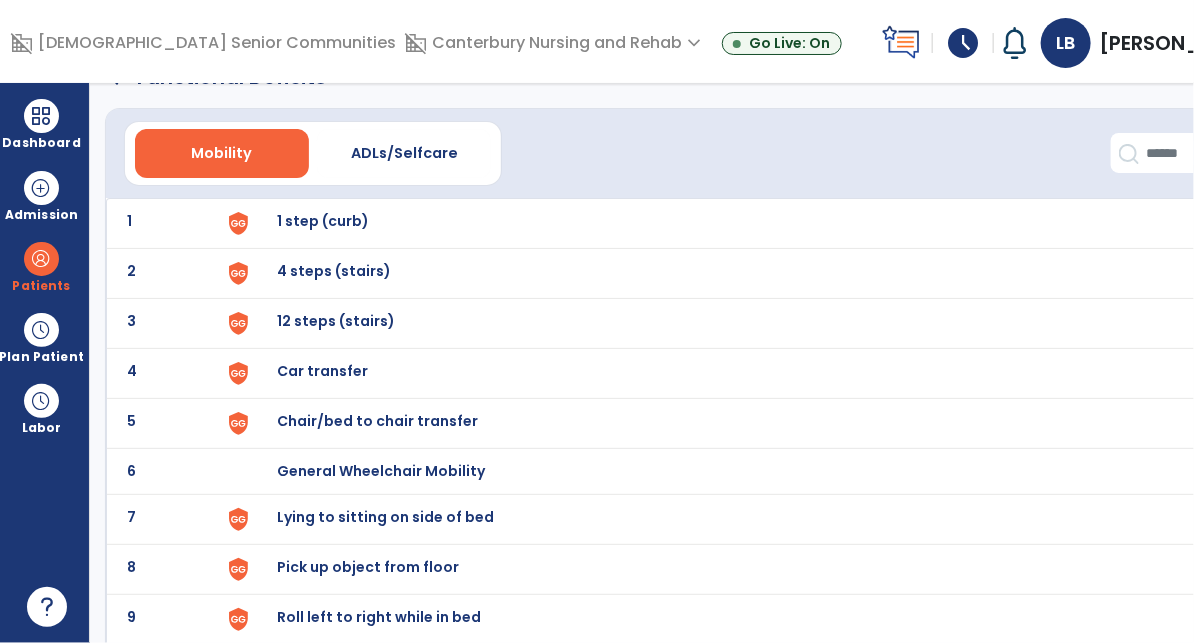 scroll, scrollTop: 0, scrollLeft: 0, axis: both 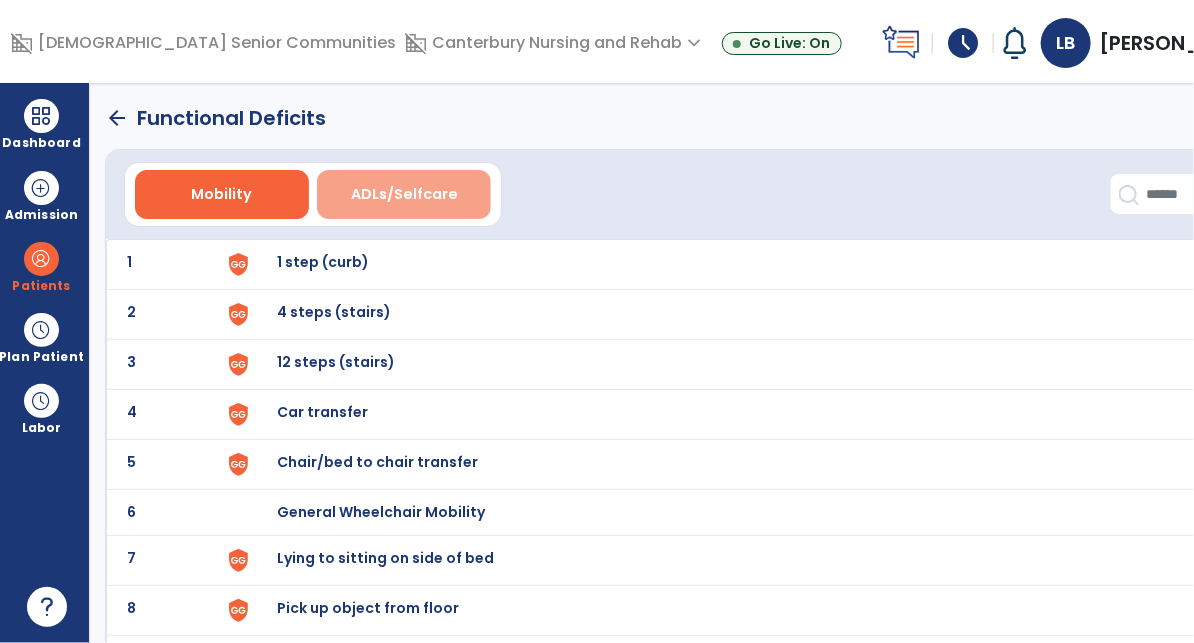 click on "ADLs/Selfcare" at bounding box center [404, 194] 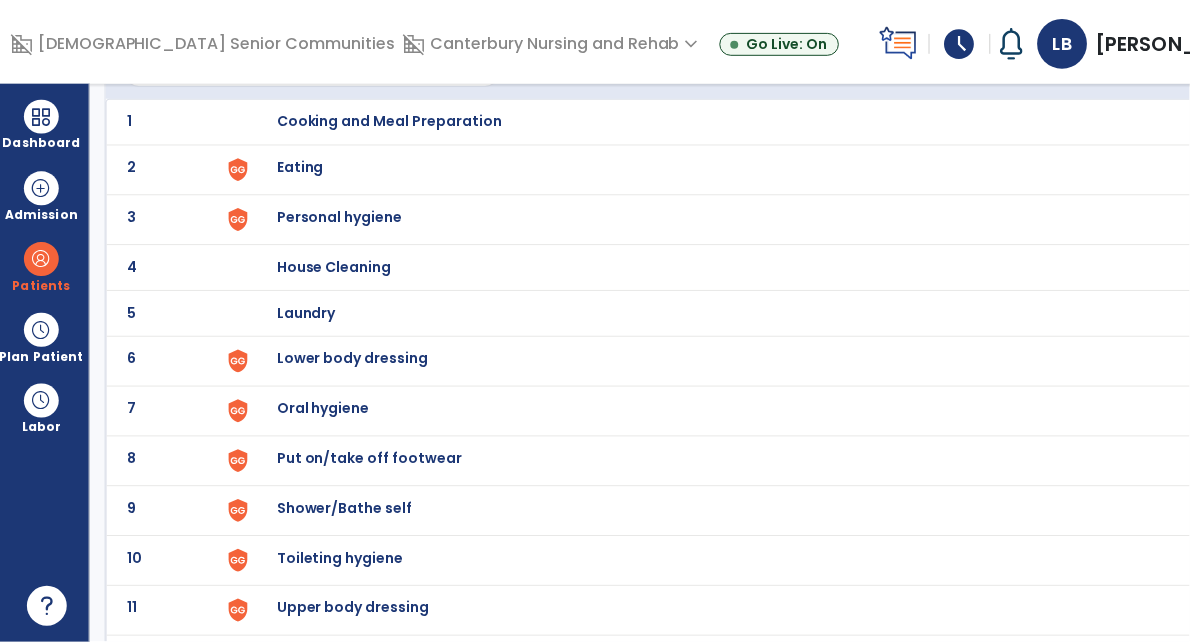 scroll, scrollTop: 146, scrollLeft: 0, axis: vertical 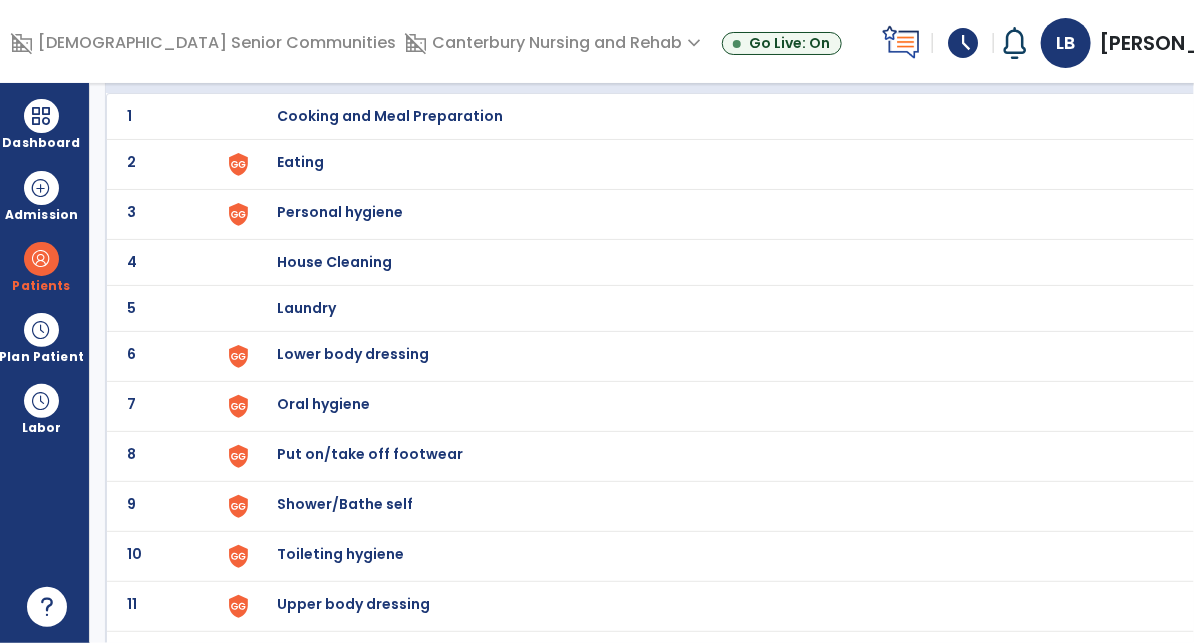 click on "Lower body dressing" at bounding box center [390, 116] 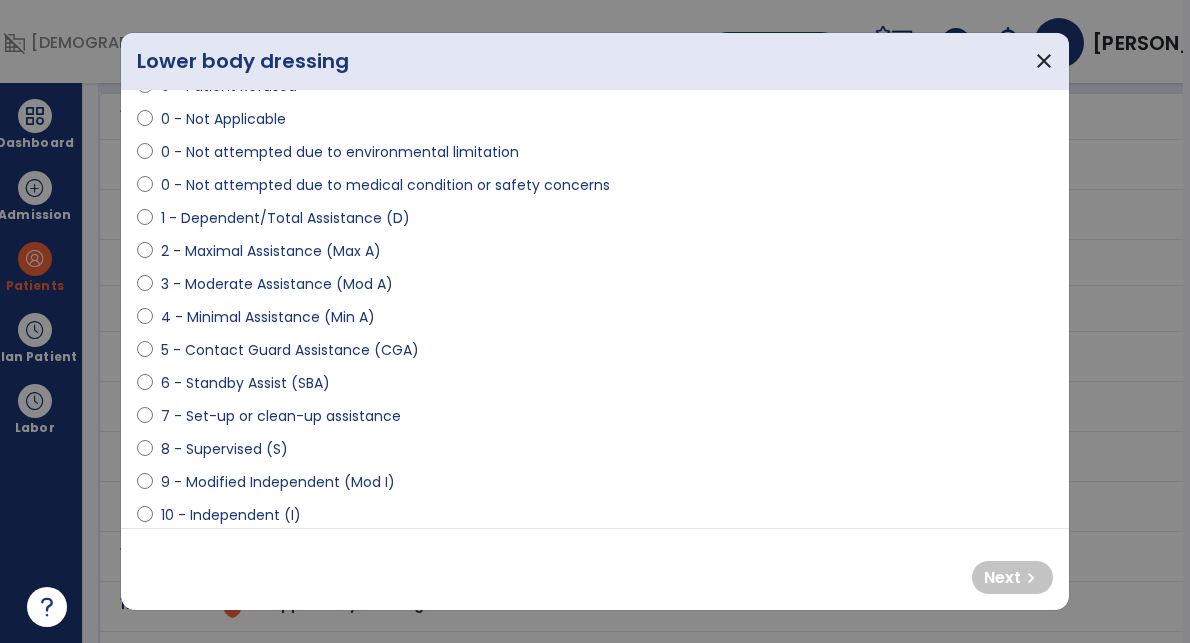 scroll, scrollTop: 146, scrollLeft: 0, axis: vertical 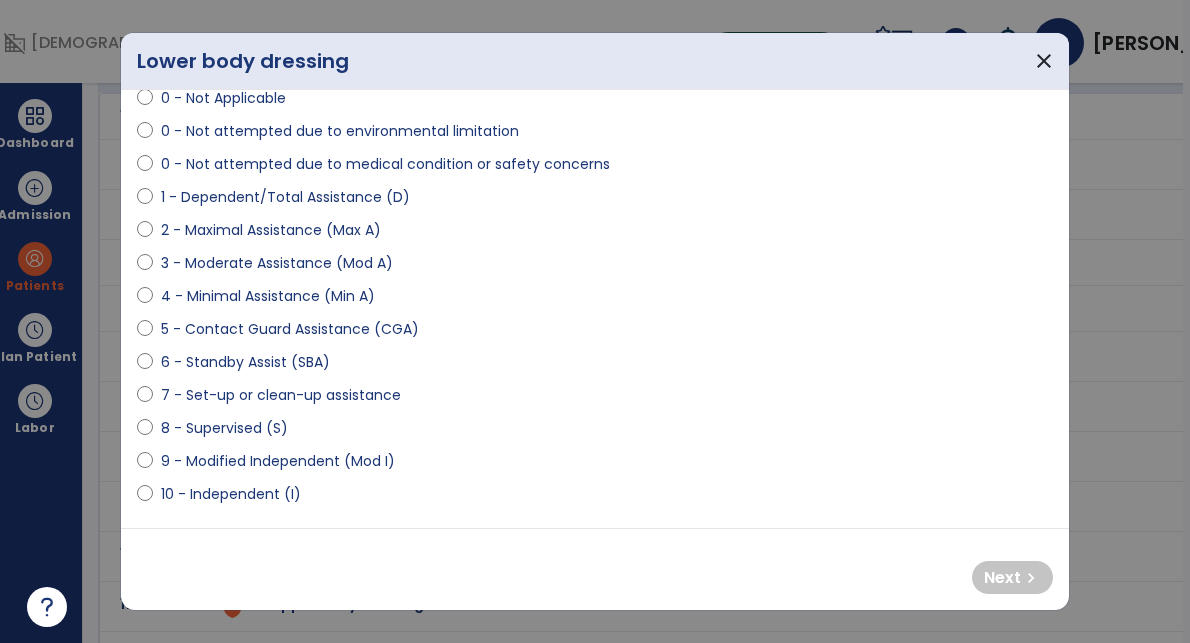 select on "**********" 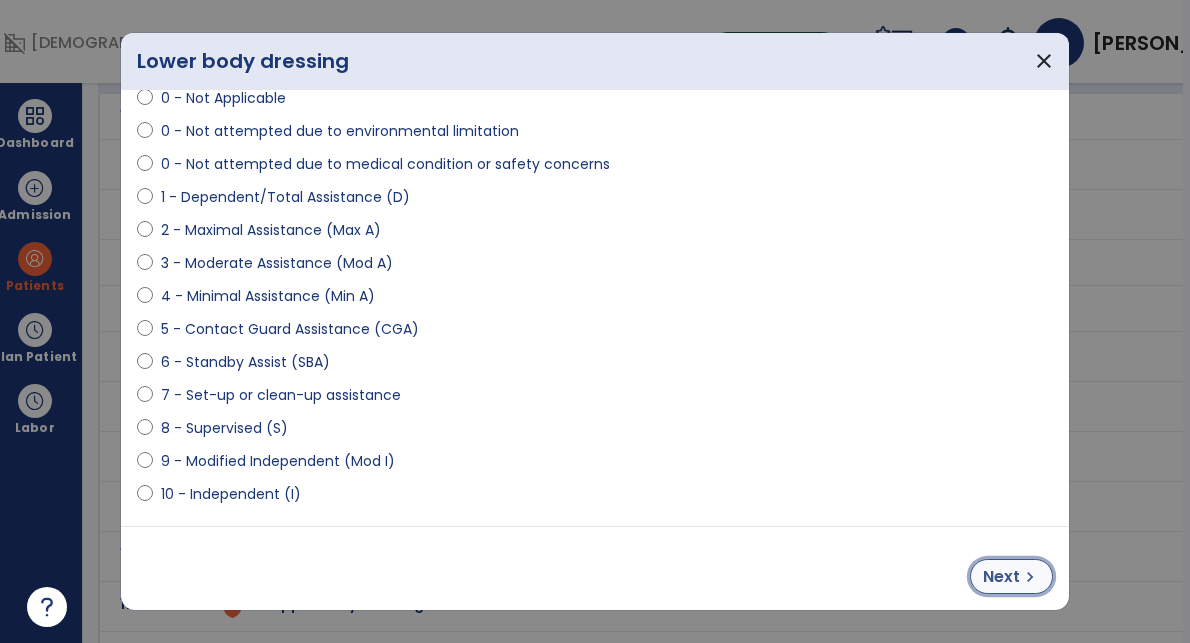 click on "Next" at bounding box center [1001, 577] 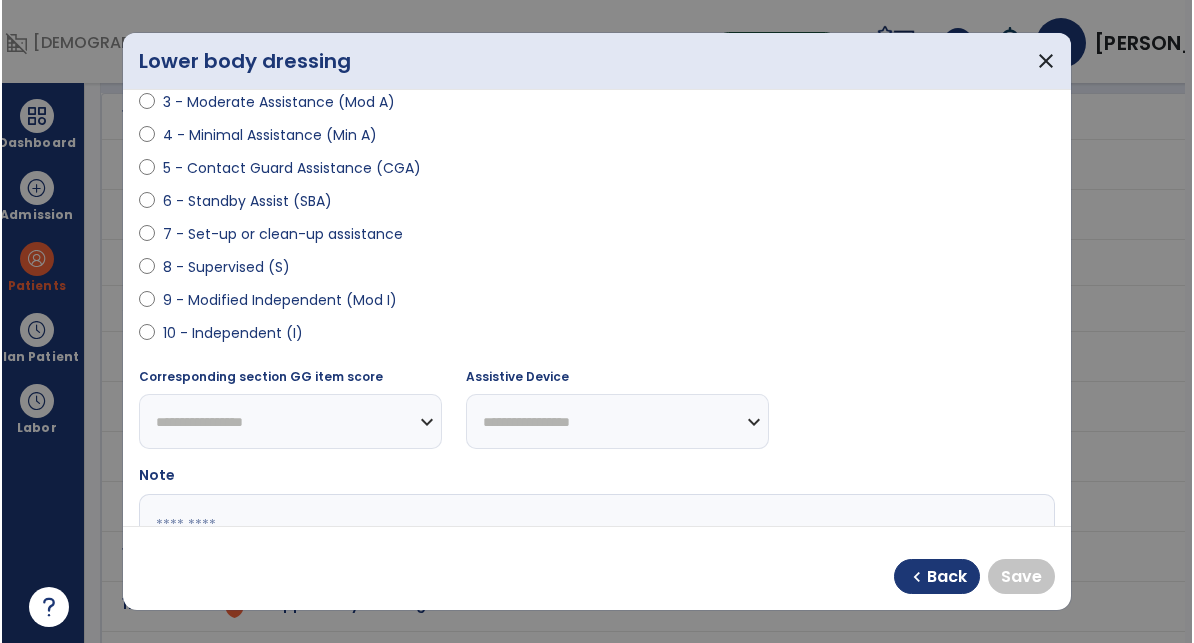 scroll, scrollTop: 337, scrollLeft: 0, axis: vertical 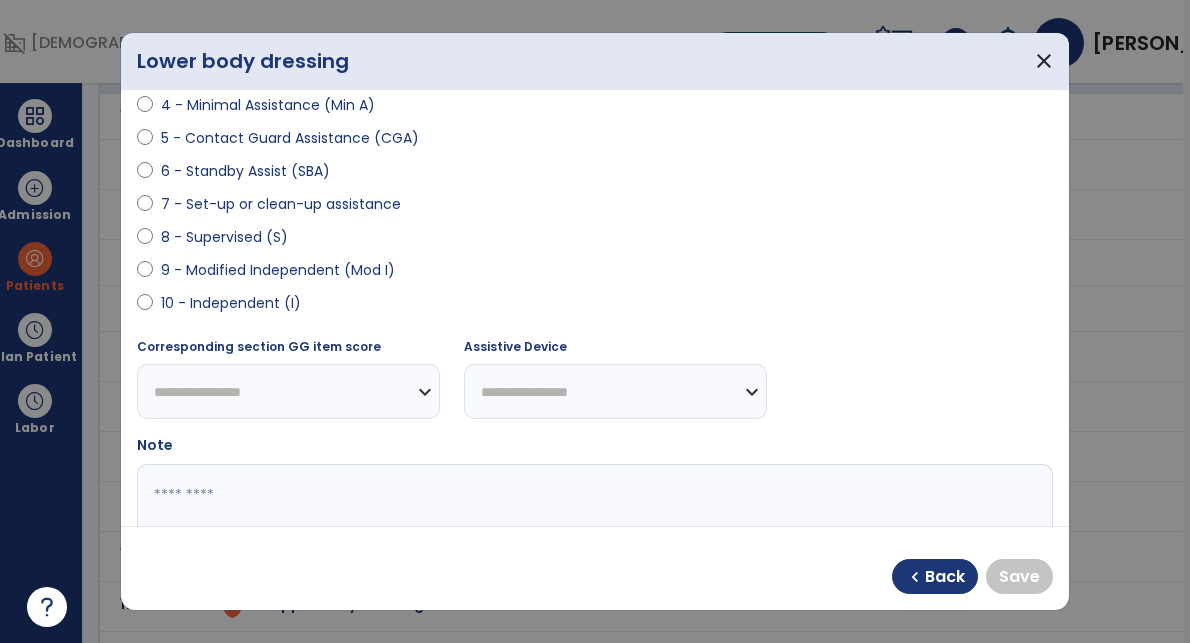 select on "**********" 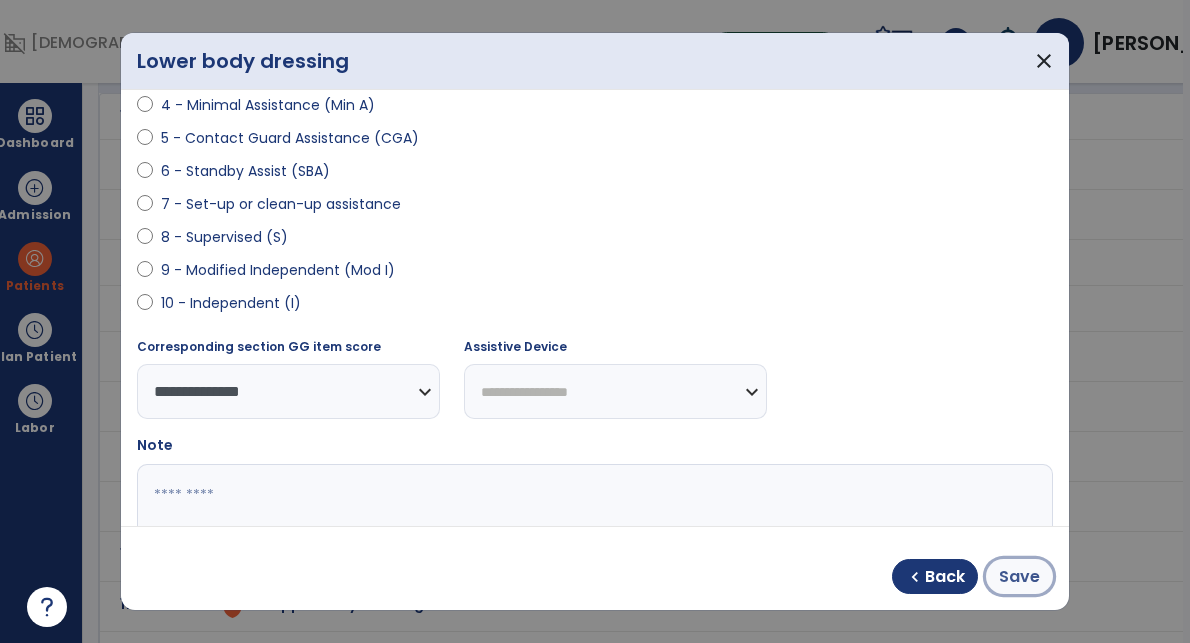 click on "Save" at bounding box center (1019, 577) 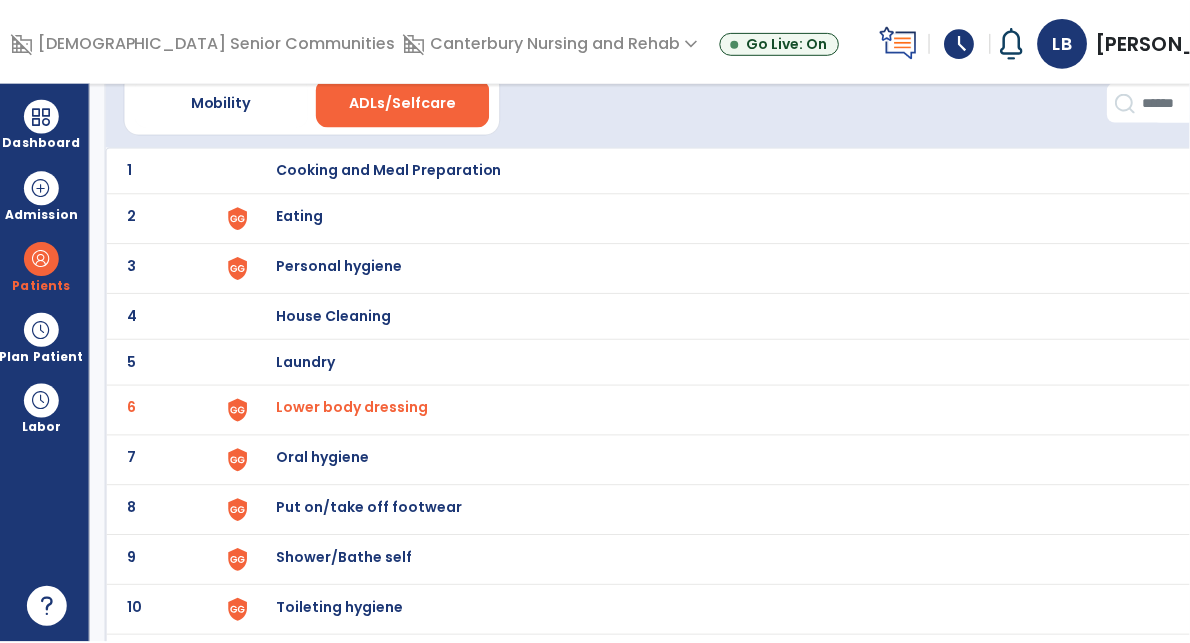 scroll, scrollTop: 228, scrollLeft: 0, axis: vertical 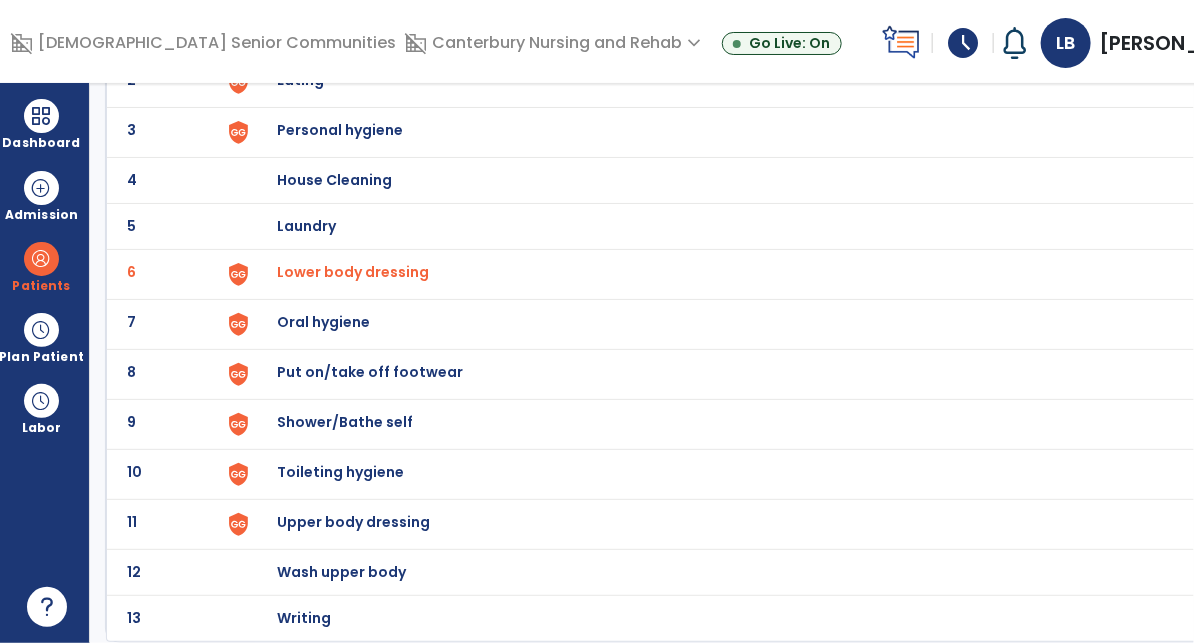 click on "Upper body dressing" at bounding box center (390, 34) 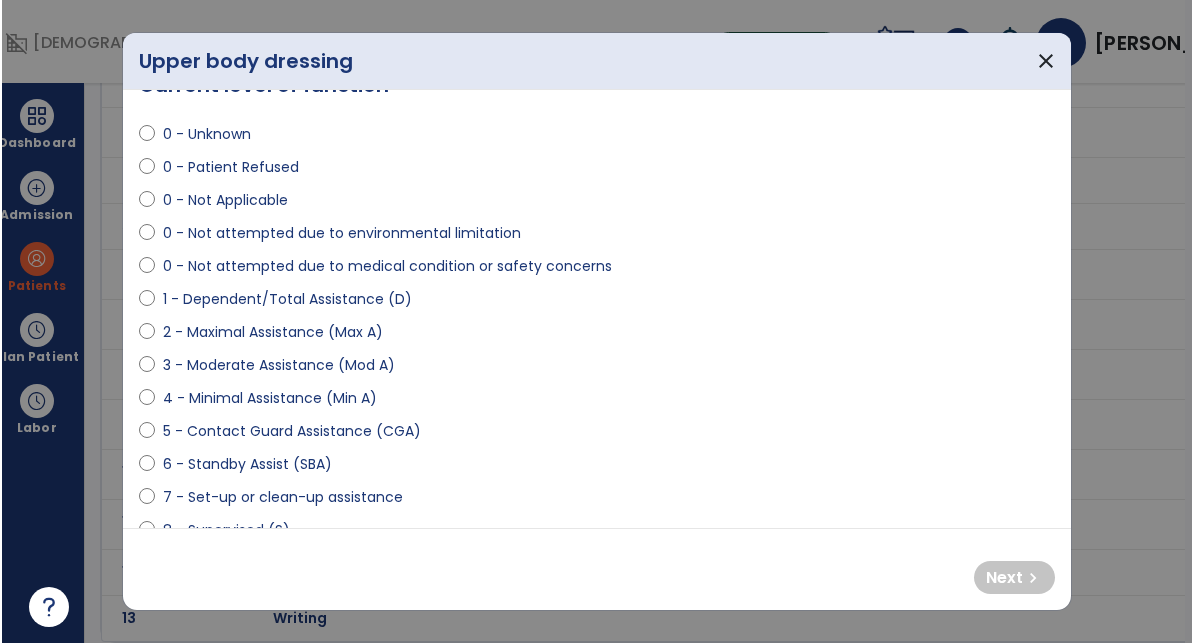 scroll, scrollTop: 38, scrollLeft: 0, axis: vertical 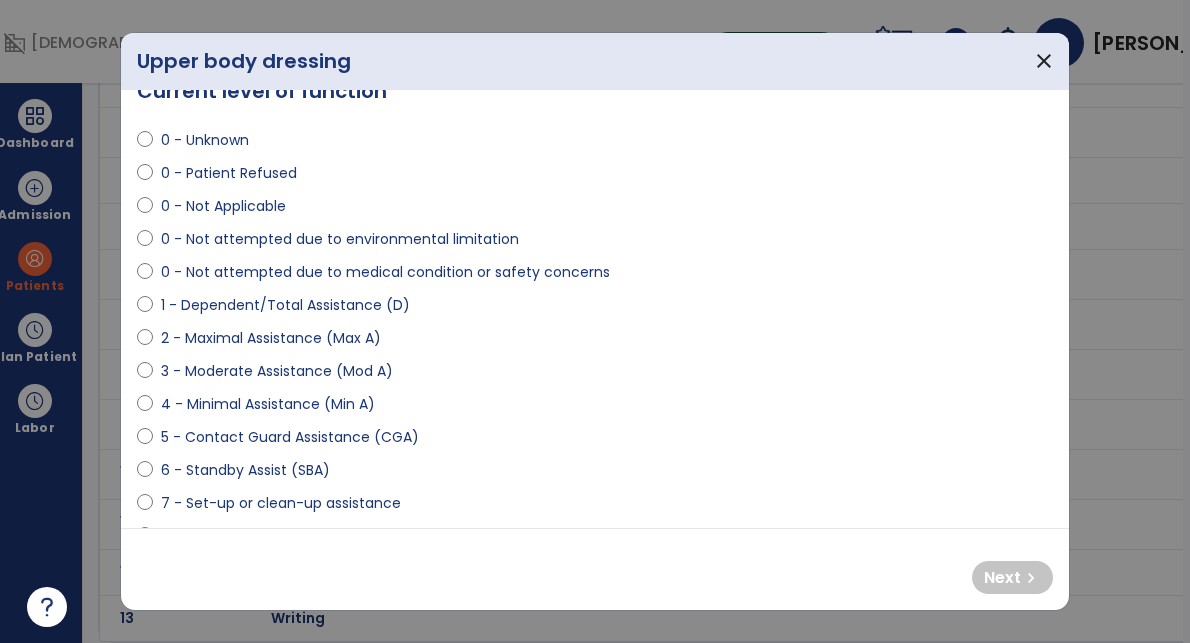 select on "**********" 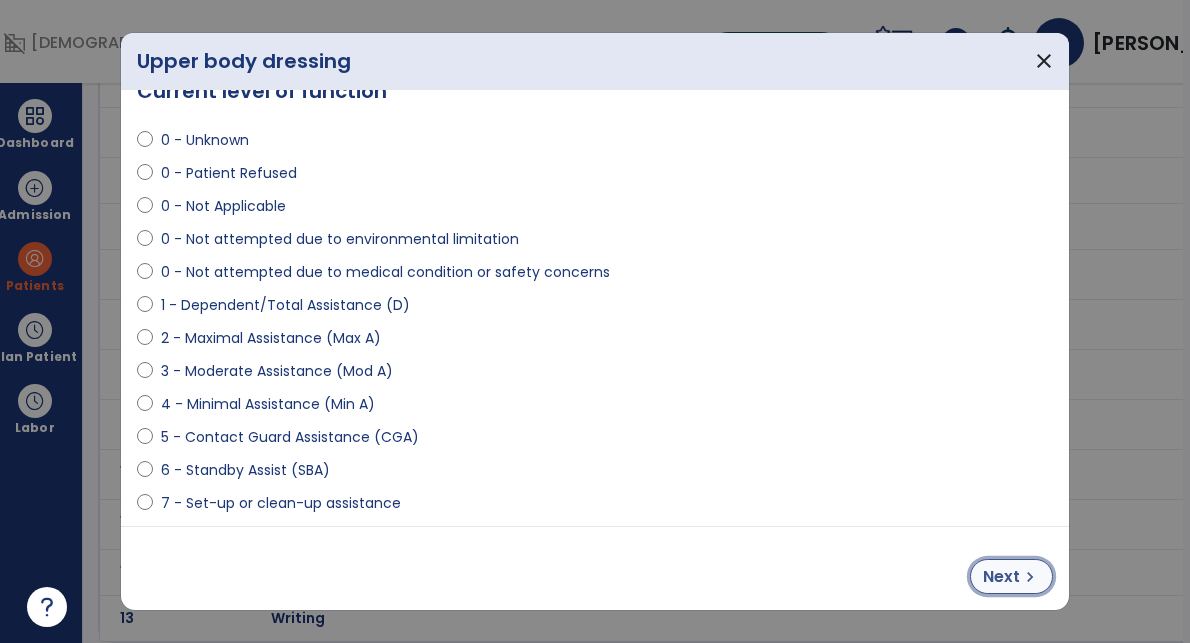click on "Next" at bounding box center [1001, 577] 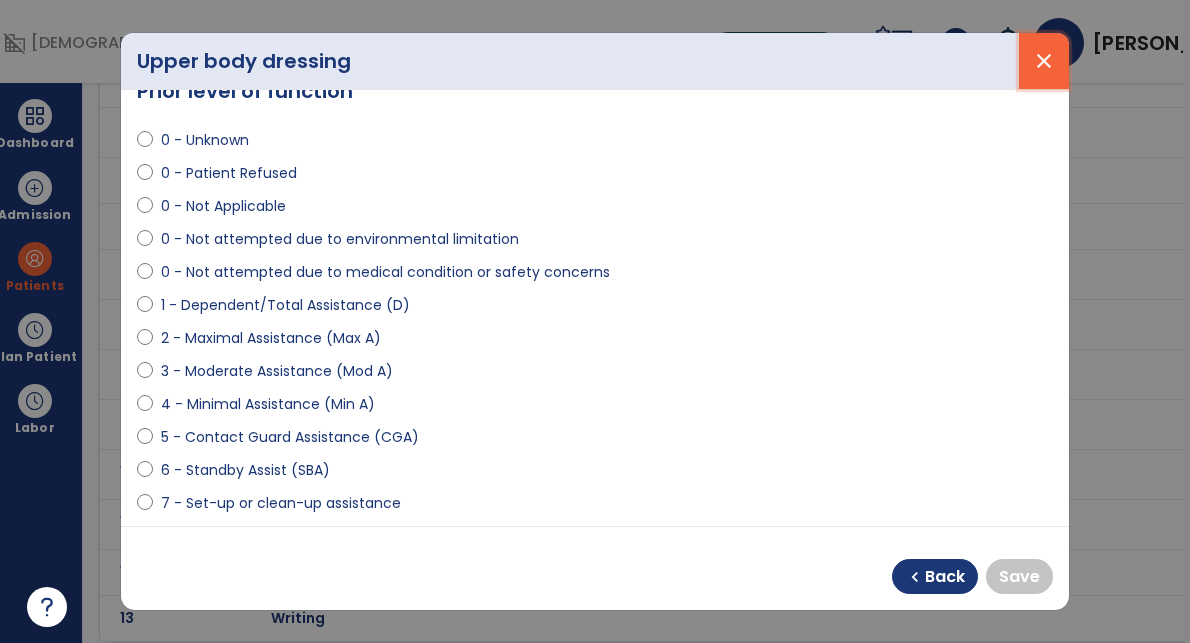 click on "close" at bounding box center [1044, 61] 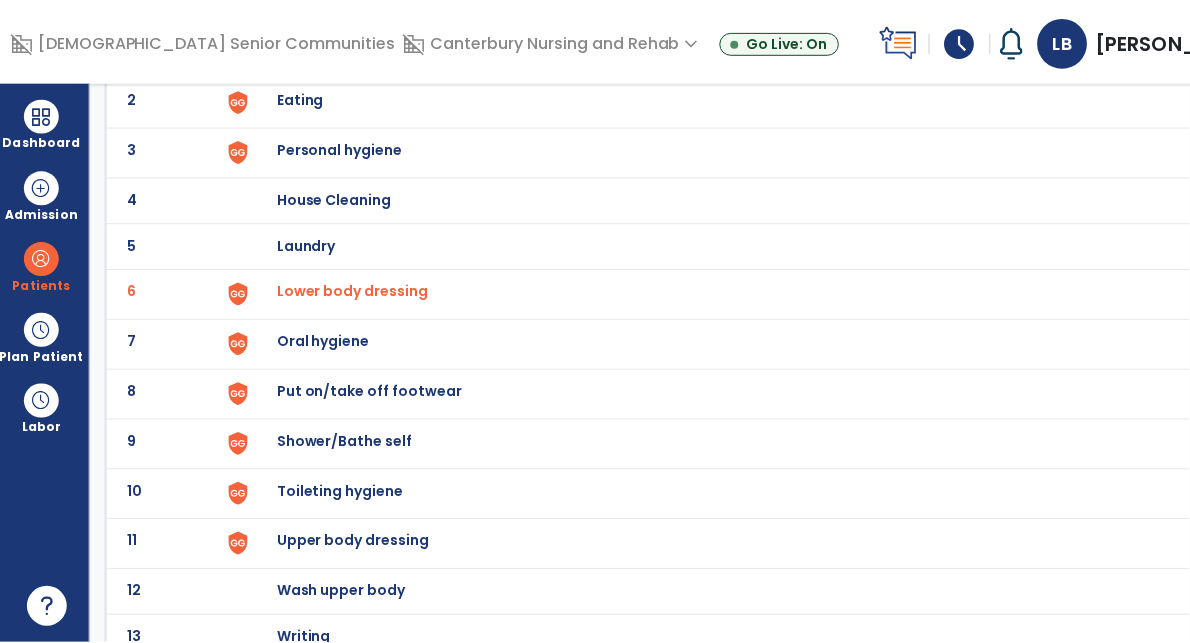 scroll, scrollTop: 206, scrollLeft: 0, axis: vertical 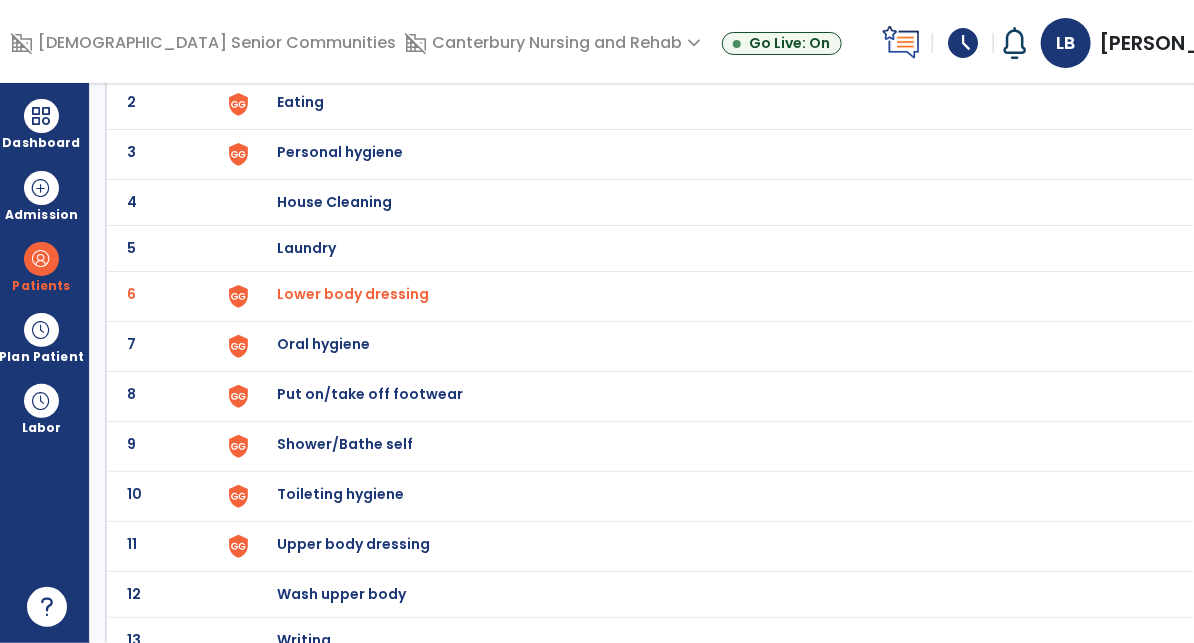 click on "Upper body dressing" at bounding box center (390, 56) 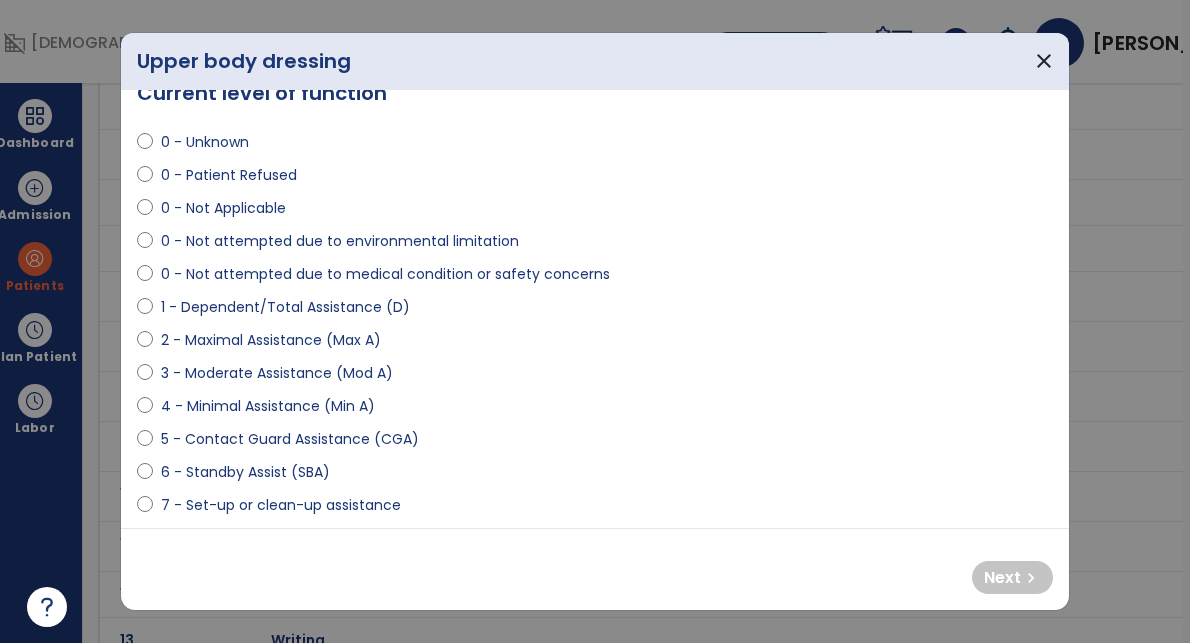 scroll, scrollTop: 61, scrollLeft: 0, axis: vertical 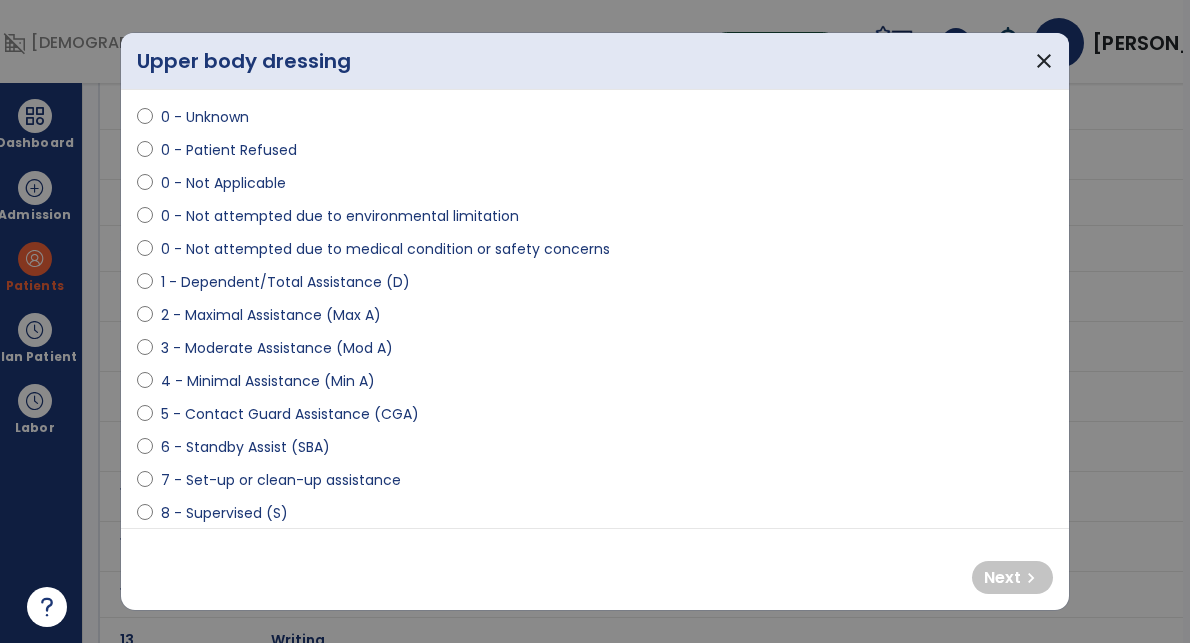 select on "**********" 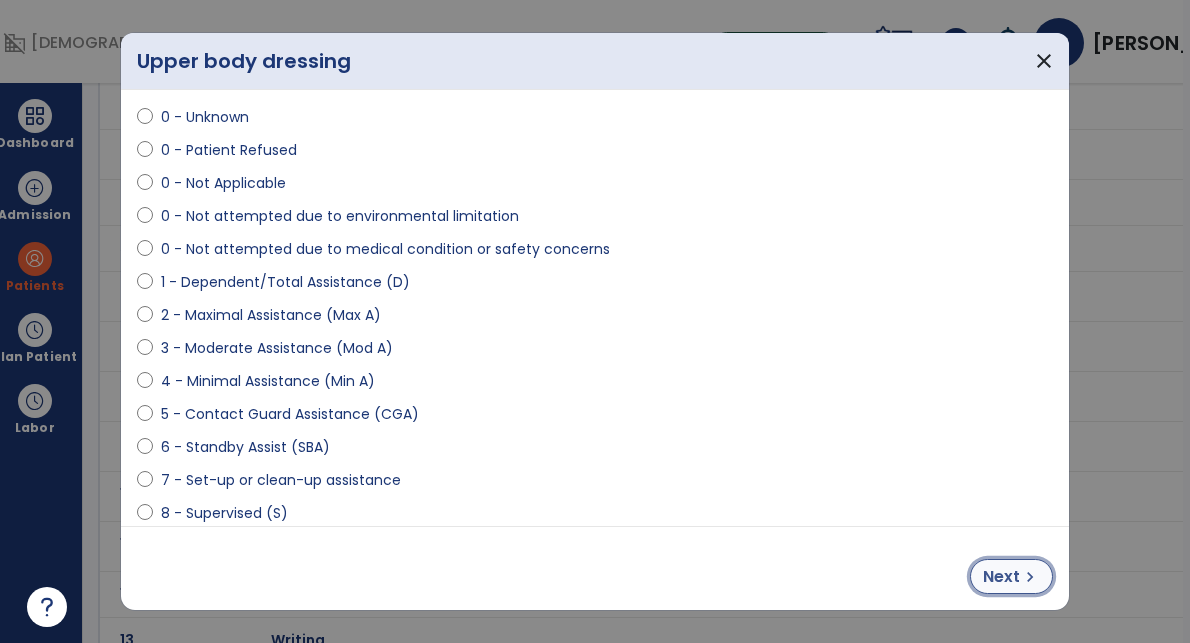 click on "Next  chevron_right" at bounding box center [1011, 576] 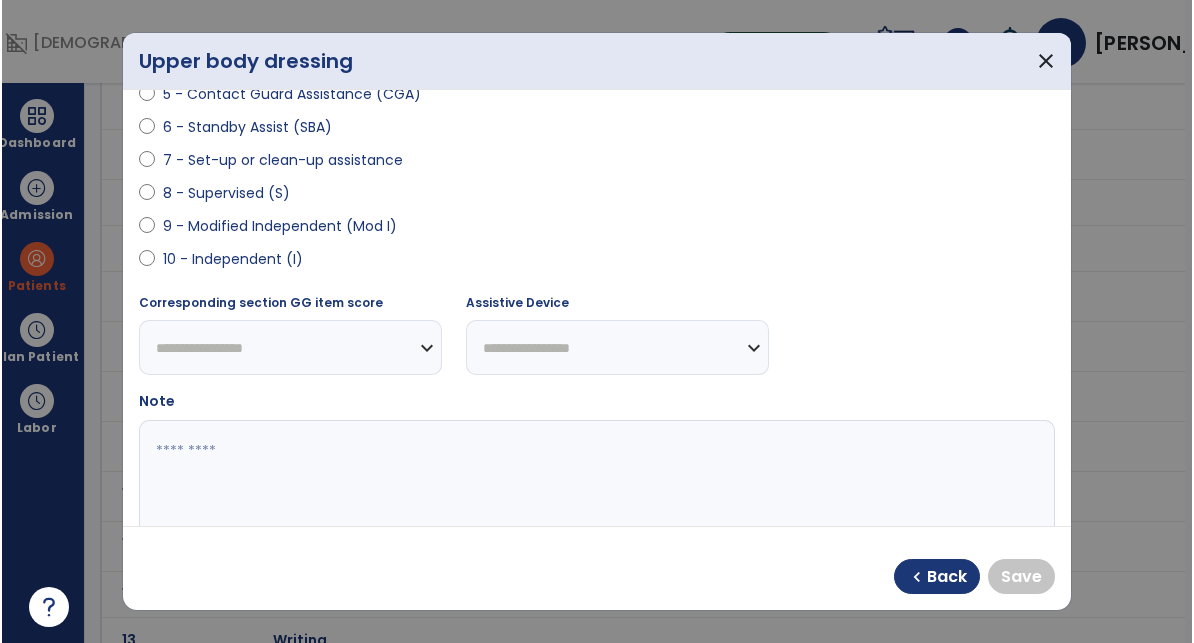 scroll, scrollTop: 380, scrollLeft: 0, axis: vertical 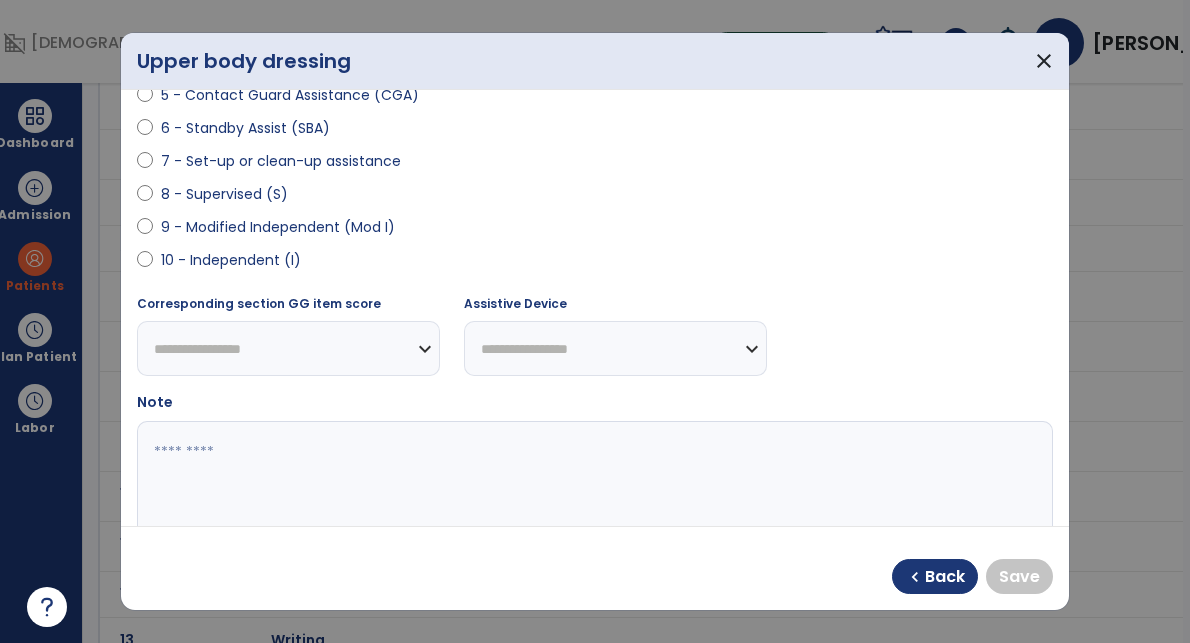 select on "**********" 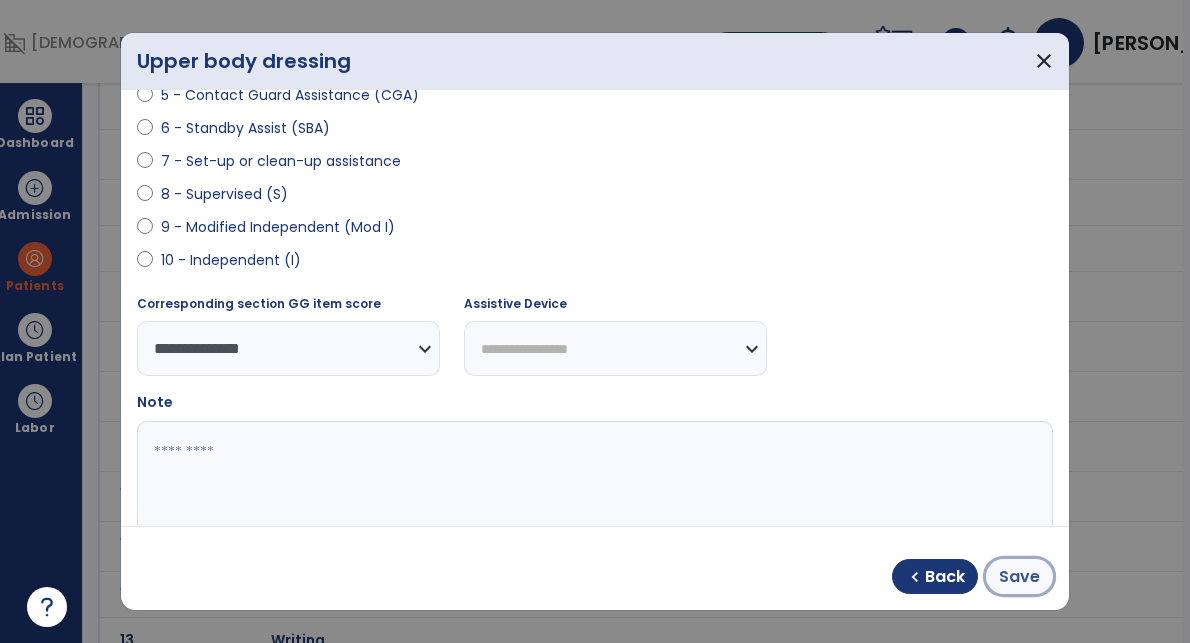 click on "Save" at bounding box center [1019, 577] 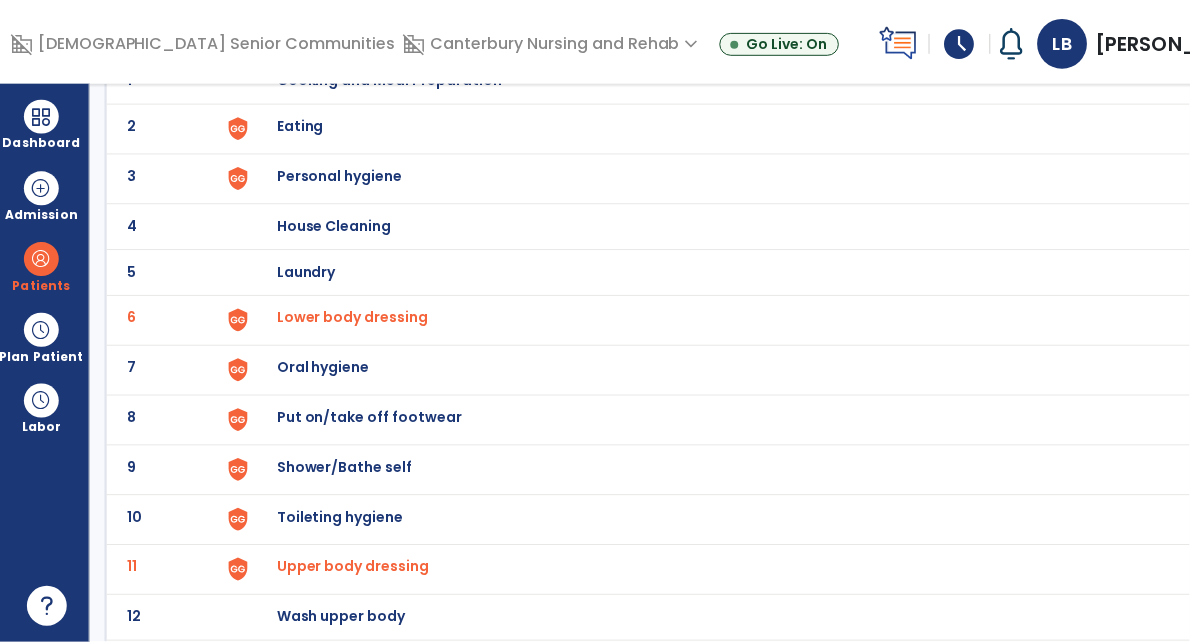scroll, scrollTop: 202, scrollLeft: 0, axis: vertical 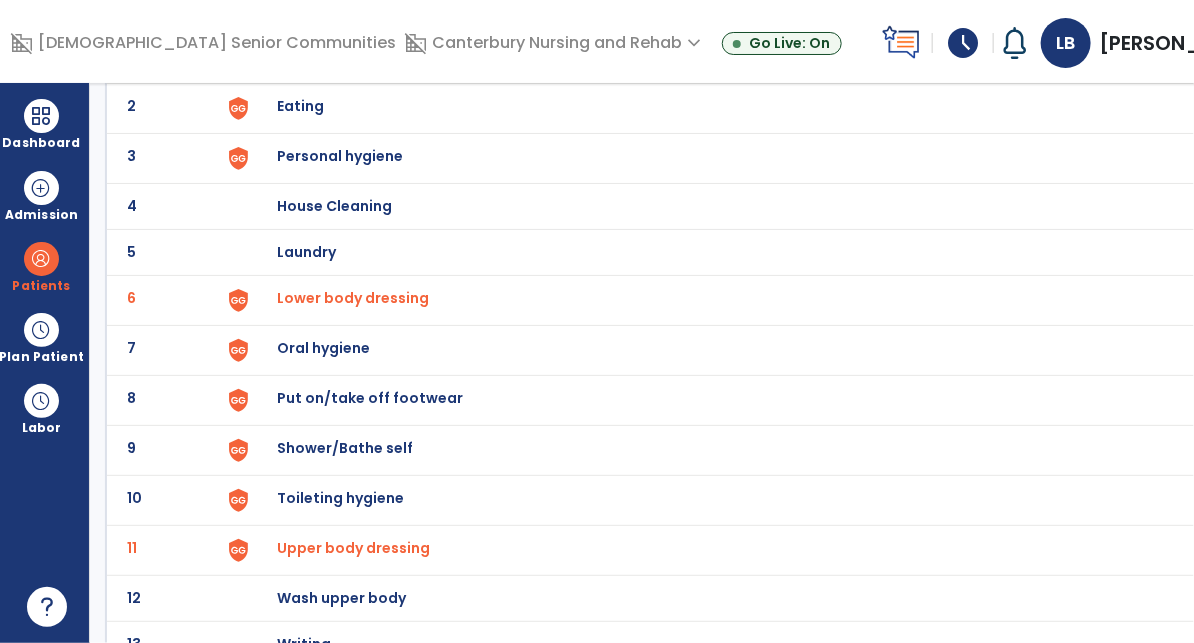 click on "Put on/take off footwear" at bounding box center (390, 60) 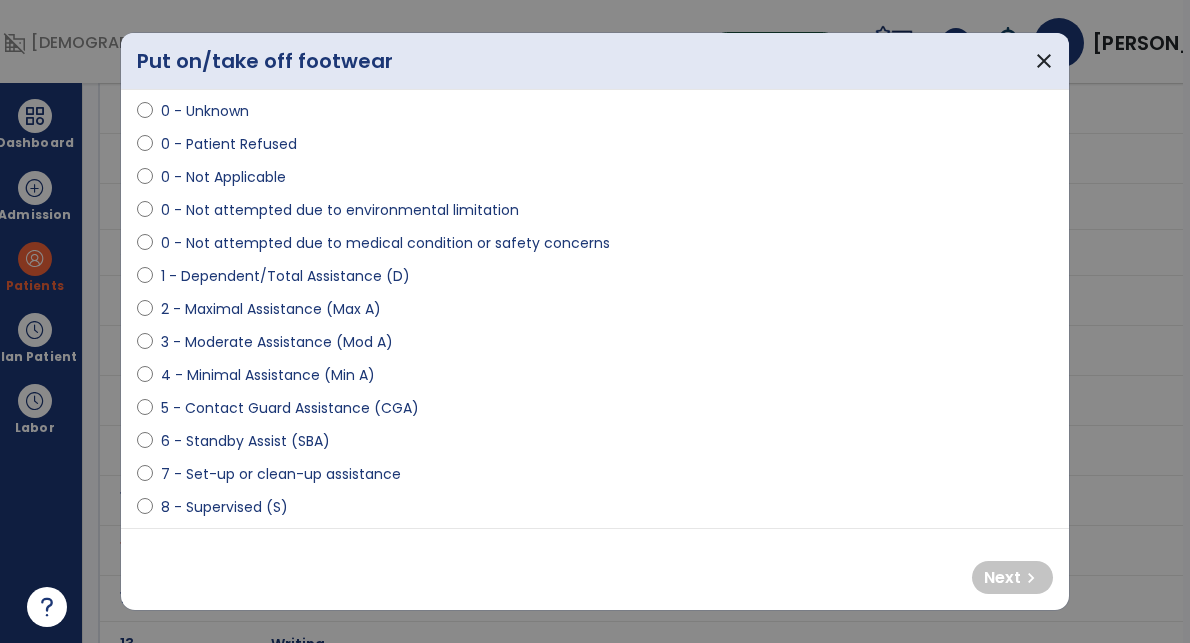 scroll, scrollTop: 71, scrollLeft: 0, axis: vertical 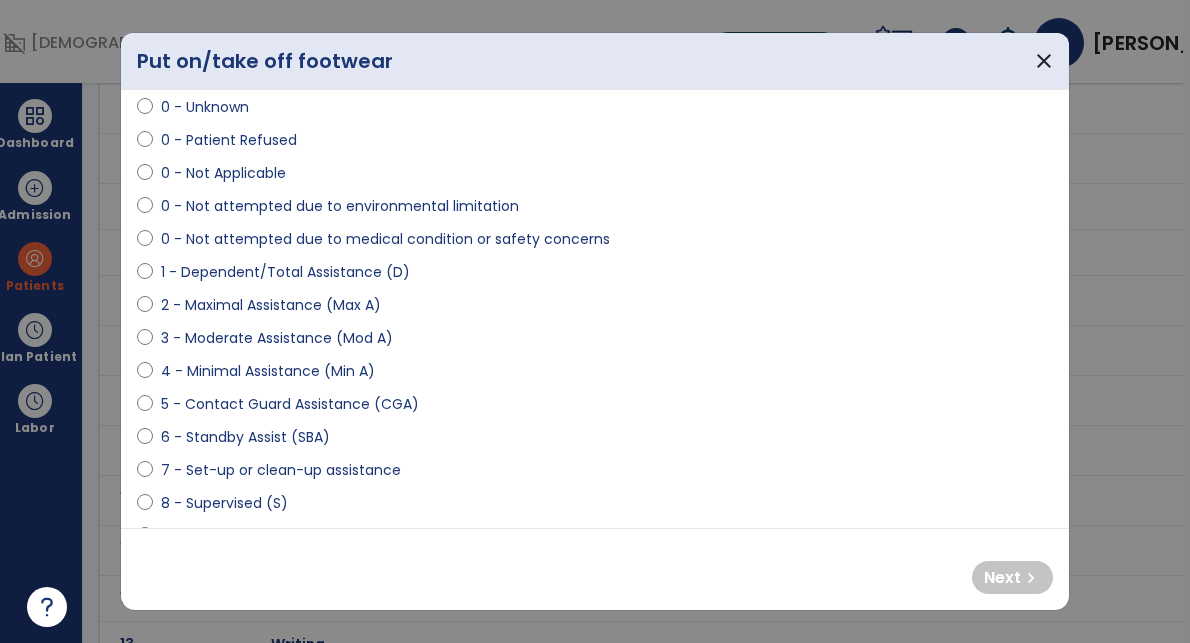 select on "**********" 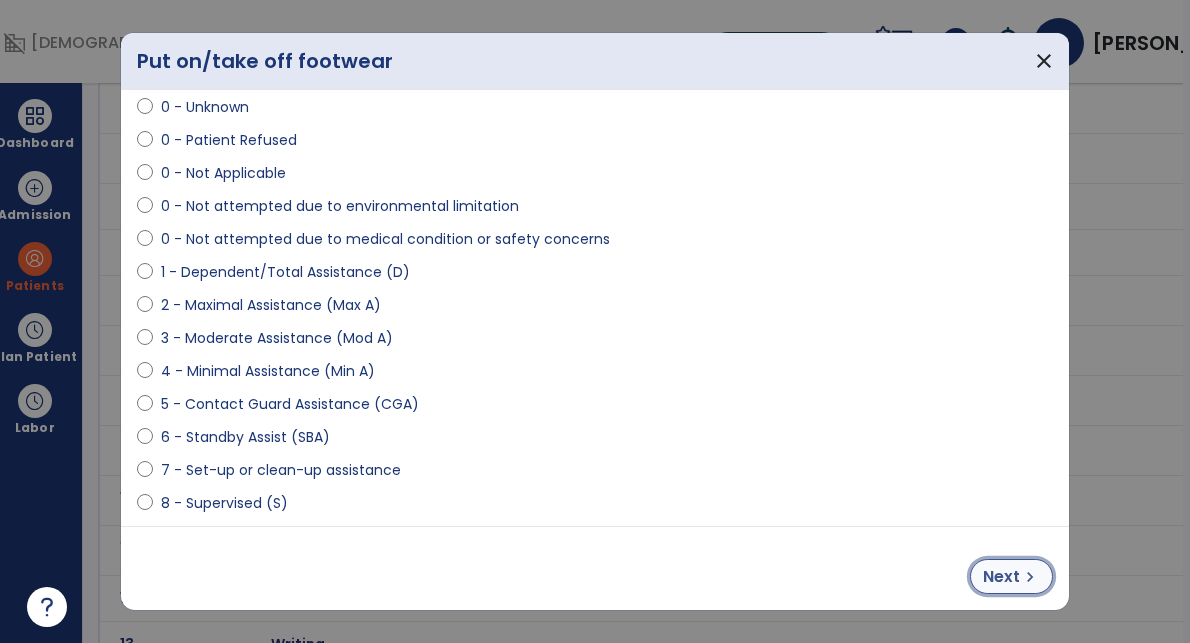 click on "Next" at bounding box center [1001, 577] 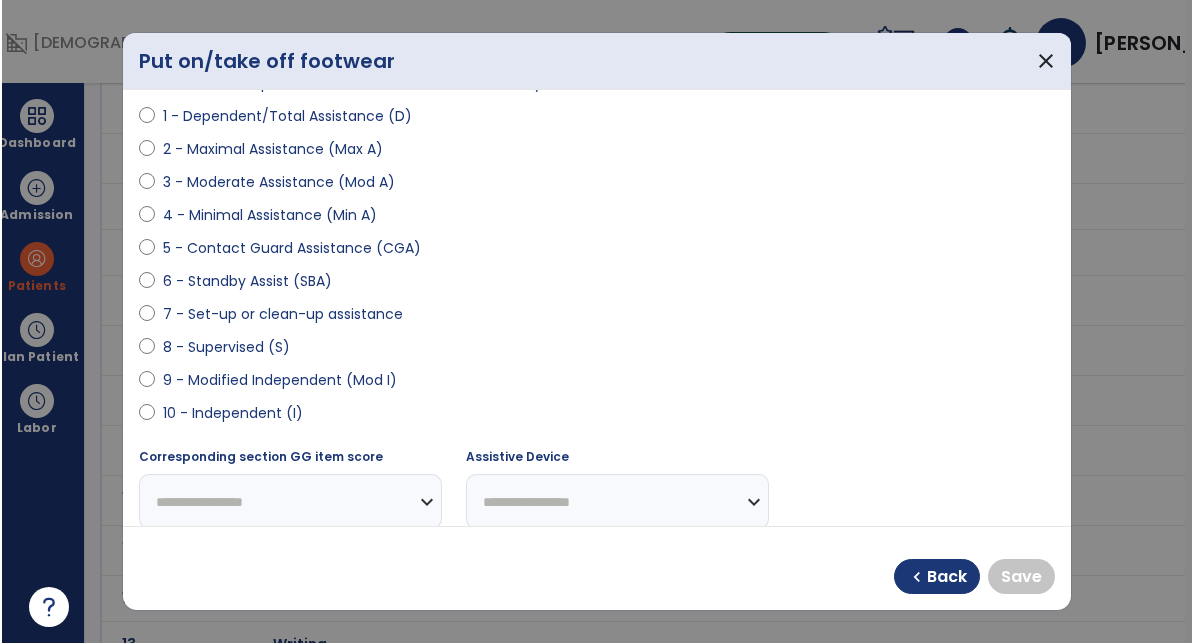 scroll, scrollTop: 293, scrollLeft: 0, axis: vertical 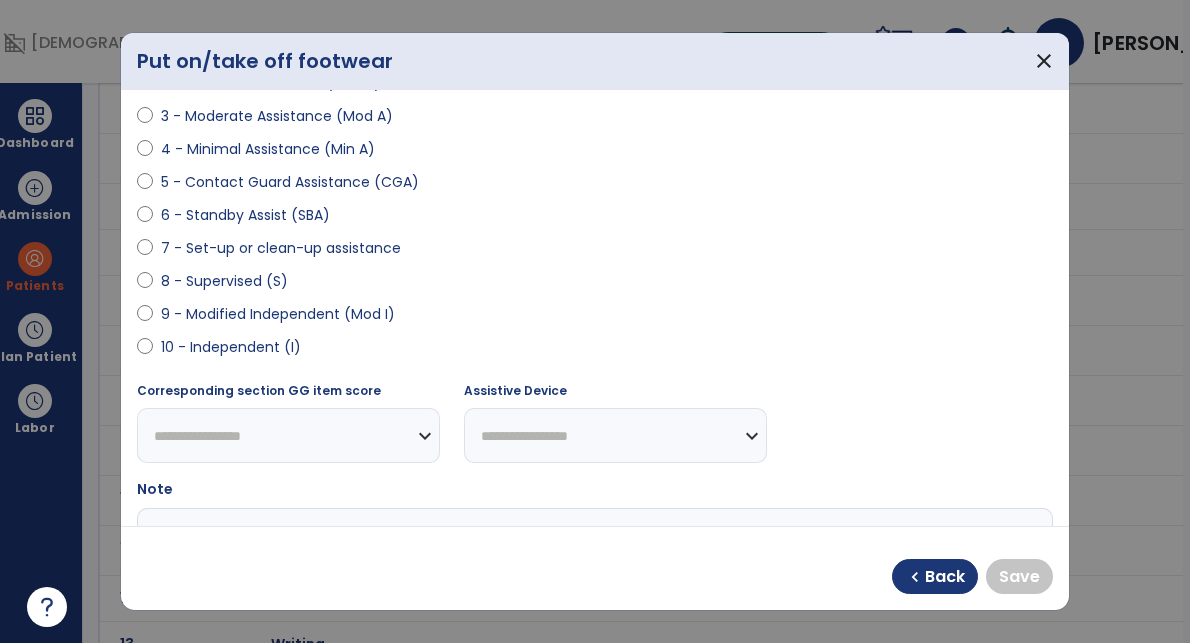 select on "**********" 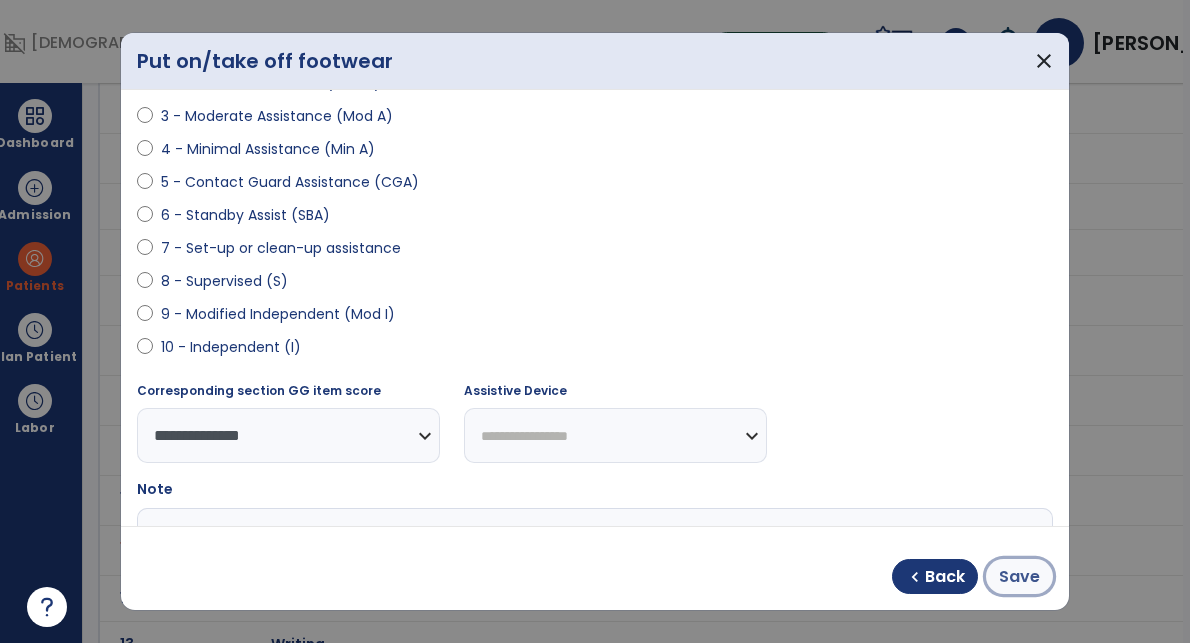 click on "Save" at bounding box center (1019, 577) 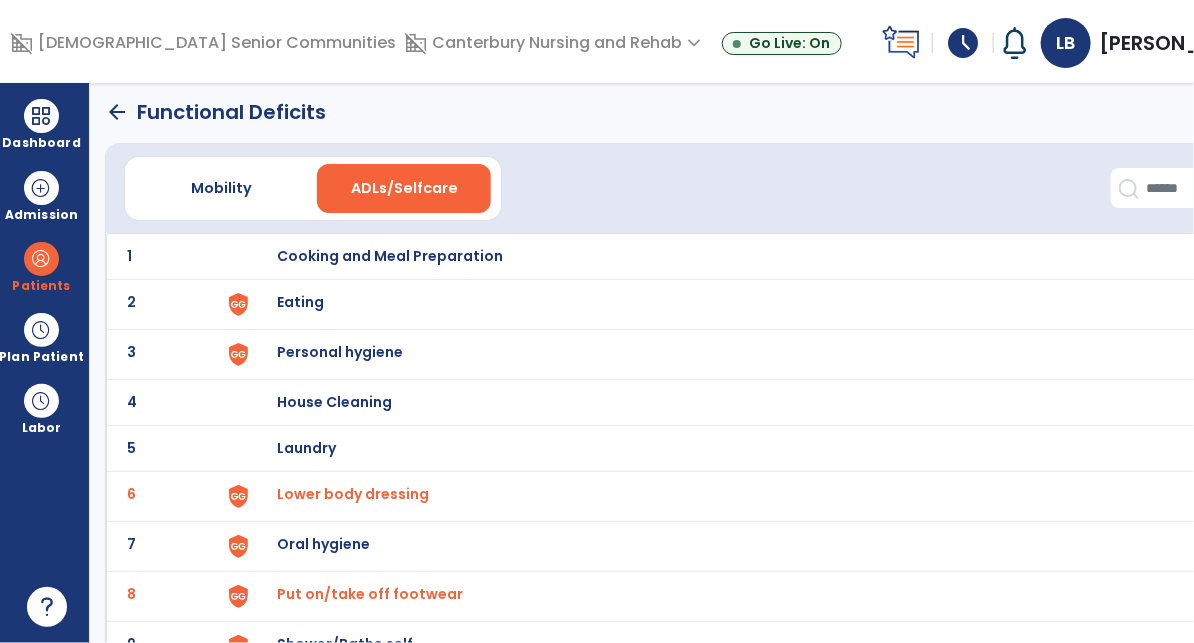 scroll, scrollTop: 0, scrollLeft: 0, axis: both 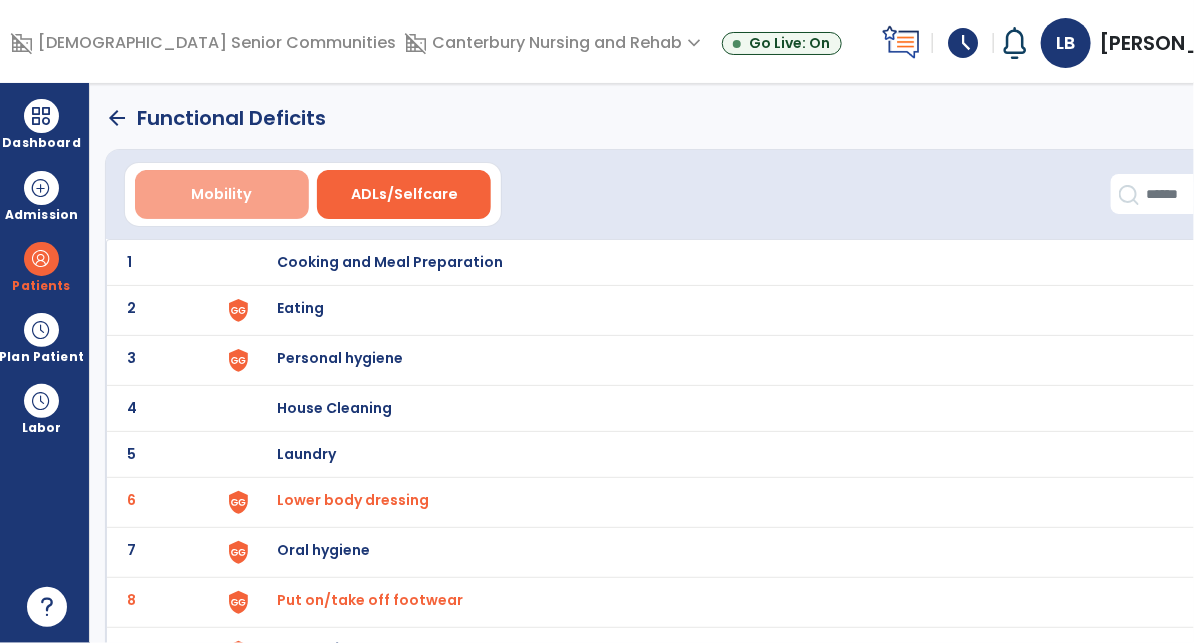 click on "Mobility" at bounding box center [221, 194] 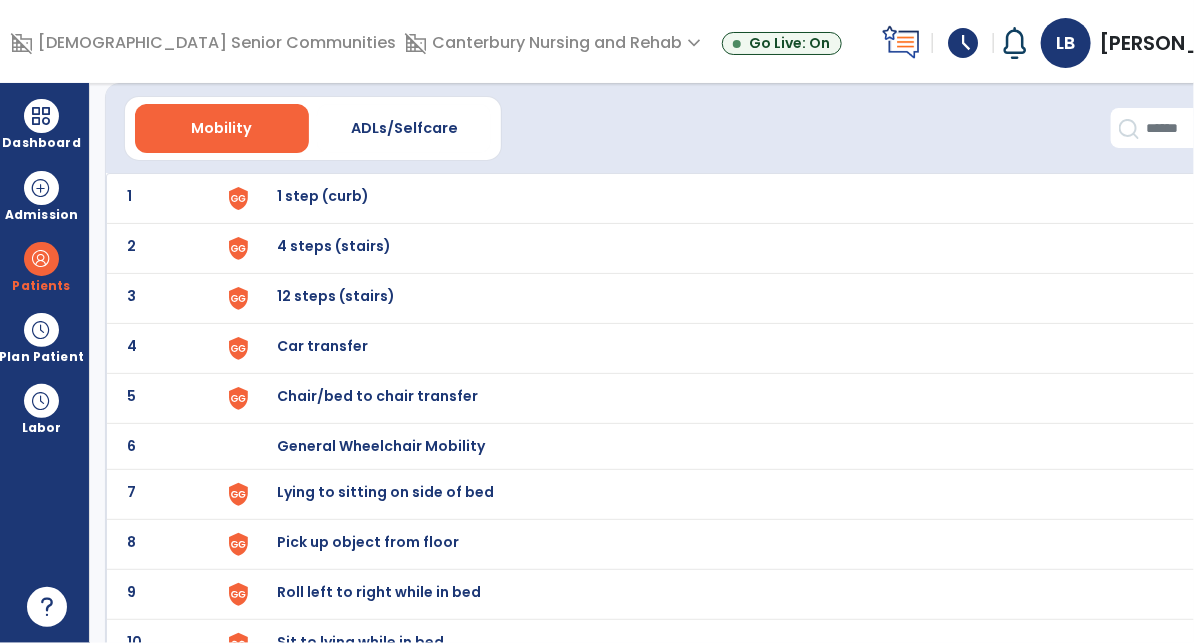scroll, scrollTop: 0, scrollLeft: 0, axis: both 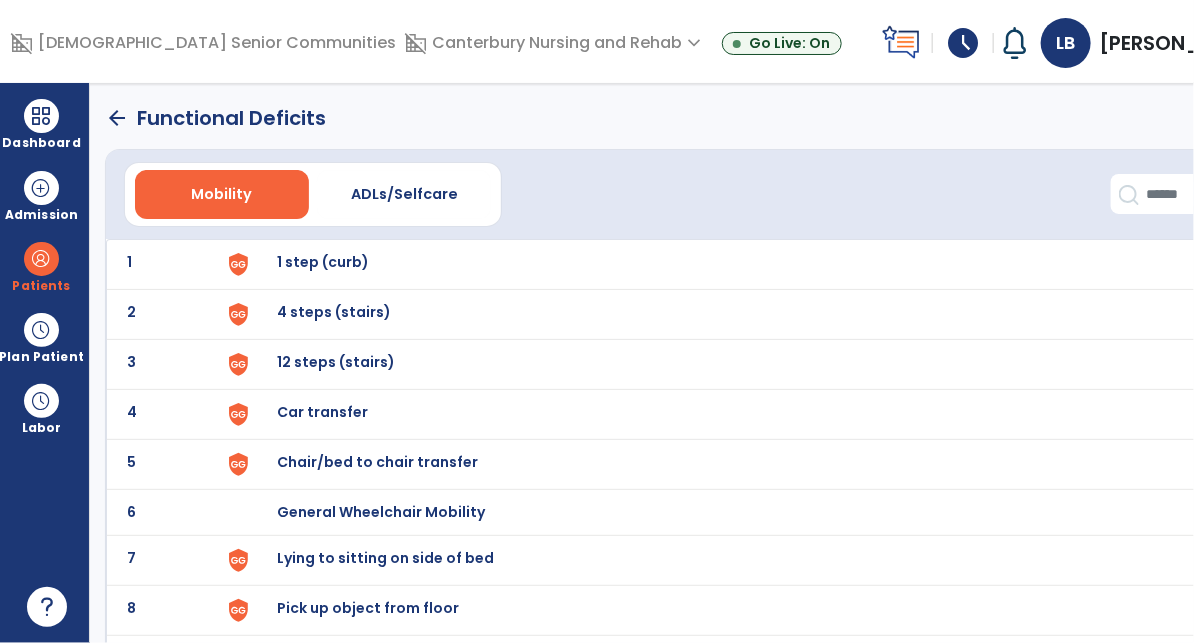 click on "arrow_back" 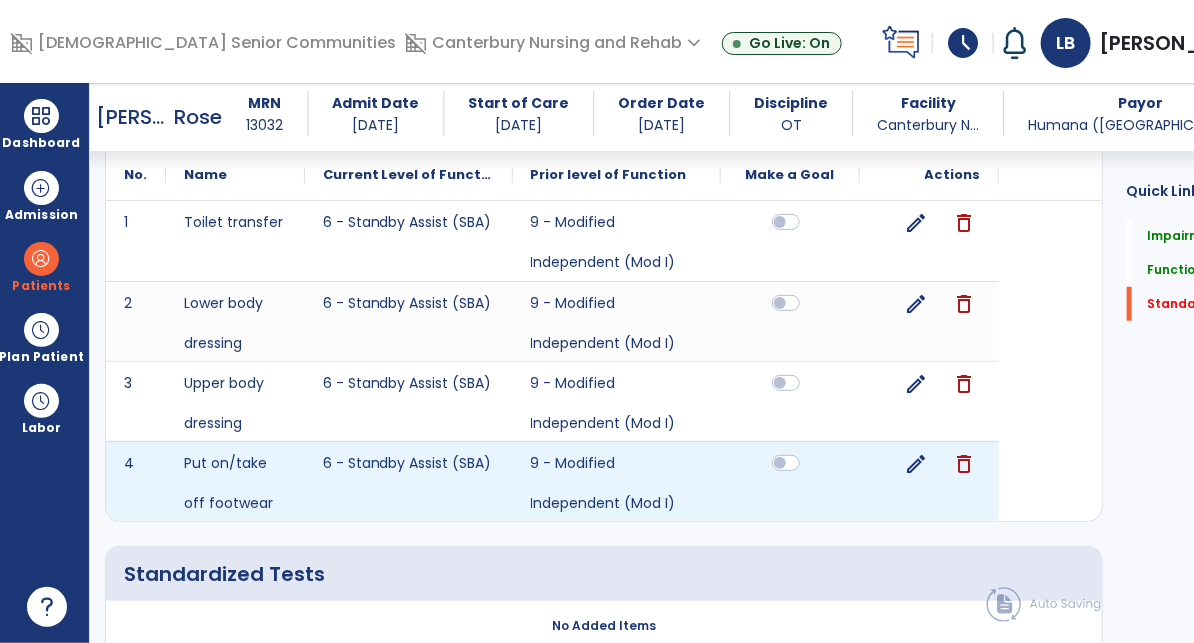 scroll, scrollTop: 698, scrollLeft: 0, axis: vertical 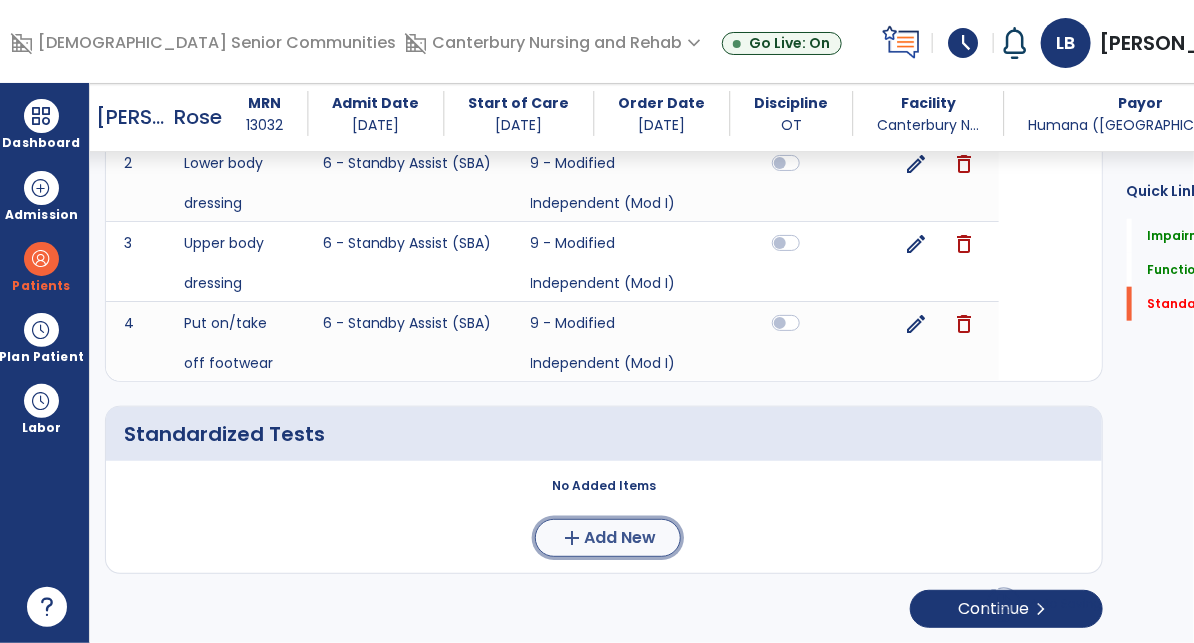 click on "Add New" 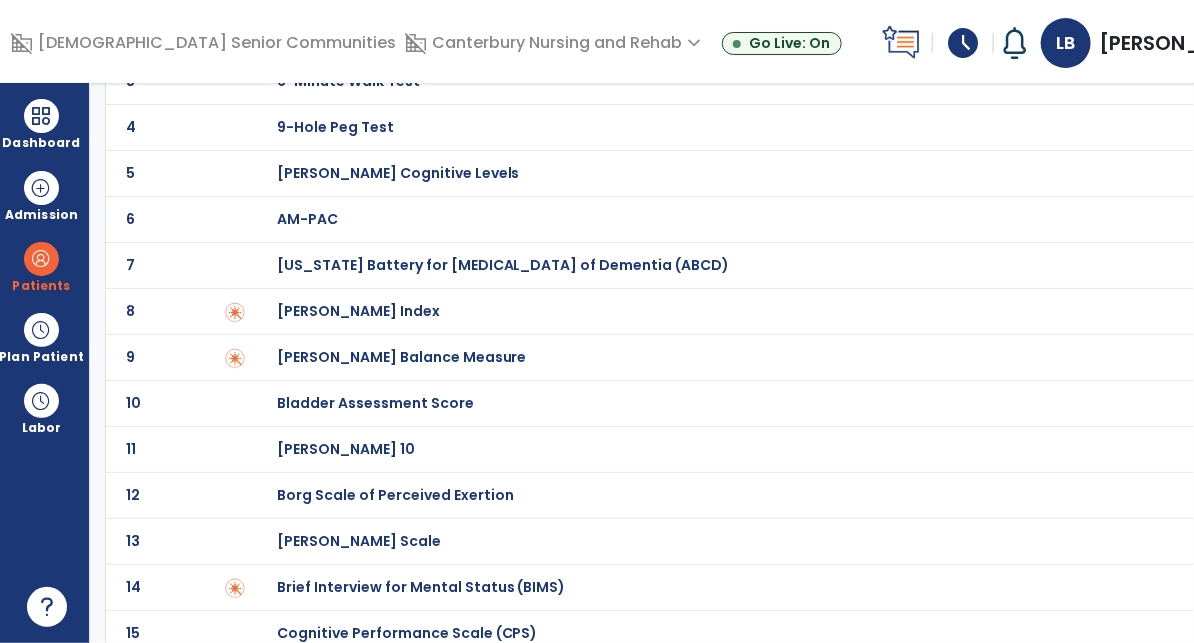 scroll, scrollTop: 230, scrollLeft: 0, axis: vertical 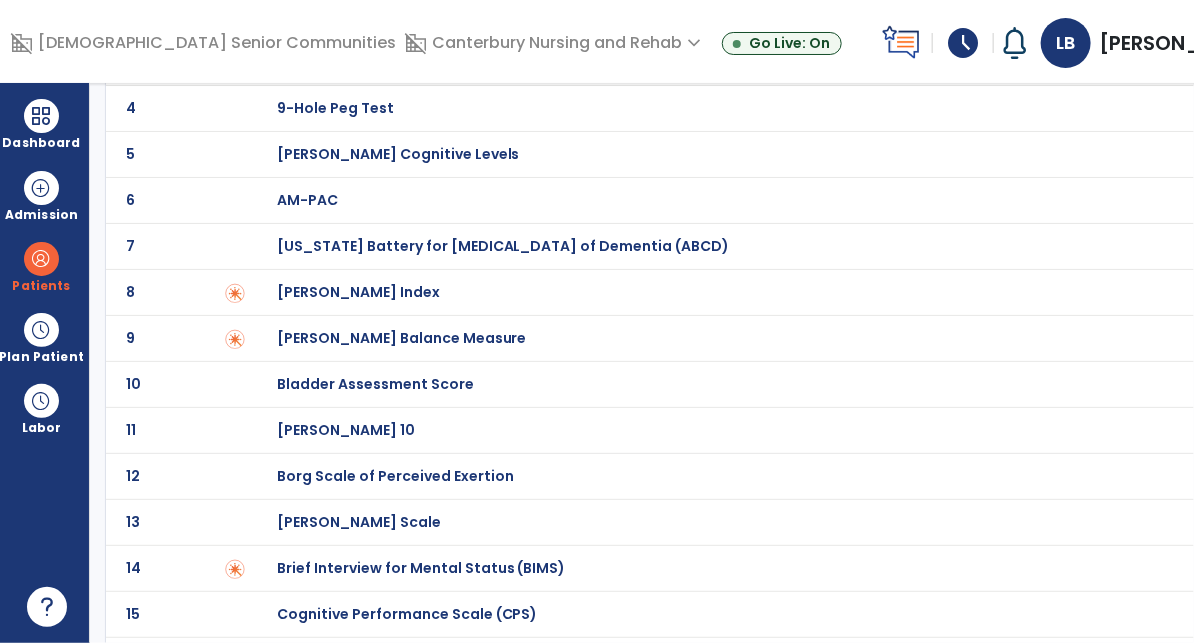 click on "[PERSON_NAME] Index" at bounding box center [348, -30] 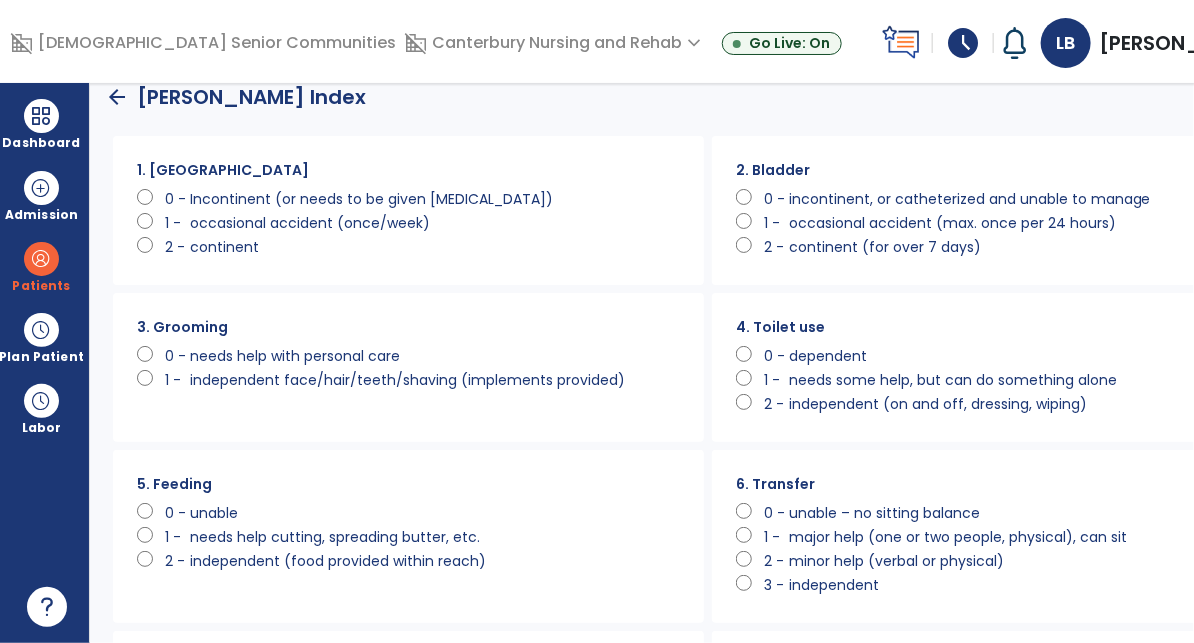 scroll, scrollTop: 36, scrollLeft: 0, axis: vertical 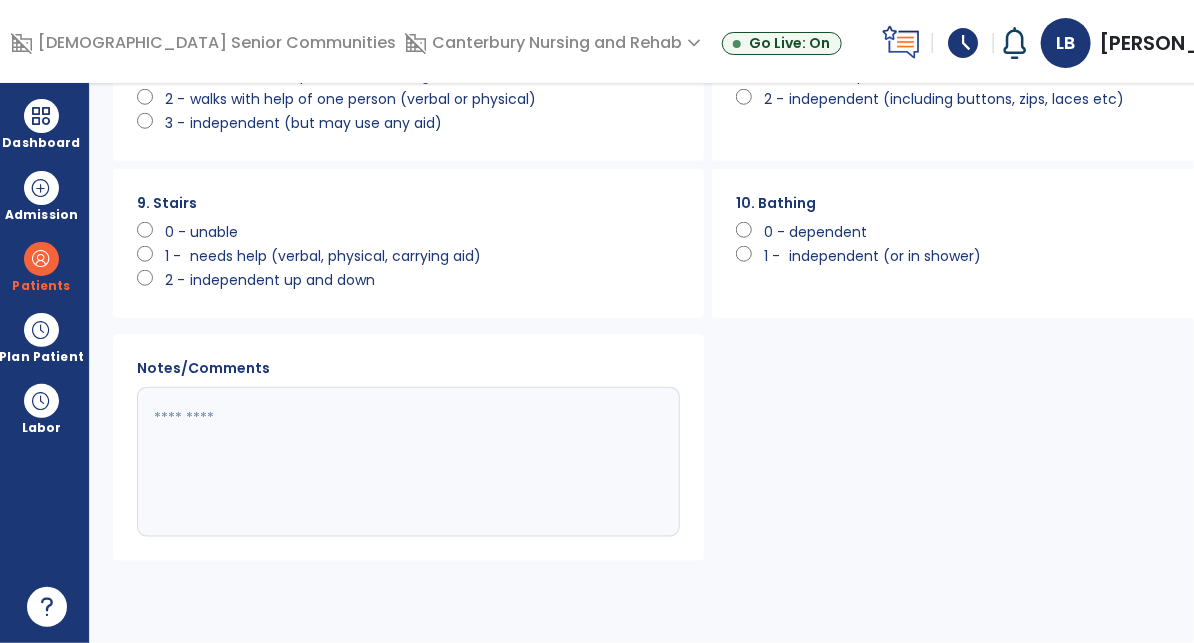 click on "Save" 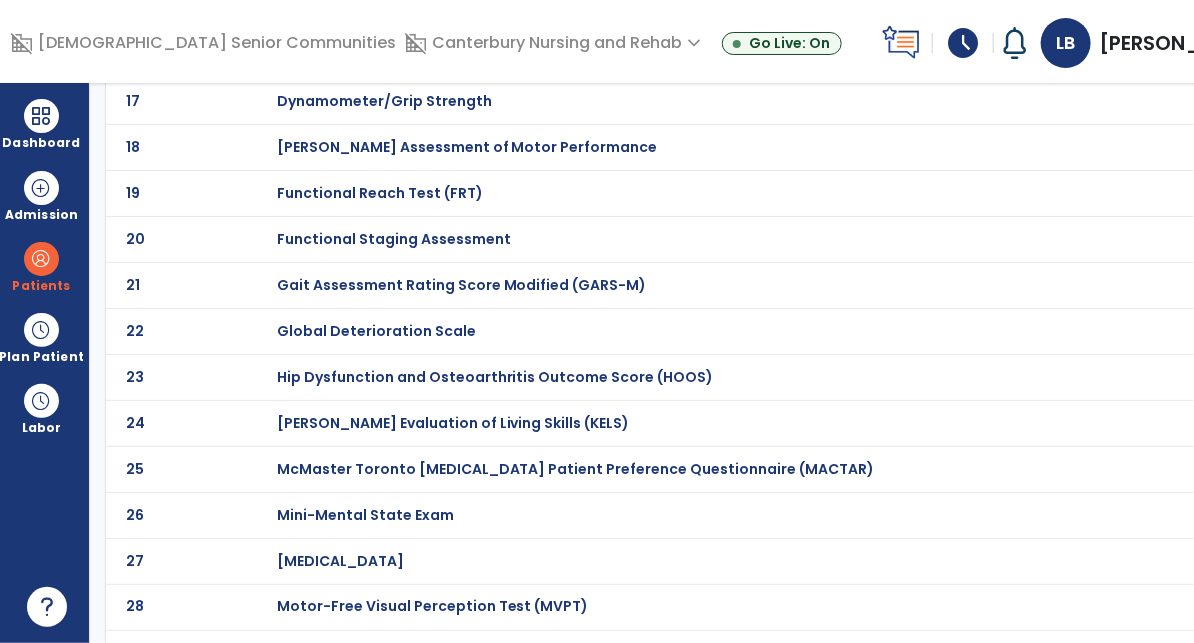scroll, scrollTop: 833, scrollLeft: 0, axis: vertical 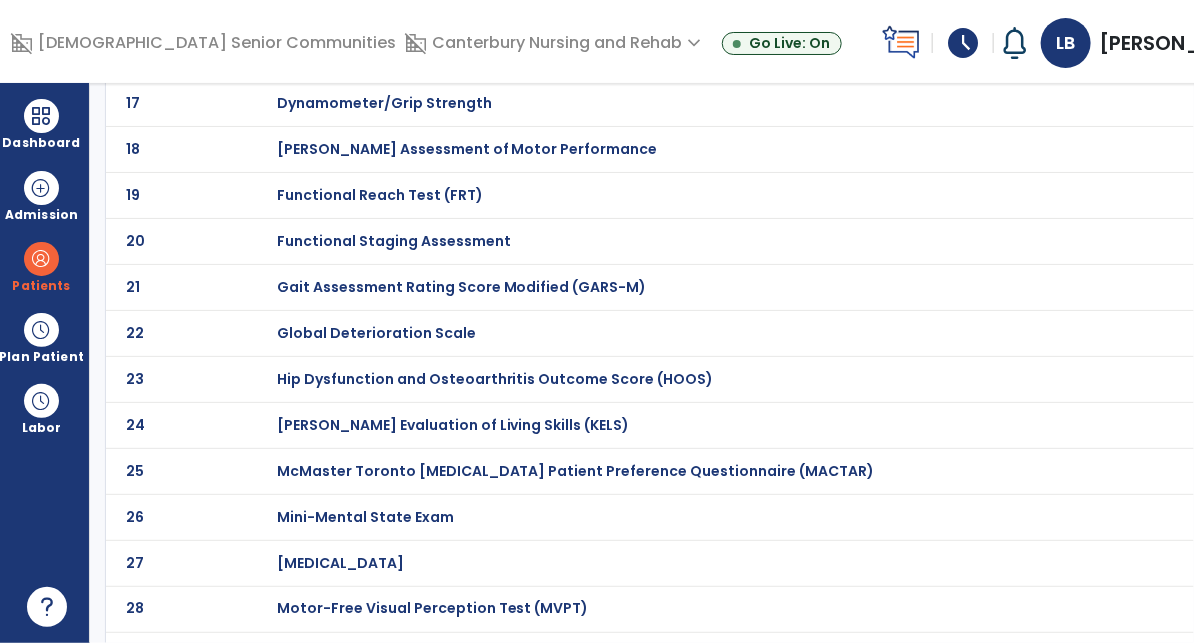 click on "Functional Reach Test (FRT)" at bounding box center (348, -633) 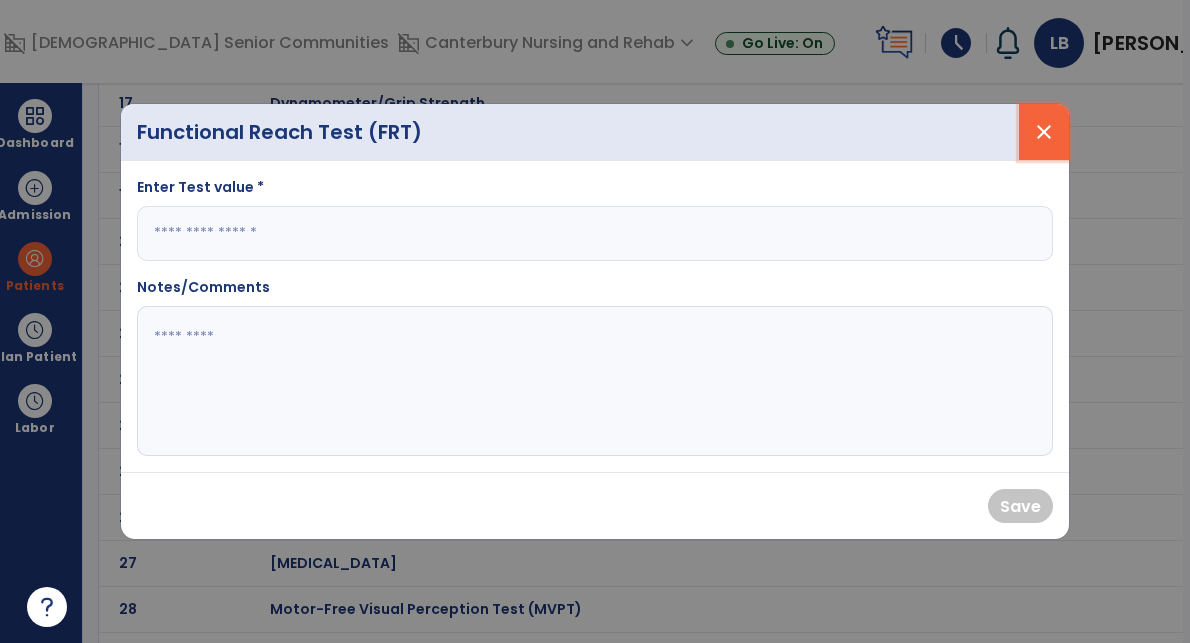 click on "close" at bounding box center [1044, 132] 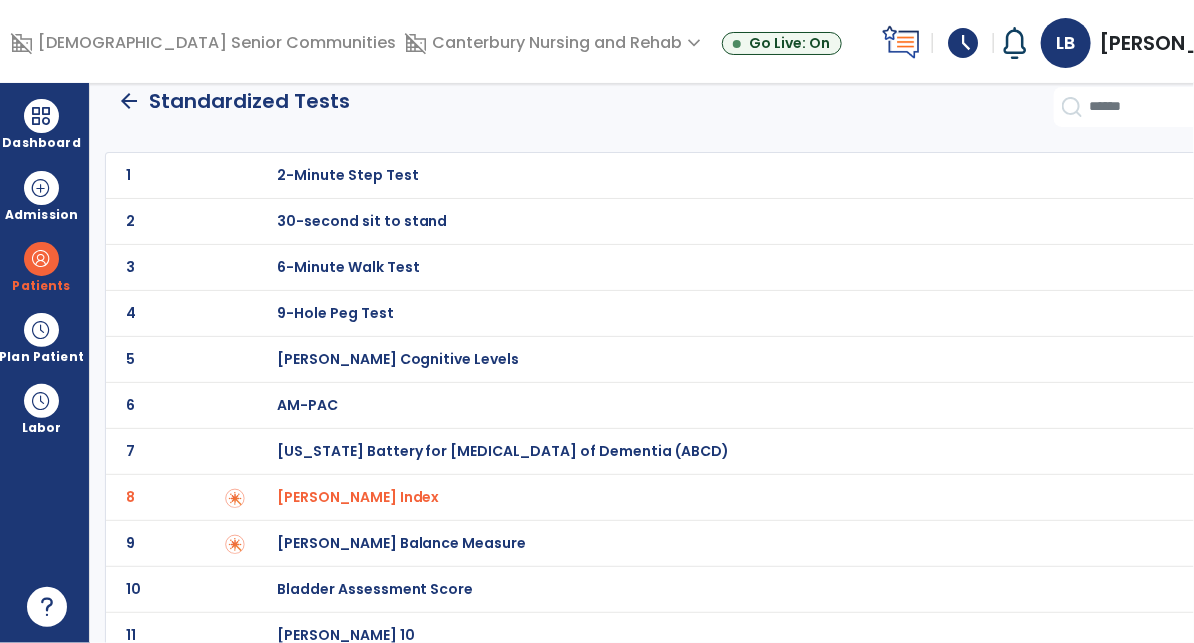 scroll, scrollTop: 0, scrollLeft: 0, axis: both 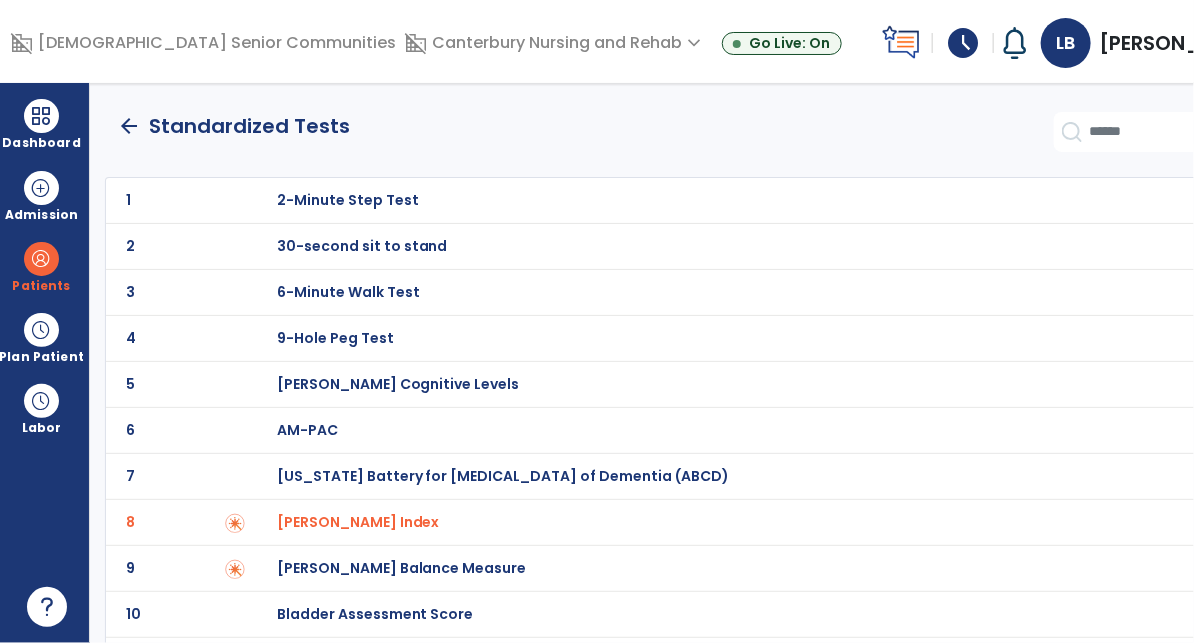 click on "arrow_back" 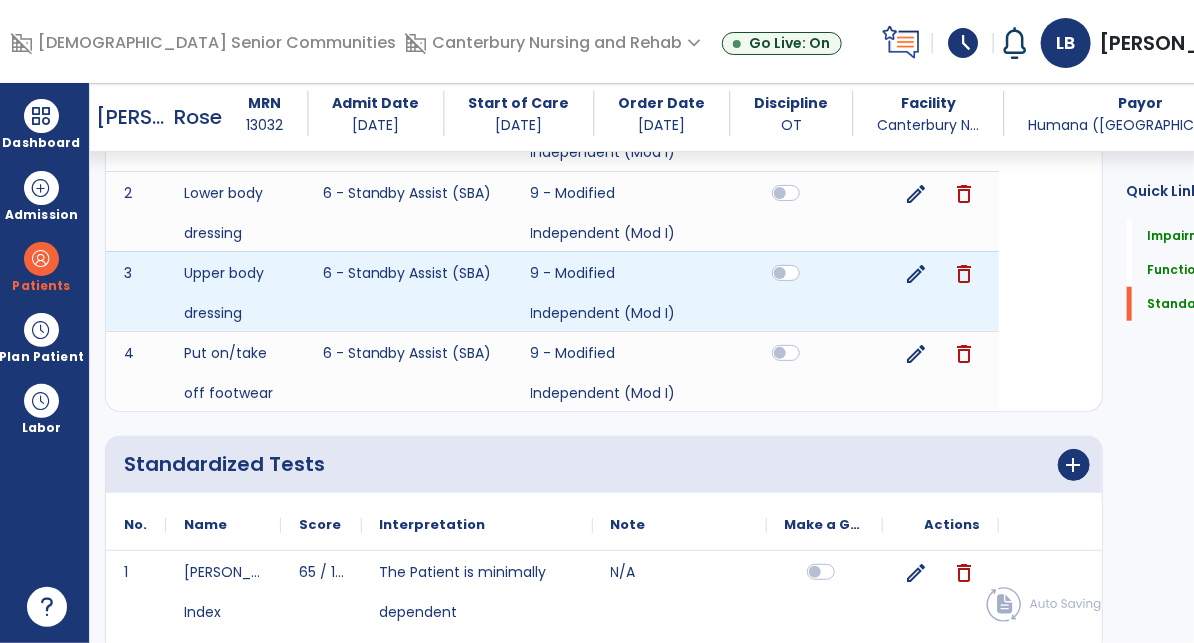 scroll, scrollTop: 796, scrollLeft: 0, axis: vertical 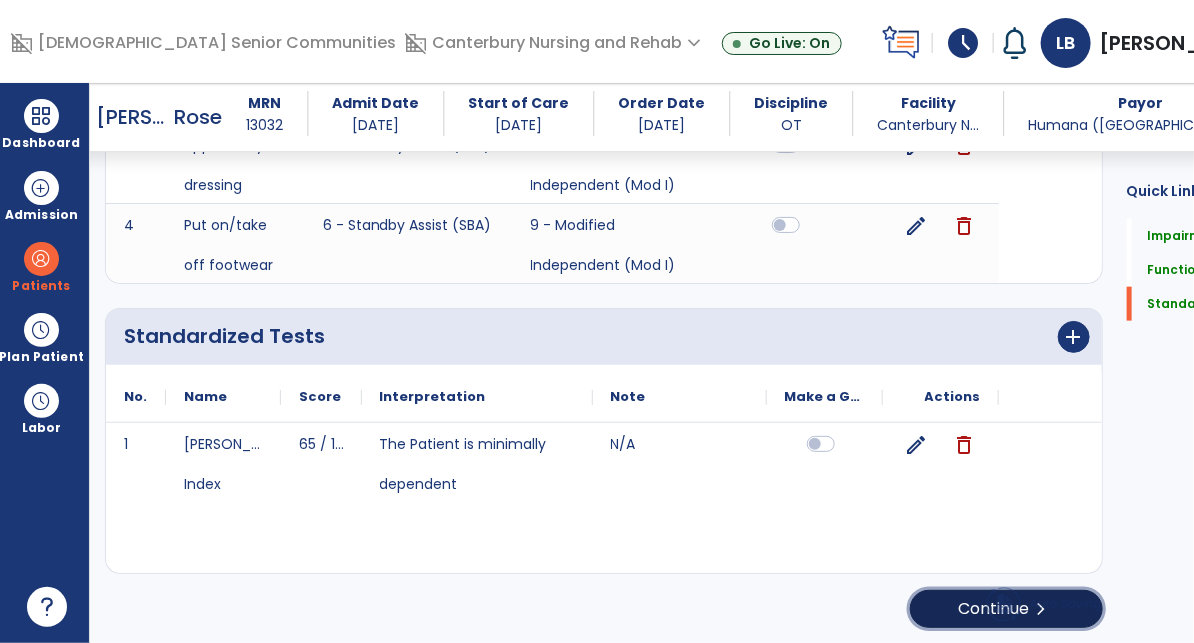 click on "Continue  chevron_right" 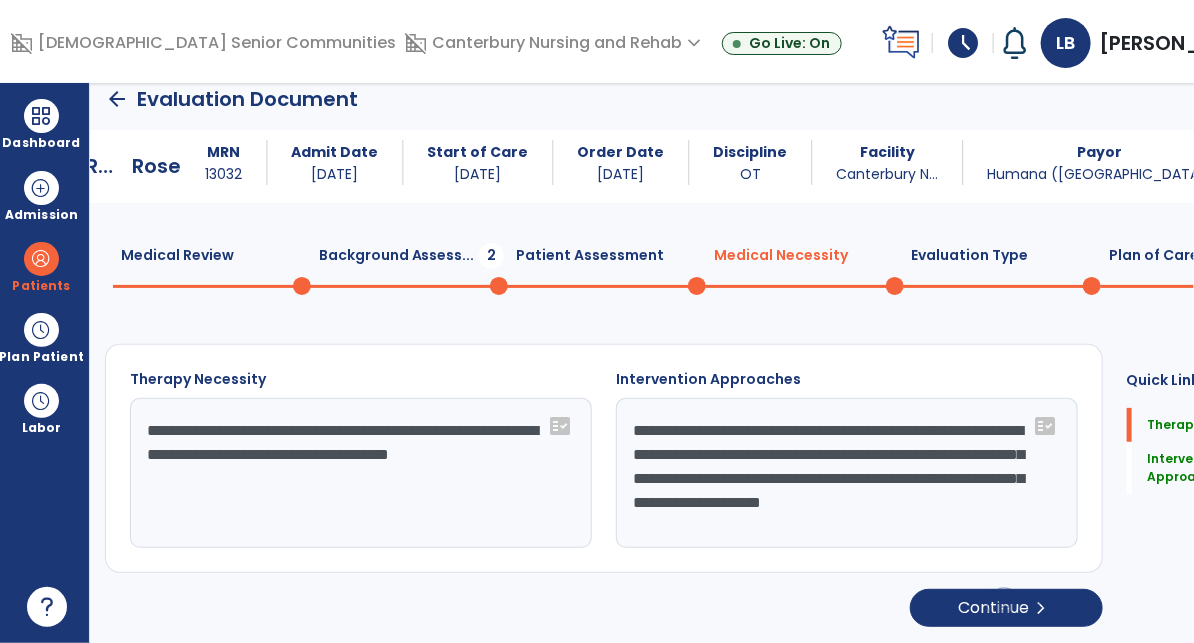 scroll, scrollTop: 0, scrollLeft: 0, axis: both 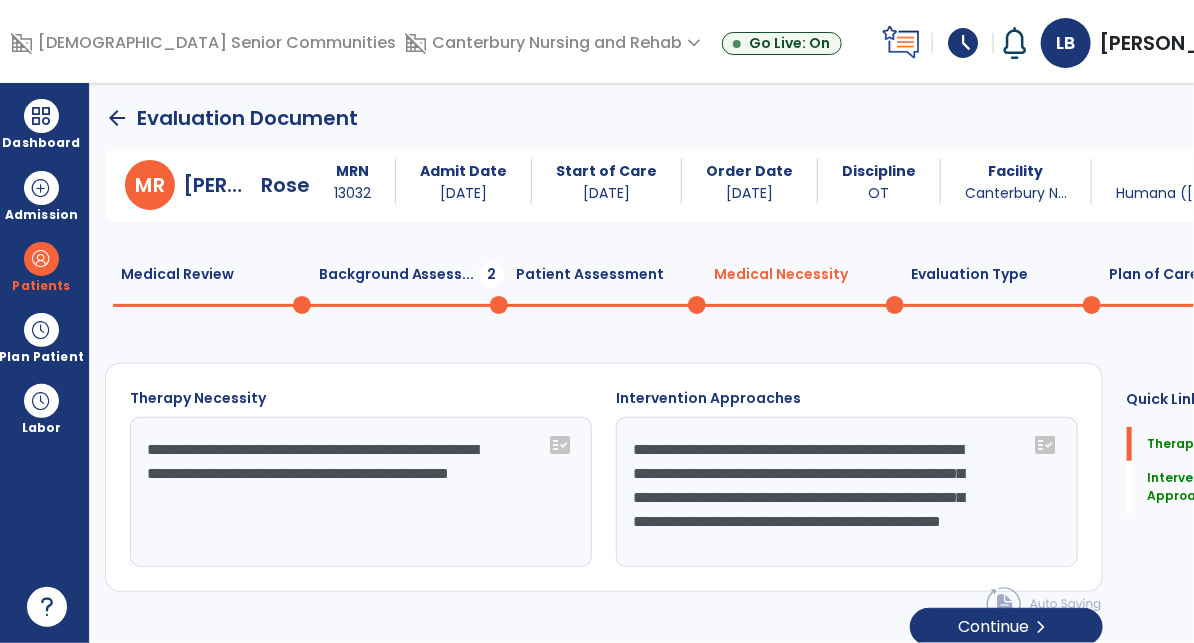 click on "Plan of Care  0" 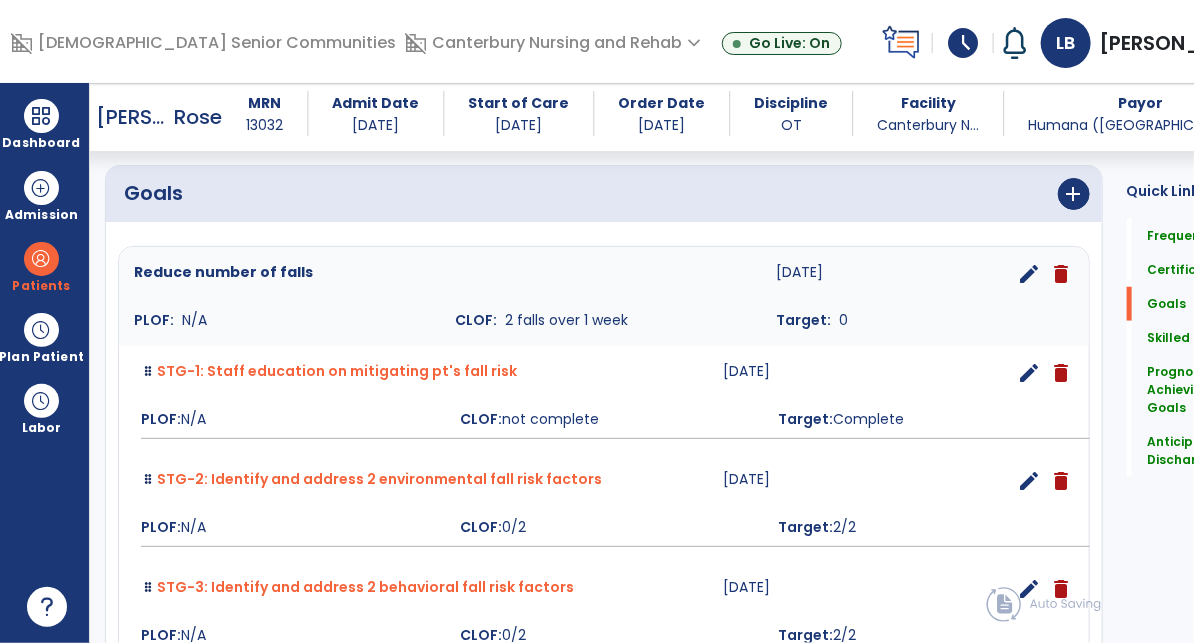 scroll, scrollTop: 452, scrollLeft: 0, axis: vertical 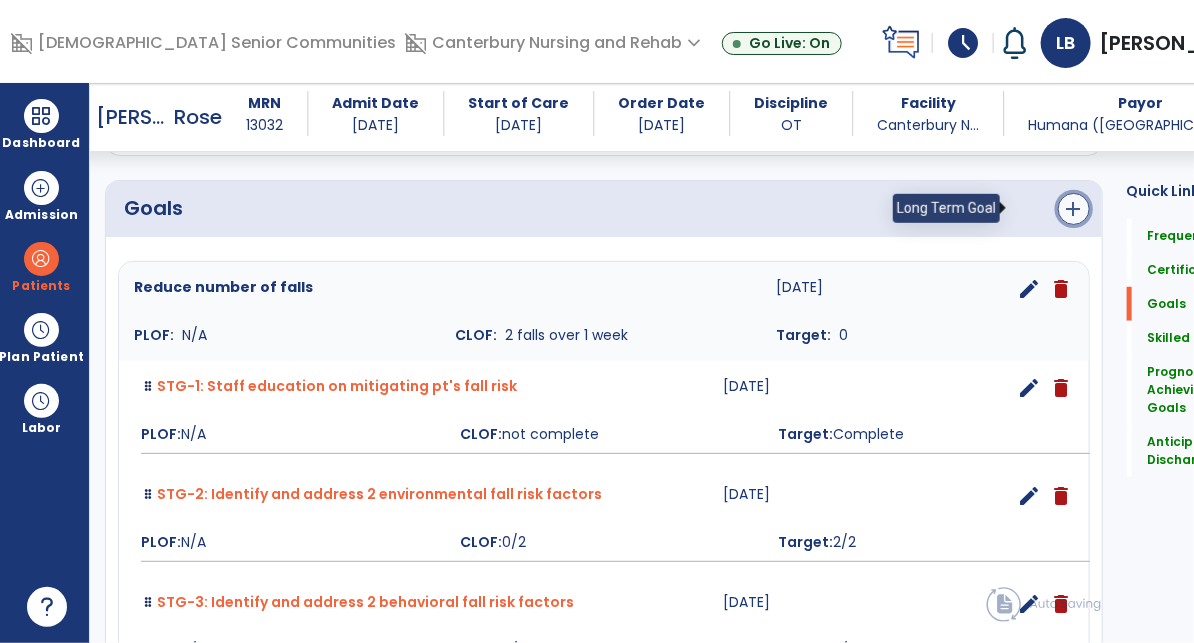 click on "add" at bounding box center (1074, 209) 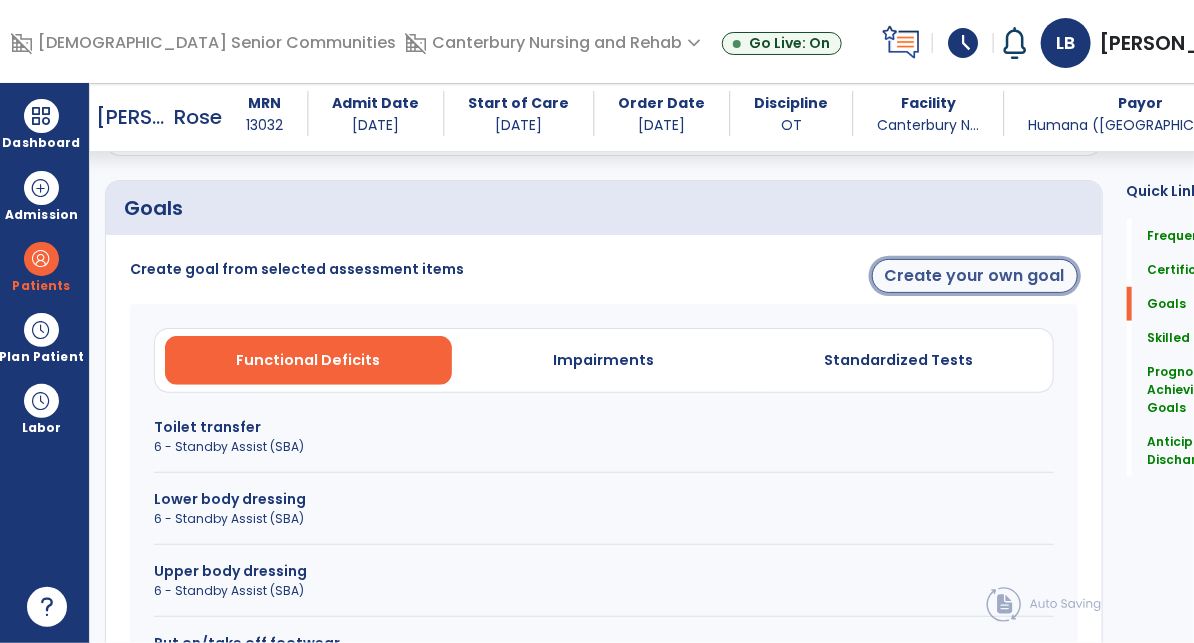 click on "Create your own goal" at bounding box center [975, 276] 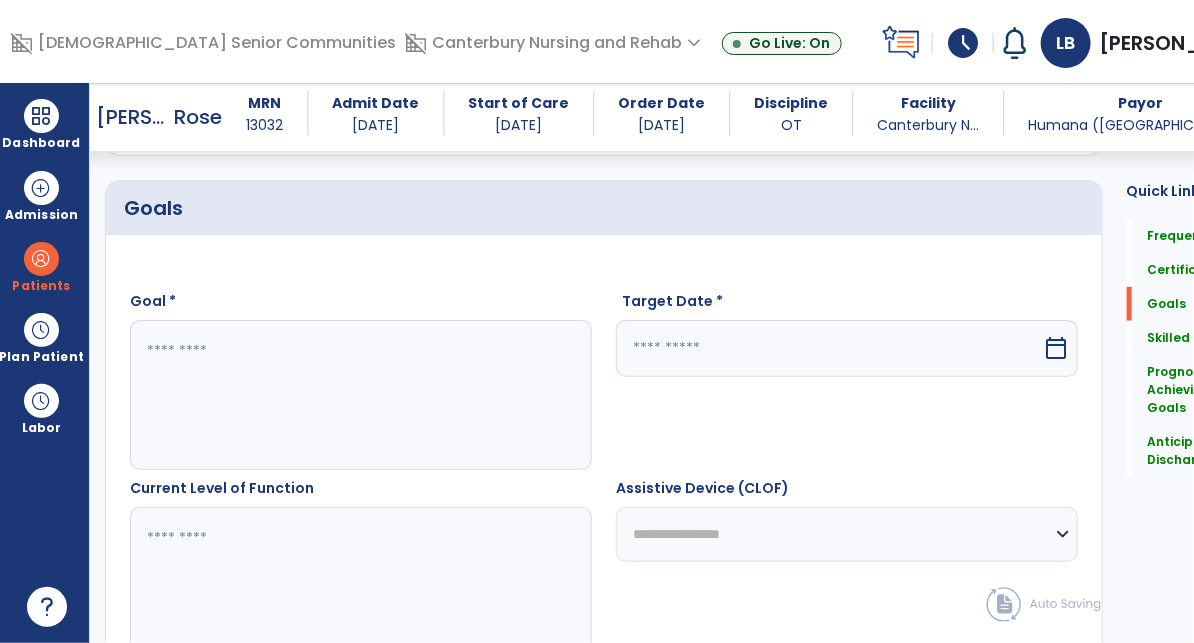 click at bounding box center [335, 395] 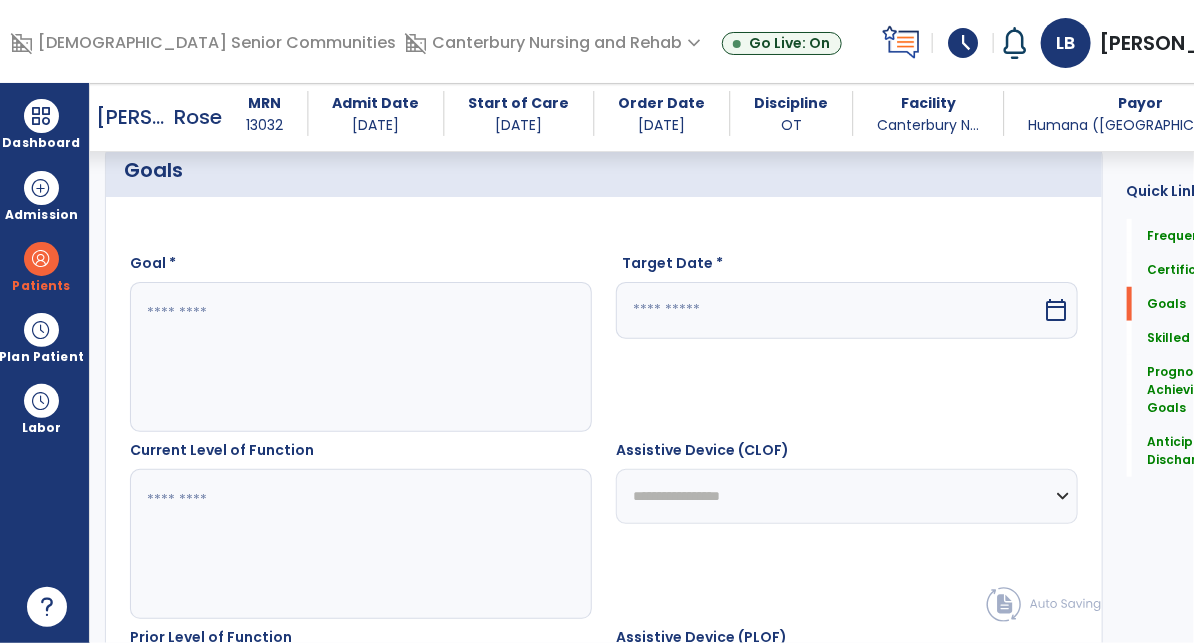 scroll, scrollTop: 491, scrollLeft: 0, axis: vertical 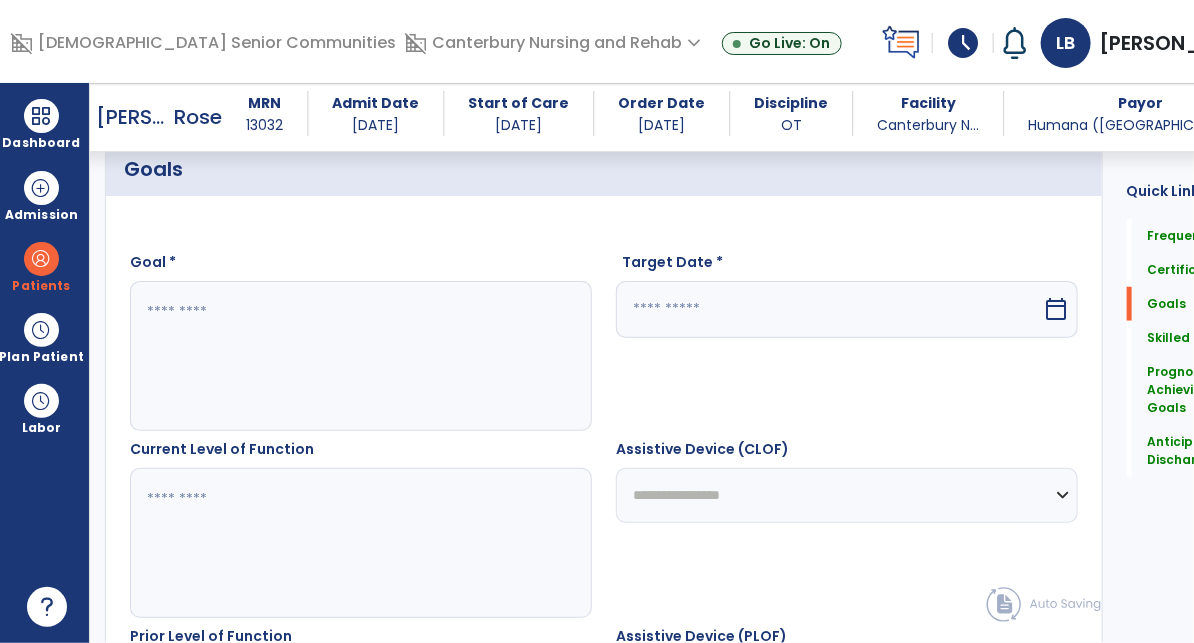 click at bounding box center [335, 356] 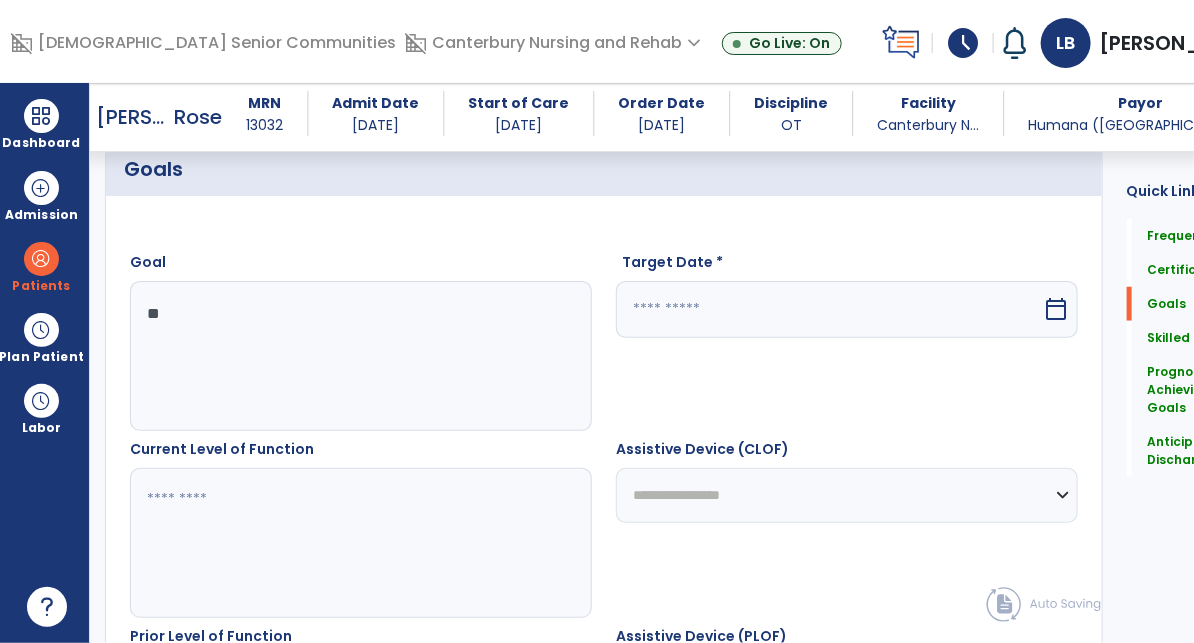type on "*" 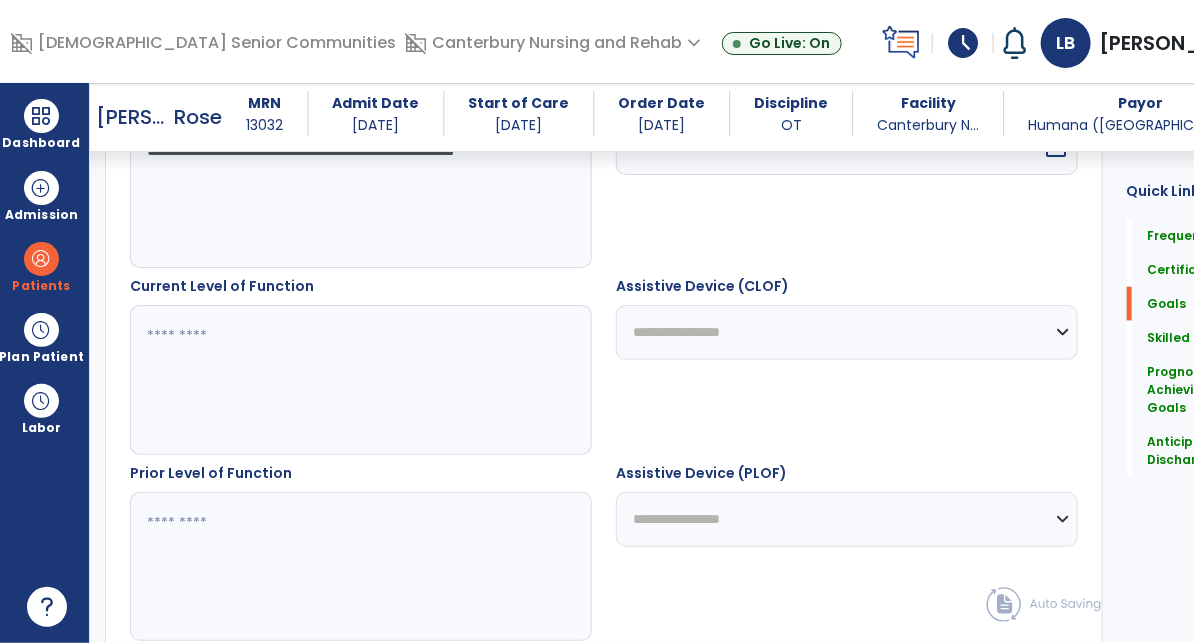 scroll, scrollTop: 658, scrollLeft: 0, axis: vertical 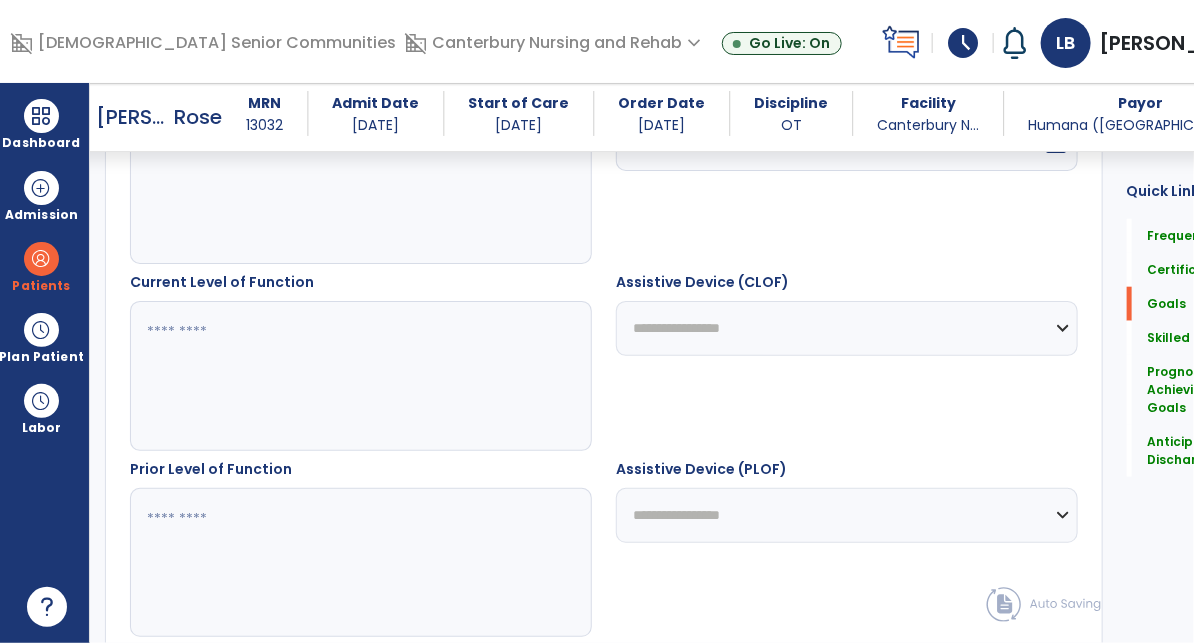 type on "**********" 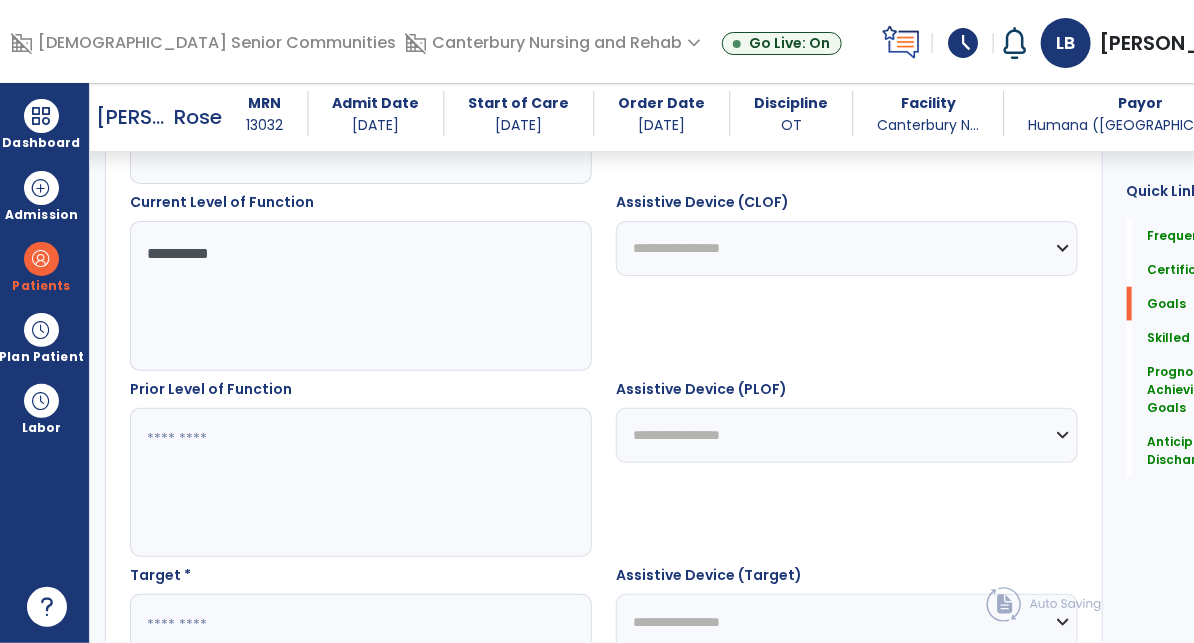 scroll, scrollTop: 751, scrollLeft: 0, axis: vertical 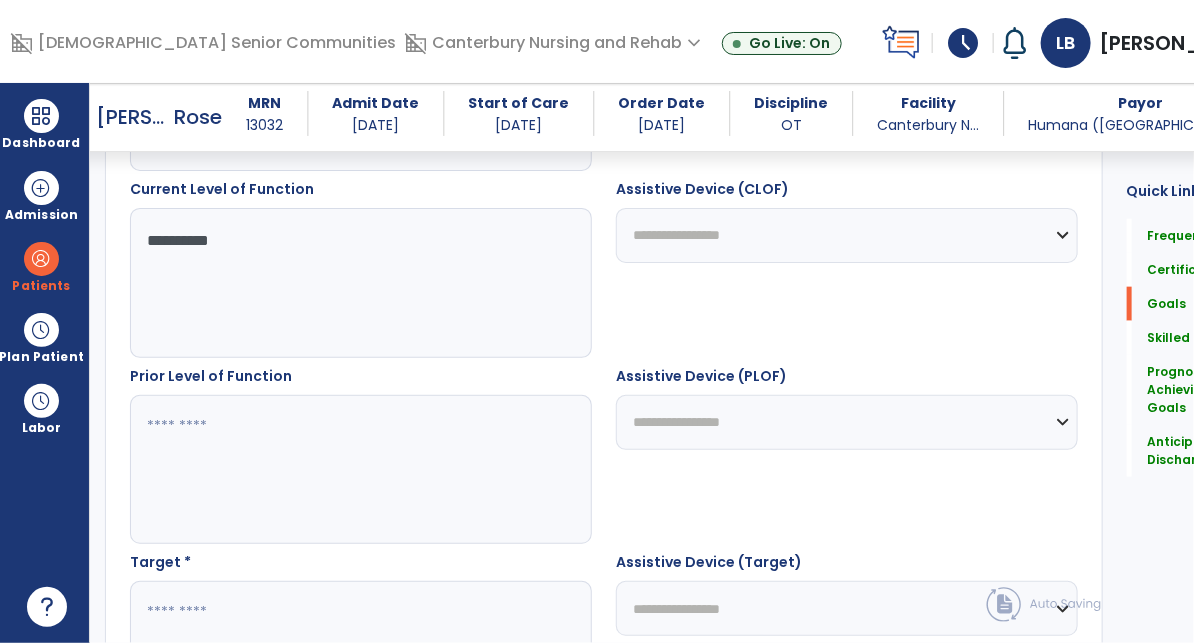 type on "**********" 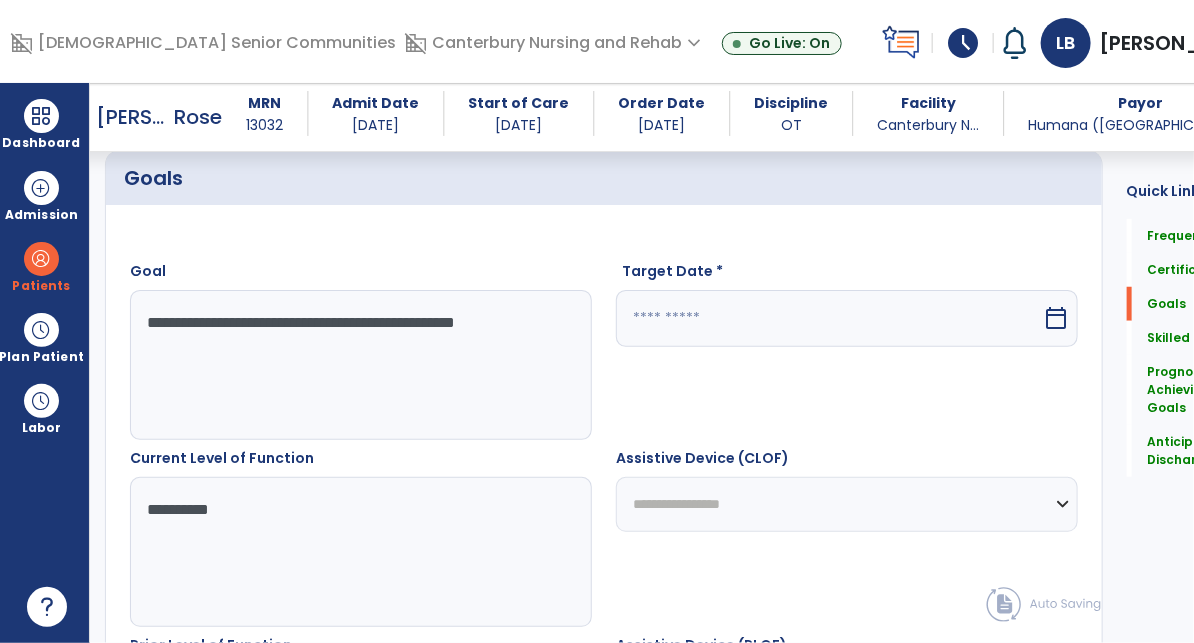 scroll, scrollTop: 416, scrollLeft: 0, axis: vertical 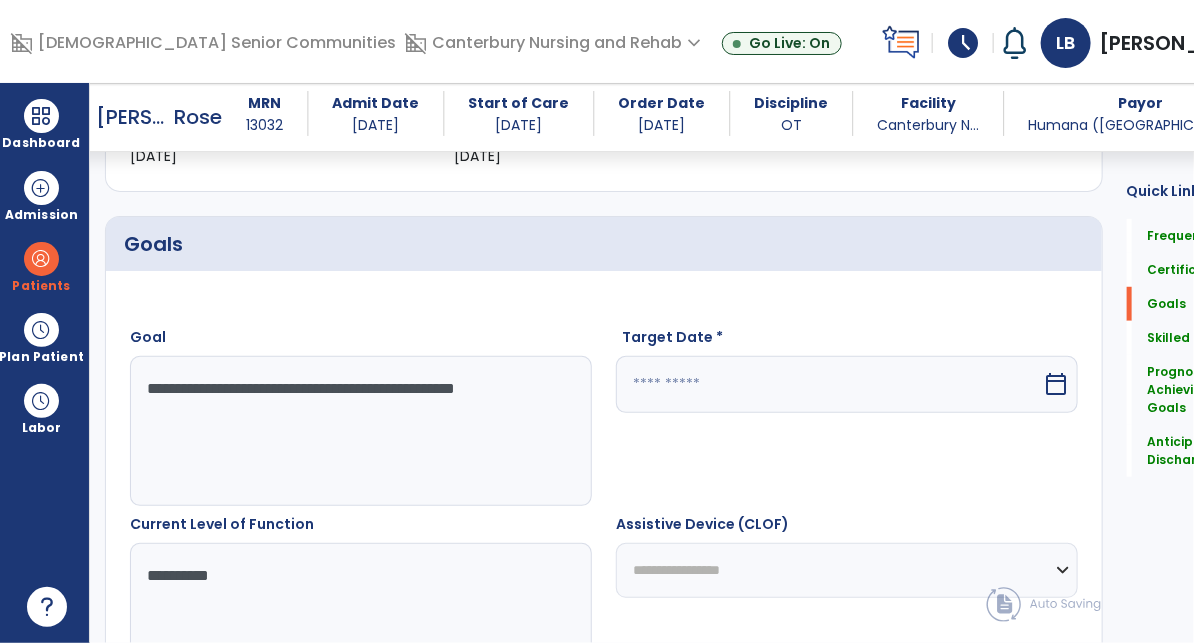 click on "**********" at bounding box center (335, 431) 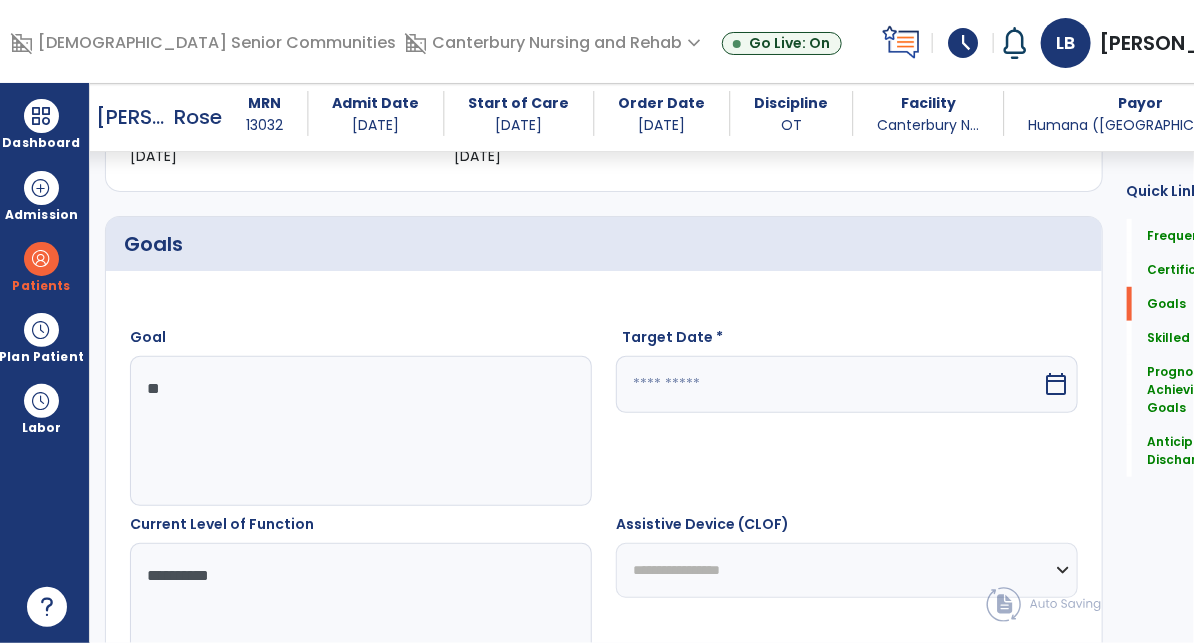 type on "*" 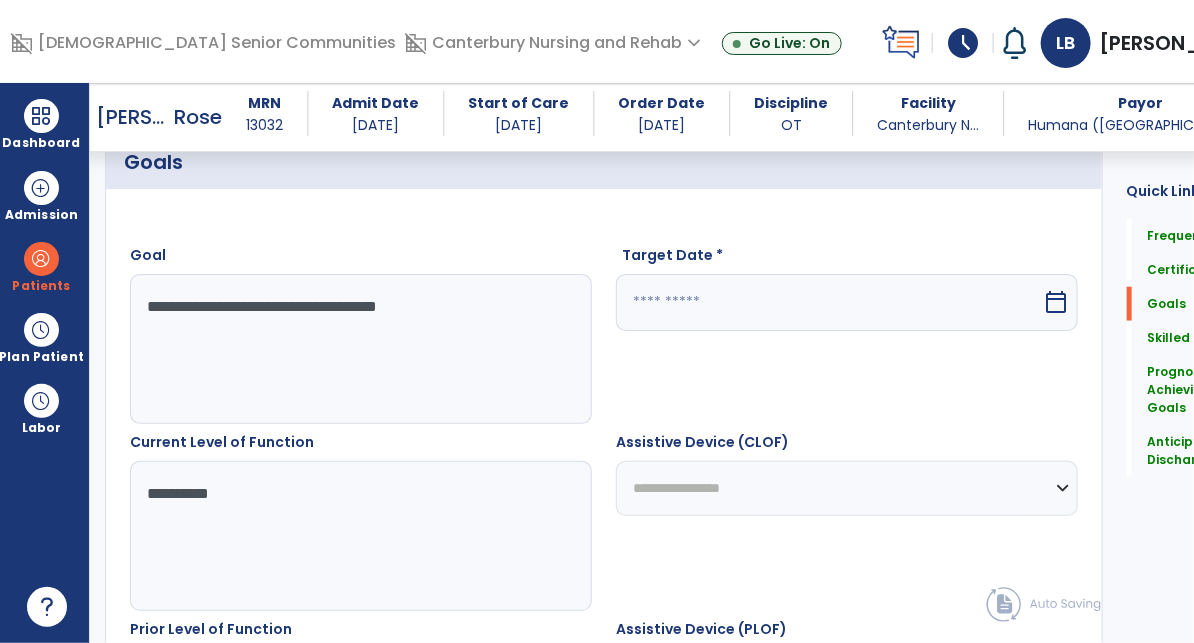 scroll, scrollTop: 521, scrollLeft: 0, axis: vertical 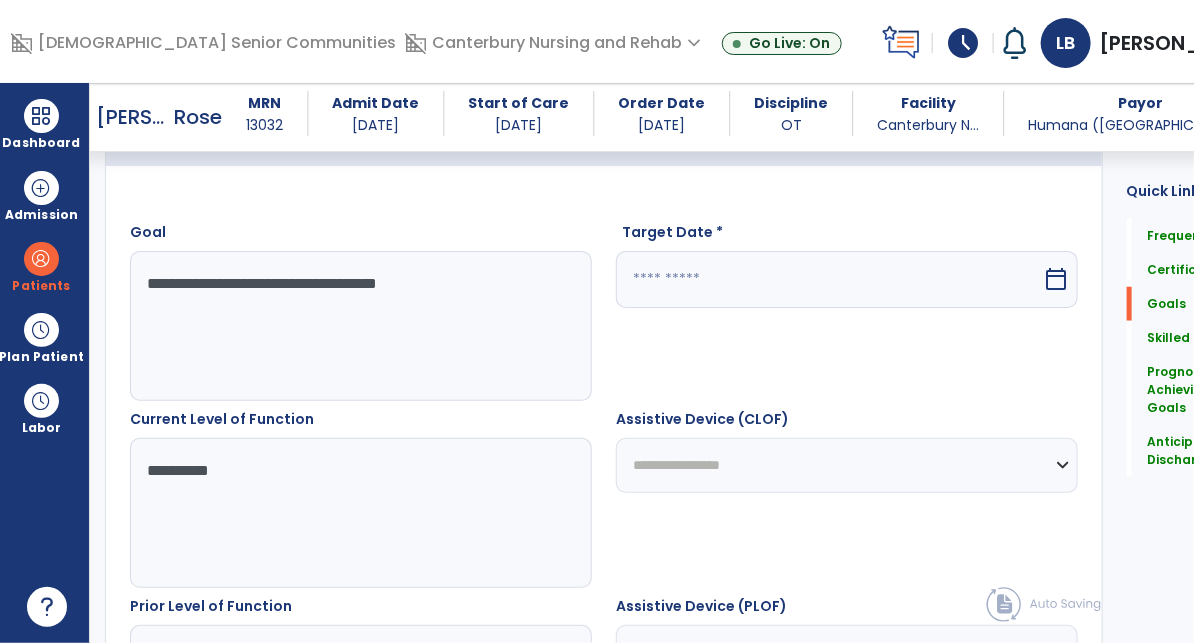 type on "**********" 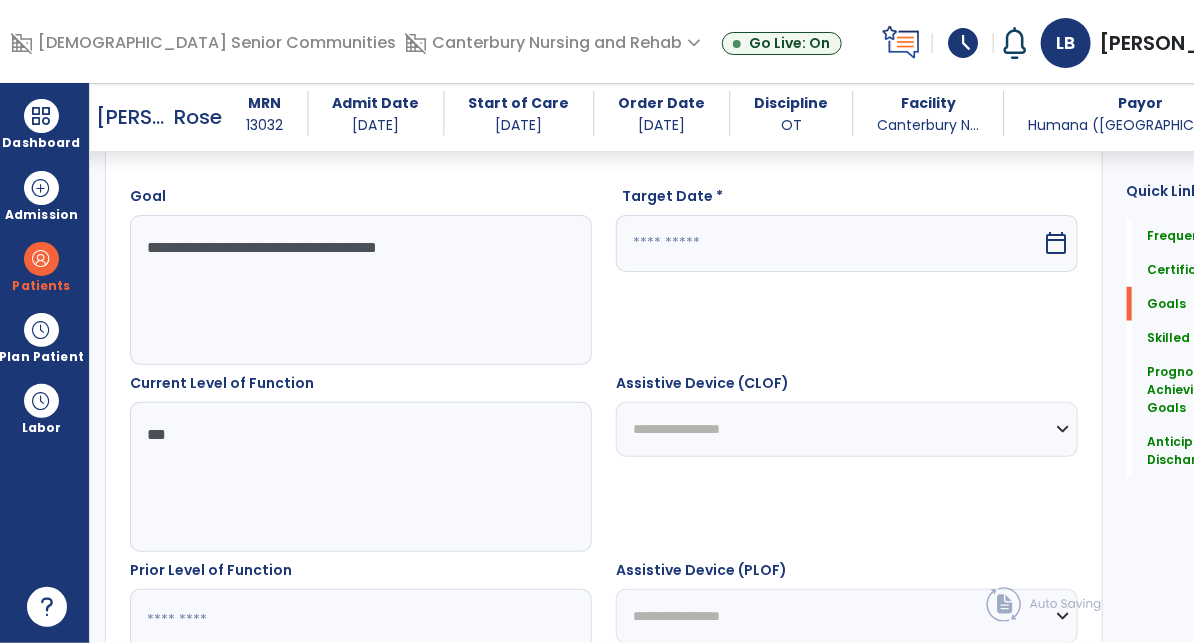 scroll, scrollTop: 717, scrollLeft: 0, axis: vertical 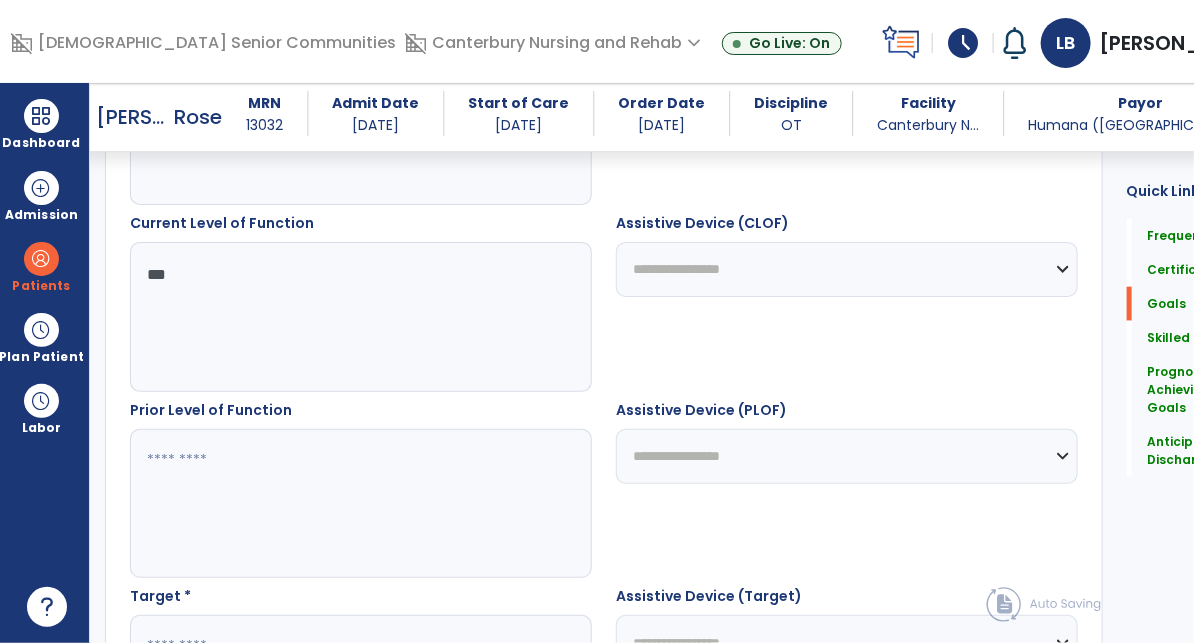 type on "***" 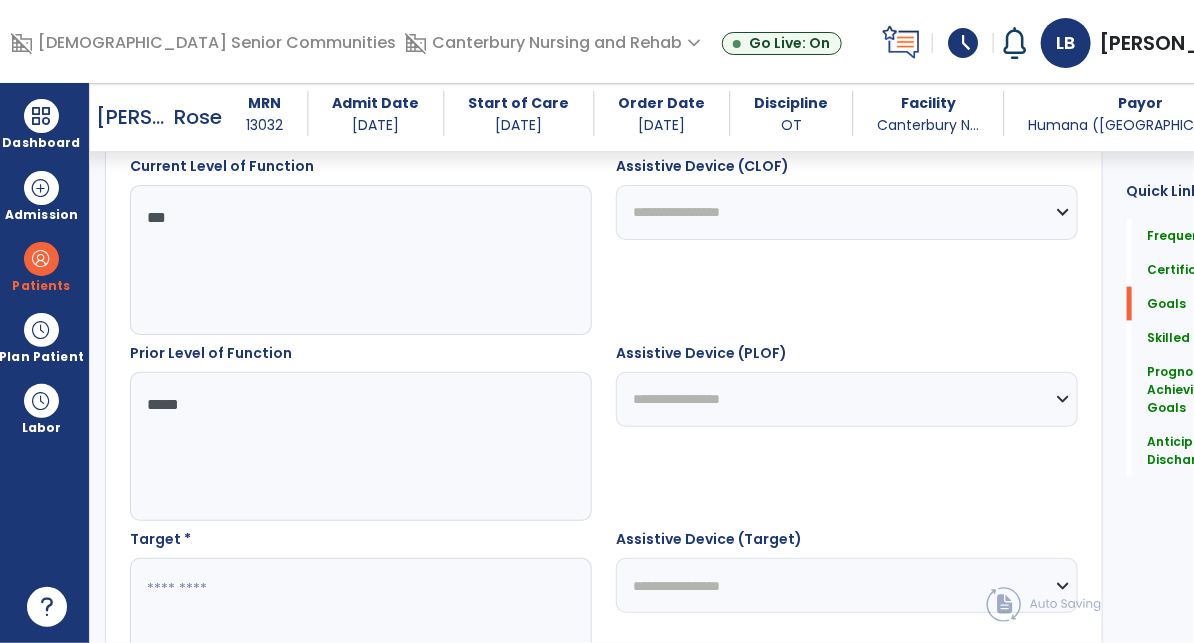 scroll, scrollTop: 872, scrollLeft: 0, axis: vertical 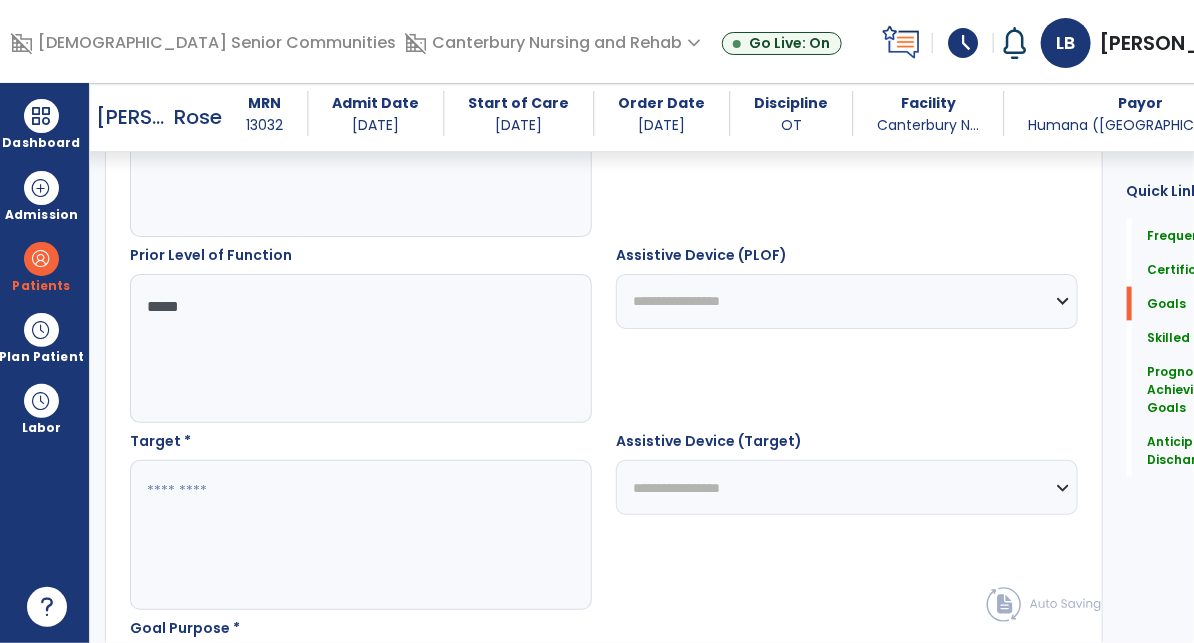 type on "*****" 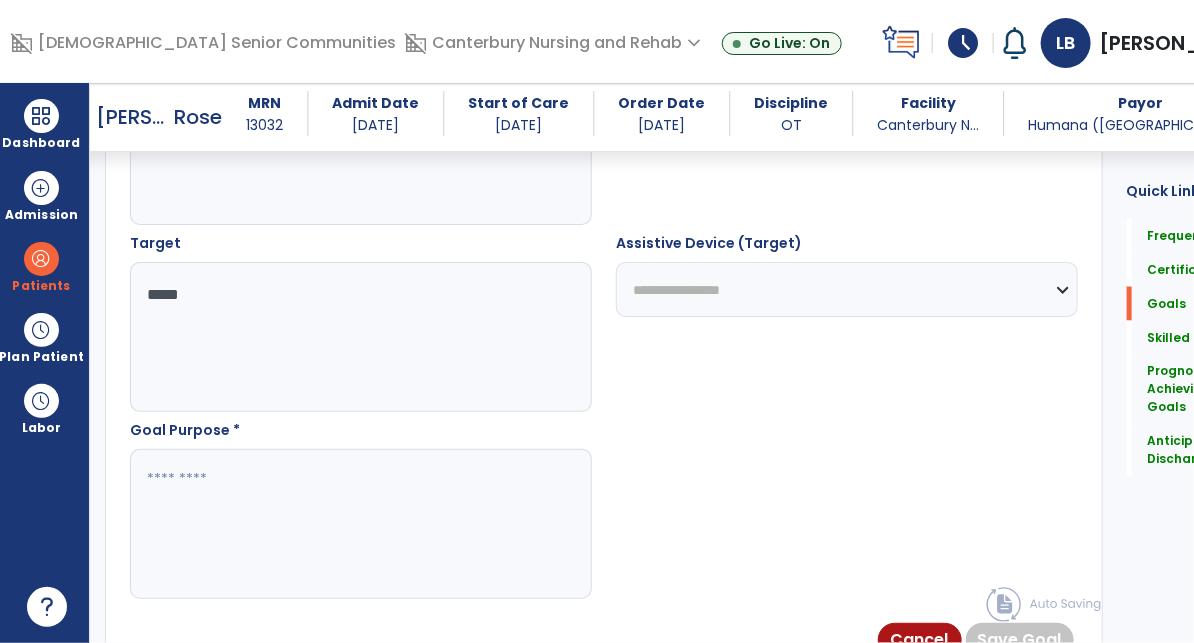 scroll, scrollTop: 1086, scrollLeft: 0, axis: vertical 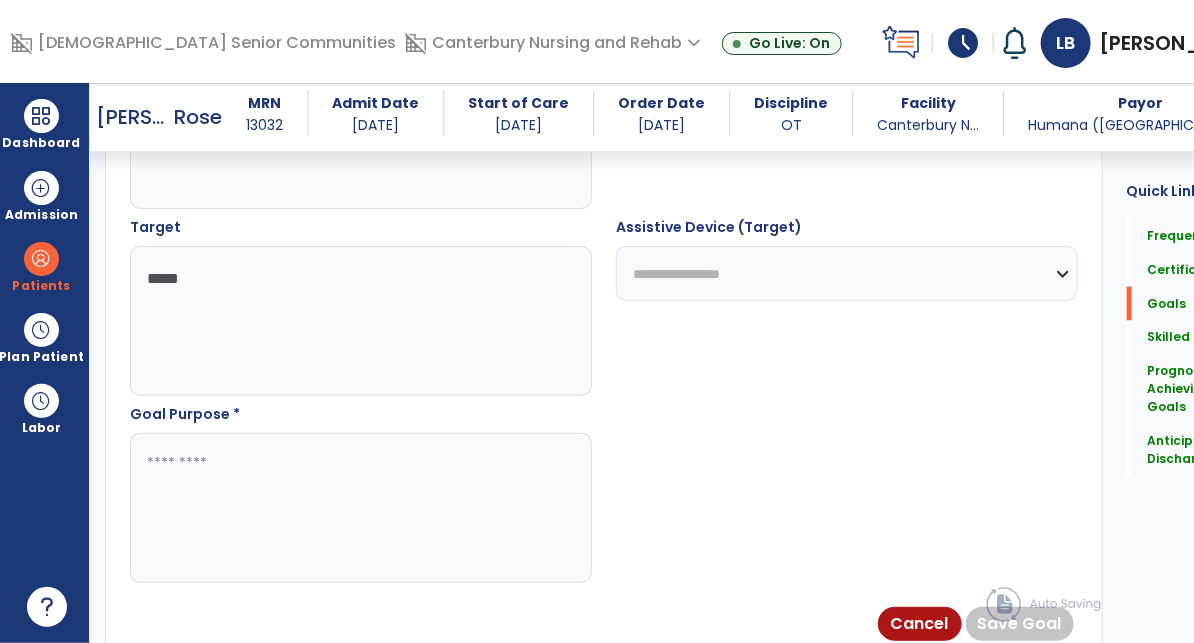 type on "*****" 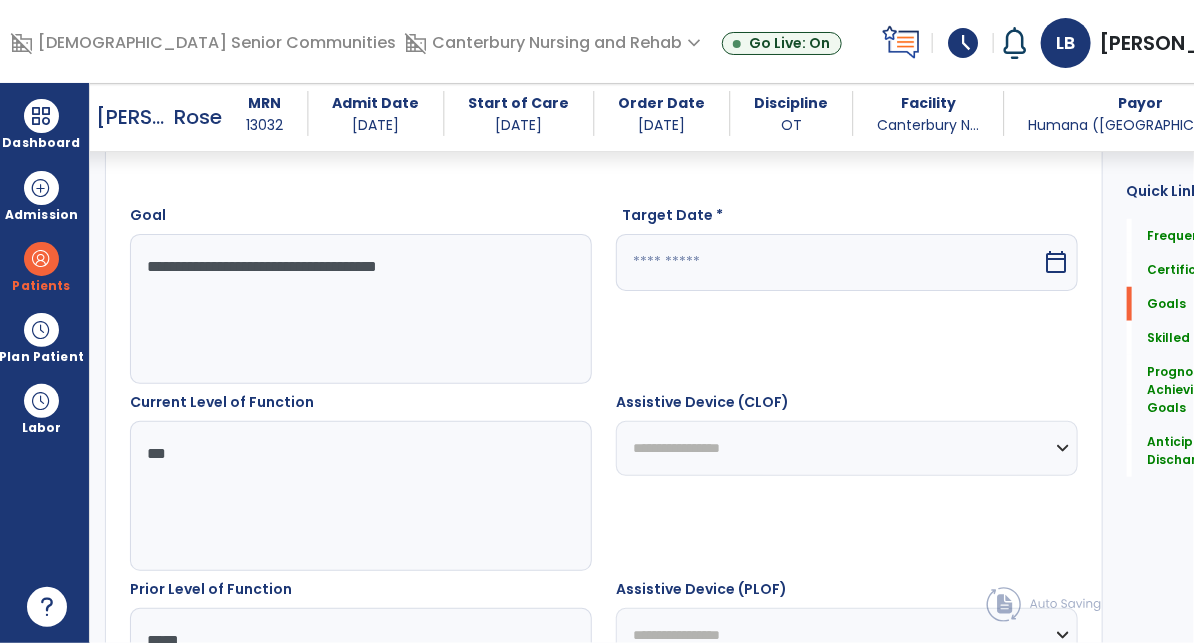 type on "**********" 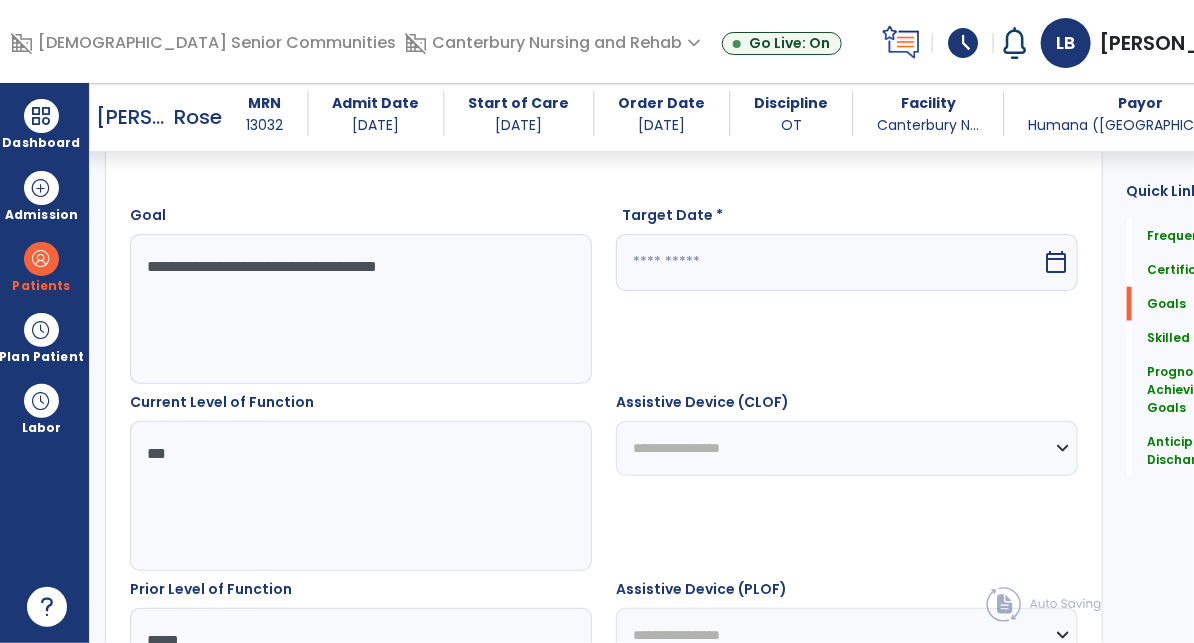 click at bounding box center [829, 262] 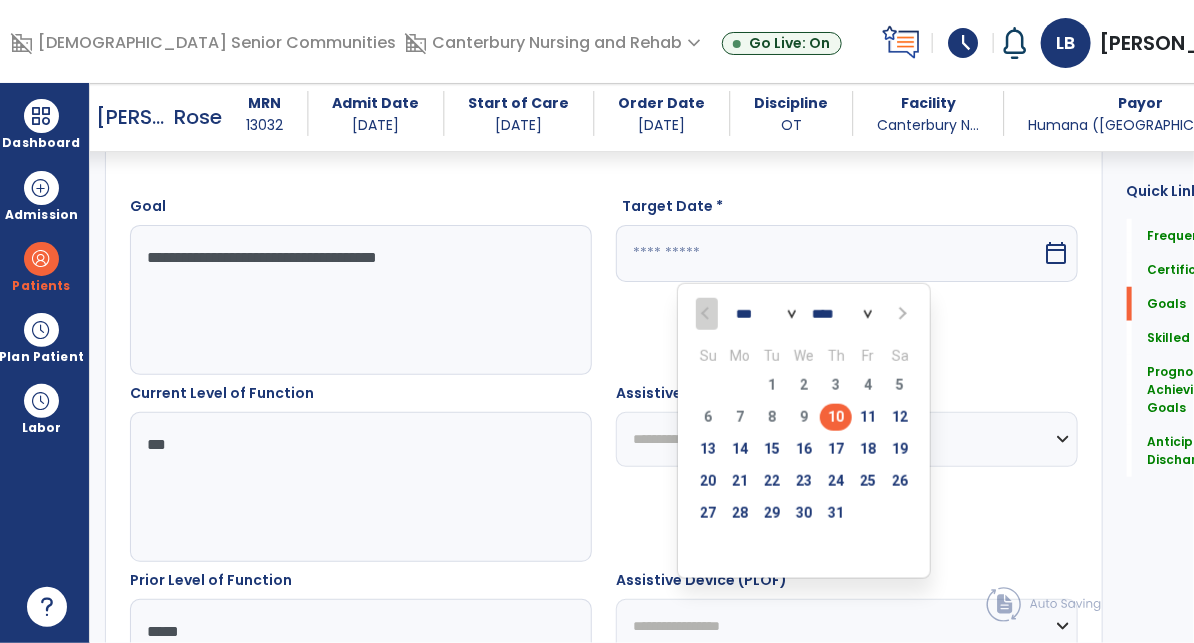 scroll, scrollTop: 548, scrollLeft: 0, axis: vertical 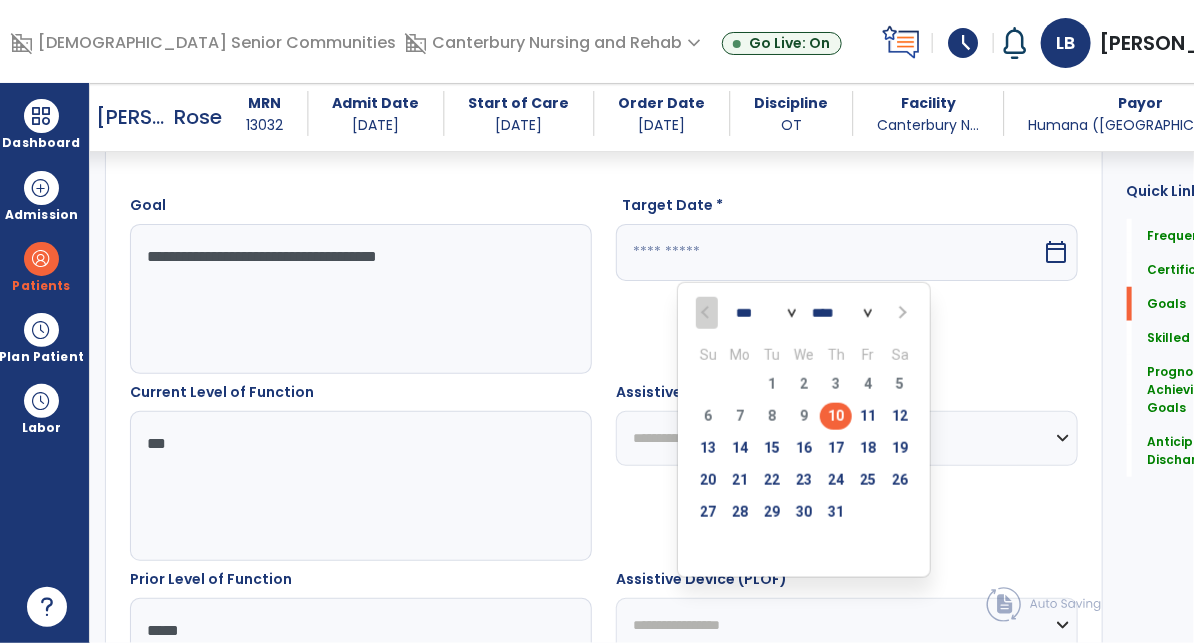 click on "****" at bounding box center [842, 313] 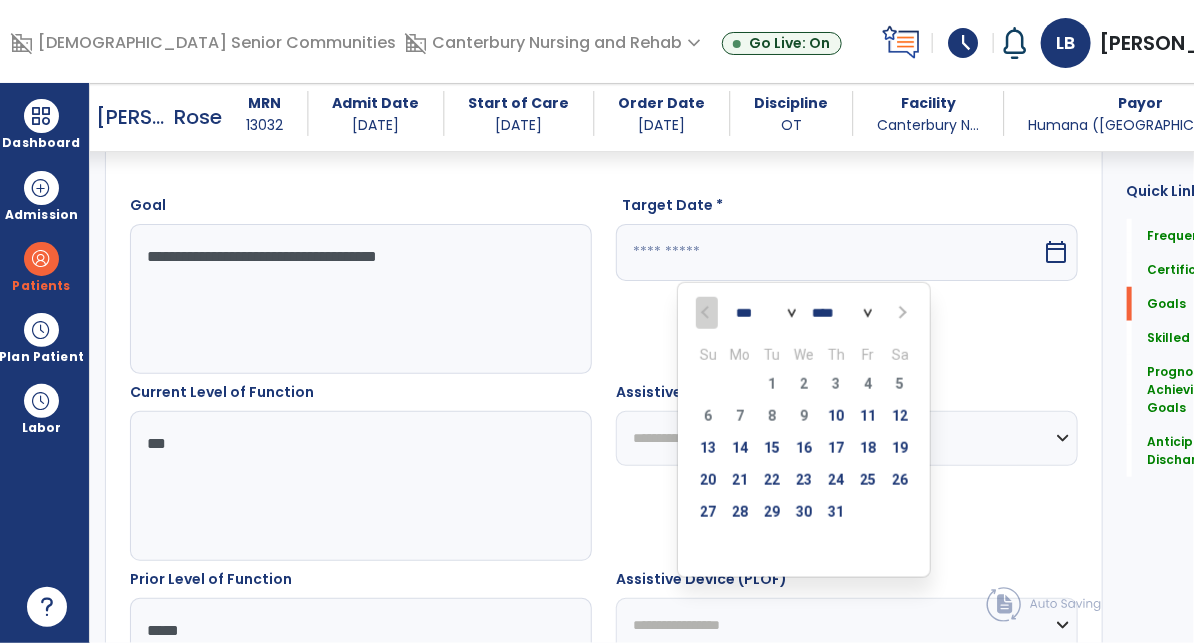 click on "*** ***" at bounding box center (766, 313) 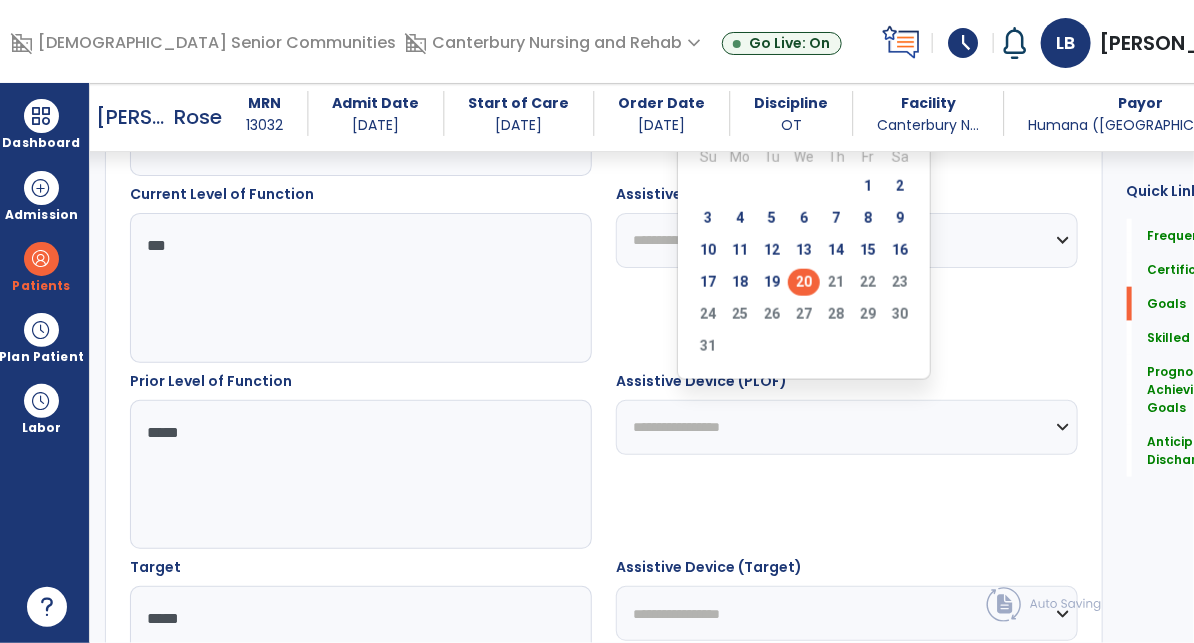 click on "20" at bounding box center (804, 282) 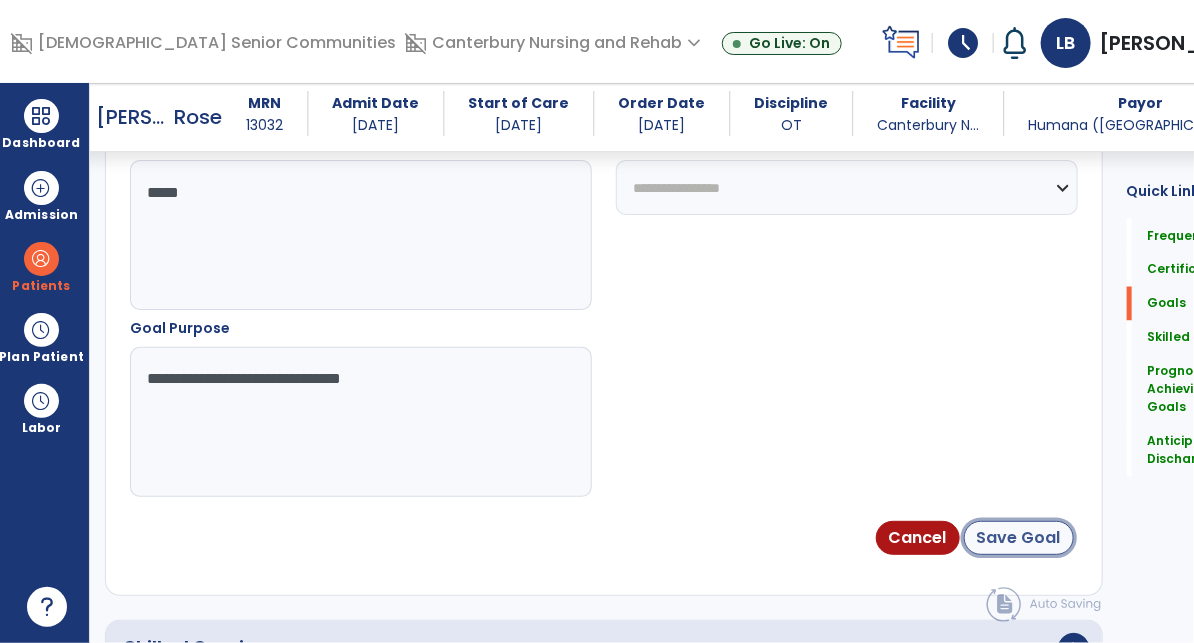 click on "Save Goal" at bounding box center (1019, 538) 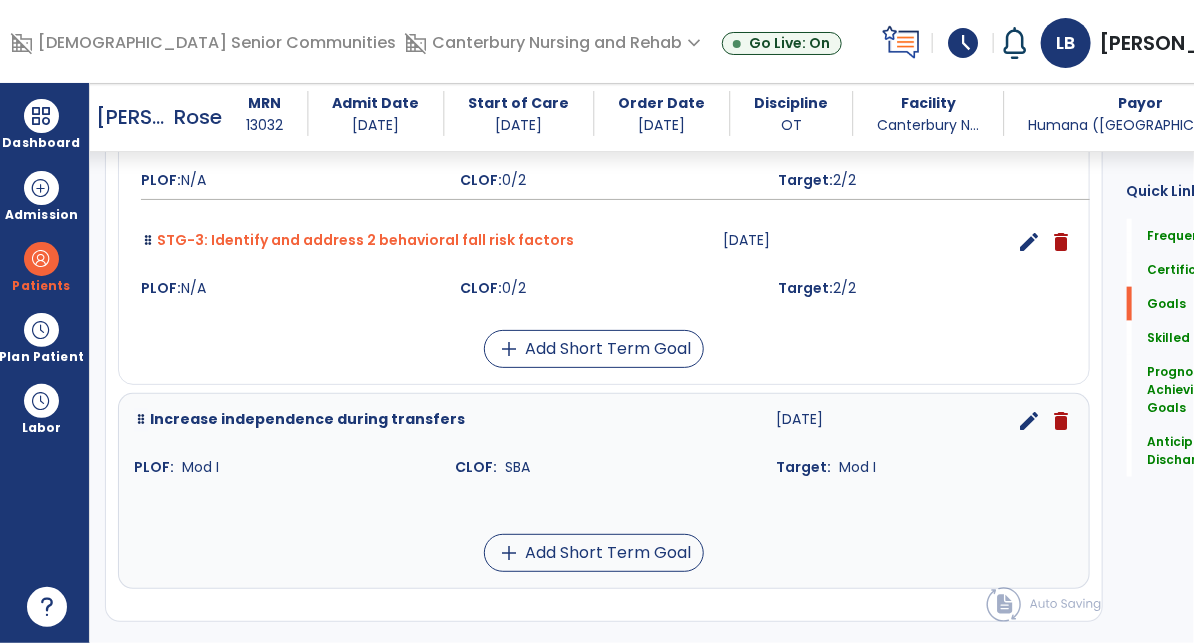 scroll, scrollTop: 921, scrollLeft: 0, axis: vertical 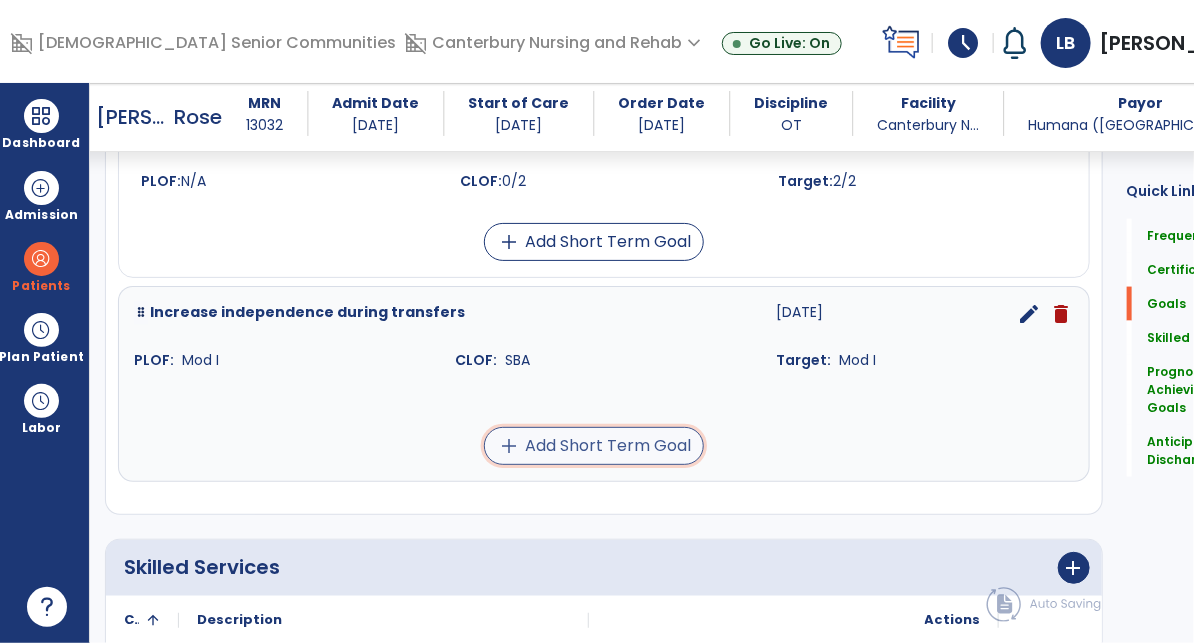 click on "add  Add Short Term Goal" at bounding box center (594, 446) 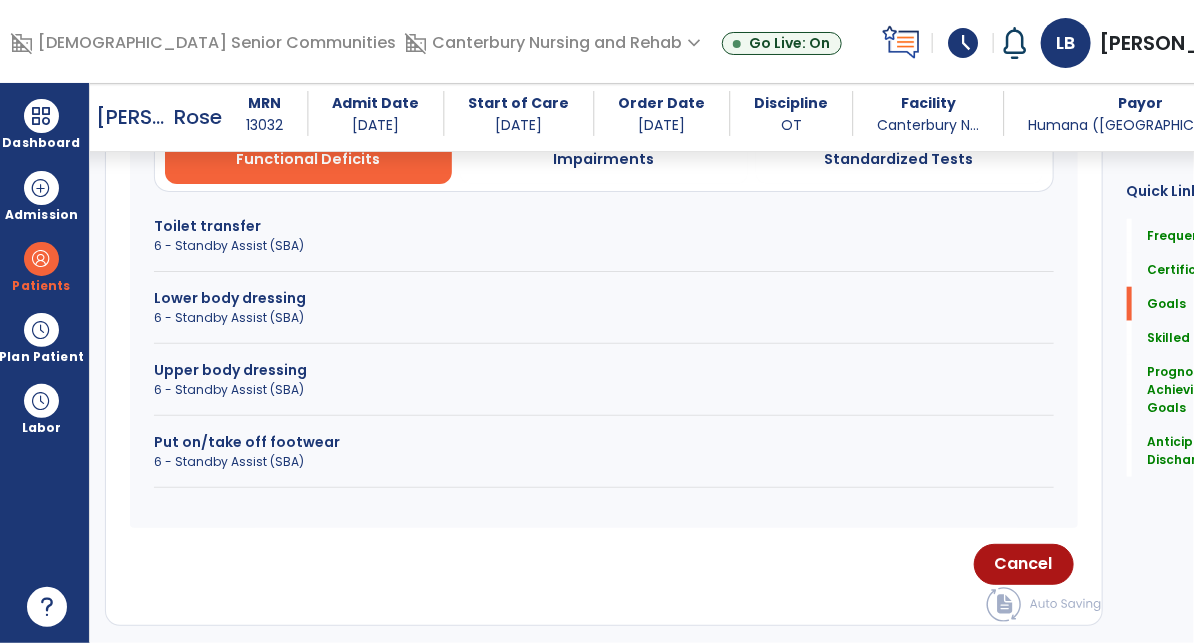 scroll, scrollTop: 477, scrollLeft: 0, axis: vertical 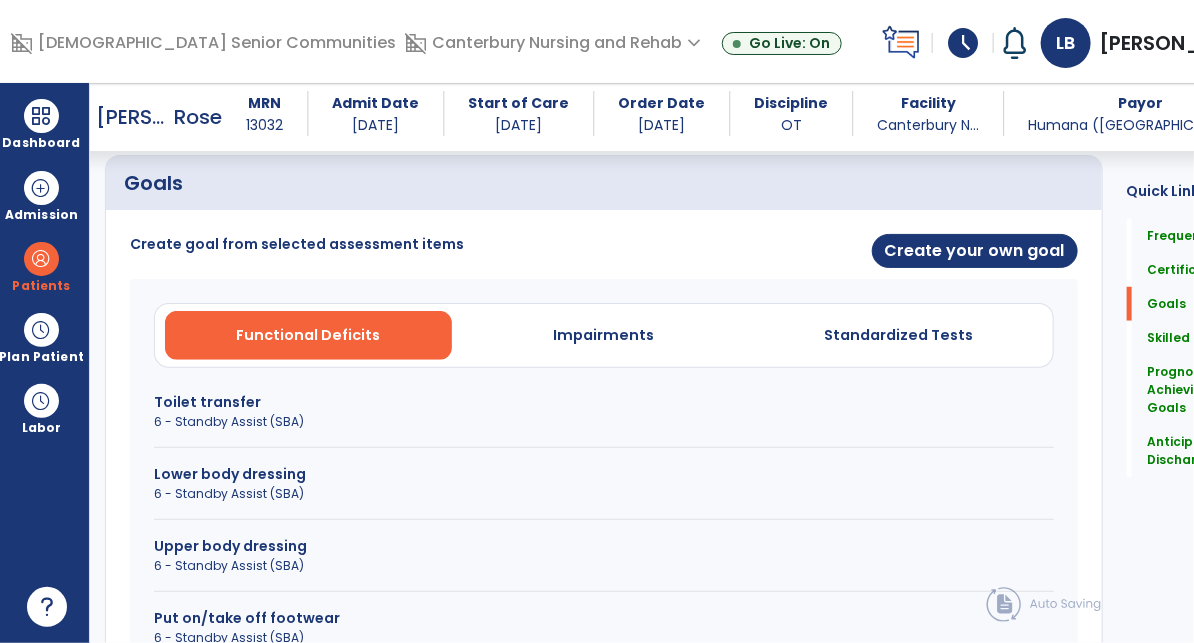 click on "Toilet transfer" at bounding box center (604, 402) 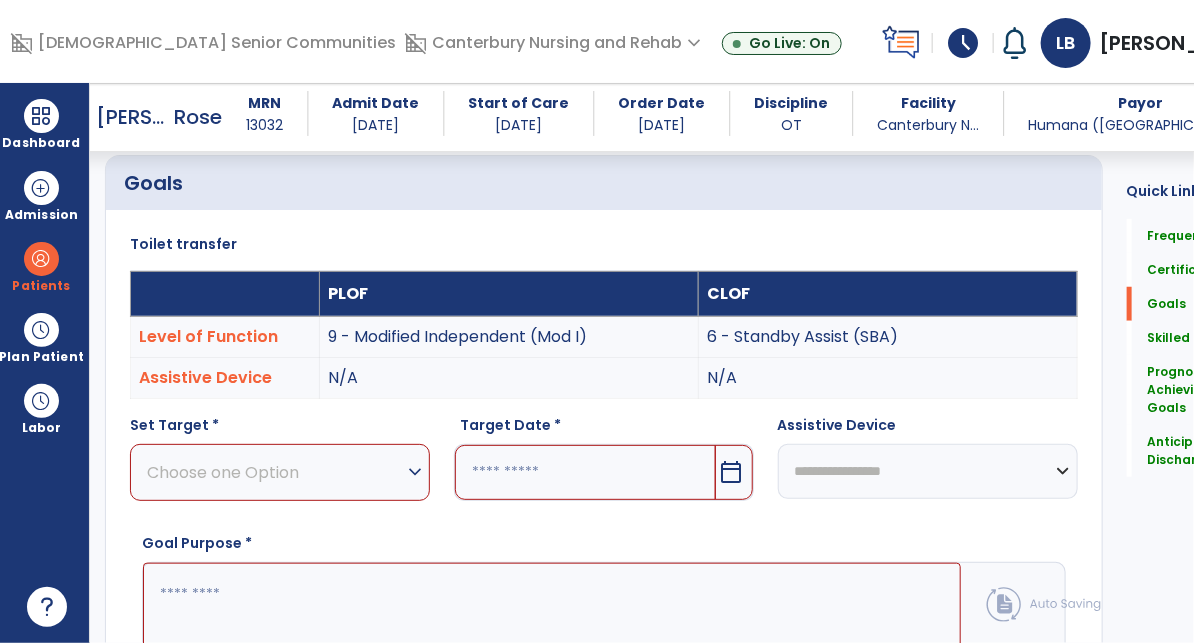 click on "Choose one Option" at bounding box center [275, 472] 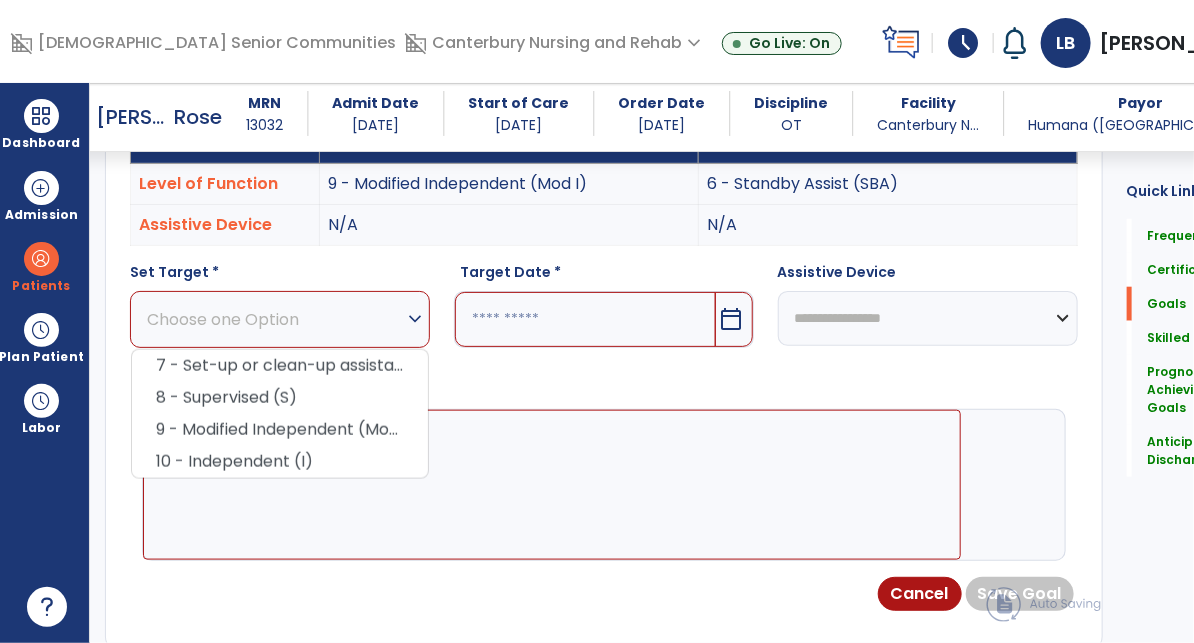 scroll, scrollTop: 656, scrollLeft: 0, axis: vertical 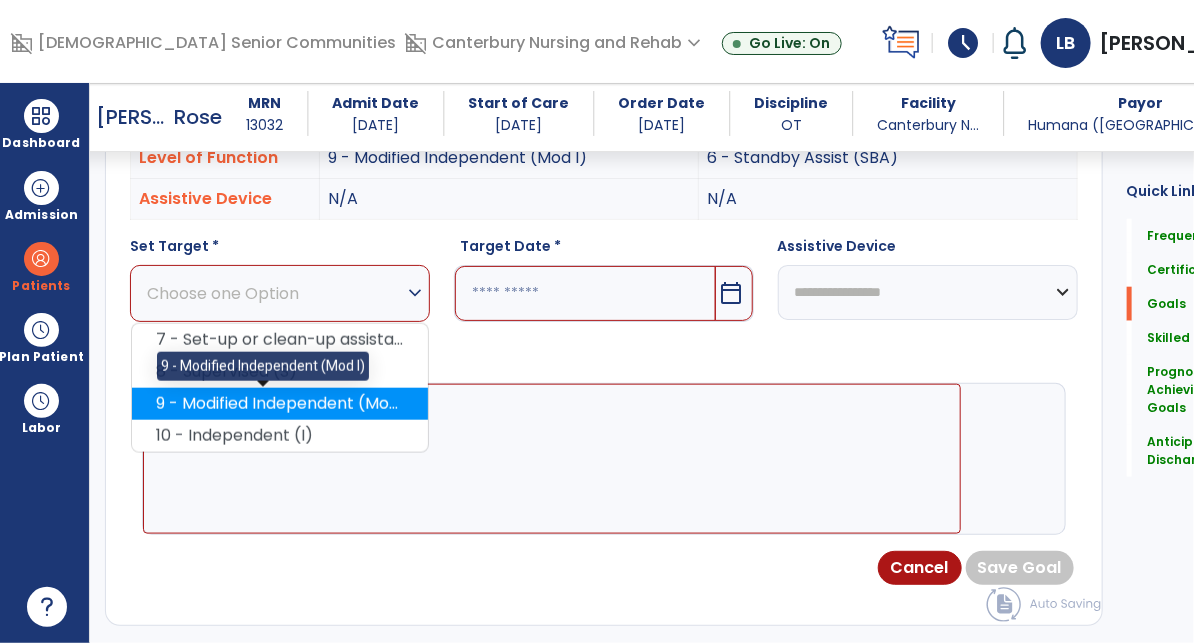 click on "9 - Modified Independent (Mod I)" at bounding box center (280, 404) 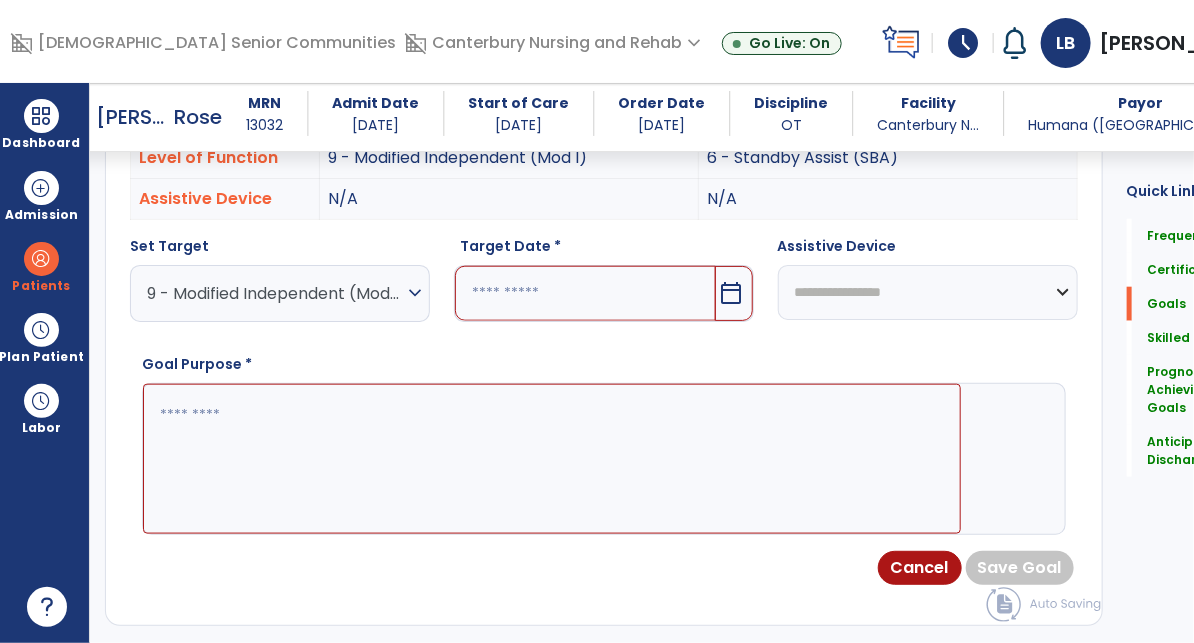 click at bounding box center [585, 293] 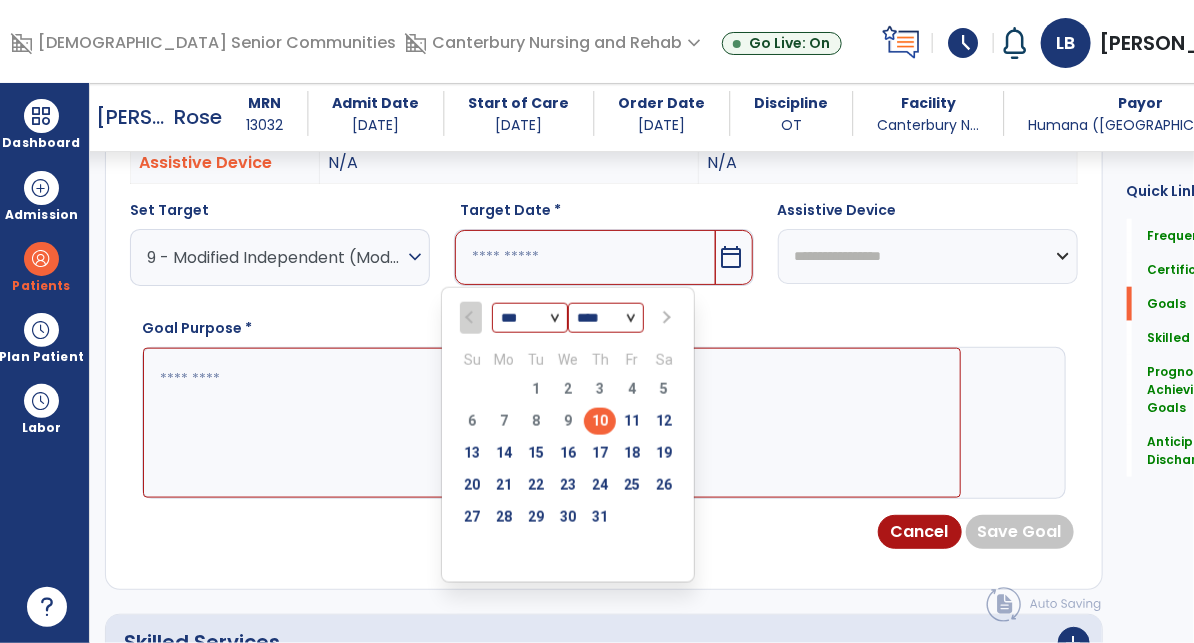 scroll, scrollTop: 748, scrollLeft: 0, axis: vertical 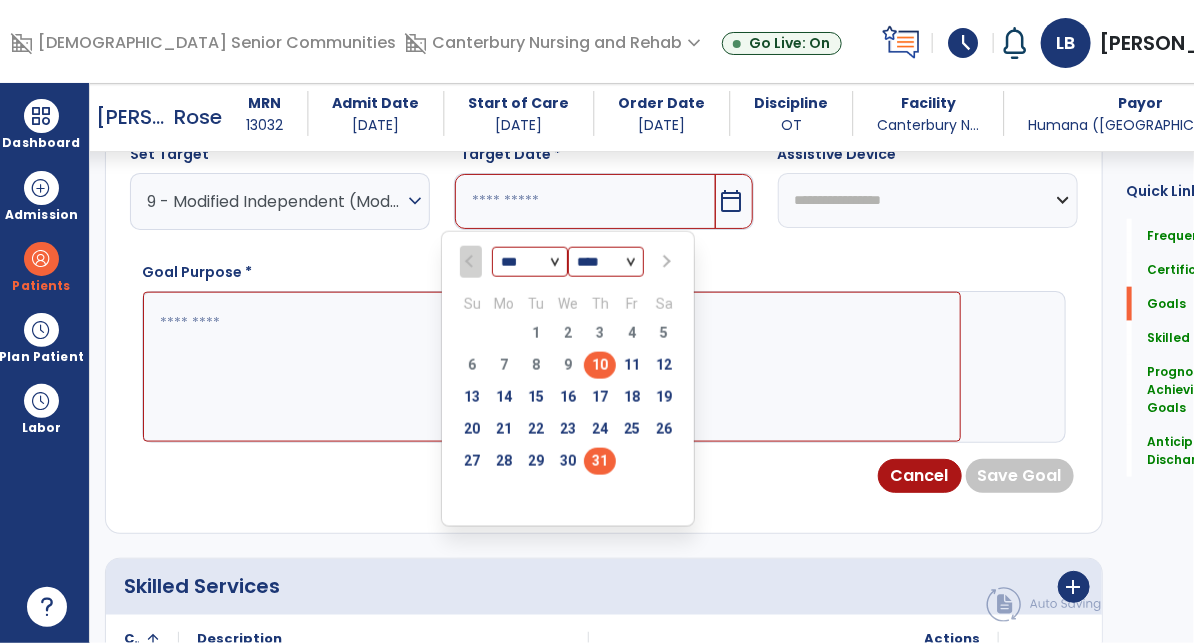 click on "31" at bounding box center (600, 461) 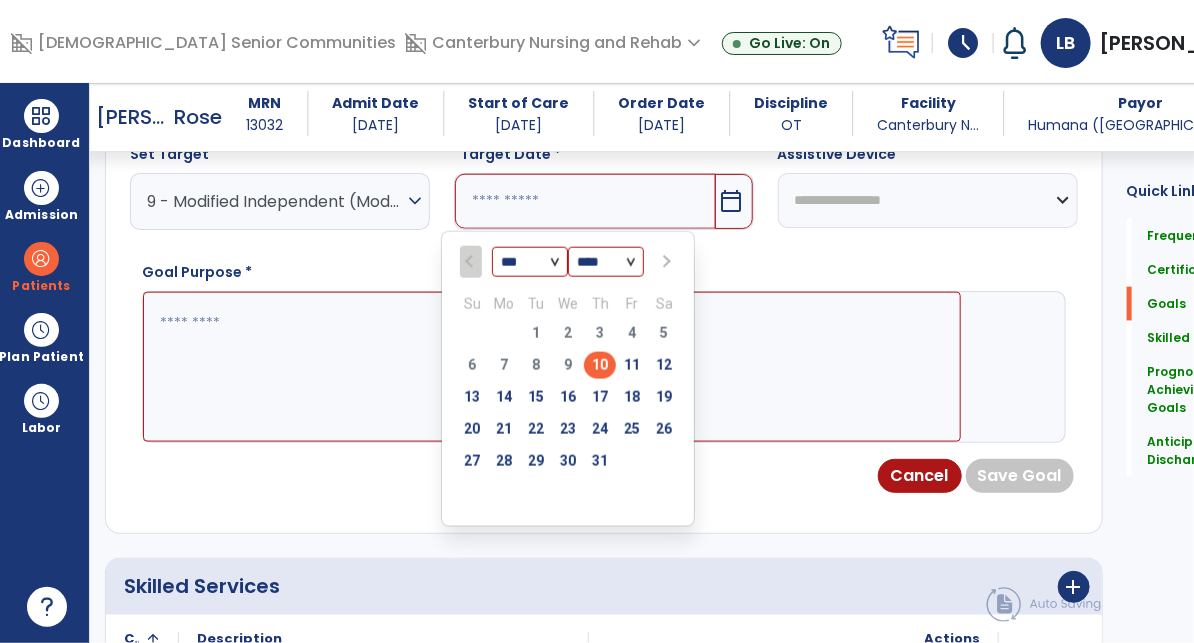 type on "*********" 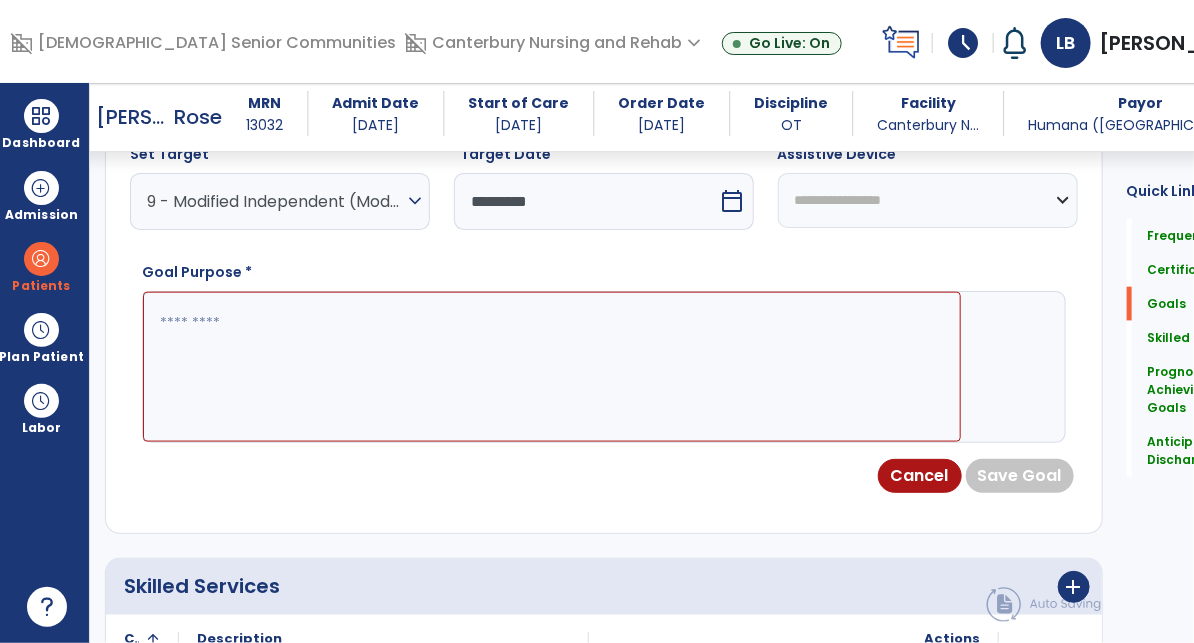 click at bounding box center (552, 367) 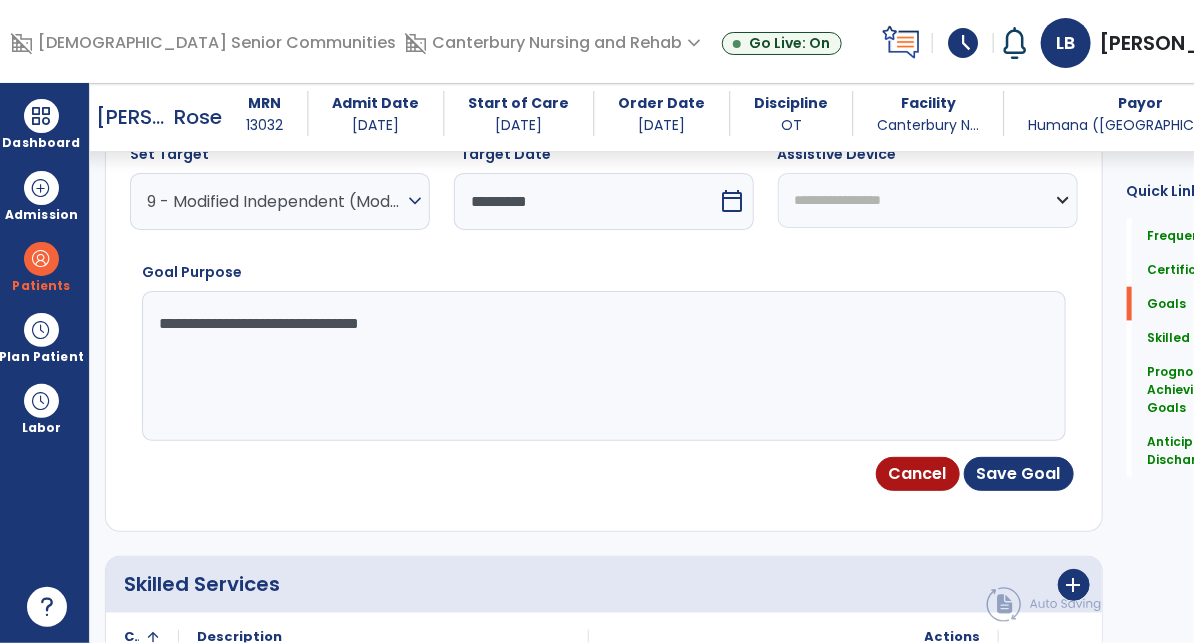 type on "**********" 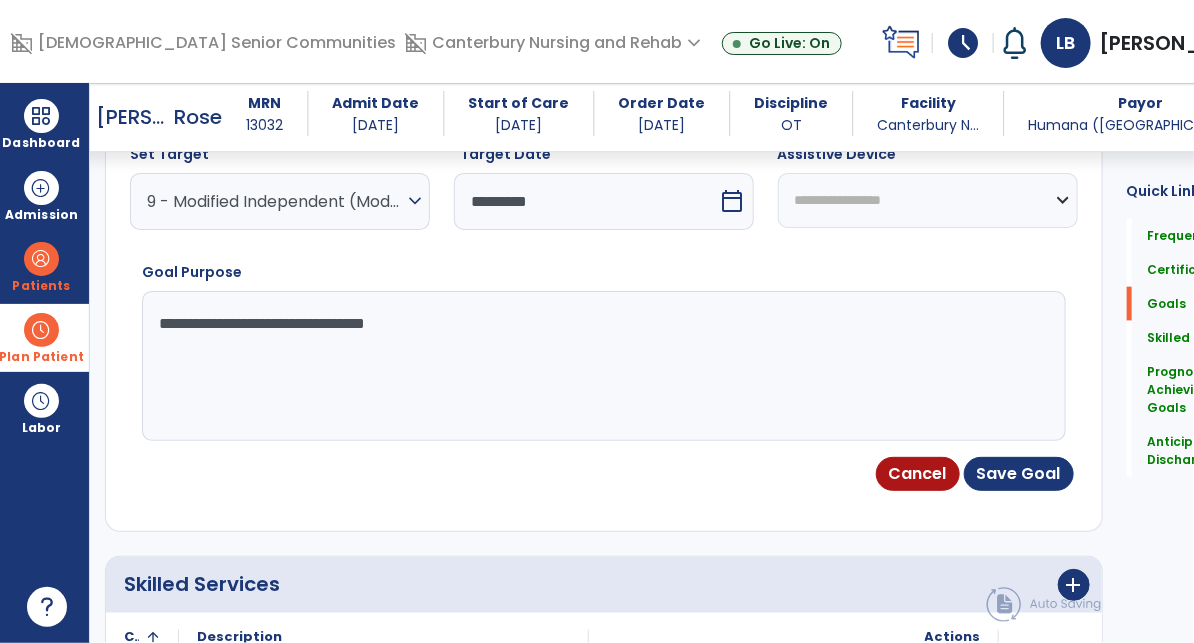 drag, startPoint x: 159, startPoint y: 335, endPoint x: 75, endPoint y: 325, distance: 84.59315 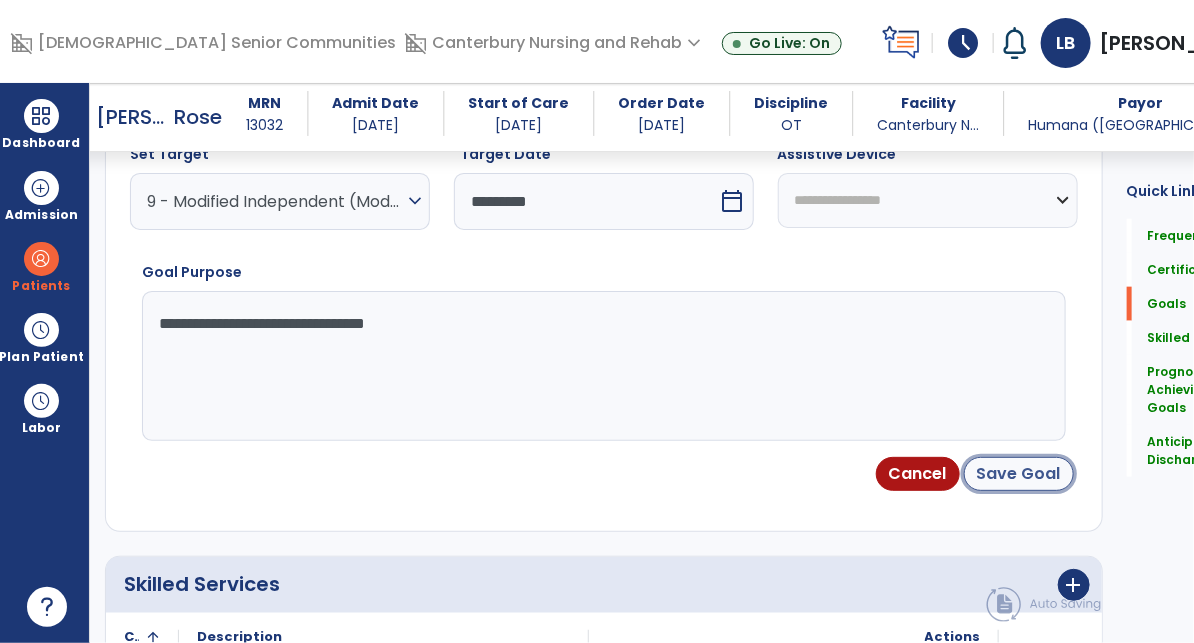 click on "Save Goal" at bounding box center [1019, 474] 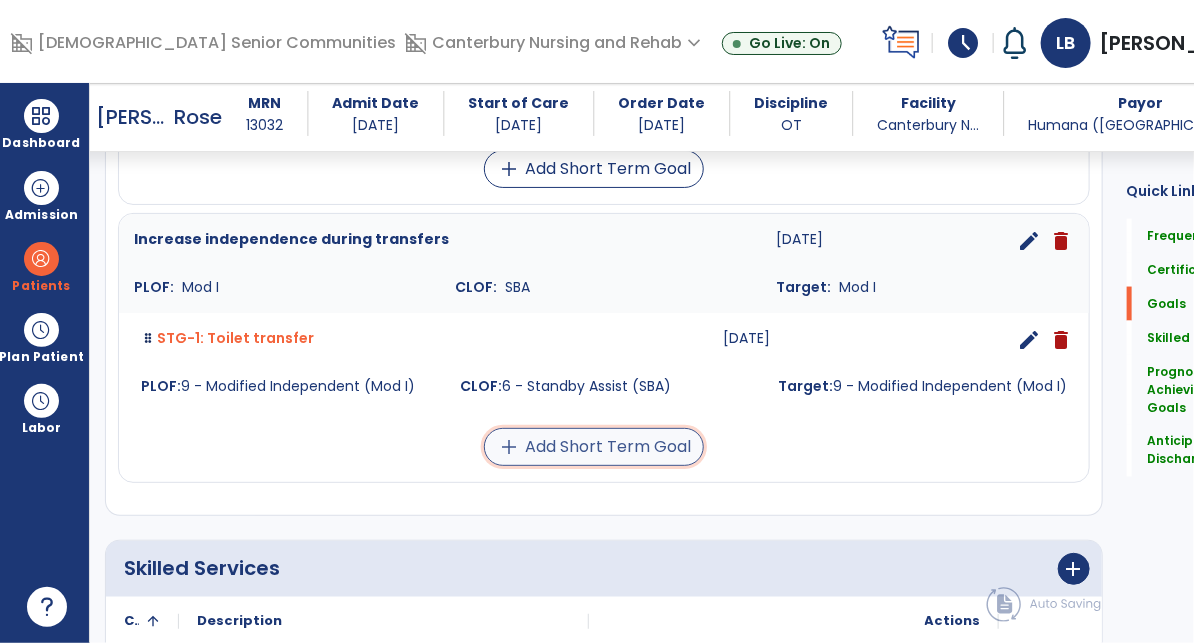 click on "add  Add Short Term Goal" at bounding box center (594, 447) 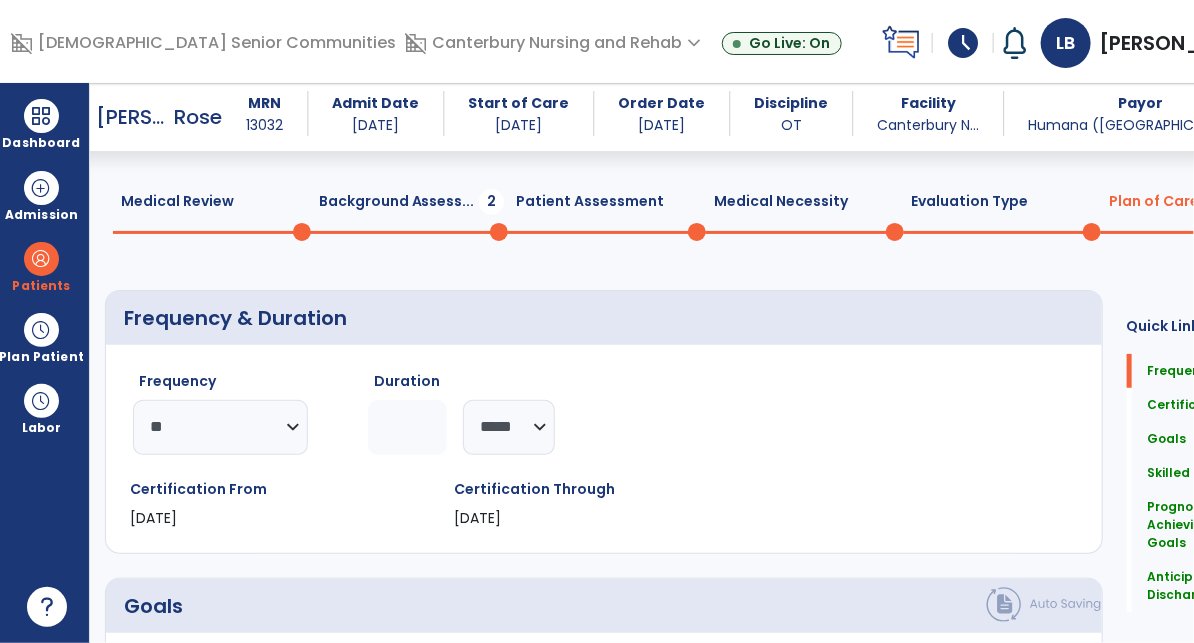 scroll, scrollTop: 258, scrollLeft: 0, axis: vertical 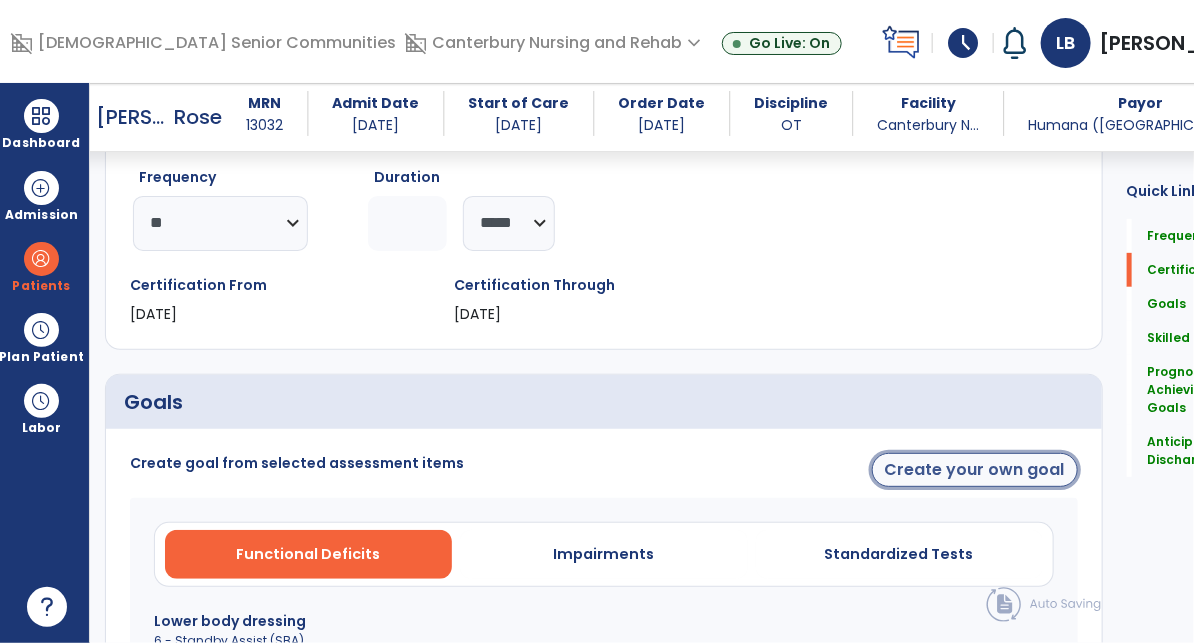 click on "Create your own goal" at bounding box center (975, 470) 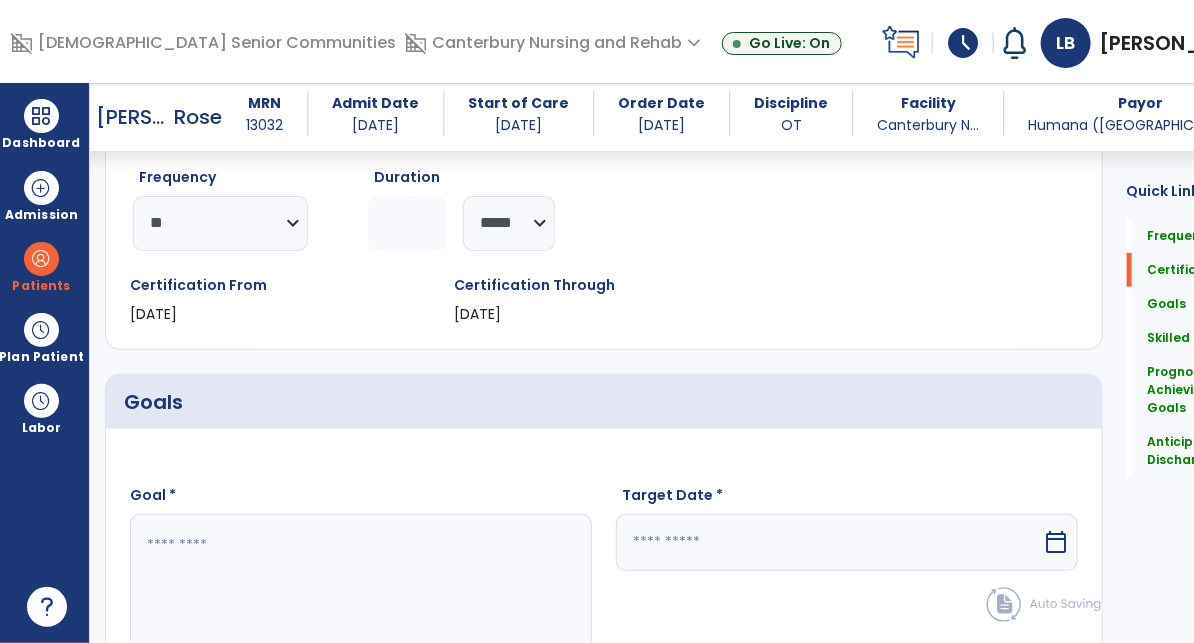 click at bounding box center [335, 589] 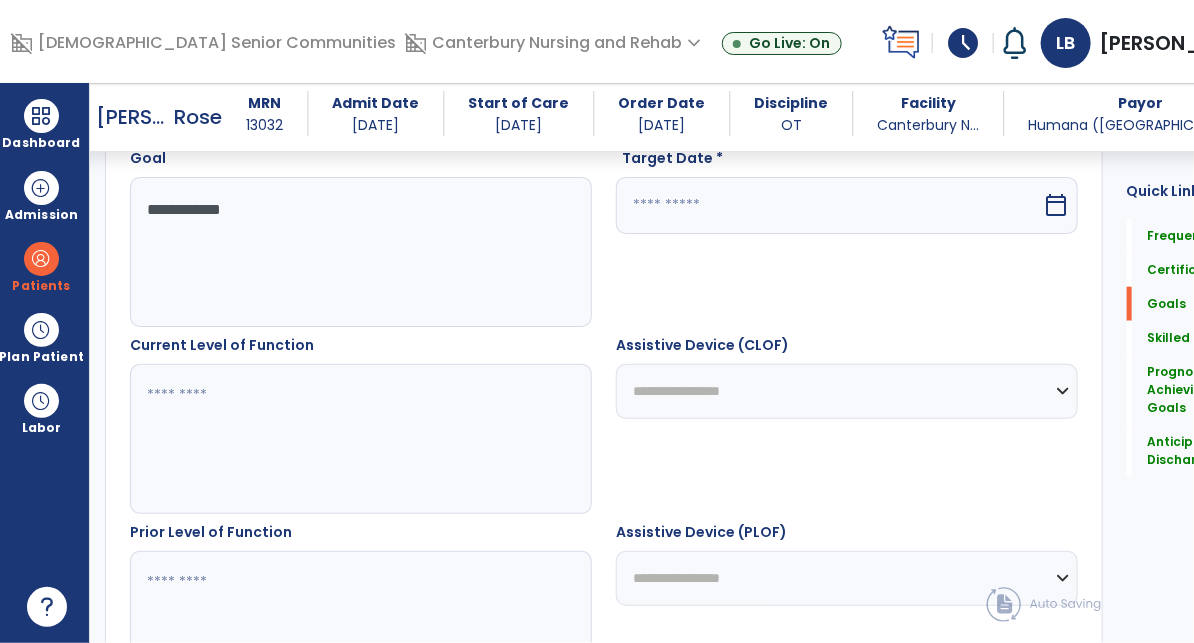 scroll, scrollTop: 604, scrollLeft: 0, axis: vertical 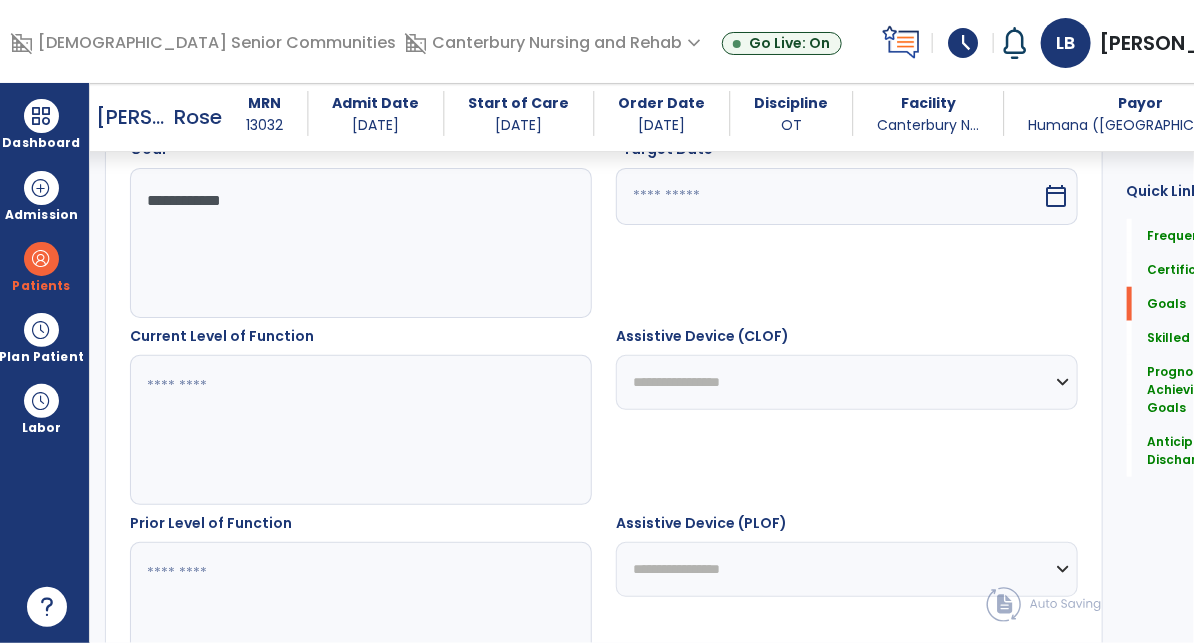 type on "**********" 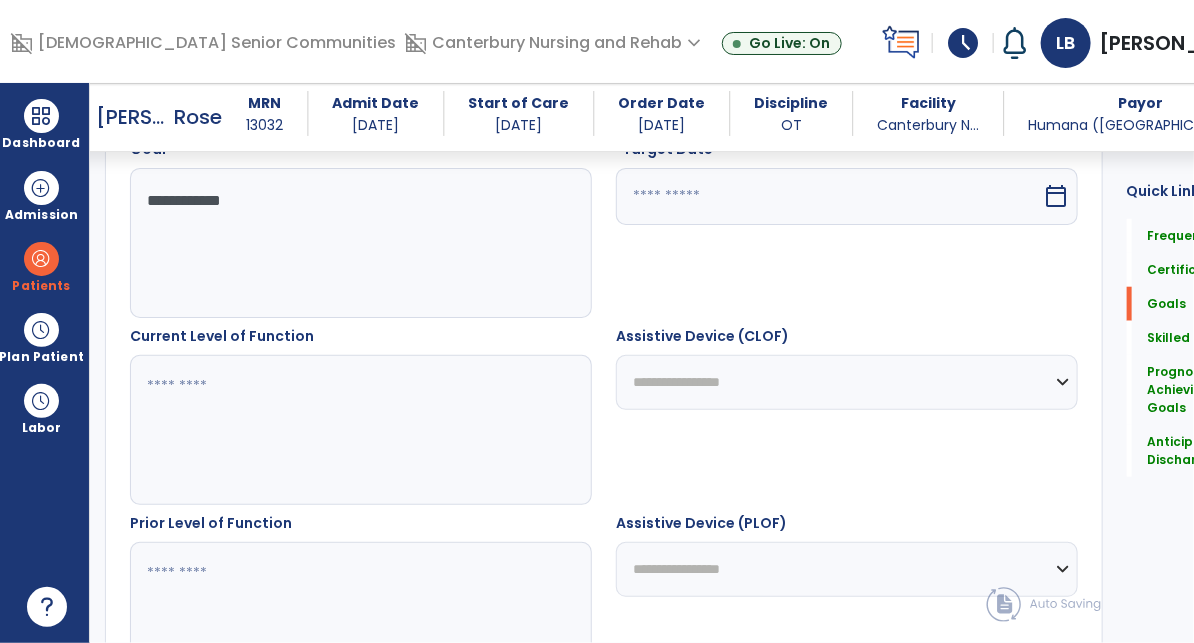 click at bounding box center [335, 430] 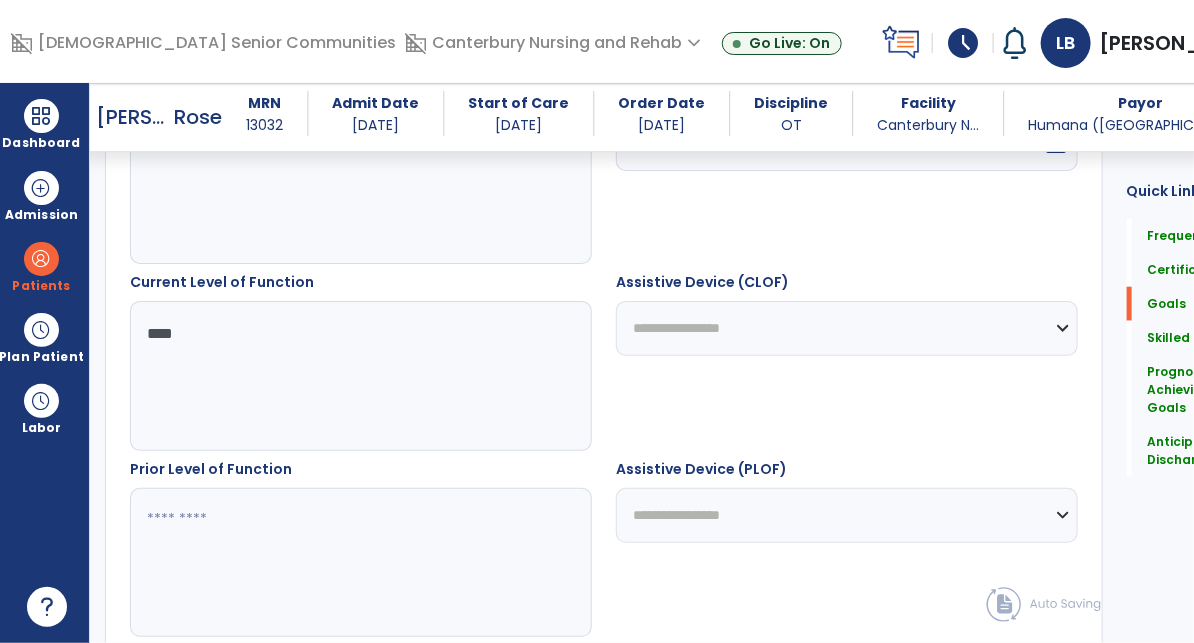scroll, scrollTop: 673, scrollLeft: 0, axis: vertical 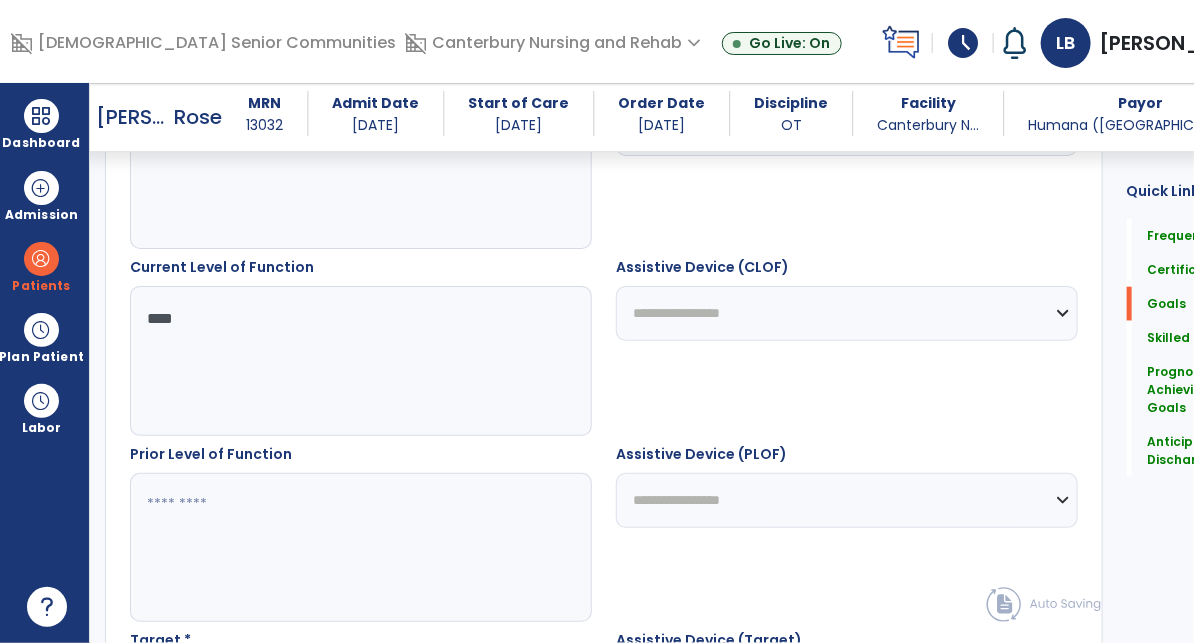 type on "****" 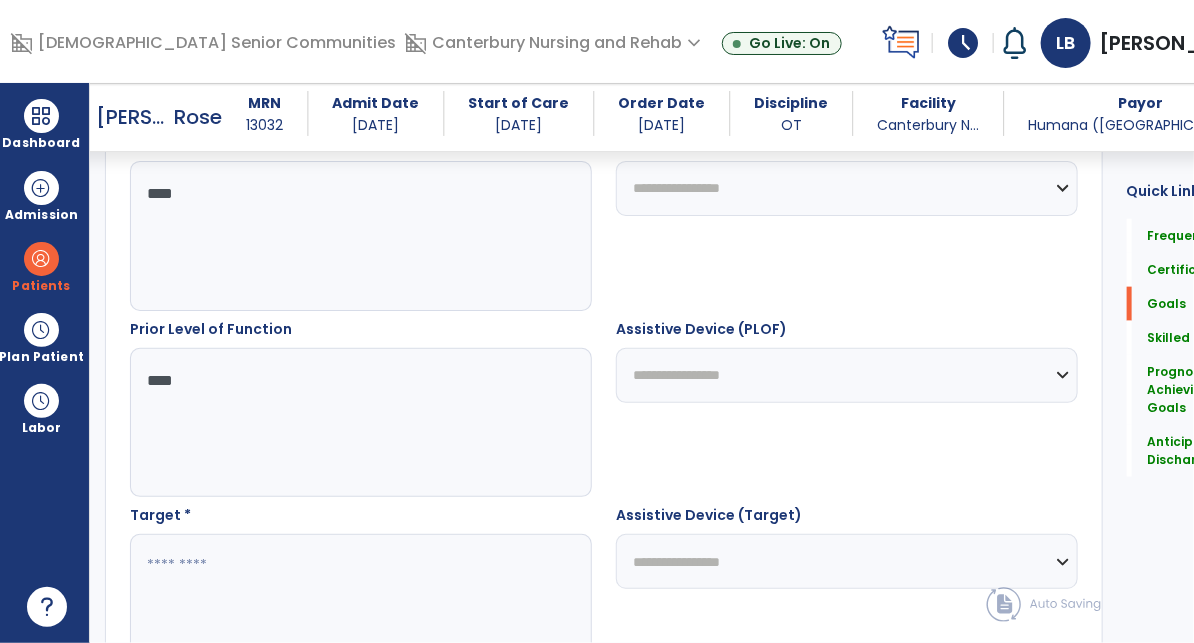 scroll, scrollTop: 800, scrollLeft: 0, axis: vertical 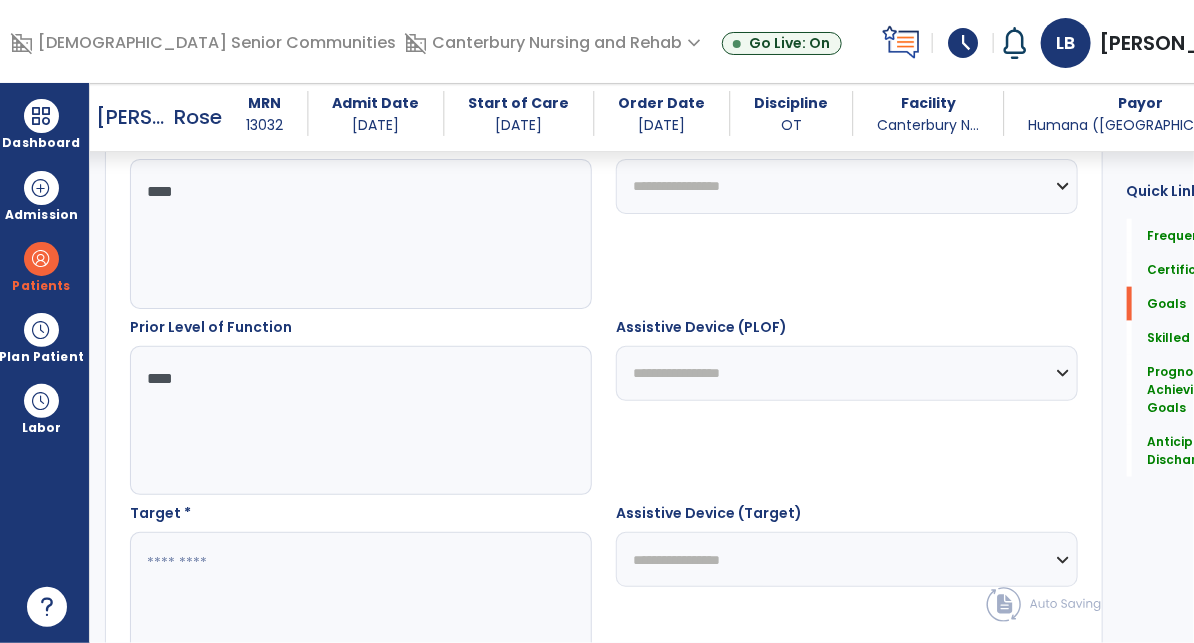 type on "****" 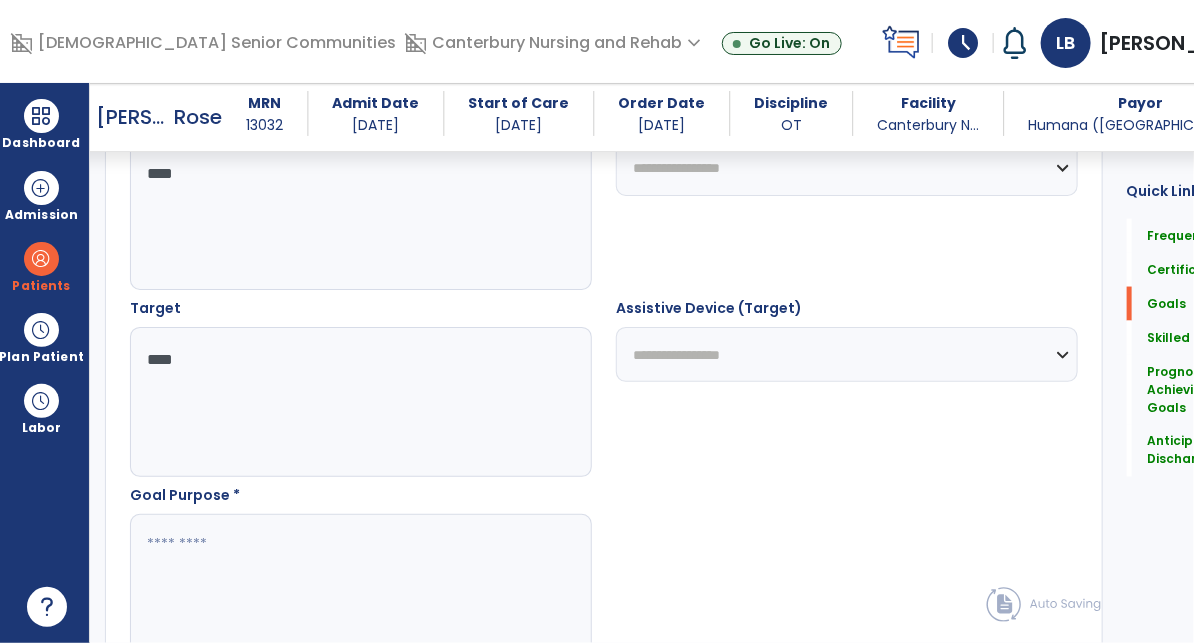 scroll, scrollTop: 1007, scrollLeft: 0, axis: vertical 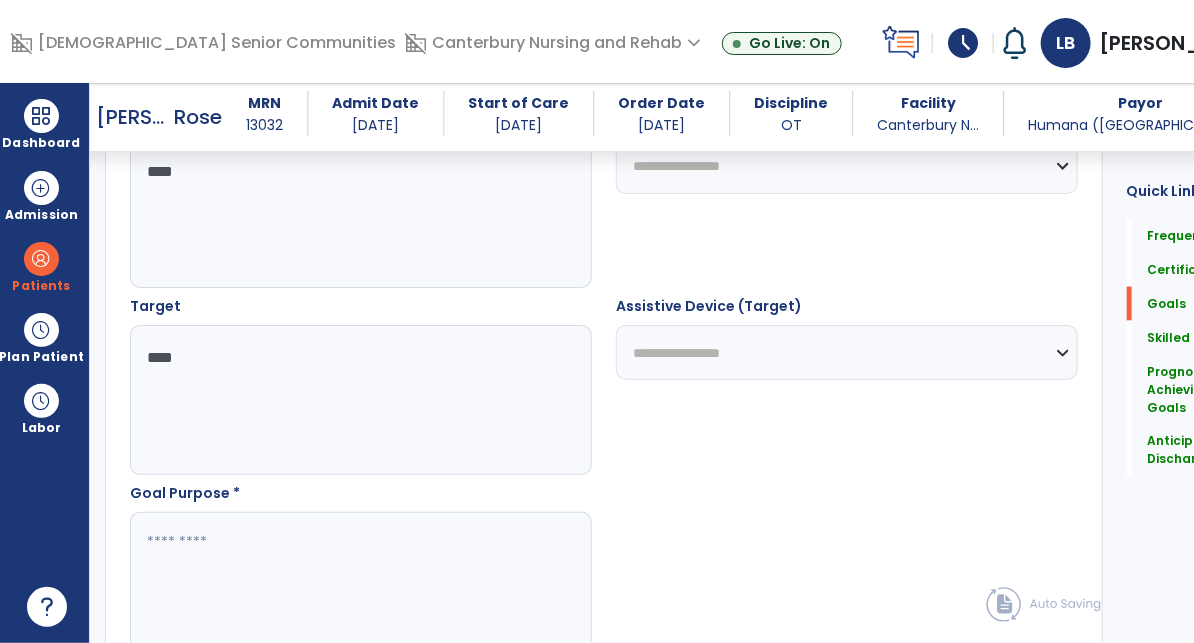 type on "****" 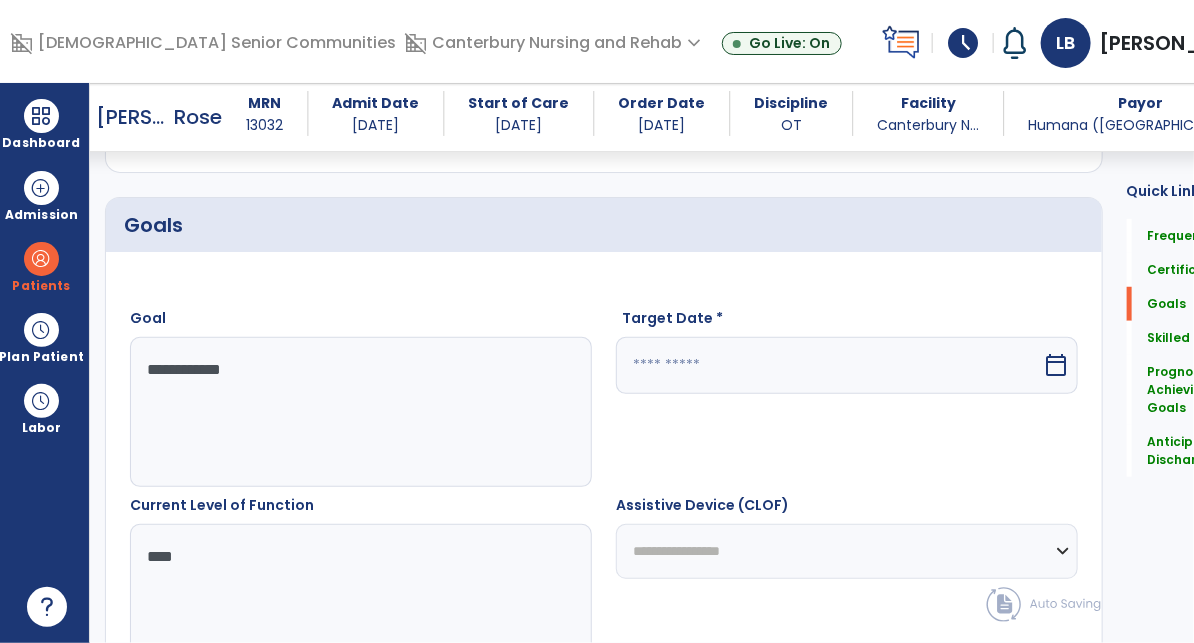 scroll, scrollTop: 376, scrollLeft: 0, axis: vertical 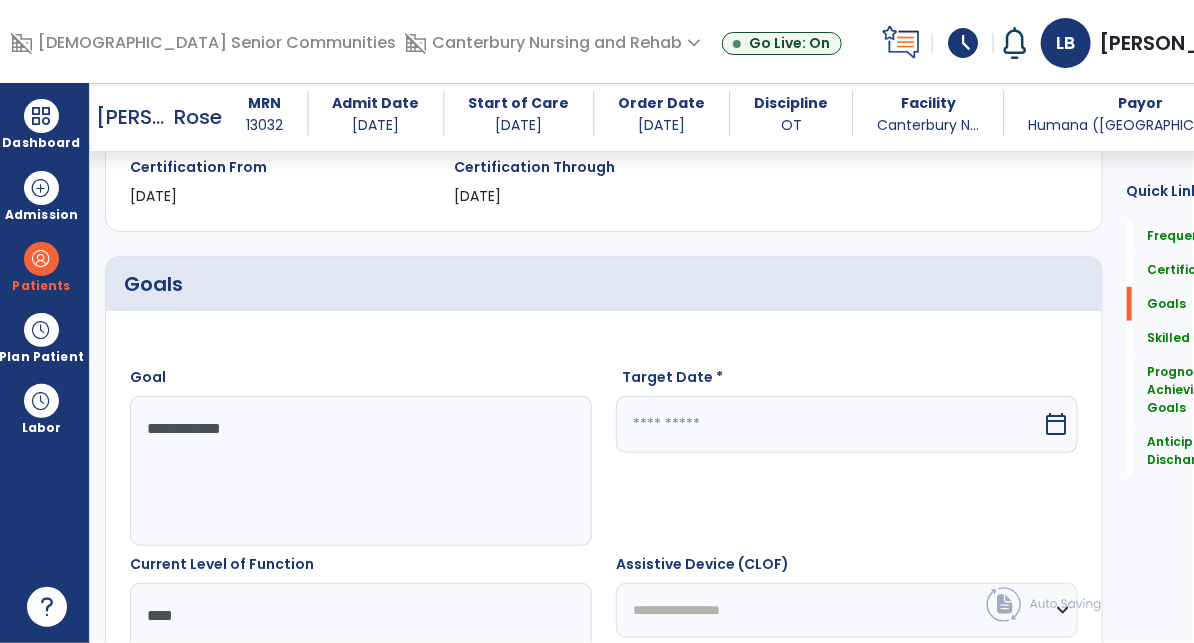 type on "**********" 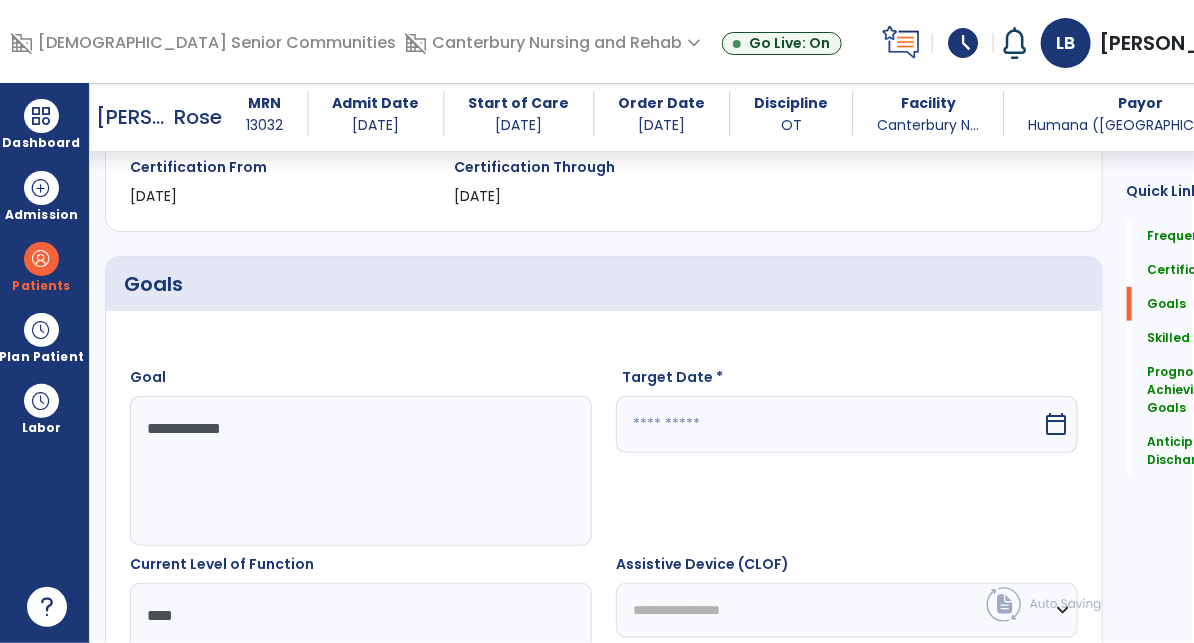 click on "calendar_today" at bounding box center (1057, 424) 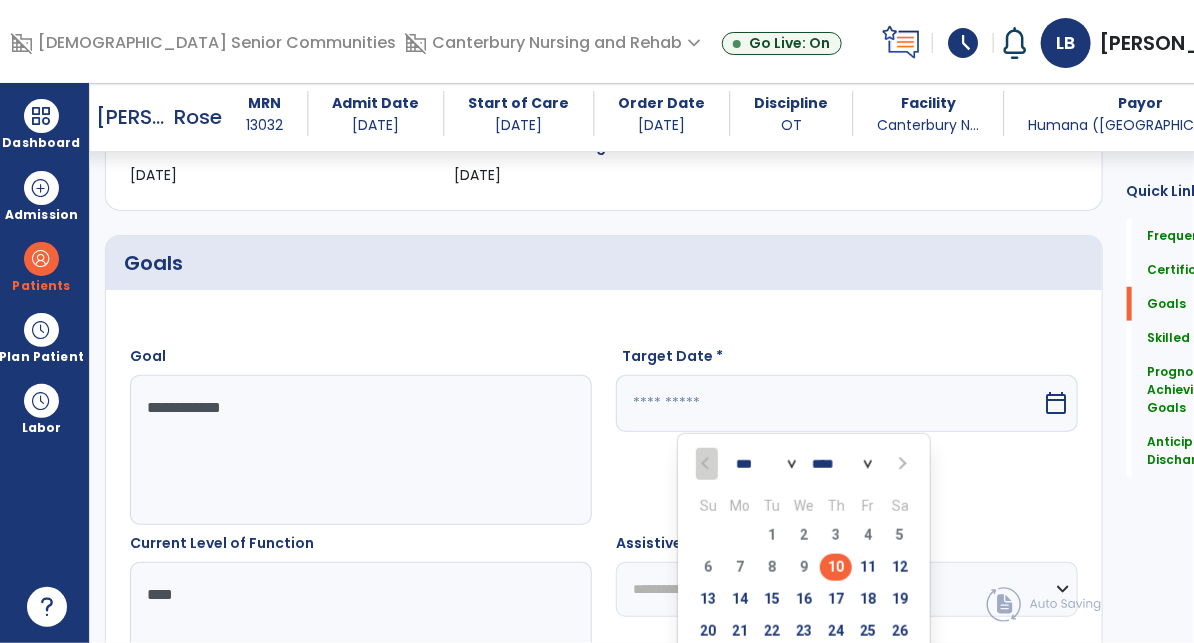 scroll, scrollTop: 546, scrollLeft: 0, axis: vertical 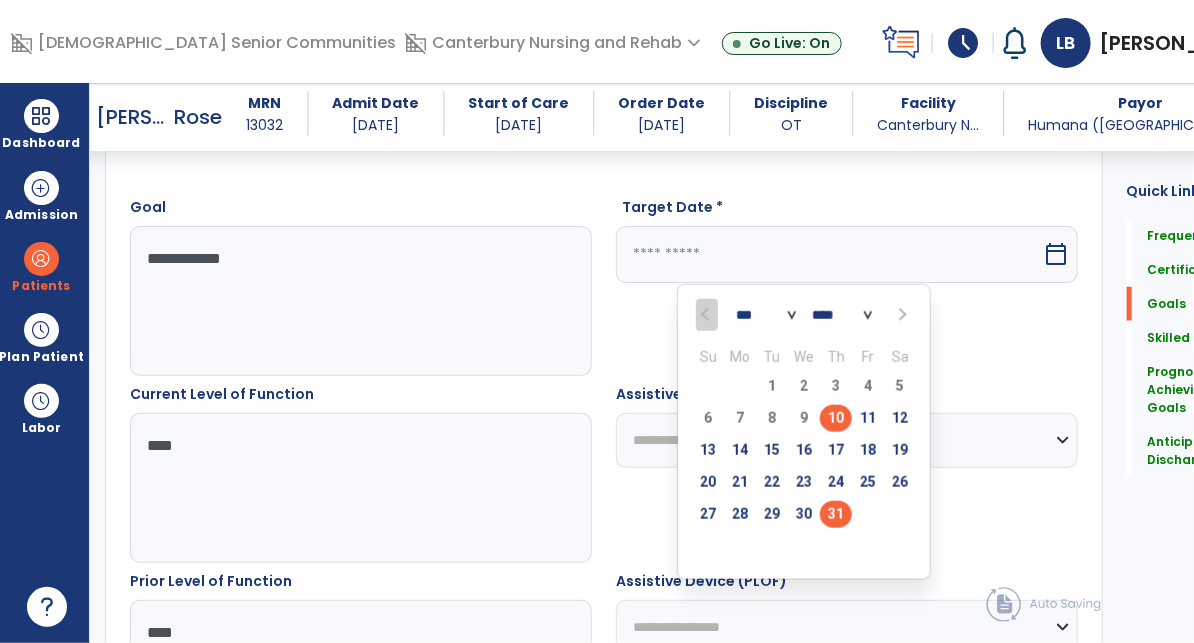 click on "31" at bounding box center (836, 514) 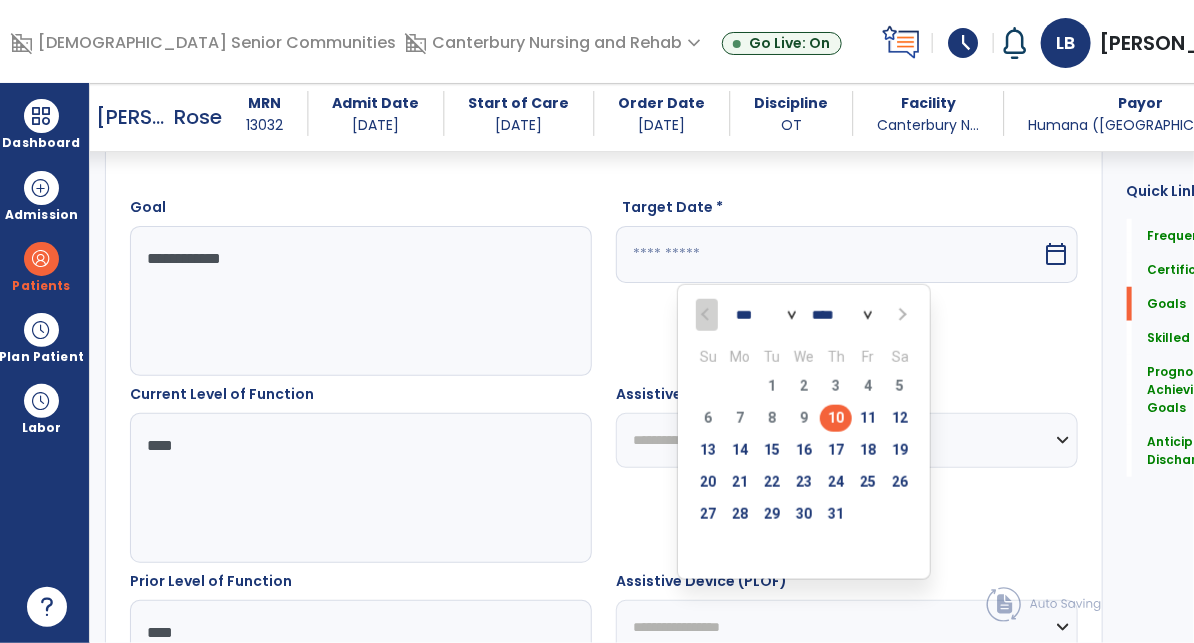 type on "*********" 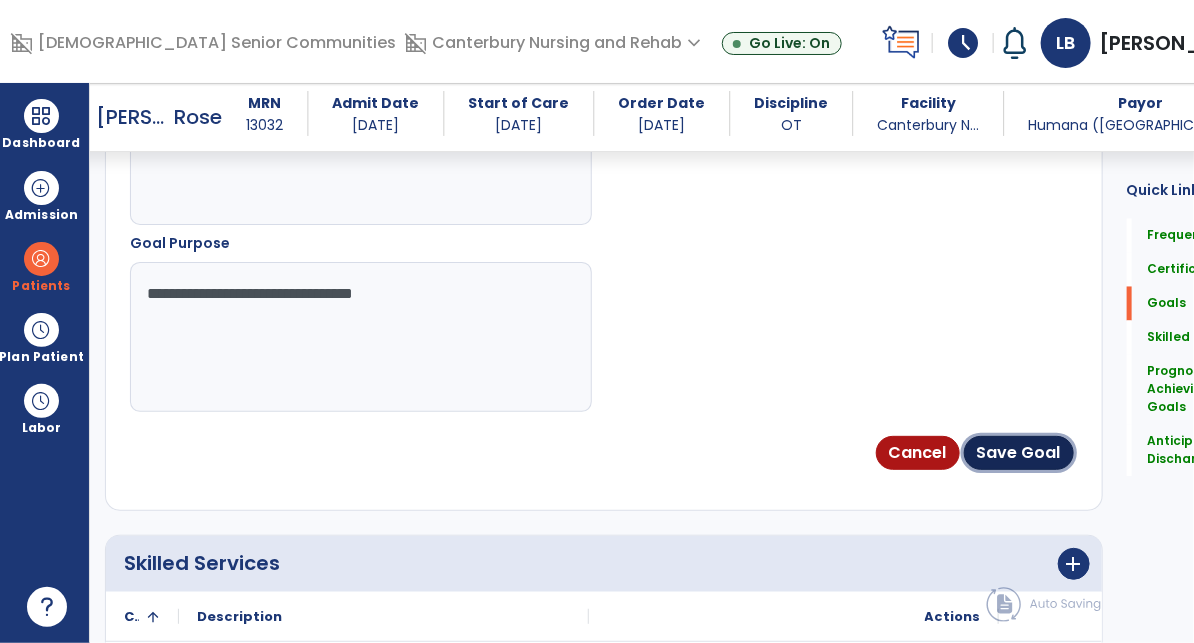 drag, startPoint x: 910, startPoint y: 448, endPoint x: 893, endPoint y: 448, distance: 17 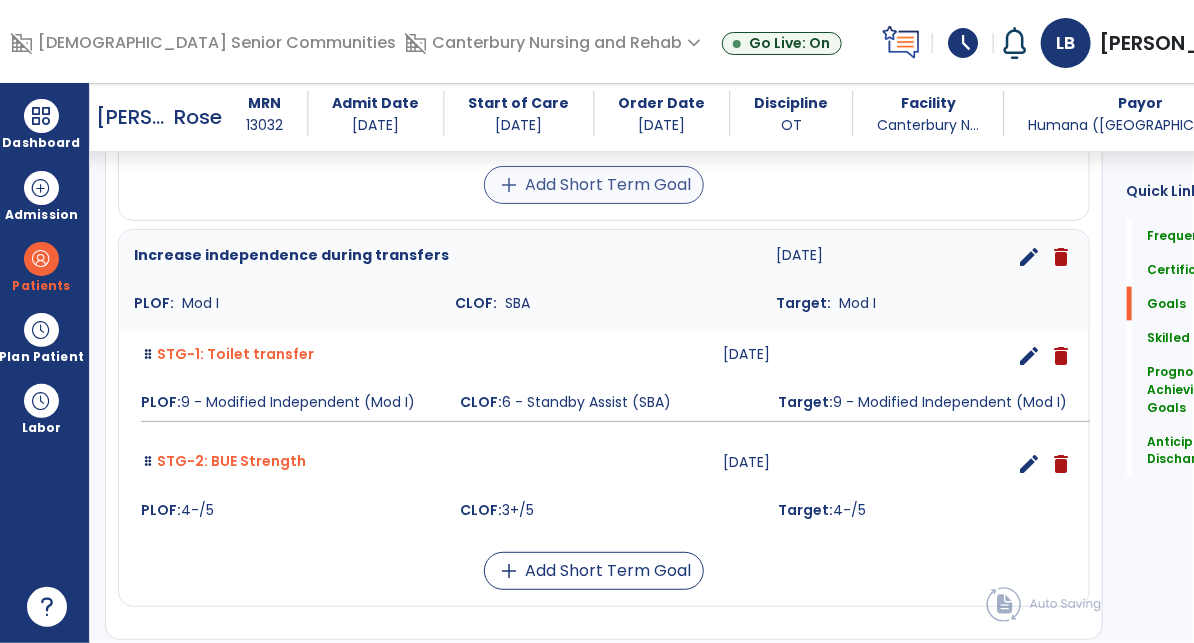 scroll, scrollTop: 1046, scrollLeft: 0, axis: vertical 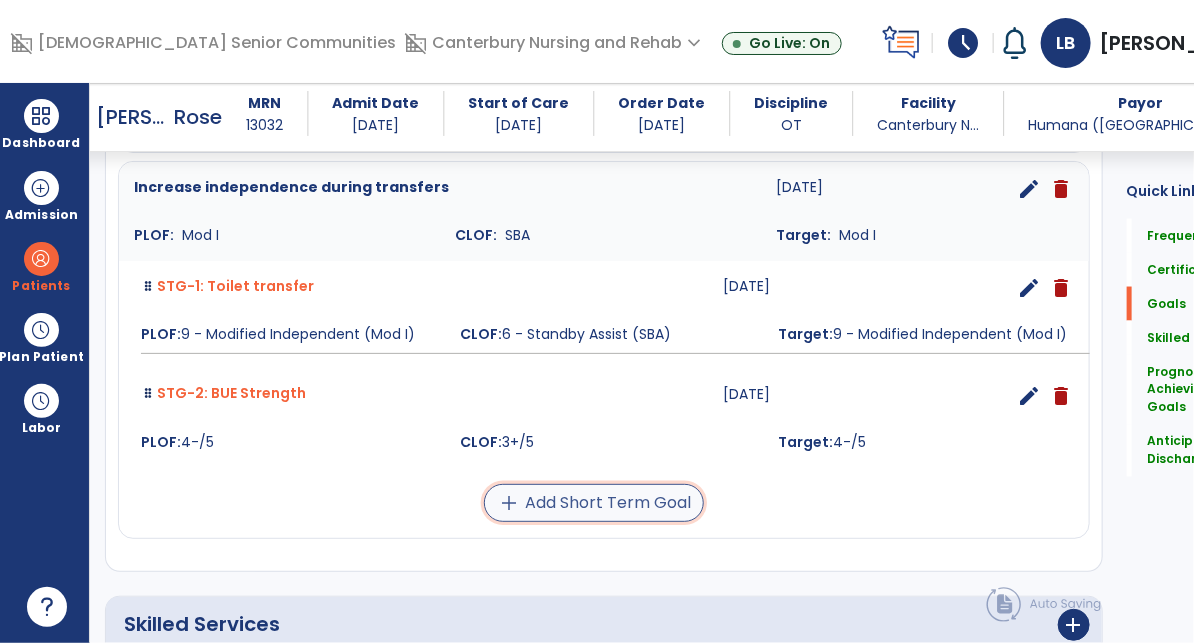 click on "add  Add Short Term Goal" at bounding box center (594, 503) 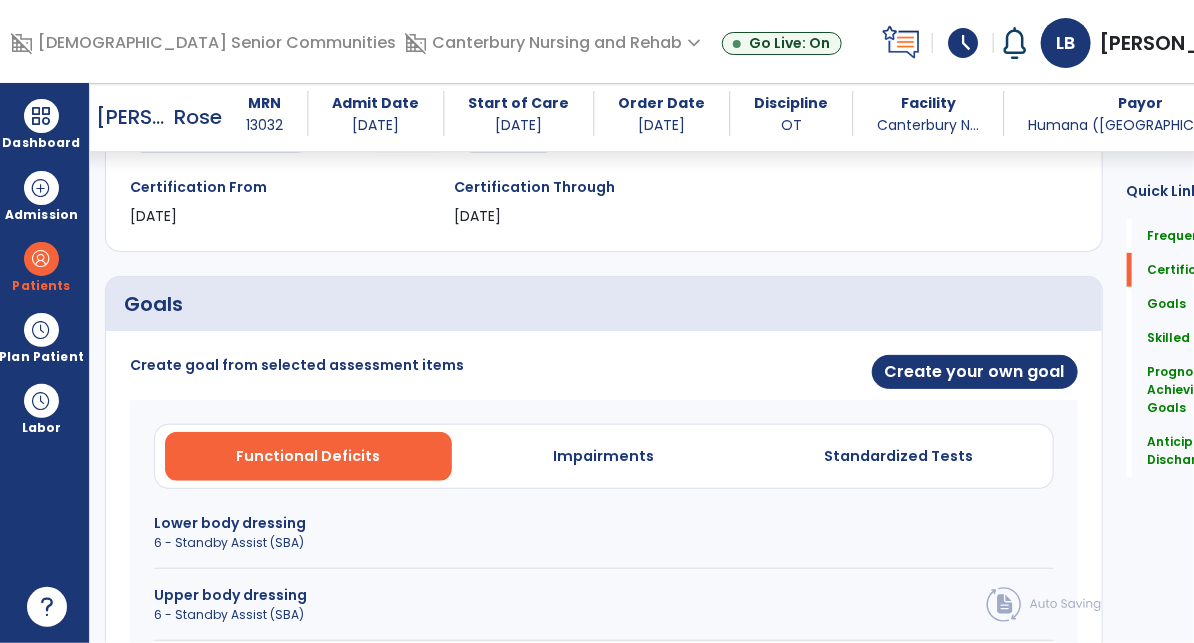 scroll, scrollTop: 153, scrollLeft: 0, axis: vertical 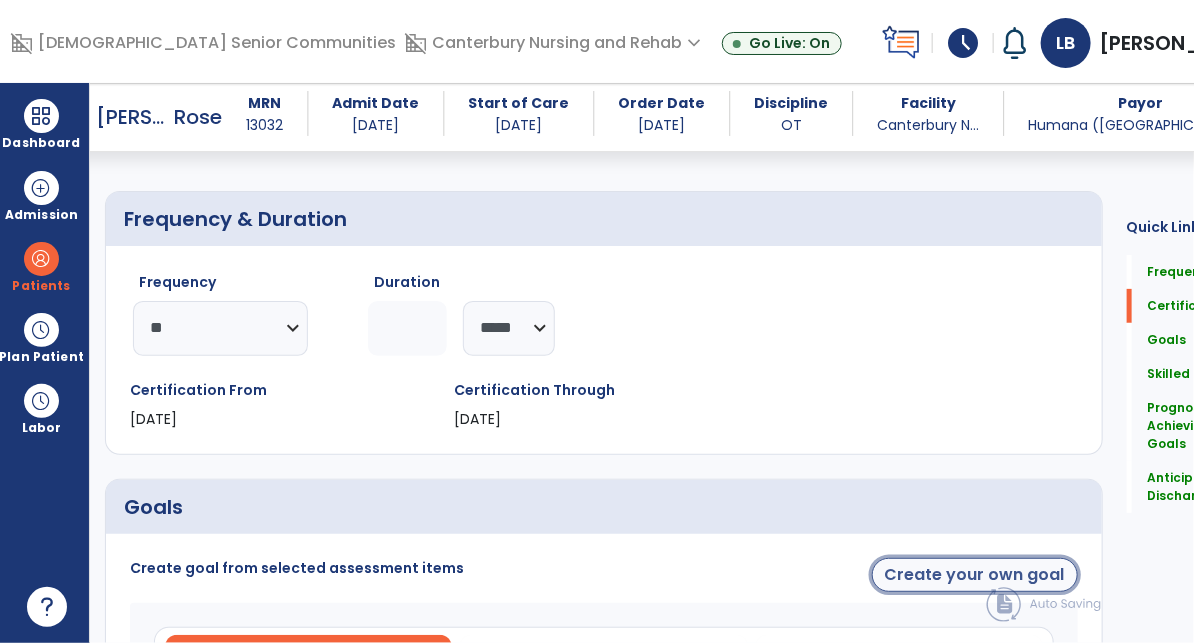 click on "Create your own goal" at bounding box center [975, 575] 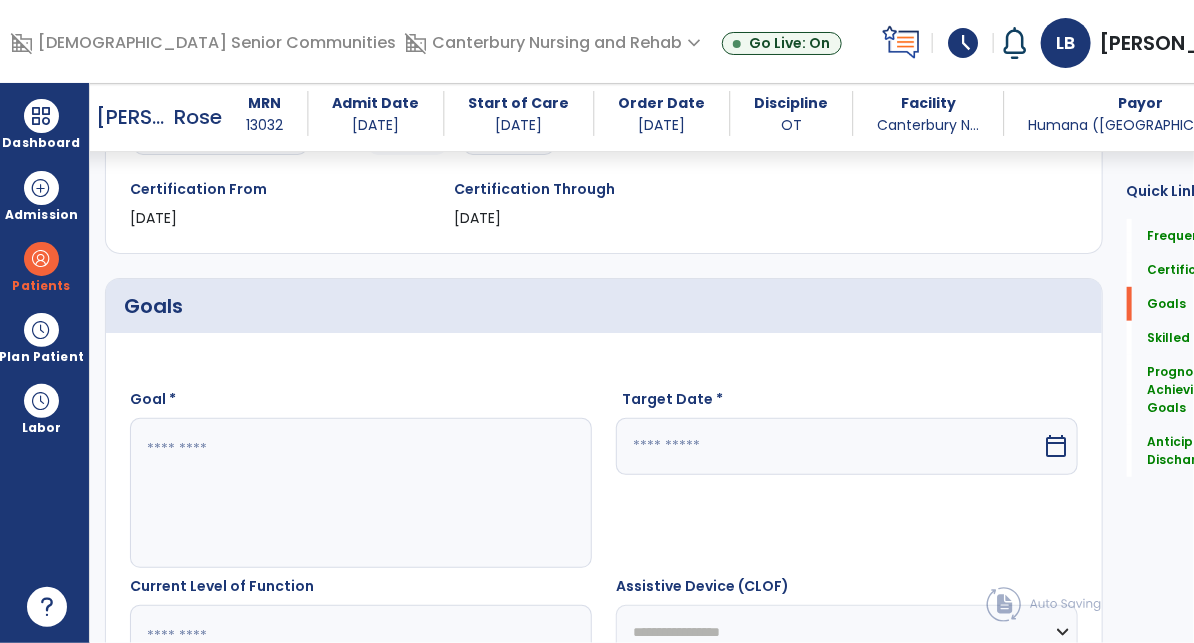 scroll, scrollTop: 388, scrollLeft: 0, axis: vertical 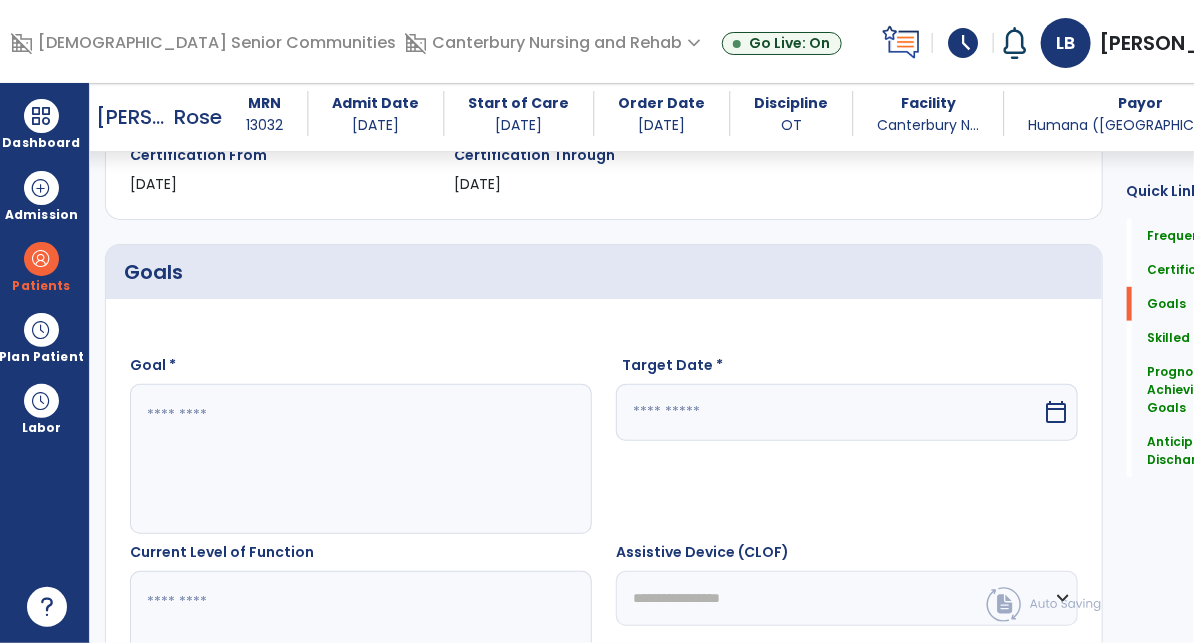 click at bounding box center (335, 459) 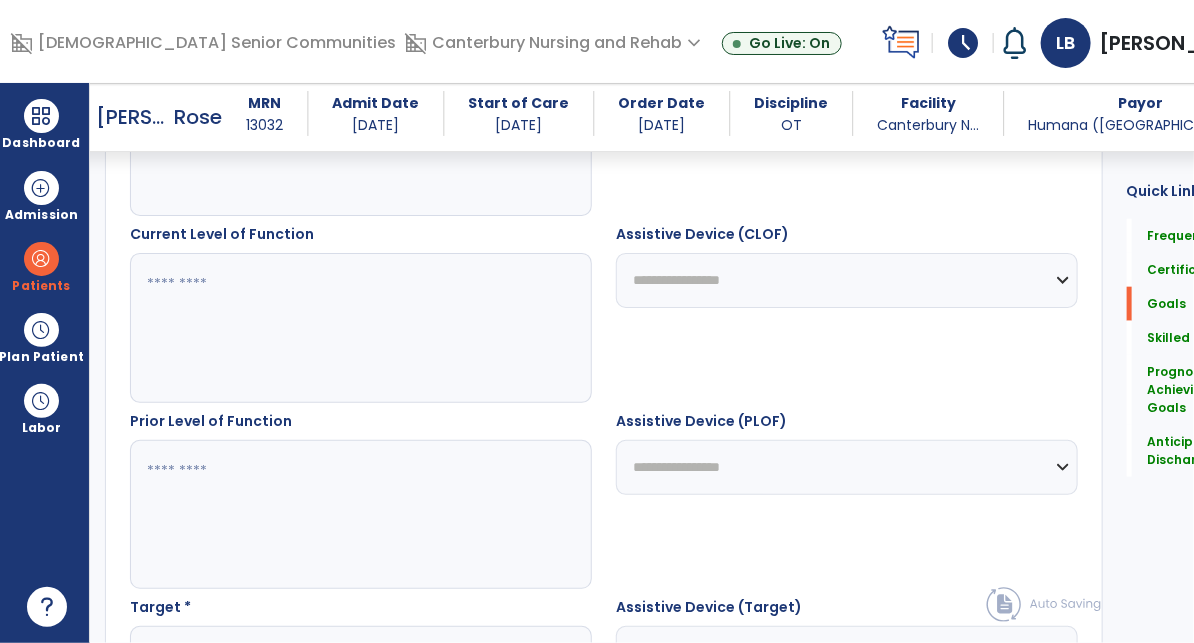 scroll, scrollTop: 708, scrollLeft: 0, axis: vertical 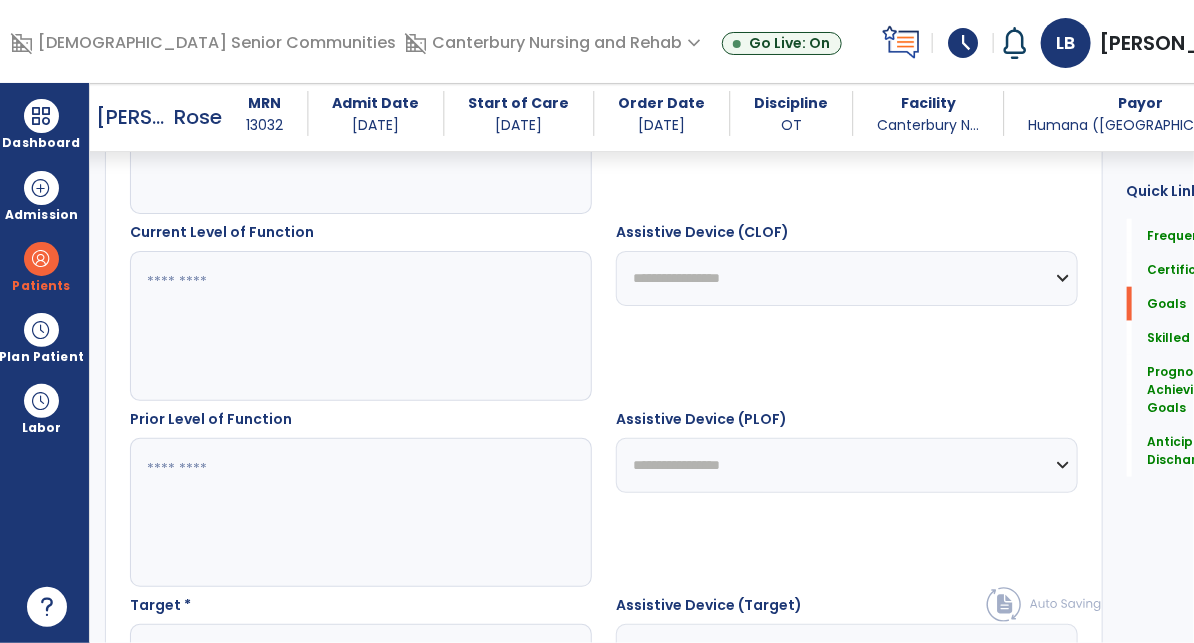 click at bounding box center (335, 326) 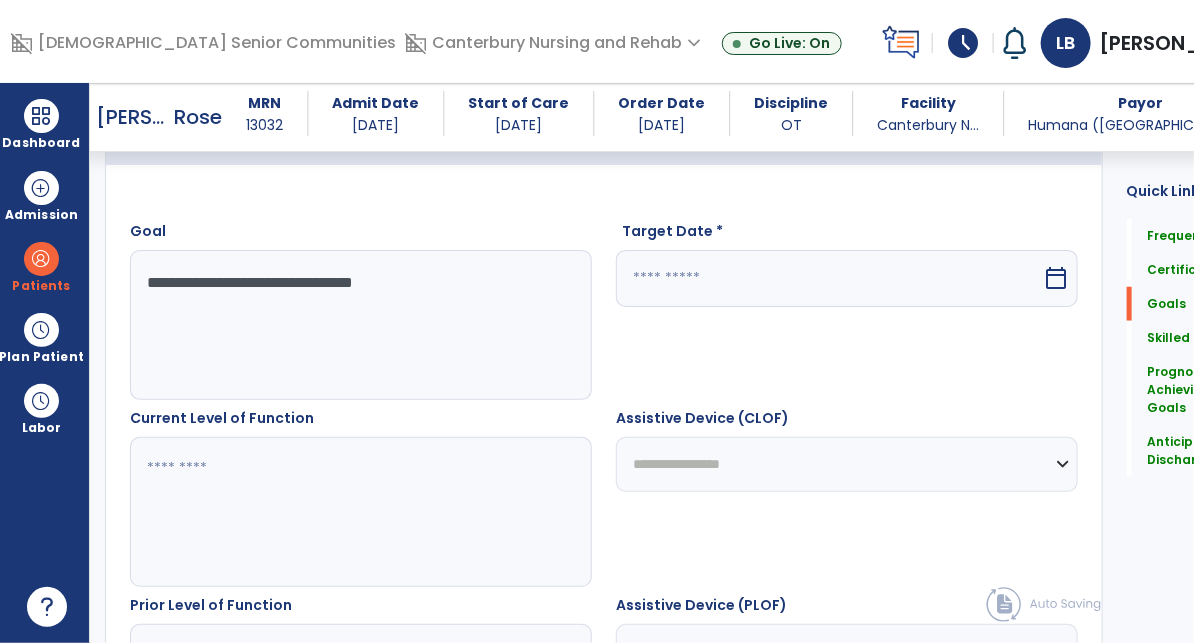 scroll, scrollTop: 511, scrollLeft: 0, axis: vertical 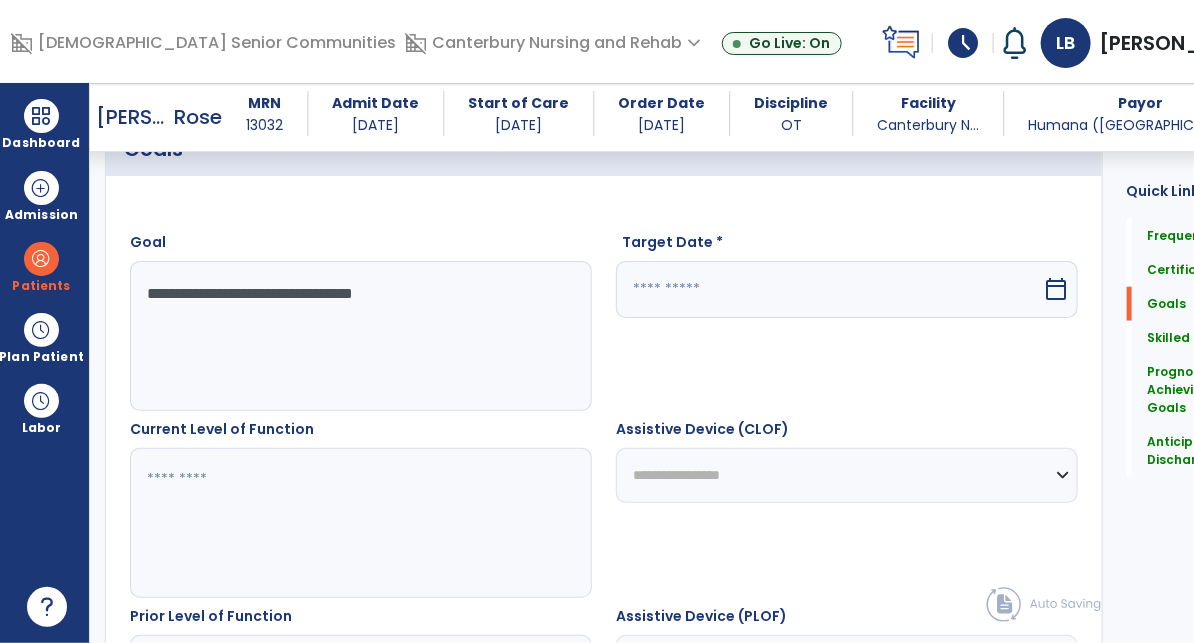 click on "**********" at bounding box center (335, 336) 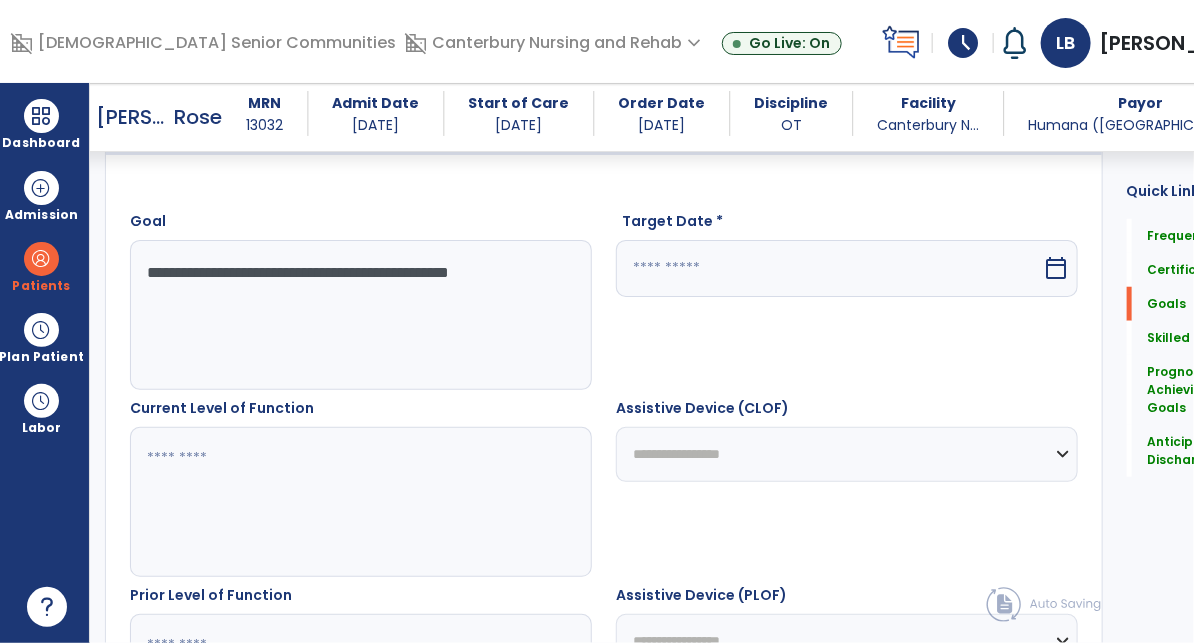 scroll, scrollTop: 545, scrollLeft: 0, axis: vertical 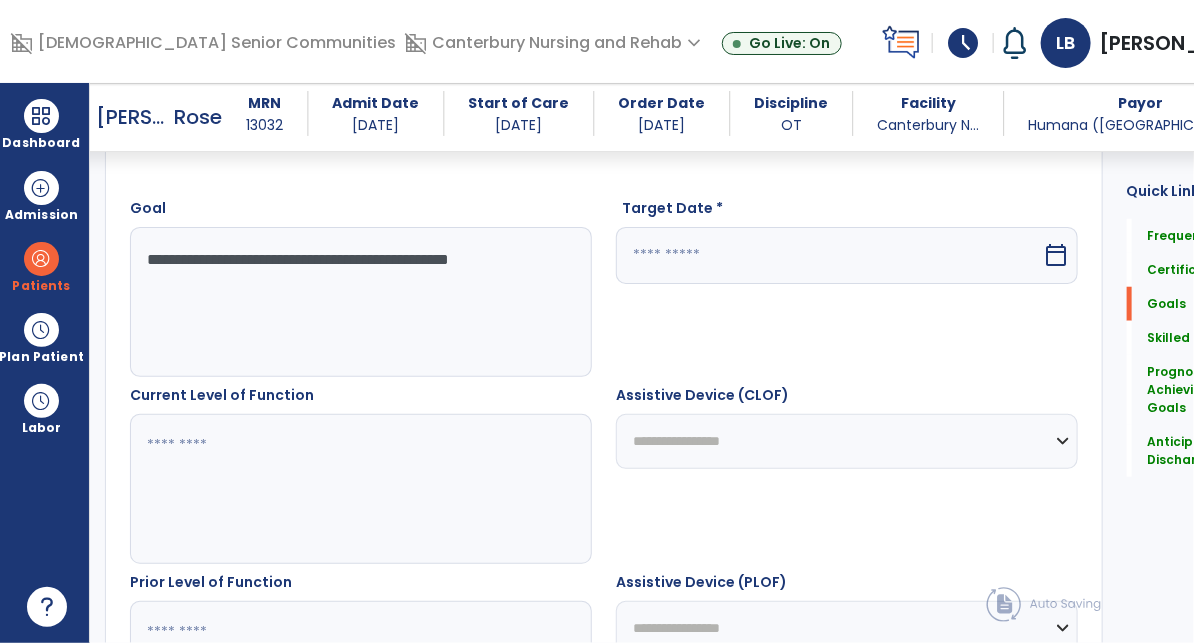 type on "**********" 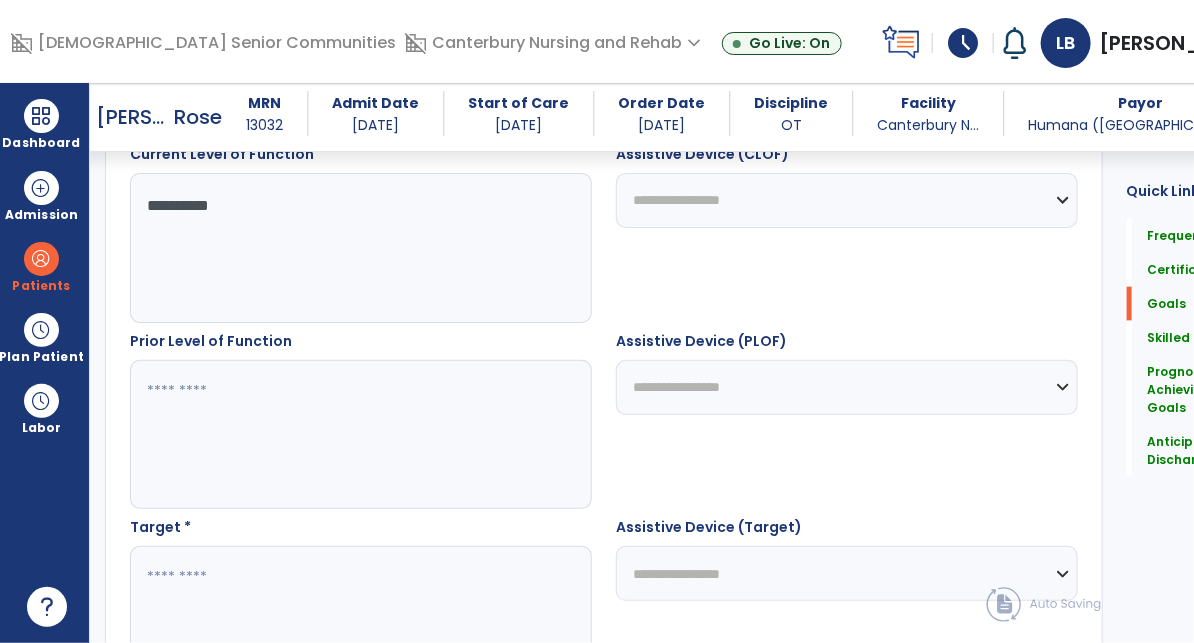 scroll, scrollTop: 790, scrollLeft: 0, axis: vertical 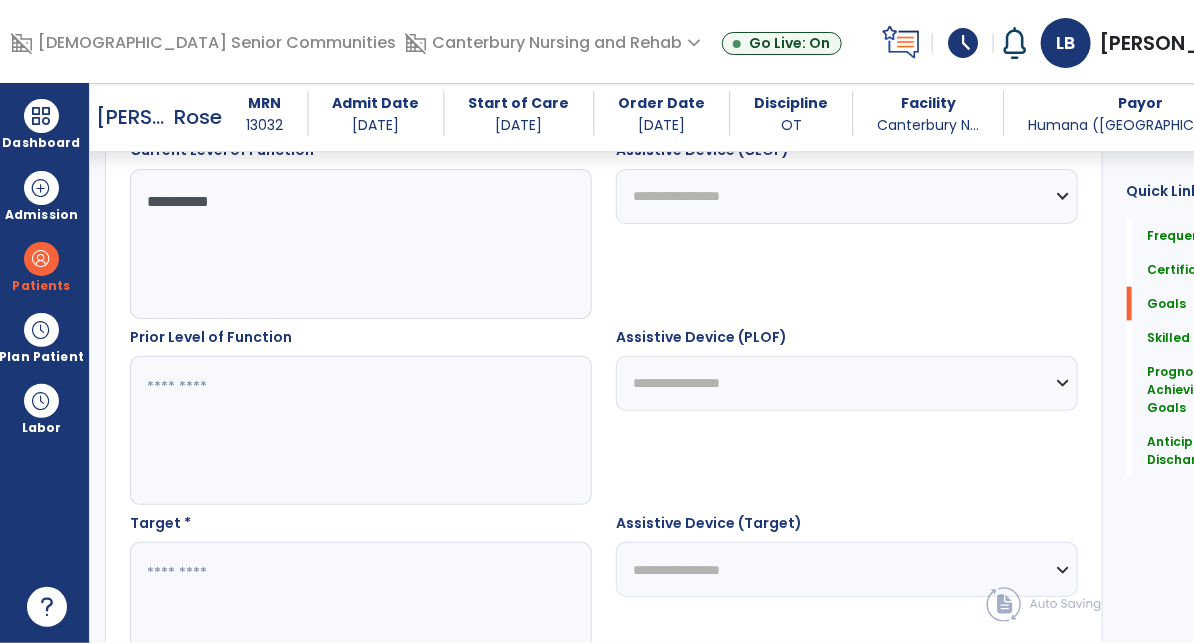 type on "**********" 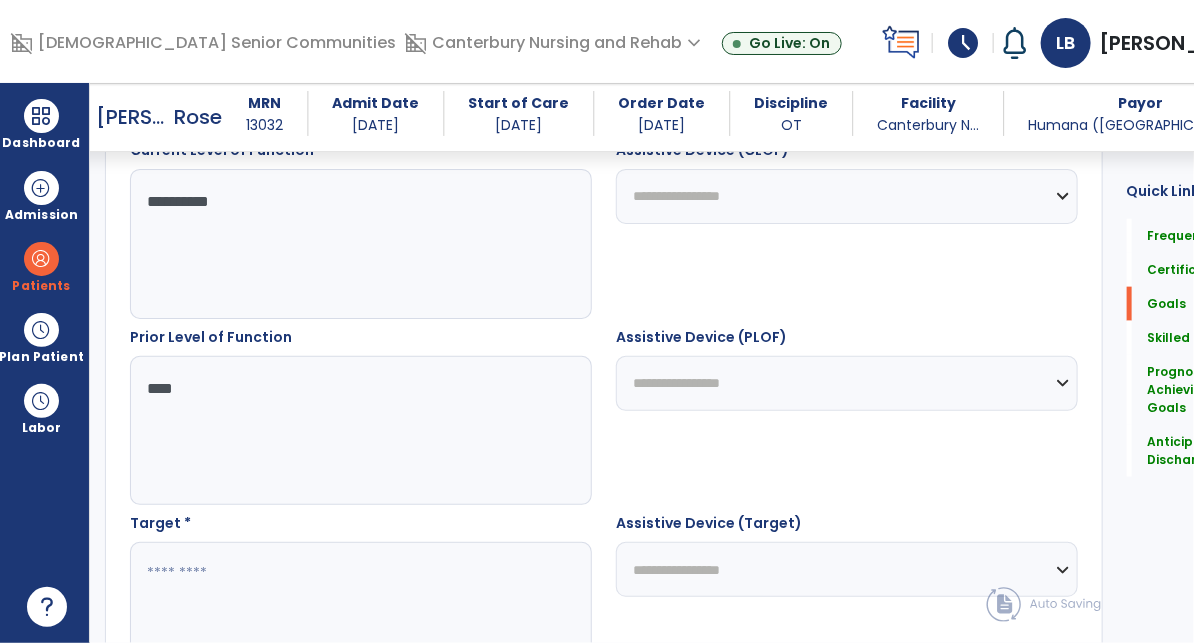 type on "****" 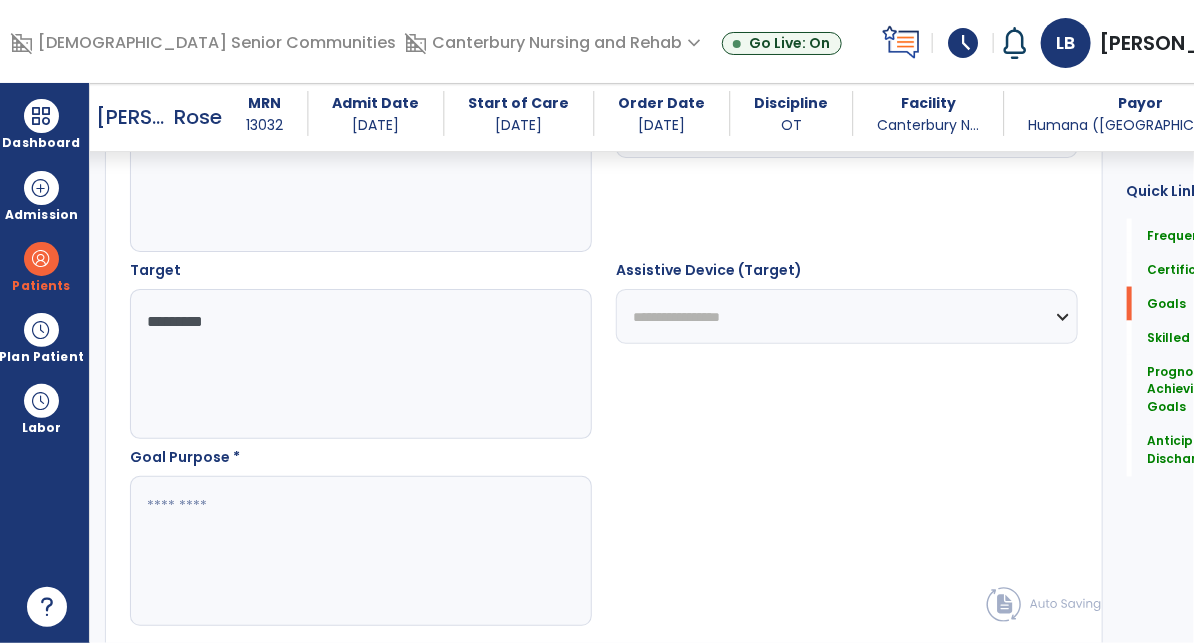 scroll, scrollTop: 1093, scrollLeft: 0, axis: vertical 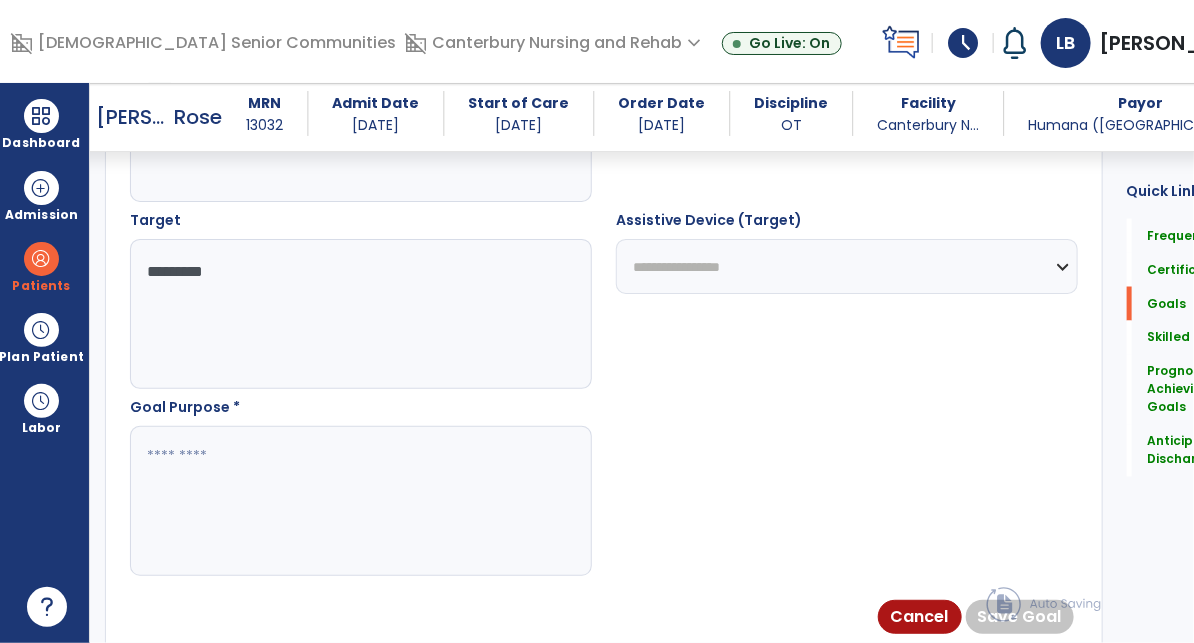 type on "*********" 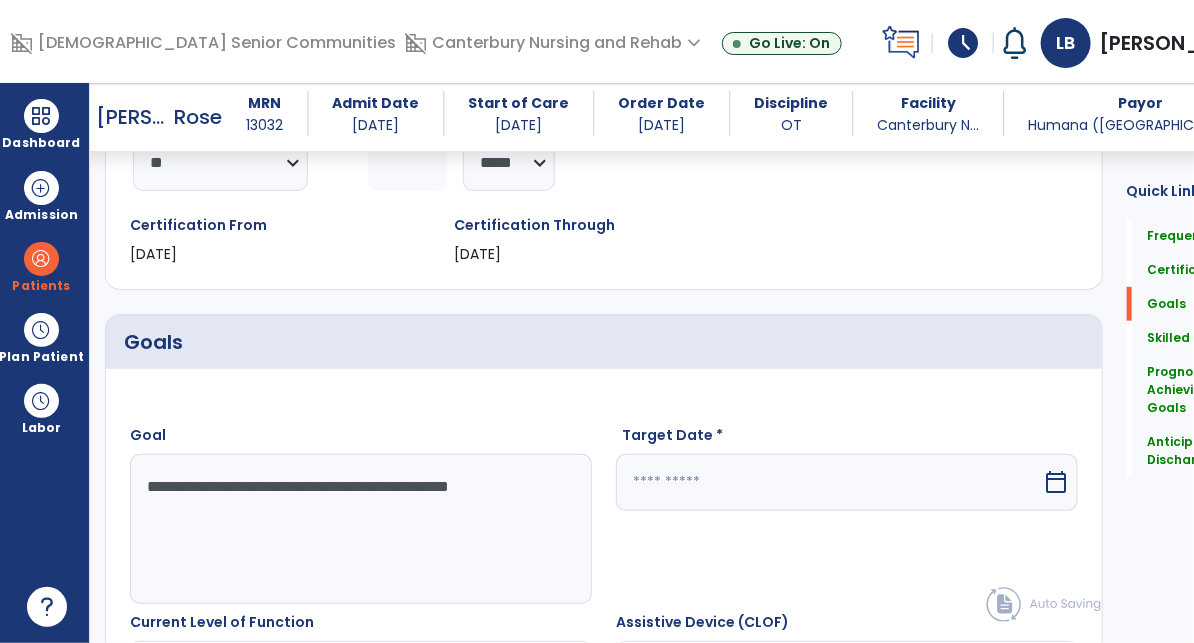 type on "**********" 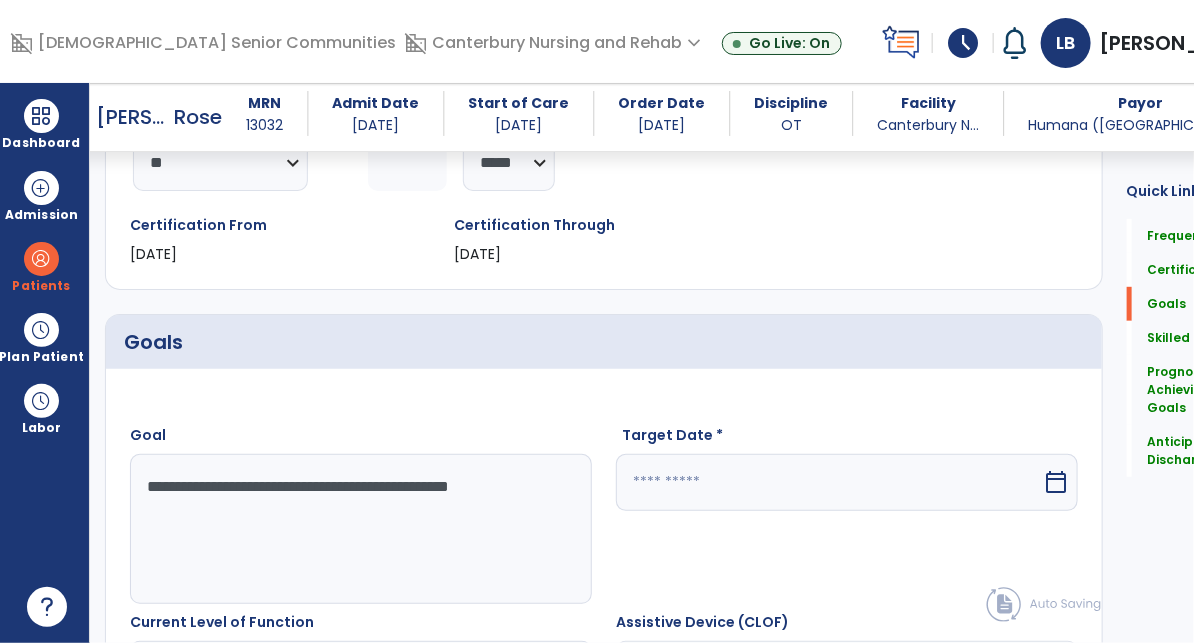 click on "calendar_today" at bounding box center (1057, 482) 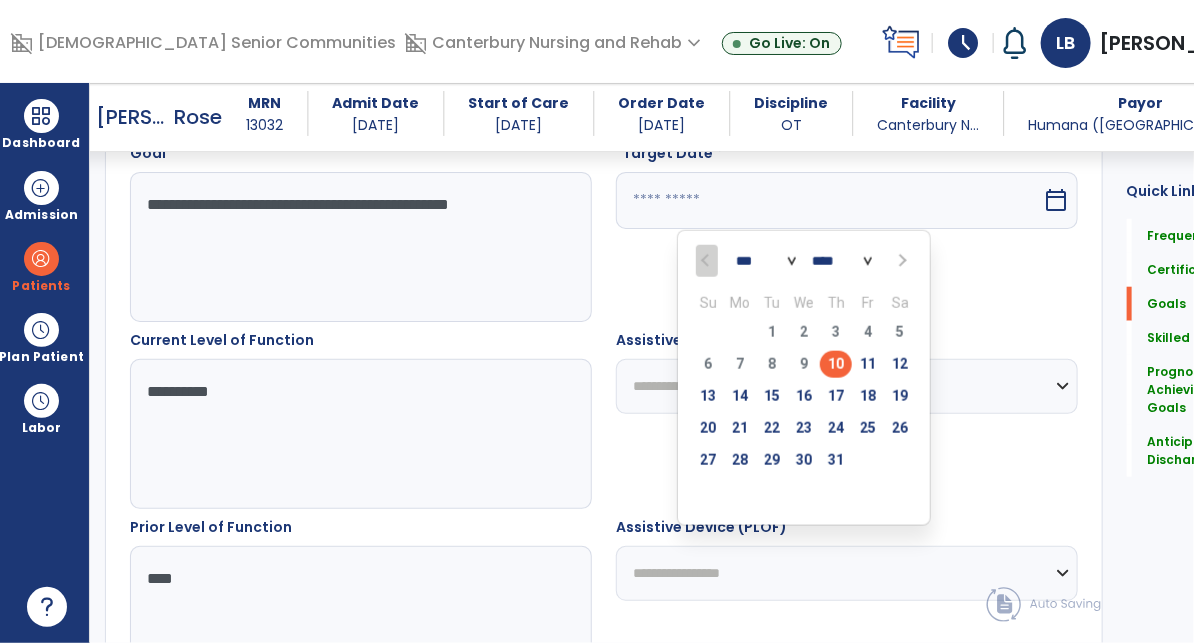 scroll, scrollTop: 606, scrollLeft: 0, axis: vertical 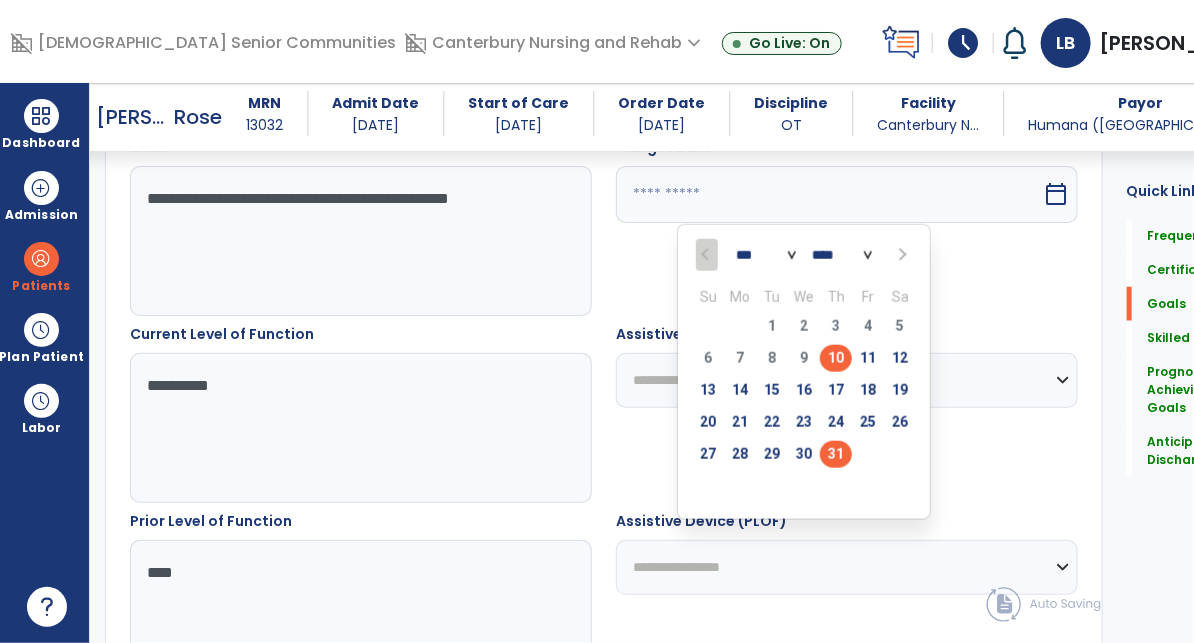 click on "31" at bounding box center (836, 454) 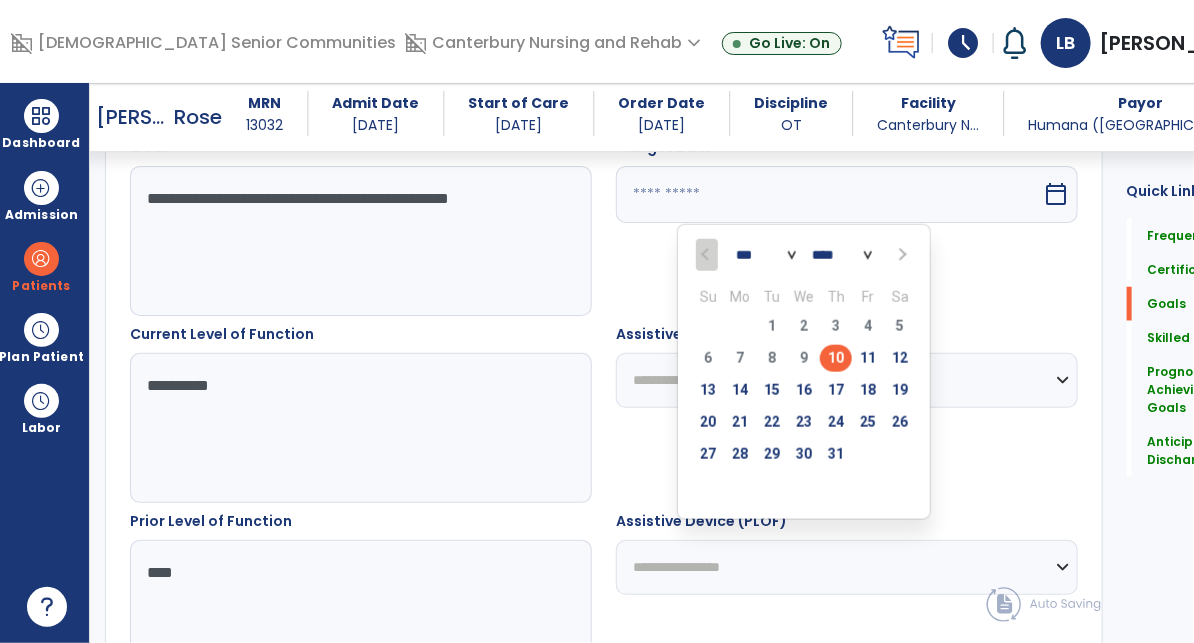 type on "*********" 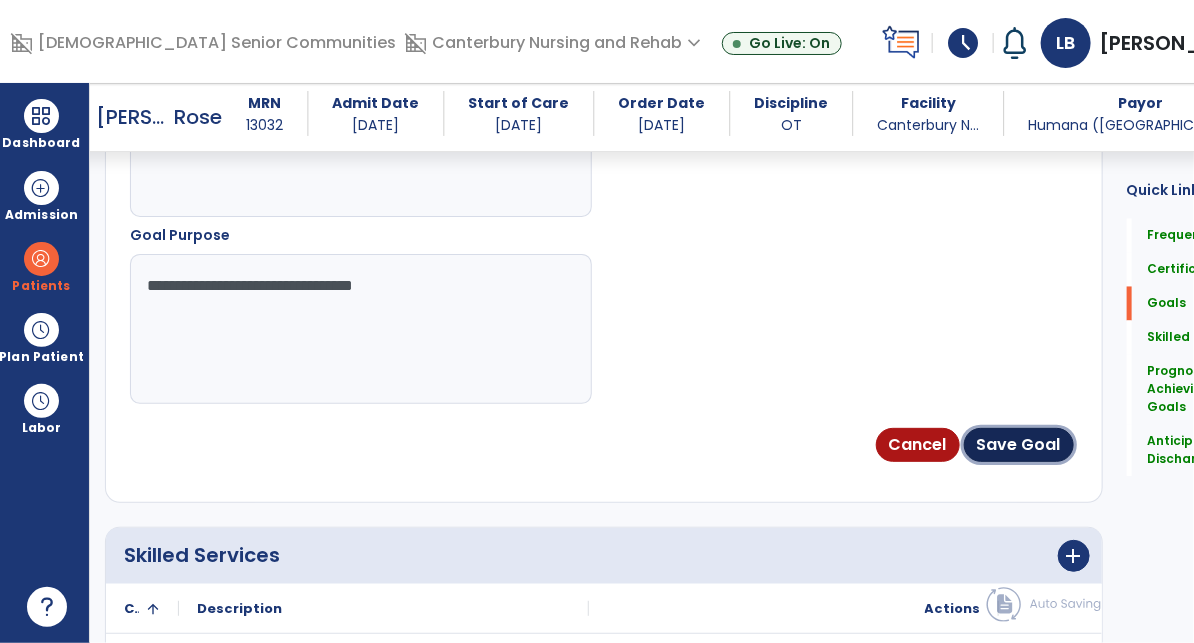 click on "Save Goal" at bounding box center (1019, 445) 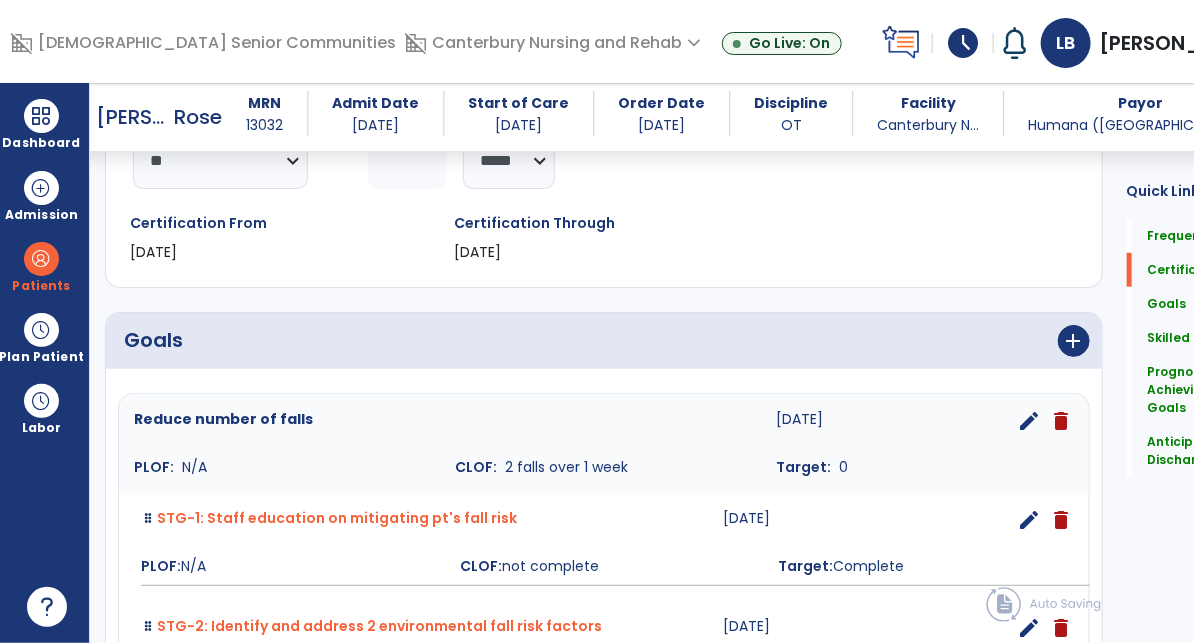 scroll, scrollTop: 62, scrollLeft: 0, axis: vertical 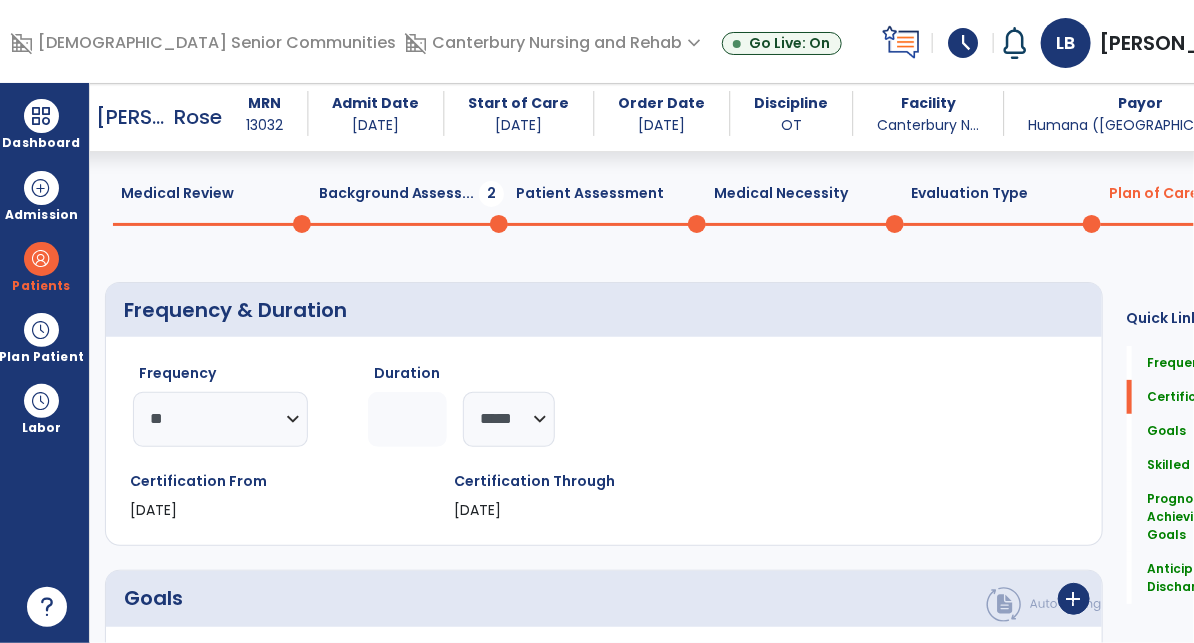 click on "Patient Assessment  0" 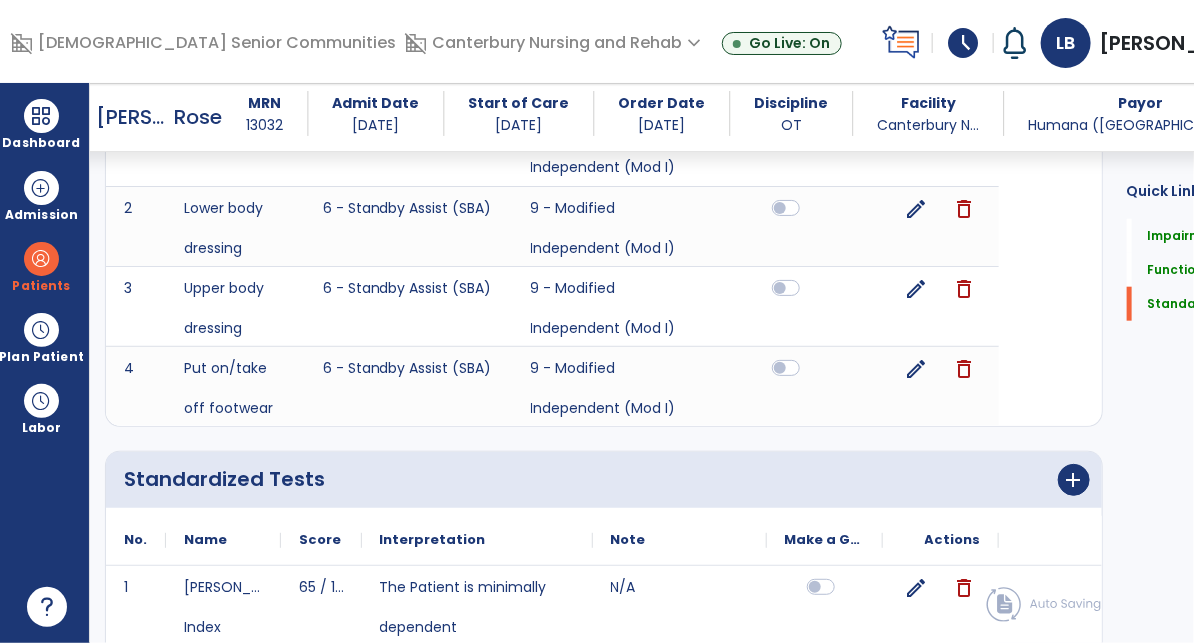scroll, scrollTop: 796, scrollLeft: 0, axis: vertical 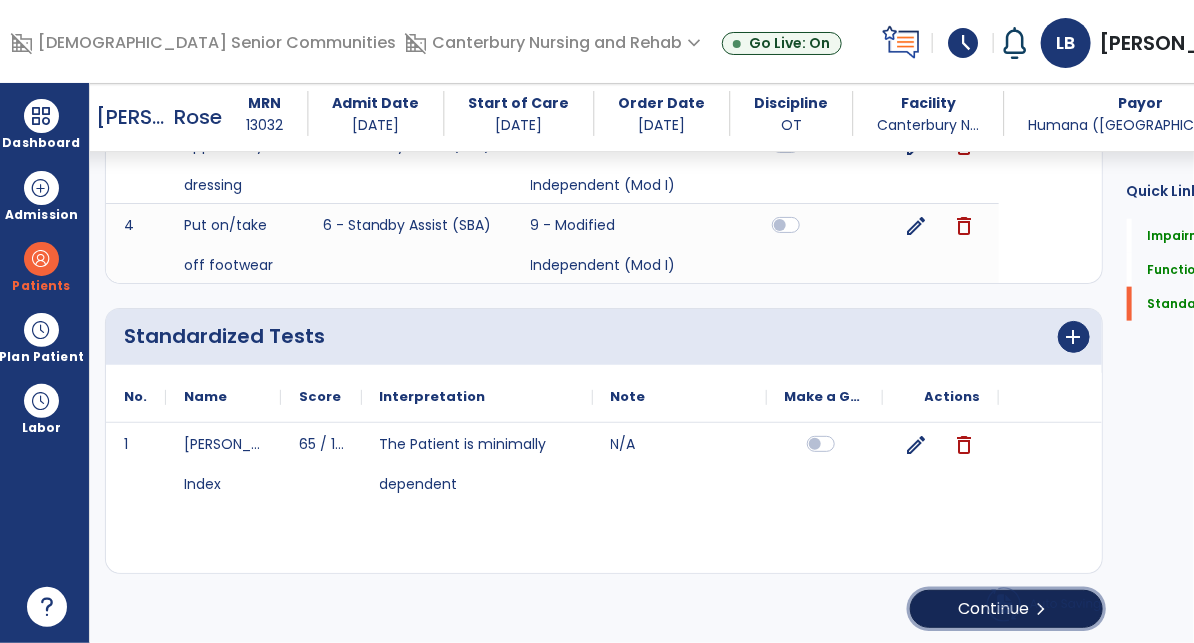 click on "Continue  chevron_right" 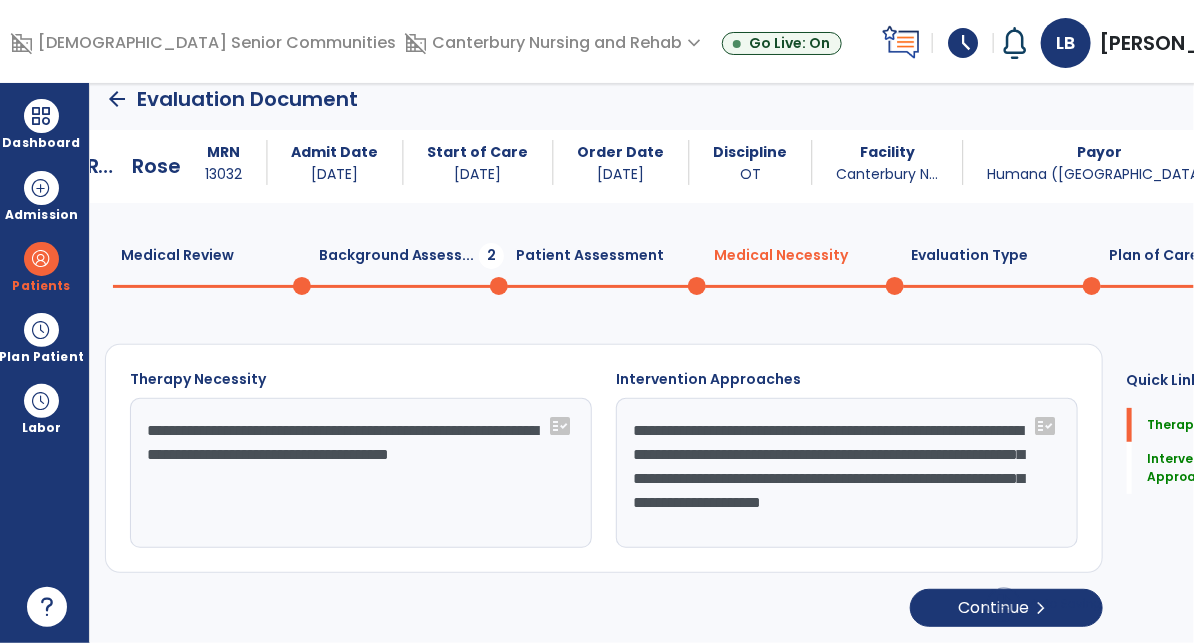 scroll, scrollTop: 0, scrollLeft: 0, axis: both 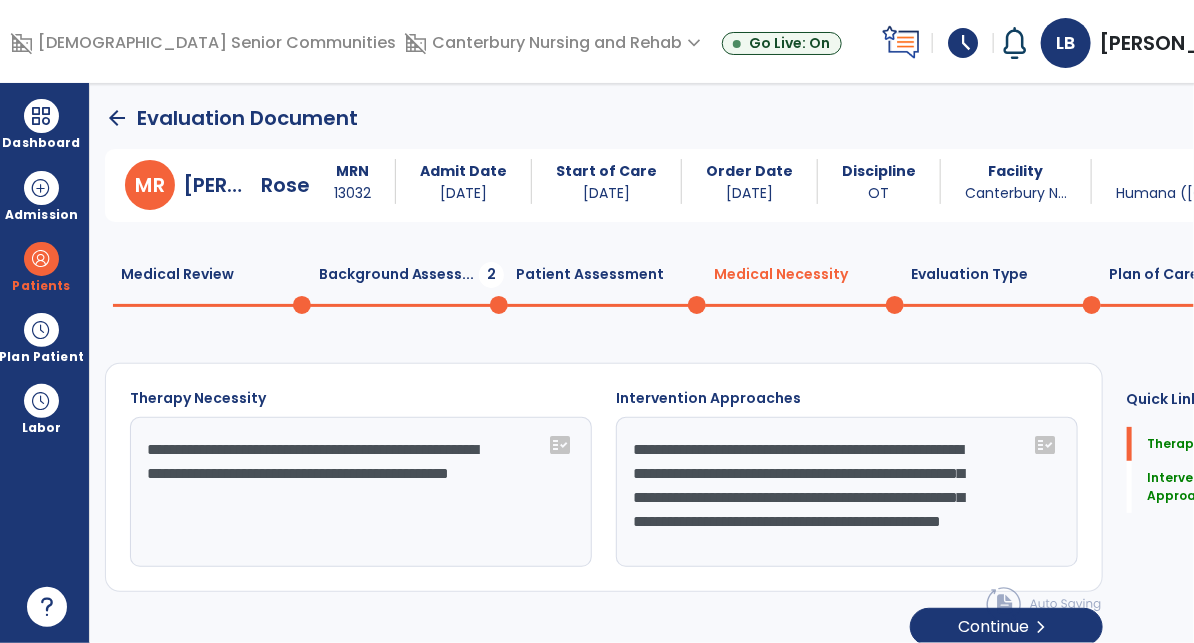 click on "Background Assess...  2" 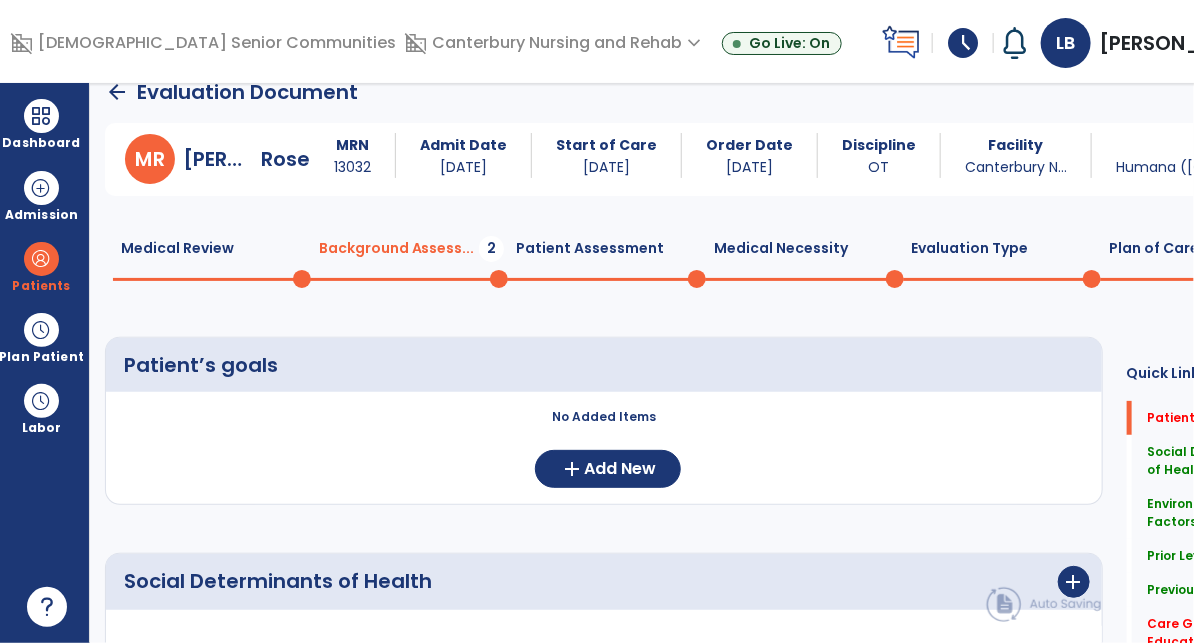 scroll, scrollTop: 206, scrollLeft: 0, axis: vertical 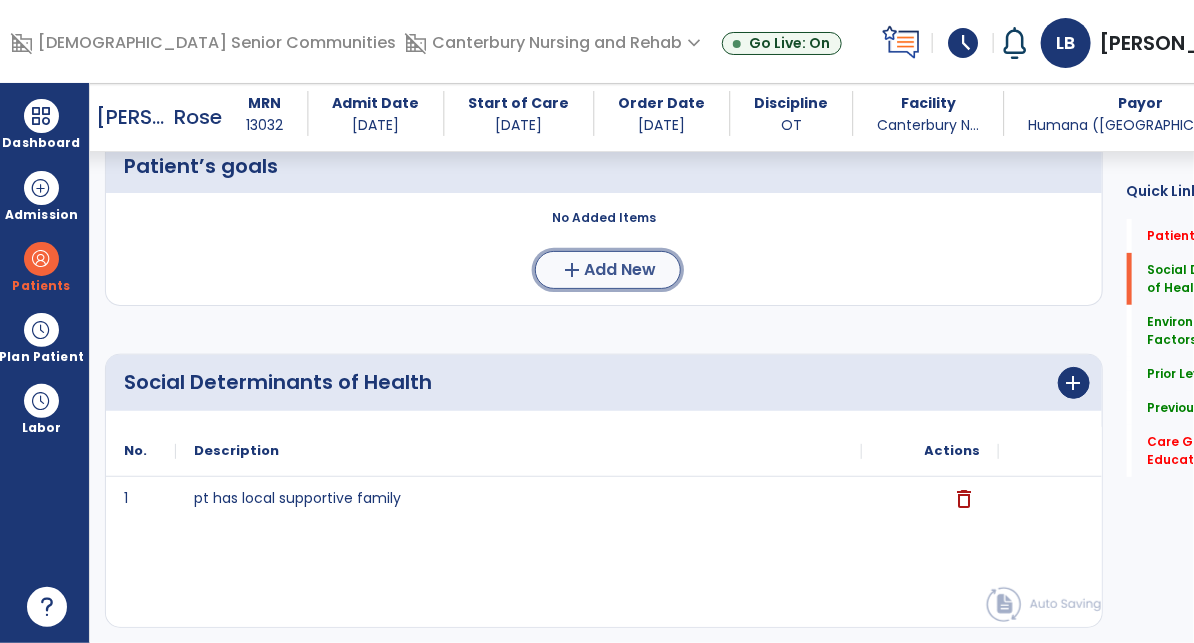 click on "Add New" 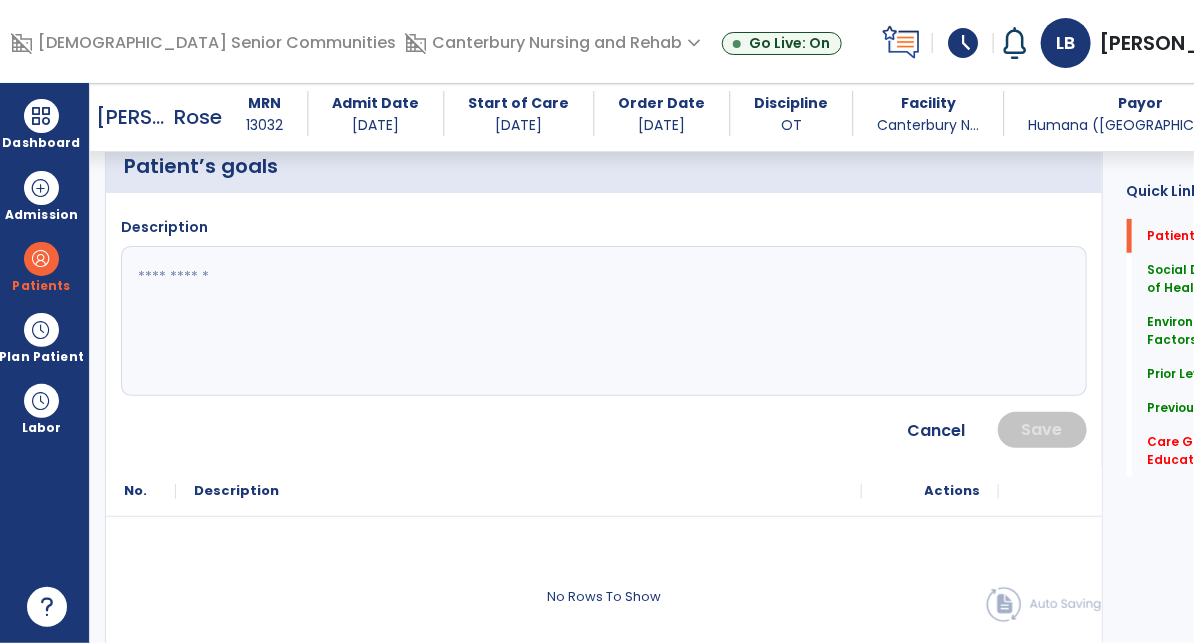click 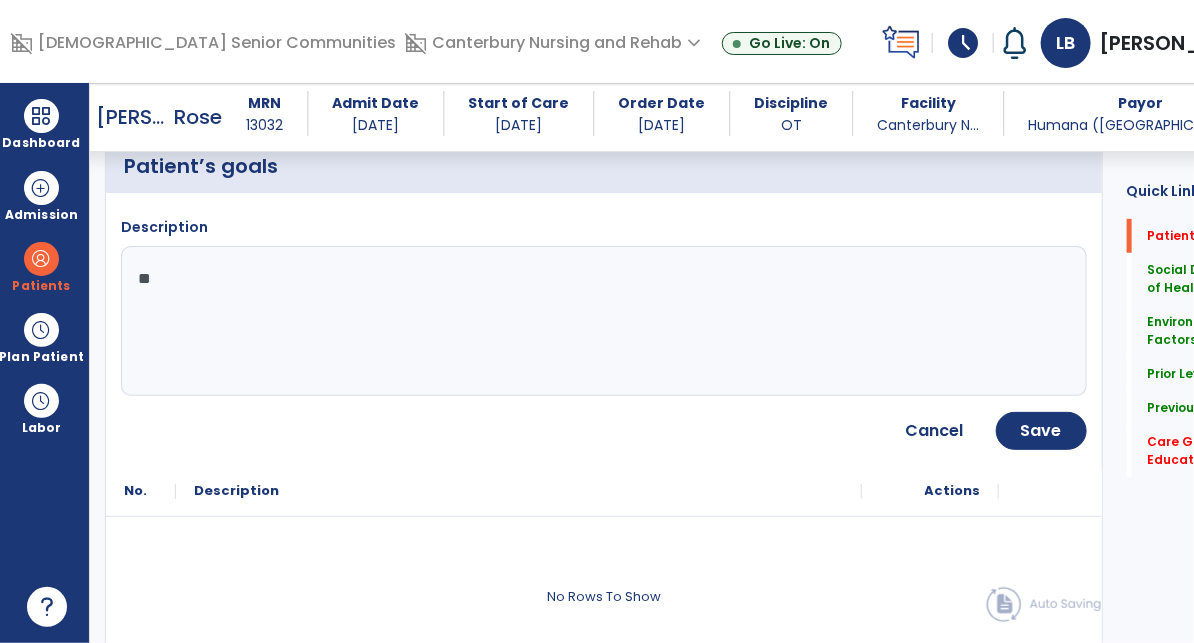 type on "*" 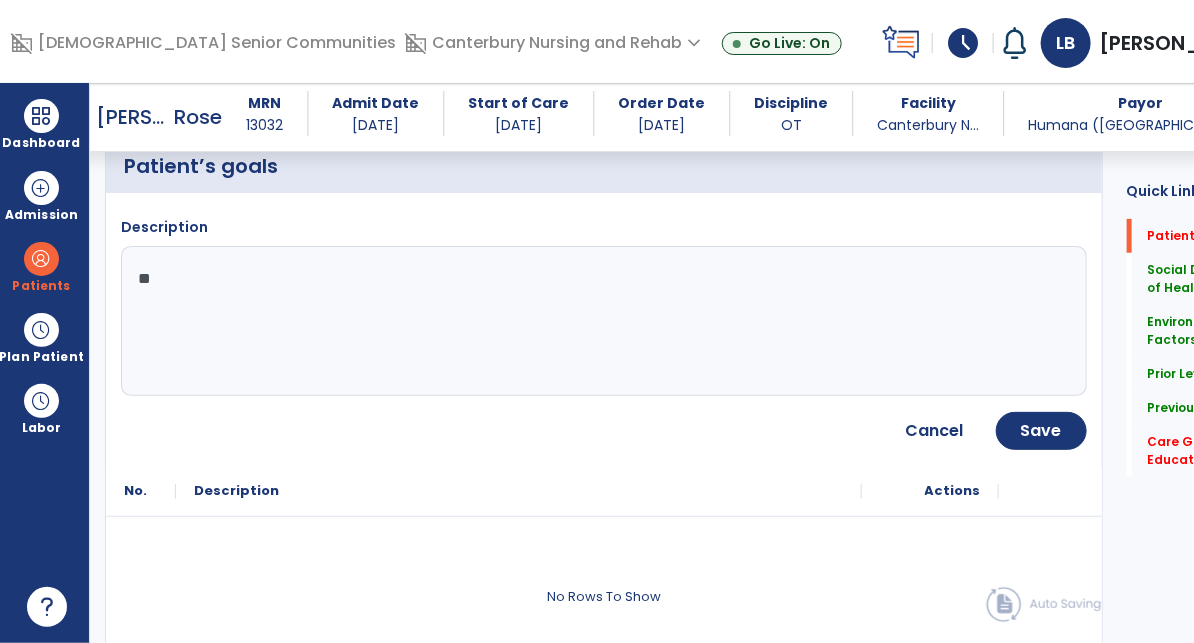 type on "*" 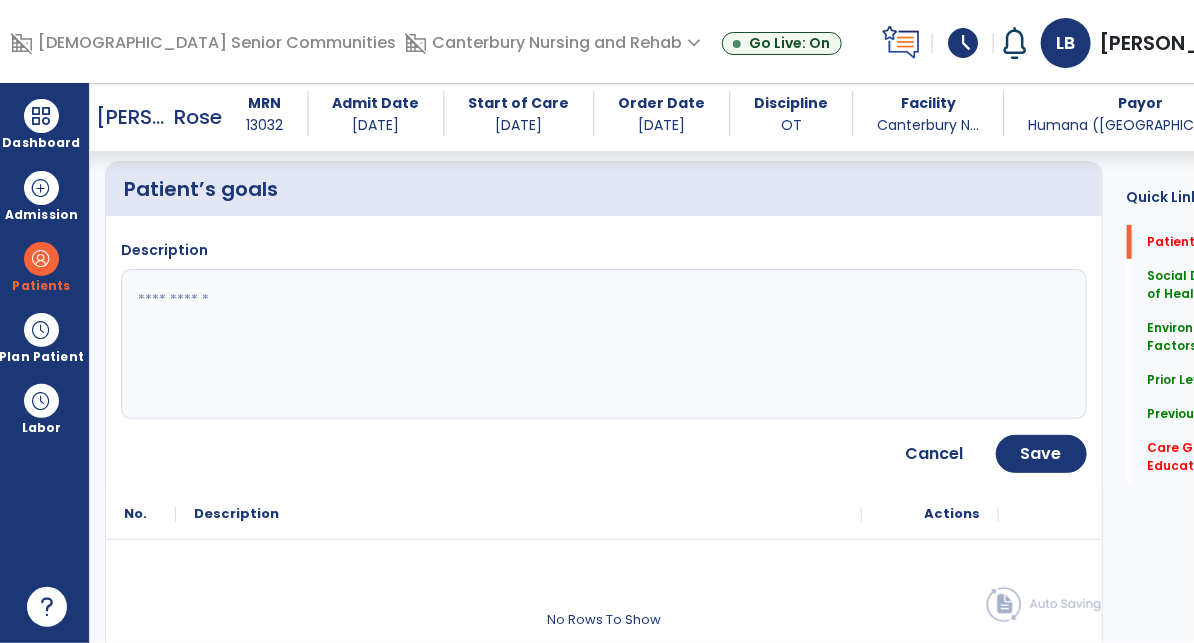 scroll, scrollTop: 172, scrollLeft: 0, axis: vertical 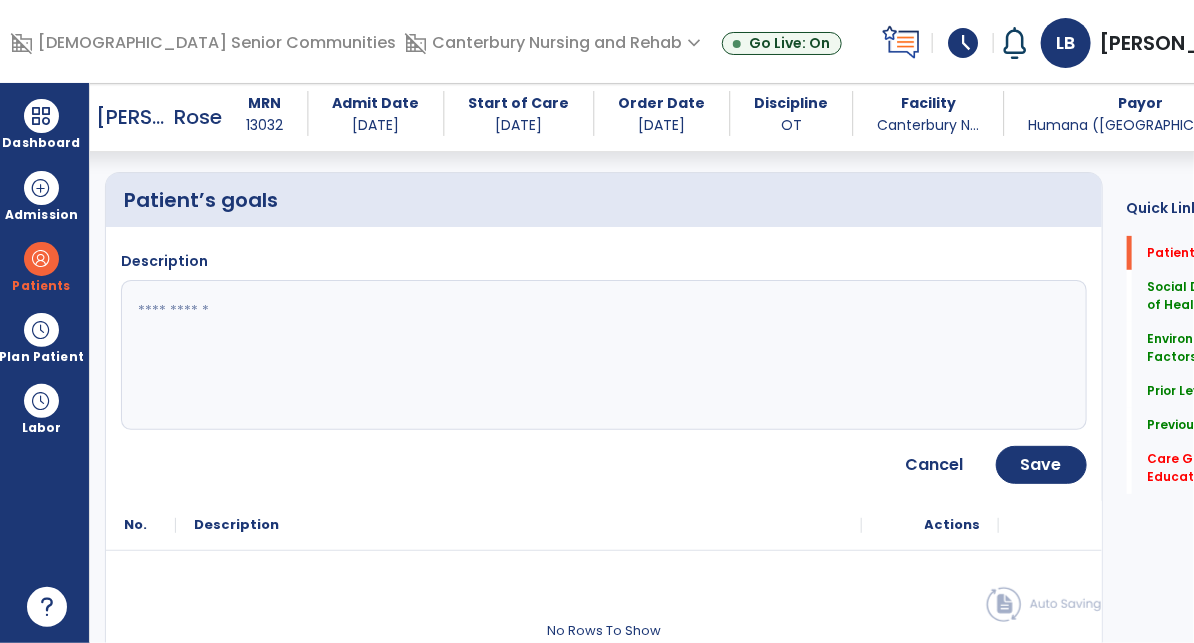type on "*" 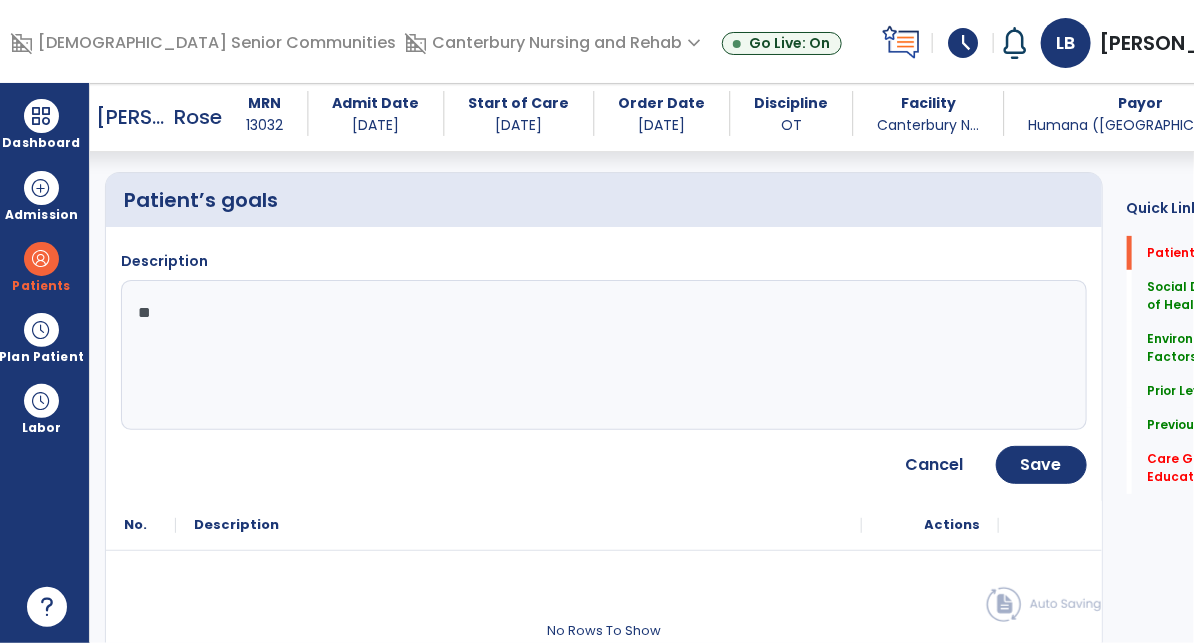 type on "*" 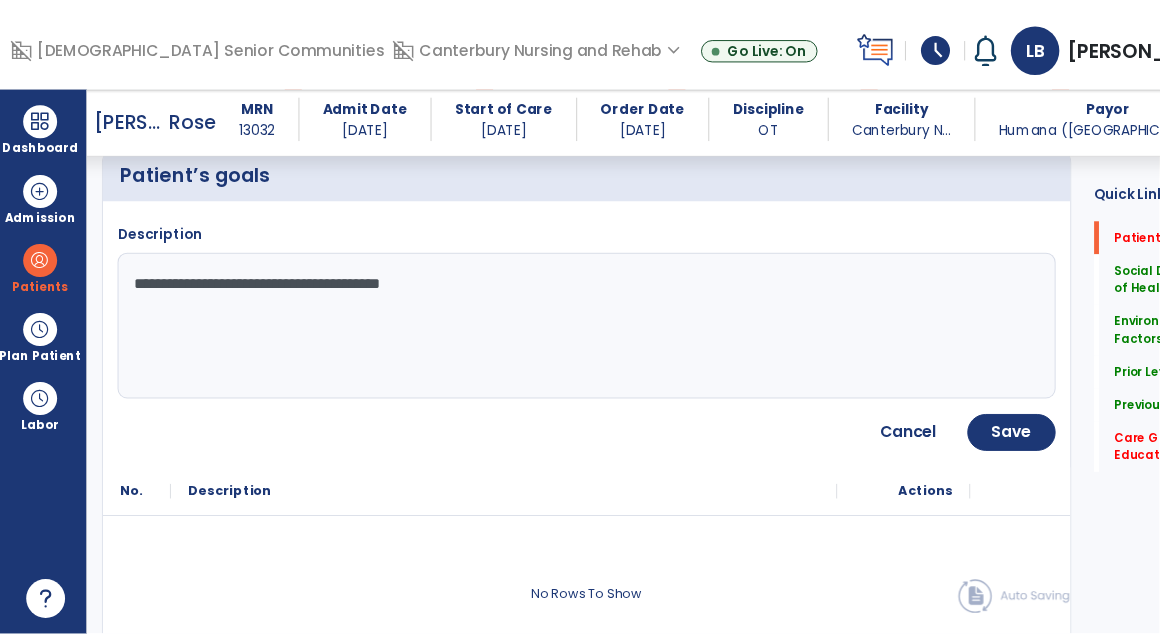 scroll, scrollTop: 206, scrollLeft: 0, axis: vertical 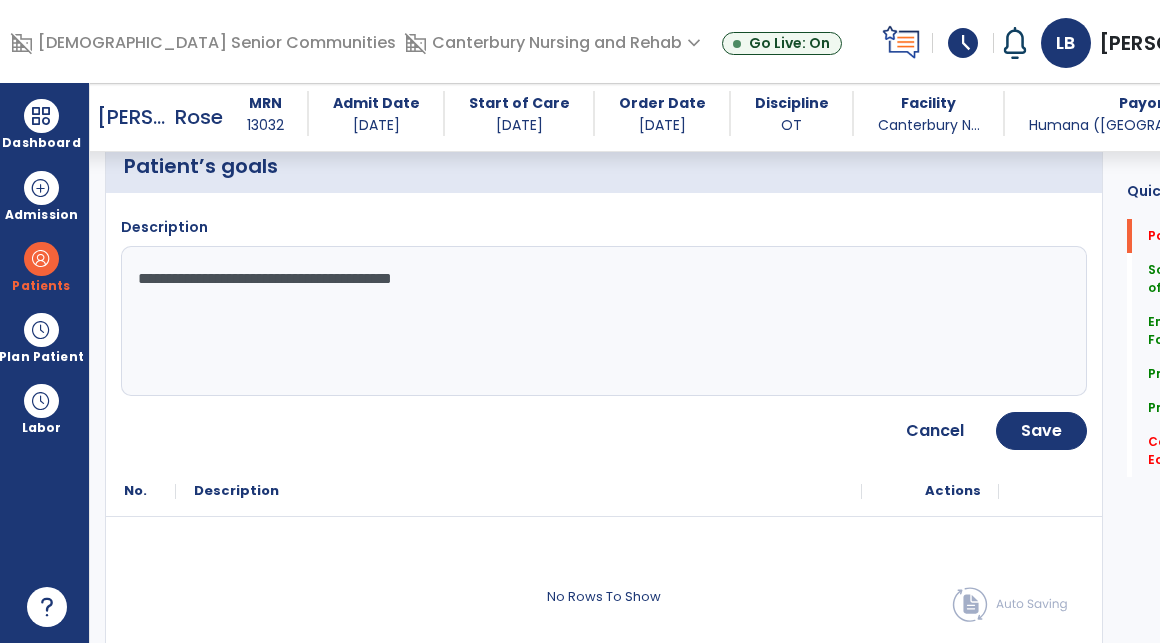 drag, startPoint x: 496, startPoint y: 282, endPoint x: 228, endPoint y: 258, distance: 269.07248 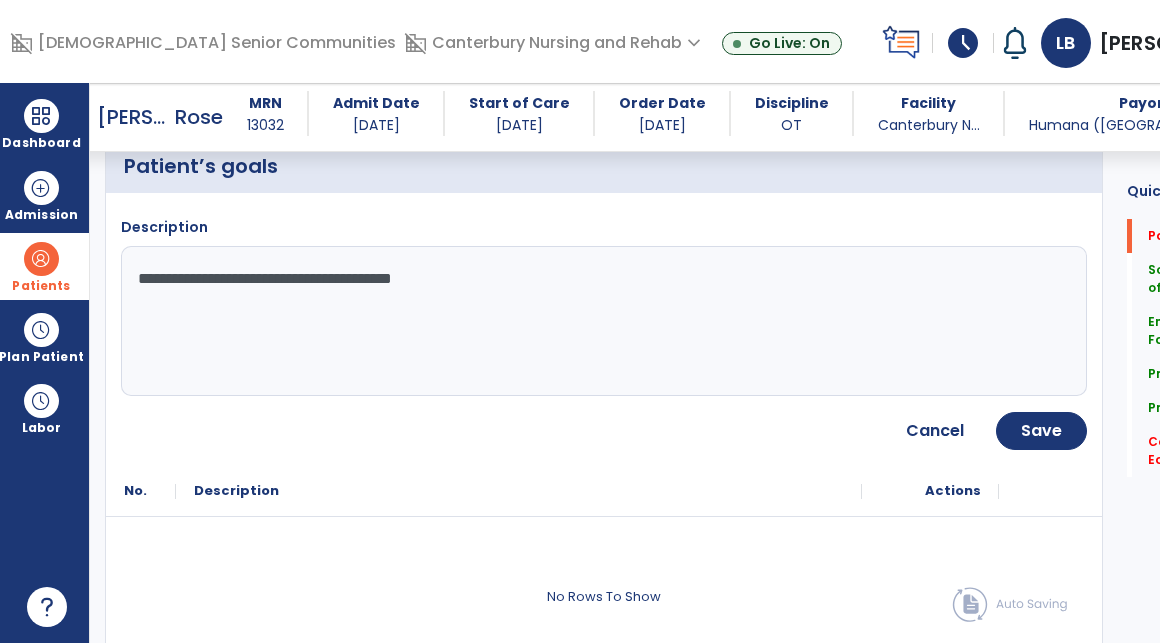 drag, startPoint x: 509, startPoint y: 272, endPoint x: 46, endPoint y: 272, distance: 463 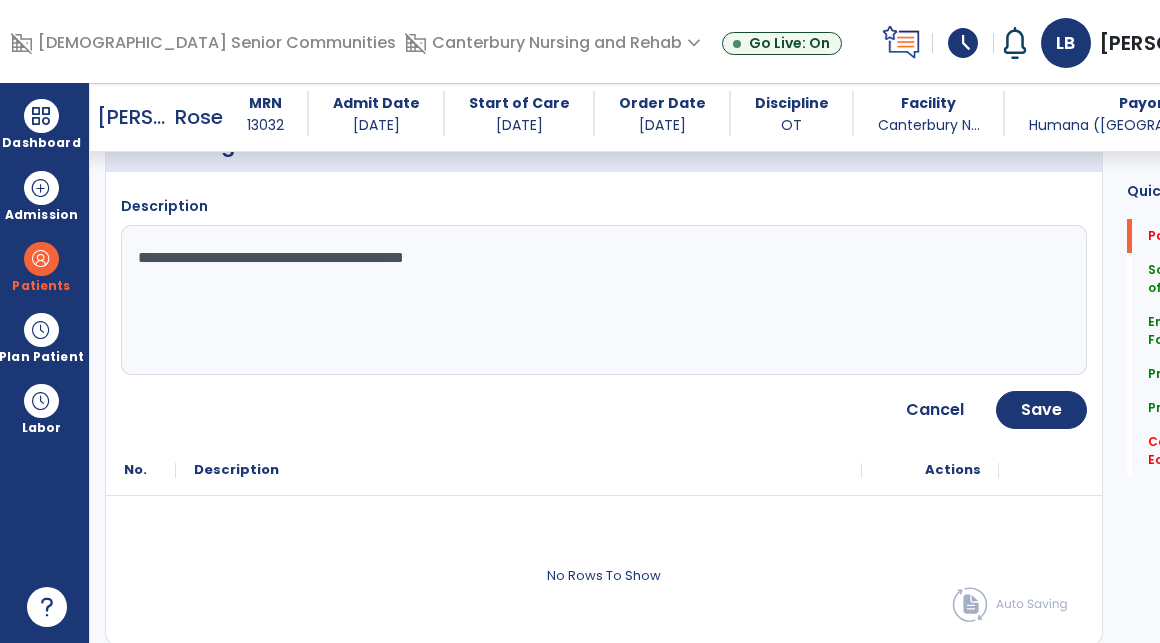 scroll, scrollTop: 228, scrollLeft: 0, axis: vertical 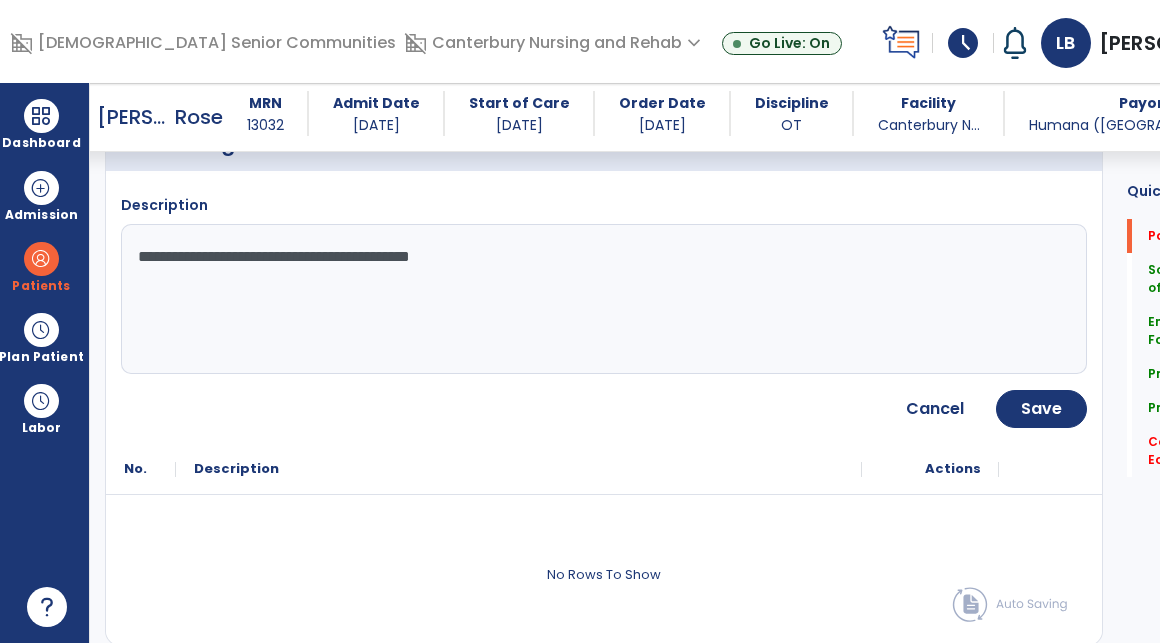 type on "**********" 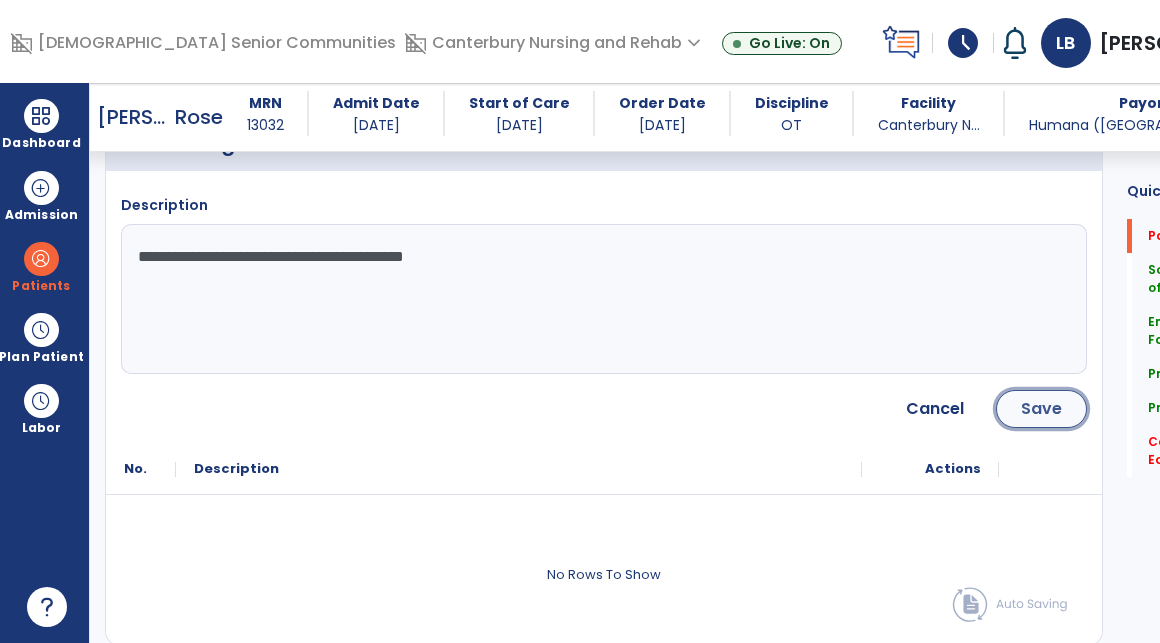 click on "Save" 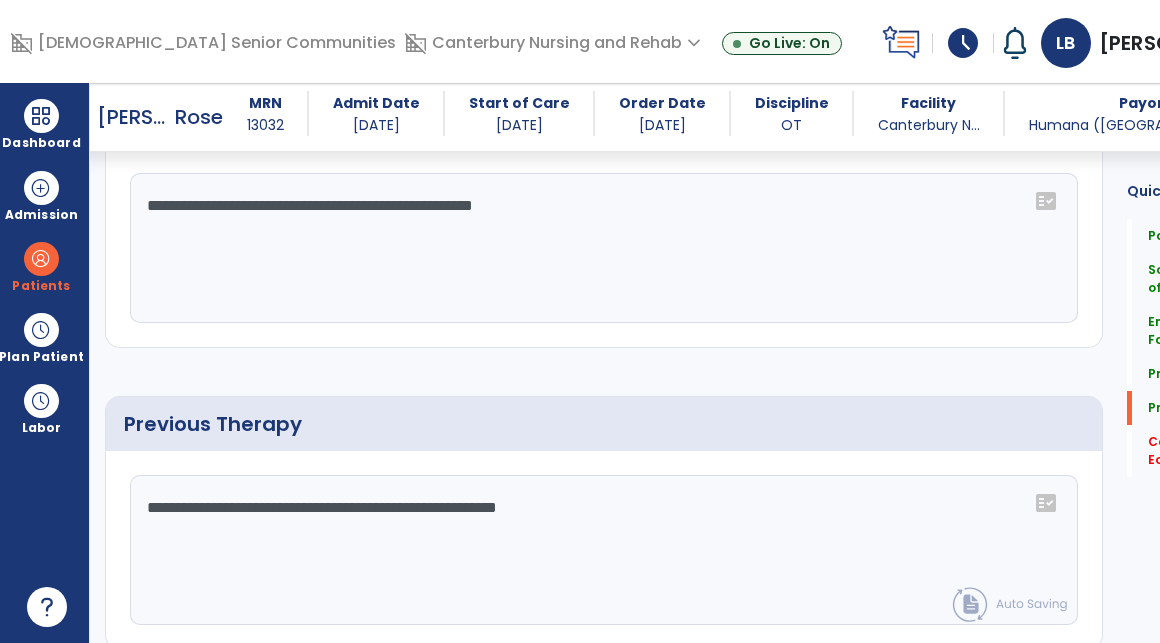 scroll, scrollTop: 1595, scrollLeft: 0, axis: vertical 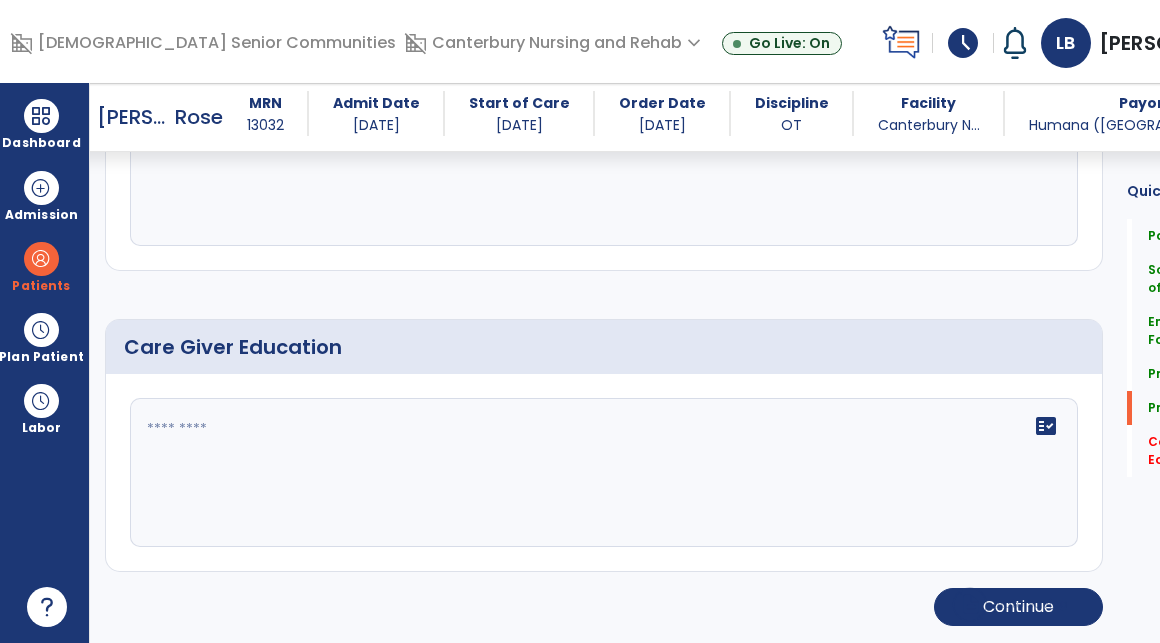 click 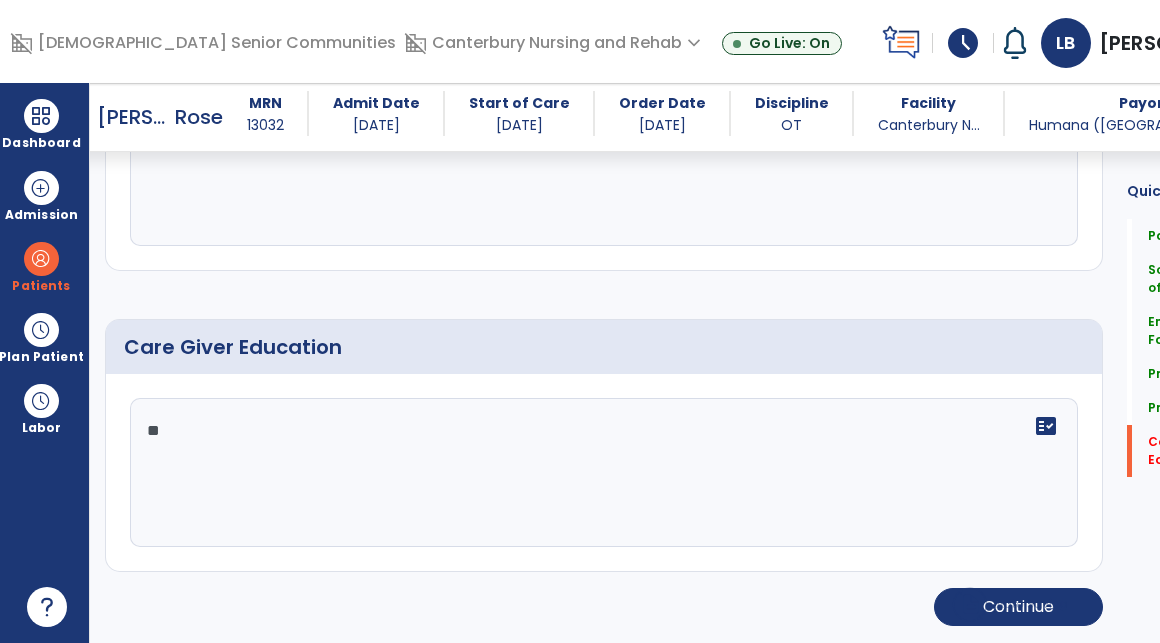 type on "*" 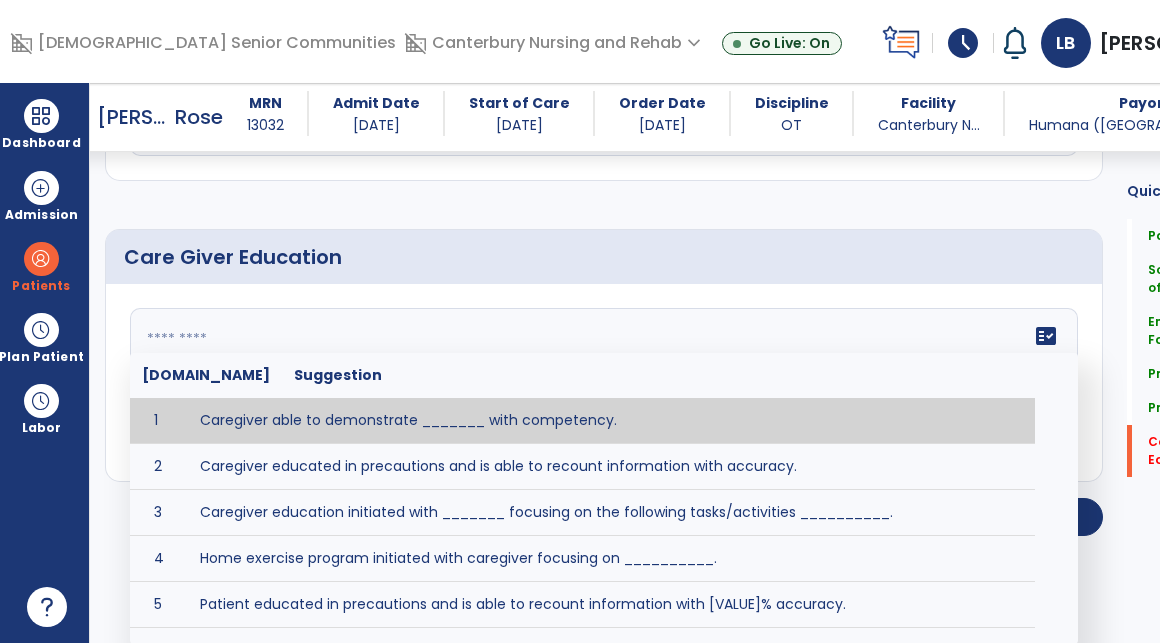 scroll, scrollTop: 1686, scrollLeft: 0, axis: vertical 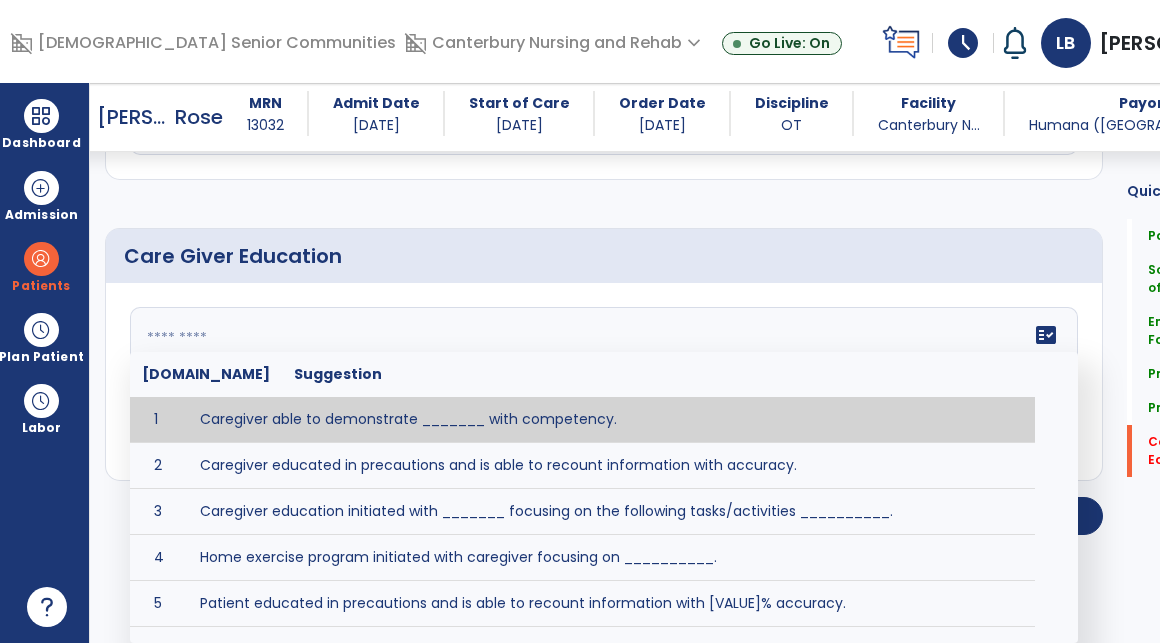 click 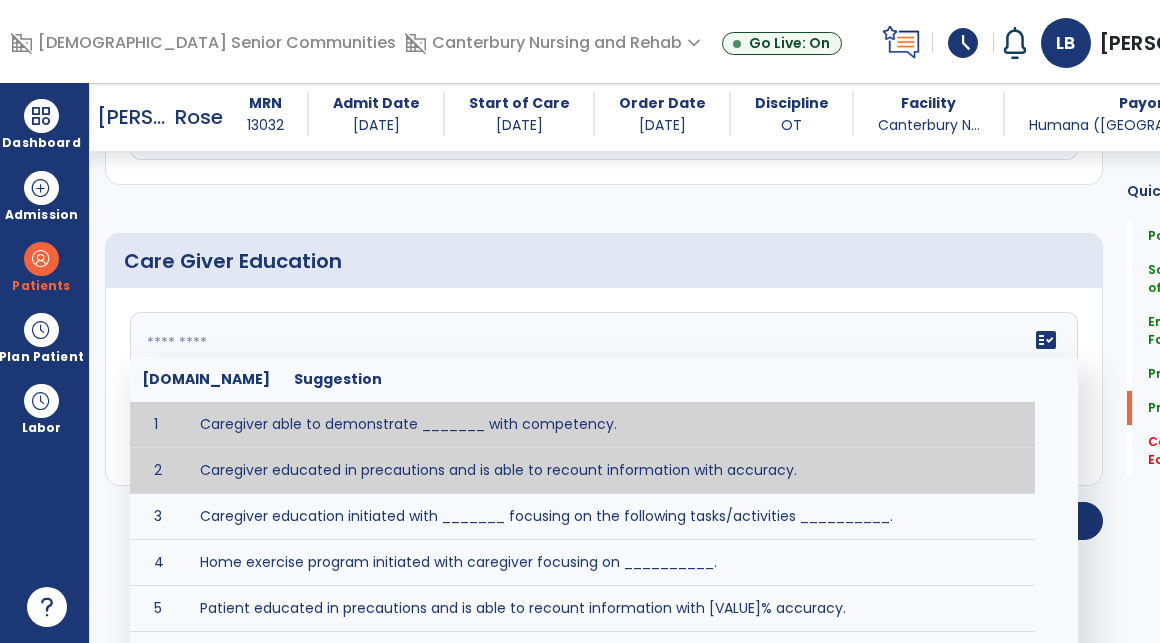 scroll, scrollTop: 1686, scrollLeft: 0, axis: vertical 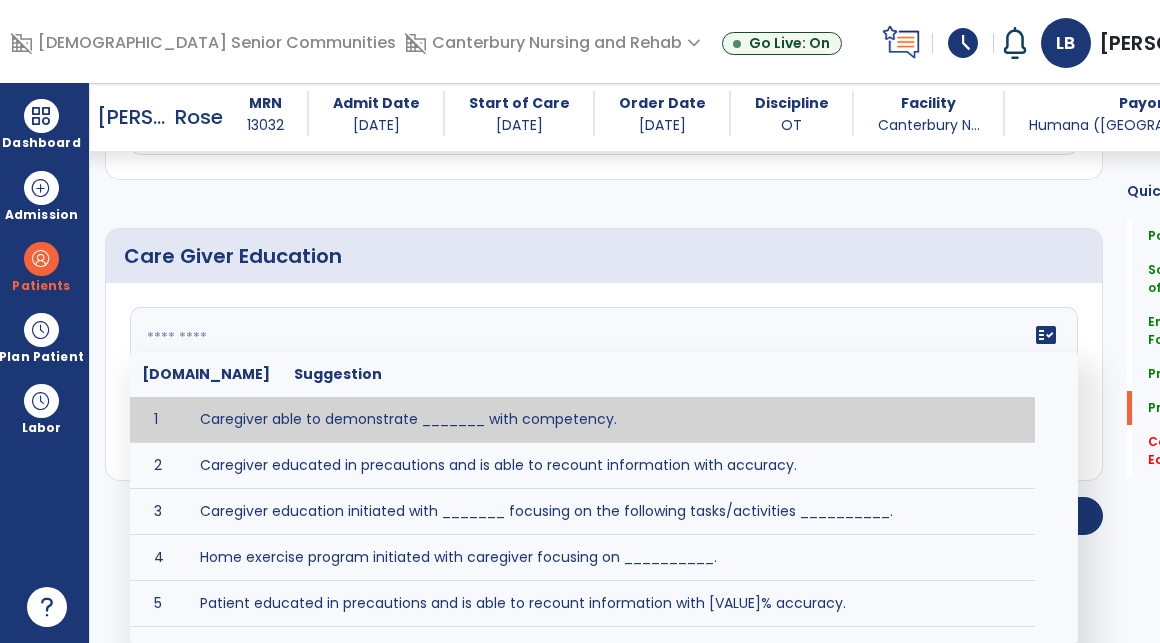 click 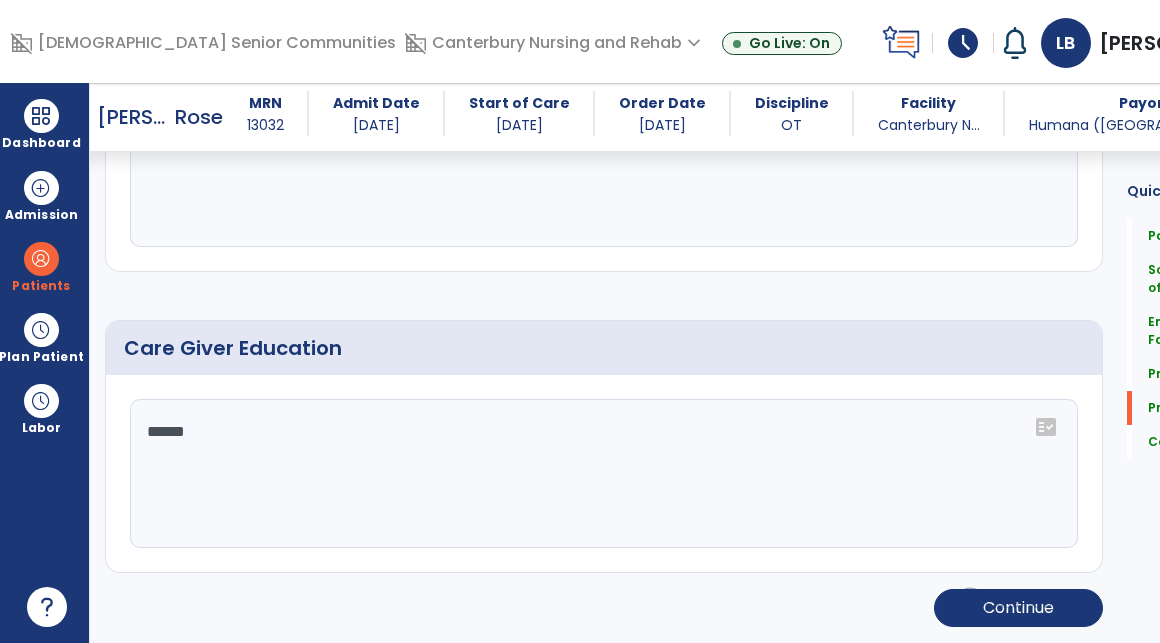 scroll, scrollTop: 1596, scrollLeft: 0, axis: vertical 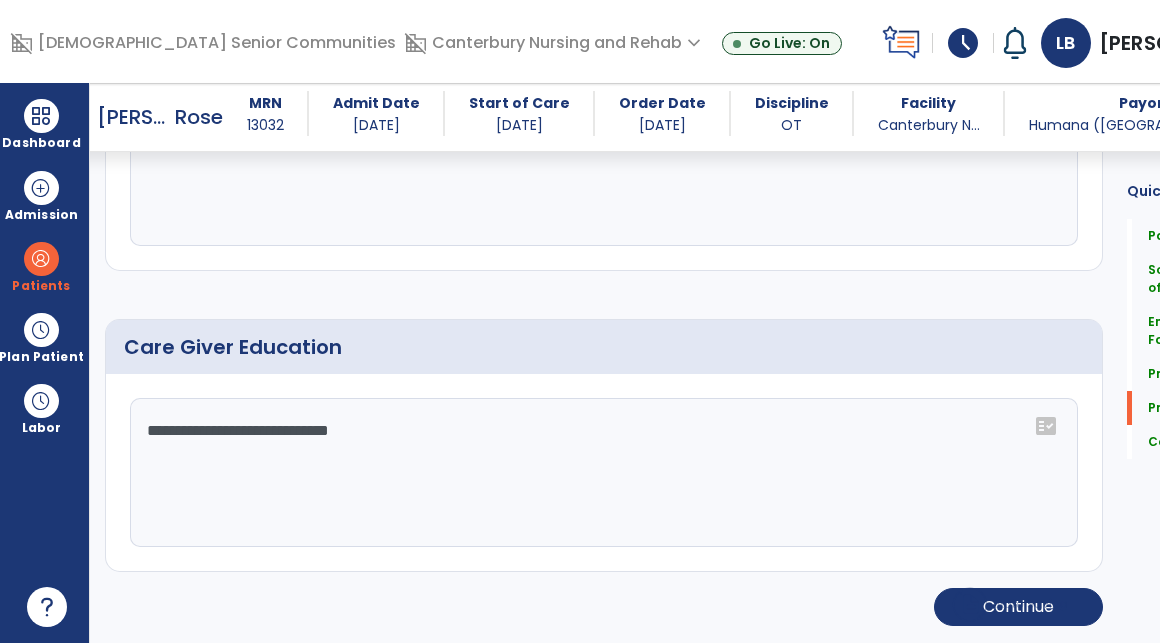 type on "**********" 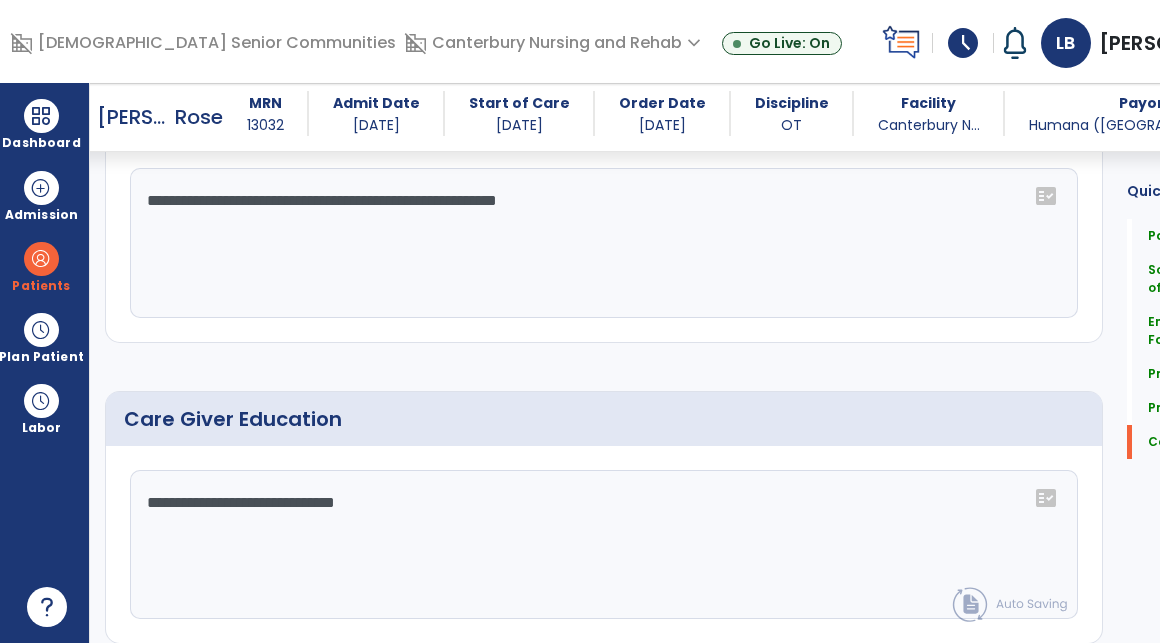 scroll, scrollTop: 1595, scrollLeft: 0, axis: vertical 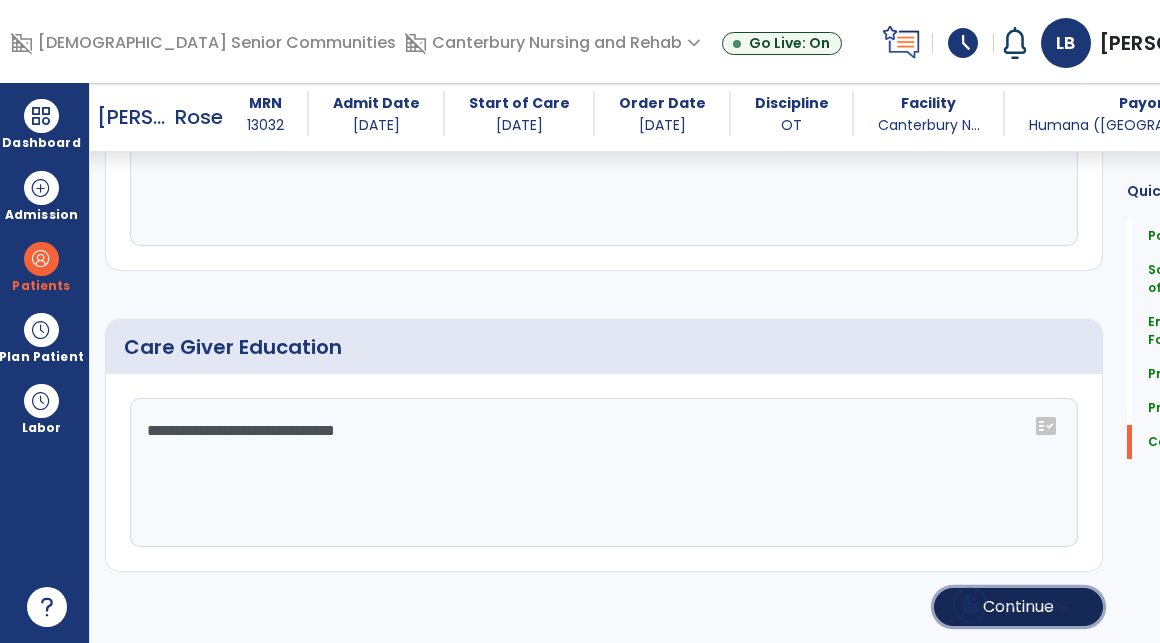 click on "Continue" 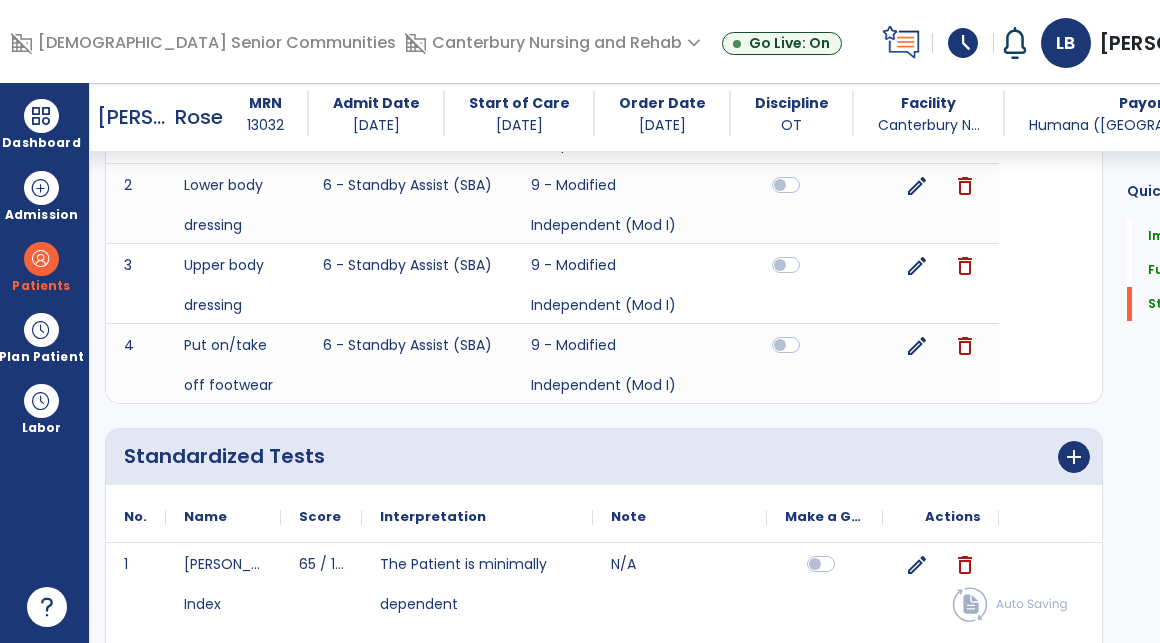 scroll, scrollTop: 796, scrollLeft: 0, axis: vertical 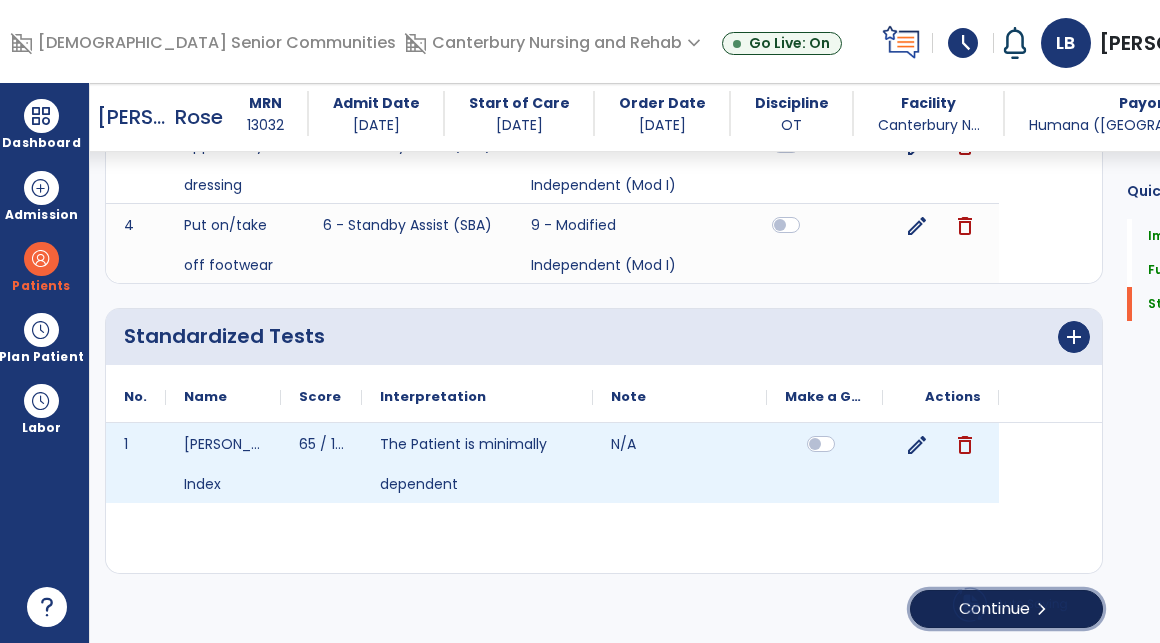 click on "Continue  chevron_right" 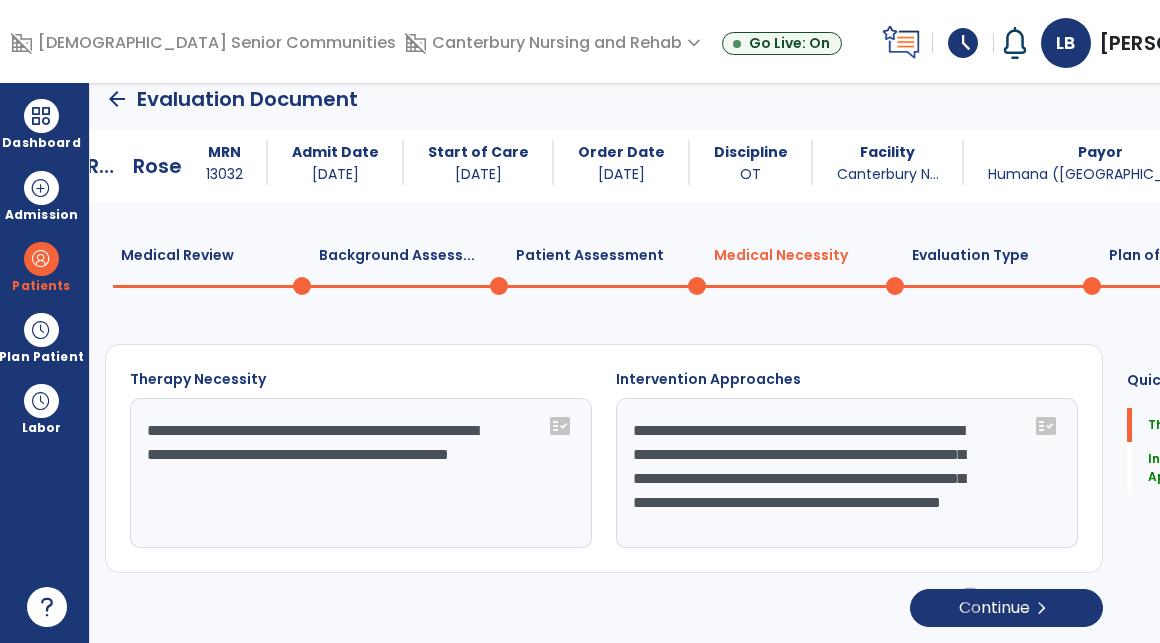 scroll, scrollTop: 0, scrollLeft: 0, axis: both 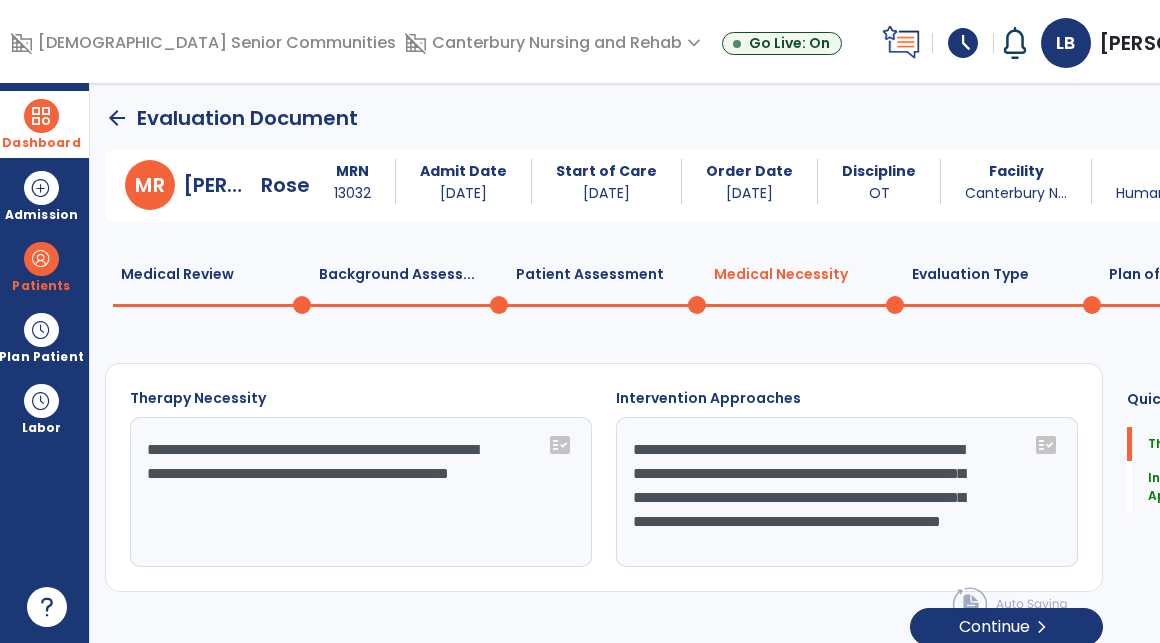 click at bounding box center (41, 116) 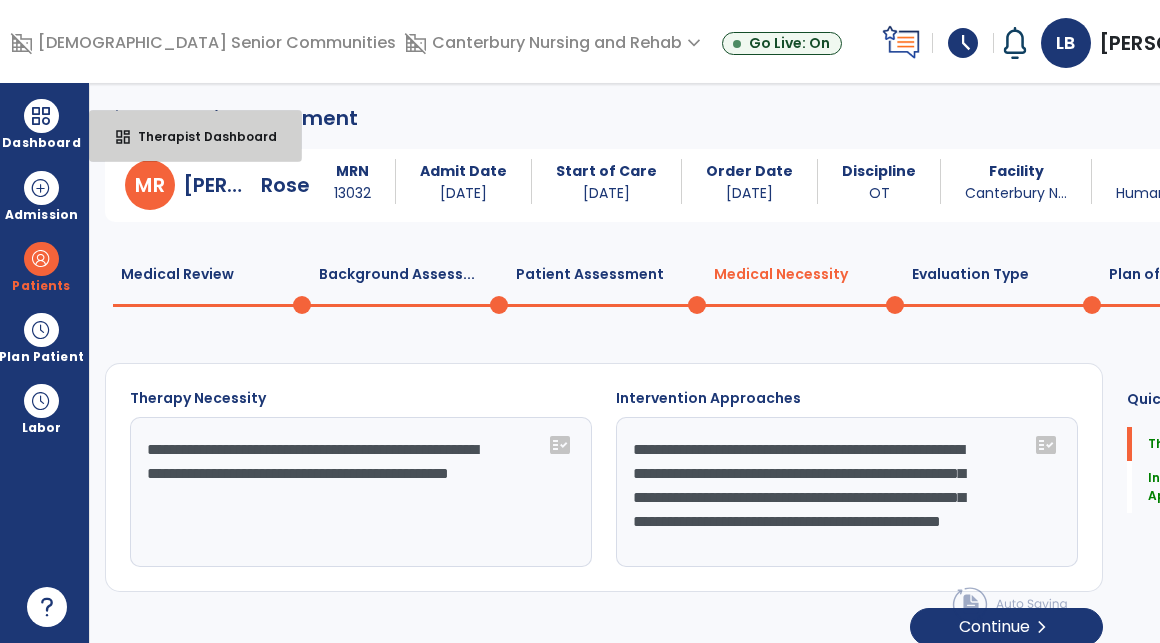 click on "dashboard  Therapist Dashboard" at bounding box center (195, 136) 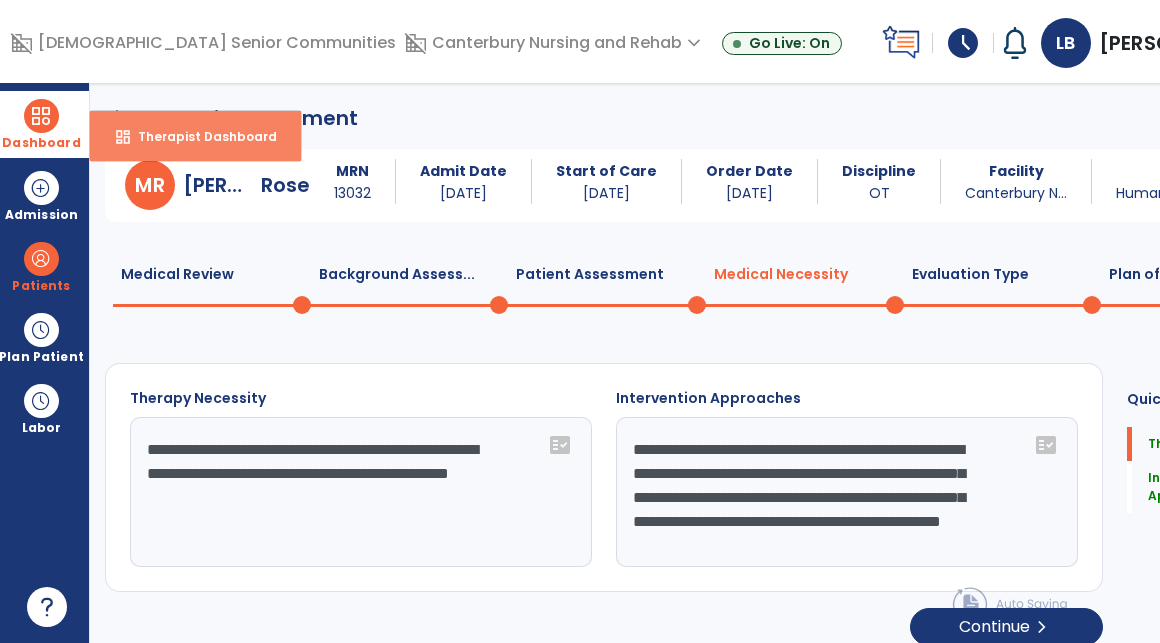 select on "****" 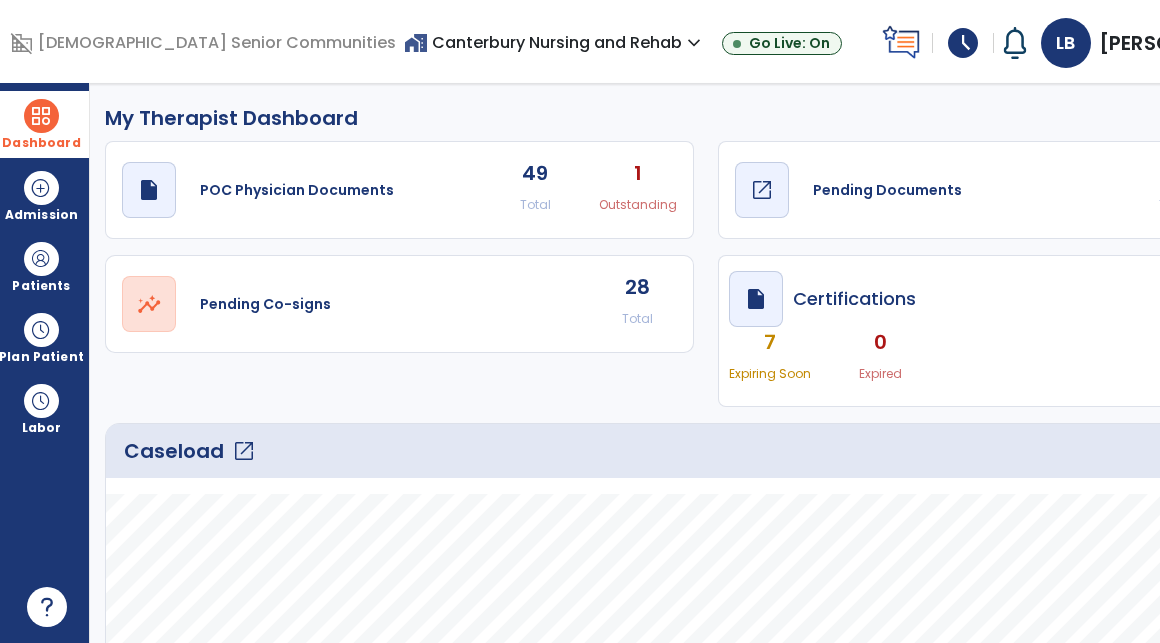 click on "draft   open_in_new  Pending Documents" 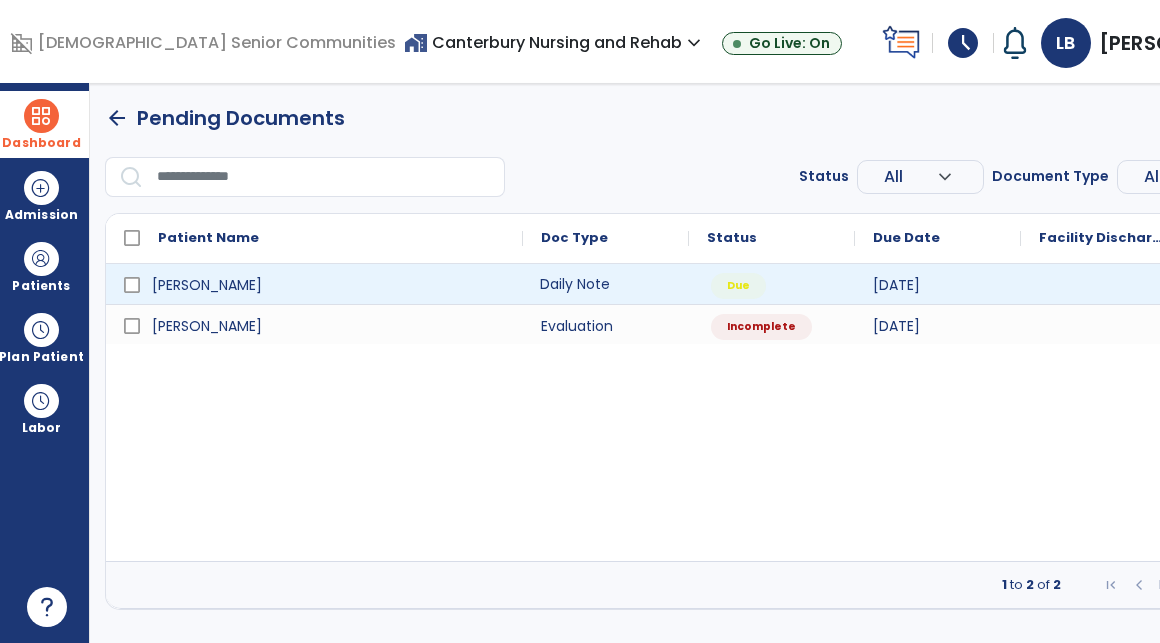 click on "Daily Note" at bounding box center [606, 284] 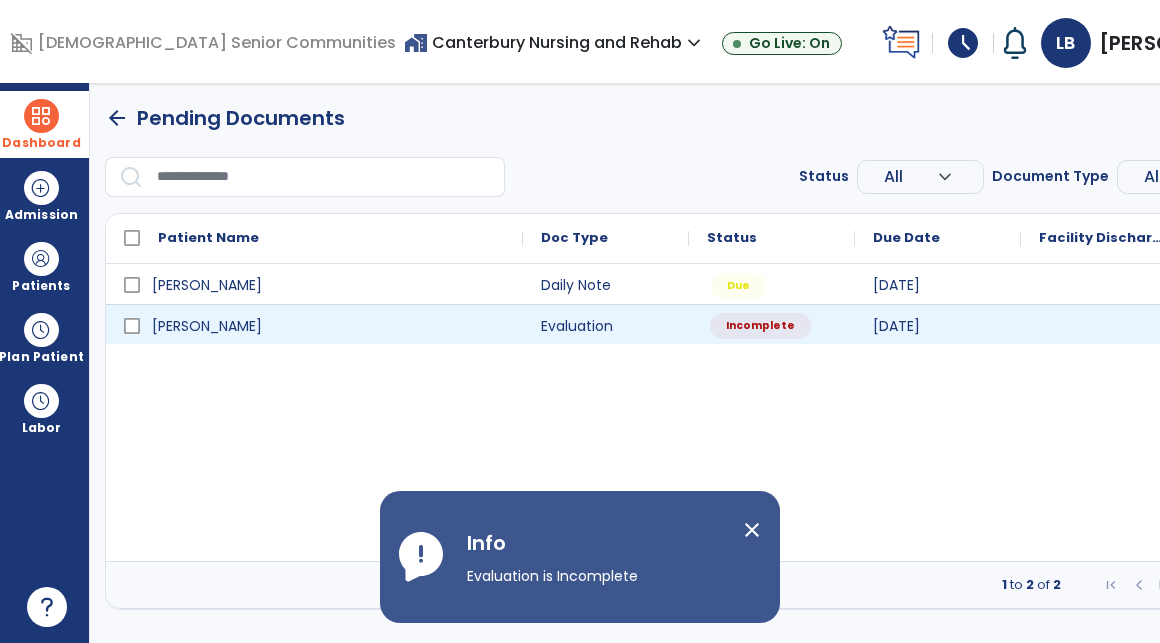 click on "Incomplete" at bounding box center (760, 326) 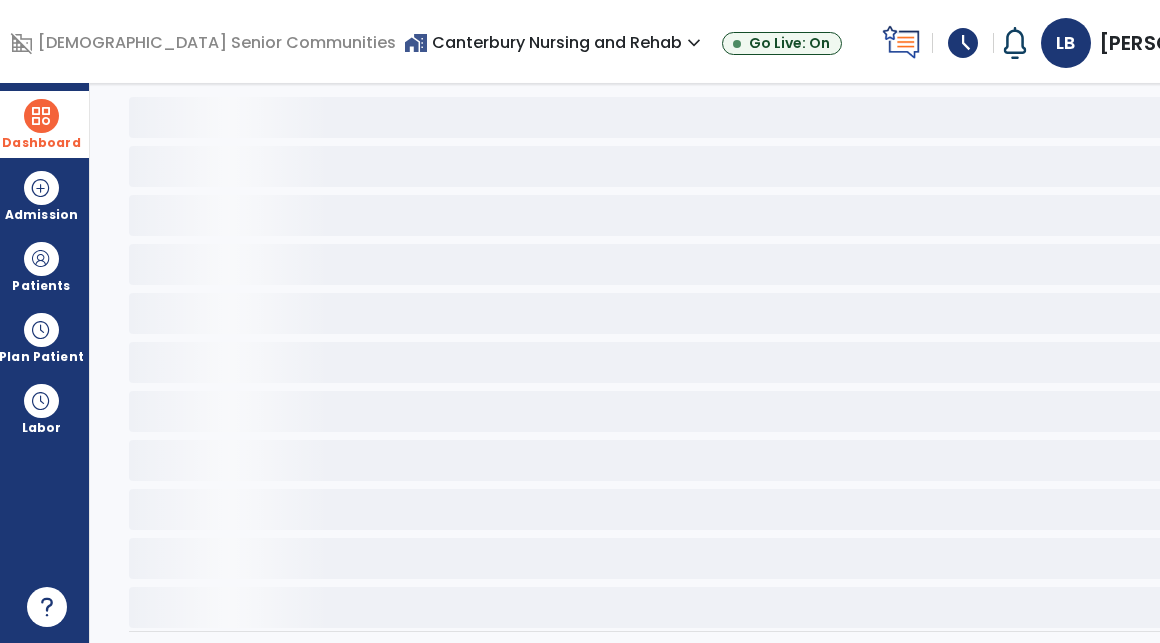 scroll, scrollTop: 74, scrollLeft: 0, axis: vertical 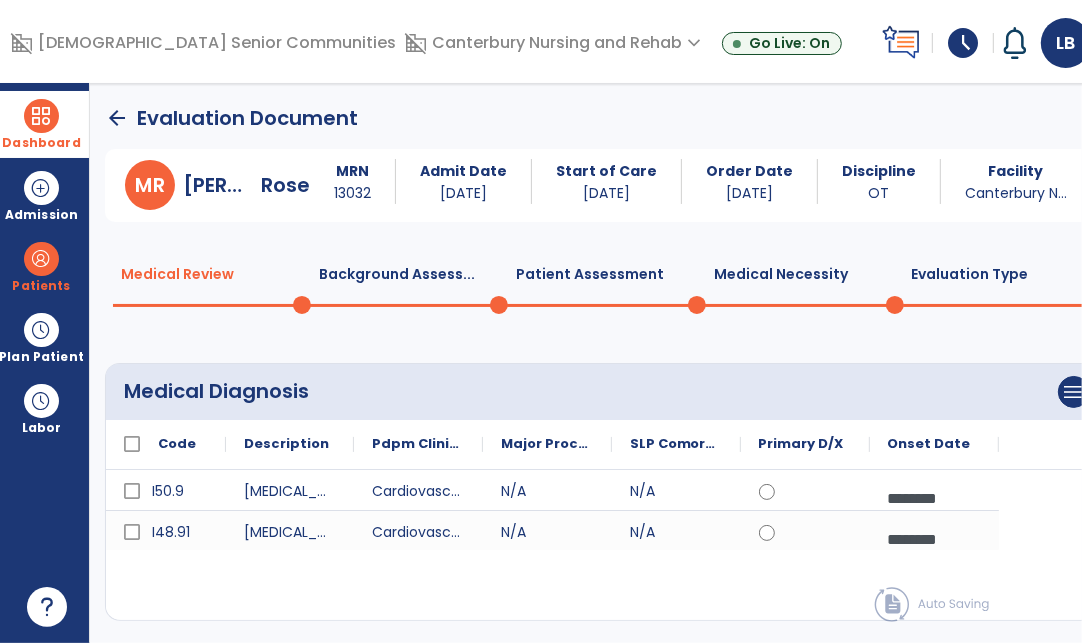 click on "Background Assess...  0" 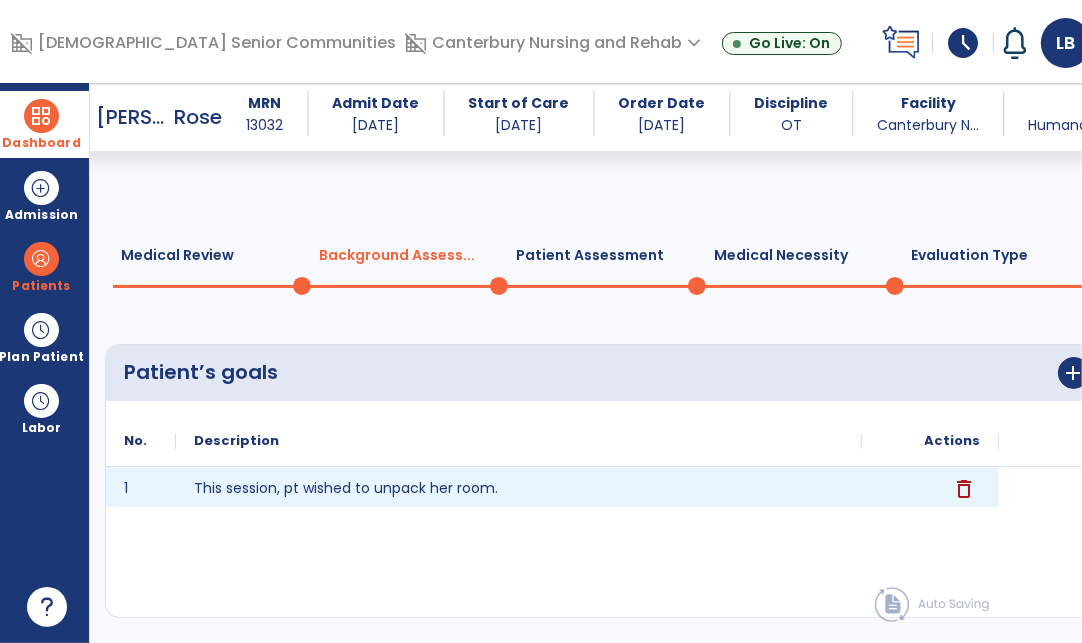 scroll, scrollTop: 188, scrollLeft: 0, axis: vertical 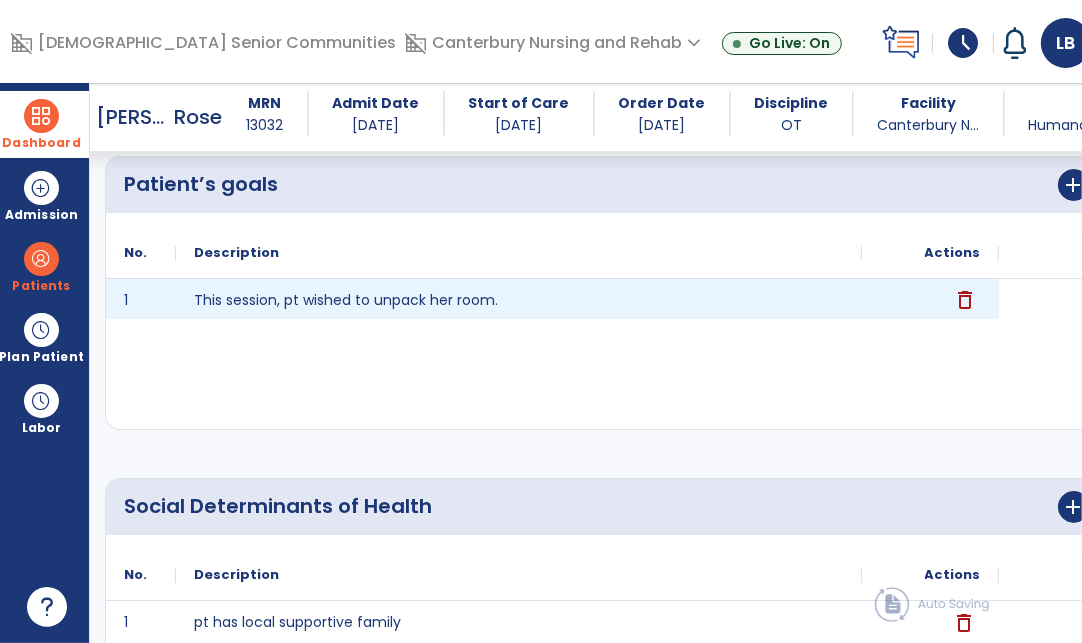 click on "delete" 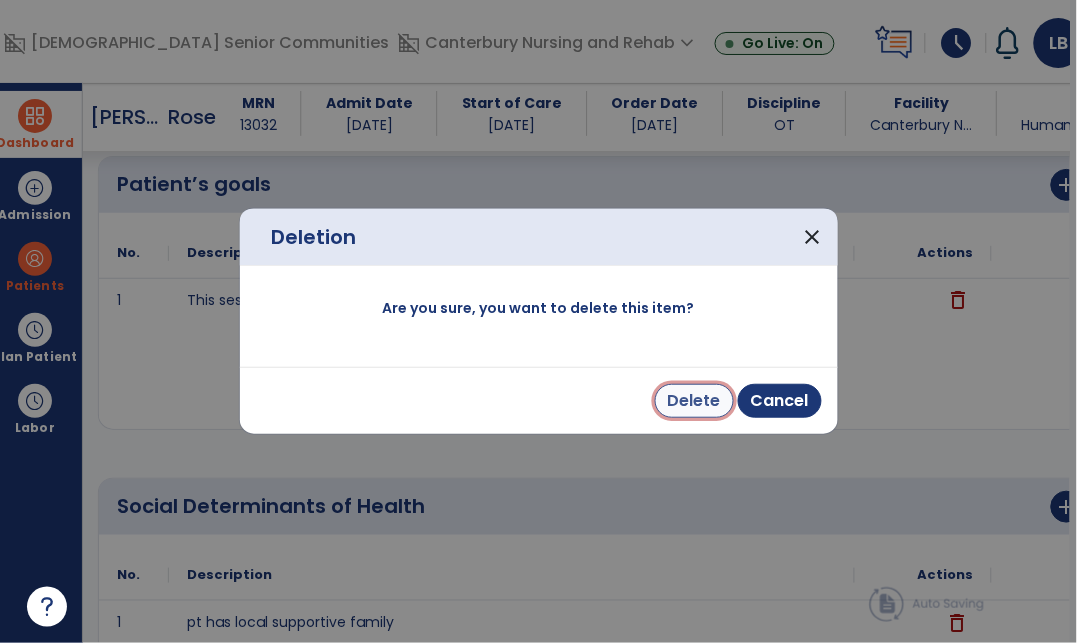 click on "Delete" at bounding box center (694, 401) 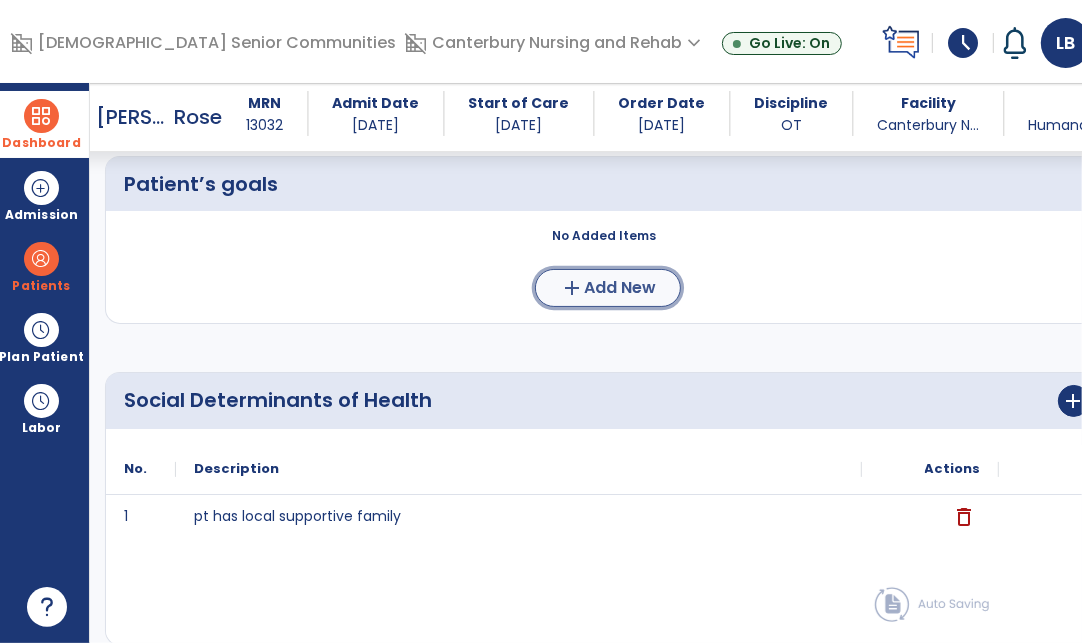 click on "Add New" 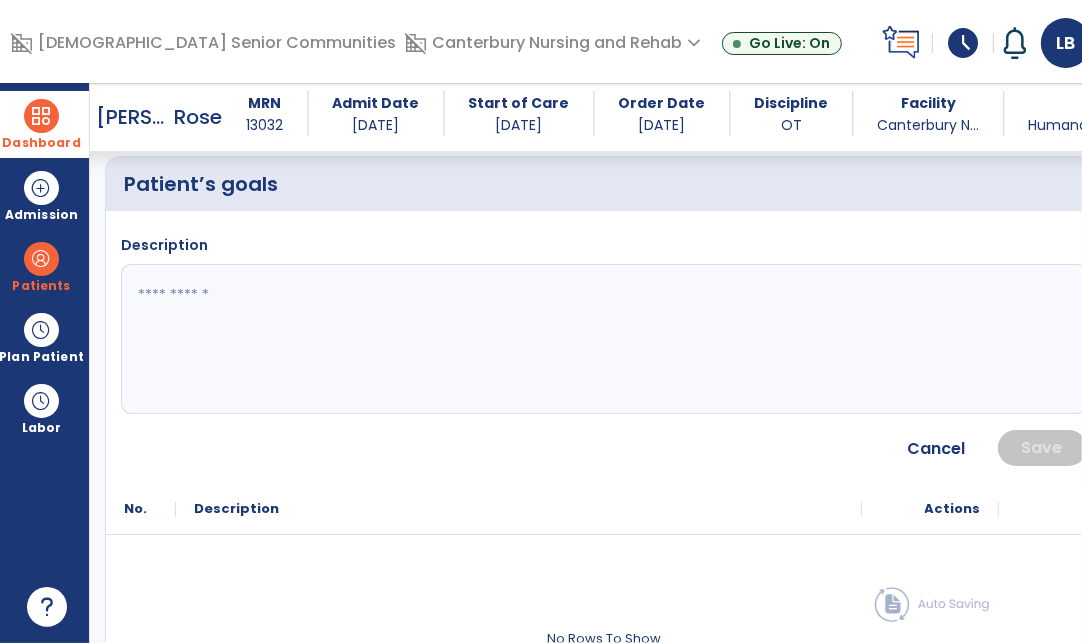 click 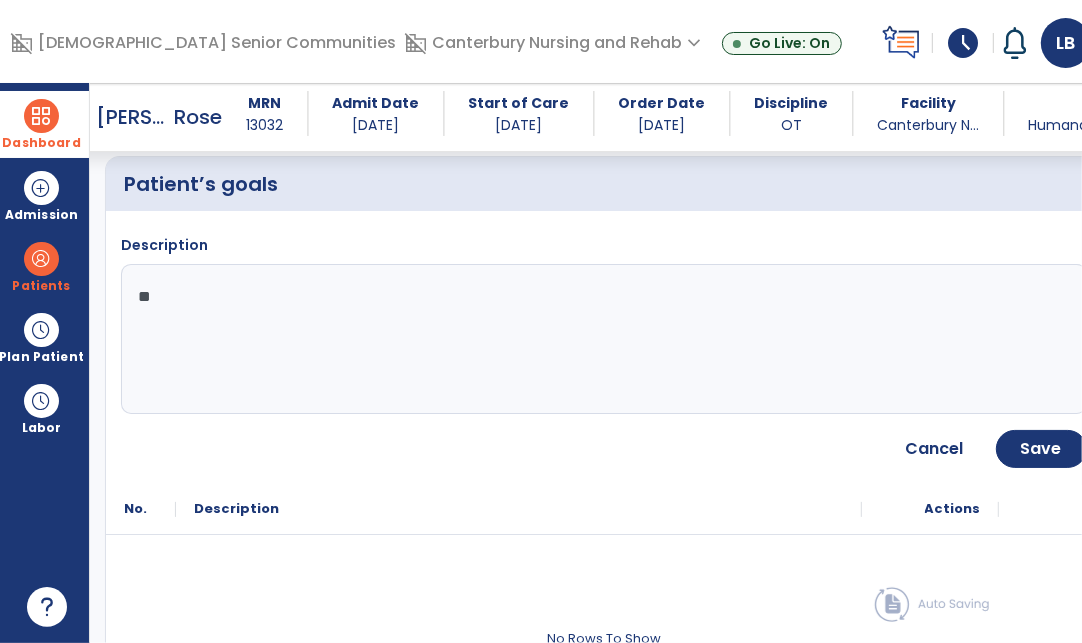 type on "*" 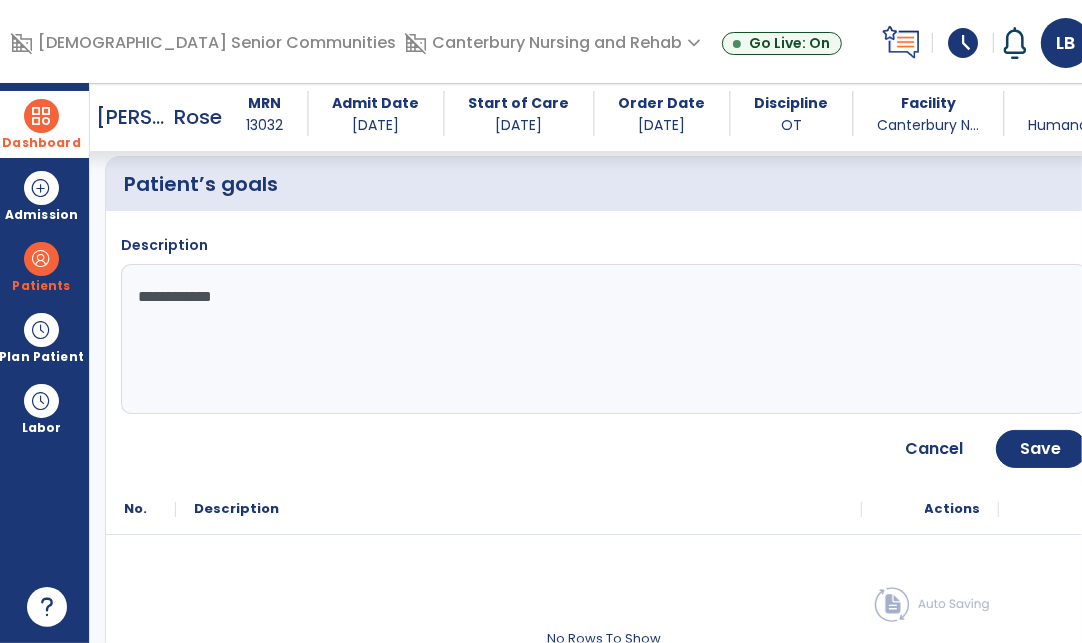 type on "**********" 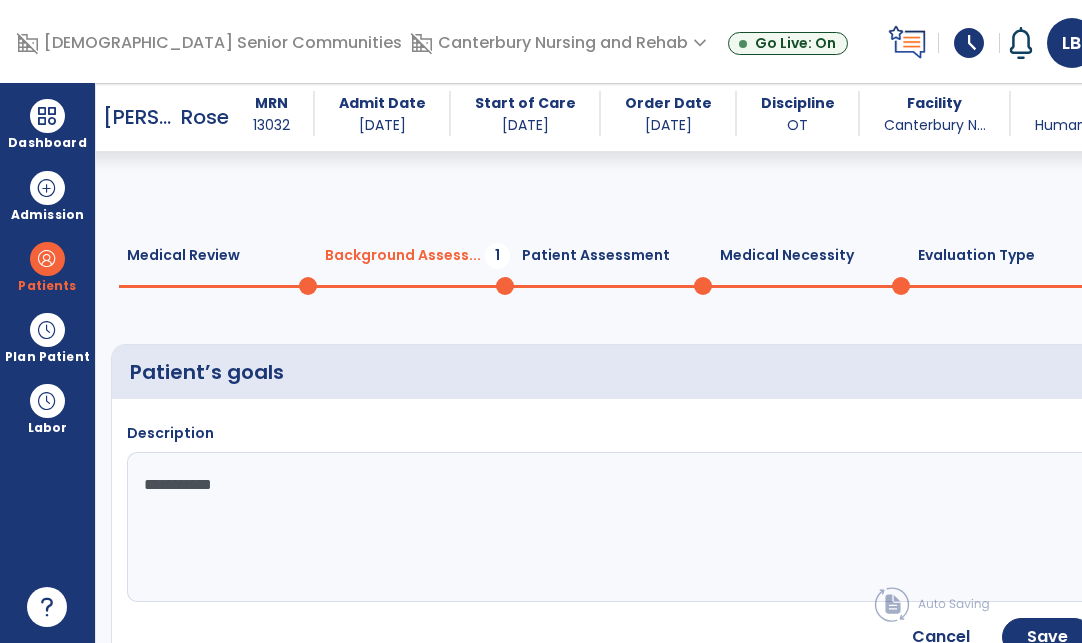 scroll, scrollTop: 0, scrollLeft: 0, axis: both 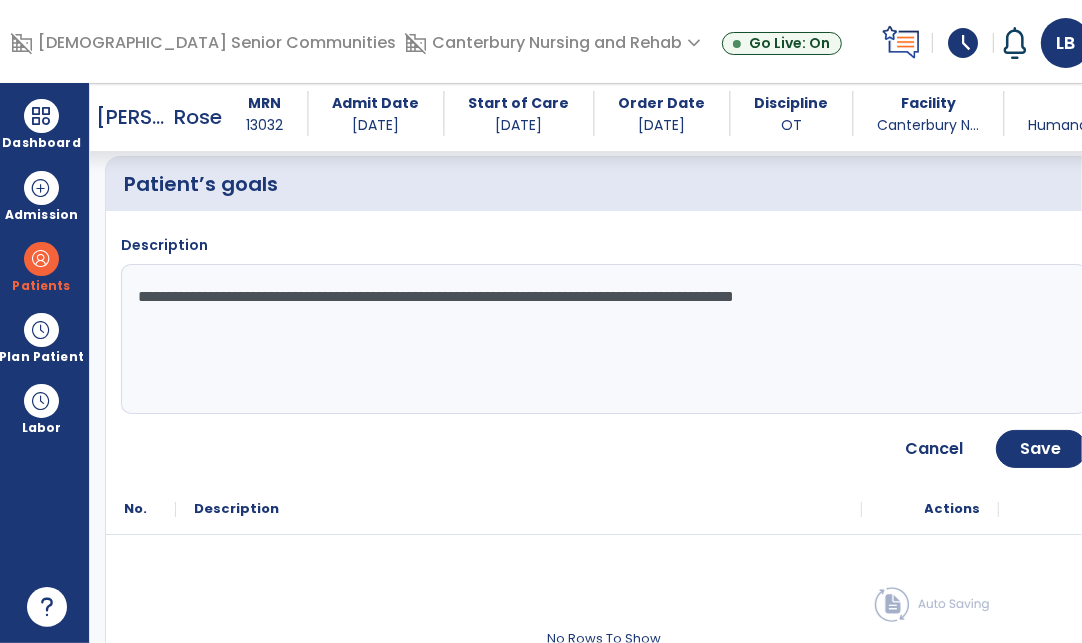click on "**********" 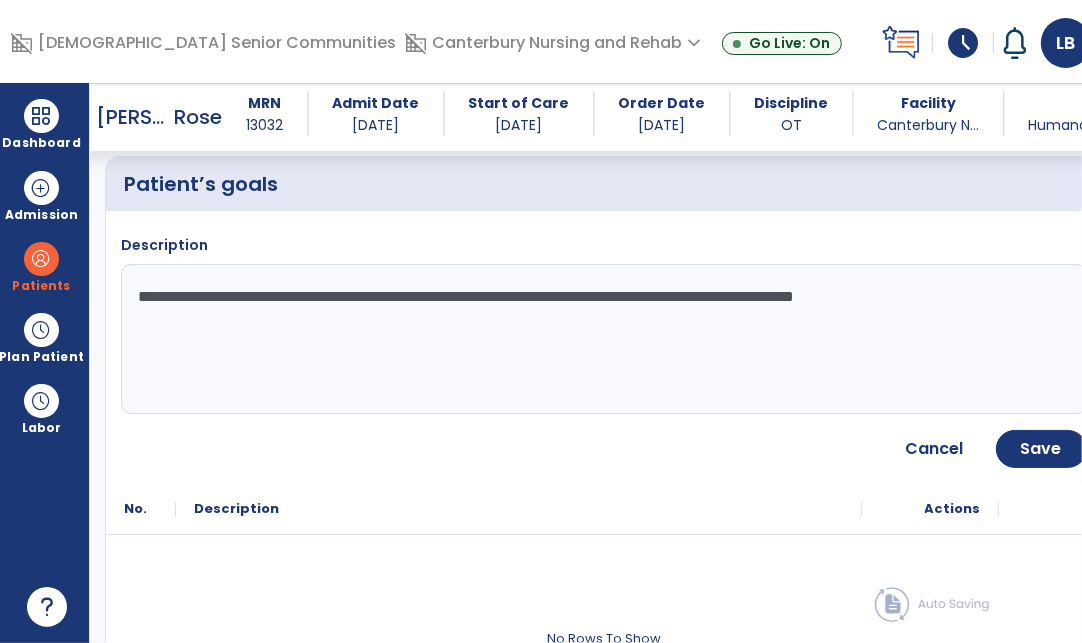 click on "**********" 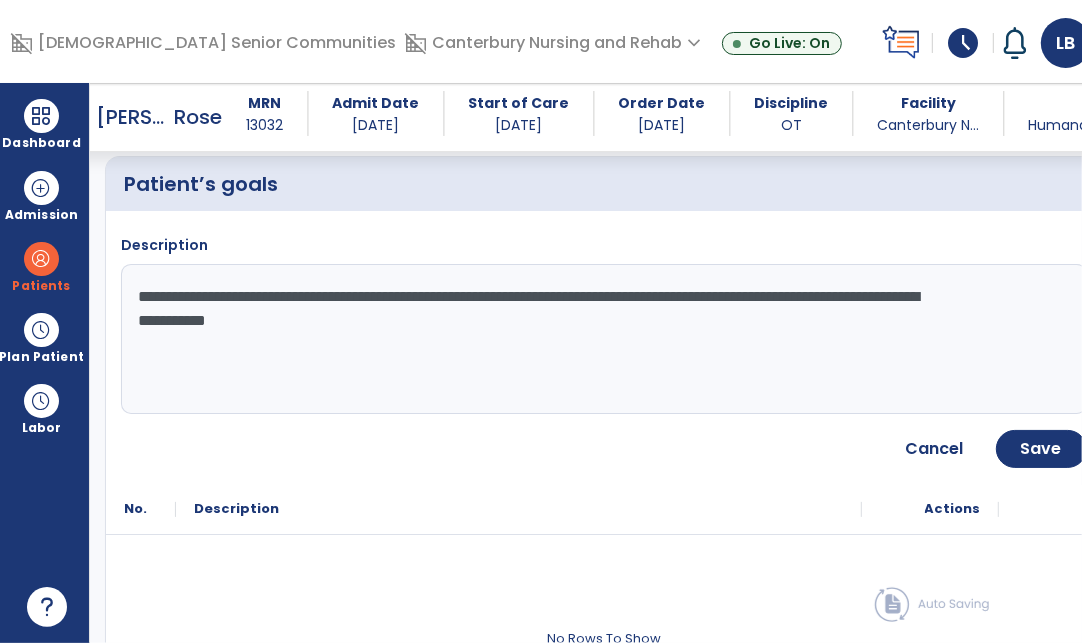 type on "**********" 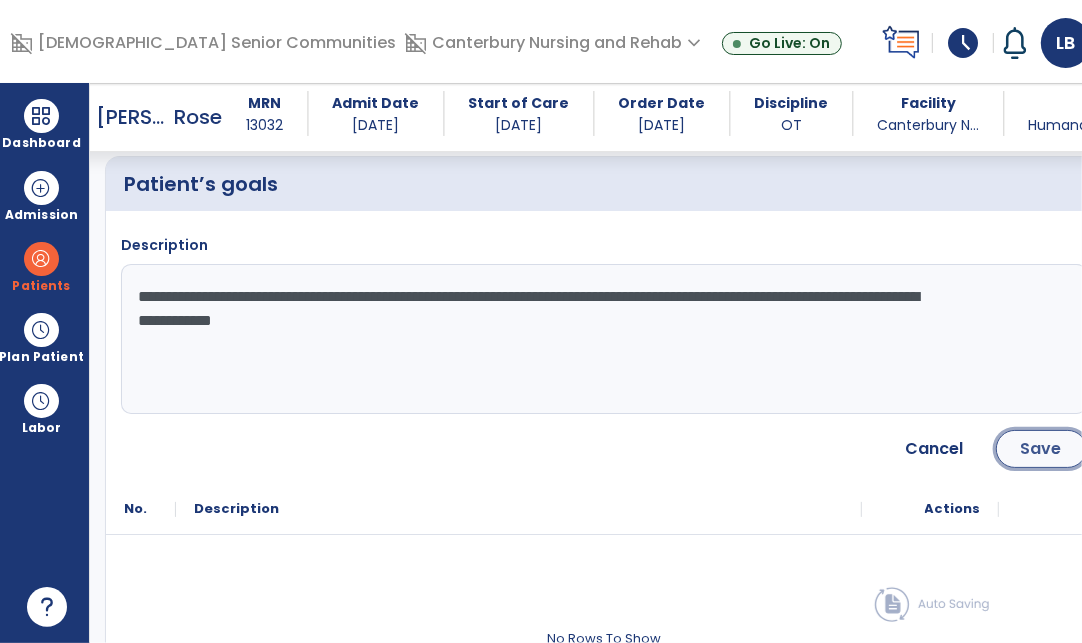click on "Save" 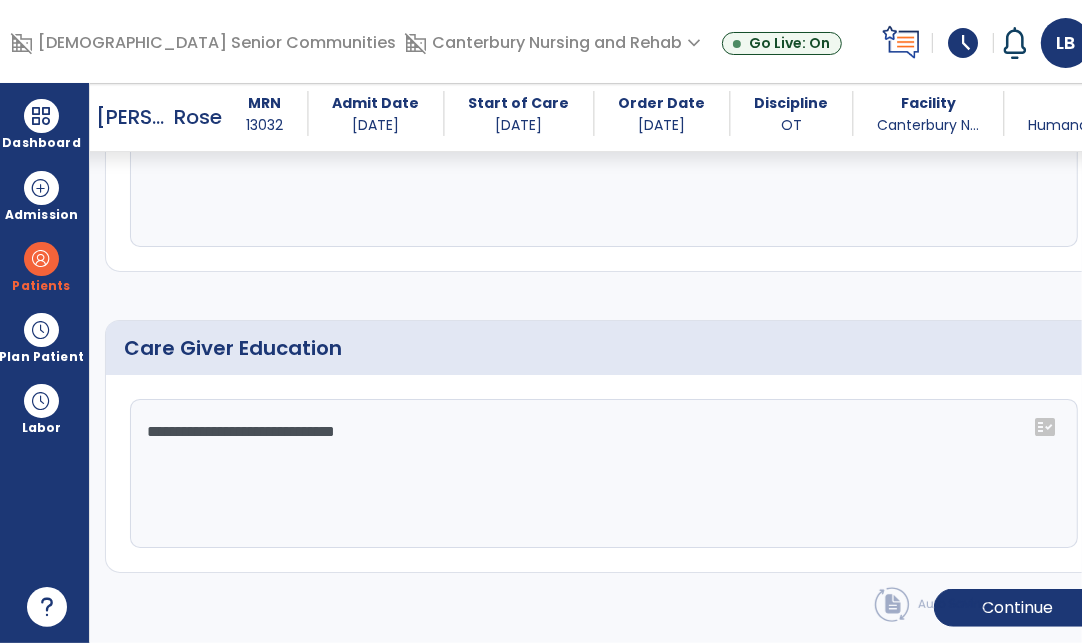scroll, scrollTop: 1595, scrollLeft: 0, axis: vertical 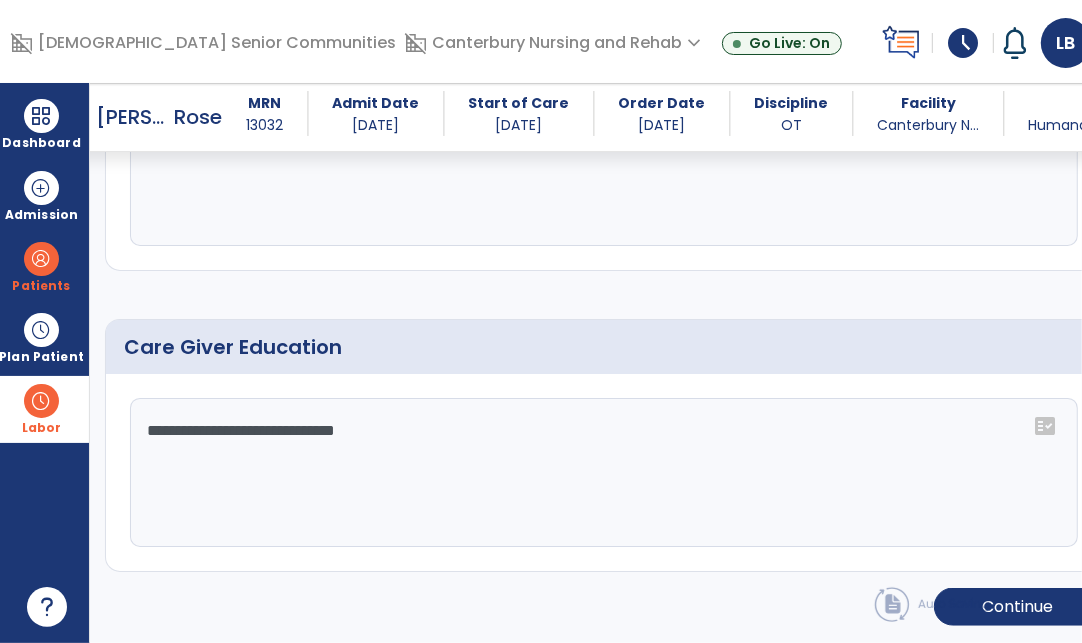drag, startPoint x: 398, startPoint y: 434, endPoint x: 39, endPoint y: 427, distance: 359.06824 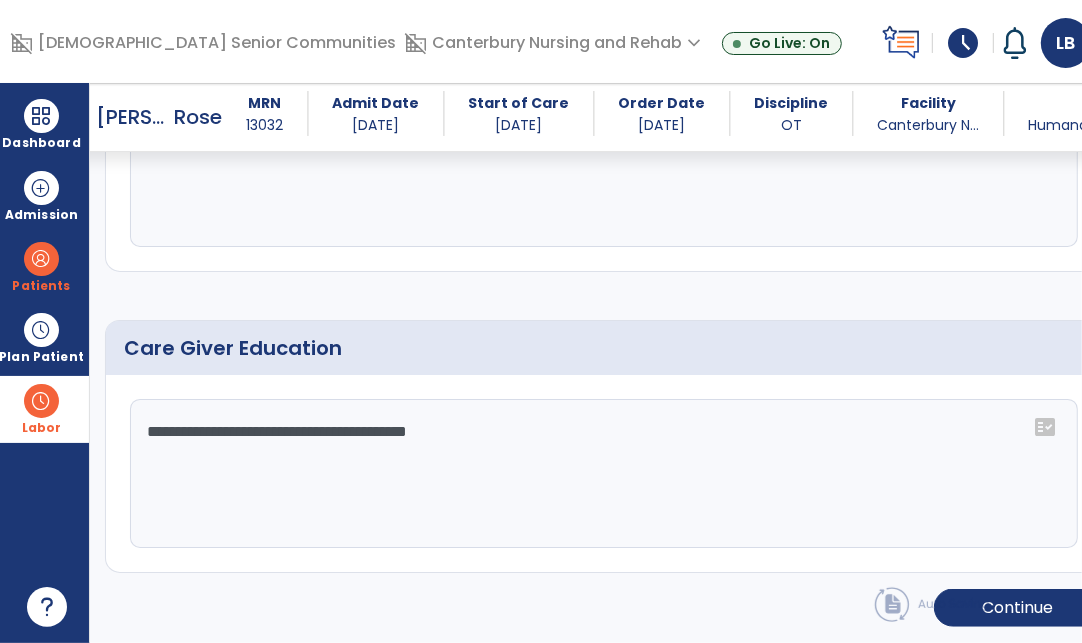 scroll, scrollTop: 1595, scrollLeft: 0, axis: vertical 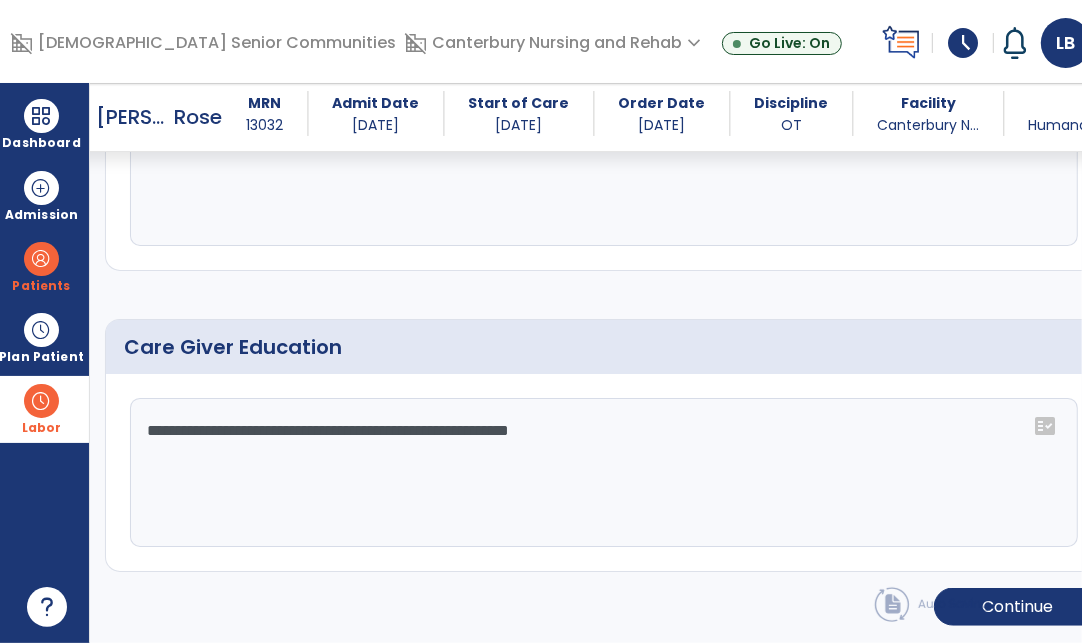 type on "**********" 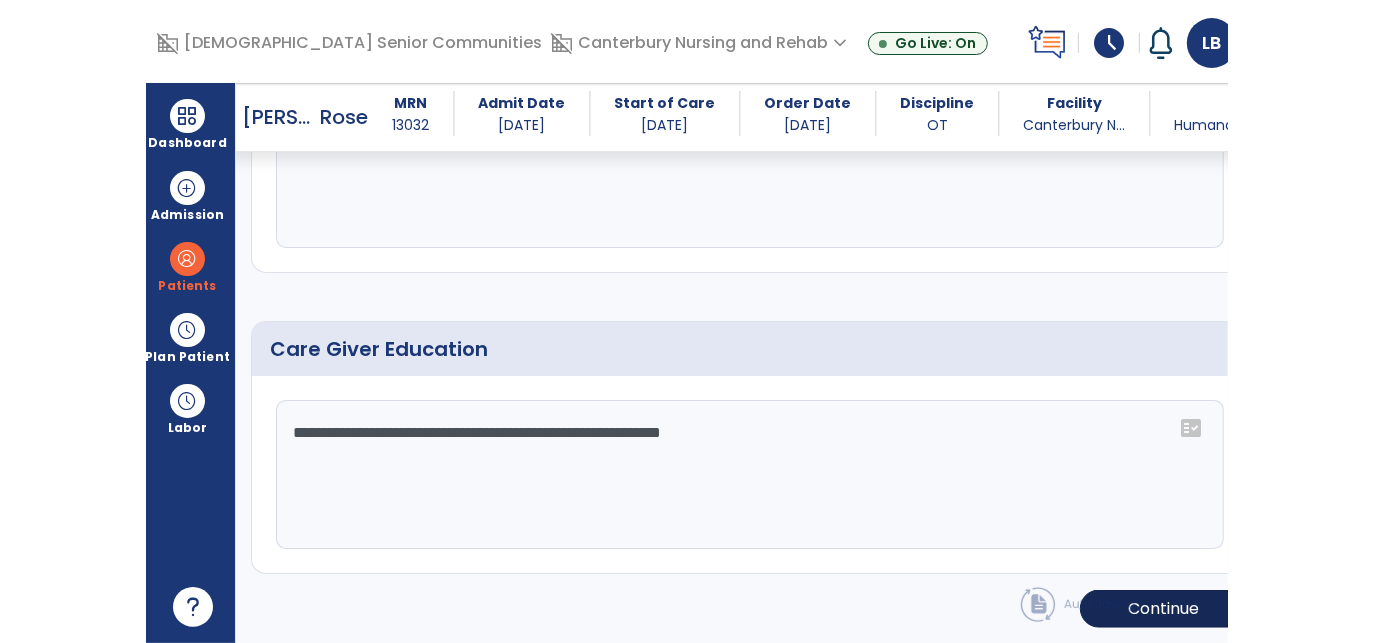 scroll, scrollTop: 1577, scrollLeft: 0, axis: vertical 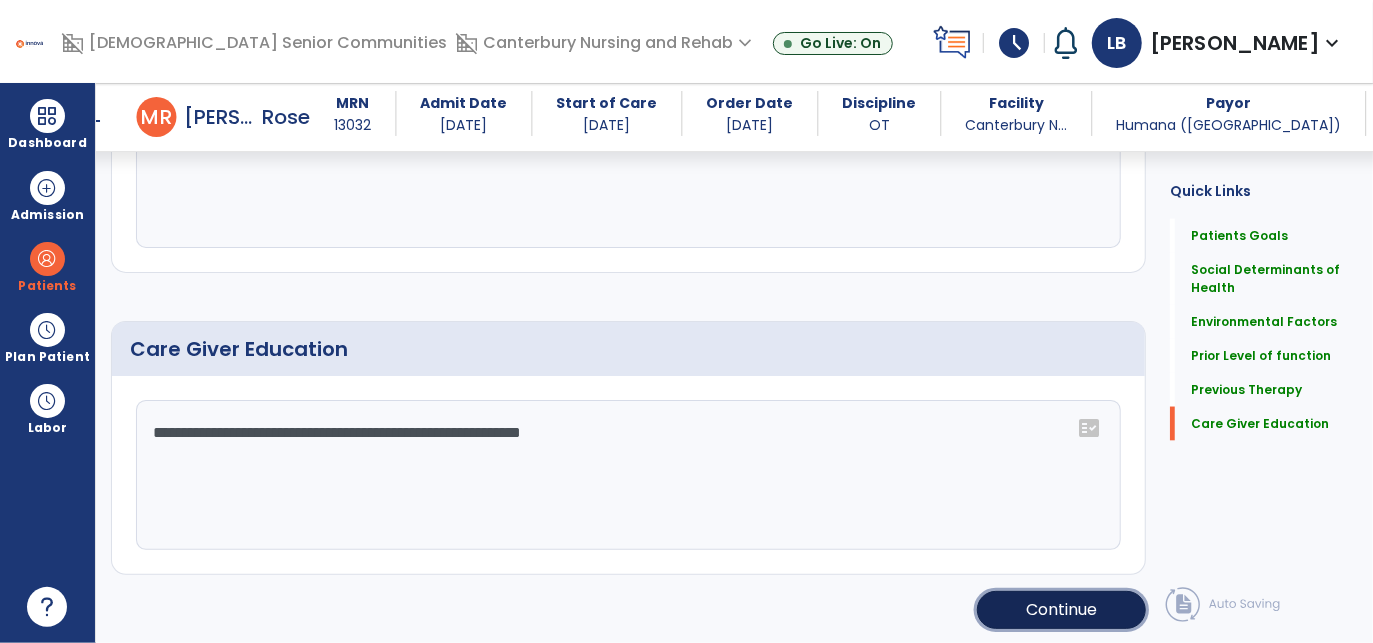 click on "Continue" 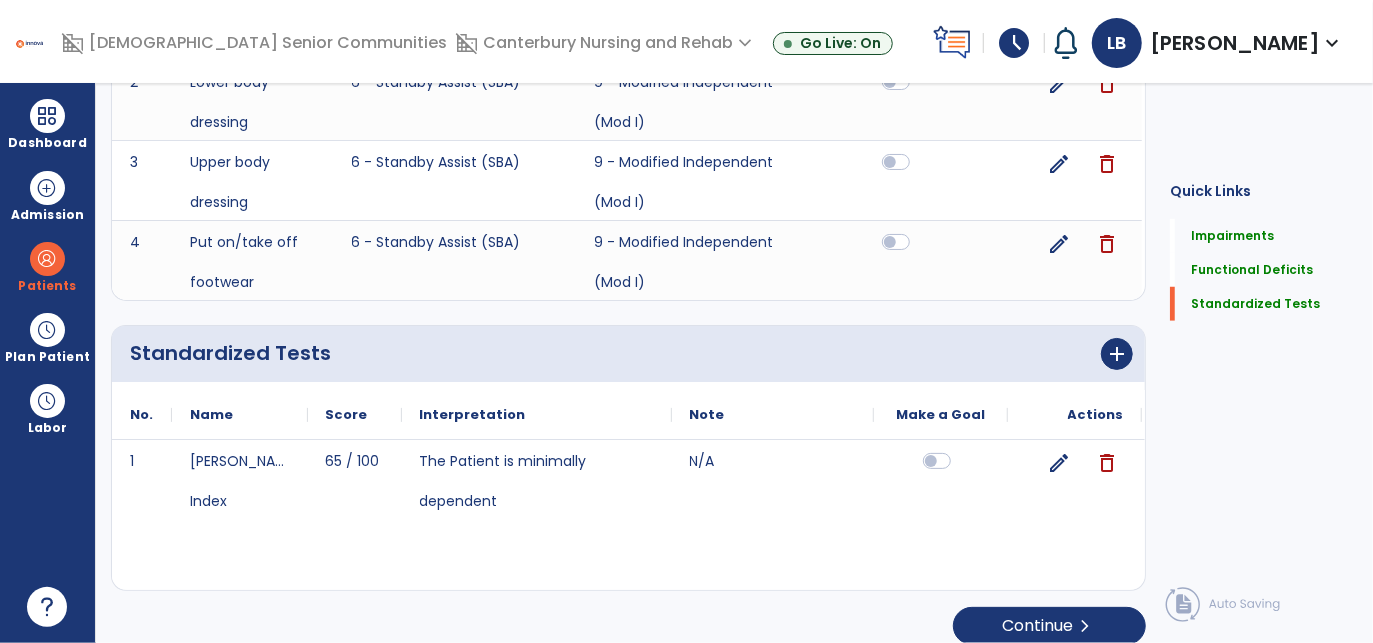 scroll, scrollTop: 0, scrollLeft: 0, axis: both 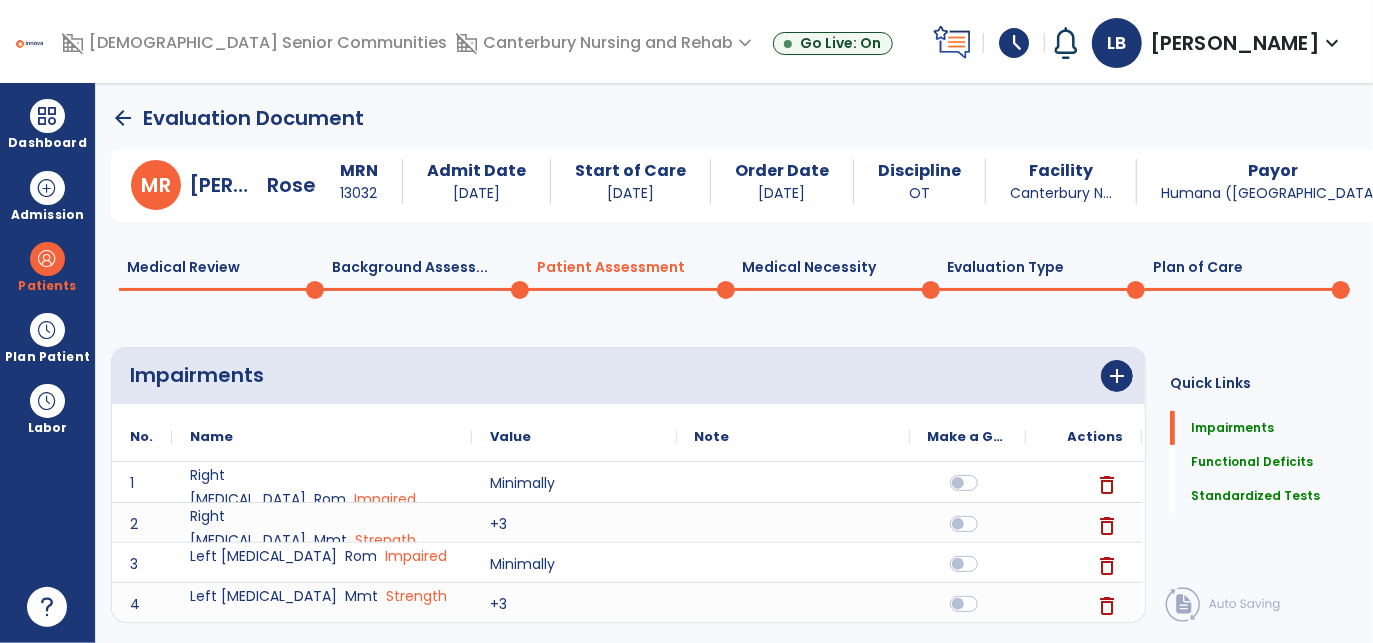 click on "Plan of Care  0" 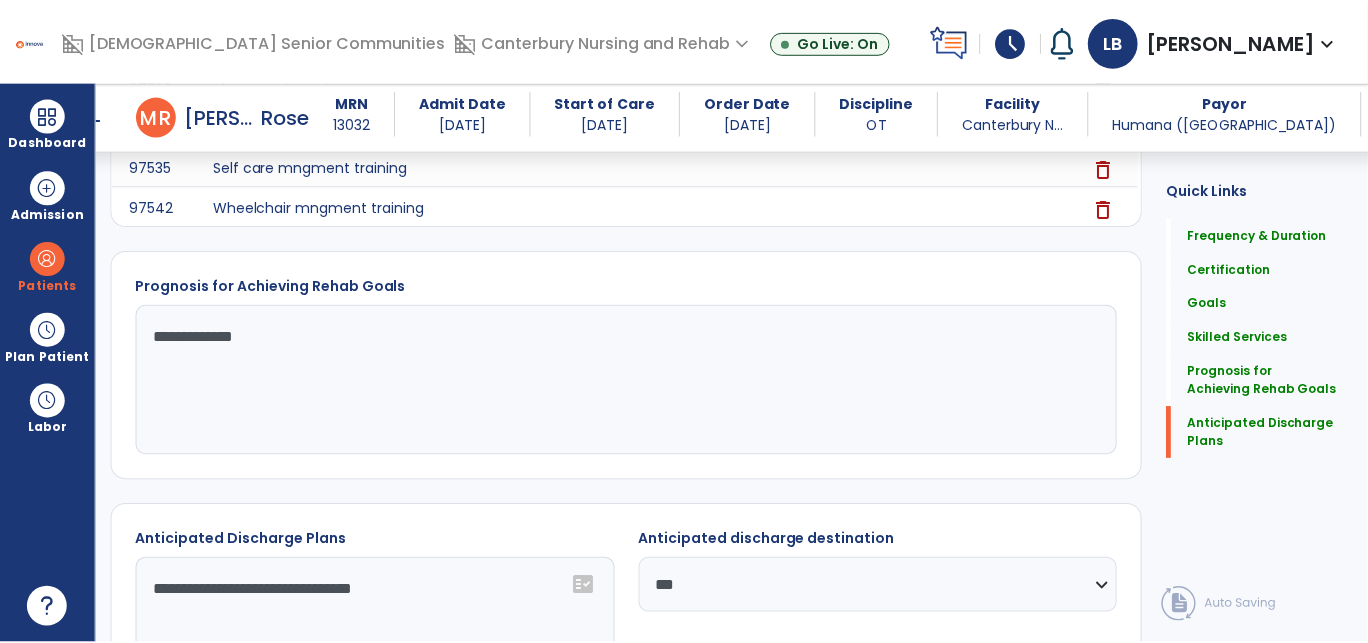 scroll, scrollTop: 2165, scrollLeft: 0, axis: vertical 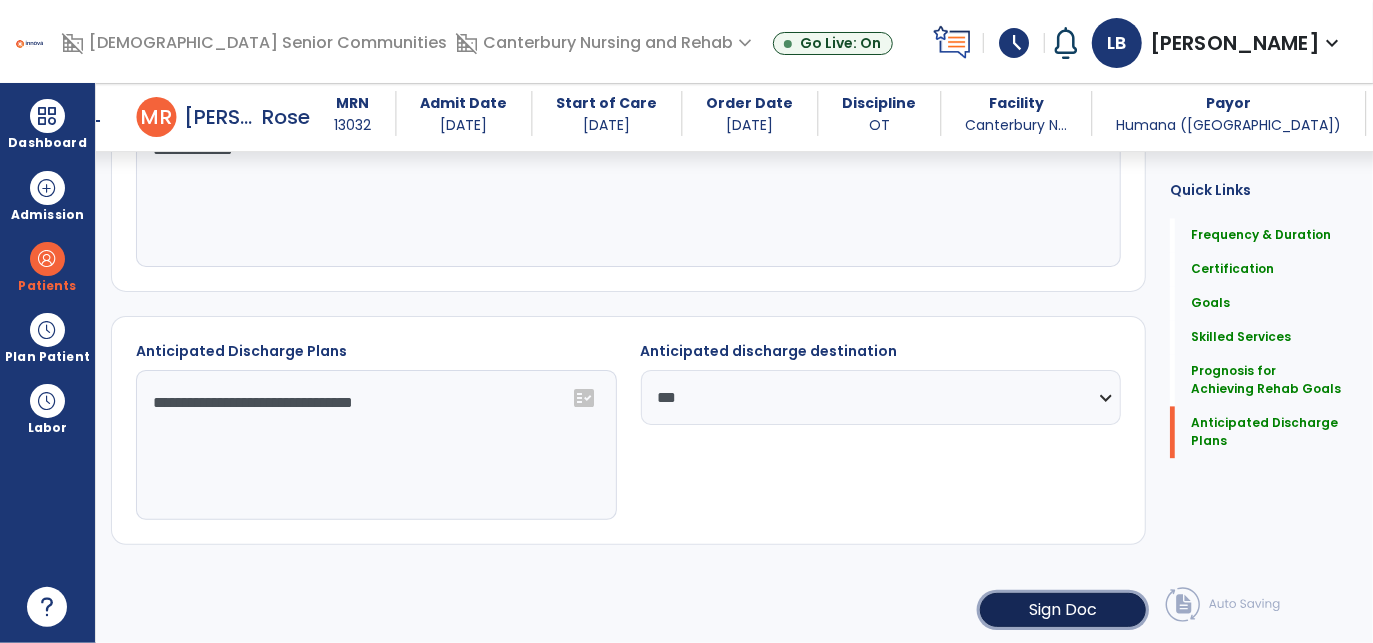 click on "Sign Doc" 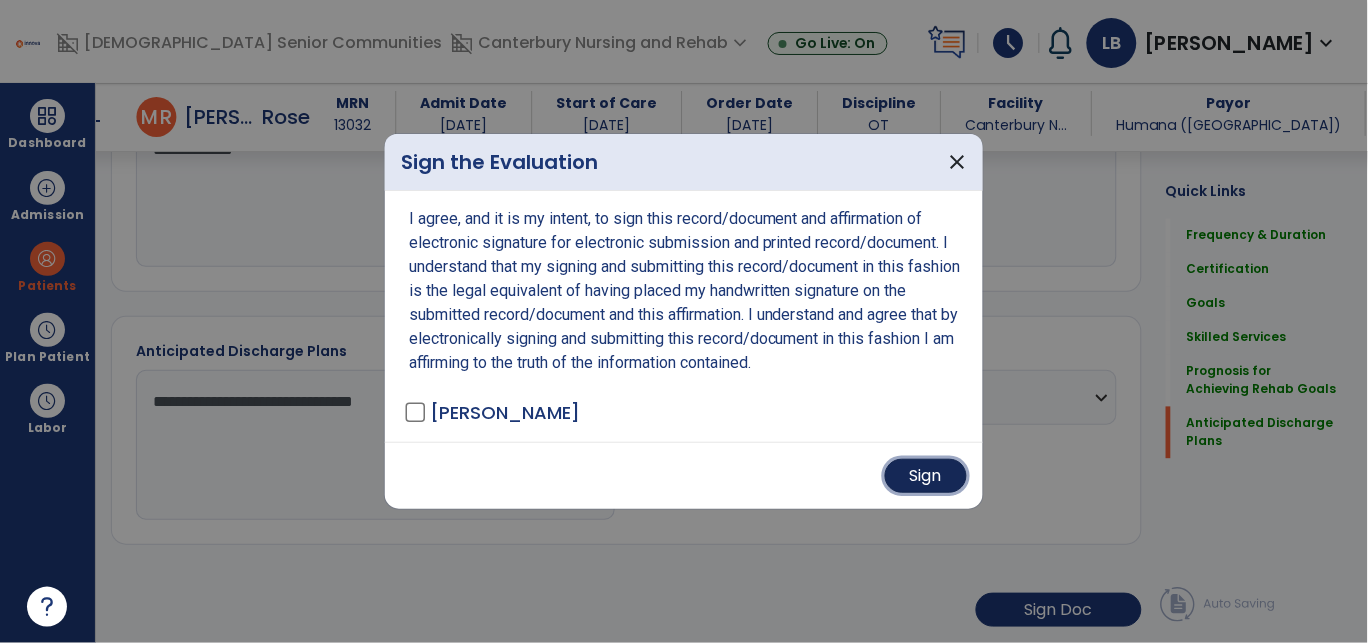click on "Sign" at bounding box center (926, 476) 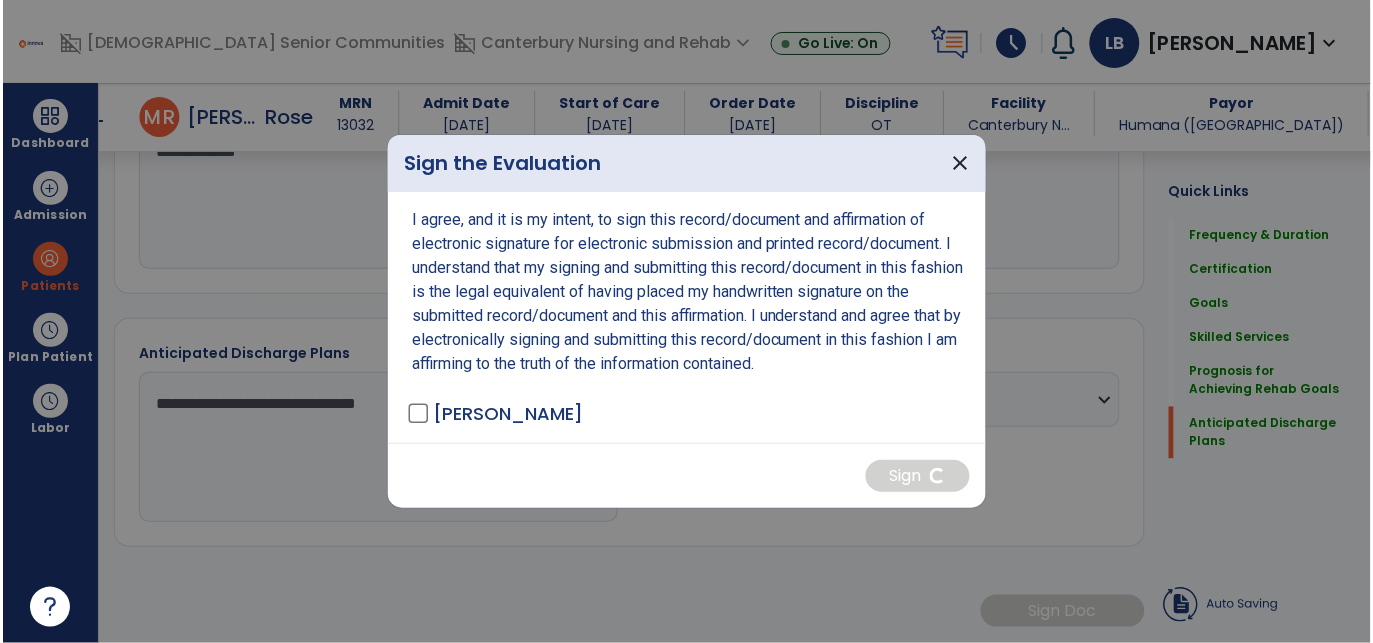 scroll, scrollTop: 2164, scrollLeft: 0, axis: vertical 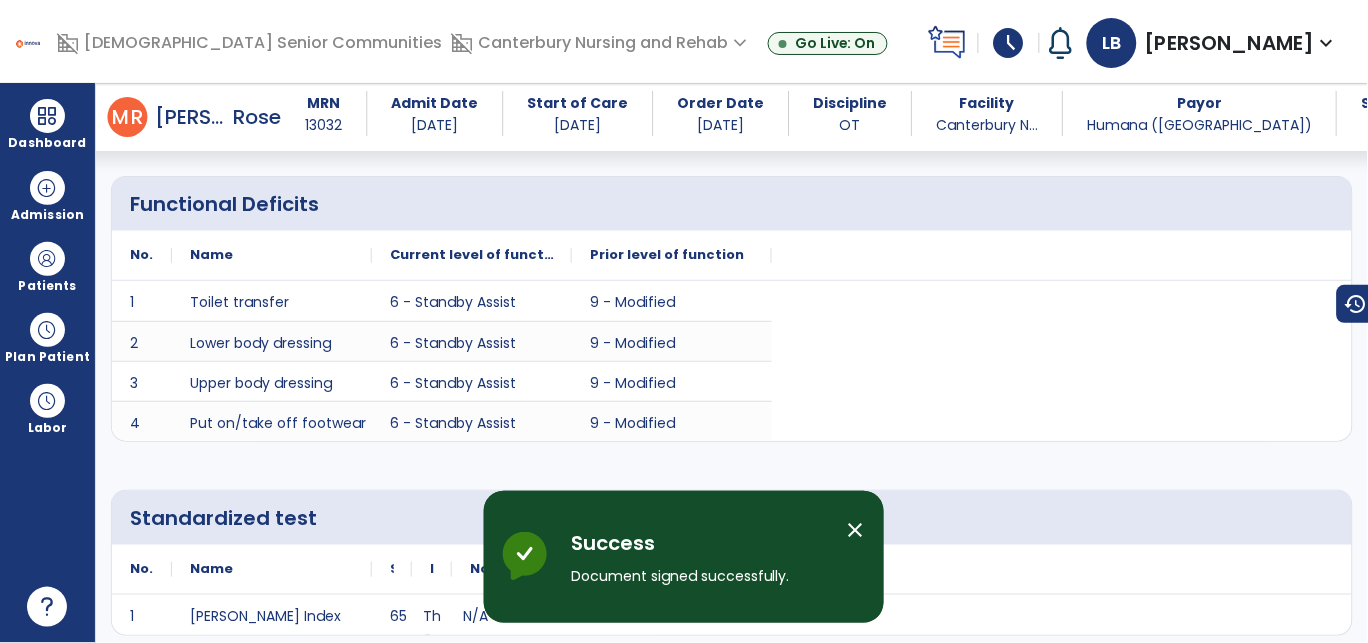click on "close" at bounding box center (856, 530) 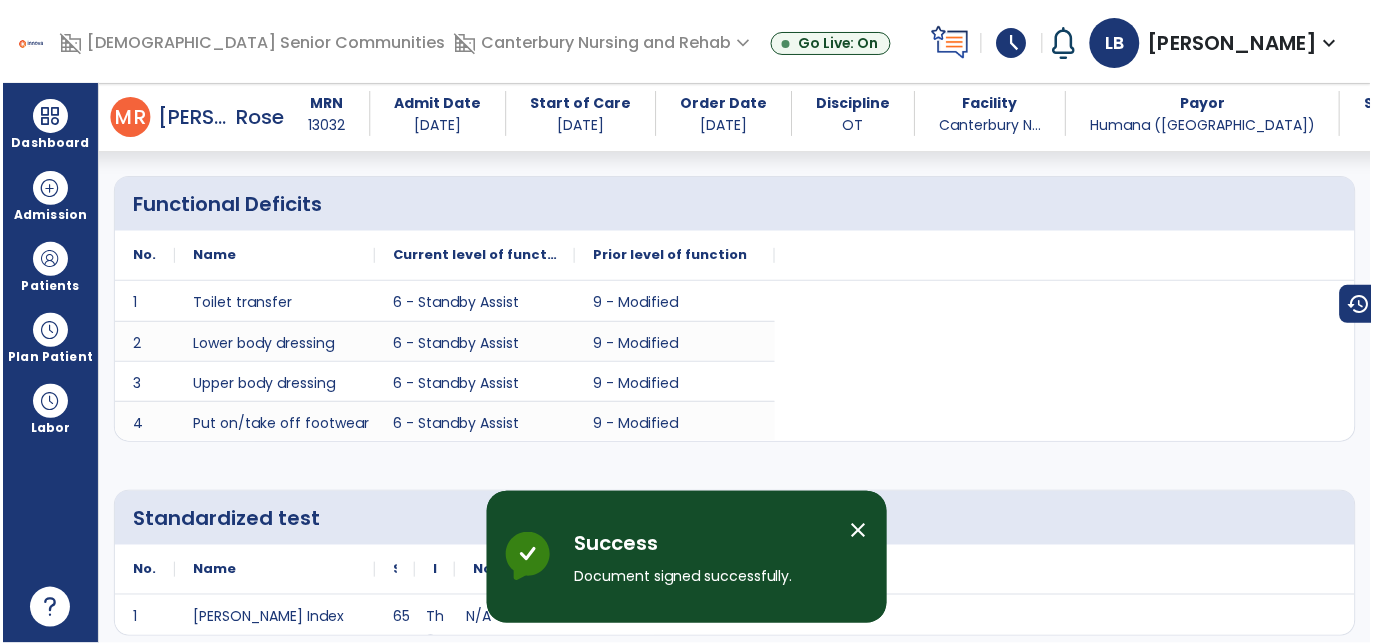 scroll, scrollTop: 1315, scrollLeft: 0, axis: vertical 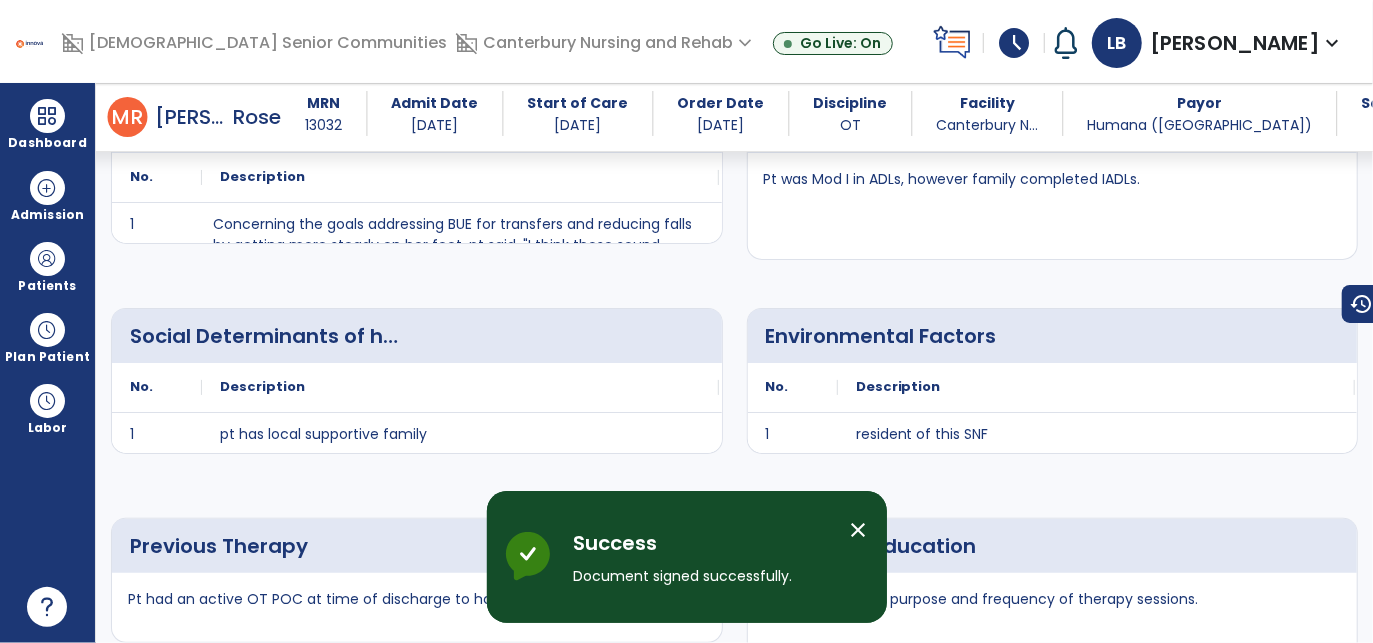 click on "close" at bounding box center (859, 530) 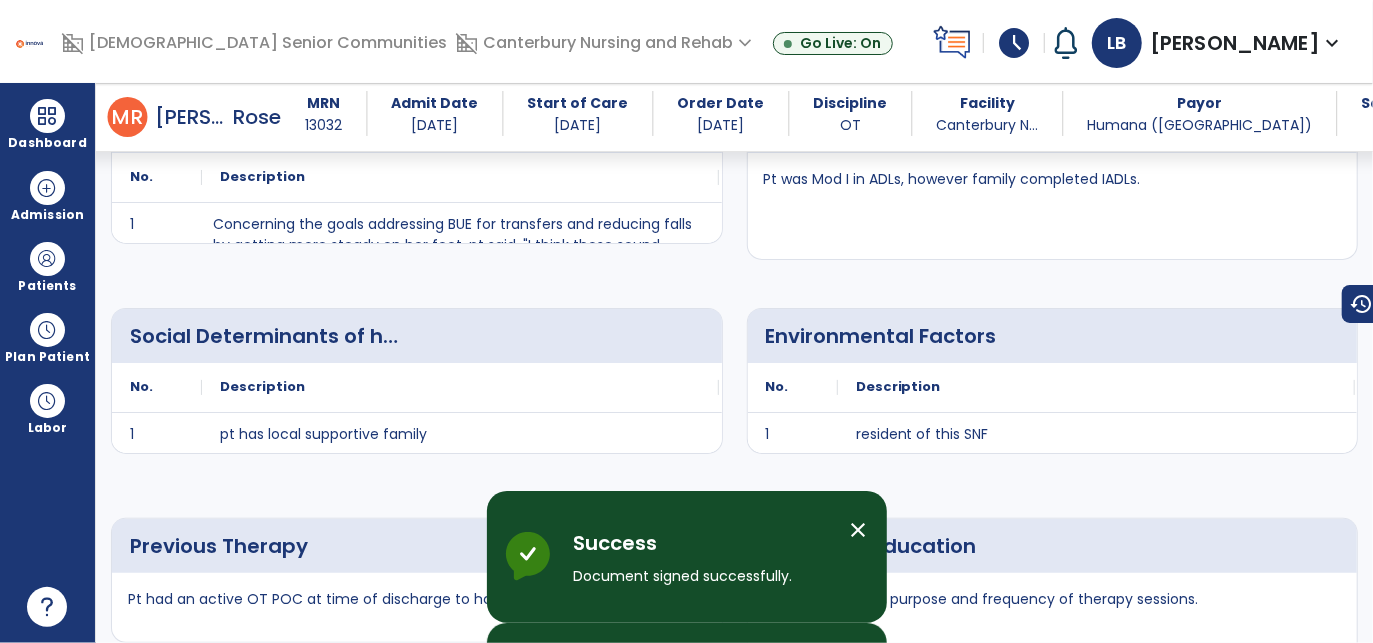 scroll, scrollTop: 1312, scrollLeft: 0, axis: vertical 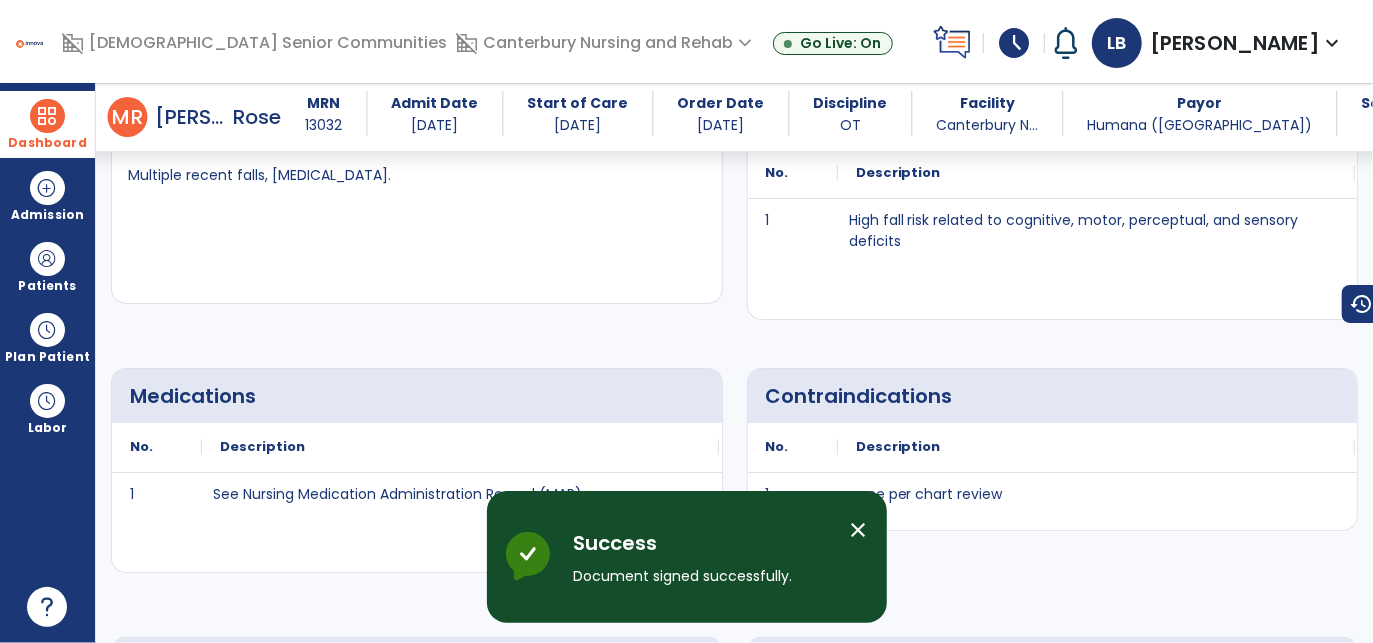 click at bounding box center [47, 116] 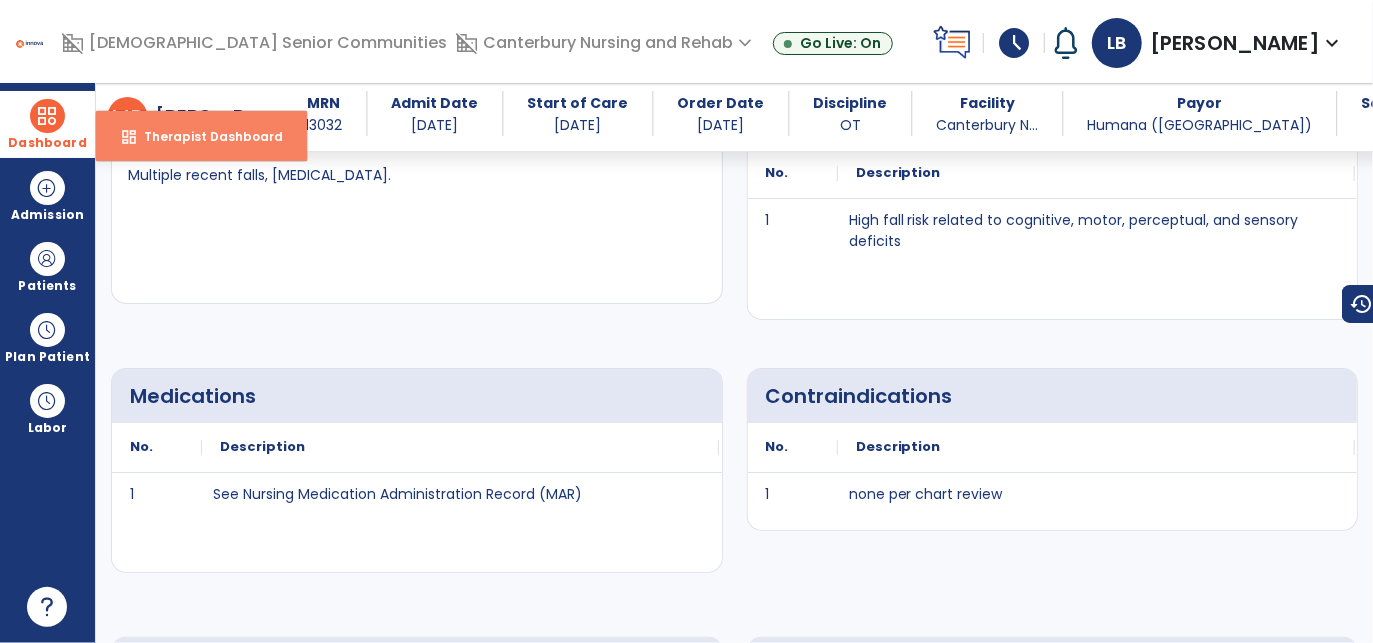 click on "dashboard  Therapist Dashboard" at bounding box center (201, 136) 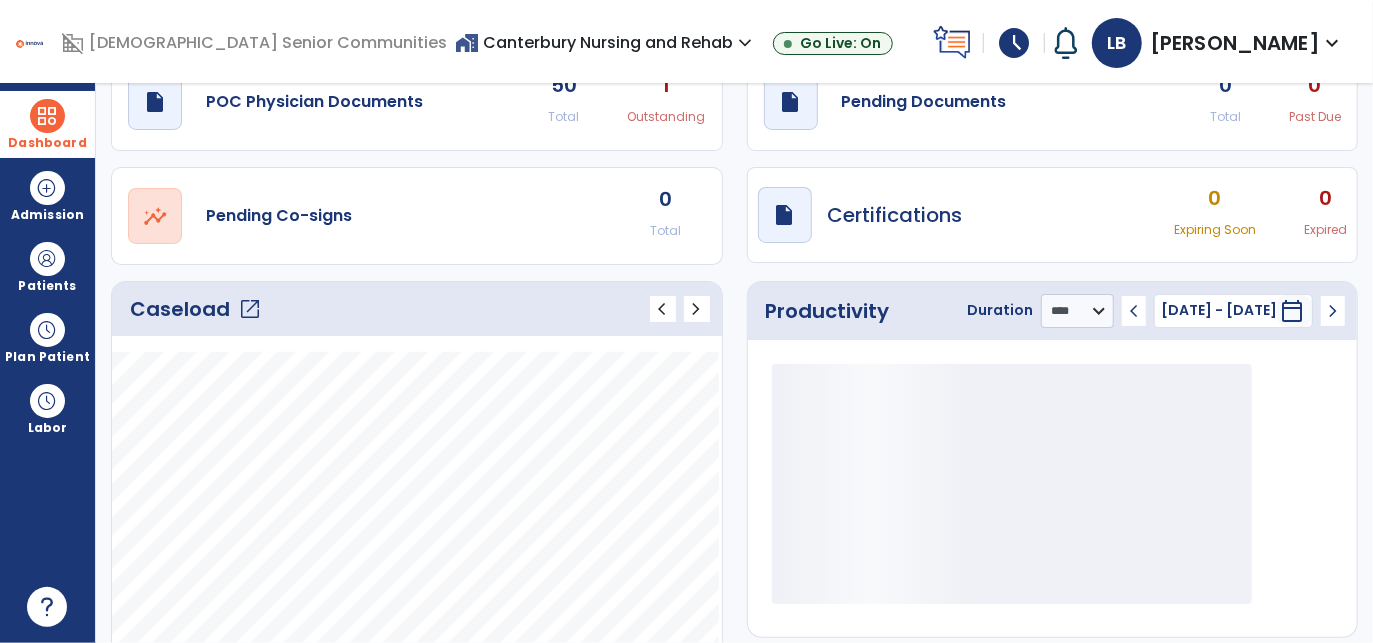 scroll, scrollTop: 0, scrollLeft: 0, axis: both 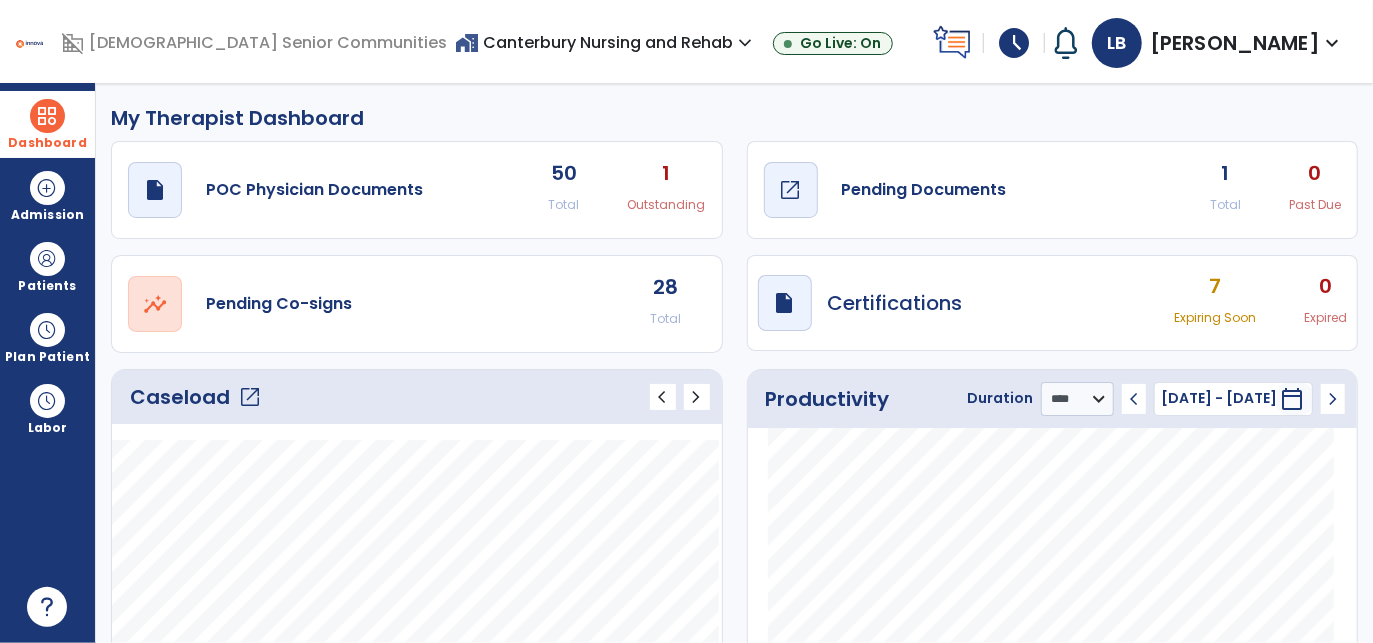 click on "draft   open_in_new" 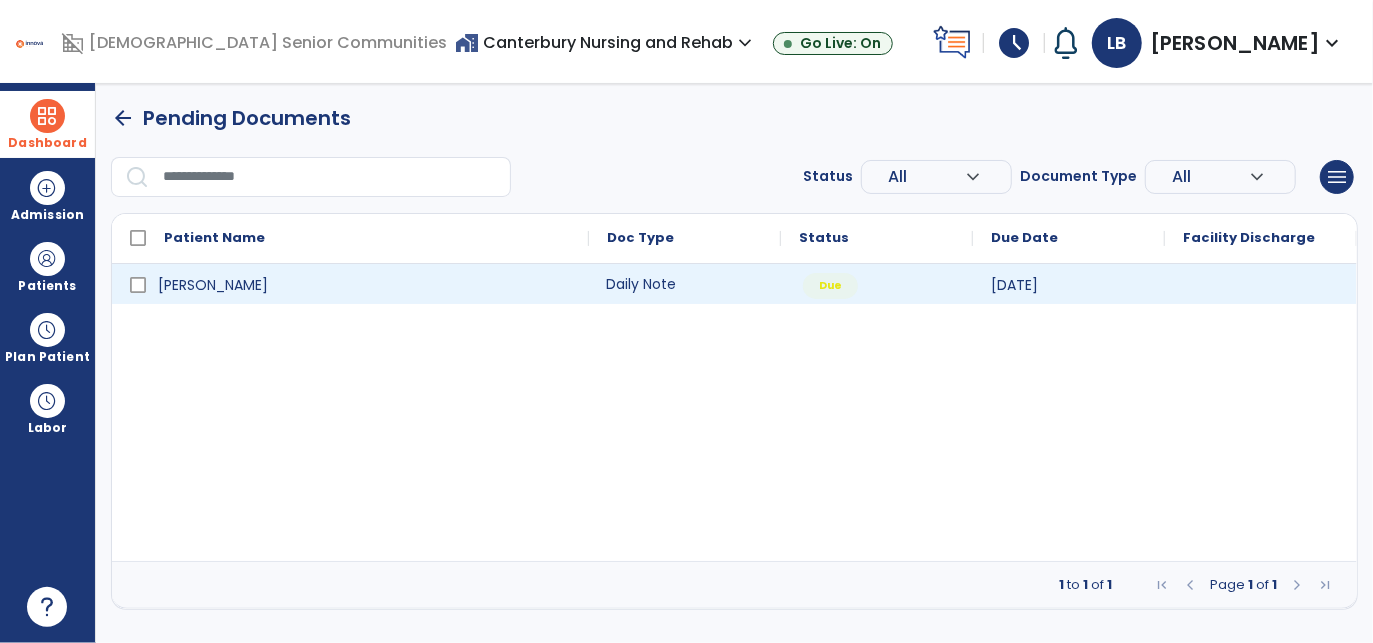 click on "Daily Note" at bounding box center (685, 284) 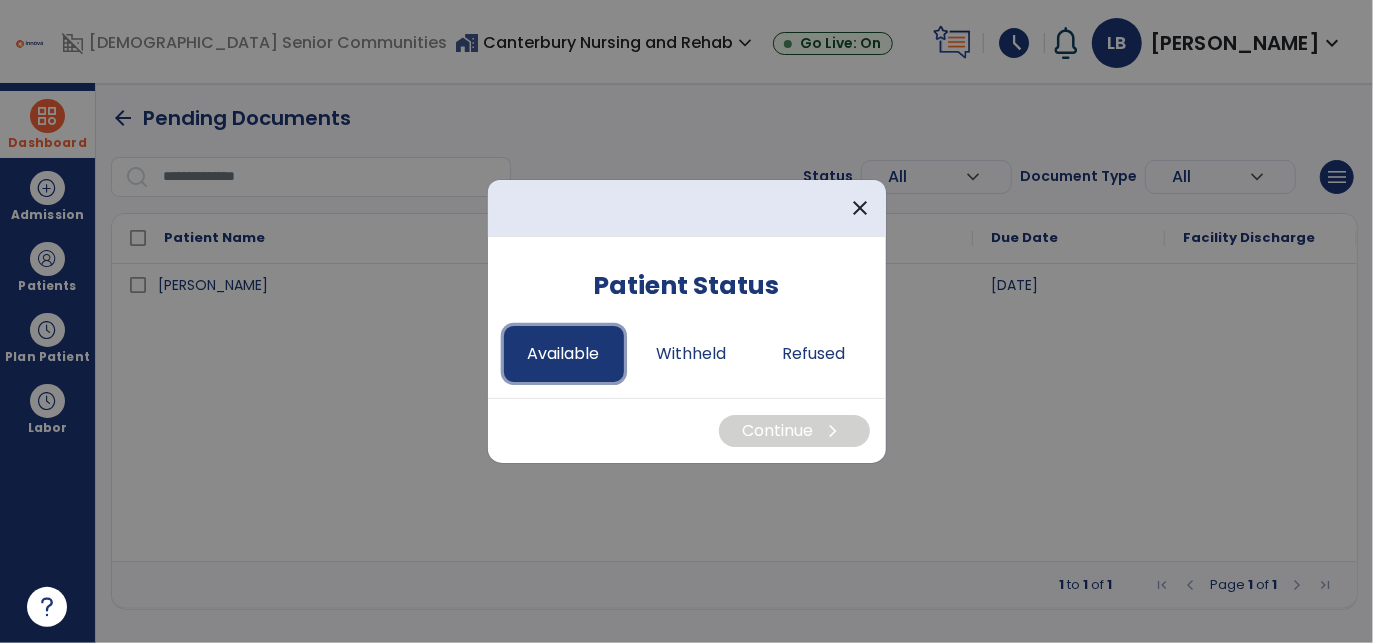 click on "Available" at bounding box center [564, 354] 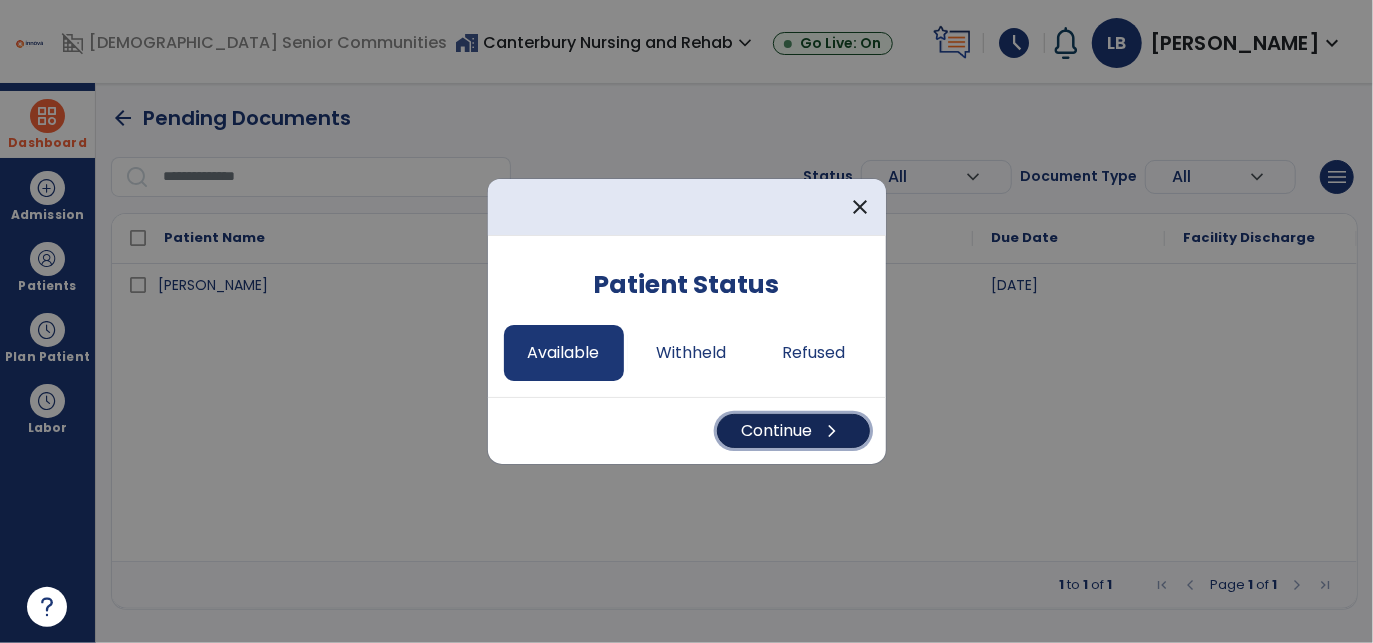 click on "chevron_right" at bounding box center [833, 431] 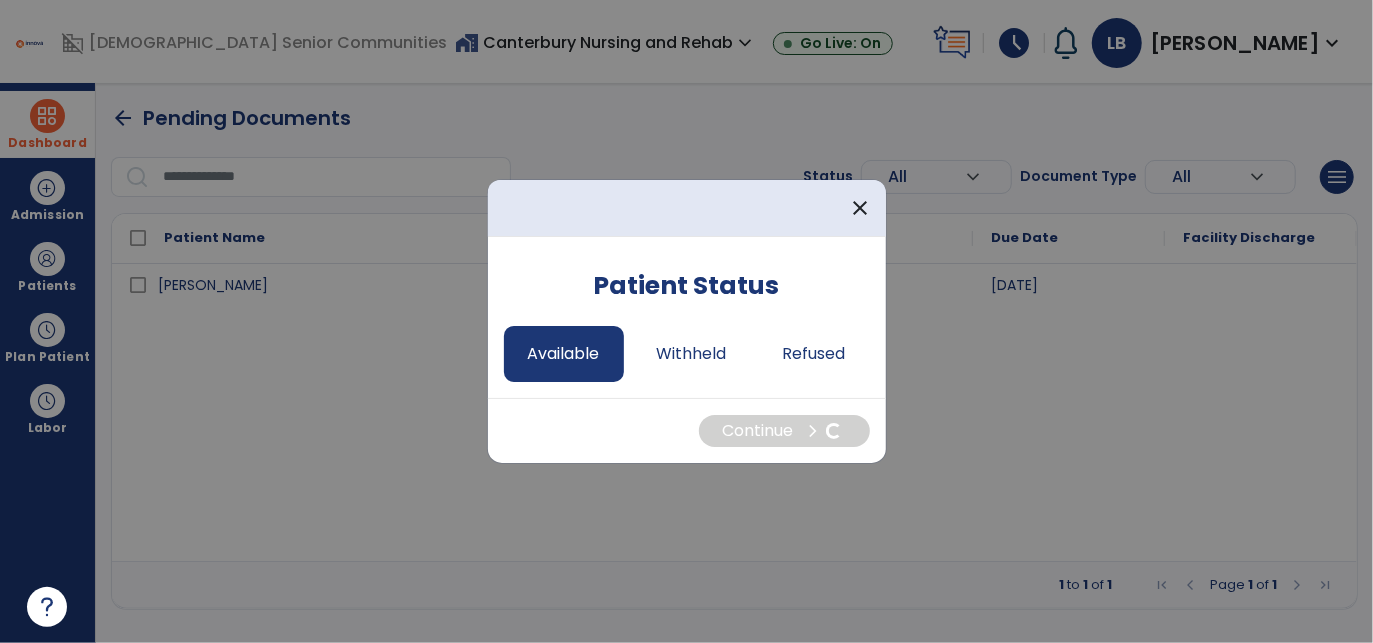 select on "*" 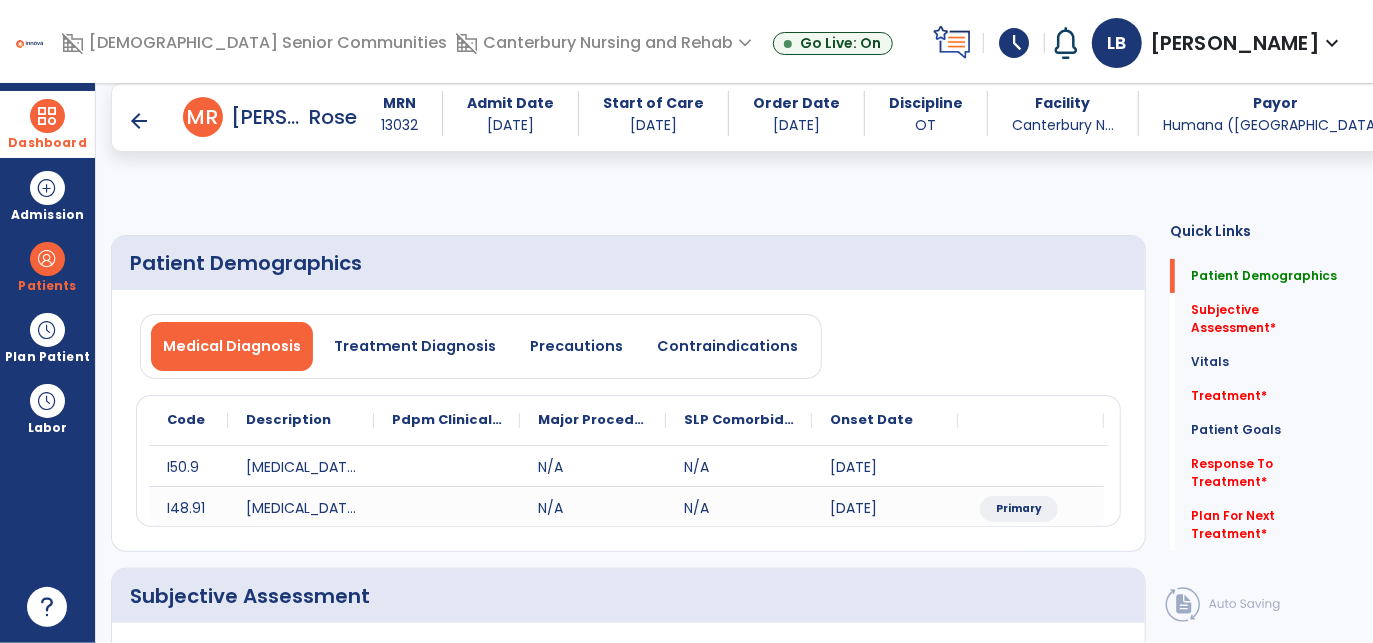 click 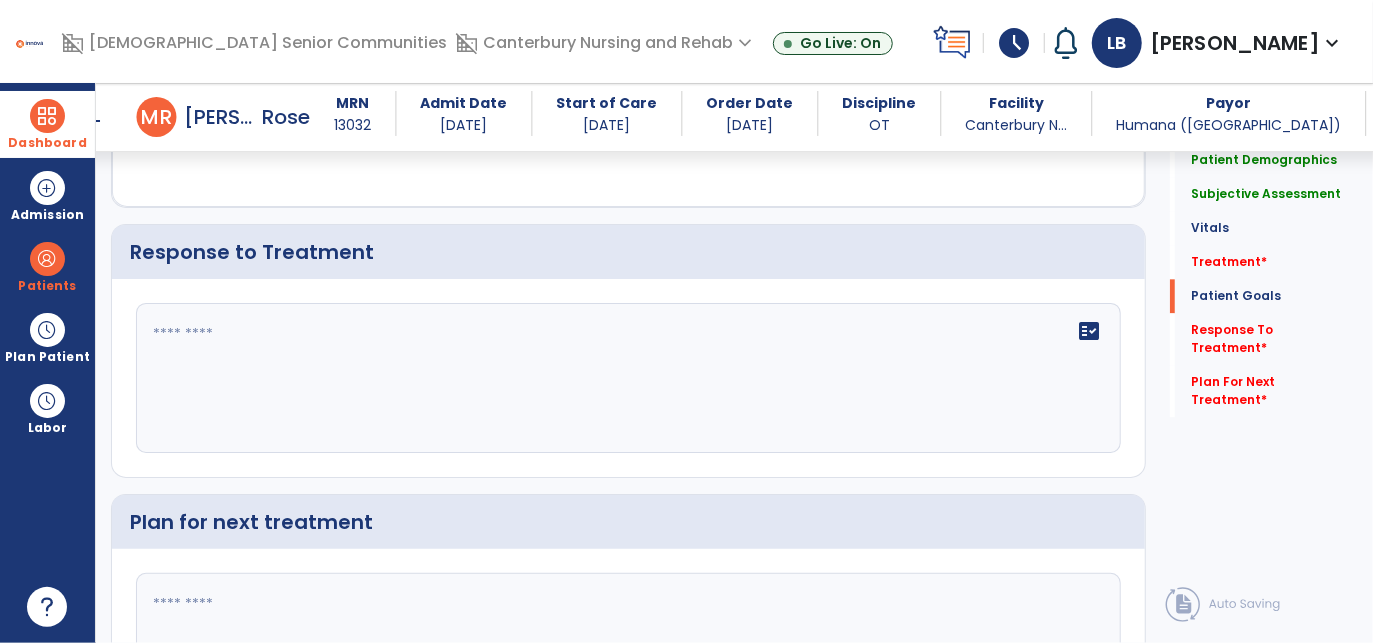 scroll, scrollTop: 2550, scrollLeft: 0, axis: vertical 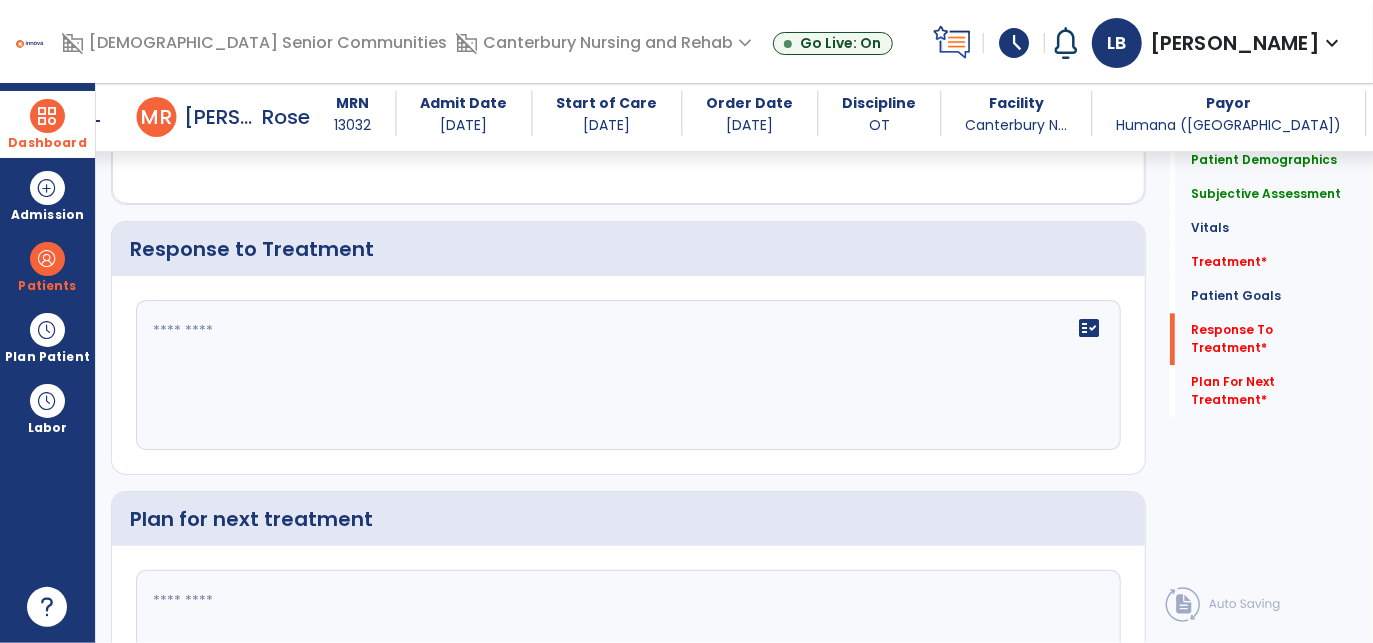 type on "**********" 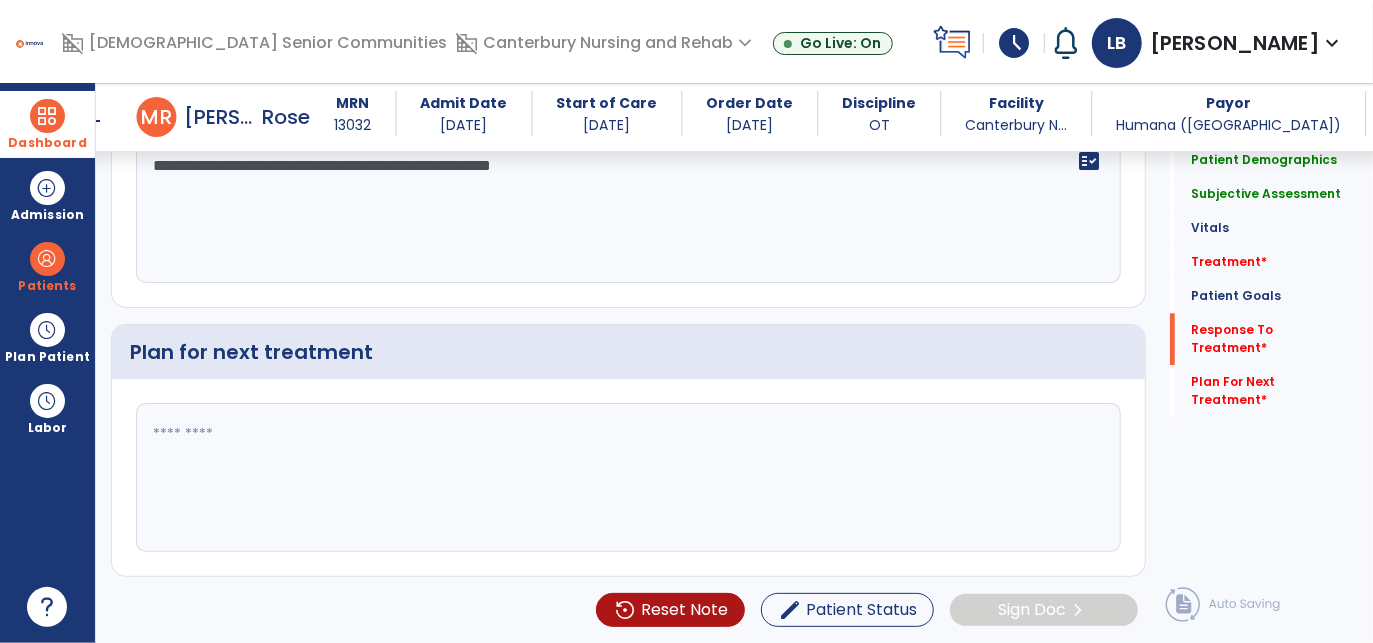 scroll, scrollTop: 2721, scrollLeft: 0, axis: vertical 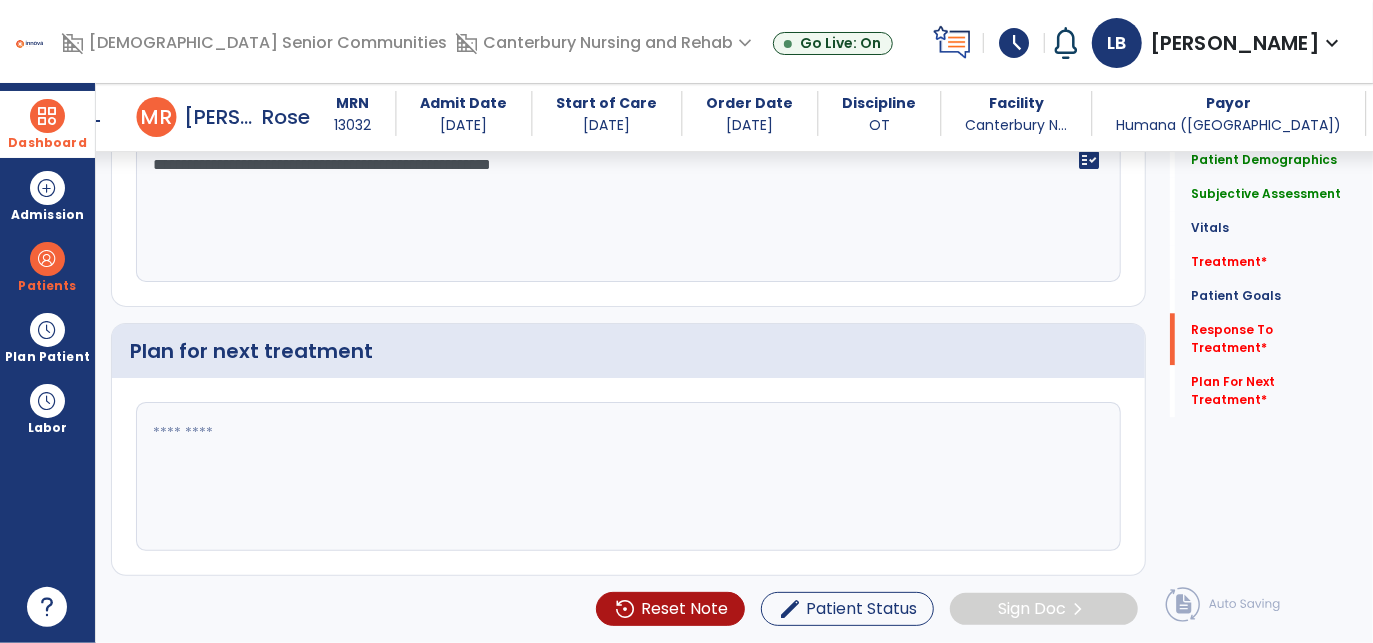 type on "**********" 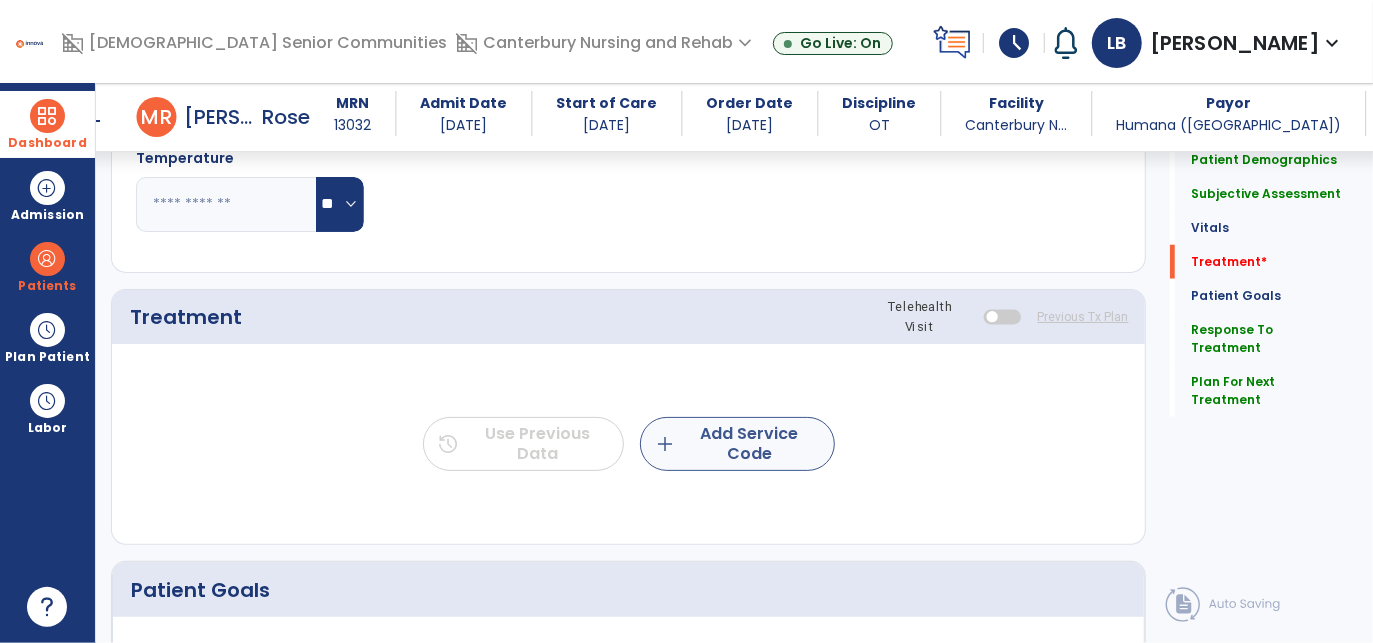 type on "**********" 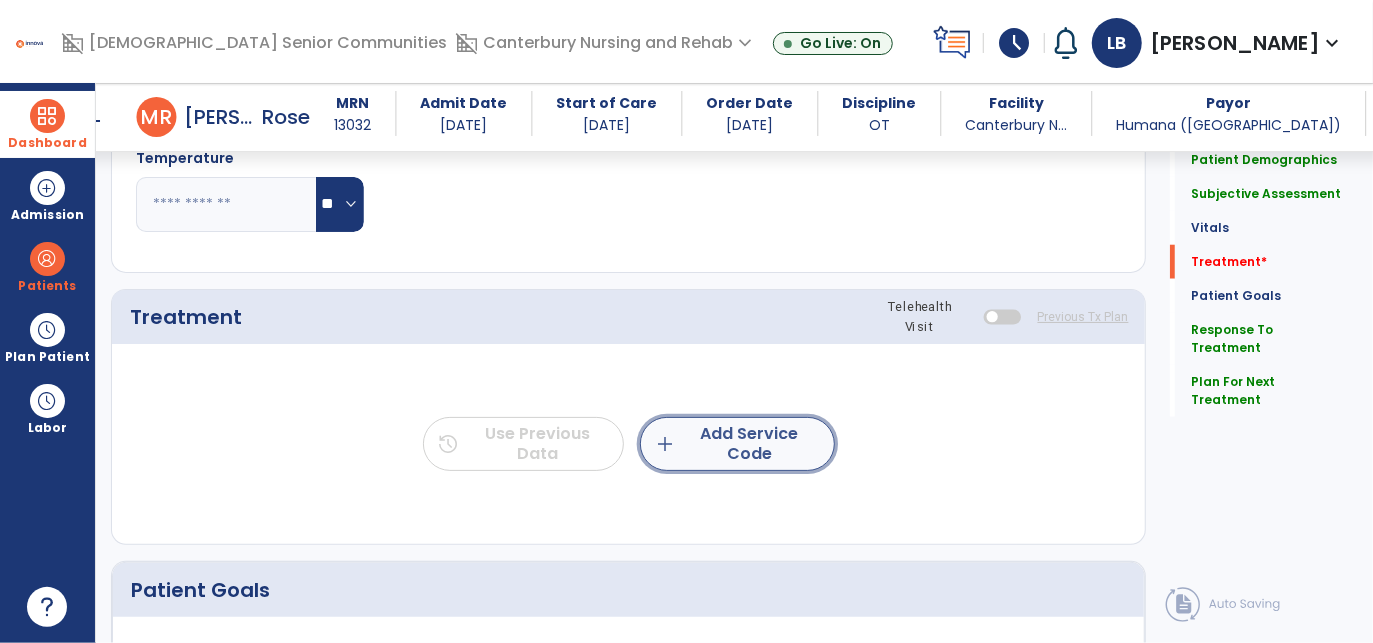 click on "add  Add Service Code" 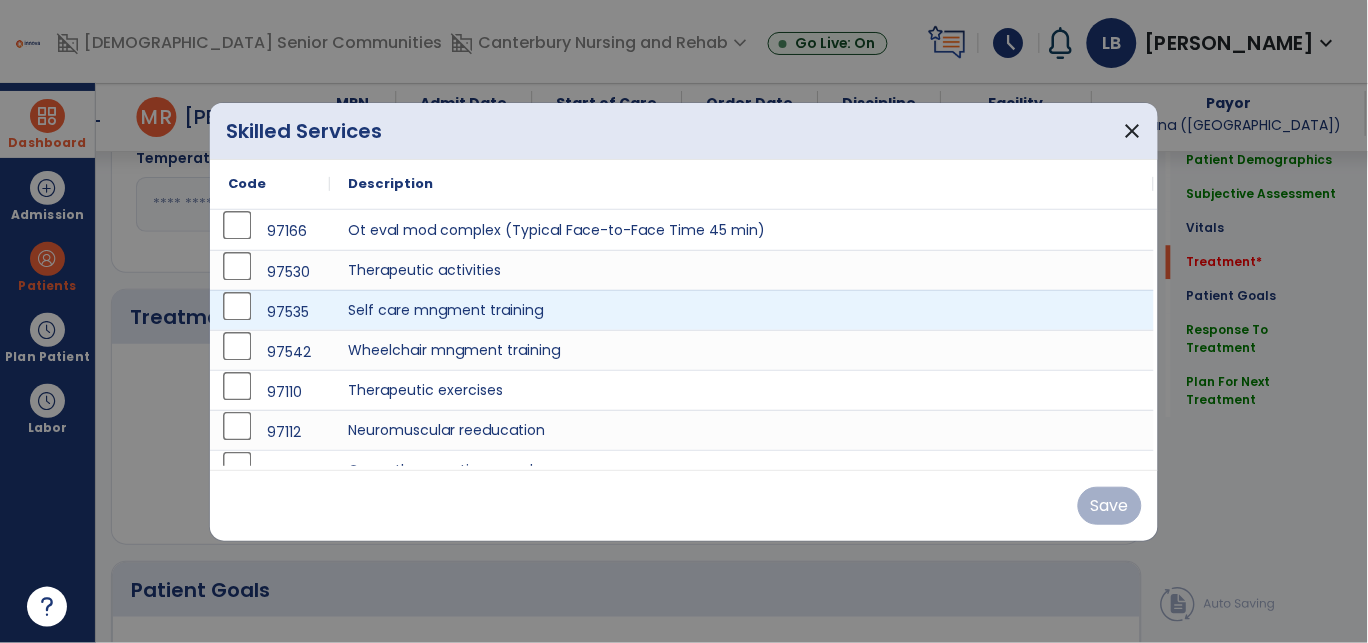 scroll, scrollTop: 1000, scrollLeft: 0, axis: vertical 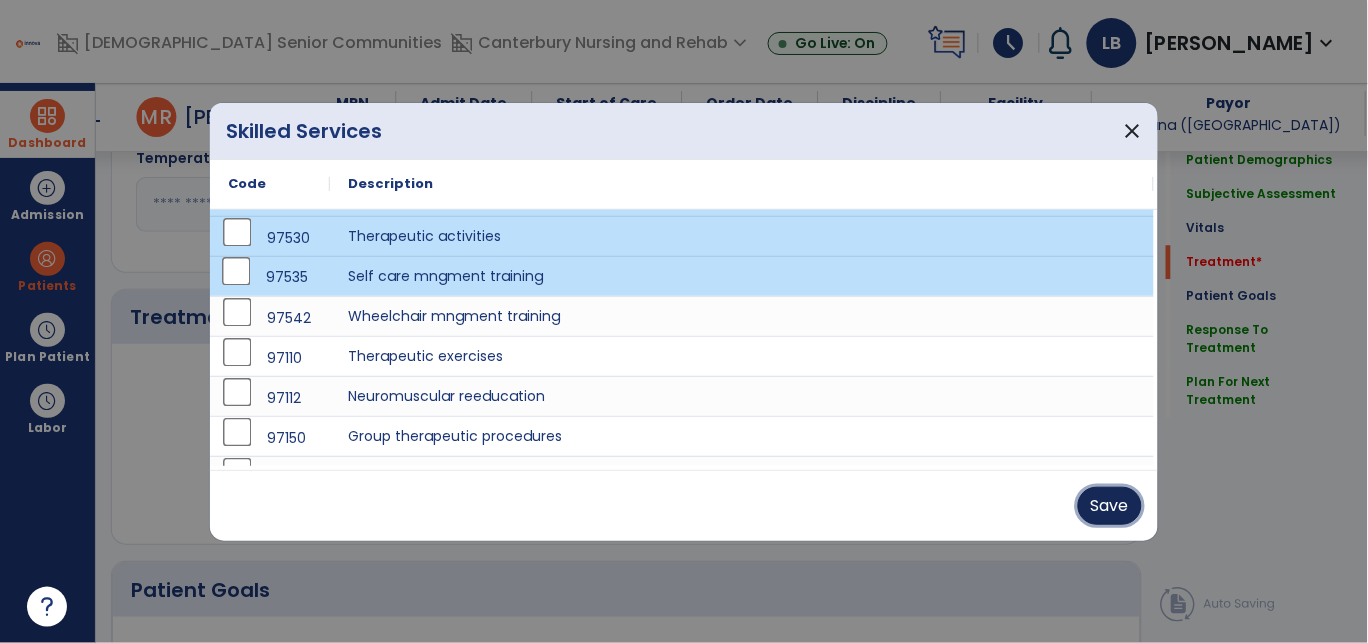 click on "Save" at bounding box center (1110, 506) 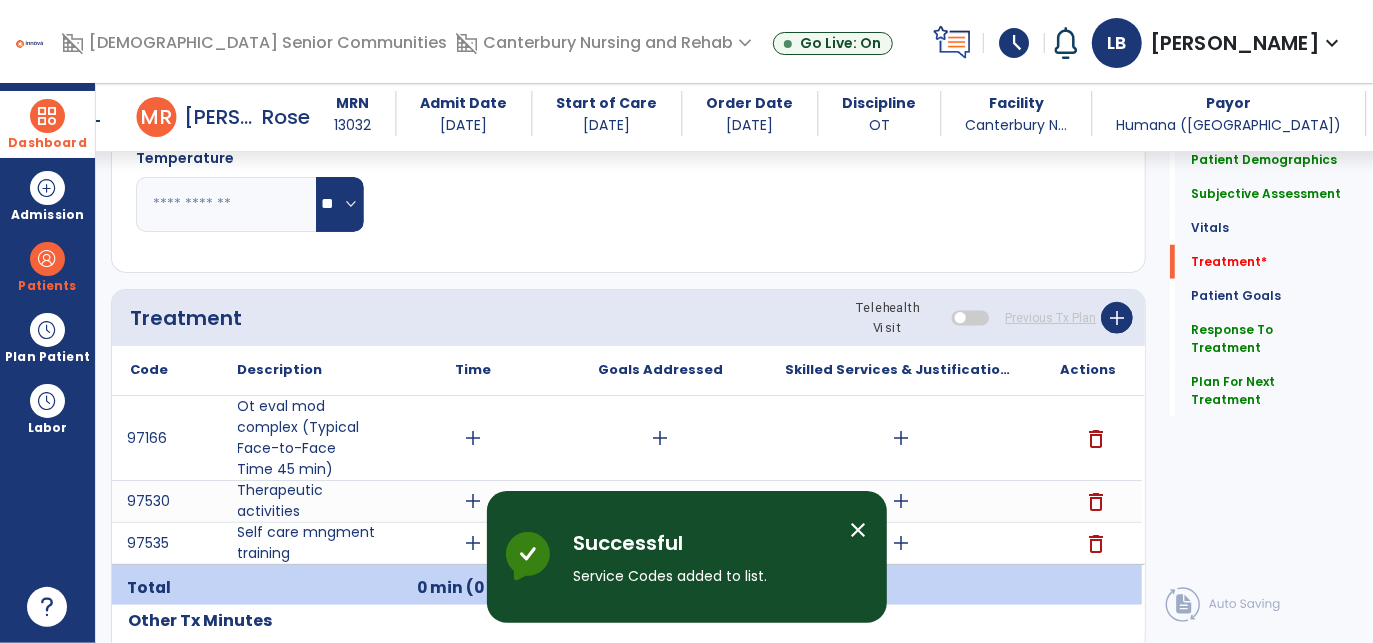 click on "close" at bounding box center (859, 530) 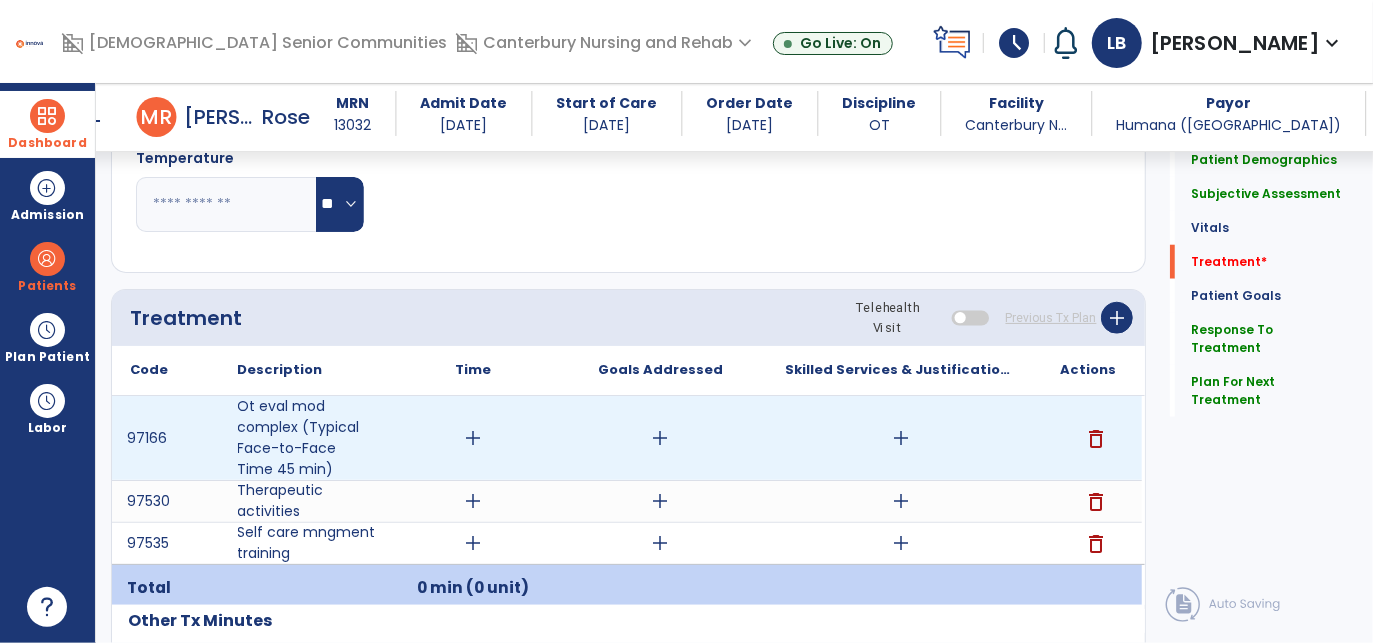 click on "add" at bounding box center [901, 438] 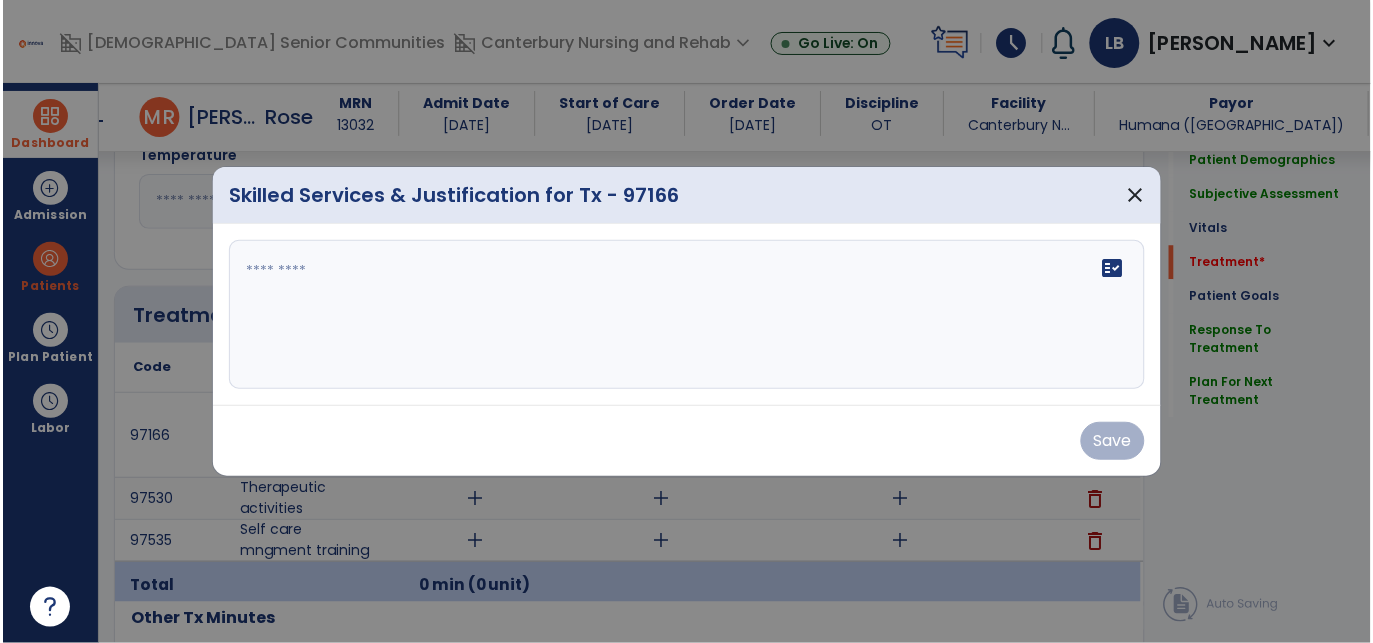 scroll, scrollTop: 1000, scrollLeft: 0, axis: vertical 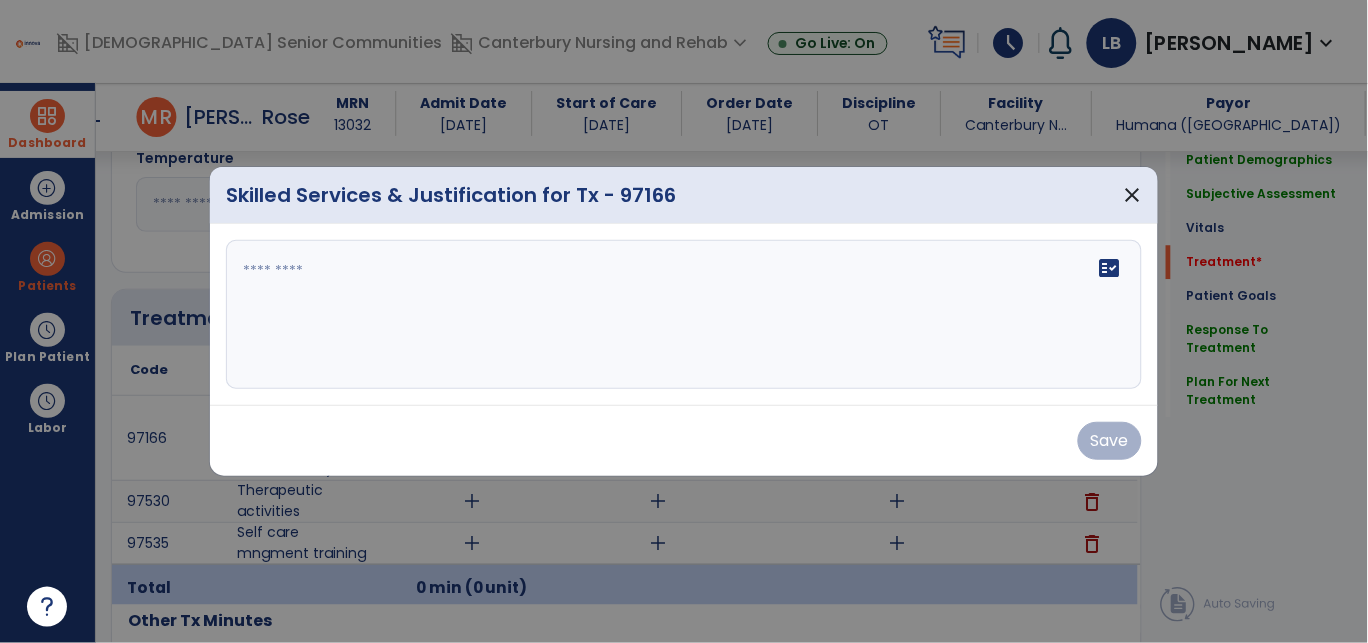 click at bounding box center (684, 315) 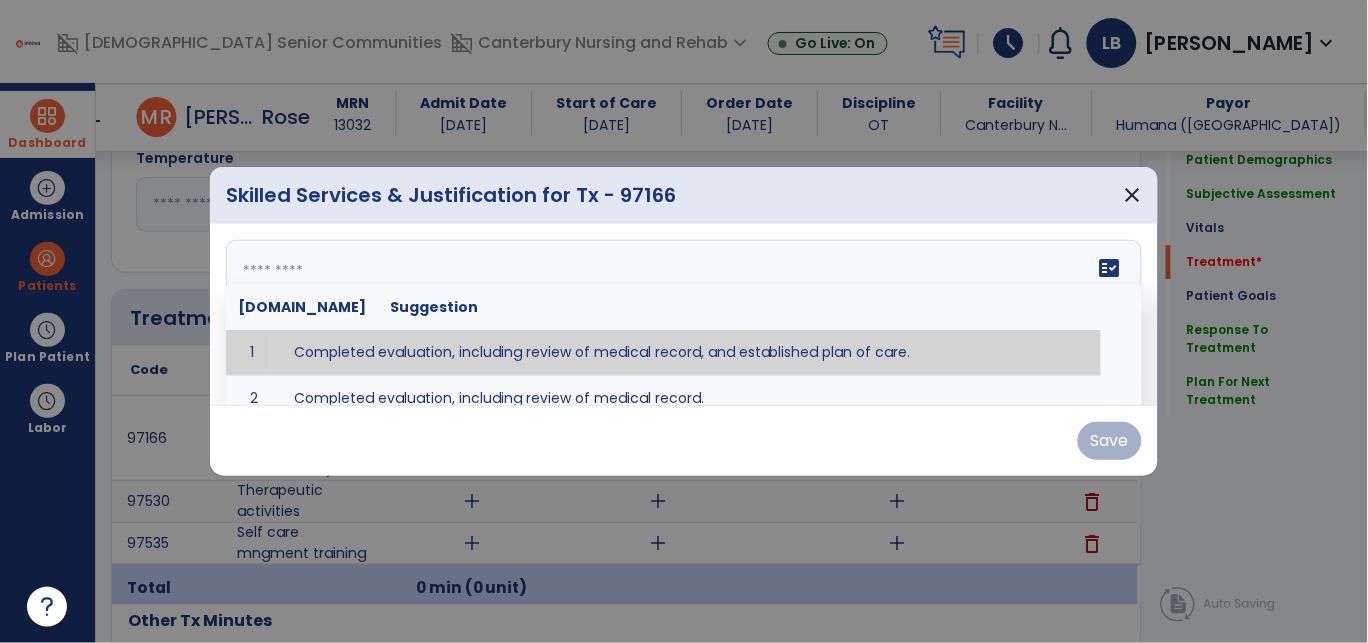 drag, startPoint x: 439, startPoint y: 340, endPoint x: 927, endPoint y: 285, distance: 491.0896 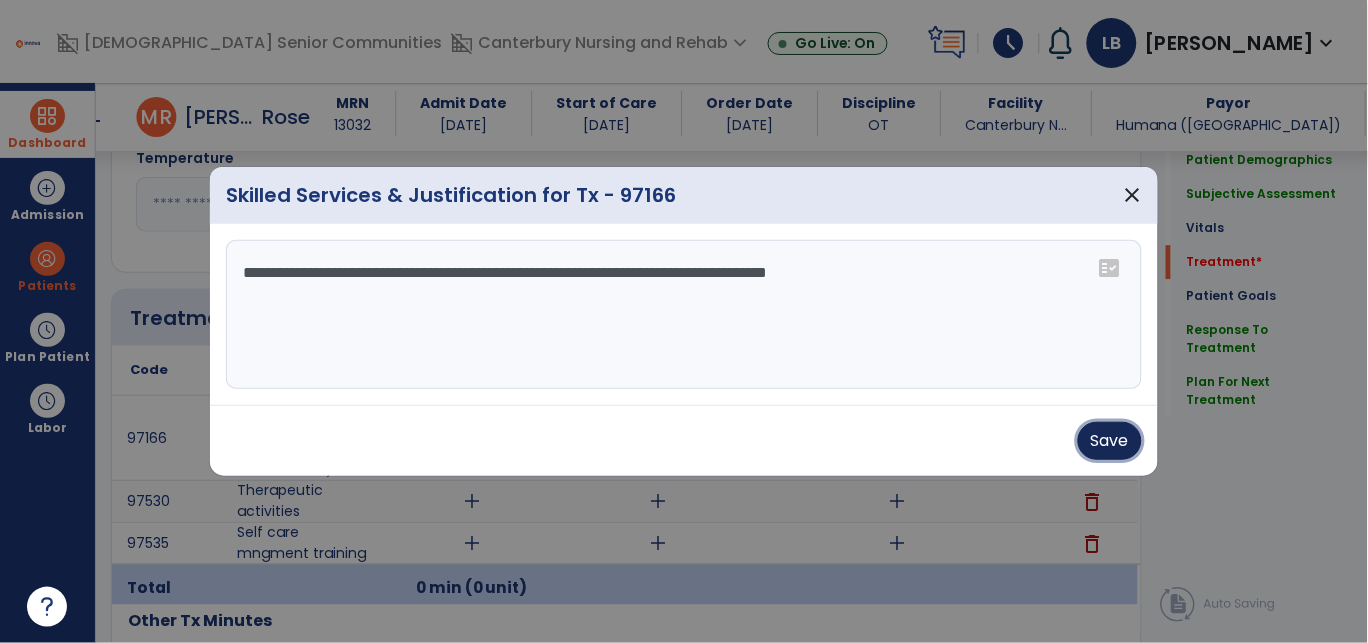 click on "Save" at bounding box center [1110, 441] 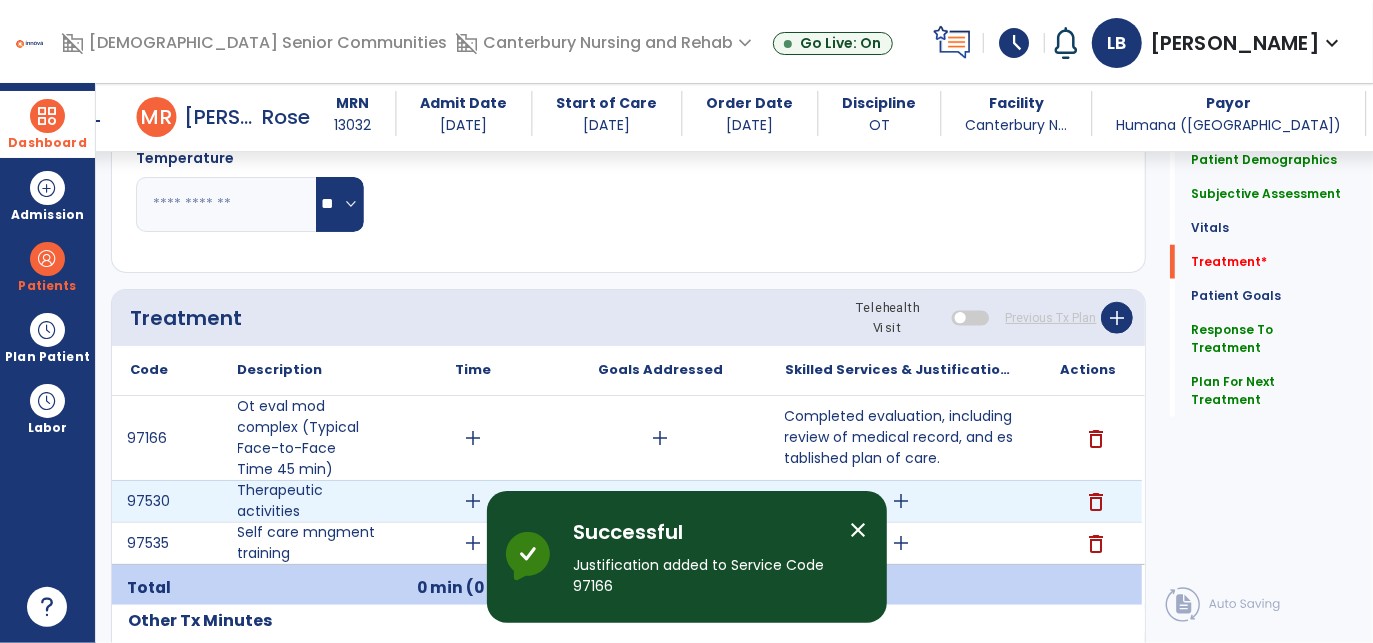 scroll, scrollTop: 1022, scrollLeft: 0, axis: vertical 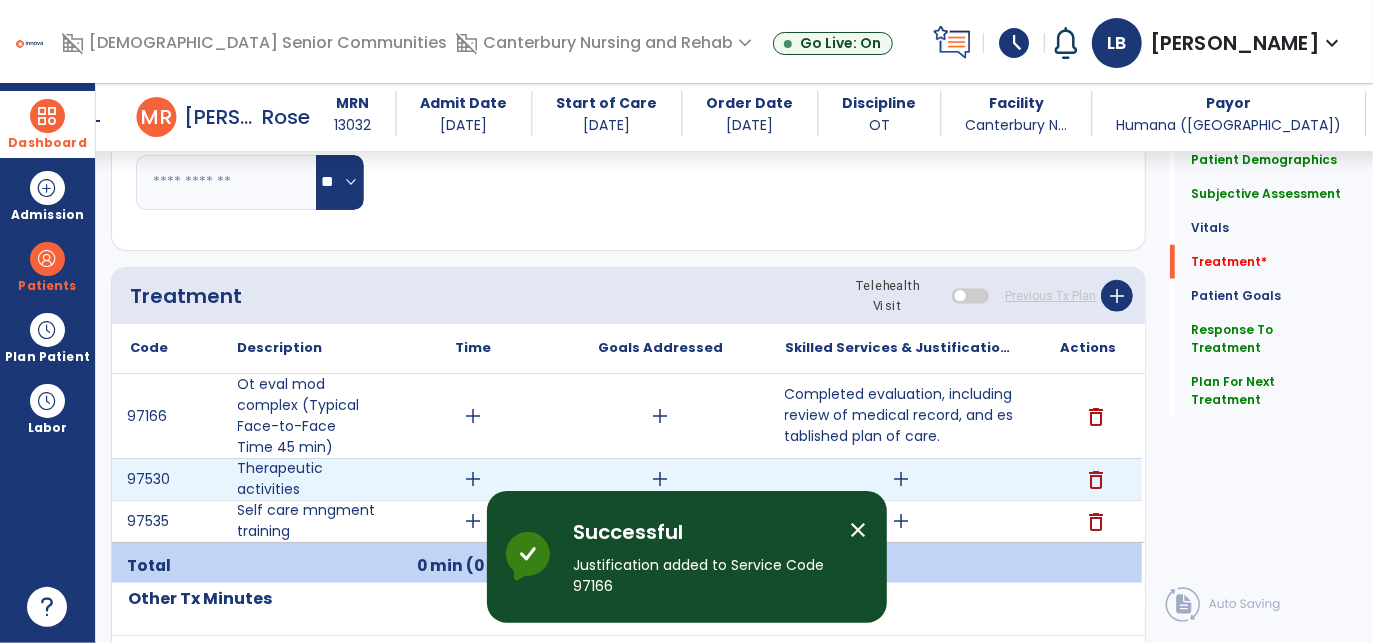 click on "close" at bounding box center [859, 530] 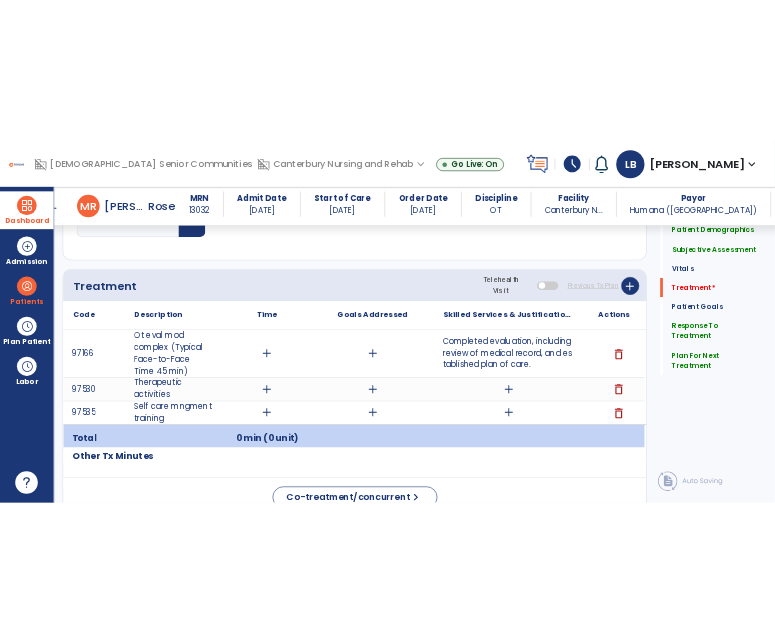 scroll, scrollTop: 1102, scrollLeft: 0, axis: vertical 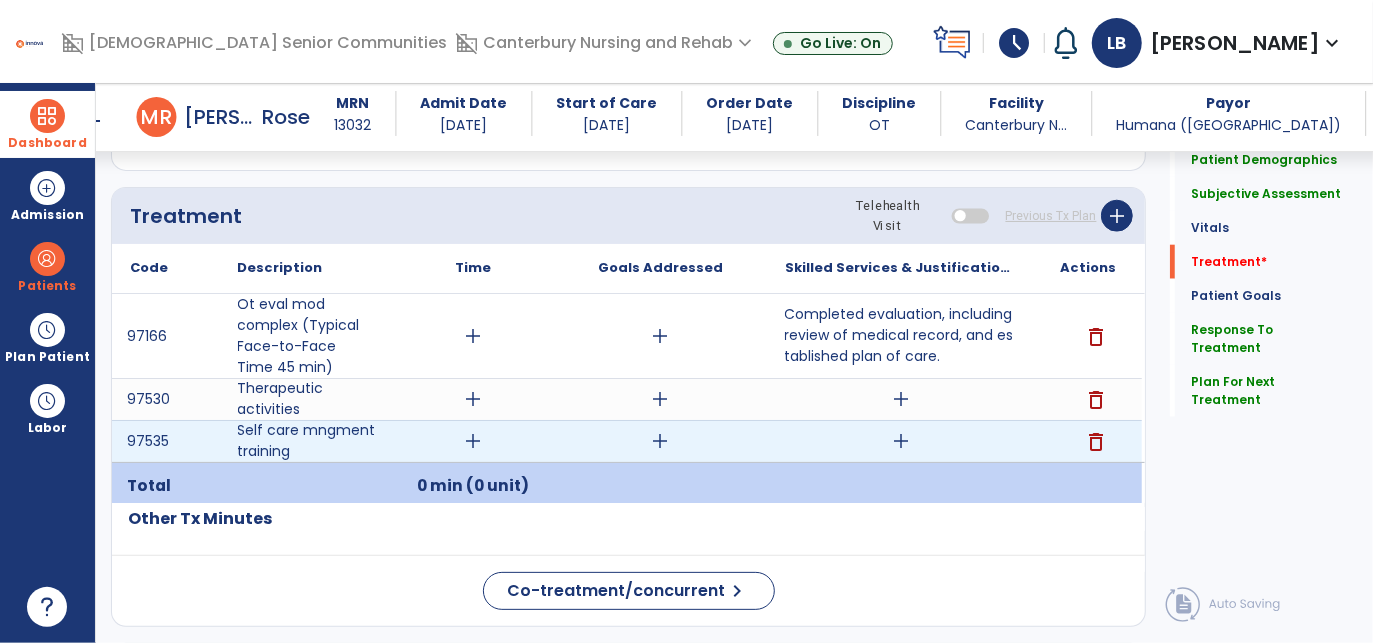 click on "add" at bounding box center [474, 441] 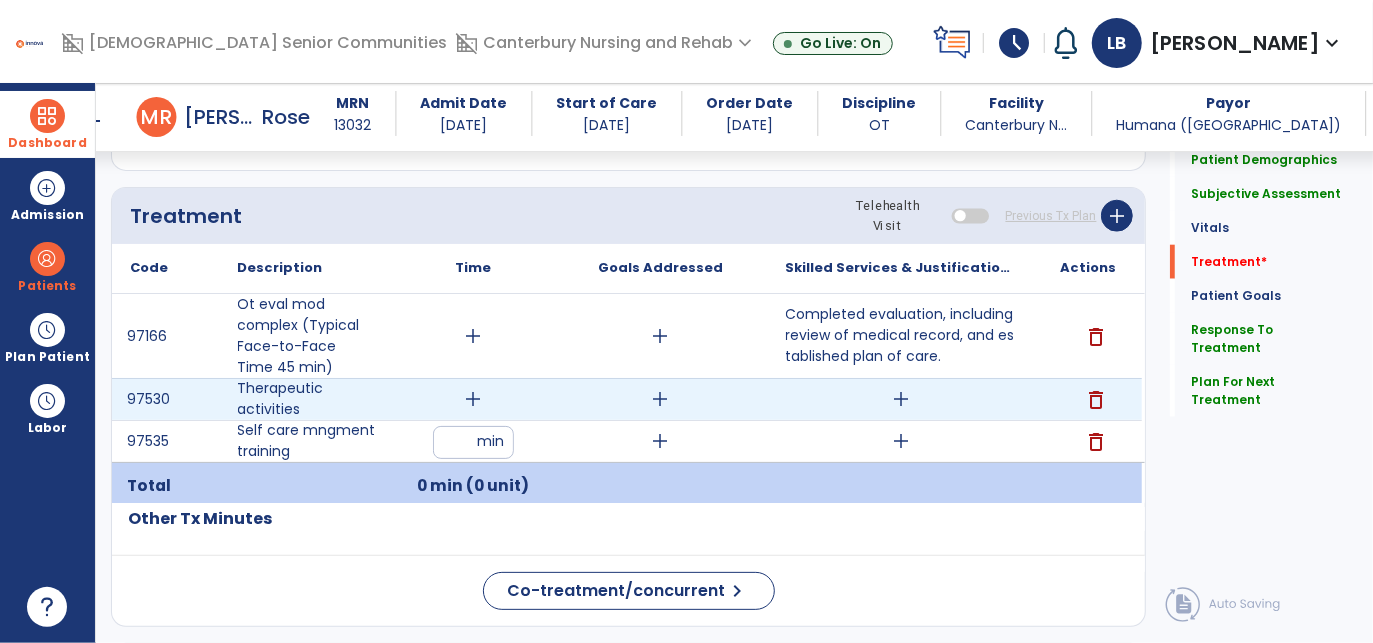 type on "**" 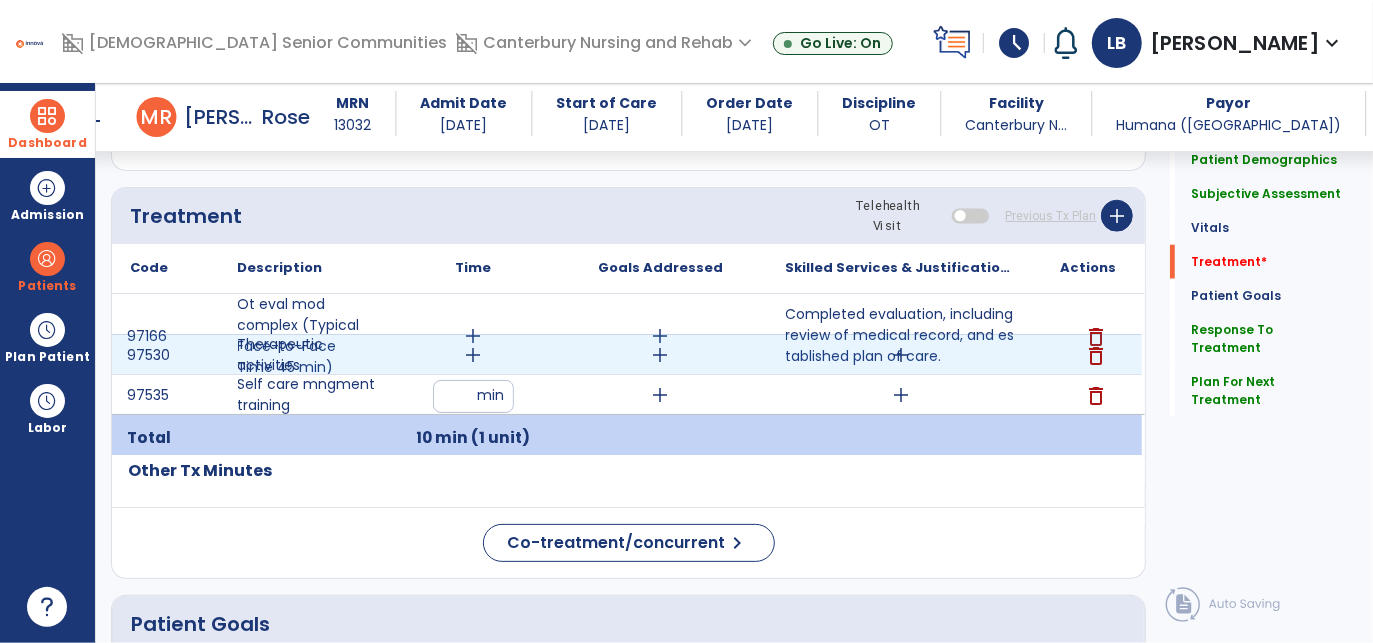 click on "add" at bounding box center [474, 336] 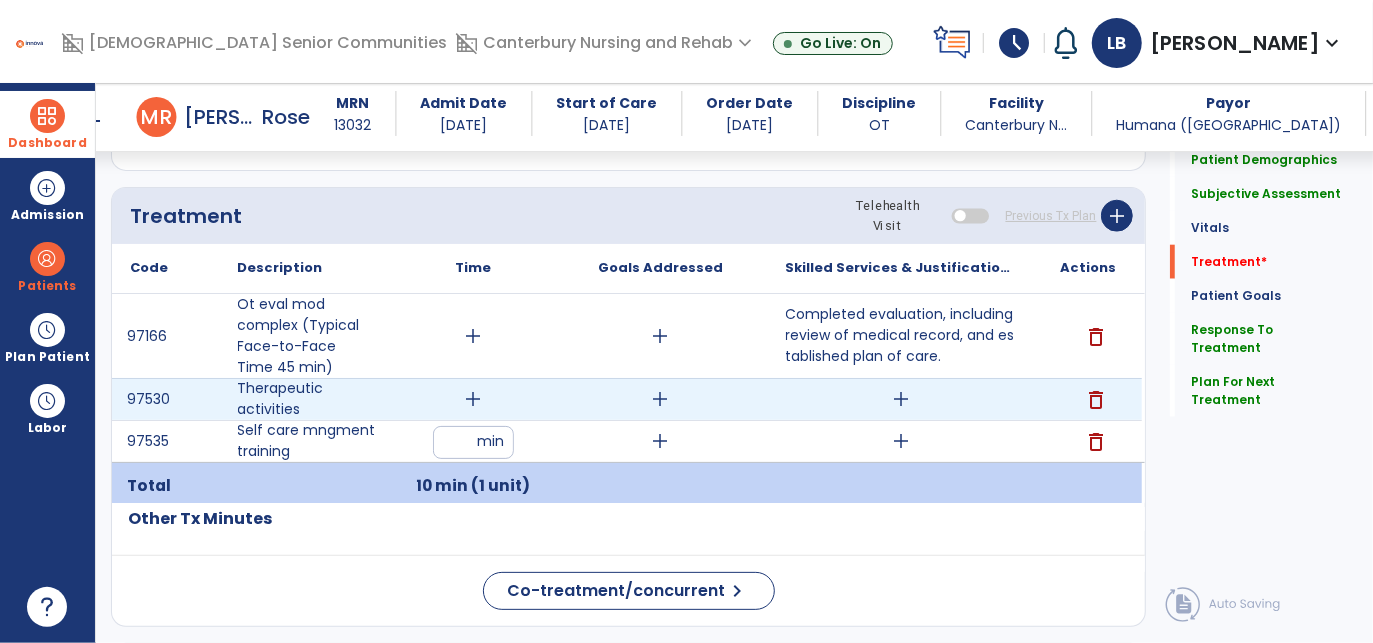 click on "add" at bounding box center [474, 399] 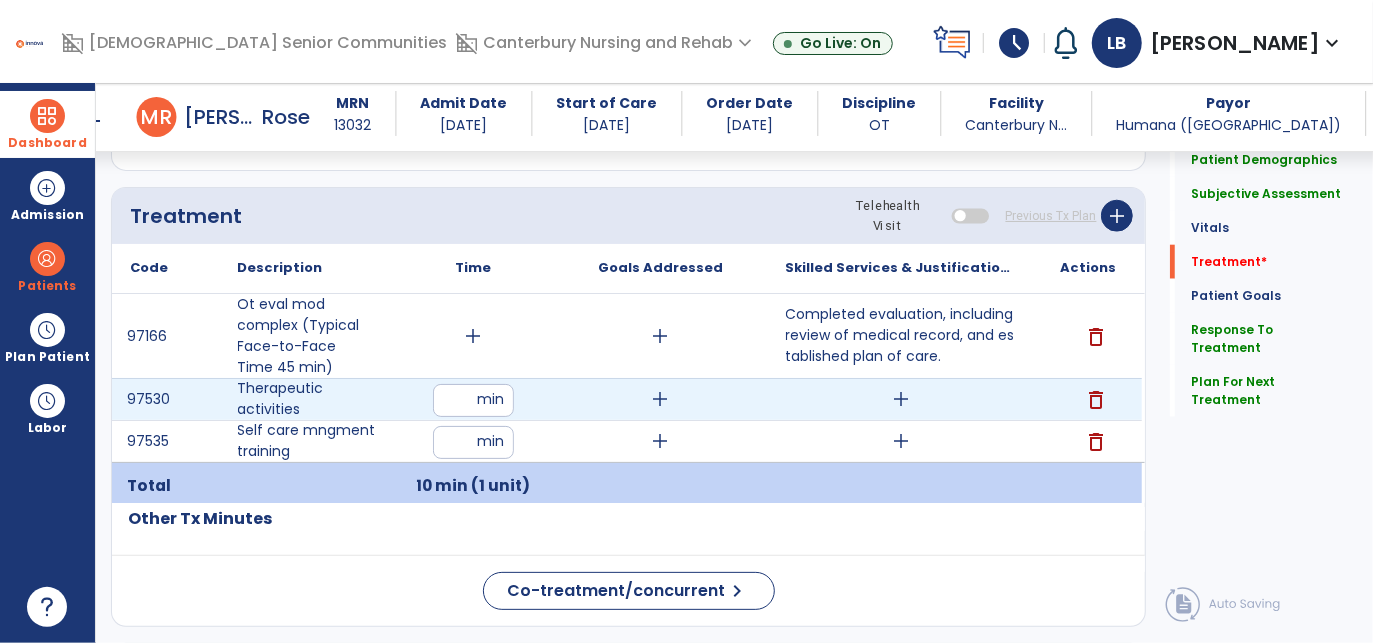 type on "**" 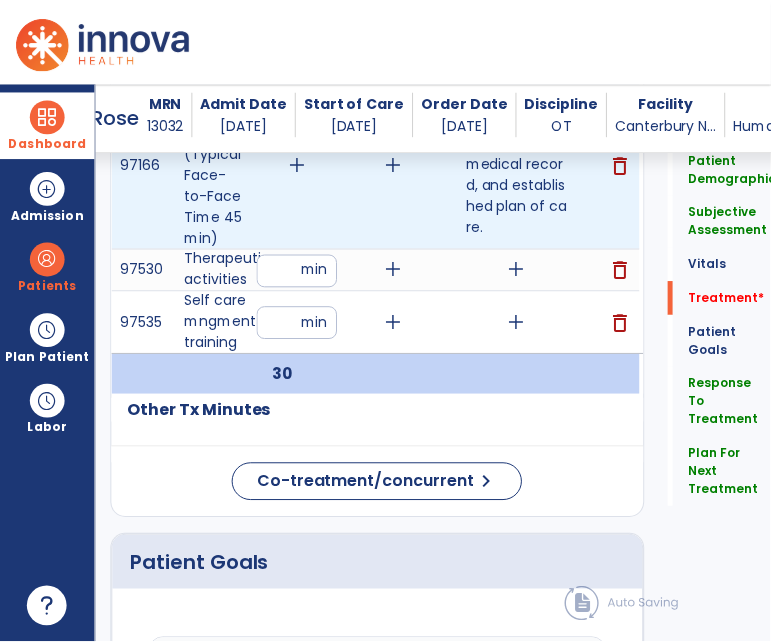 scroll, scrollTop: 1346, scrollLeft: 0, axis: vertical 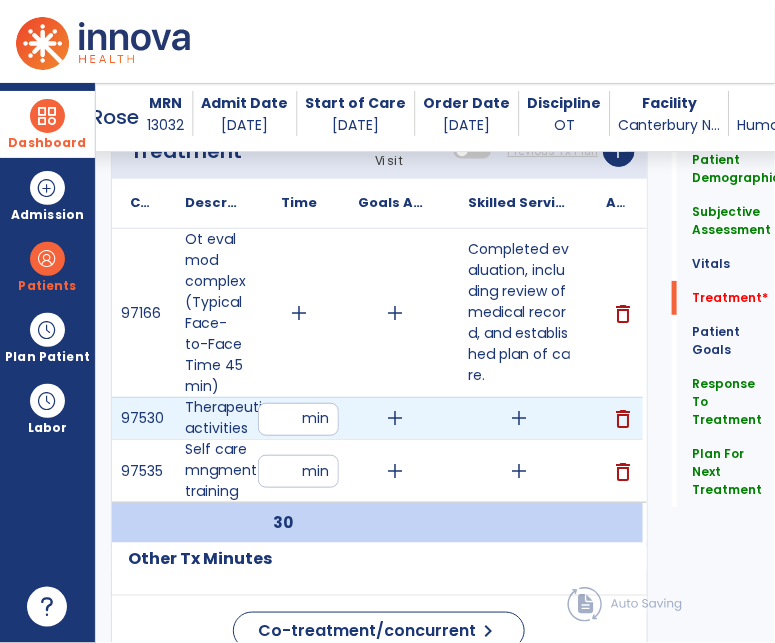 click on "add" at bounding box center [519, 418] 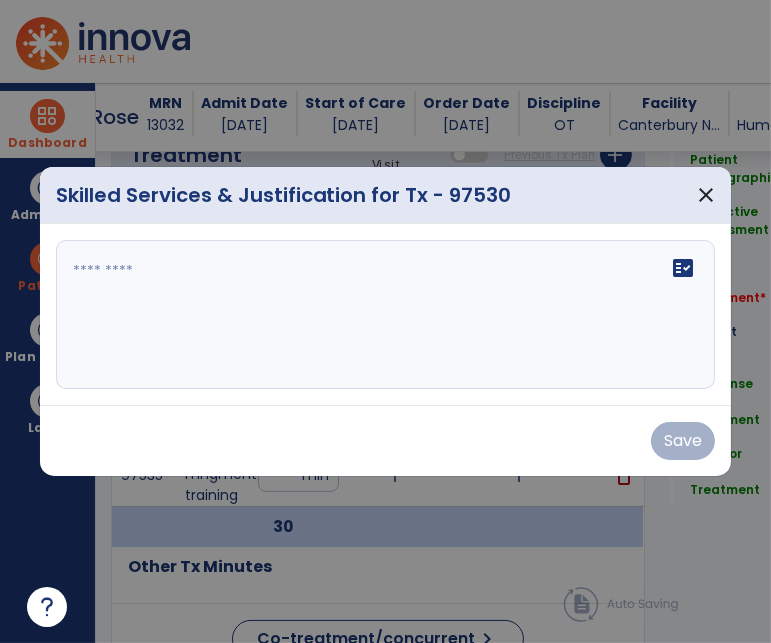 scroll, scrollTop: 1346, scrollLeft: 0, axis: vertical 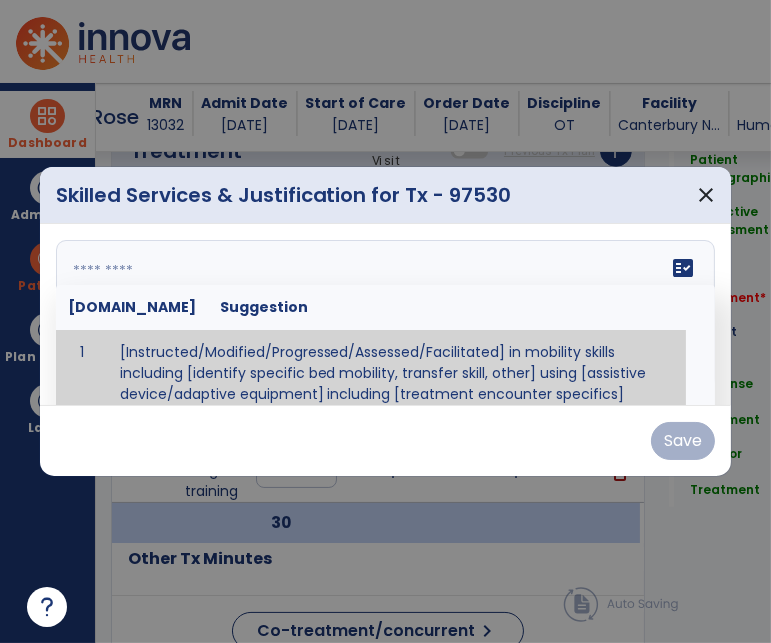 click on "fact_check  [DOMAIN_NAME] Suggestion 1 [Instructed/Modified/Progressed/Assessed/Facilitated] in mobility skills including [identify specific bed mobility, transfer skill, other] using [assistive device/adaptive equipment] including [treatment encounter specifics]" at bounding box center (386, 315) 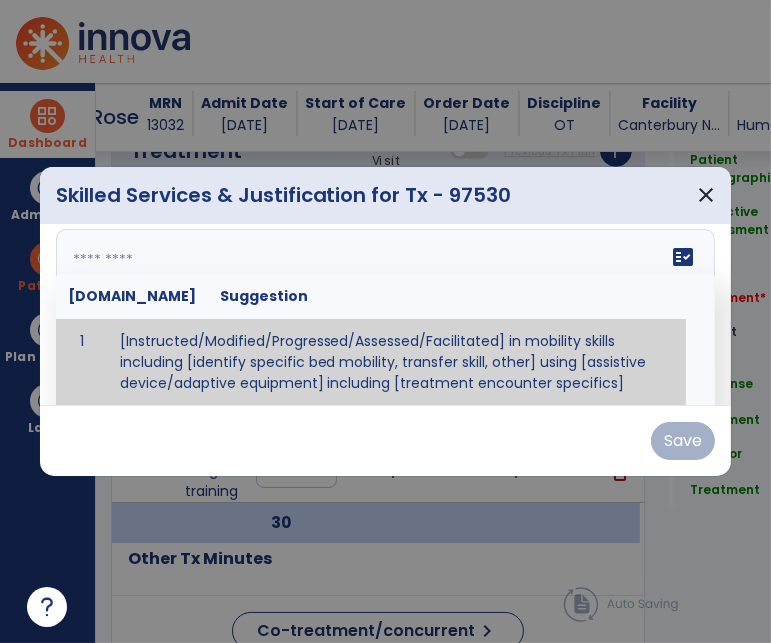 paste on "**********" 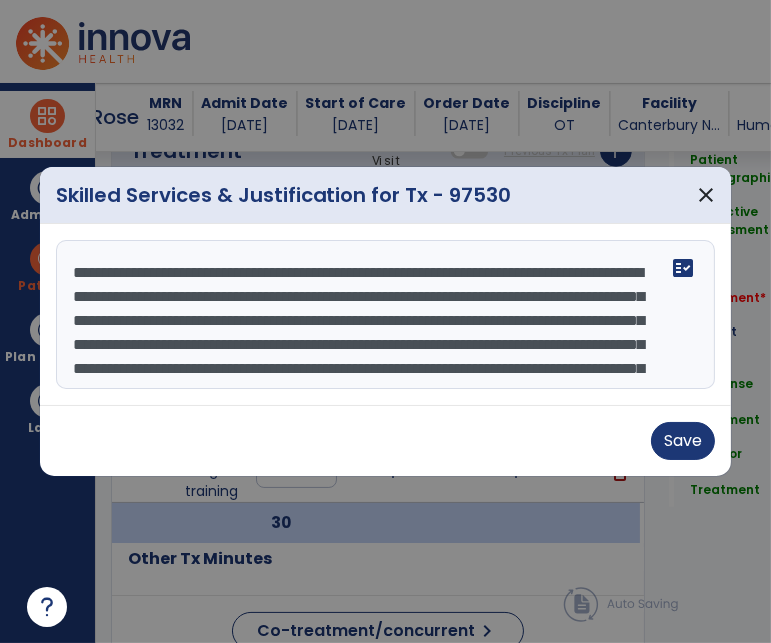 scroll, scrollTop: 86, scrollLeft: 0, axis: vertical 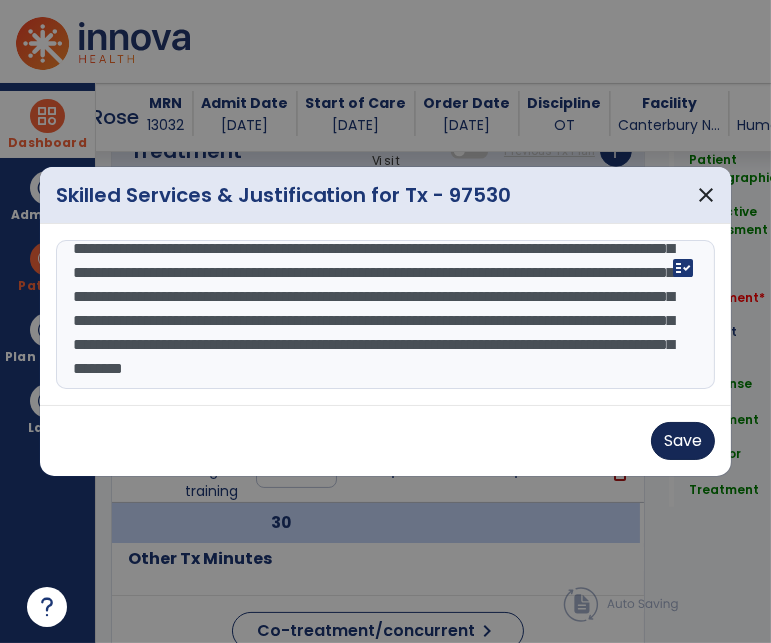 type on "**********" 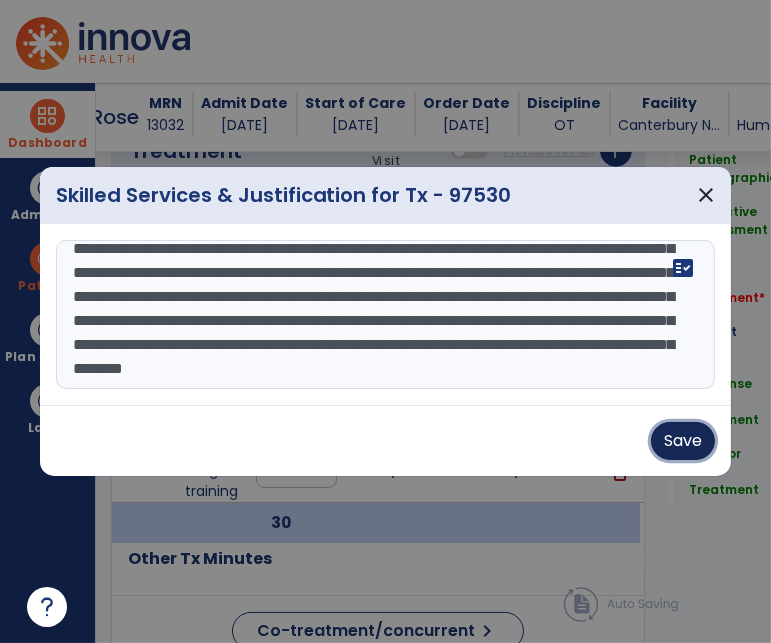drag, startPoint x: 692, startPoint y: 439, endPoint x: 613, endPoint y: 374, distance: 102.30347 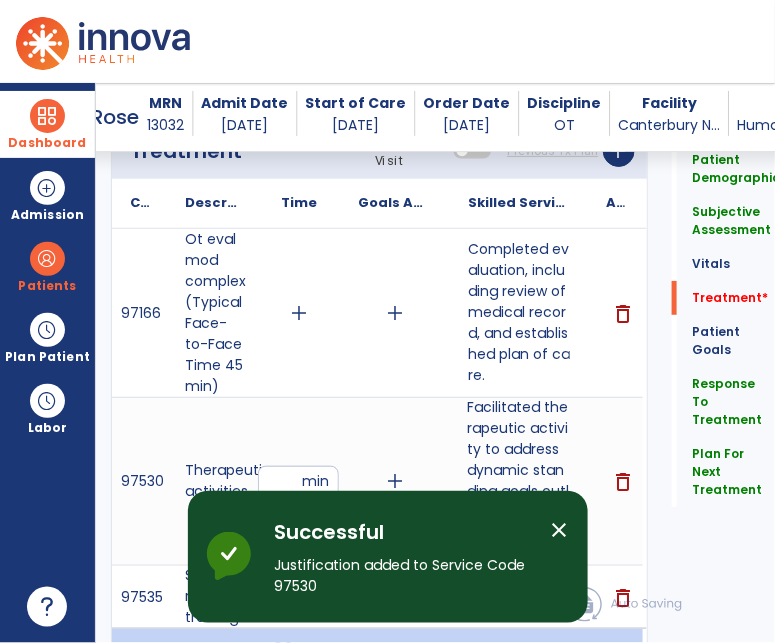 click on "close" at bounding box center (560, 530) 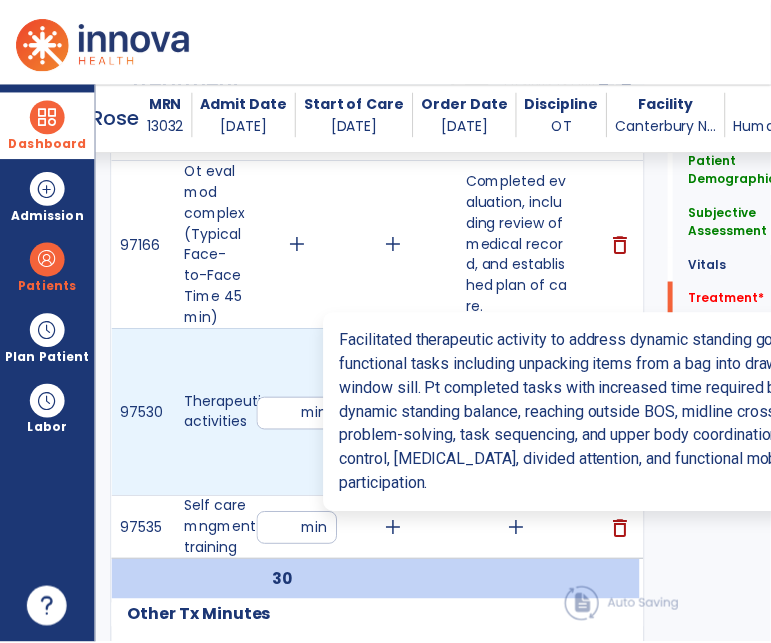 scroll, scrollTop: 1402, scrollLeft: 0, axis: vertical 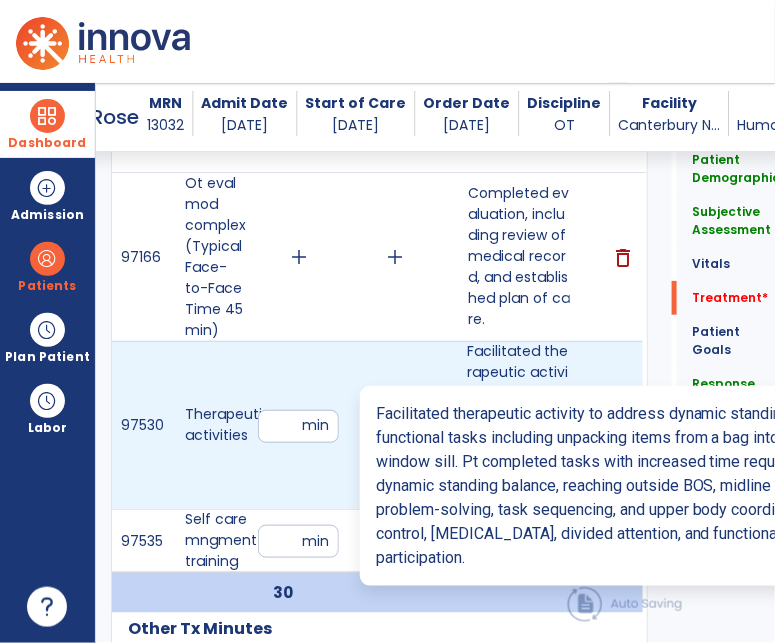click on "Facilitated therapeutic activity to address dynamic standing goals outlined in POC by engaging pt in..." at bounding box center [519, 425] 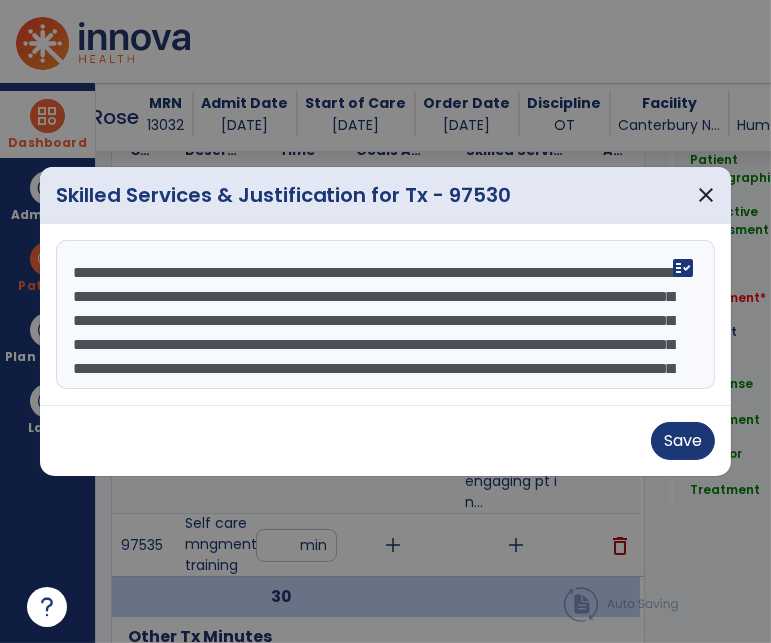 scroll, scrollTop: 1402, scrollLeft: 0, axis: vertical 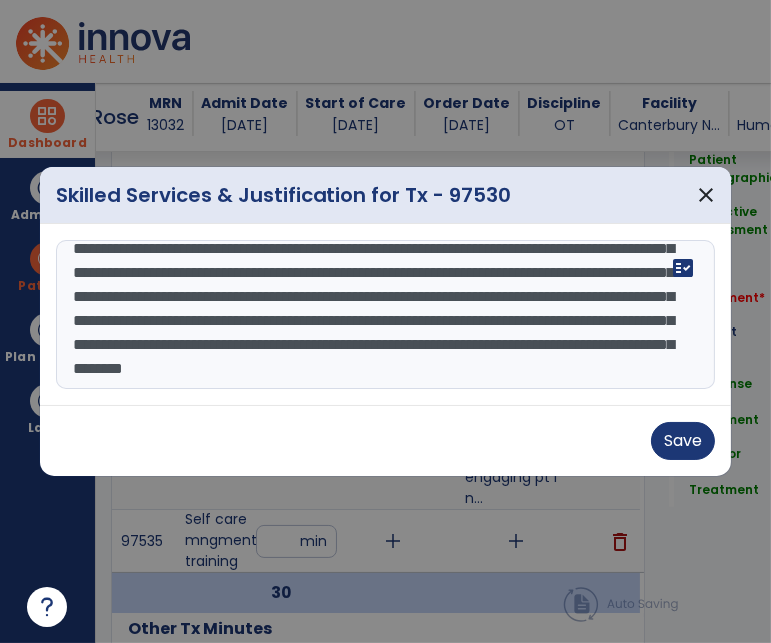 drag, startPoint x: 394, startPoint y: 369, endPoint x: 577, endPoint y: 381, distance: 183.39302 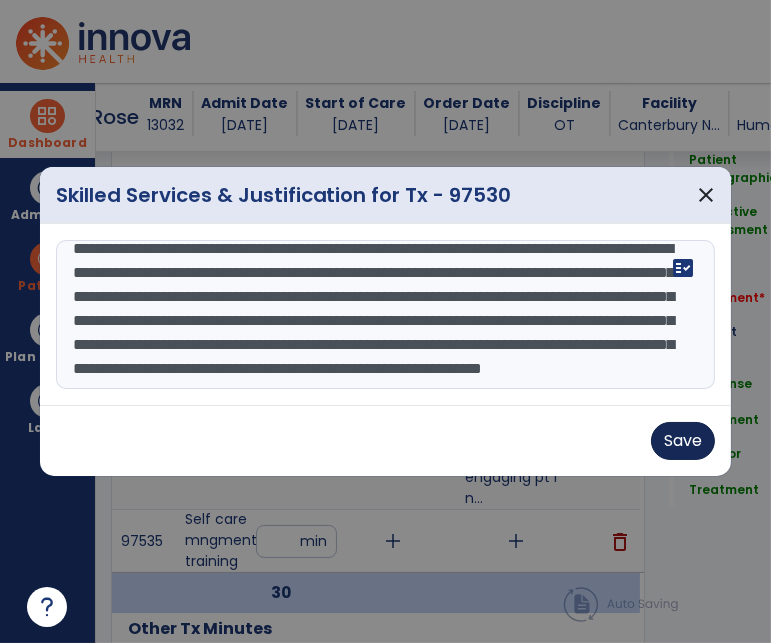 type on "**********" 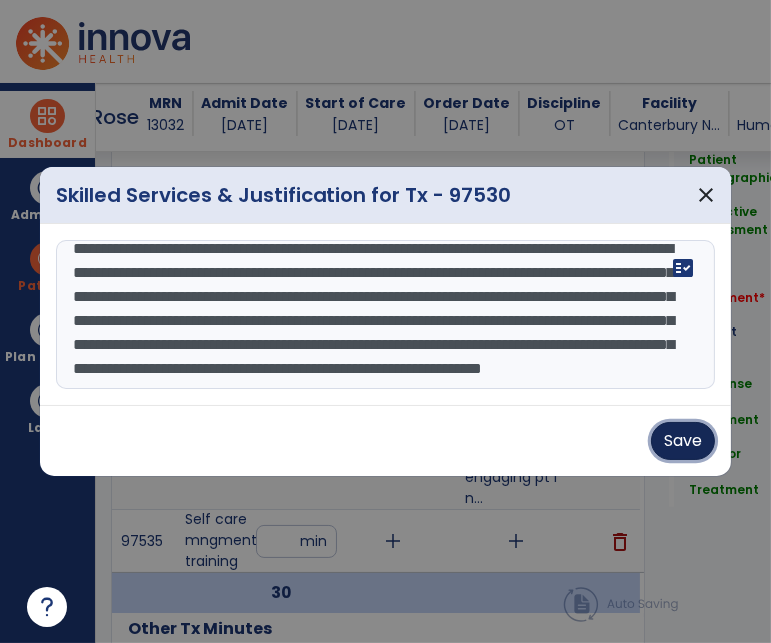 click on "Save" at bounding box center [683, 441] 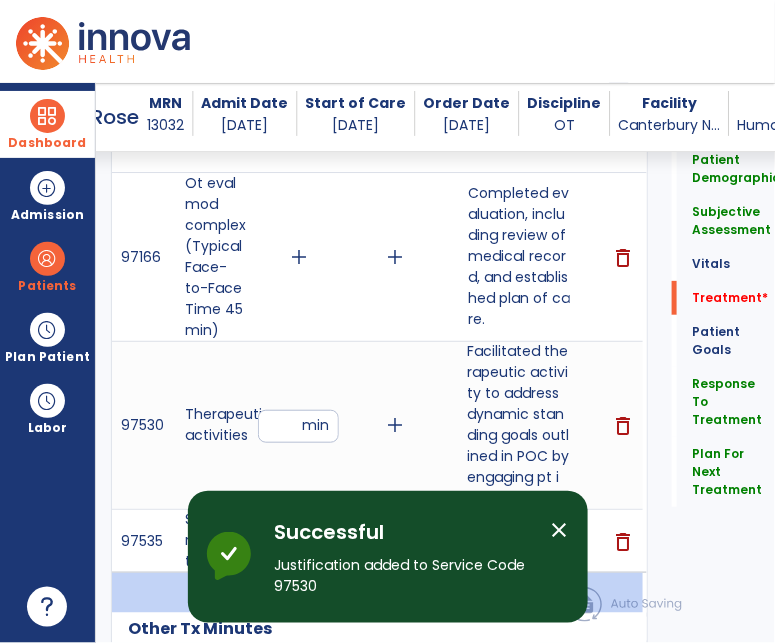 click on "close" at bounding box center (560, 530) 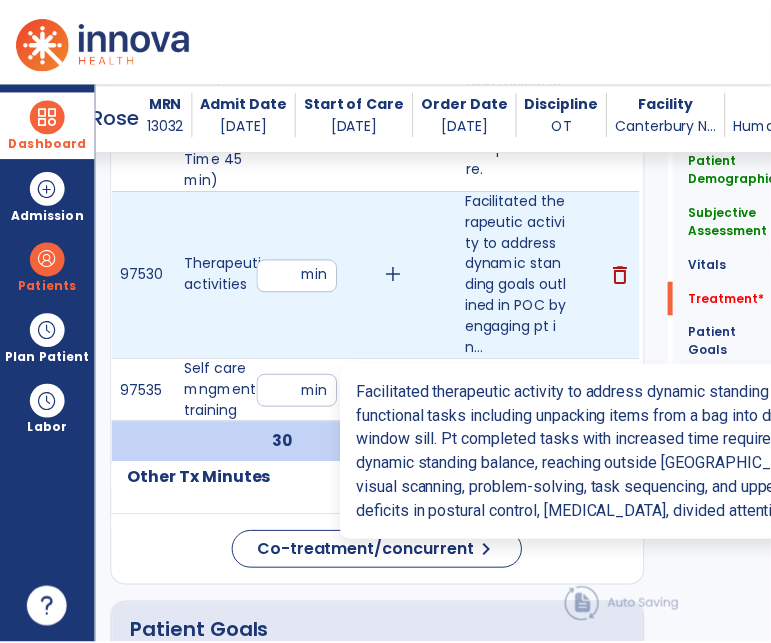 scroll, scrollTop: 1555, scrollLeft: 0, axis: vertical 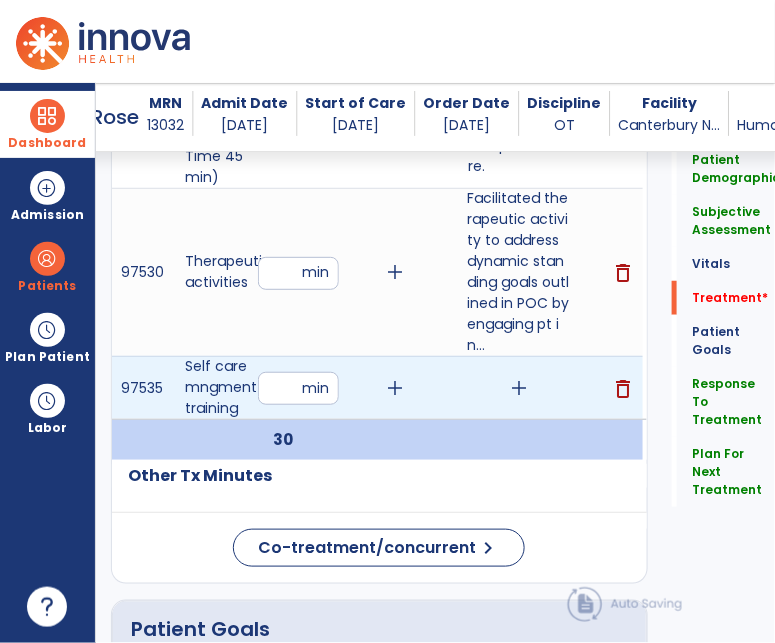 click on "add" at bounding box center [519, 388] 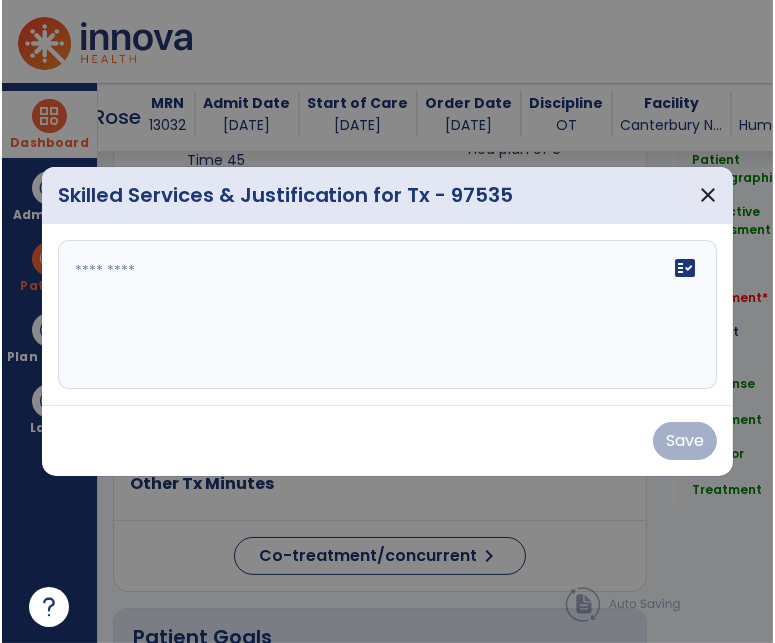 scroll, scrollTop: 1555, scrollLeft: 0, axis: vertical 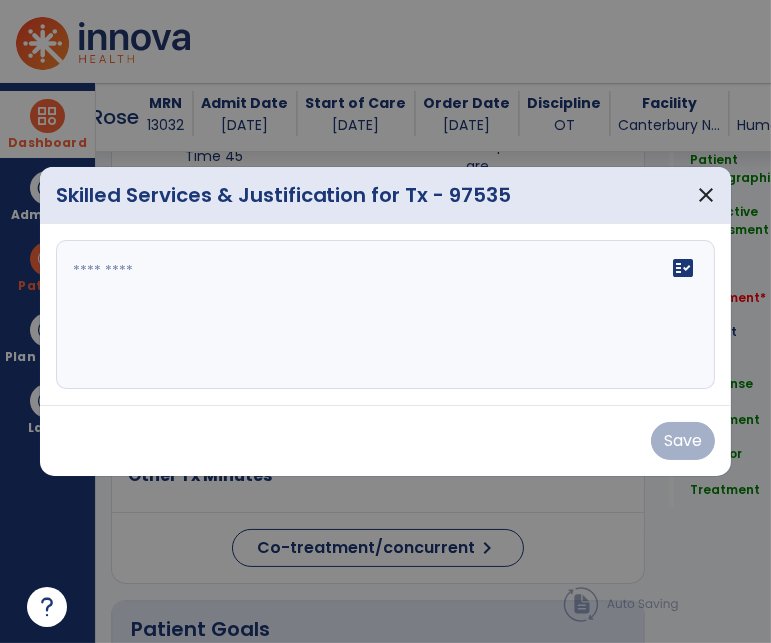 click on "fact_check" at bounding box center [386, 315] 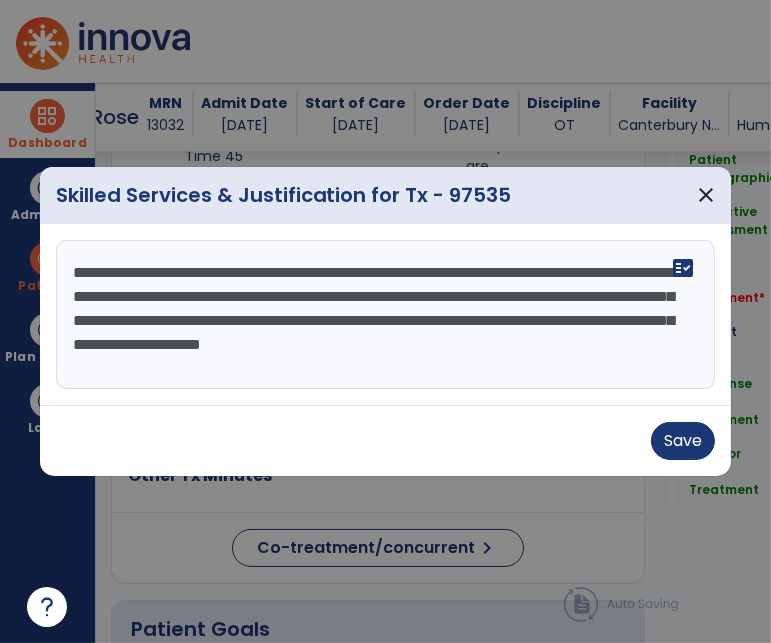 click on "**********" at bounding box center [388, 315] 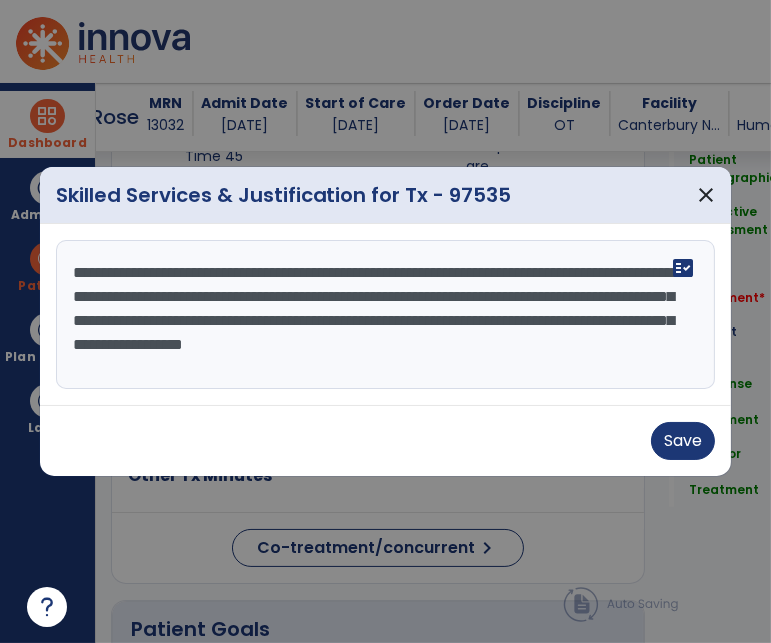 click on "**********" at bounding box center [388, 315] 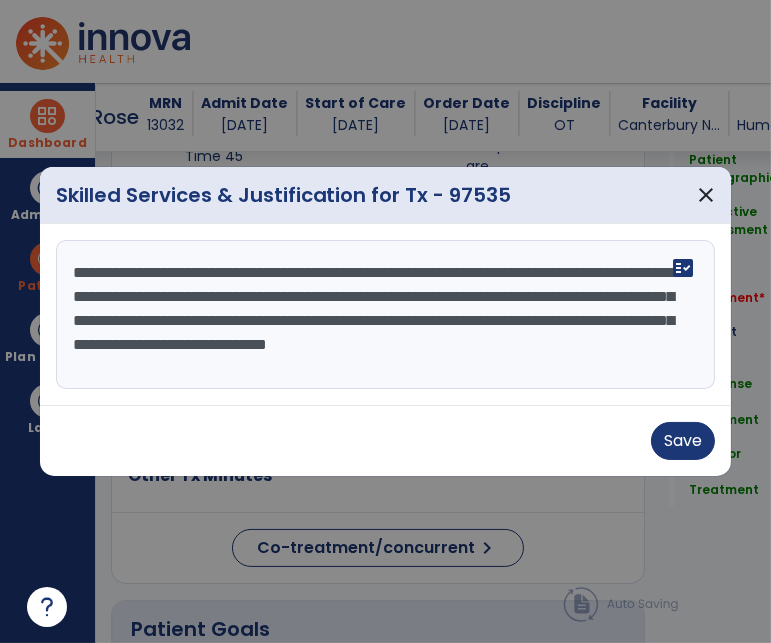 click on "**********" at bounding box center [388, 315] 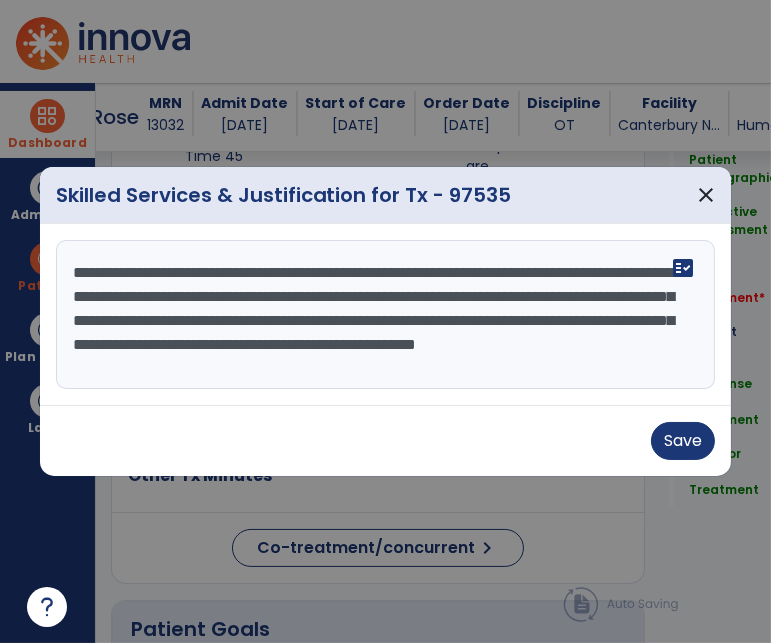 drag, startPoint x: 615, startPoint y: 373, endPoint x: 441, endPoint y: 361, distance: 174.4133 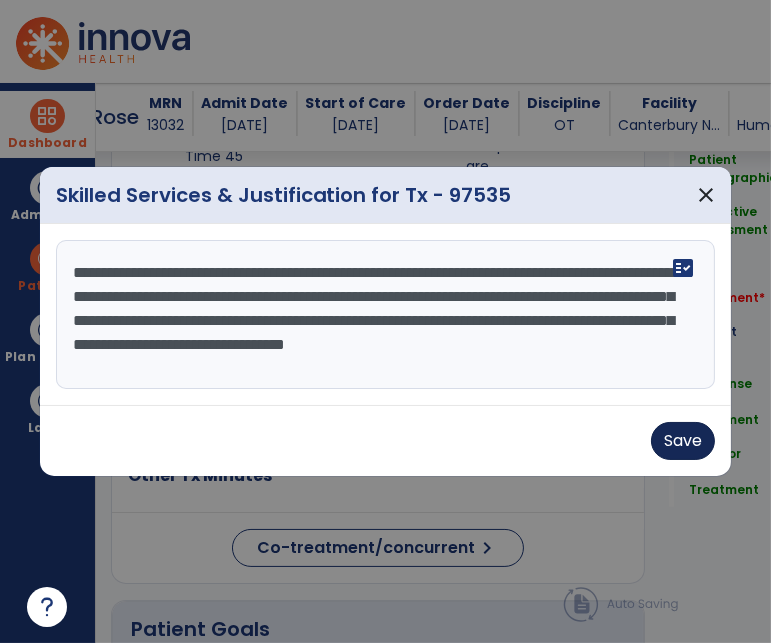 type on "**********" 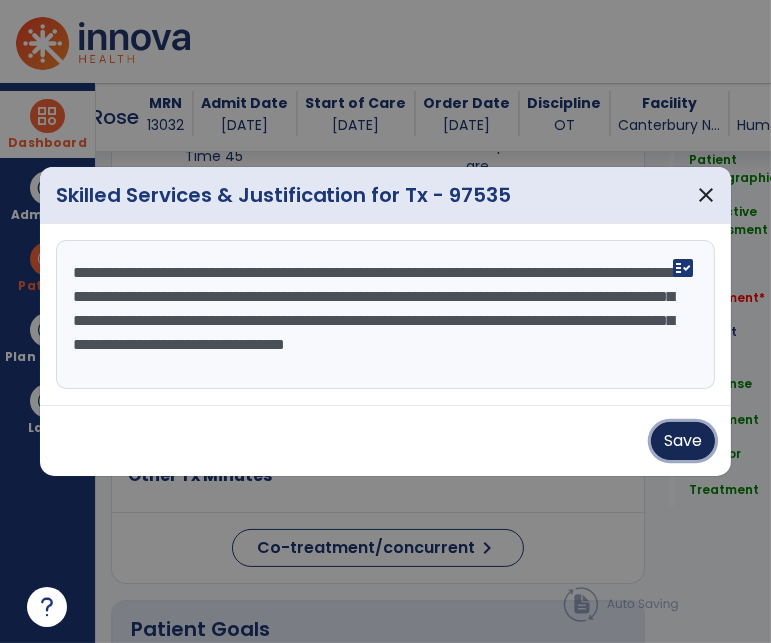click on "Save" at bounding box center [683, 441] 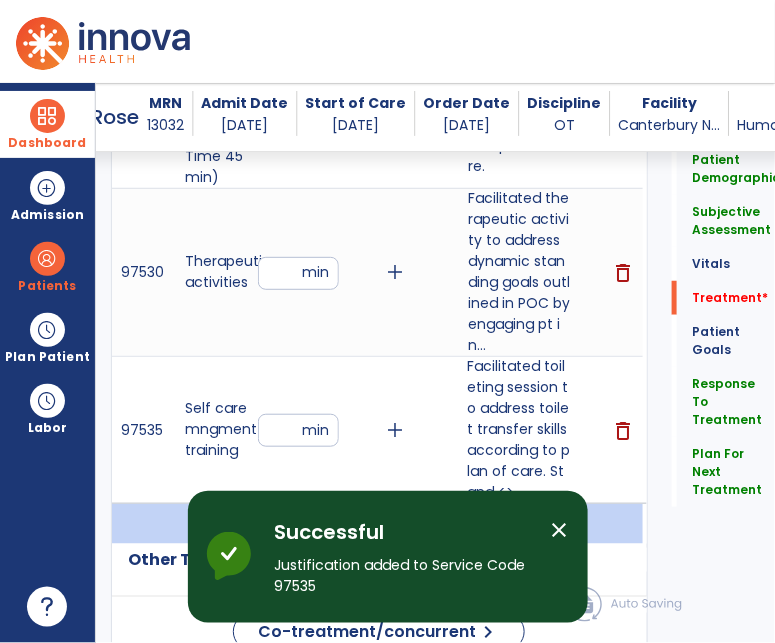 click on "close" at bounding box center (560, 530) 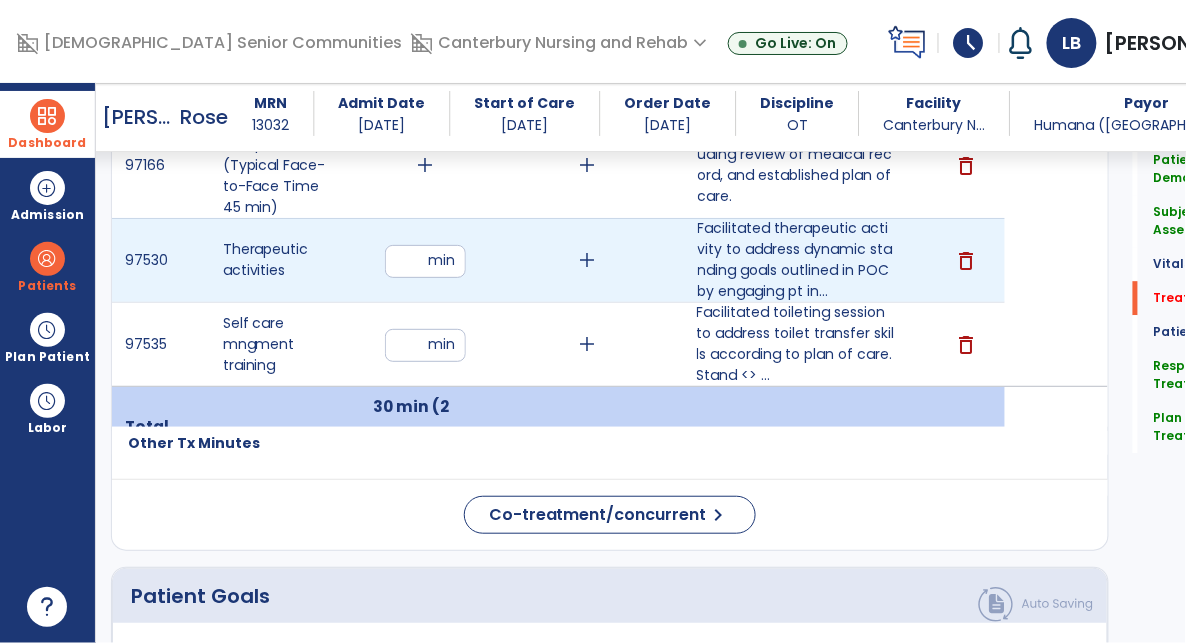 scroll, scrollTop: 1205, scrollLeft: 0, axis: vertical 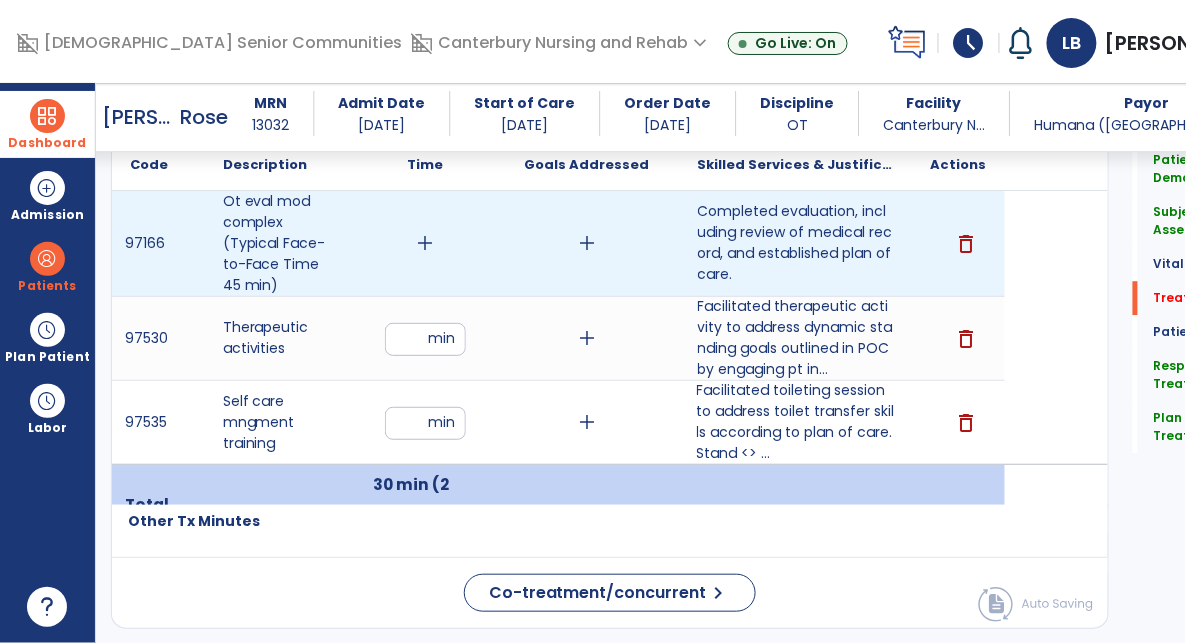 click on "add" at bounding box center (425, 243) 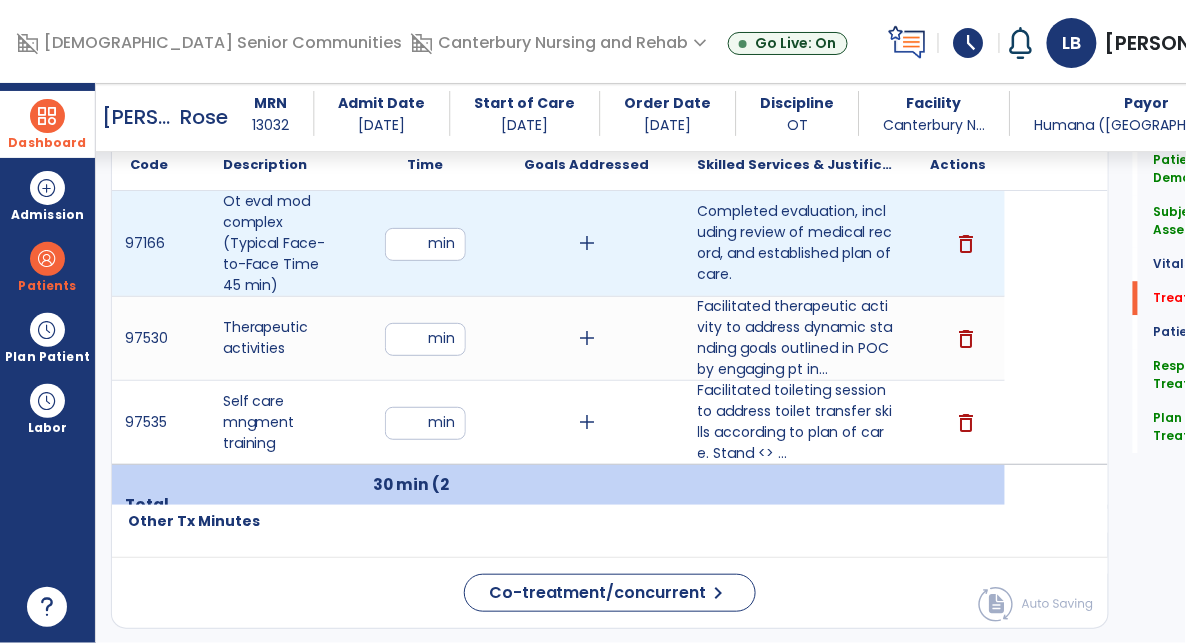 type on "*" 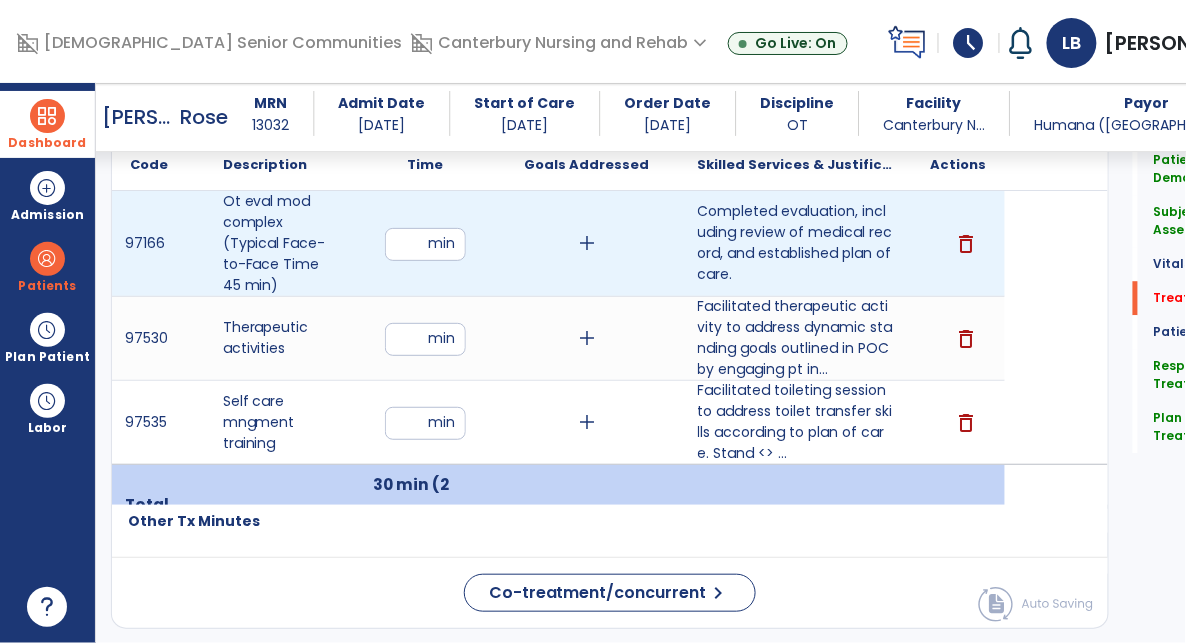 type on "**" 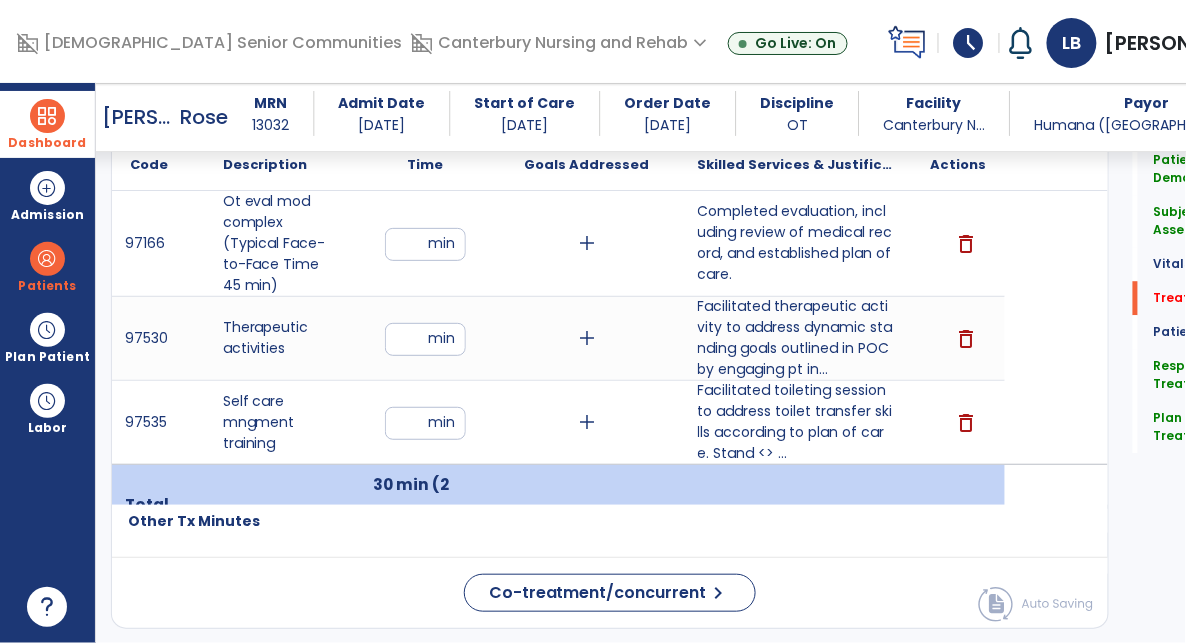 scroll, scrollTop: 1216, scrollLeft: 0, axis: vertical 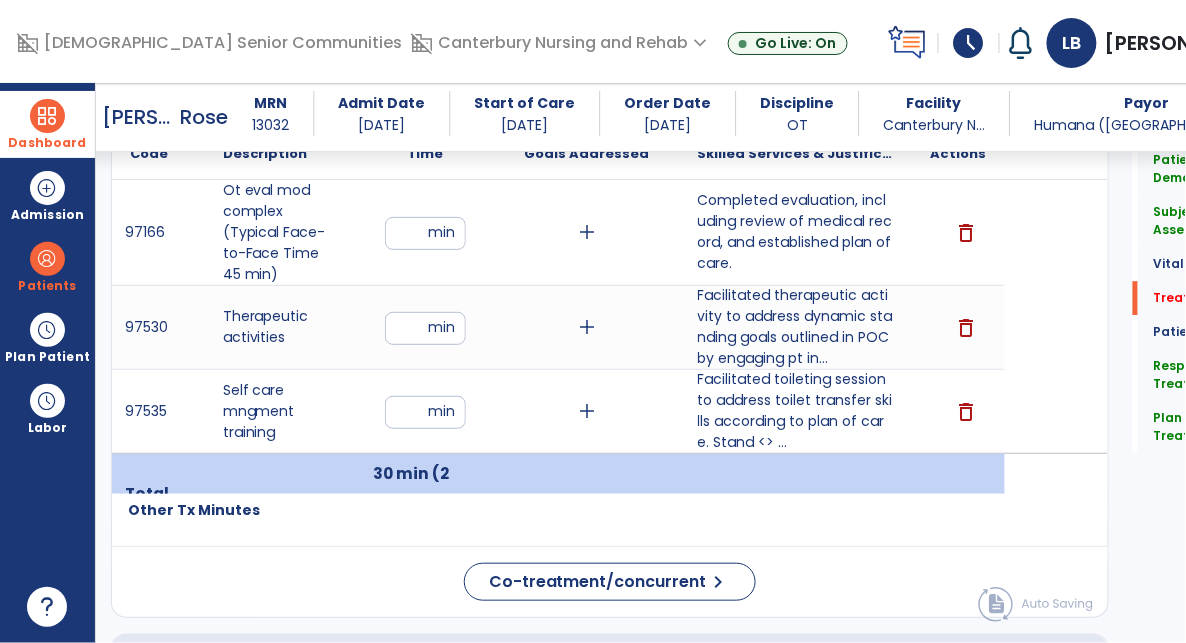 drag, startPoint x: 846, startPoint y: 542, endPoint x: 719, endPoint y: 437, distance: 164.78471 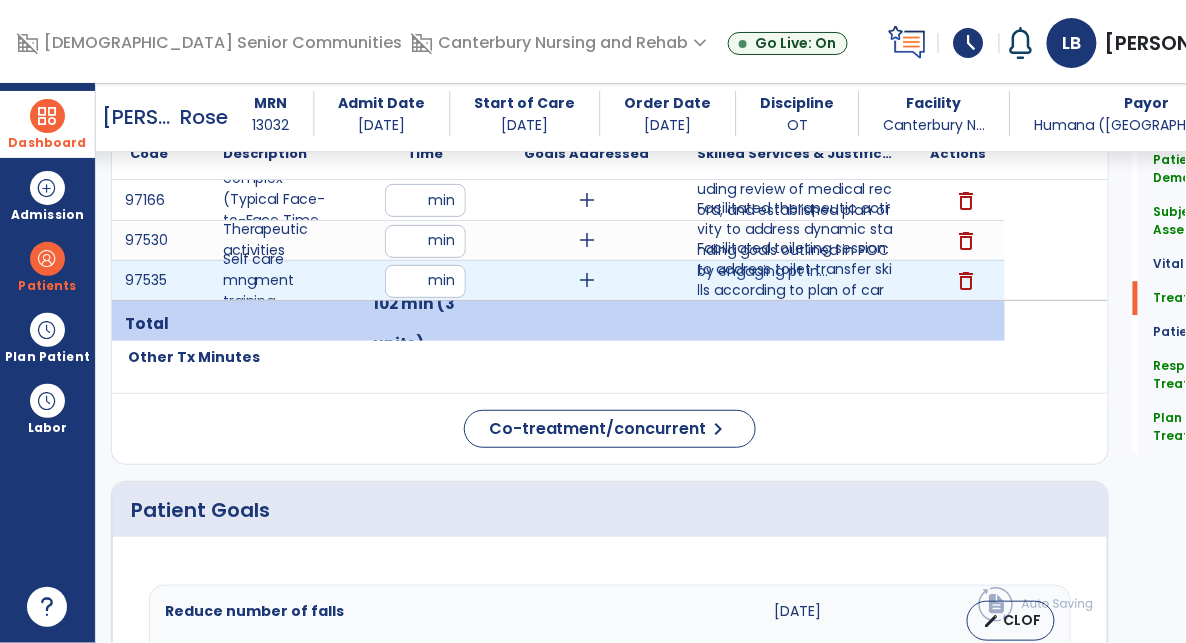 scroll, scrollTop: 1251, scrollLeft: 0, axis: vertical 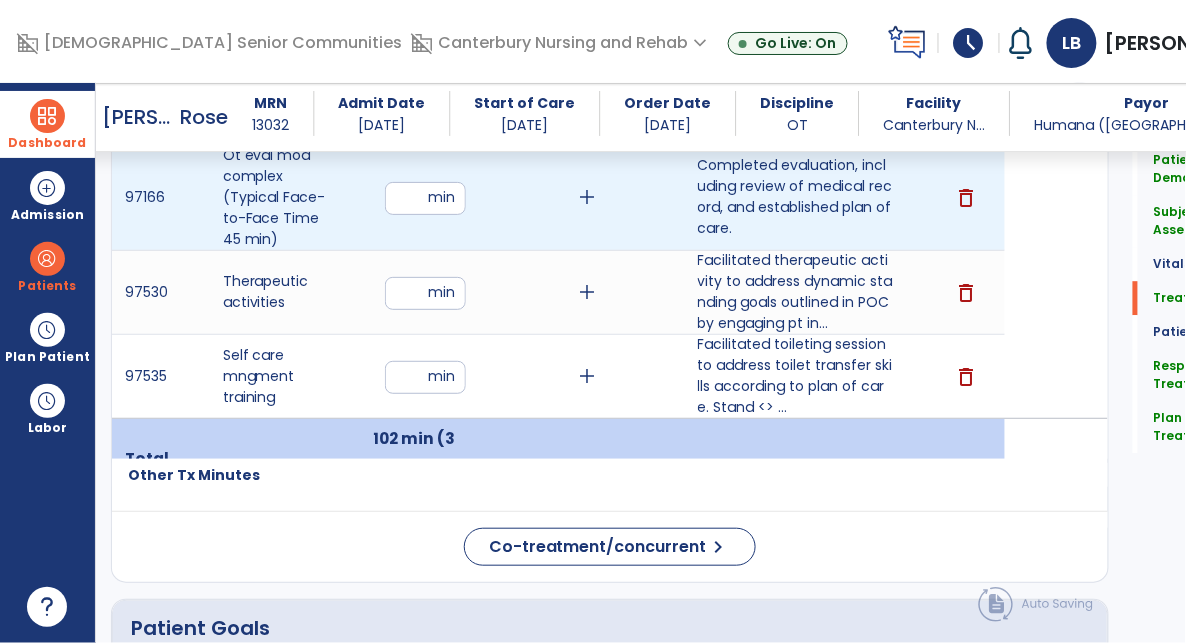 click on "**" at bounding box center [425, 198] 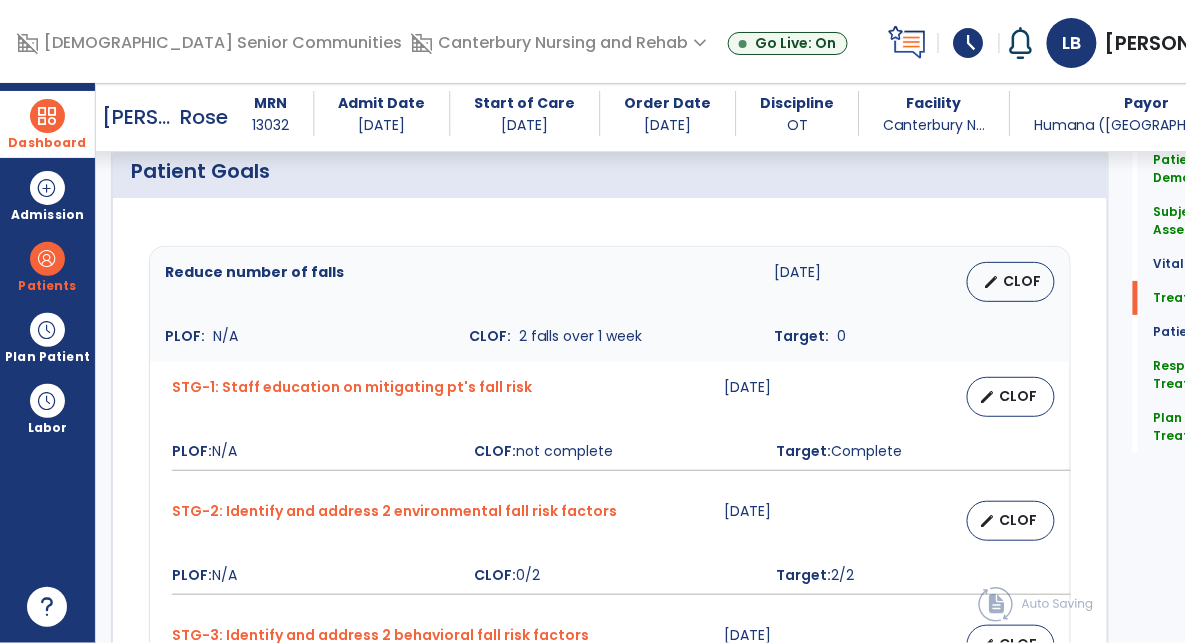 scroll, scrollTop: 1128, scrollLeft: 0, axis: vertical 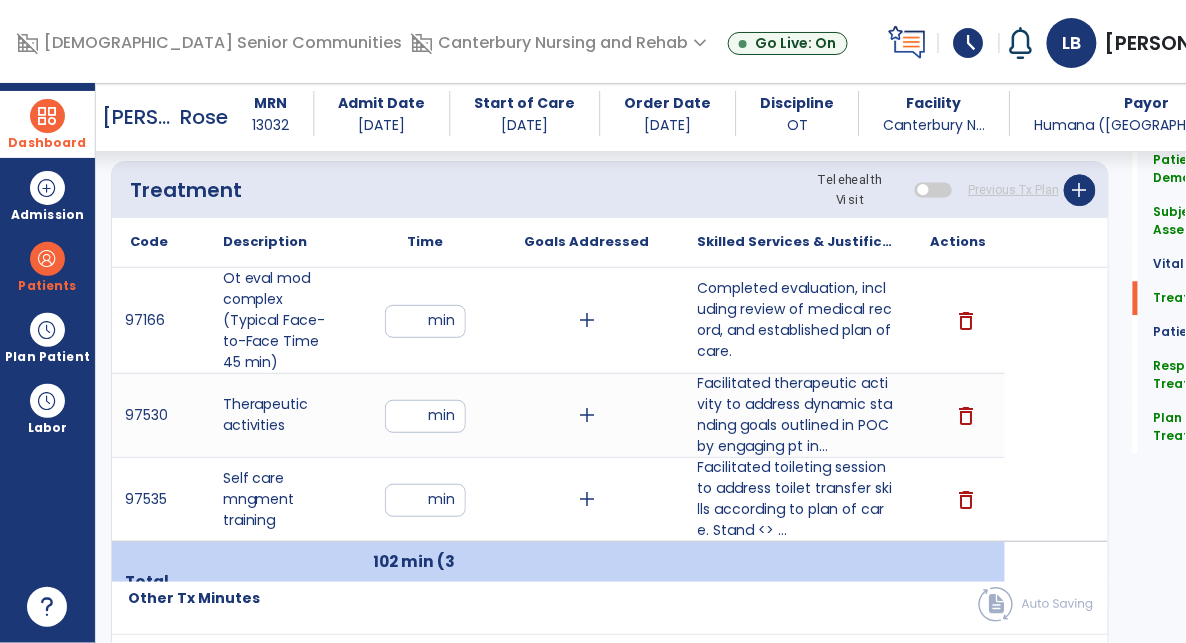 type on "**" 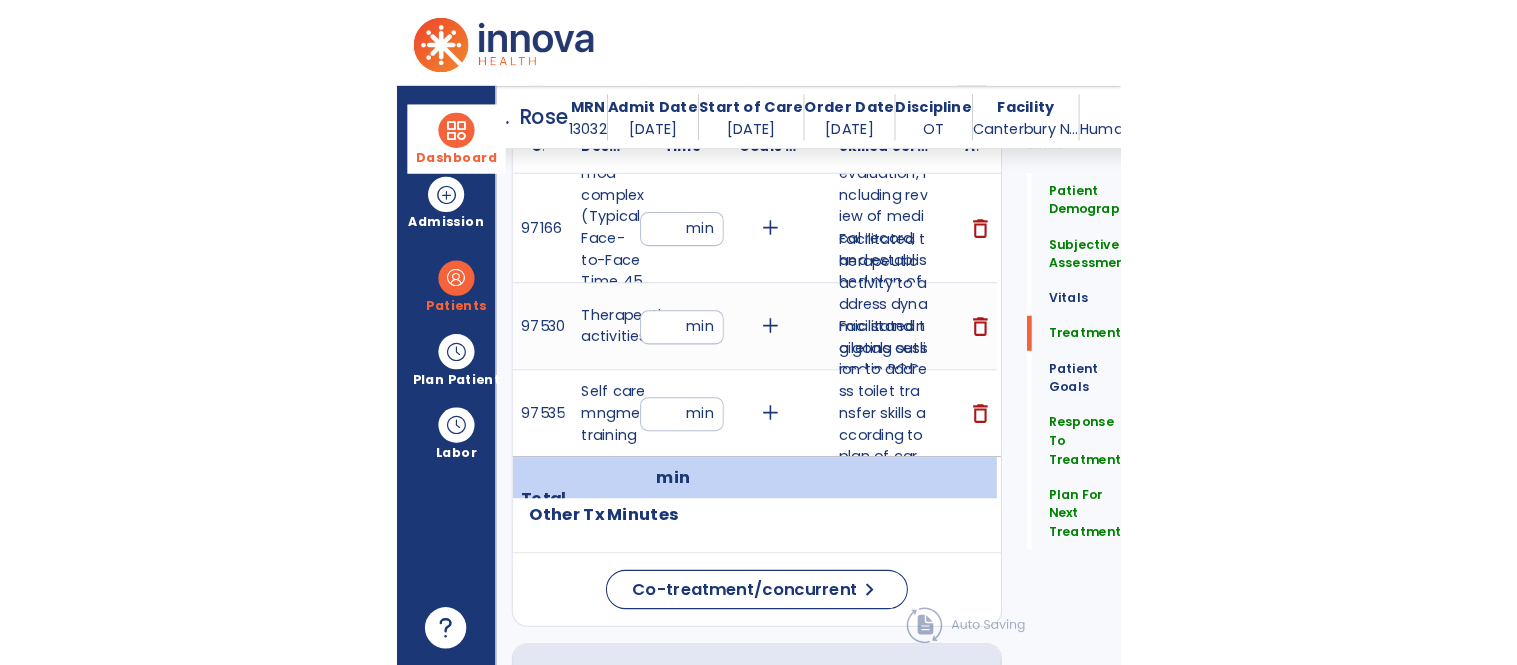 scroll, scrollTop: 1403, scrollLeft: 0, axis: vertical 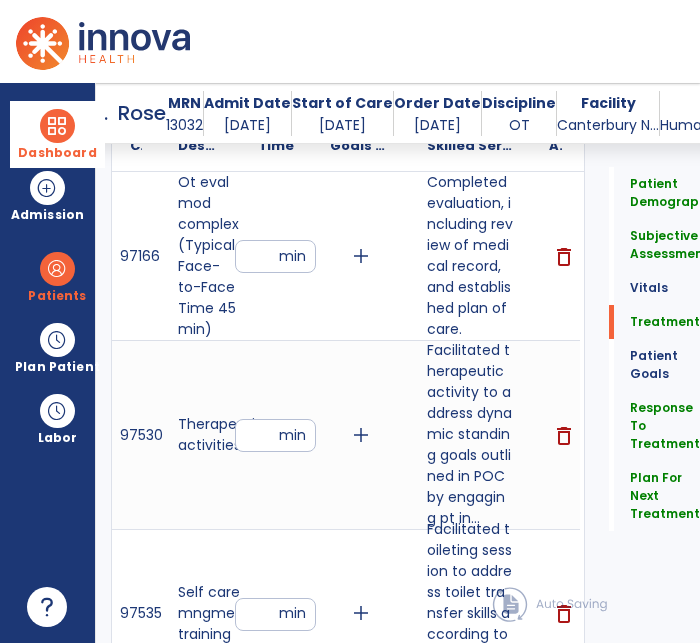 click at bounding box center (161, 41) 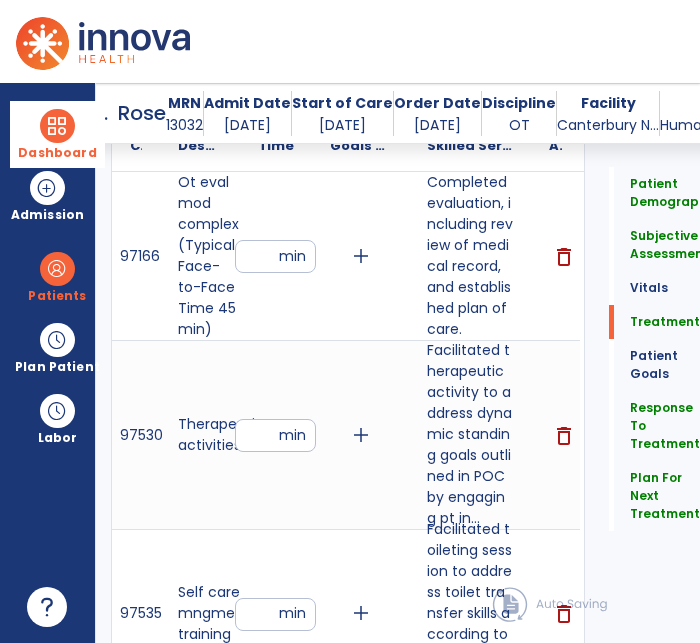 click at bounding box center (161, 41) 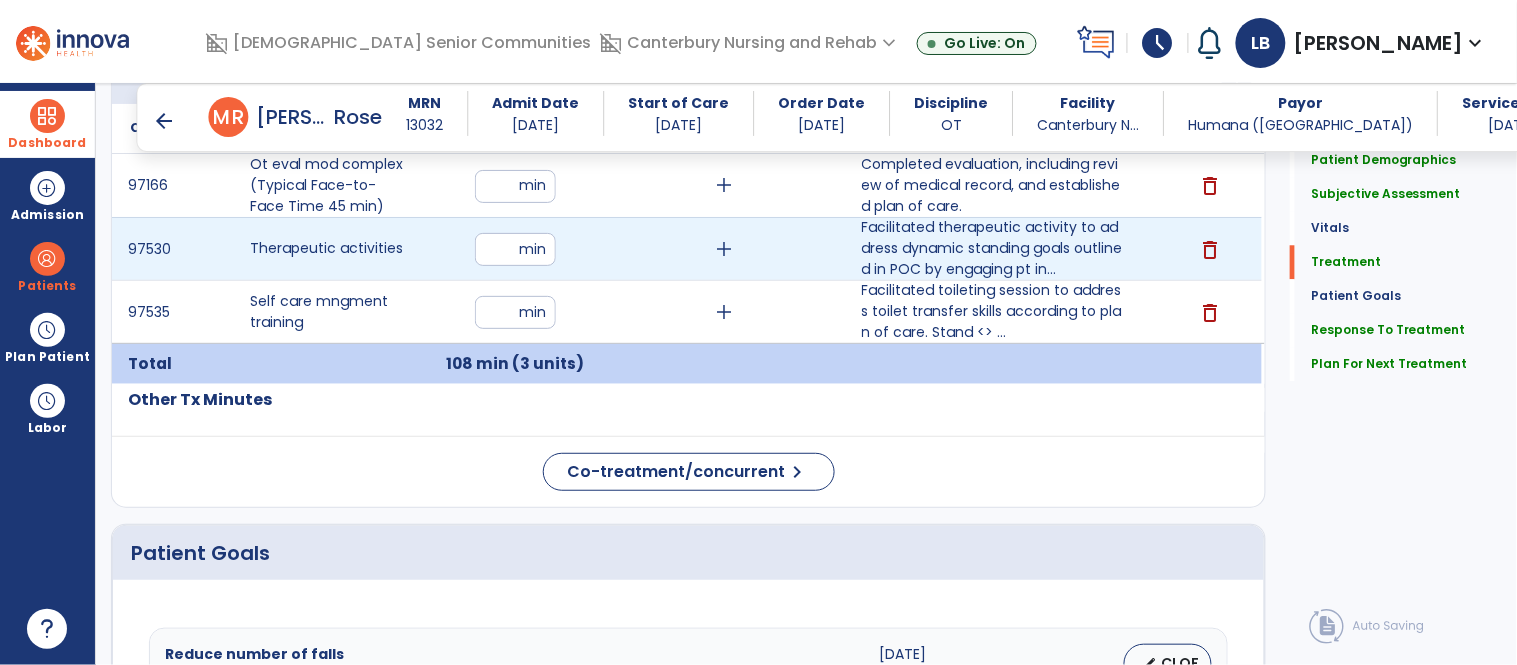 scroll, scrollTop: 1206, scrollLeft: 0, axis: vertical 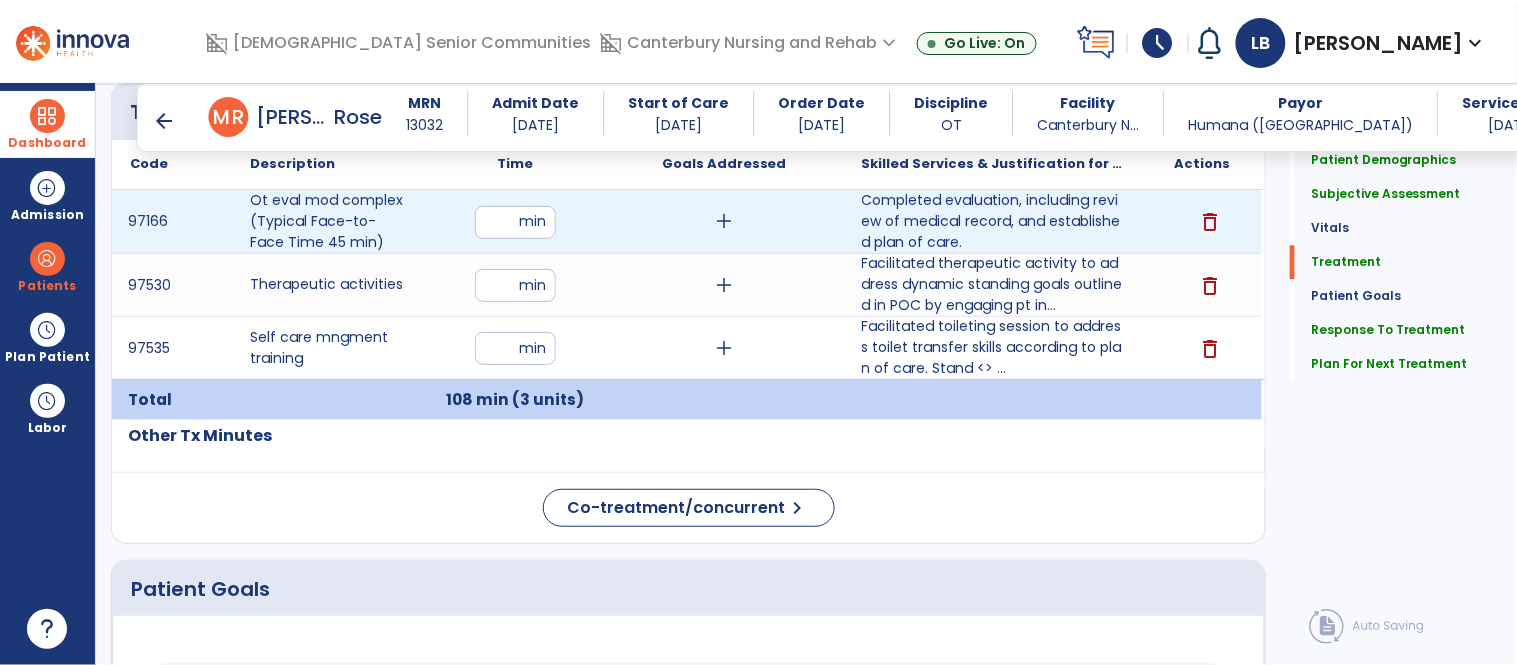 click on "**" at bounding box center [515, 222] 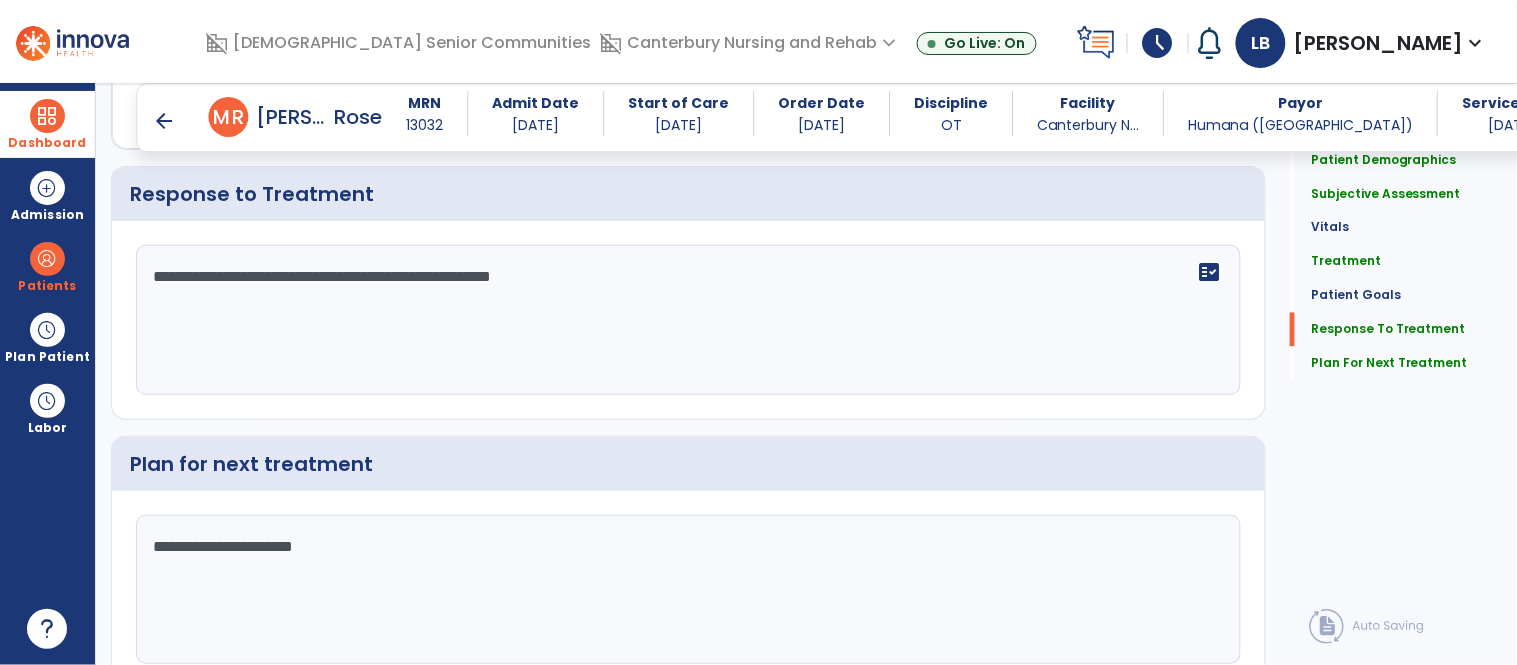 scroll, scrollTop: 2903, scrollLeft: 0, axis: vertical 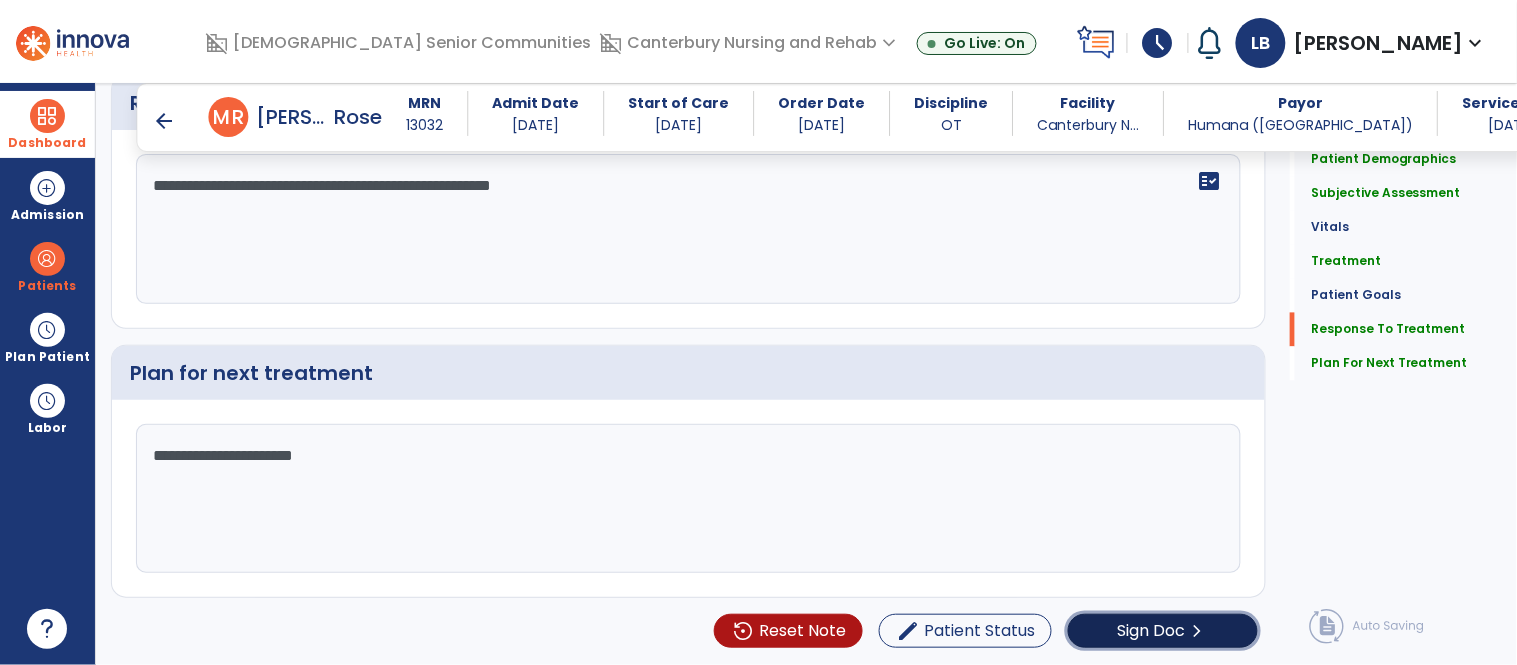 click on "Sign Doc" 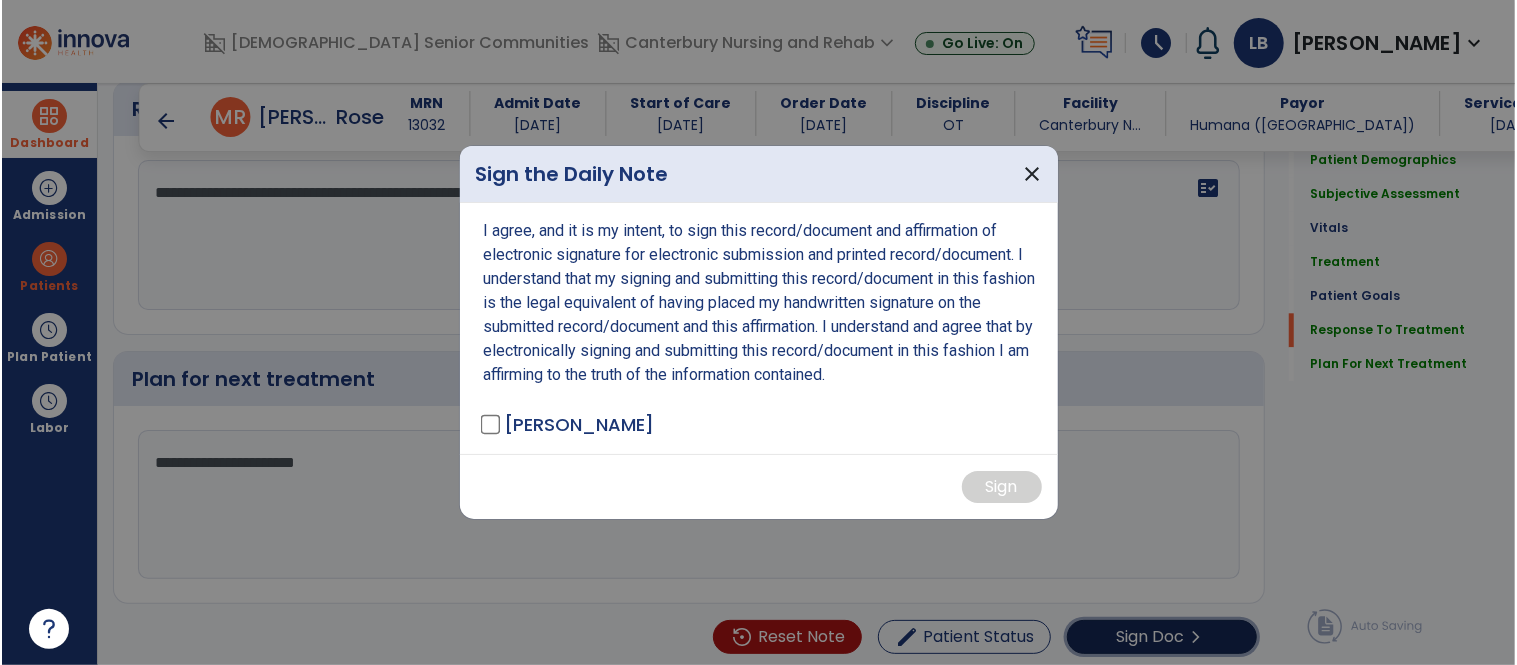 scroll, scrollTop: 2903, scrollLeft: 0, axis: vertical 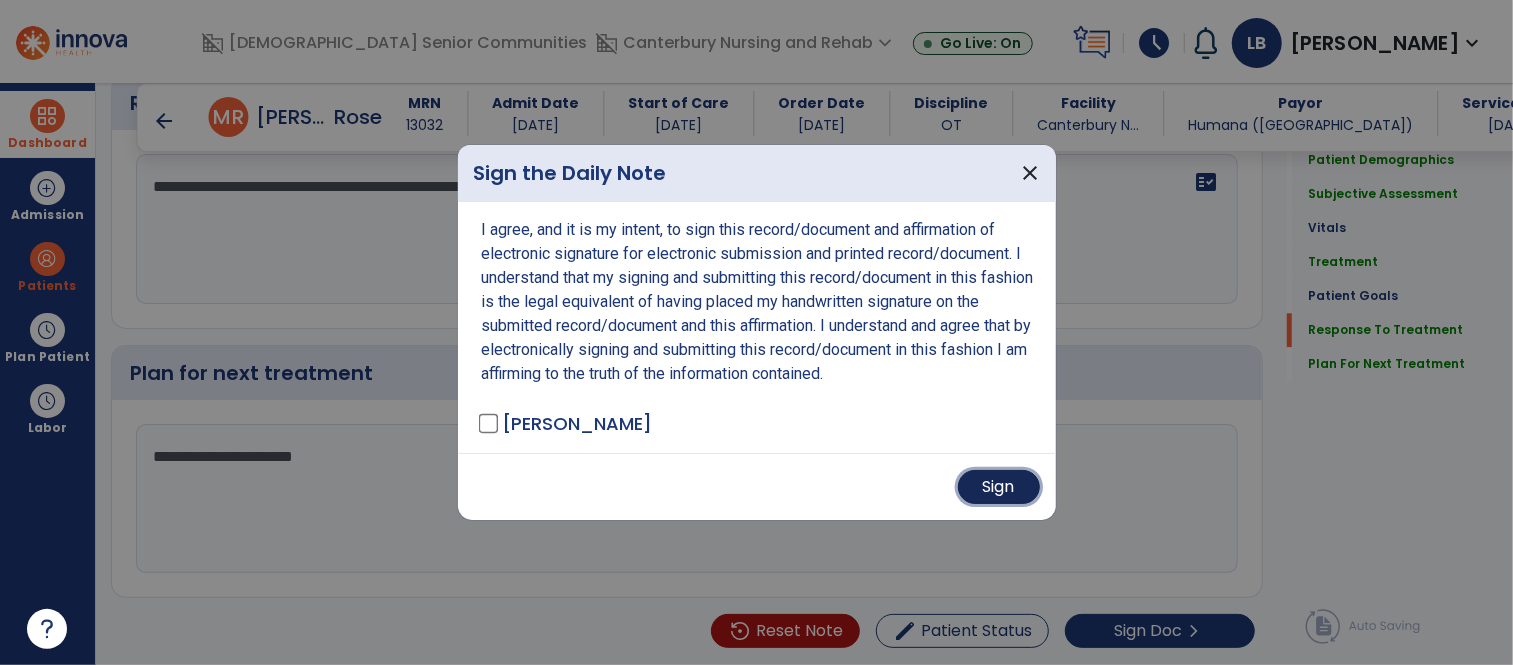 click on "Sign" at bounding box center [999, 487] 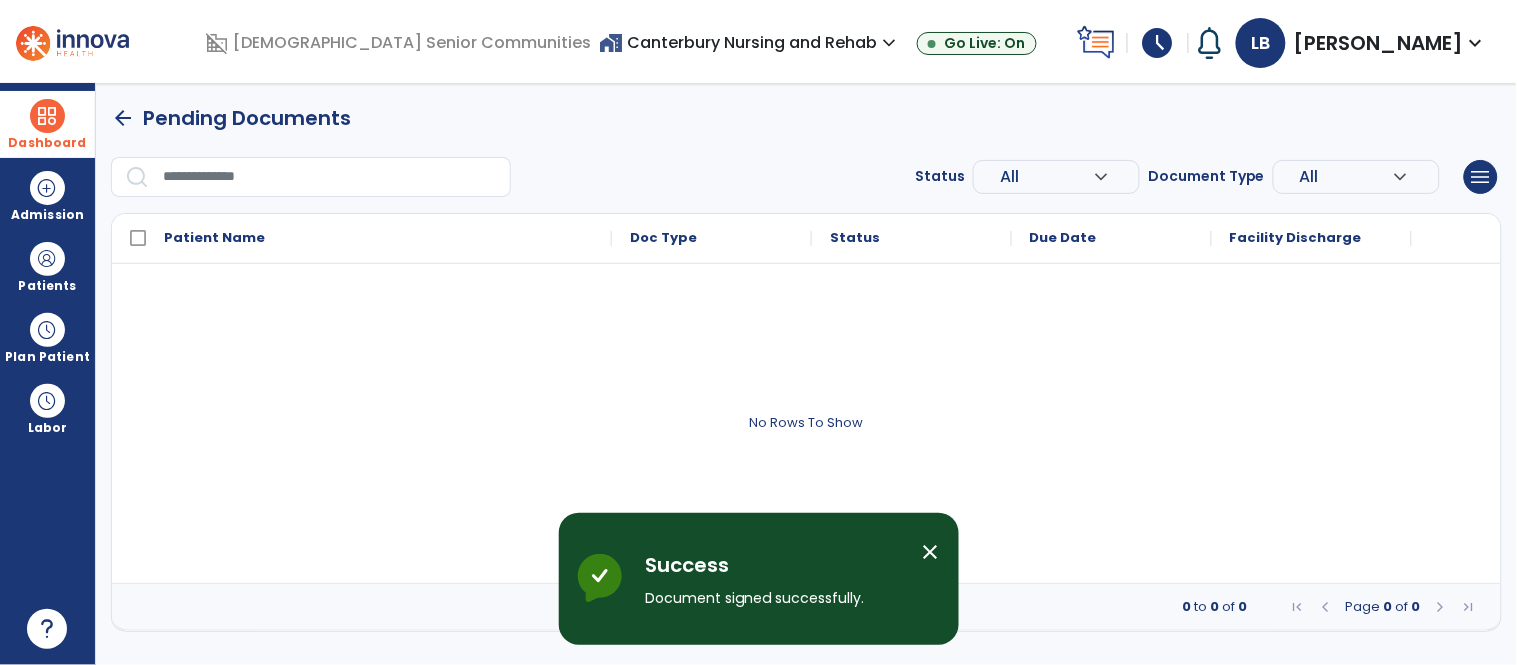 scroll, scrollTop: 0, scrollLeft: 0, axis: both 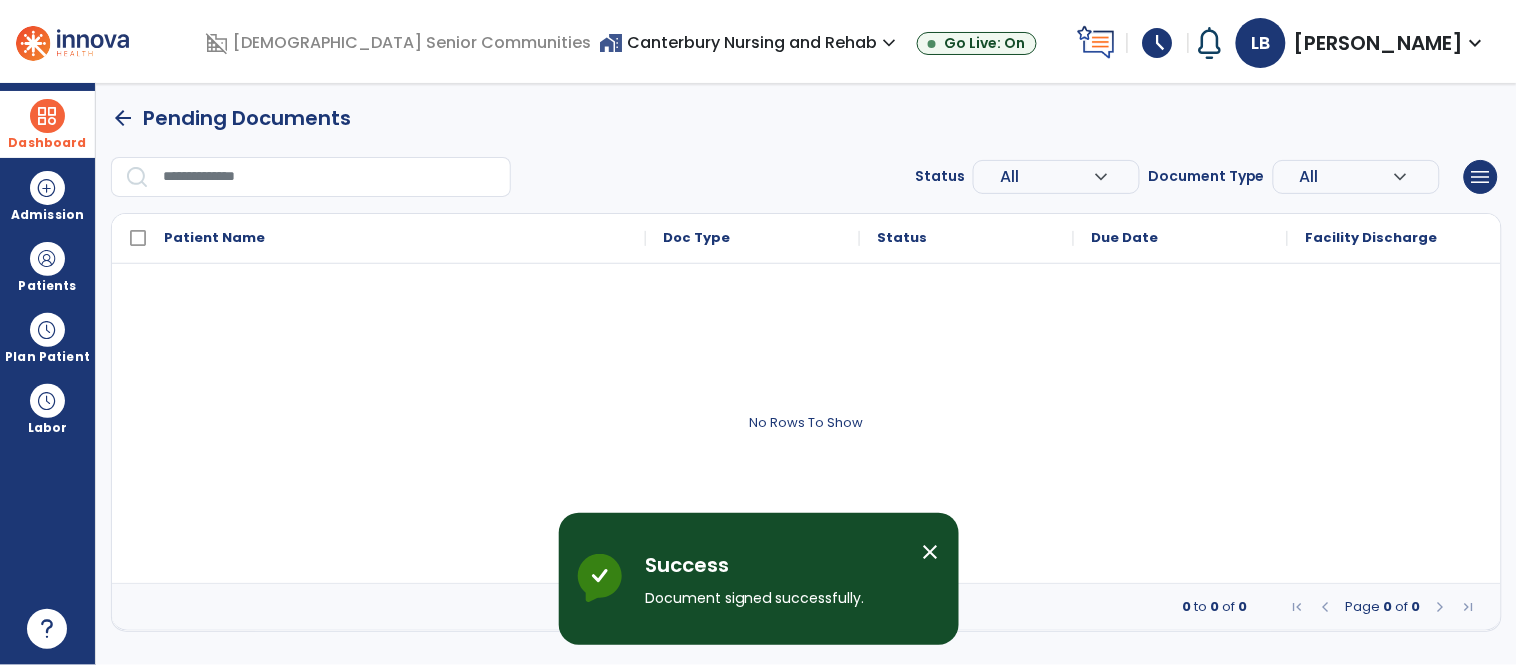 click on "close" at bounding box center [931, 552] 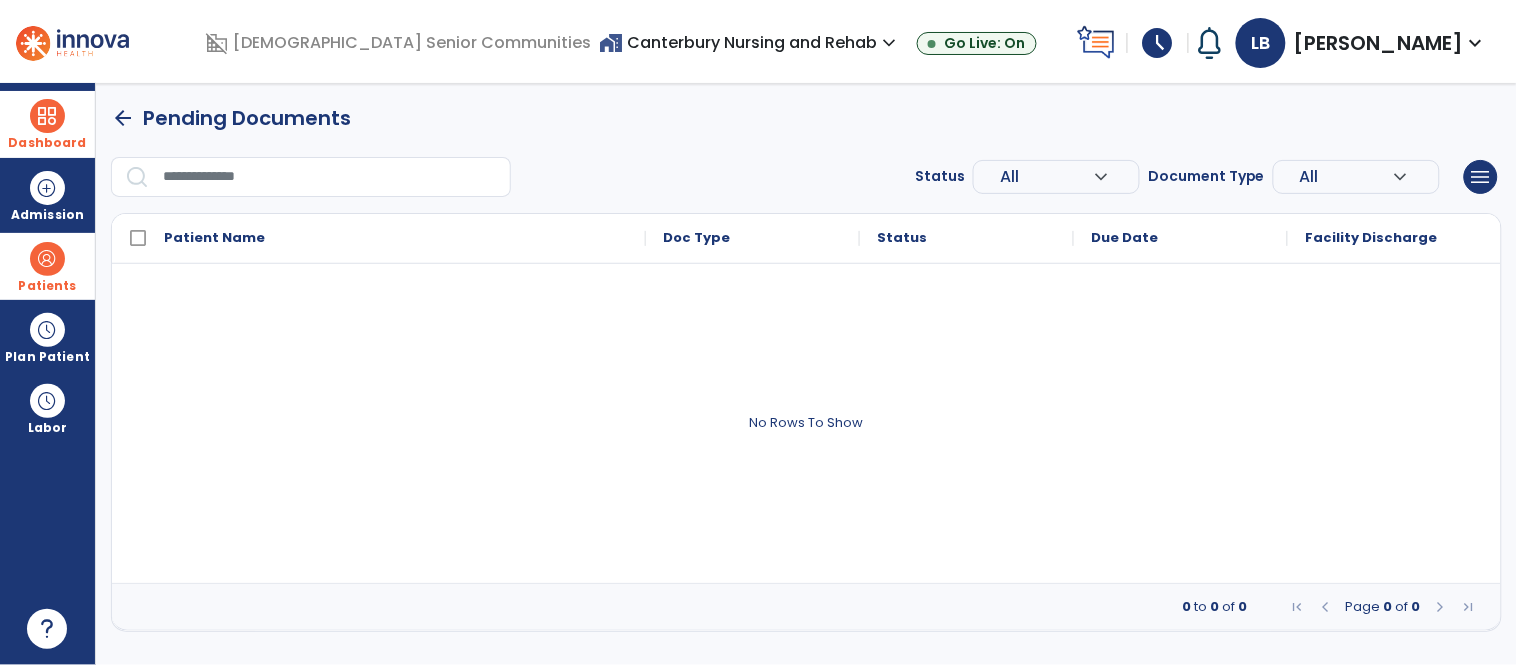 drag, startPoint x: 34, startPoint y: 259, endPoint x: 60, endPoint y: 257, distance: 26.076809 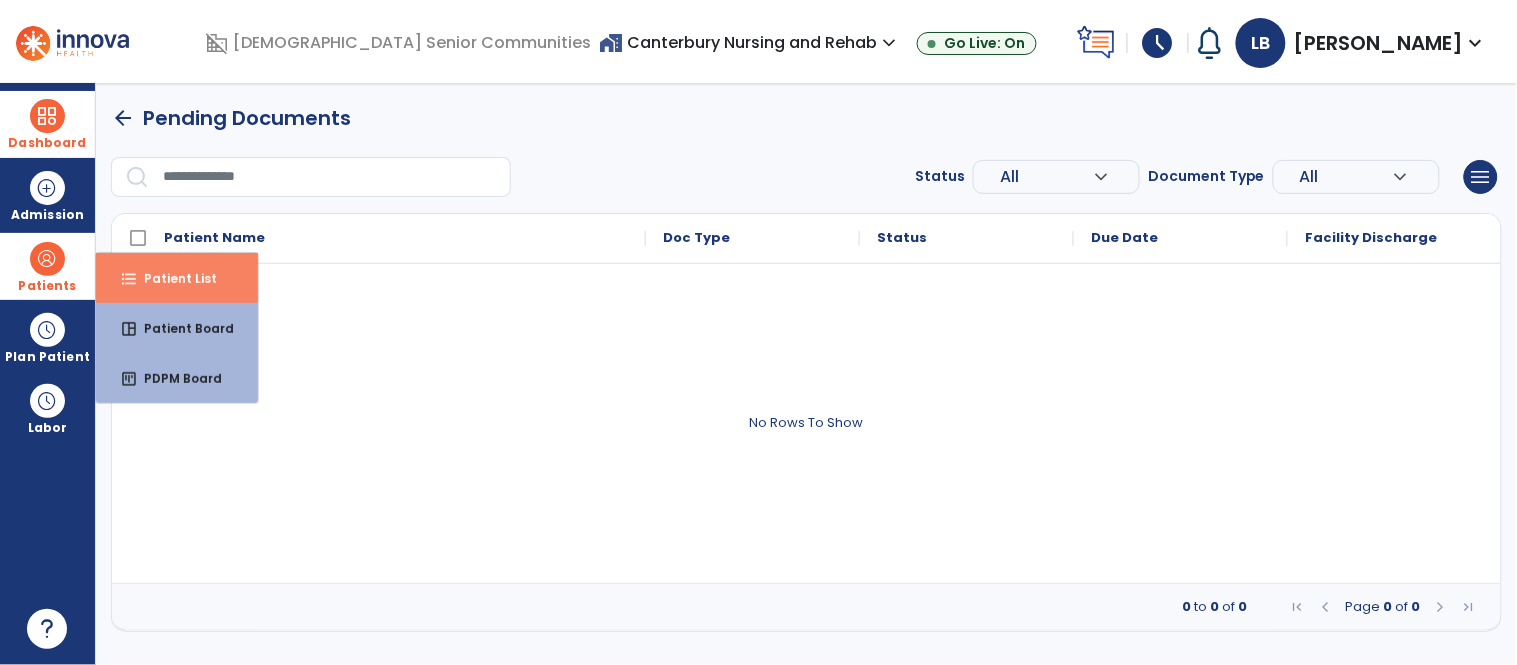 click on "format_list_bulleted  Patient List" at bounding box center (177, 278) 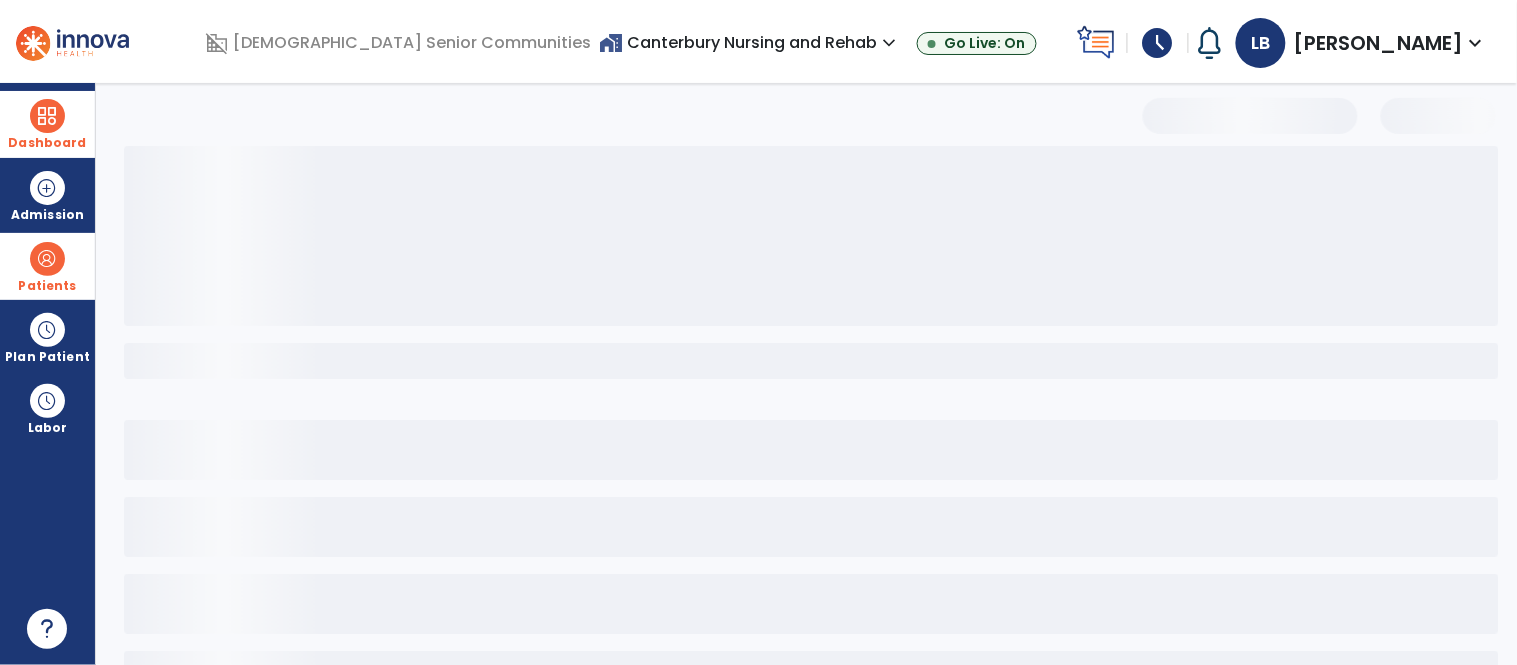 select on "***" 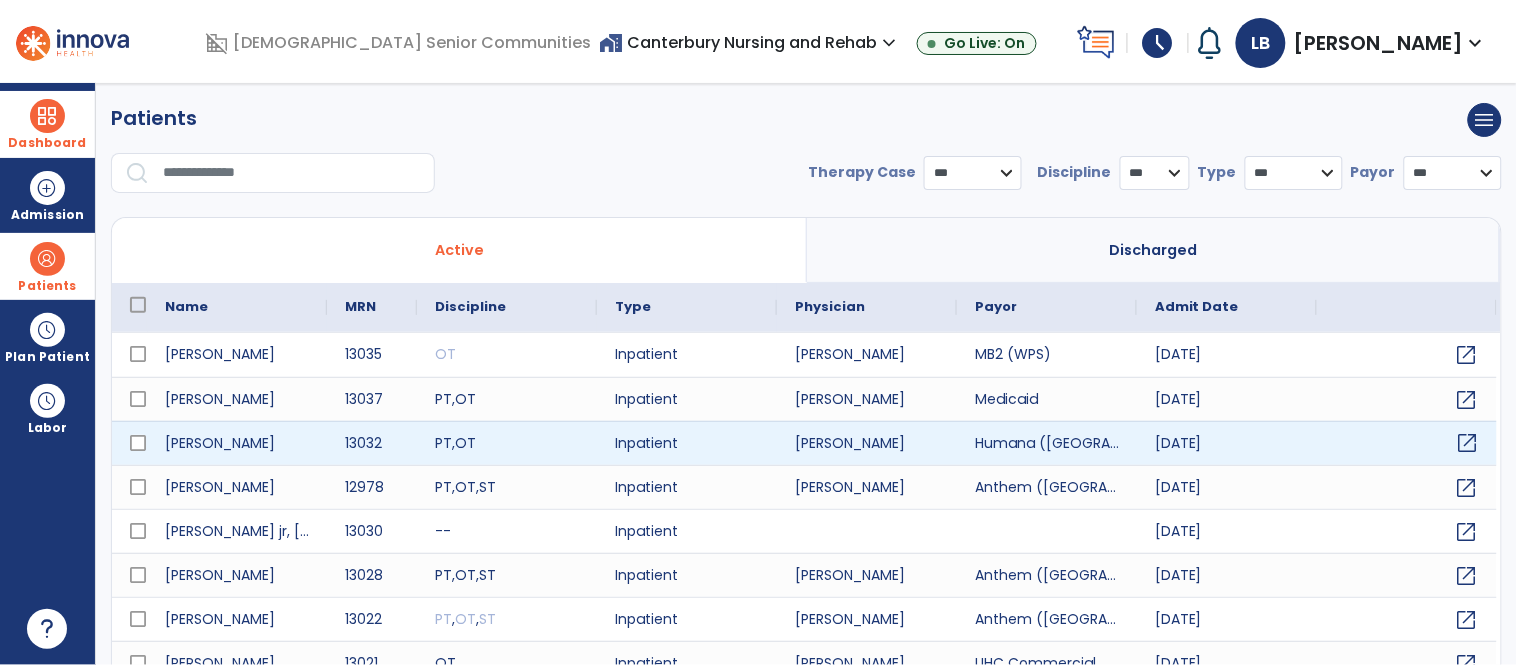 click on "open_in_new" at bounding box center (1468, 443) 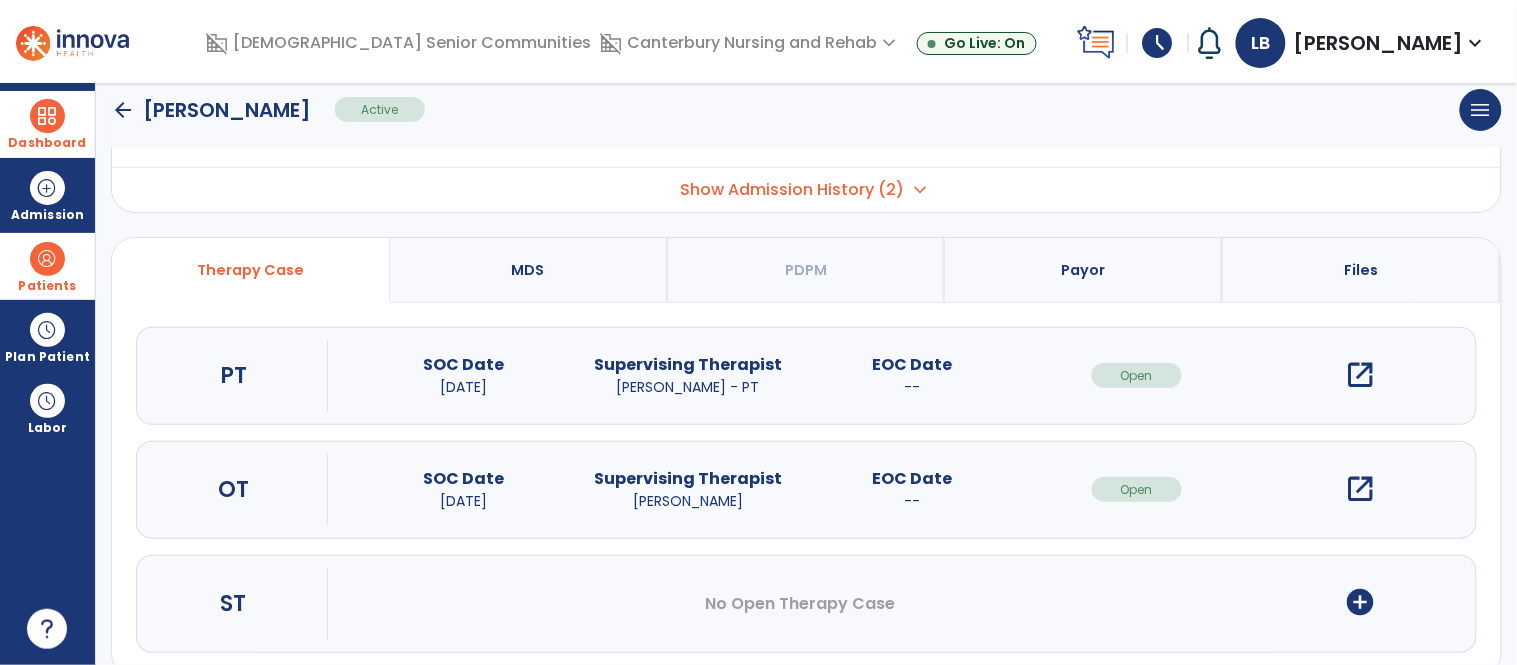 scroll, scrollTop: 107, scrollLeft: 0, axis: vertical 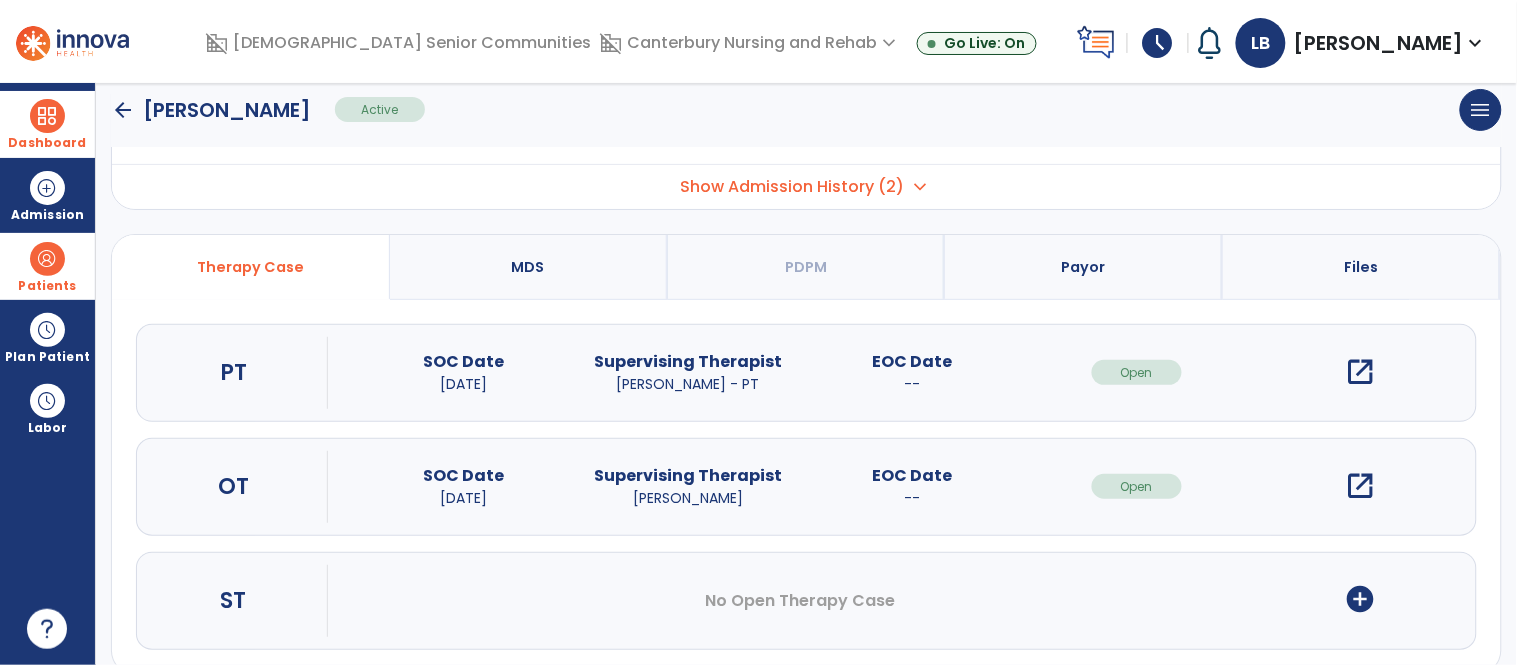 click on "open_in_new" at bounding box center [1361, 486] 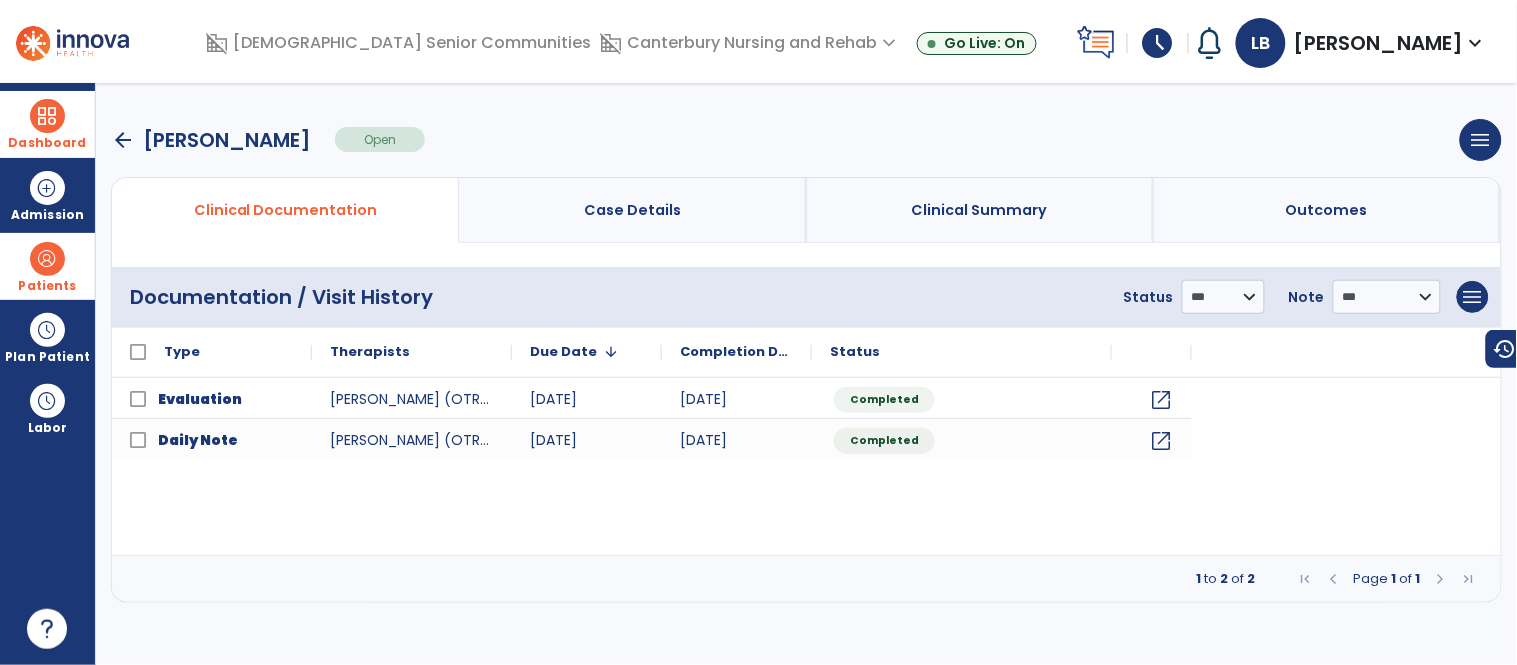 scroll, scrollTop: 0, scrollLeft: 0, axis: both 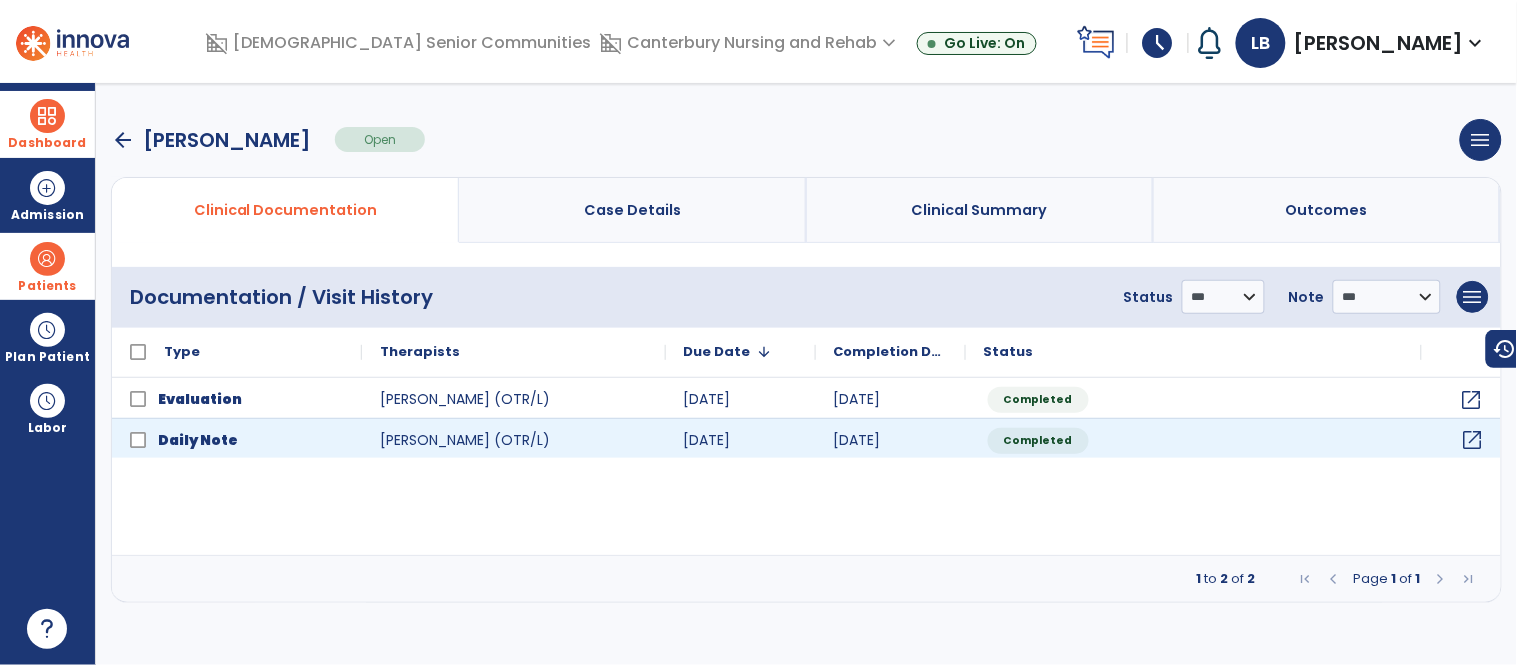 click on "open_in_new" 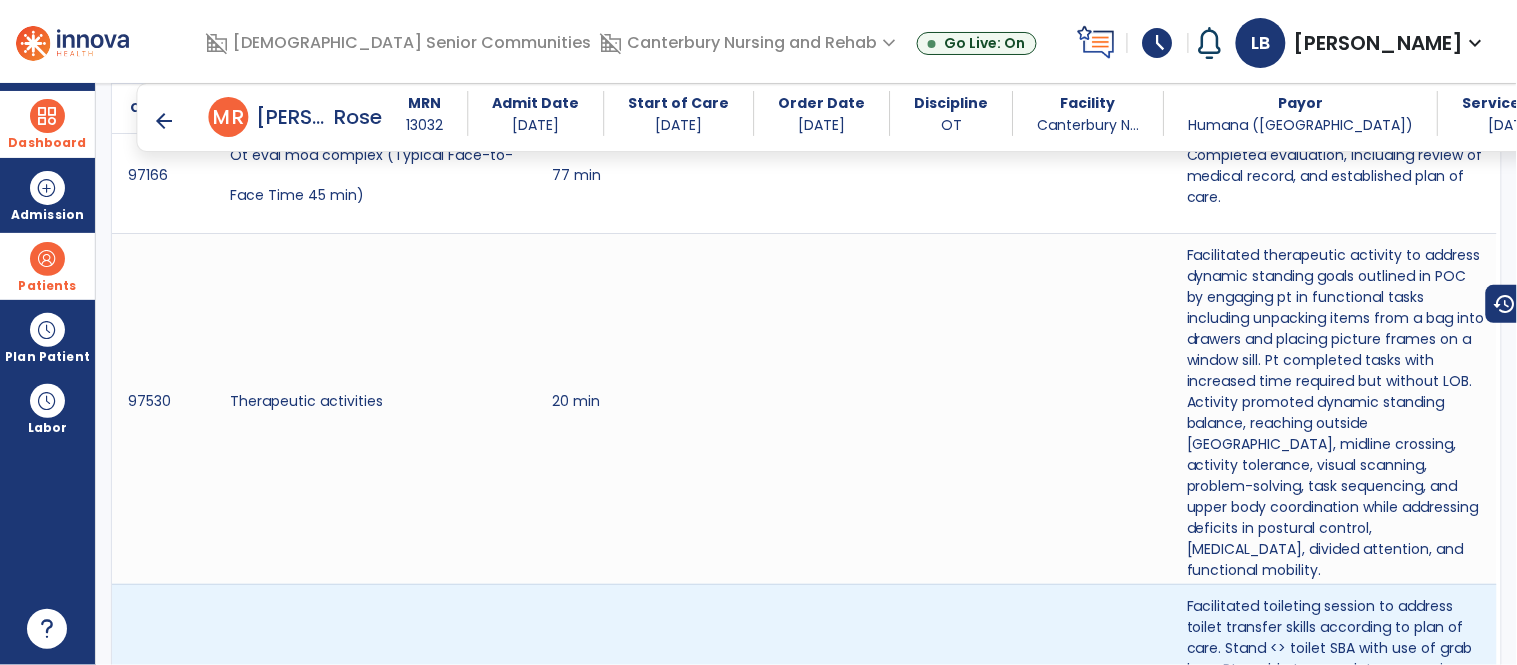 scroll, scrollTop: 1803, scrollLeft: 0, axis: vertical 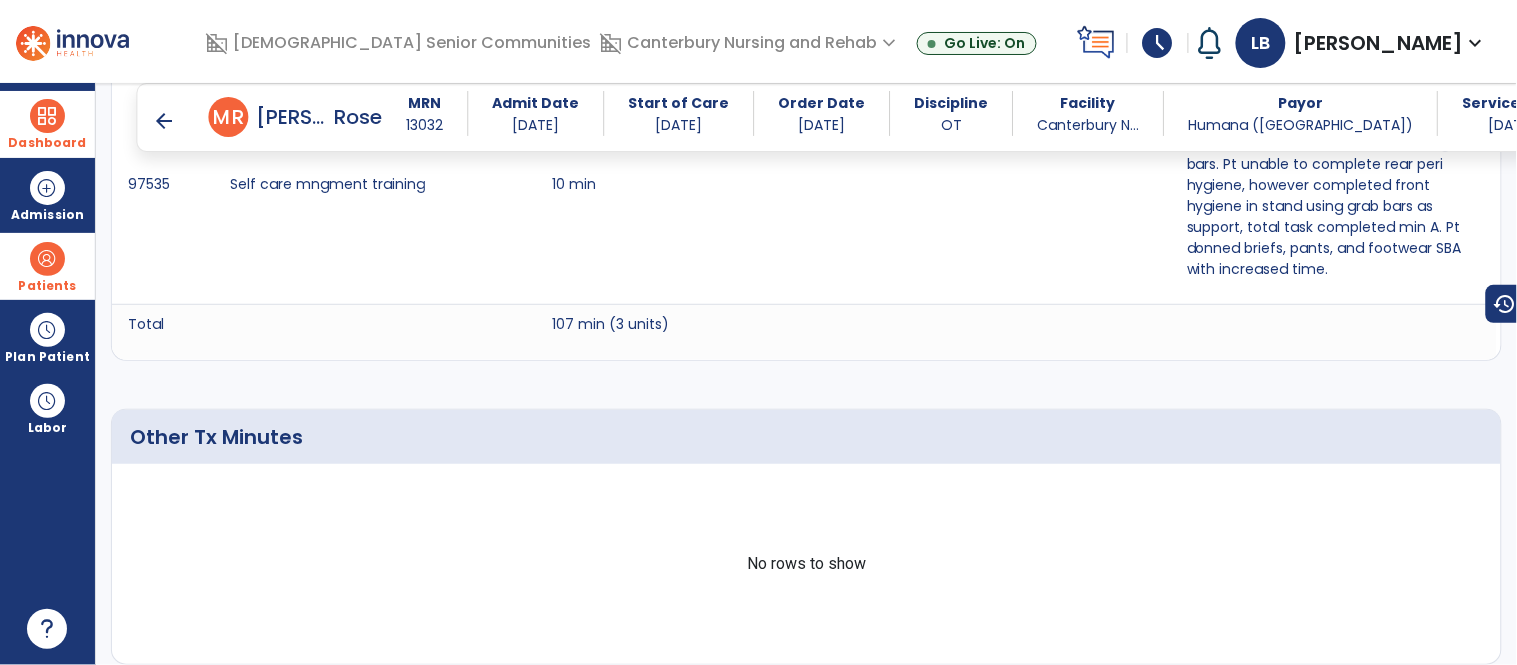 click on "arrow_back" at bounding box center (165, 121) 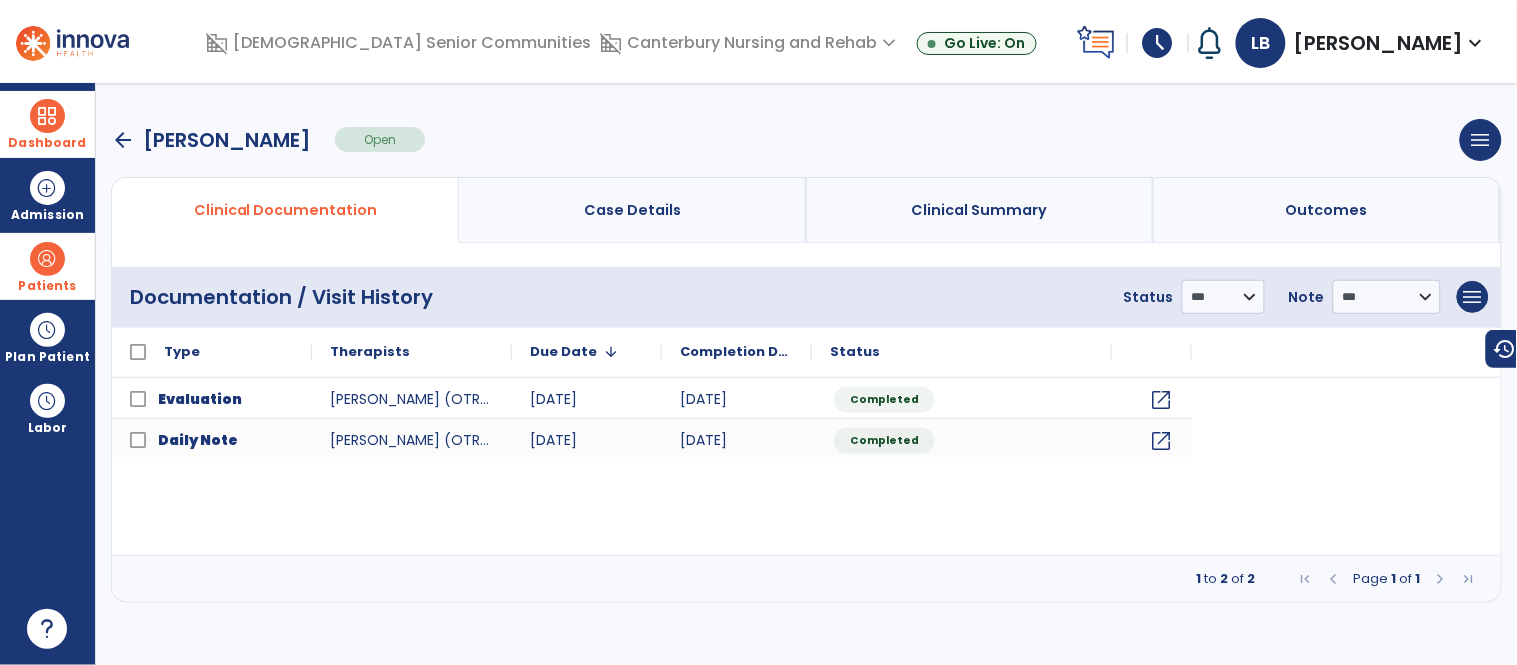 scroll, scrollTop: 0, scrollLeft: 0, axis: both 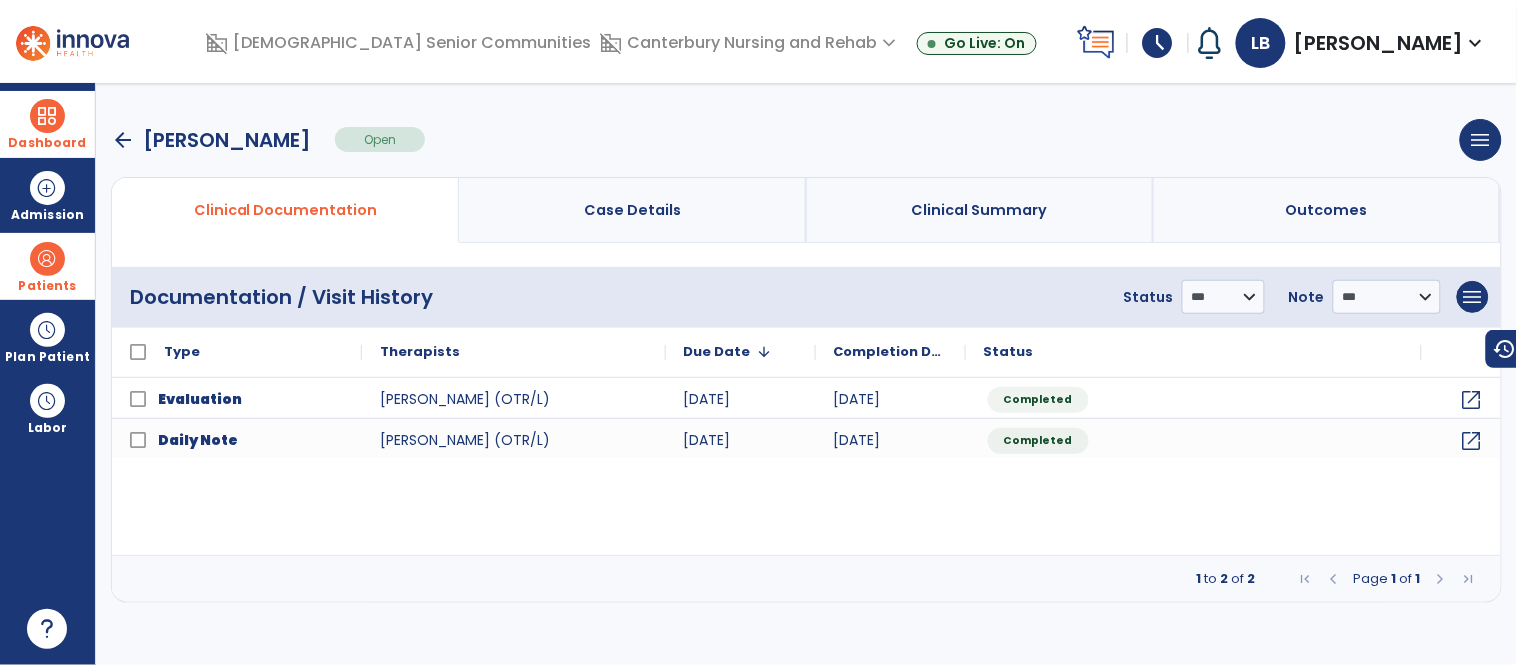 click on "arrow_back" at bounding box center (123, 140) 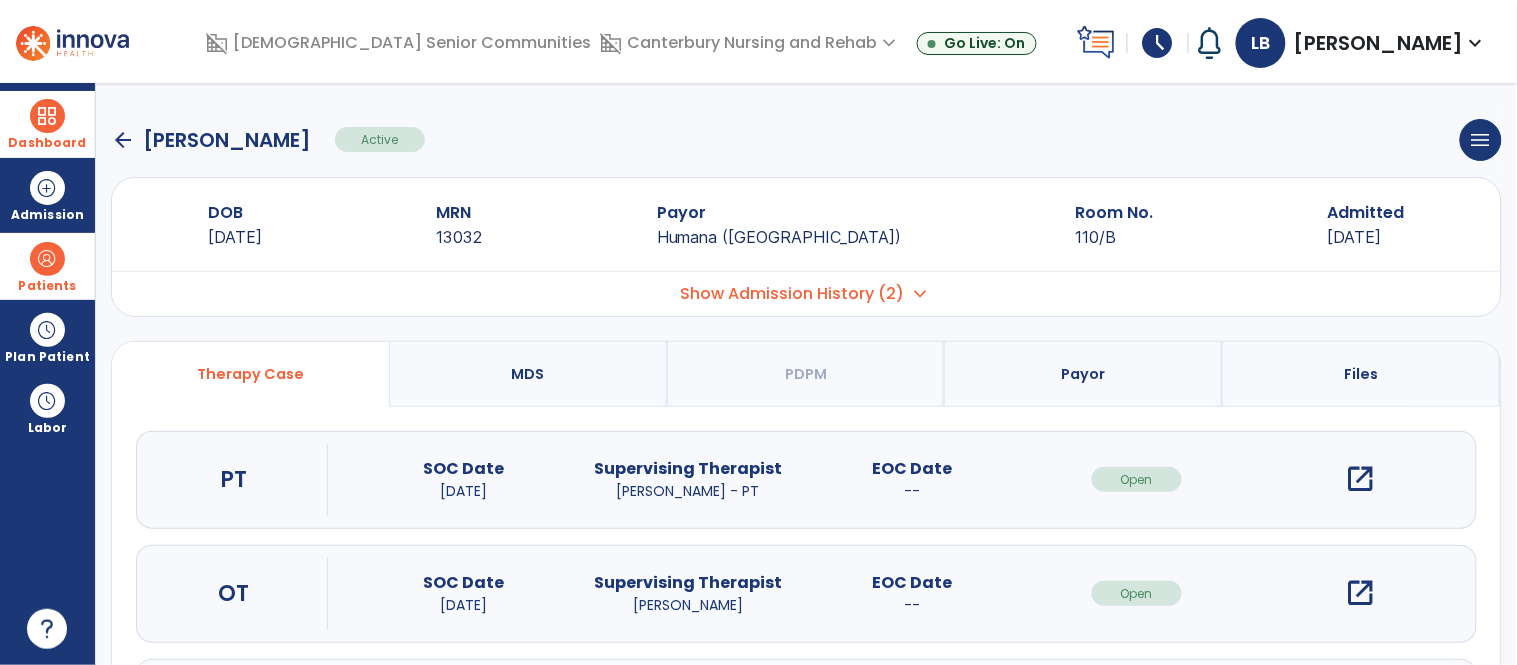 click on "domain_disabled   Canterbury Nursing and Rehab   expand_more   Bethlehem [PERSON_NAME]   [GEOGRAPHIC_DATA] Nursing and Rehab" at bounding box center (750, 43) 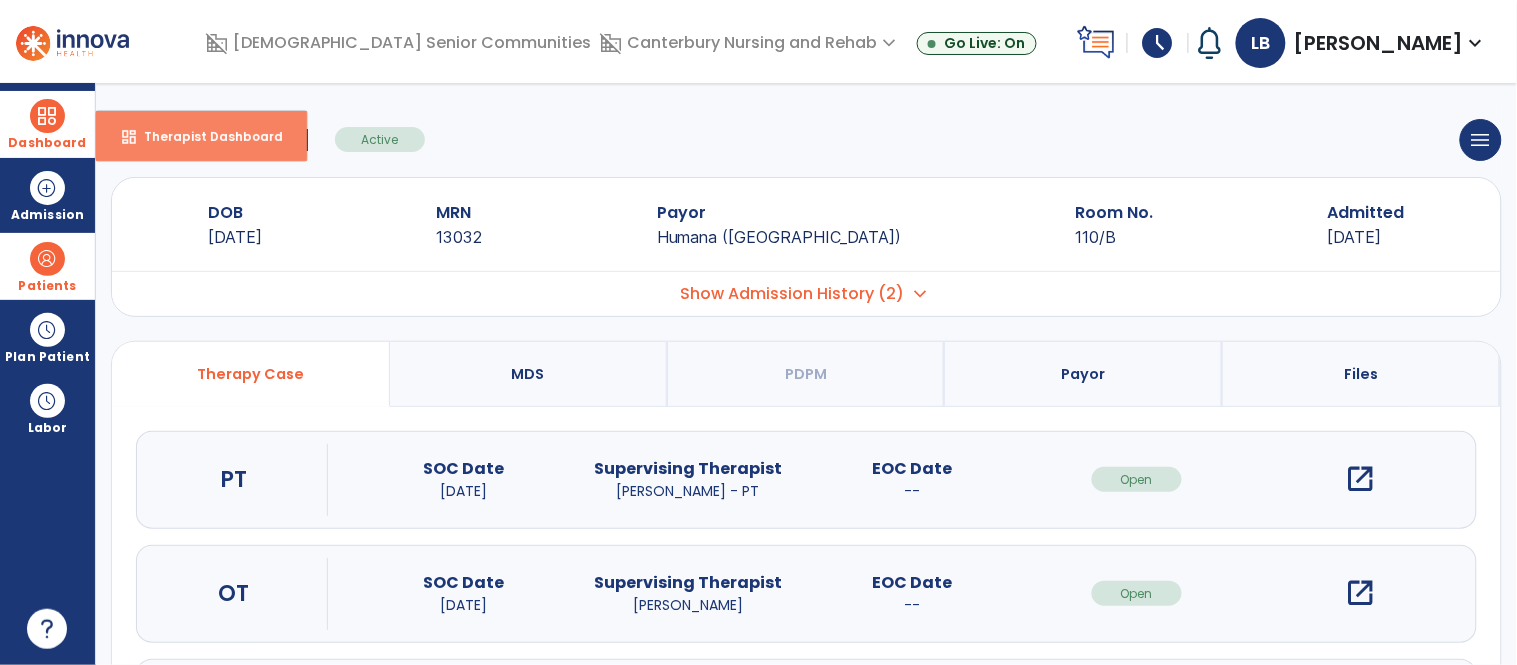 click on "dashboard  Therapist Dashboard" at bounding box center [201, 136] 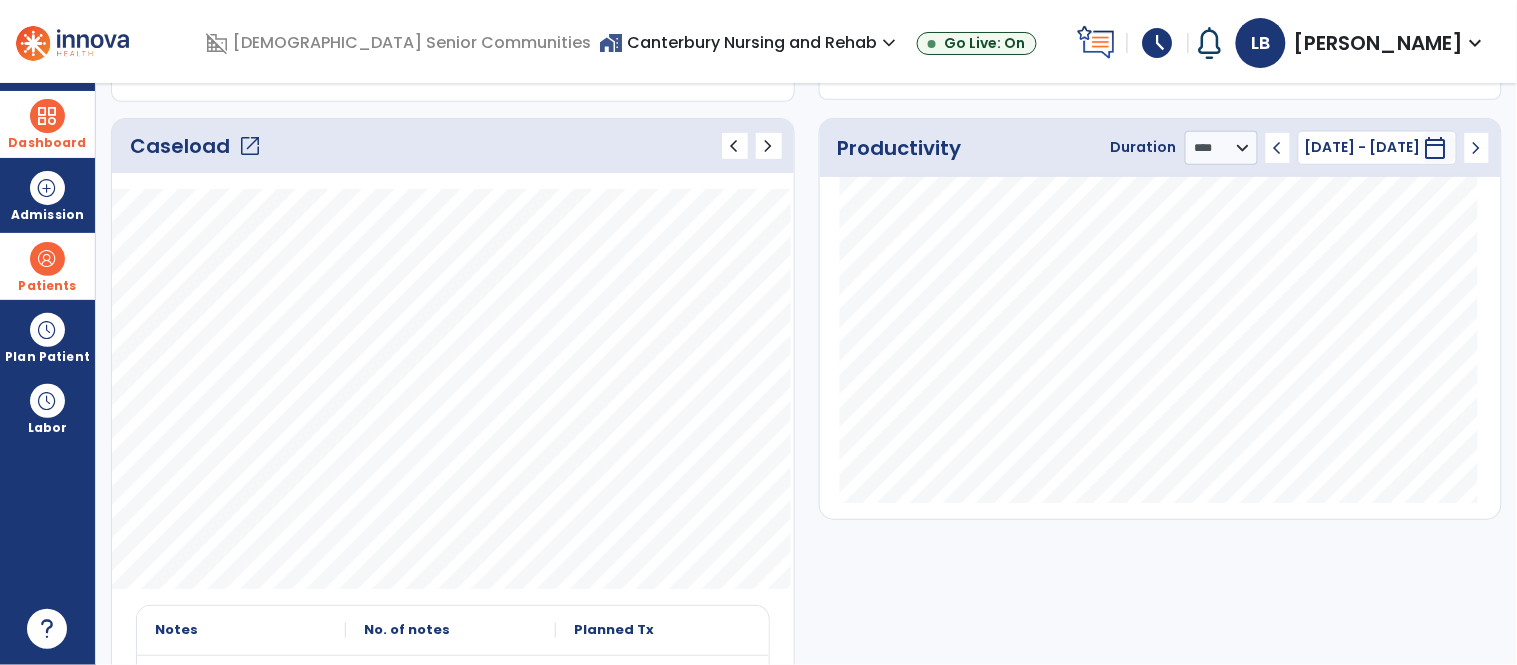 scroll, scrollTop: 214, scrollLeft: 0, axis: vertical 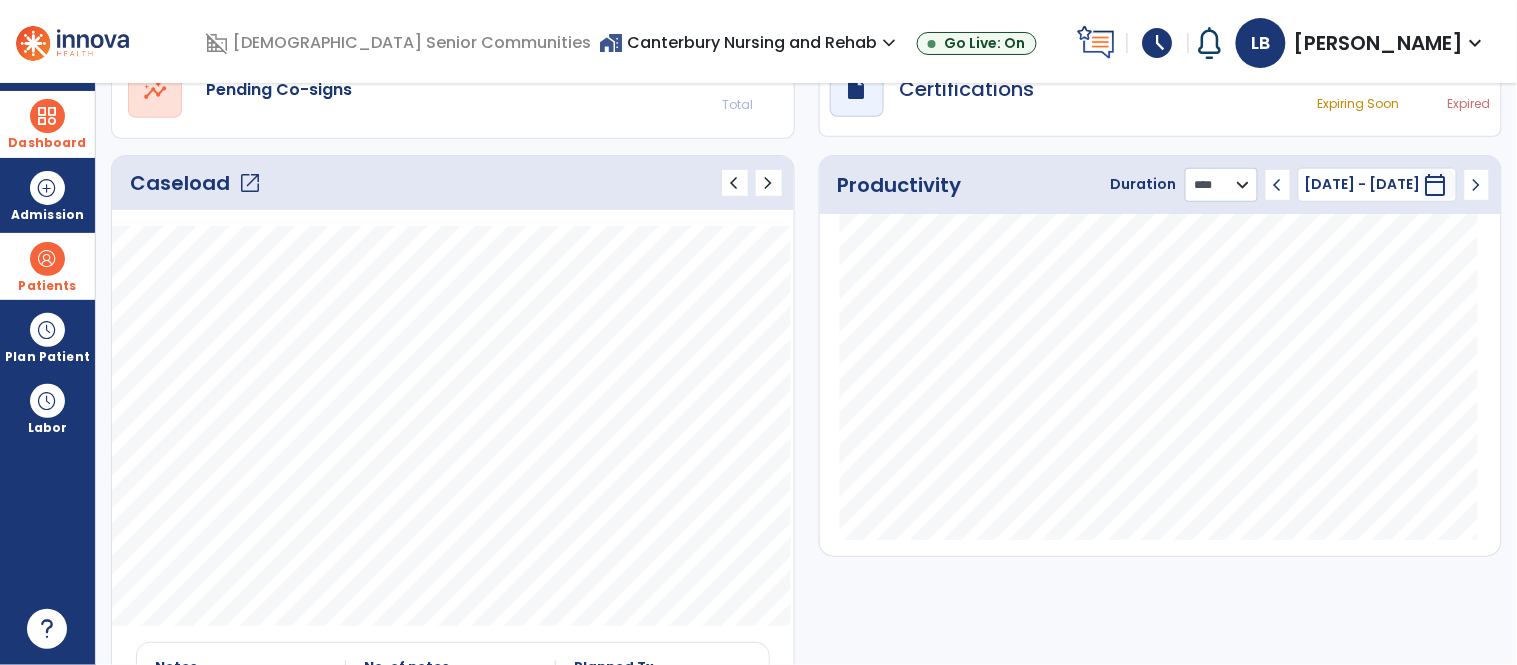 click on "******** **** ***" 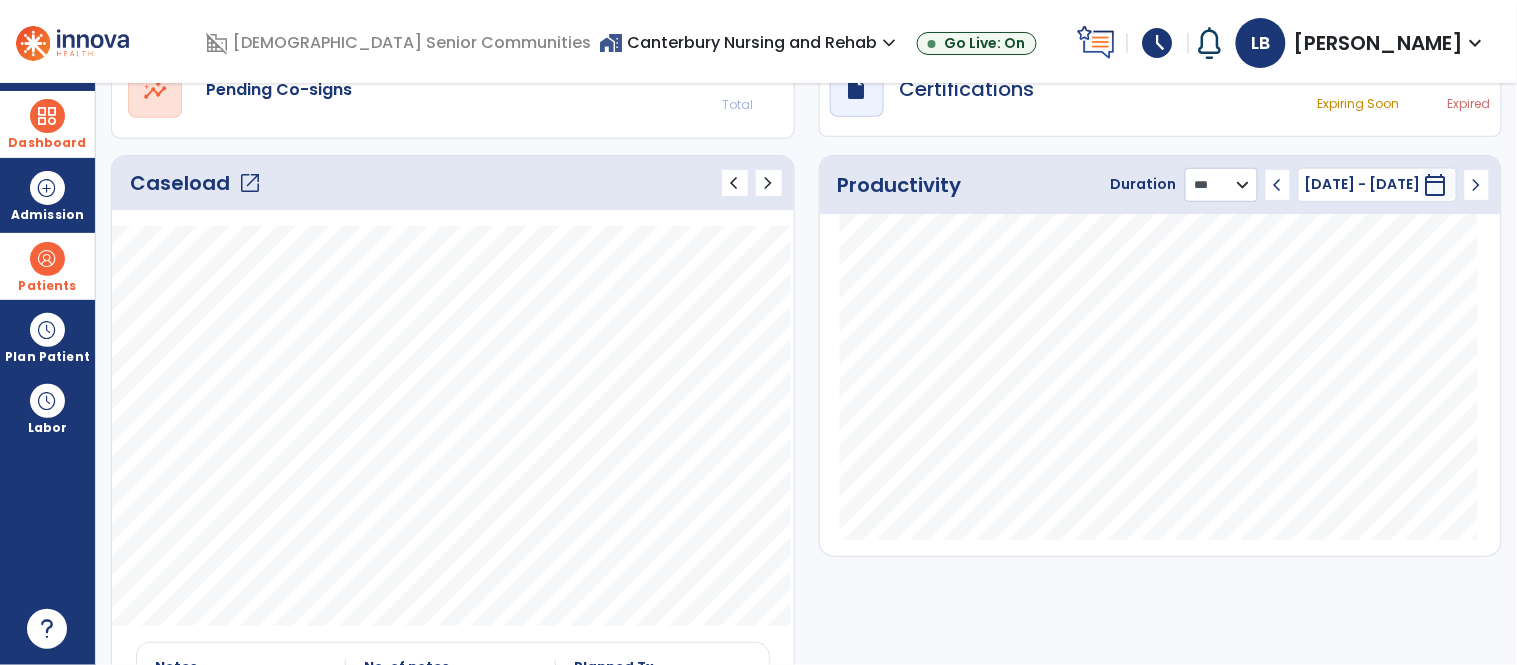 click on "******** **** ***" 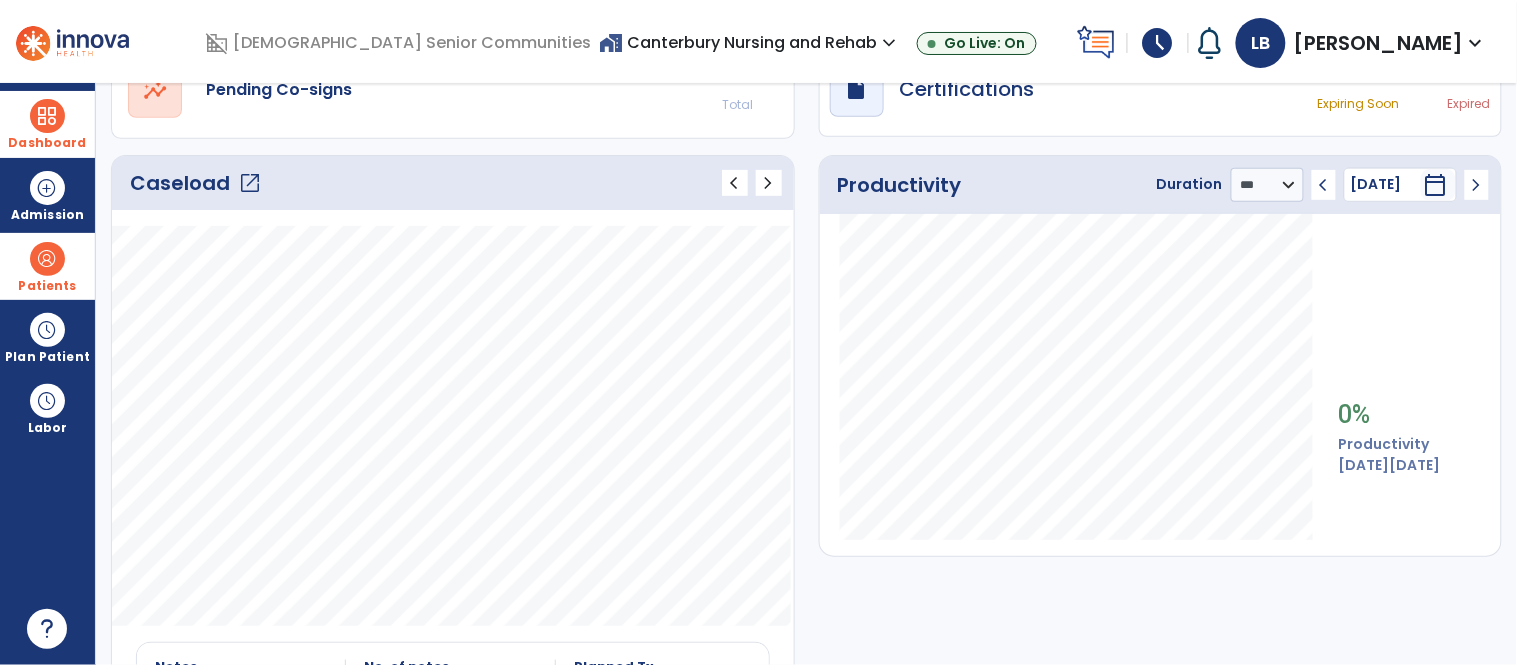 click on "chevron_left" 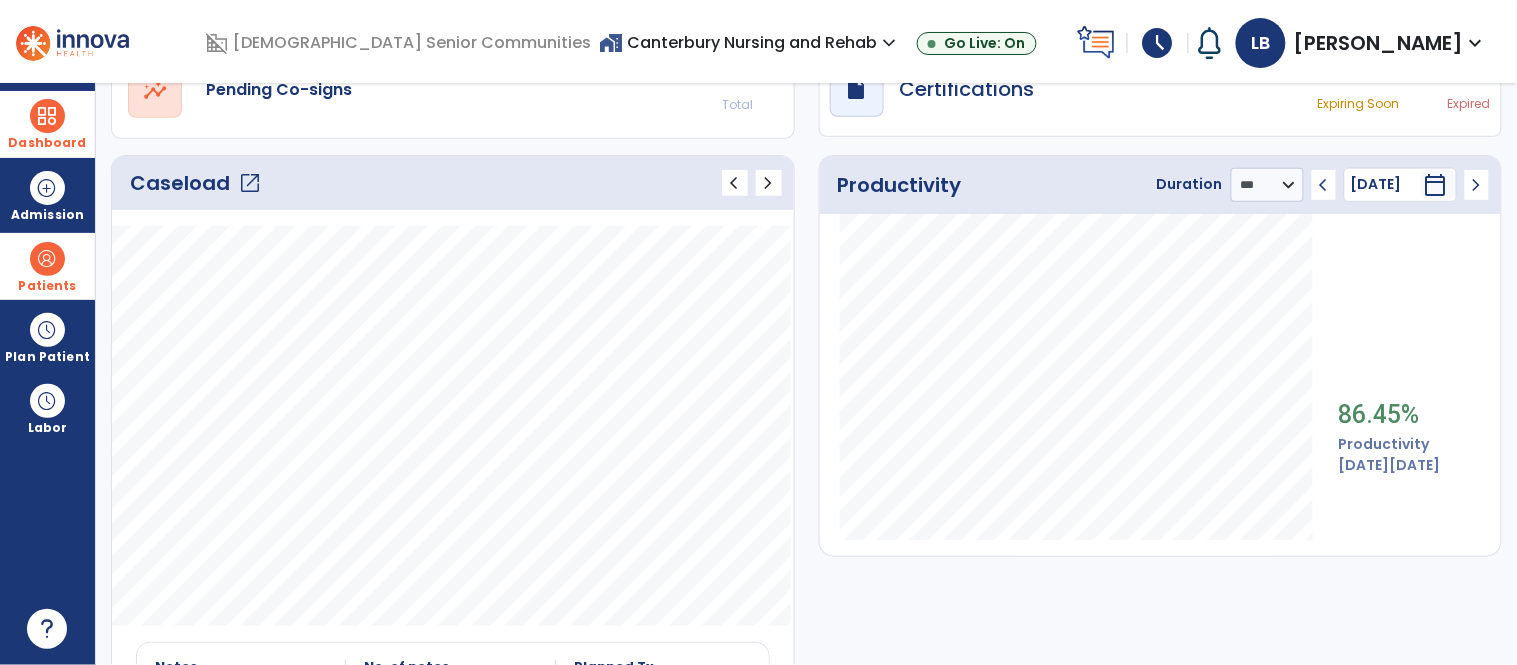 click on "chevron_left" 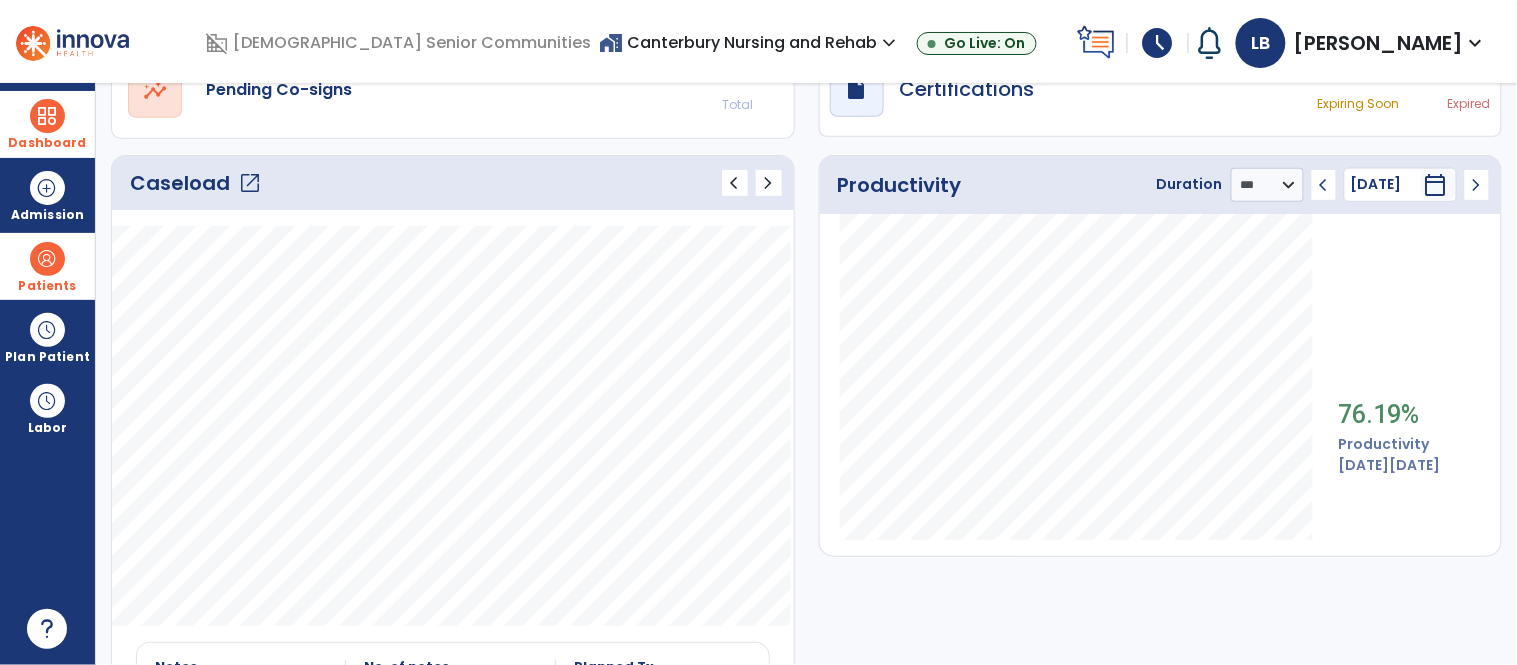 click on "chevron_left" 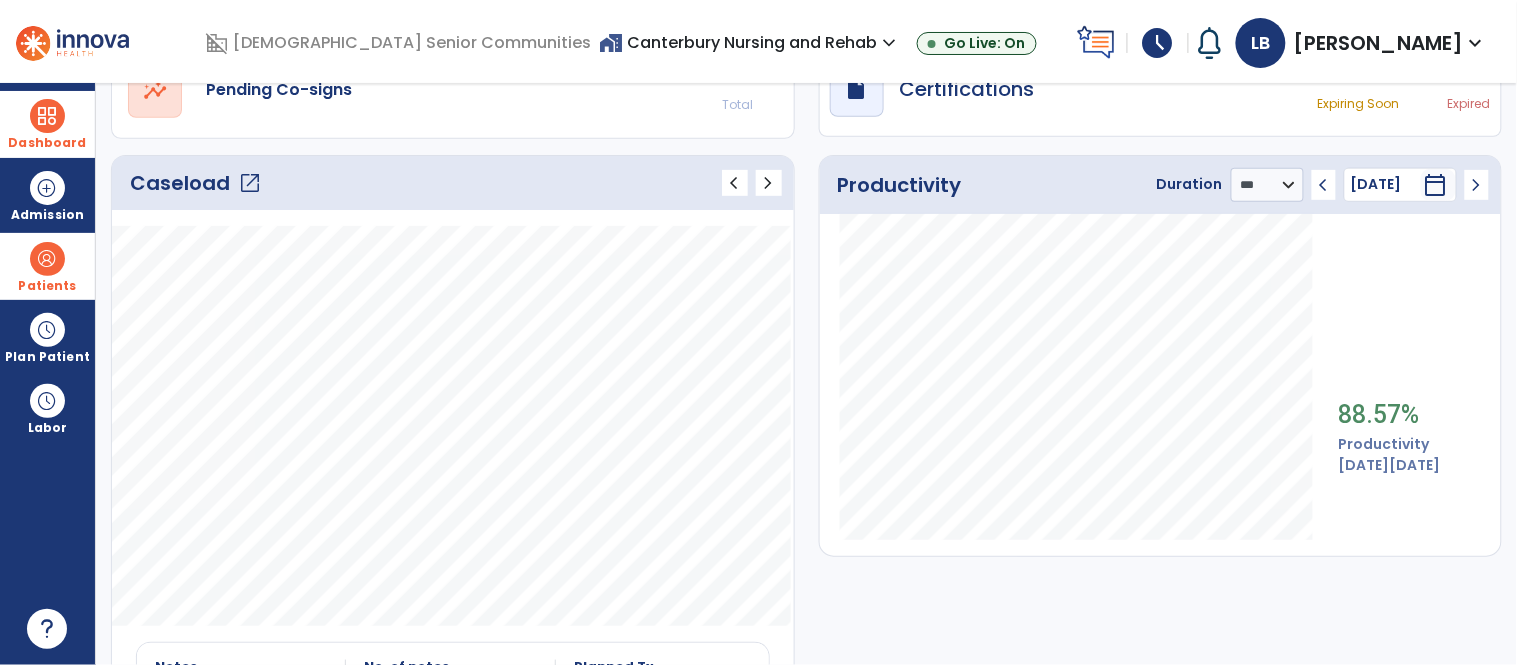click on "chevron_right" 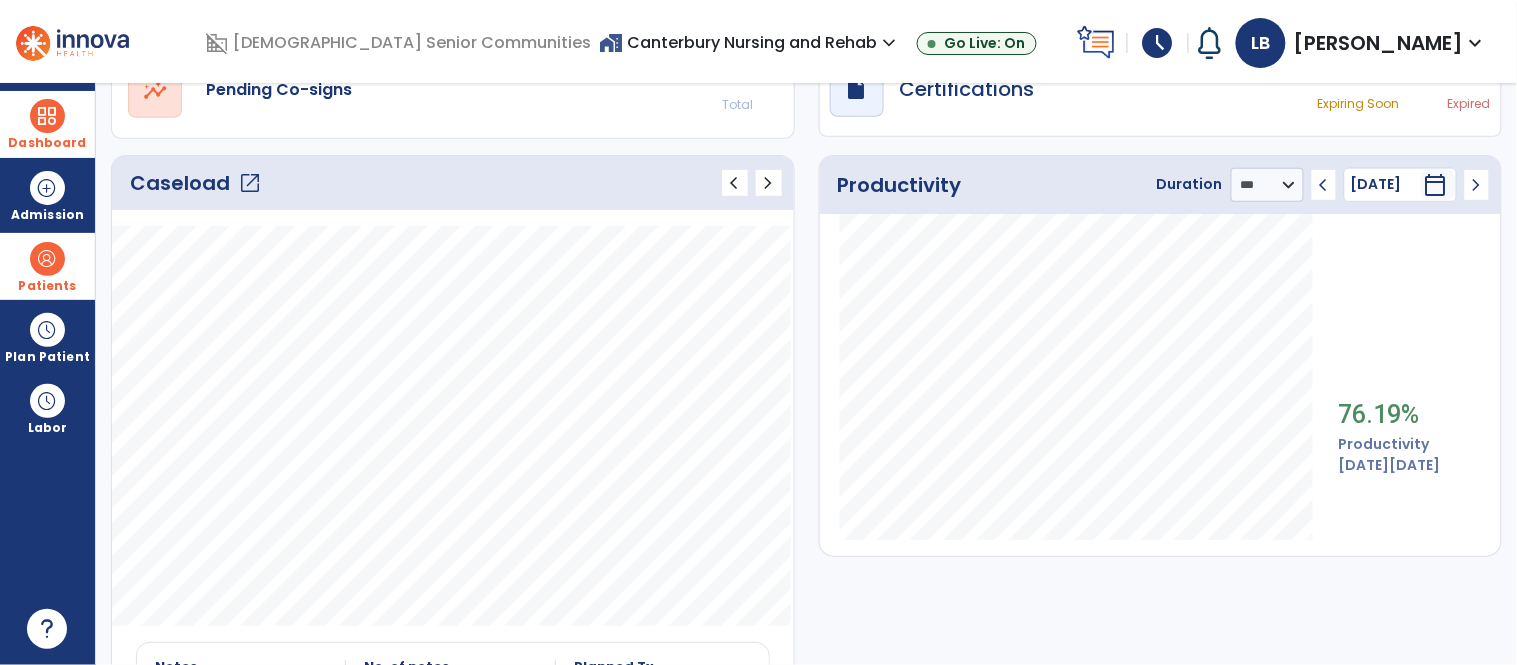 click on "chevron_right" 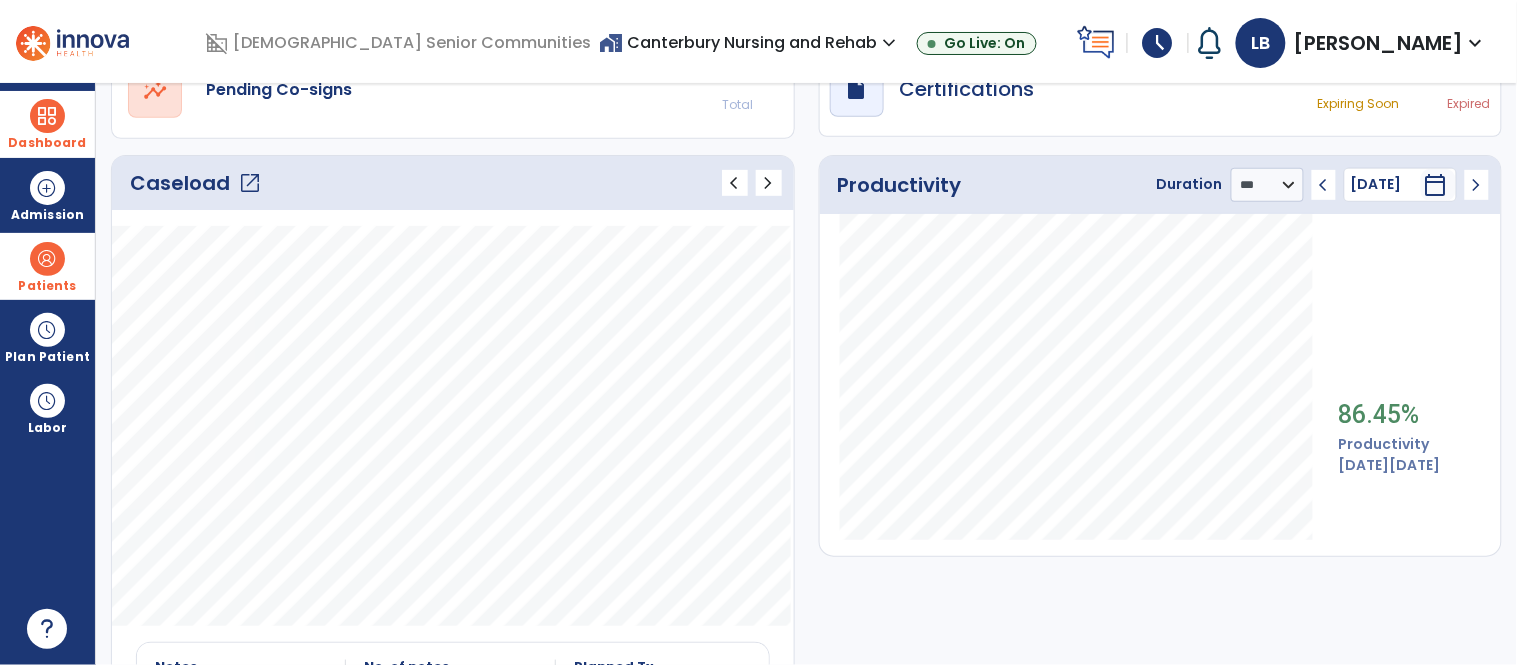 click on "chevron_right" 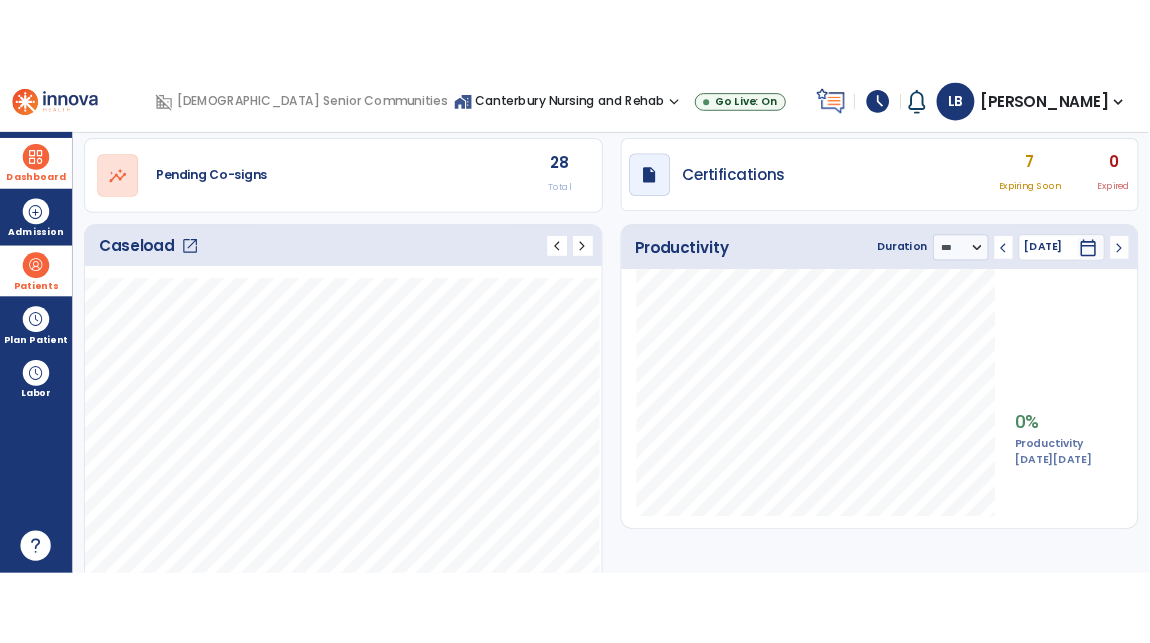 scroll, scrollTop: 138, scrollLeft: 0, axis: vertical 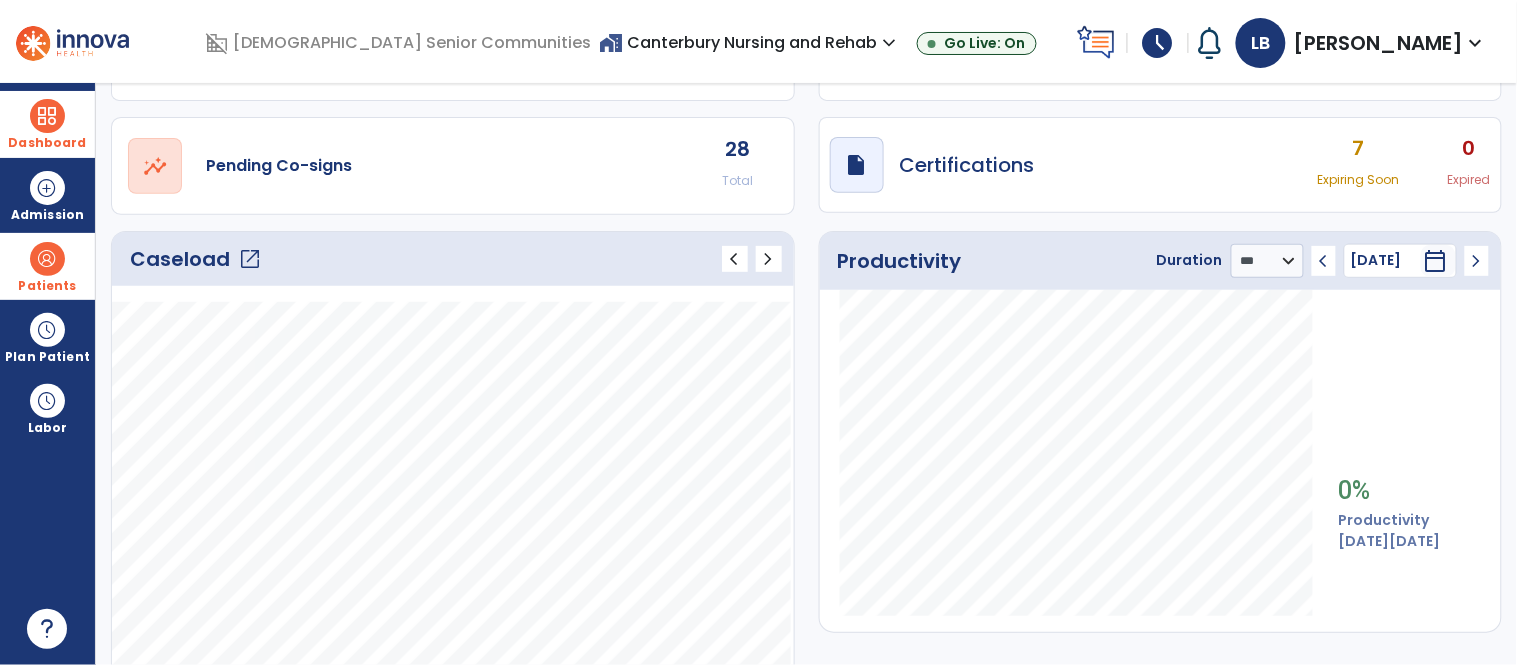 click on "chevron_left" 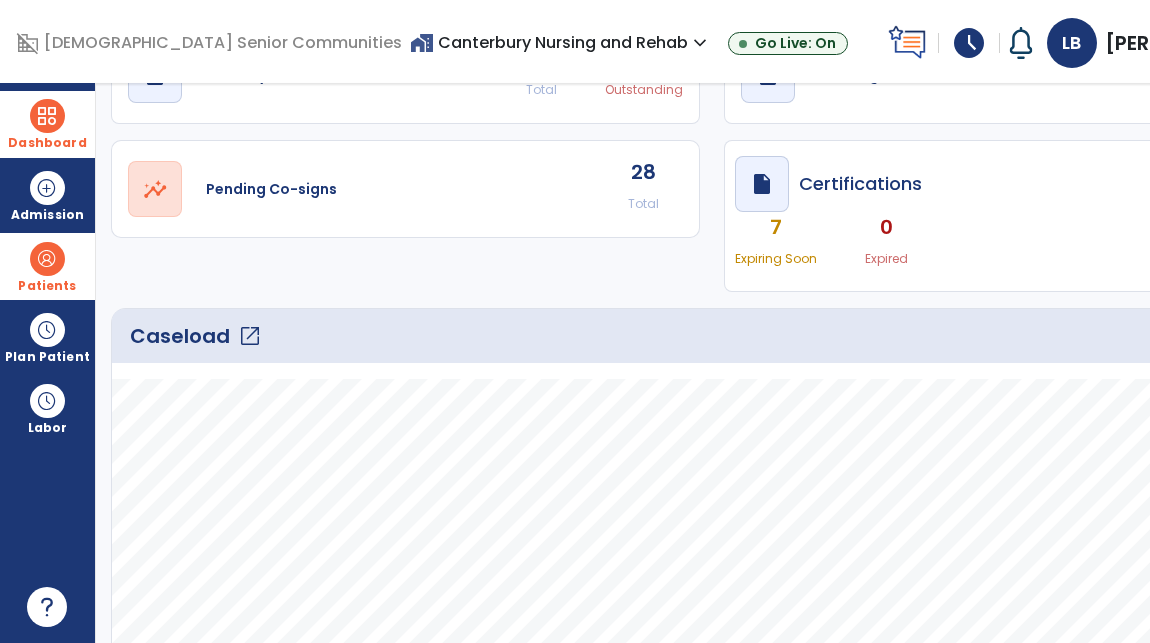 scroll, scrollTop: 30, scrollLeft: 0, axis: vertical 